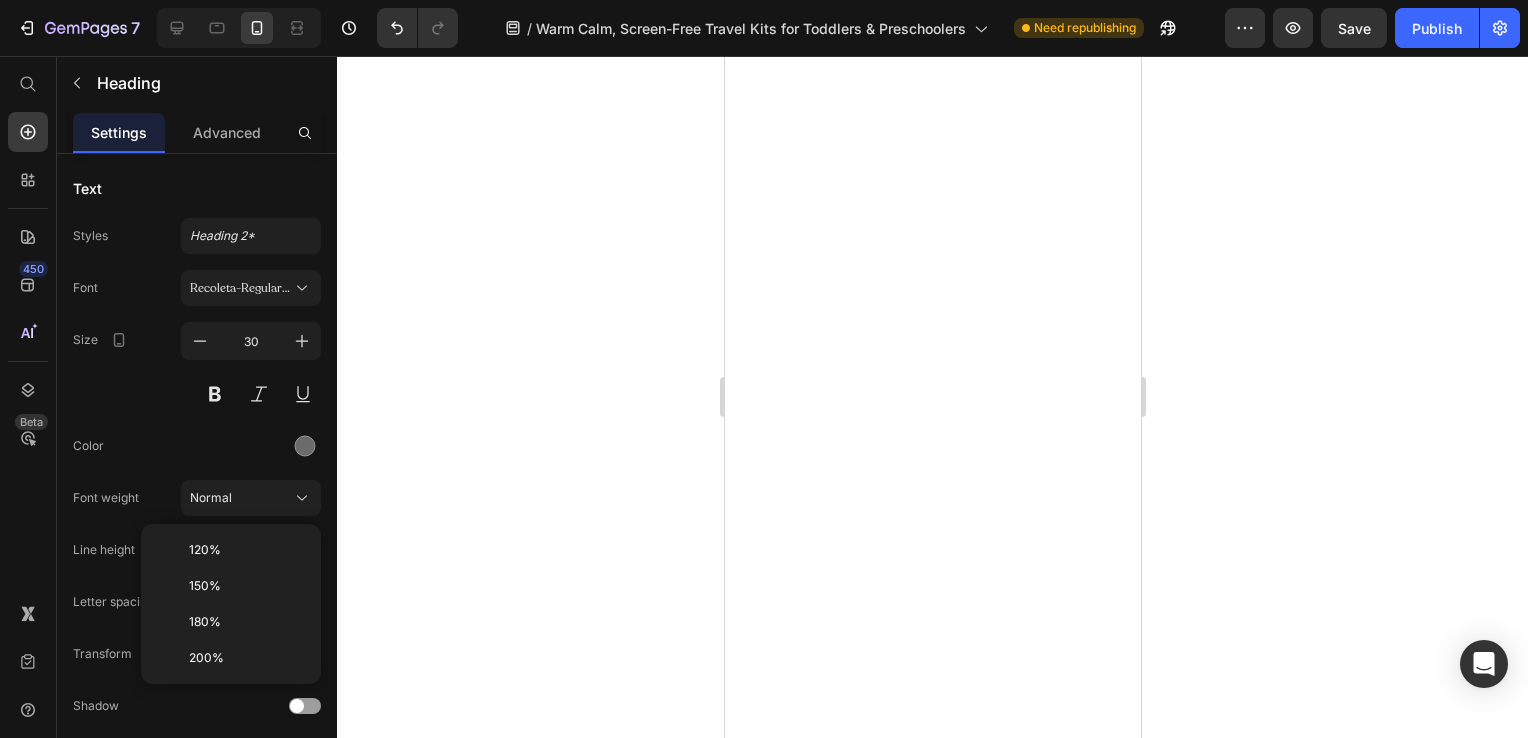 scroll, scrollTop: 0, scrollLeft: 0, axis: both 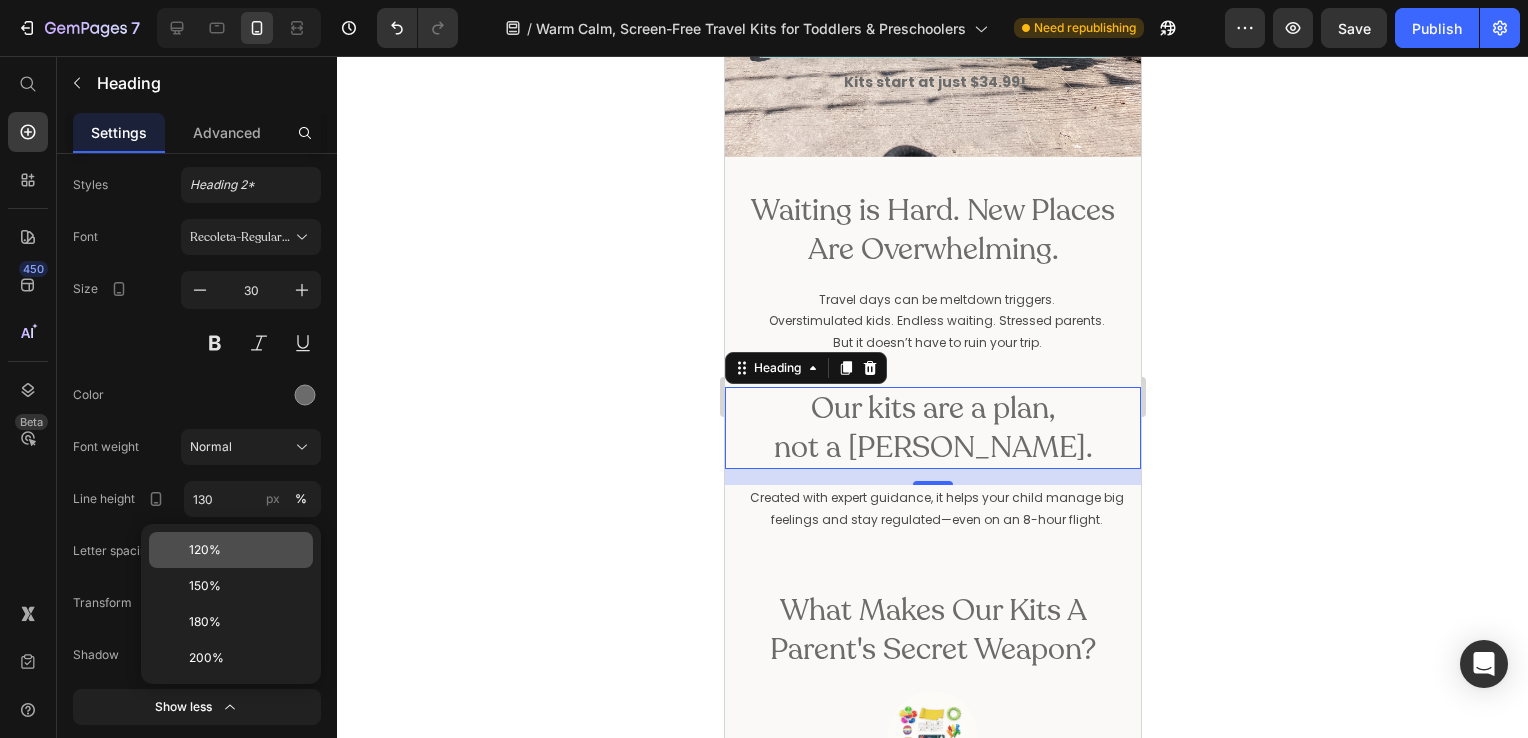 click on "120%" at bounding box center (205, 550) 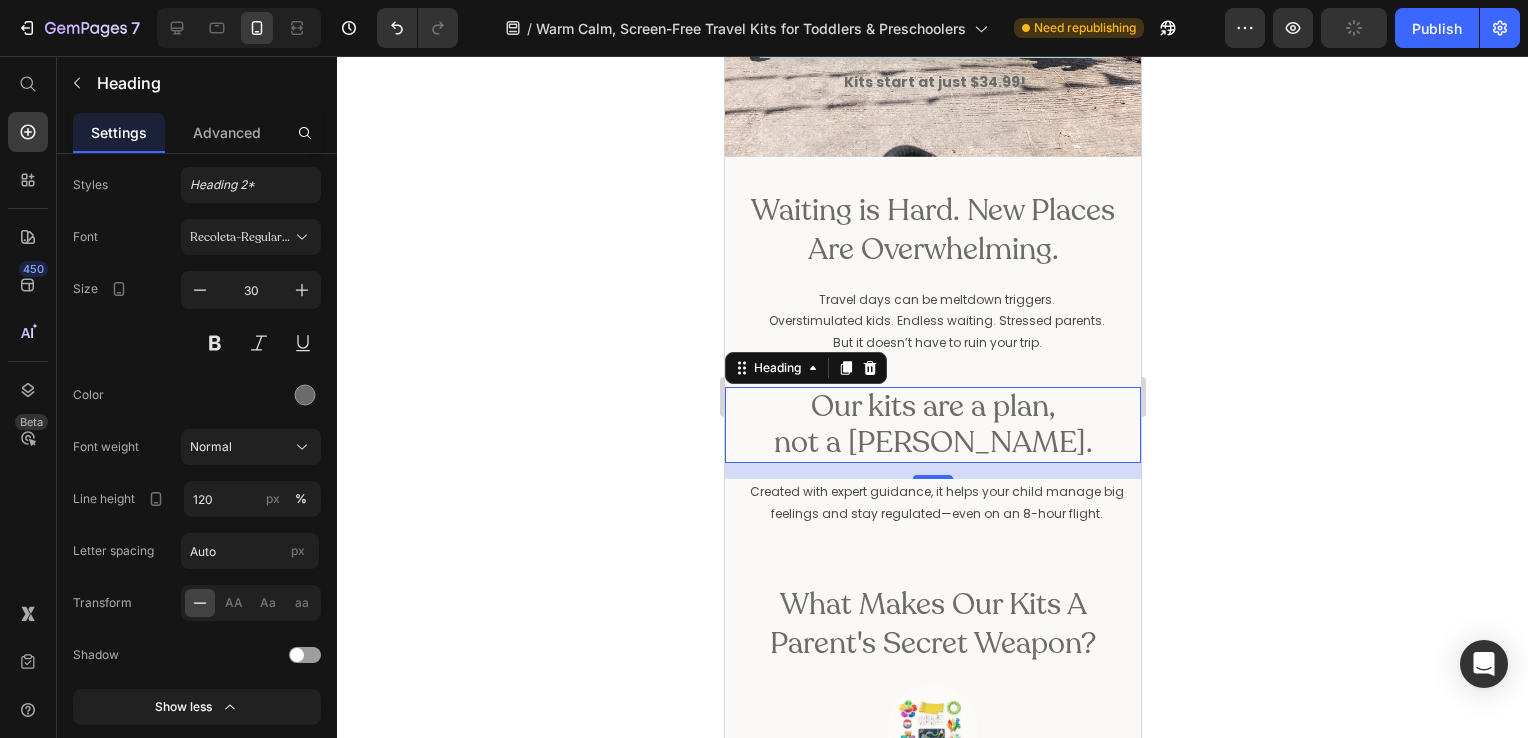 click 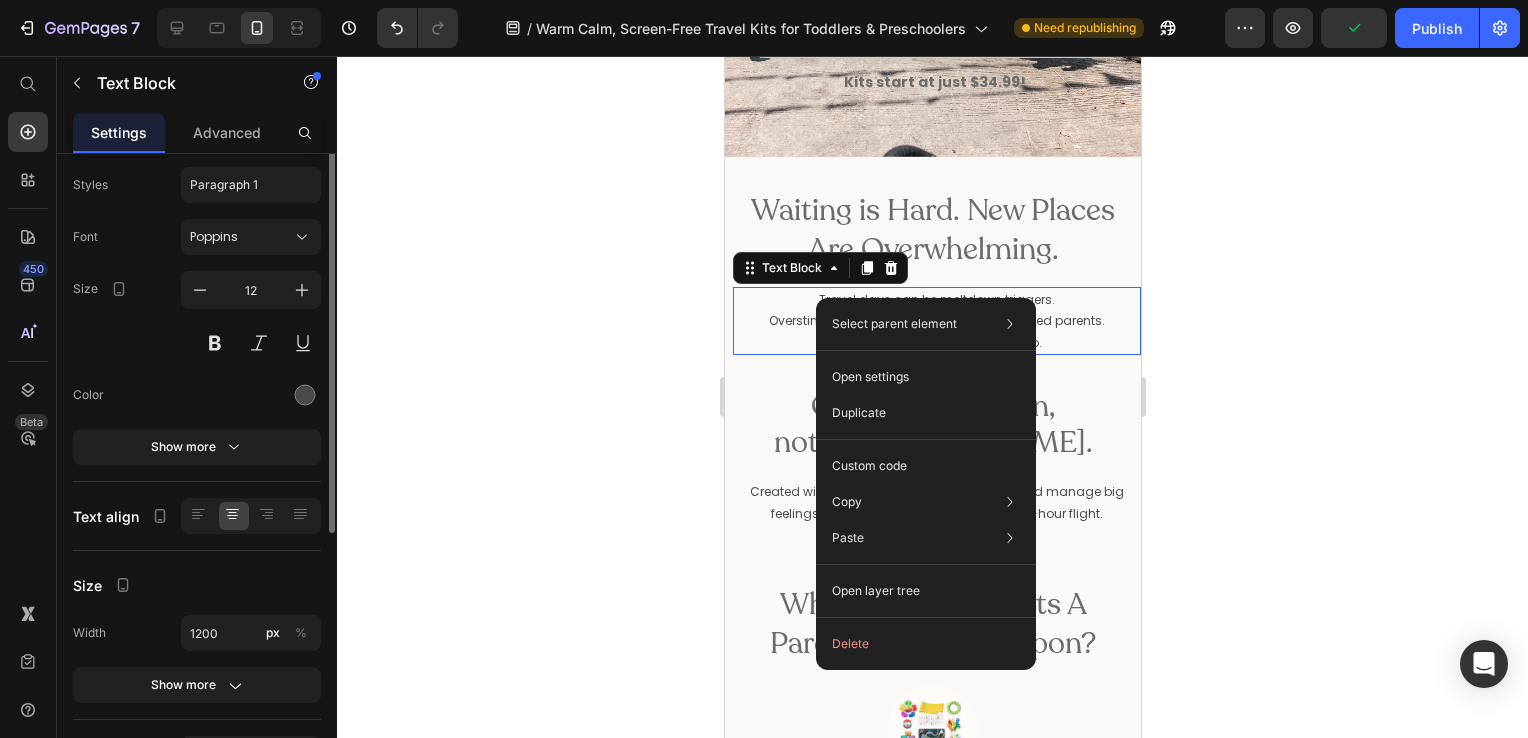 scroll, scrollTop: 0, scrollLeft: 0, axis: both 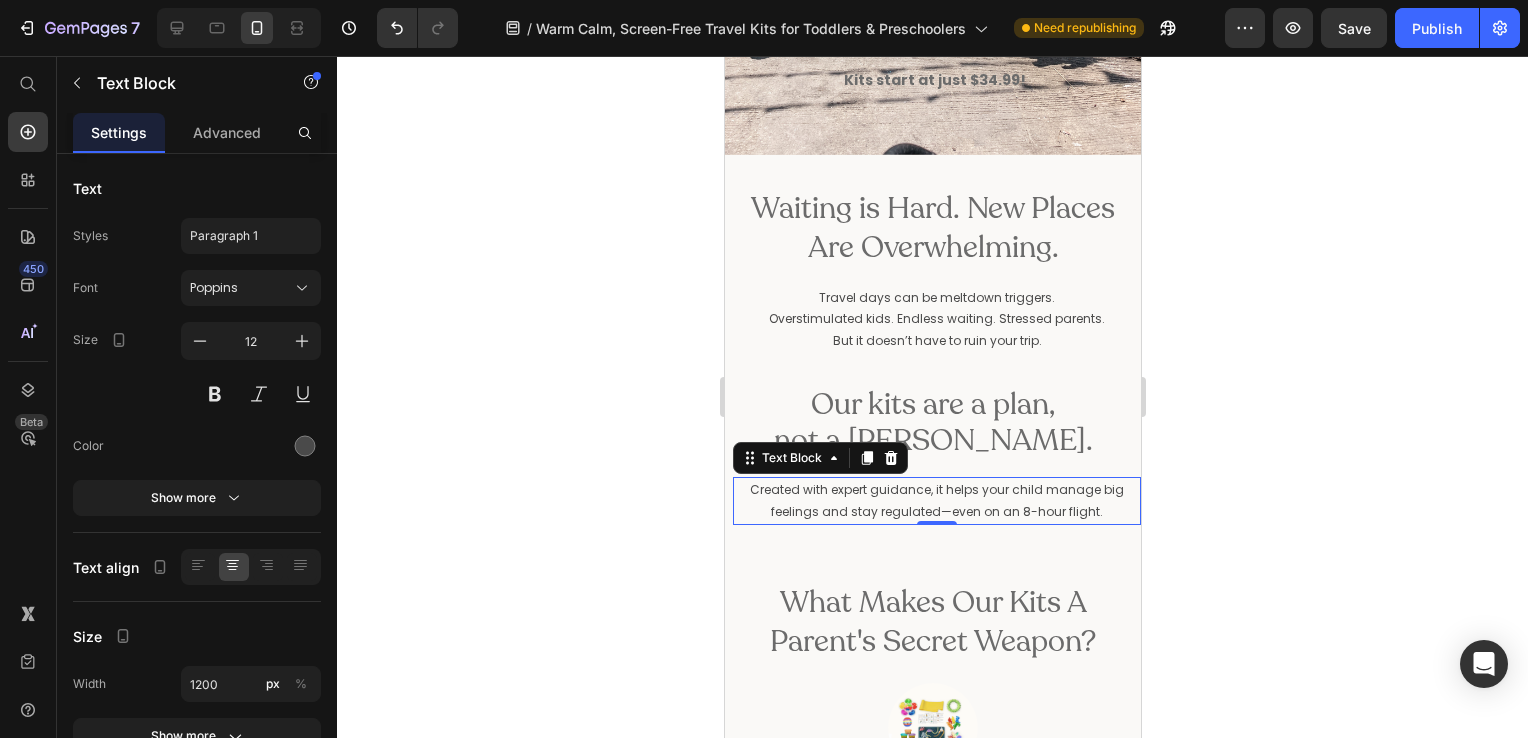 drag, startPoint x: 1138, startPoint y: 622, endPoint x: 969, endPoint y: 363, distance: 309.2604 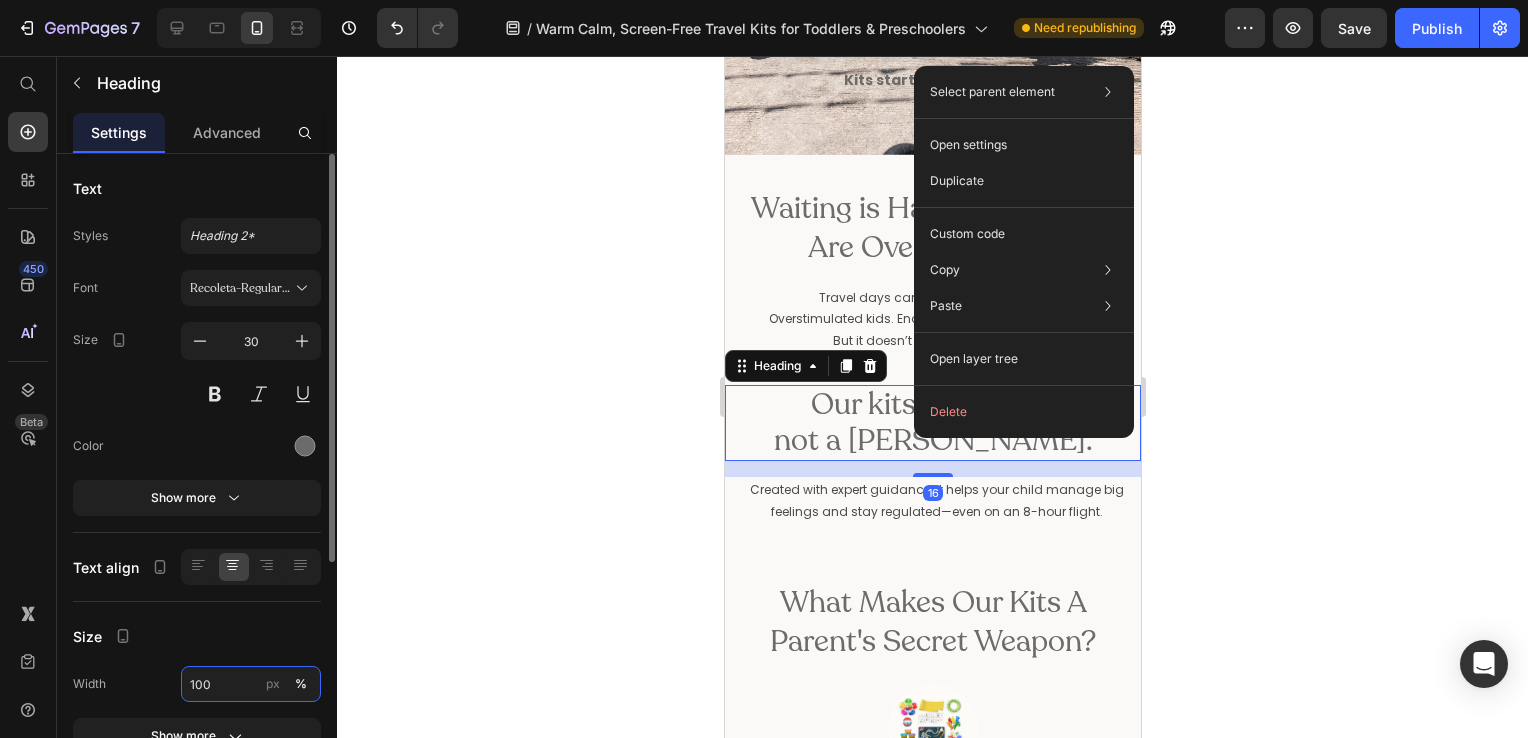 click on "100" at bounding box center [251, 684] 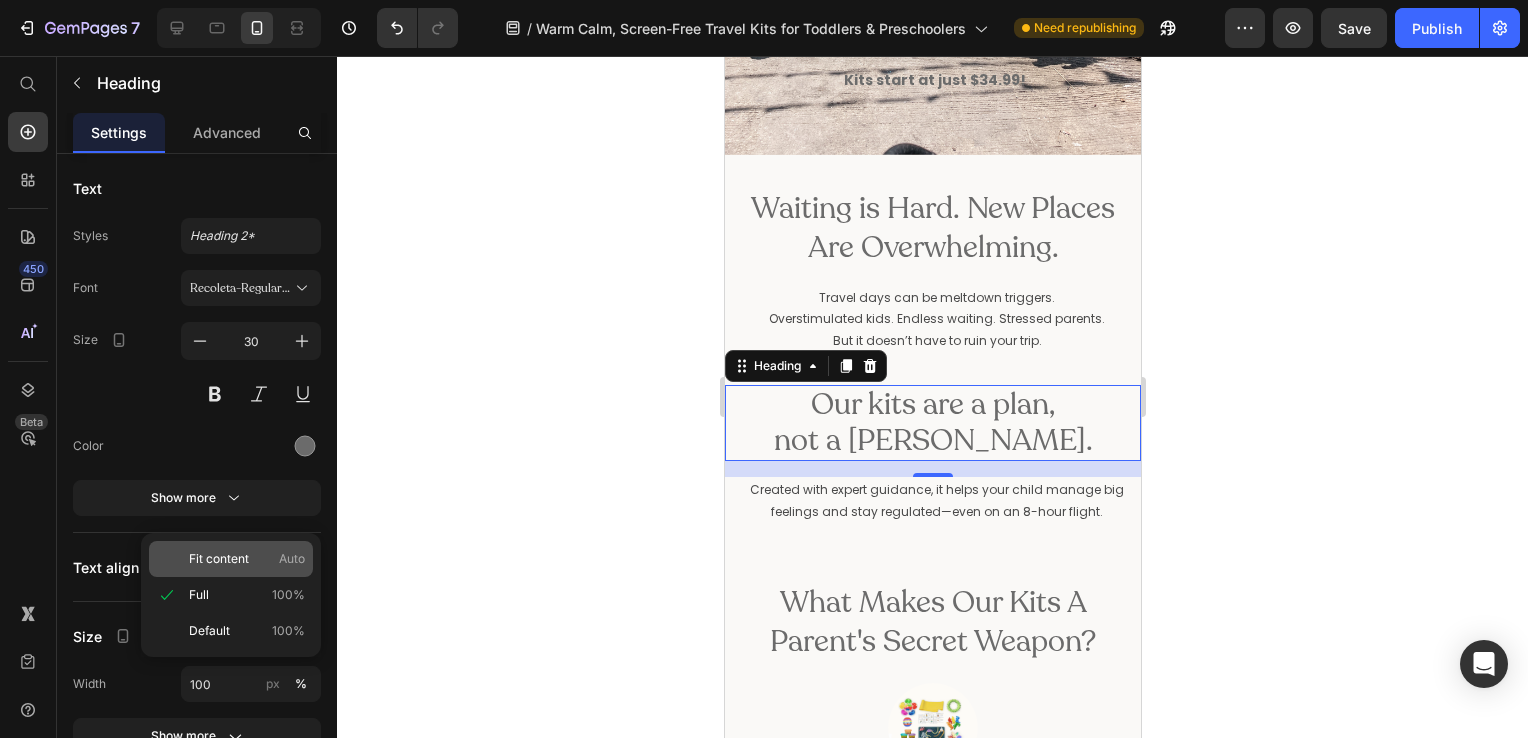 click on "Fit content" at bounding box center (219, 559) 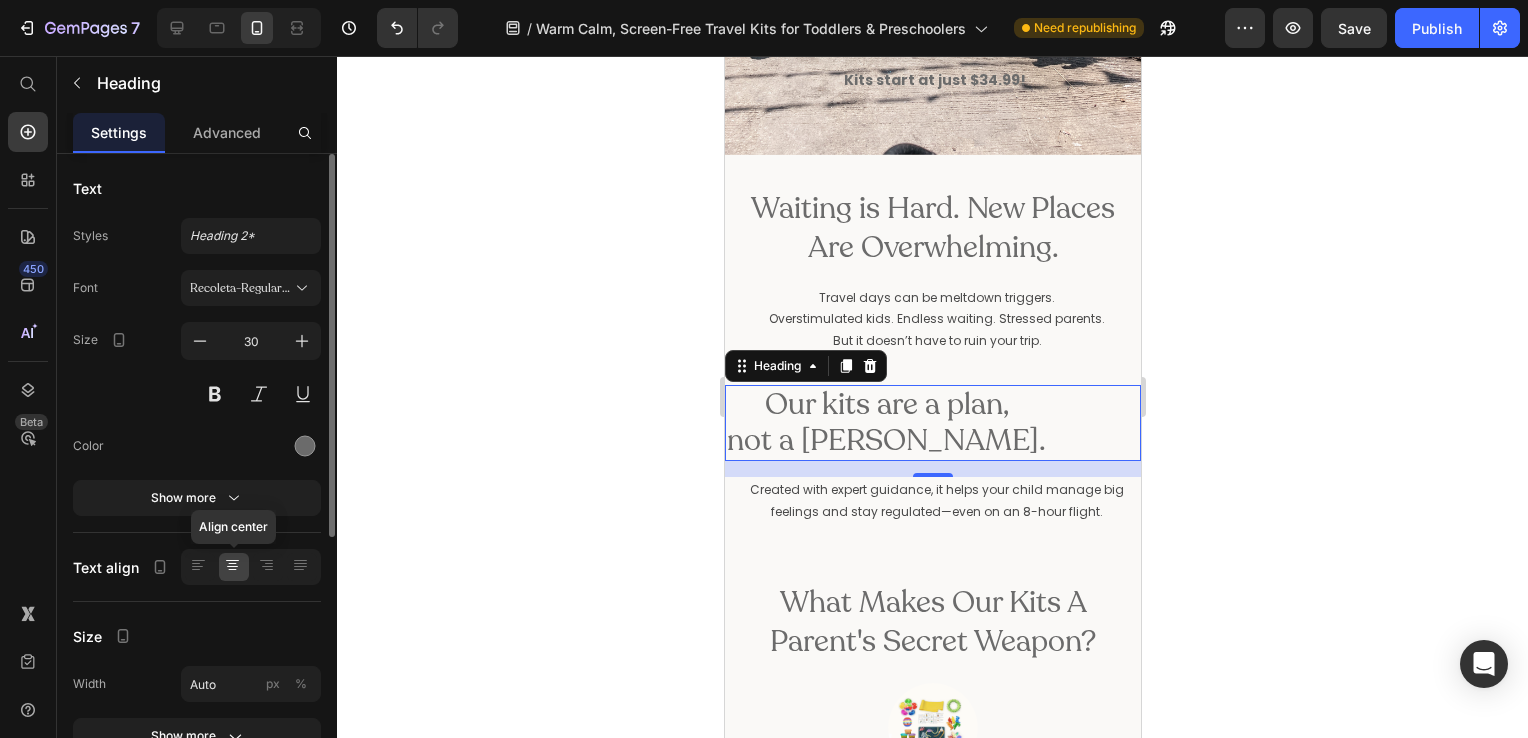 click 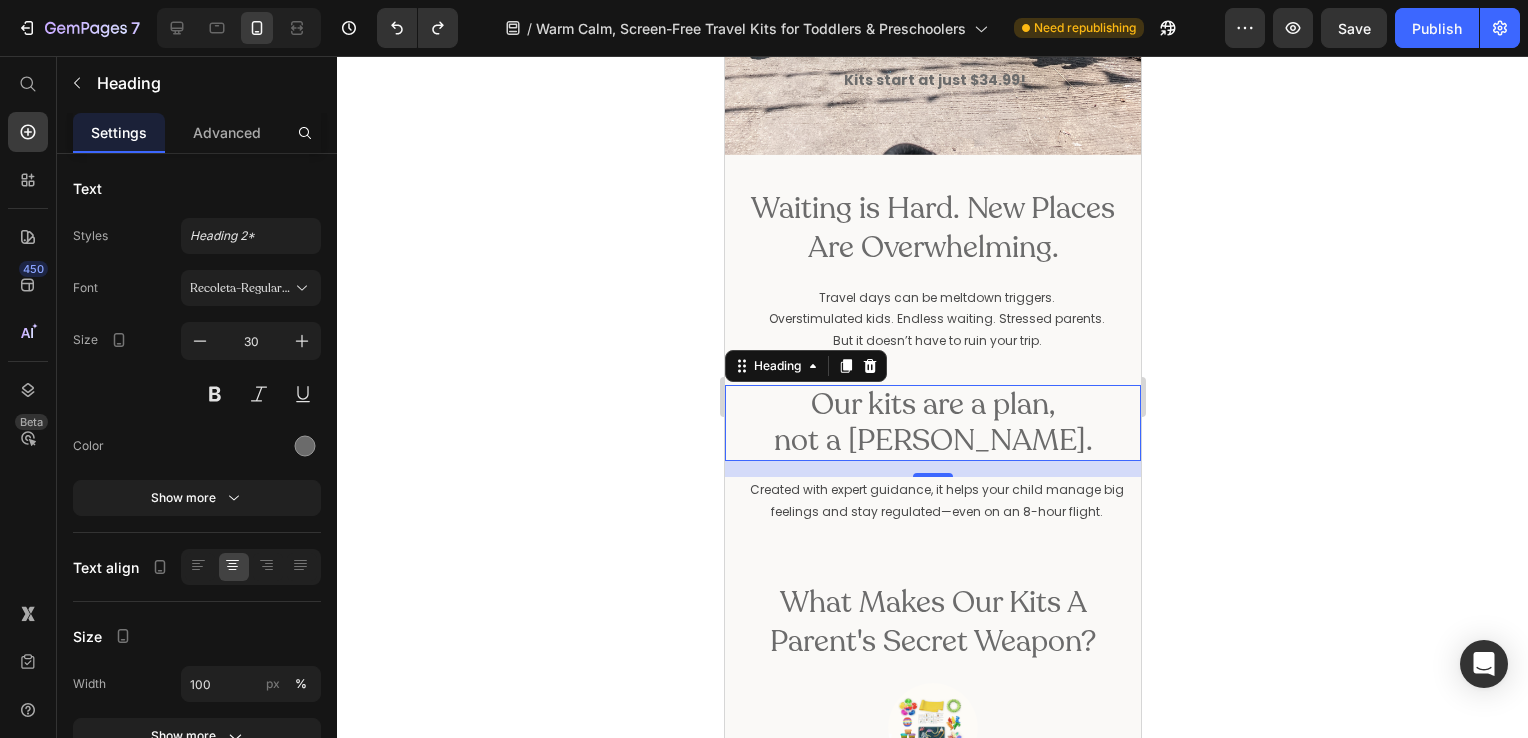 drag, startPoint x: 405, startPoint y: 338, endPoint x: 564, endPoint y: 504, distance: 229.863 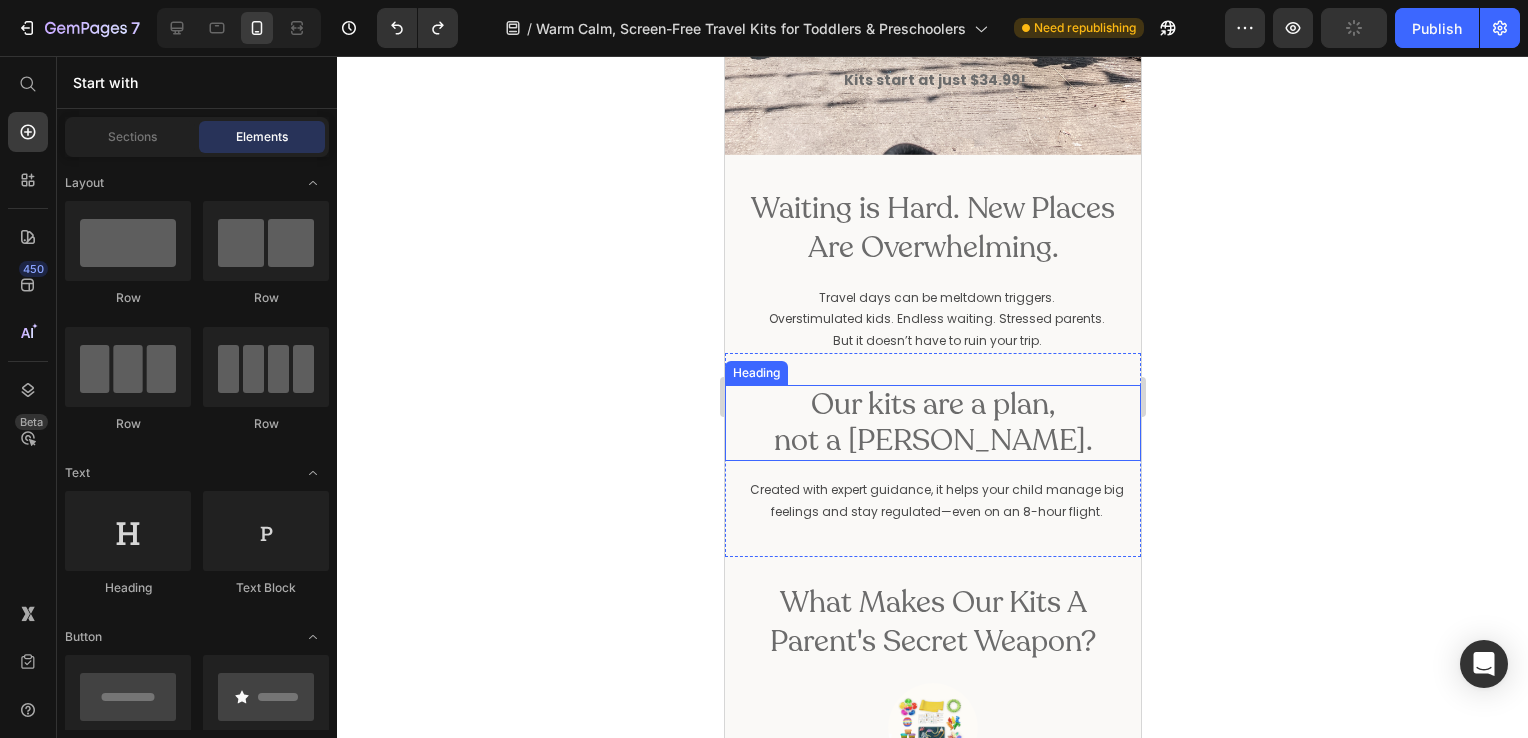 click on "Our kits are a plan,  not a [PERSON_NAME]." at bounding box center [932, 423] 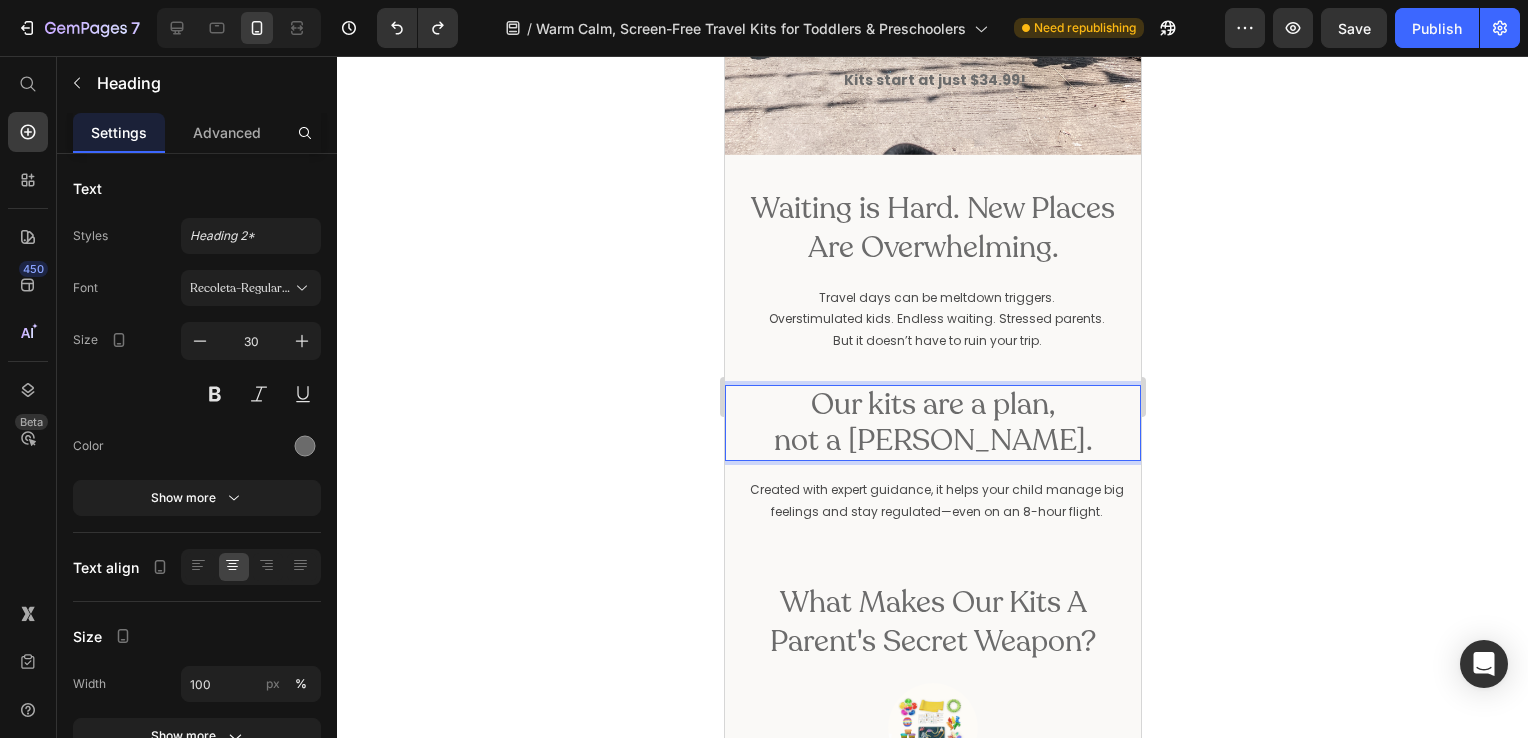 click 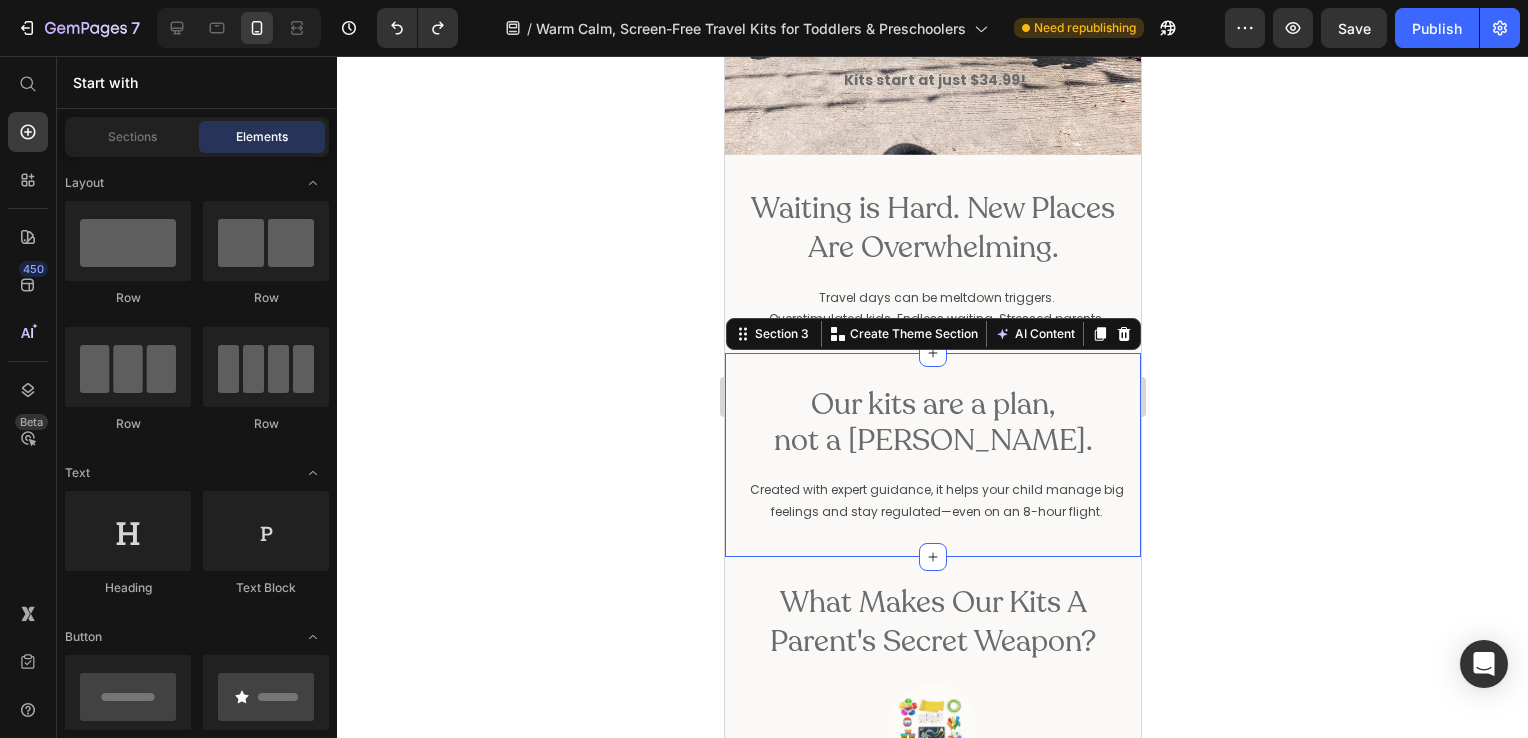 click on "Our kits are a plan,  not a [PERSON_NAME]. Heading Created with expert guidance, it helps your child manage big feelings and stay regulated—even on an 8-hour flight. Text Block Section 3   You can create reusable sections Create Theme Section AI Content Write with GemAI What would you like to describe here? Tone and Voice Persuasive Product Show more Generate" at bounding box center [932, 454] 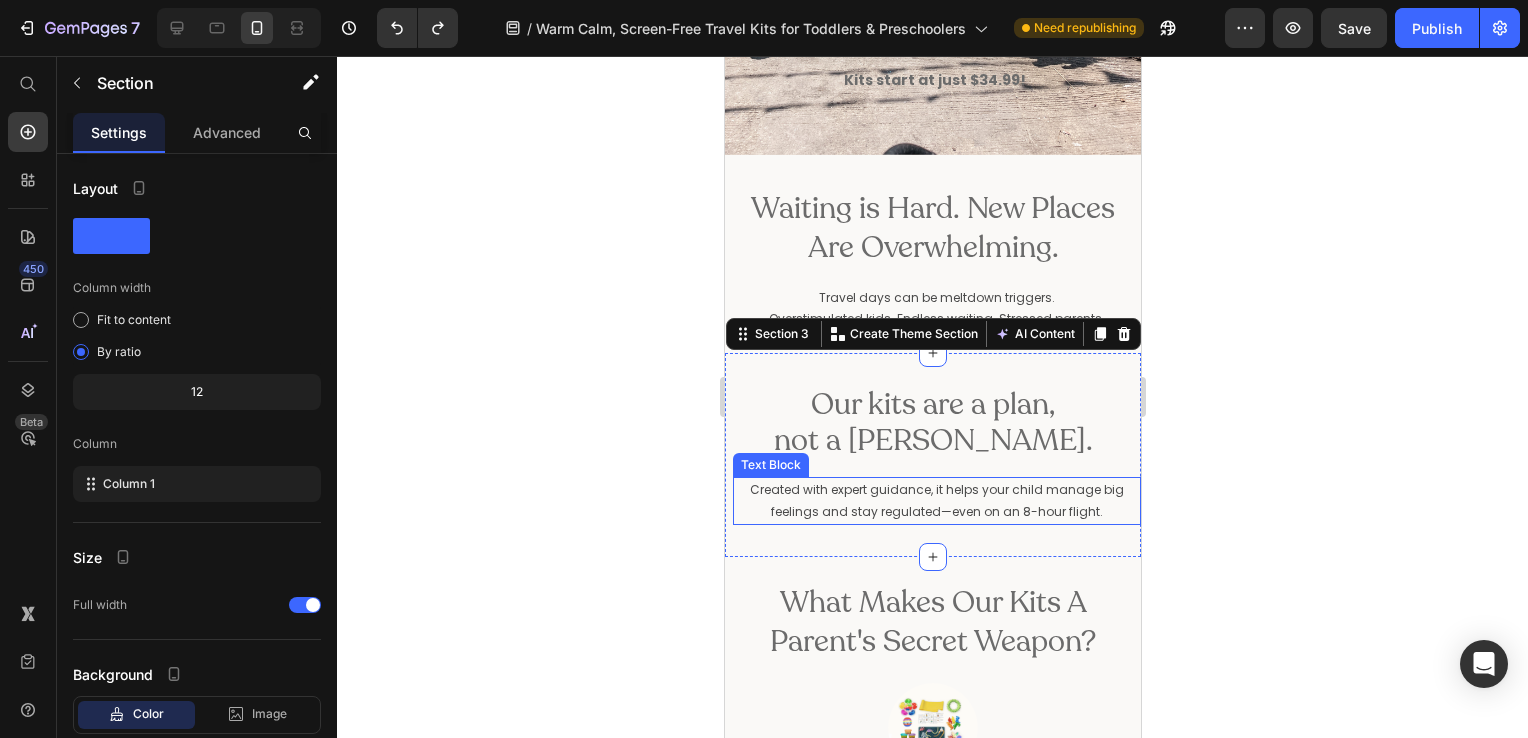 click on "Created with expert guidance, it helps your child manage big feelings and stay regulated—even on an 8-hour flight." at bounding box center [936, 500] 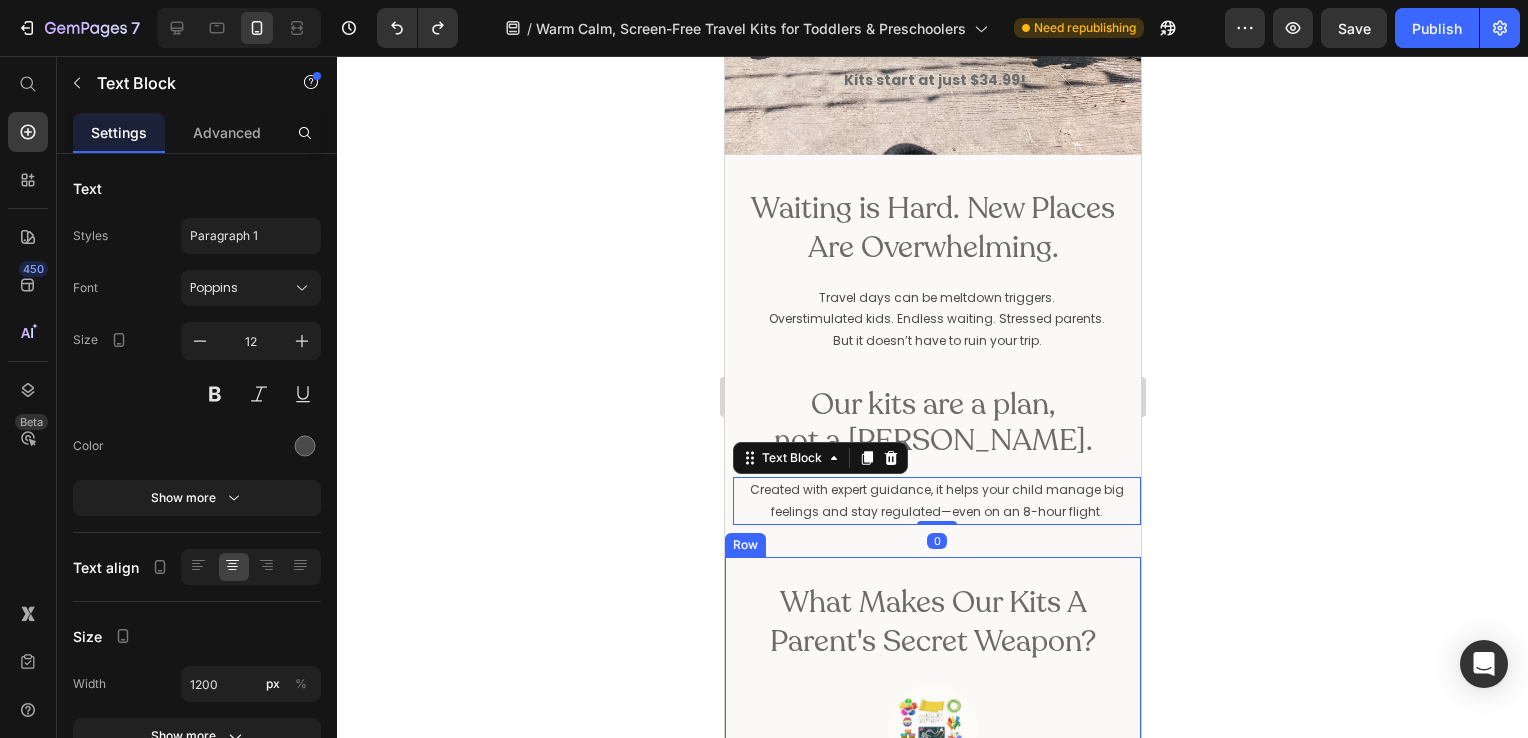 click on "What Makes Our kits a parent's secret weapon? Heading Image Calming Activities That Engage Little Hands and Minds Heading No more frantic “just do  something ”—everything is chosen for real sensory regulation. Text Block Image Screen-Free Tools to Reduce Overwhelm Heading Help your child manage stimulation and wait times without relying on screens. Text Block Image Expert Guidance Built In Heading Designed with a pediatric occupational therapist to support emotional regulation and transitions. Text Block Image Simple Parent Guide Included Heading So you know  exactly  how to use it—even during  meltdown moments. Text Block Get Yours [DATE] Button Row" at bounding box center [932, 1001] 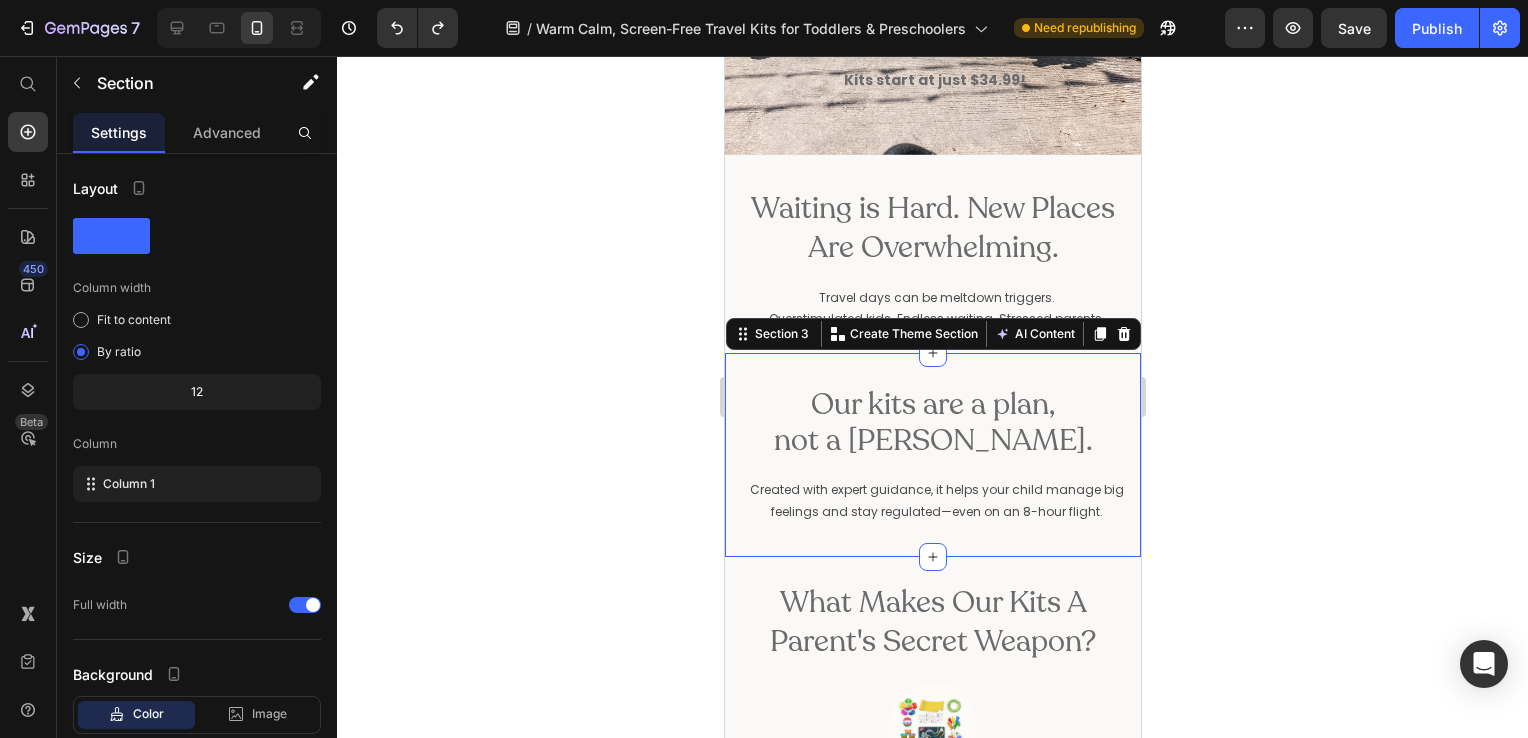 click on "Our kits are a plan,  not a [PERSON_NAME]. Heading Created with expert guidance, it helps your child manage big feelings and stay regulated—even on an 8-hour flight. Text Block Section 3   You can create reusable sections Create Theme Section AI Content Write with GemAI What would you like to describe here? Tone and Voice Persuasive Product Toddler Fine Motor Jar Activity Pages - Printable Show more Generate" at bounding box center [932, 454] 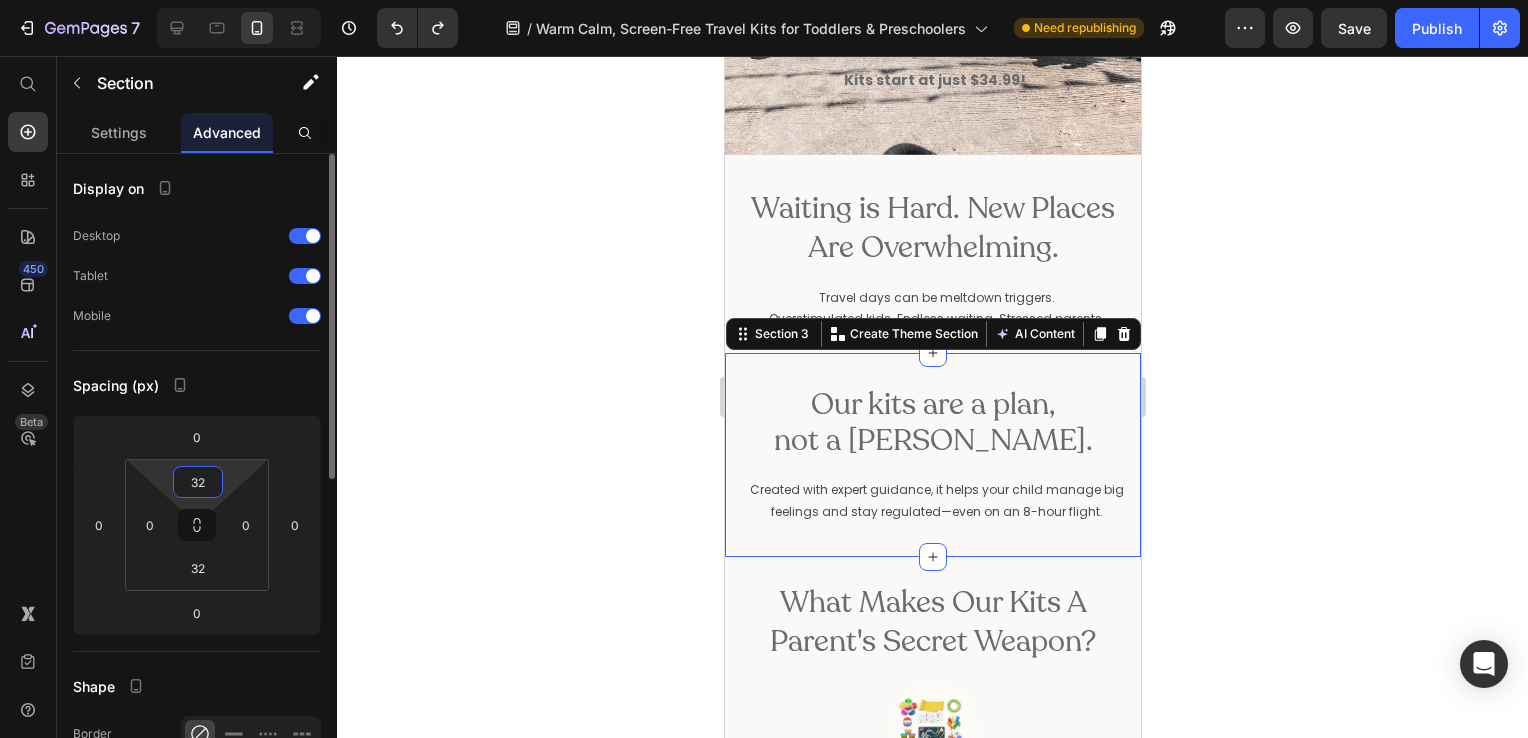 drag, startPoint x: 207, startPoint y: 475, endPoint x: 196, endPoint y: 476, distance: 11.045361 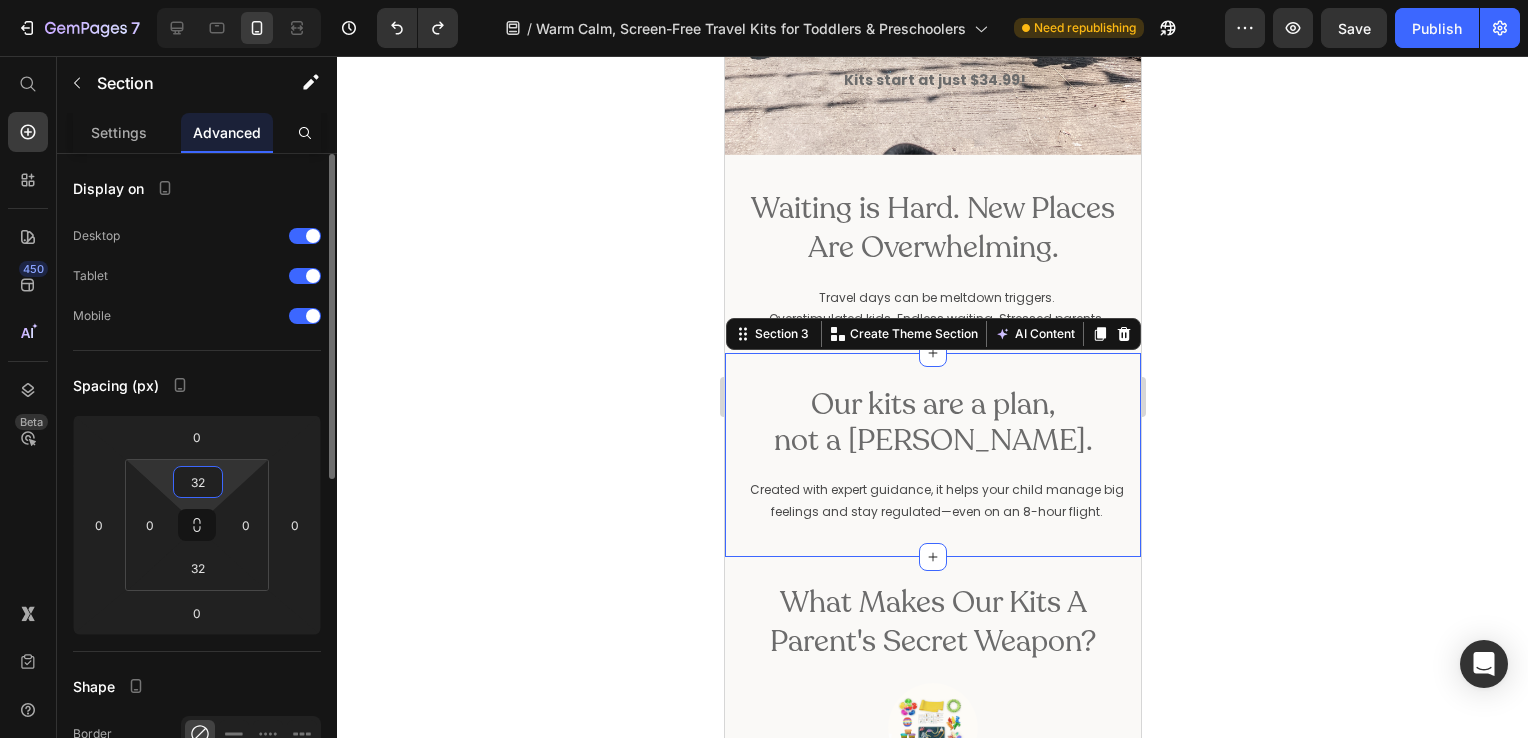 click on "32" at bounding box center [198, 482] 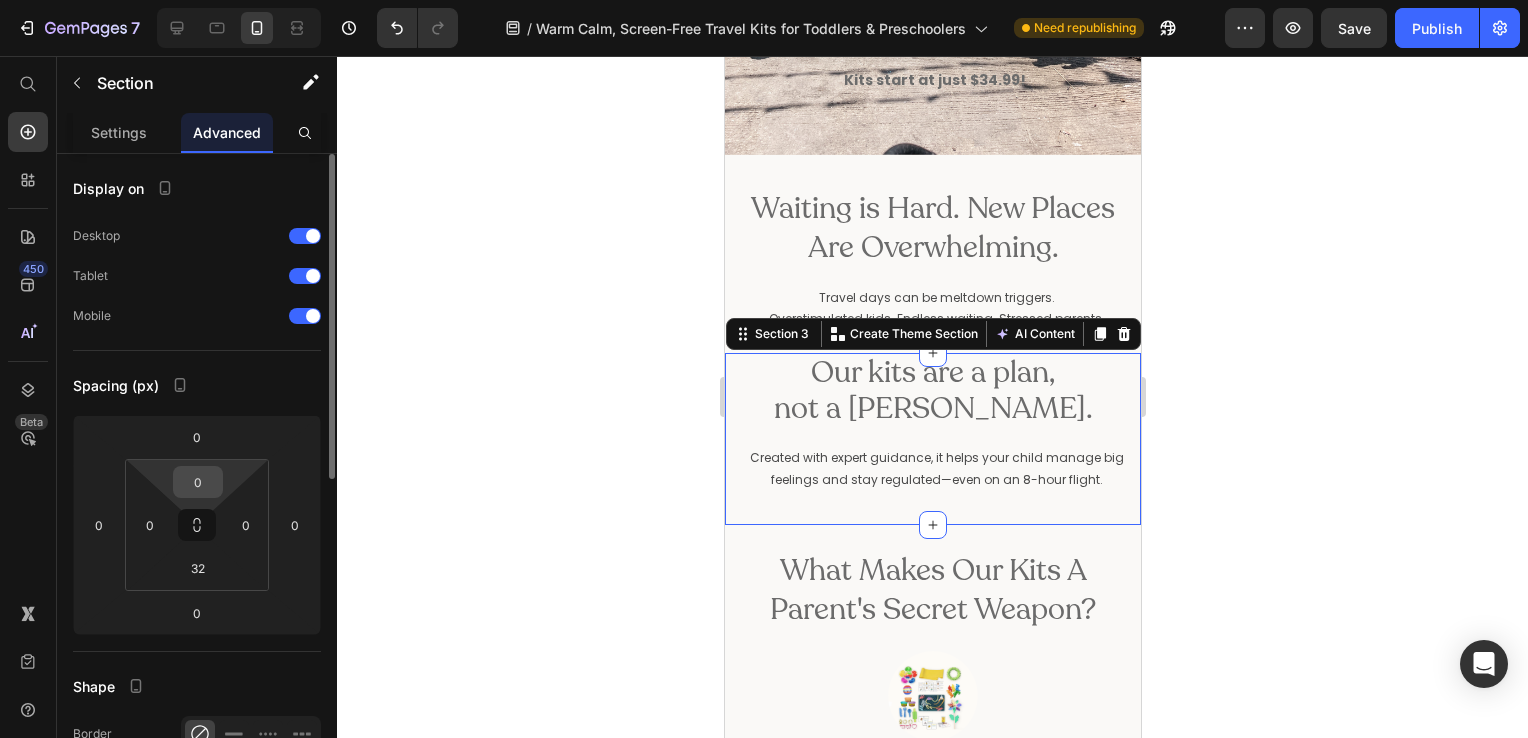 drag, startPoint x: 1254, startPoint y: 402, endPoint x: 205, endPoint y: 478, distance: 1051.7495 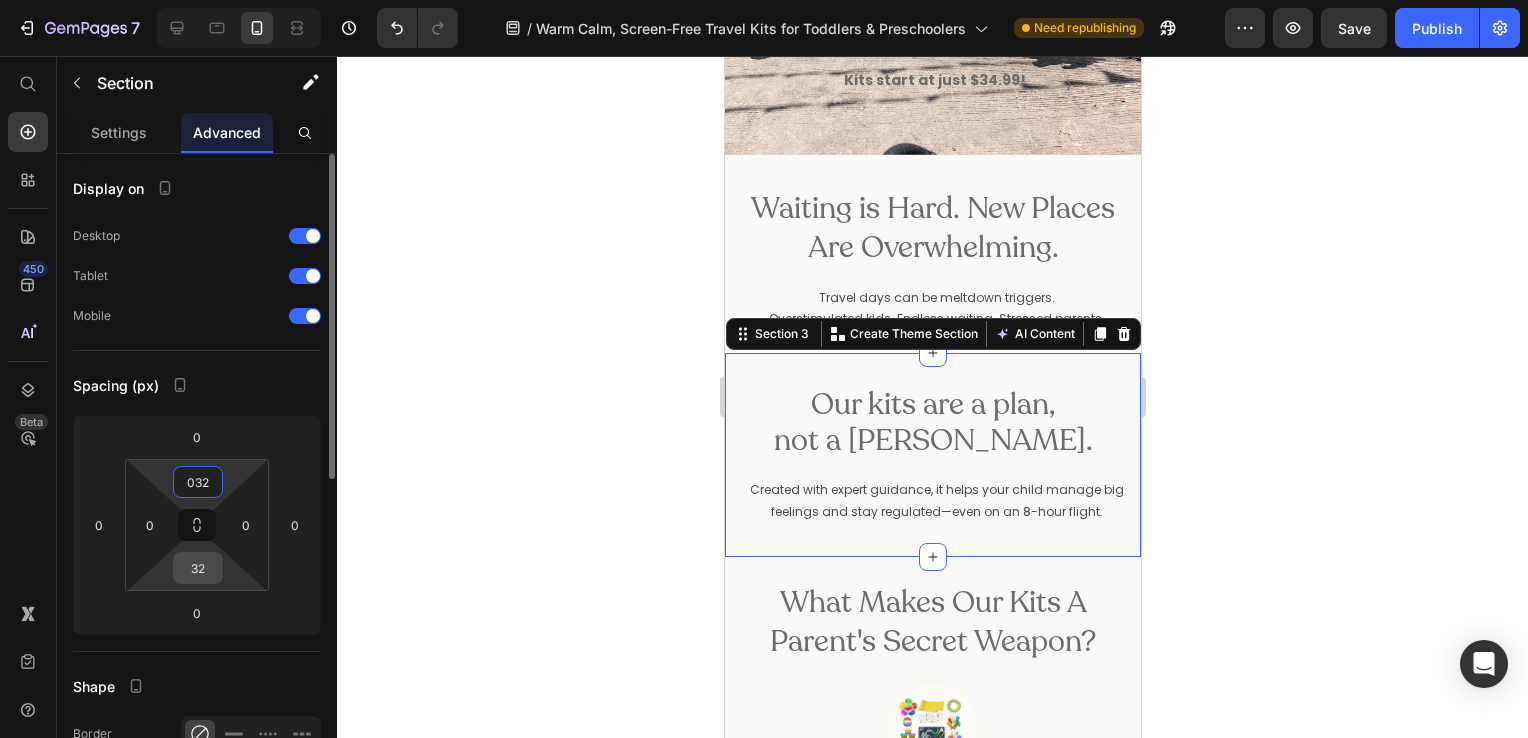 type on "32" 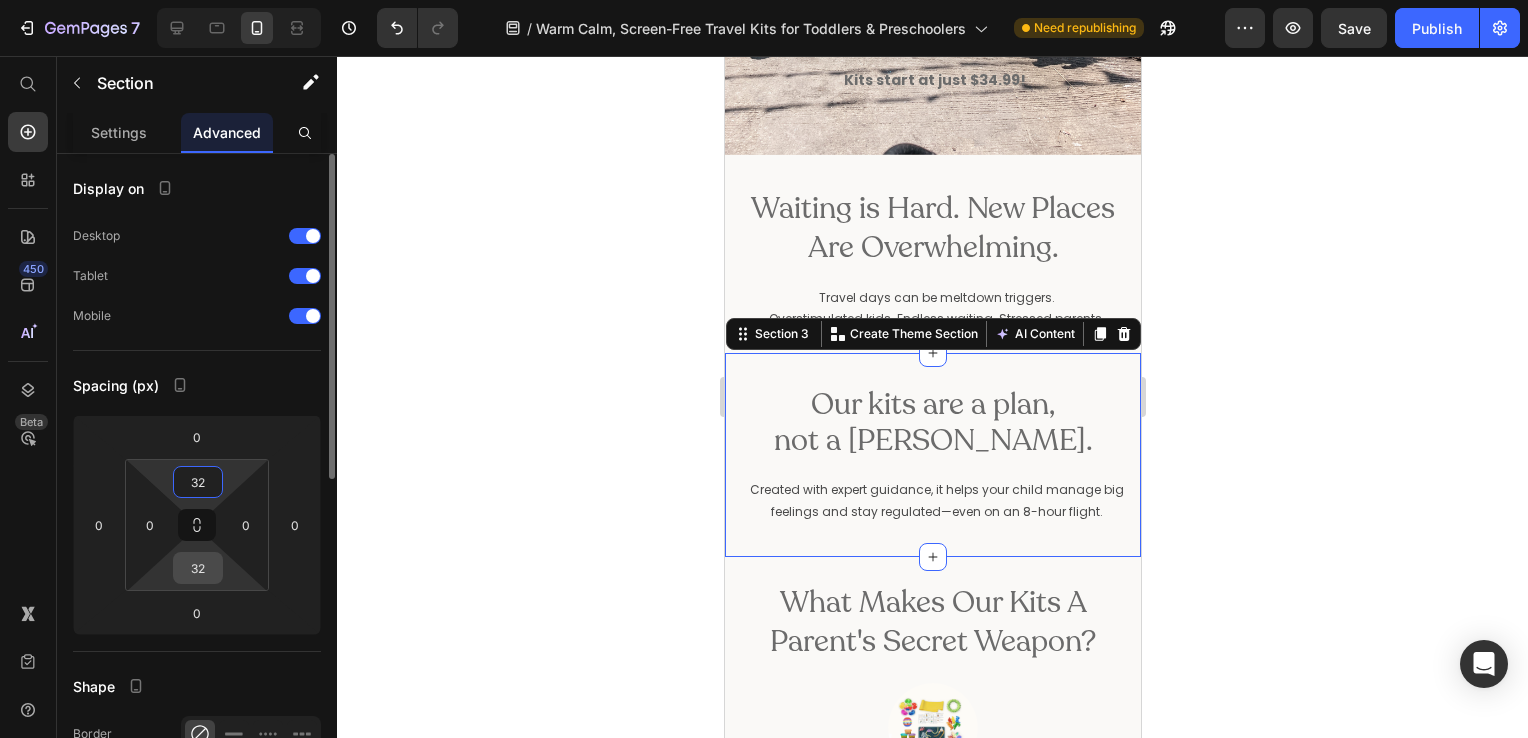click on "32" at bounding box center (198, 568) 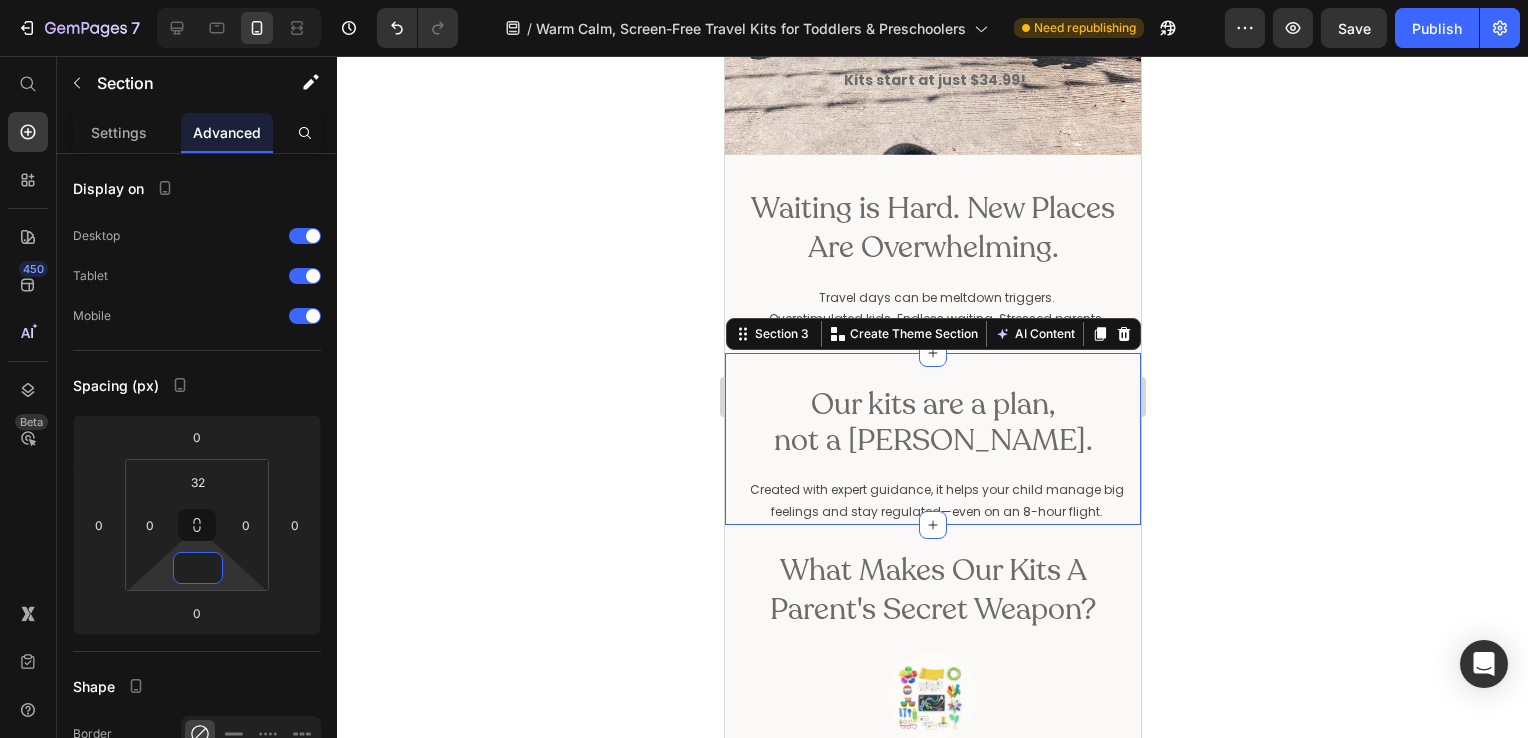 type on "0" 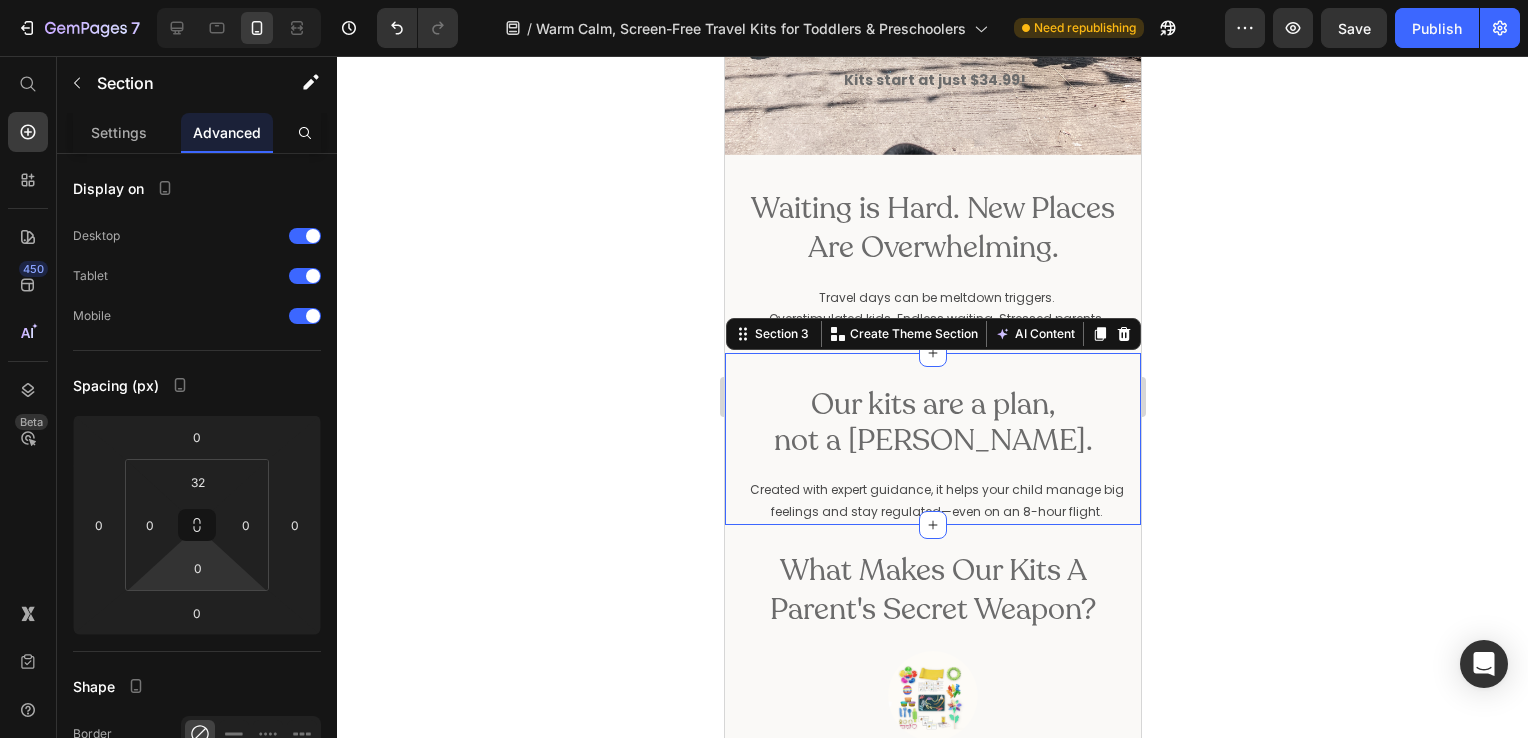 drag, startPoint x: 1392, startPoint y: 382, endPoint x: 1333, endPoint y: 177, distance: 213.32135 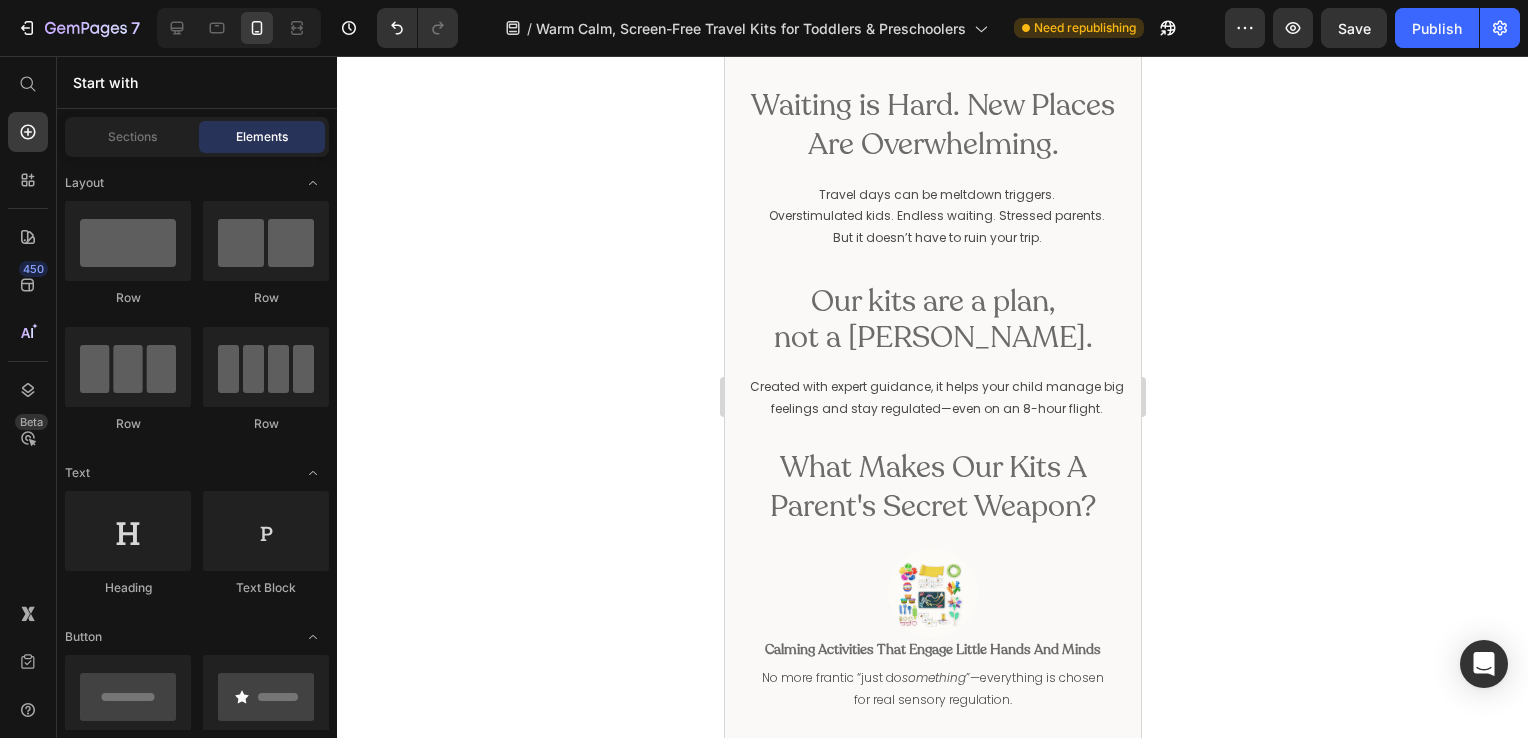 scroll, scrollTop: 590, scrollLeft: 0, axis: vertical 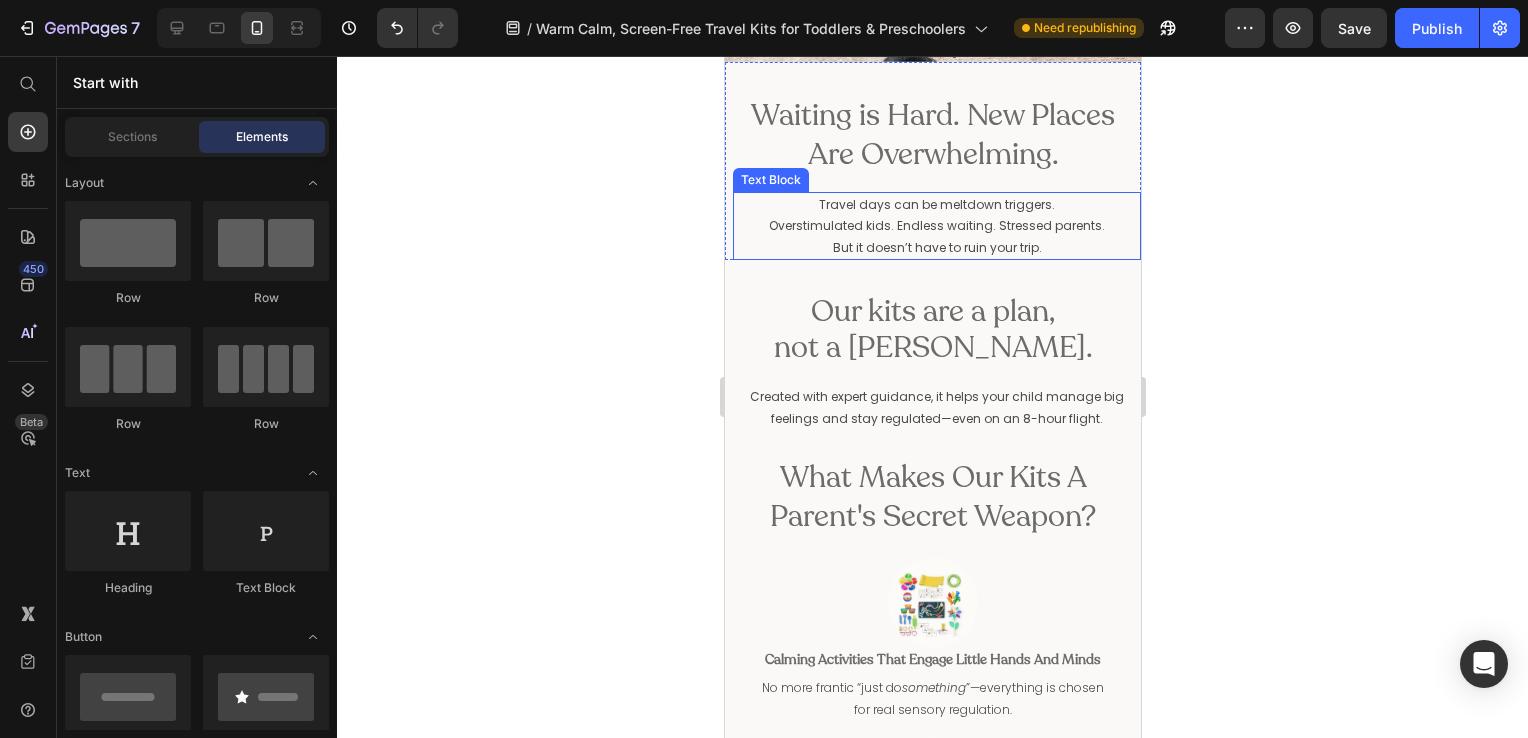 click on "Overstimulated kids. Endless waiting. Stressed parents." at bounding box center [936, 226] 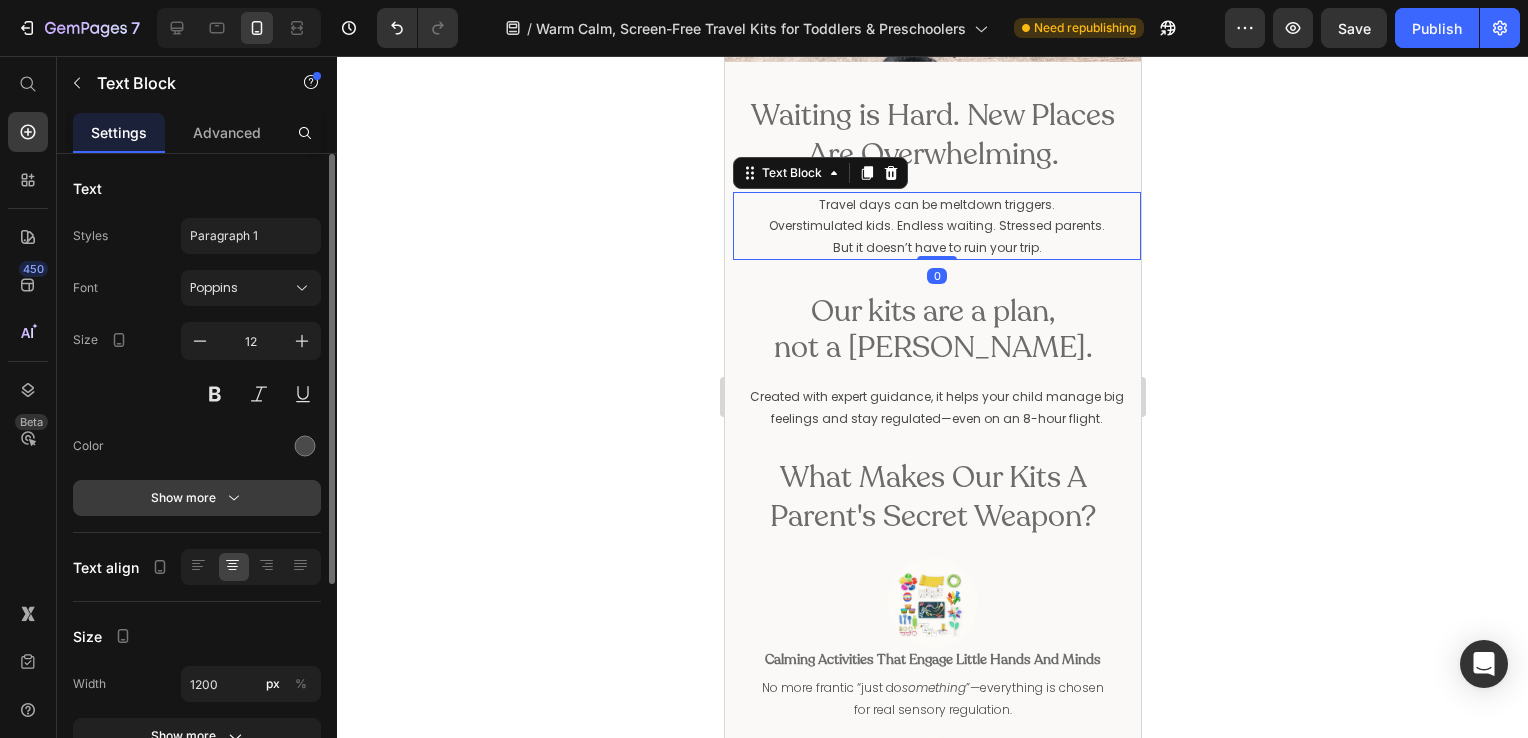 drag, startPoint x: 210, startPoint y: 491, endPoint x: 168, endPoint y: 513, distance: 47.41308 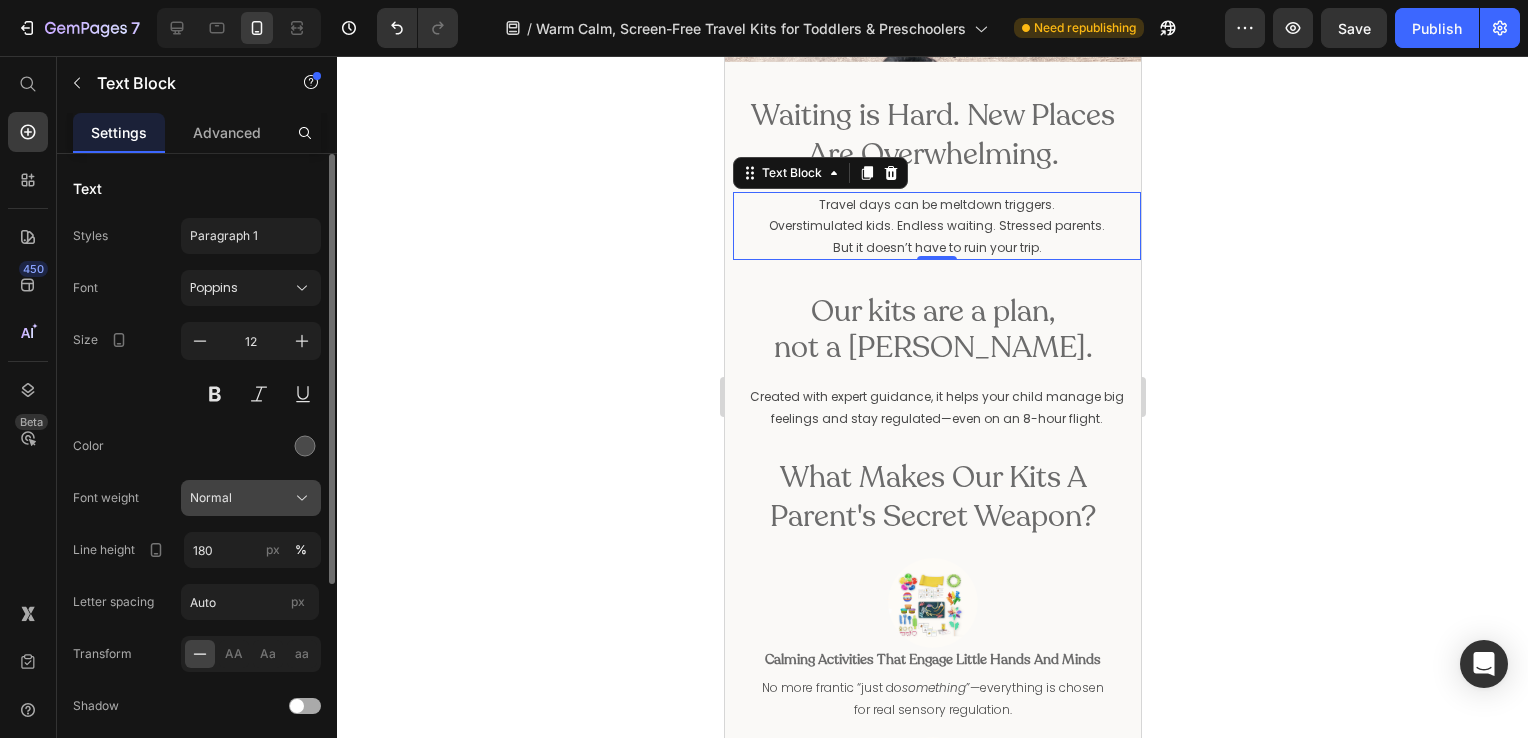 click on "Normal" at bounding box center (211, 498) 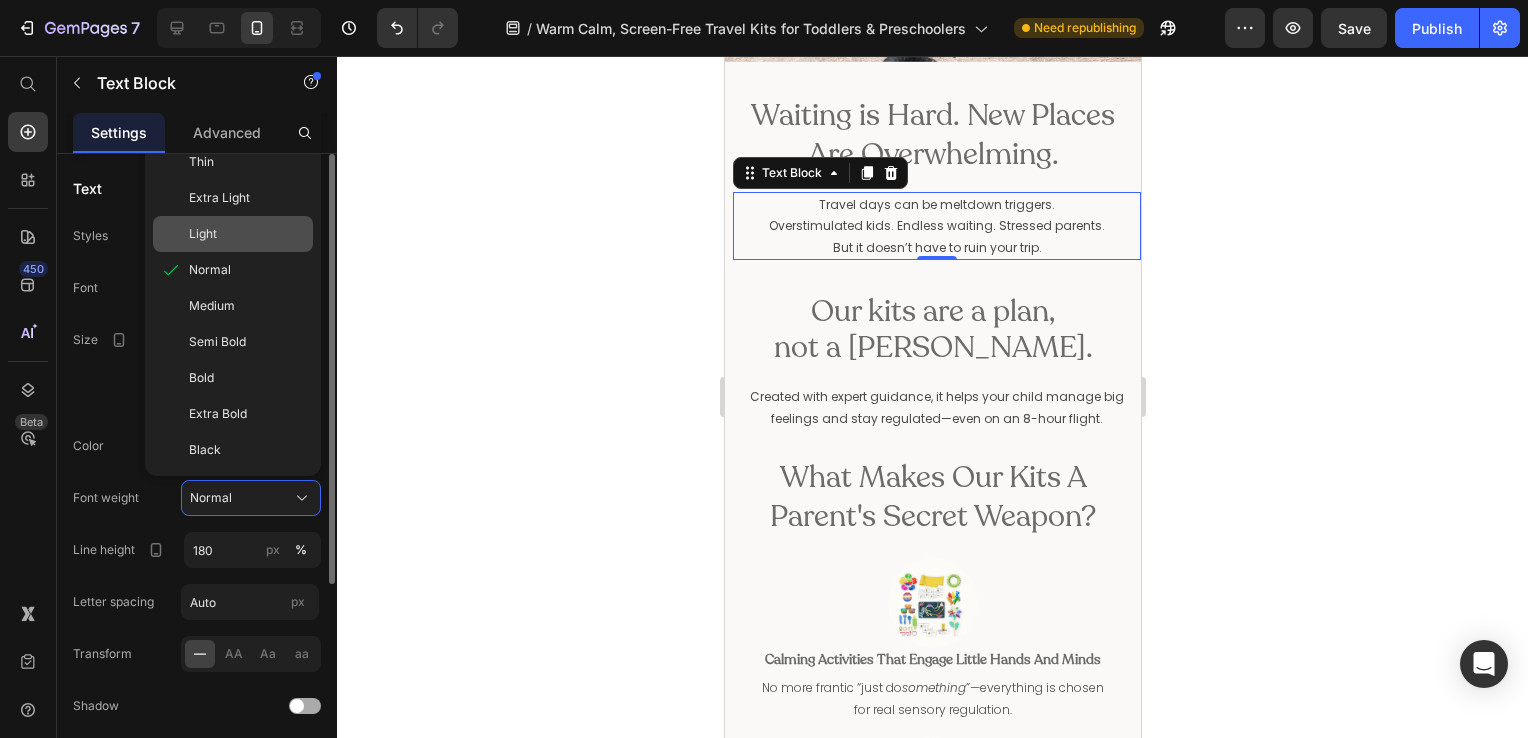click on "Light" at bounding box center [247, 234] 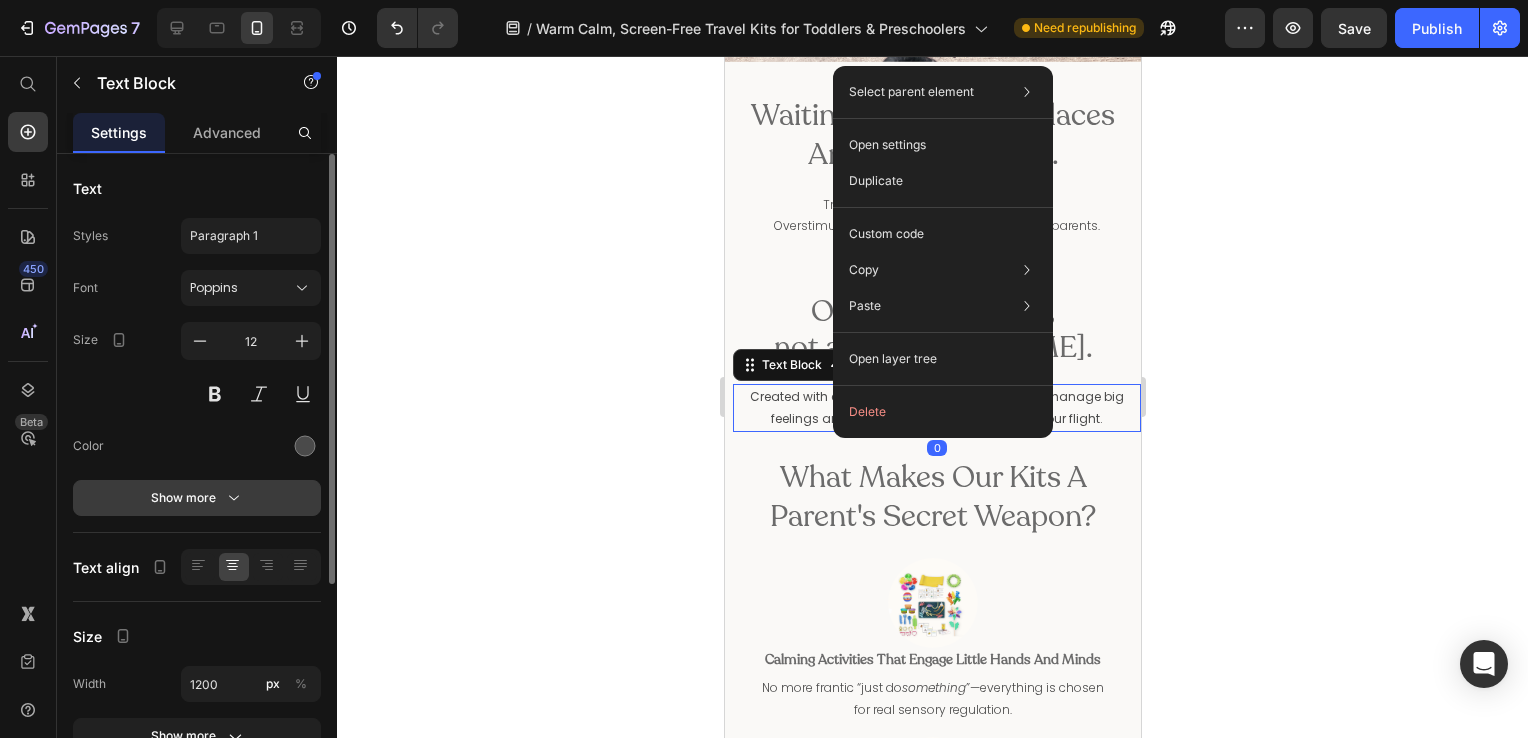 click on "Show more" at bounding box center [197, 498] 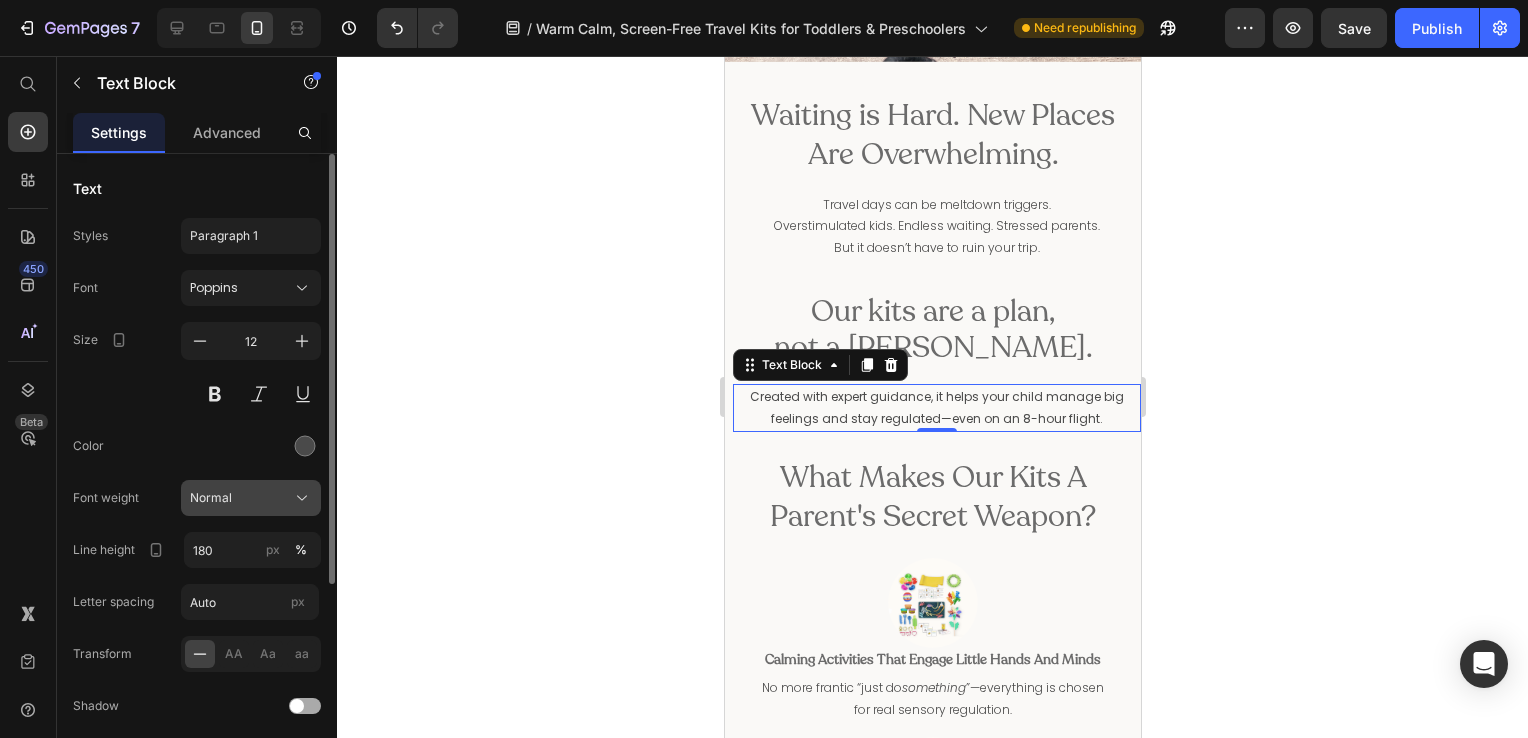click on "Normal" at bounding box center (211, 498) 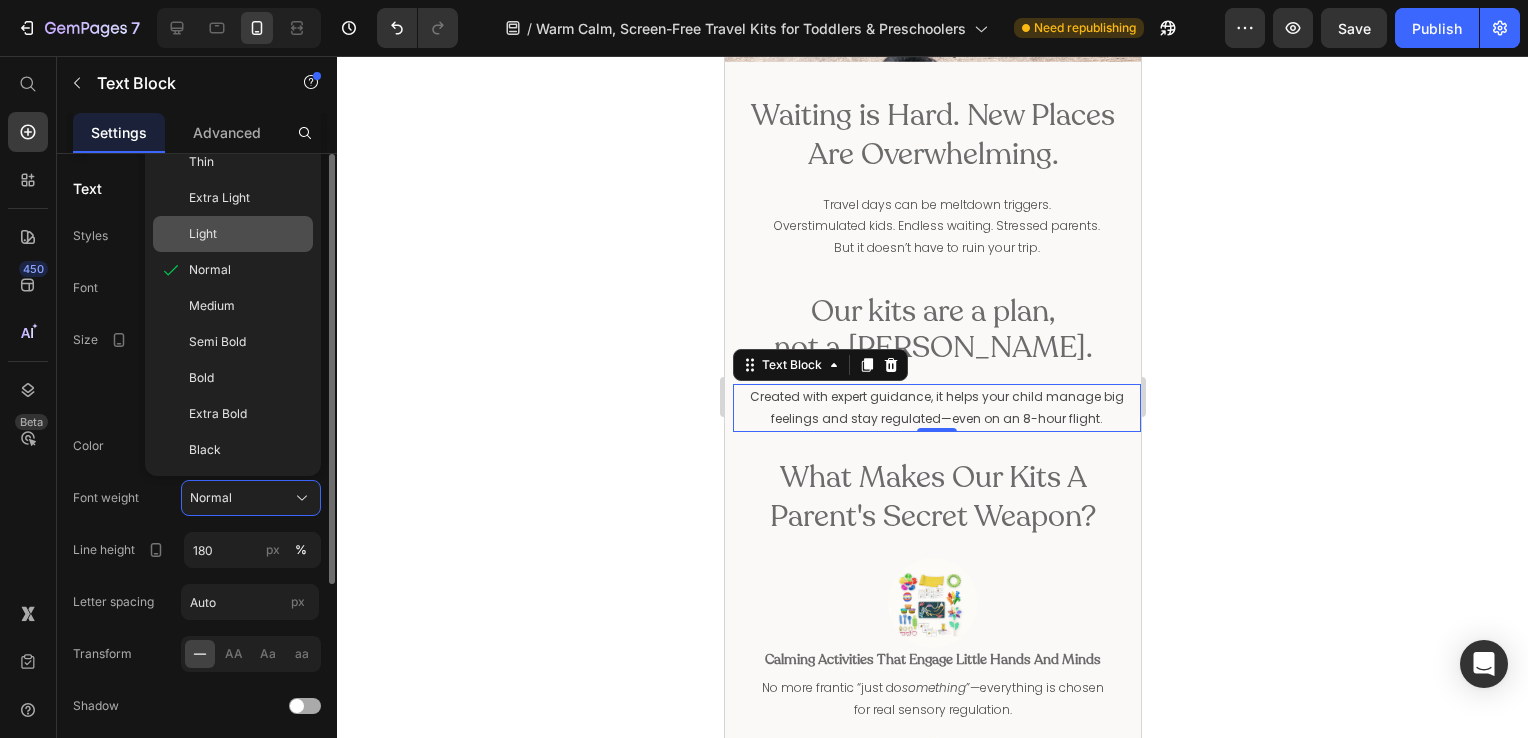 click on "Light" 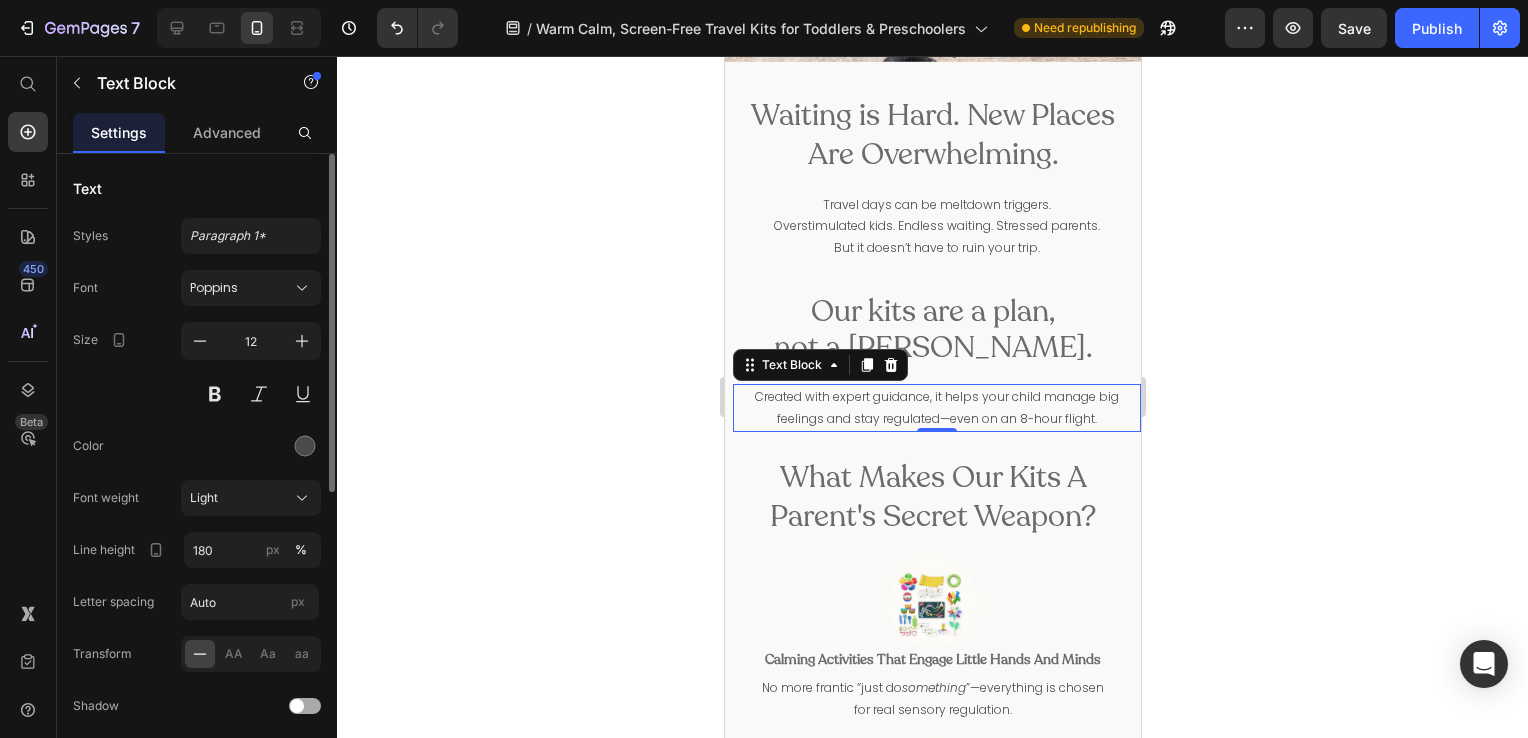 click 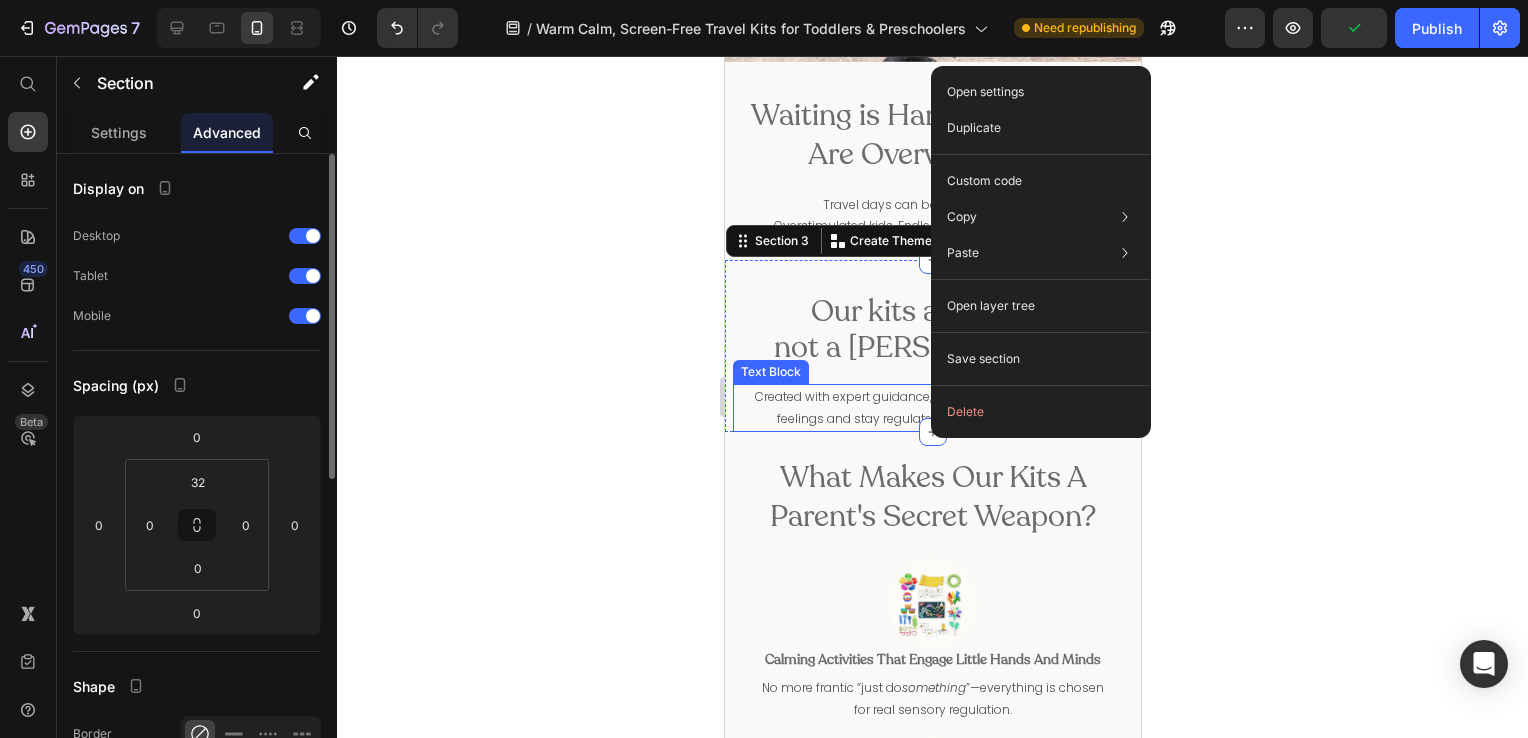 click on "Created with expert guidance, it helps your child manage big feelings and stay regulated—even on an 8-hour flight." at bounding box center [936, 407] 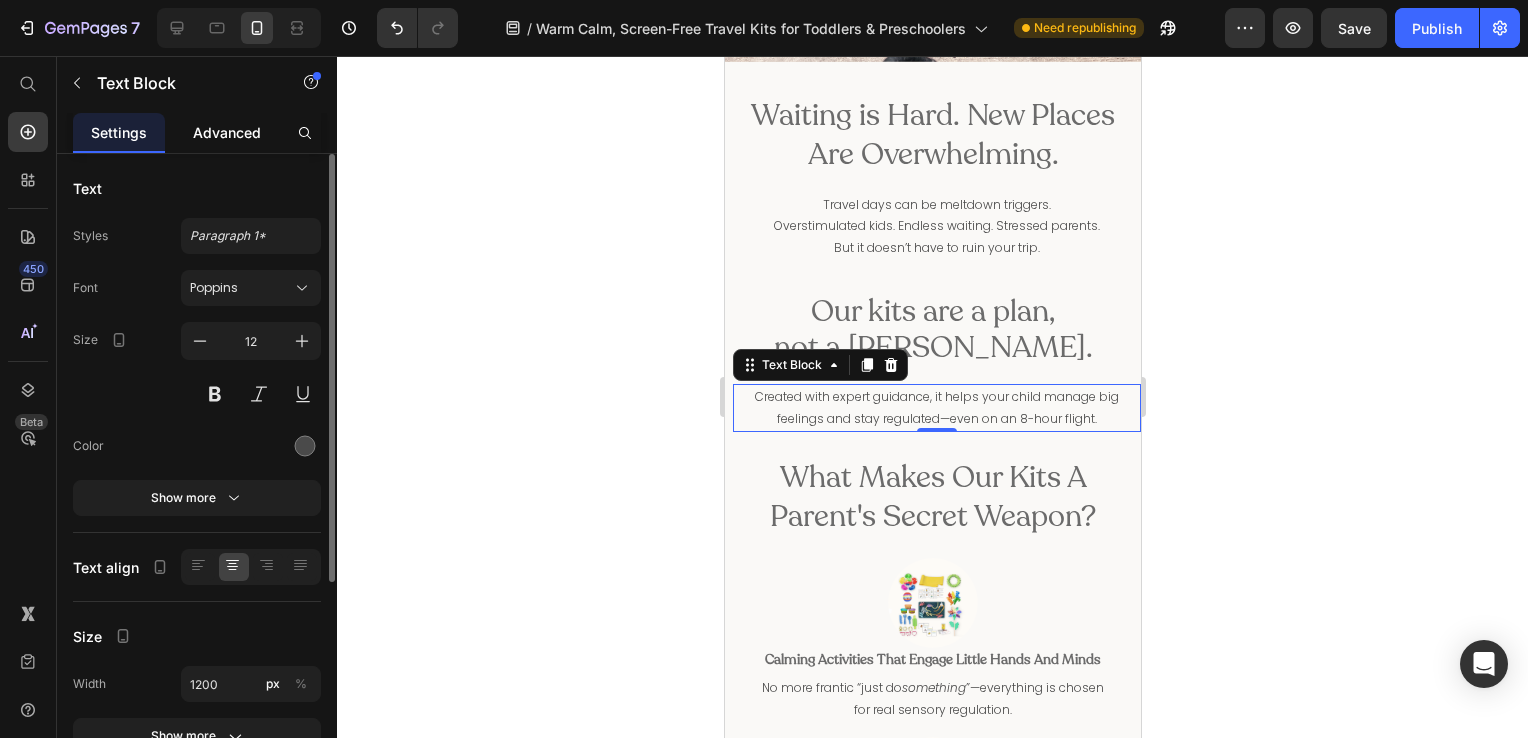 click on "Advanced" at bounding box center (227, 132) 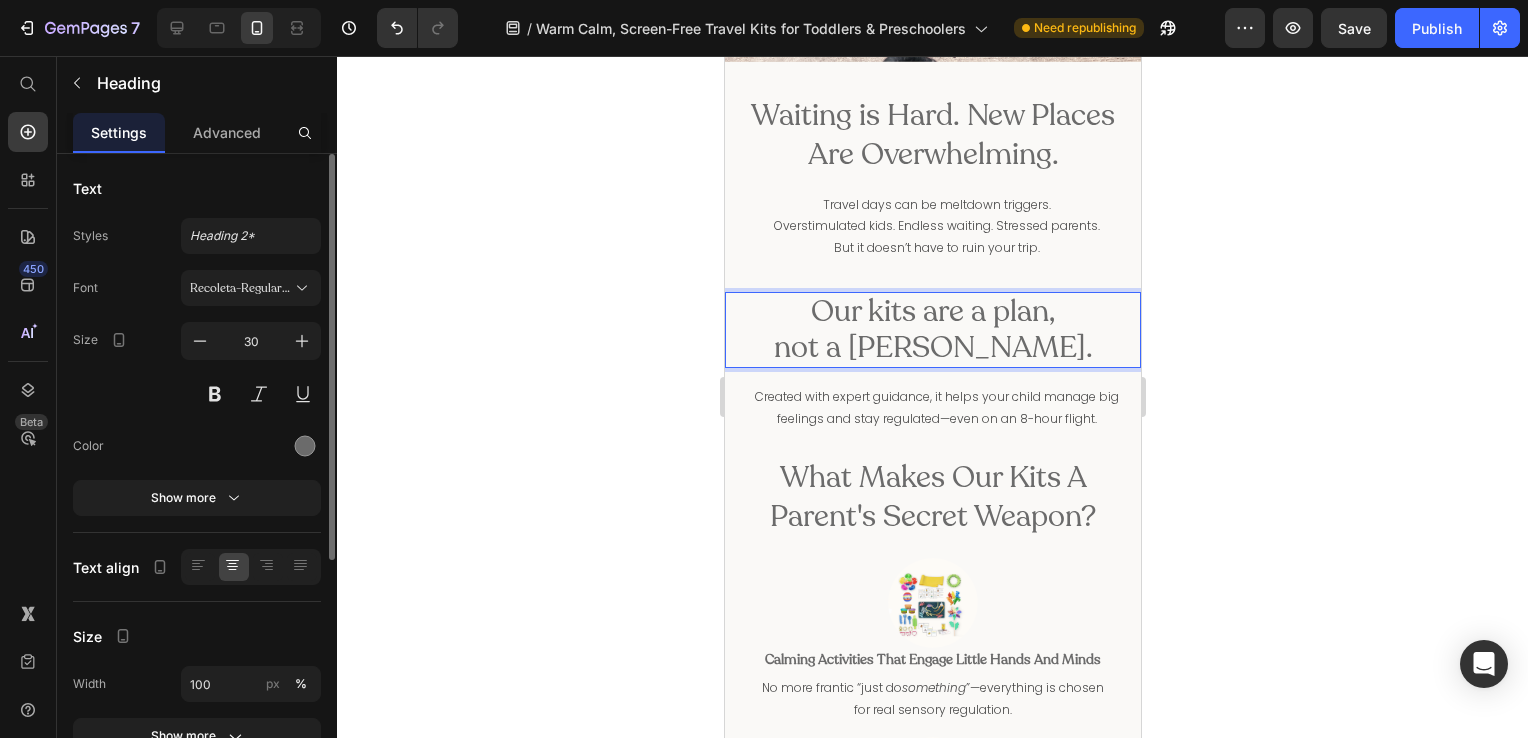 click on "Our kits are a plan,  not a [PERSON_NAME]." at bounding box center [932, 330] 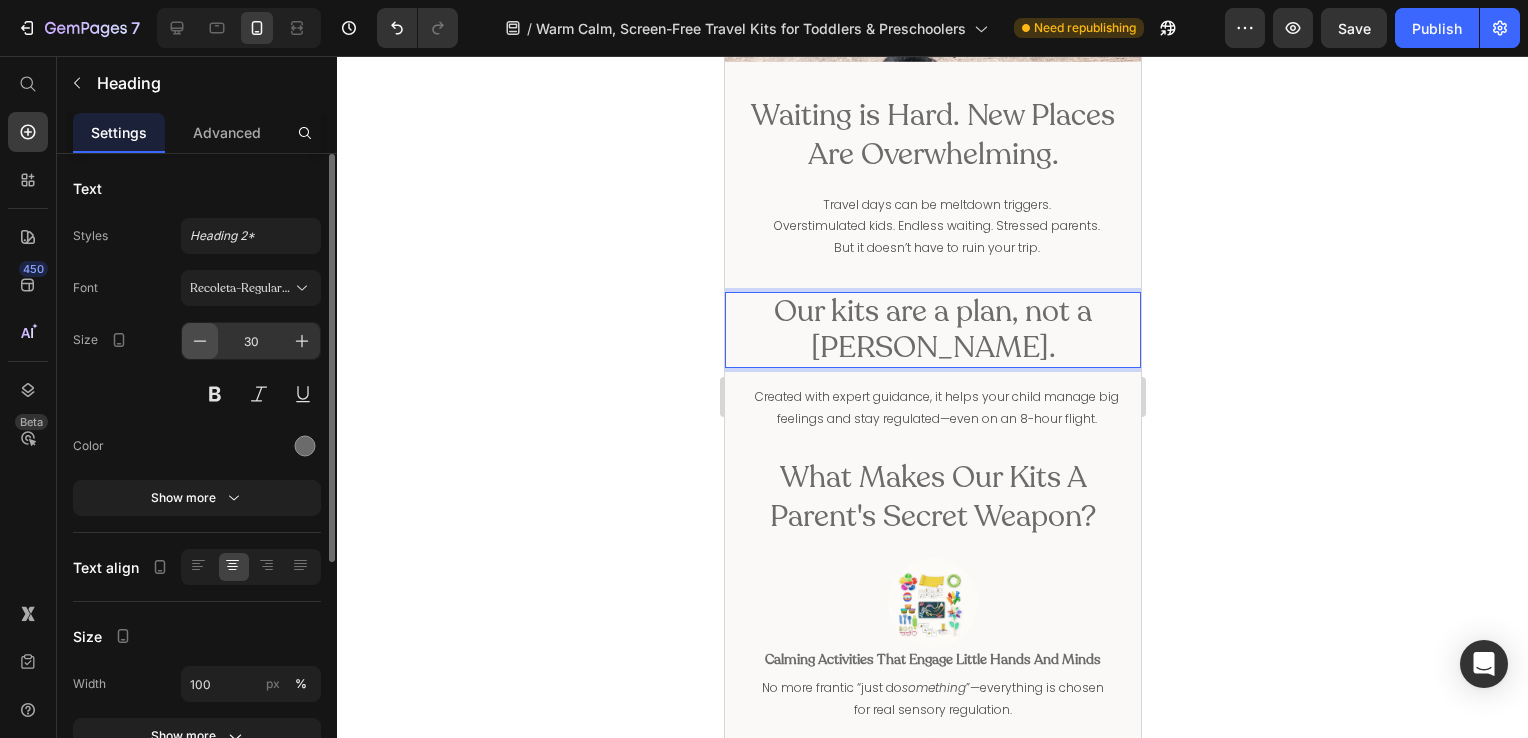 click 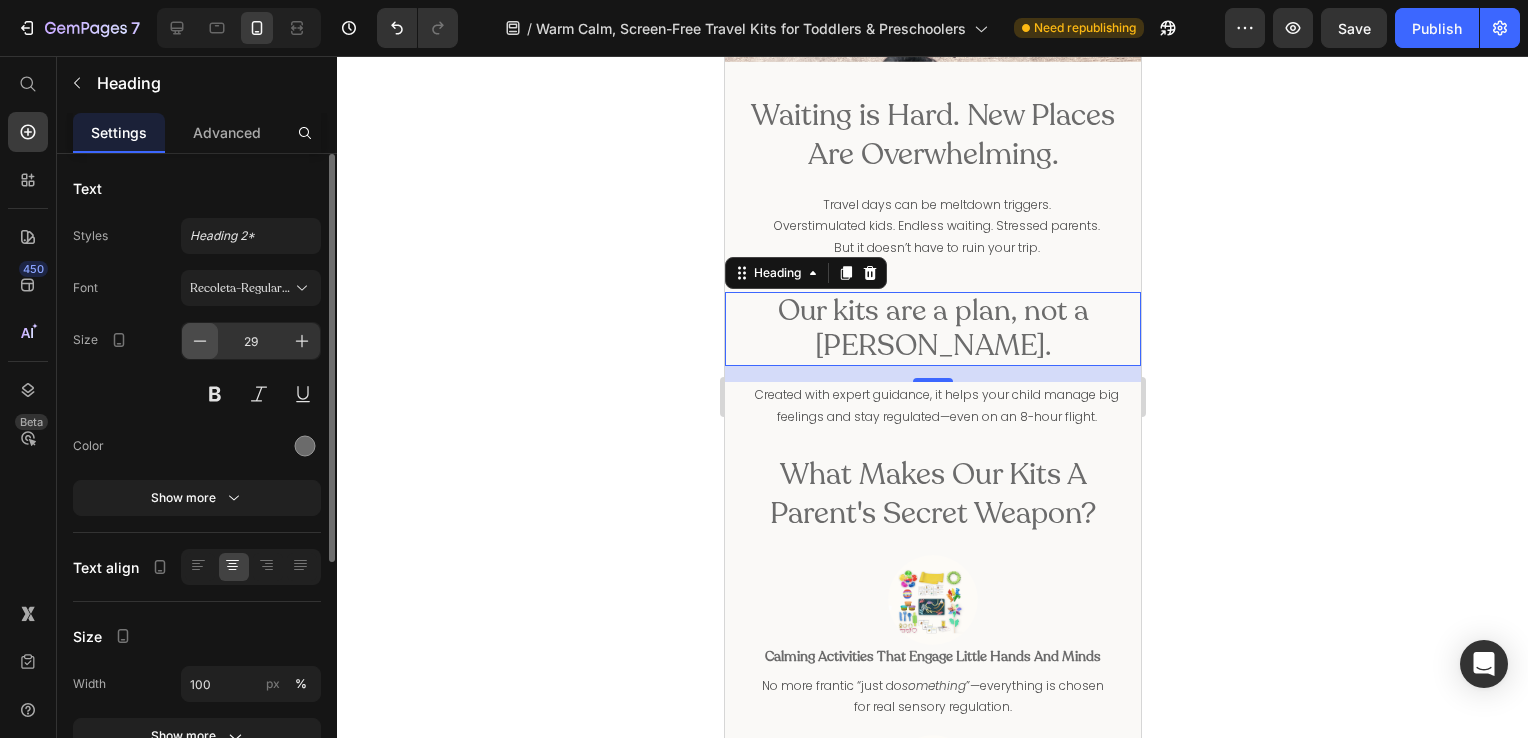 click 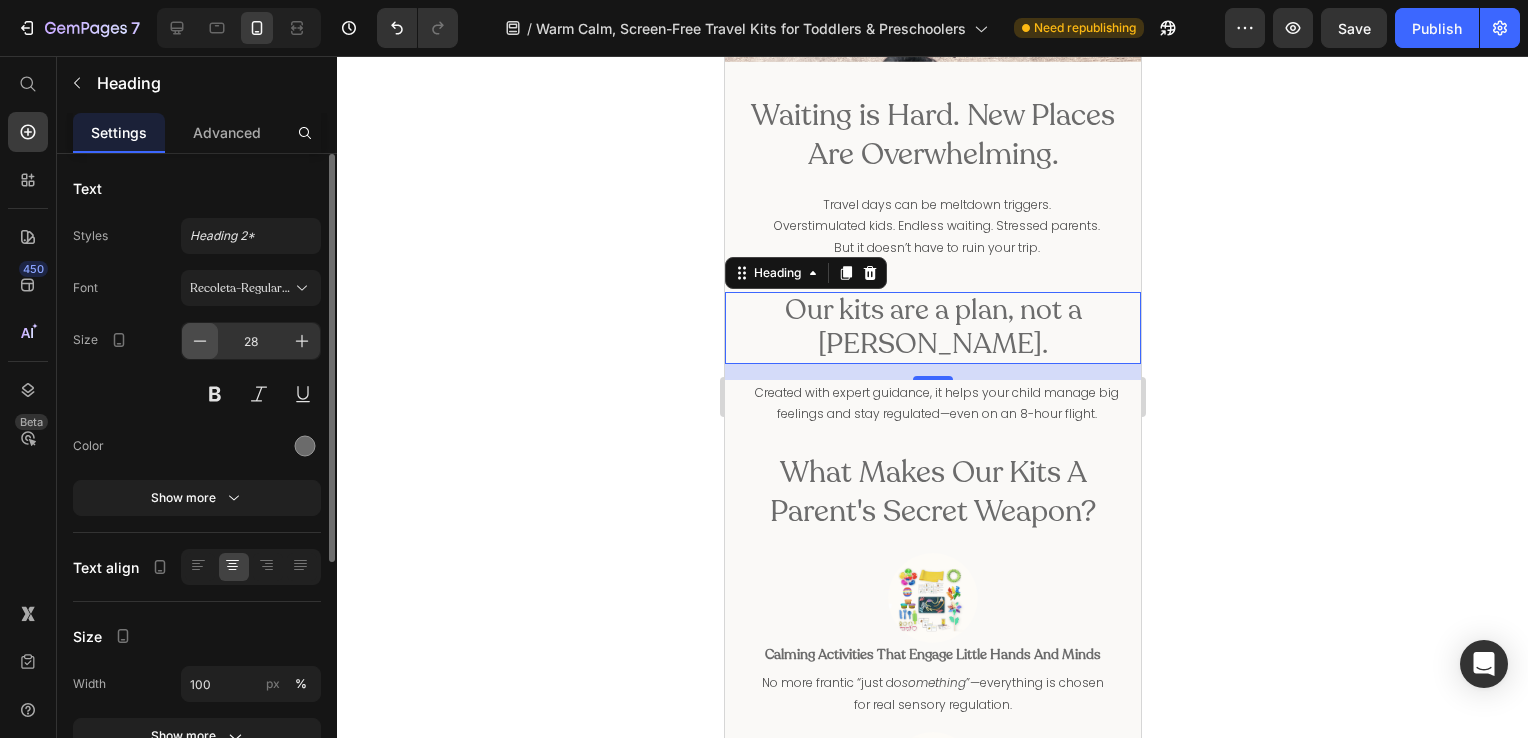 click 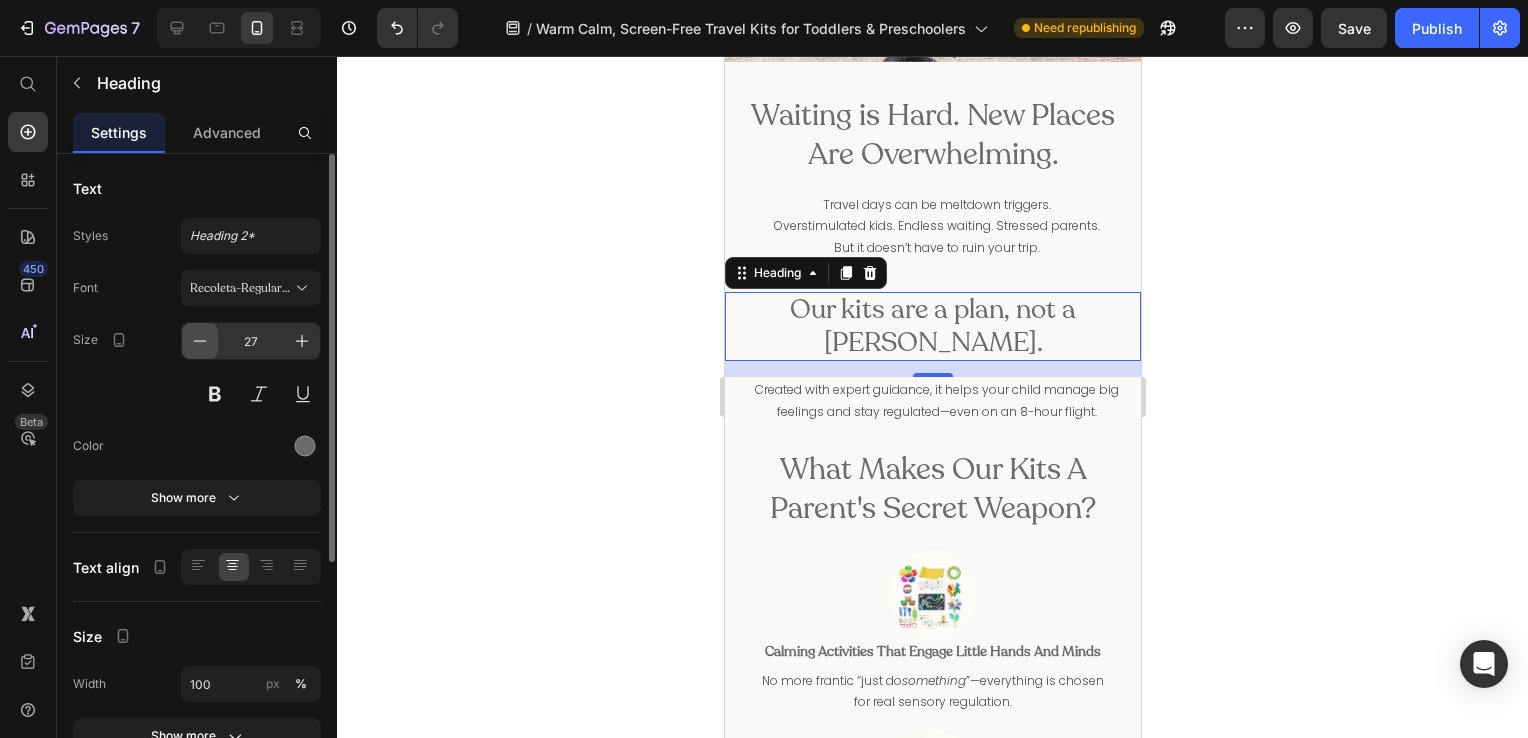 click 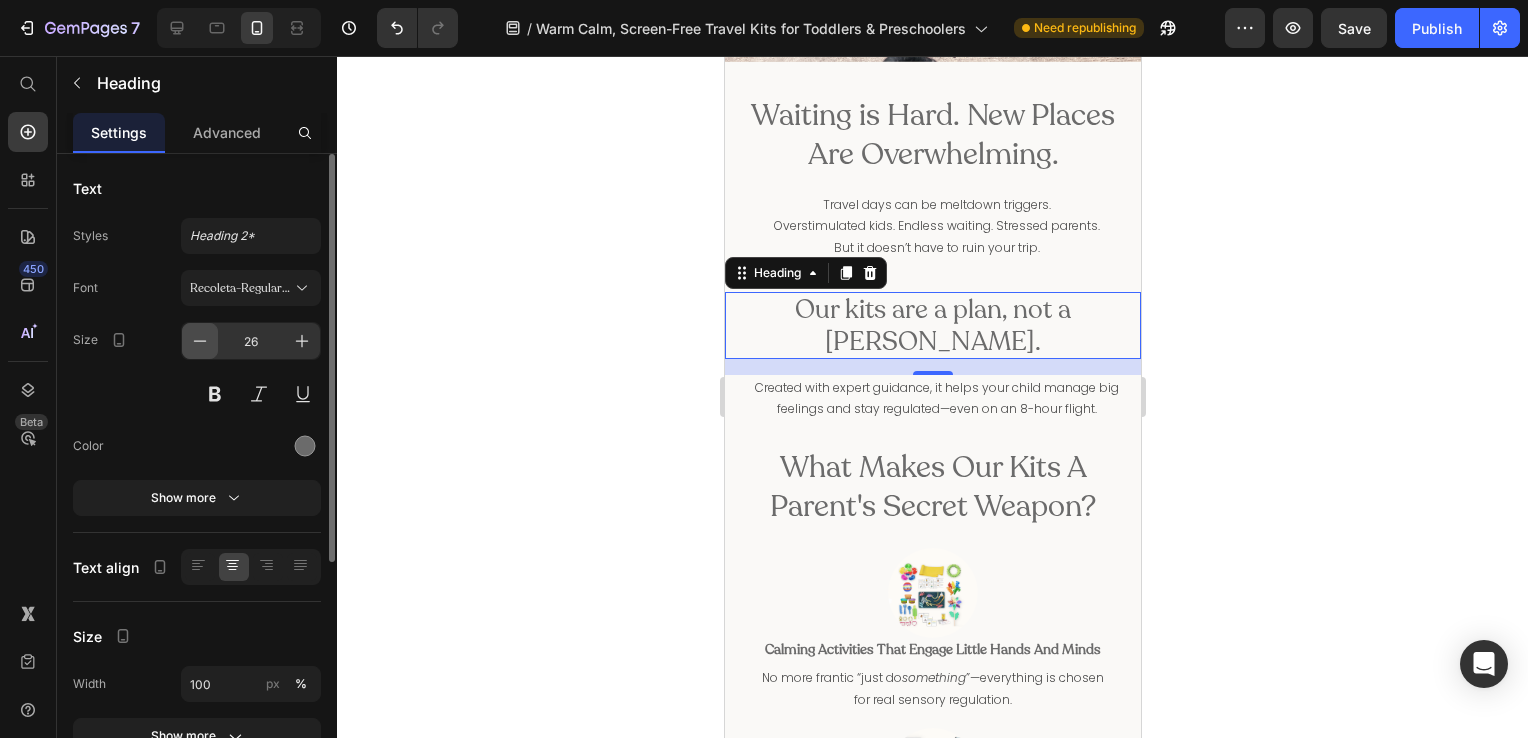 click 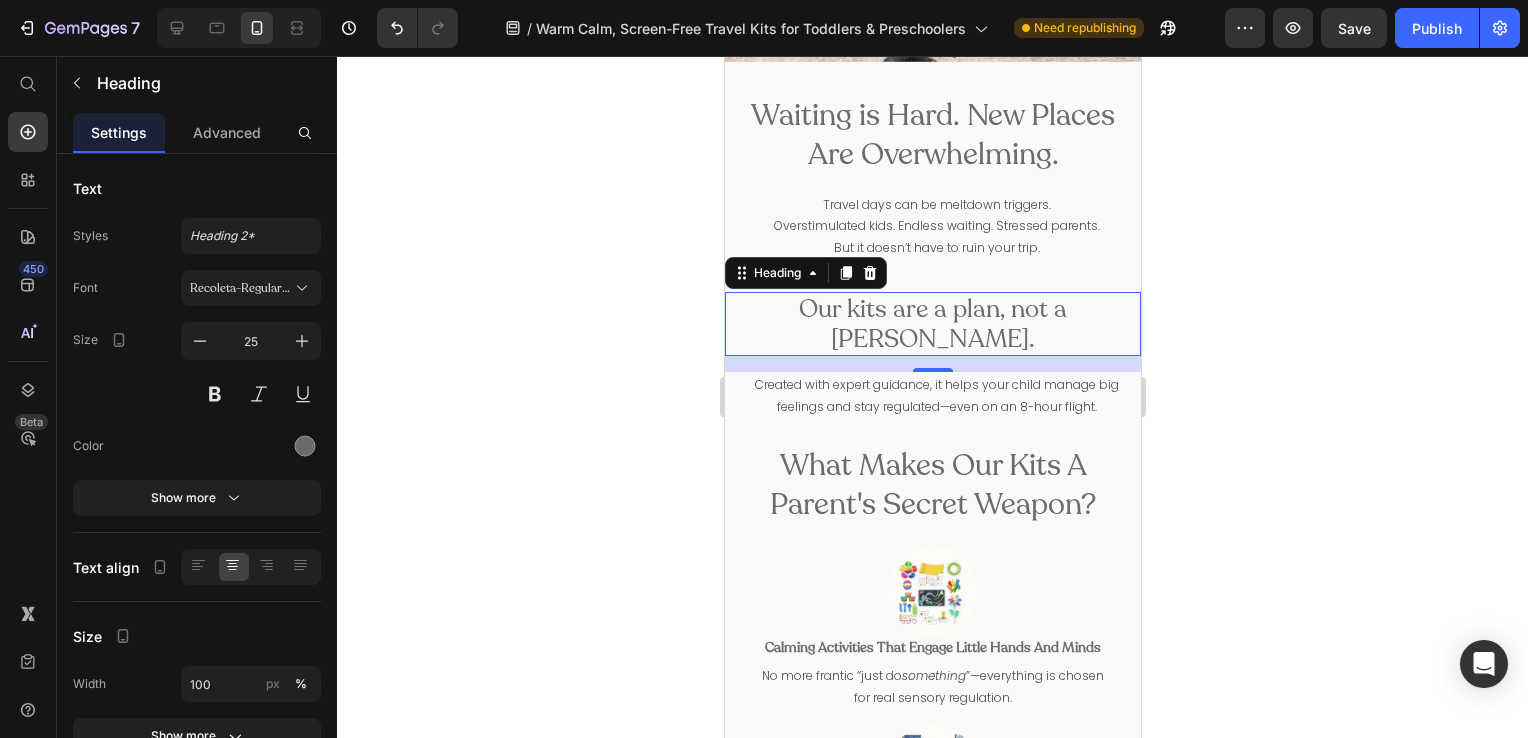 click 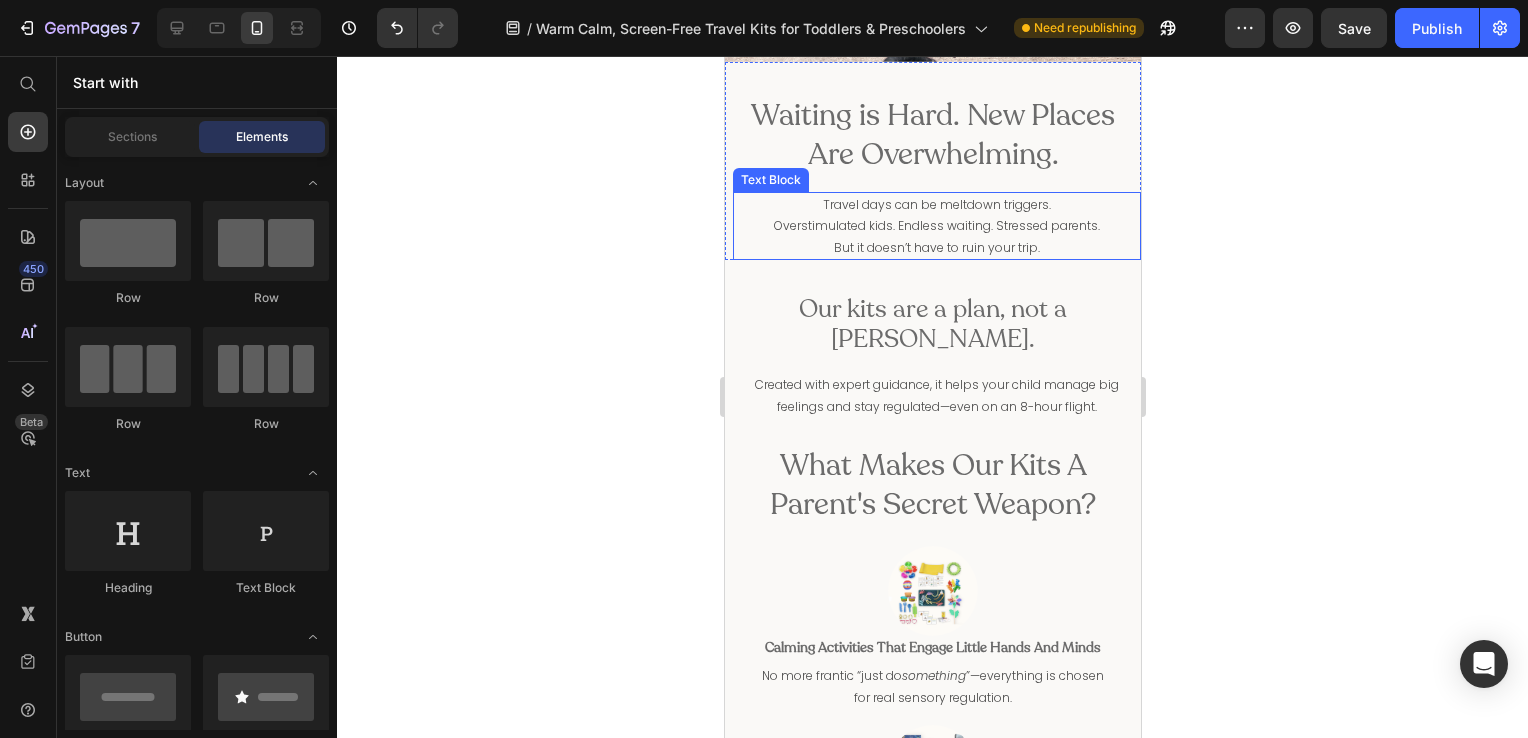 click on "Overstimulated kids. Endless waiting. Stressed parents." at bounding box center [936, 226] 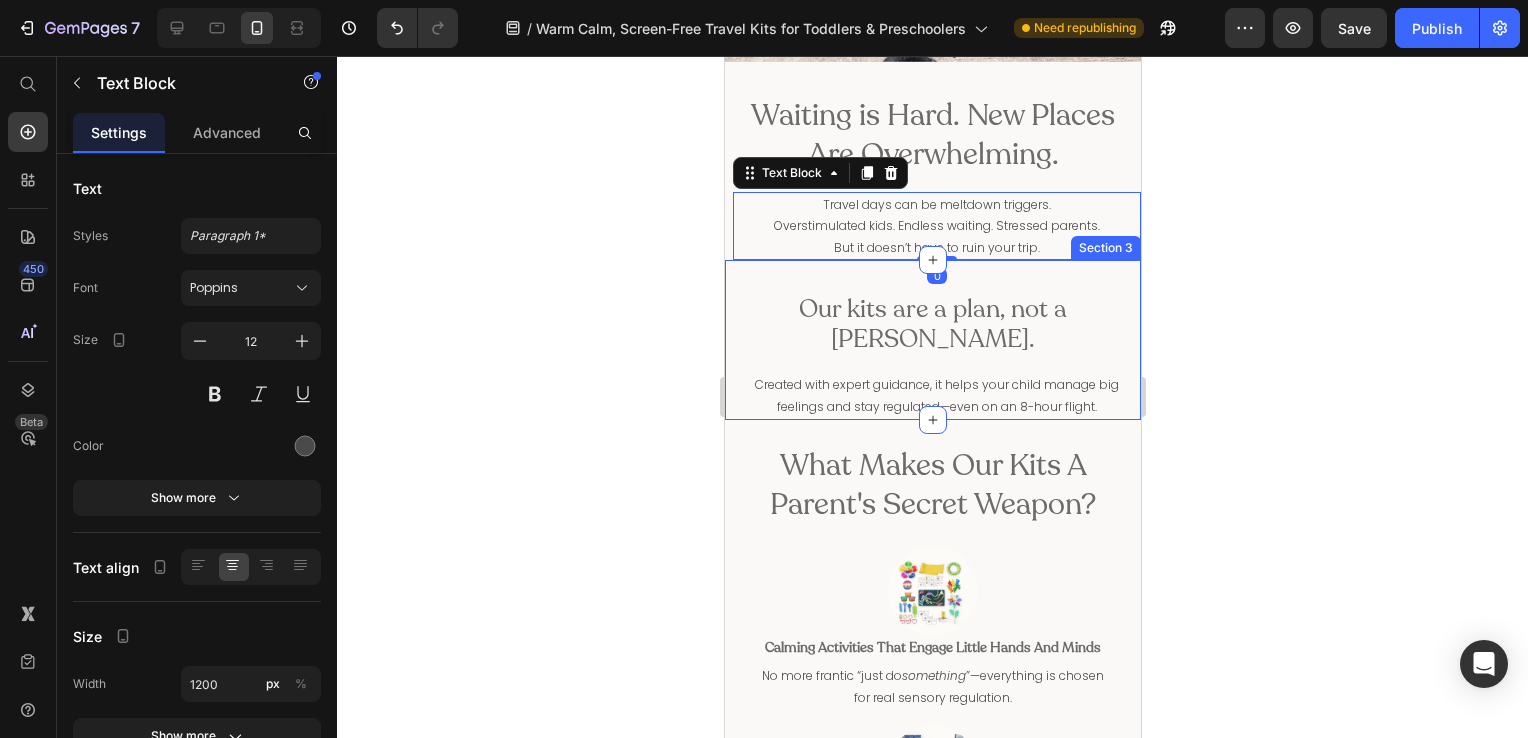 click on "Our kits are a plan, not a [PERSON_NAME]. Heading Created with expert guidance, it helps your child manage big feelings and stay regulated—even on an 8-hour flight. Text Block Section 3" at bounding box center [932, 339] 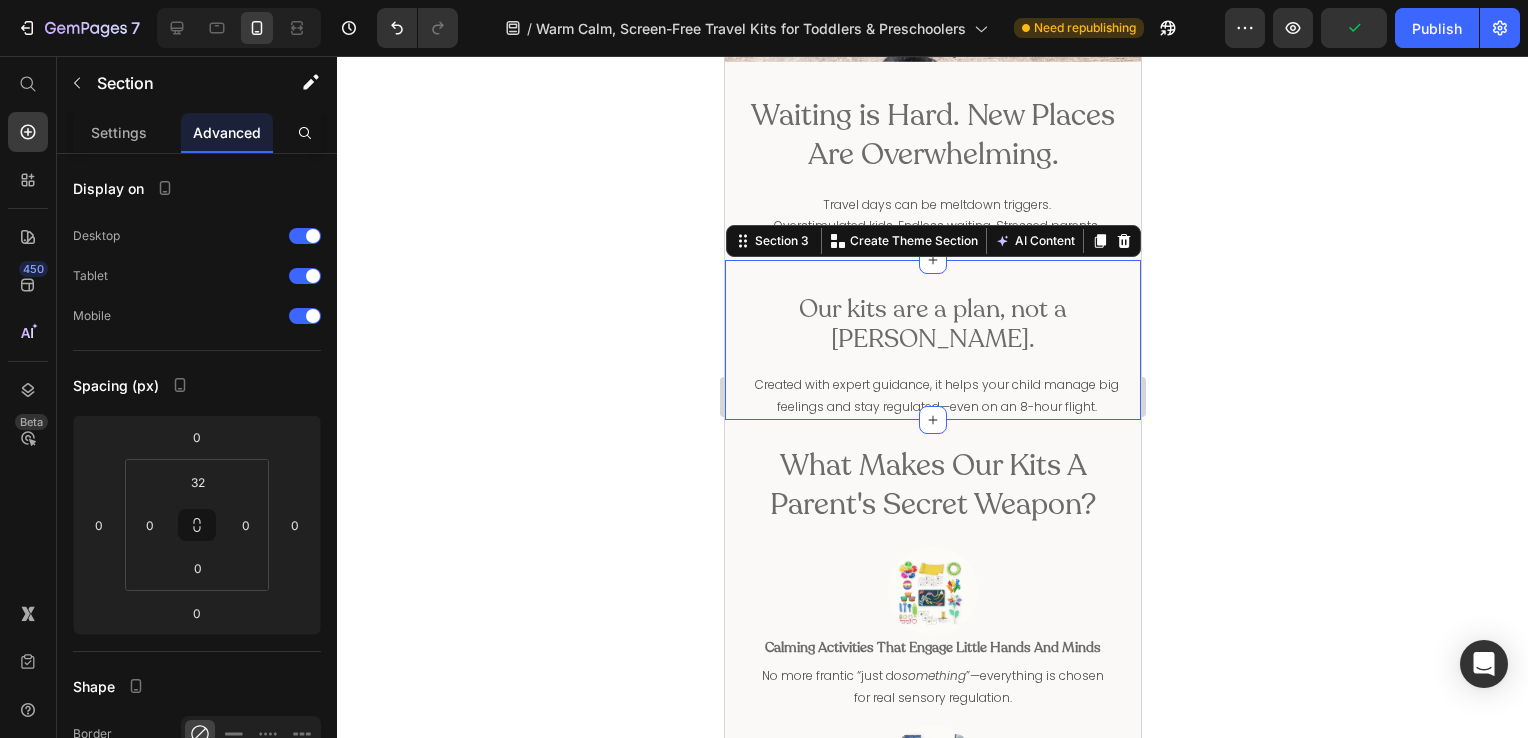 click on "Our kits are a plan, not a [PERSON_NAME]. Heading Created with expert guidance, it helps your child manage big feelings and stay regulated—even on an 8-hour flight. Text Block" at bounding box center [932, 355] 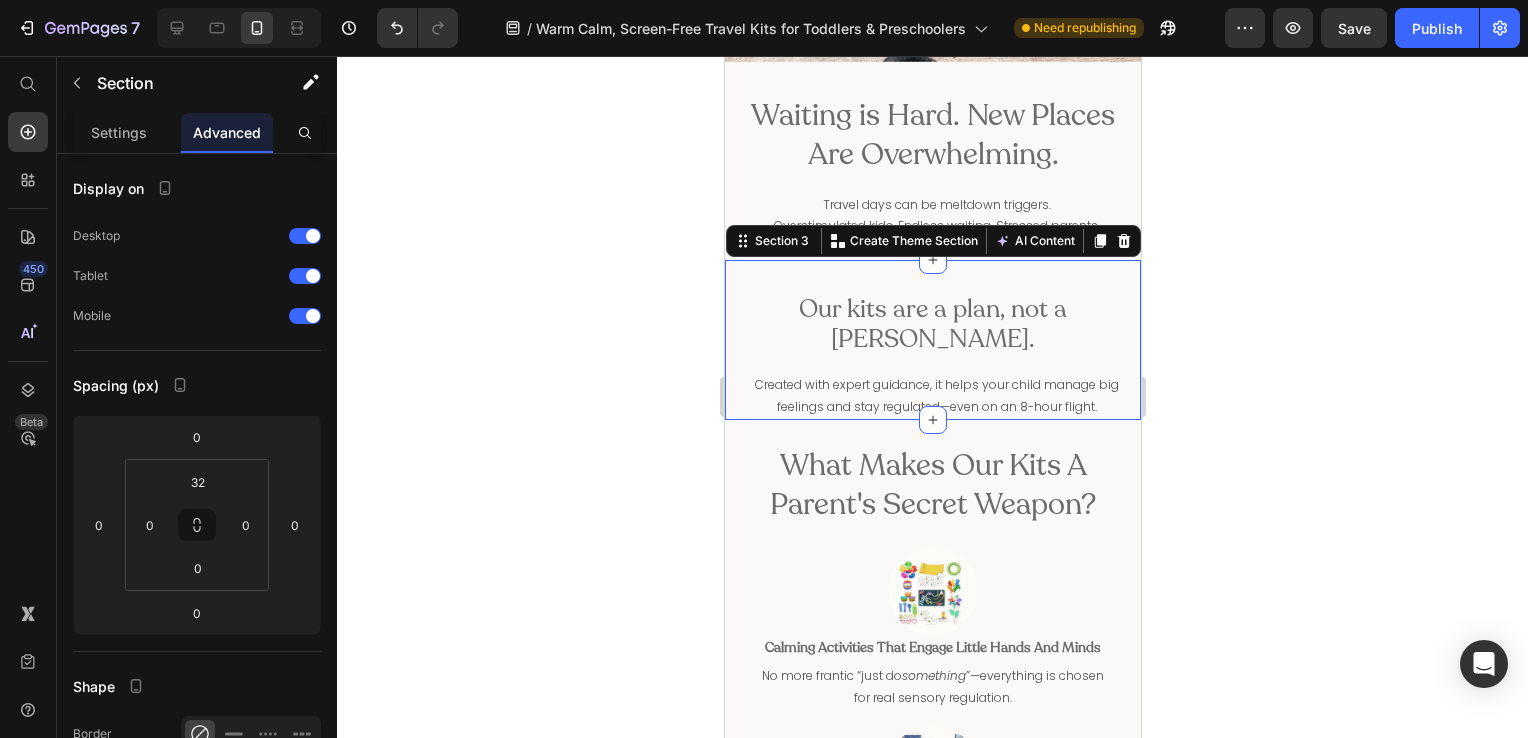 click on "Our kits are a plan, not a [PERSON_NAME]." at bounding box center [932, 324] 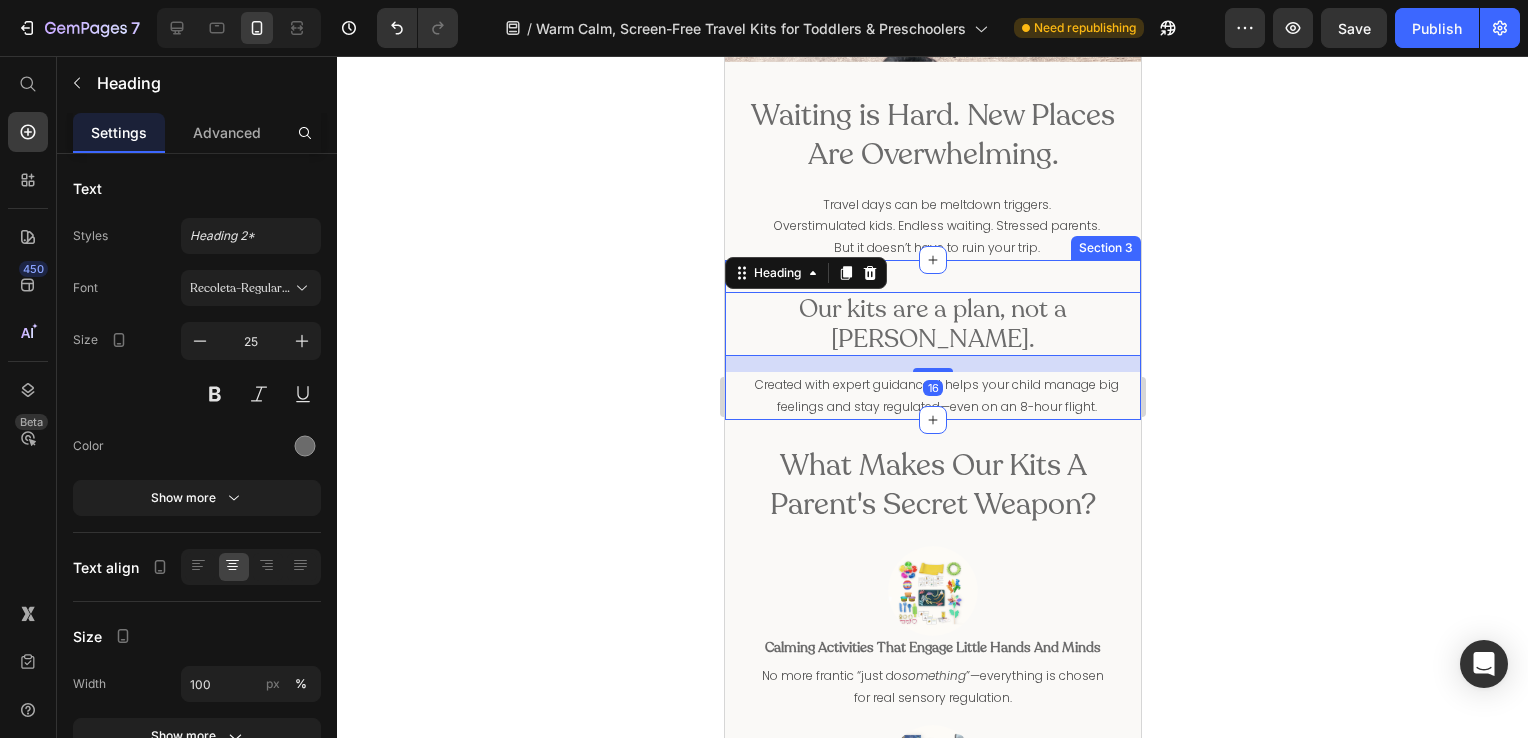 click on "But it doesn’t have to ruin your trip." at bounding box center [936, 248] 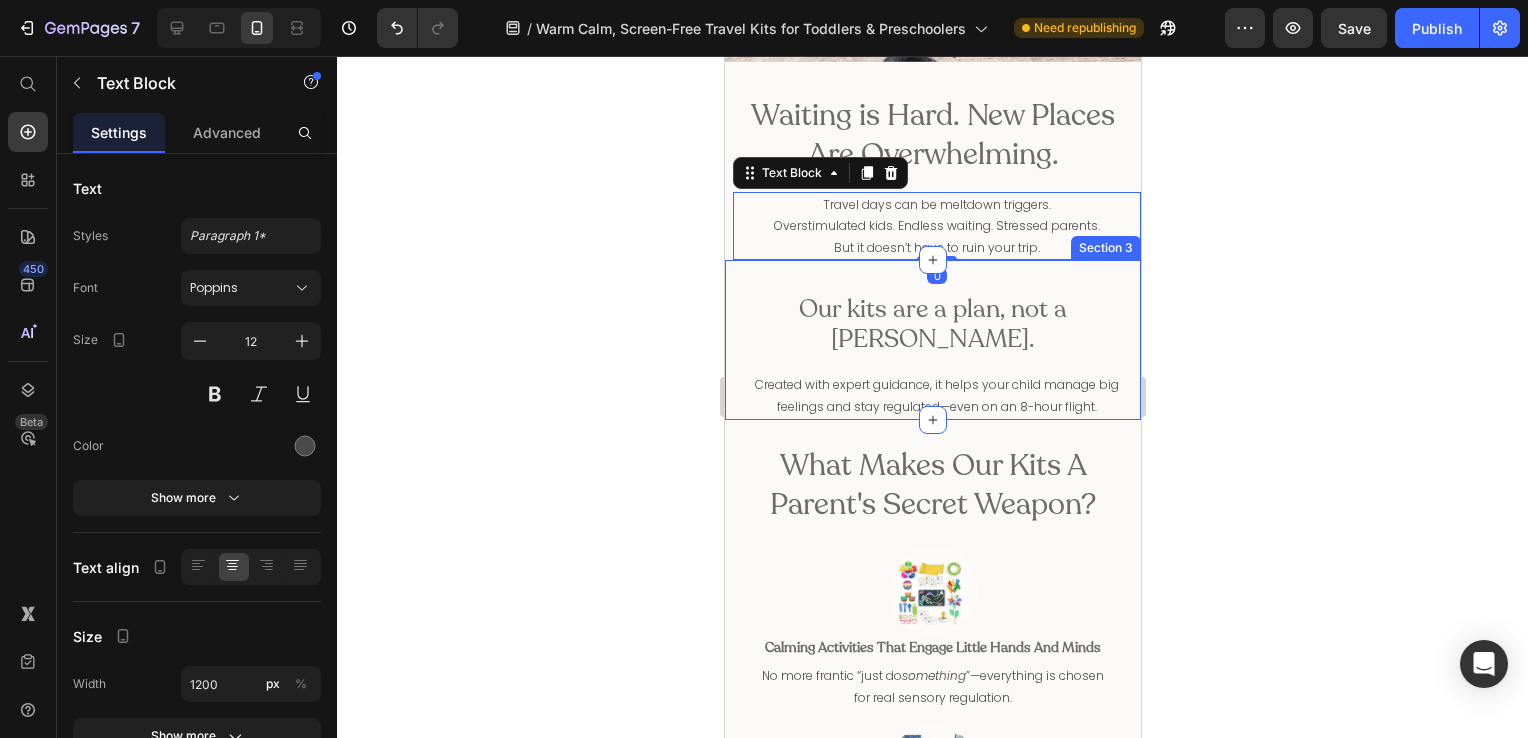 click on "Our kits are a plan, not a [PERSON_NAME]. Heading Created with expert guidance, it helps your child manage big feelings and stay regulated—even on an 8-hour flight. Text Block Section 3" at bounding box center [932, 339] 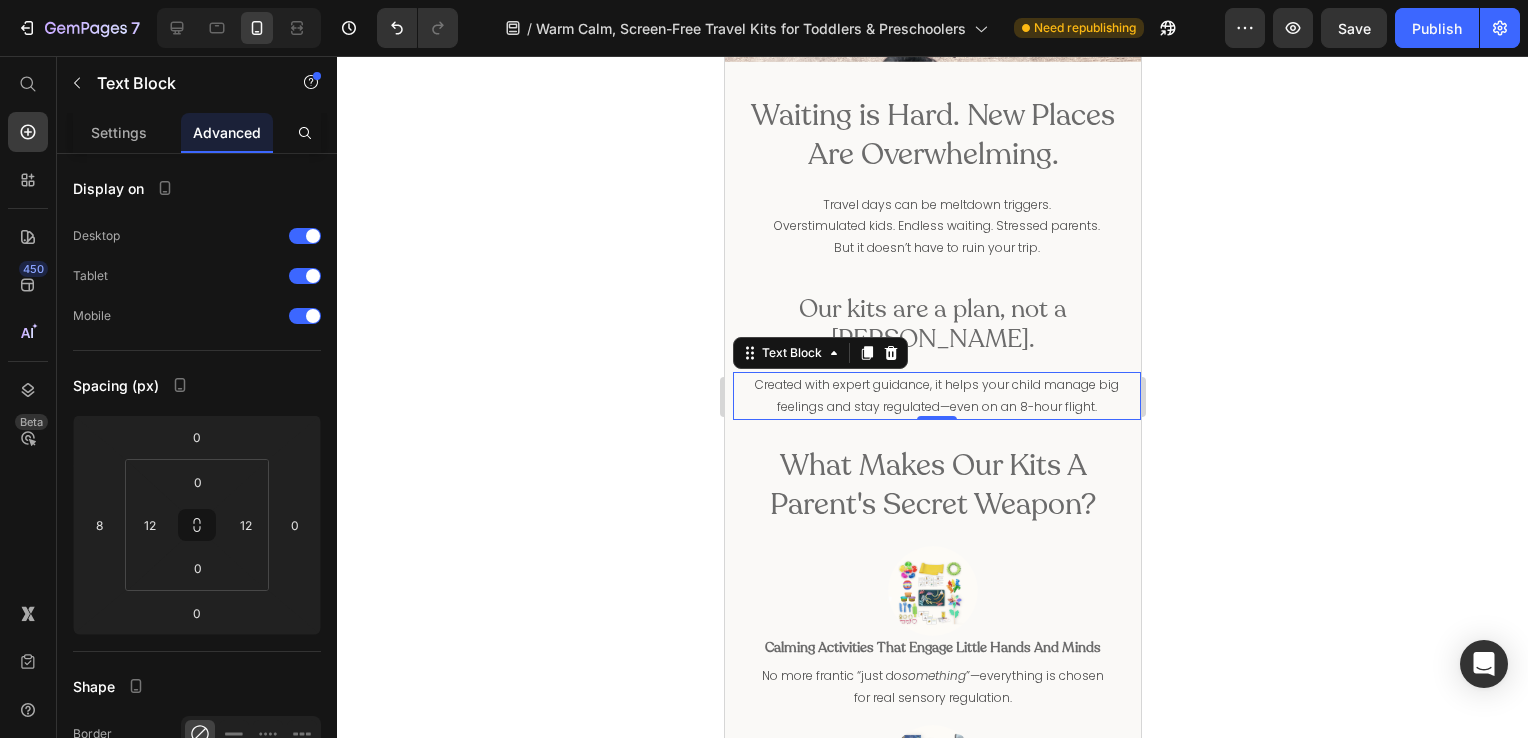 click on "Created with expert guidance, it helps your child manage big feelings and stay regulated—even on an 8-hour flight." at bounding box center (936, 395) 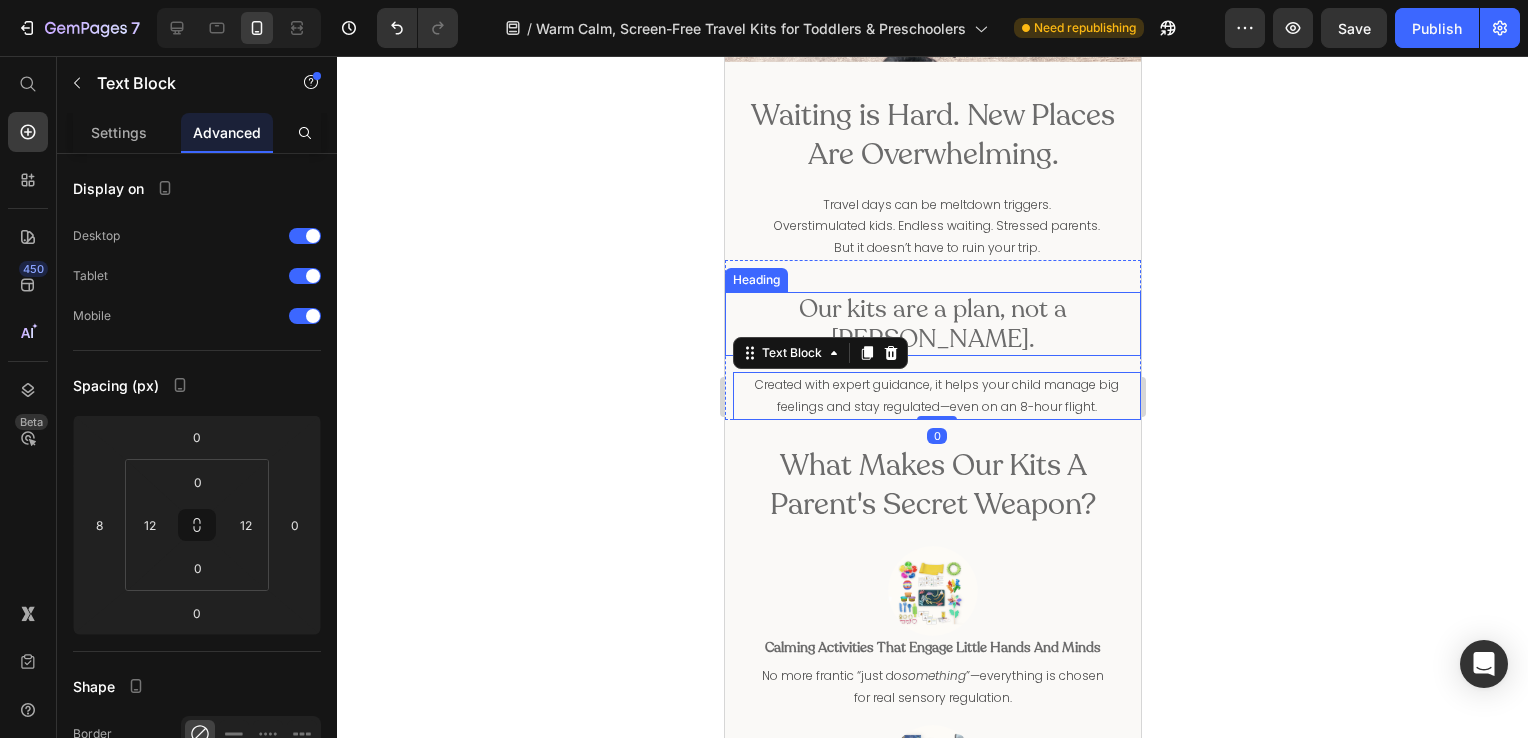 click on "Our kits are a plan, not a [PERSON_NAME]." at bounding box center [932, 324] 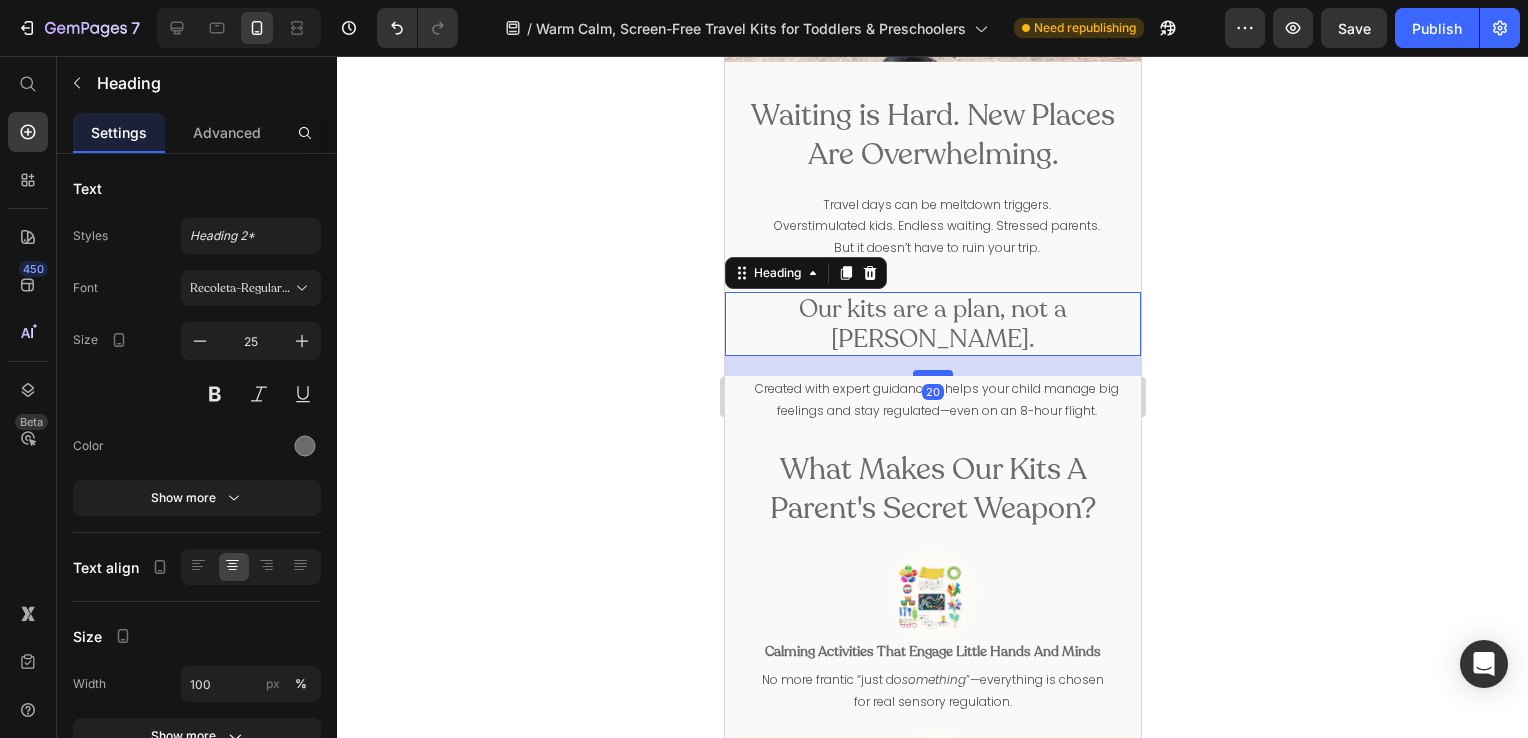 click at bounding box center [932, 373] 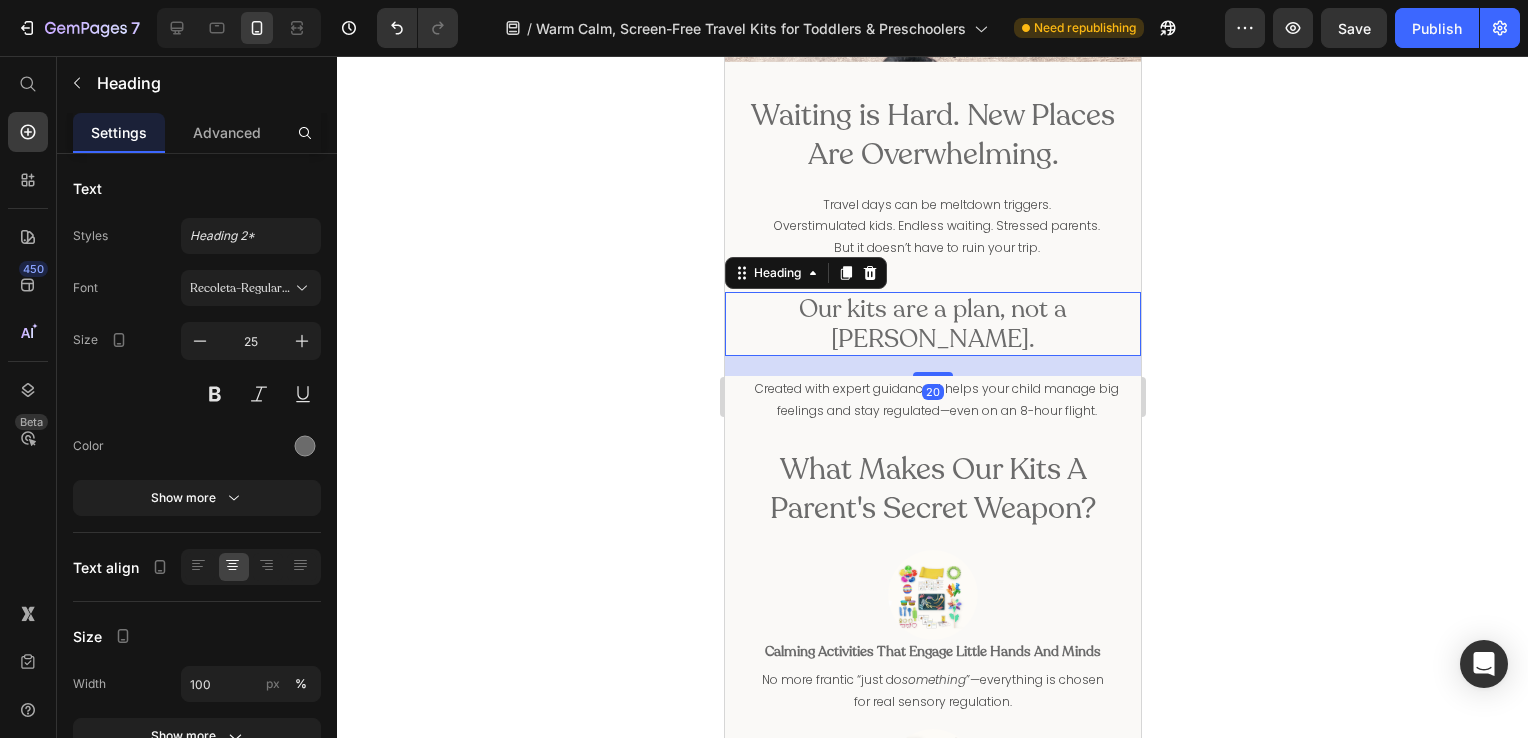 click 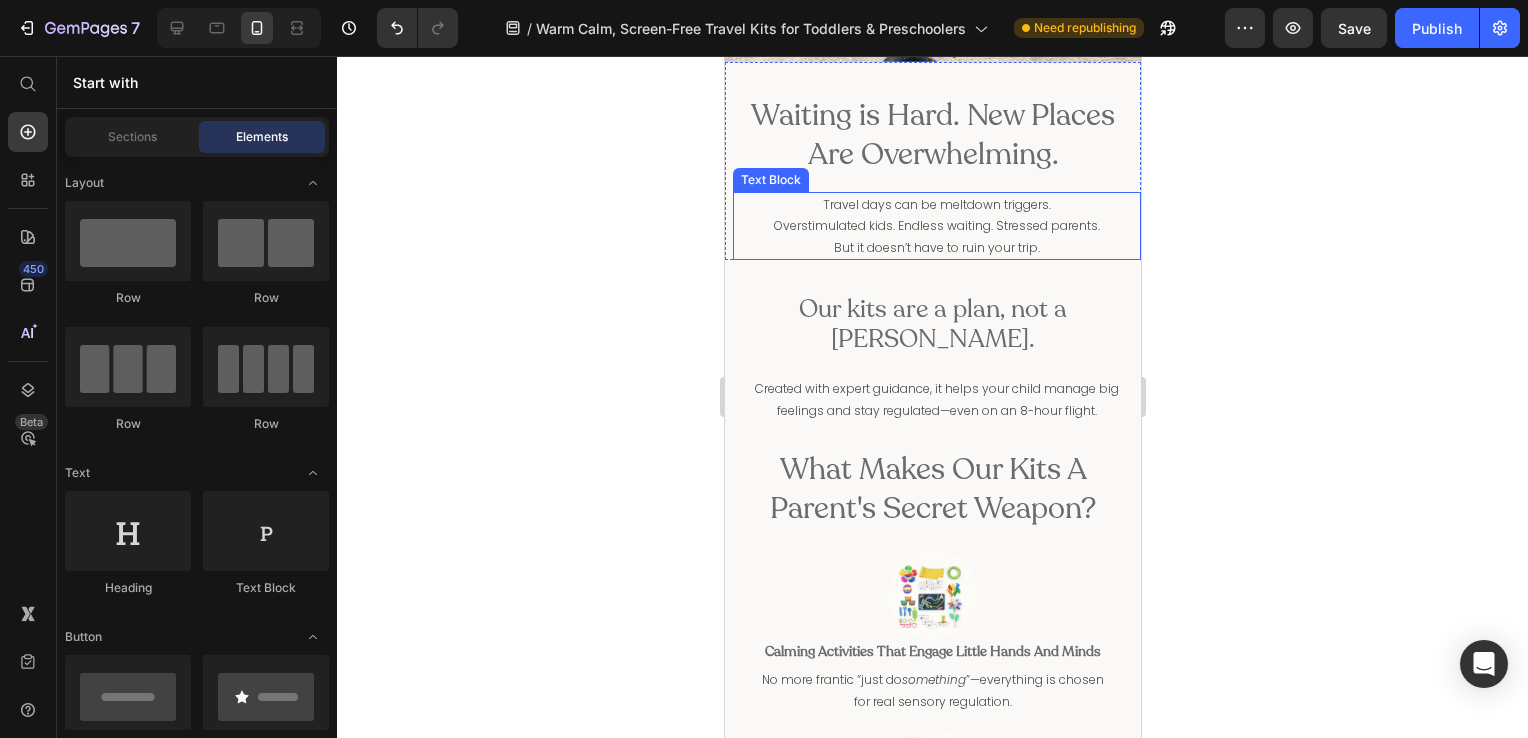 click on "Overstimulated kids. Endless waiting. Stressed parents." at bounding box center [936, 226] 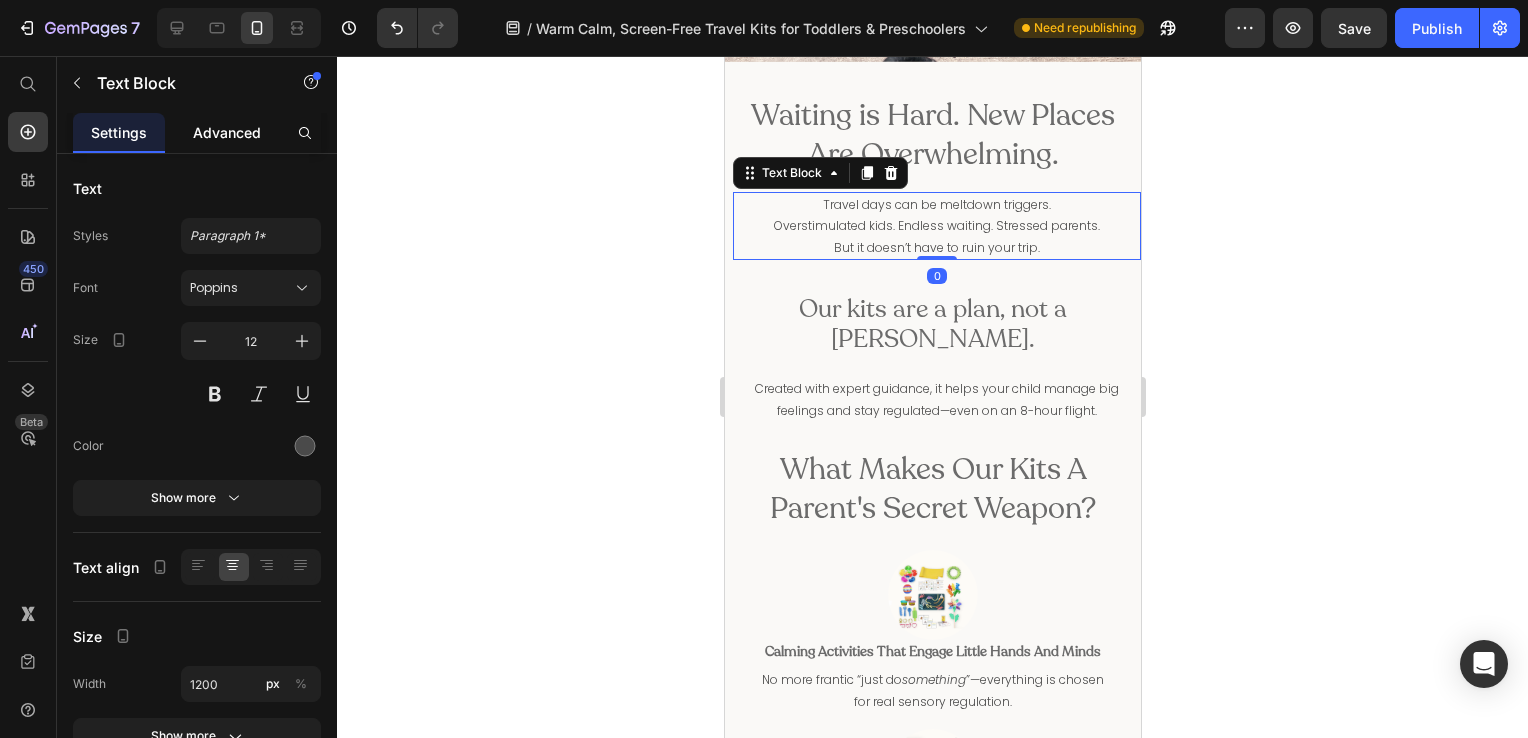 click on "Advanced" 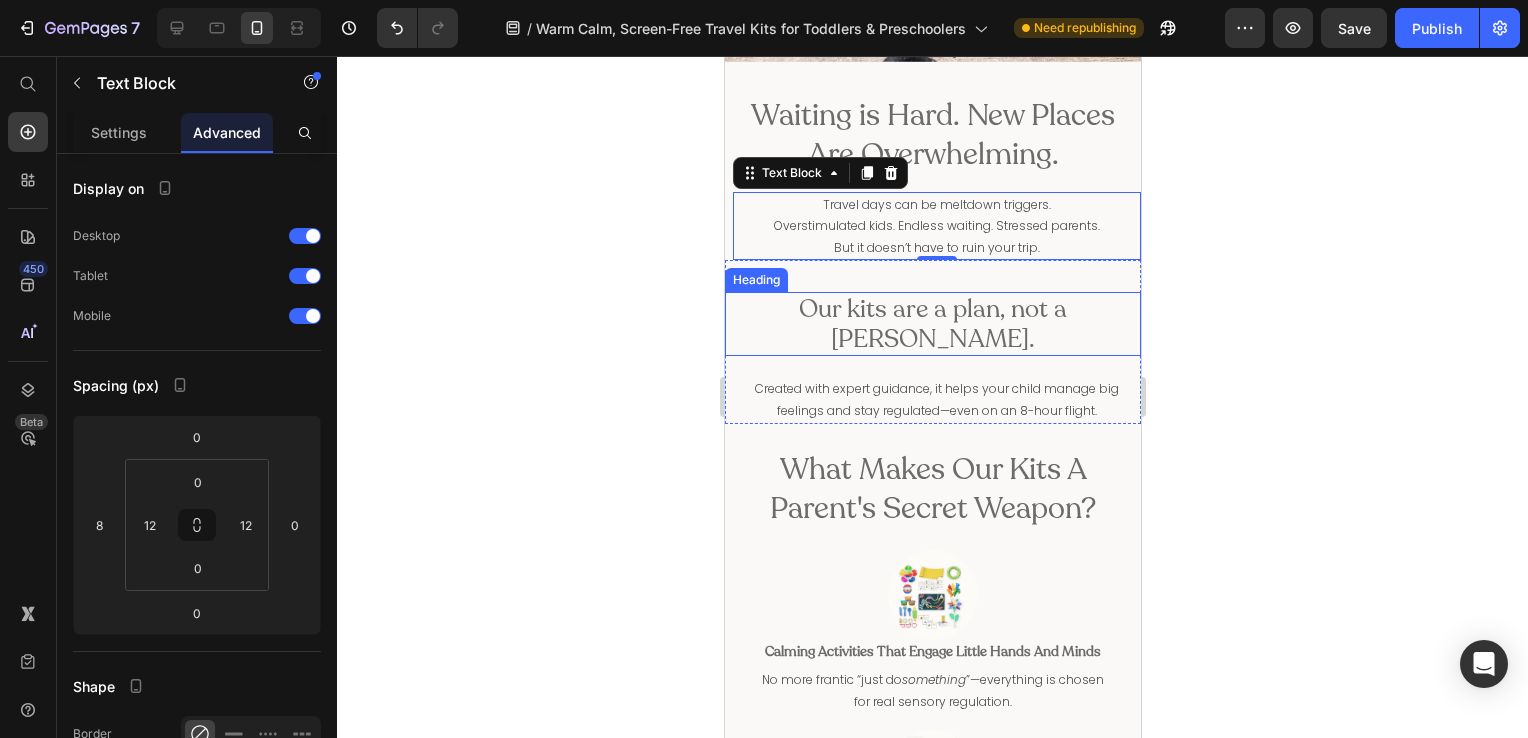 click on "Our kits are a plan, not a [PERSON_NAME]." at bounding box center [932, 324] 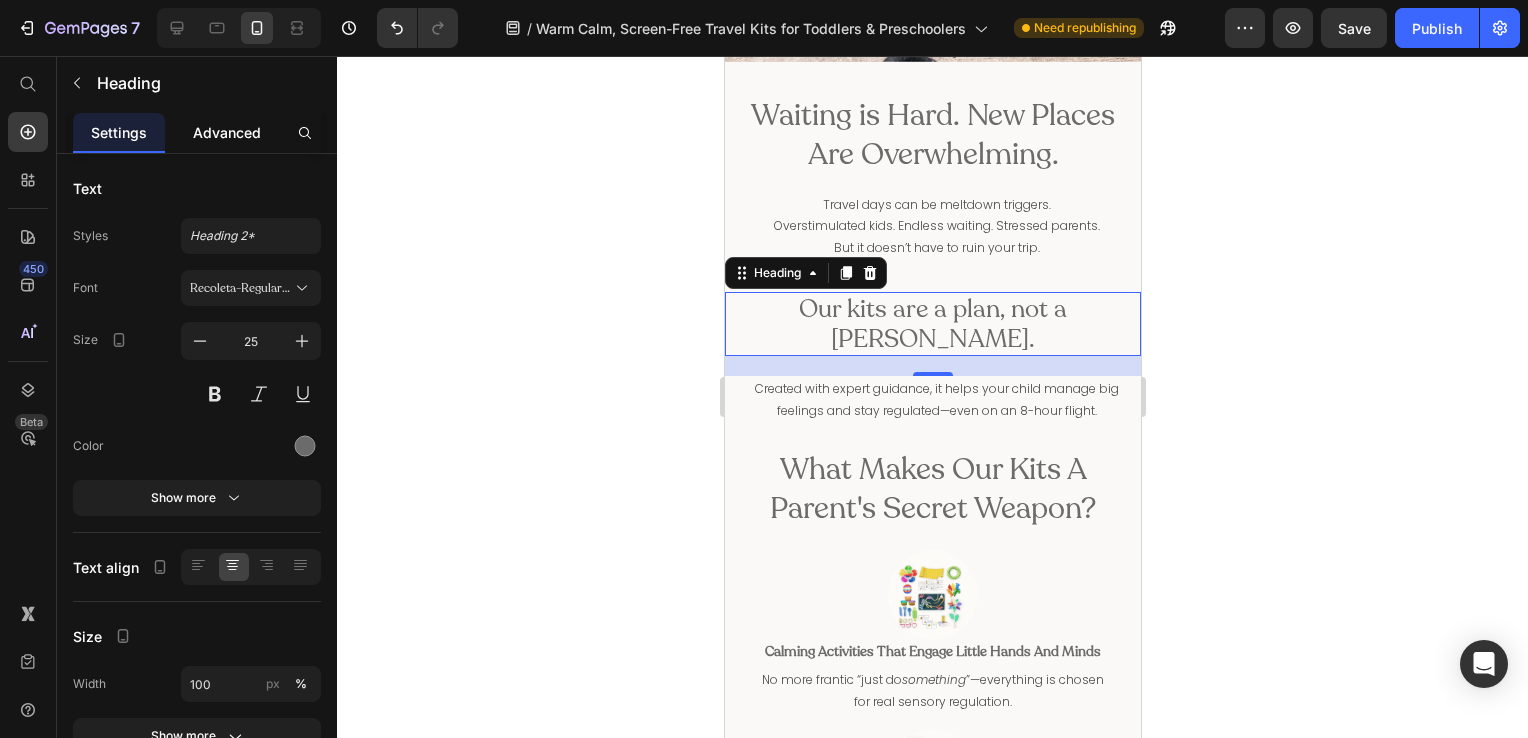 click on "Advanced" 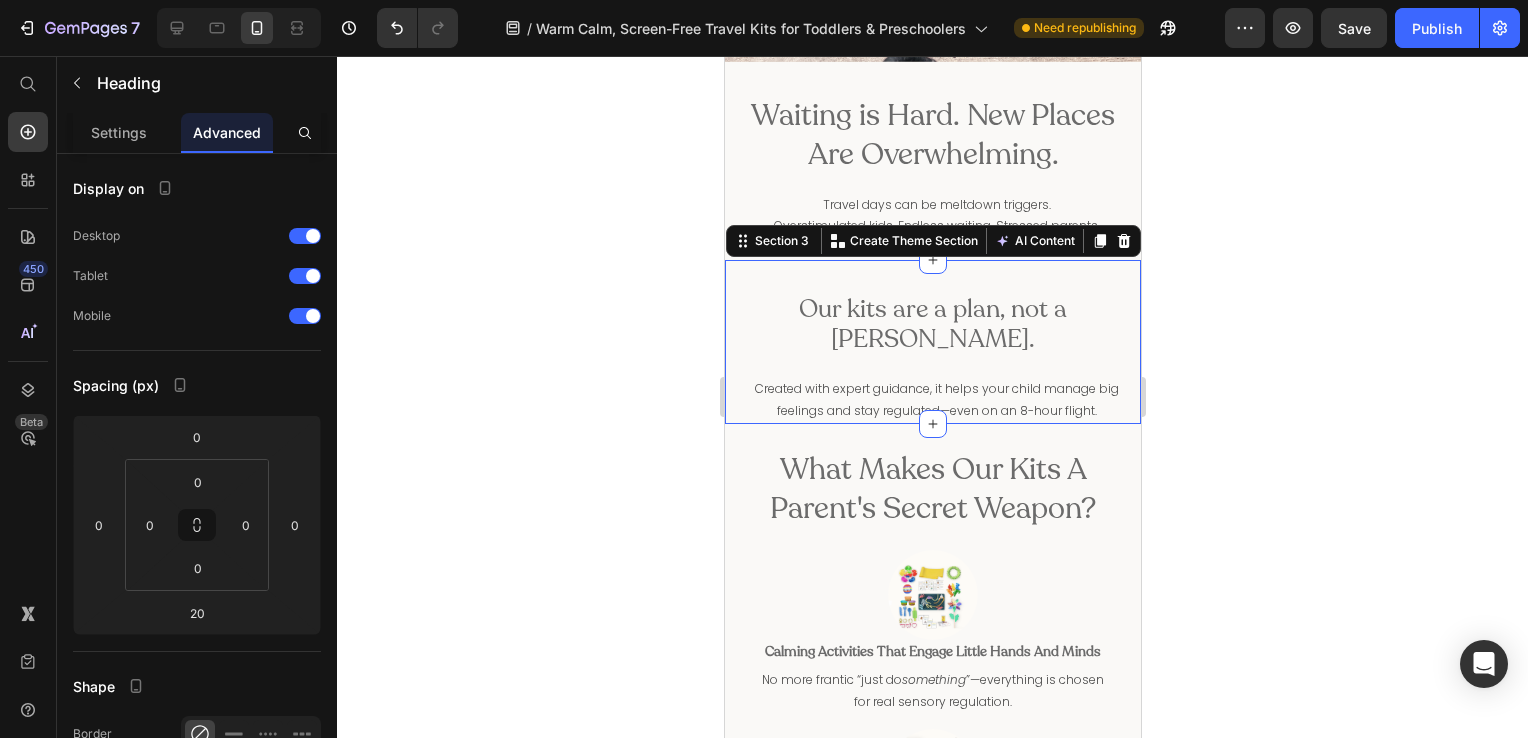 click on "Our kits are a plan, not a [PERSON_NAME]. Heading Created with expert guidance, it helps your child manage big feelings and stay regulated—even on an 8-hour flight. Text Block Section 3   You can create reusable sections Create Theme Section AI Content Write with GemAI What would you like to describe here? Tone and Voice Persuasive Product Show more Generate" at bounding box center [932, 341] 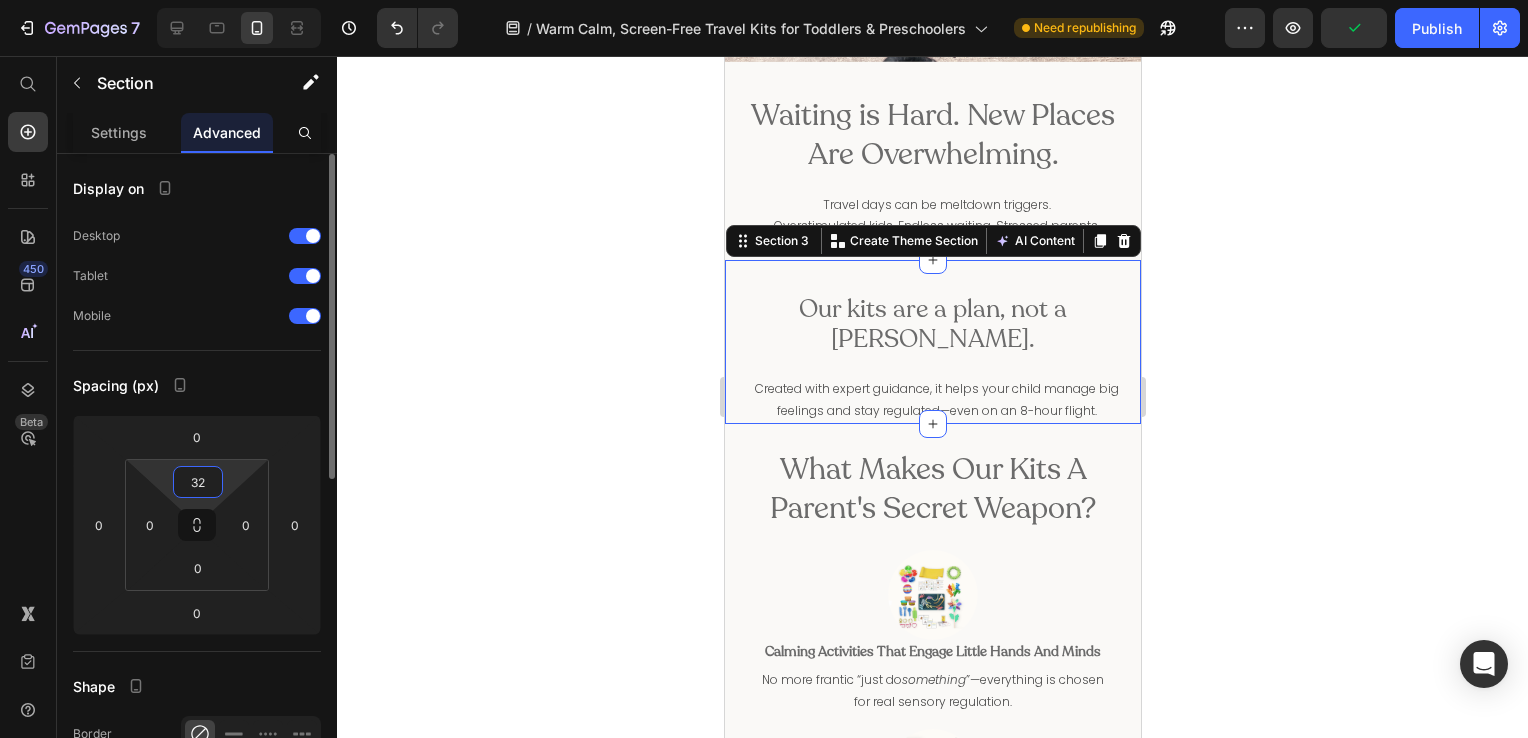 click on "32" at bounding box center [198, 482] 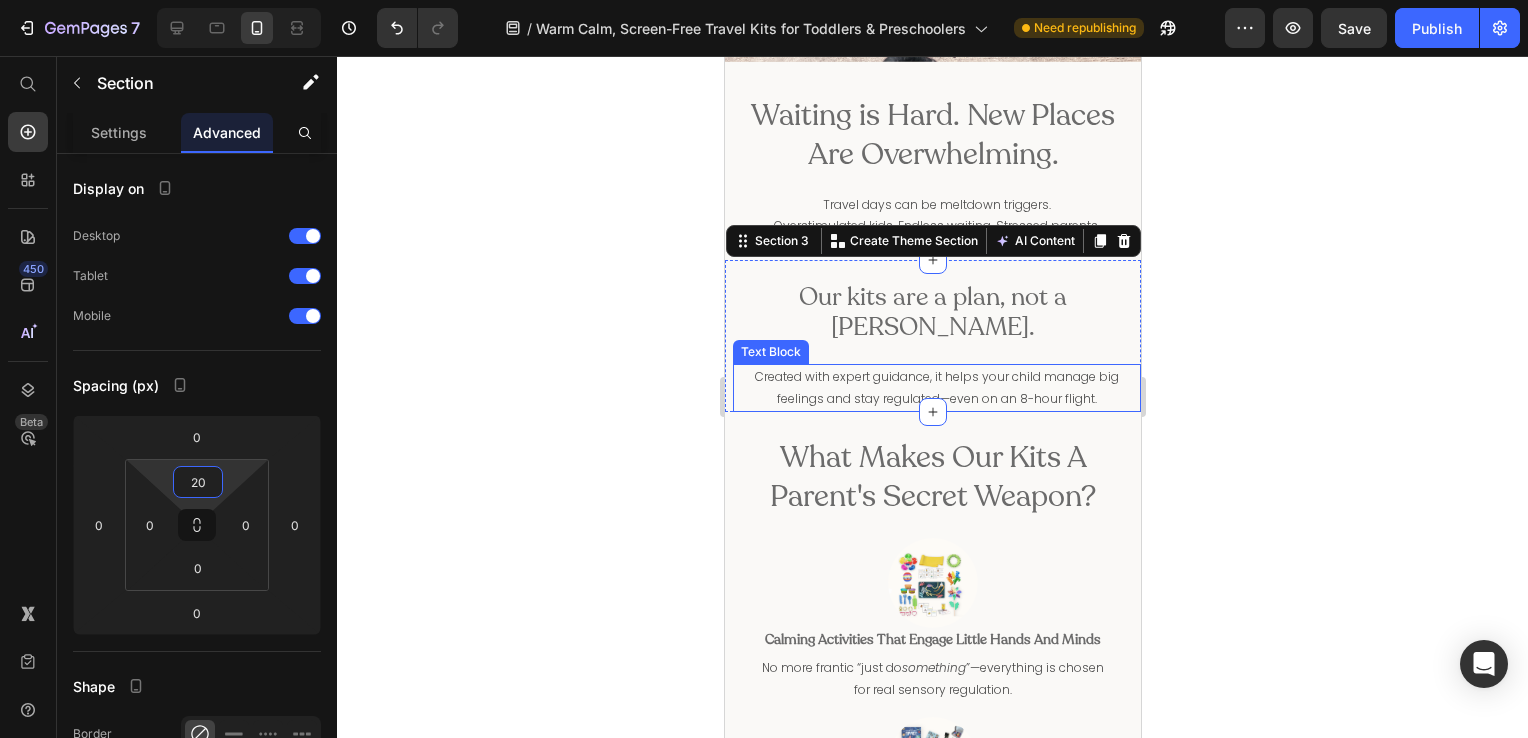 type on "20" 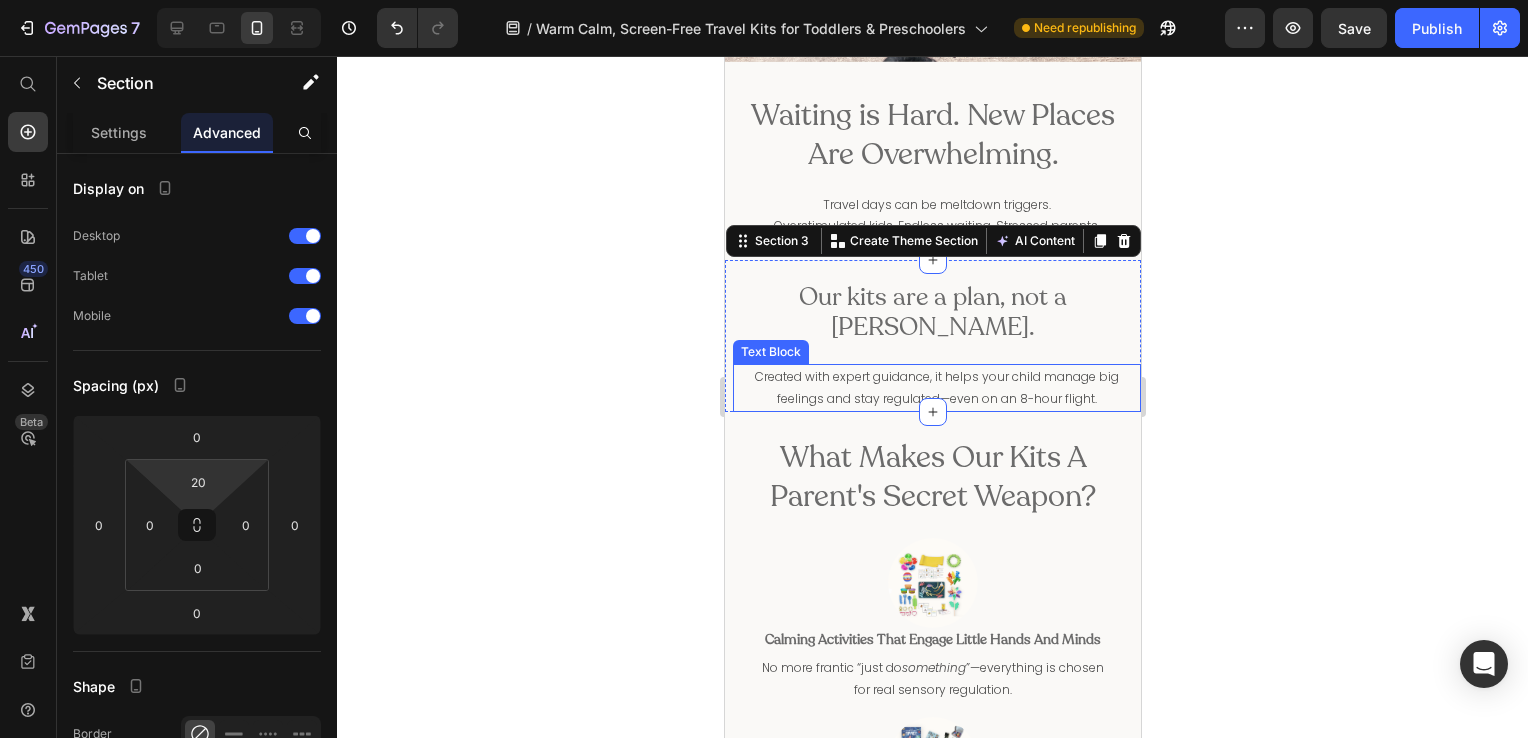 drag, startPoint x: 1214, startPoint y: 334, endPoint x: 1323, endPoint y: 273, distance: 124.90797 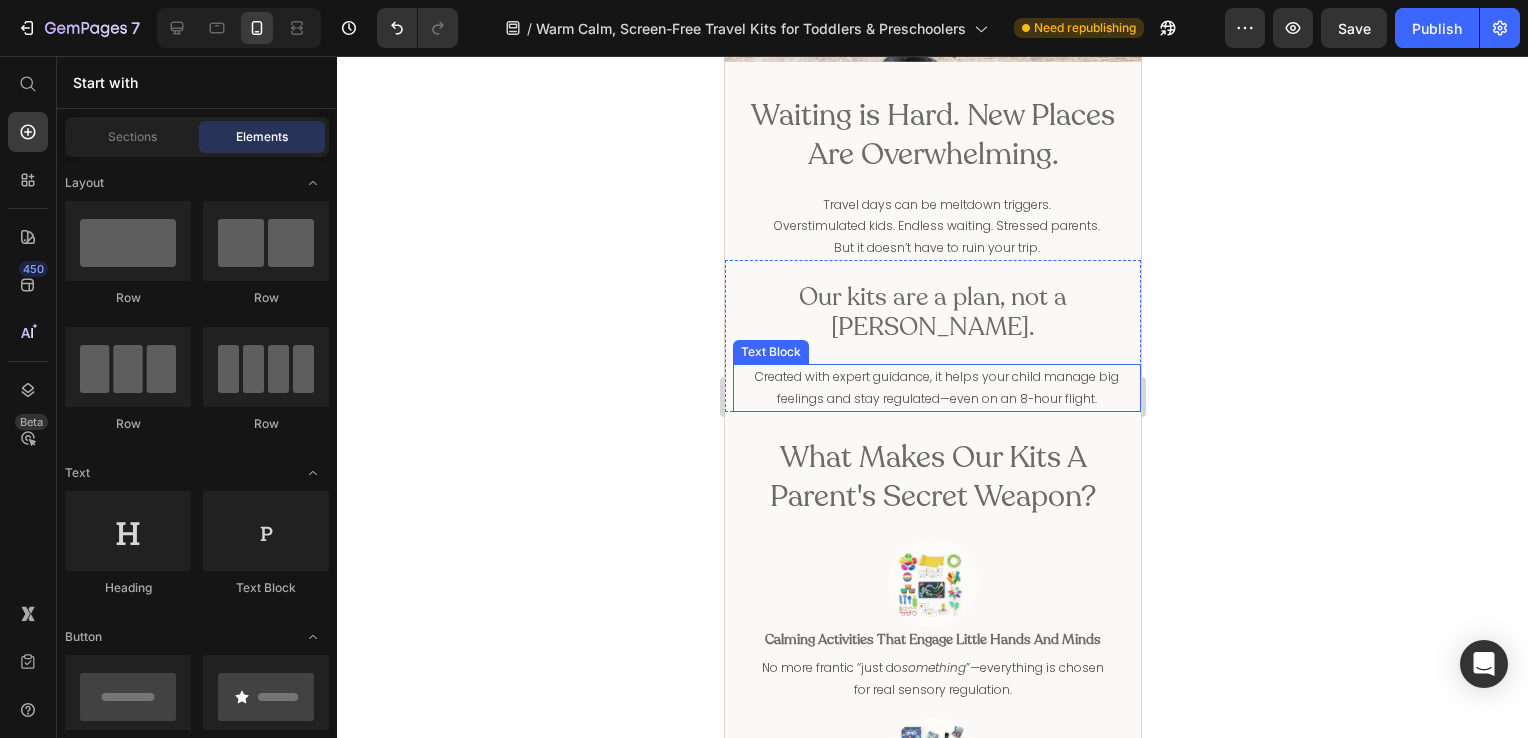 click 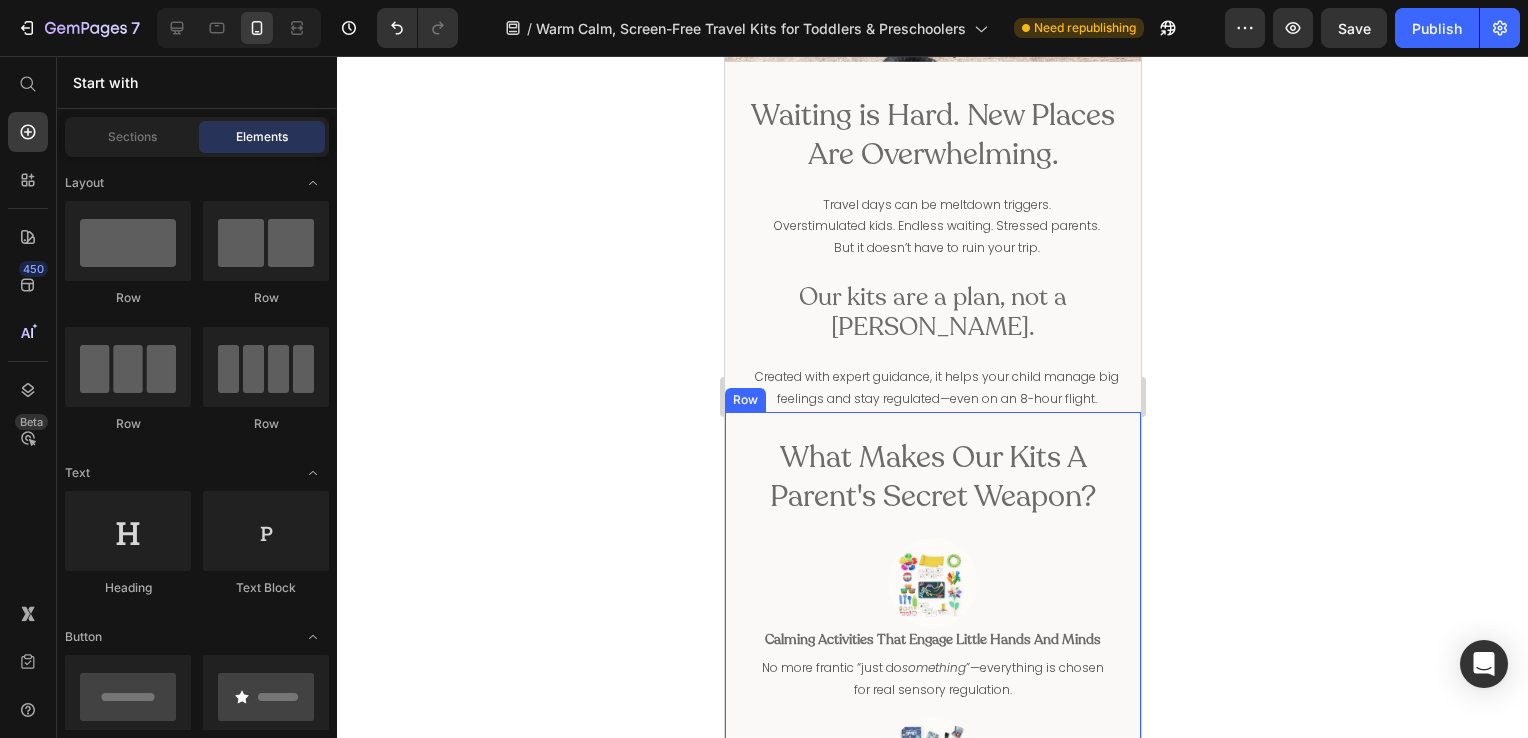click 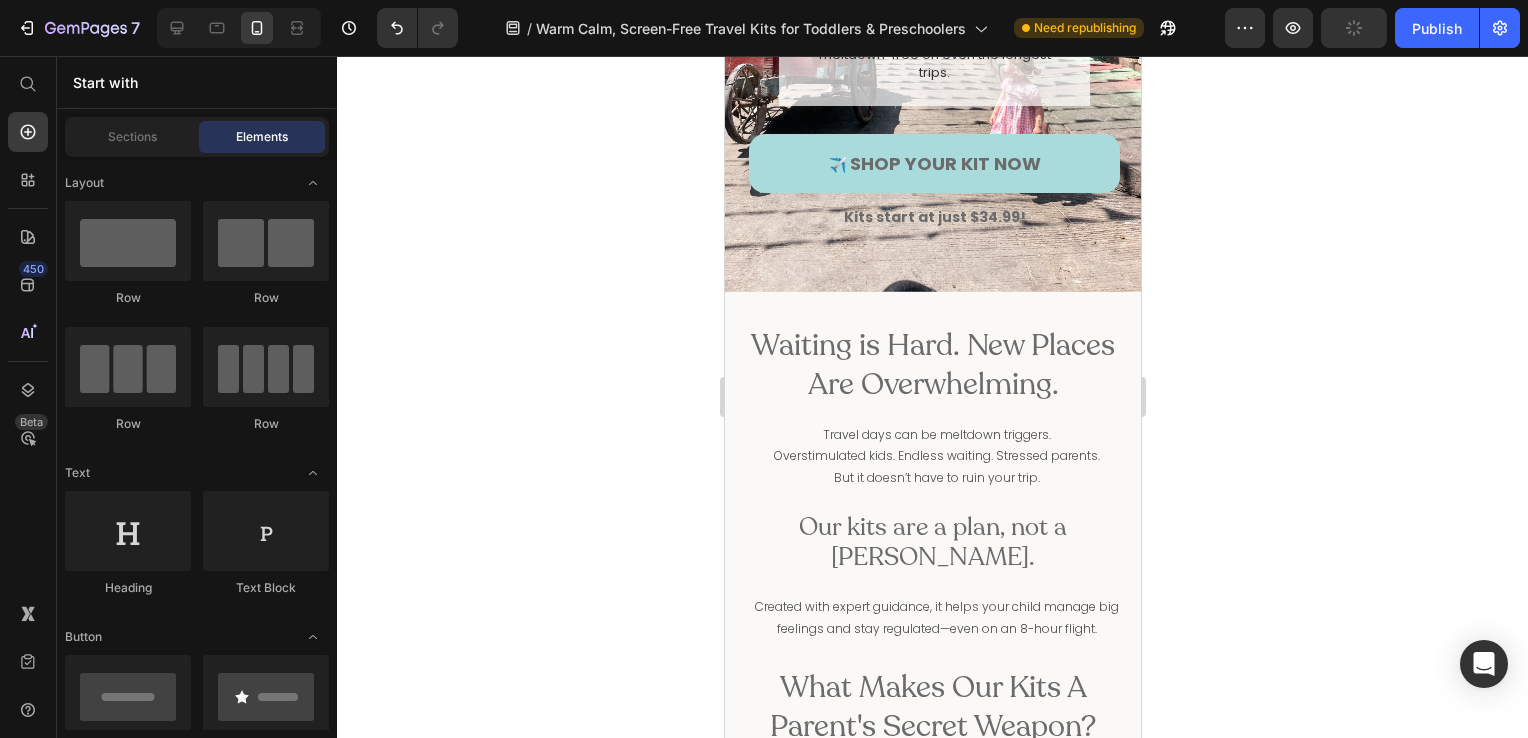 scroll, scrollTop: 395, scrollLeft: 0, axis: vertical 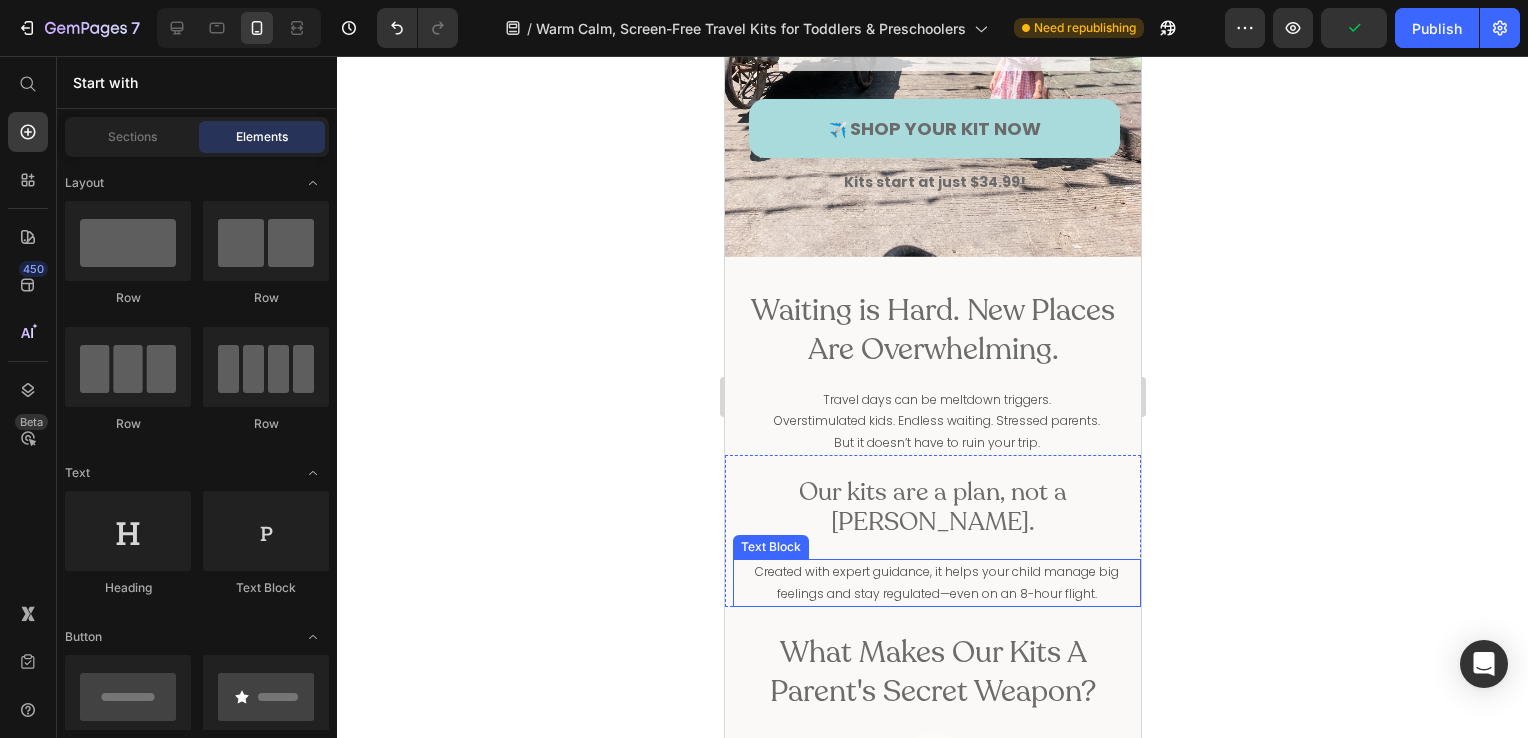 click on "Created with expert guidance, it helps your child manage big feelings and stay regulated—even on an 8-hour flight." at bounding box center (936, 582) 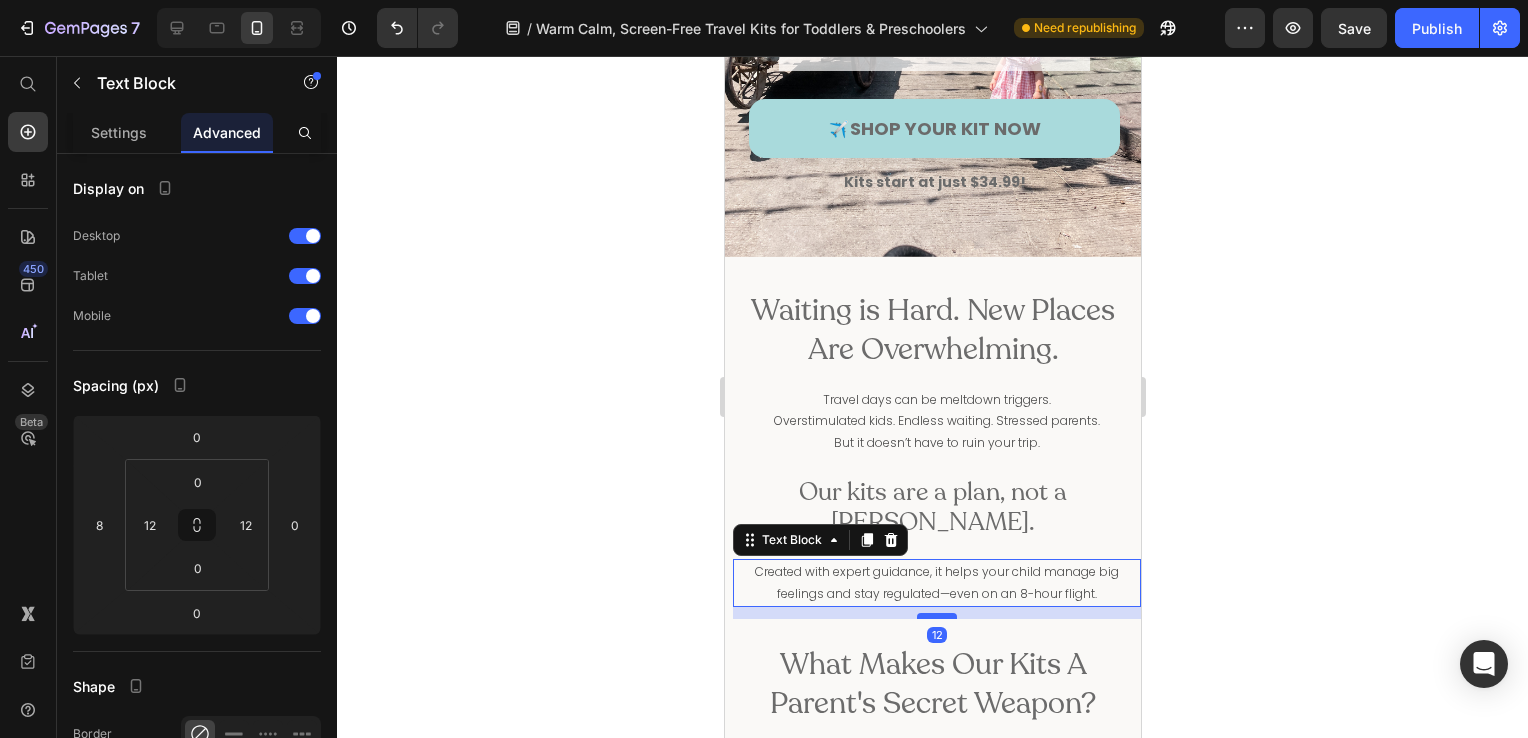 drag, startPoint x: 934, startPoint y: 554, endPoint x: 934, endPoint y: 566, distance: 12 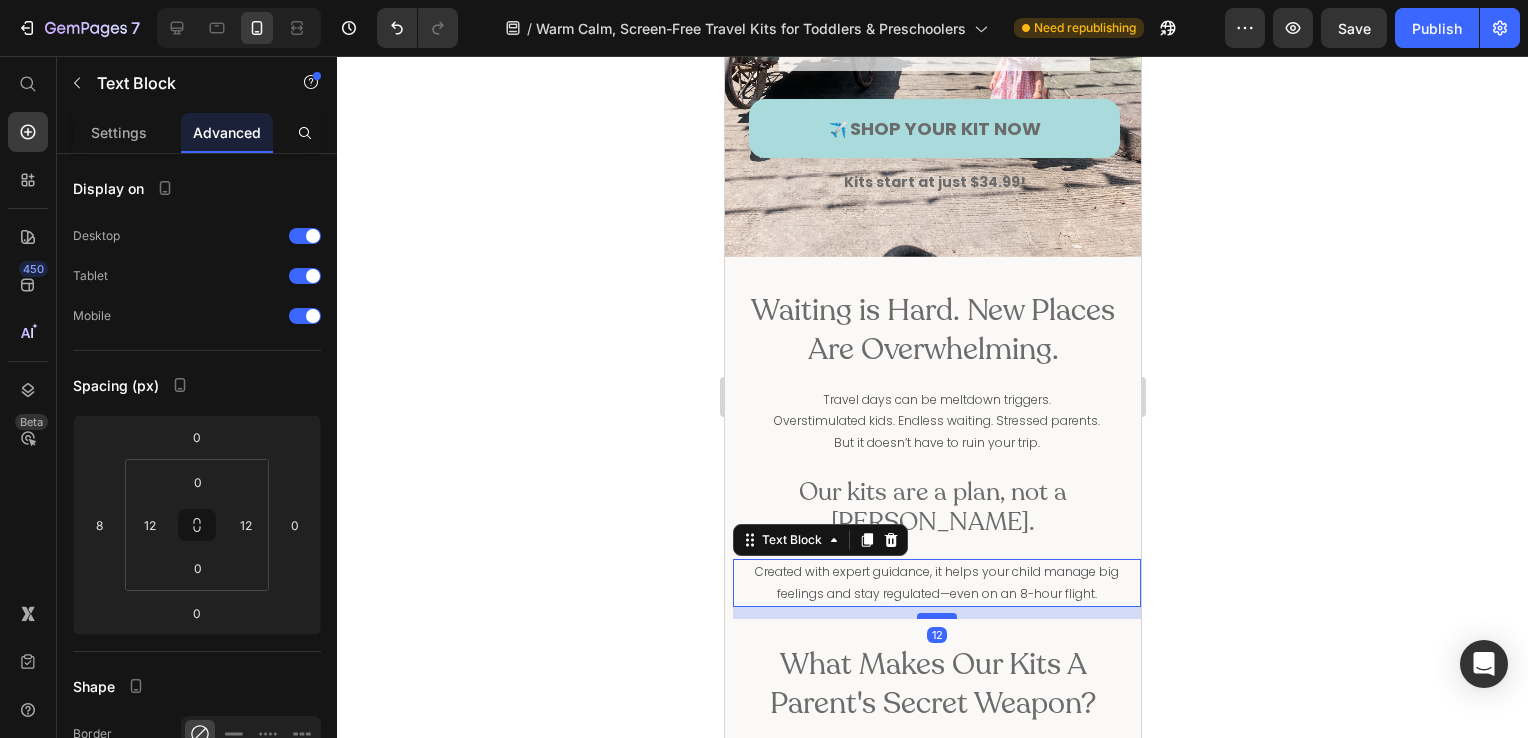 click at bounding box center (936, 616) 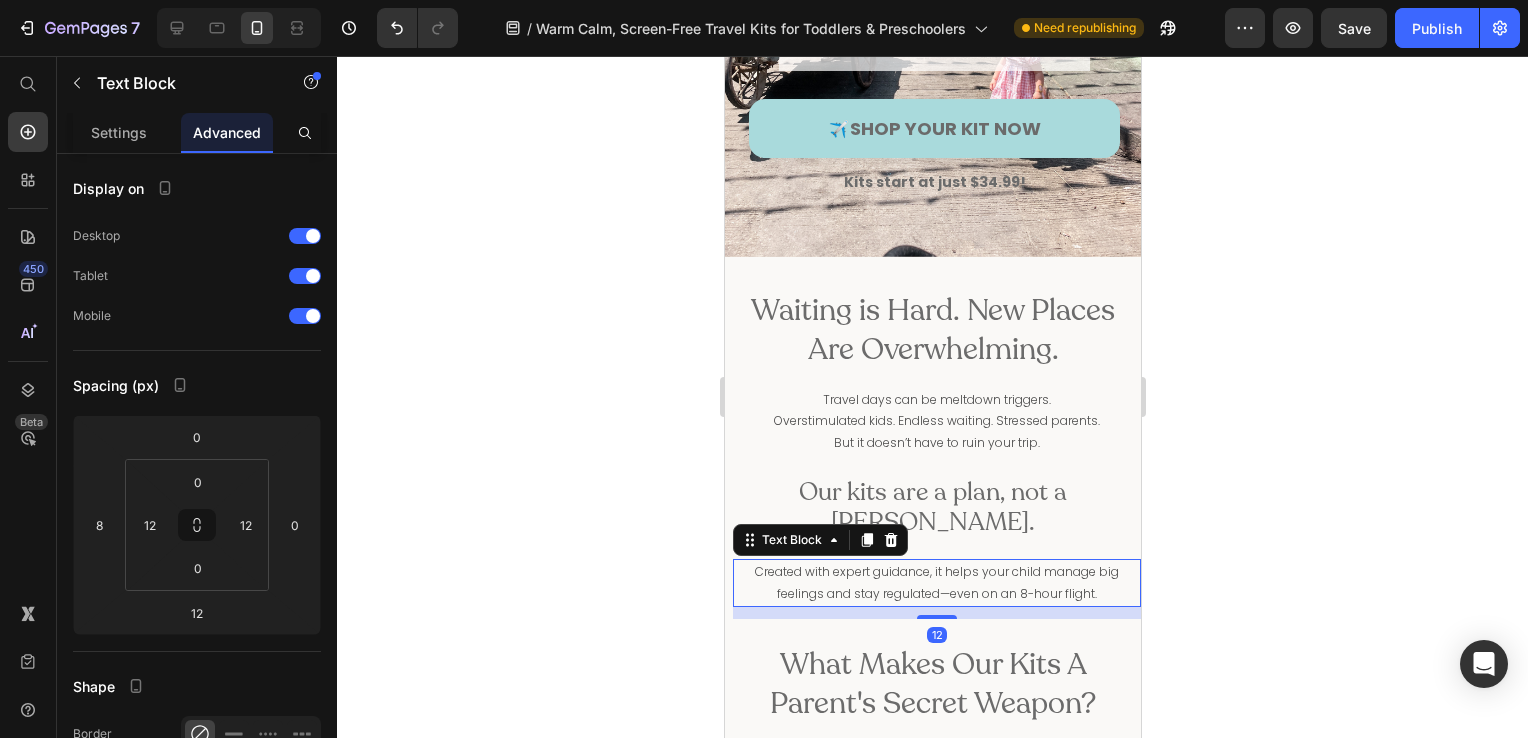 click 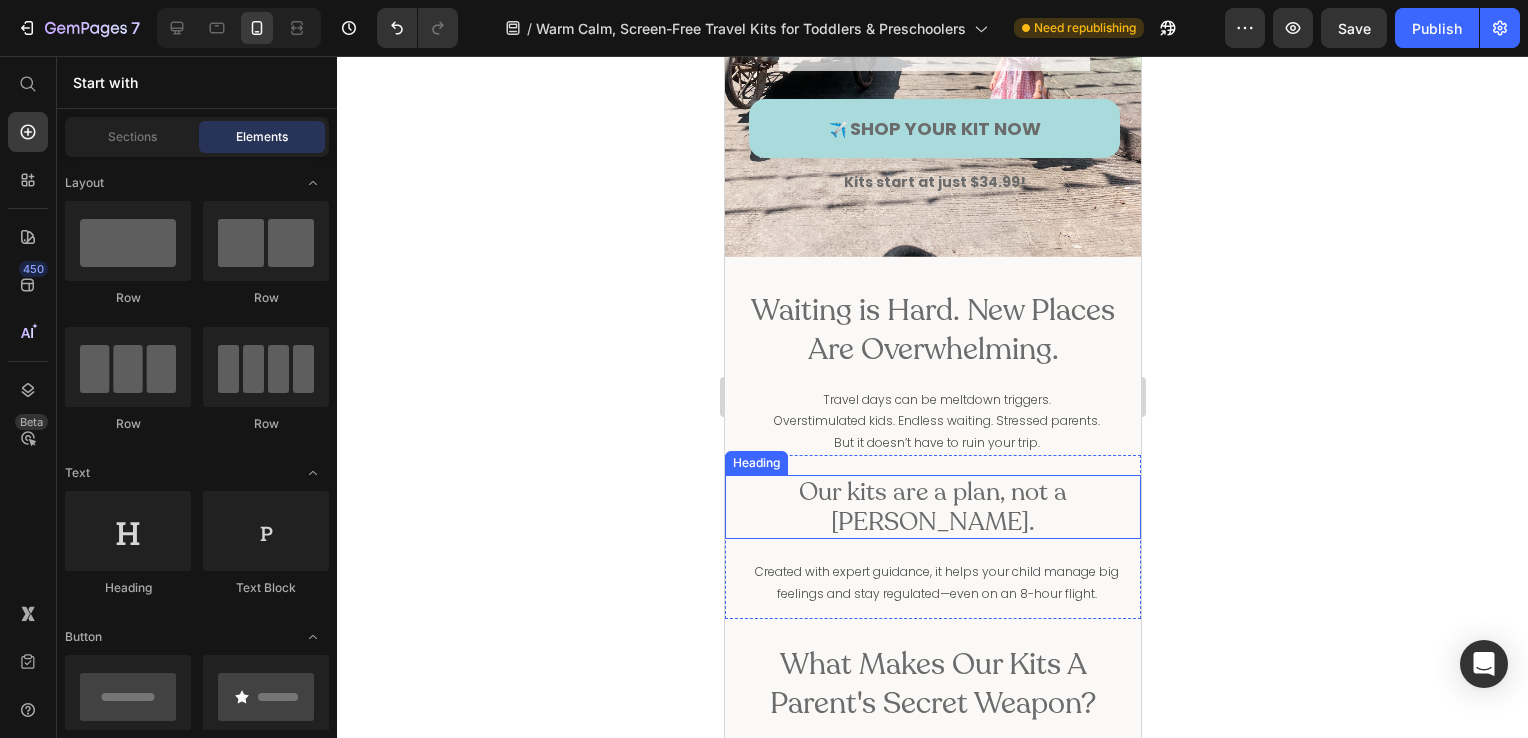 click on "Our kits are a plan, not a [PERSON_NAME]." at bounding box center [932, 507] 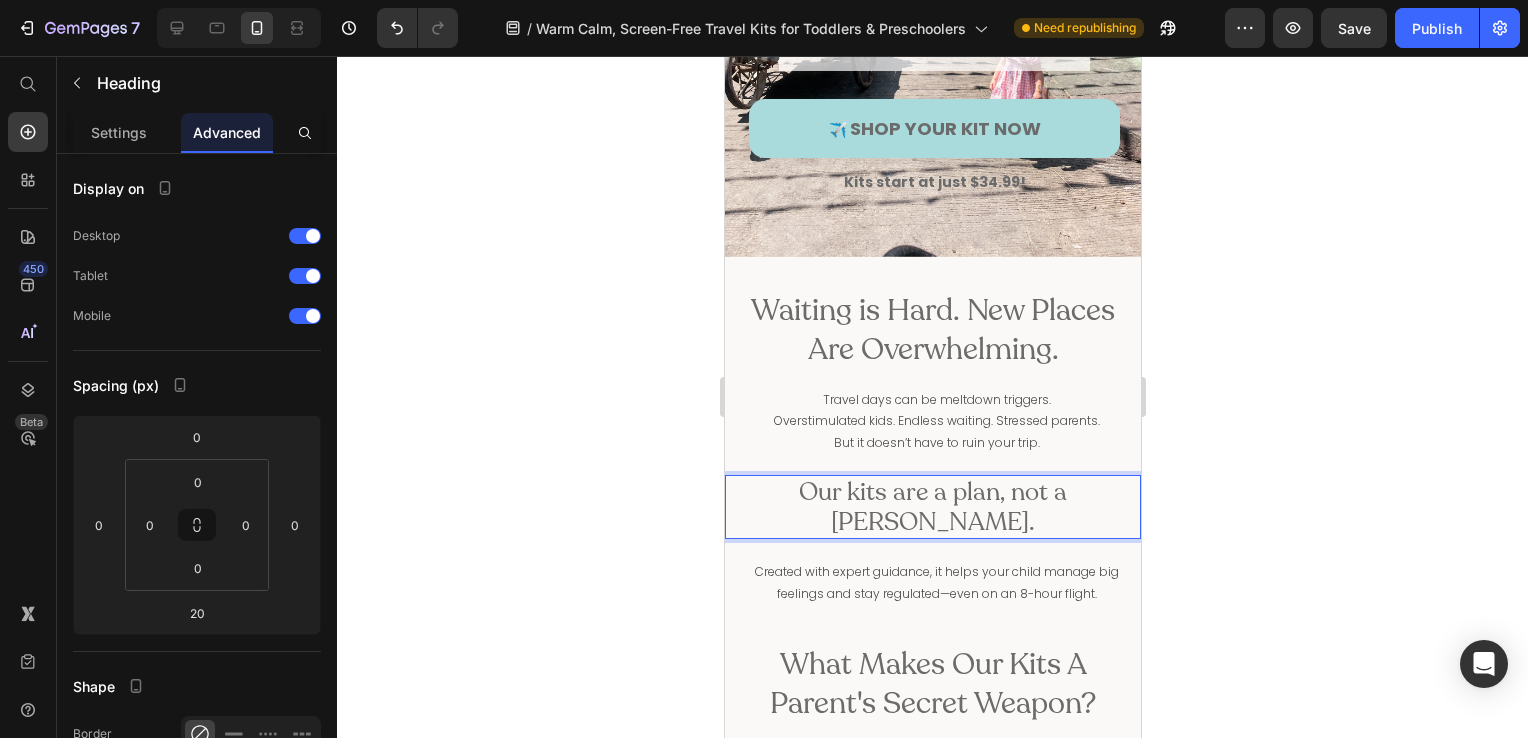 click on "Our kits are a plan, not a [PERSON_NAME]." at bounding box center (932, 507) 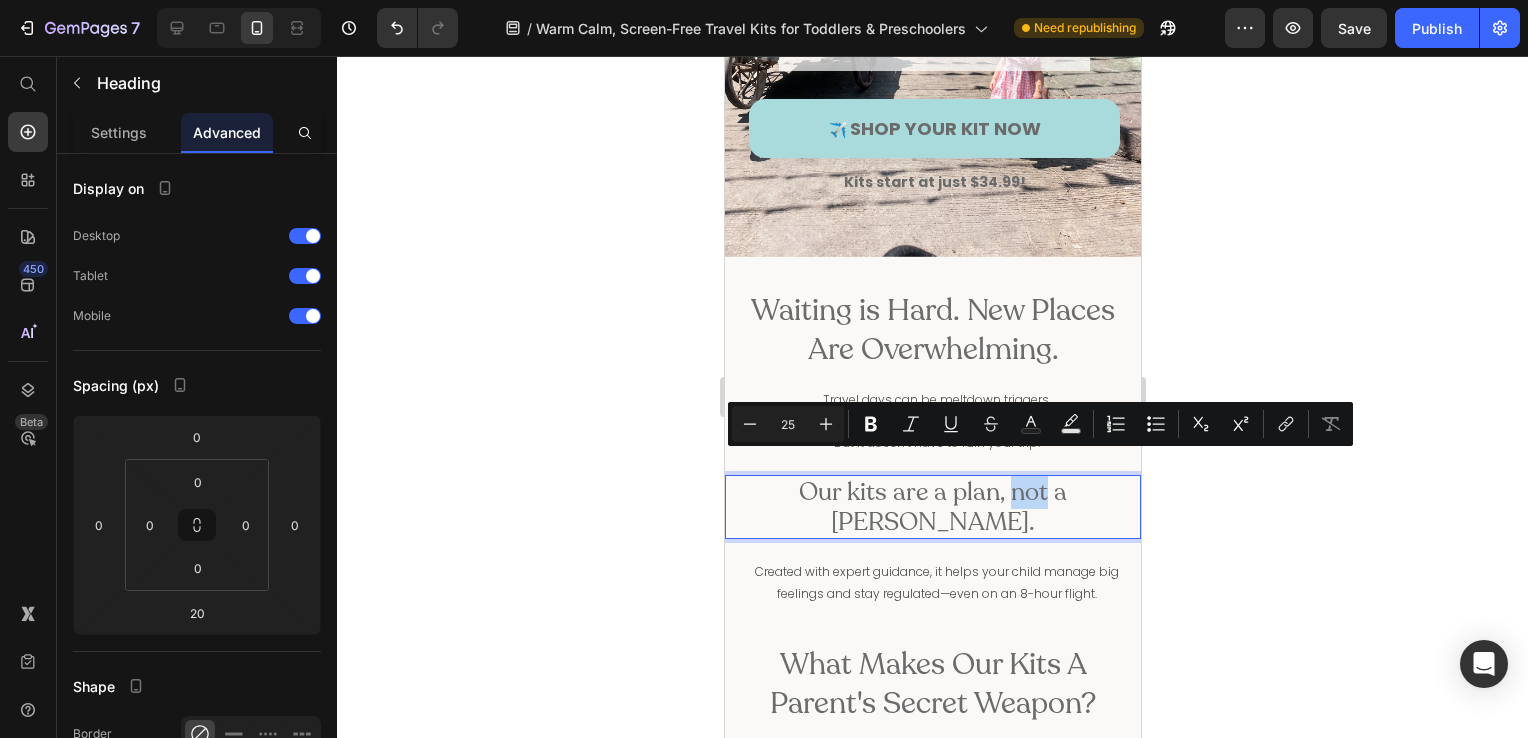 drag, startPoint x: 957, startPoint y: 478, endPoint x: 992, endPoint y: 478, distance: 35 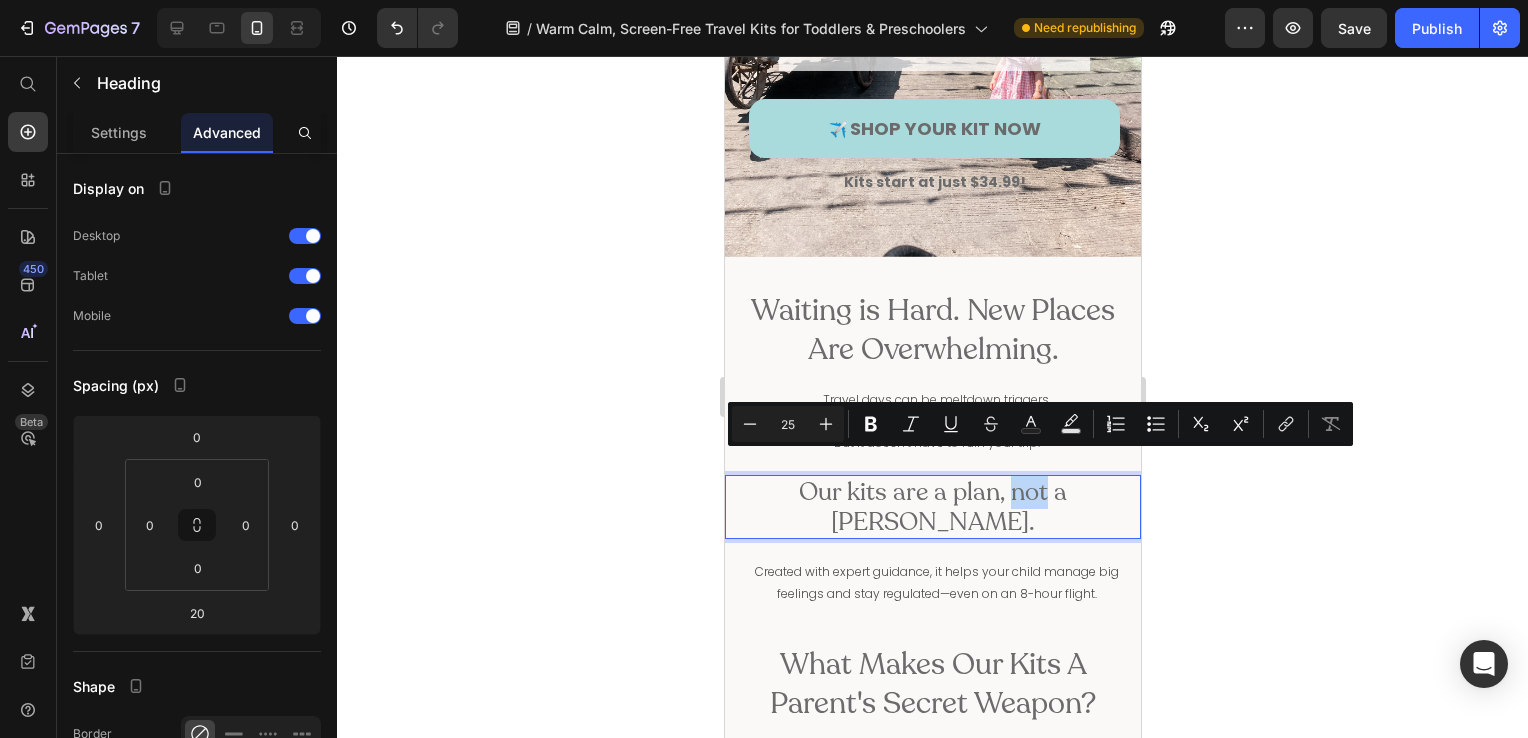 click on "Our kits are a plan, not a [PERSON_NAME]." at bounding box center [932, 507] 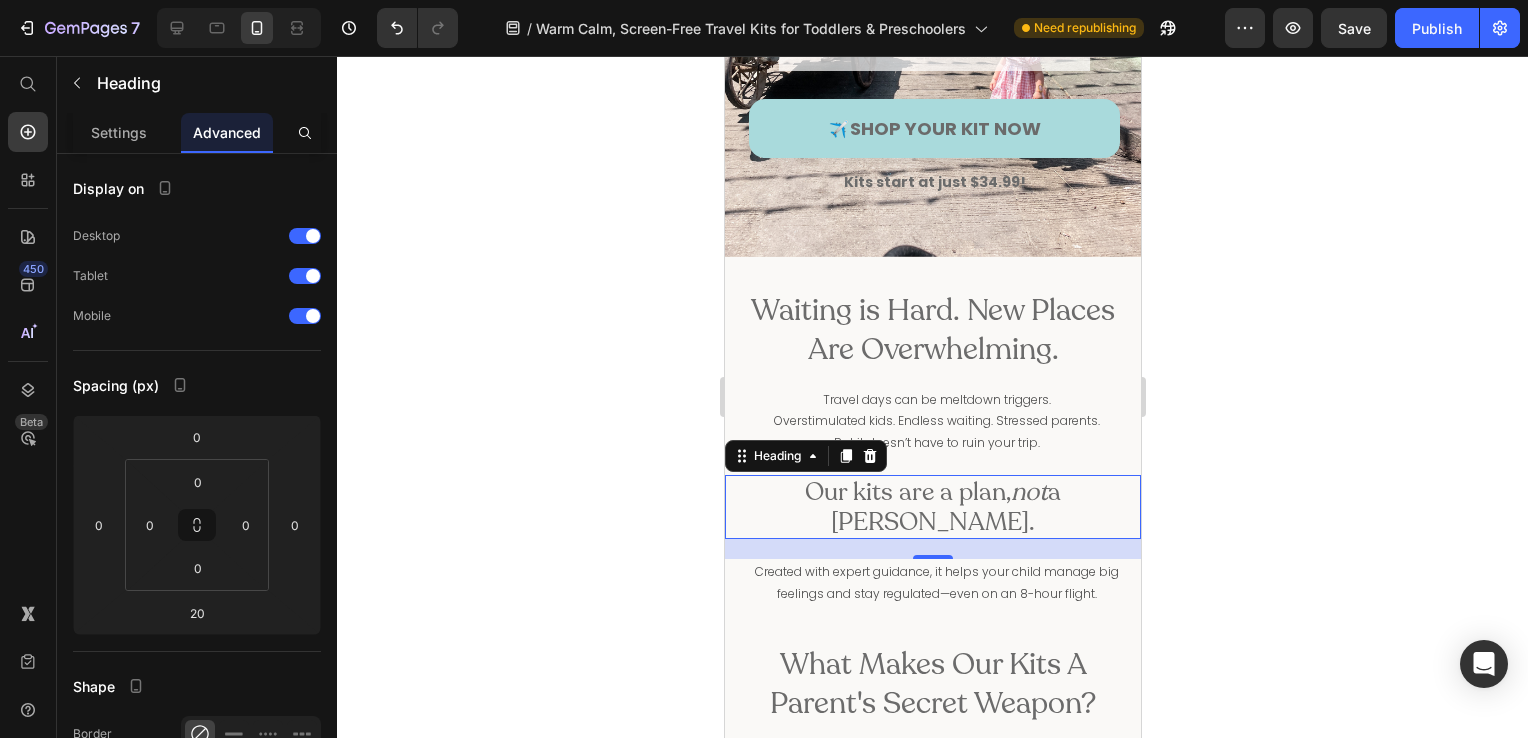 drag, startPoint x: 1299, startPoint y: 558, endPoint x: 1244, endPoint y: 660, distance: 115.88356 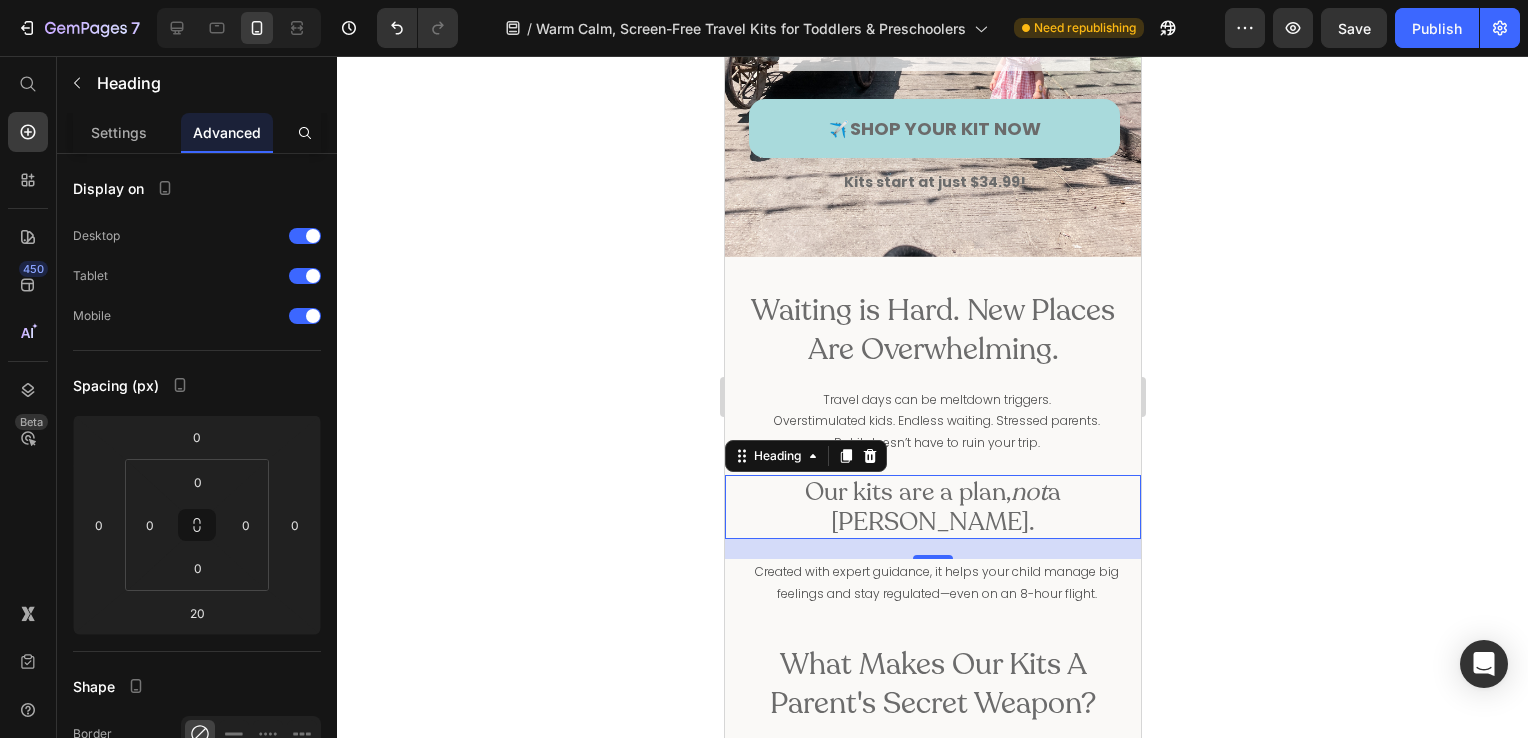 click 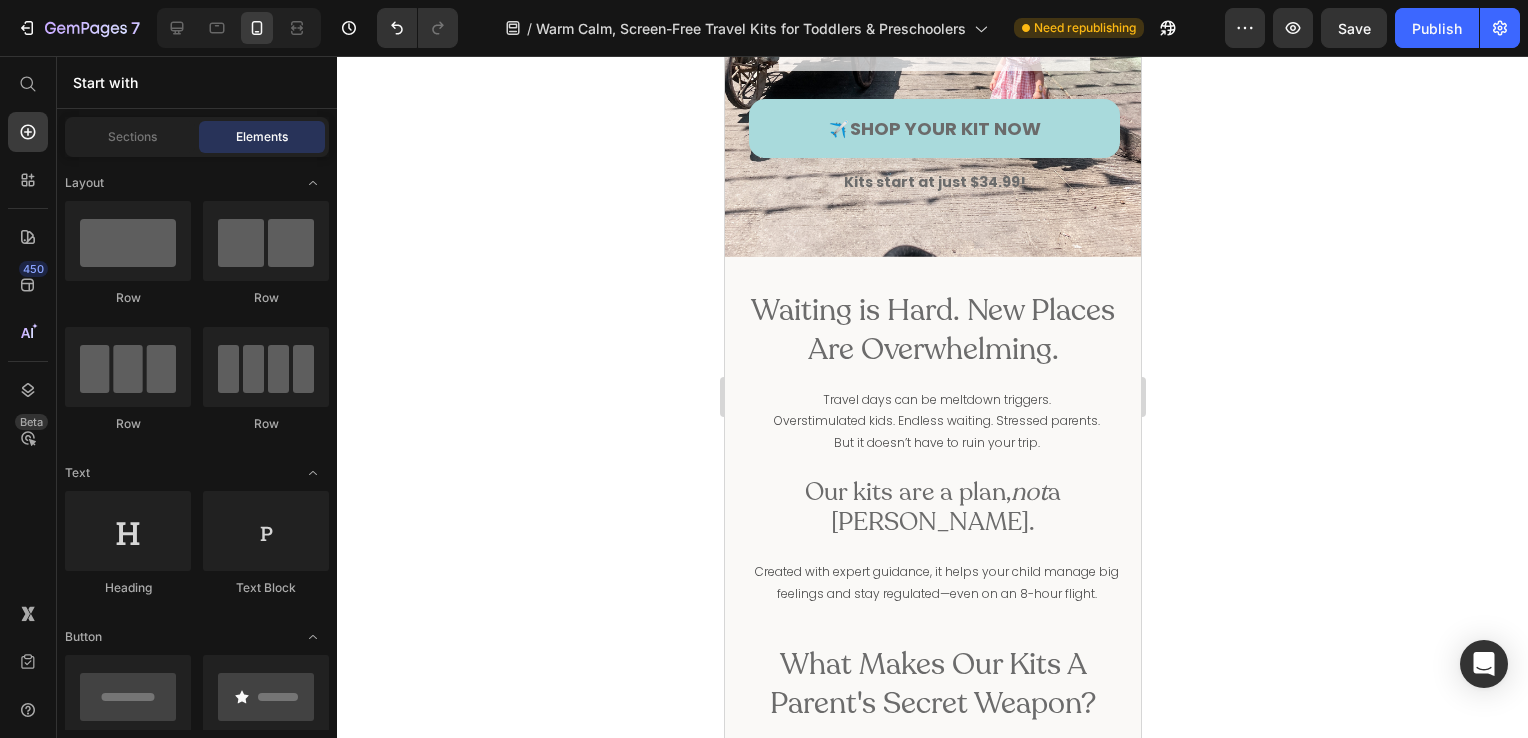 scroll, scrollTop: 0, scrollLeft: 0, axis: both 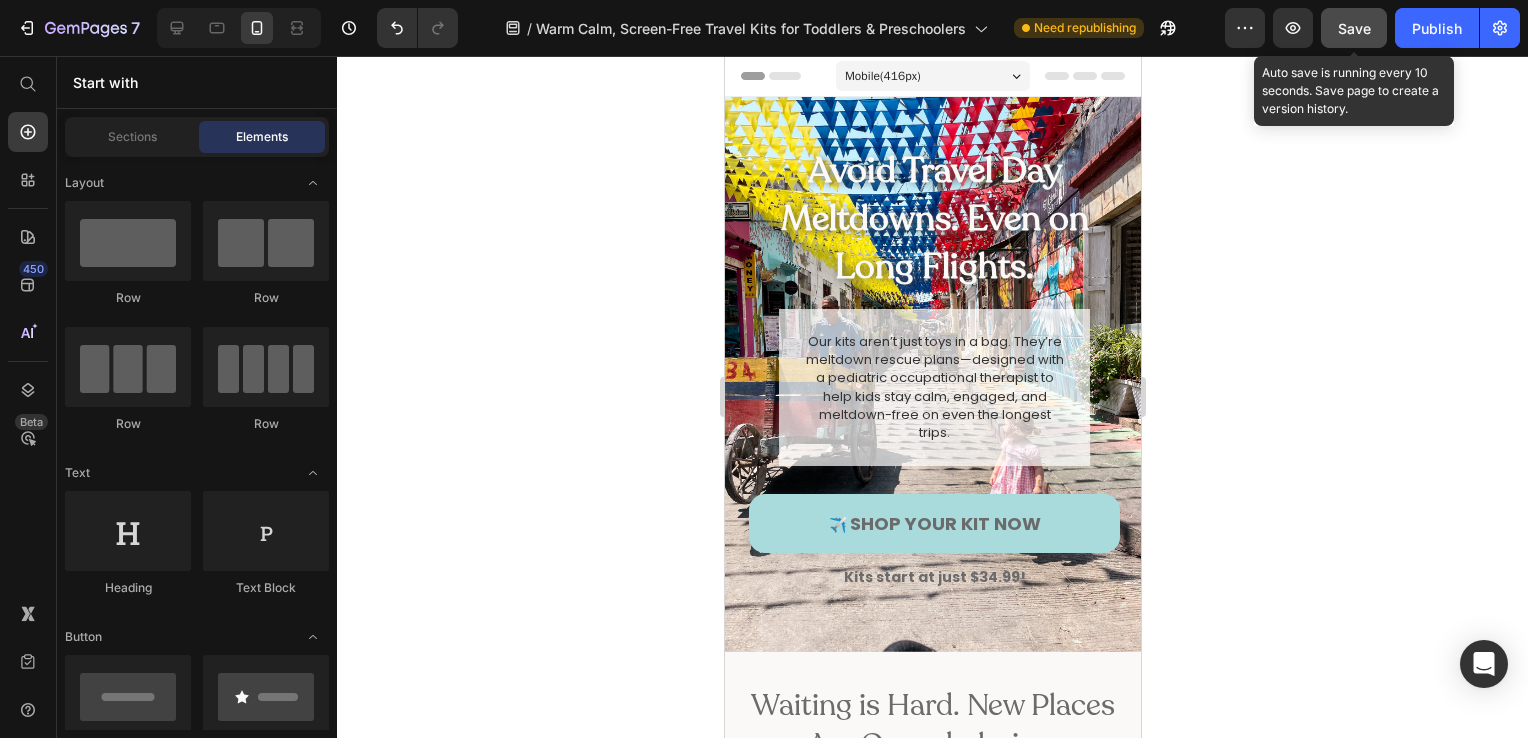 click on "Save" 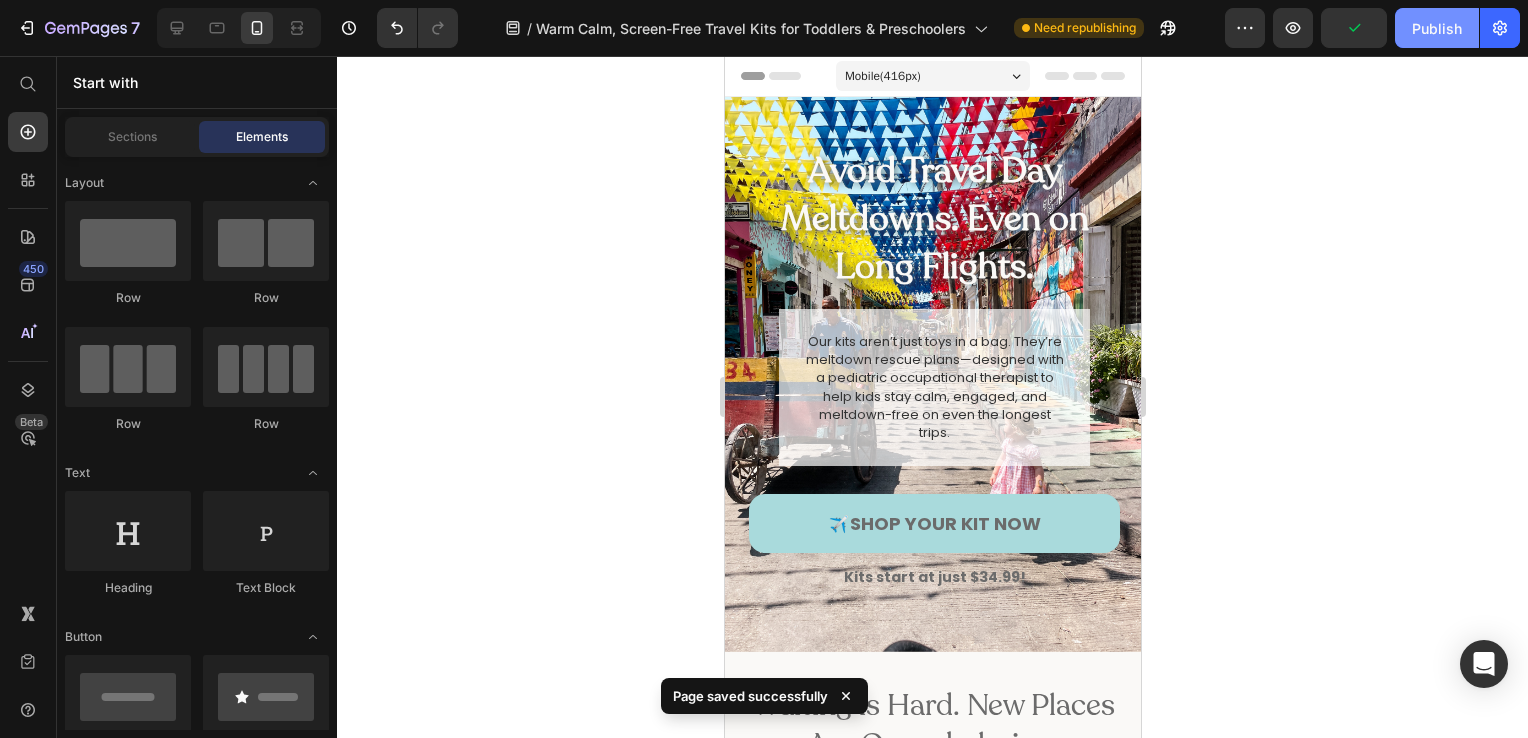click on "Publish" at bounding box center [1437, 28] 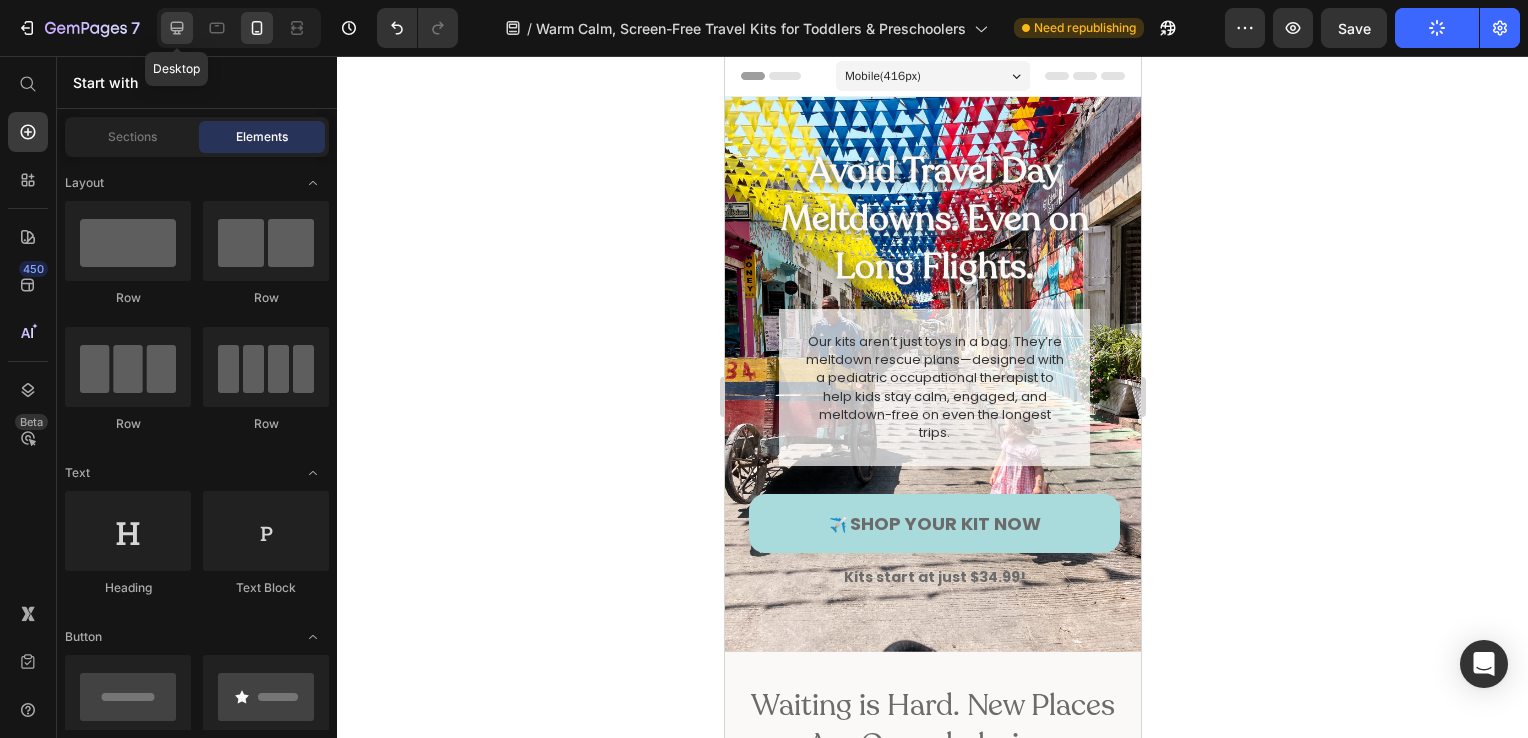 click 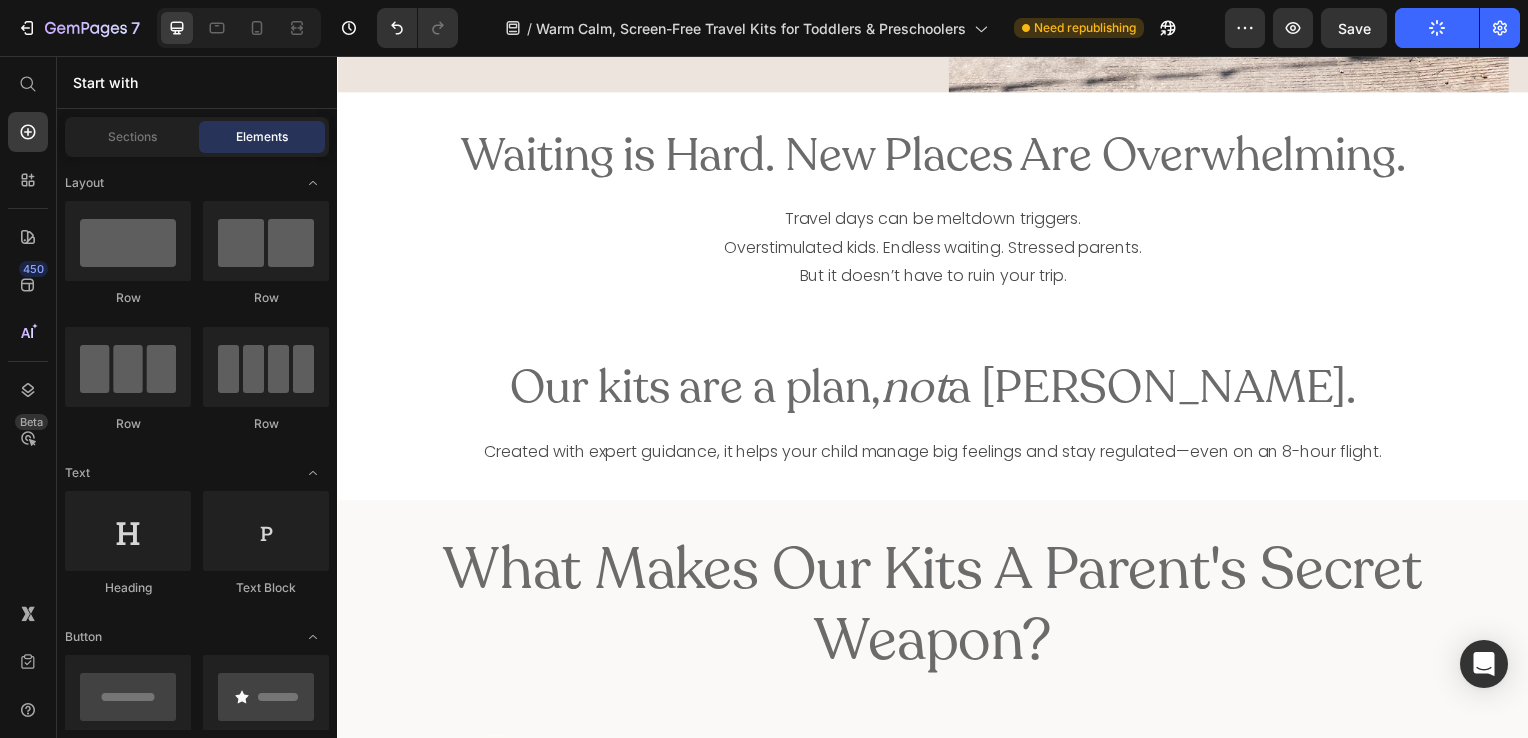 scroll, scrollTop: 696, scrollLeft: 0, axis: vertical 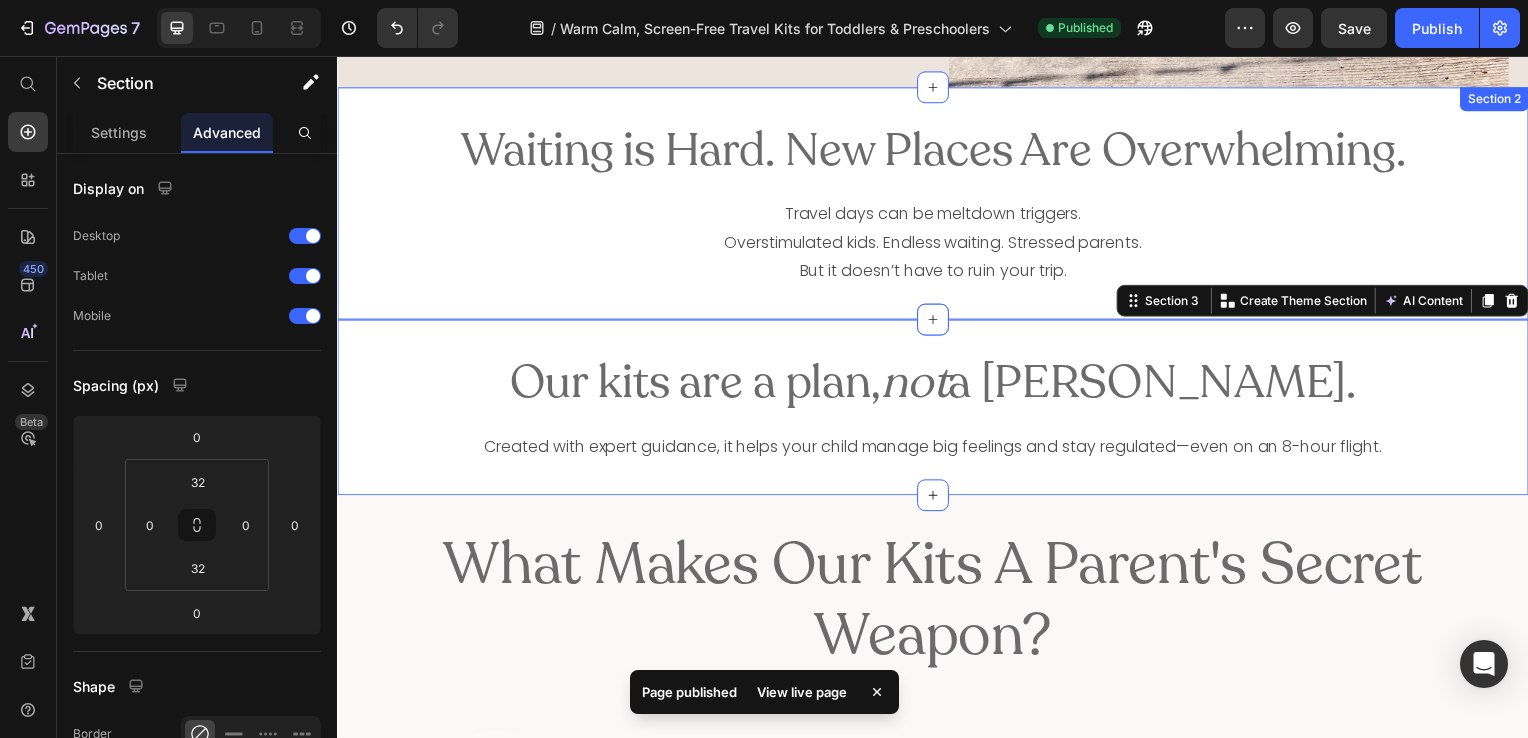 click on "Waiting is Hard. New Places Are Overwhelming. Heading Travel days can be meltdown triggers.  Overstimulated kids. Endless waiting. Stressed parents. But it doesn’t have to ruin your trip. Text Block Section 2" at bounding box center (937, 205) 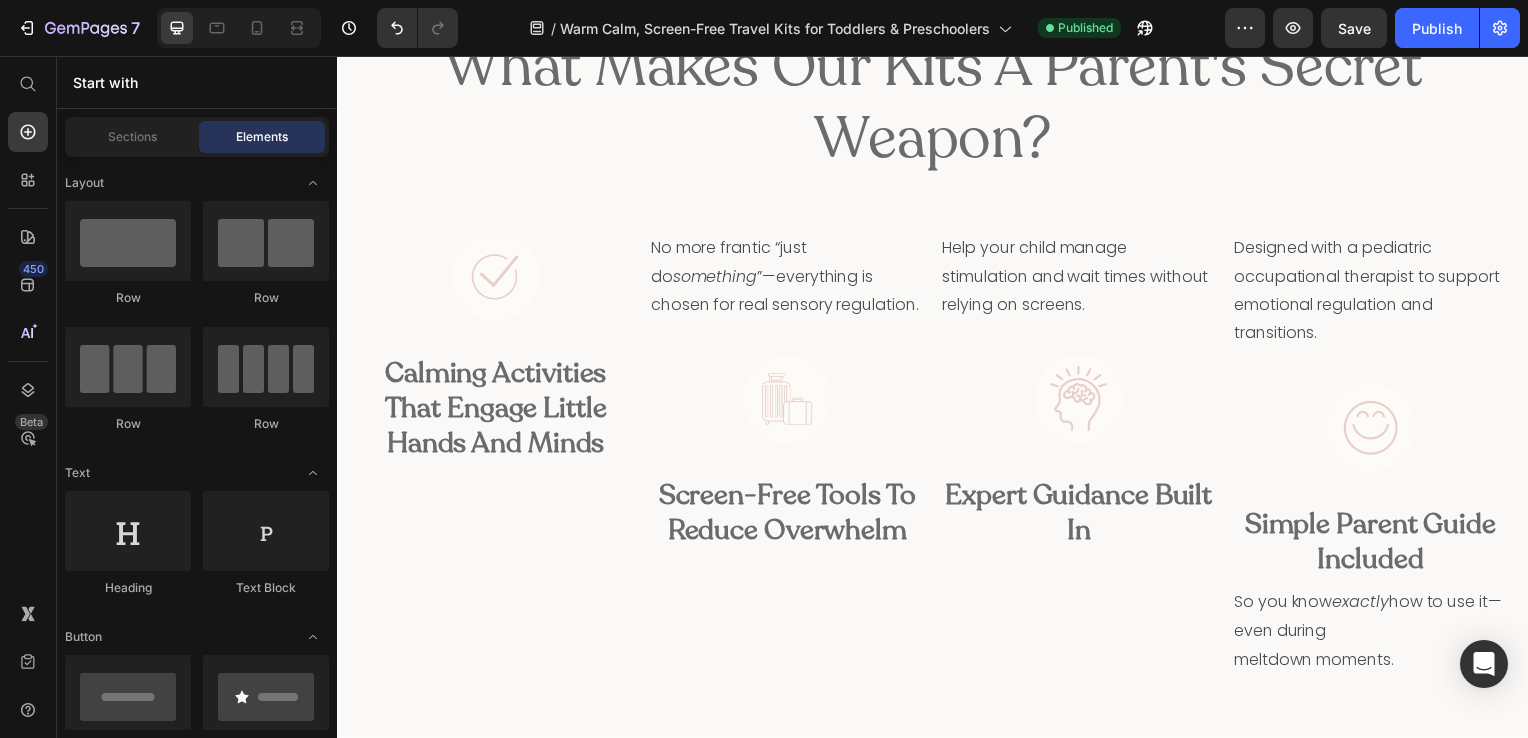 scroll, scrollTop: 1208, scrollLeft: 0, axis: vertical 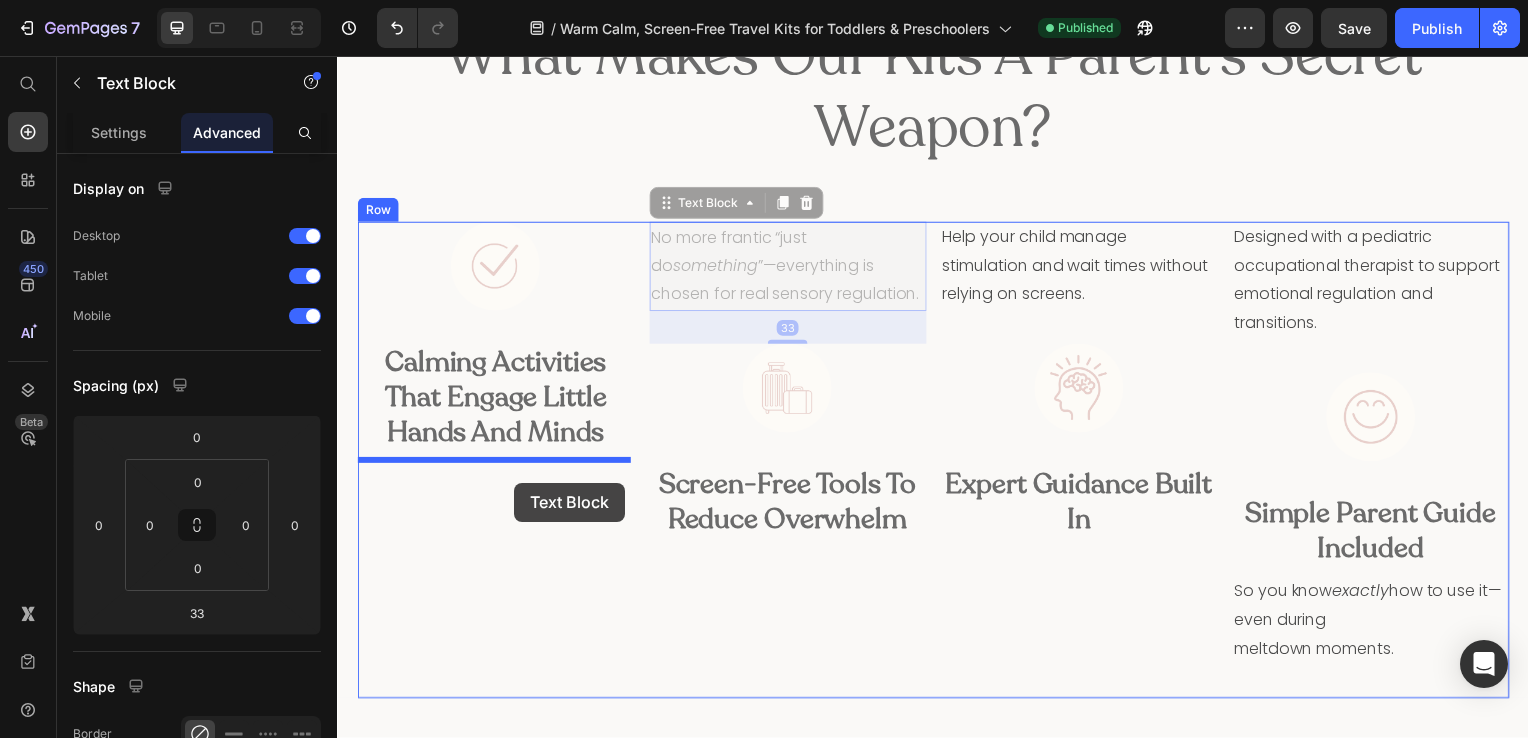 drag, startPoint x: 746, startPoint y: 275, endPoint x: 511, endPoint y: 486, distance: 315.8259 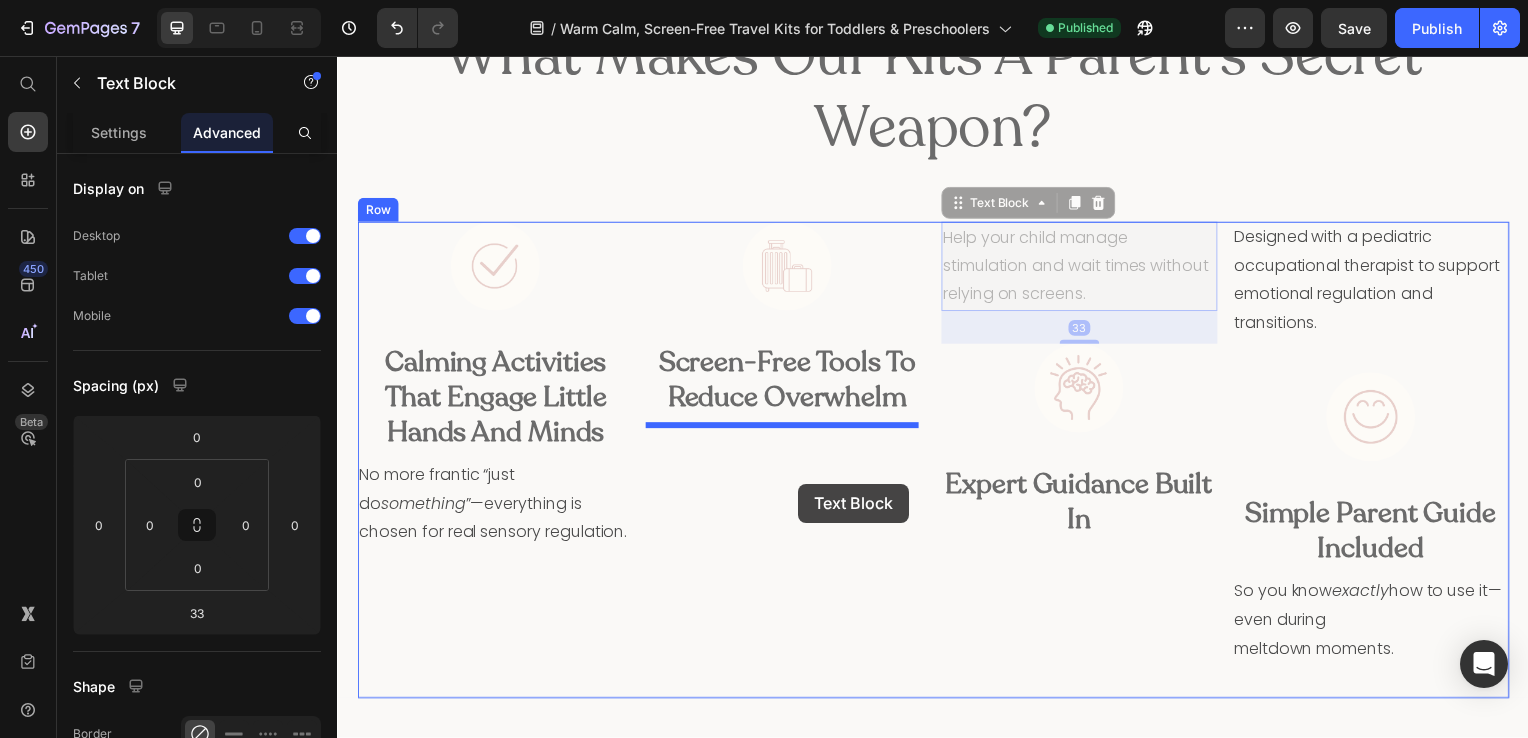 drag, startPoint x: 1084, startPoint y: 272, endPoint x: 801, endPoint y: 486, distance: 354.80276 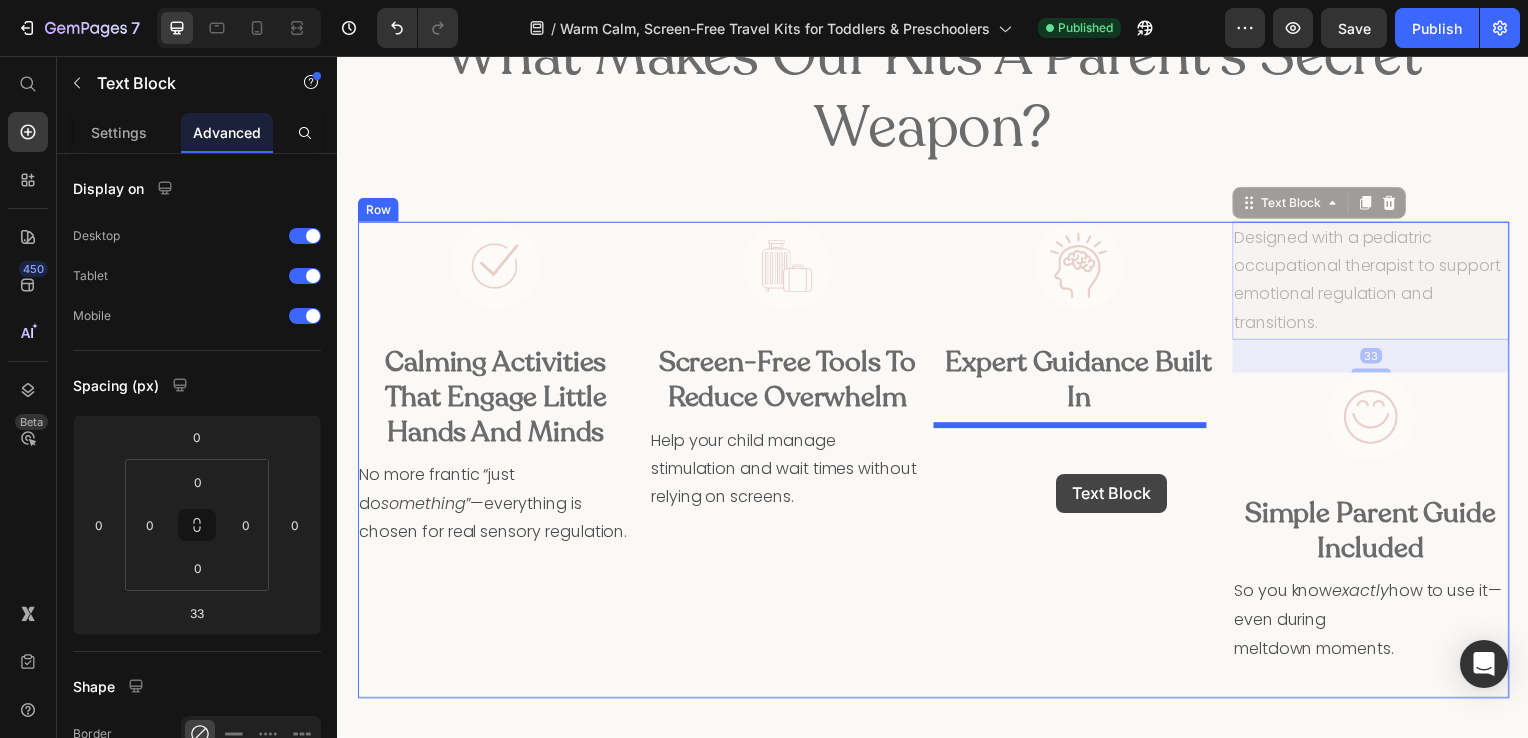 drag, startPoint x: 1280, startPoint y: 272, endPoint x: 1061, endPoint y: 477, distance: 299.97665 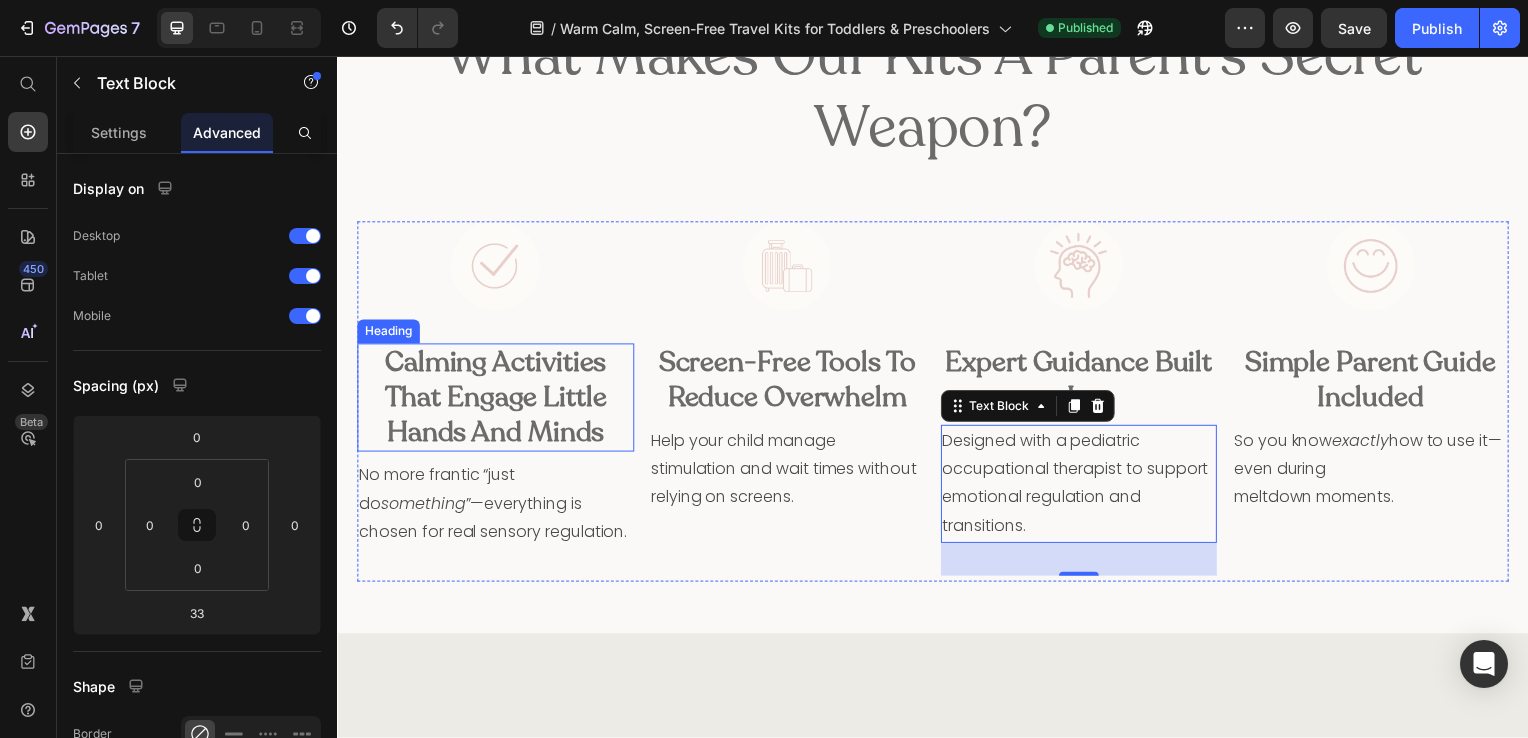 click on "Calming Activities That Engage Little Hands and Minds" at bounding box center [496, 400] 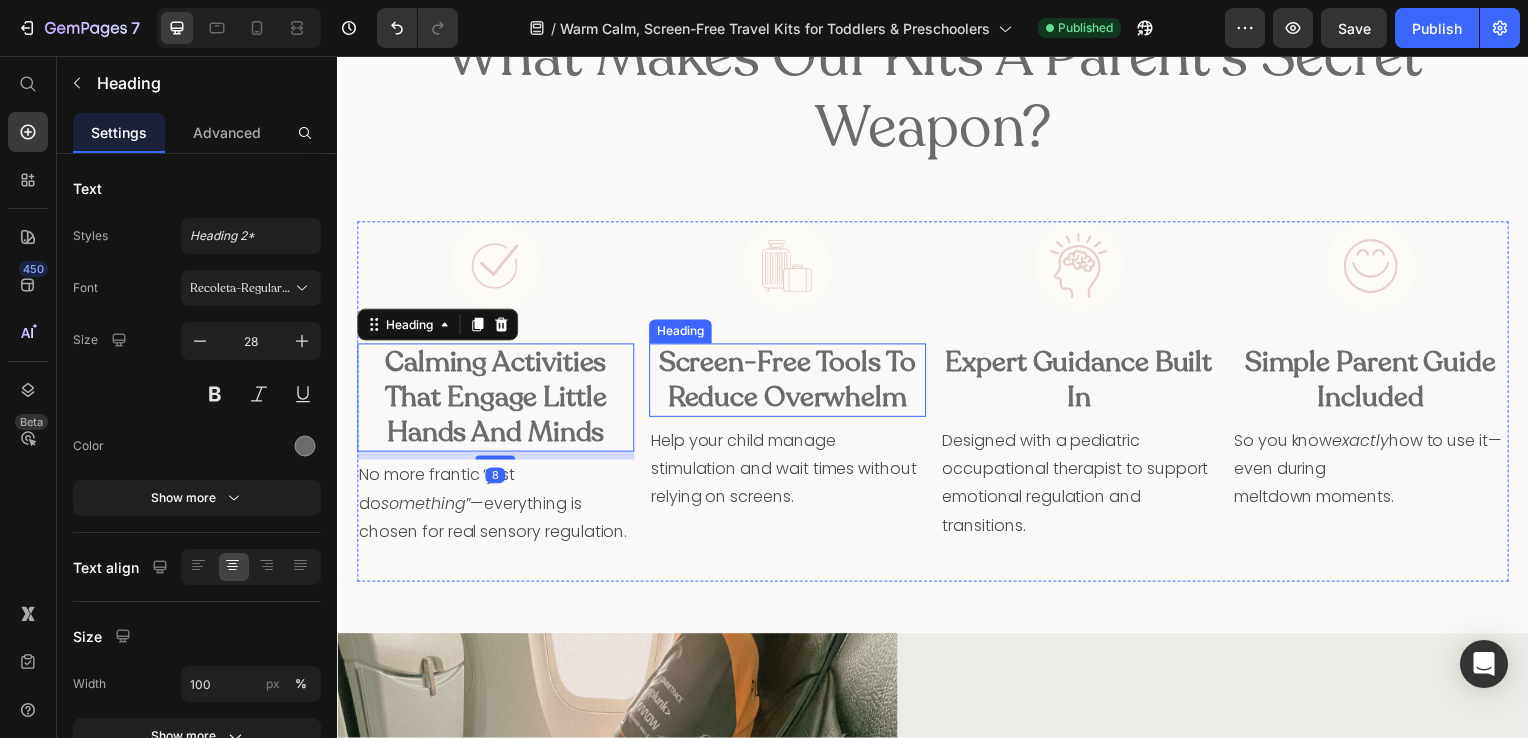 click on "Screen-Free Tools to Reduce Overwhelm" at bounding box center (790, 383) 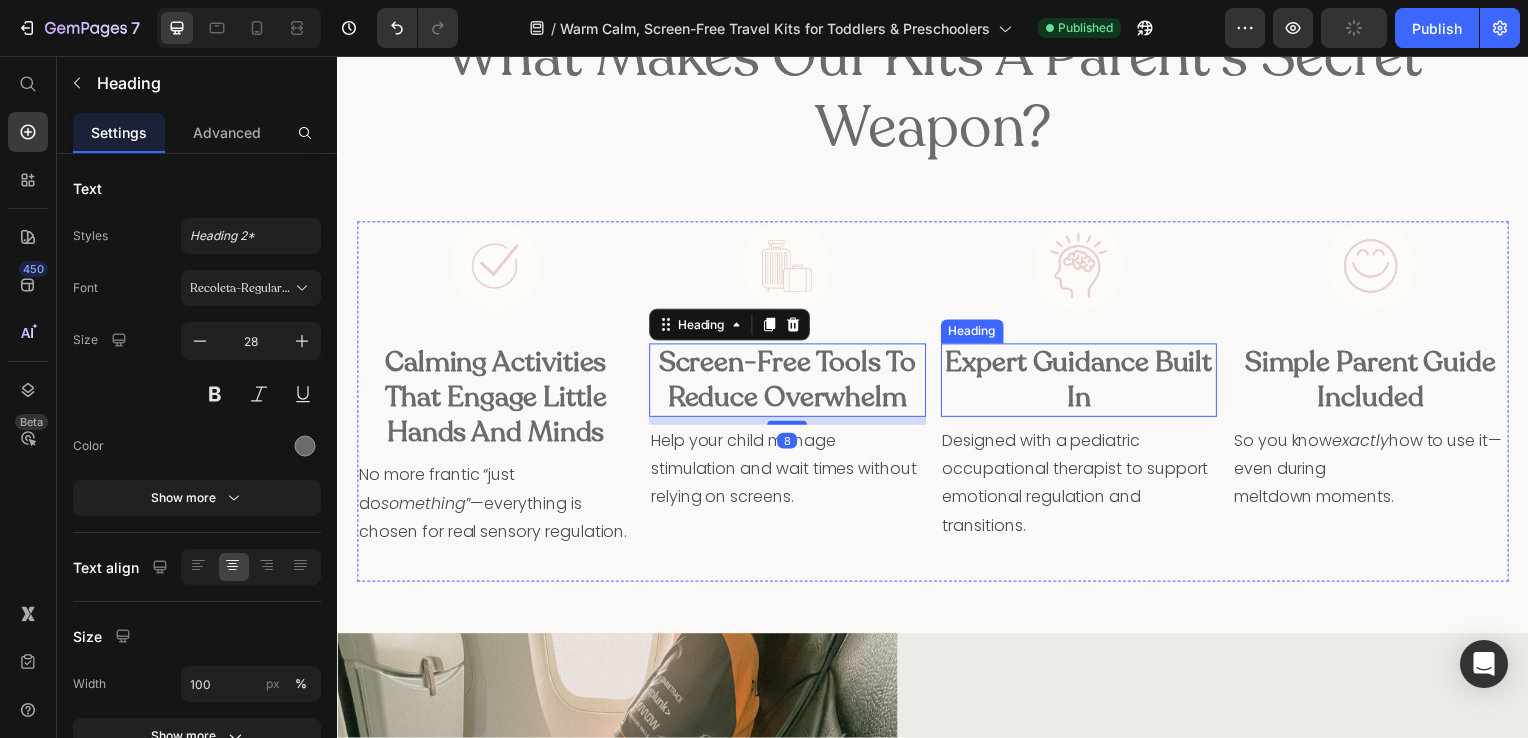 click on "Expert Guidance Built In" at bounding box center [1084, 383] 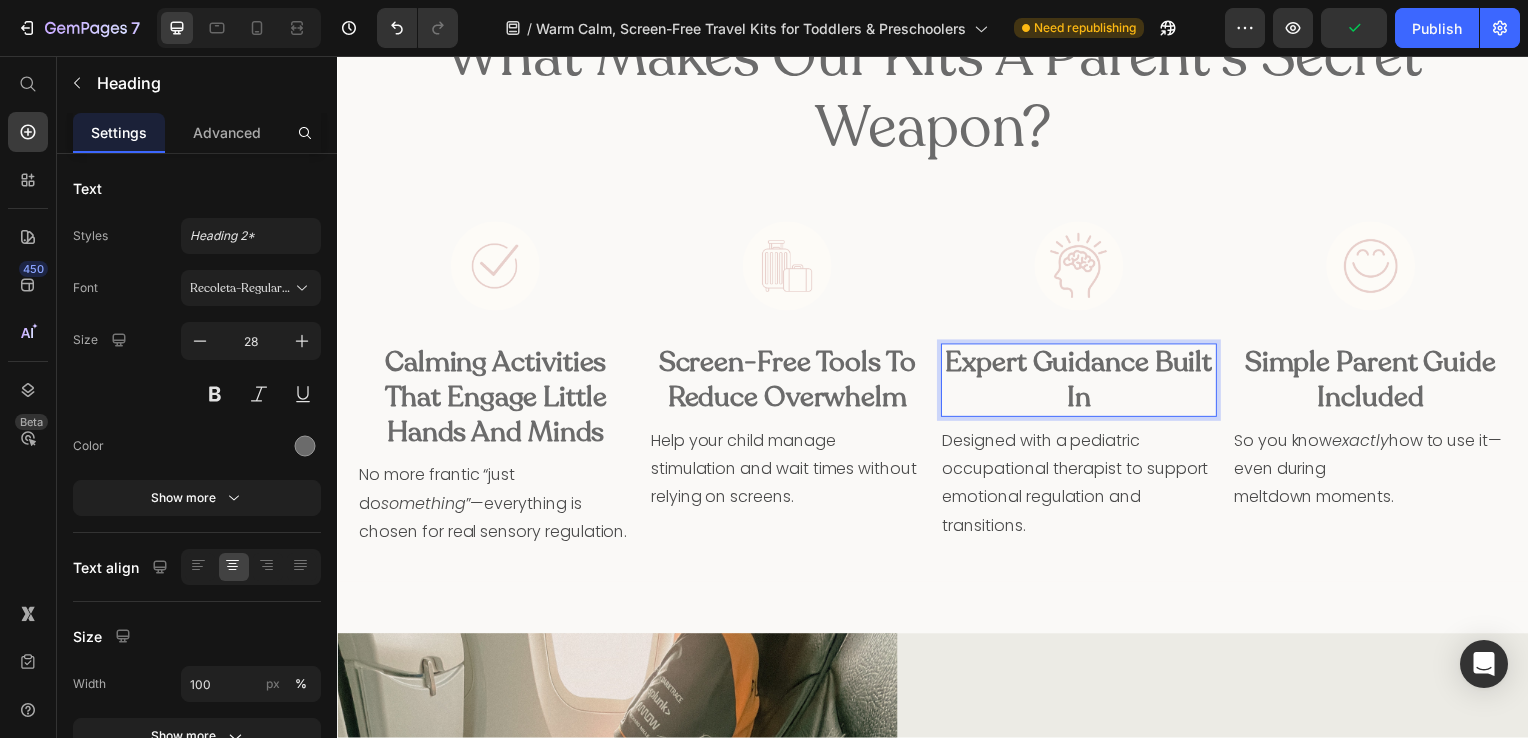 click on "Expert Guidance Built In" at bounding box center [1084, 383] 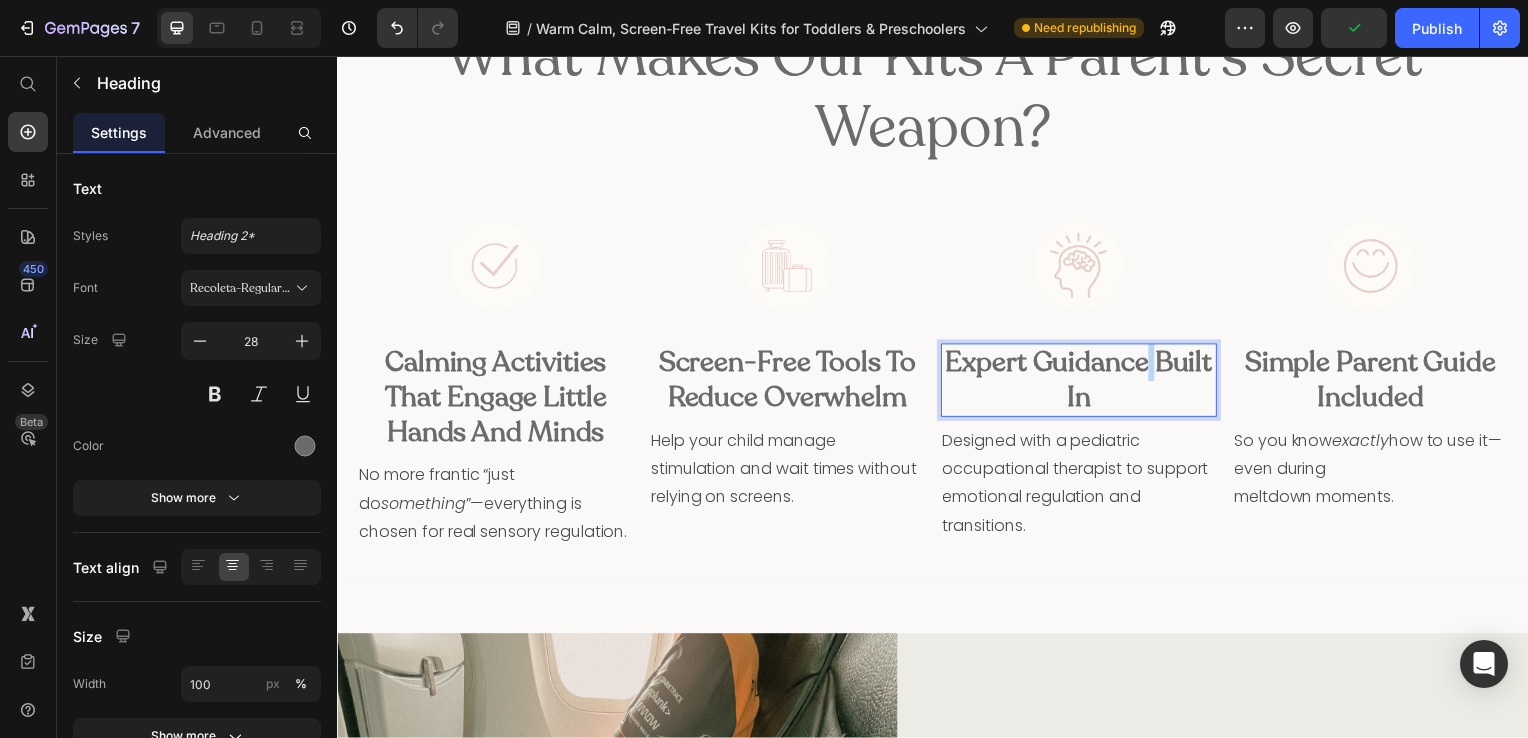 click on "Expert Guidance Built In" at bounding box center [1084, 383] 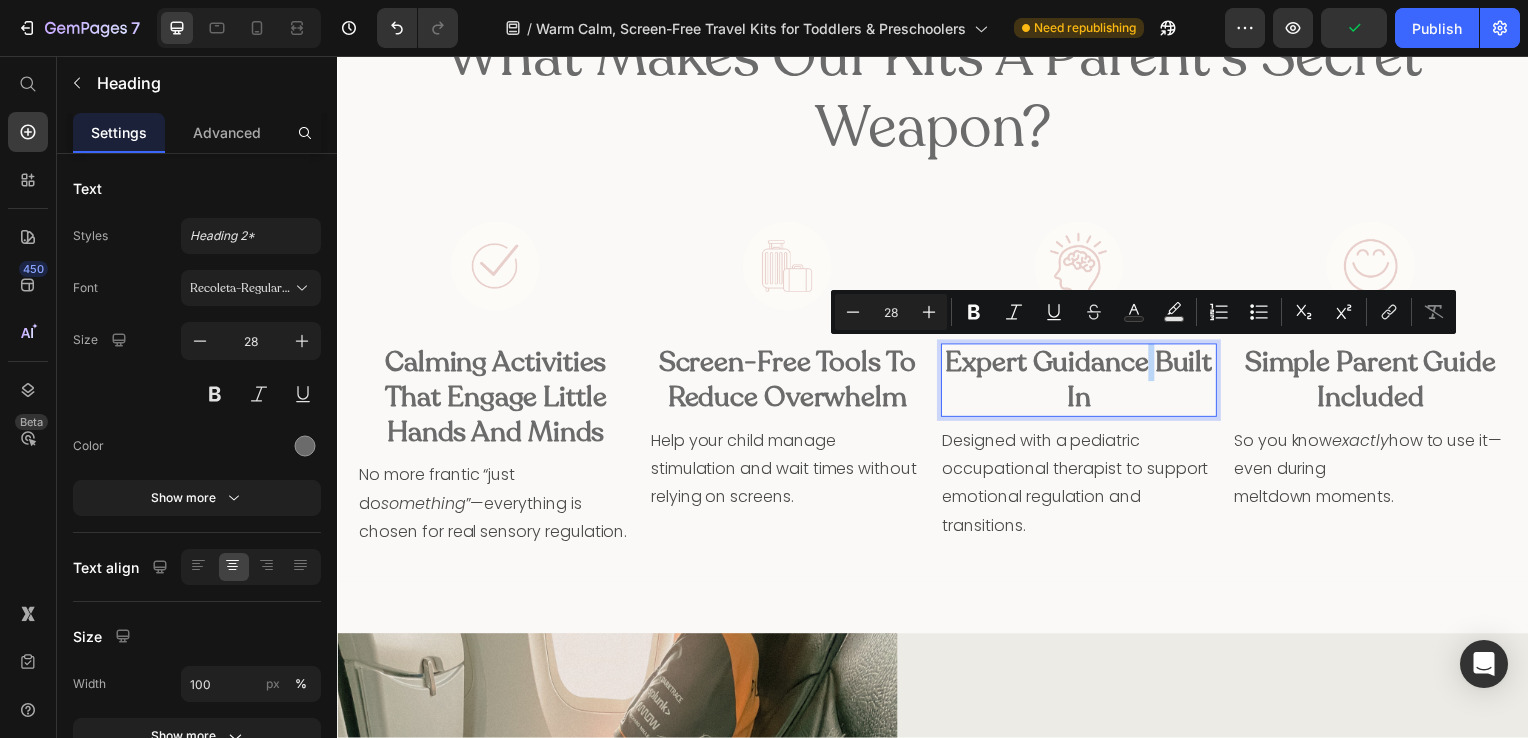 click on "Expert Guidance Built In" at bounding box center (1084, 383) 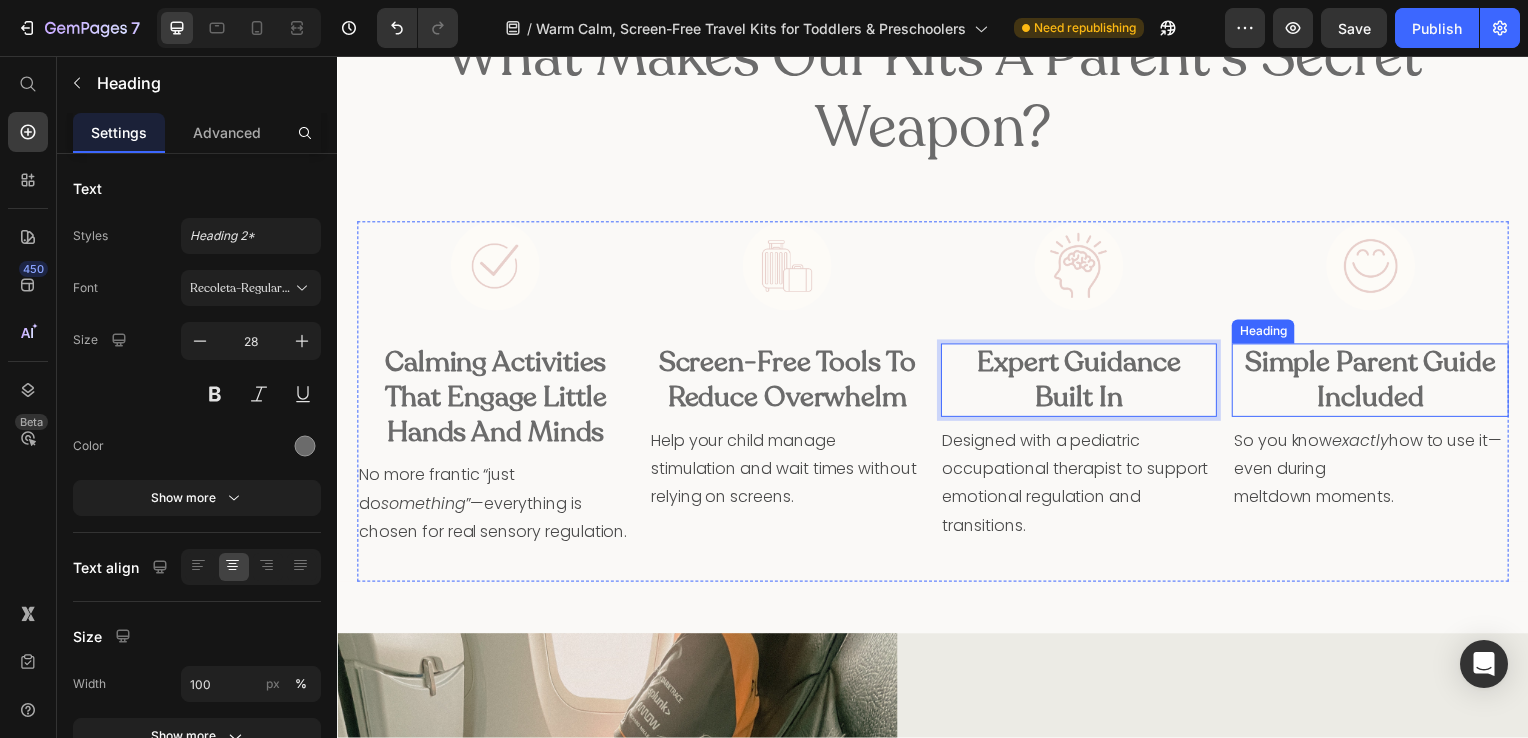 click on "Simple Parent Guide Included" at bounding box center (1377, 383) 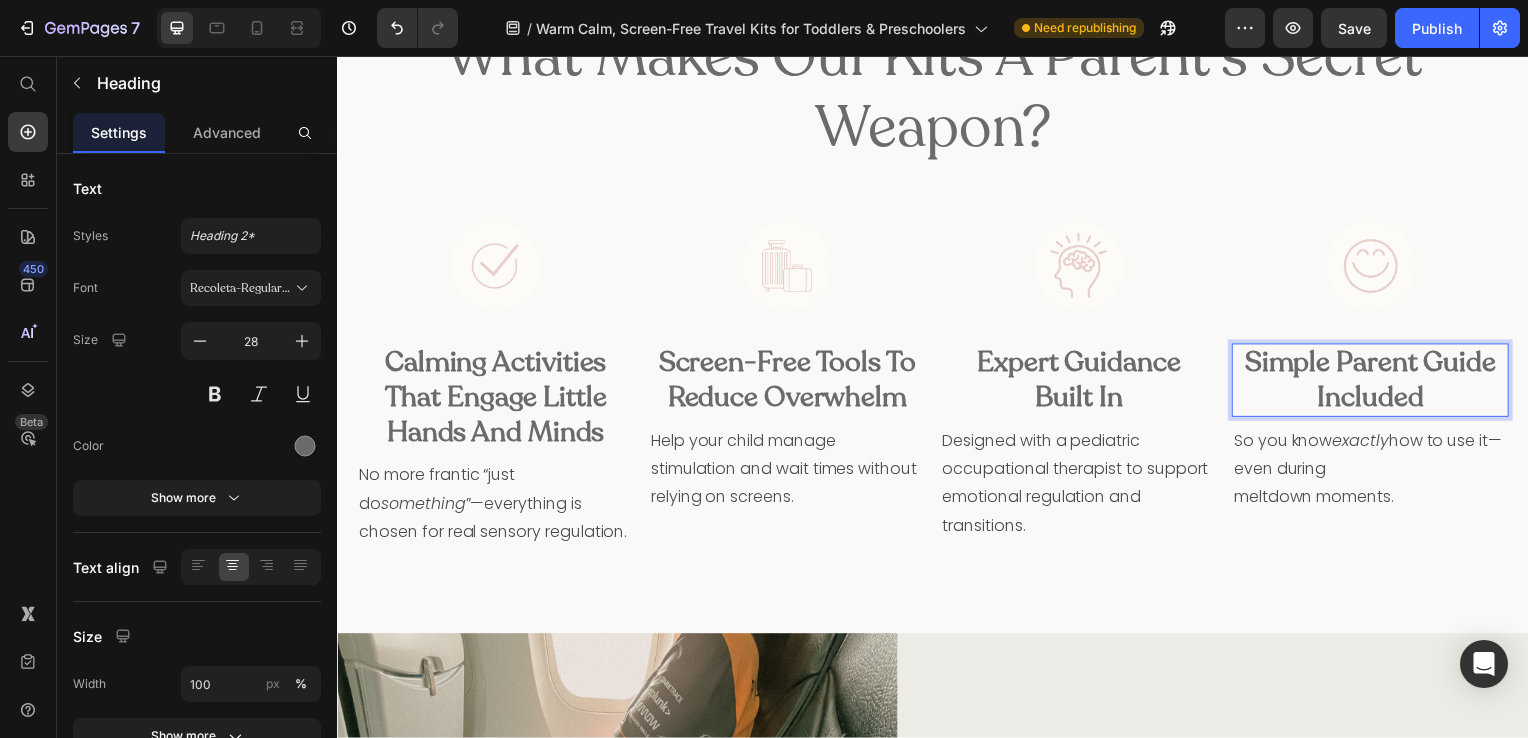click on "Simple Parent Guide Included" at bounding box center (1377, 383) 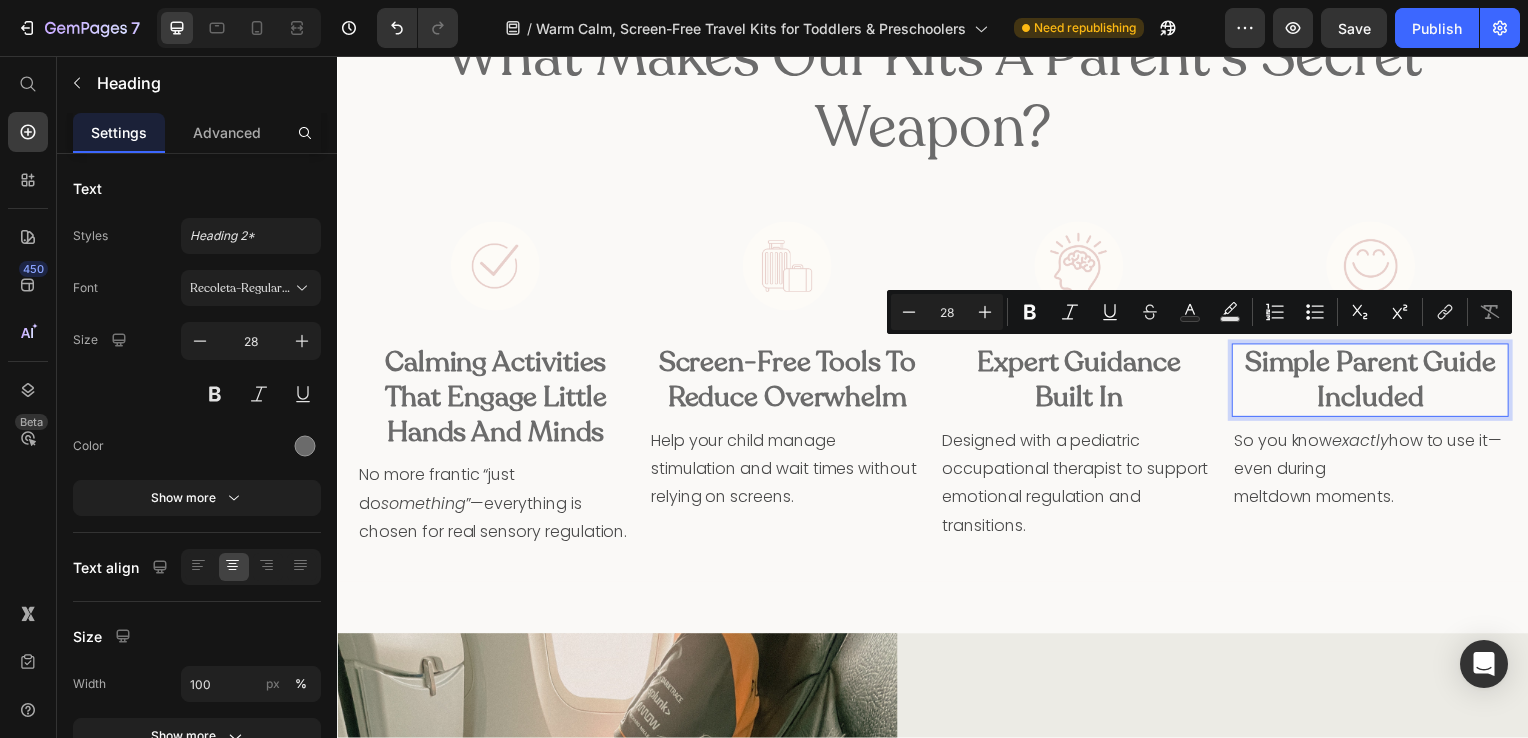 click on "Simple Parent Guide Included" at bounding box center (1377, 383) 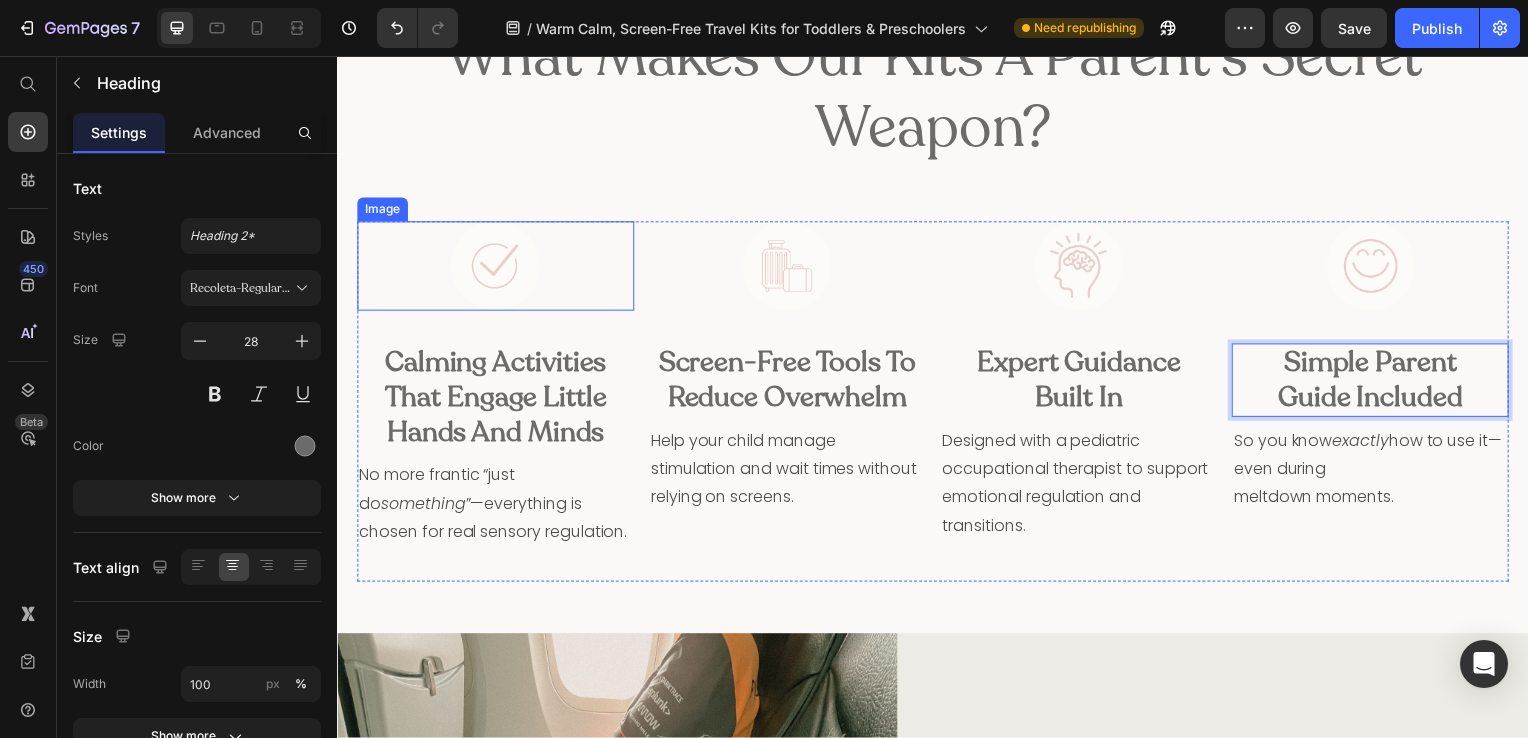 click at bounding box center [496, 268] 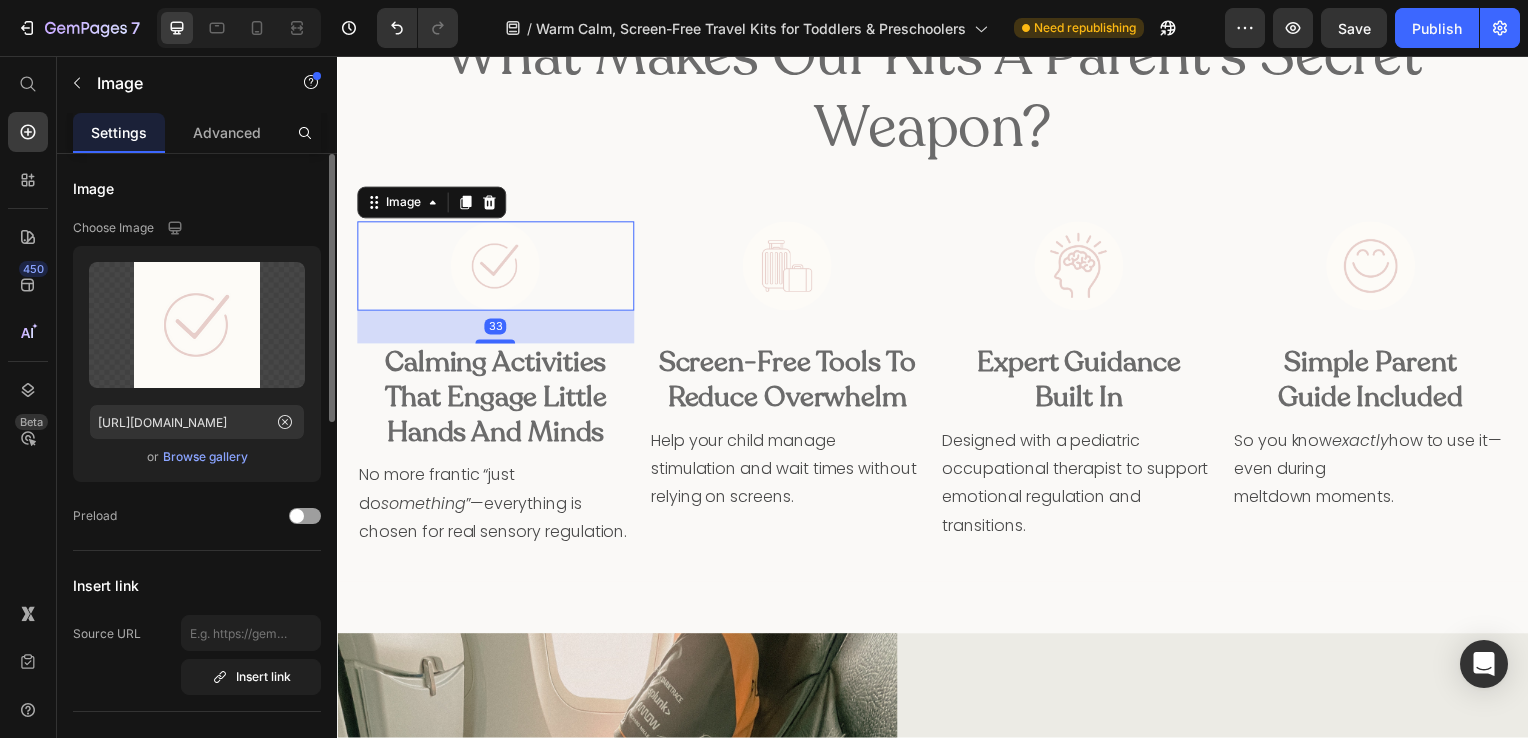 click on "Browse gallery" at bounding box center (205, 457) 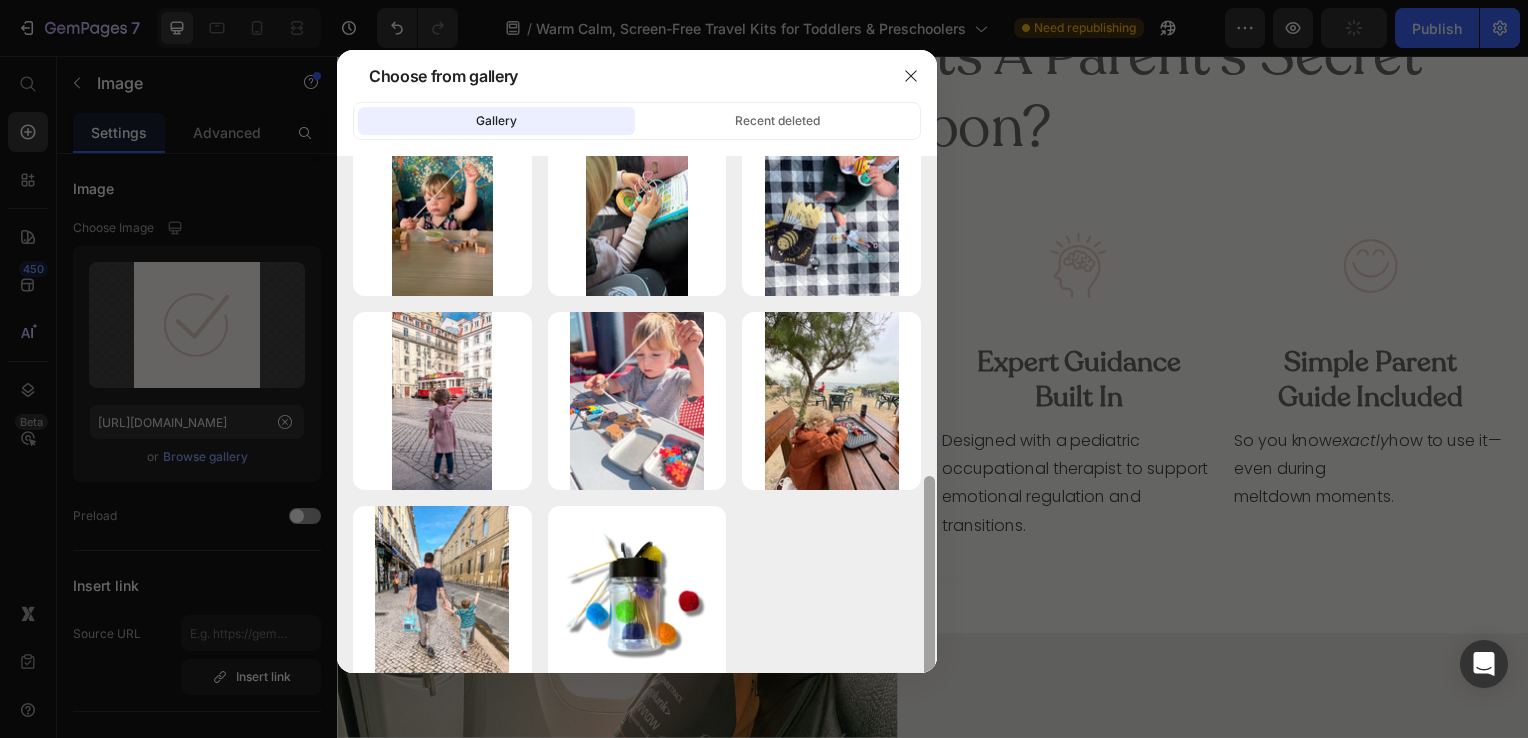 scroll, scrollTop: 667, scrollLeft: 0, axis: vertical 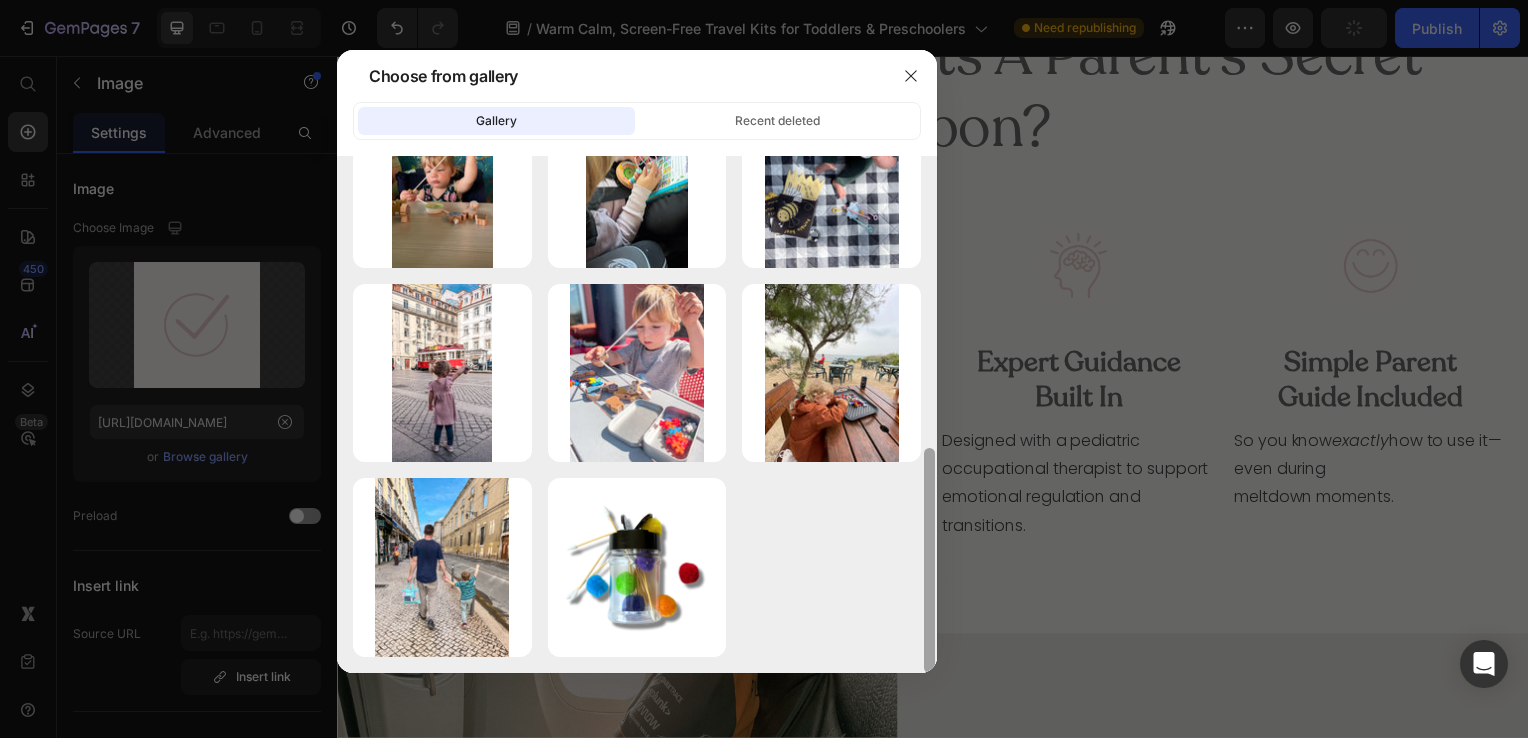 drag, startPoint x: 932, startPoint y: 226, endPoint x: 935, endPoint y: 525, distance: 299.01505 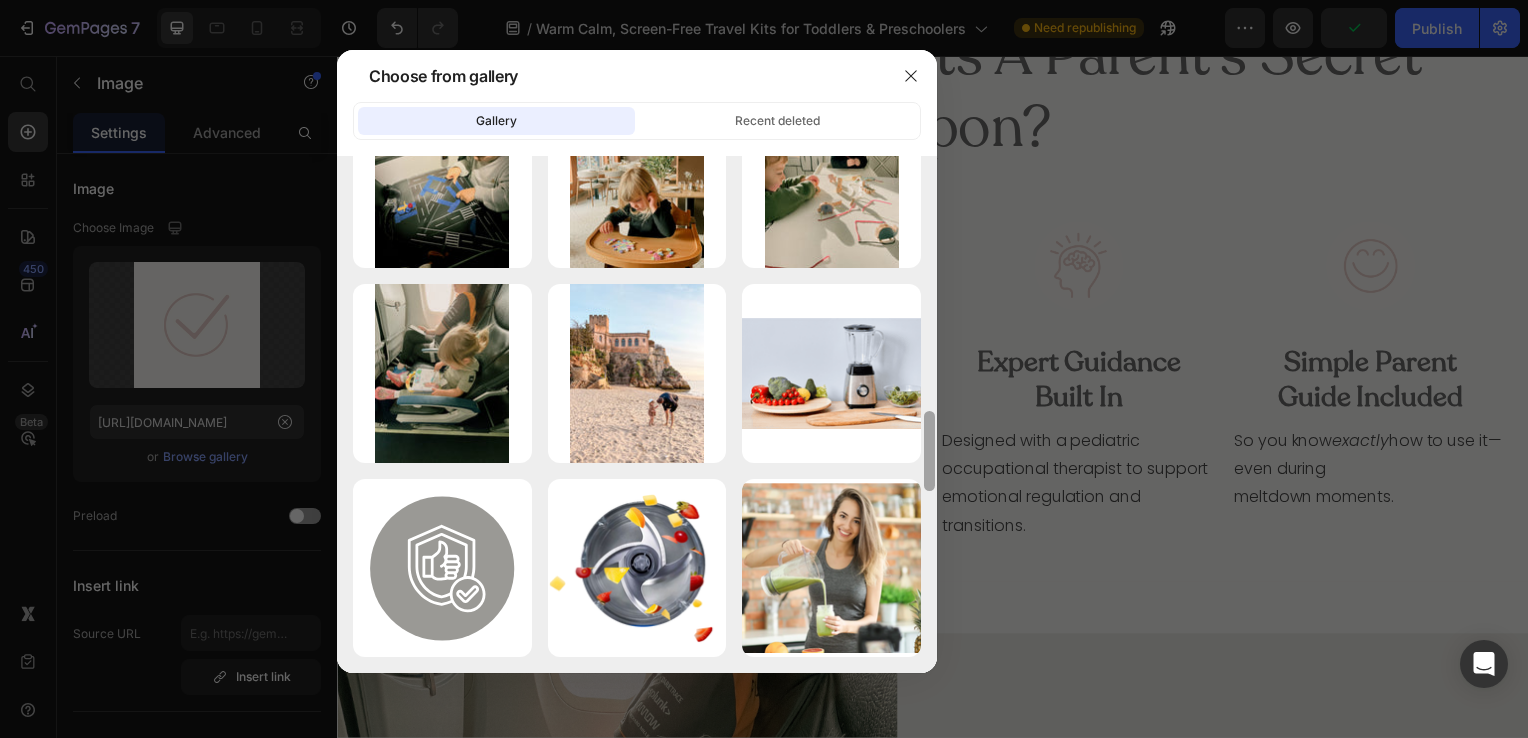 drag, startPoint x: 927, startPoint y: 390, endPoint x: 919, endPoint y: 683, distance: 293.1092 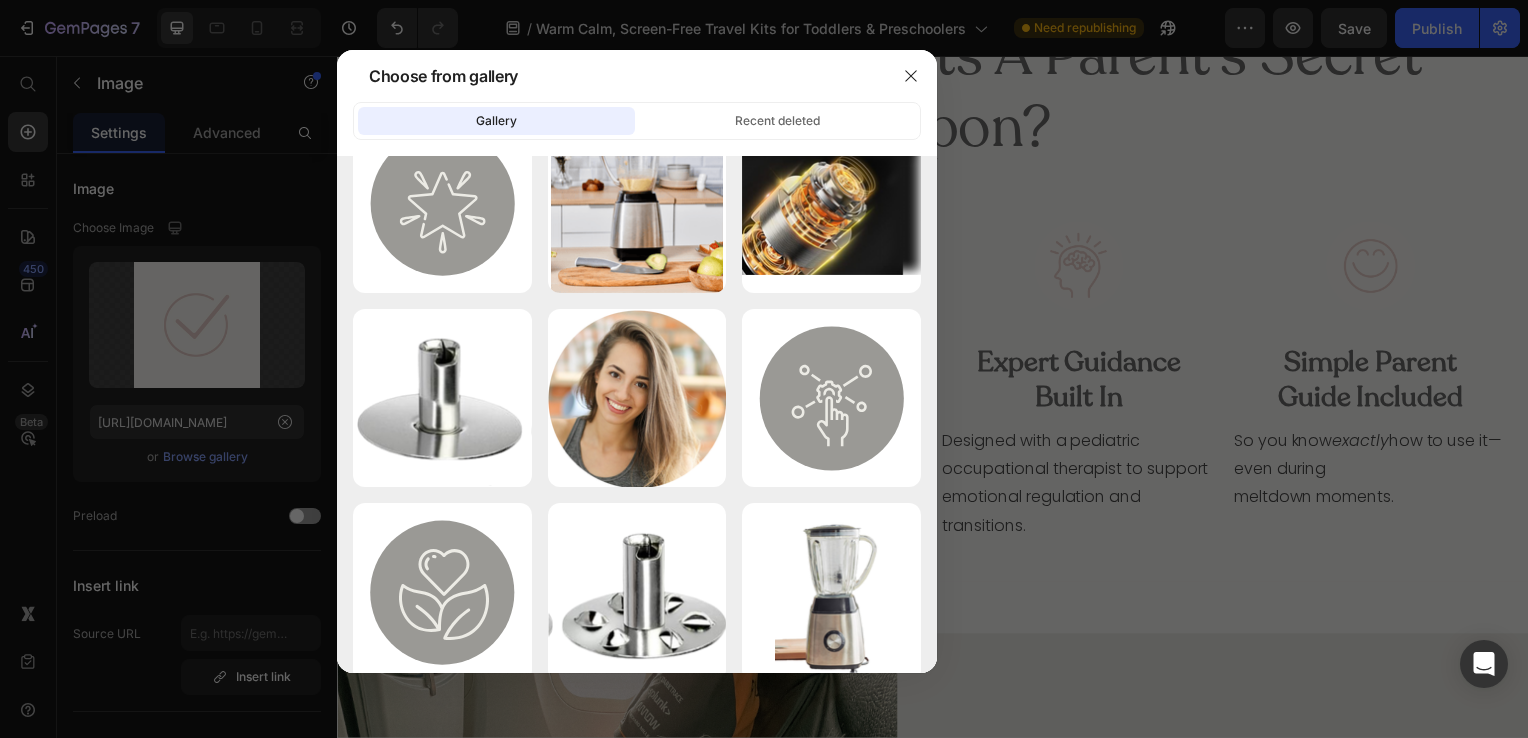 scroll, scrollTop: 2808, scrollLeft: 0, axis: vertical 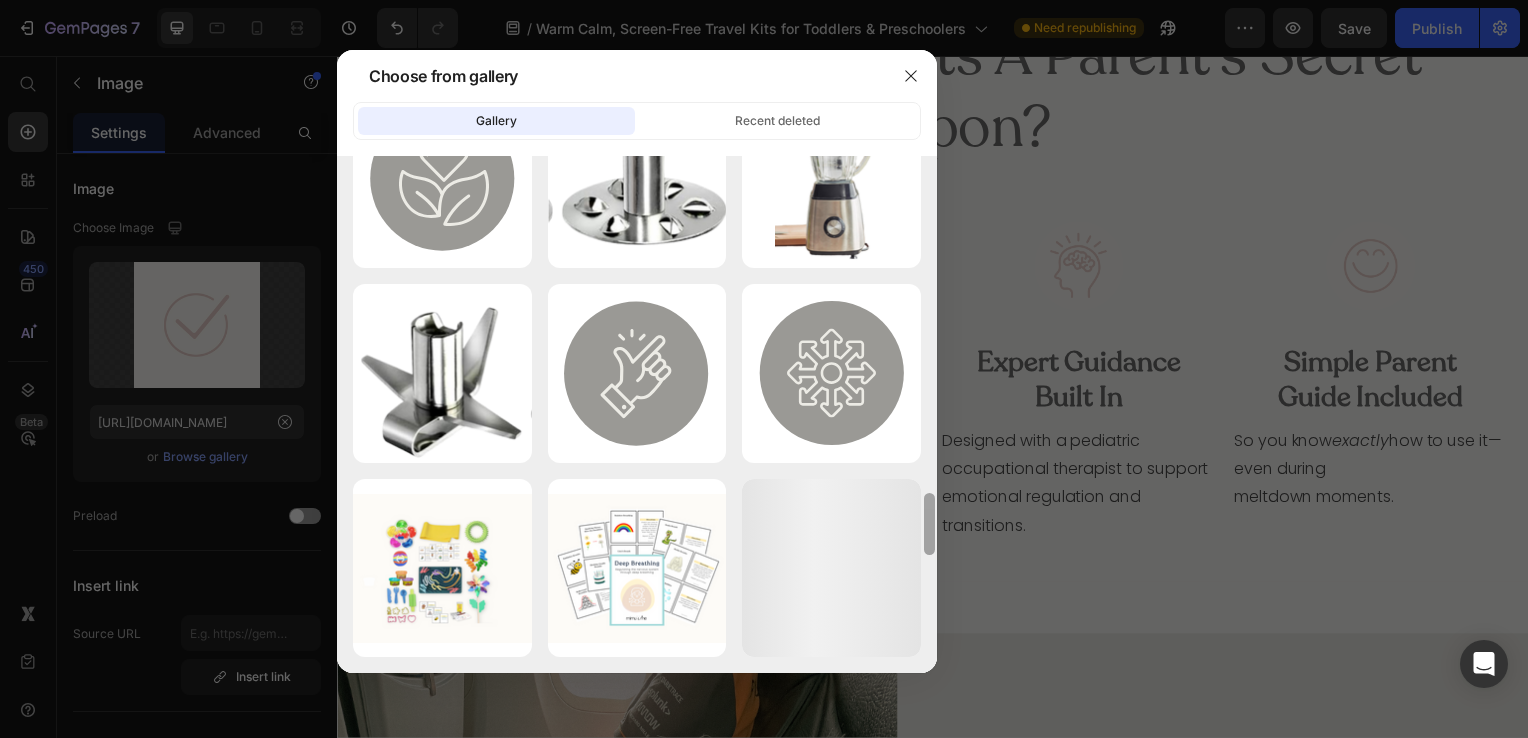 drag, startPoint x: 926, startPoint y: 505, endPoint x: 938, endPoint y: 655, distance: 150.47923 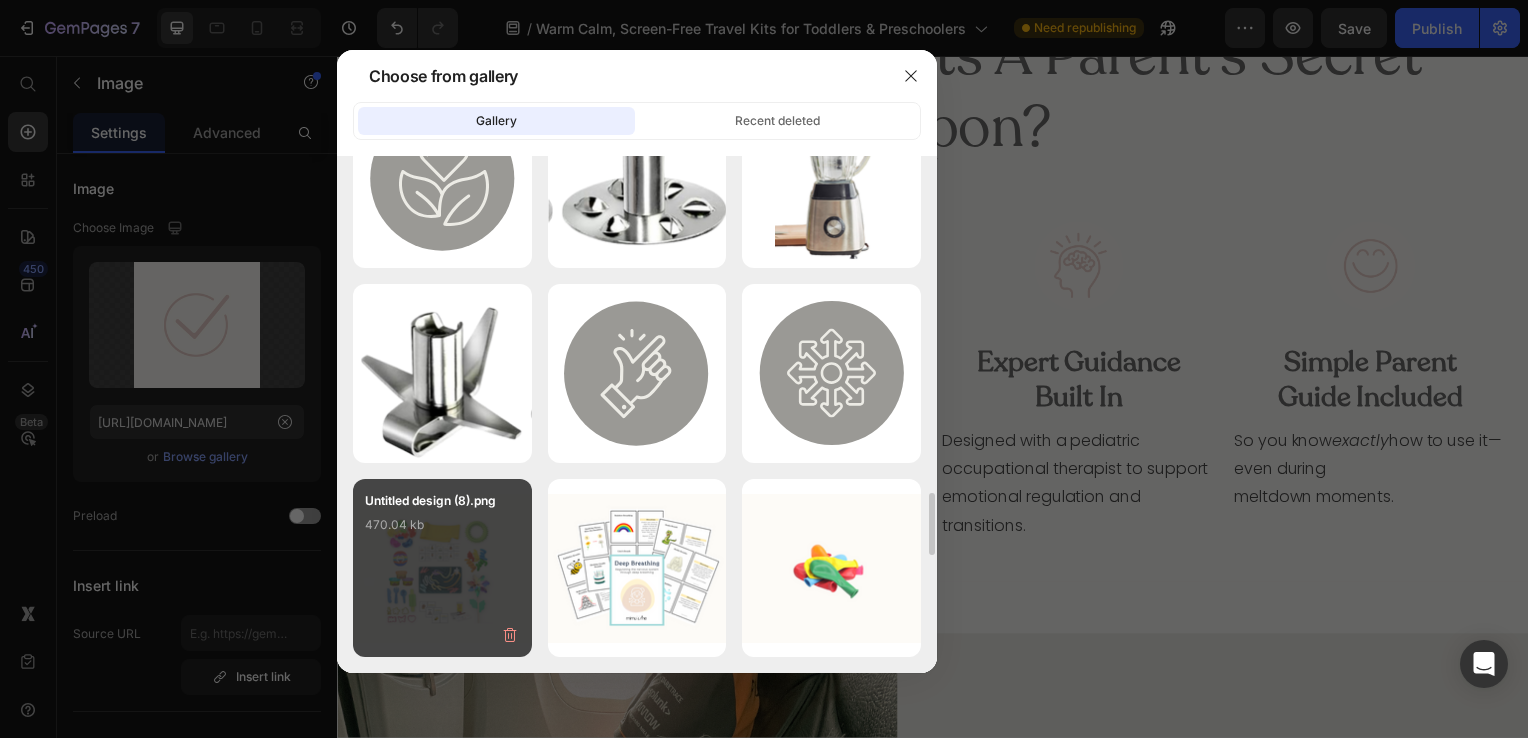 click on "Untitled design (8).png 470.04 kb" at bounding box center [442, 531] 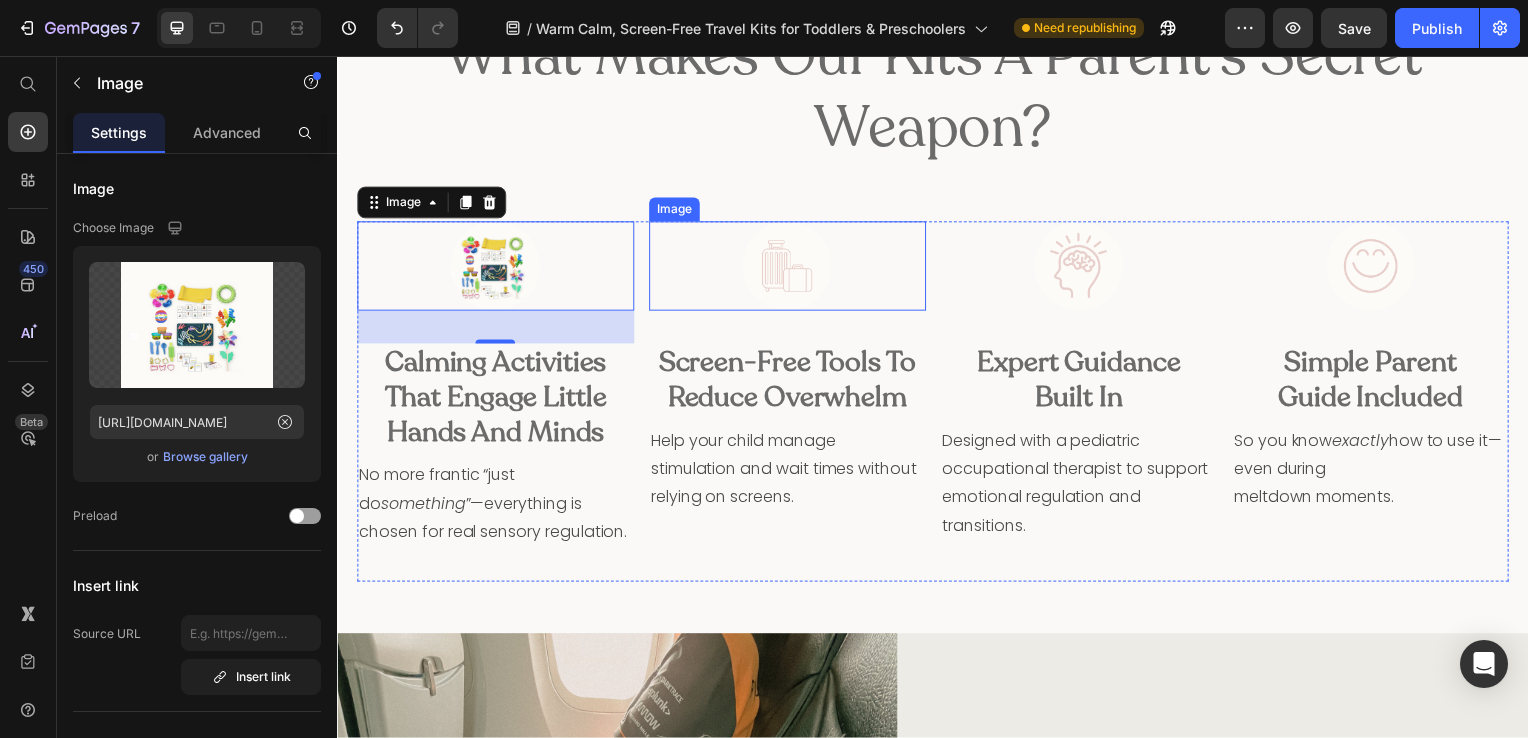 click at bounding box center (790, 268) 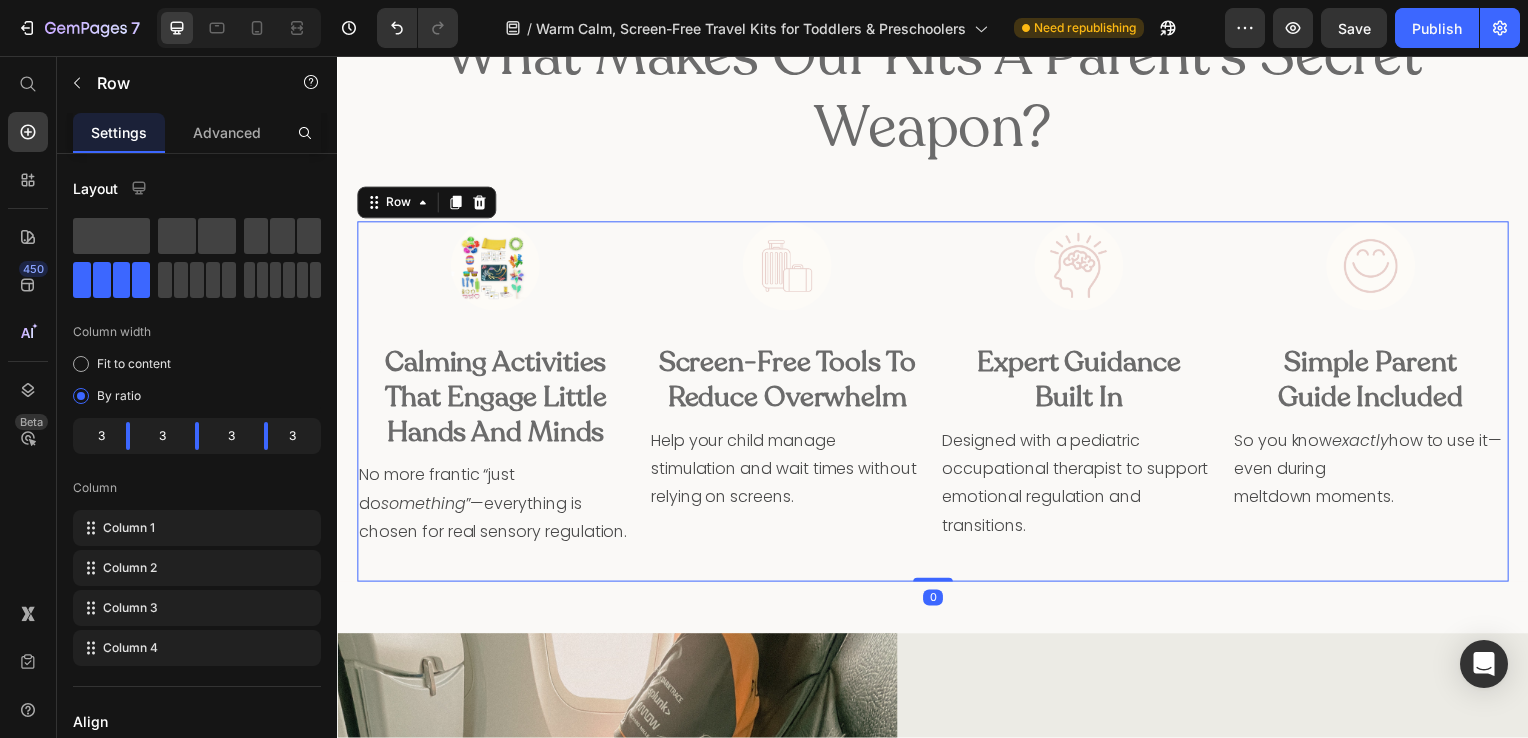 click on "Image Calming Activities That Engage Little Hands and Minds Heading No more frantic “just do  something ”—everything is chosen for real sensory regulation. Text Block" at bounding box center [496, 404] 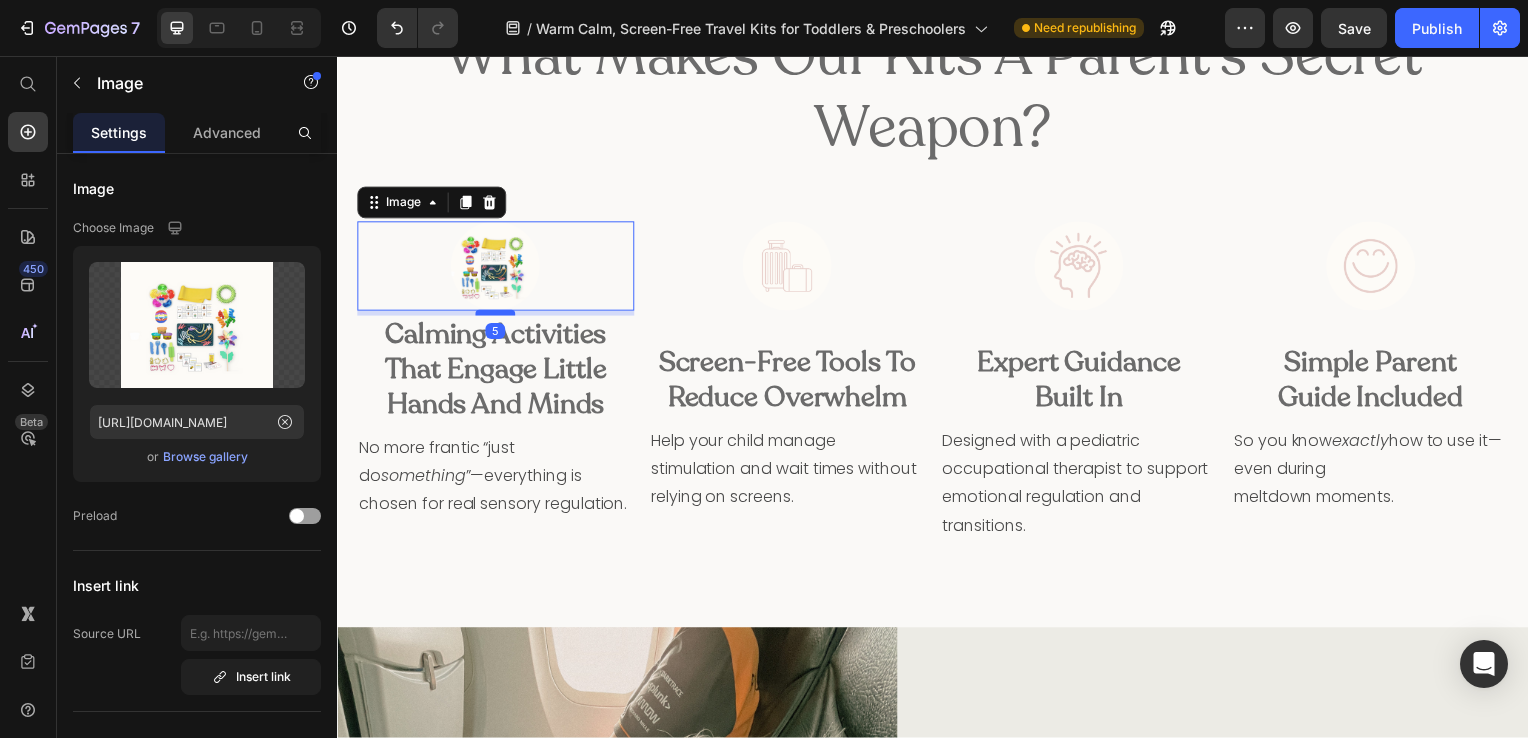 drag, startPoint x: 492, startPoint y: 340, endPoint x: 485, endPoint y: 312, distance: 28.86174 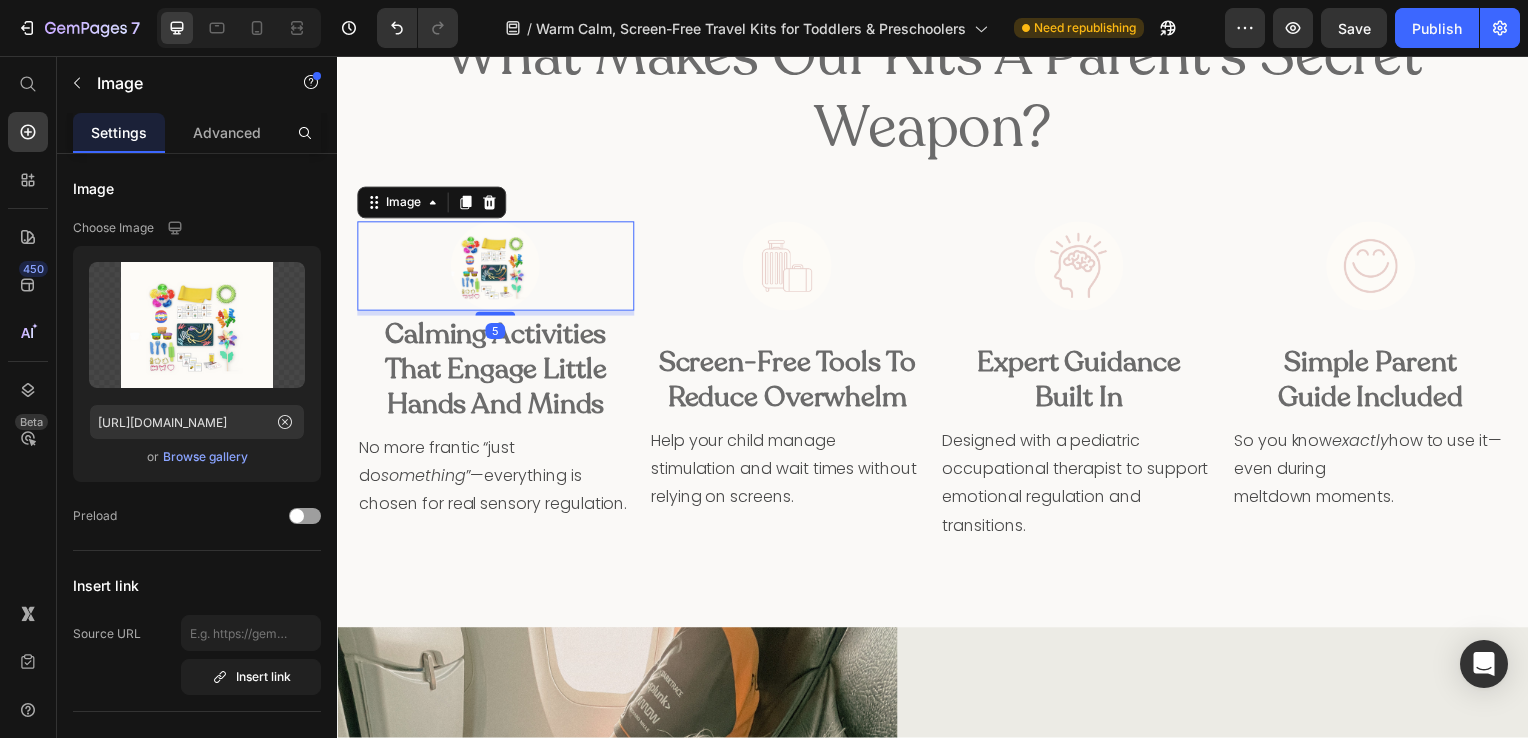 click on "Calming Activities That Engage Little Hands and Minds" at bounding box center (496, 372) 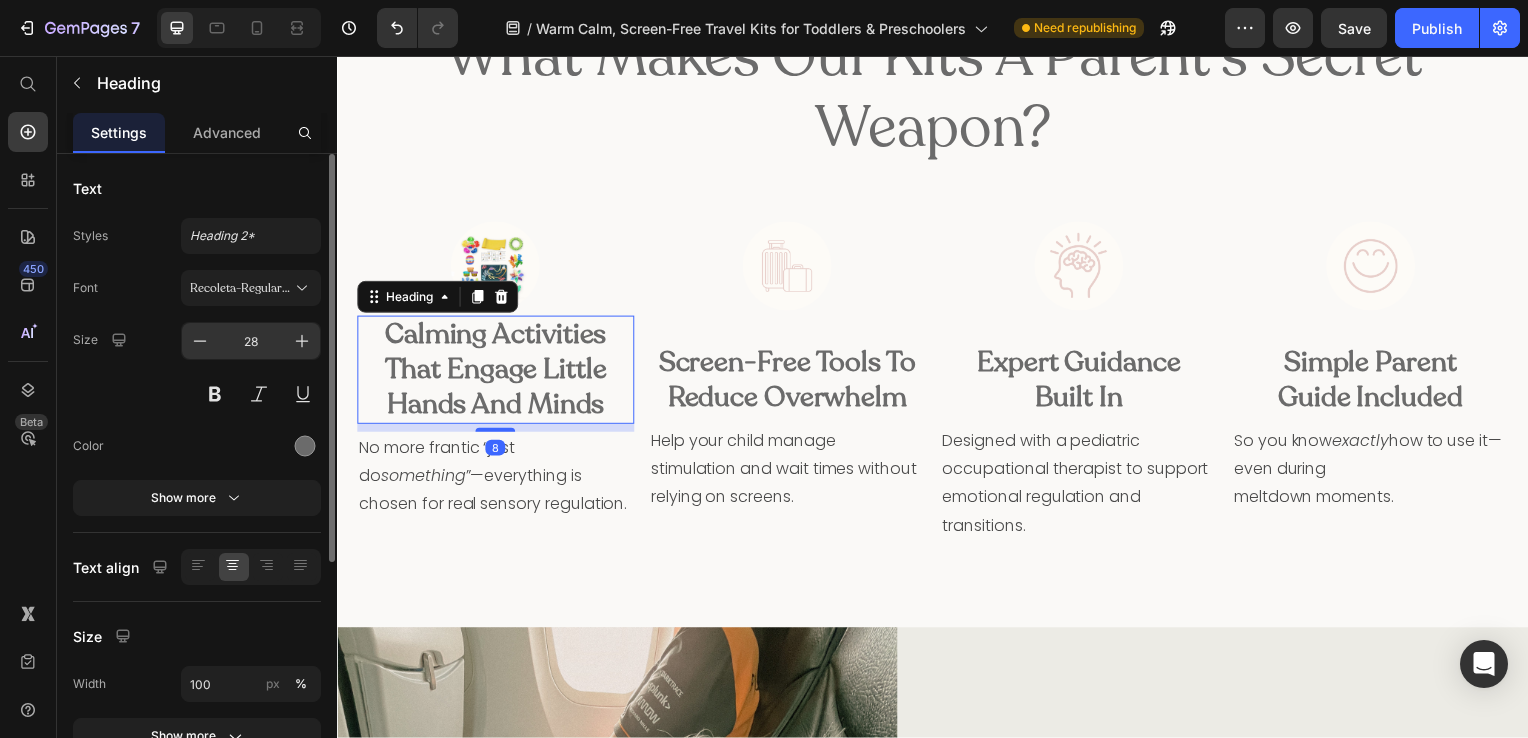 click on "28" at bounding box center (251, 341) 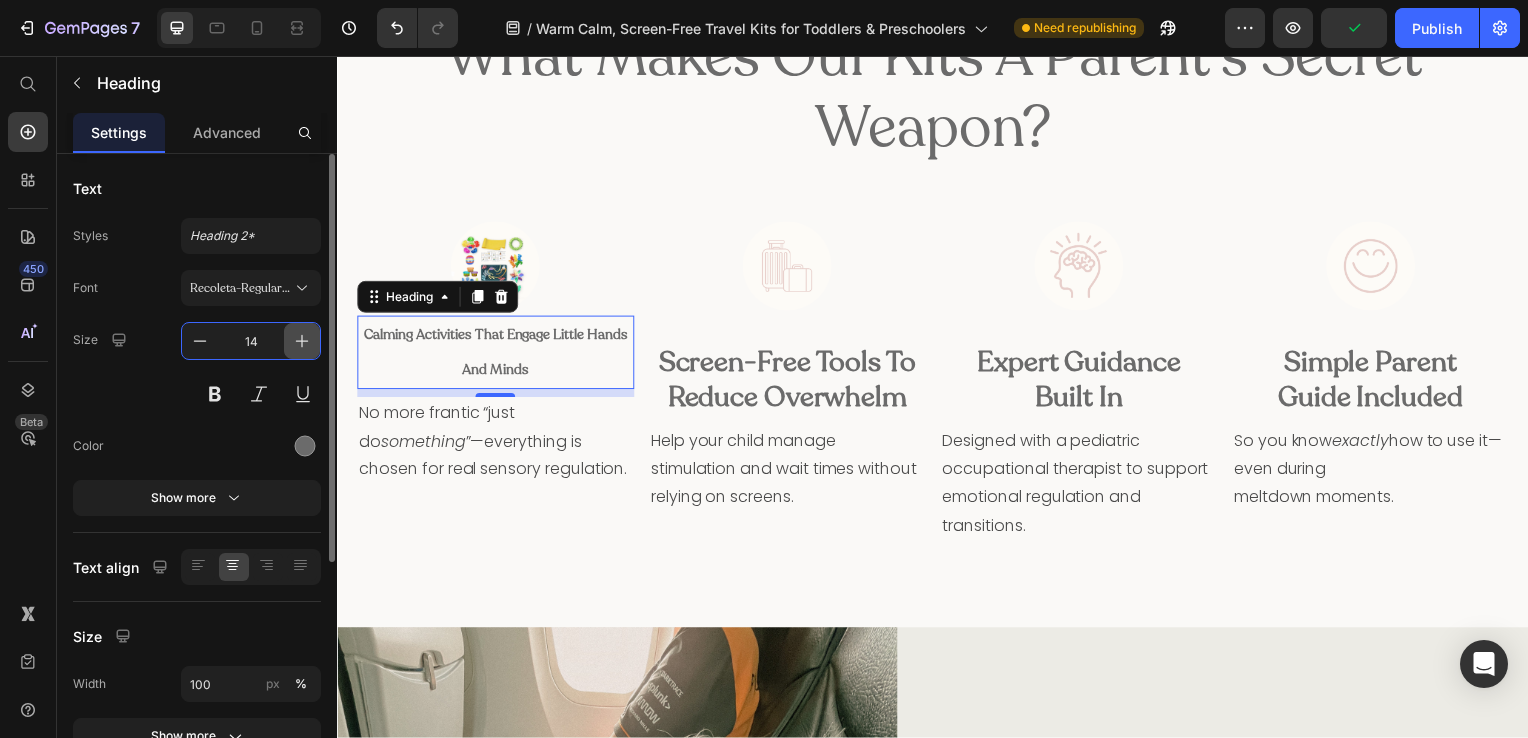 type on "1" 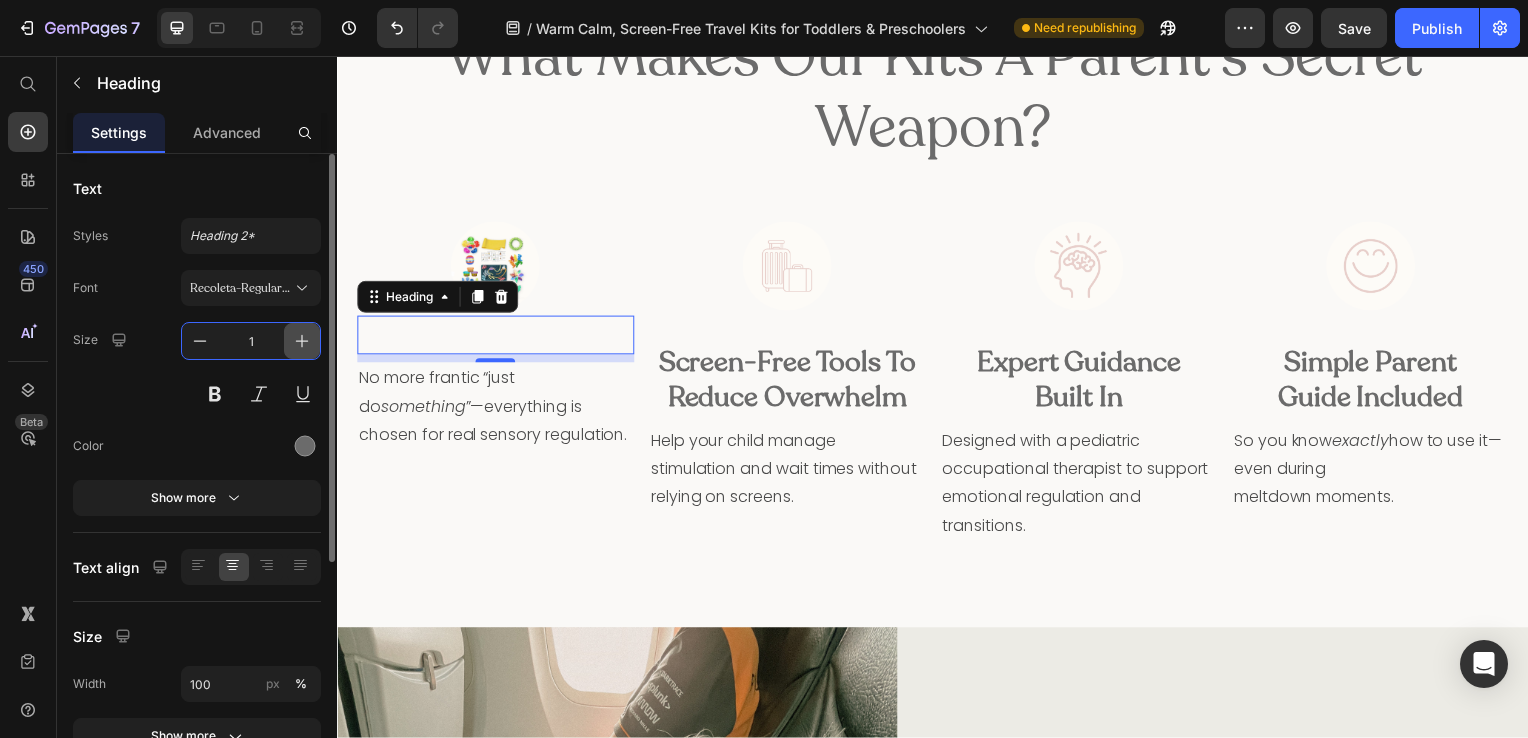 type on "18" 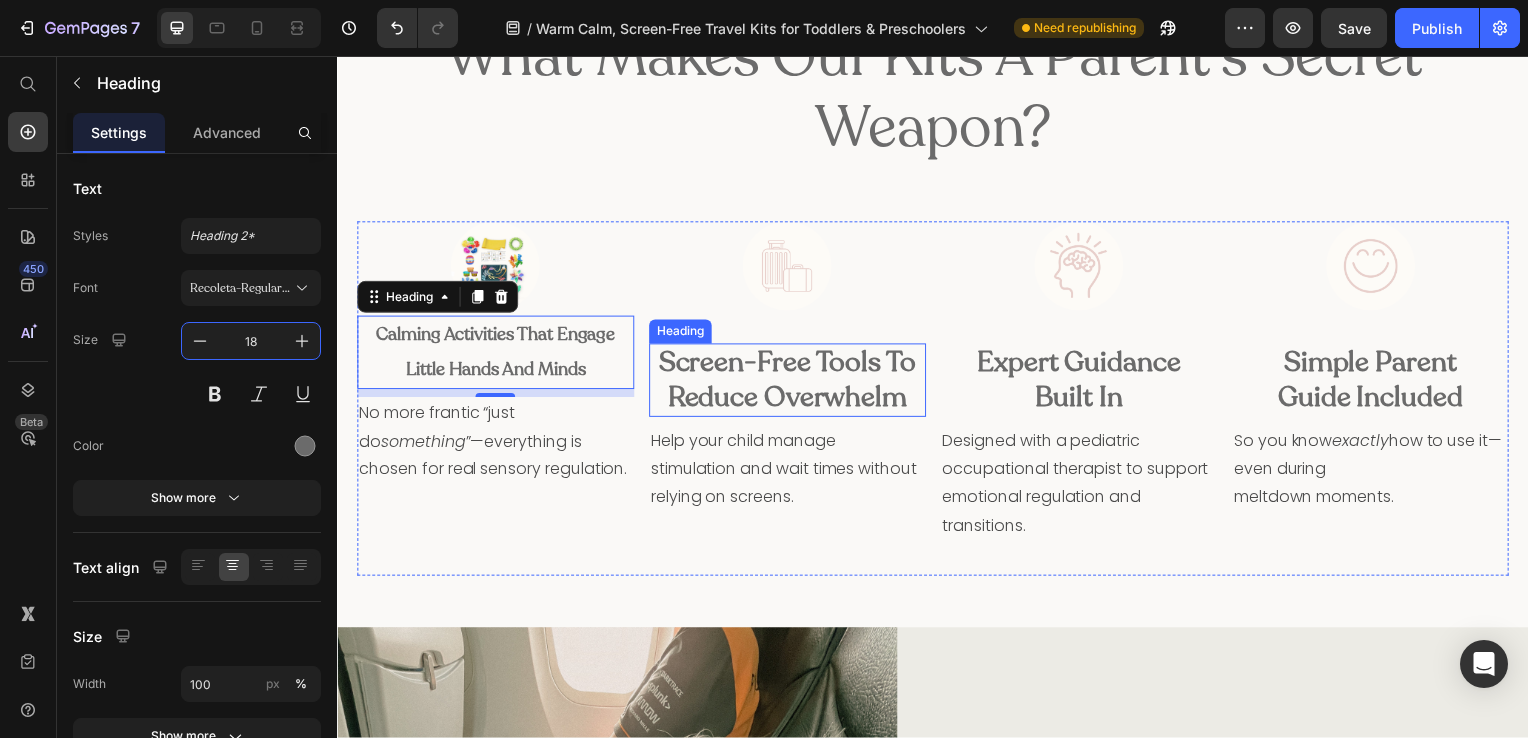 click on "Screen-Free Tools to Reduce Overwhelm" at bounding box center (790, 383) 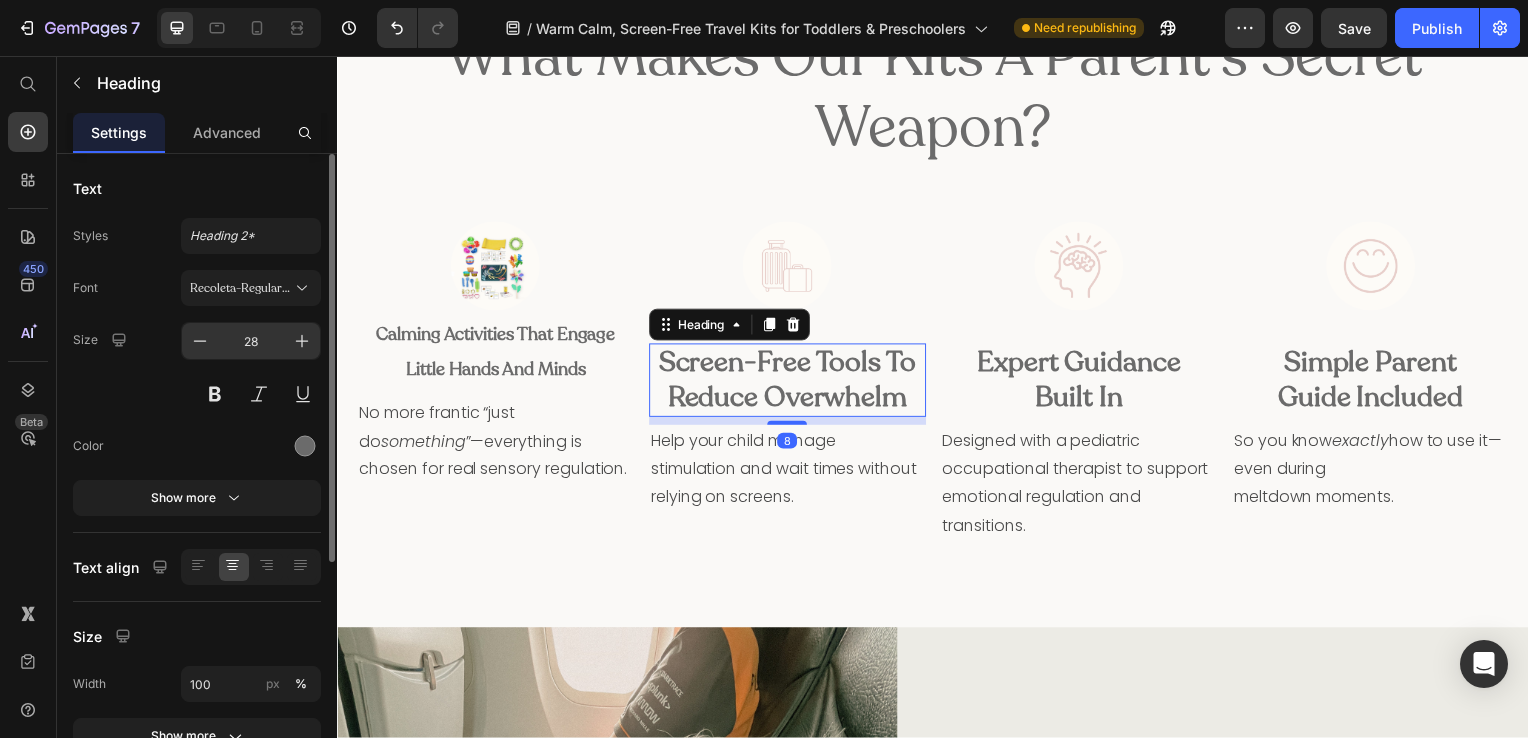 click on "28" at bounding box center [251, 341] 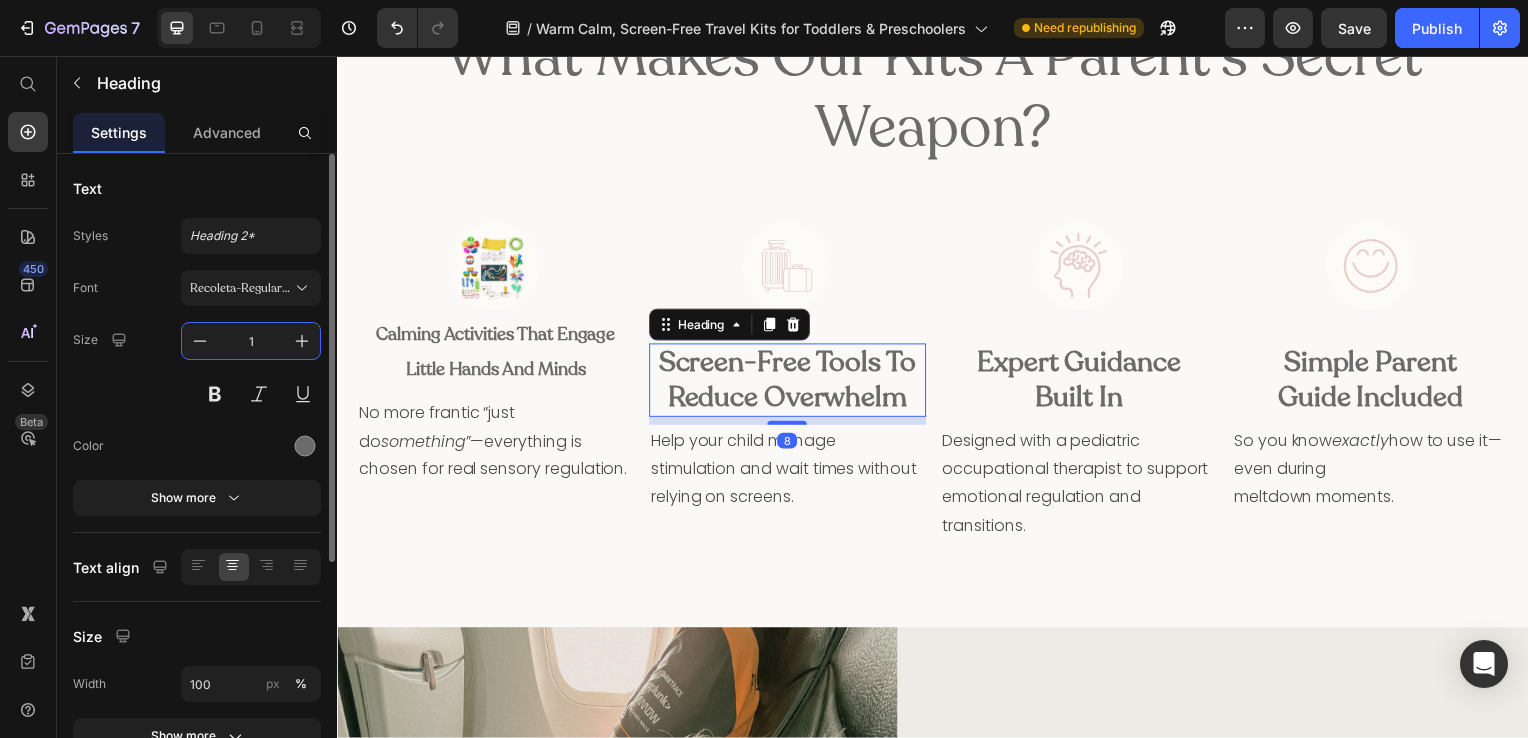 type on "18" 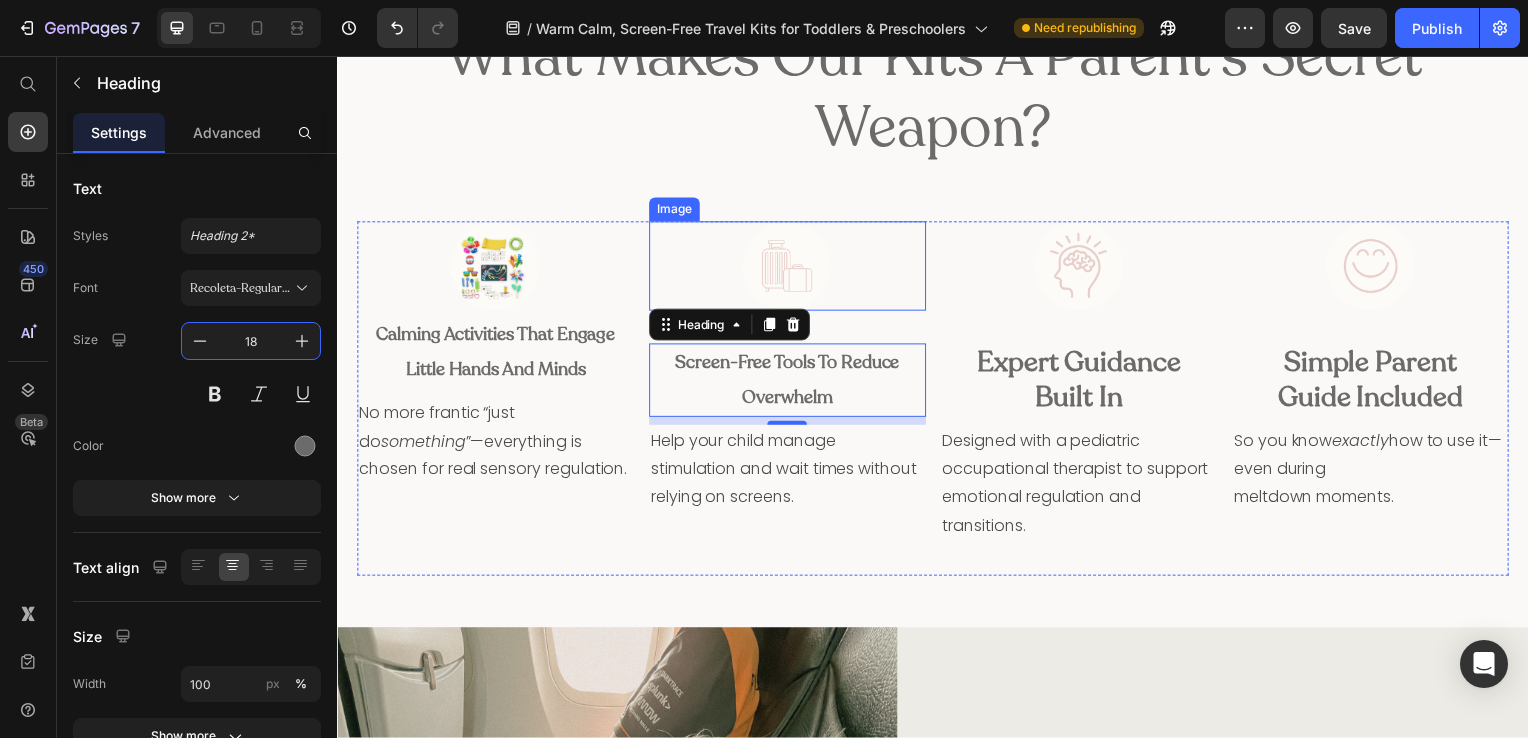 click at bounding box center [790, 268] 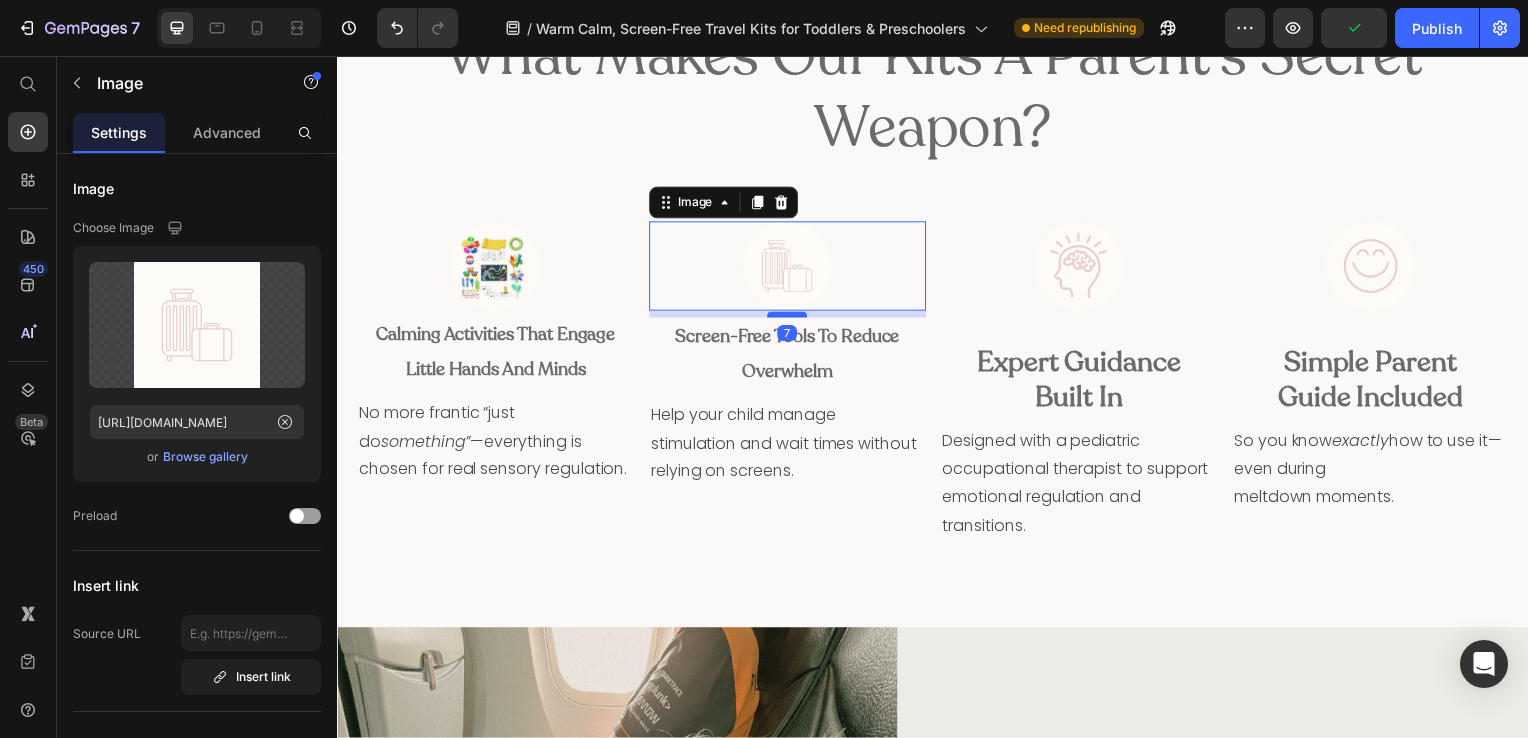 drag, startPoint x: 790, startPoint y: 344, endPoint x: 792, endPoint y: 318, distance: 26.076809 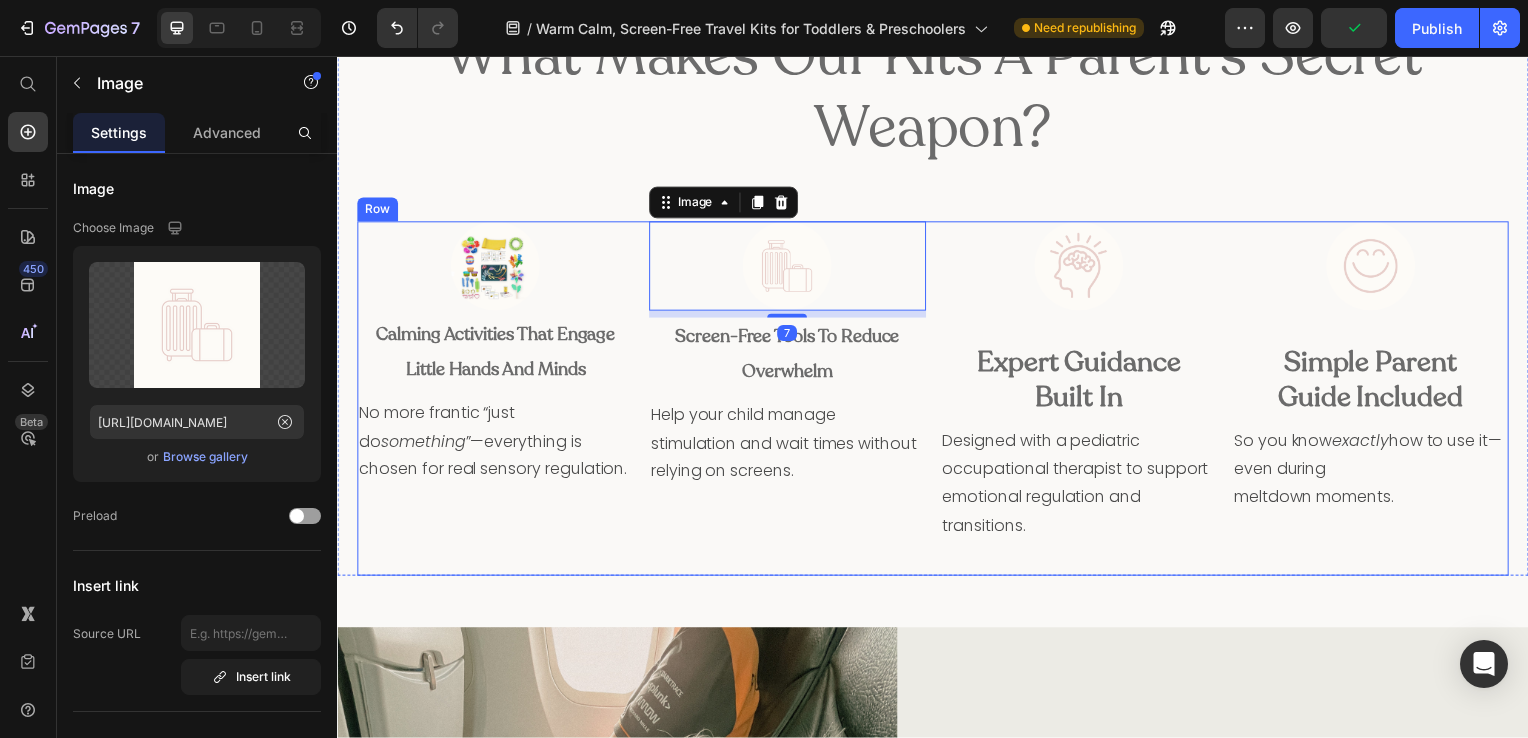 click at bounding box center (496, 268) 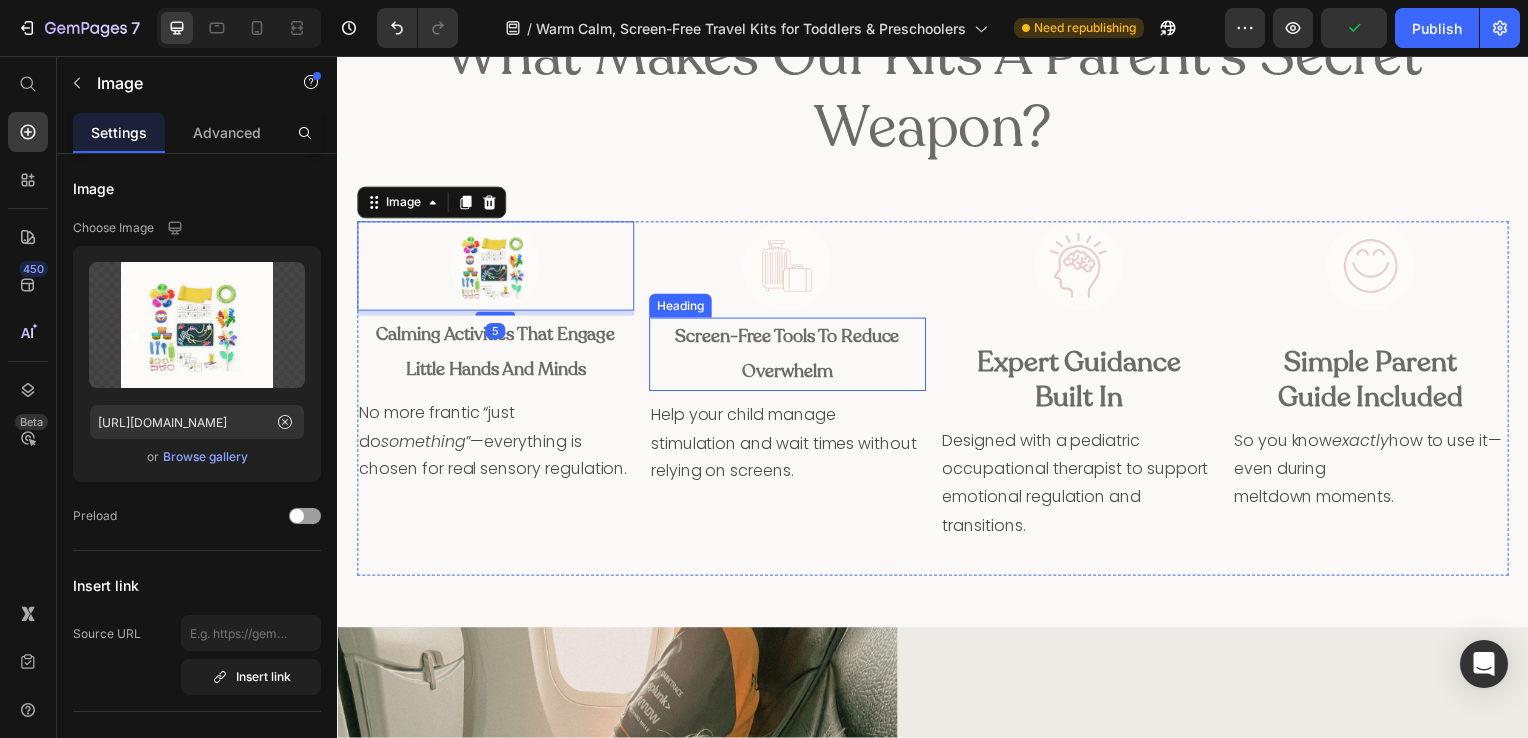 click at bounding box center (790, 268) 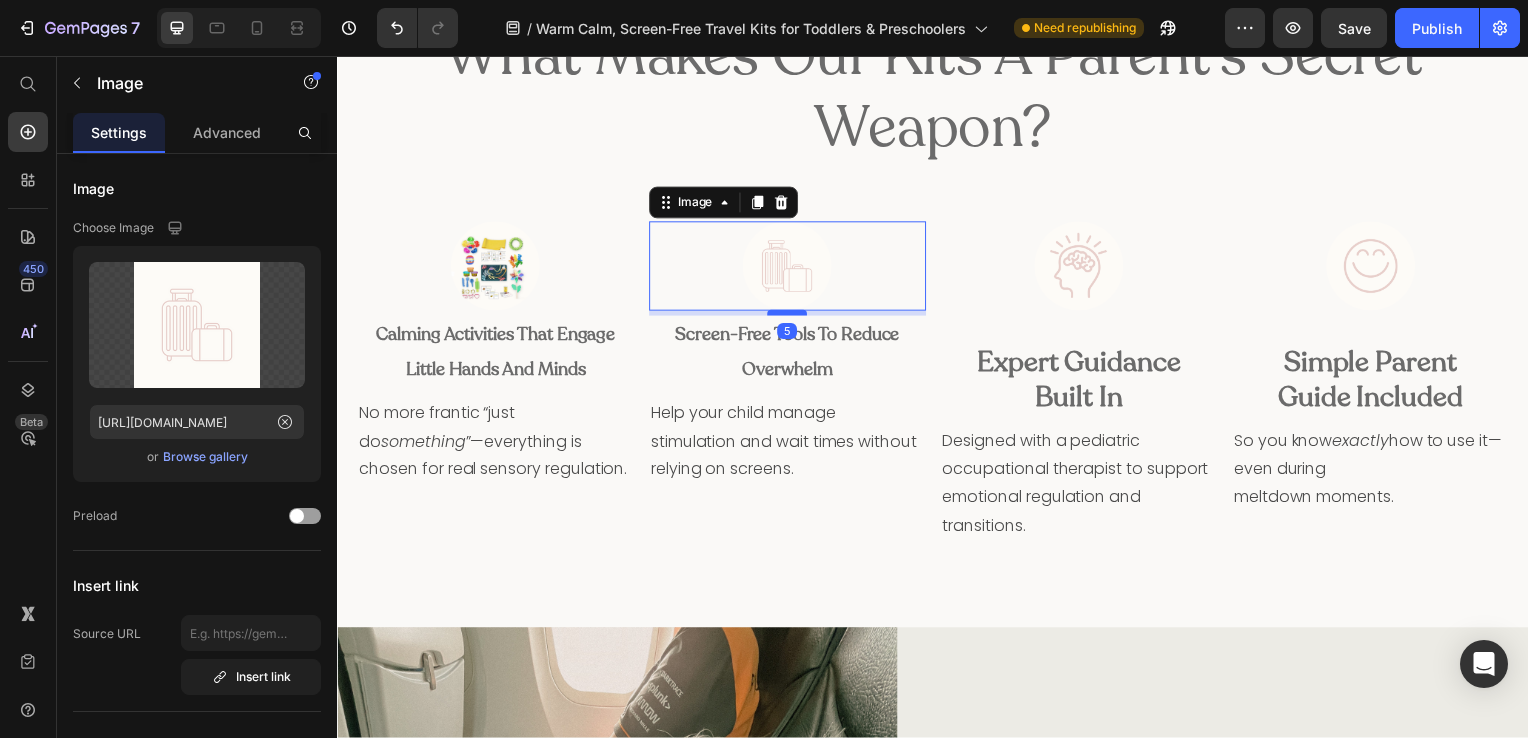 click at bounding box center [790, 315] 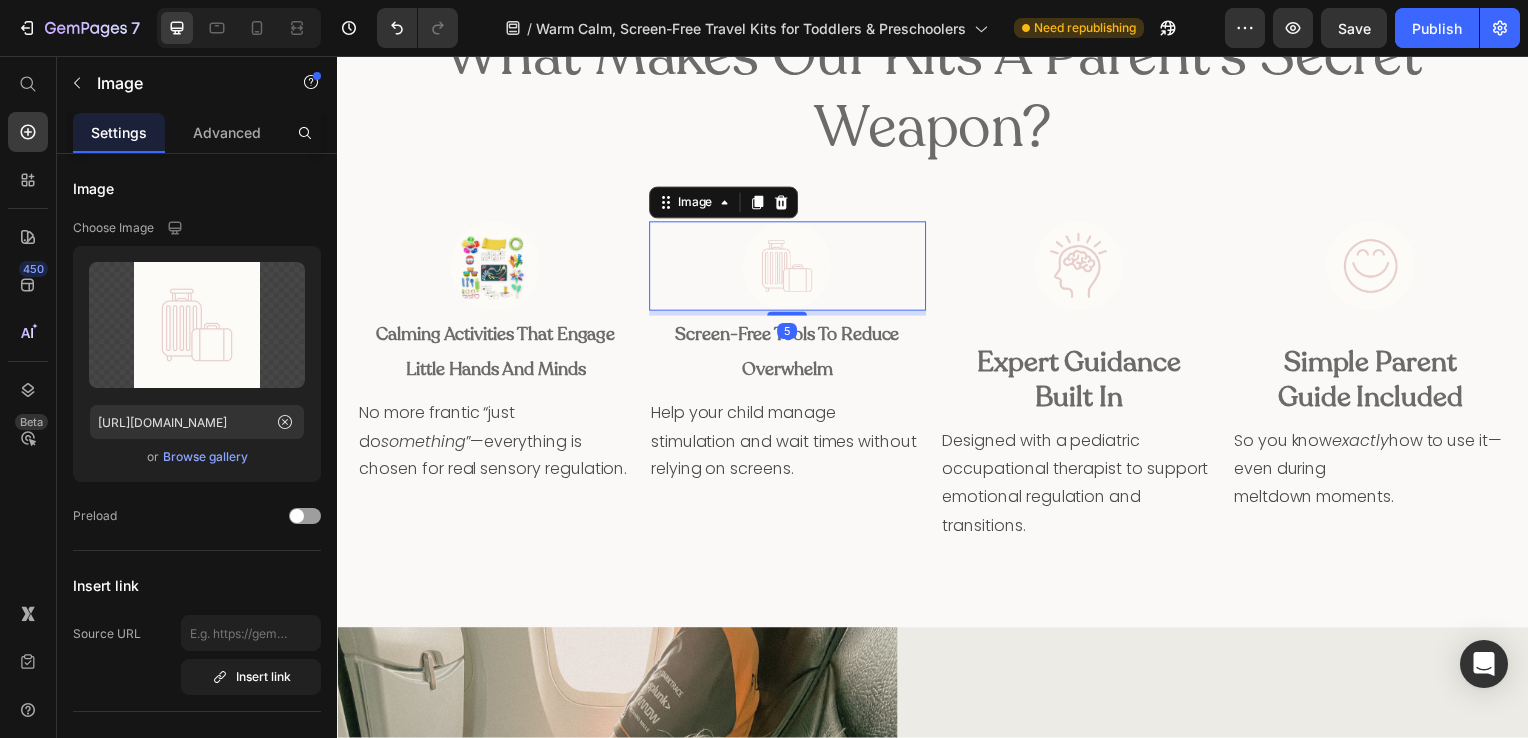 click at bounding box center (790, 268) 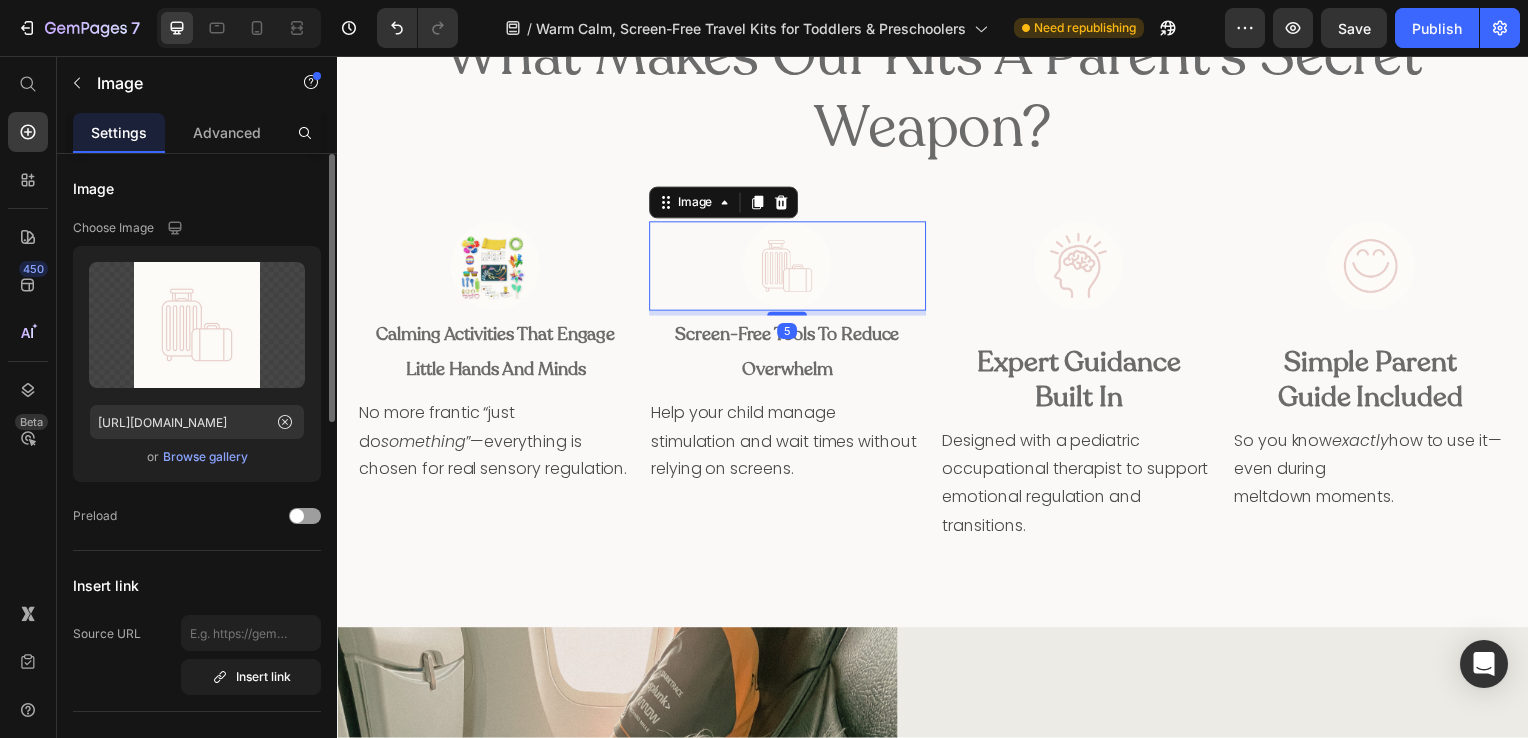 click on "Browse gallery" at bounding box center [205, 457] 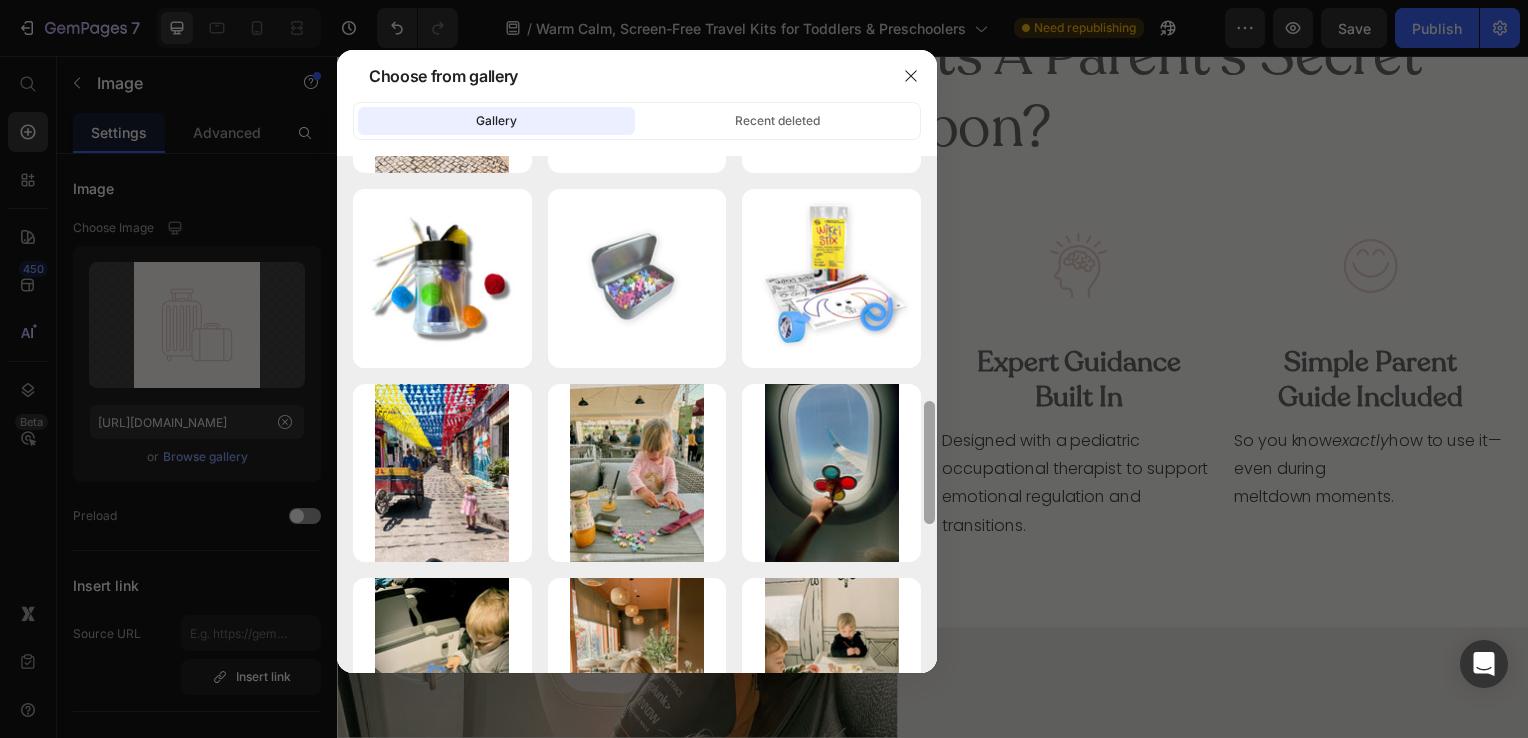 drag, startPoint x: 925, startPoint y: 196, endPoint x: 941, endPoint y: 702, distance: 506.2529 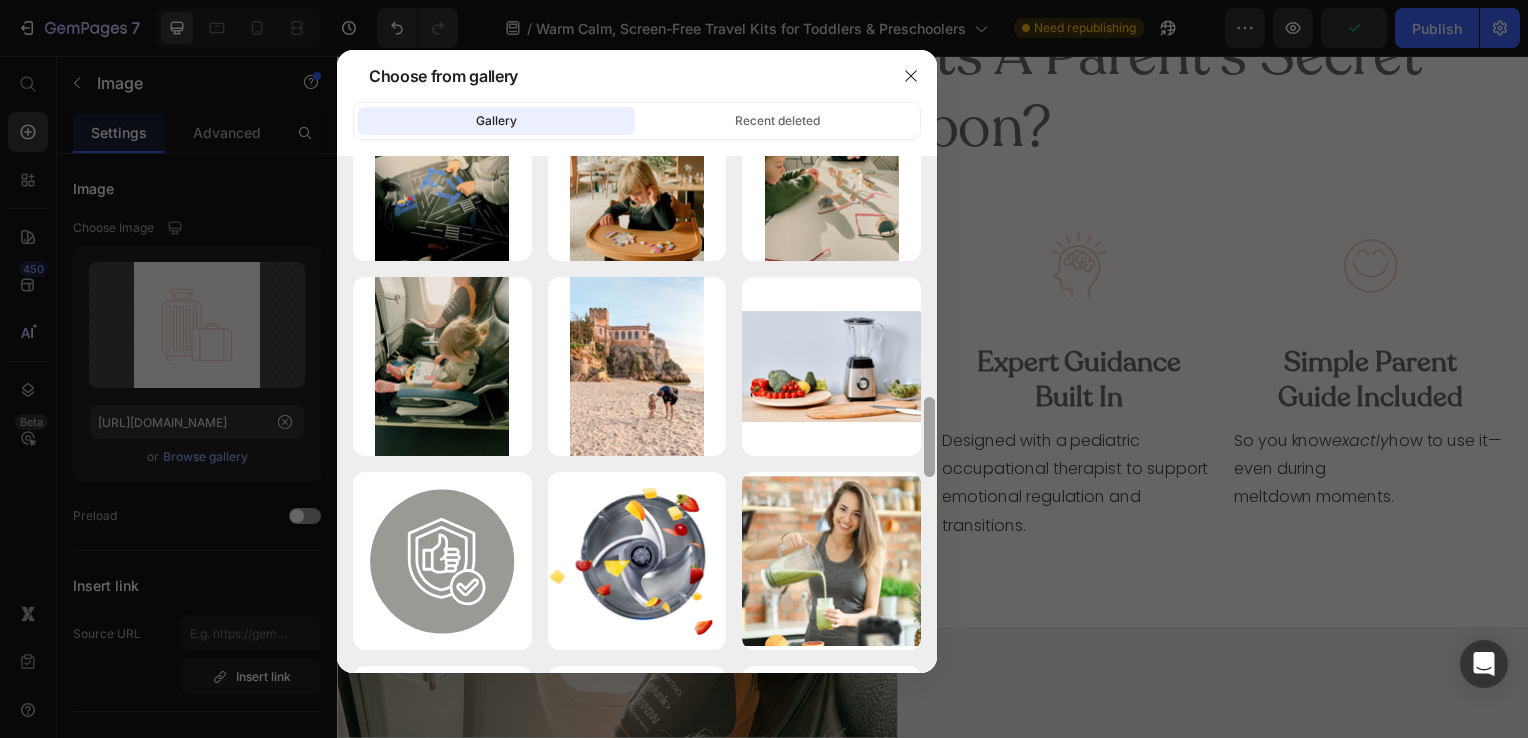 scroll, scrollTop: 1672, scrollLeft: 0, axis: vertical 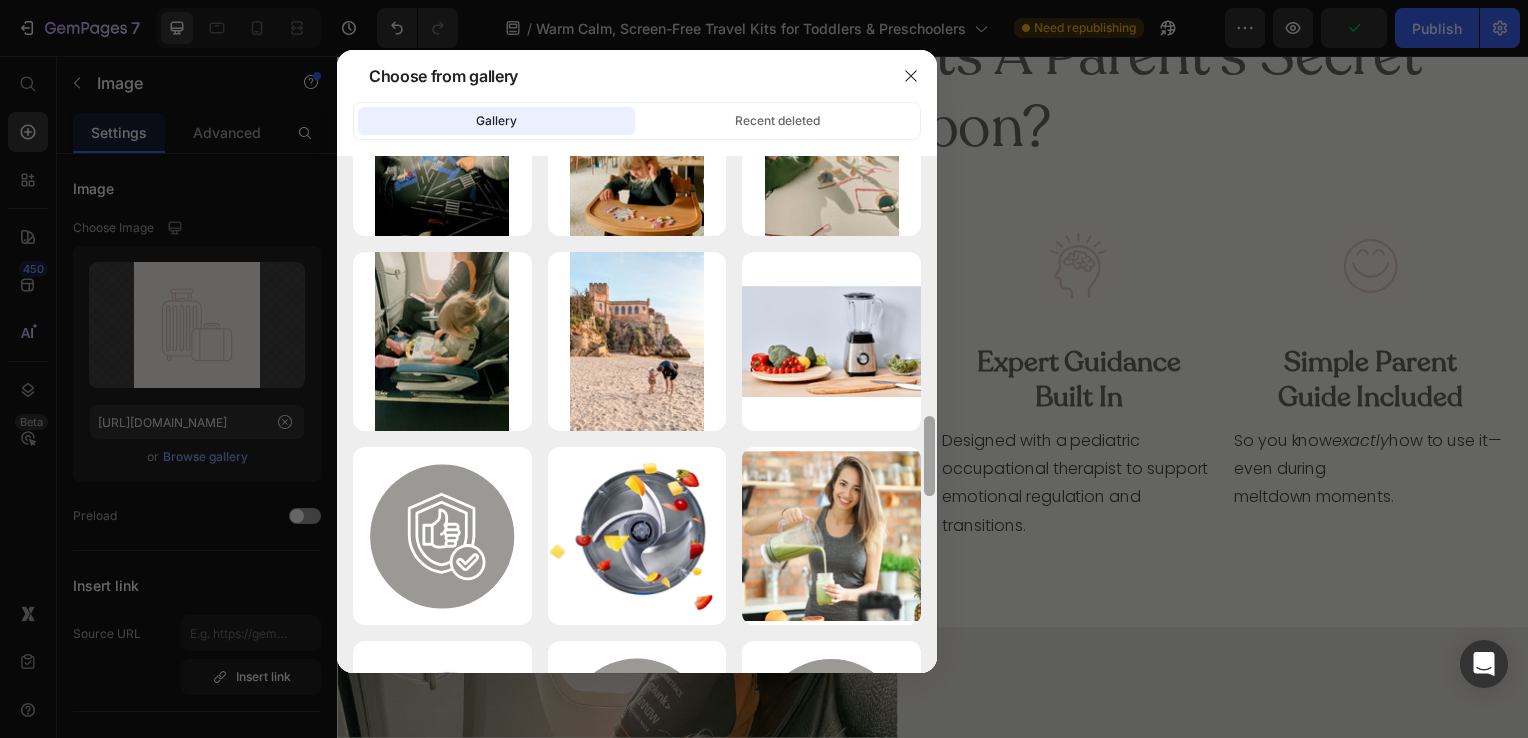 drag, startPoint x: 928, startPoint y: 466, endPoint x: 937, endPoint y: 590, distance: 124.32619 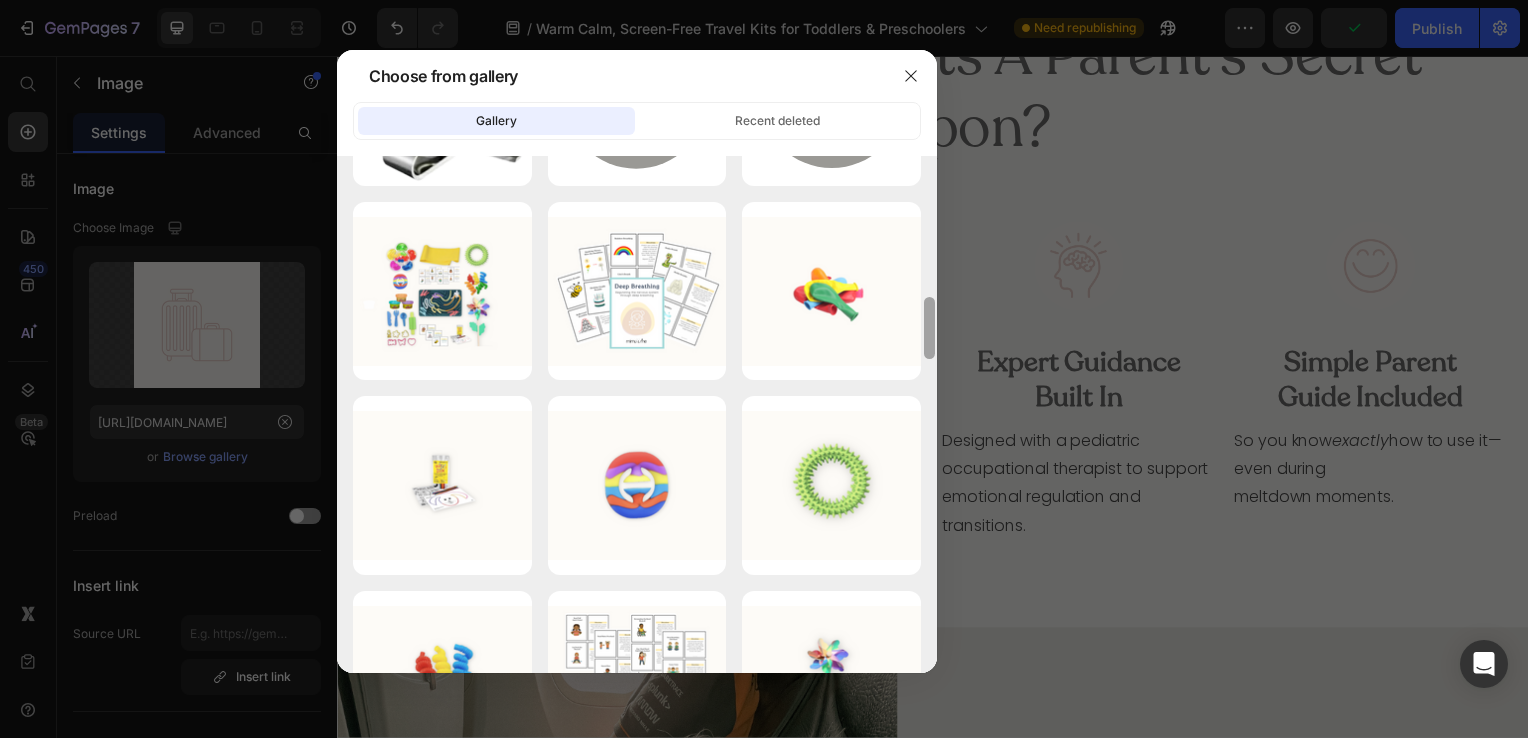 drag, startPoint x: 928, startPoint y: 448, endPoint x: 949, endPoint y: 669, distance: 221.9955 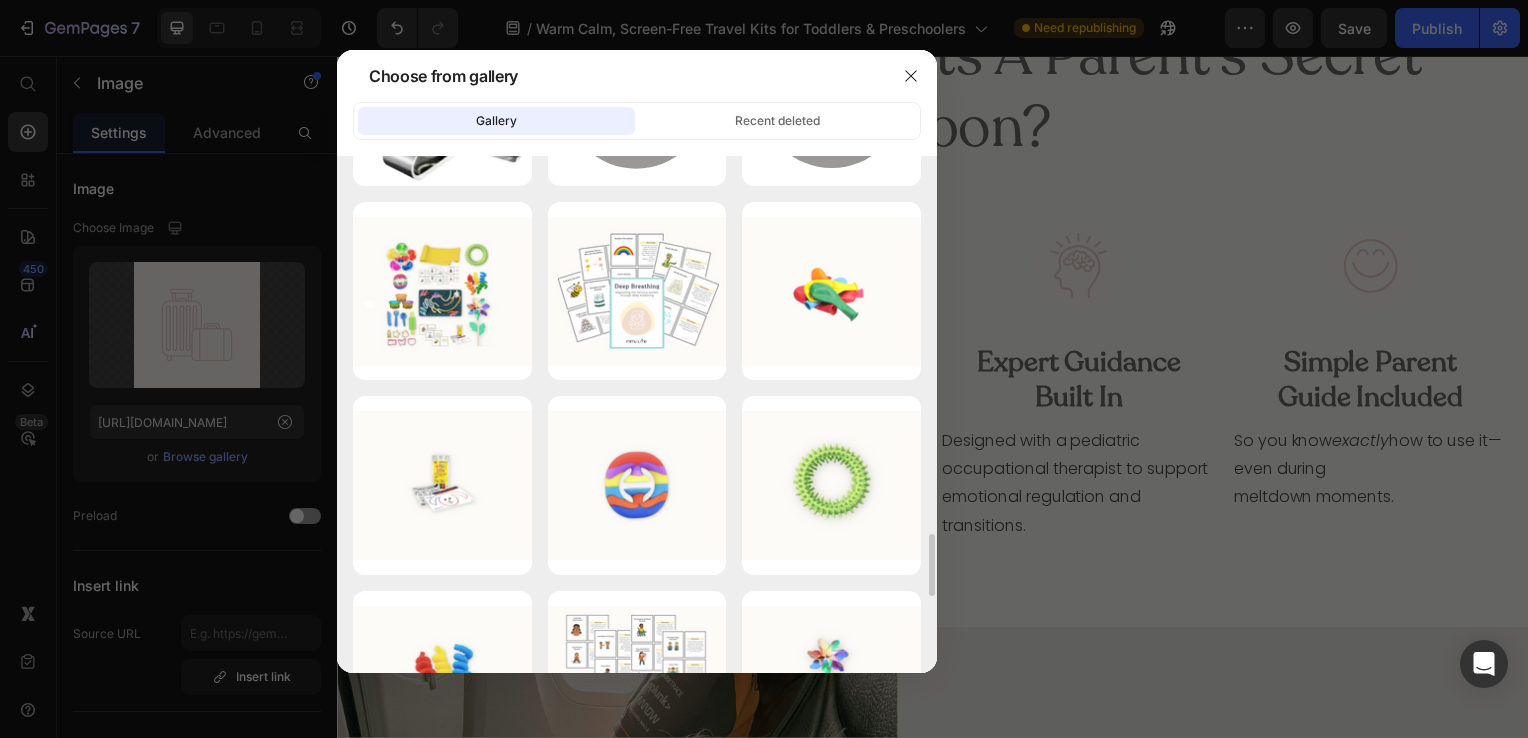 scroll, scrollTop: 3092, scrollLeft: 0, axis: vertical 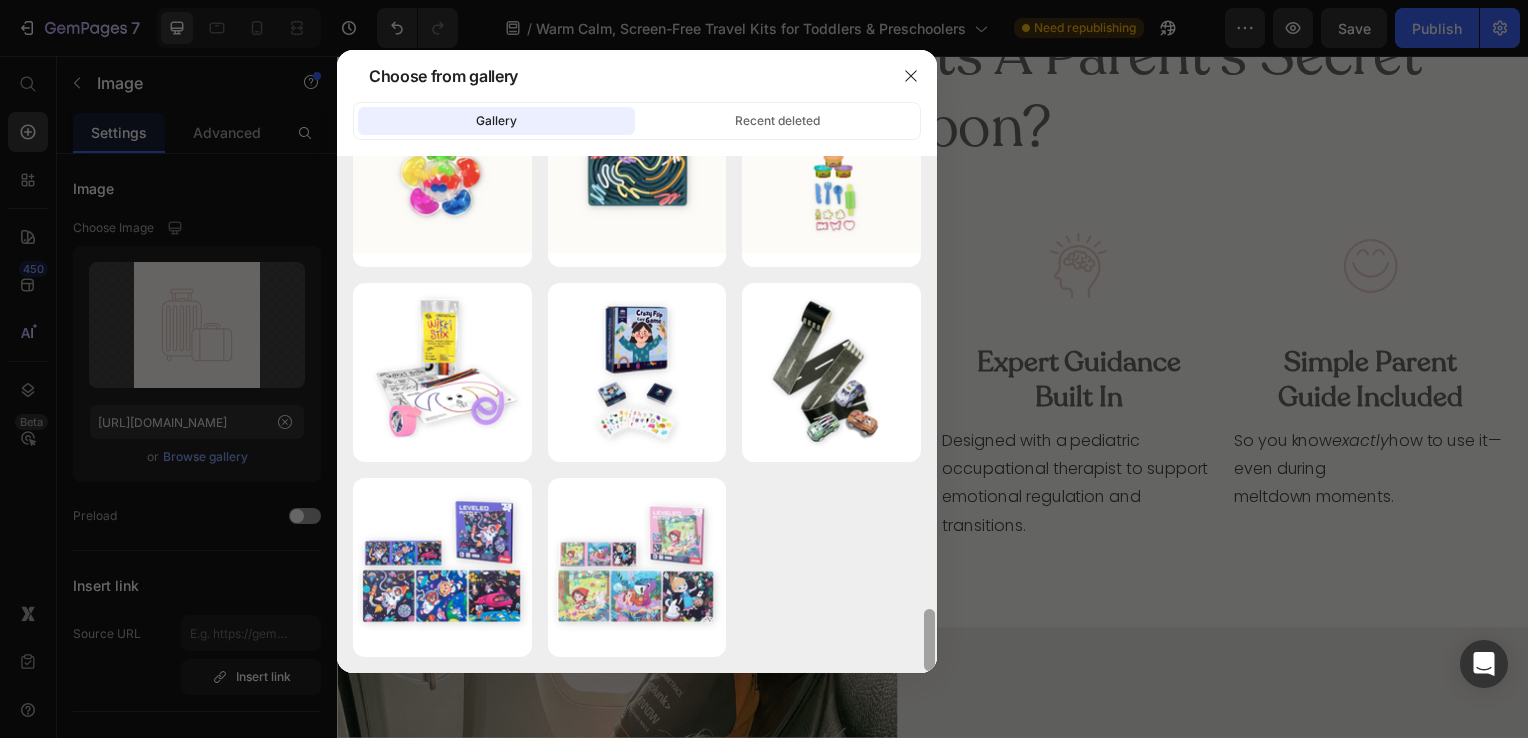 drag, startPoint x: 928, startPoint y: 544, endPoint x: 947, endPoint y: 645, distance: 102.77159 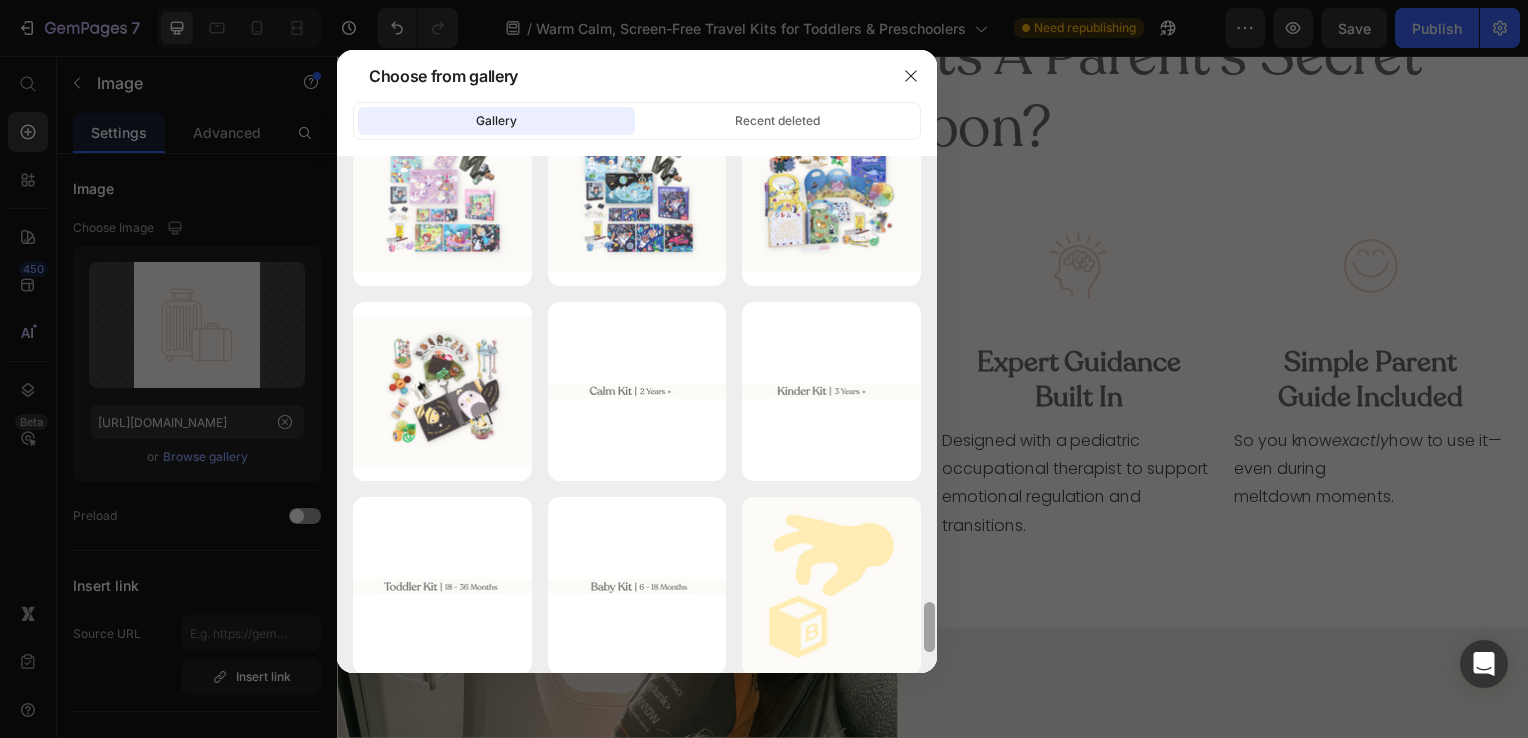 scroll, scrollTop: 4480, scrollLeft: 0, axis: vertical 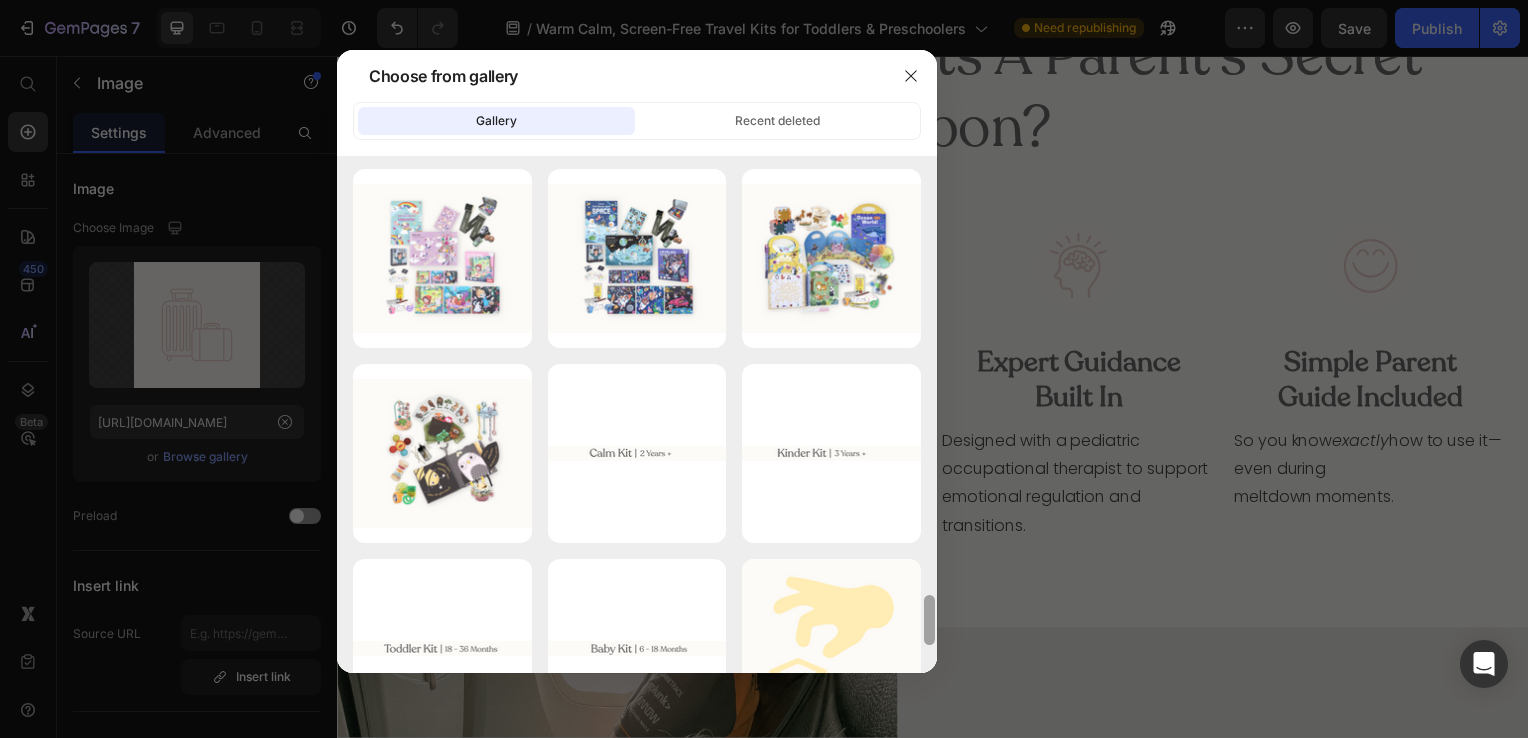 drag, startPoint x: 931, startPoint y: 562, endPoint x: 944, endPoint y: 616, distance: 55.542778 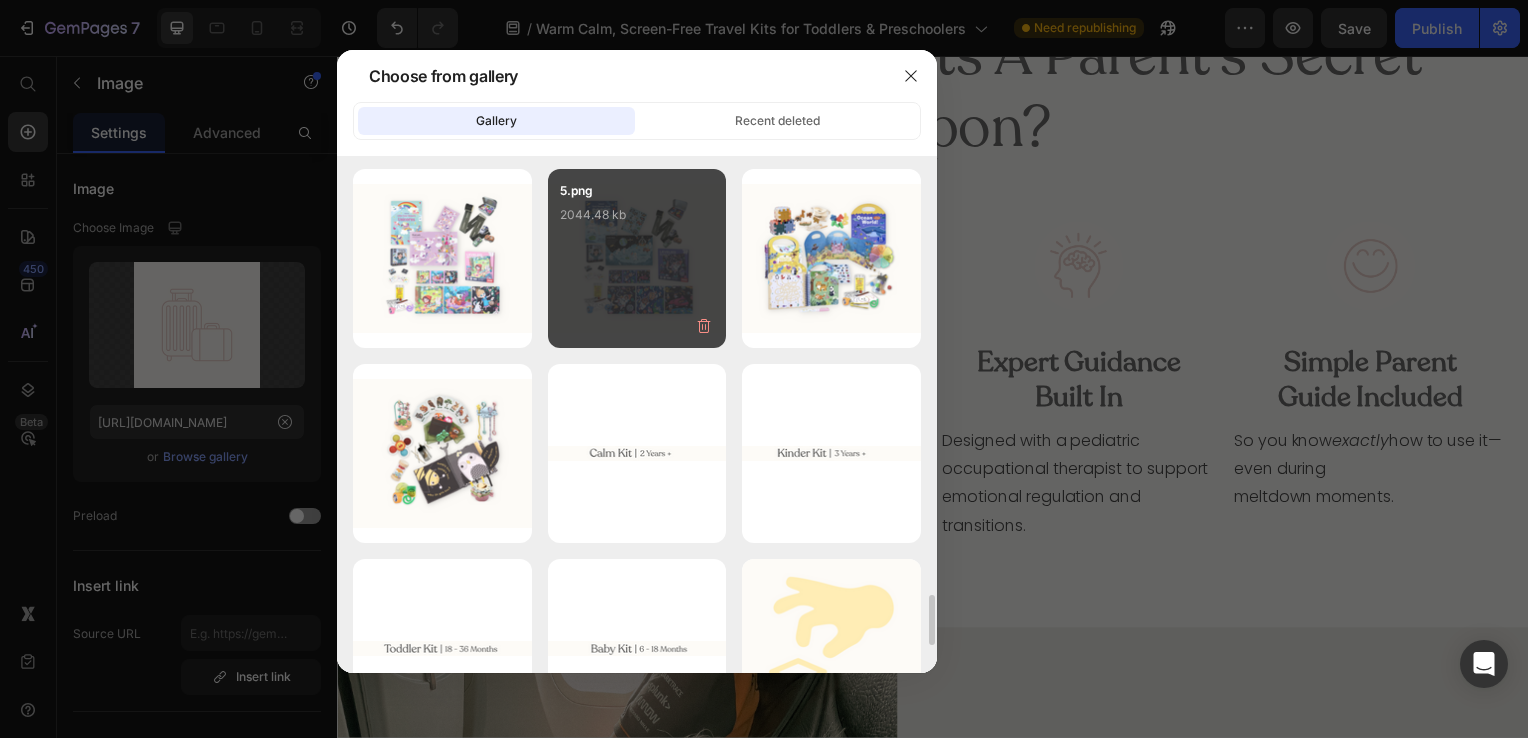 click on "5.png 2044.48 kb" at bounding box center (637, 221) 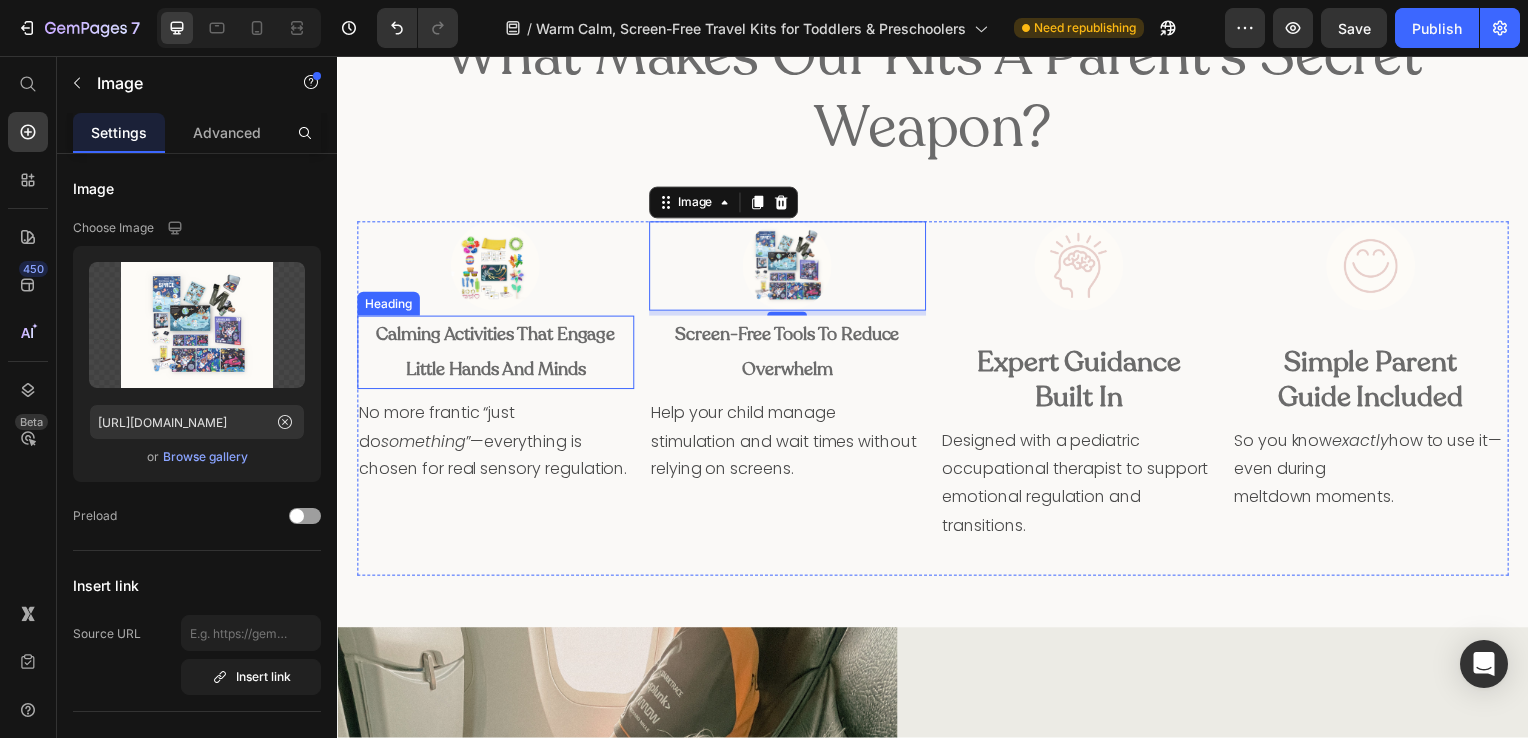 click on "Calming Activities That Engage Little Hands and Minds" at bounding box center [496, 355] 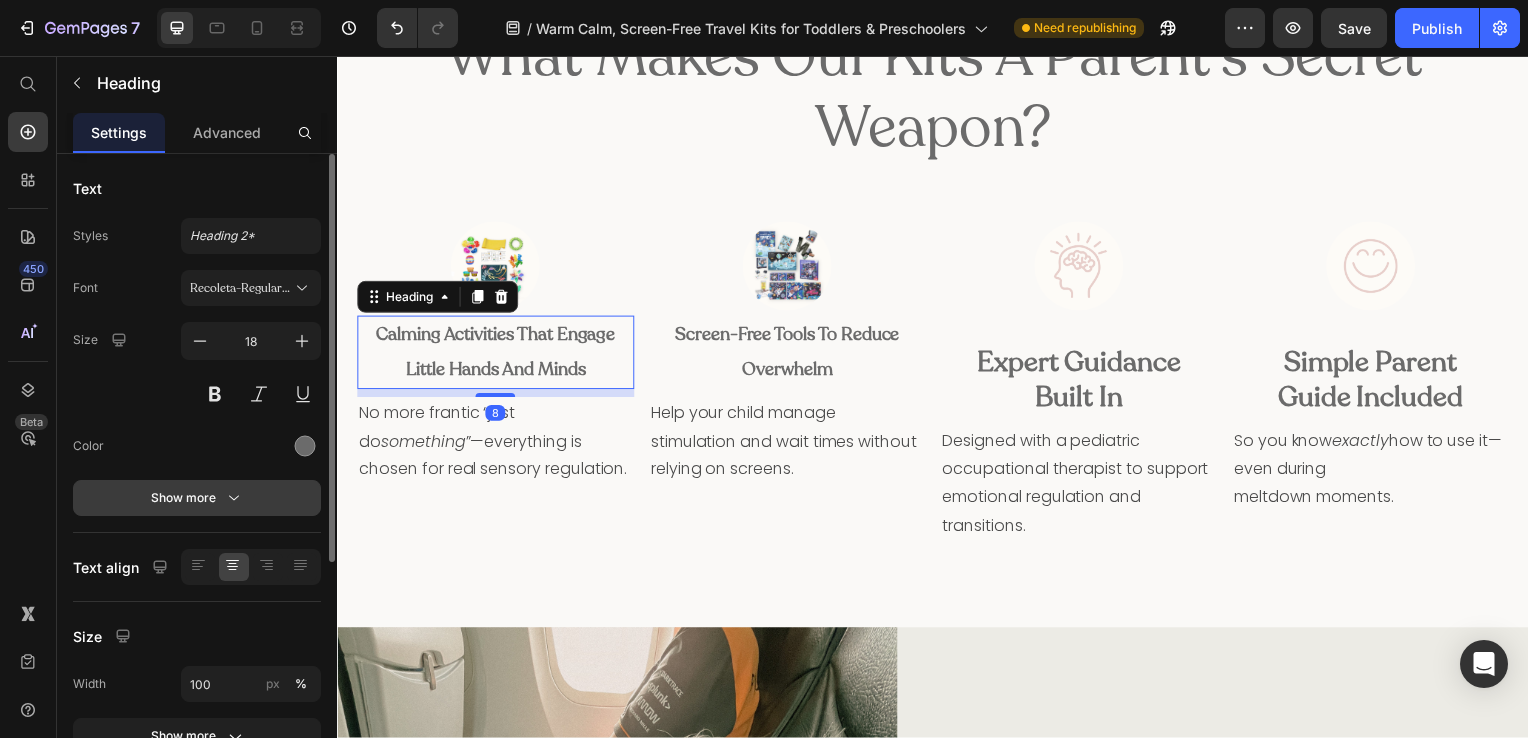 click on "Show more" at bounding box center (197, 498) 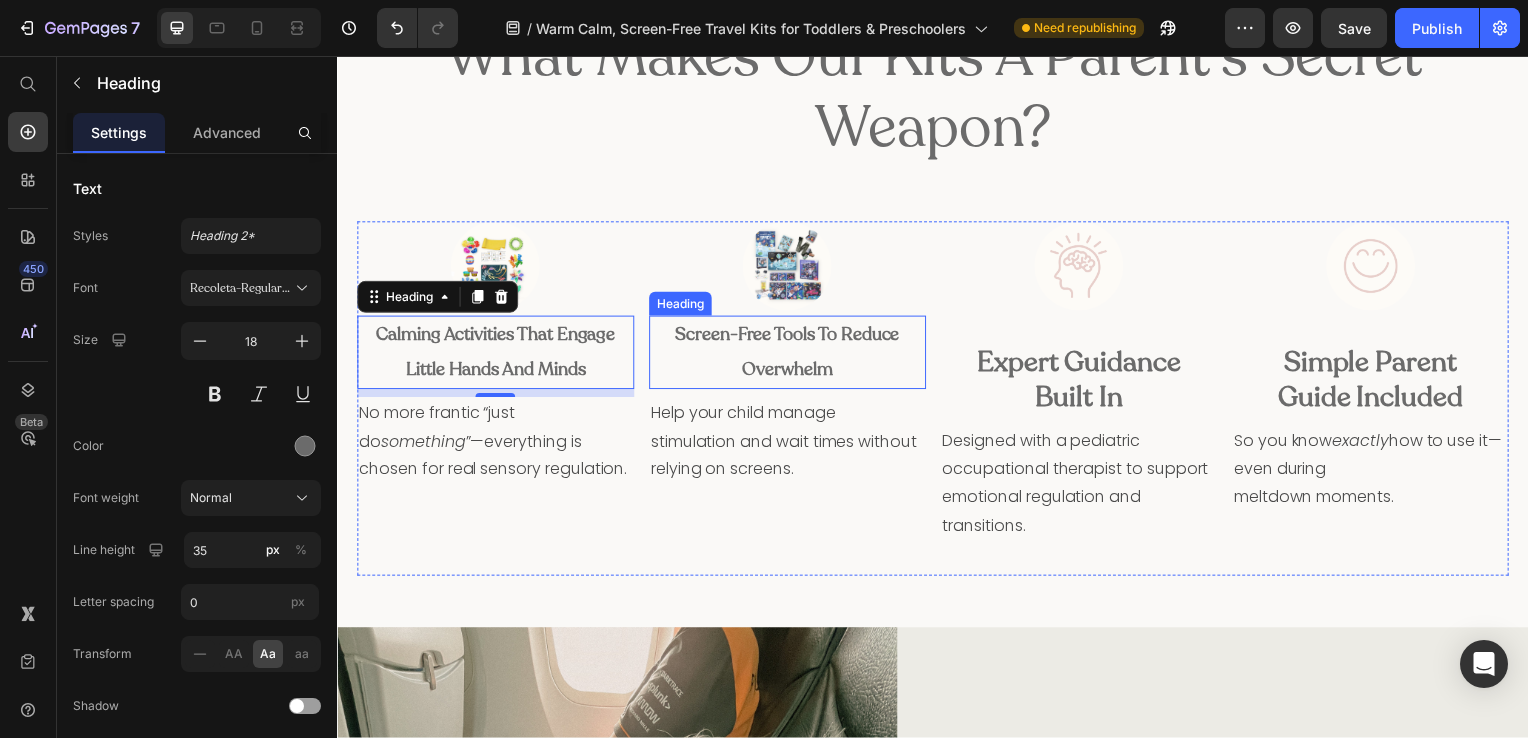 click on "Screen-Free Tools to Reduce Overwhelm" at bounding box center (790, 355) 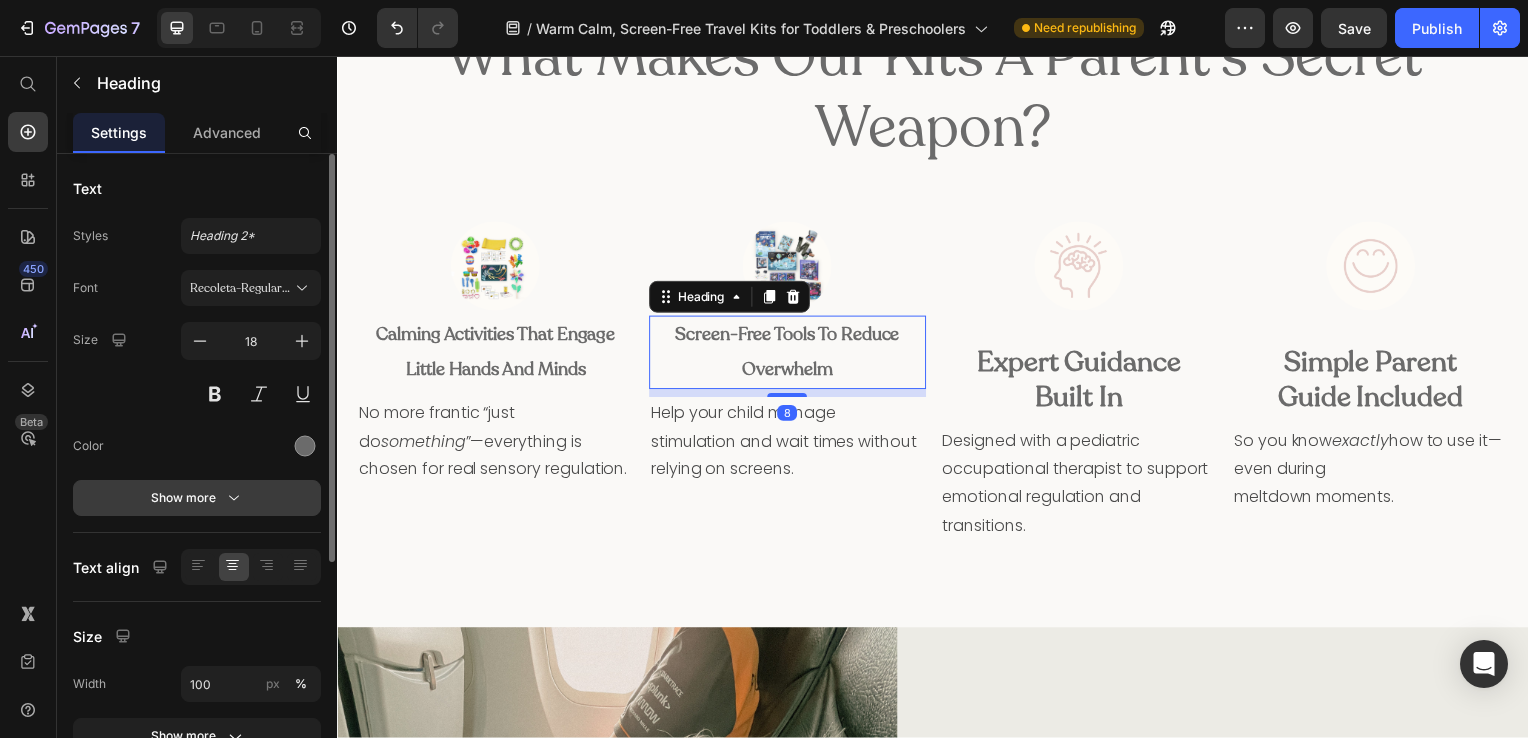 click on "Show more" at bounding box center (197, 498) 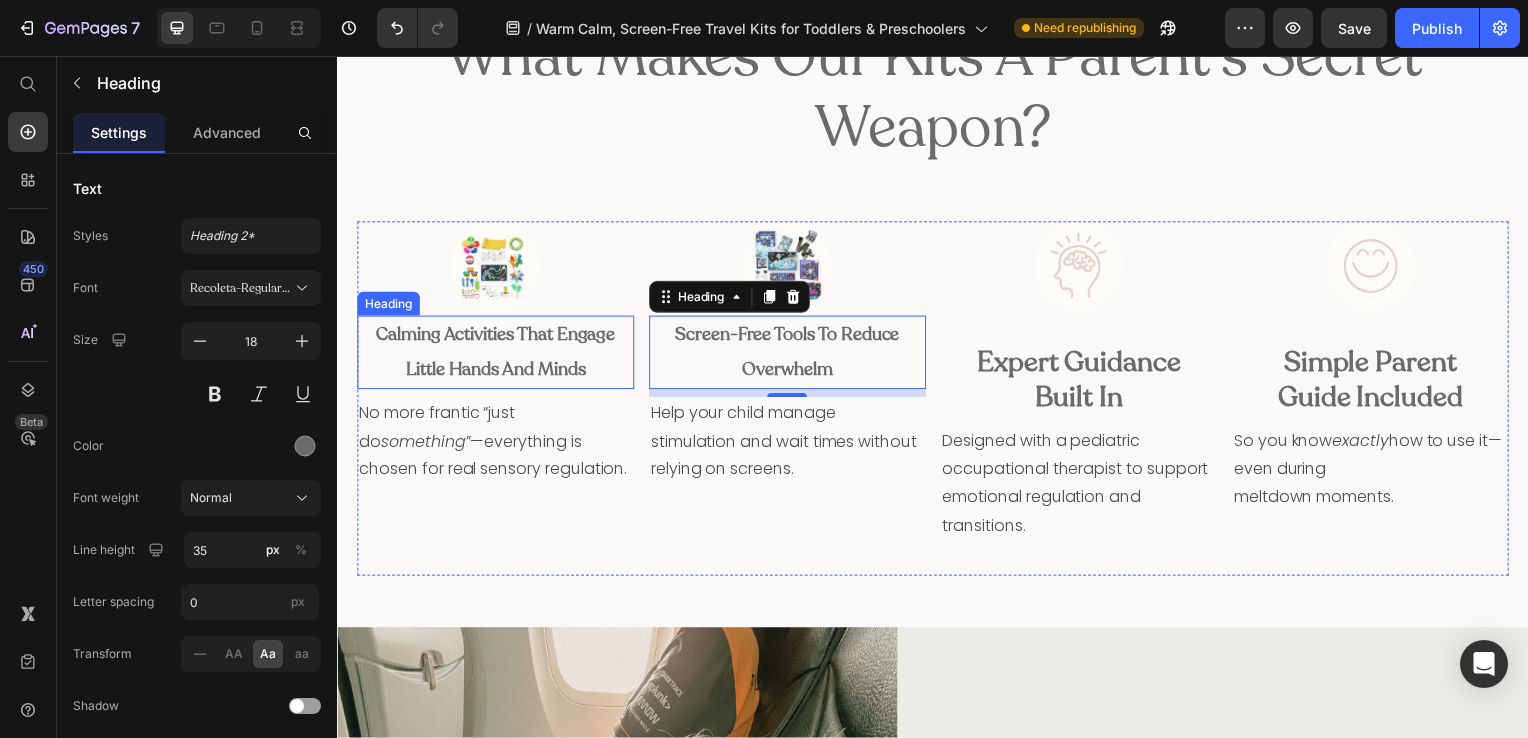 click on "Calming Activities That Engage Little Hands and Minds" at bounding box center (496, 355) 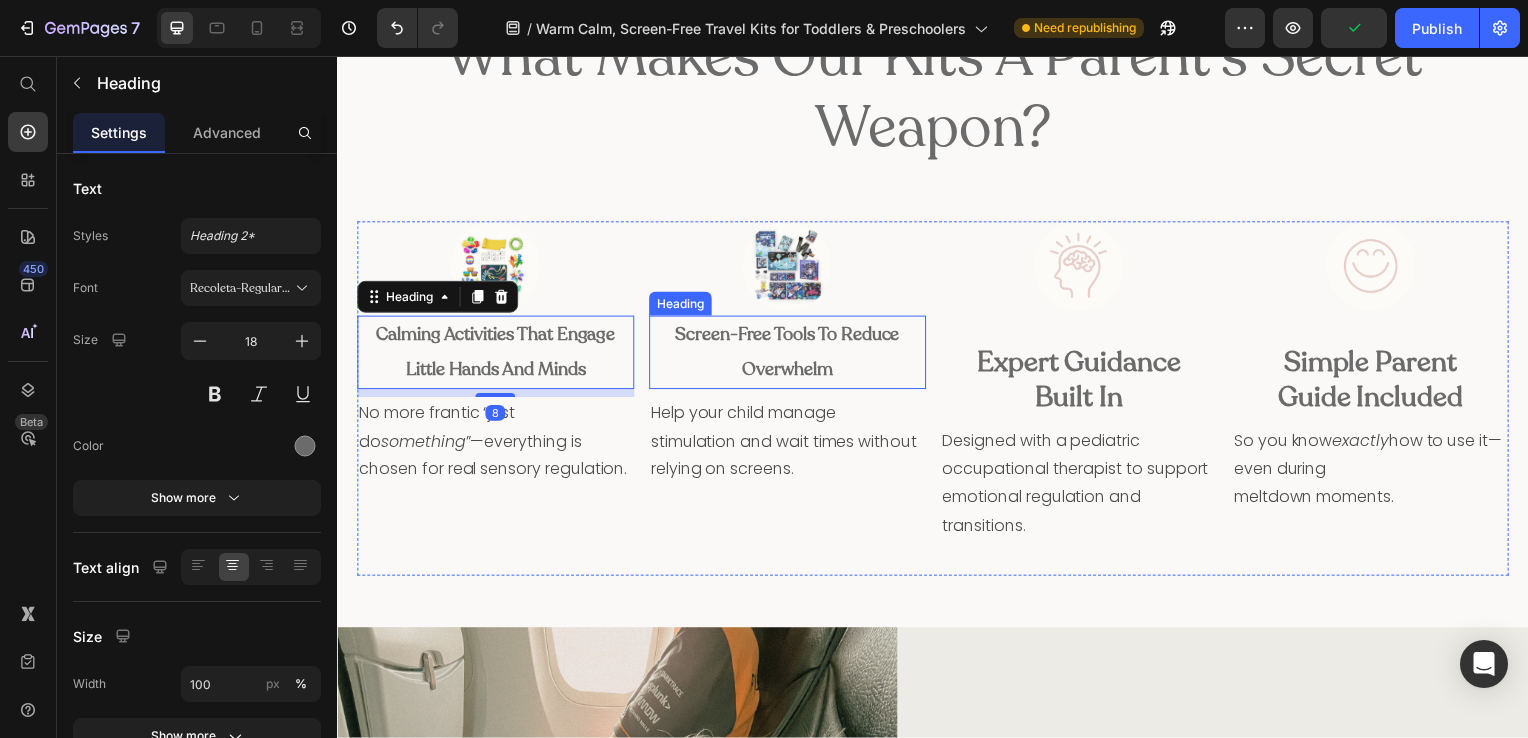 click on "Screen-Free Tools to Reduce Overwhelm" at bounding box center (790, 355) 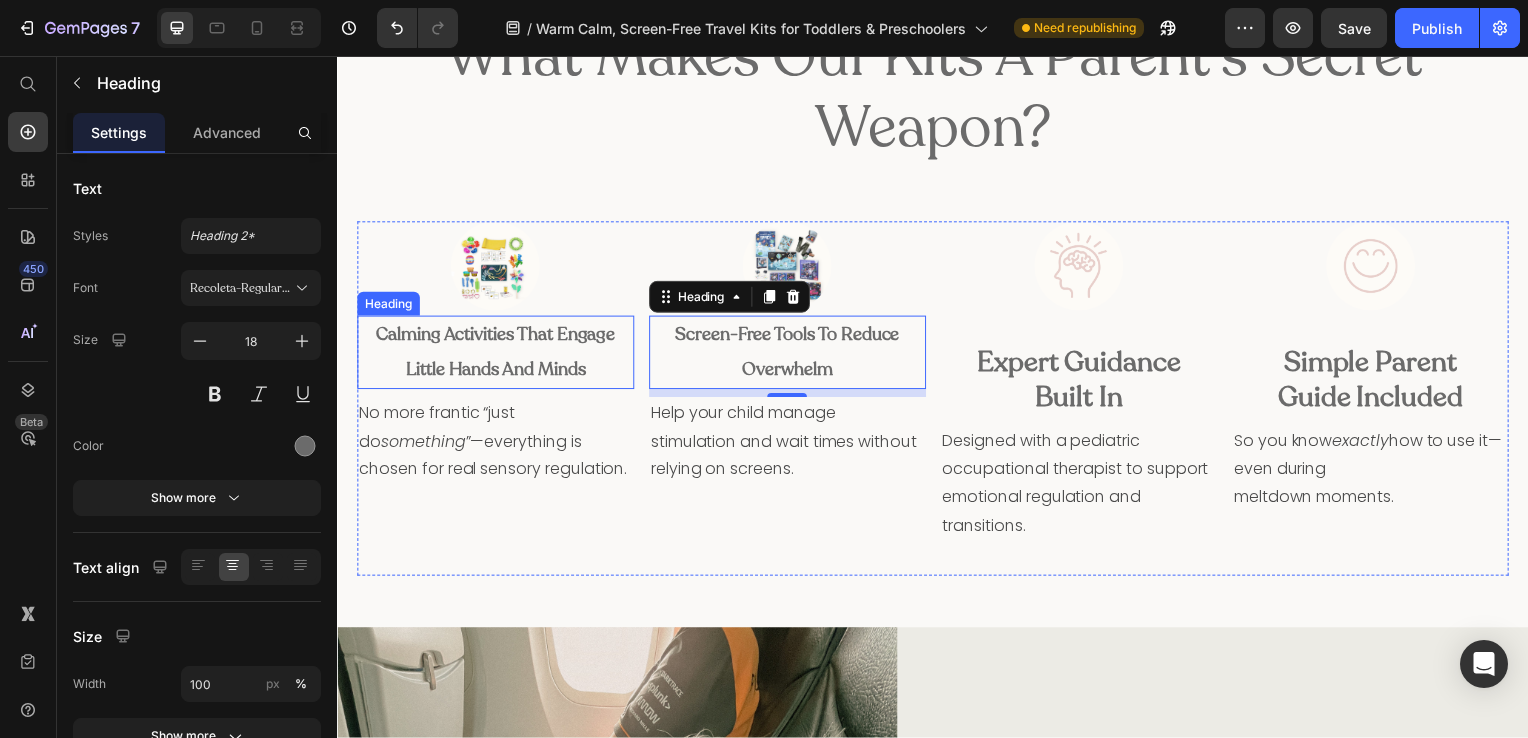 click on "No more frantic “just do  something ”—everything is chosen for real sensory regulation." at bounding box center [496, 445] 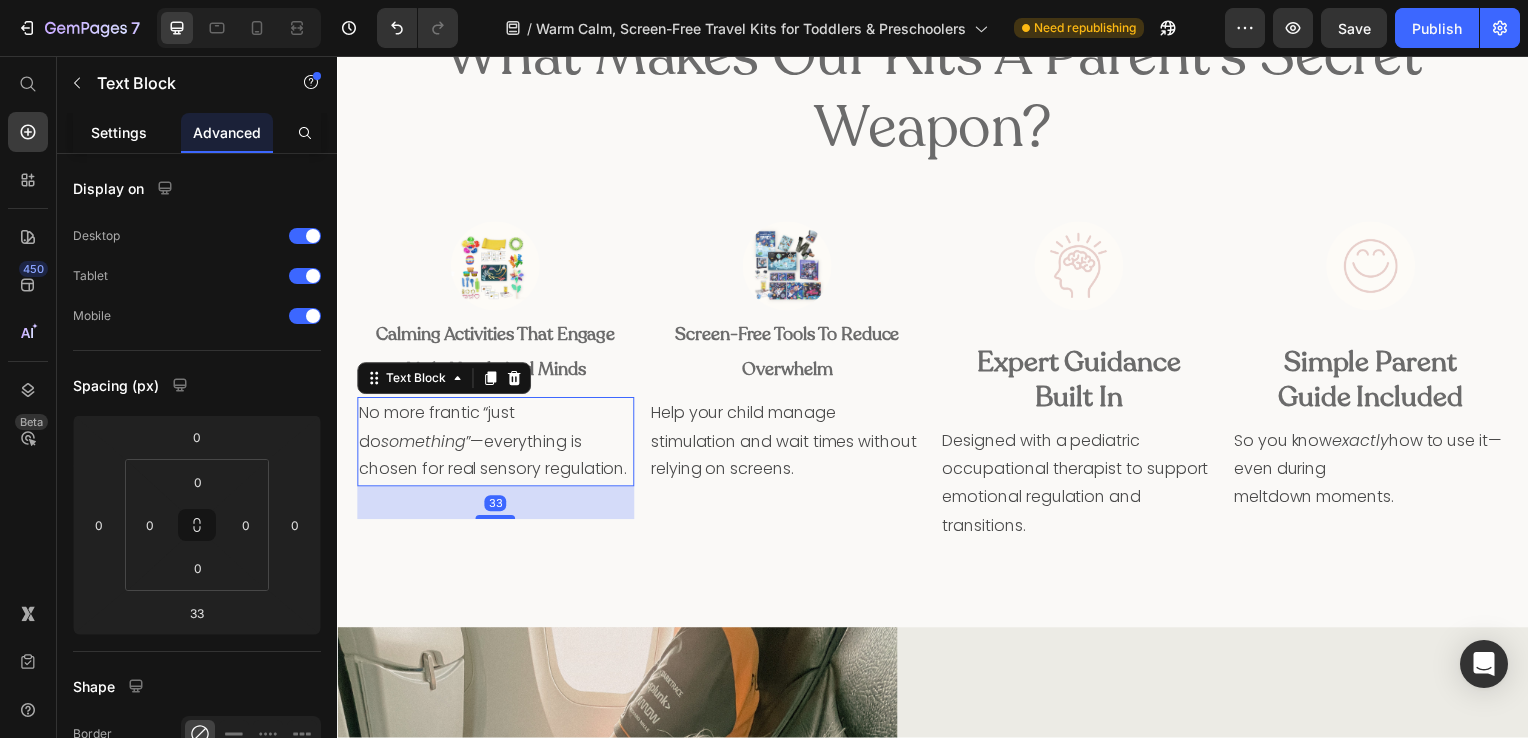 click on "Settings" 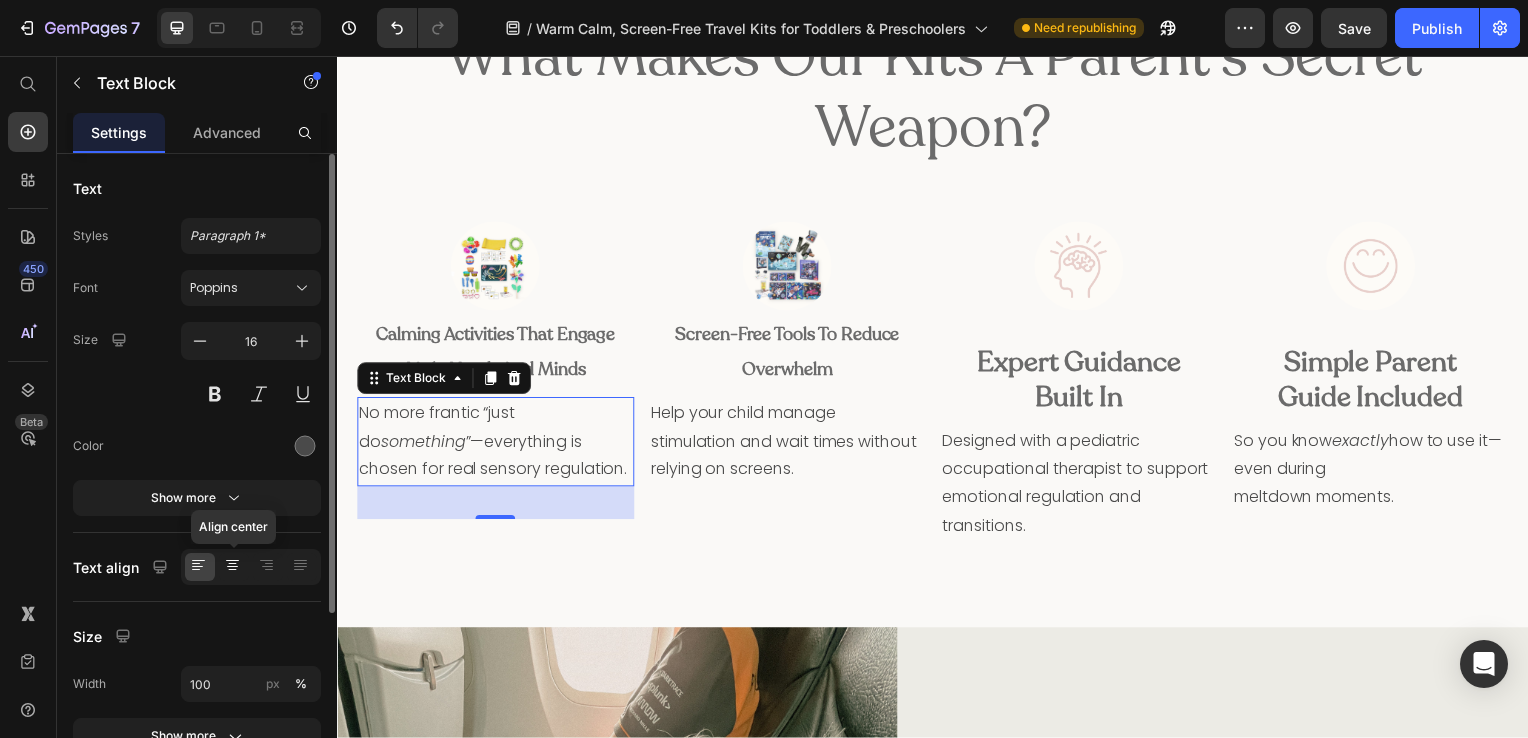 click 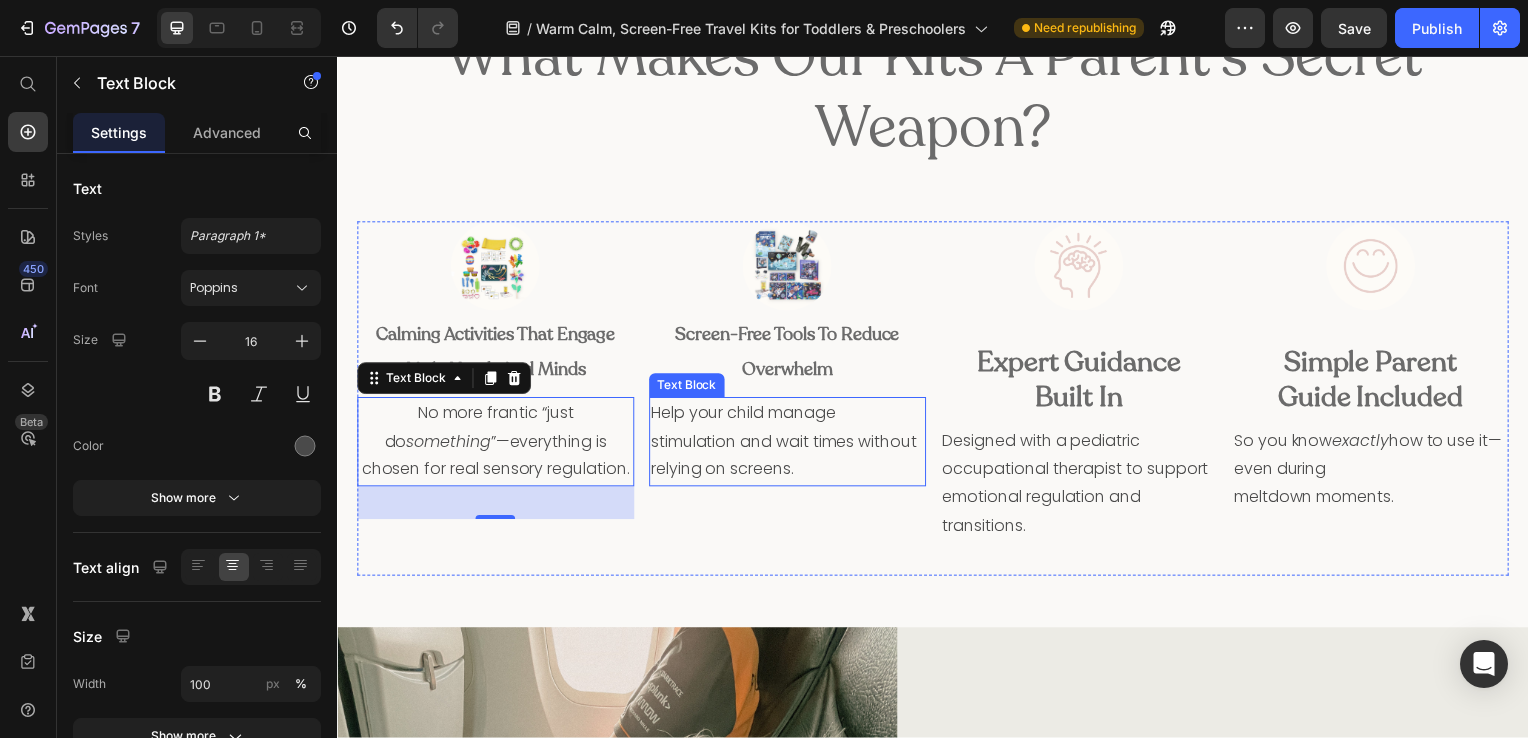 click on "Help your child manage stimulation and wait times without relying on screens." at bounding box center (790, 445) 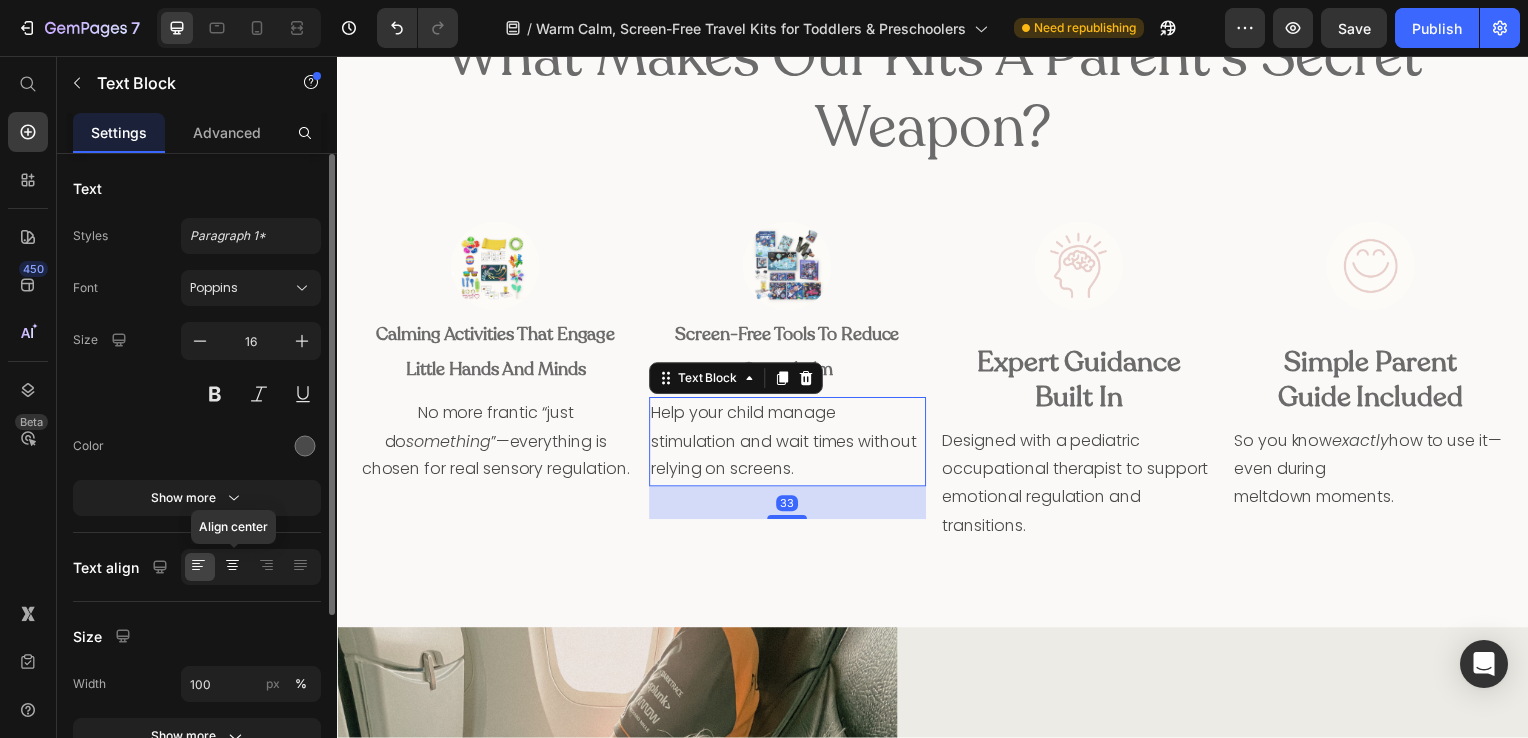 click 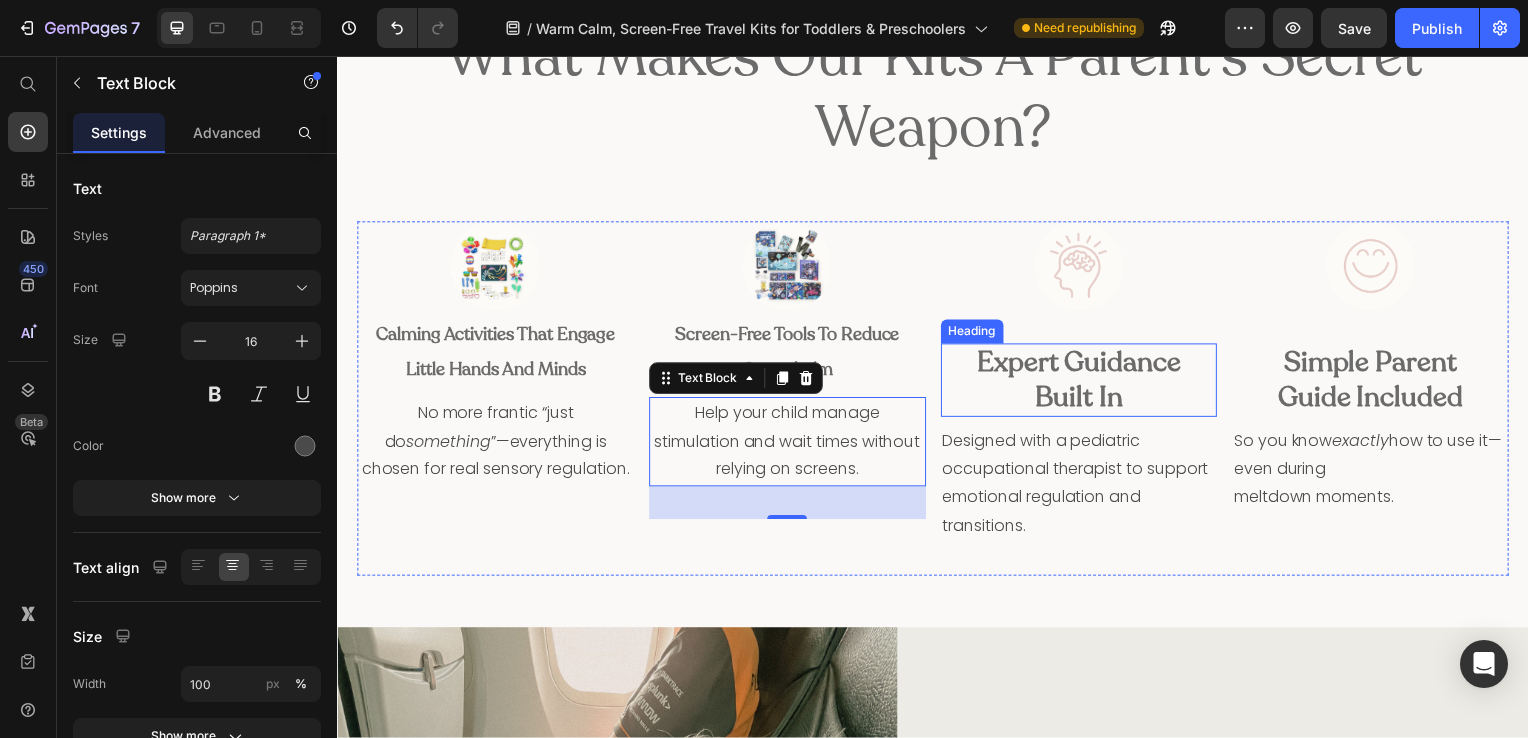click on "Expert Guidance  Built In" at bounding box center (1084, 383) 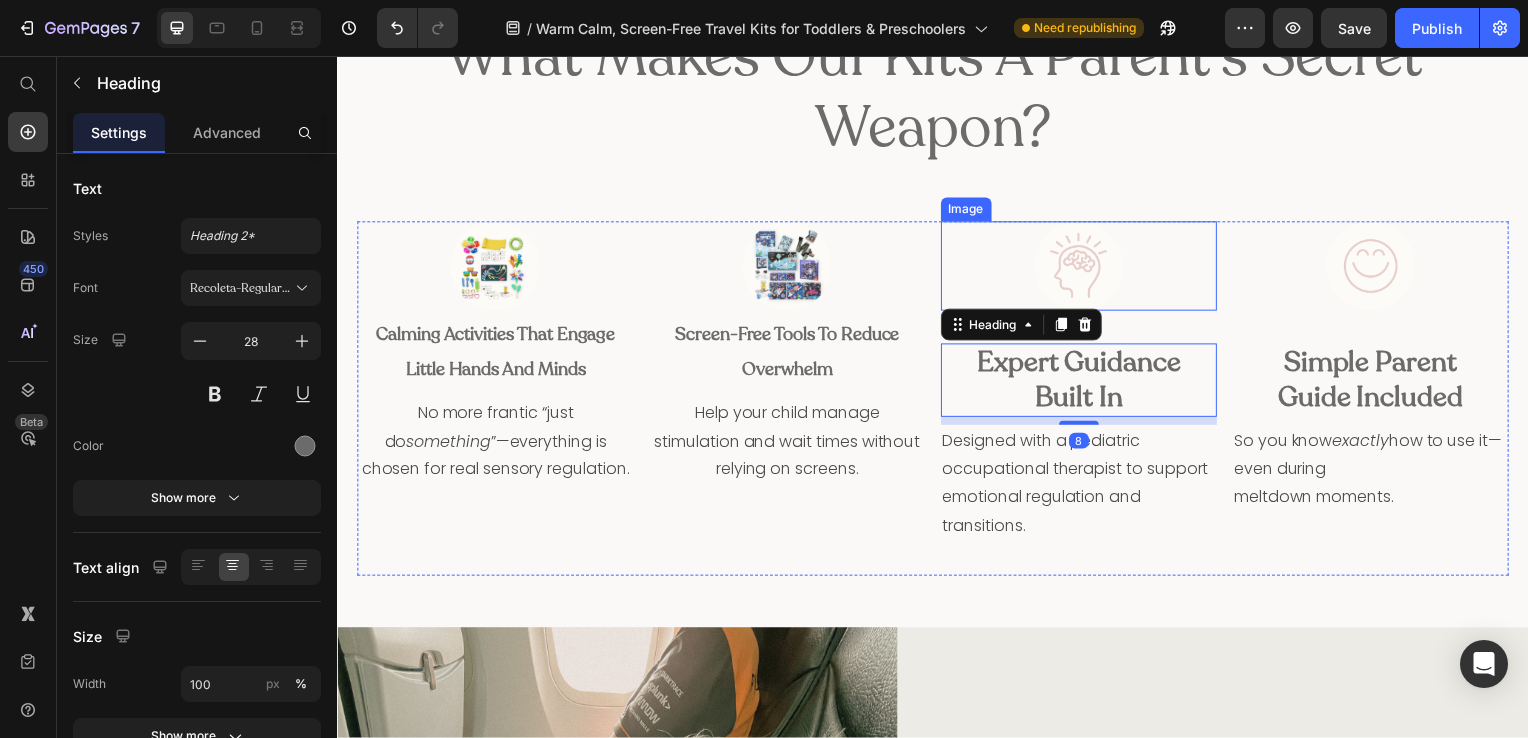 click at bounding box center (1084, 268) 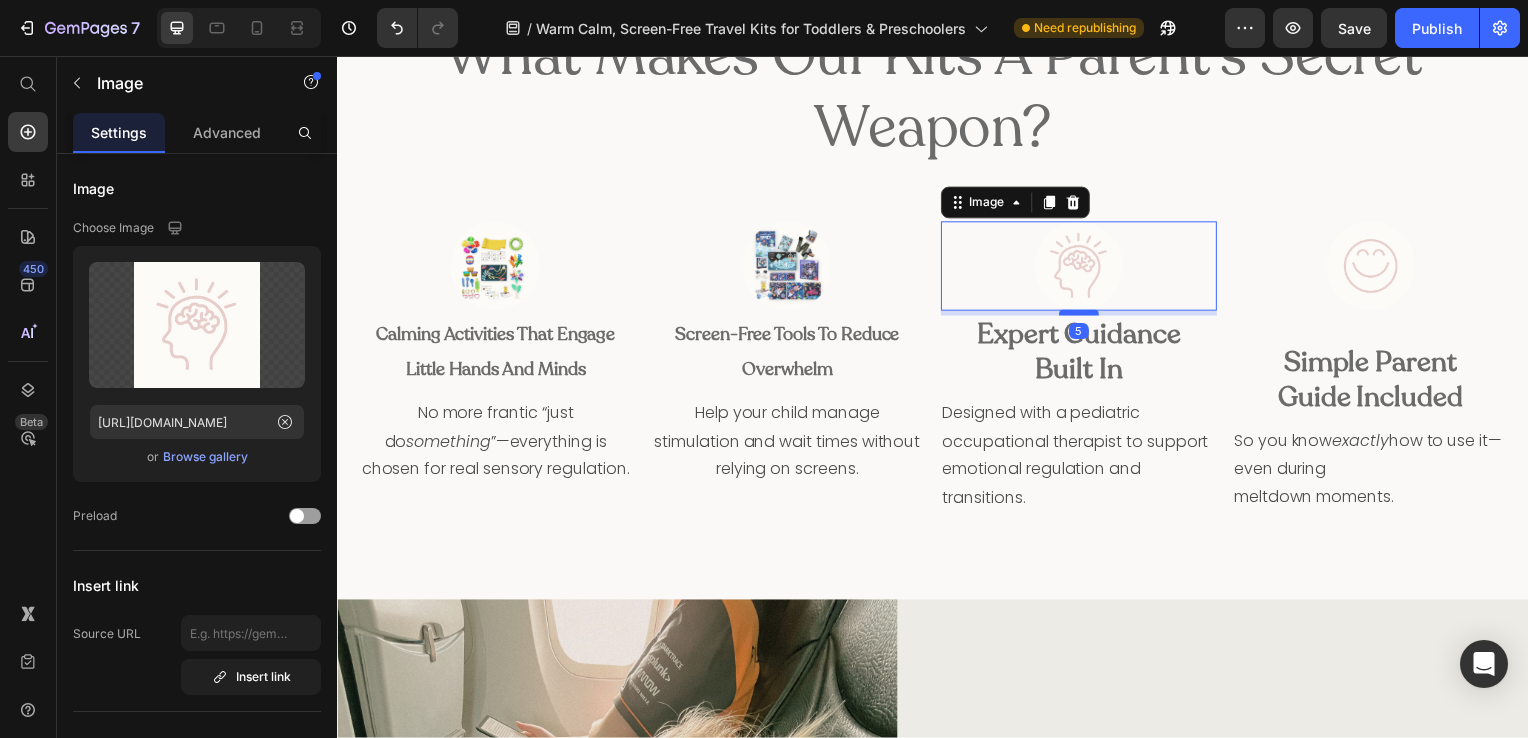 drag, startPoint x: 1063, startPoint y: 341, endPoint x: 1059, endPoint y: 313, distance: 28.284271 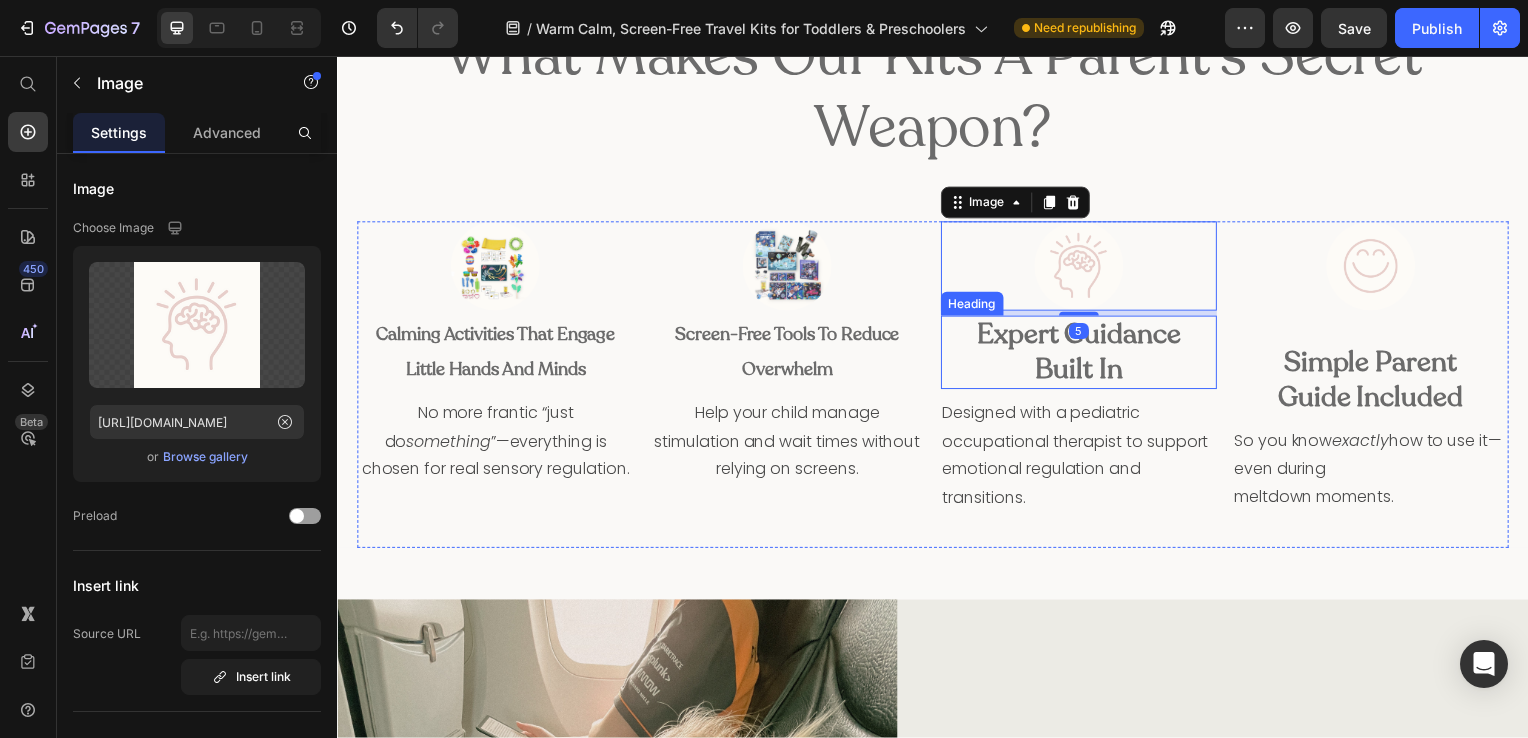 click on "Expert Guidance  Built In" at bounding box center (1084, 355) 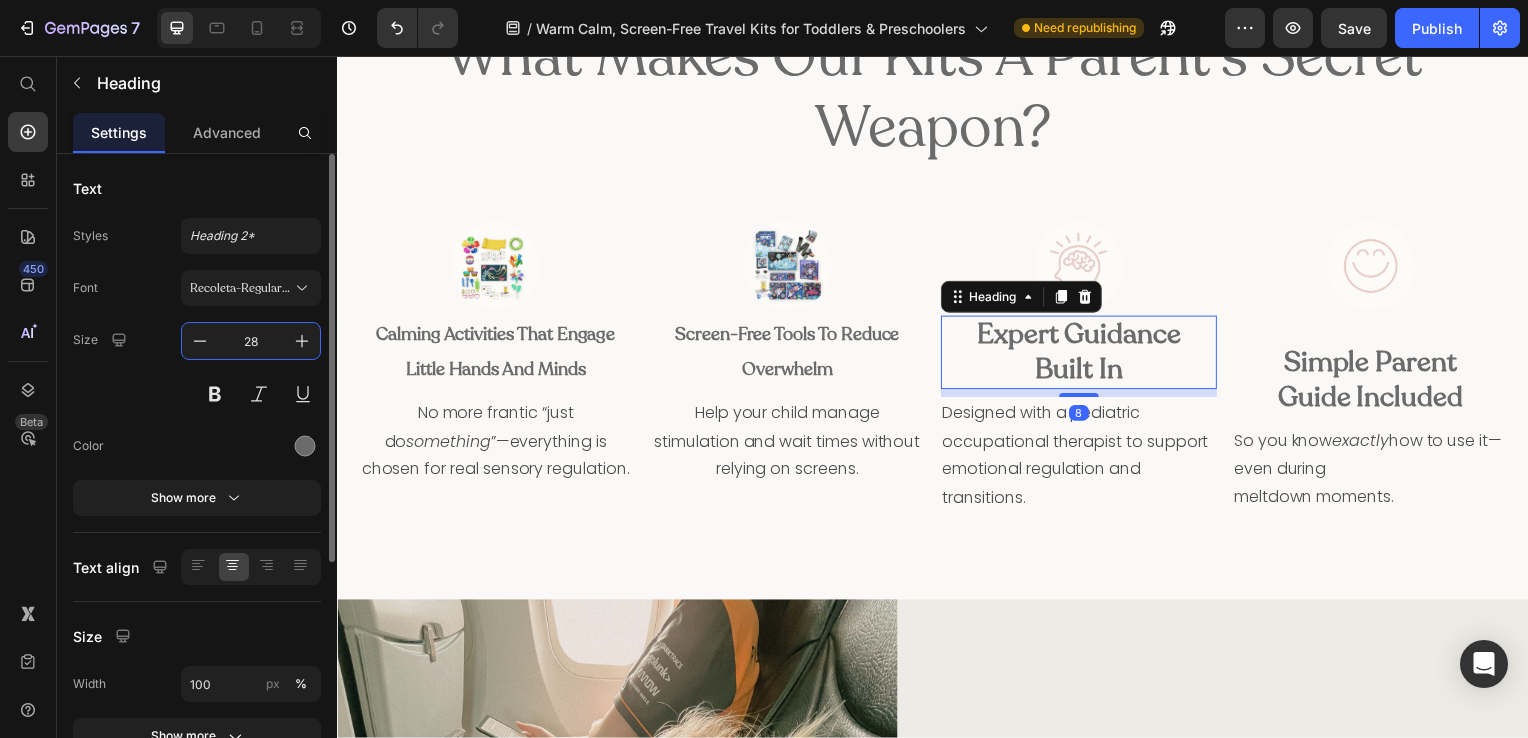 click on "28" at bounding box center [251, 341] 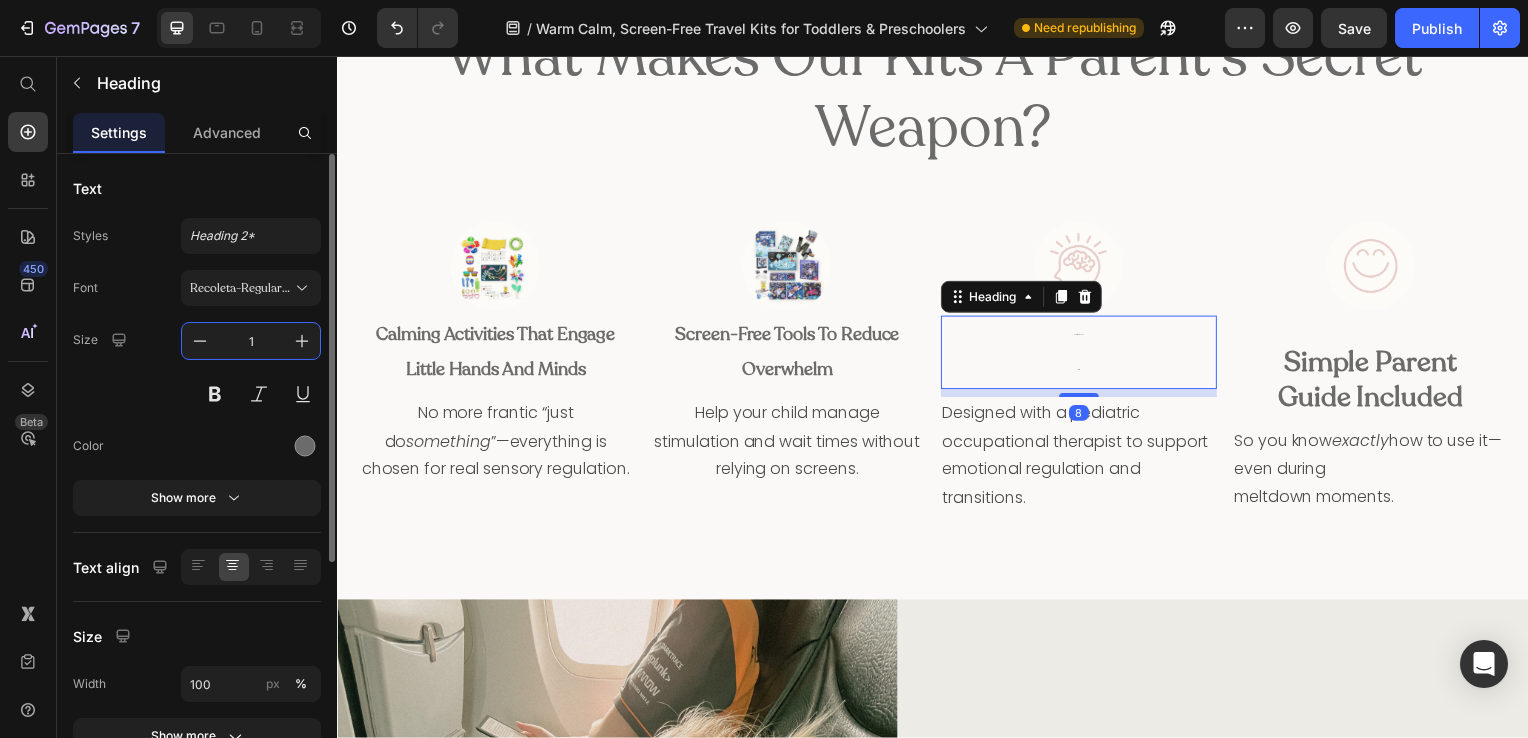 type on "18" 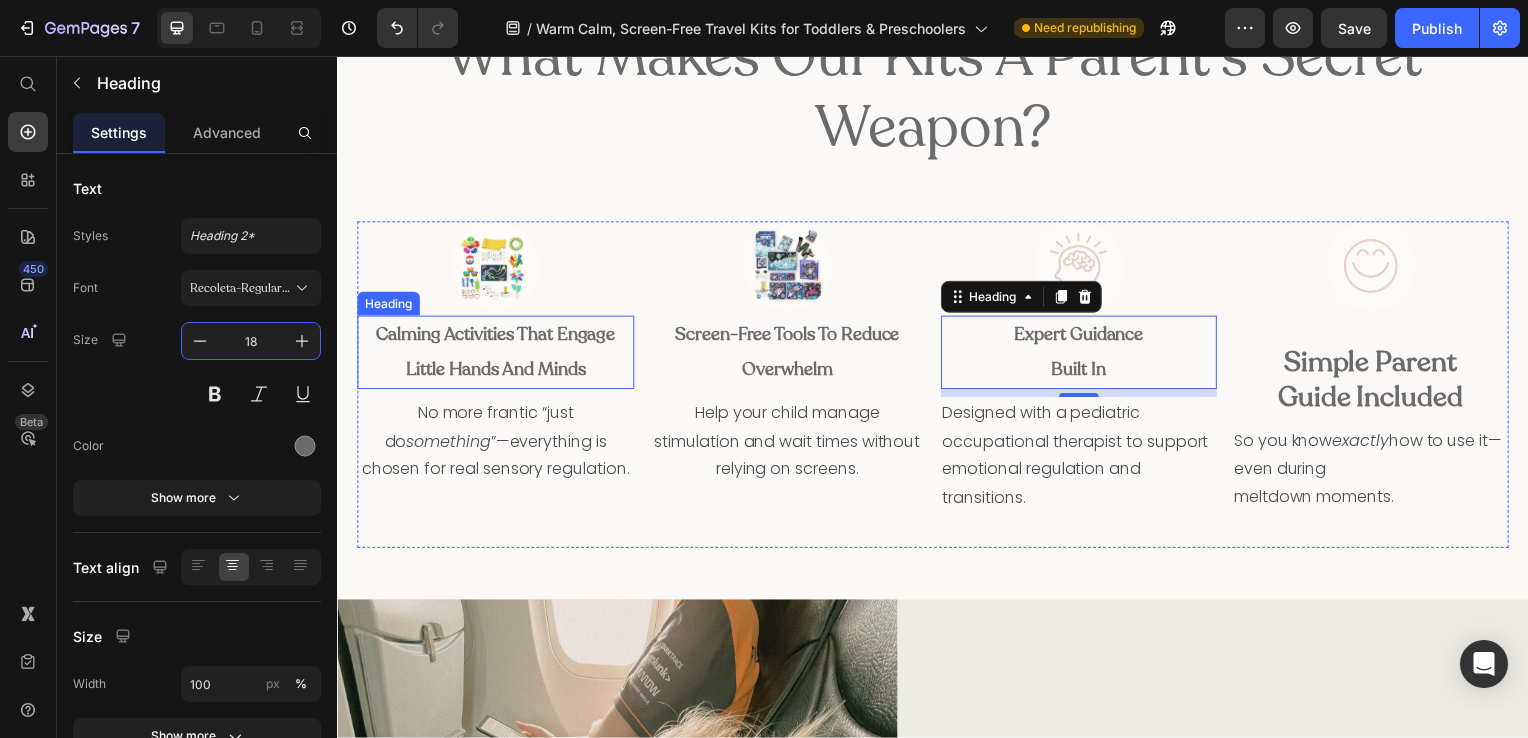 click on "Calming Activities That Engage Little Hands and Minds" at bounding box center (496, 355) 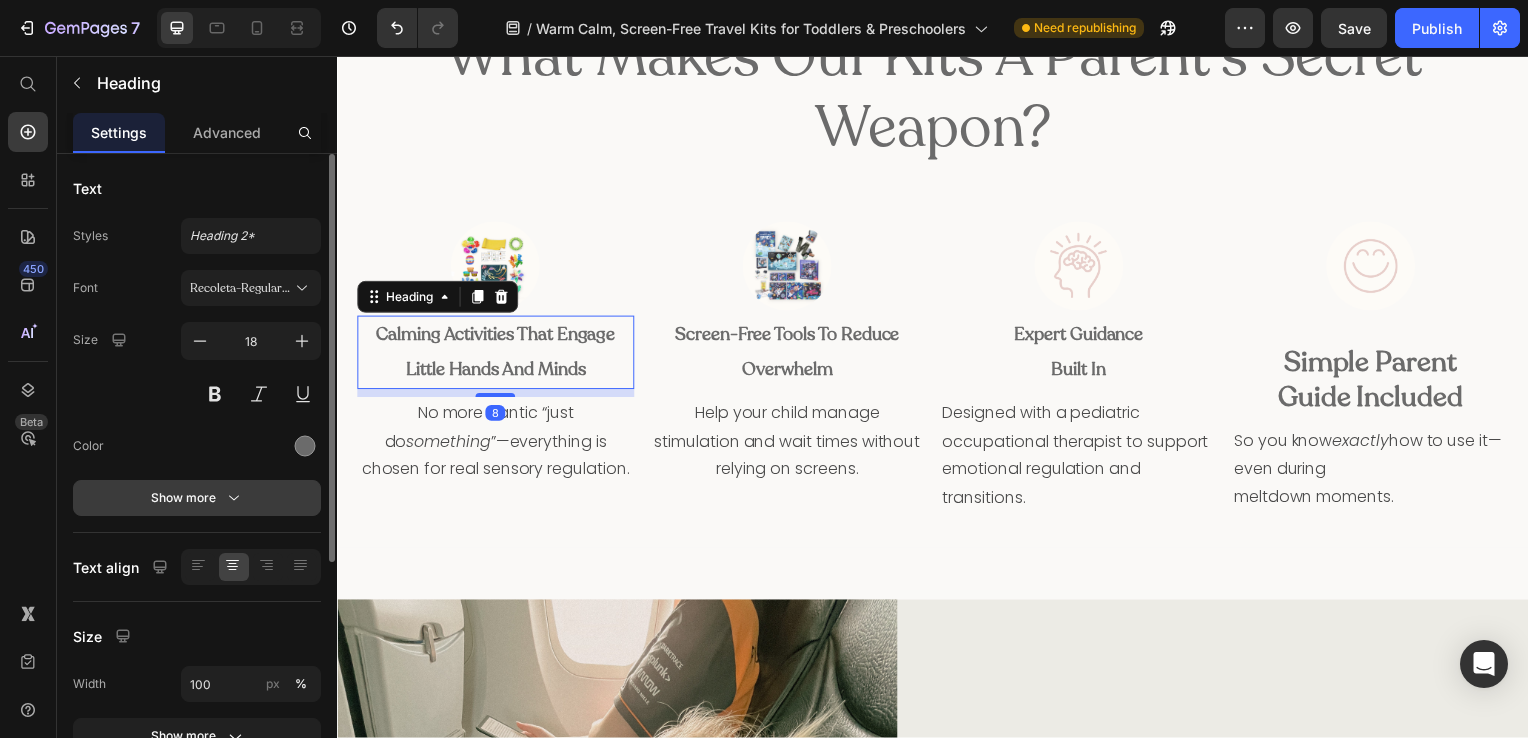 click on "Show more" at bounding box center [197, 498] 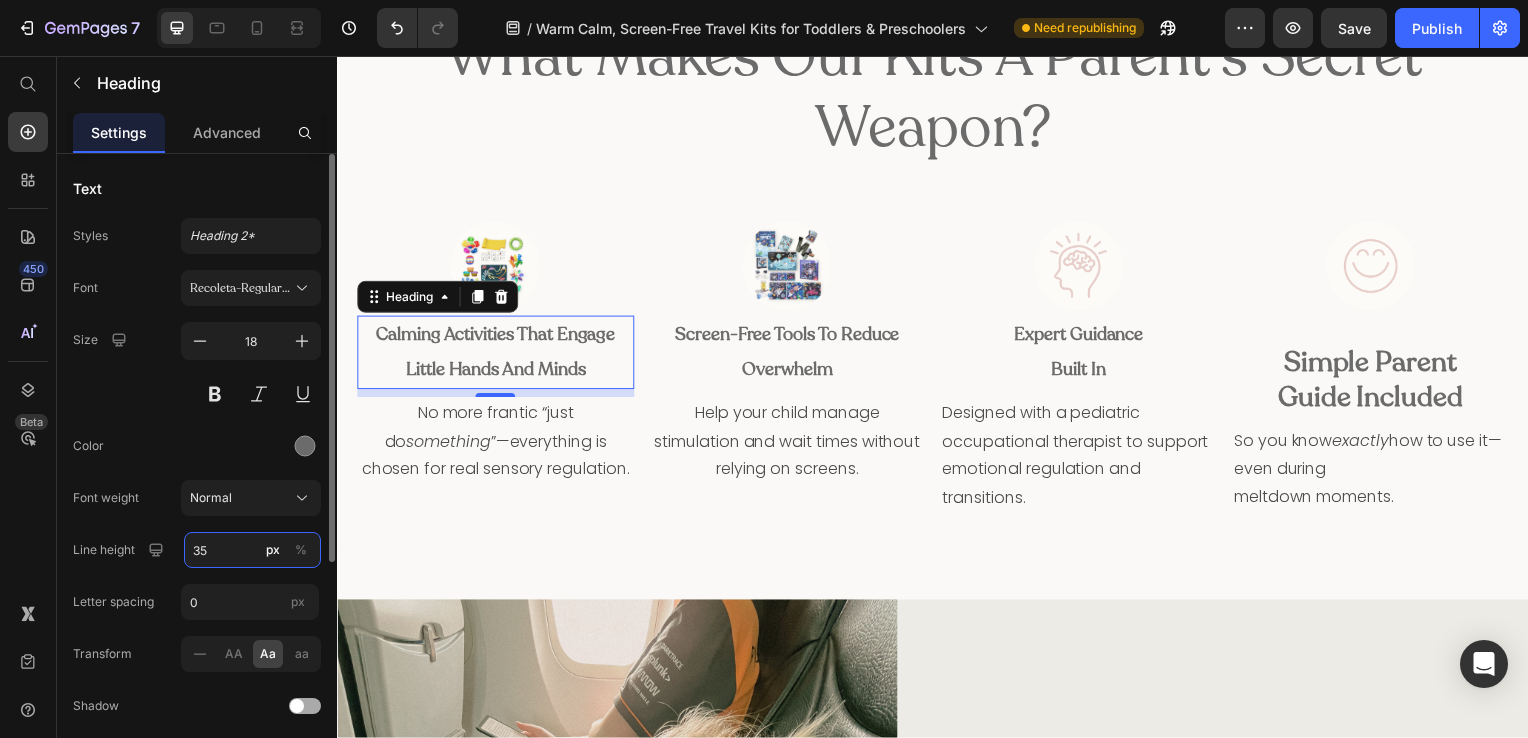 click on "35" at bounding box center (252, 550) 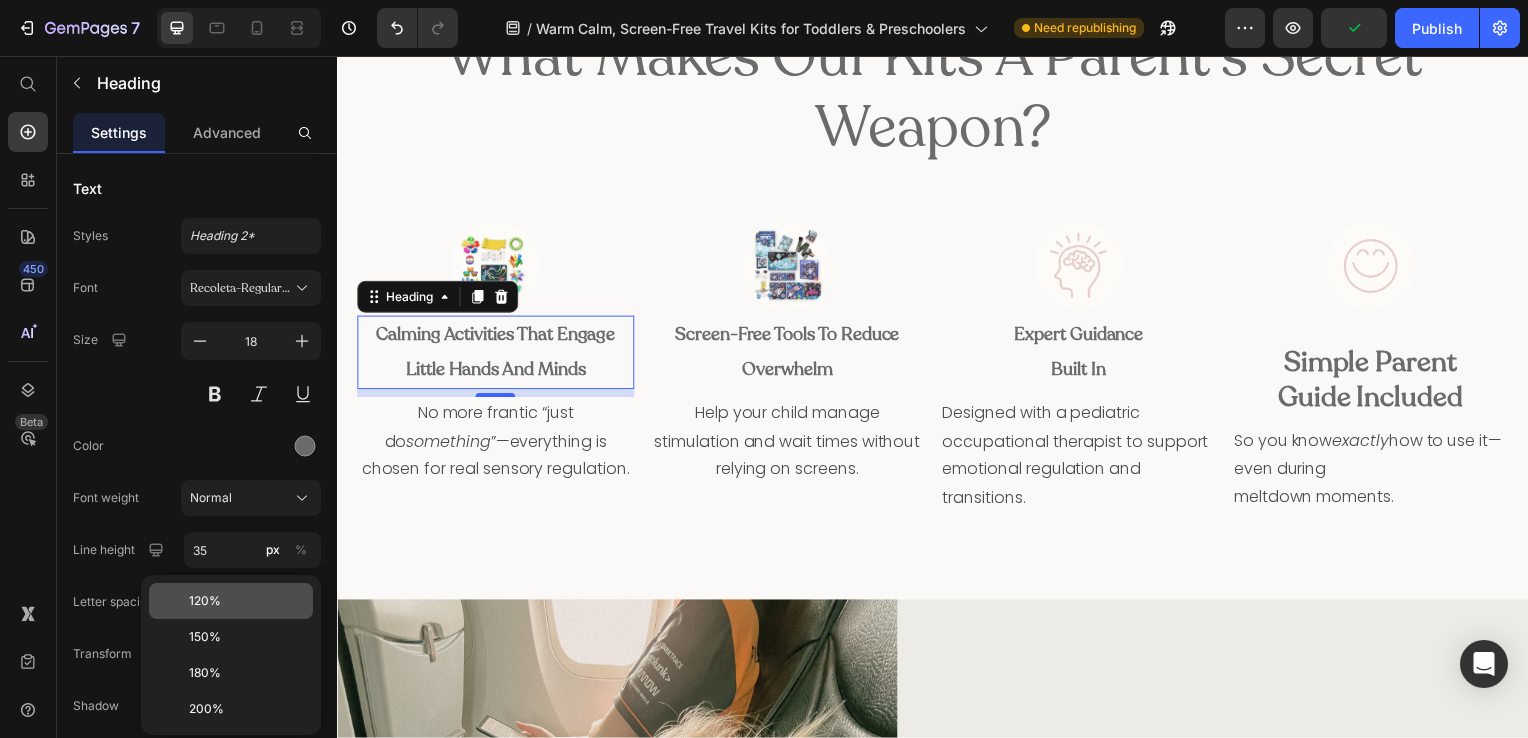 click on "120%" at bounding box center (205, 601) 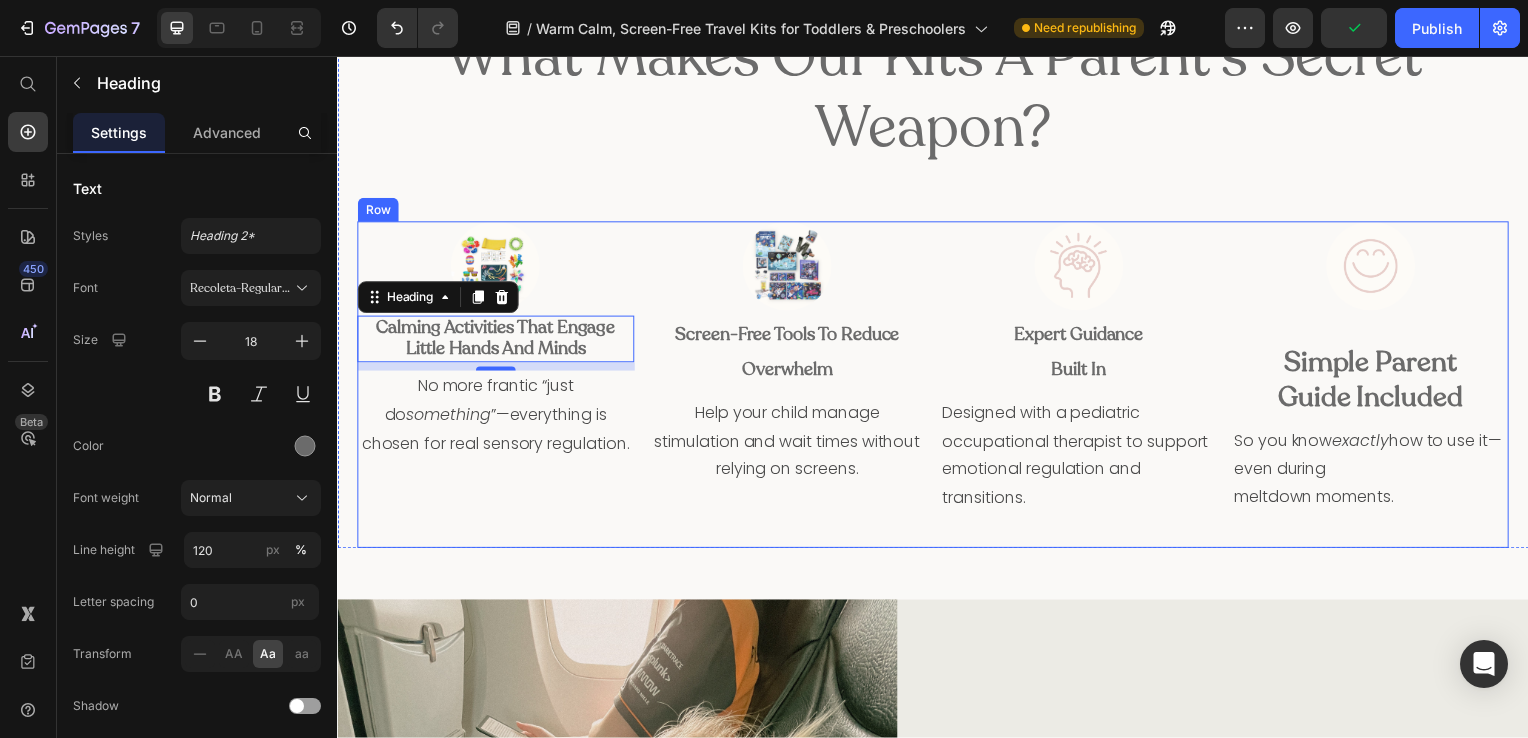click on "Screen-Free Tools to Reduce Overwhelm" at bounding box center [790, 355] 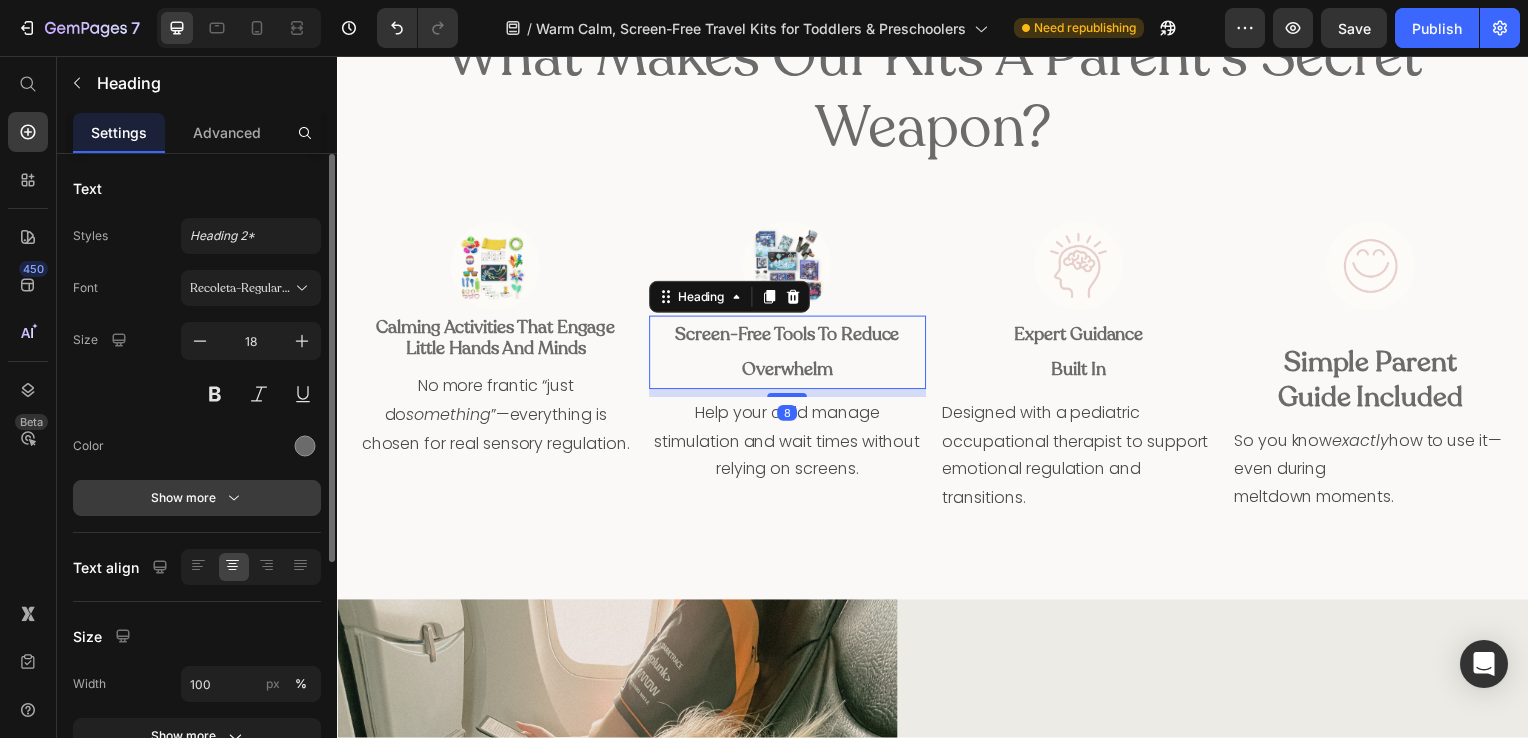 click on "Show more" at bounding box center (197, 498) 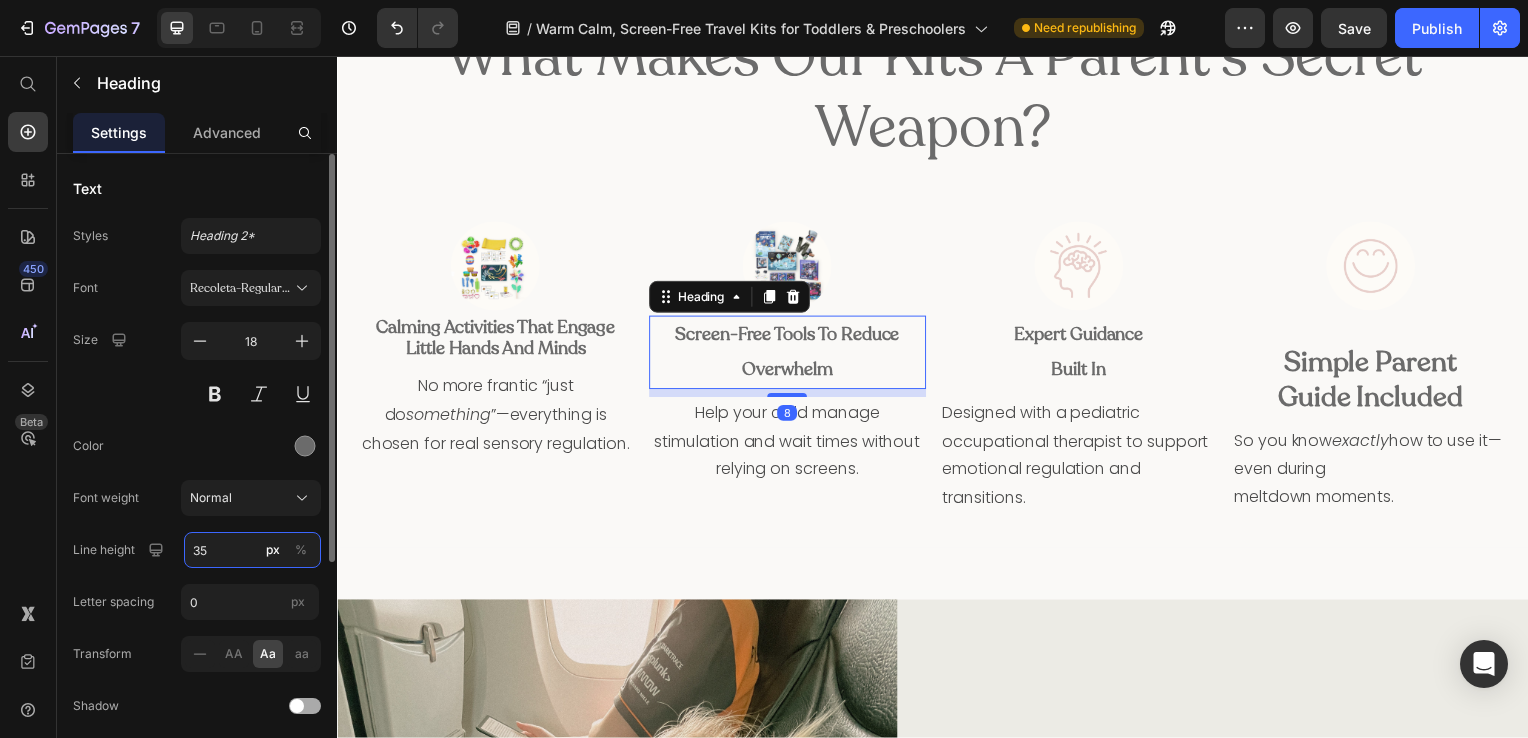 click on "35" at bounding box center [252, 550] 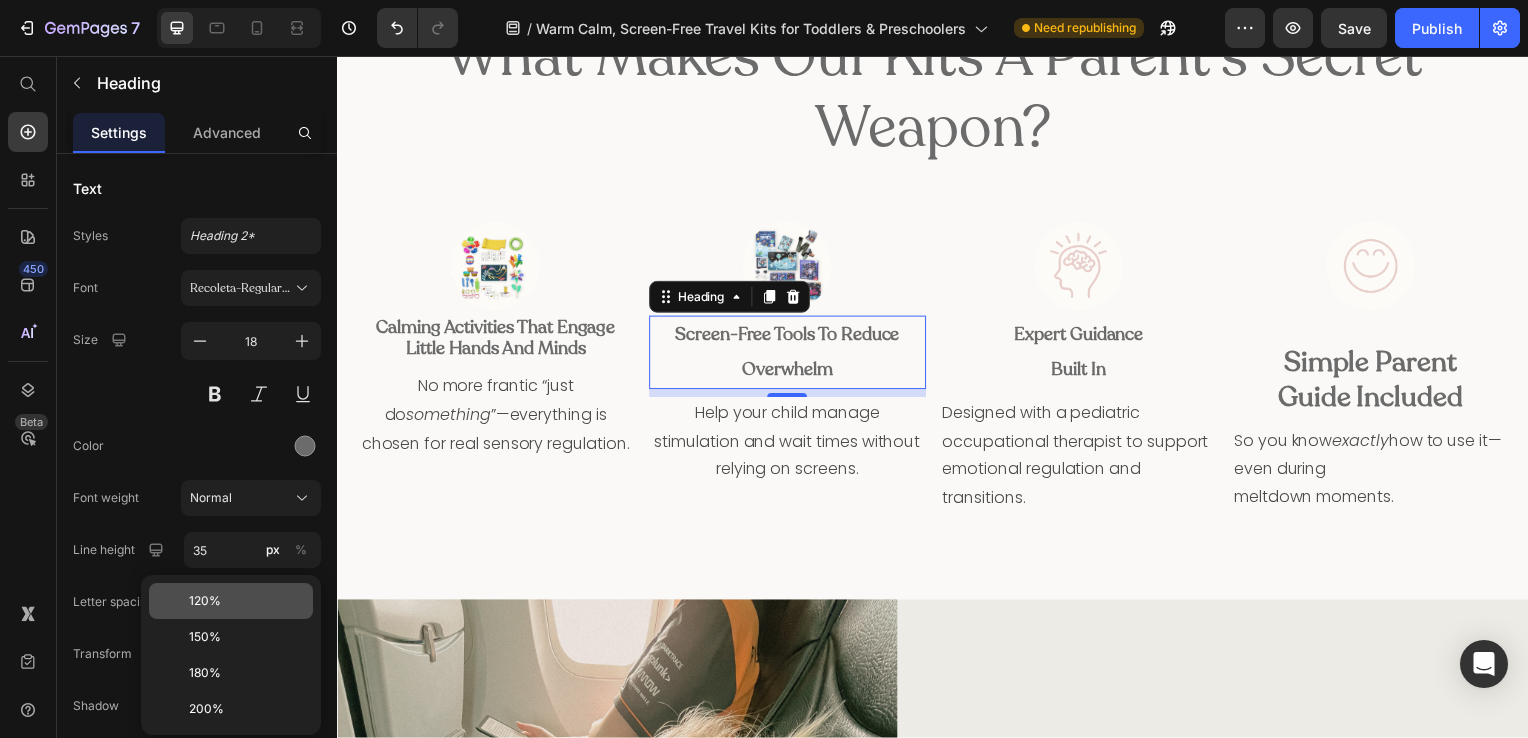 click on "120%" at bounding box center (205, 601) 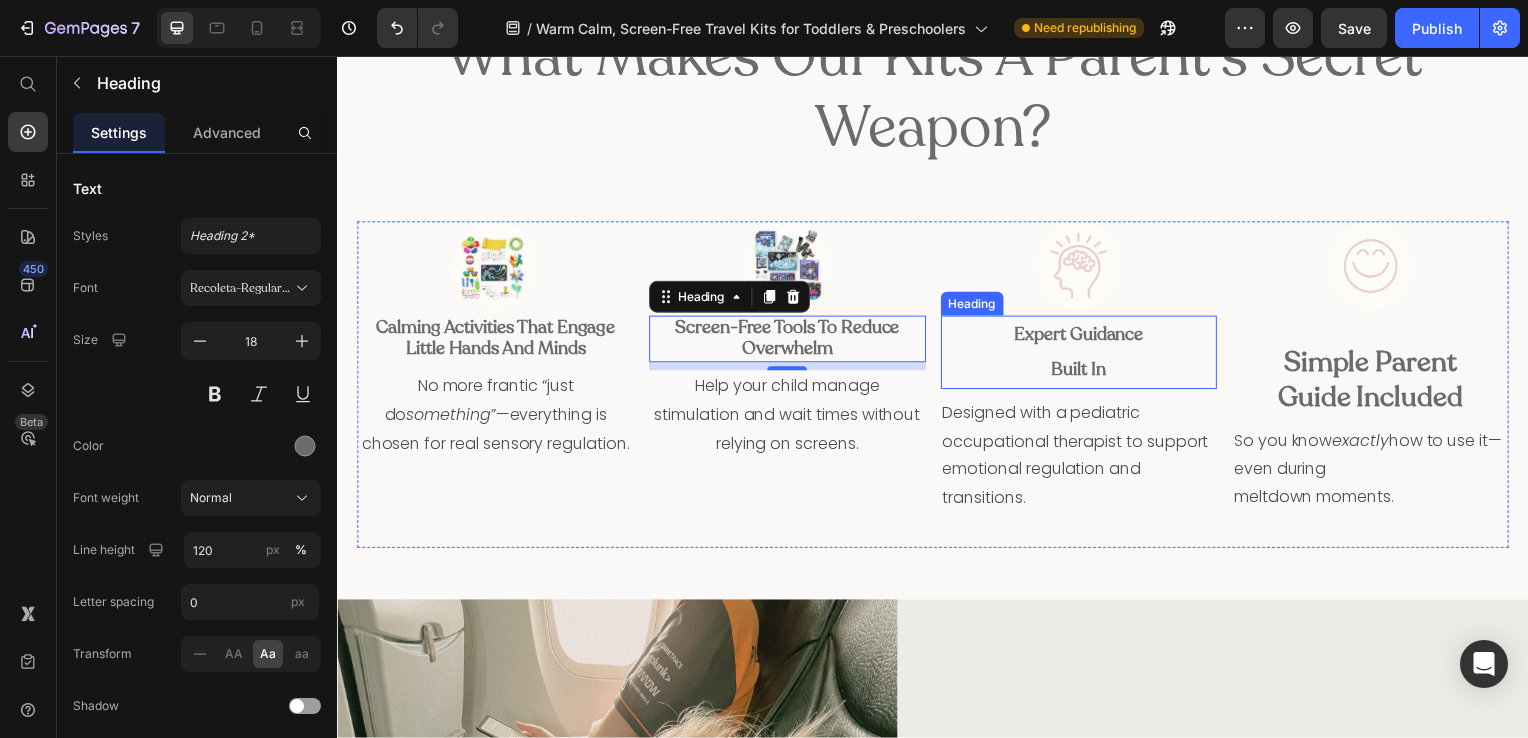 click on "Expert Guidance  Built In" at bounding box center [1084, 355] 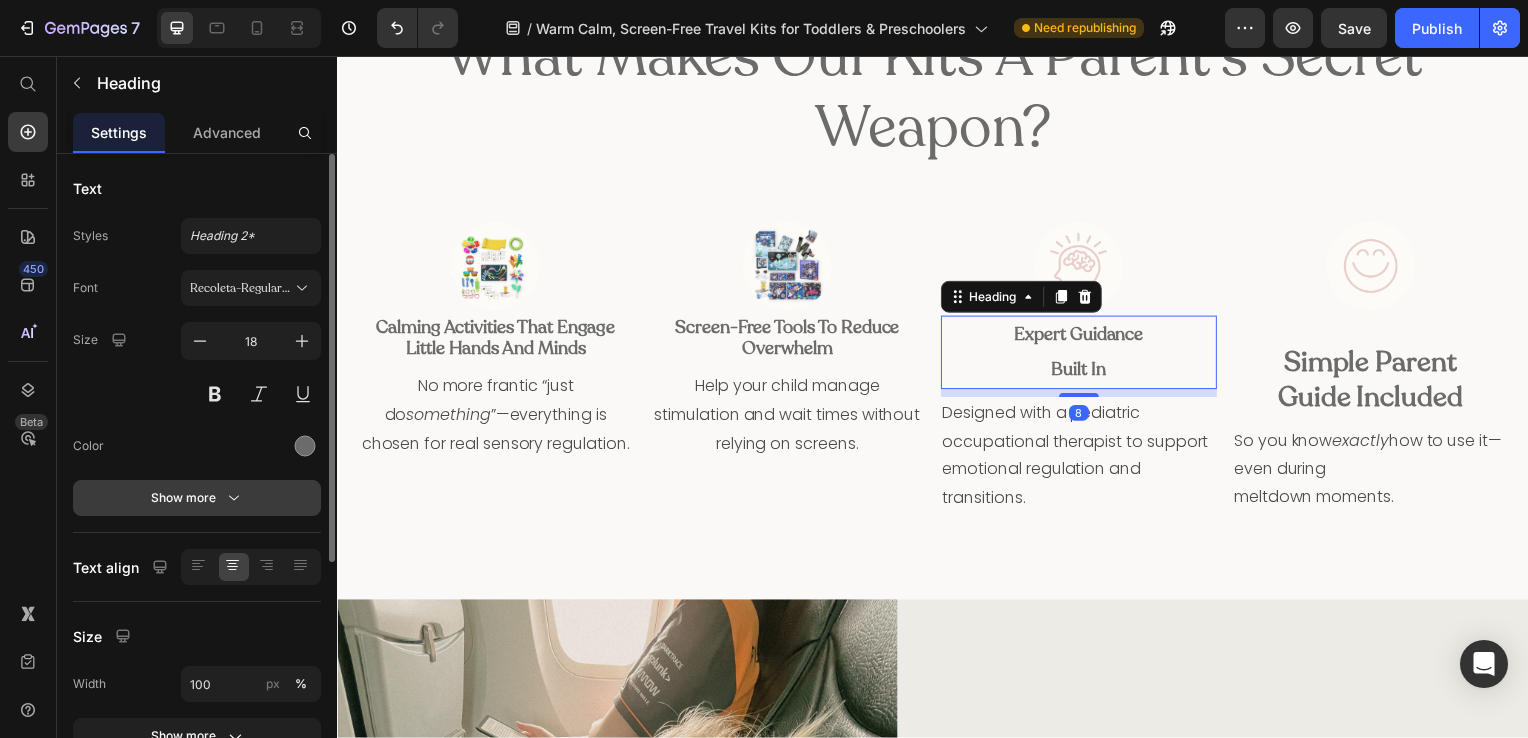 click 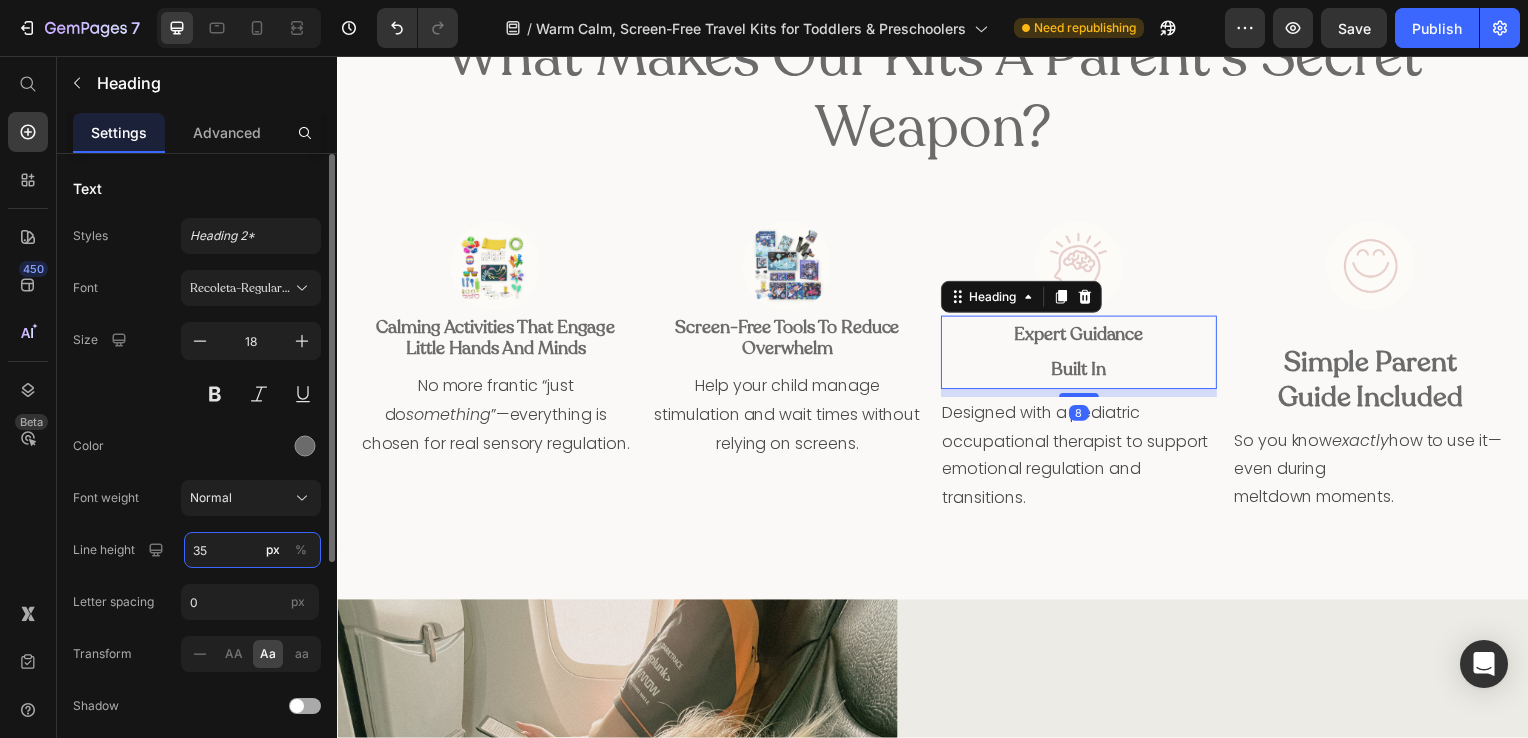click on "35" at bounding box center [252, 550] 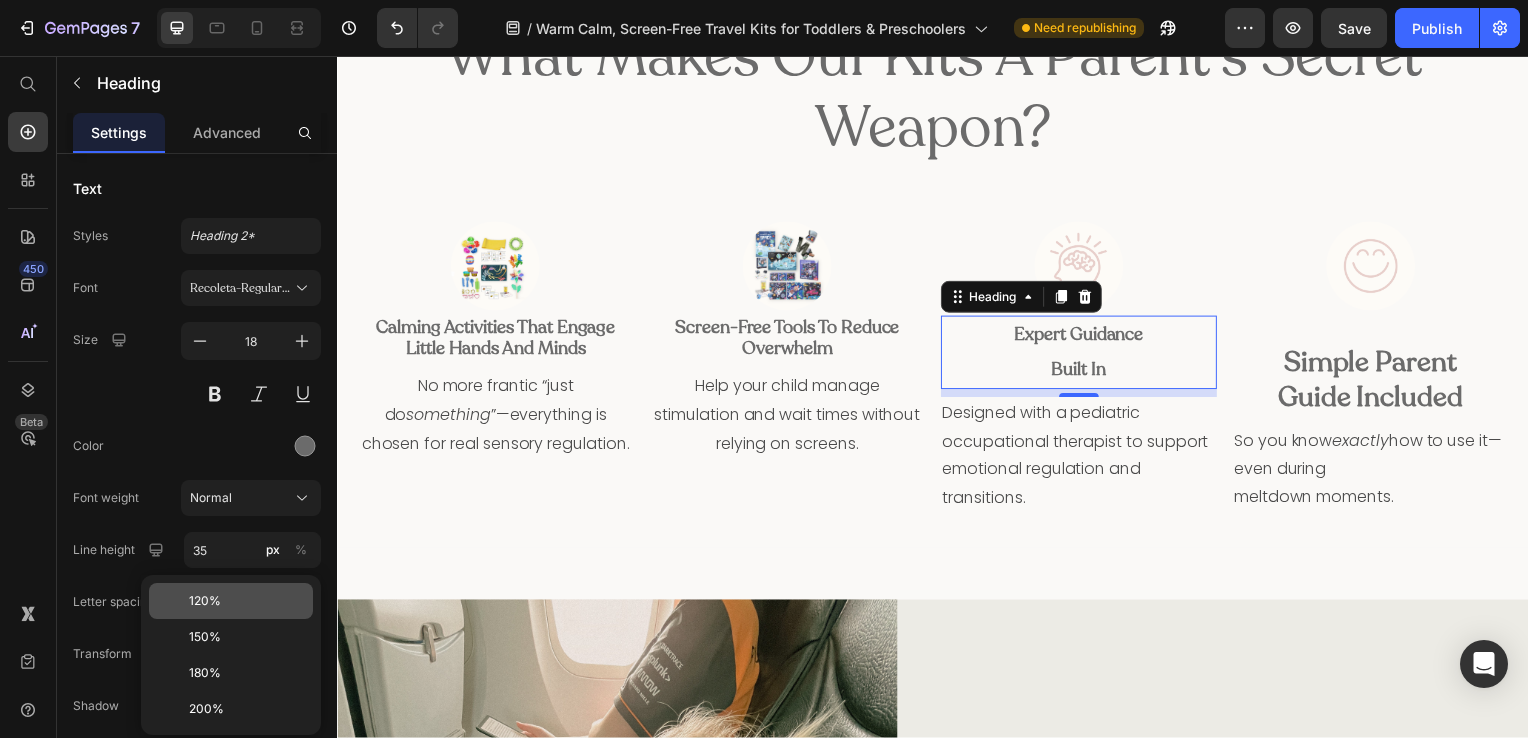 click on "120%" 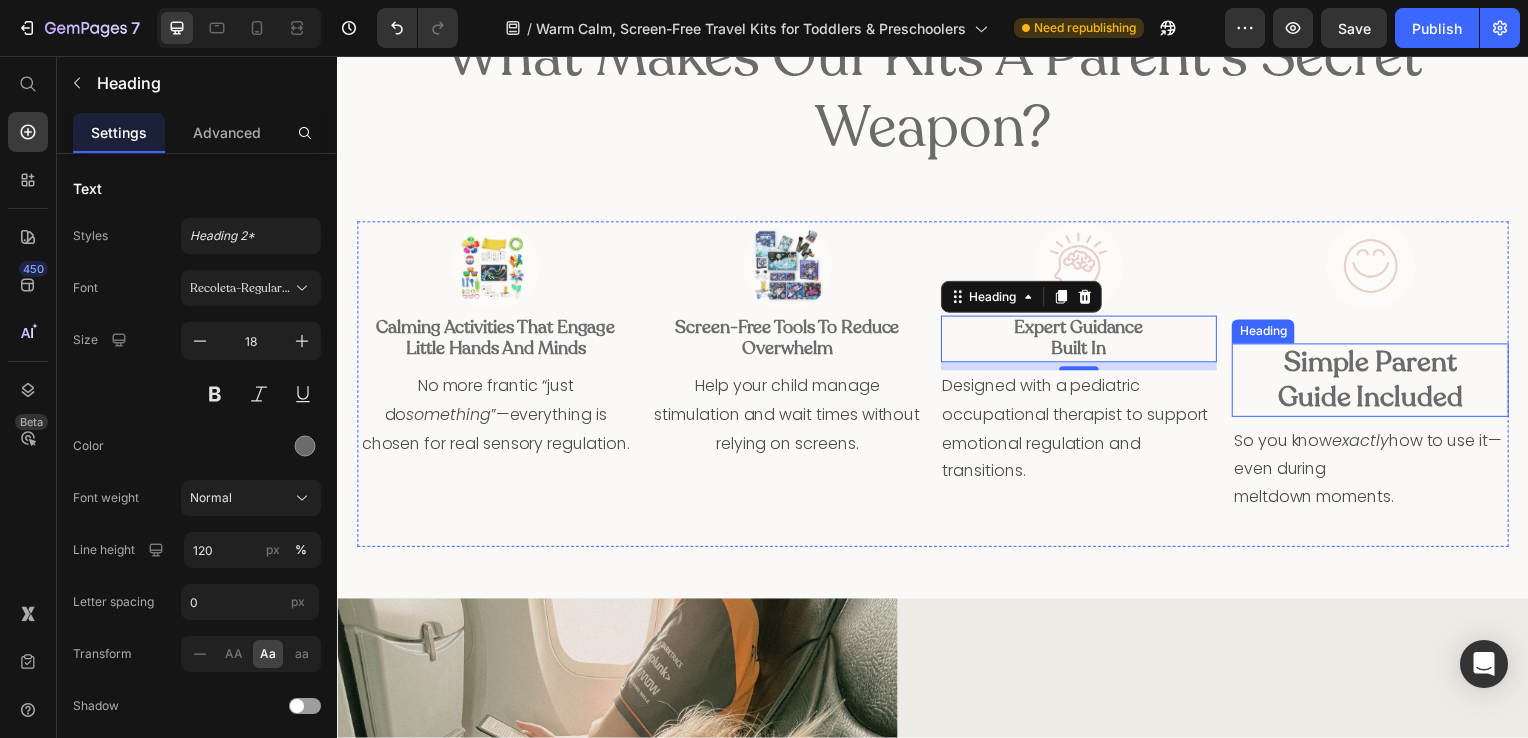 click on "Simple Parent  Guide Included" at bounding box center (1377, 383) 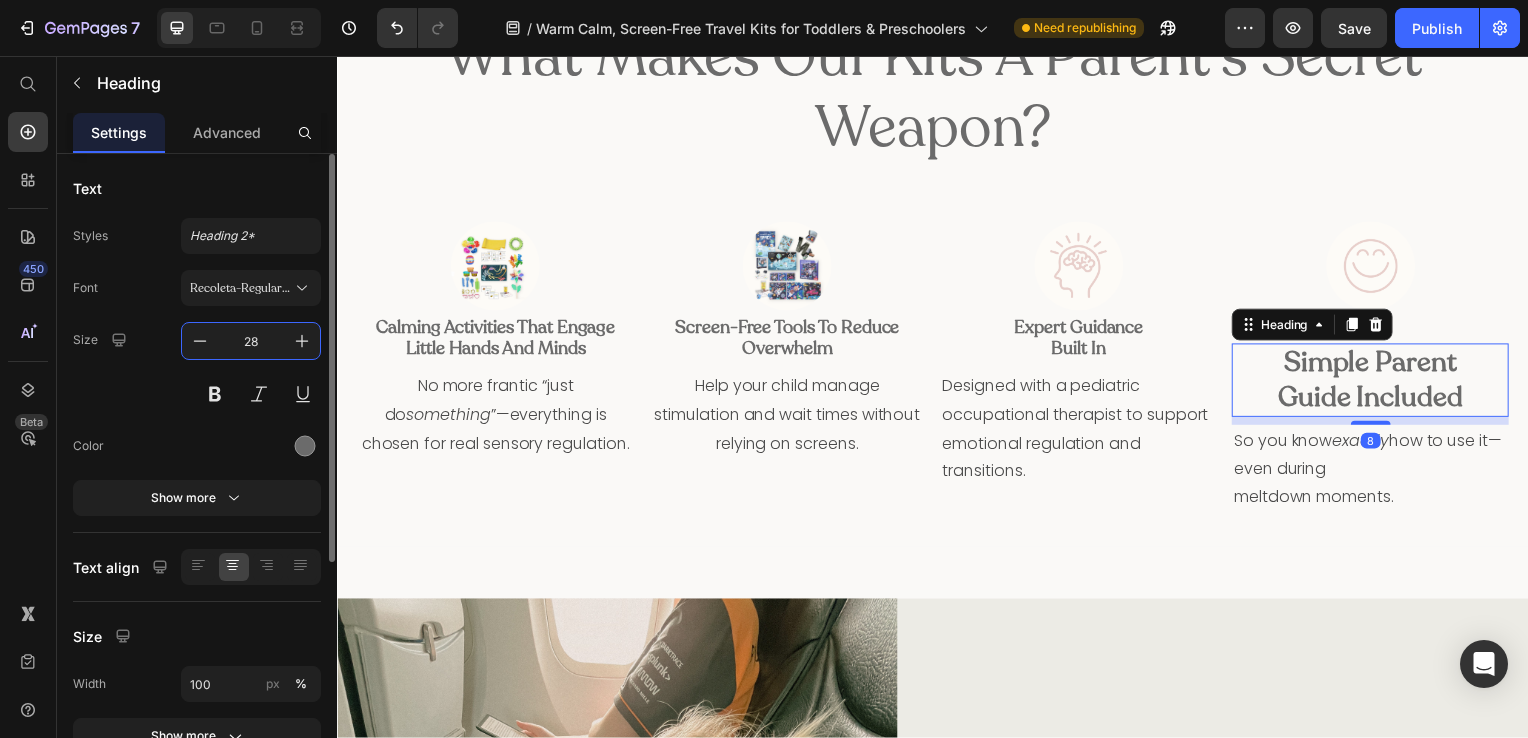 click on "28" at bounding box center [251, 341] 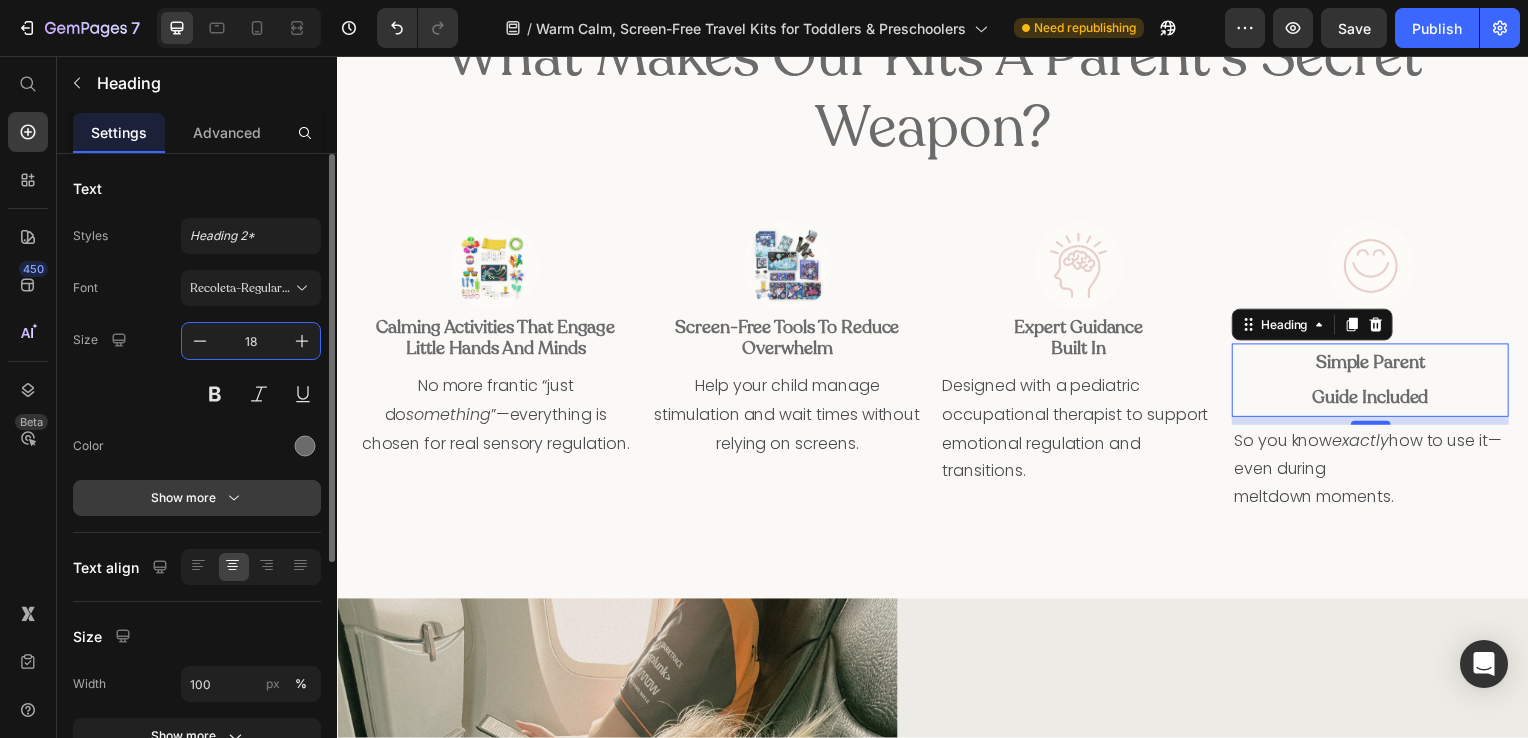 type on "18" 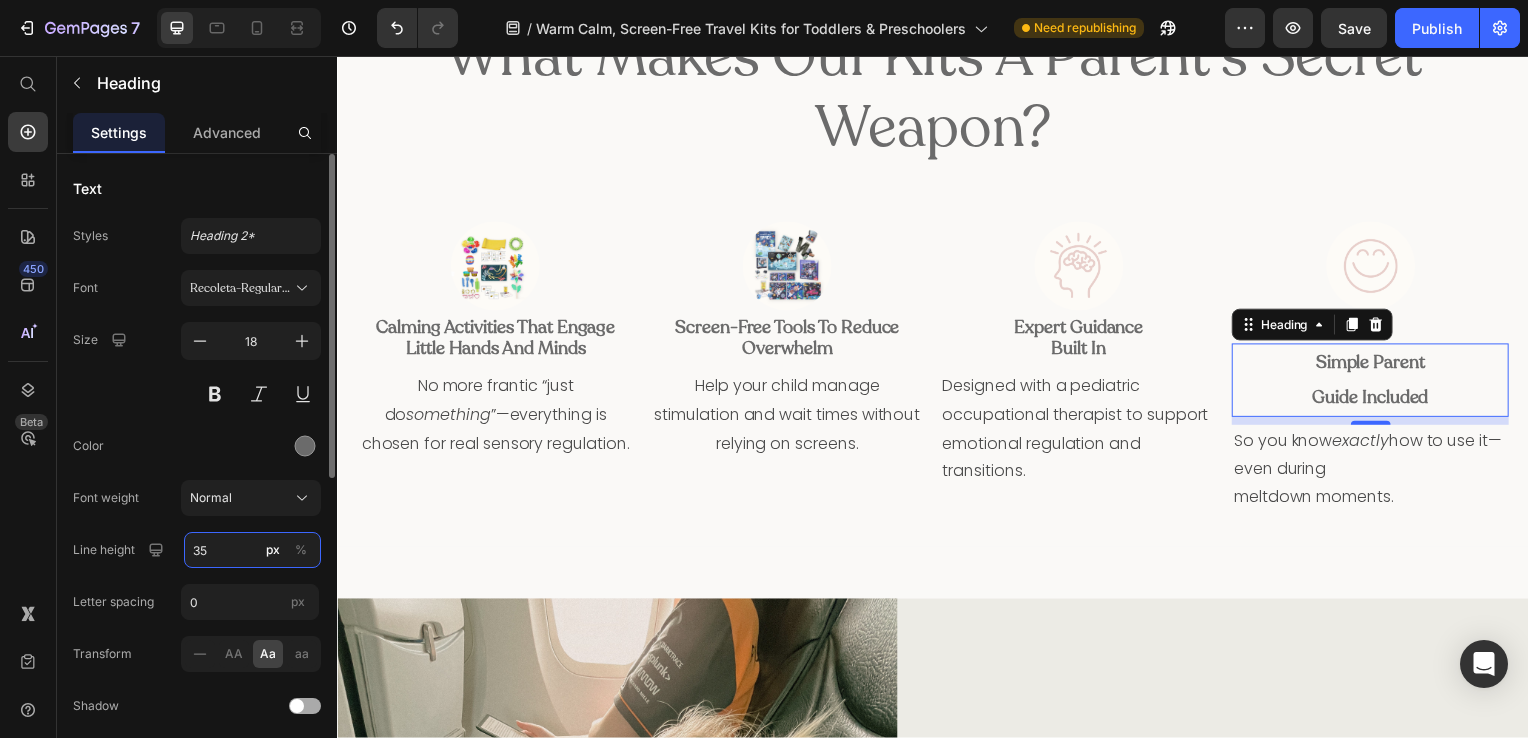 click on "35" at bounding box center [252, 550] 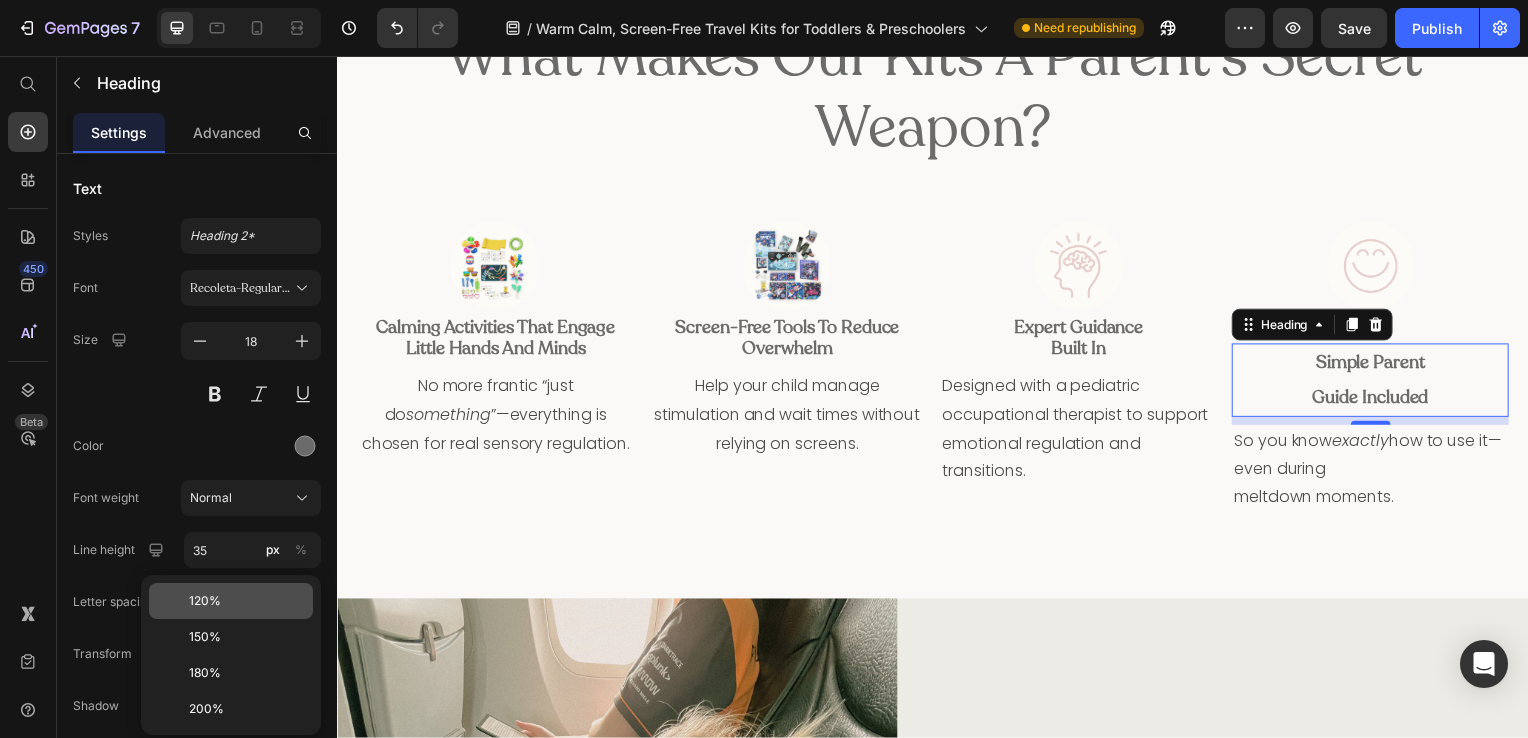 click on "120%" at bounding box center [205, 601] 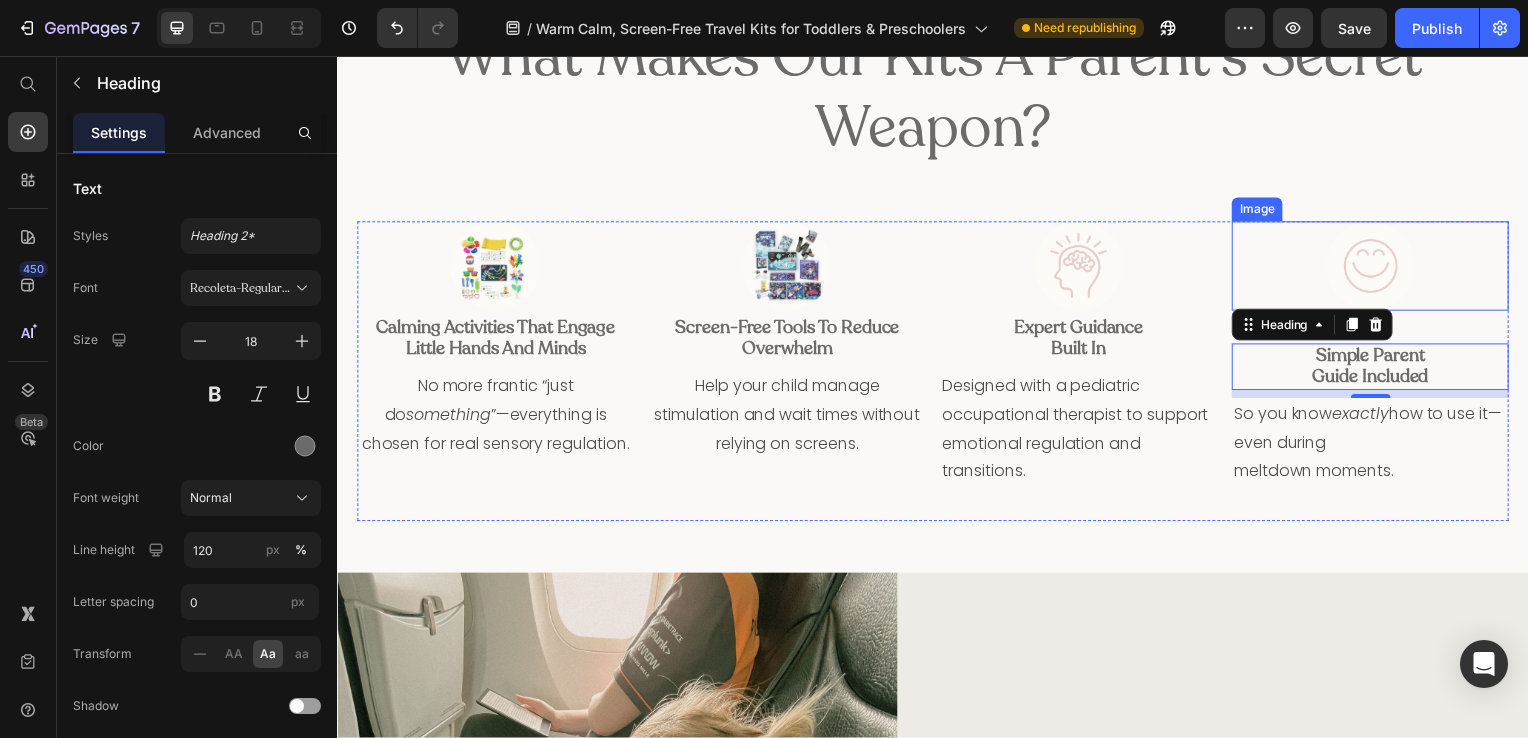 click at bounding box center (1377, 268) 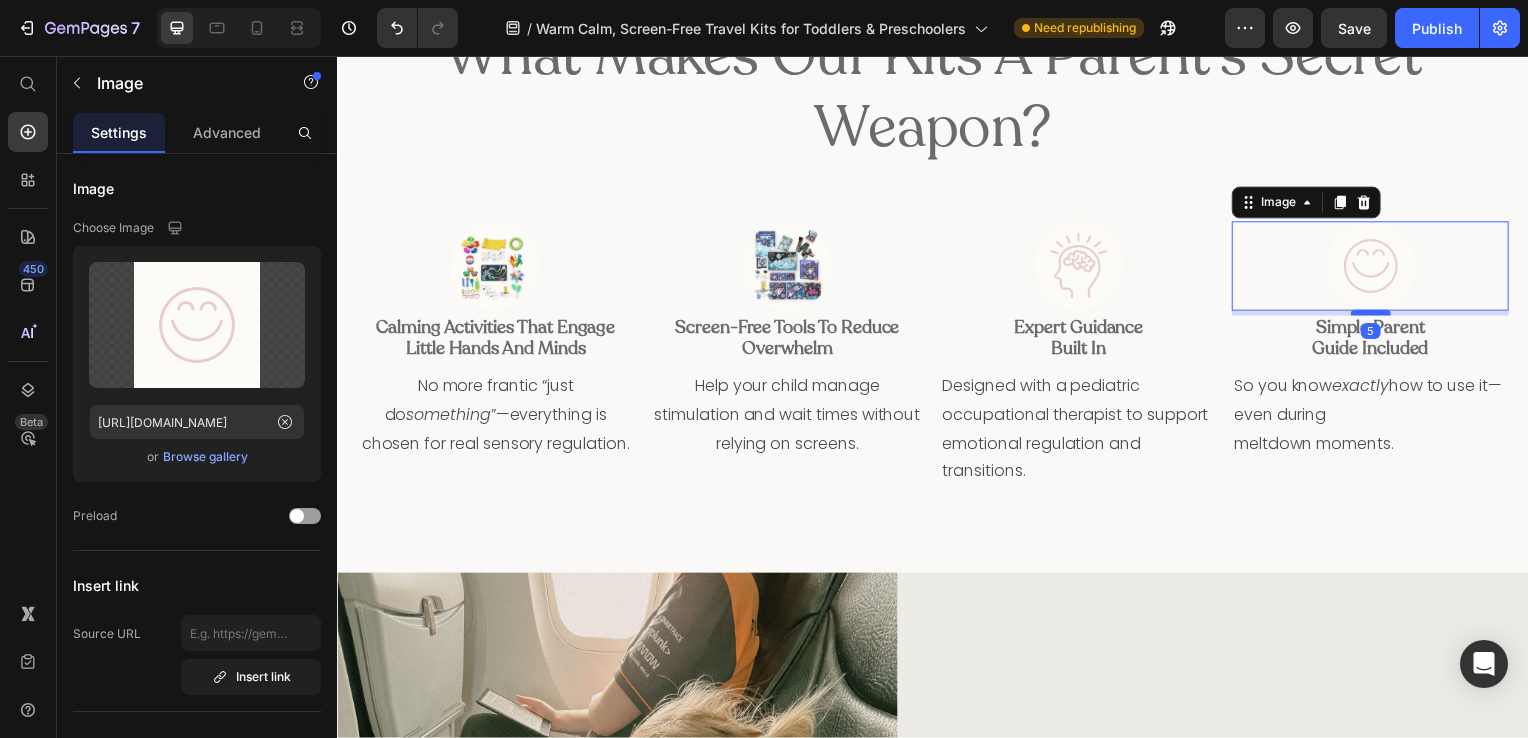 drag, startPoint x: 1370, startPoint y: 342, endPoint x: 1362, endPoint y: 315, distance: 28.160255 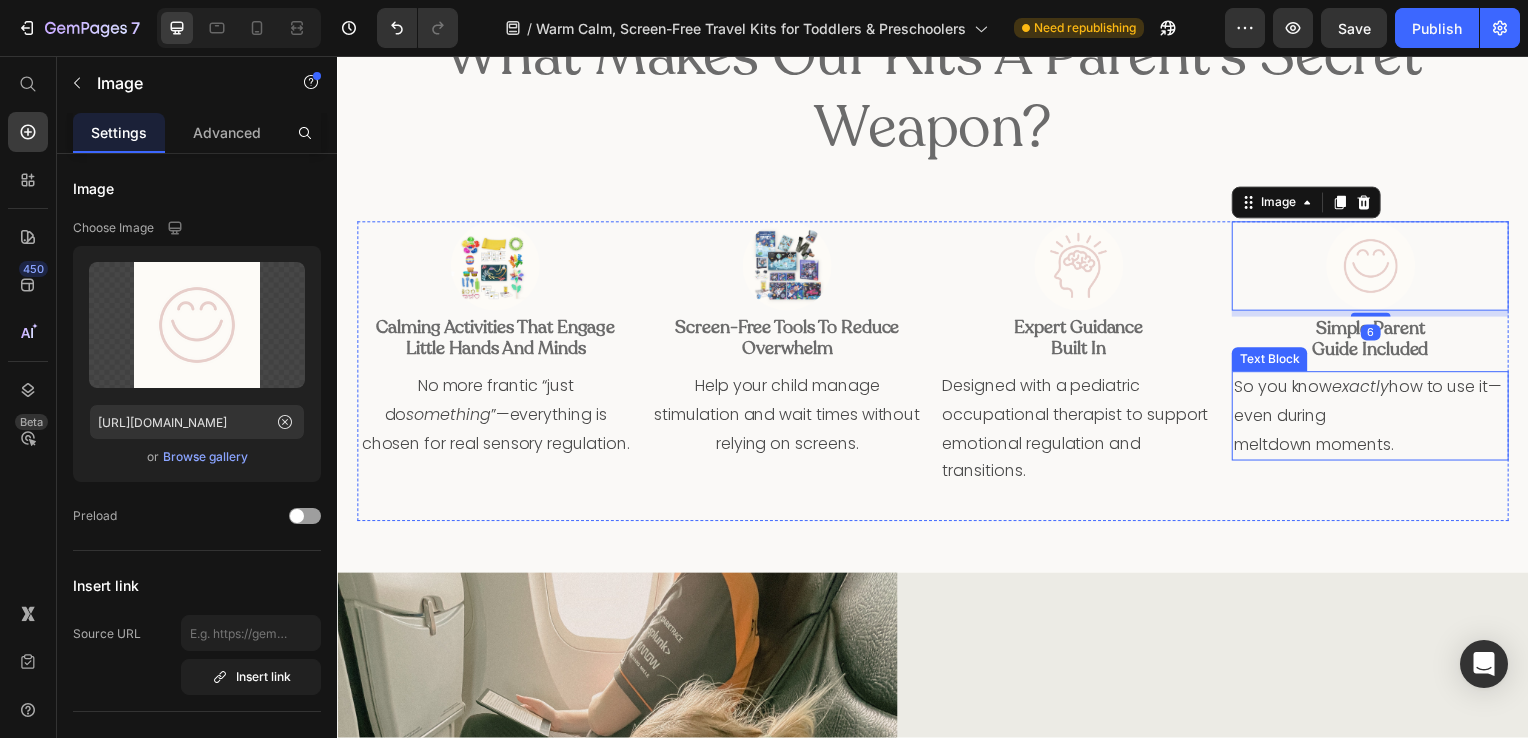 click on "So you know  exactly  how to use it—even during" at bounding box center (1377, 405) 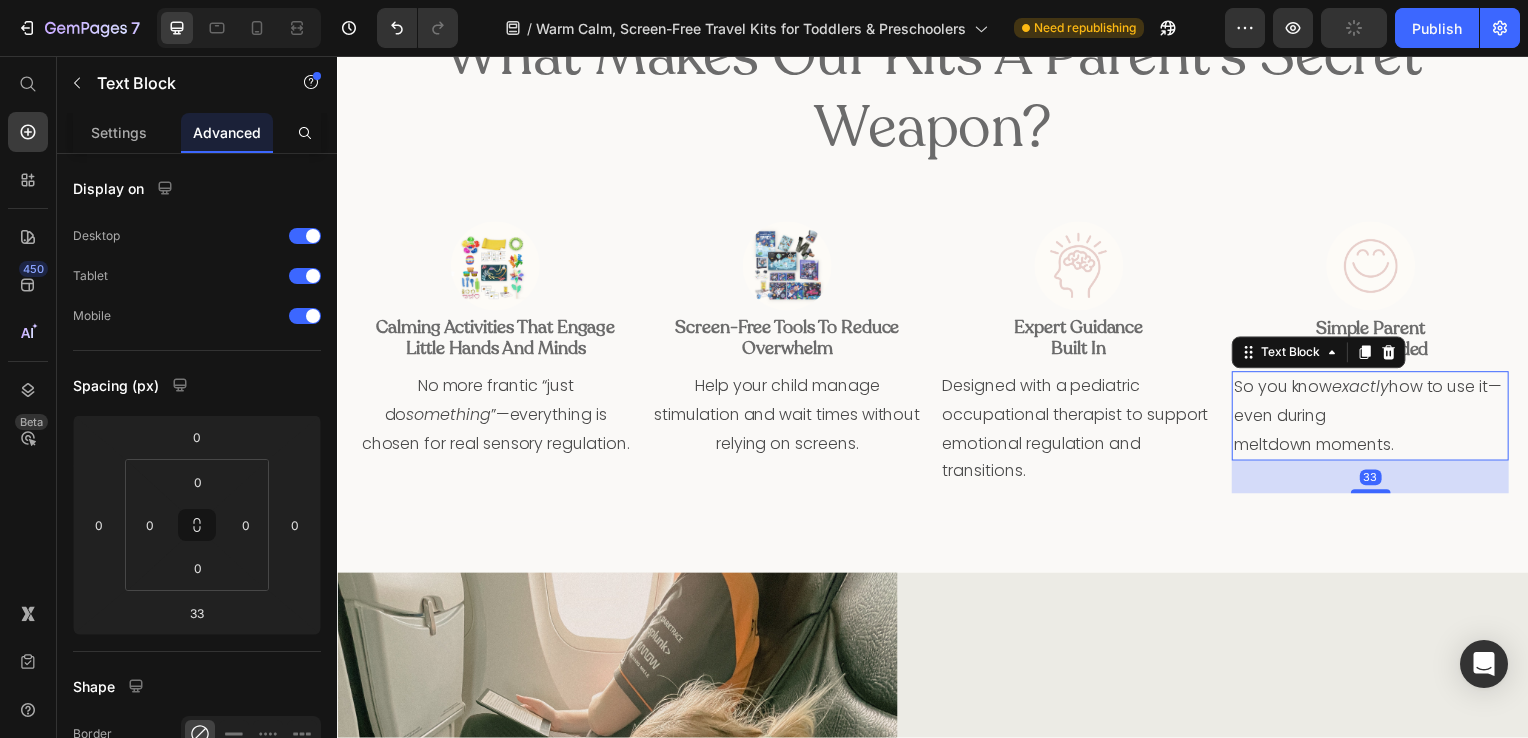 click on "Designed with a pediatric occupational therapist to support emotional regulation and transitions." at bounding box center (1084, 432) 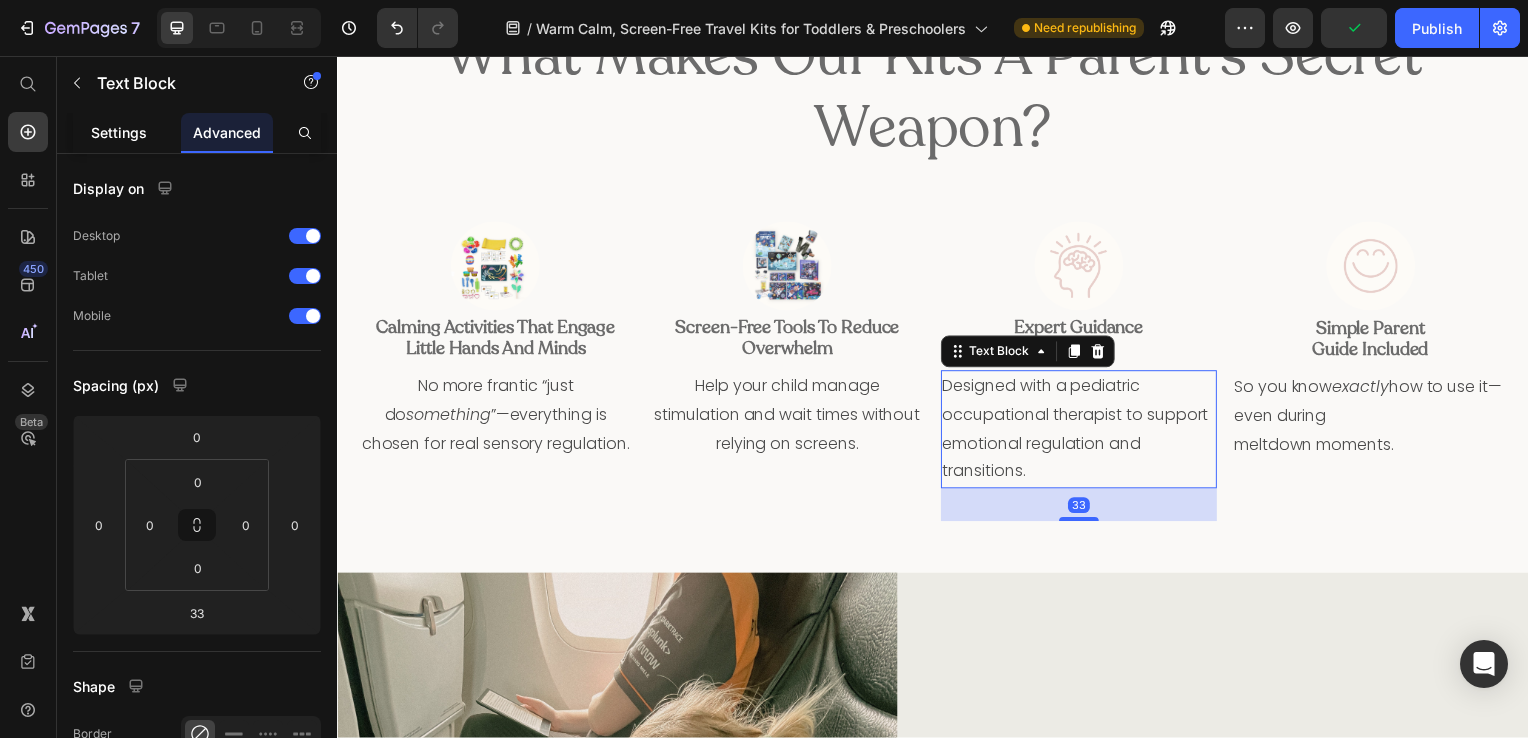 click on "Settings" at bounding box center (119, 132) 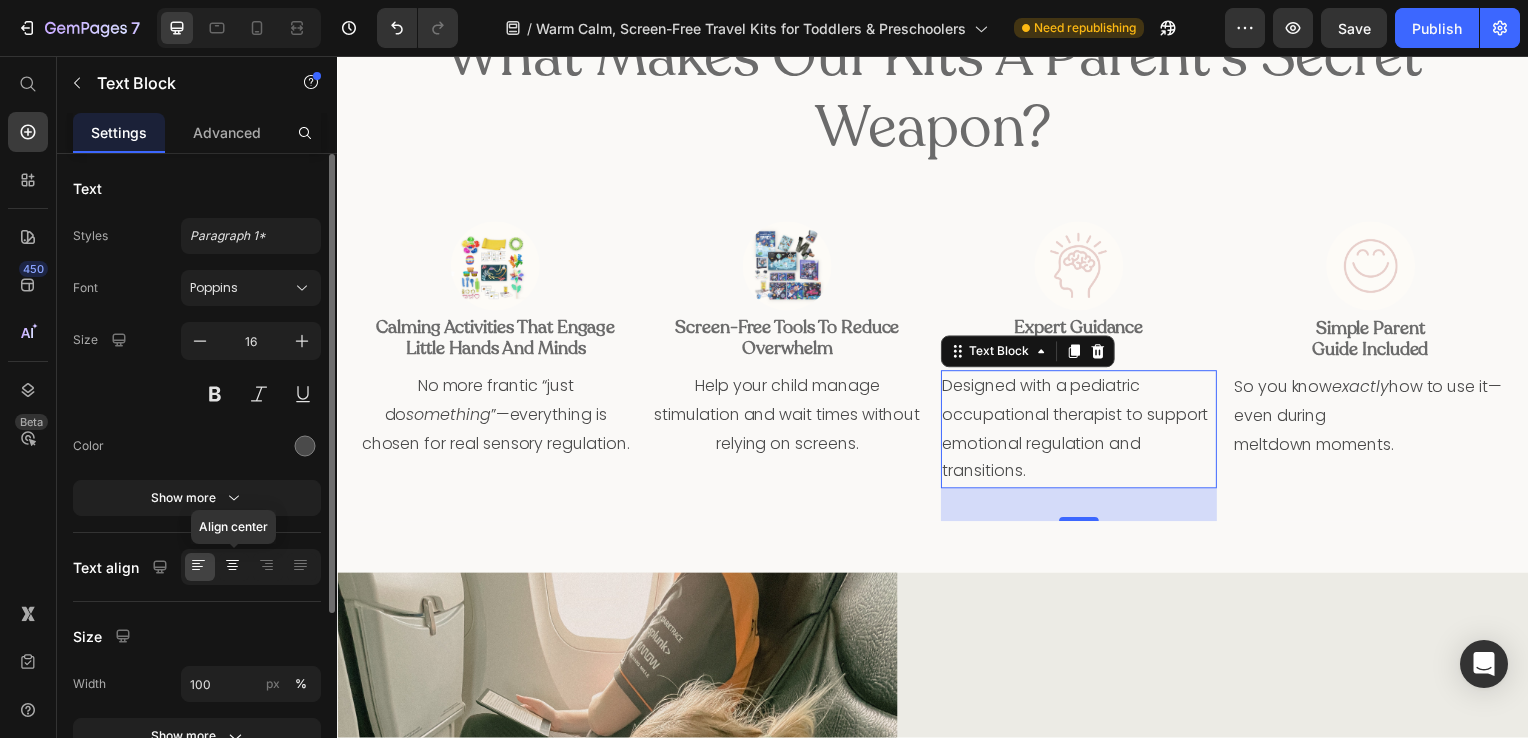 click 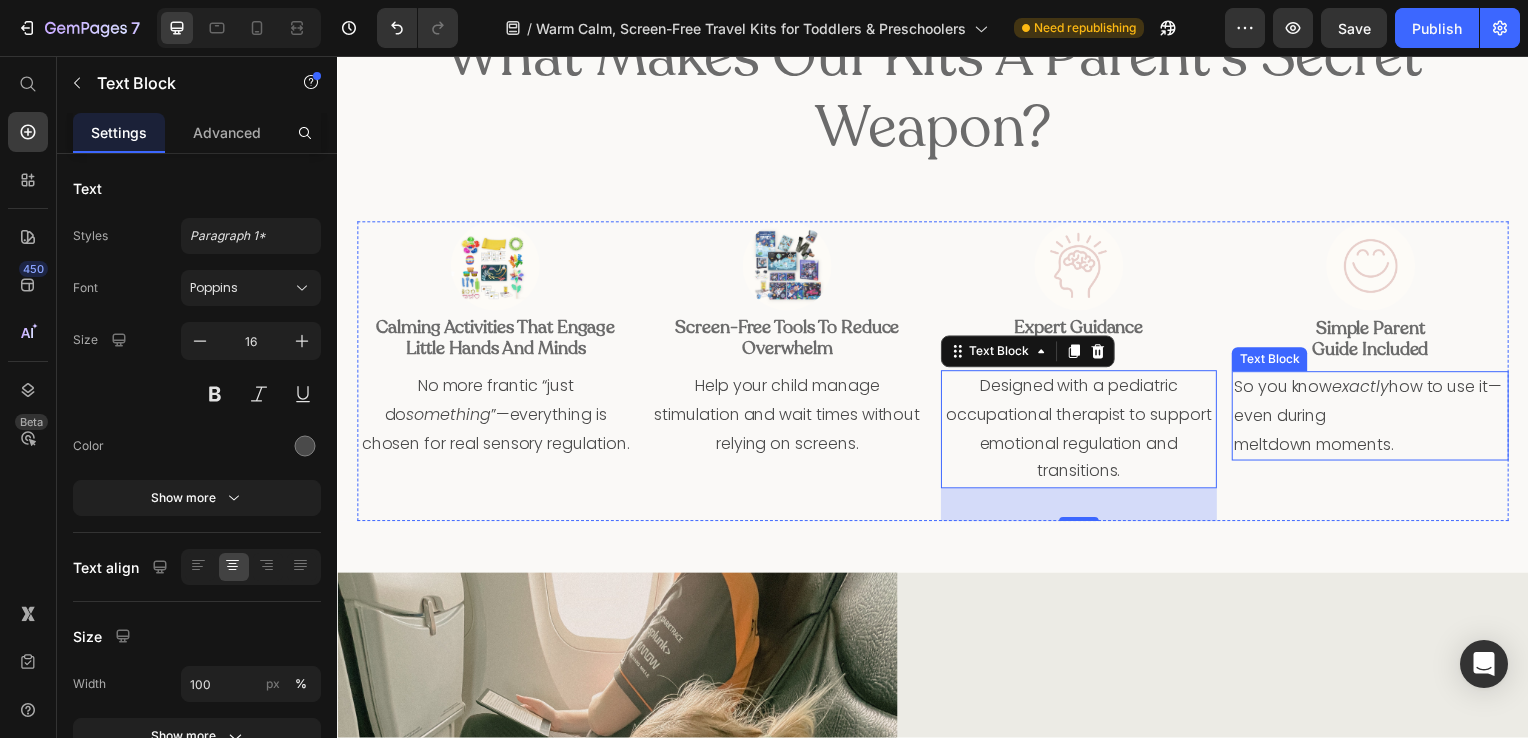 click on "So you know  exactly  how to use it—even during" at bounding box center (1377, 405) 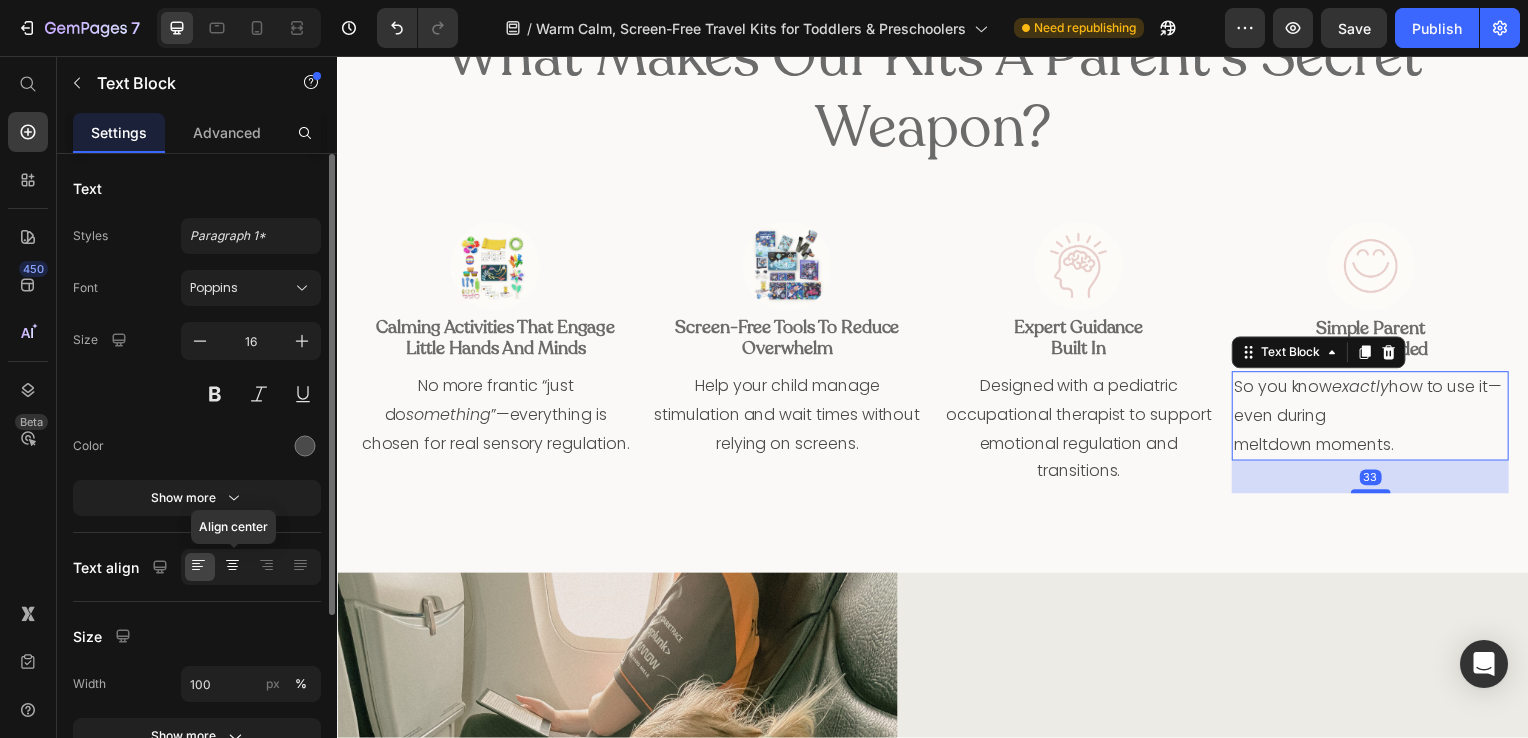 click 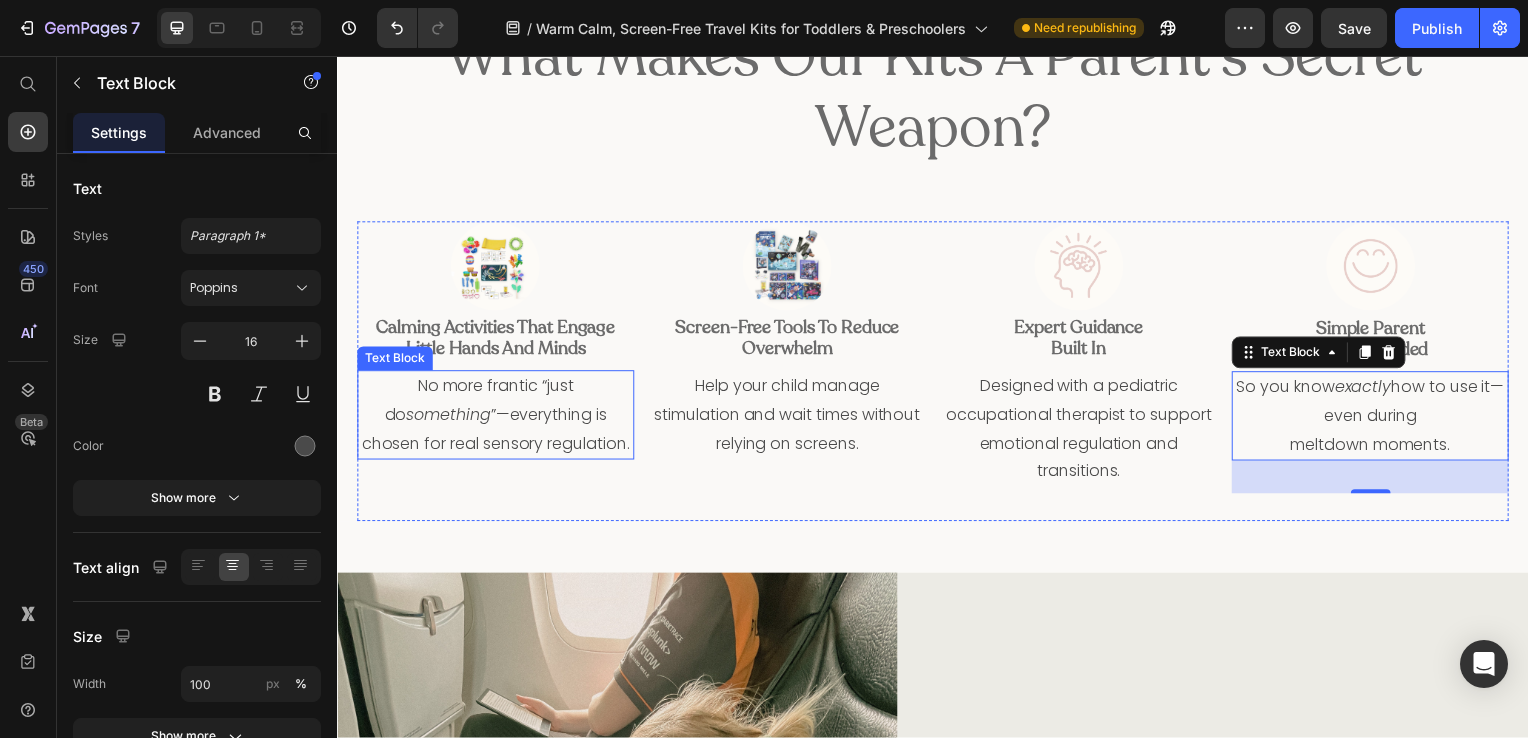 click on "No more frantic “just do  something ”—everything is chosen for real sensory regulation." at bounding box center [496, 418] 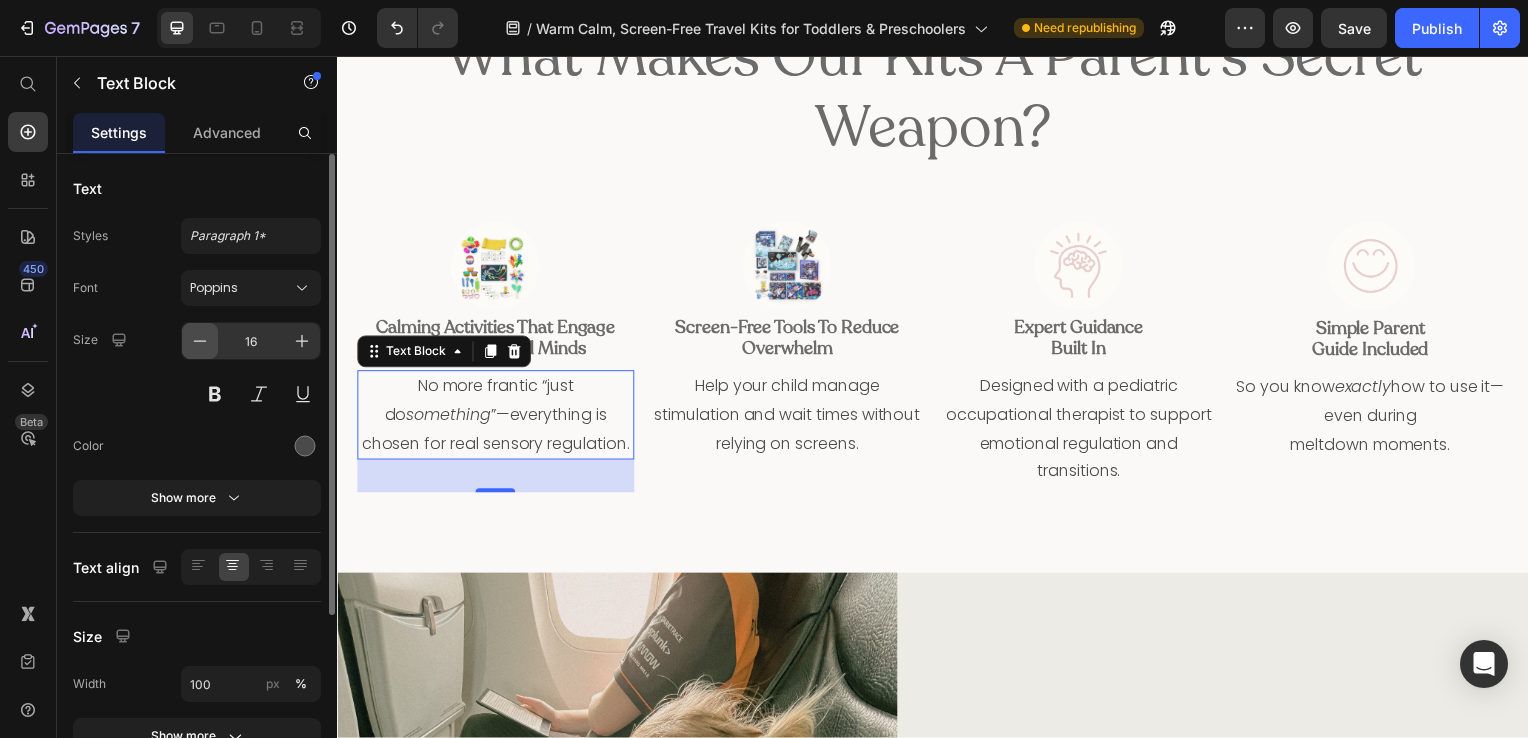 click 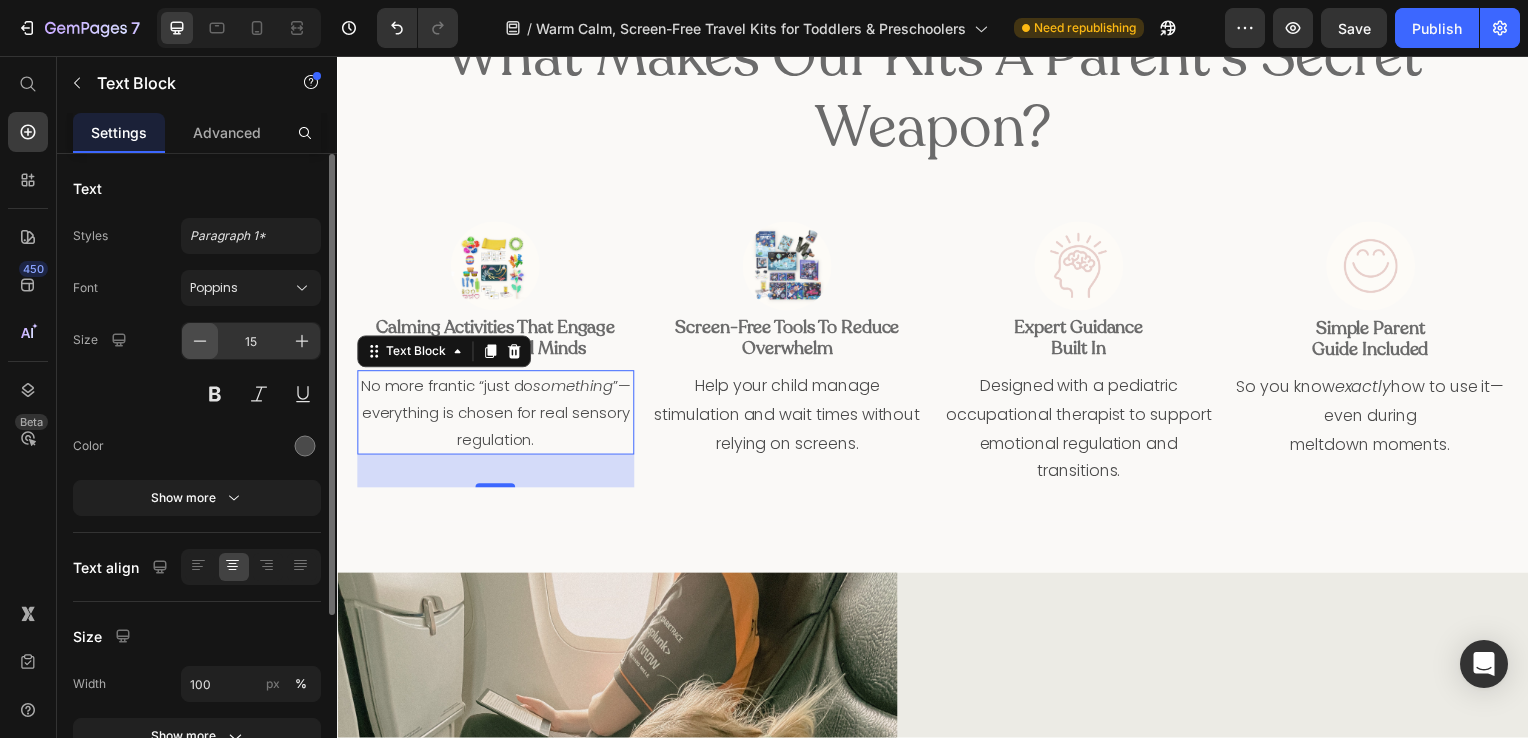 click 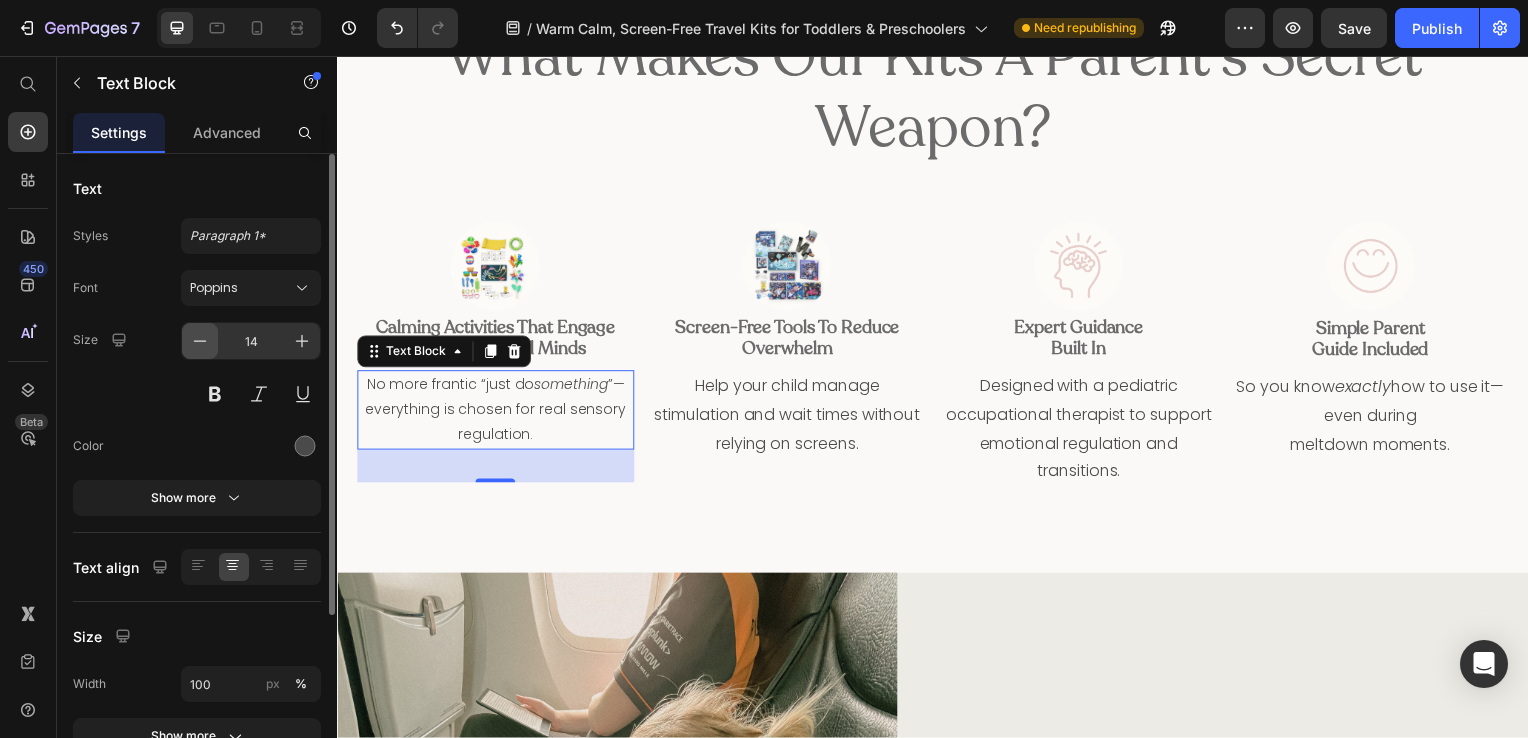 click 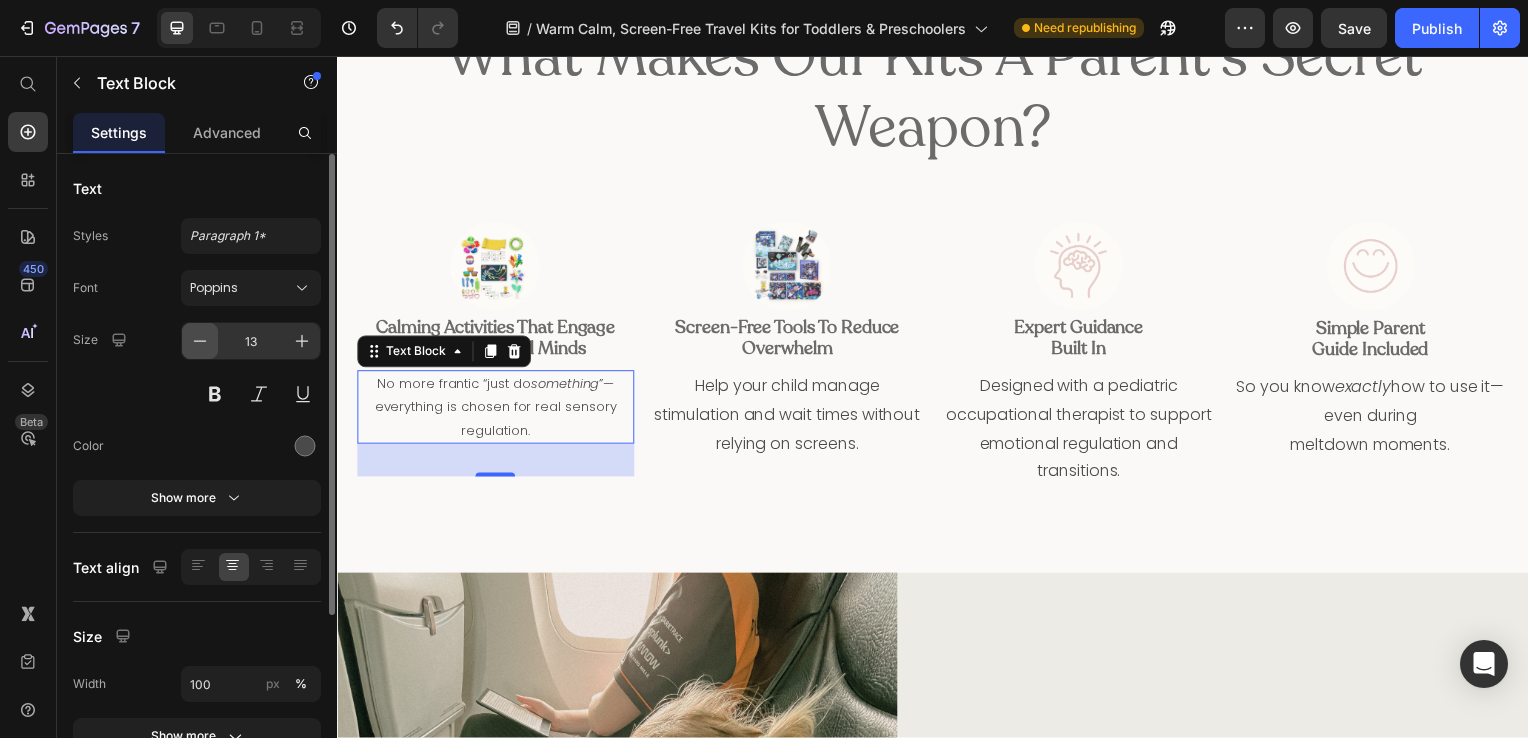 click 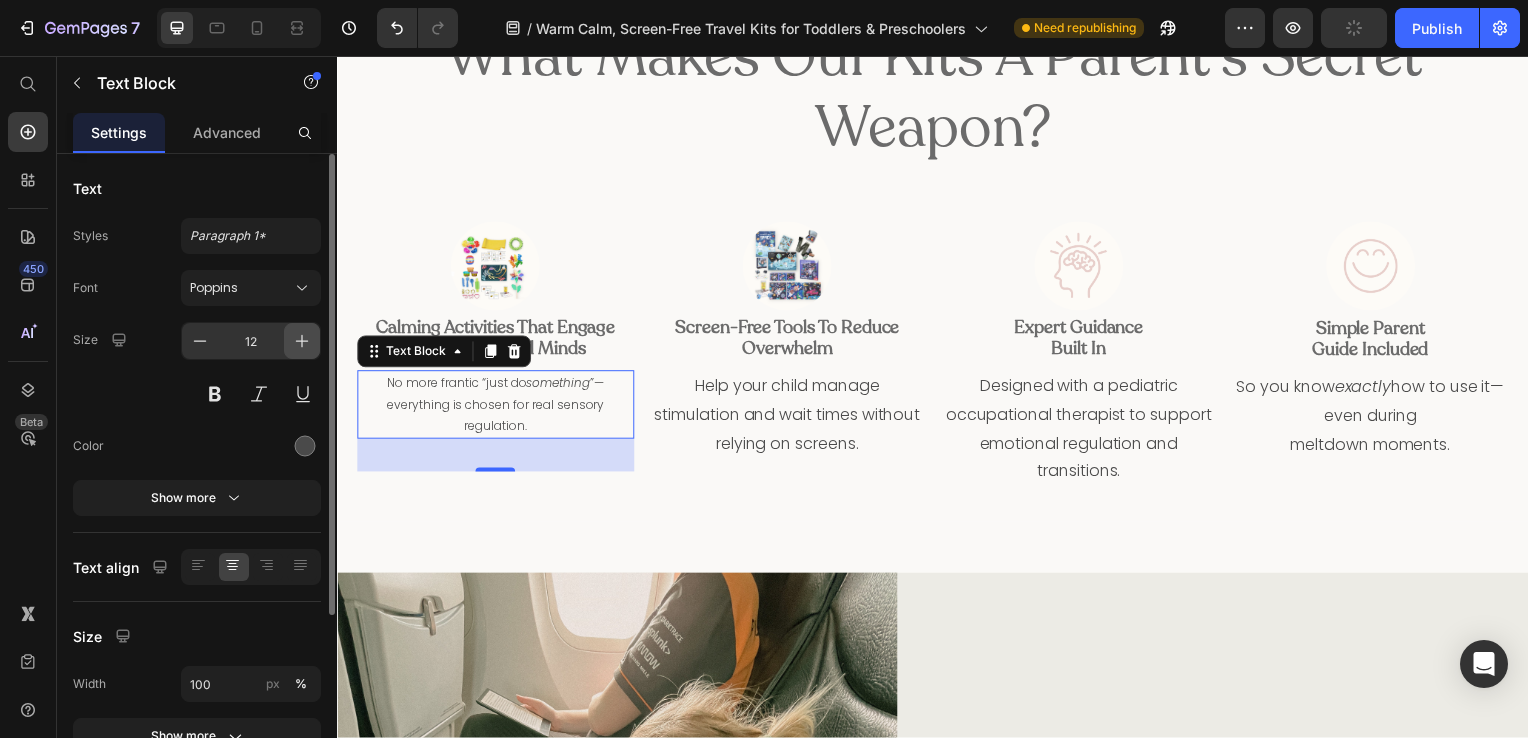 click 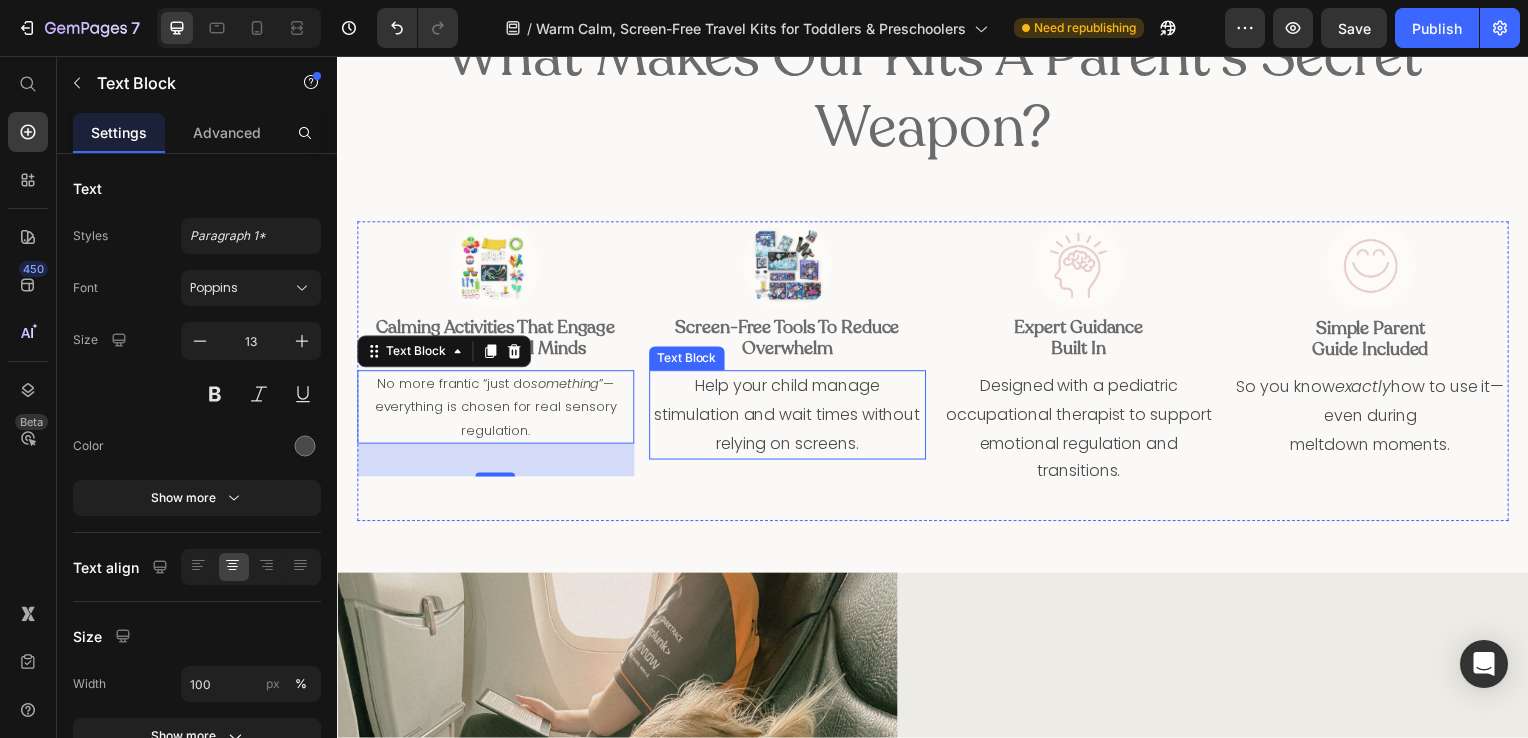 click on "Help your child manage stimulation and wait times without relying on screens." at bounding box center (790, 418) 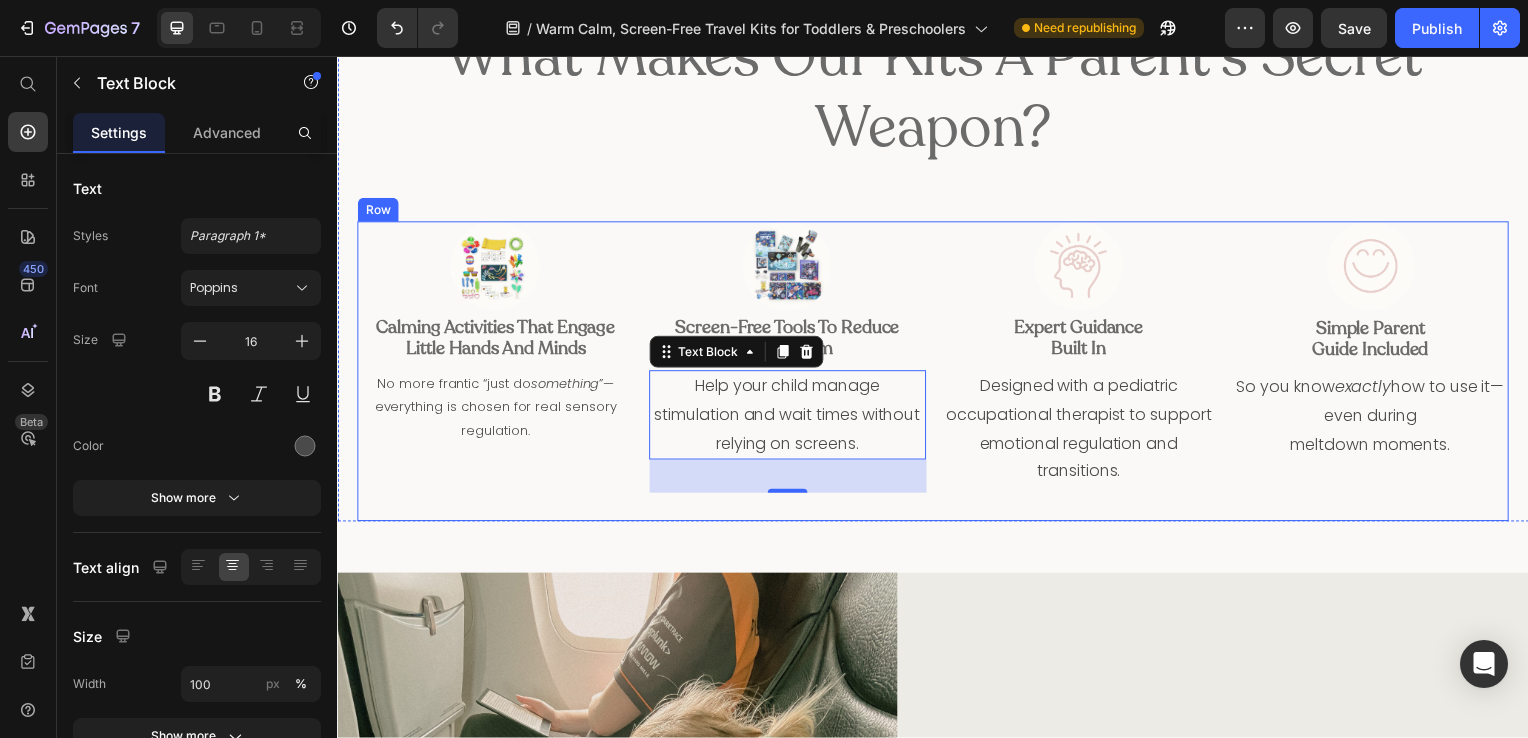 click on "No more frantic “just do  something ”—everything is chosen for real sensory regulation." at bounding box center (496, 410) 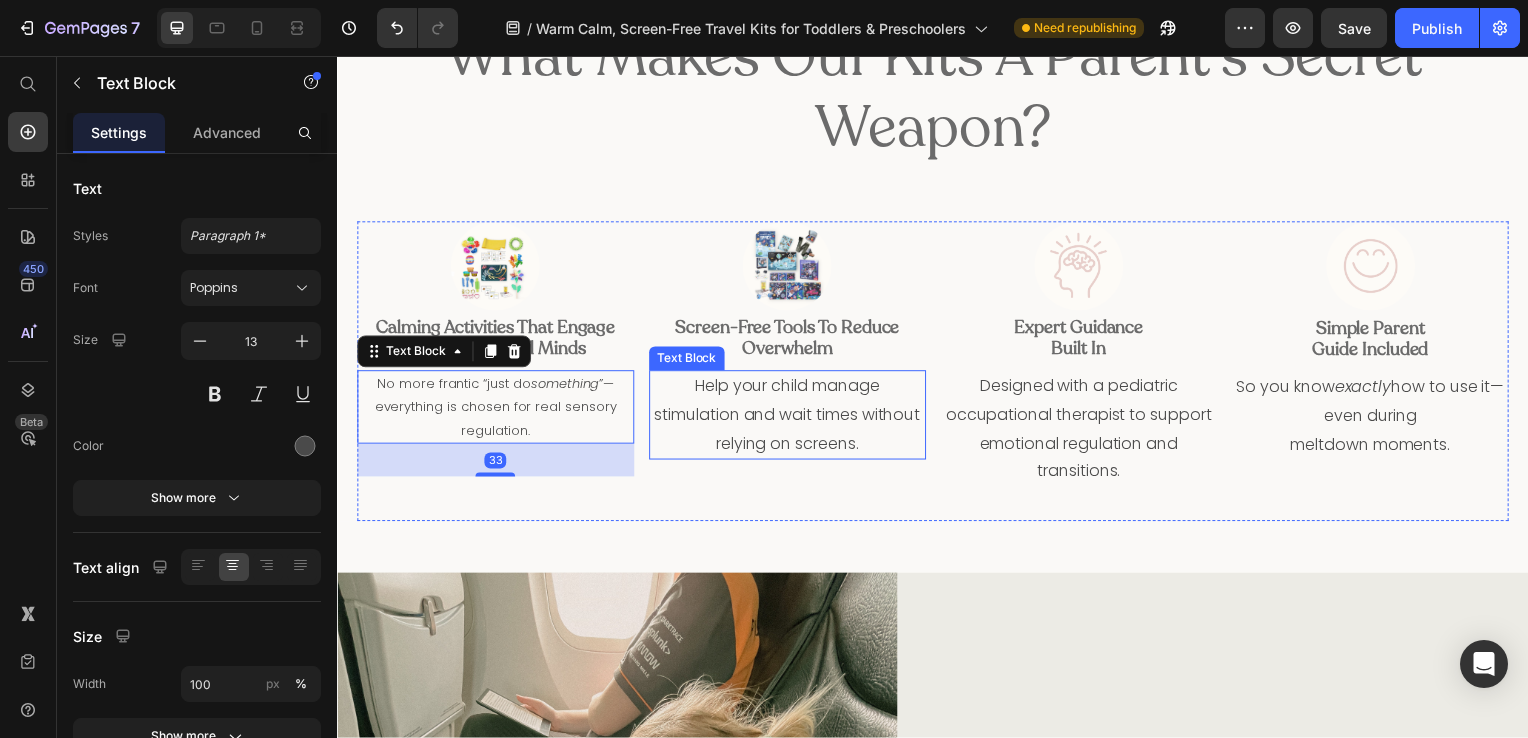 click on "Help your child manage stimulation and wait times without relying on screens." at bounding box center [790, 418] 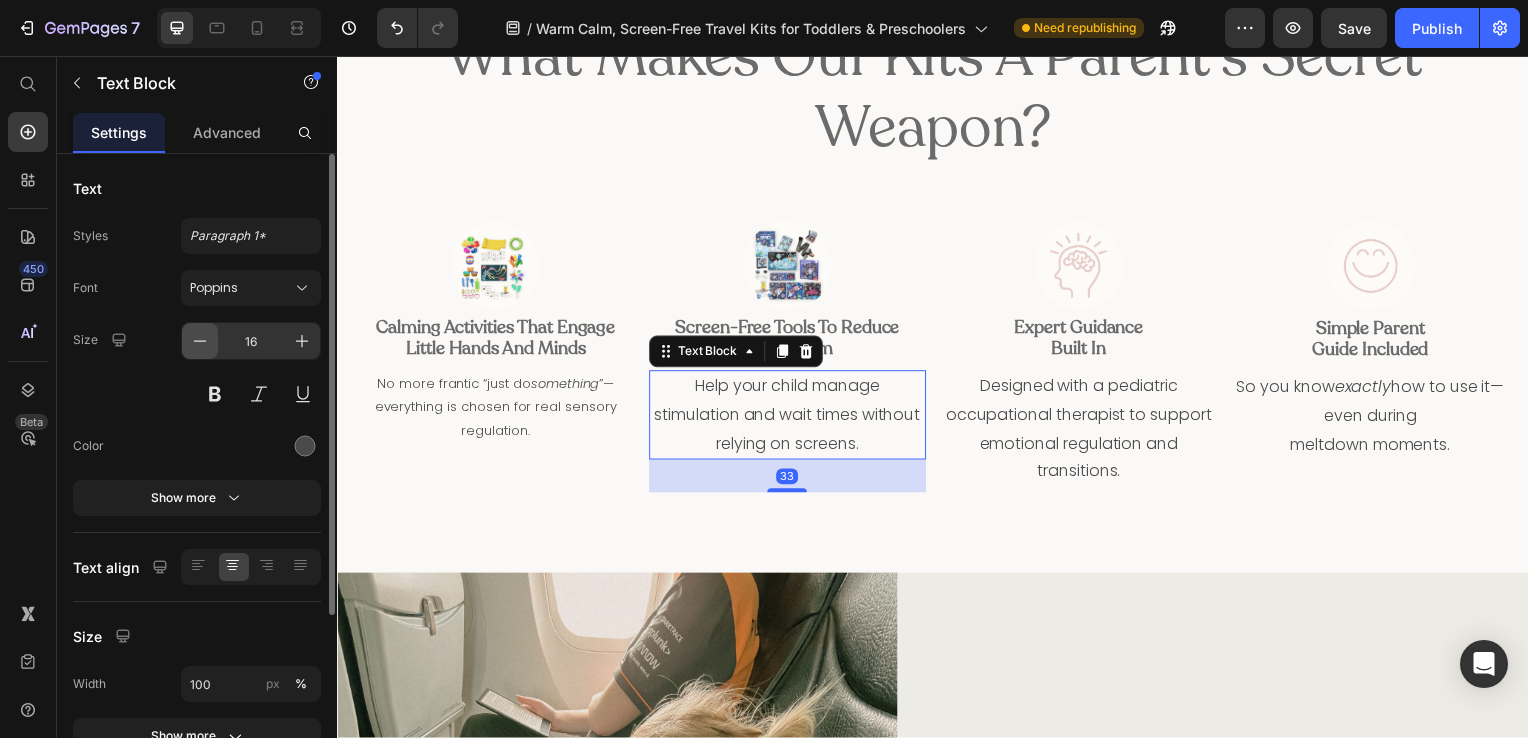 click at bounding box center [200, 341] 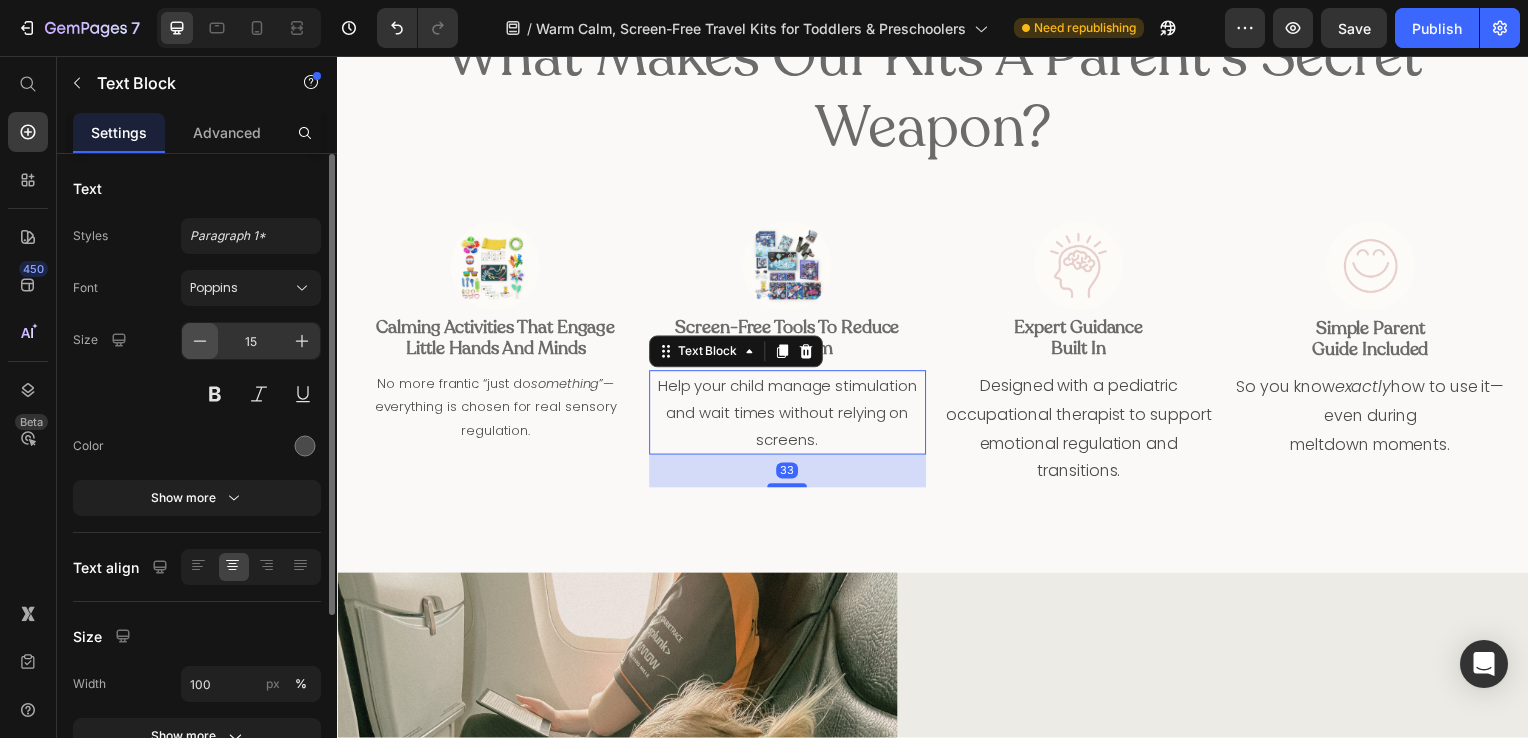 click at bounding box center [200, 341] 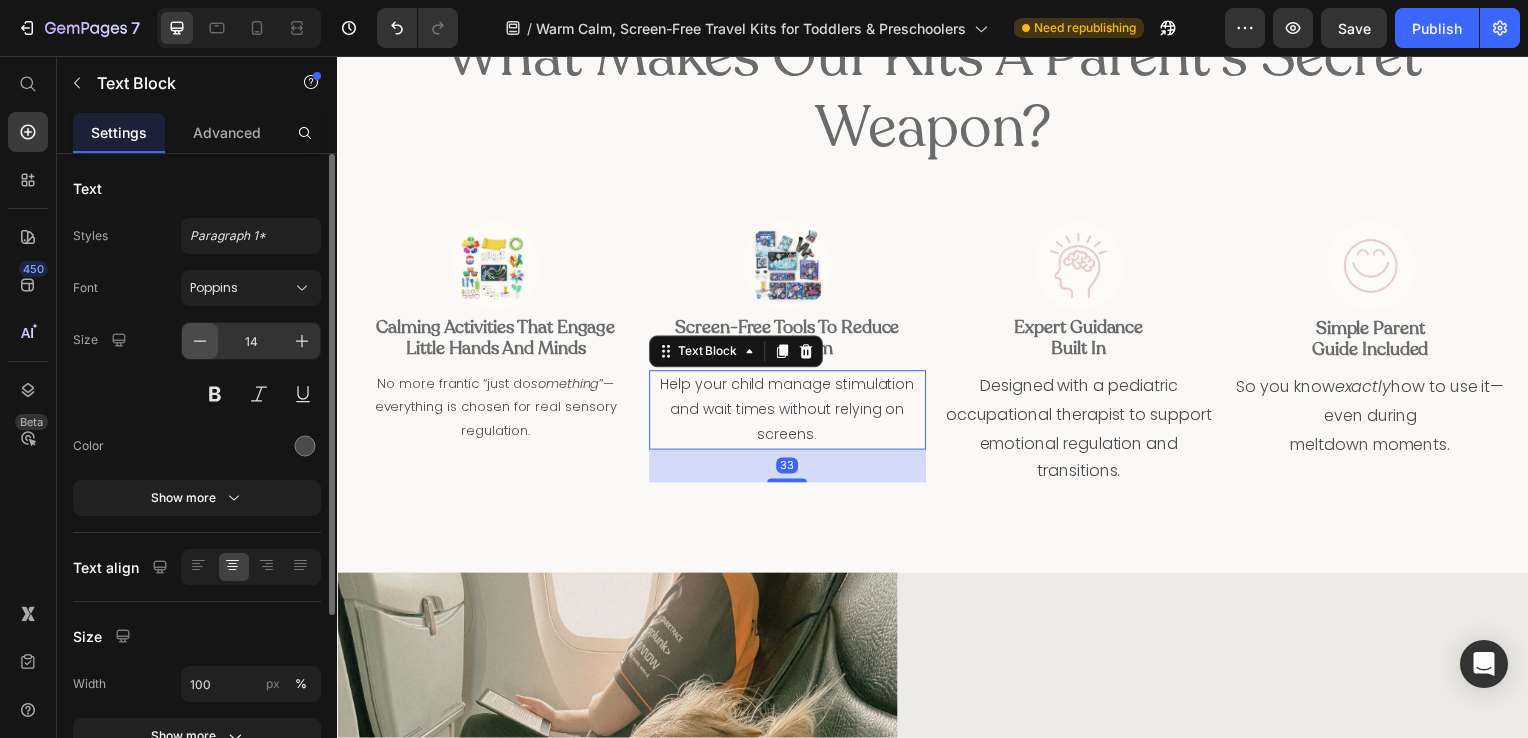 click at bounding box center [200, 341] 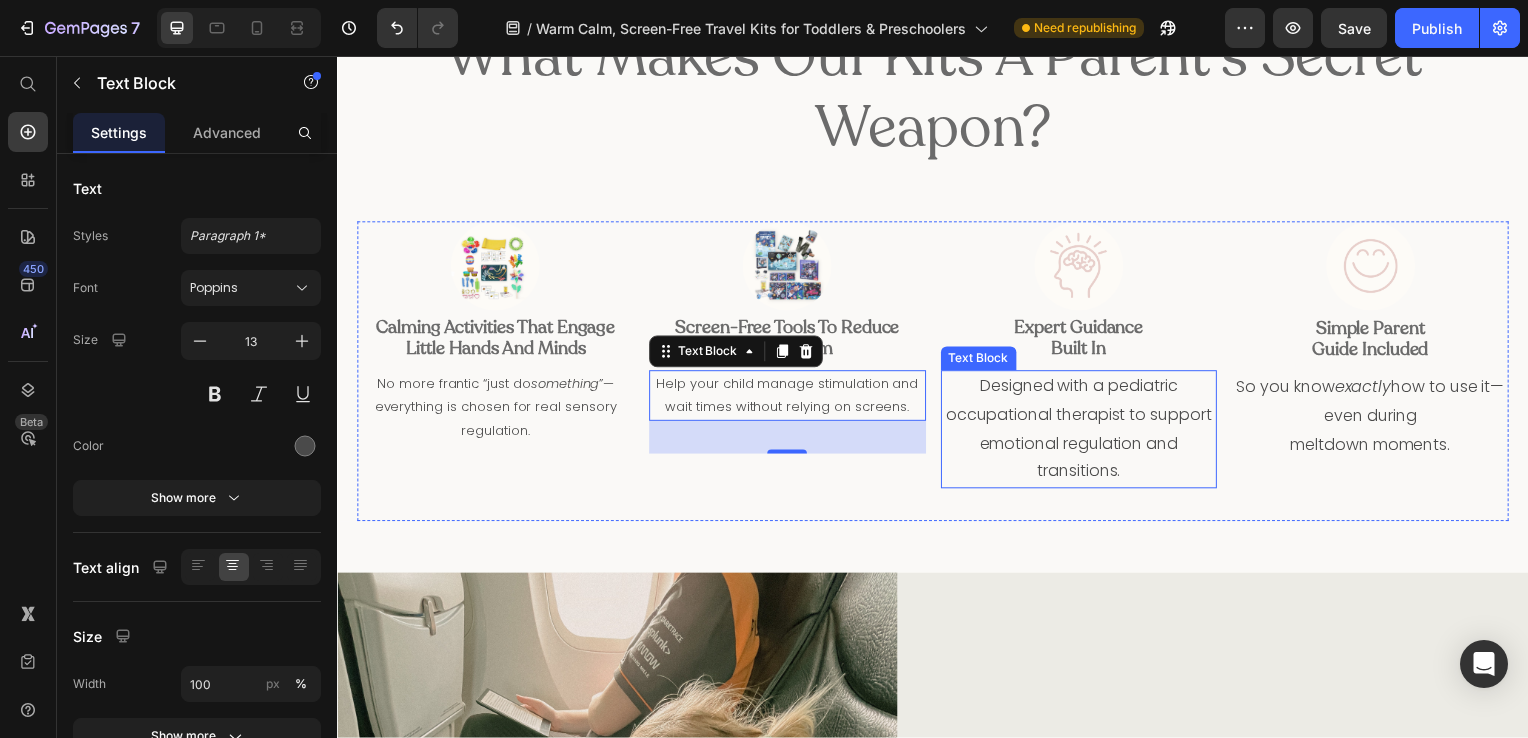 click on "Designed with a pediatric occupational therapist to support emotional regulation and transitions." at bounding box center (1084, 432) 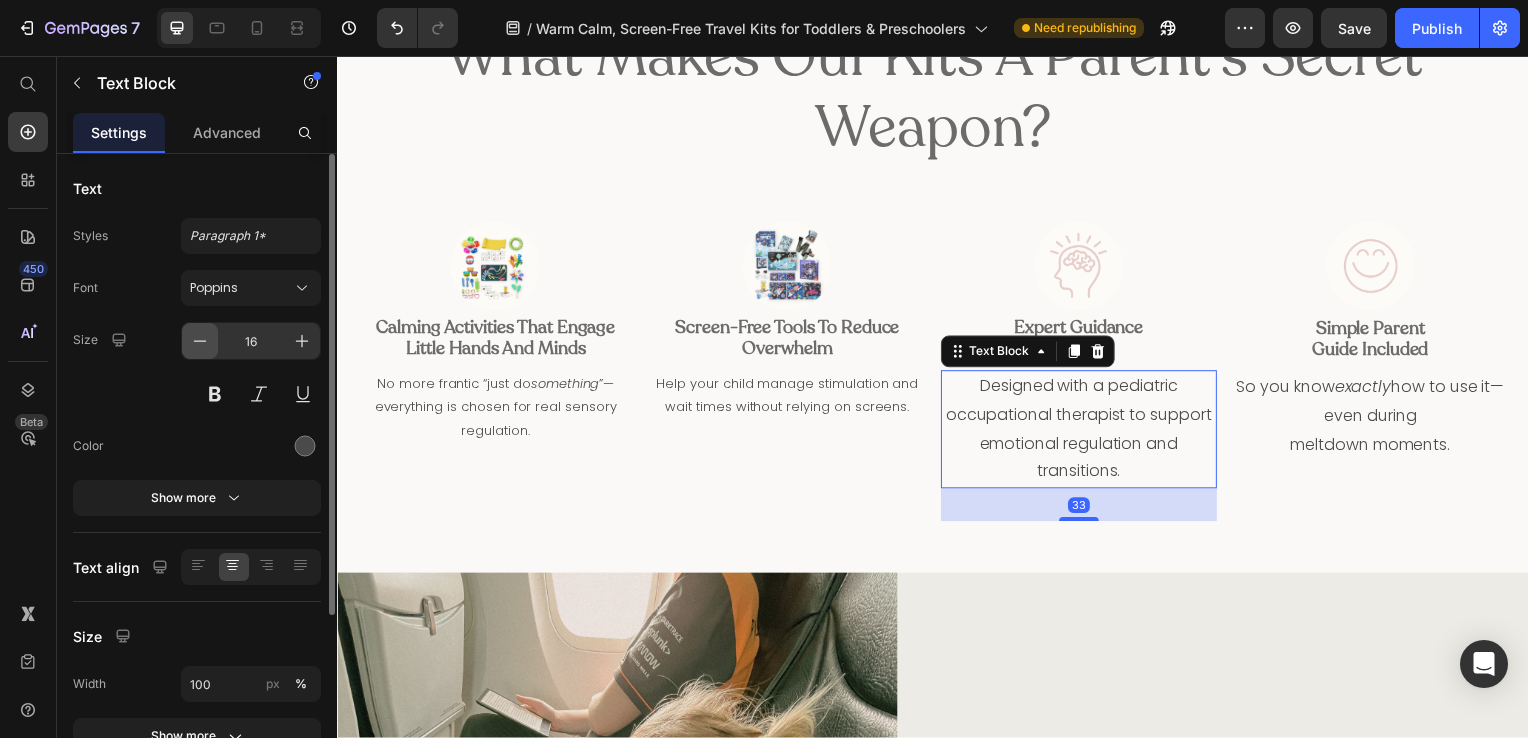 click 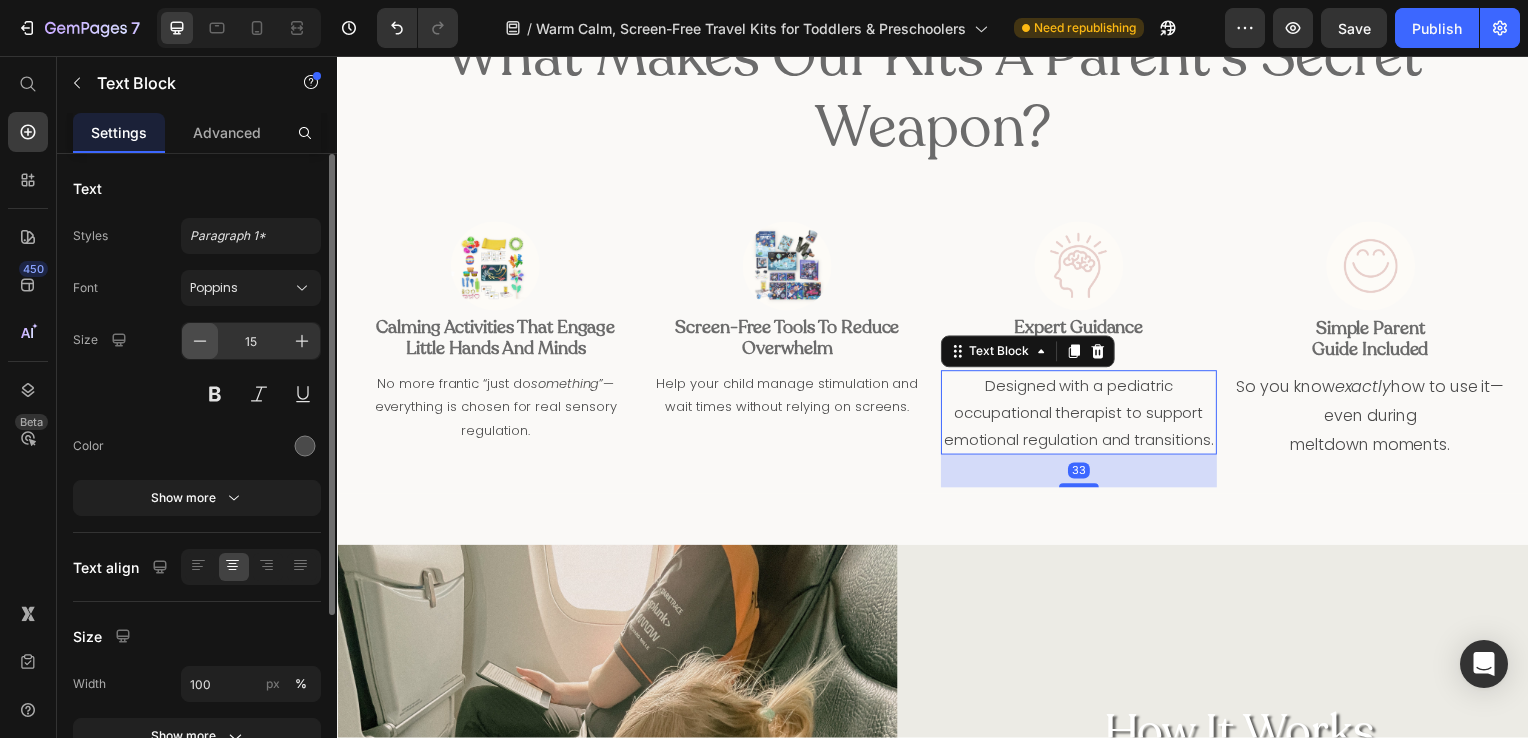 click 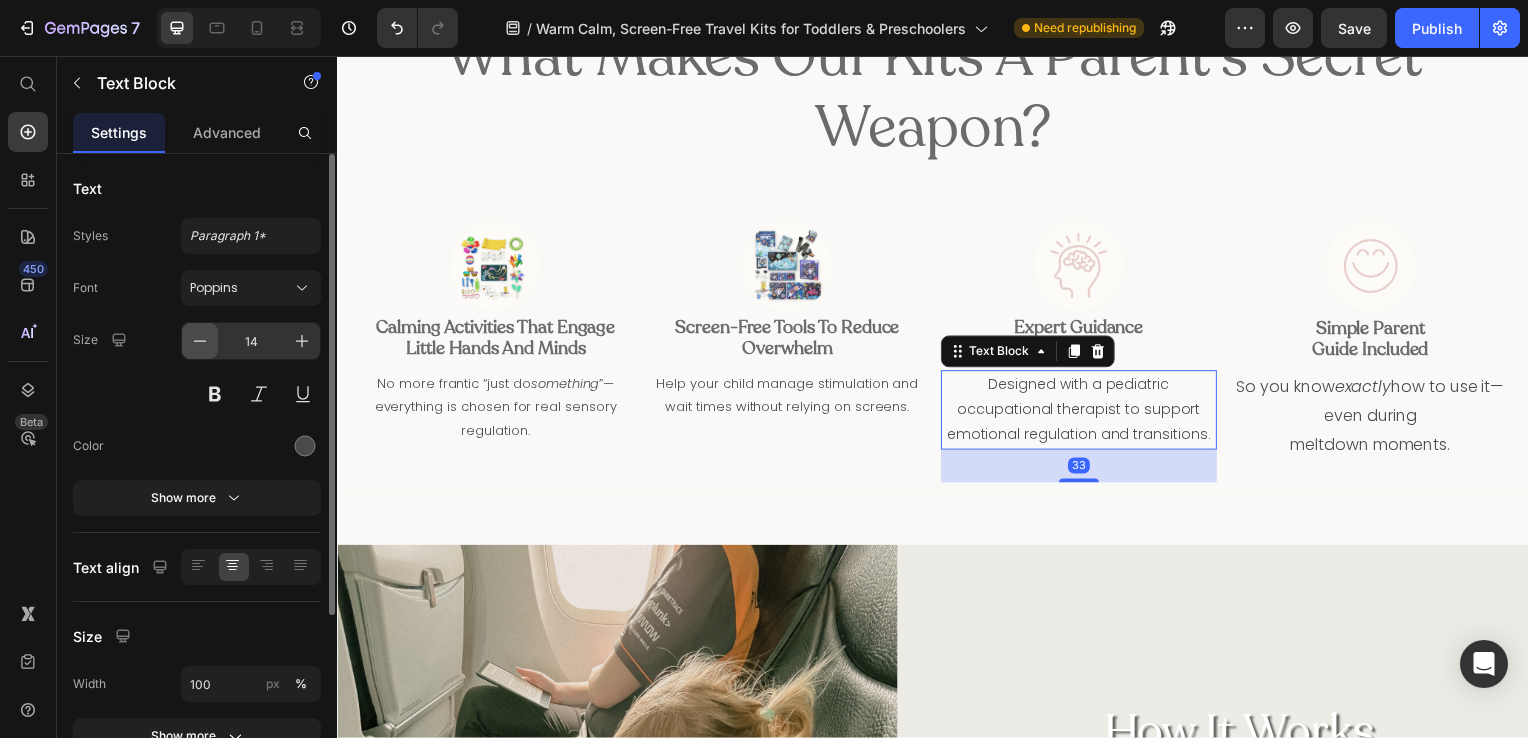 click 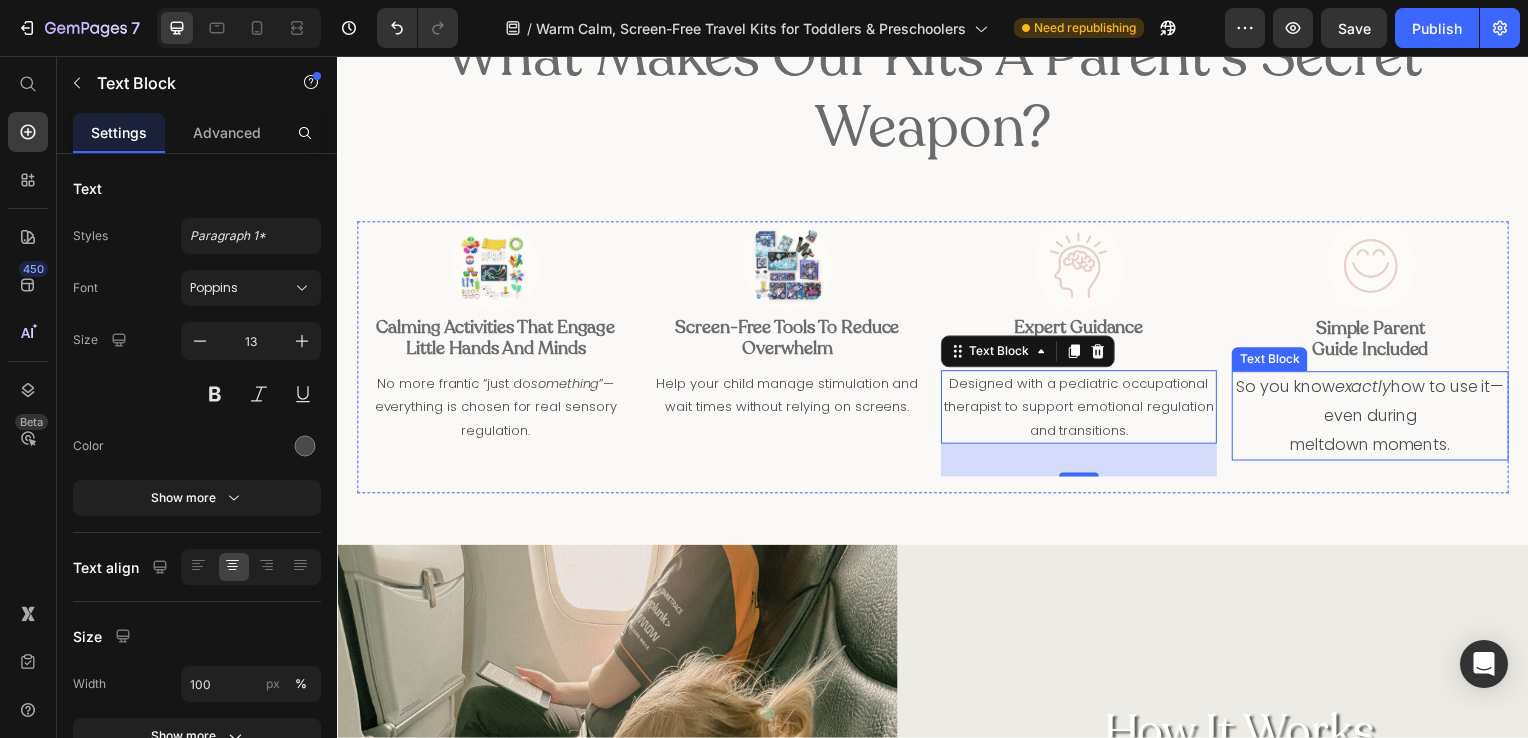 click on "So you know  exactly  how to use it—even during" at bounding box center (1377, 405) 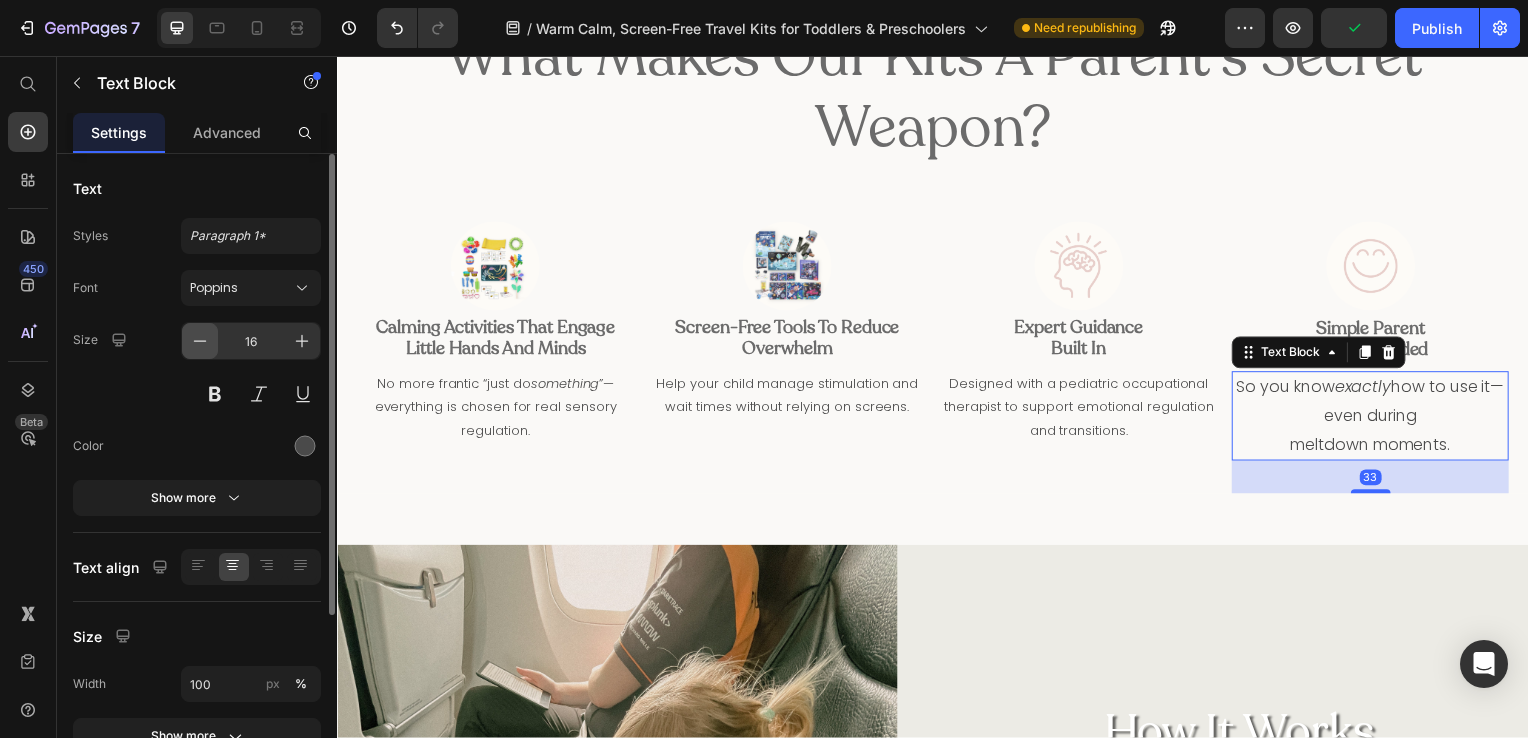 click 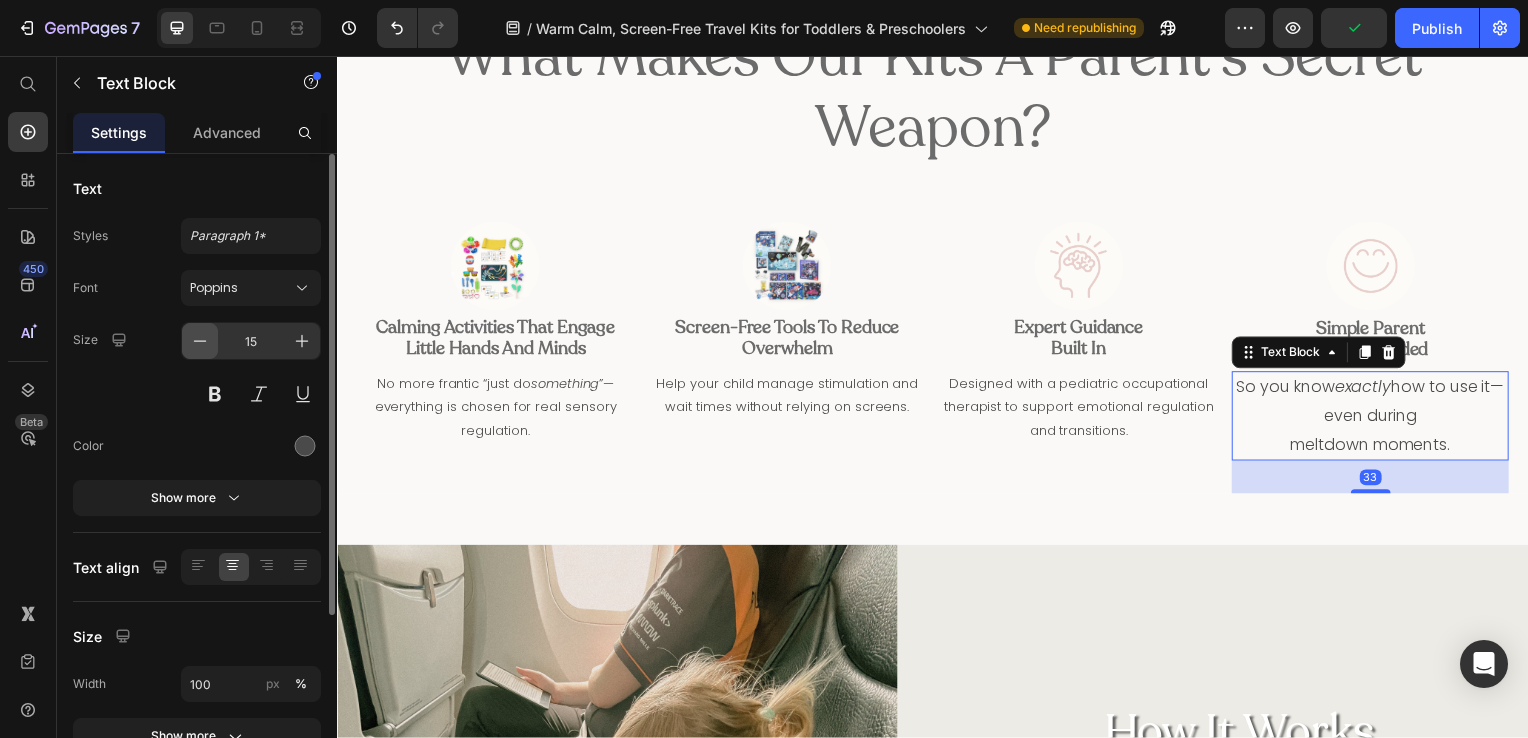click 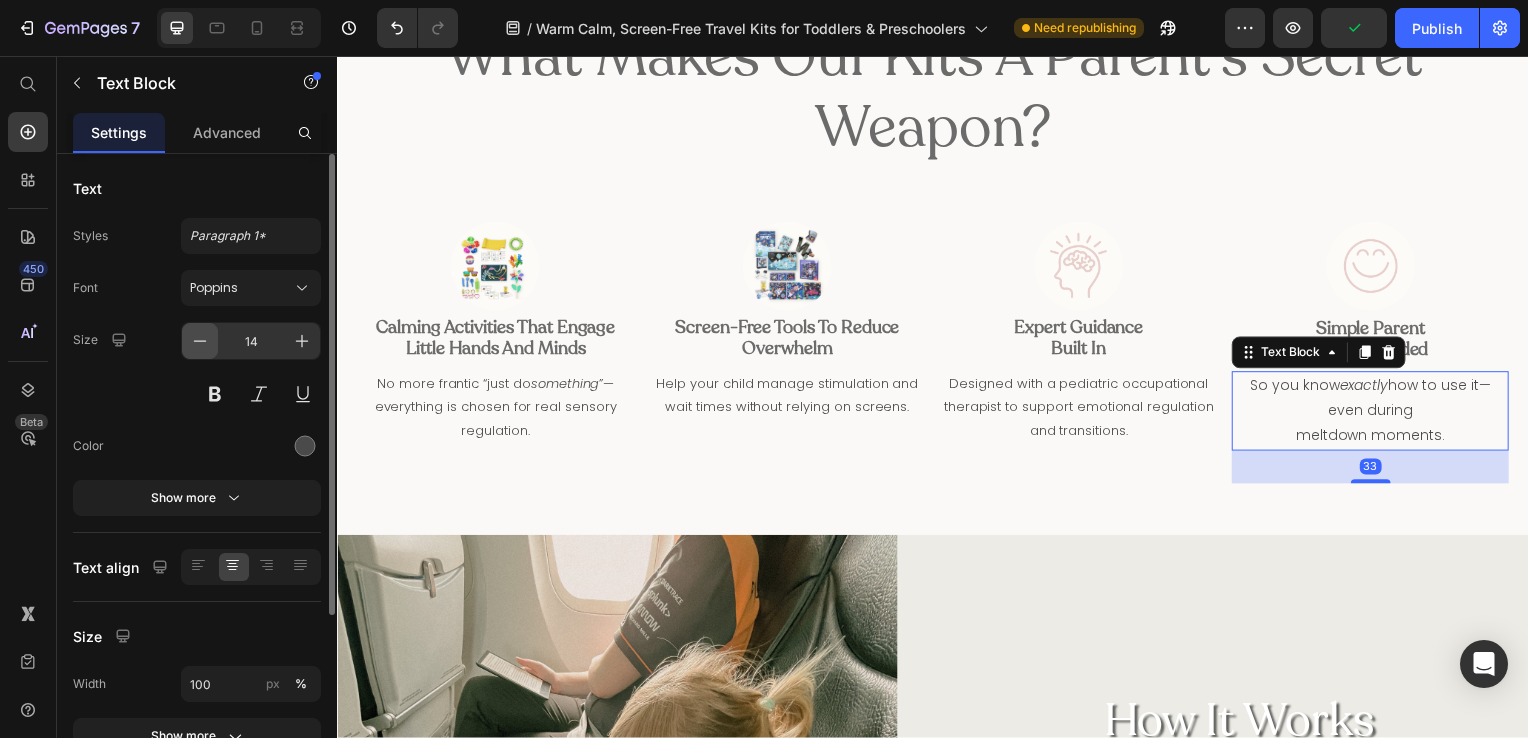 click 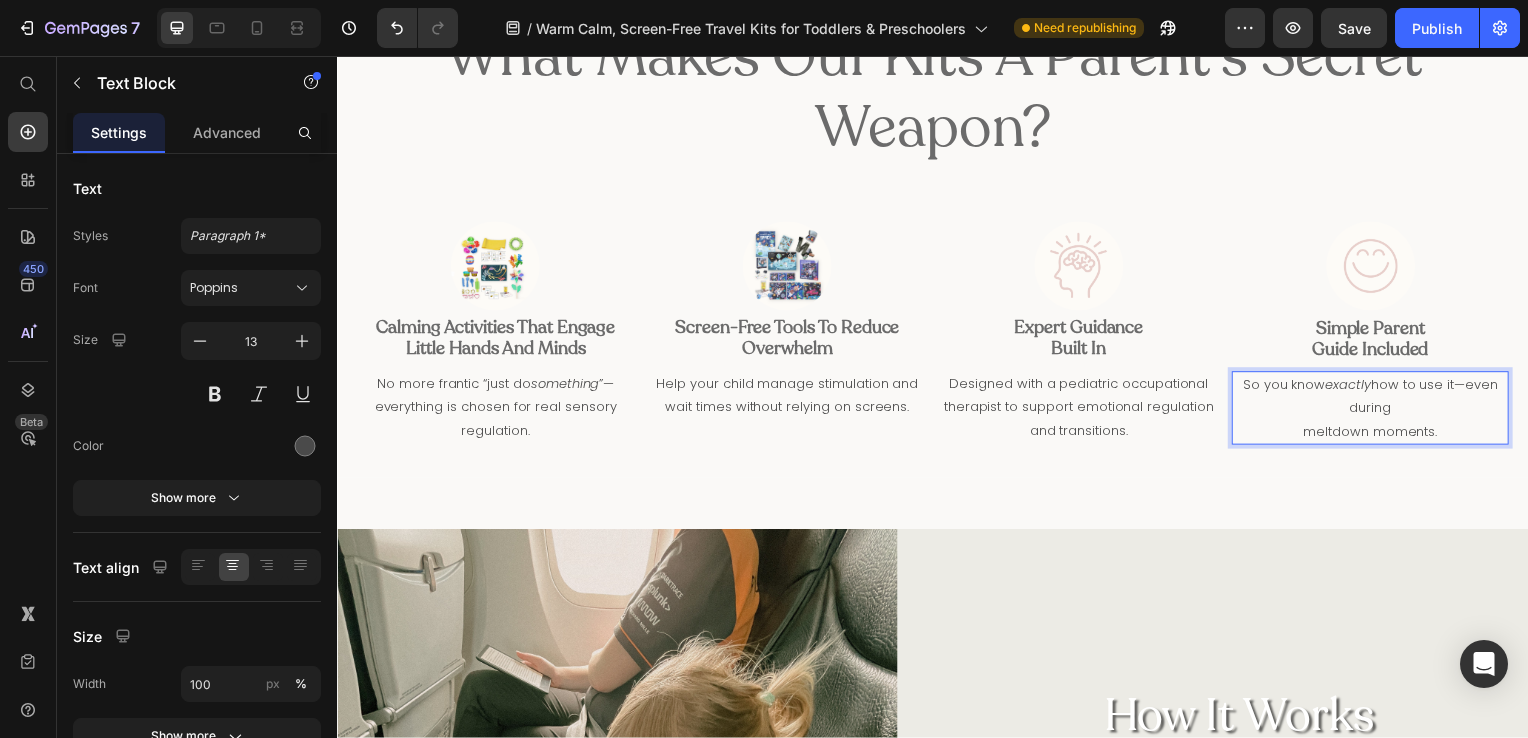 click on "meltdown moments." at bounding box center [1377, 434] 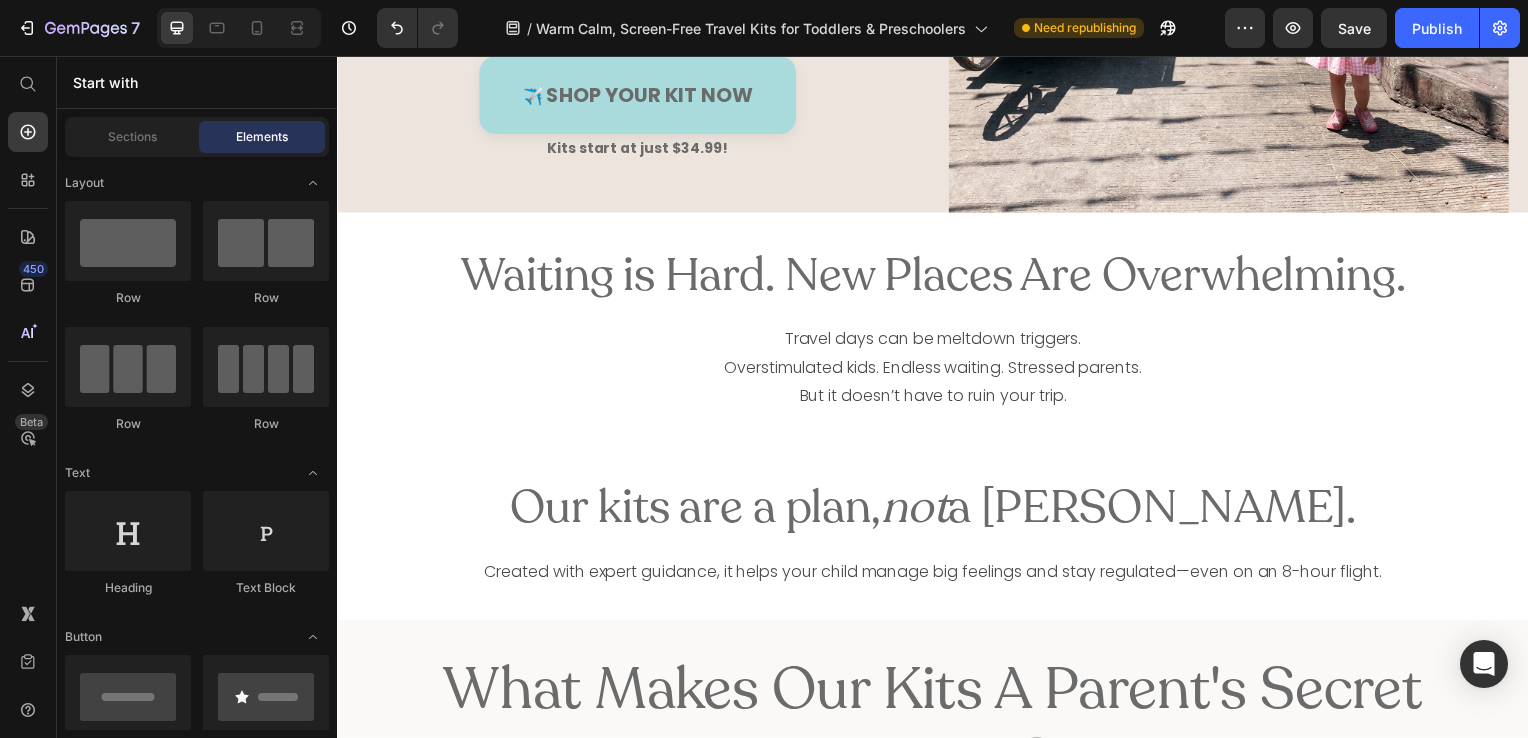 scroll, scrollTop: 1208, scrollLeft: 0, axis: vertical 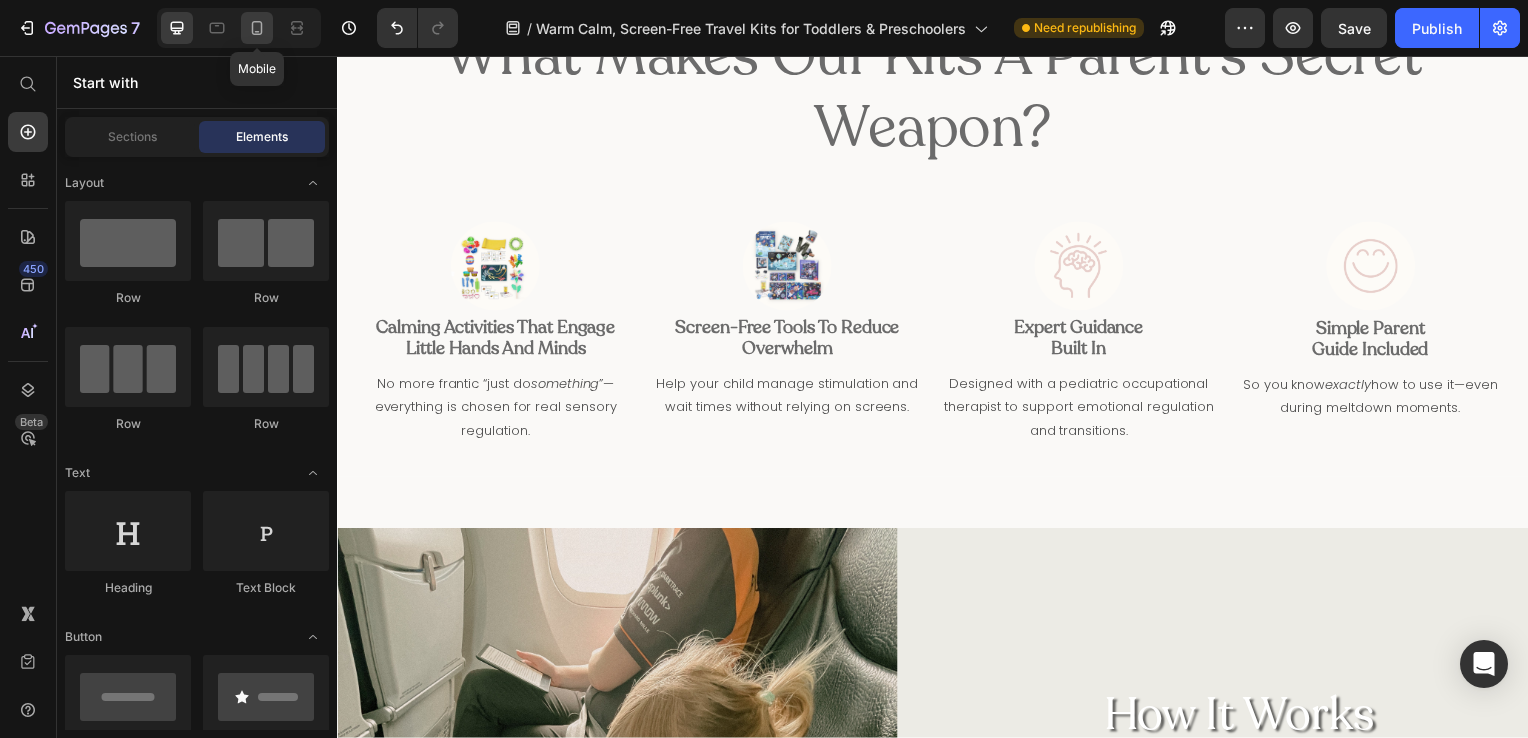 click 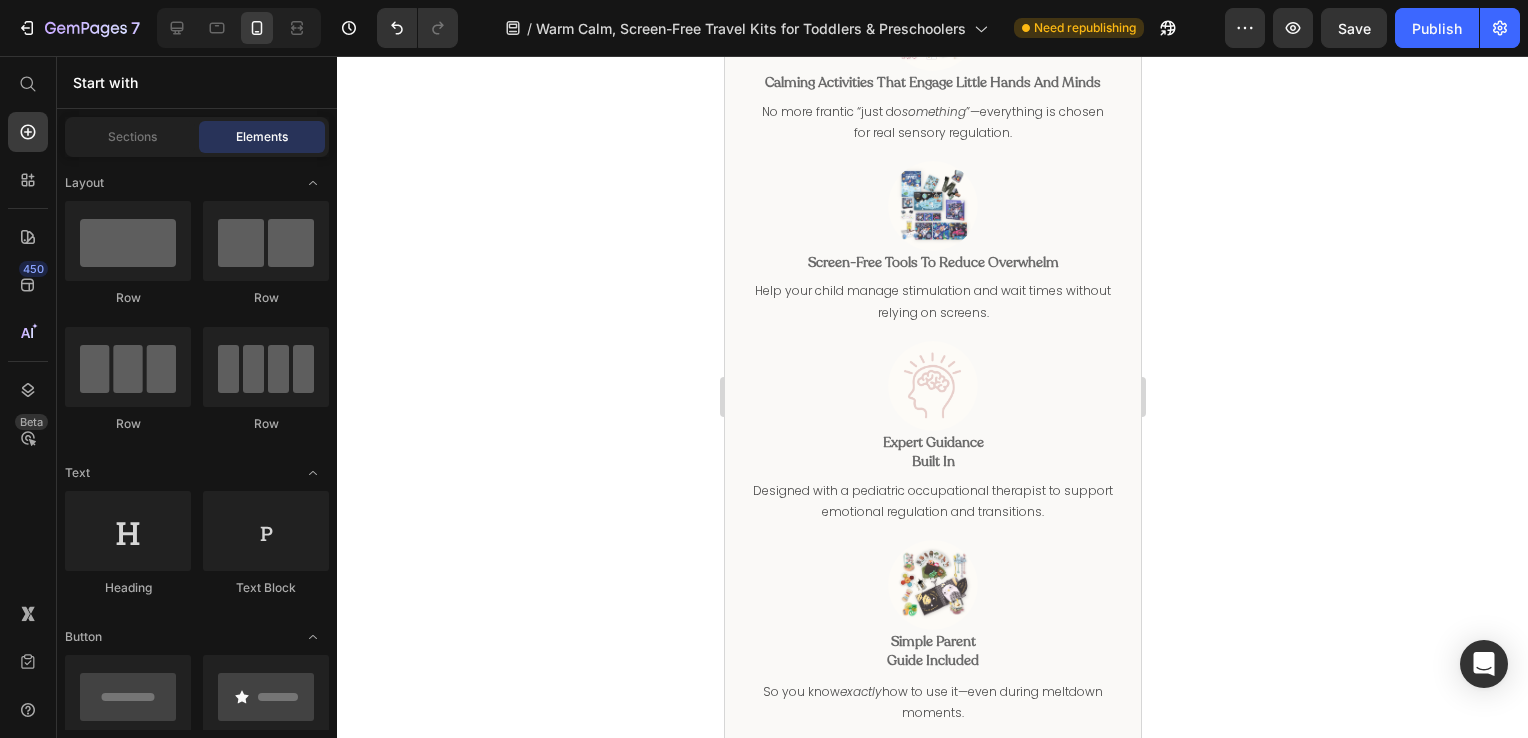 scroll, scrollTop: 1150, scrollLeft: 0, axis: vertical 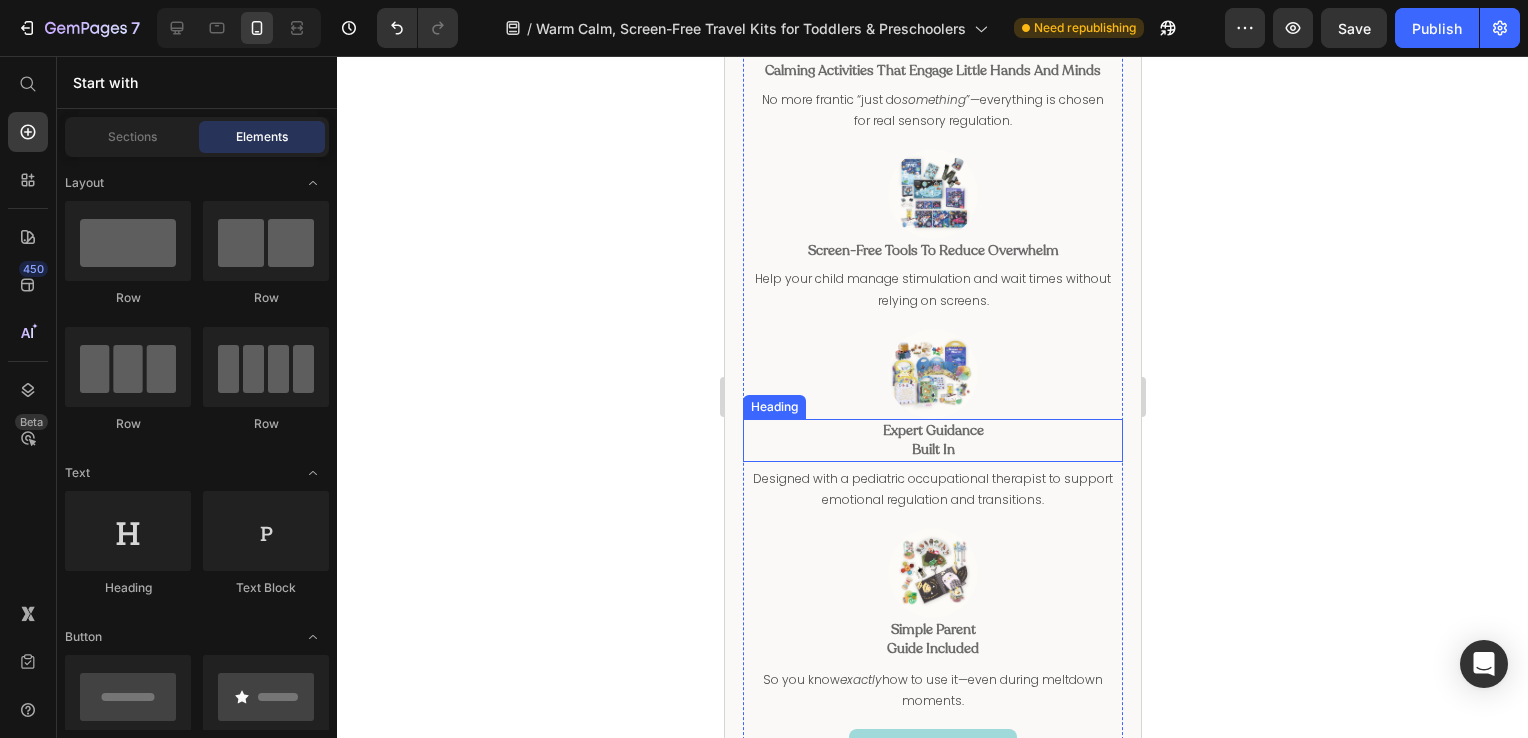 click on "Expert Guidance  Built In" at bounding box center (932, 440) 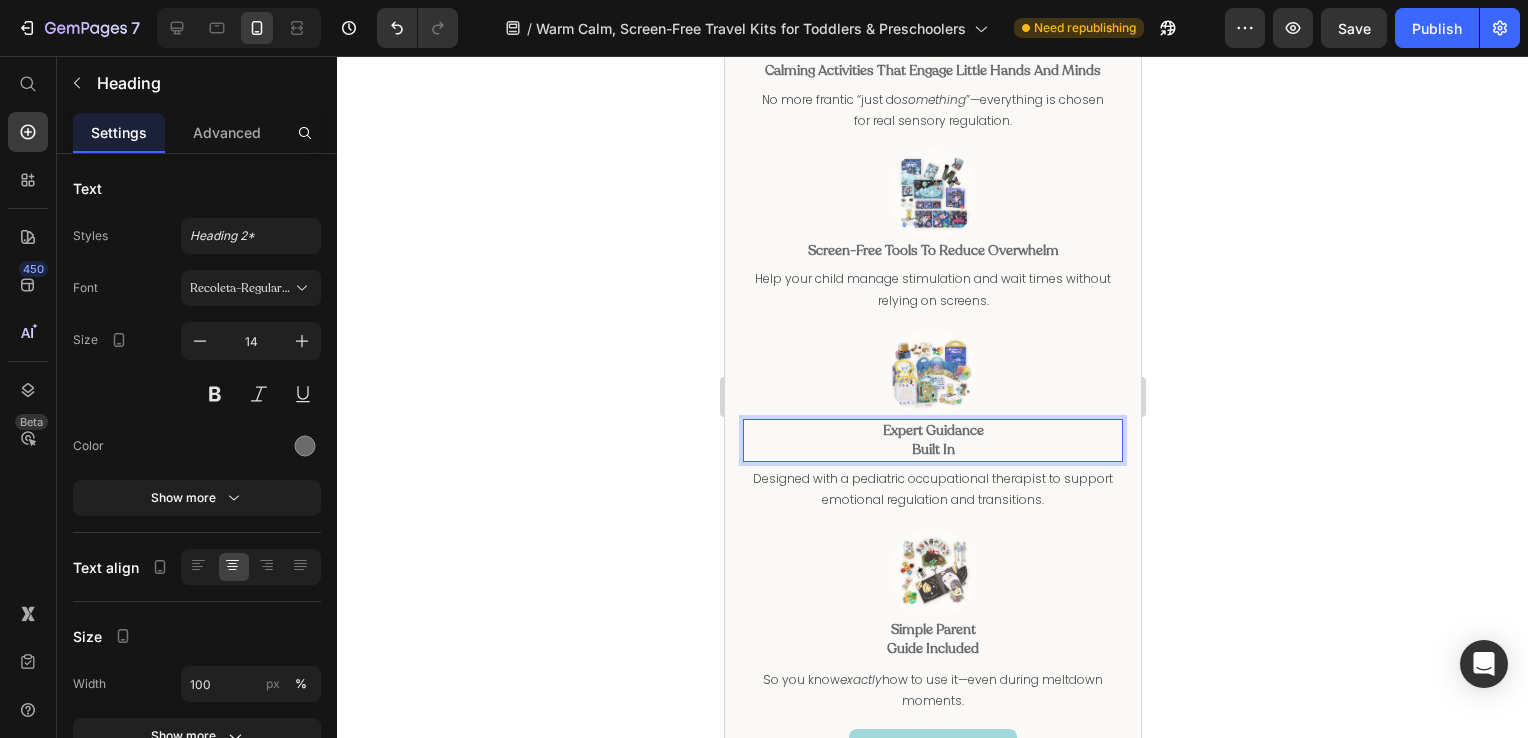 click on "Expert Guidance  Built In" at bounding box center (932, 440) 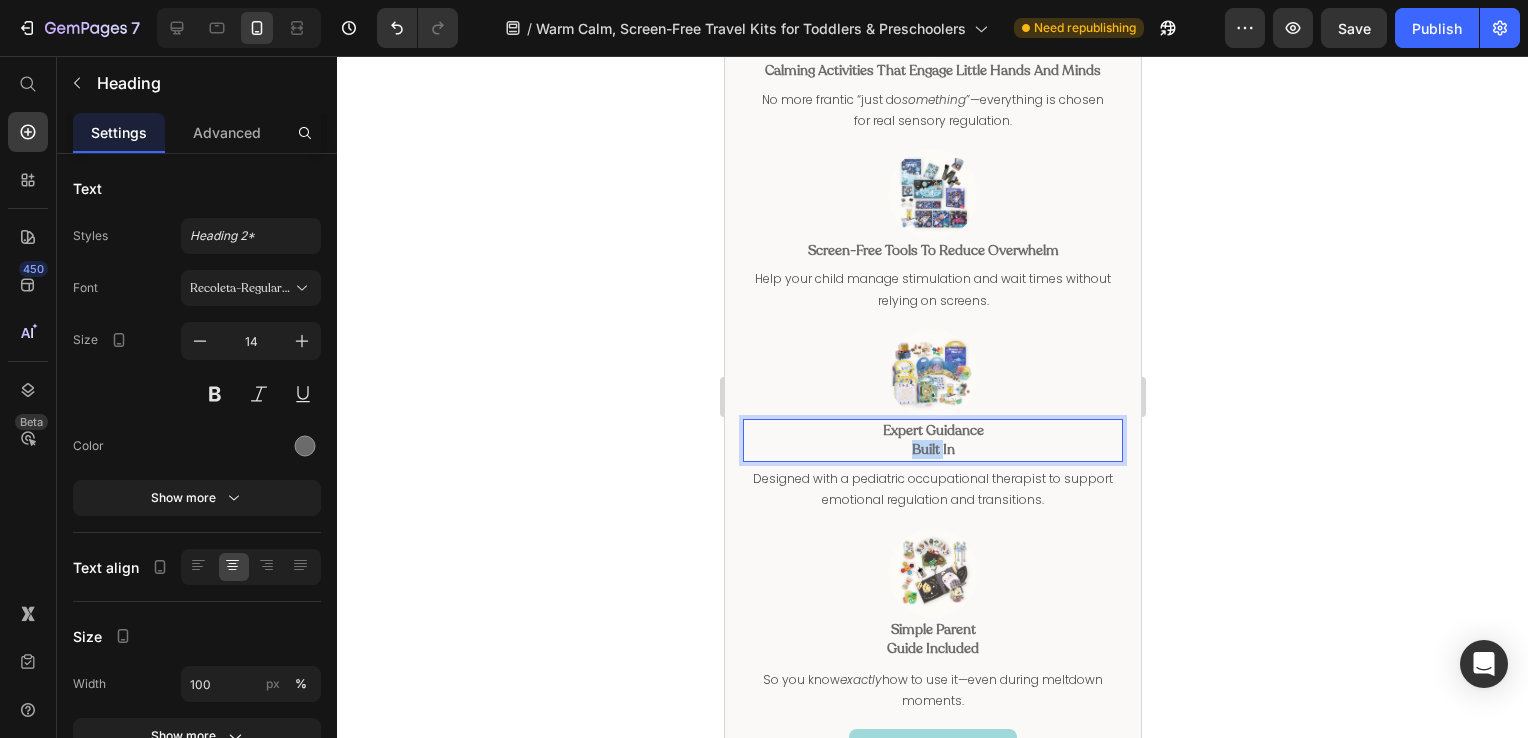 click on "Expert Guidance  Built In" at bounding box center [932, 440] 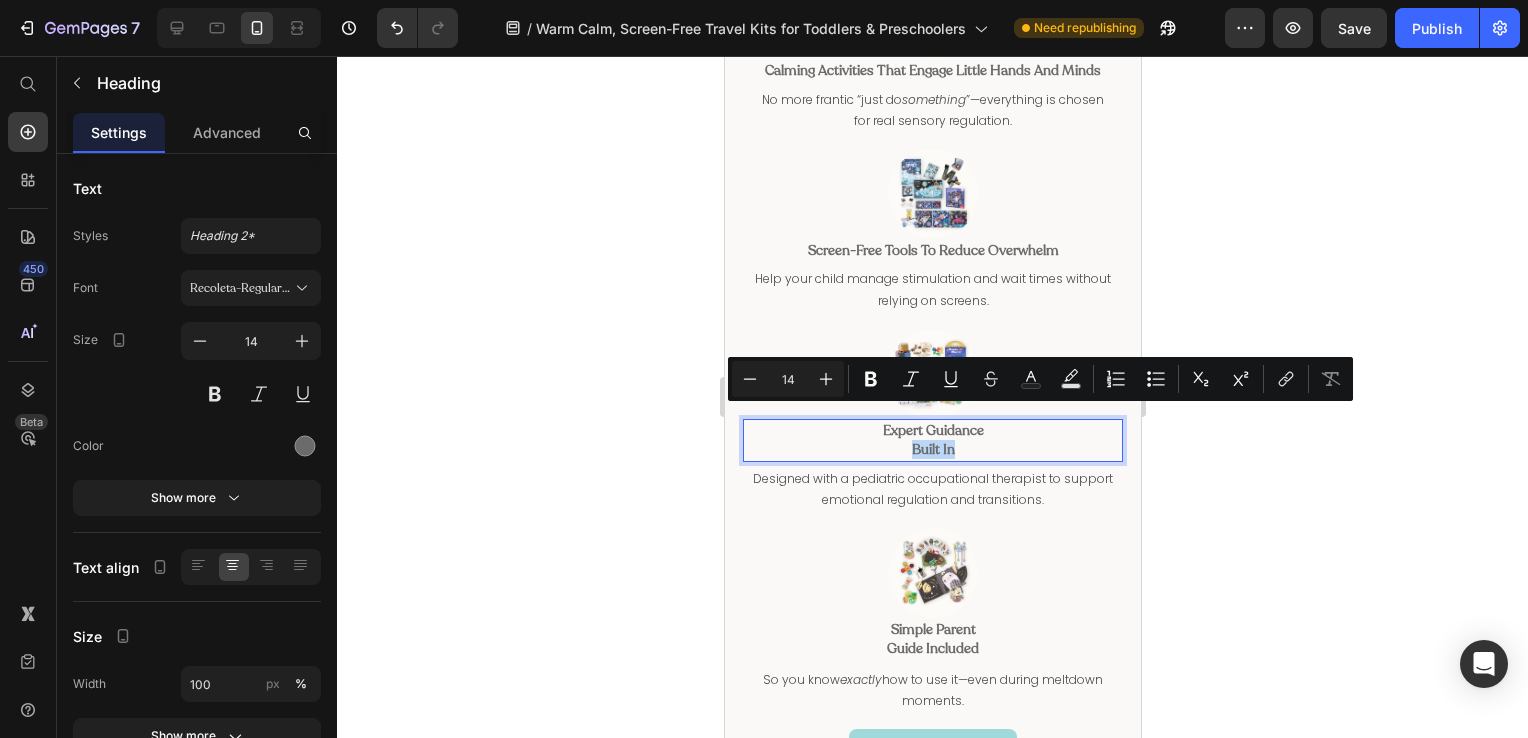 click on "Expert Guidance  Built In" at bounding box center (932, 440) 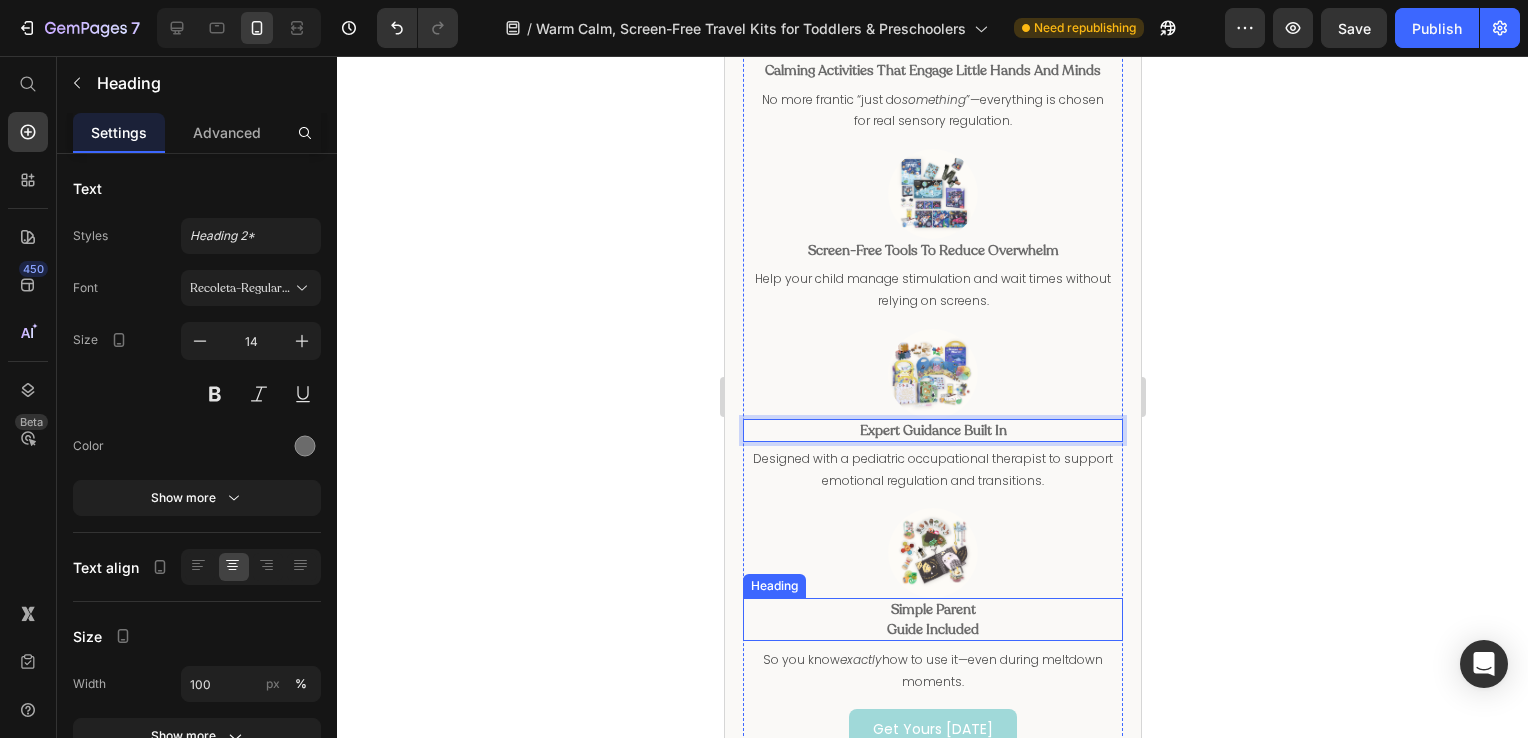 click on "Simple Parent  Guide Included" at bounding box center (932, 619) 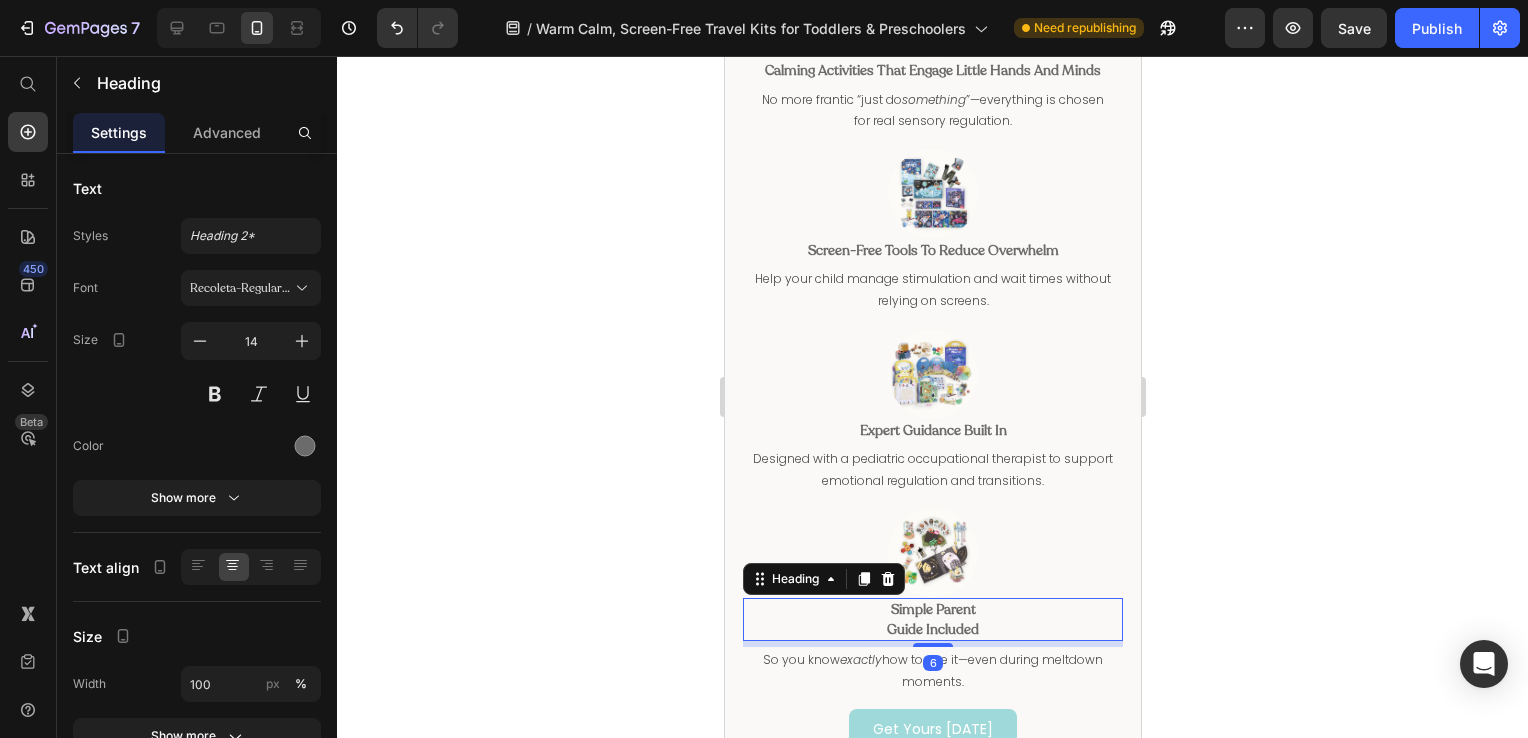 click on "Simple Parent  Guide Included" at bounding box center (932, 619) 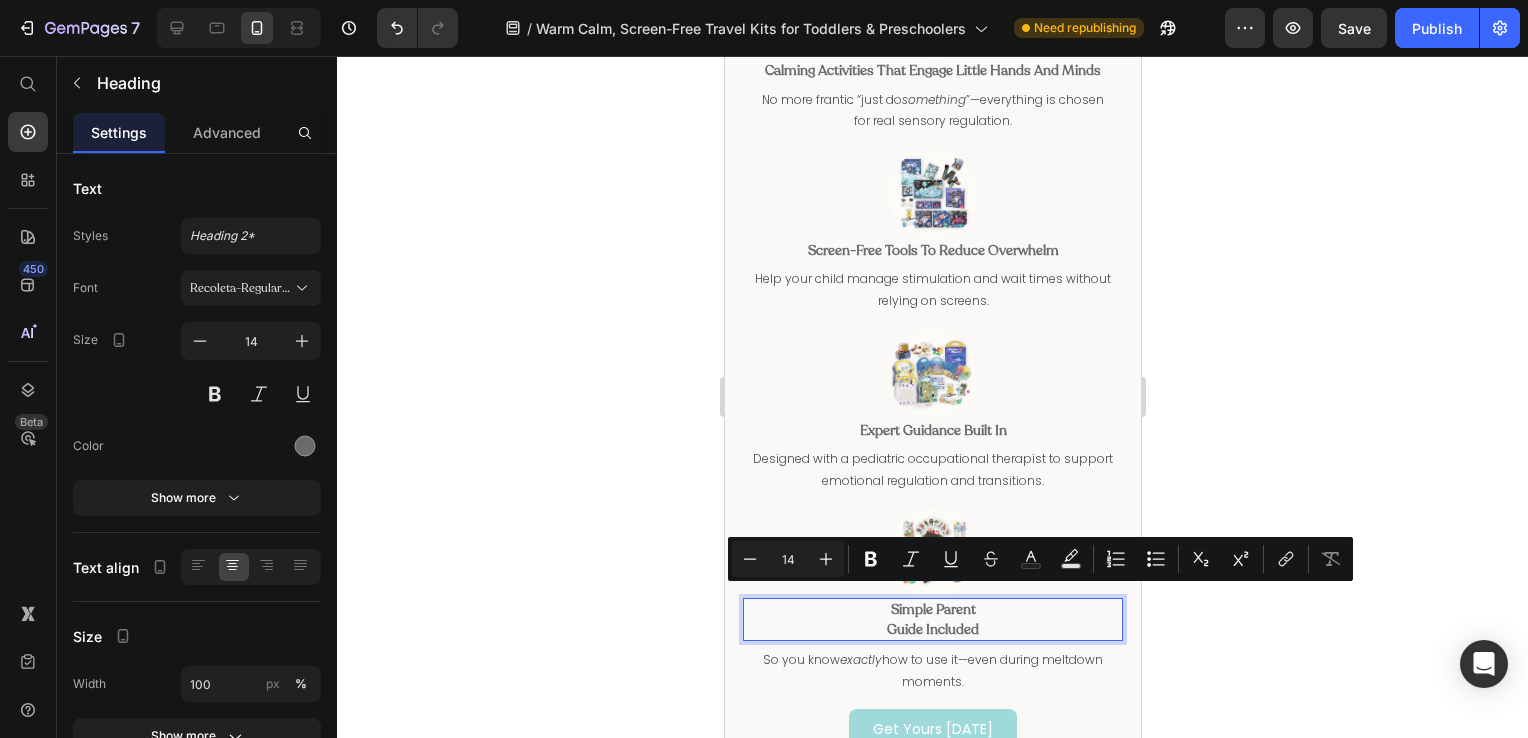 click on "Simple Parent  Guide Included" at bounding box center (932, 619) 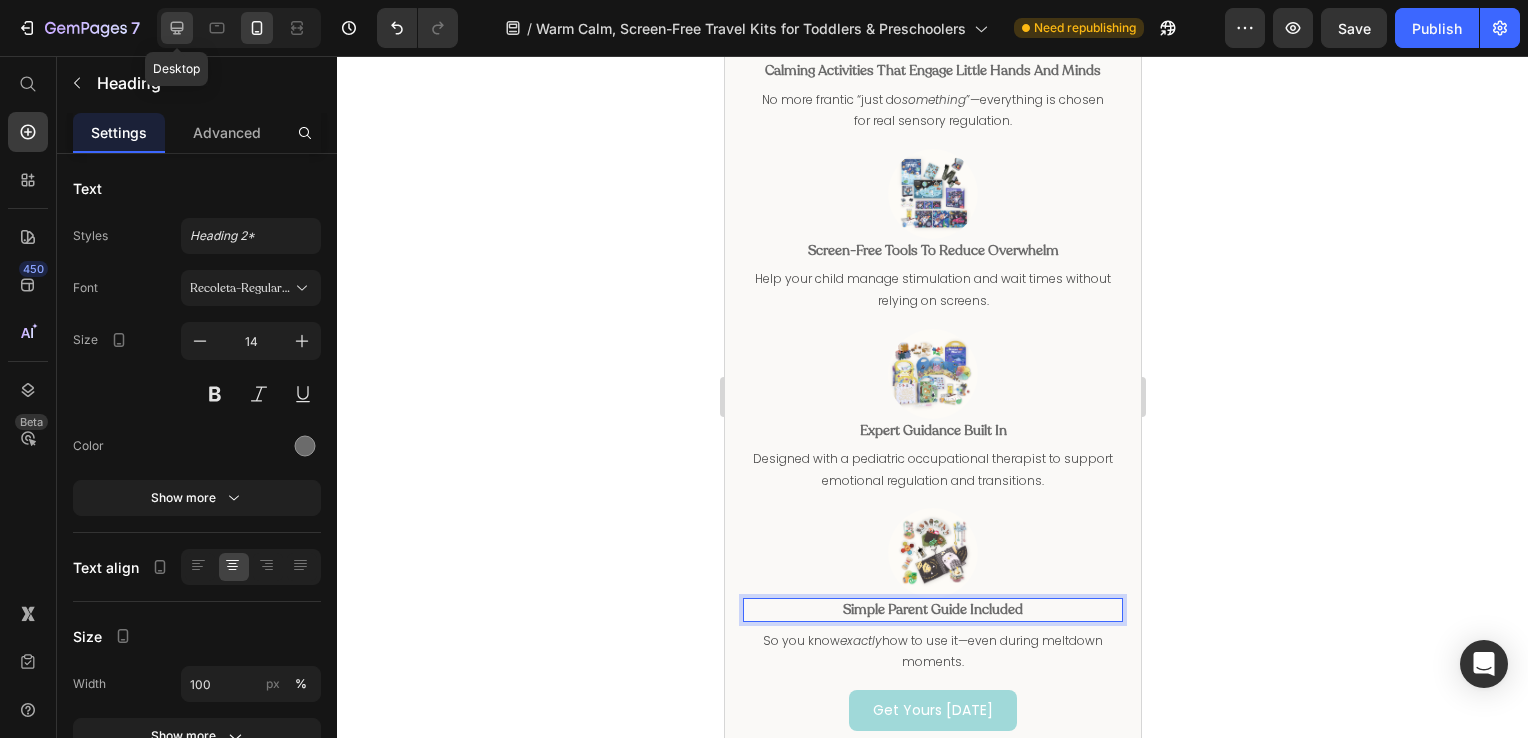 click 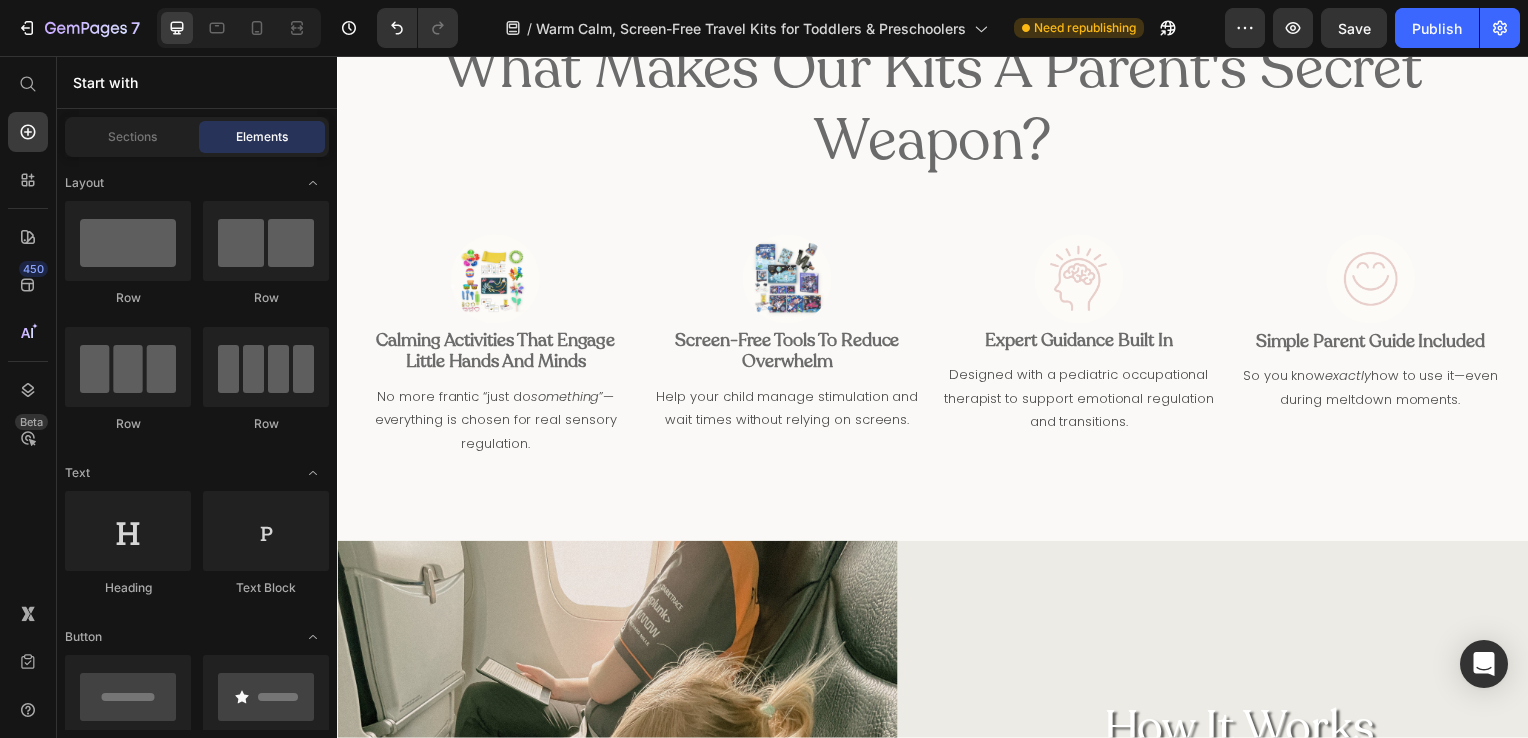 scroll, scrollTop: 1139, scrollLeft: 0, axis: vertical 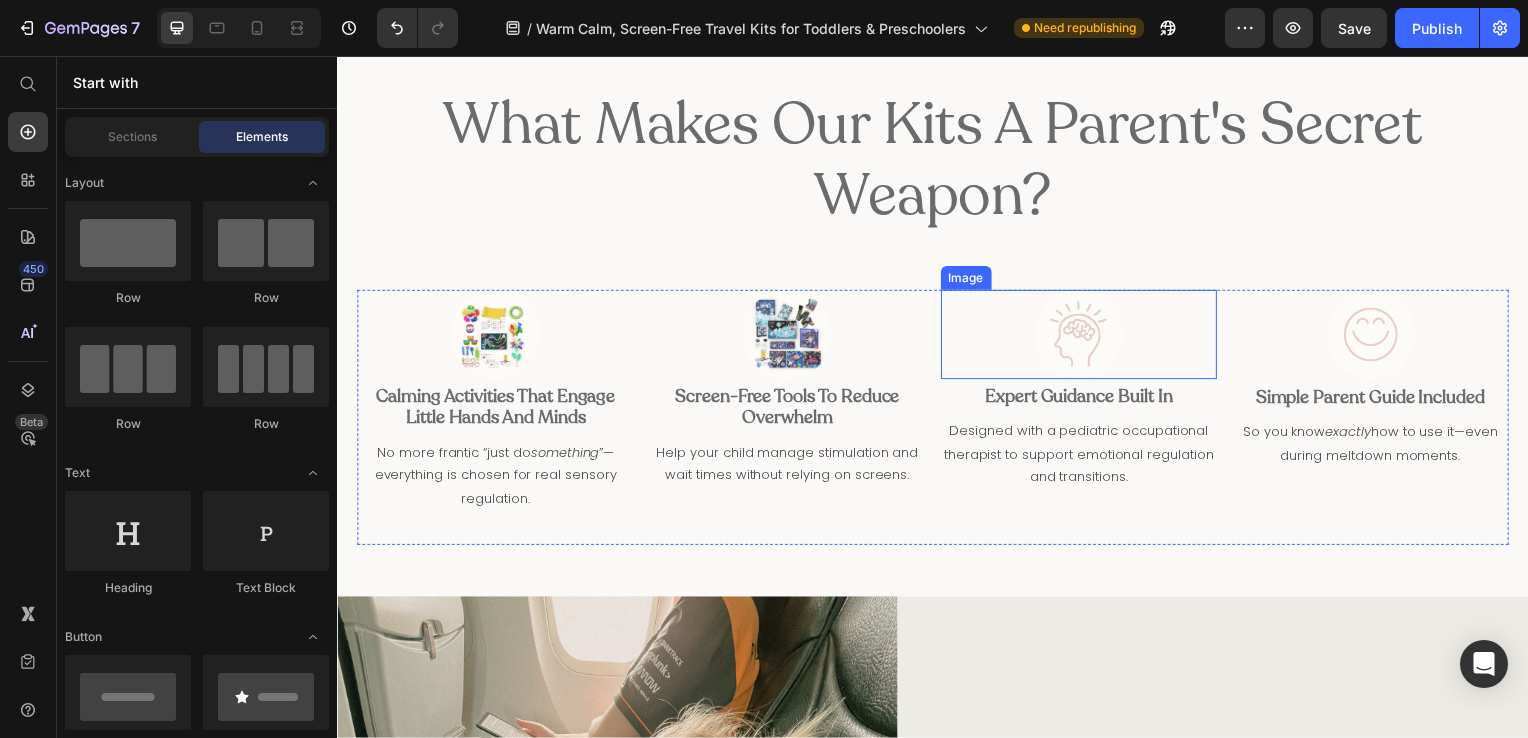 click at bounding box center [1084, 337] 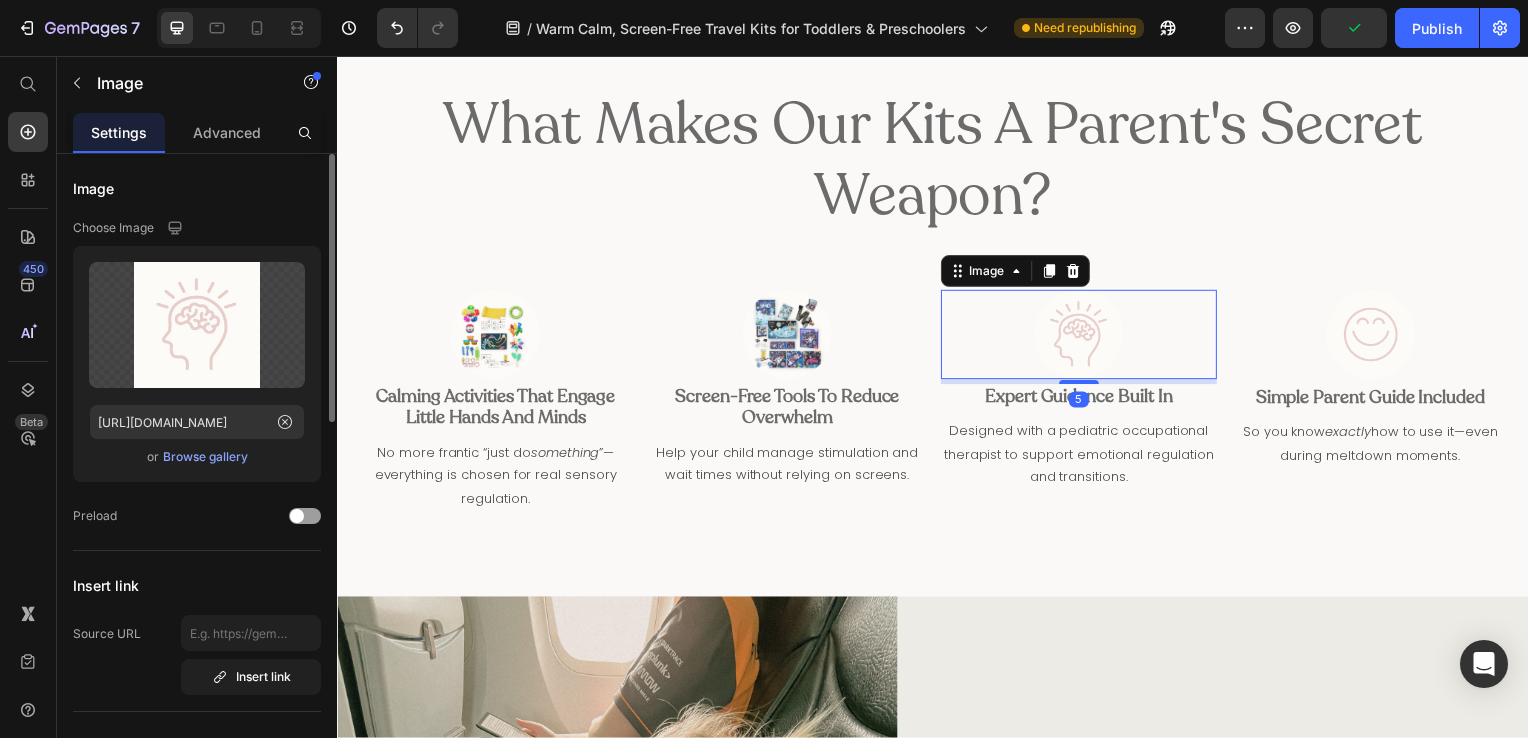 click on "Upload Image [URL][DOMAIN_NAME]  or   Browse gallery" 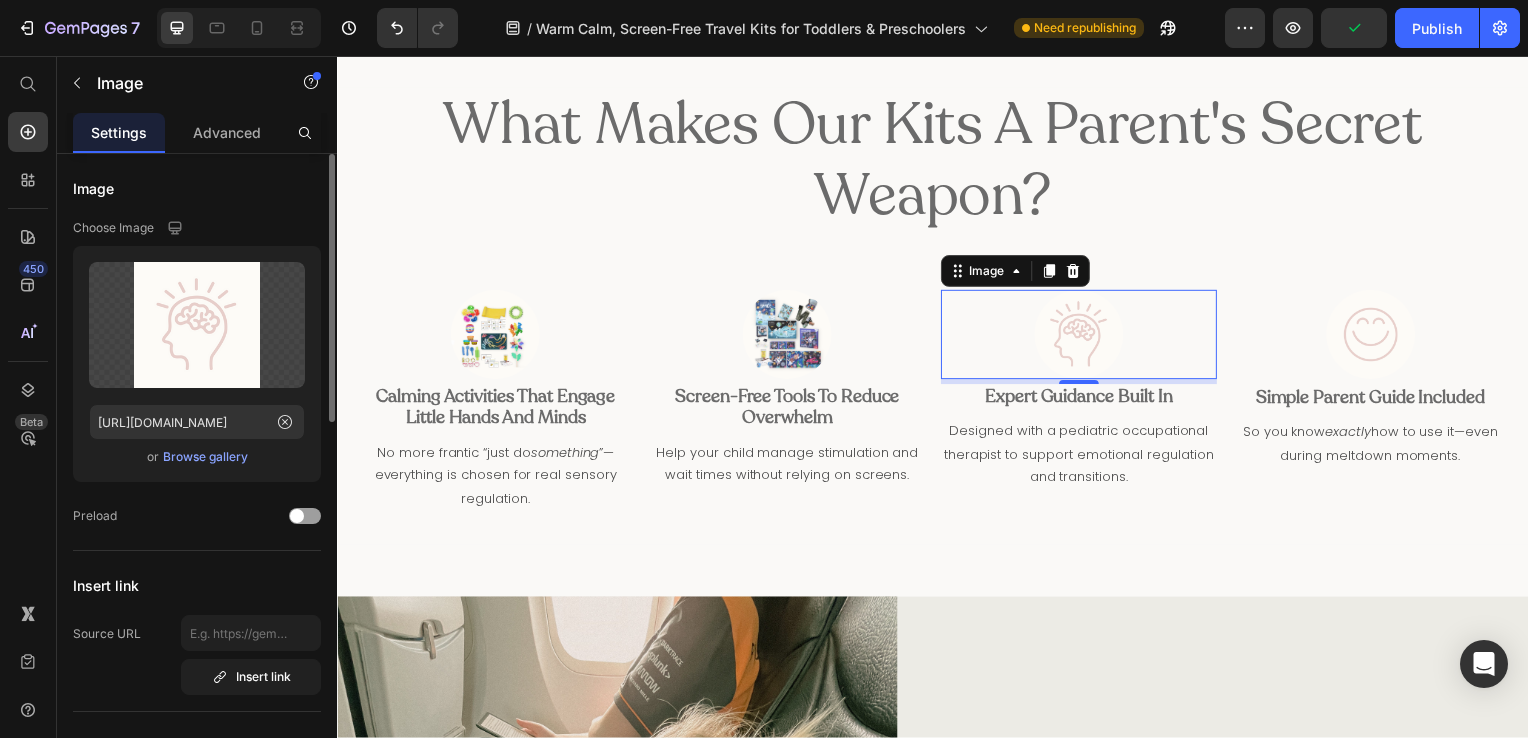 click on "Browse gallery" at bounding box center [205, 457] 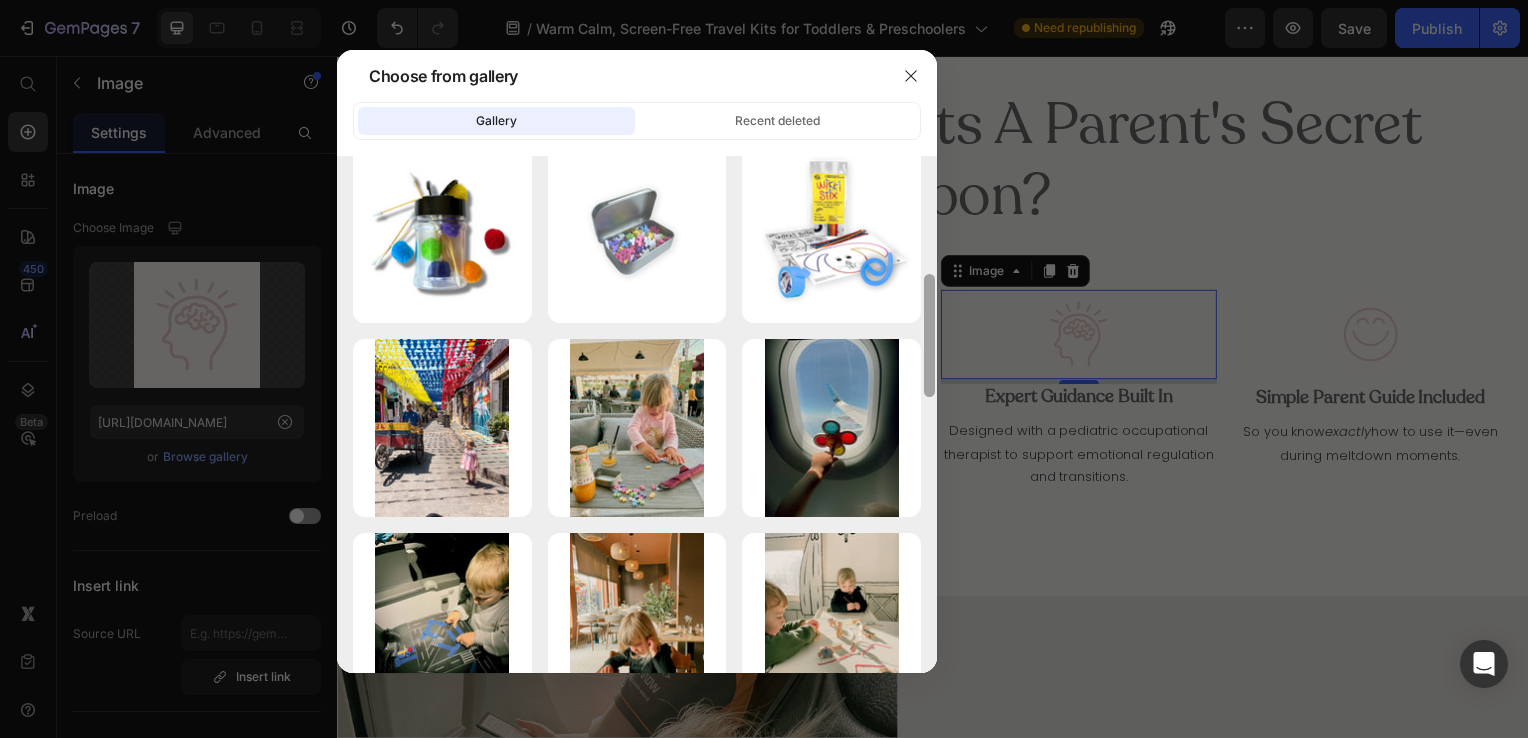 drag, startPoint x: 932, startPoint y: 178, endPoint x: 925, endPoint y: 709, distance: 531.04614 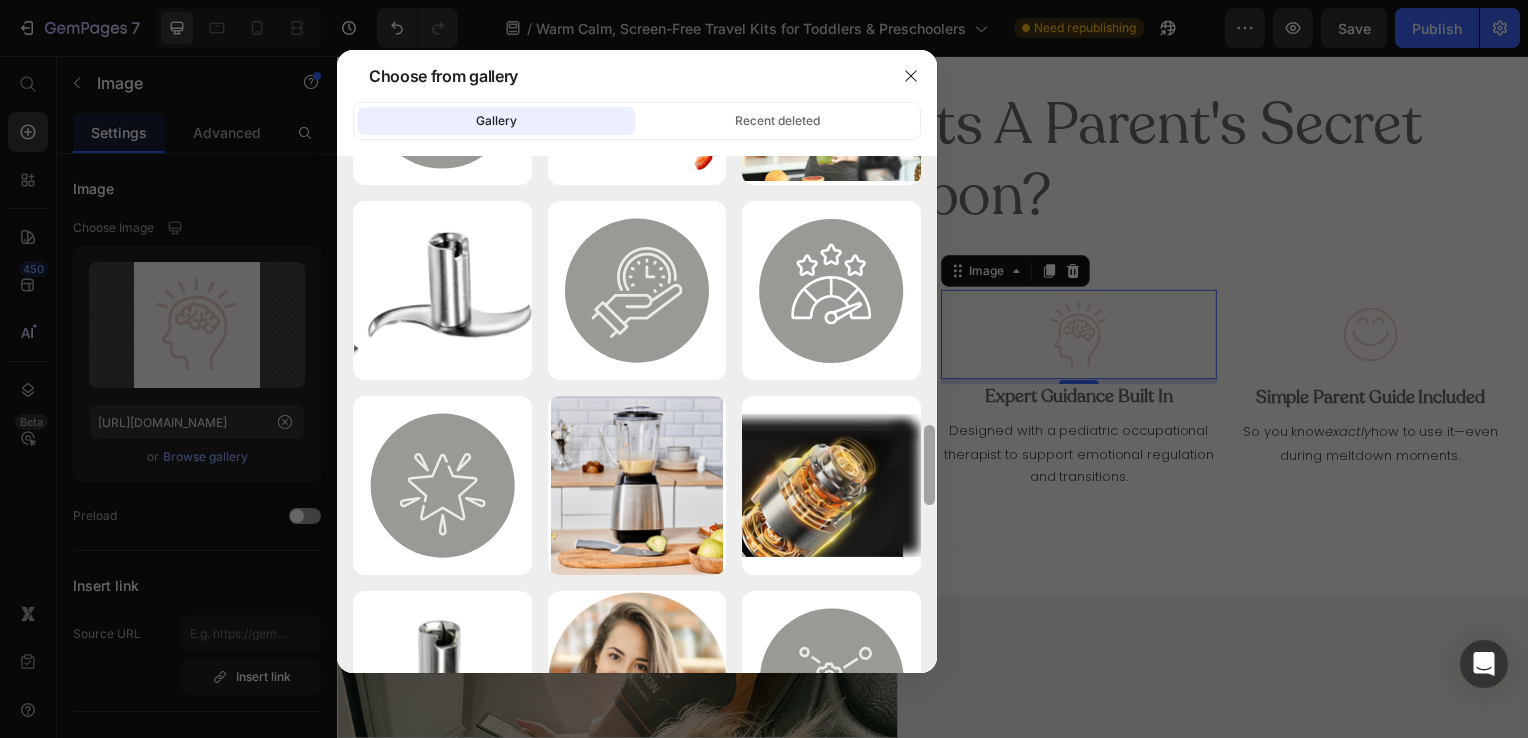 drag, startPoint x: 932, startPoint y: 483, endPoint x: 943, endPoint y: 700, distance: 217.27863 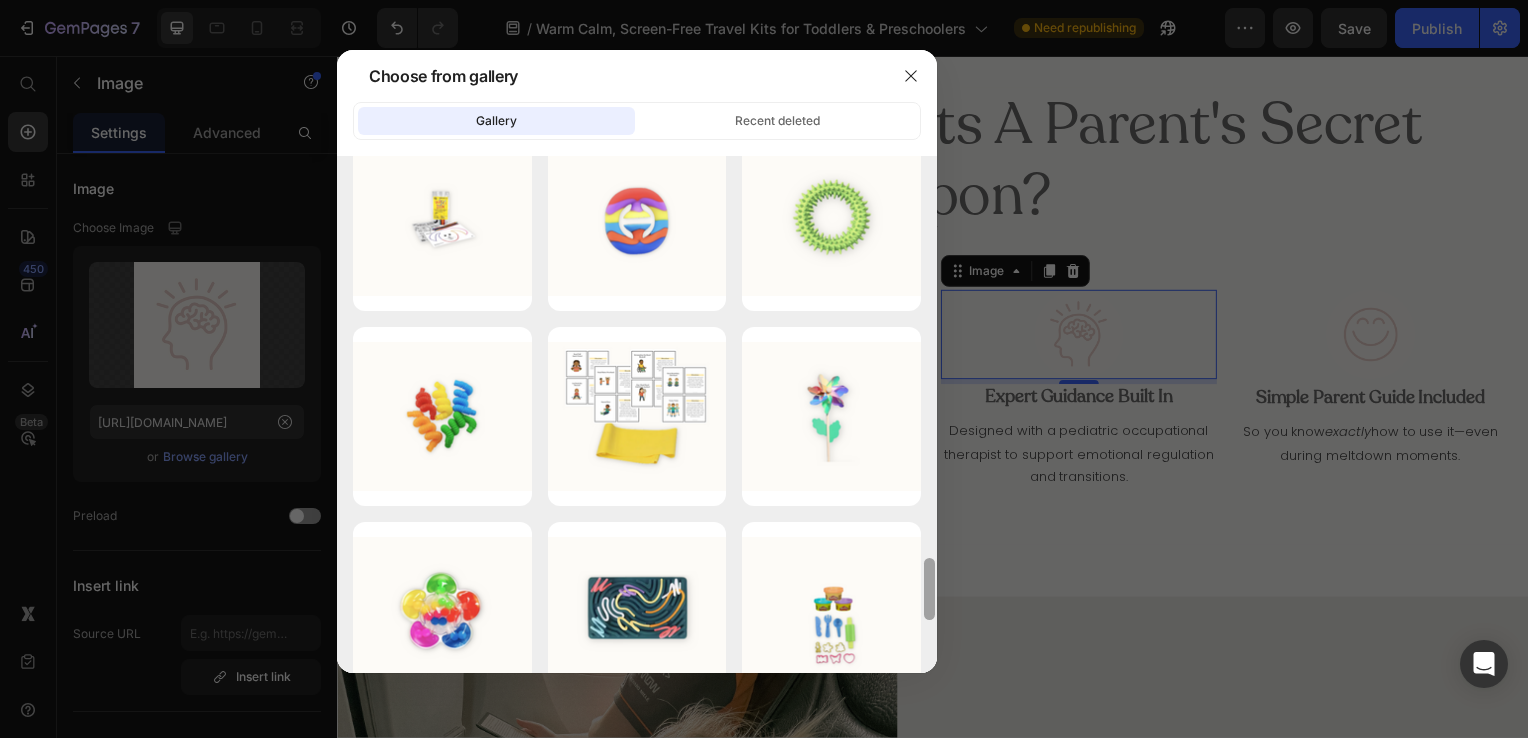 scroll, scrollTop: 3400, scrollLeft: 0, axis: vertical 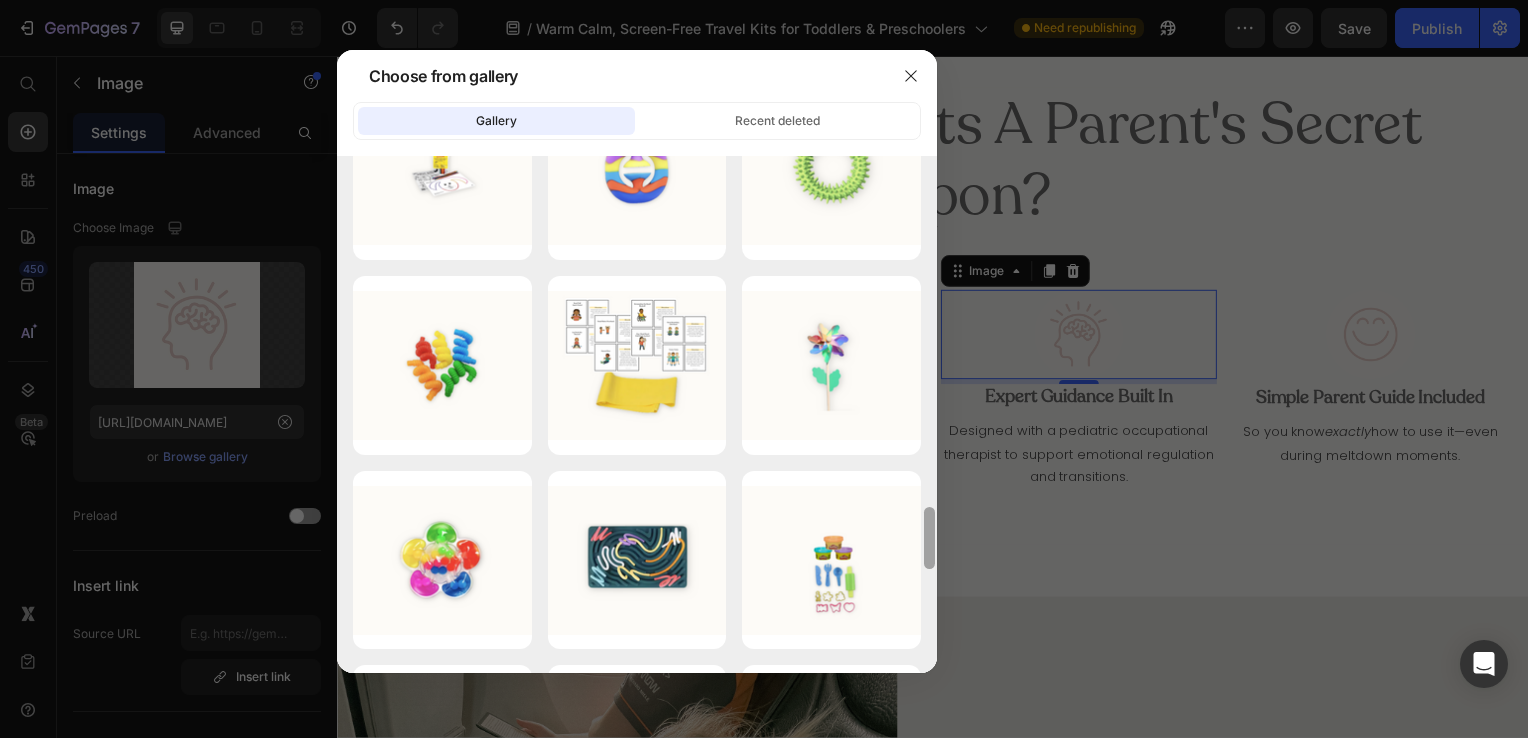 drag, startPoint x: 929, startPoint y: 506, endPoint x: 959, endPoint y: 706, distance: 202.23749 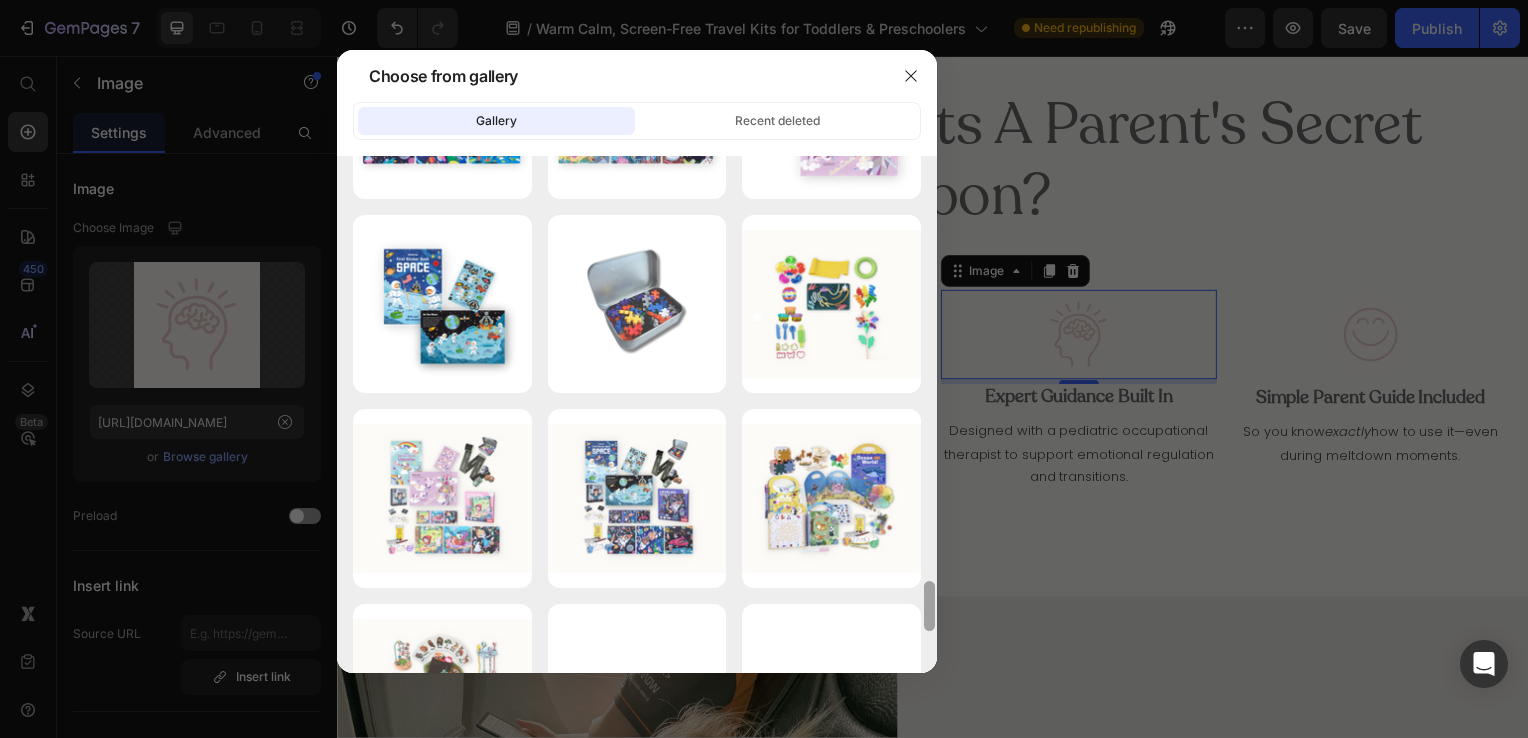 drag, startPoint x: 928, startPoint y: 577, endPoint x: 932, endPoint y: 679, distance: 102.0784 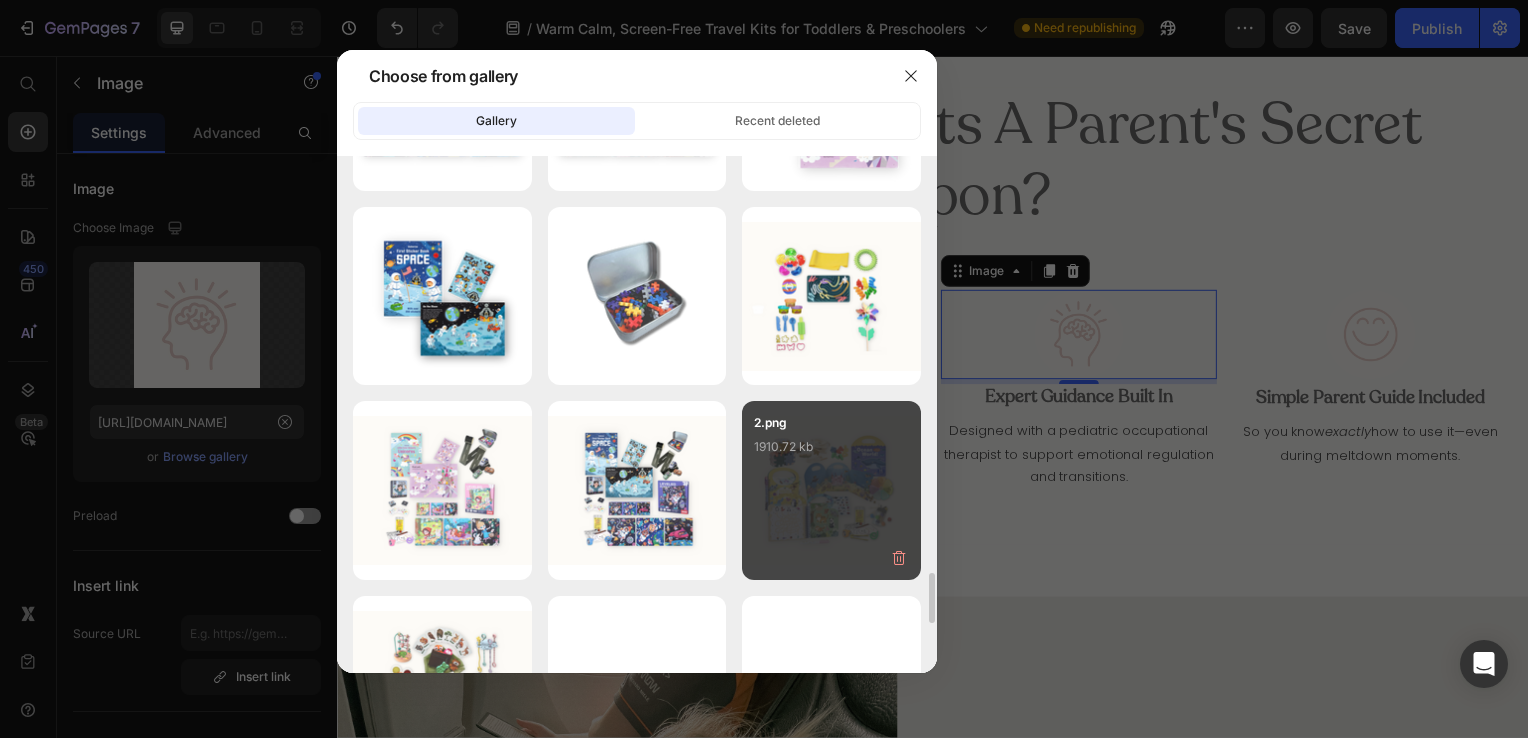 click on "2.png 1910.72 kb" at bounding box center [831, 453] 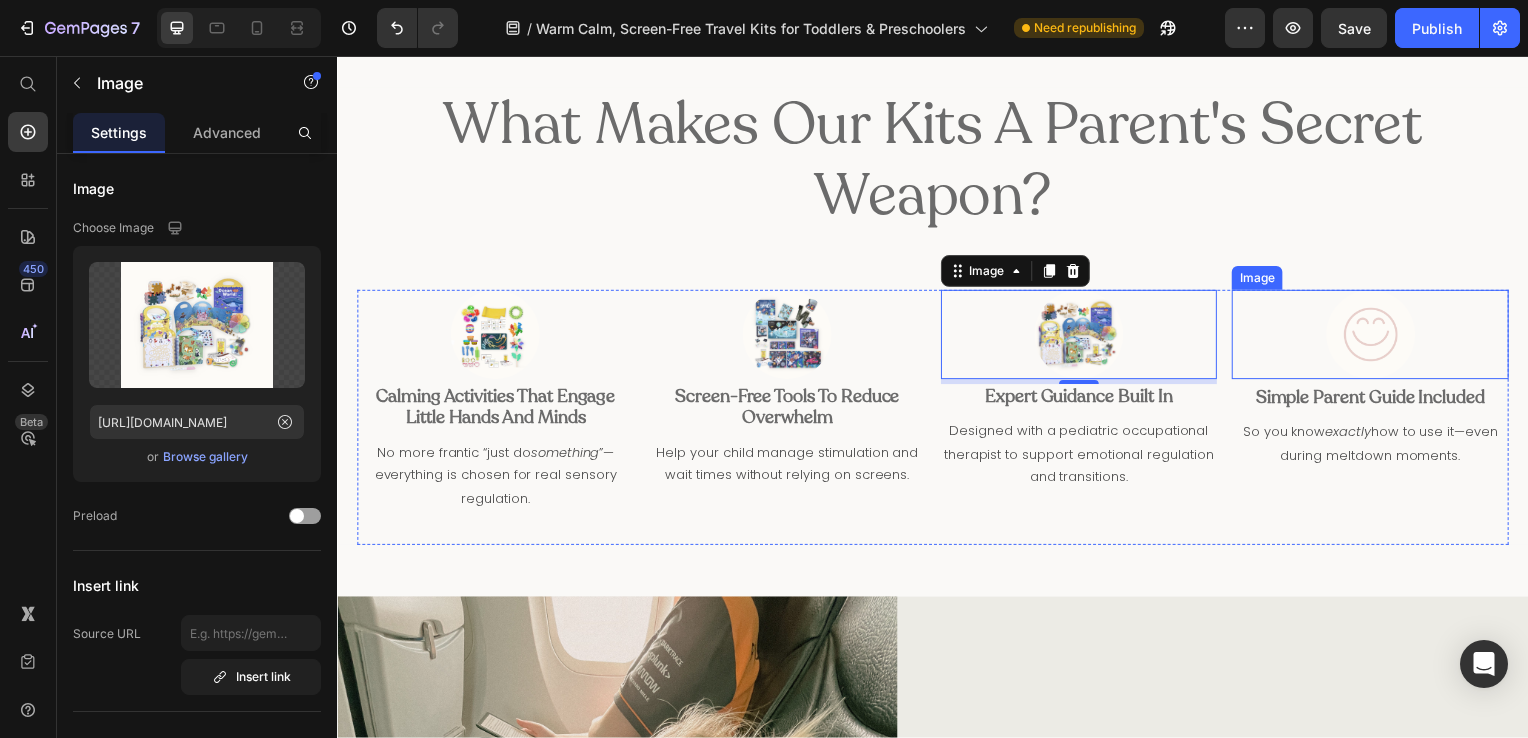 click at bounding box center [1377, 337] 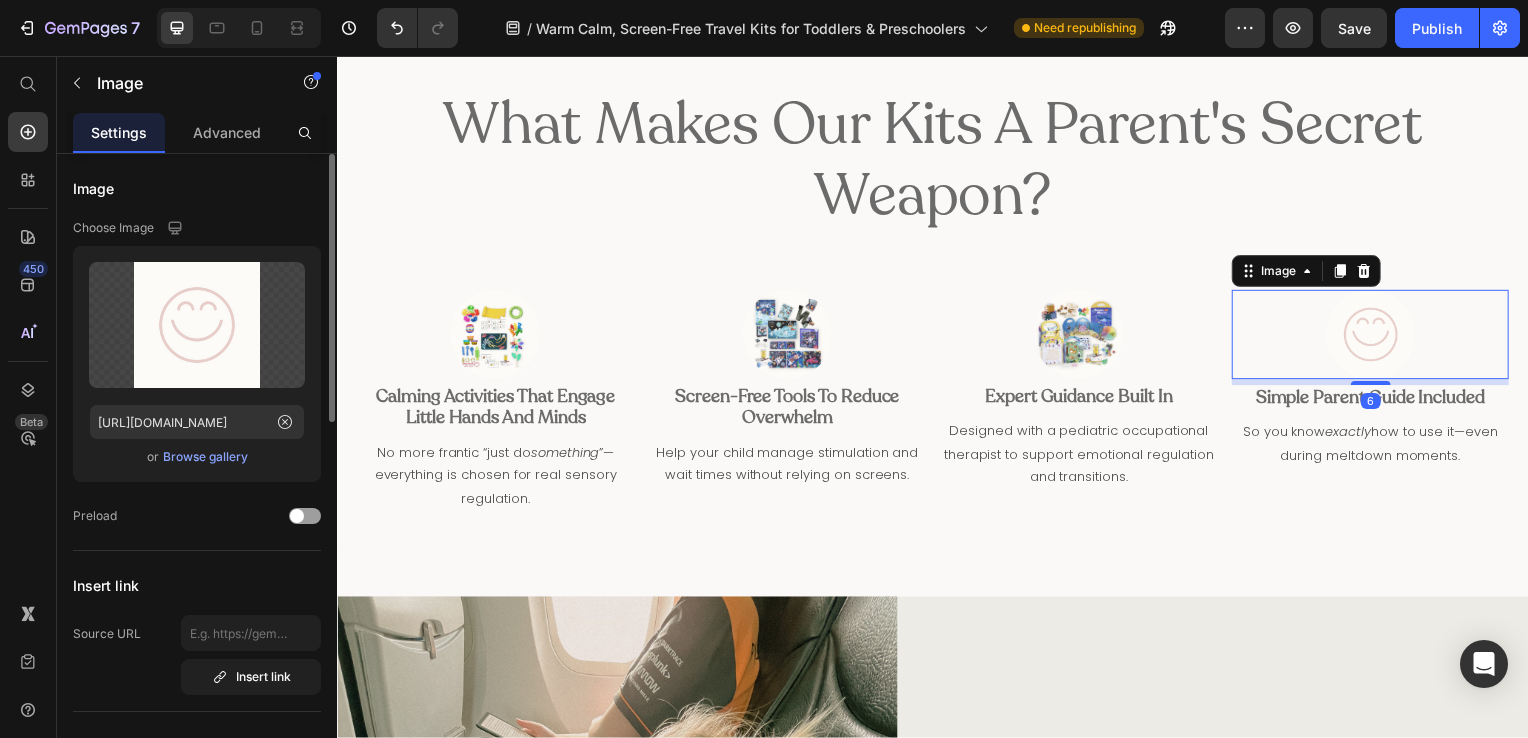 click on "Browse gallery" at bounding box center (205, 457) 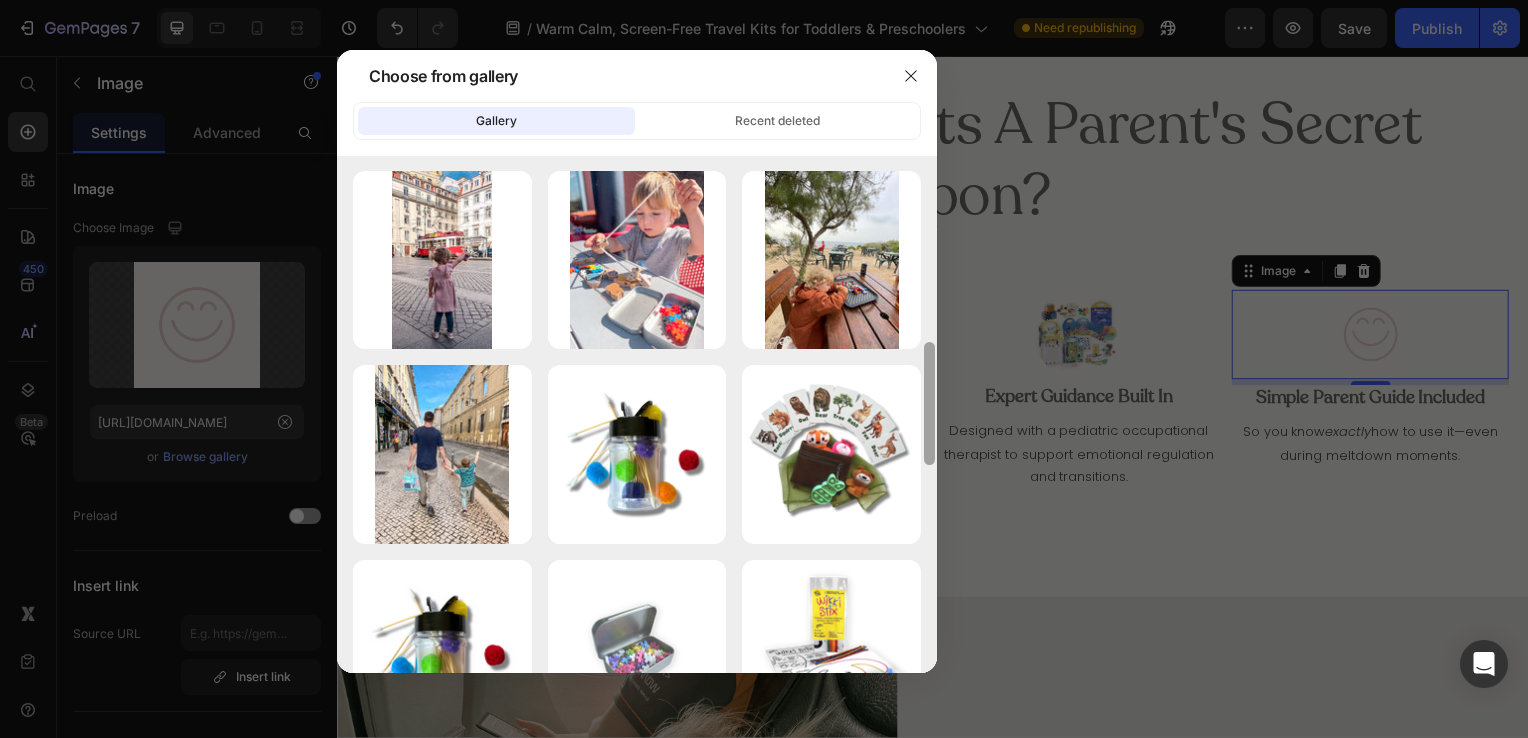 drag, startPoint x: 928, startPoint y: 226, endPoint x: 948, endPoint y: 568, distance: 342.5843 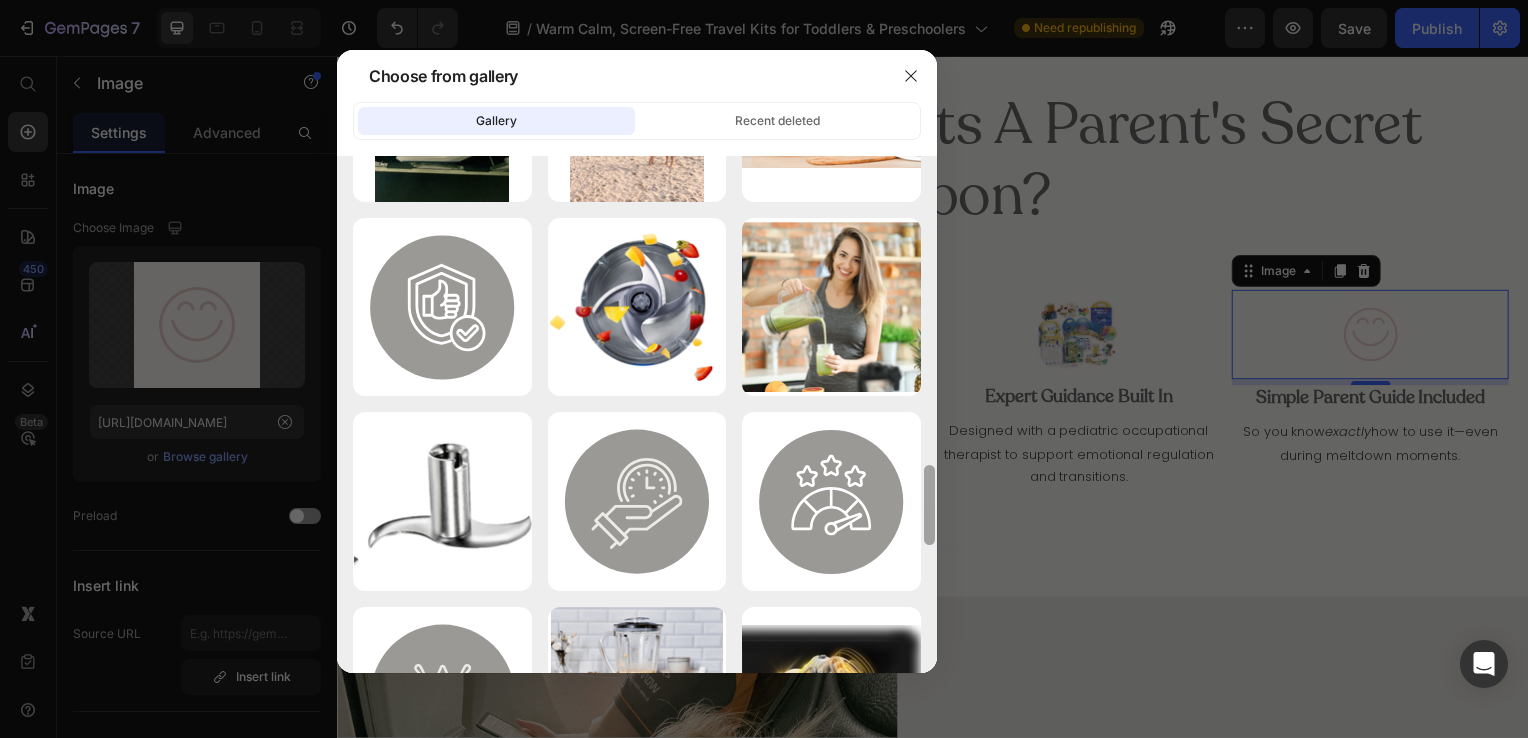 drag, startPoint x: 929, startPoint y: 390, endPoint x: 948, endPoint y: 663, distance: 273.66037 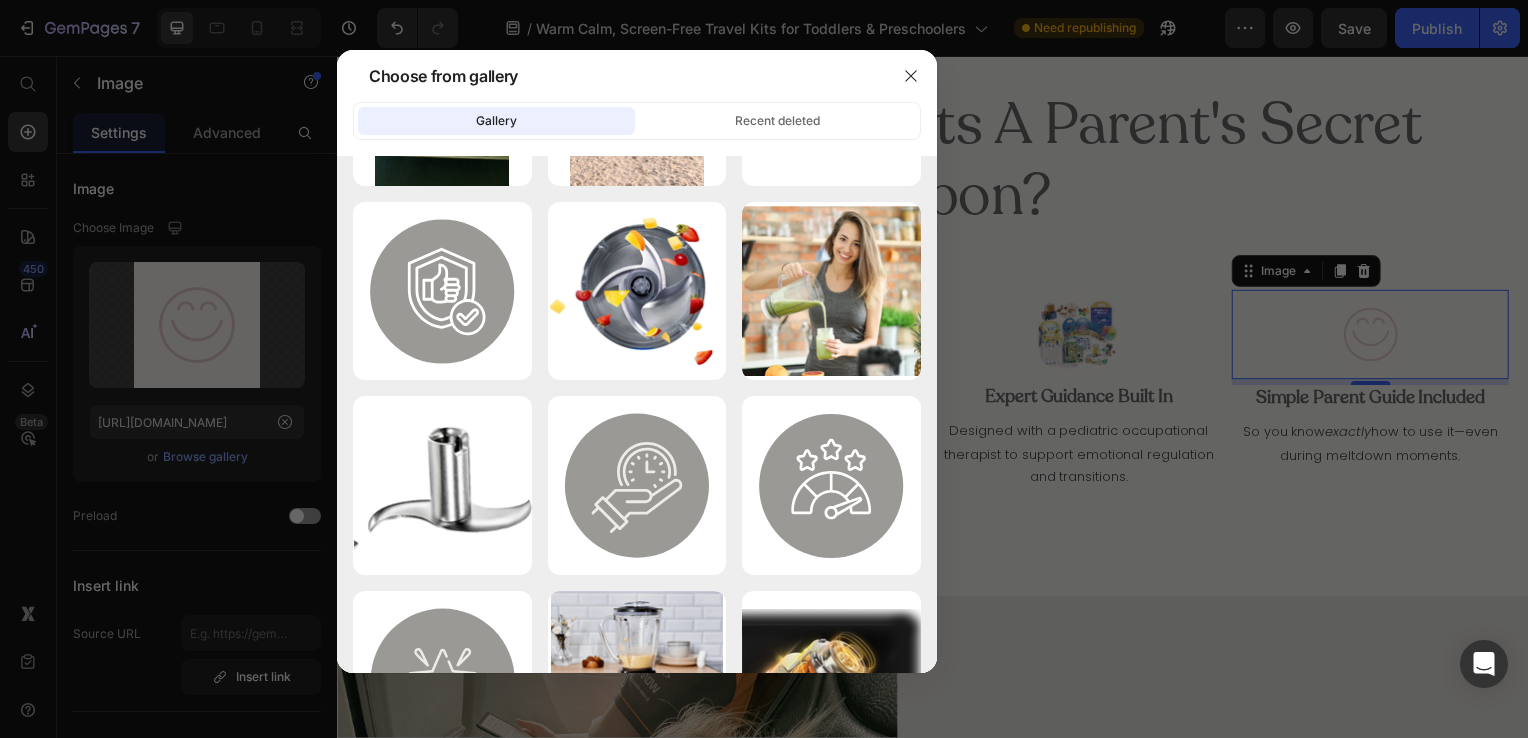 scroll, scrollTop: 3414, scrollLeft: 0, axis: vertical 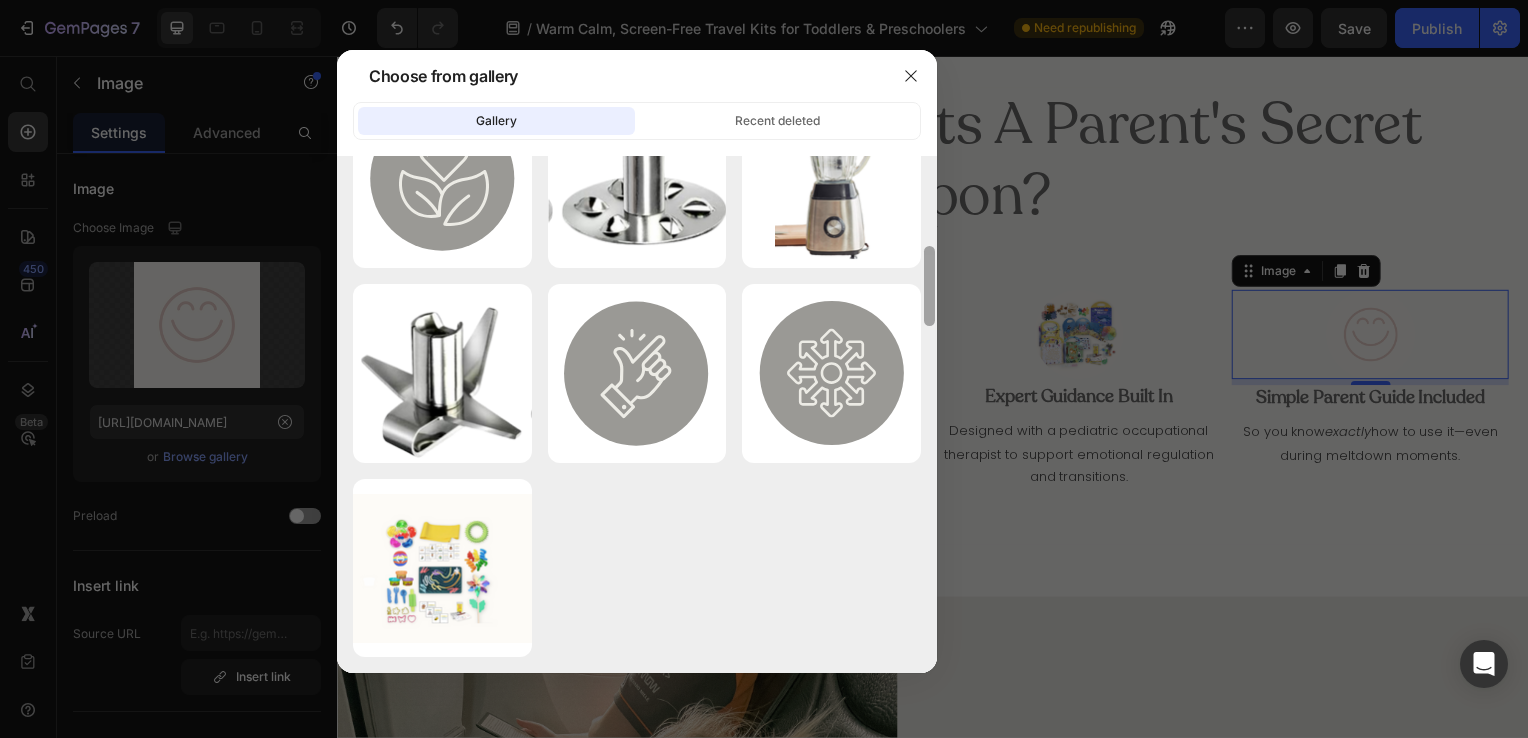 drag, startPoint x: 930, startPoint y: 480, endPoint x: 929, endPoint y: 713, distance: 233.00215 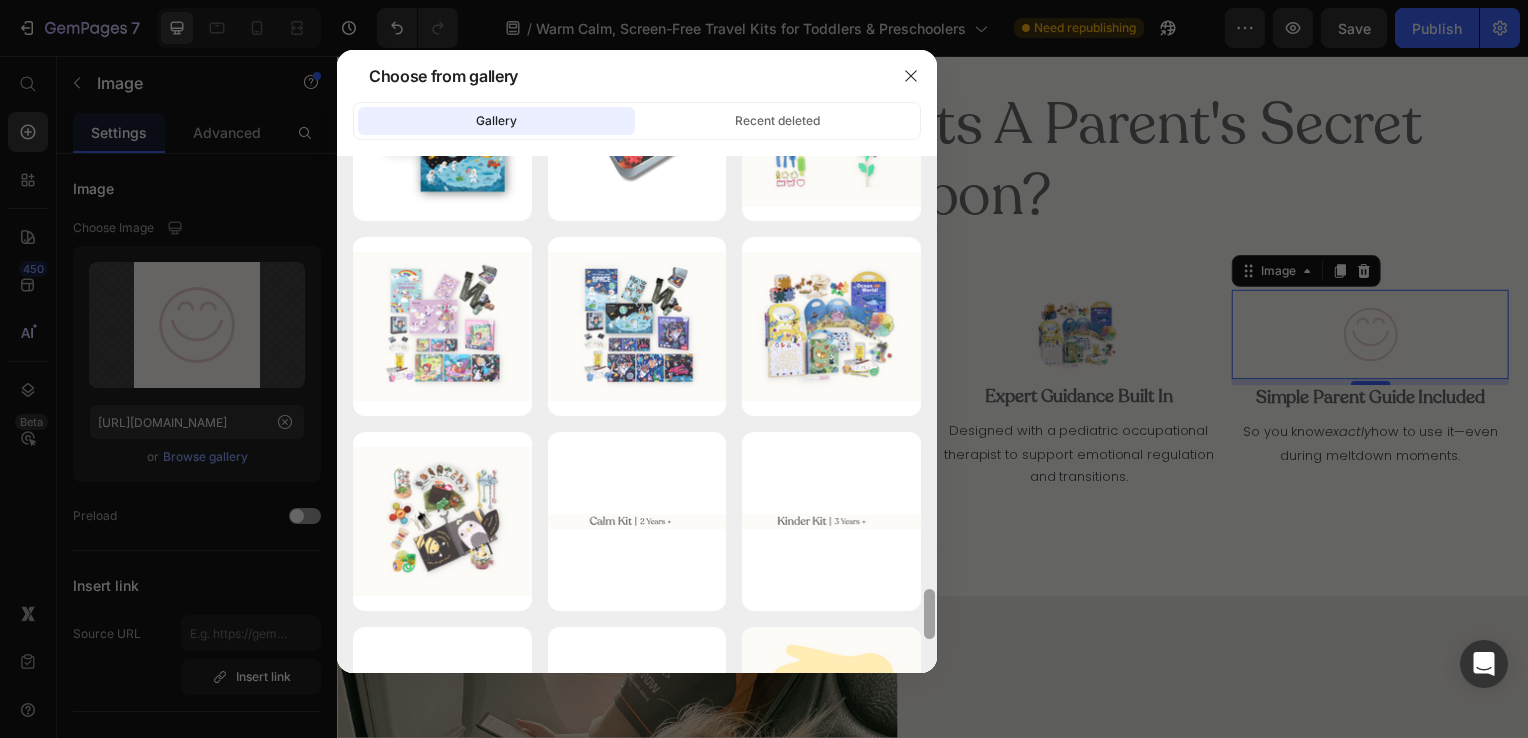 scroll, scrollTop: 4444, scrollLeft: 0, axis: vertical 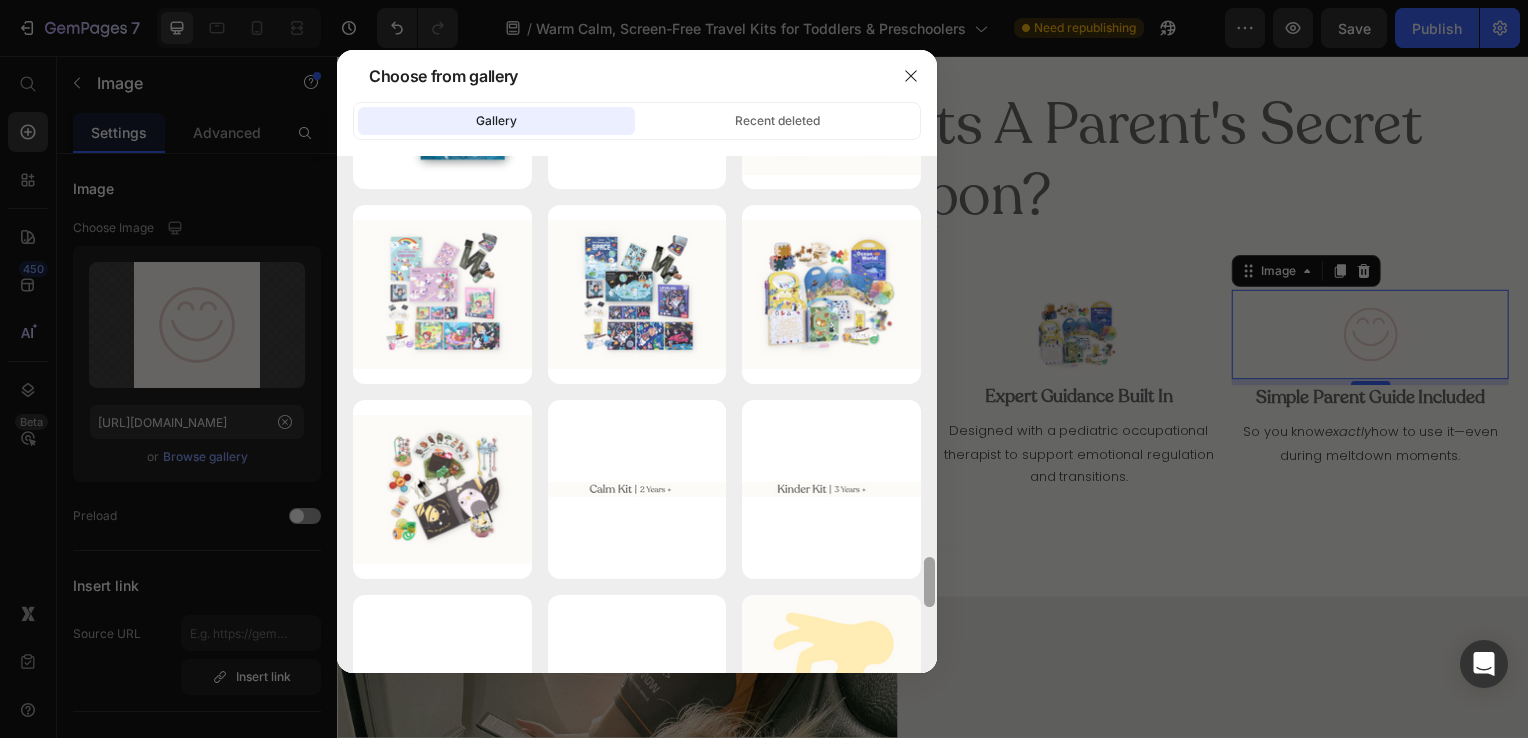 drag, startPoint x: 931, startPoint y: 581, endPoint x: 939, endPoint y: 705, distance: 124.2578 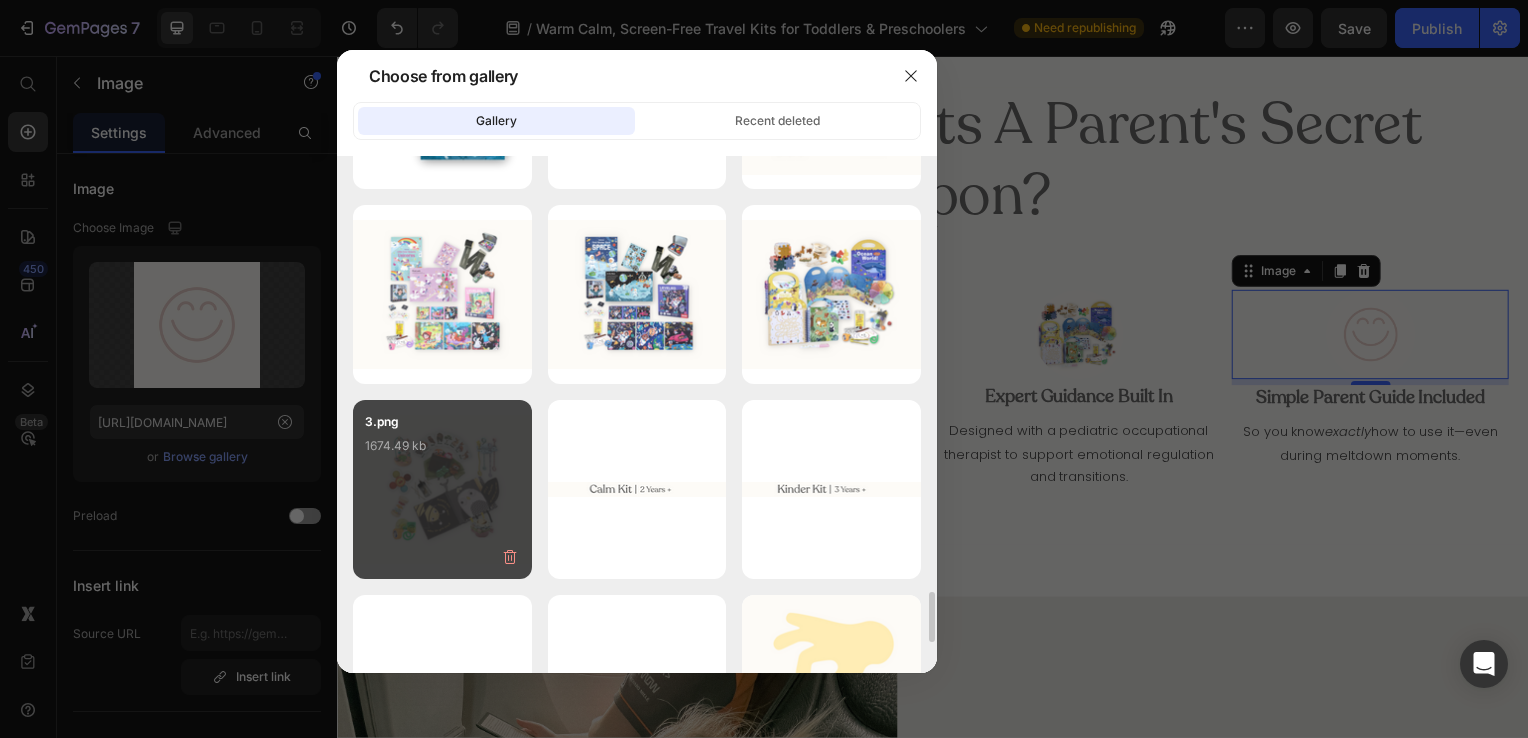 click on "3.png 1674.49 kb" at bounding box center [442, 489] 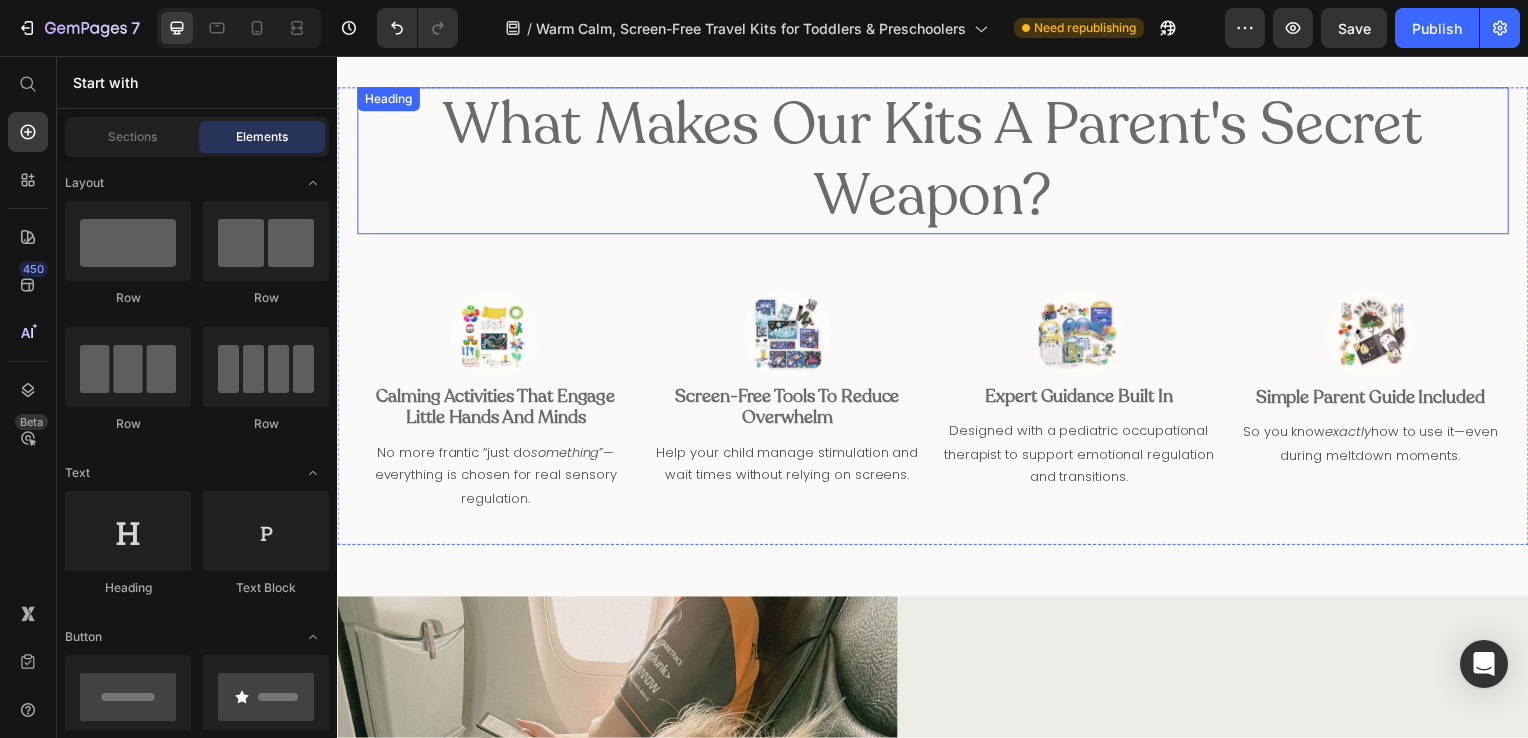 click on "What Makes Our kits a parent's secret weapon?" at bounding box center (937, 162) 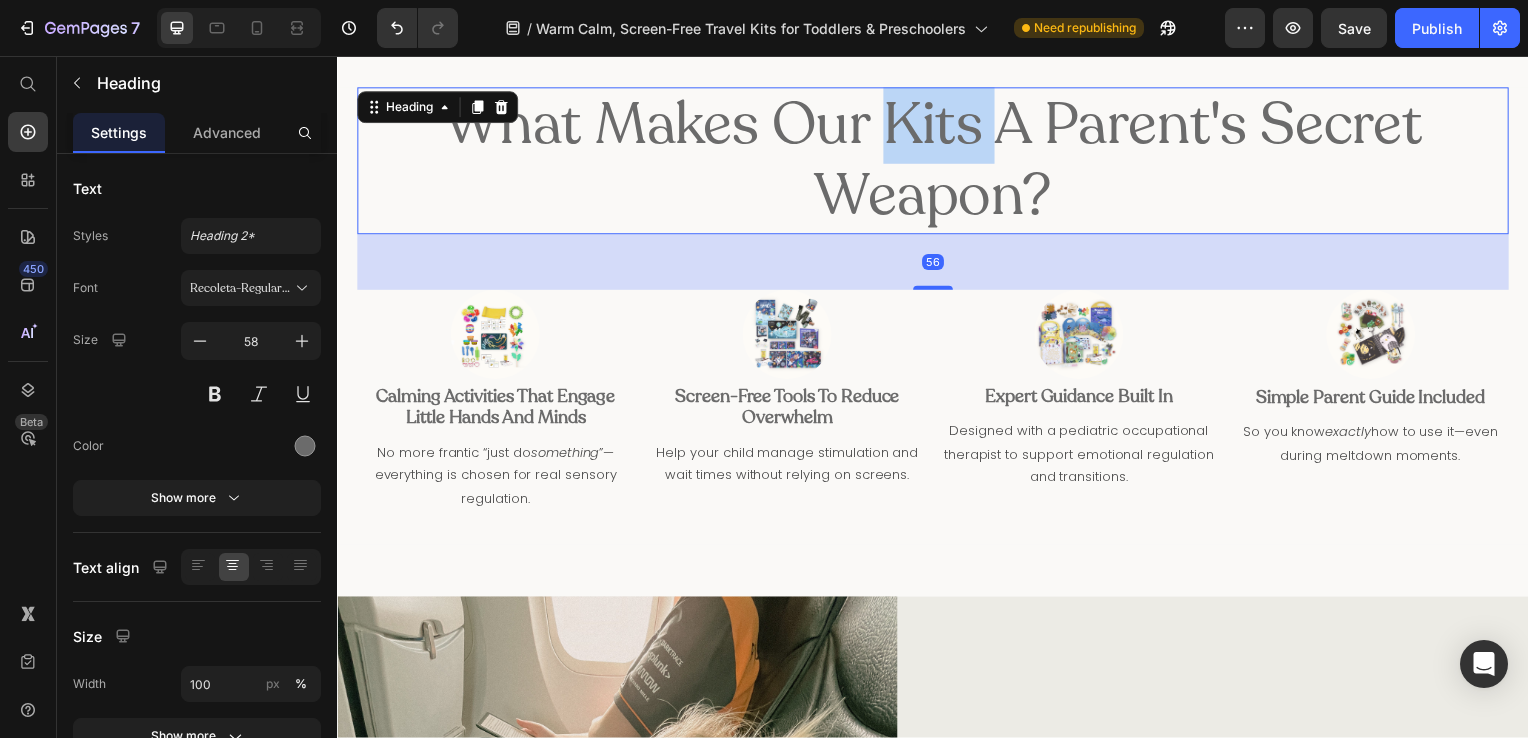 click on "What Makes Our kits a parent's secret weapon?" at bounding box center [937, 162] 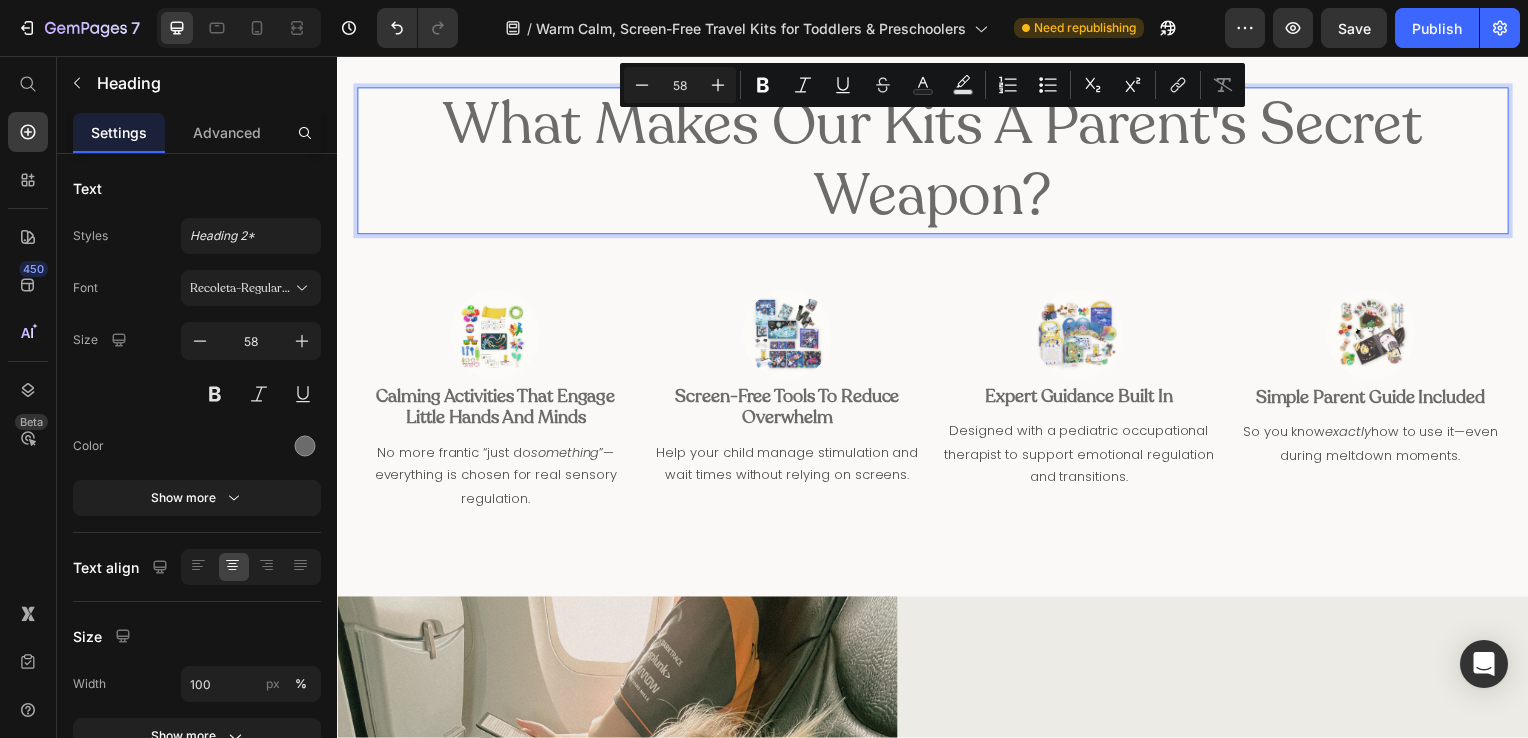 click on "What Makes Our kits a parent's secret weapon?" at bounding box center (937, 162) 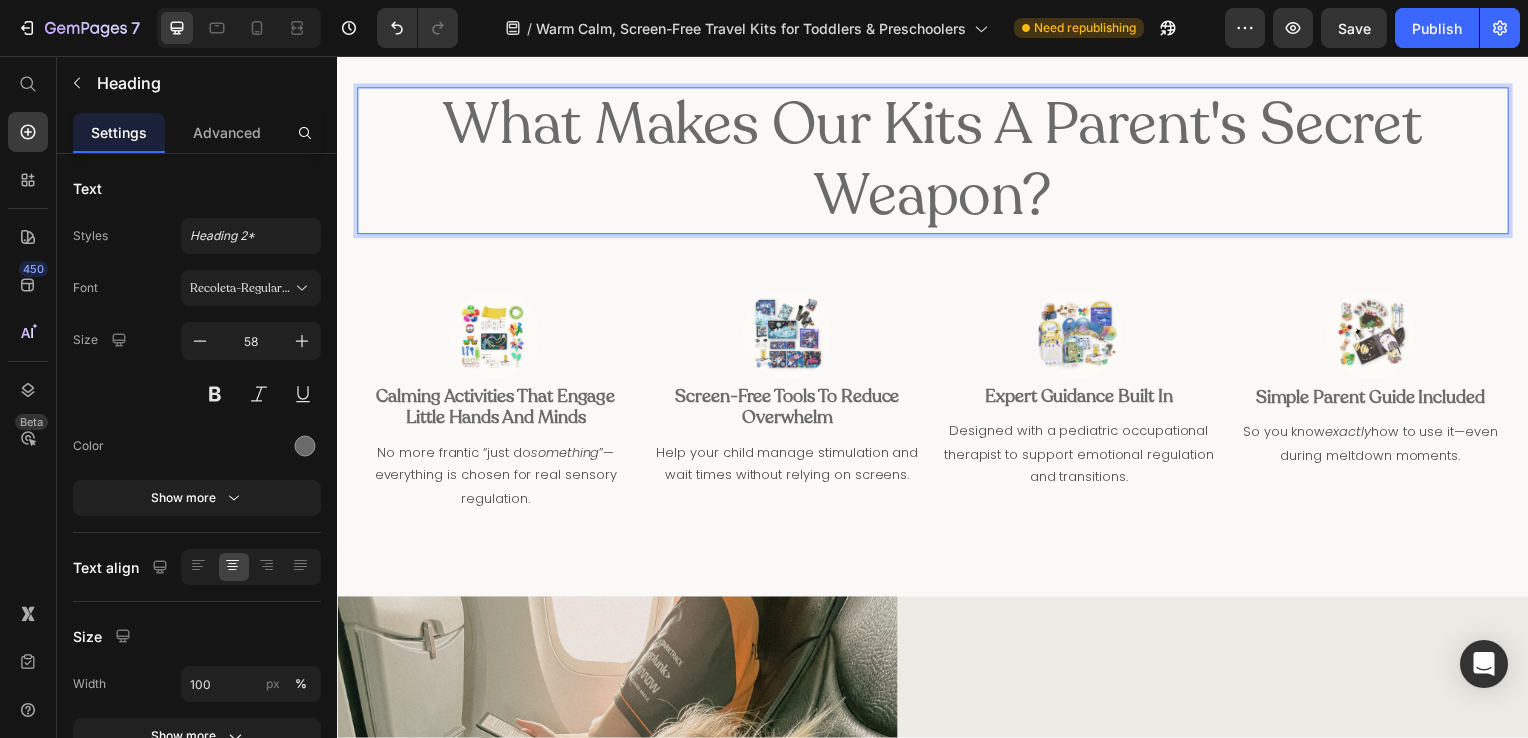 click on "What Makes Our kits a parent's secret weapon?" at bounding box center (937, 162) 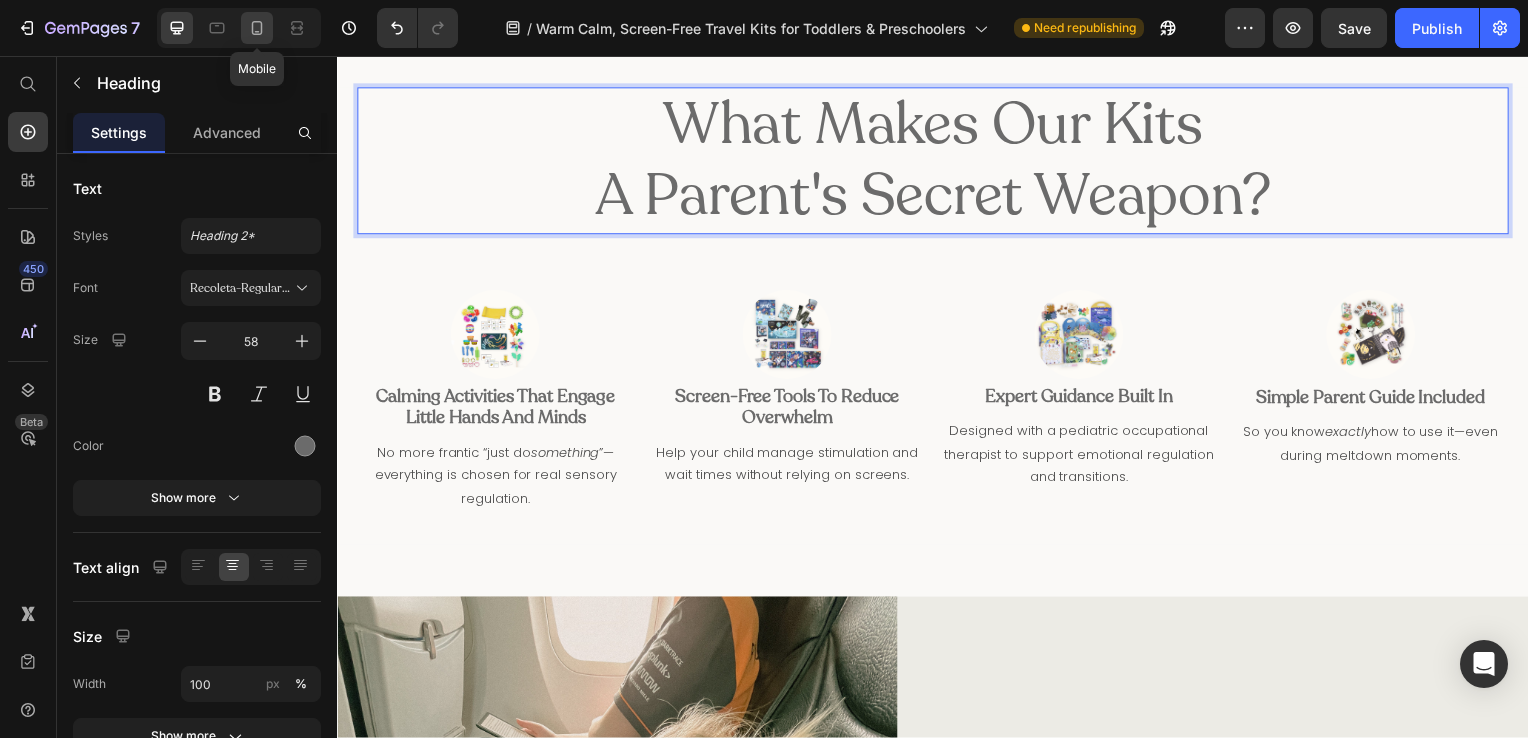 click 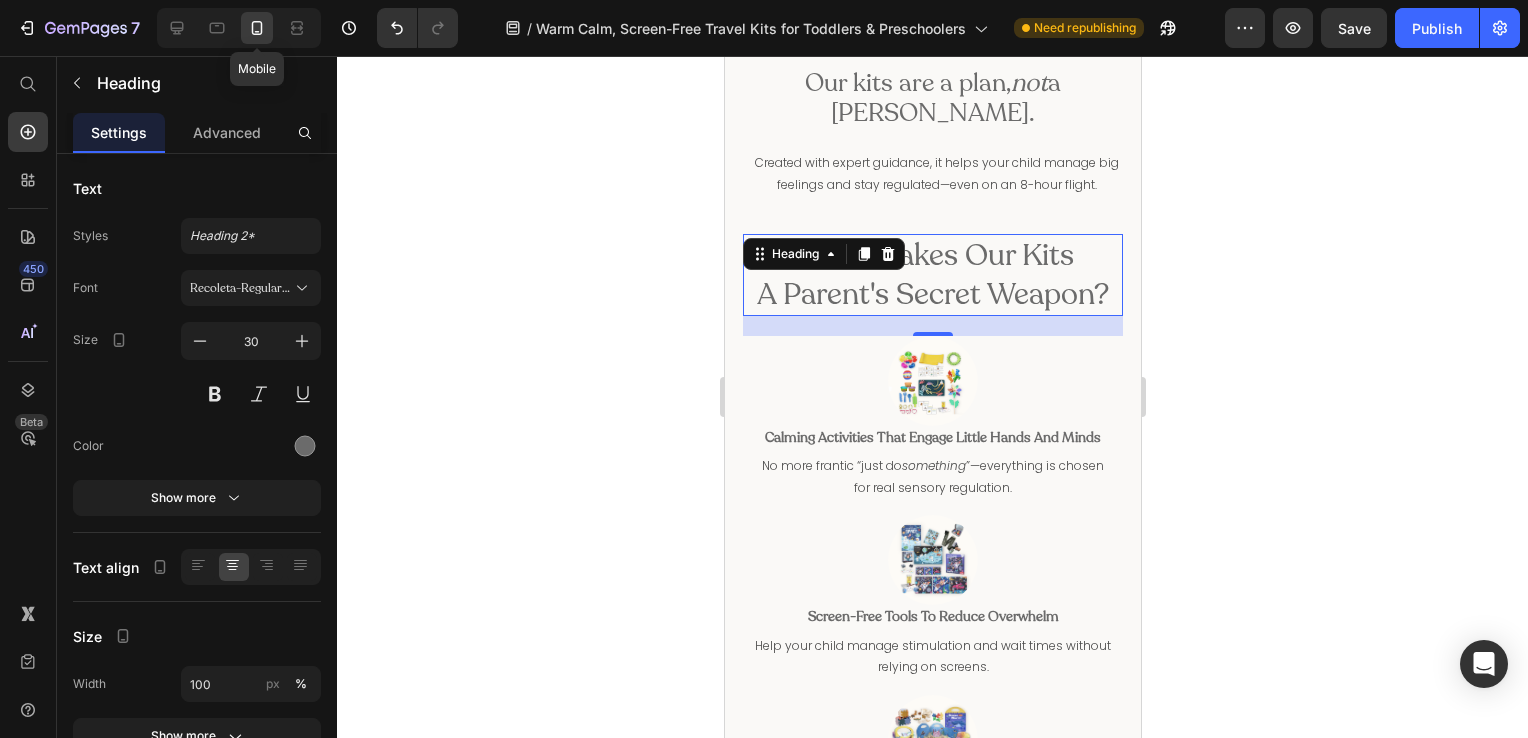 scroll, scrollTop: 861, scrollLeft: 0, axis: vertical 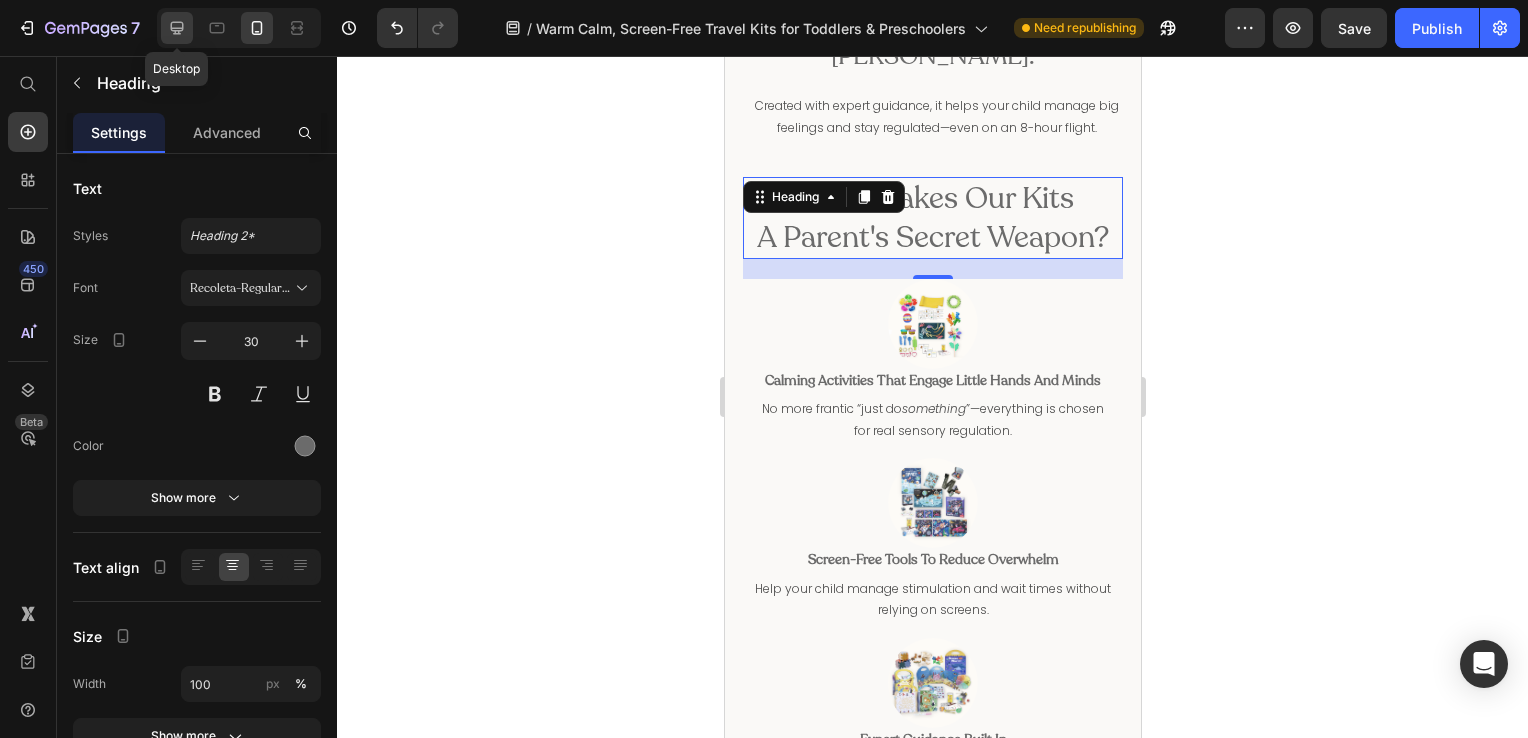 click 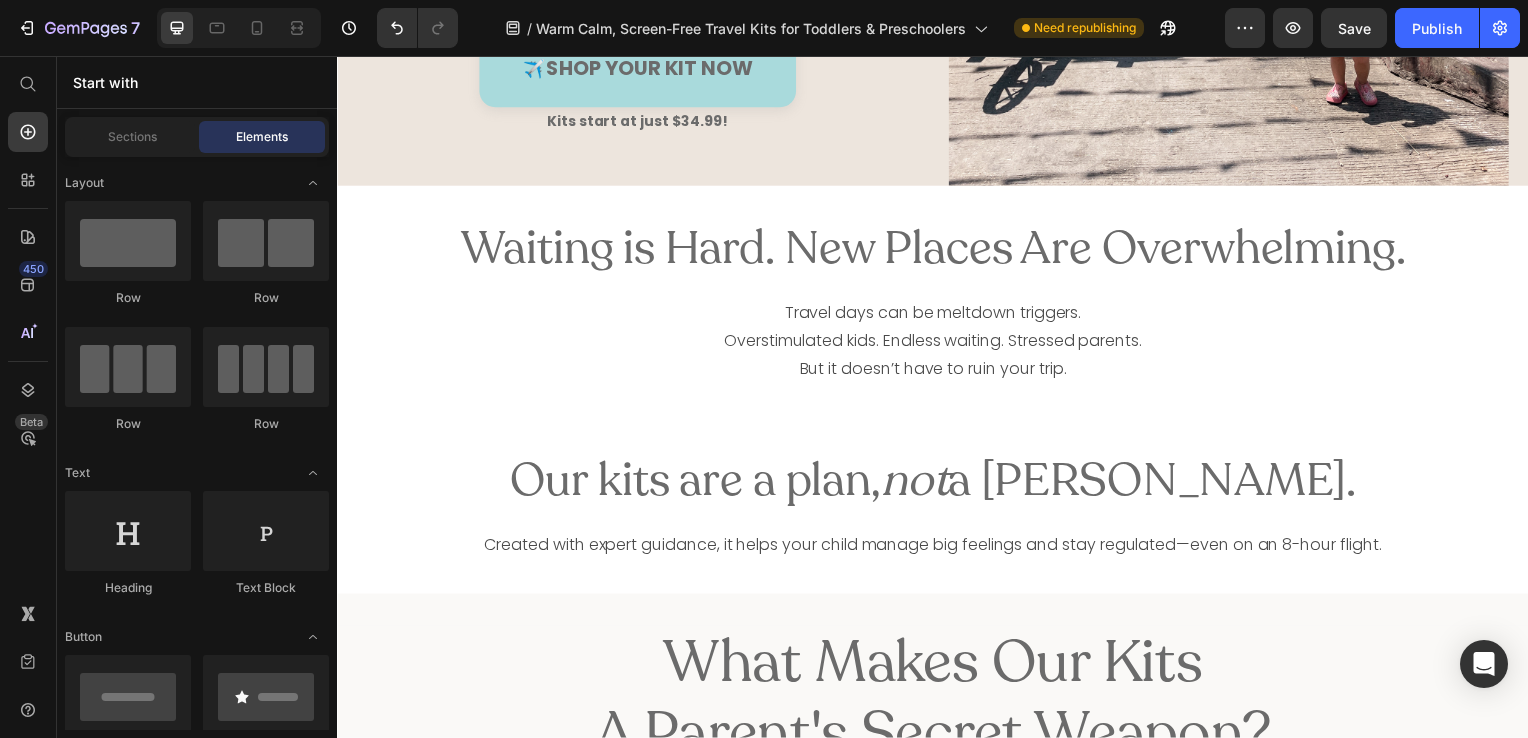 scroll, scrollTop: 636, scrollLeft: 0, axis: vertical 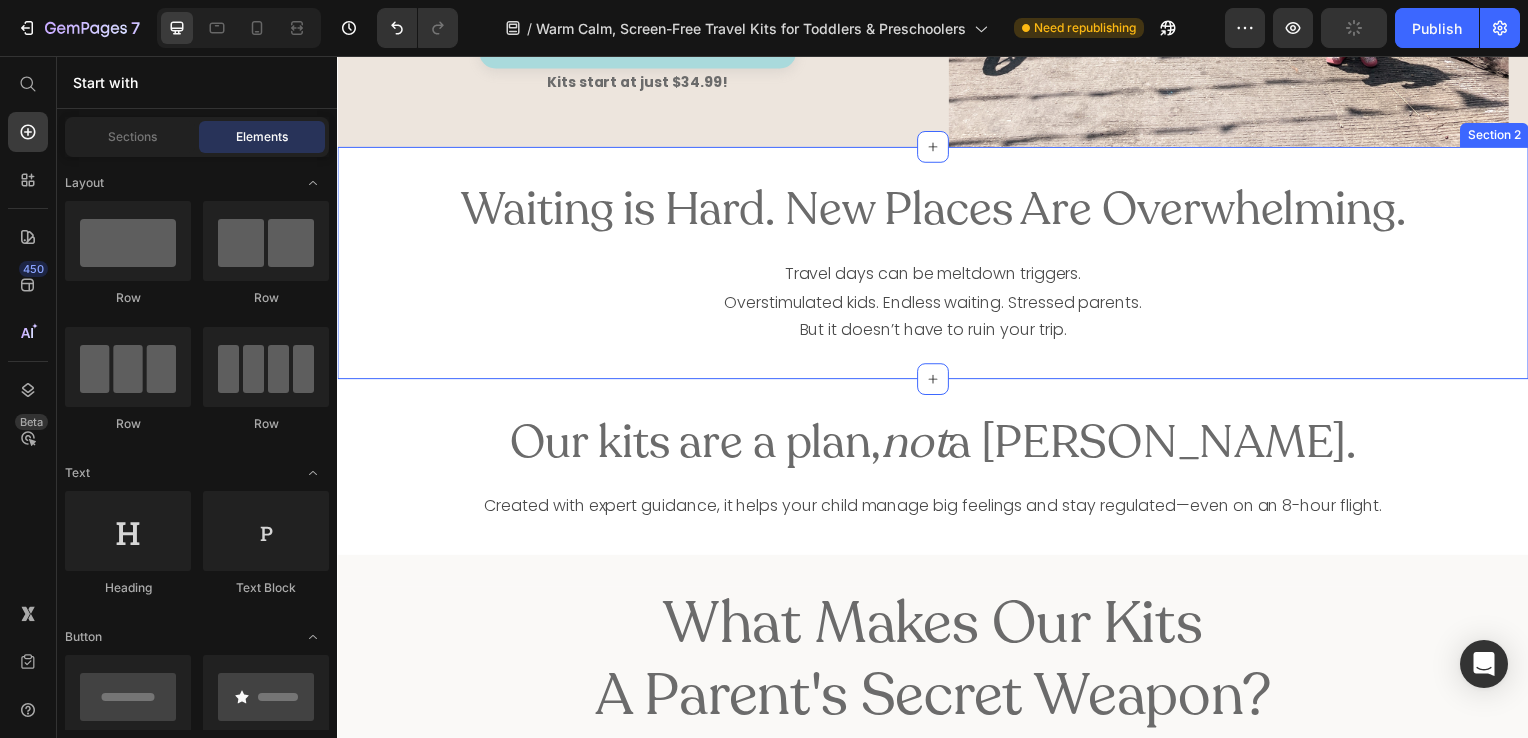 click on "Waiting is Hard. New Places Are Overwhelming. Heading Travel days can be meltdown triggers.  Overstimulated kids. Endless waiting. Stressed parents. But it doesn’t have to ruin your trip. Text Block Section 2" at bounding box center [937, 265] 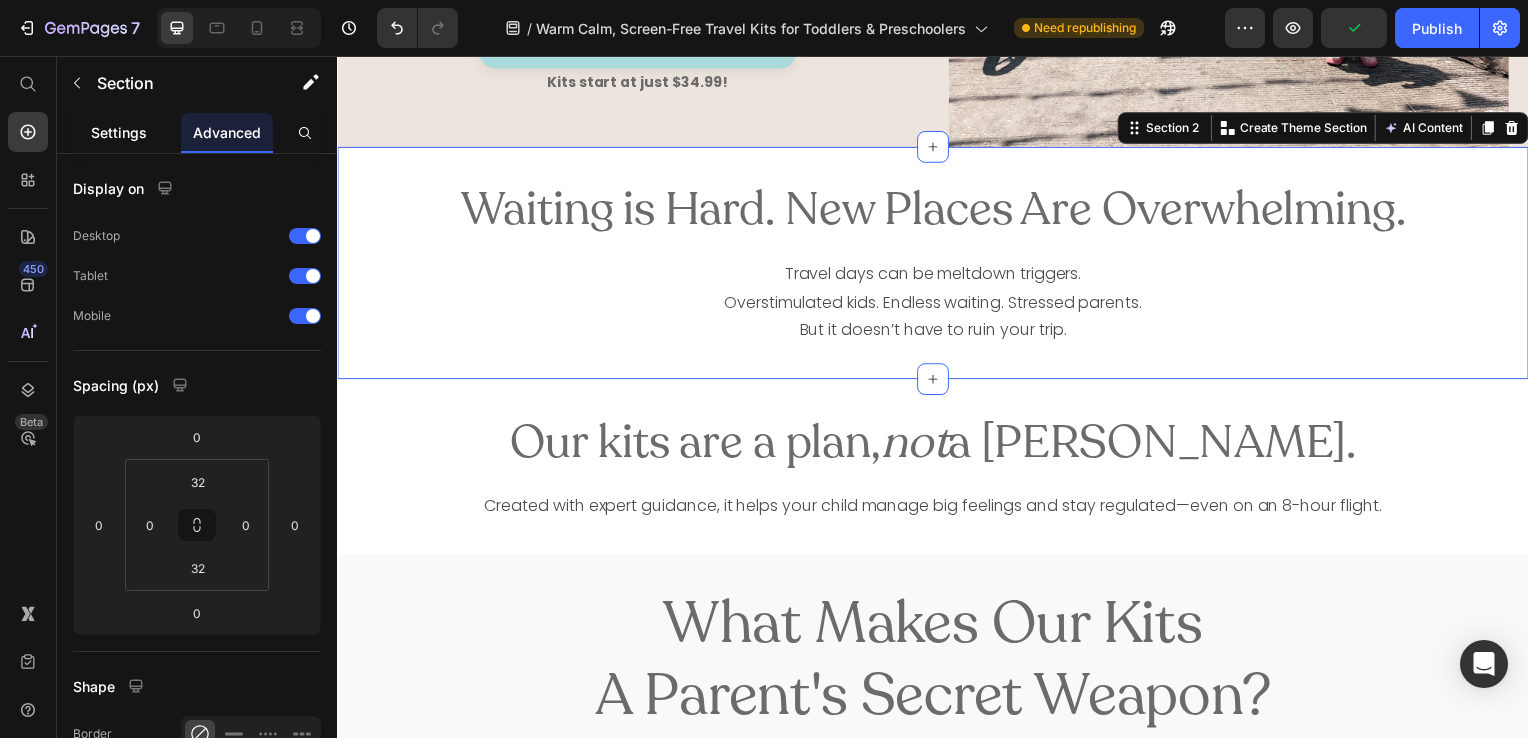 click on "Settings" 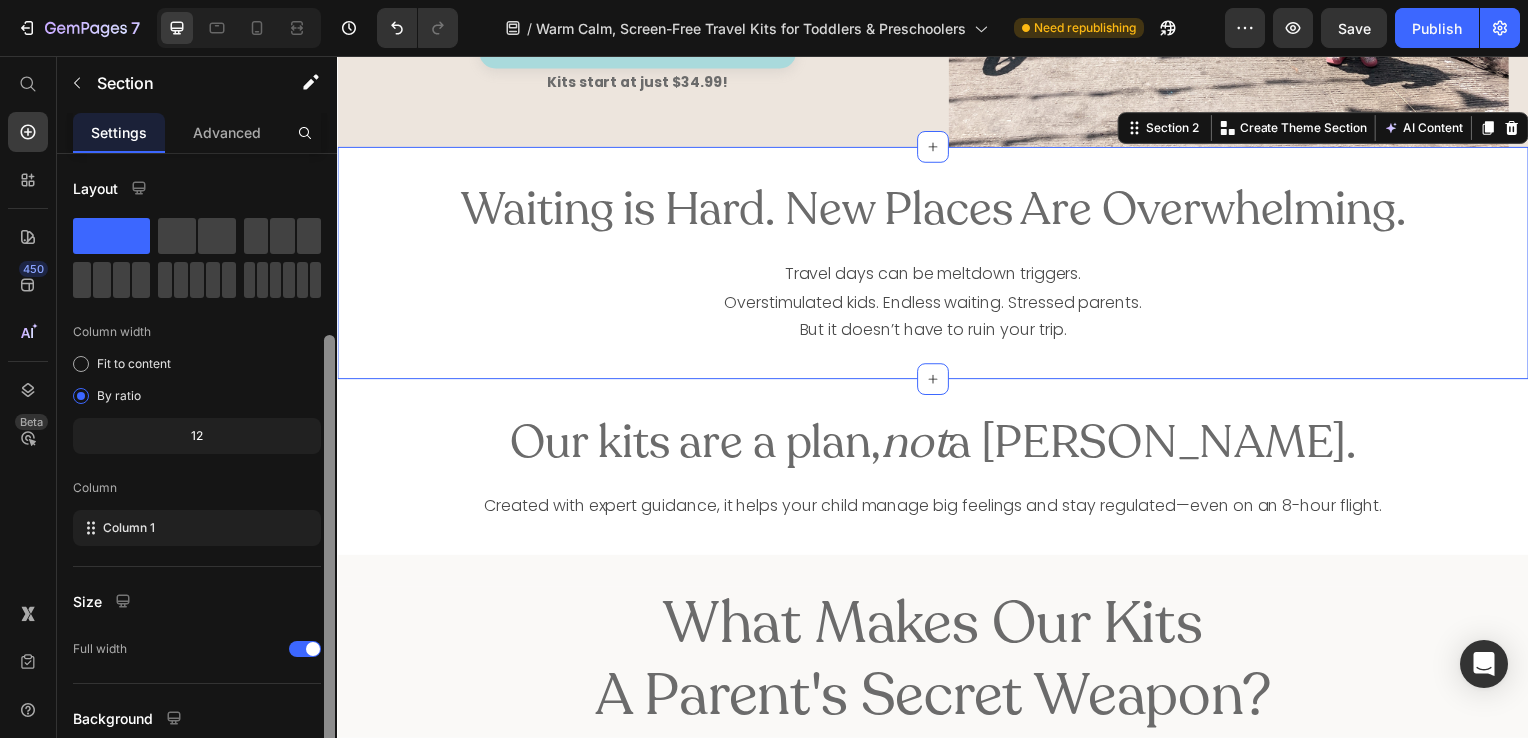 scroll, scrollTop: 164, scrollLeft: 0, axis: vertical 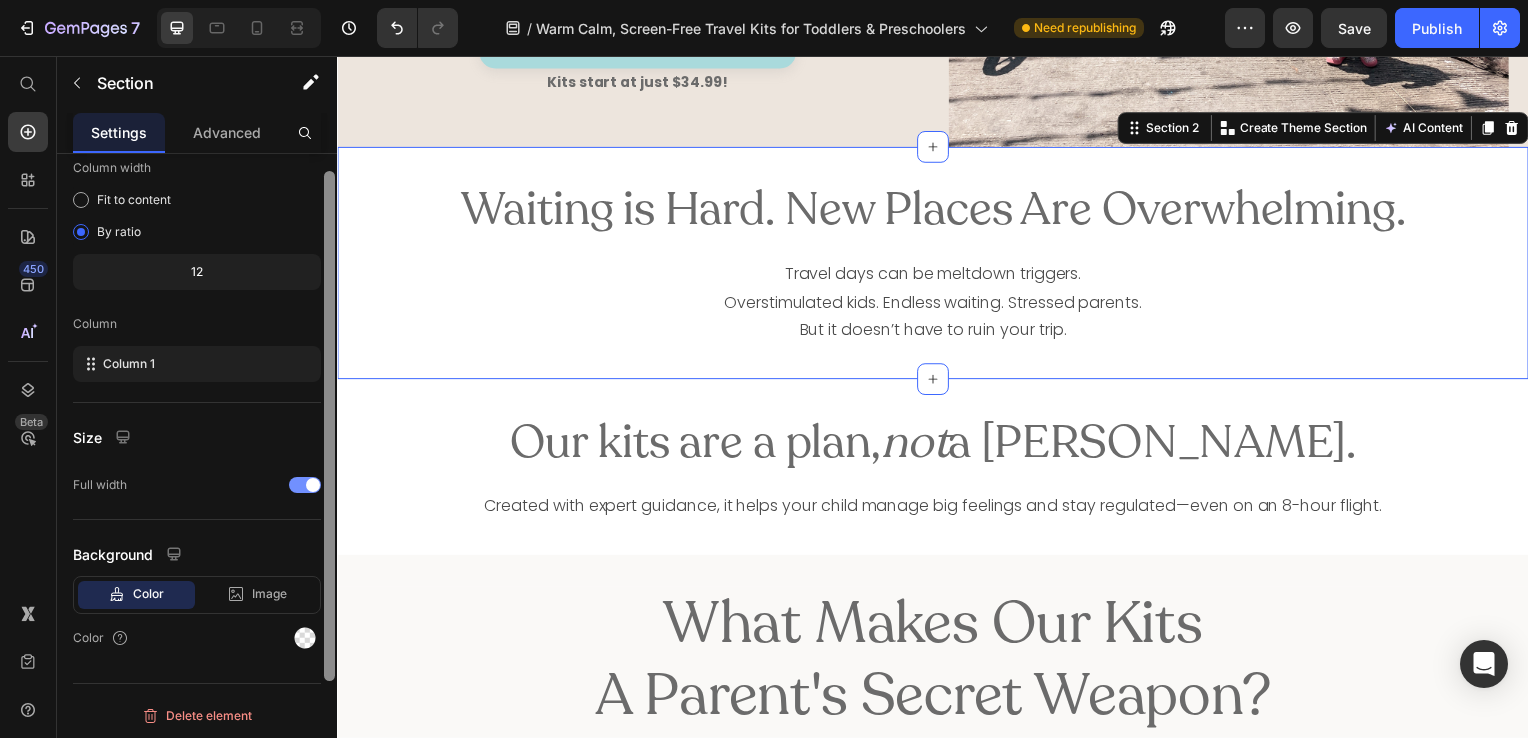 drag, startPoint x: 329, startPoint y: 174, endPoint x: 320, endPoint y: 470, distance: 296.13678 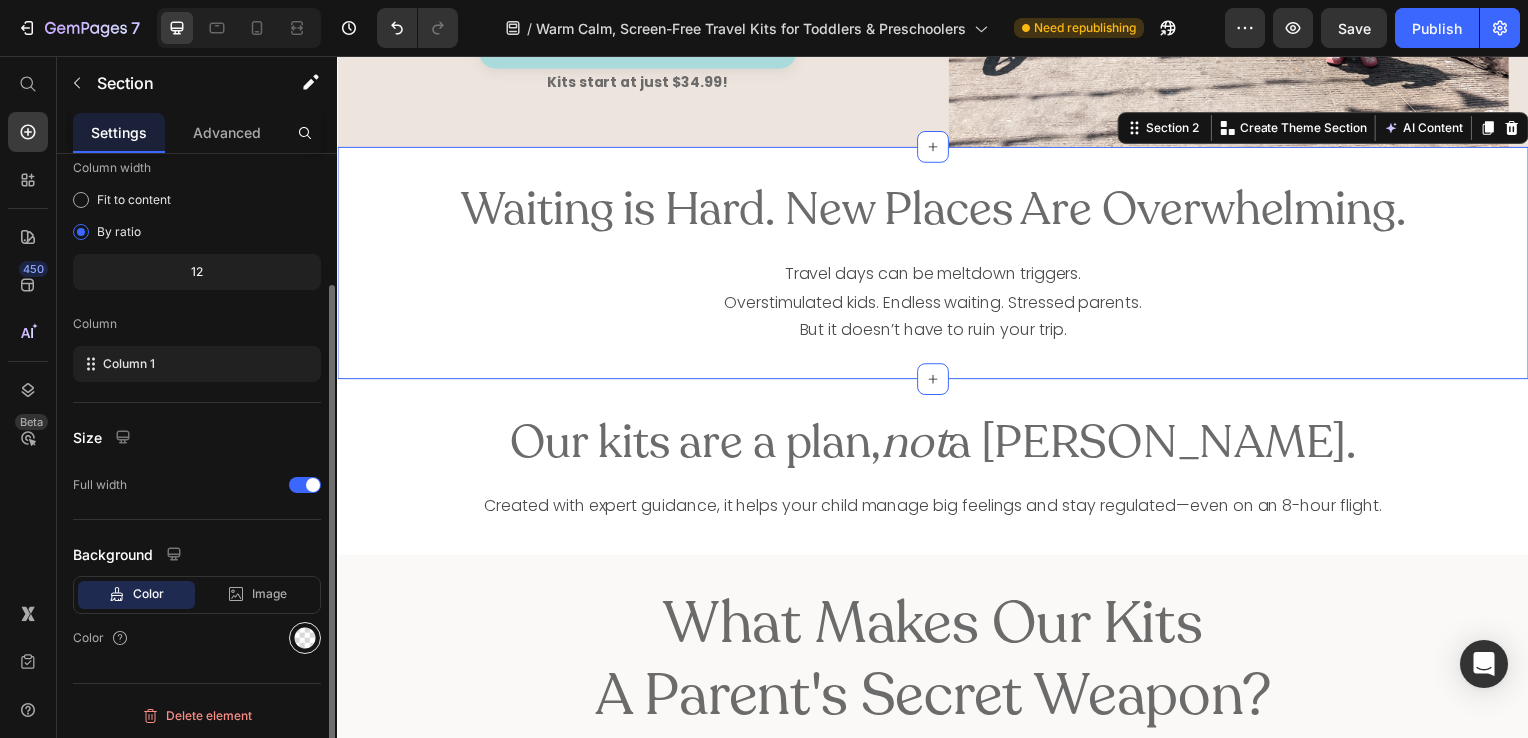 click at bounding box center (305, 638) 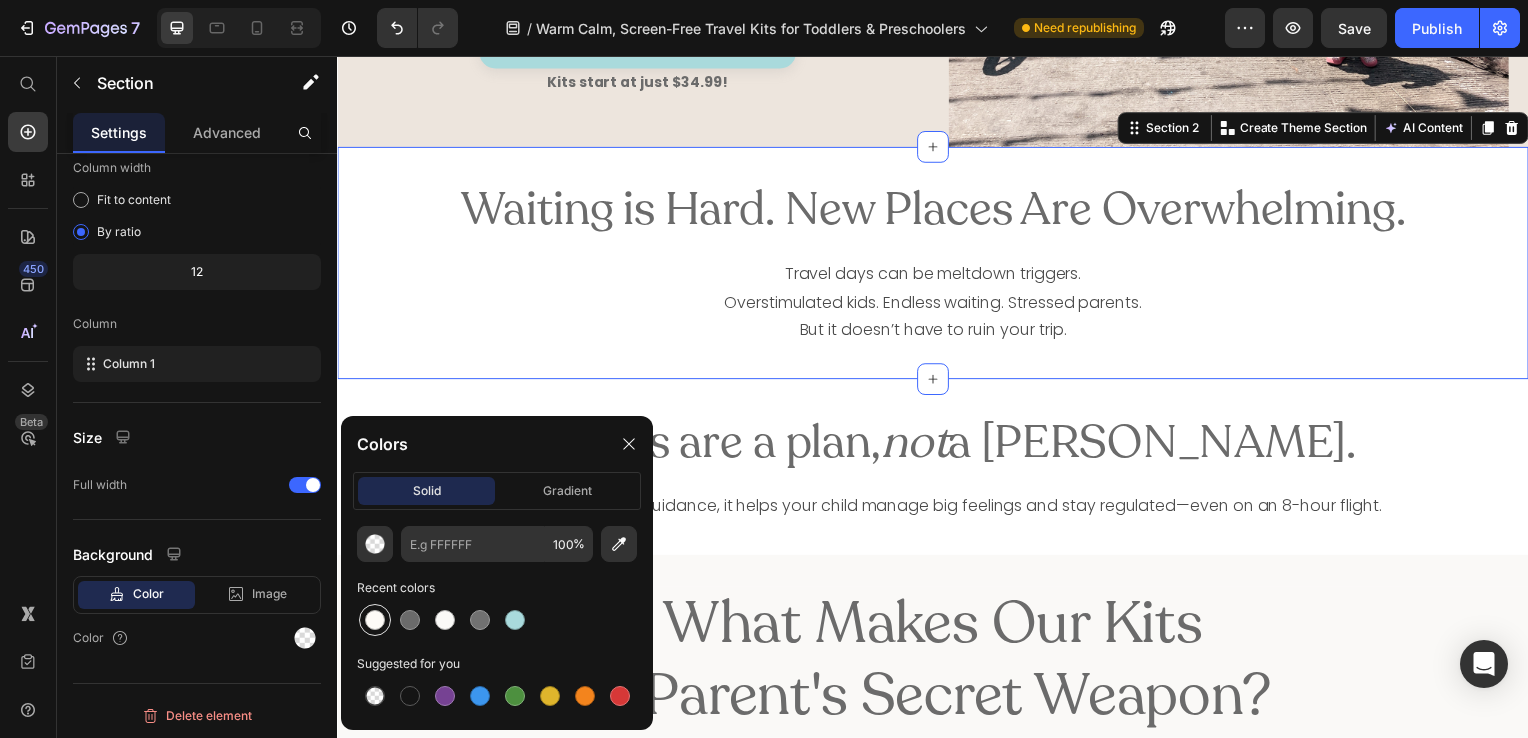 click at bounding box center (375, 620) 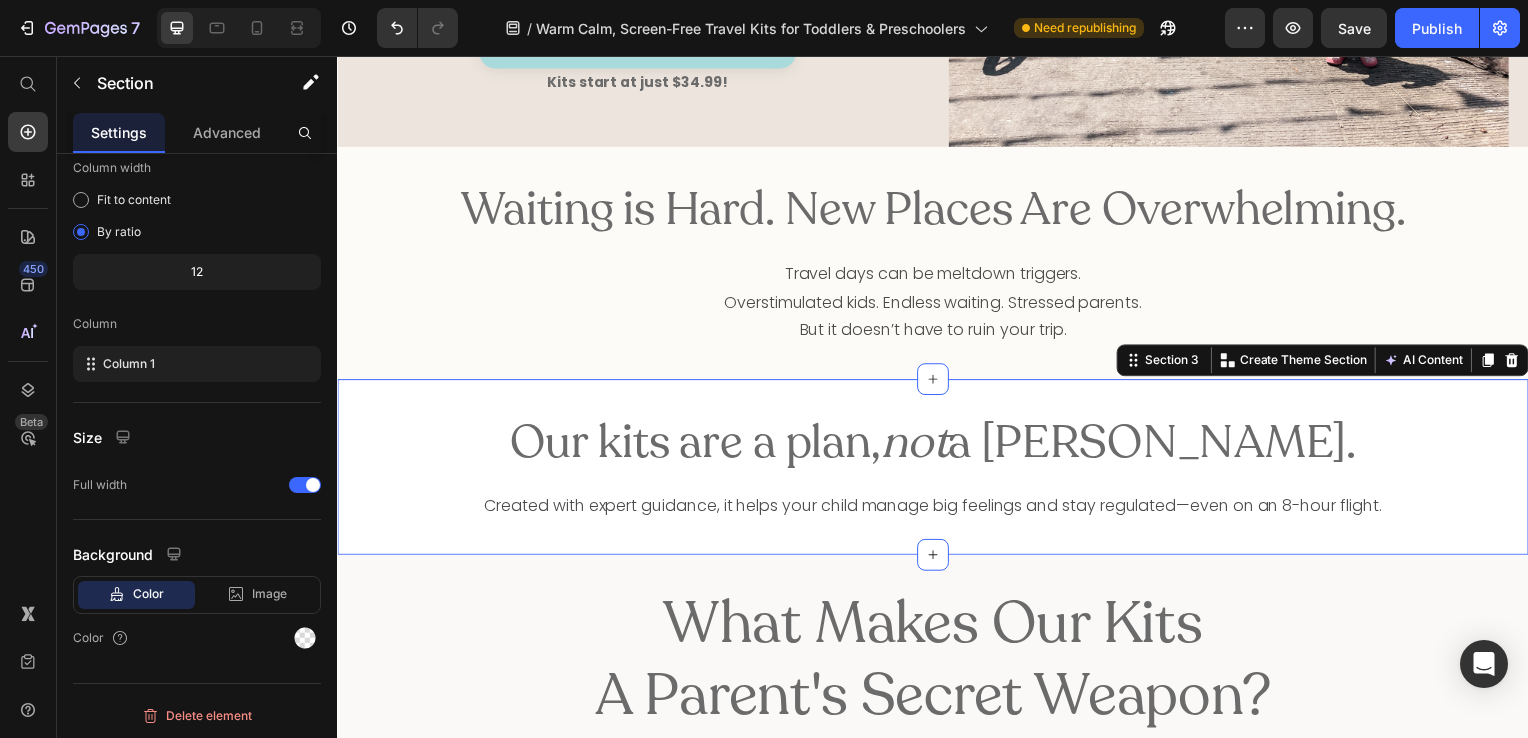 click on "Our kits are a plan,  not  a gamble. Heading Created with expert guidance, it helps your child manage big feelings and stay regulated—even on an 8-hour flight. Text Block Section 3   You can create reusable sections Create Theme Section AI Content Write with GemAI What would you like to describe here? Tone and Voice Persuasive Product Toddler Fine Motor Jar Activity Pages - Printable Show more Generate" at bounding box center [937, 470] 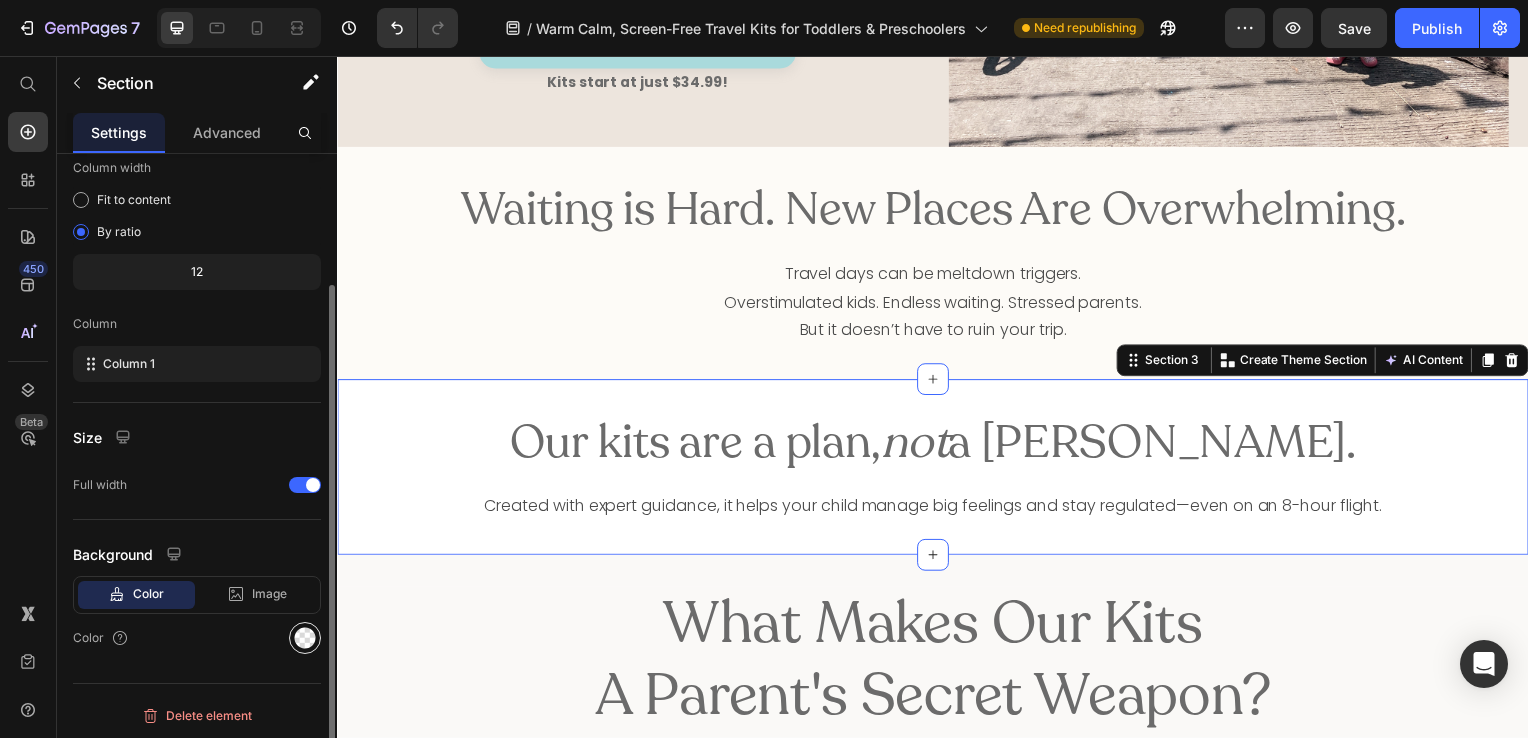 click at bounding box center [305, 638] 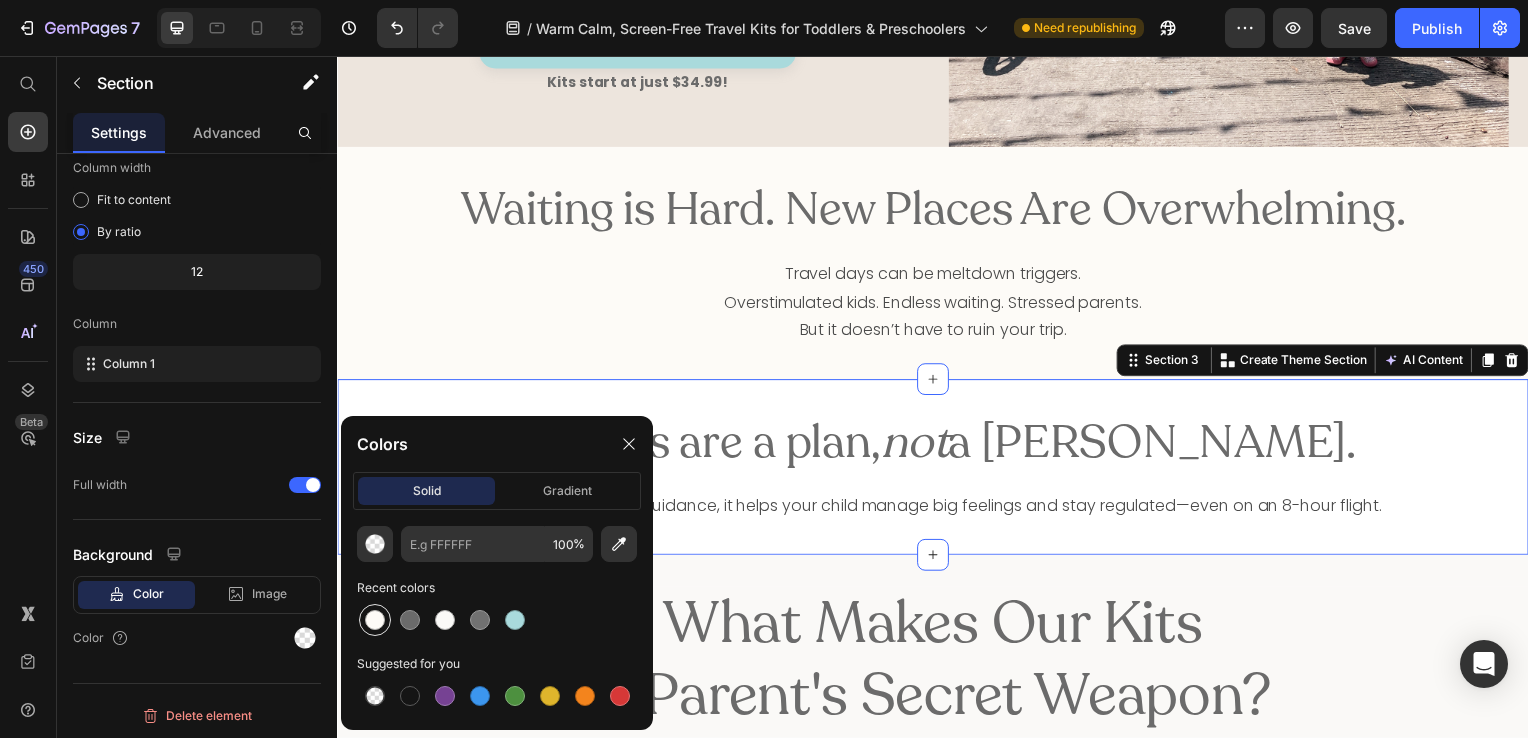 click at bounding box center (375, 620) 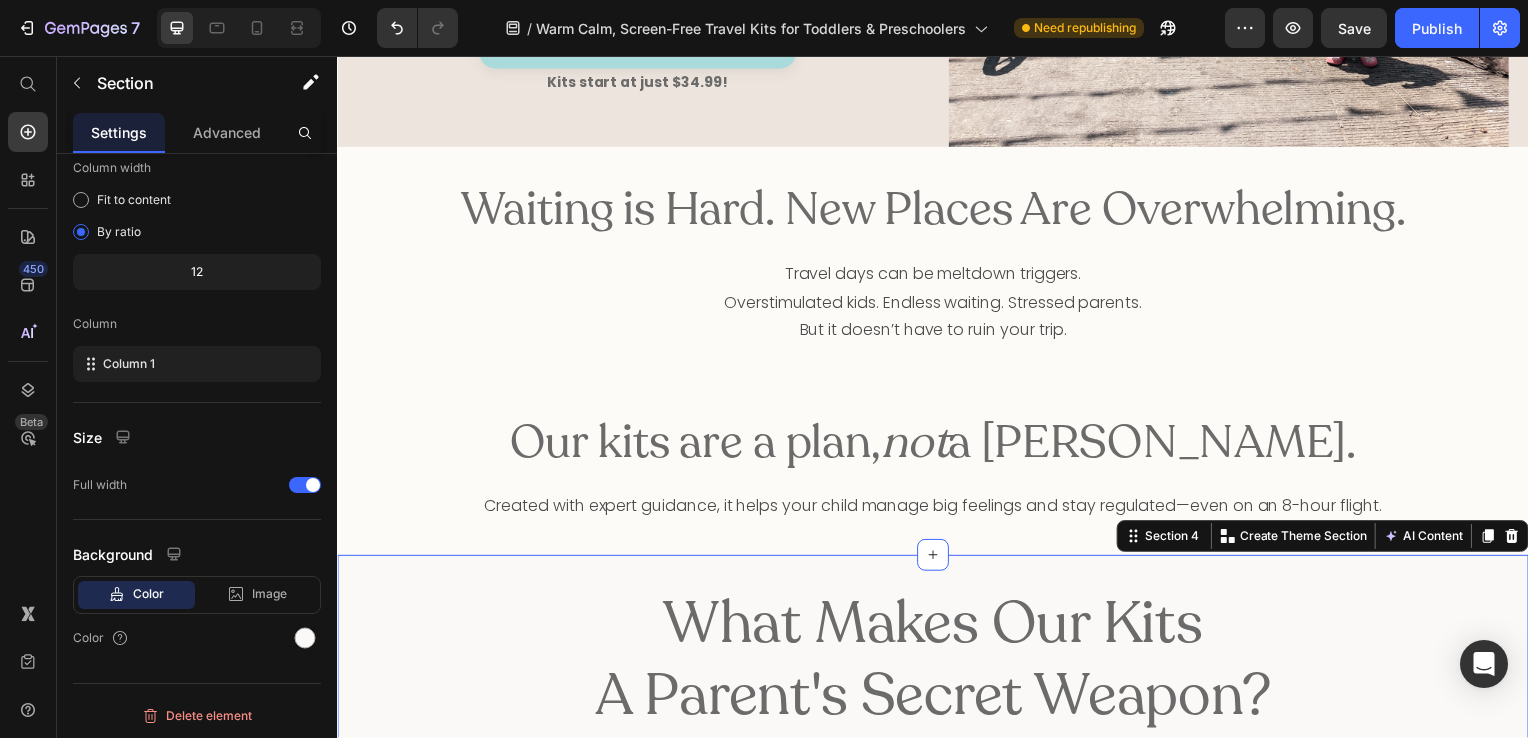 click on "What Makes Our kits  a parent's secret weapon? Heading Image Calming Activities That Engage Little Hands and Minds Heading No more frantic “just do  something ”—everything is chosen for real sensory regulation. Text Block Image Screen-Free Tools to Reduce Overwhelm Heading Help your child manage stimulation and wait times without relying on screens. Text Block Image Expert Guidance Built In Heading Designed with a pediatric occupational therapist to support emotional regulation and transitions. Text Block Image Simple Parent Guide Included Heading So you know  exactly  how to use it—even during meltdown moments. Text Block Get Yours Today Button Row Row Section 4   You can create reusable sections Create Theme Section AI Content Write with GemAI What would you like to describe here? Tone and Voice Persuasive Product Toddler Fine Motor Jar Activity Pages - Printable Show more Generate" at bounding box center [937, 831] 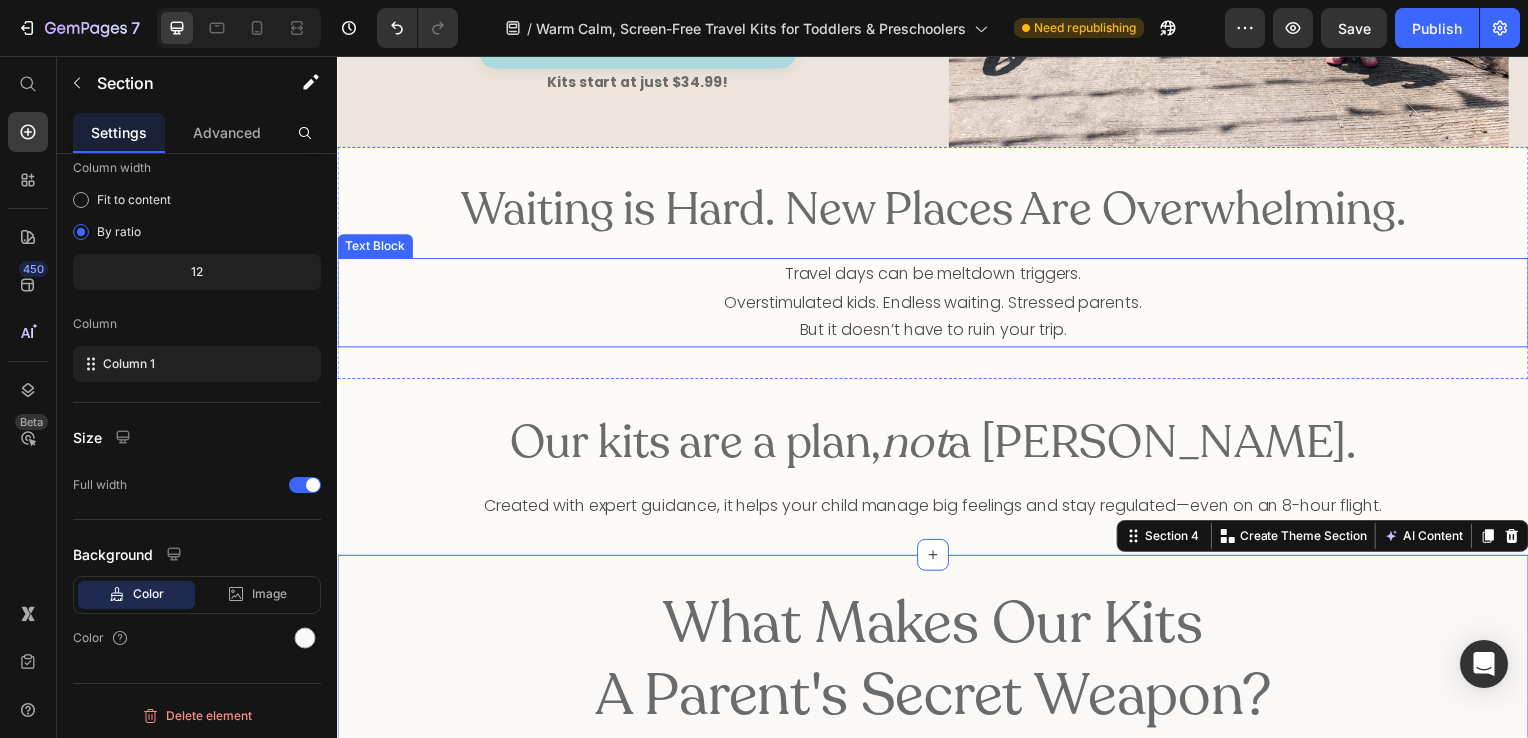 click on "But it doesn’t have to ruin your trip." at bounding box center [937, 333] 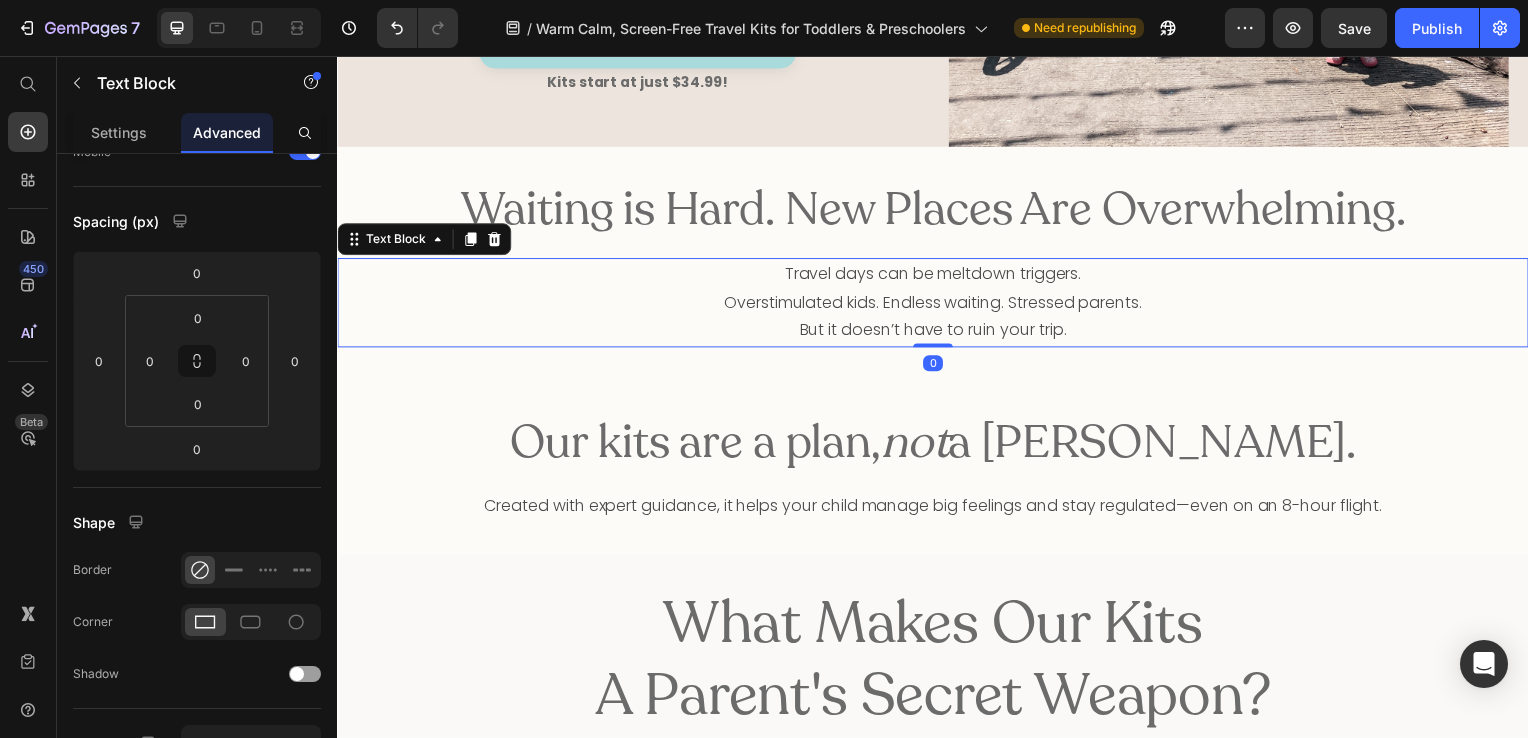 scroll, scrollTop: 0, scrollLeft: 0, axis: both 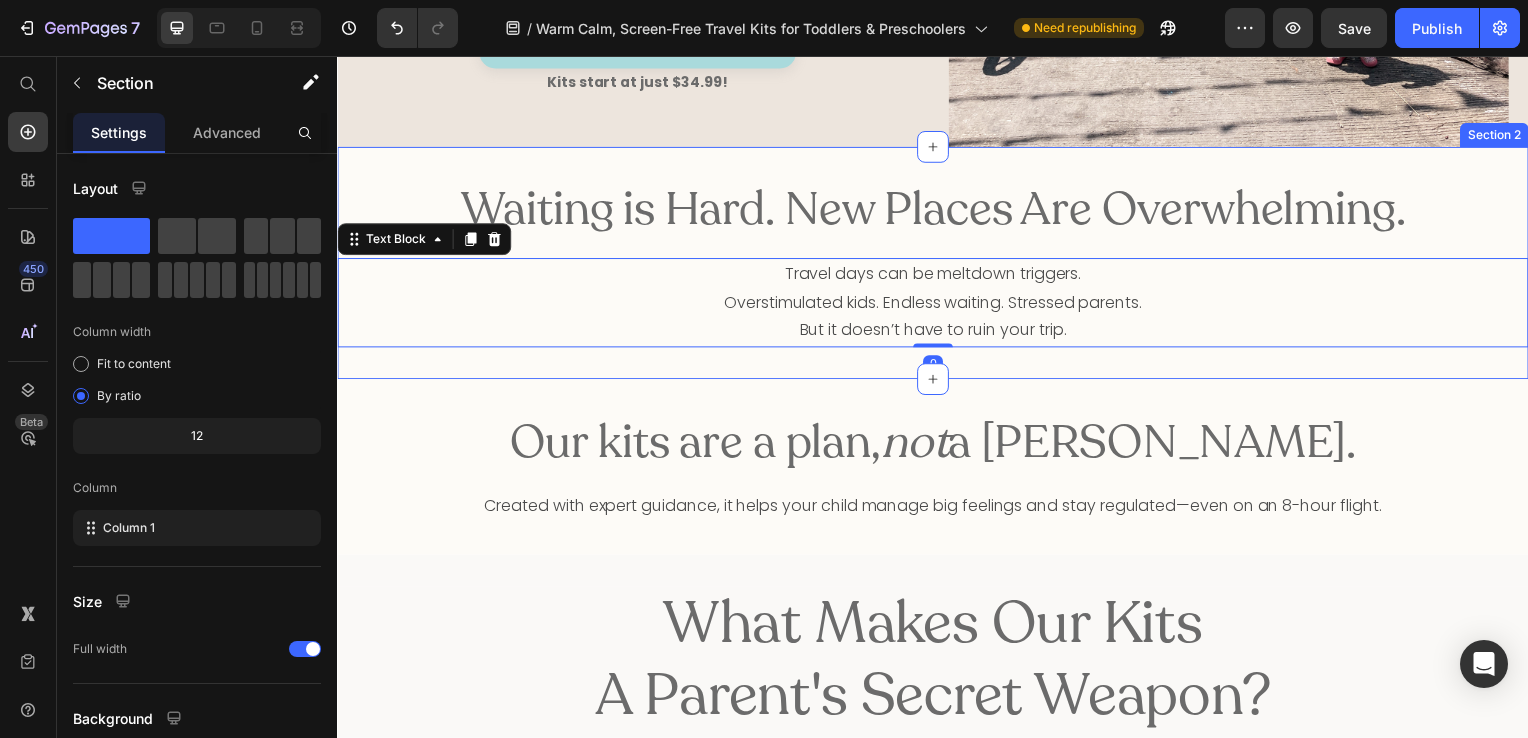 click on "Waiting is Hard. New Places Are Overwhelming. Heading Travel days can be meltdown triggers.  Overstimulated kids. Endless waiting. Stressed parents. But it doesn’t have to ruin your trip. Text Block   0 Section 2" at bounding box center [937, 265] 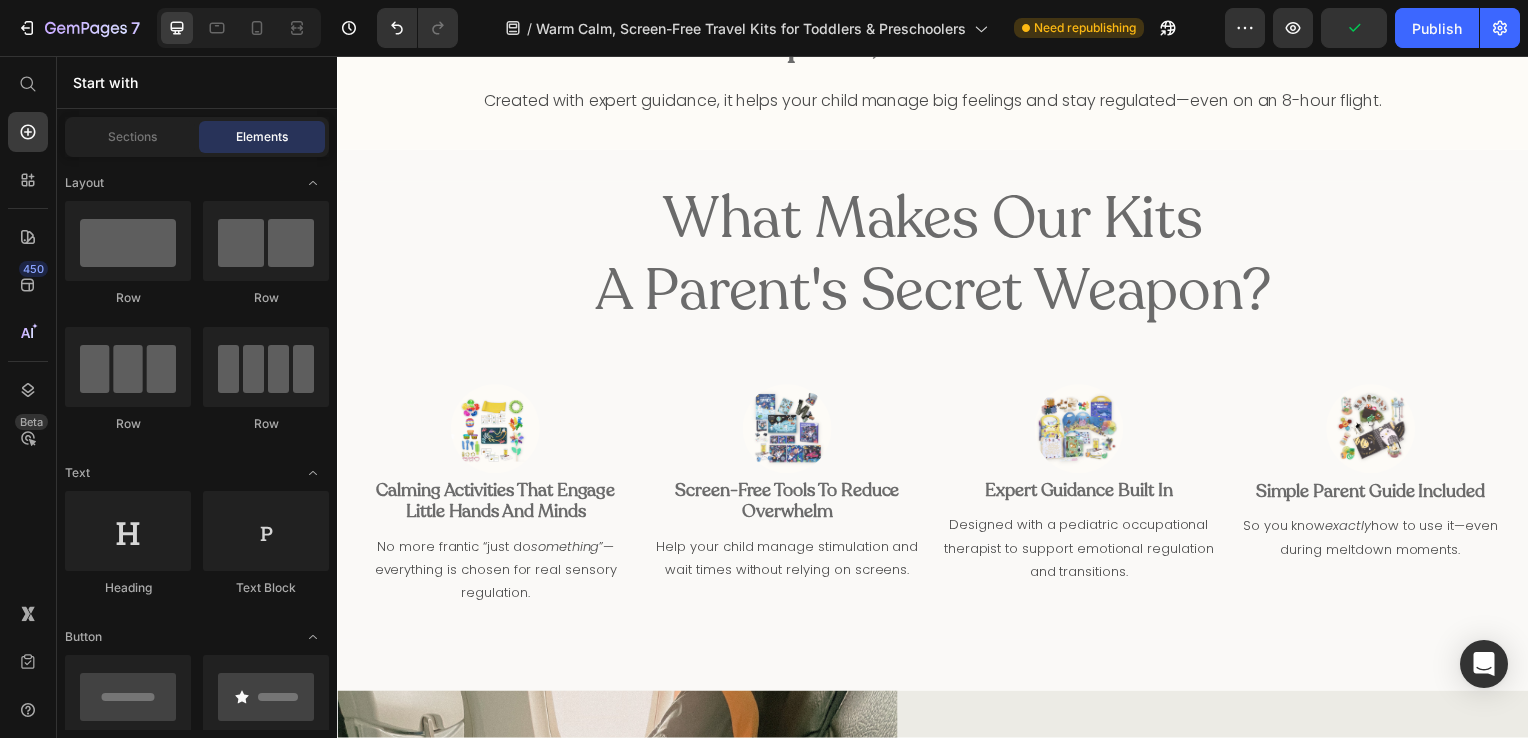 scroll, scrollTop: 1039, scrollLeft: 0, axis: vertical 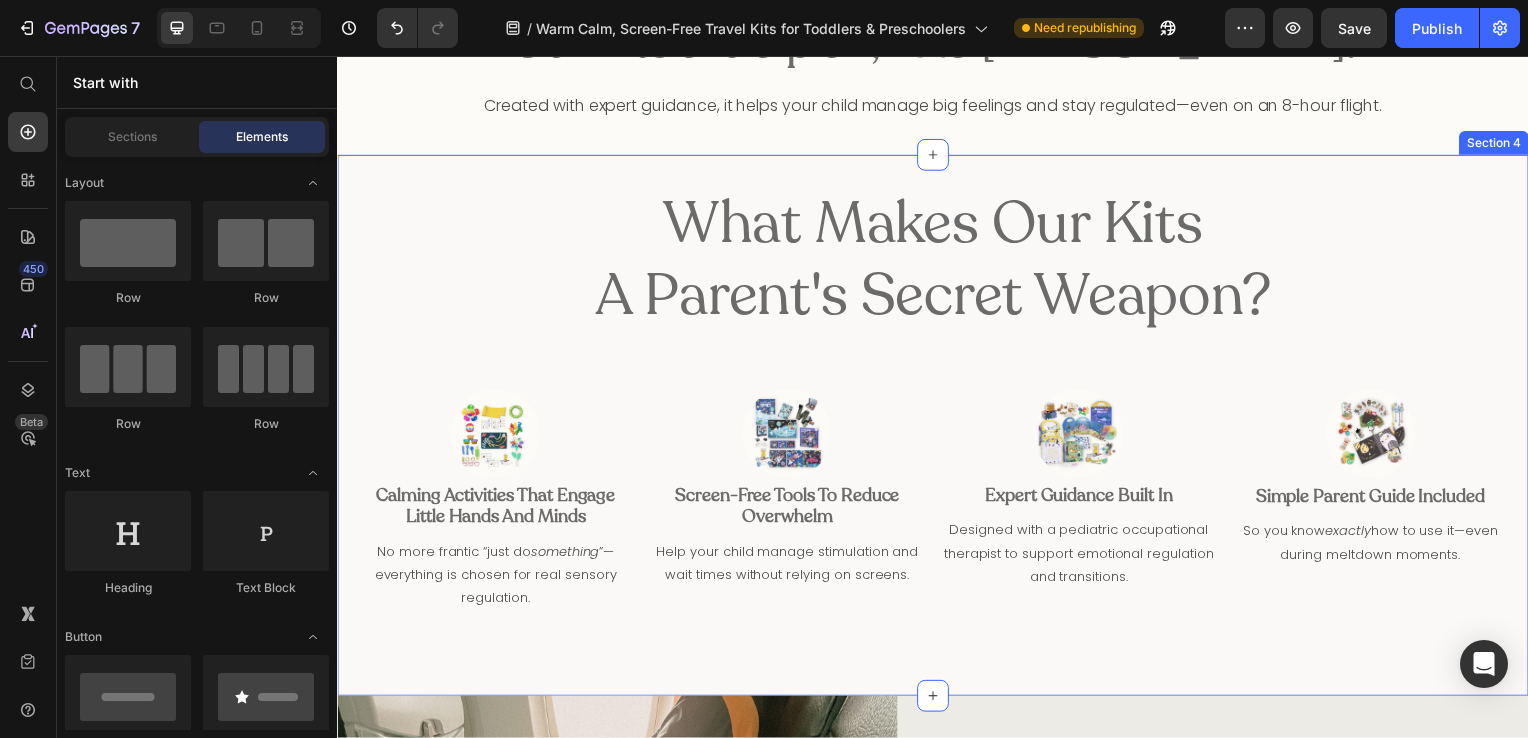 click on "What Makes Our kits  a parent's secret weapon? Heading Image Calming Activities That Engage Little Hands and Minds Heading No more frantic “just do  something ”—everything is chosen for real sensory regulation. Text Block Image Screen-Free Tools to Reduce Overwhelm Heading Help your child manage stimulation and wait times without relying on screens. Text Block Image Expert Guidance Built In Heading Designed with a pediatric occupational therapist to support emotional regulation and transitions. Text Block Image Simple Parent Guide Included Heading So you know  exactly  how to use it—even during meltdown moments. Text Block Get Yours Today Button Row Row Section 4" at bounding box center [937, 428] 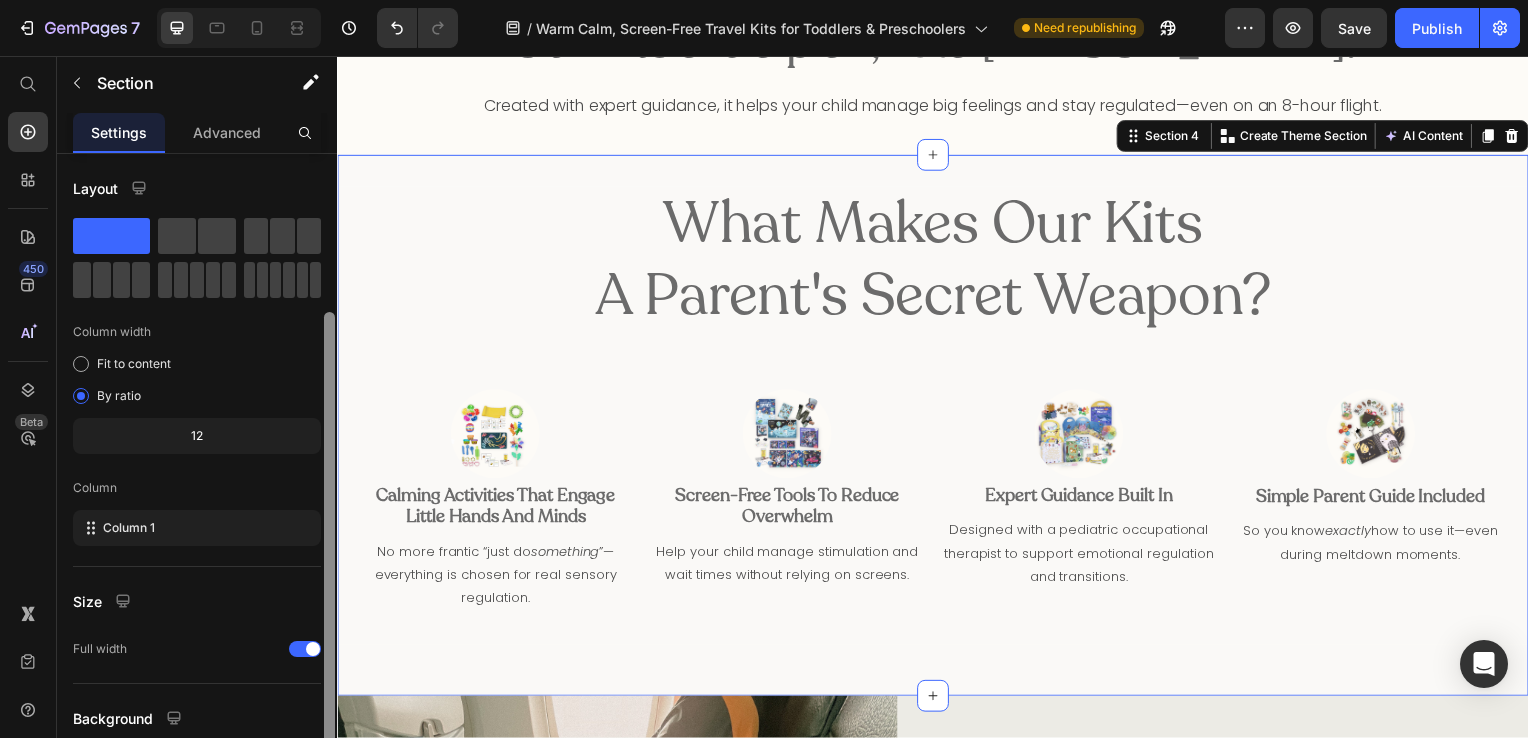scroll, scrollTop: 164, scrollLeft: 0, axis: vertical 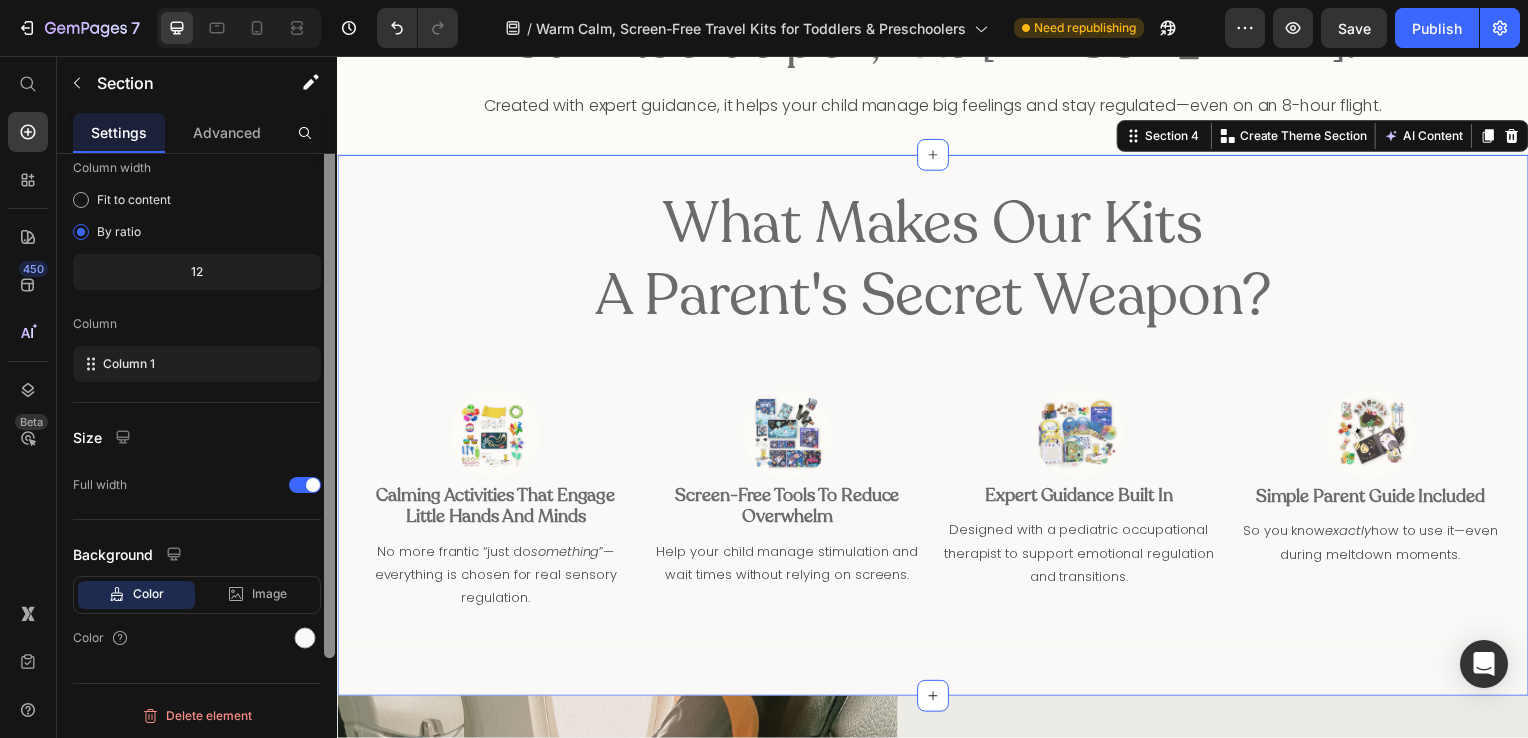 drag, startPoint x: 328, startPoint y: 402, endPoint x: 328, endPoint y: 602, distance: 200 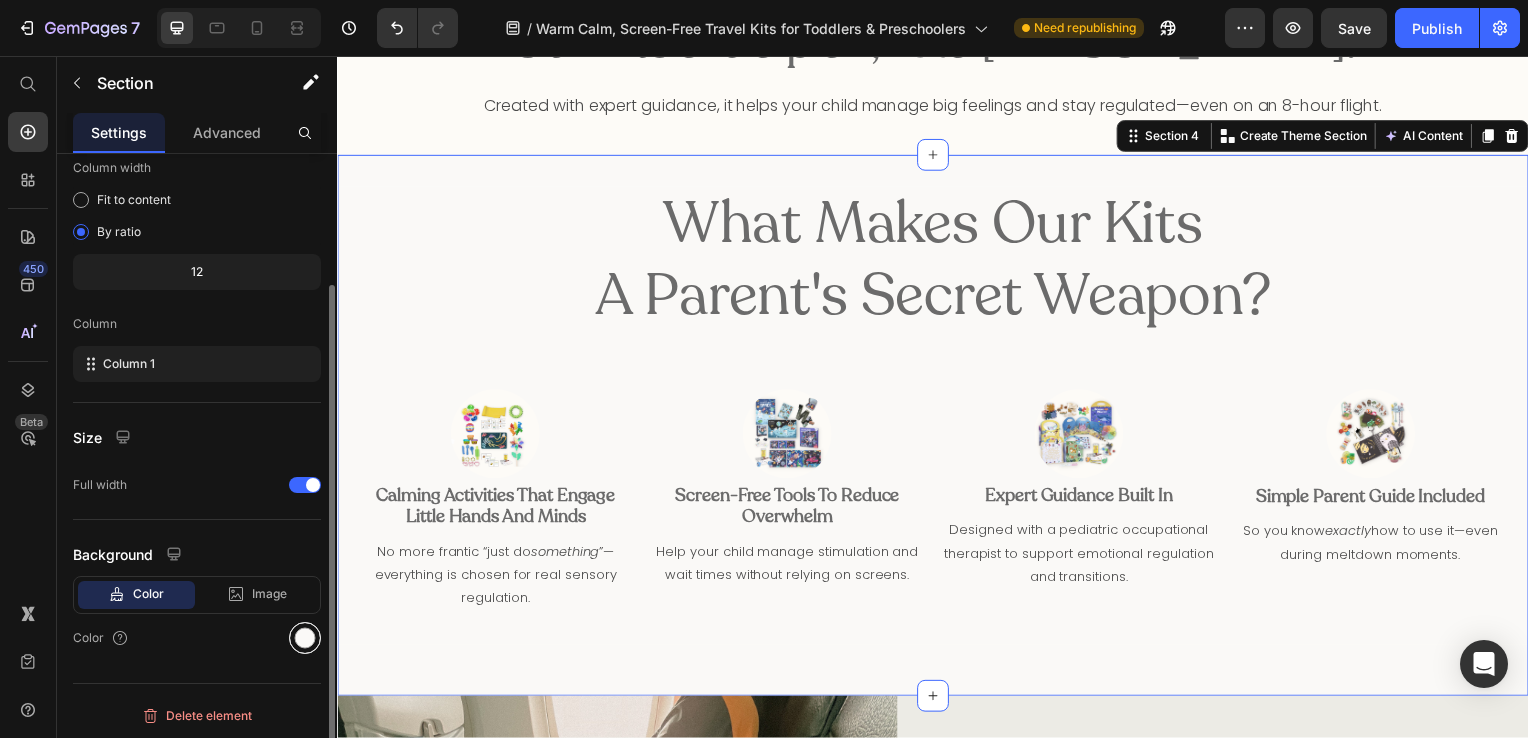 click at bounding box center (305, 638) 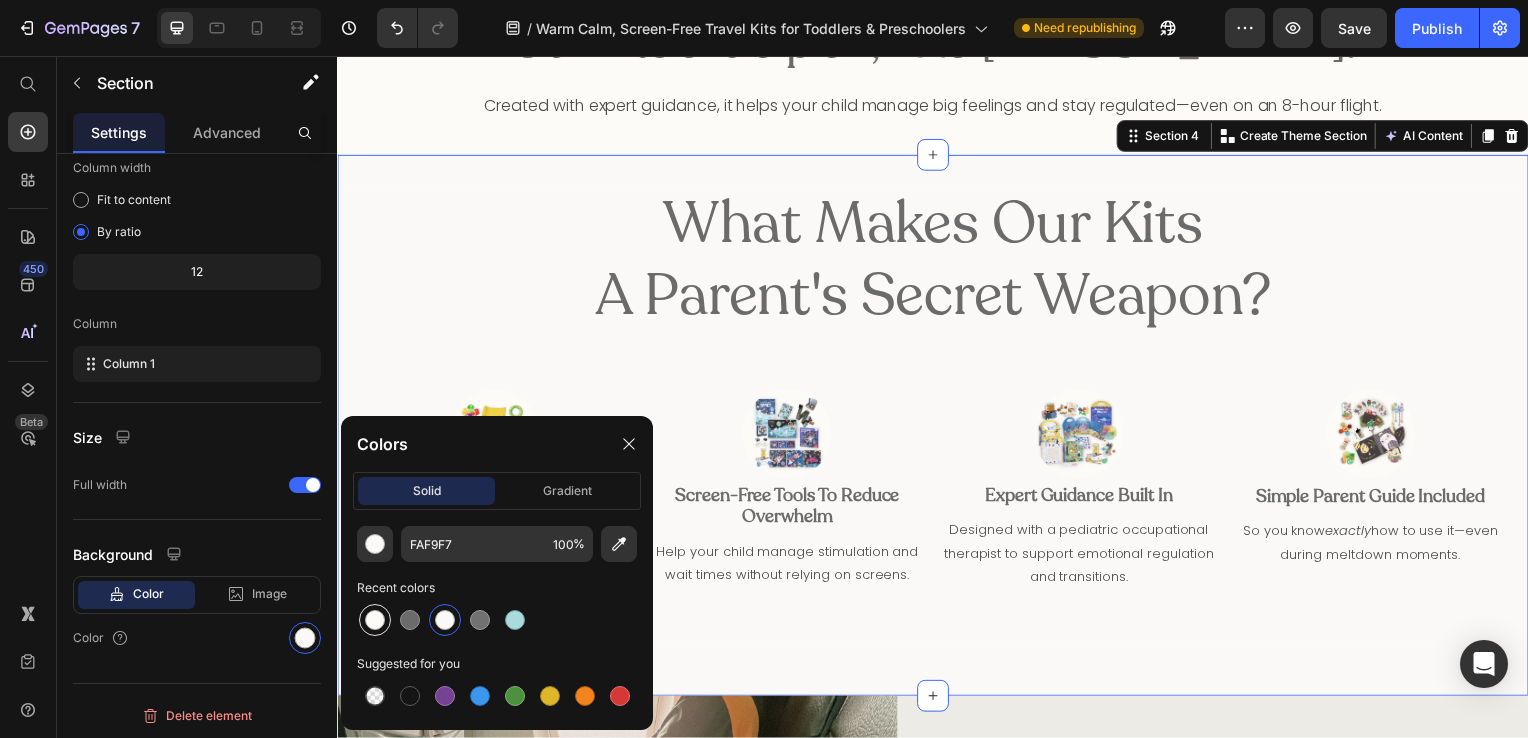 click at bounding box center (375, 620) 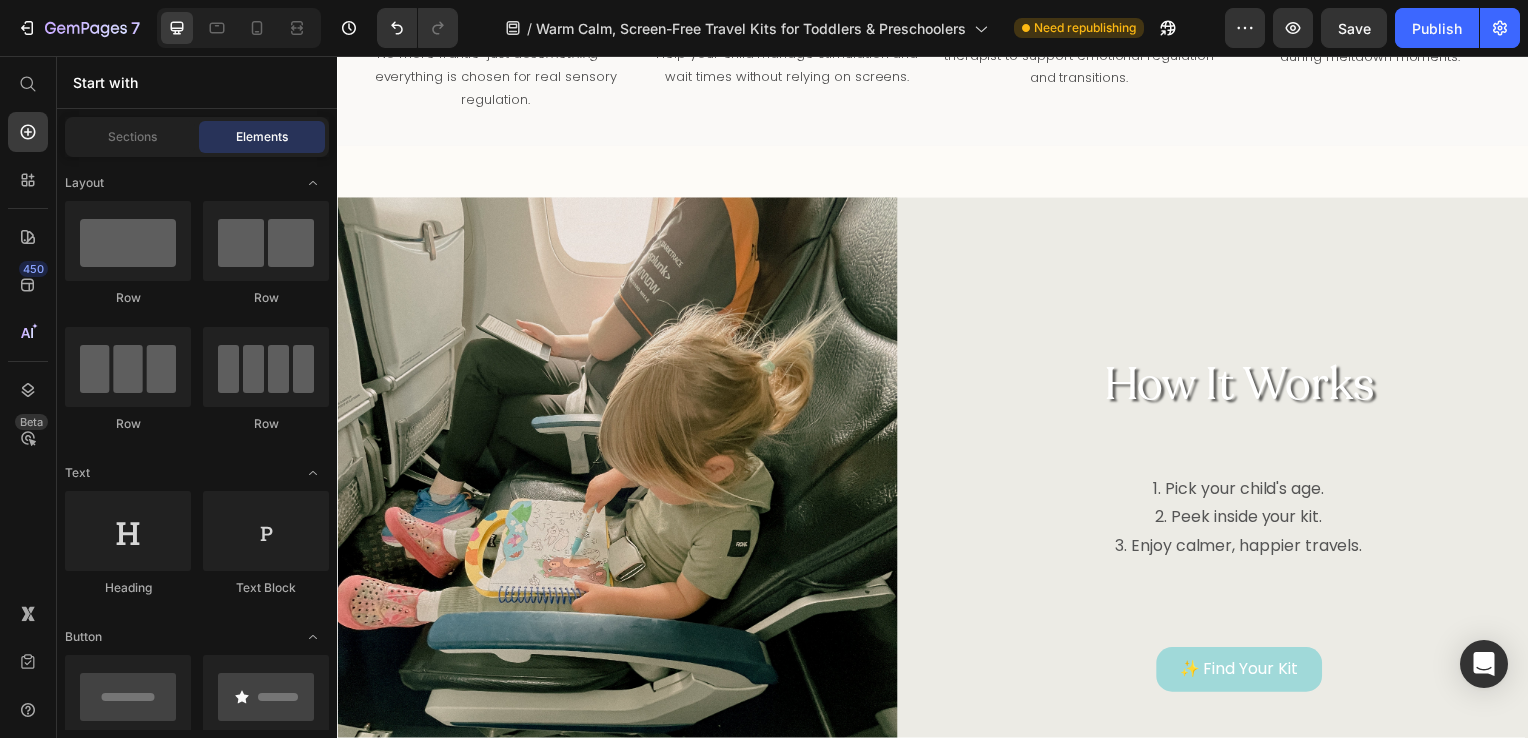 scroll, scrollTop: 1532, scrollLeft: 0, axis: vertical 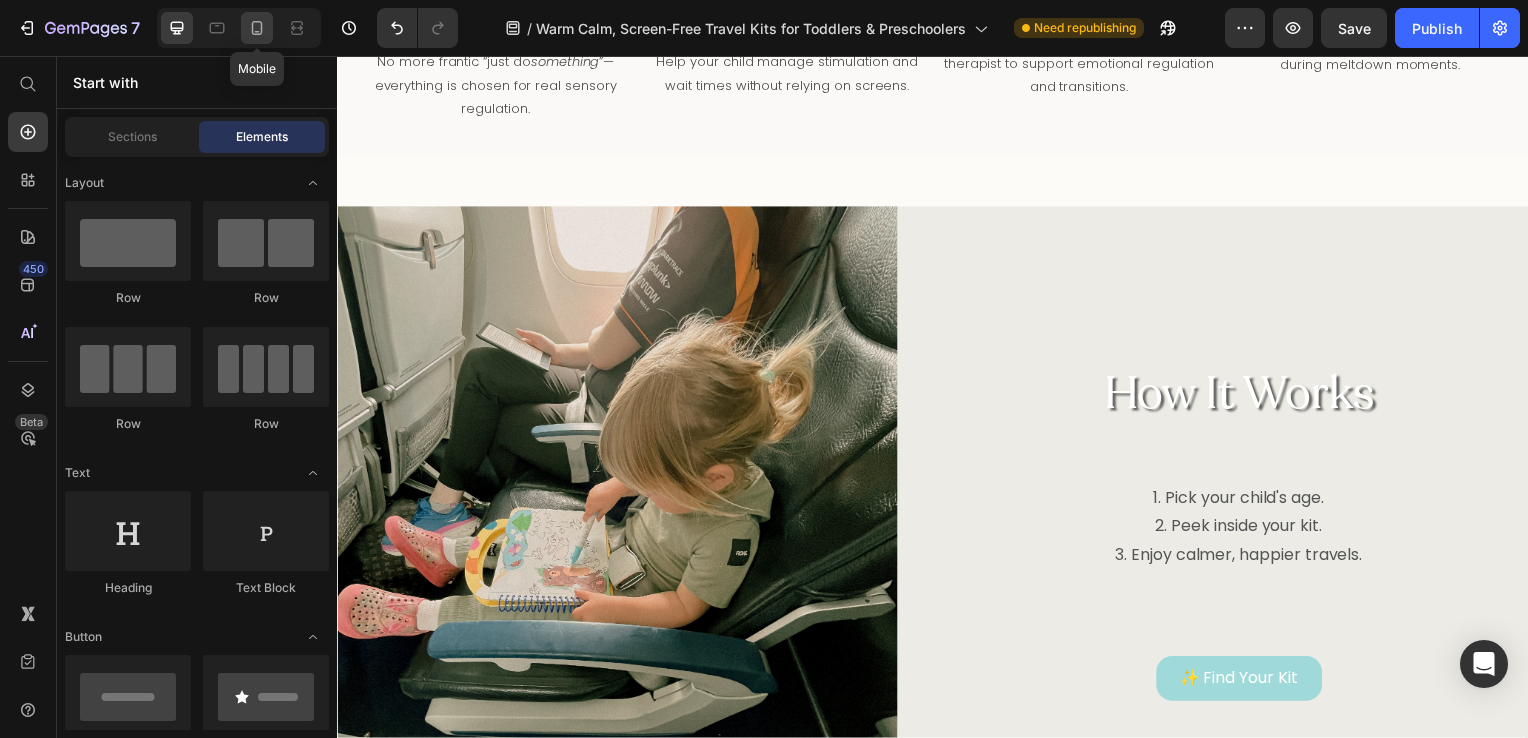 click 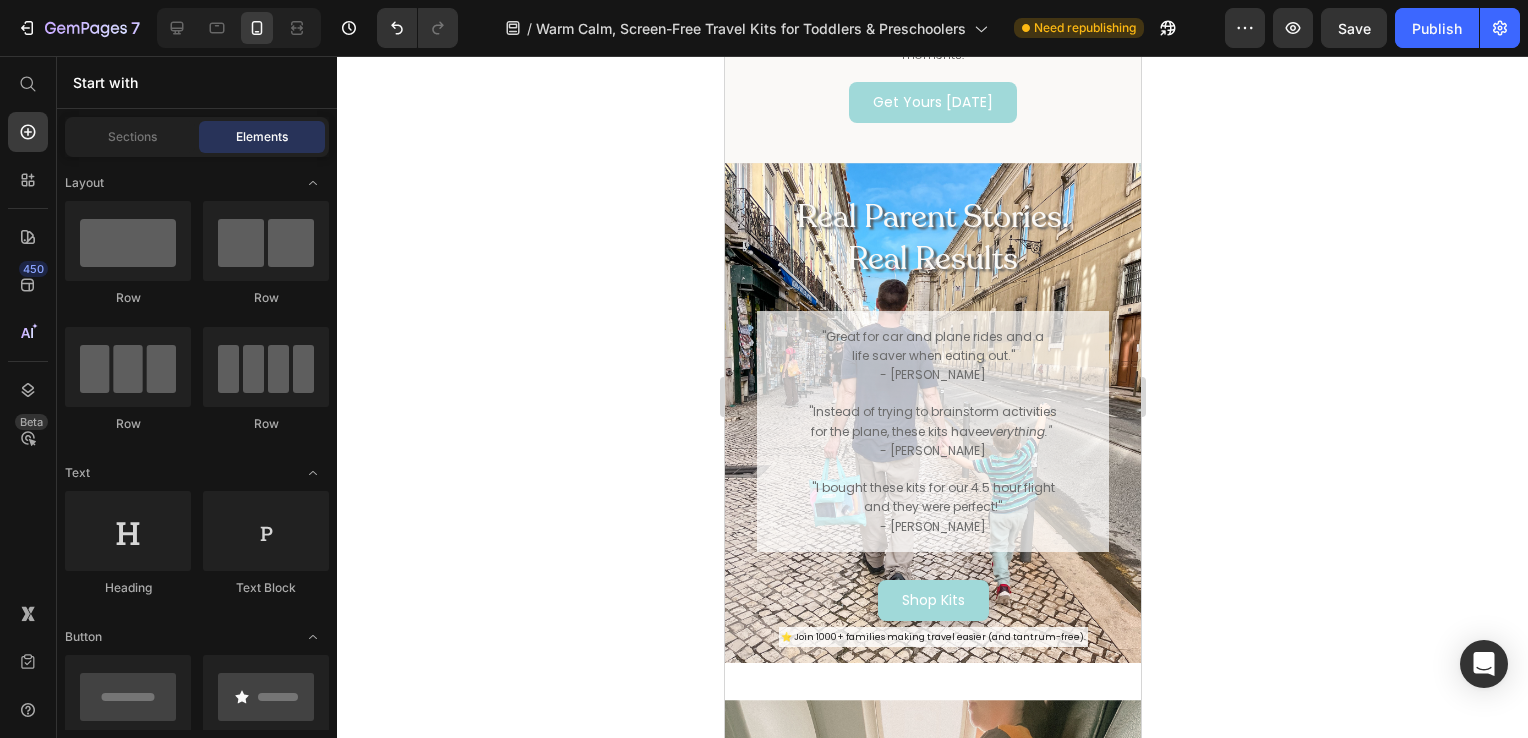 scroll, scrollTop: 1889, scrollLeft: 0, axis: vertical 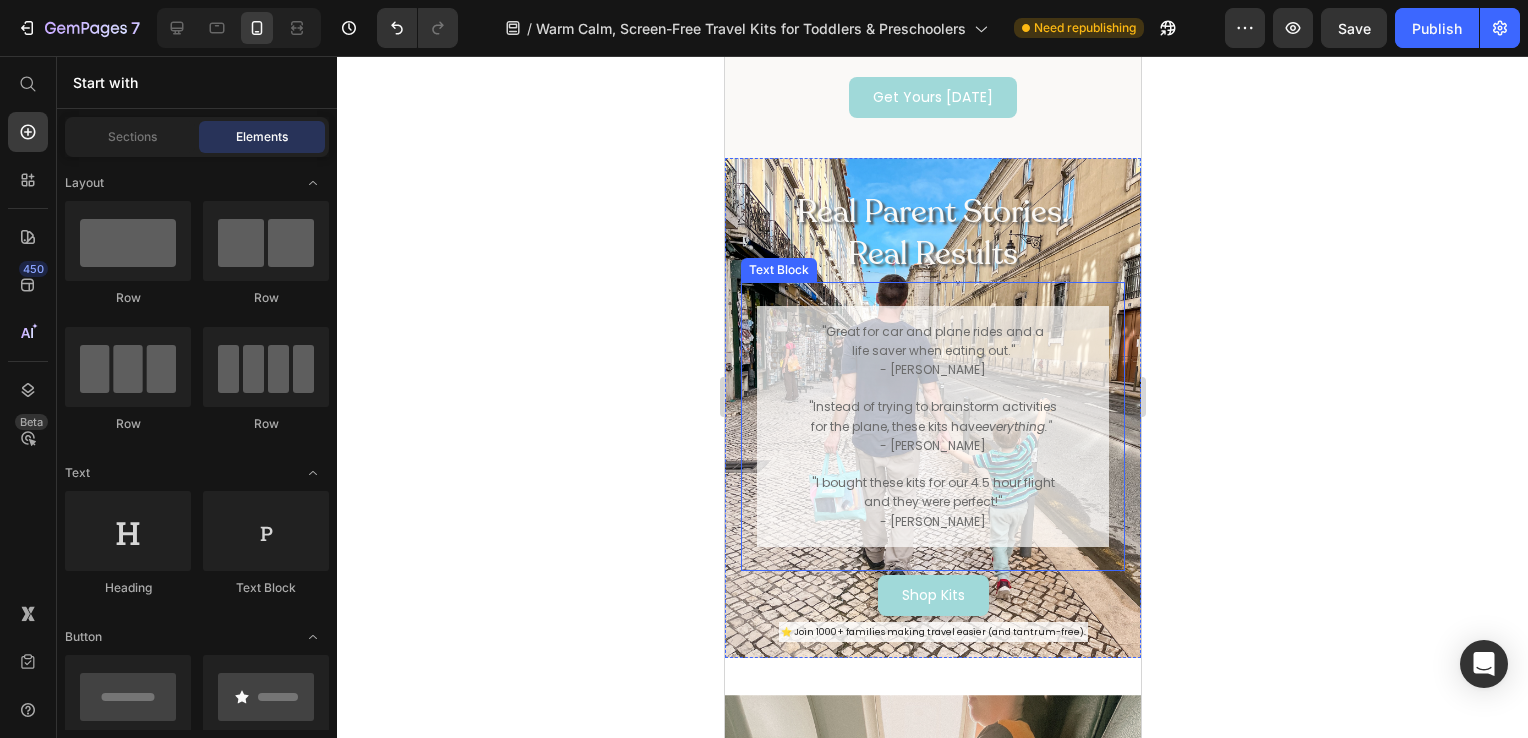 click on "and they were perfect!"" at bounding box center [932, 501] 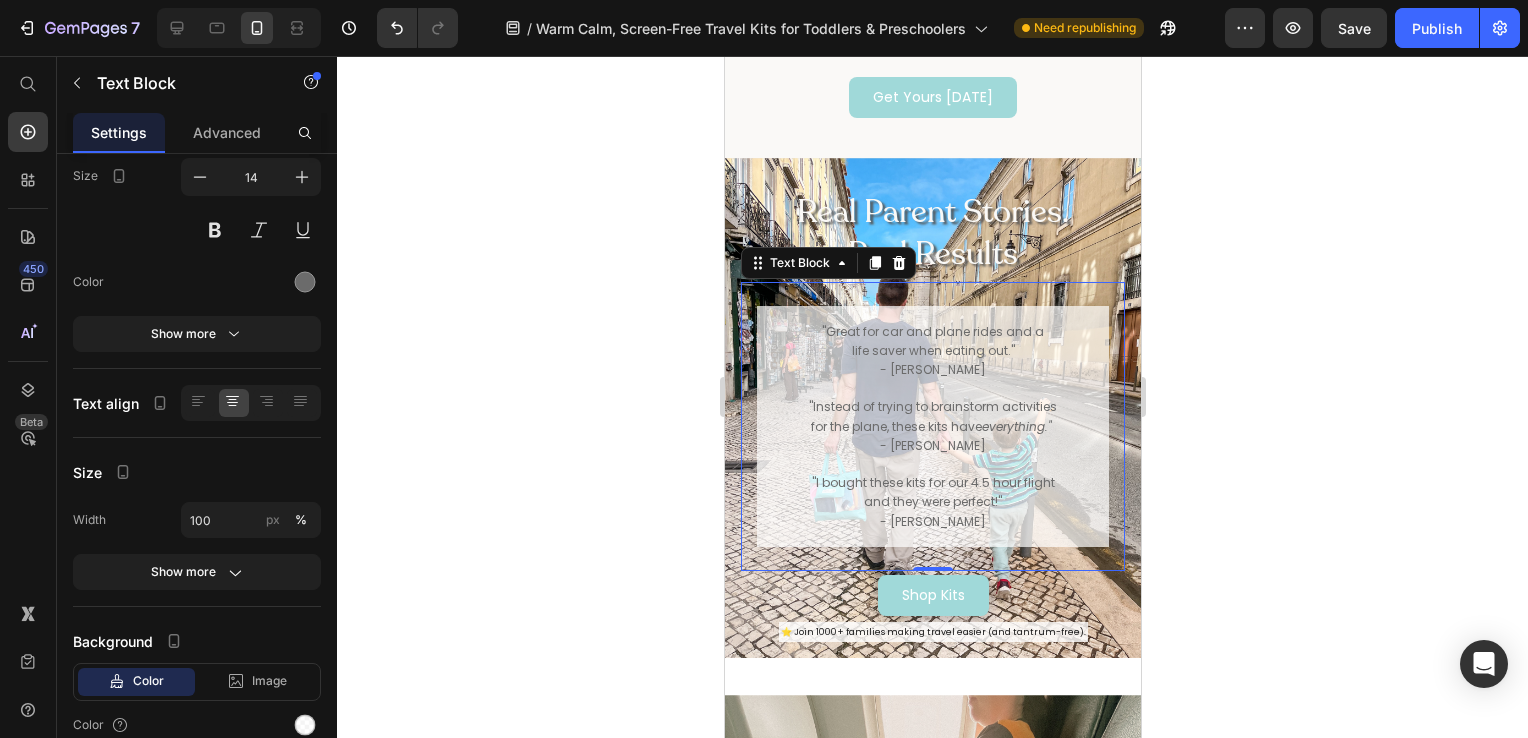 scroll, scrollTop: 0, scrollLeft: 0, axis: both 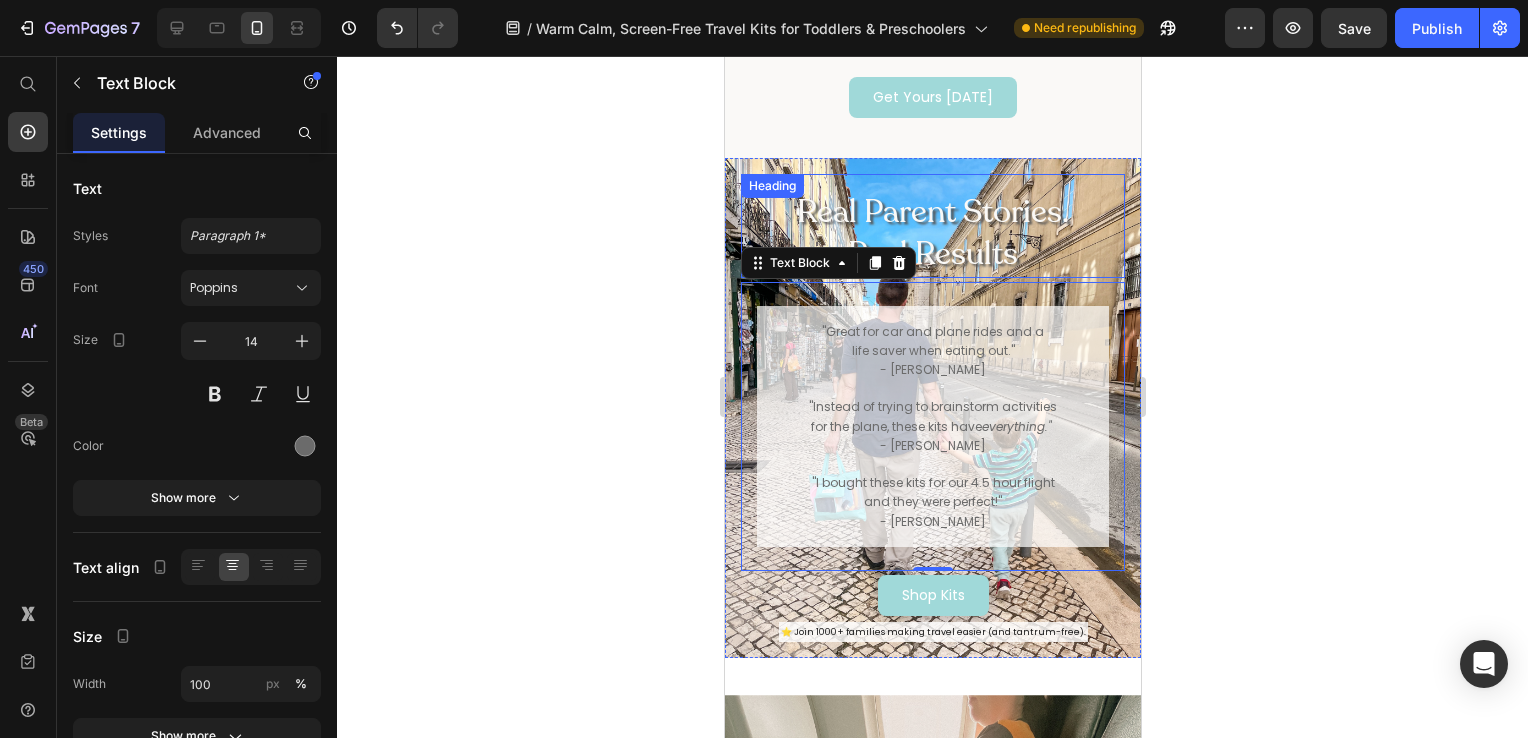 click on "Real Parent Stories.  Real Results" at bounding box center [932, 233] 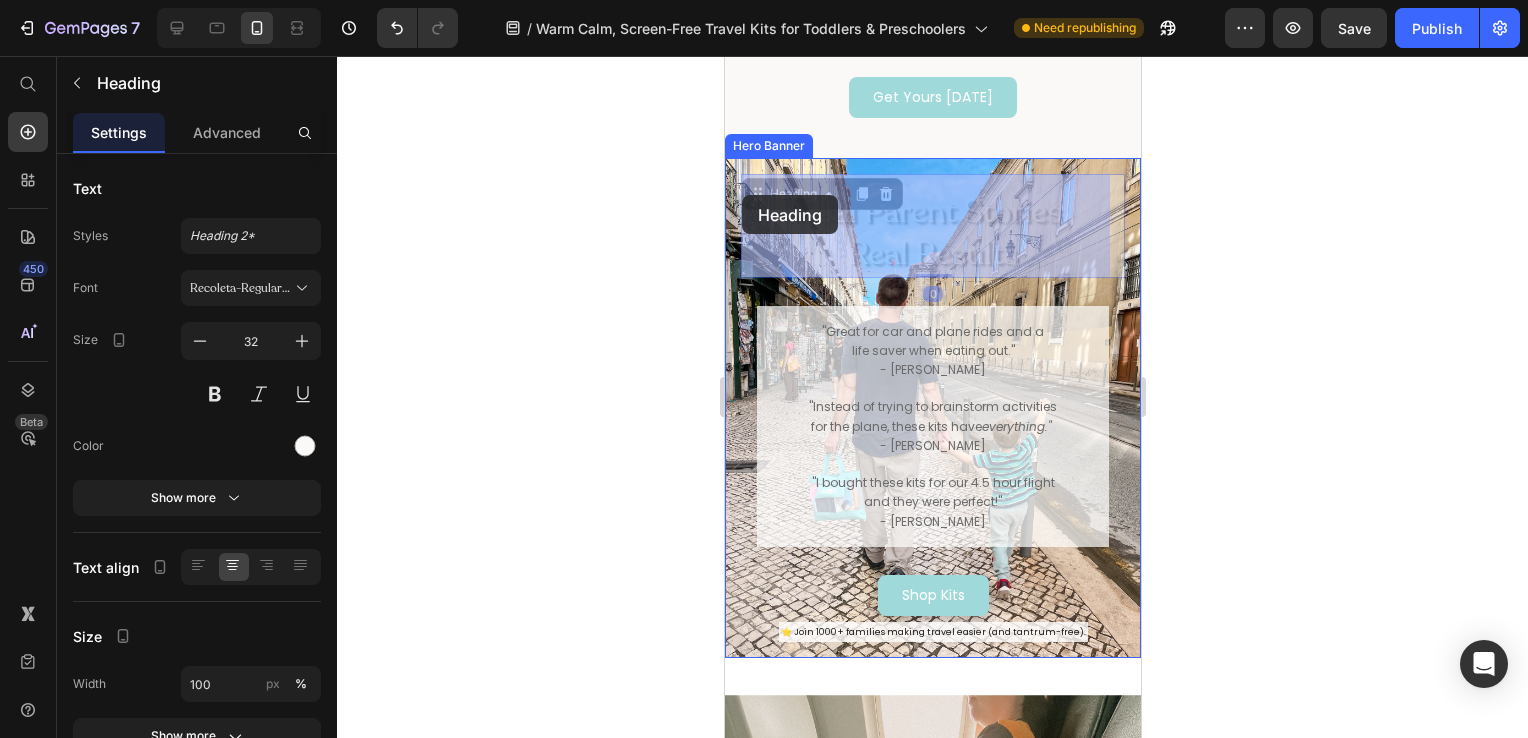 drag, startPoint x: 1014, startPoint y: 256, endPoint x: 742, endPoint y: 195, distance: 278.75616 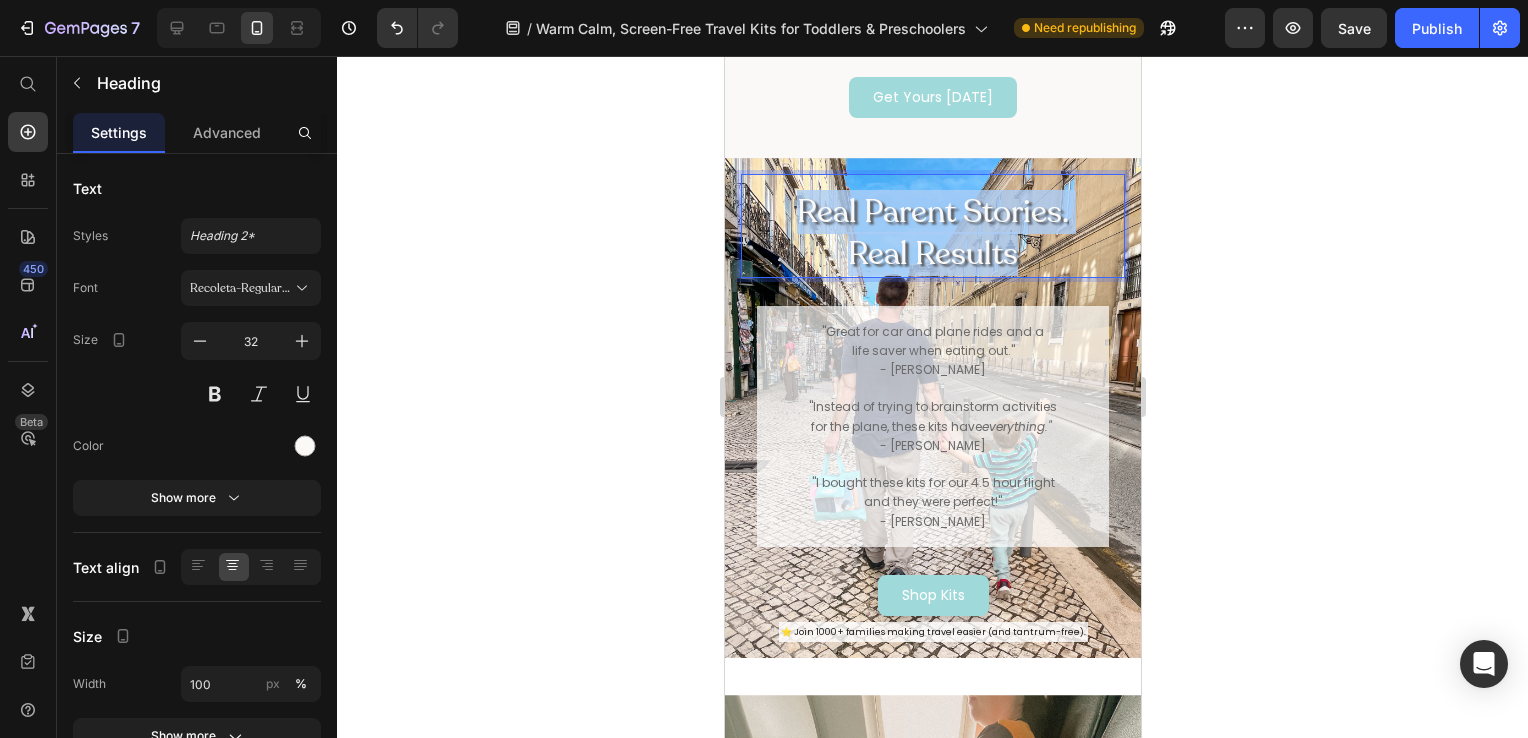 drag, startPoint x: 791, startPoint y: 215, endPoint x: 1028, endPoint y: 269, distance: 243.07407 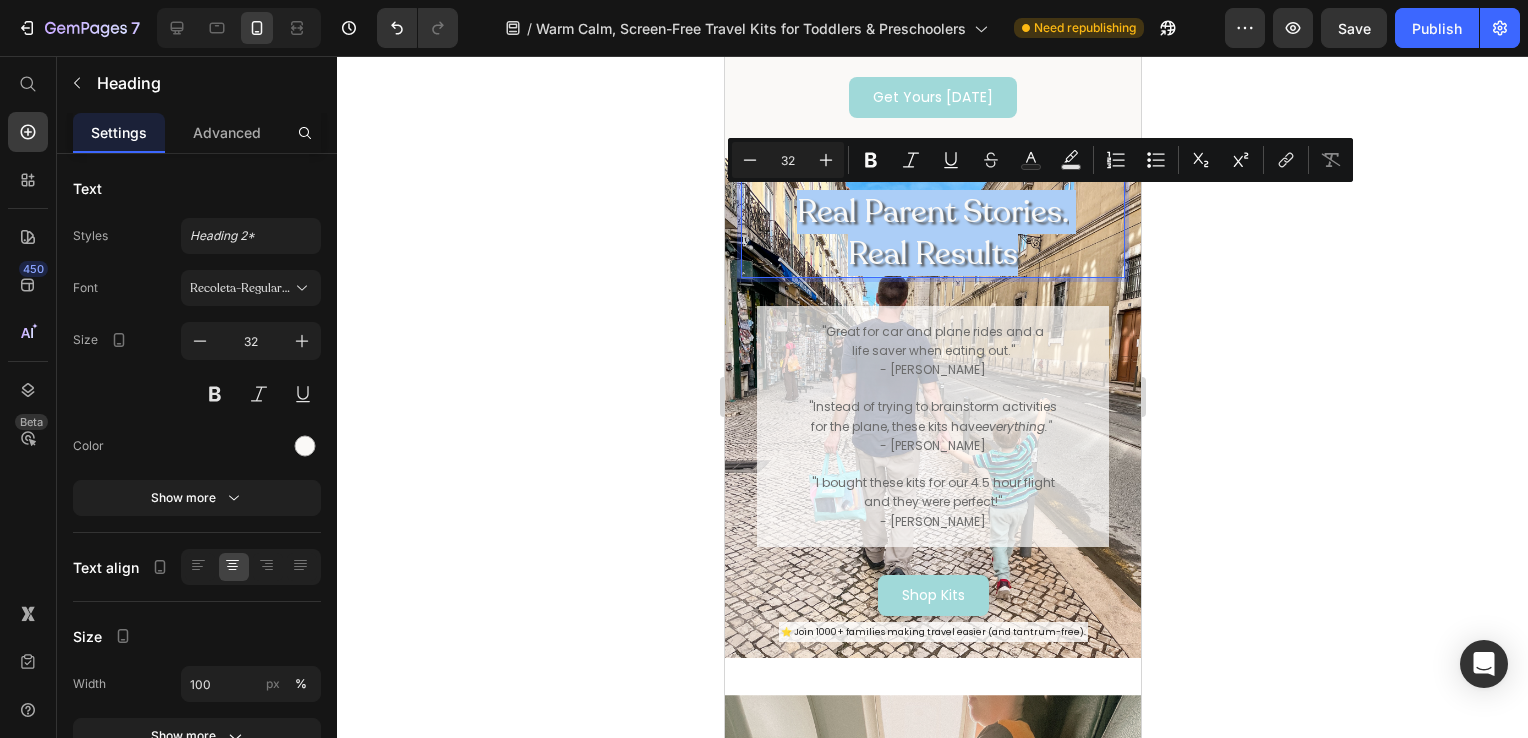 click at bounding box center (239, 28) 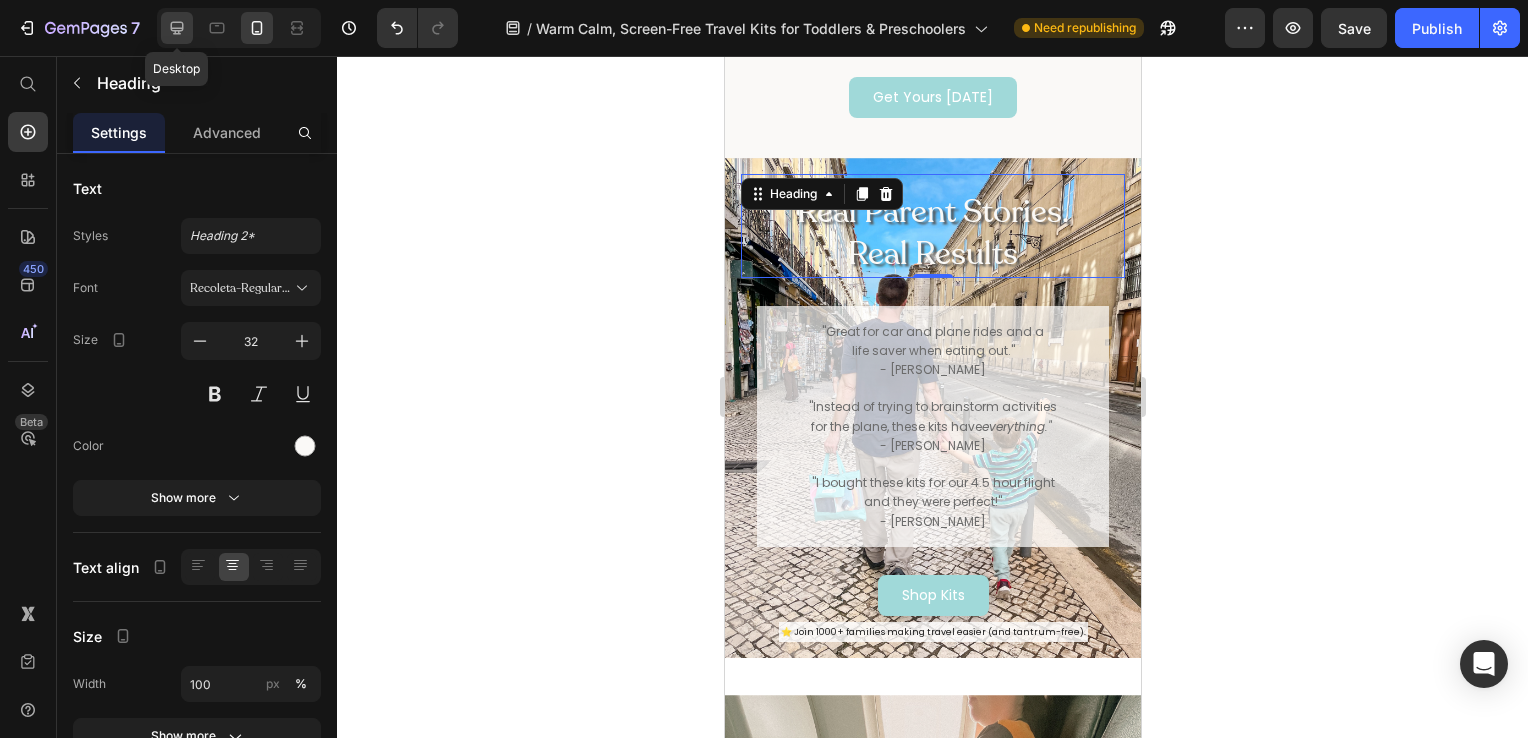 click 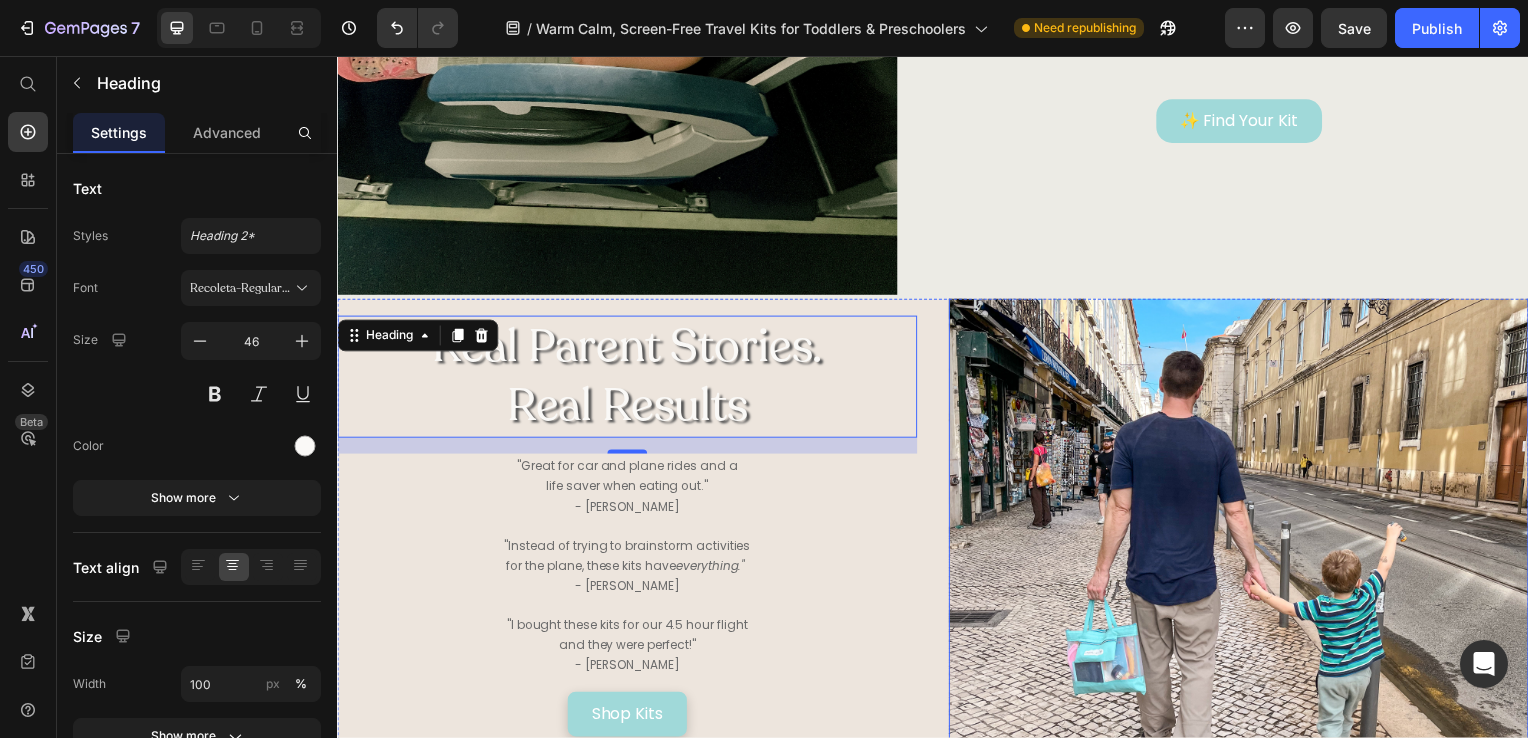 scroll, scrollTop: 2280, scrollLeft: 0, axis: vertical 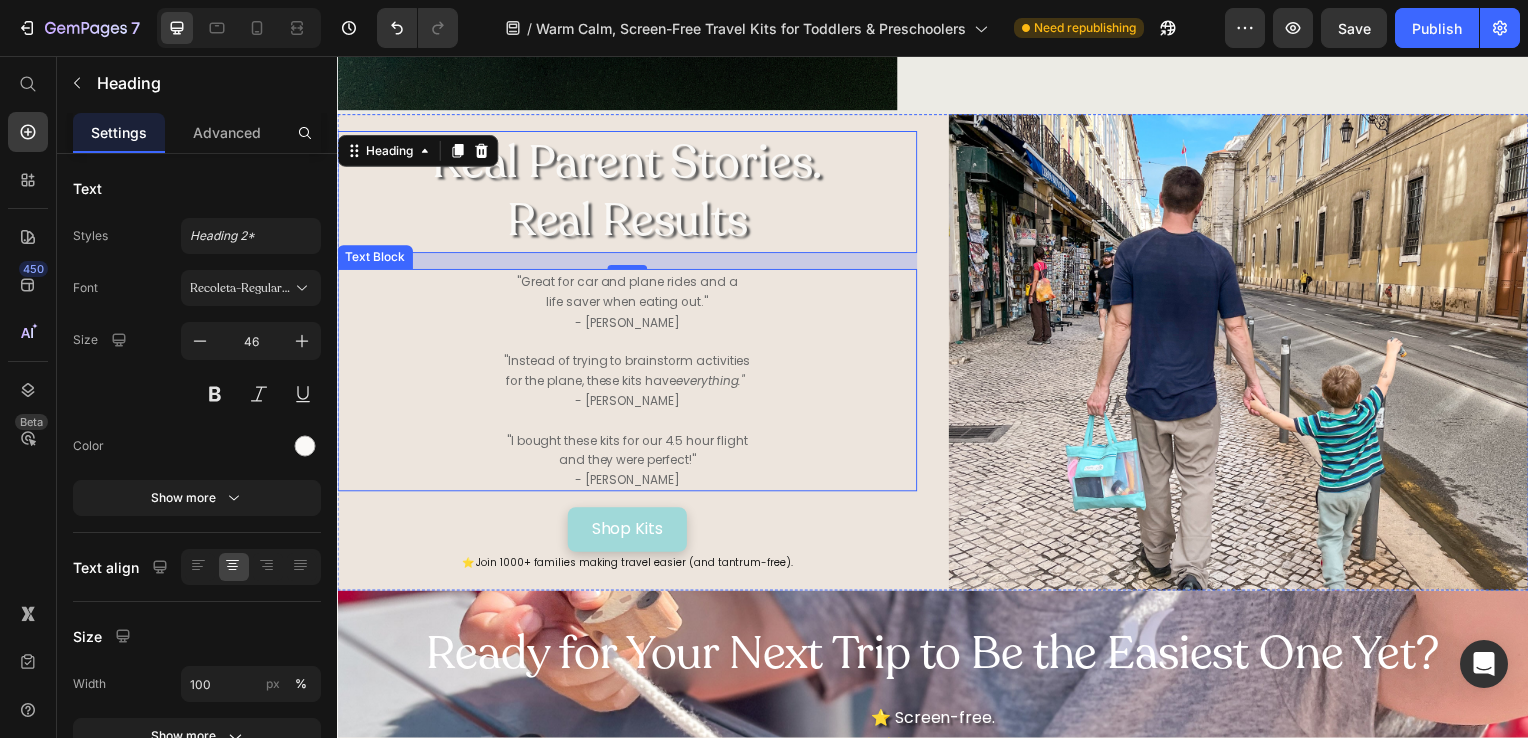 click at bounding box center [629, 343] 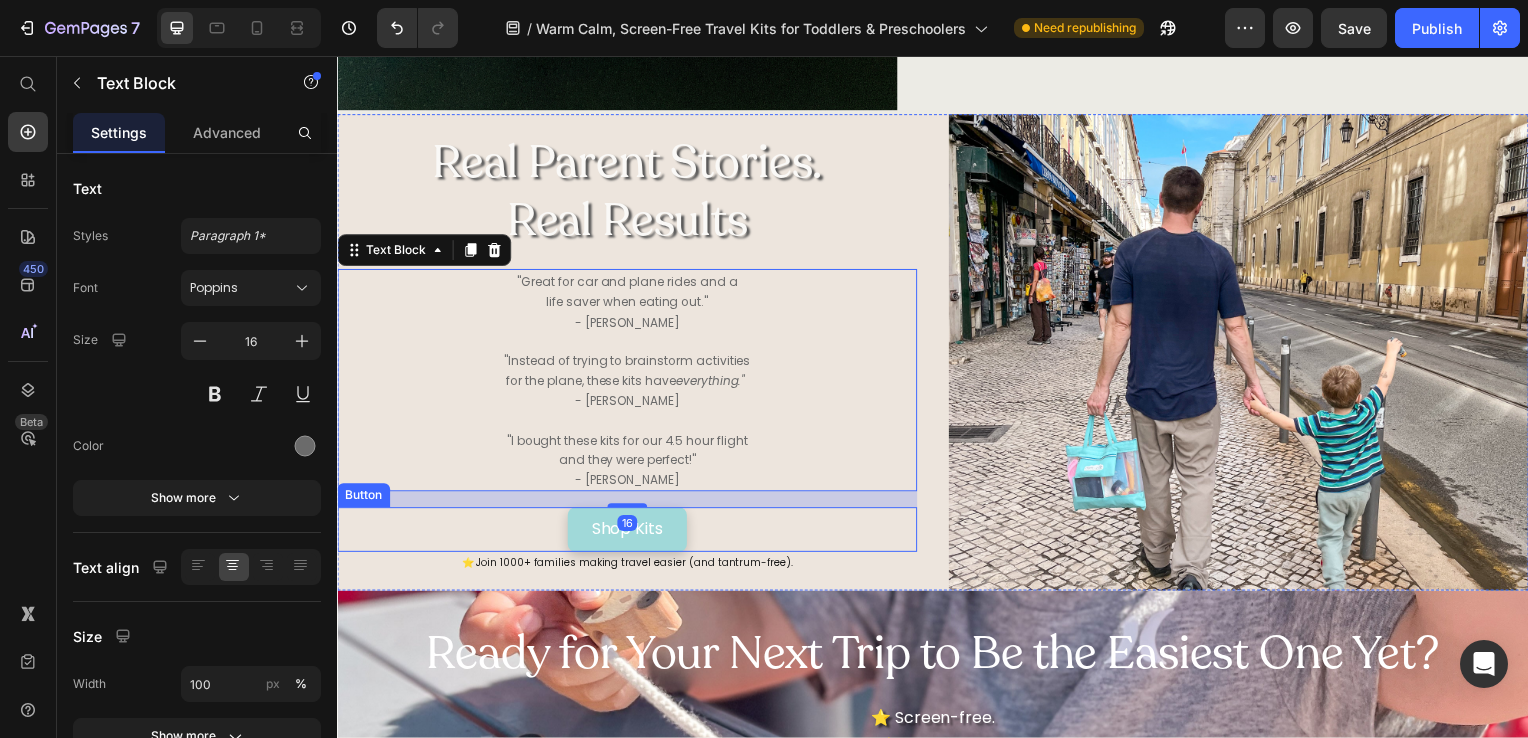 click on "Shop Kits Button" at bounding box center [629, 533] 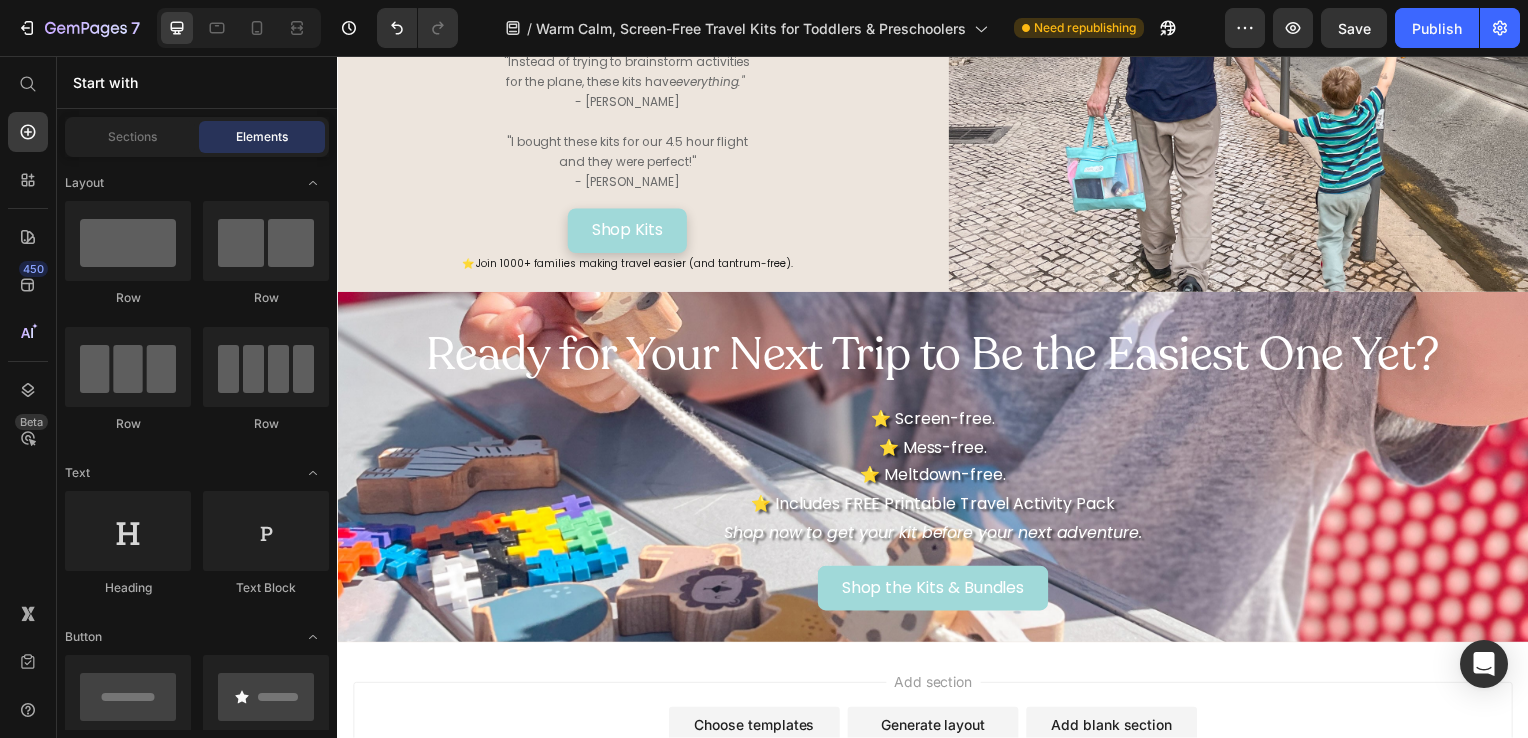 scroll, scrollTop: 2586, scrollLeft: 0, axis: vertical 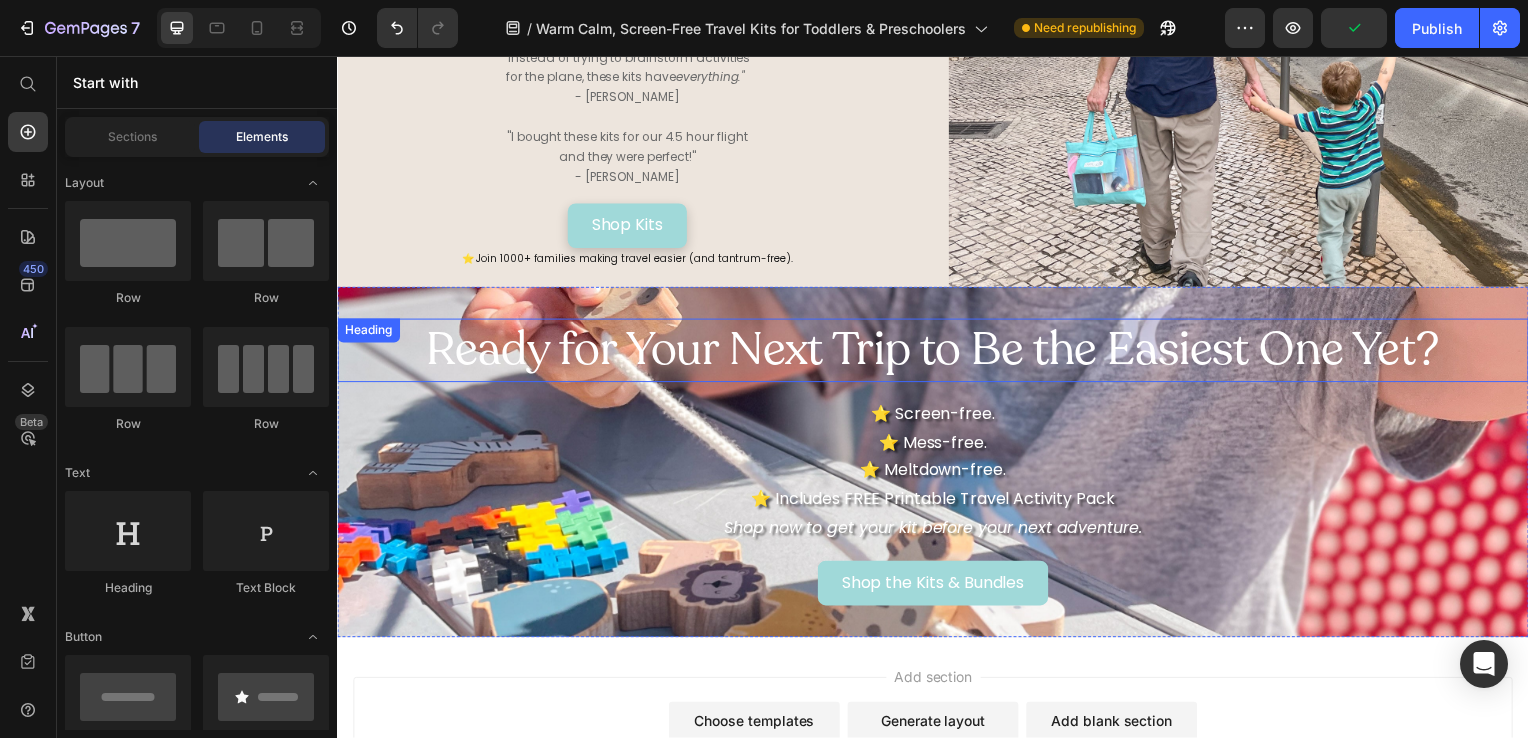 click on "Ready for Your Next Trip to Be the Easiest One Yet?" at bounding box center (937, 353) 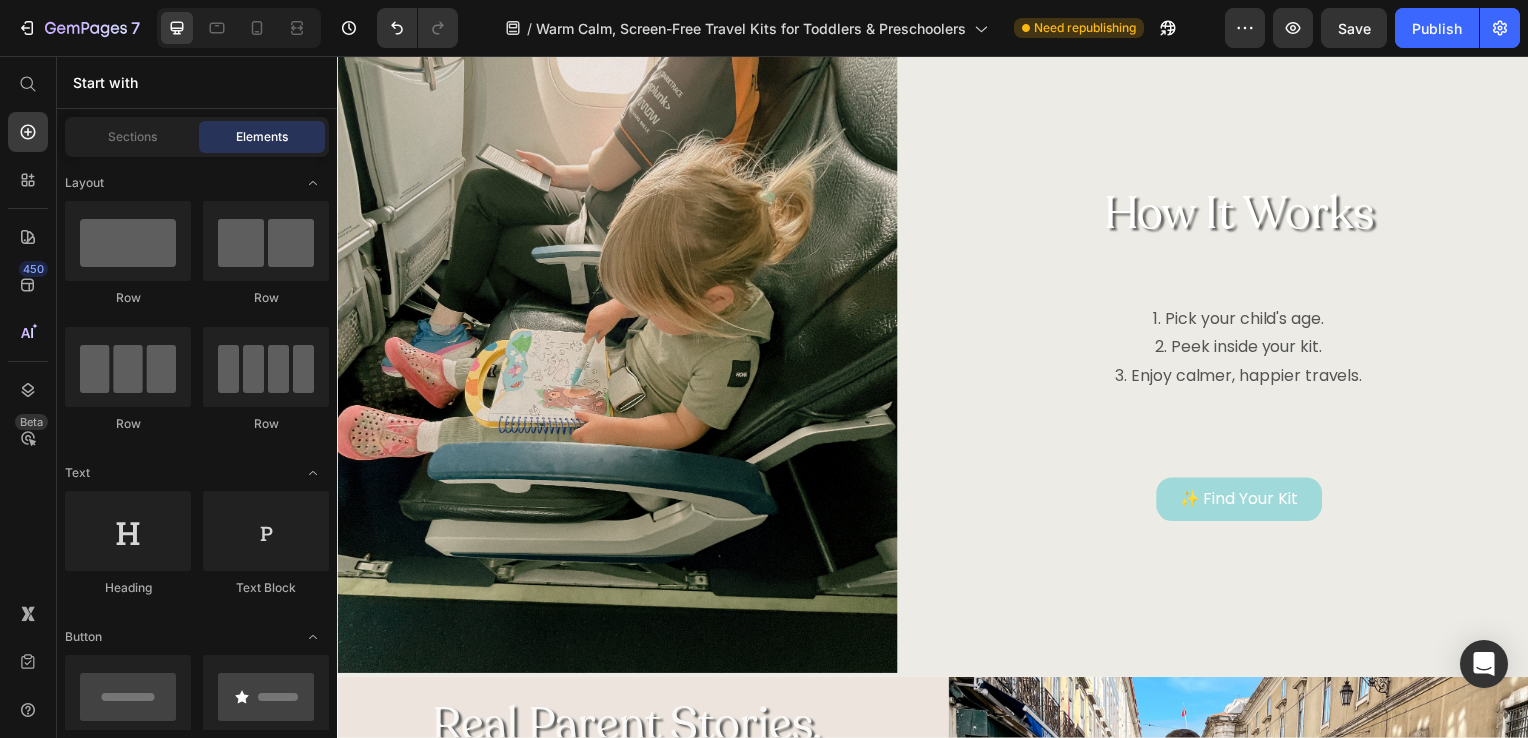 scroll, scrollTop: 1688, scrollLeft: 0, axis: vertical 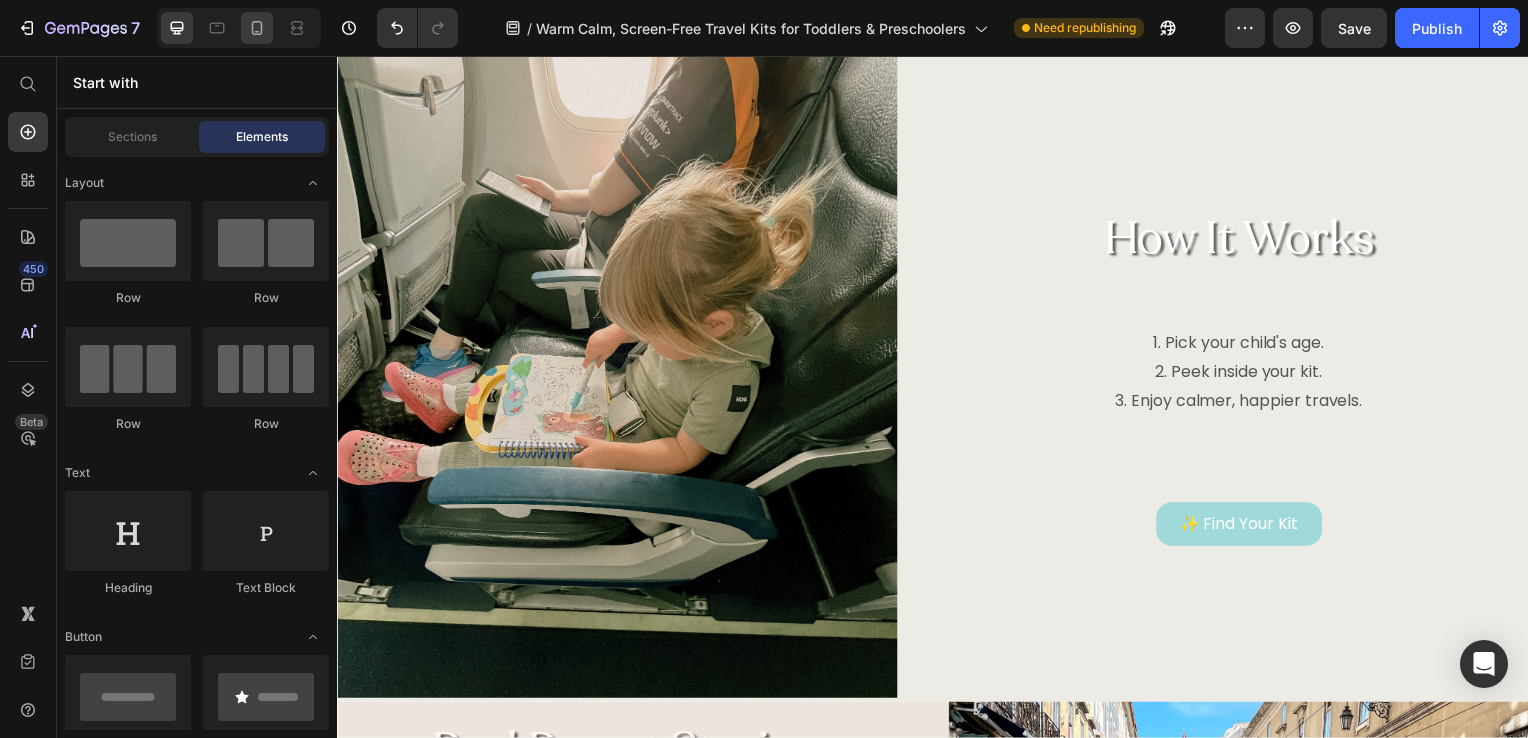 click 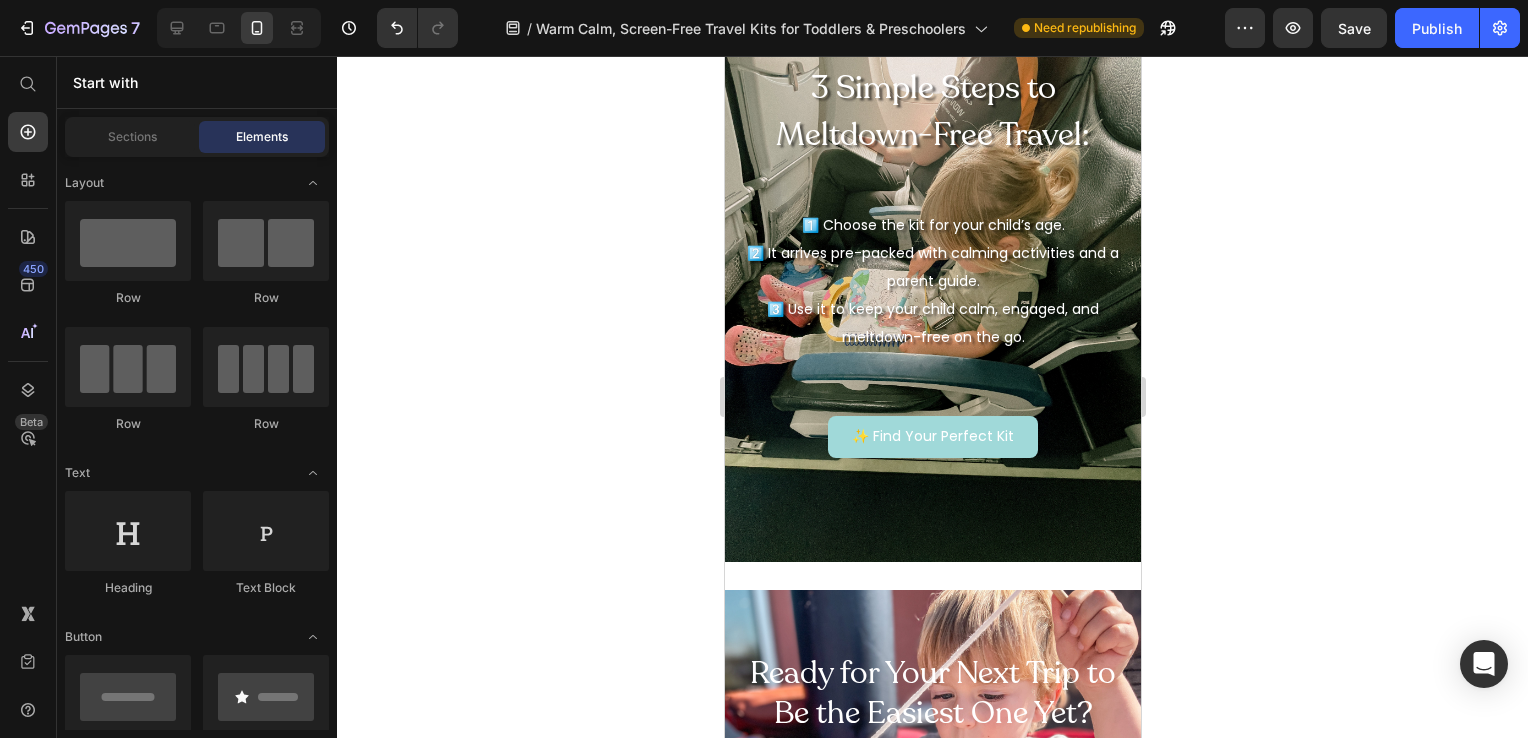 scroll, scrollTop: 2461, scrollLeft: 0, axis: vertical 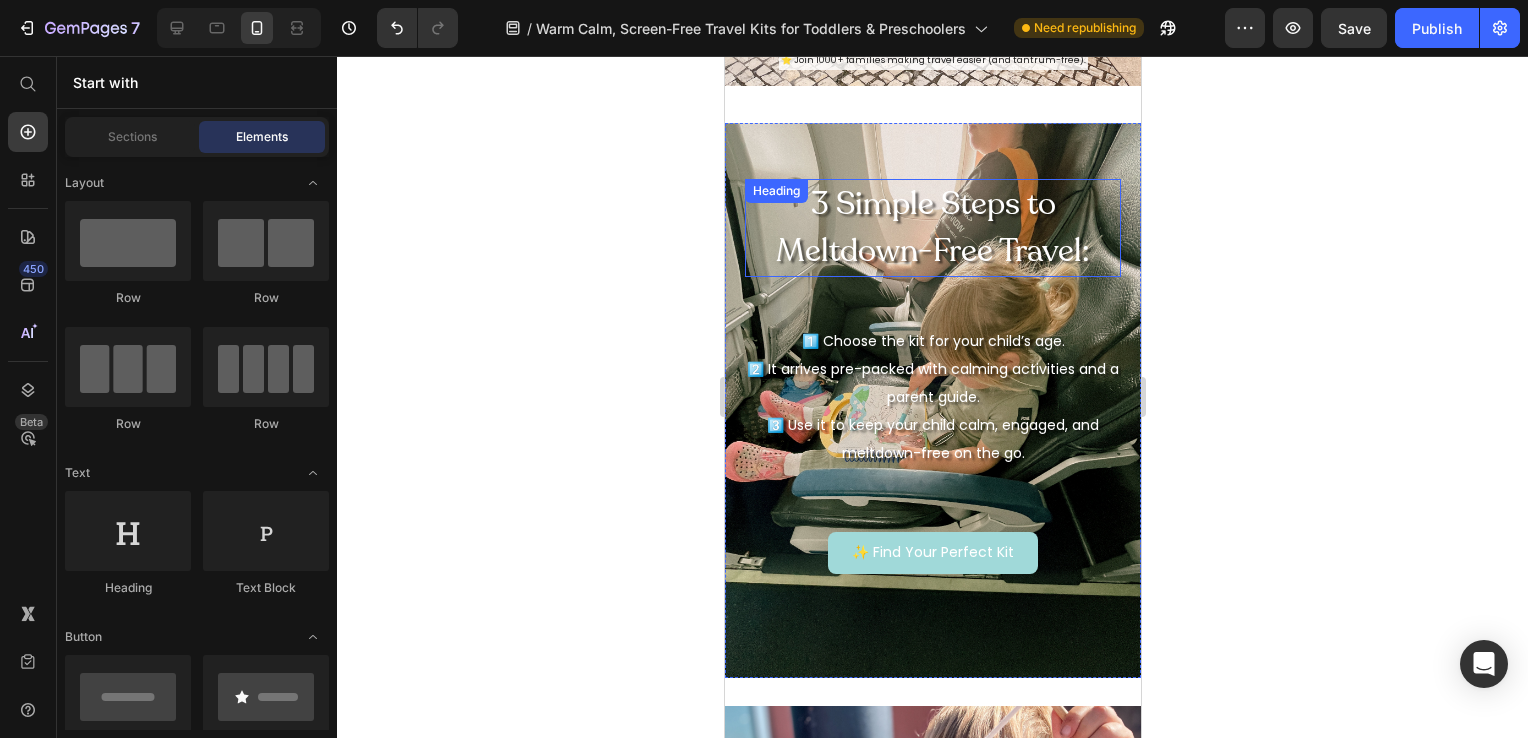 click on "3 Simple Steps to Meltdown-Free Travel:" at bounding box center (932, 228) 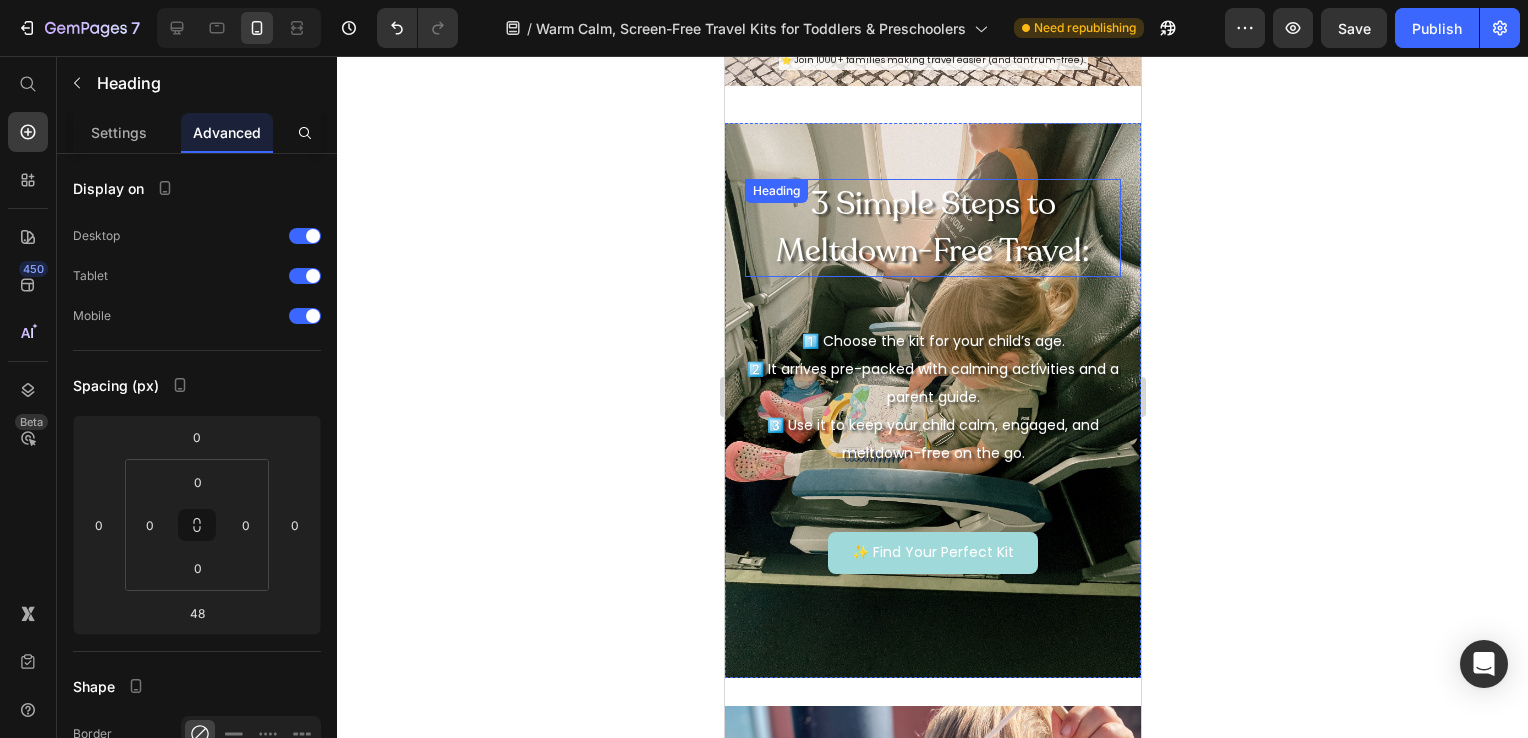 click on "3 Simple Steps to Meltdown-Free Travel:" at bounding box center (932, 228) 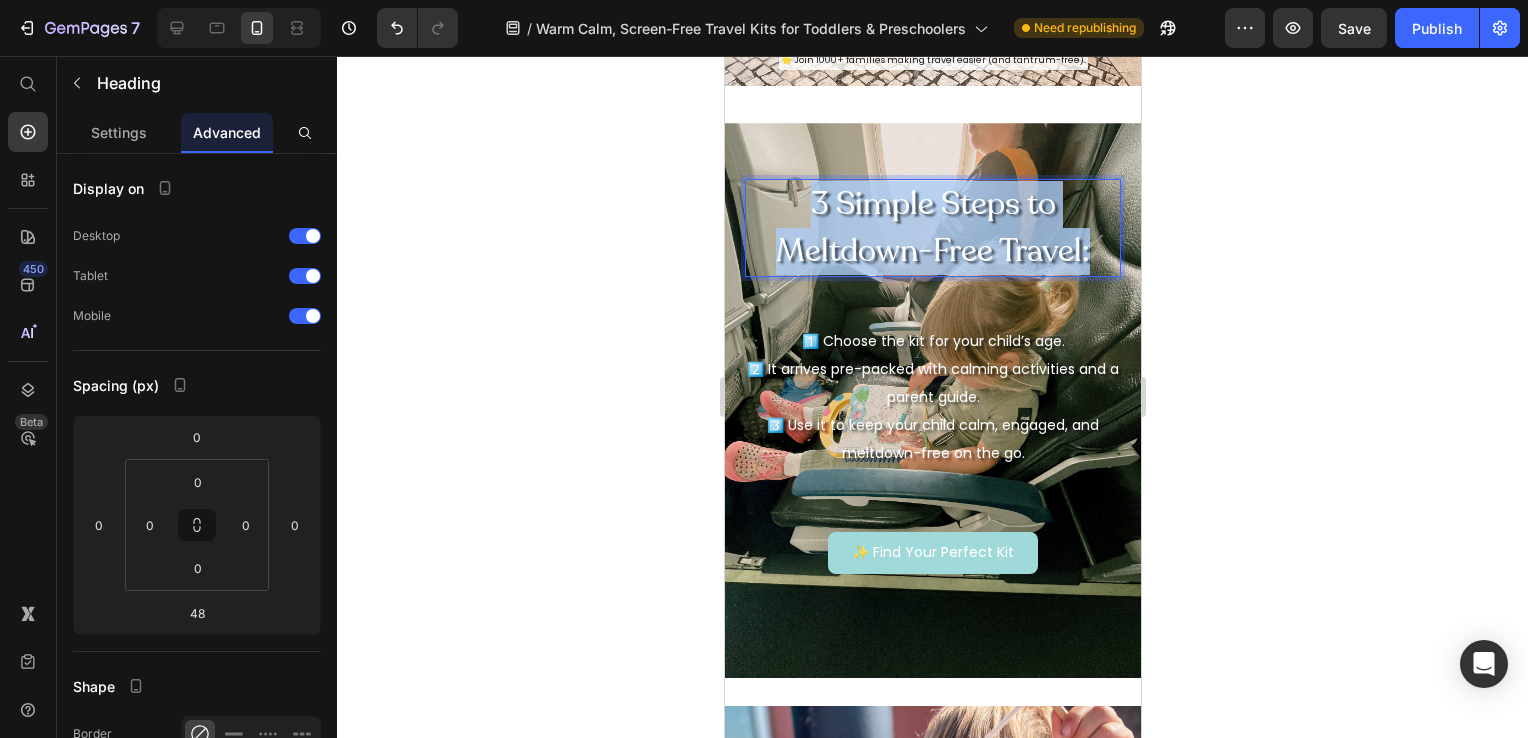 drag, startPoint x: 1080, startPoint y: 253, endPoint x: 797, endPoint y: 196, distance: 288.68323 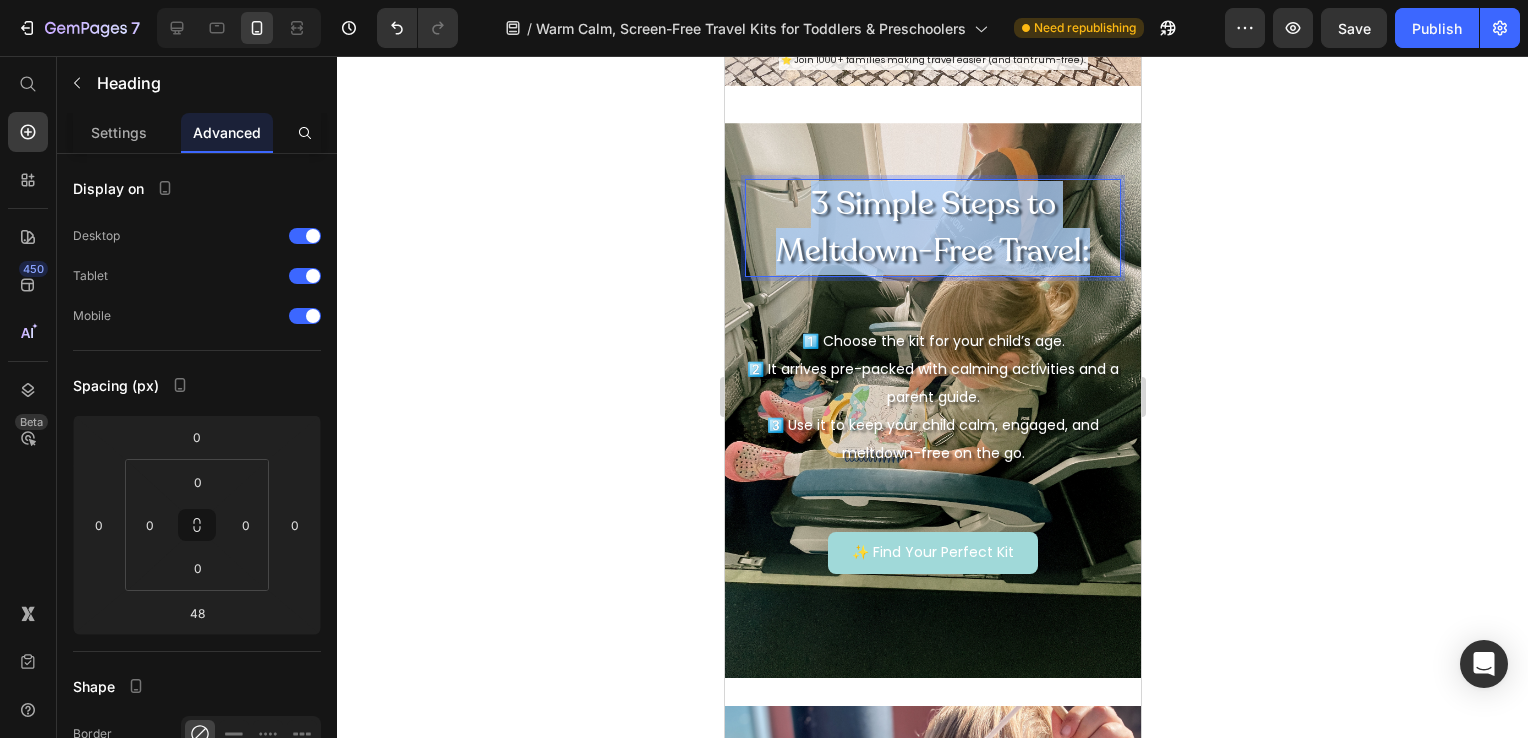 click on "3 Simple Steps to Meltdown-Free Travel:" at bounding box center [932, 228] 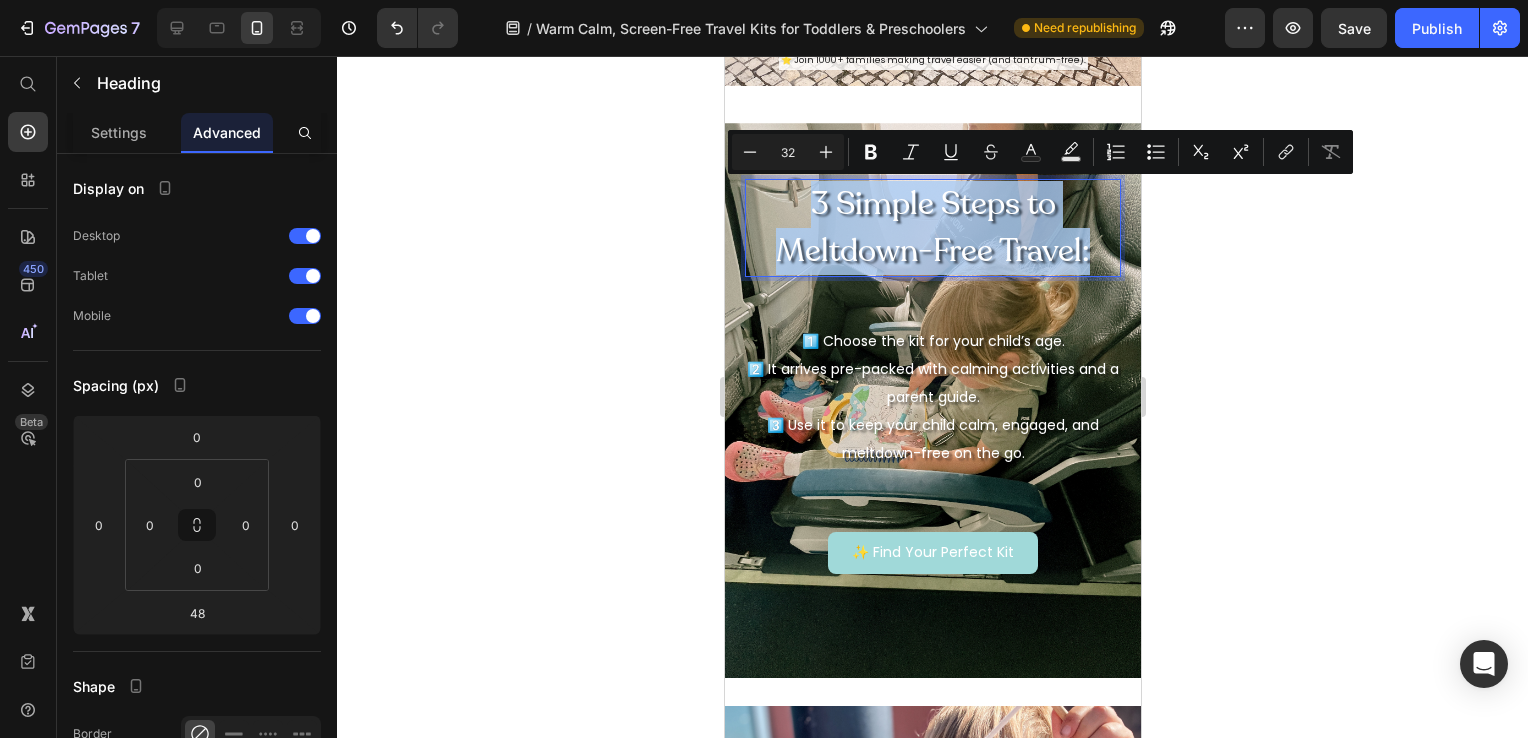 copy on "3 Simple Steps to Meltdown-Free Travel:" 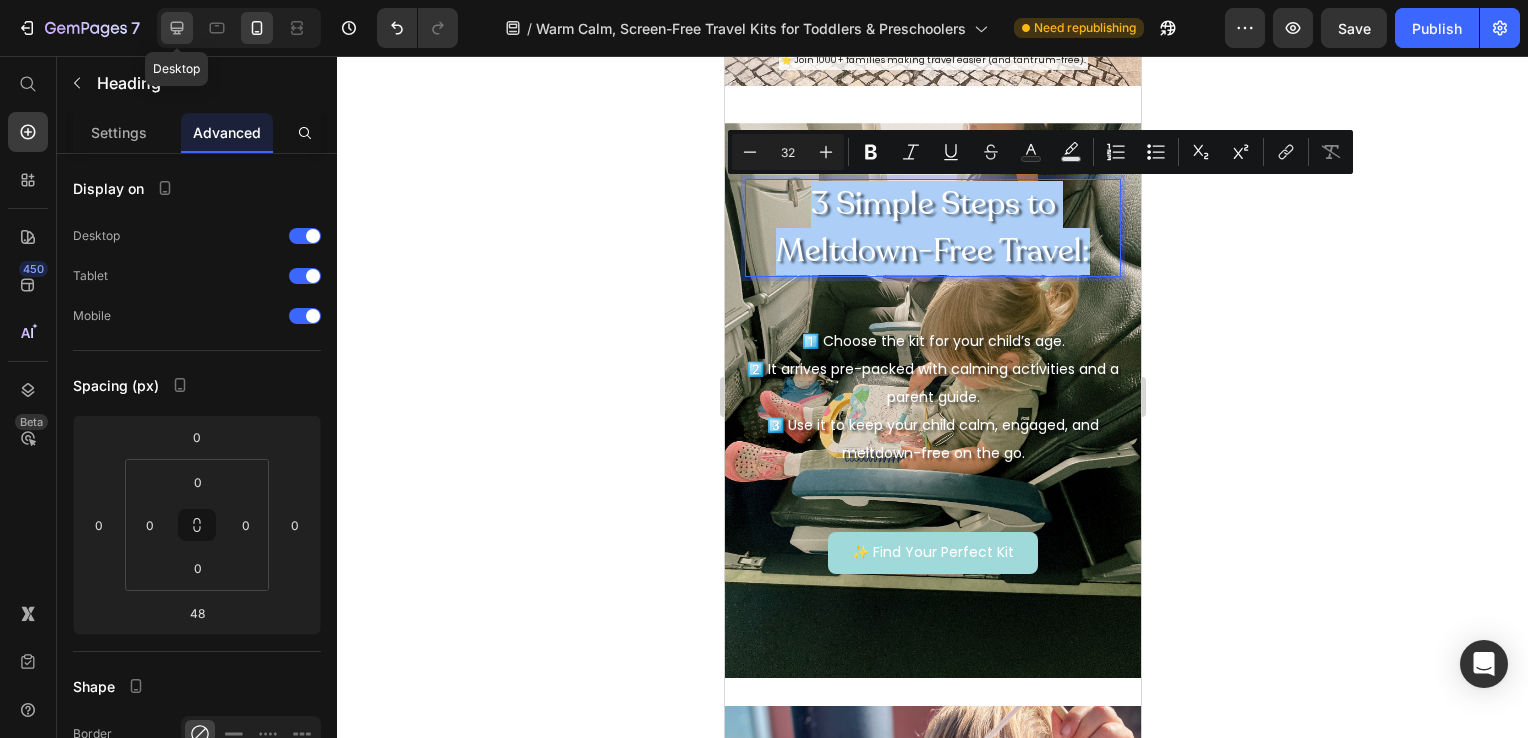 click 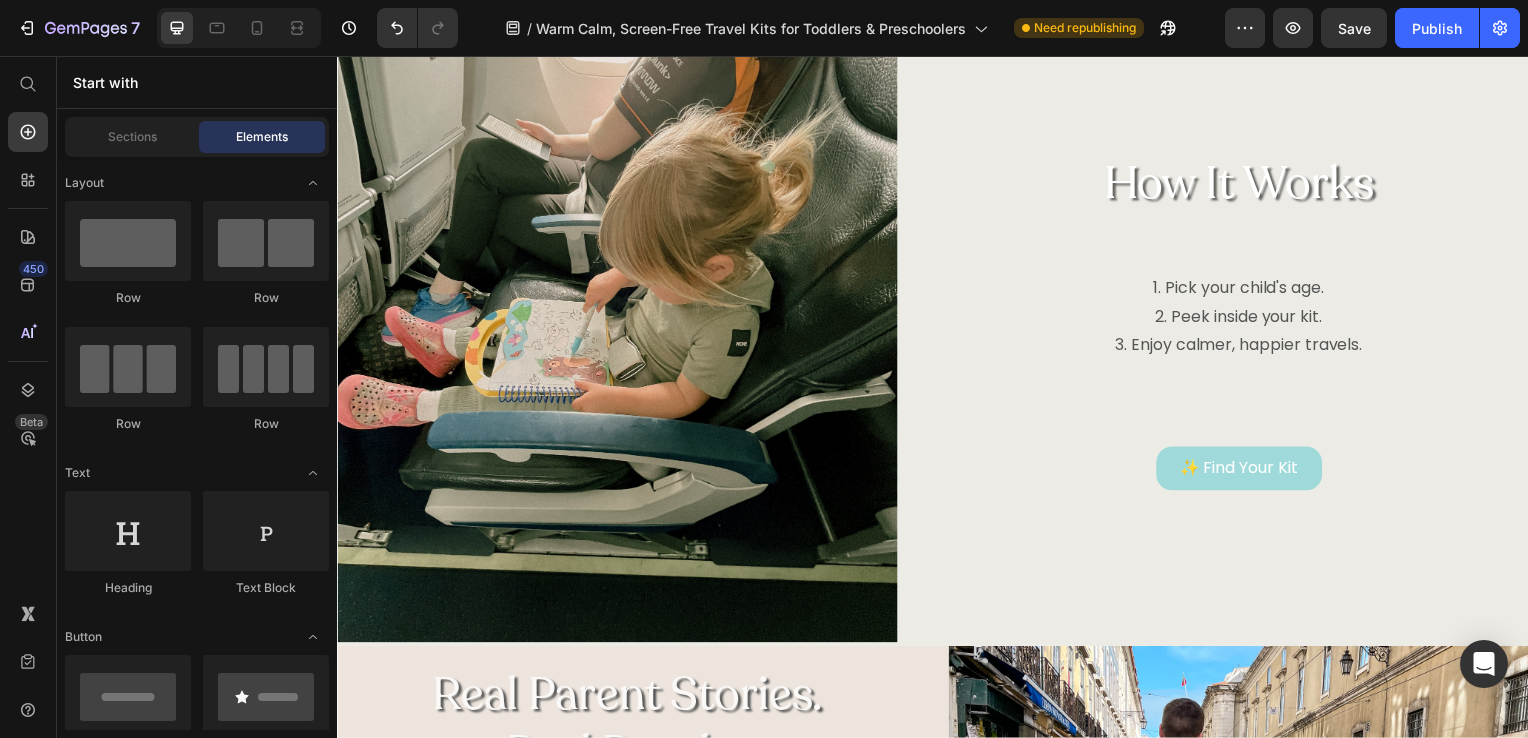 scroll, scrollTop: 1727, scrollLeft: 0, axis: vertical 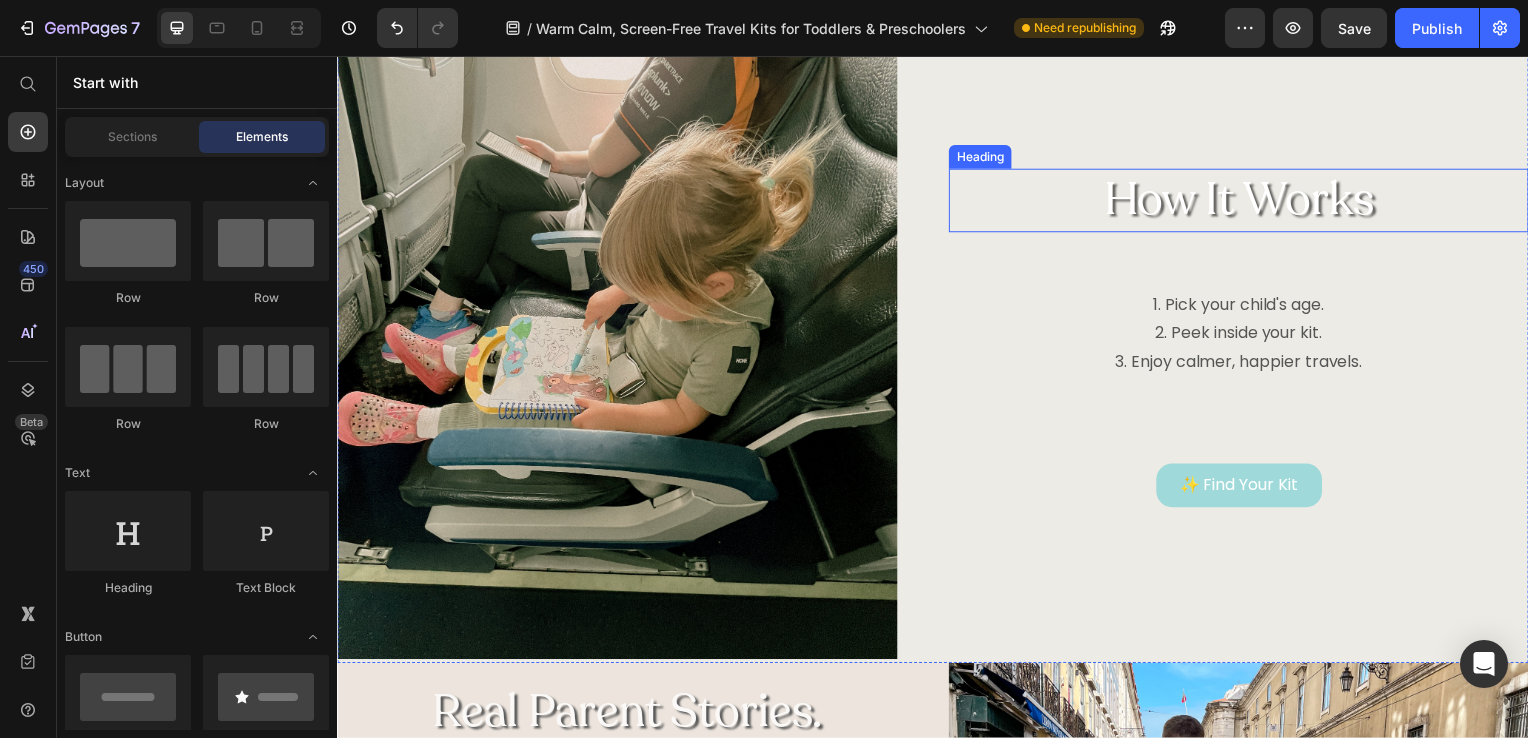 click on "How It Works" at bounding box center (1245, 202) 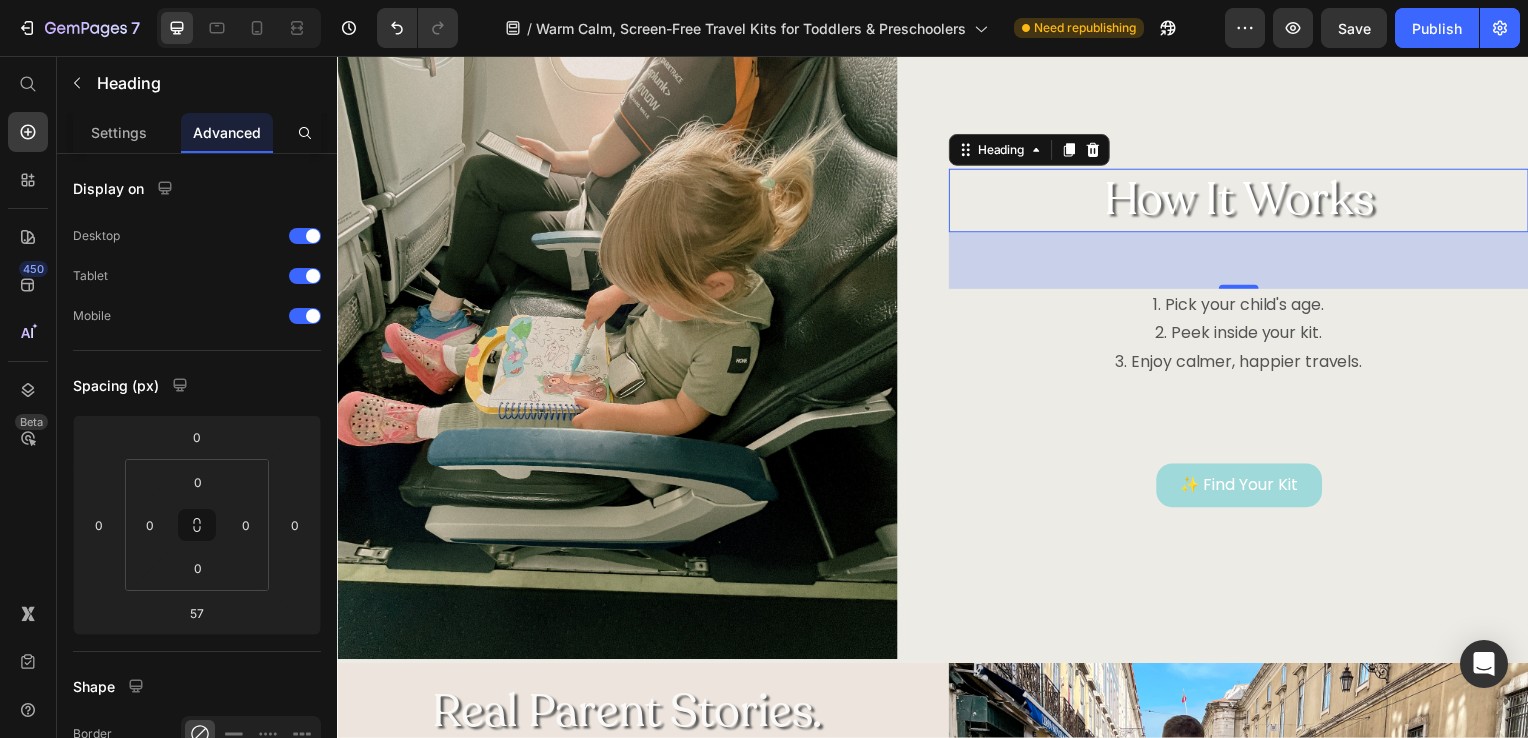 click on "How It Works" at bounding box center (1245, 202) 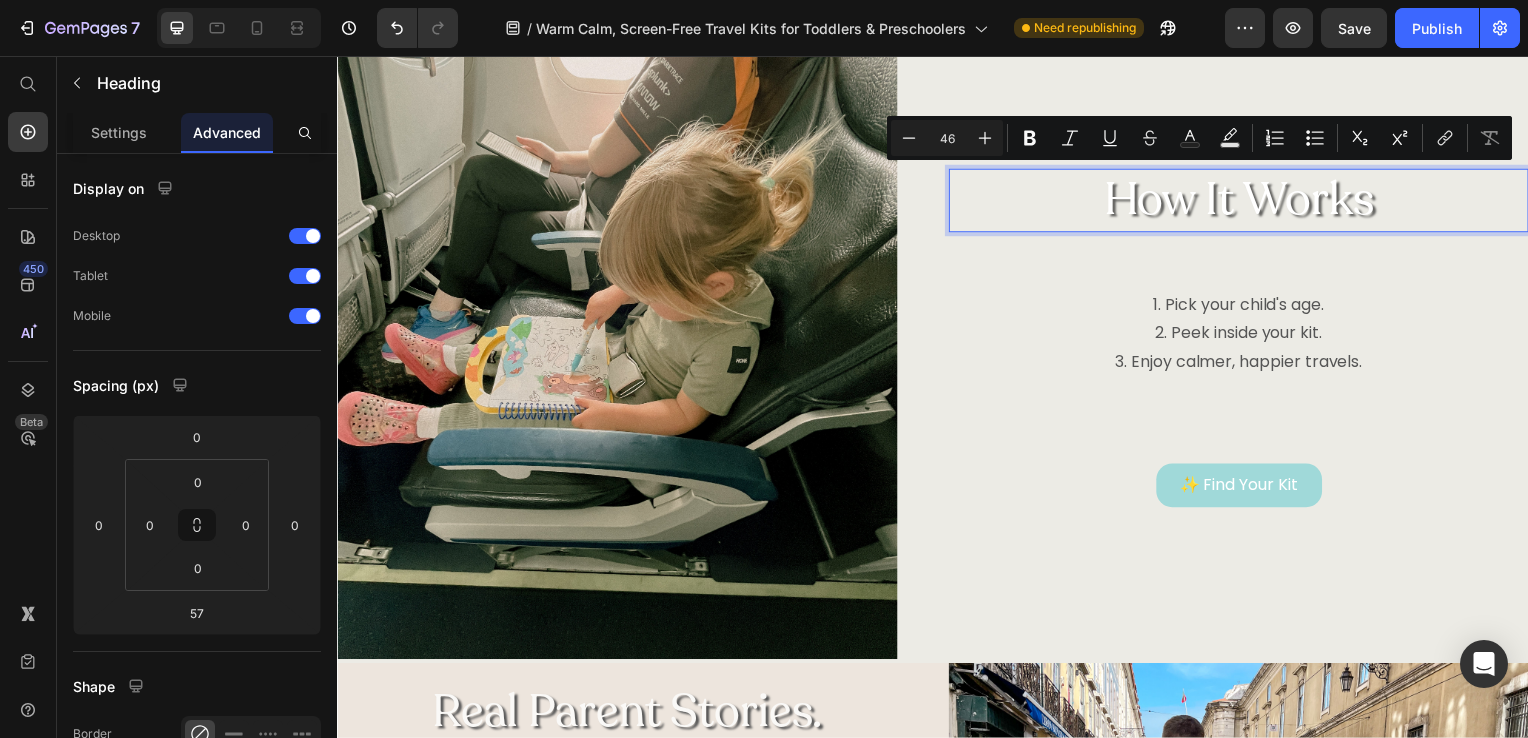 click on "How It Works" at bounding box center (1245, 202) 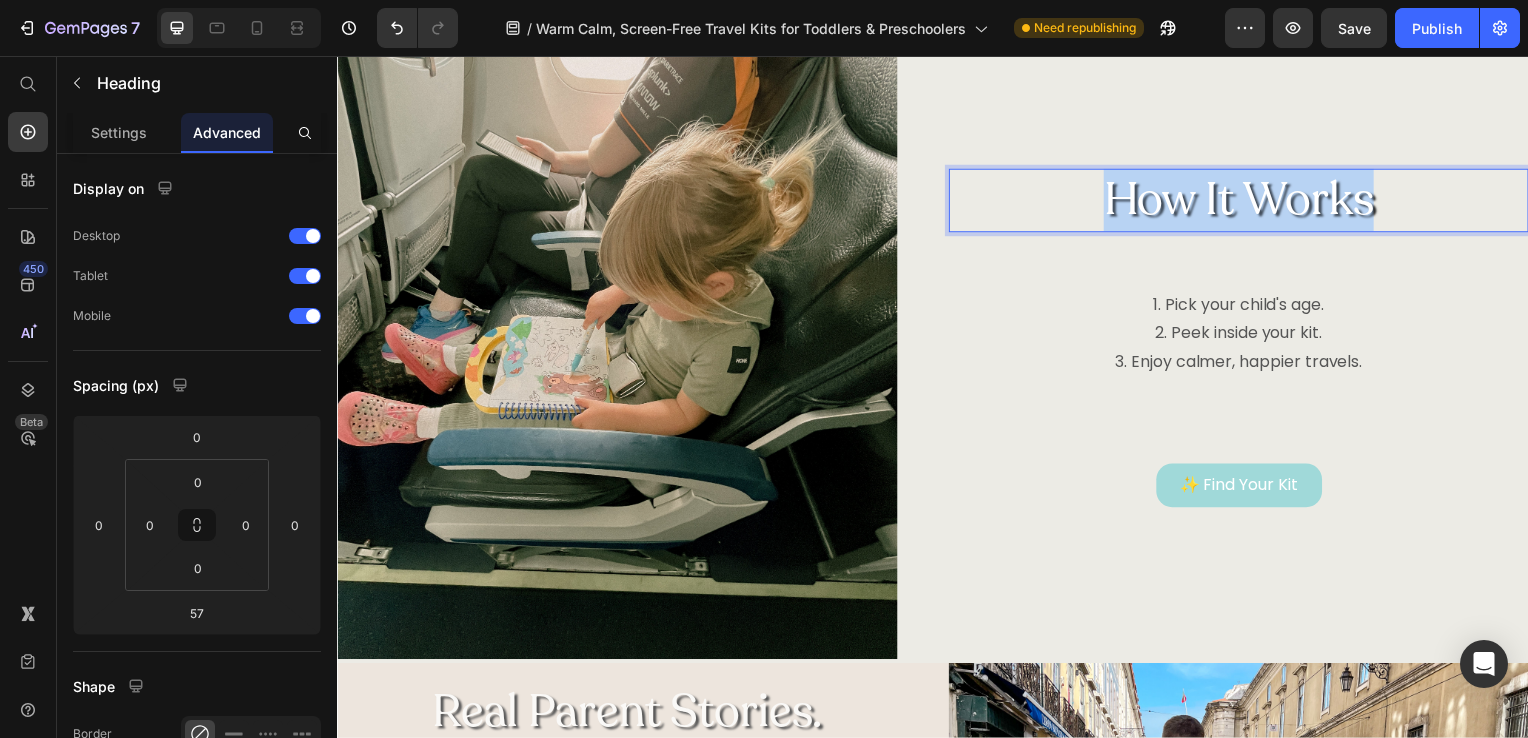 drag, startPoint x: 1389, startPoint y: 220, endPoint x: 1102, endPoint y: 207, distance: 287.29428 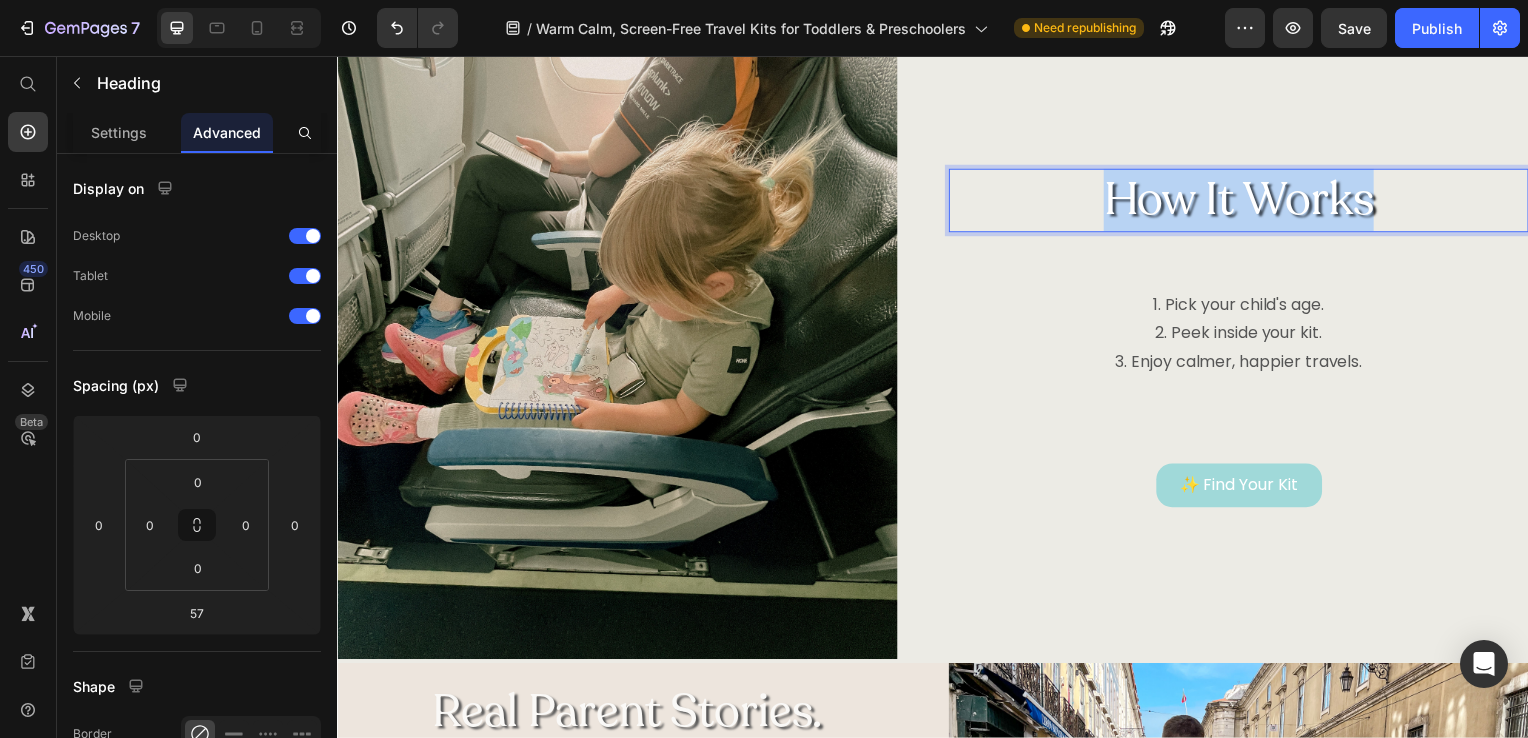 click on "How It Works" at bounding box center (1245, 202) 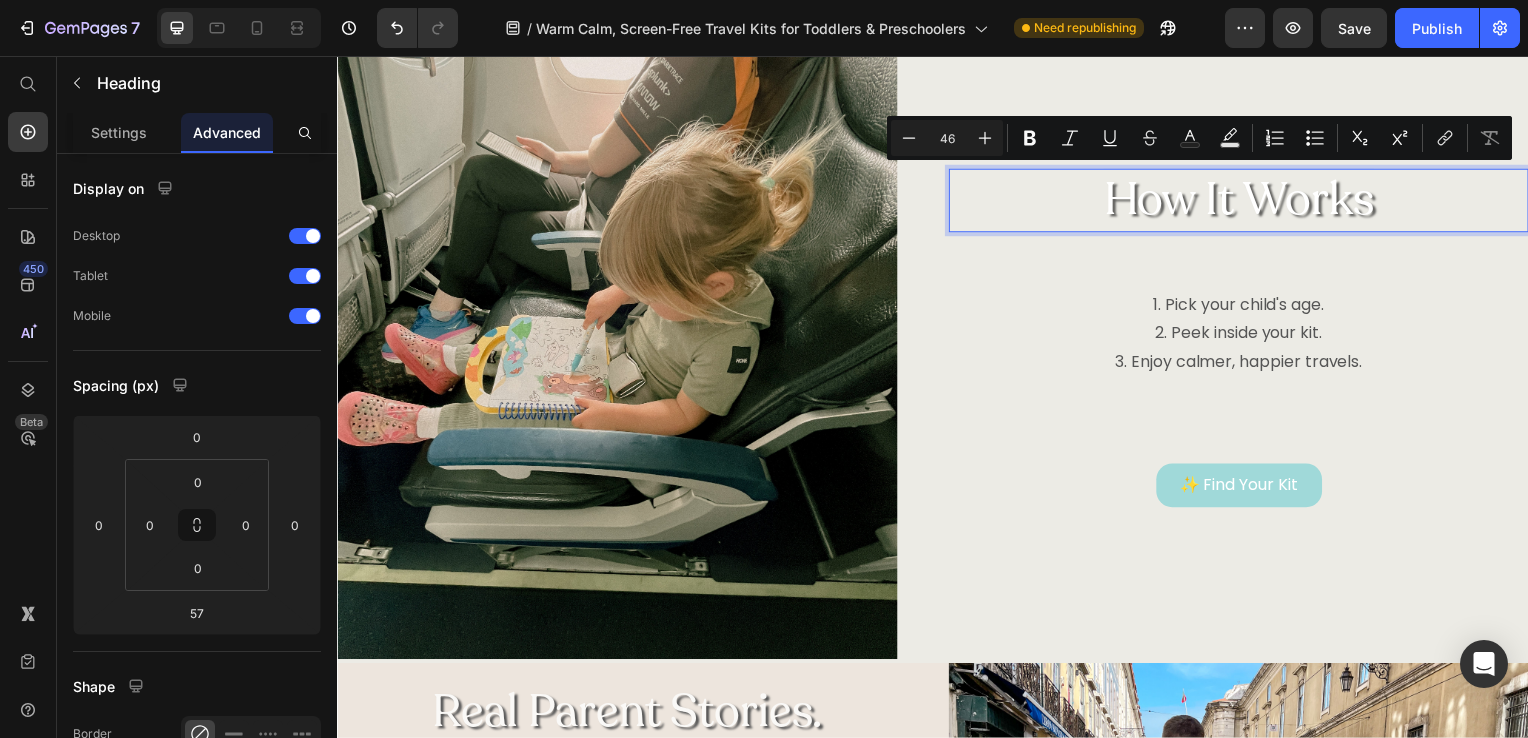 scroll, scrollTop: 1696, scrollLeft: 0, axis: vertical 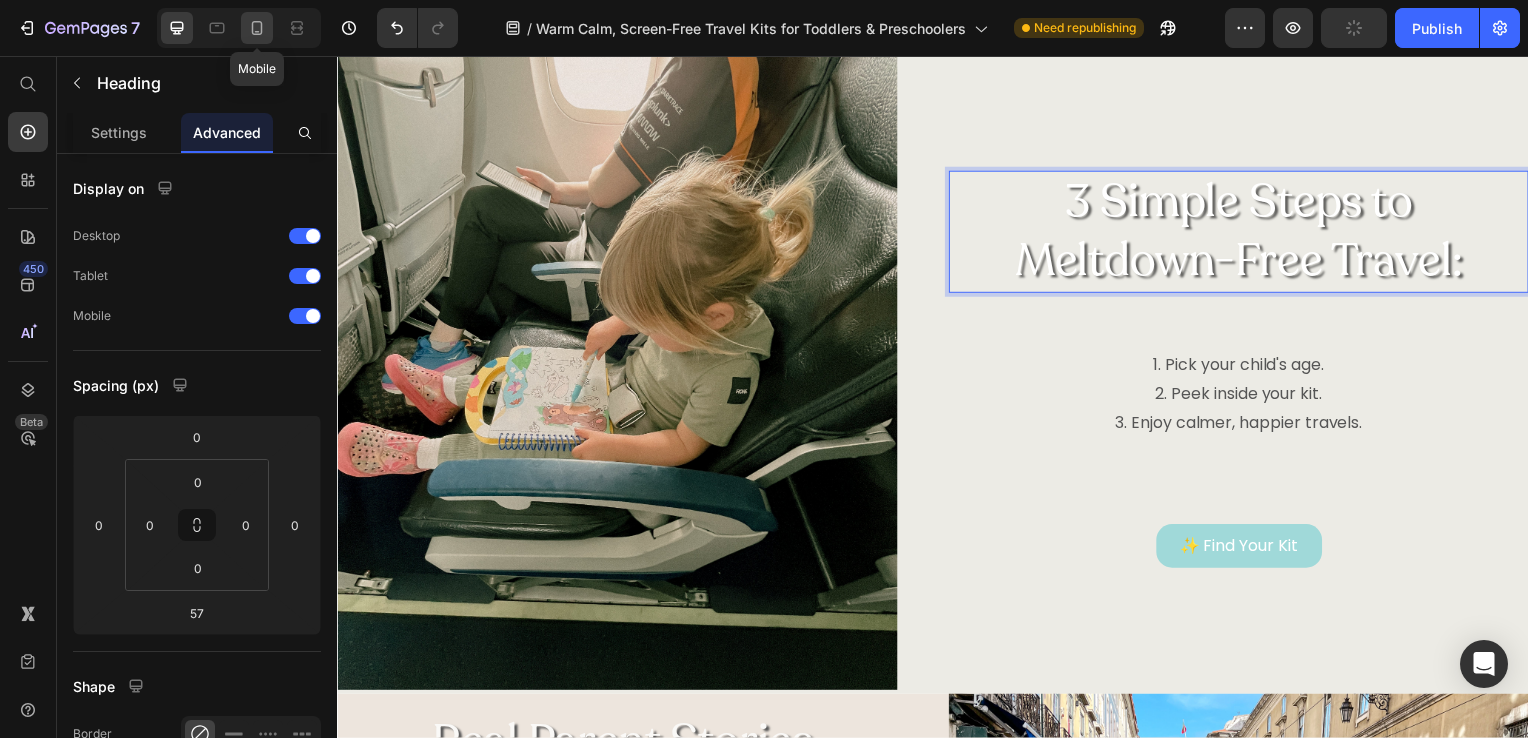 click 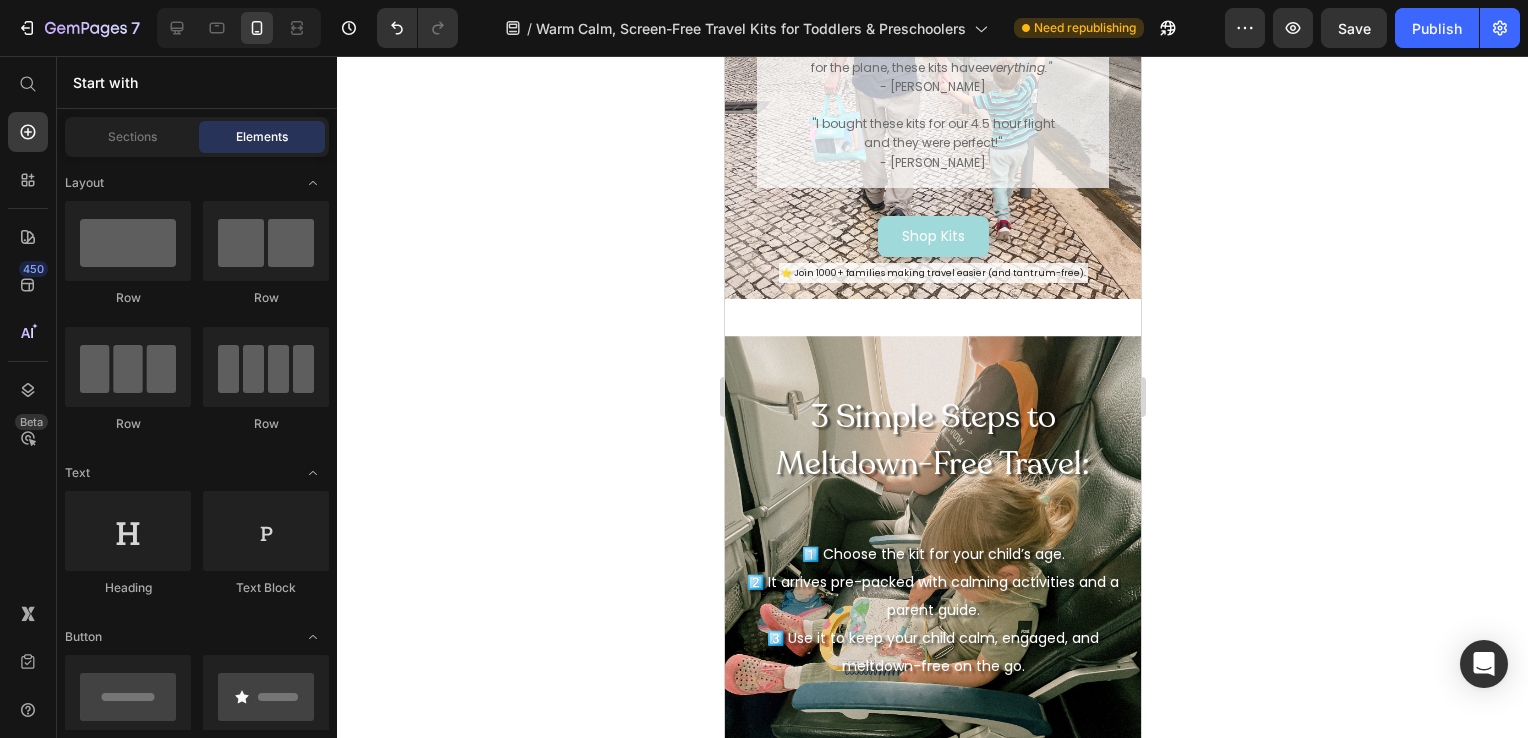 scroll, scrollTop: 2410, scrollLeft: 0, axis: vertical 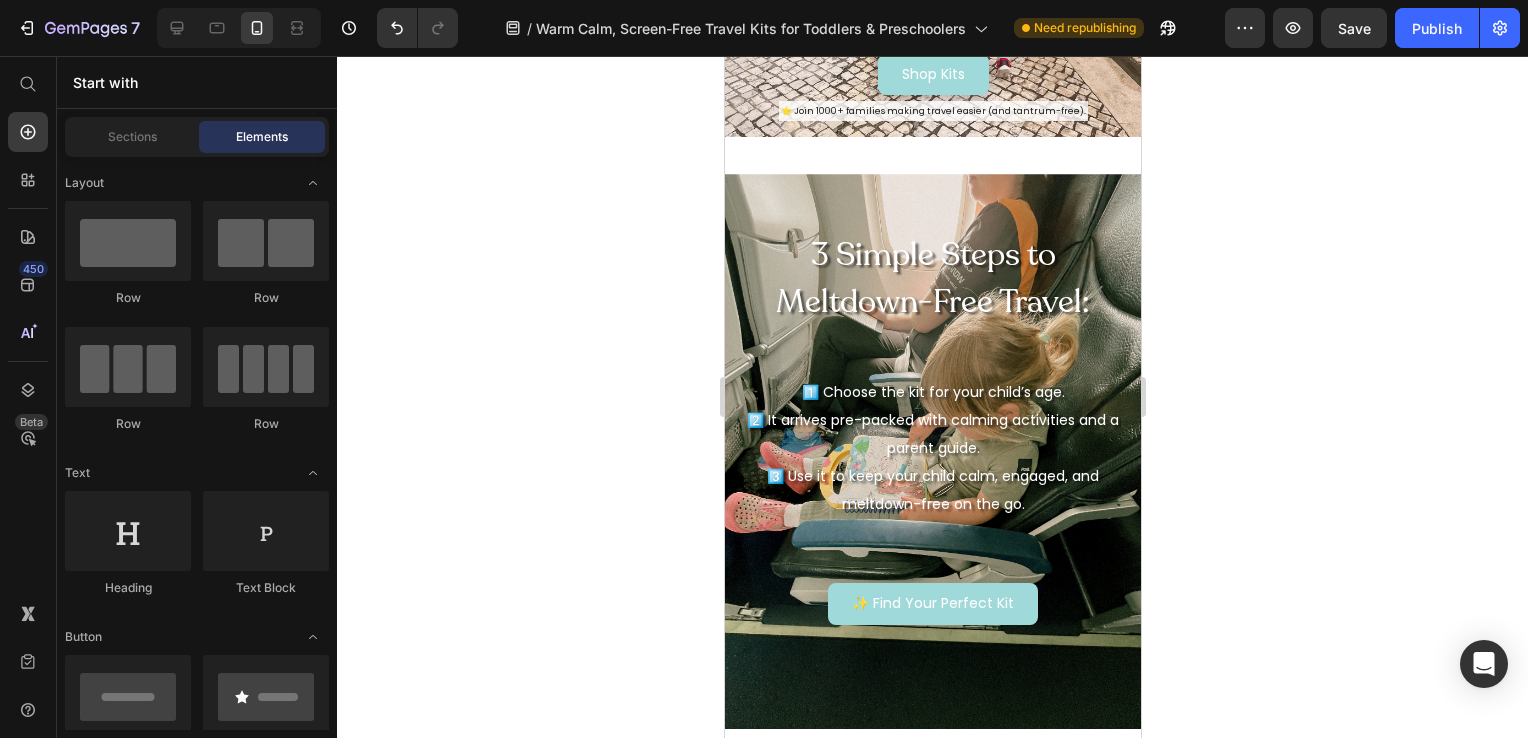 drag, startPoint x: 1133, startPoint y: 382, endPoint x: 1884, endPoint y: 556, distance: 770.8936 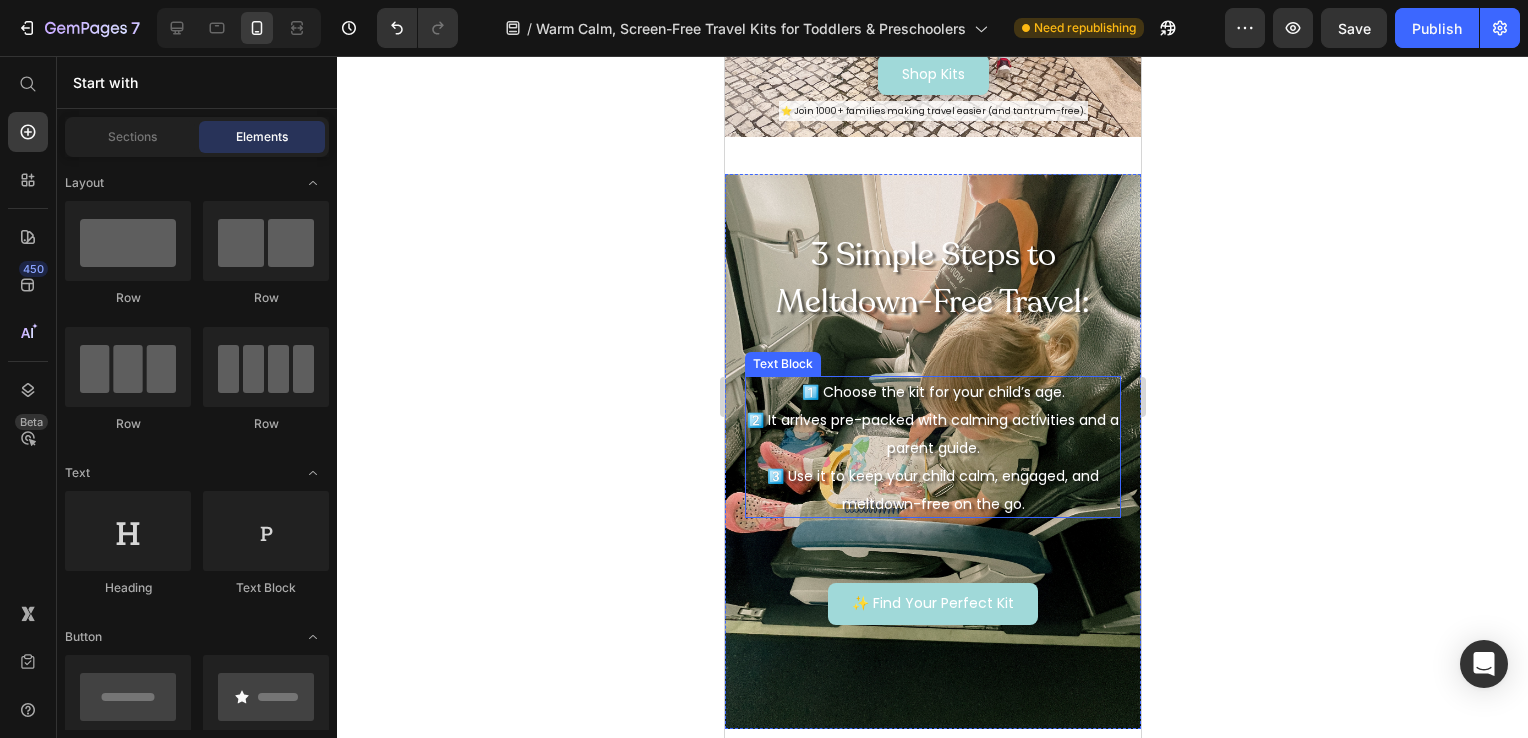 click on "1️⃣ Choose the kit for your child’s age. 2️⃣ It arrives pre-packed with calming activities and a parent guide. 3️⃣ Use it to keep your child calm, engaged, and meltdown-free on the go." at bounding box center [932, 448] 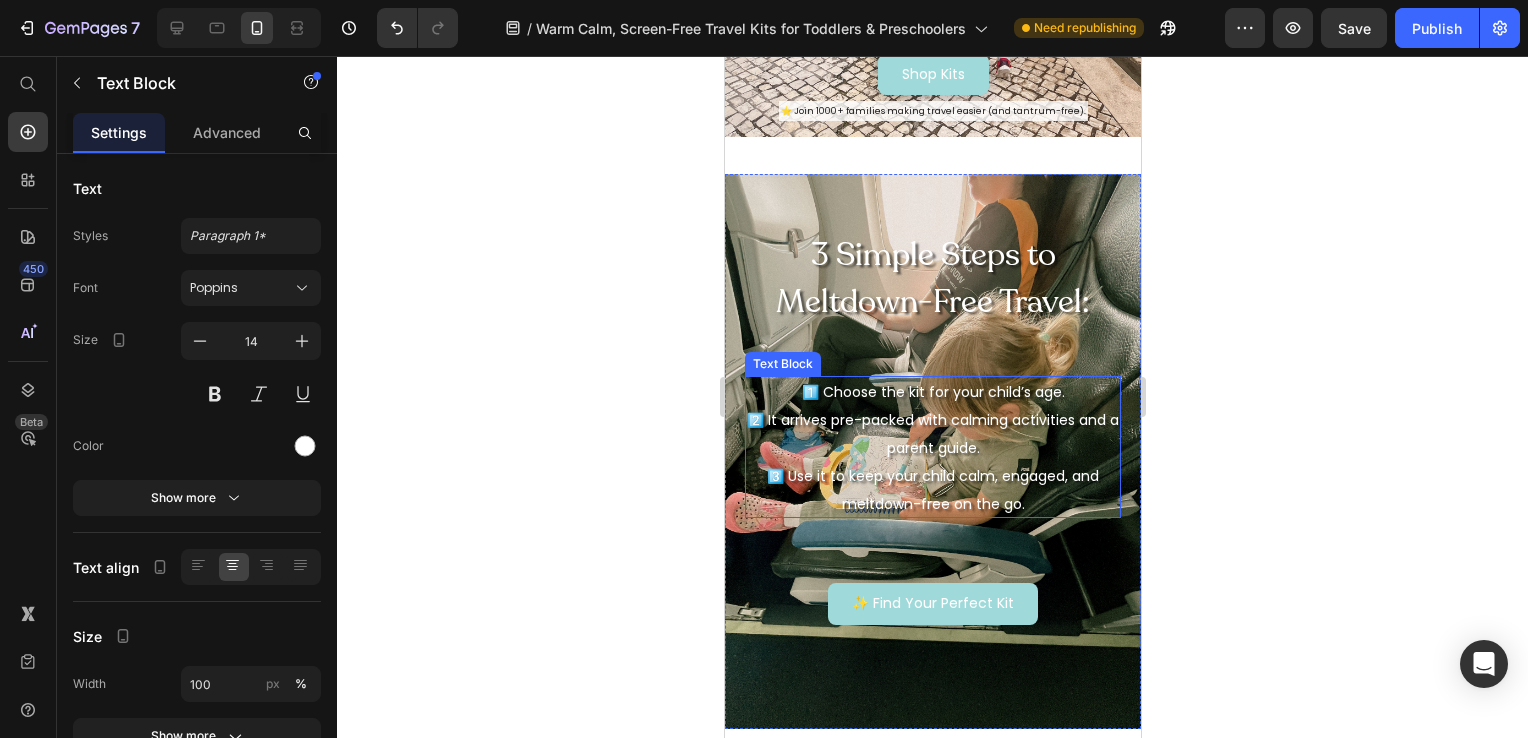 click on "1️⃣ Choose the kit for your child’s age. 2️⃣ It arrives pre-packed with calming activities and a parent guide. 3️⃣ Use it to keep your child calm, engaged, and meltdown-free on the go." at bounding box center (932, 448) 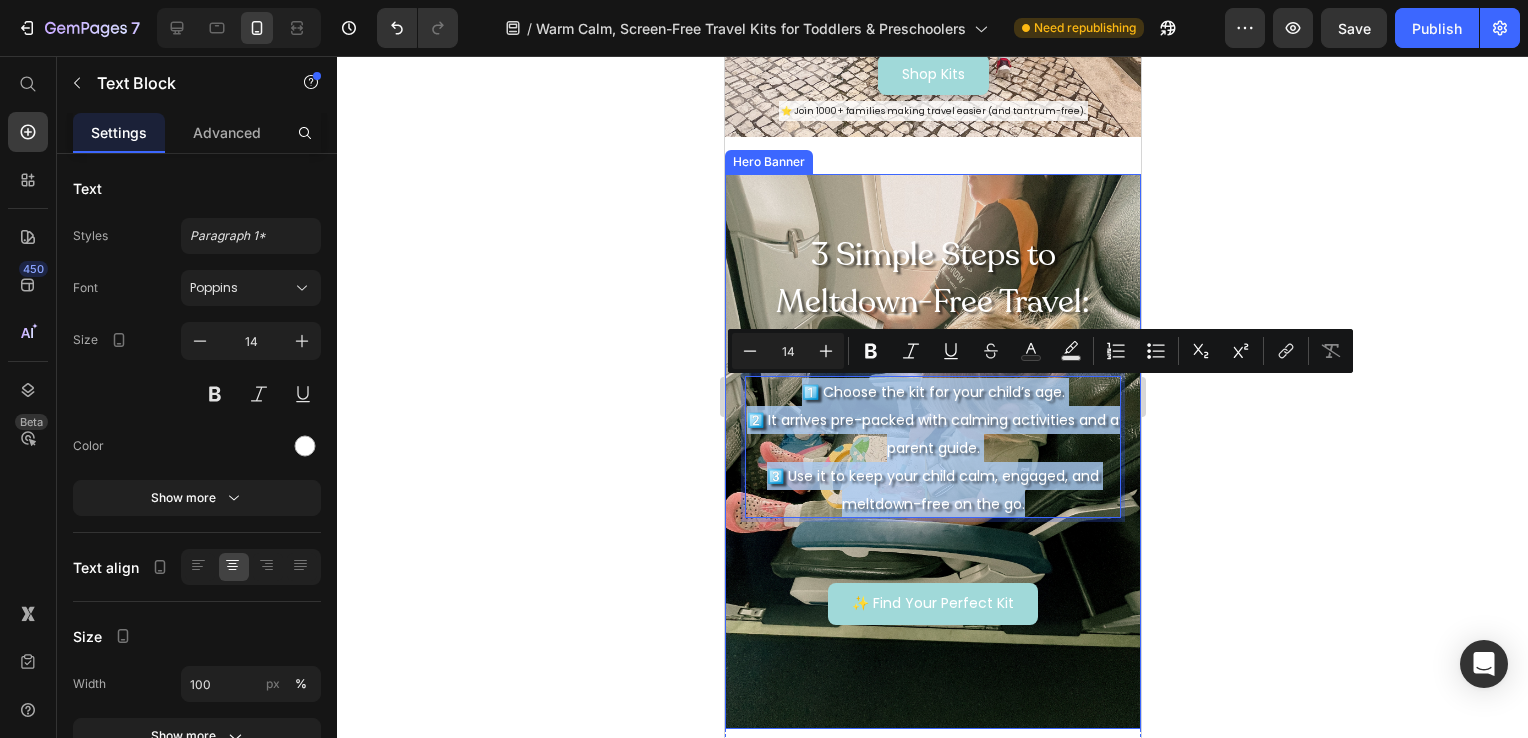 drag, startPoint x: 1037, startPoint y: 501, endPoint x: 739, endPoint y: 383, distance: 320.5121 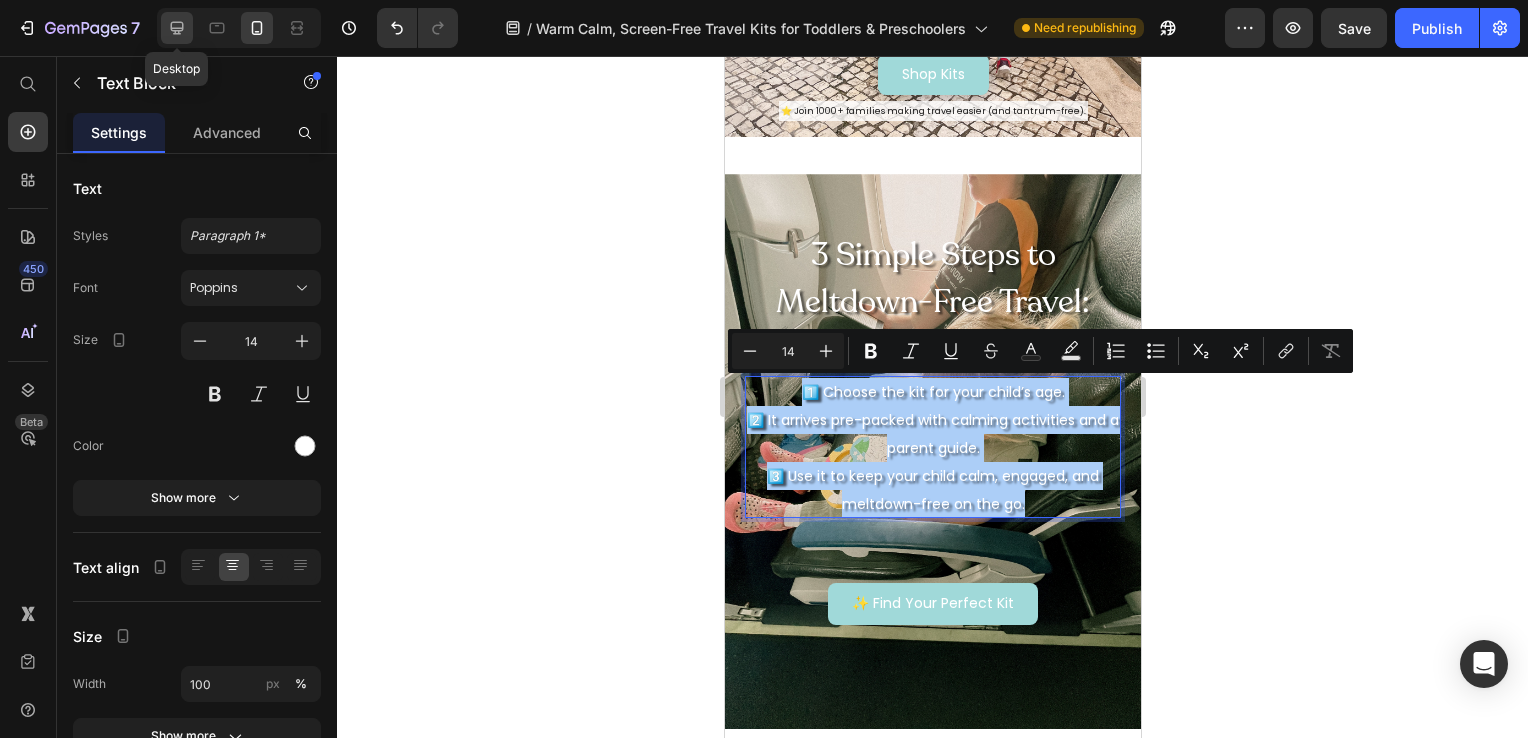 click 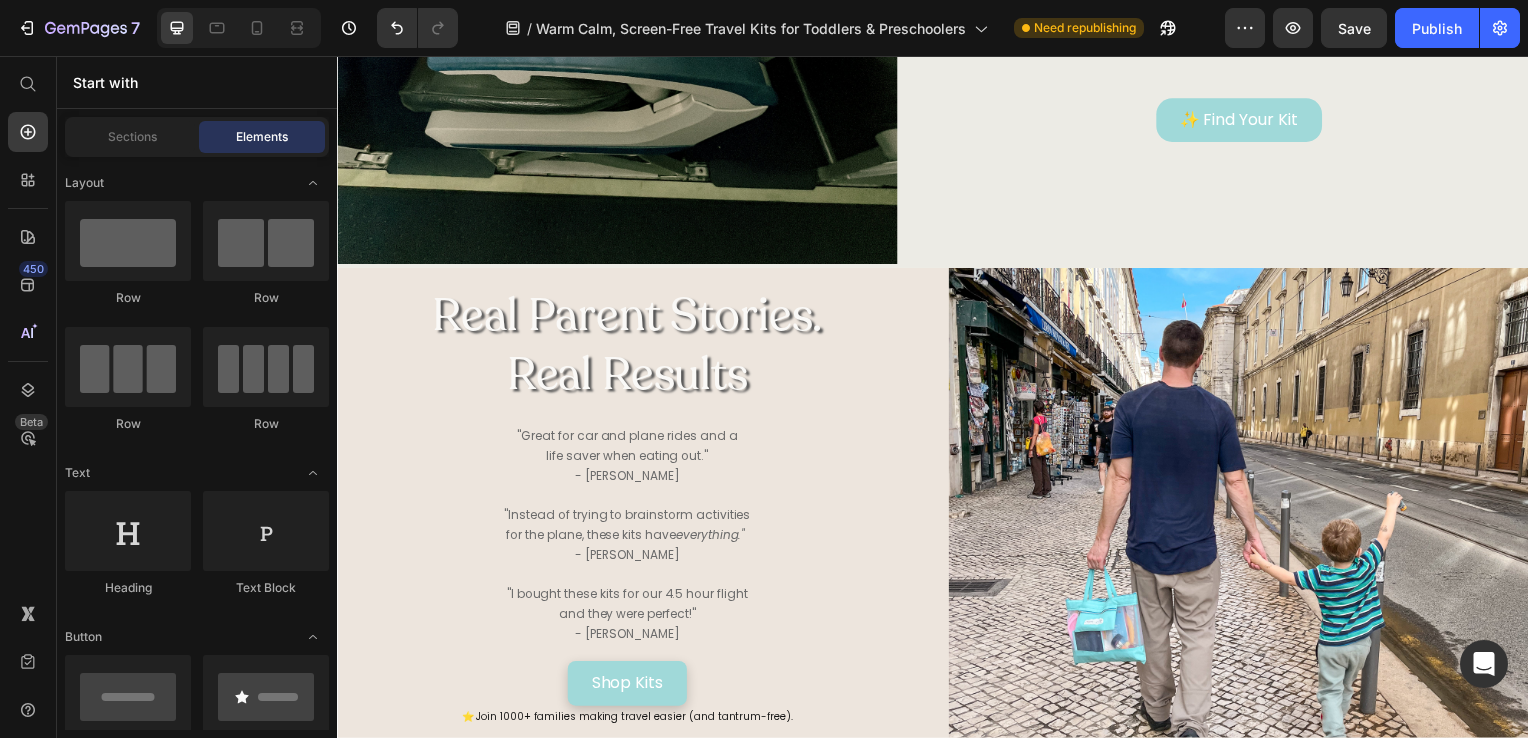 scroll, scrollTop: 1826, scrollLeft: 0, axis: vertical 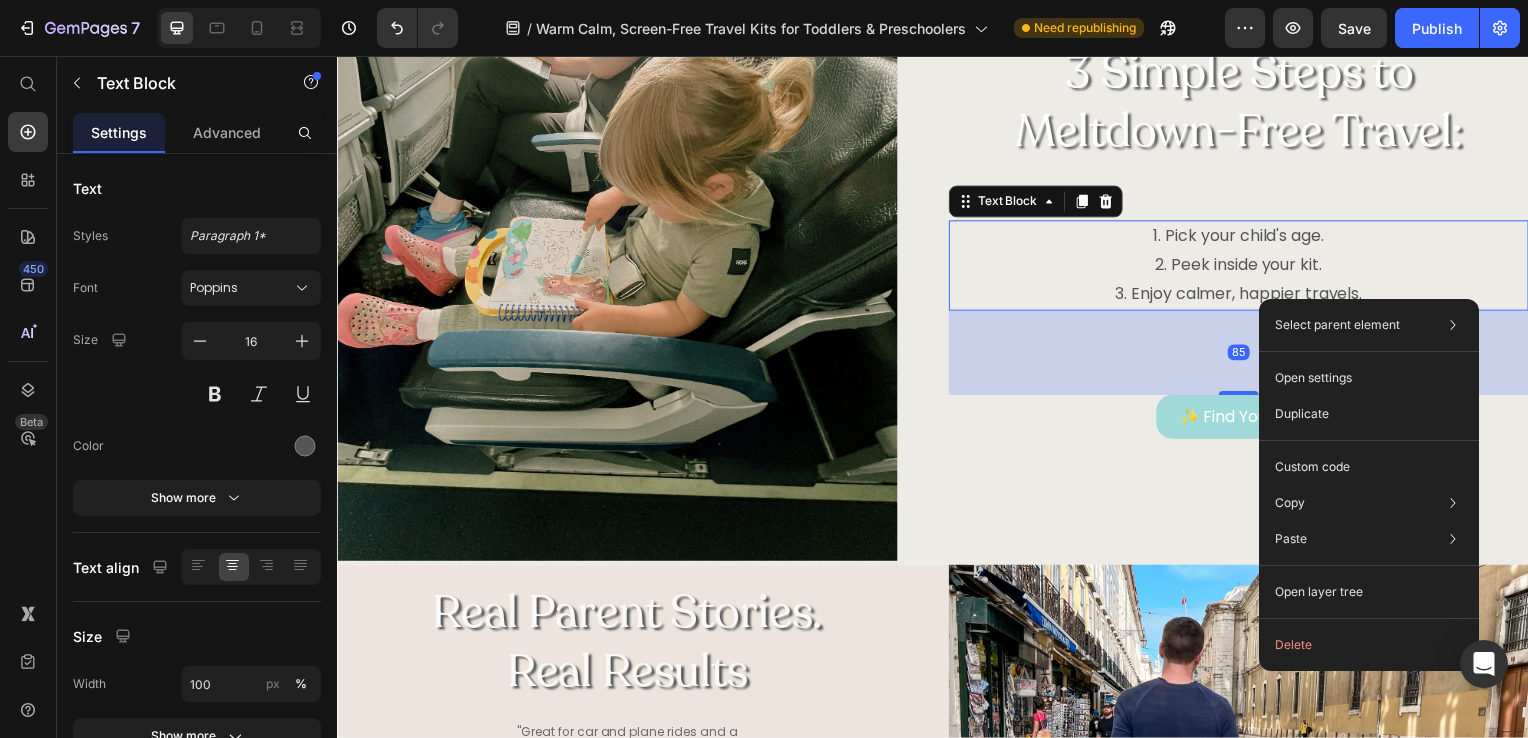click on "3. Enjoy calmer, happier travels." at bounding box center (1245, 296) 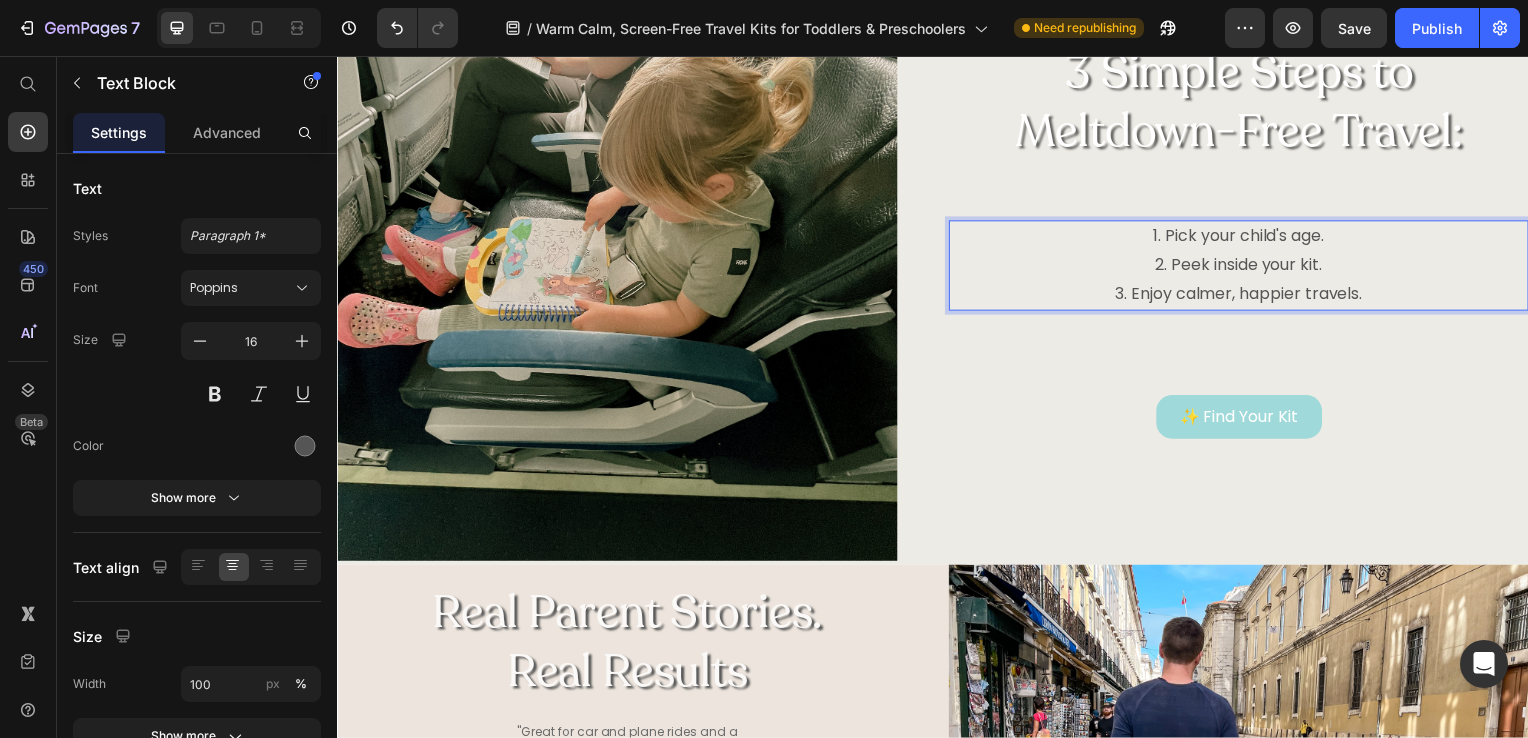 drag, startPoint x: 1362, startPoint y: 298, endPoint x: 1118, endPoint y: 232, distance: 252.76866 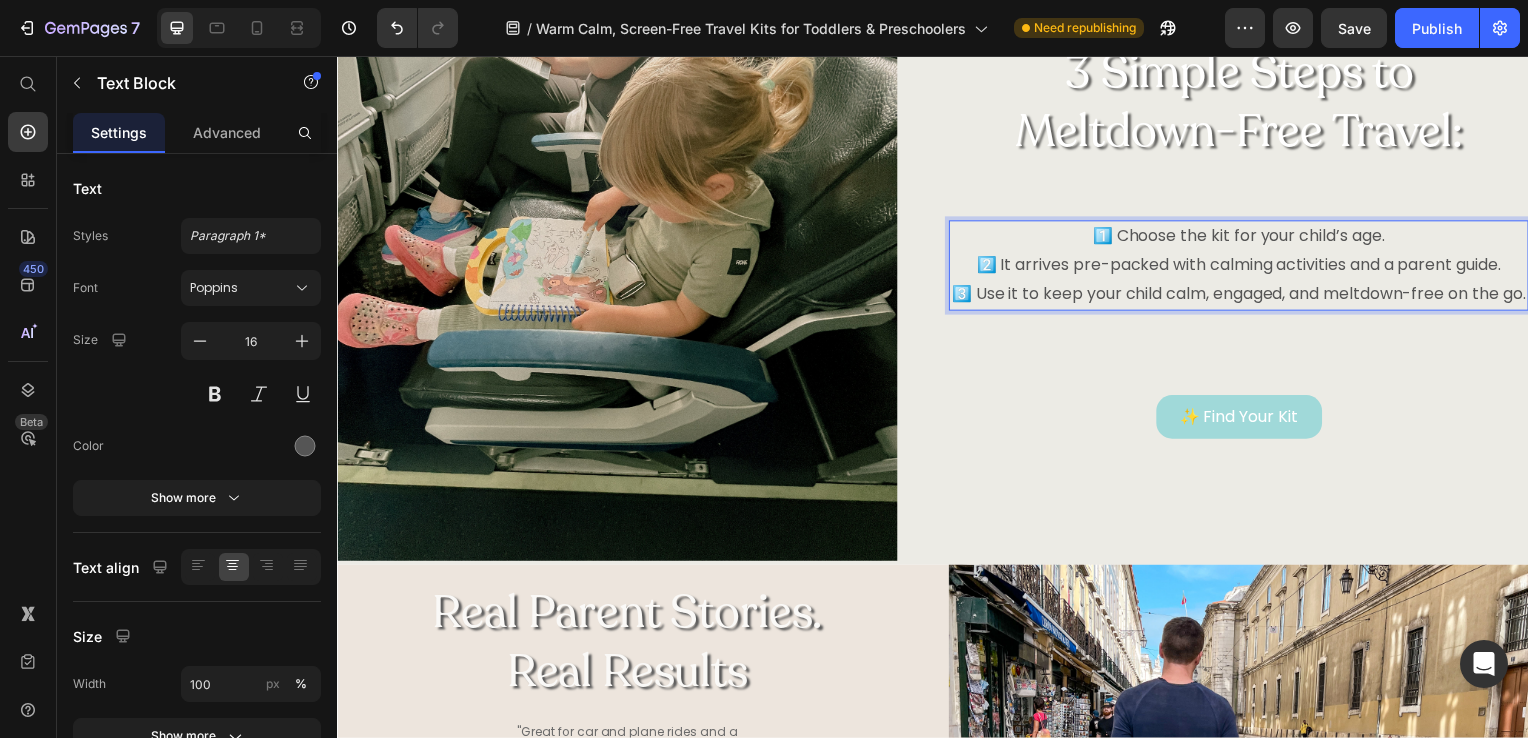 scroll, scrollTop: 1812, scrollLeft: 0, axis: vertical 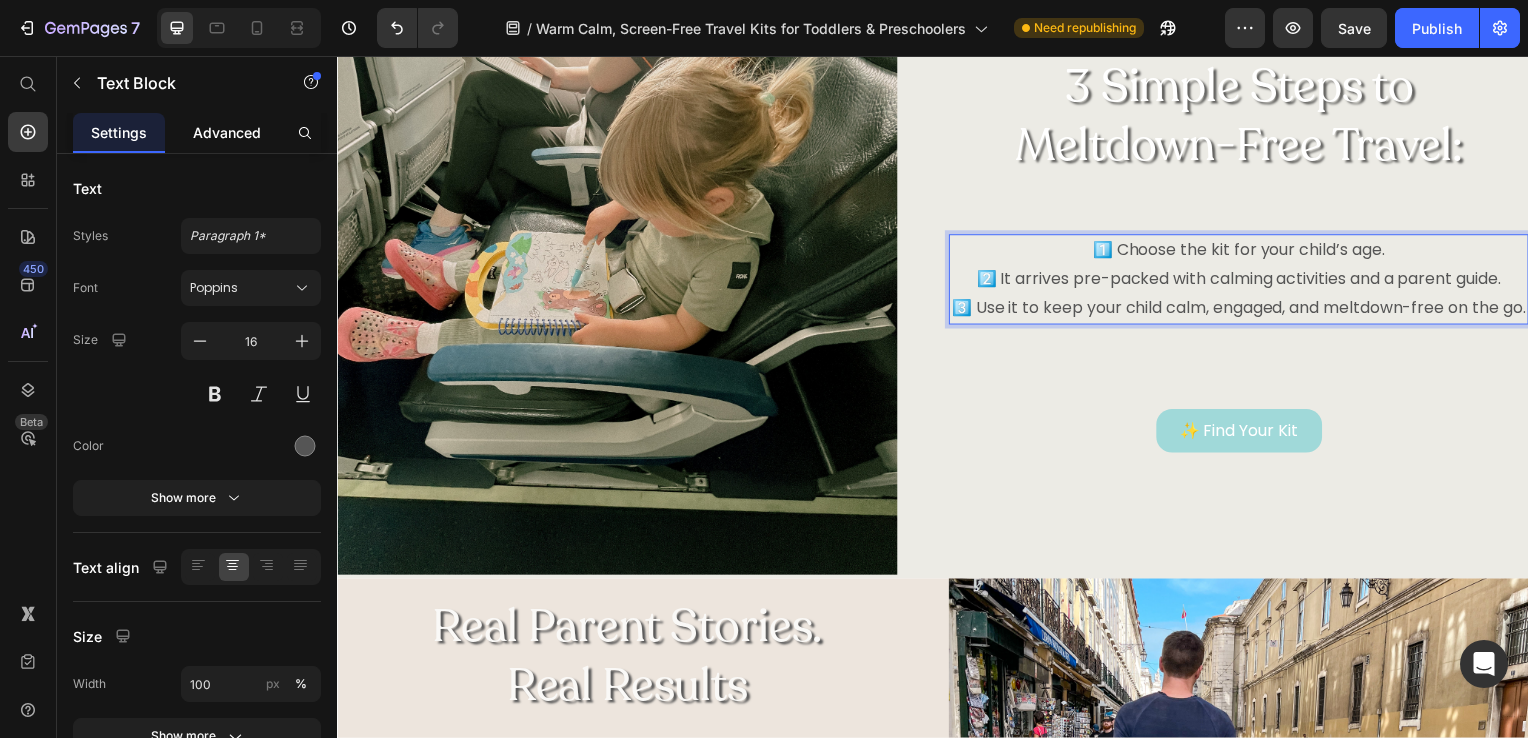 click on "Advanced" at bounding box center (227, 132) 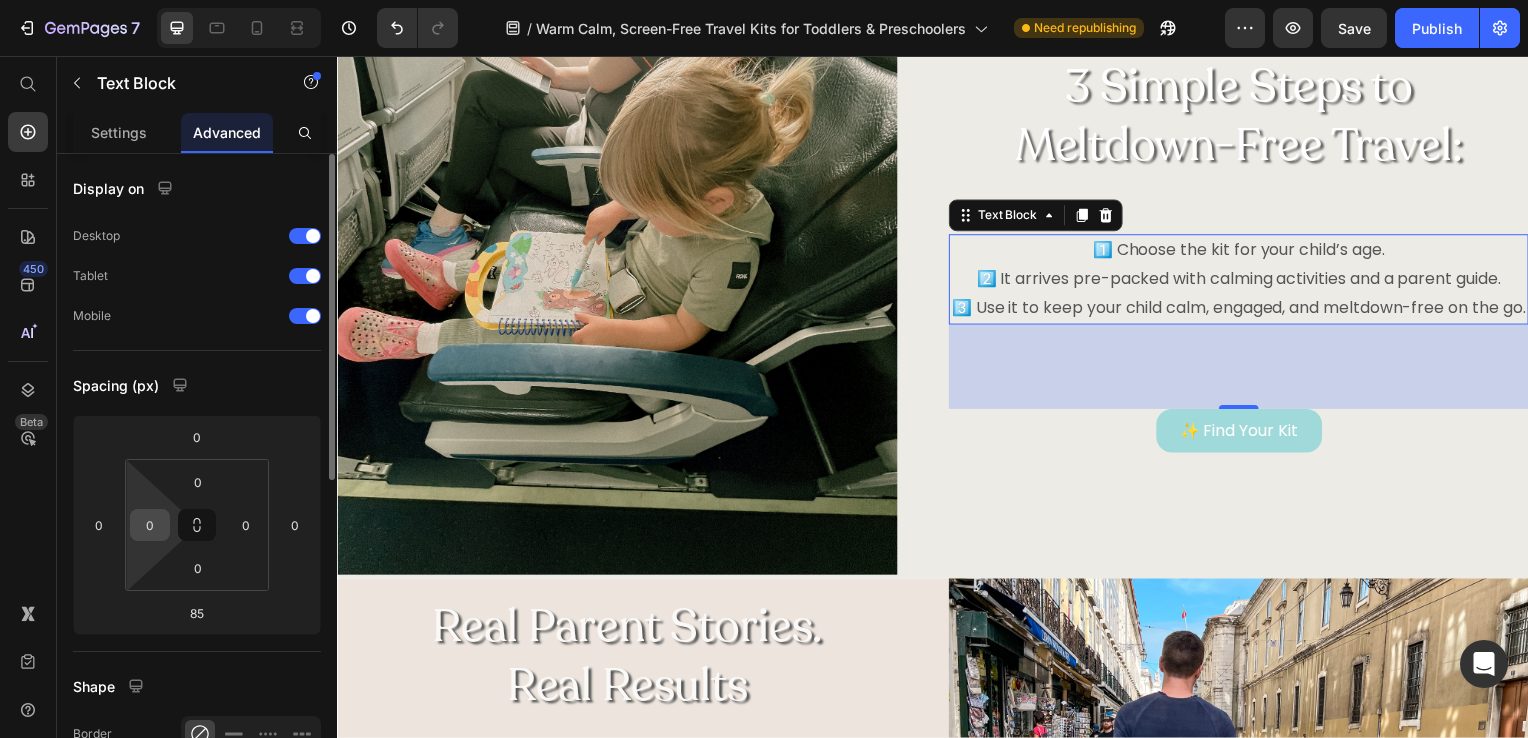click on "0" at bounding box center (150, 525) 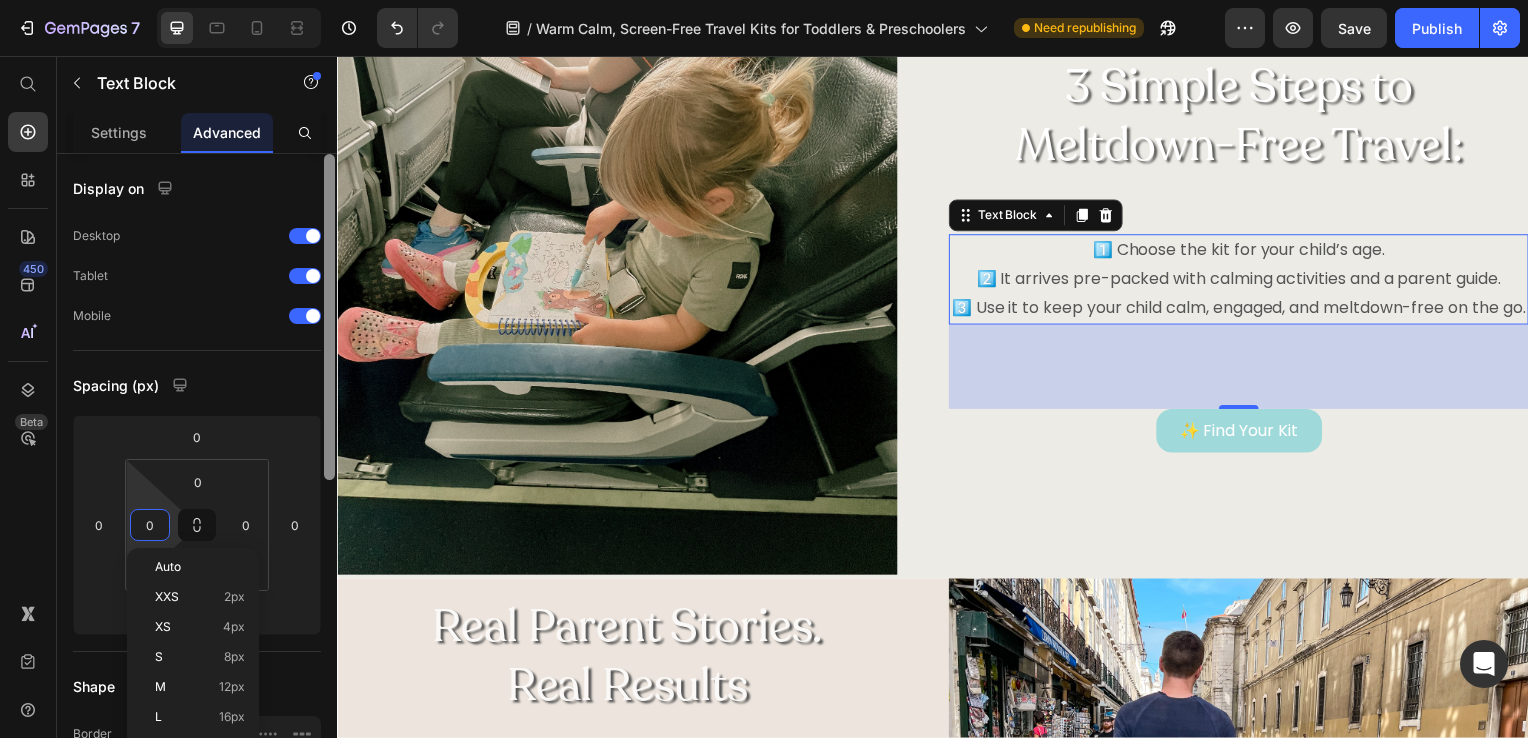 scroll, scrollTop: 625, scrollLeft: 0, axis: vertical 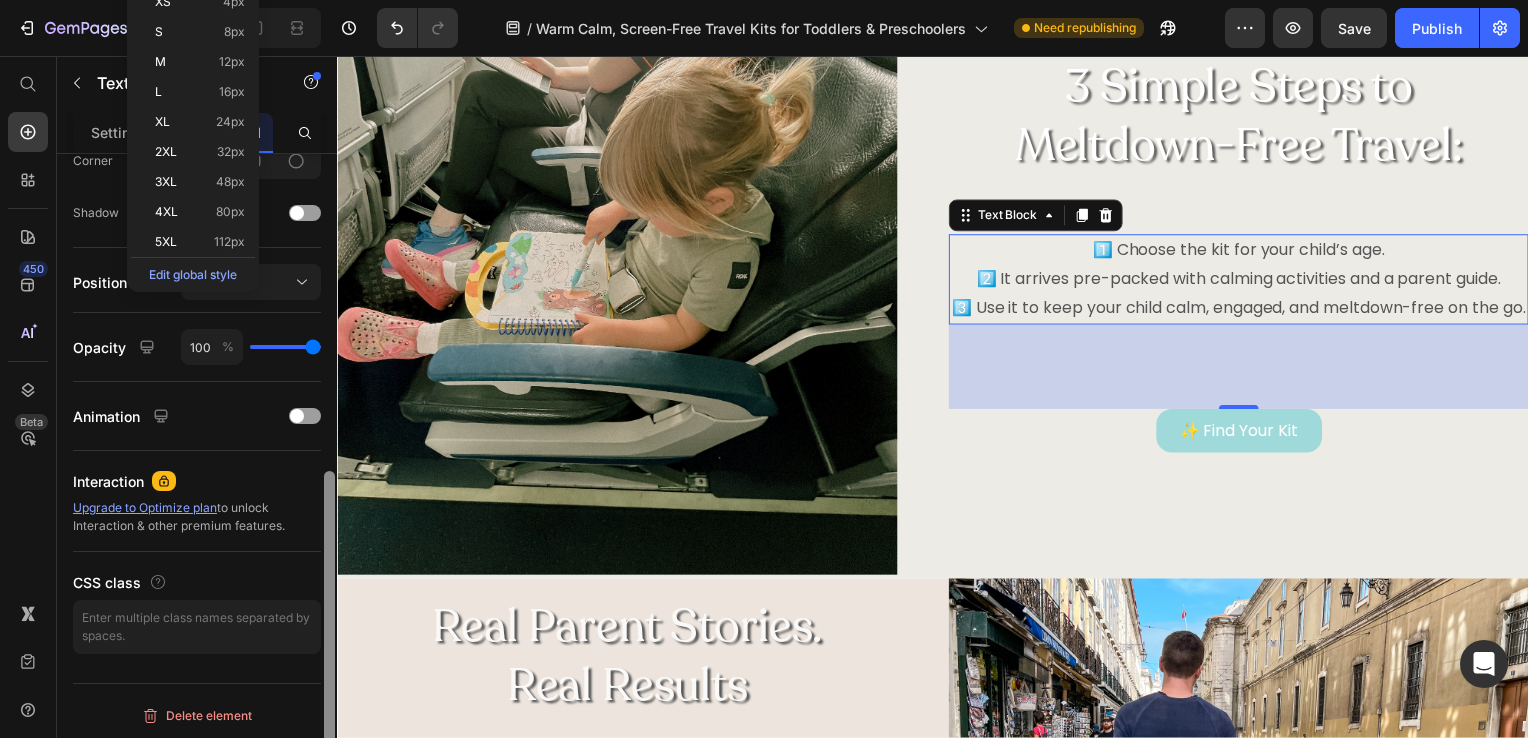 drag, startPoint x: 335, startPoint y: 430, endPoint x: 327, endPoint y: 486, distance: 56.568542 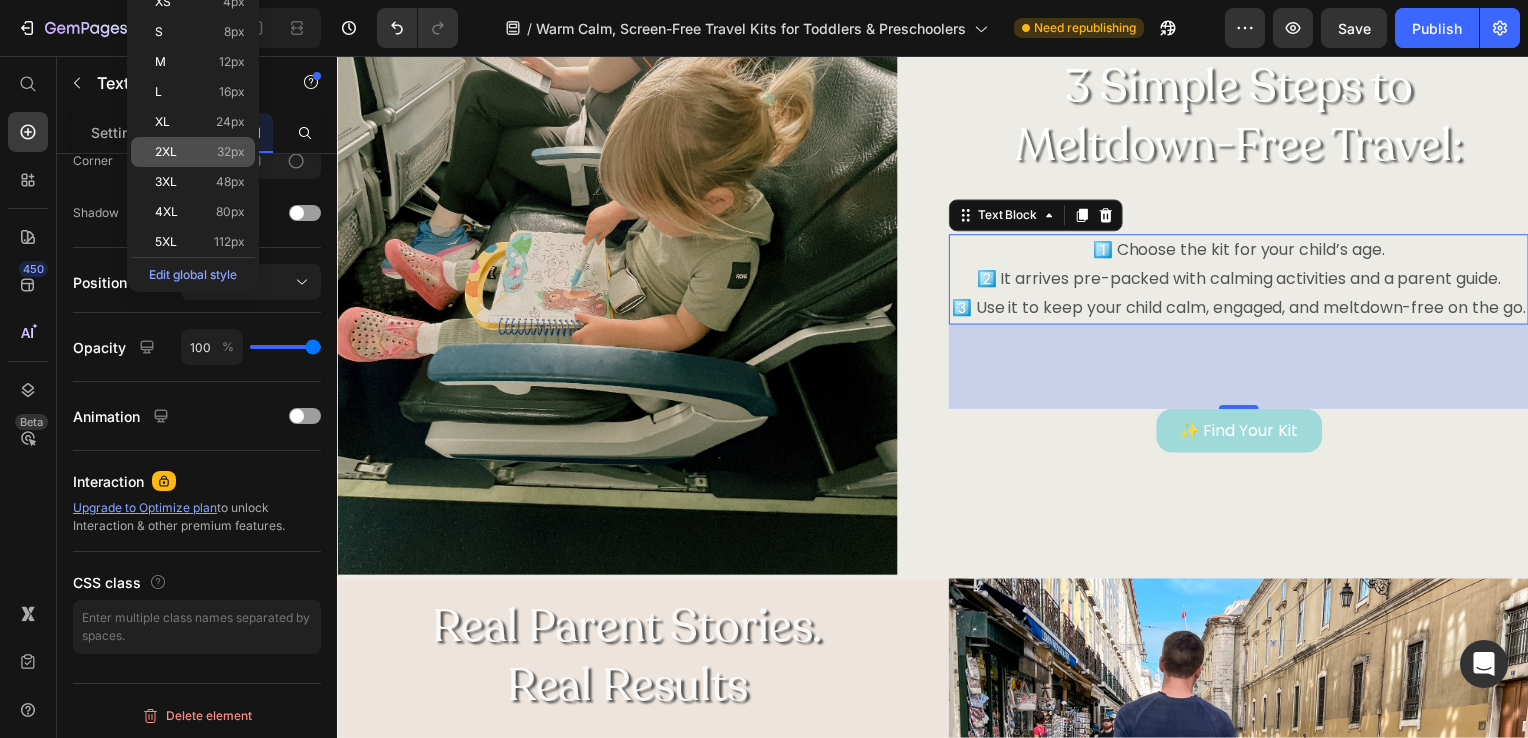 click on "2XL 32px" at bounding box center [200, 152] 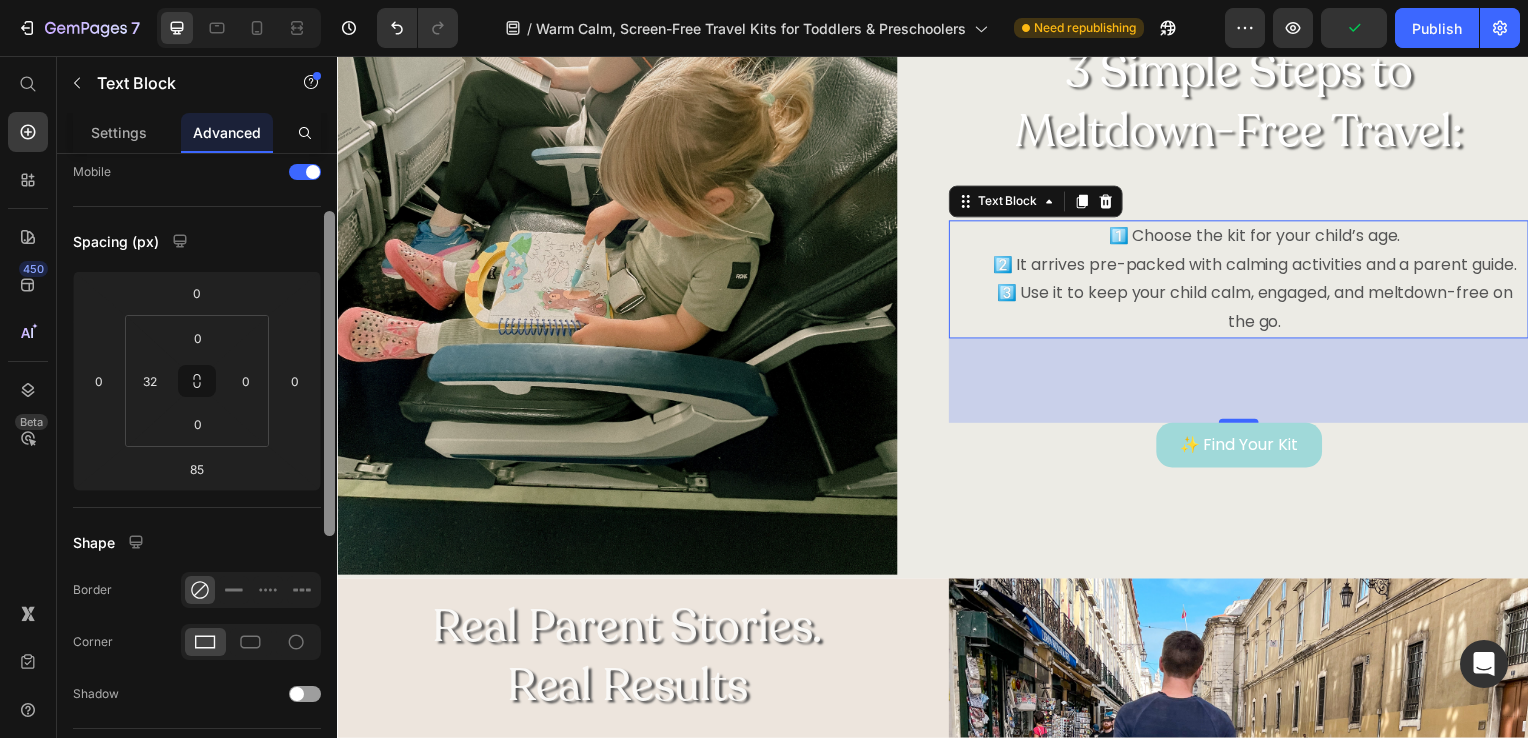 scroll, scrollTop: 136, scrollLeft: 0, axis: vertical 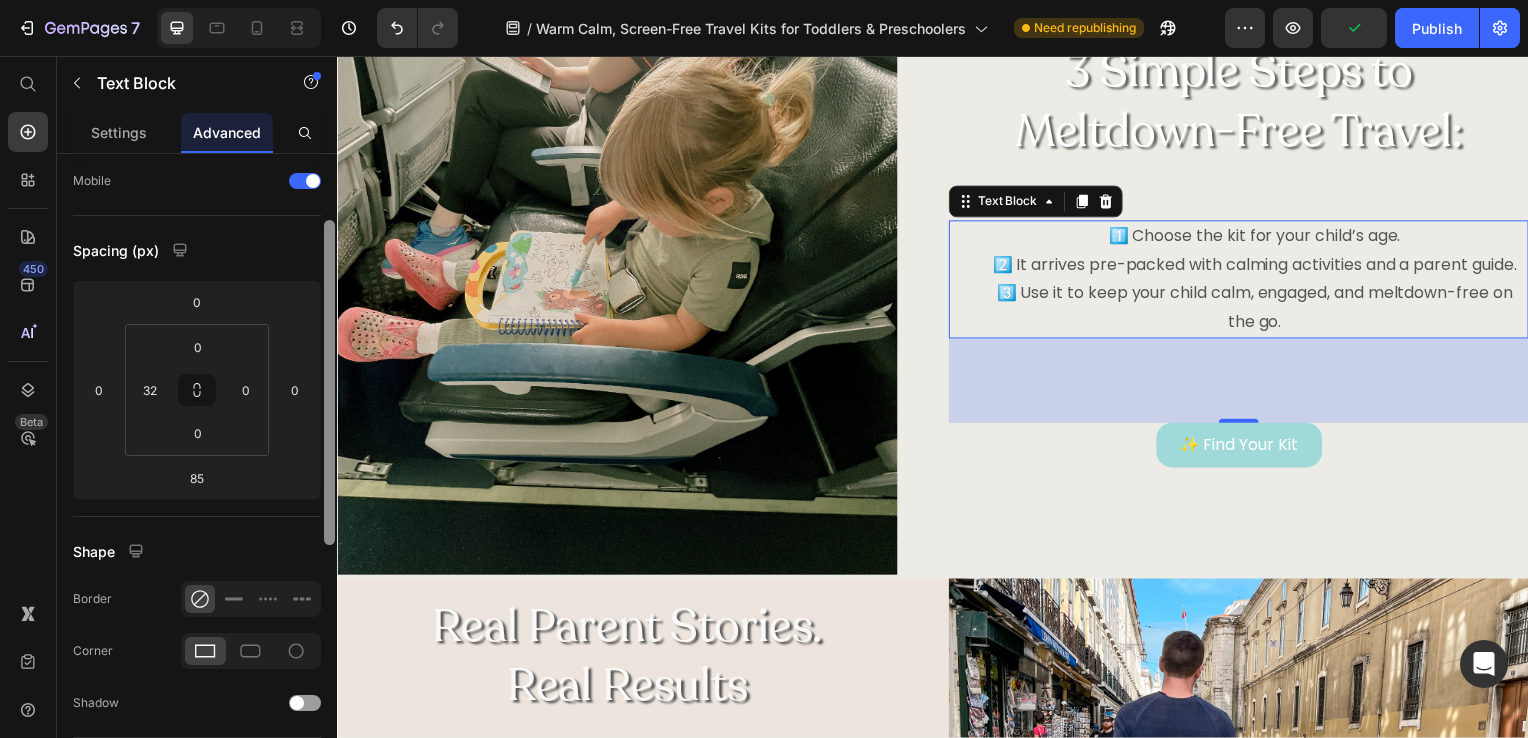 drag, startPoint x: 328, startPoint y: 486, endPoint x: 280, endPoint y: 238, distance: 252.60245 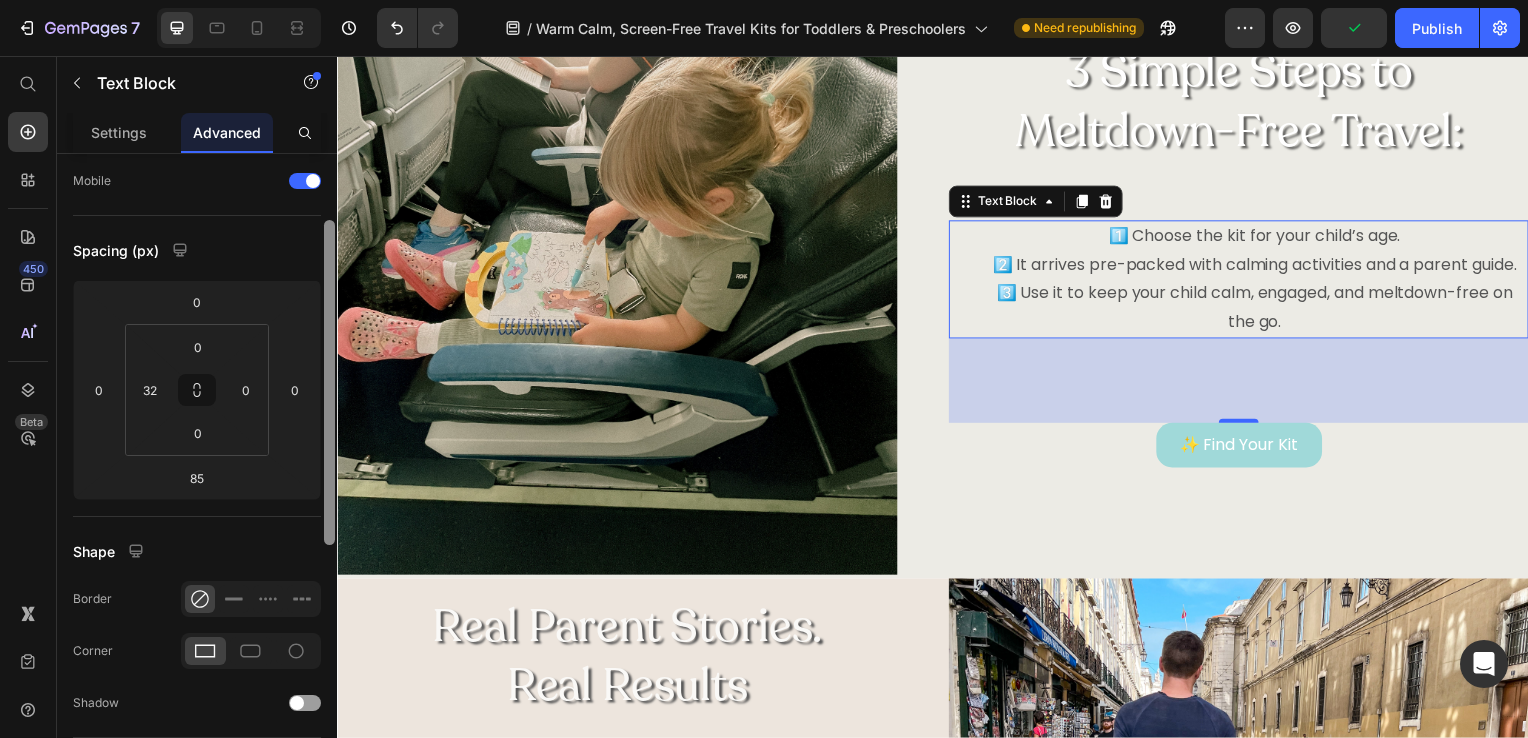 click on "Display on Desktop Tablet Mobile Spacing (px) 0 0 85 0 0 32 0 0 Shape Border Corner Shadow Position Opacity 100 % Animation Interaction Upgrade to Optimize plan  to unlock Interaction & other premium features. CSS class  Delete element" at bounding box center [197, 474] 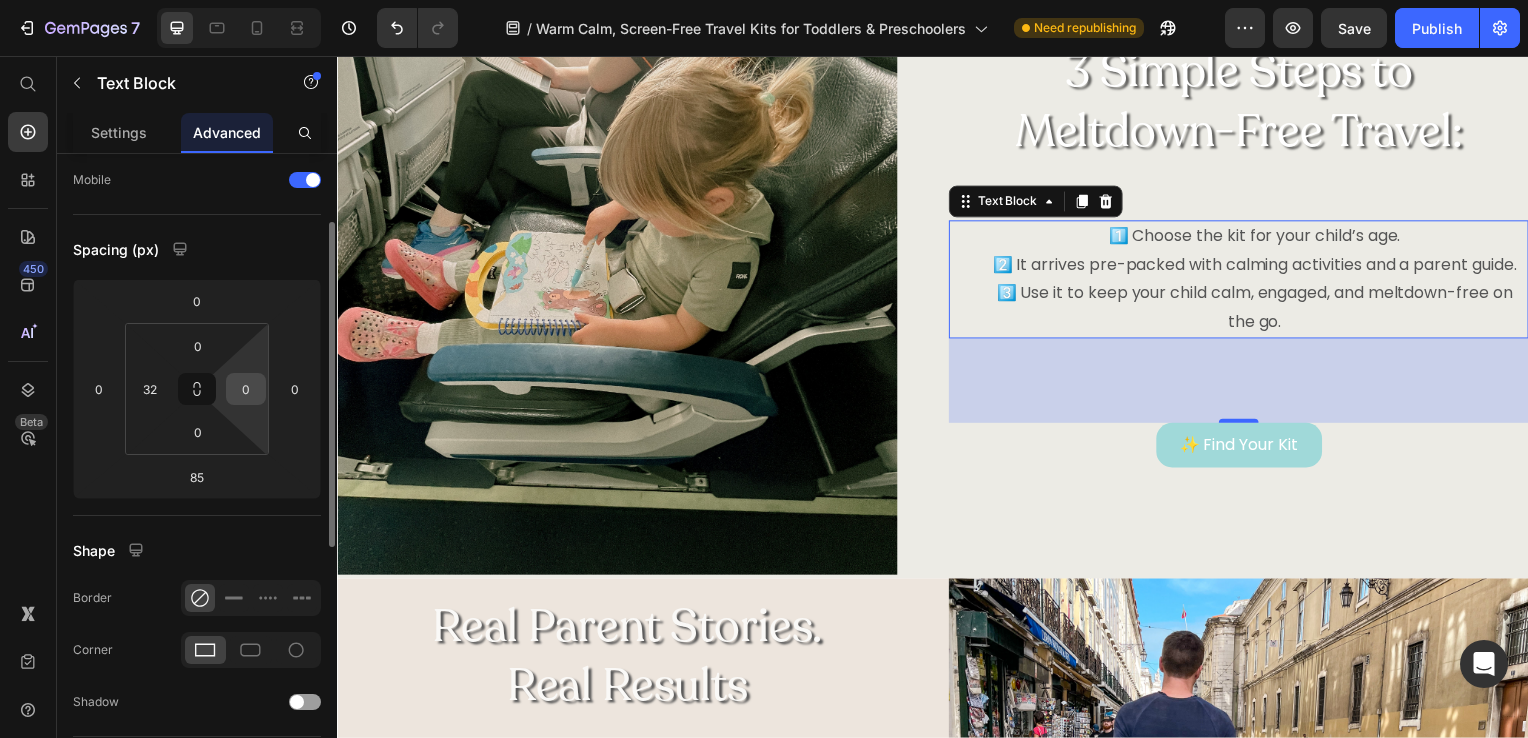 click on "0" at bounding box center (246, 389) 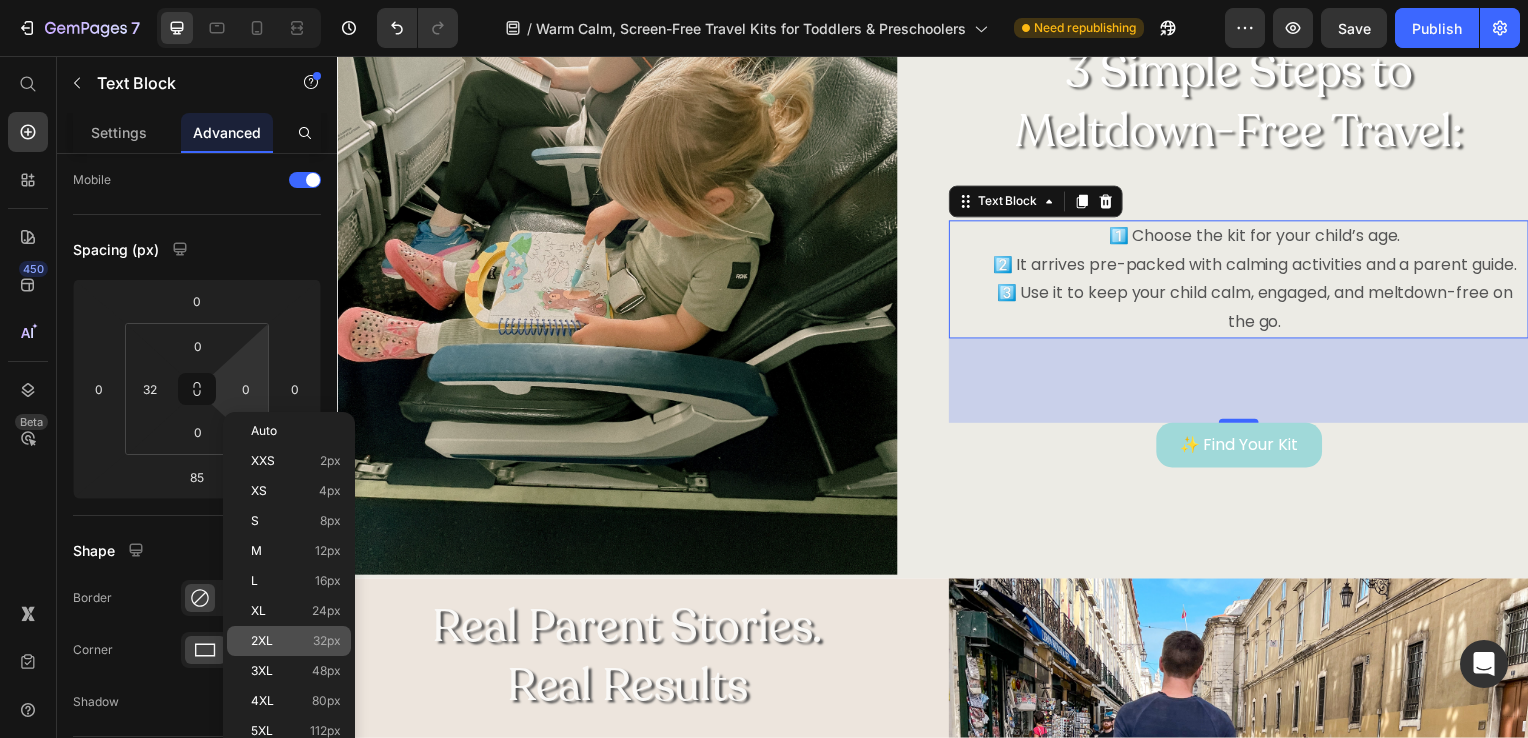 click on "2XL" at bounding box center (262, 641) 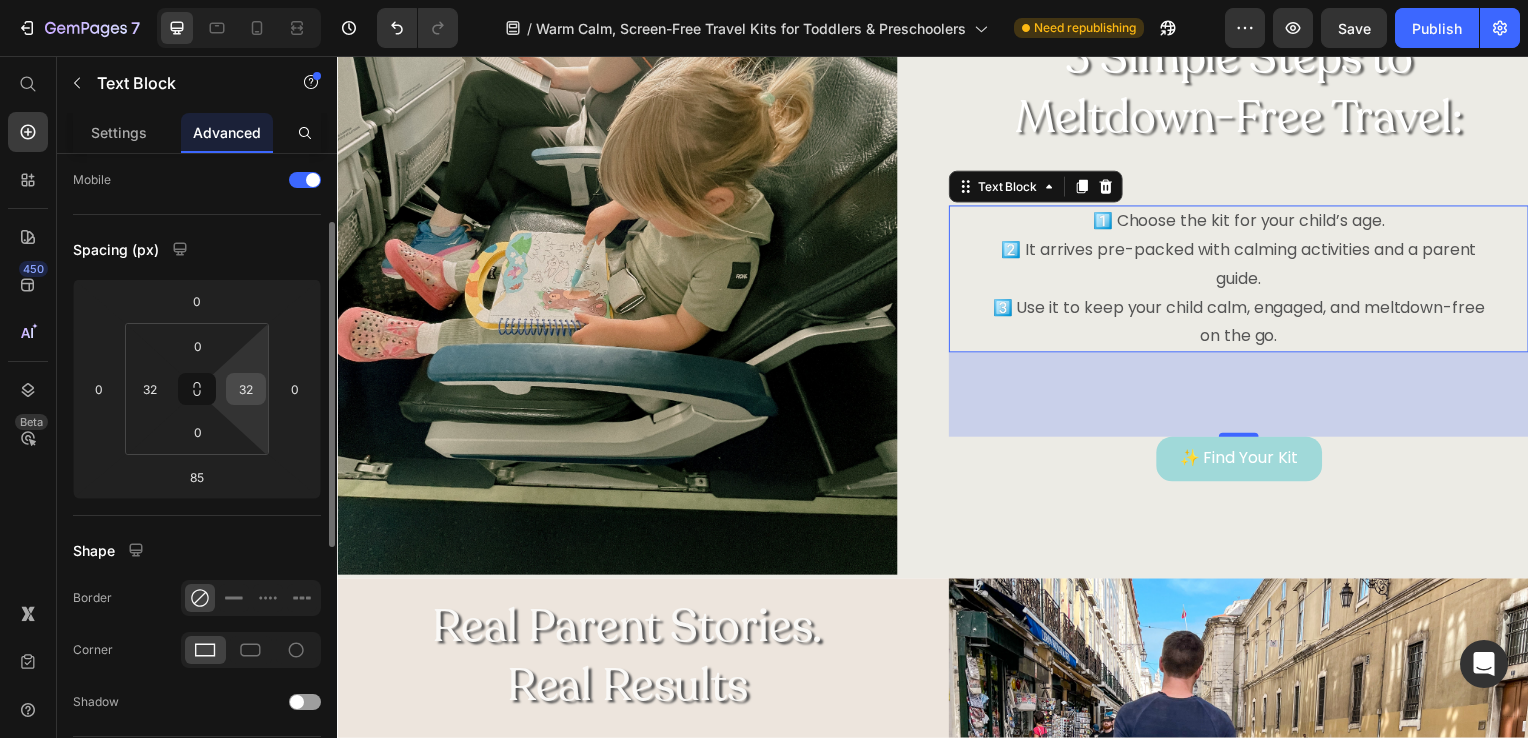 click on "32" at bounding box center (246, 389) 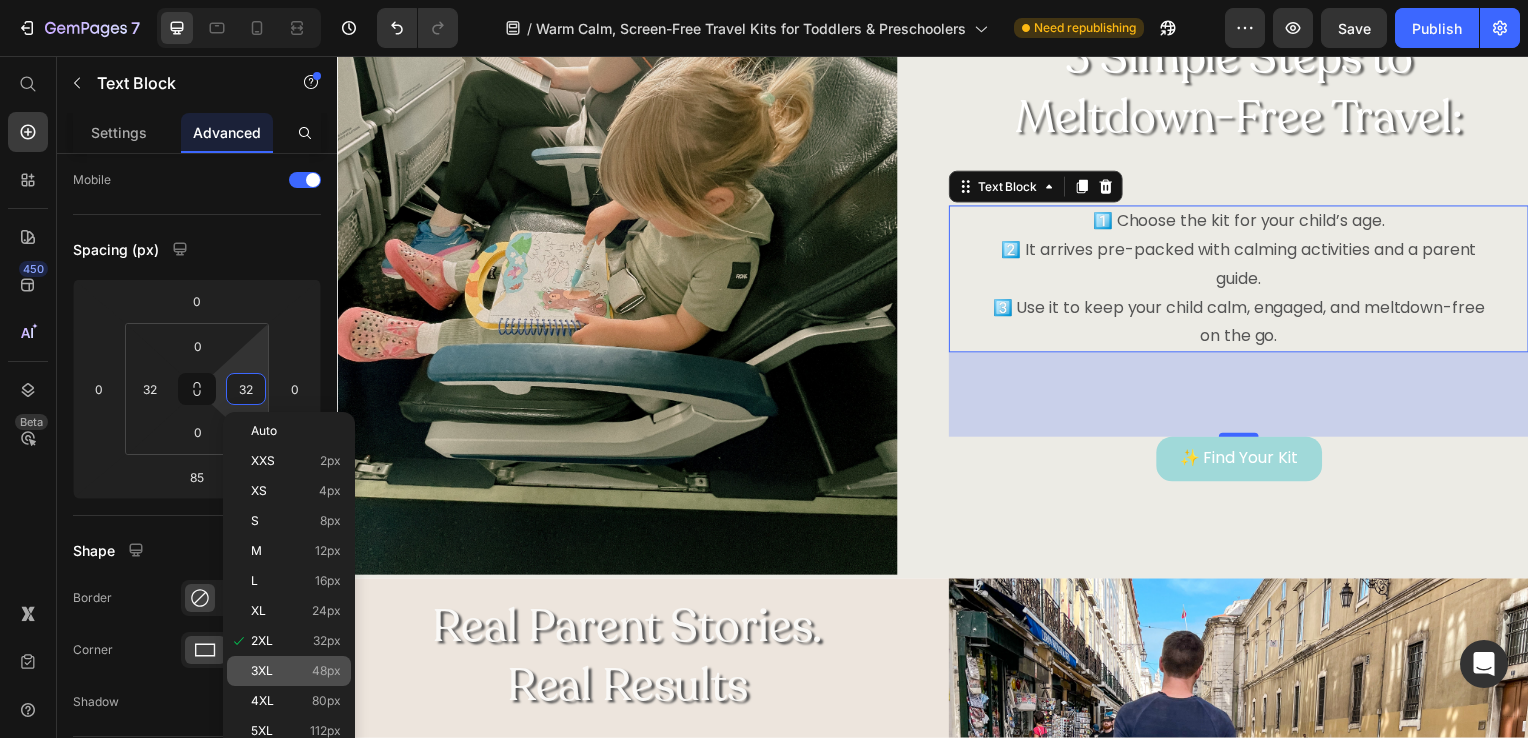 click on "3XL 48px" 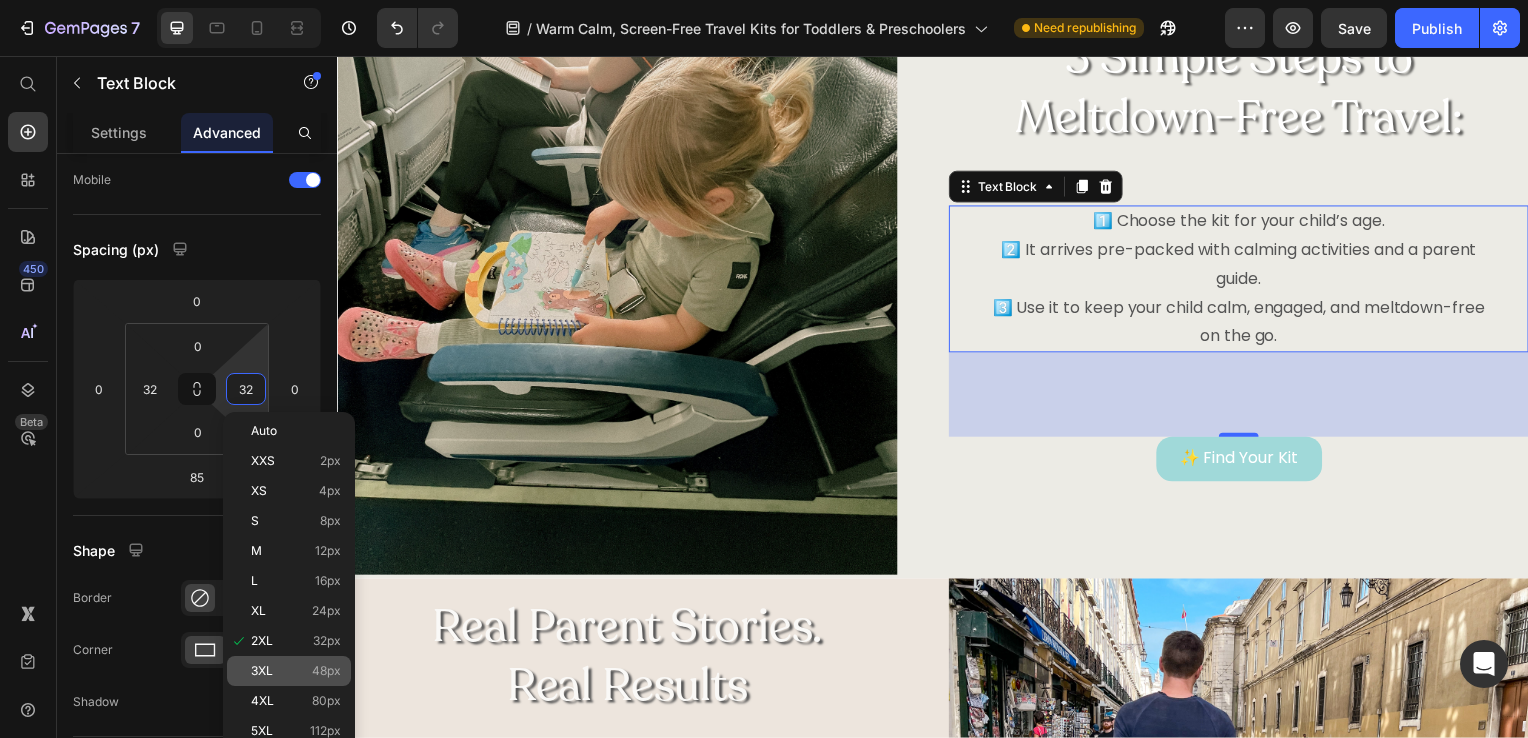 type on "48" 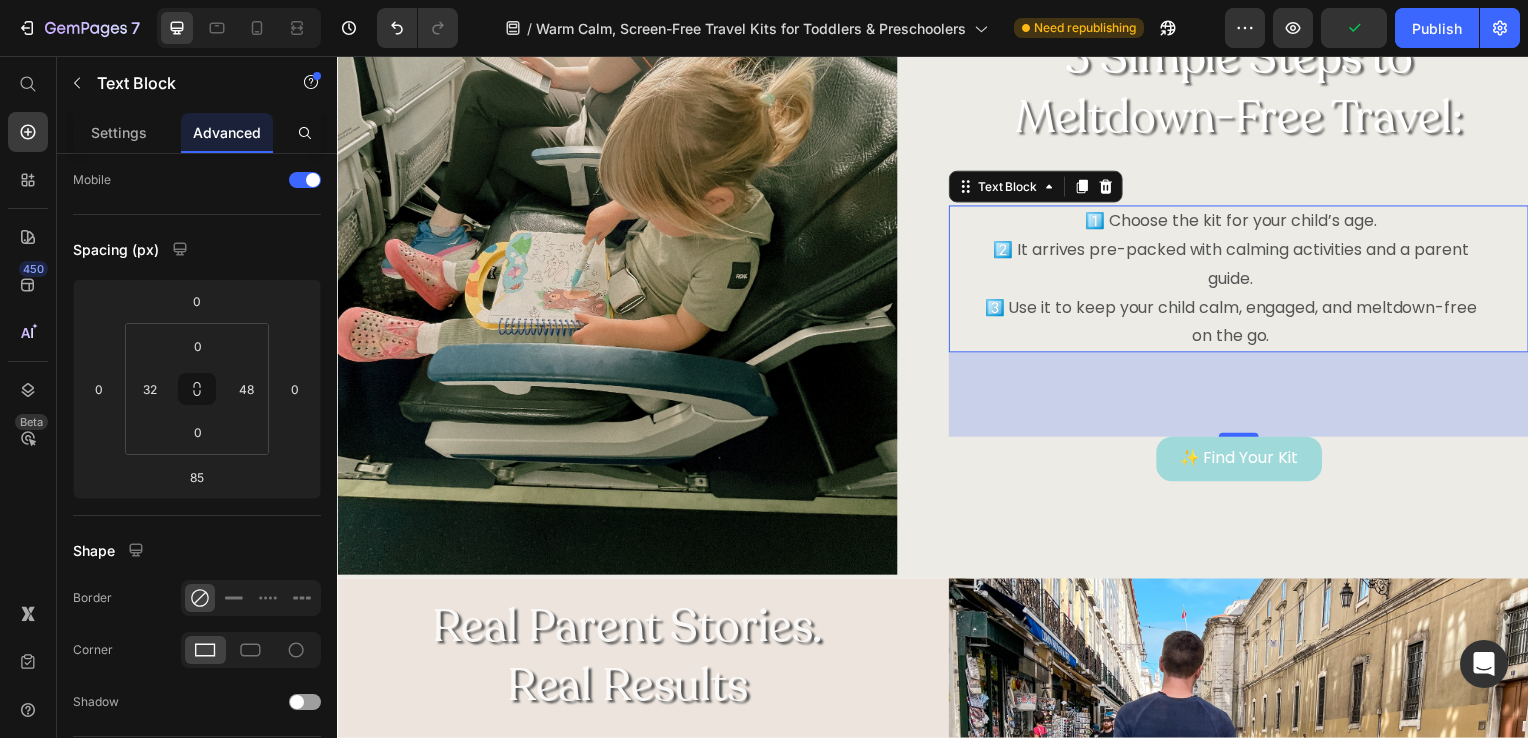 click on "85" at bounding box center [1245, 397] 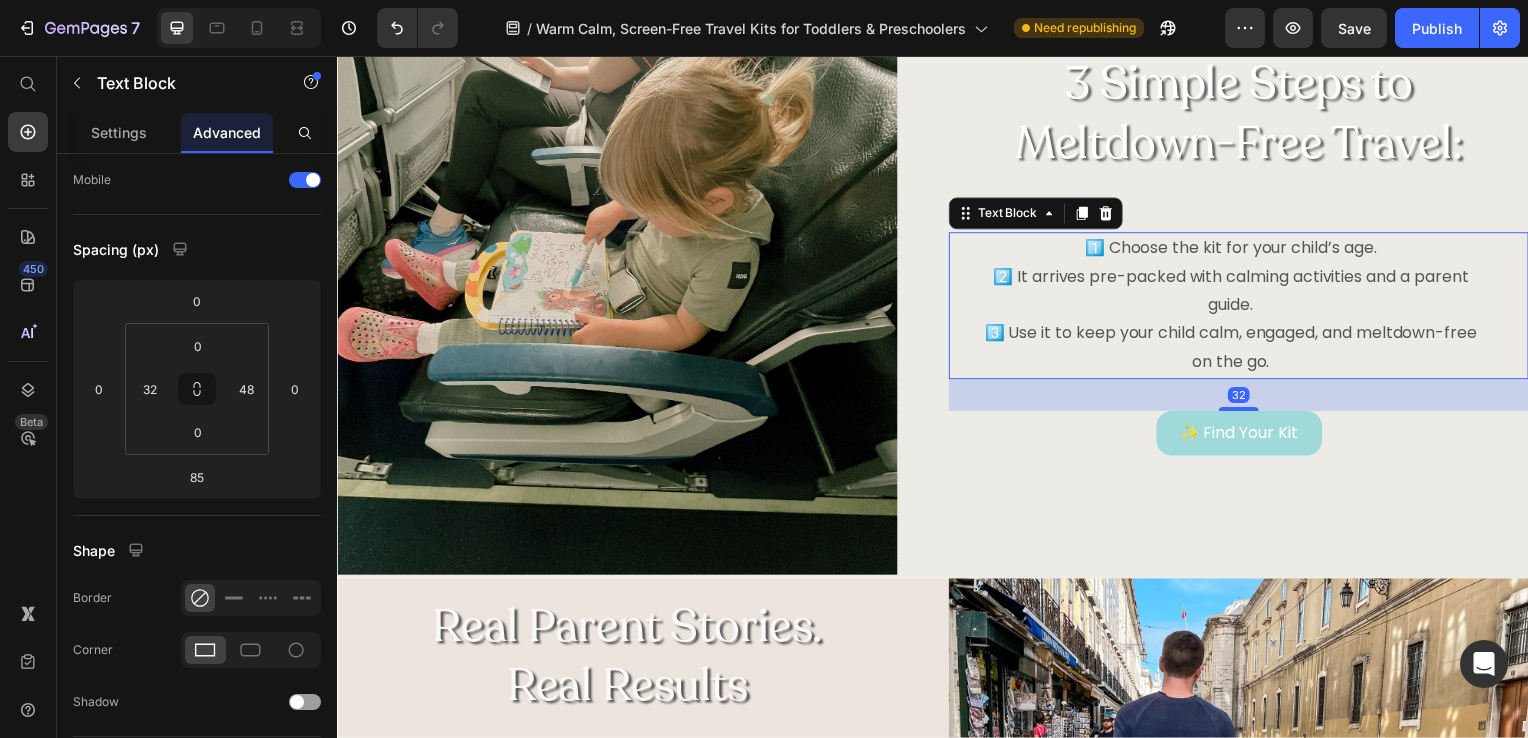 drag, startPoint x: 1236, startPoint y: 435, endPoint x: 1225, endPoint y: 382, distance: 54.129475 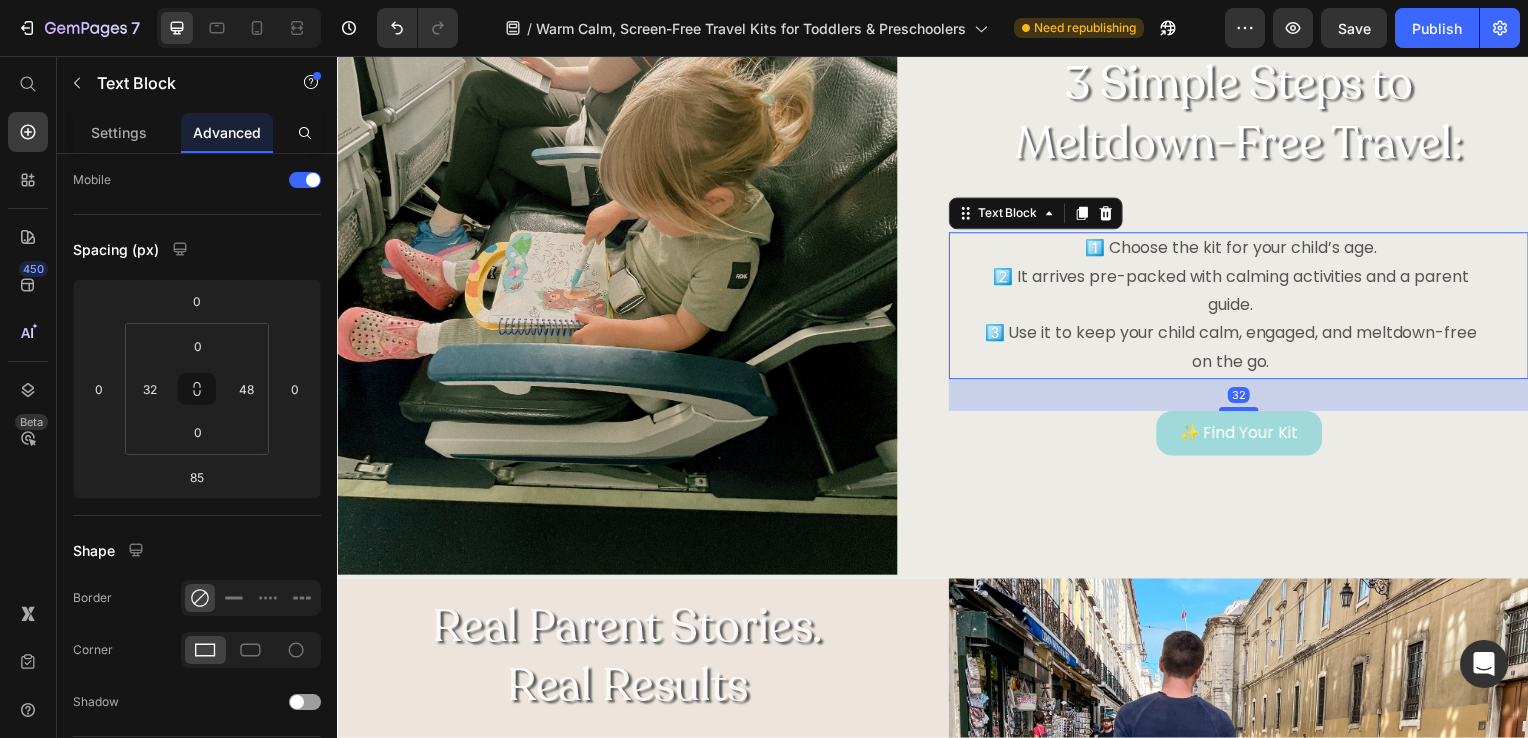 click on "32" at bounding box center (1277, 382) 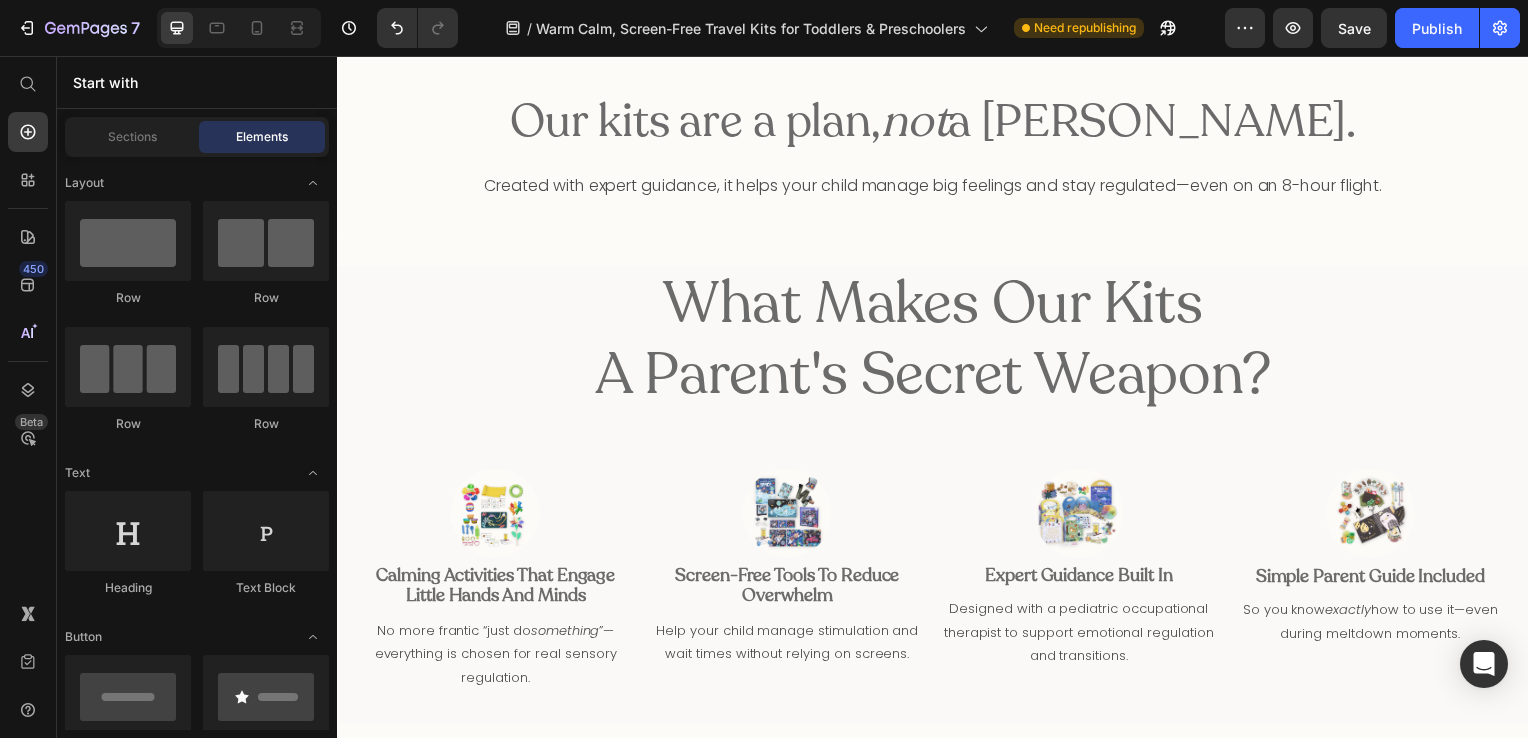 scroll, scrollTop: 1007, scrollLeft: 0, axis: vertical 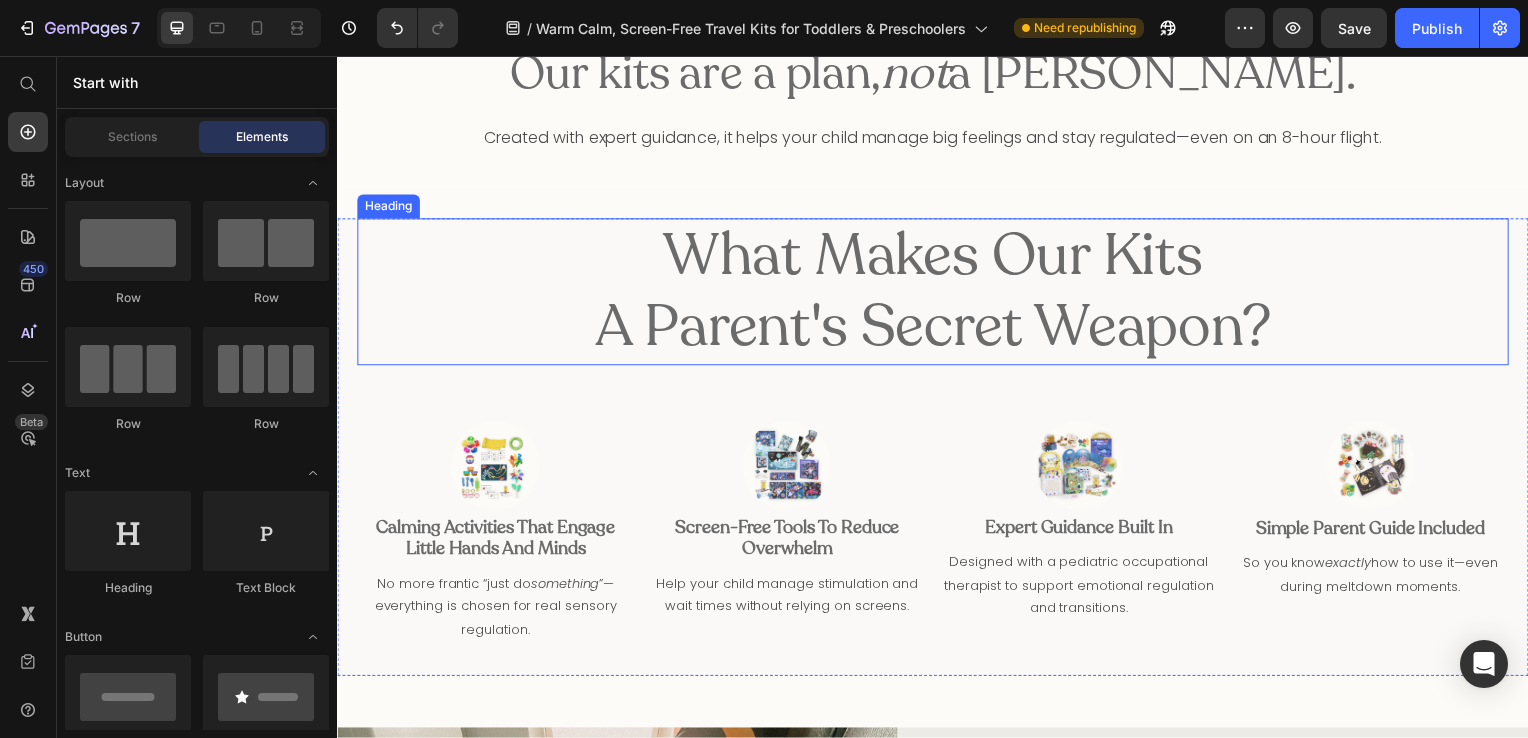 click on "What Makes Our kits  a parent's secret weapon?" at bounding box center (937, 294) 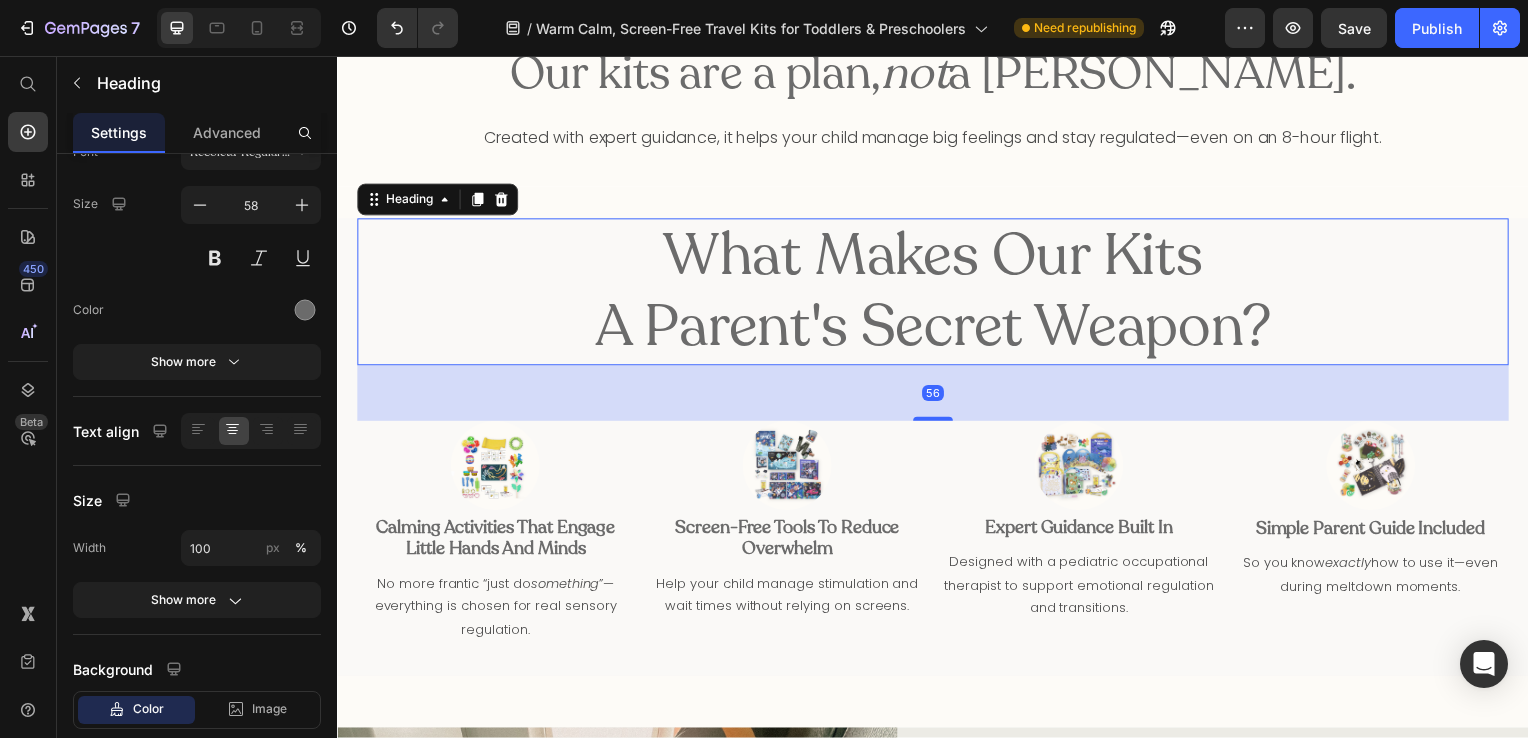 scroll, scrollTop: 0, scrollLeft: 0, axis: both 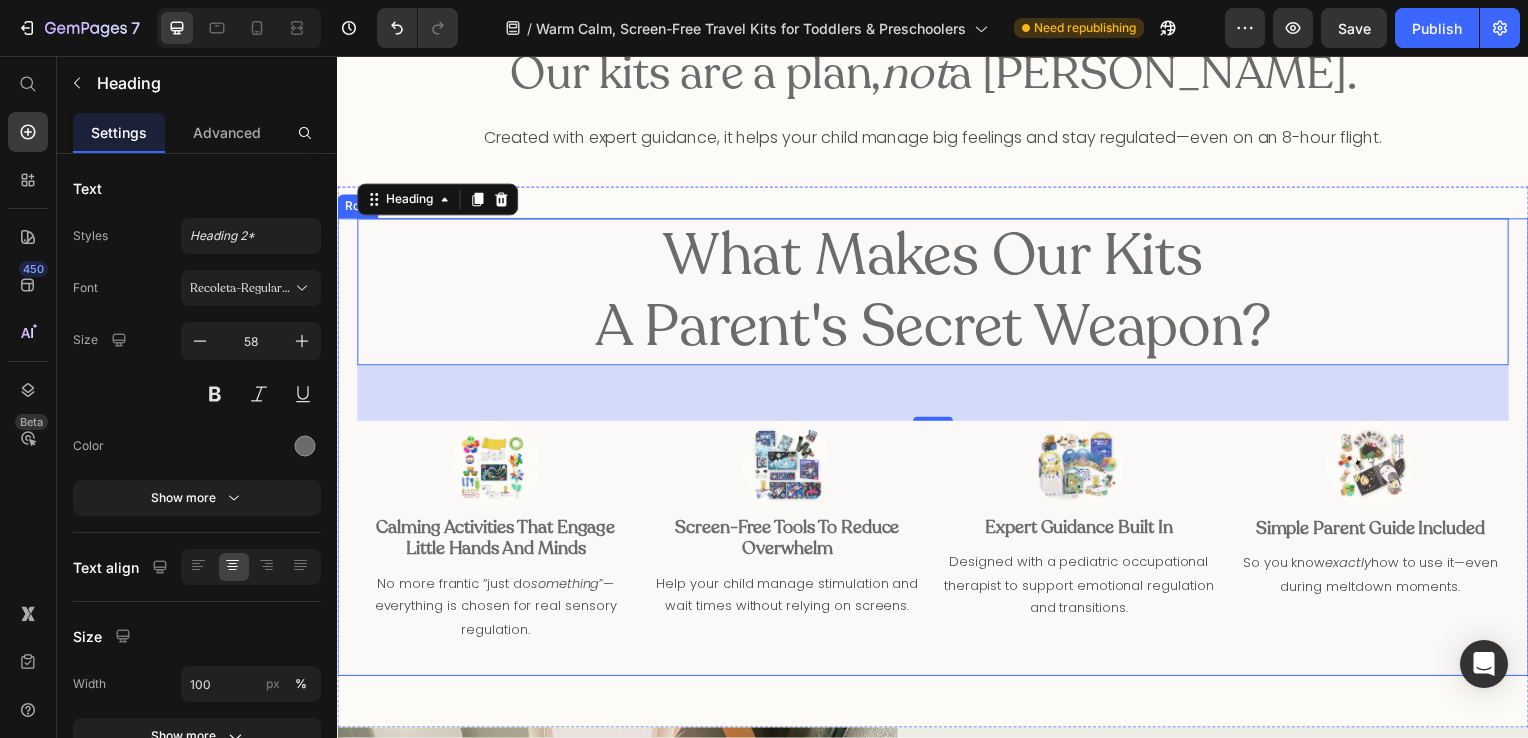 click on "What Makes Our kits  a parent's secret weapon? Heading   56 Image Calming Activities That Engage Little Hands and Minds Heading No more frantic “just do  something ”—everything is chosen for real sensory regulation. Text Block Image Screen-Free Tools to Reduce Overwhelm Heading Help your child manage stimulation and wait times without relying on screens. Text Block Image Expert Guidance Built In Heading Designed with a pediatric occupational therapist to support emotional regulation and transitions. Text Block Image Simple Parent Guide Included Heading So you know  exactly  how to use it—even during meltdown moments. Text Block Get Yours Today Button Row Row" at bounding box center (937, 450) 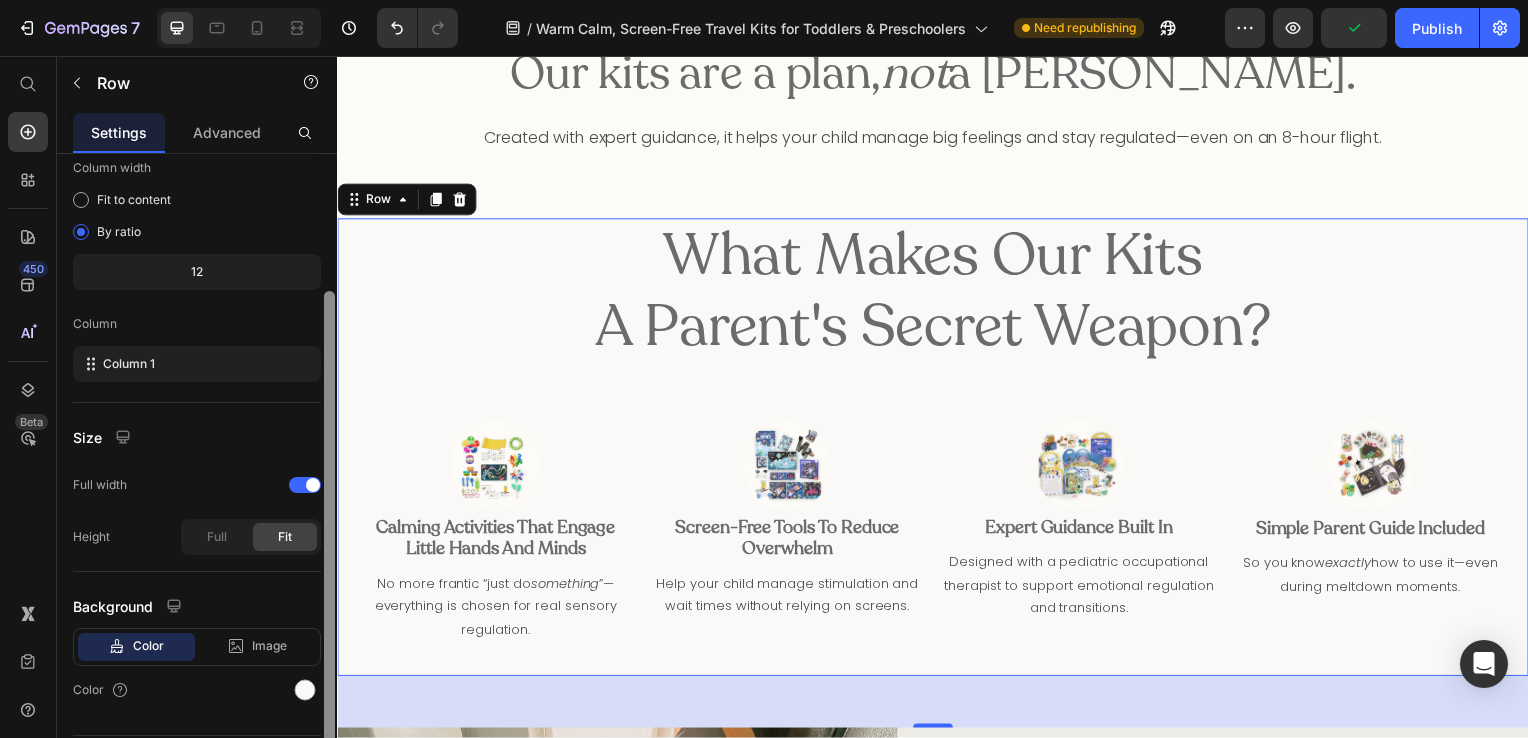 drag, startPoint x: 331, startPoint y: 566, endPoint x: 331, endPoint y: 697, distance: 131 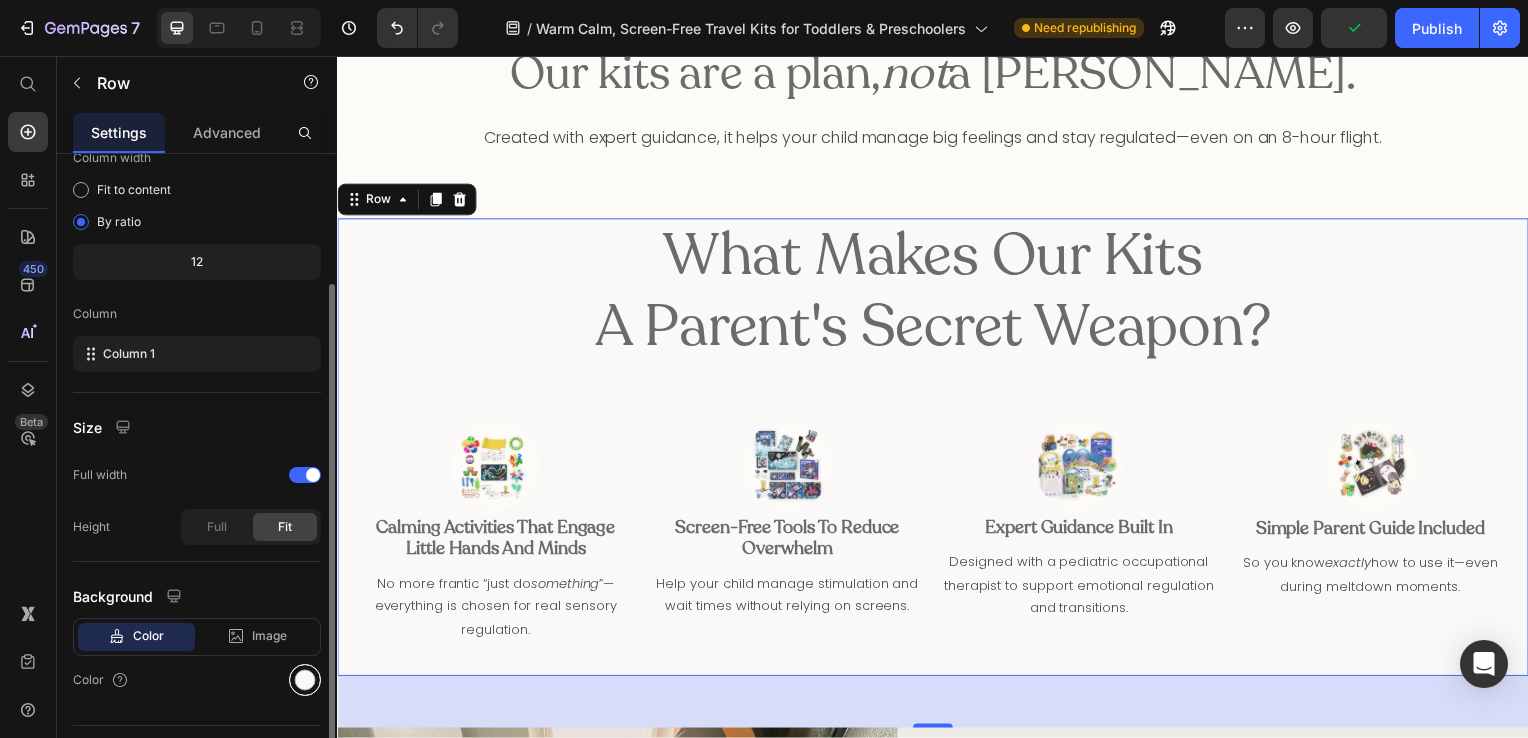 click at bounding box center [305, 680] 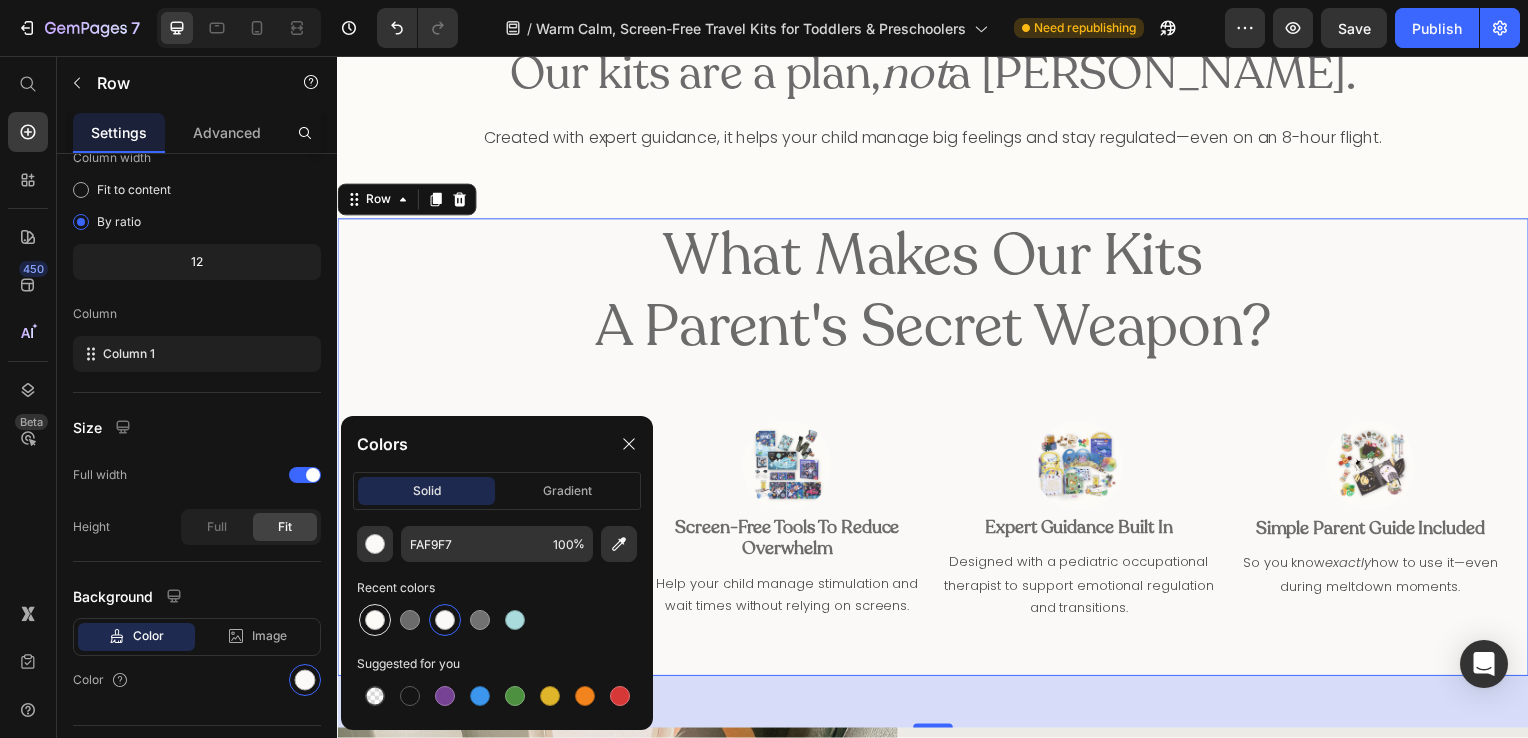 click at bounding box center (375, 620) 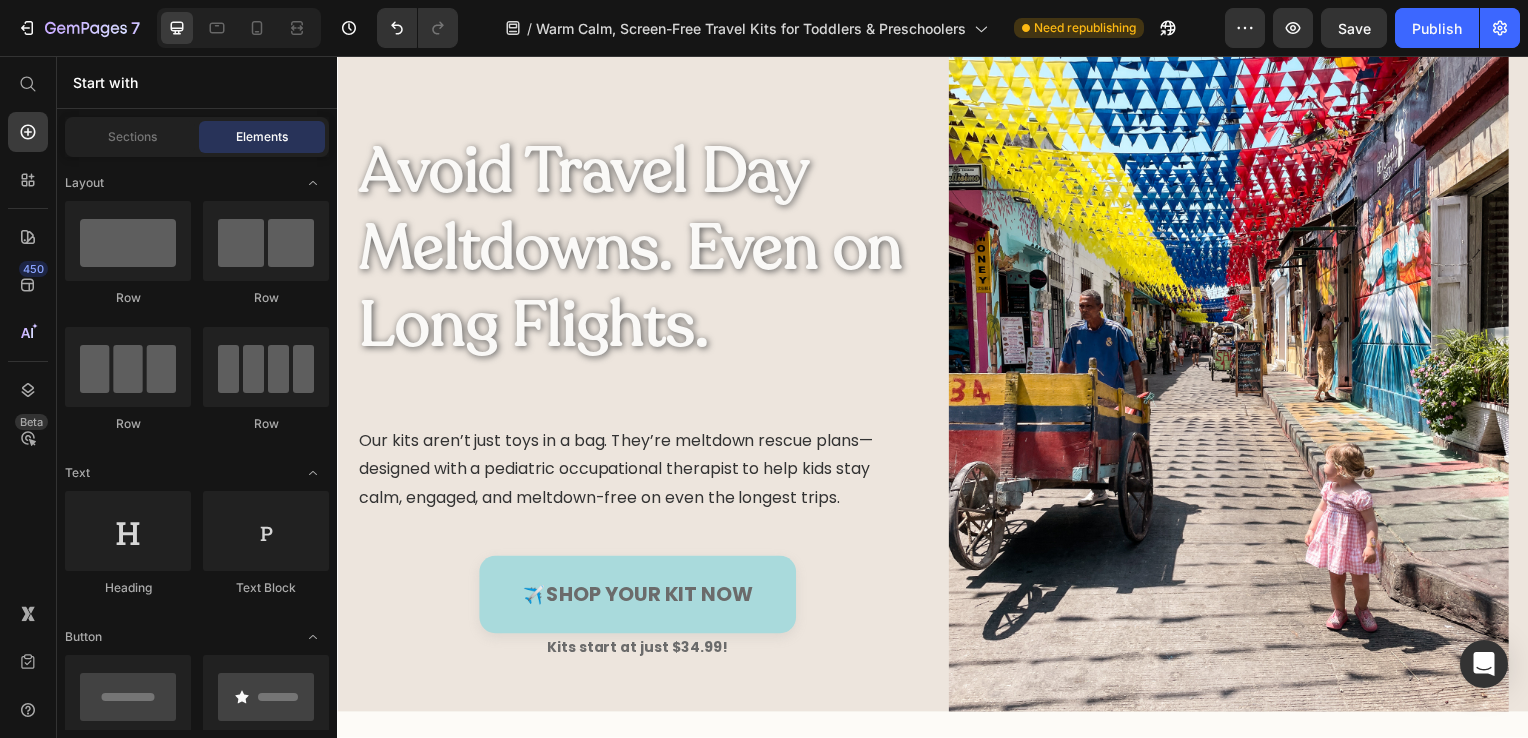 scroll, scrollTop: 0, scrollLeft: 0, axis: both 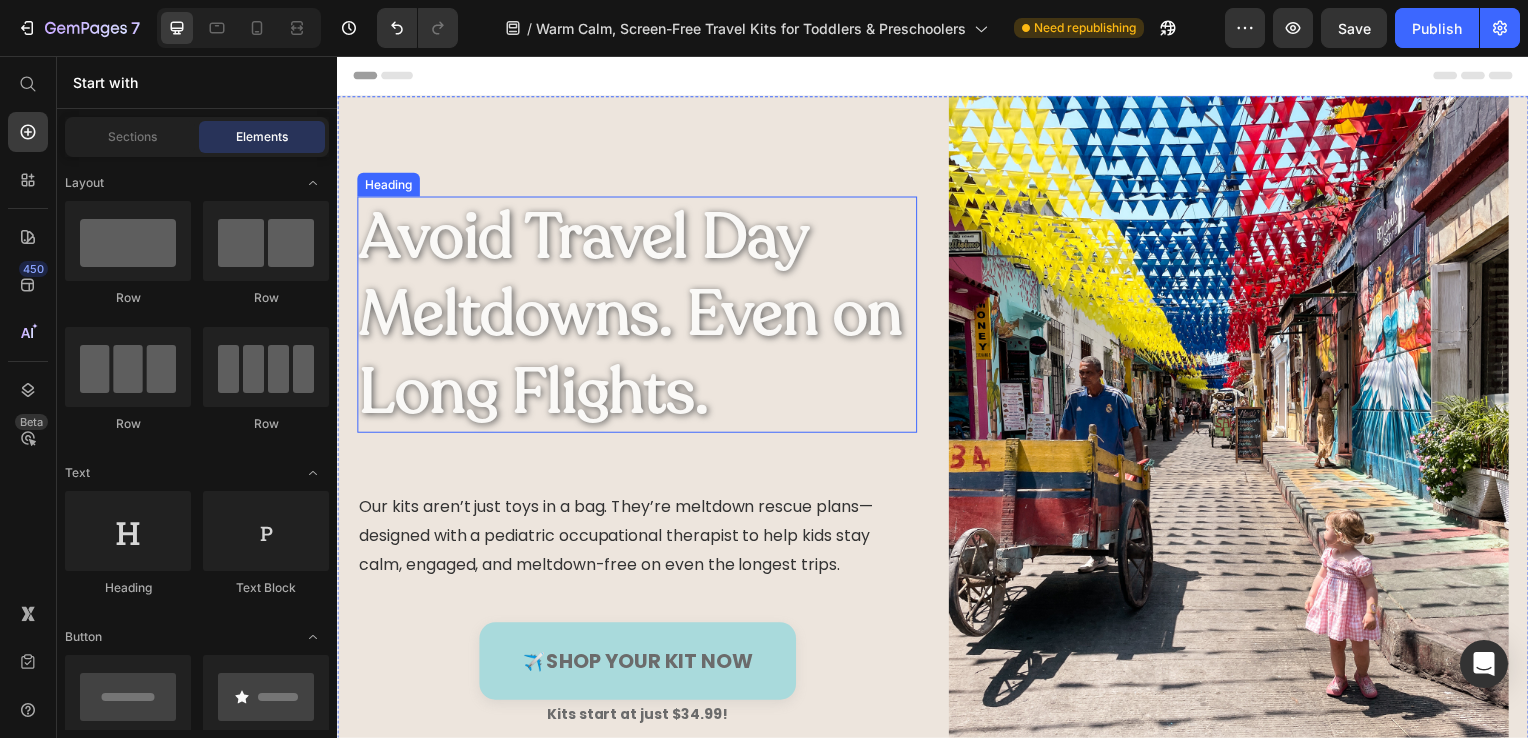 click on "Avoid Travel Day Meltdowns. Even on Long Flights." at bounding box center (639, 317) 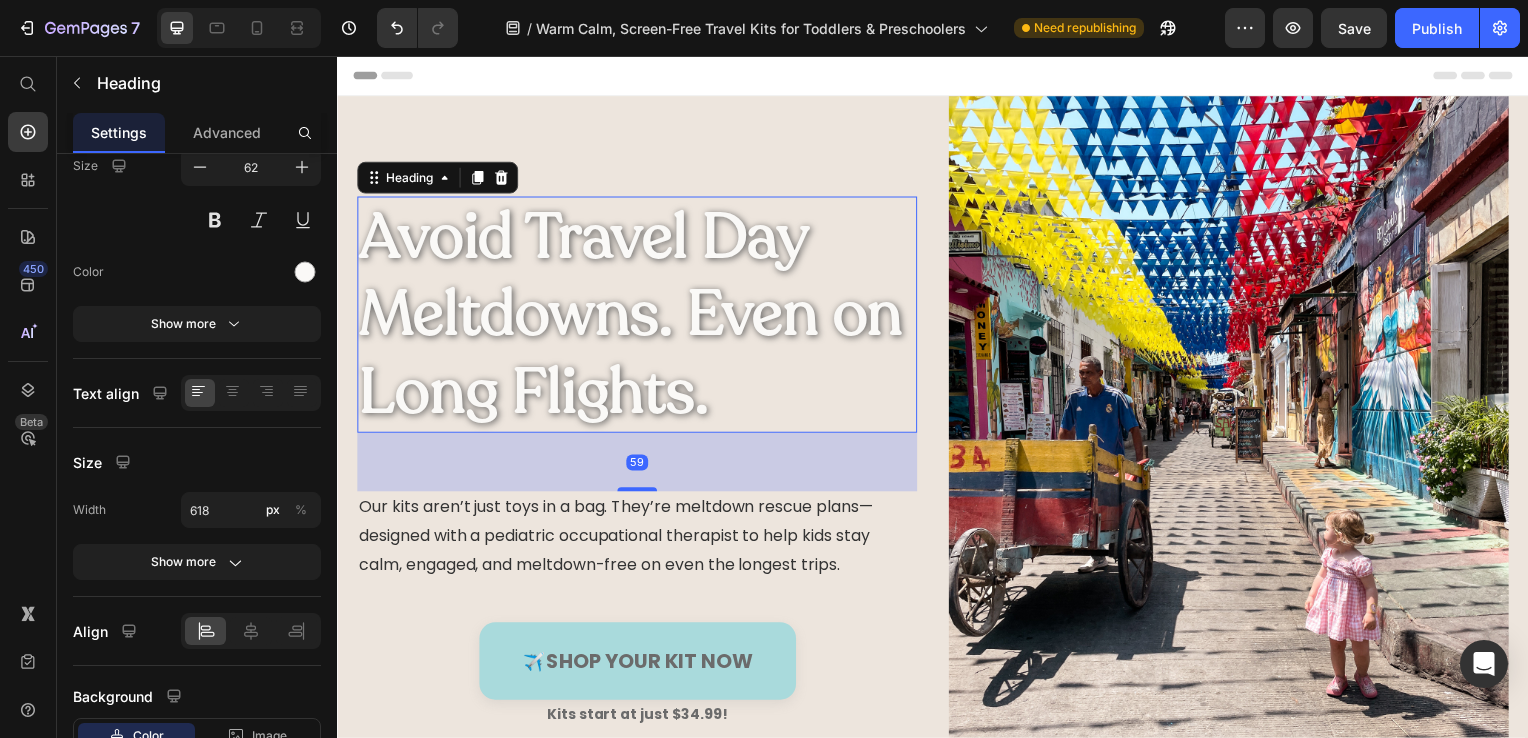 scroll, scrollTop: 0, scrollLeft: 0, axis: both 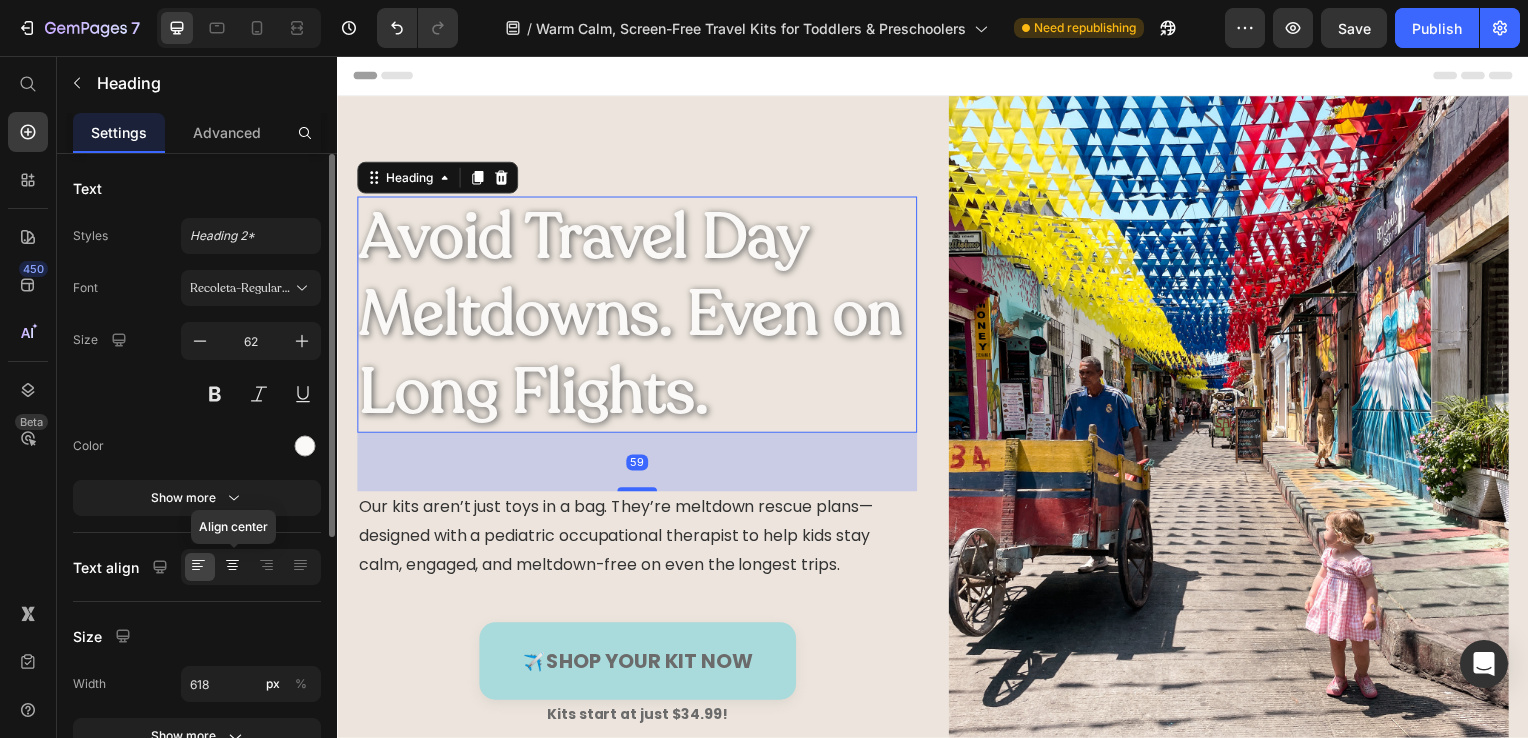 click 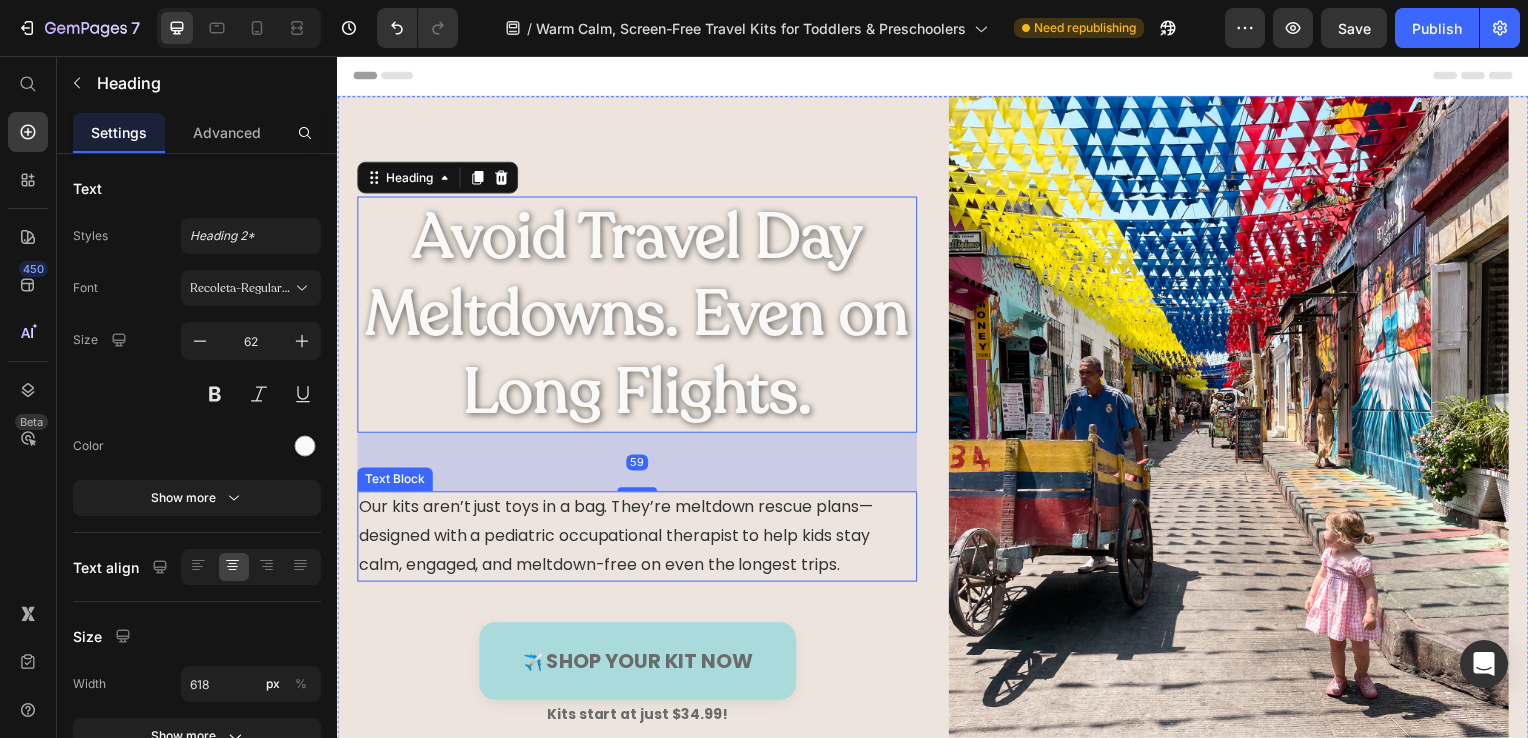 click on "Our kits aren’t just toys in a bag. They’re meltdown rescue plans—designed with a pediatric occupational therapist to help kids stay calm, engaged, and meltdown-free on even the longest trips." at bounding box center [639, 540] 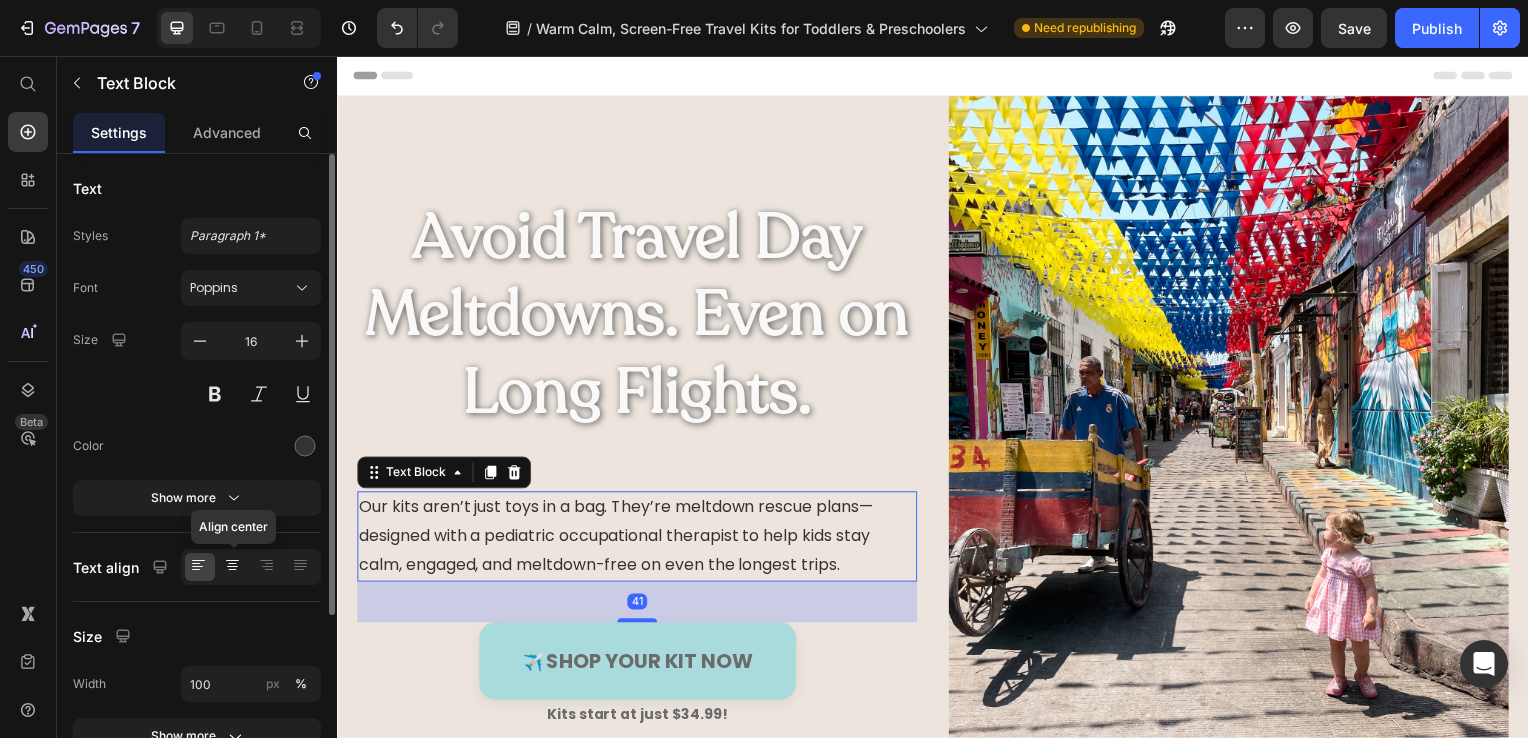 click 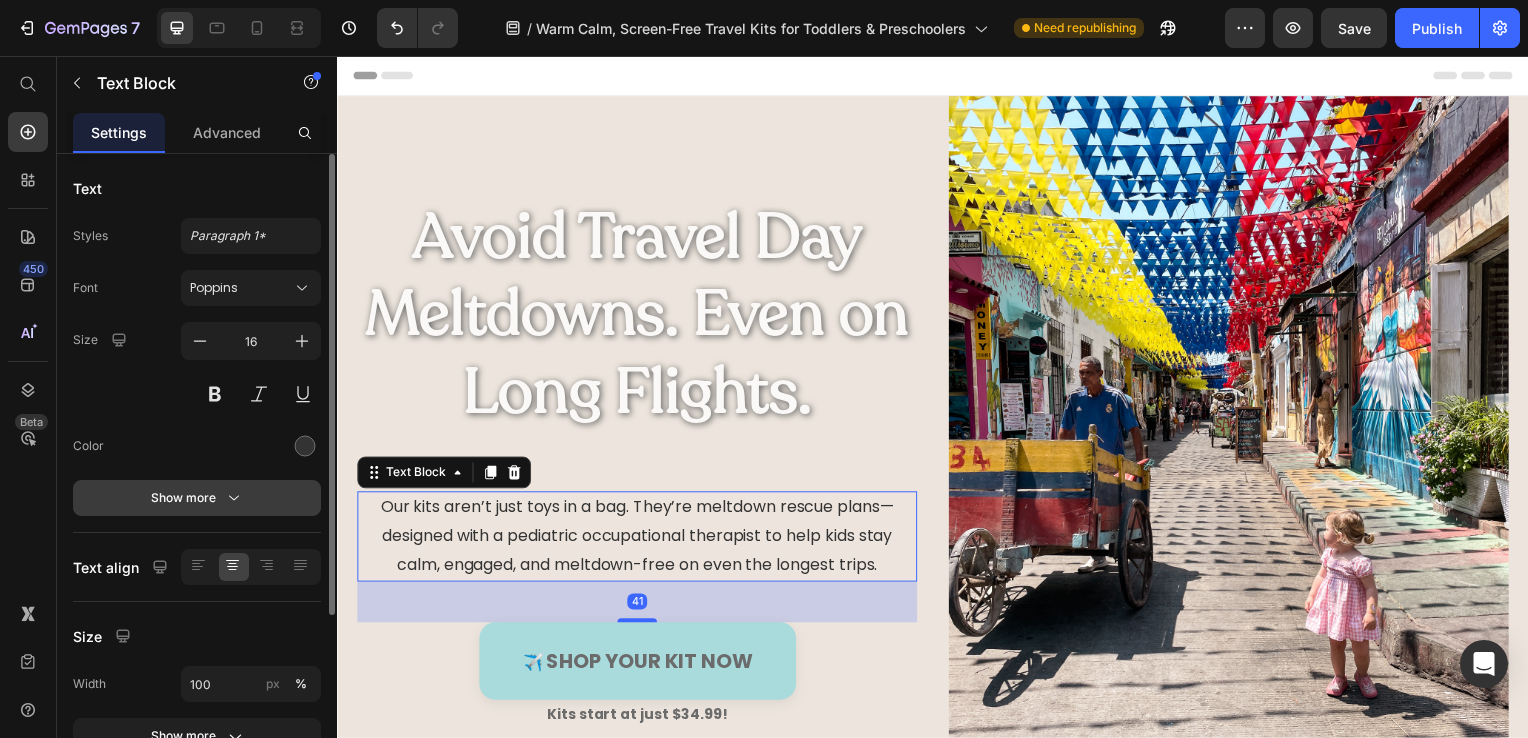 click 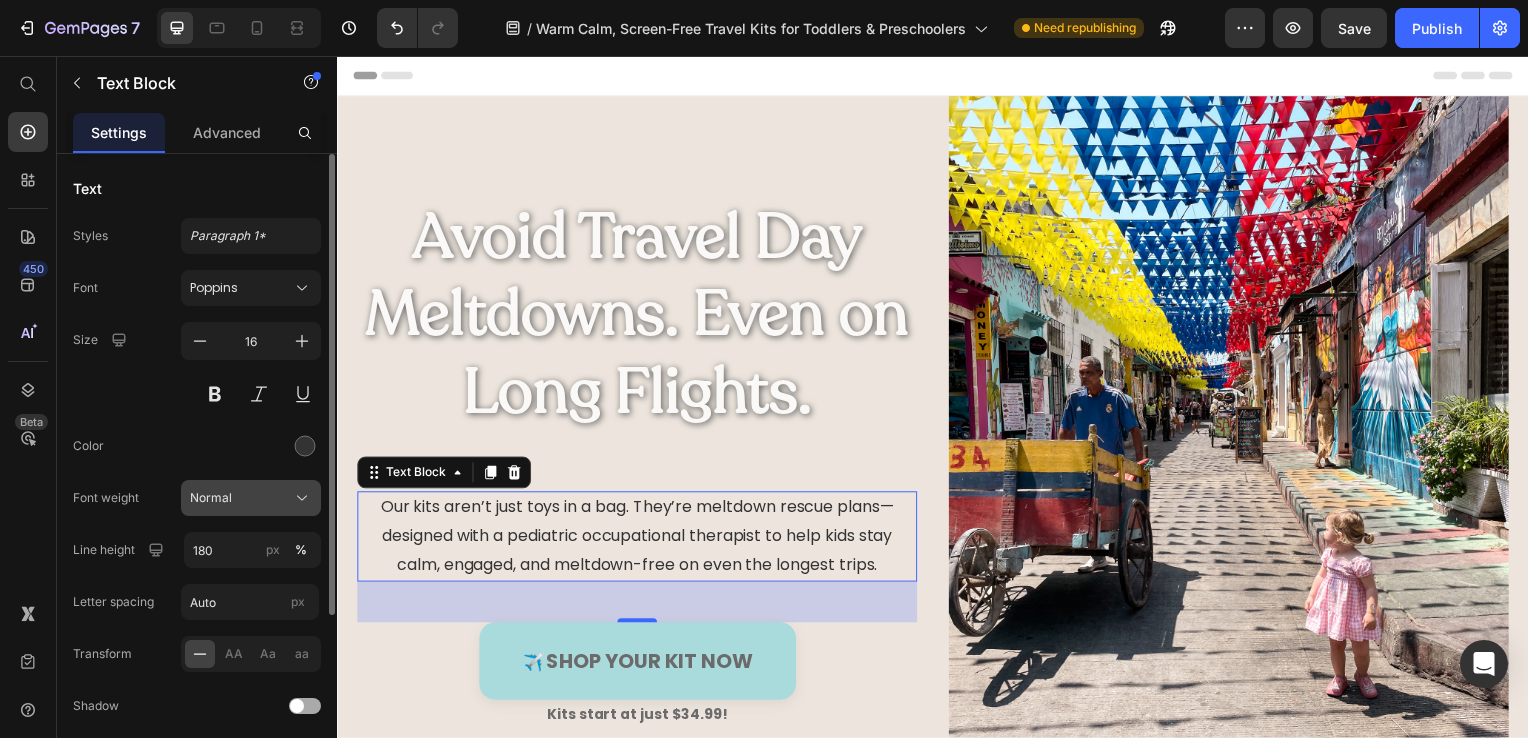 click on "Normal" at bounding box center [211, 498] 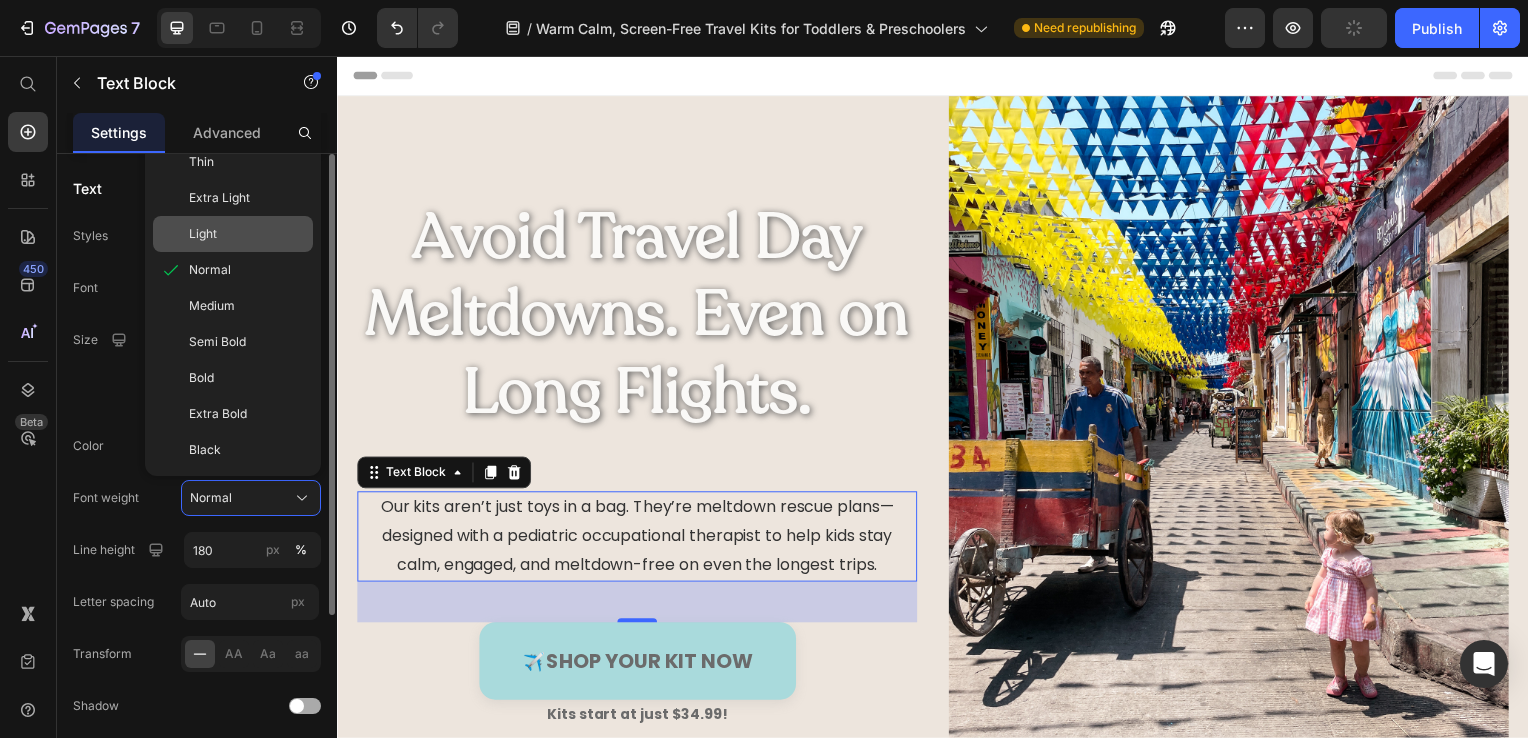 click on "Light" at bounding box center (247, 234) 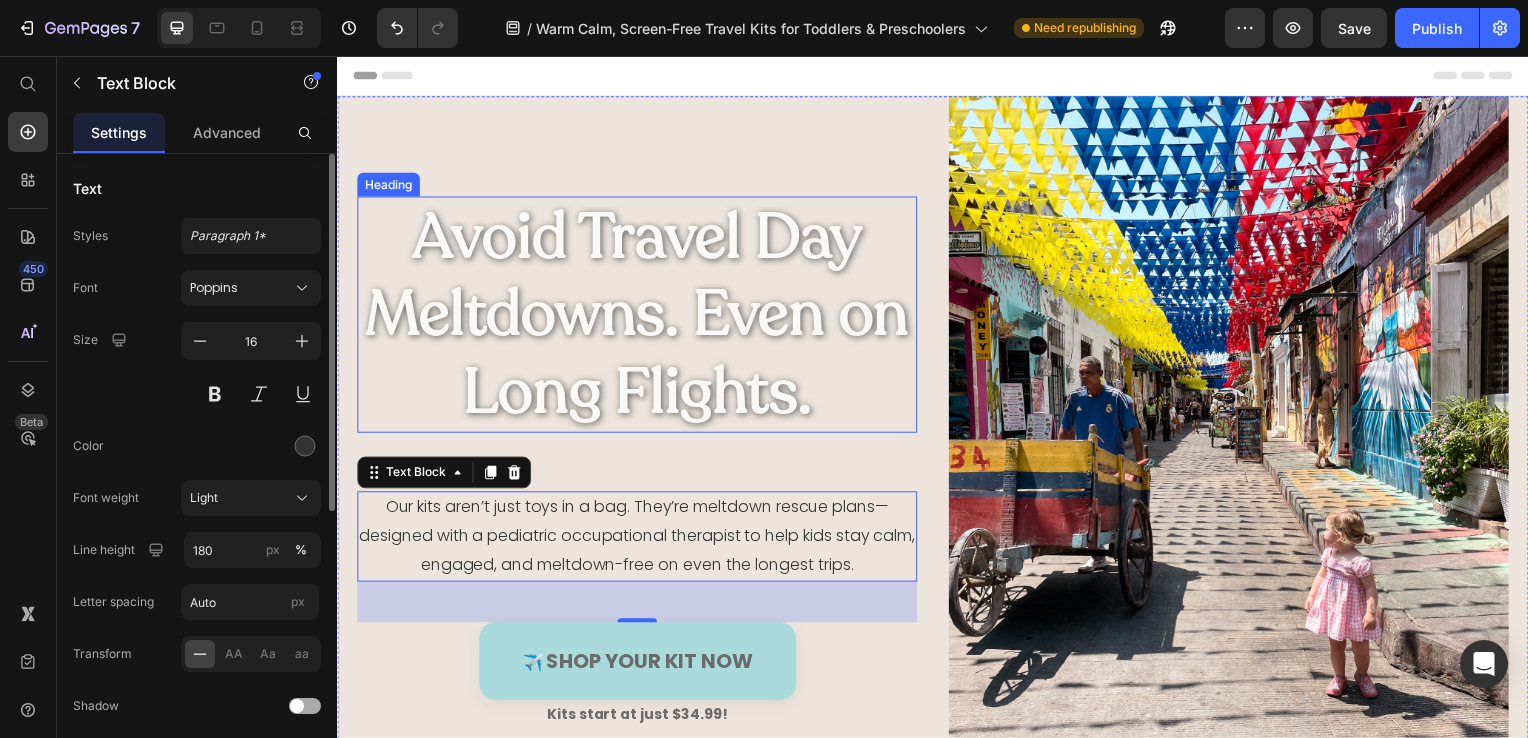 click on "Avoid Travel Day Meltdowns. Even on Long Flights." at bounding box center (639, 317) 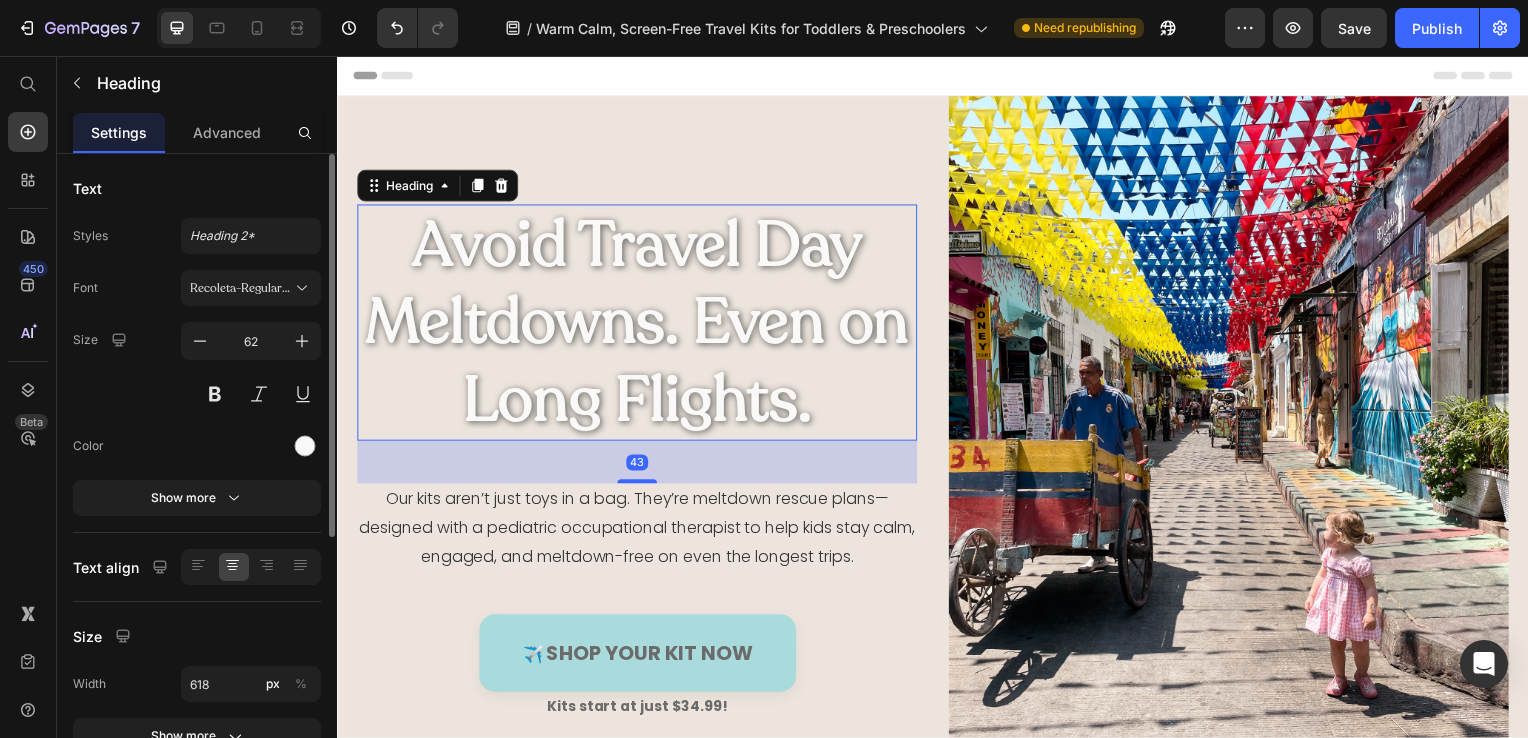 drag, startPoint x: 643, startPoint y: 491, endPoint x: 643, endPoint y: 476, distance: 15 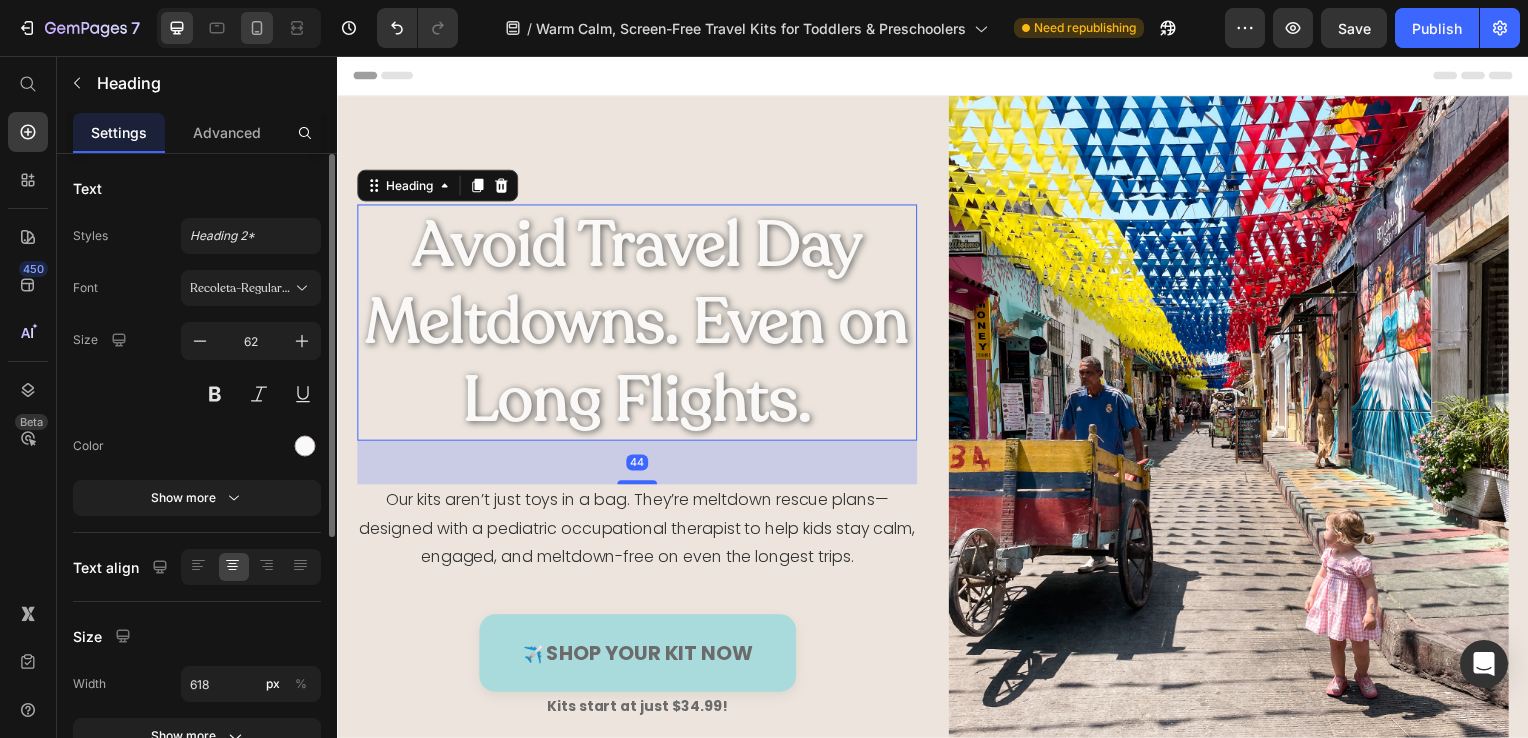 click 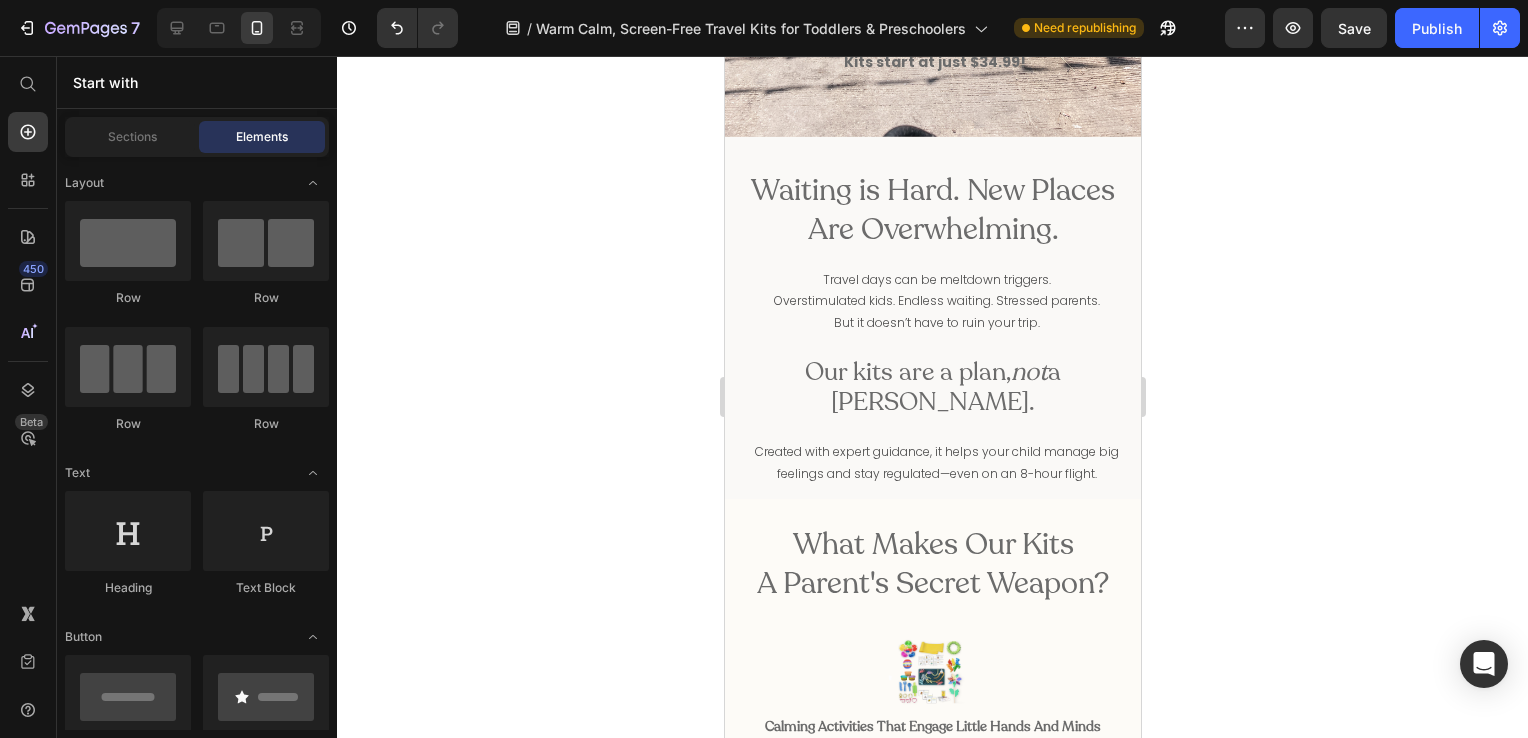 scroll, scrollTop: 0, scrollLeft: 0, axis: both 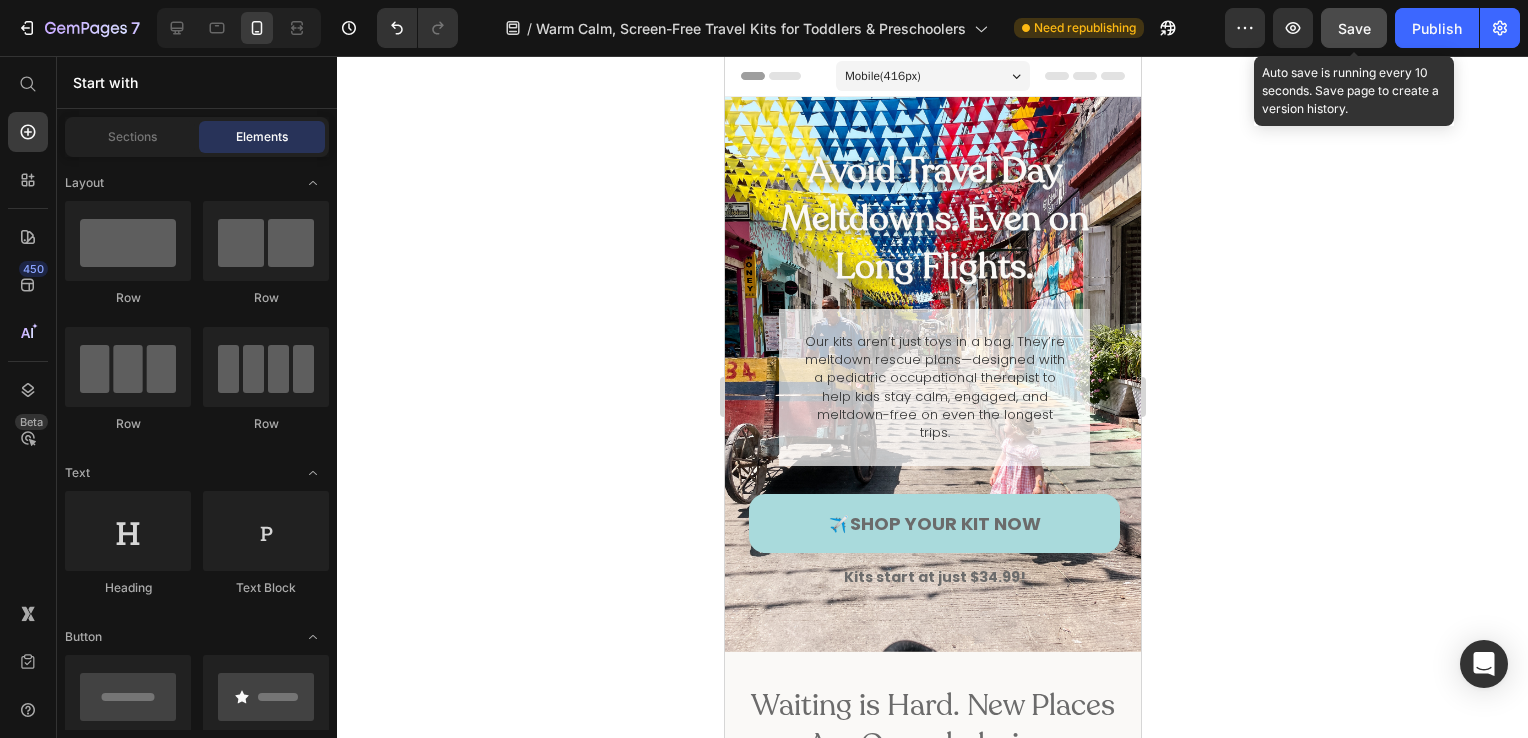 click on "Save" at bounding box center (1354, 28) 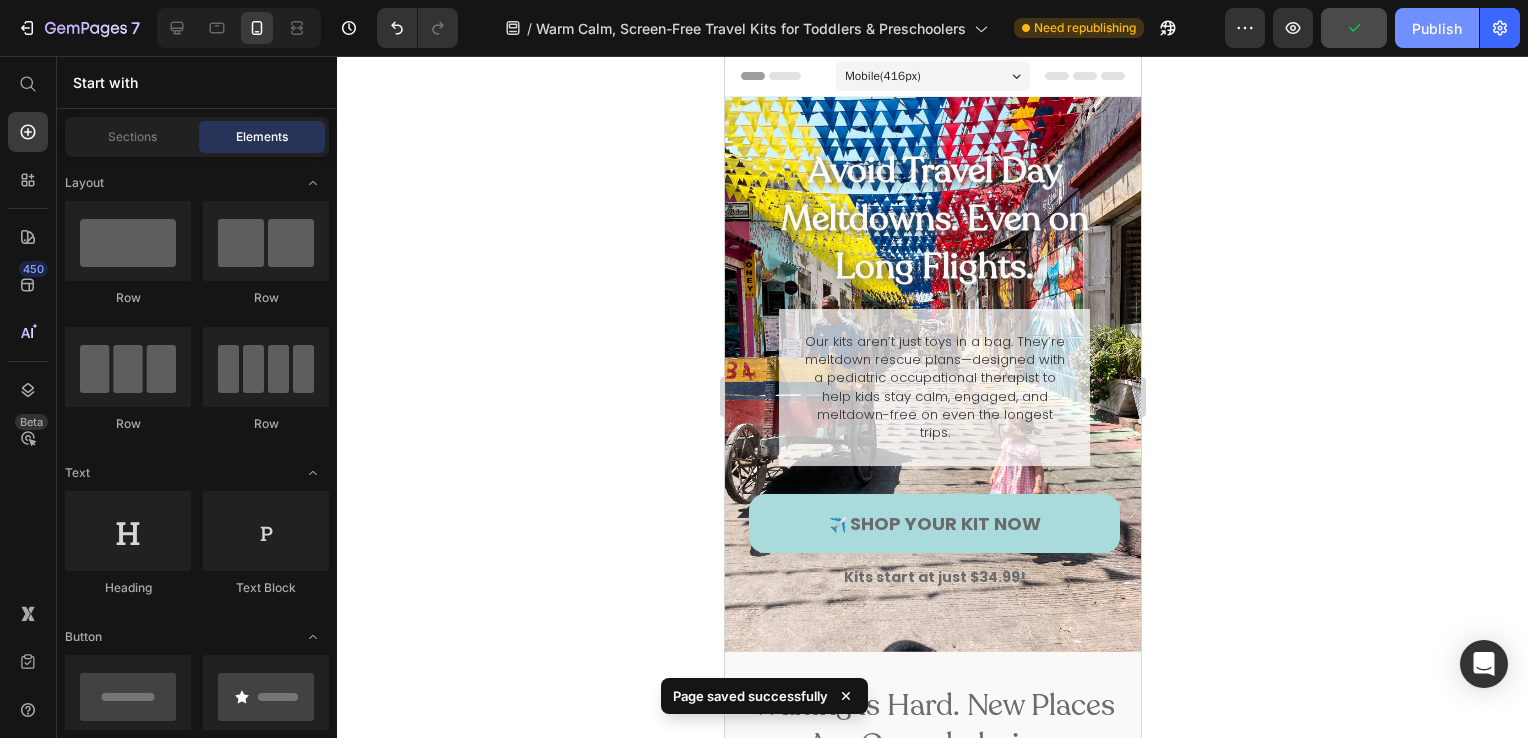 click on "Publish" at bounding box center [1437, 28] 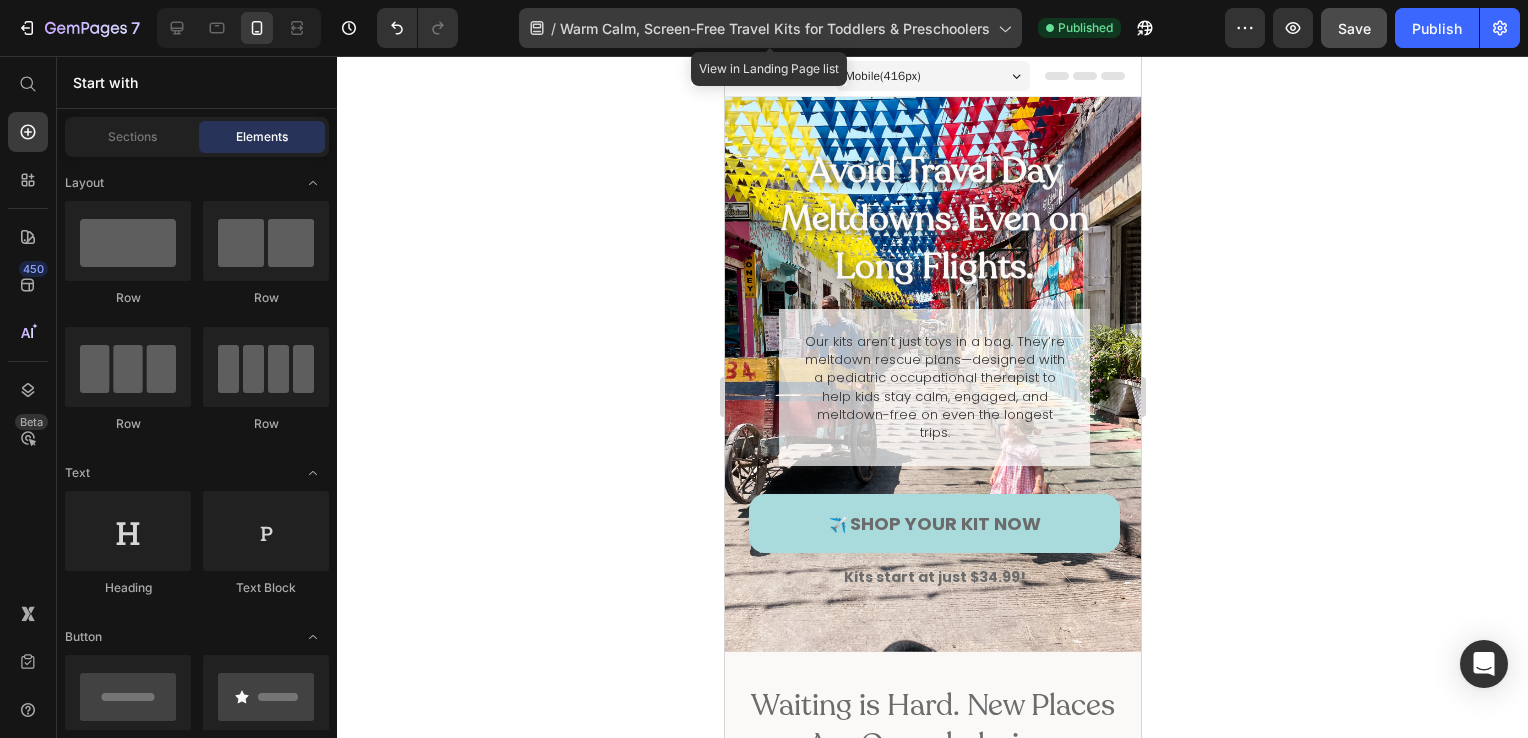 click on "Warm Calm, Screen-Free Travel Kits for Toddlers & Preschoolers" at bounding box center (775, 28) 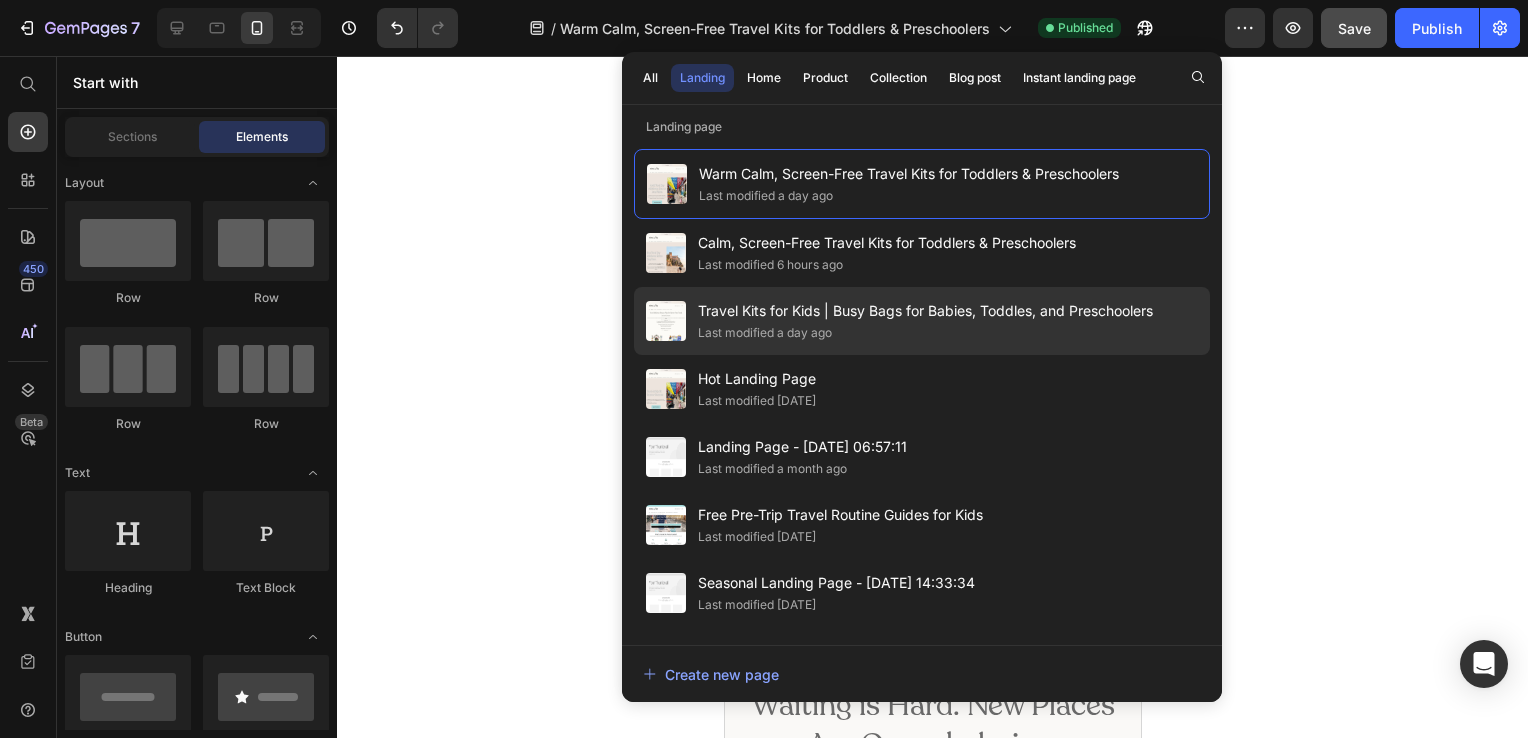 click on "Travel Kits for Kids | Busy Bags for Babies, Toddles, and Preschoolers" at bounding box center (925, 311) 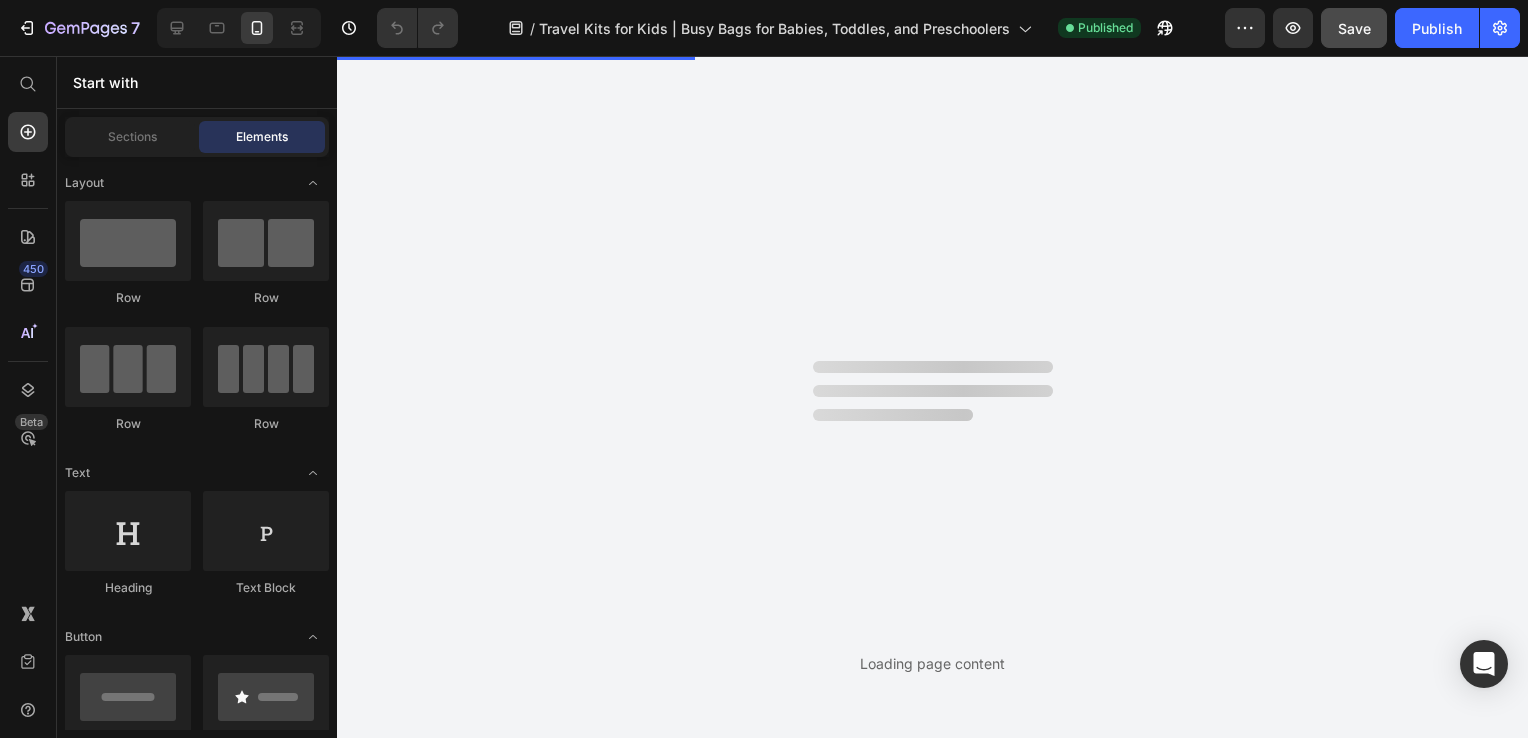 scroll, scrollTop: 0, scrollLeft: 0, axis: both 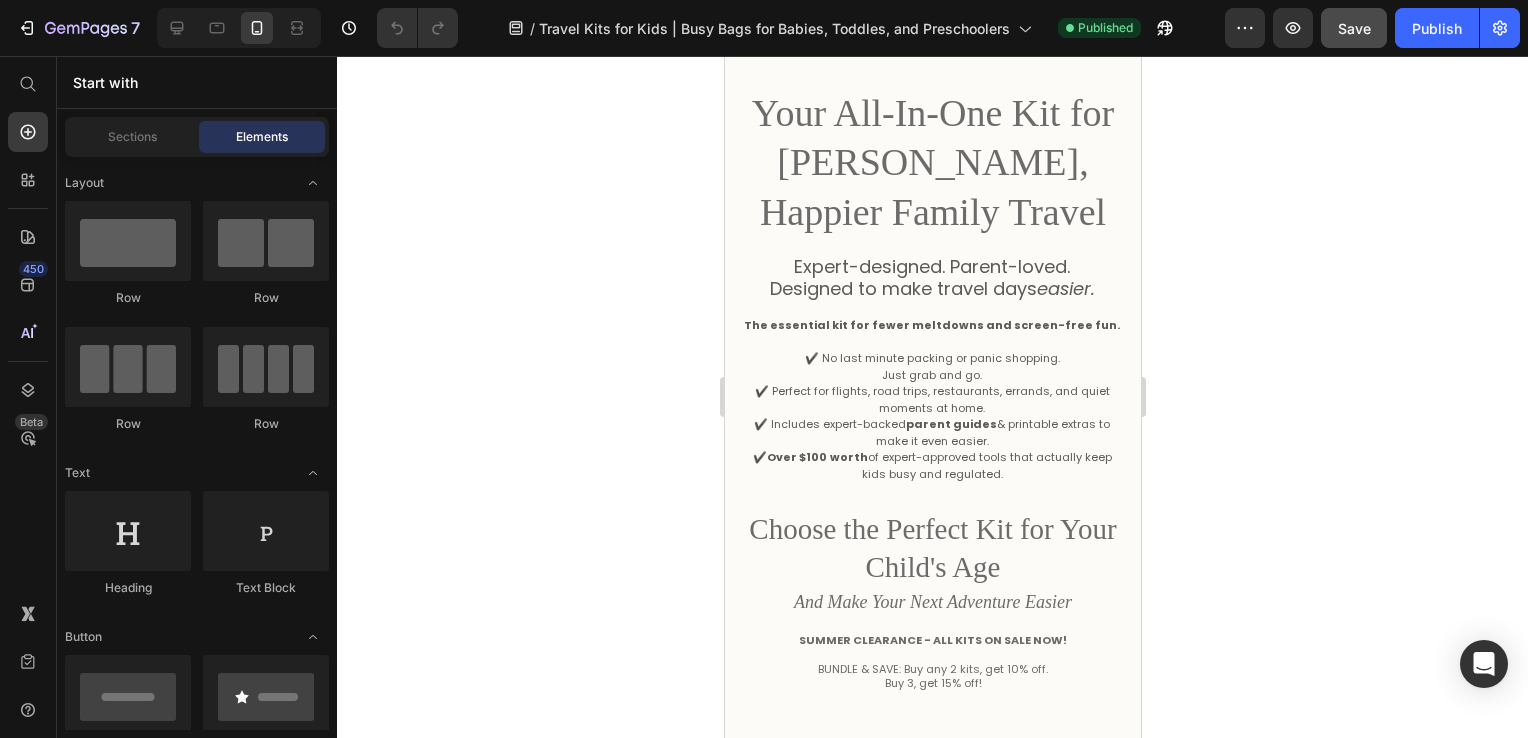click 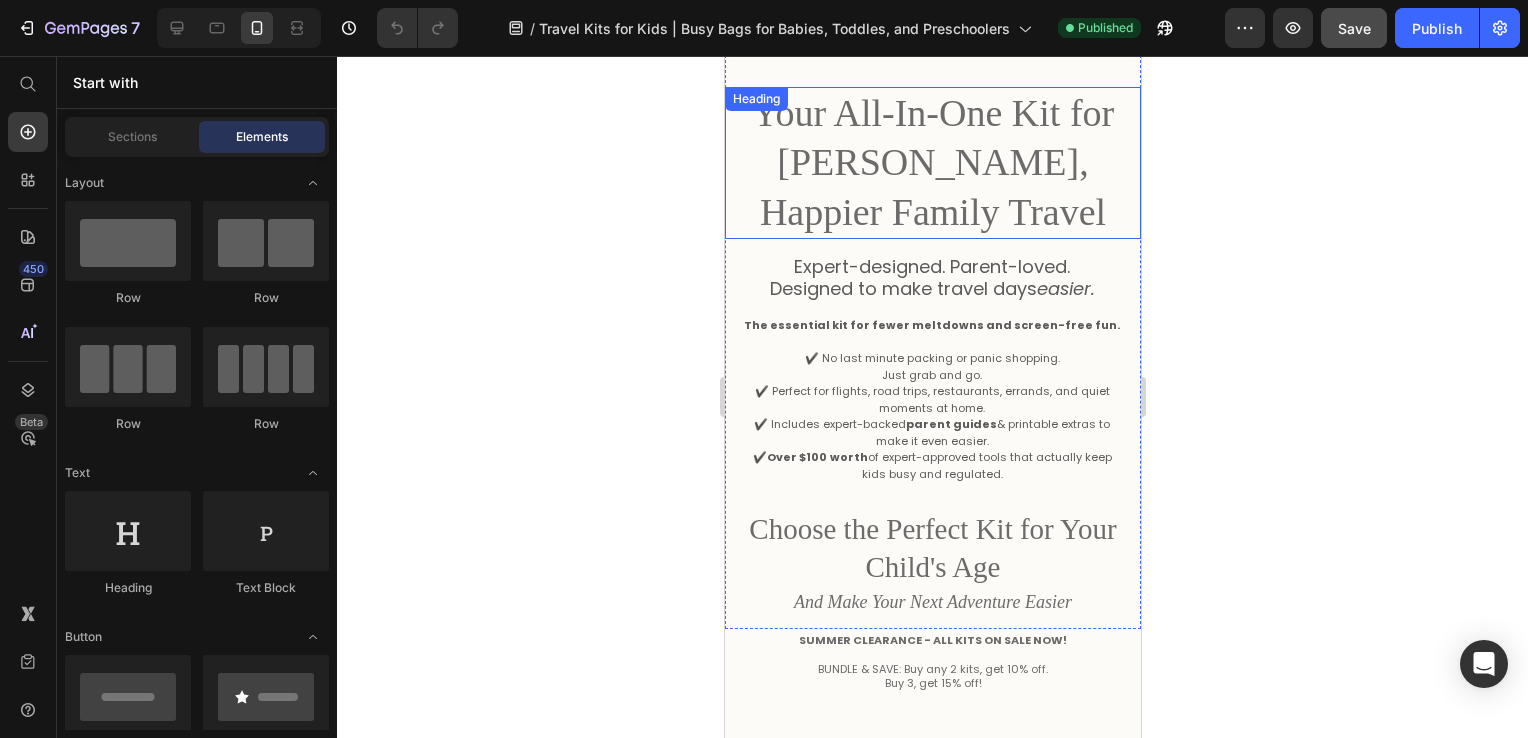 click on "Your All-In-One Kit for Calmer, Happier Family Travel" at bounding box center (932, 163) 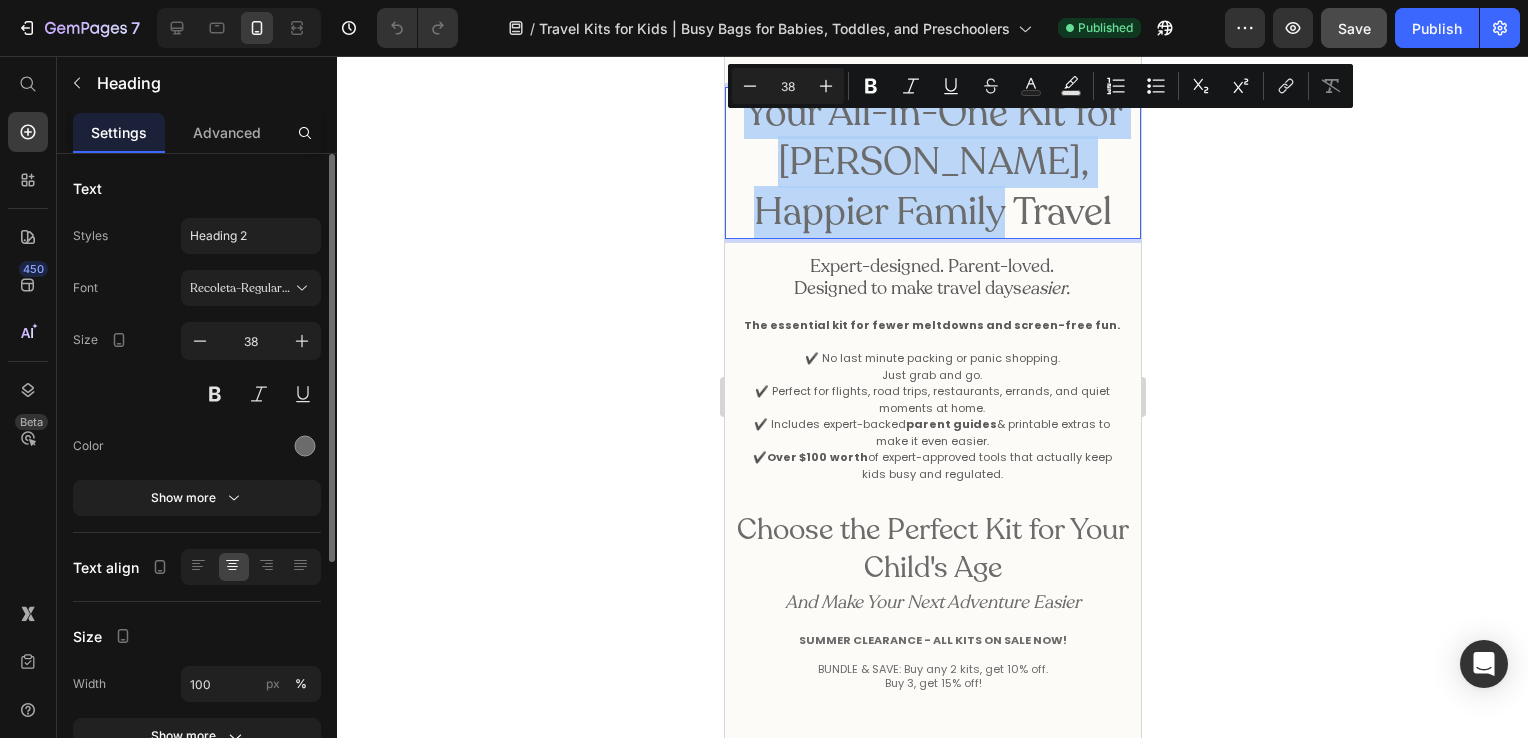 drag, startPoint x: 993, startPoint y: 215, endPoint x: 717, endPoint y: 120, distance: 291.8921 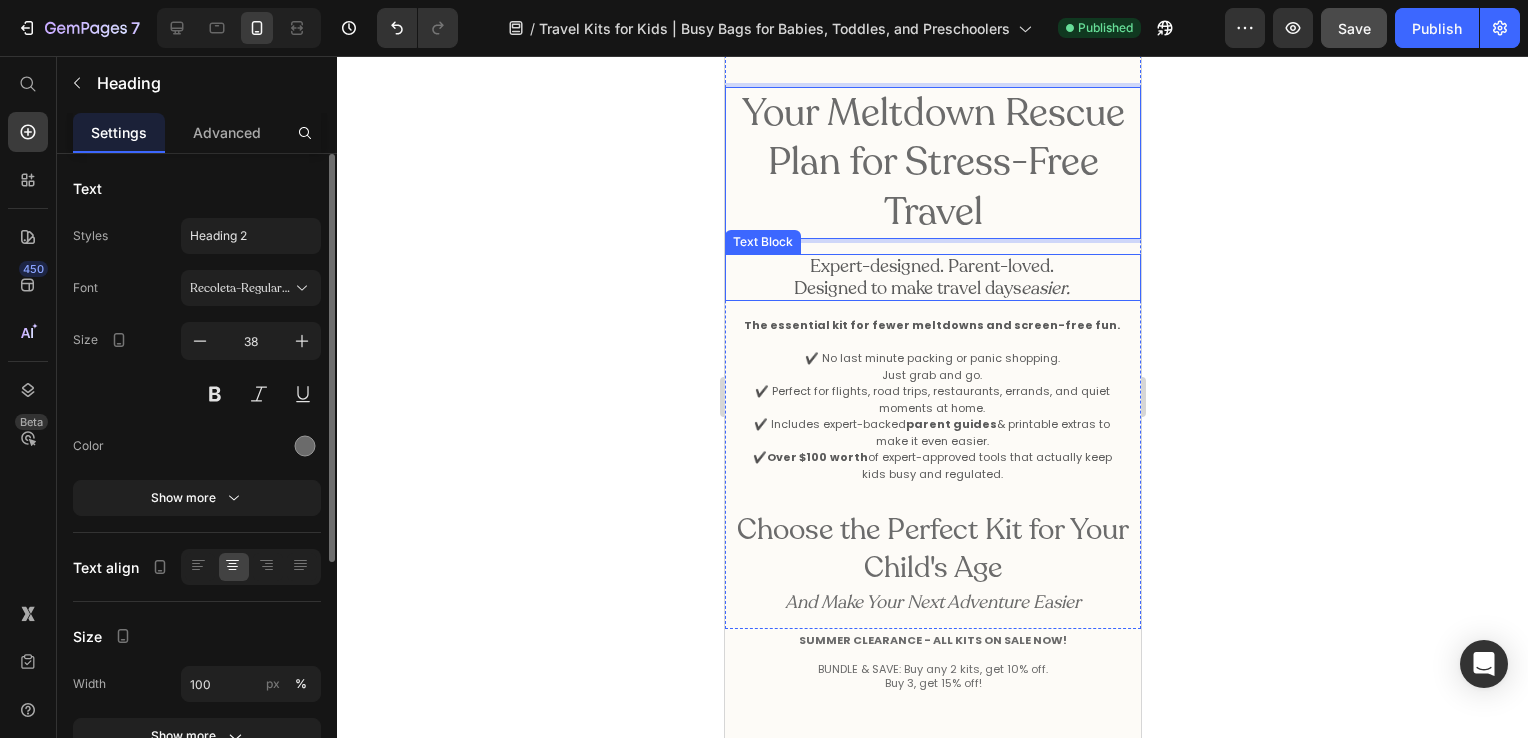 click on "Designed to make travel days  easier." at bounding box center (931, 289) 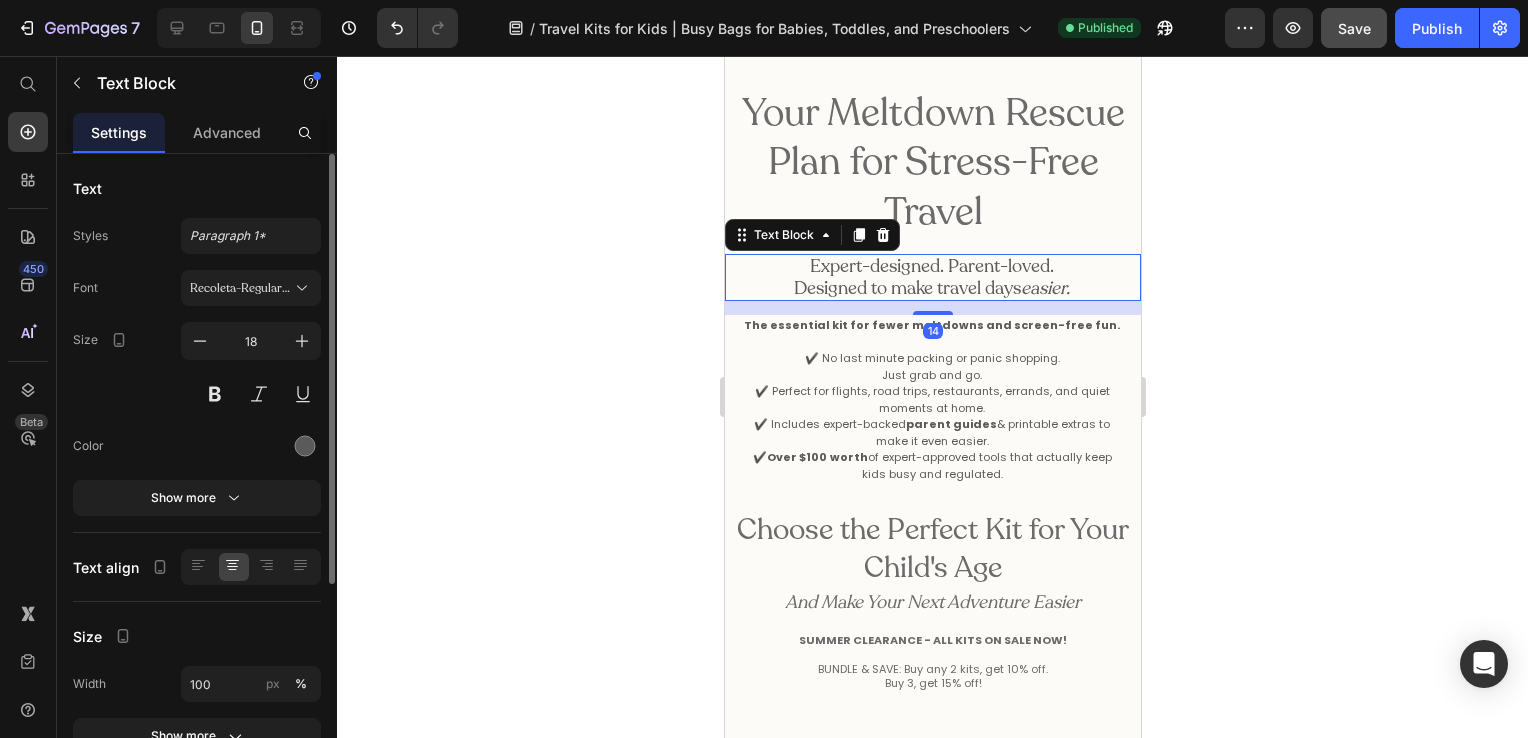 click on "Designed to make travel days  easier." at bounding box center [931, 289] 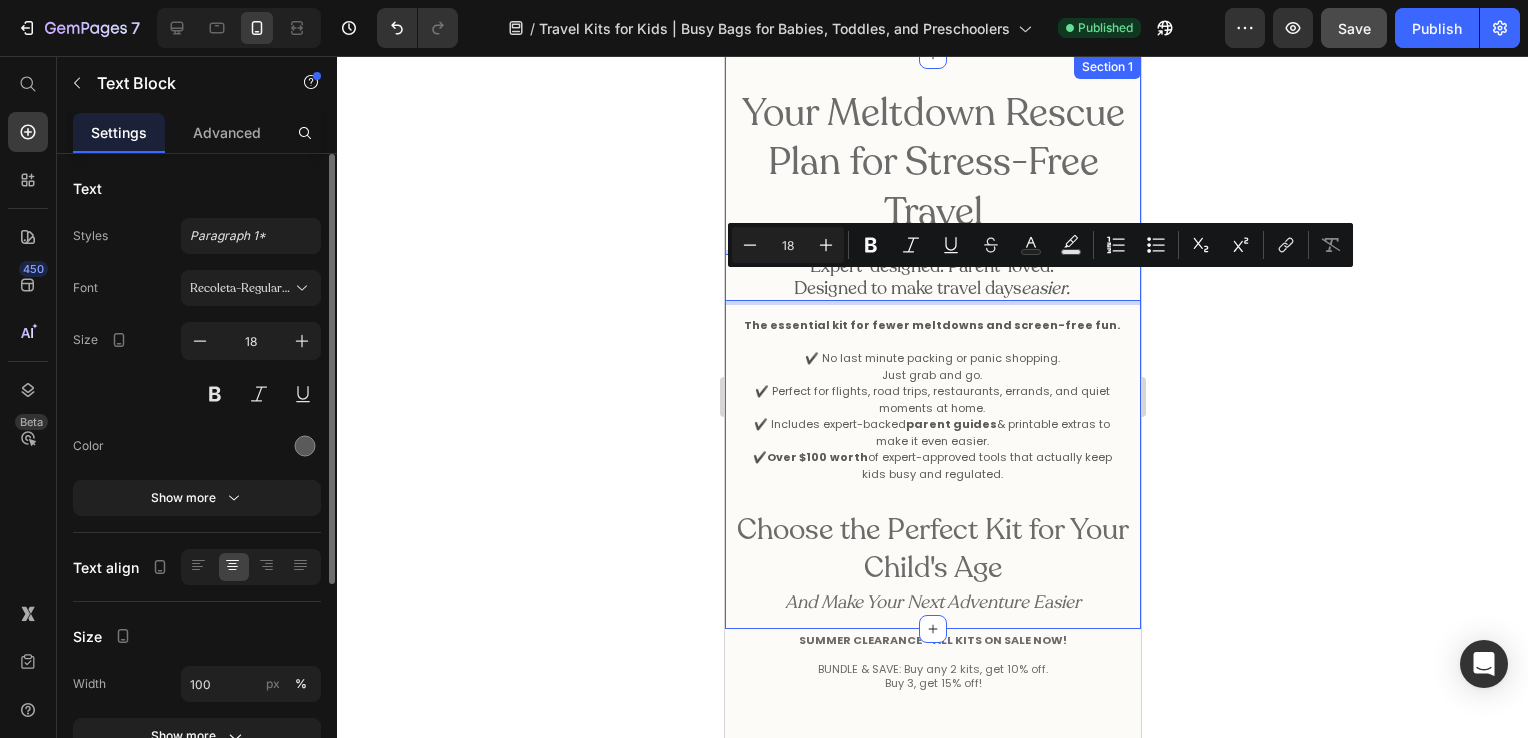 click on "easier." at bounding box center [1044, 288] 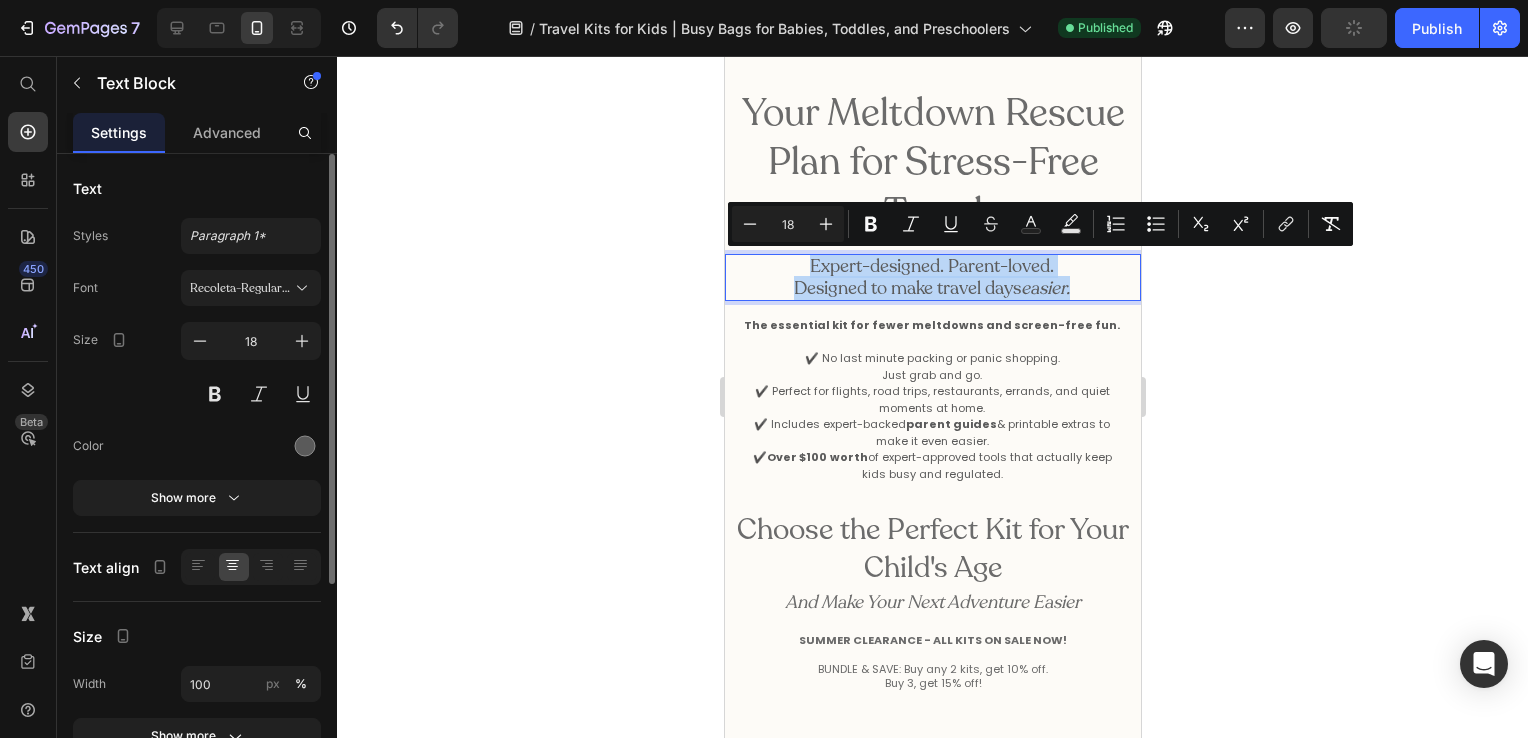 drag, startPoint x: 1073, startPoint y: 289, endPoint x: 795, endPoint y: 262, distance: 279.30807 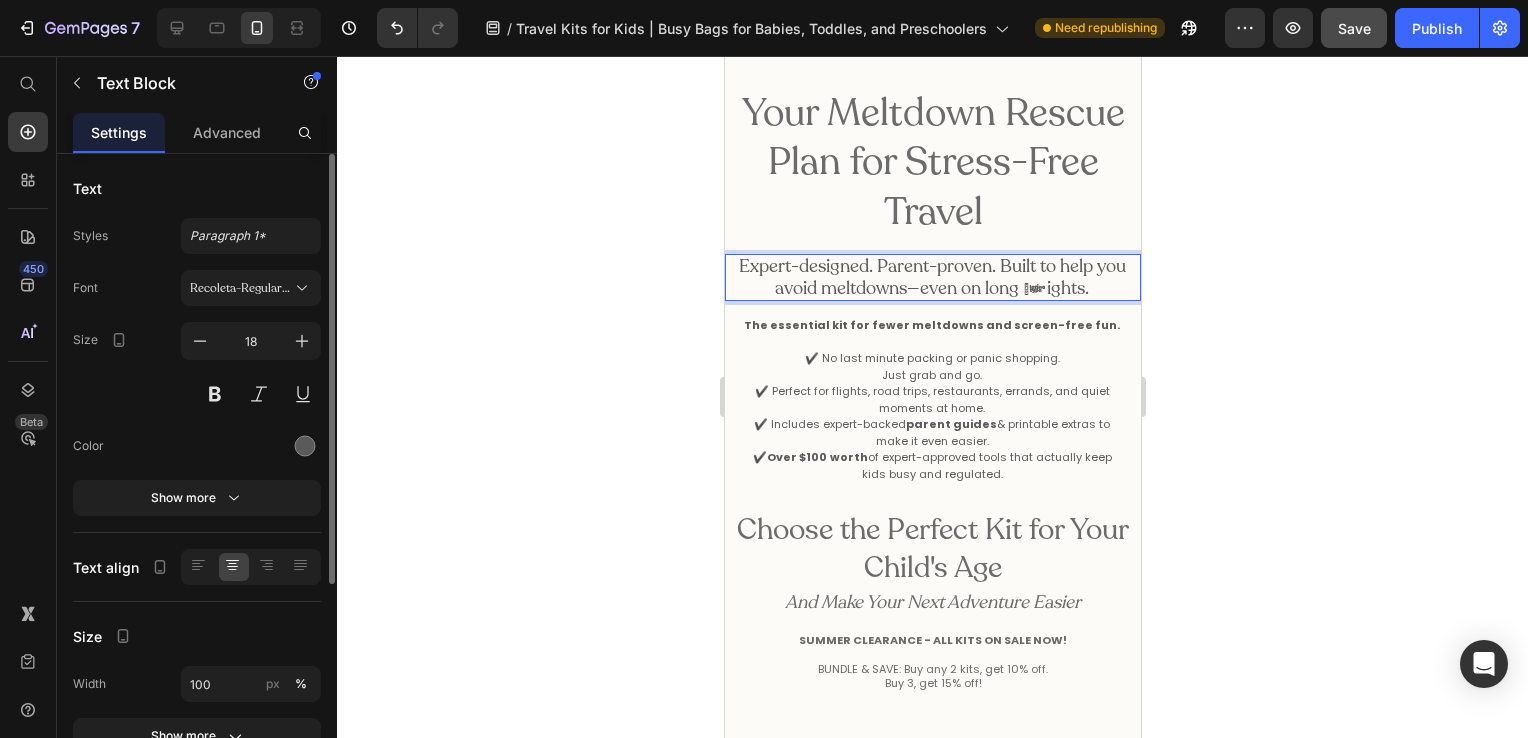 click on "Expert-designed. Parent-proven. Built to help you avoid meltdowns—even on long flights." at bounding box center (931, 277) 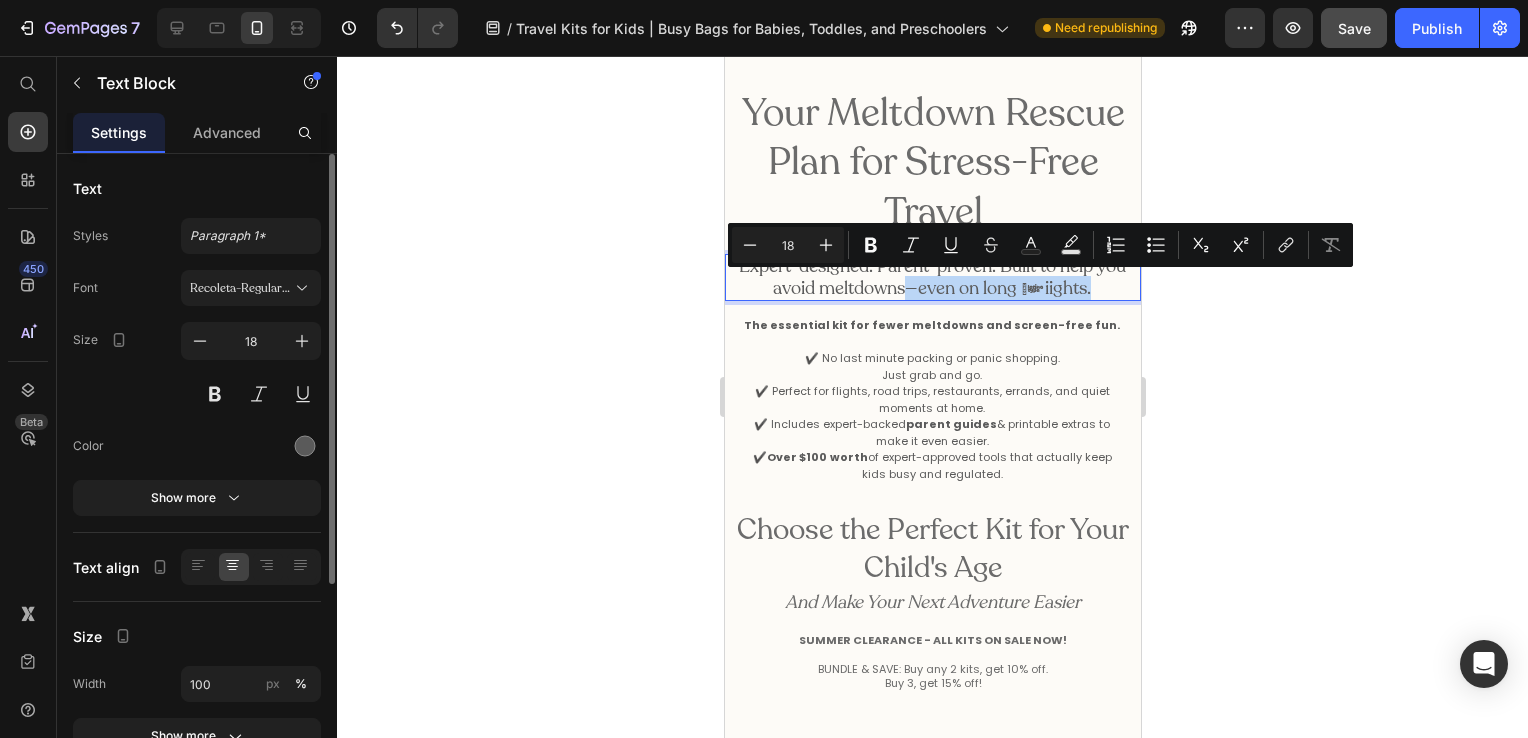 drag, startPoint x: 917, startPoint y: 290, endPoint x: 1106, endPoint y: 299, distance: 189.21416 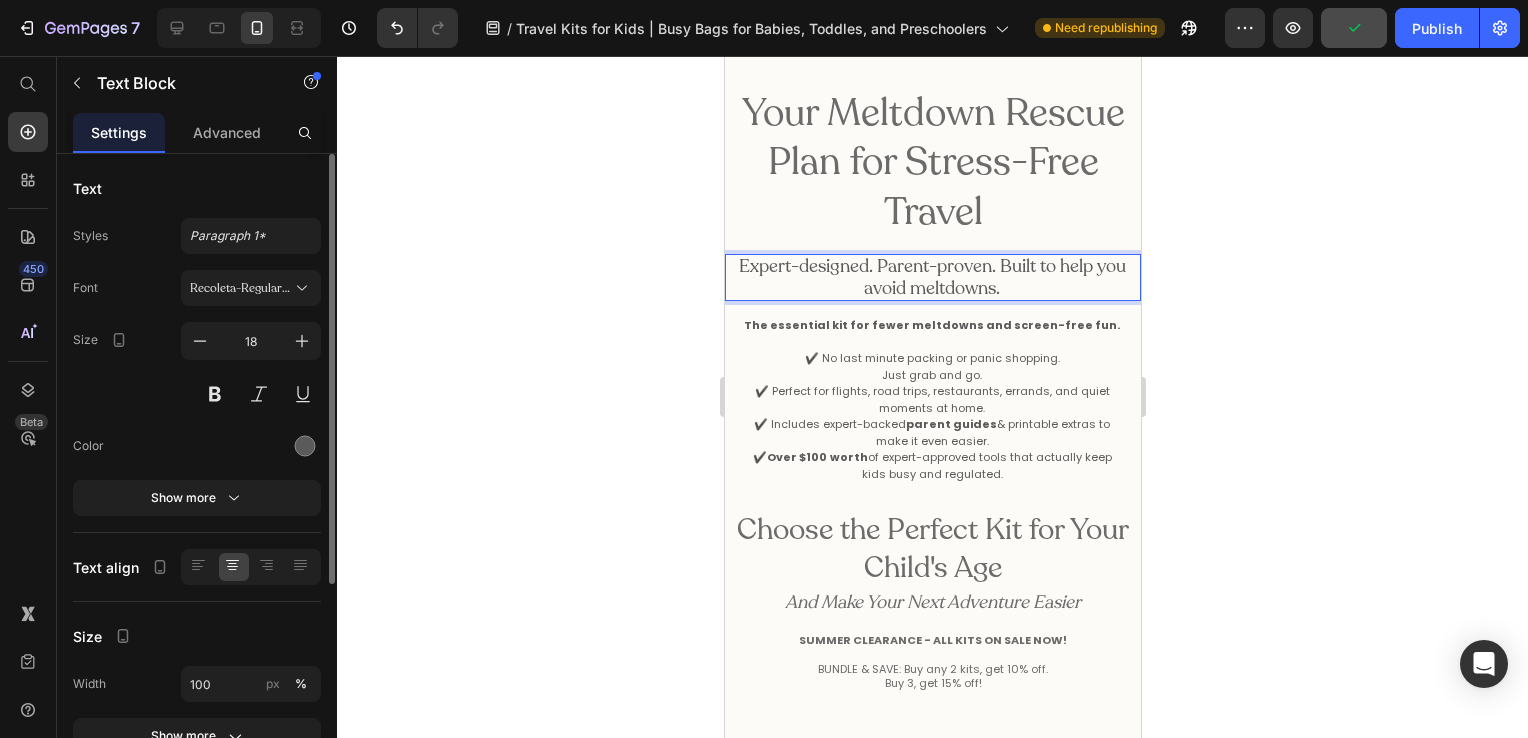 click on "Expert-designed. Parent-proven. Built to help you avoid meltdowns." at bounding box center (931, 277) 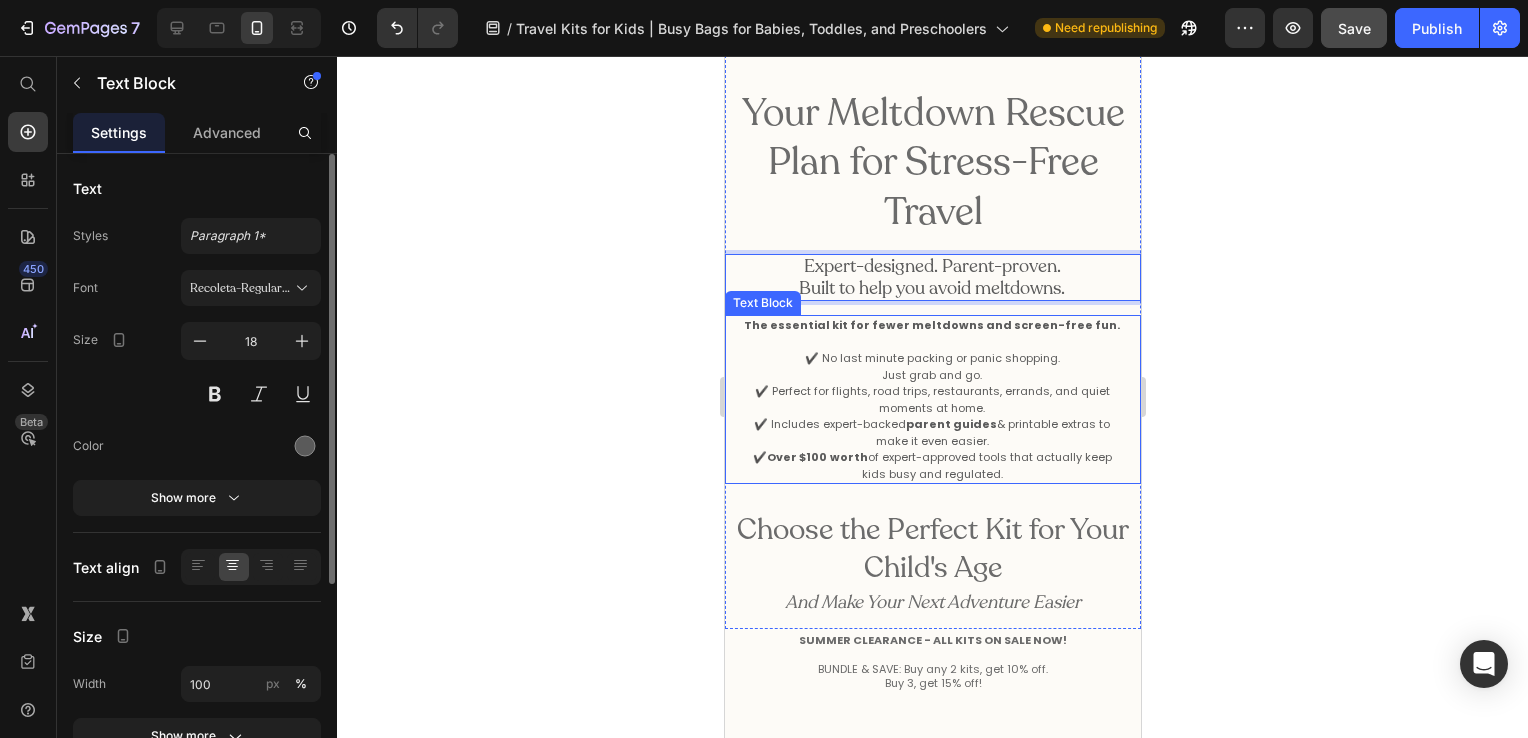 click on "The essential kit for fewer meltdowns and screen-free fun." at bounding box center (931, 325) 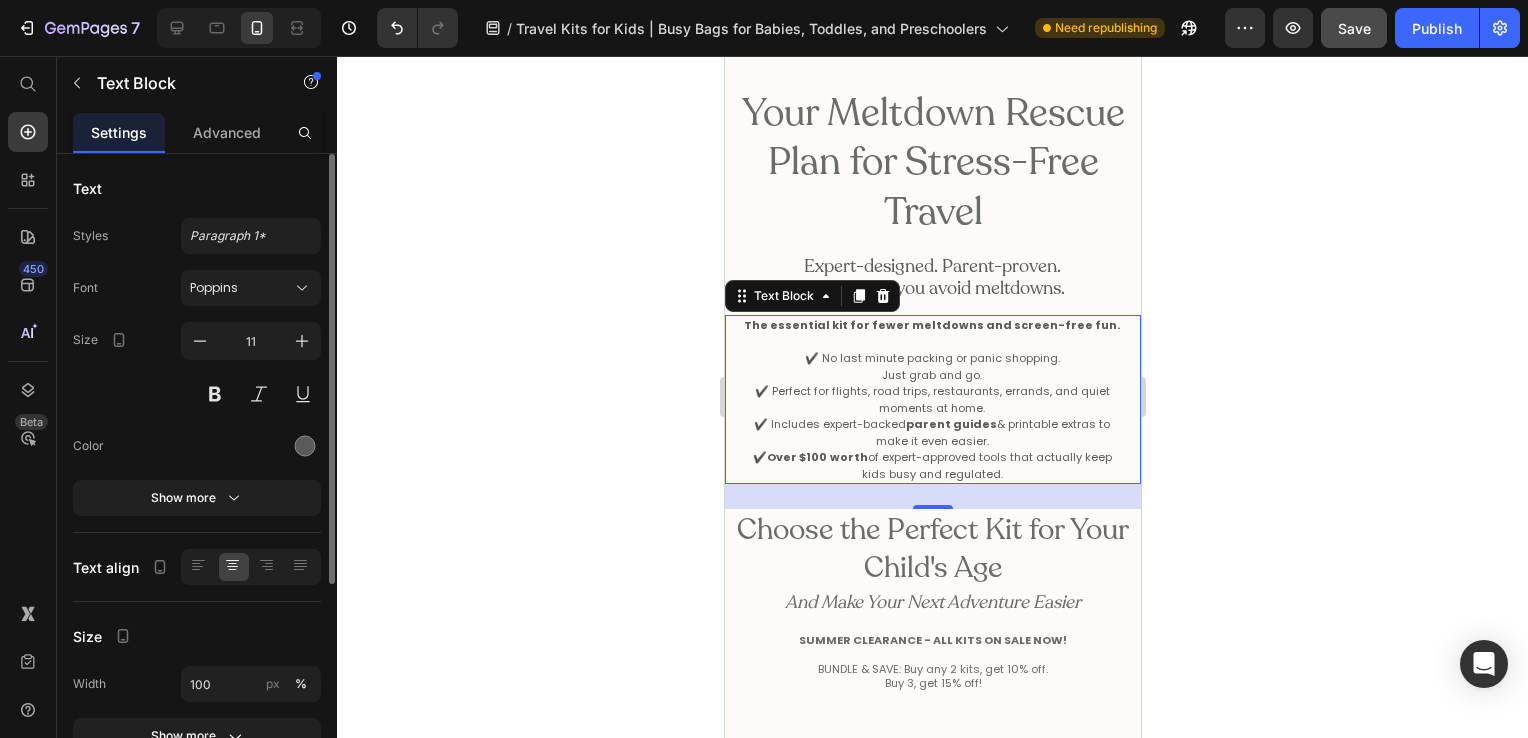 click on "The essential kit for fewer meltdowns and screen-free fun." at bounding box center (931, 325) 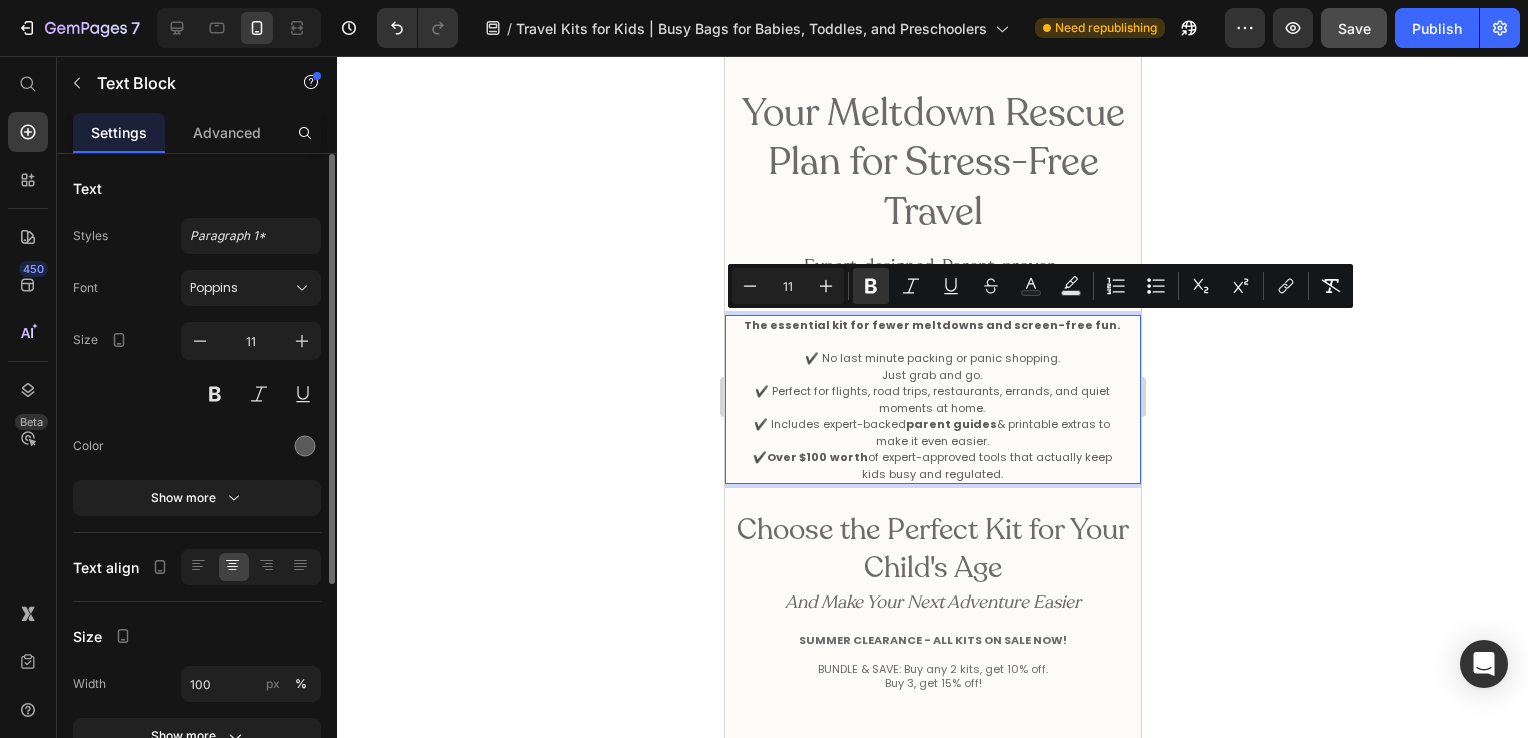 click on "The essential kit for fewer meltdowns and screen-free fun." at bounding box center (931, 325) 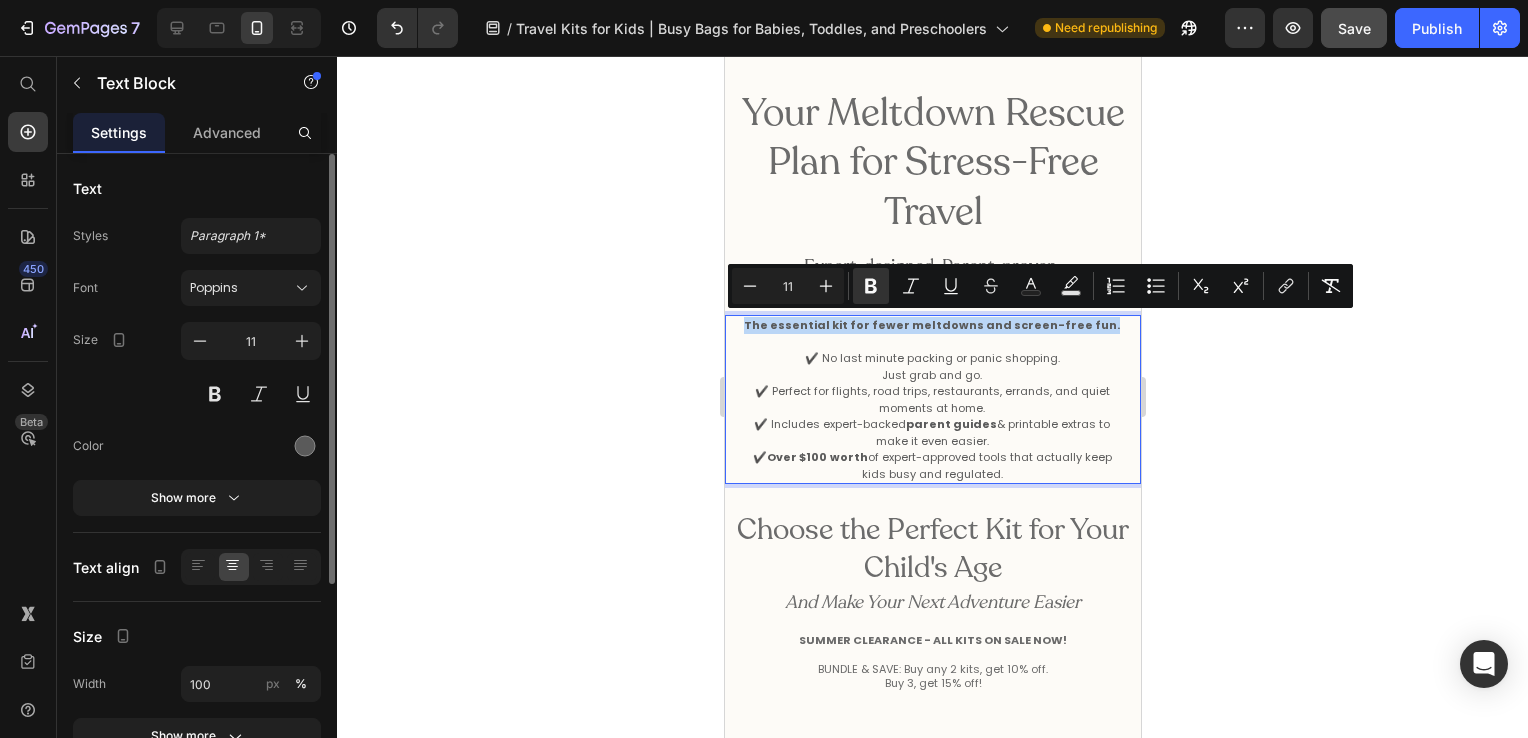 drag, startPoint x: 1087, startPoint y: 321, endPoint x: 745, endPoint y: 321, distance: 342 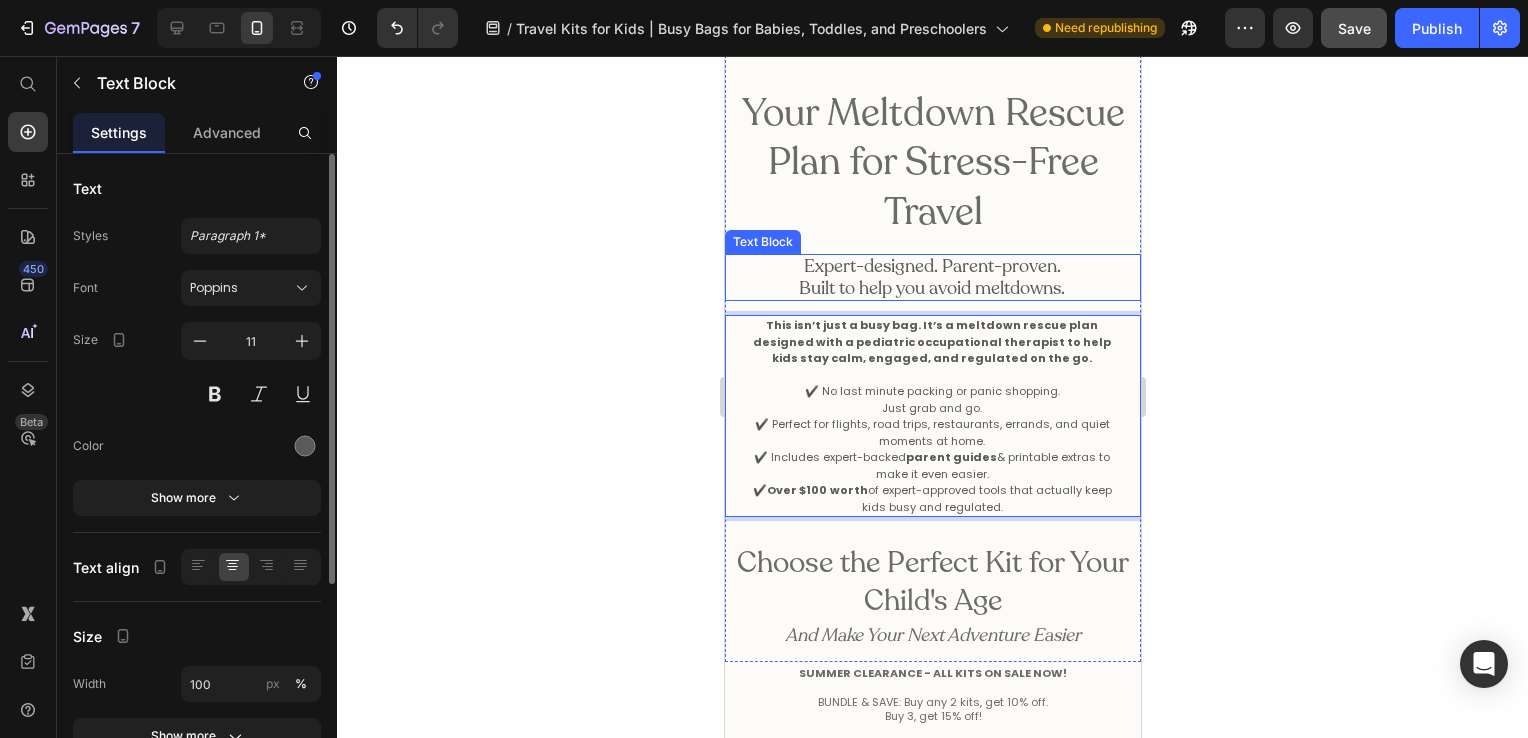 scroll, scrollTop: 54, scrollLeft: 0, axis: vertical 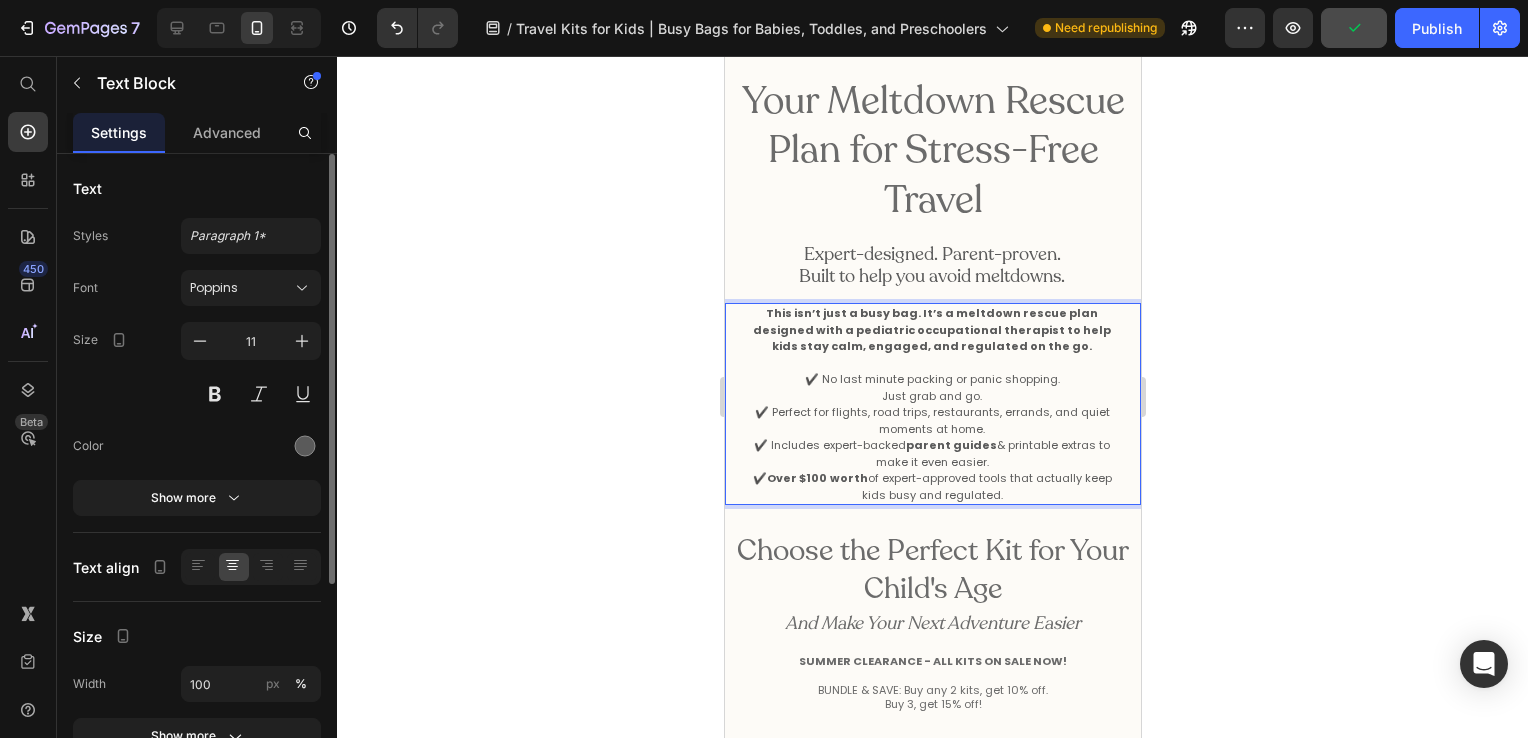 click on "✔️ No last minute packing or panic shopping." at bounding box center [931, 379] 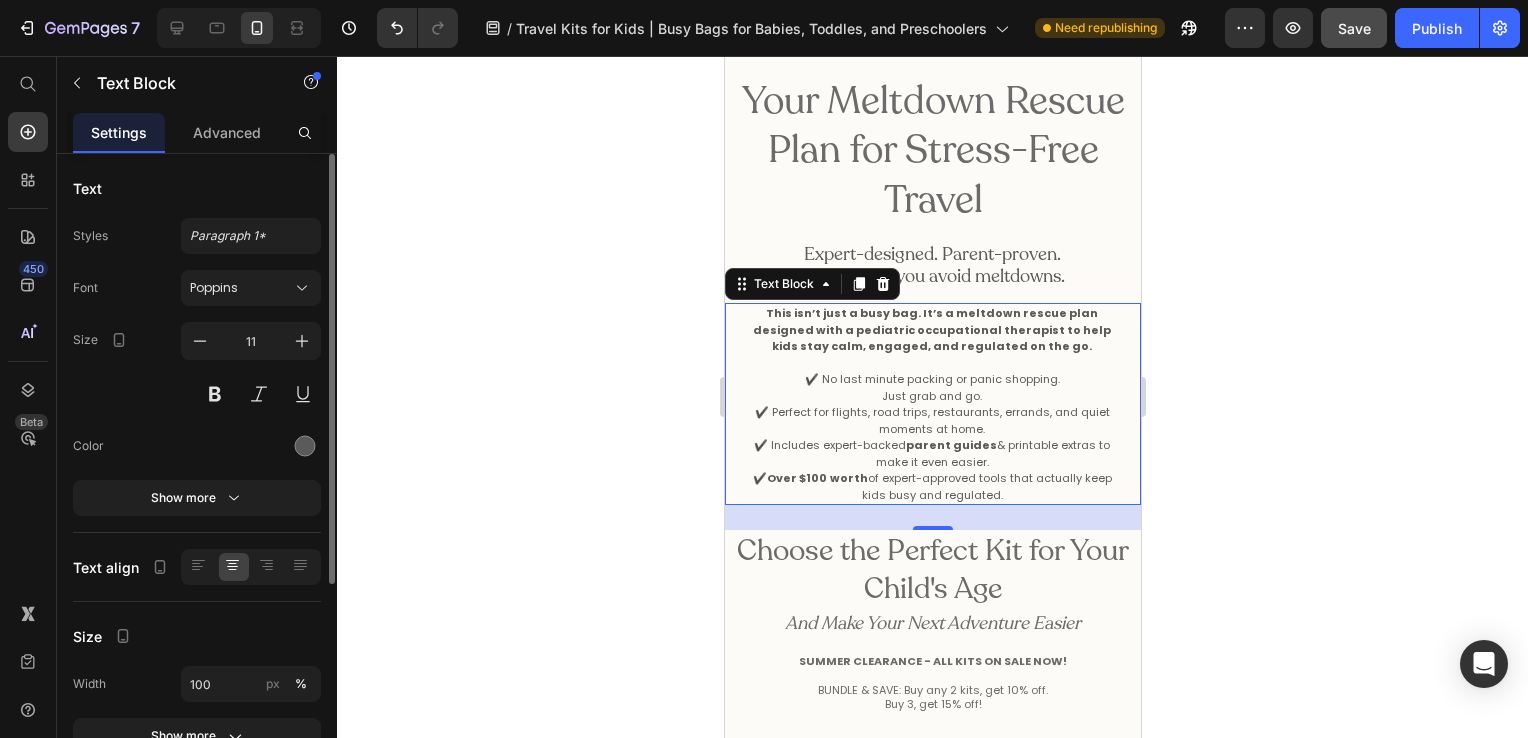 drag, startPoint x: 694, startPoint y: 347, endPoint x: 269, endPoint y: -46, distance: 578.8558 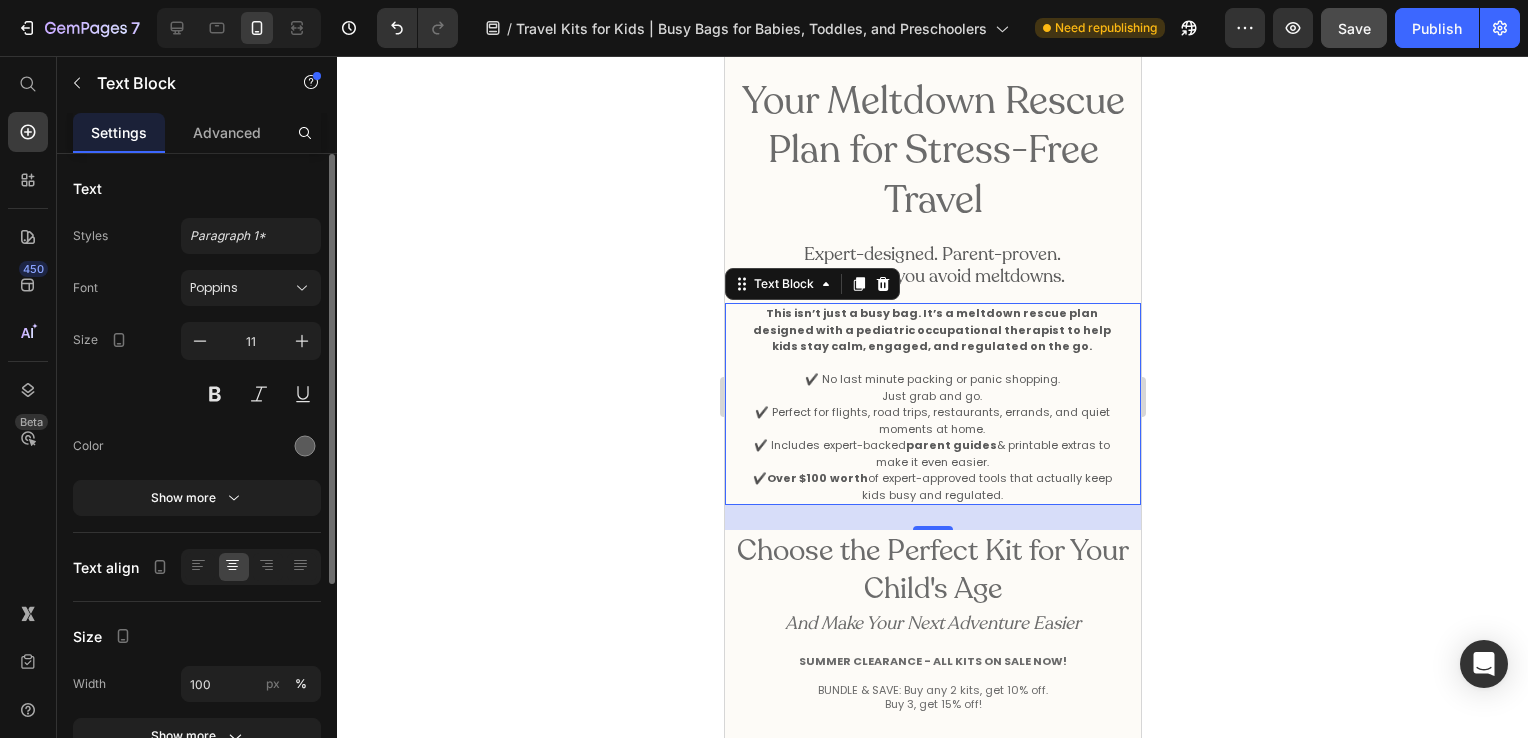 click on "✔️ Includes expert-backed  parent guides  & printable extras to make it even easier." at bounding box center [931, 453] 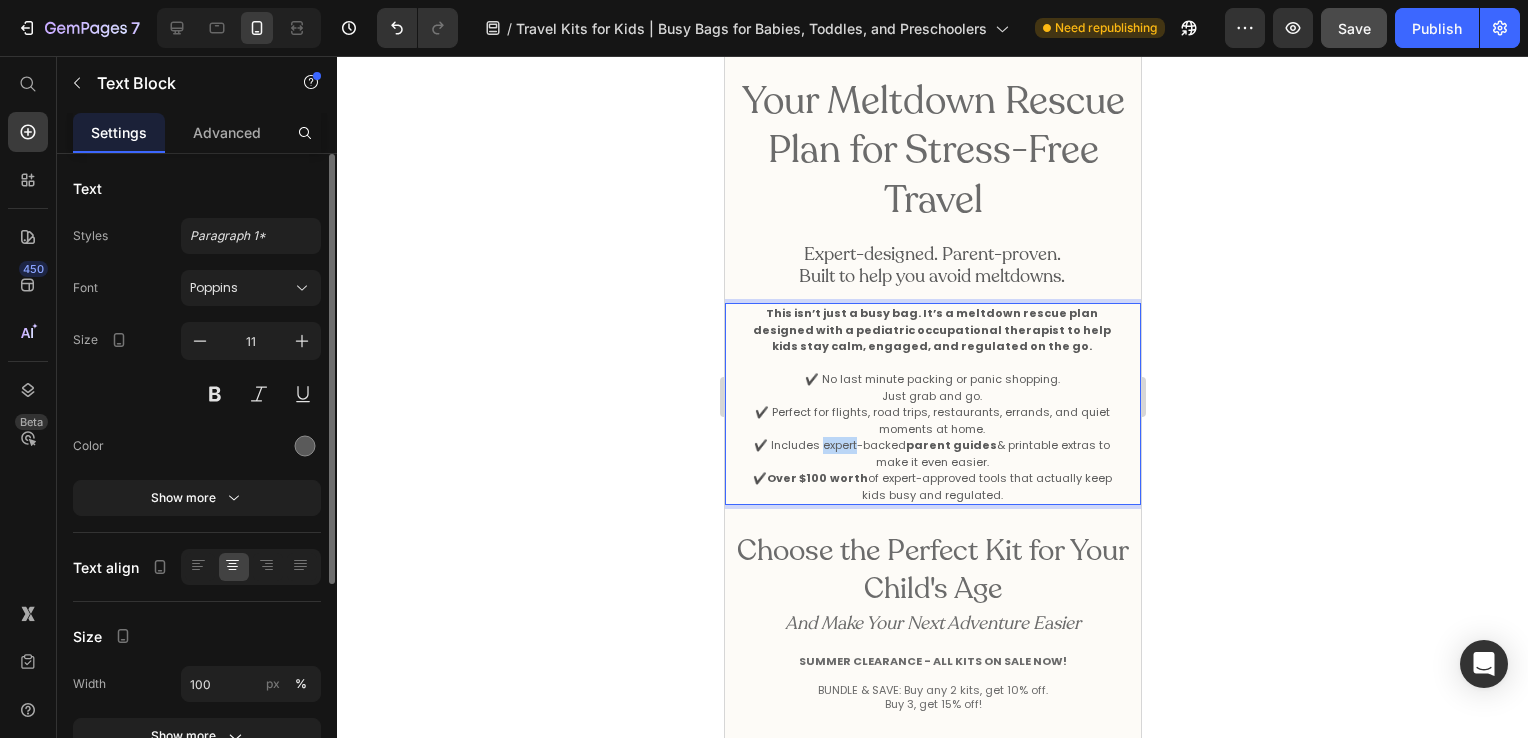 click on "✔️ Includes expert-backed  parent guides  & printable extras to make it even easier." at bounding box center [931, 453] 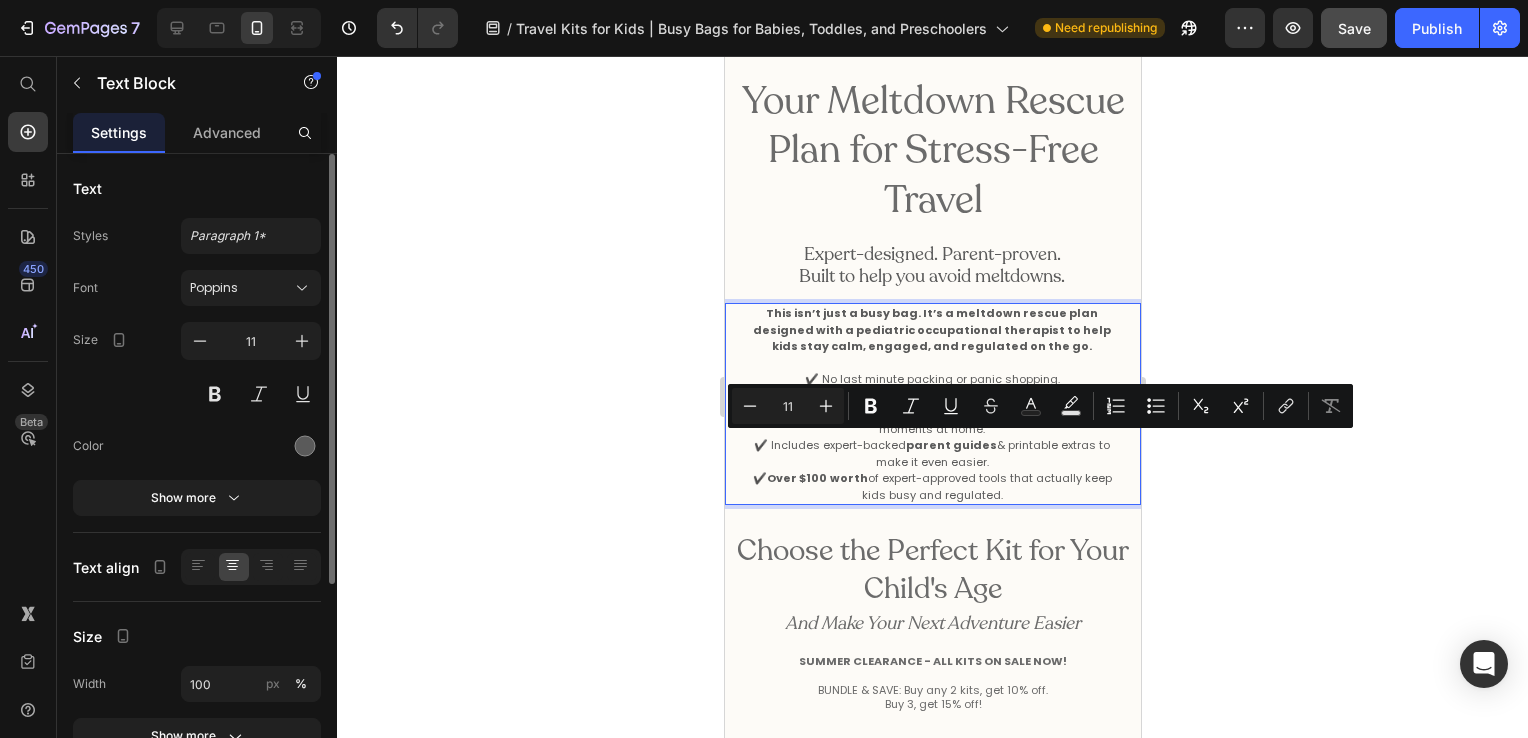 click on "✔️ Includes expert-backed  parent guides  & printable extras to make it even easier." at bounding box center [931, 453] 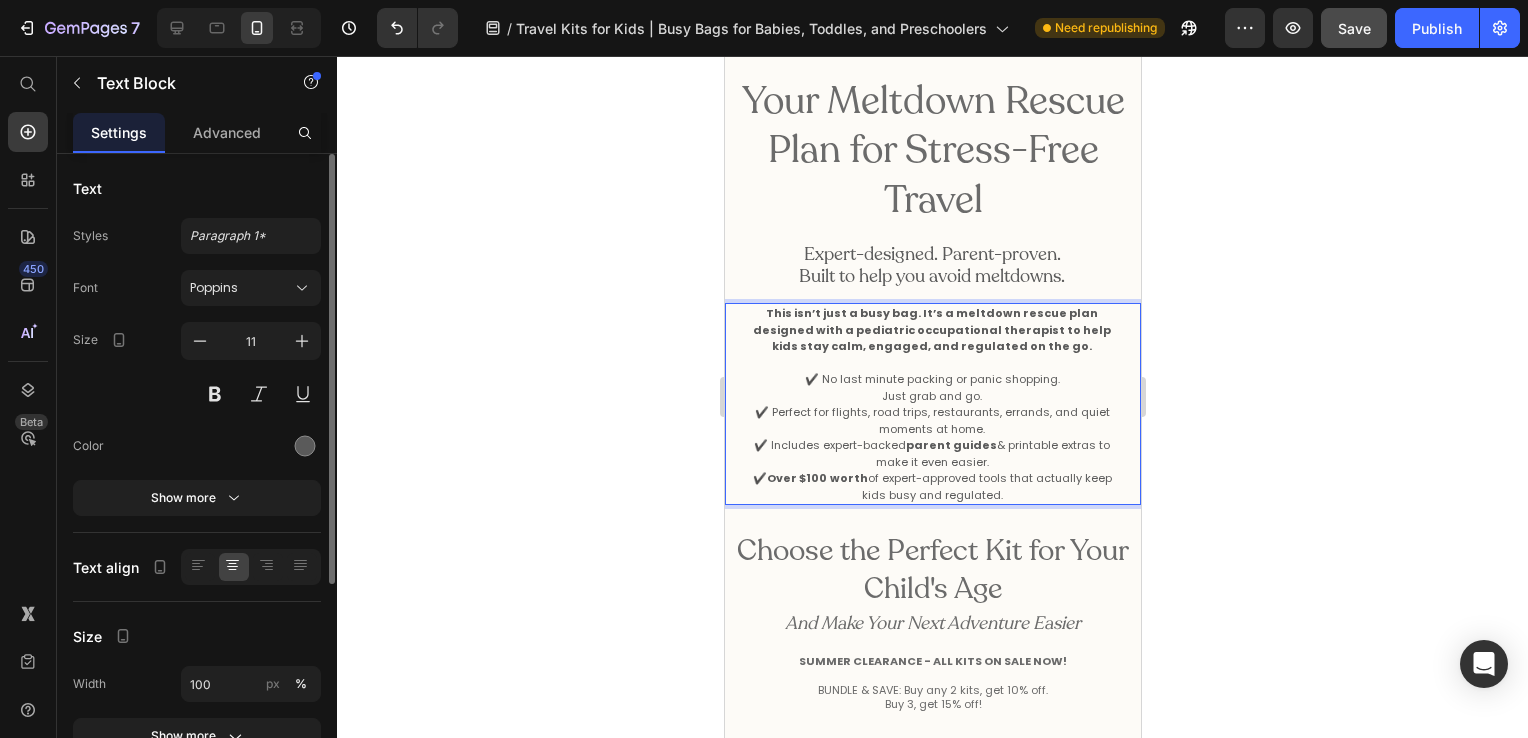 drag, startPoint x: 983, startPoint y: 426, endPoint x: 773, endPoint y: 411, distance: 210.53503 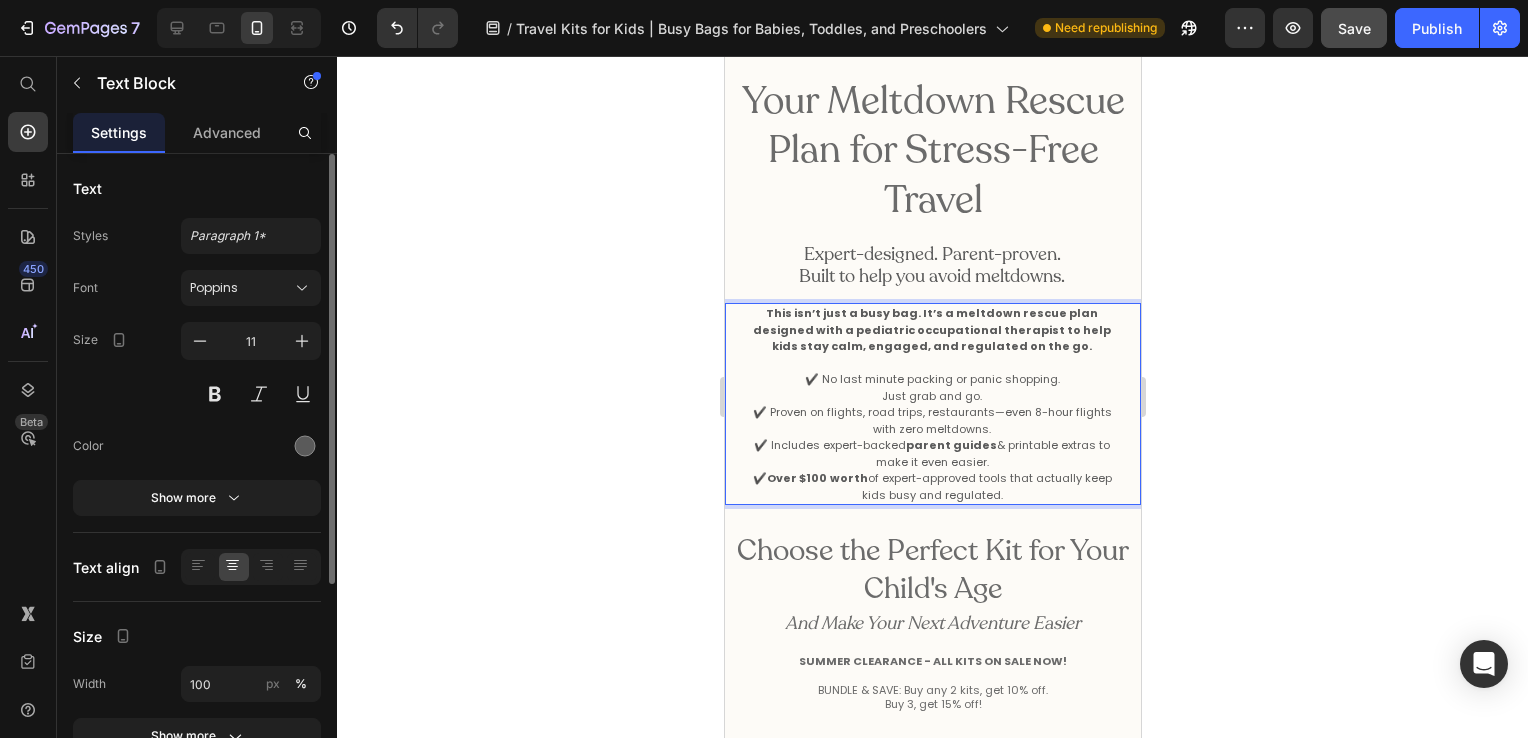 click on "✔️ Includes expert-backed  parent guides  & printable extras to make it even easier." at bounding box center (931, 453) 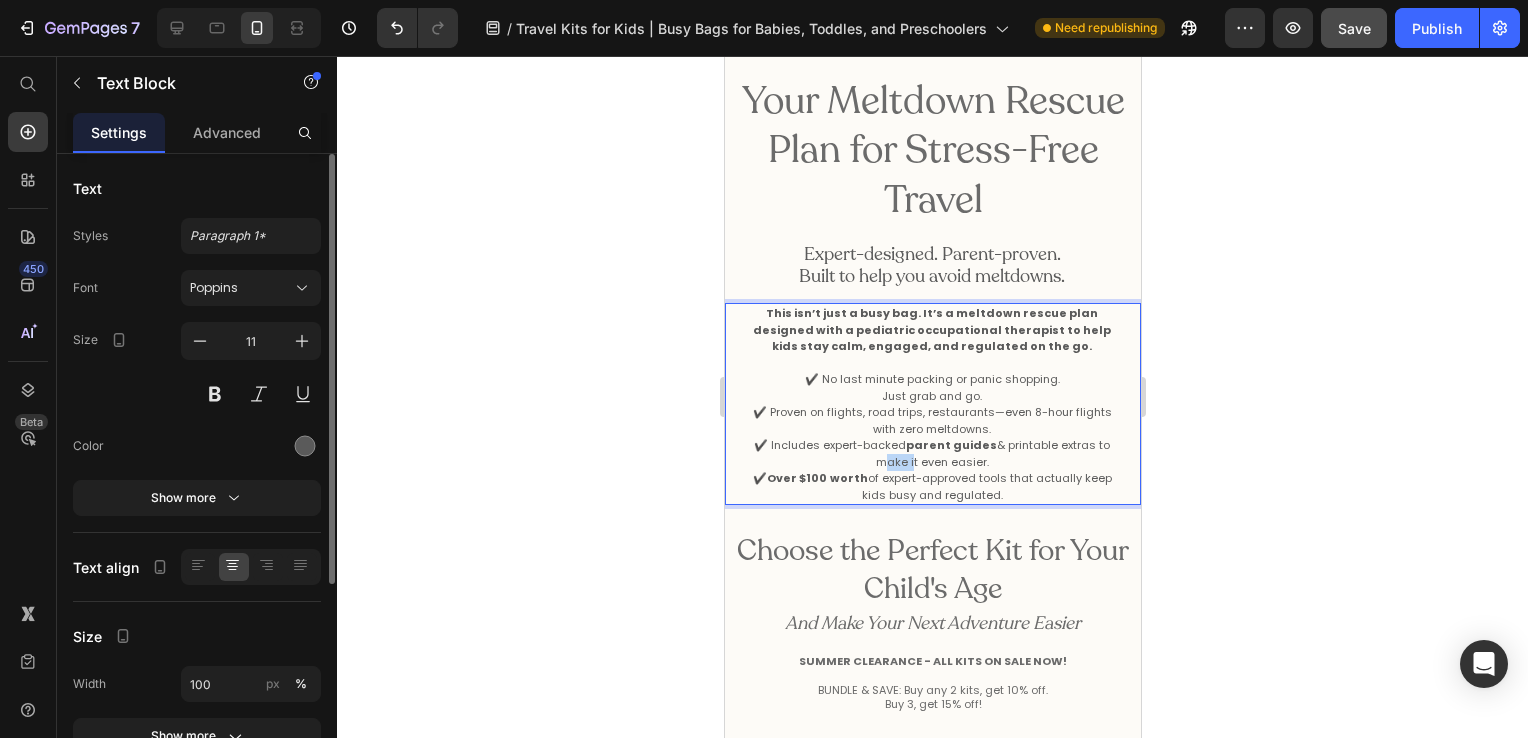 click on "✔️ Includes expert-backed  parent guides  & printable extras to make it even easier." at bounding box center [931, 453] 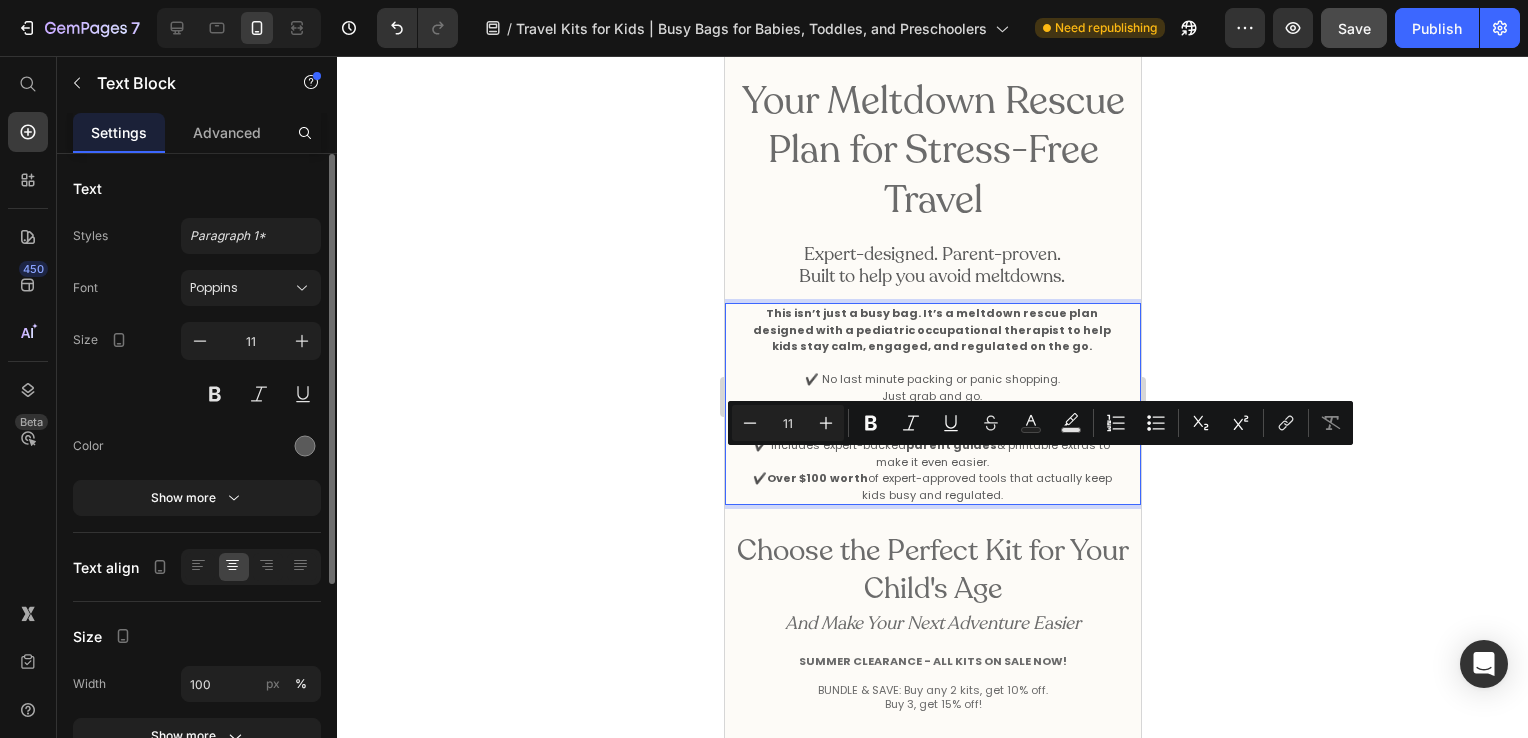 click on "✔️ Includes expert-backed  parent guides  & printable extras to make it even easier." at bounding box center (931, 453) 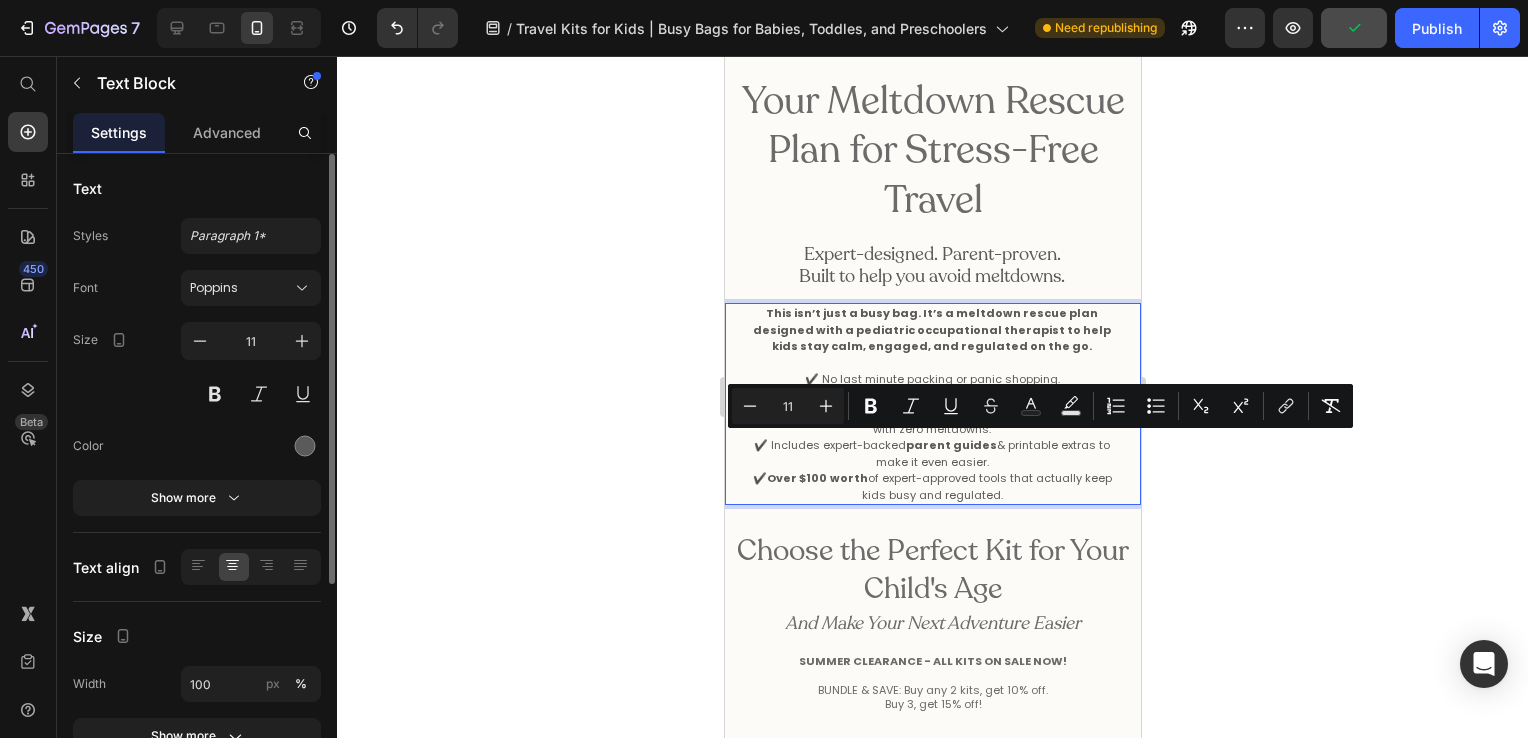 drag, startPoint x: 986, startPoint y: 454, endPoint x: 769, endPoint y: 441, distance: 217.38905 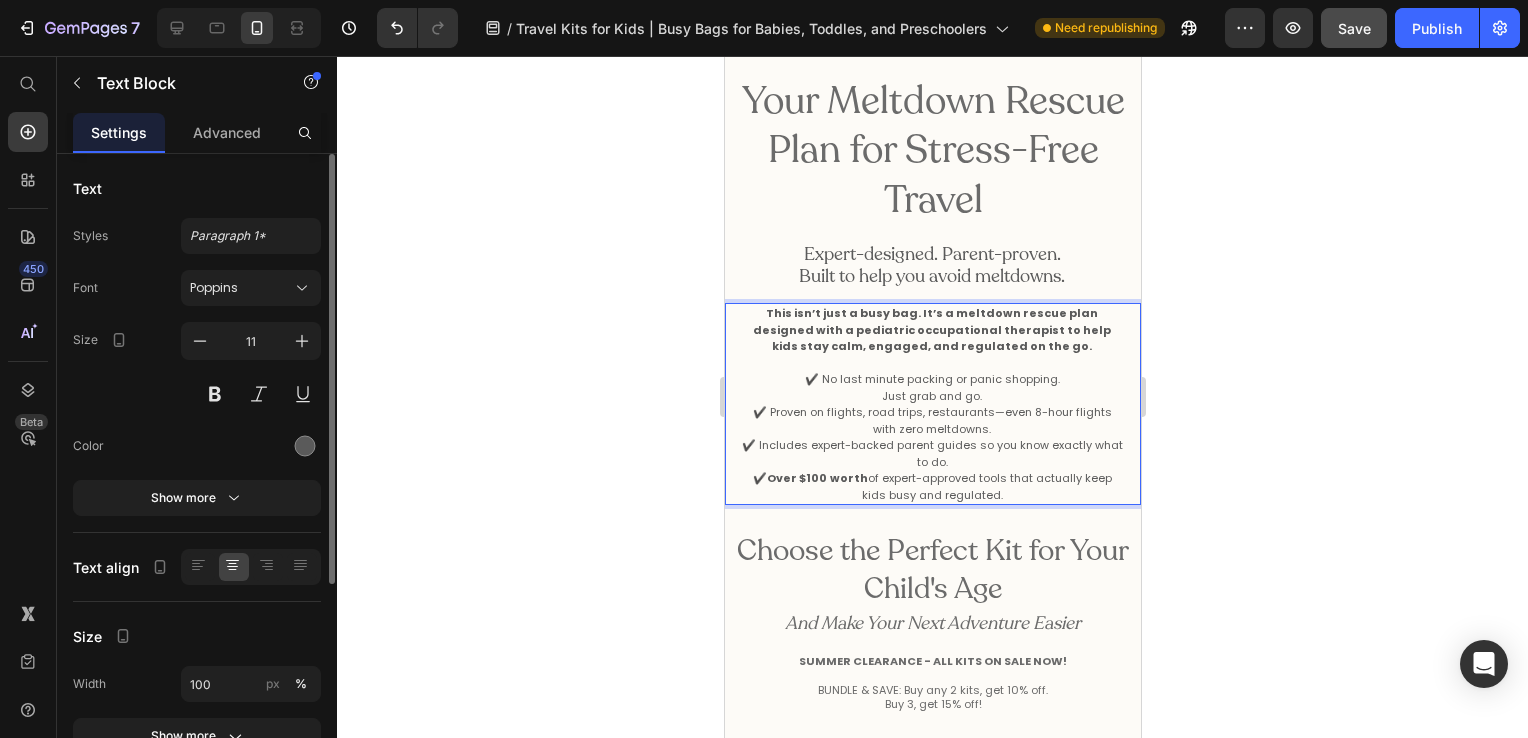 click on "✔️ Includes expert-backed parent guides so you know exactly what to do." at bounding box center (931, 453) 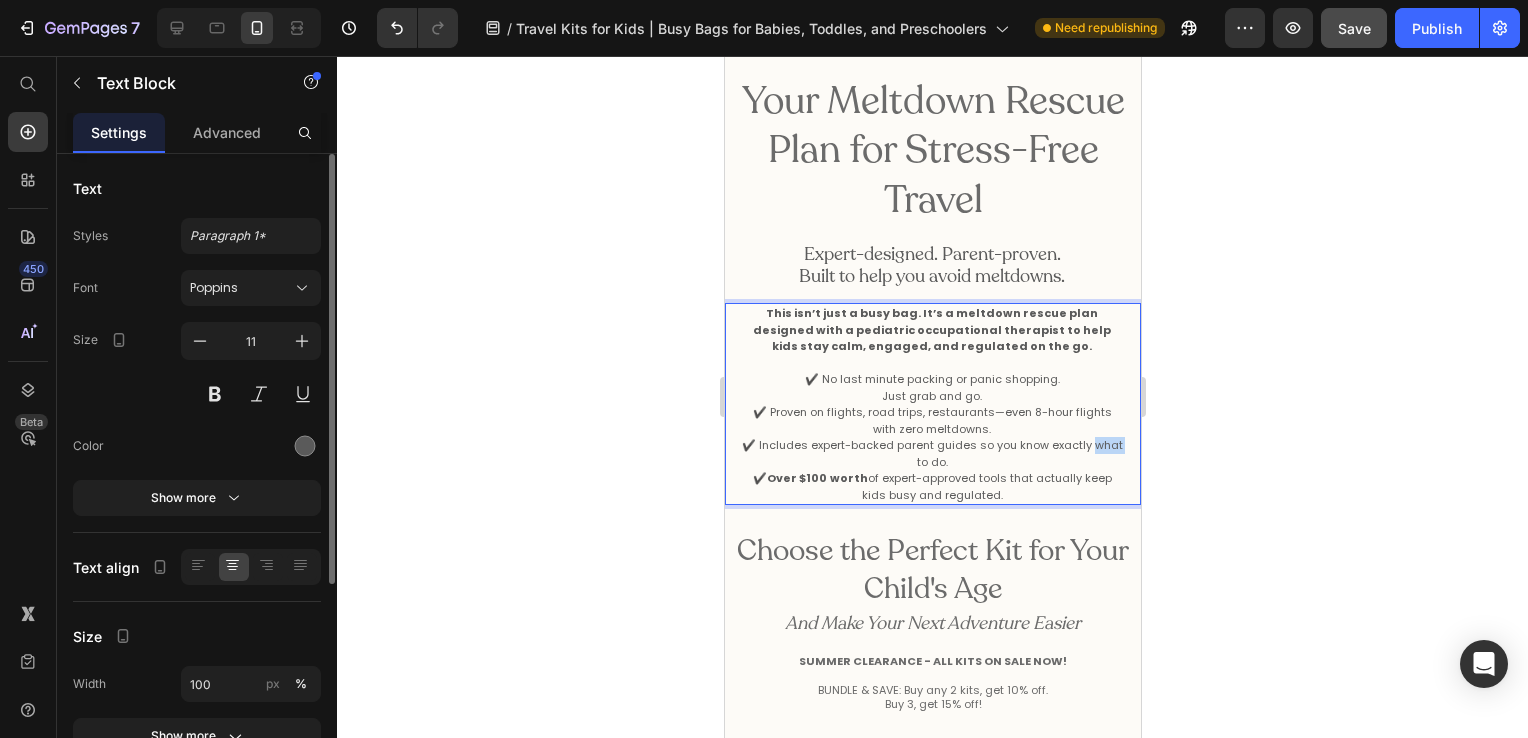 click on "✔️ Includes expert-backed parent guides so you know exactly what to do." at bounding box center [931, 453] 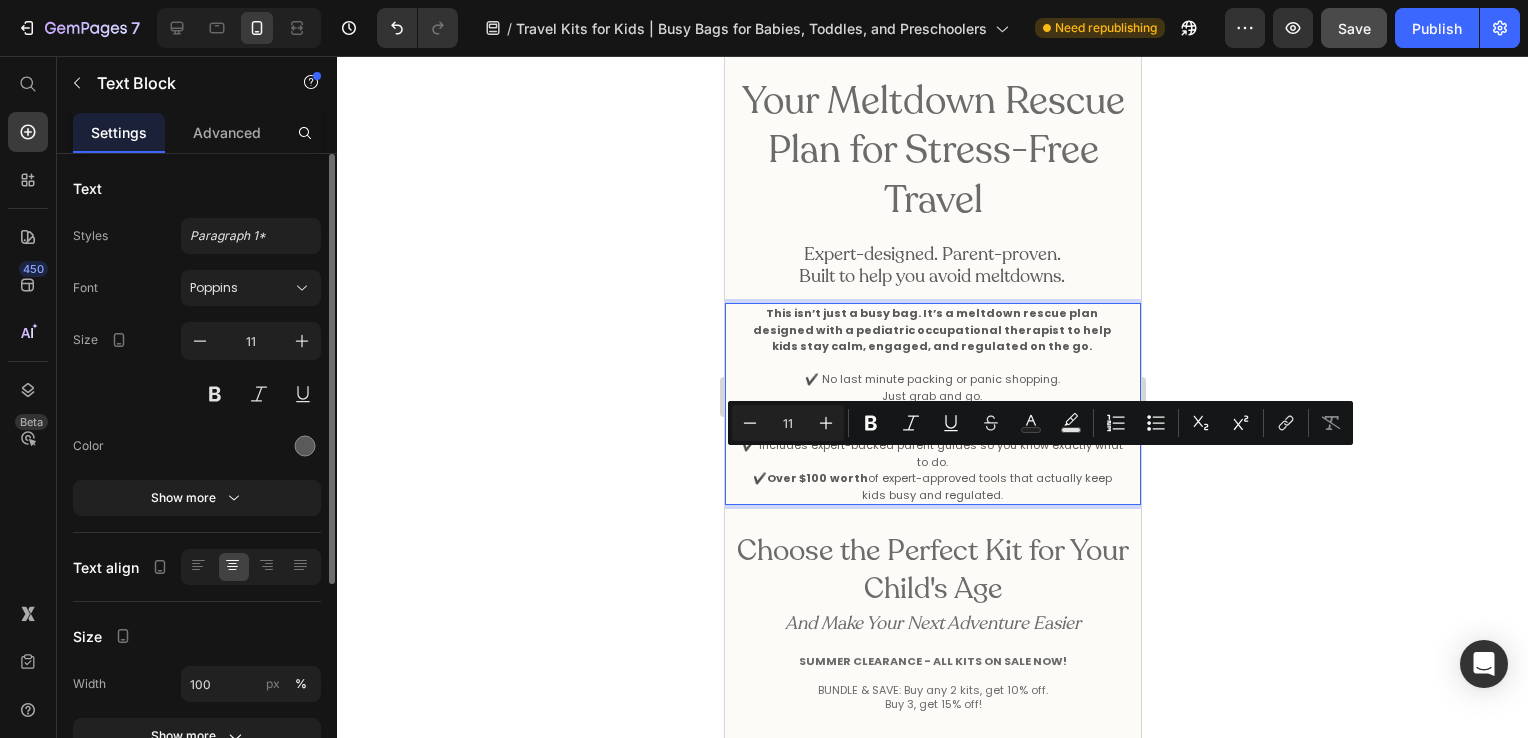 click on "✔️  Over $100   worth  of expert-approved tools that actually keep kids busy and regulated." at bounding box center (931, 486) 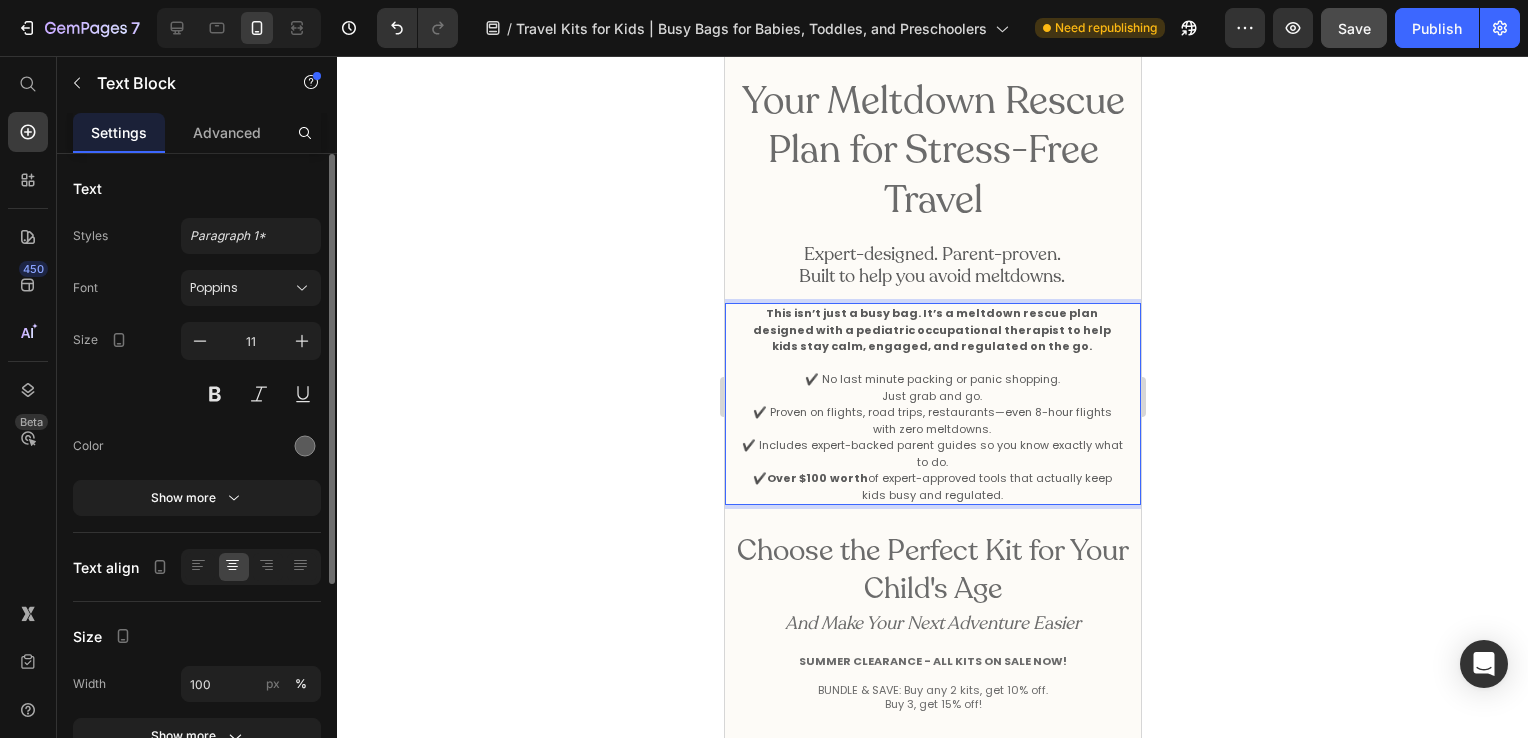 click on "✔️  Over $100   worth  of expert-approved tools that actually keep kids busy and regulated." at bounding box center (931, 486) 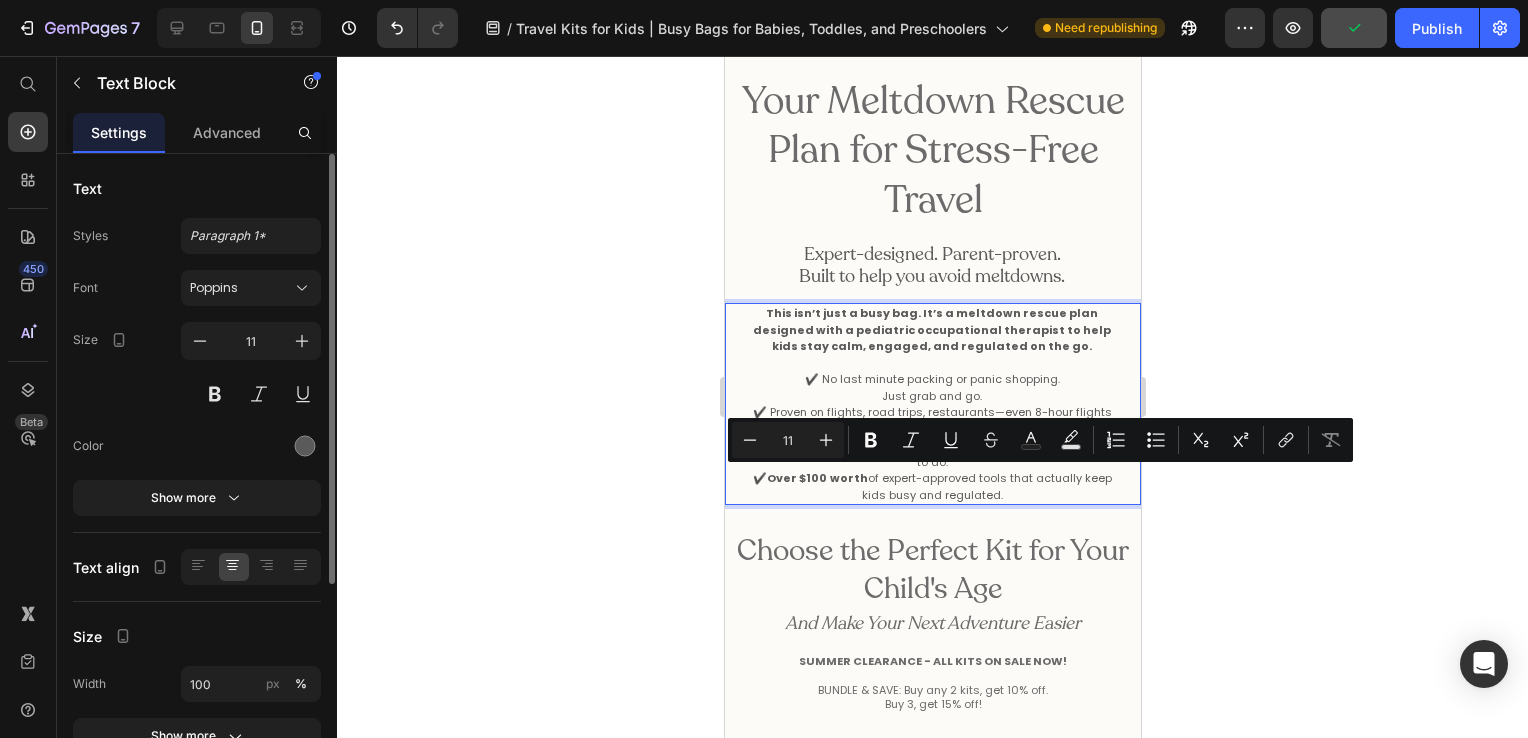 drag, startPoint x: 993, startPoint y: 494, endPoint x: 858, endPoint y: 476, distance: 136.19472 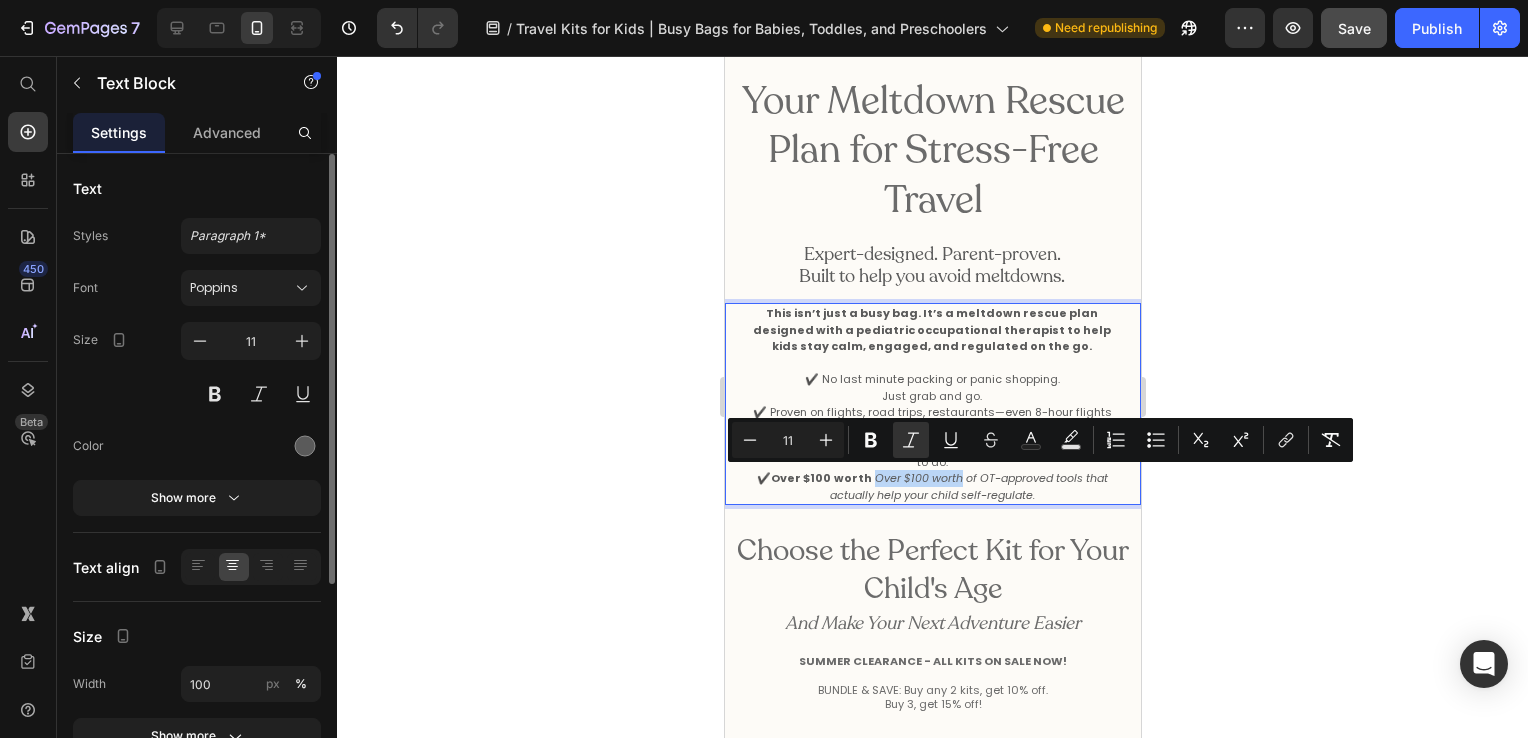 drag, startPoint x: 863, startPoint y: 476, endPoint x: 949, endPoint y: 482, distance: 86.209045 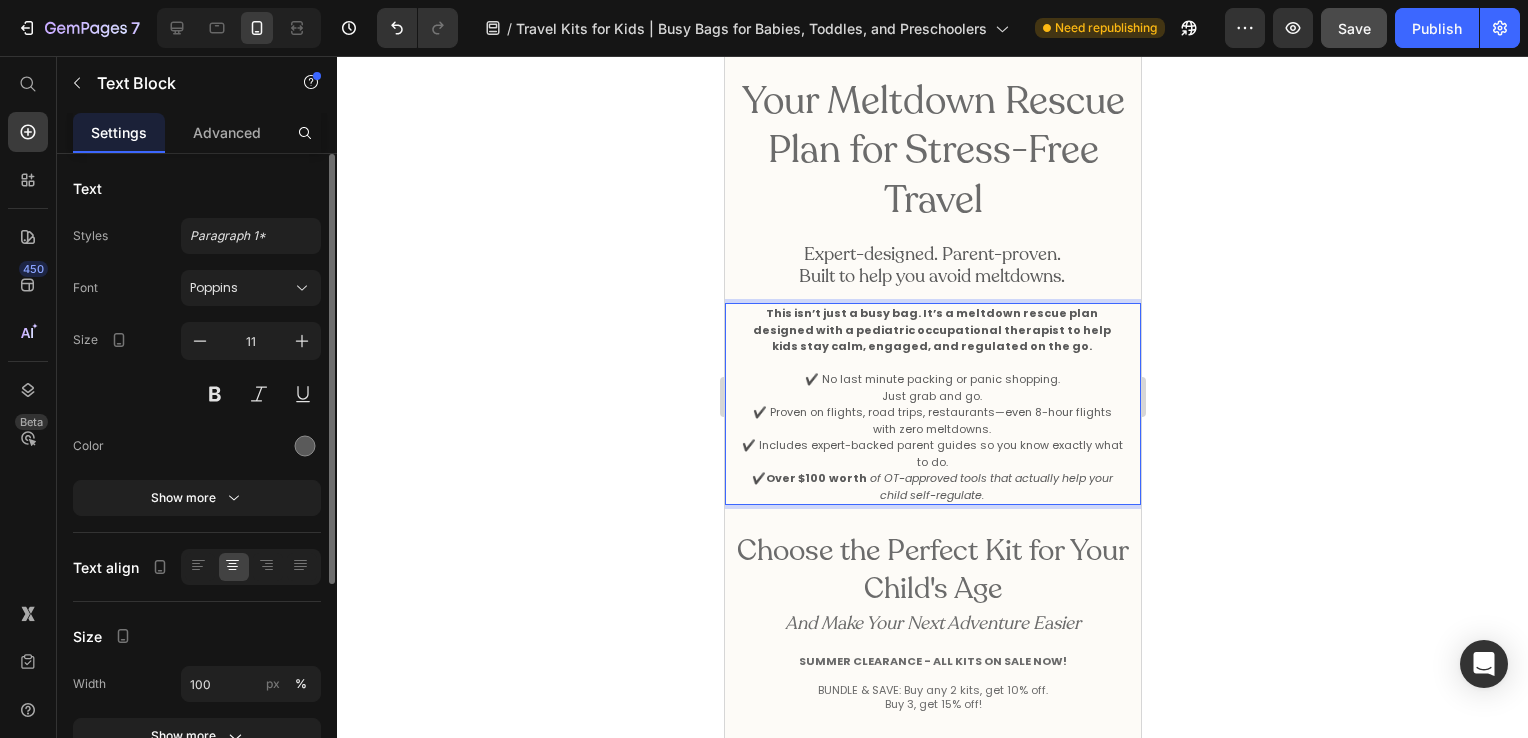 drag, startPoint x: 983, startPoint y: 493, endPoint x: 860, endPoint y: 479, distance: 123.79418 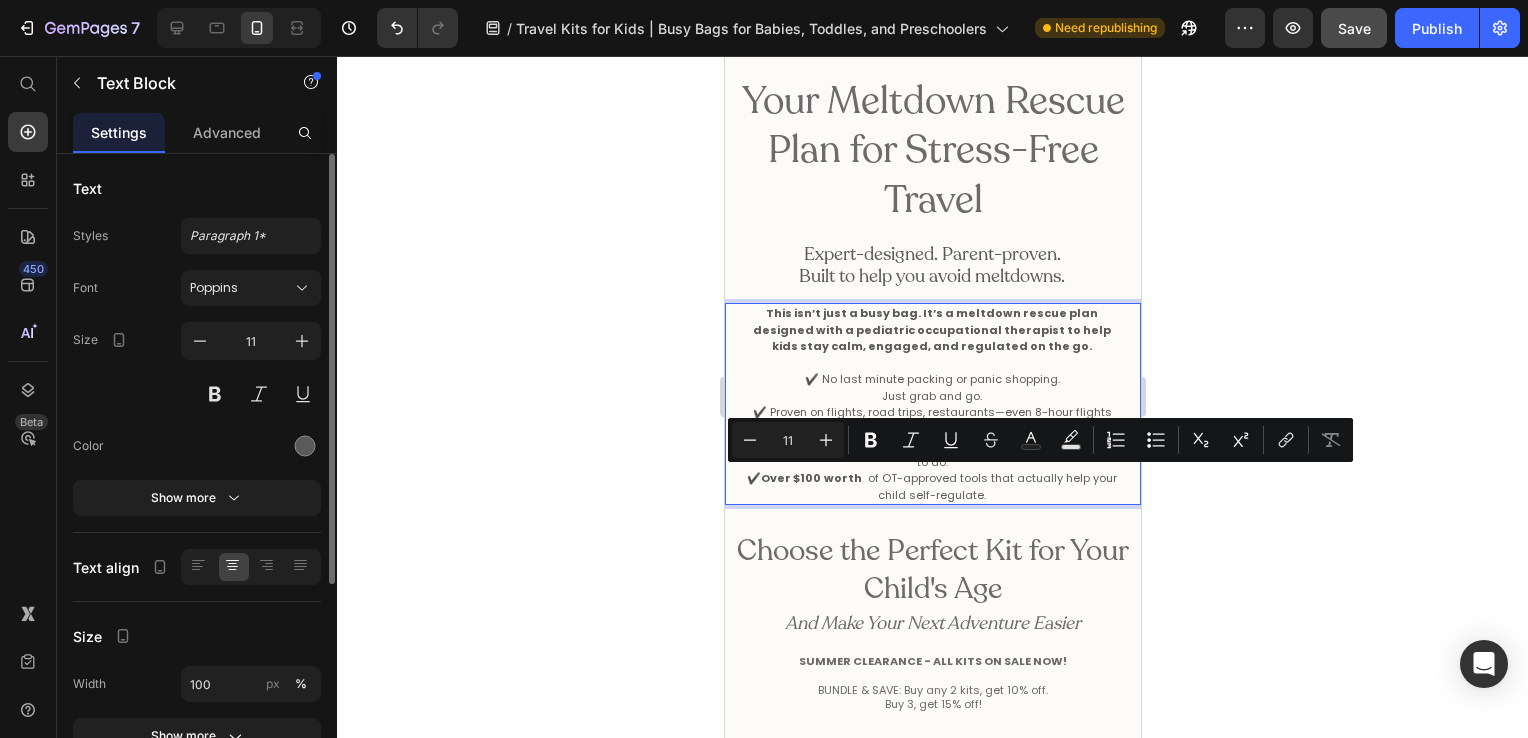 click on "✔️  Over $100   worth     of OT-approved tools that actually help your child self-regulate." at bounding box center (931, 486) 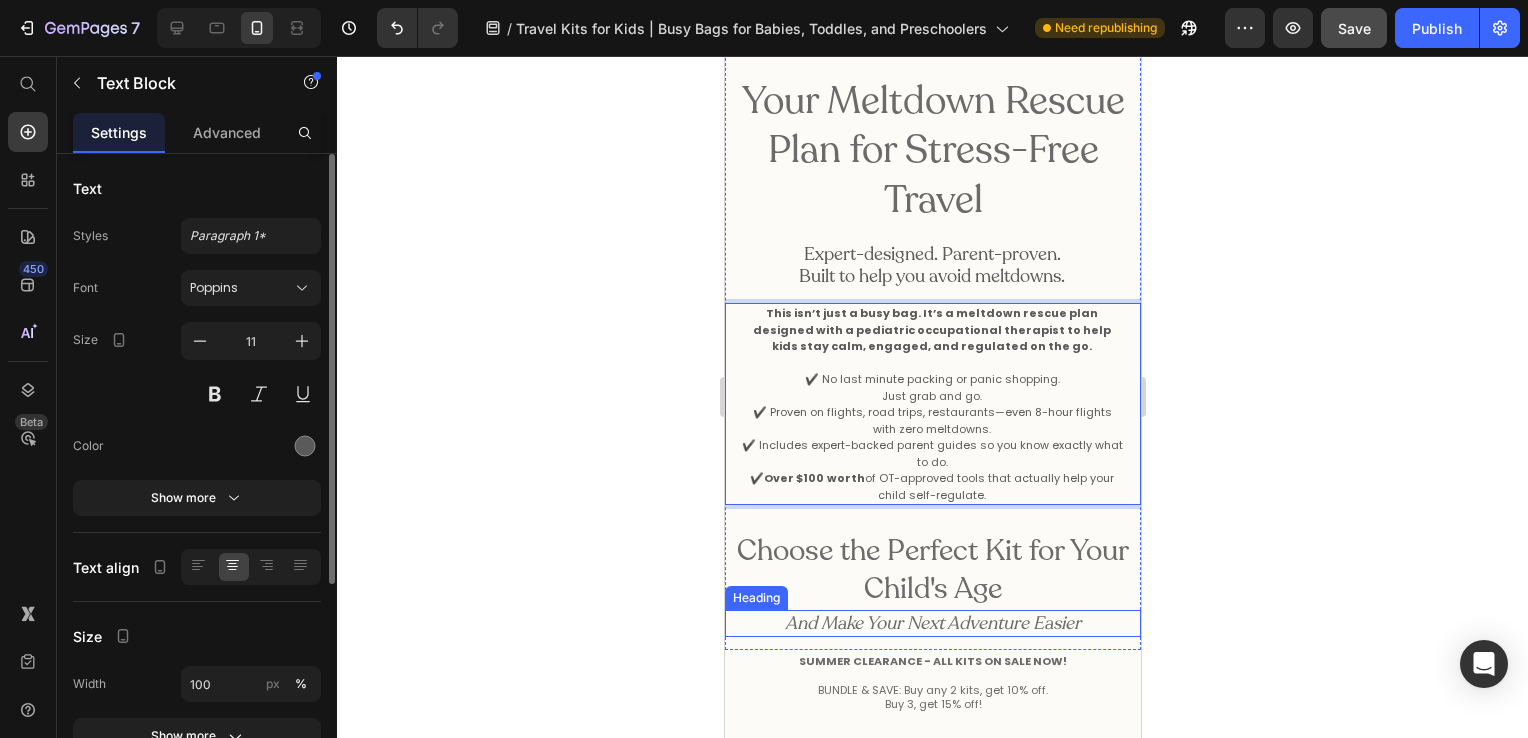 click on "And Make Your Next Adventure Easier" at bounding box center (932, 623) 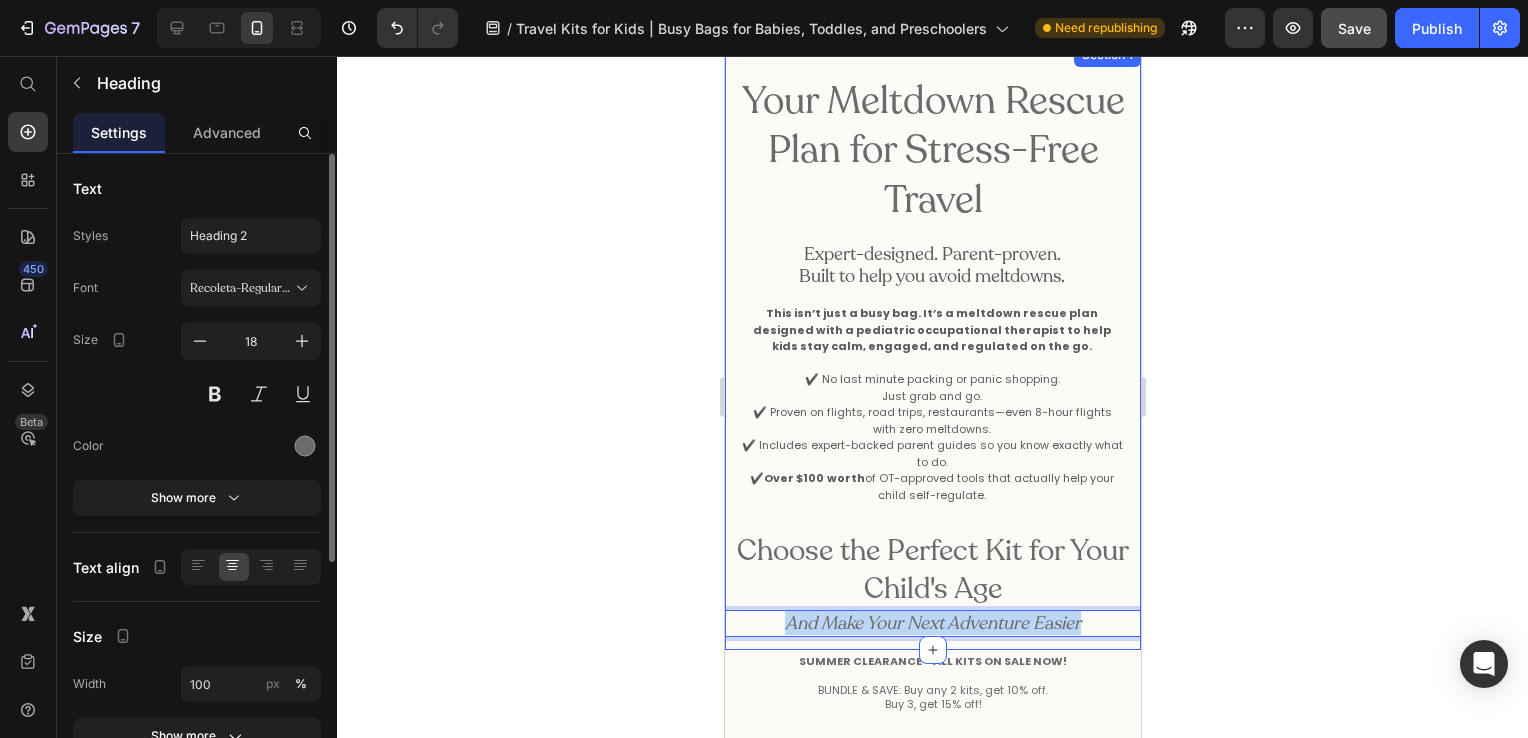 drag, startPoint x: 777, startPoint y: 624, endPoint x: 1085, endPoint y: 643, distance: 308.58548 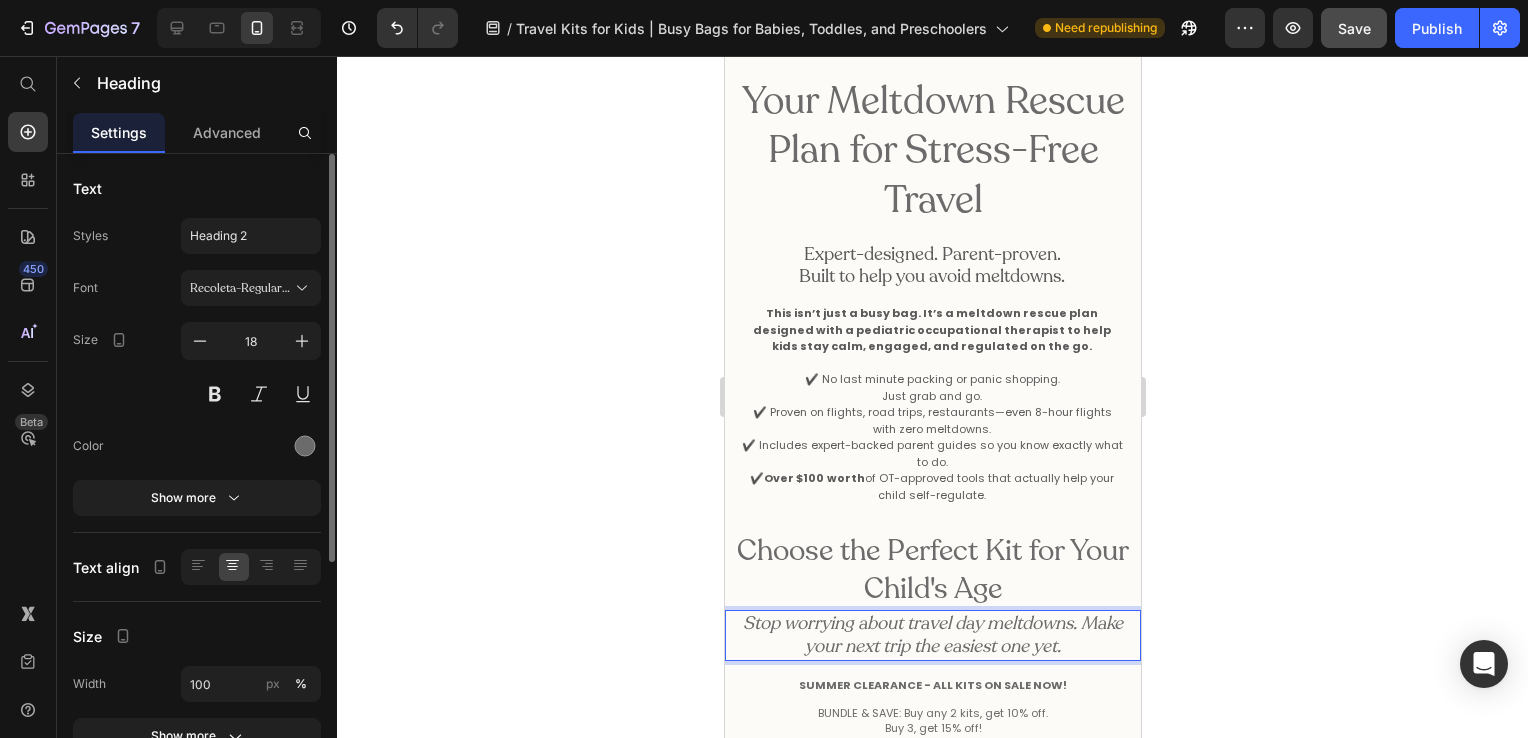 click on "Stop worrying about travel day meltdowns. Make your next trip the easiest one yet." at bounding box center (932, 634) 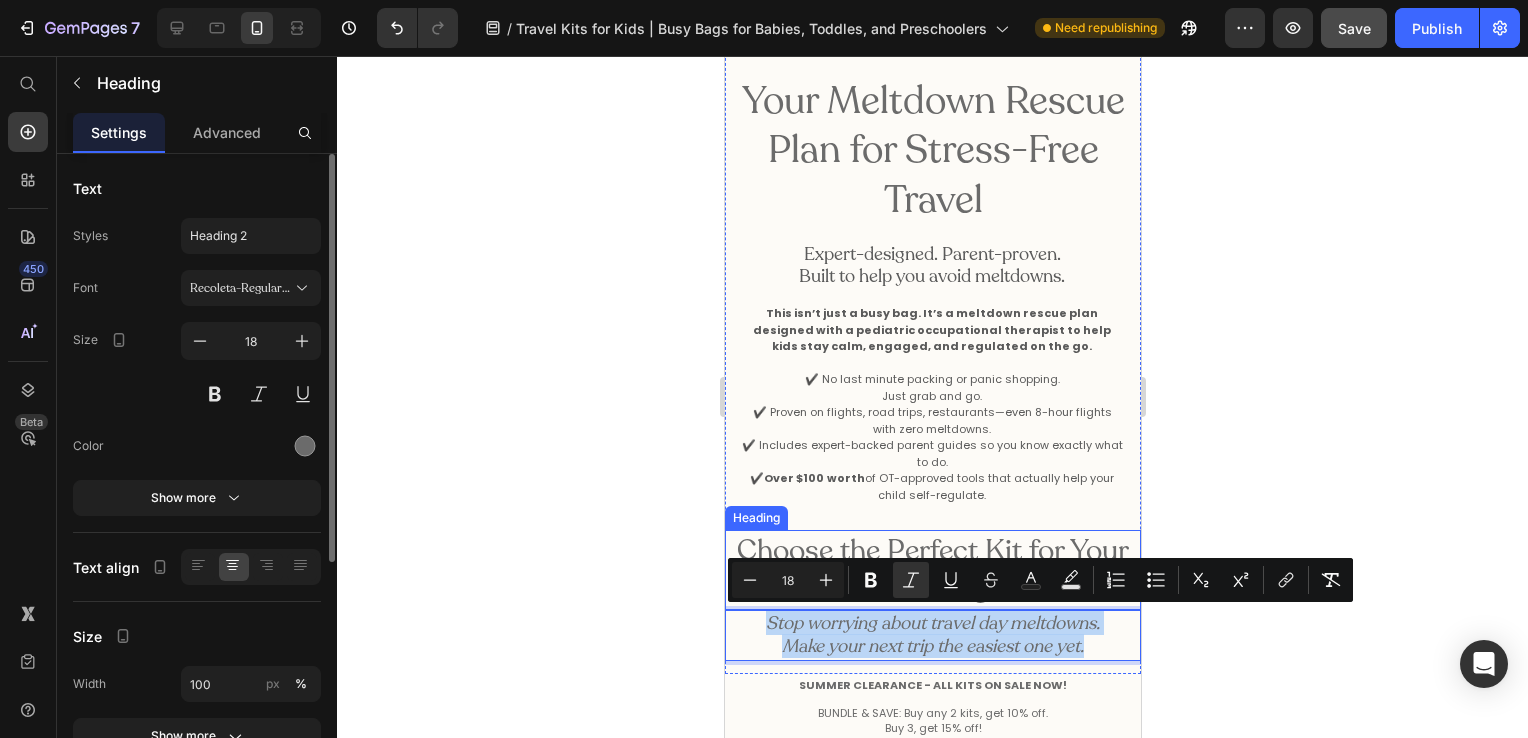 drag, startPoint x: 1093, startPoint y: 648, endPoint x: 729, endPoint y: 598, distance: 367.41803 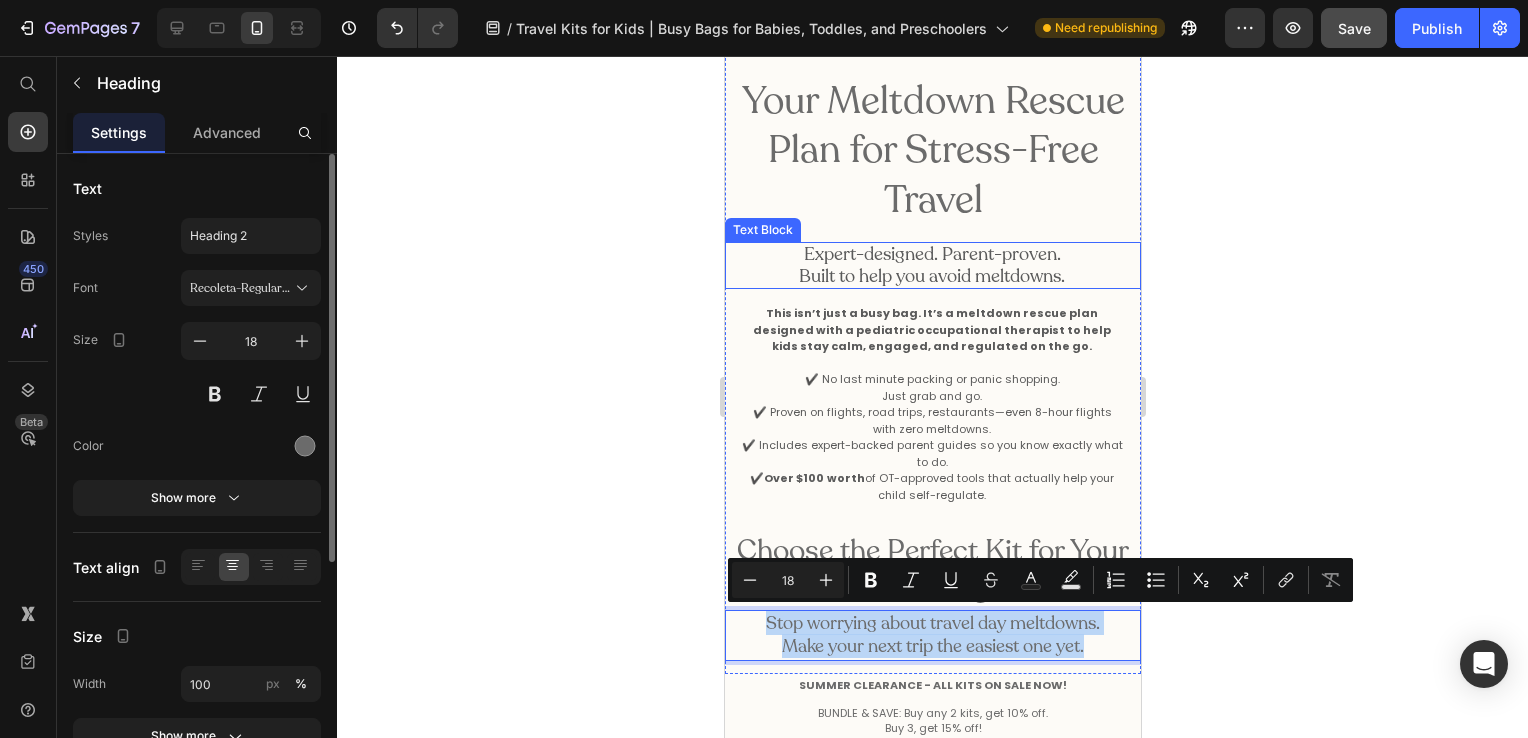 click on "Expert-designed. Parent-proven." at bounding box center (931, 255) 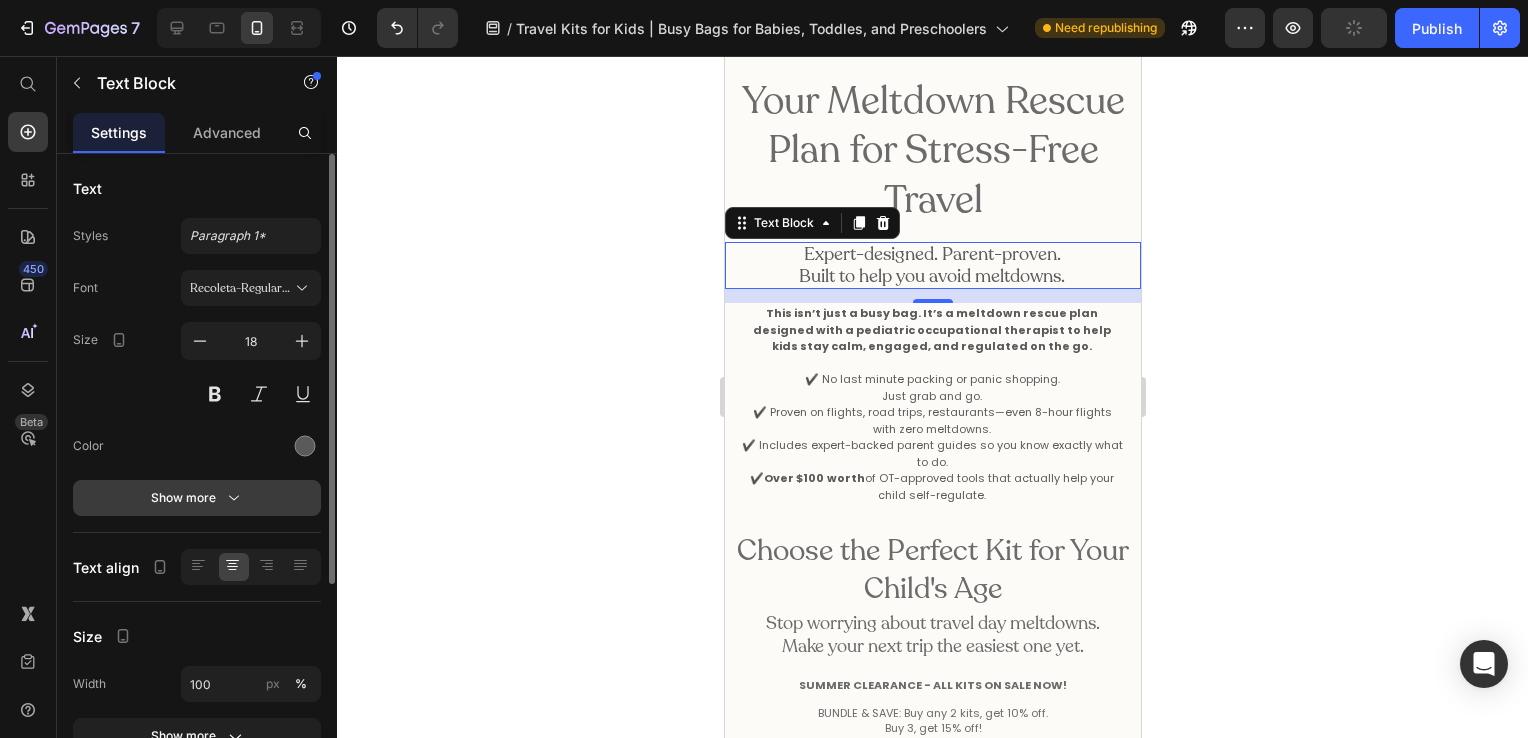 click on "Show more" at bounding box center [197, 498] 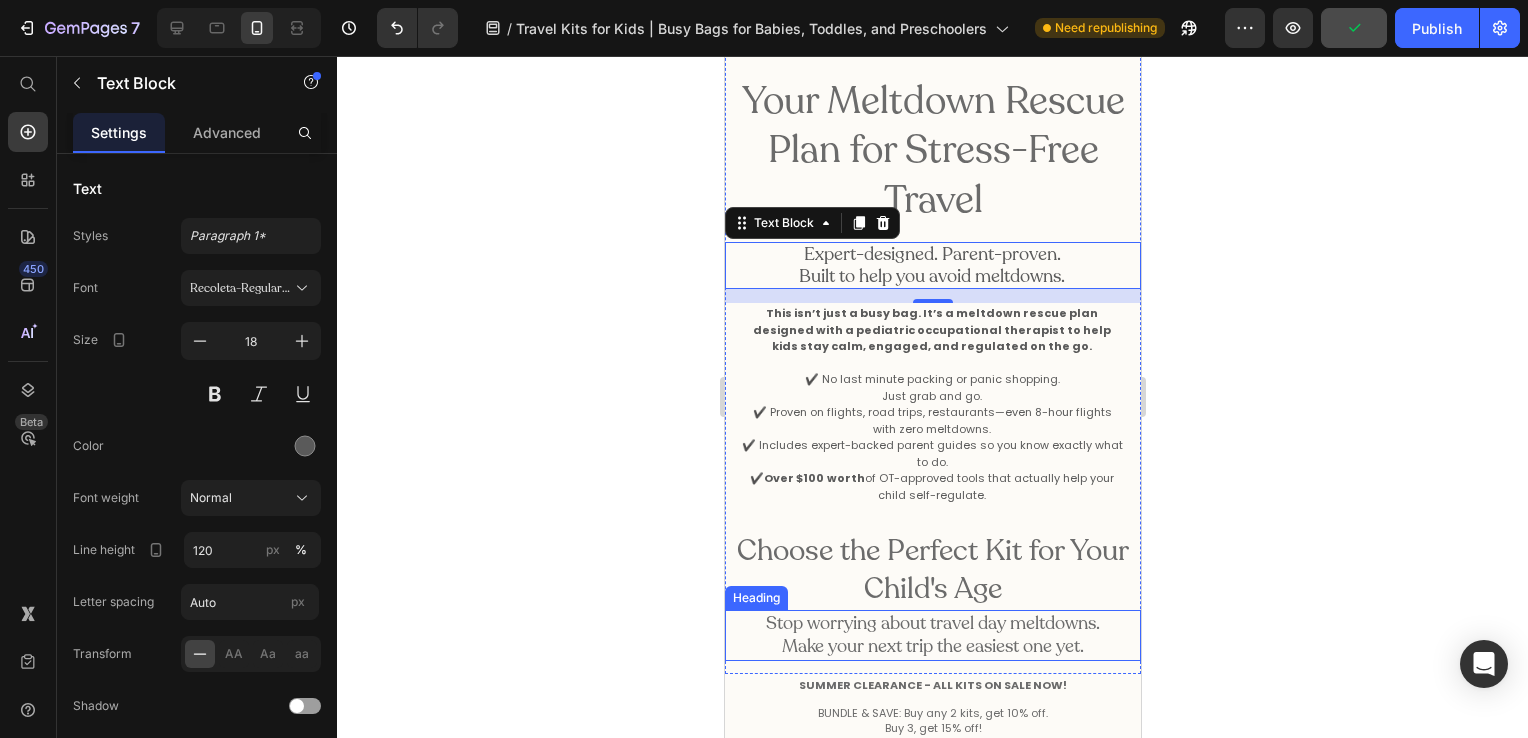 click on "Stop worrying about travel day meltdowns.  Make your next trip the easiest one yet." at bounding box center (932, 635) 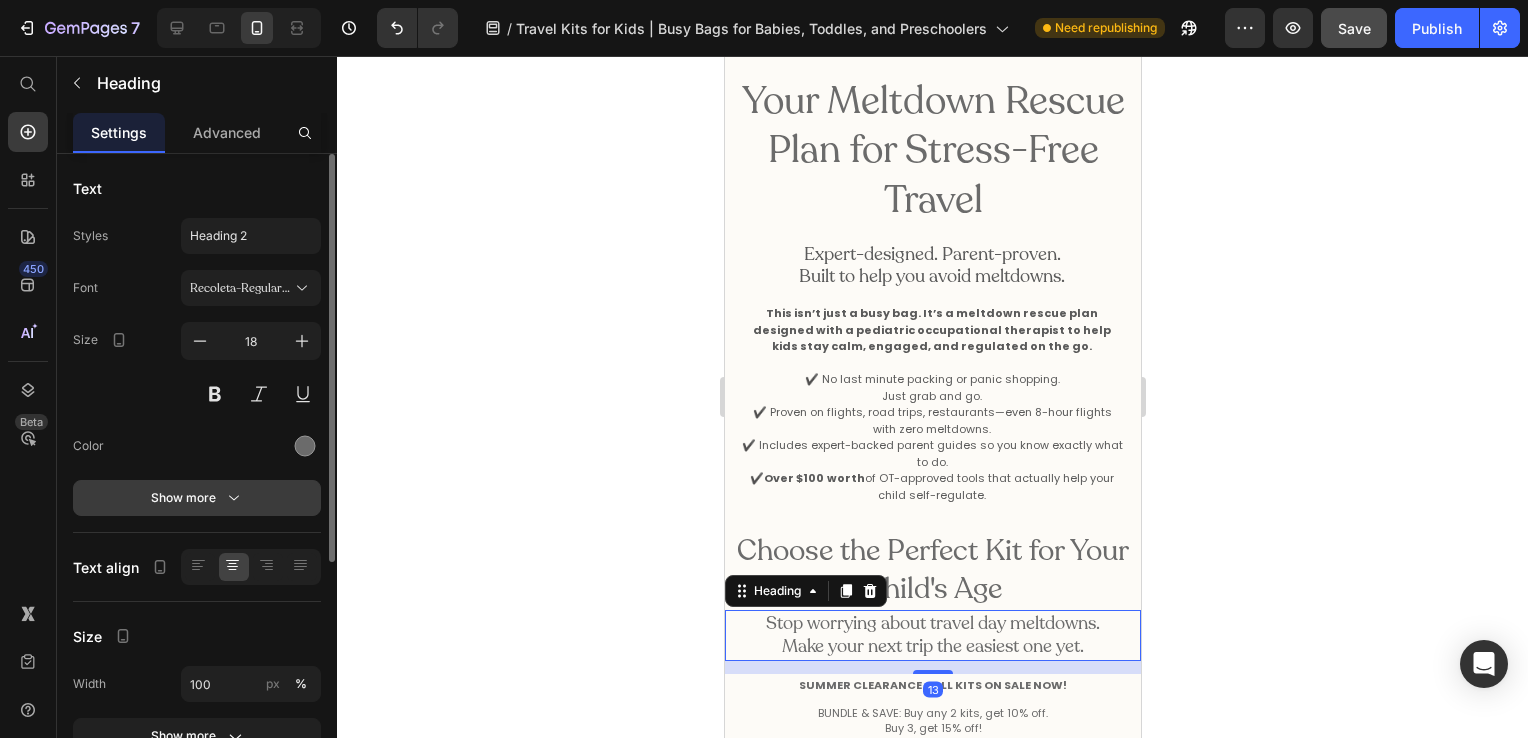 click on "Show more" at bounding box center [197, 498] 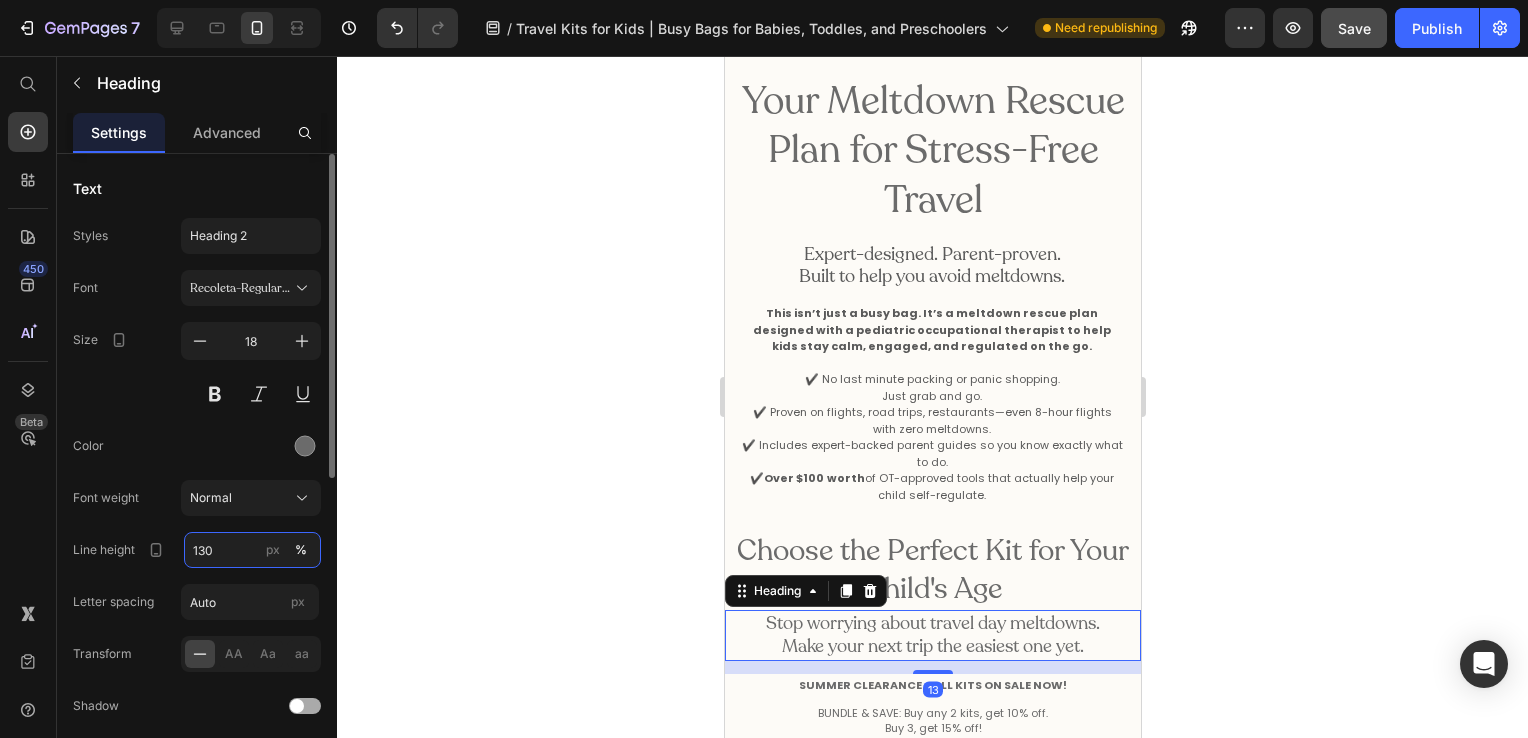 click on "130" at bounding box center [252, 550] 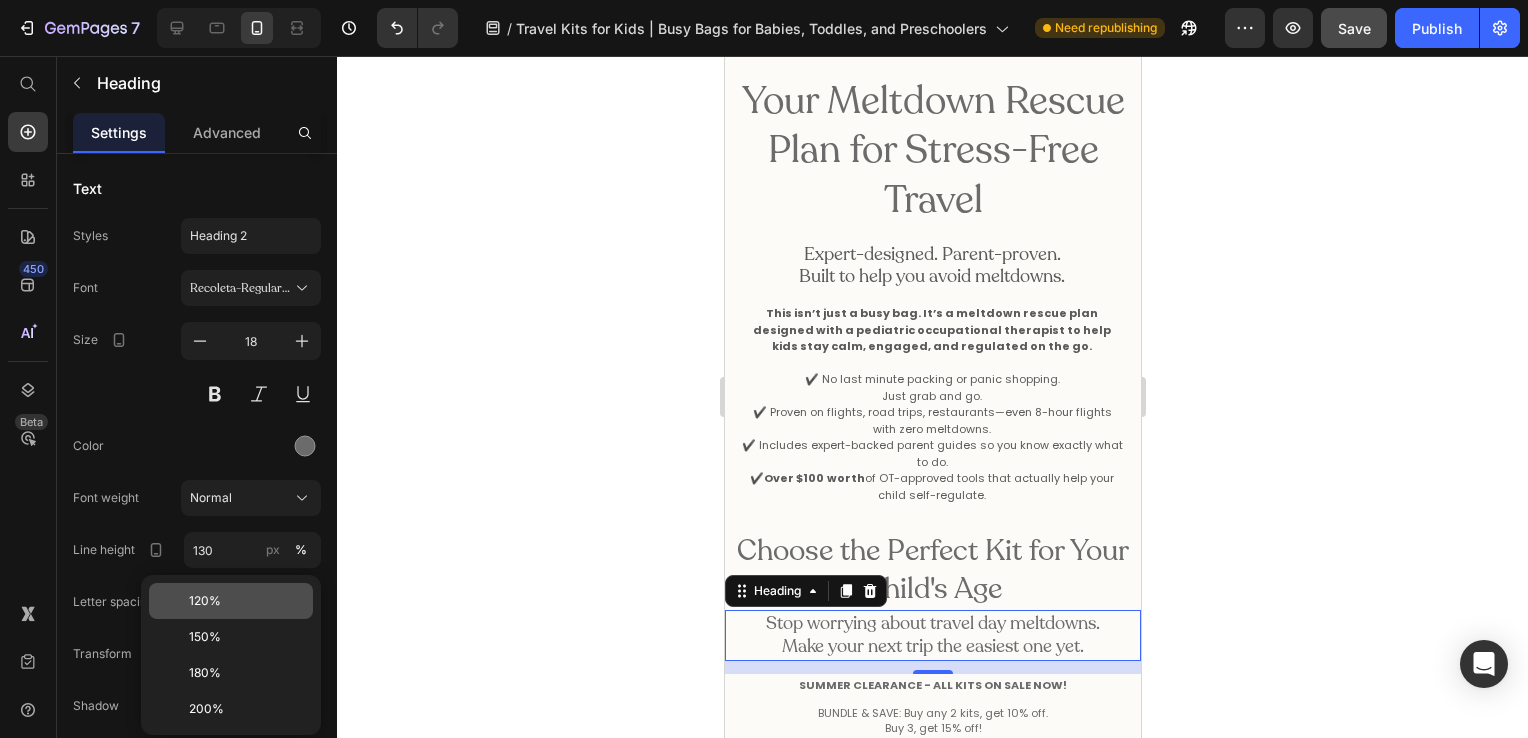 click on "120%" at bounding box center (247, 601) 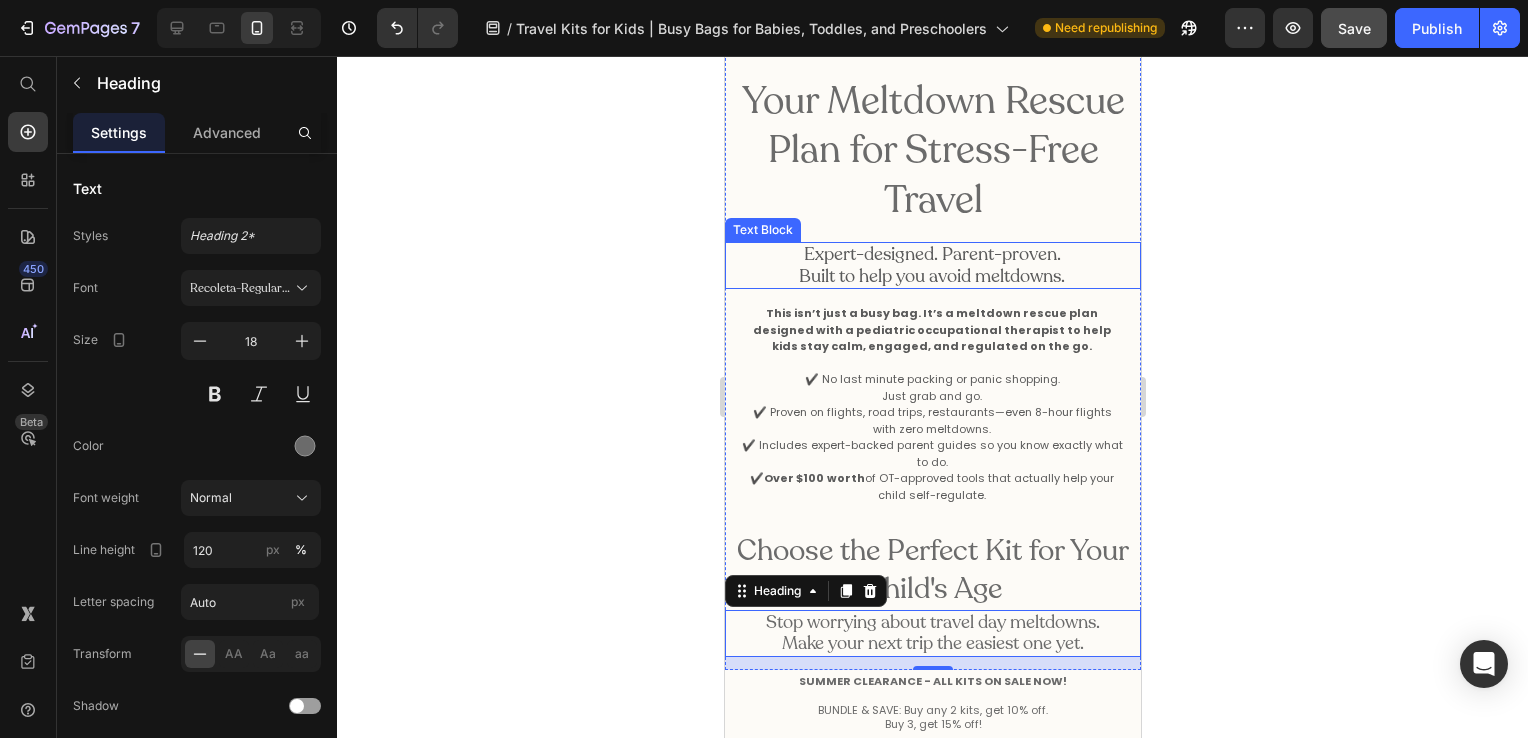 click on "Expert-designed. Parent-proven." at bounding box center [931, 255] 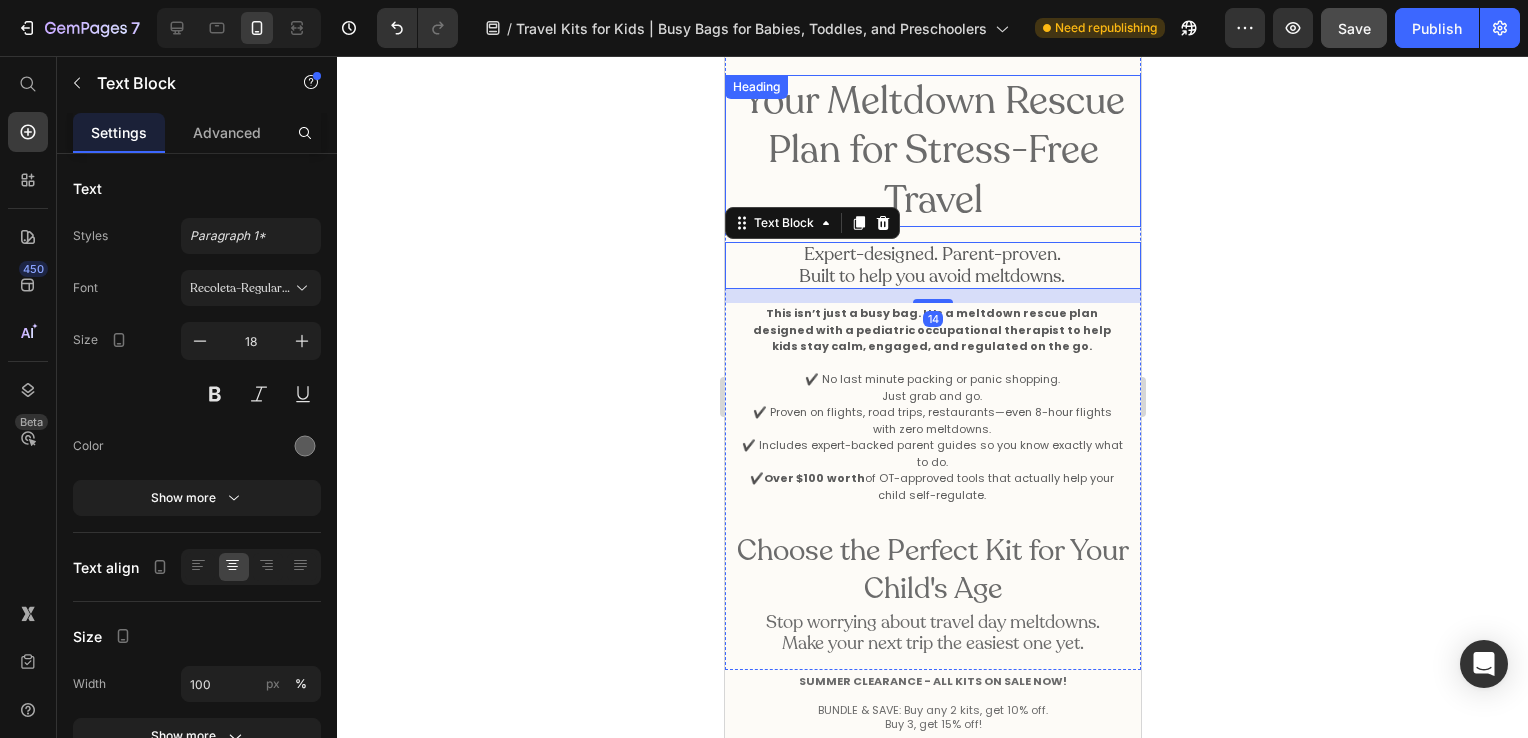 click on "Your Meltdown Rescue Plan for Stress-Free Travel" at bounding box center [932, 151] 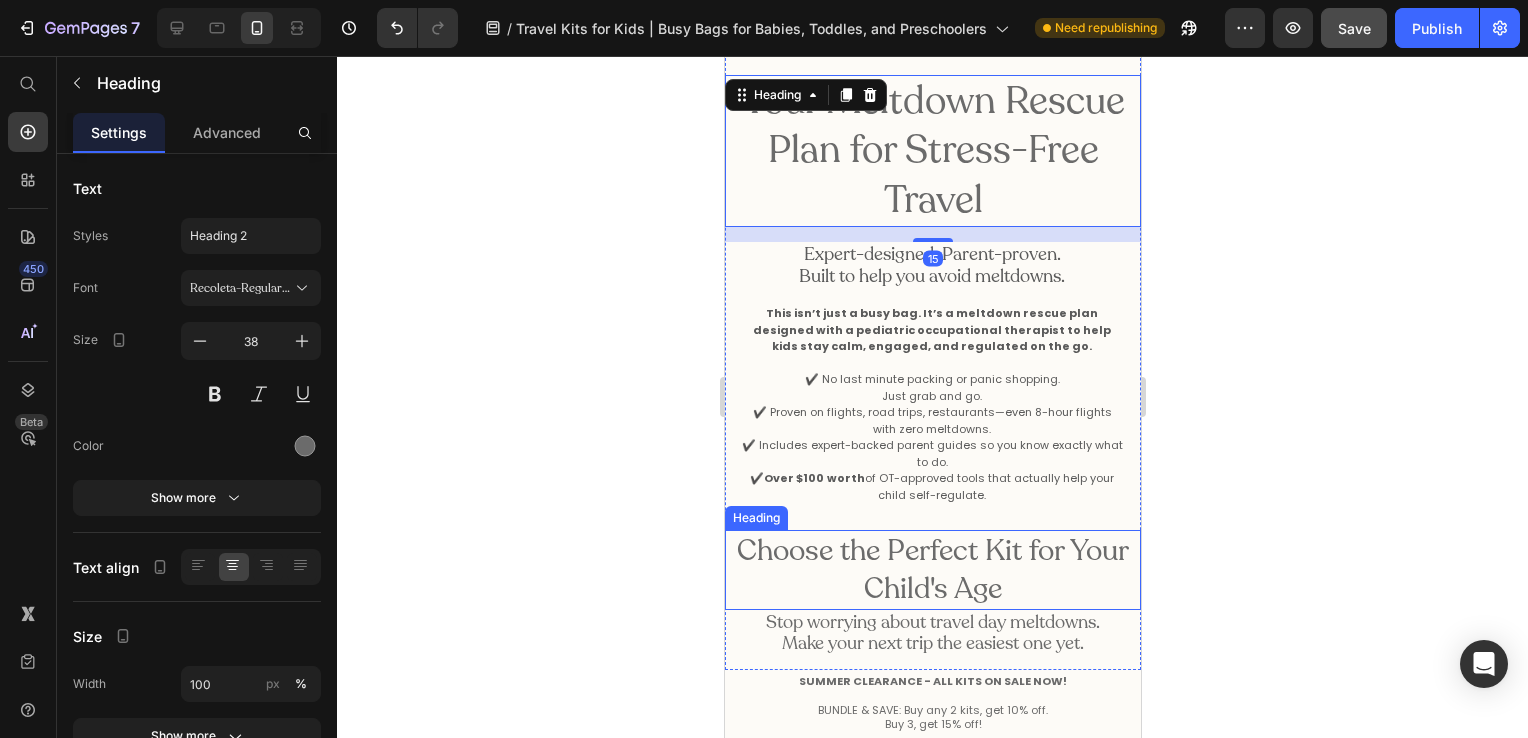 click on "Choose the Perfect Kit for Your Child's Age" at bounding box center (932, 569) 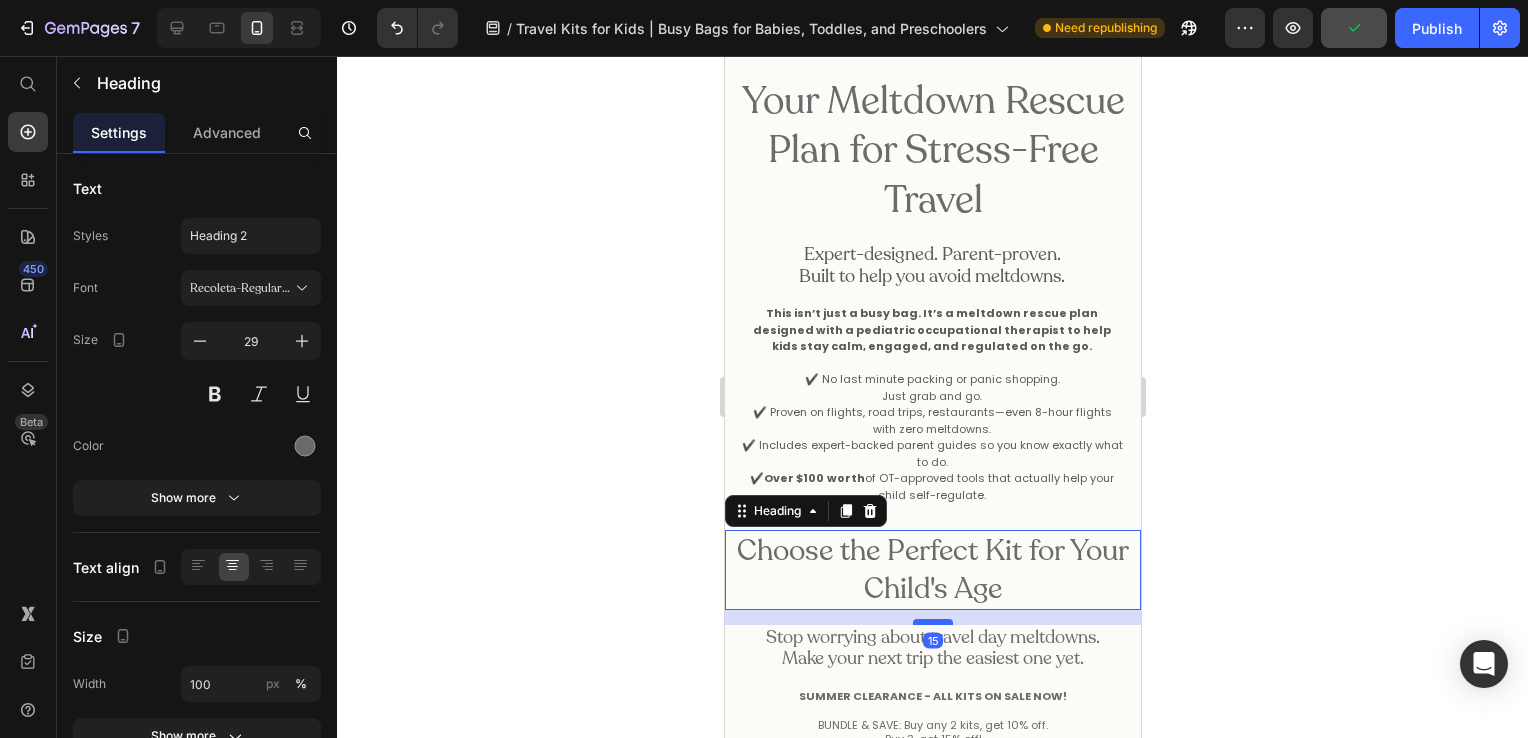 drag, startPoint x: 922, startPoint y: 606, endPoint x: 921, endPoint y: 619, distance: 13.038404 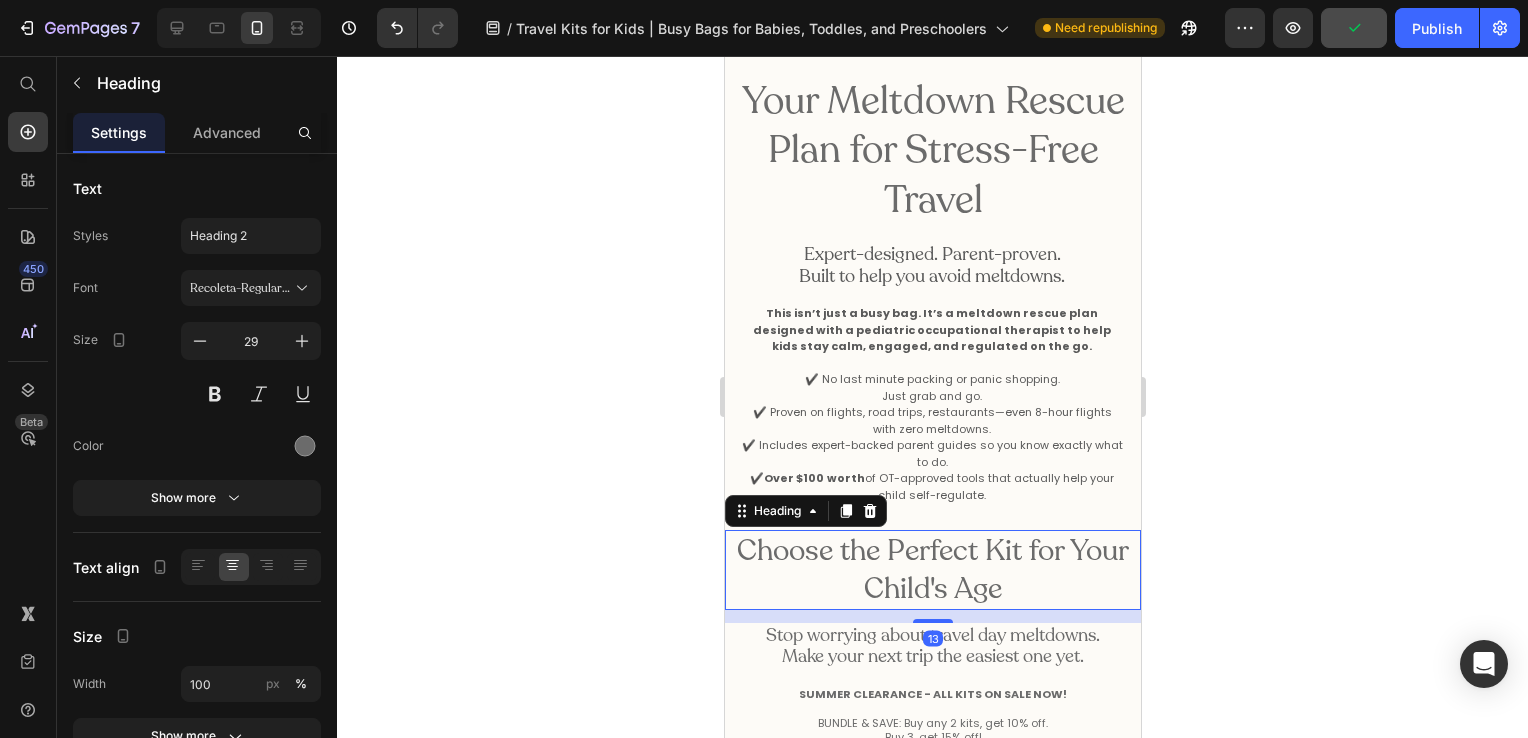 click 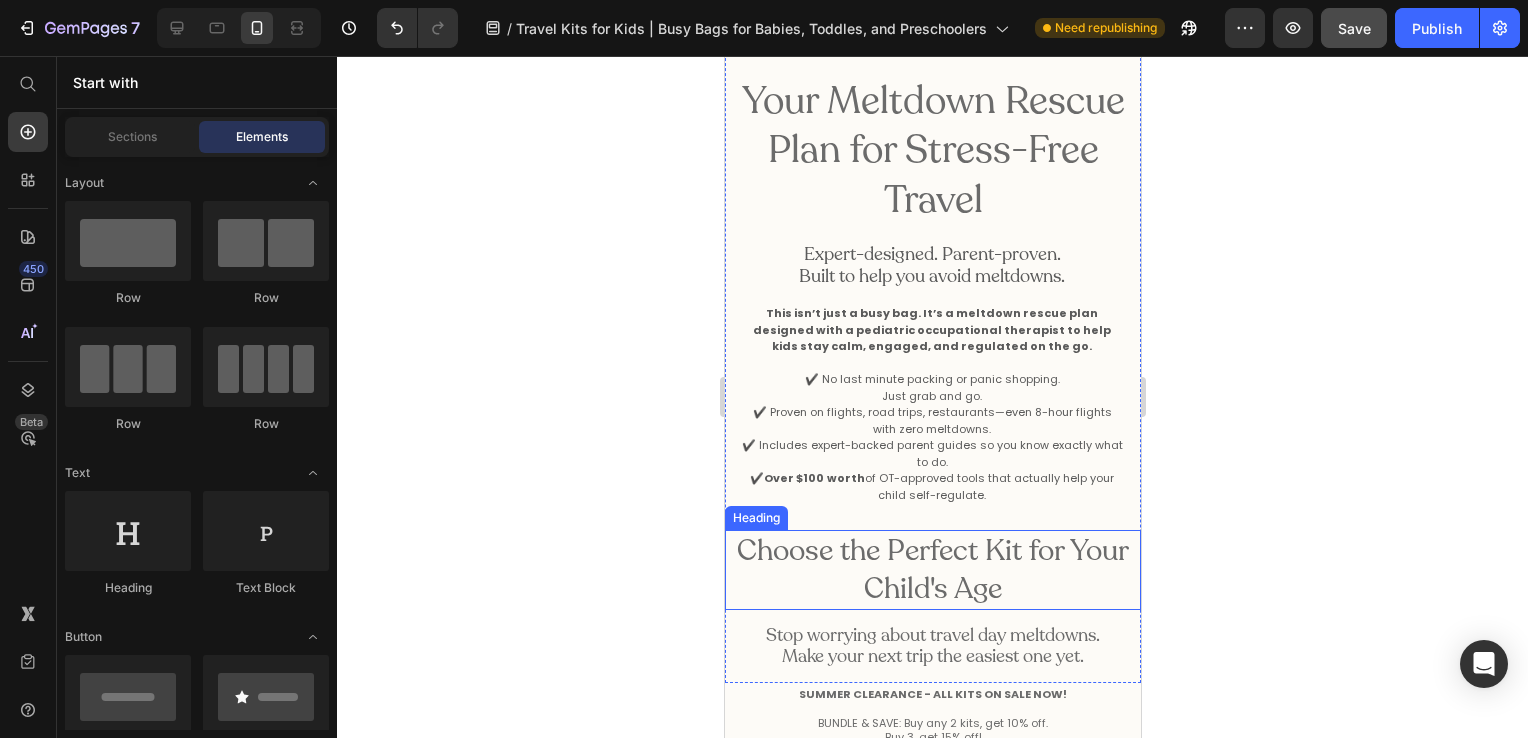 click on "Choose the Perfect Kit for Your Child's Age" at bounding box center [932, 569] 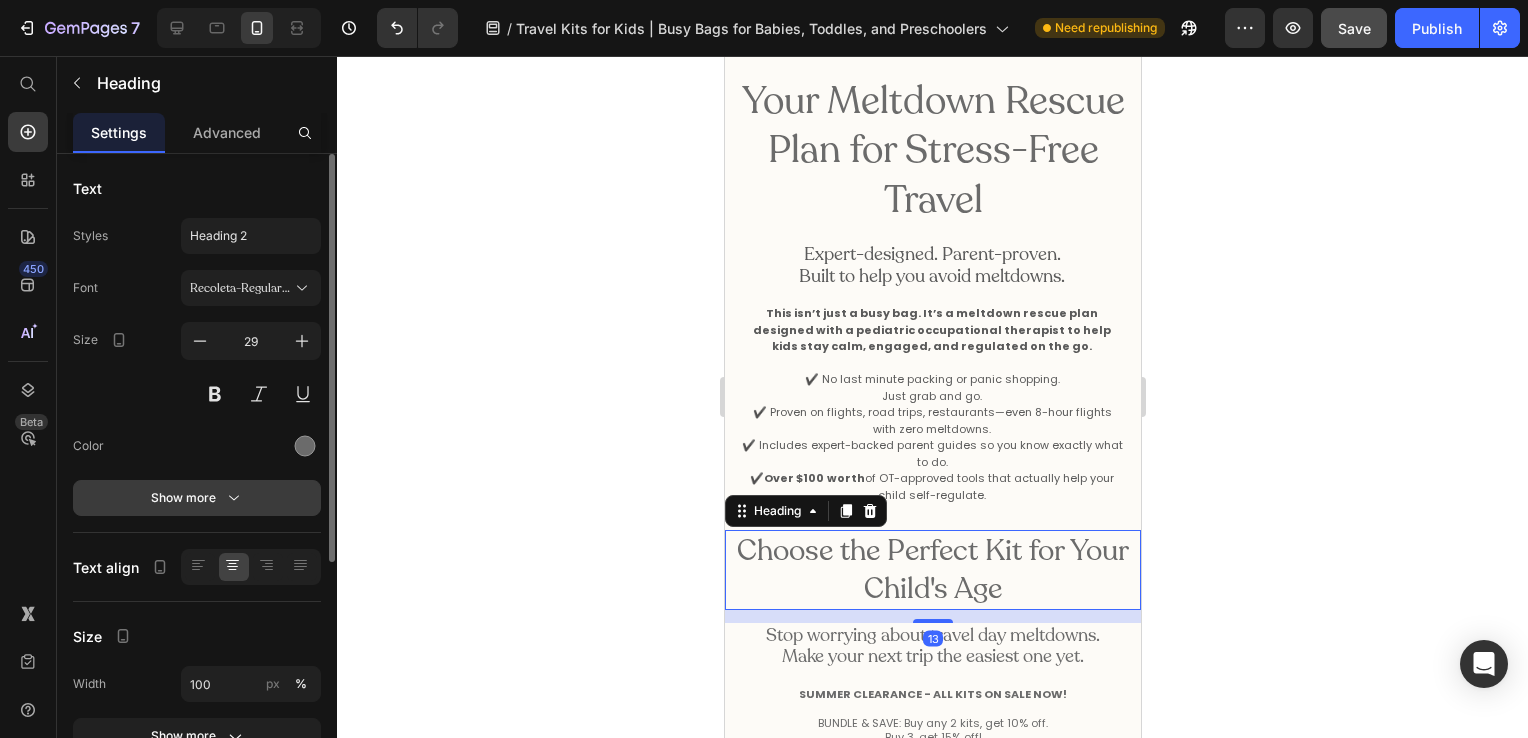 click 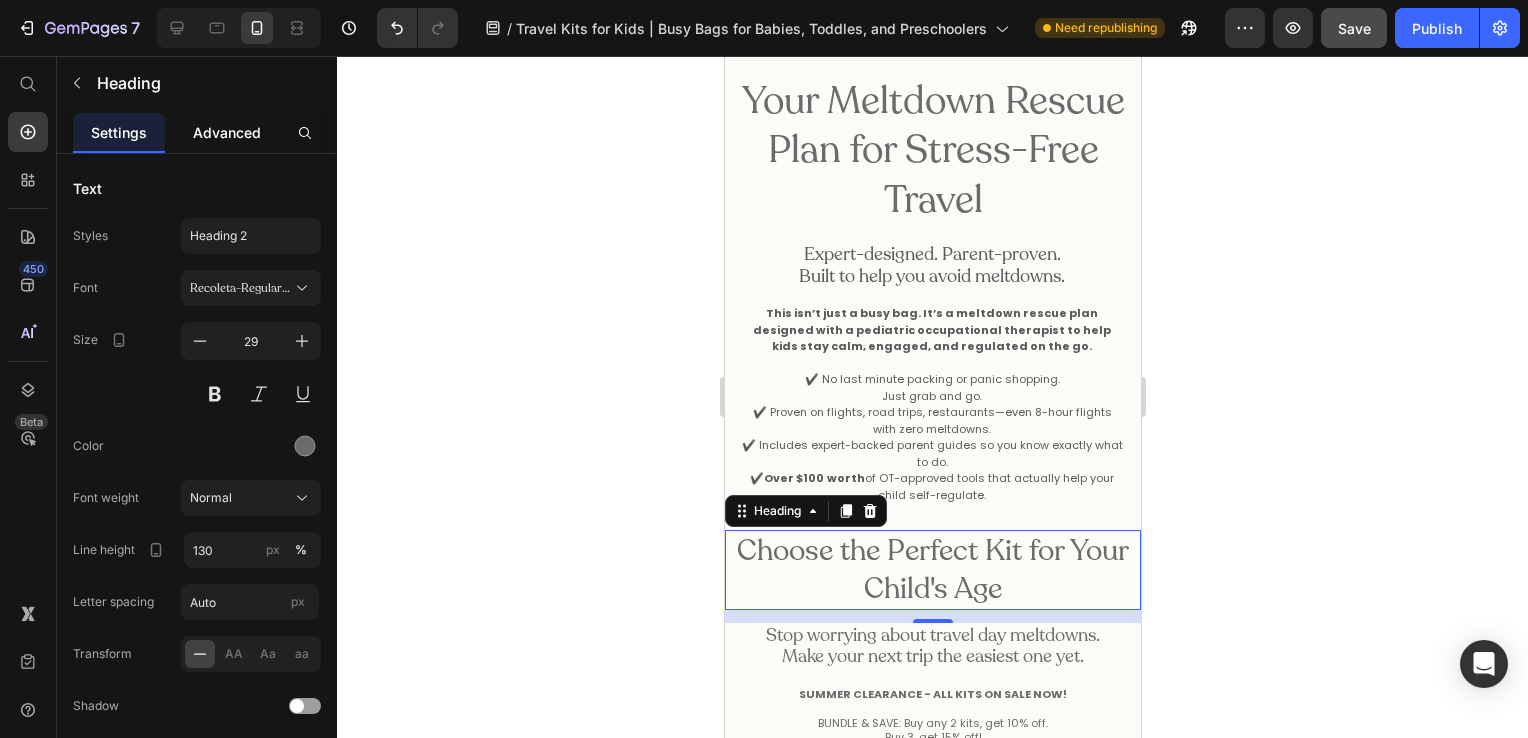 click on "Advanced" at bounding box center [227, 132] 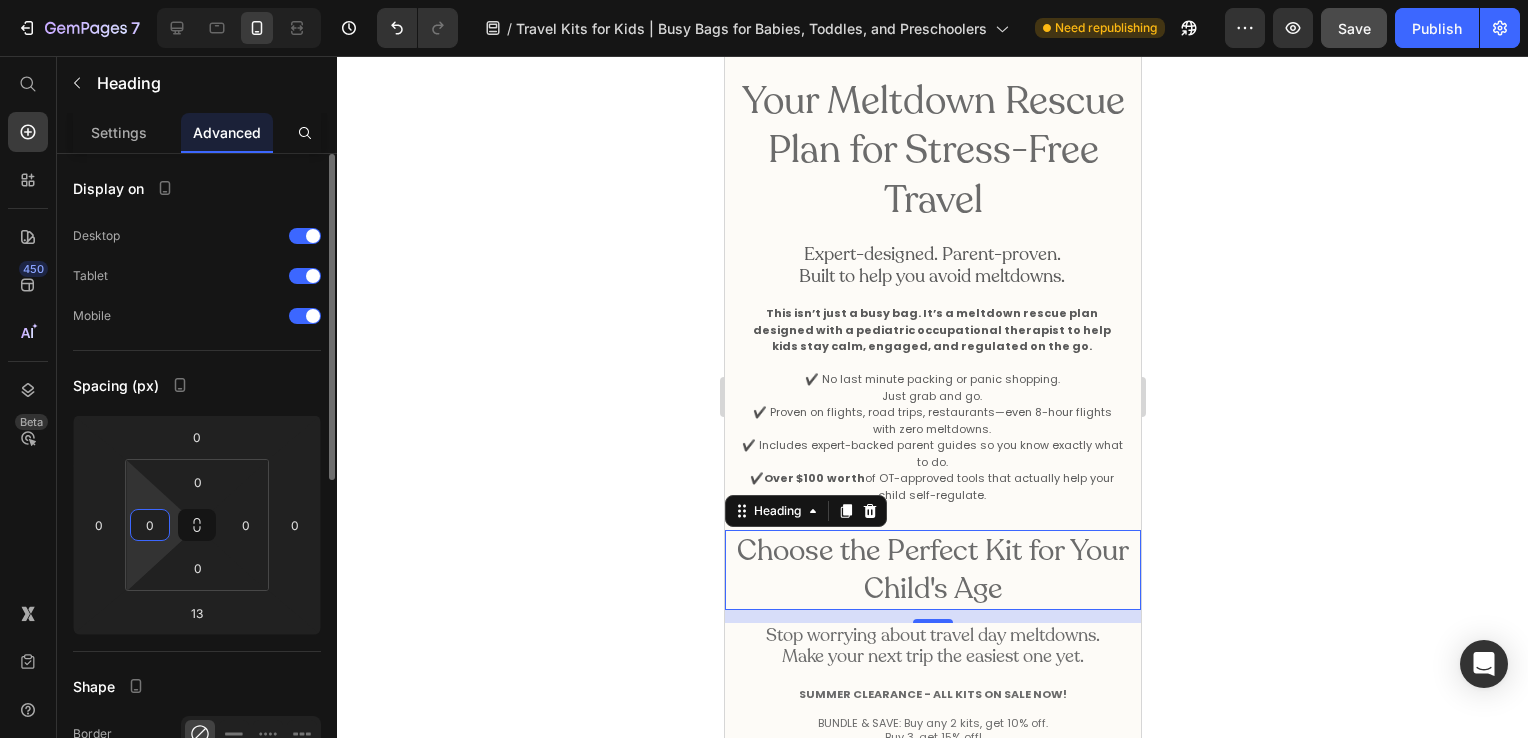 click on "0" at bounding box center (150, 525) 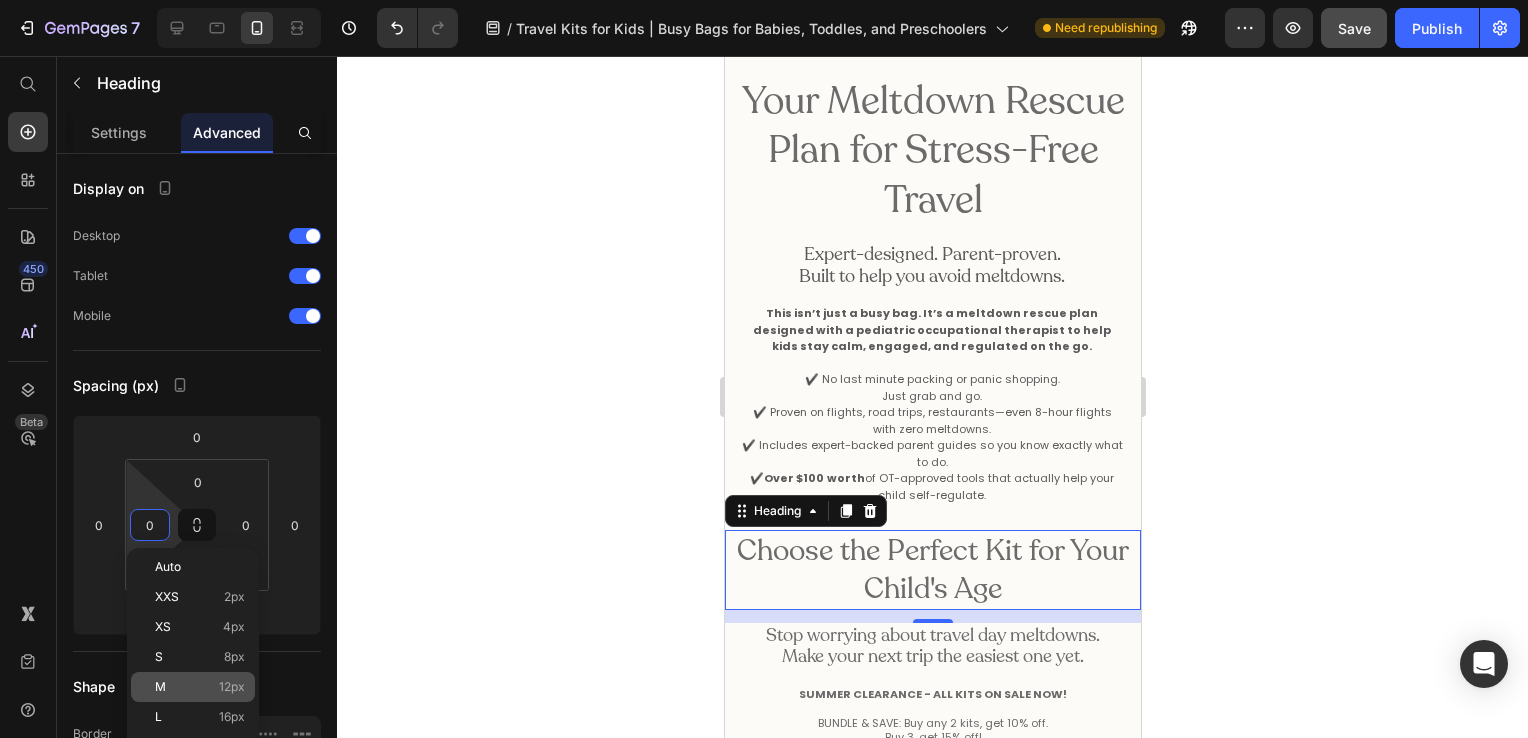 click on "M" at bounding box center (160, 687) 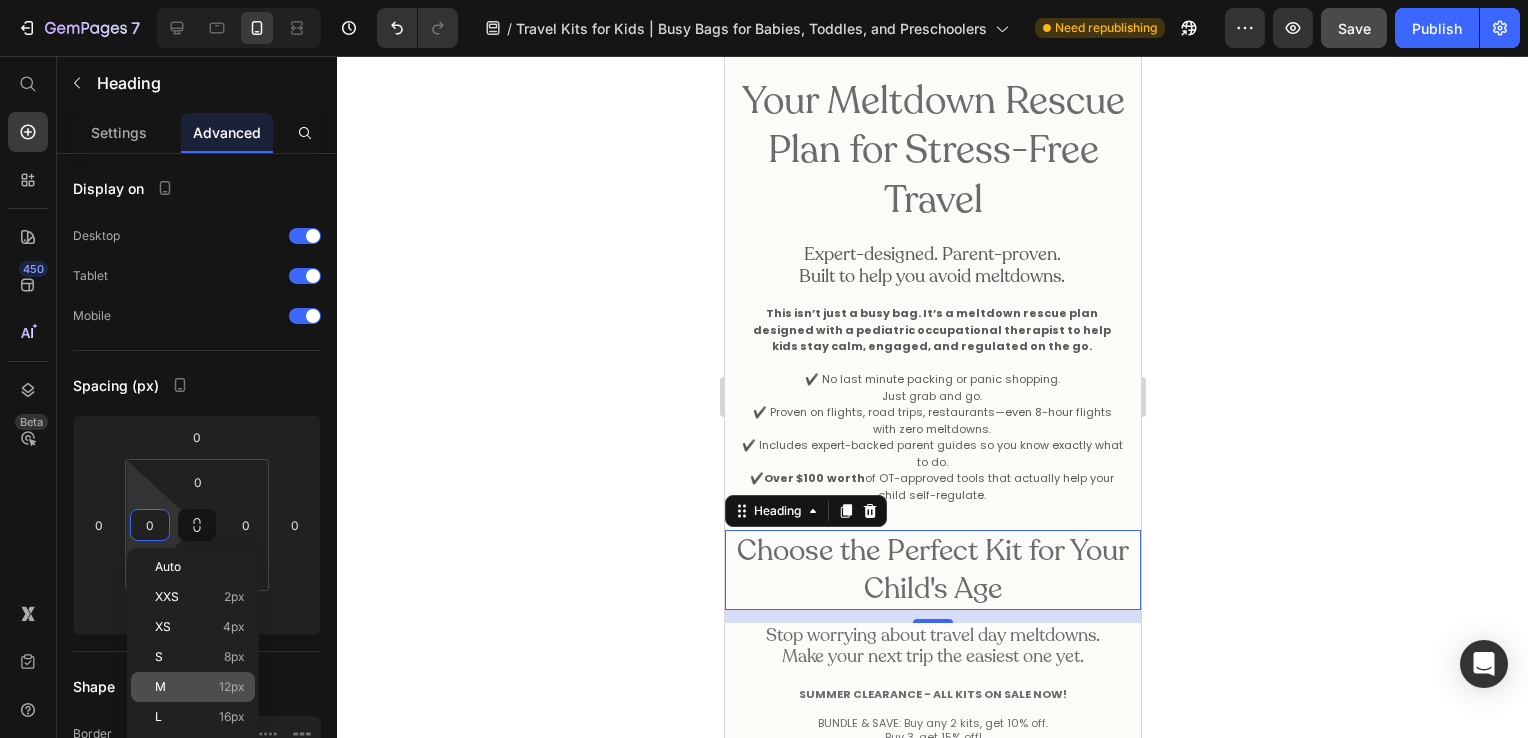 type on "12" 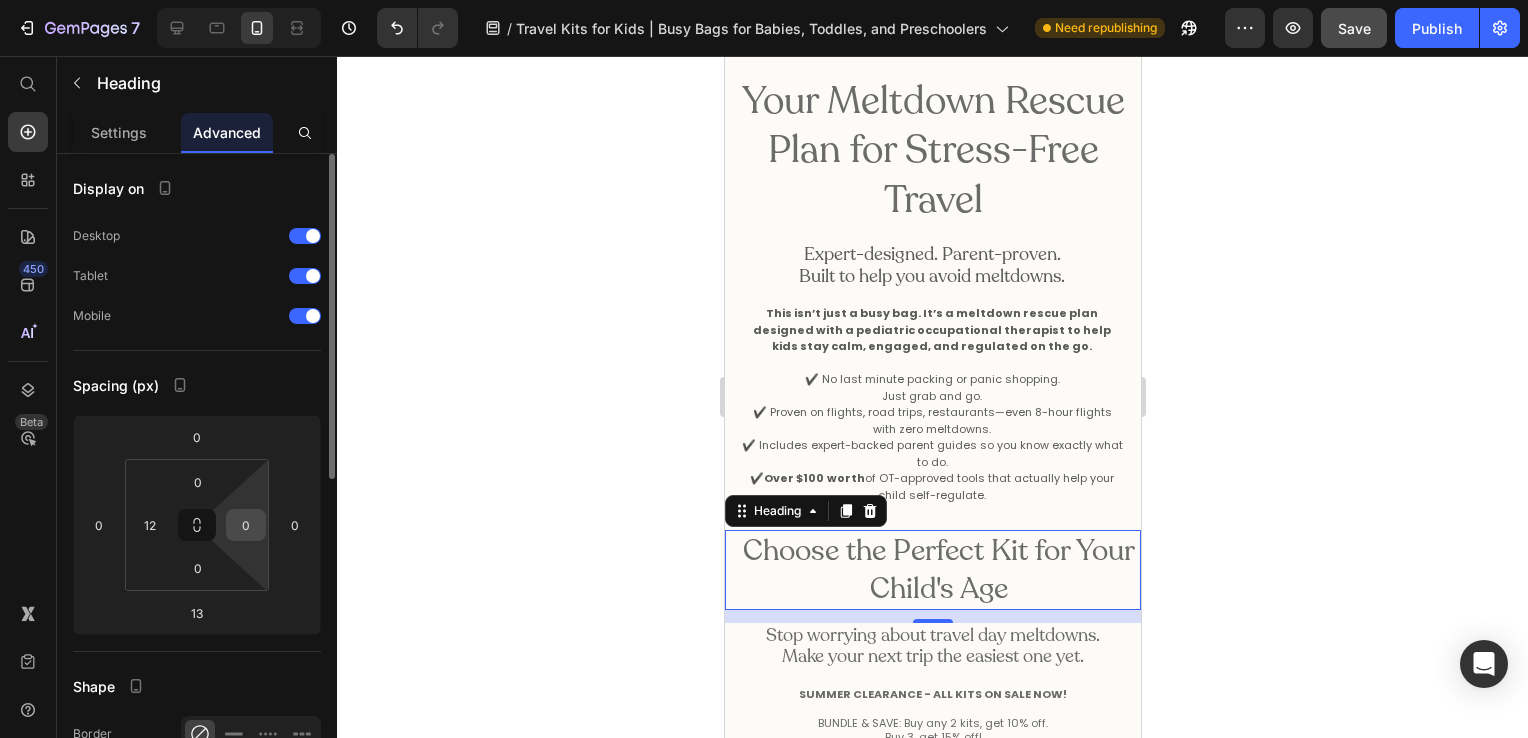 click on "0" at bounding box center [246, 525] 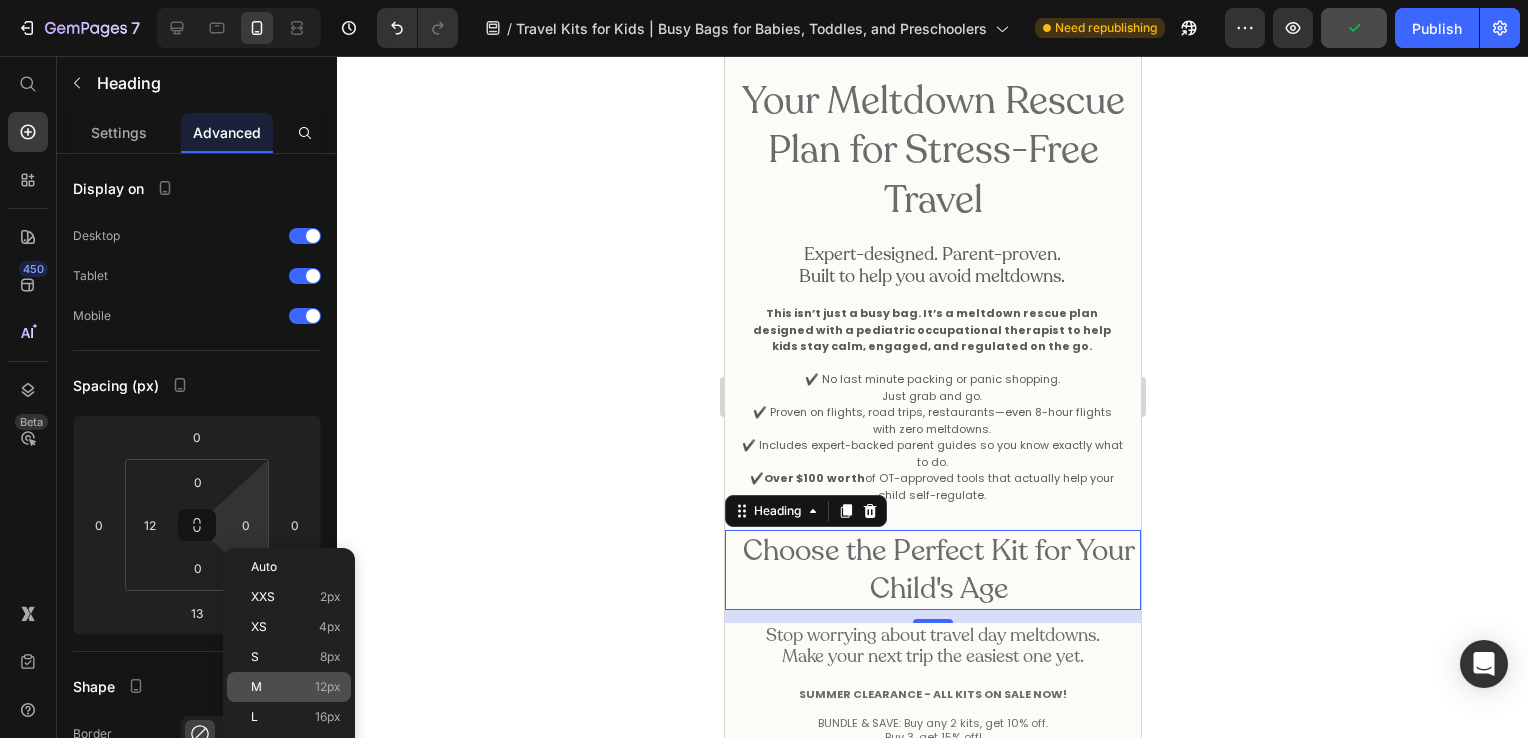click on "M 12px" at bounding box center [296, 687] 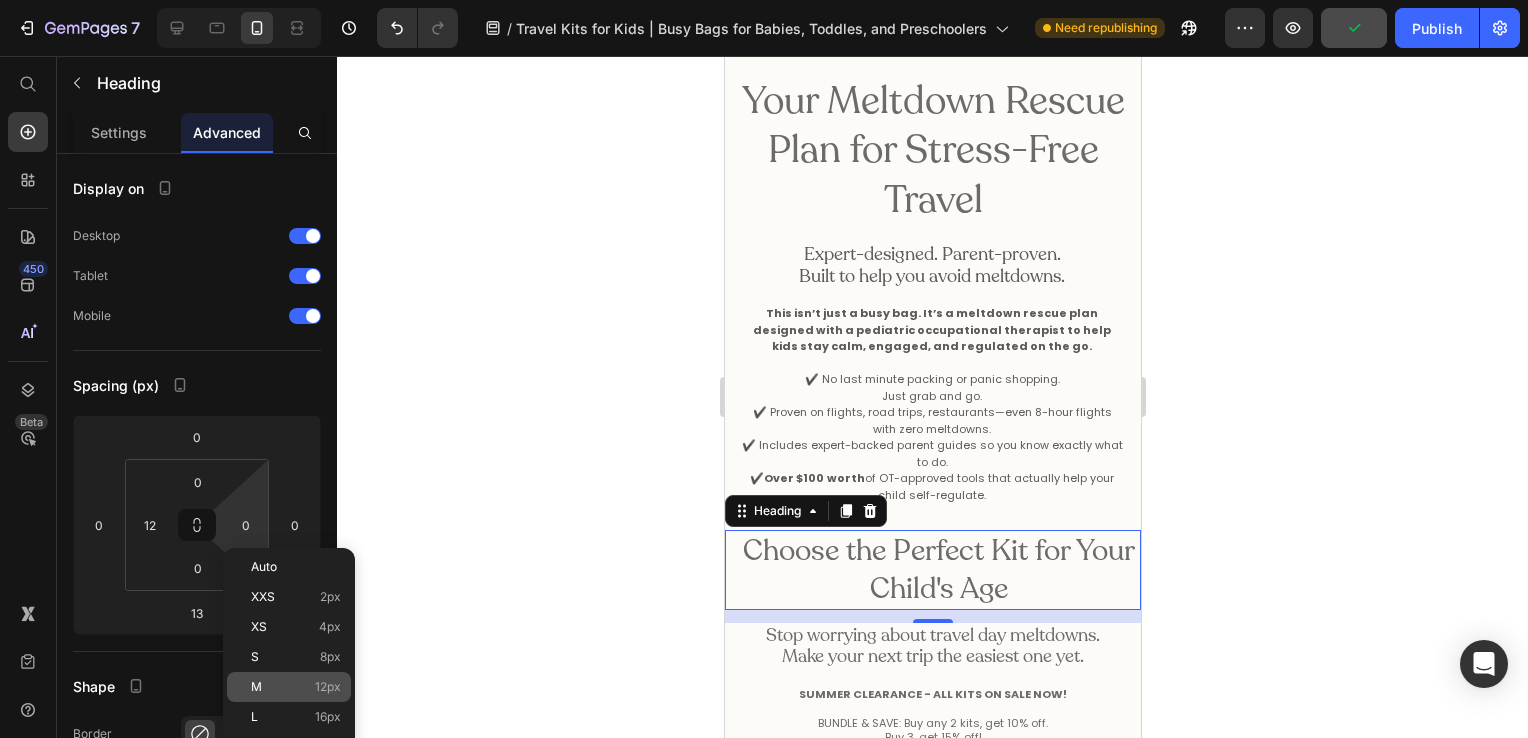 type on "12" 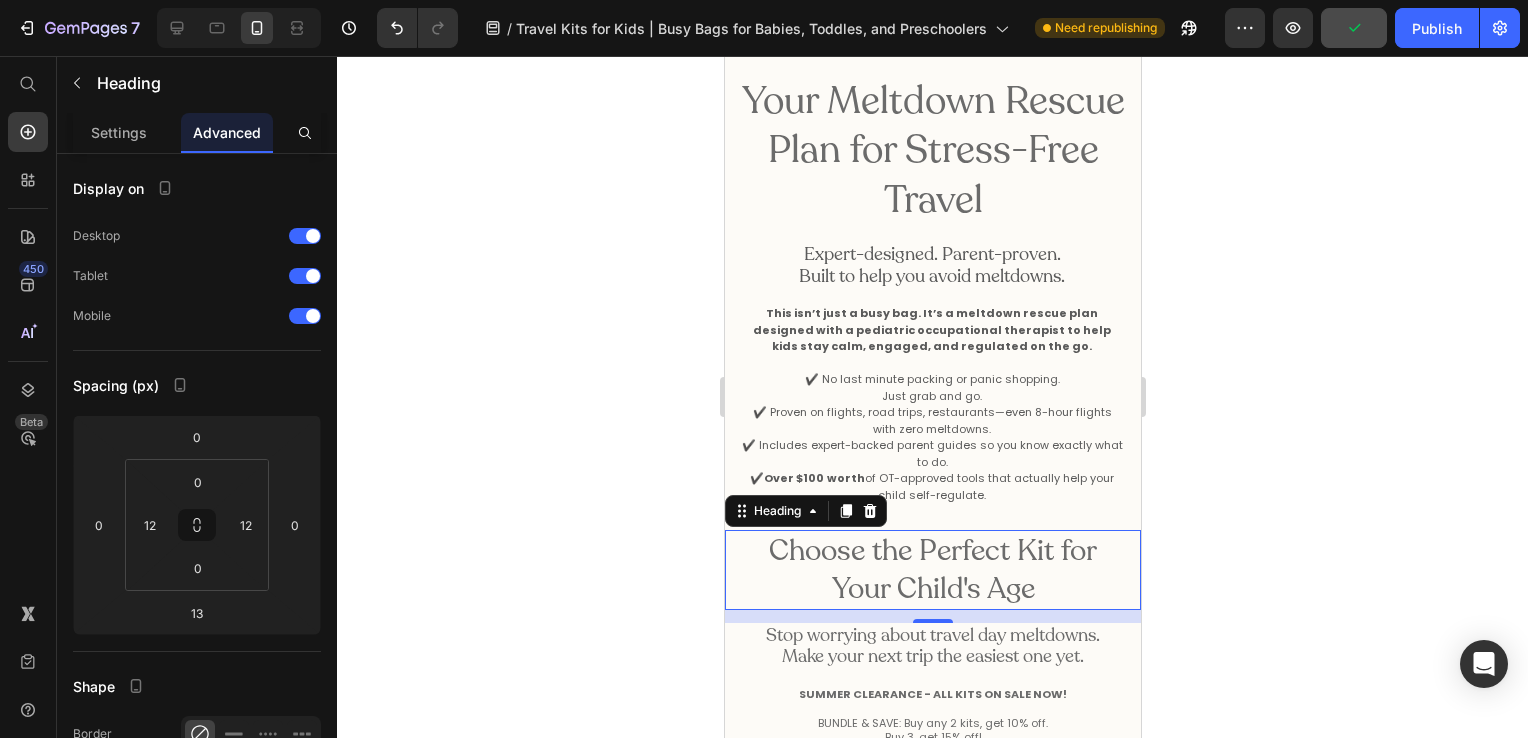 click 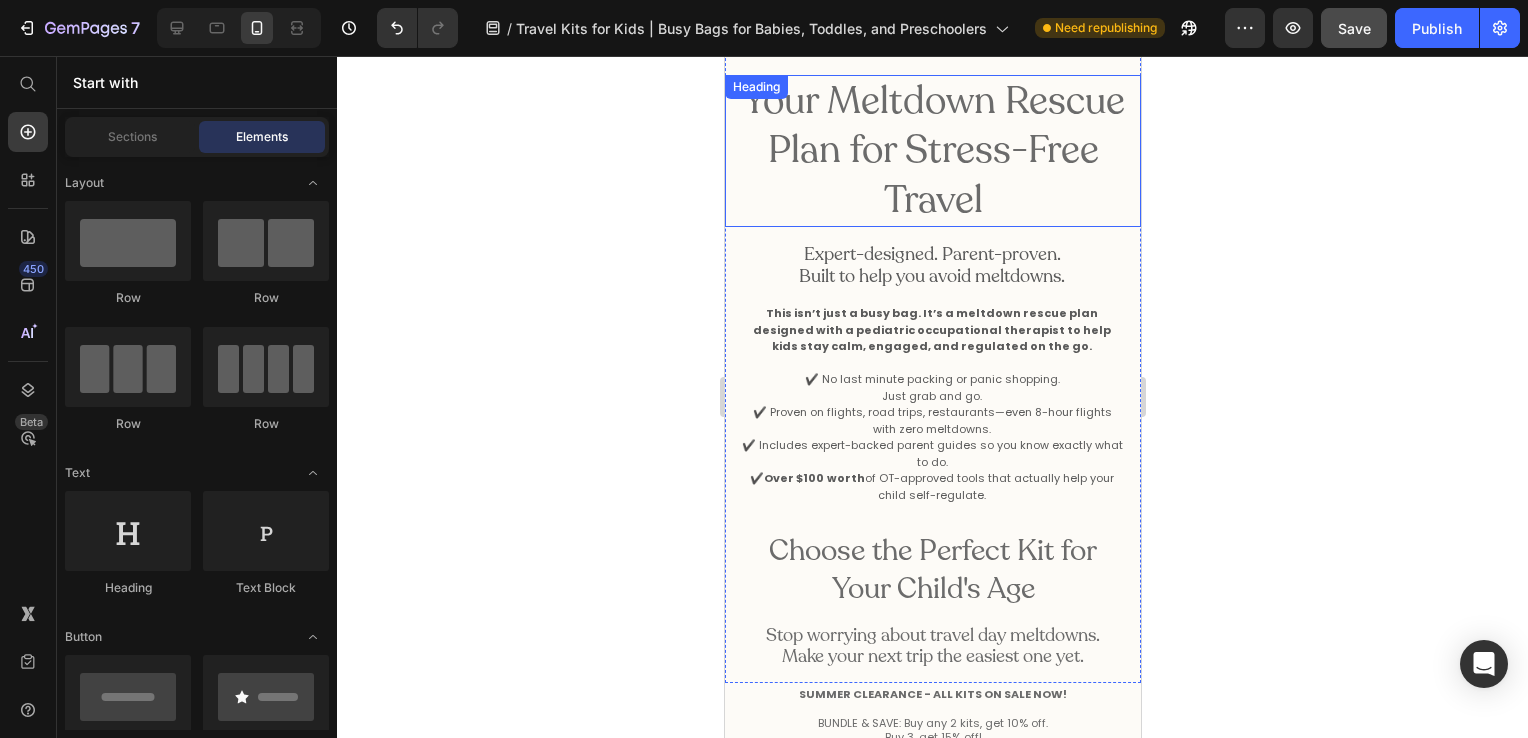 click on "Your Meltdown Rescue Plan for Stress-Free Travel" at bounding box center [932, 151] 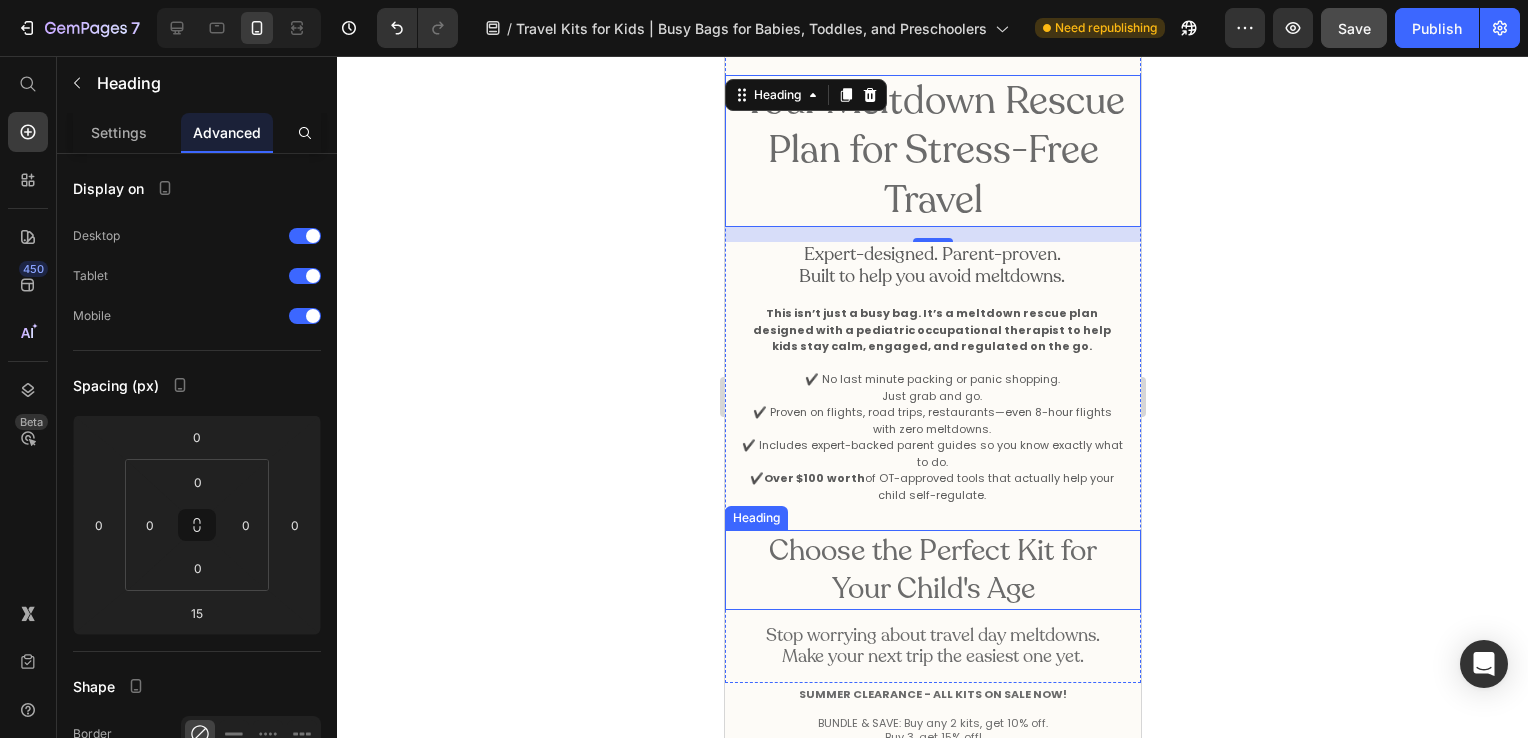 click on "Choose the Perfect Kit for Your Child's Age" at bounding box center [932, 569] 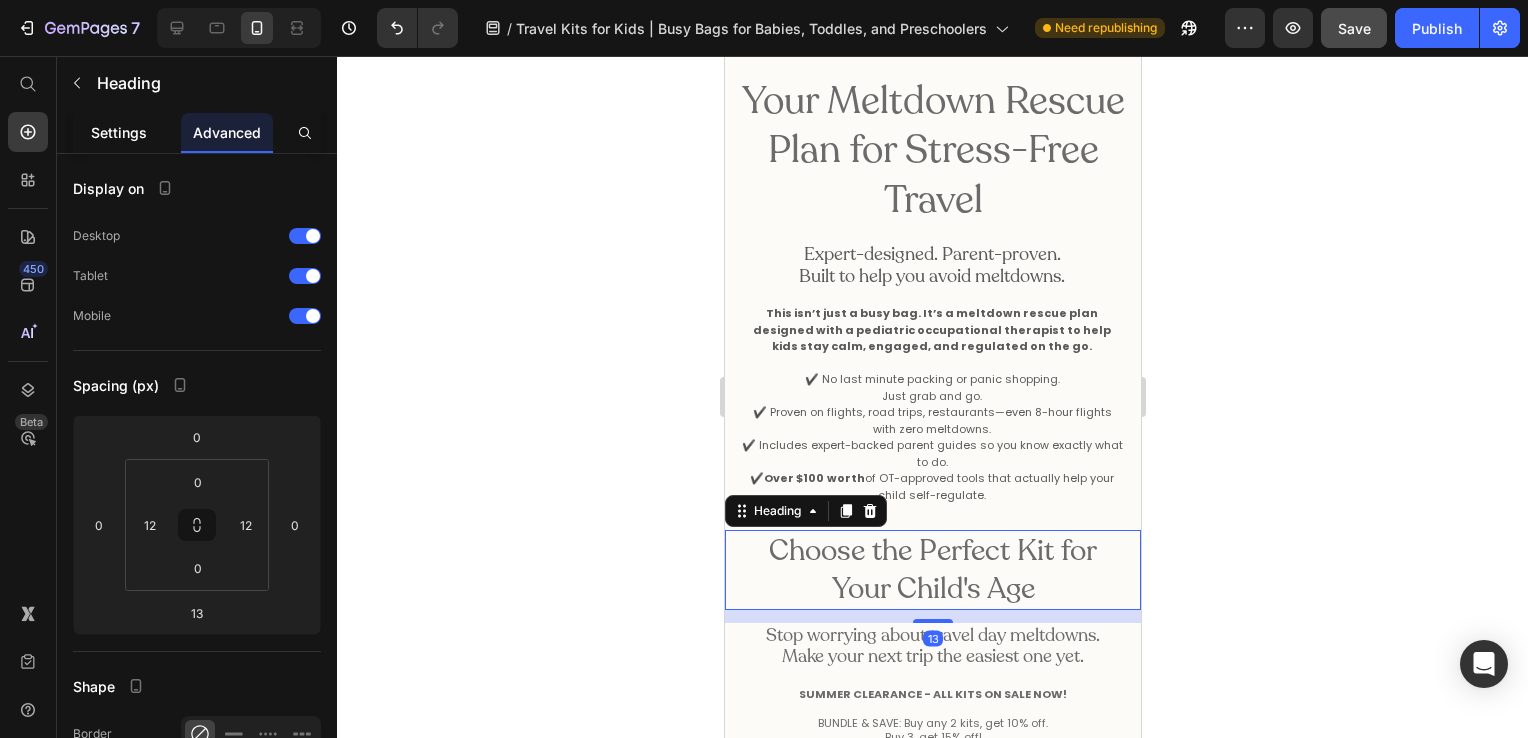 click on "Settings" 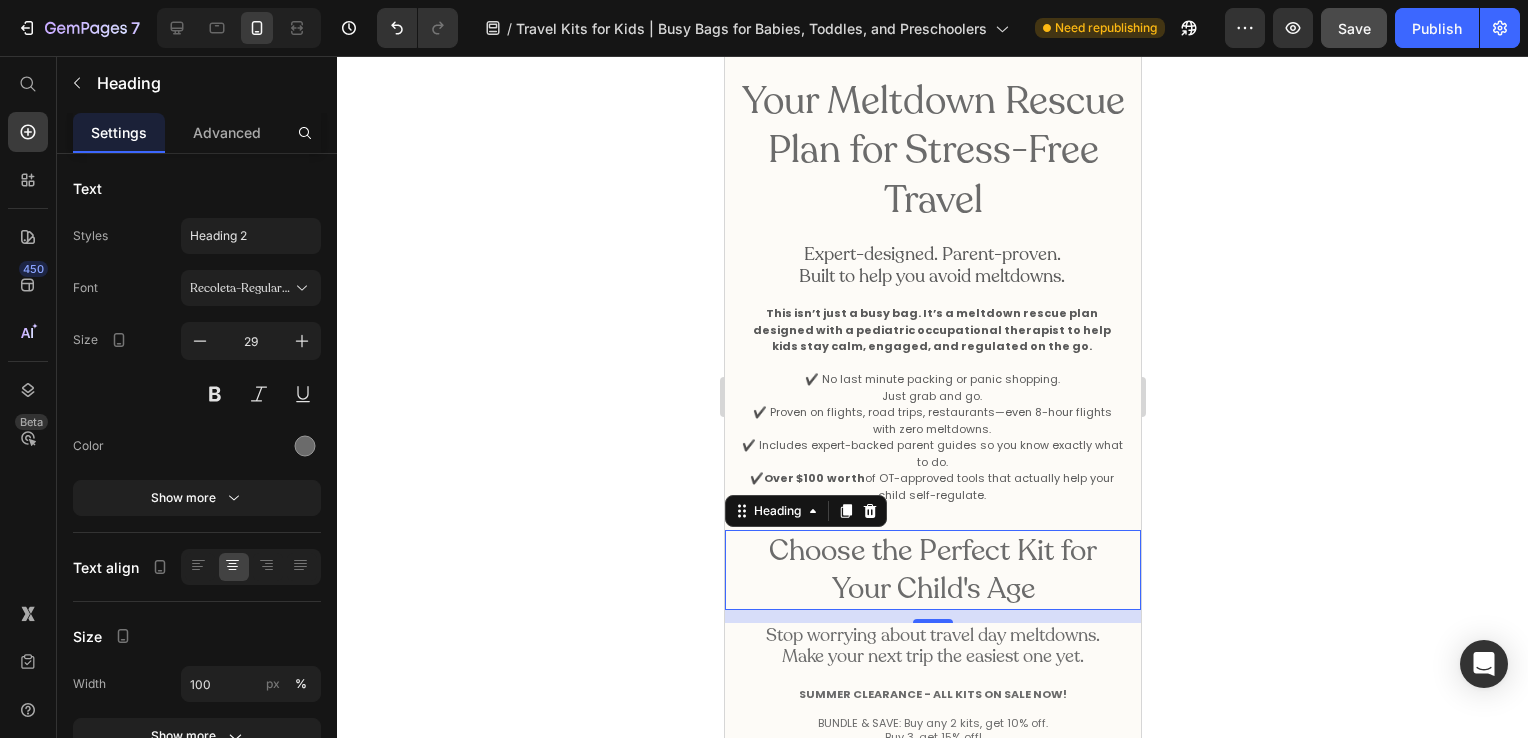 click 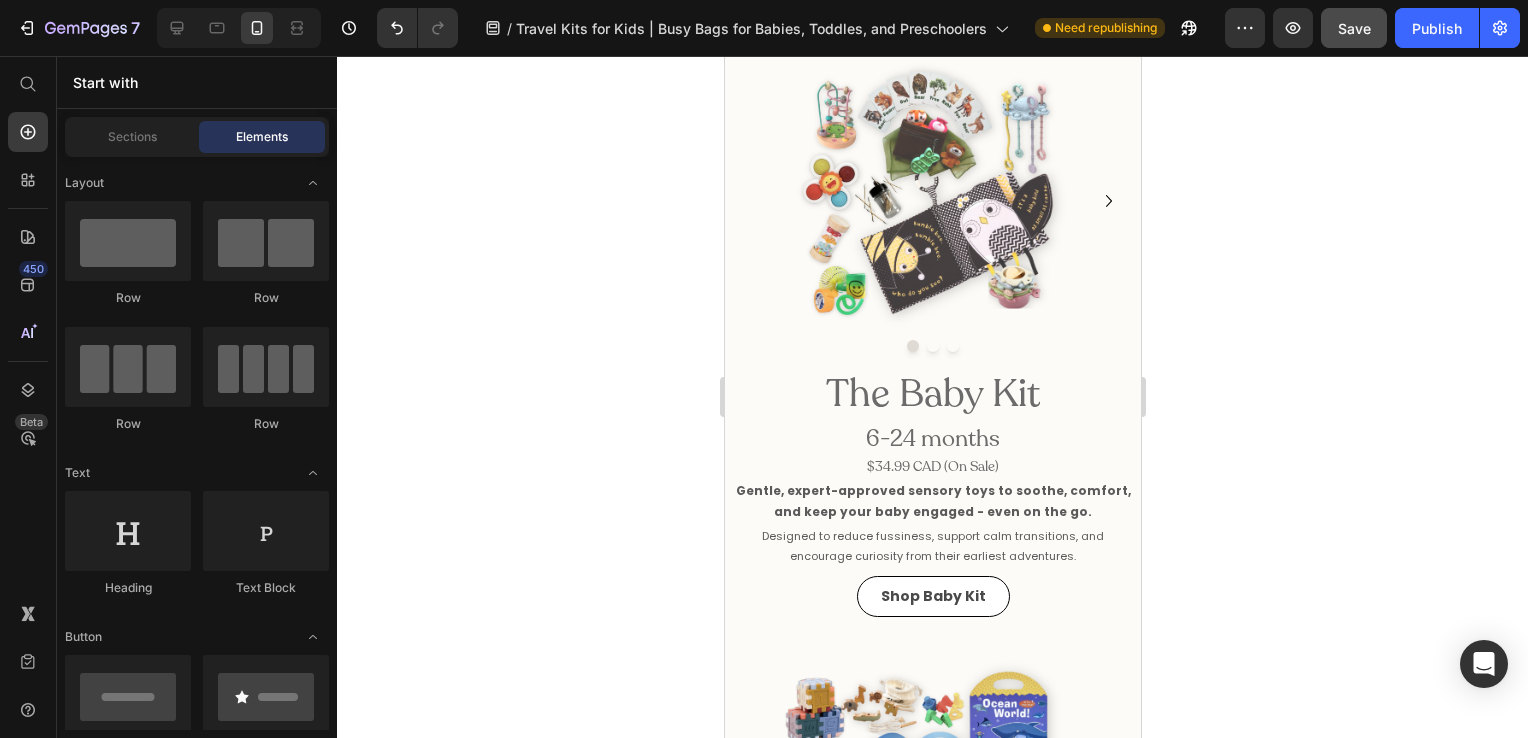 scroll, scrollTop: 829, scrollLeft: 0, axis: vertical 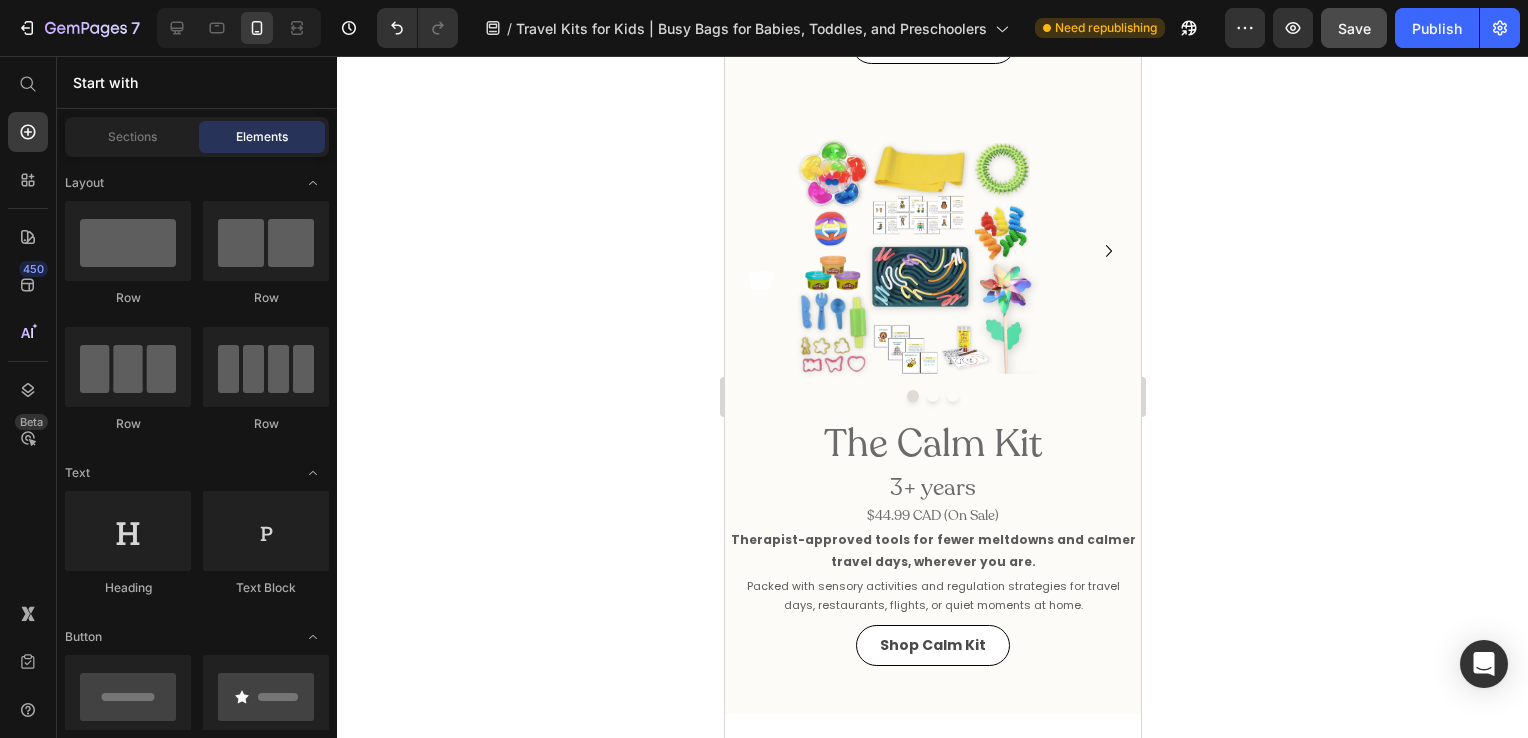 drag, startPoint x: 1130, startPoint y: 231, endPoint x: 1900, endPoint y: 545, distance: 831.5624 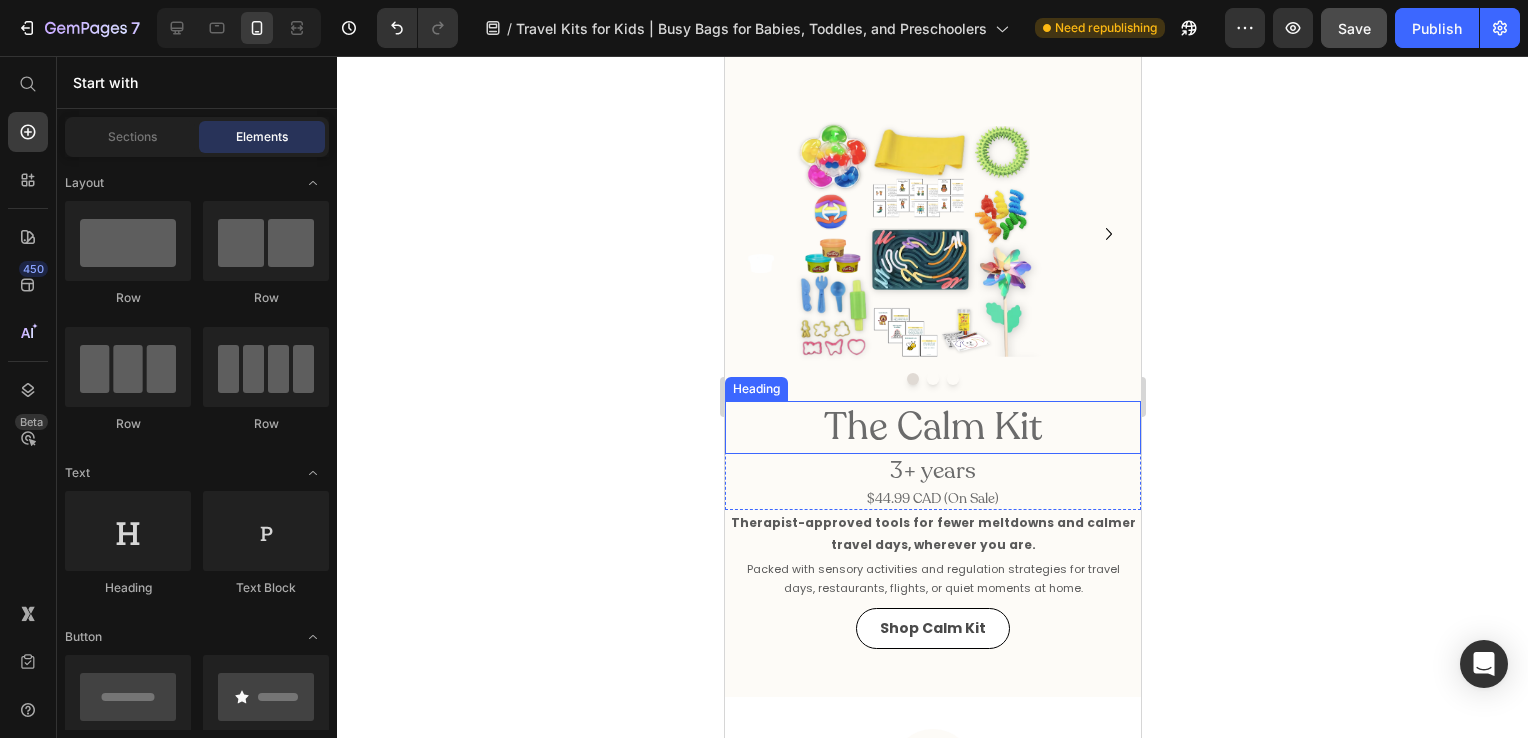 click on "The Calm Kit" at bounding box center (932, 427) 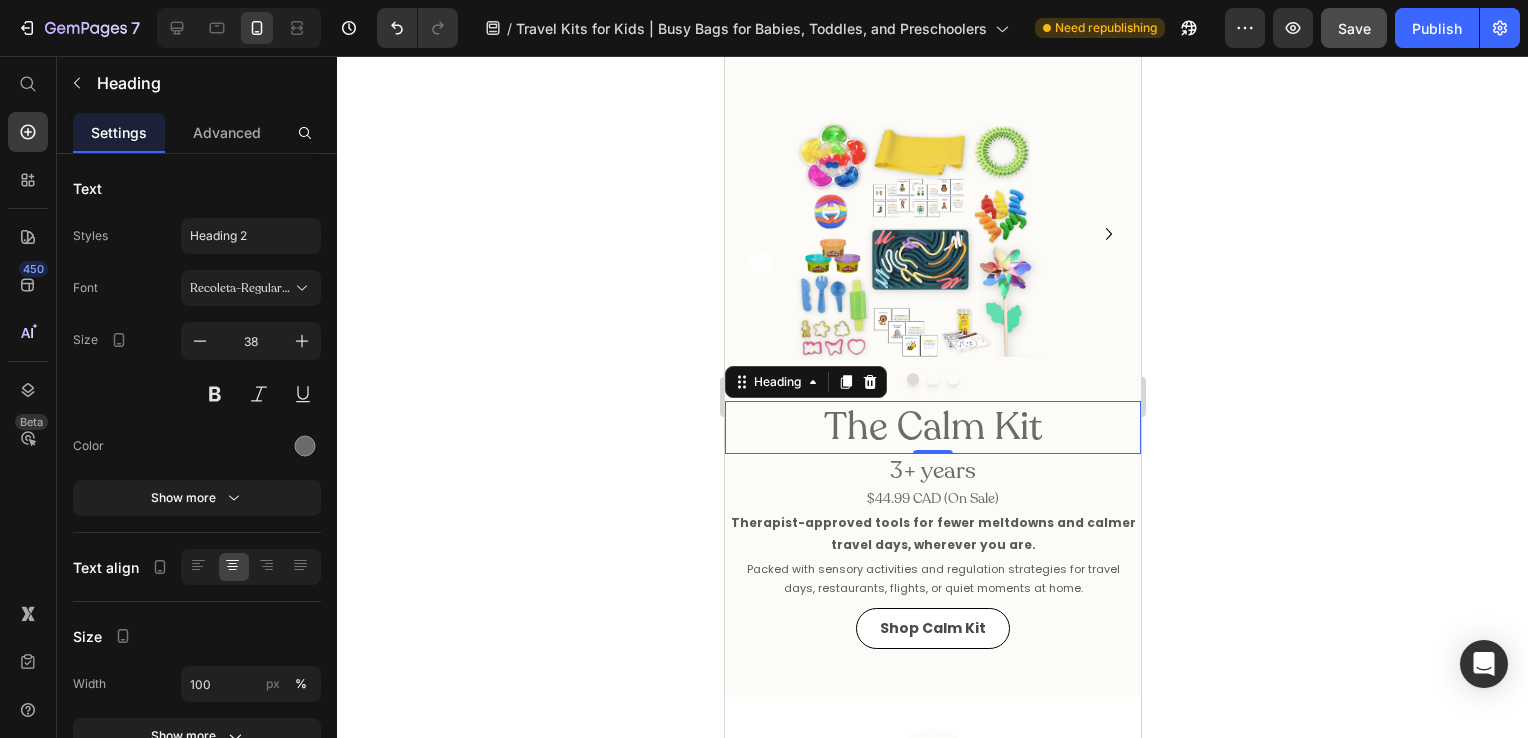 click on "The Calm Kit" at bounding box center [932, 427] 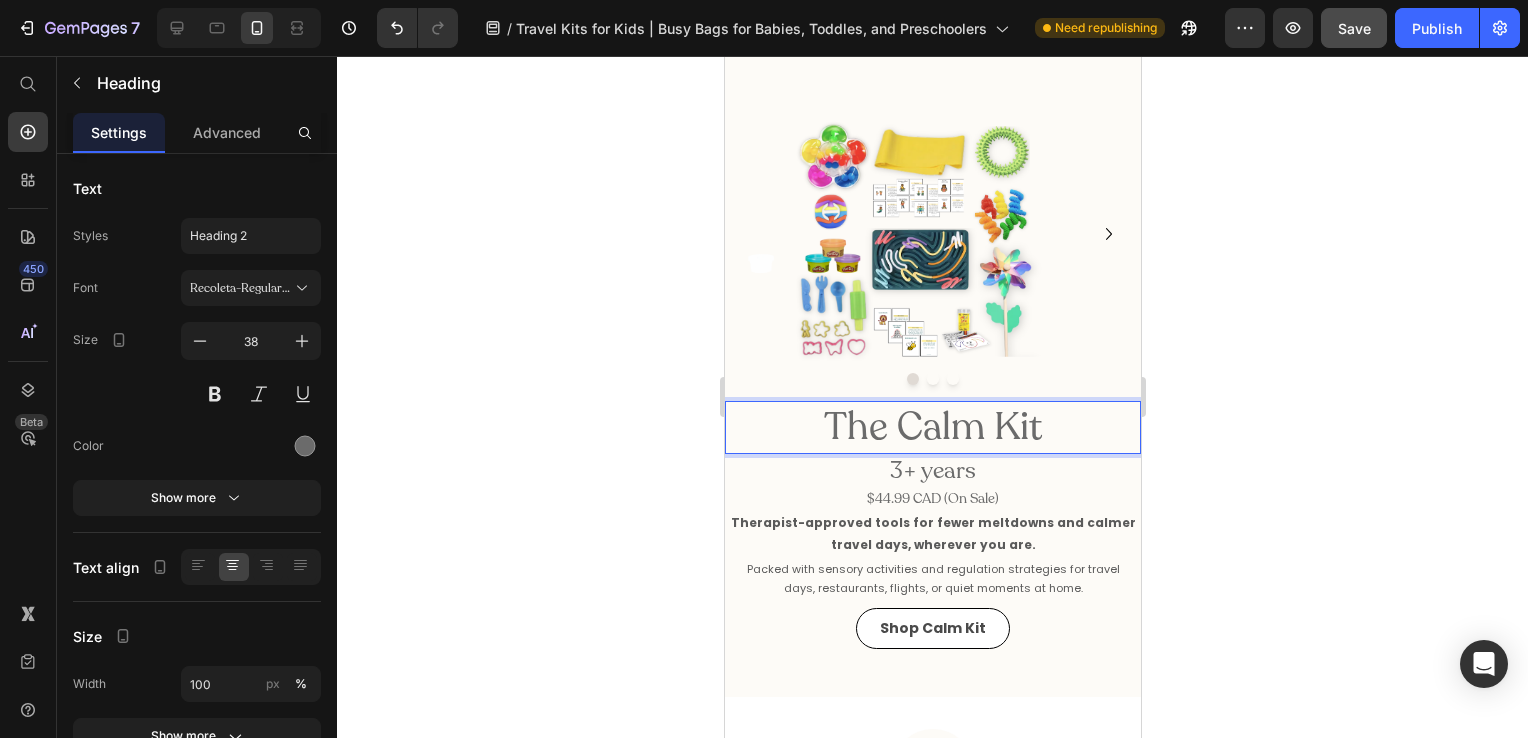 click on "The Calm Kit" at bounding box center (932, 427) 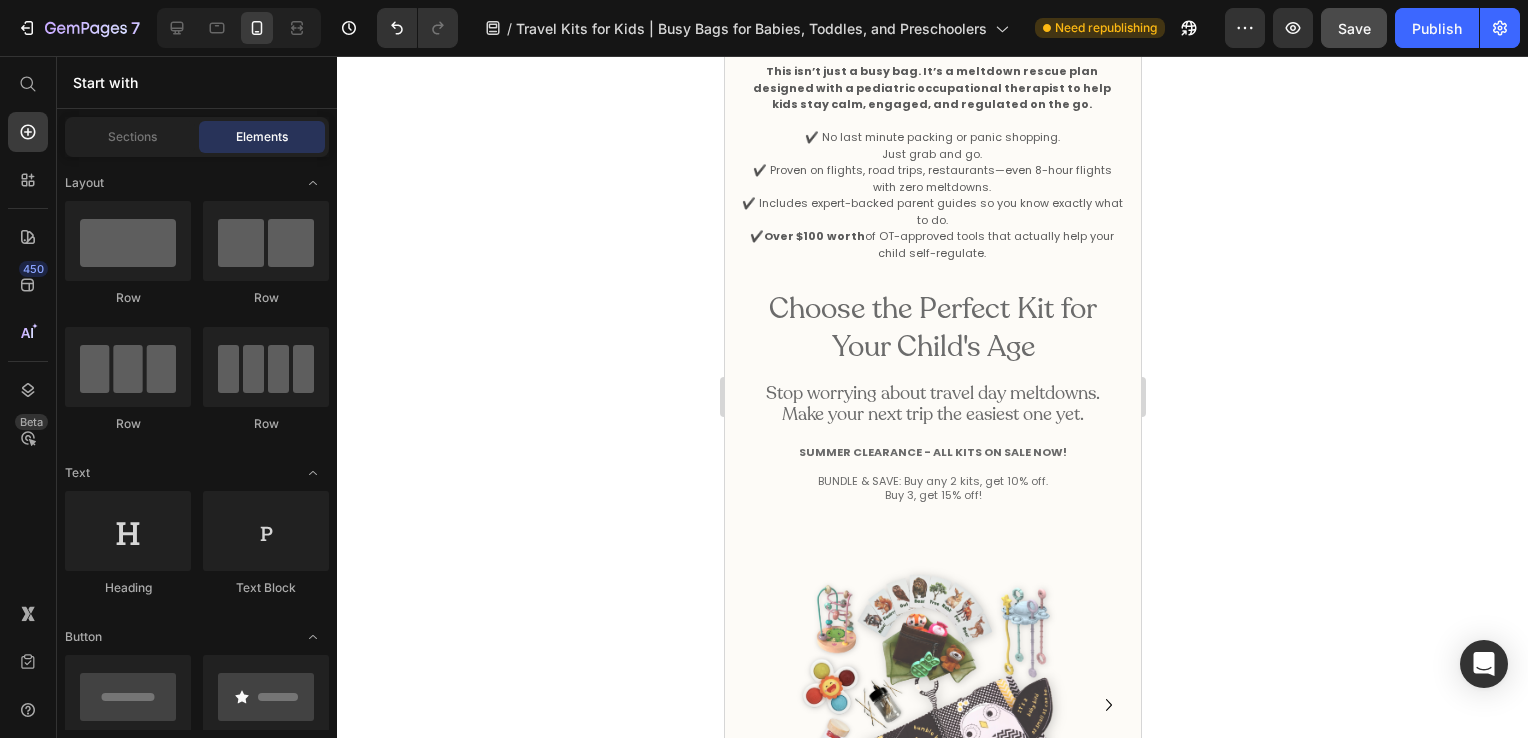 scroll, scrollTop: 284, scrollLeft: 0, axis: vertical 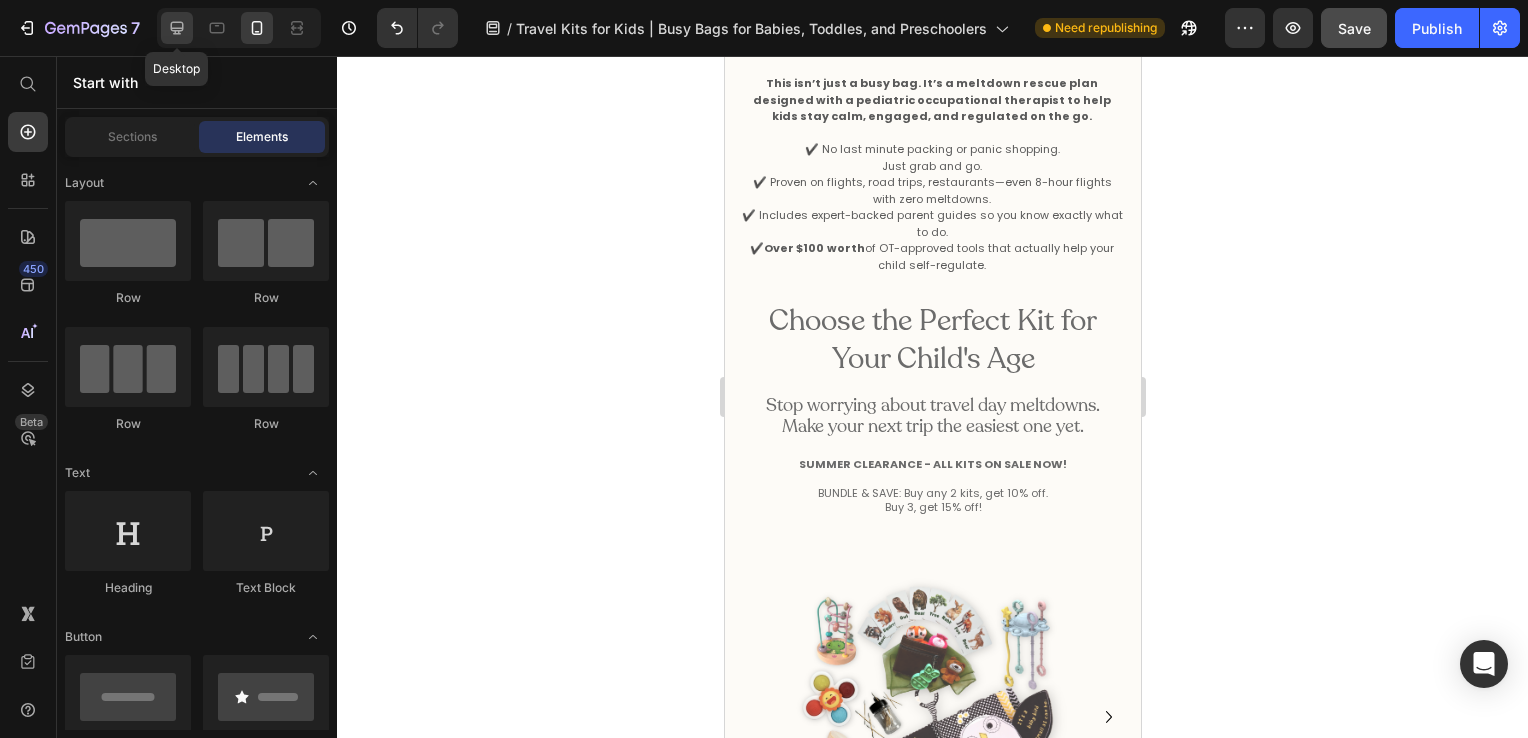 click 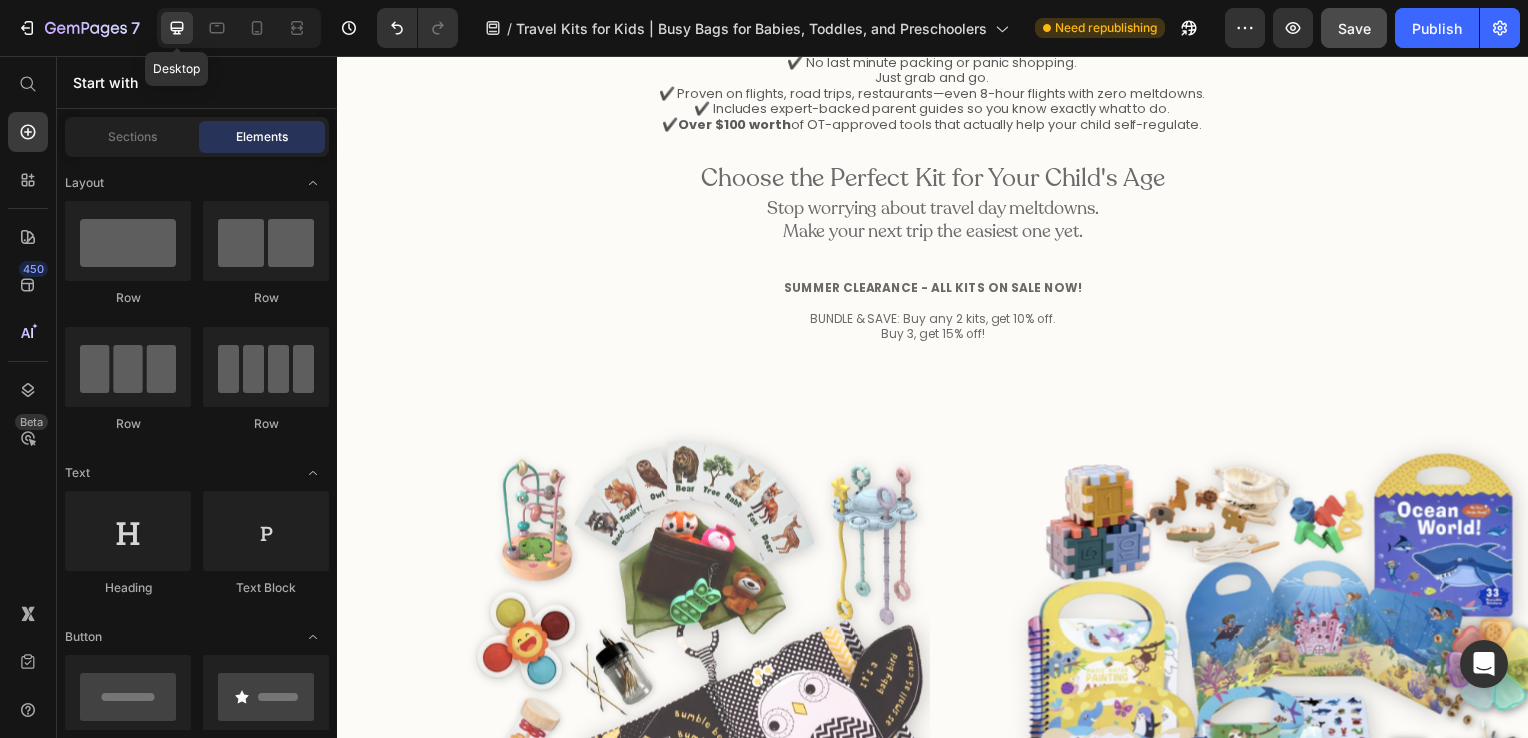 scroll, scrollTop: 235, scrollLeft: 0, axis: vertical 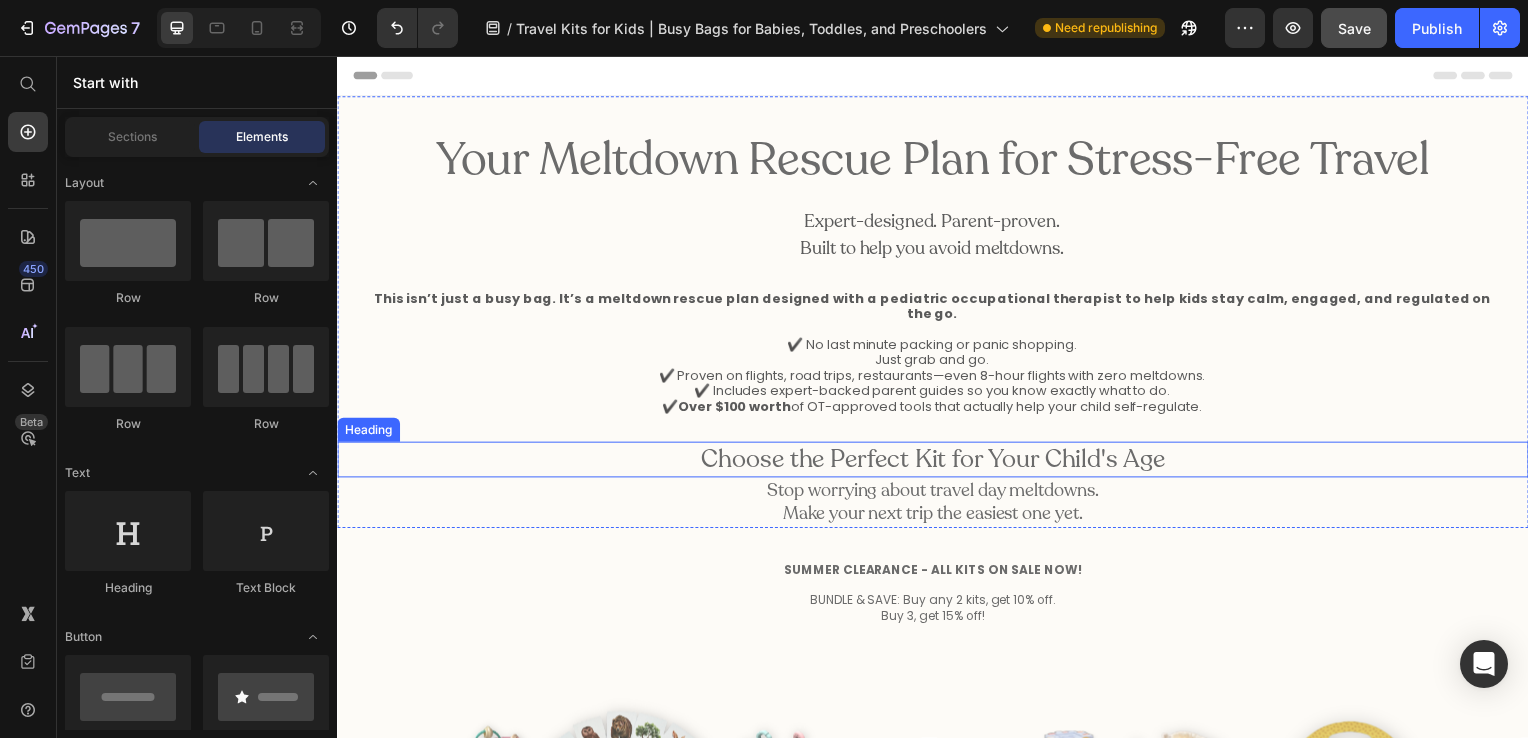 click on "Choose the Perfect Kit for Your Child's Age" at bounding box center (937, 463) 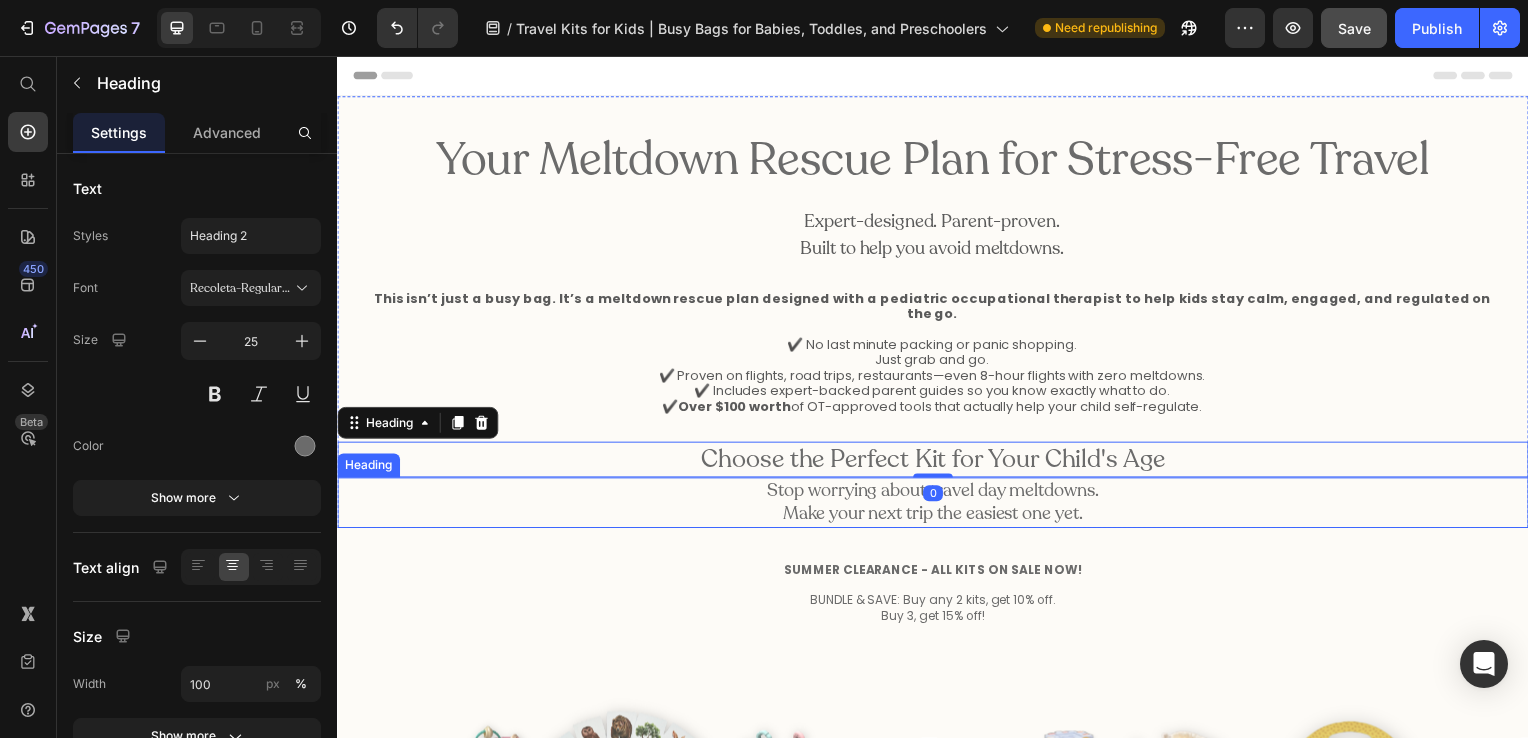 click on "Stop worrying about travel day meltdowns.  Make your next trip the easiest one yet." at bounding box center [937, 506] 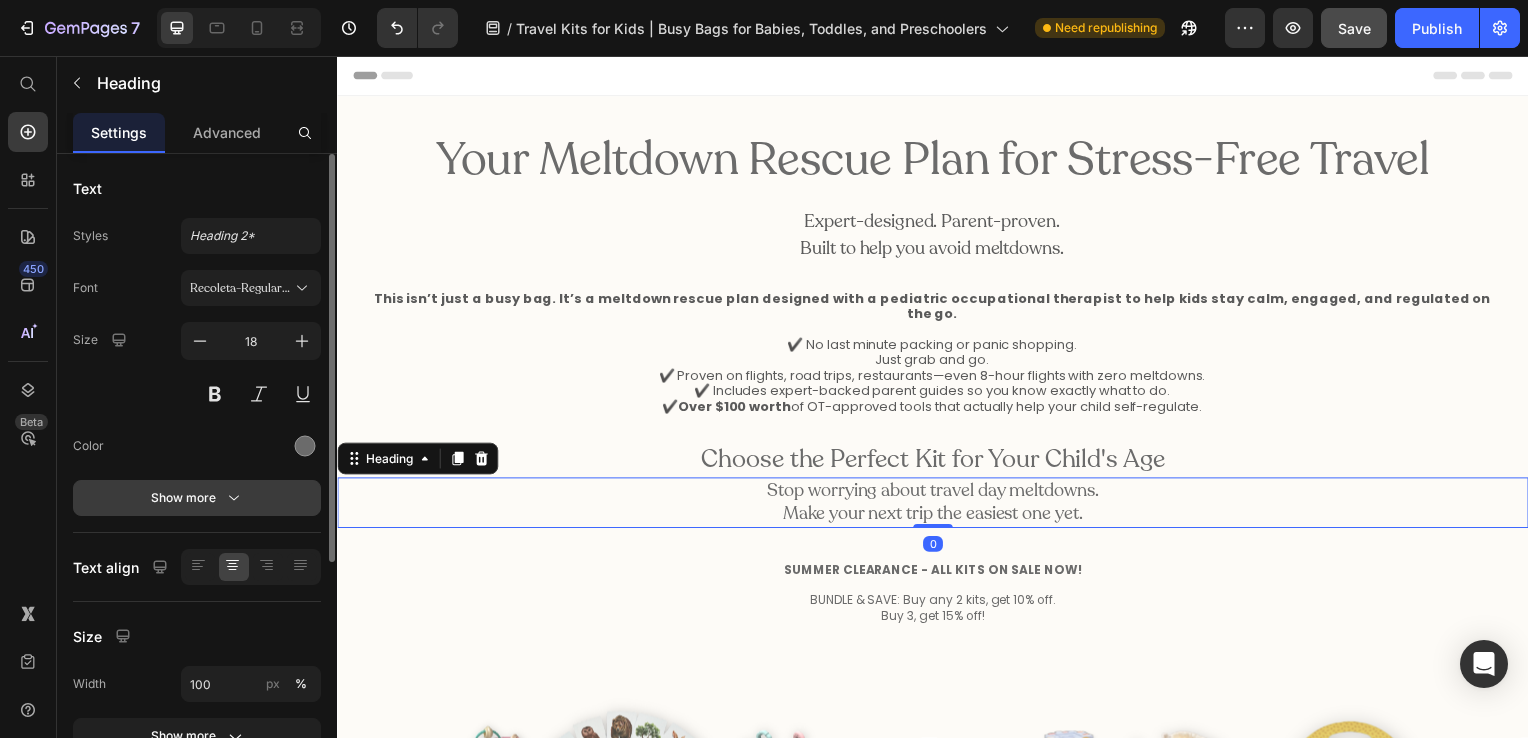 click on "Show more" at bounding box center (197, 498) 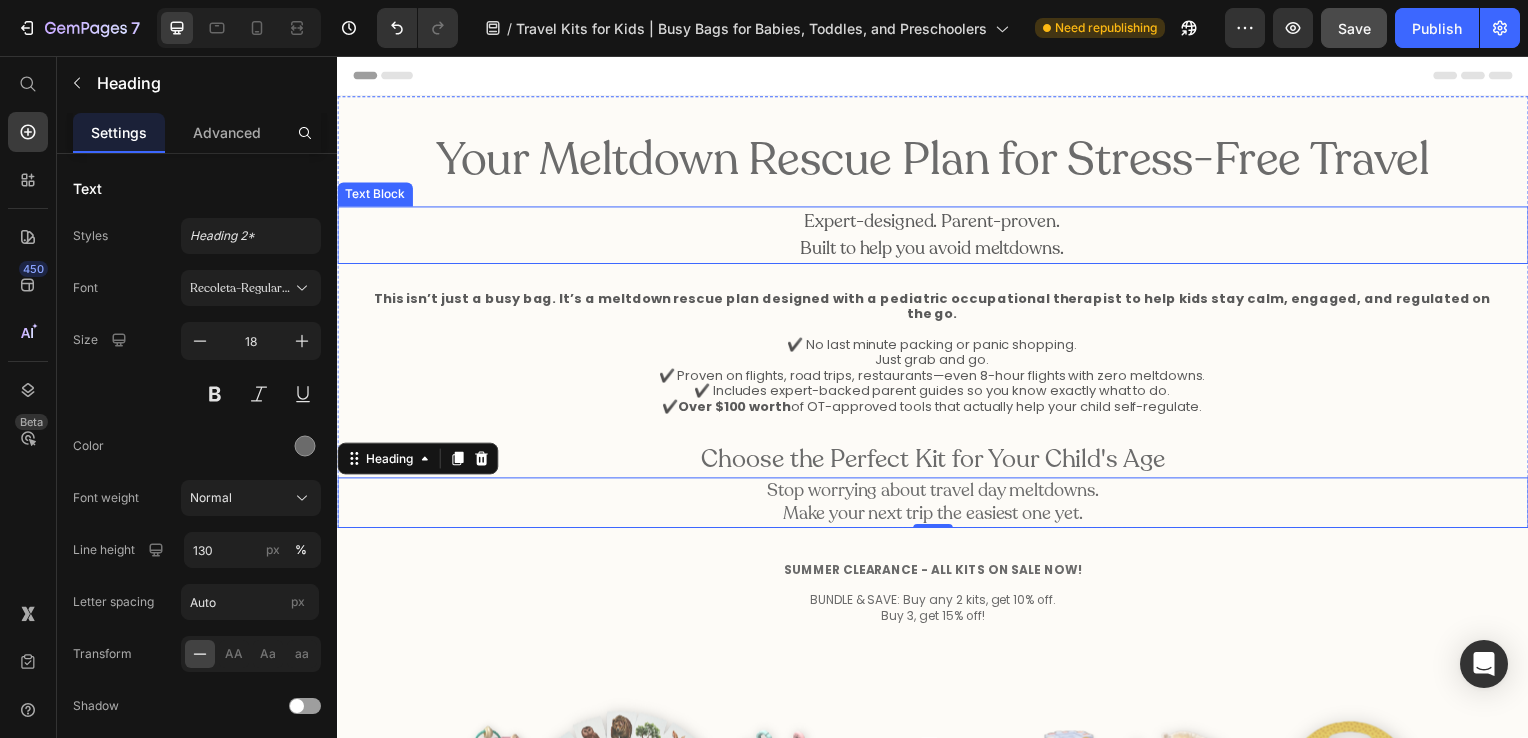 click on "Built to help you avoid meltdowns." at bounding box center (936, 250) 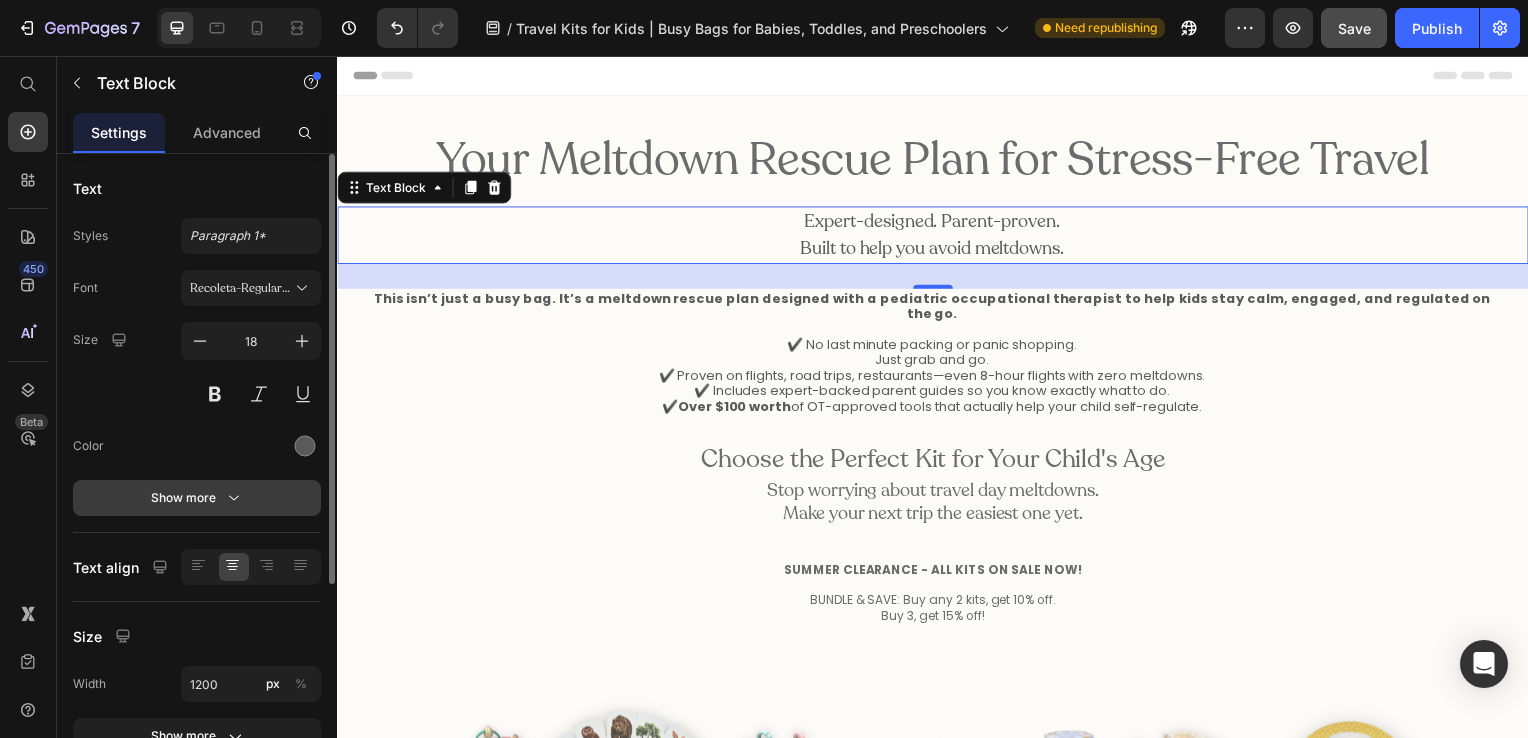 click on "Show more" at bounding box center (197, 498) 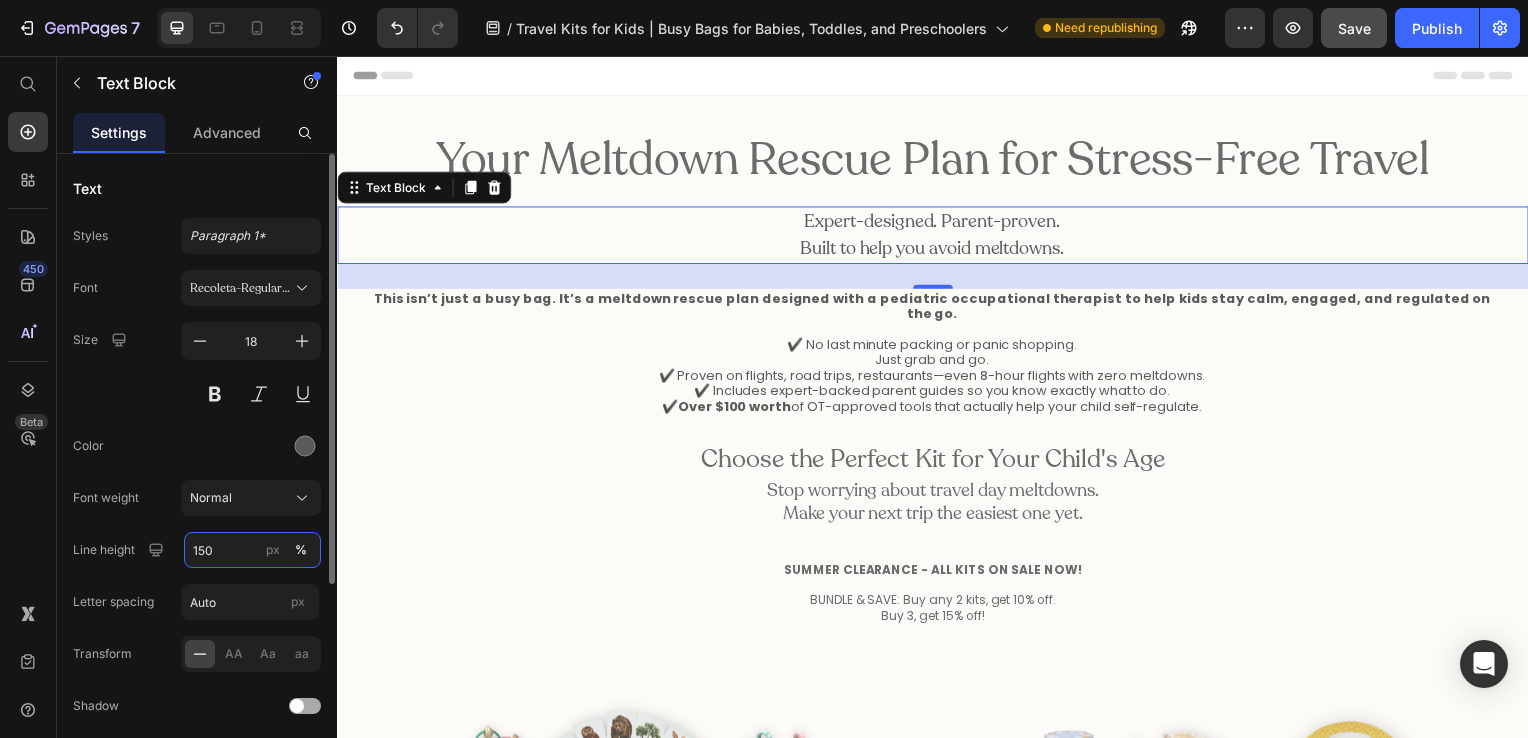 click on "150" at bounding box center [252, 550] 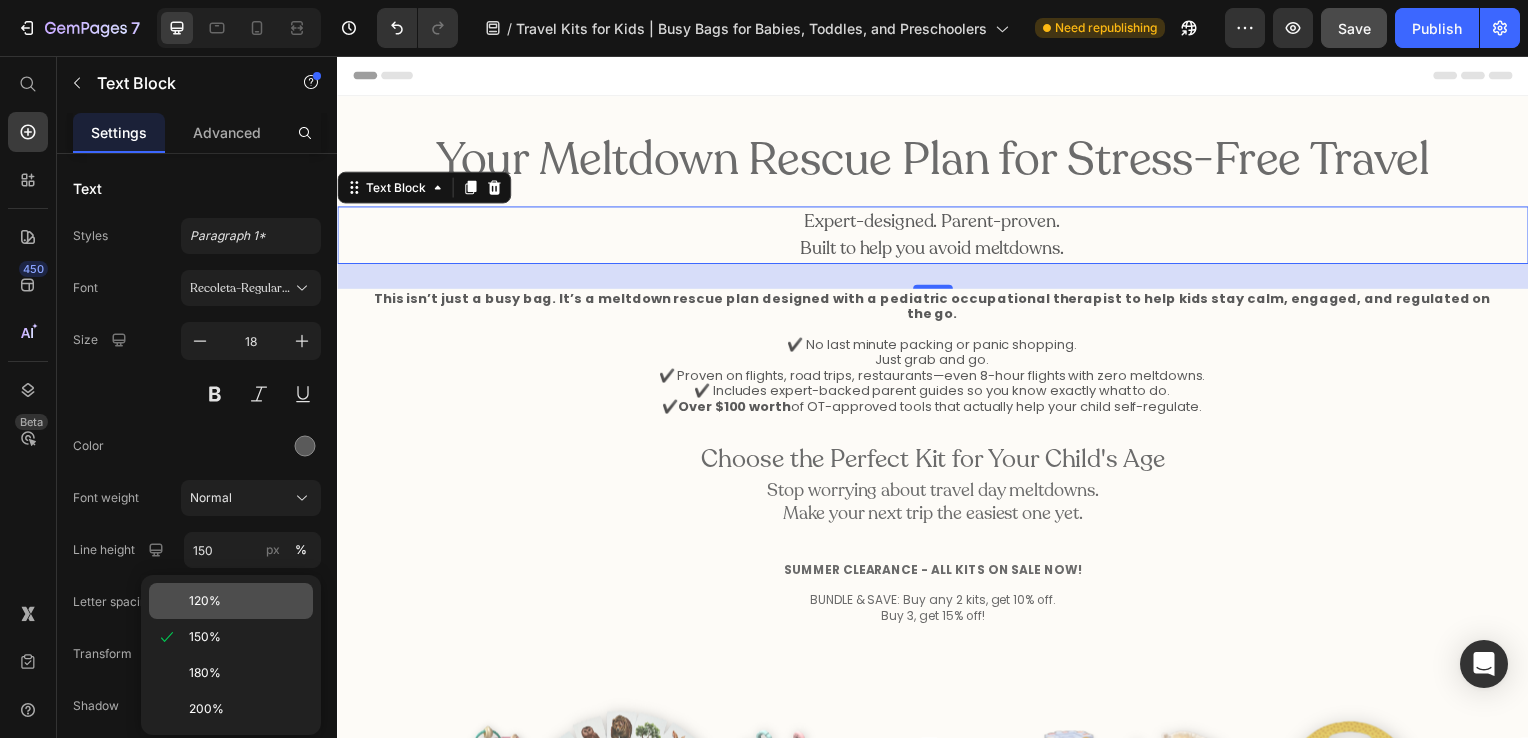 click on "120%" at bounding box center [205, 601] 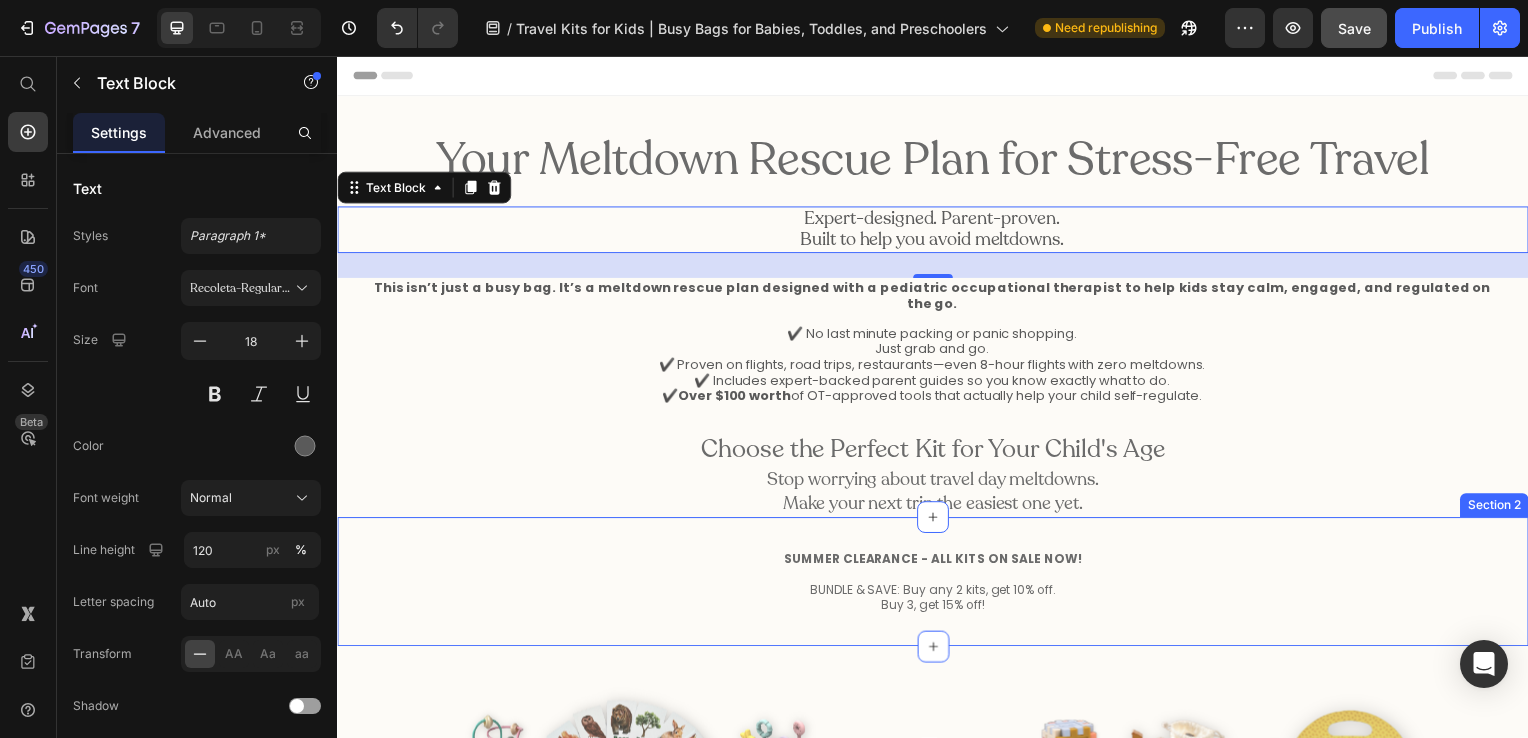 click on "Stop worrying about travel day meltdowns.  Make your next trip the easiest one yet." at bounding box center [937, 495] 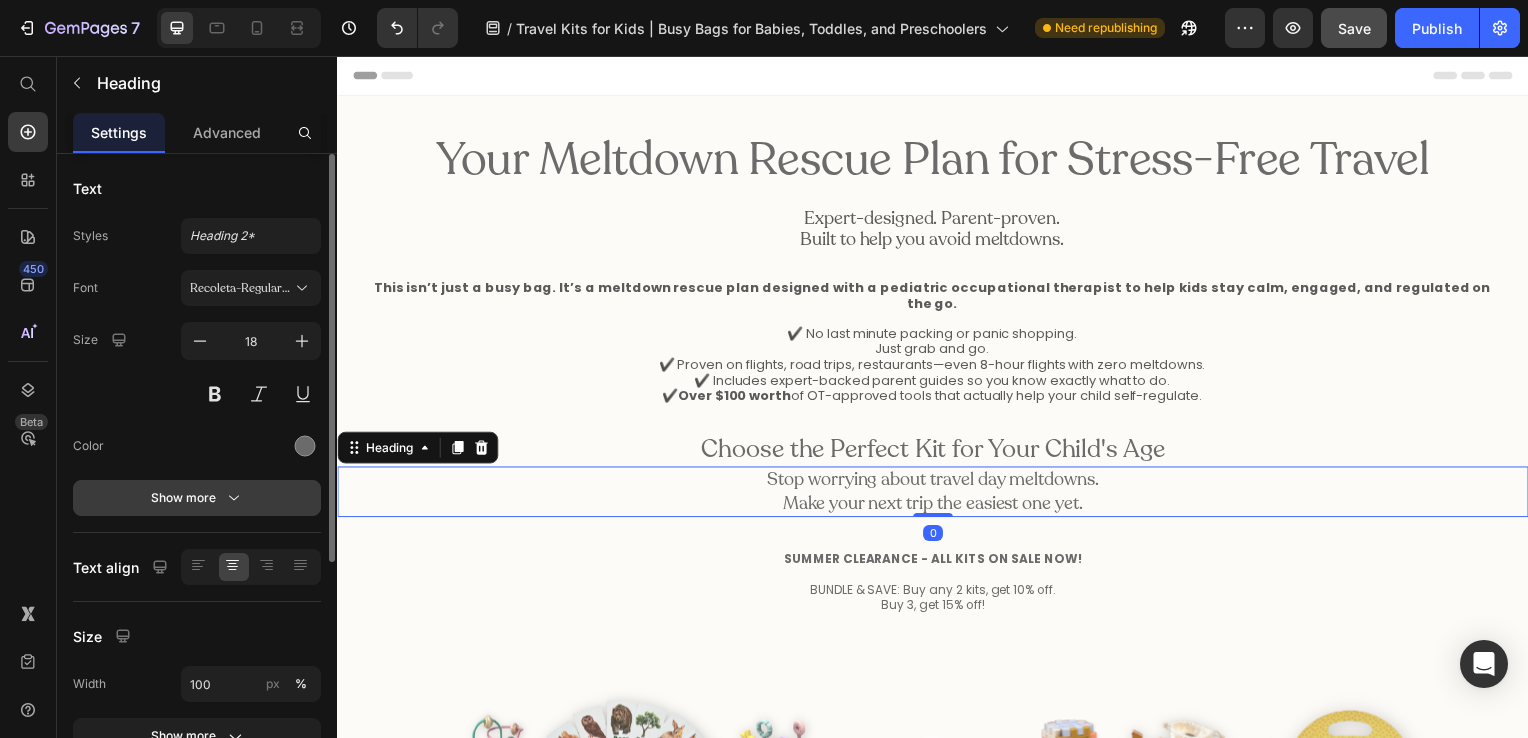 click on "Show more" at bounding box center (197, 498) 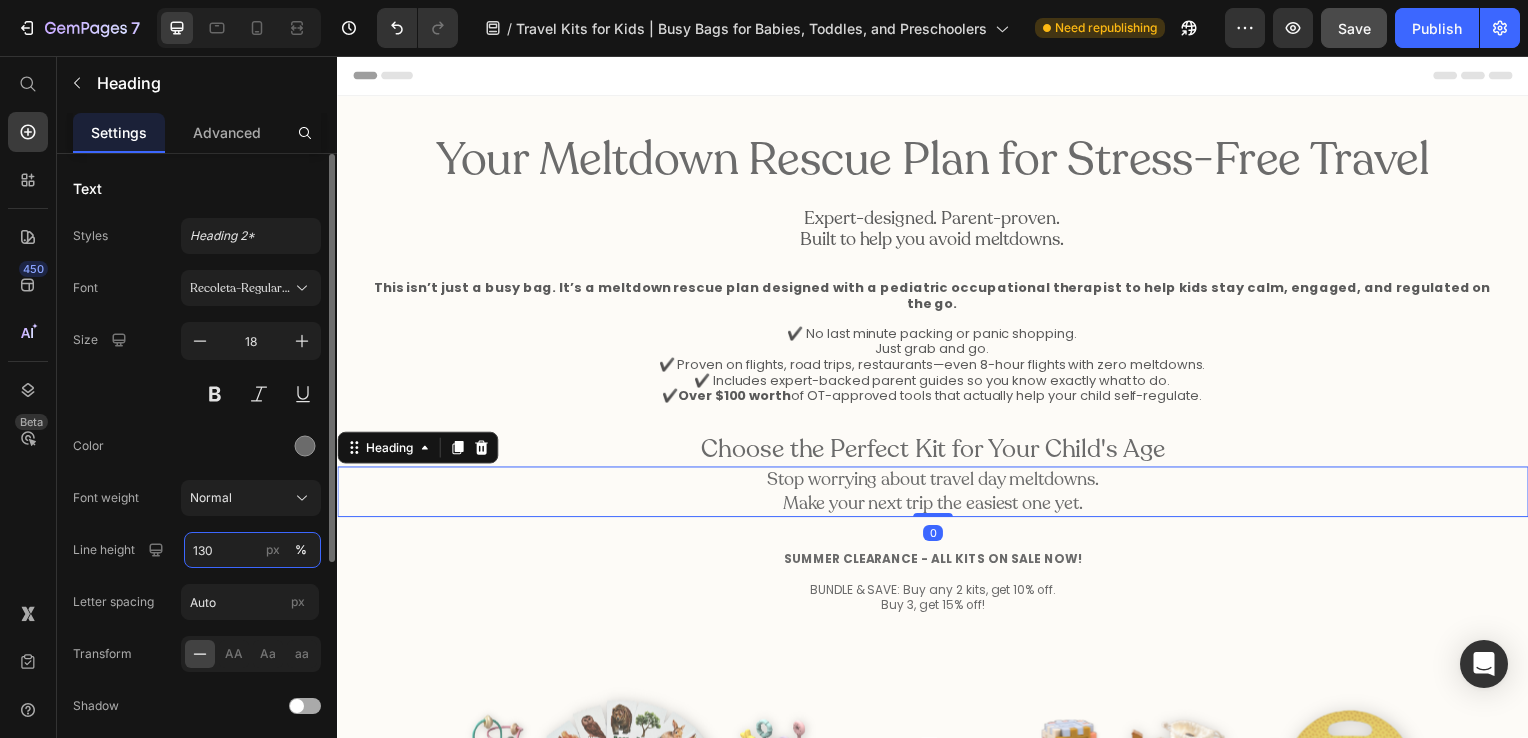 click on "130" at bounding box center [252, 550] 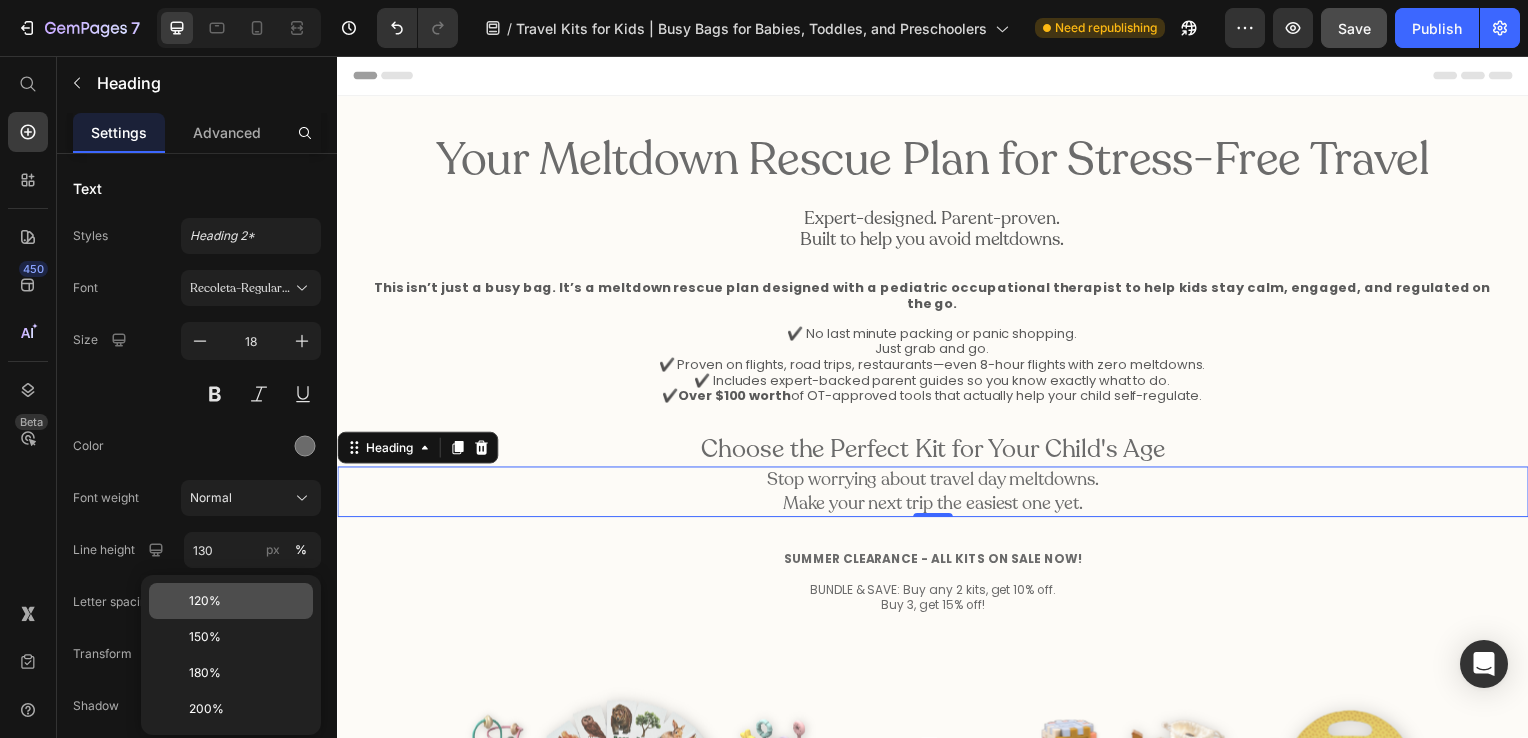 click on "120%" at bounding box center (205, 601) 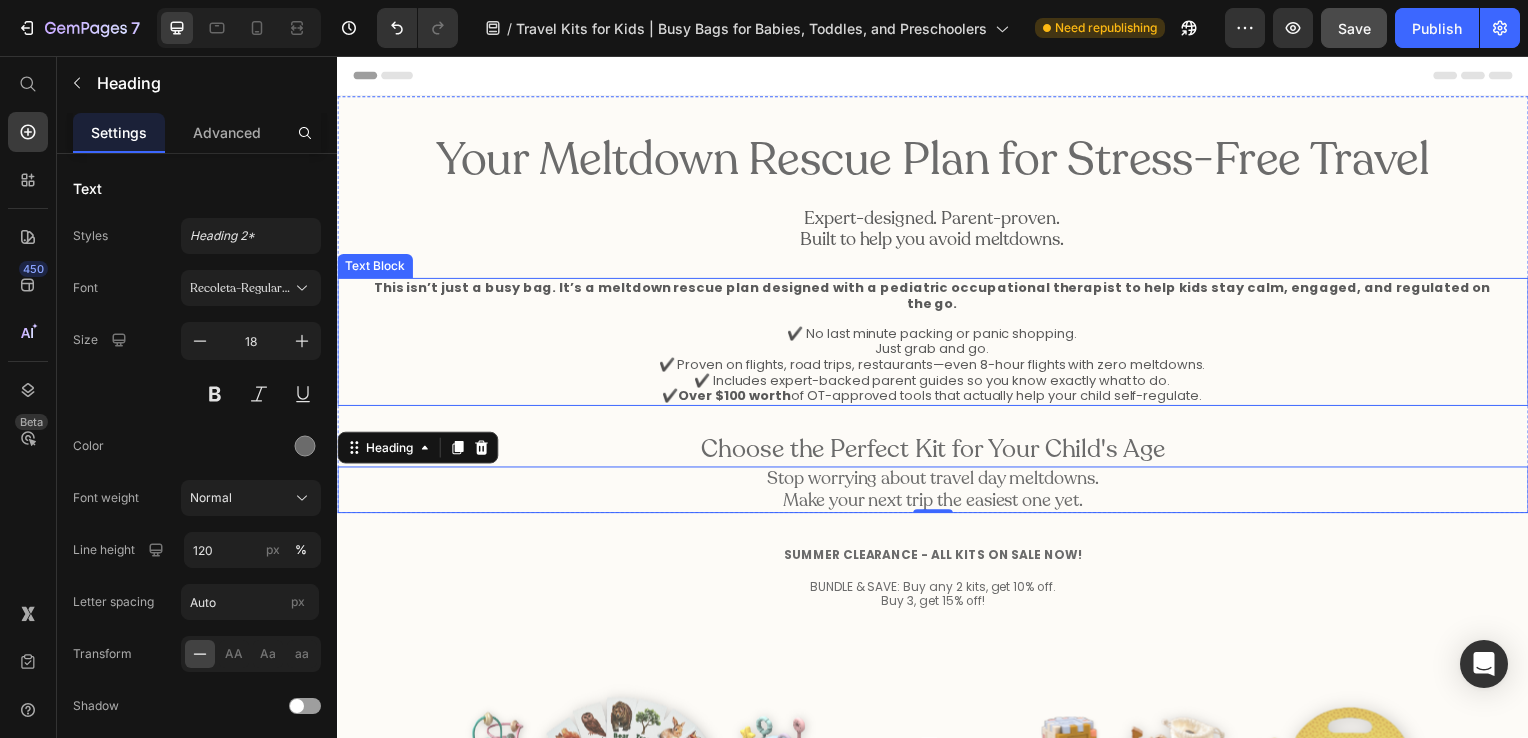 click on "✔️  Over $100   worth  of OT-approved tools that actually help your child self-regulate." at bounding box center [936, 399] 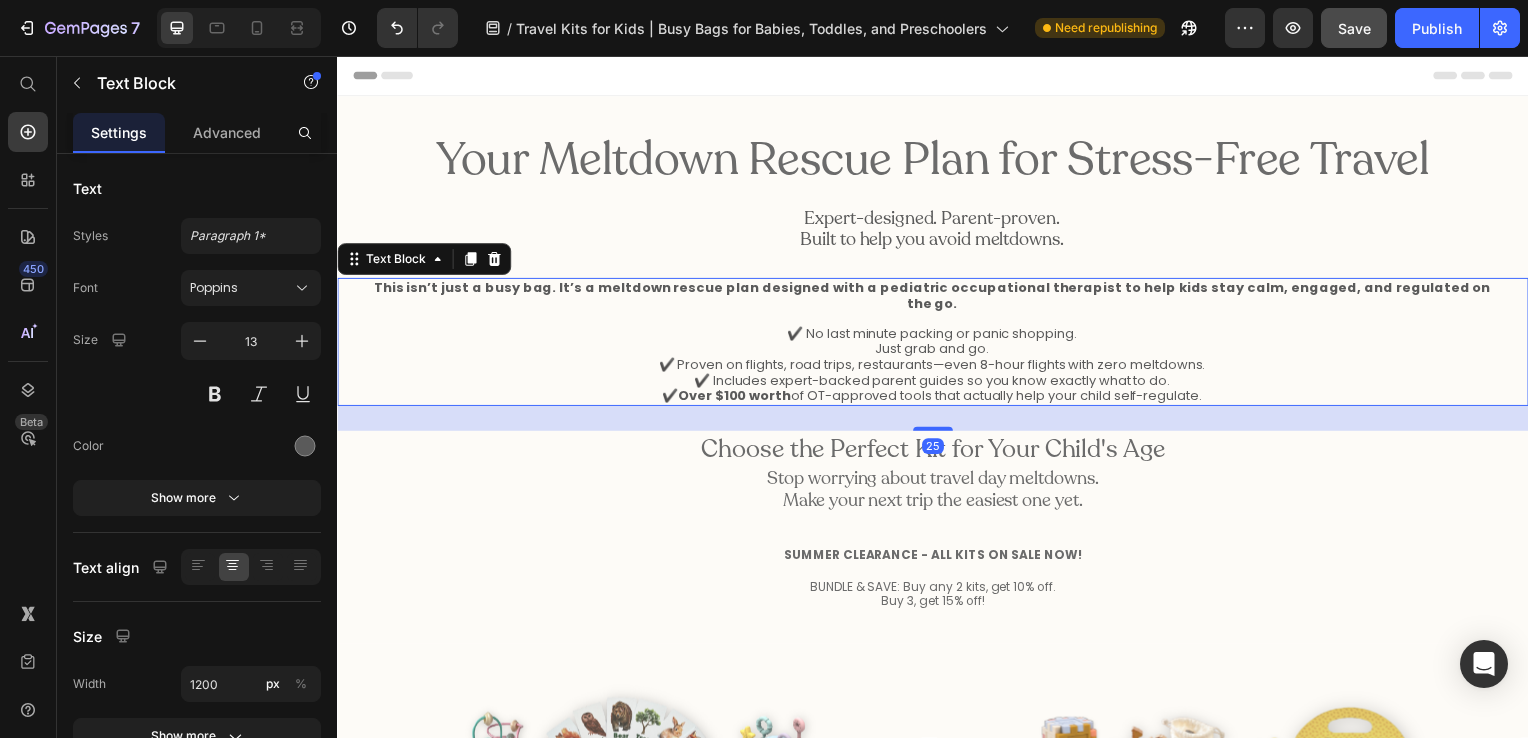 click on "Just grab and go." at bounding box center [936, 352] 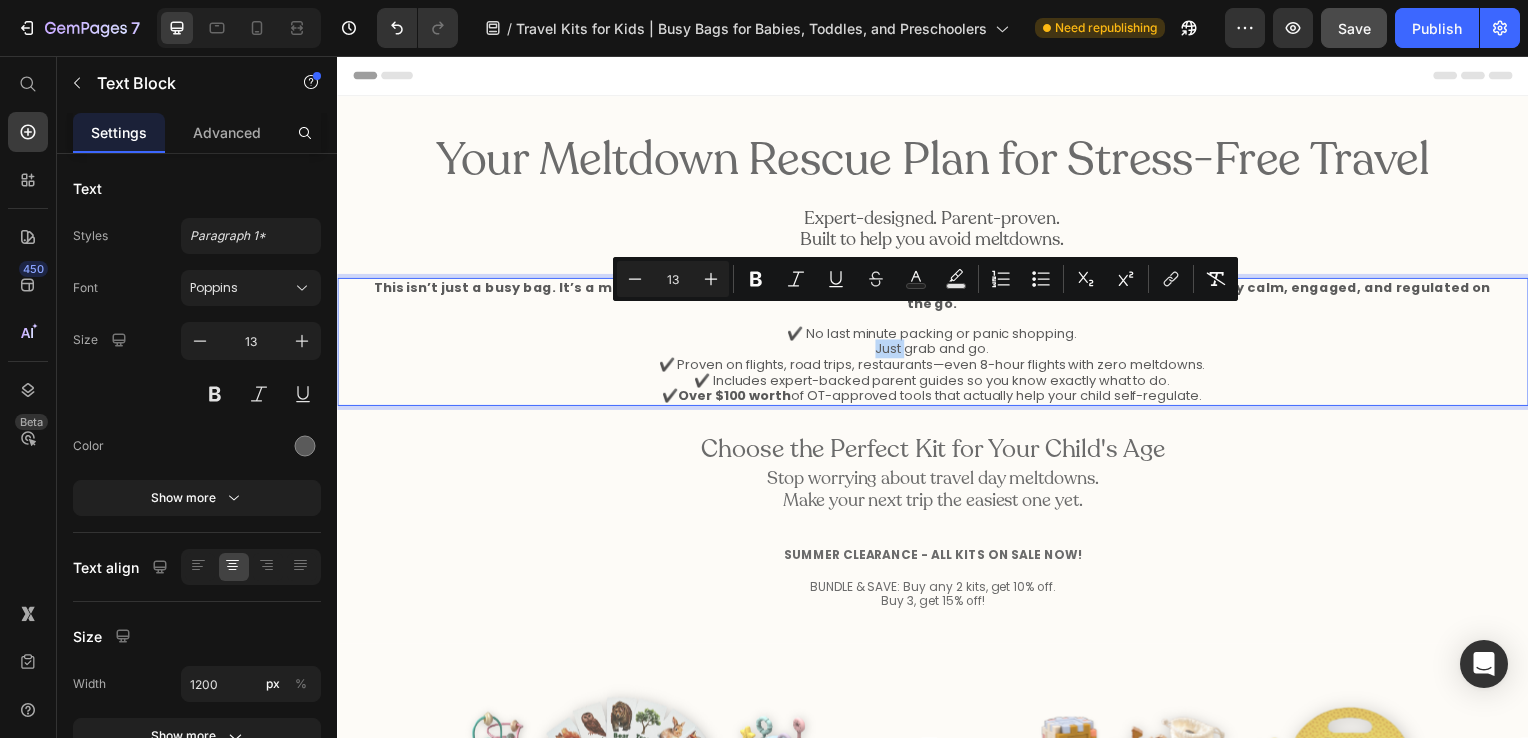 drag, startPoint x: 1216, startPoint y: 385, endPoint x: 713, endPoint y: 308, distance: 508.8595 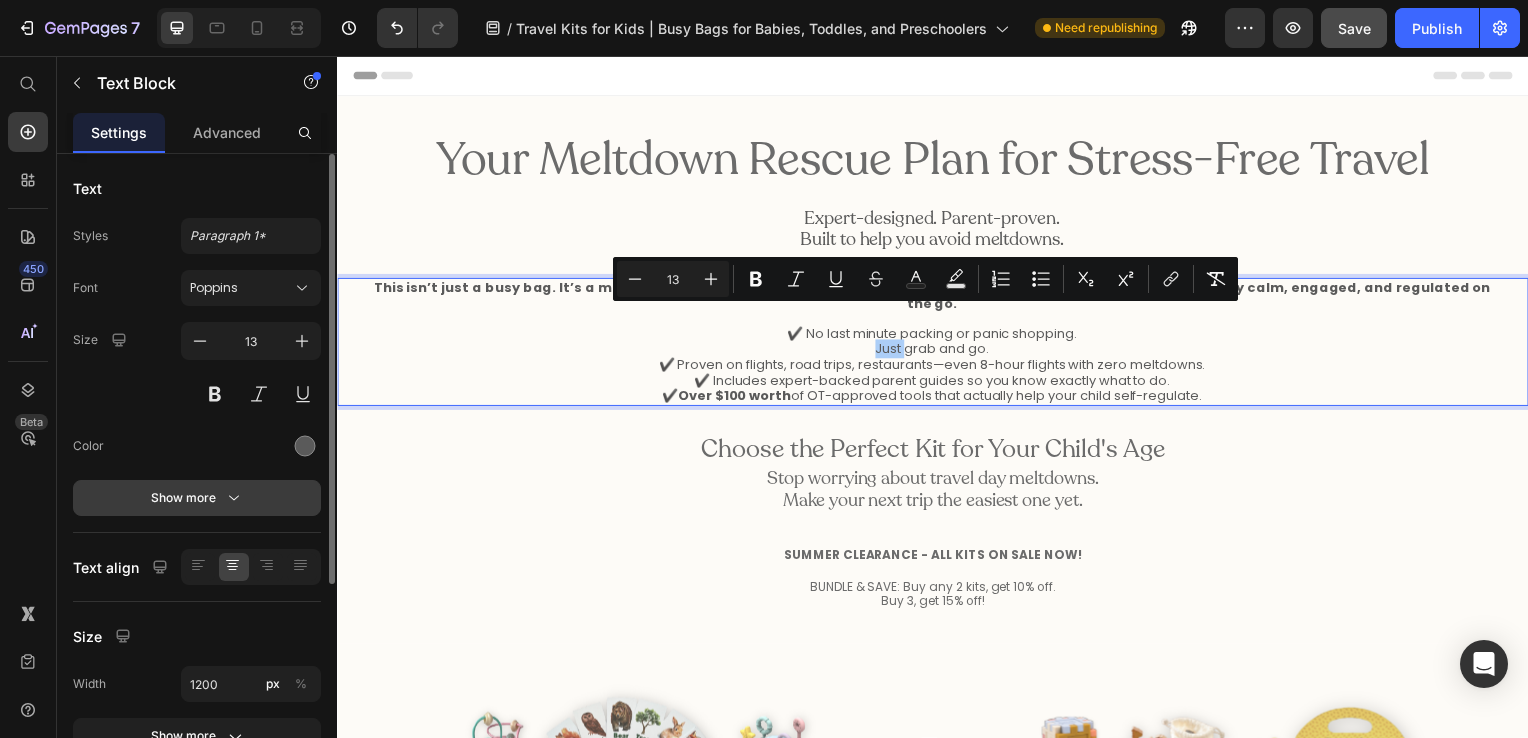 click on "Show more" at bounding box center (197, 498) 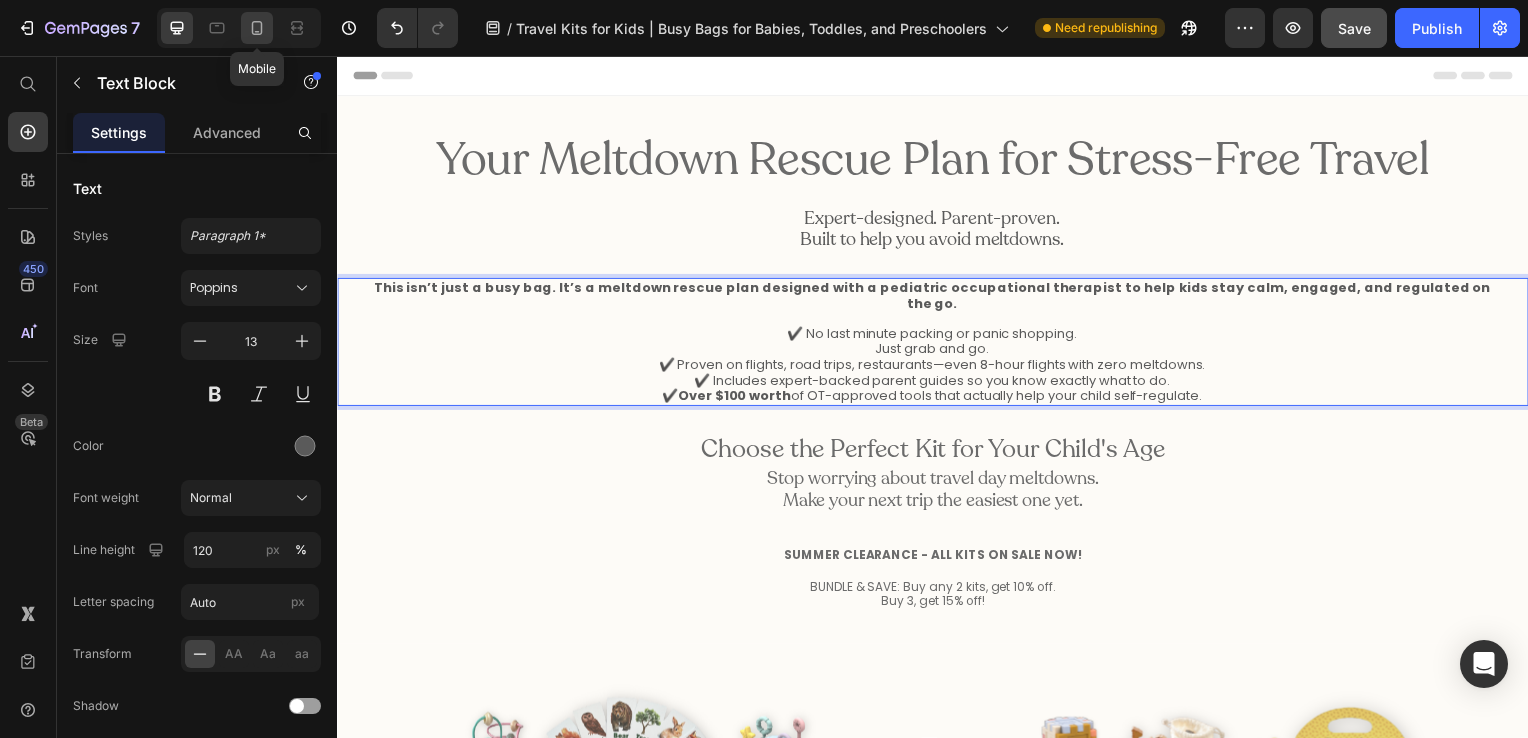click 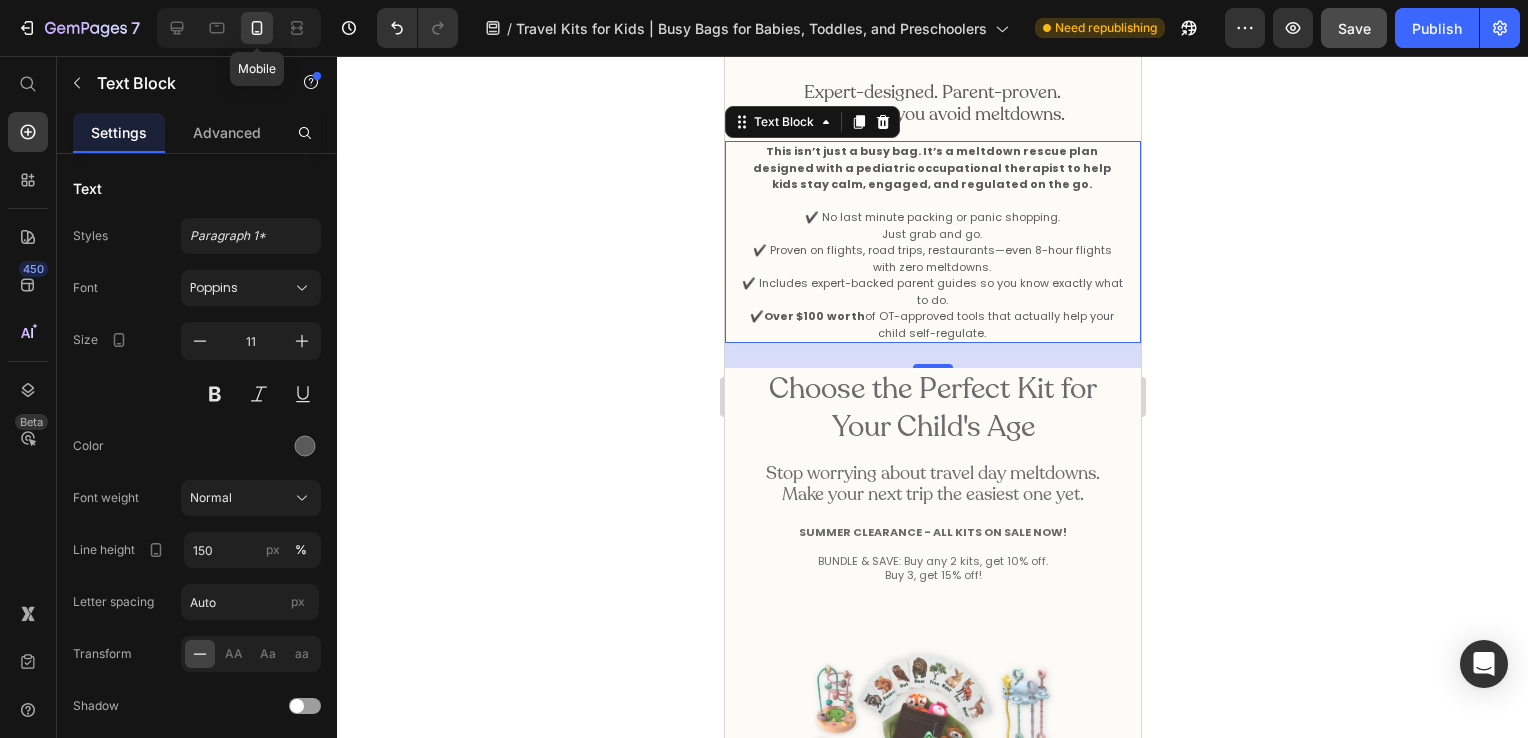 scroll, scrollTop: 231, scrollLeft: 0, axis: vertical 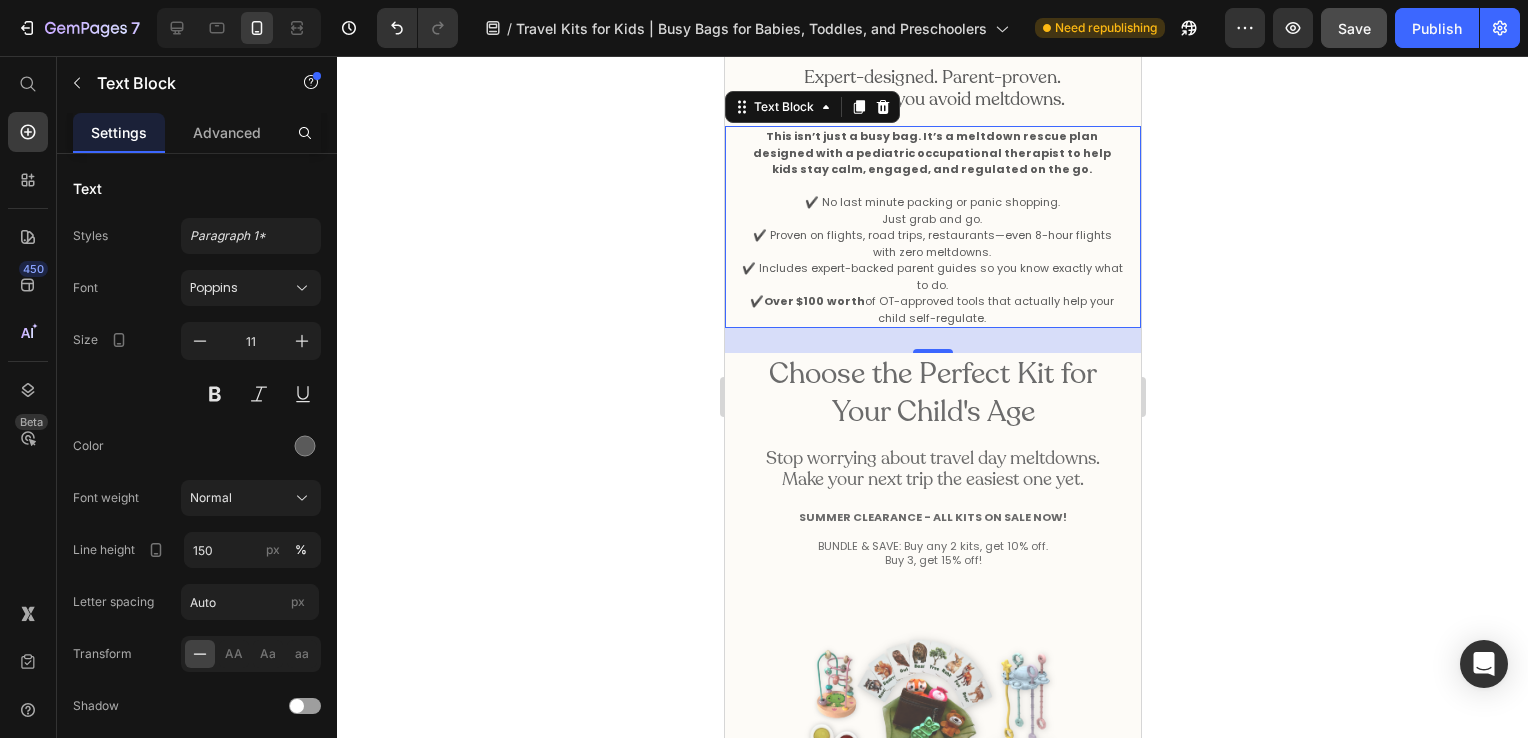 click 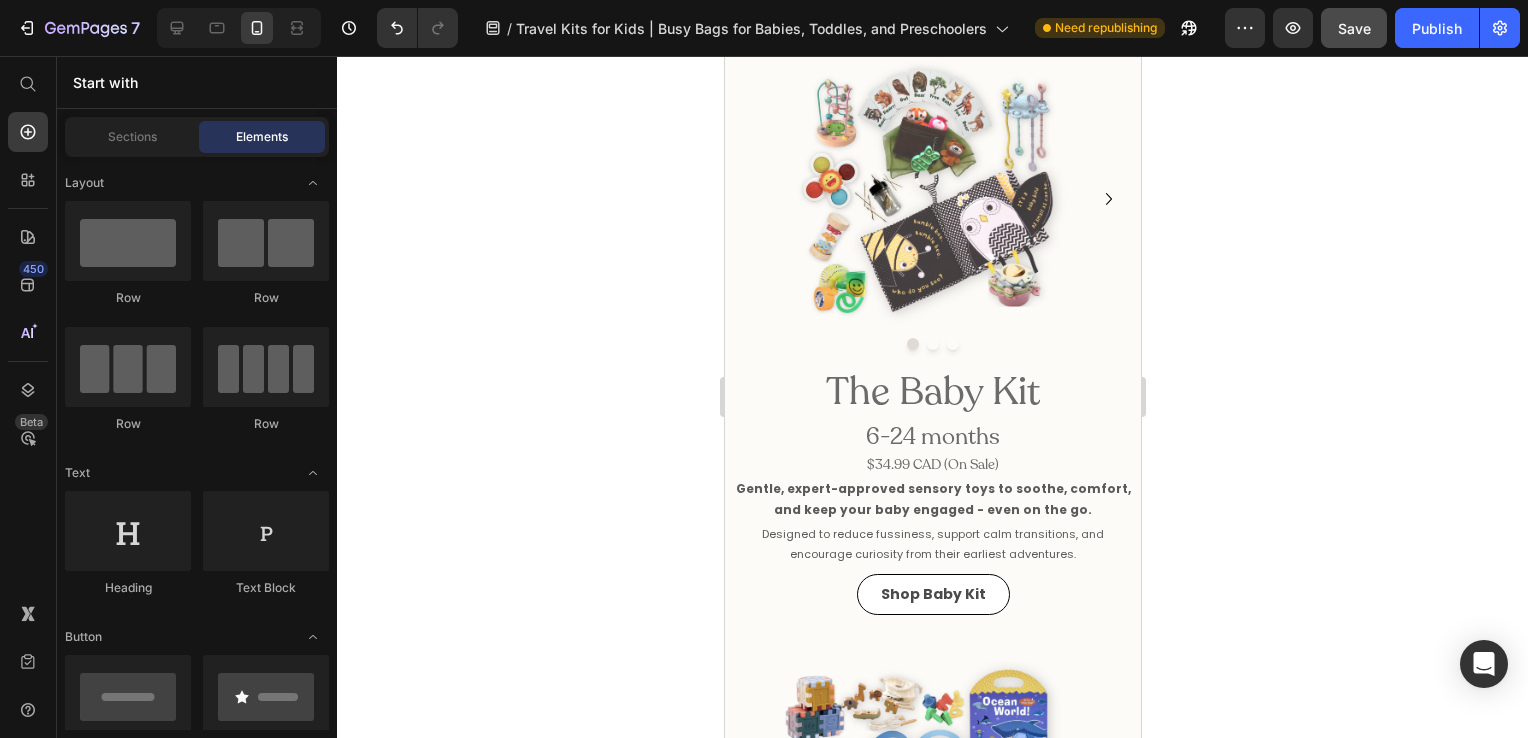 drag, startPoint x: 1130, startPoint y: 182, endPoint x: 1872, endPoint y: 327, distance: 756.03503 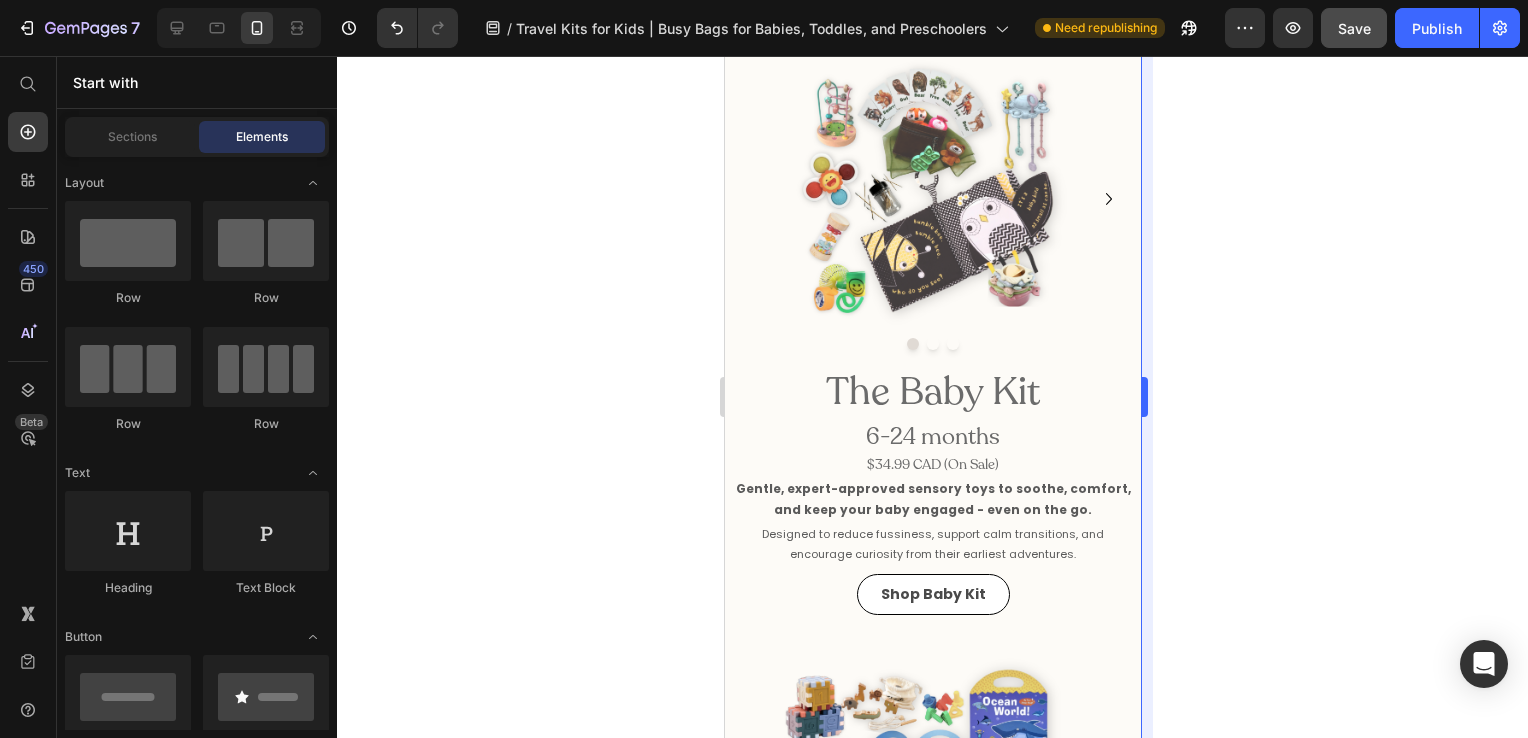 scroll, scrollTop: 796, scrollLeft: 0, axis: vertical 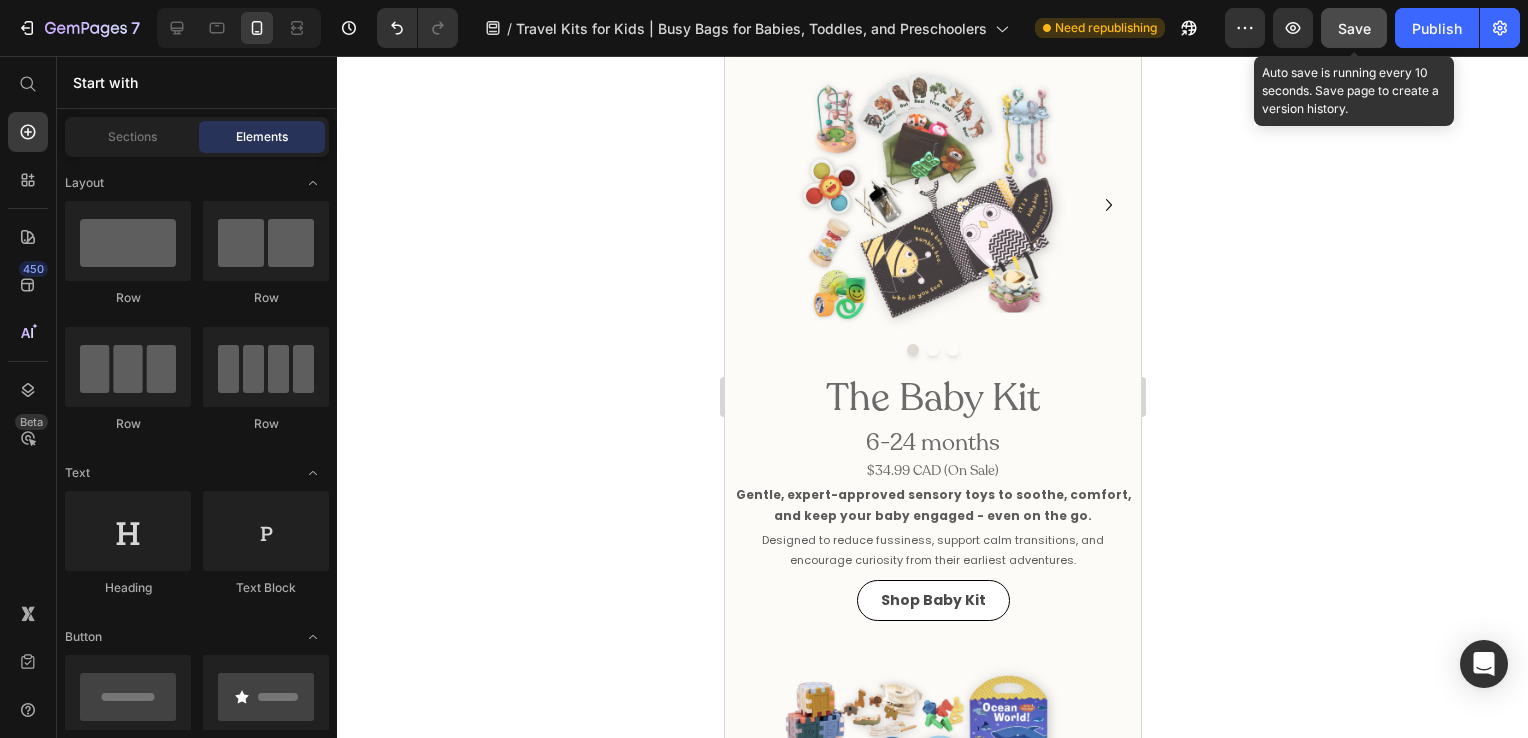 click on "Save" 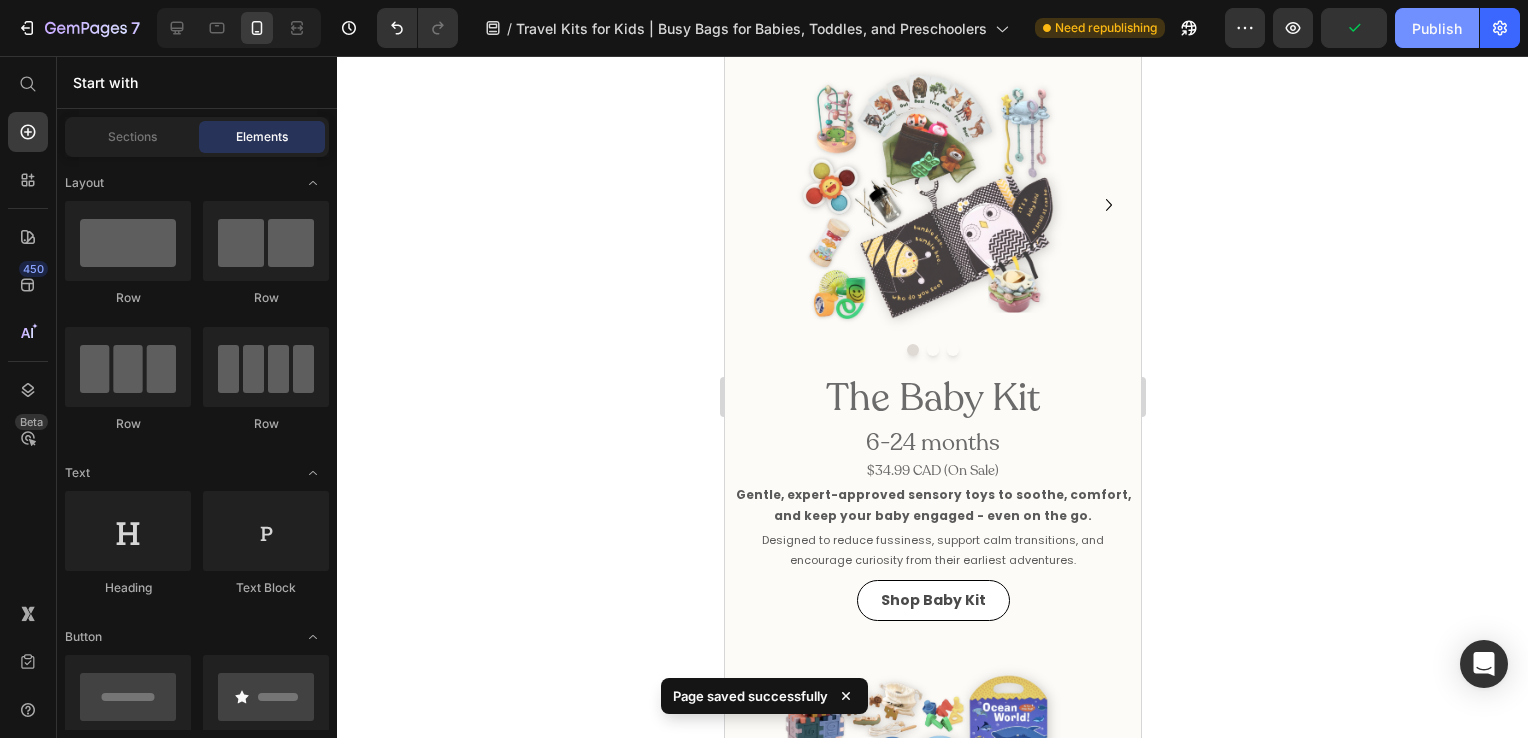 click on "Publish" at bounding box center (1437, 28) 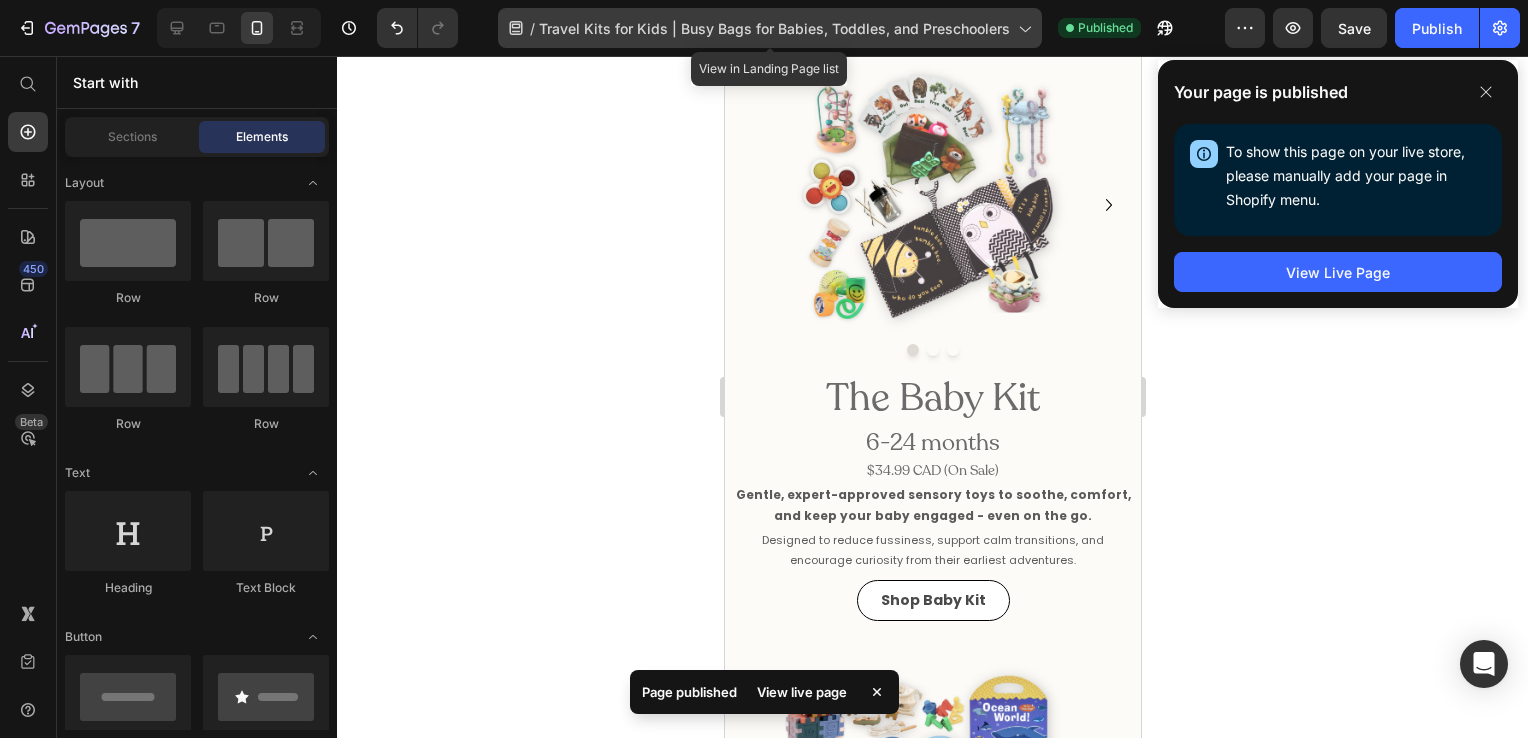 click on "Travel Kits for Kids | Busy Bags for Babies, Toddles, and Preschoolers" at bounding box center [774, 28] 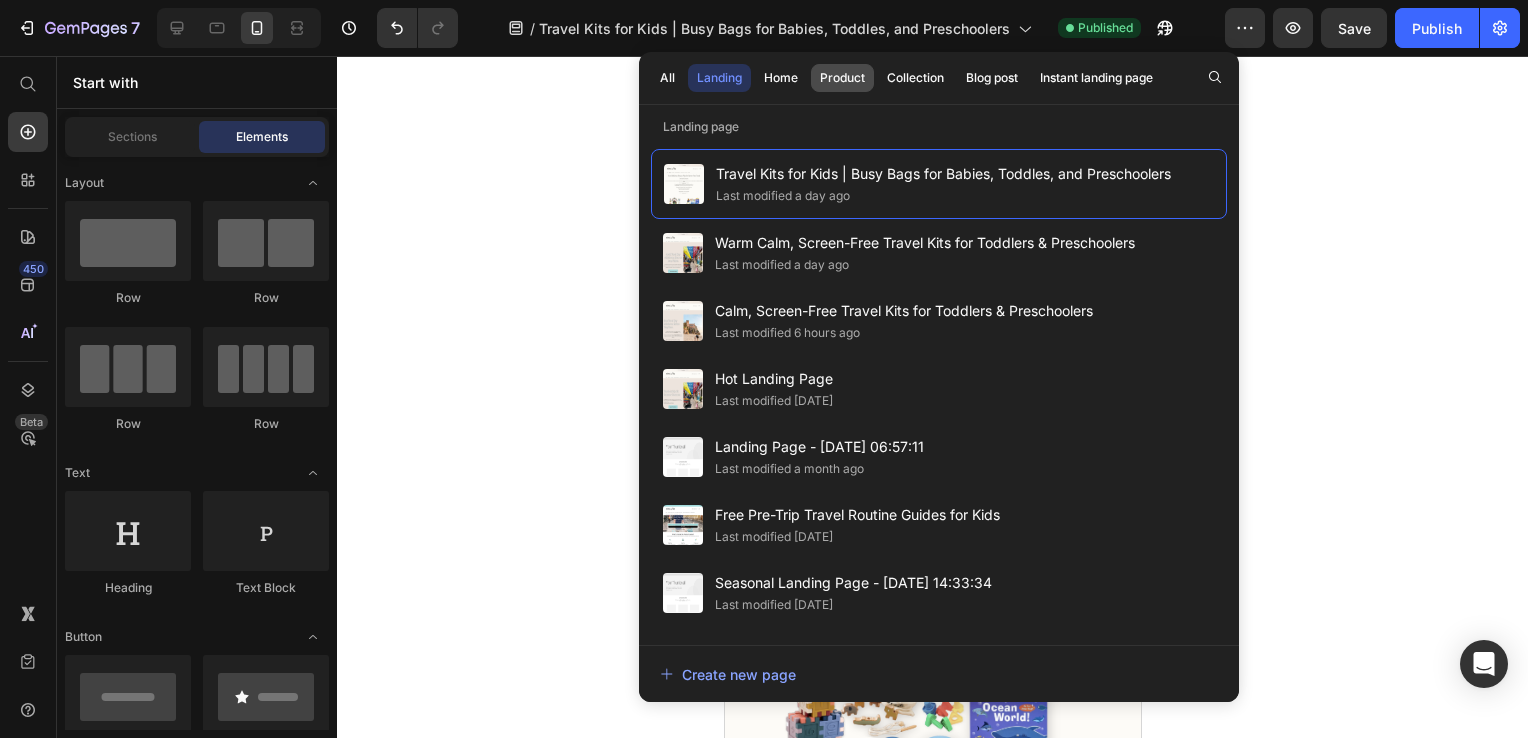click on "Product" at bounding box center (842, 78) 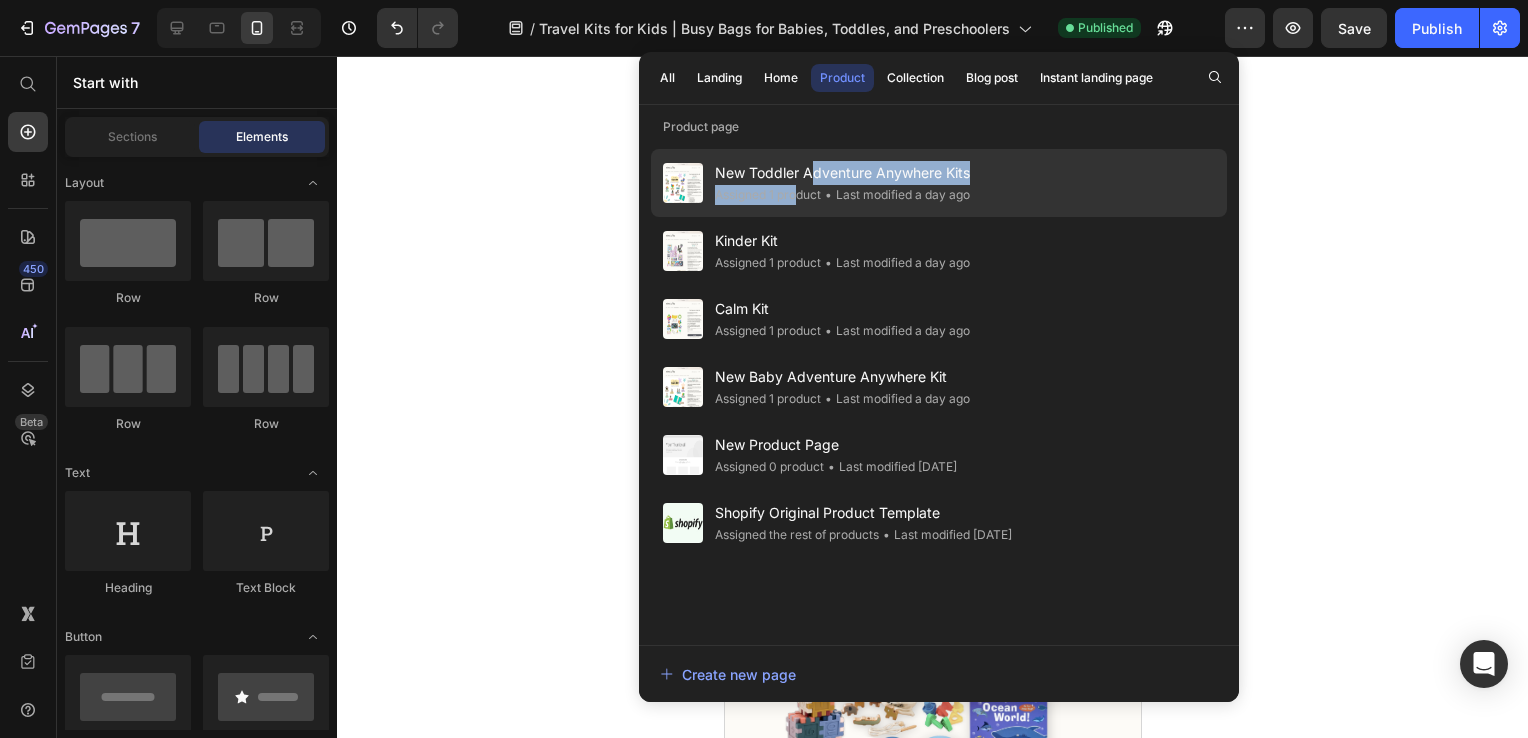 drag, startPoint x: 808, startPoint y: 178, endPoint x: 800, endPoint y: 186, distance: 11.313708 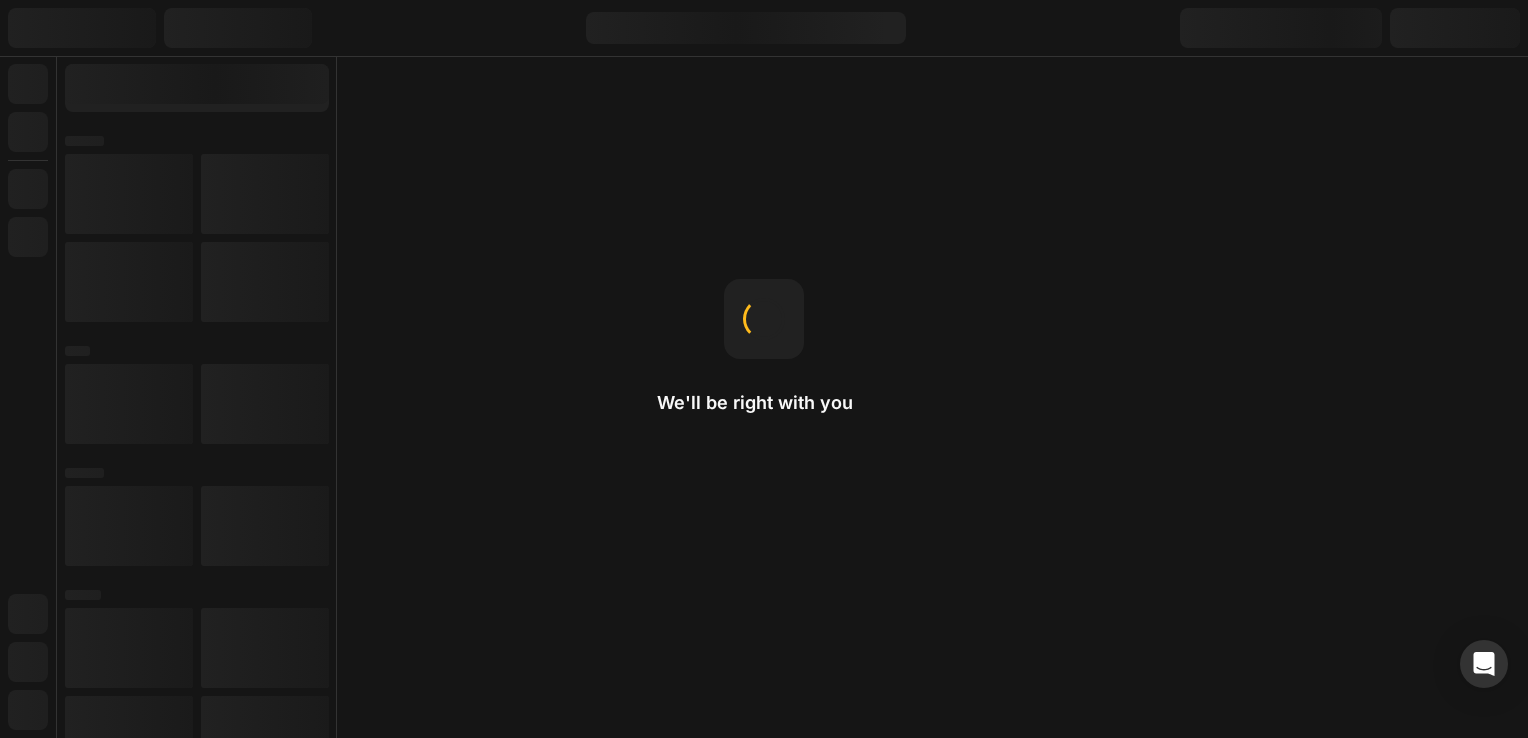 scroll, scrollTop: 0, scrollLeft: 0, axis: both 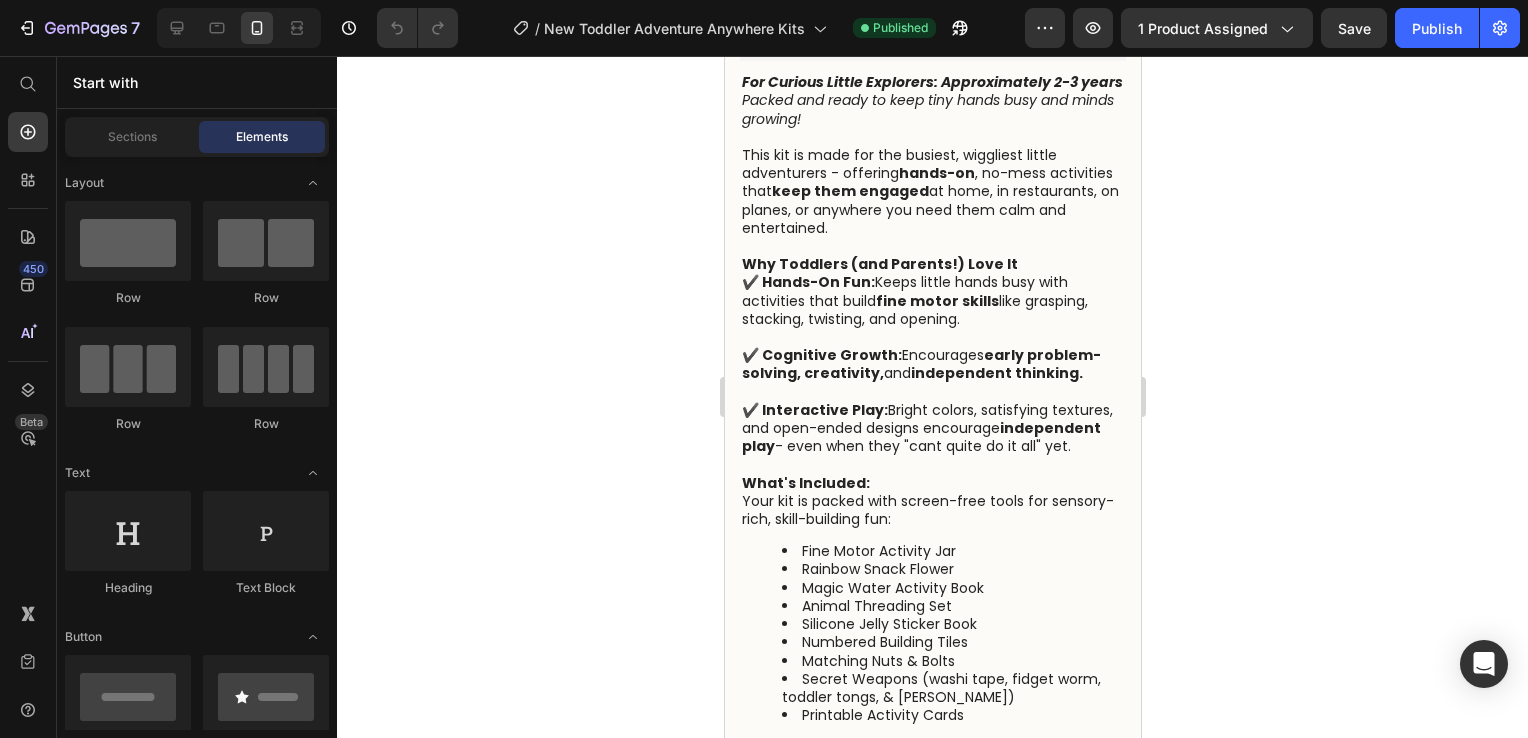 click 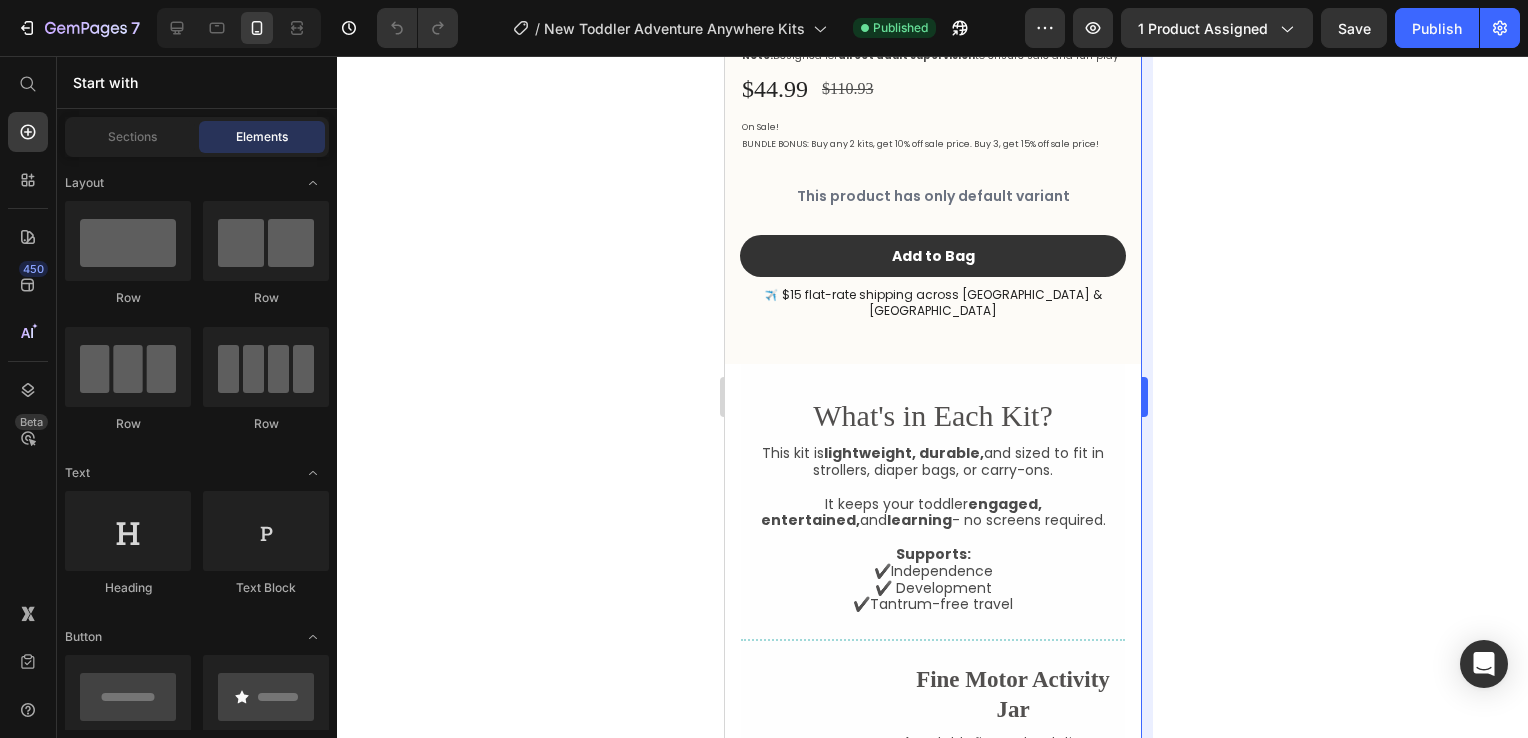 scroll, scrollTop: 1377, scrollLeft: 0, axis: vertical 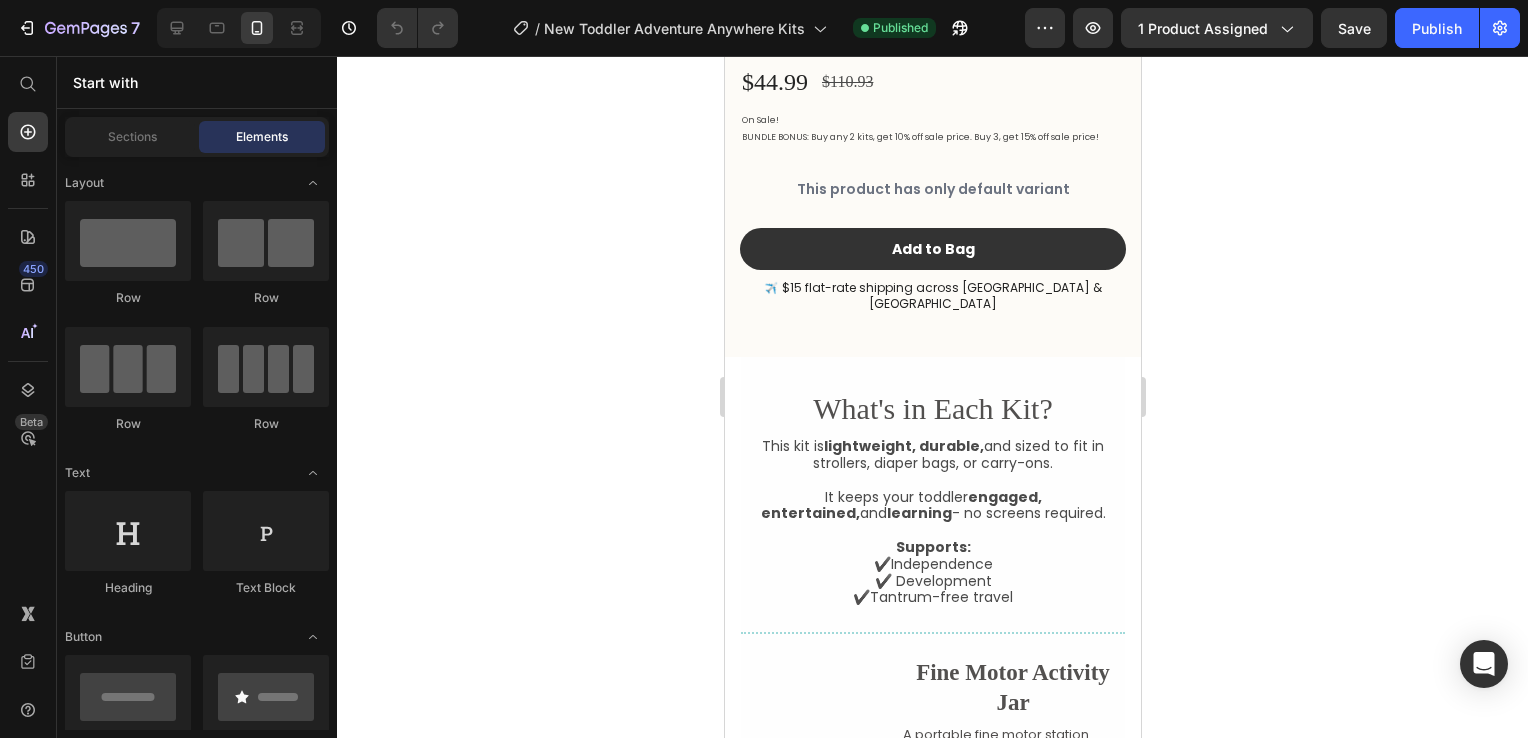 click 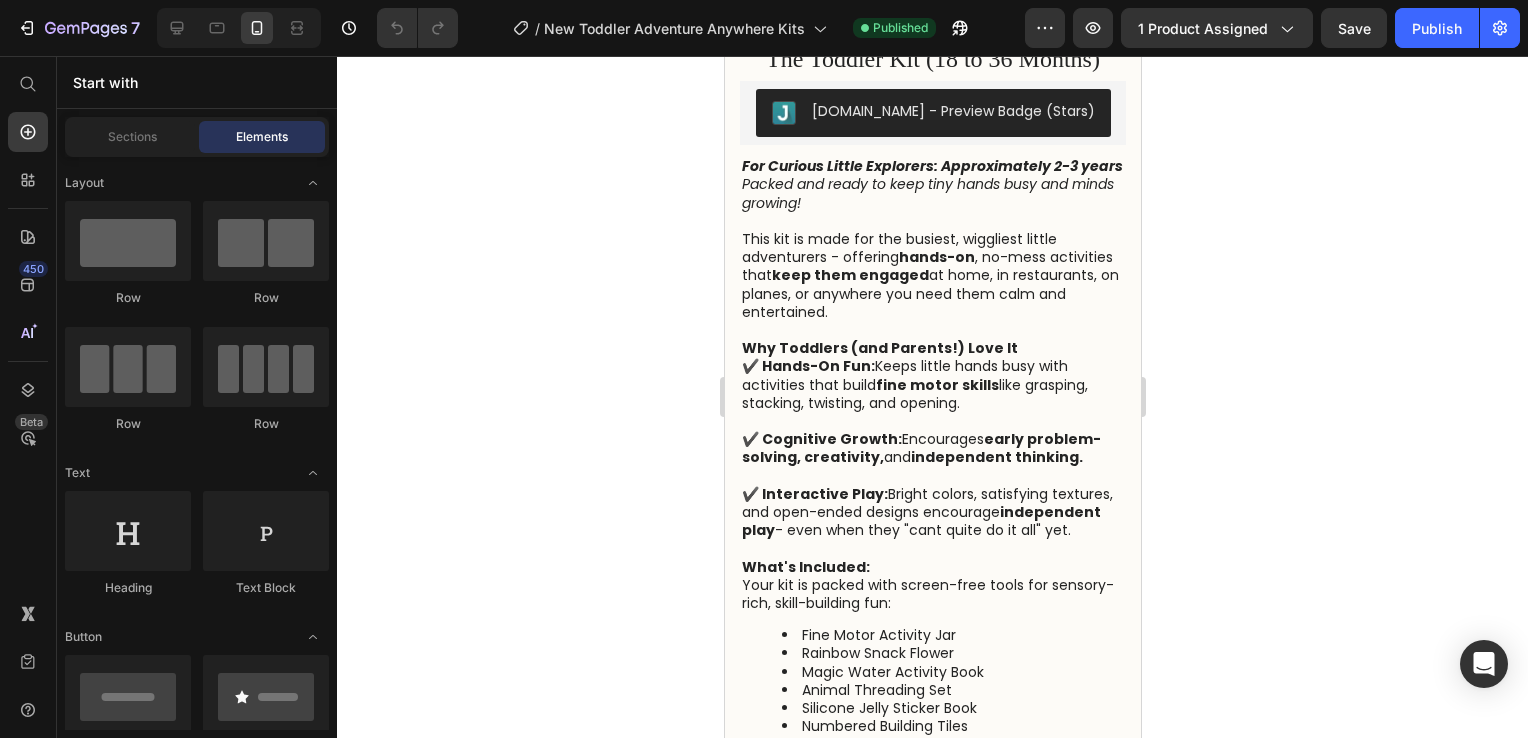 scroll, scrollTop: 485, scrollLeft: 0, axis: vertical 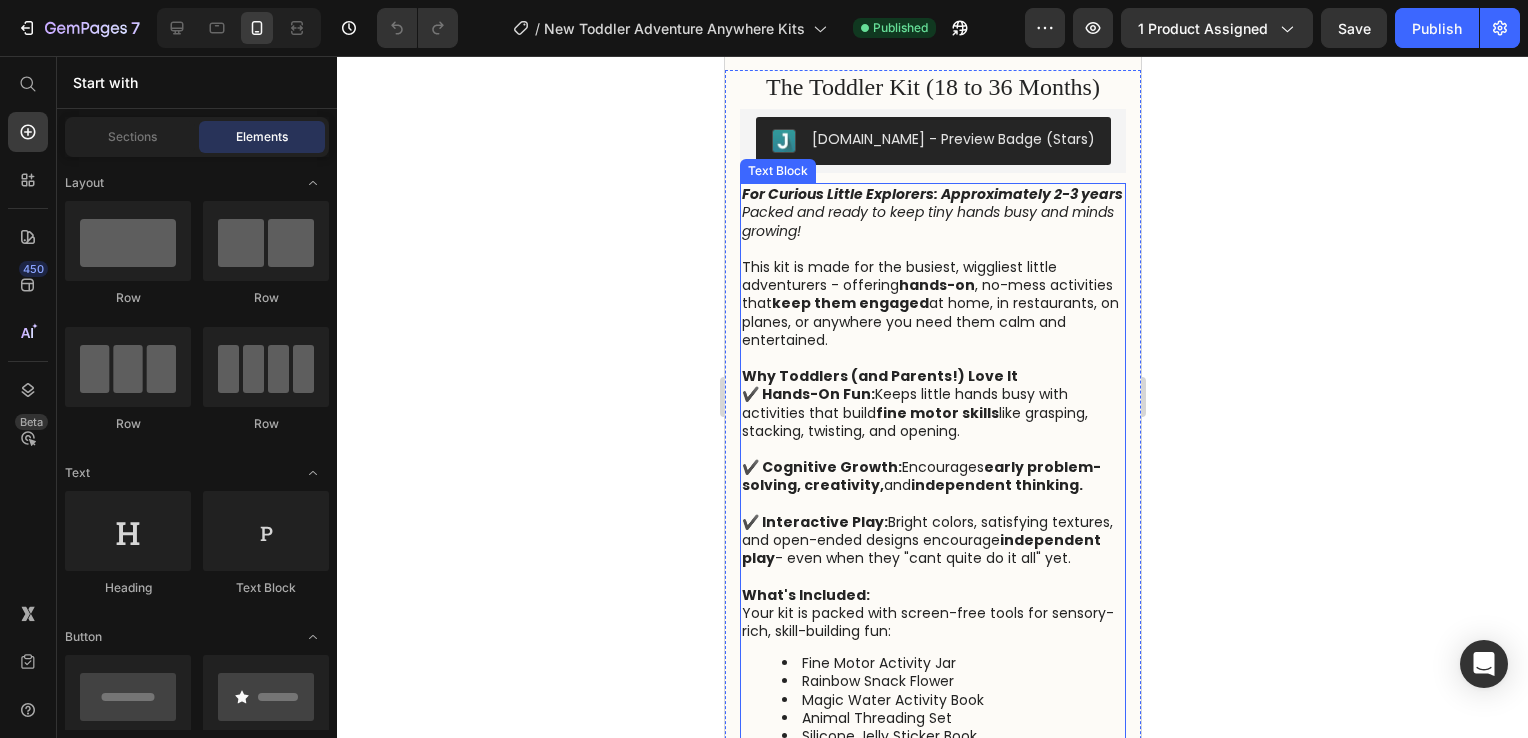 click on "hands-on" at bounding box center (936, 285) 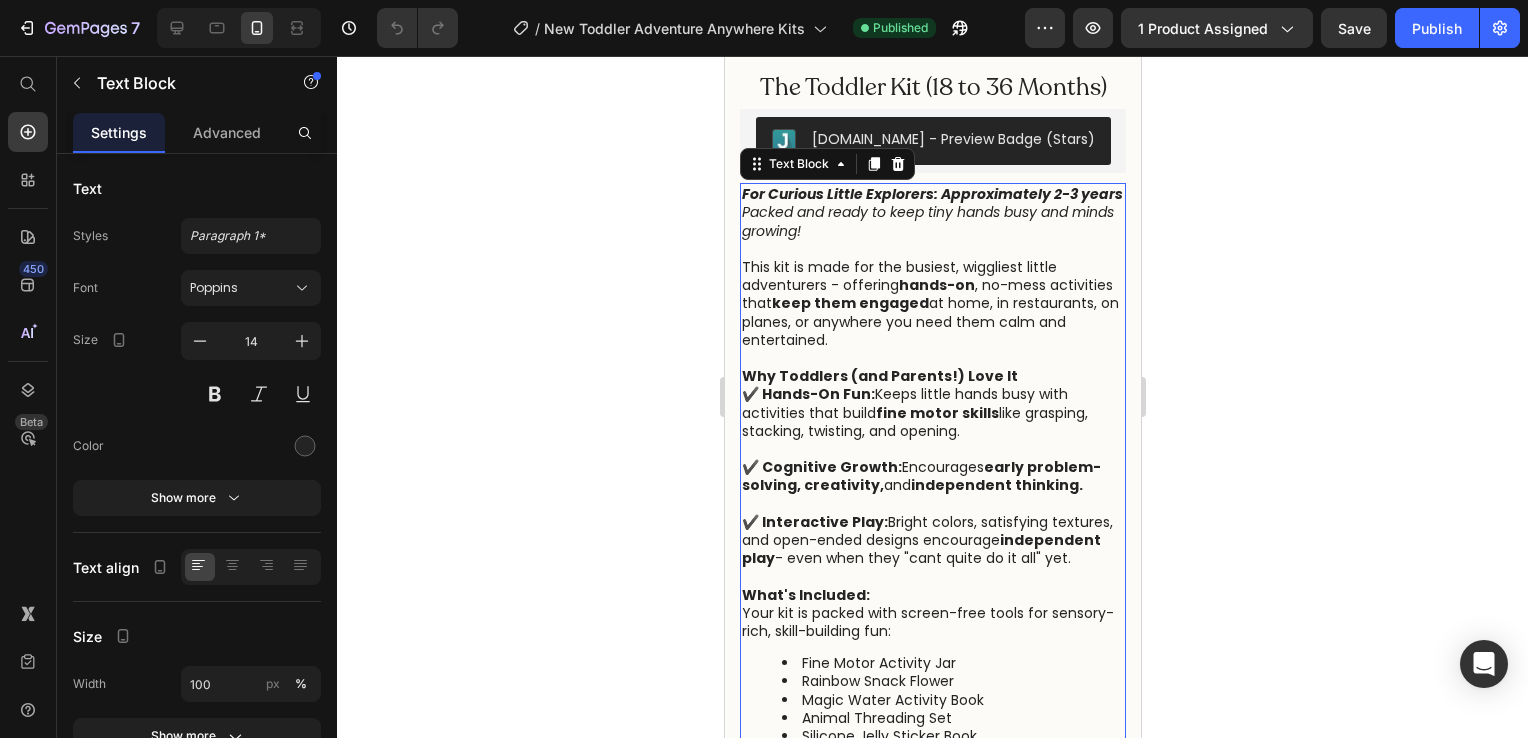 scroll, scrollTop: 482, scrollLeft: 0, axis: vertical 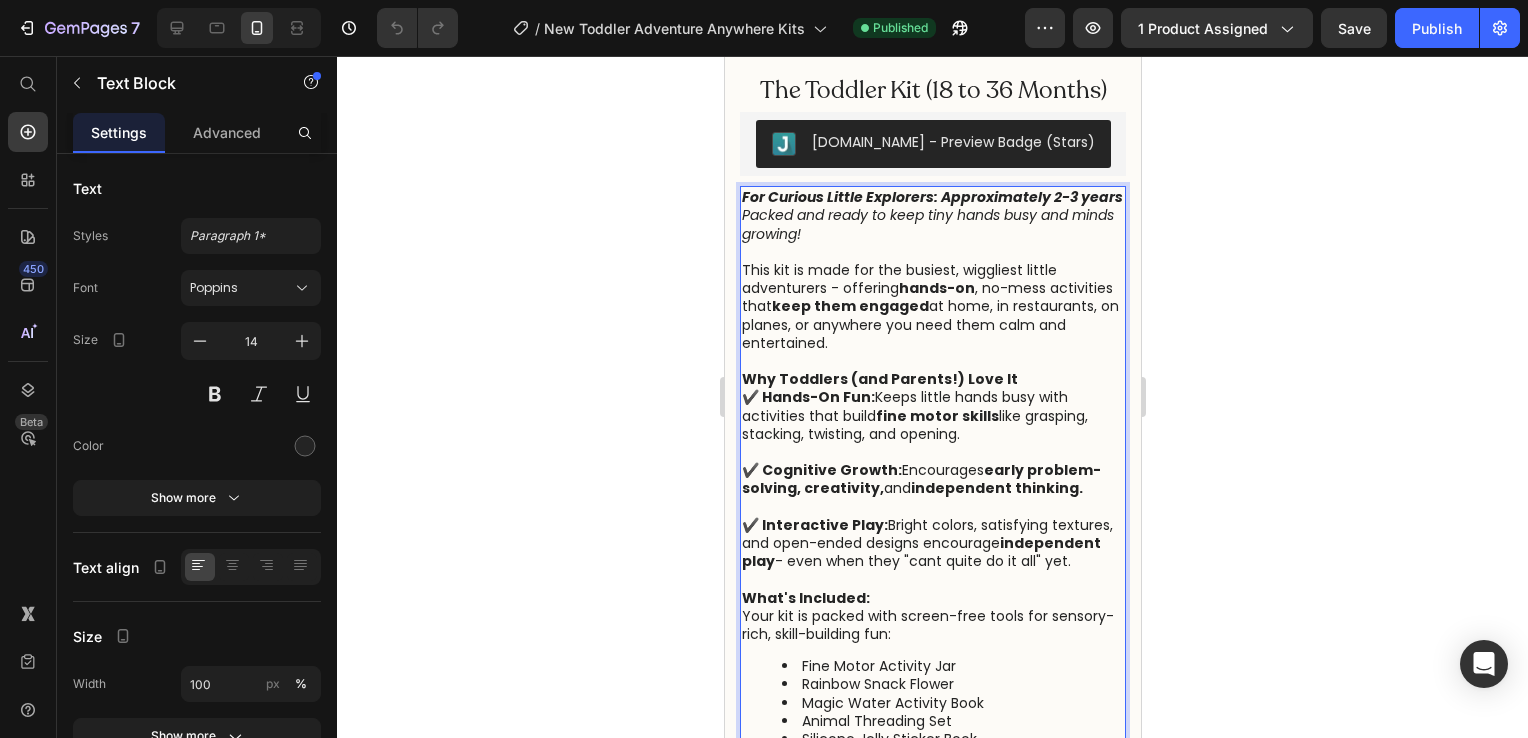 click at bounding box center (932, 361) 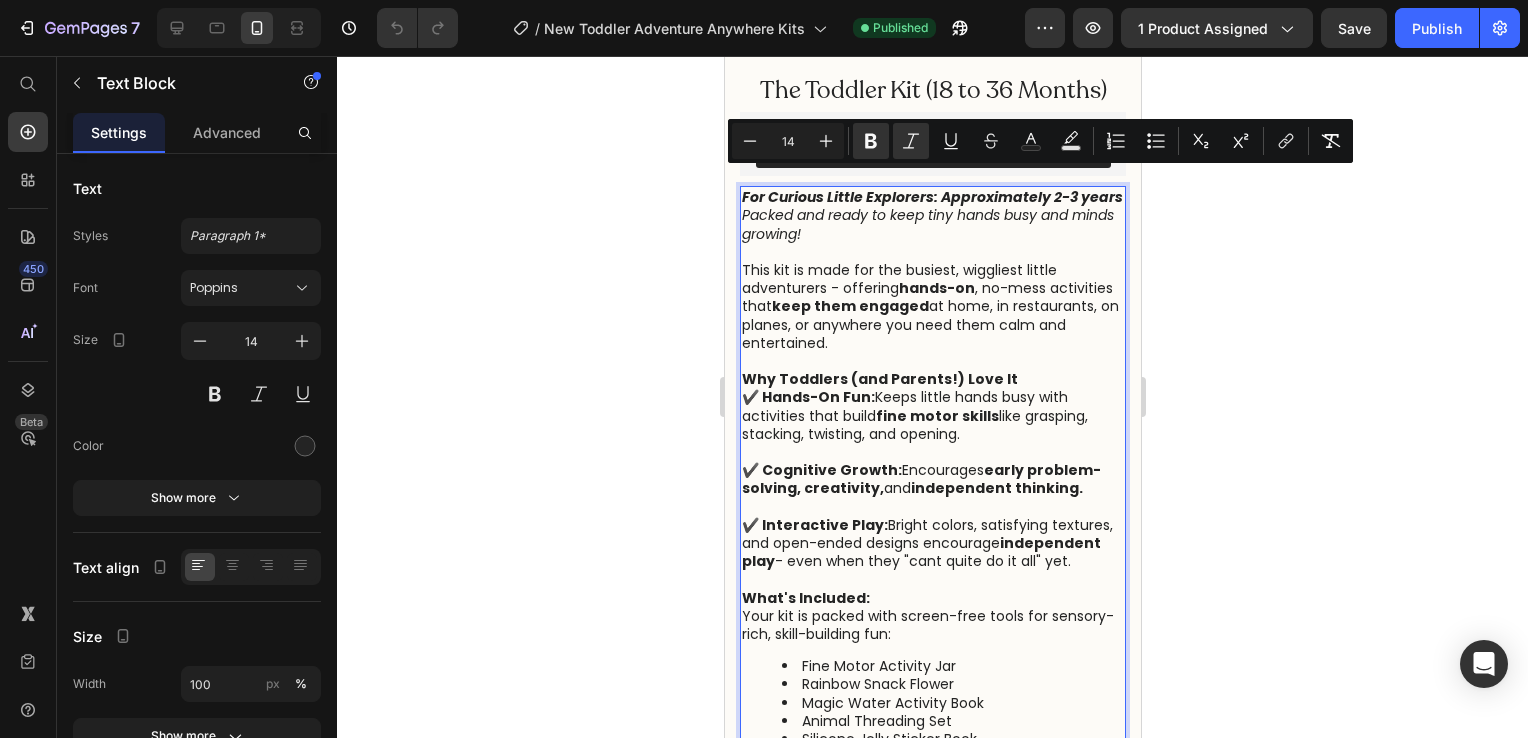 drag, startPoint x: 832, startPoint y: 346, endPoint x: 741, endPoint y: 182, distance: 187.55533 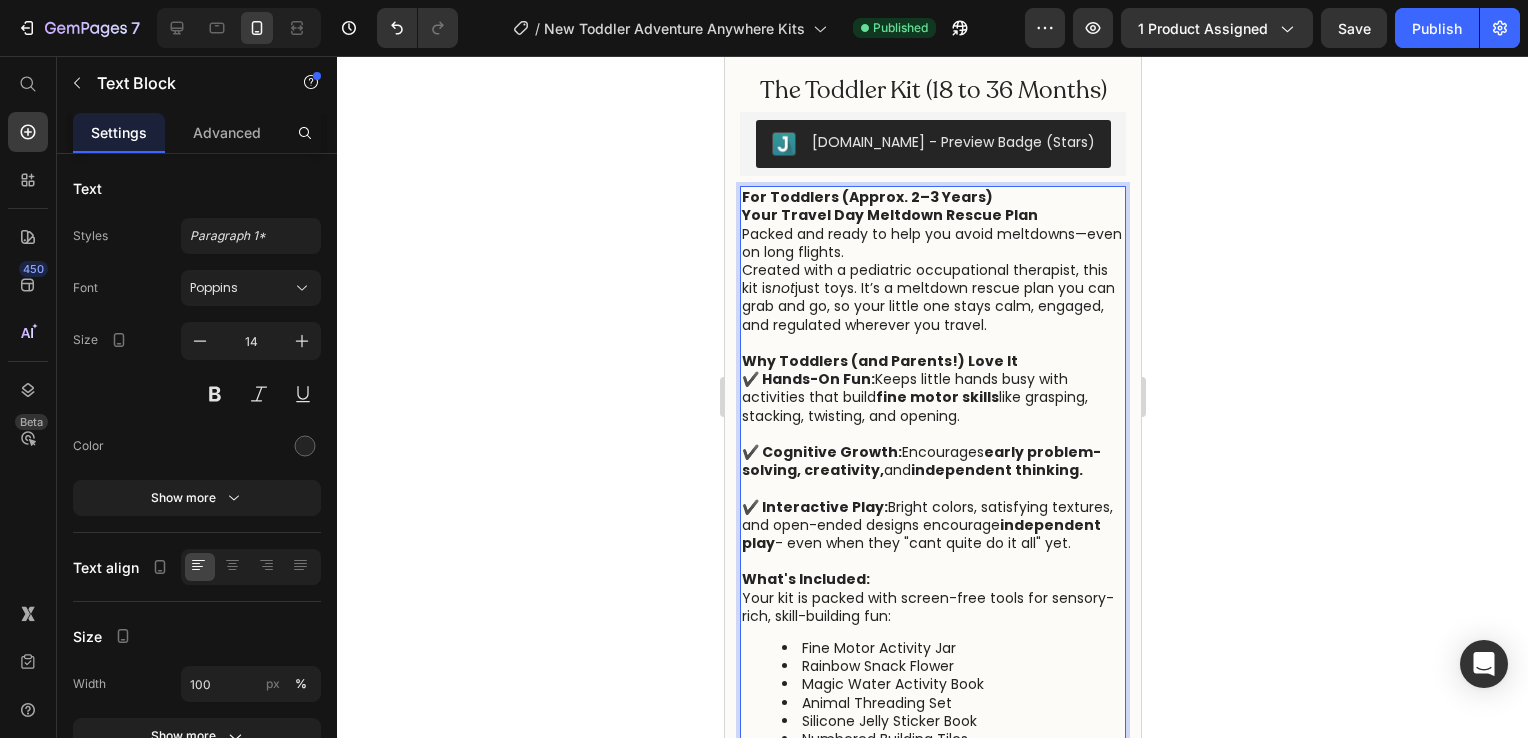 click on "Your Travel Day Meltdown Rescue Plan" at bounding box center [889, 215] 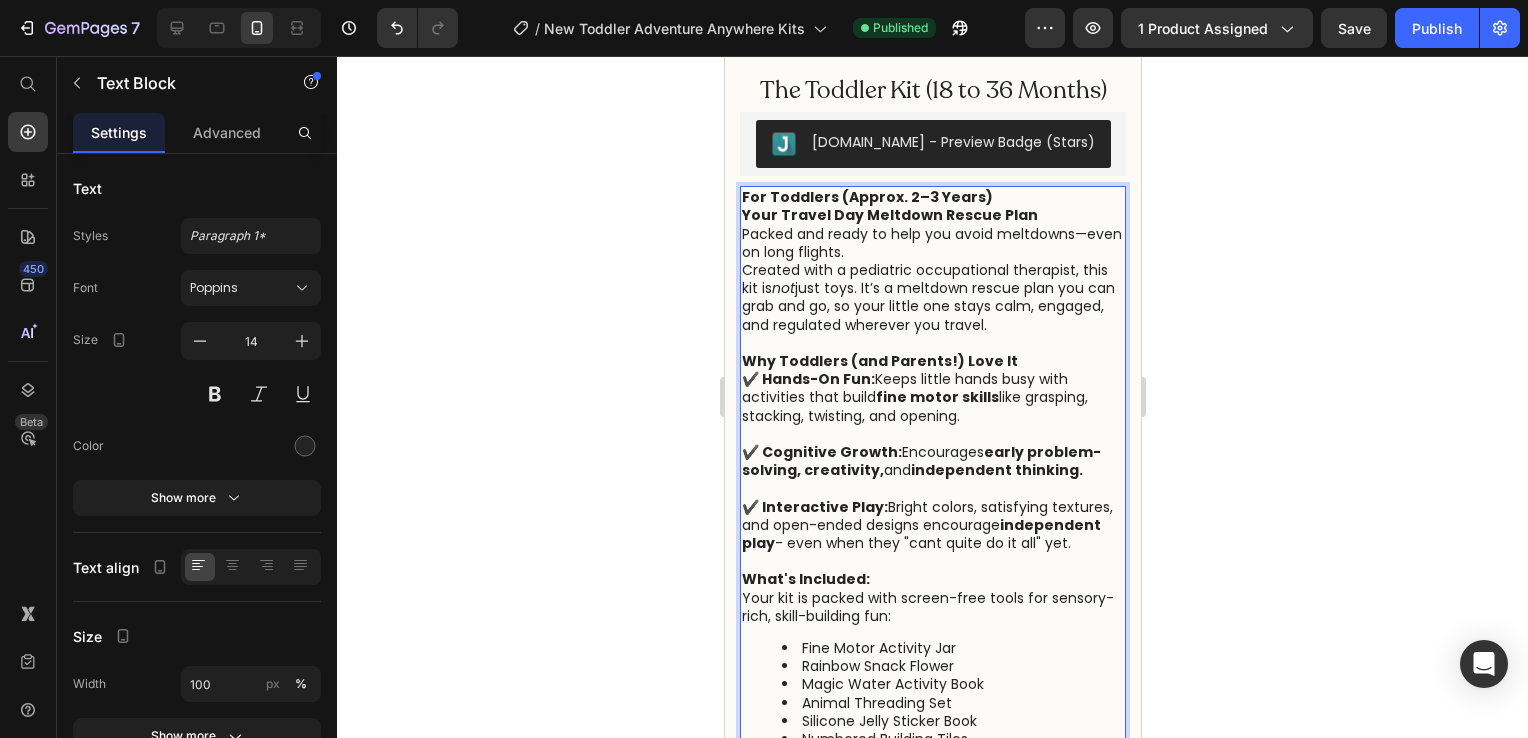 click on "Your Travel Day Meltdown Rescue Plan" at bounding box center (889, 215) 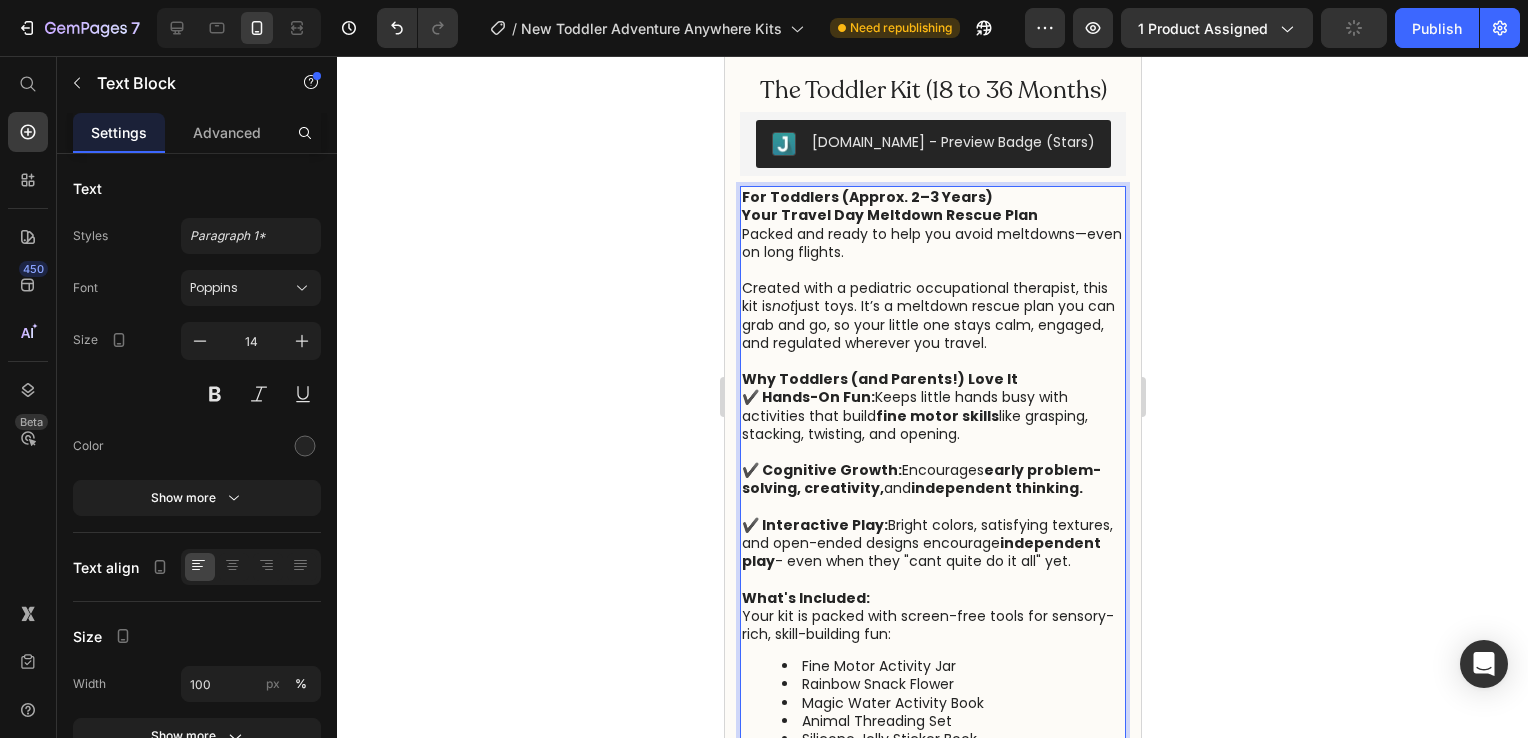 click on "For Toddlers (Approx. 2–3 Years) Your Travel Day Meltdown Rescue Plan" at bounding box center [932, 206] 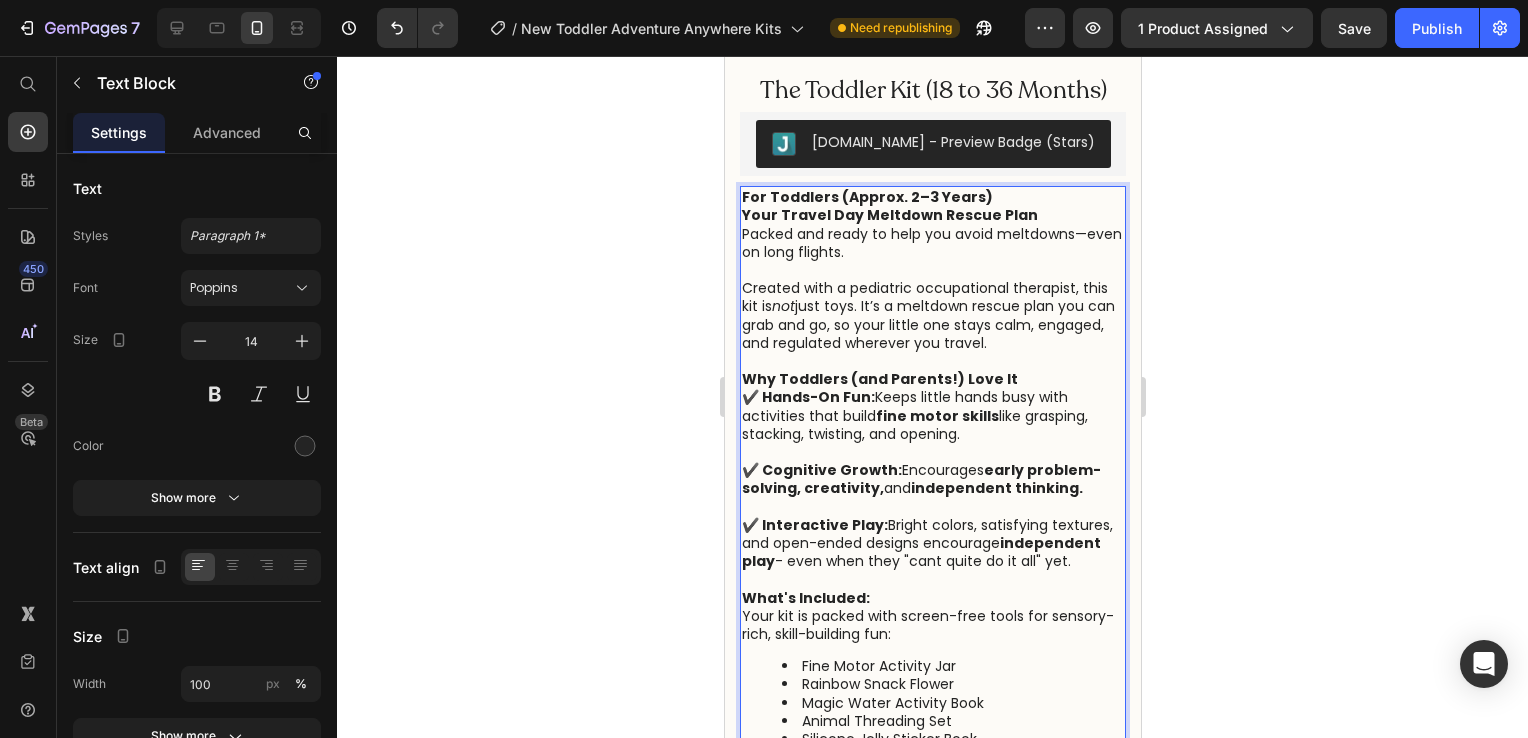 click on "Created with a pediatric occupational therapist, this kit is  not  just toys. It’s a meltdown rescue plan you can grab and go, so your little one stays calm, engaged, and regulated wherever you travel." at bounding box center [932, 315] 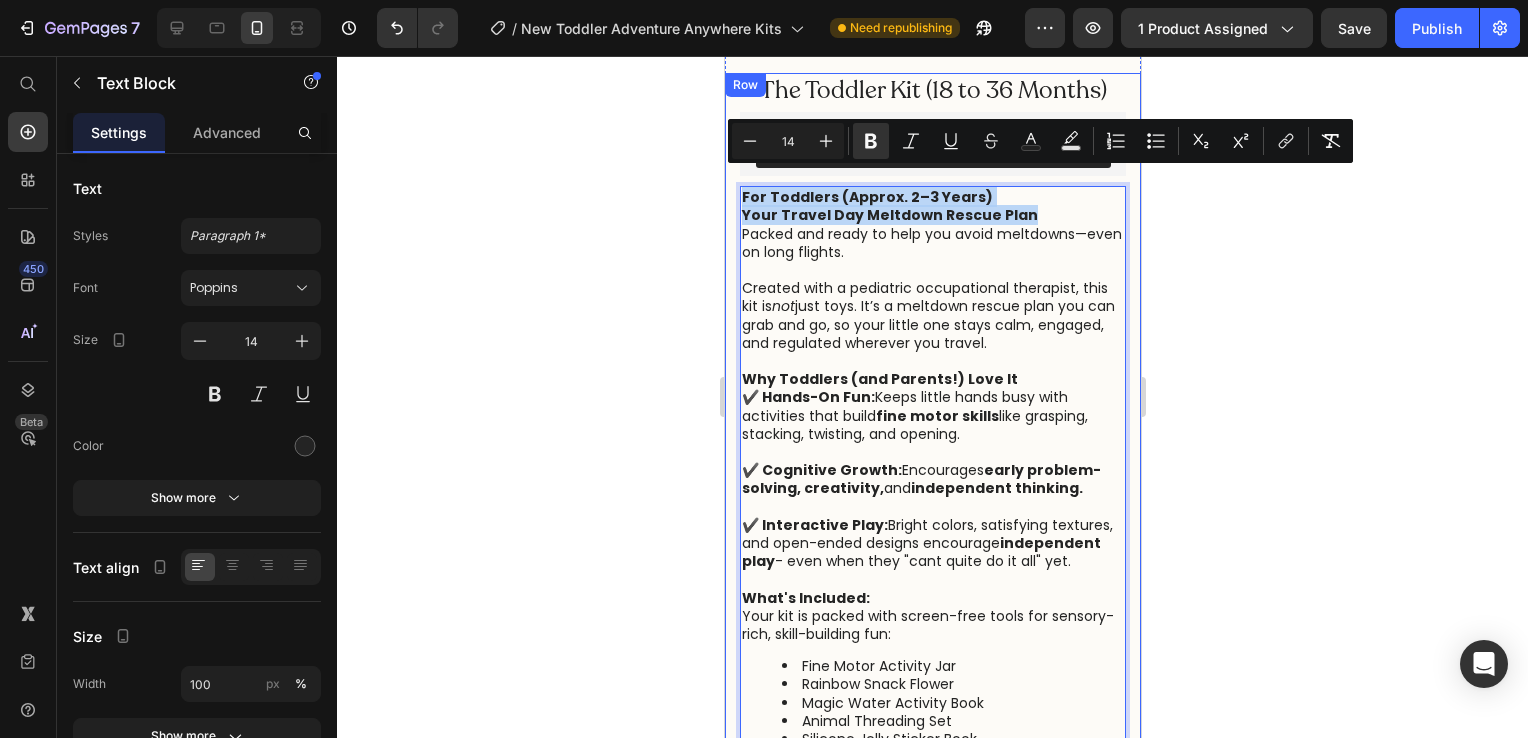drag, startPoint x: 1029, startPoint y: 198, endPoint x: 735, endPoint y: 179, distance: 294.6133 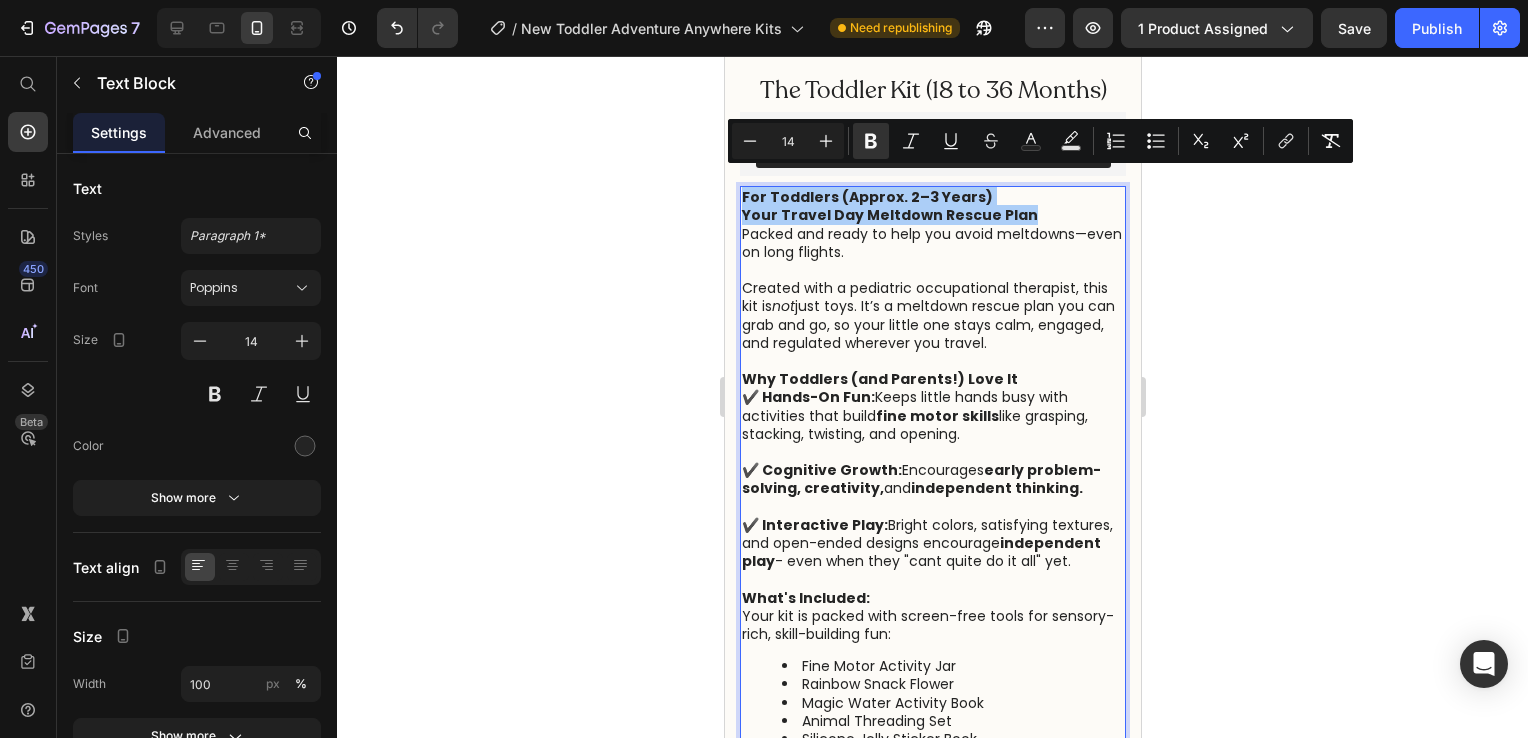 click 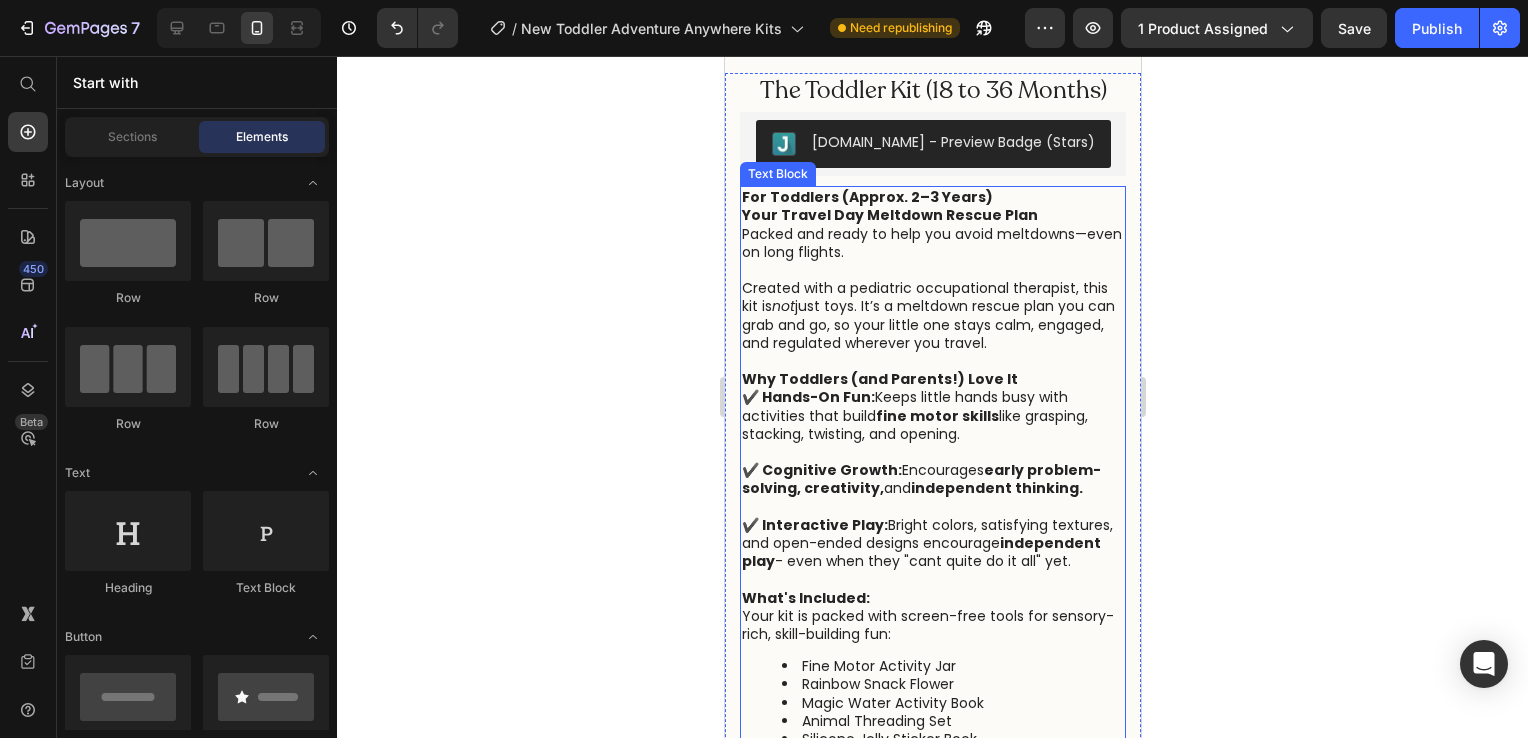 click on "Why Toddlers (and Parents!) Love It" at bounding box center (879, 379) 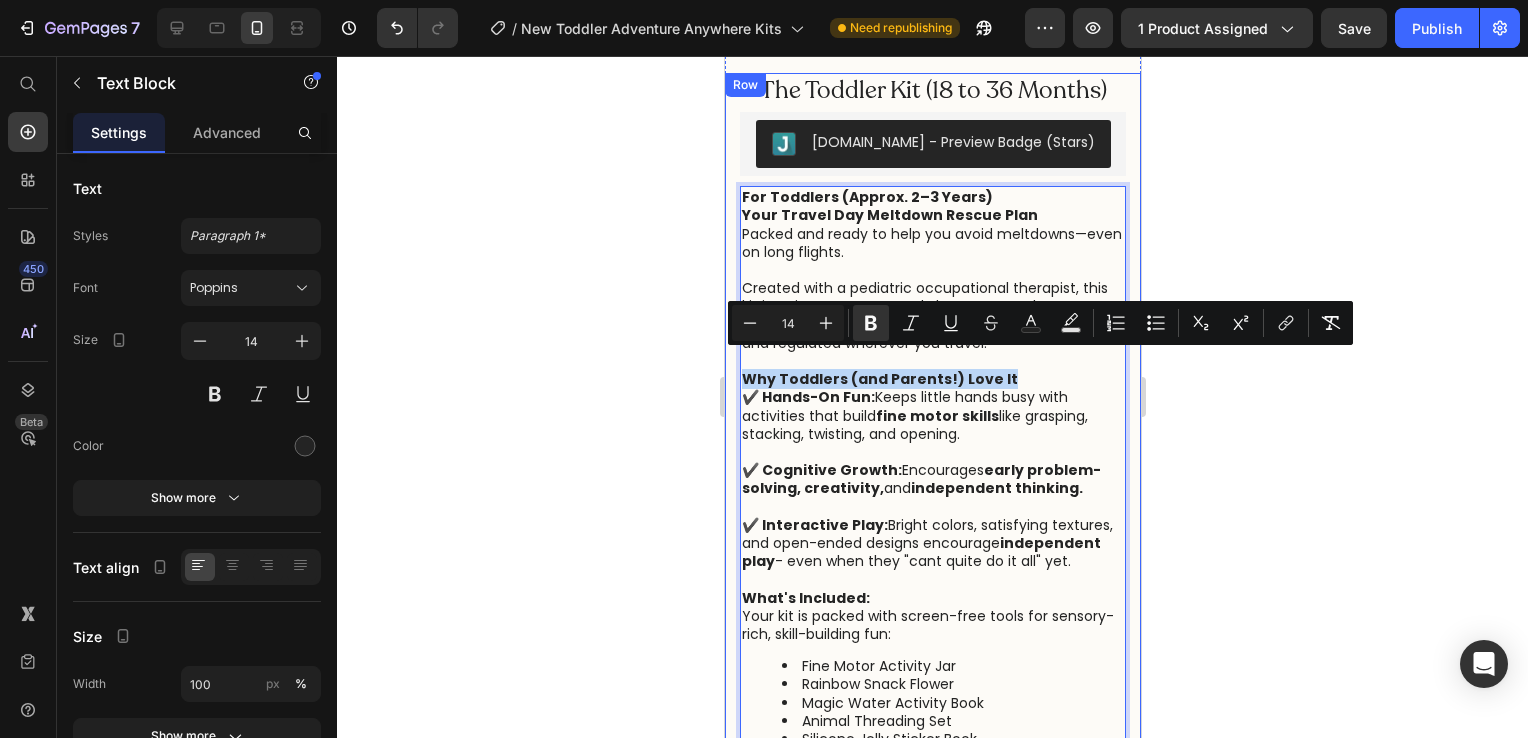 drag, startPoint x: 999, startPoint y: 361, endPoint x: 734, endPoint y: 362, distance: 265.0019 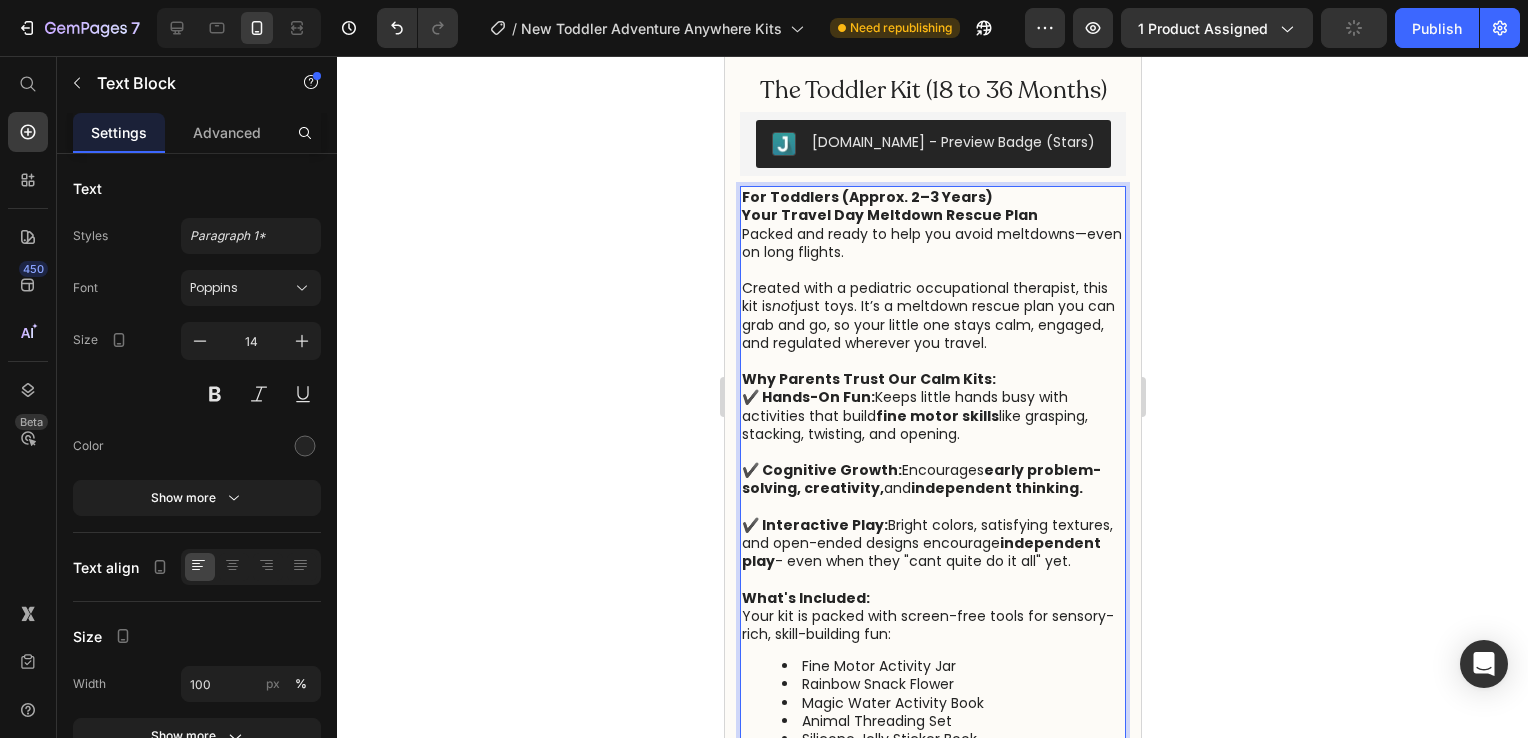 click on "✔️ Hands-On Fun:  Keeps little hands busy with activities that build  fine motor skills  like grasping, stacking, twisting, and opening." at bounding box center [932, 415] 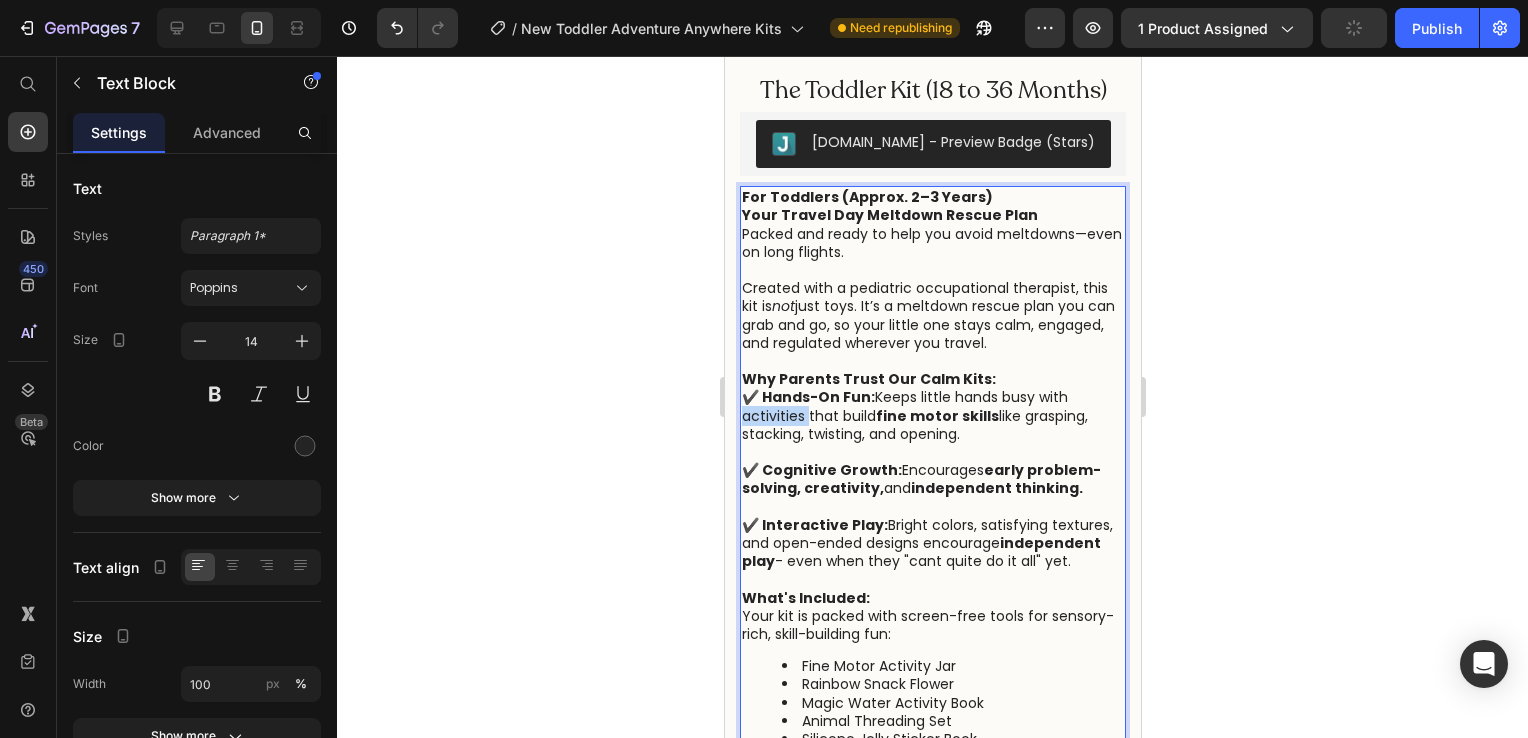 click on "✔️ Hands-On Fun:  Keeps little hands busy with activities that build  fine motor skills  like grasping, stacking, twisting, and opening." at bounding box center [932, 415] 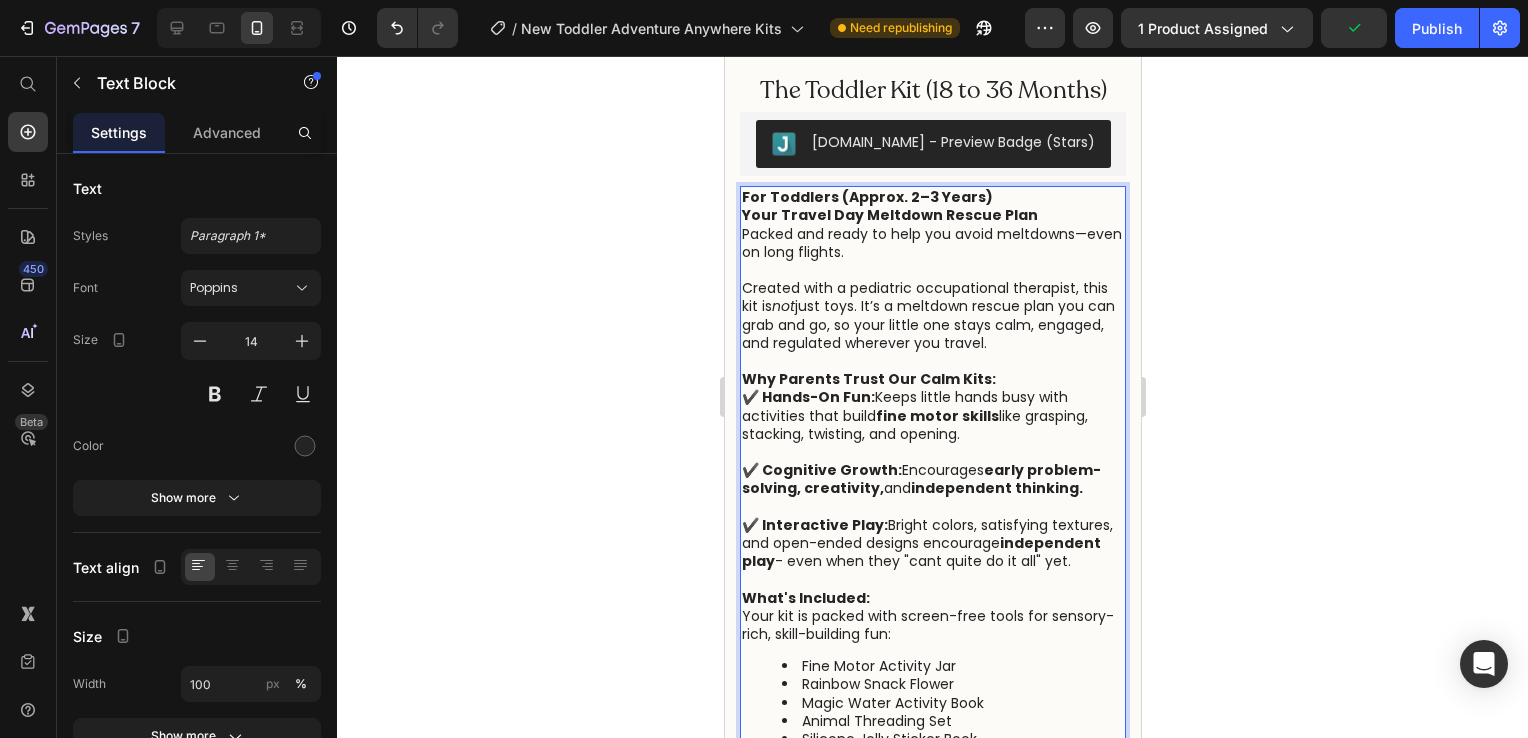 click on "✔️ Hands-On Fun:  Keeps little hands busy with activities that build  fine motor skills  like grasping, stacking, twisting, and opening." at bounding box center (932, 415) 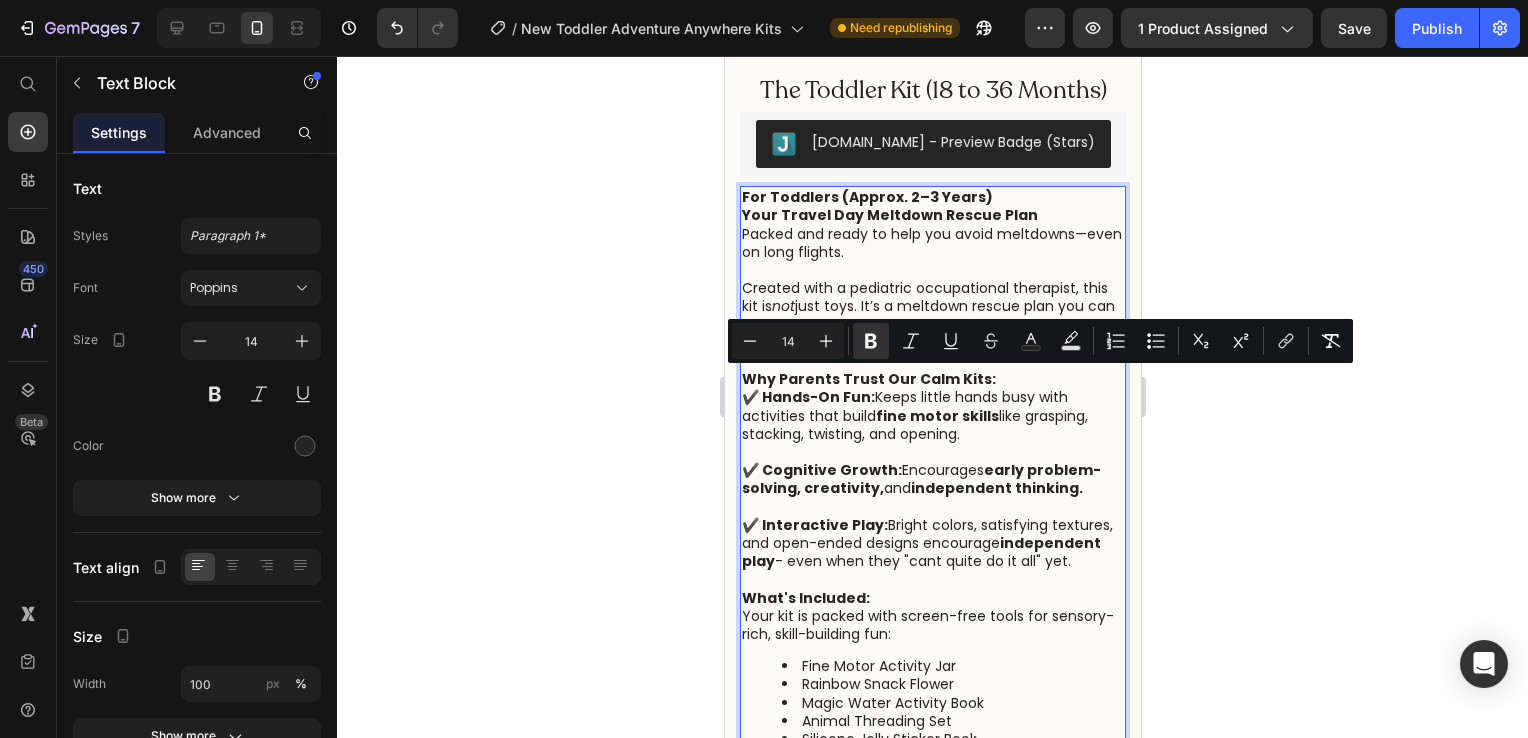 drag, startPoint x: 963, startPoint y: 422, endPoint x: 764, endPoint y: 384, distance: 202.59566 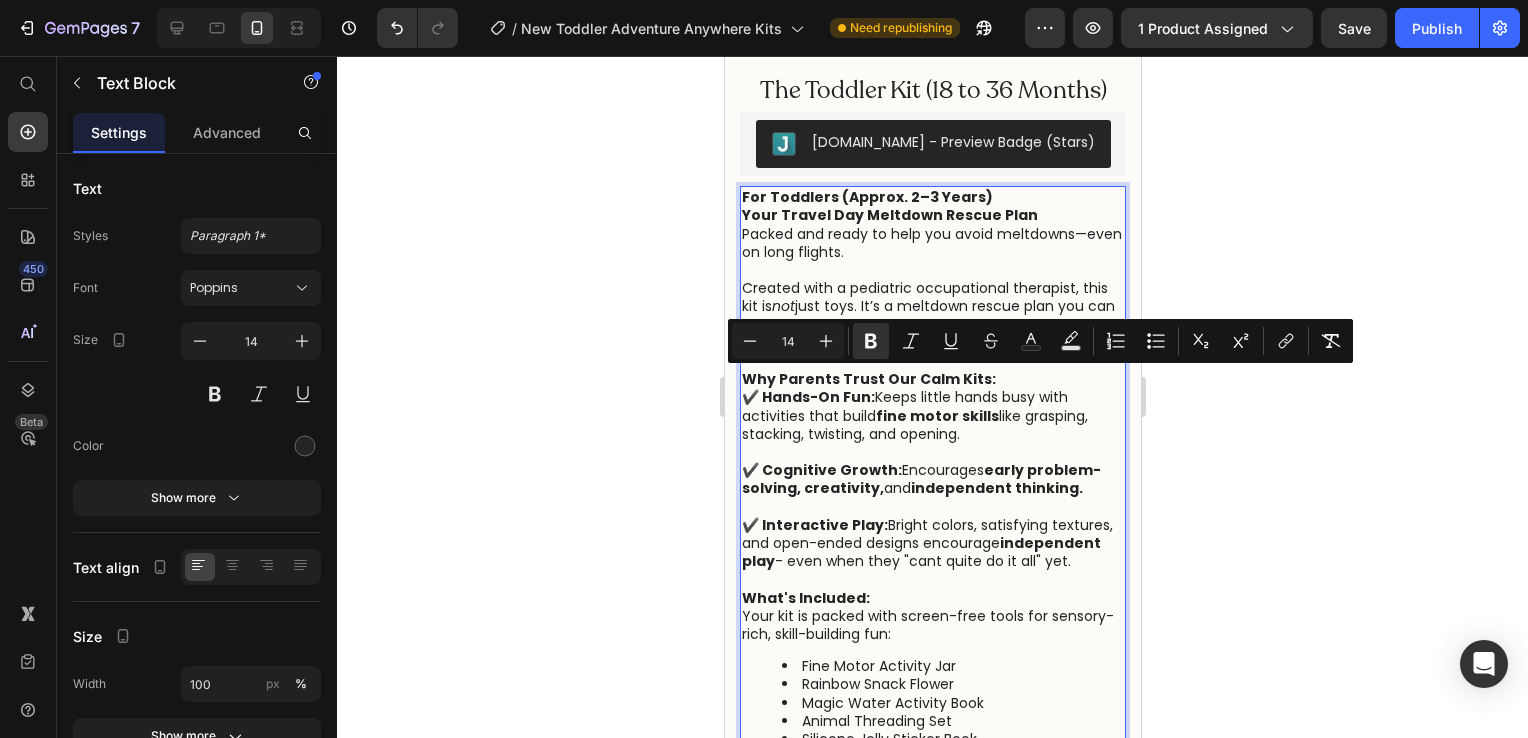 drag, startPoint x: 967, startPoint y: 422, endPoint x: 765, endPoint y: 379, distance: 206.52603 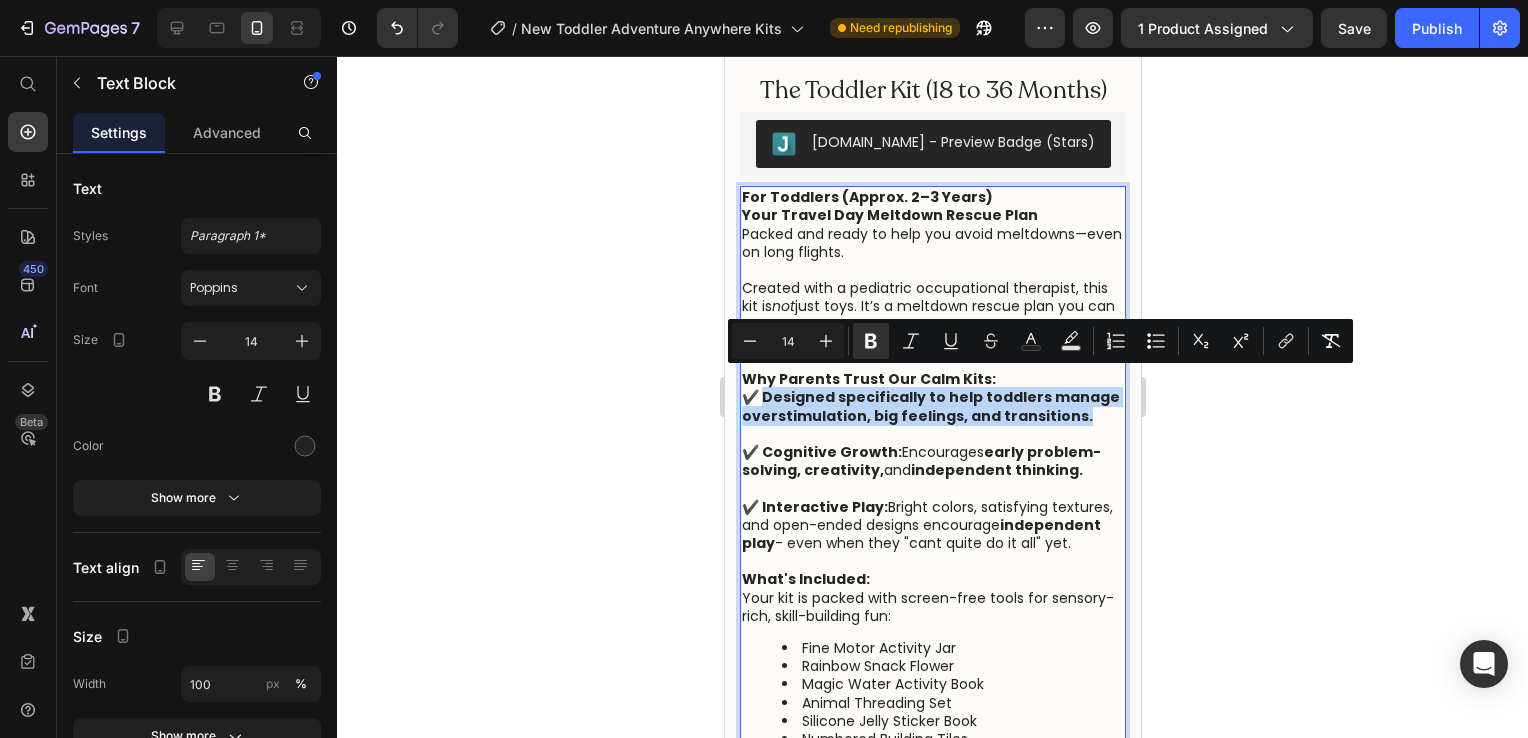 drag, startPoint x: 762, startPoint y: 382, endPoint x: 1077, endPoint y: 400, distance: 315.51385 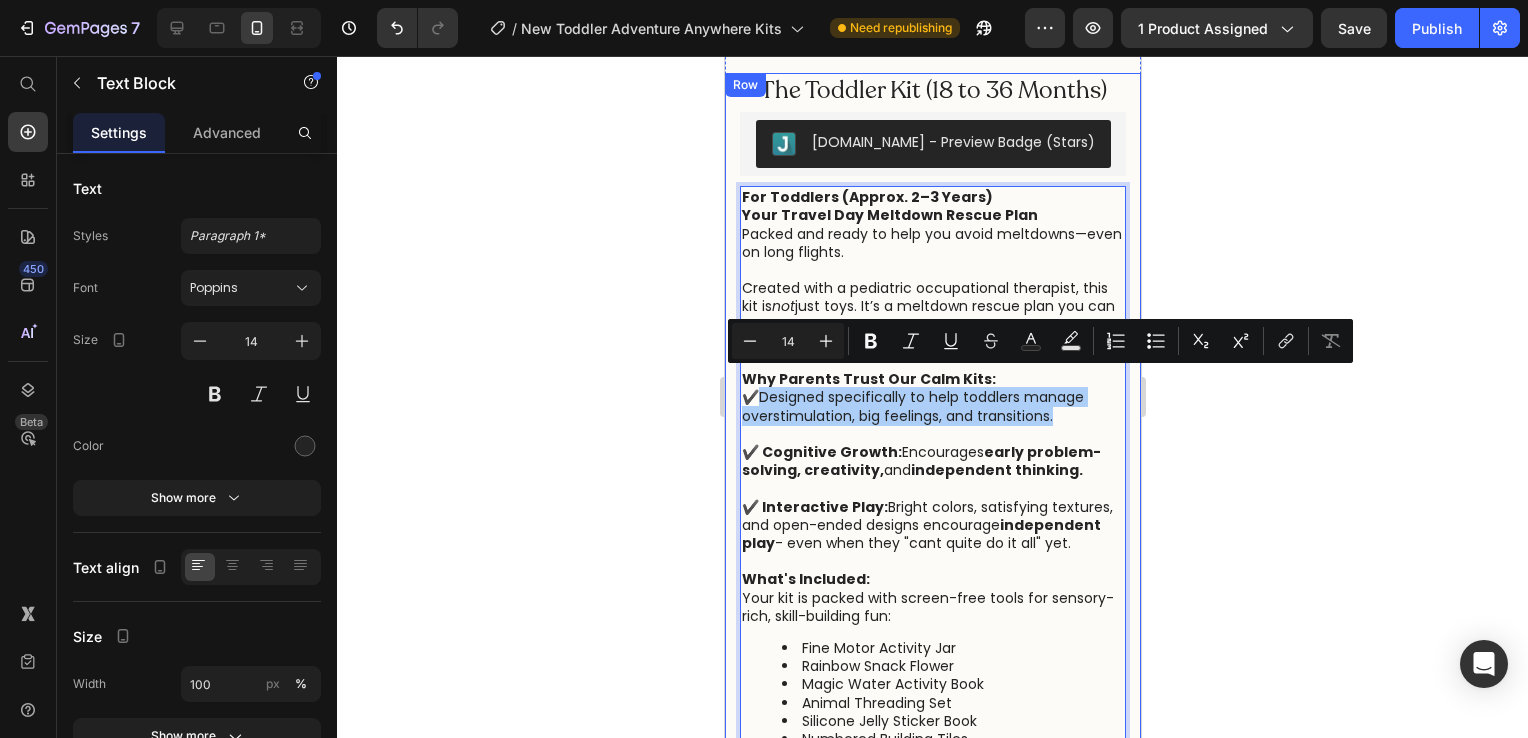 click 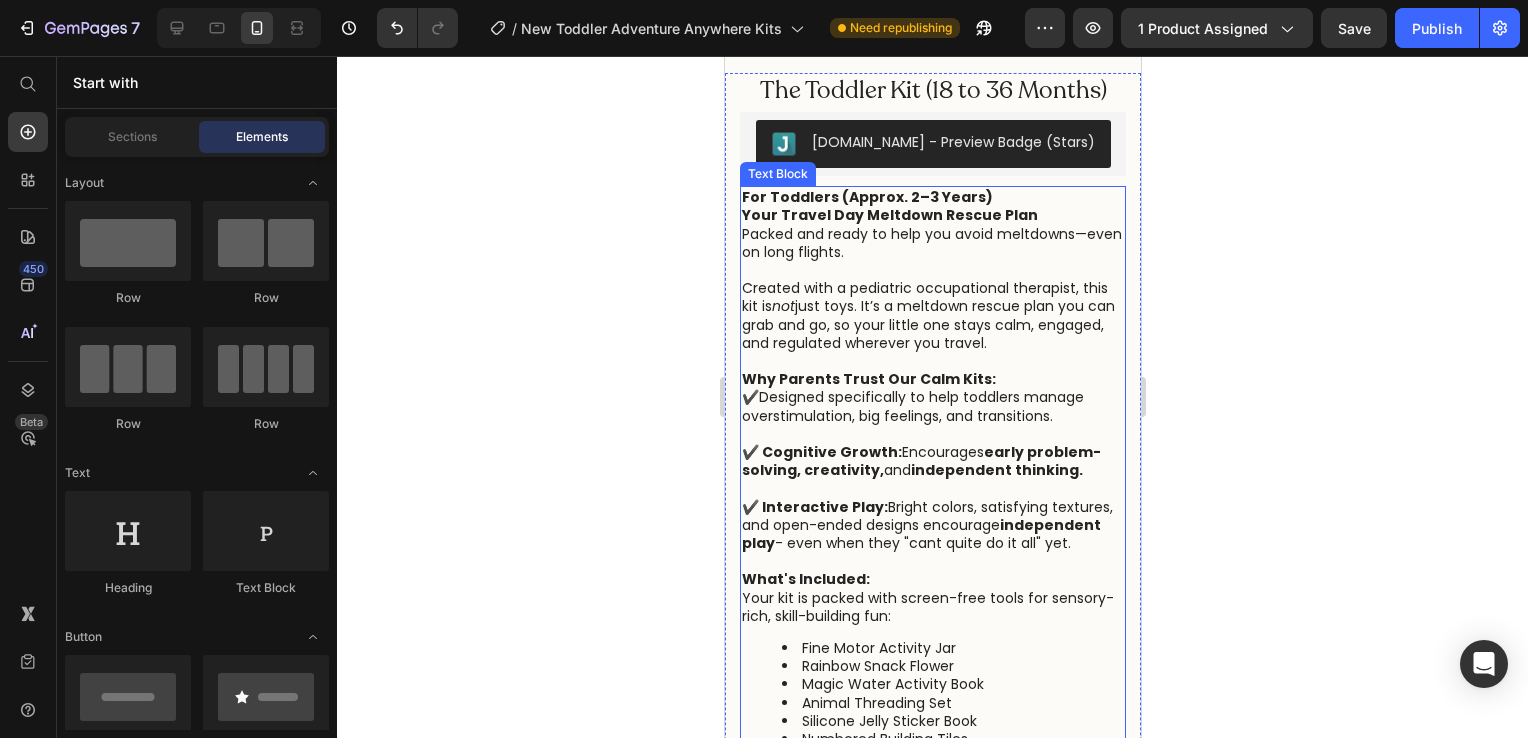 click on "early problem-solving, creativity," at bounding box center (920, 461) 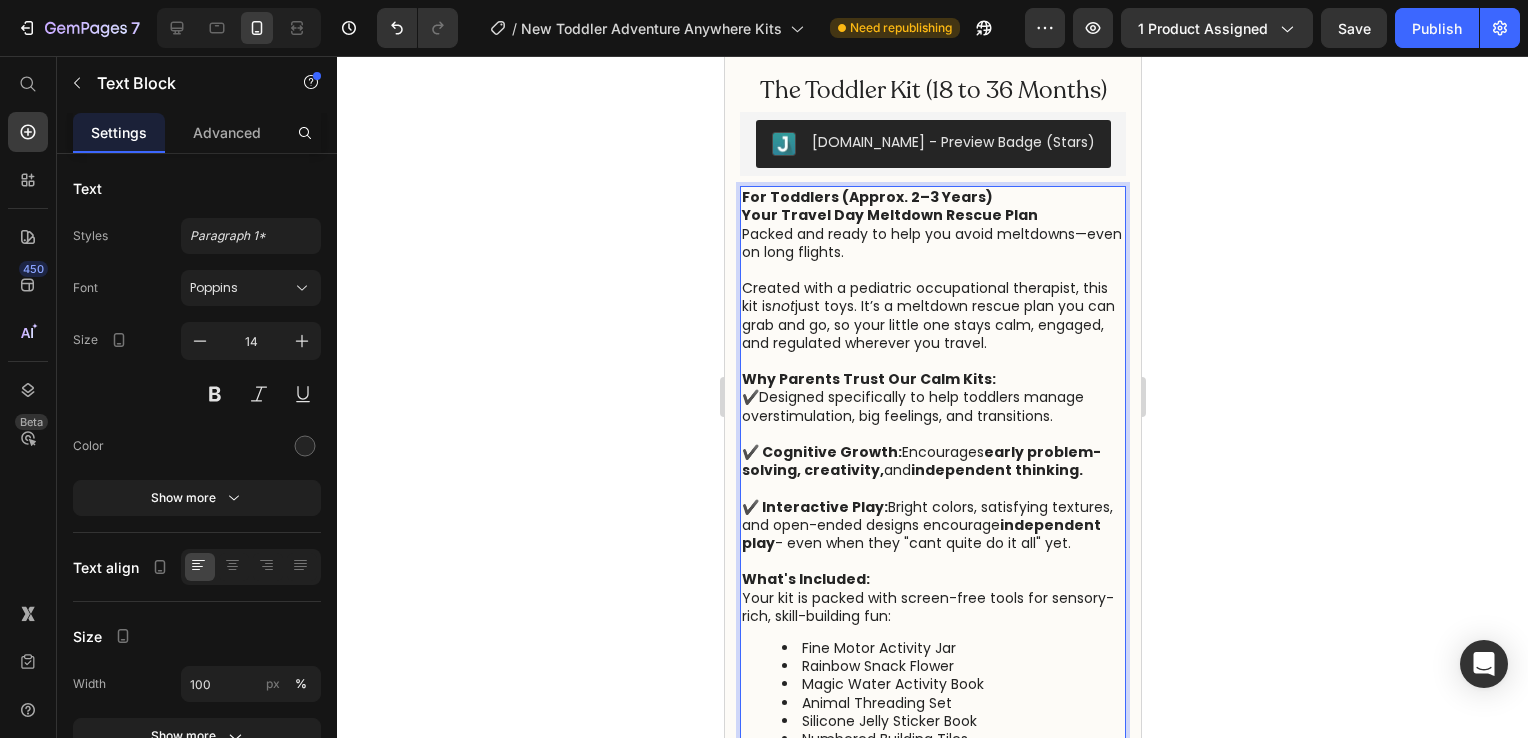 click on "✔️ Cognitive Growth:  Encourages  early problem-solving, creativity,  and  independent thinking." at bounding box center [932, 461] 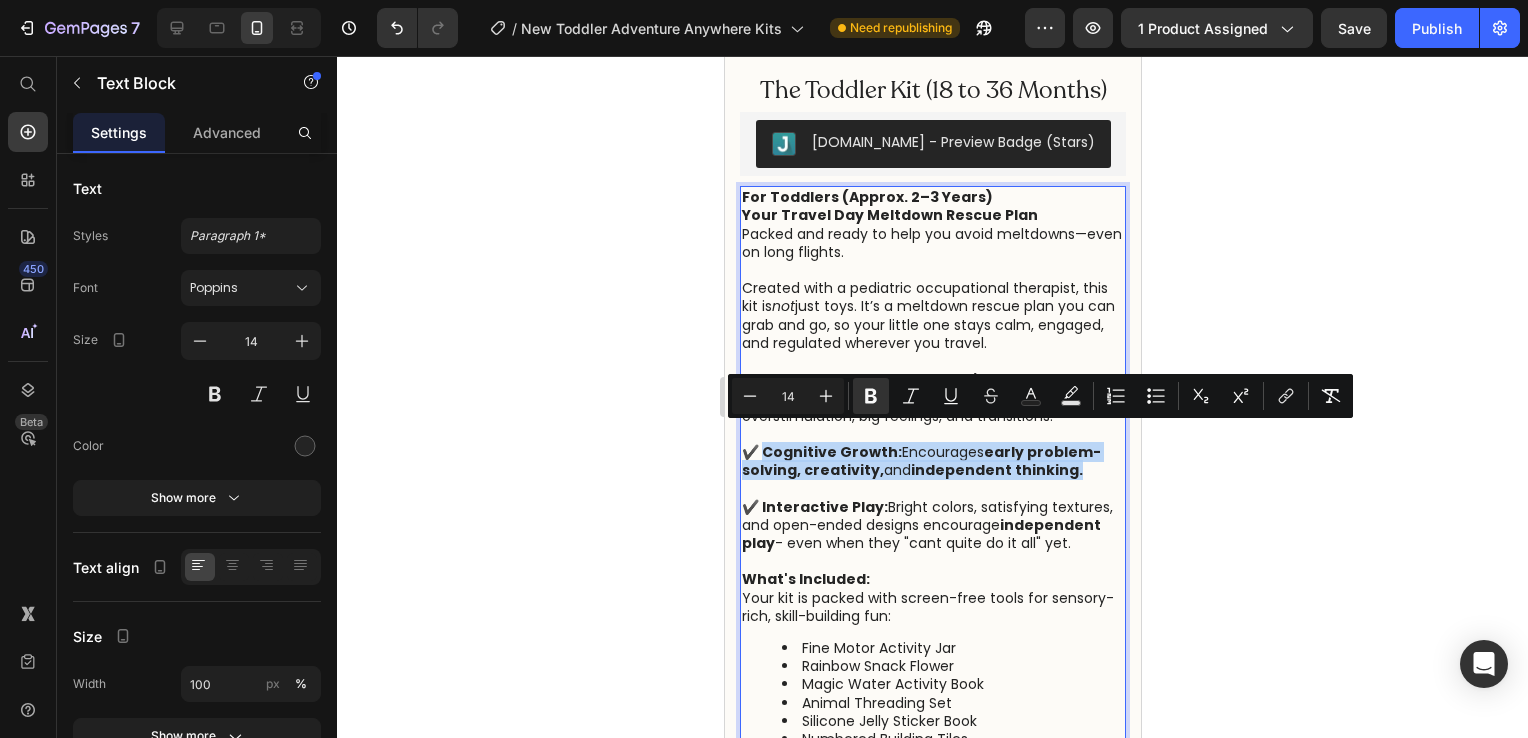drag, startPoint x: 1076, startPoint y: 454, endPoint x: 763, endPoint y: 434, distance: 313.63834 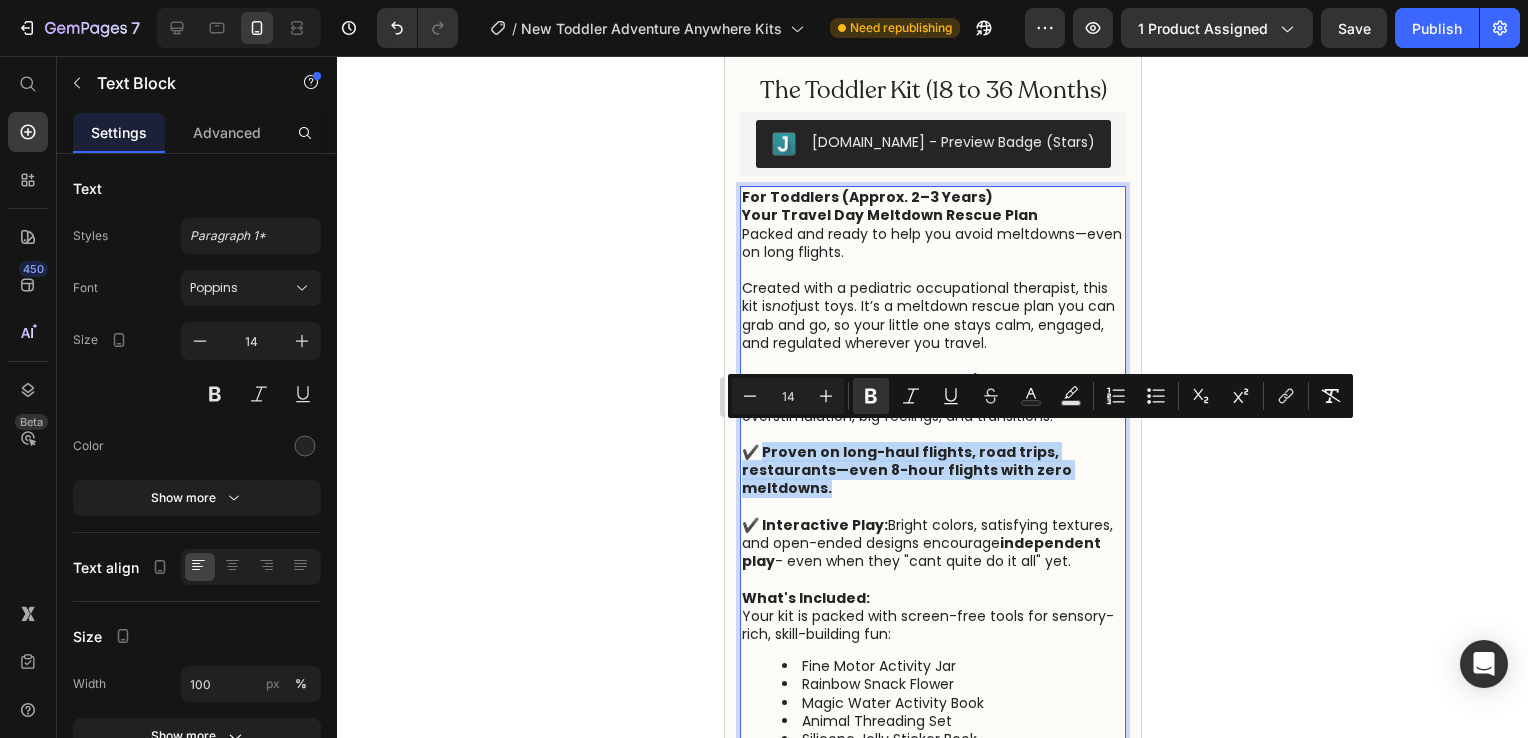drag, startPoint x: 833, startPoint y: 471, endPoint x: 764, endPoint y: 433, distance: 78.77182 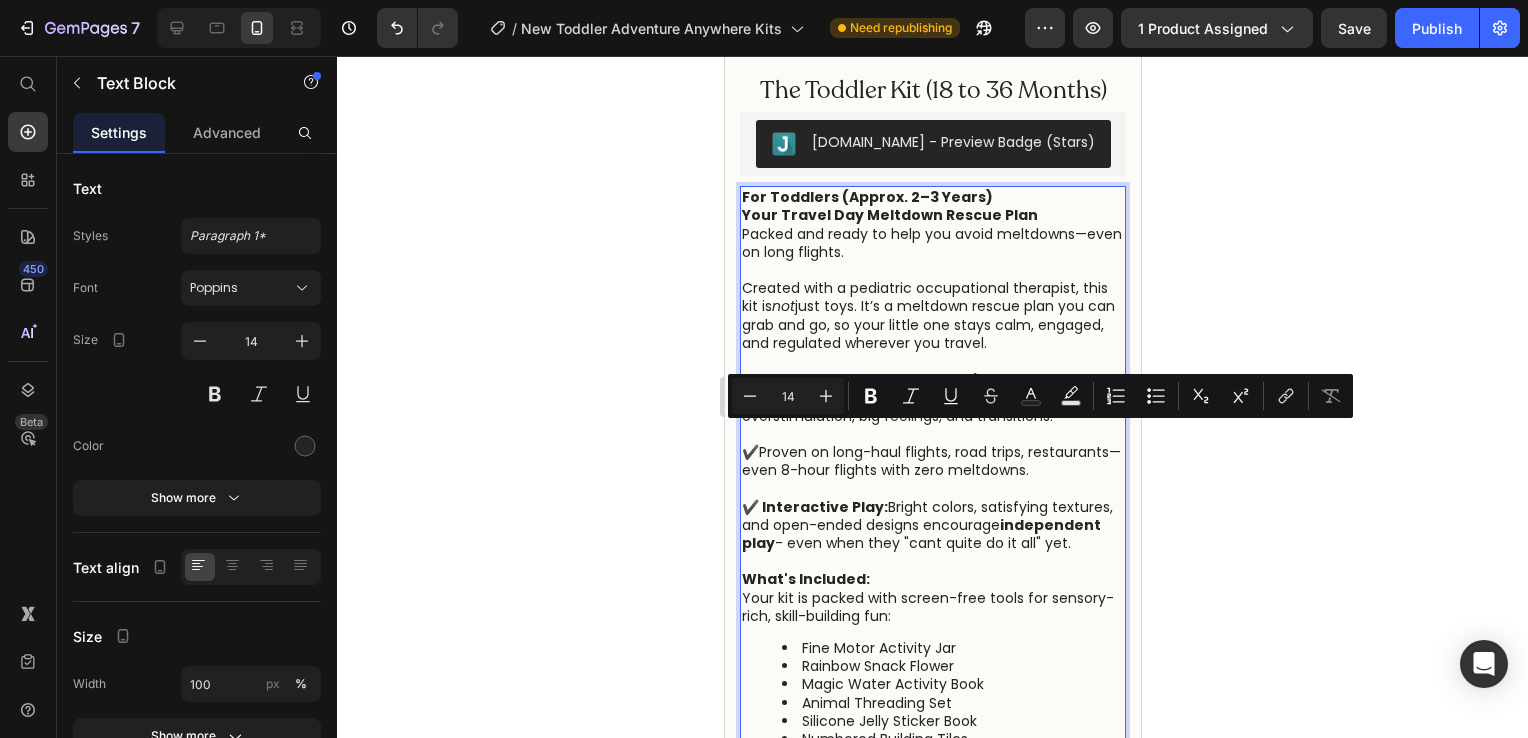 click on "✔️  Proven on long-haul flights, road trips, restaurants—even 8-hour flights with zero meltdowns." at bounding box center [932, 461] 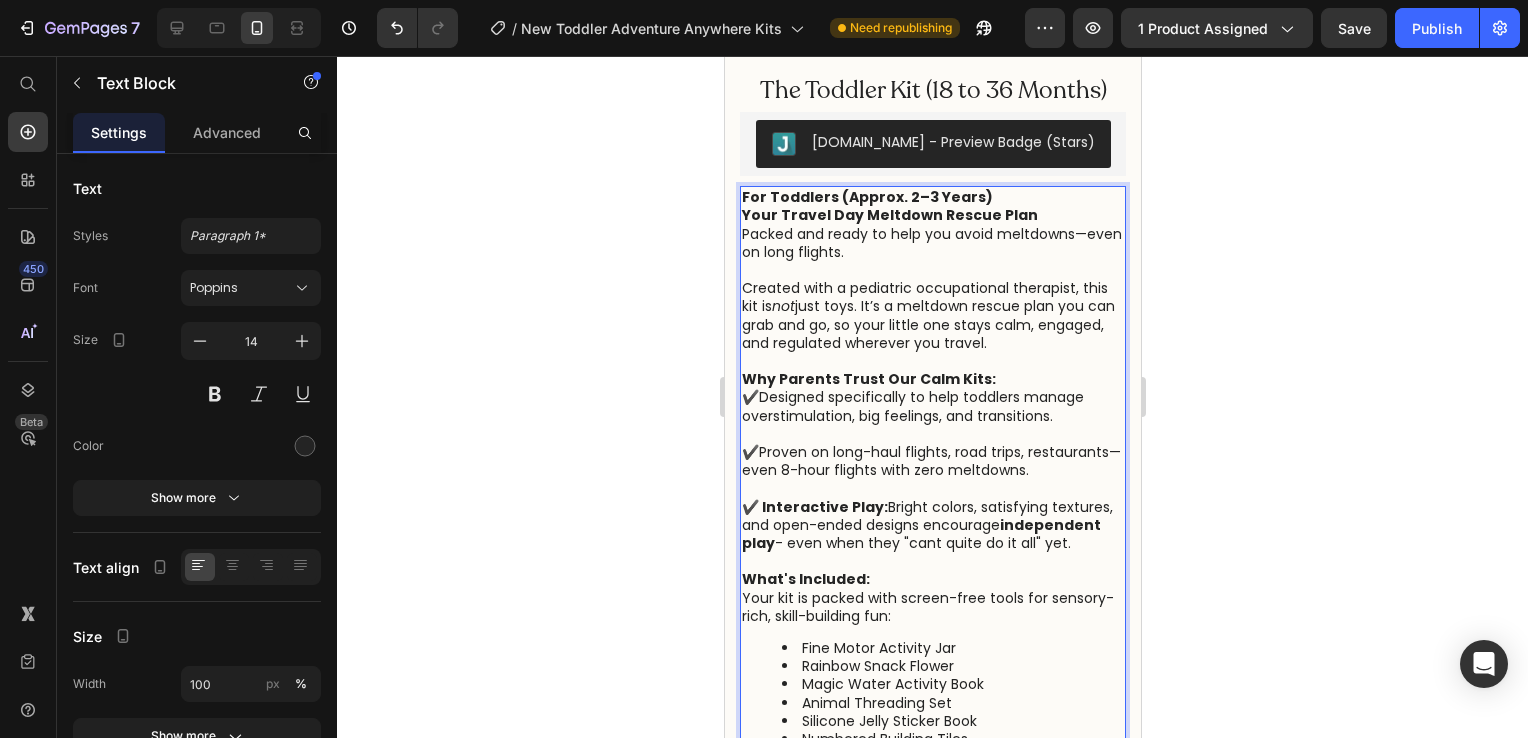 click on "✔️  Proven on long-haul flights, road trips, restaurants—even 8-hour flights with zero meltdowns." at bounding box center [932, 461] 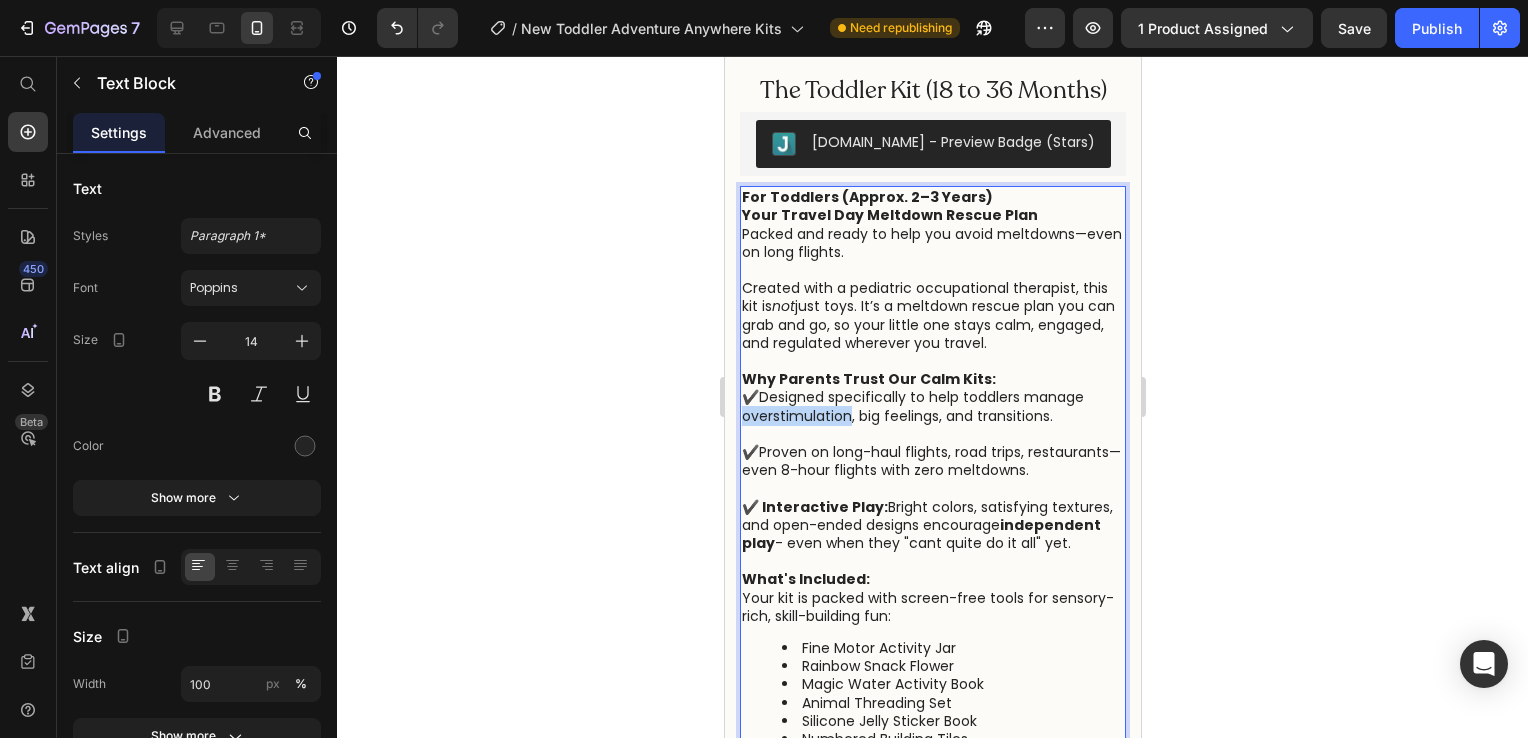 click on "✔️  Designed specifically to help toddlers manage overstimulation, big feelings, and transitions." at bounding box center [932, 406] 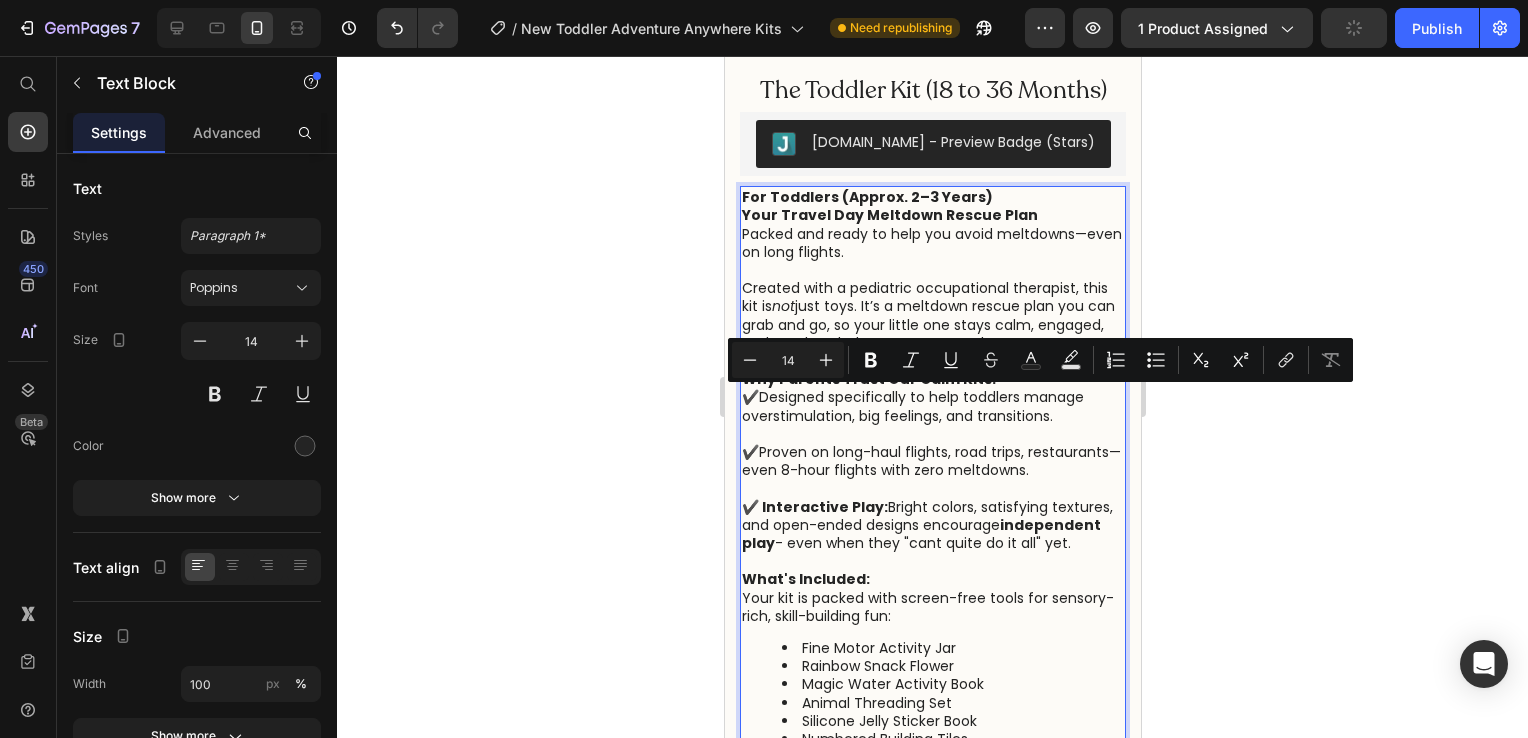 click on "✔️ Interactive Play:  Bright colors, satisfying textures, and open-ended designs encourage  independent play  - even when they "cant quite do it all" yet." at bounding box center [932, 525] 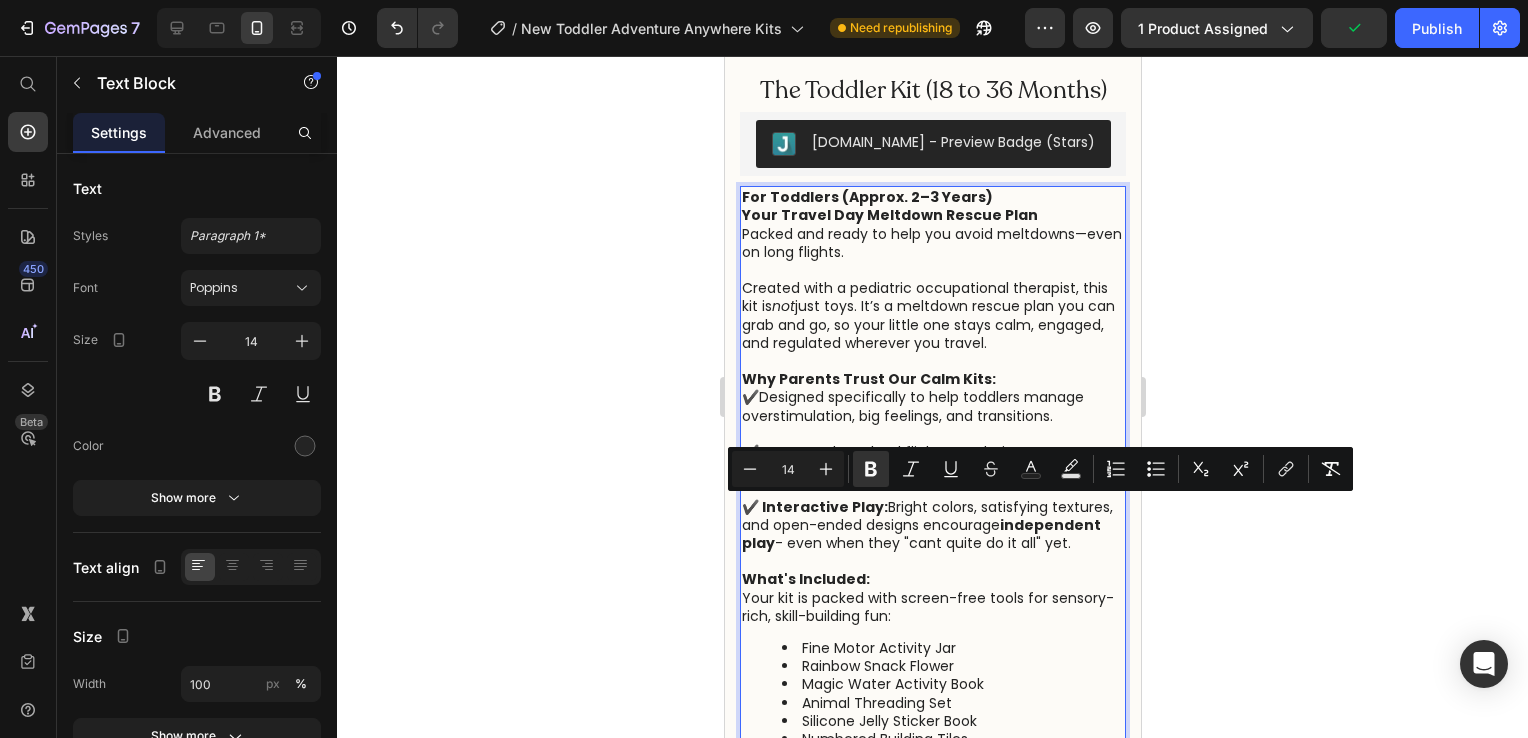 drag, startPoint x: 1075, startPoint y: 550, endPoint x: 765, endPoint y: 511, distance: 312.4436 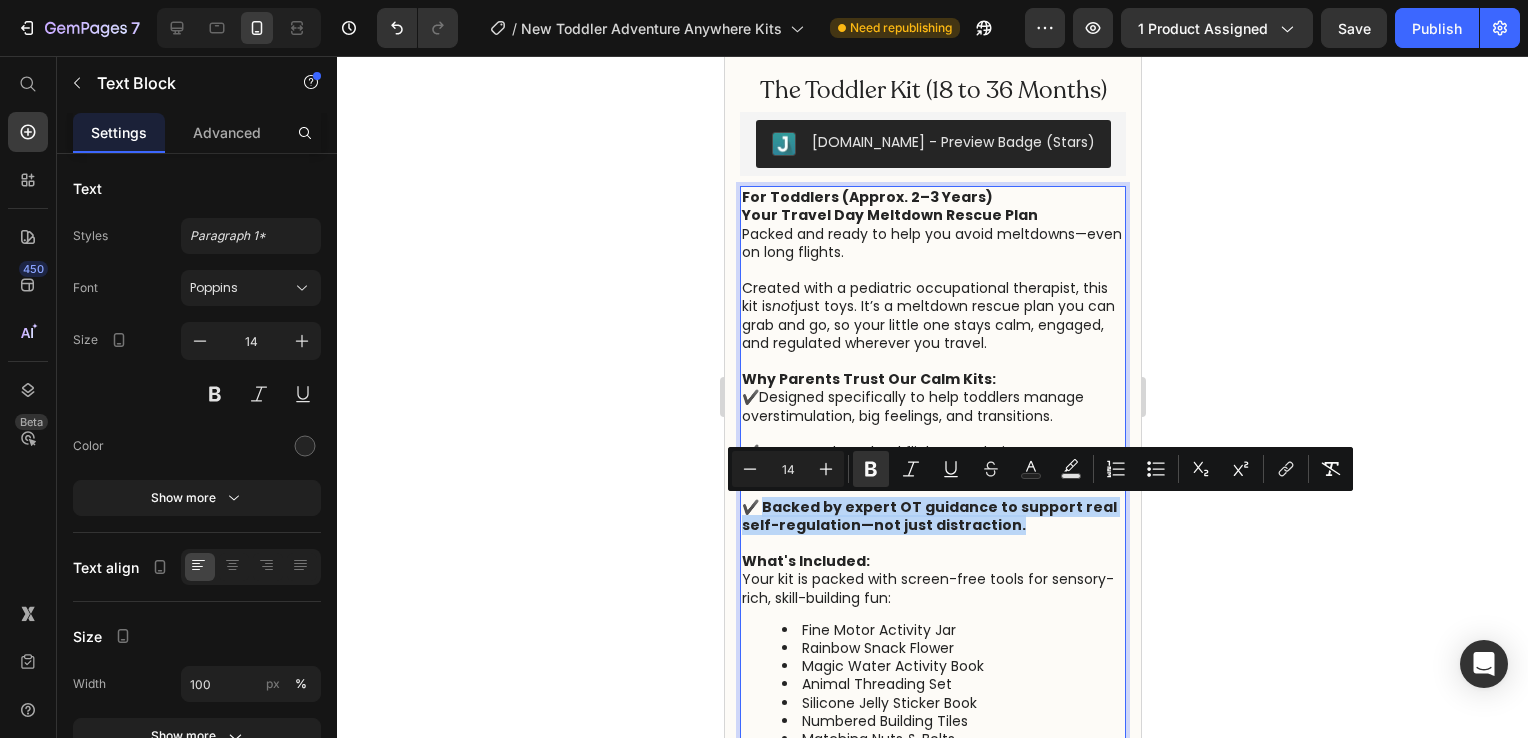 drag, startPoint x: 765, startPoint y: 510, endPoint x: 1008, endPoint y: 528, distance: 243.66576 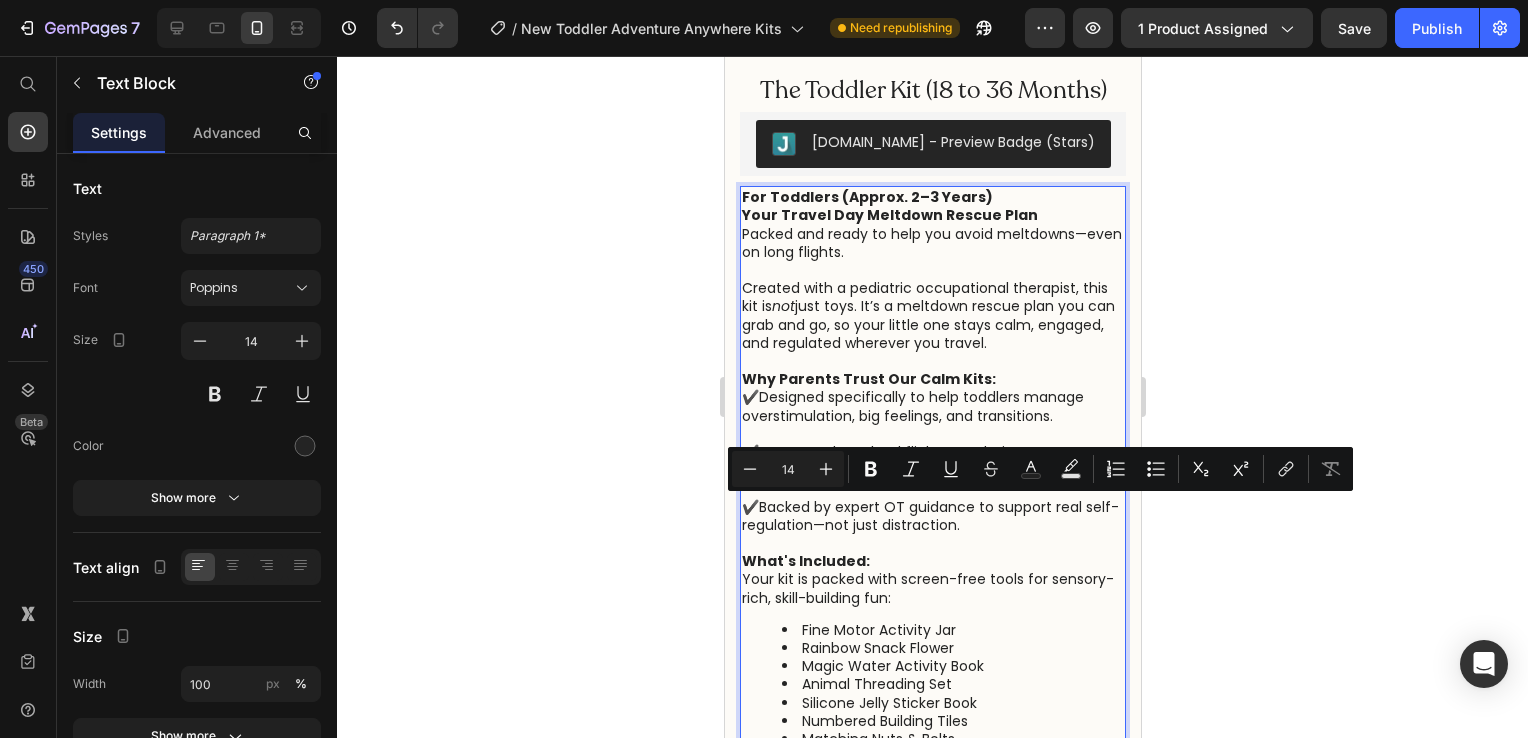 drag, startPoint x: 976, startPoint y: 536, endPoint x: 842, endPoint y: 545, distance: 134.3019 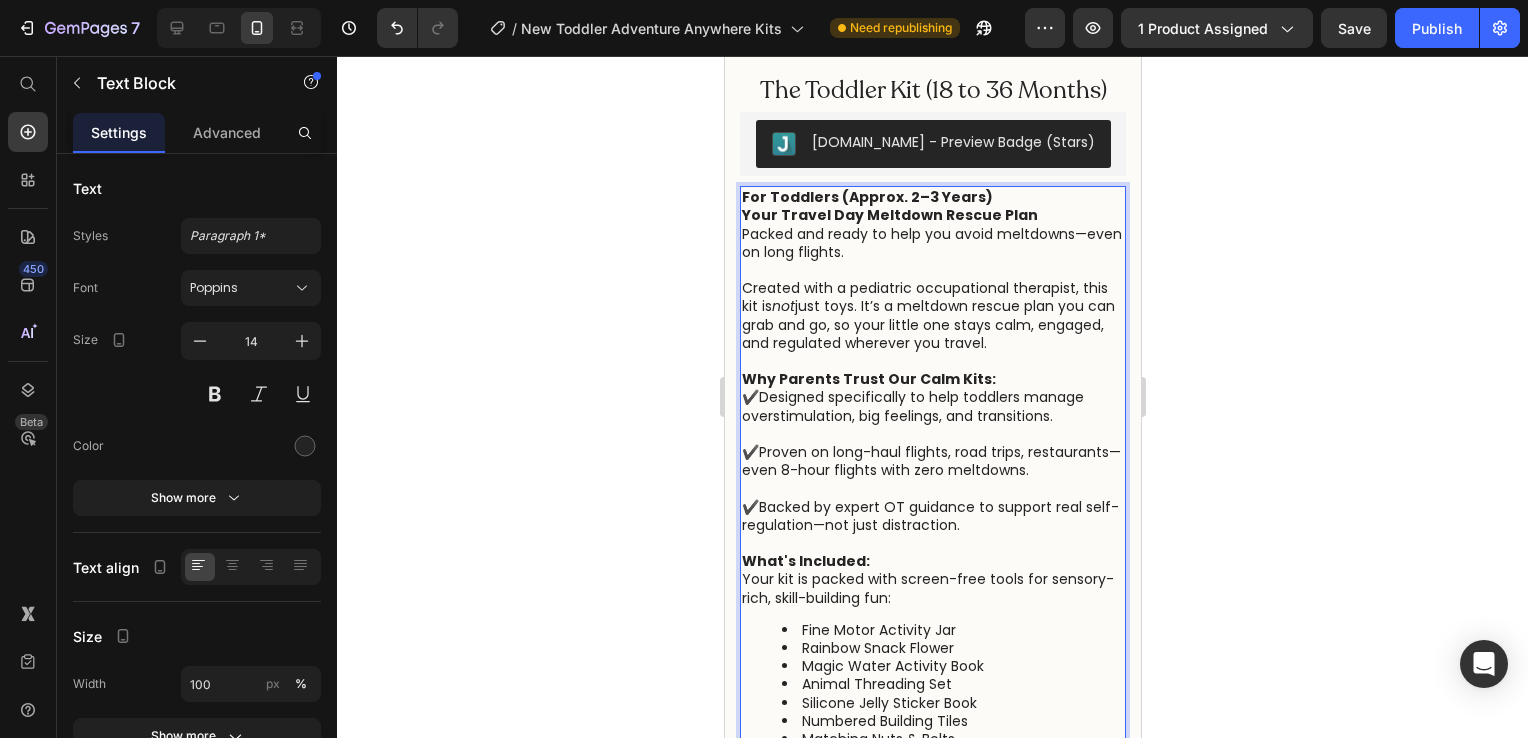 click on "✔️  Backed by expert OT guidance to support real self-regulation—not just distraction." at bounding box center [932, 516] 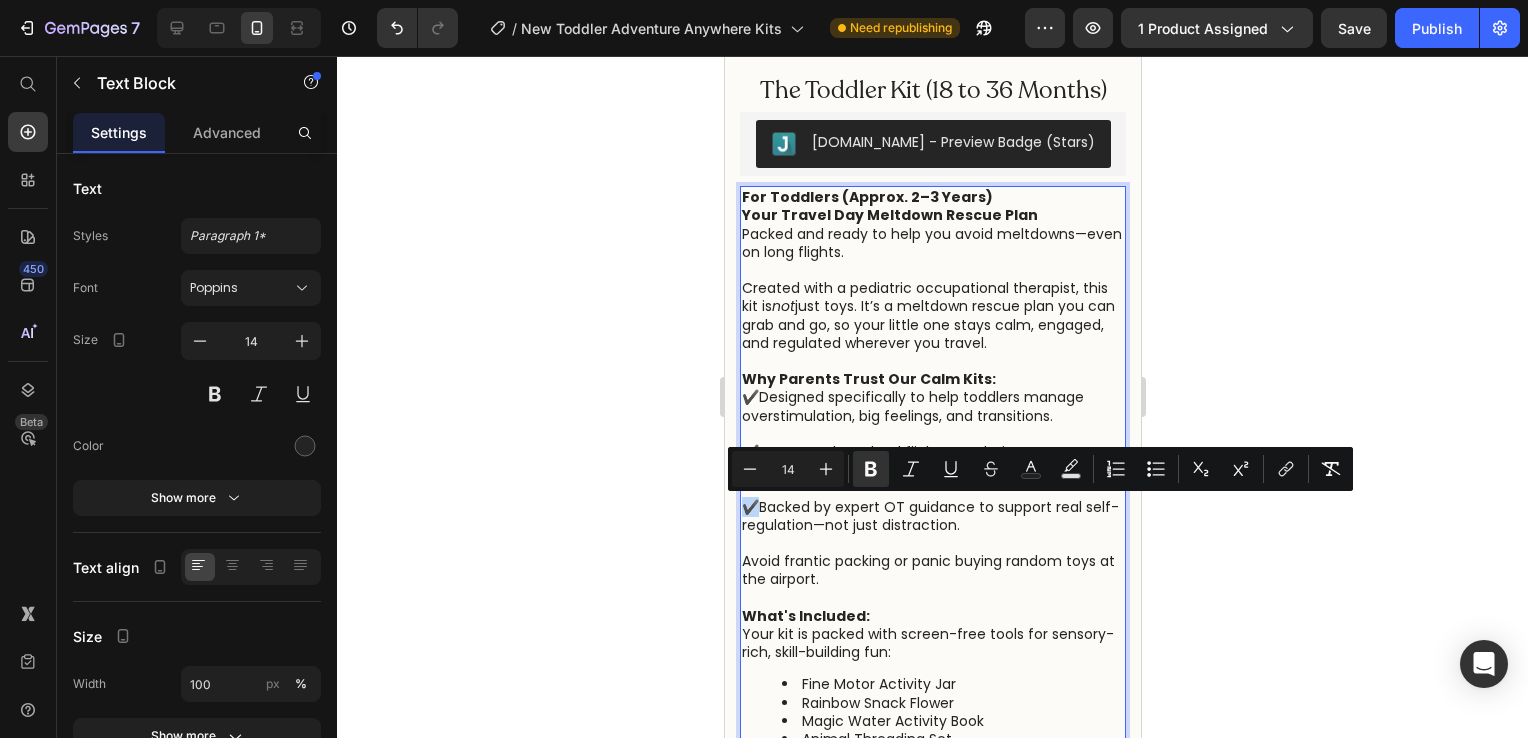 drag, startPoint x: 759, startPoint y: 509, endPoint x: 748, endPoint y: 510, distance: 11.045361 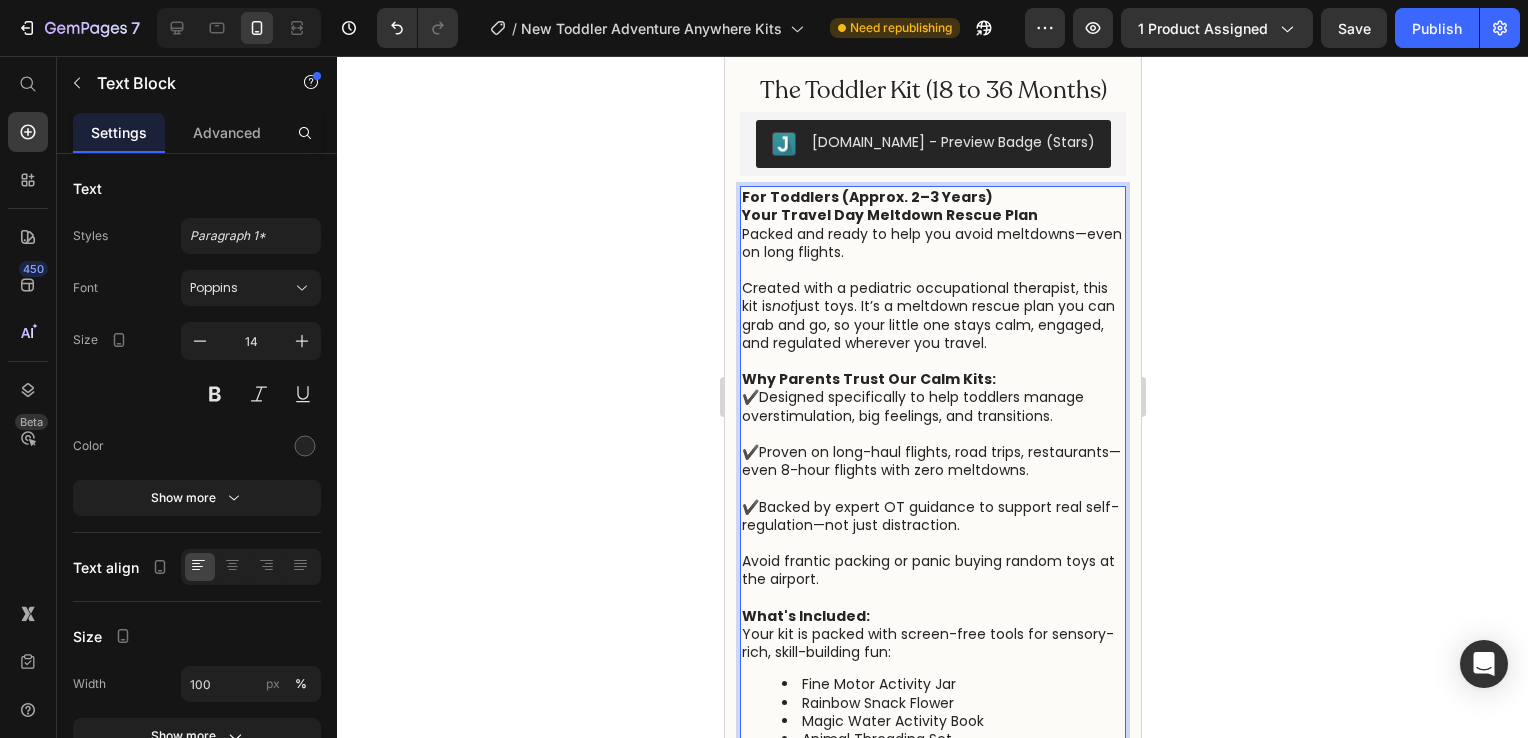 click on "Avoid frantic packing or panic buying random toys at the airport." at bounding box center [932, 570] 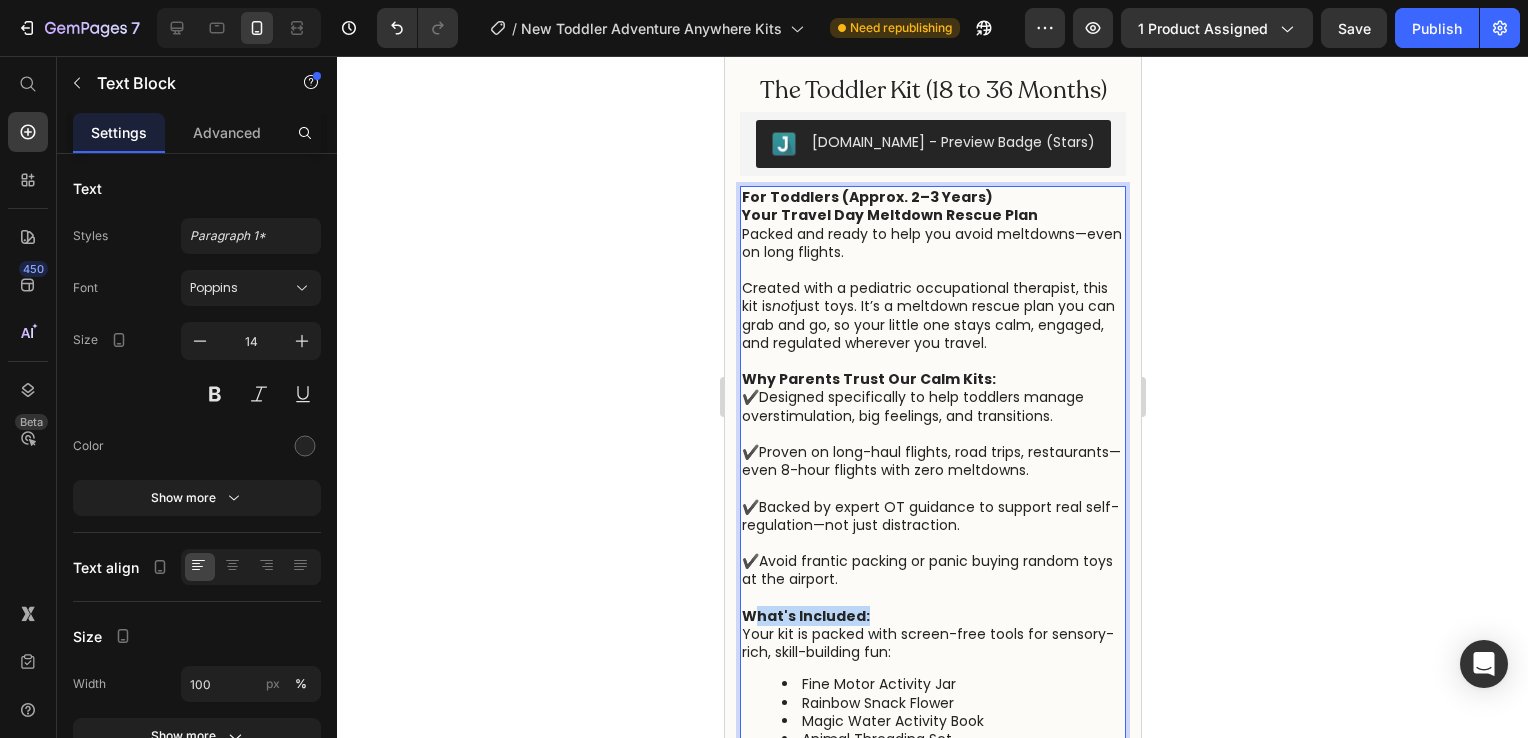 drag, startPoint x: 872, startPoint y: 617, endPoint x: 753, endPoint y: 619, distance: 119.01681 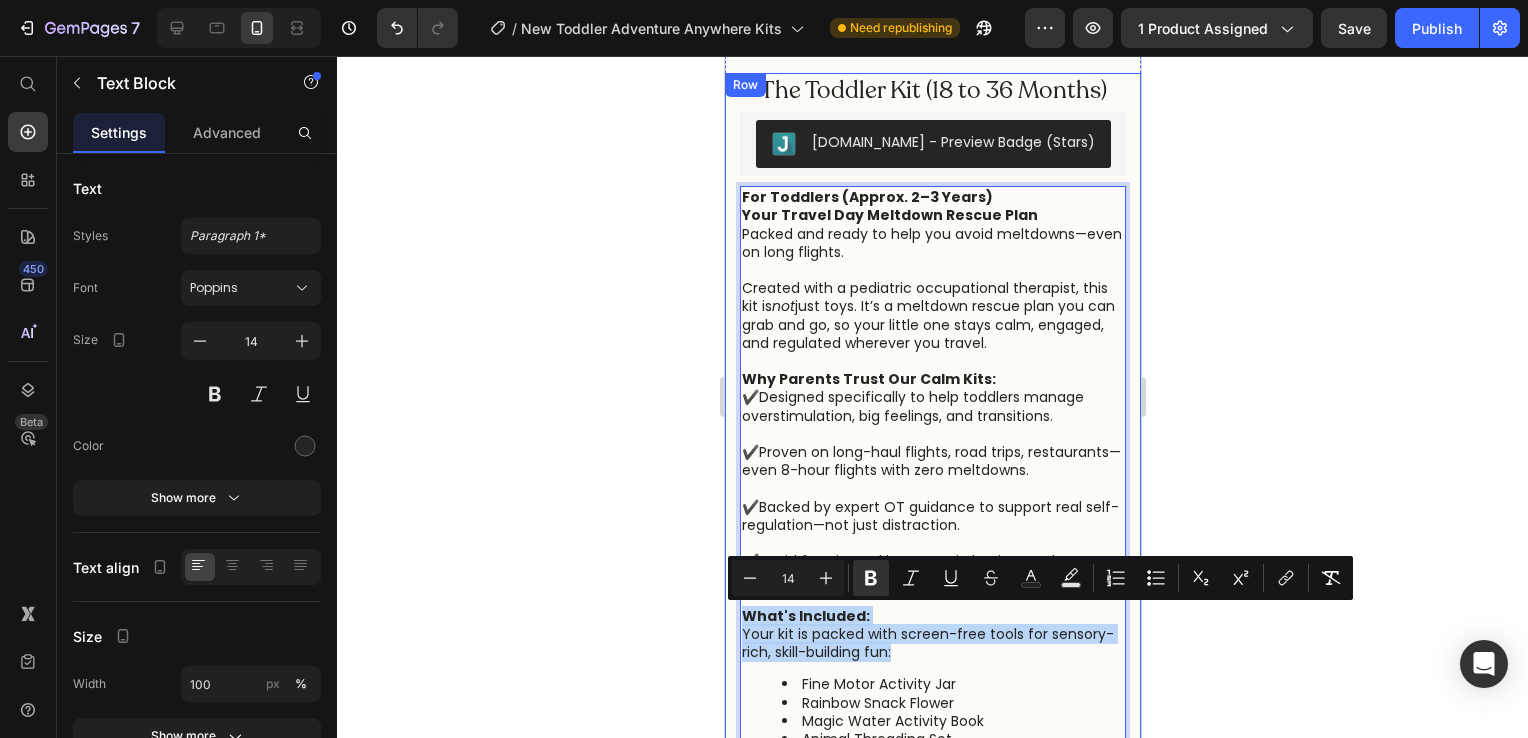 drag, startPoint x: 897, startPoint y: 654, endPoint x: 727, endPoint y: 619, distance: 173.56555 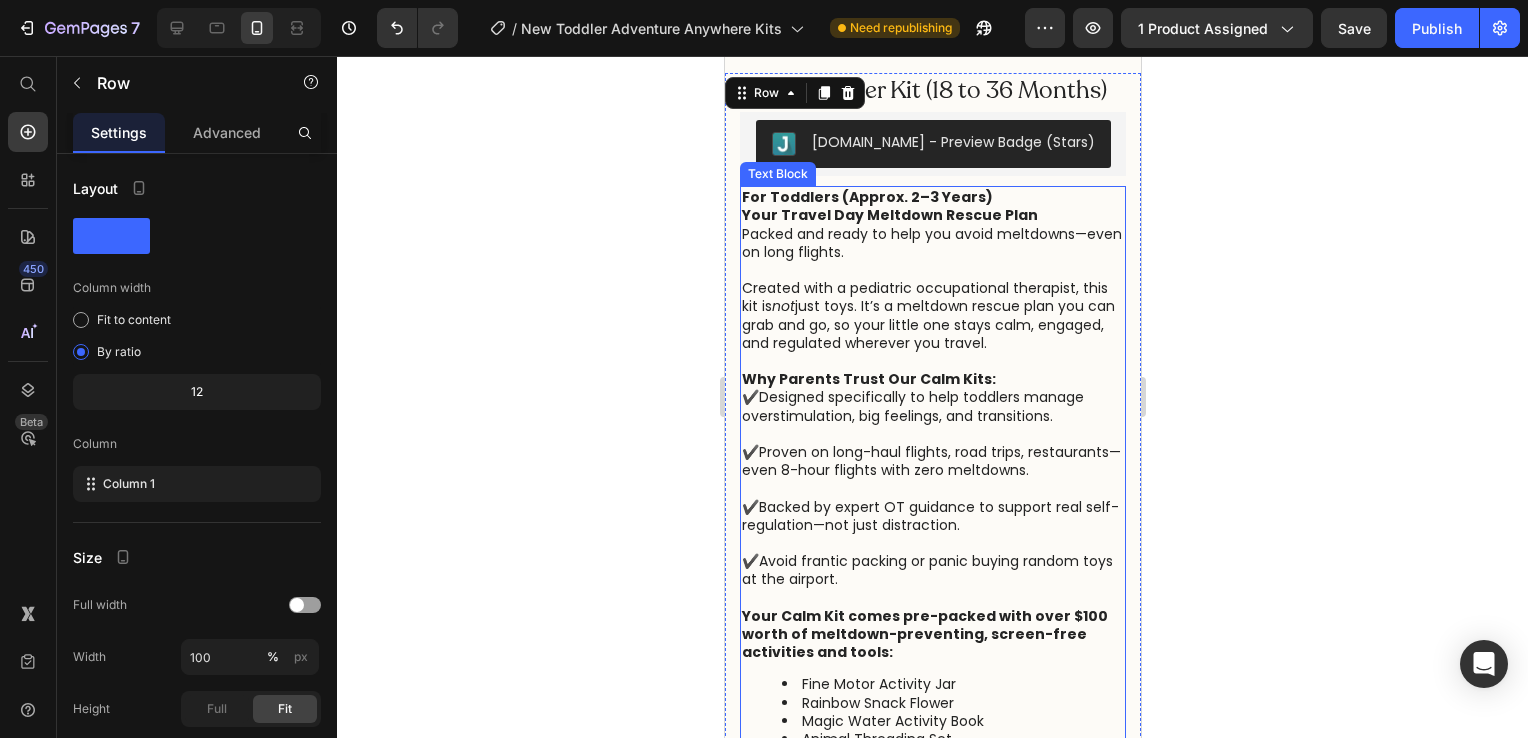 click on "Your Calm Kit comes pre-packed with over $100 worth of meltdown-preventing, screen-free activities and tools:" at bounding box center [924, 634] 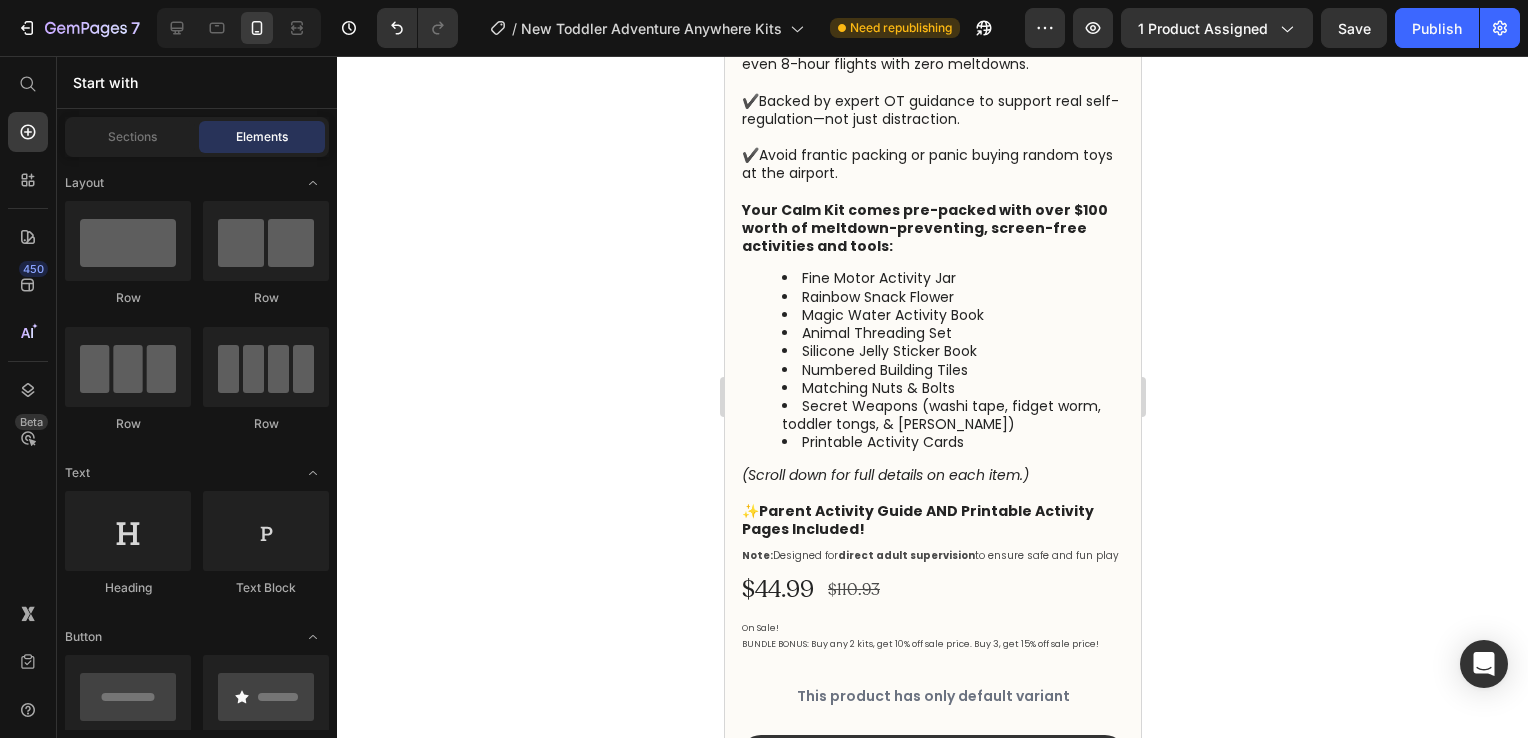 scroll, scrollTop: 938, scrollLeft: 0, axis: vertical 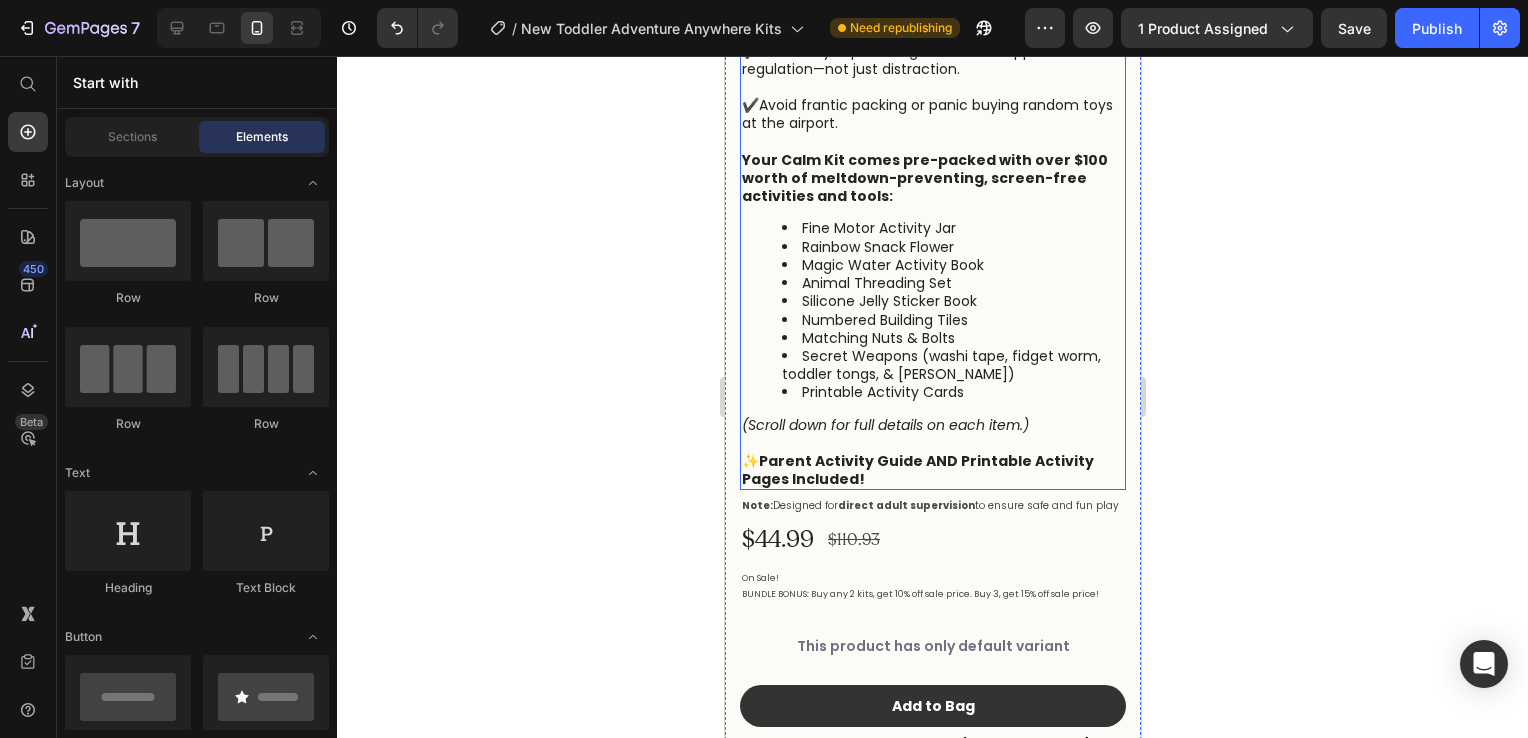 click on "Secret Weapons (washi tape, fidget worm, toddler tongs, & Wikki Stix)" at bounding box center (952, 365) 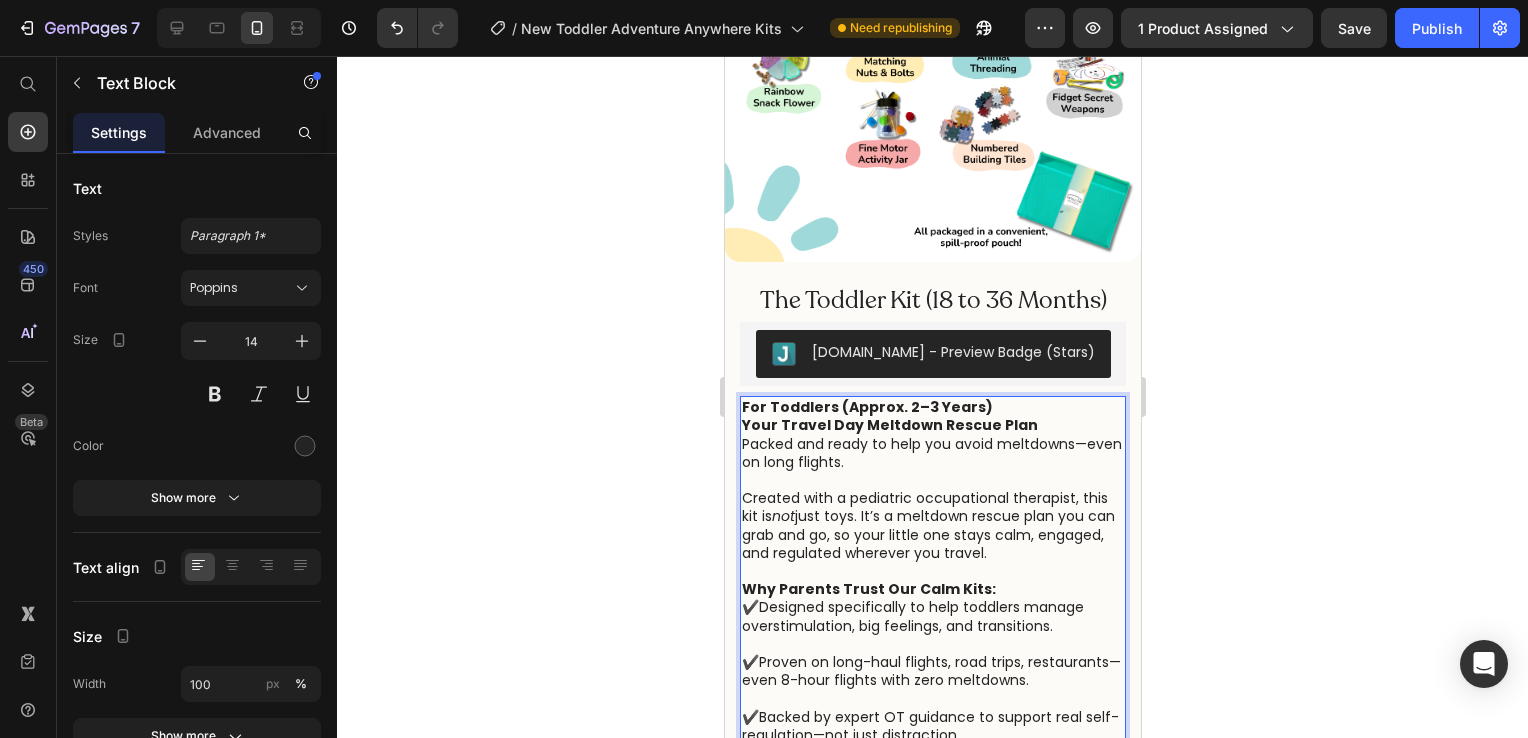 scroll, scrollTop: 266, scrollLeft: 0, axis: vertical 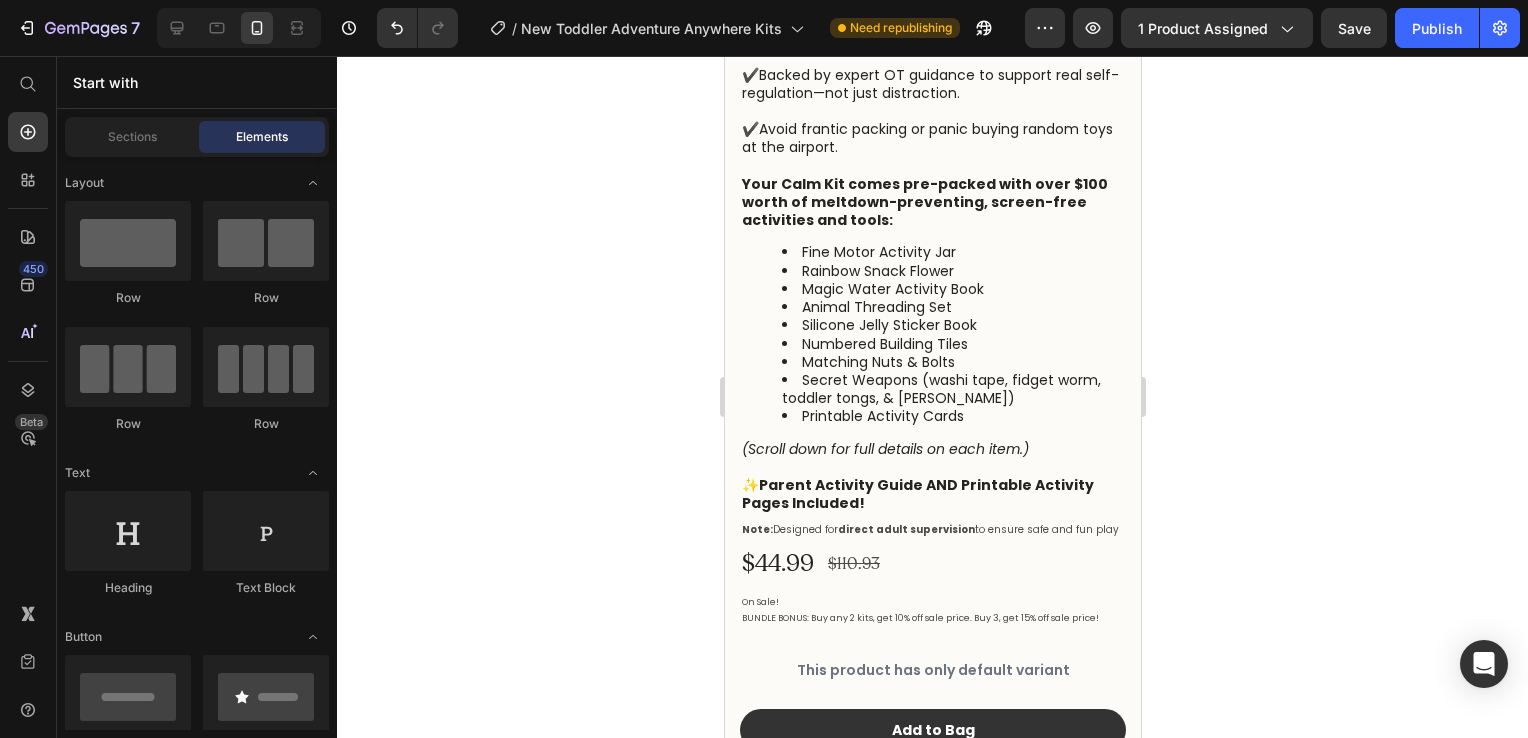 drag, startPoint x: 1131, startPoint y: 161, endPoint x: 1867, endPoint y: 291, distance: 747.3928 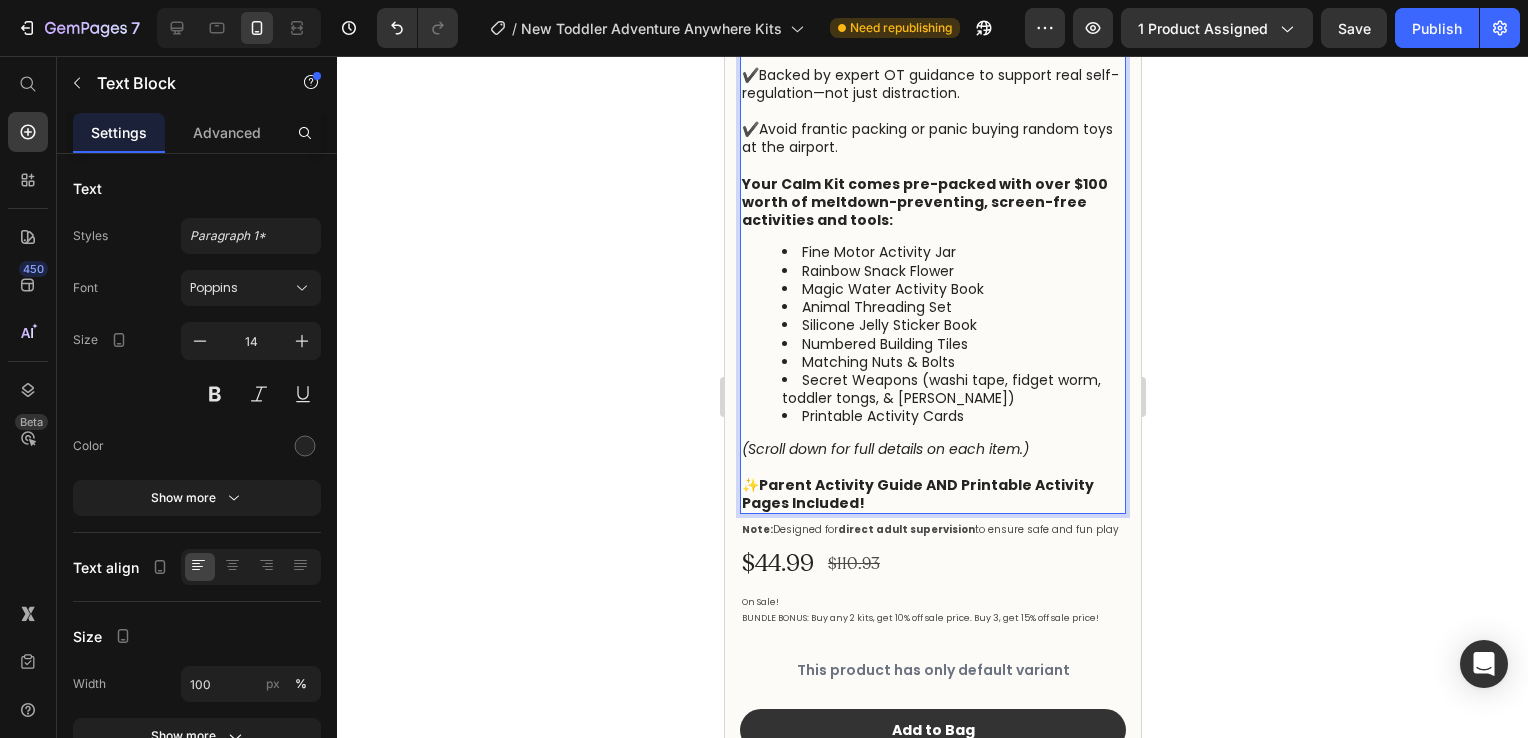 click on "Printable Activity Cards" at bounding box center [952, 416] 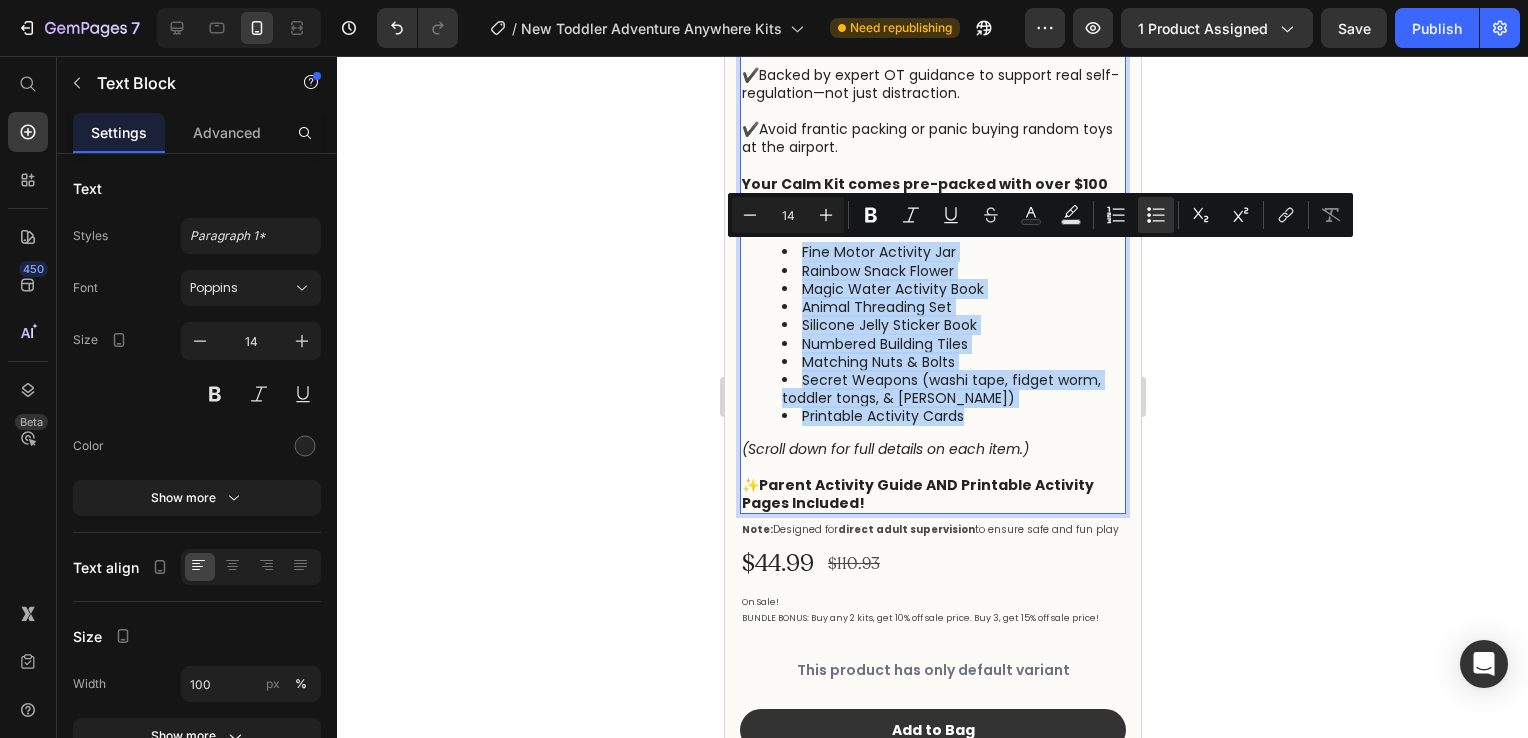 drag, startPoint x: 973, startPoint y: 418, endPoint x: 788, endPoint y: 261, distance: 242.63965 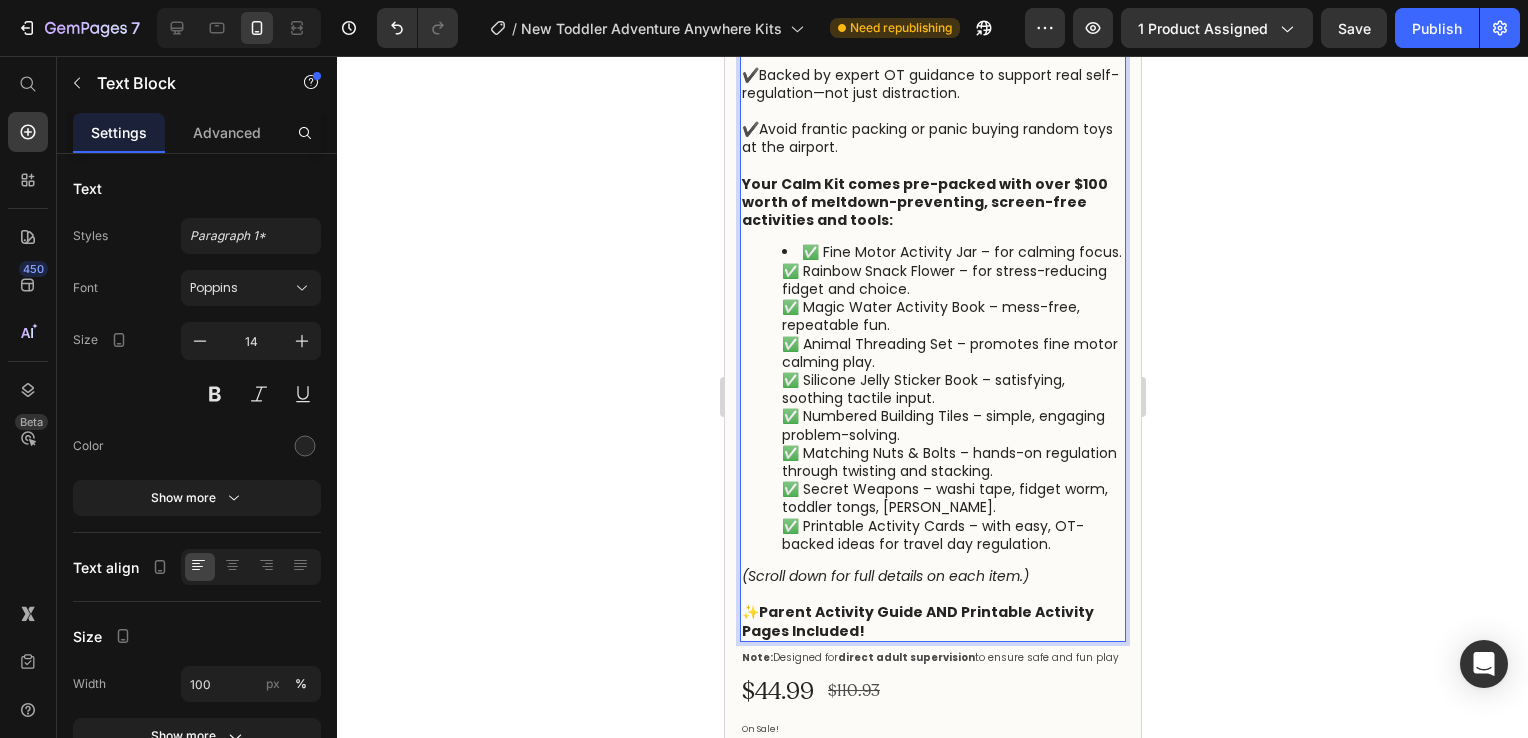 click on "✅ Fine Motor Activity Jar – for calming focus. ✅ Rainbow Snack Flower – for stress-reducing fidget and choice. ✅ Magic Water Activity Book – mess-free, repeatable fun. ✅ Animal Threading Set – promotes fine motor calming play. ✅ Silicone Jelly Sticker Book – satisfying, soothing tactile input. ✅ Numbered Building Tiles – simple, engaging problem-solving. ✅ Matching Nuts & Bolts – hands-on regulation through twisting and stacking. ✅ Secret Weapons – washi tape, fidget worm, toddler tongs, Wikki Stix. ✅ Printable Activity Cards – with easy, OT-backed ideas for travel day regulation." at bounding box center (952, 397) 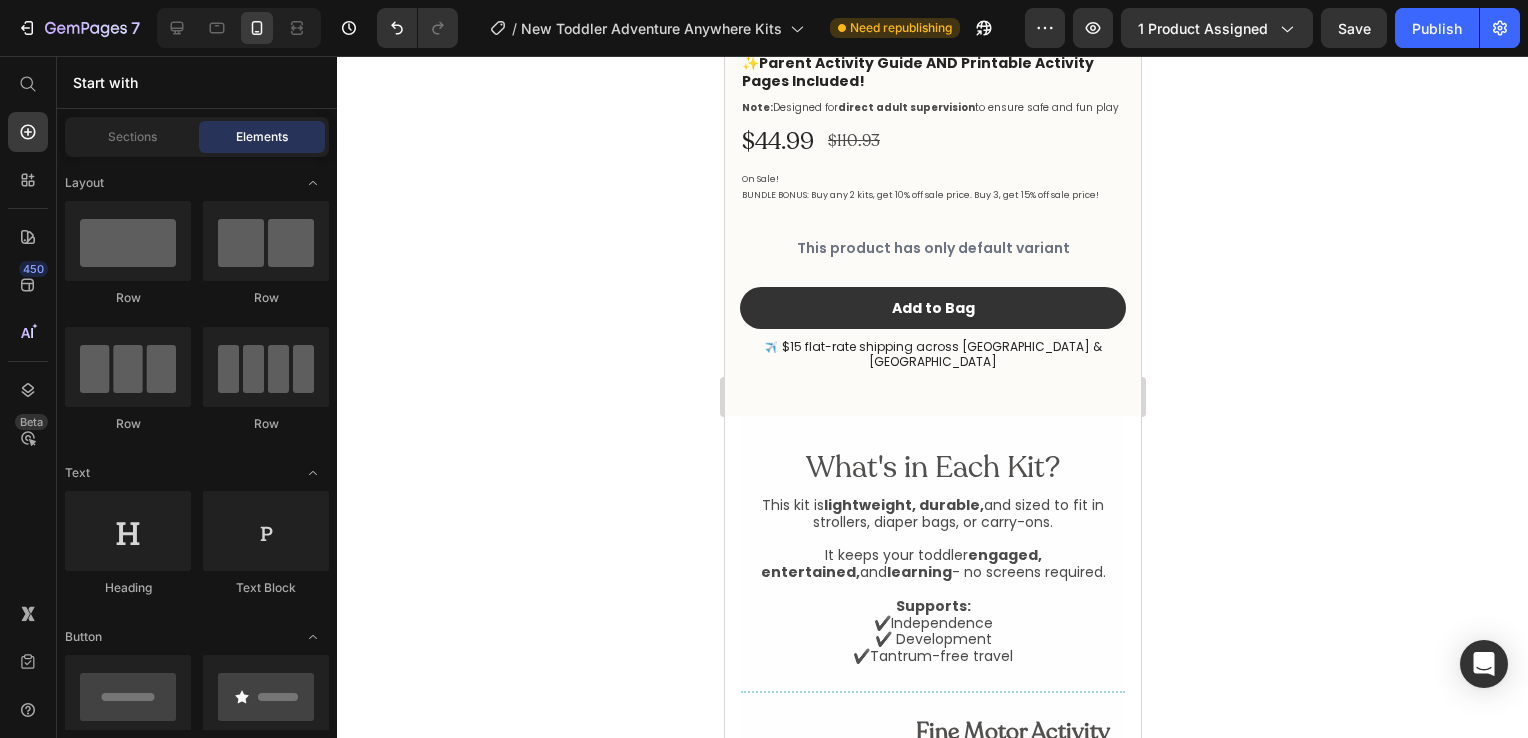 scroll, scrollTop: 1511, scrollLeft: 0, axis: vertical 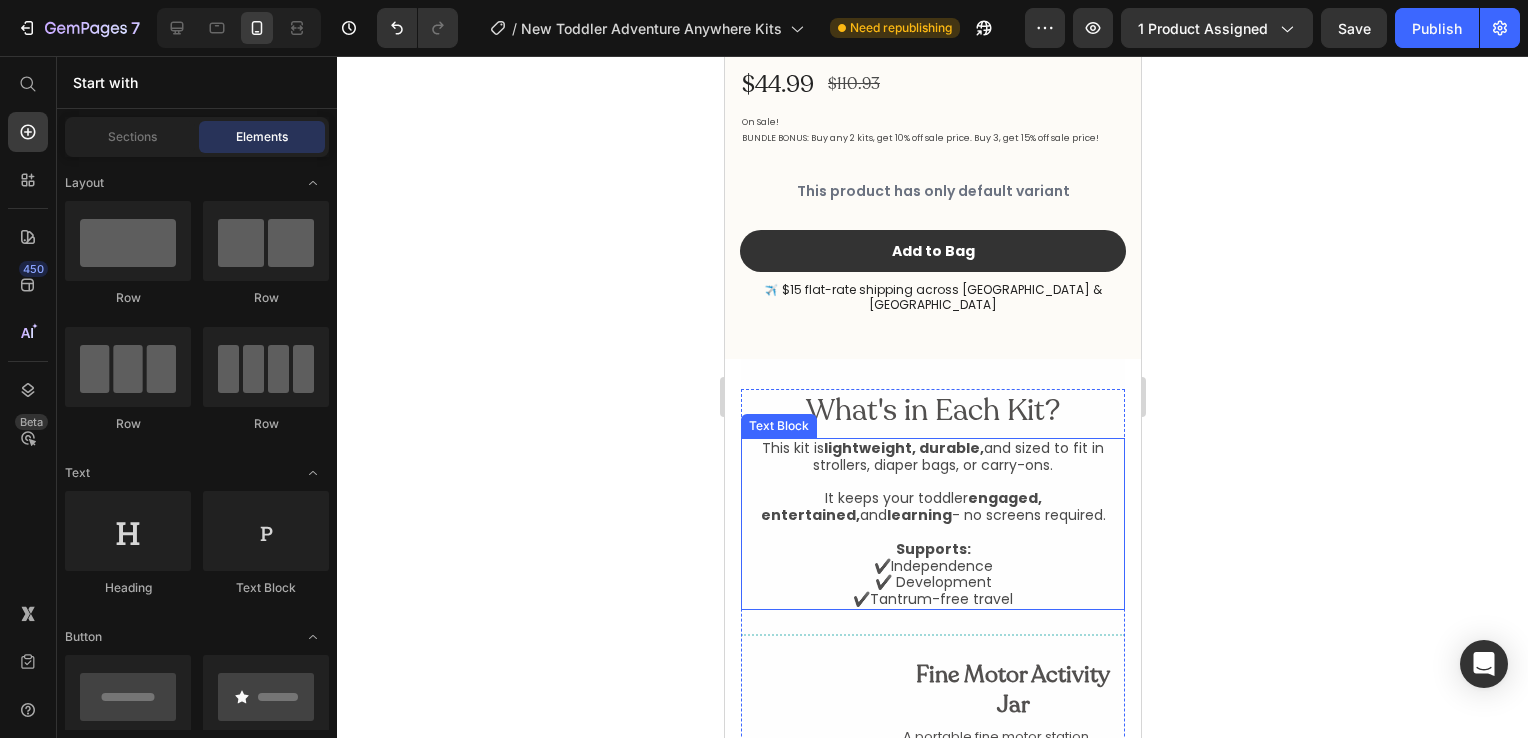 click on "This kit is  lightweight, durable,  and sized to fit in strollers, diaper bags, or carry-ons." at bounding box center (932, 457) 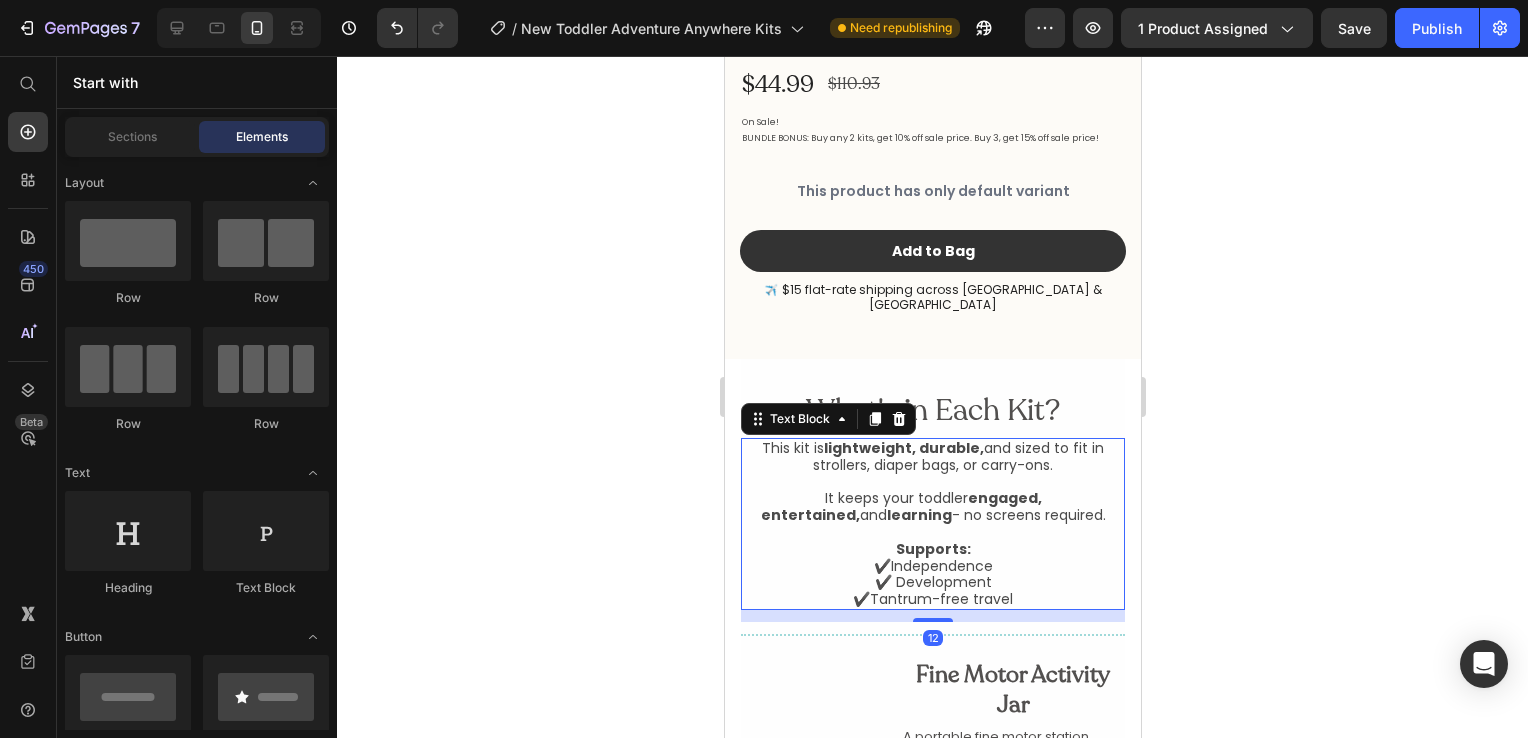 click on "This kit is  lightweight, durable,  and sized to fit in strollers, diaper bags, or carry-ons." at bounding box center (932, 457) 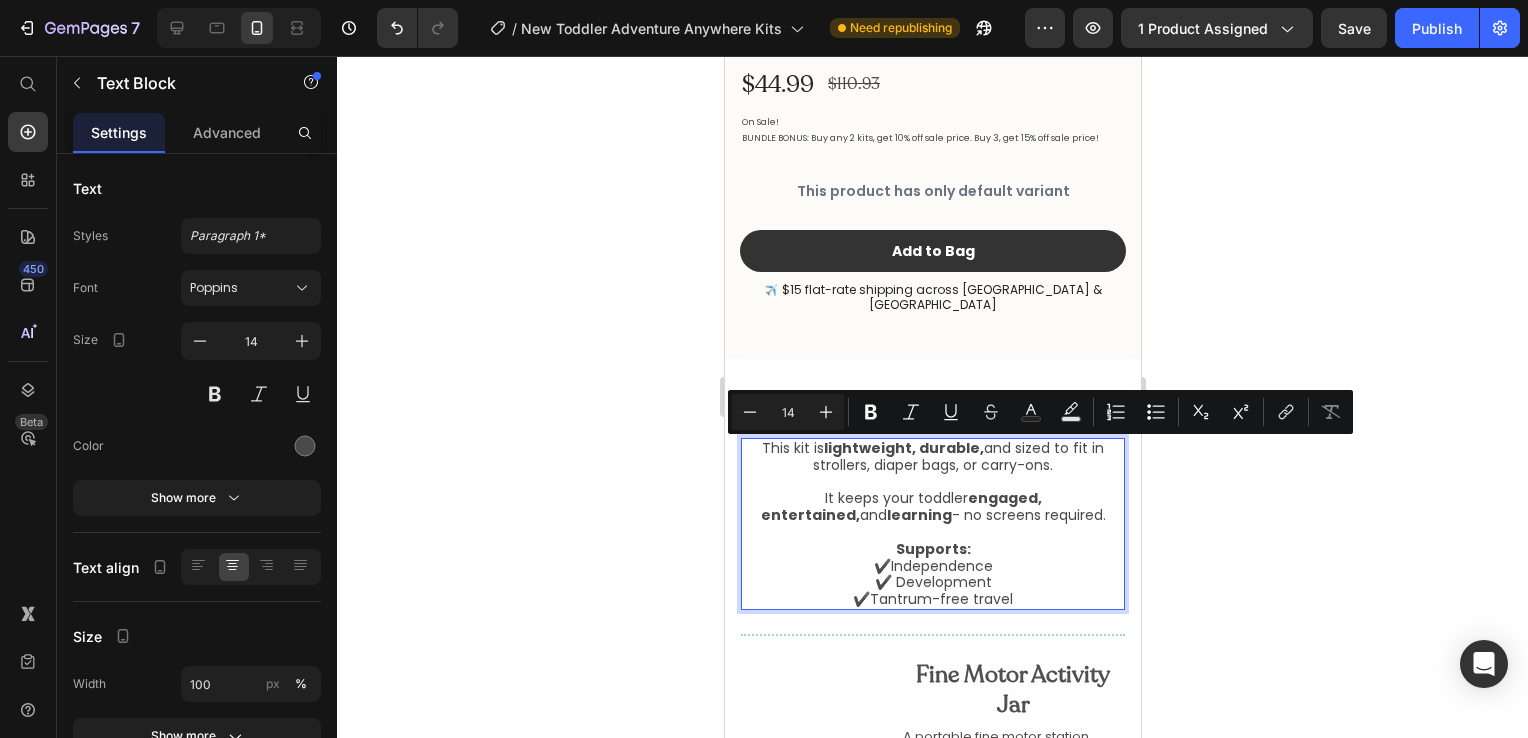 click on "✔️ Development" at bounding box center (932, 582) 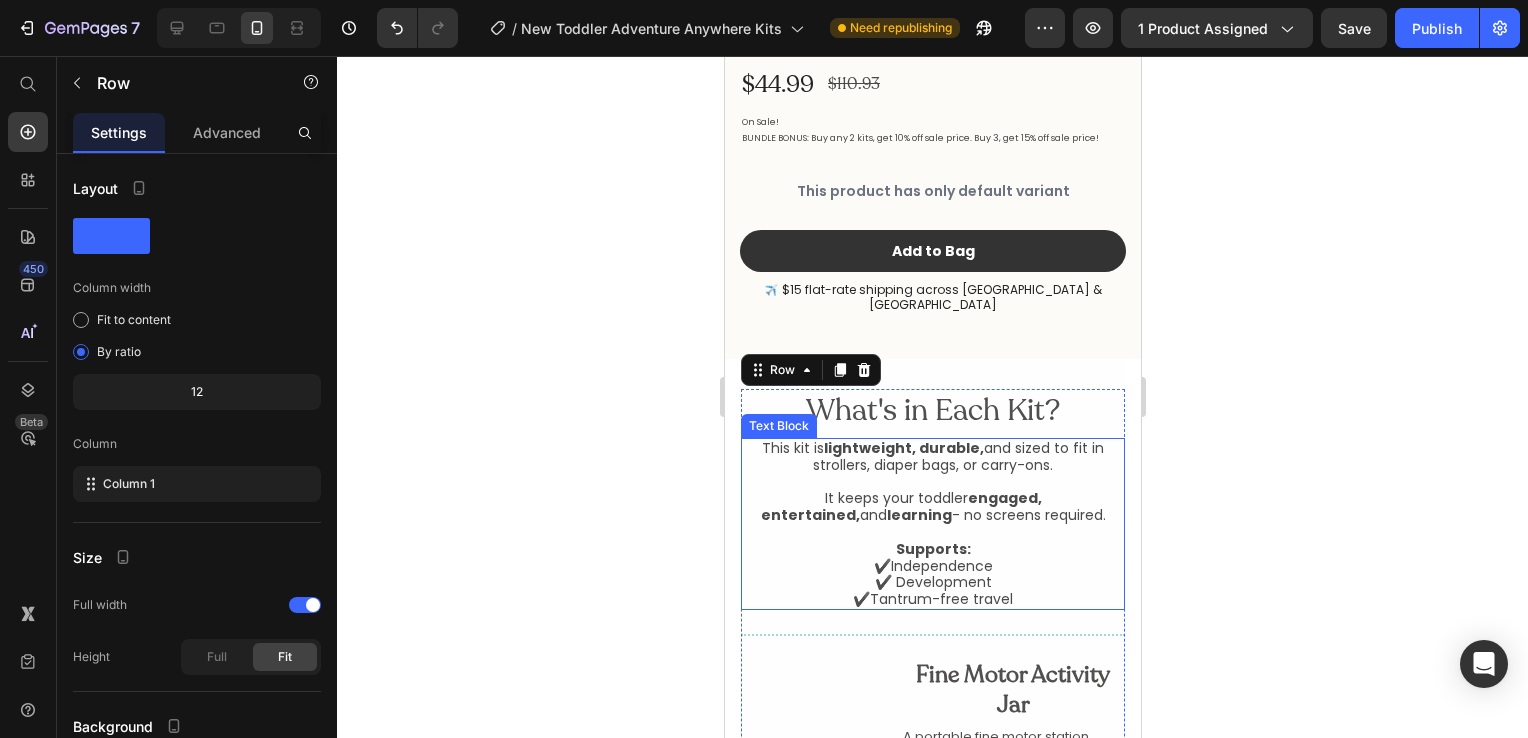click on "✔️Tantrum-free travel" at bounding box center (932, 599) 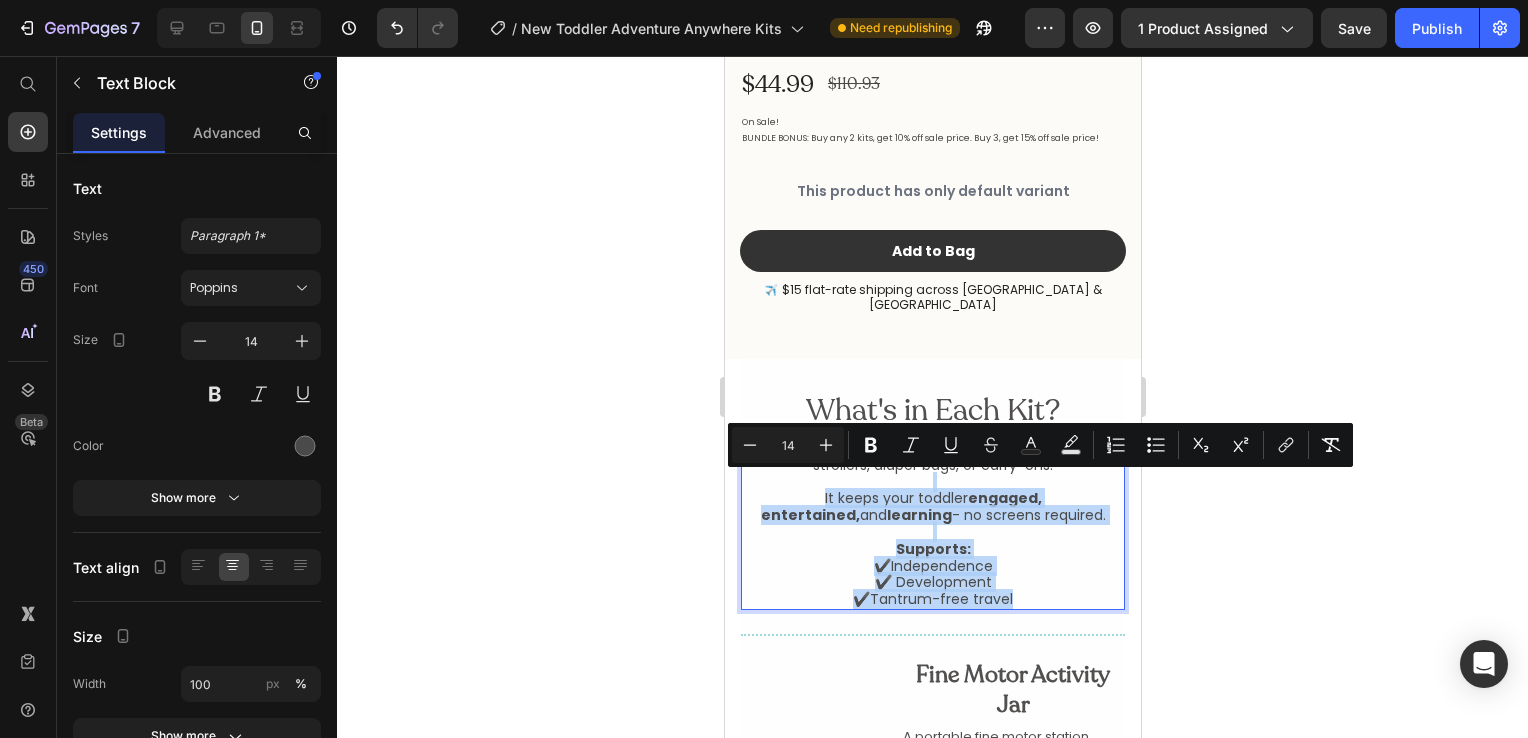 drag, startPoint x: 1016, startPoint y: 591, endPoint x: 739, endPoint y: 477, distance: 299.54132 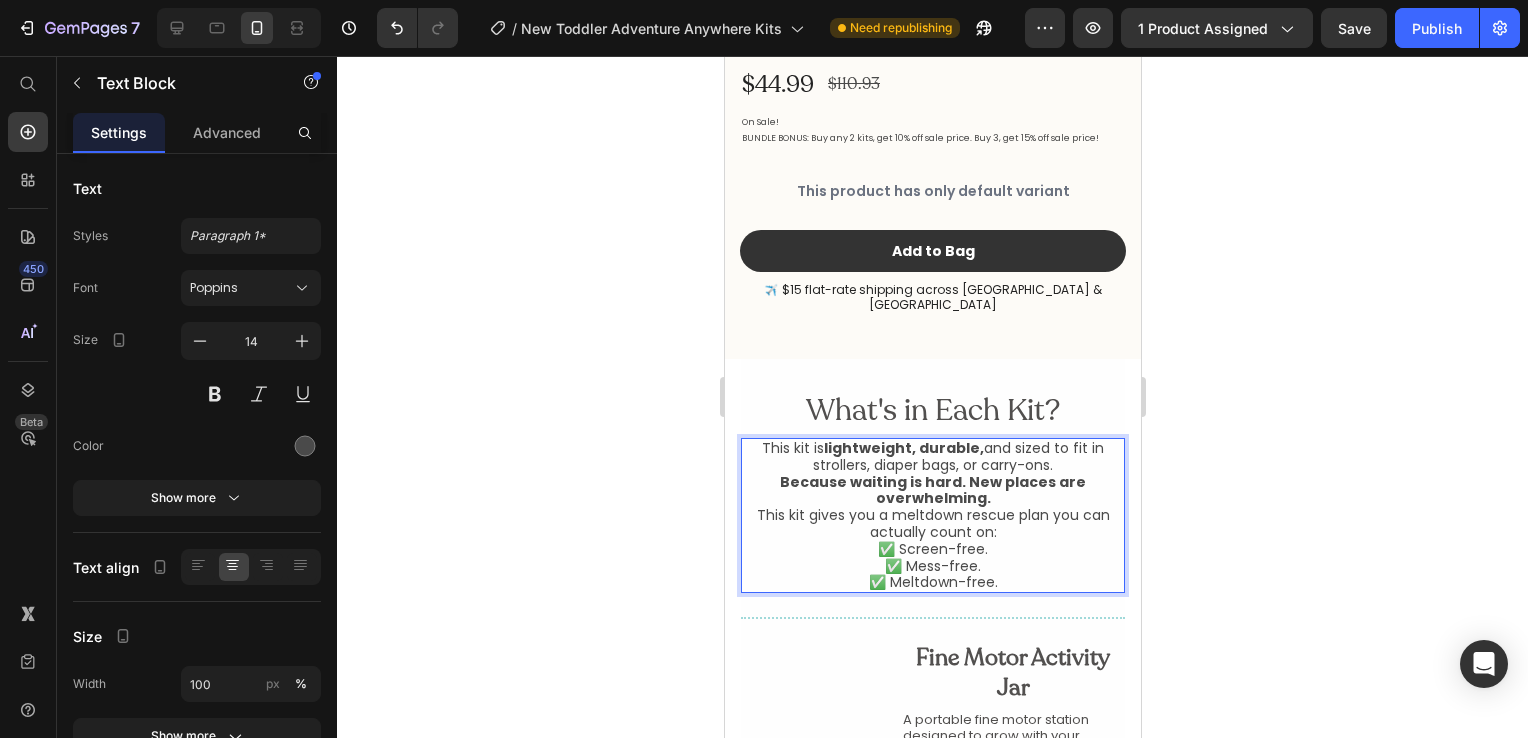 click on "This kit is  lightweight, durable,  and sized to fit in strollers, diaper bags, or carry-ons.  Because waiting is hard. New places are overwhelming. This kit gives you a meltdown rescue plan you can actually count on: ✅ Screen-free. ✅ Mess-free. ✅ Meltdown-free." at bounding box center (932, 515) 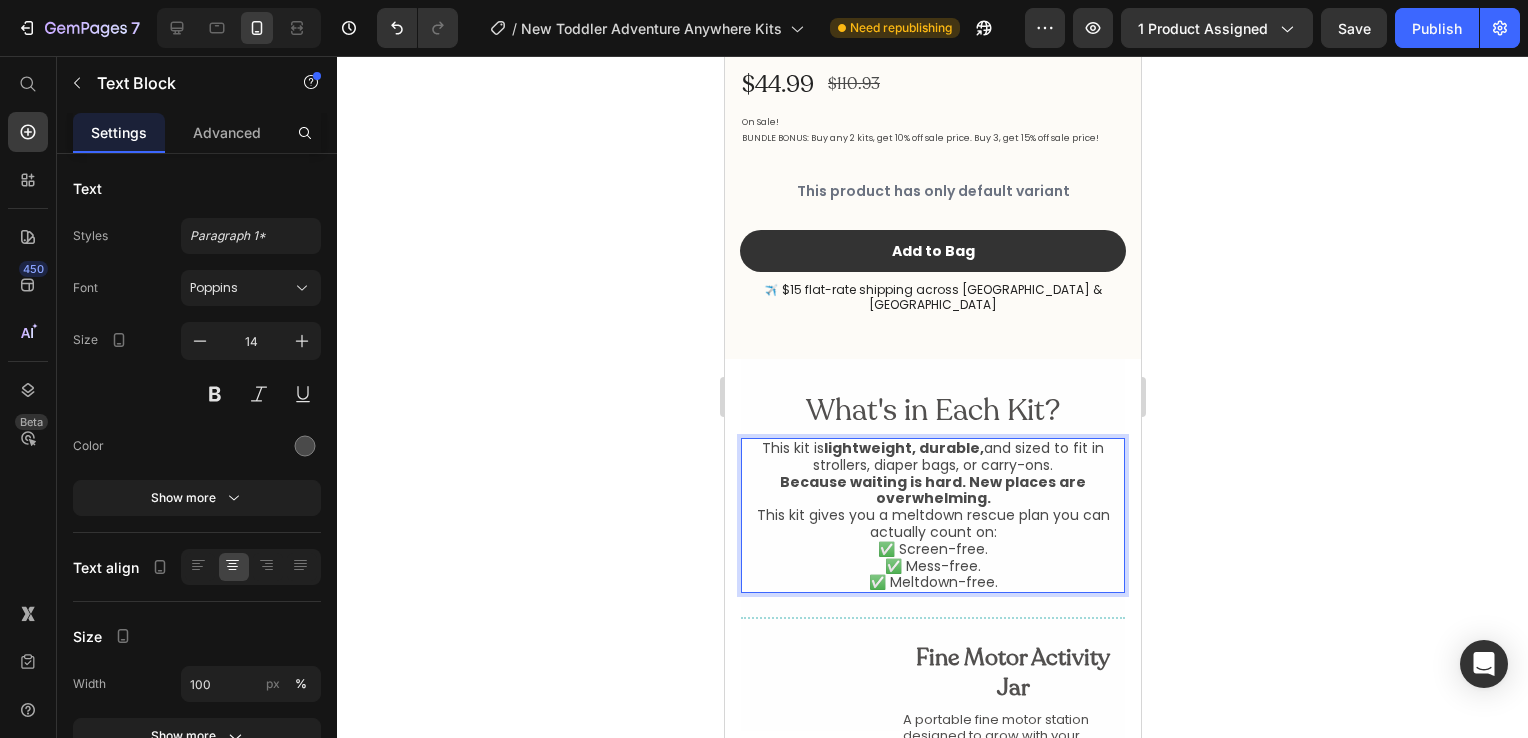 click on "Because waiting is hard. New places are overwhelming." at bounding box center (932, 490) 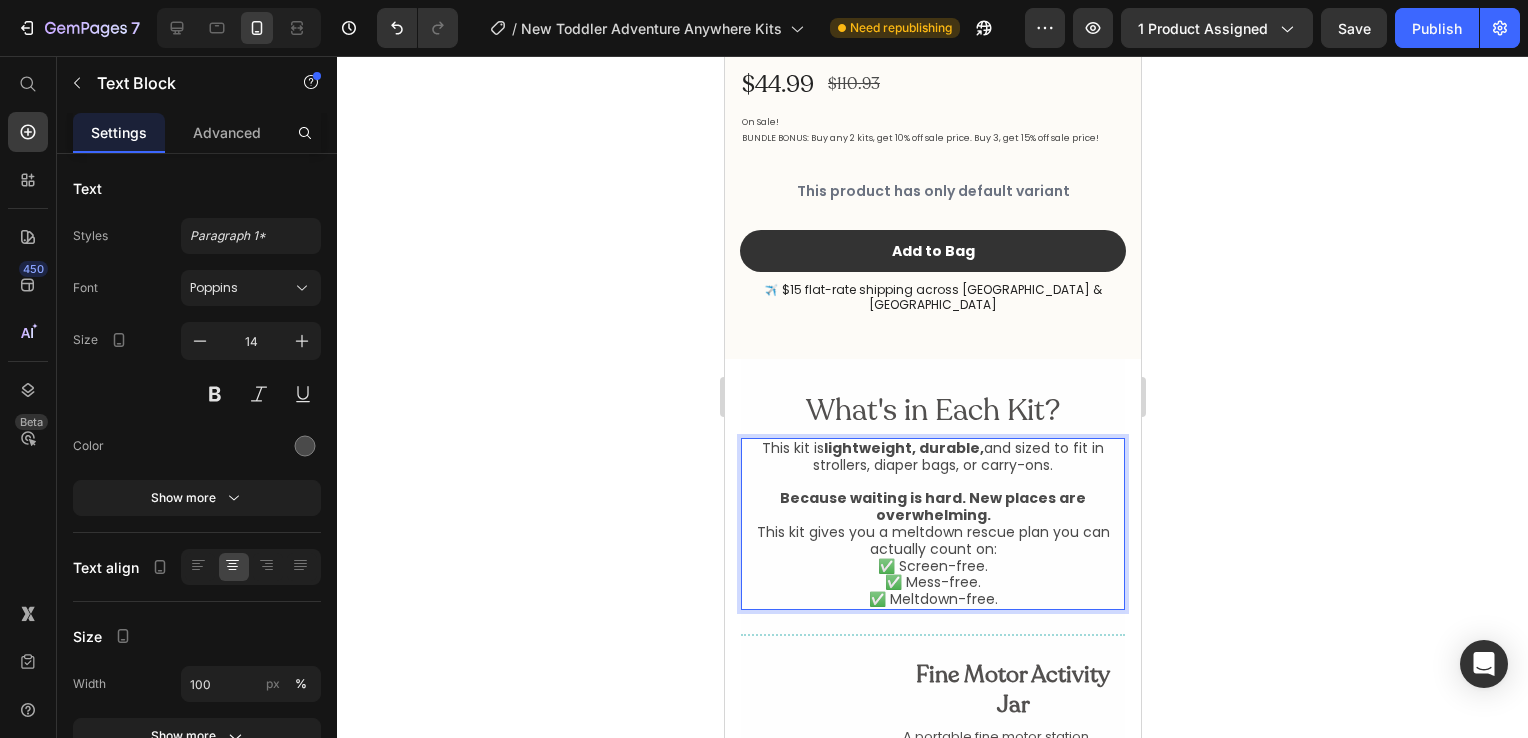 click on "Because waiting is hard. New places are overwhelming." at bounding box center [932, 507] 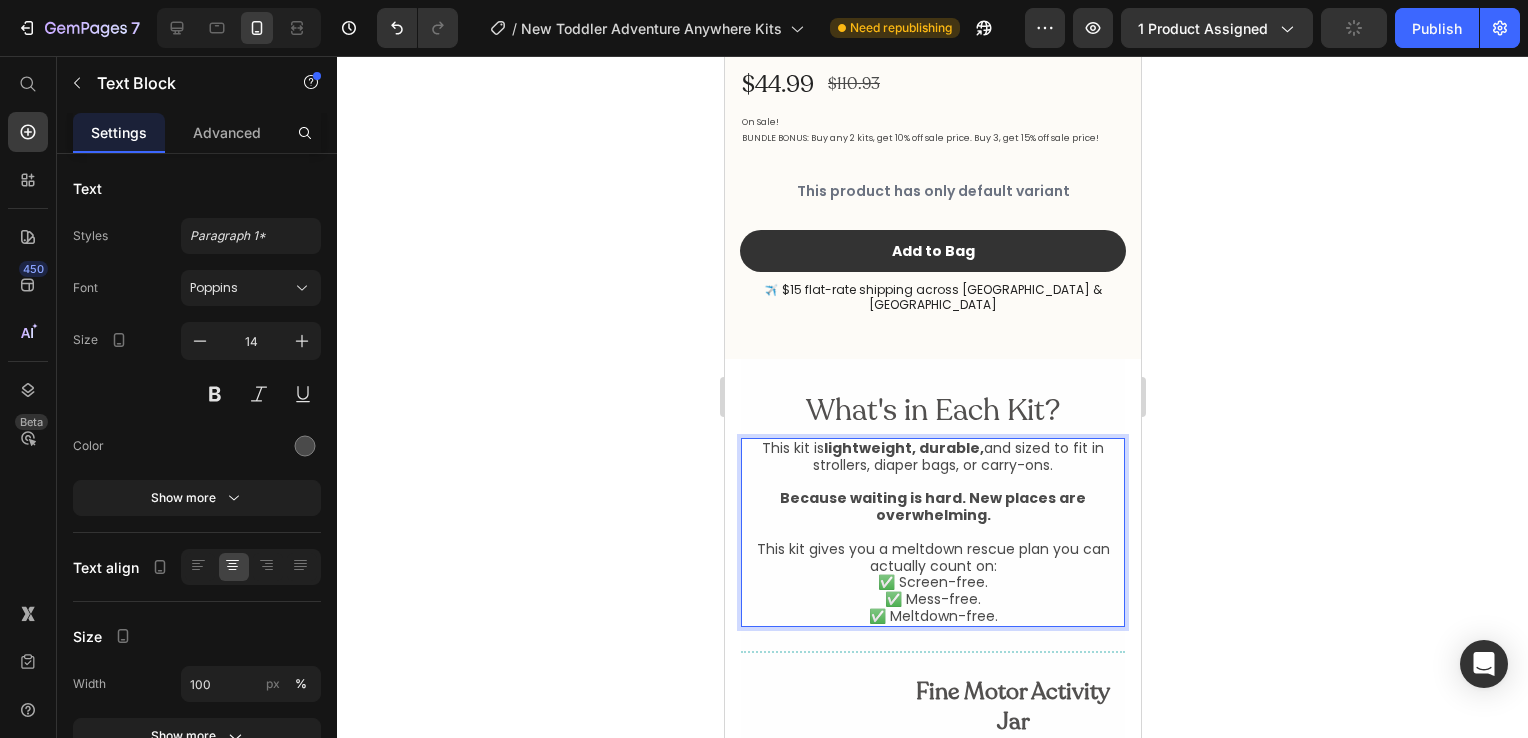 click on "This kit gives you a meltdown rescue plan you can actually count on: ✅ Screen-free. ✅ Mess-free. ✅ Meltdown-free." at bounding box center (932, 583) 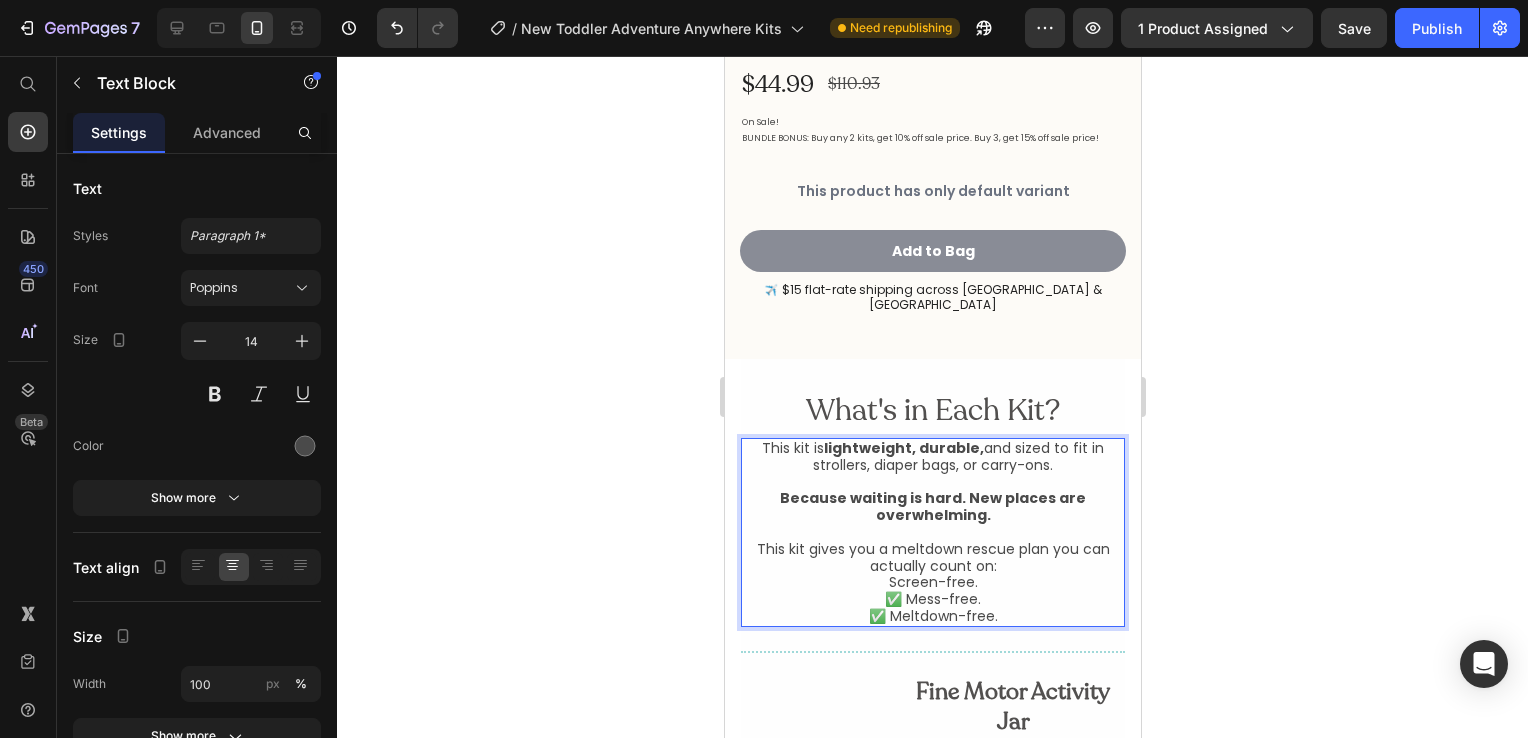 type 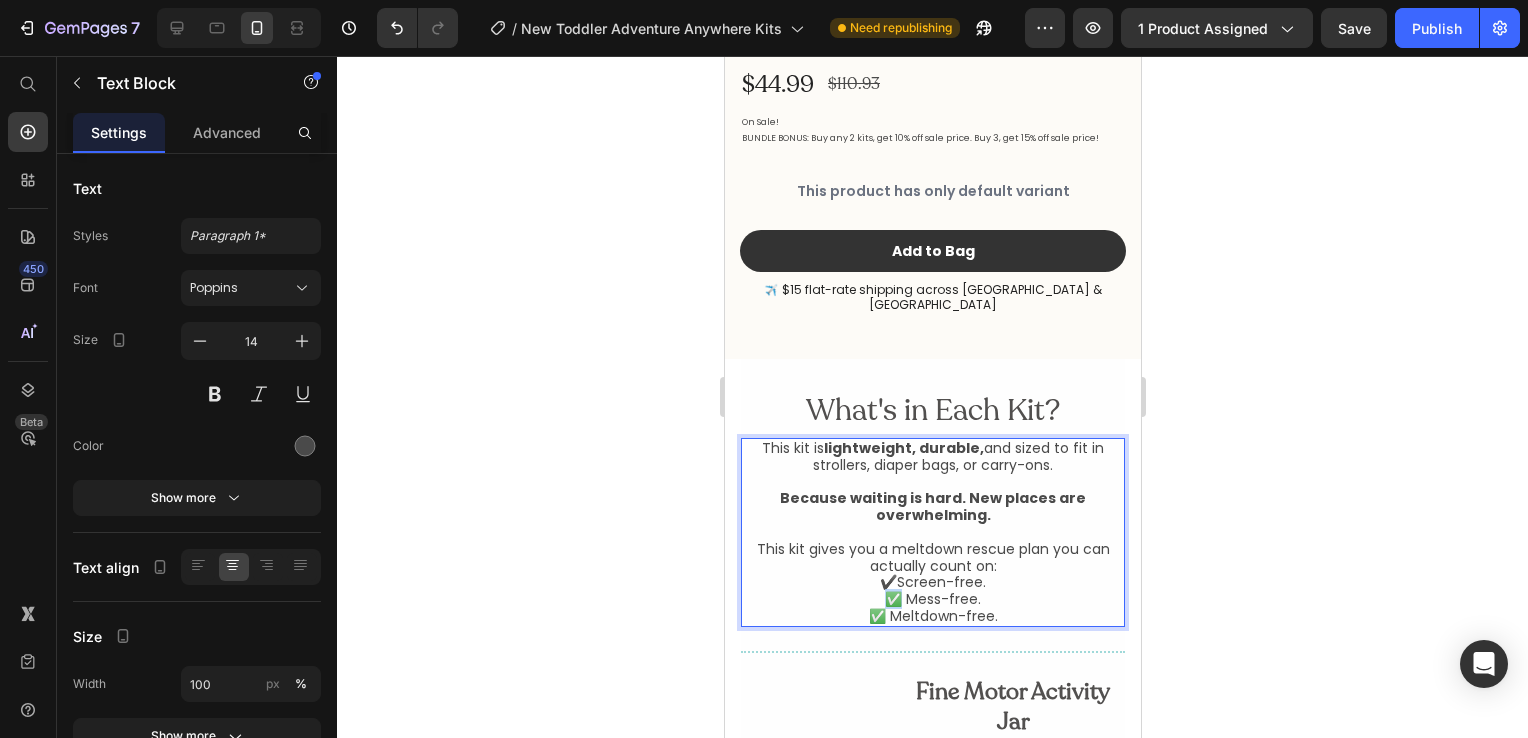 drag, startPoint x: 891, startPoint y: 584, endPoint x: 876, endPoint y: 584, distance: 15 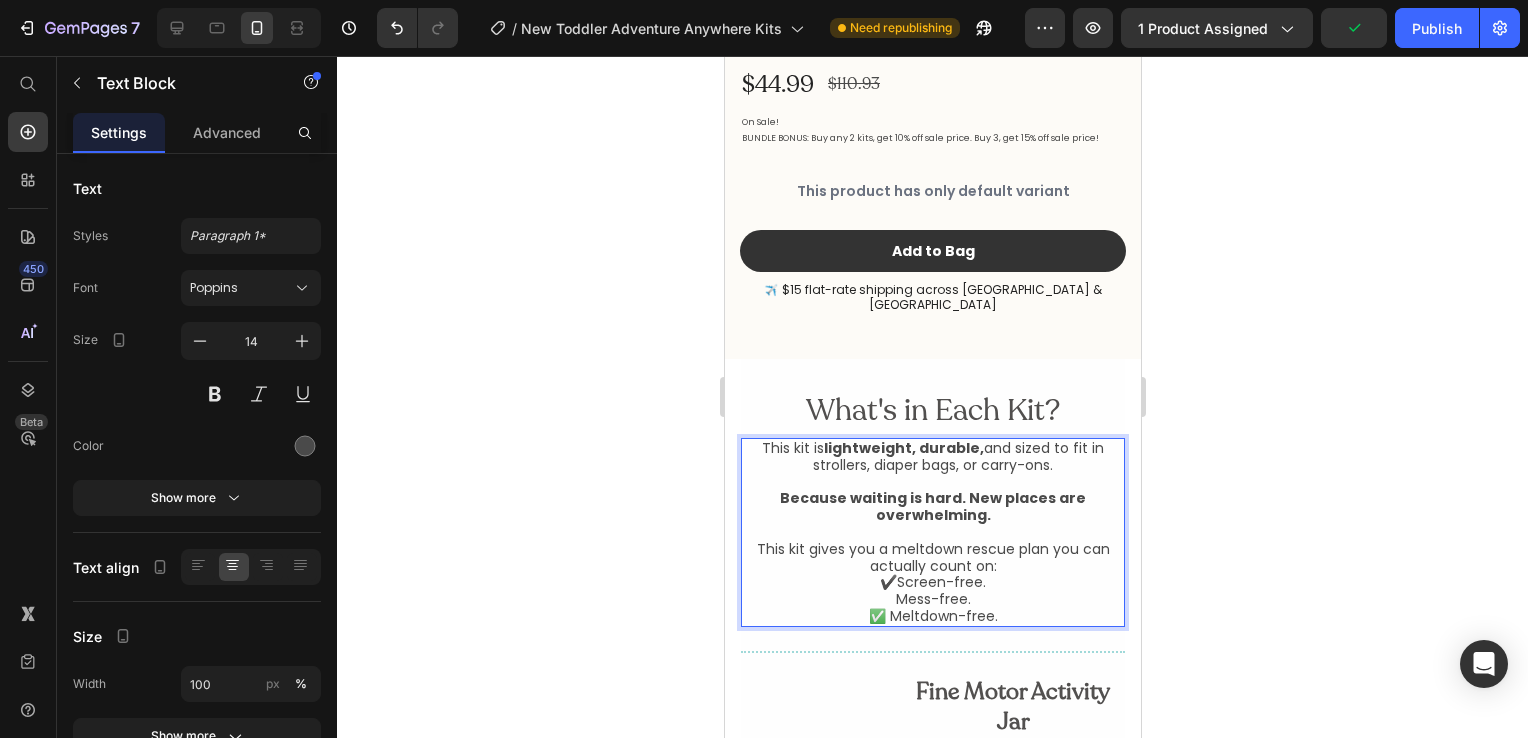 click on "This kit gives you a meltdown rescue plan you can actually count on: ✔️Screen-free.  Mess-free. ✅ Meltdown-free." at bounding box center (932, 583) 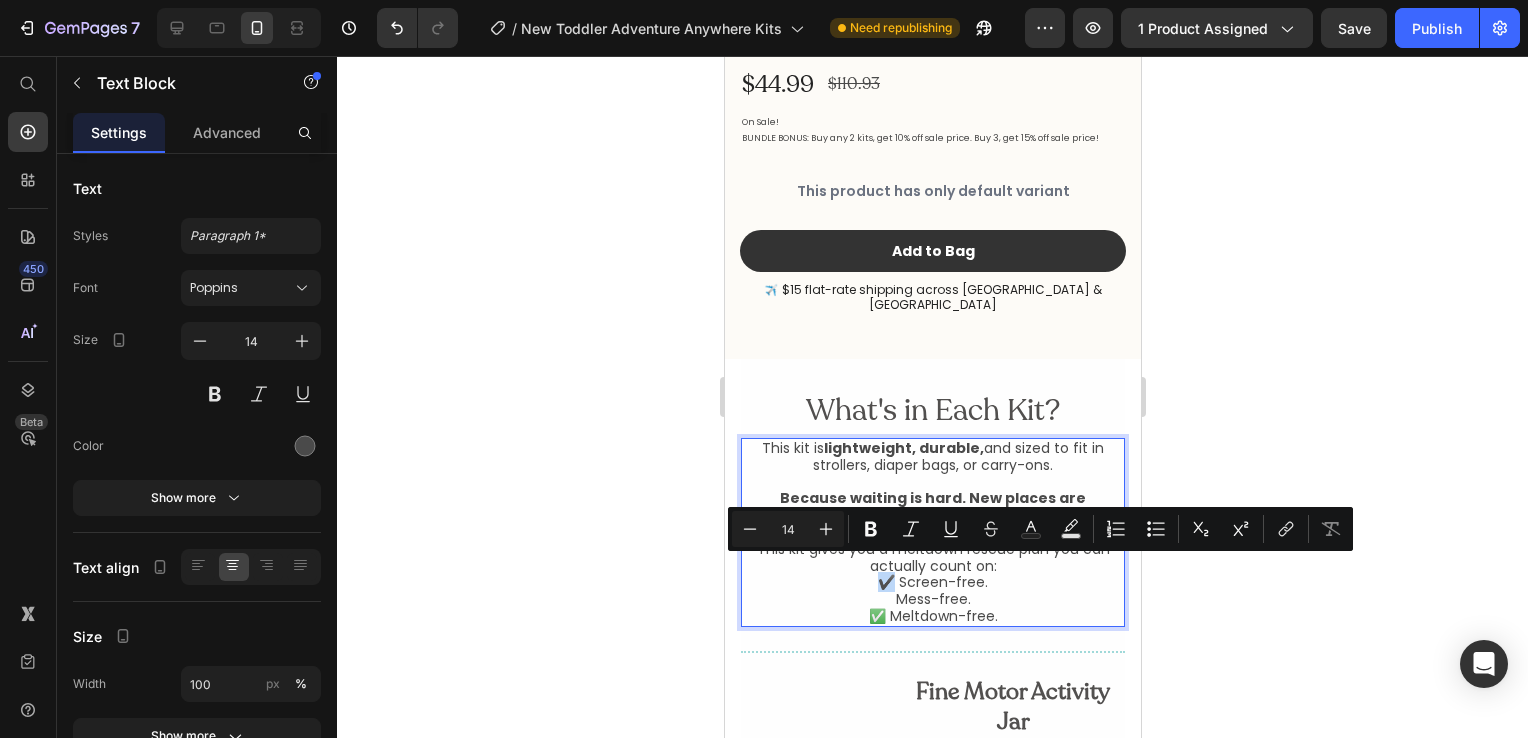 click on "This kit gives you a meltdown rescue plan you can actually count on: ✔️ Screen-free.  Mess-free. ✅ Meltdown-free." at bounding box center [932, 583] 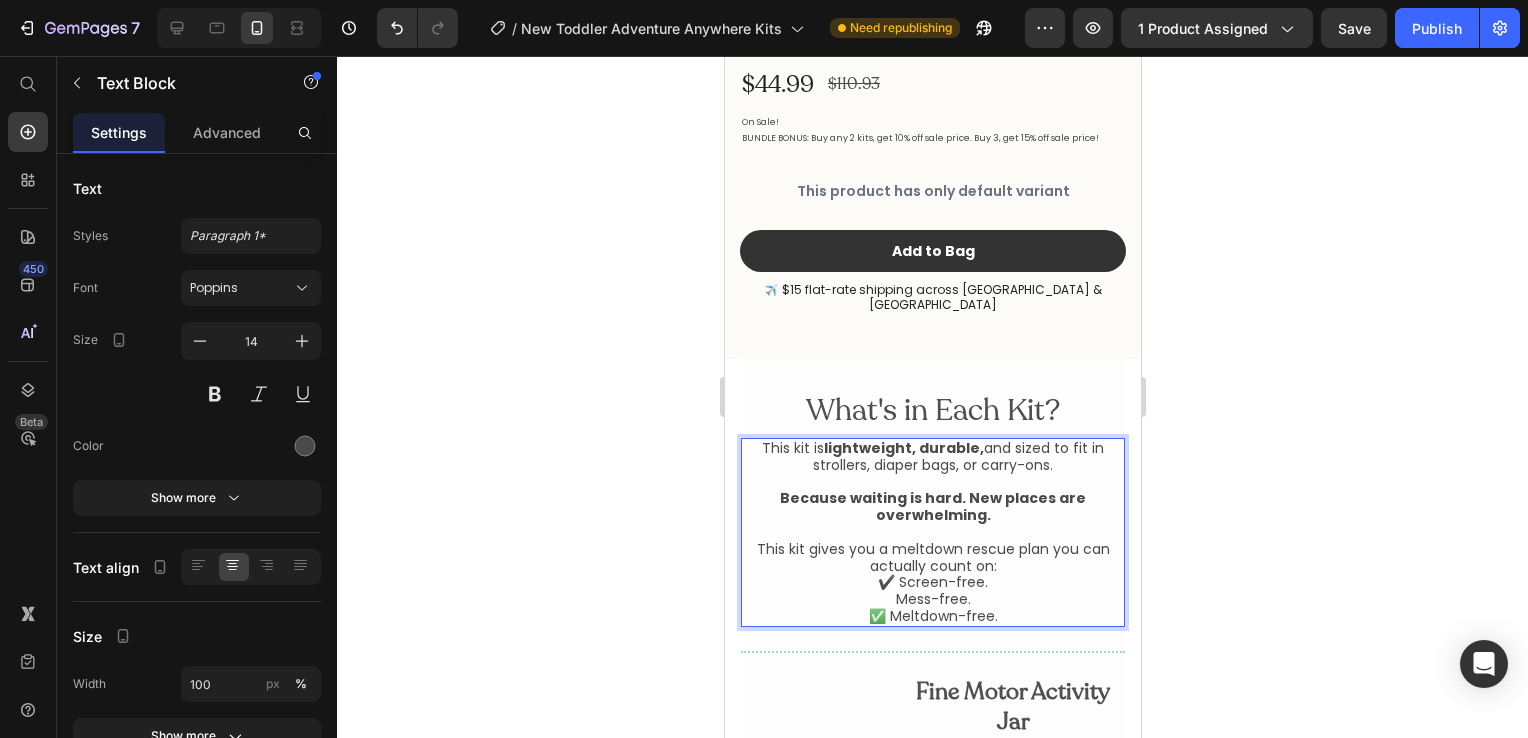 click on "This kit gives you a meltdown rescue plan you can actually count on: ✔️ Screen-free.  Mess-free. ✅ Meltdown-free." at bounding box center (932, 583) 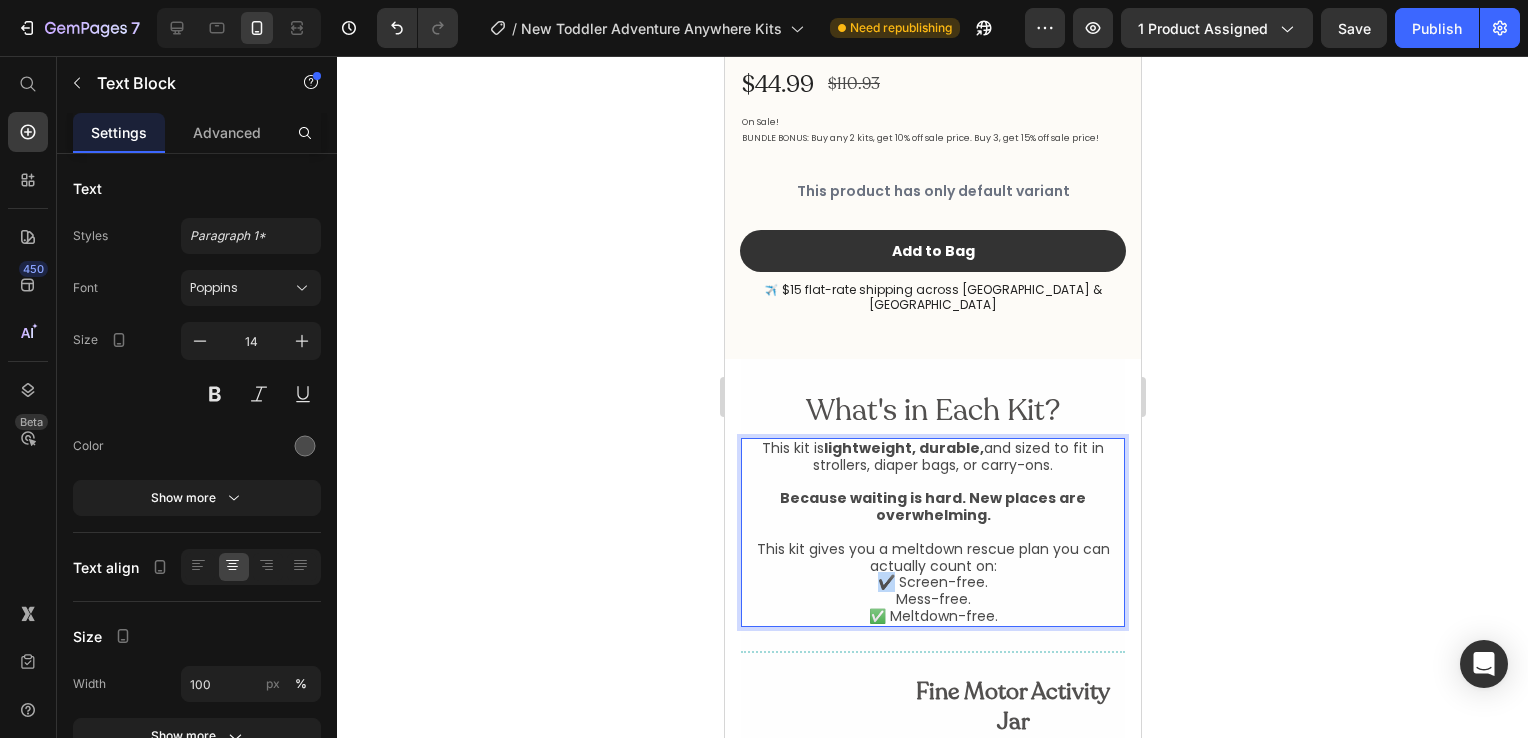 drag, startPoint x: 872, startPoint y: 570, endPoint x: 885, endPoint y: 568, distance: 13.152946 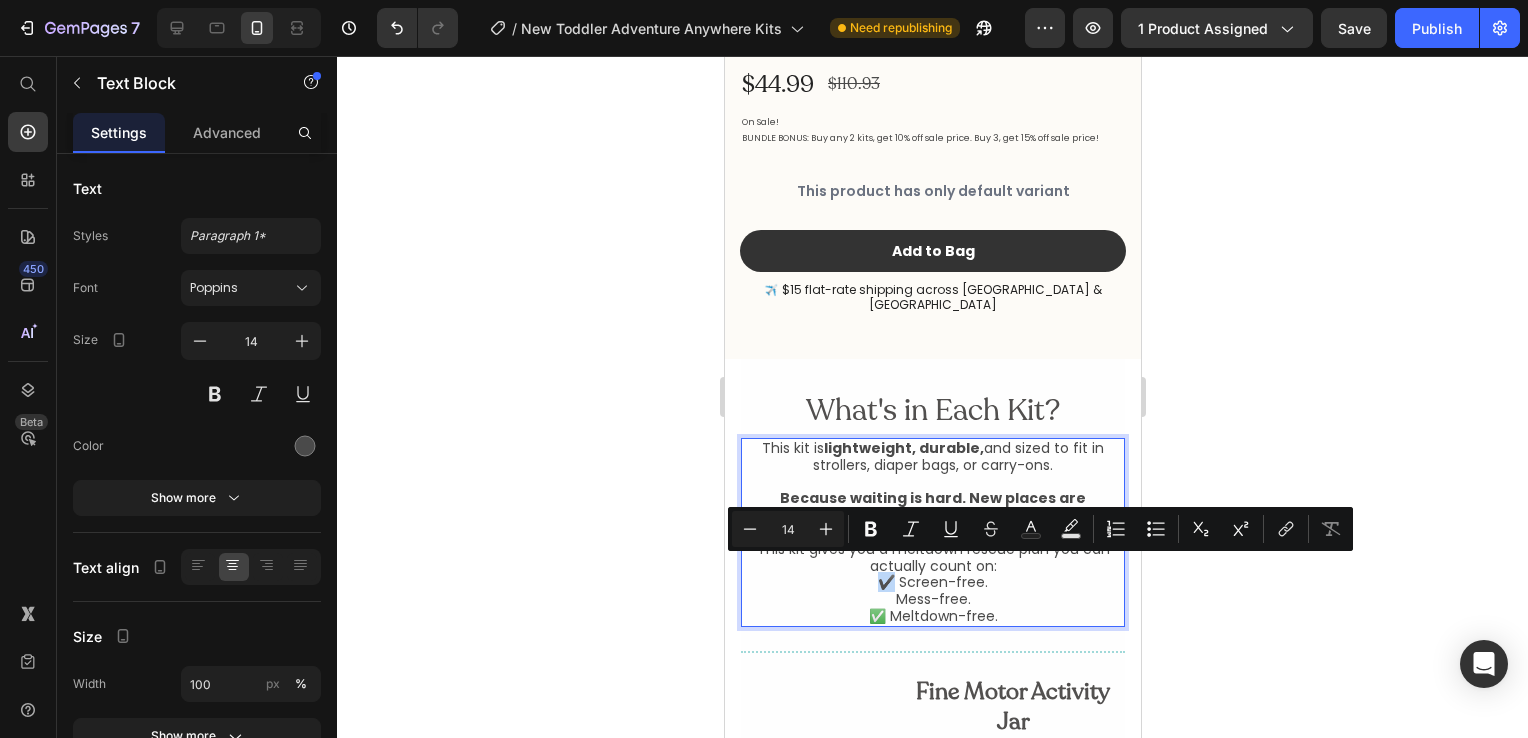 copy on "✔️" 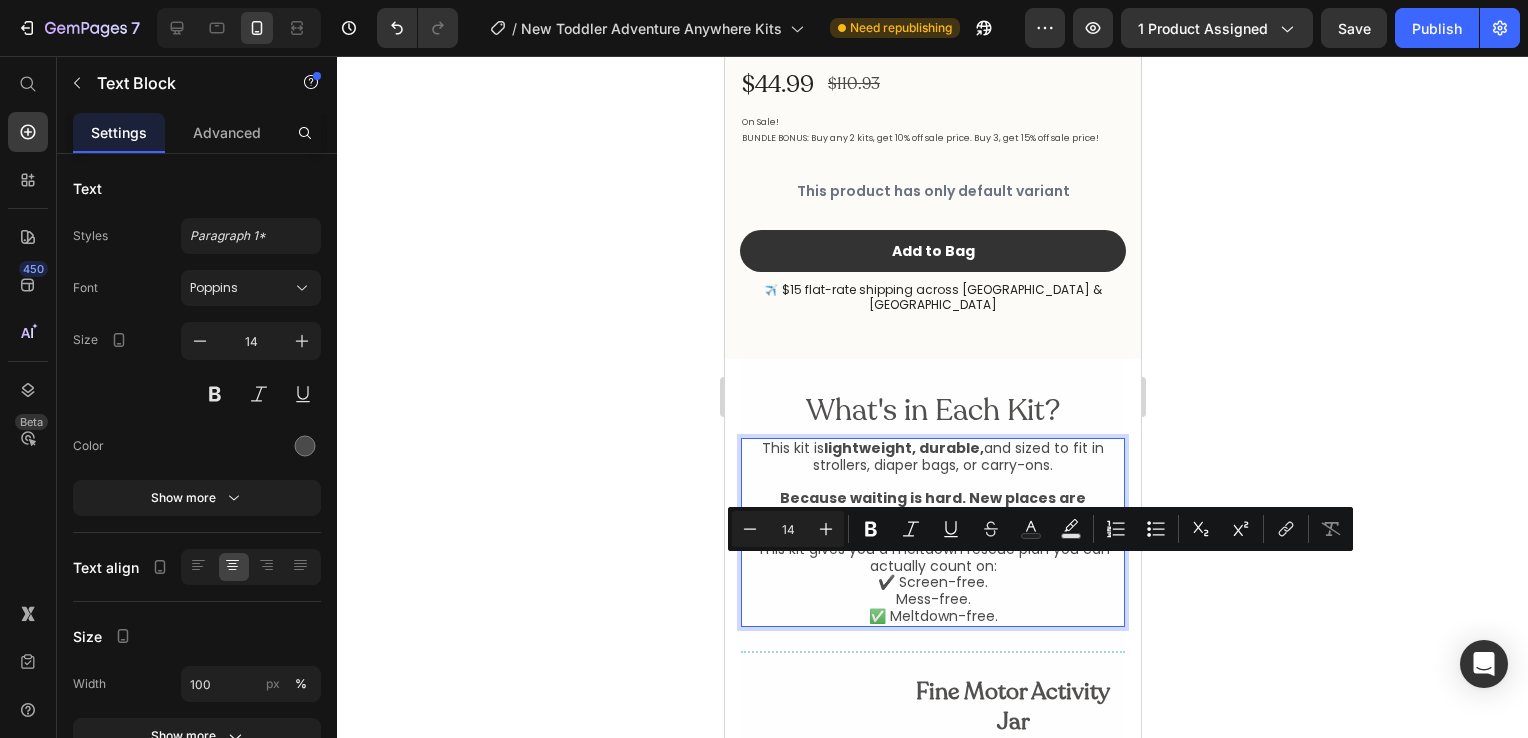 click on "This kit gives you a meltdown rescue plan you can actually count on: ✔️ Screen-free.  Mess-free. ✅ Meltdown-free." at bounding box center (932, 583) 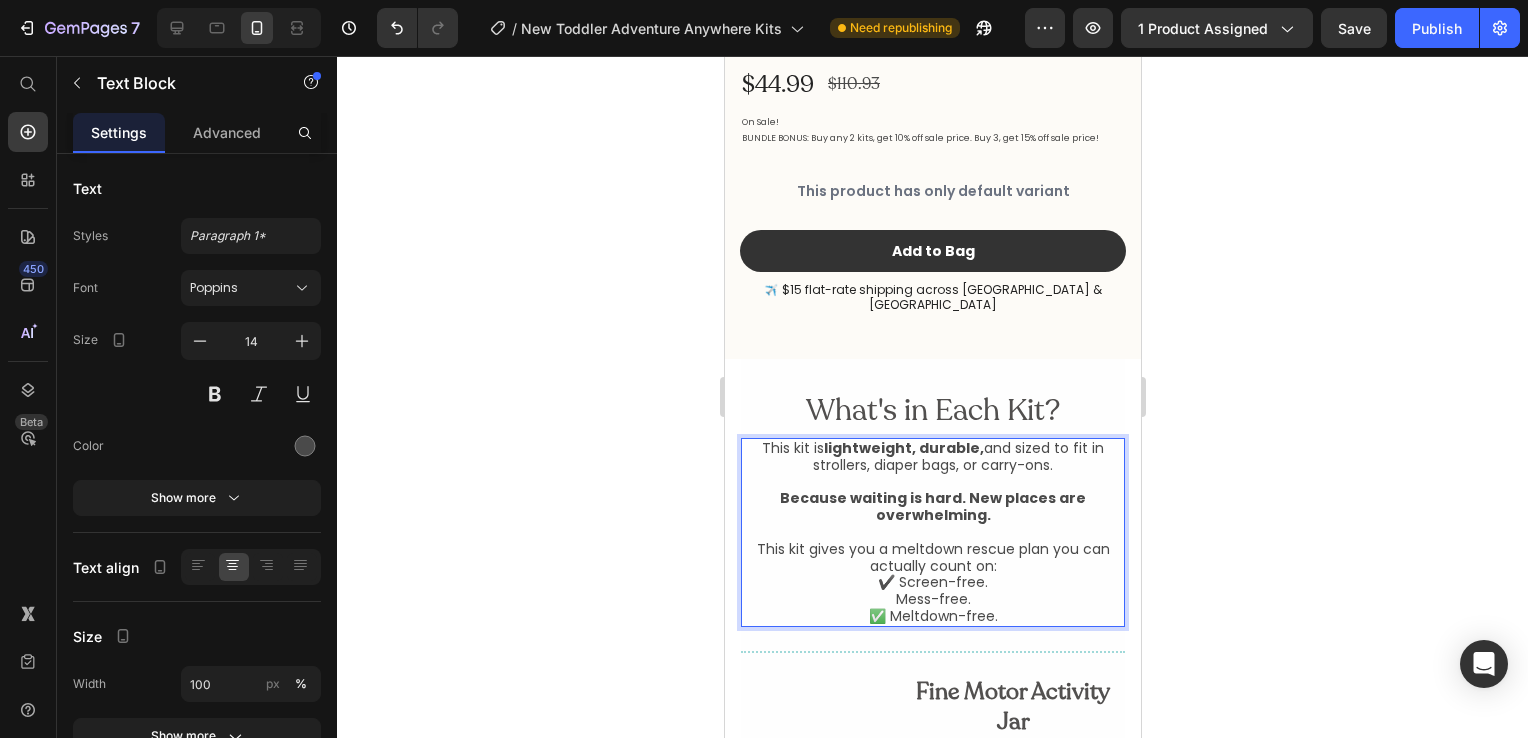 click on "This kit gives you a meltdown rescue plan you can actually count on: ✔️ Screen-free.  Mess-free. ✅ Meltdown-free." at bounding box center [932, 583] 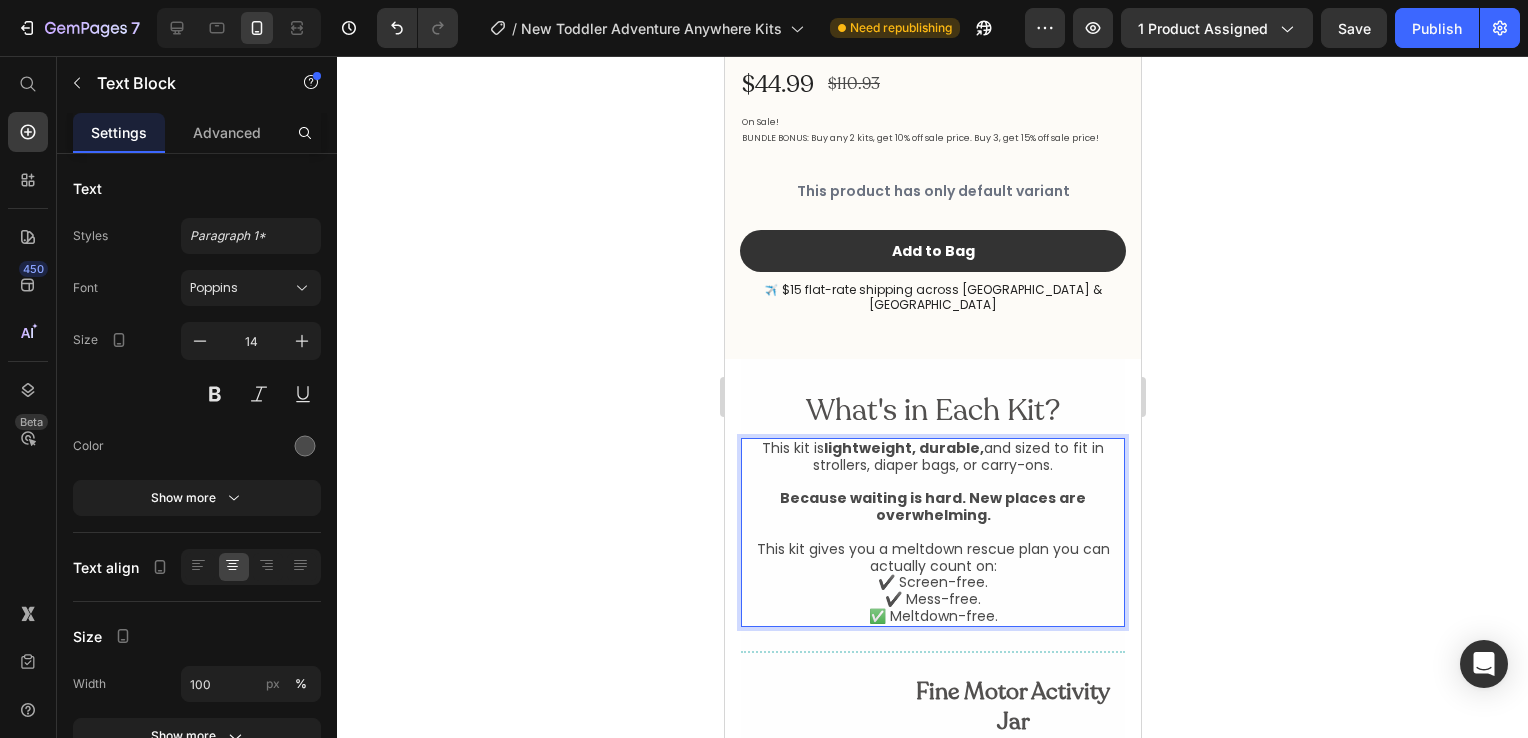 click on "This kit gives you a meltdown rescue plan you can actually count on: ✔️ Screen-free. ✔️ Mess-free. ✅ Meltdown-free." at bounding box center (932, 583) 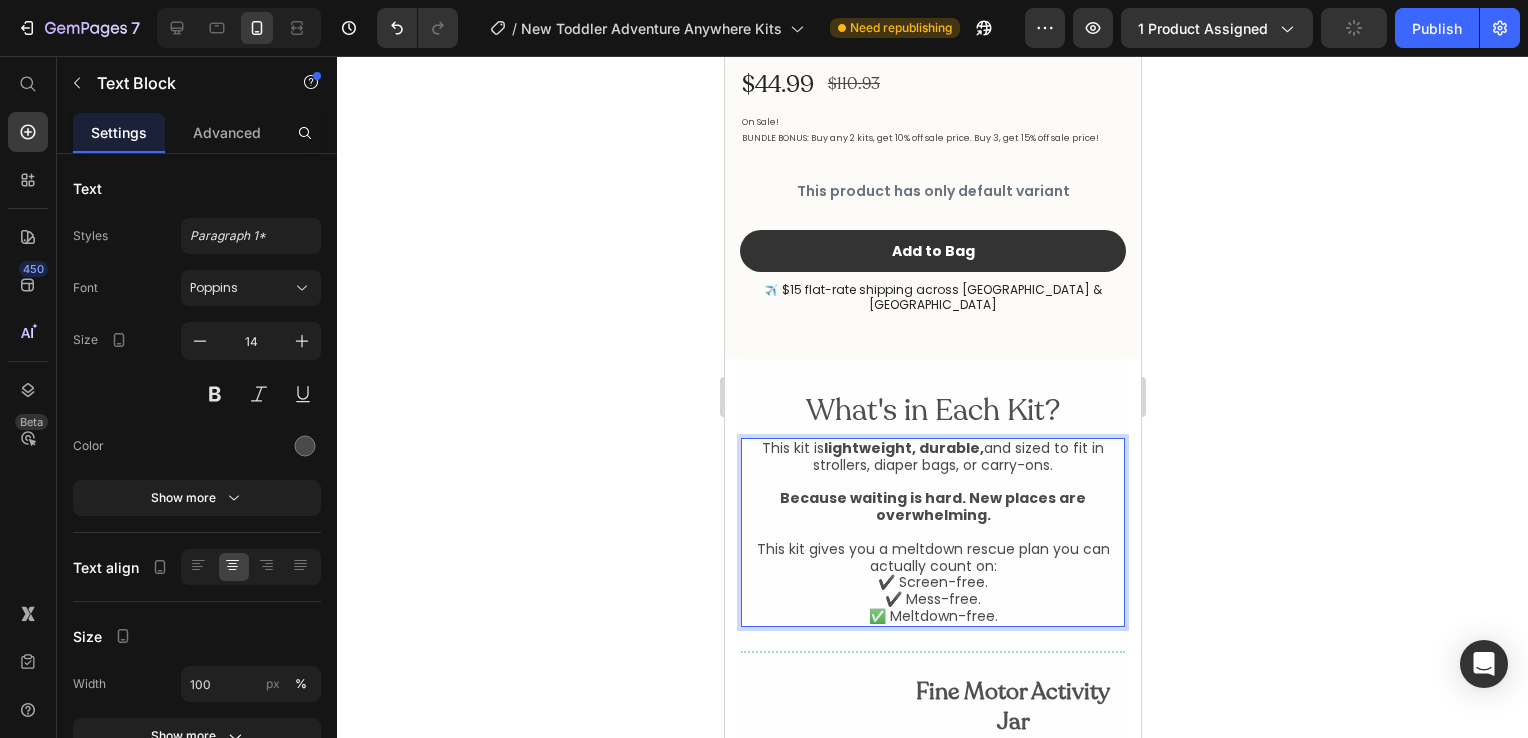 click on "This kit gives you a meltdown rescue plan you can actually count on: ✔️ Screen-free. ✔️ Mess-free. ✅ Meltdown-free." at bounding box center [932, 583] 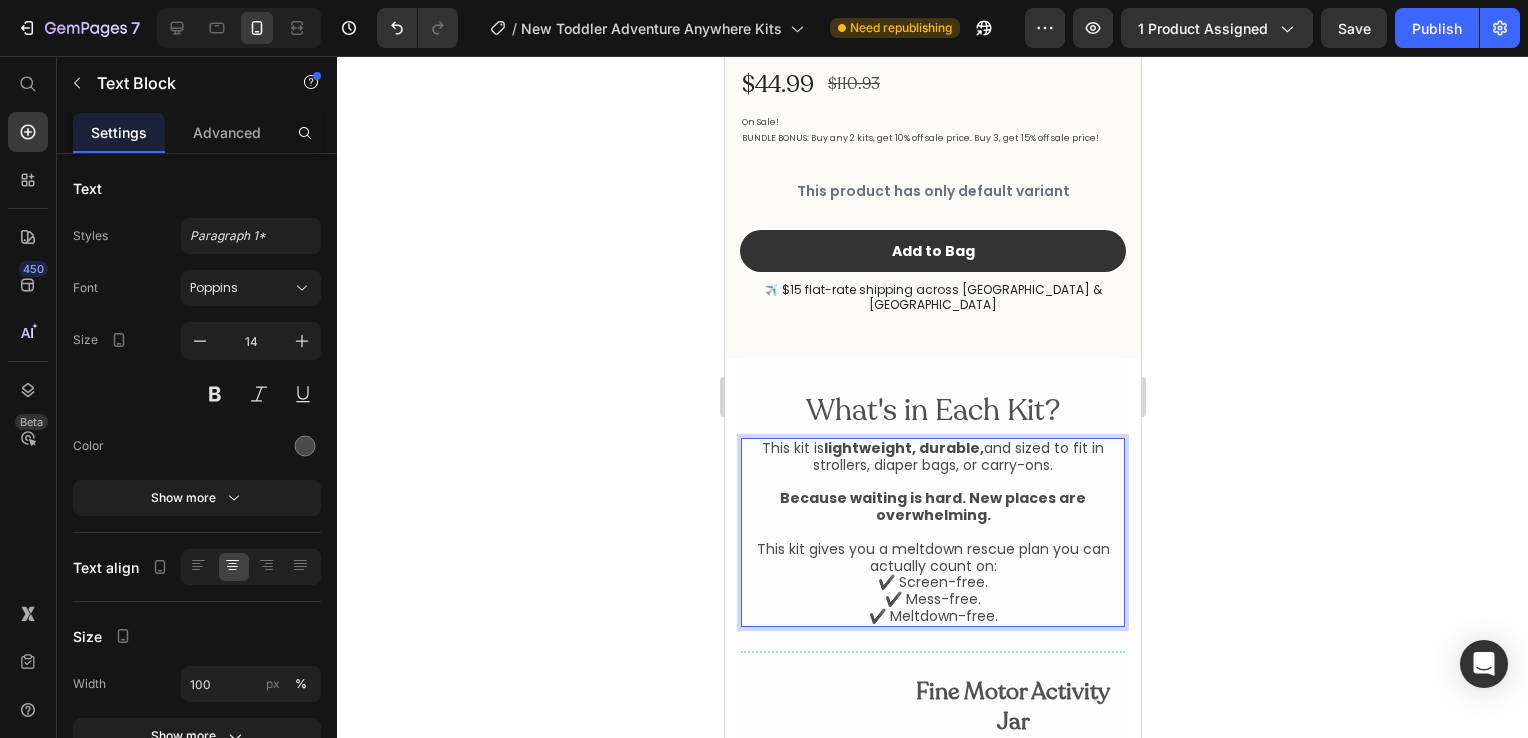 click 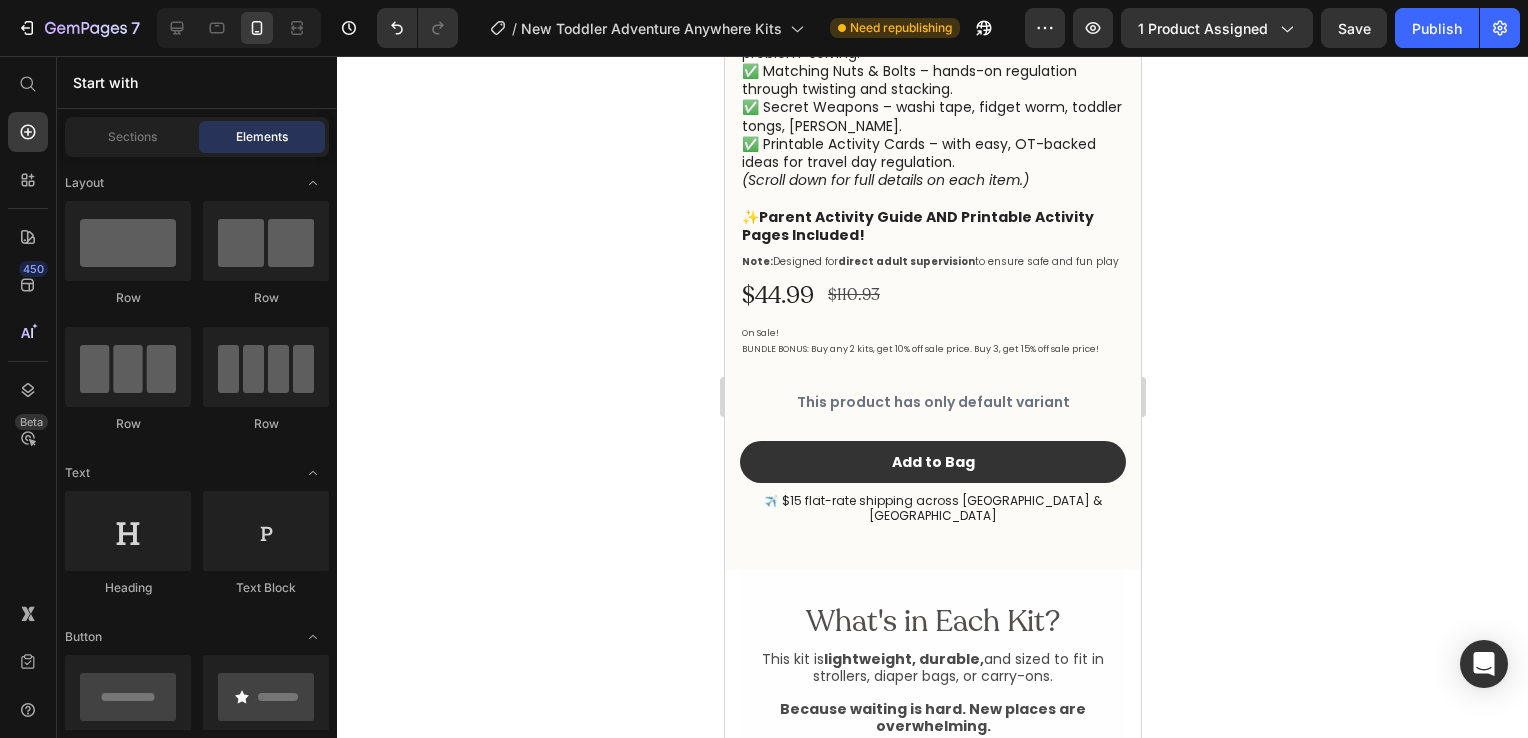 scroll, scrollTop: 1285, scrollLeft: 0, axis: vertical 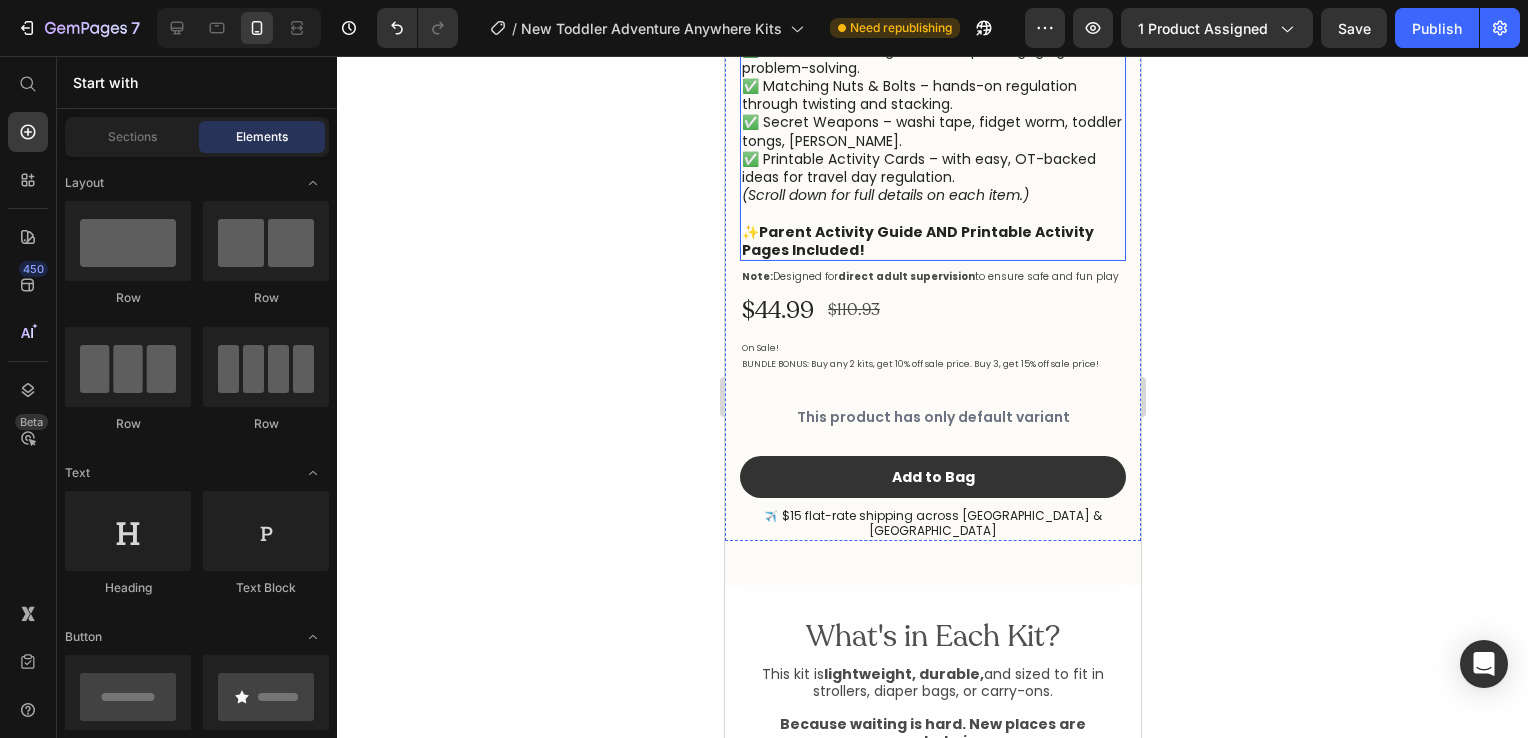 click on "✨  Parent Activity Guide AND Printable Activity Pages Included!" at bounding box center [932, 241] 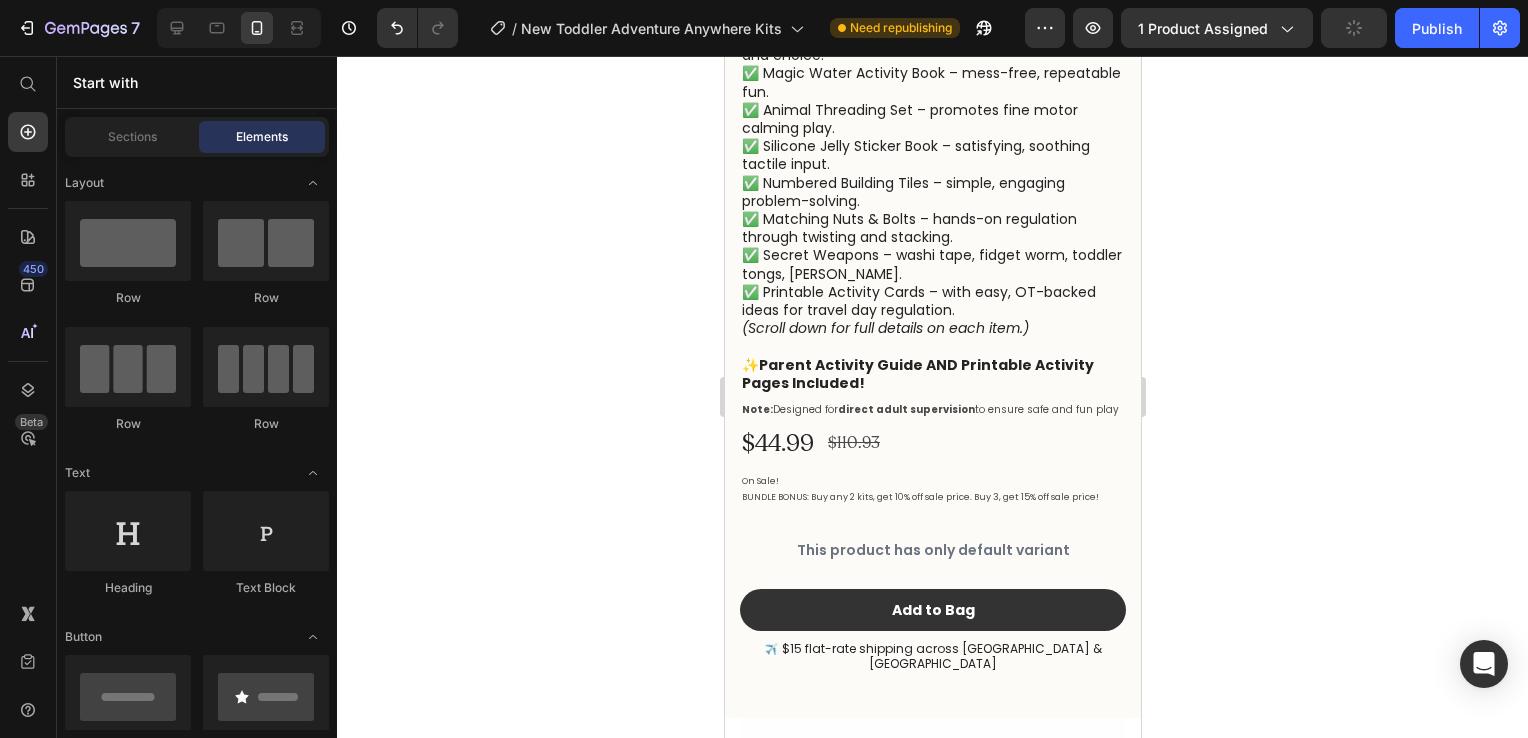 scroll, scrollTop: 1138, scrollLeft: 0, axis: vertical 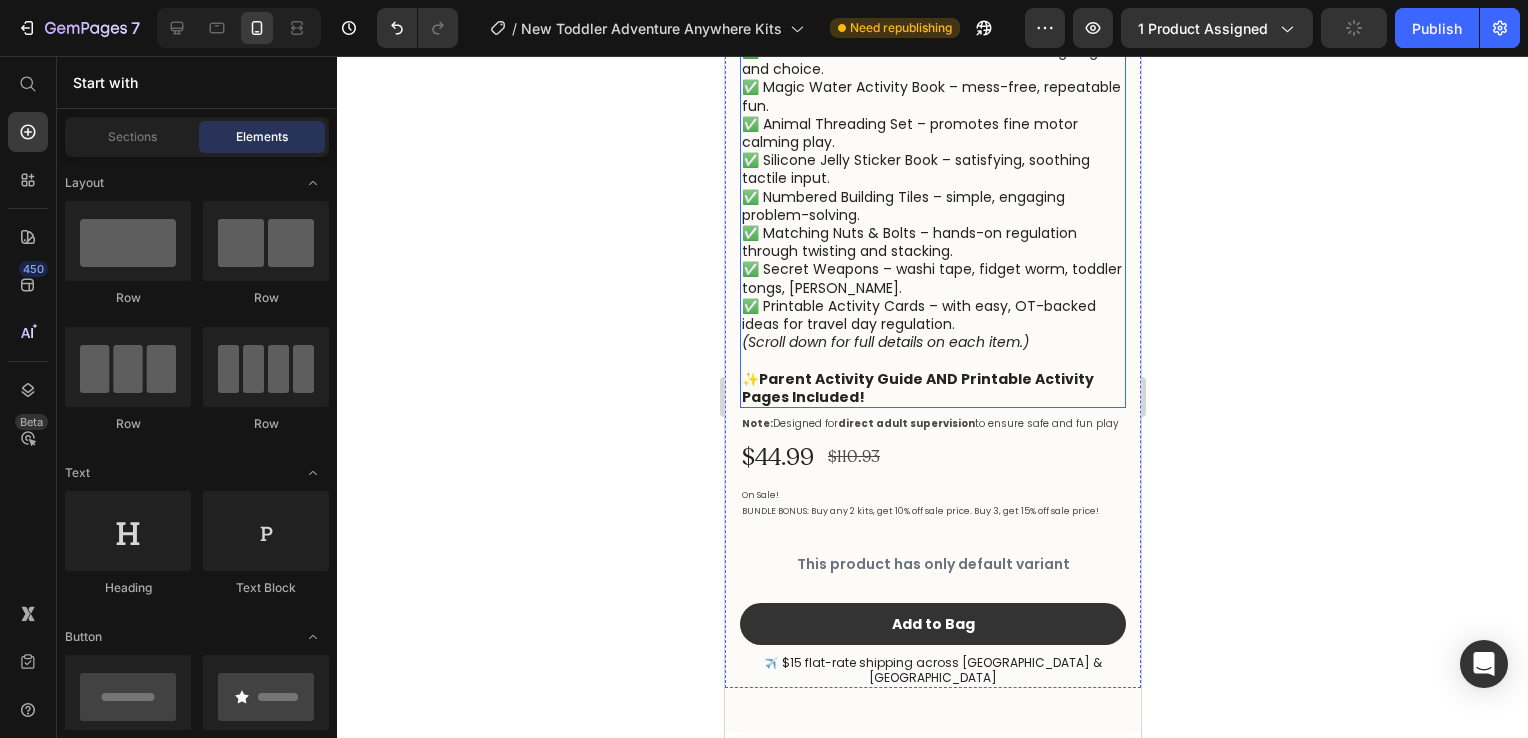 click on "✅ Fine Motor Activity Jar – for calming focus. ✅ Rainbow Snack Flower – for stress-reducing fidget and choice. ✅ Magic Water Activity Book – mess-free, repeatable fun. ✅ Animal Threading Set – promotes fine motor calming play. ✅ Silicone Jelly Sticker Book – satisfying, soothing tactile input. ✅ Numbered Building Tiles – simple, engaging problem-solving. ✅ Matching Nuts & Bolts – hands-on regulation through twisting and stacking. ✅ Secret Weapons – washi tape, fidget worm, toddler tongs, Wikki Stix. ✅ Printable Activity Cards – with easy, OT-backed ideas for travel day regulation." at bounding box center [932, 178] 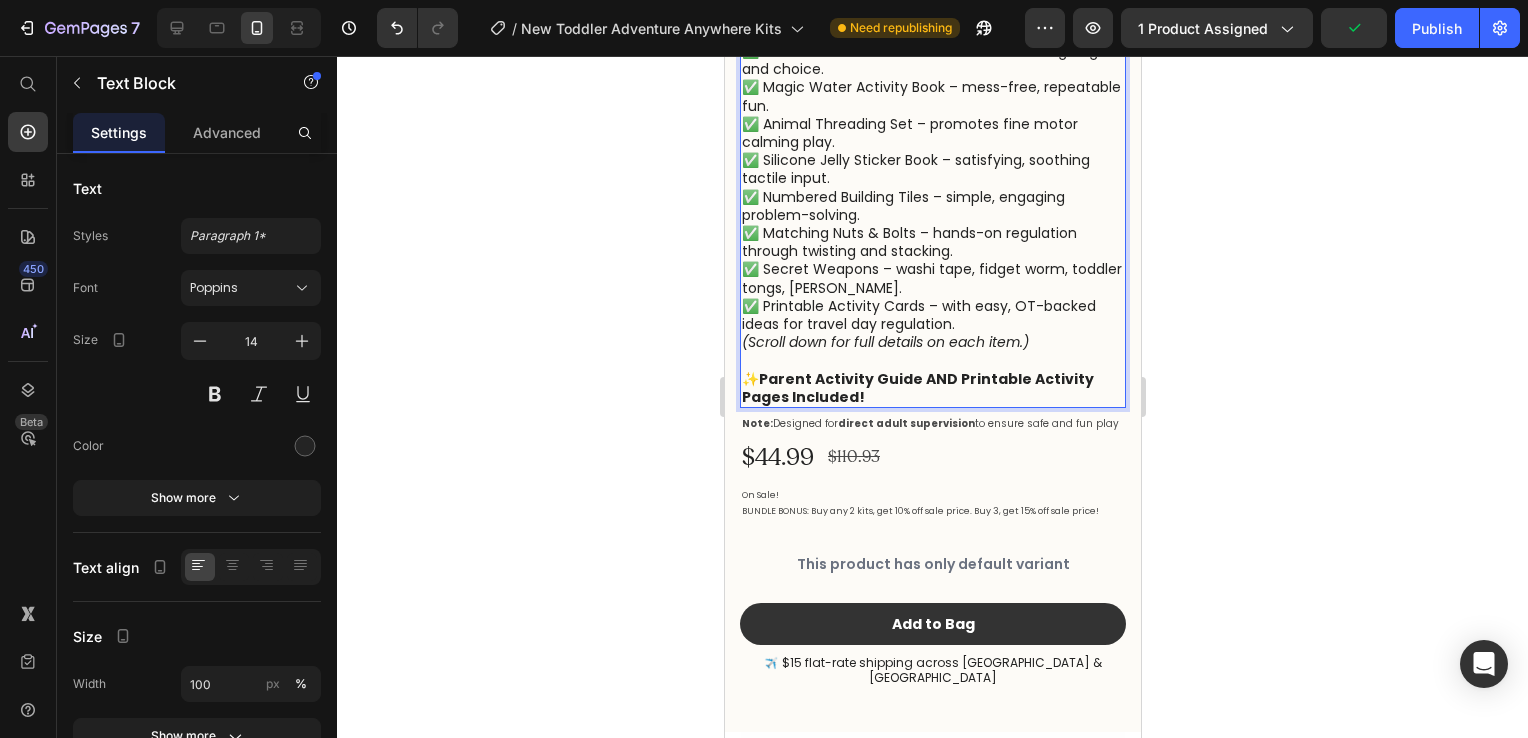click on "✅ Fine Motor Activity Jar – for calming focus. ✅ Rainbow Snack Flower – for stress-reducing fidget and choice. ✅ Magic Water Activity Book – mess-free, repeatable fun. ✅ Animal Threading Set – promotes fine motor calming play. ✅ Silicone Jelly Sticker Book – satisfying, soothing tactile input. ✅ Numbered Building Tiles – simple, engaging problem-solving. ✅ Matching Nuts & Bolts – hands-on regulation through twisting and stacking. ✅ Secret Weapons – washi tape, fidget worm, toddler tongs, Wikki Stix. ✅ Printable Activity Cards – with easy, OT-backed ideas for travel day regulation." at bounding box center [932, 178] 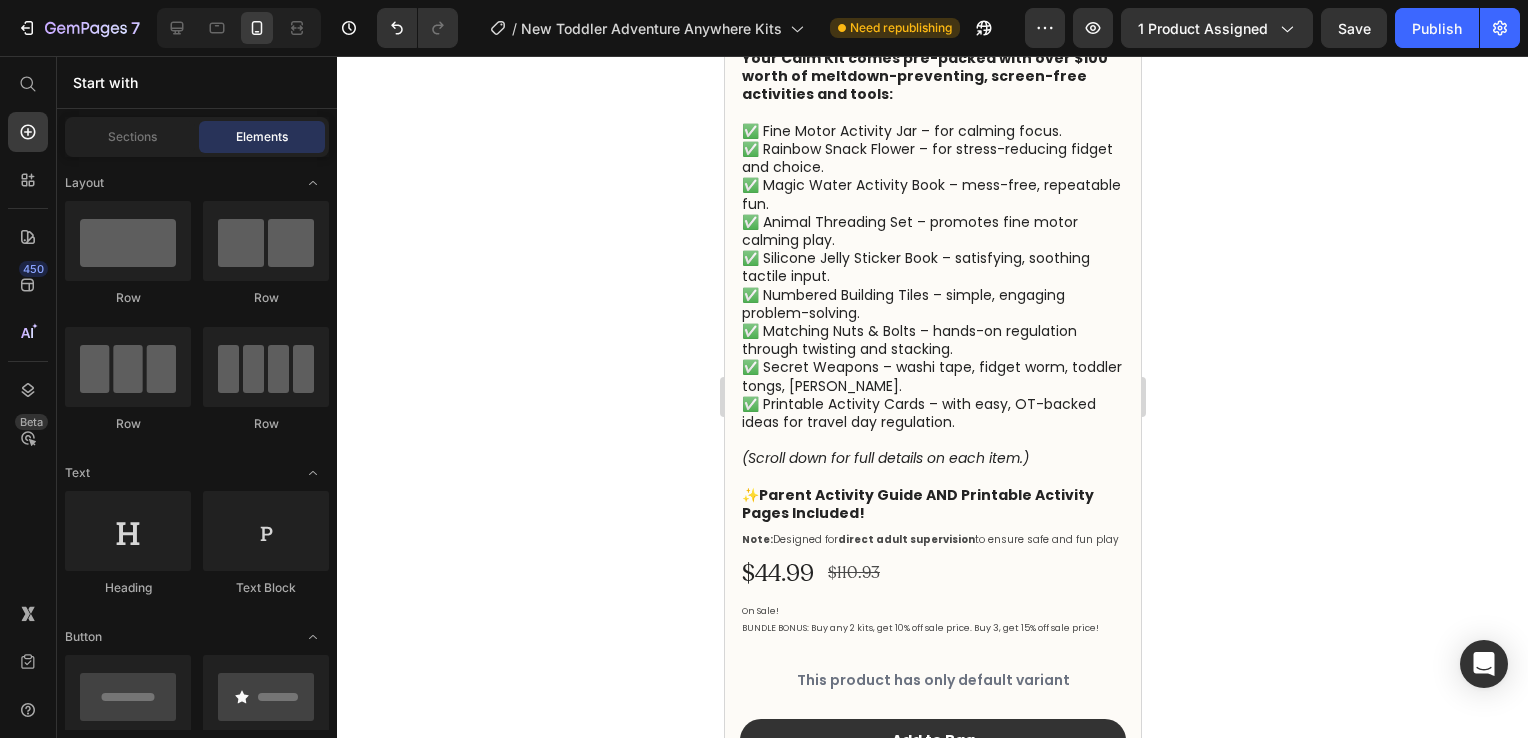 scroll, scrollTop: 1004, scrollLeft: 0, axis: vertical 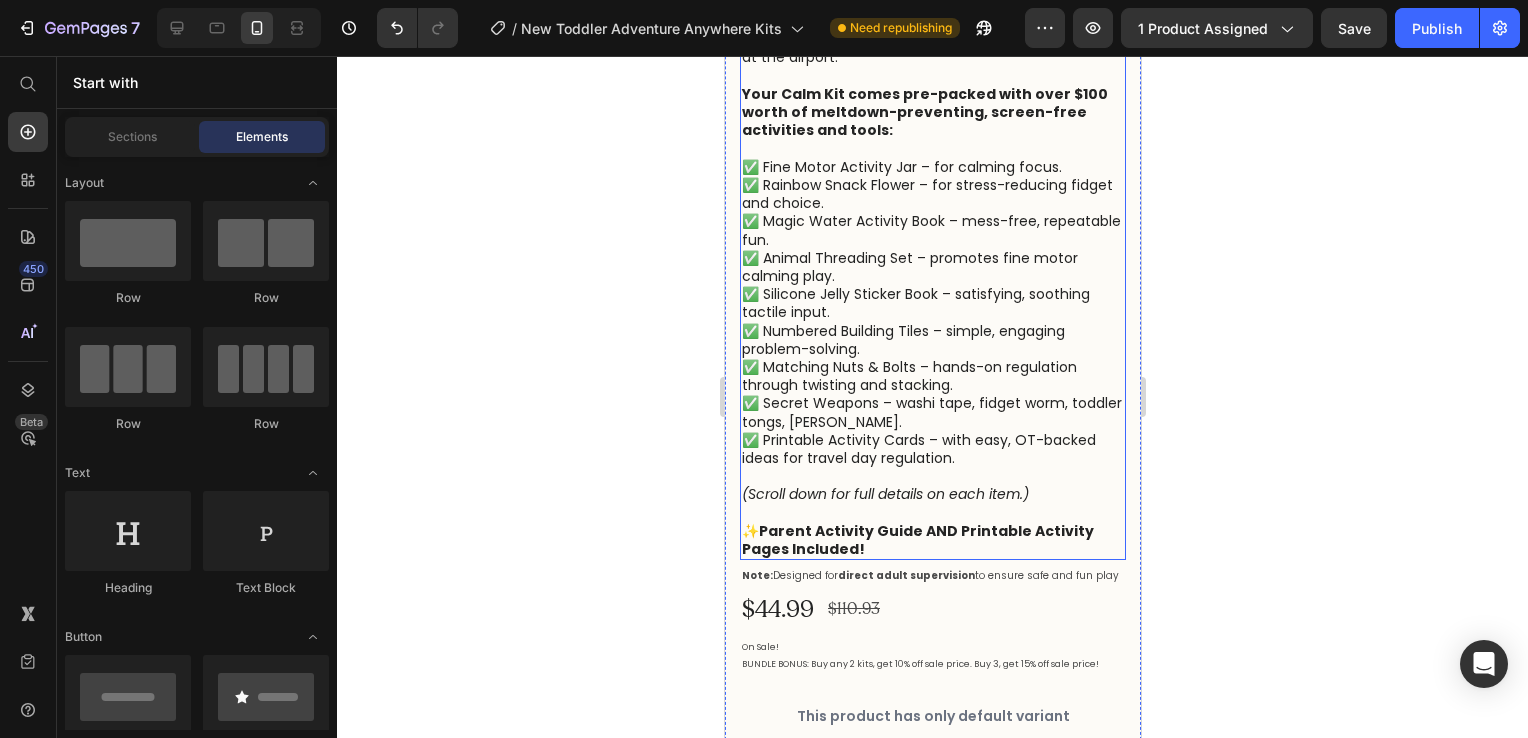 click on "Parent Activity Guide AND Printable Activity Pages Included!" at bounding box center [917, 540] 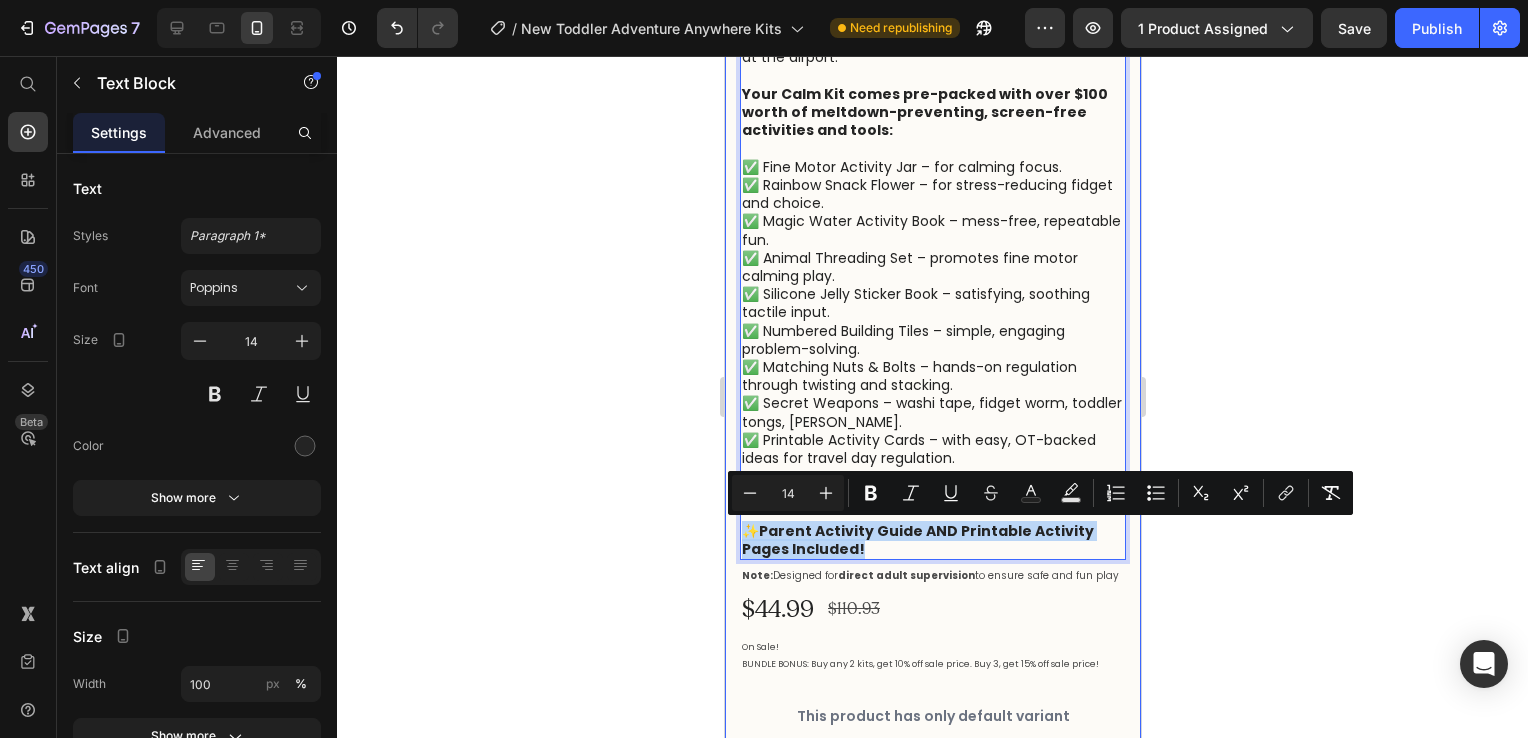 drag, startPoint x: 863, startPoint y: 551, endPoint x: 729, endPoint y: 534, distance: 135.07405 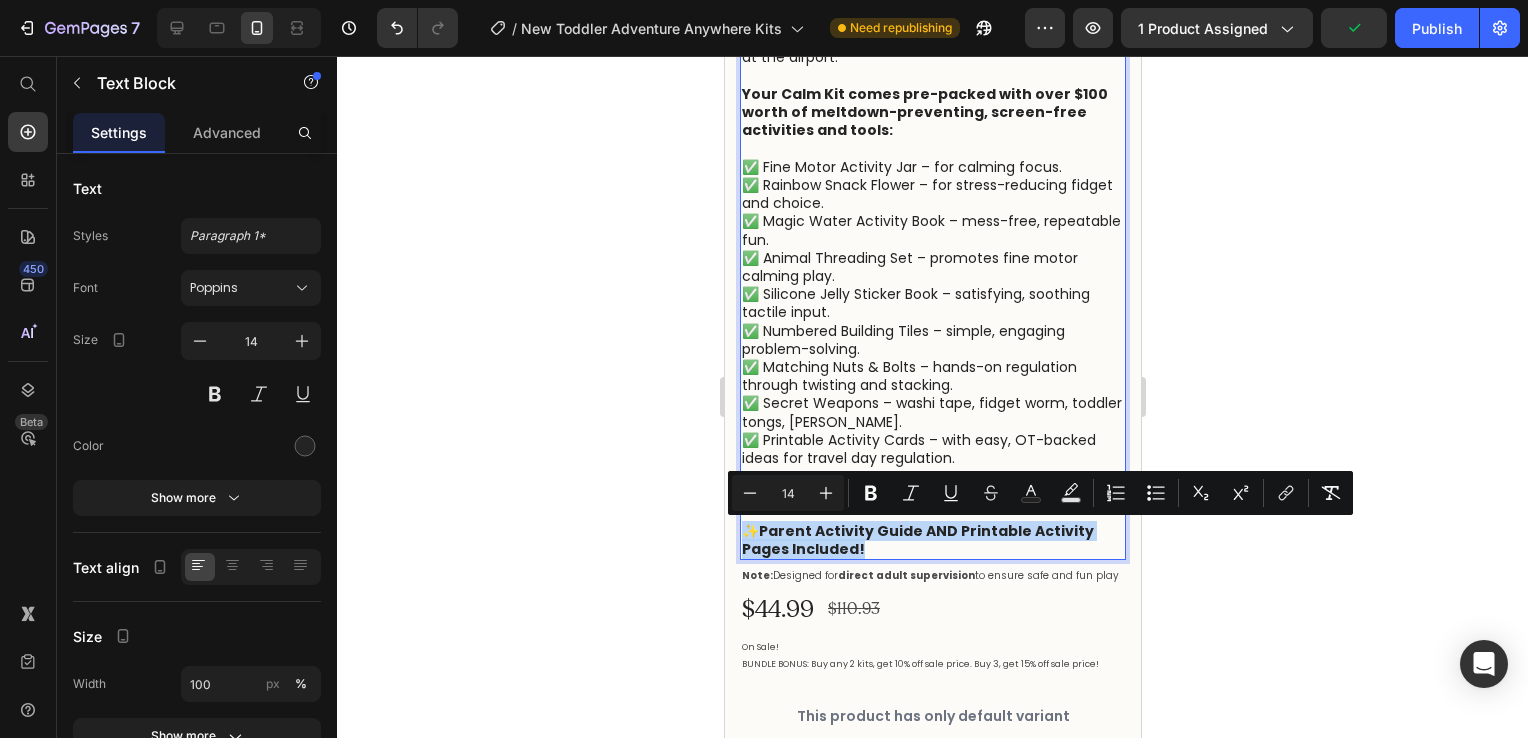 click on "Parent Activity Guide AND Printable Activity Pages Included!" at bounding box center (917, 540) 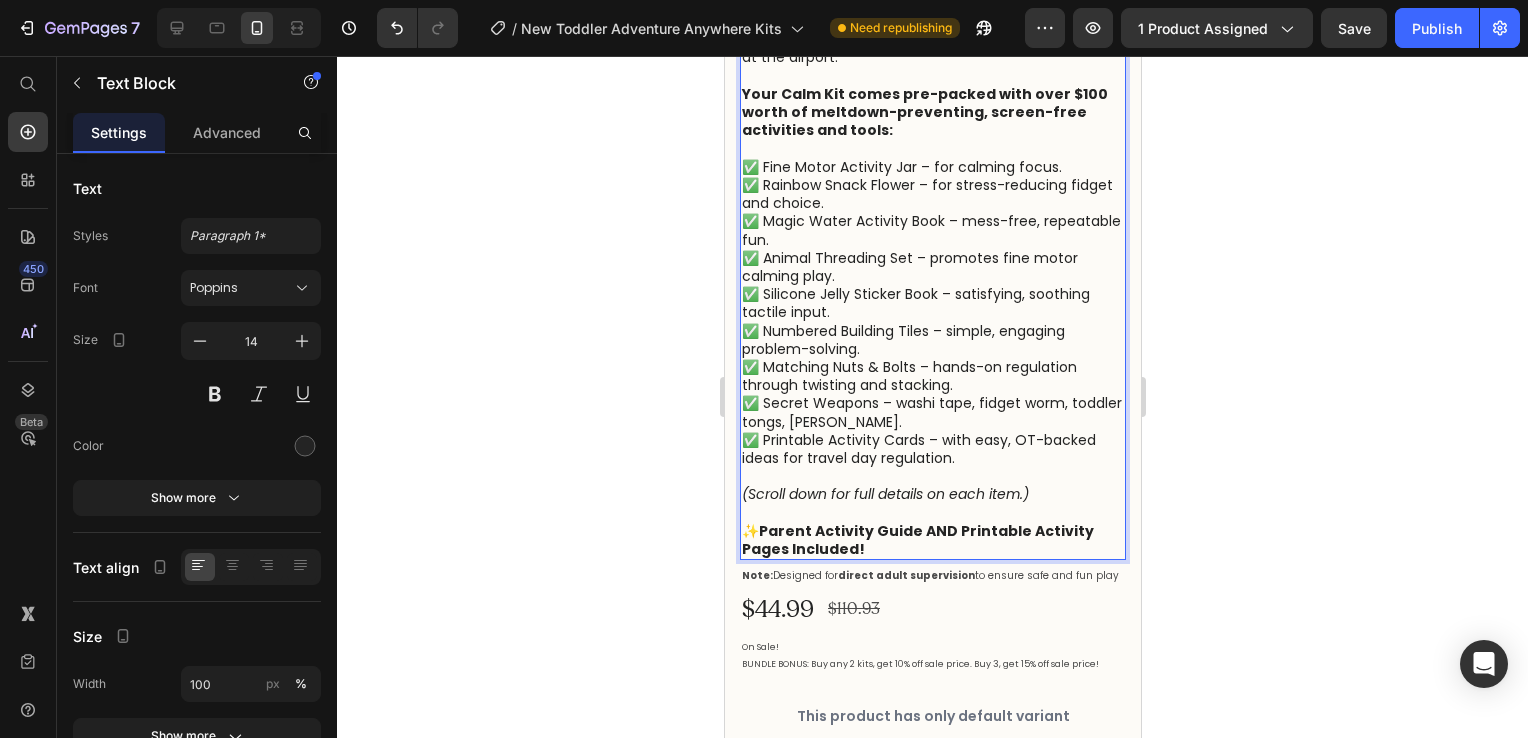 click on "✨  Parent Activity Guide AND Printable Activity Pages Included!" at bounding box center [932, 540] 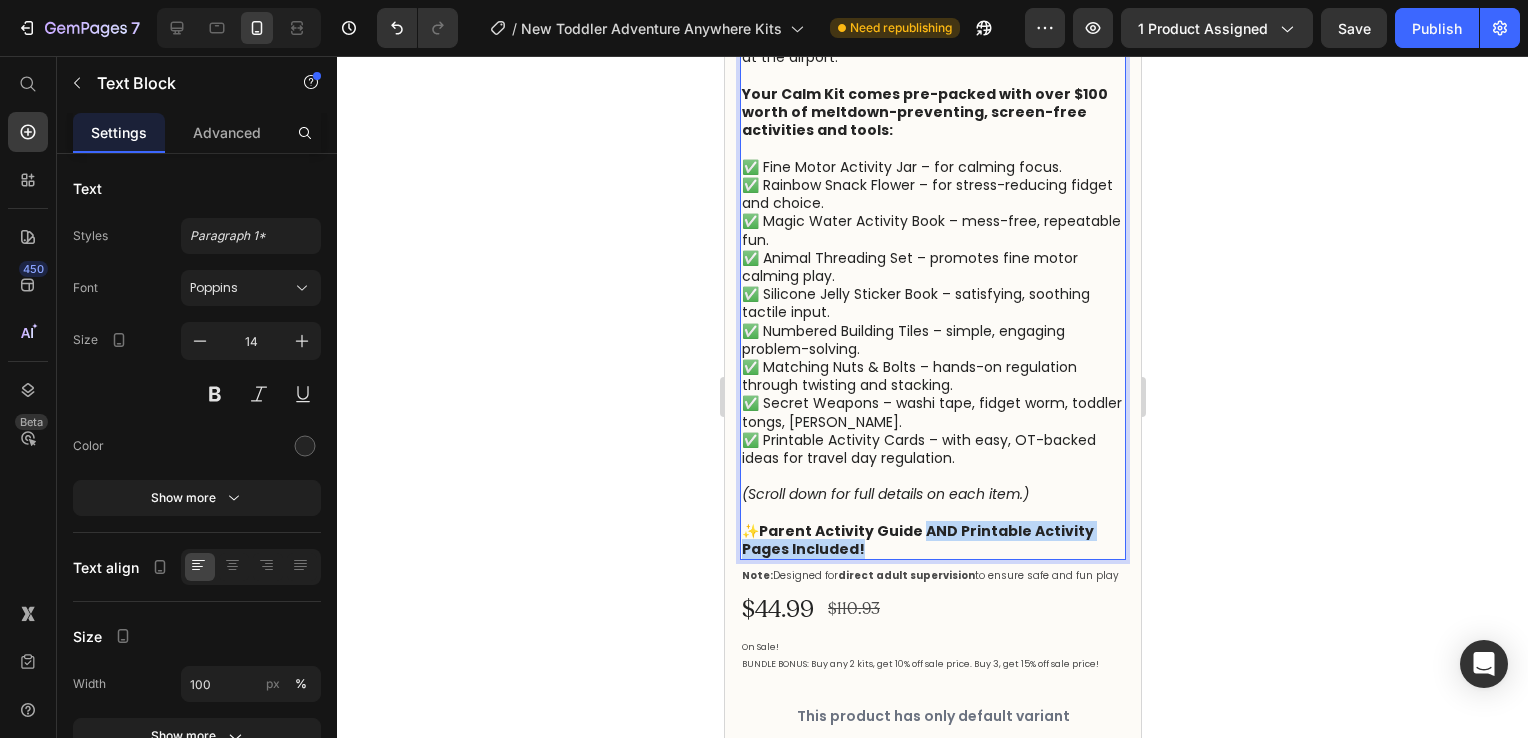 drag, startPoint x: 921, startPoint y: 554, endPoint x: 921, endPoint y: 538, distance: 16 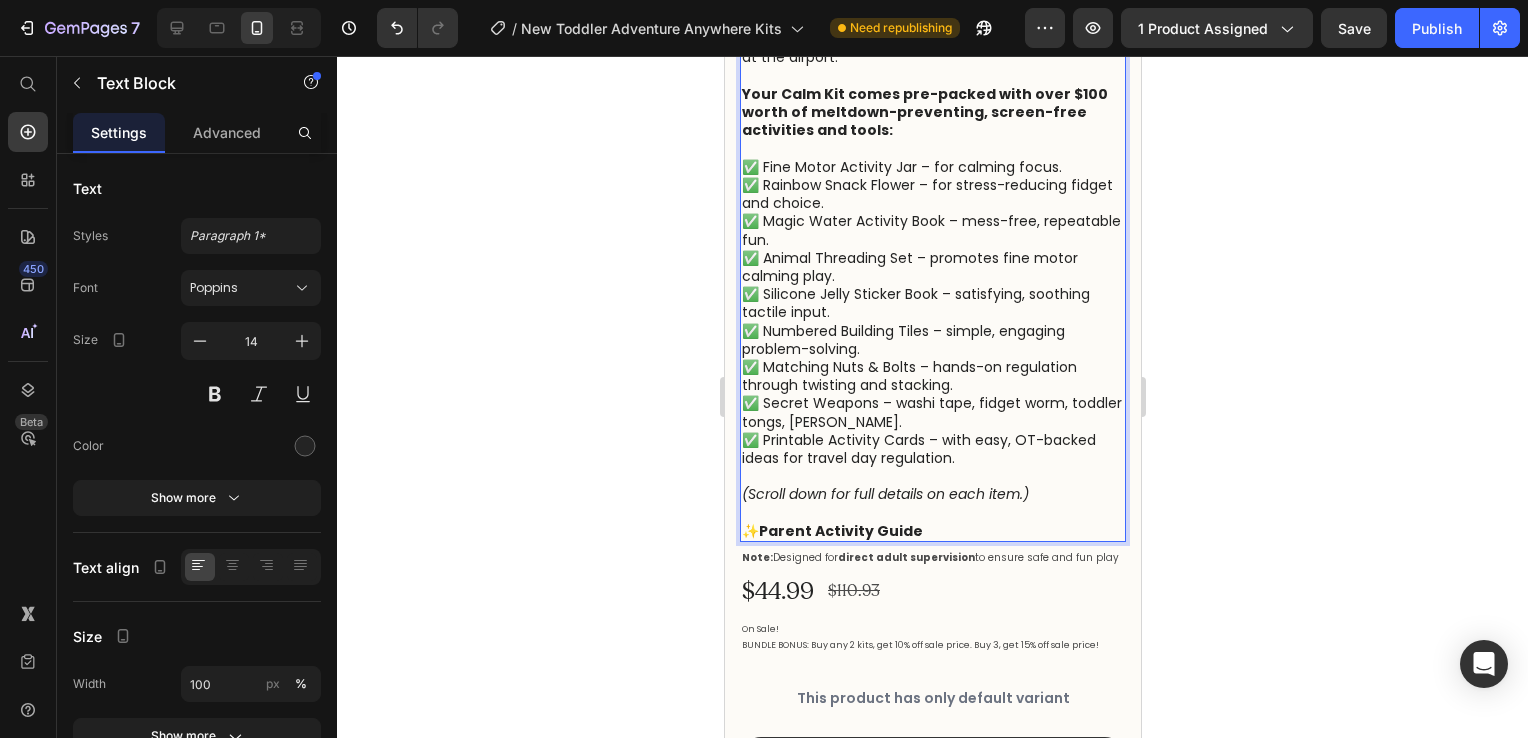 click on "Parent Activity Guide" at bounding box center [840, 531] 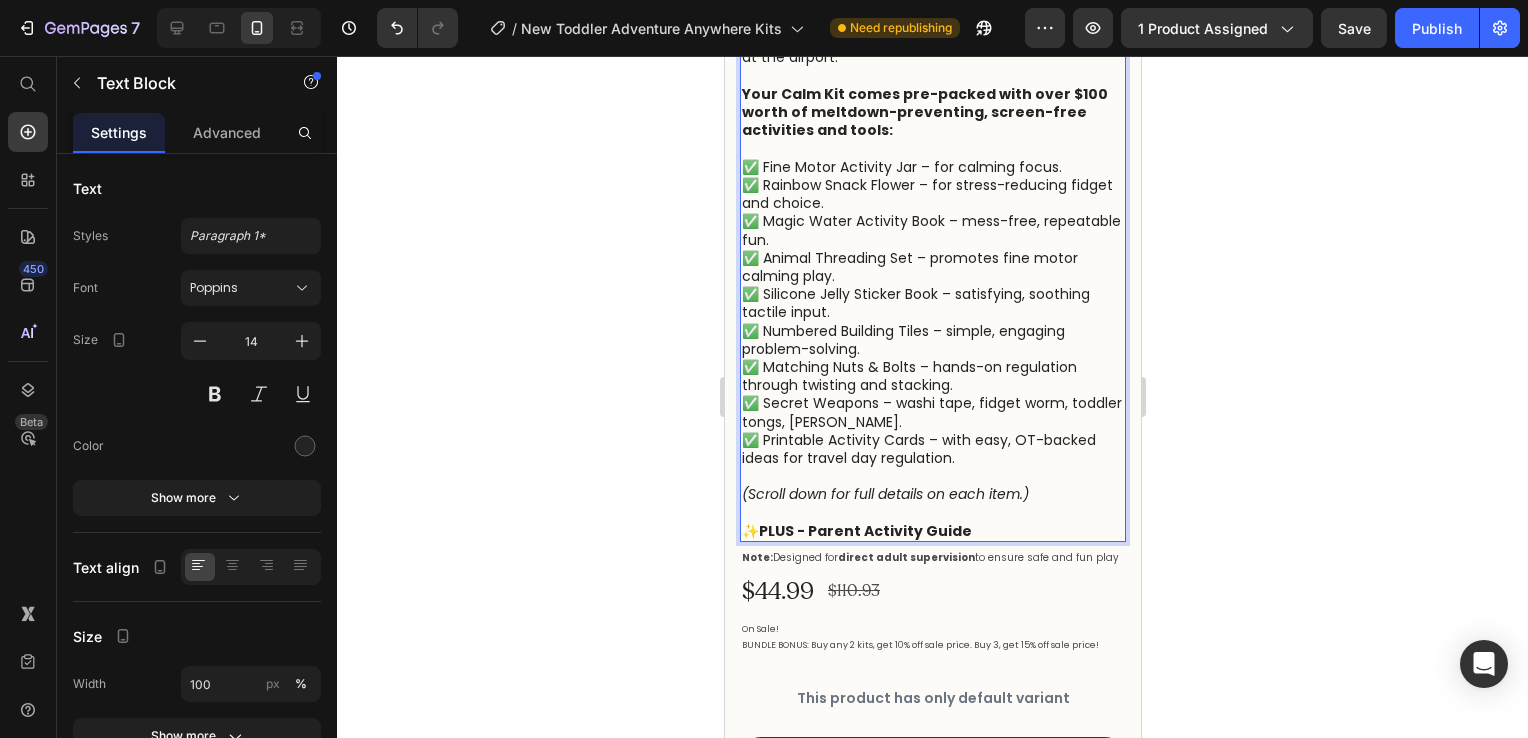 click on "✨  PLUS - Parent Activity Guide" at bounding box center (932, 531) 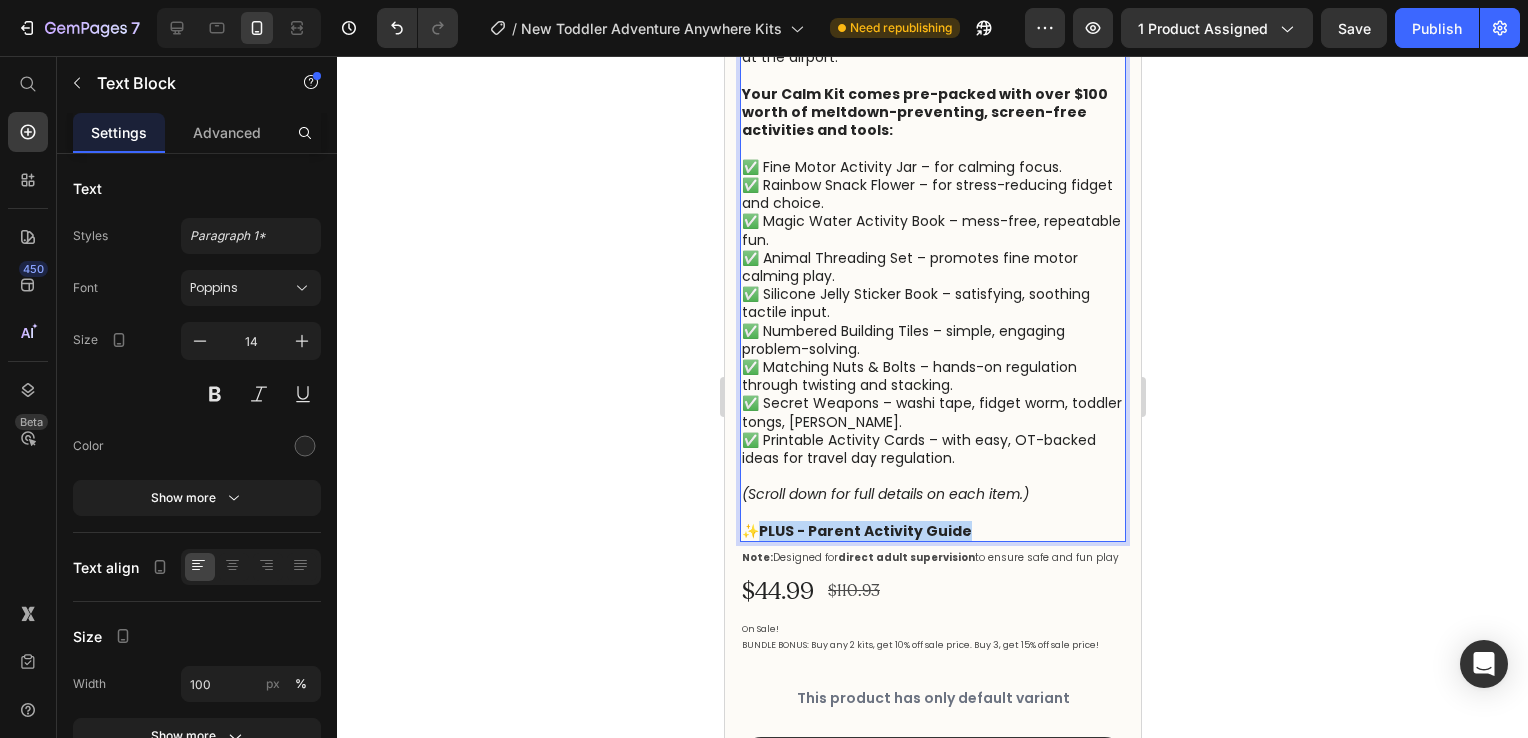 drag, startPoint x: 975, startPoint y: 532, endPoint x: 766, endPoint y: 530, distance: 209.00957 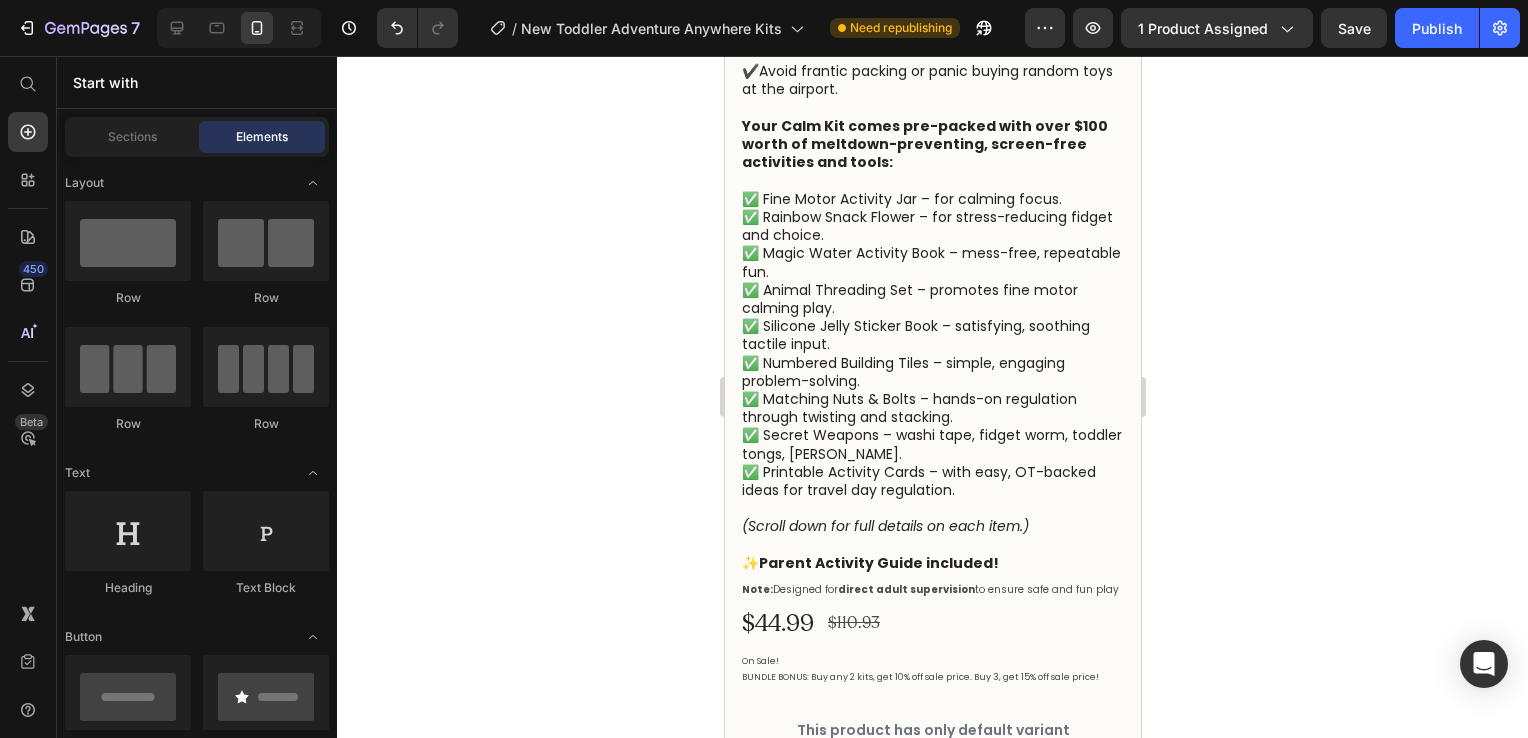 scroll, scrollTop: 987, scrollLeft: 0, axis: vertical 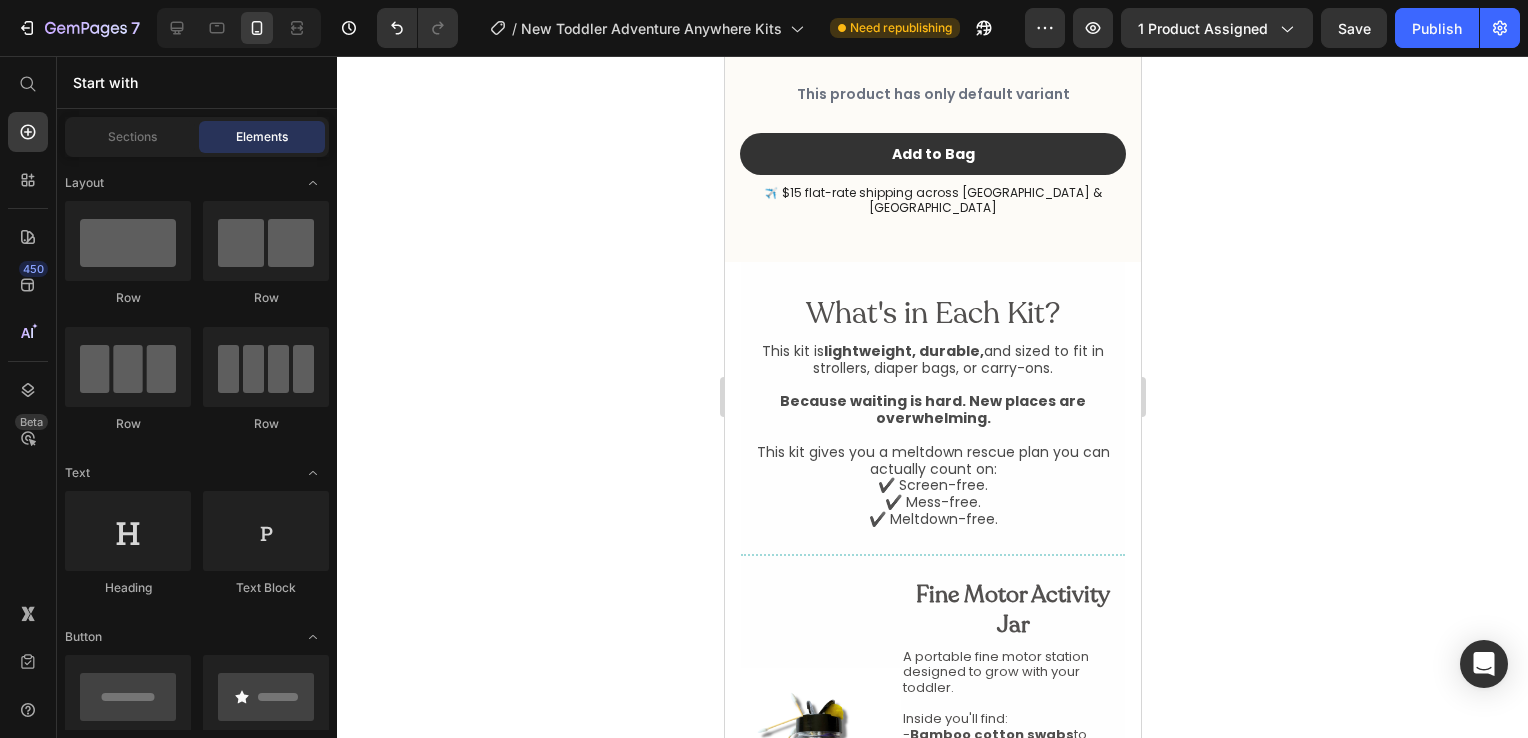 drag, startPoint x: 1132, startPoint y: 223, endPoint x: 1871, endPoint y: 349, distance: 749.6646 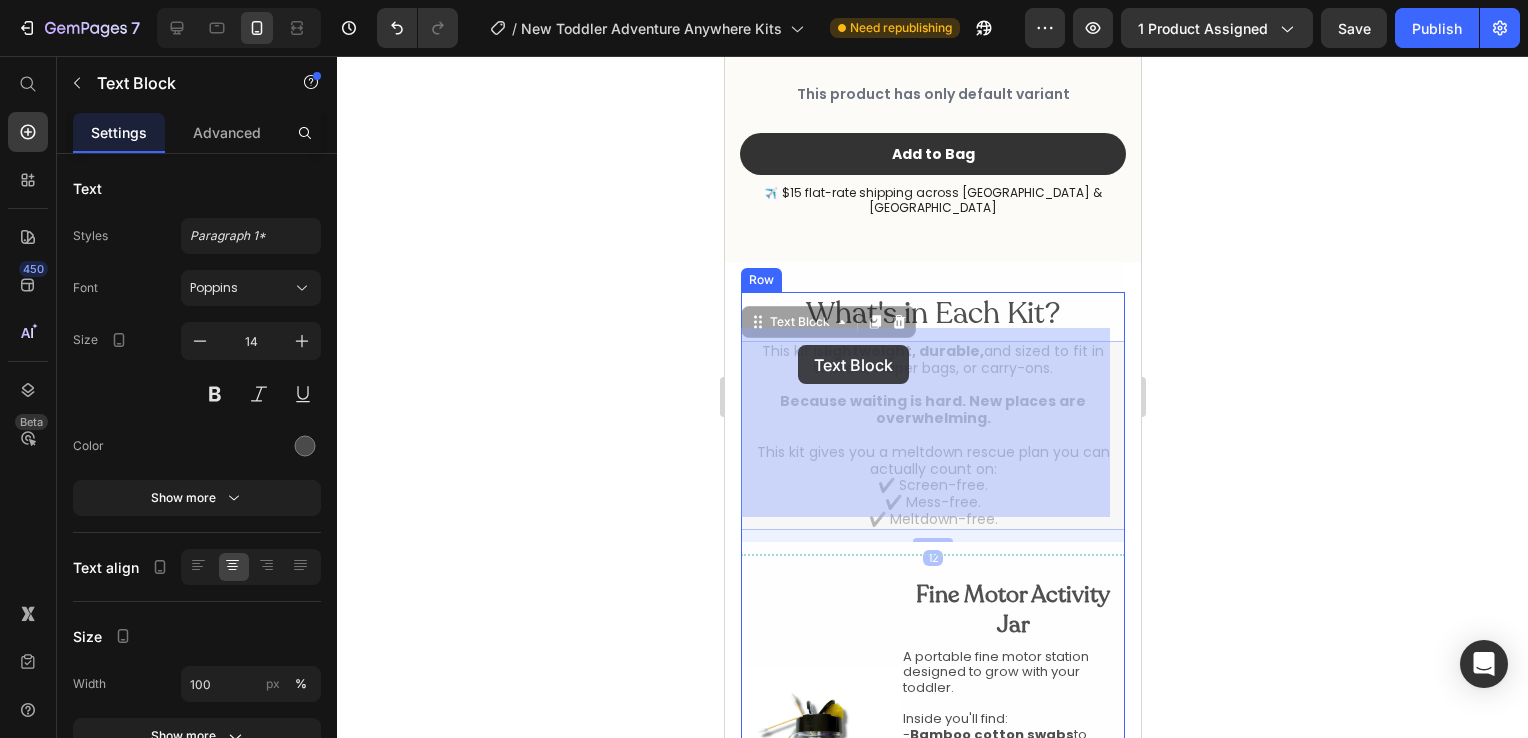 drag, startPoint x: 1069, startPoint y: 354, endPoint x: 821, endPoint y: 353, distance: 248.00201 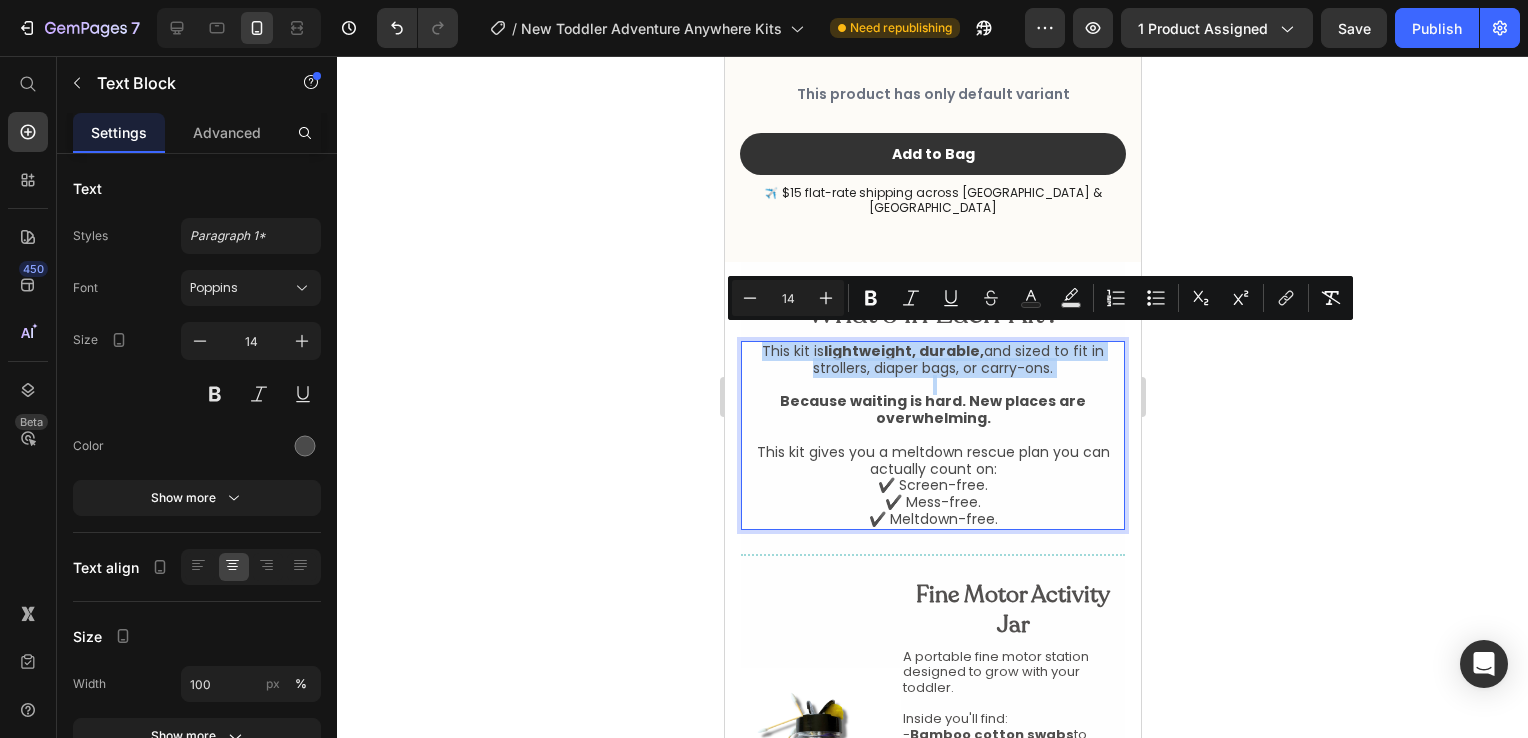 drag, startPoint x: 753, startPoint y: 337, endPoint x: 1049, endPoint y: 365, distance: 297.32138 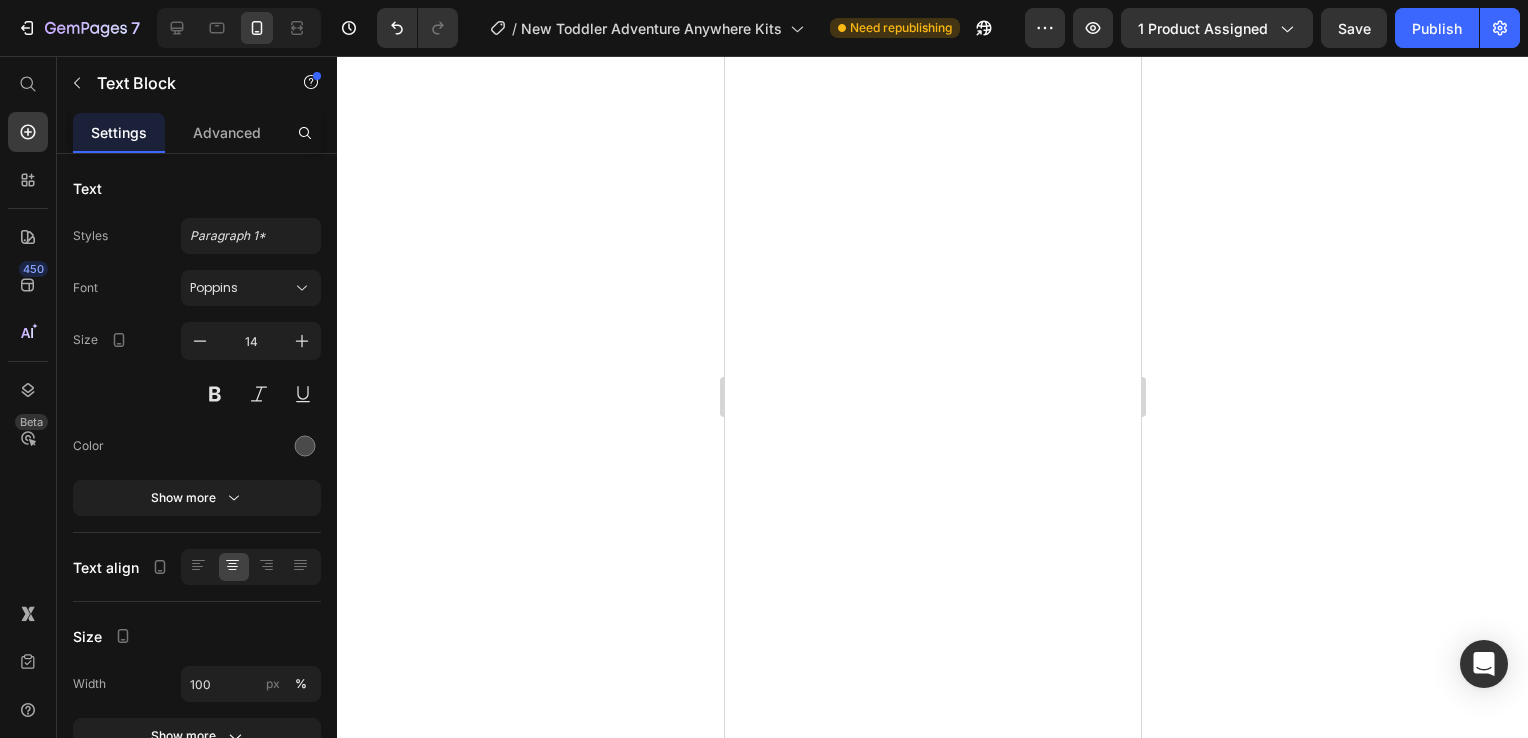 scroll, scrollTop: 0, scrollLeft: 0, axis: both 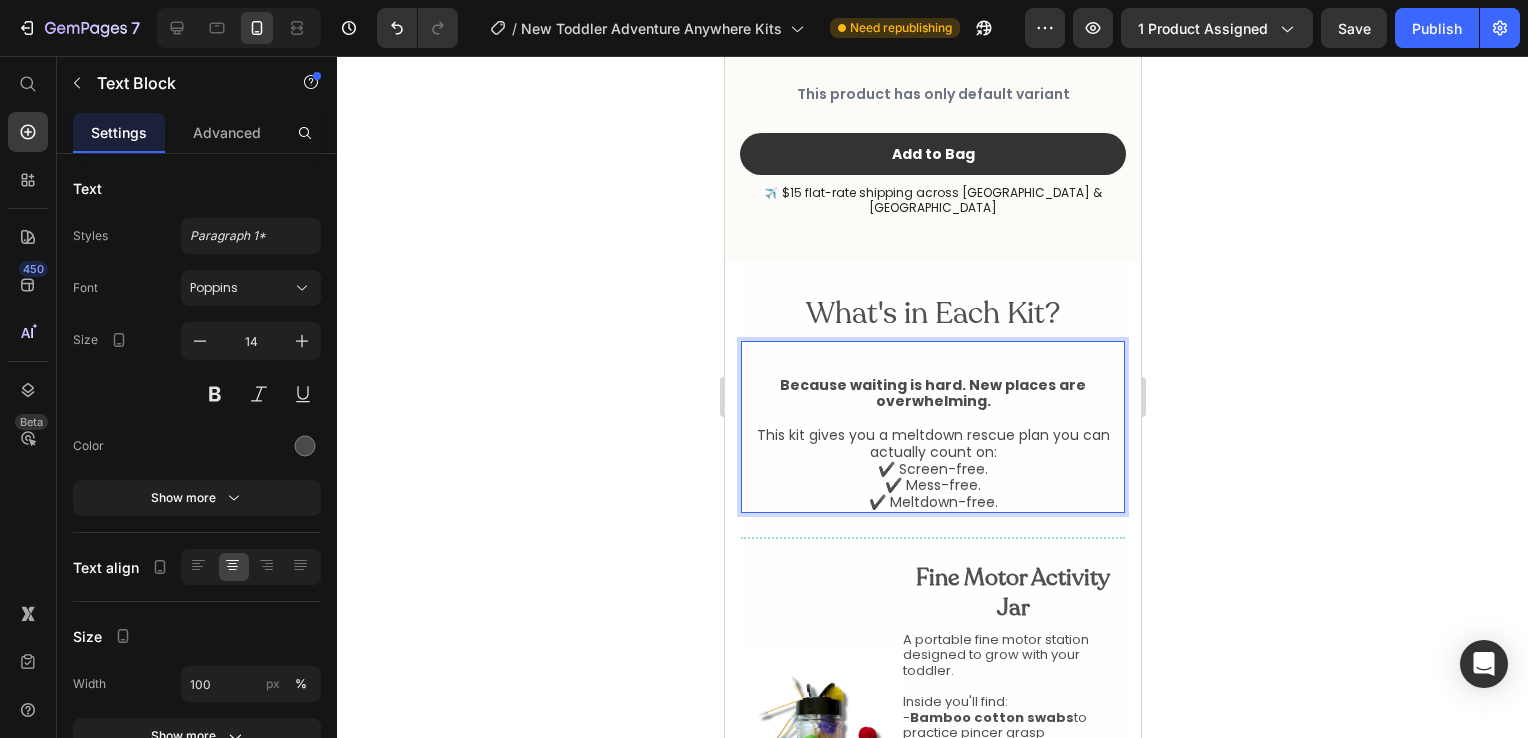 click on "Because waiting is hard. New places are overwhelming." at bounding box center [932, 394] 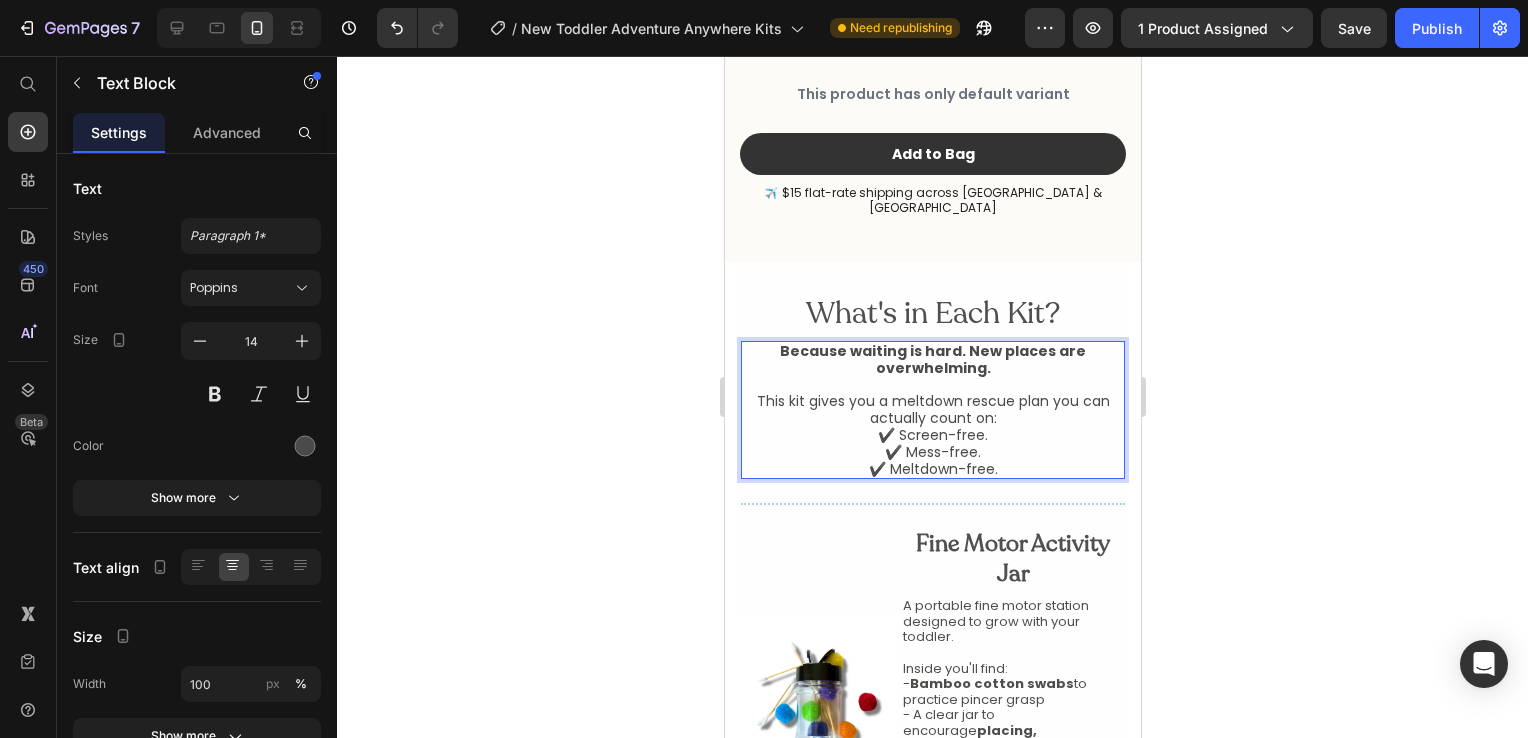 click on "This kit gives you a meltdown rescue plan you can actually count on: ✔️ Screen-free. ✔️ Mess-free. ✔️ Meltdown-free." at bounding box center [932, 435] 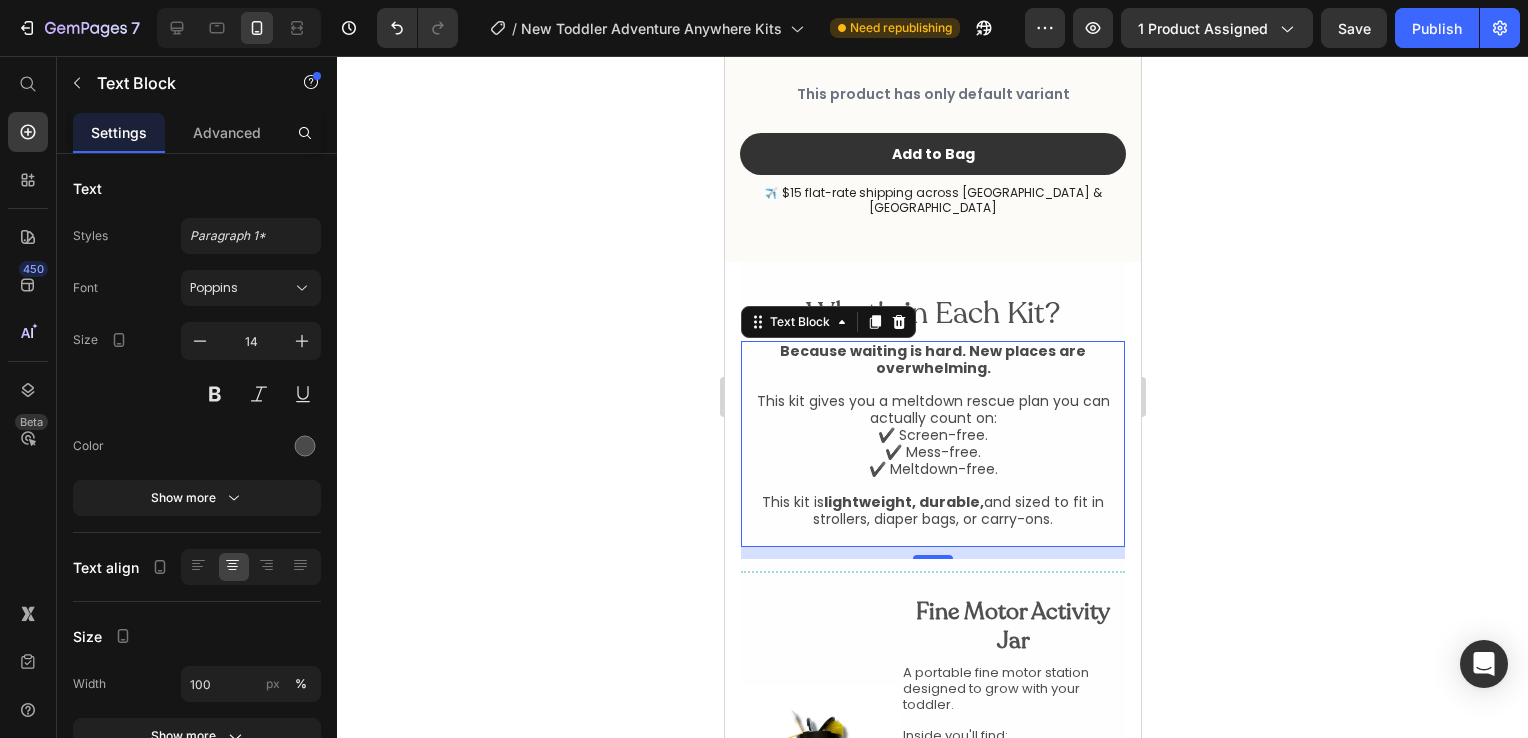 click 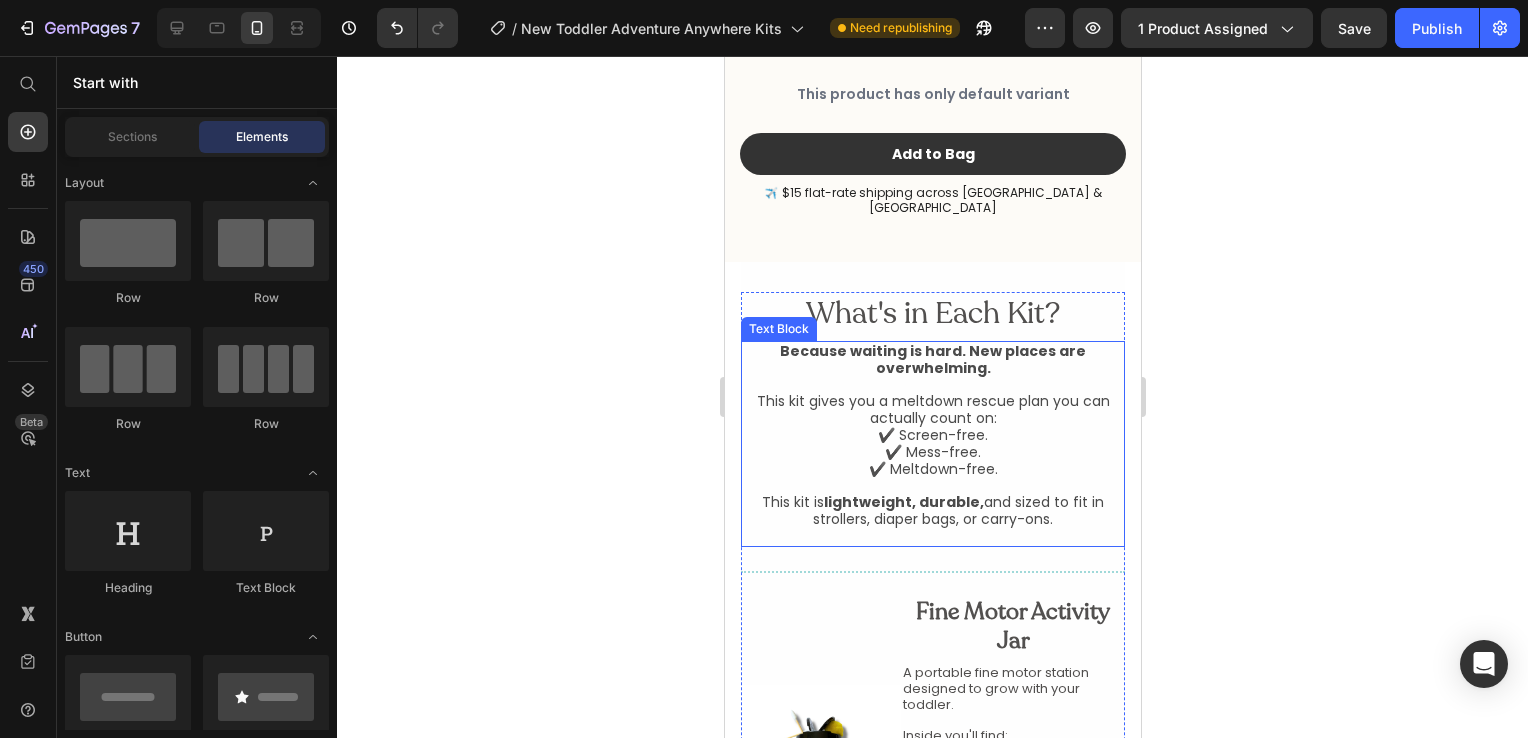 click on "This kit is  lightweight, durable,  and sized to fit in strollers, diaper bags, or carry-ons." at bounding box center [932, 511] 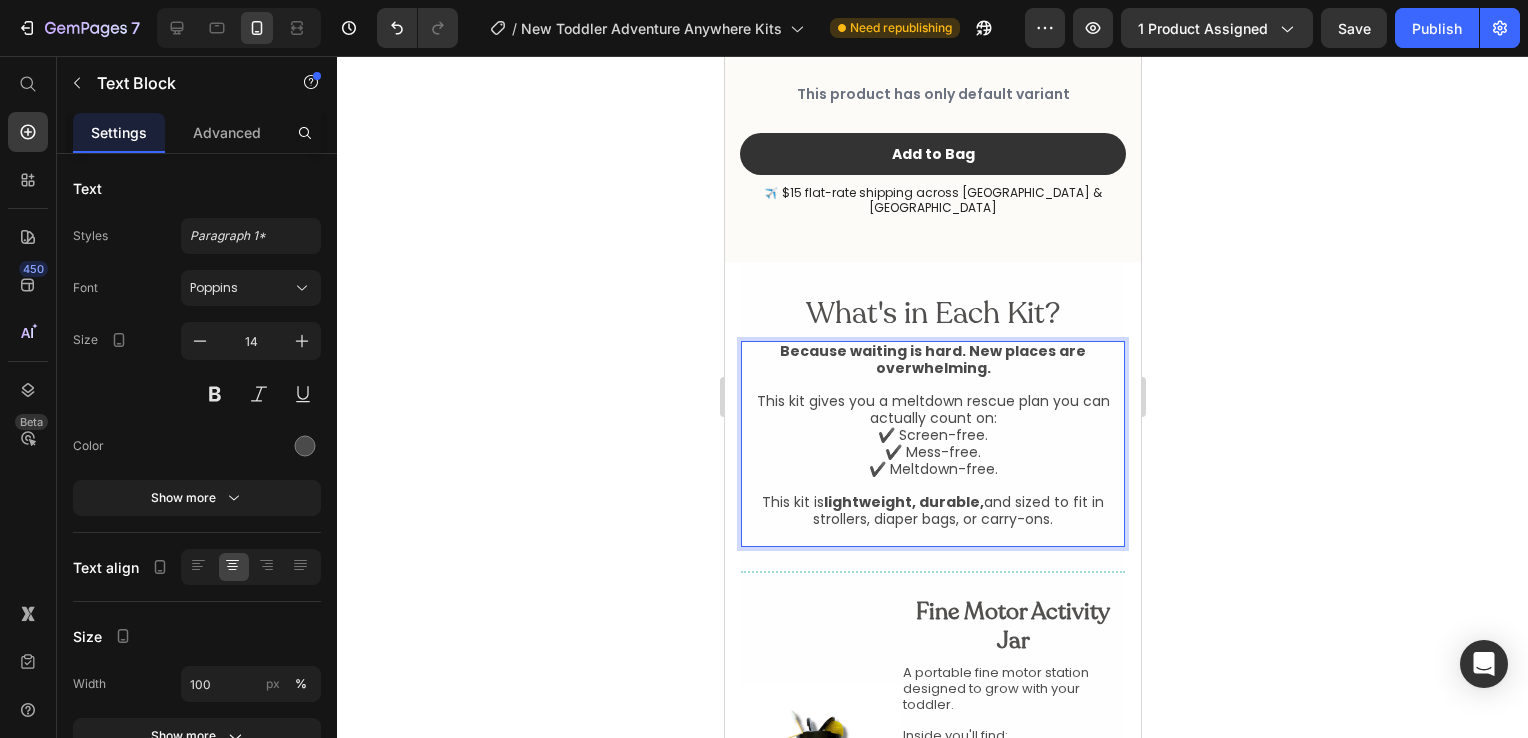 click at bounding box center (932, 536) 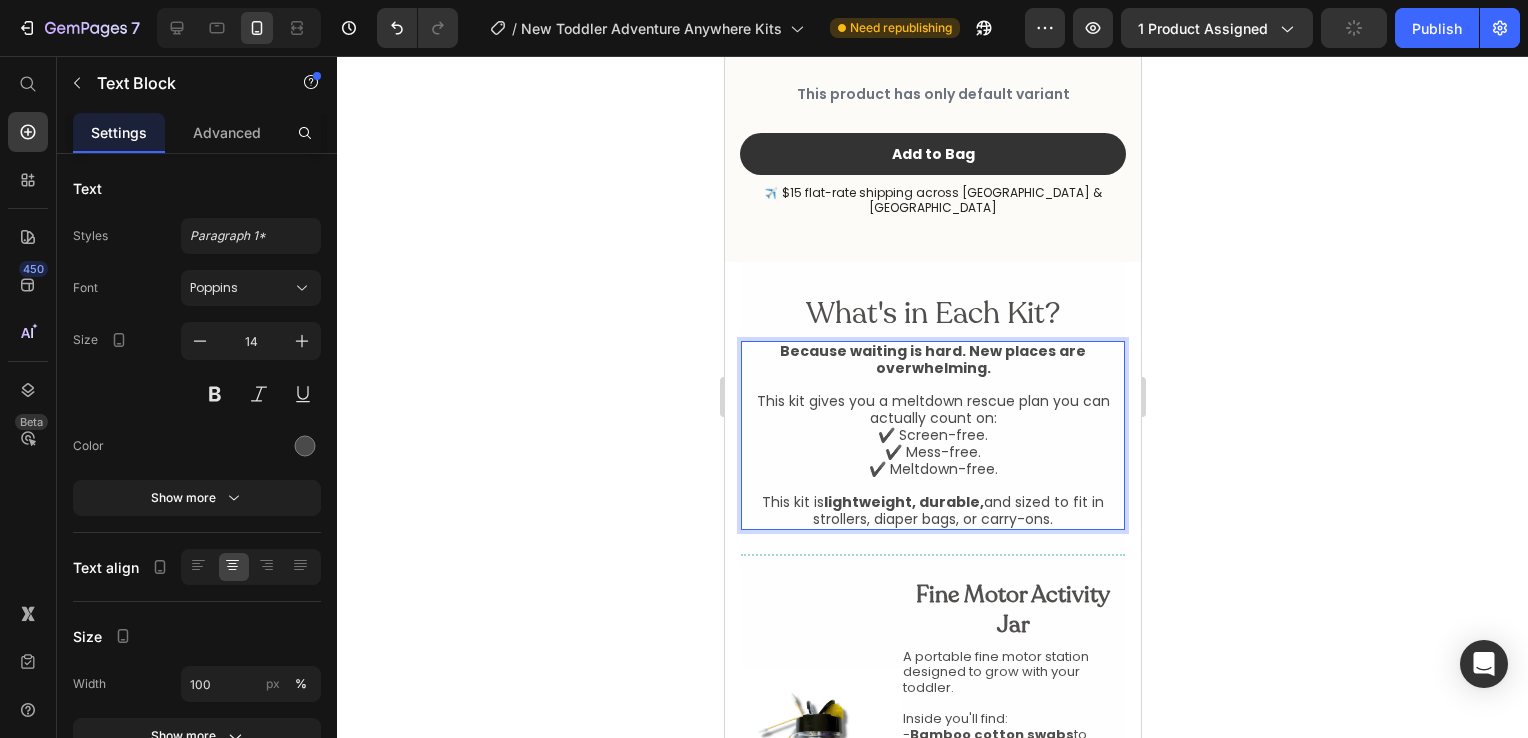 click 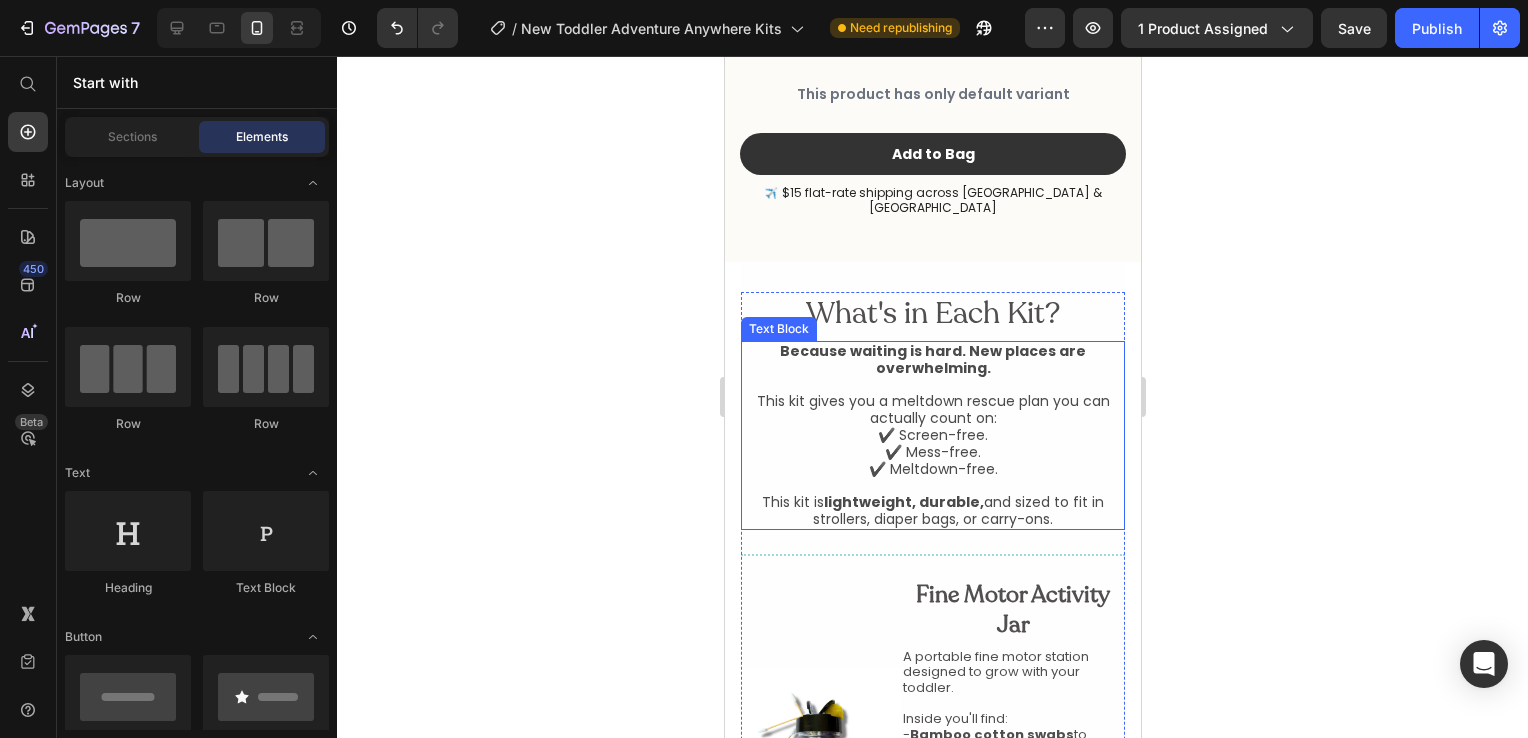 click on "Because waiting is hard. New places are overwhelming. This kit gives you a meltdown rescue plan you can actually count on: ✔️ Screen-free. ✔️ Mess-free. ✔️ Meltdown-free. This kit is  lightweight, durable,  and sized to fit in strollers, diaper bags, or carry-ons." at bounding box center [932, 435] 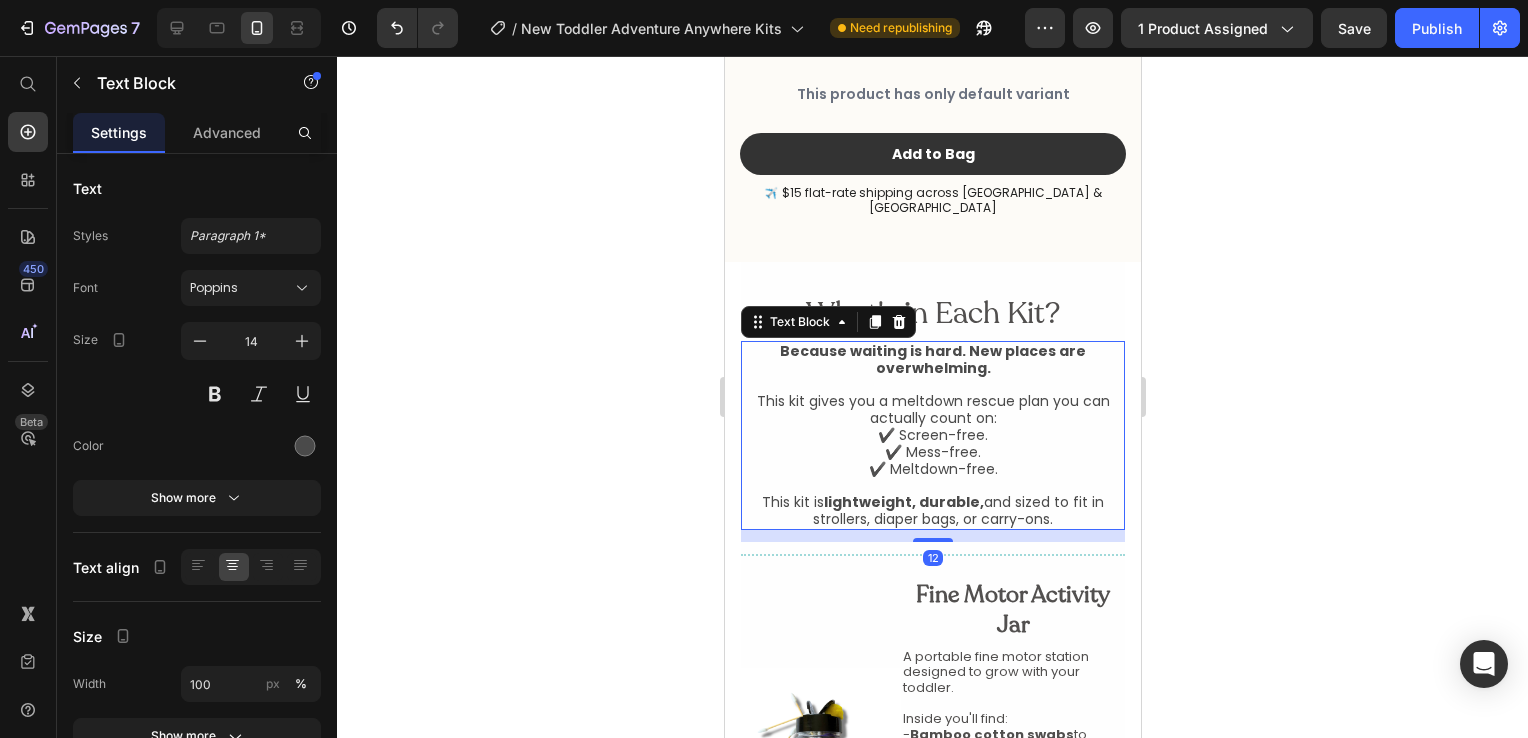 click on "Because waiting is hard. New places are overwhelming. This kit gives you a meltdown rescue plan you can actually count on: ✔️ Screen-free. ✔️ Mess-free. ✔️ Meltdown-free. This kit is  lightweight, durable,  and sized to fit in strollers, diaper bags, or carry-ons." at bounding box center (932, 435) 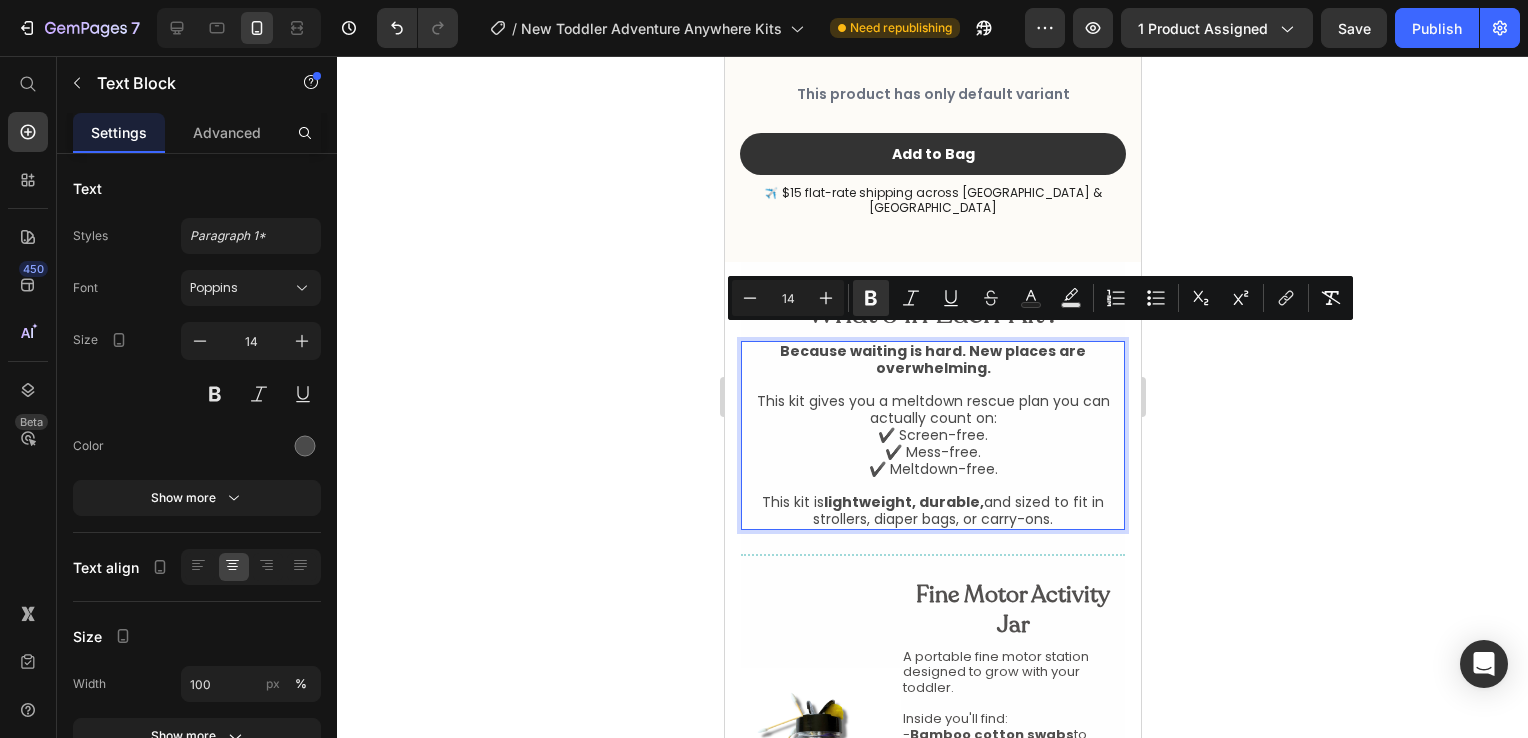 drag, startPoint x: 1076, startPoint y: 506, endPoint x: 769, endPoint y: 329, distance: 354.36987 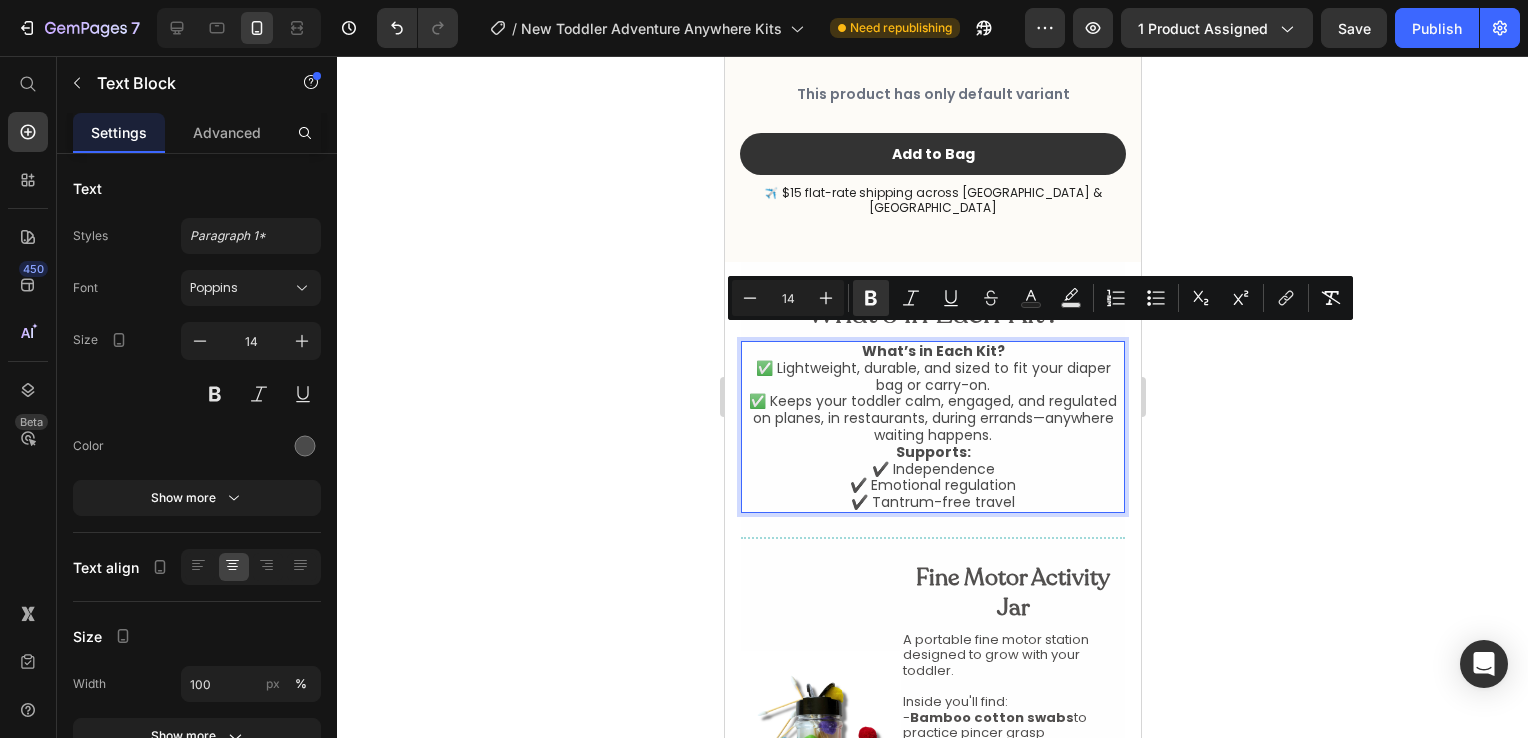click on "What’s in Each Kit? ✅ Lightweight, durable, and sized to fit your diaper bag or carry-on. ✅ Keeps your toddler calm, engaged, and regulated on planes, in restaurants, during errands—anywhere waiting happens. Supports: ✔️ Independence ✔️ Emotional regulation ✔️ Tantrum-free travel" at bounding box center (932, 427) 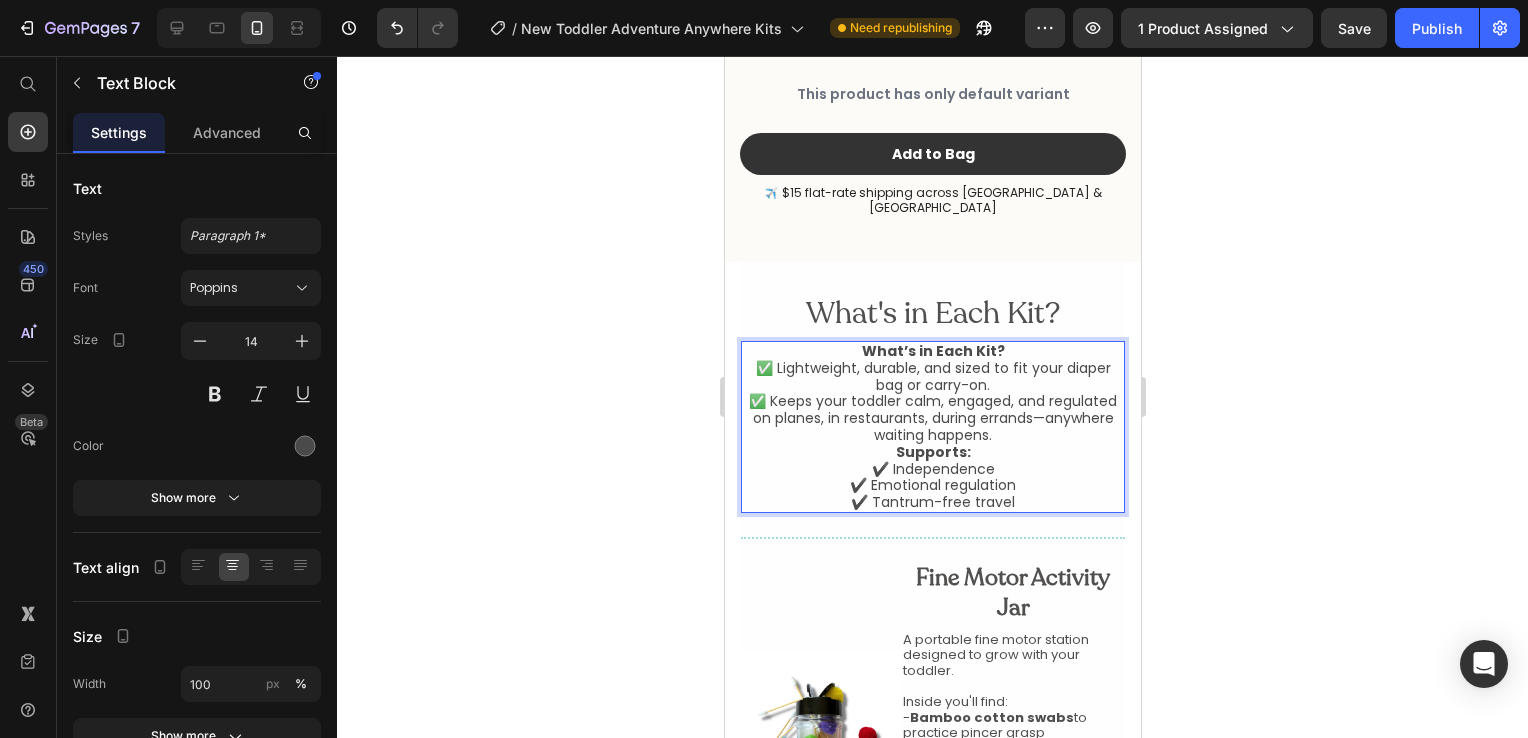 click on "What’s in Each Kit? ✅ Lightweight, durable, and sized to fit your diaper bag or carry-on. ✅ Keeps your toddler calm, engaged, and regulated on planes, in restaurants, during errands—anywhere waiting happens." at bounding box center (932, 393) 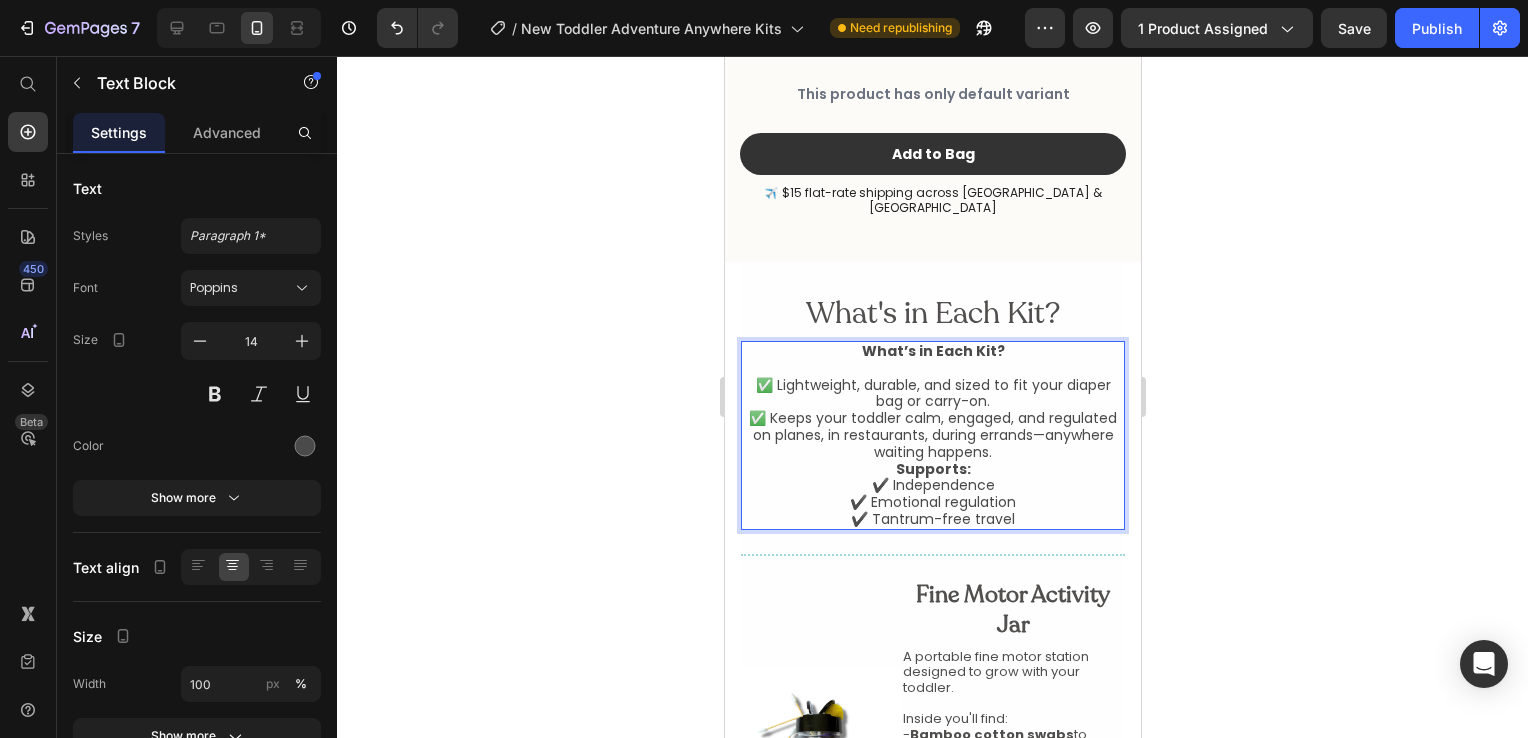click on "What’s in Each Kit?" at bounding box center [932, 351] 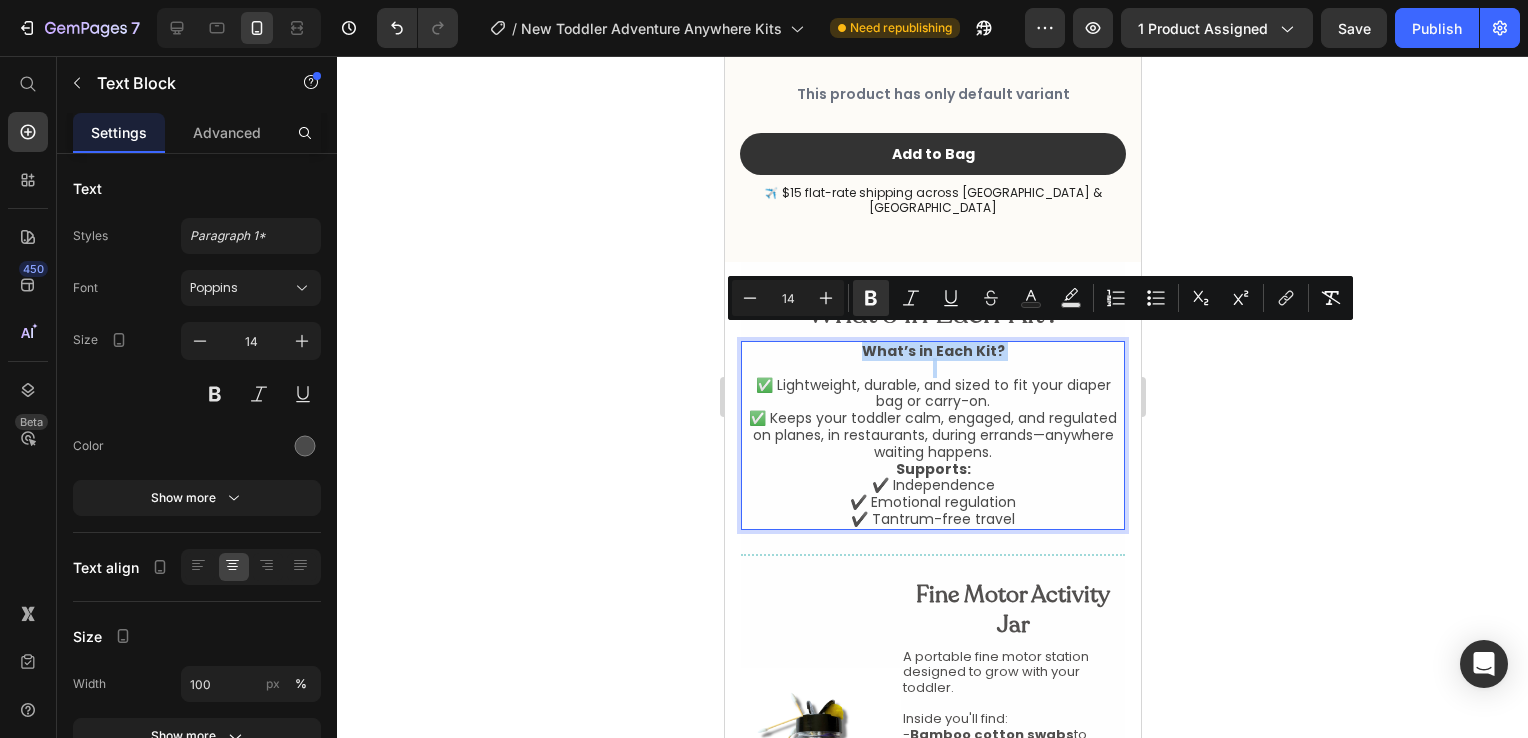 drag, startPoint x: 953, startPoint y: 358, endPoint x: 845, endPoint y: 338, distance: 109.83624 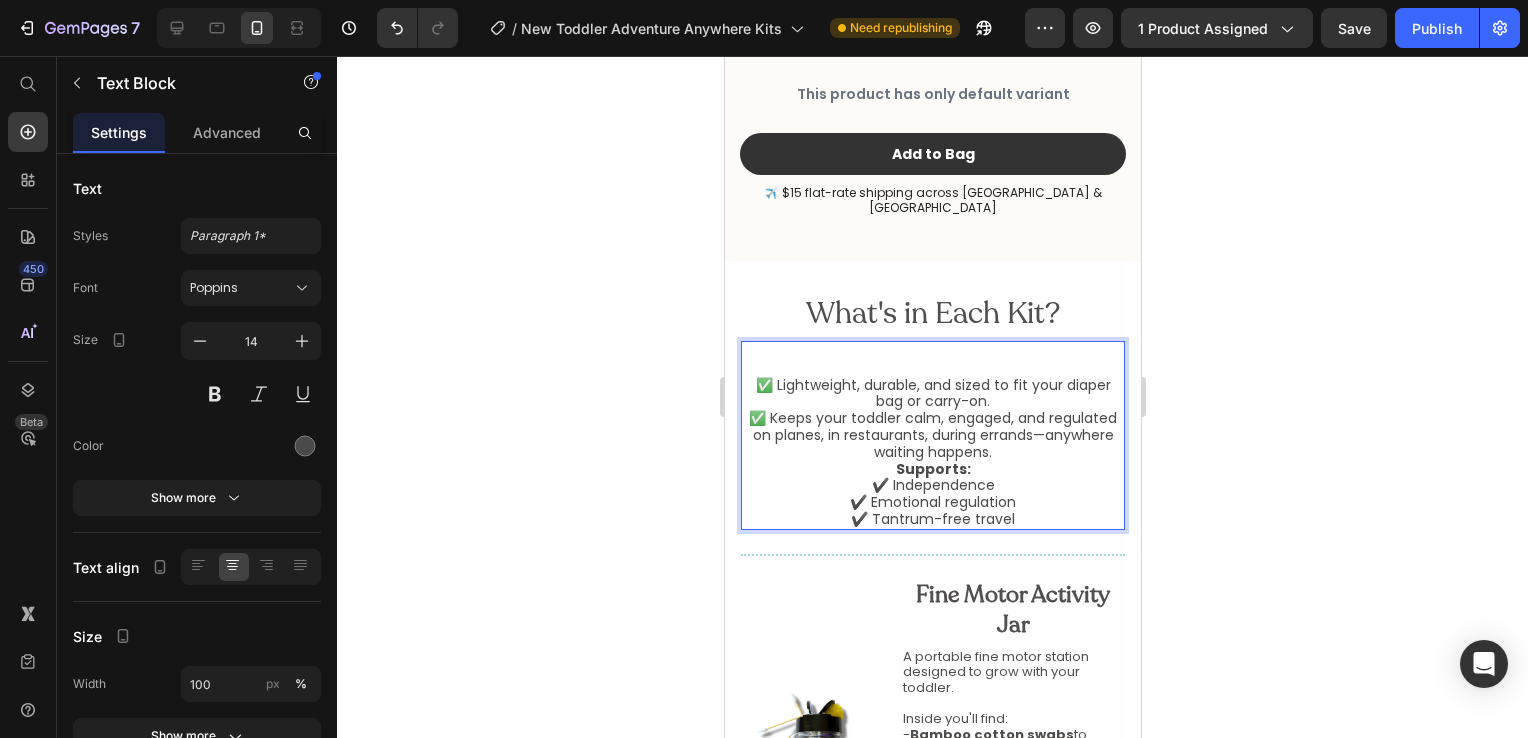click on "✅ Lightweight, durable, and sized to fit your diaper bag or carry-on. ✅ Keeps your toddler calm, engaged, and regulated on planes, in restaurants, during errands—anywhere waiting happens." at bounding box center [932, 410] 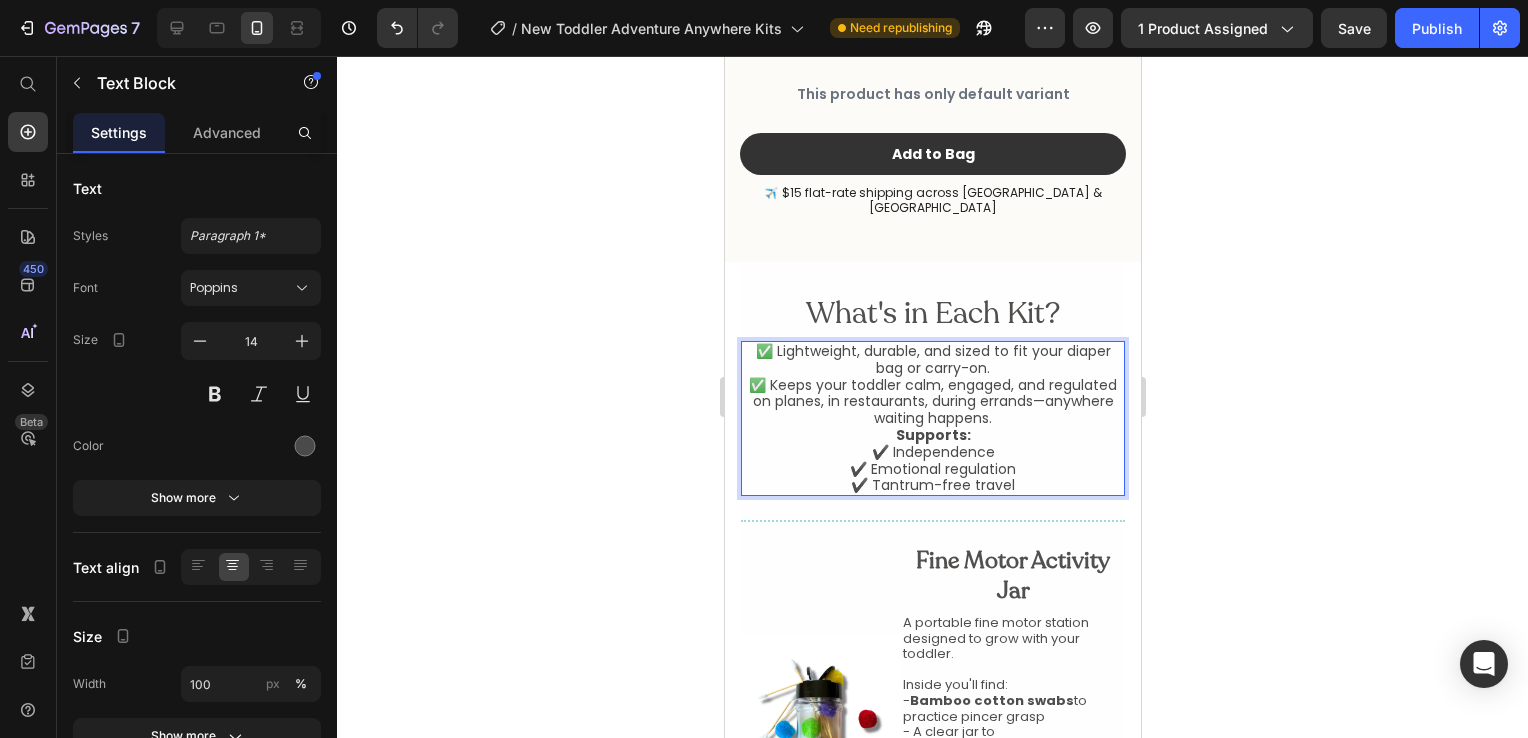 click on "✅ Lightweight, durable, and sized to fit your diaper bag or carry-on. ✅ Keeps your toddler calm, engaged, and regulated on planes, in restaurants, during errands—anywhere waiting happens." at bounding box center (932, 385) 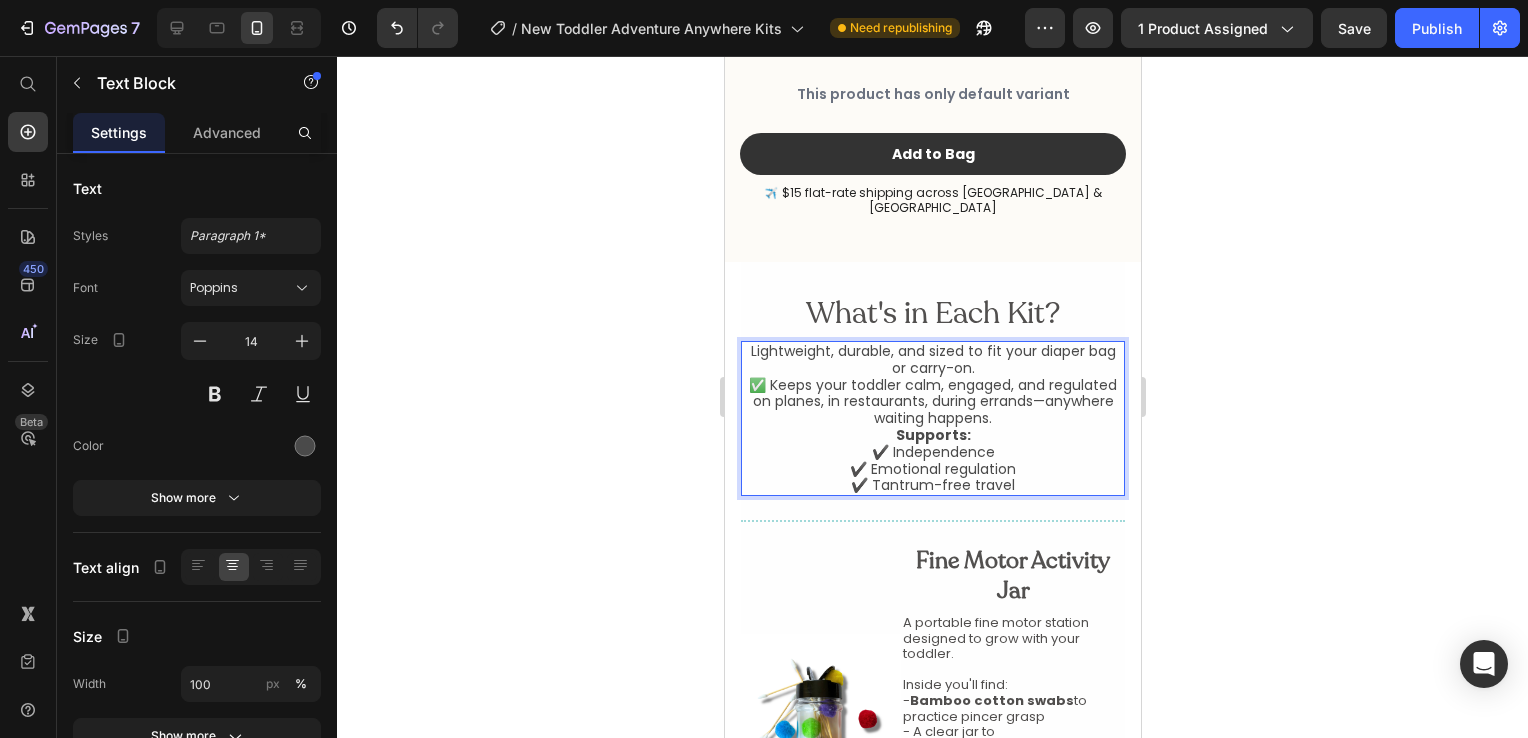 click on "Lightweight, durable, and sized to fit your diaper bag or carry-on. ✅ Keeps your toddler calm, engaged, and regulated on planes, in restaurants, during errands—anywhere waiting happens." at bounding box center (932, 385) 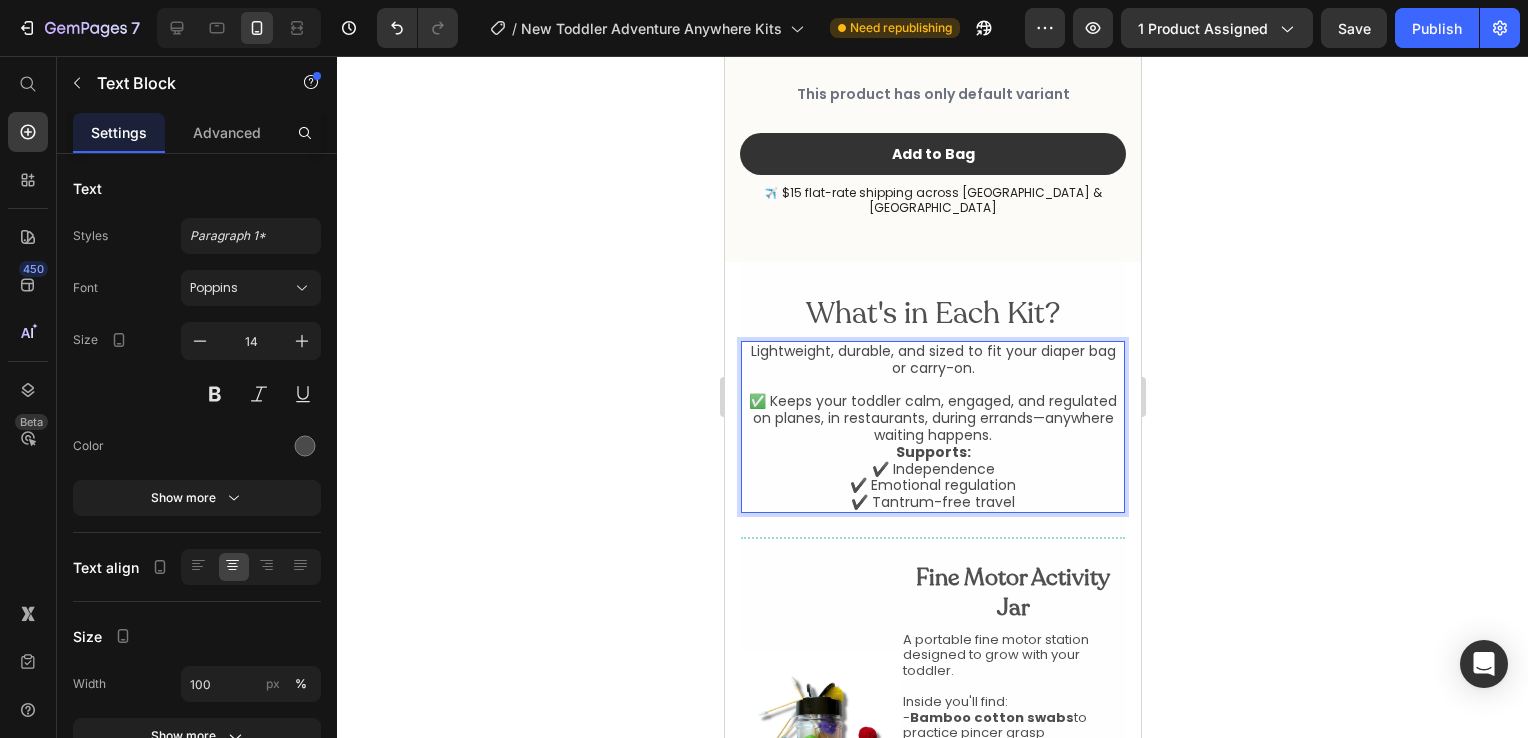 click on "⁠⁠⁠⁠⁠⁠⁠ ✅ Keeps your toddler calm, engaged, and regulated on planes, in restaurants, during errands—anywhere waiting happens." at bounding box center [932, 410] 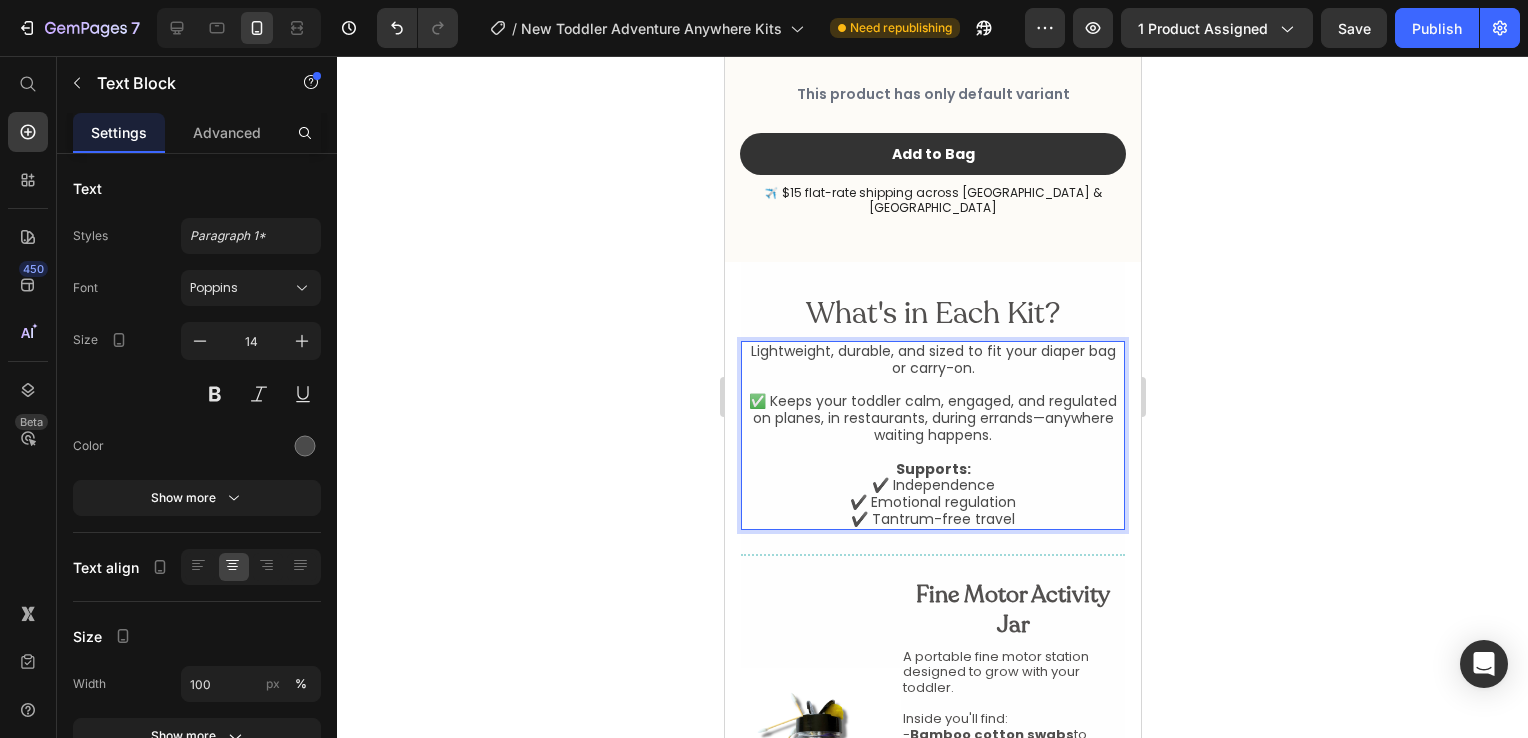click on "✅ Keeps your toddler calm, engaged, and regulated on planes, in restaurants, during errands—anywhere waiting happens." at bounding box center [932, 410] 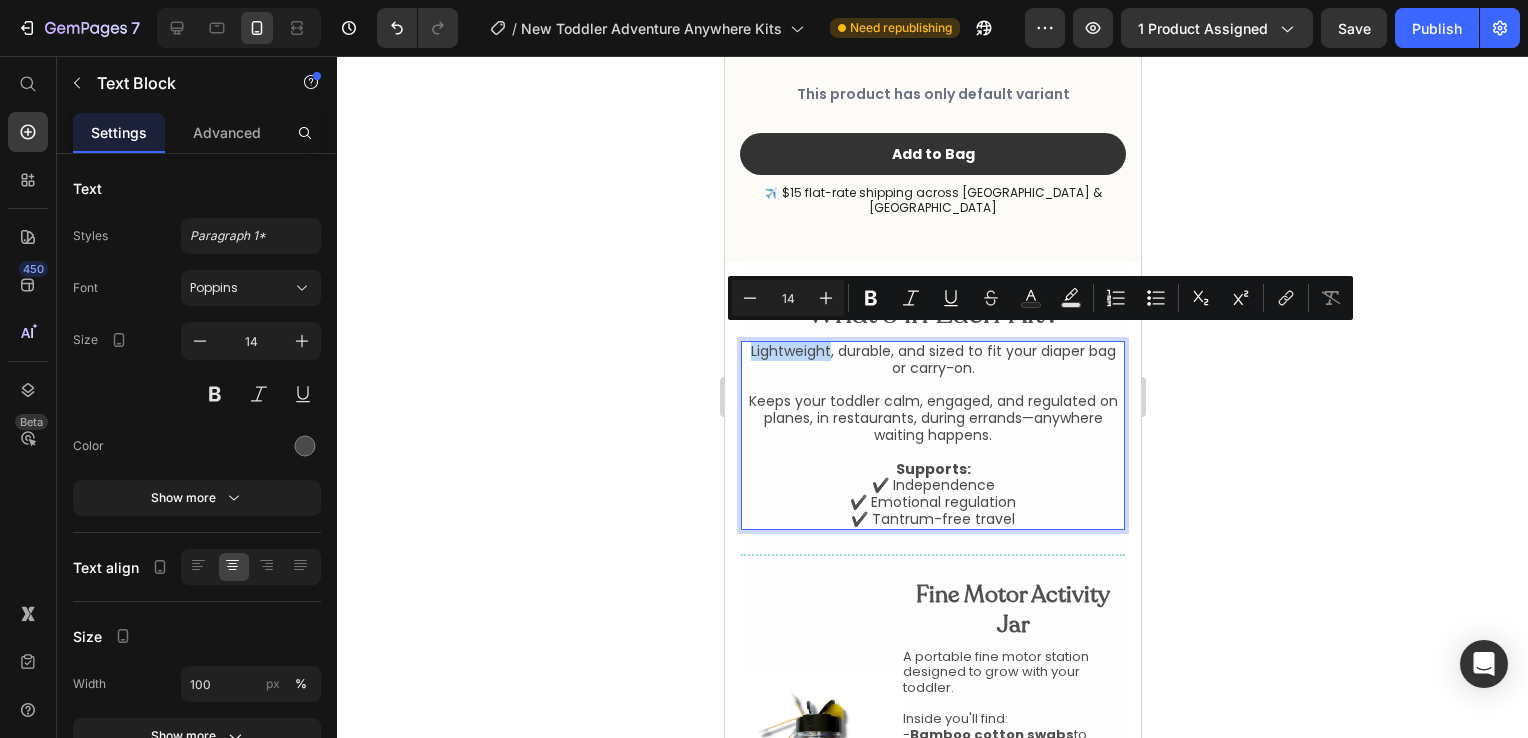 drag, startPoint x: 760, startPoint y: 345, endPoint x: 836, endPoint y: 344, distance: 76.00658 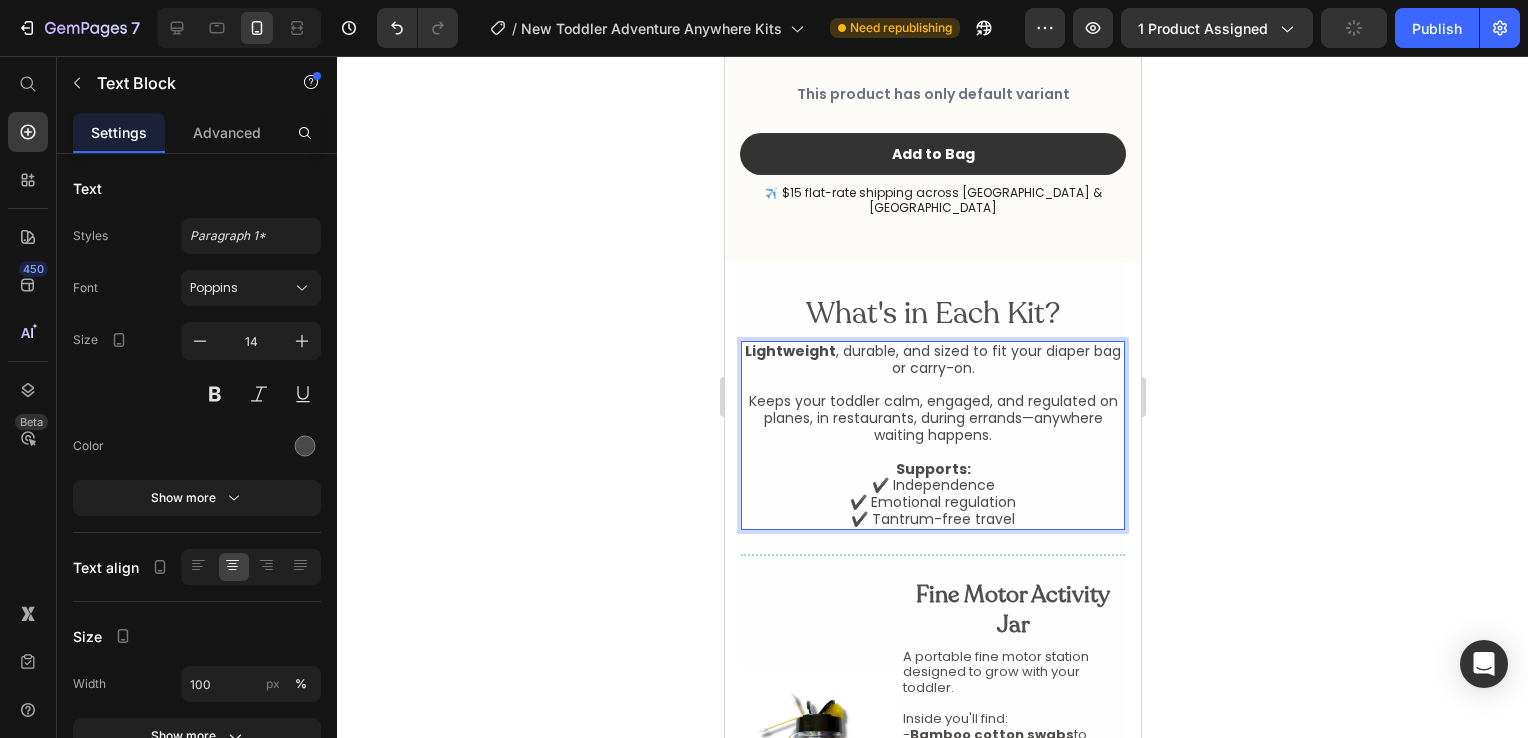 click on "Keeps your toddler calm, engaged, and regulated on planes, in restaurants, during errands—anywhere waiting happens." at bounding box center [932, 410] 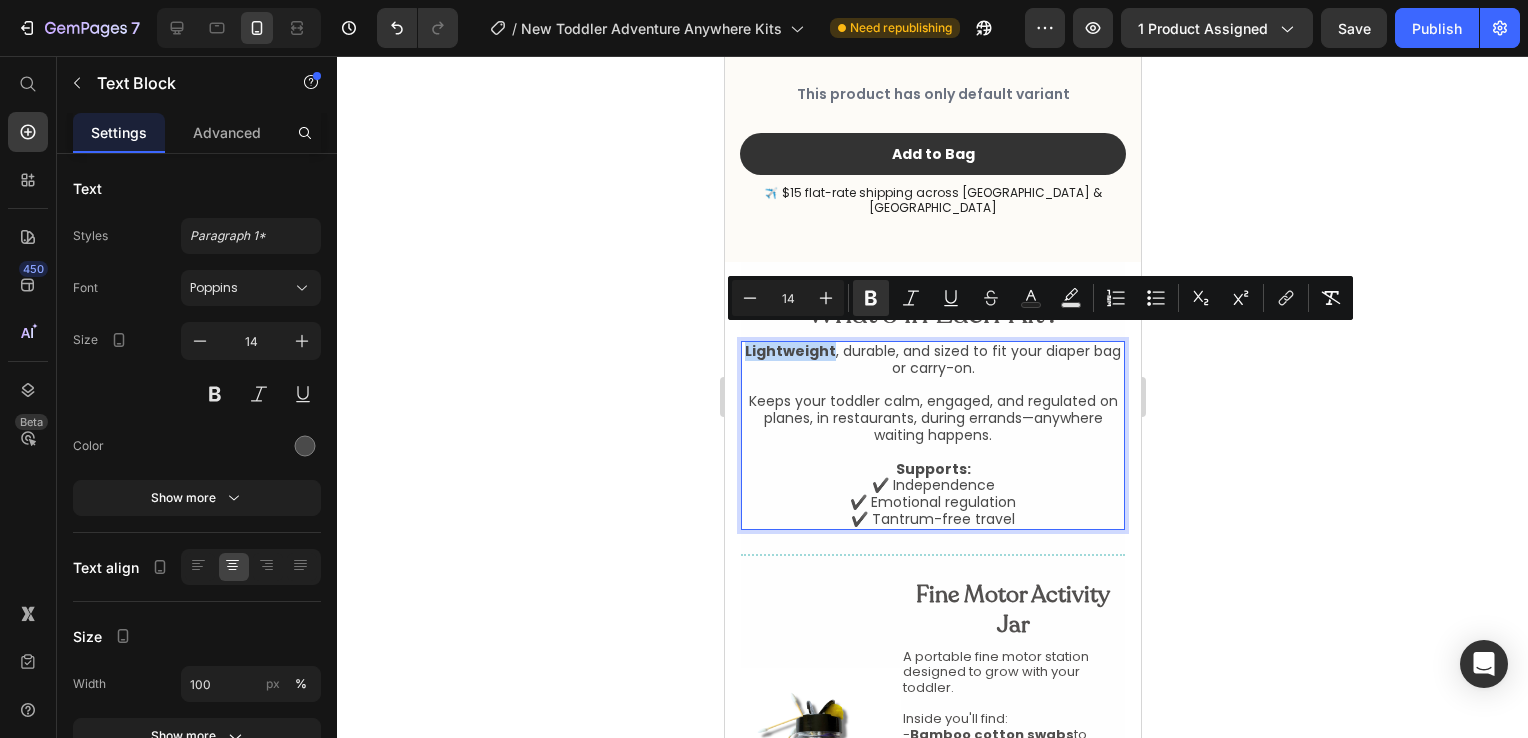 drag, startPoint x: 756, startPoint y: 344, endPoint x: 839, endPoint y: 344, distance: 83 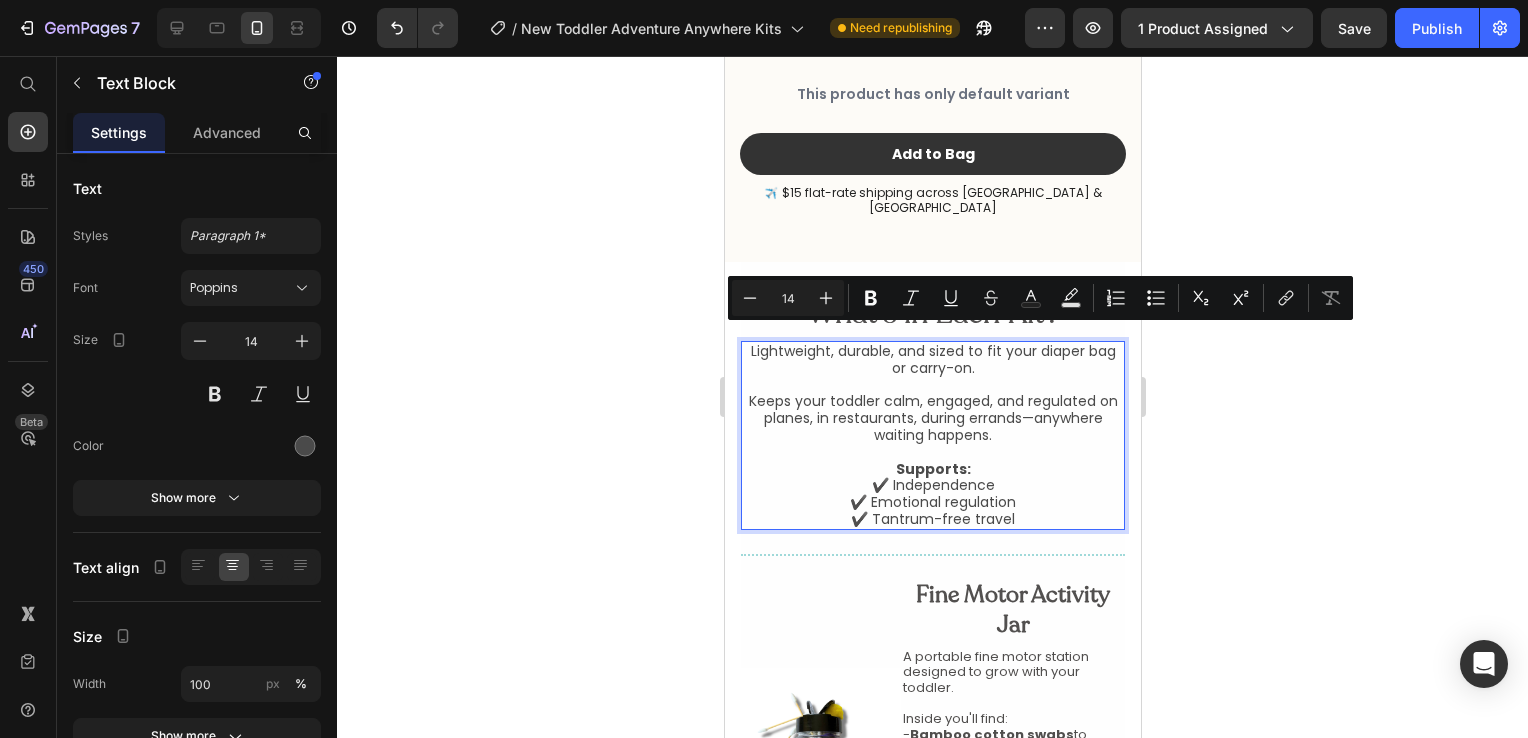 click on "Keeps your toddler calm, engaged, and regulated on planes, in restaurants, during errands—anywhere waiting happens." at bounding box center (932, 410) 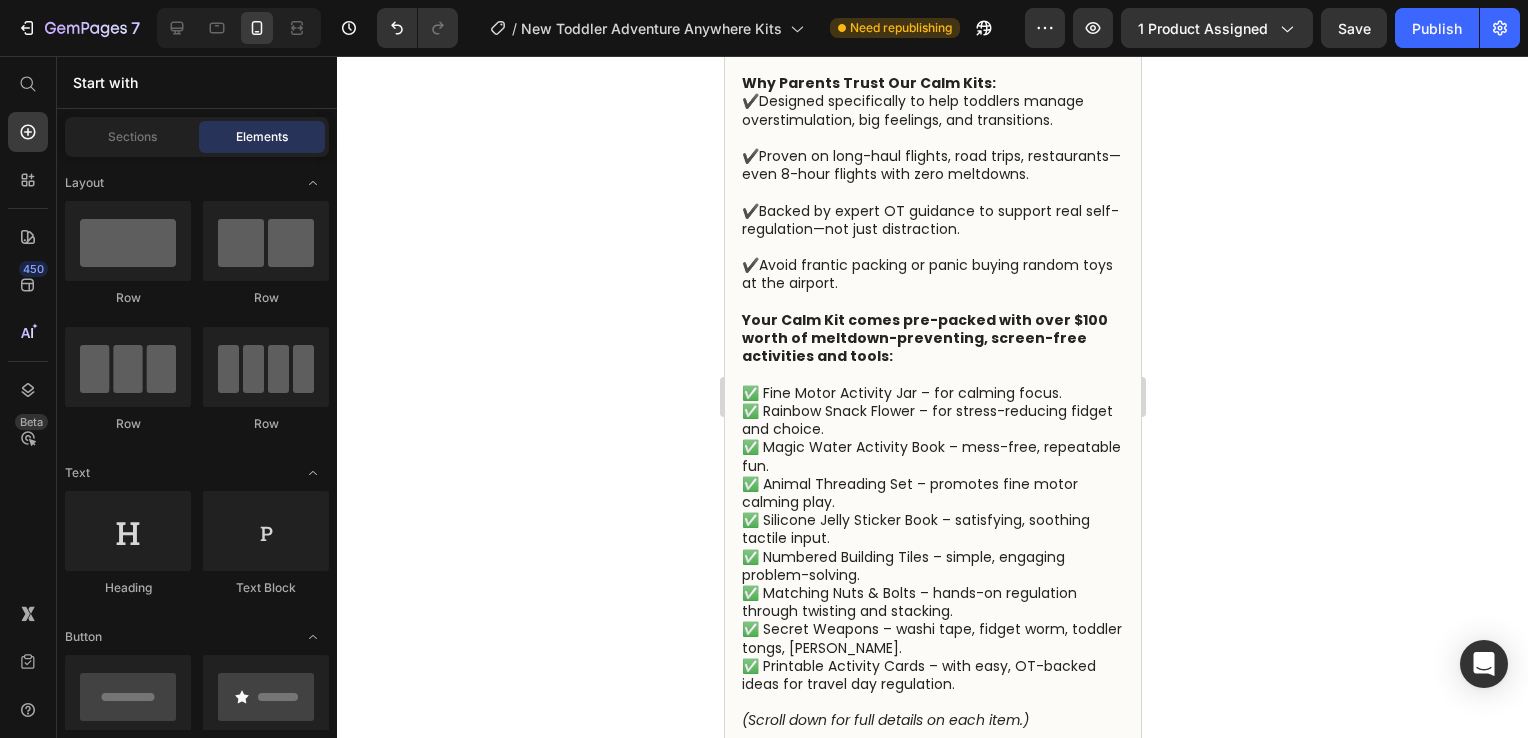 scroll, scrollTop: 785, scrollLeft: 0, axis: vertical 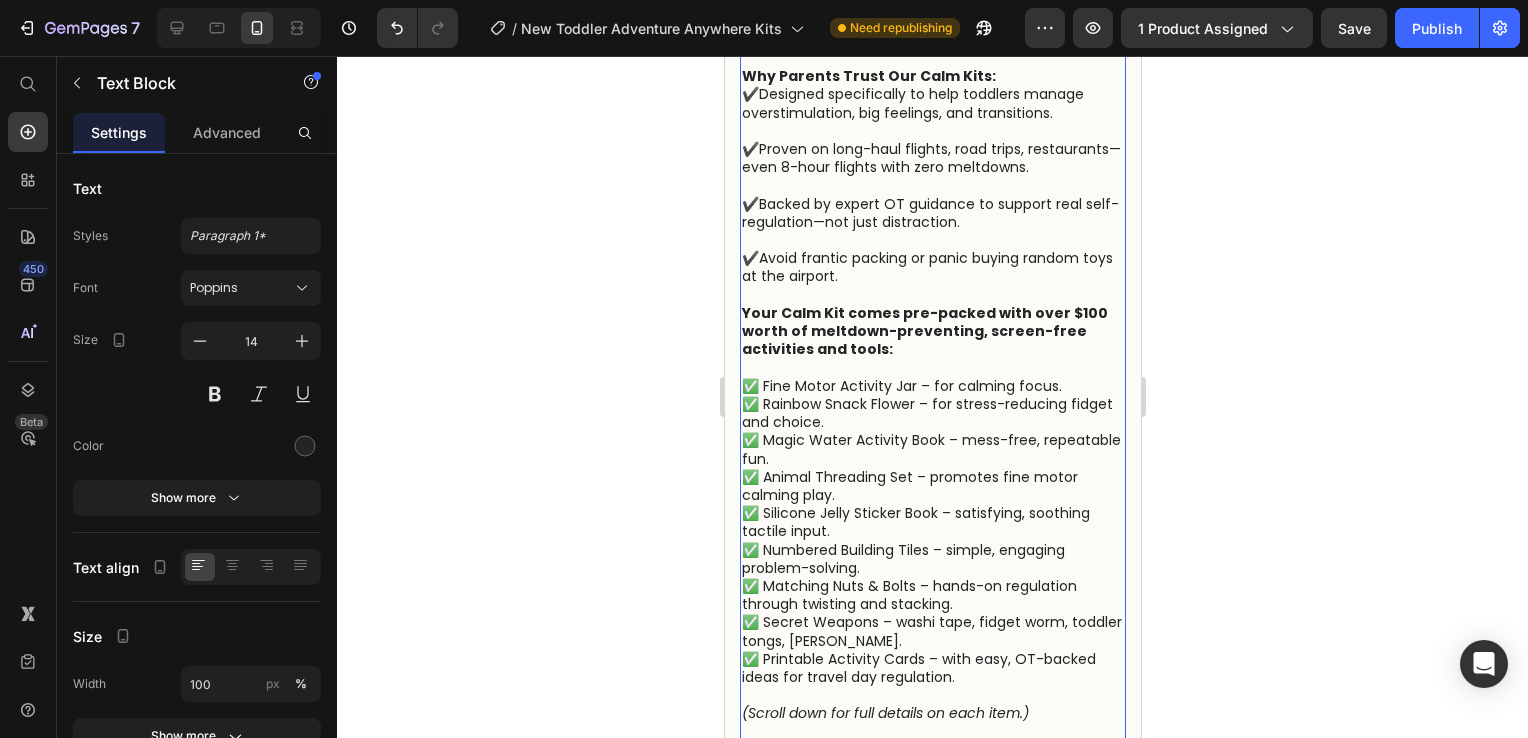 click on "✅ Fine Motor Activity Jar – for calming focus. ✅ Rainbow Snack Flower – for stress-reducing fidget and choice. ✅ Magic Water Activity Book – mess-free, repeatable fun. ✅ Animal Threading Set – promotes fine motor calming play. ✅ Silicone Jelly Sticker Book – satisfying, soothing tactile input. ✅ Numbered Building Tiles – simple, engaging problem-solving. ✅ Matching Nuts & Bolts – hands-on regulation through twisting and stacking. ✅ Secret Weapons – washi tape, fidget worm, toddler tongs, [PERSON_NAME]. ✅ Printable Activity Cards – with easy, OT-backed ideas for travel day regulation." at bounding box center [932, 531] 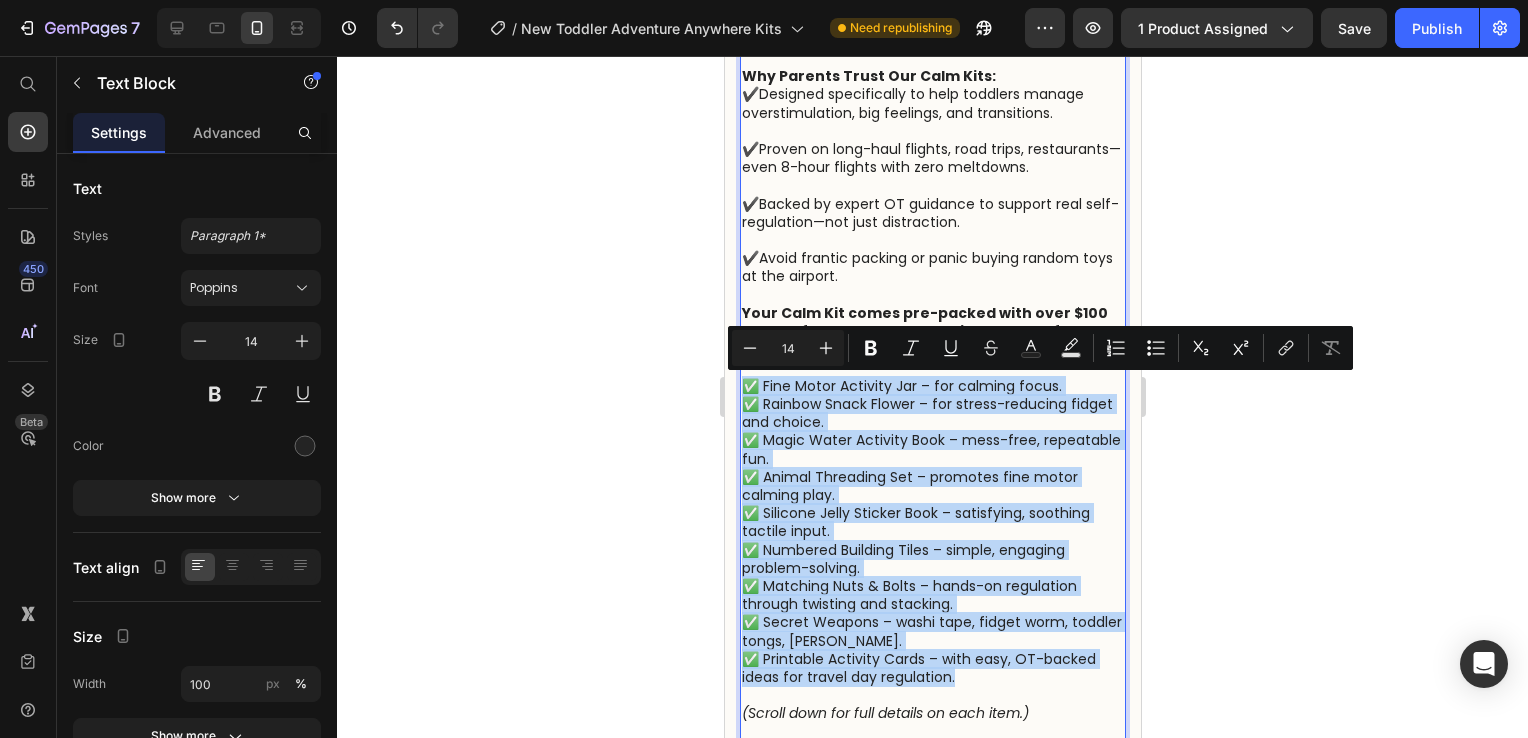 drag, startPoint x: 966, startPoint y: 678, endPoint x: 717, endPoint y: 391, distance: 379.9605 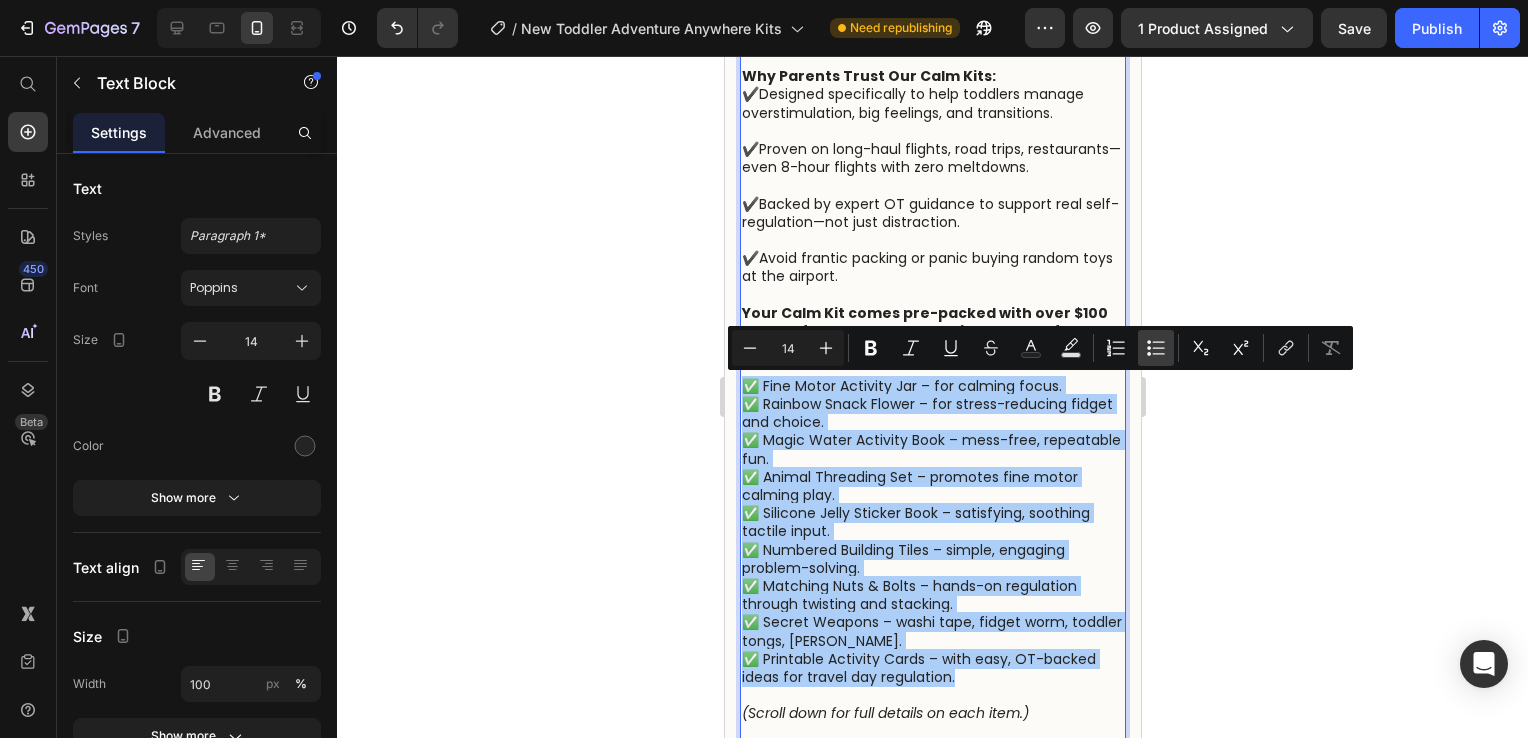click 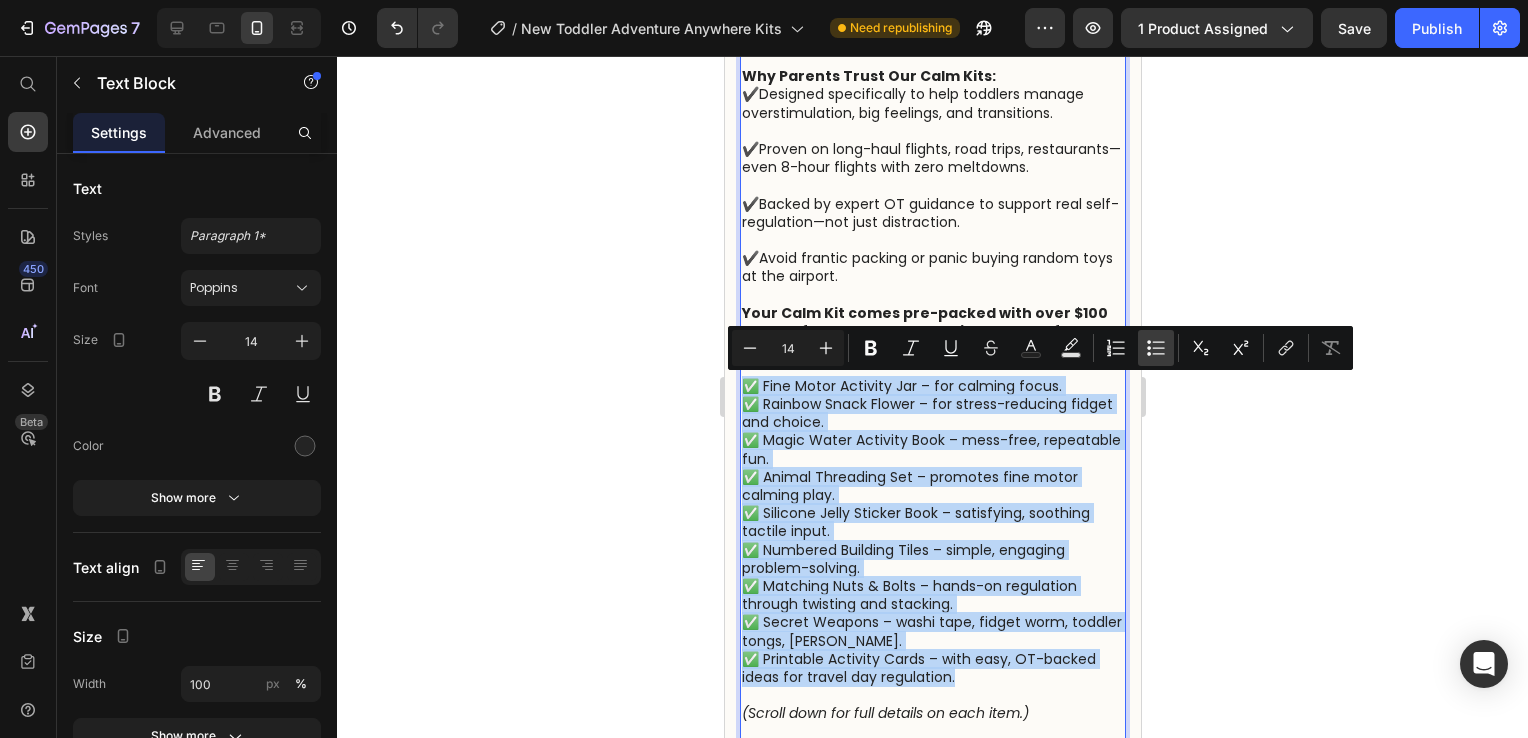 type on "14" 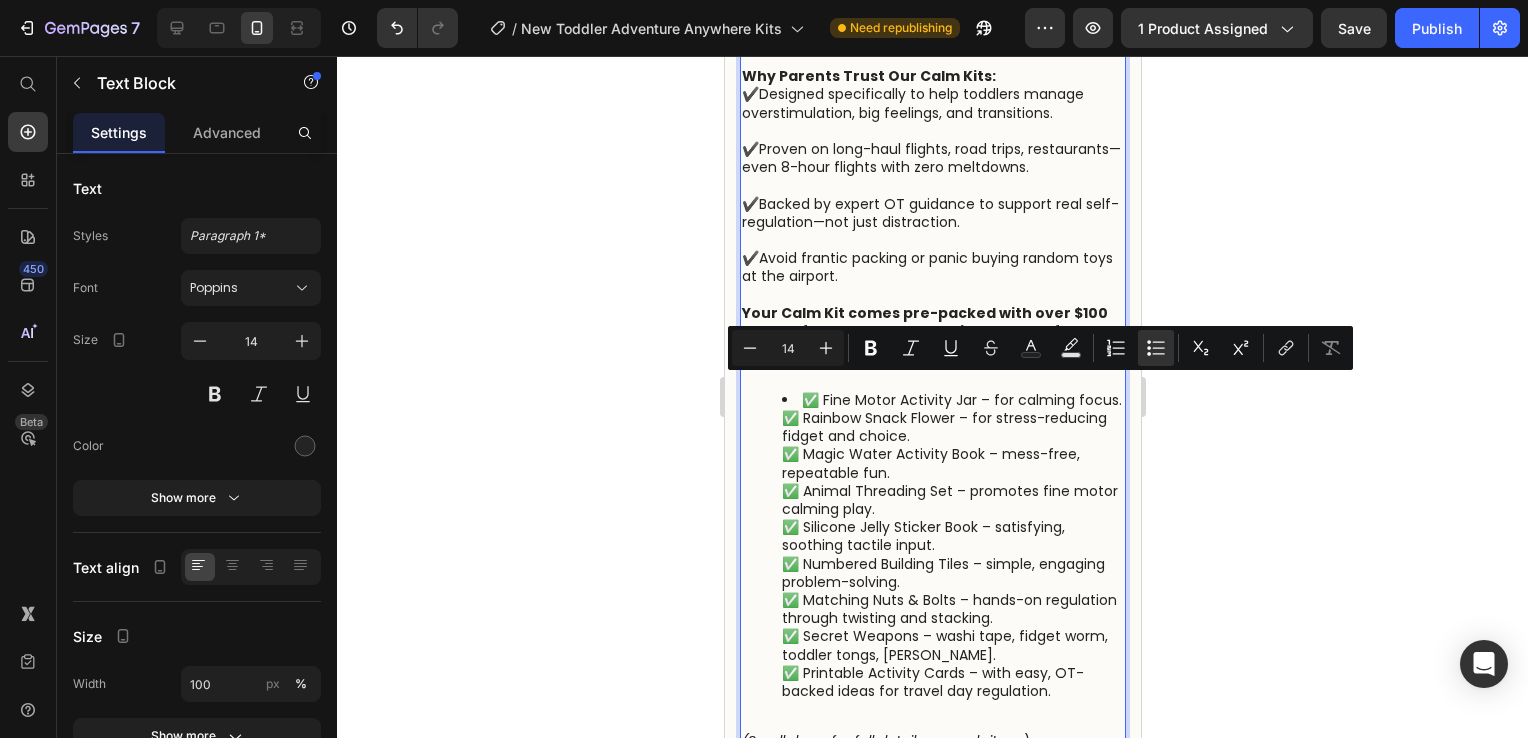 click on "✅ Fine Motor Activity Jar – for calming focus. ✅ Rainbow Snack Flower – for stress-reducing fidget and choice. ✅ Magic Water Activity Book – mess-free, repeatable fun. ✅ Animal Threading Set – promotes fine motor calming play. ✅ Silicone Jelly Sticker Book – satisfying, soothing tactile input. ✅ Numbered Building Tiles – simple, engaging problem-solving. ✅ Matching Nuts & Bolts – hands-on regulation through twisting and stacking. ✅ Secret Weapons – washi tape, fidget worm, toddler tongs, [PERSON_NAME]. ✅ Printable Activity Cards – with easy, OT-backed ideas for travel day regulation." at bounding box center (952, 545) 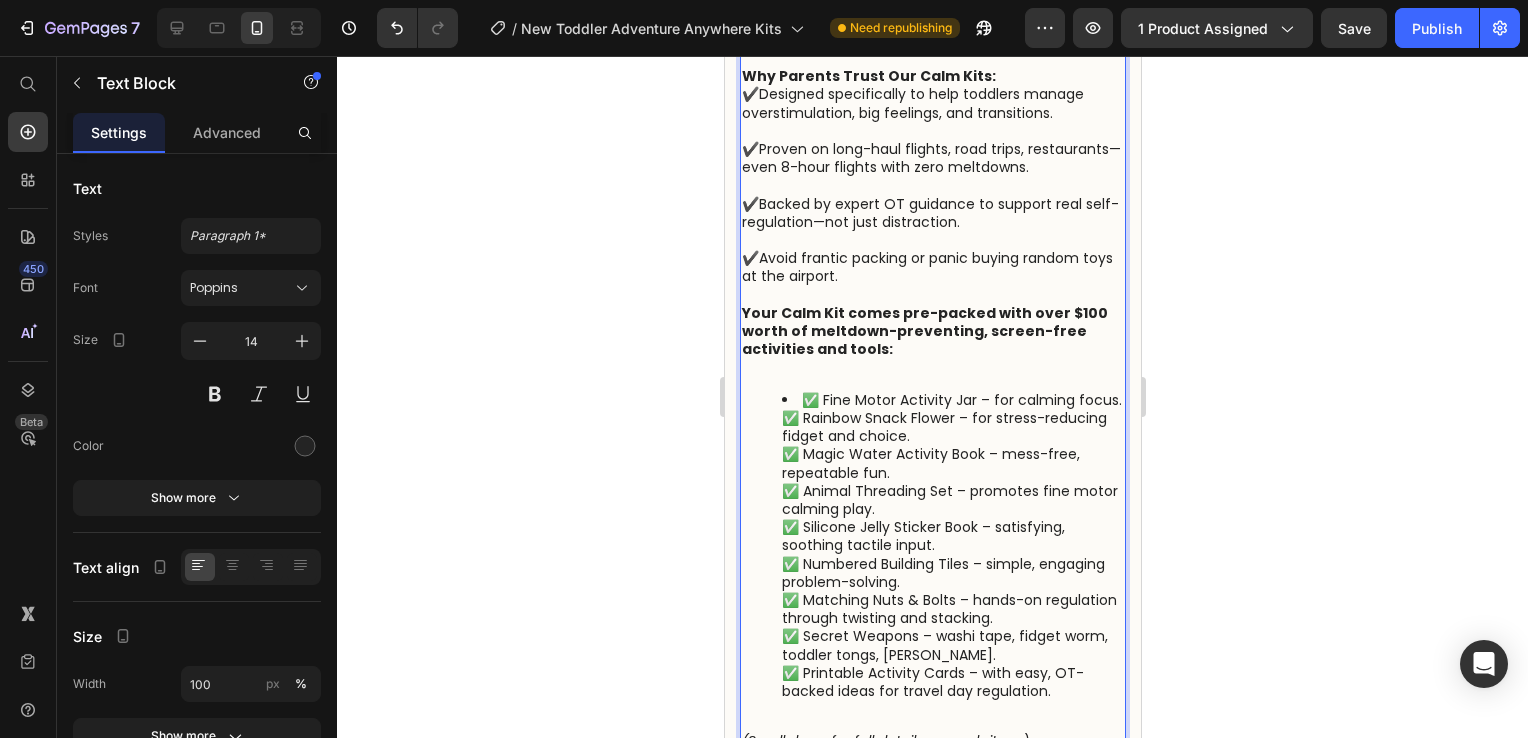 click on "✅ Fine Motor Activity Jar – for calming focus. ✅ Rainbow Snack Flower – for stress-reducing fidget and choice. ✅ Magic Water Activity Book – mess-free, repeatable fun. ✅ Animal Threading Set – promotes fine motor calming play. ✅ Silicone Jelly Sticker Book – satisfying, soothing tactile input. ✅ Numbered Building Tiles – simple, engaging problem-solving. ✅ Matching Nuts & Bolts – hands-on regulation through twisting and stacking. ✅ Secret Weapons – washi tape, fidget worm, toddler tongs, [PERSON_NAME]. ✅ Printable Activity Cards – with easy, OT-backed ideas for travel day regulation." at bounding box center [952, 545] 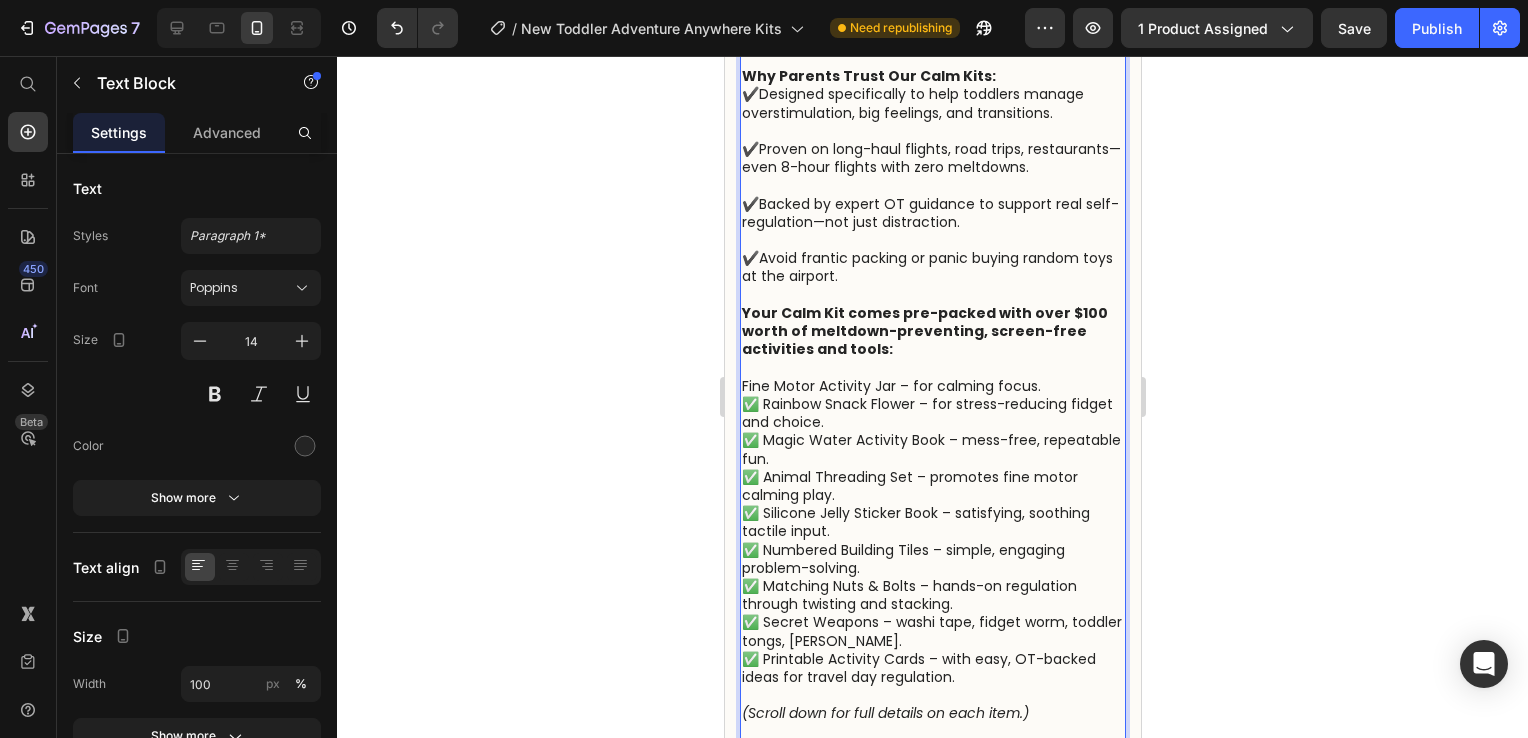 click on "Fine Motor Activity Jar – for calming focus. ✅ Rainbow Snack Flower – for stress-reducing fidget and choice. ✅ Magic Water Activity Book – mess-free, repeatable fun. ✅ Animal Threading Set – promotes fine motor calming play. ✅ Silicone Jelly Sticker Book – satisfying, soothing tactile input. ✅ Numbered Building Tiles – simple, engaging problem-solving. ✅ Matching Nuts & Bolts – hands-on regulation through twisting and stacking. ✅ Secret Weapons – washi tape, fidget worm, toddler tongs, Wikki Stix. ✅ Printable Activity Cards – with easy, OT-backed ideas for travel day regulation." at bounding box center (932, 531) 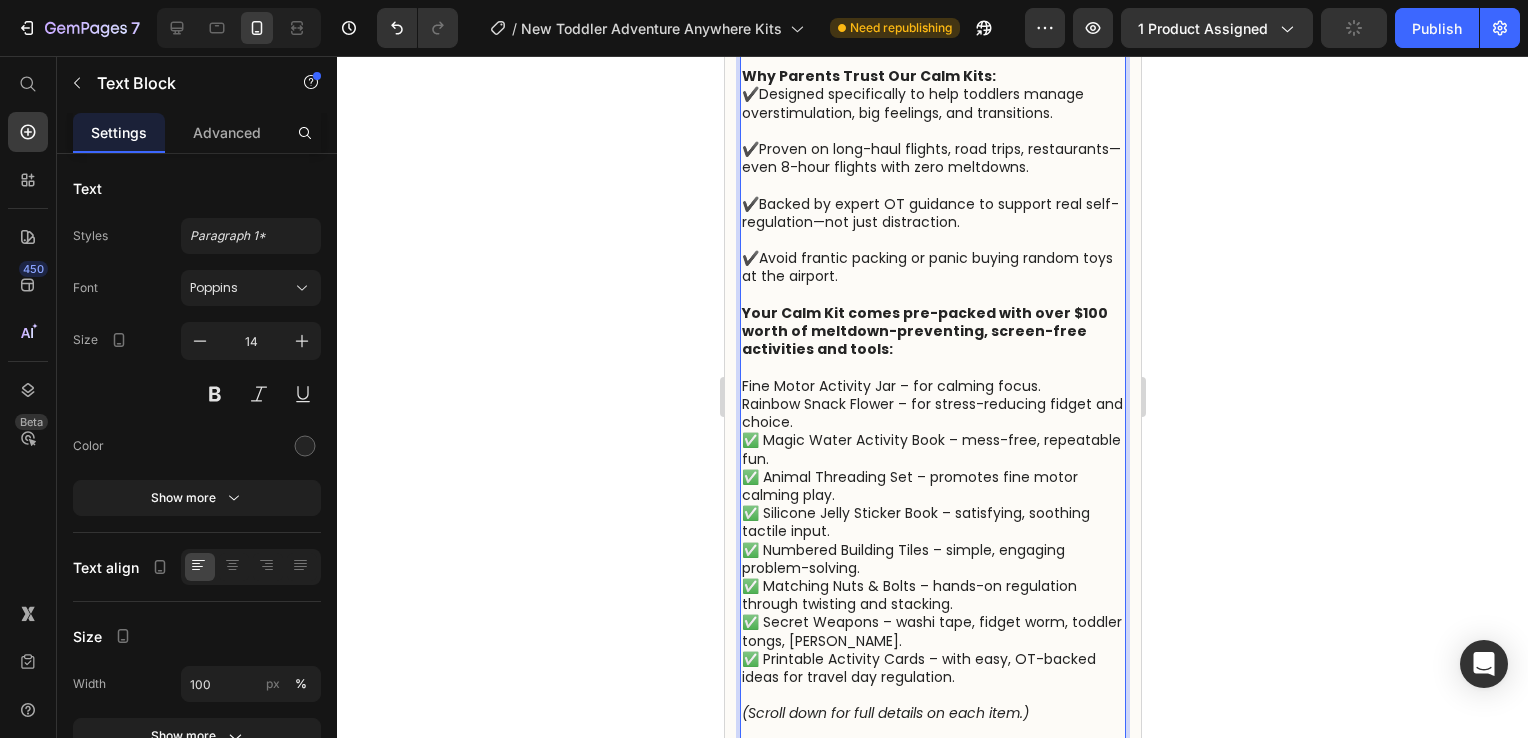 drag, startPoint x: 763, startPoint y: 442, endPoint x: 751, endPoint y: 470, distance: 30.463093 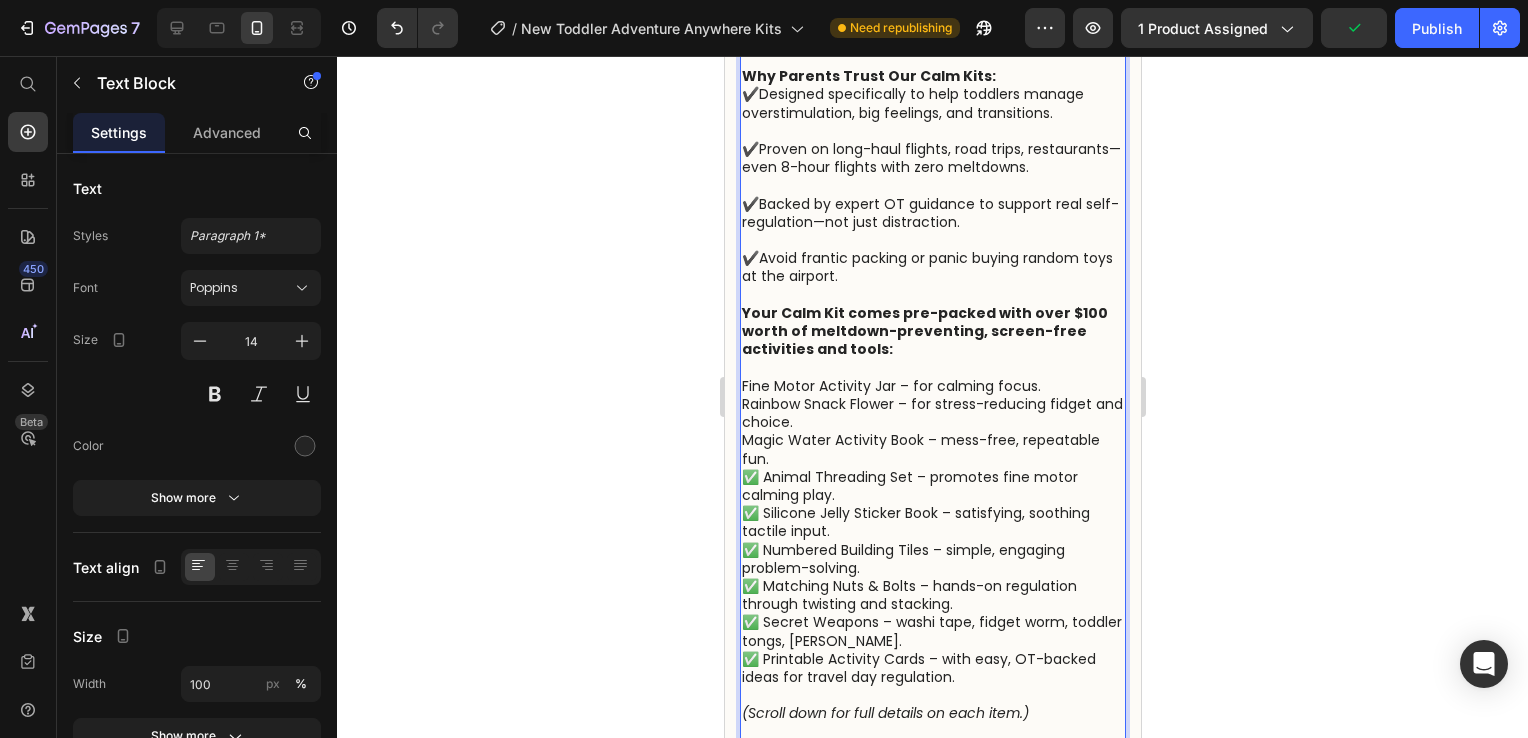 click on "Fine Motor Activity Jar – for calming focus. Rainbow Snack Flower – for stress-reducing fidget and choice. Magic Water Activity Book – mess-free, repeatable fun. ✅ Animal Threading Set – promotes fine motor calming play. ✅ Silicone Jelly Sticker Book – satisfying, soothing tactile input. ✅ Numbered Building Tiles – simple, engaging problem-solving. ✅ Matching Nuts & Bolts – hands-on regulation through twisting and stacking. ✅ Secret Weapons – washi tape, fidget worm, toddler tongs, Wikki Stix. ✅ Printable Activity Cards – with easy, OT-backed ideas for travel day regulation." at bounding box center [932, 531] 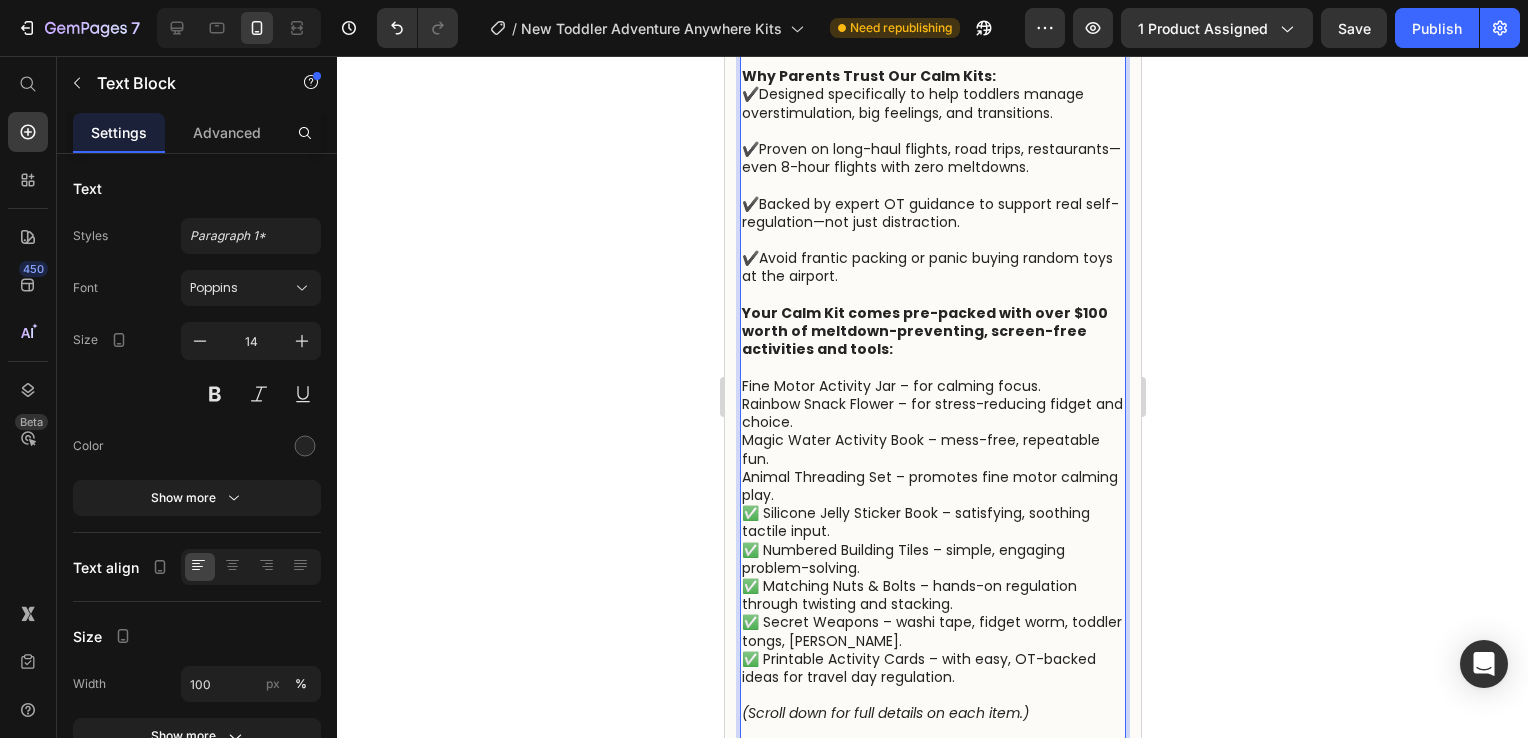 click on "Fine Motor Activity Jar – for calming focus. Rainbow Snack Flower – for stress-reducing fidget and choice. Magic Water Activity Book – mess-free, repeatable fun. Animal Threading Set – promotes fine motor calming play. ✅ Silicone Jelly Sticker Book – satisfying, soothing tactile input. ✅ Numbered Building Tiles – simple, engaging problem-solving. ✅ Matching Nuts & Bolts – hands-on regulation through twisting and stacking. ✅ Secret Weapons – washi tape, fidget worm, toddler tongs, Wikki Stix. ✅ Printable Activity Cards – with easy, OT-backed ideas for travel day regulation." at bounding box center (932, 531) 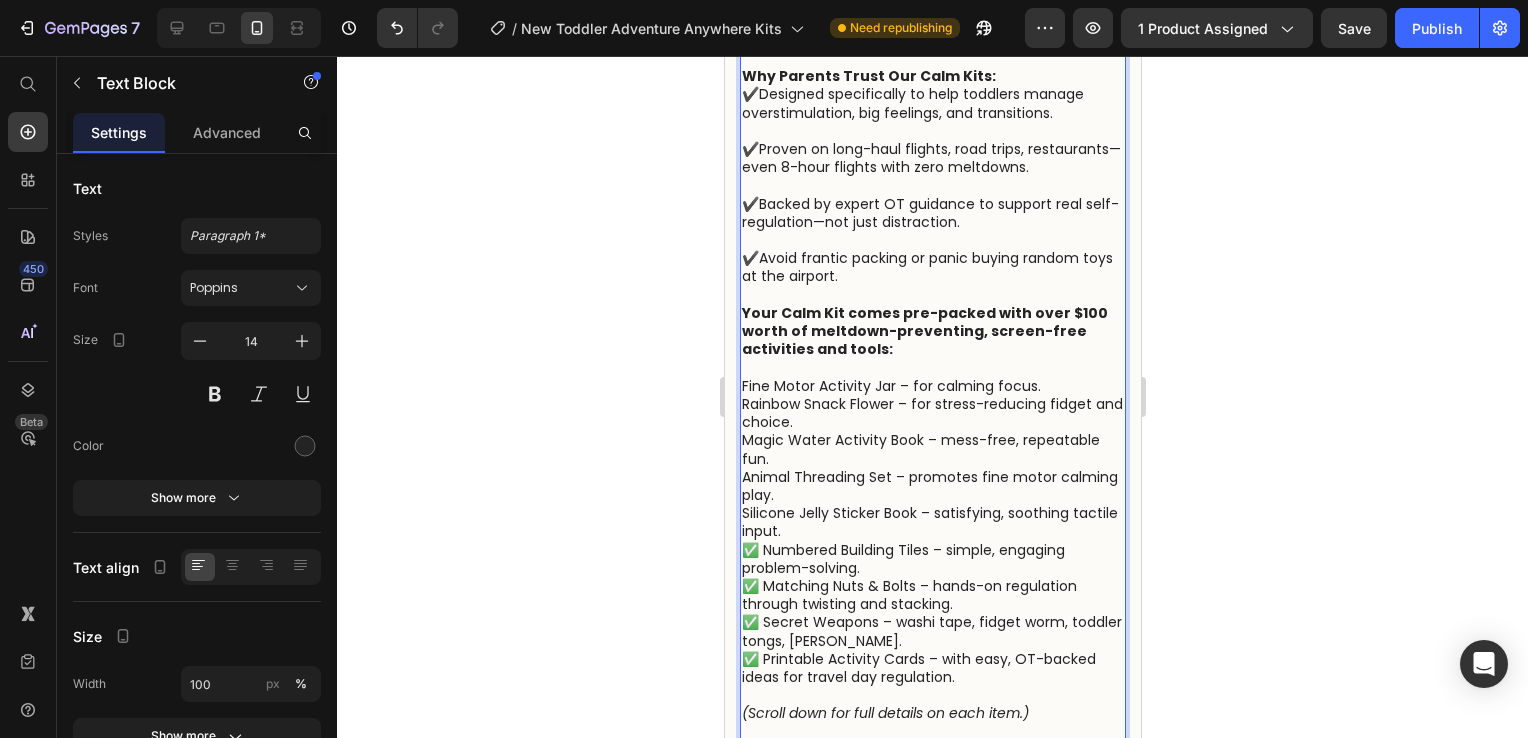 click on "Fine Motor Activity Jar – for calming focus. Rainbow Snack Flower – for stress-reducing fidget and choice. Magic Water Activity Book – mess-free, repeatable fun. Animal Threading Set – promotes fine motor calming play. Silicone Jelly Sticker Book – satisfying, soothing tactile input. ✅ Numbered Building Tiles – simple, engaging problem-solving. ✅ Matching Nuts & Bolts – hands-on regulation through twisting and stacking. ✅ Secret Weapons – washi tape, fidget worm, toddler tongs, Wikki Stix. ✅ Printable Activity Cards – with easy, OT-backed ideas for travel day regulation." at bounding box center [932, 531] 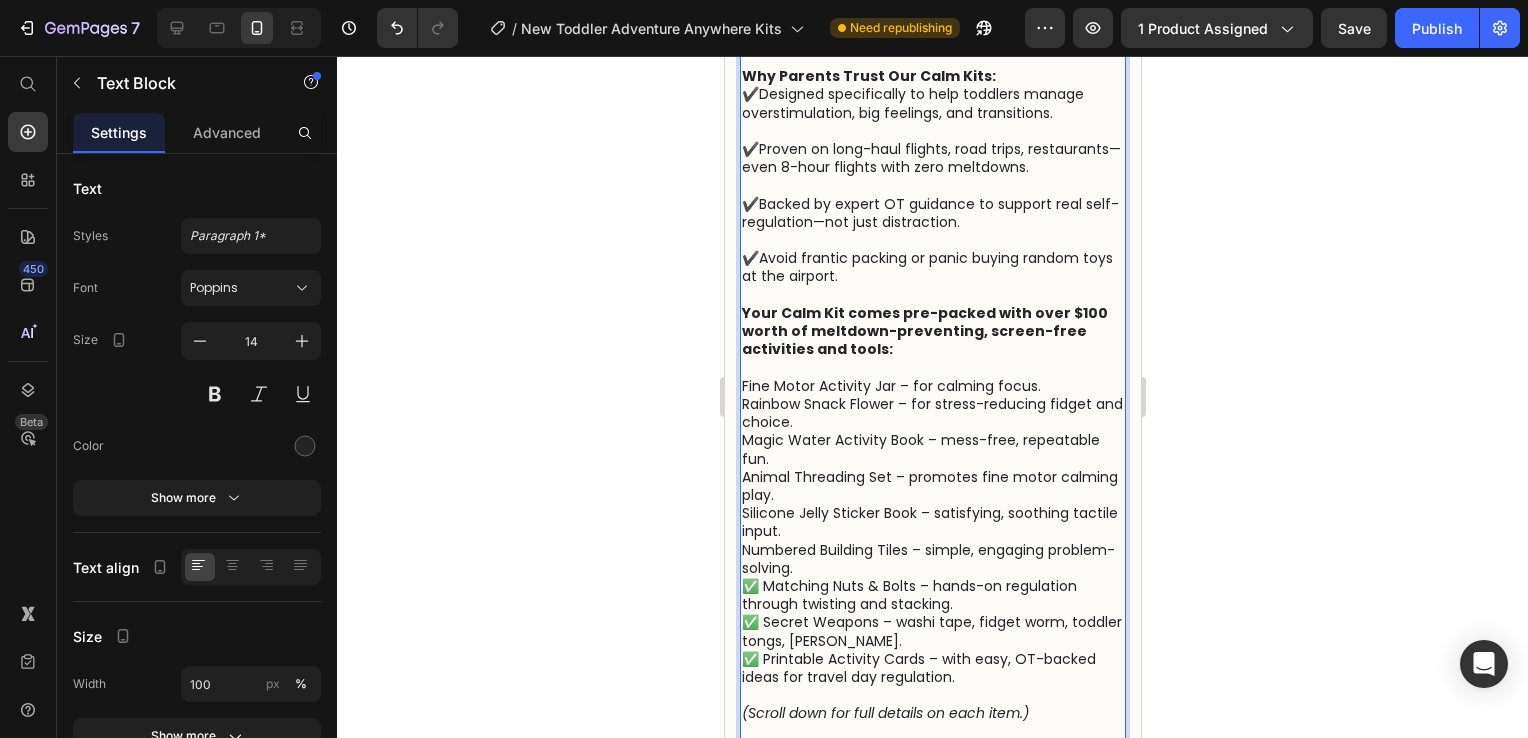click on "Fine Motor Activity Jar – for calming focus. Rainbow Snack Flower – for stress-reducing fidget and choice. Magic Water Activity Book – mess-free, repeatable fun. Animal Threading Set – promotes fine motor calming play. Silicone Jelly Sticker Book – satisfying, soothing tactile input. Numbered Building Tiles – simple, engaging problem-solving. ✅ Matching Nuts & Bolts – hands-on regulation through twisting and stacking. ✅ Secret Weapons – washi tape, fidget worm, toddler tongs, Wikki Stix. ✅ Printable Activity Cards – with easy, OT-backed ideas for travel day regulation." at bounding box center (932, 531) 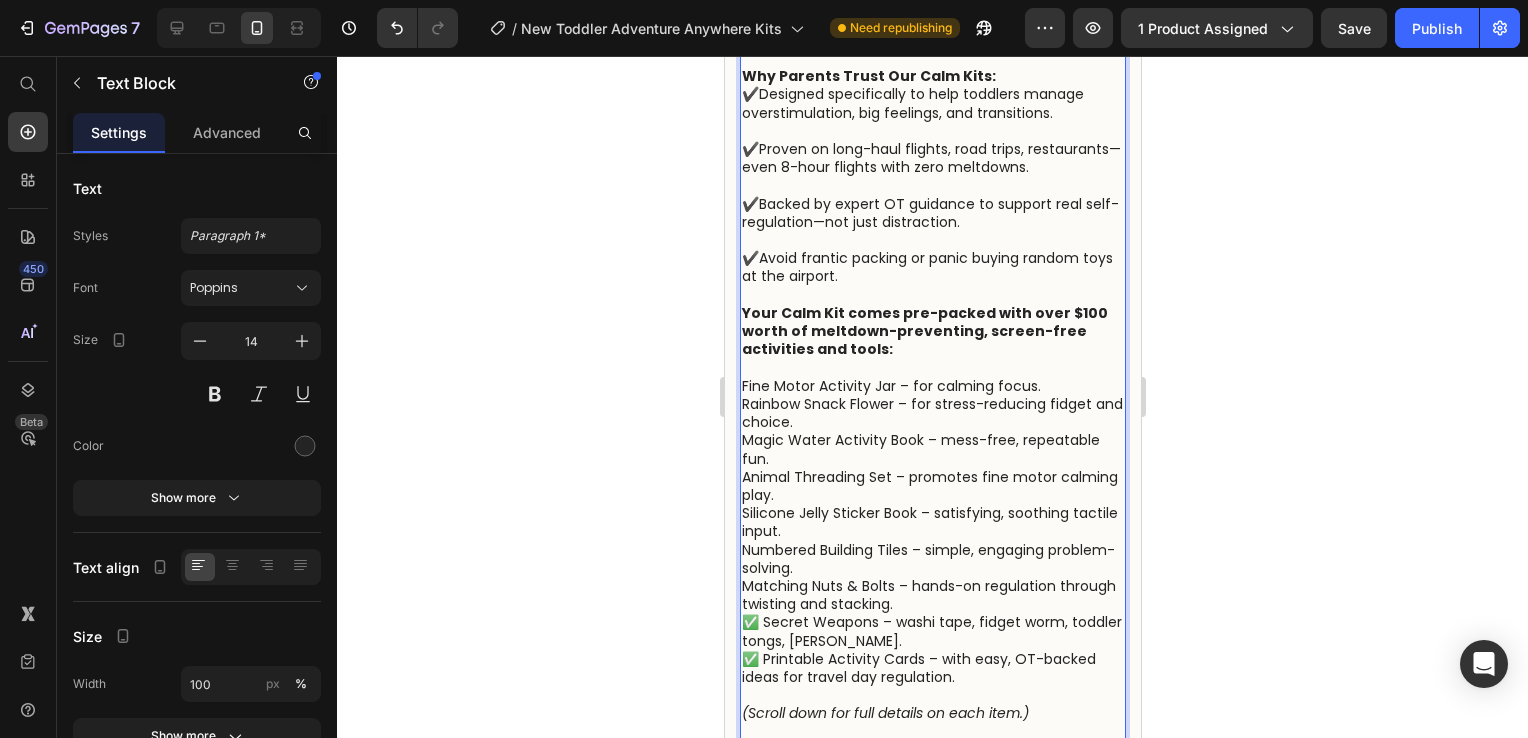 click on "Fine Motor Activity Jar – for calming focus. Rainbow Snack Flower – for stress-reducing fidget and choice. Magic Water Activity Book – mess-free, repeatable fun. Animal Threading Set – promotes fine motor calming play. Silicone Jelly Sticker Book – satisfying, soothing tactile input. Numbered Building Tiles – simple, engaging problem-solving. Matching Nuts & Bolts – hands-on regulation through twisting and stacking. ✅ Secret Weapons – washi tape, fidget worm, toddler tongs, Wikki Stix. ✅ Printable Activity Cards – with easy, OT-backed ideas for travel day regulation." at bounding box center (932, 531) 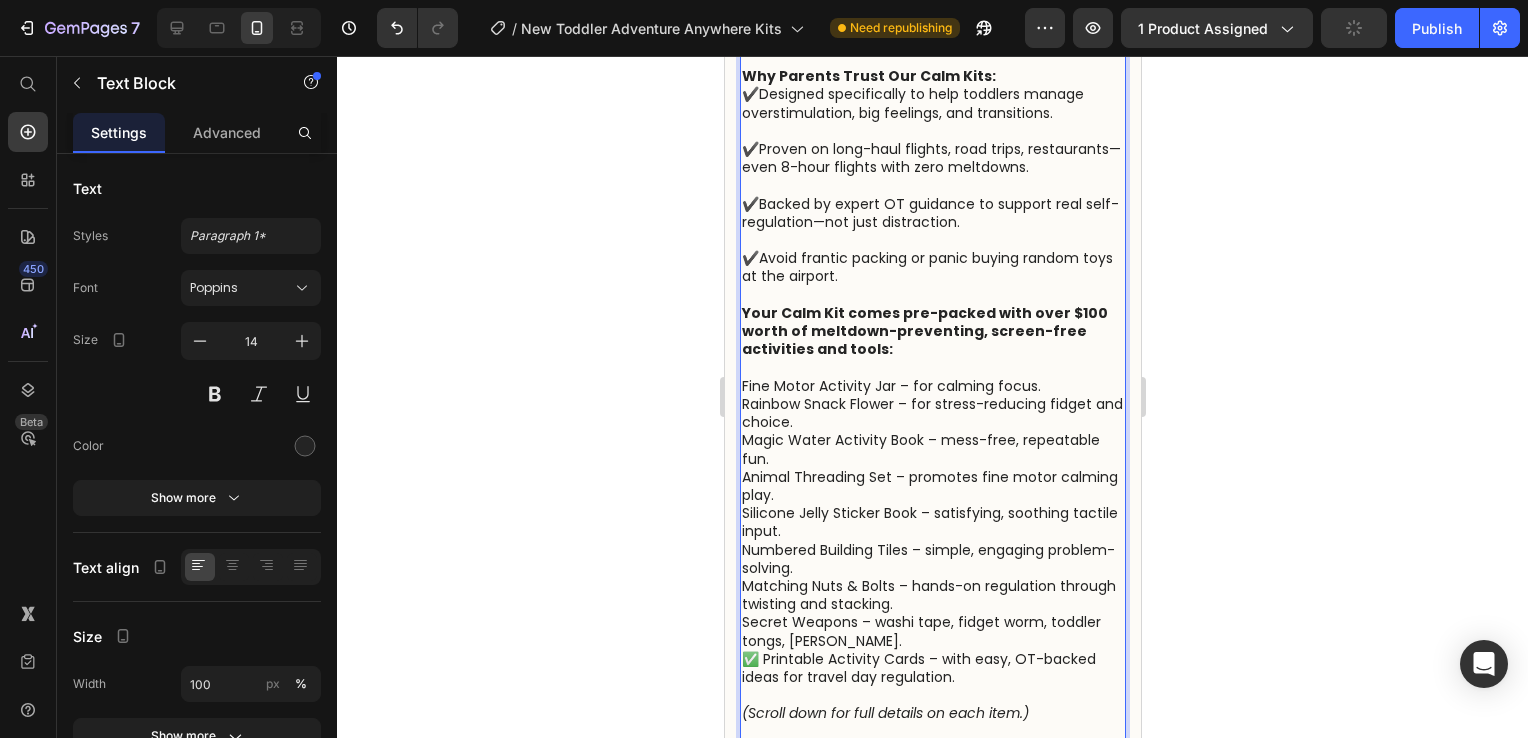 click on "Fine Motor Activity Jar – for calming focus. Rainbow Snack Flower – for stress-reducing fidget and choice. Magic Water Activity Book – mess-free, repeatable fun. Animal Threading Set – promotes fine motor calming play. Silicone Jelly Sticker Book – satisfying, soothing tactile input. Numbered Building Tiles – simple, engaging problem-solving. Matching Nuts & Bolts – hands-on regulation through twisting and stacking. Secret Weapons – washi tape, fidget worm, toddler tongs, Wikki Stix. ✅ Printable Activity Cards – with easy, OT-backed ideas for travel day regulation." at bounding box center (932, 531) 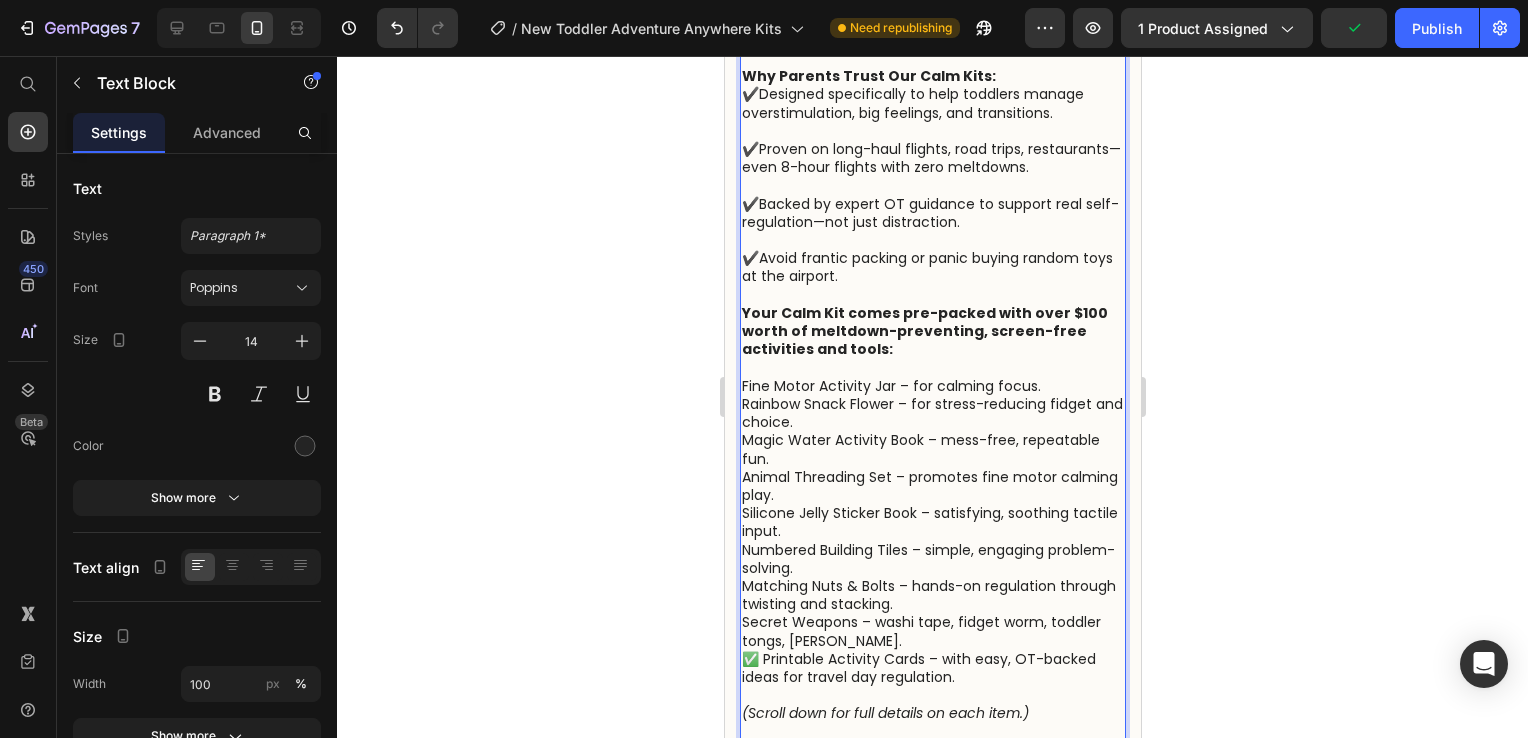 click on "Fine Motor Activity Jar – for calming focus. Rainbow Snack Flower – for stress-reducing fidget and choice. Magic Water Activity Book – mess-free, repeatable fun. Animal Threading Set – promotes fine motor calming play. Silicone Jelly Sticker Book – satisfying, soothing tactile input. Numbered Building Tiles – simple, engaging problem-solving. Matching Nuts & Bolts – hands-on regulation through twisting and stacking. Secret Weapons – washi tape, fidget worm, toddler tongs, Wikki Stix. ✅ Printable Activity Cards – with easy, OT-backed ideas for travel day regulation." at bounding box center [932, 531] 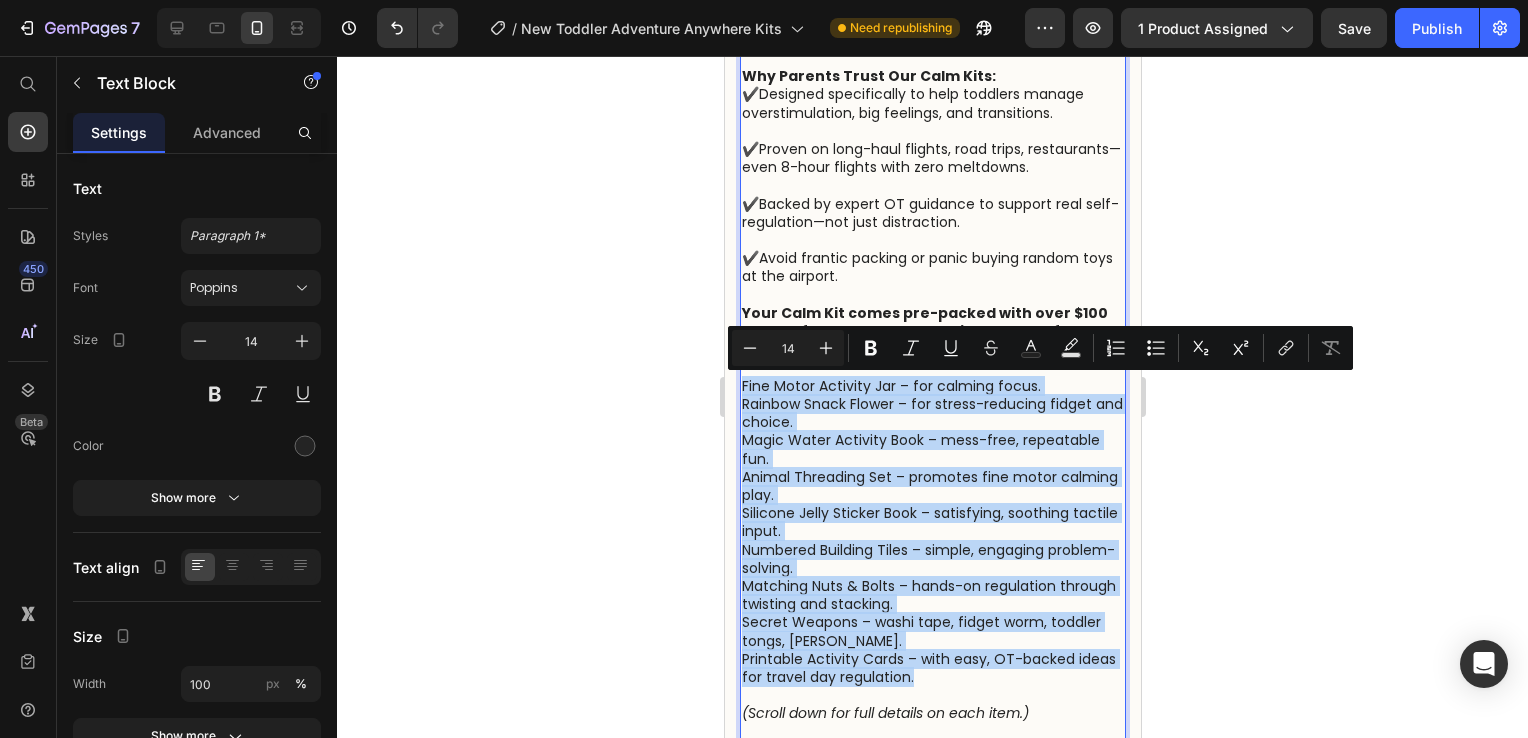 drag, startPoint x: 967, startPoint y: 678, endPoint x: 742, endPoint y: 385, distance: 369.4239 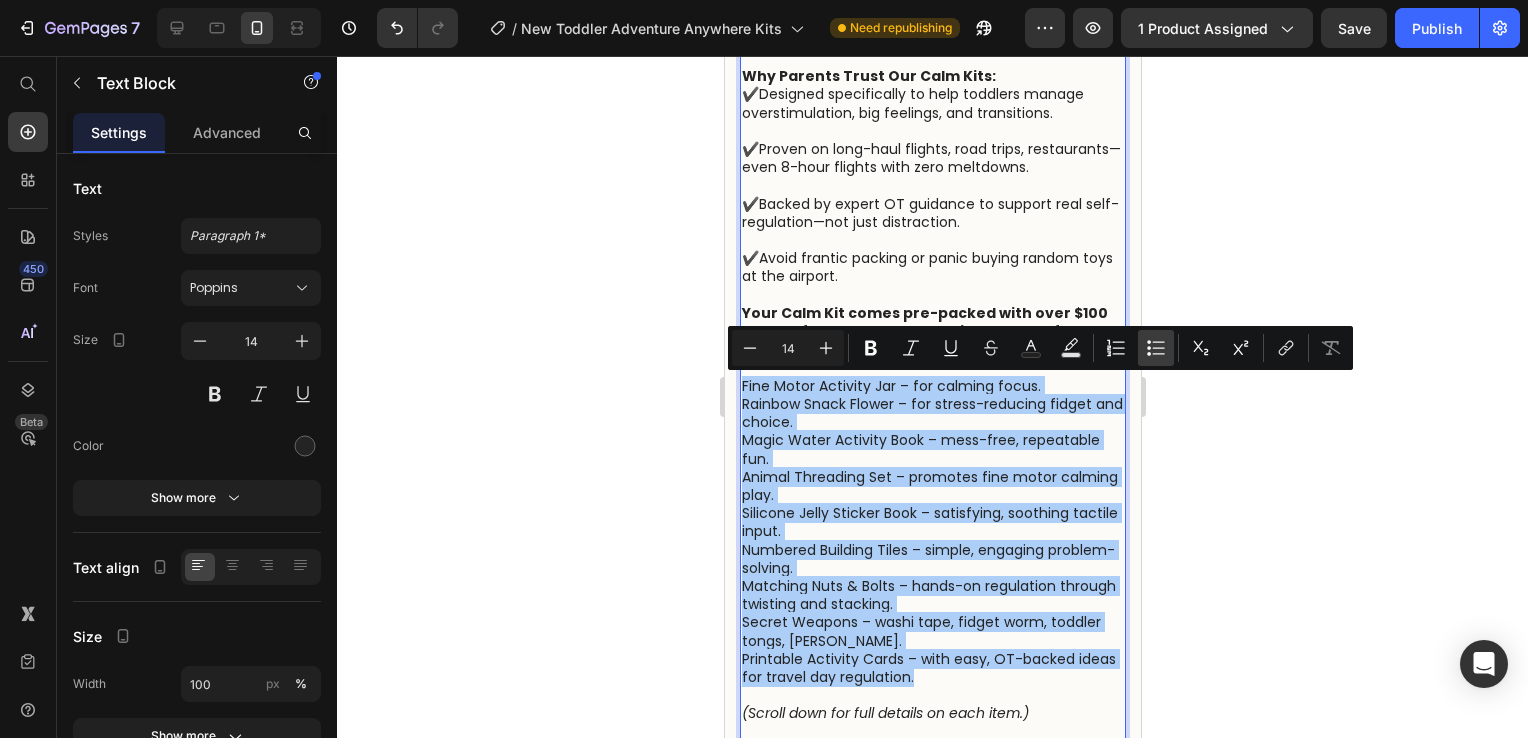 click 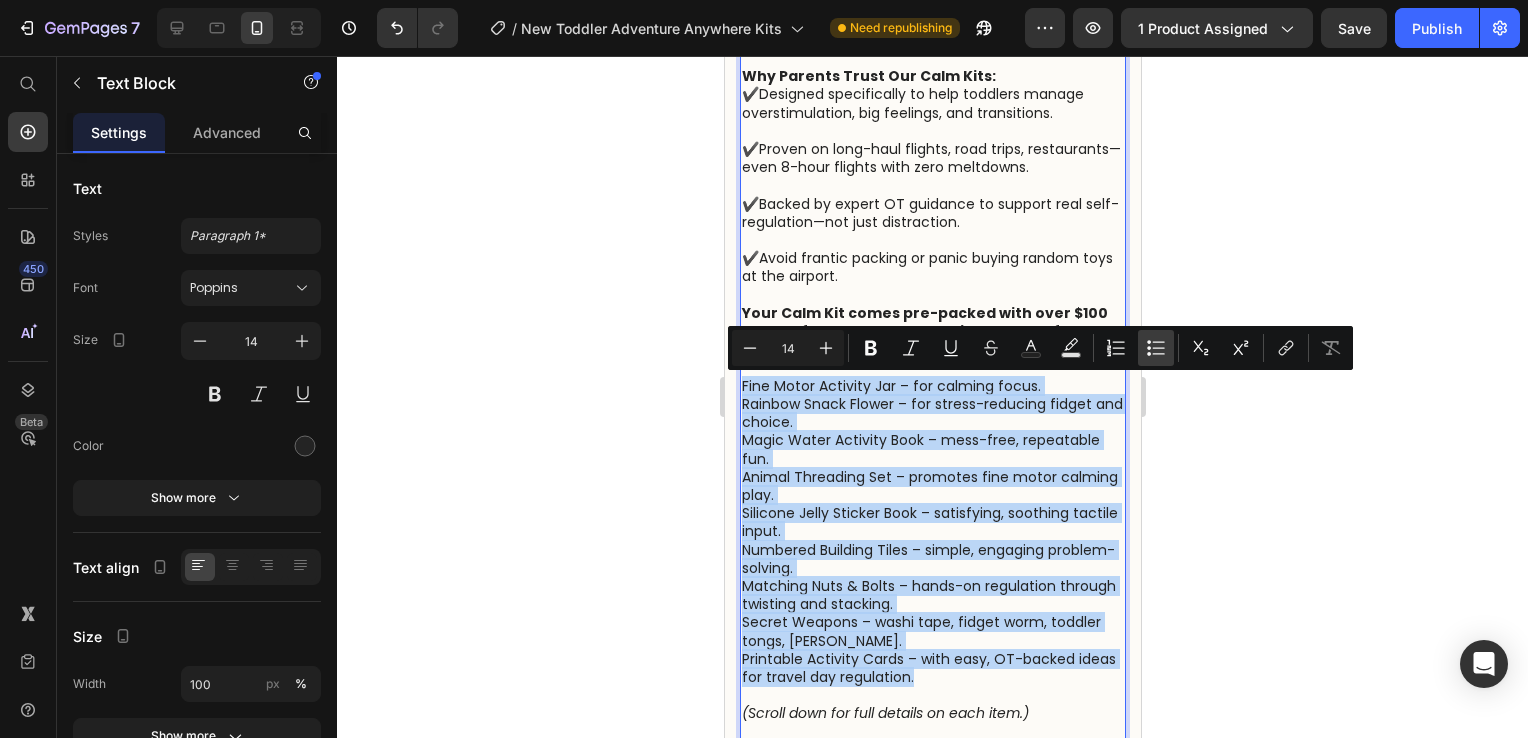 type on "14" 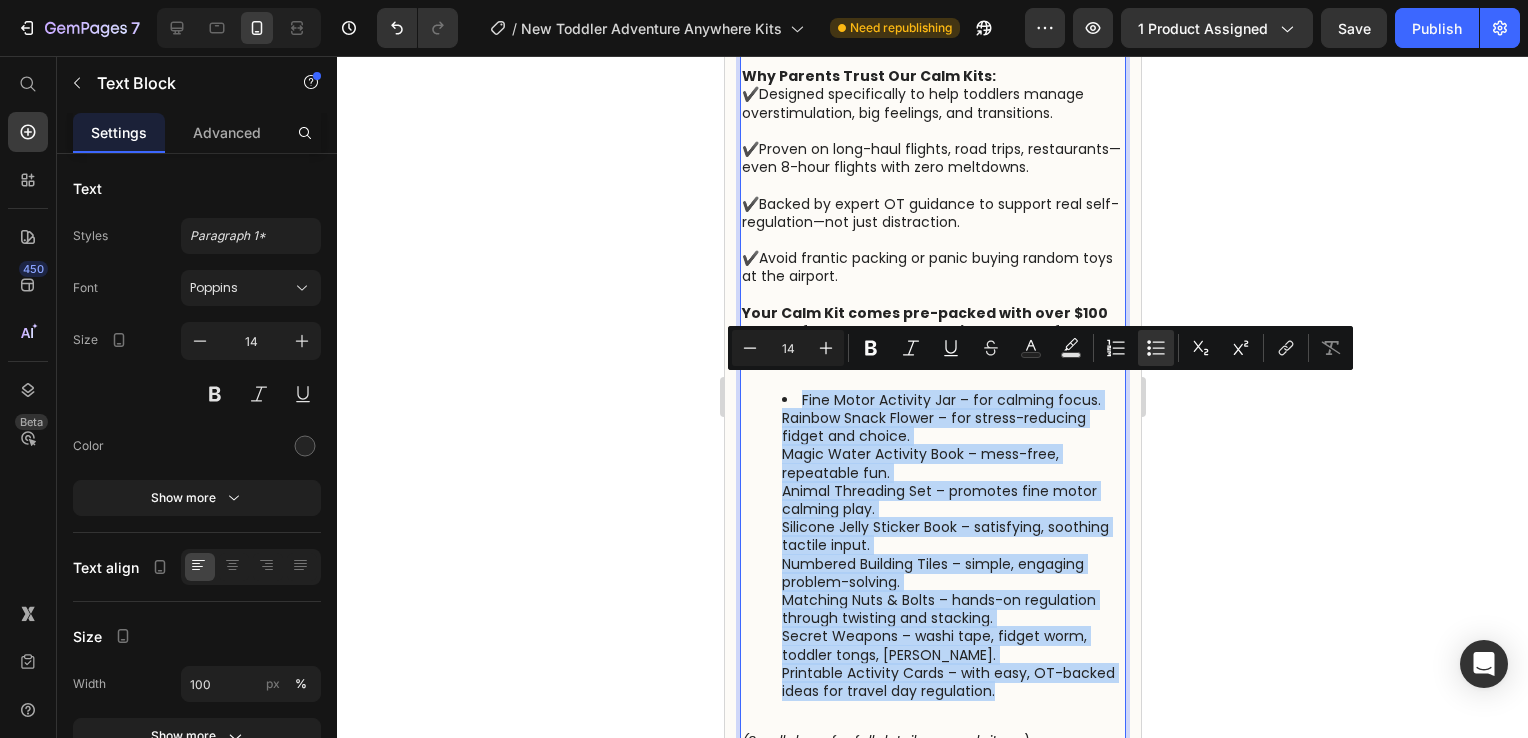 click on "Fine Motor Activity Jar – for calming focus. Rainbow Snack Flower – for stress-reducing fidget and choice. Magic Water Activity Book – mess-free, repeatable fun. Animal Threading Set – promotes fine motor calming play. Silicone Jelly Sticker Book – satisfying, soothing tactile input. Numbered Building Tiles – simple, engaging problem-solving. Matching Nuts & Bolts – hands-on regulation through twisting and stacking. Secret Weapons – washi tape, fidget worm, toddler tongs, Wikki Stix. Printable Activity Cards – with easy, OT-backed ideas for travel day regulation." at bounding box center (952, 545) 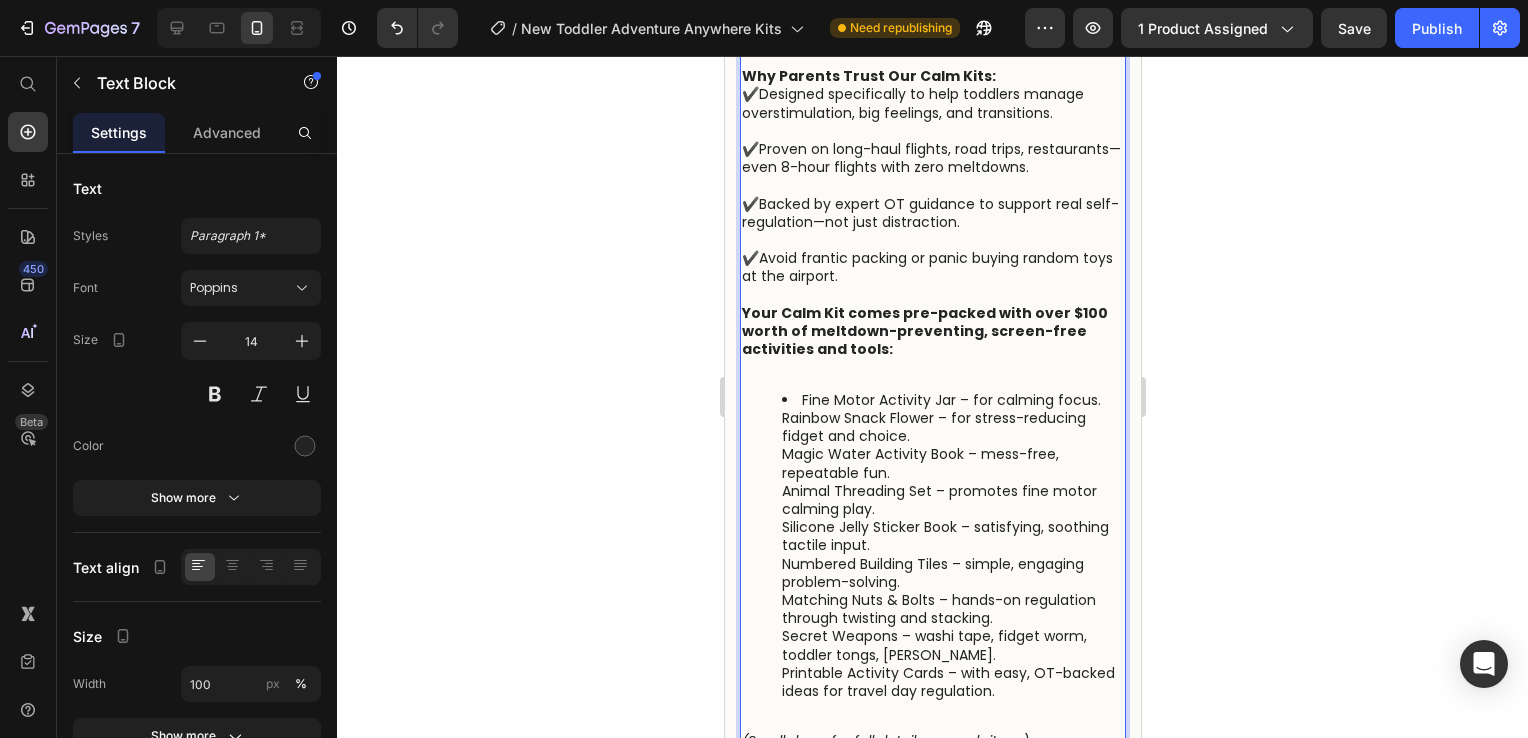 click on "Fine Motor Activity Jar – for calming focus. Rainbow Snack Flower – for stress-reducing fidget and choice. Magic Water Activity Book – mess-free, repeatable fun. Animal Threading Set – promotes fine motor calming play. Silicone Jelly Sticker Book – satisfying, soothing tactile input. Numbered Building Tiles – simple, engaging problem-solving. Matching Nuts & Bolts – hands-on regulation through twisting and stacking. Secret Weapons – washi tape, fidget worm, toddler tongs, Wikki Stix. Printable Activity Cards – with easy, OT-backed ideas for travel day regulation." at bounding box center (932, 545) 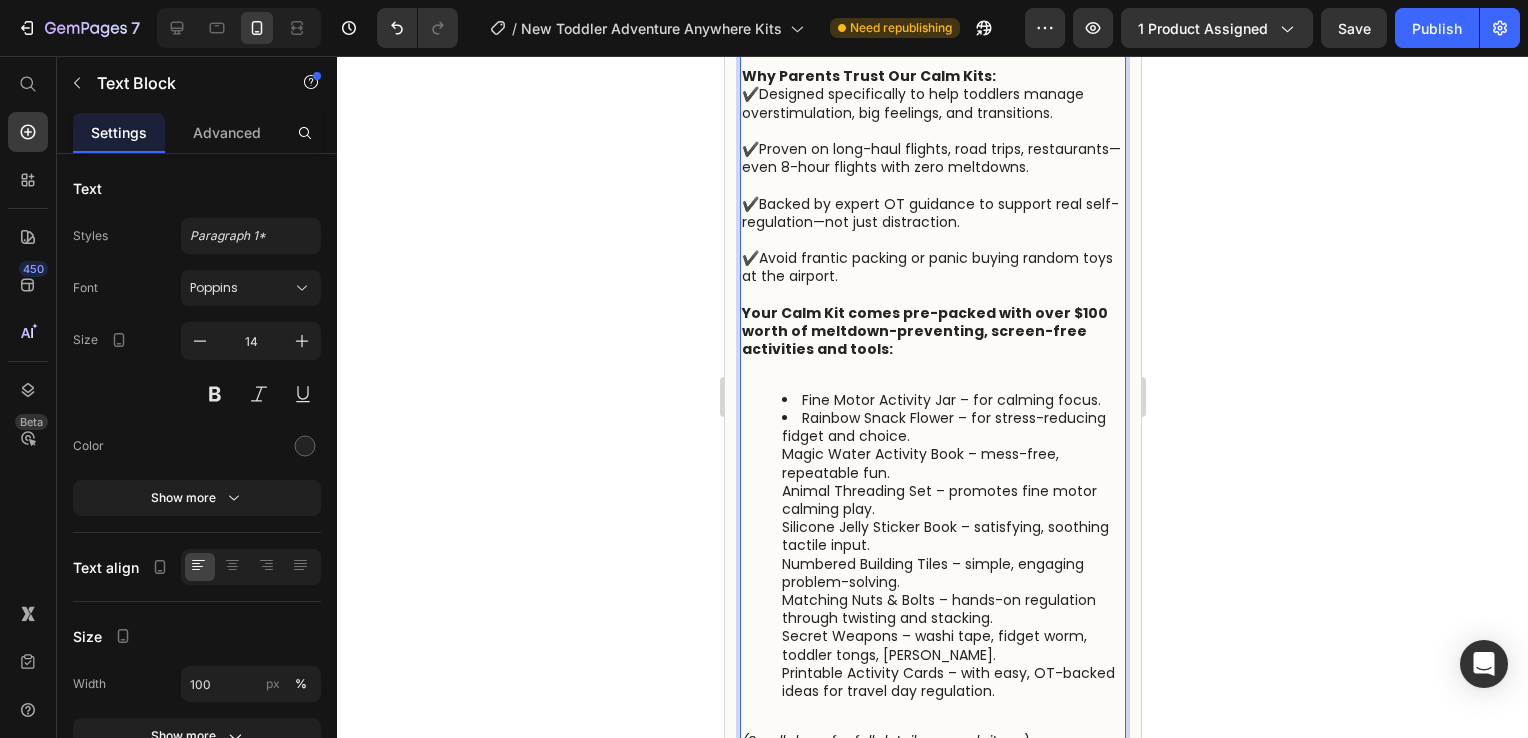 click on "Fine Motor Activity Jar – for calming focus. Rainbow Snack Flower – for stress-reducing fidget and choice. Magic Water Activity Book – mess-free, repeatable fun. Animal Threading Set – promotes fine motor calming play. Silicone Jelly Sticker Book – satisfying, soothing tactile input. Numbered Building Tiles – simple, engaging problem-solving. Matching Nuts & Bolts – hands-on regulation through twisting and stacking. Secret Weapons – washi tape, fidget worm, toddler tongs, Wikki Stix. Printable Activity Cards – with easy, OT-backed ideas for travel day regulation." at bounding box center [932, 545] 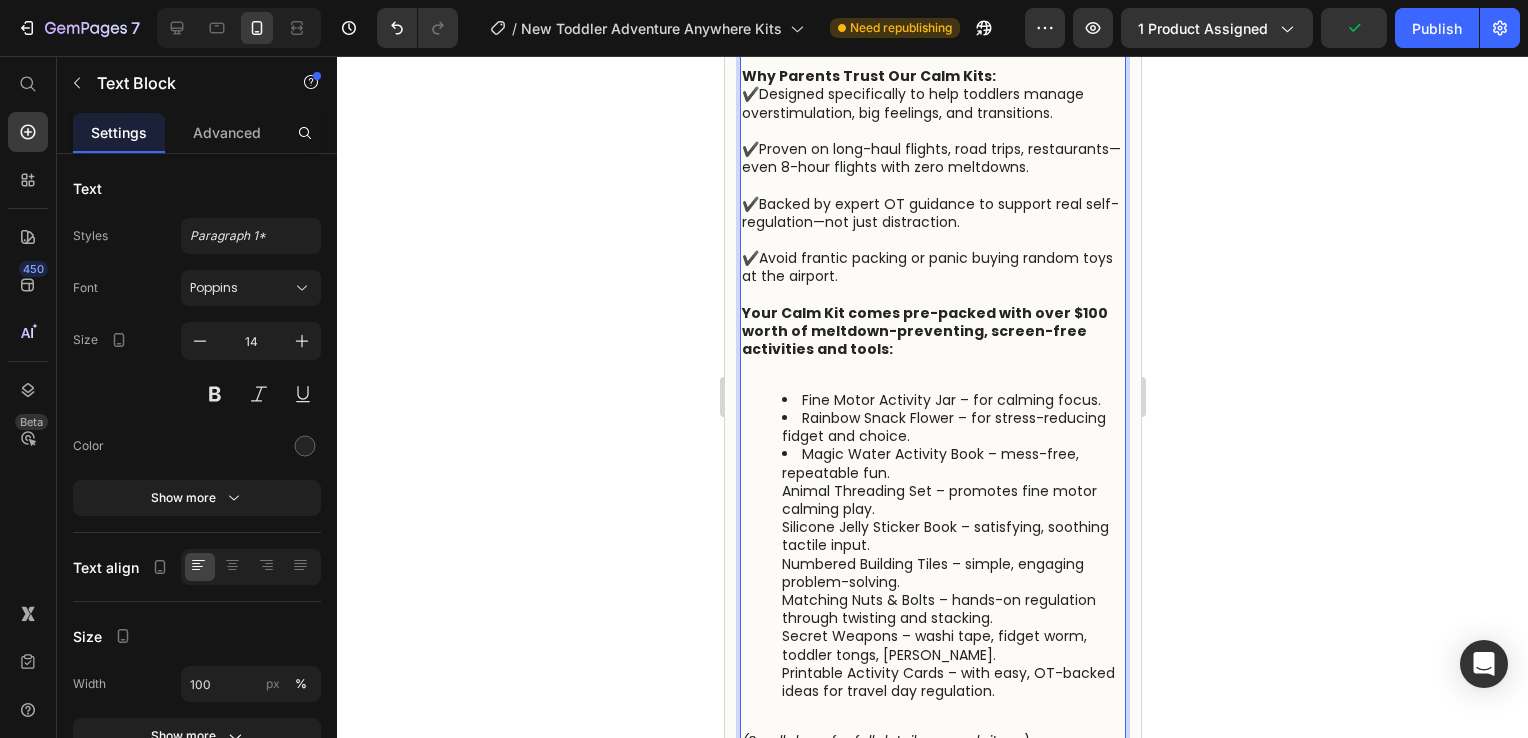 click on "Fine Motor Activity Jar – for calming focus. Rainbow Snack Flower – for stress-reducing fidget and choice. Magic Water Activity Book – mess-free, repeatable fun. Animal Threading Set – promotes fine motor calming play. Silicone Jelly Sticker Book – satisfying, soothing tactile input. Numbered Building Tiles – simple, engaging problem-solving. Matching Nuts & Bolts – hands-on regulation through twisting and stacking. Secret Weapons – washi tape, fidget worm, toddler tongs, Wikki Stix. Printable Activity Cards – with easy, OT-backed ideas for travel day regulation." at bounding box center [932, 545] 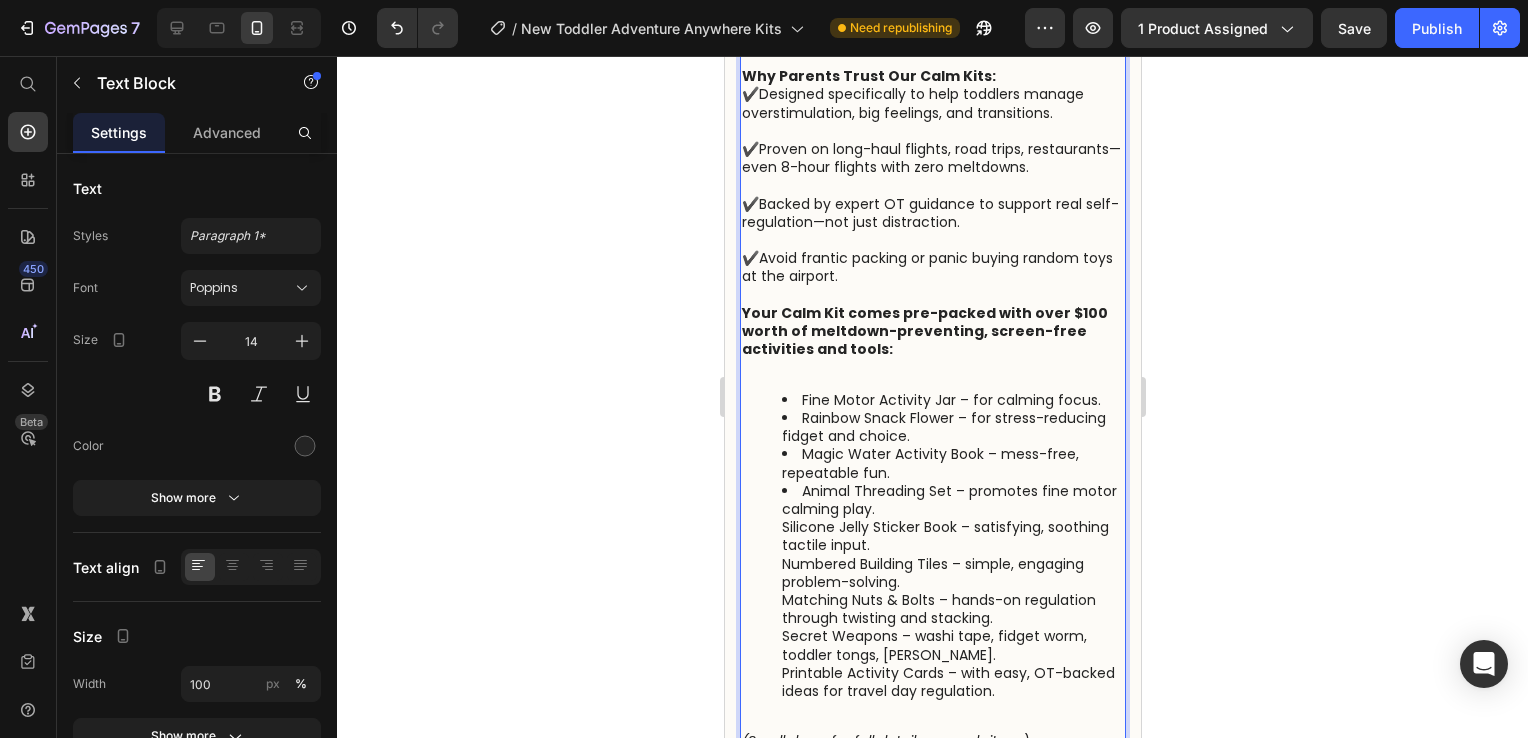 click on "Fine Motor Activity Jar – for calming focus. Rainbow Snack Flower – for stress-reducing fidget and choice. Magic Water Activity Book – mess-free, repeatable fun. Animal Threading Set – promotes fine motor calming play. Silicone Jelly Sticker Book – satisfying, soothing tactile input. Numbered Building Tiles – simple, engaging problem-solving. Matching Nuts & Bolts – hands-on regulation through twisting and stacking. Secret Weapons – washi tape, fidget worm, toddler tongs, Wikki Stix. Printable Activity Cards – with easy, OT-backed ideas for travel day regulation." at bounding box center [932, 545] 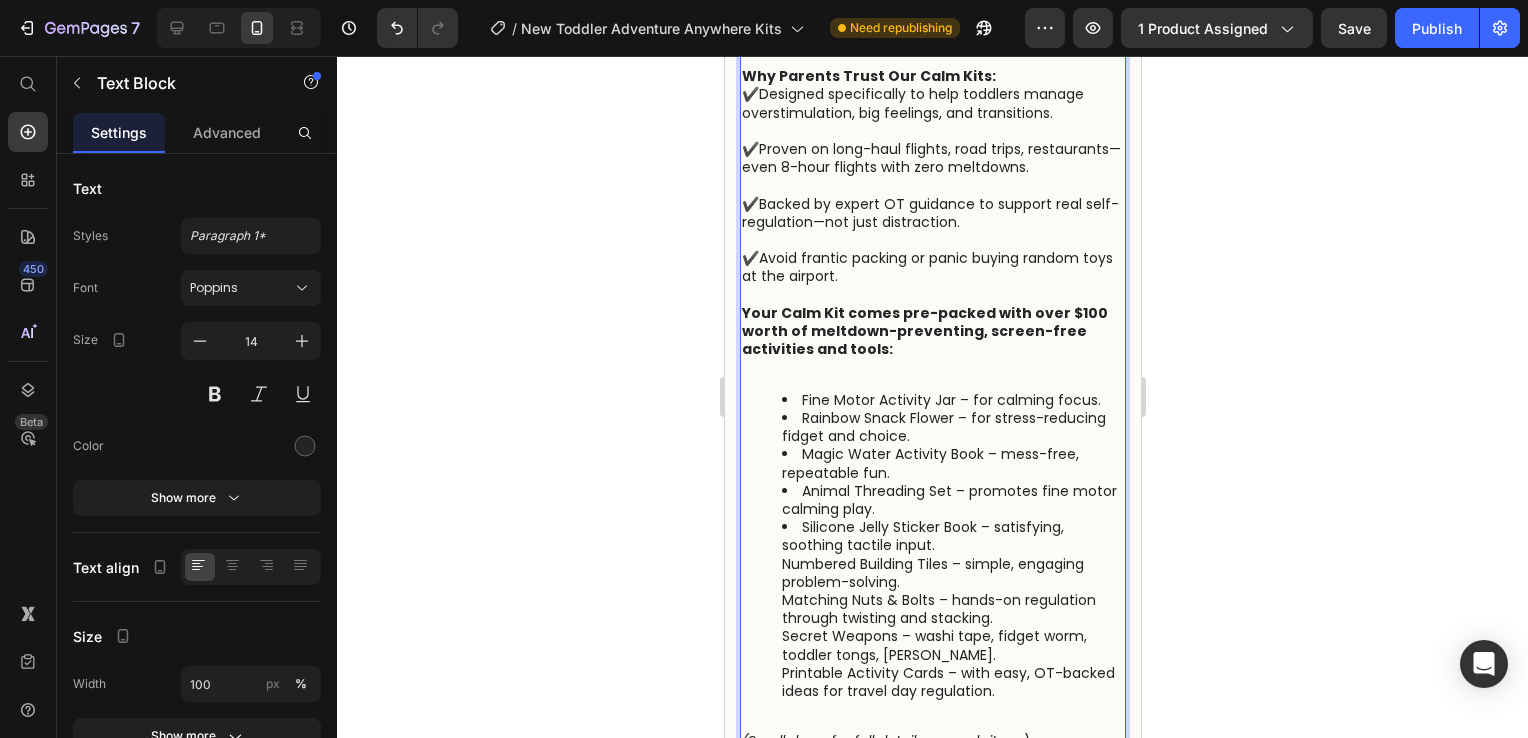 click on "Fine Motor Activity Jar – for calming focus. Rainbow Snack Flower – for stress-reducing fidget and choice. Magic Water Activity Book – mess-free, repeatable fun. Animal Threading Set – promotes fine motor calming play. Silicone Jelly Sticker Book – satisfying, soothing tactile input. Numbered Building Tiles – simple, engaging problem-solving. Matching Nuts & Bolts – hands-on regulation through twisting and stacking. Secret Weapons – washi tape, fidget worm, toddler tongs, Wikki Stix. Printable Activity Cards – with easy, OT-backed ideas for travel day regulation." at bounding box center (932, 545) 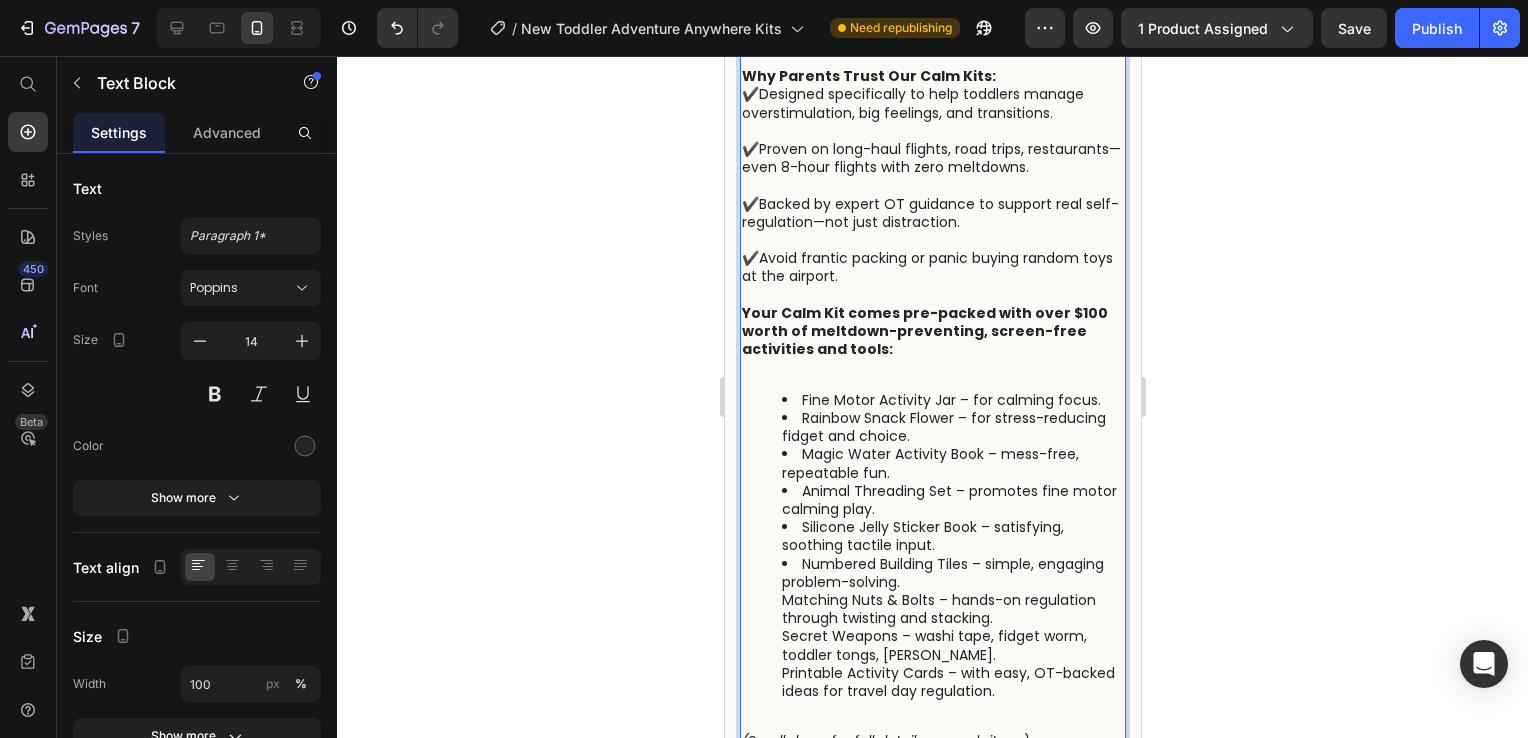 click on "Numbered Building Tiles – simple, engaging problem-solving. Matching Nuts & Bolts – hands-on regulation through twisting and stacking. Secret Weapons – washi tape, fidget worm, toddler tongs, Wikki Stix. Printable Activity Cards – with easy, OT-backed ideas for travel day regulation." at bounding box center (952, 628) 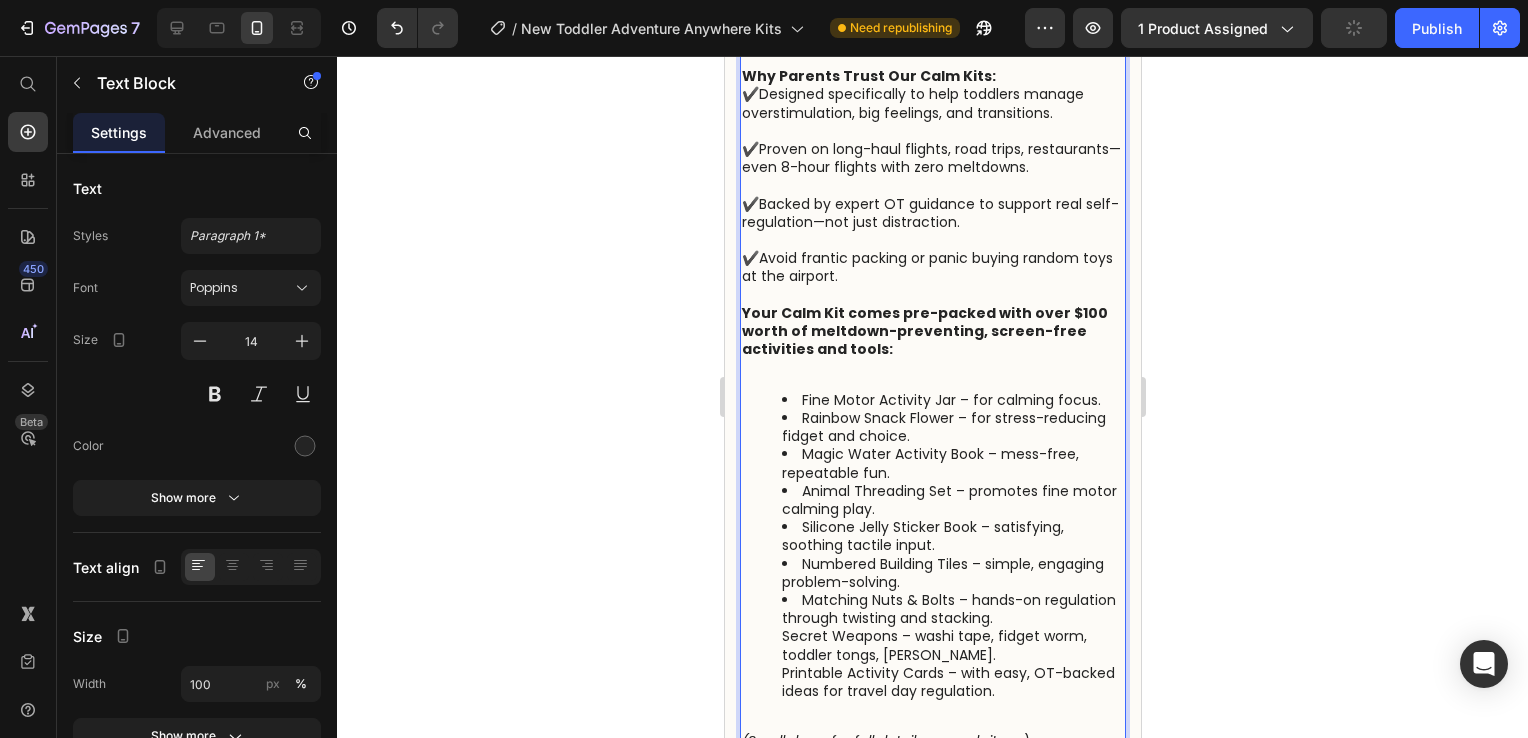 click on "Fine Motor Activity Jar – for calming focus. Rainbow Snack Flower – for stress-reducing fidget and choice. Magic Water Activity Book – mess-free, repeatable fun. Animal Threading Set – promotes fine motor calming play. Silicone Jelly Sticker Book – satisfying, soothing tactile input. Numbered Building Tiles – simple, engaging problem-solving. Matching Nuts & Bolts – hands-on regulation through twisting and stacking. Secret Weapons – washi tape, fidget worm, toddler tongs, Wikki Stix. Printable Activity Cards – with easy, OT-backed ideas for travel day regulation." at bounding box center (932, 545) 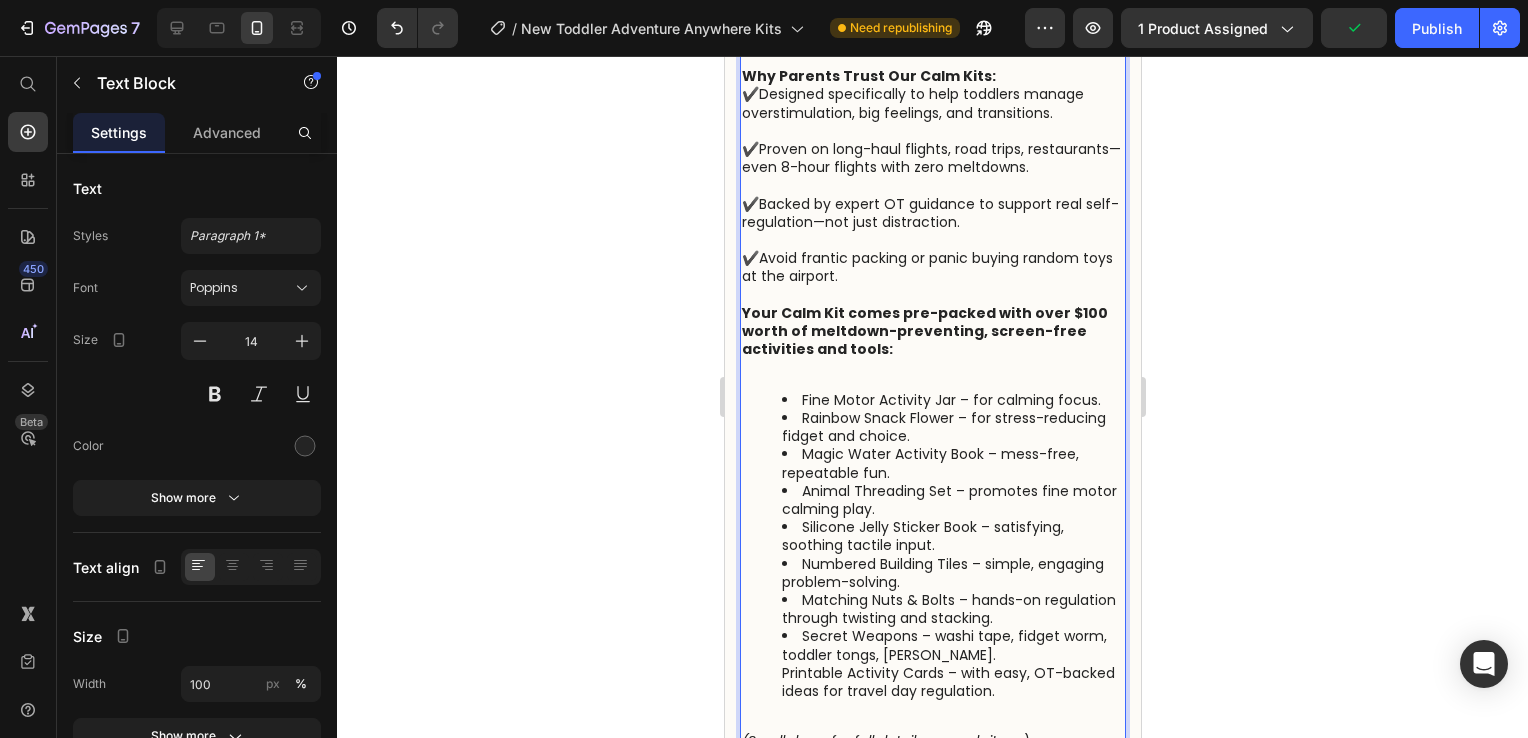 click on "Fine Motor Activity Jar – for calming focus. Rainbow Snack Flower – for stress-reducing fidget and choice. Magic Water Activity Book – mess-free, repeatable fun. Animal Threading Set – promotes fine motor calming play. Silicone Jelly Sticker Book – satisfying, soothing tactile input. Numbered Building Tiles – simple, engaging problem-solving. Matching Nuts & Bolts – hands-on regulation through twisting and stacking. Secret Weapons – washi tape, fidget worm, toddler tongs, Wikki Stix. Printable Activity Cards – with easy, OT-backed ideas for travel day regulation." at bounding box center [932, 545] 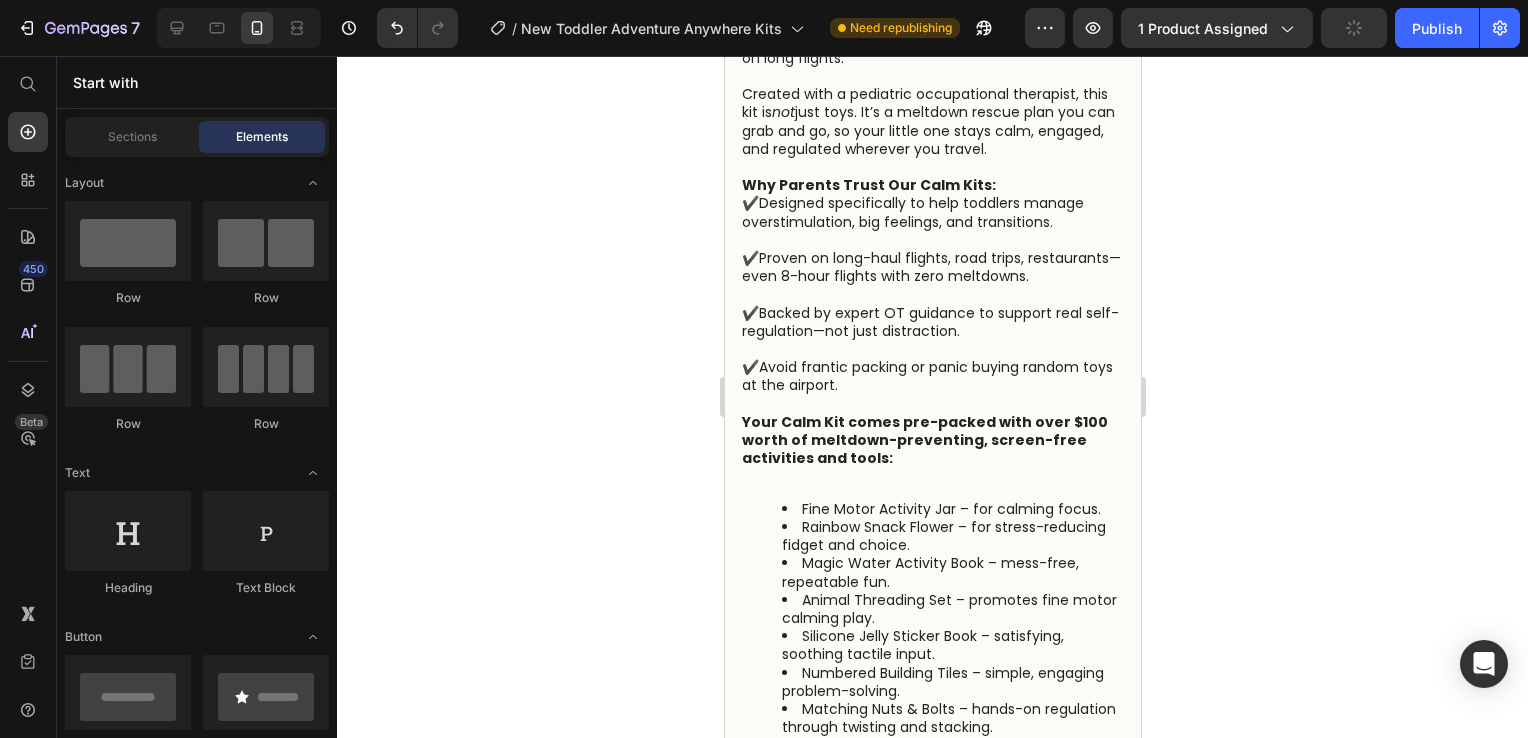 scroll, scrollTop: 646, scrollLeft: 0, axis: vertical 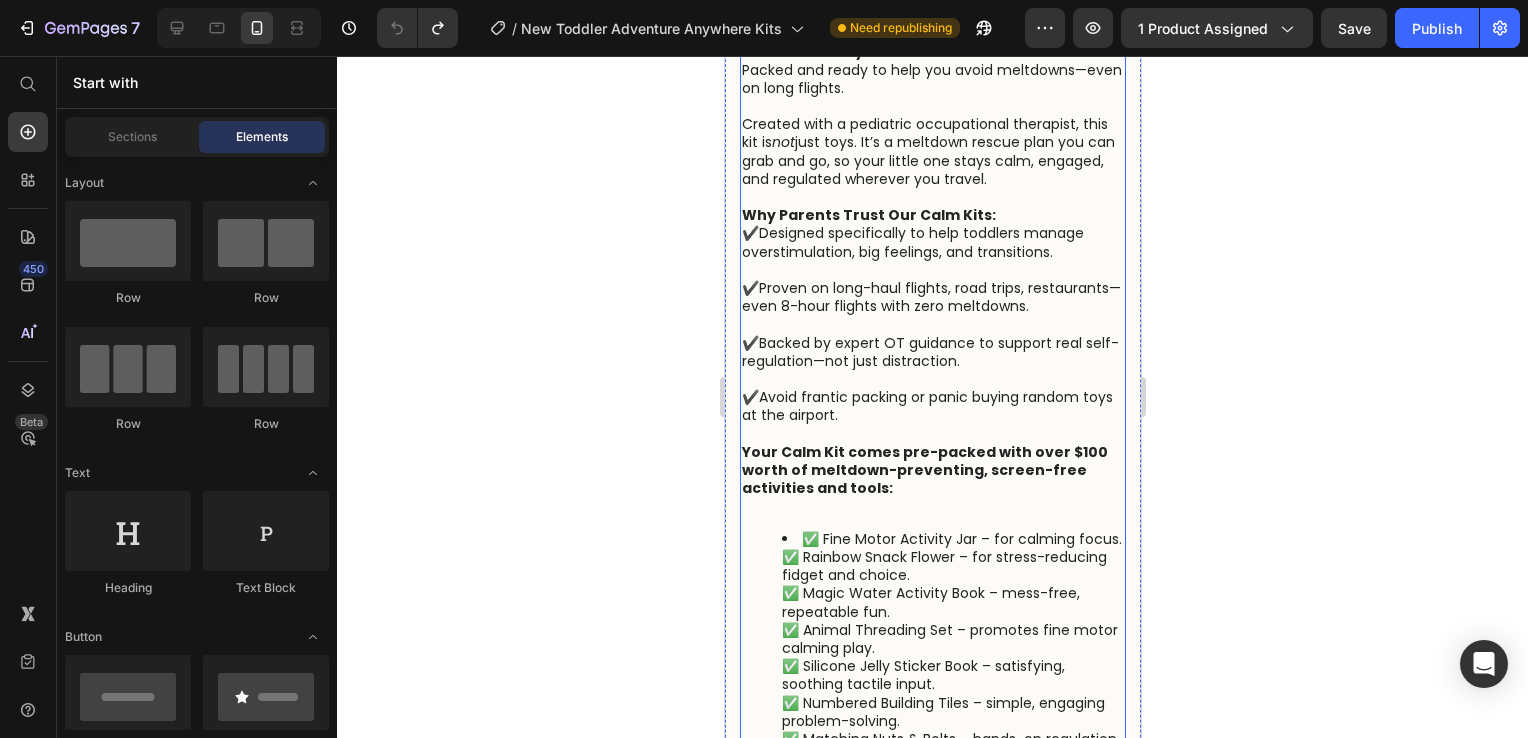 click on "✅ Fine Motor Activity Jar – for calming focus. ✅ Rainbow Snack Flower – for stress-reducing fidget and choice. ✅ Magic Water Activity Book – mess-free, repeatable fun. ✅ Animal Threading Set – promotes fine motor calming play. ✅ Silicone Jelly Sticker Book – satisfying, soothing tactile input. ✅ Numbered Building Tiles – simple, engaging problem-solving. ✅ Matching Nuts & Bolts – hands-on regulation through twisting and stacking. ✅ Secret Weapons – washi tape, fidget worm, toddler tongs, [PERSON_NAME]. ✅ Printable Activity Cards – with easy, OT-backed ideas for travel day regulation." at bounding box center (952, 684) 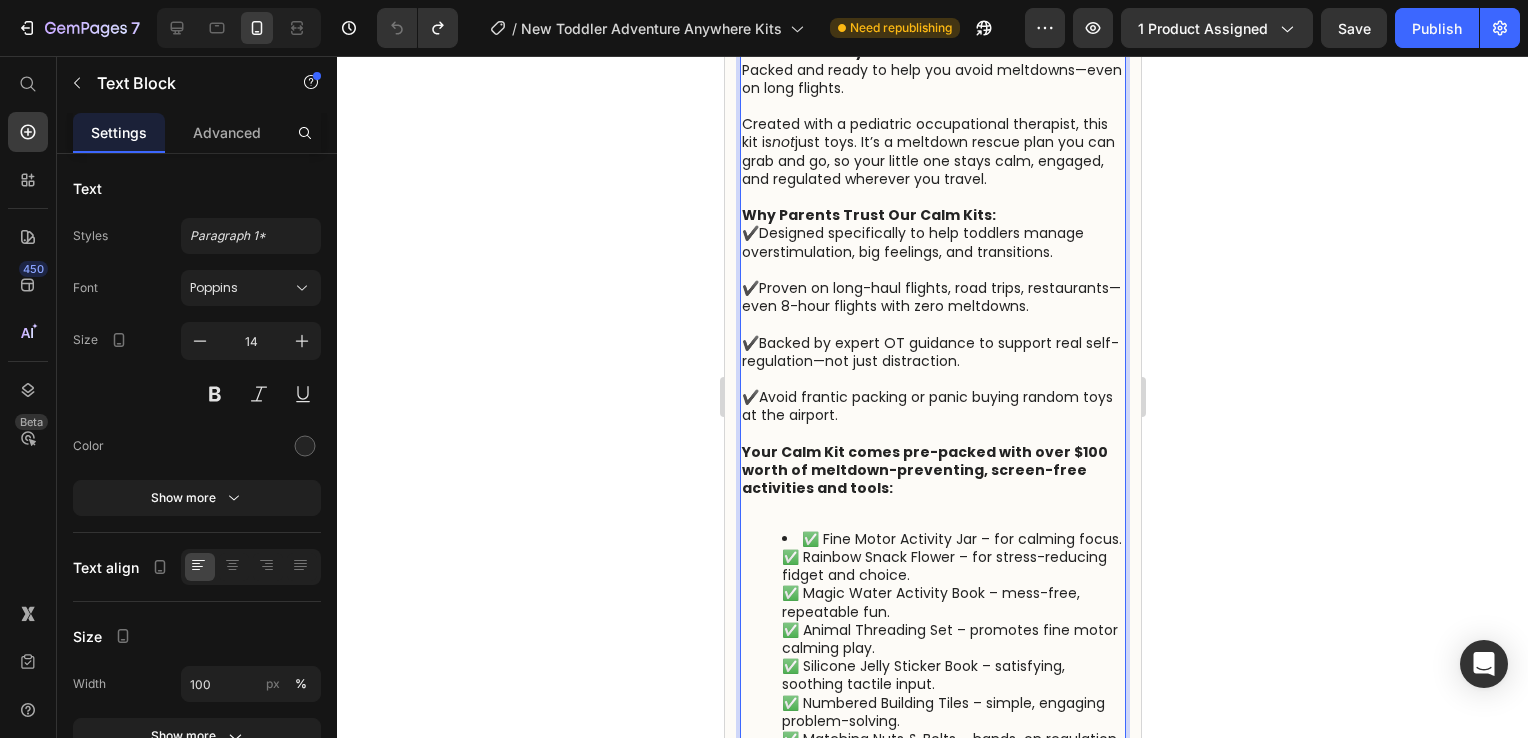 click on "✅ Fine Motor Activity Jar – for calming focus. ✅ Rainbow Snack Flower – for stress-reducing fidget and choice. ✅ Magic Water Activity Book – mess-free, repeatable fun. ✅ Animal Threading Set – promotes fine motor calming play. ✅ Silicone Jelly Sticker Book – satisfying, soothing tactile input. ✅ Numbered Building Tiles – simple, engaging problem-solving. ✅ Matching Nuts & Bolts – hands-on regulation through twisting and stacking. ✅ Secret Weapons – washi tape, fidget worm, toddler tongs, [PERSON_NAME]. ✅ Printable Activity Cards – with easy, OT-backed ideas for travel day regulation." at bounding box center [952, 684] 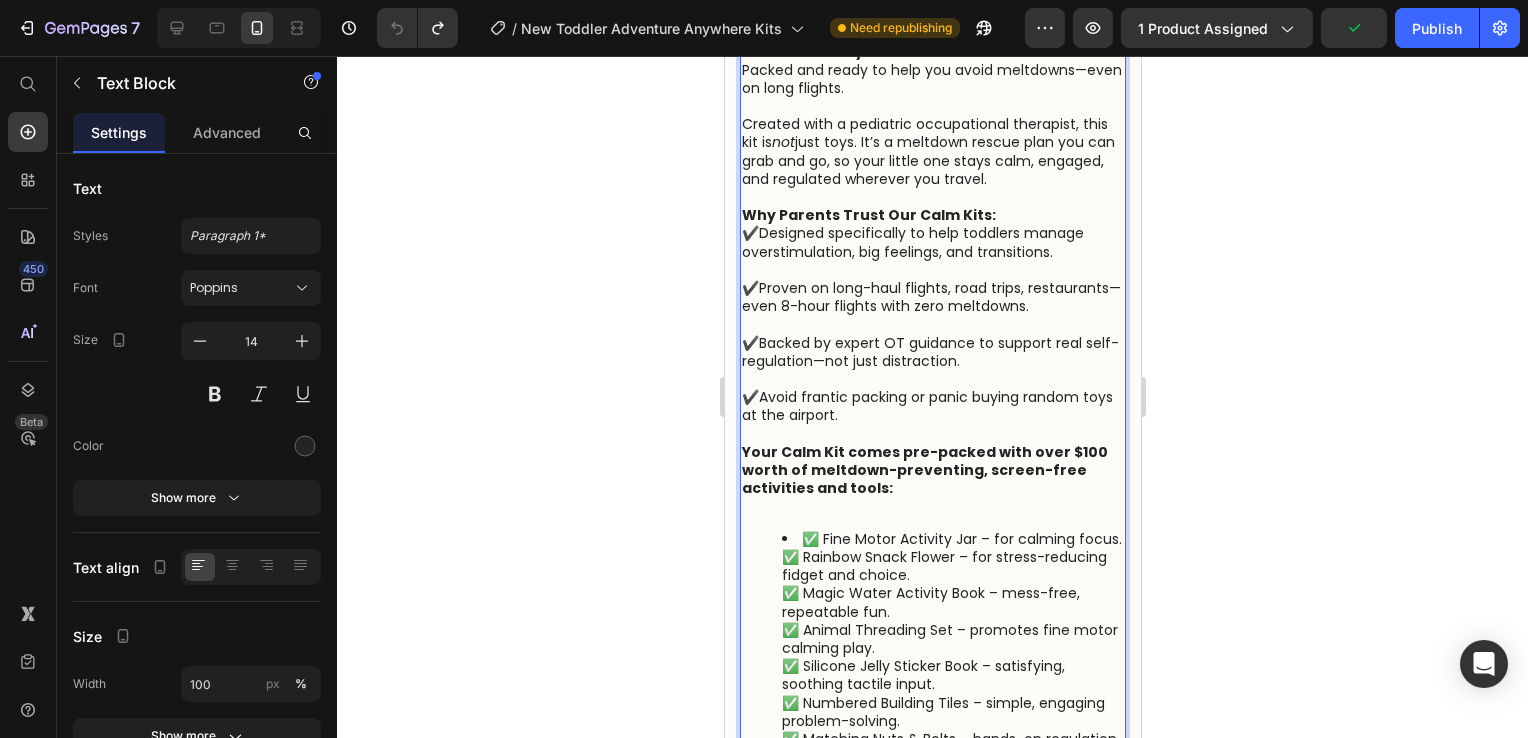 drag, startPoint x: 812, startPoint y: 548, endPoint x: 767, endPoint y: 598, distance: 67.26812 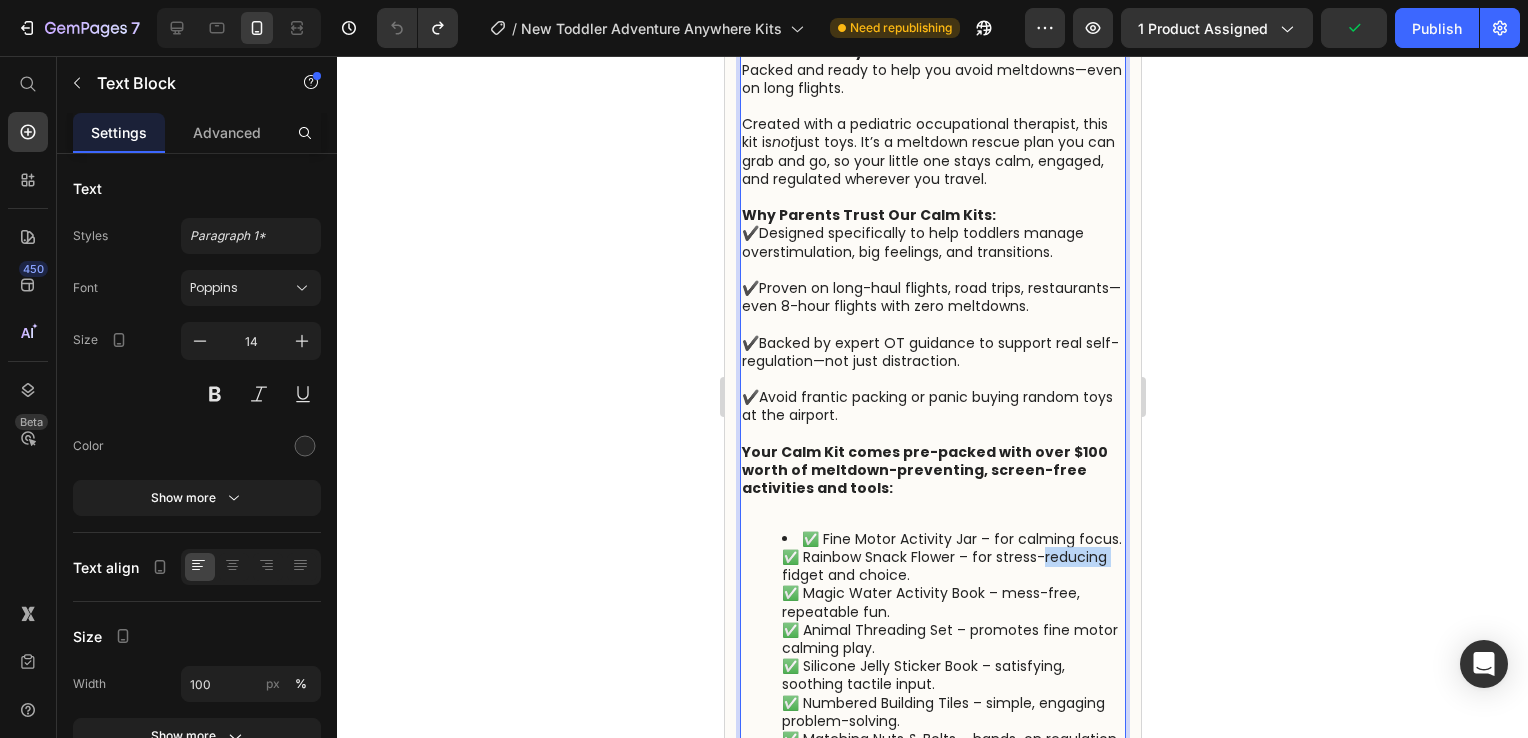 click on "✅ Fine Motor Activity Jar – for calming focus. ✅ Rainbow Snack Flower – for stress-reducing fidget and choice. ✅ Magic Water Activity Book – mess-free, repeatable fun. ✅ Animal Threading Set – promotes fine motor calming play. ✅ Silicone Jelly Sticker Book – satisfying, soothing tactile input. ✅ Numbered Building Tiles – simple, engaging problem-solving. ✅ Matching Nuts & Bolts – hands-on regulation through twisting and stacking. ✅ Secret Weapons – washi tape, fidget worm, toddler tongs, [PERSON_NAME]. ✅ Printable Activity Cards – with easy, OT-backed ideas for travel day regulation." at bounding box center [932, 684] 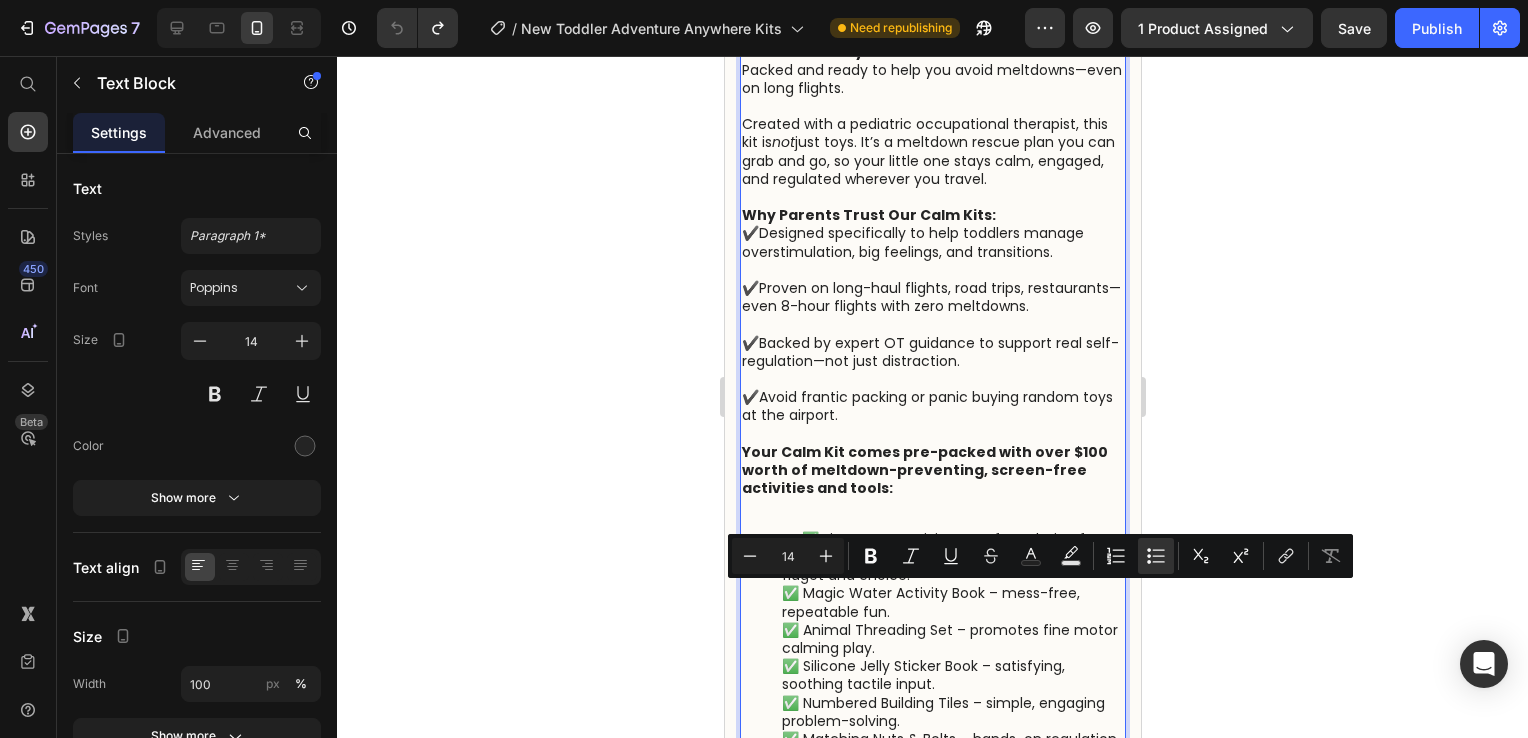 click on "Your Calm Kit comes pre-packed with over $100 worth of meltdown-preventing, screen-free activities and tools:" at bounding box center (932, 470) 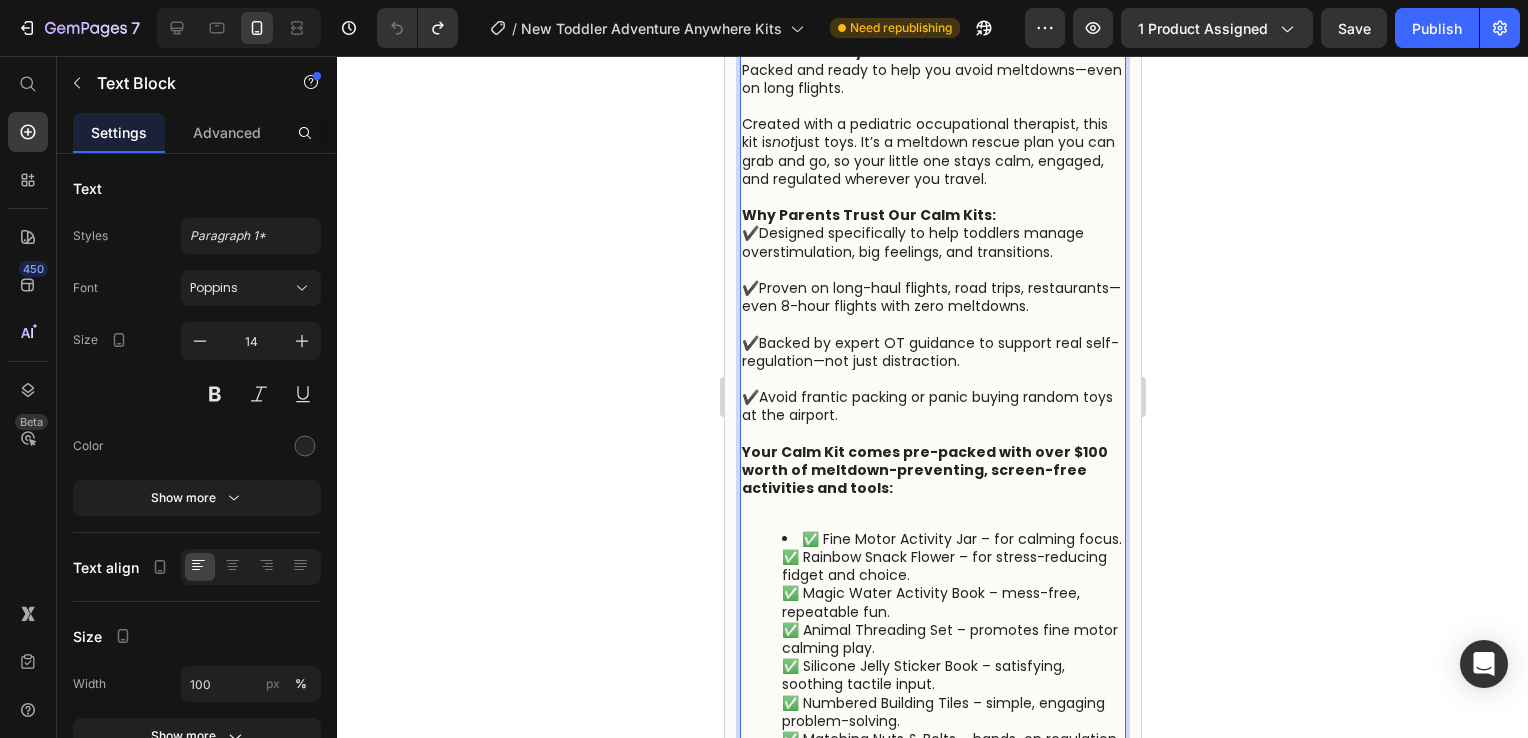 click on "✅ Fine Motor Activity Jar – for calming focus. ✅ Rainbow Snack Flower – for stress-reducing fidget and choice. ✅ Magic Water Activity Book – mess-free, repeatable fun. ✅ Animal Threading Set – promotes fine motor calming play. ✅ Silicone Jelly Sticker Book – satisfying, soothing tactile input. ✅ Numbered Building Tiles – simple, engaging problem-solving. ✅ Matching Nuts & Bolts – hands-on regulation through twisting and stacking. ✅ Secret Weapons – washi tape, fidget worm, toddler tongs, [PERSON_NAME]. ✅ Printable Activity Cards – with easy, OT-backed ideas for travel day regulation." at bounding box center (952, 684) 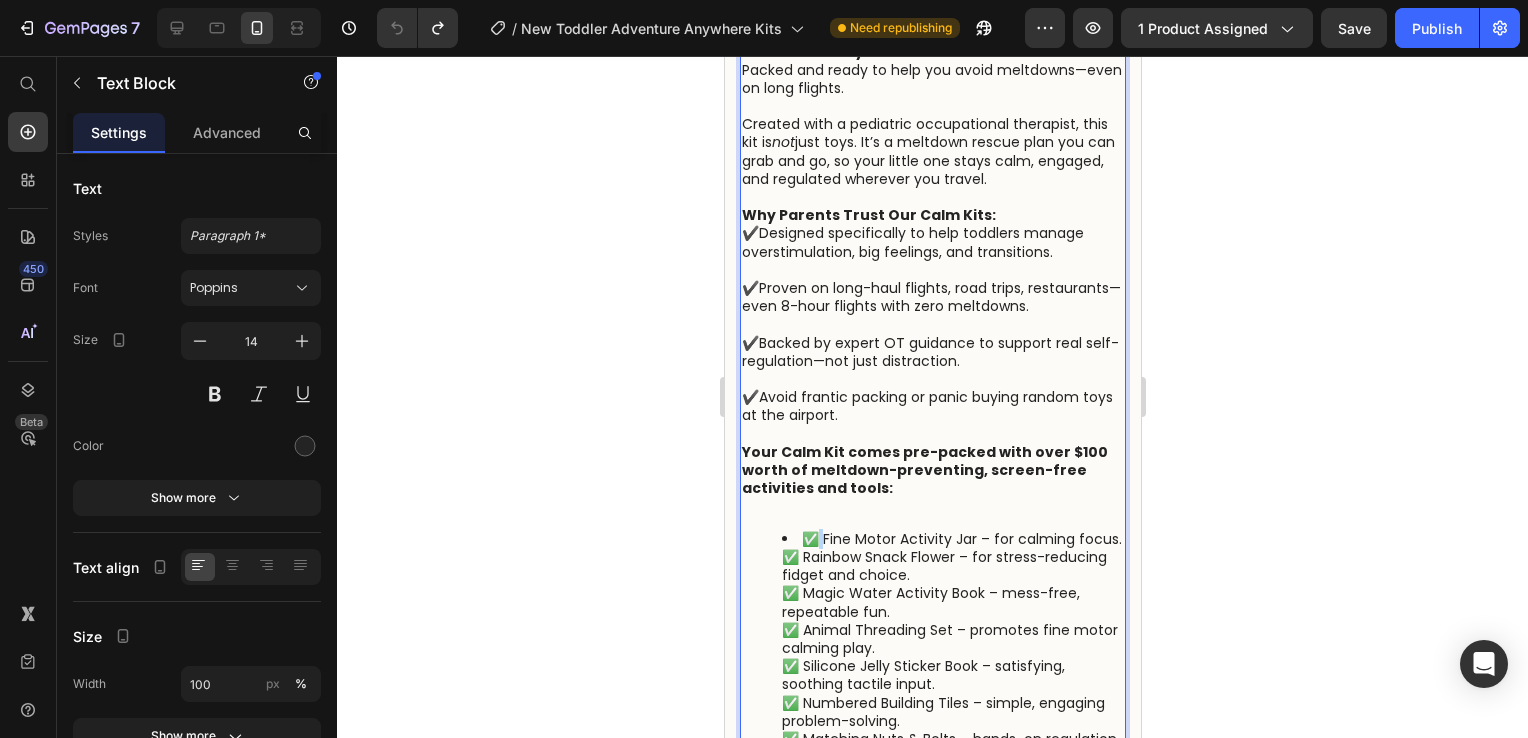 click on "✅ Fine Motor Activity Jar – for calming focus. ✅ Rainbow Snack Flower – for stress-reducing fidget and choice. ✅ Magic Water Activity Book – mess-free, repeatable fun. ✅ Animal Threading Set – promotes fine motor calming play. ✅ Silicone Jelly Sticker Book – satisfying, soothing tactile input. ✅ Numbered Building Tiles – simple, engaging problem-solving. ✅ Matching Nuts & Bolts – hands-on regulation through twisting and stacking. ✅ Secret Weapons – washi tape, fidget worm, toddler tongs, [PERSON_NAME]. ✅ Printable Activity Cards – with easy, OT-backed ideas for travel day regulation." at bounding box center [952, 684] 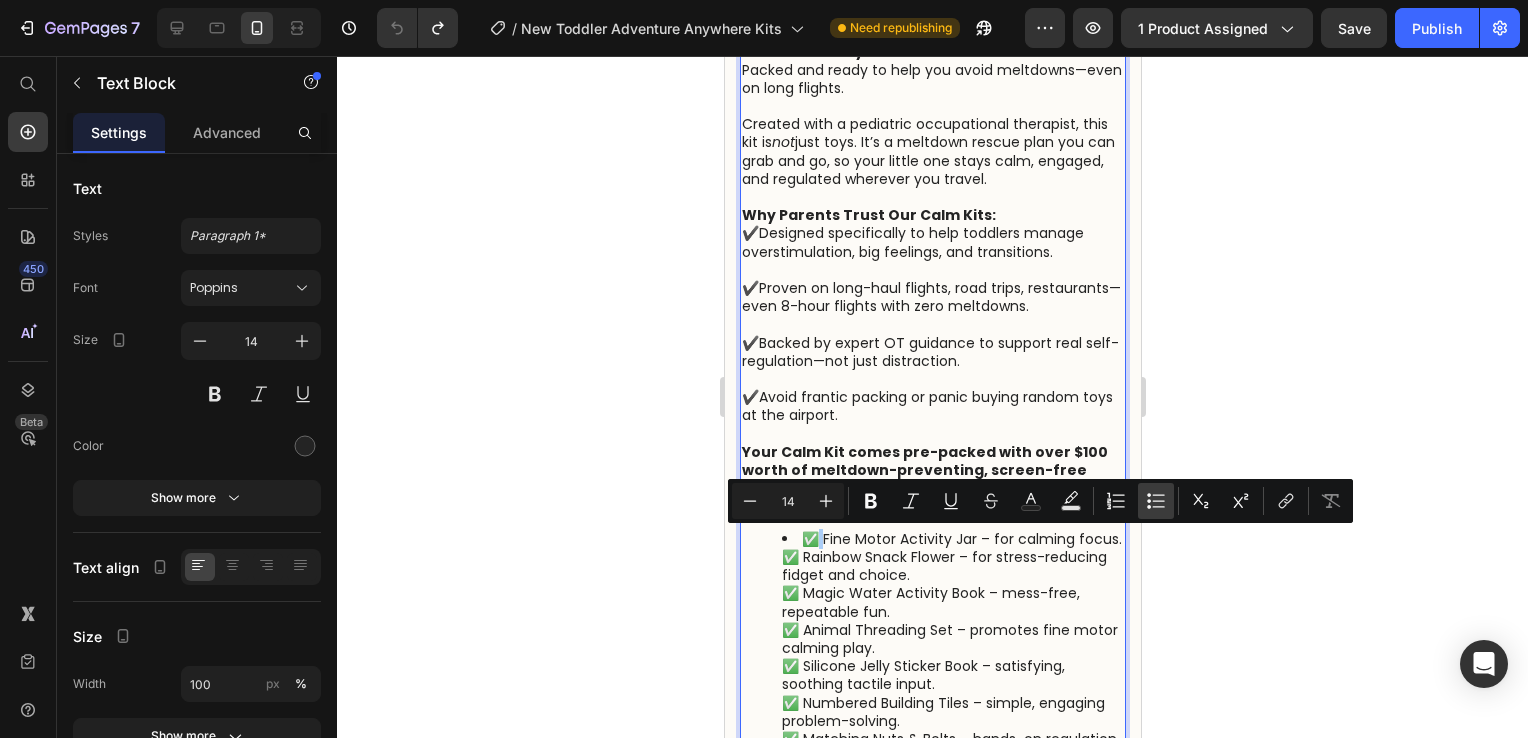 click 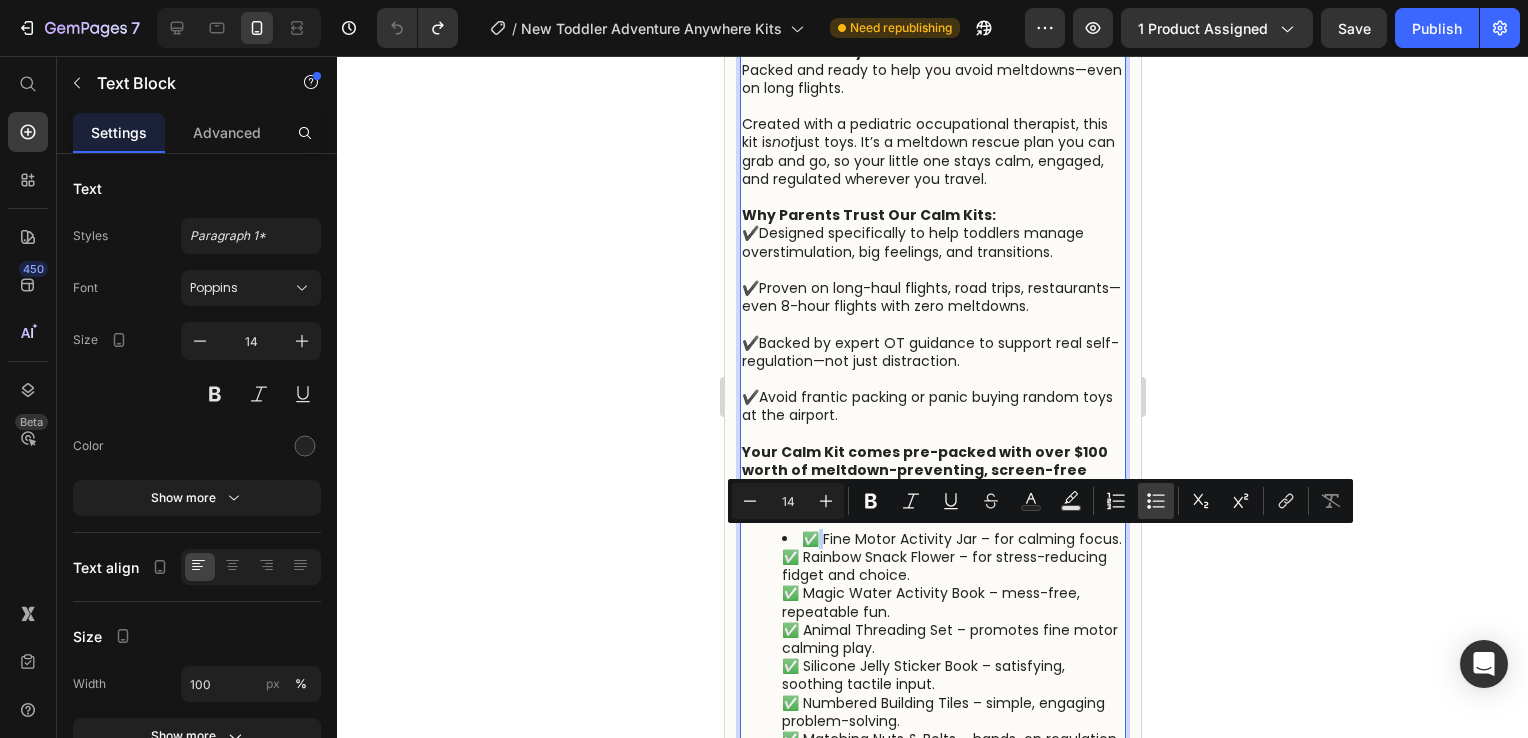 type on "14" 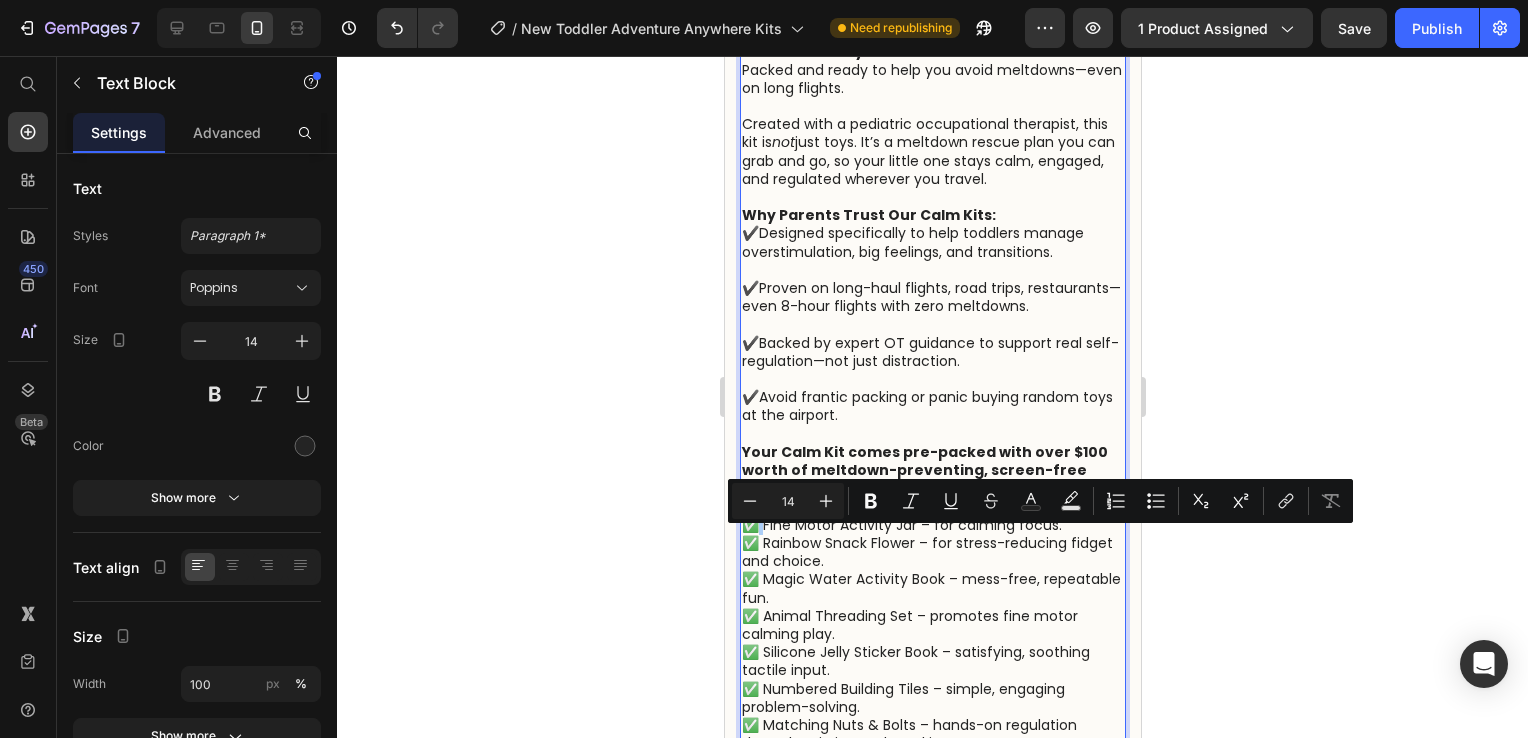 click 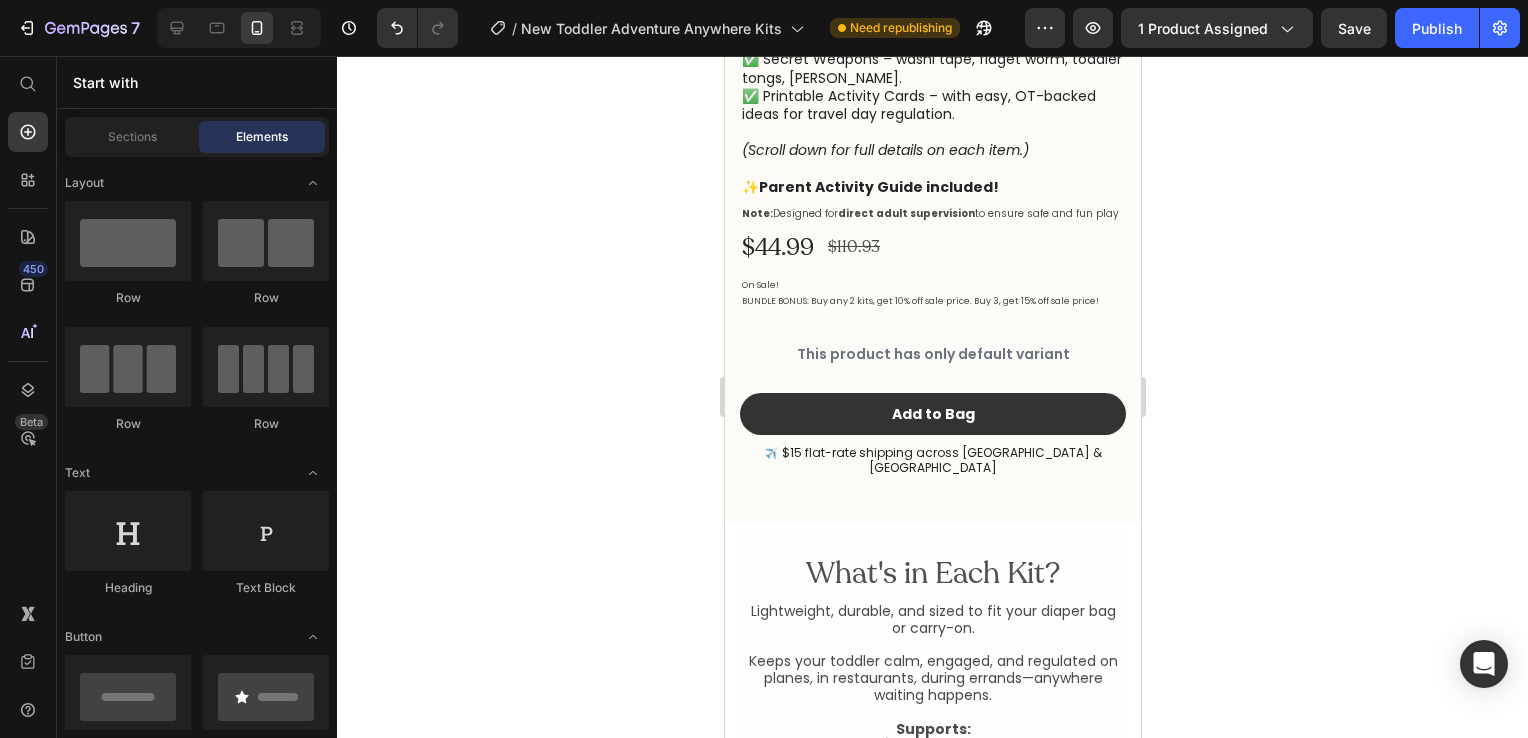 scroll, scrollTop: 1333, scrollLeft: 0, axis: vertical 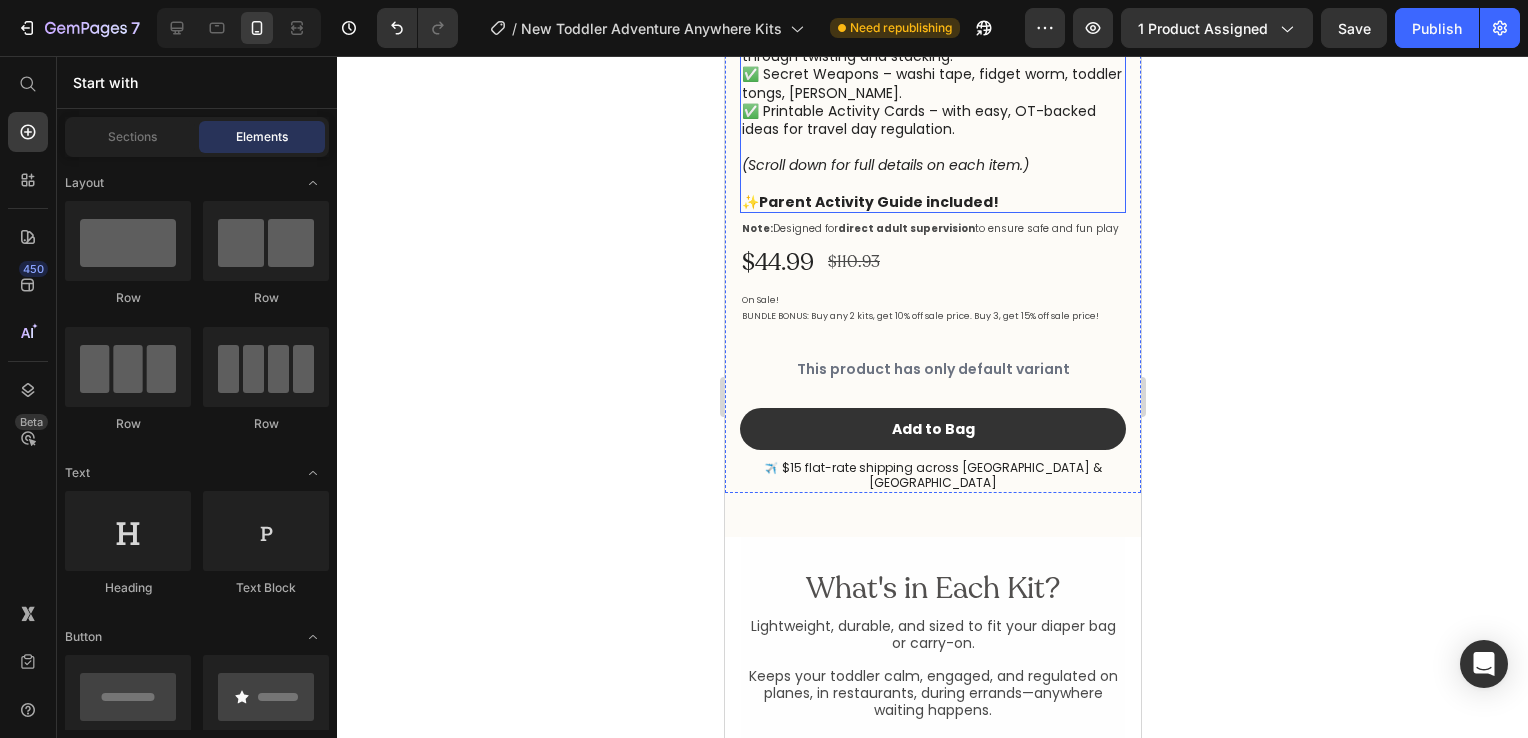 click on "(Scroll down for full details on each item.)" at bounding box center (884, 165) 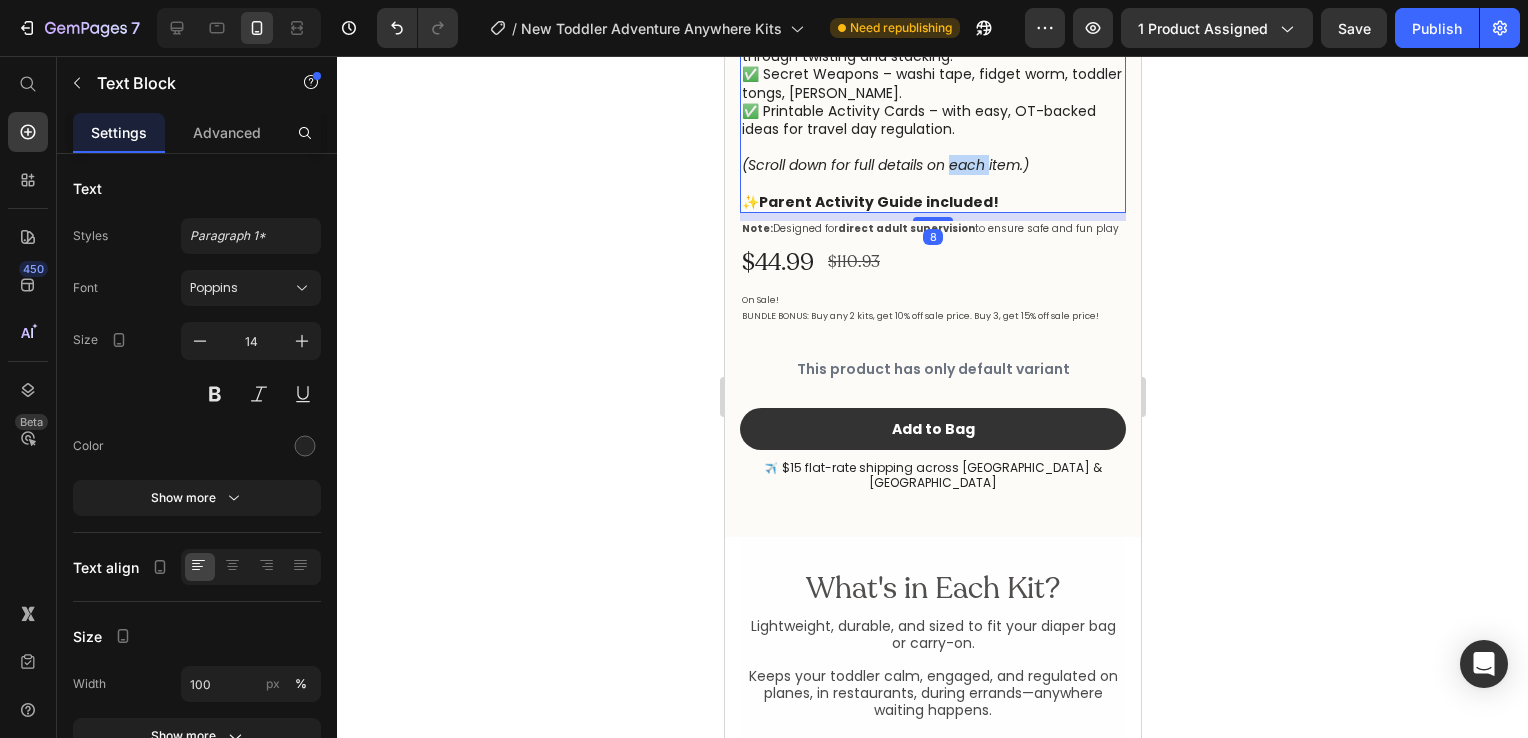click on "(Scroll down for full details on each item.)" at bounding box center (884, 165) 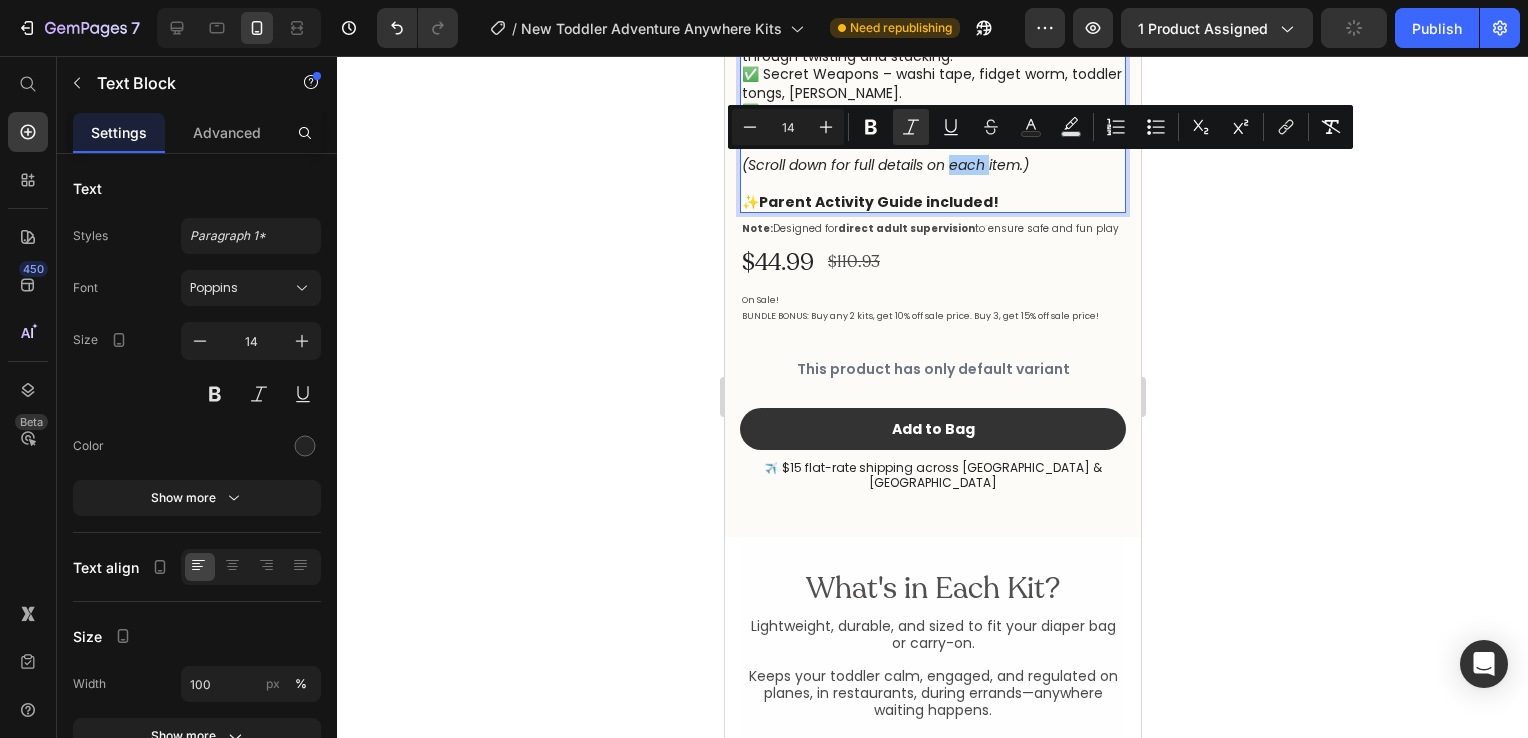 click 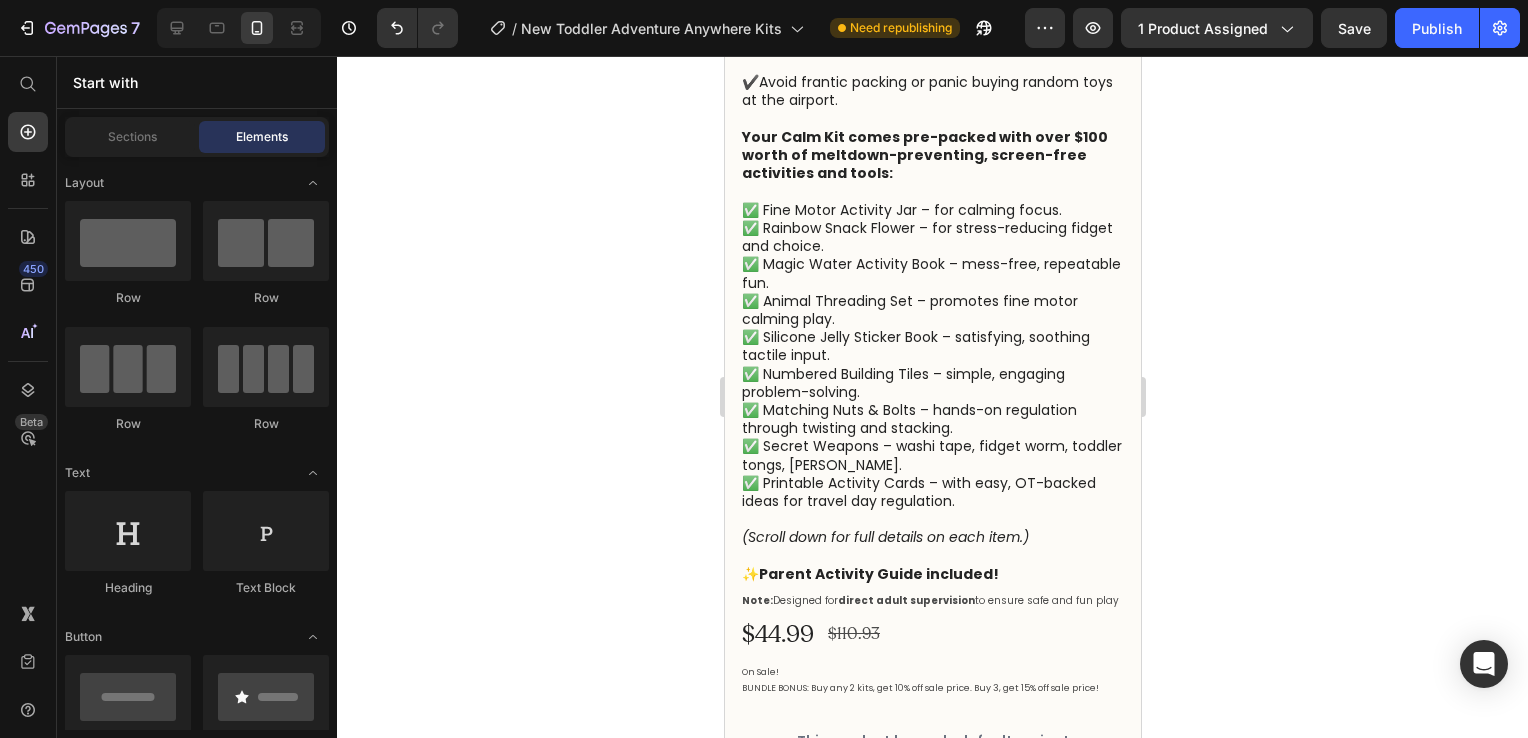 scroll, scrollTop: 968, scrollLeft: 0, axis: vertical 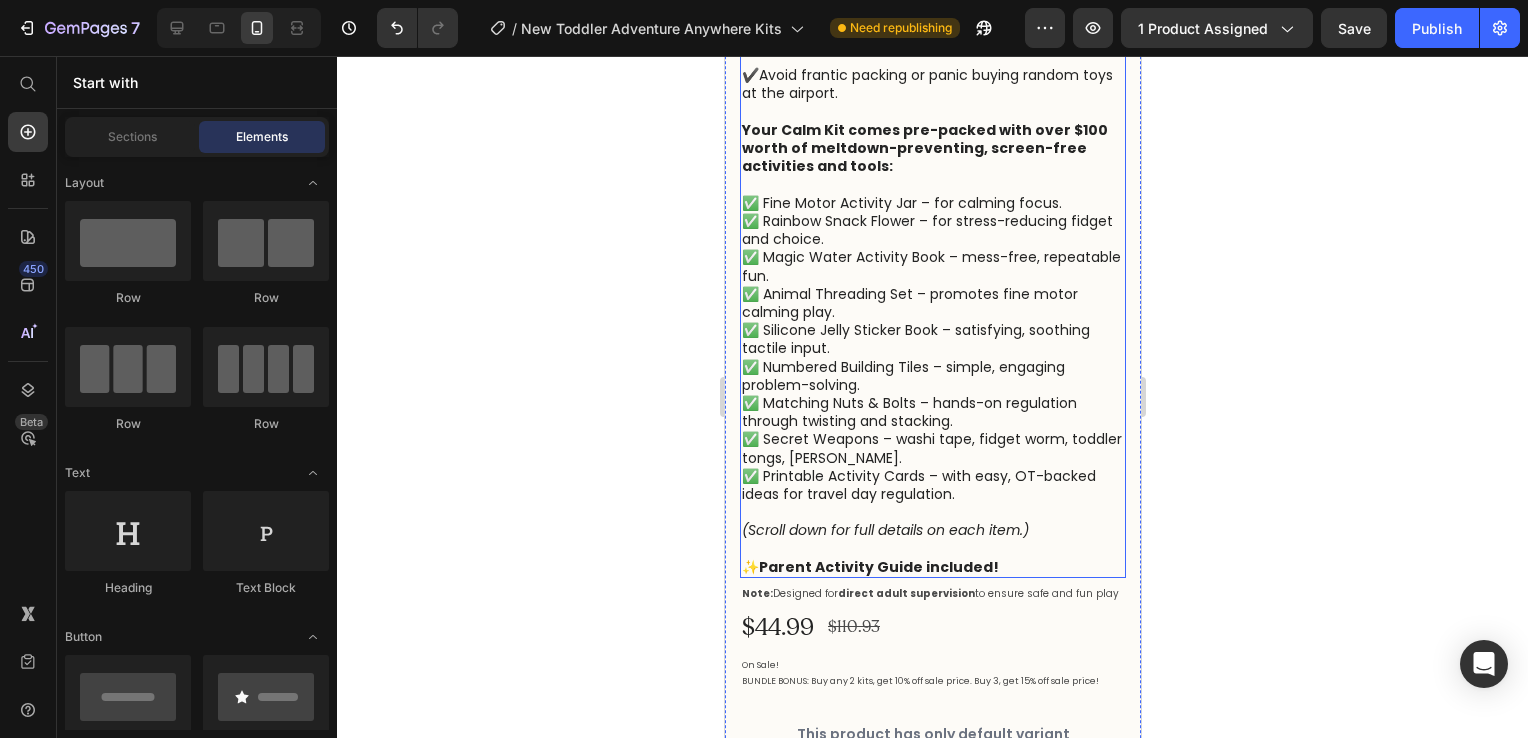 click on "(Scroll down for full details on each item.)" at bounding box center (932, 530) 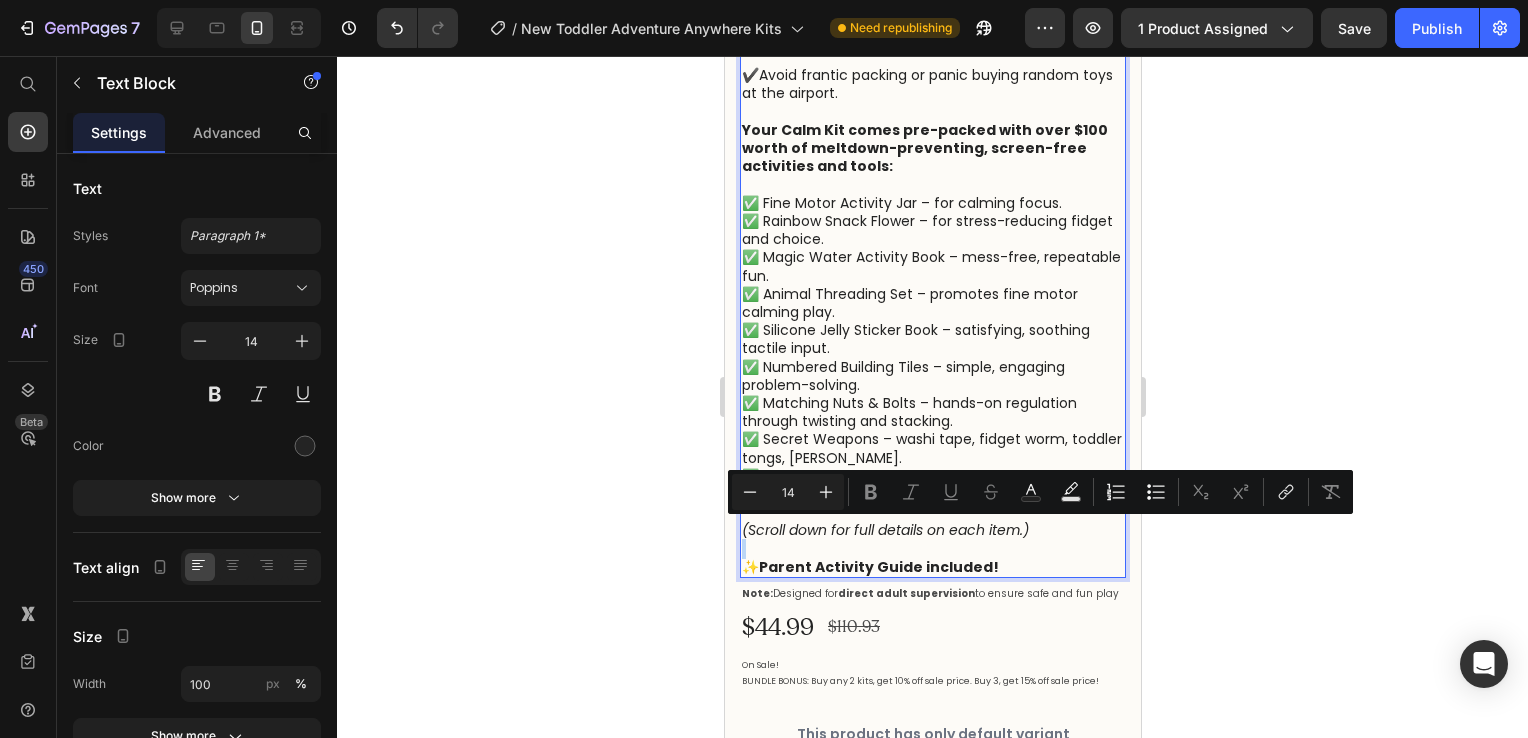 click on "(Scroll down for full details on each item.)" at bounding box center [932, 530] 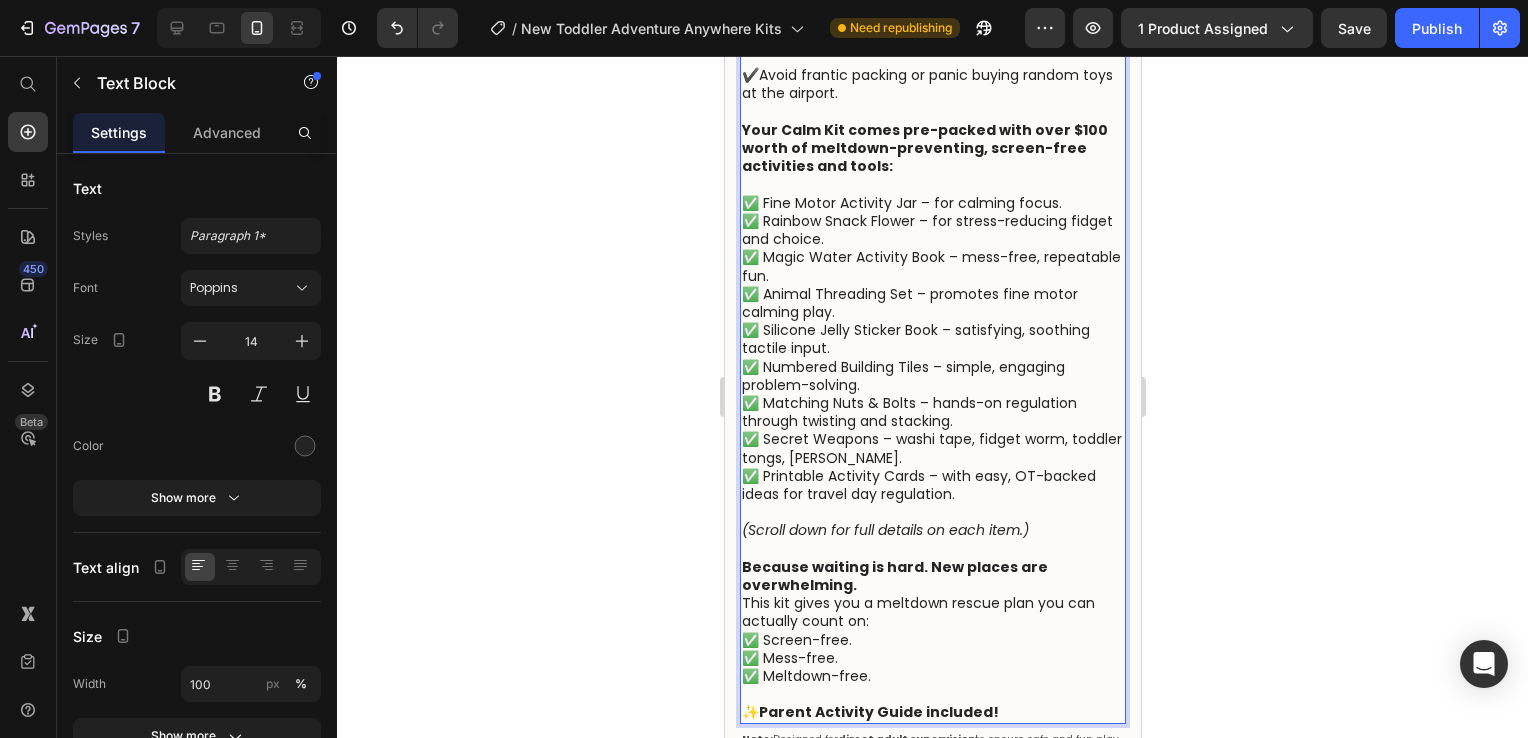 click on "This kit gives you a meltdown rescue plan you can actually count on: ✅ Screen-free. ✅ Mess-free. ✅ Meltdown-free." at bounding box center [932, 639] 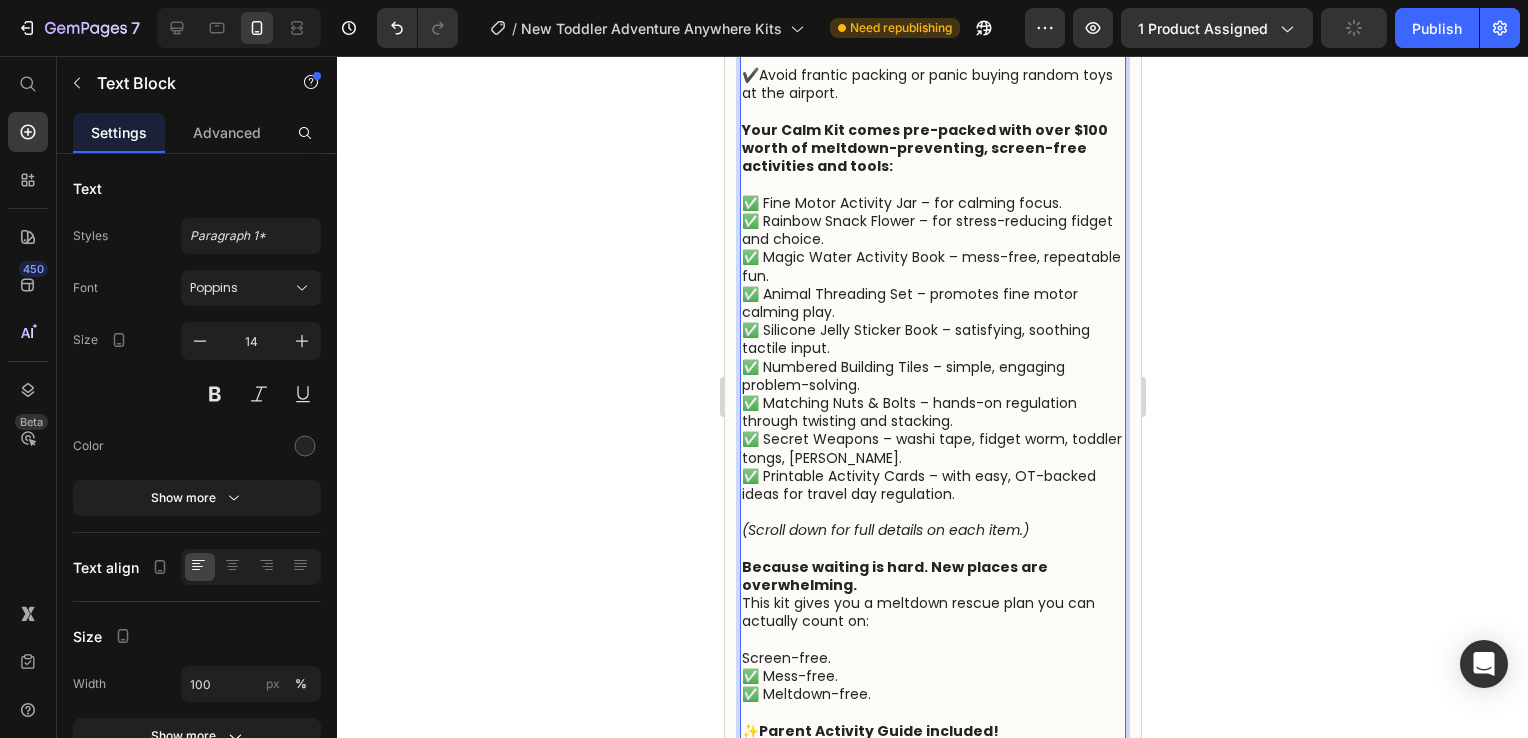 click on "Screen-free. ✅ Mess-free. ✅ Meltdown-free." at bounding box center [932, 676] 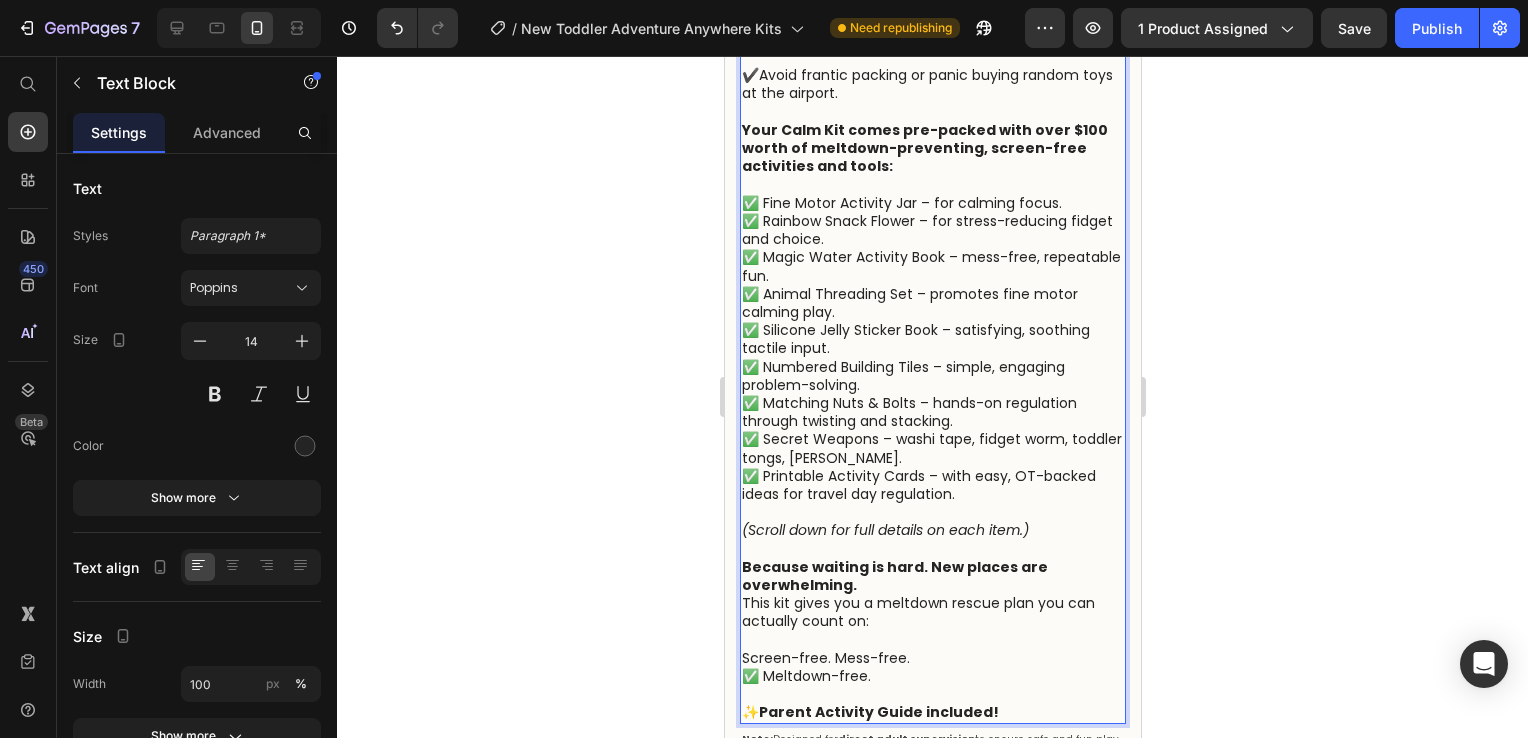 click on "Screen-free. Mess-free. ✅ Meltdown-free." at bounding box center [932, 667] 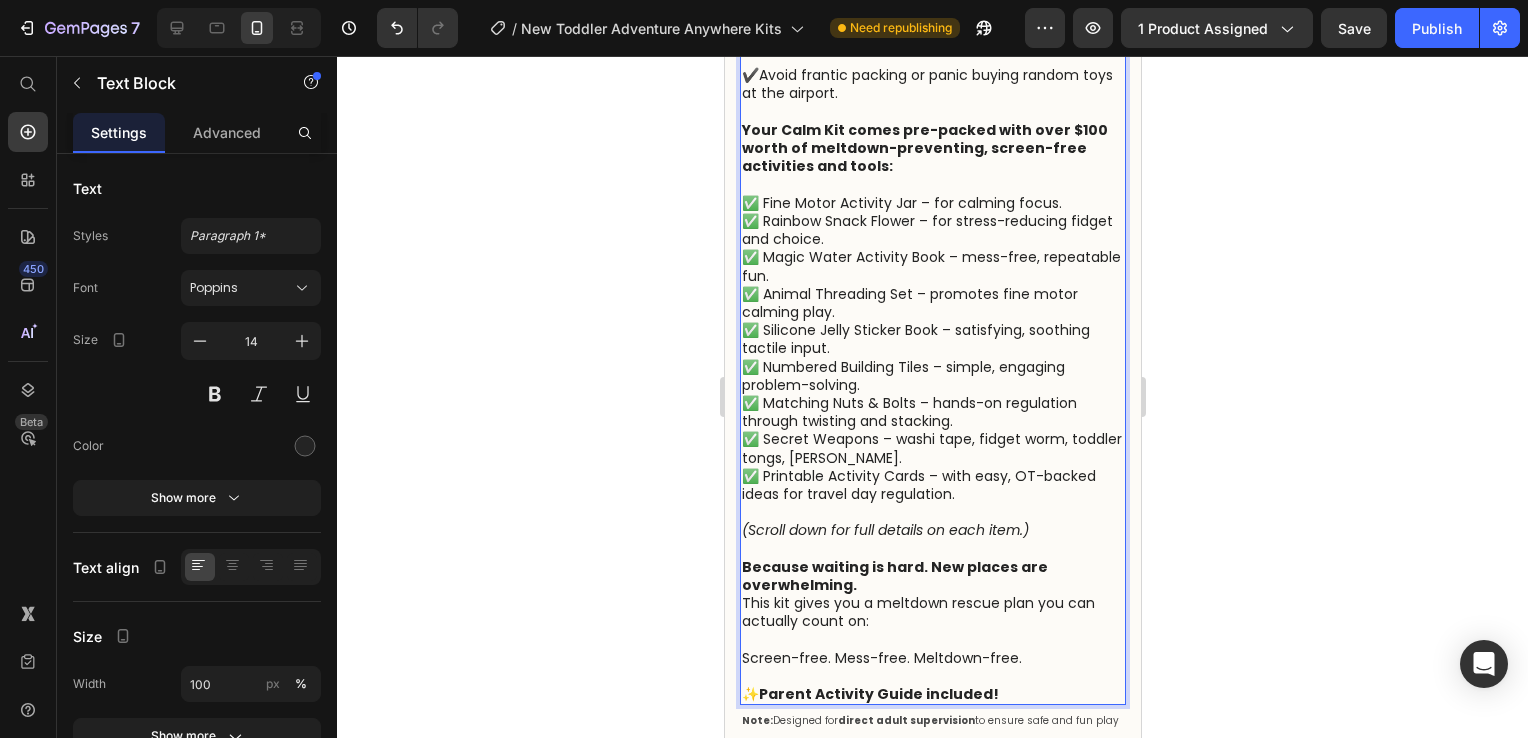 click on "Because waiting is hard. New places are overwhelming." at bounding box center [932, 576] 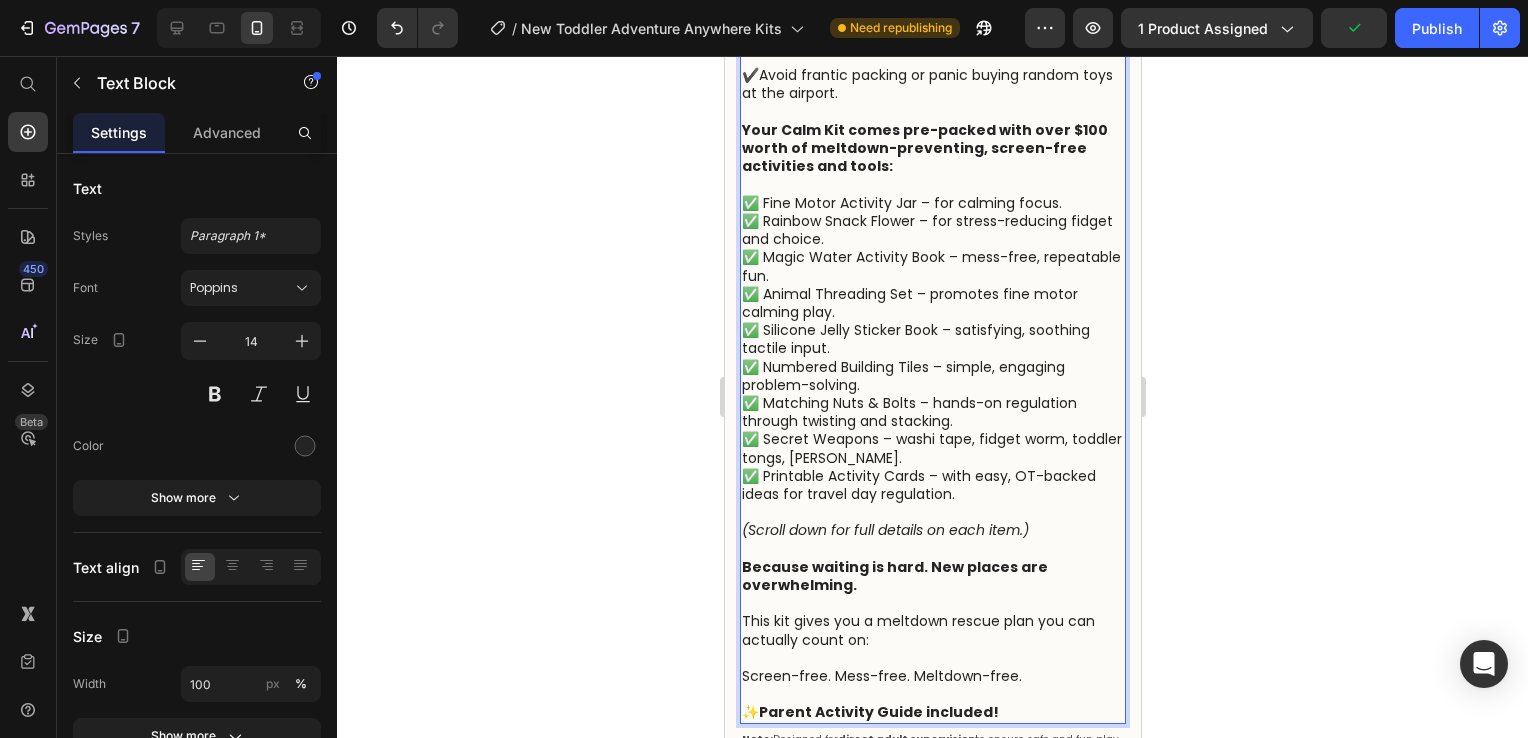click 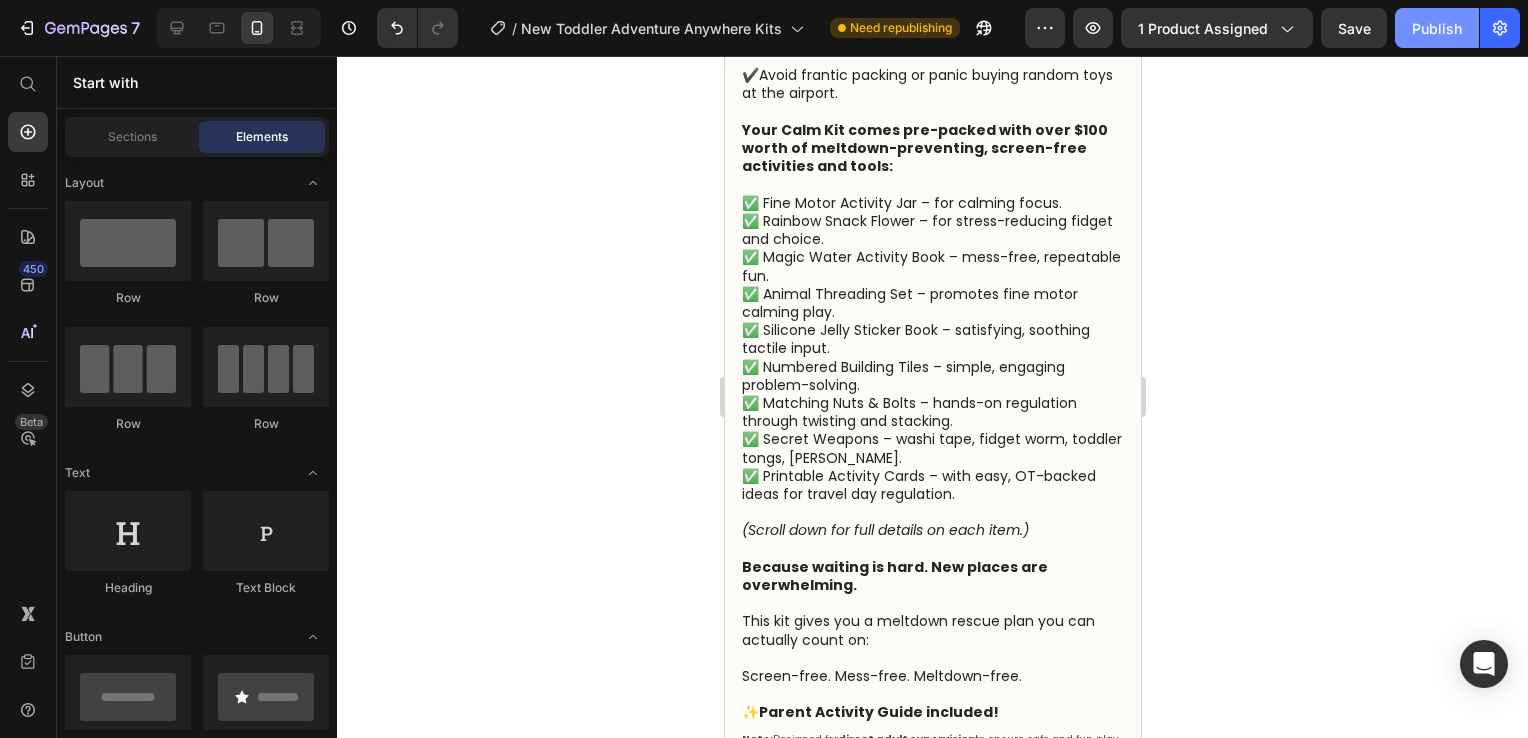 click on "Publish" 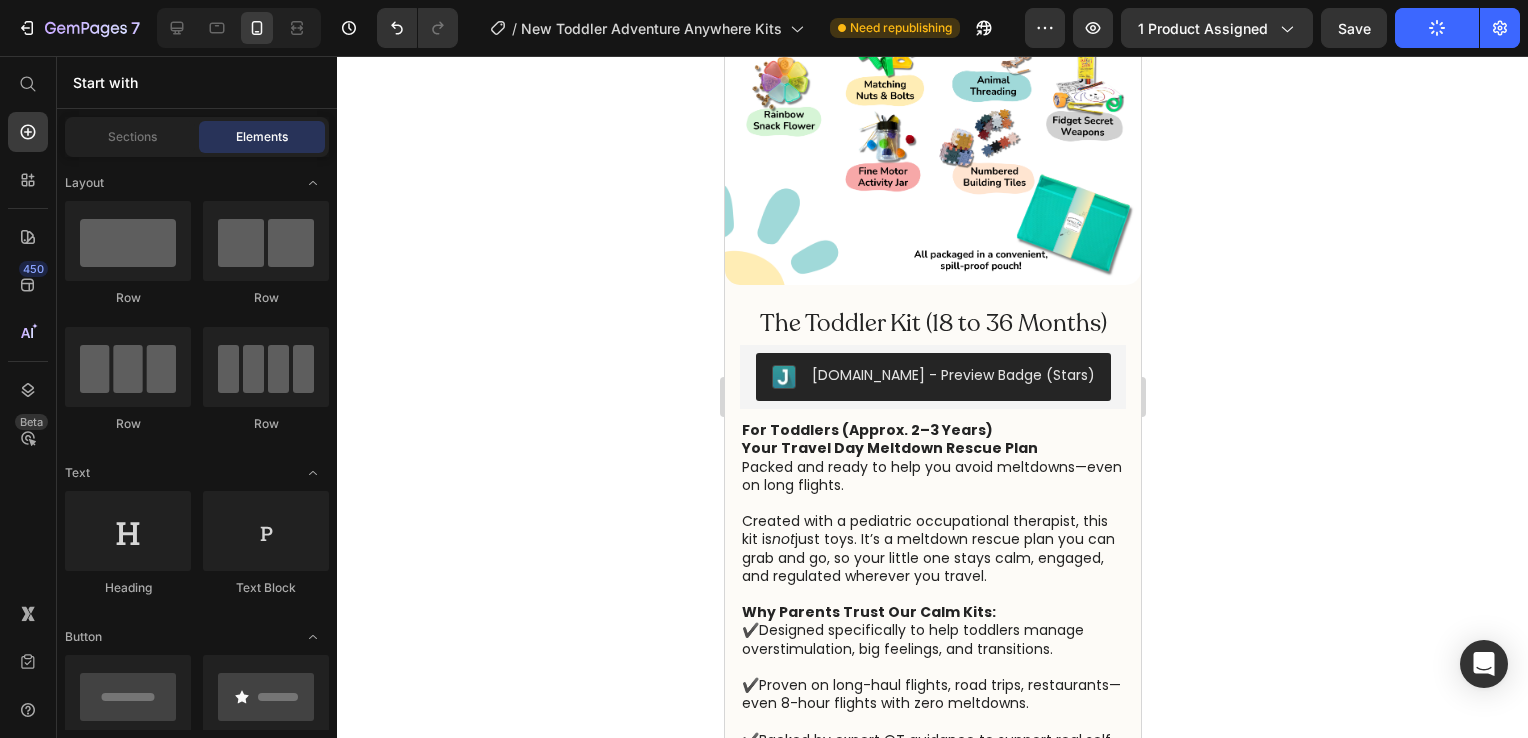 scroll, scrollTop: 303, scrollLeft: 0, axis: vertical 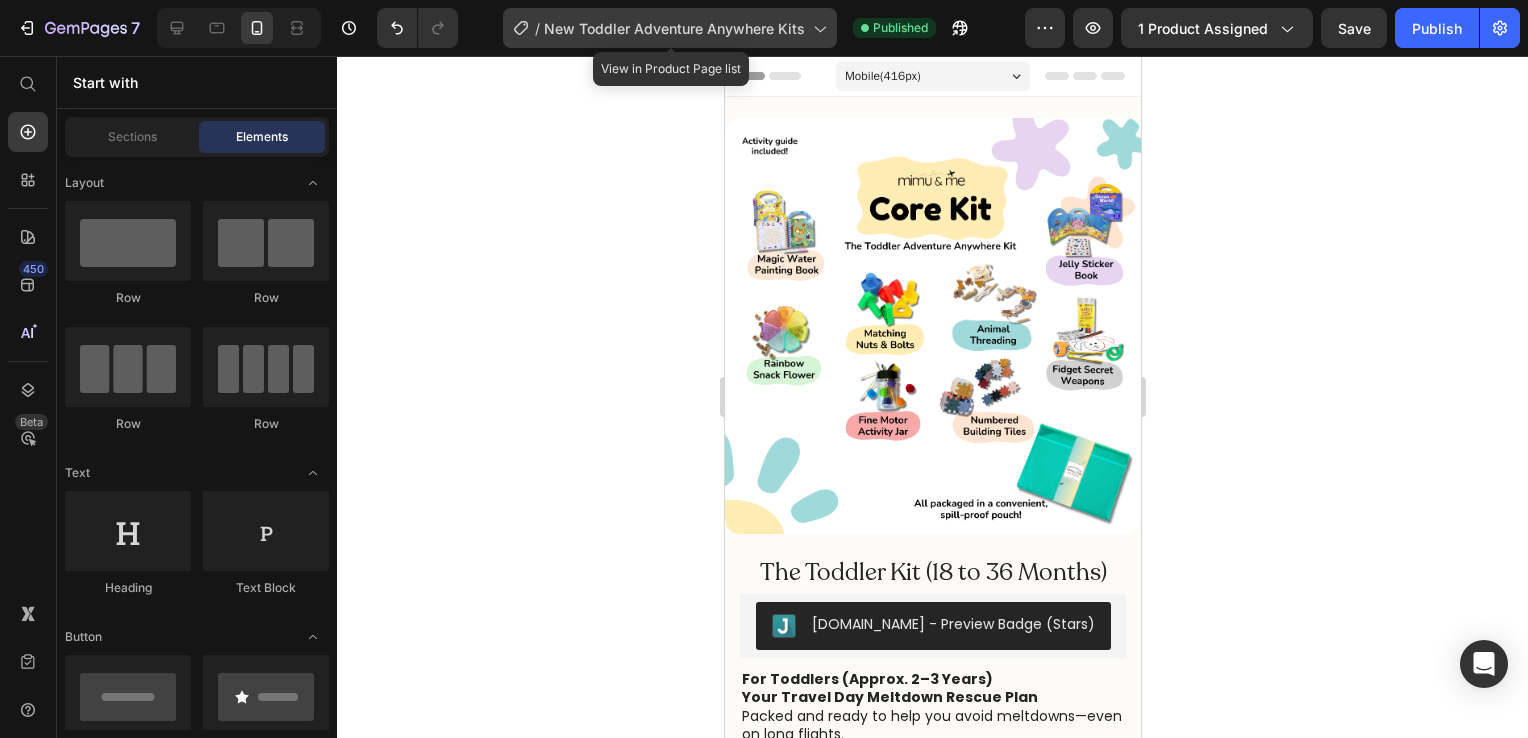 click on "New Toddler Adventure Anywhere Kits" at bounding box center [674, 28] 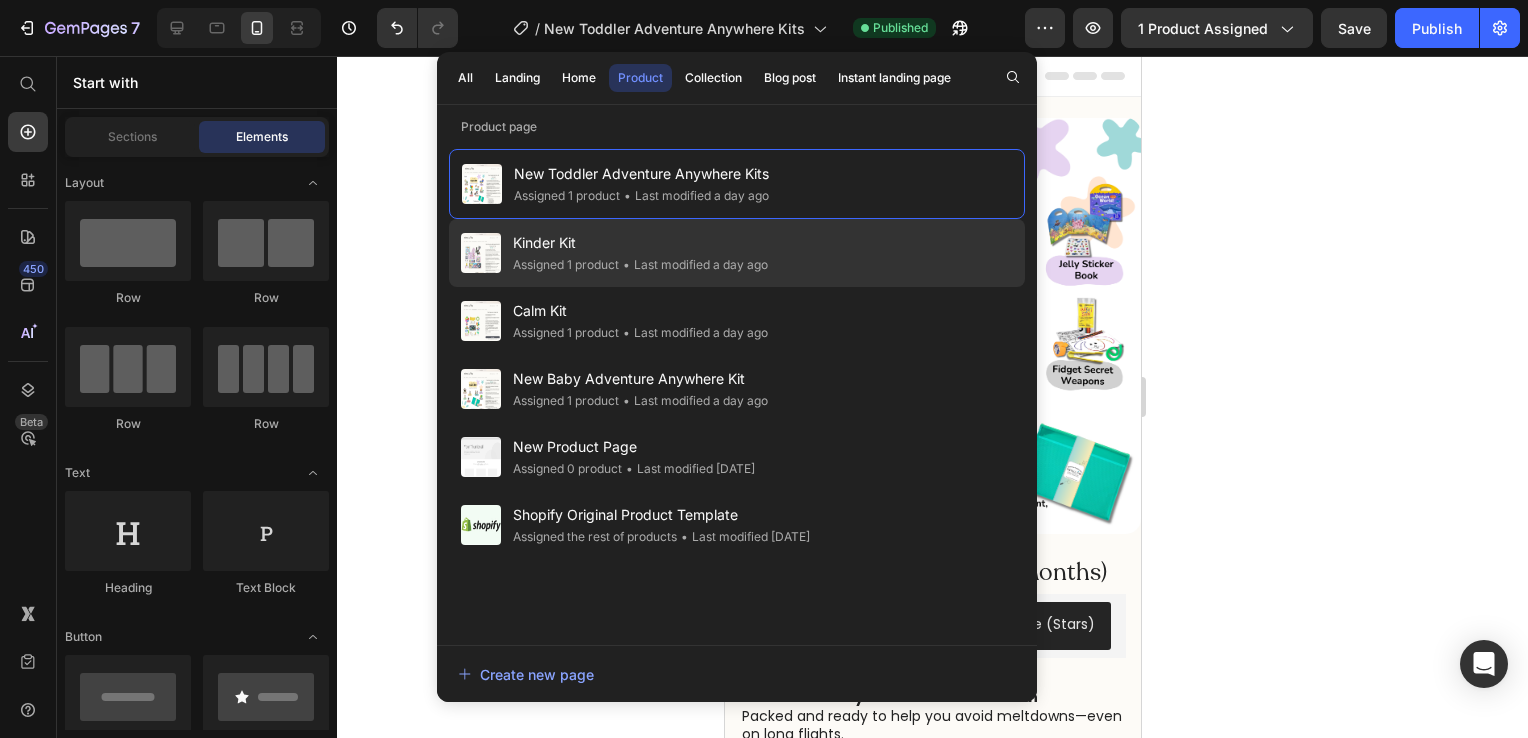 click on "Kinder Kit" at bounding box center [640, 243] 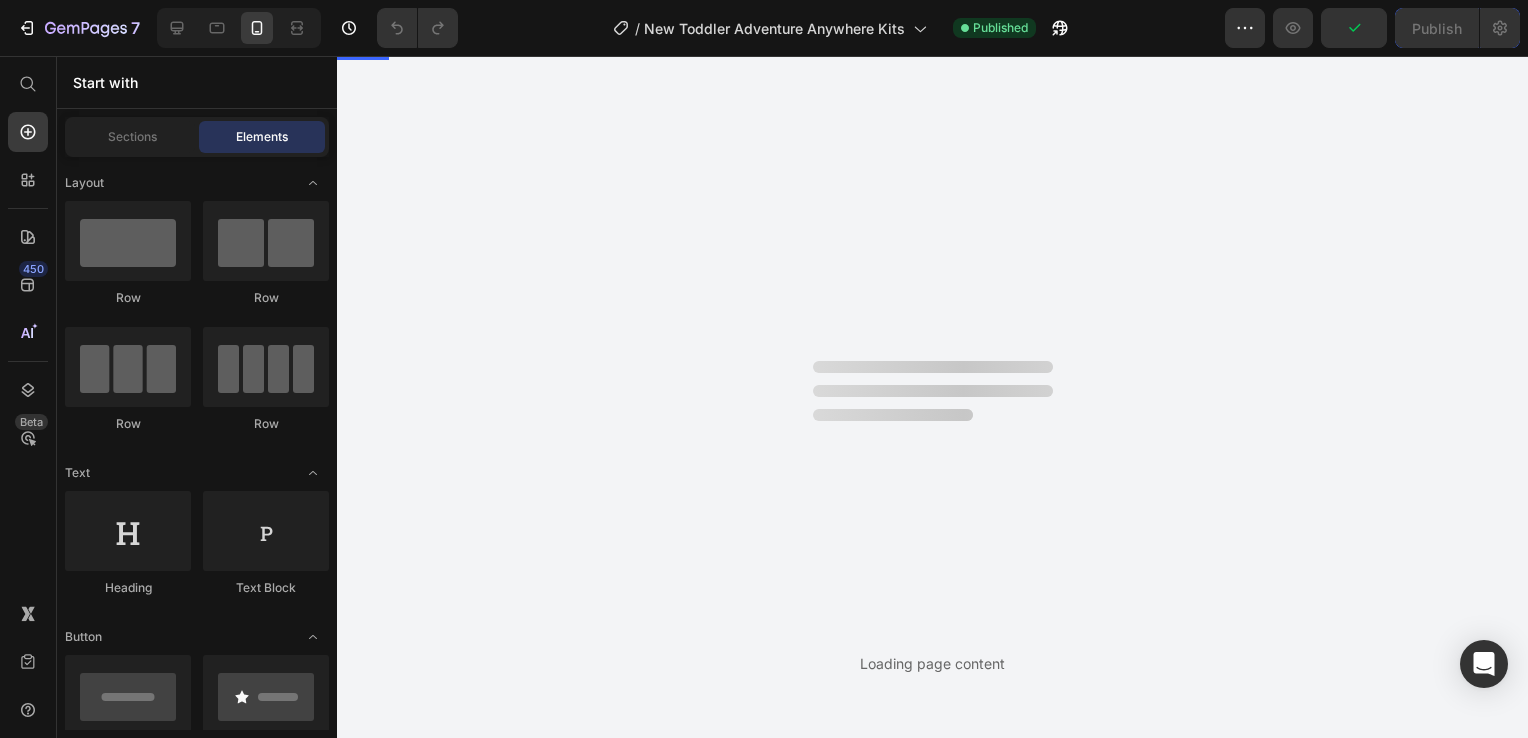 click on "New Toddler Adventure Anywhere Kits" at bounding box center (640, 243) 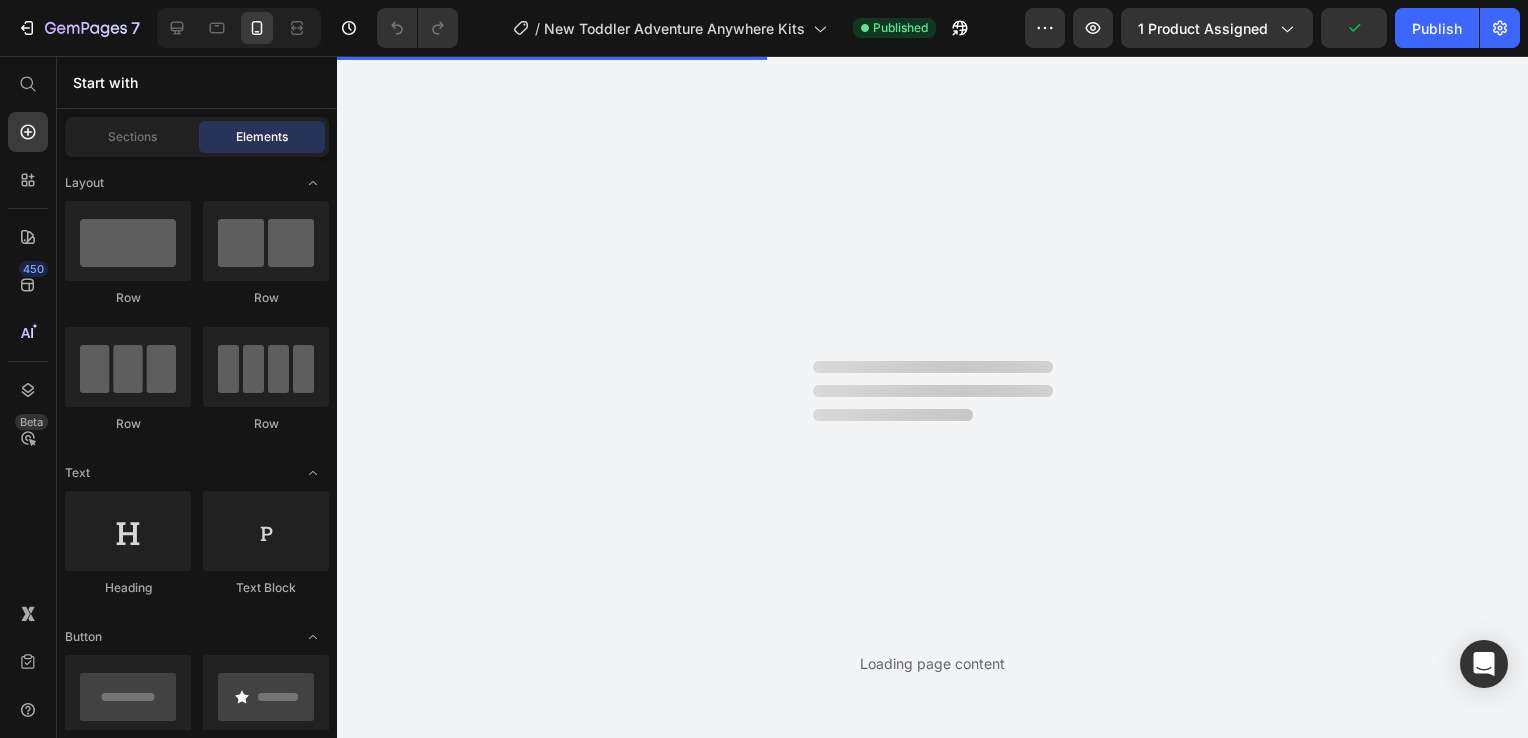 scroll, scrollTop: 0, scrollLeft: 0, axis: both 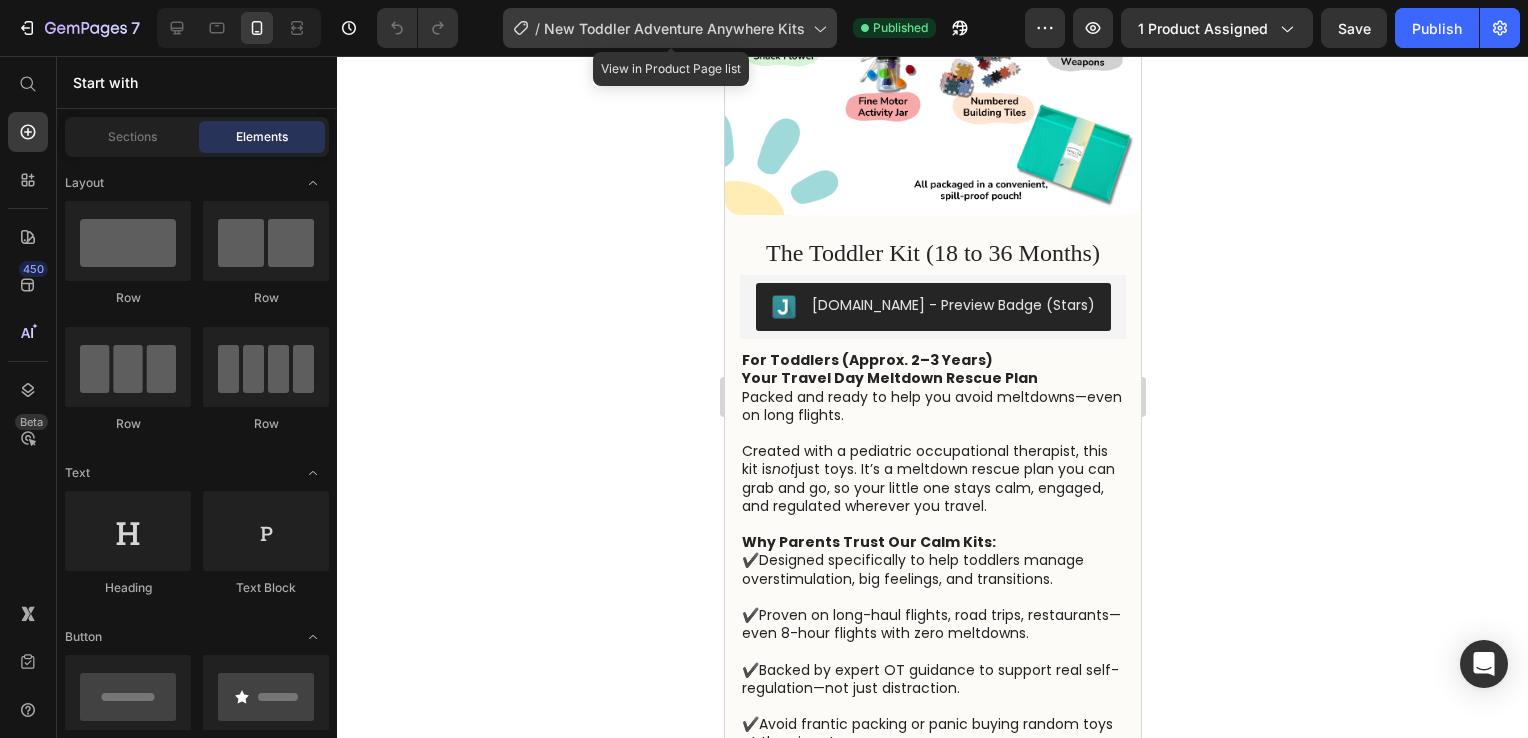 click on "New Toddler Adventure Anywhere Kits" at bounding box center (674, 28) 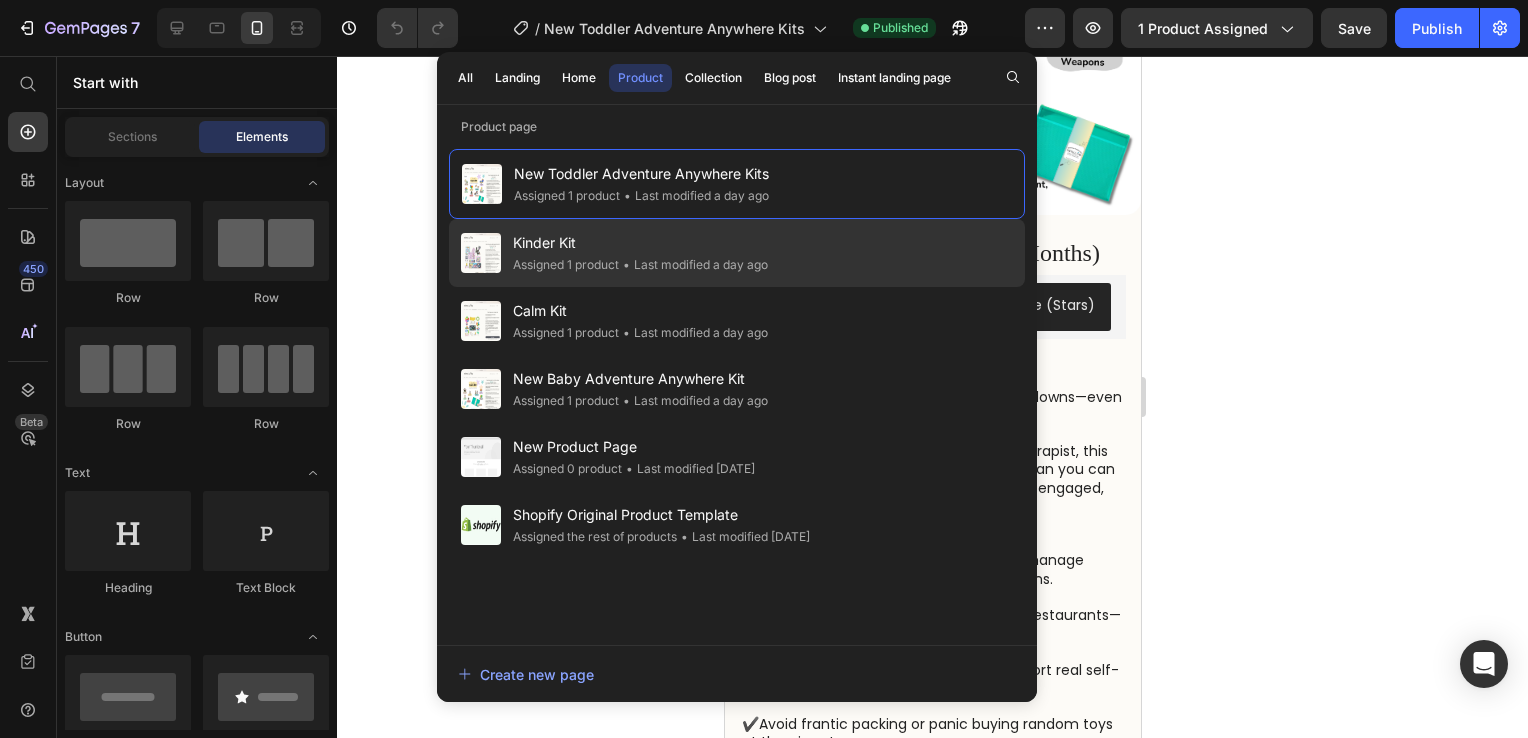 click on "• Last modified a day ago" 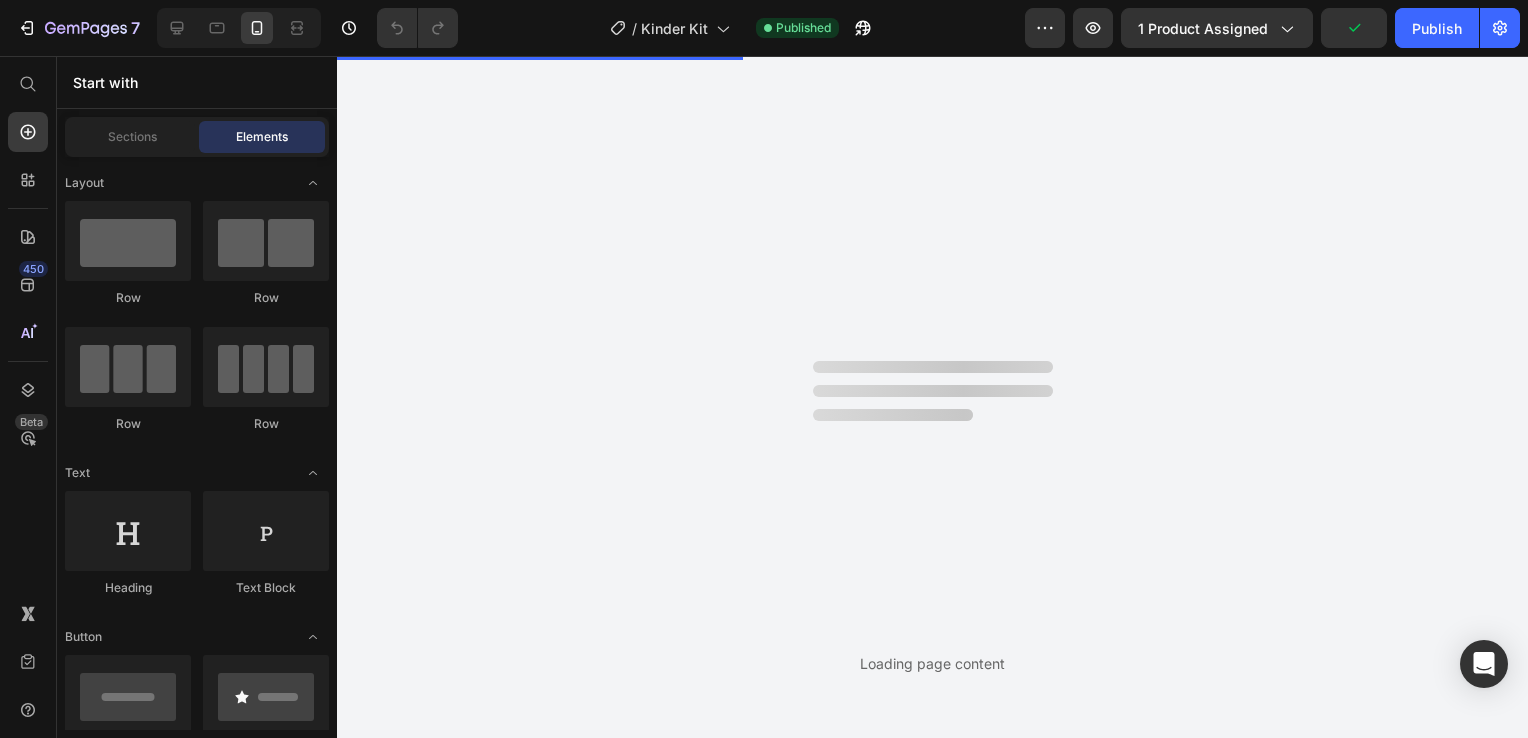 scroll, scrollTop: 0, scrollLeft: 0, axis: both 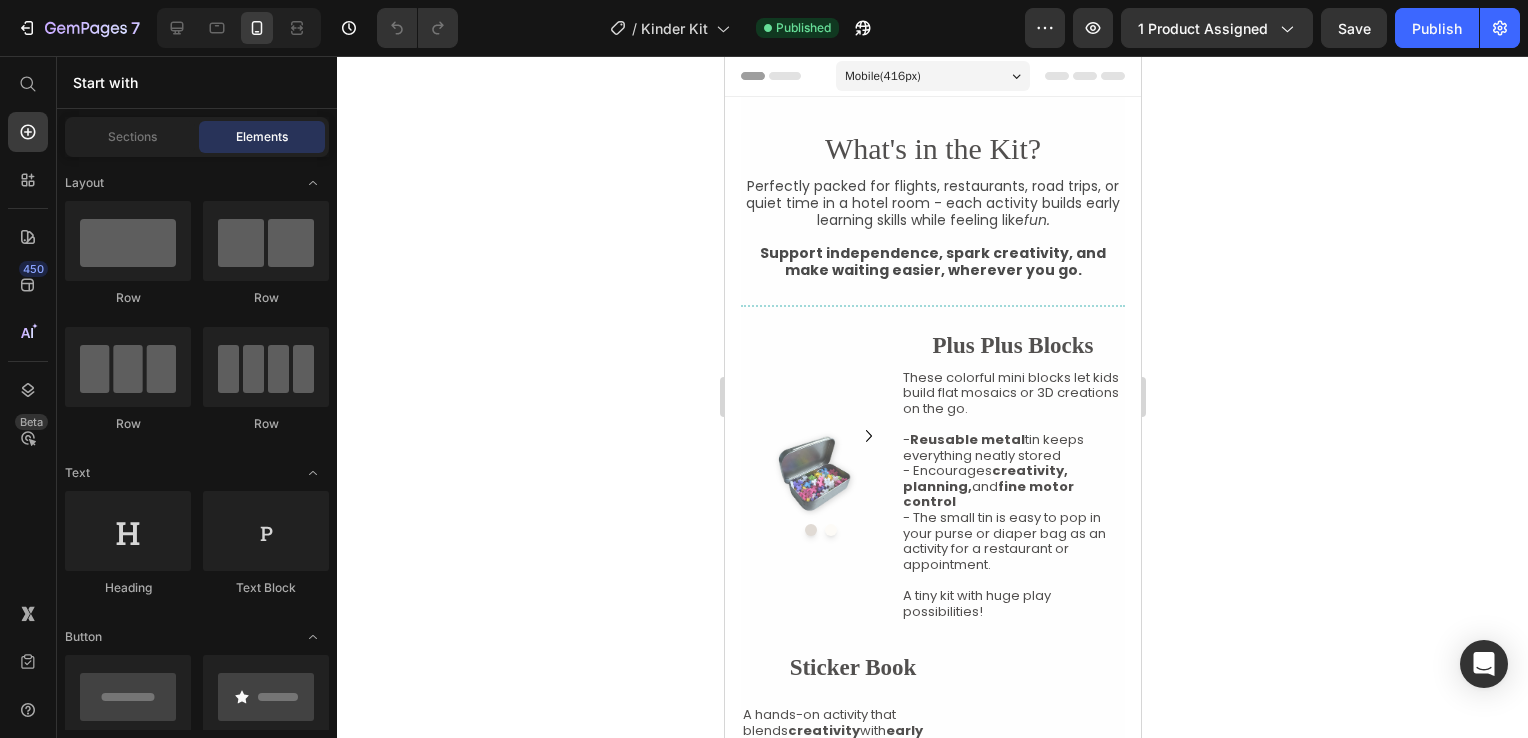 click 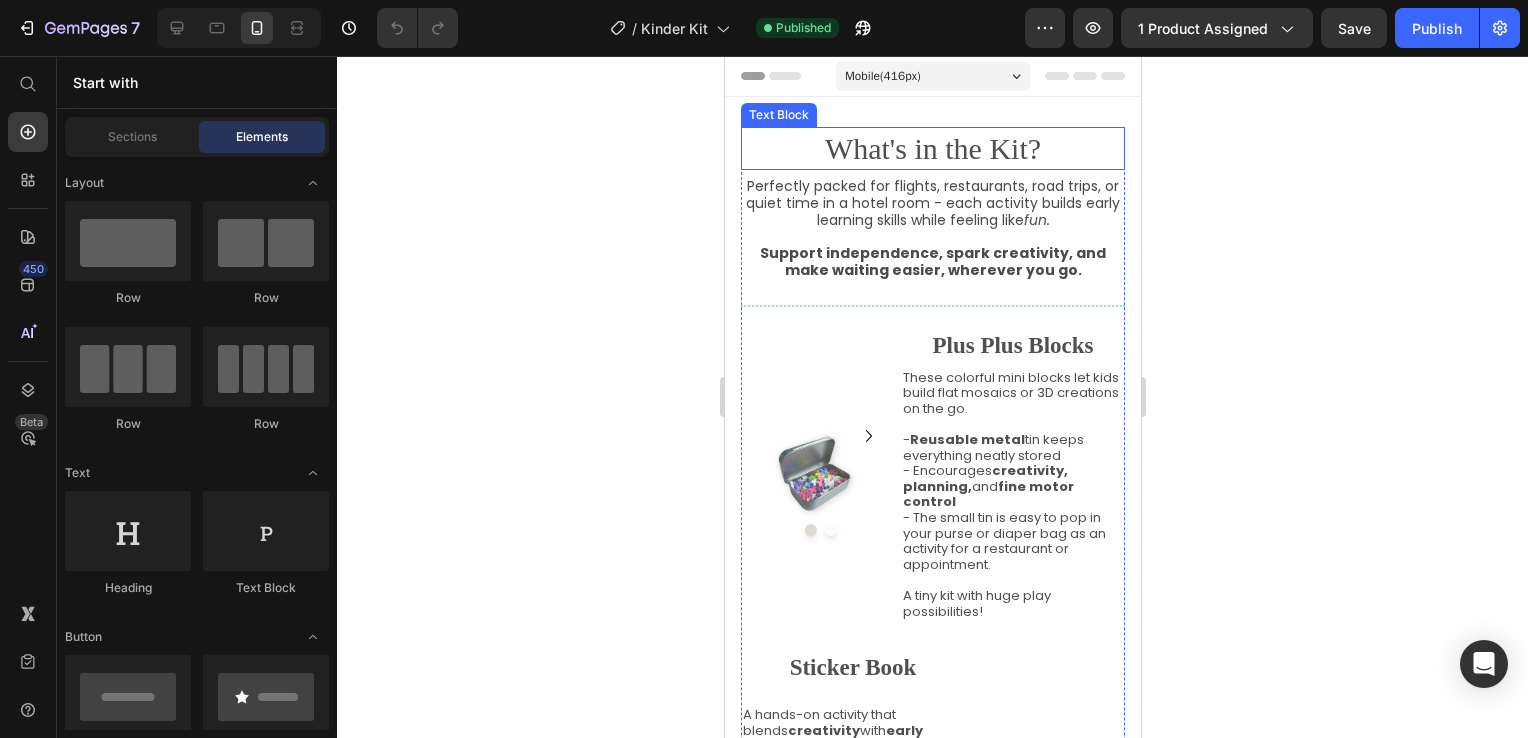 click on "What's in the Kit?" at bounding box center [932, 148] 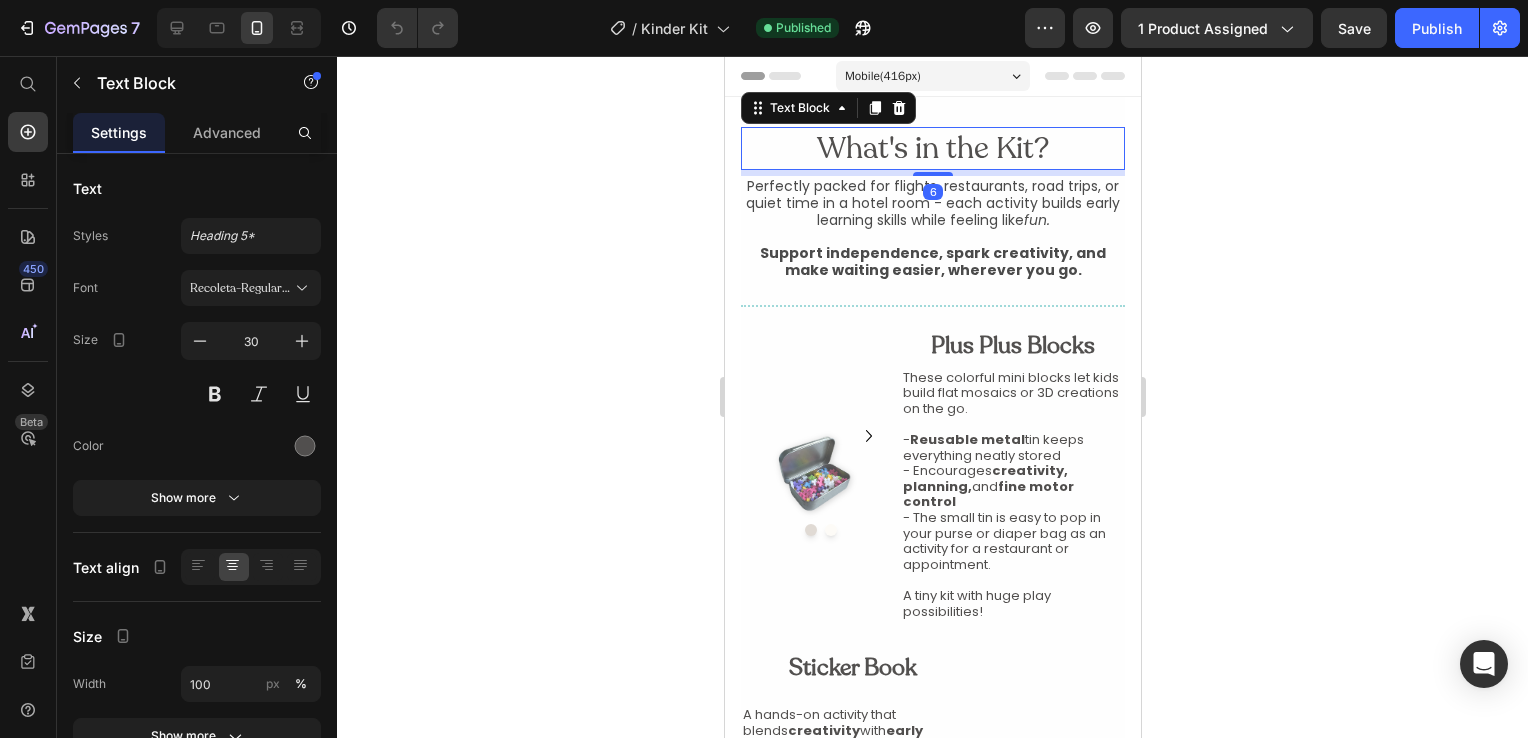 click 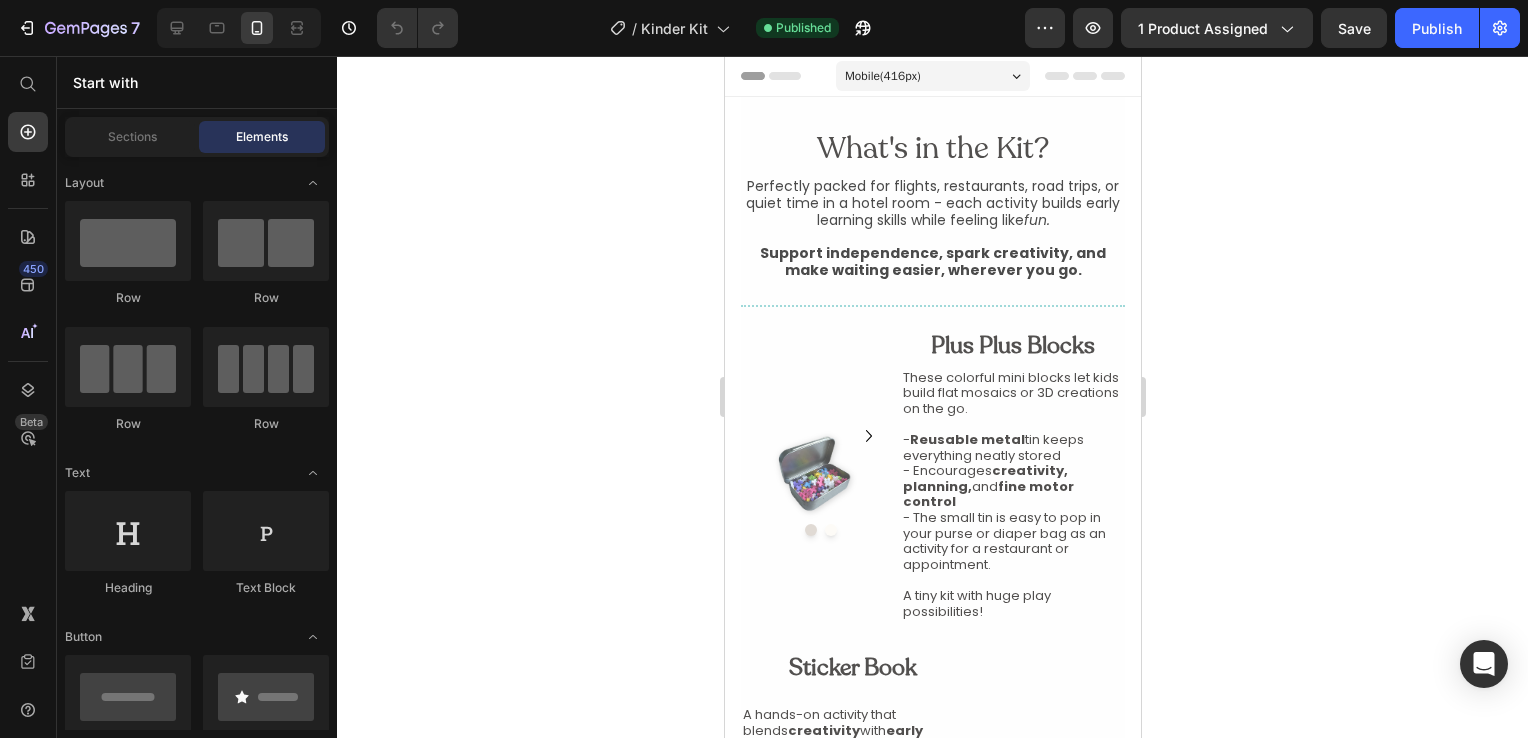 click on "Section 1" at bounding box center (1089, 85) 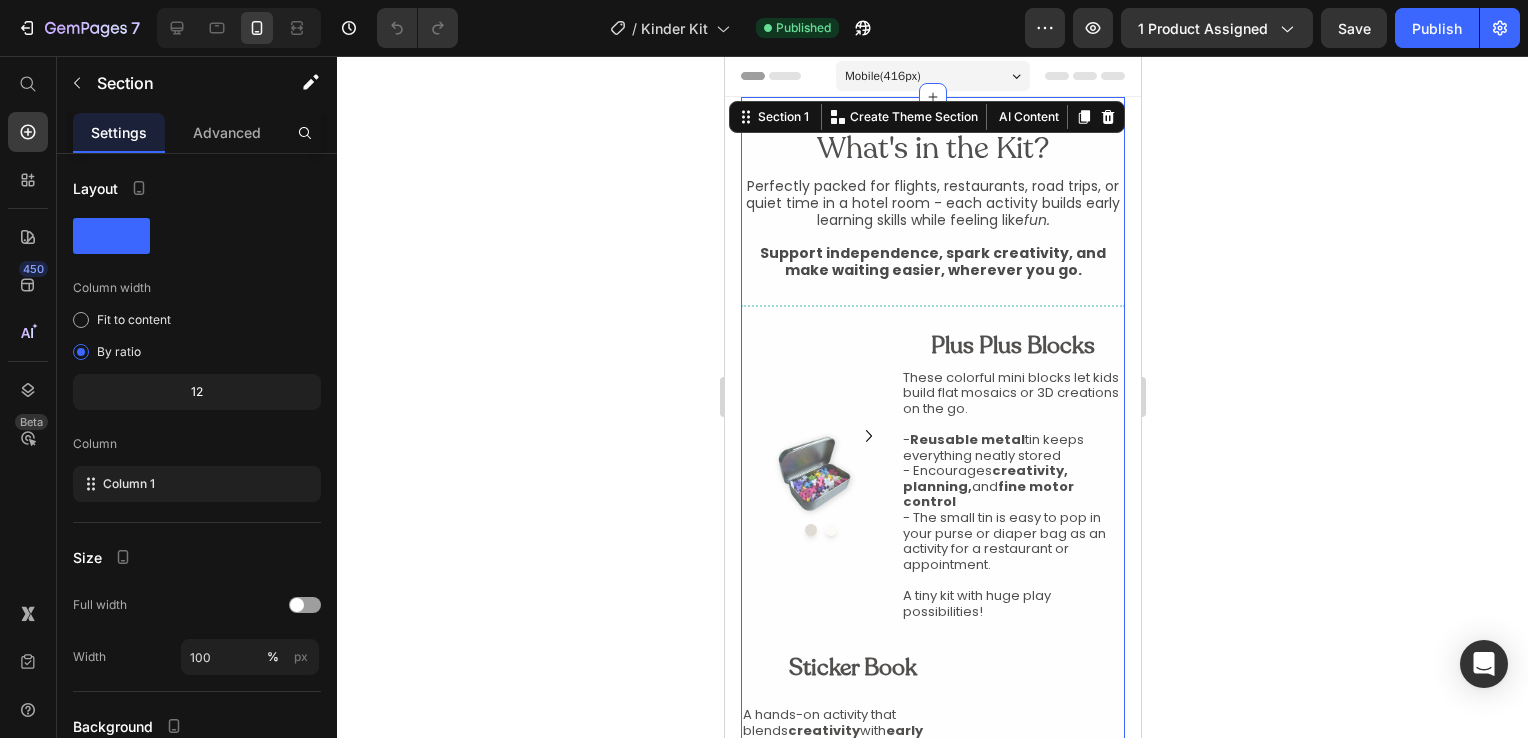 click 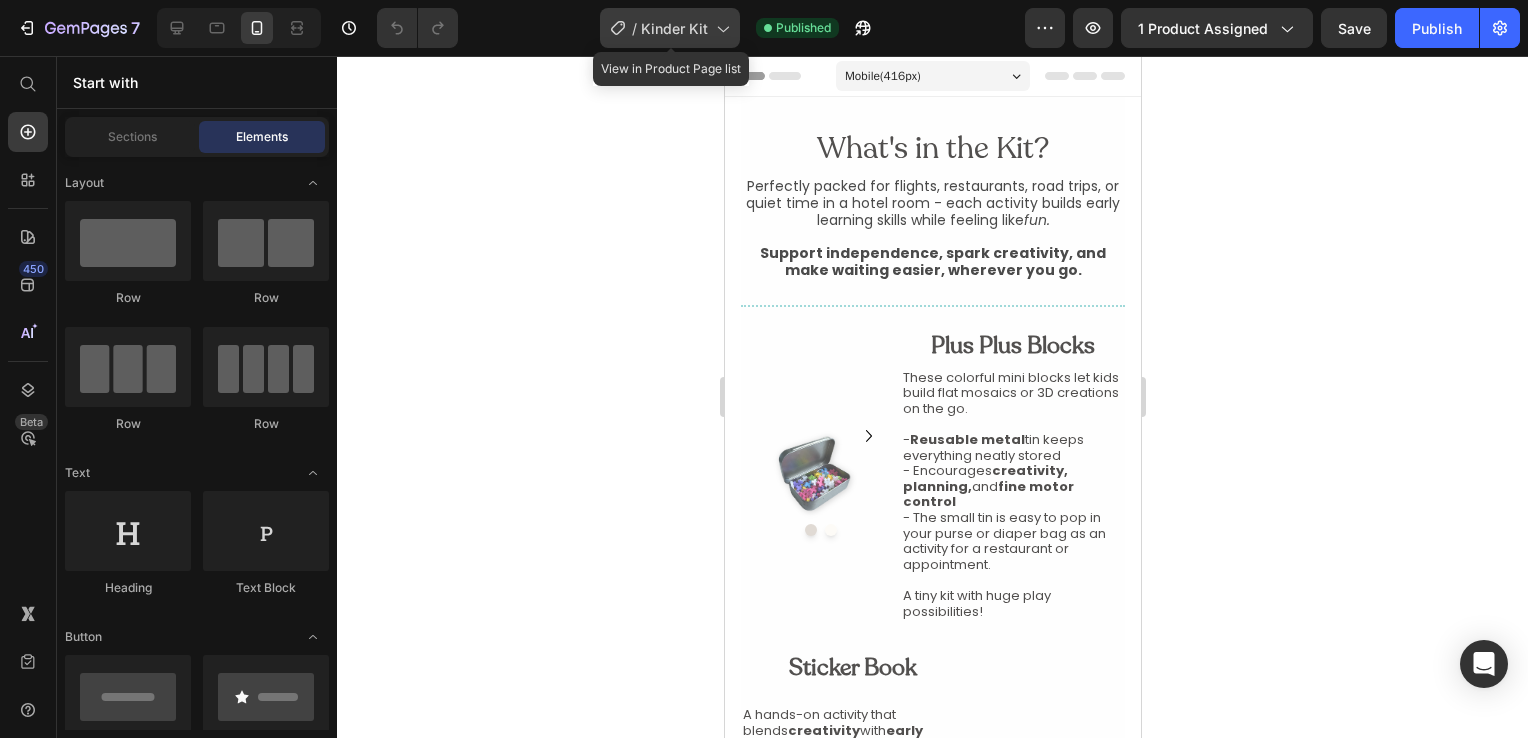 click 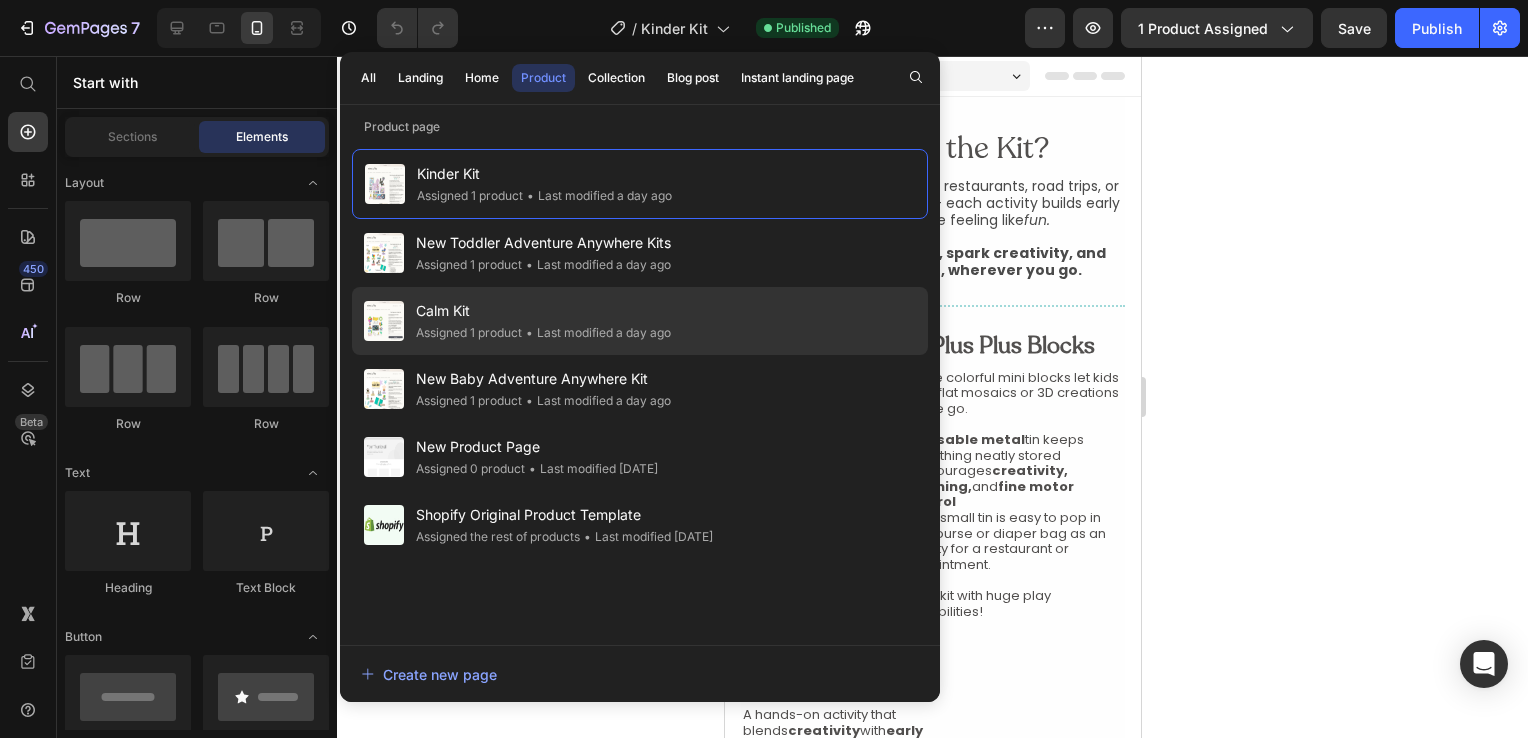 click on "• Last modified a day ago" 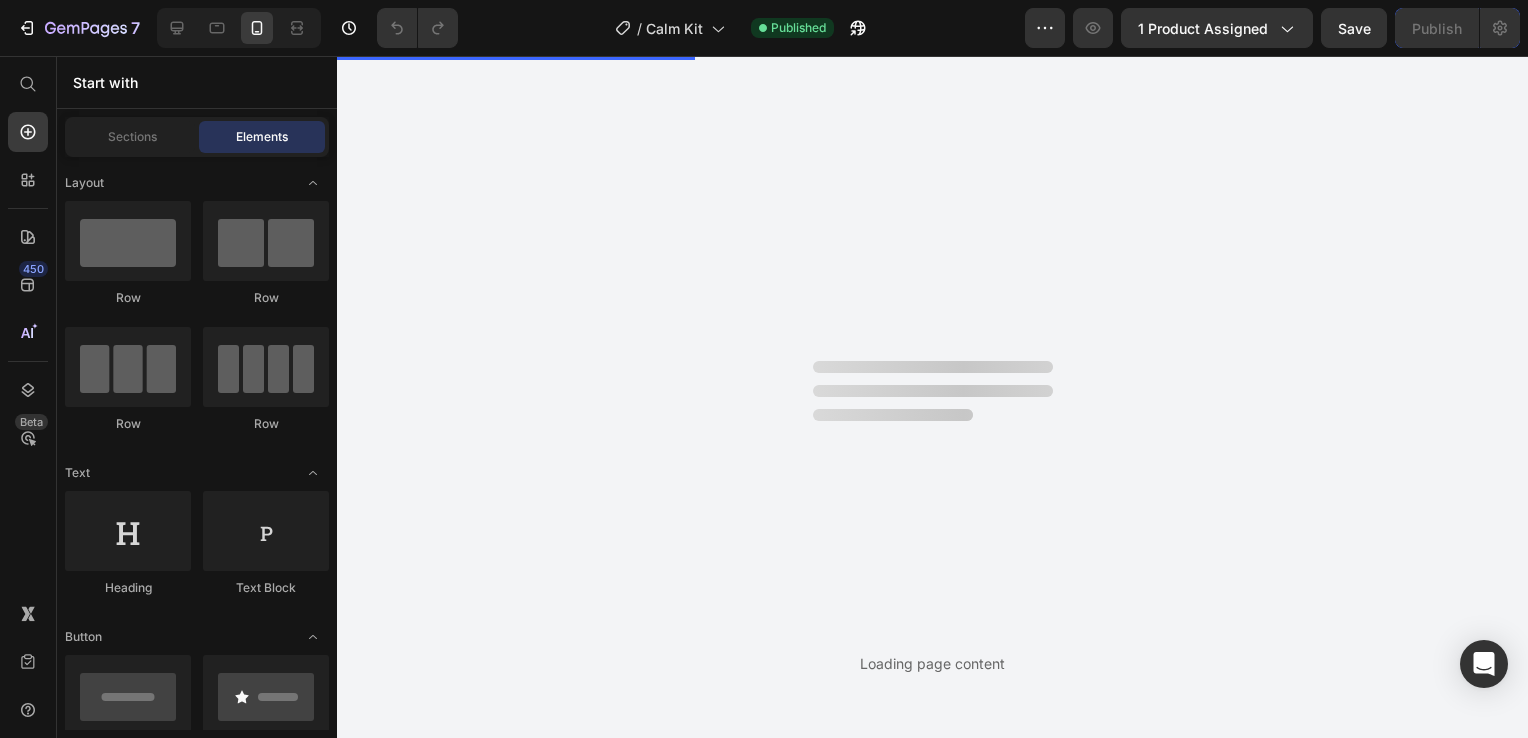 scroll, scrollTop: 0, scrollLeft: 0, axis: both 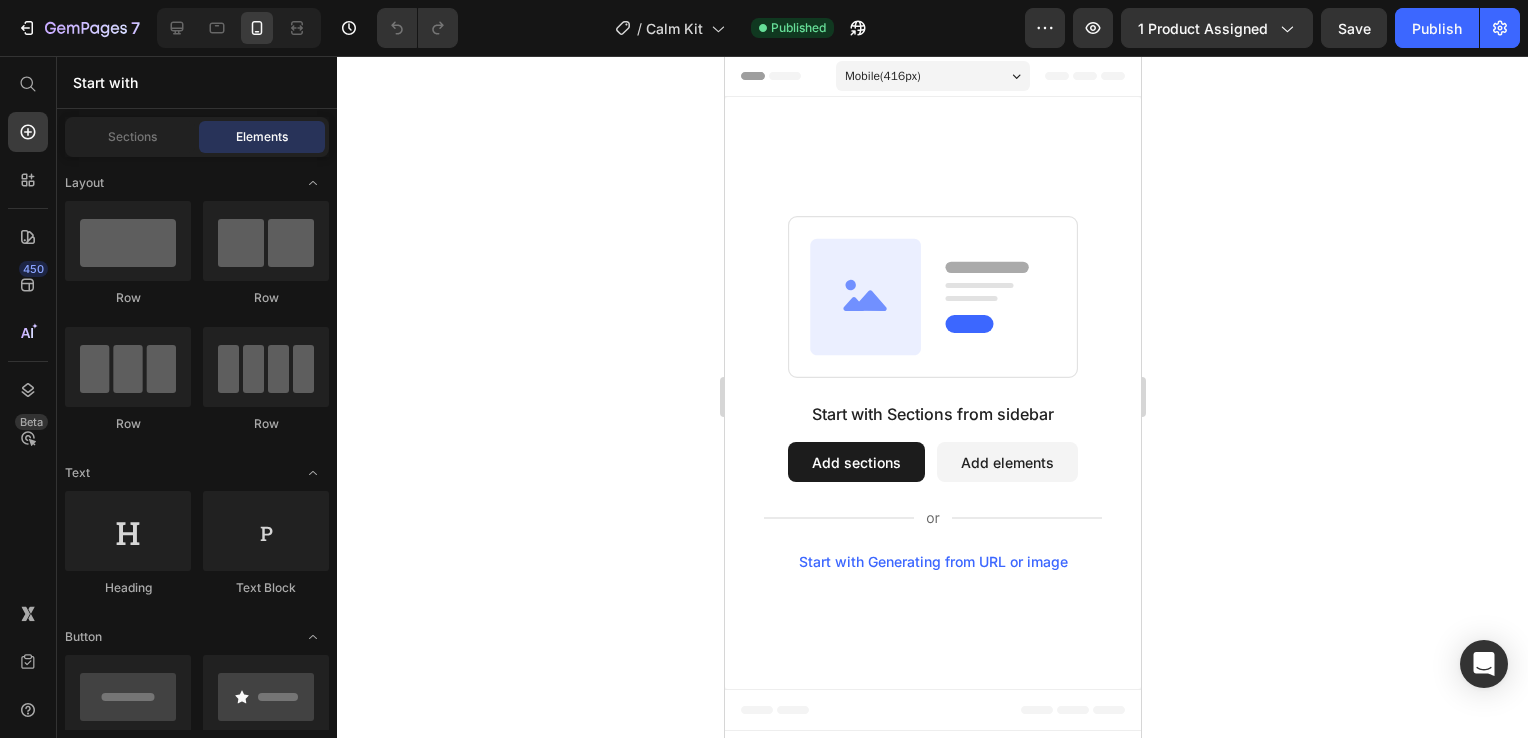 click on "Start with Sections from sidebar Add sections Add elements Start with Generating from URL or image" at bounding box center [932, 393] 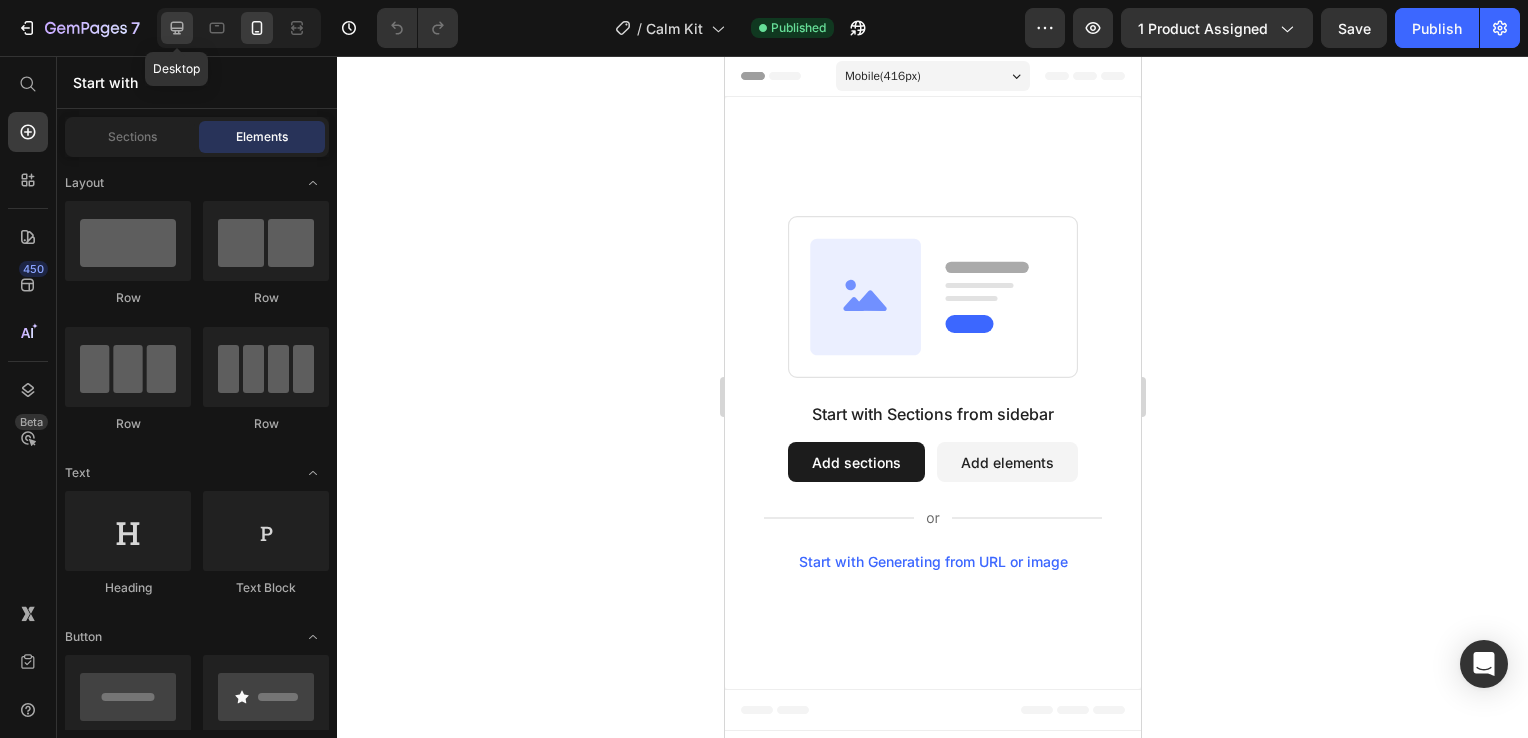 click 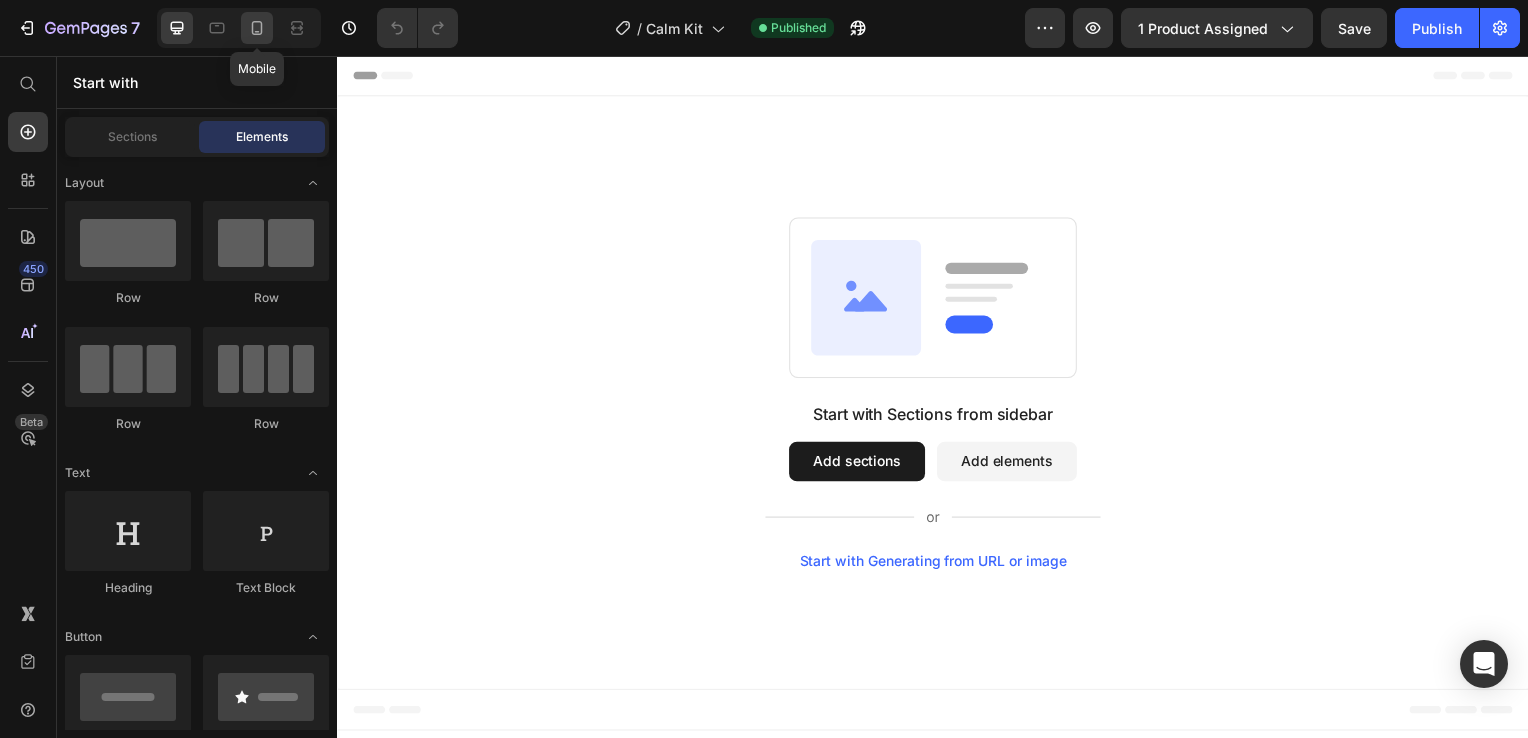 click 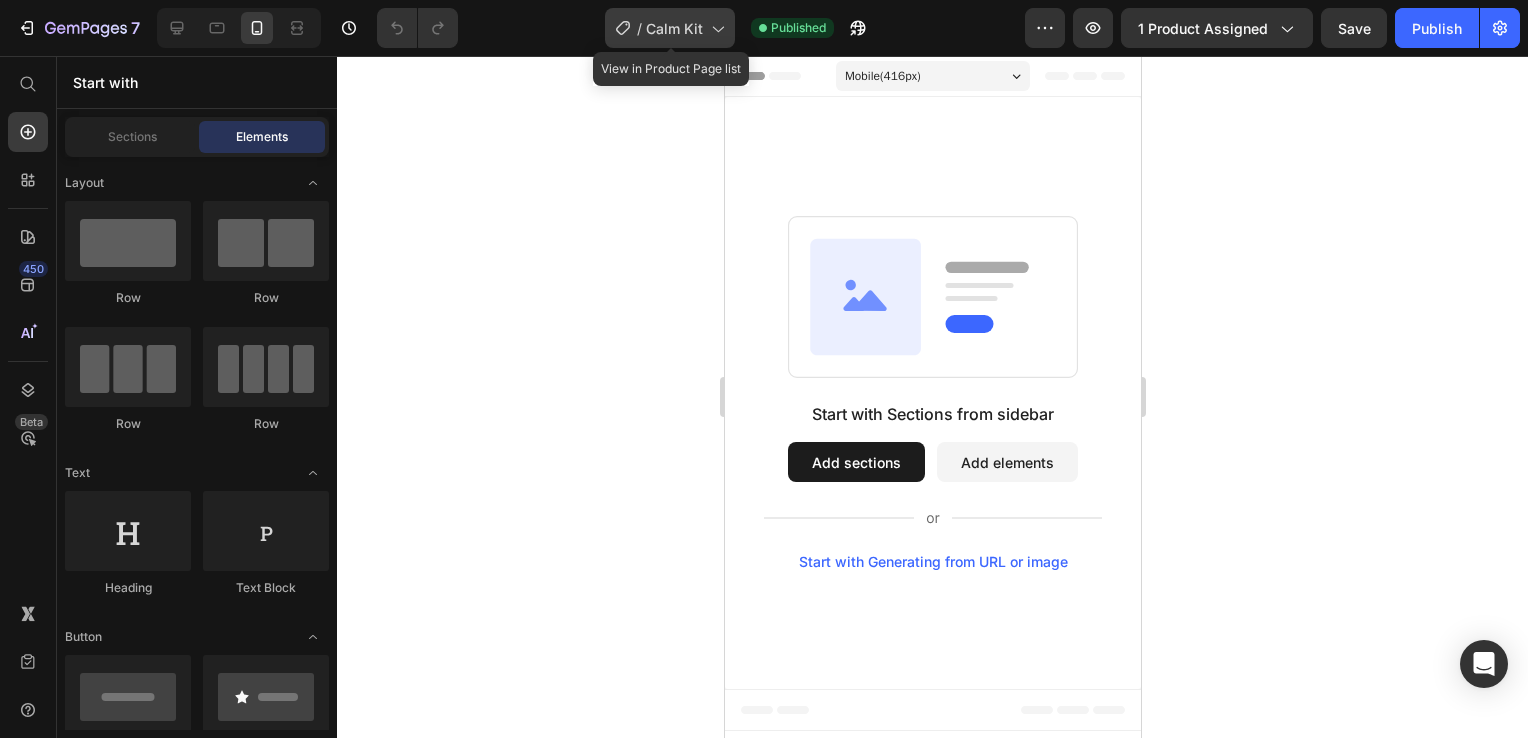 click on "Calm Kit" at bounding box center (674, 28) 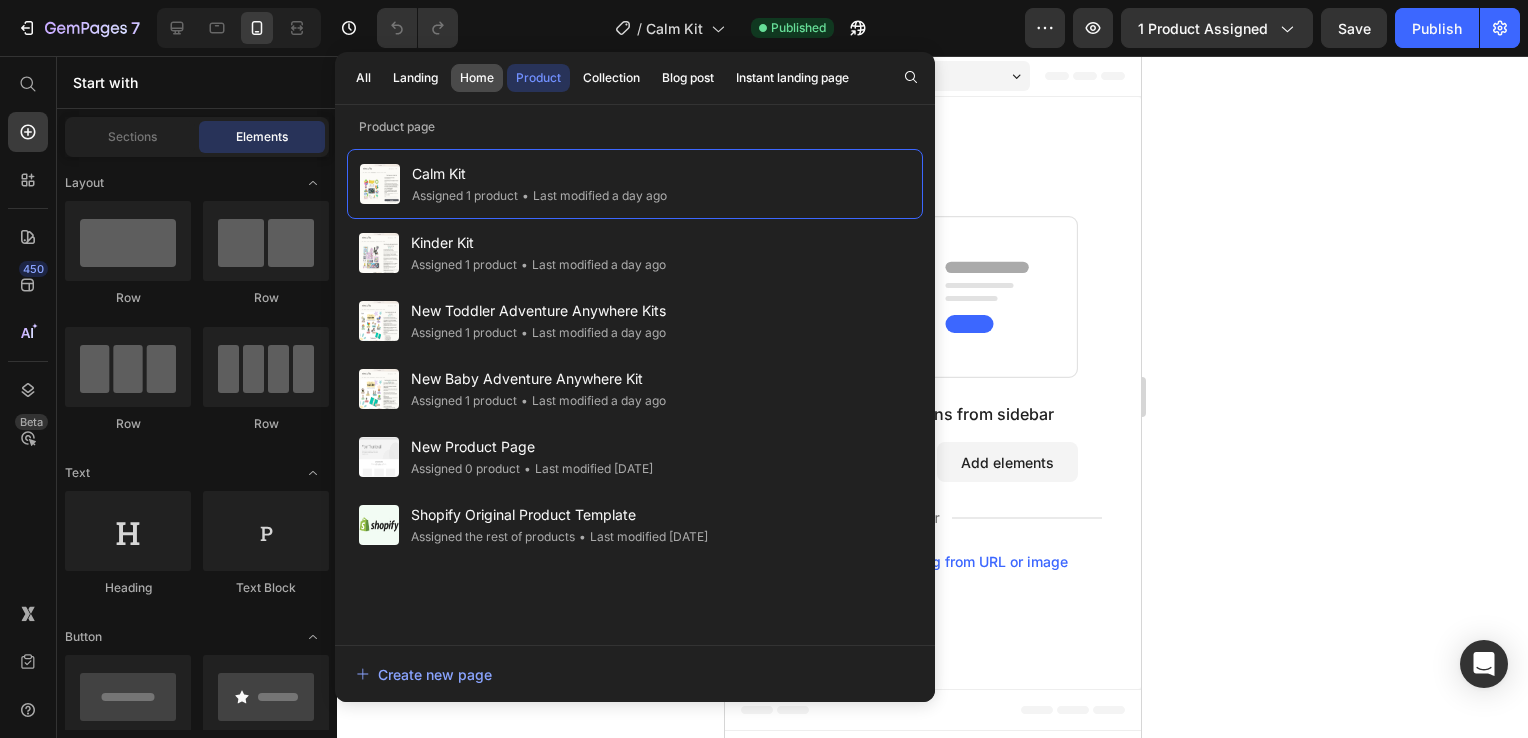 click on "Home" at bounding box center [477, 78] 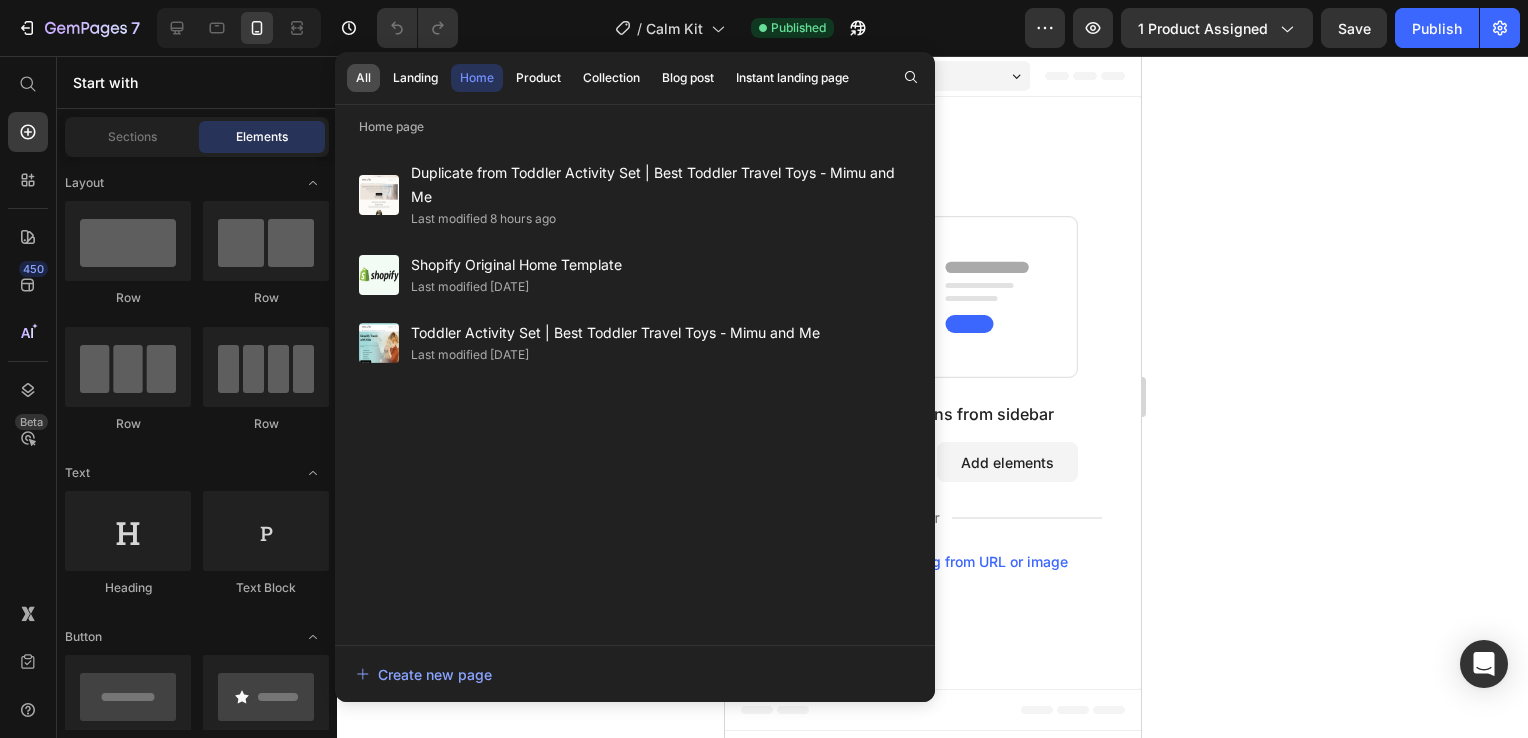 click on "All" at bounding box center (363, 78) 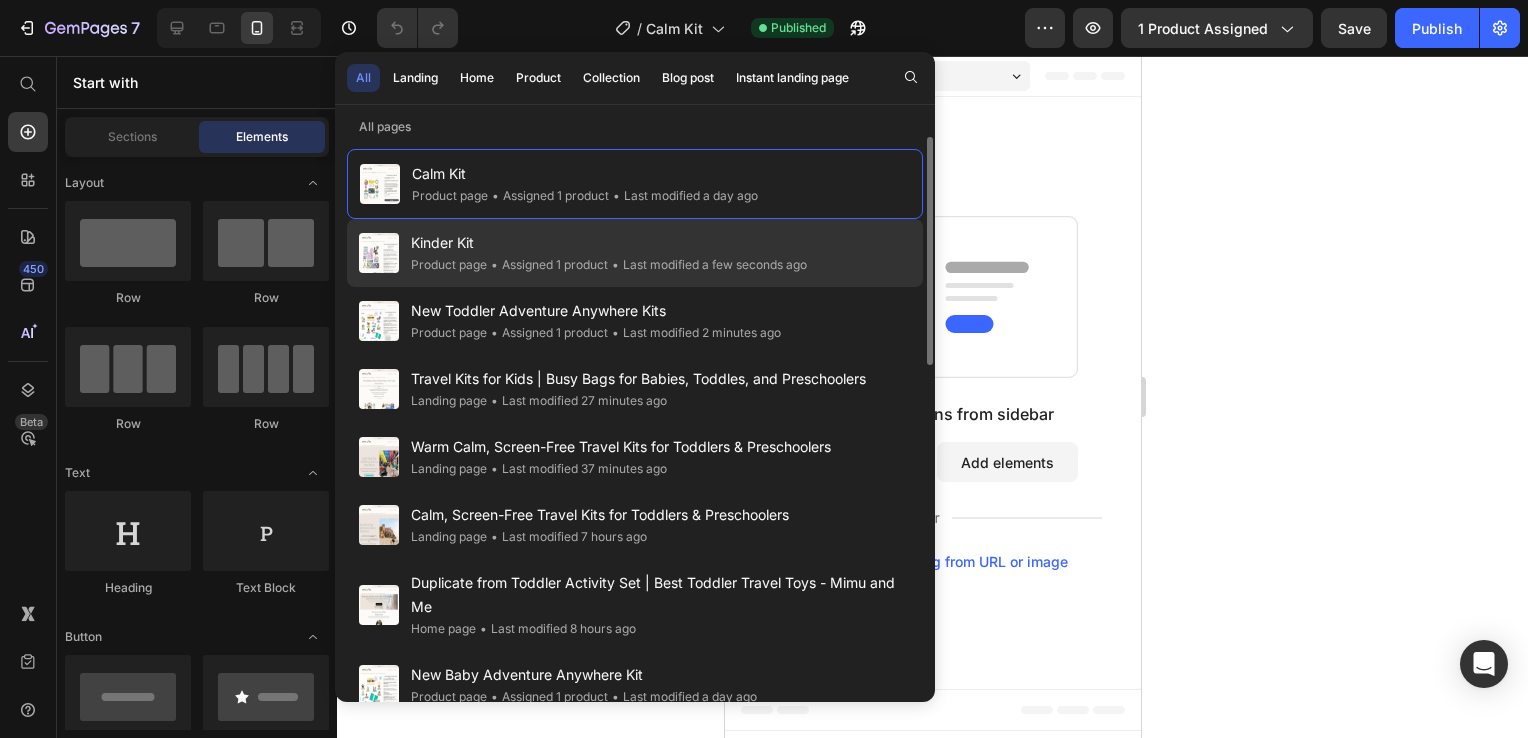 click on "Kinder Kit" at bounding box center (609, 243) 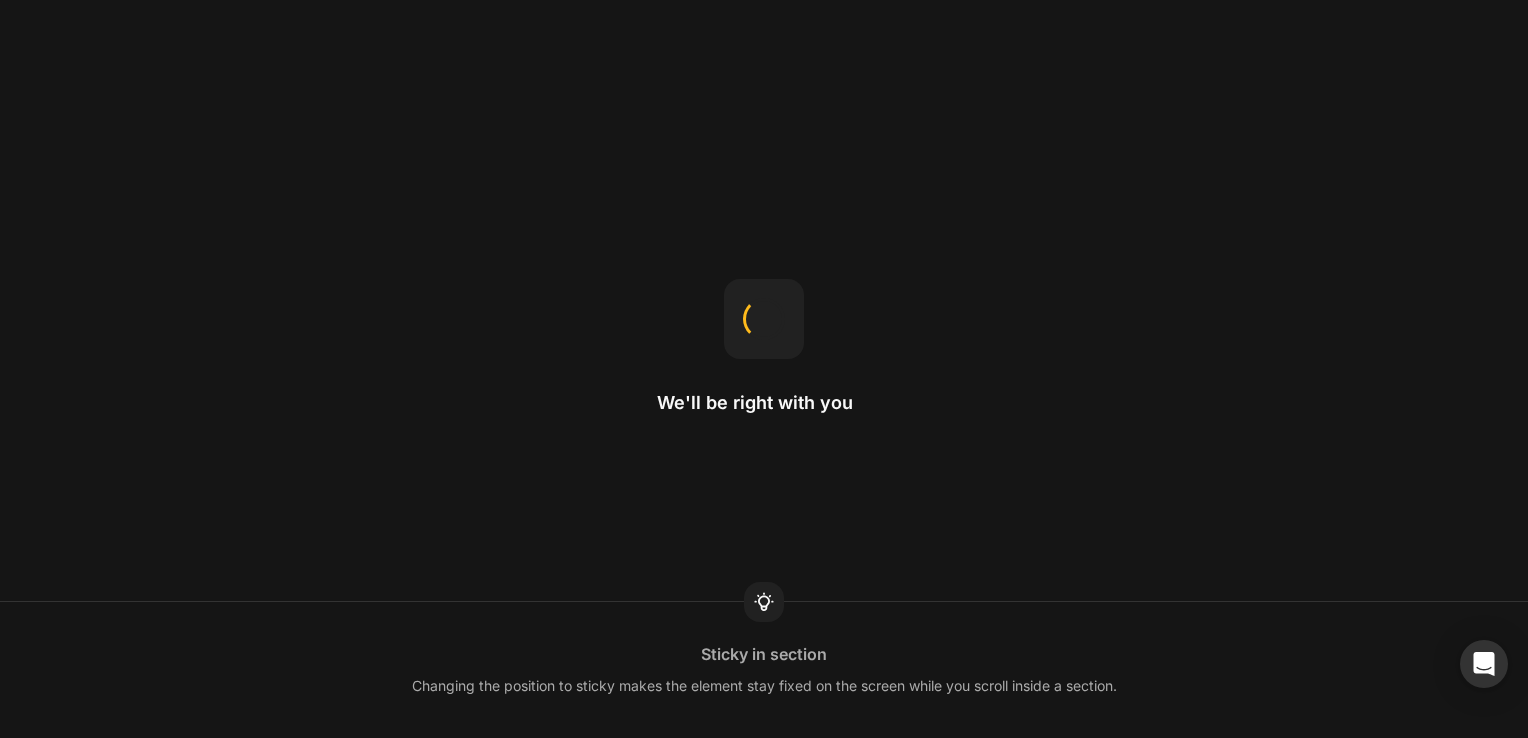 scroll, scrollTop: 0, scrollLeft: 0, axis: both 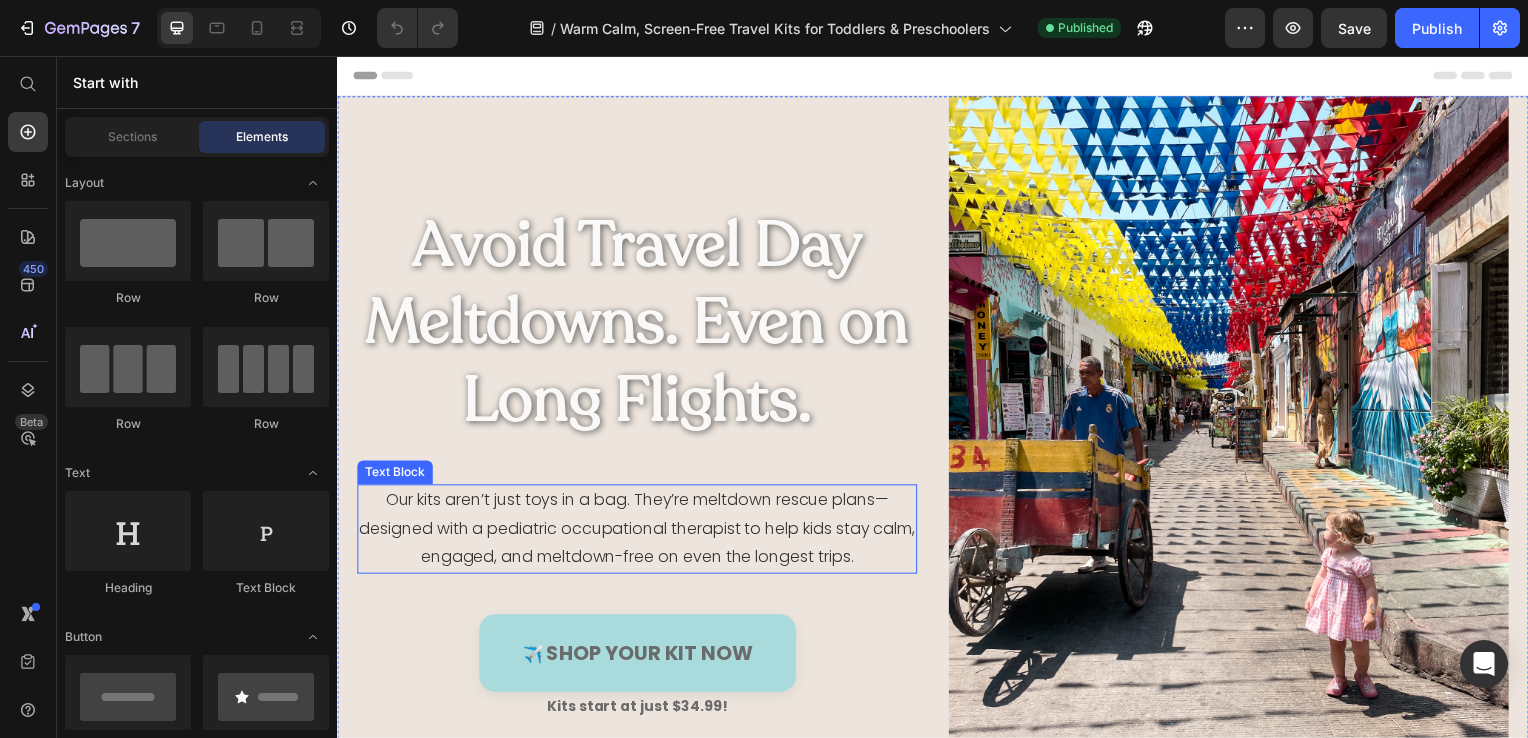 click on "Our kits aren’t just toys in a bag. They’re meltdown rescue plans—designed with a pediatric occupational therapist to help kids stay calm, engaged, and meltdown-free on even the longest trips." at bounding box center [639, 533] 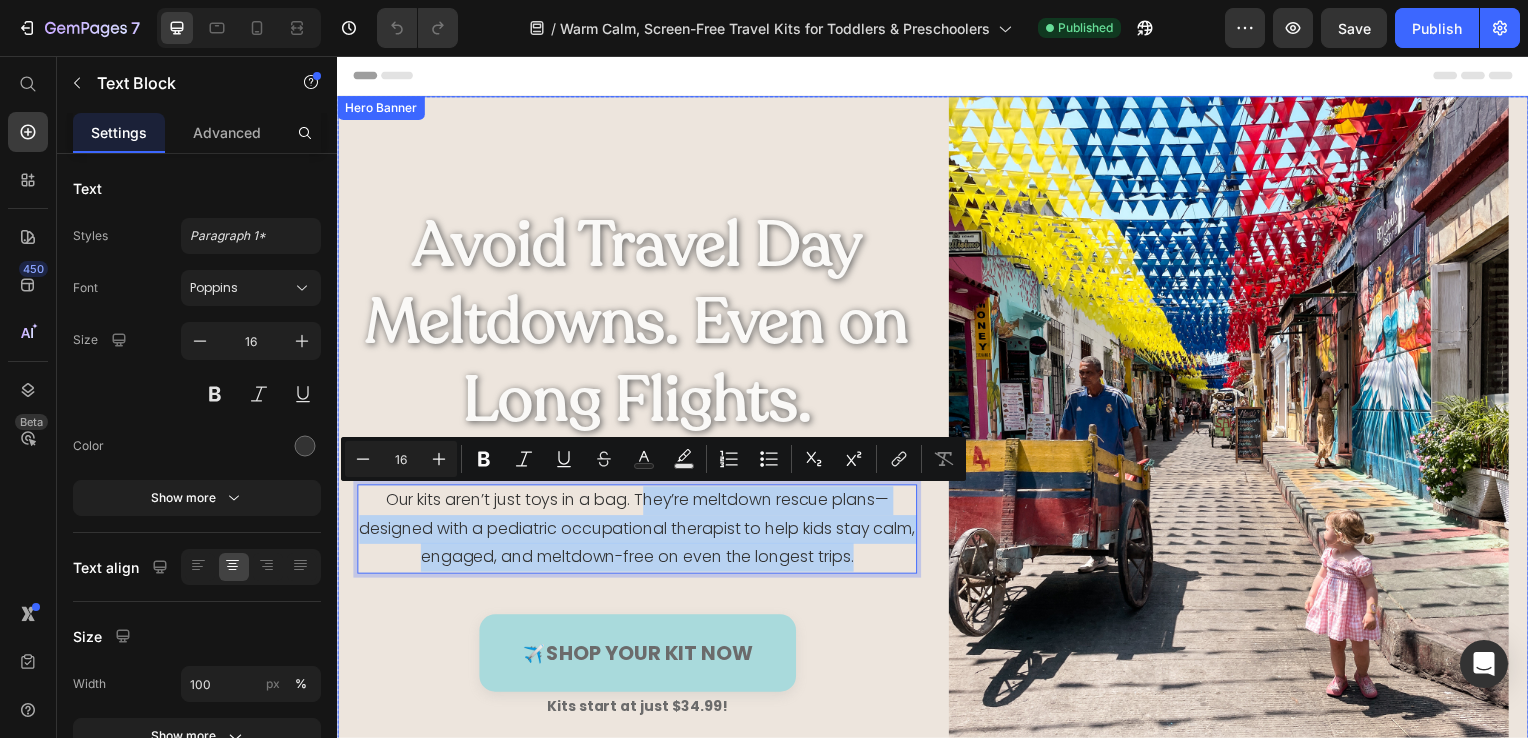 drag, startPoint x: 636, startPoint y: 497, endPoint x: 928, endPoint y: 556, distance: 297.901 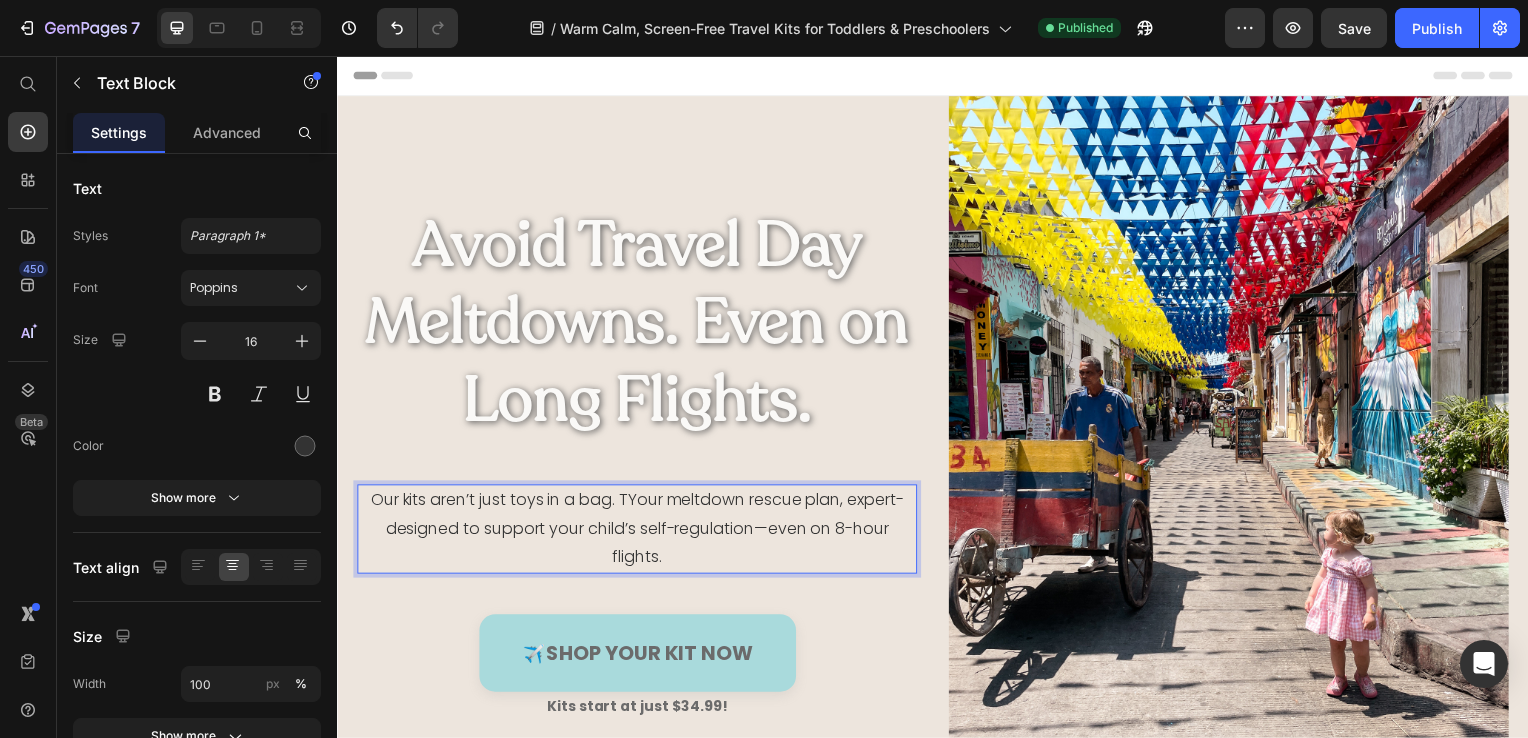 click on "Our kits aren’t just toys in a bag. TYour meltdown rescue plan, expert-designed to support your child’s self-regulation—even on 8-hour flights." at bounding box center [639, 533] 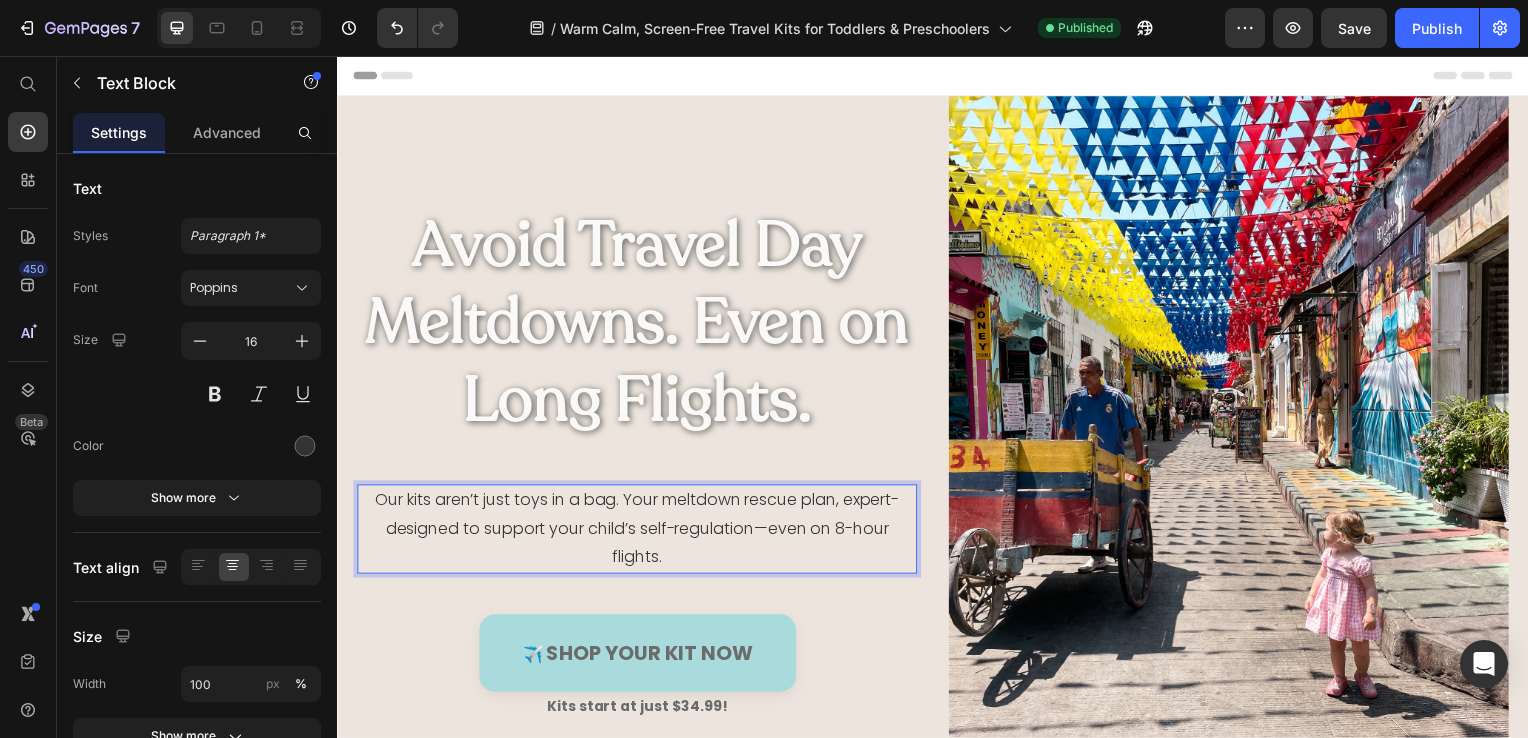 click on "Our kits aren’t just toys in a bag. Your meltdown rescue plan, expert-designed to support your child’s self-regulation—even on 8-hour flights." at bounding box center [639, 533] 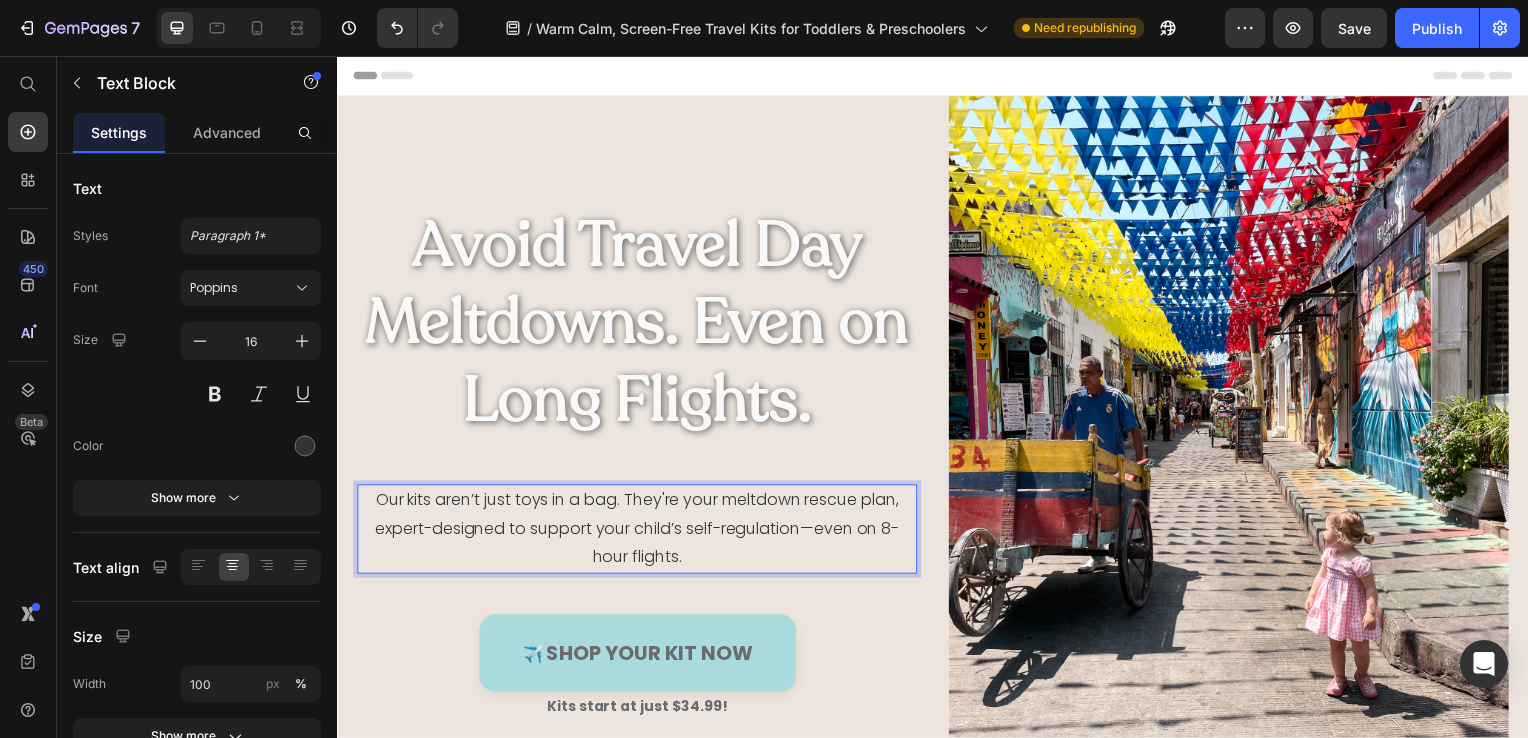click on "Our kits aren’t just toys in a bag. They're your meltdown rescue plan, expert-designed to support your child’s self-regulation—even on 8-hour flights." at bounding box center (639, 533) 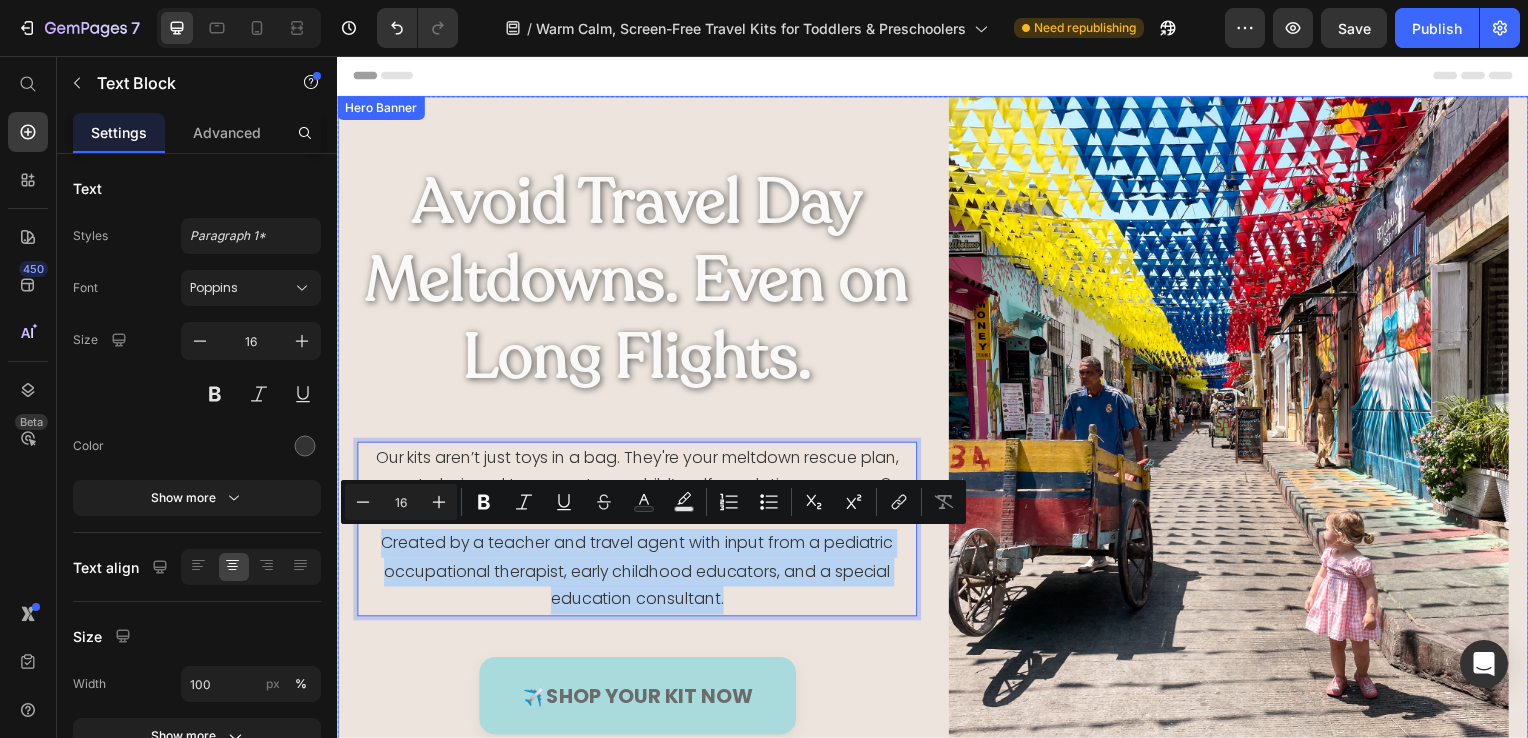 drag, startPoint x: 372, startPoint y: 543, endPoint x: 771, endPoint y: 625, distance: 407.33893 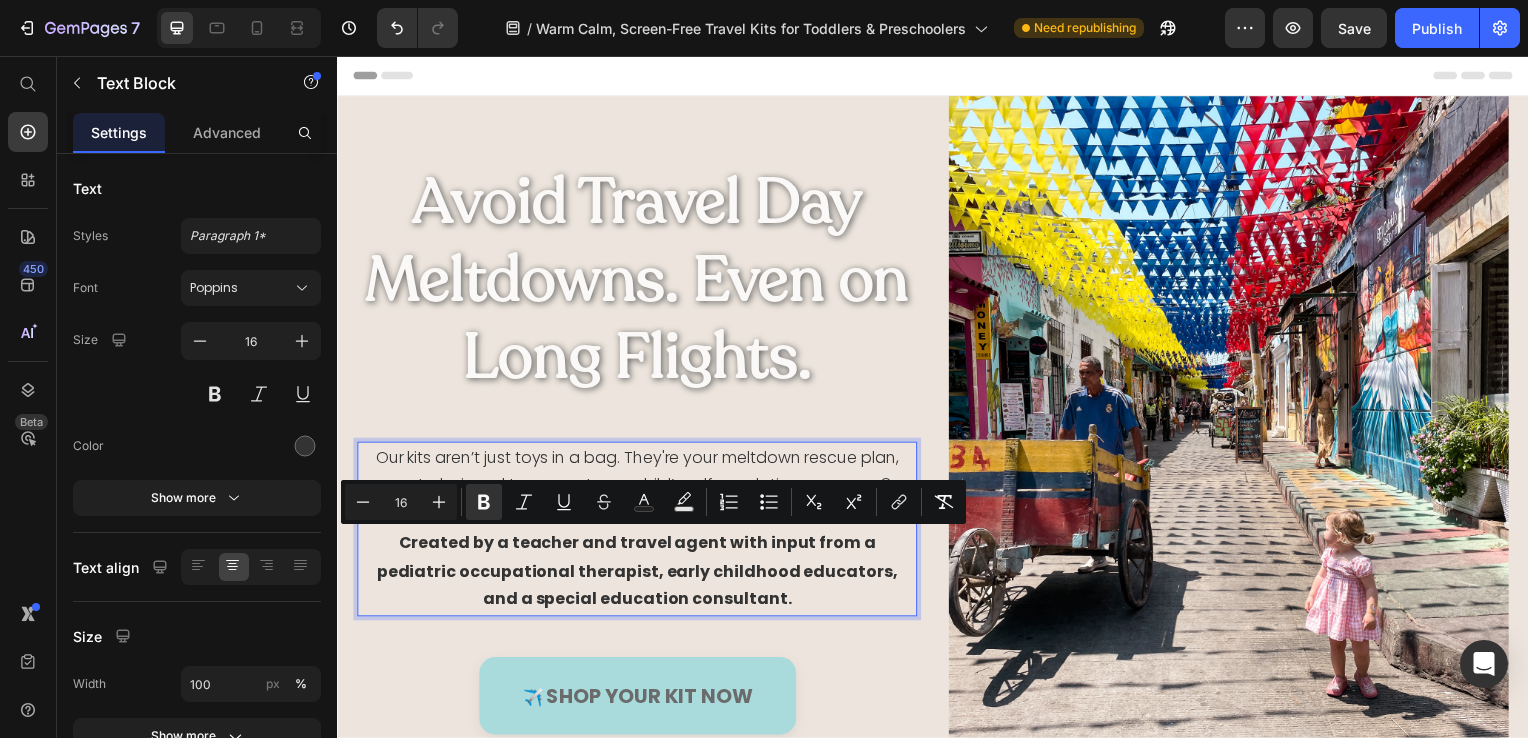 click on "Created by a teacher and travel agent with input from a pediatric occupational therapist, early childhood educators, and a special education consultant." at bounding box center [639, 575] 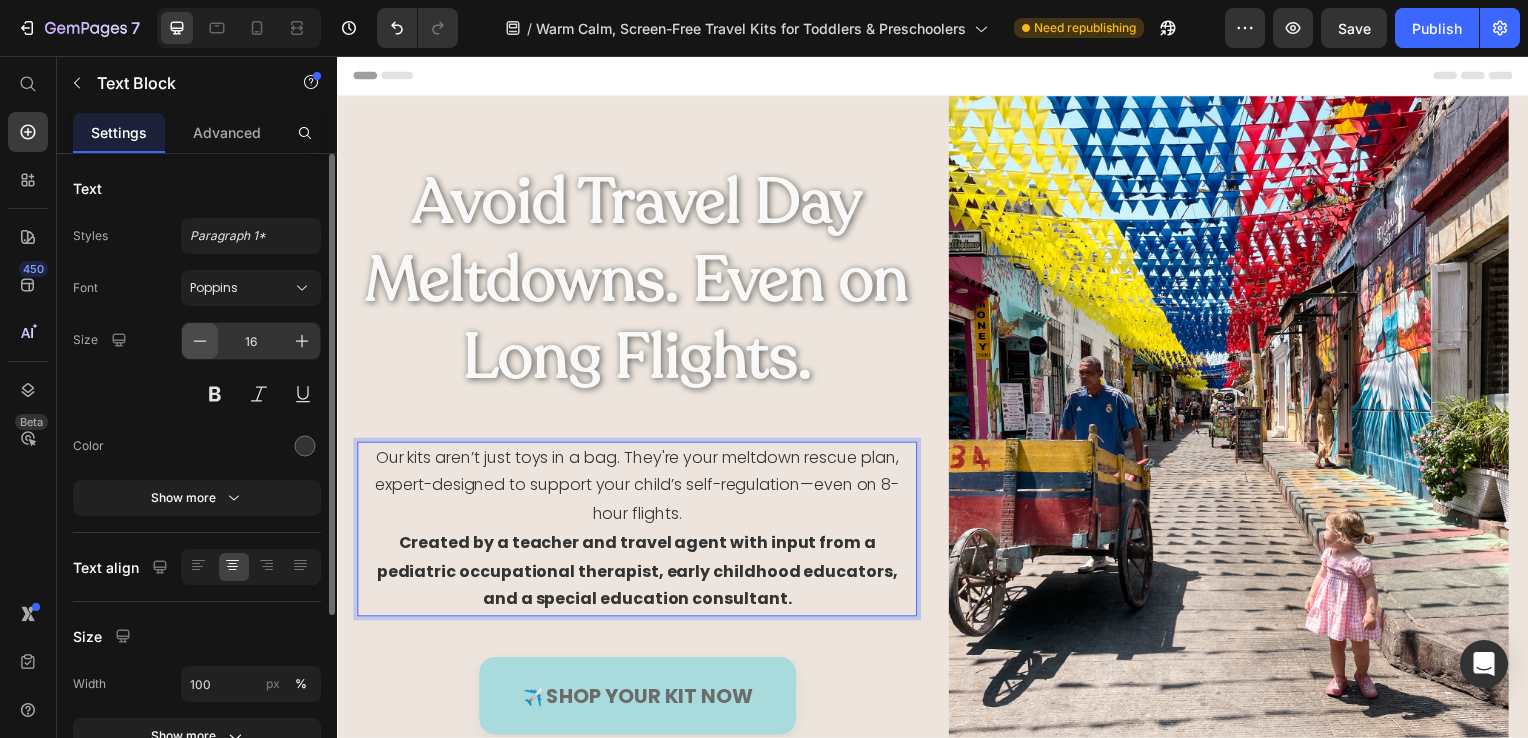 click at bounding box center (200, 341) 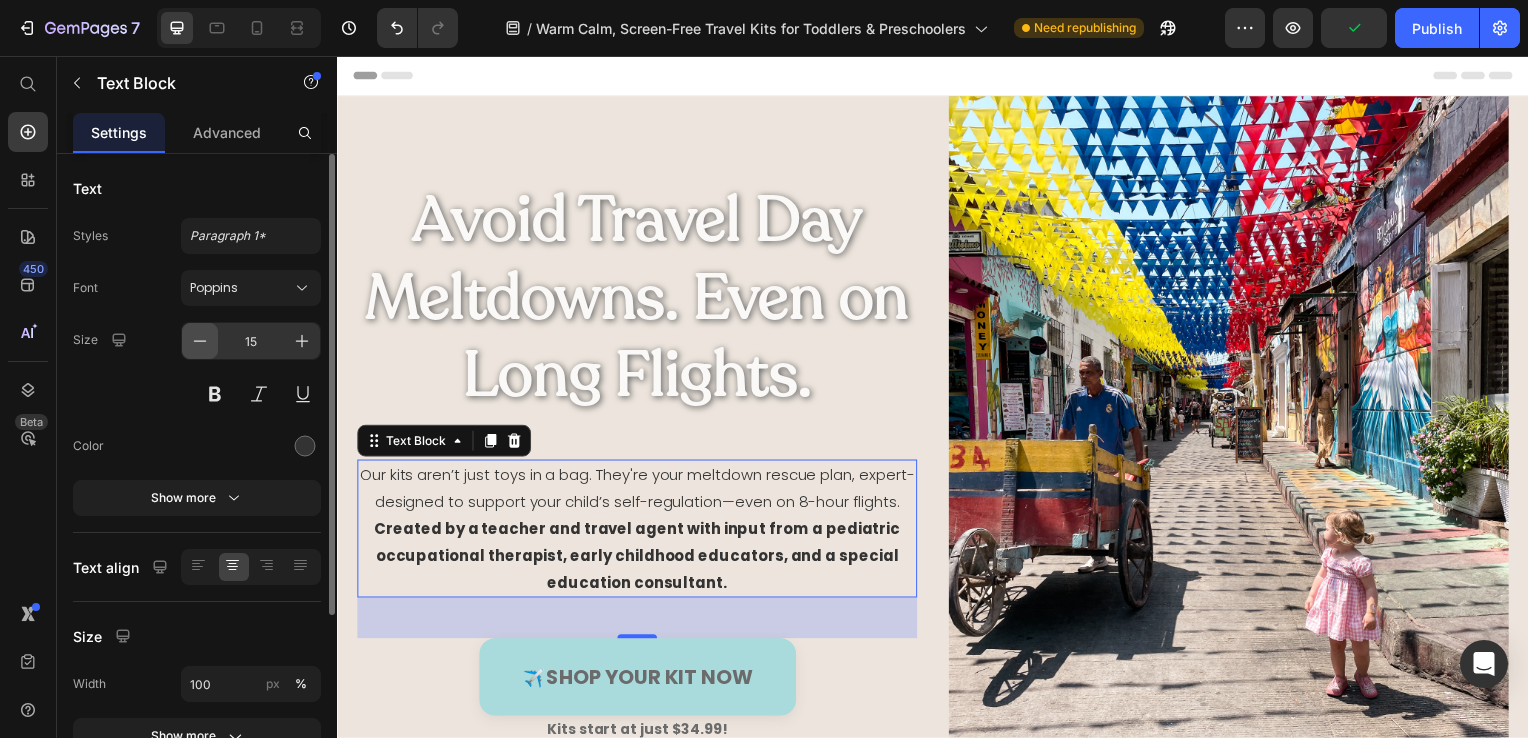 click at bounding box center (200, 341) 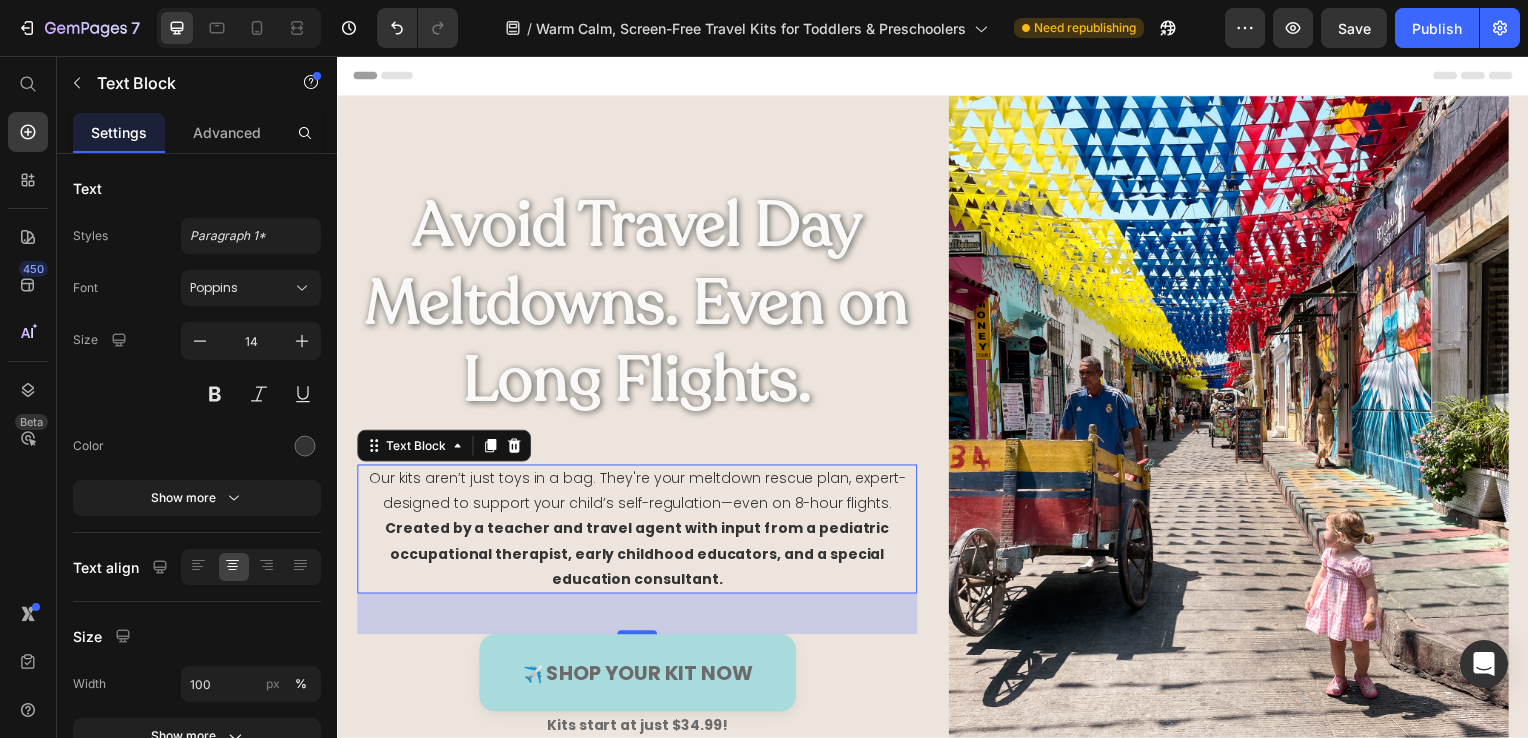 click on "Our kits aren’t just toys in a bag. They're your meltdown rescue plan, expert-designed to support your child’s self-regulation—even on 8-hour flights." at bounding box center [639, 495] 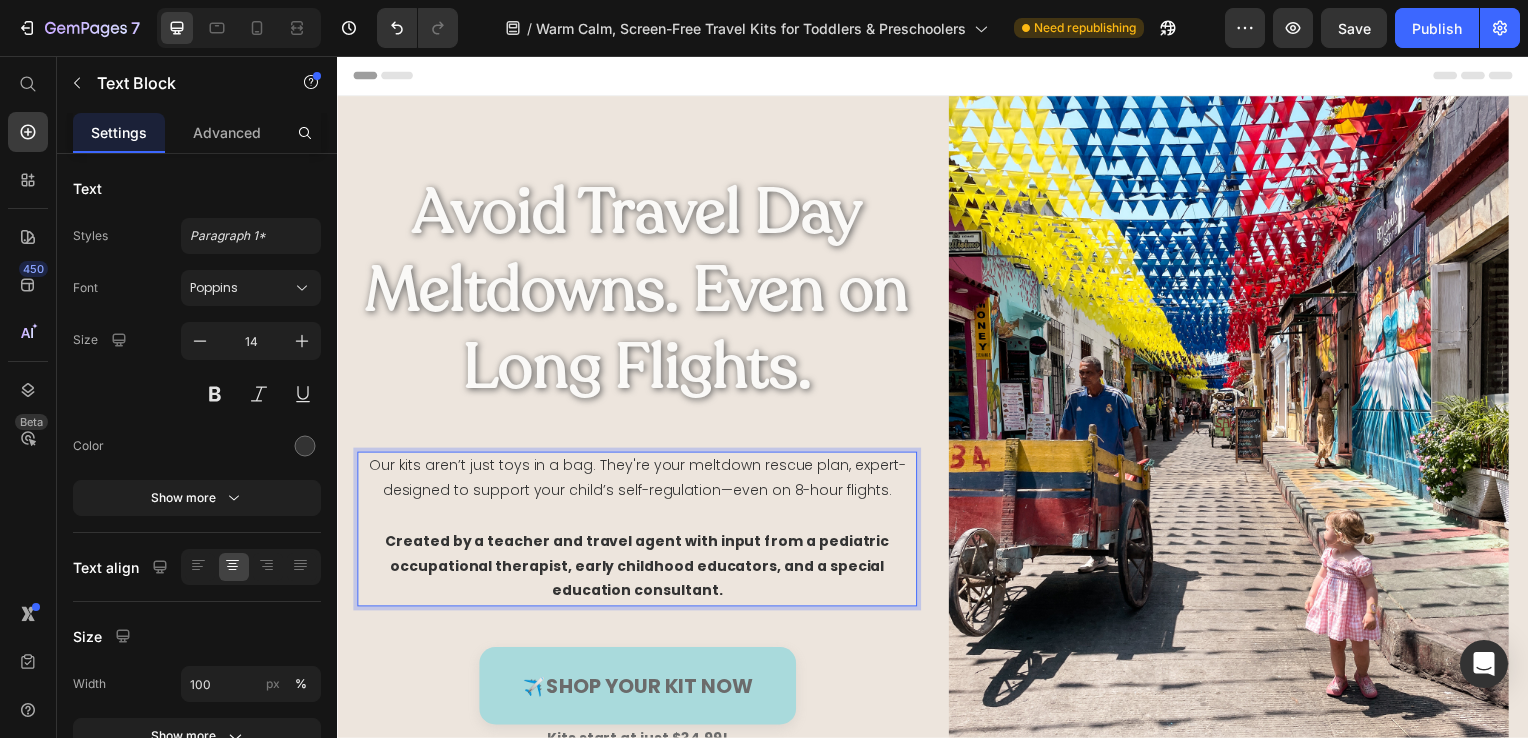 click on "Created by a teacher and travel agent with input from a pediatric occupational therapist, early childhood educators, and a special education consultant." at bounding box center [639, 571] 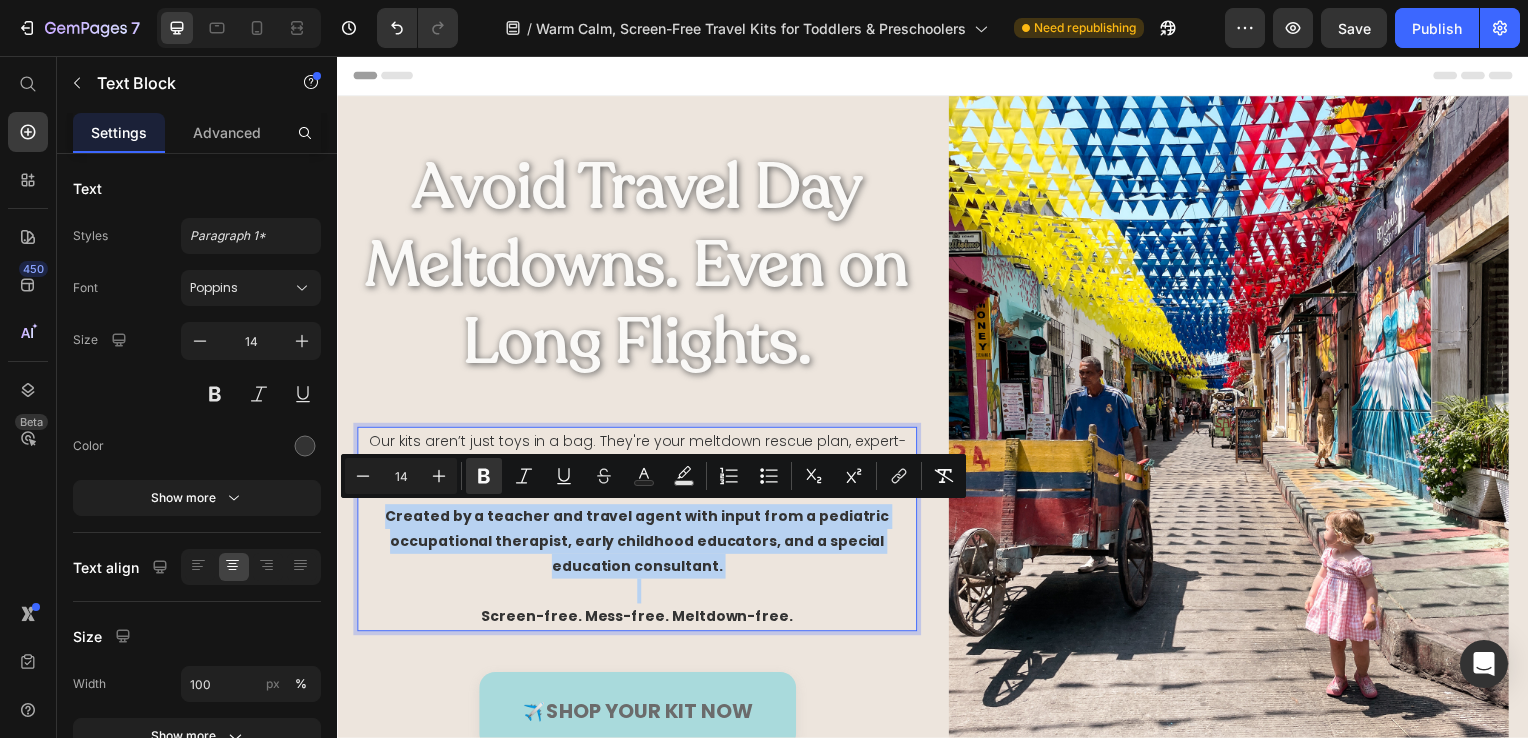 drag, startPoint x: 398, startPoint y: 515, endPoint x: 710, endPoint y: 602, distance: 323.90277 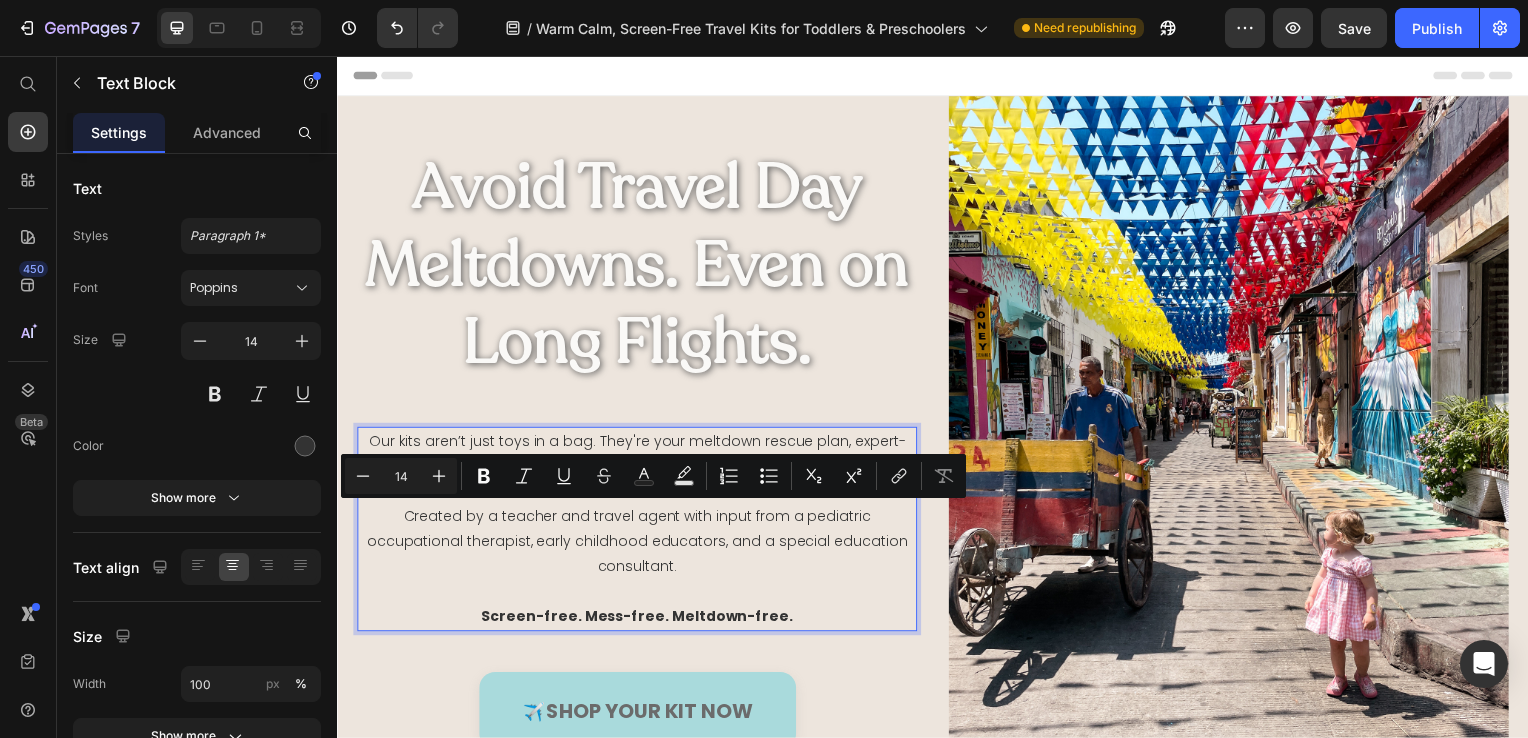 click at bounding box center [639, 595] 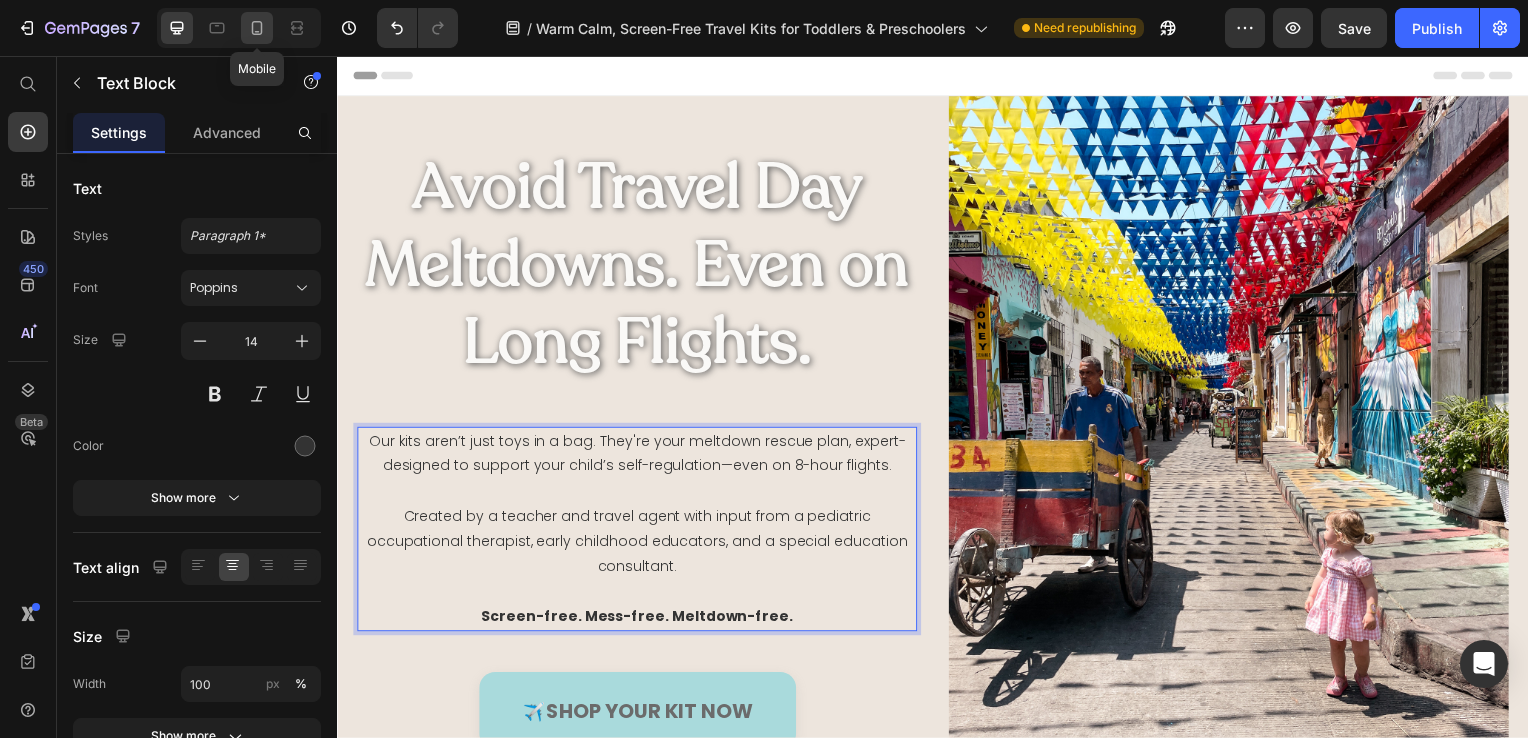 click 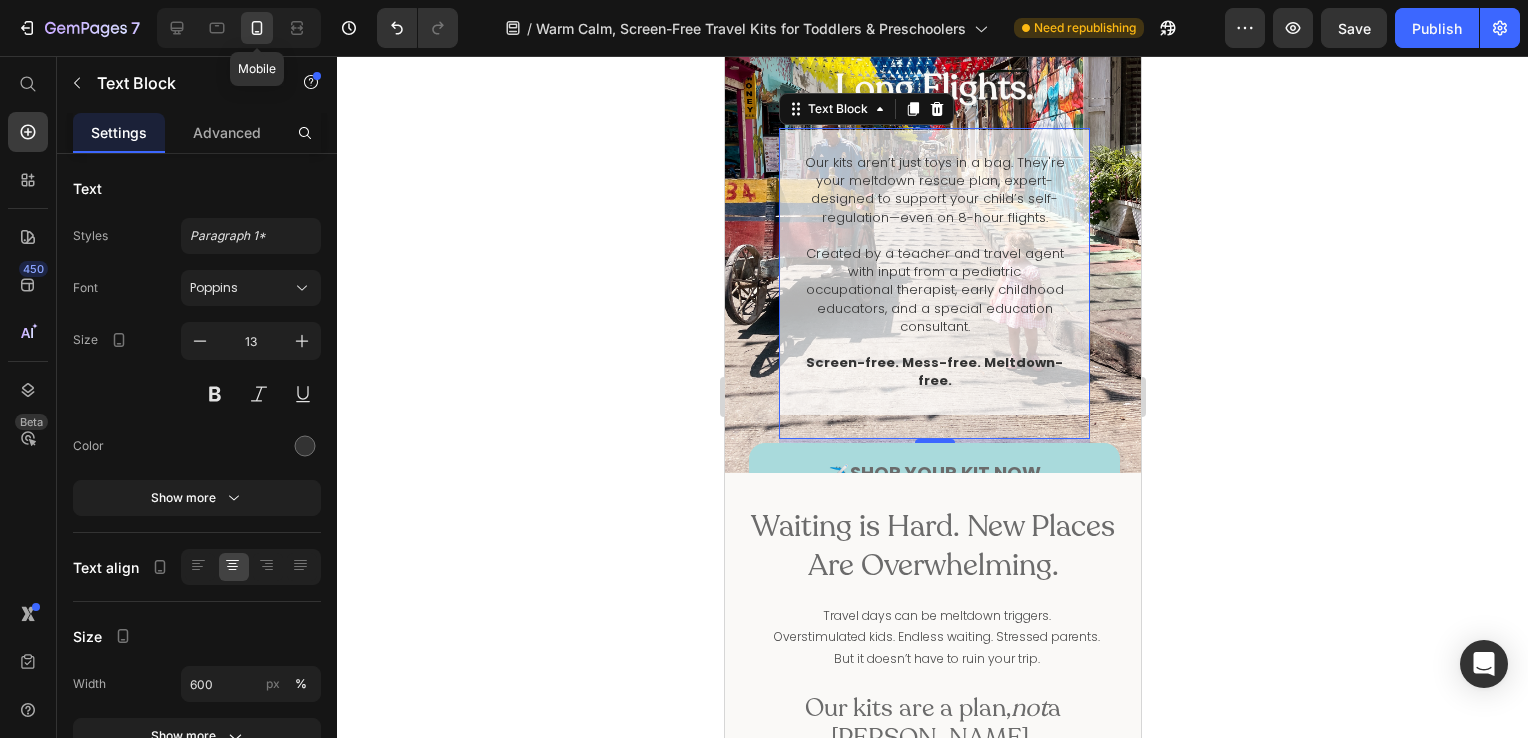 scroll, scrollTop: 180, scrollLeft: 0, axis: vertical 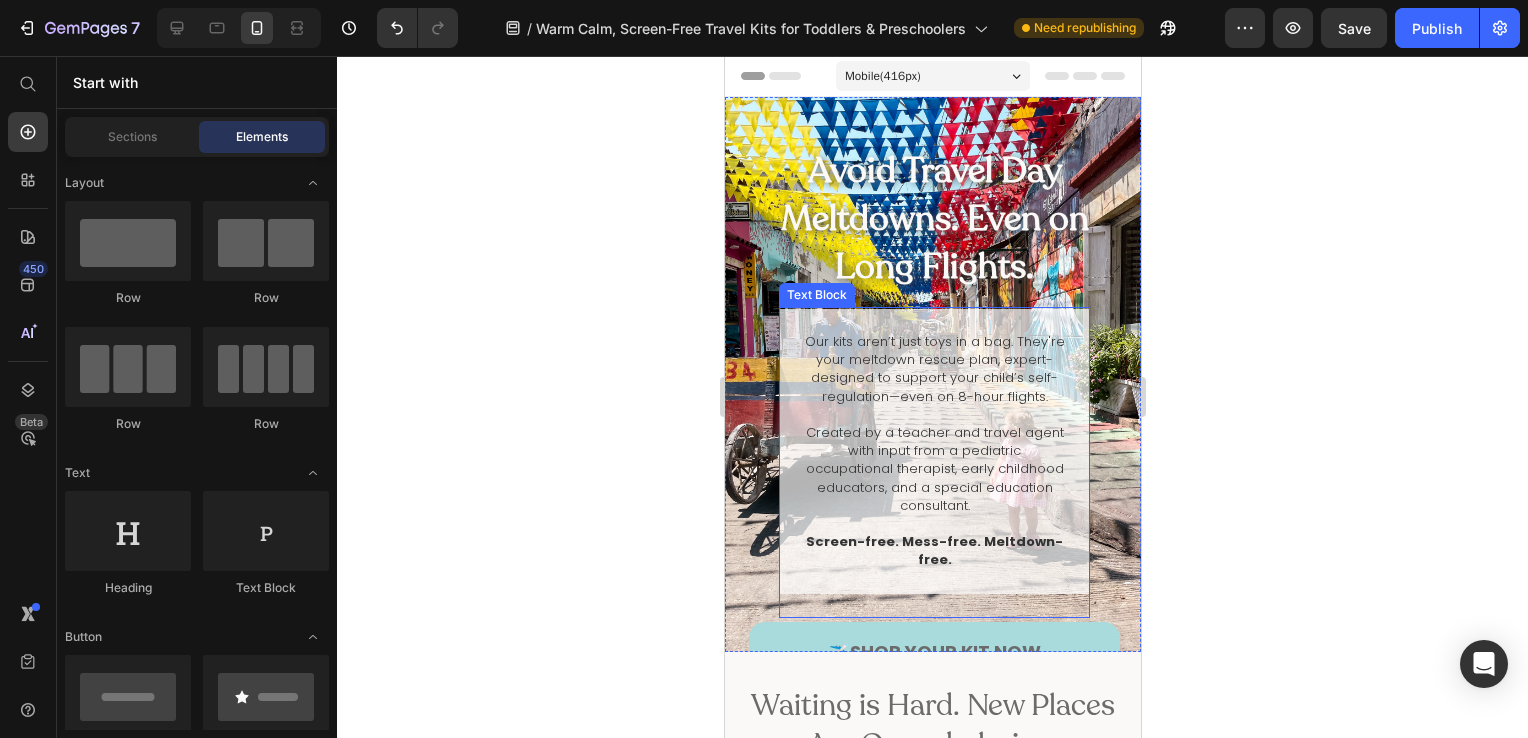 click on "Our kits aren’t just toys in a bag. They're your meltdown rescue plan, expert-designed to support your child’s self-regulation—even on 8-hour flights." at bounding box center (933, 369) 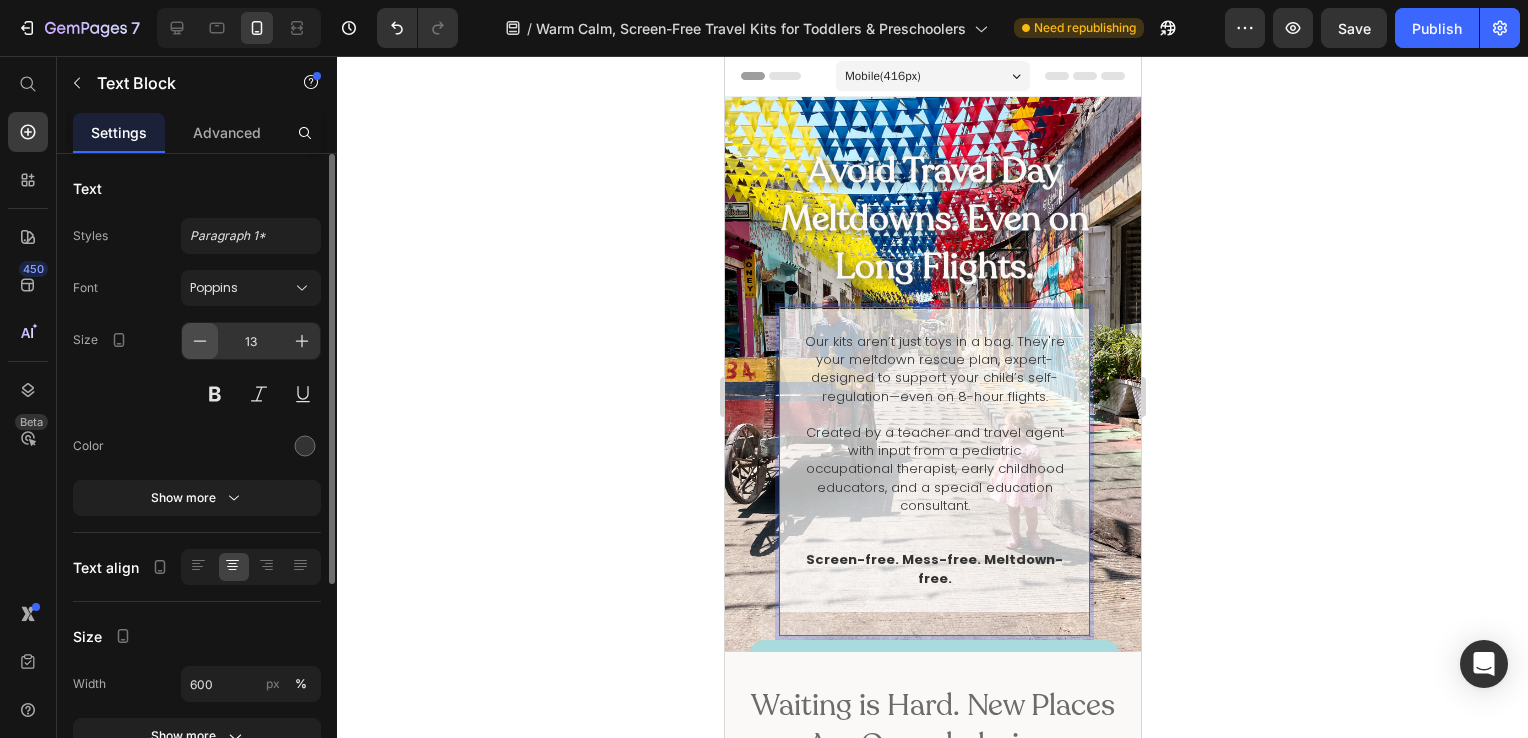 click at bounding box center [200, 341] 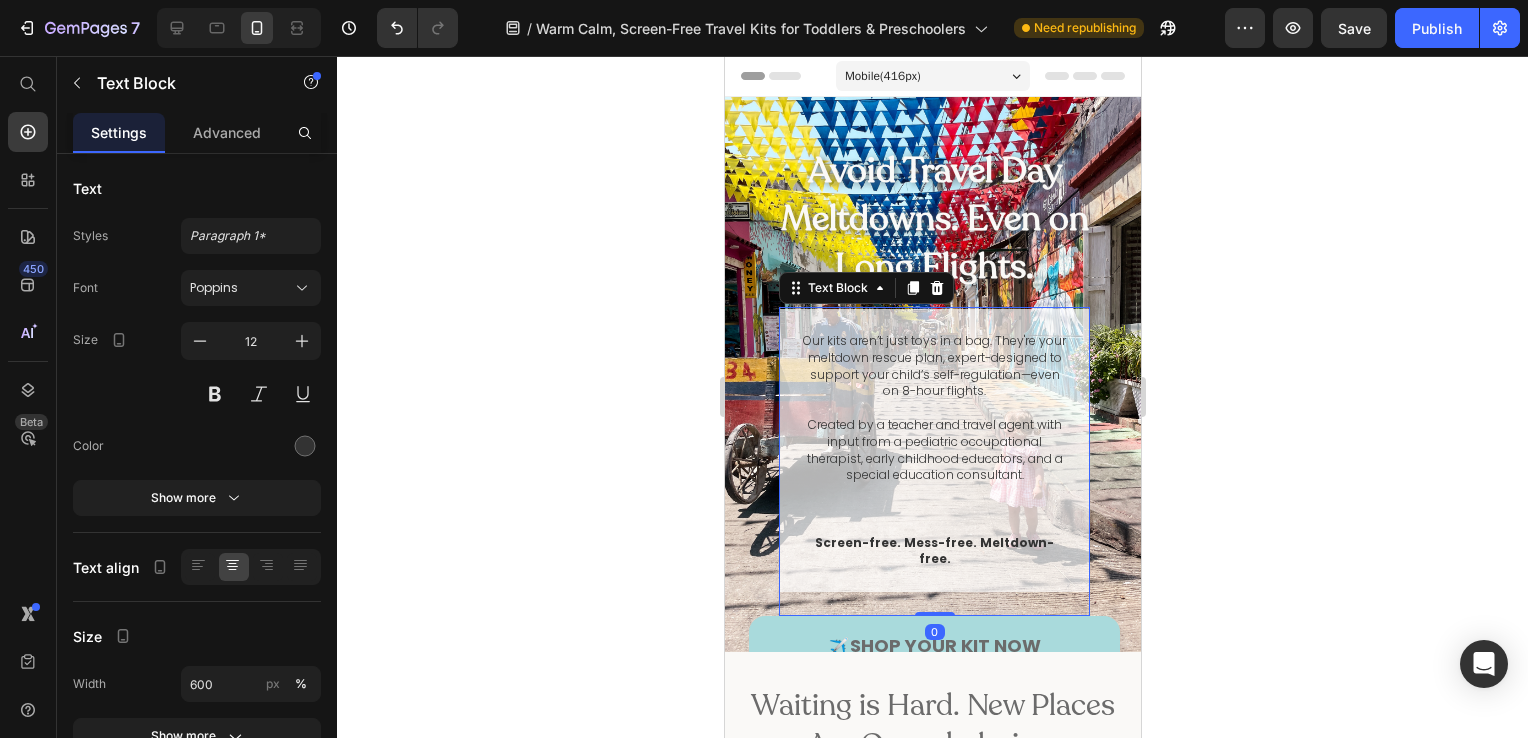 drag, startPoint x: 917, startPoint y: 600, endPoint x: 917, endPoint y: 577, distance: 23 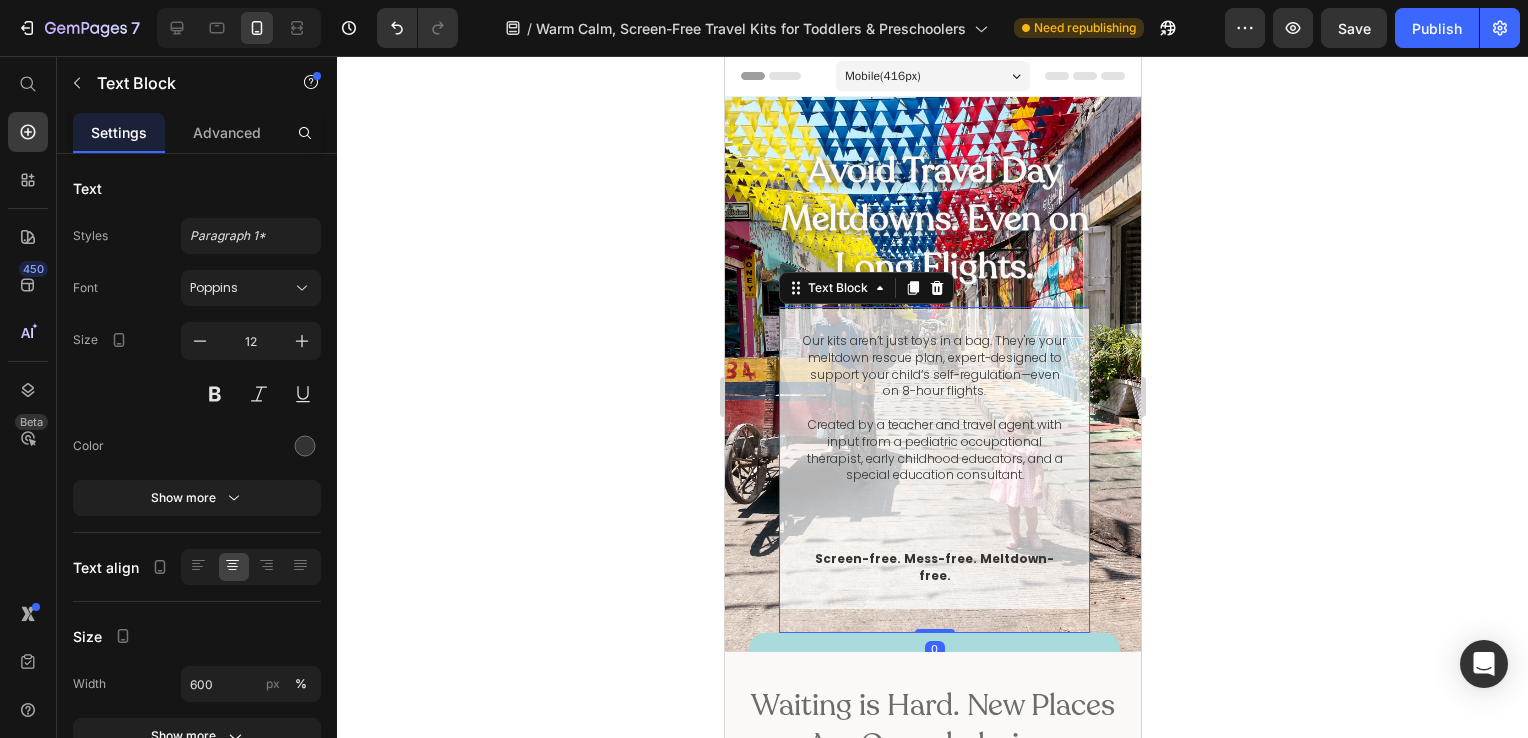 click at bounding box center (933, 517) 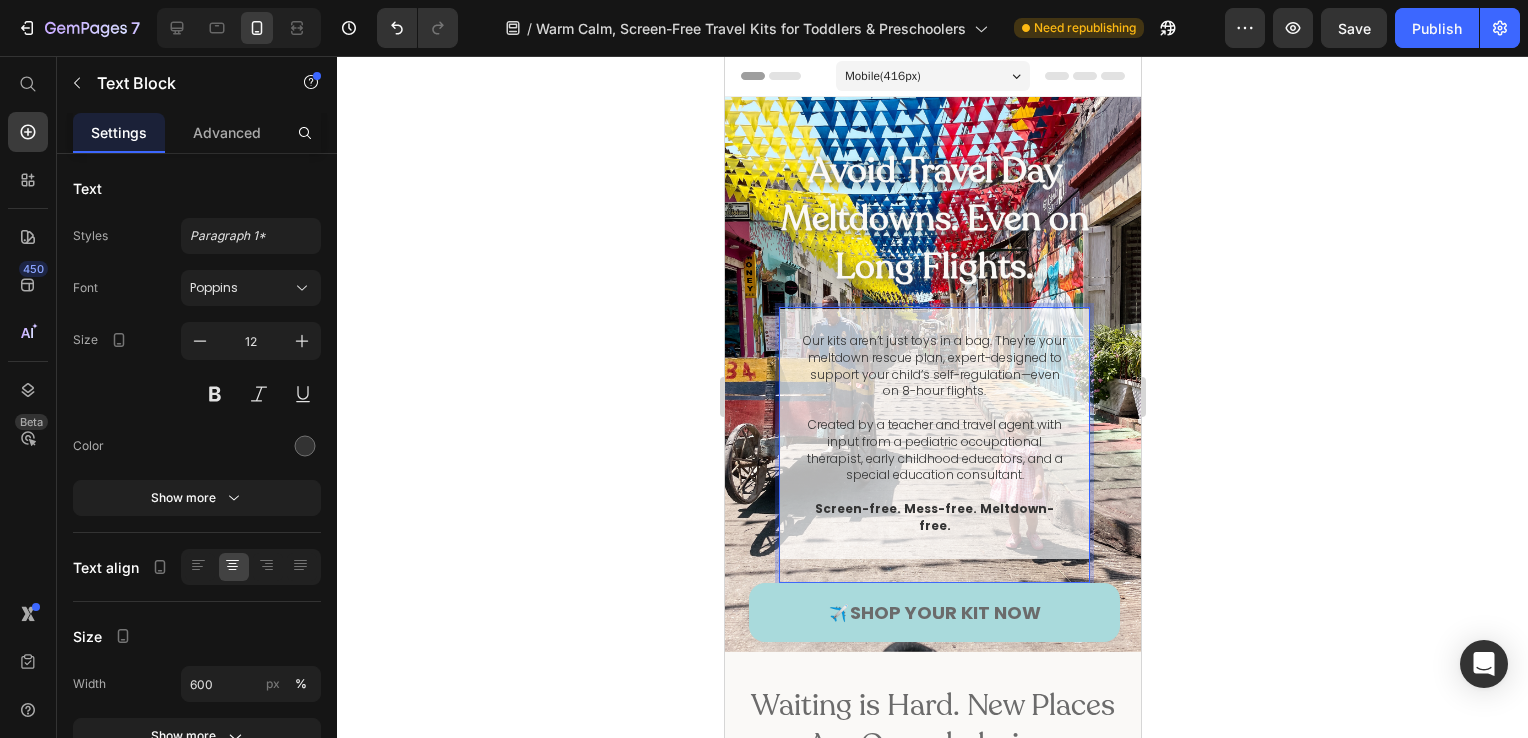 click 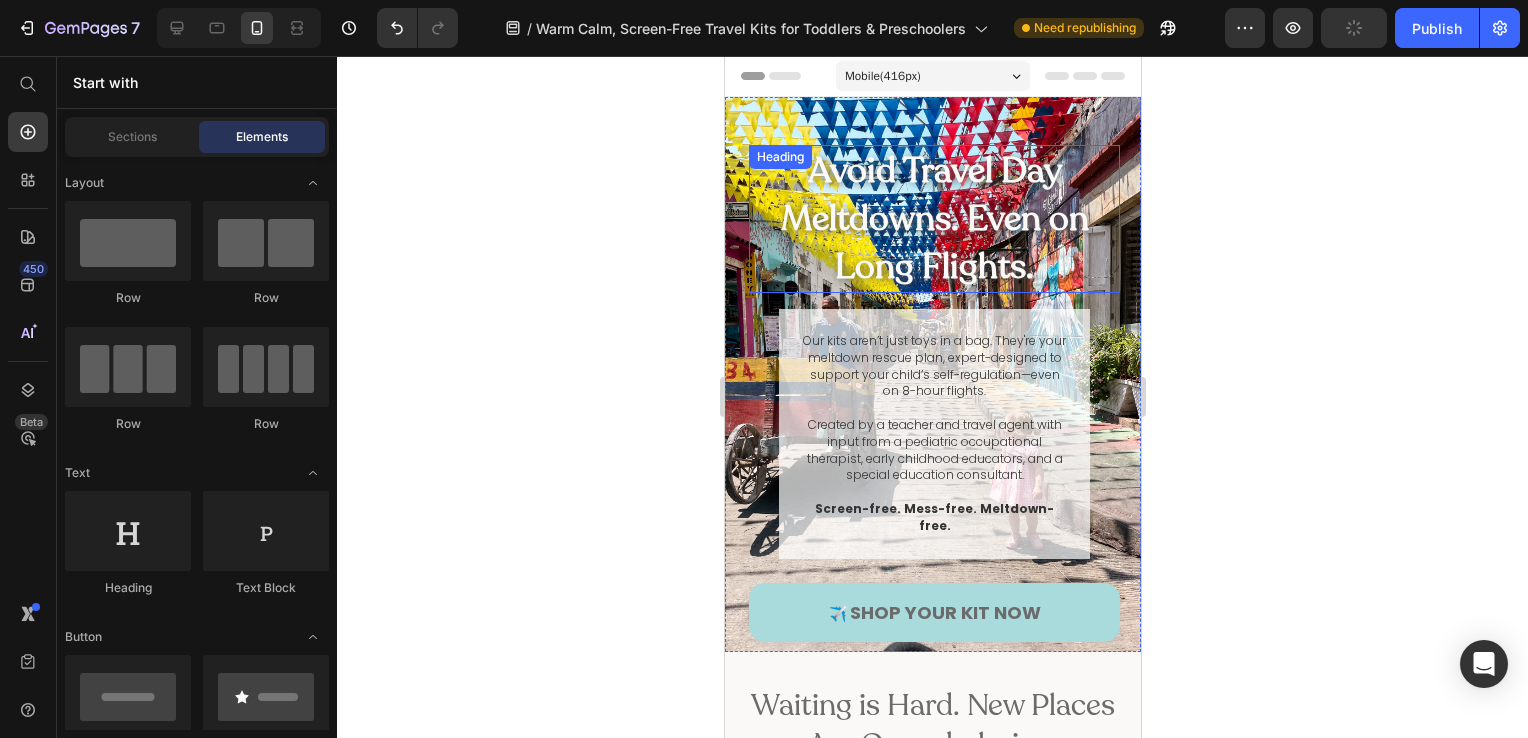 click on "Avoid Travel Day Meltdowns. Even on Long Flights." at bounding box center [933, 219] 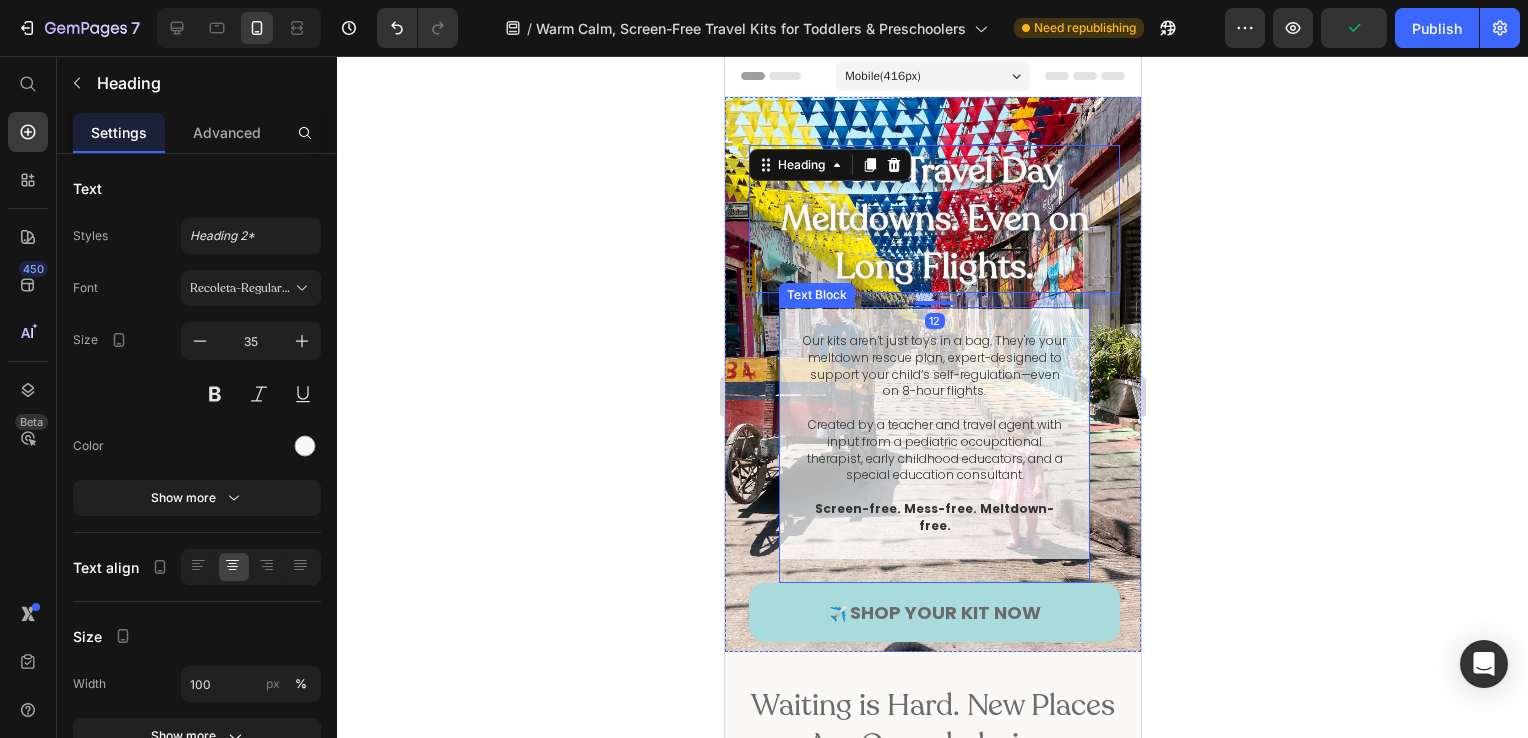 click on "Our kits aren’t just toys in a bag. They're your meltdown rescue plan, expert-designed to support your child’s self-regulation—even on 8-hour flights." at bounding box center (933, 366) 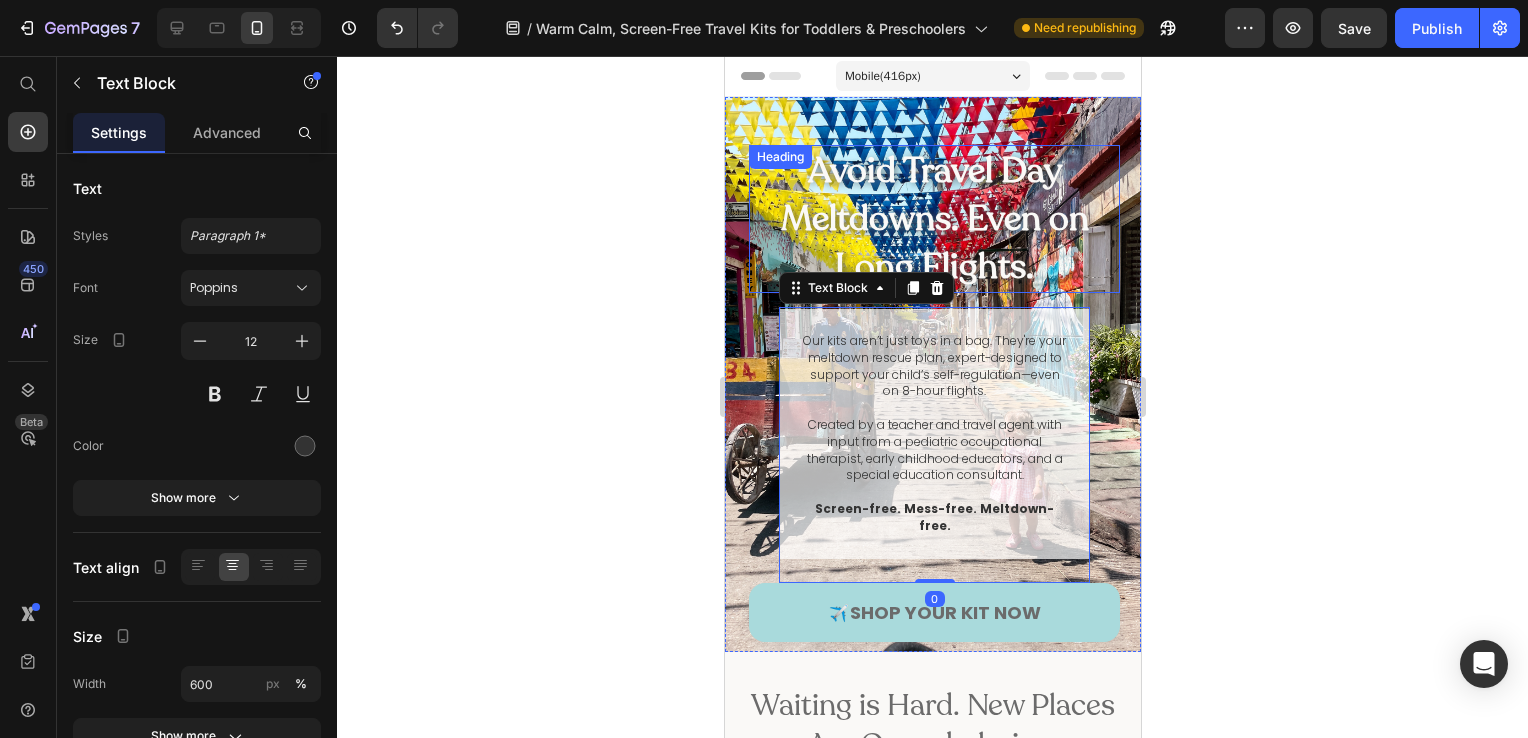 click on "Avoid Travel Day Meltdowns. Even on Long Flights." at bounding box center [933, 219] 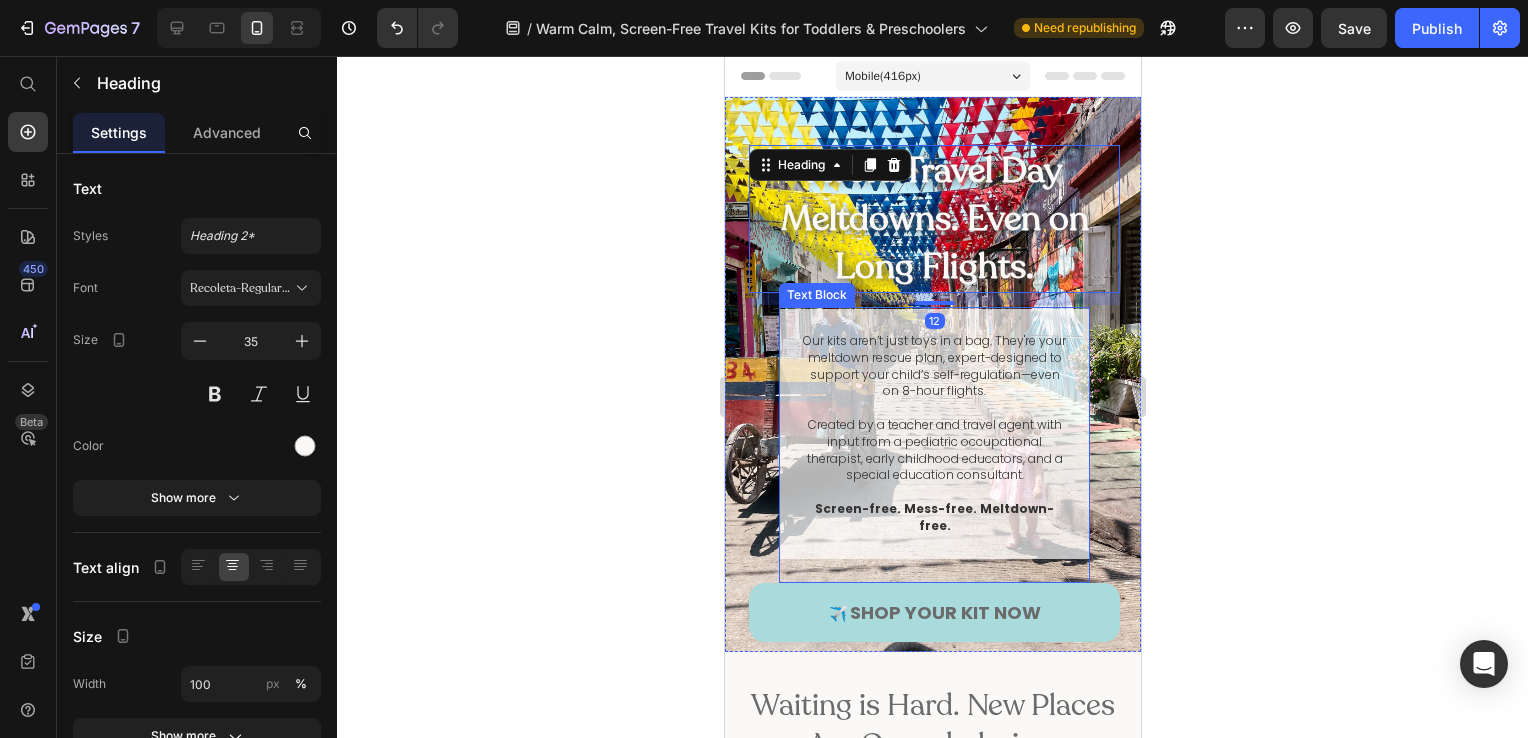 click at bounding box center (933, 492) 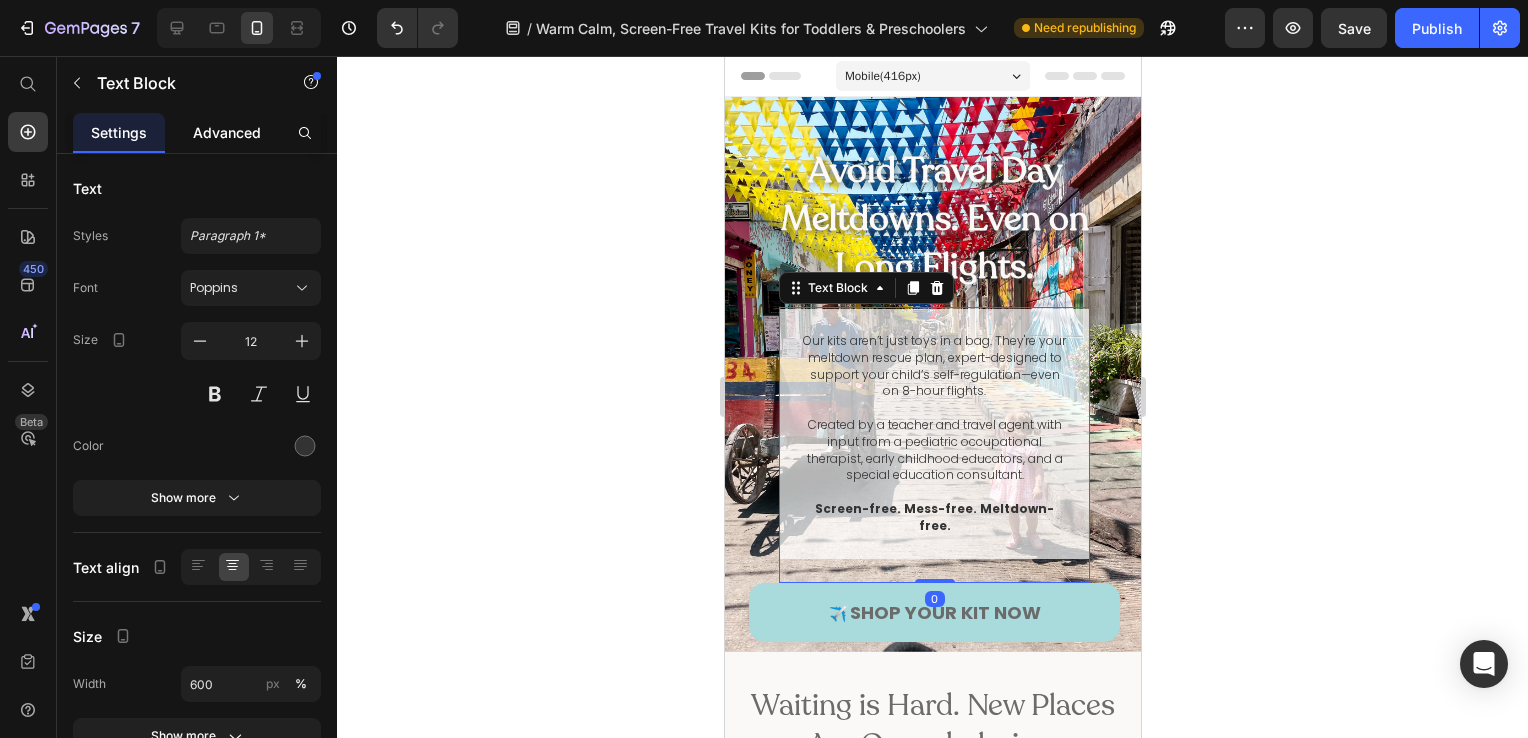 click on "Advanced" at bounding box center [227, 132] 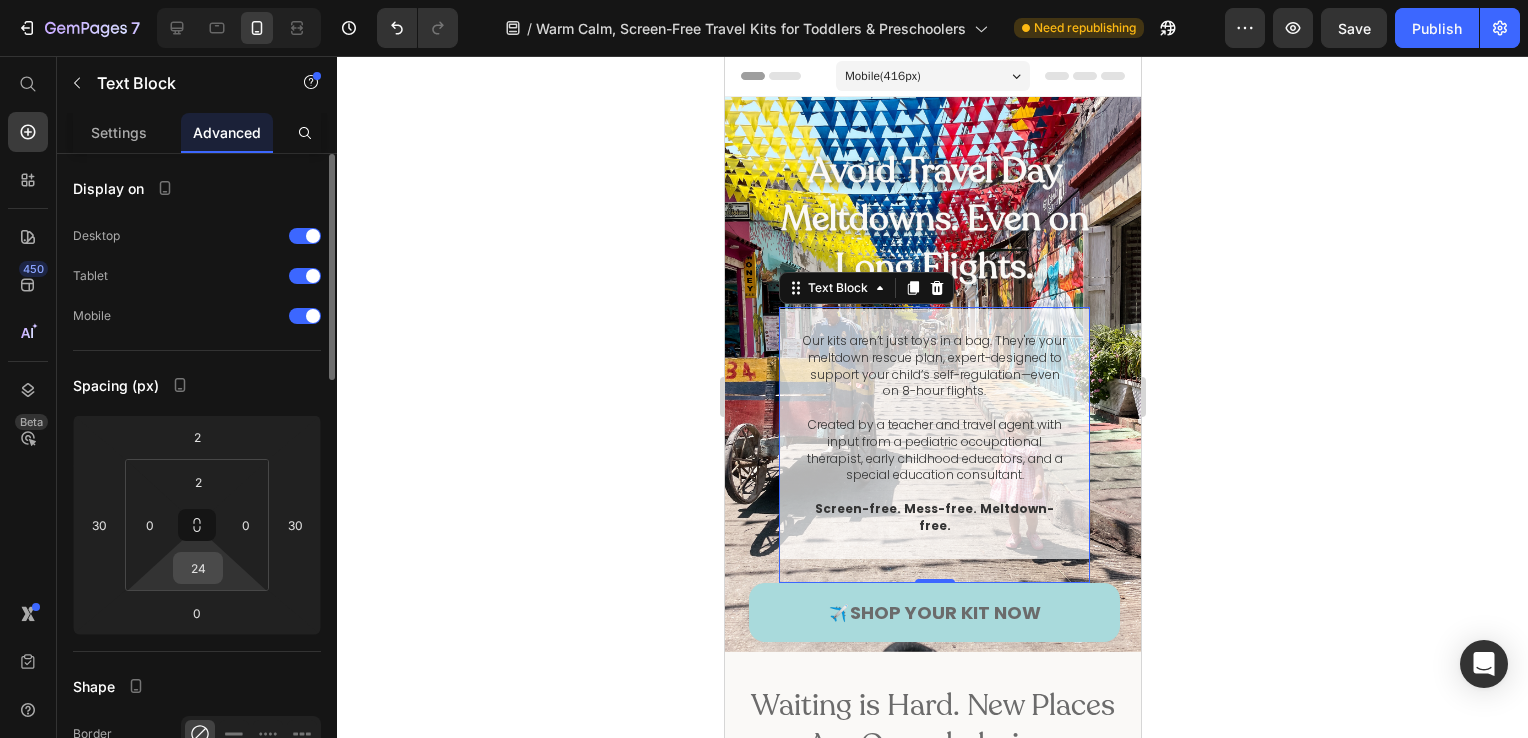 click on "24" at bounding box center (198, 568) 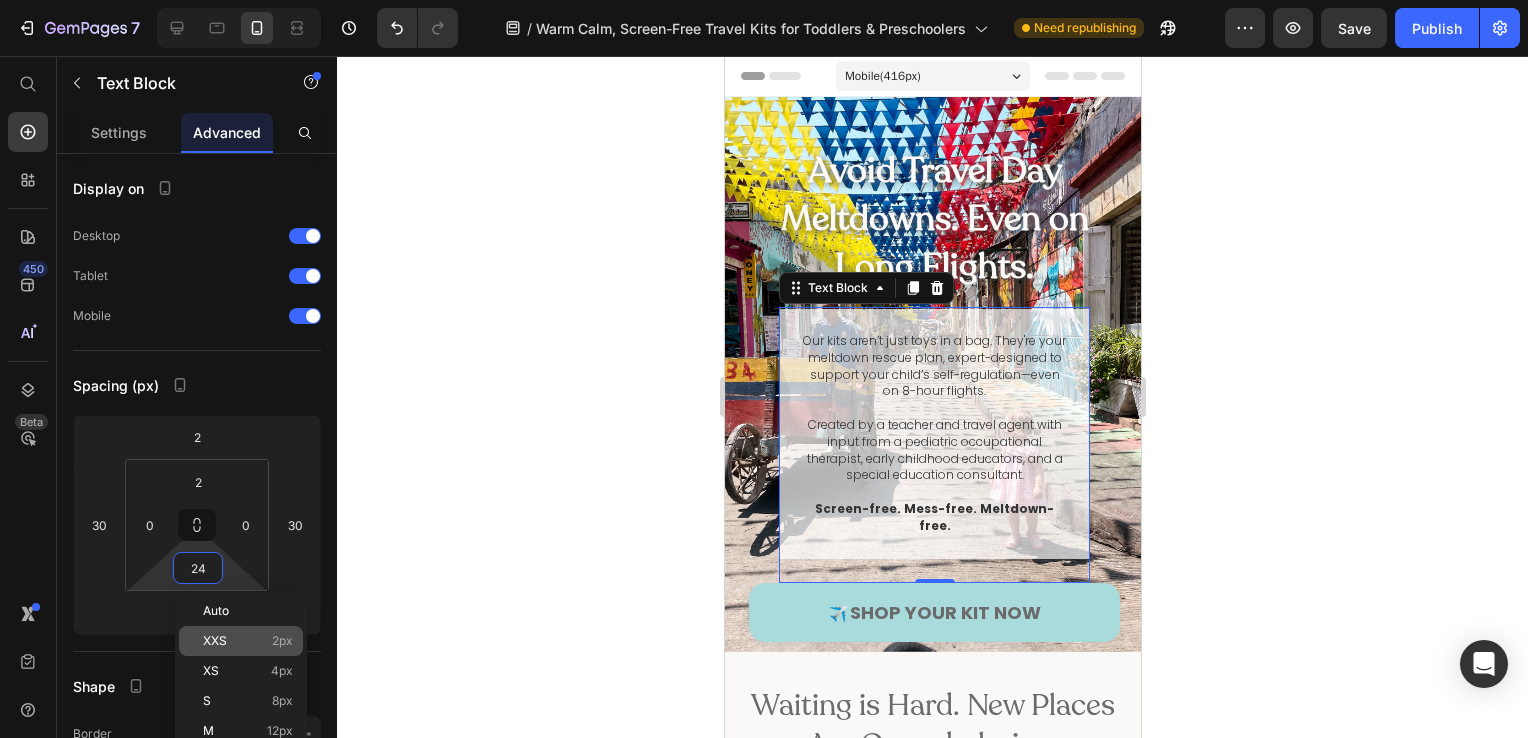 click on "XXS" at bounding box center (215, 641) 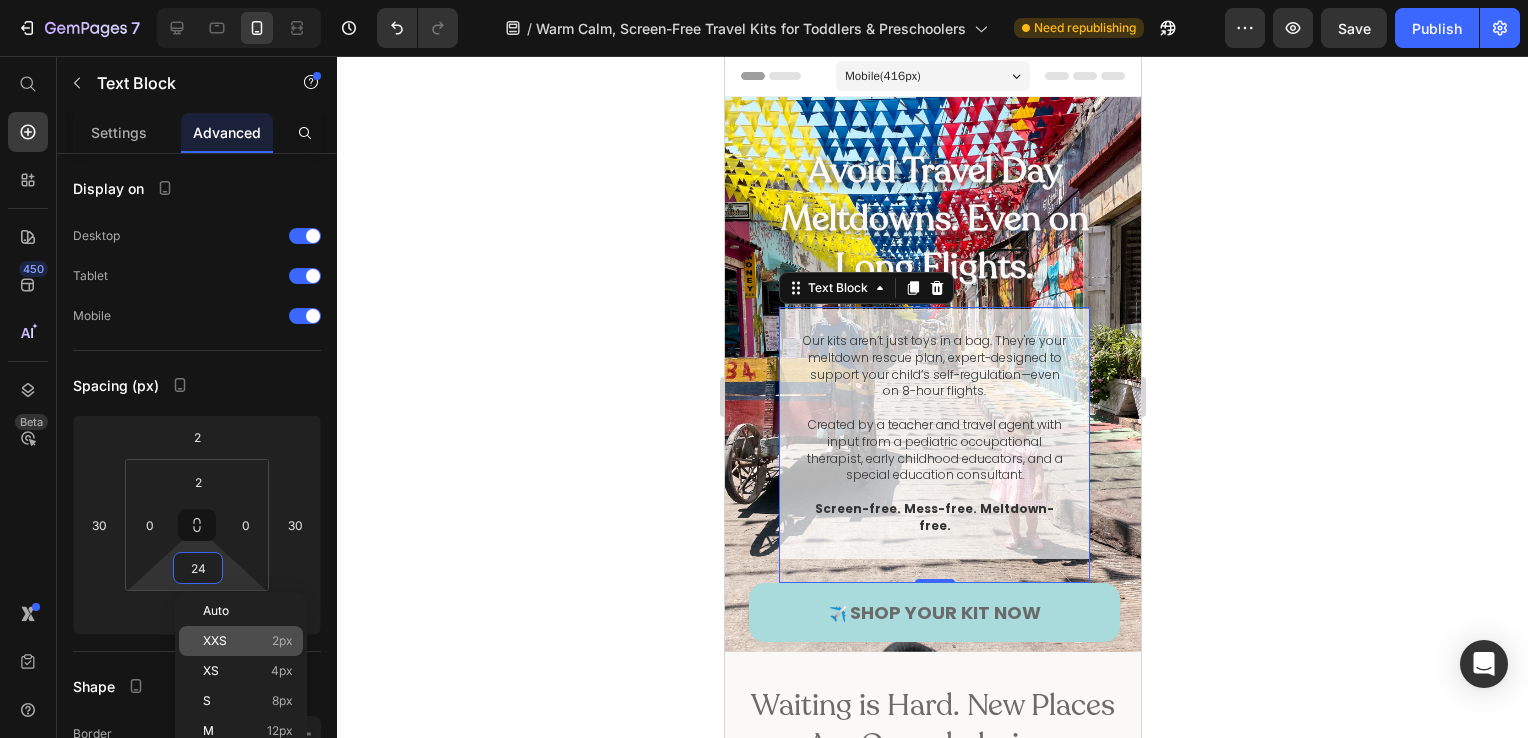 type on "2" 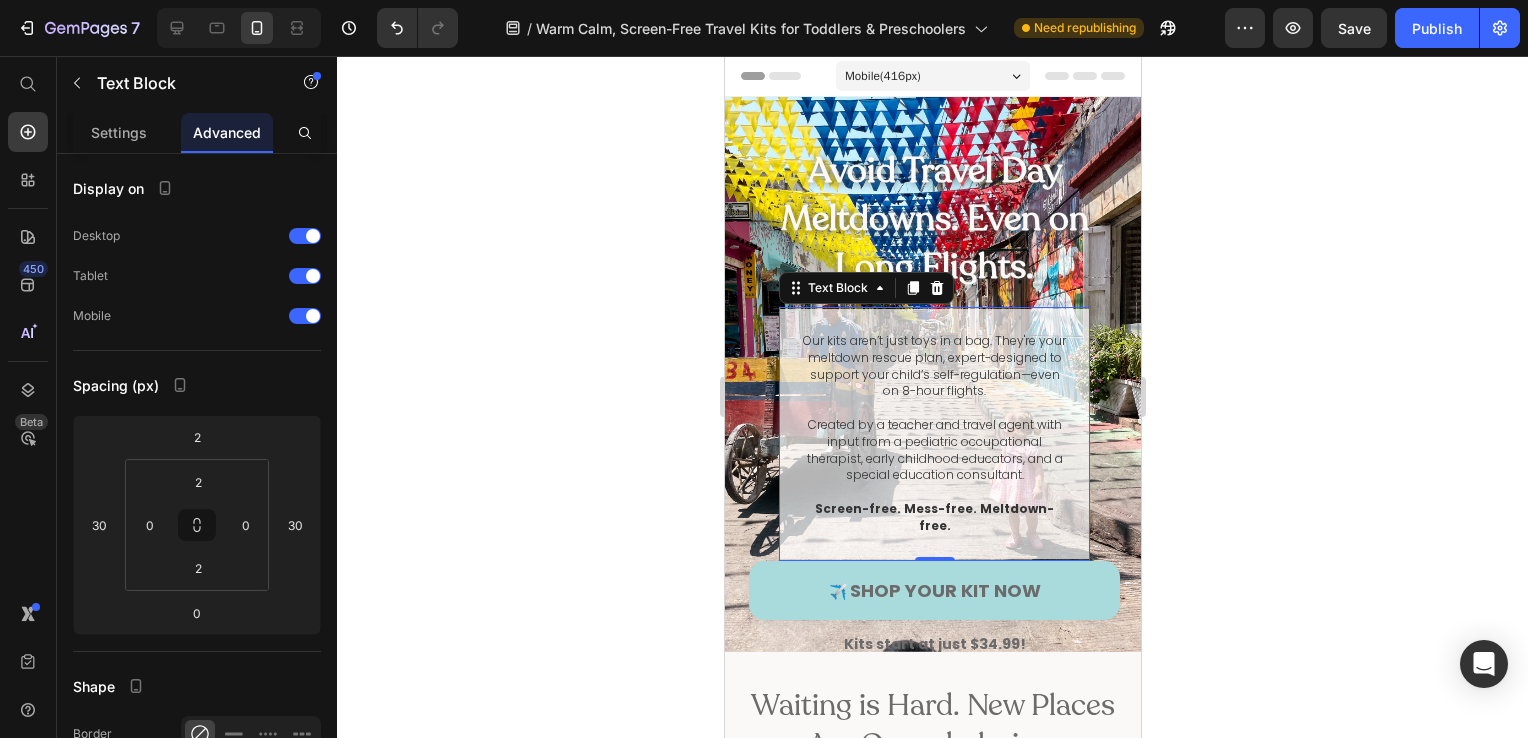 click 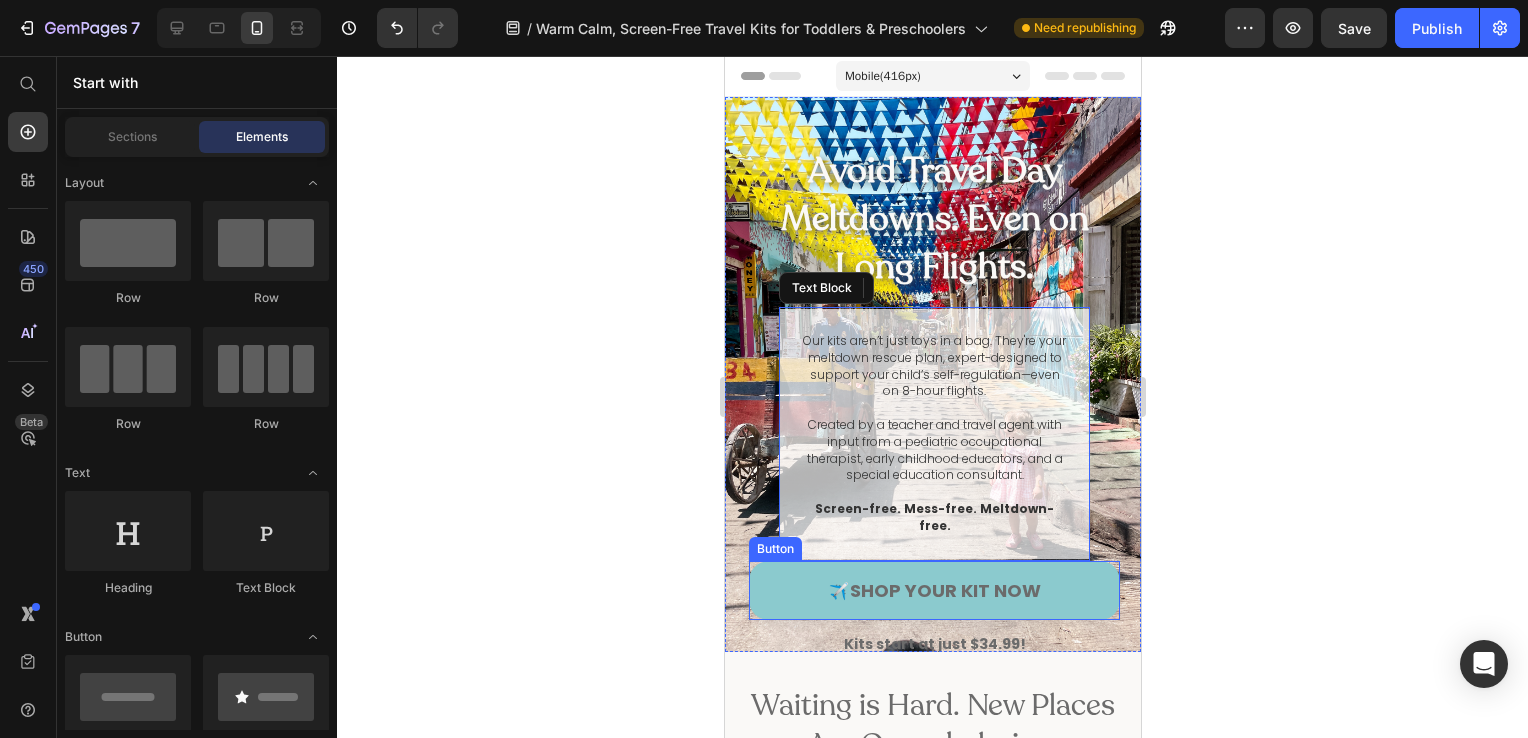click on "✈️  Shop Your kit now" at bounding box center (933, 590) 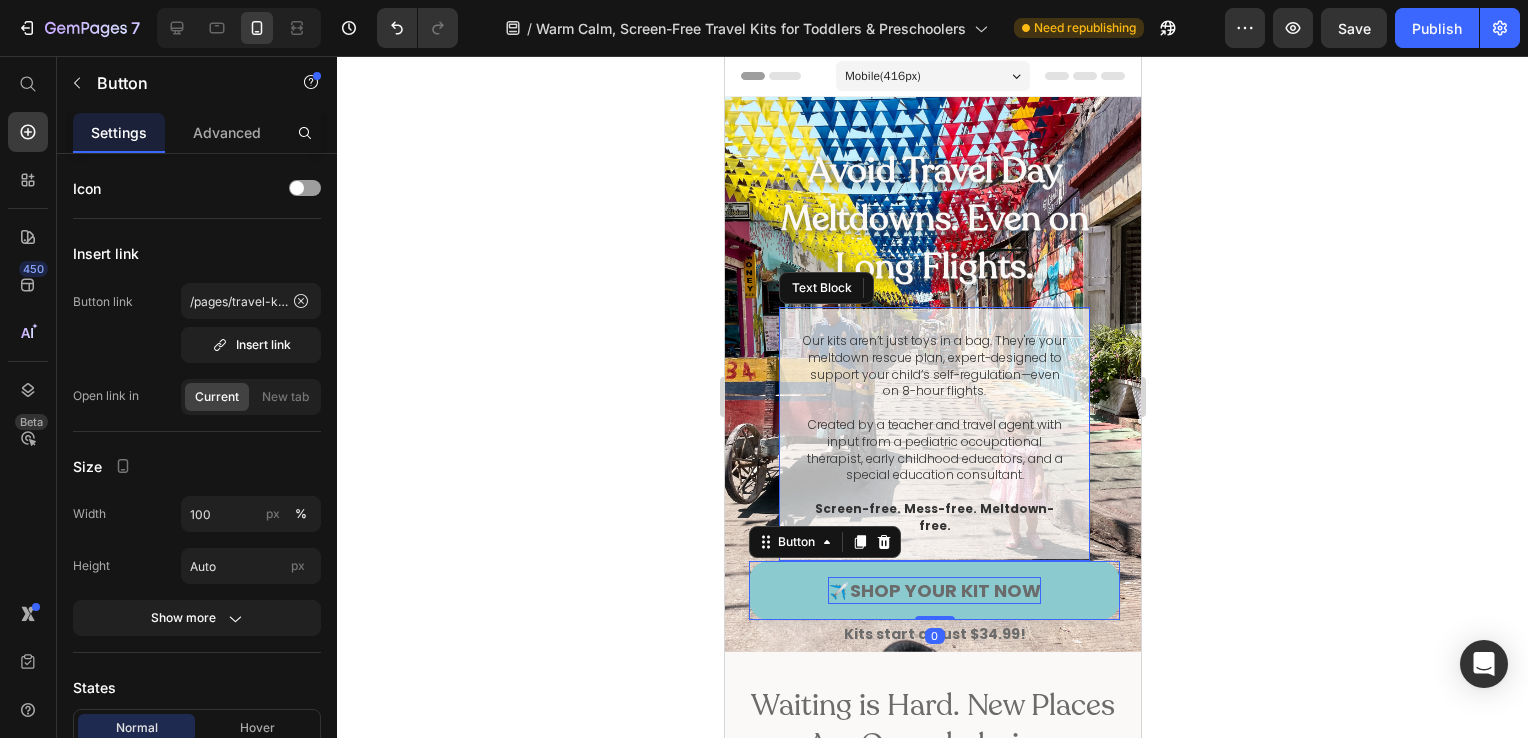 drag, startPoint x: 935, startPoint y: 610, endPoint x: 928, endPoint y: 578, distance: 32.75668 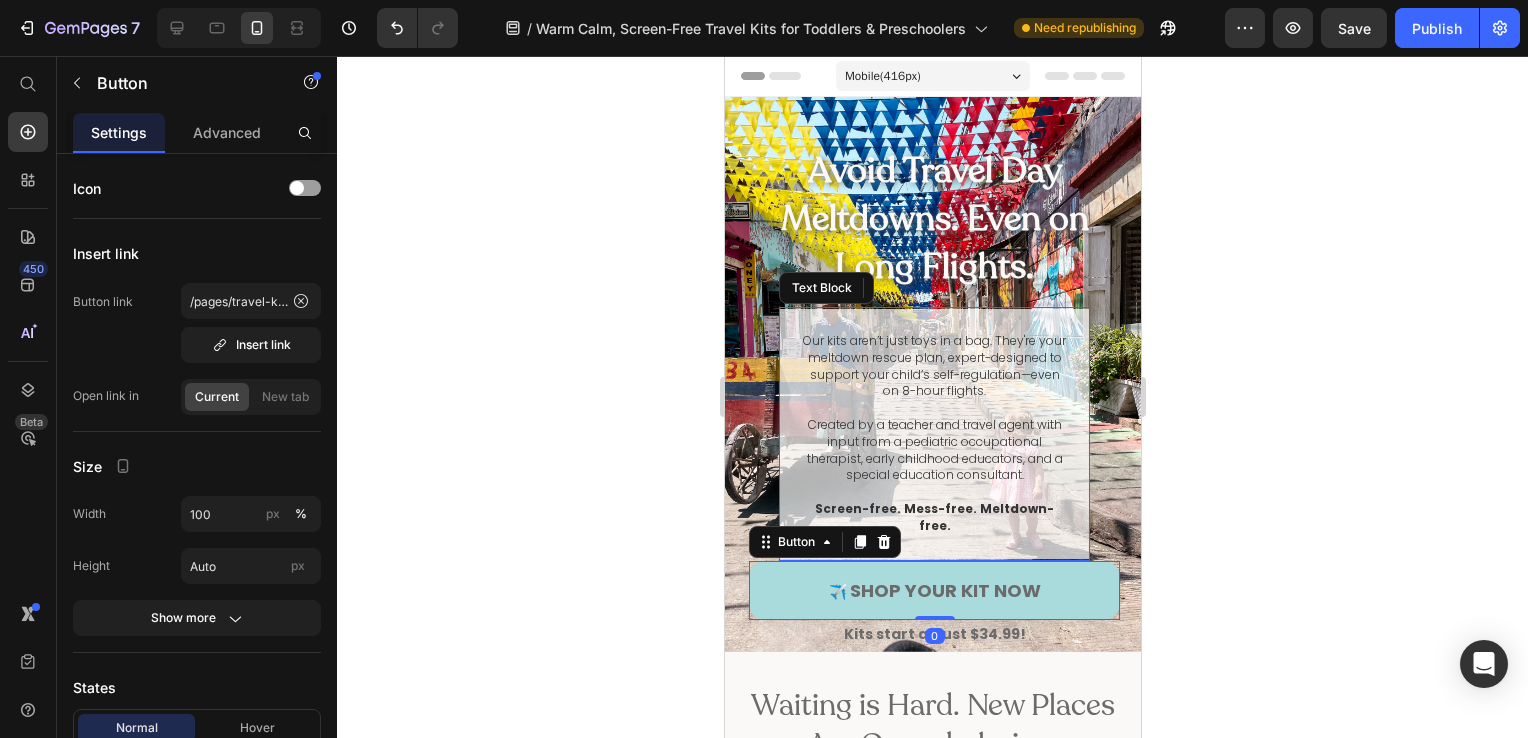 click 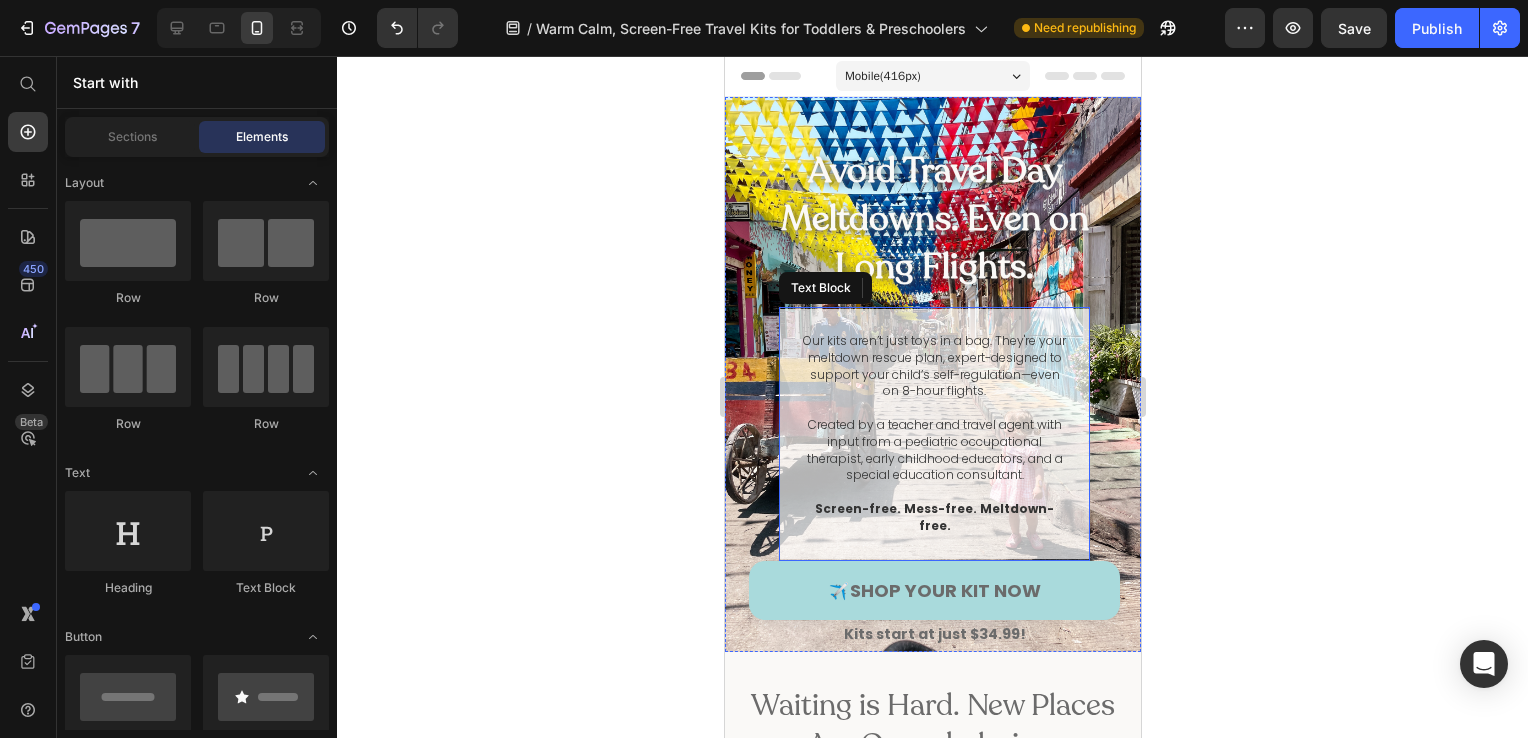click on "Our kits aren’t just toys in a bag. They're your meltdown rescue plan, expert-designed to support your child’s self-regulation—even on 8-hour flights." at bounding box center [933, 366] 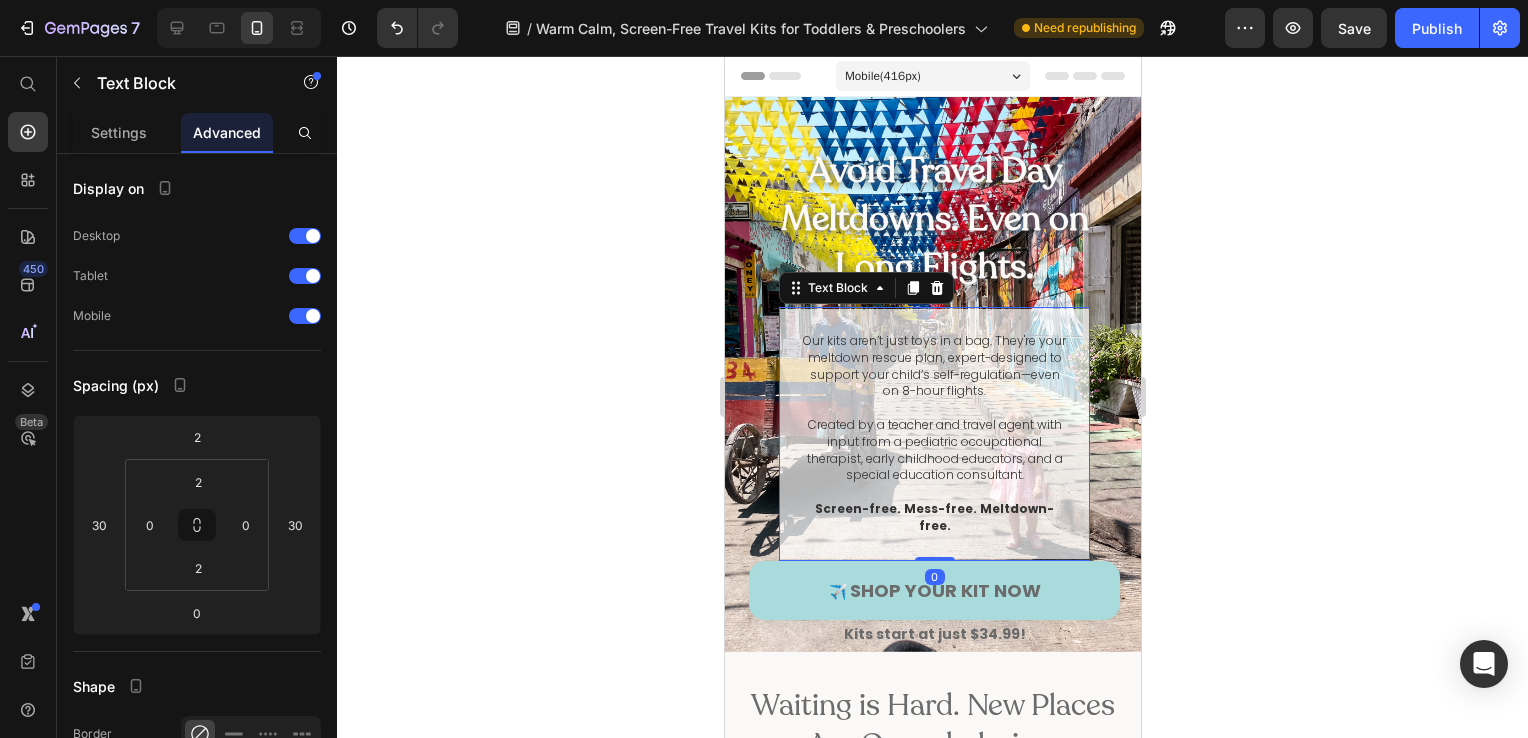 click on "Our kits aren’t just toys in a bag. They're your meltdown rescue plan, expert-designed to support your child’s self-regulation—even on 8-hour flights. Created by a teacher and travel agent with input from a pediatric occupational therapist, early childhood educators, and a special education consultant. Screen-free. Mess-free. Meltdown-free." at bounding box center [933, 434] 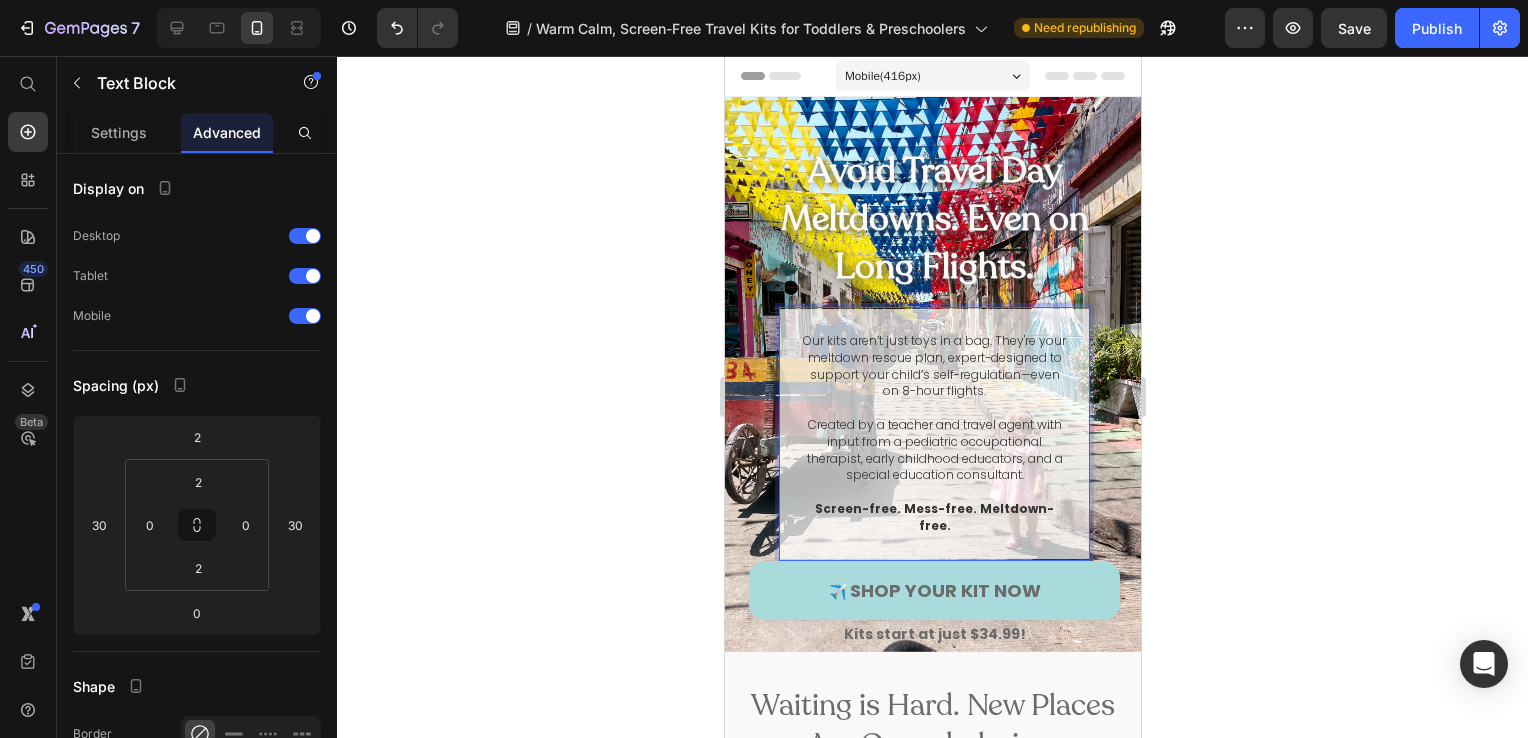click on "Our kits aren’t just toys in a bag. They're your meltdown rescue plan, expert-designed to support your child’s self-regulation—even on 8-hour flights. Created by a teacher and travel agent with input from a pediatric occupational therapist, early childhood educators, and a special education consultant. Screen-free. Mess-free. Meltdown-free." at bounding box center (933, 434) 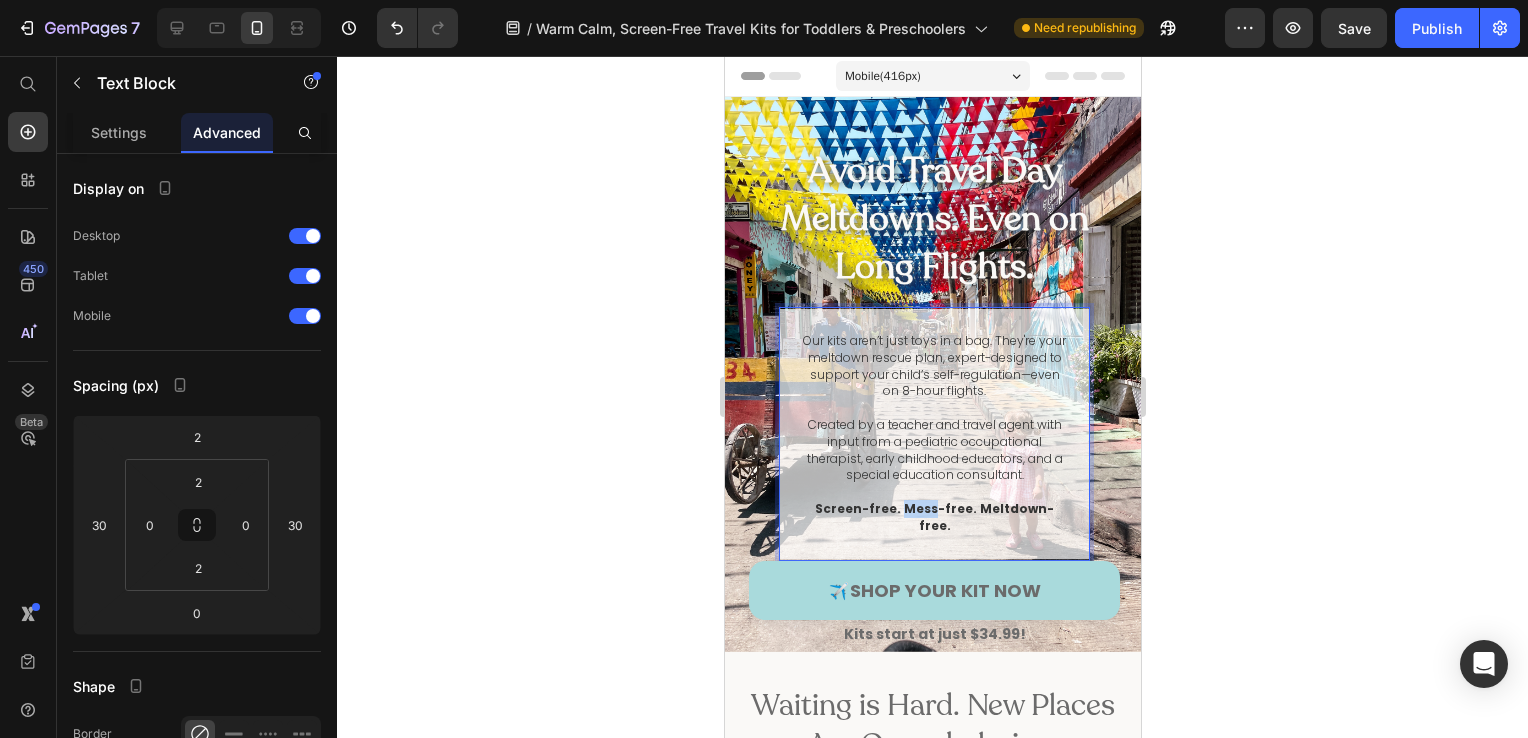 click on "Our kits aren’t just toys in a bag. They're your meltdown rescue plan, expert-designed to support your child’s self-regulation—even on 8-hour flights. Created by a teacher and travel agent with input from a pediatric occupational therapist, early childhood educators, and a special education consultant. Screen-free. Mess-free. Meltdown-free." at bounding box center (933, 434) 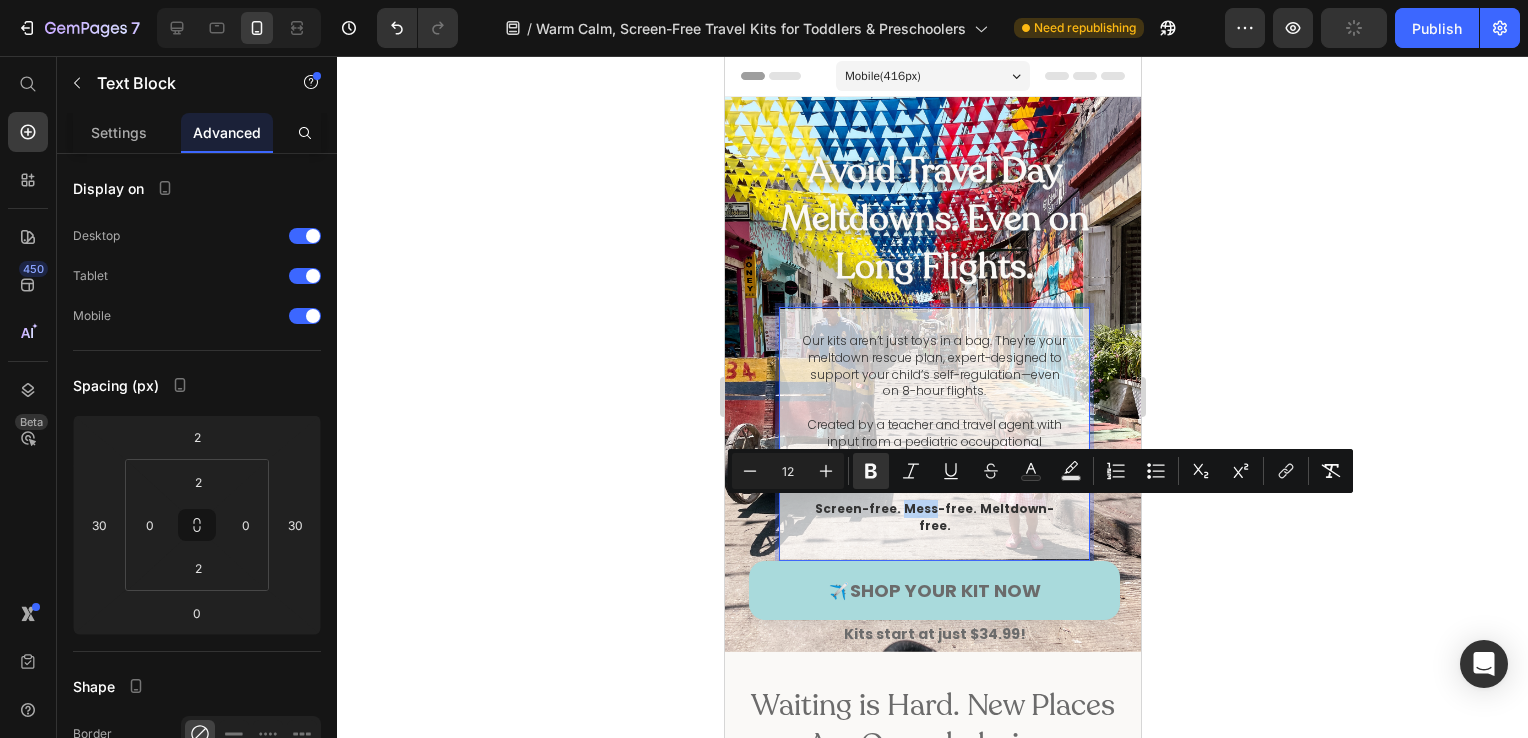 click on "Our kits aren’t just toys in a bag. They're your meltdown rescue plan, expert-designed to support your child’s self-regulation—even on 8-hour flights. Created by a teacher and travel agent with input from a pediatric occupational therapist, early childhood educators, and a special education consultant. Screen-free. Mess-free. Meltdown-free." at bounding box center [933, 434] 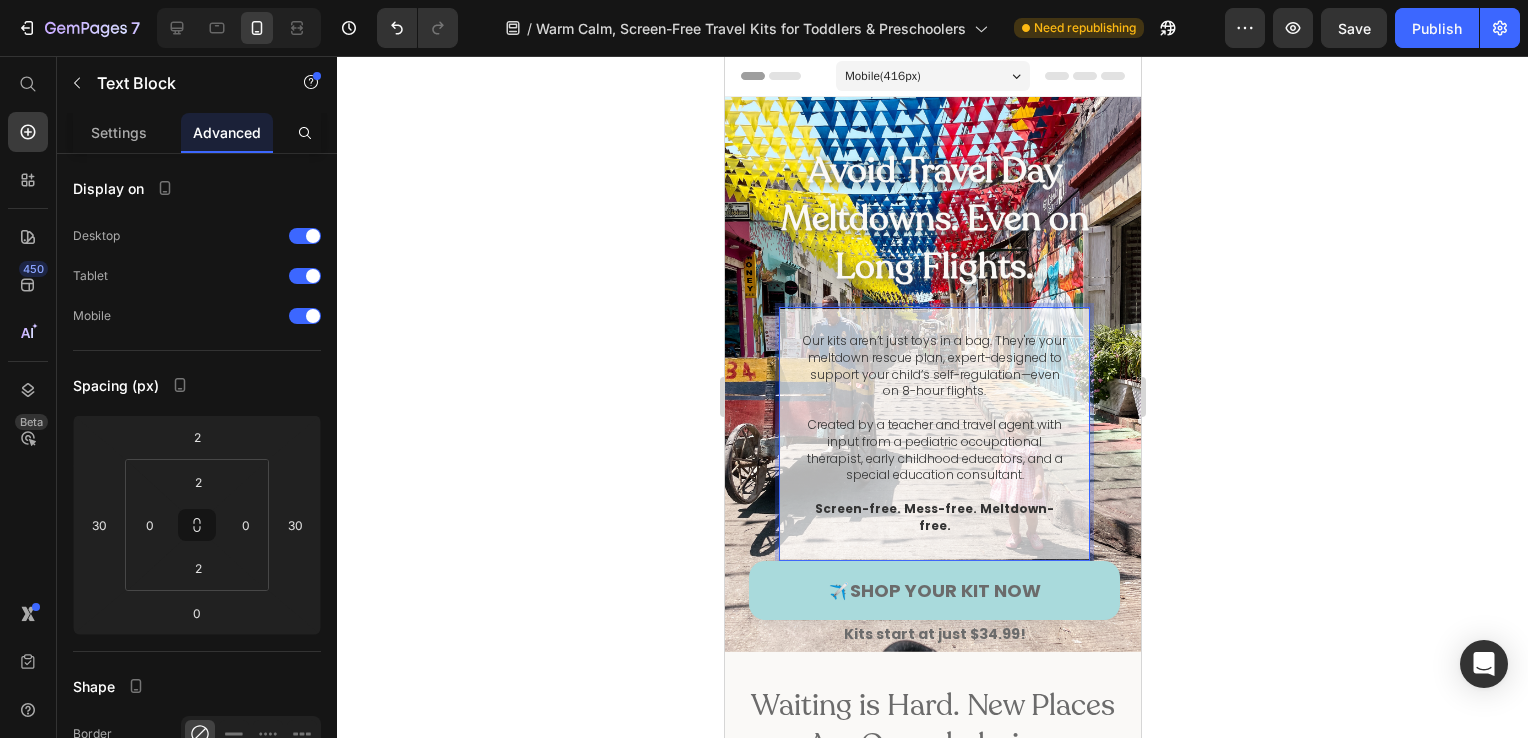 click on "Our kits aren’t just toys in a bag. They're your meltdown rescue plan, expert-designed to support your child’s self-regulation—even on 8-hour flights." at bounding box center (933, 366) 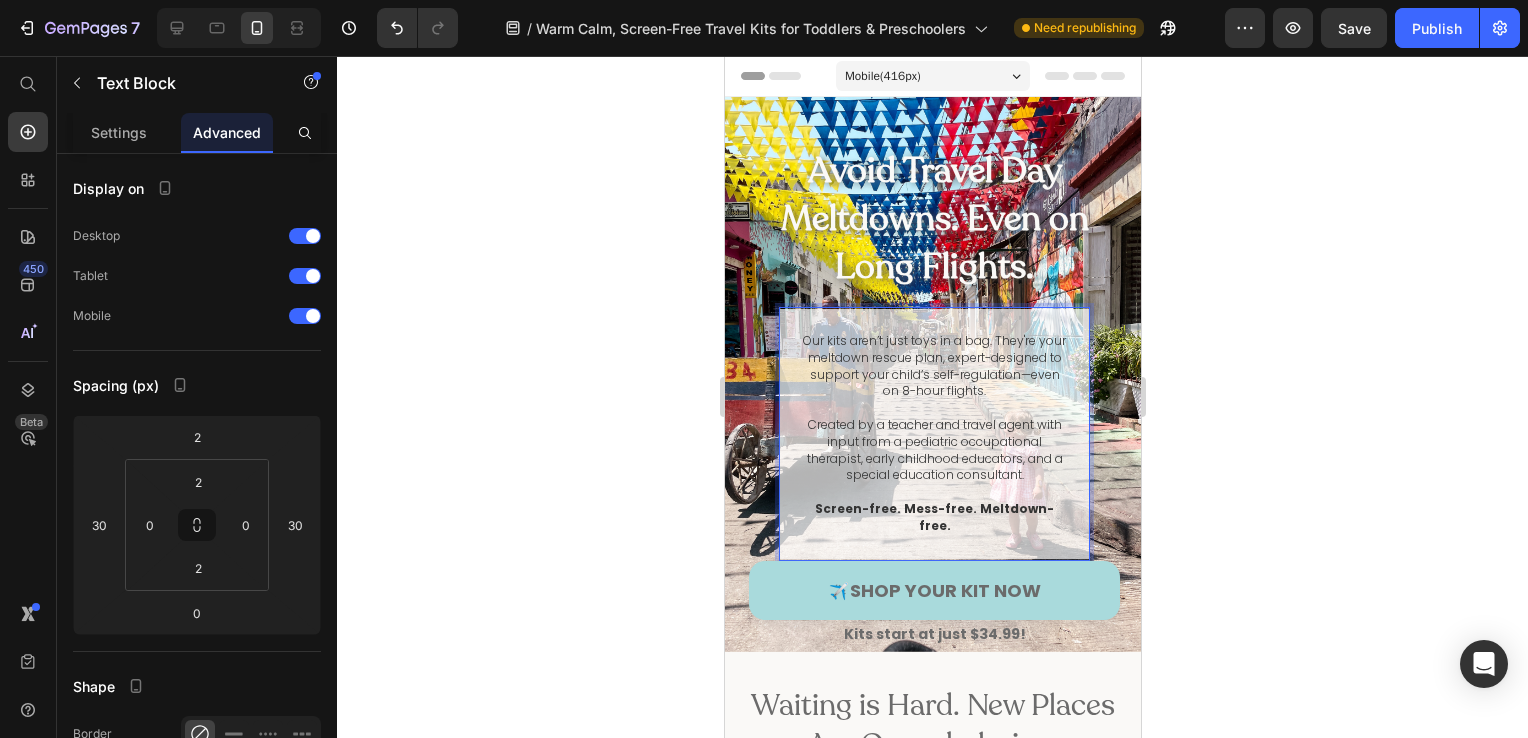 click on "Our kits aren’t just toys in a bag. They're your meltdown rescue plan, expert-designed to support your child’s self-regulation—even on 8-hour flights." at bounding box center [933, 366] 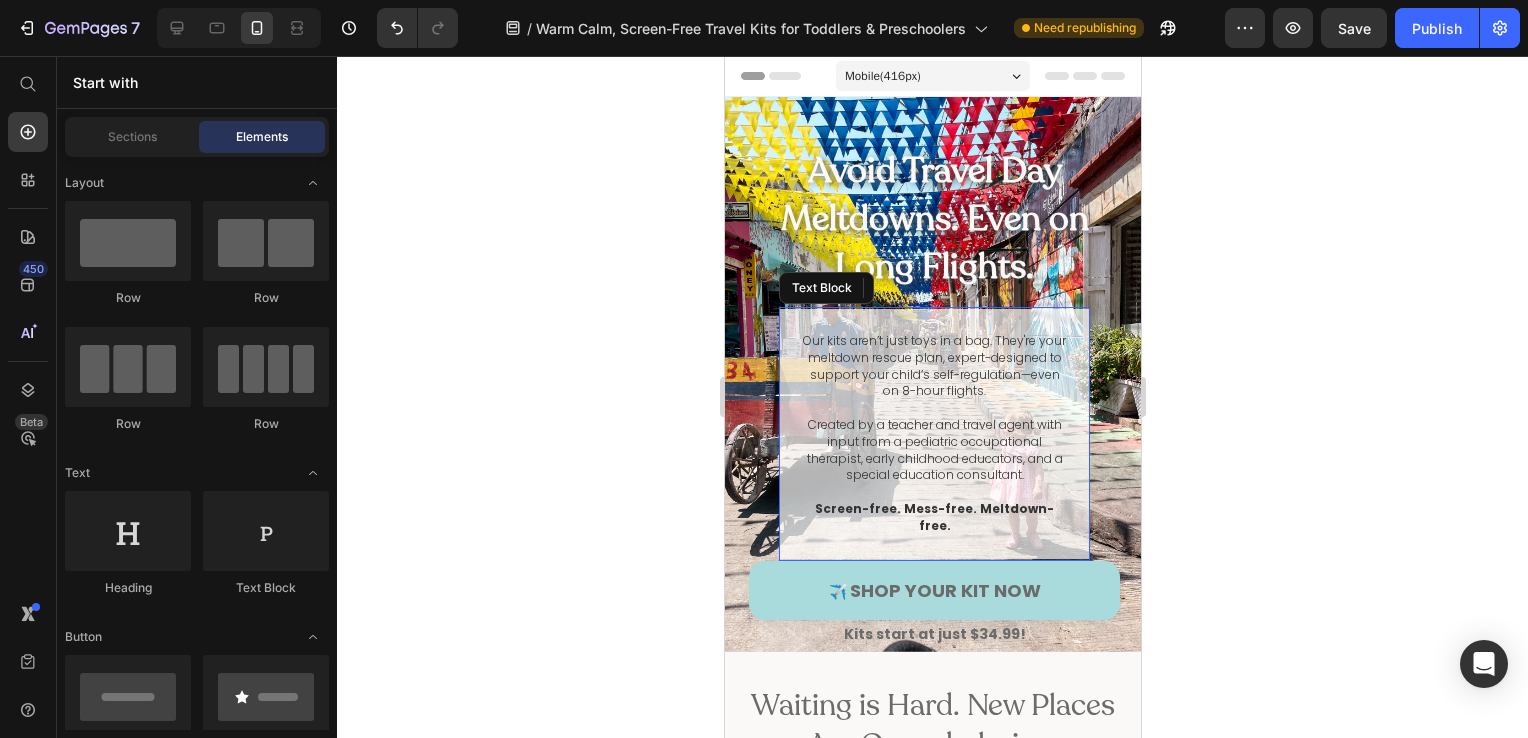 scroll, scrollTop: 64, scrollLeft: 0, axis: vertical 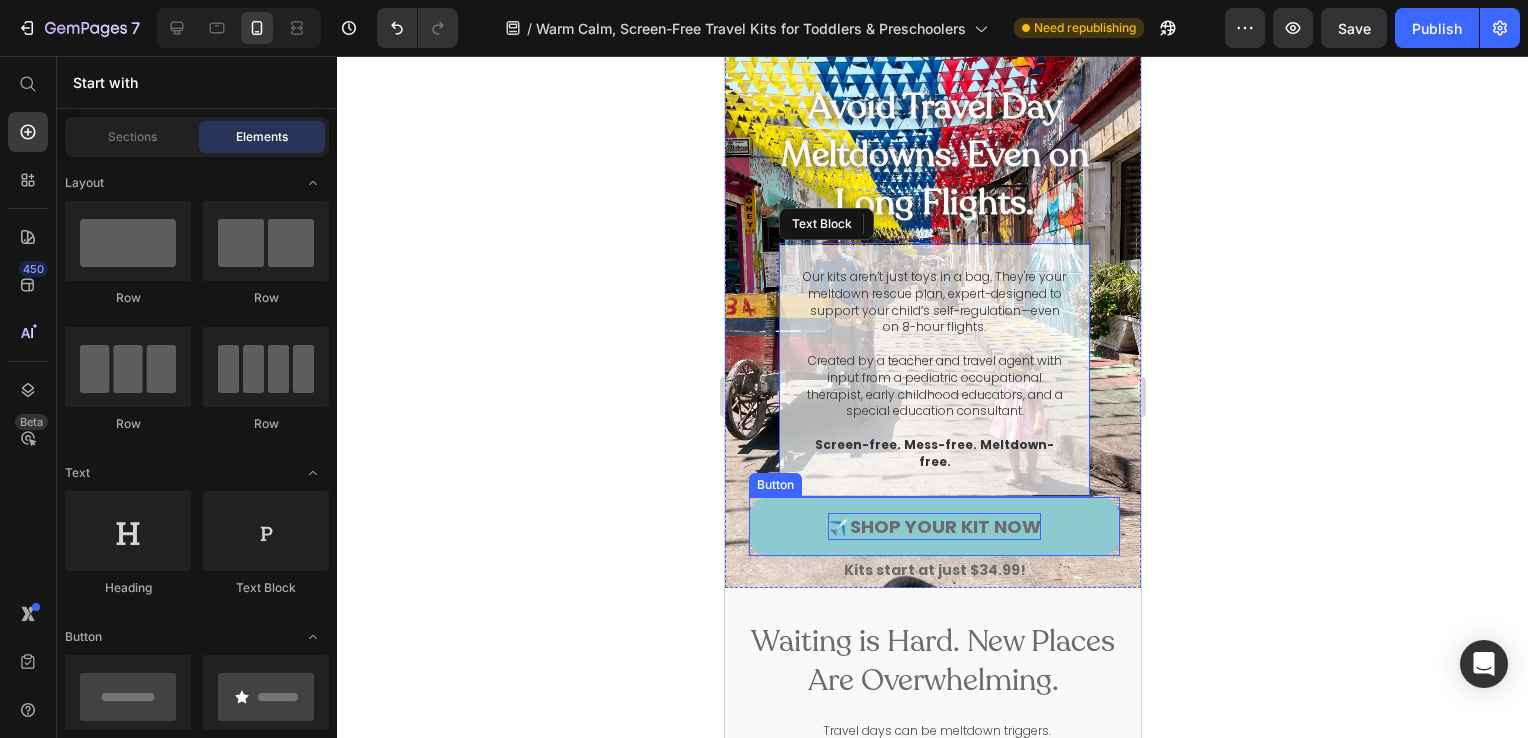 click on "Shop Your kit now" at bounding box center (944, 526) 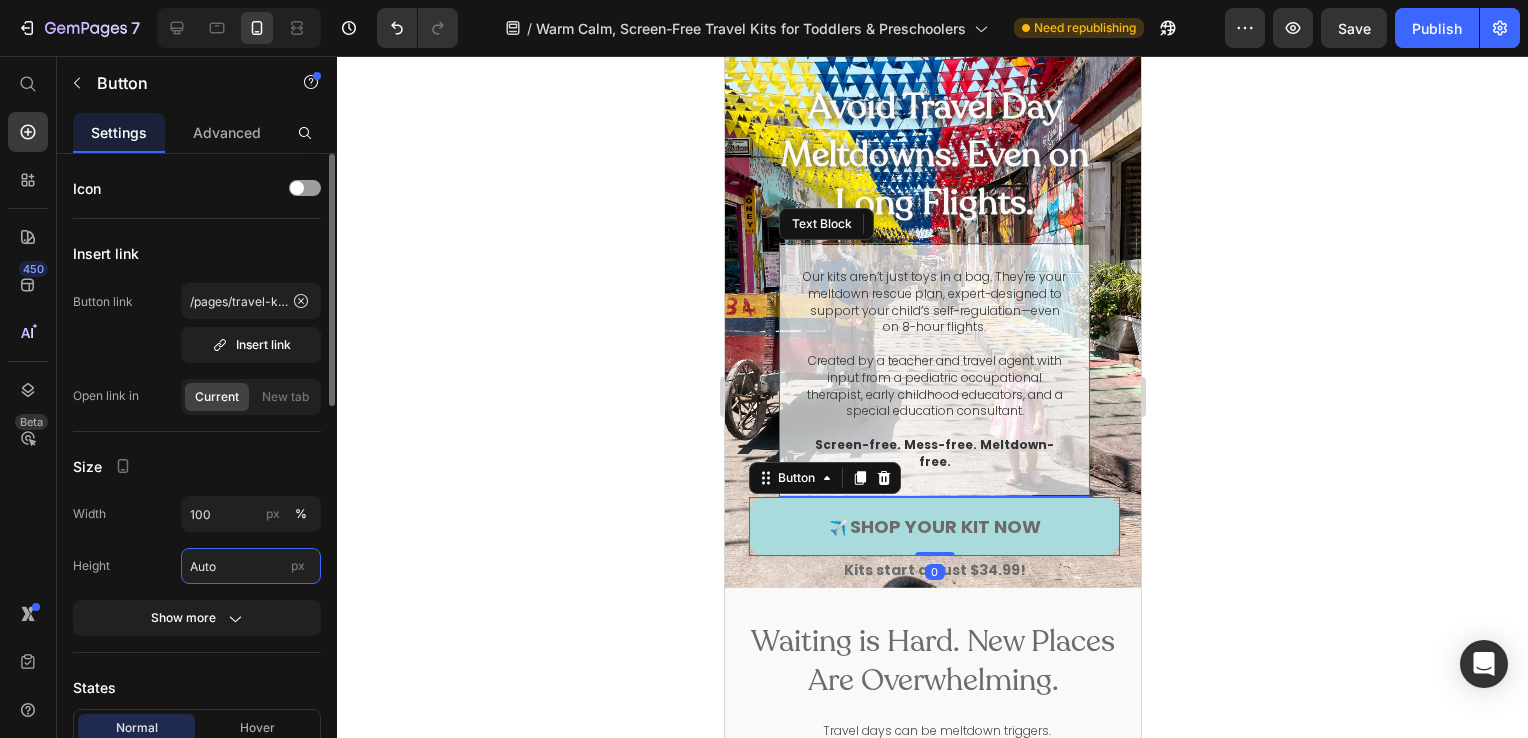 click on "Auto" at bounding box center [251, 566] 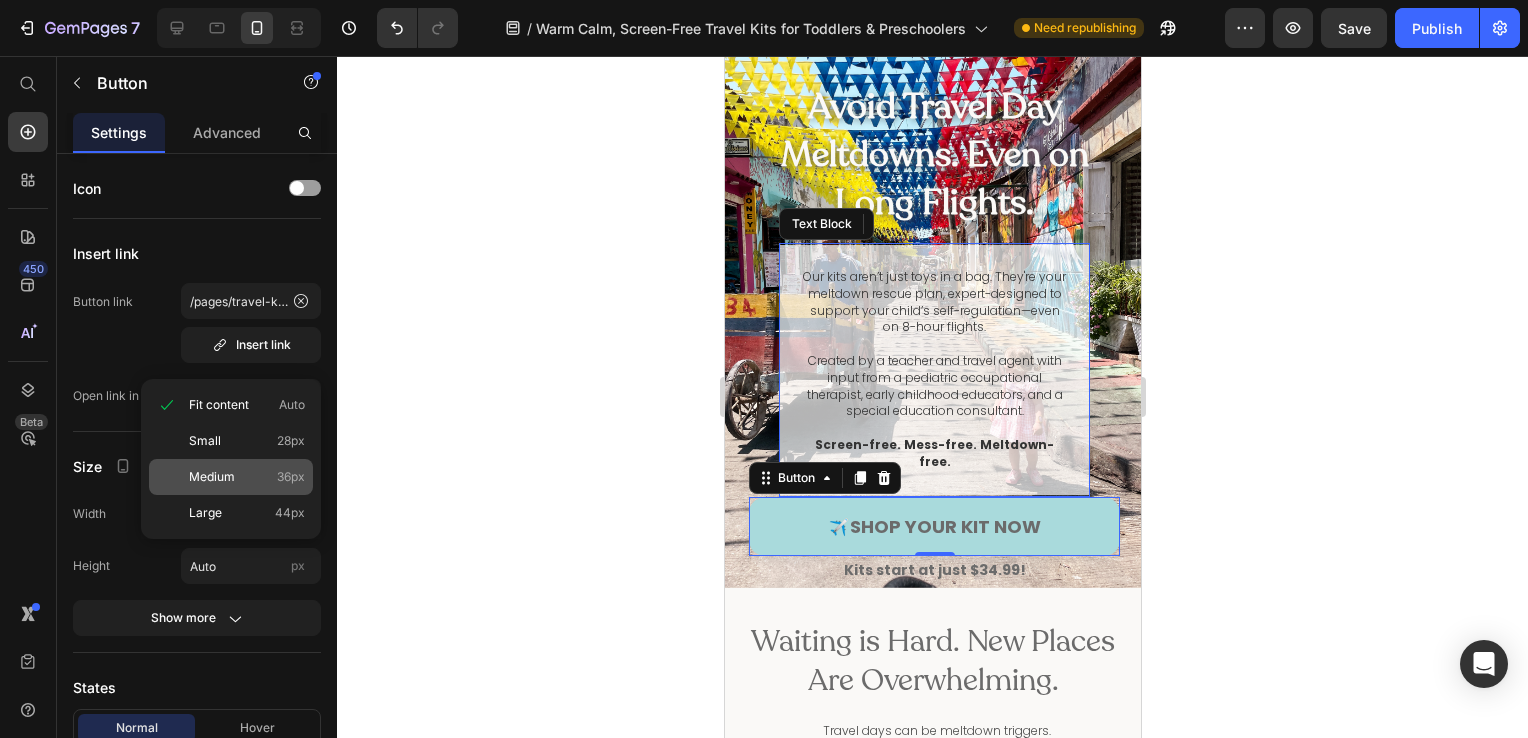 click on "Medium" at bounding box center (212, 477) 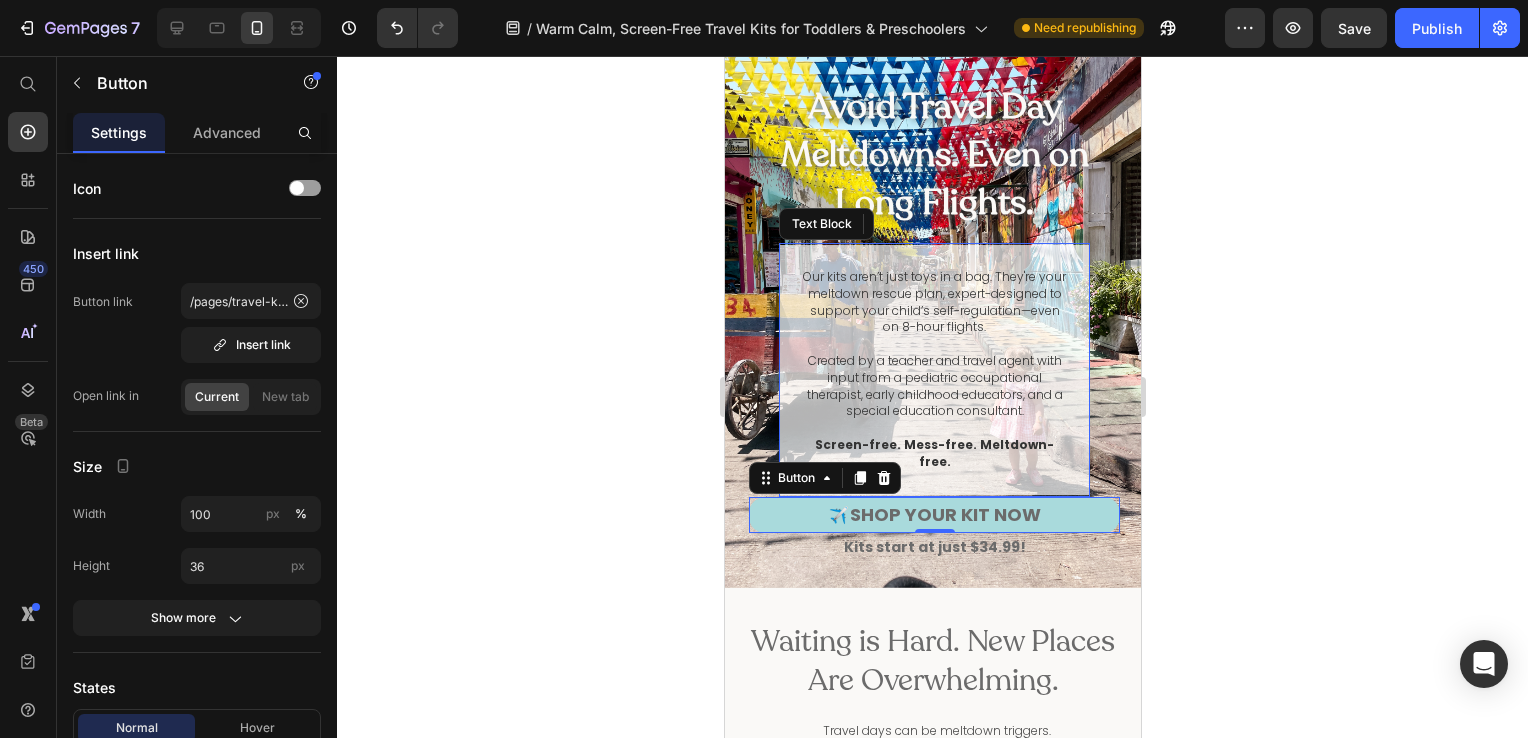 click 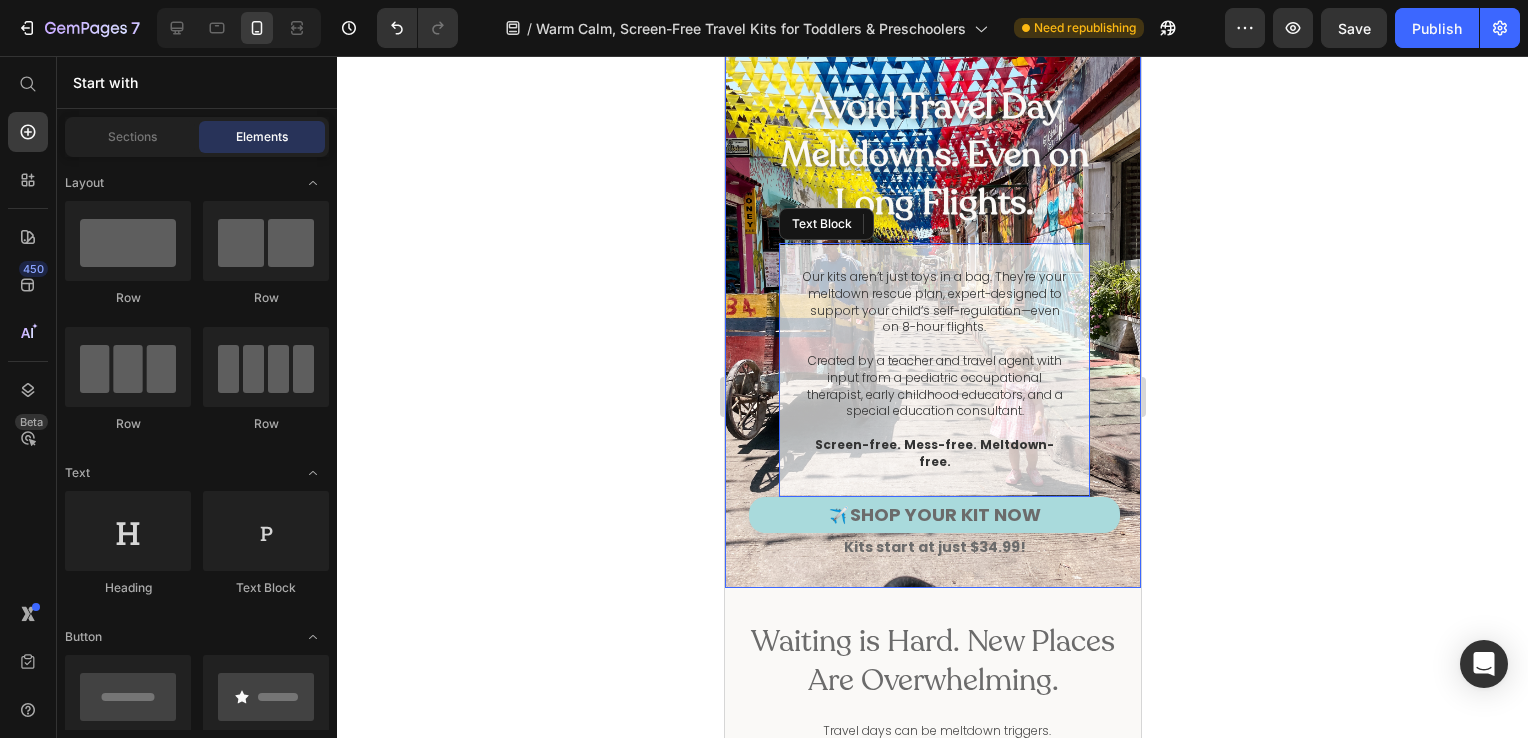 click on "Our kits aren’t just toys in a bag. They're your meltdown rescue plan, expert-designed to support your child’s self-regulation—even on 8-hour flights. Created by a teacher and travel agent with input from a pediatric occupational therapist, early childhood educators, and a special education consultant. Screen-free. Mess-free. Meltdown-free." at bounding box center [933, 370] 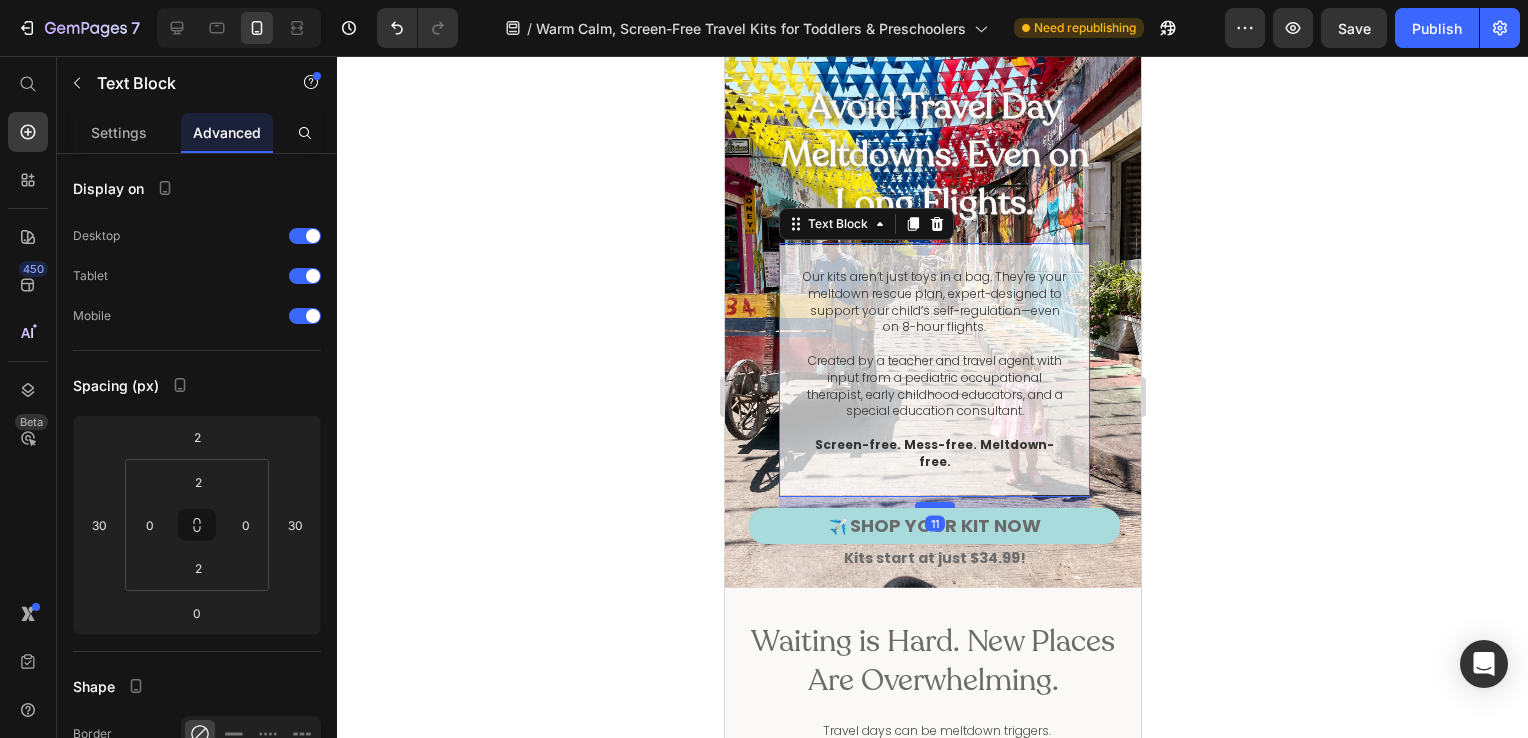 drag, startPoint x: 933, startPoint y: 478, endPoint x: 933, endPoint y: 489, distance: 11 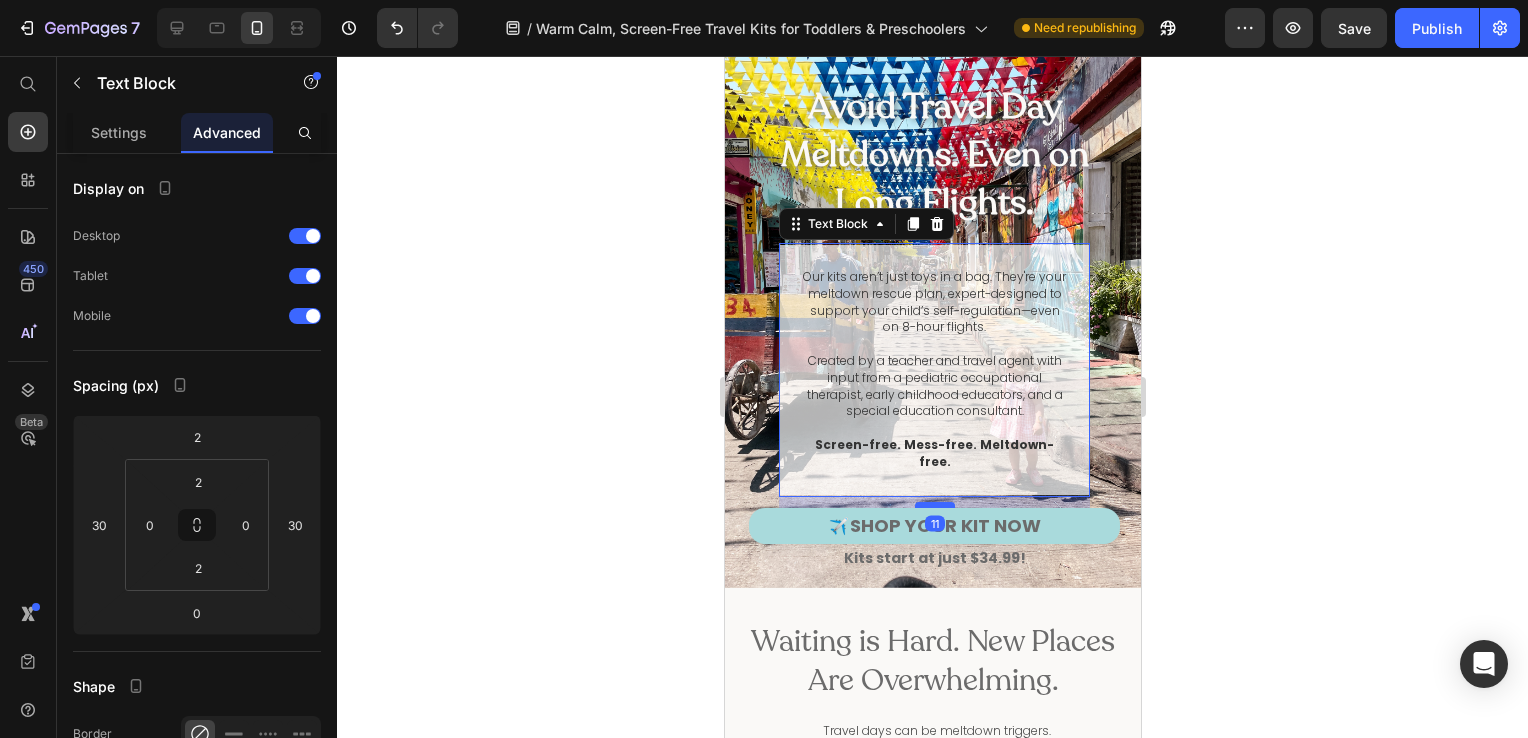 click at bounding box center (934, 505) 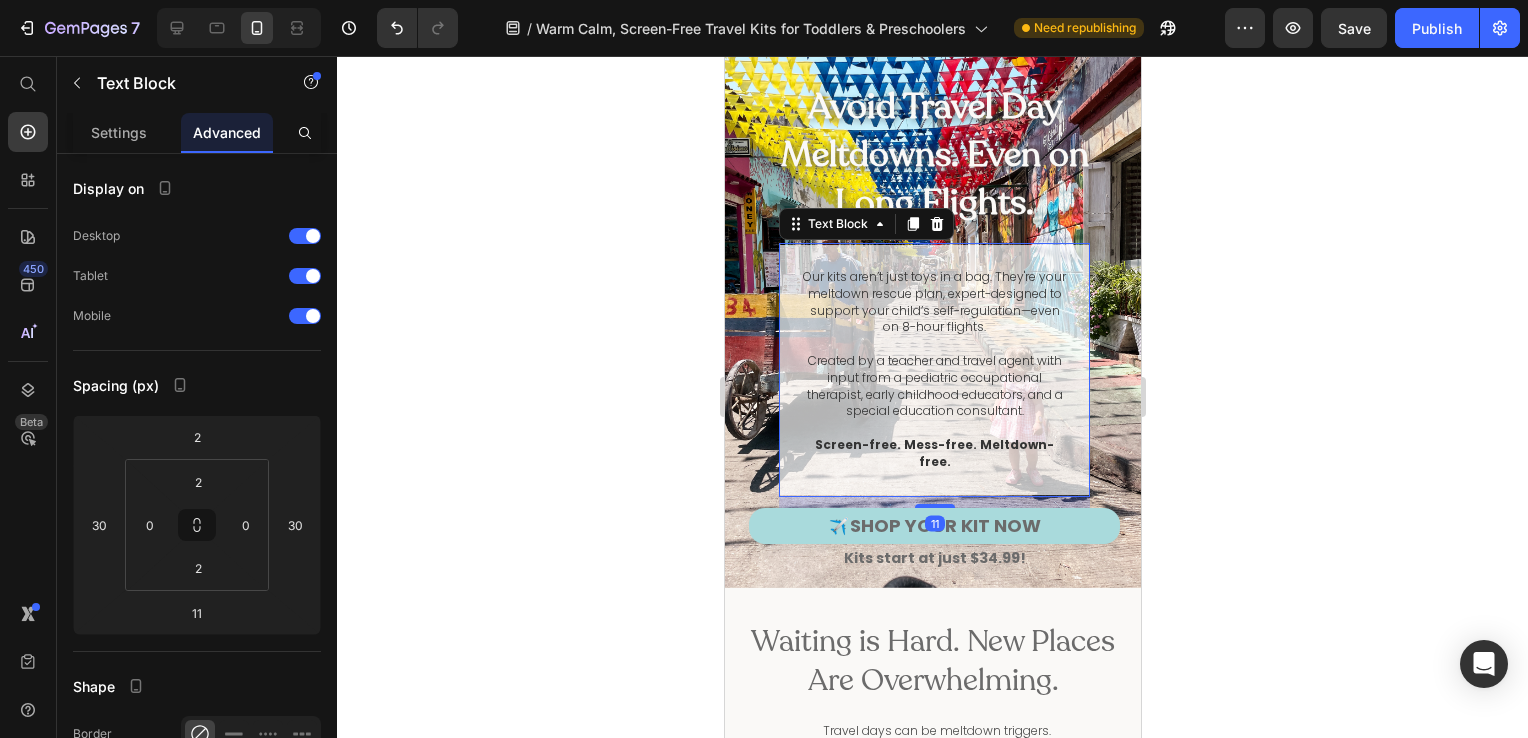 click 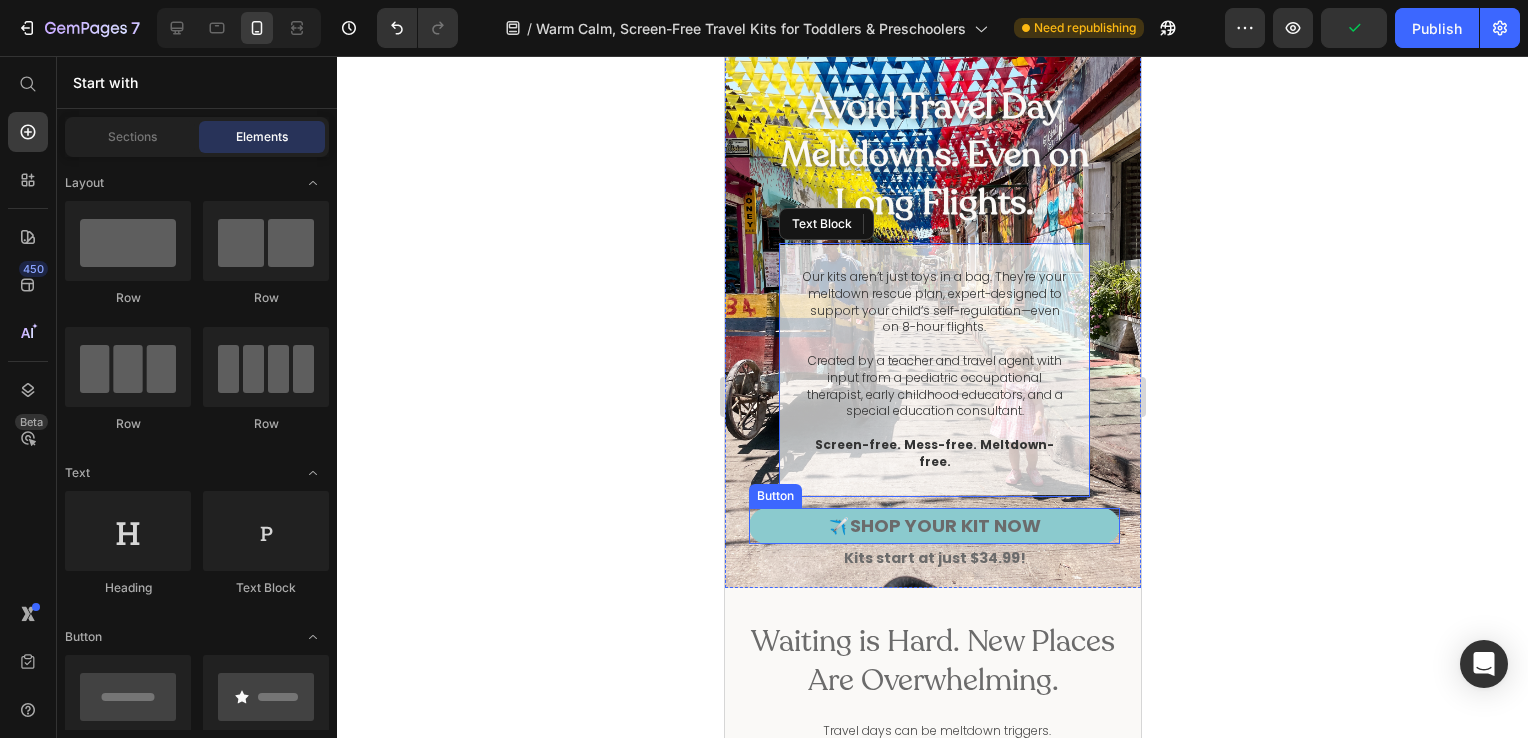 click on "✈️  Shop Your kit now" at bounding box center (933, 526) 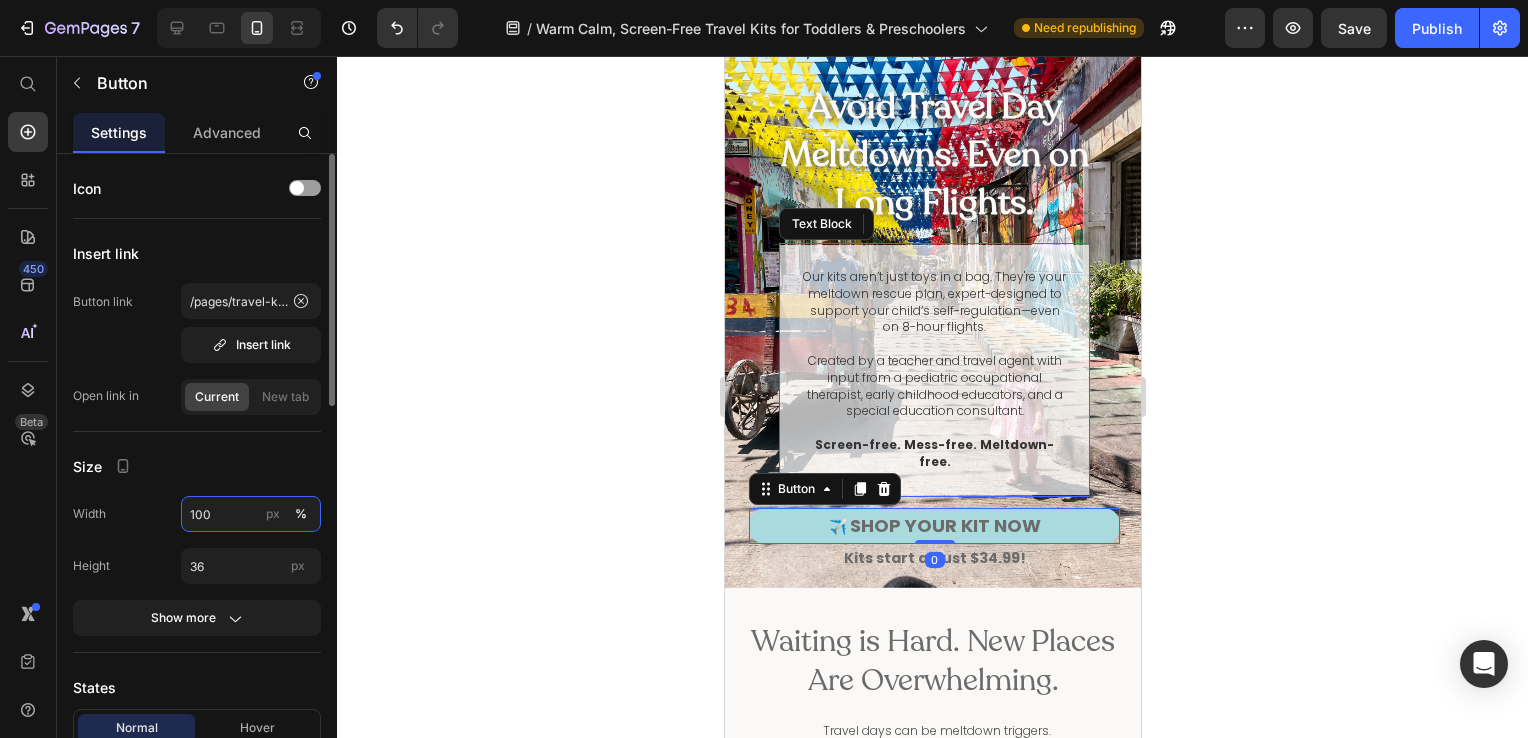 click on "100" at bounding box center [251, 514] 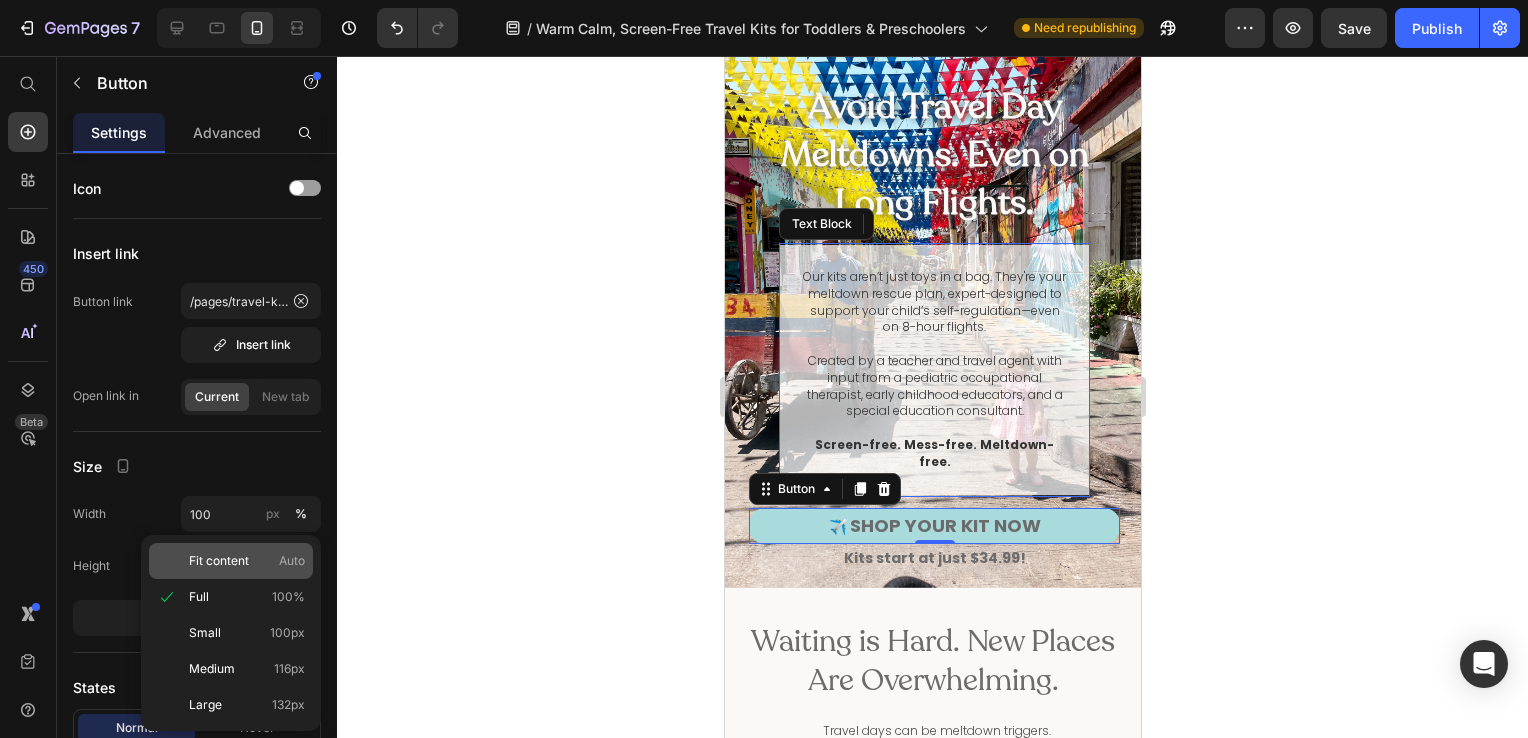 click on "Fit content" at bounding box center [219, 561] 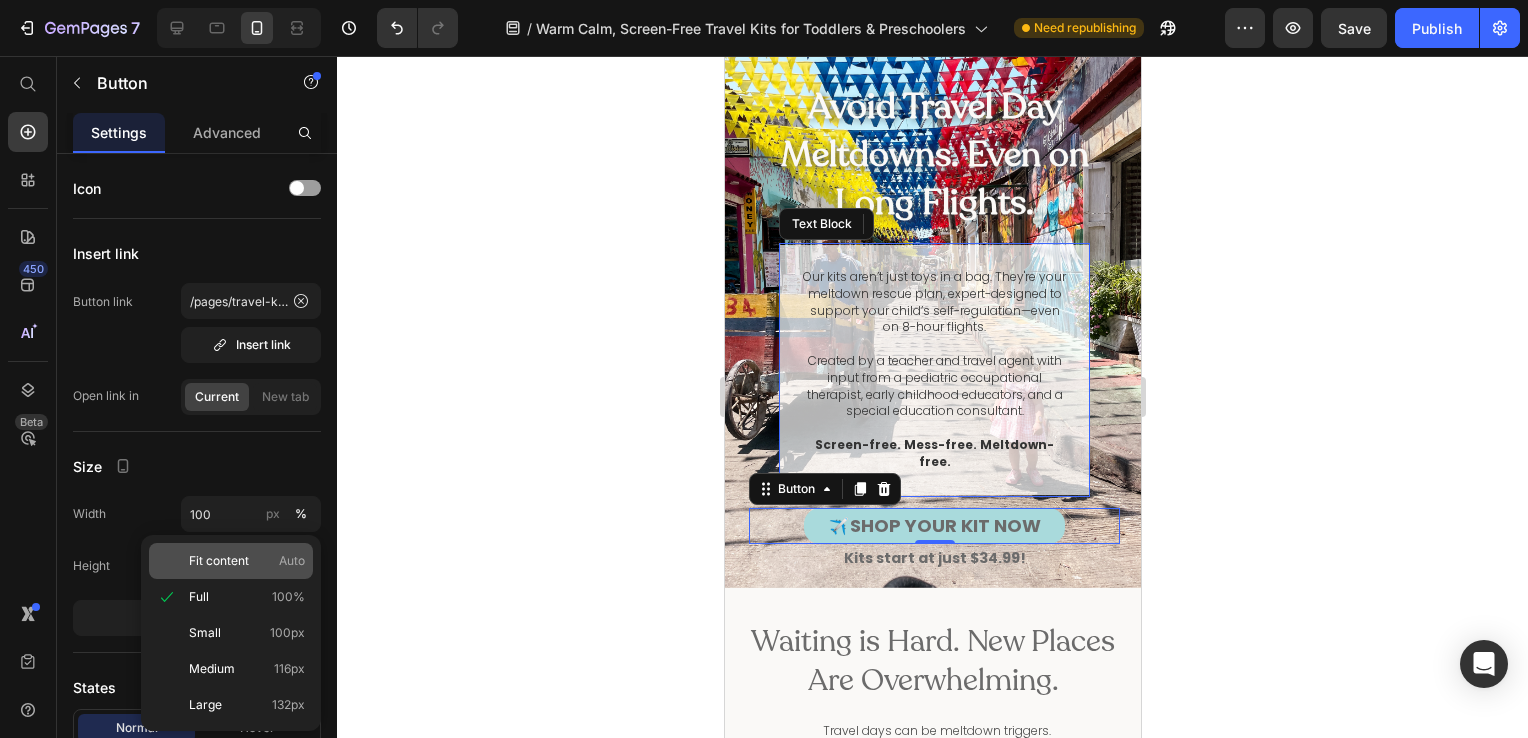 type on "Auto" 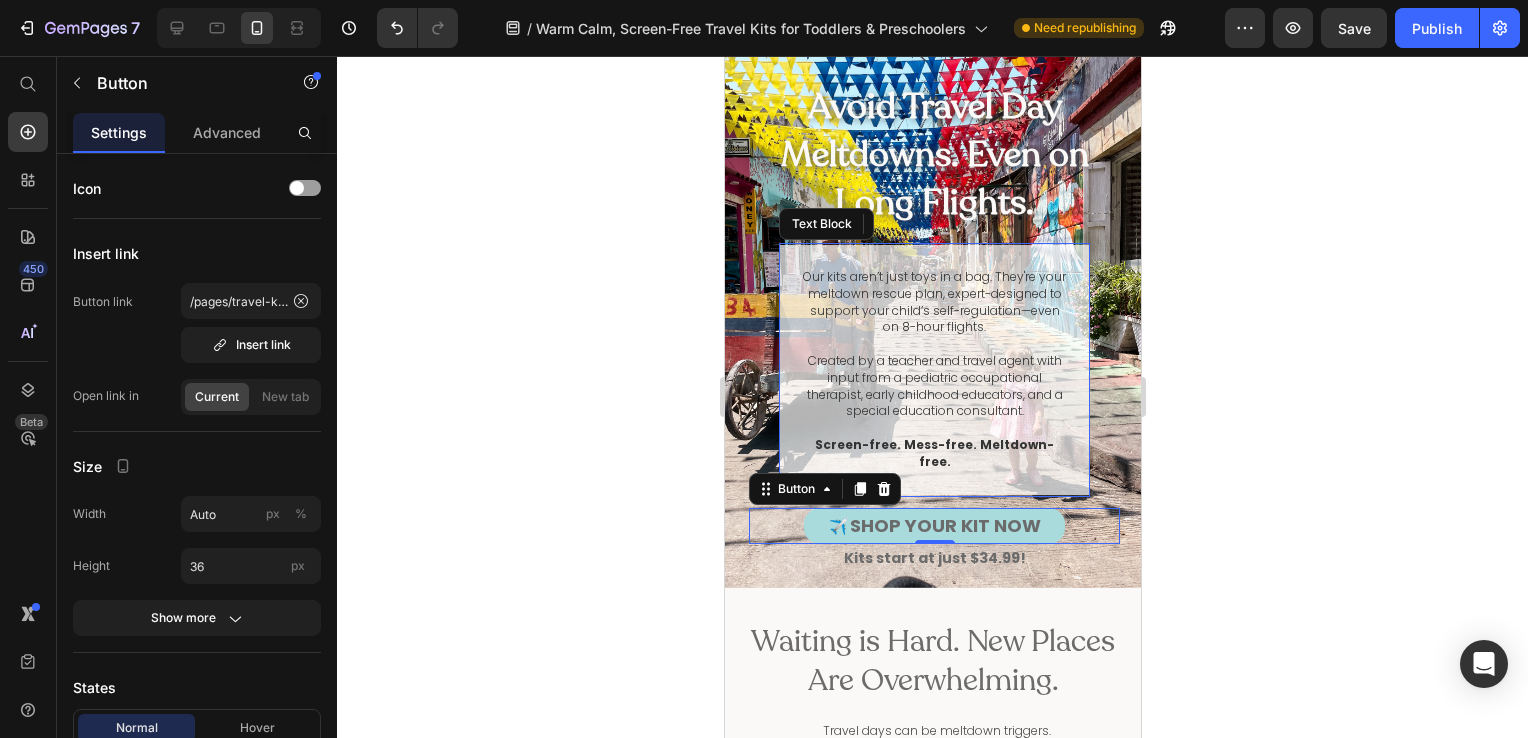 click 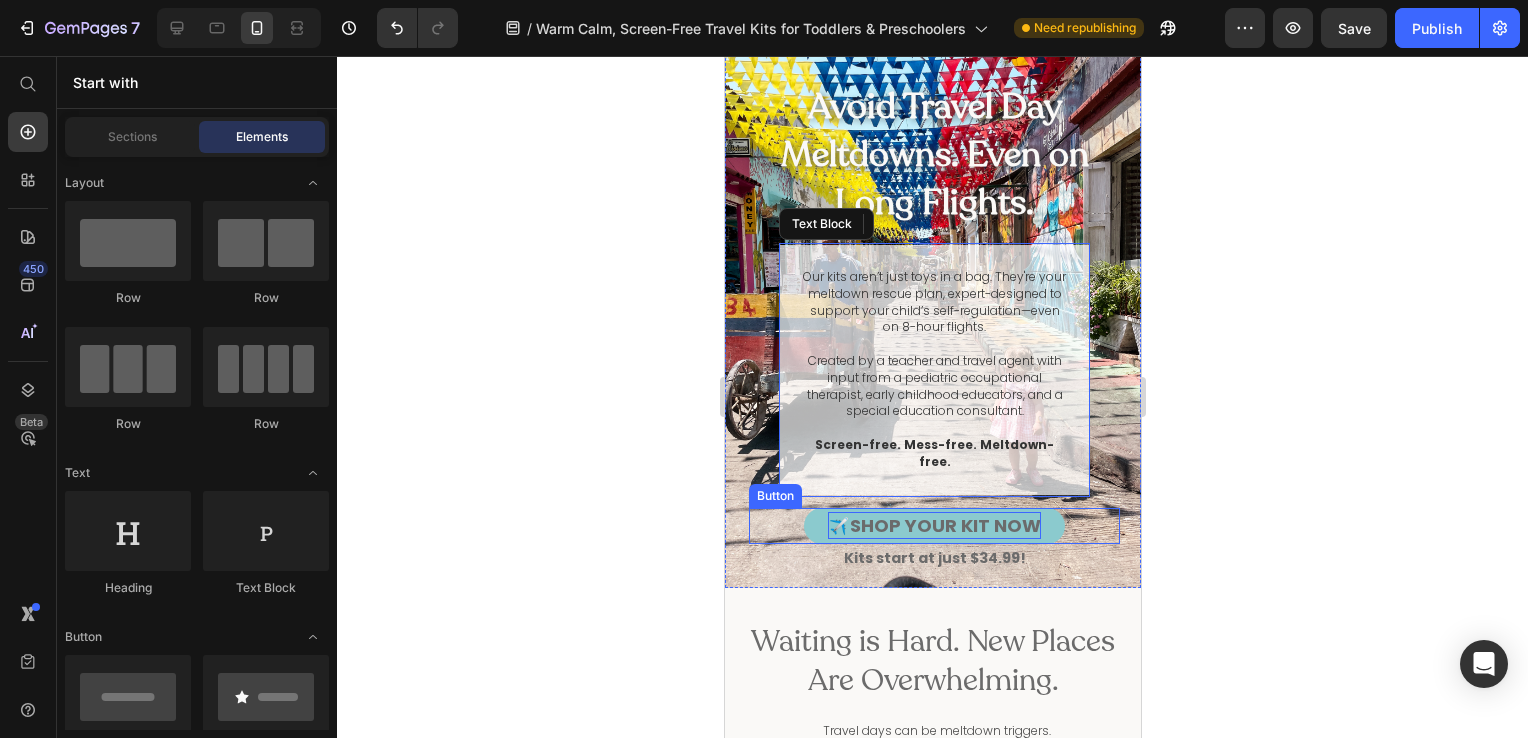 click on "Shop Your kit now" at bounding box center (944, 525) 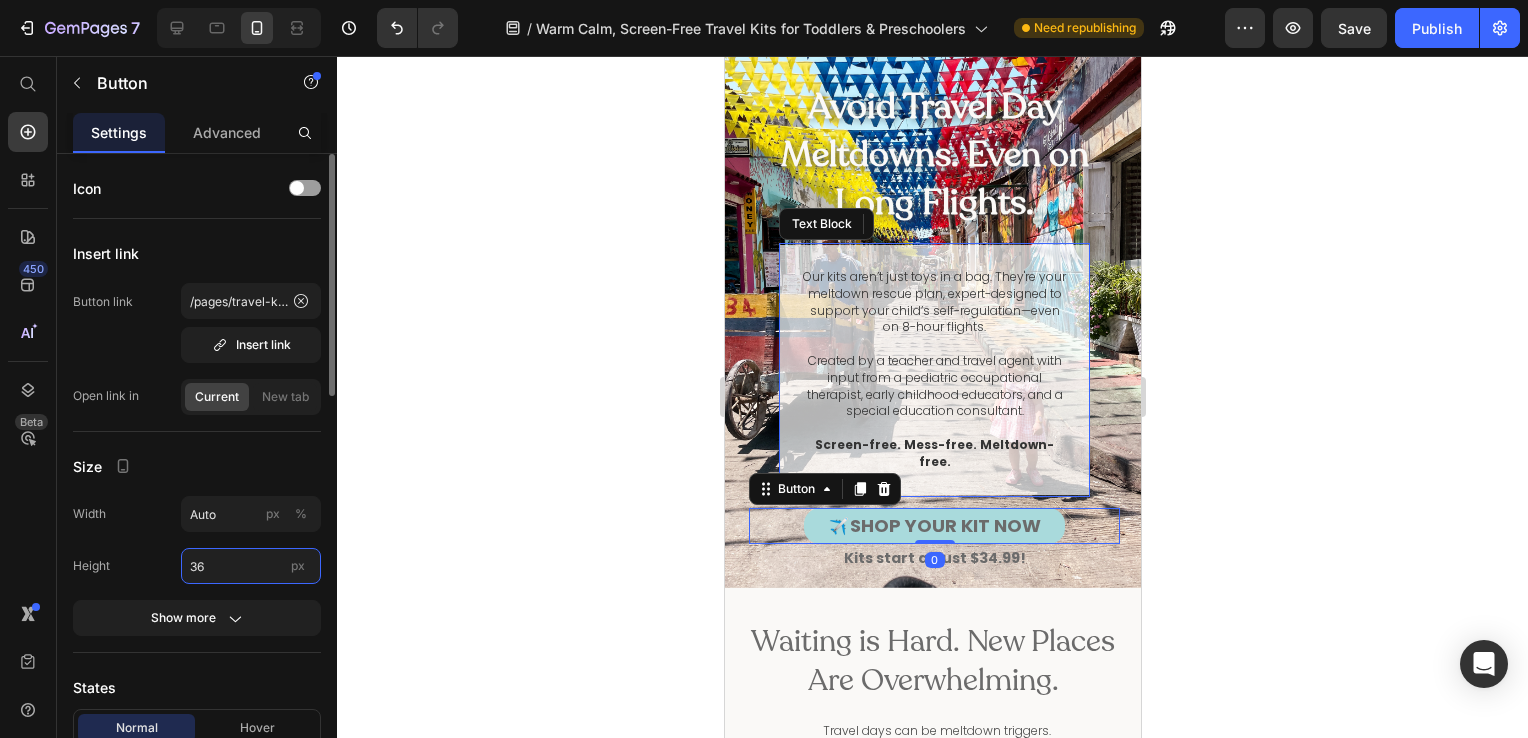 click on "36" at bounding box center [251, 566] 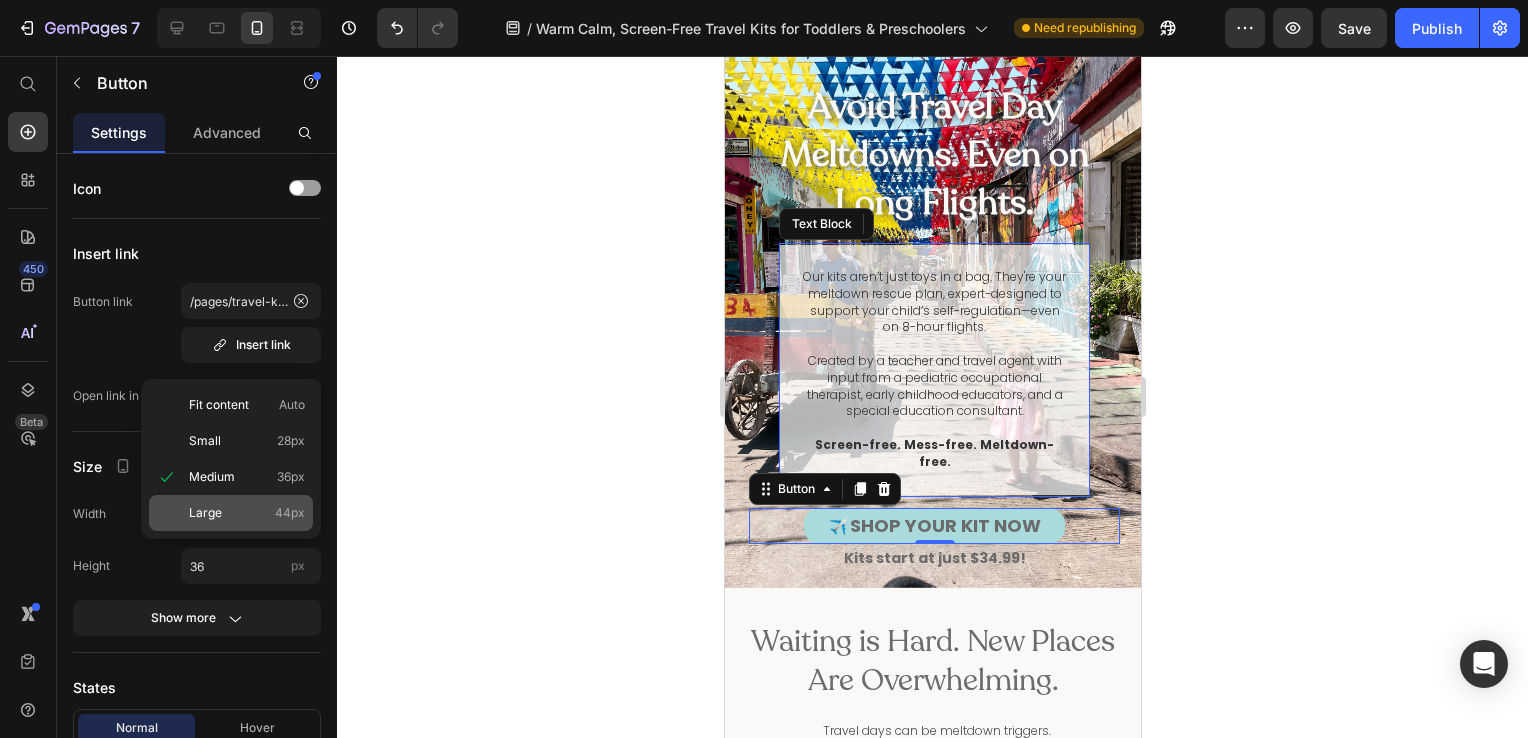click on "Large" at bounding box center [205, 513] 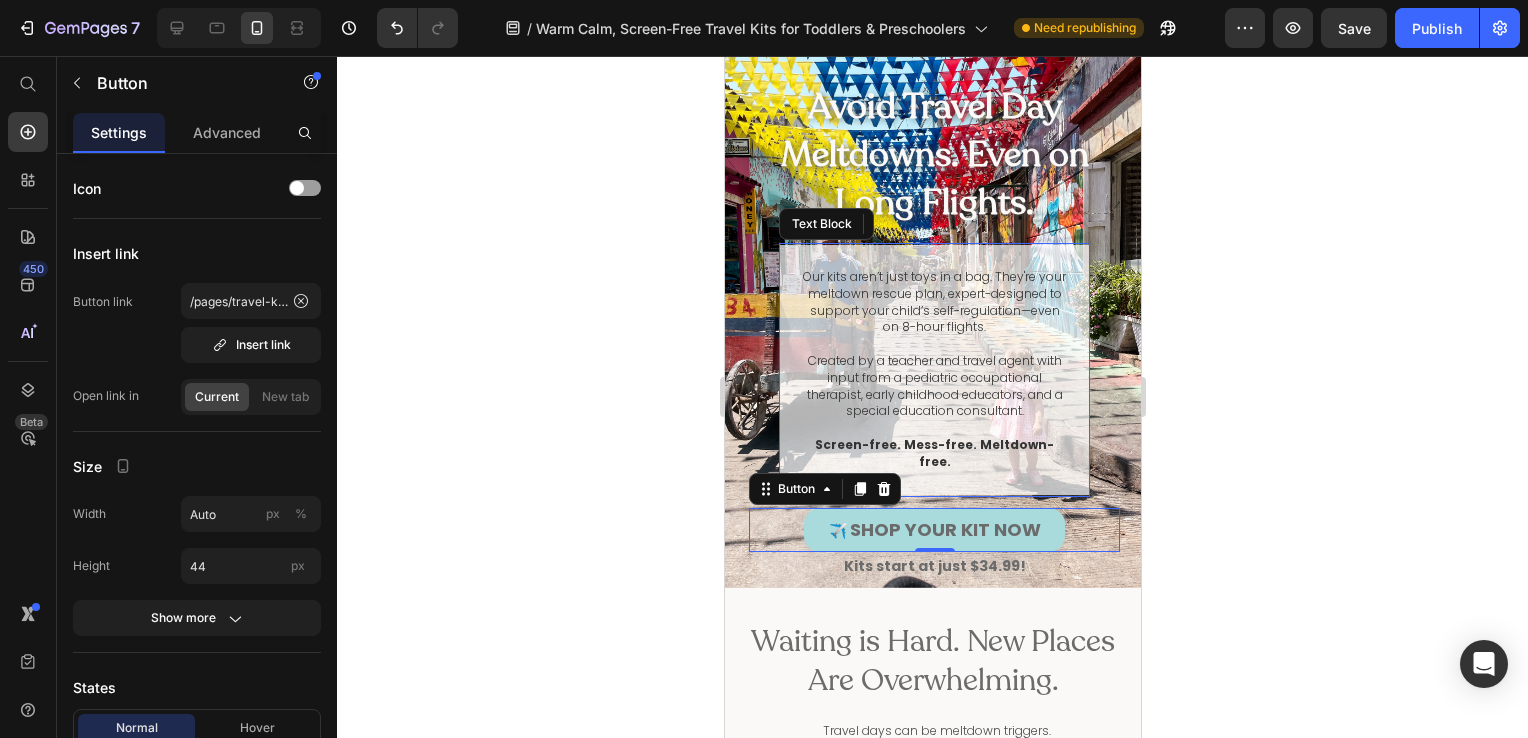 click 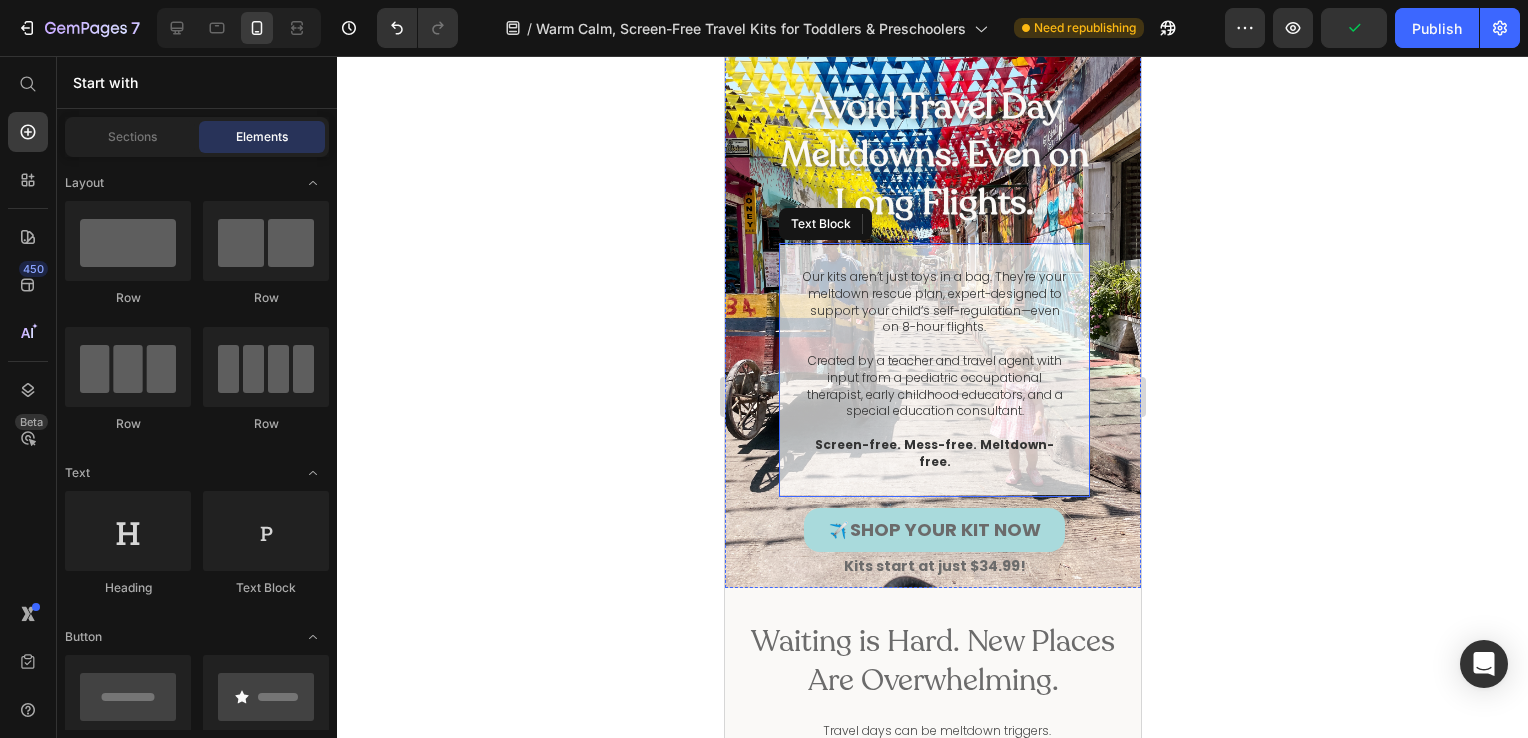 click on "Created by a teacher and travel agent with input from a pediatric occupational therapist, early childhood educators, and a special education consultant." at bounding box center [933, 386] 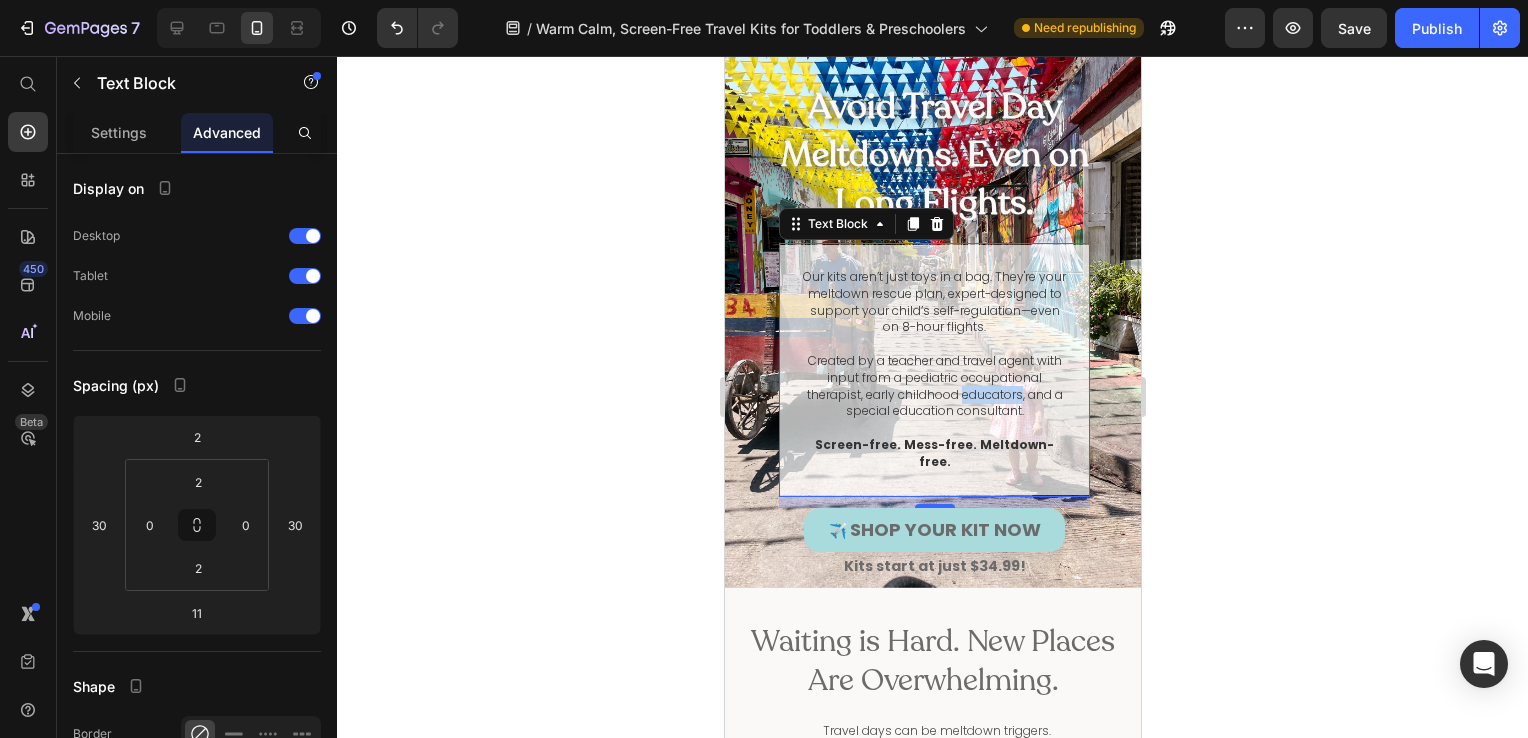 click on "Created by a teacher and travel agent with input from a pediatric occupational therapist, early childhood educators, and a special education consultant." at bounding box center (933, 386) 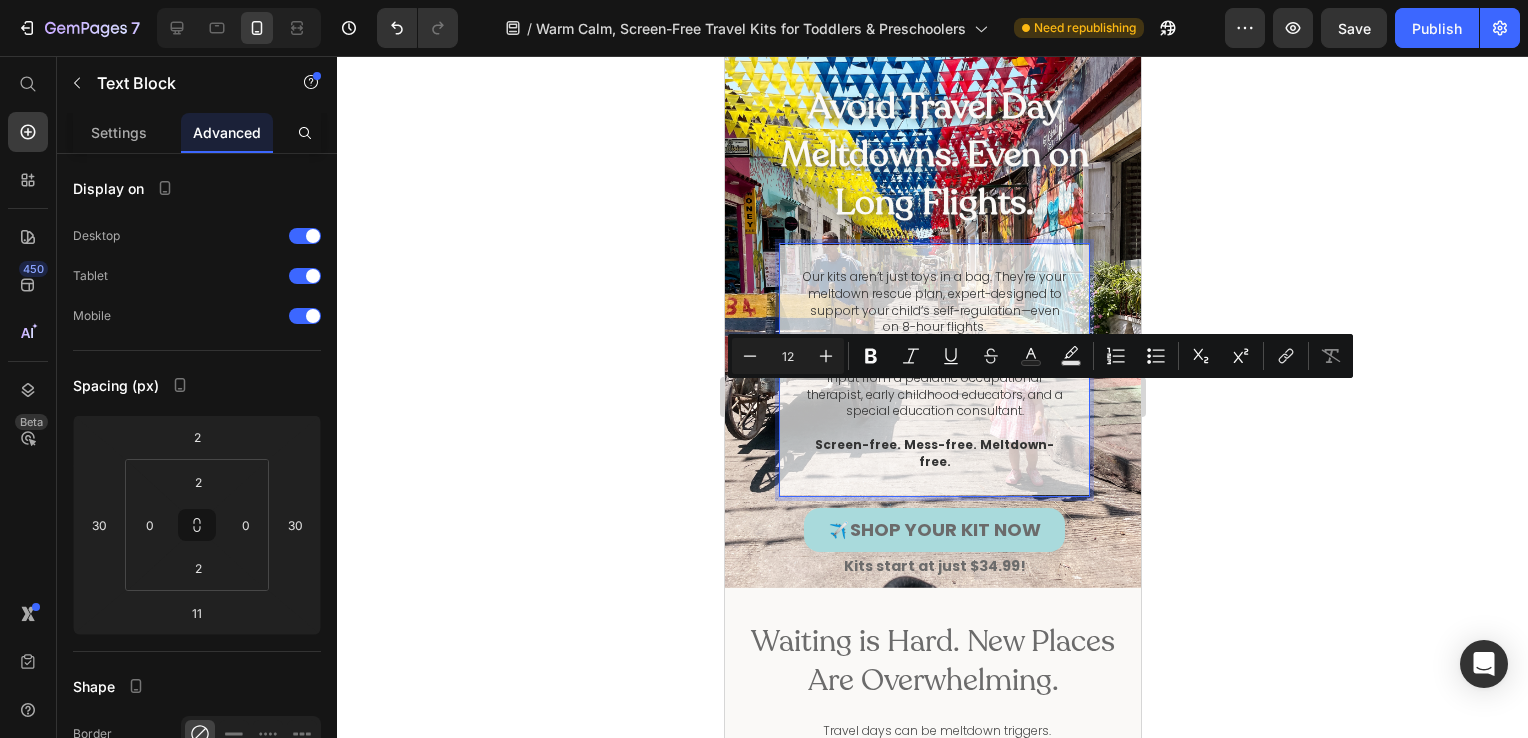 click on "Created by a teacher and travel agent with input from a pediatric occupational therapist, early childhood educators, and a special education consultant." at bounding box center [933, 386] 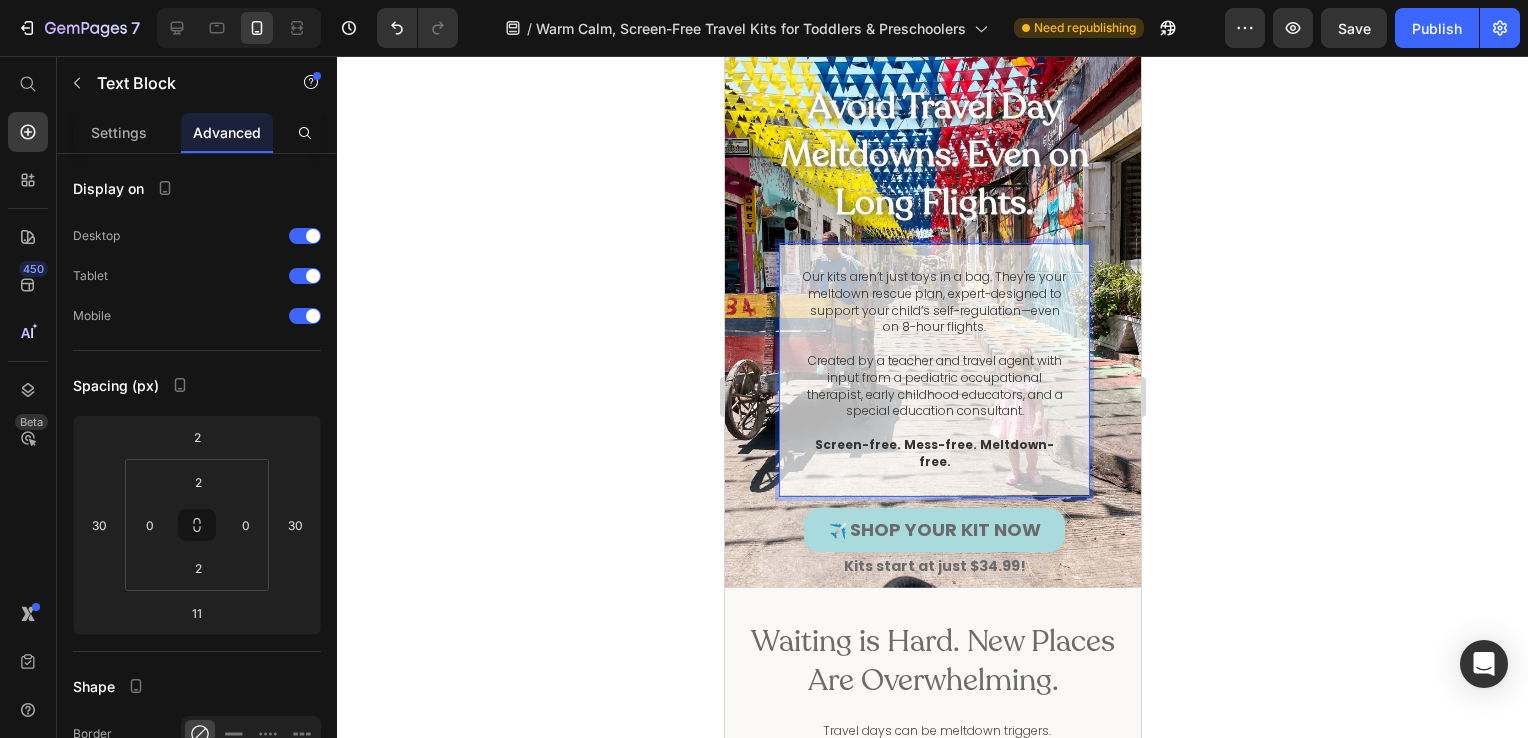 click on "Created by a teacher and travel agent with input from a pediatric occupational therapist, early childhood educators, and a special education consultant." at bounding box center [933, 386] 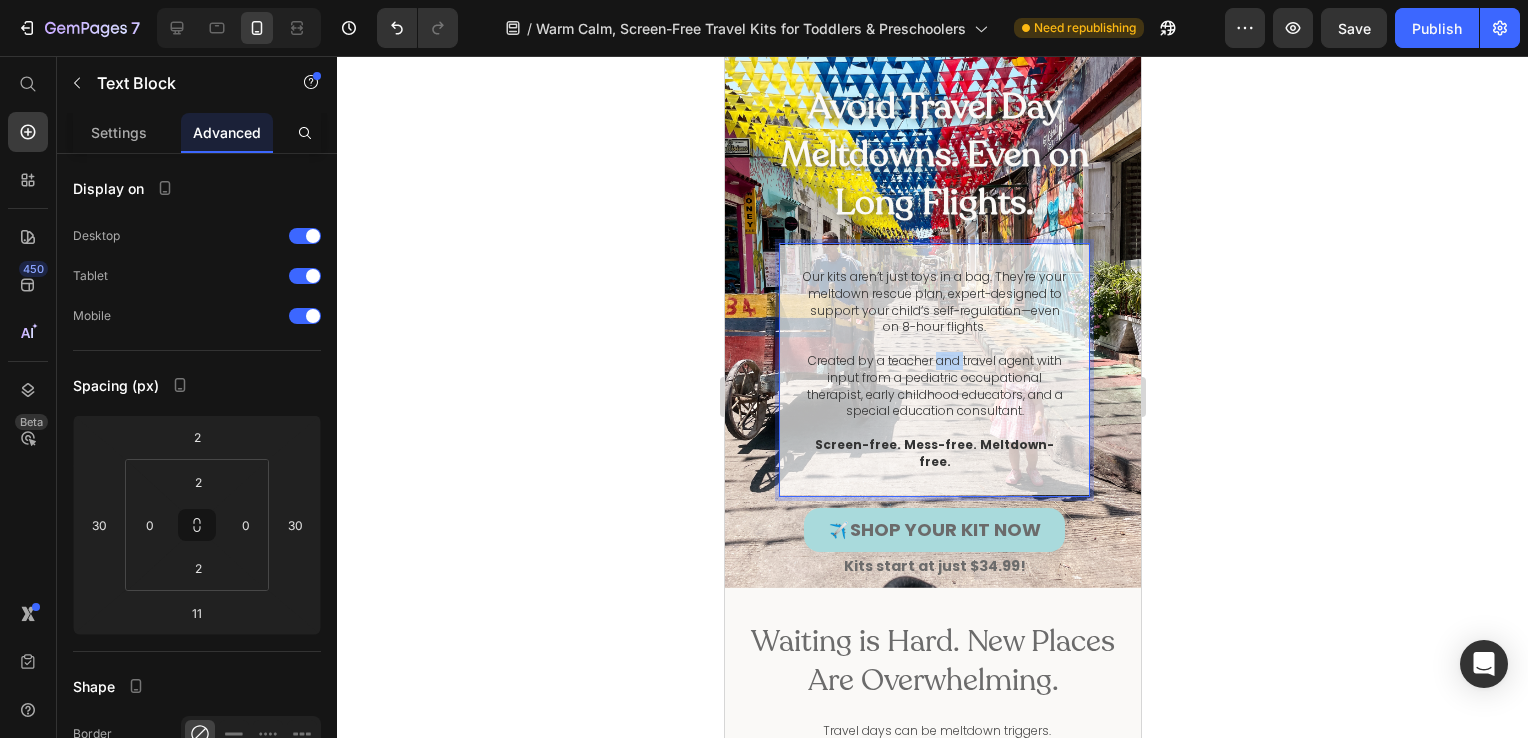 click on "Created by a teacher and travel agent with input from a pediatric occupational therapist, early childhood educators, and a special education consultant." at bounding box center [933, 386] 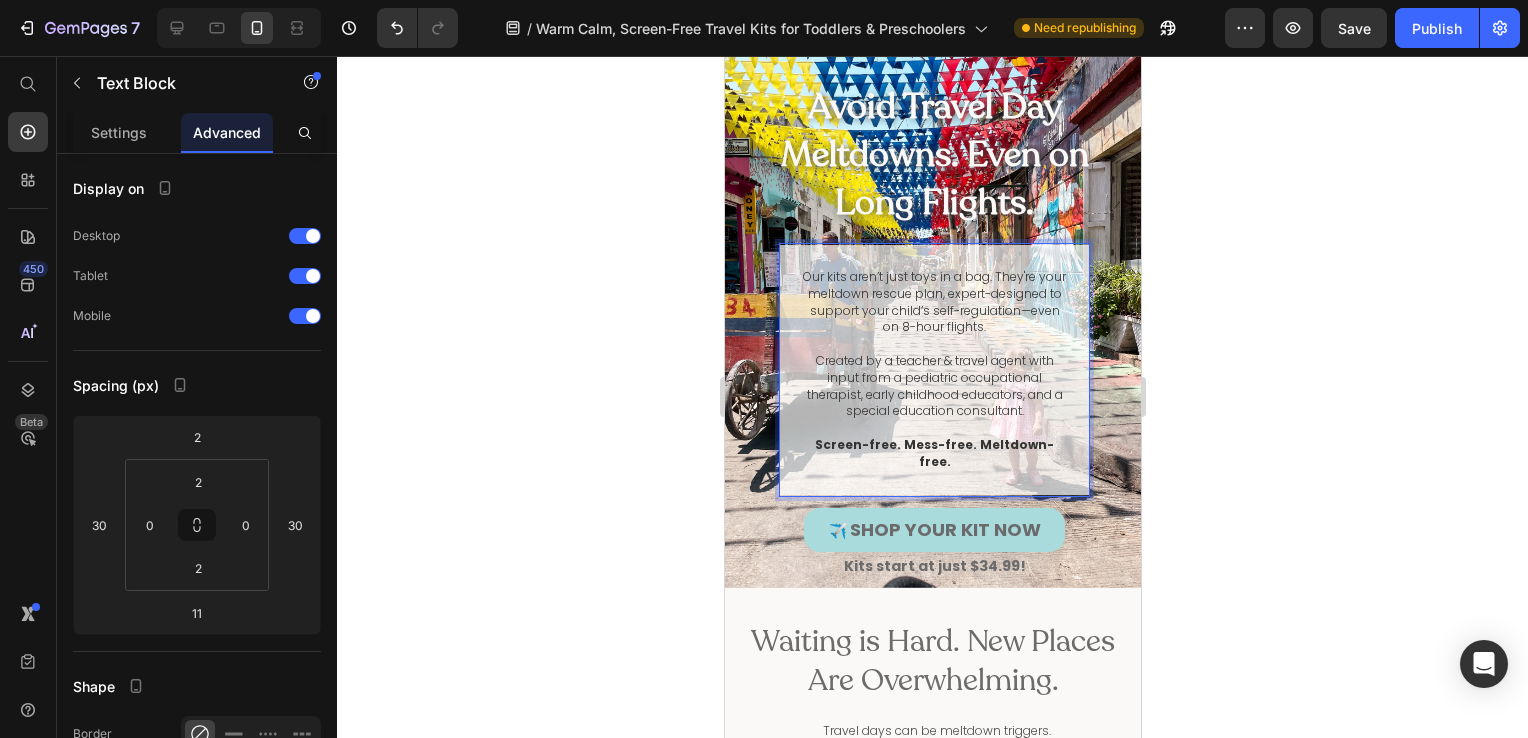 click 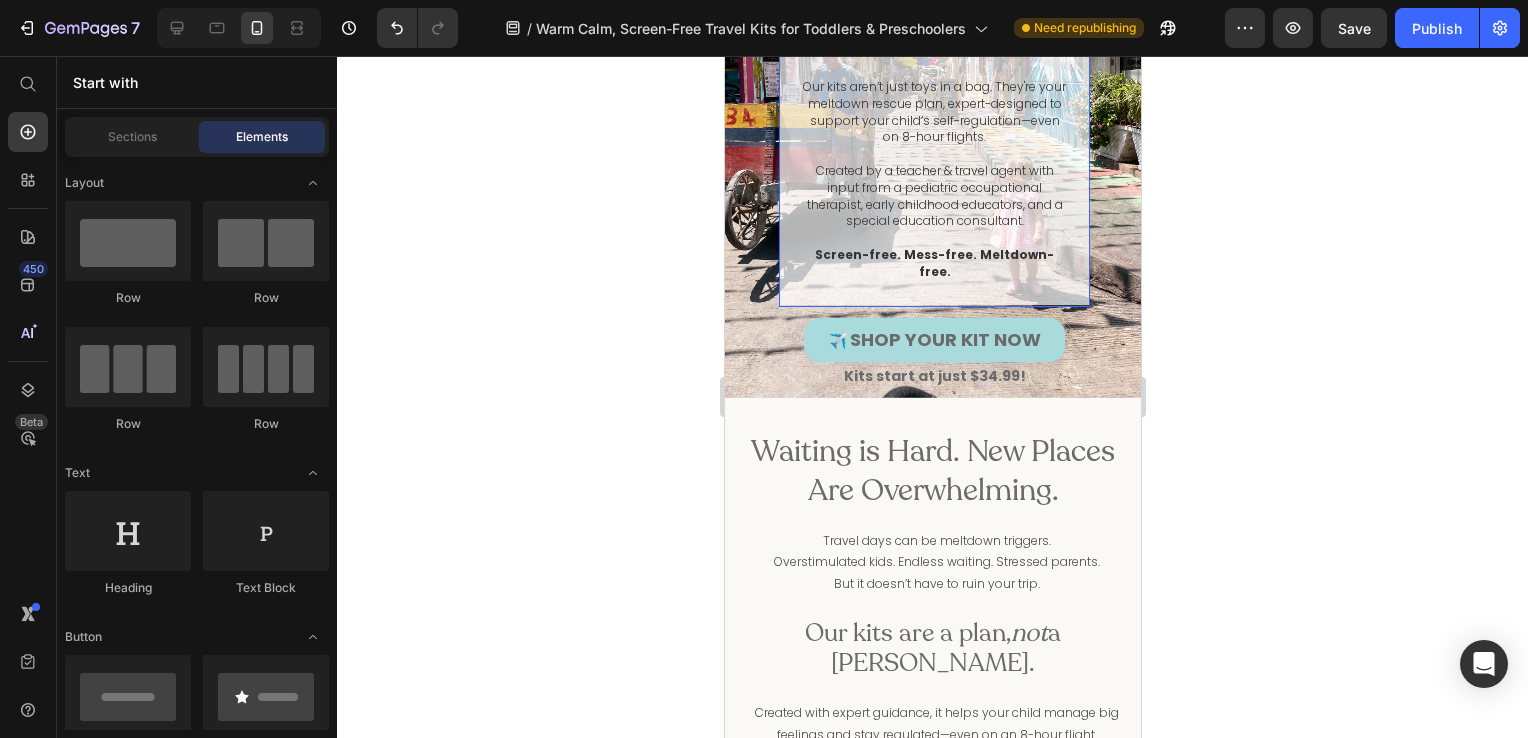 scroll, scrollTop: 238, scrollLeft: 0, axis: vertical 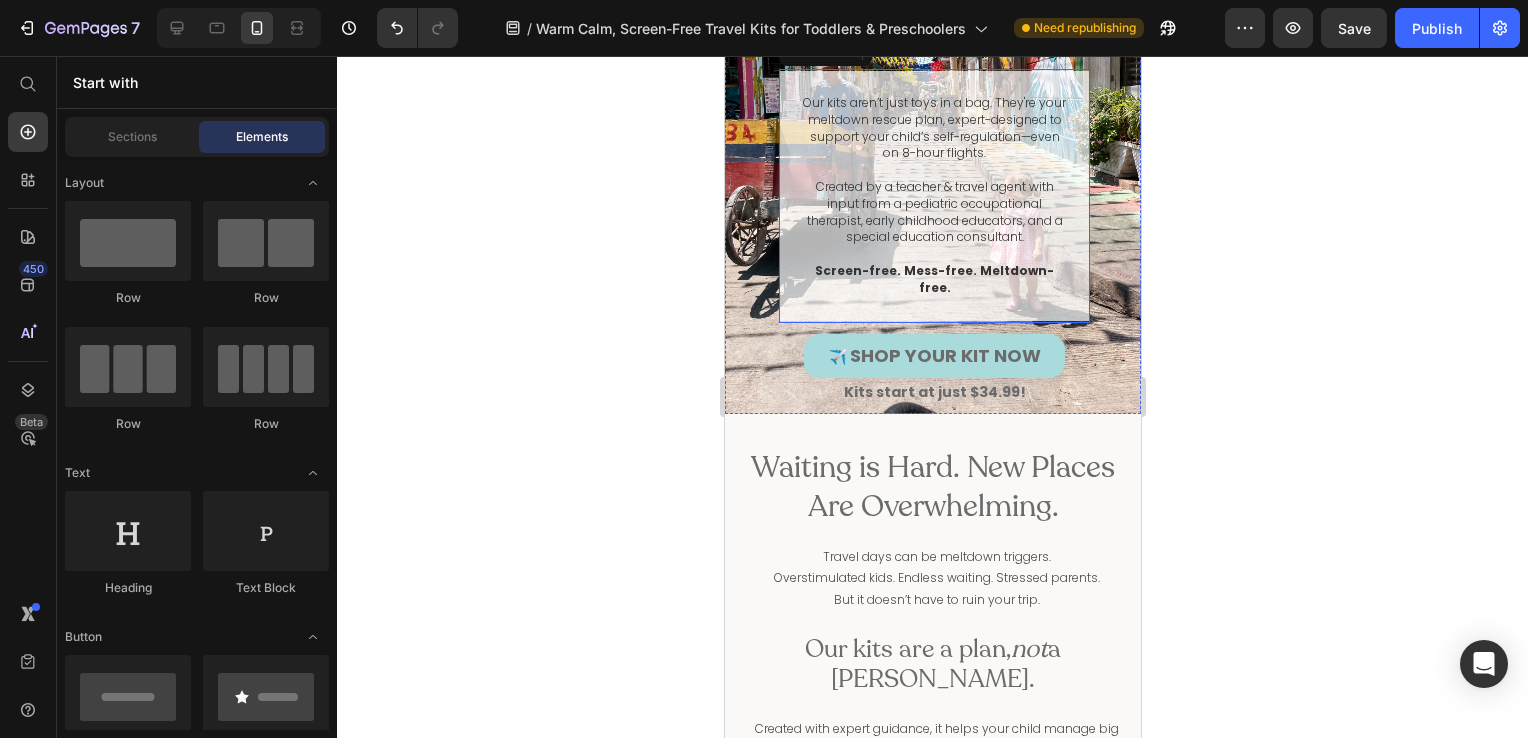click at bounding box center (933, 170) 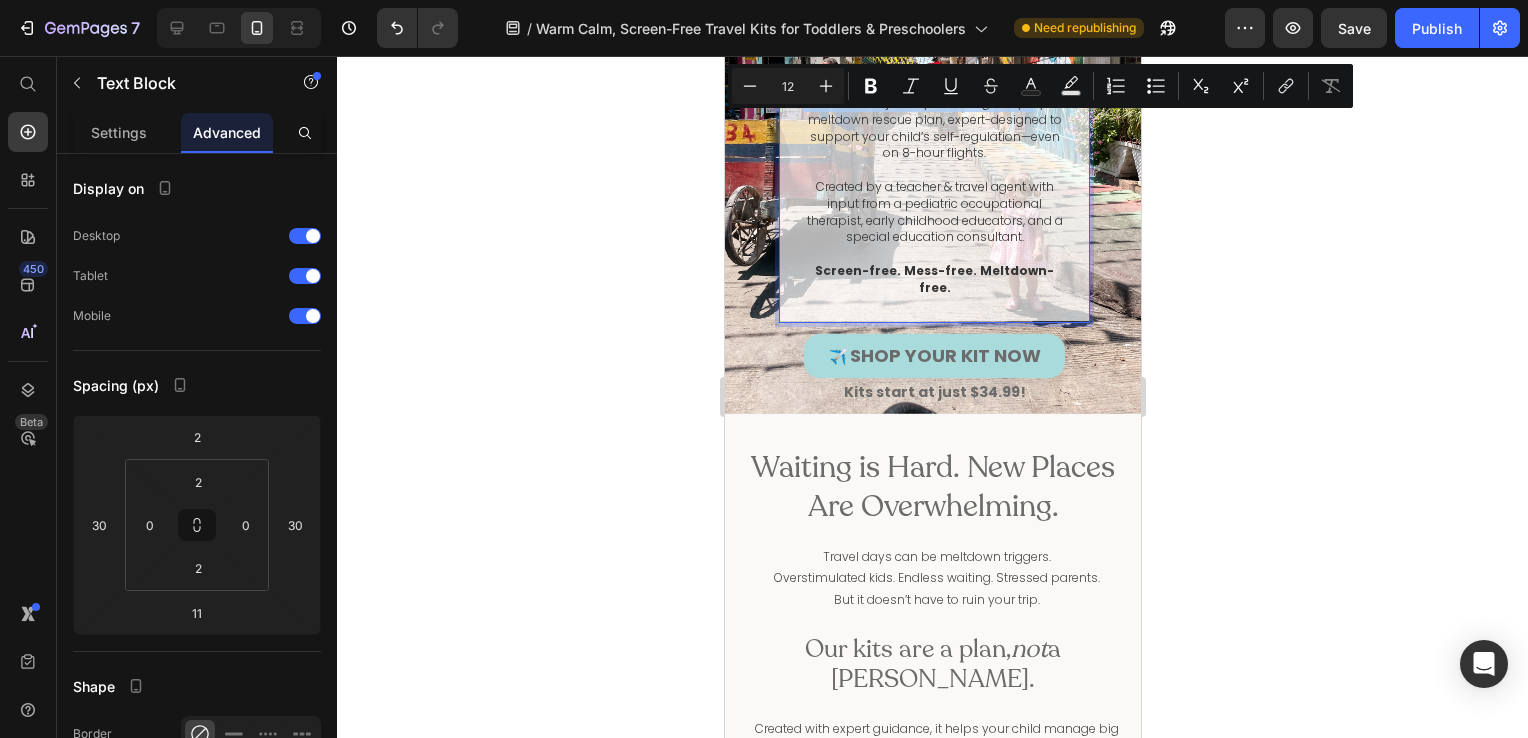 drag, startPoint x: 804, startPoint y: 100, endPoint x: 1049, endPoint y: 102, distance: 245.00816 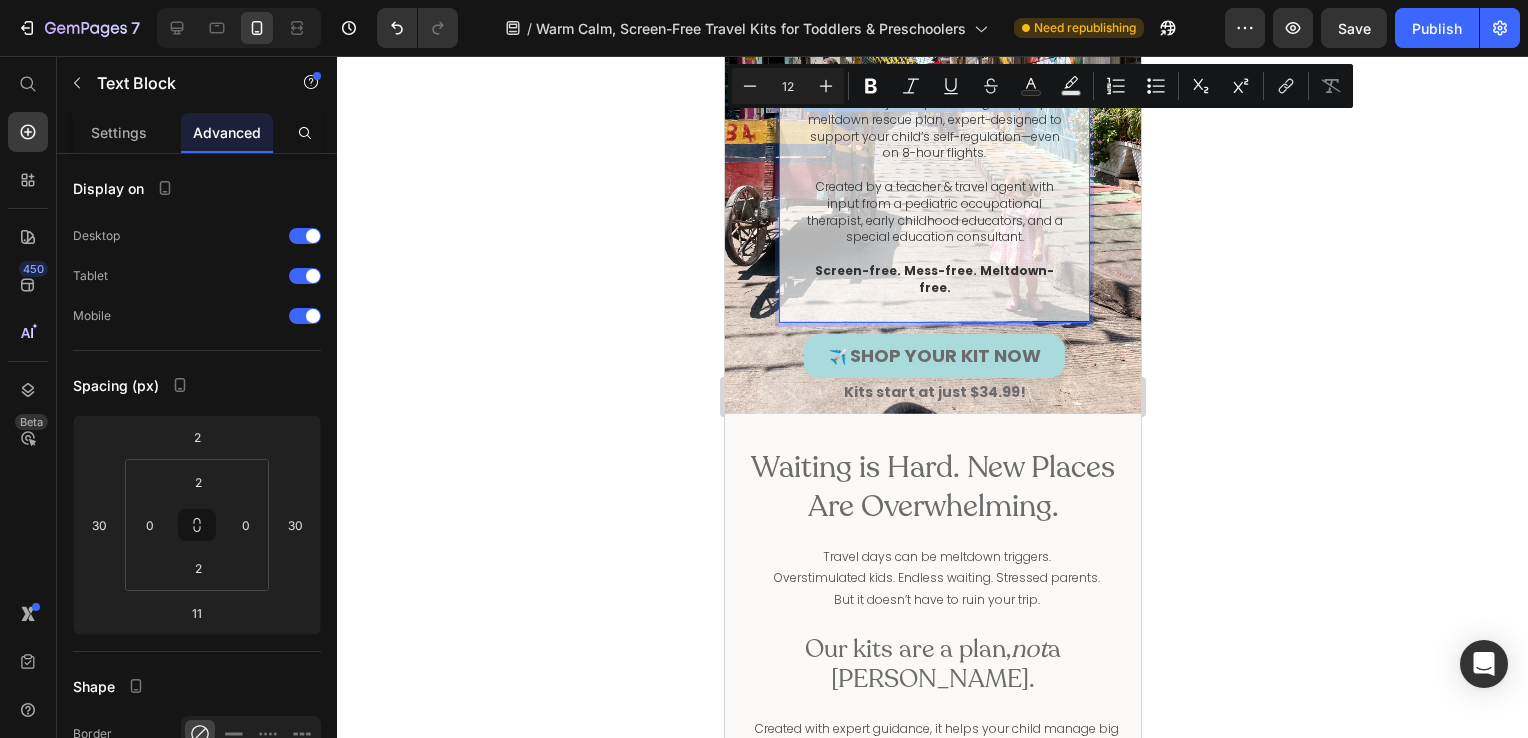 click on "Our kits aren’t just toys in a bag. They're your meltdown rescue plan, expert-designed to support your child’s self-regulation—even on 8-hour flights." at bounding box center (933, 128) 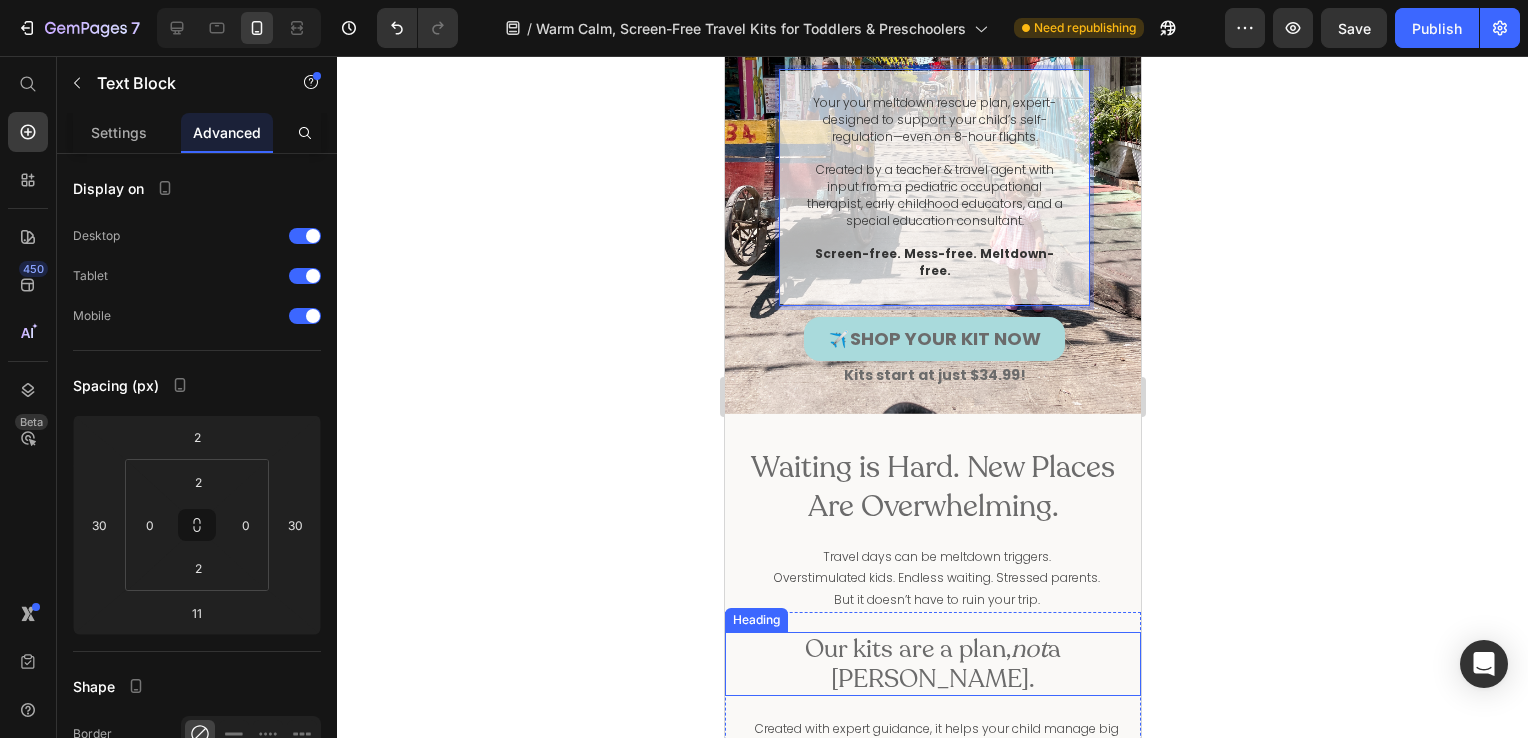 click on "Our kits are a plan,  not  a gamble." at bounding box center [932, 664] 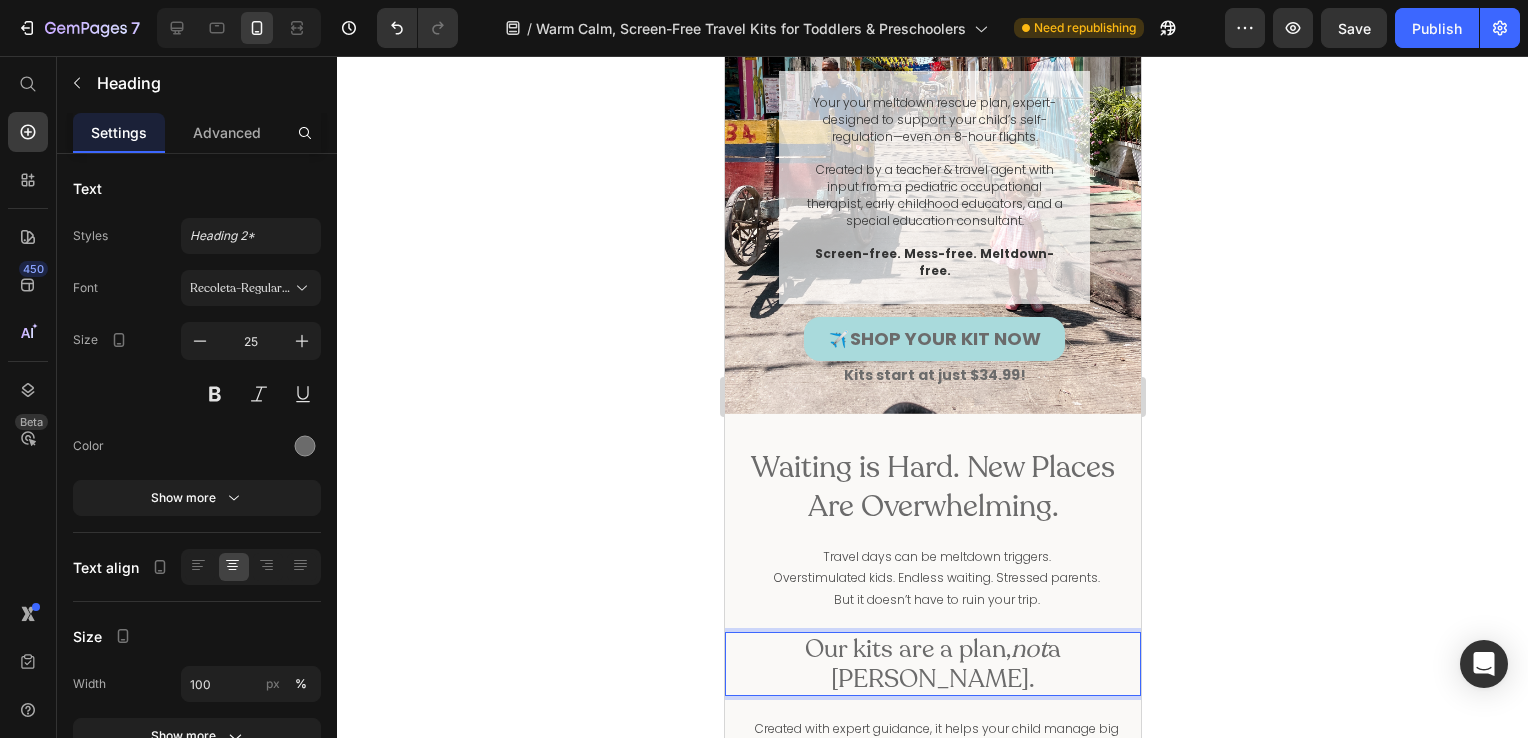 click on "Our kits are a plan,  not  a gamble." at bounding box center (932, 664) 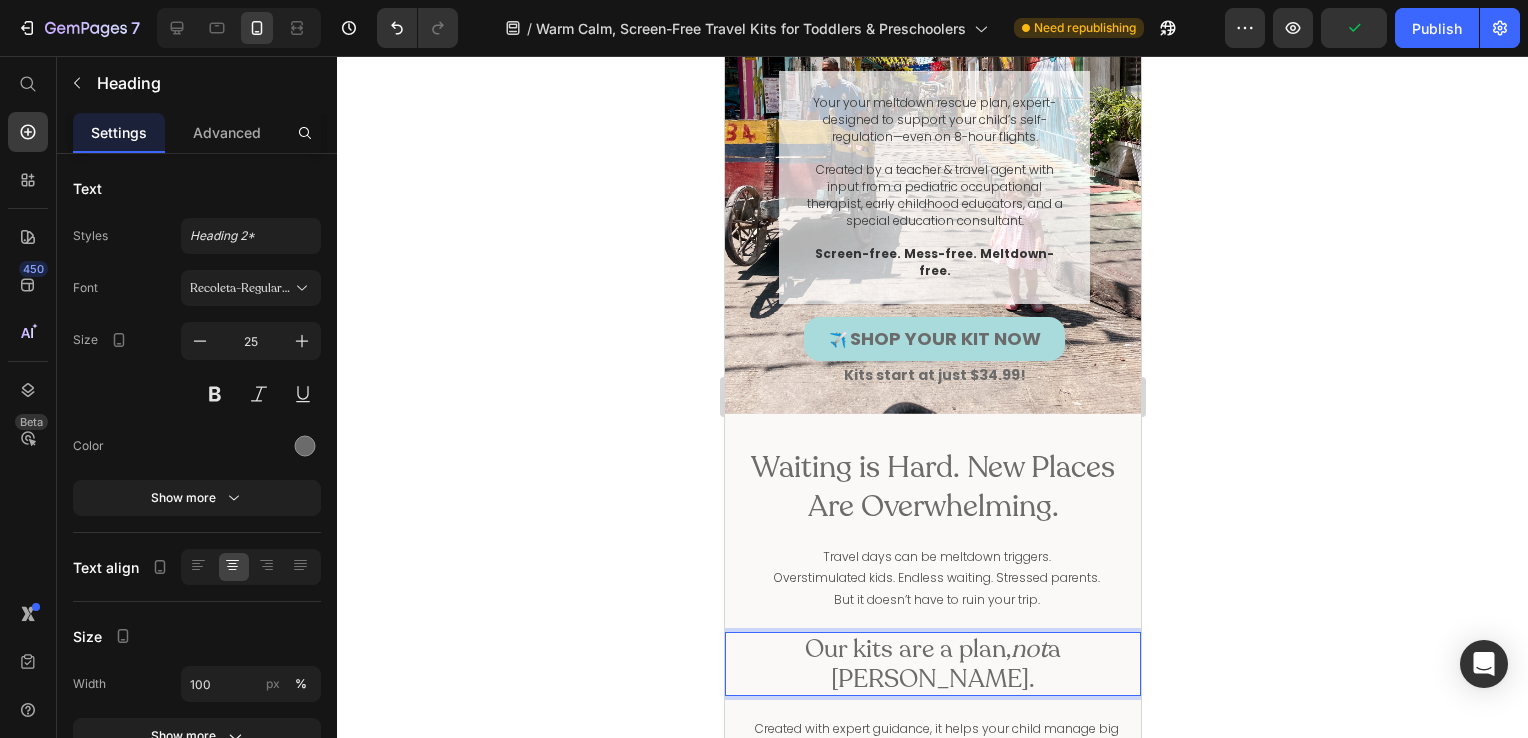 click on "Our kits are a plan,  not  a gamble." at bounding box center [932, 664] 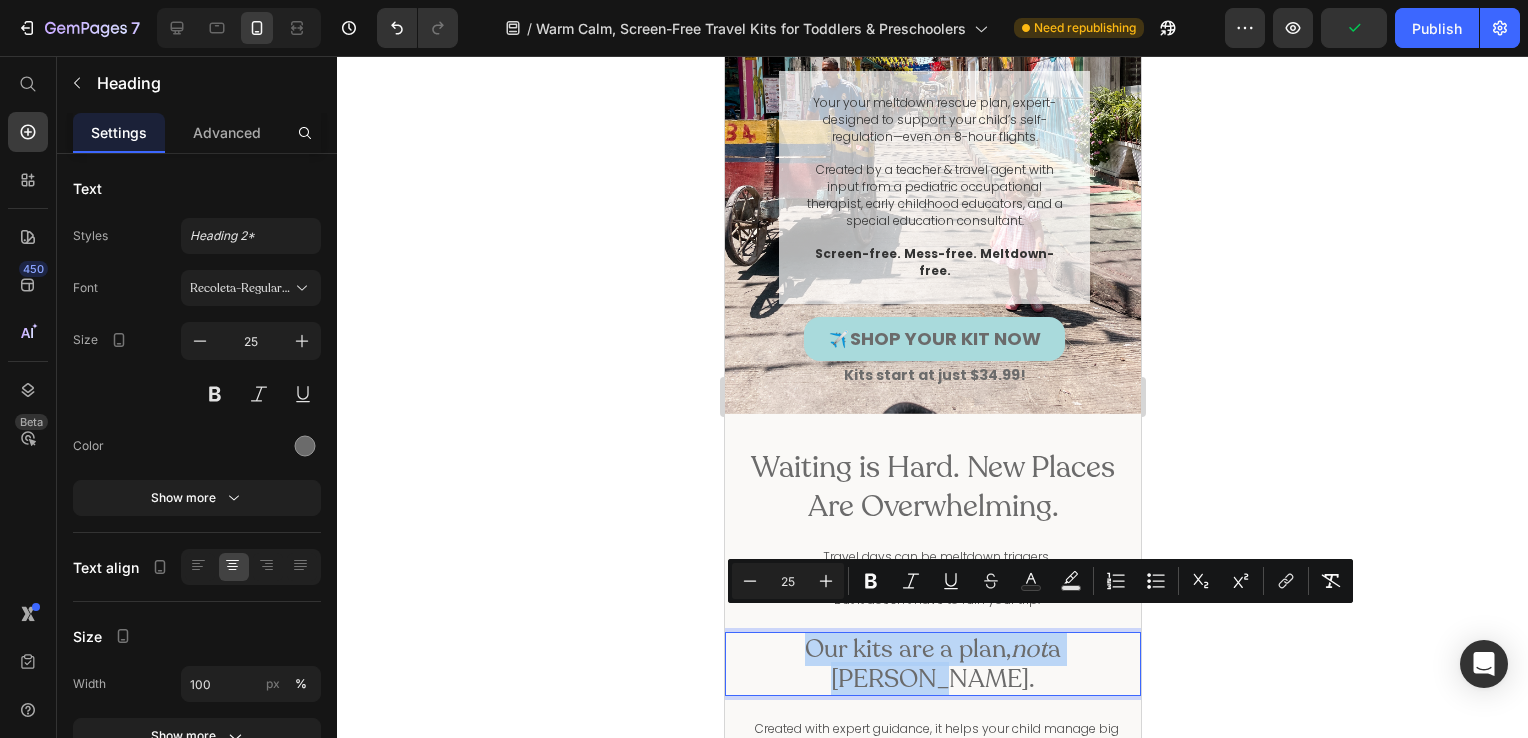 drag, startPoint x: 1101, startPoint y: 630, endPoint x: 718, endPoint y: 628, distance: 383.00522 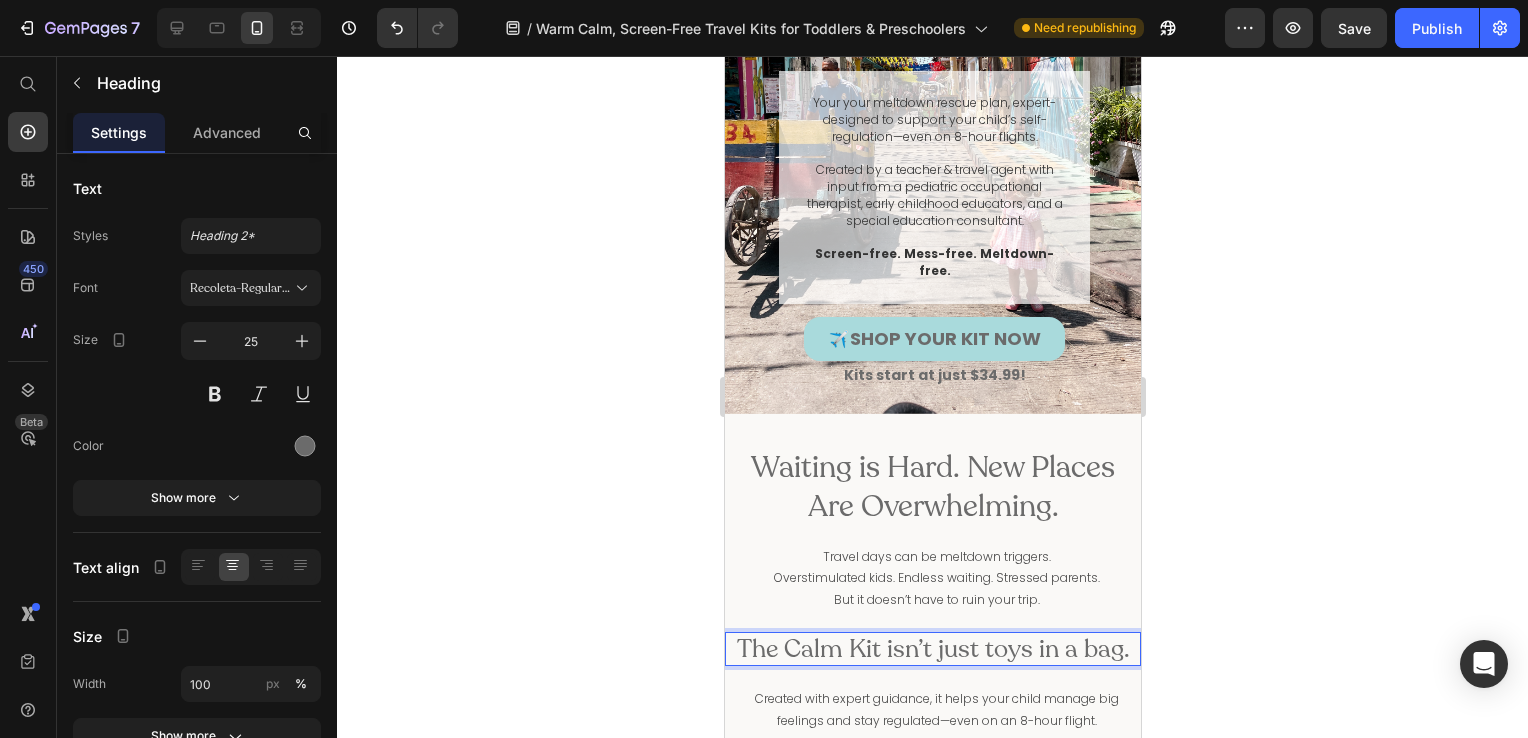 click on "The Calm Kit isn’t just toys in a bag." at bounding box center (932, 649) 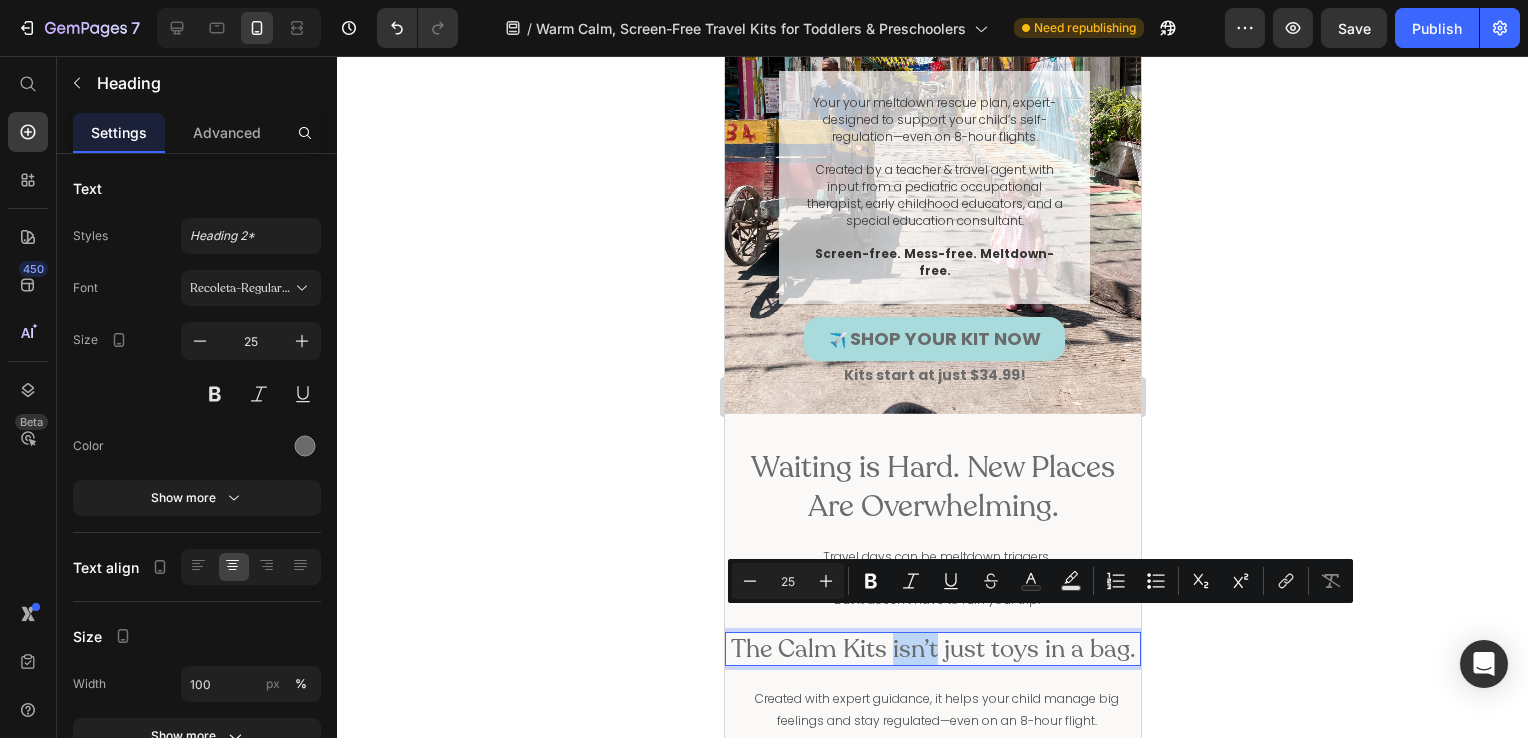 drag, startPoint x: 955, startPoint y: 629, endPoint x: 908, endPoint y: 629, distance: 47 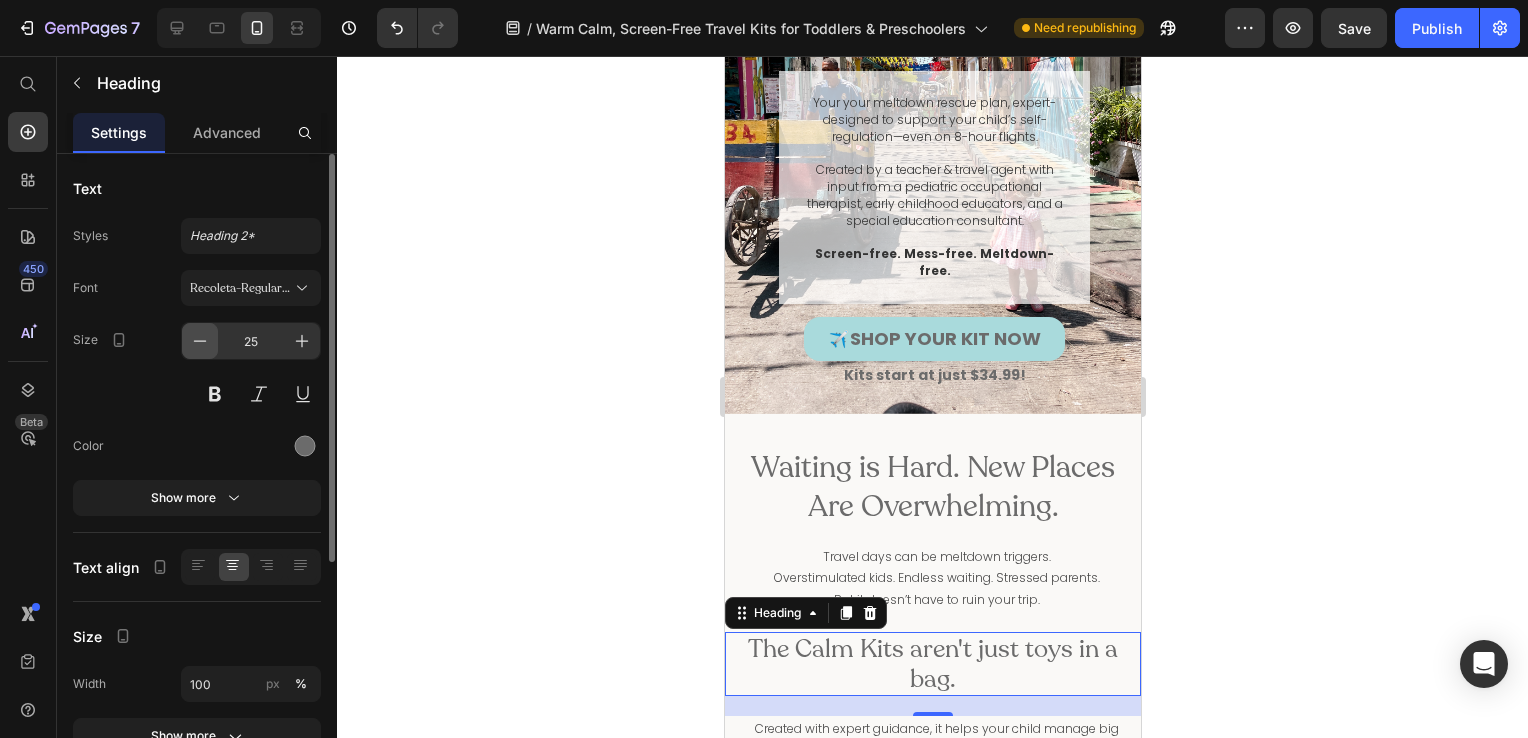 click at bounding box center [200, 341] 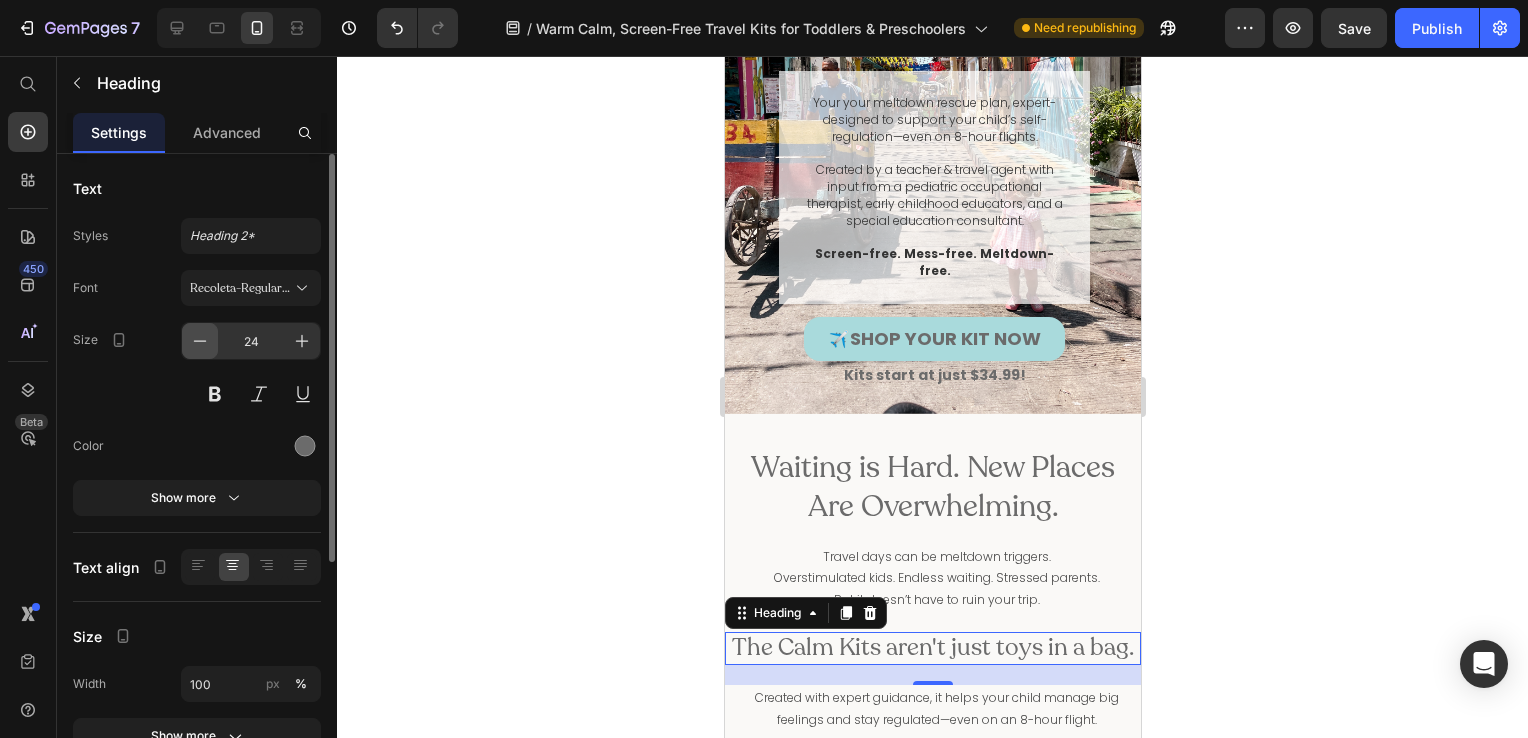 click at bounding box center (200, 341) 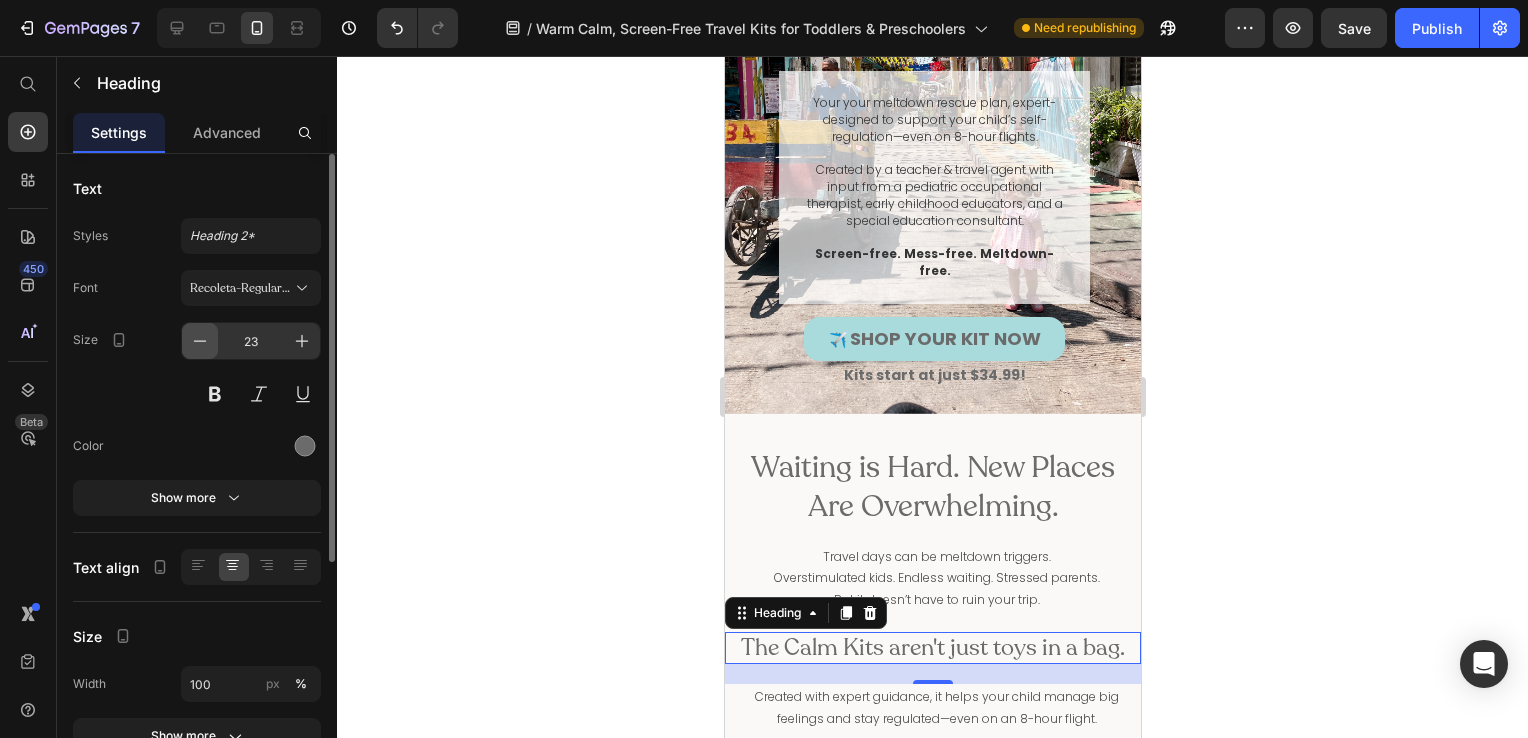 click at bounding box center [200, 341] 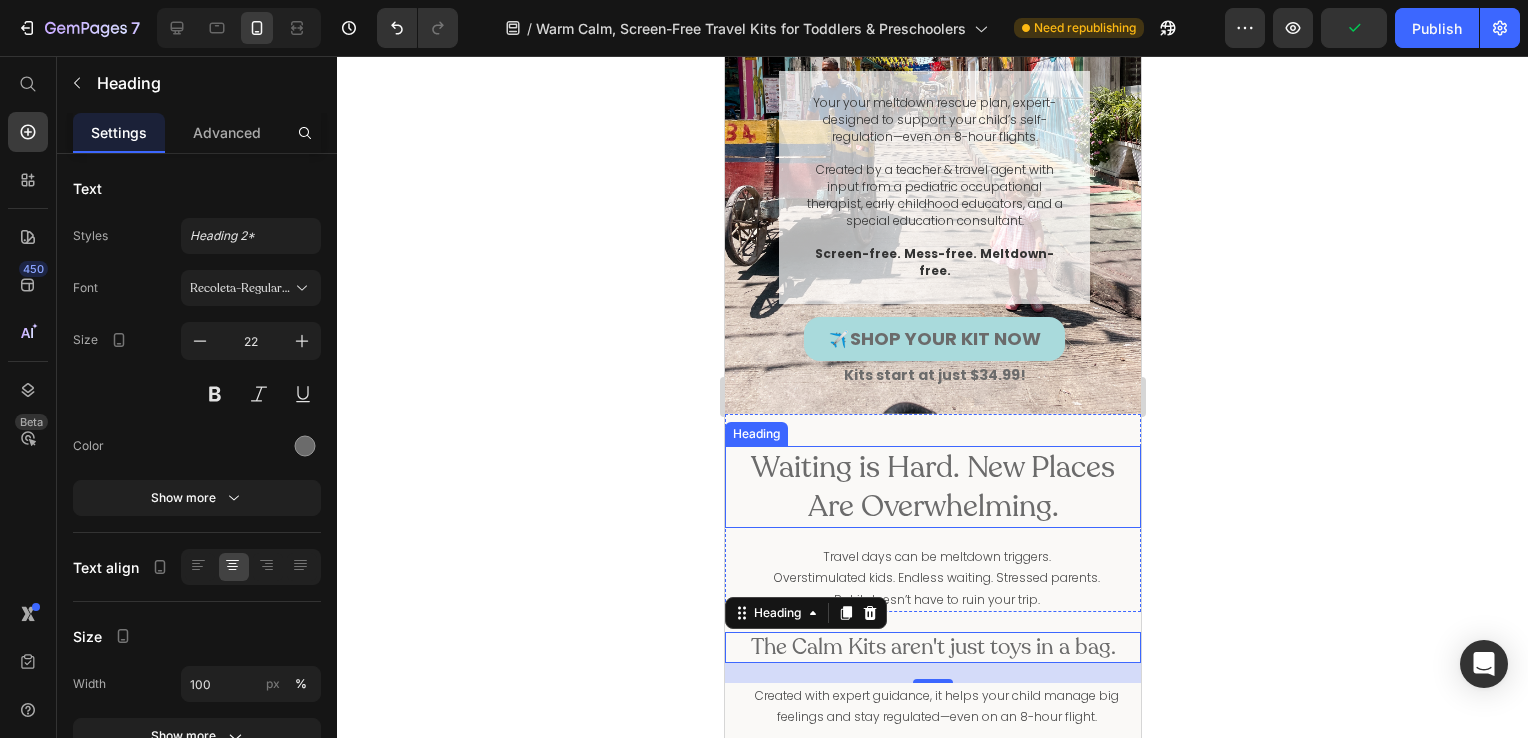 click 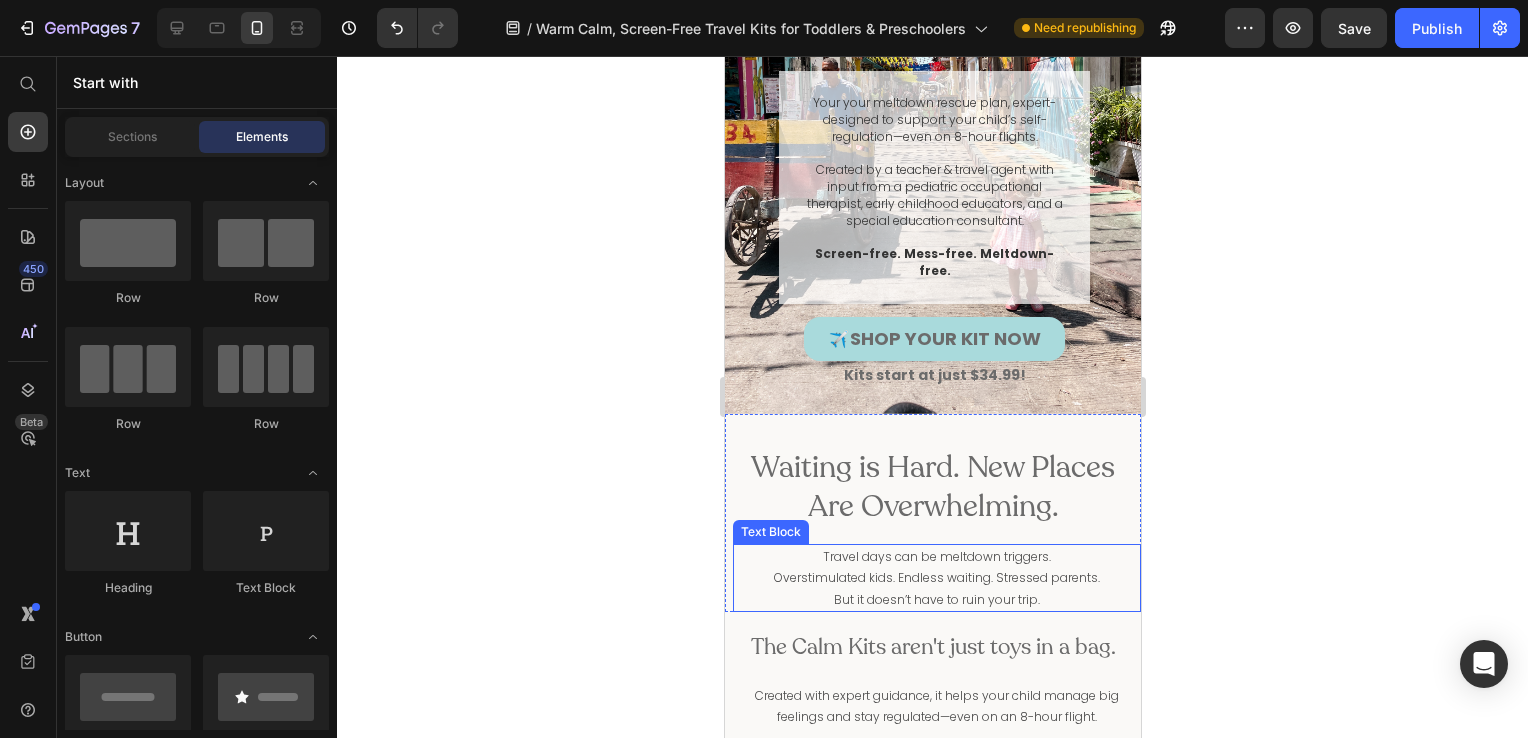 click on "But it doesn’t have to ruin your trip." at bounding box center [936, 600] 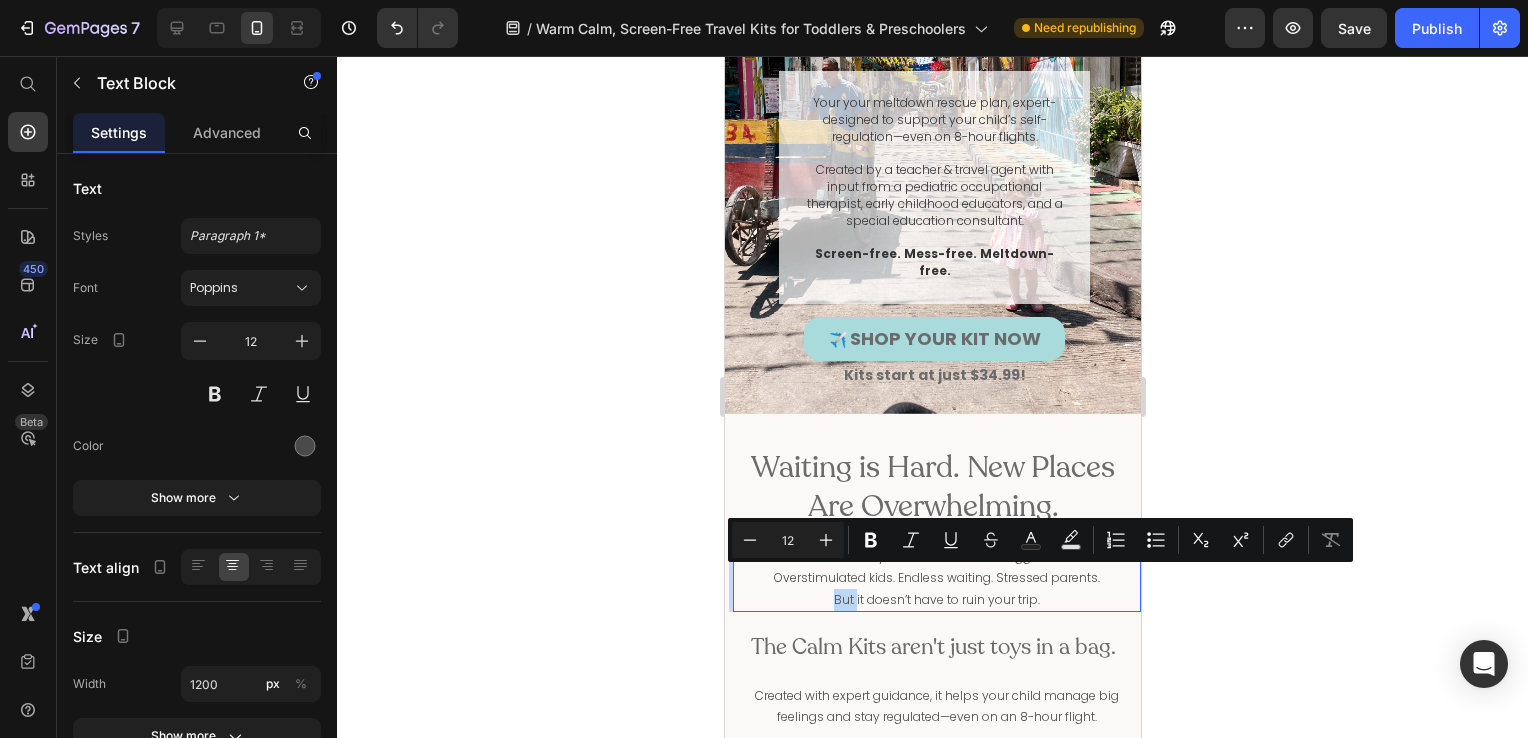 click on "But it doesn’t have to ruin your trip." at bounding box center [936, 600] 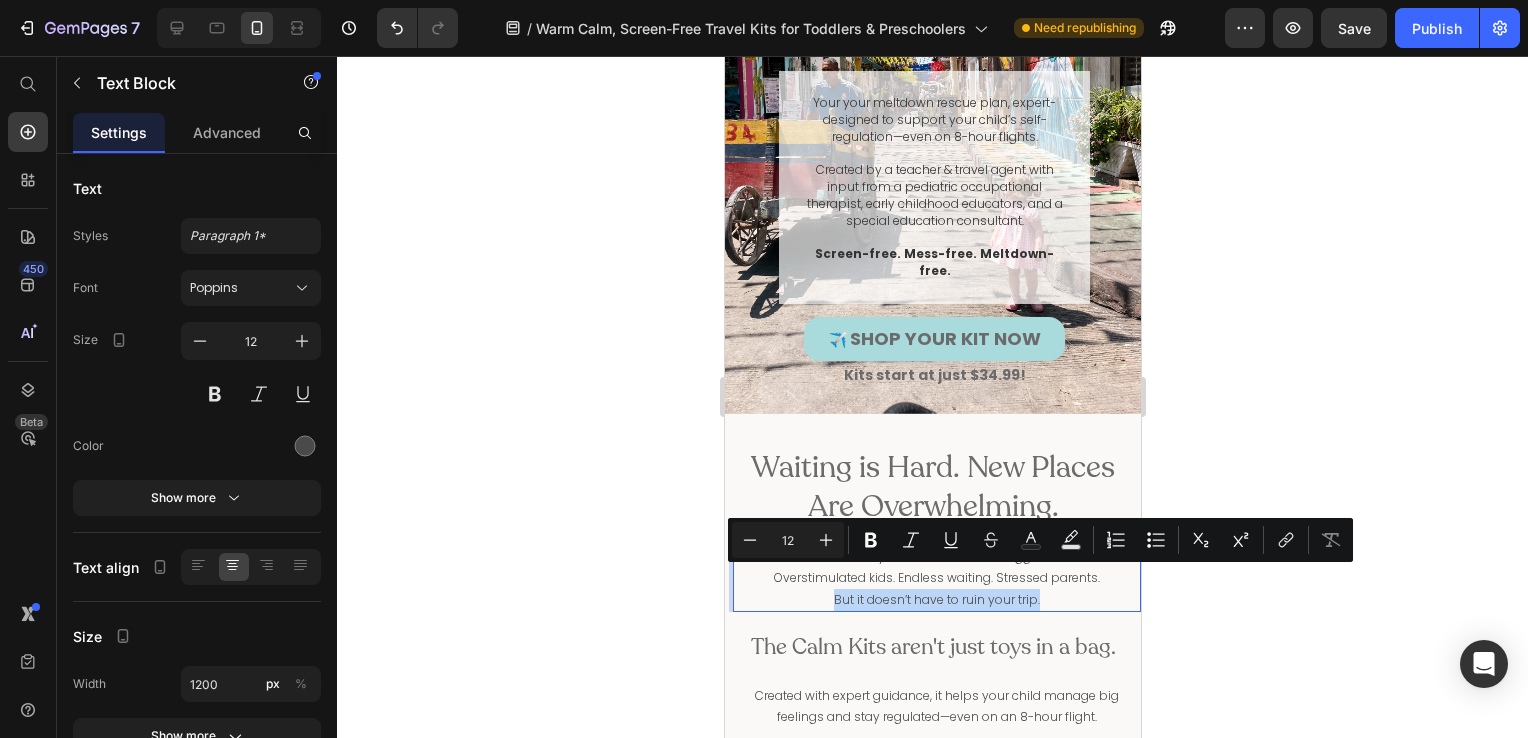 drag, startPoint x: 825, startPoint y: 581, endPoint x: 1046, endPoint y: 572, distance: 221.18318 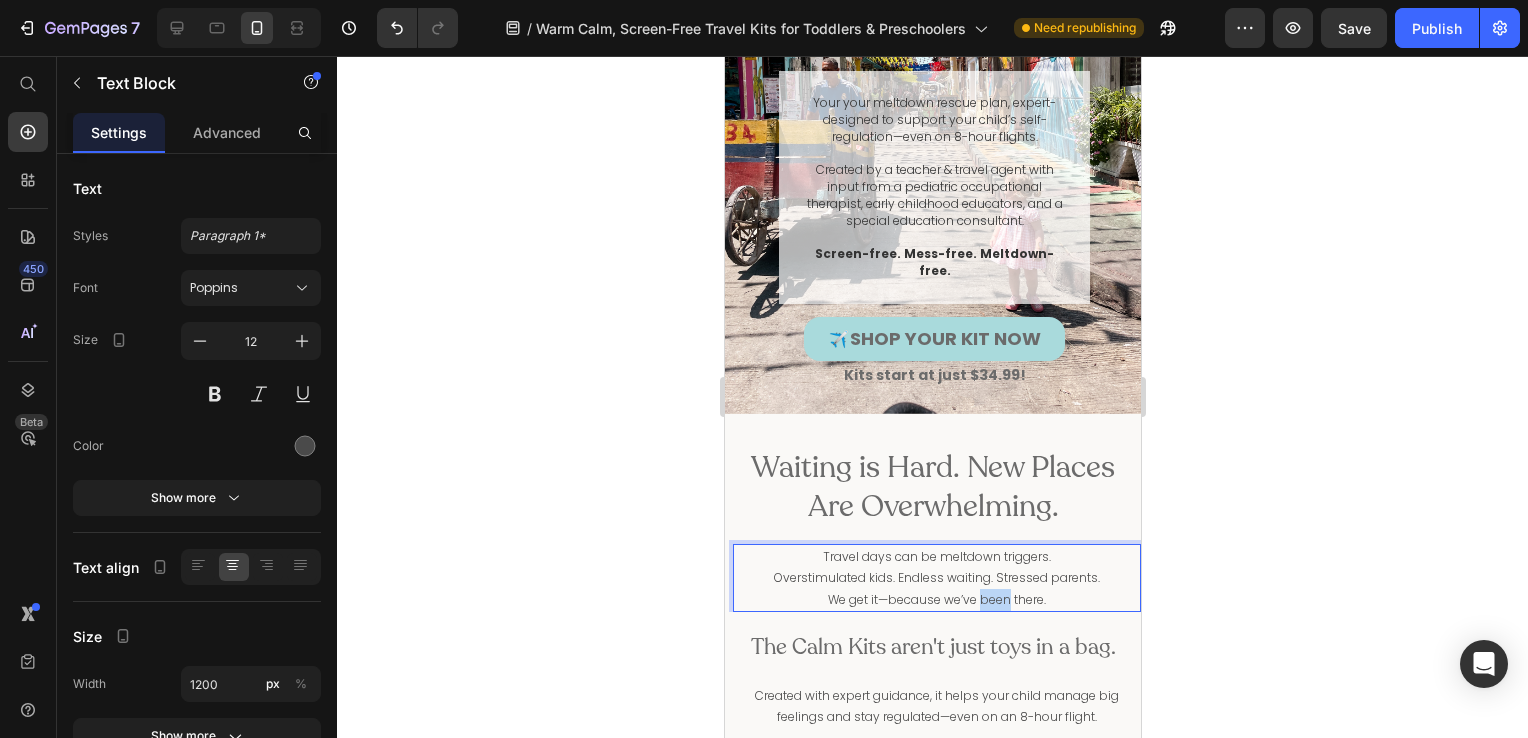 drag, startPoint x: 973, startPoint y: 583, endPoint x: 1002, endPoint y: 584, distance: 29.017237 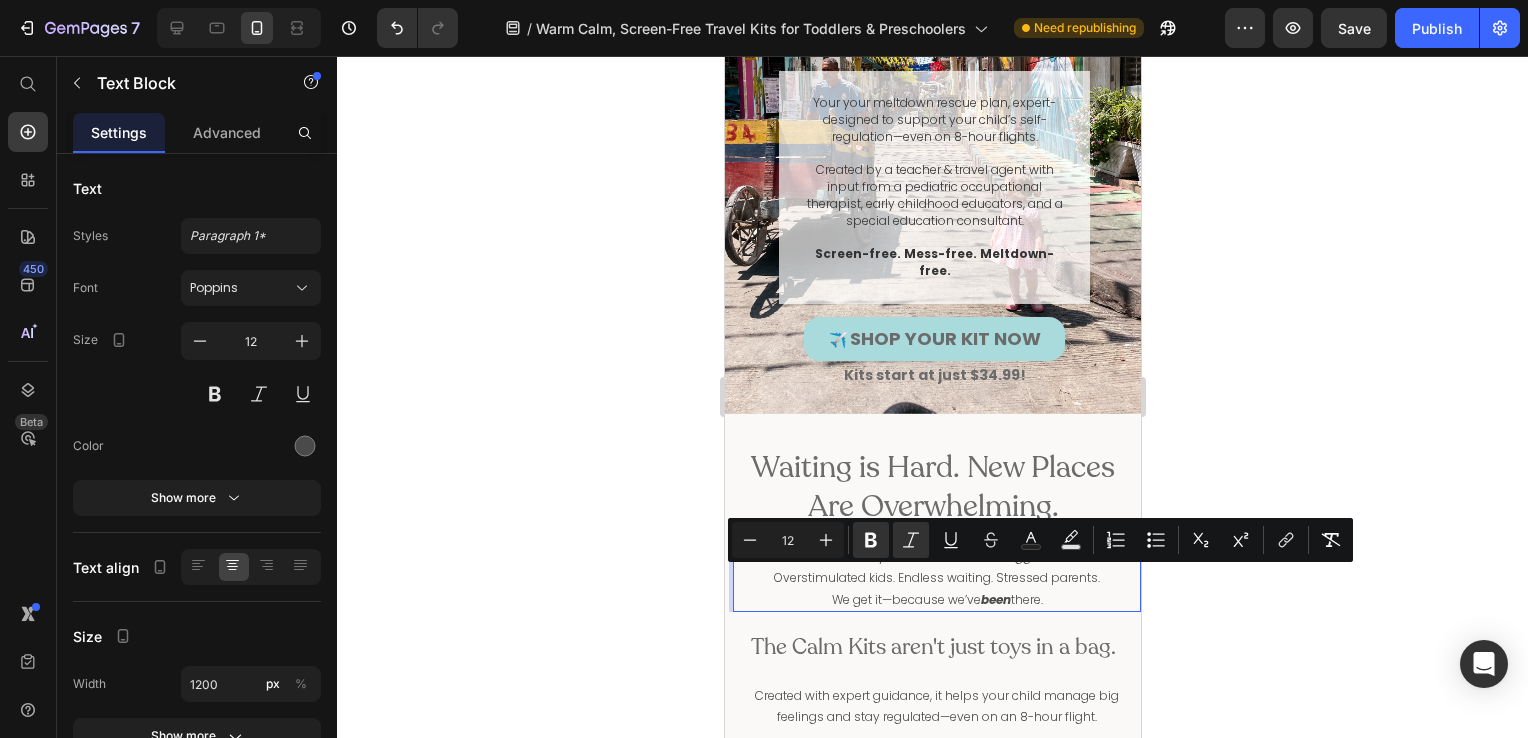 click 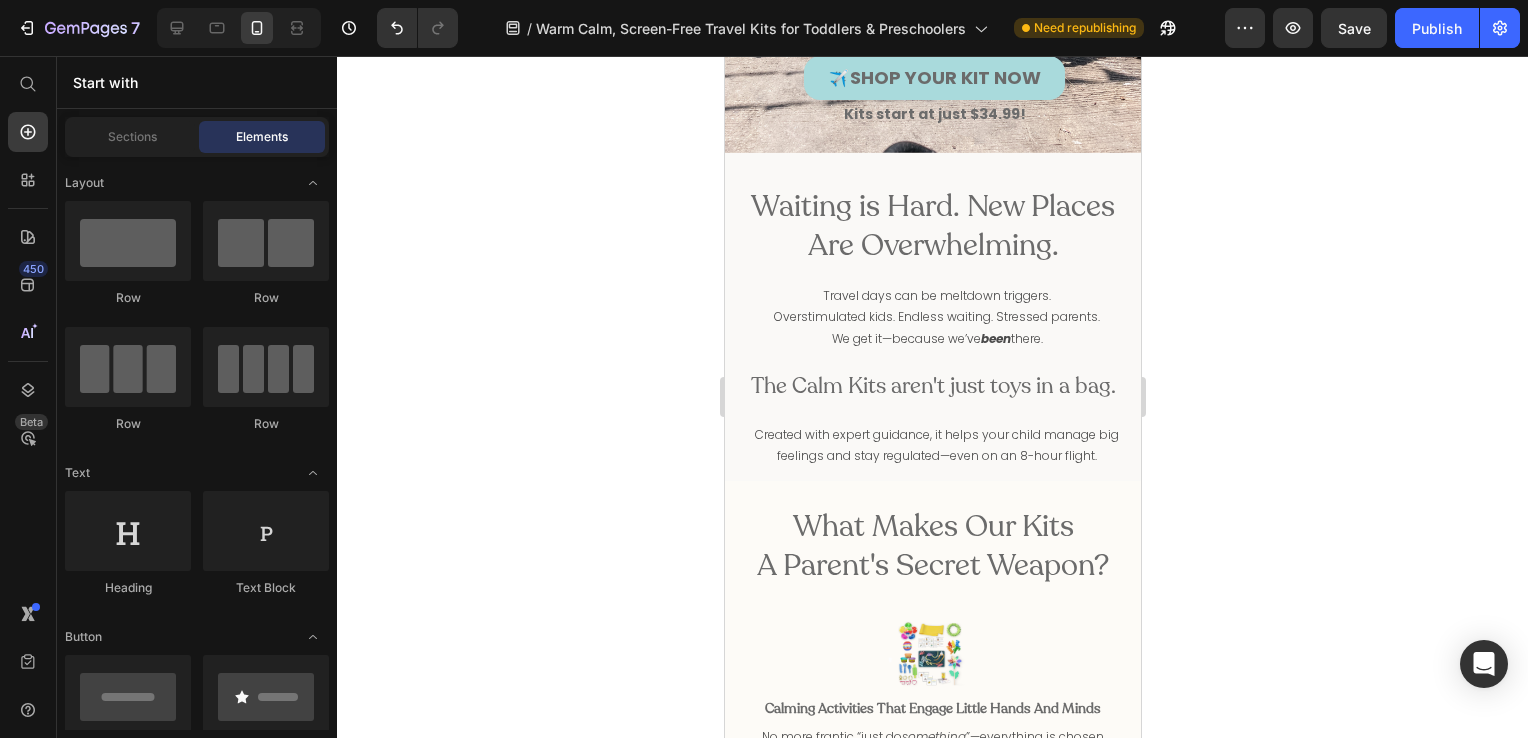 scroll, scrollTop: 502, scrollLeft: 0, axis: vertical 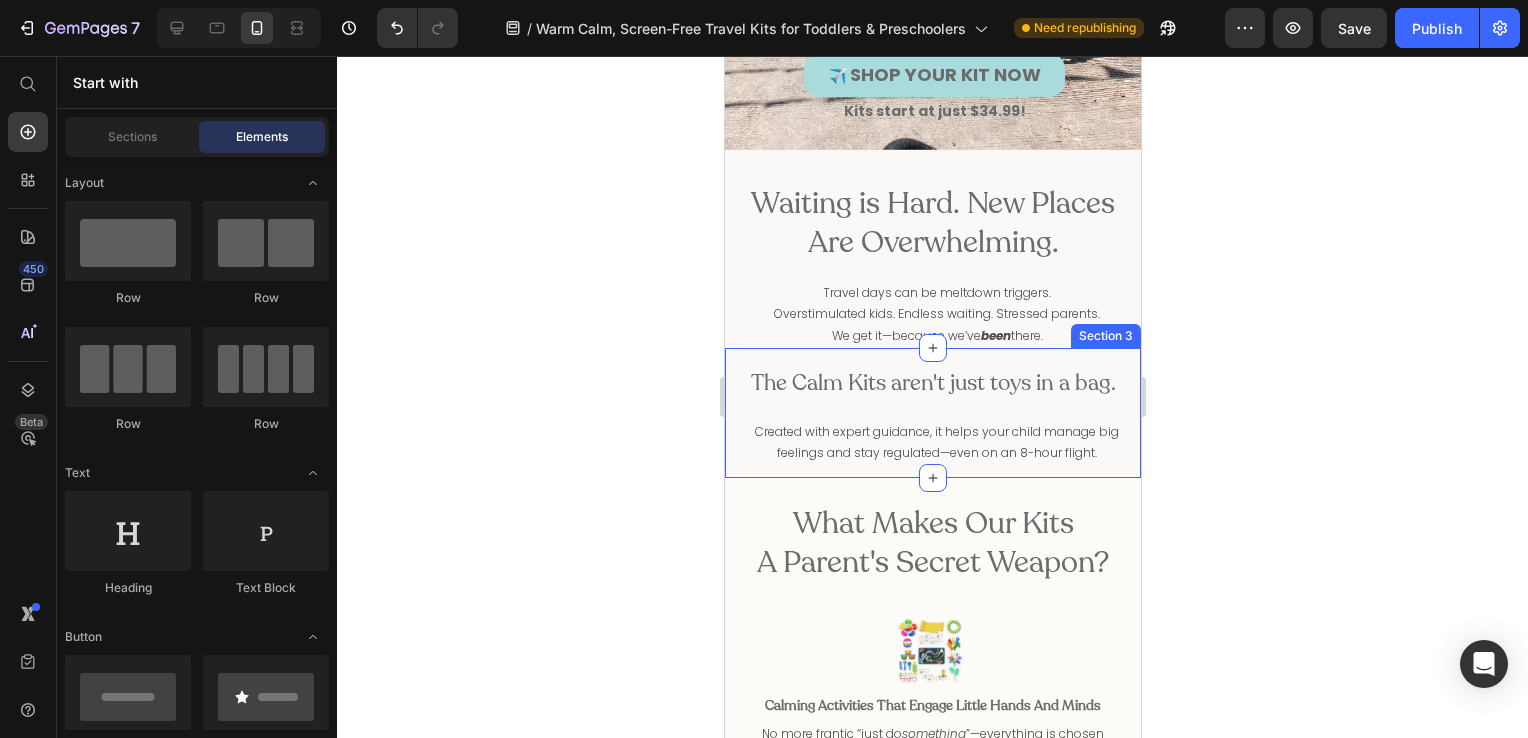click on "The Calm Kits aren't just toys in a bag. Heading Created with expert guidance, it helps your child manage big feelings and stay regulated—even on an 8-hour flight. Text Block" at bounding box center [932, 423] 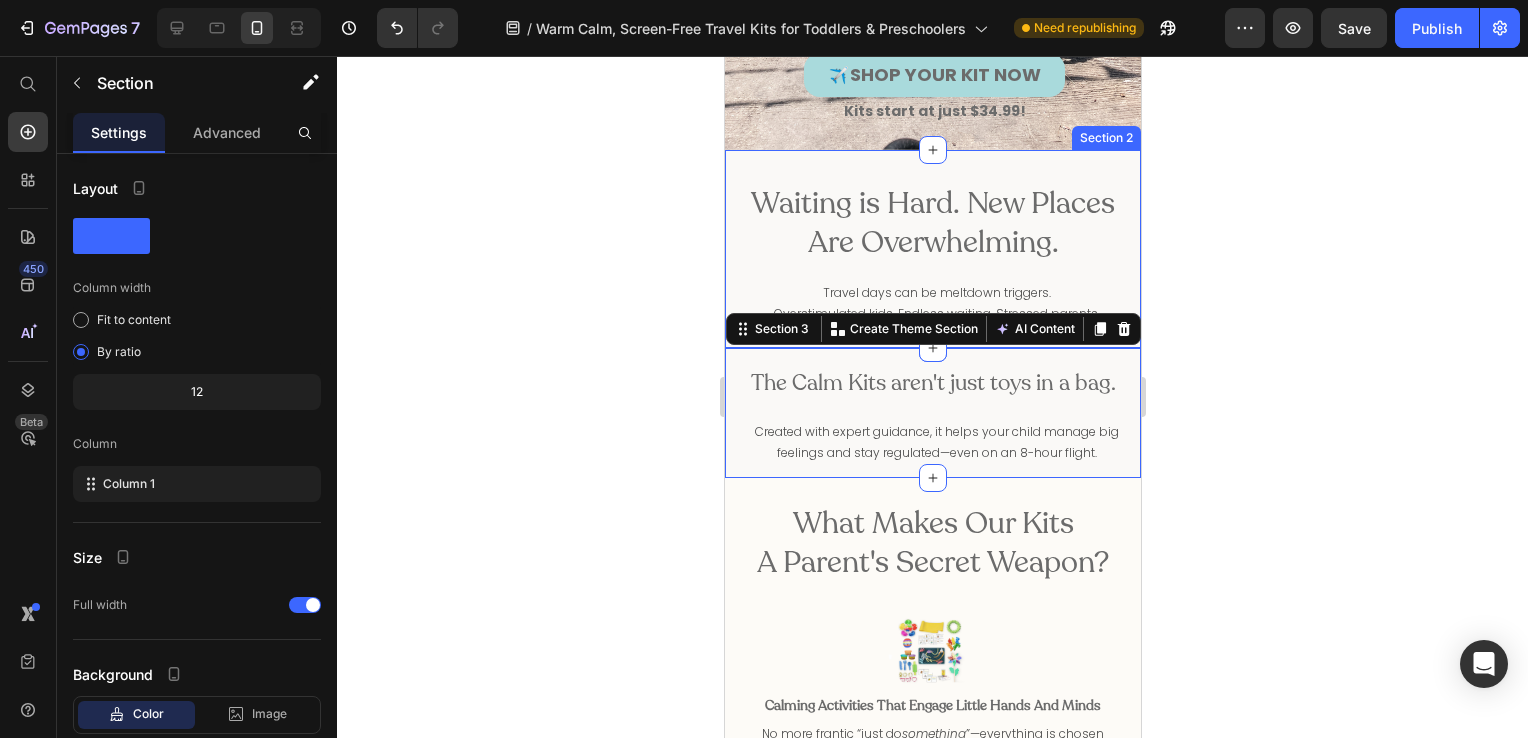 click on "Waiting is Hard. New Places Are Overwhelming. Heading Travel days can be meltdown triggers.  Overstimulated kids. Endless waiting. Stressed parents. We get it—because we’ve  been  there. Text Block Section 2" at bounding box center (932, 249) 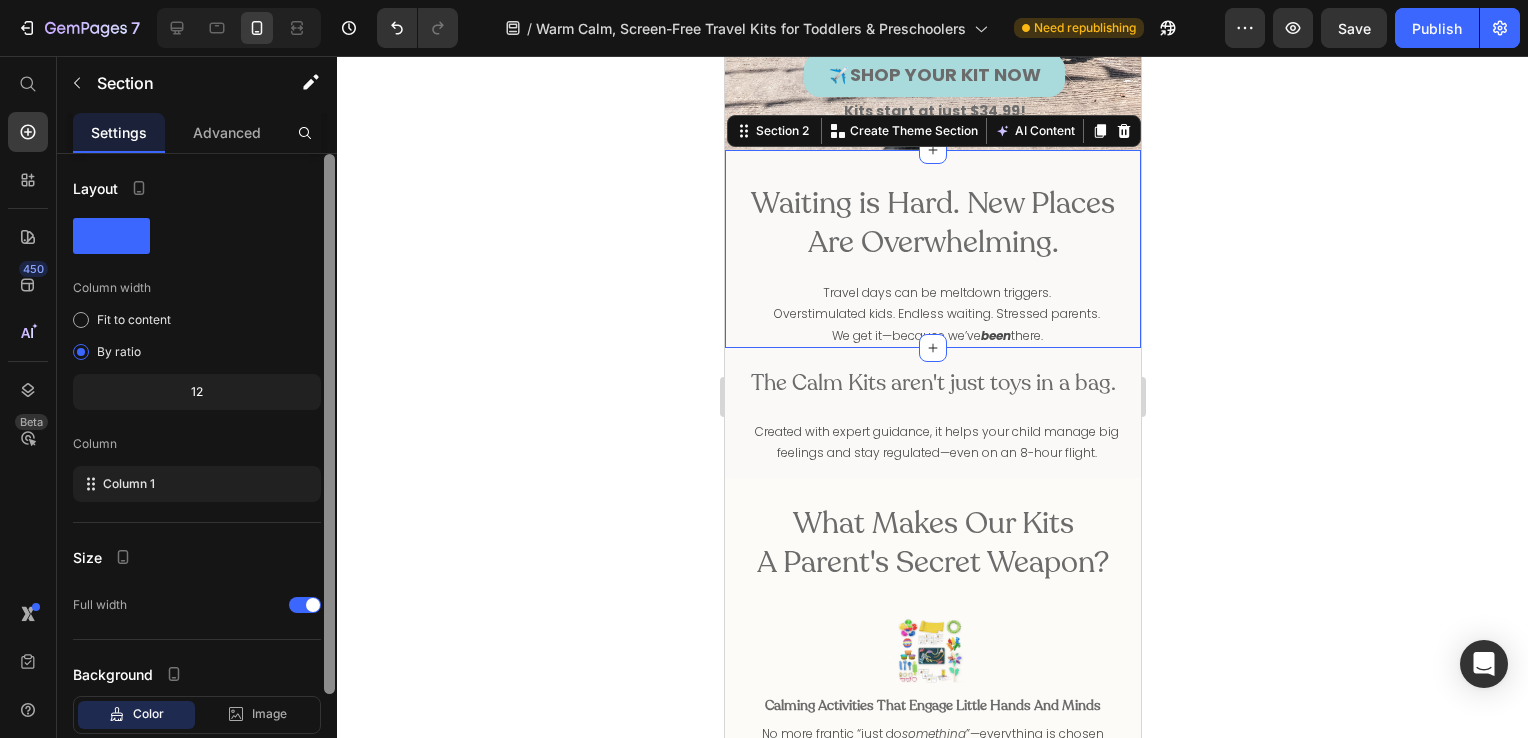 scroll, scrollTop: 120, scrollLeft: 0, axis: vertical 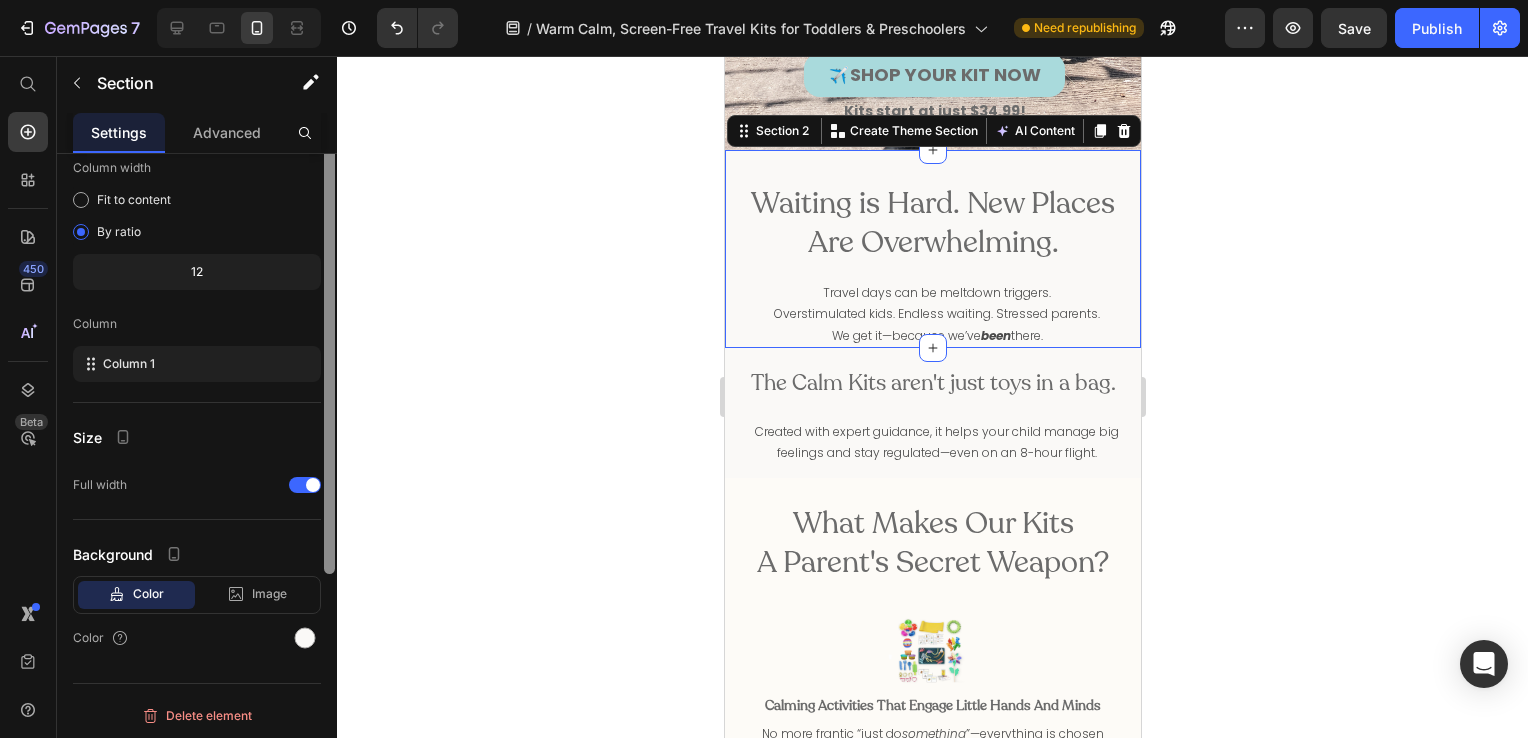 drag, startPoint x: 328, startPoint y: 616, endPoint x: 327, endPoint y: 743, distance: 127.00394 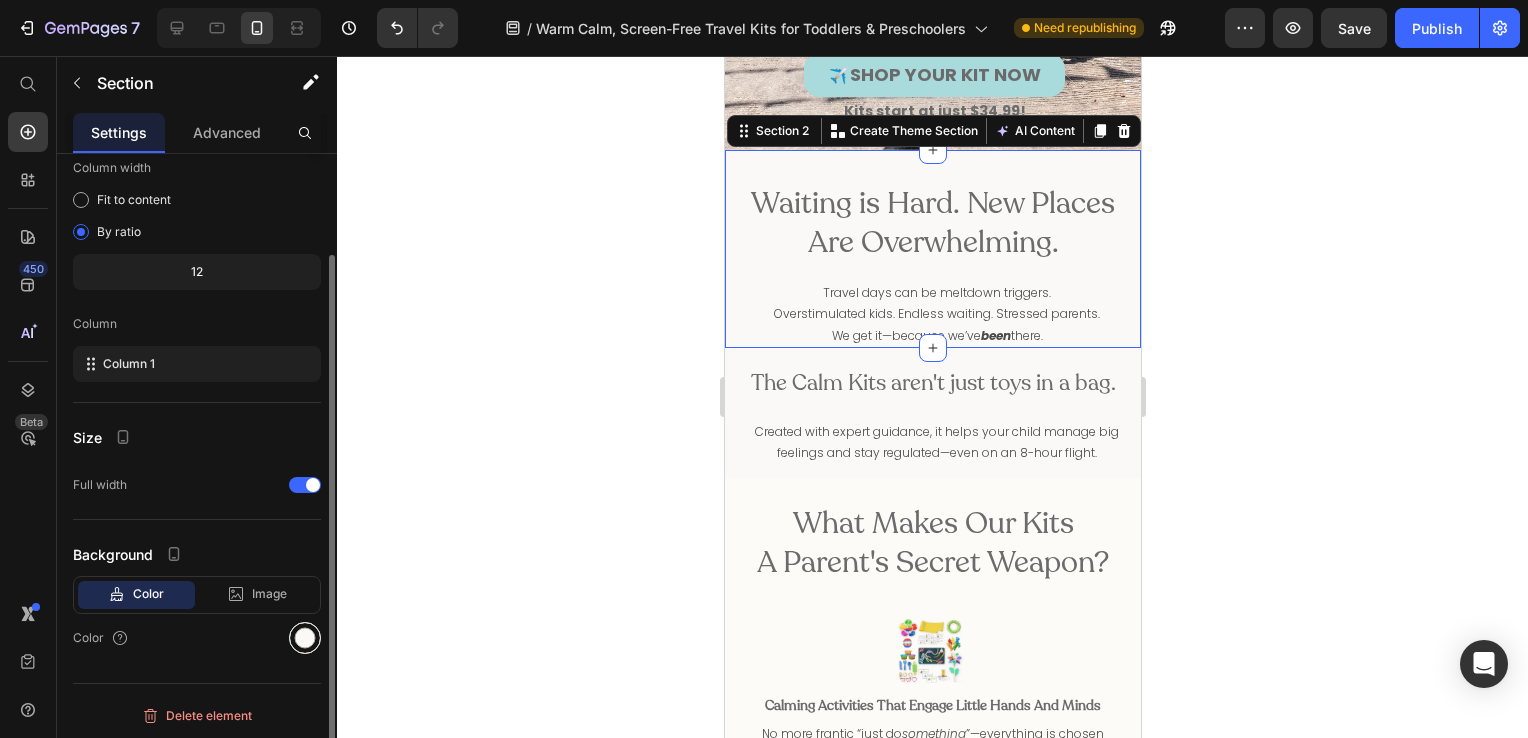 click at bounding box center (305, 638) 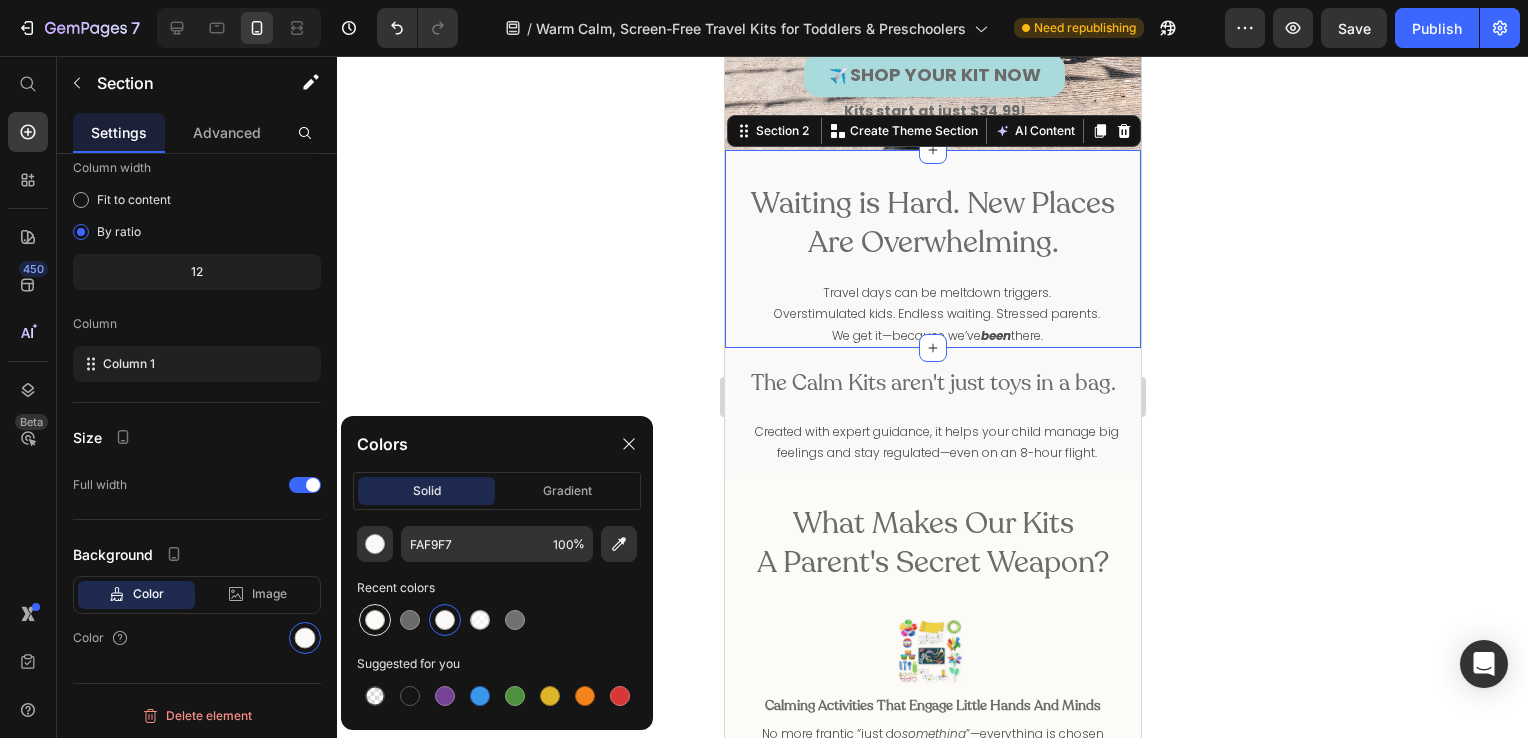 click at bounding box center [375, 620] 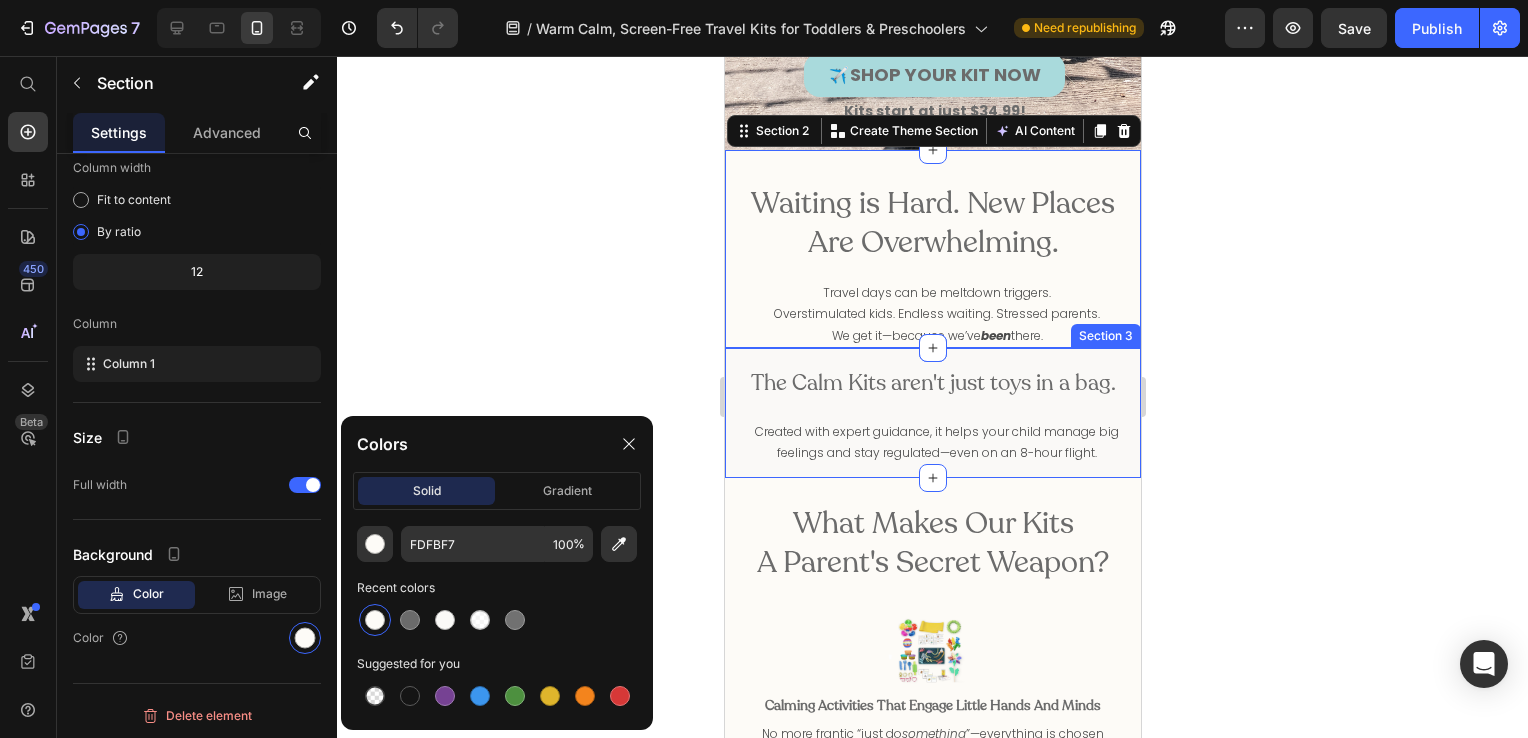 click on "The Calm Kits aren't just toys in a bag. Heading Created with expert guidance, it helps your child manage big feelings and stay regulated—even on an 8-hour flight. Text Block Section 3" at bounding box center (932, 413) 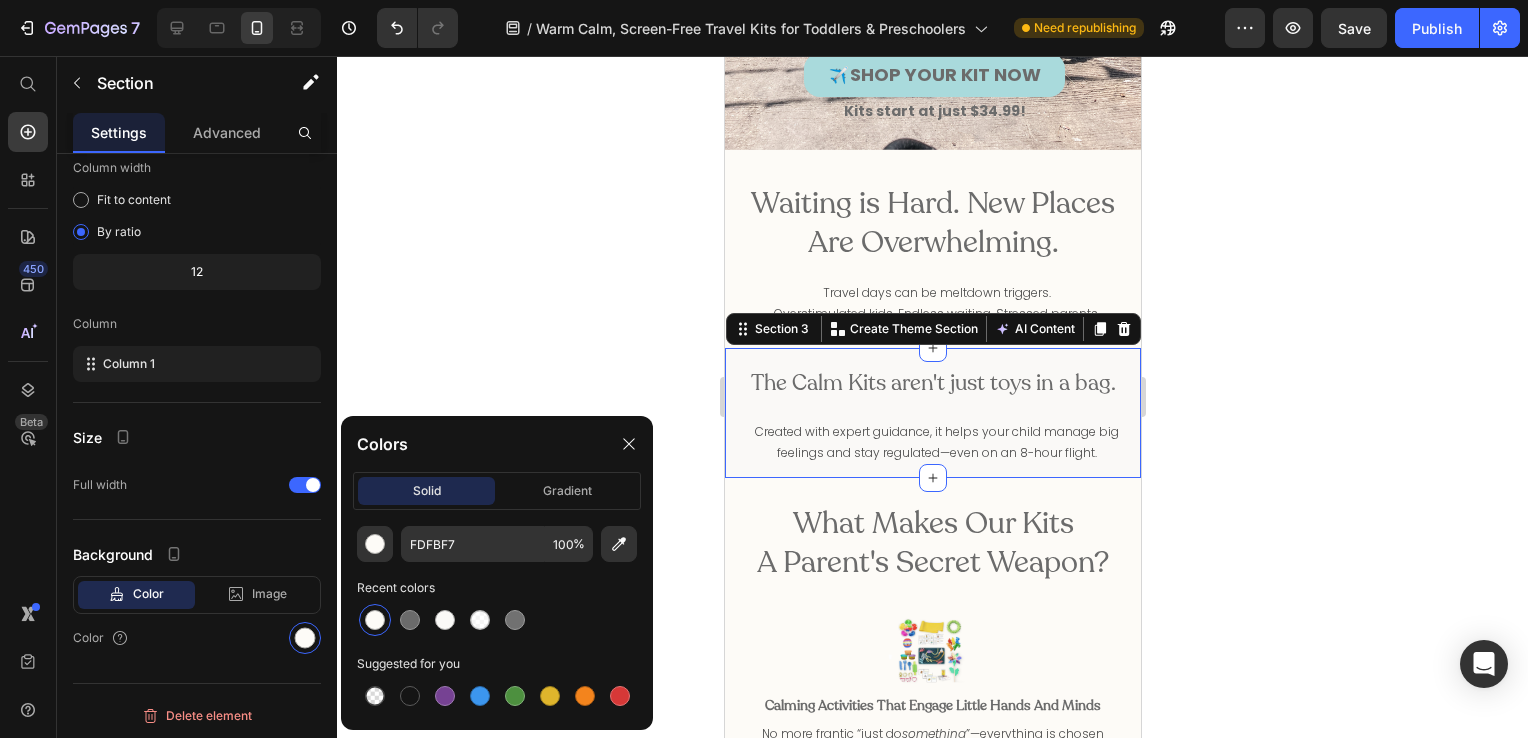 scroll, scrollTop: 120, scrollLeft: 0, axis: vertical 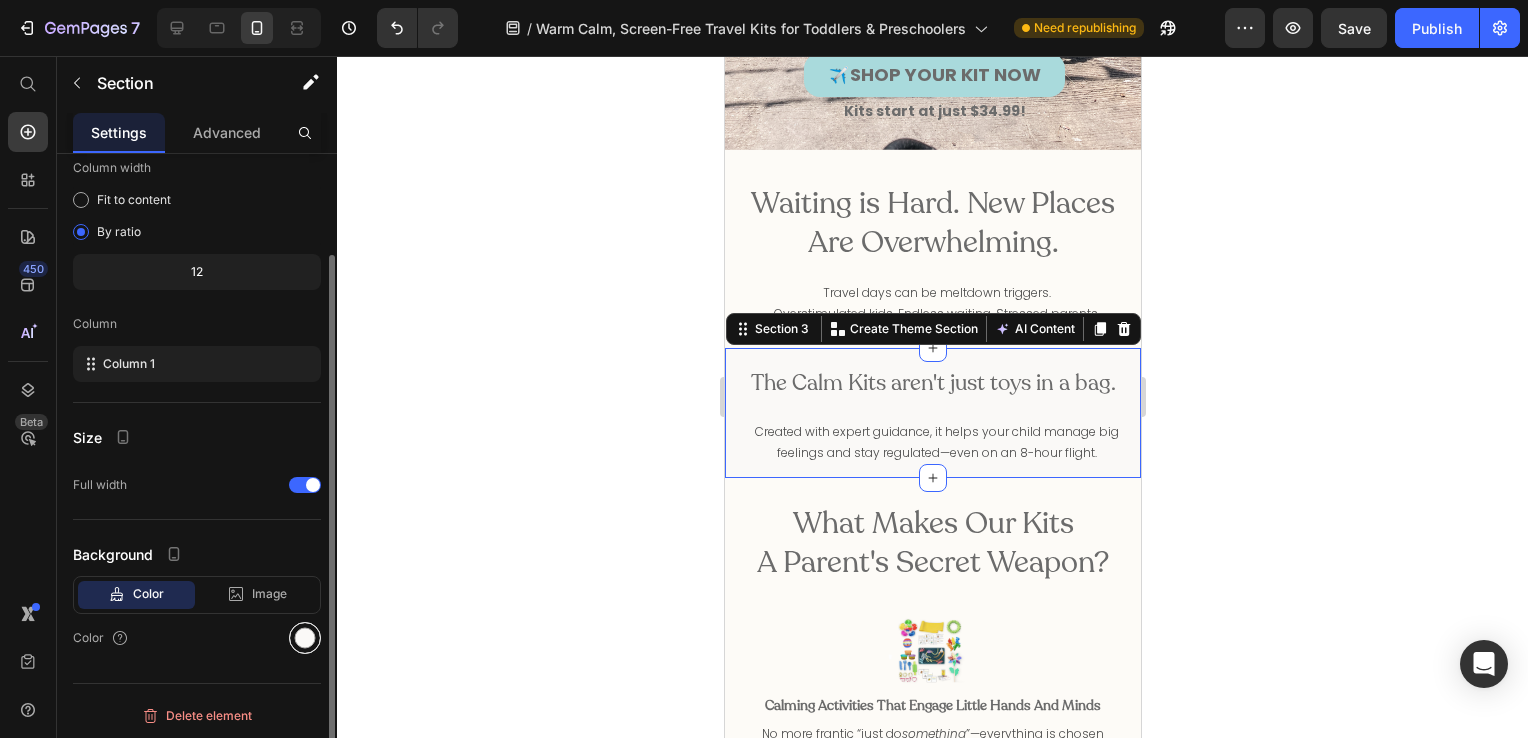 click at bounding box center (305, 638) 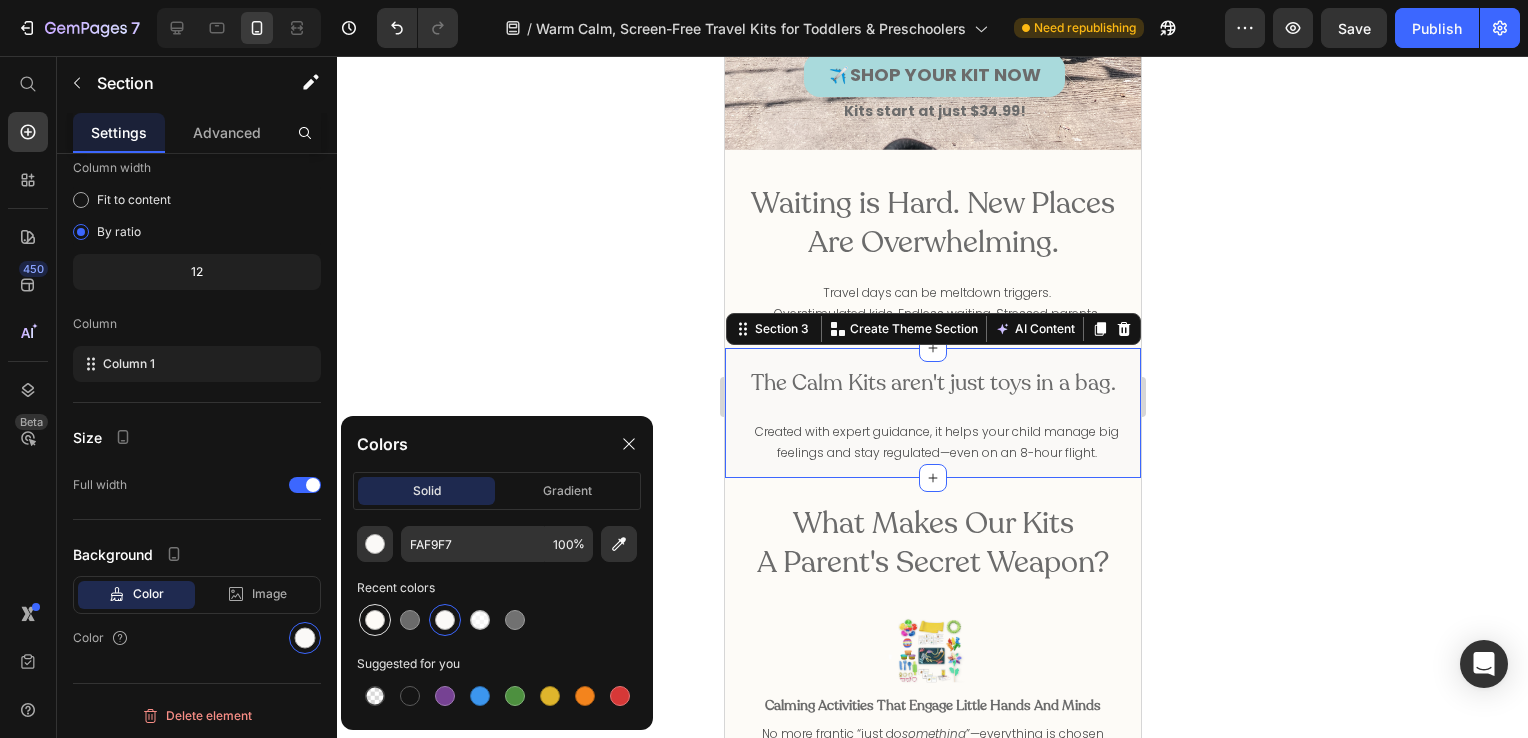 click at bounding box center (375, 620) 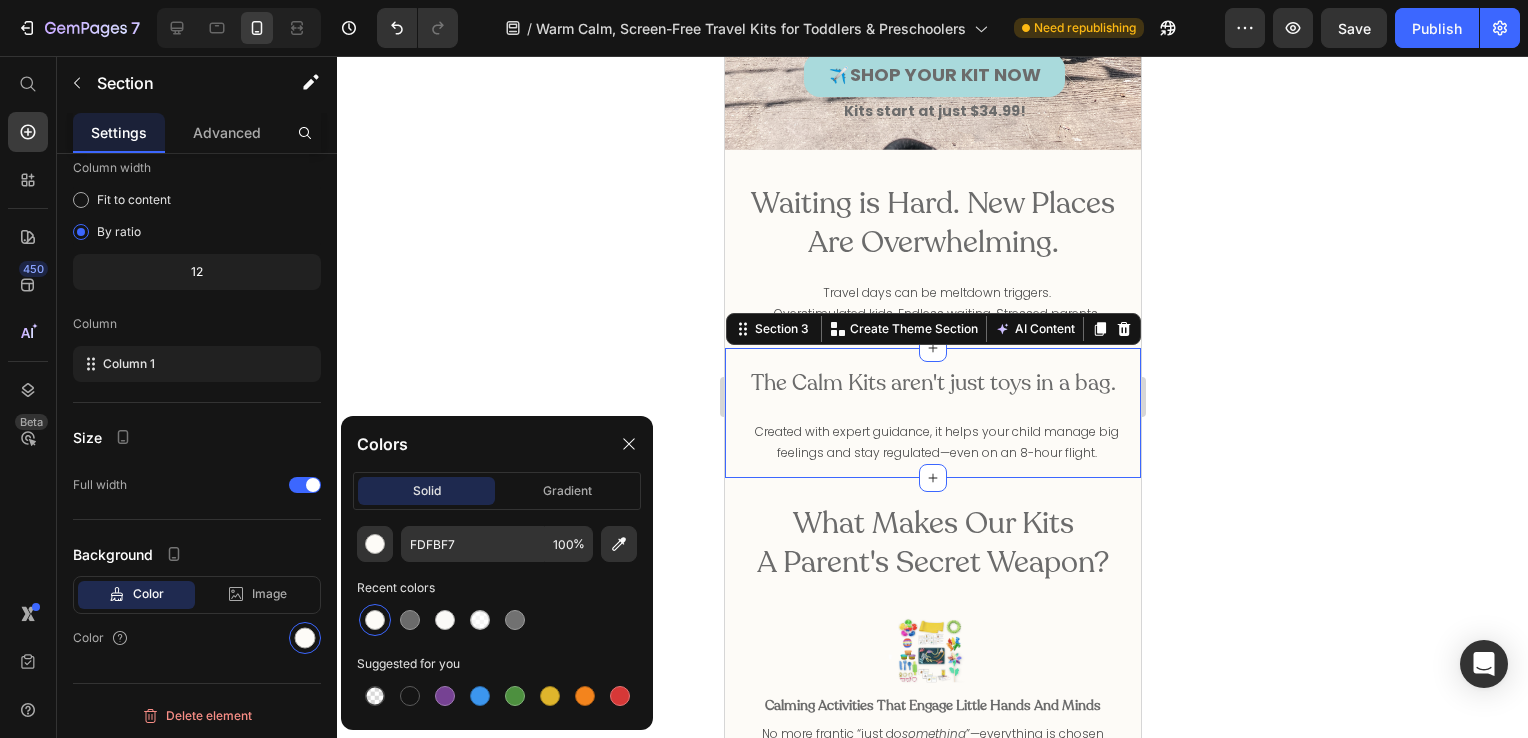 click 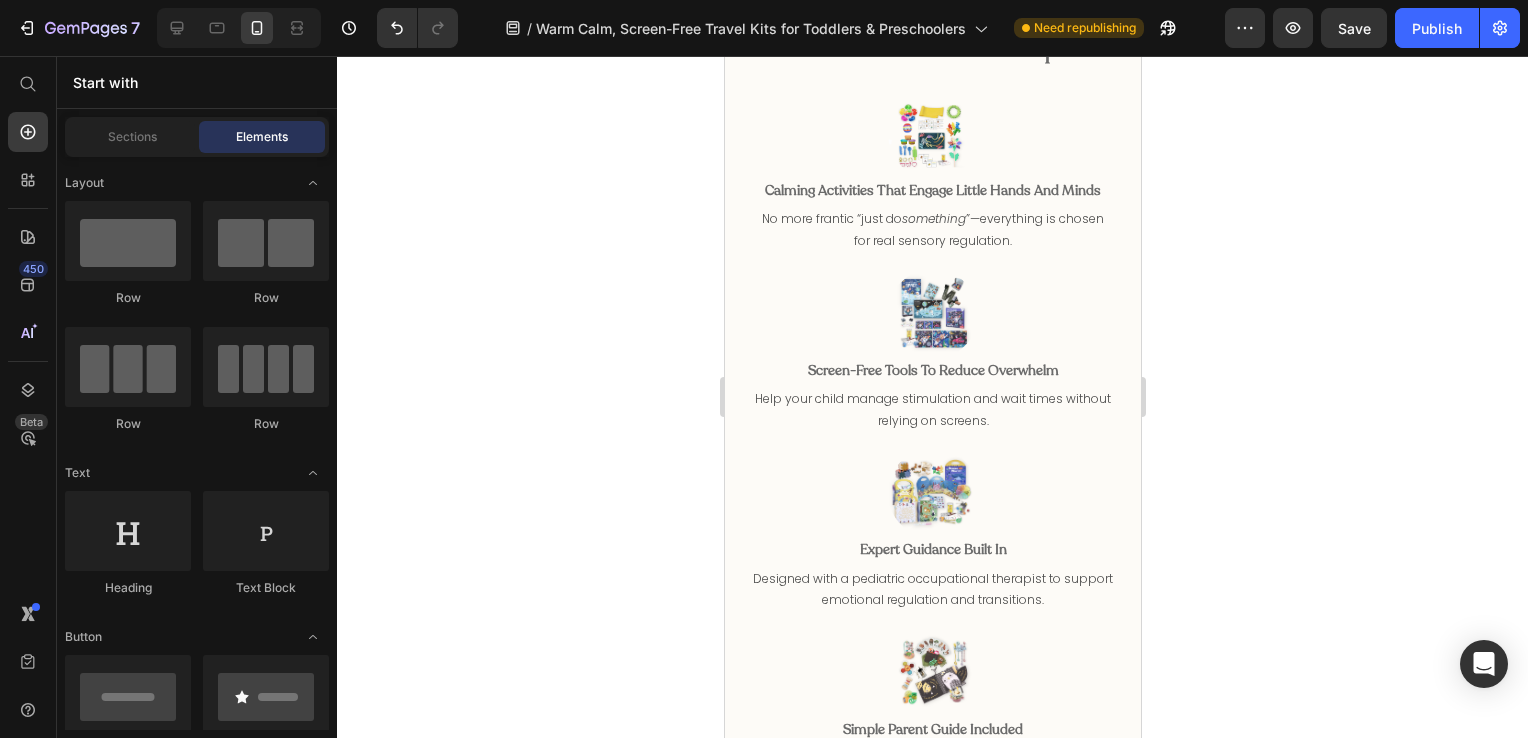 scroll, scrollTop: 1032, scrollLeft: 0, axis: vertical 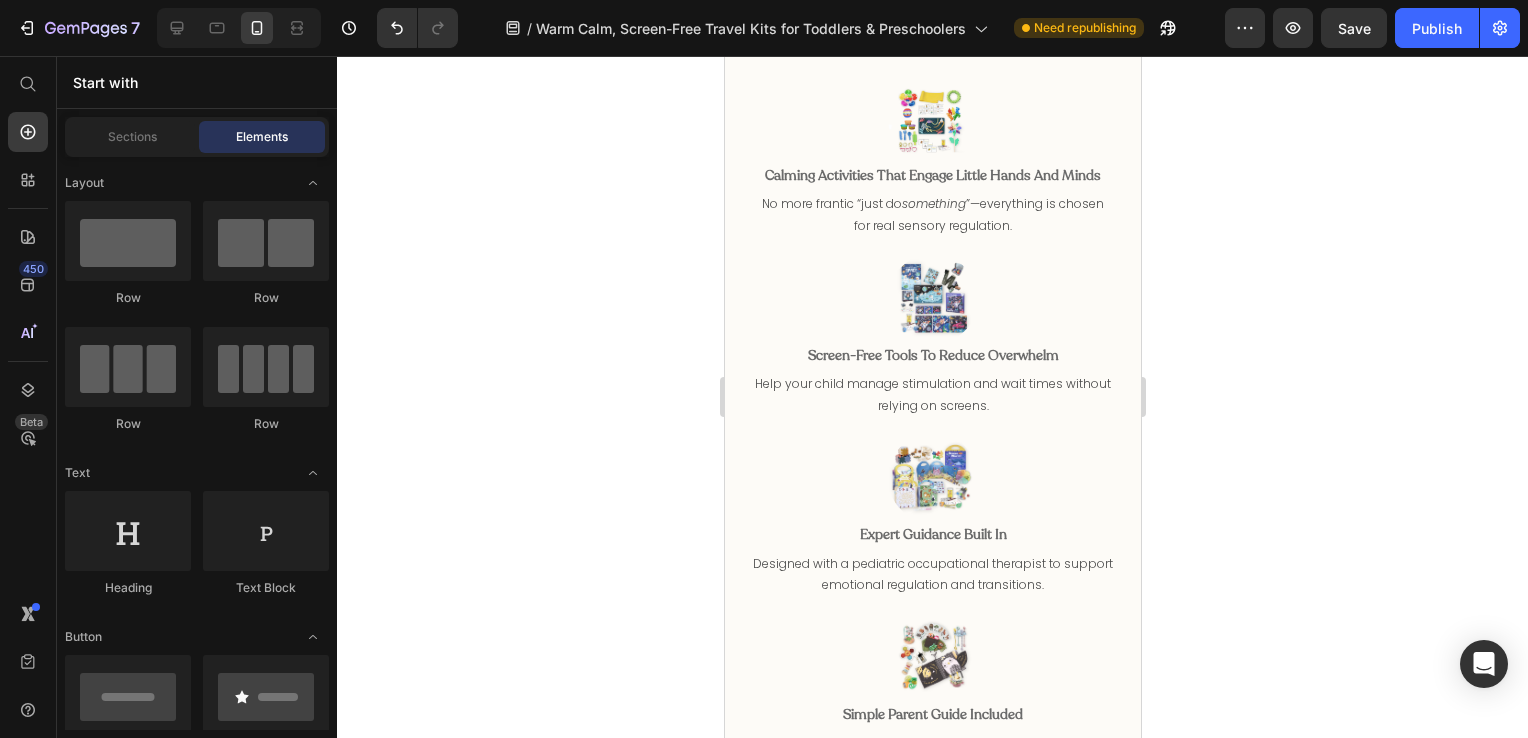 drag, startPoint x: 1133, startPoint y: 254, endPoint x: 1887, endPoint y: 422, distance: 772.4895 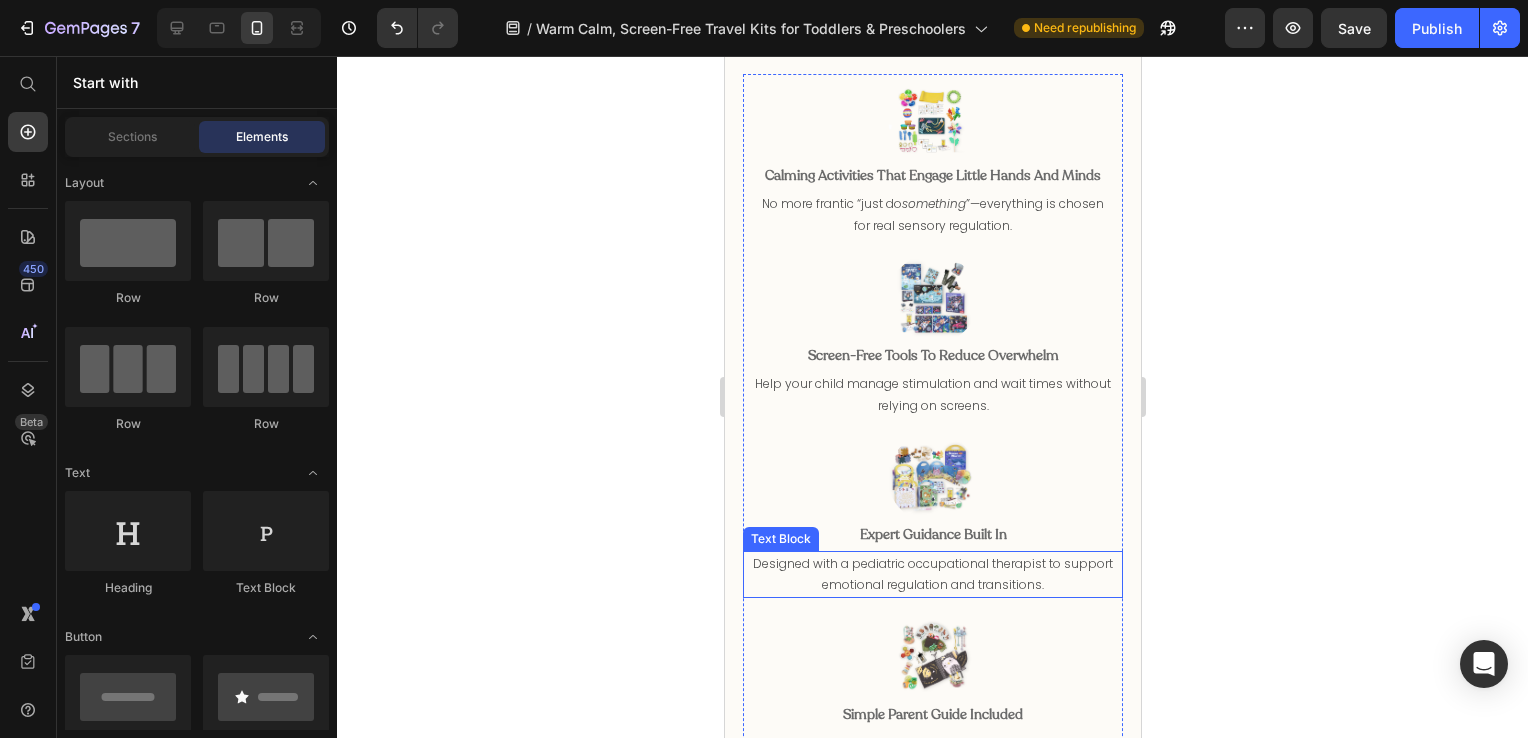 click on "Designed with a pediatric occupational therapist to support emotional regulation and transitions." at bounding box center [932, 574] 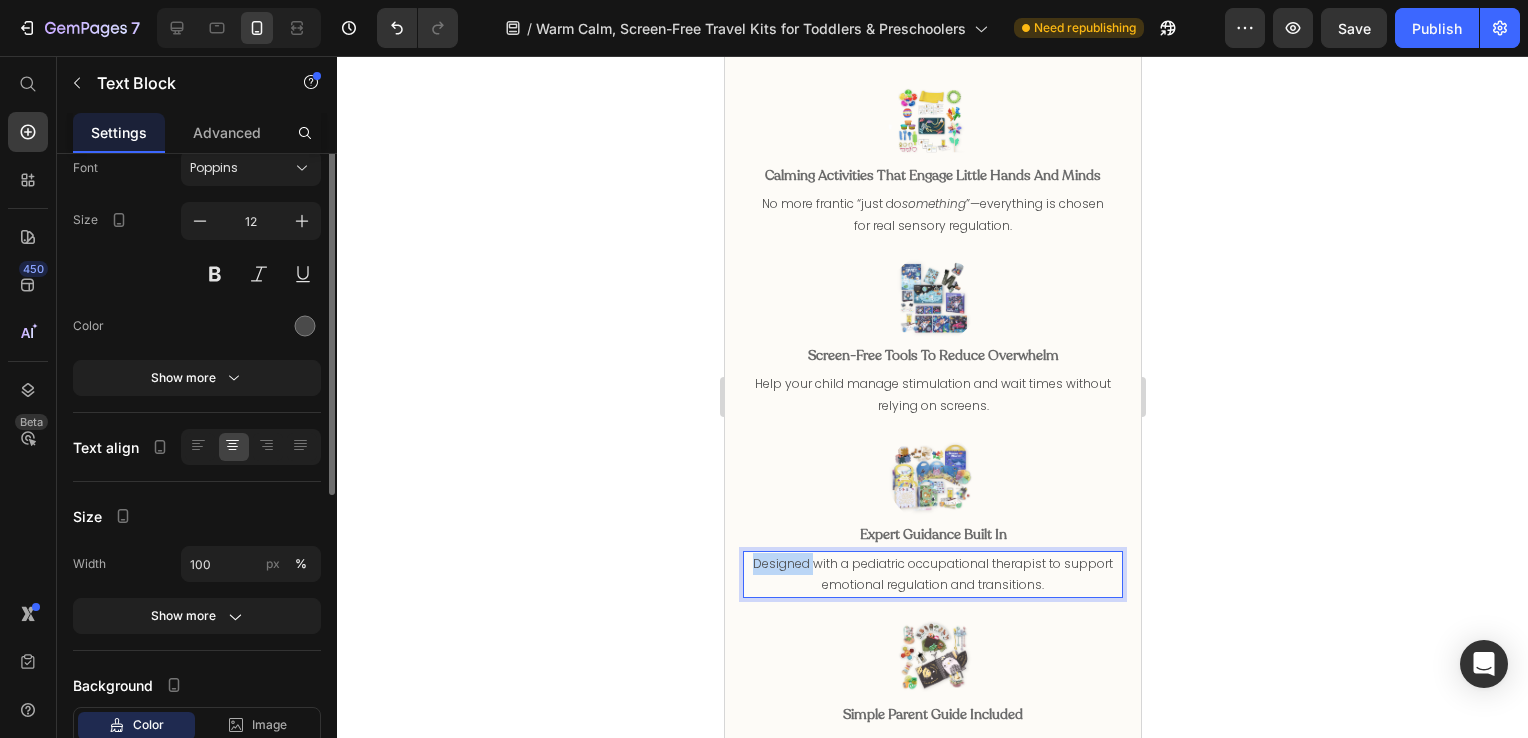 scroll, scrollTop: 0, scrollLeft: 0, axis: both 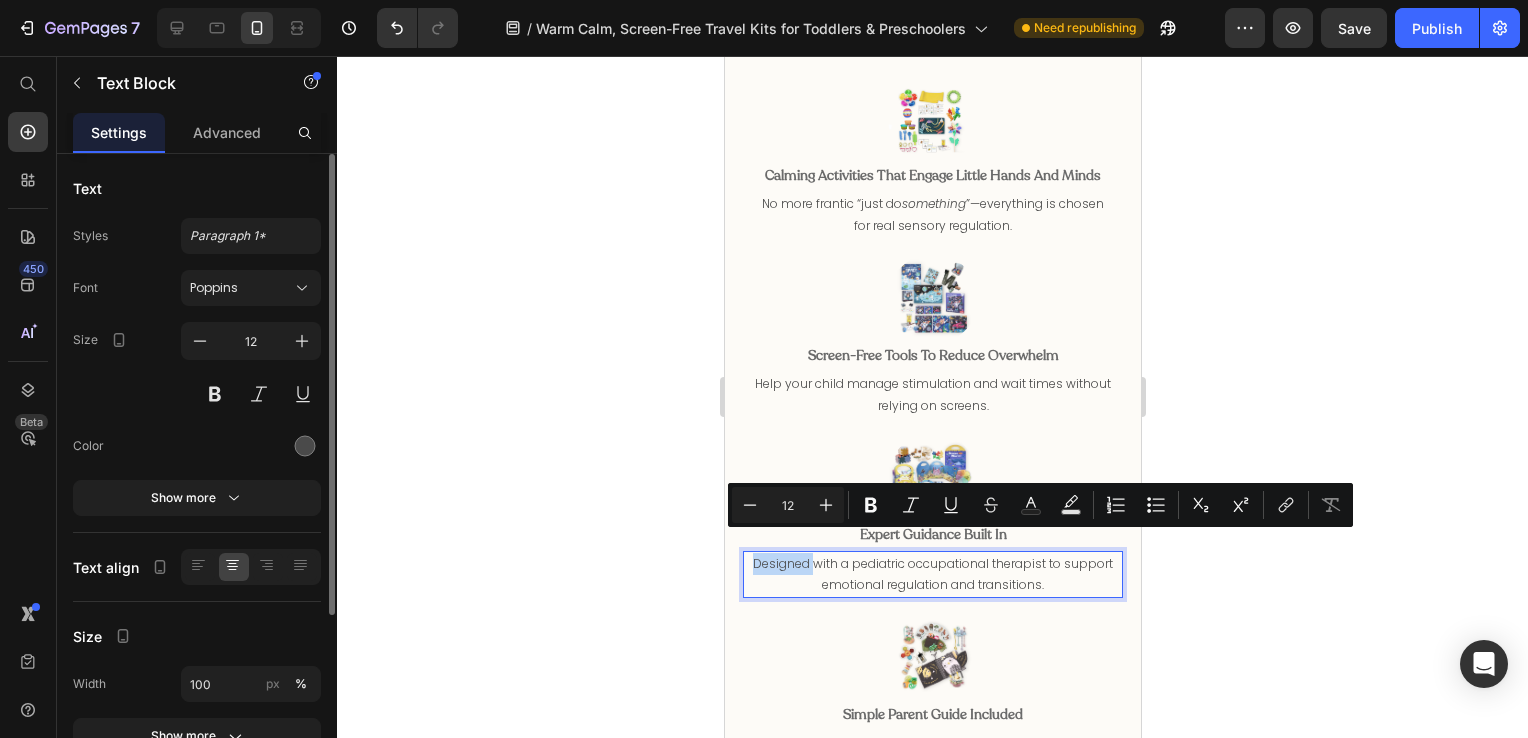 click on "Designed with a pediatric occupational therapist to support emotional regulation and transitions." at bounding box center [932, 574] 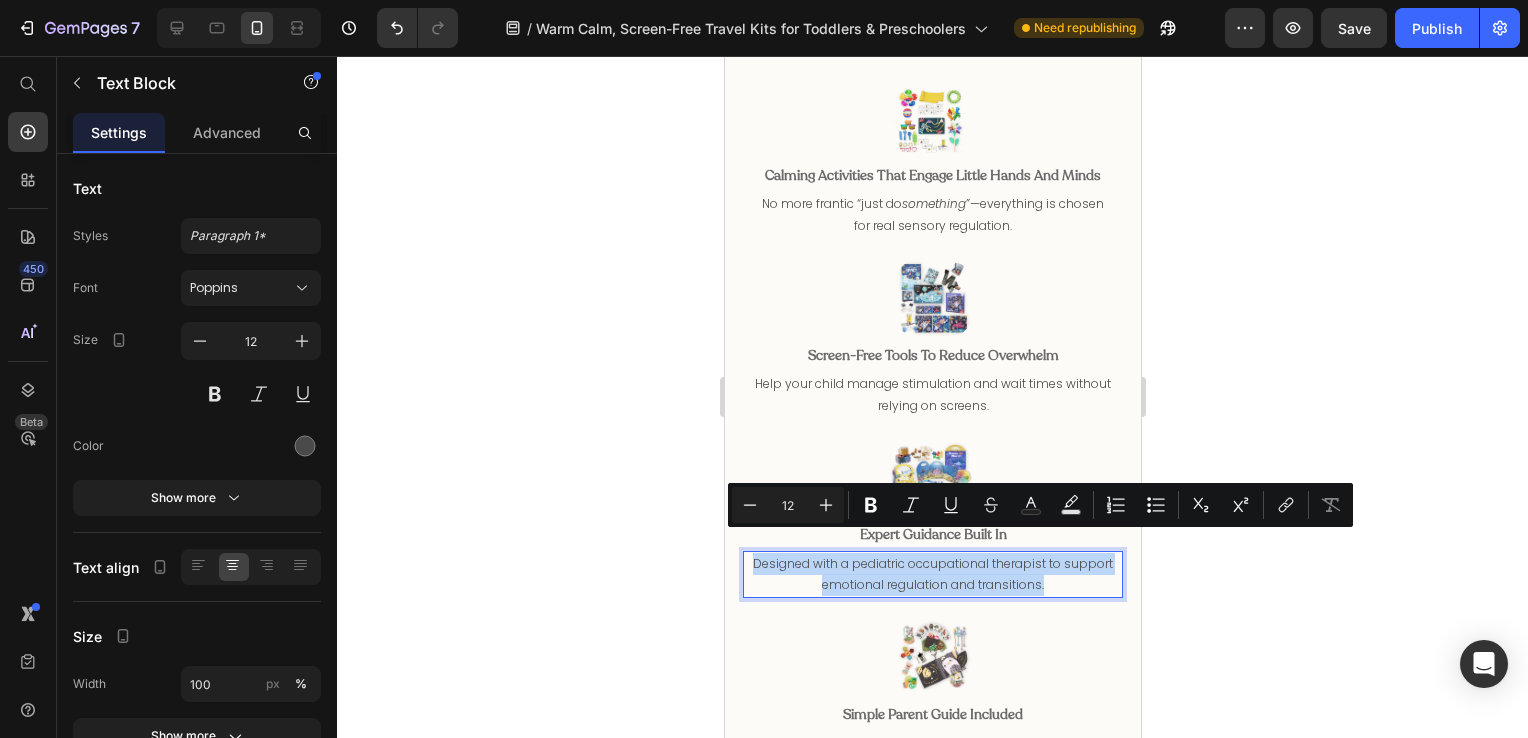 drag, startPoint x: 770, startPoint y: 542, endPoint x: 1089, endPoint y: 556, distance: 319.30707 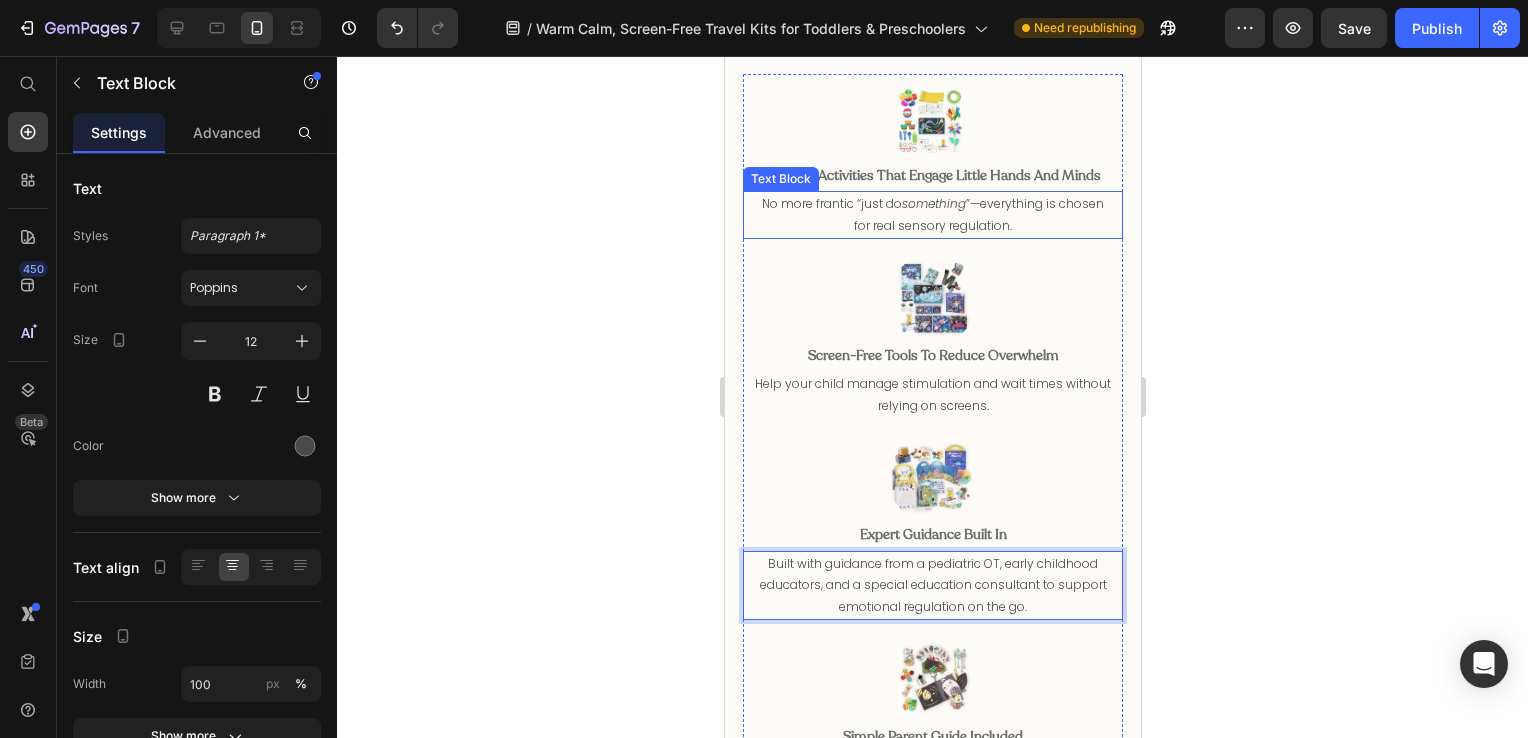 click on "No more frantic “just do  something ”—everything is chosen for real sensory regulation." at bounding box center (932, 214) 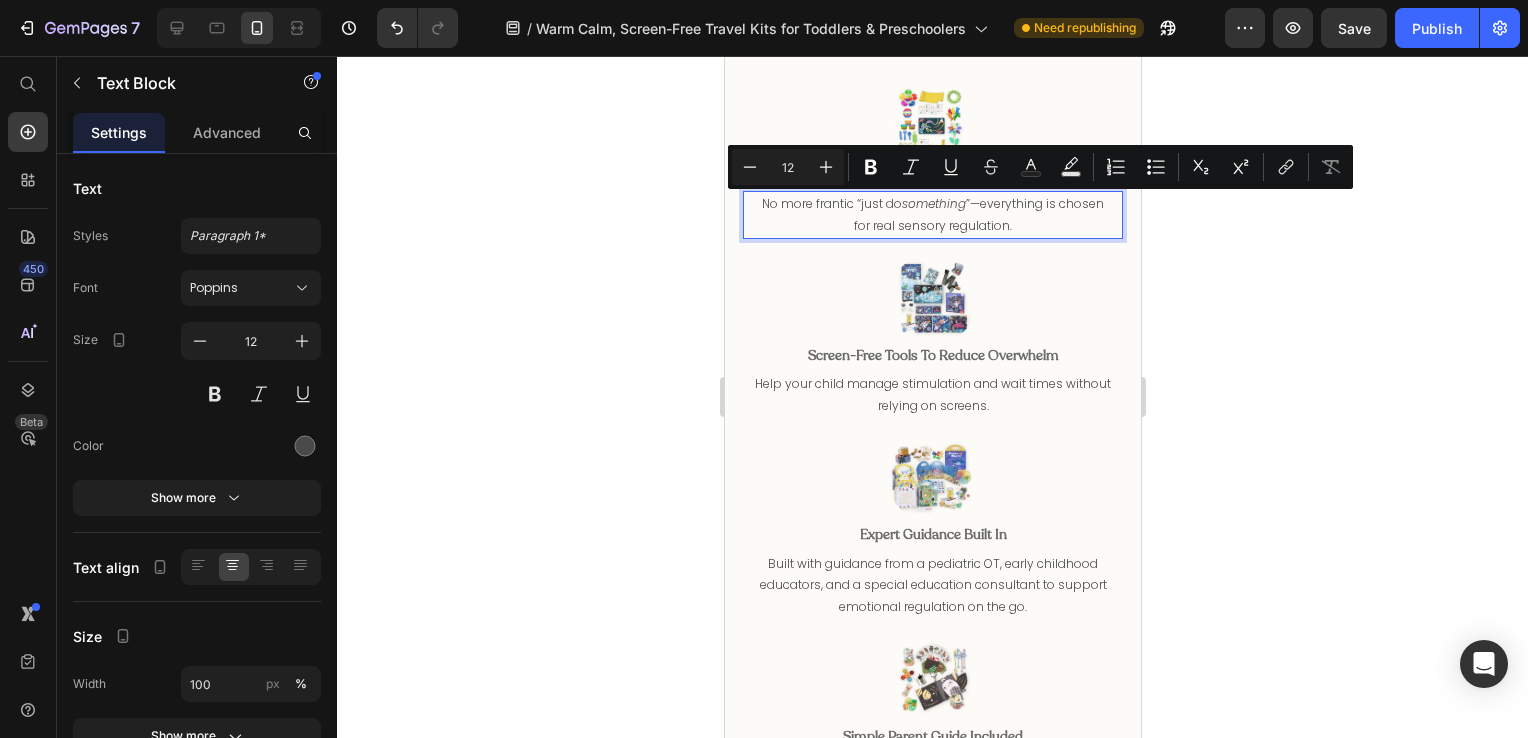 click on "No more frantic “just do  something ”—everything is chosen for real sensory regulation." at bounding box center [932, 214] 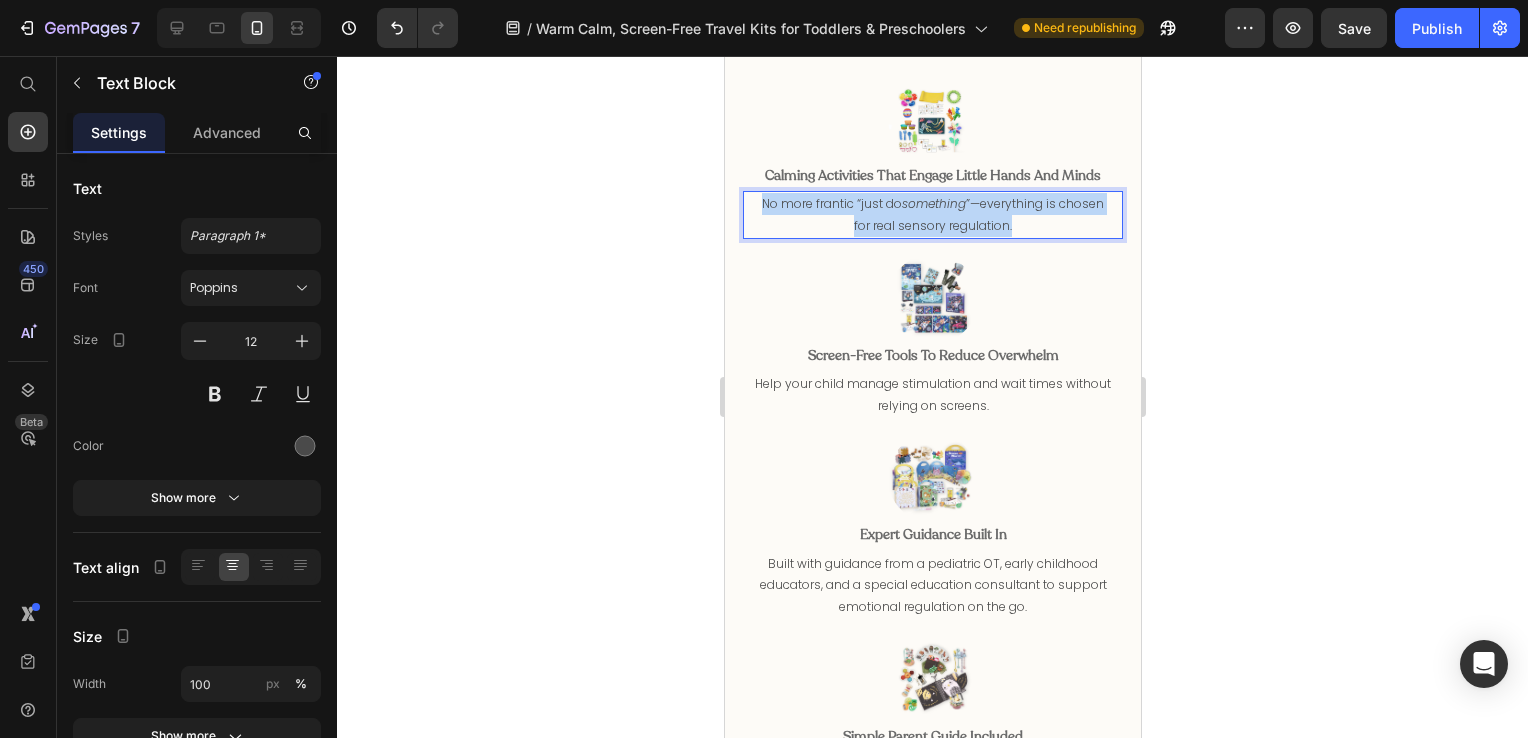 drag, startPoint x: 1018, startPoint y: 208, endPoint x: 743, endPoint y: 179, distance: 276.52487 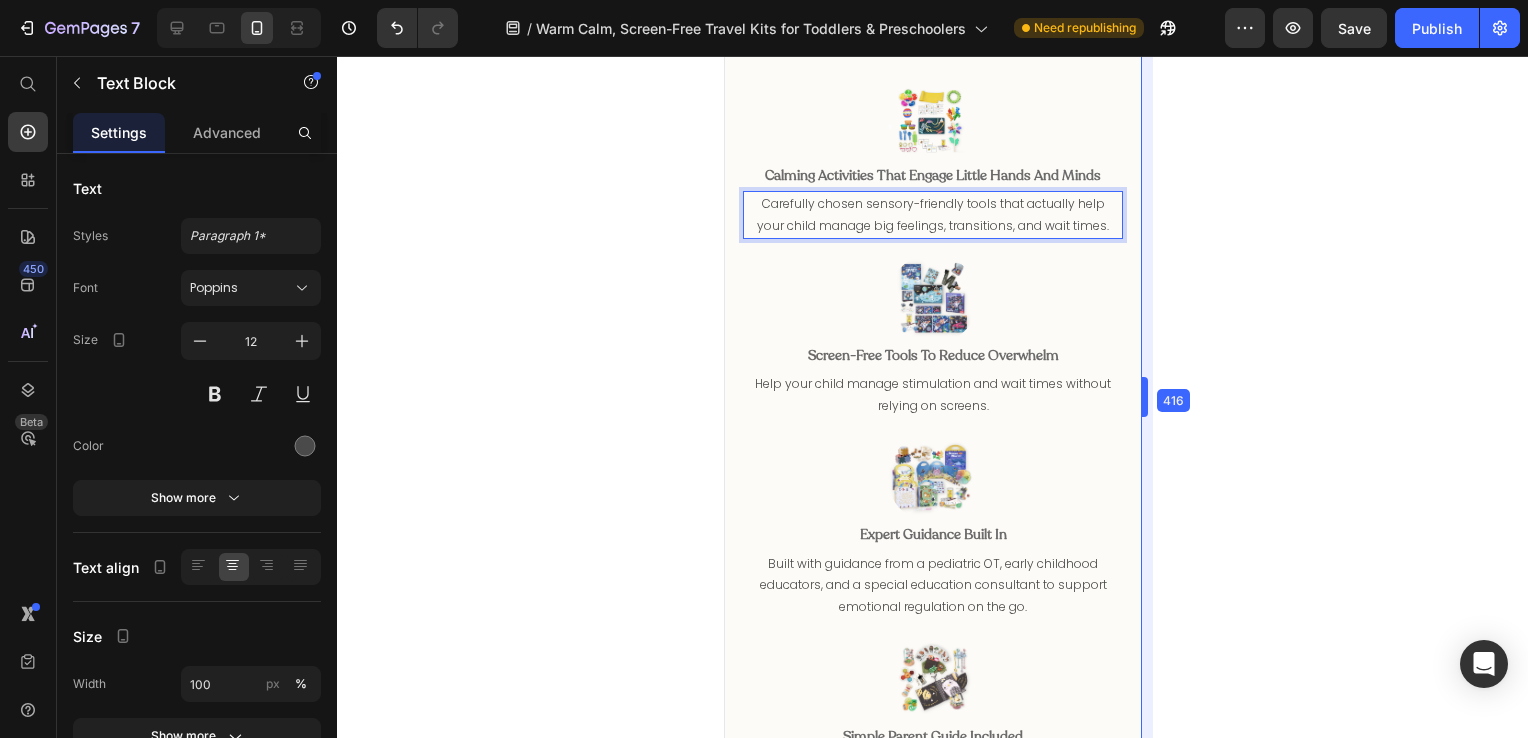 drag, startPoint x: 1140, startPoint y: 271, endPoint x: 409, endPoint y: 220, distance: 732.7769 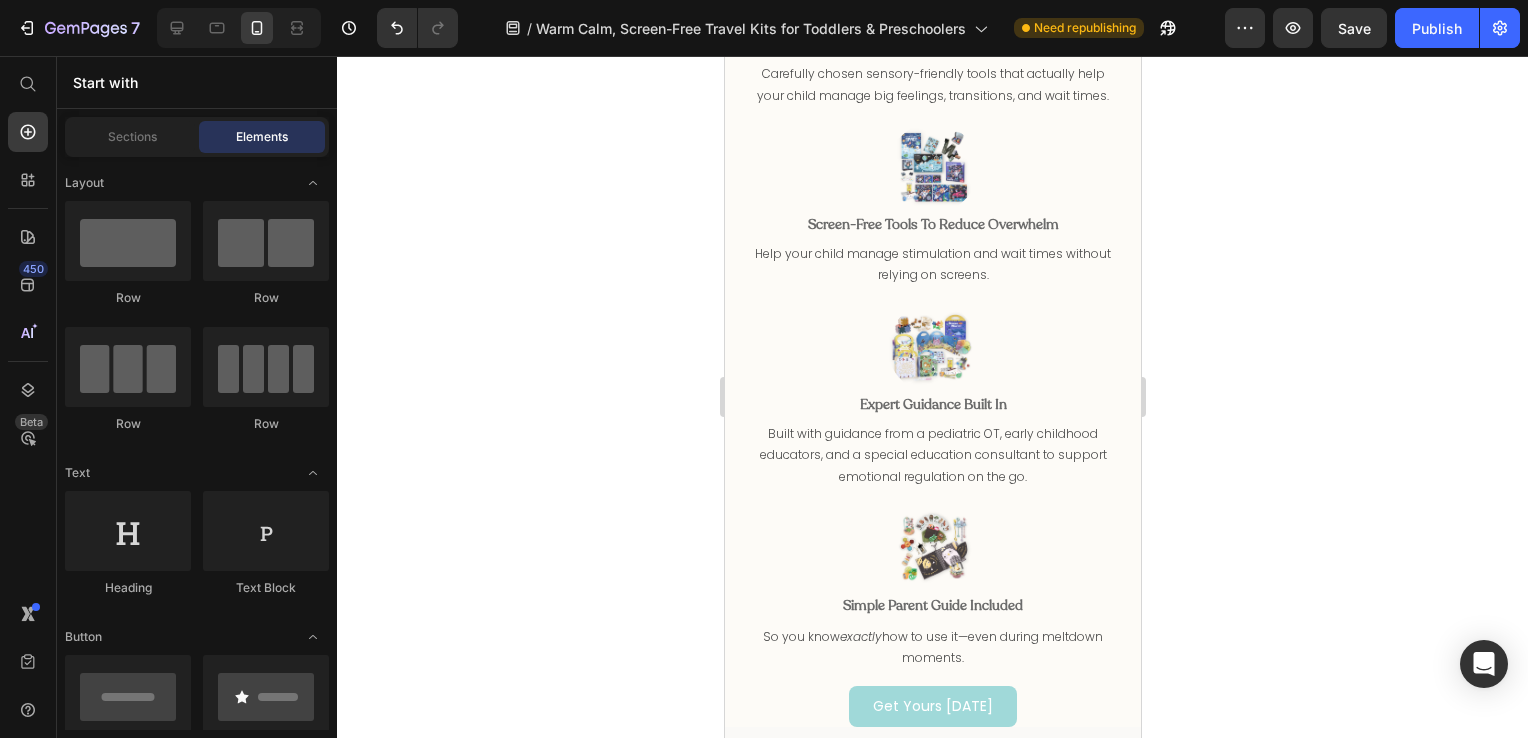 scroll, scrollTop: 1161, scrollLeft: 0, axis: vertical 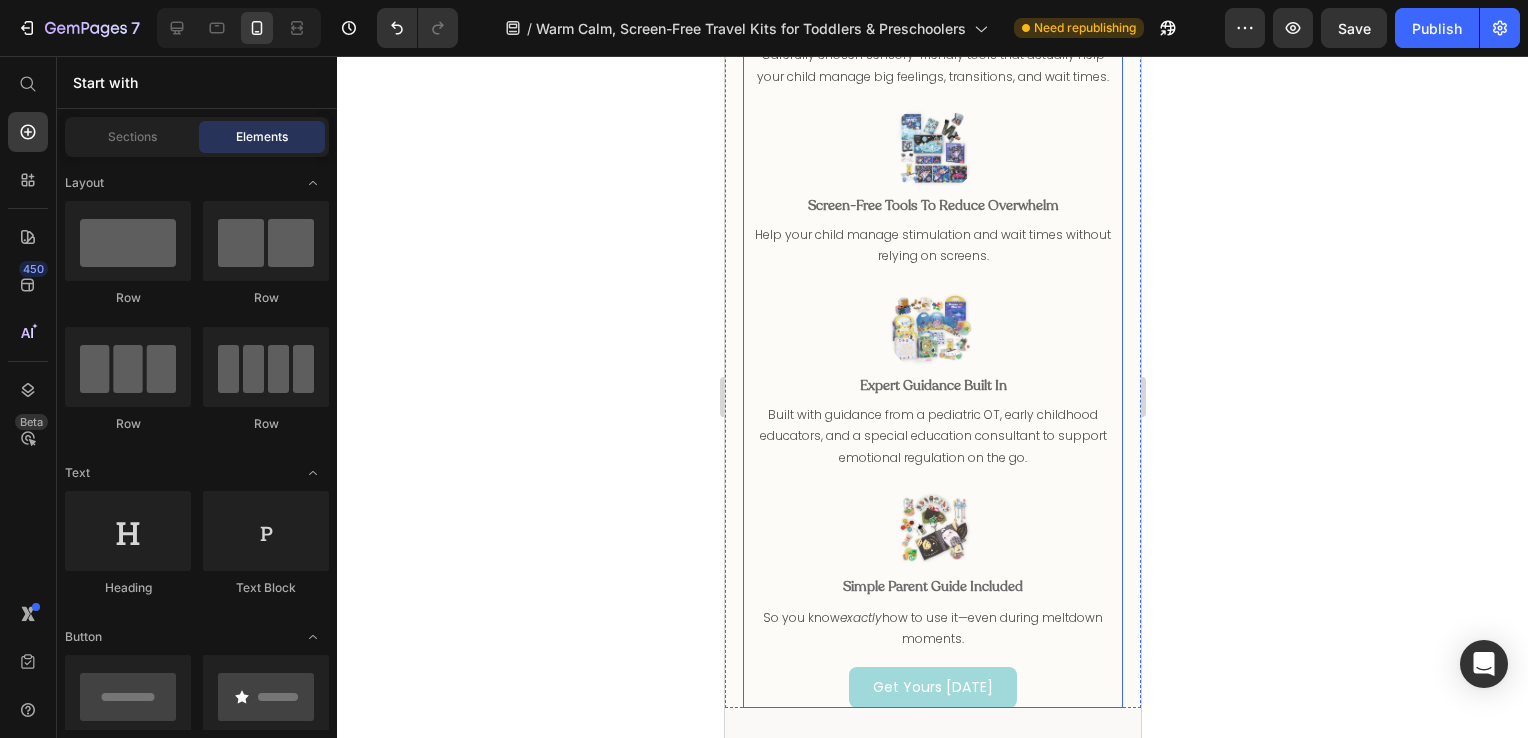 click on "So you know  exactly  how to use it—even during meltdown moments." at bounding box center (932, 628) 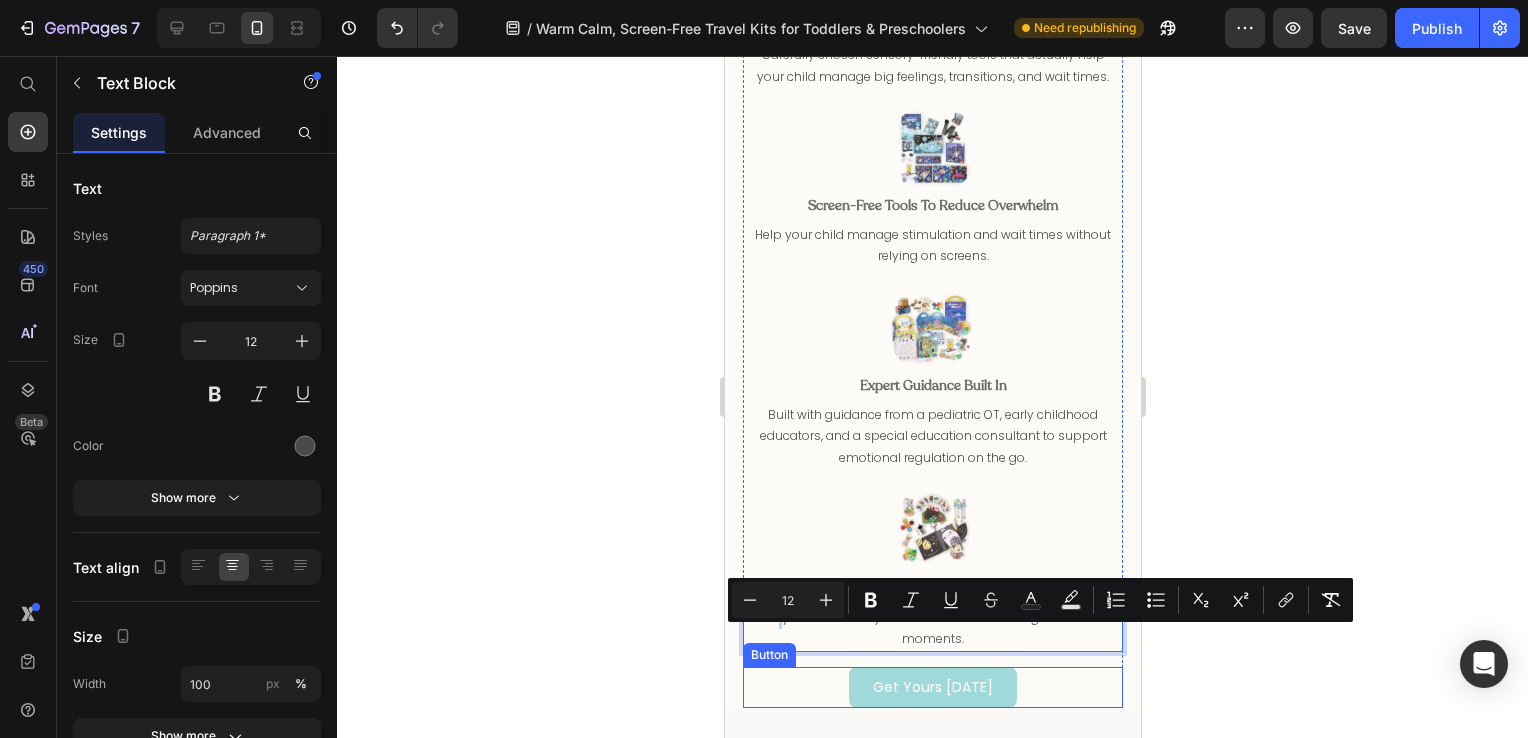 drag, startPoint x: 753, startPoint y: 640, endPoint x: 1037, endPoint y: 698, distance: 289.86203 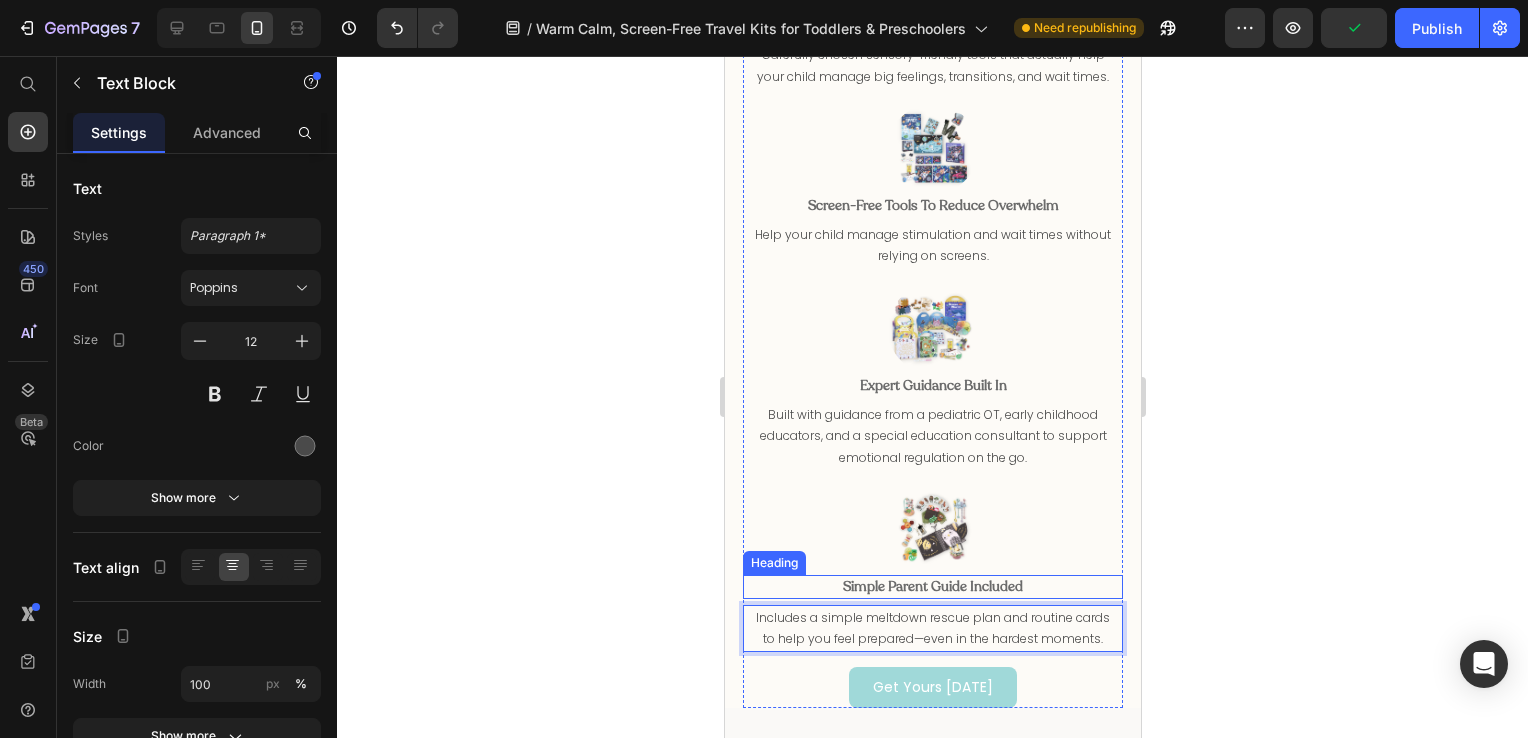 click on "Simple Parent Guide Included" at bounding box center (932, 586) 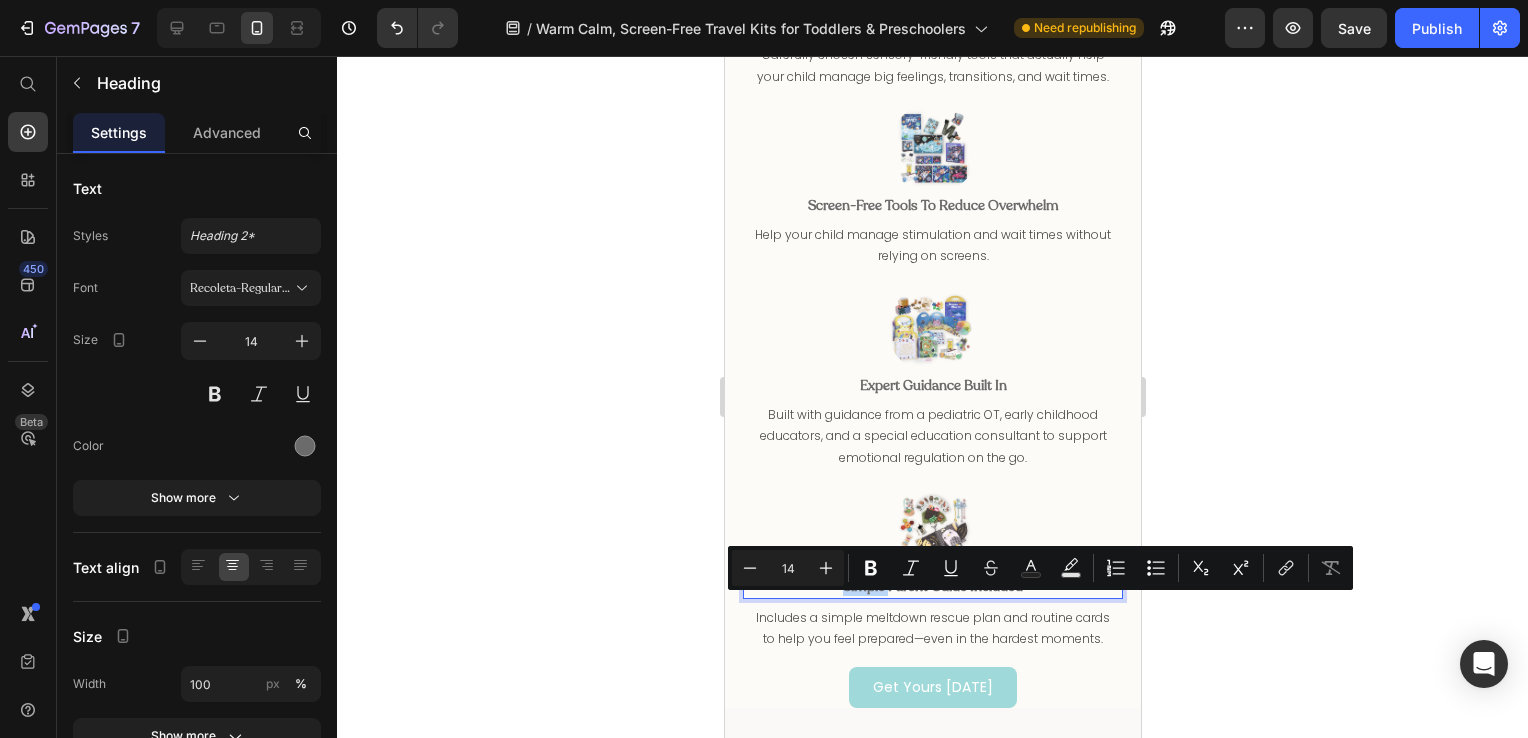 click on "Simple Parent Guide Included" at bounding box center (932, 586) 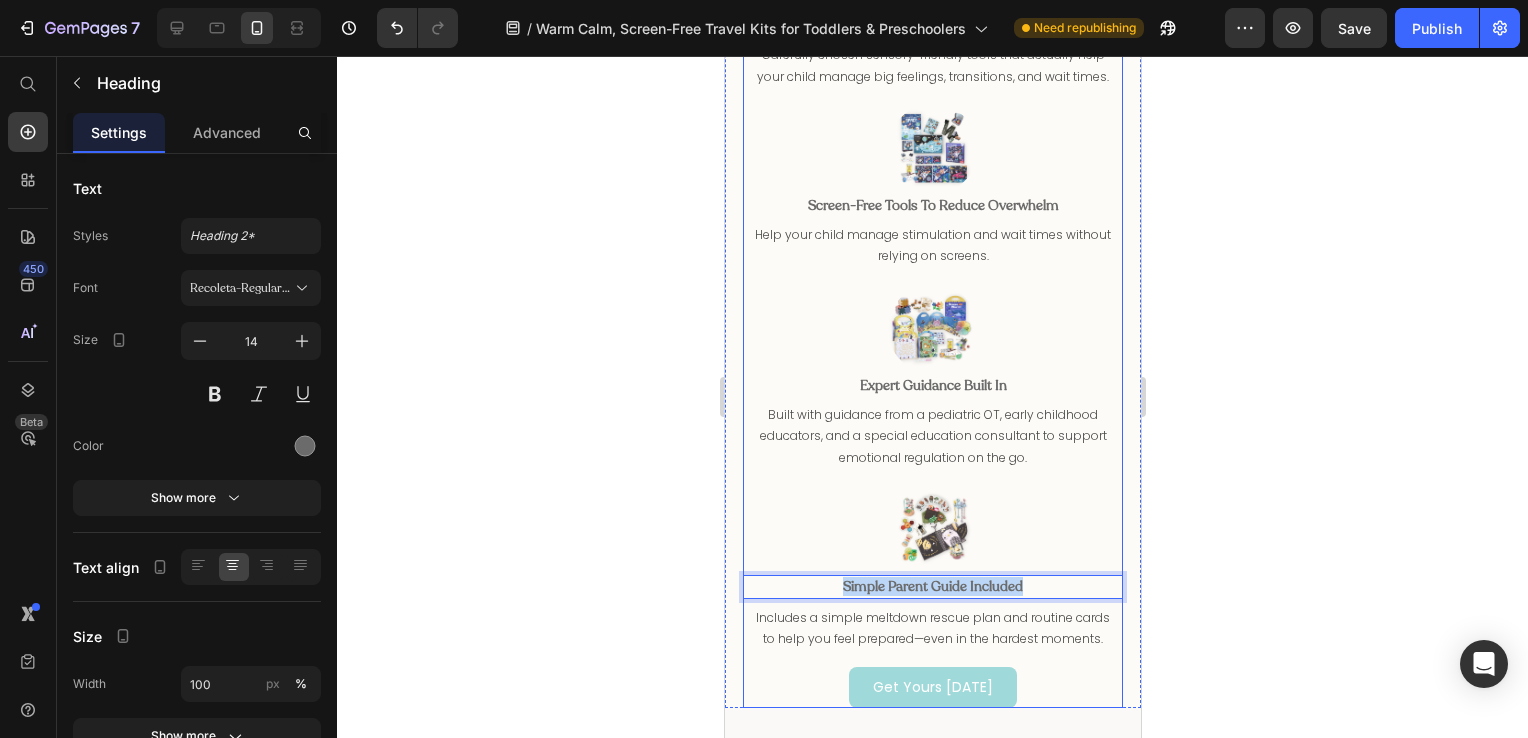 drag, startPoint x: 826, startPoint y: 608, endPoint x: 1045, endPoint y: 619, distance: 219.27608 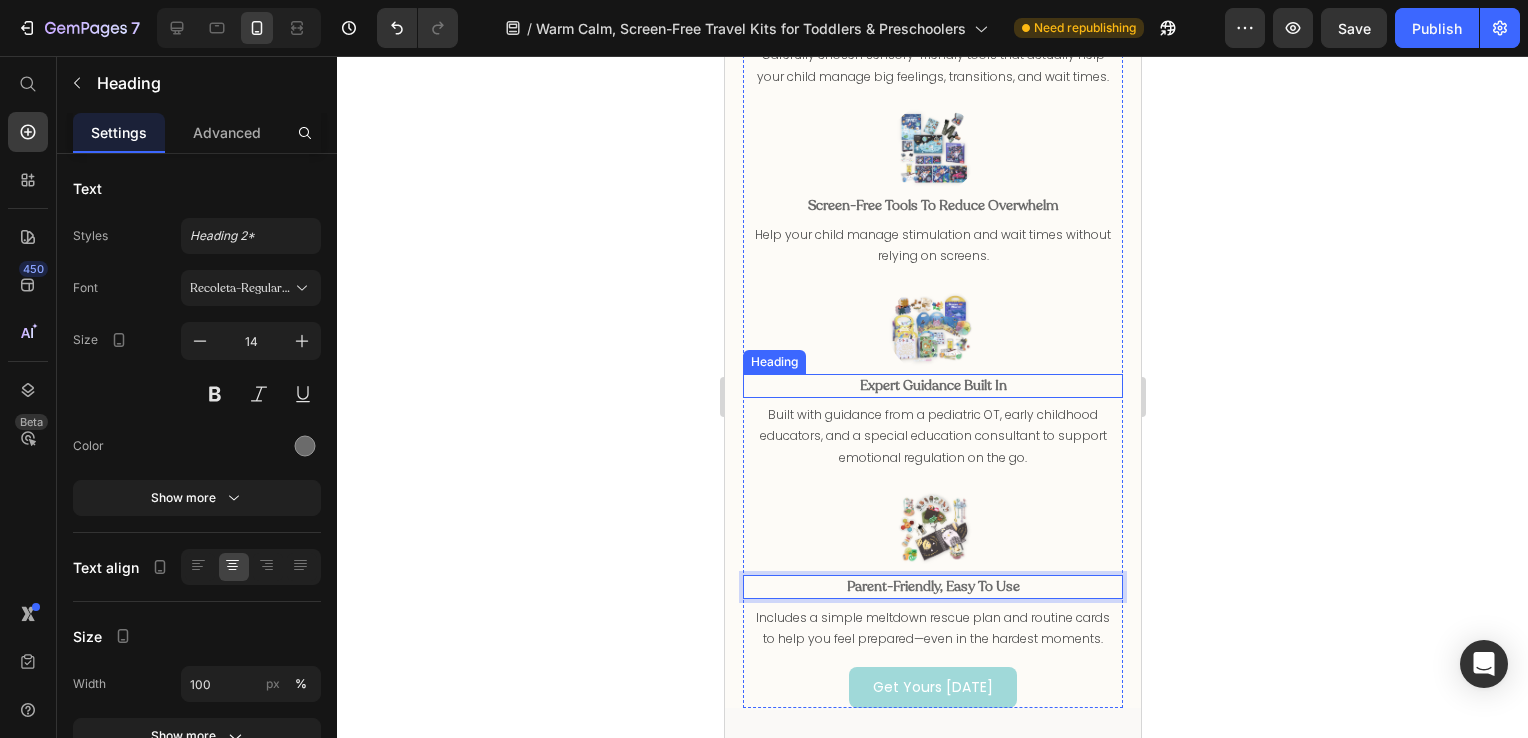click on "Expert Guidance Built In" at bounding box center (932, 385) 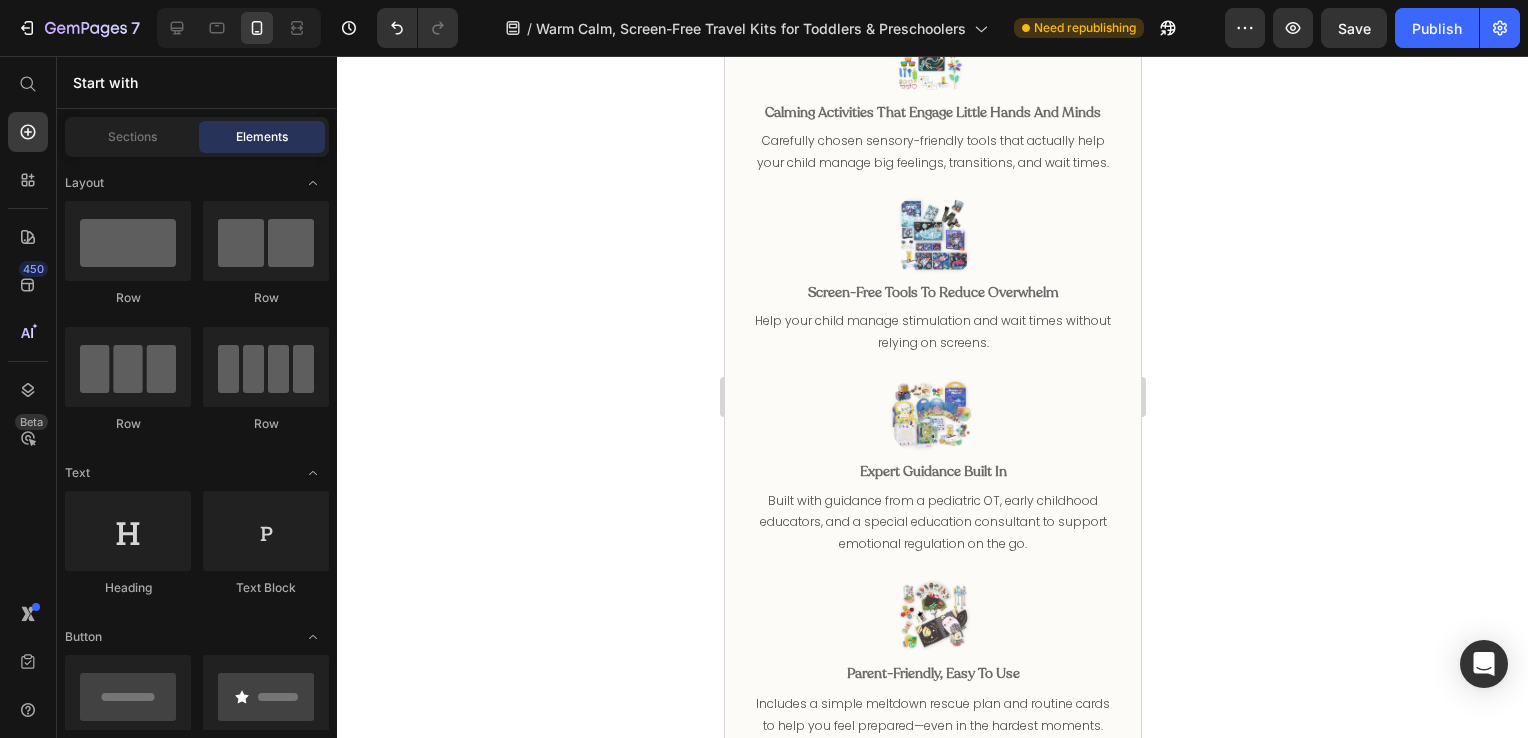 scroll, scrollTop: 947, scrollLeft: 0, axis: vertical 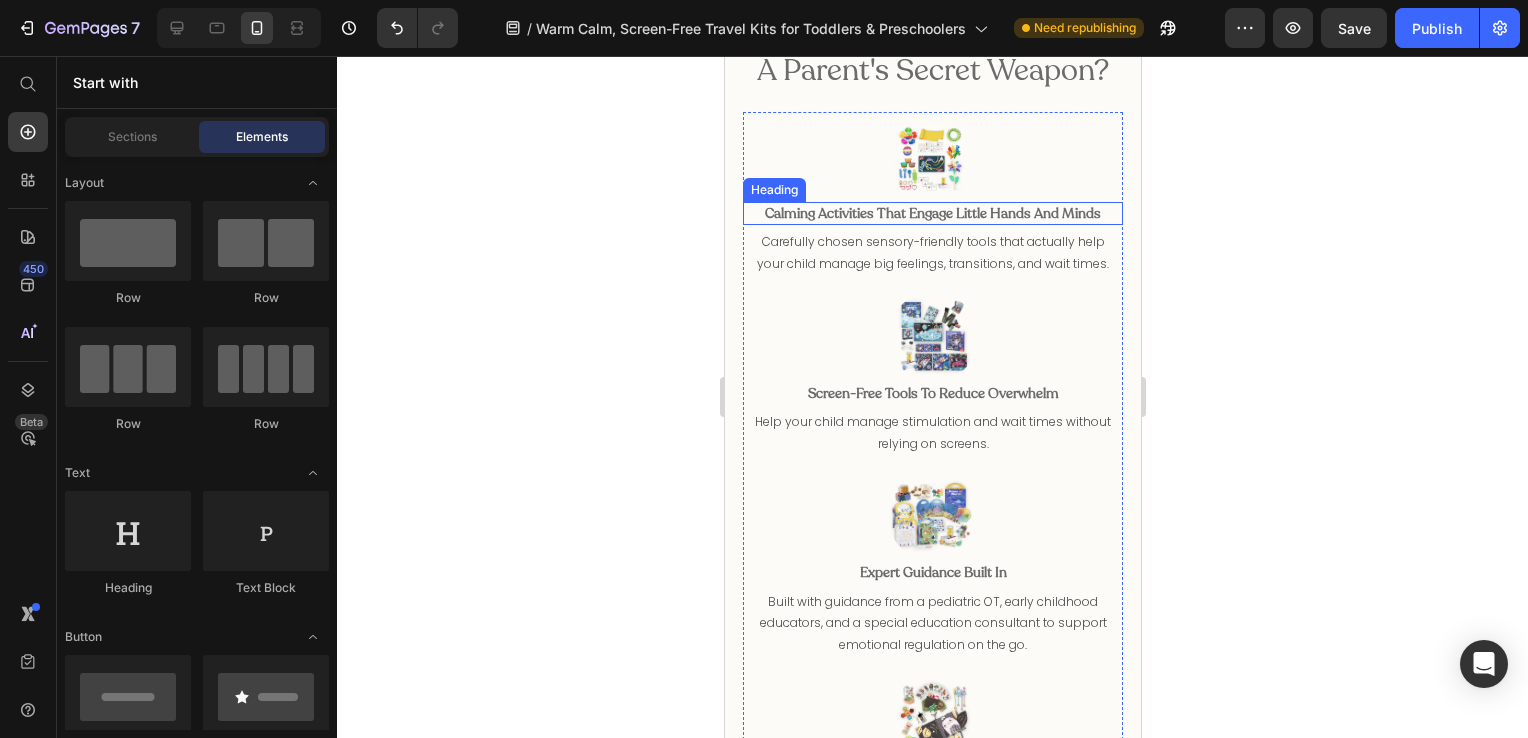 click on "Calming Activities That Engage Little Hands and Minds" at bounding box center (932, 213) 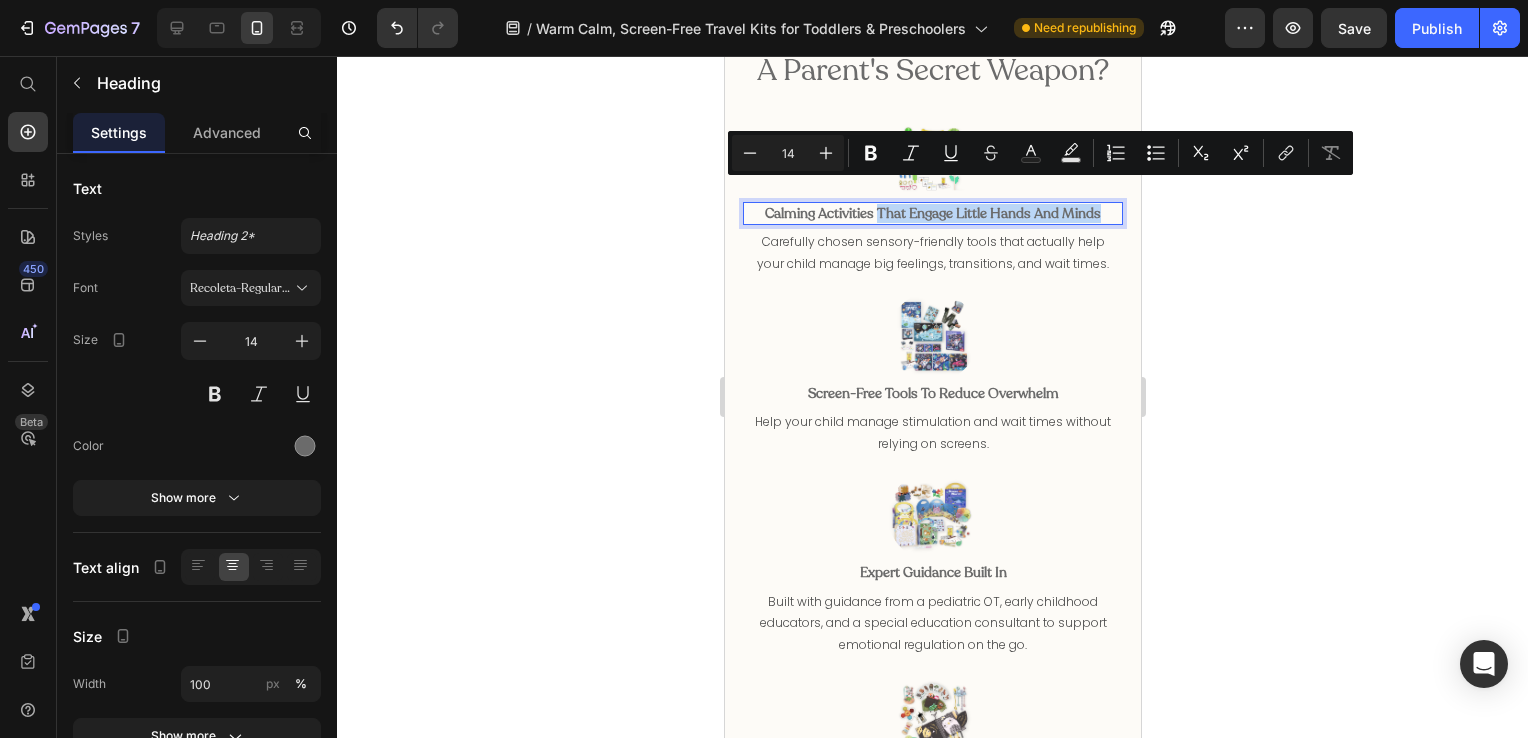drag, startPoint x: 871, startPoint y: 196, endPoint x: 1105, endPoint y: 186, distance: 234.21358 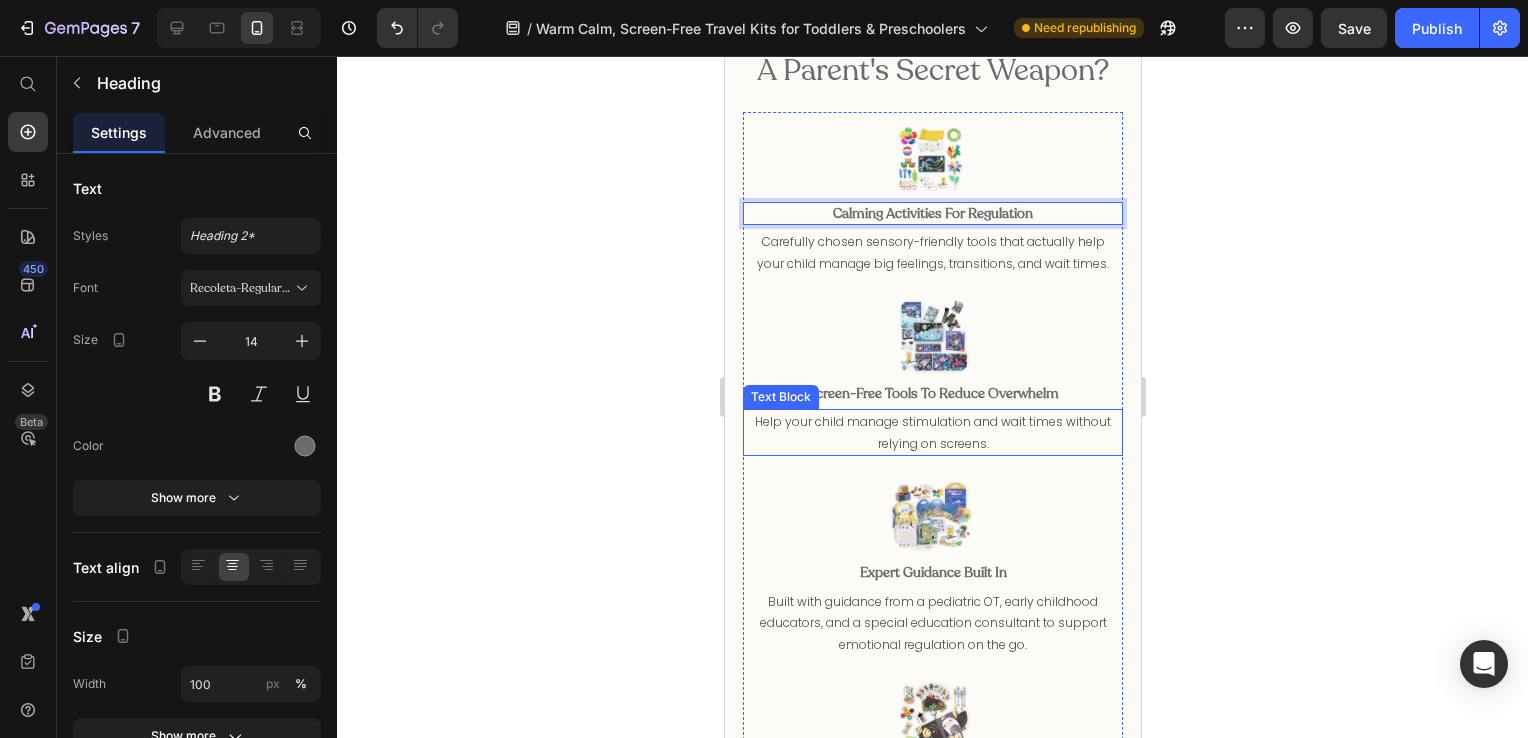 click on "Help your child manage stimulation and wait times without relying on screens." at bounding box center [932, 432] 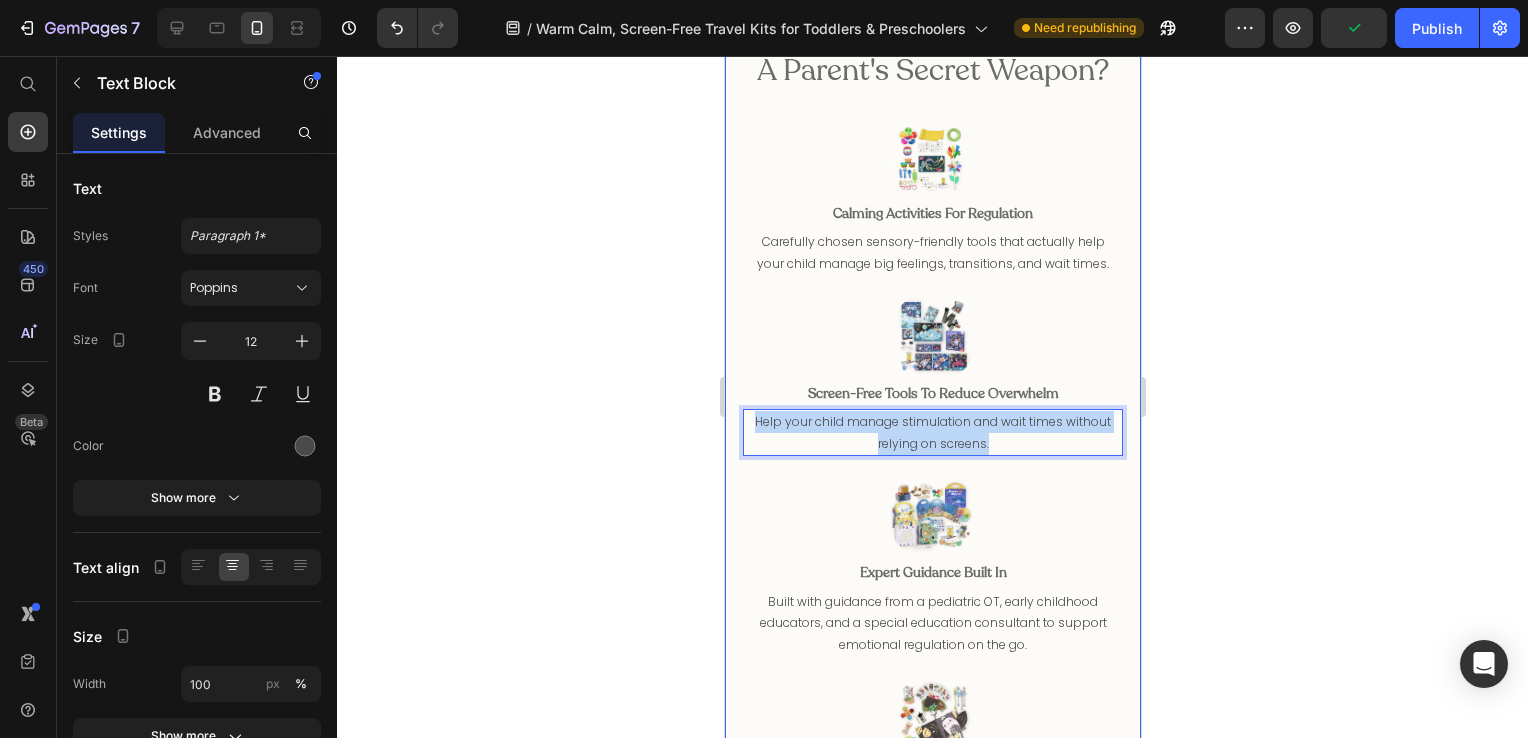 drag, startPoint x: 1017, startPoint y: 443, endPoint x: 718, endPoint y: 420, distance: 299.8833 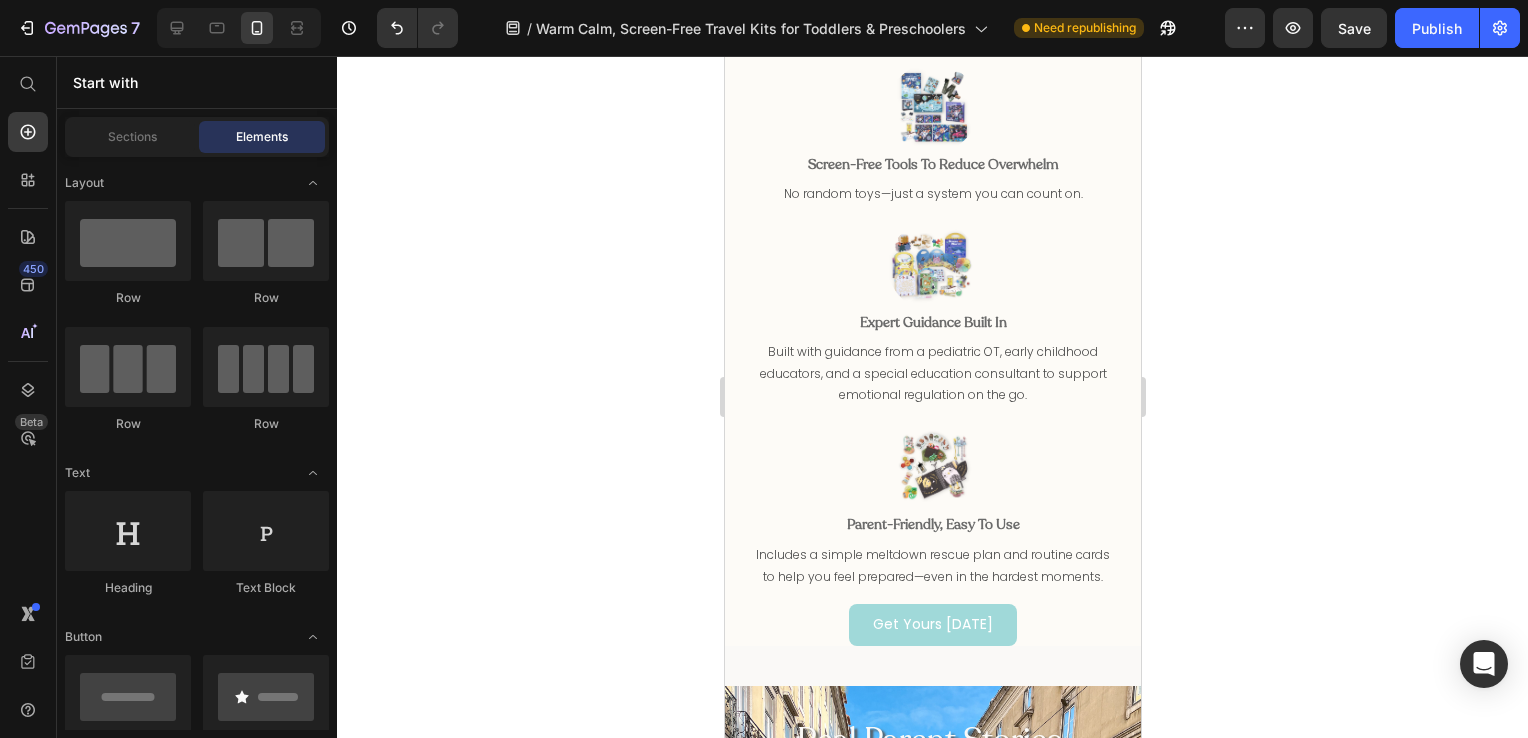scroll, scrollTop: 1384, scrollLeft: 0, axis: vertical 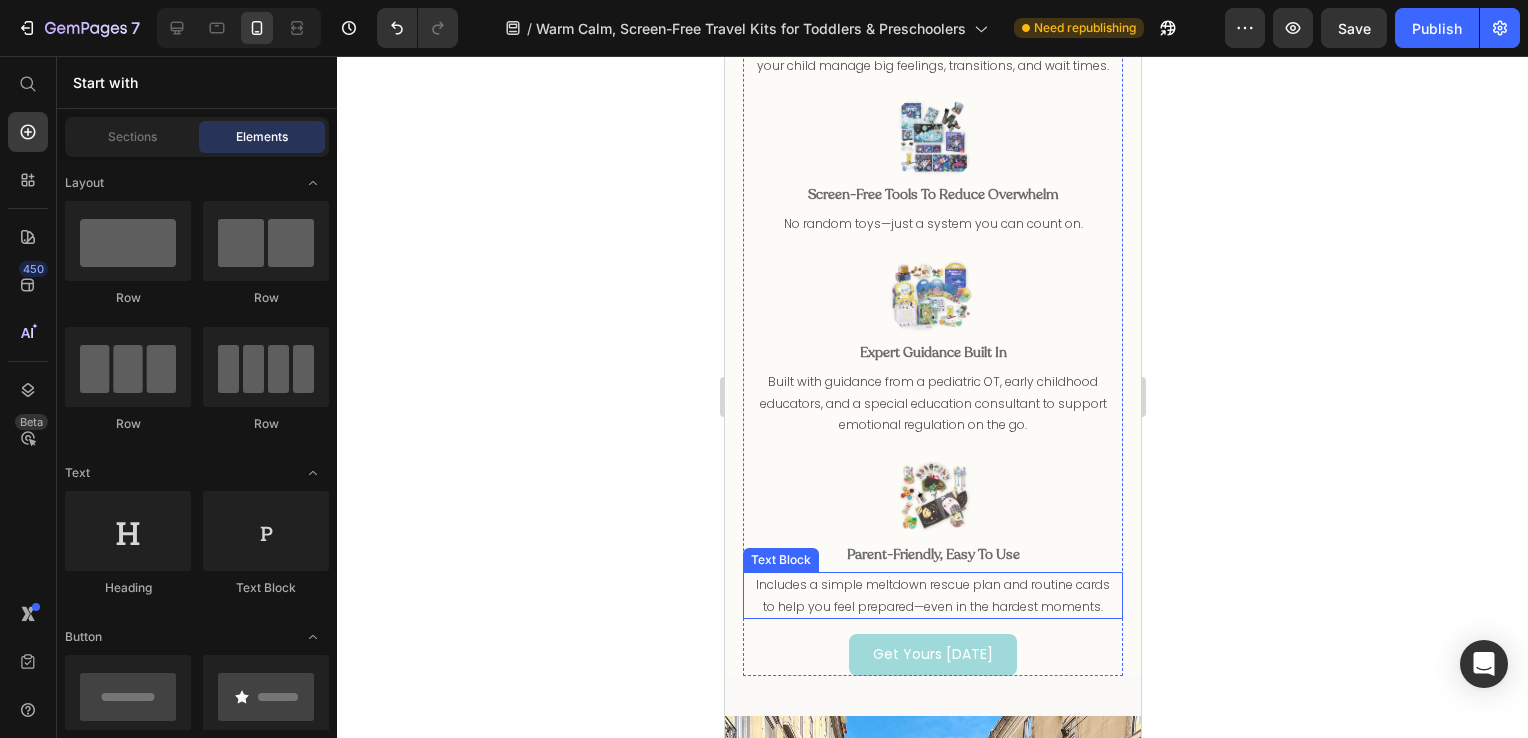 click on "Includes a simple meltdown rescue plan and routine cards to help you feel prepared—even in the hardest moments." at bounding box center [932, 595] 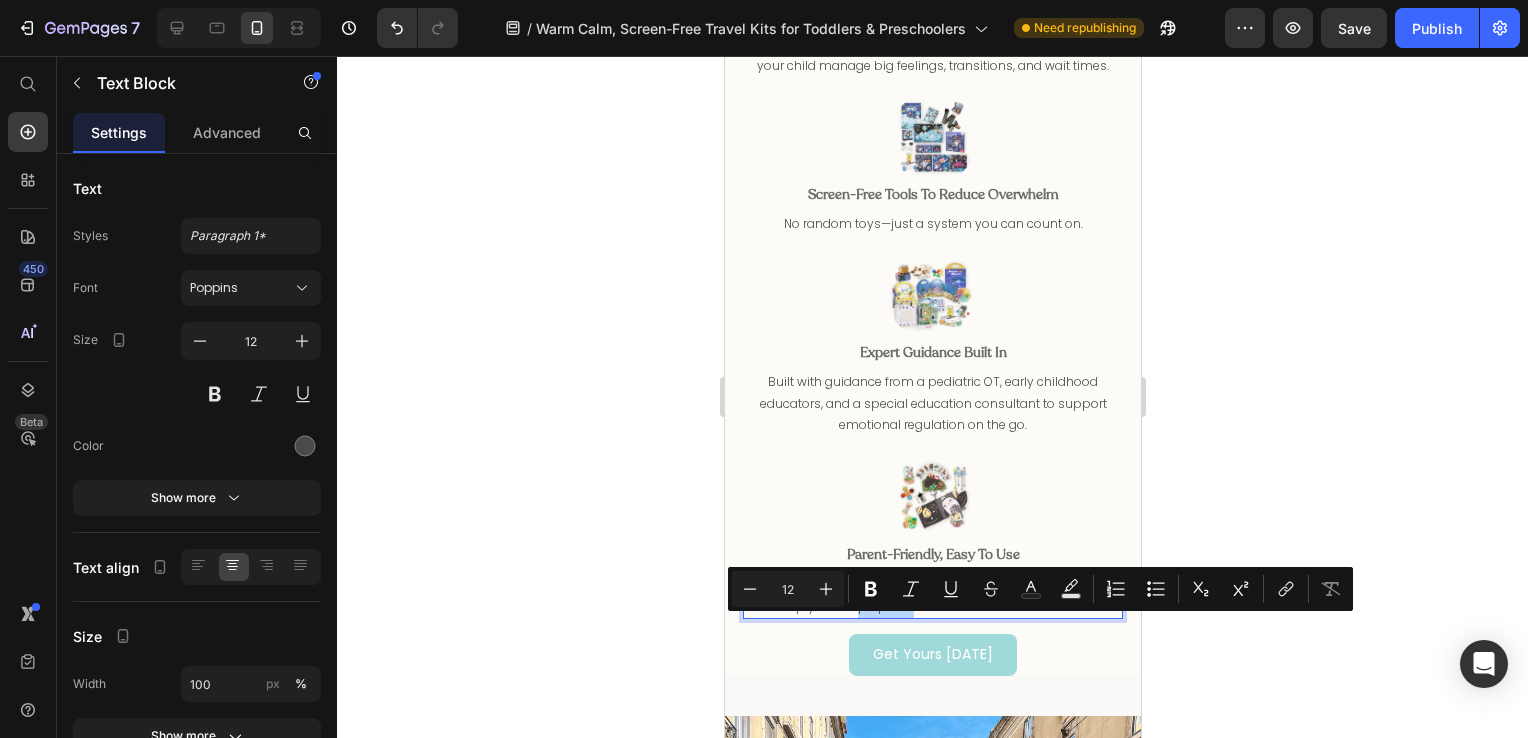 click on "Includes a simple meltdown rescue plan and routine cards to help you feel prepared—even in the hardest moments." at bounding box center [932, 595] 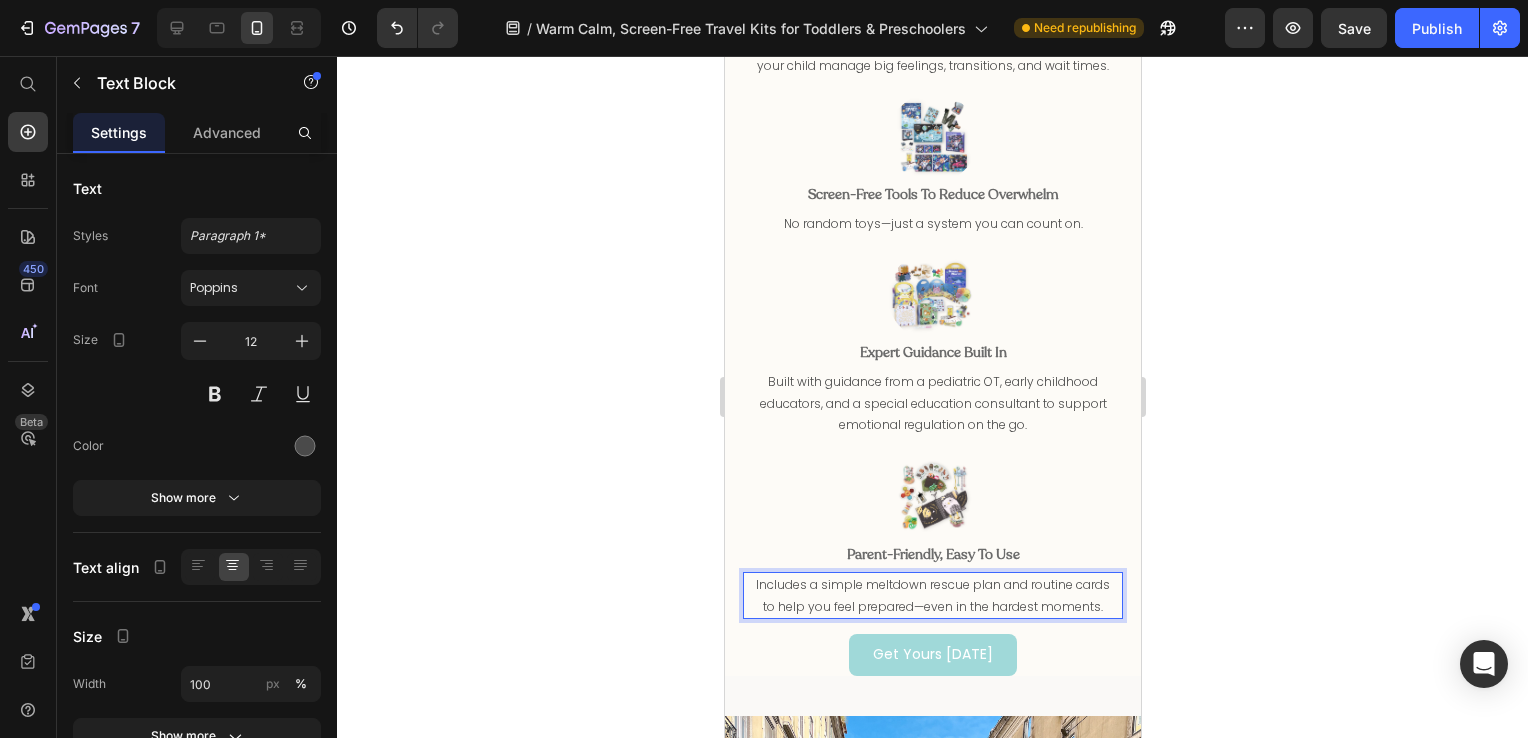 drag, startPoint x: 872, startPoint y: 606, endPoint x: 945, endPoint y: 631, distance: 77.16217 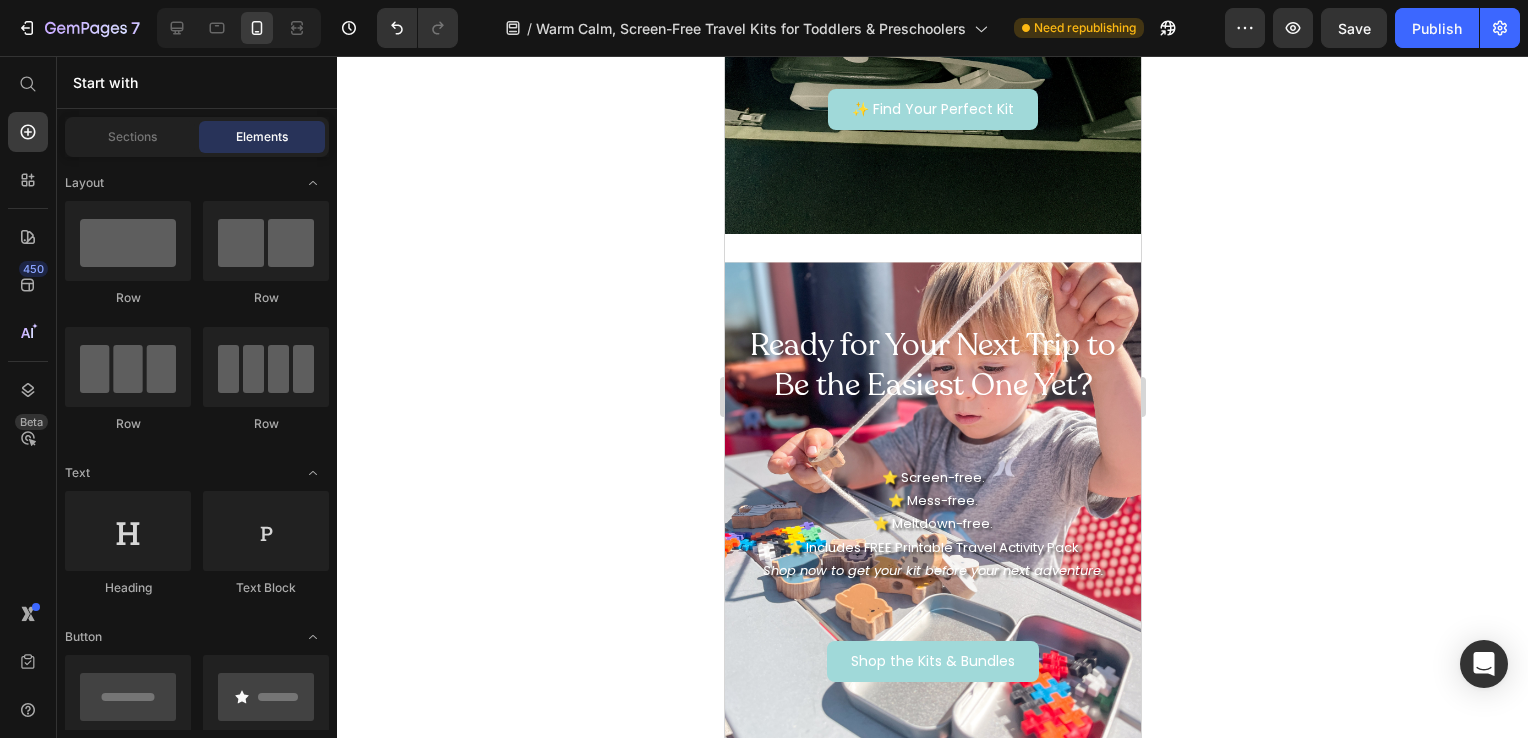 scroll, scrollTop: 2812, scrollLeft: 0, axis: vertical 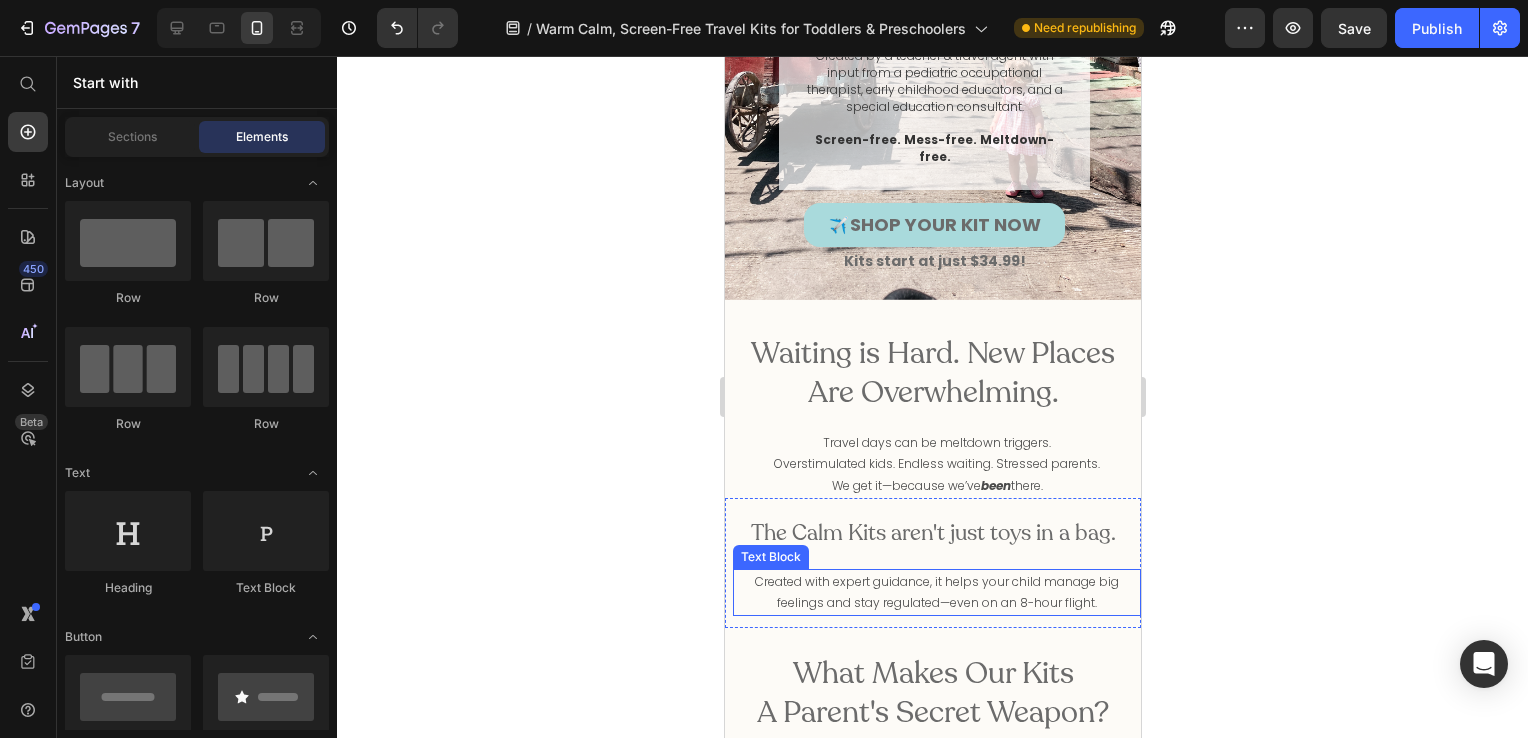 click on "Created with expert guidance, it helps your child manage big feelings and stay regulated—even on an 8-hour flight." at bounding box center [936, 592] 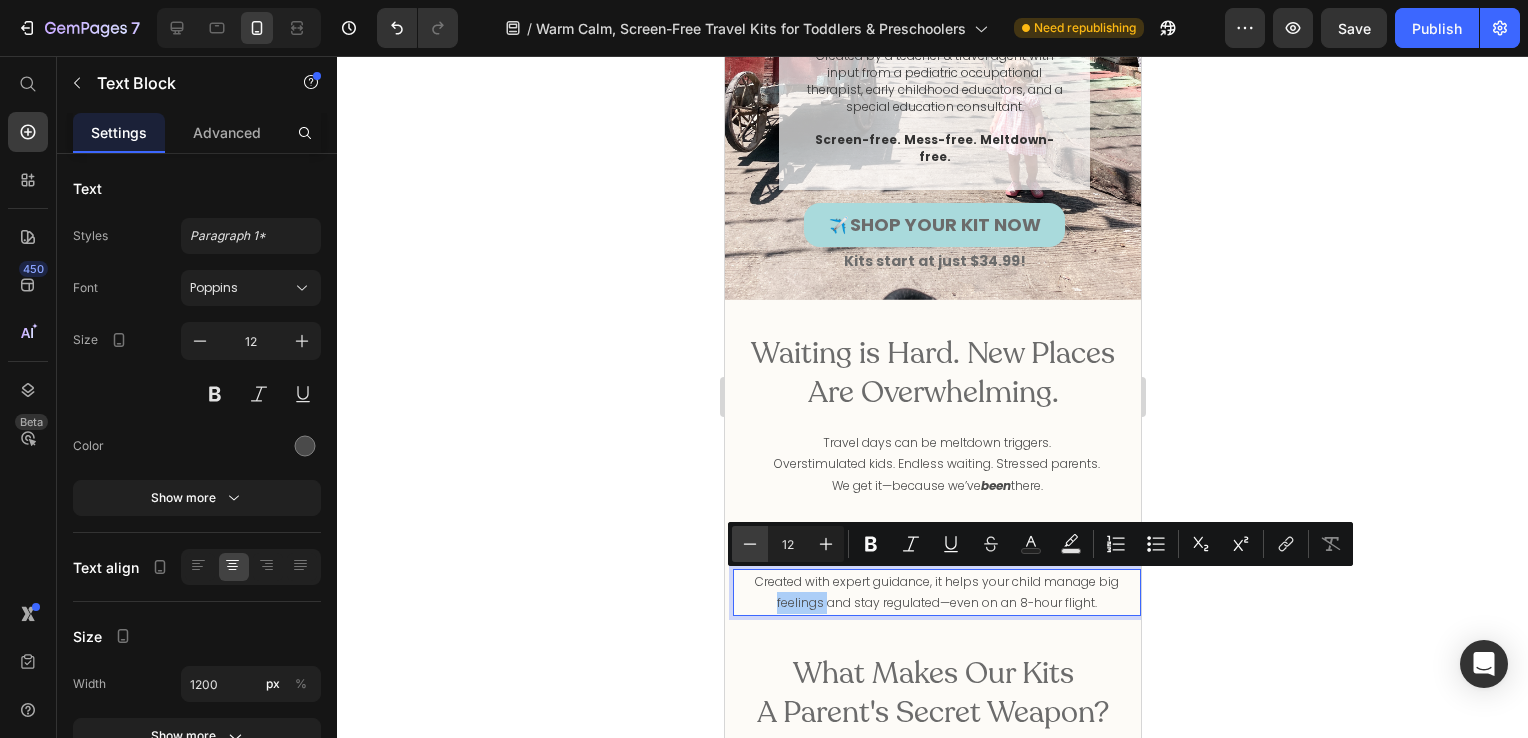 click on "Minus" at bounding box center (750, 544) 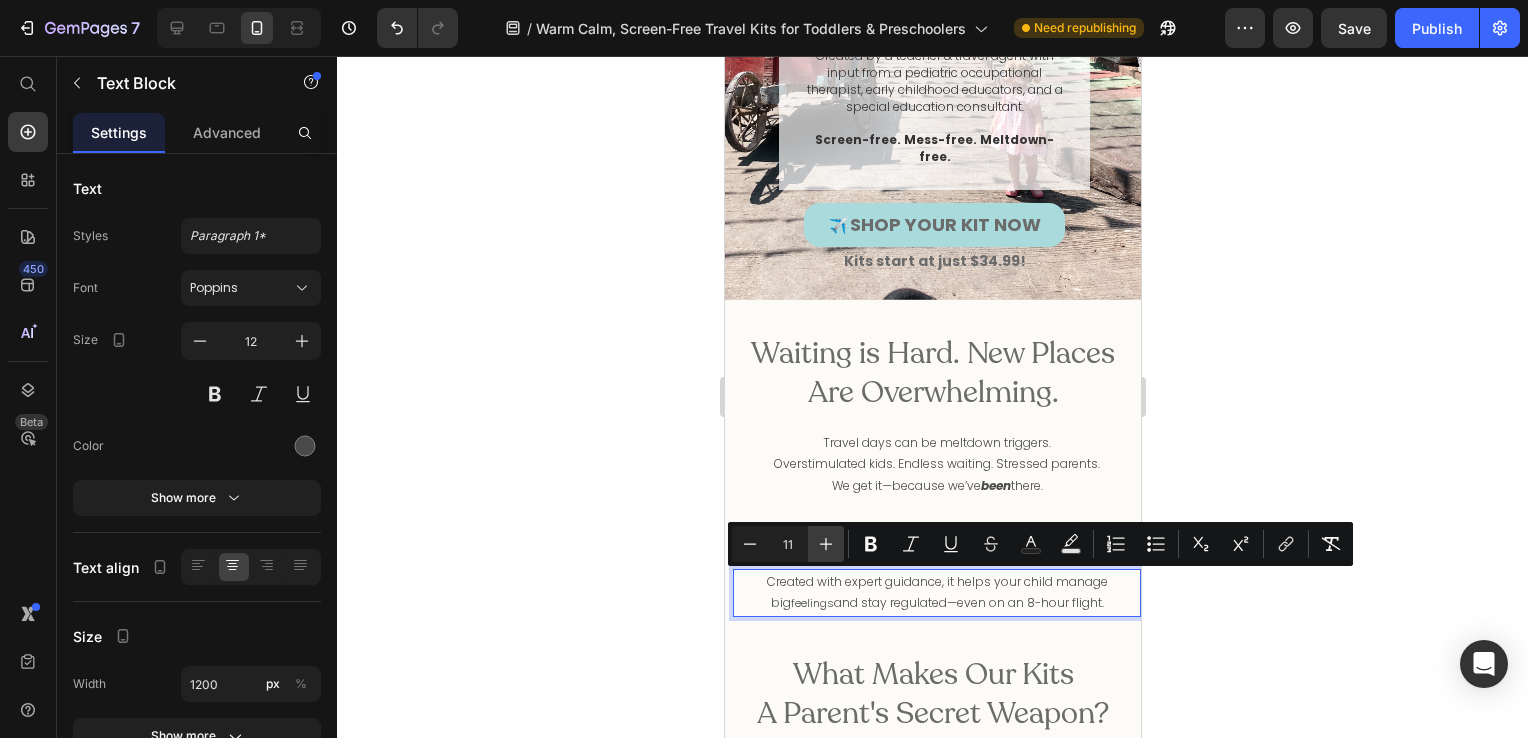 click 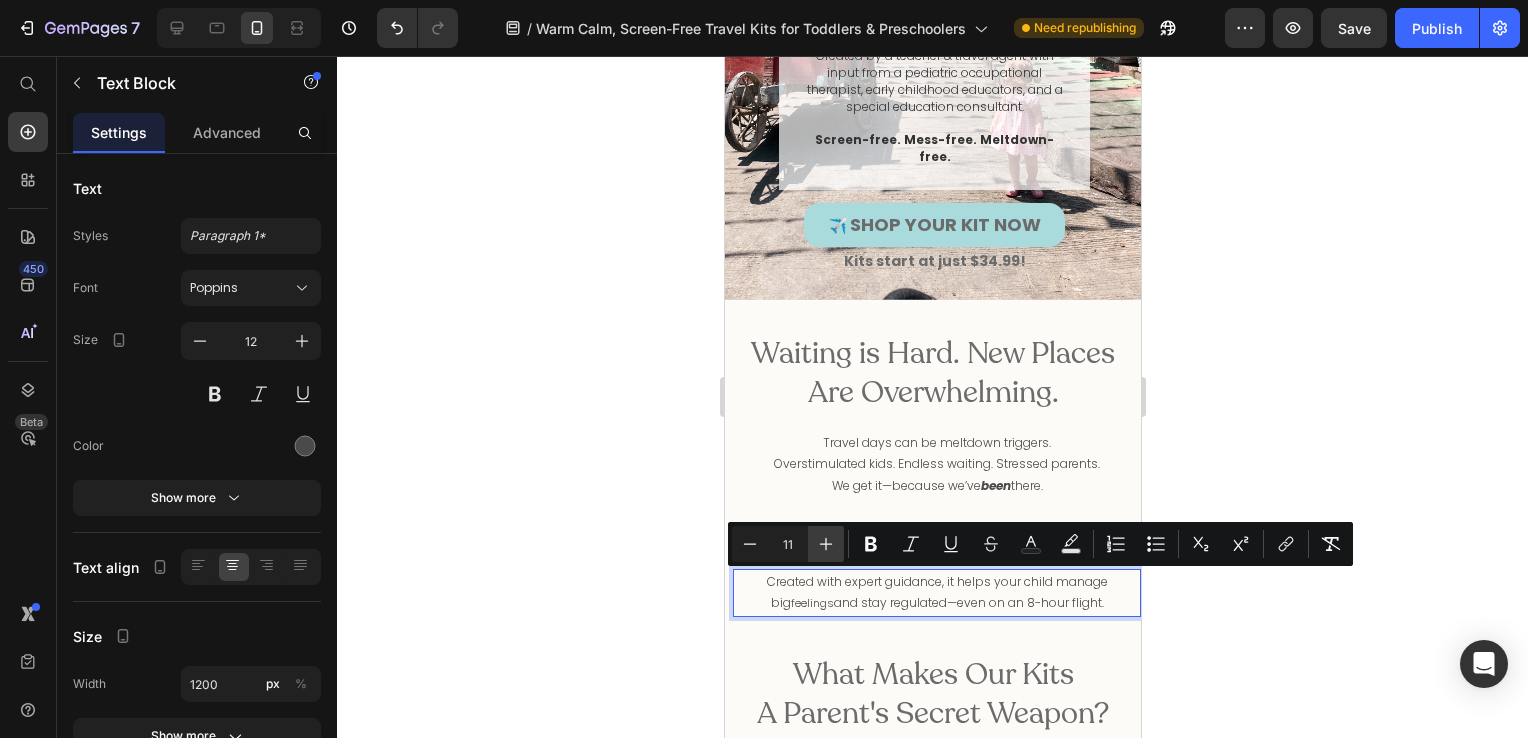 type on "12" 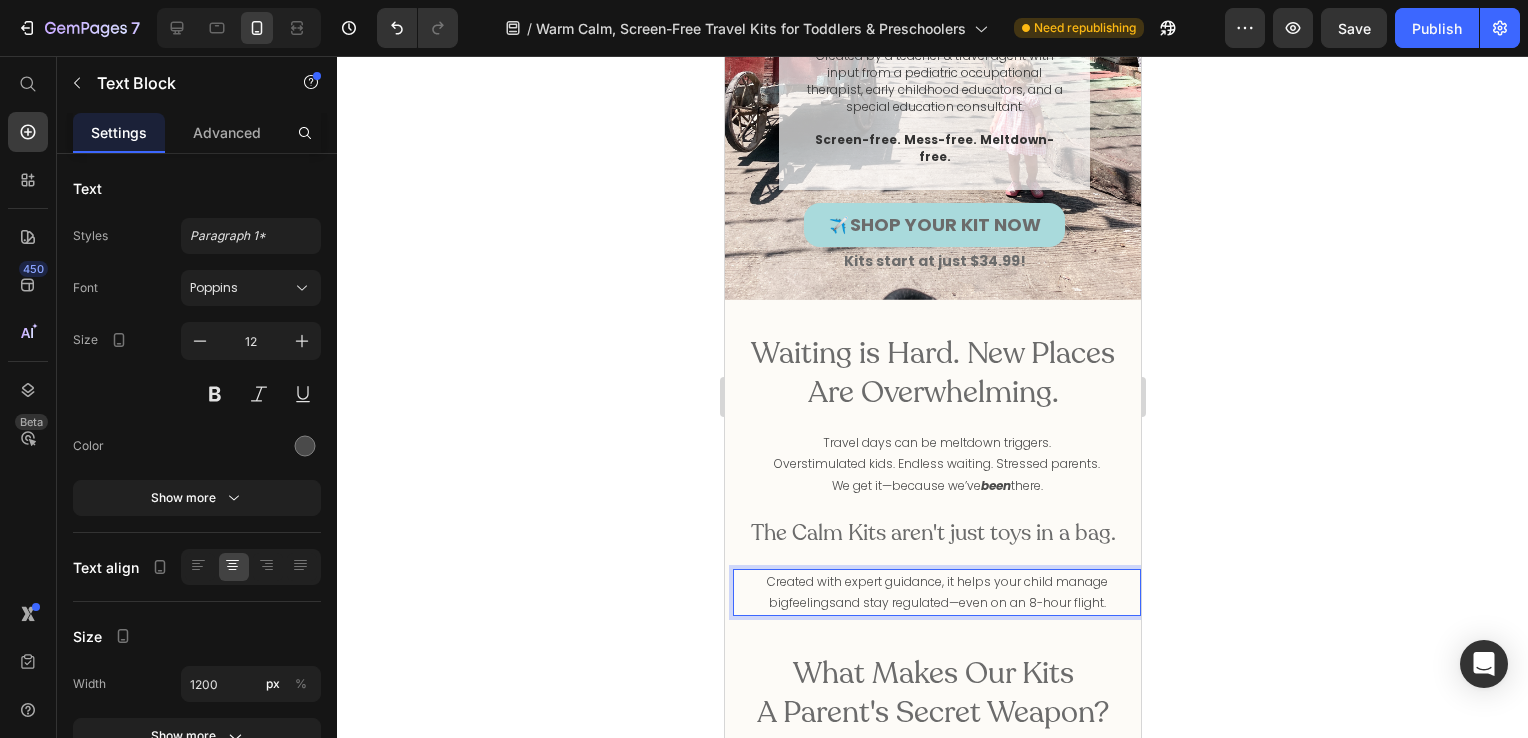 click on "Created with expert guidance, it helps your child manage big  feelings  and stay regulated—even on an 8-hour flight." at bounding box center [936, 592] 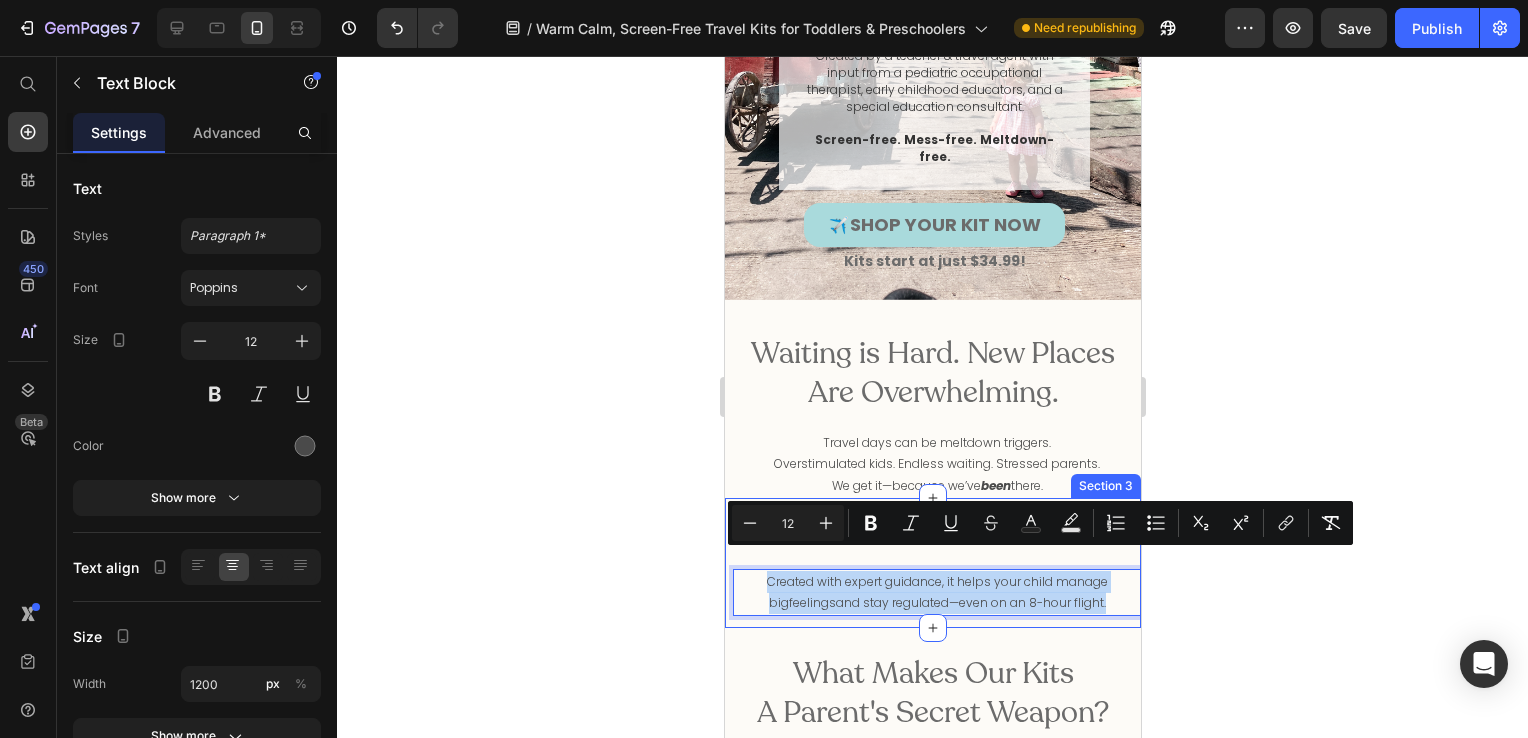 drag, startPoint x: 1097, startPoint y: 583, endPoint x: 723, endPoint y: 558, distance: 374.83463 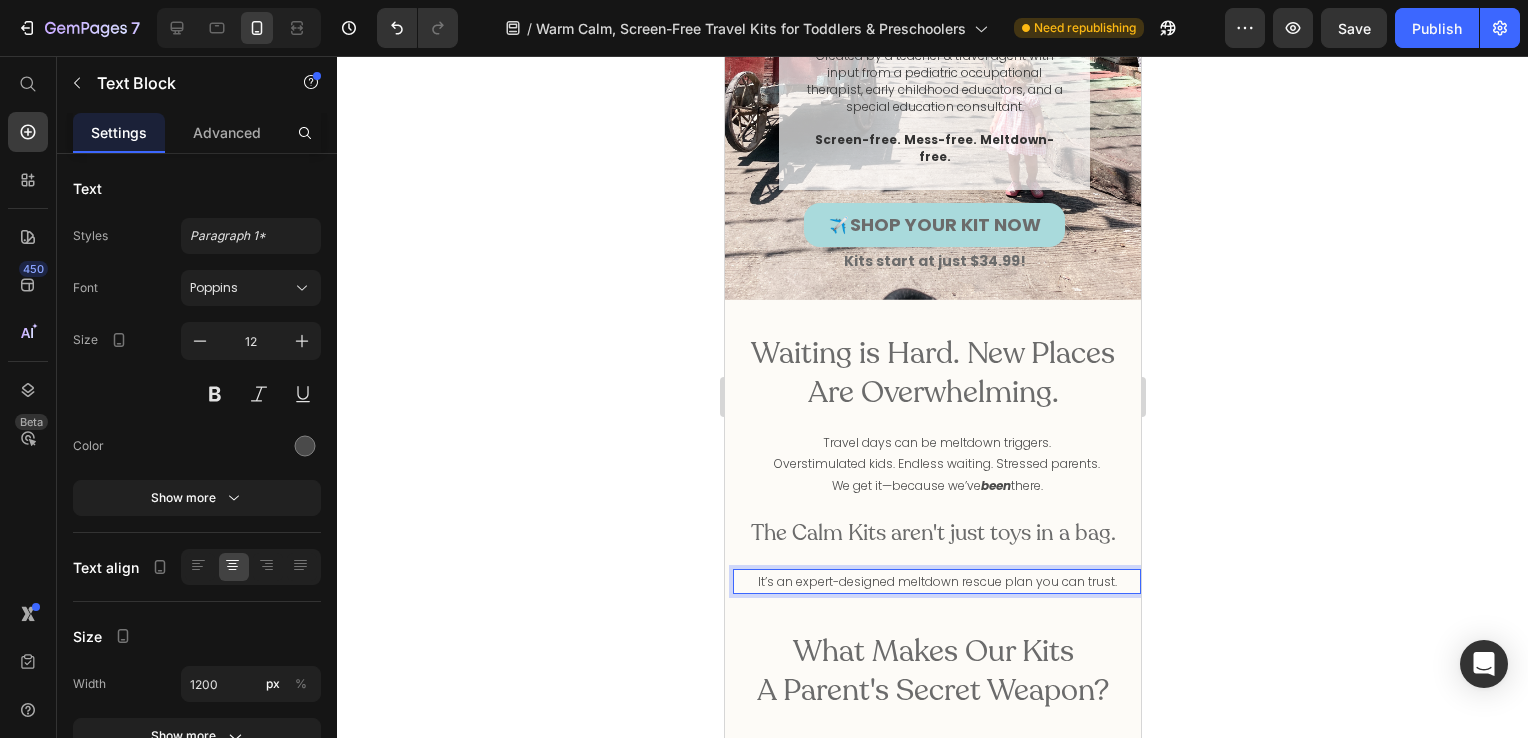 click 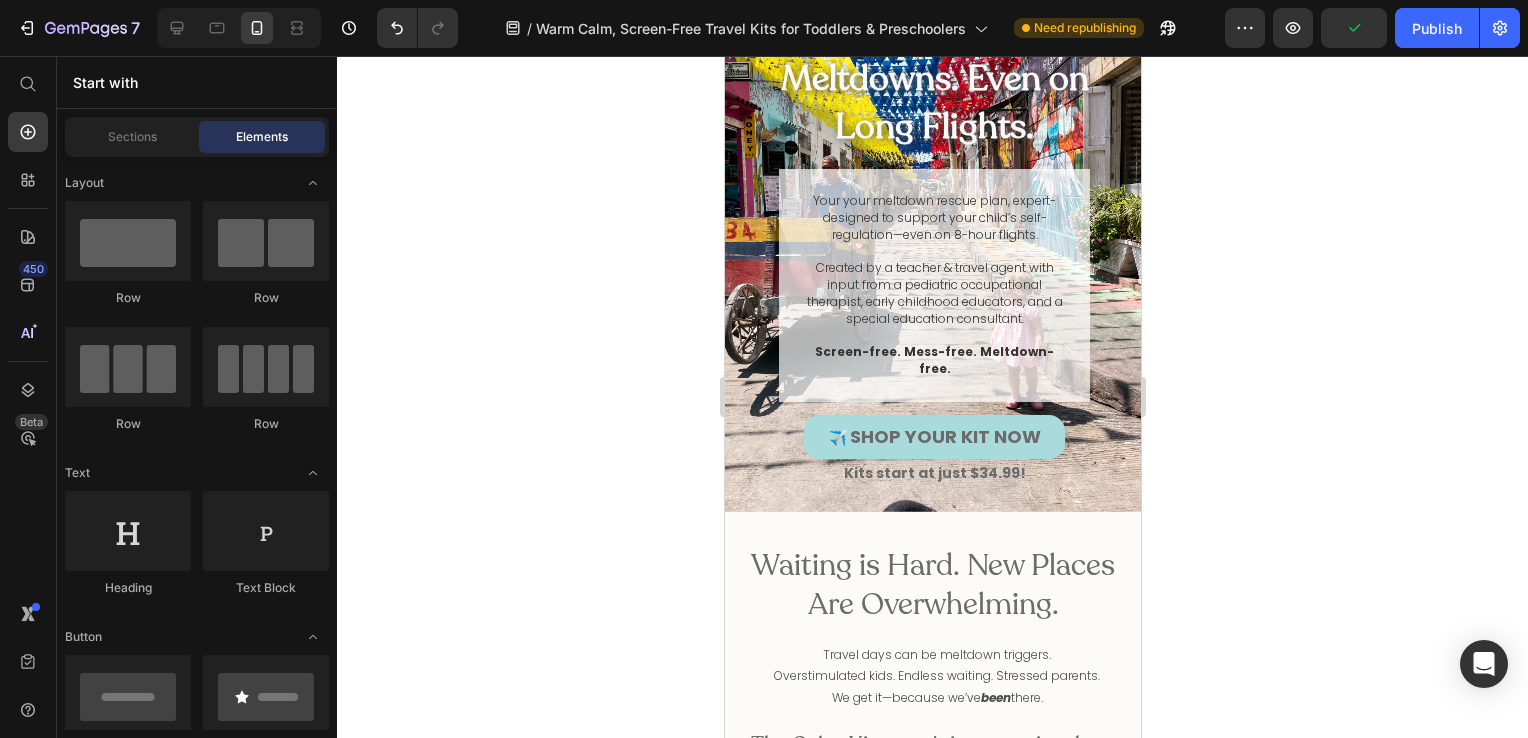 scroll, scrollTop: 86, scrollLeft: 0, axis: vertical 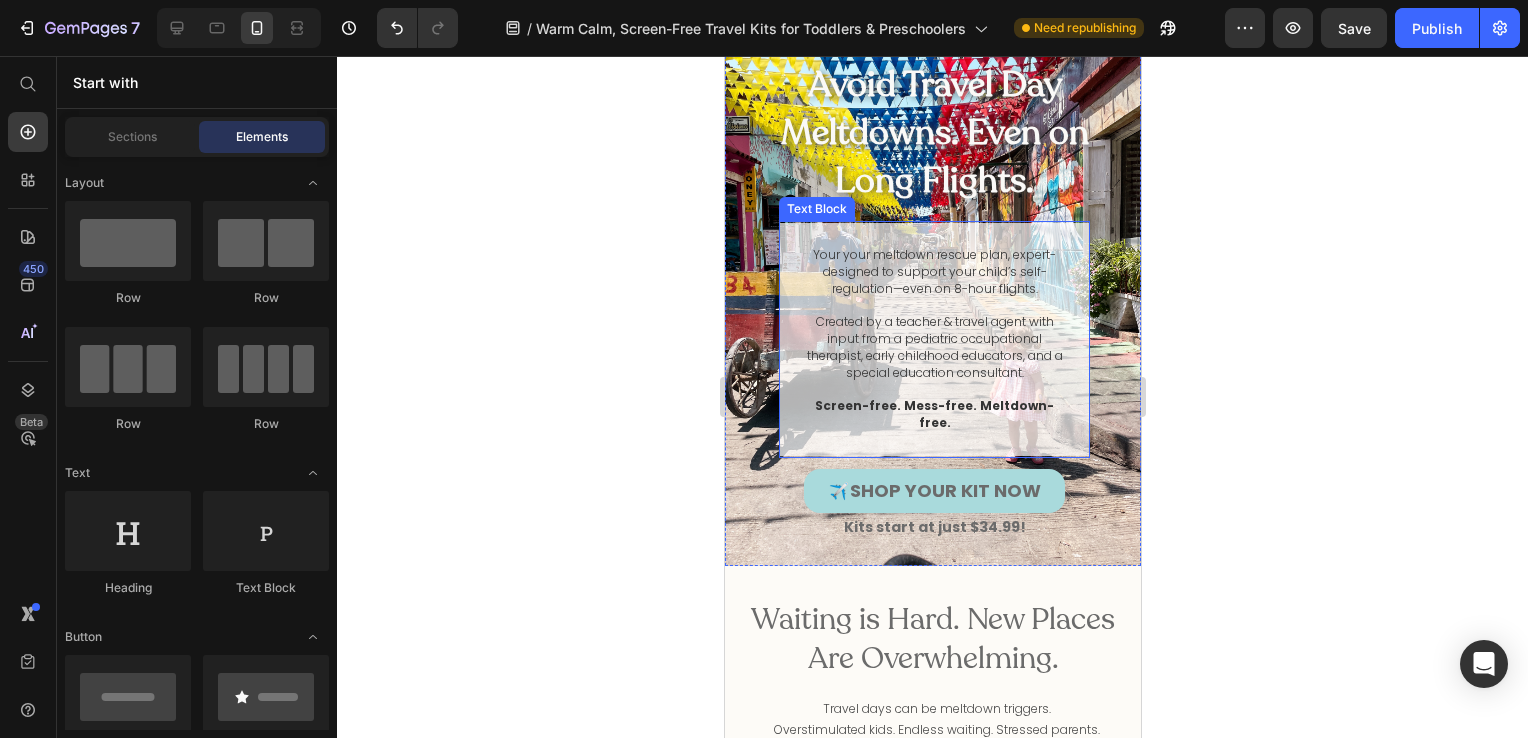 click on "Your your meltdown rescue plan, expert-designed to support your child’s self-regulation—even on 8-hour flights." at bounding box center (933, 272) 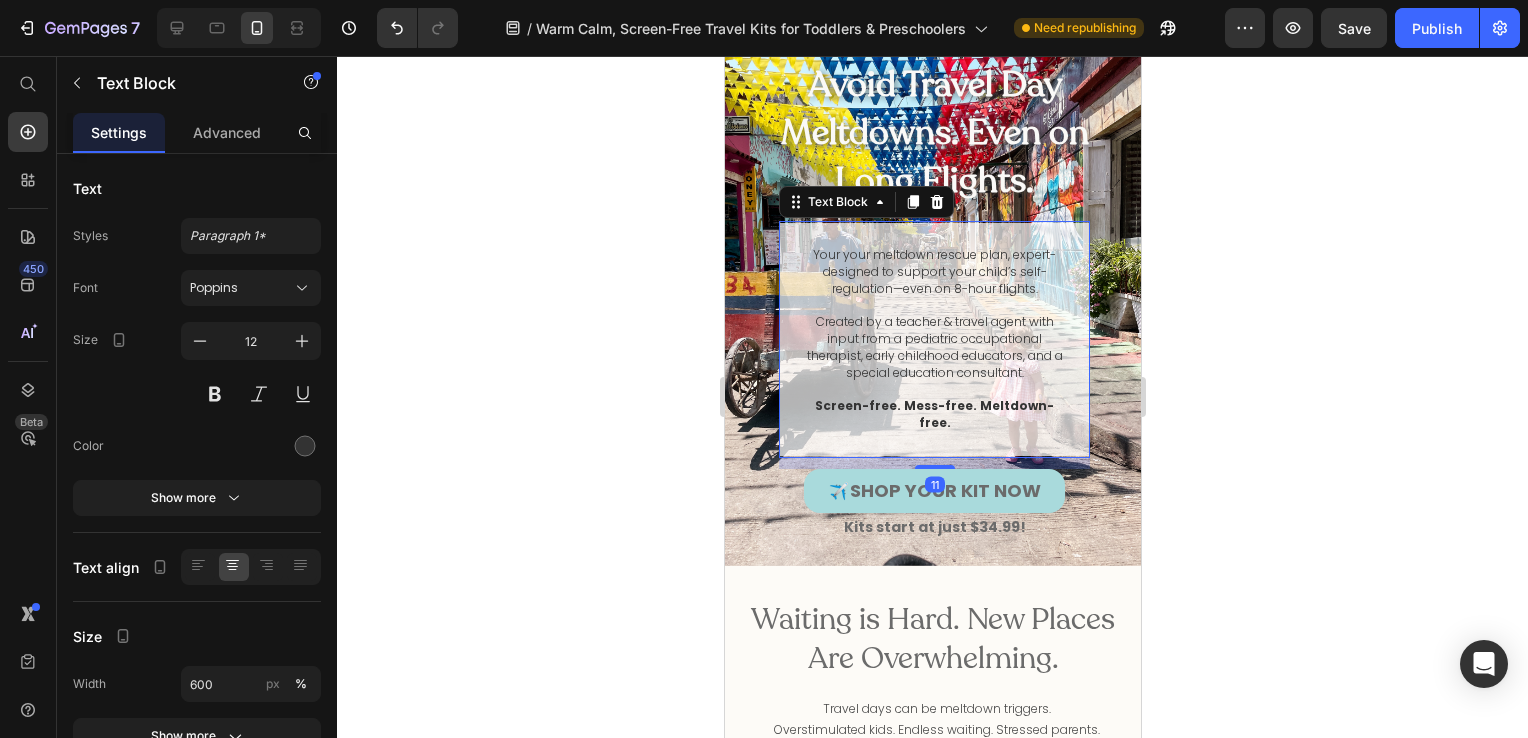 click on "Your your meltdown rescue plan, expert-designed to support your child’s self-regulation—even on 8-hour flights." at bounding box center [933, 272] 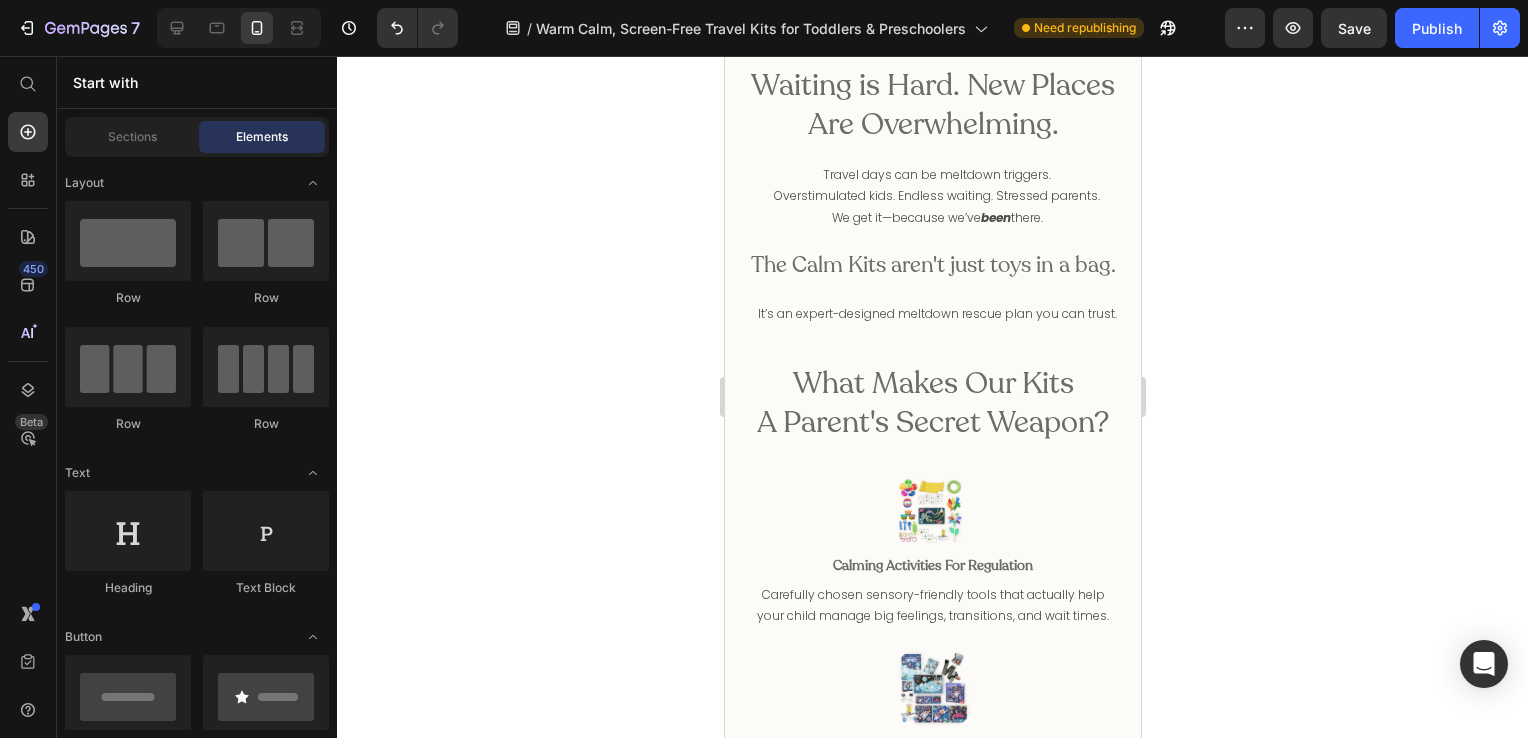 scroll, scrollTop: 654, scrollLeft: 0, axis: vertical 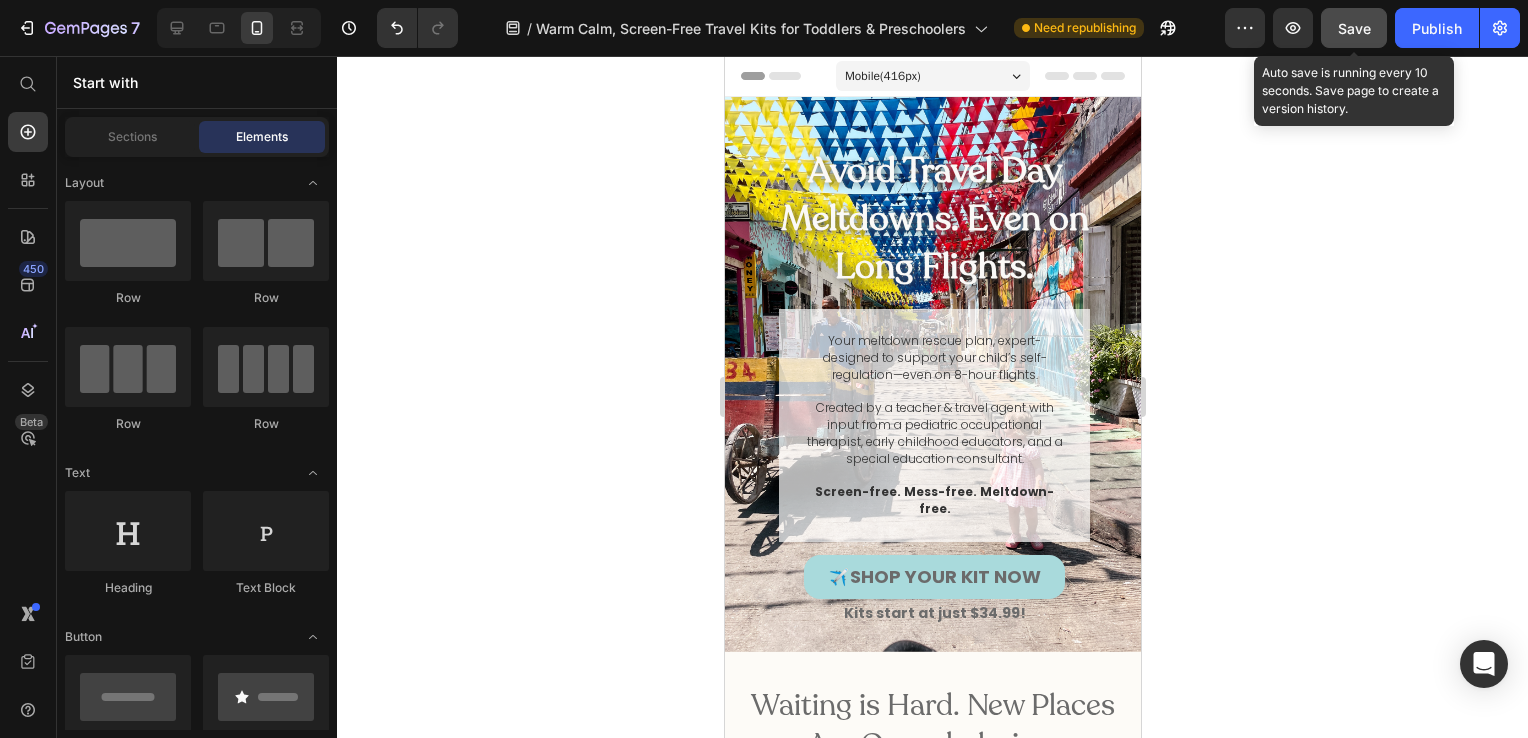 click on "Save" at bounding box center (1354, 28) 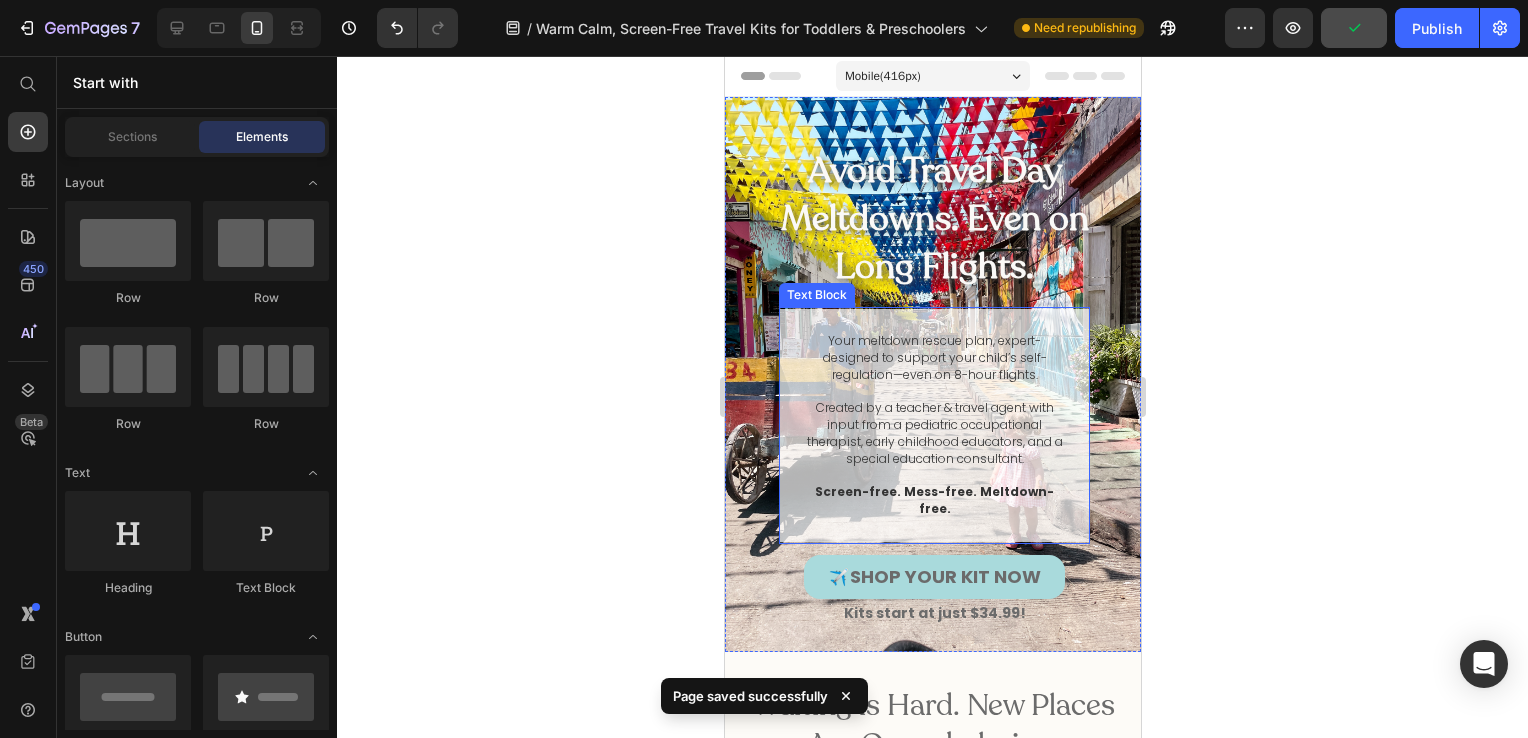 click on "Created by a teacher & travel agent with input from a pediatric occupational therapist, early childhood educators, and a special education consultant." at bounding box center [933, 433] 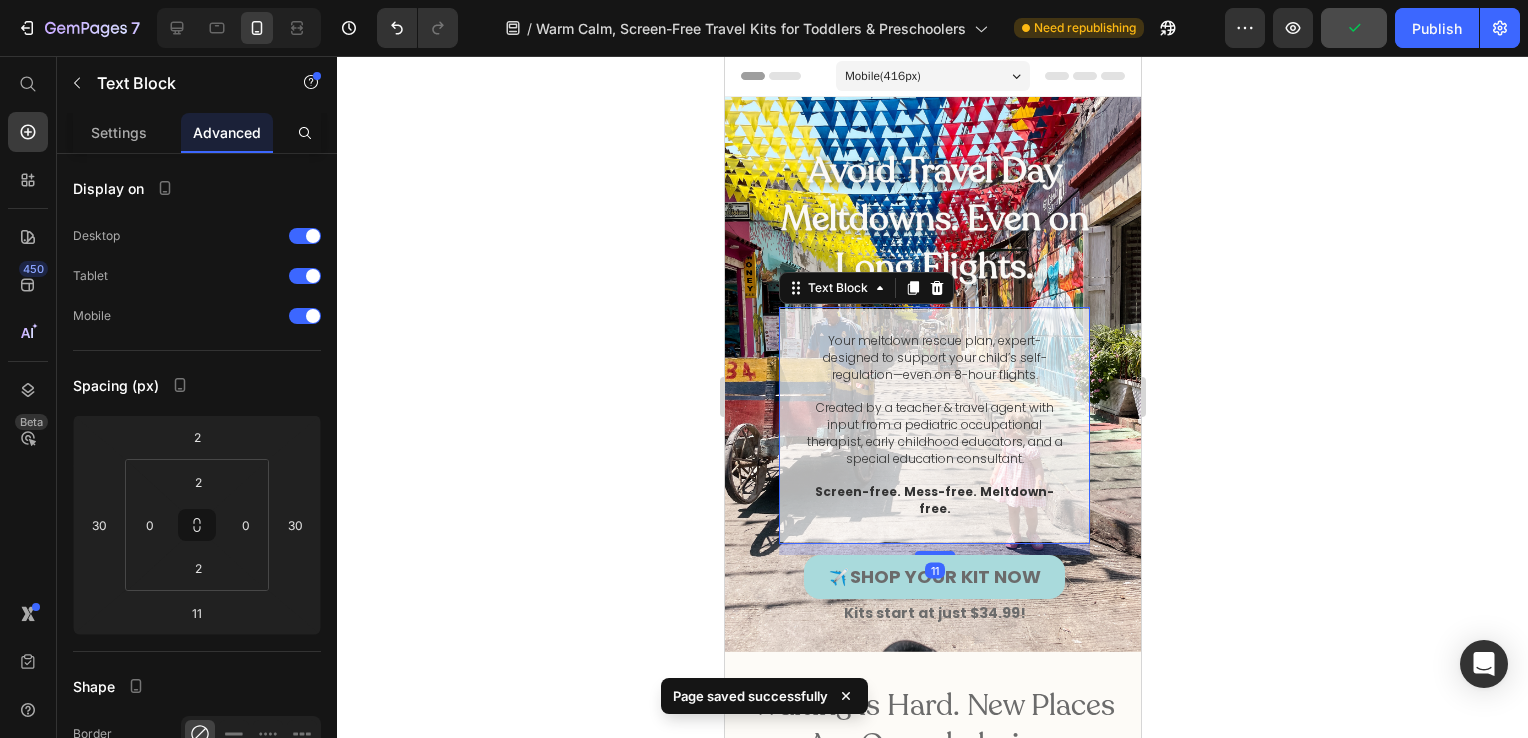click on "Your meltdown rescue plan, expert-designed to support your child’s self-regulation—even on 8-hour flights." at bounding box center (933, 358) 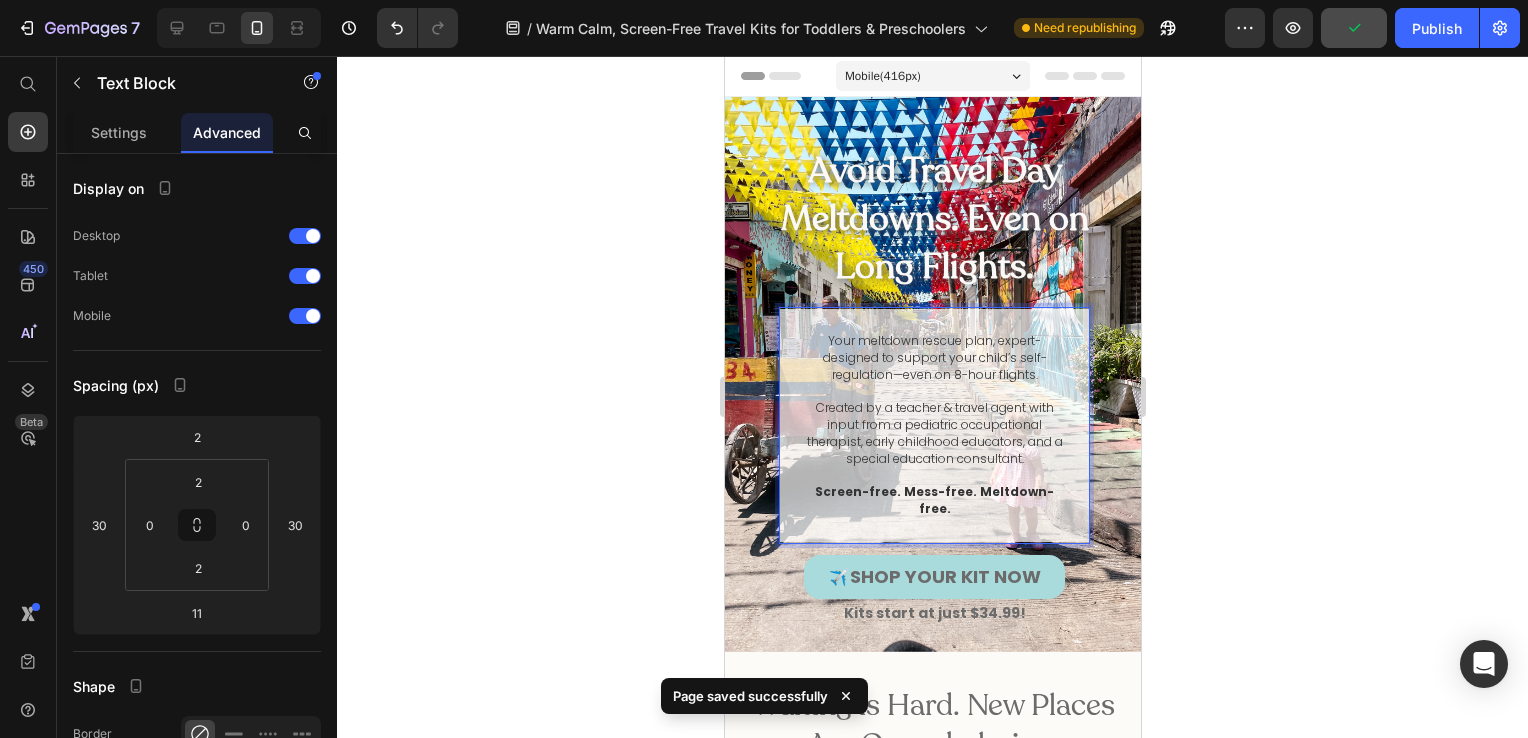 click on "Your meltdown rescue plan, expert-designed to support your child’s self-regulation—even on 8-hour flights." at bounding box center (933, 358) 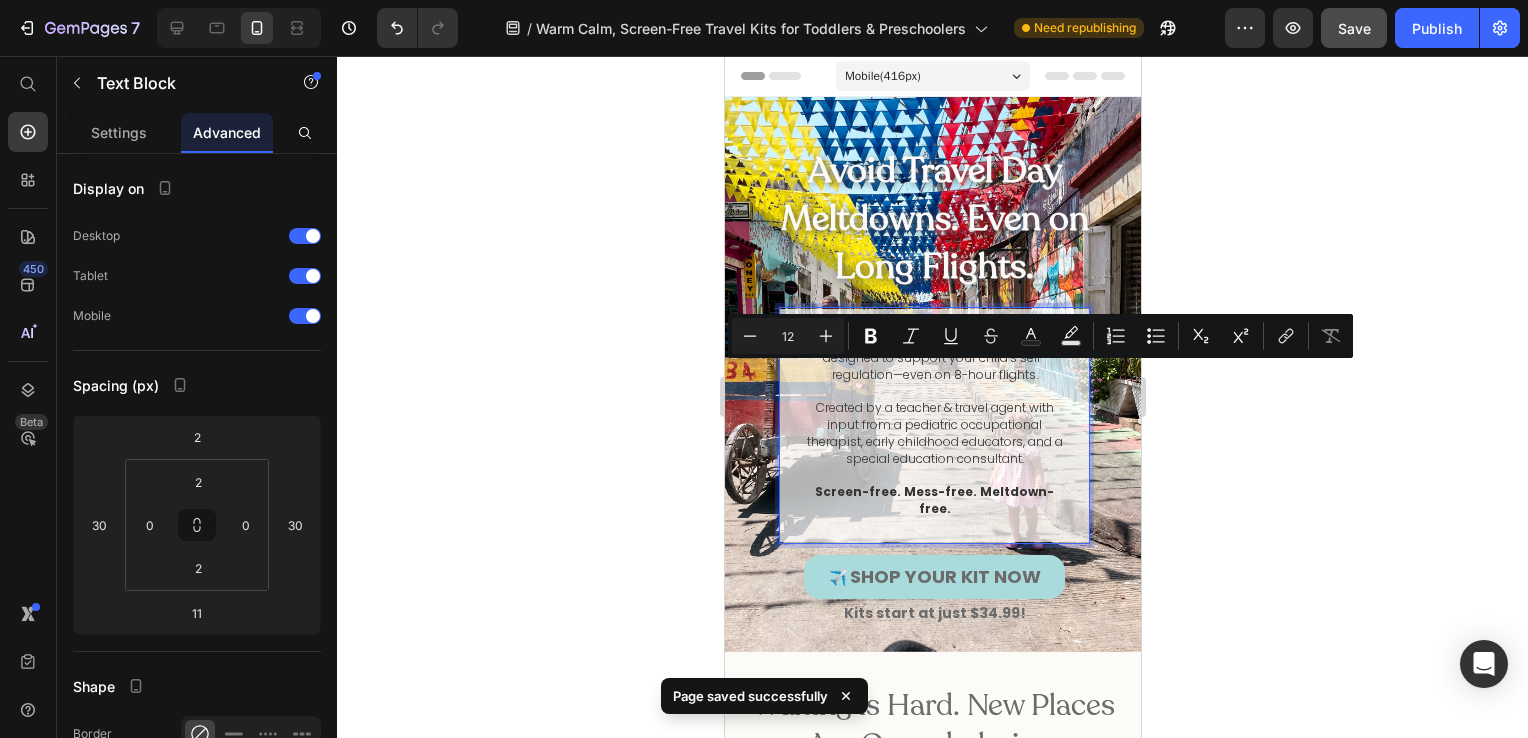 click on "Created by a teacher & travel agent with input from a pediatric occupational therapist, early childhood educators, and a special education consultant." at bounding box center [933, 433] 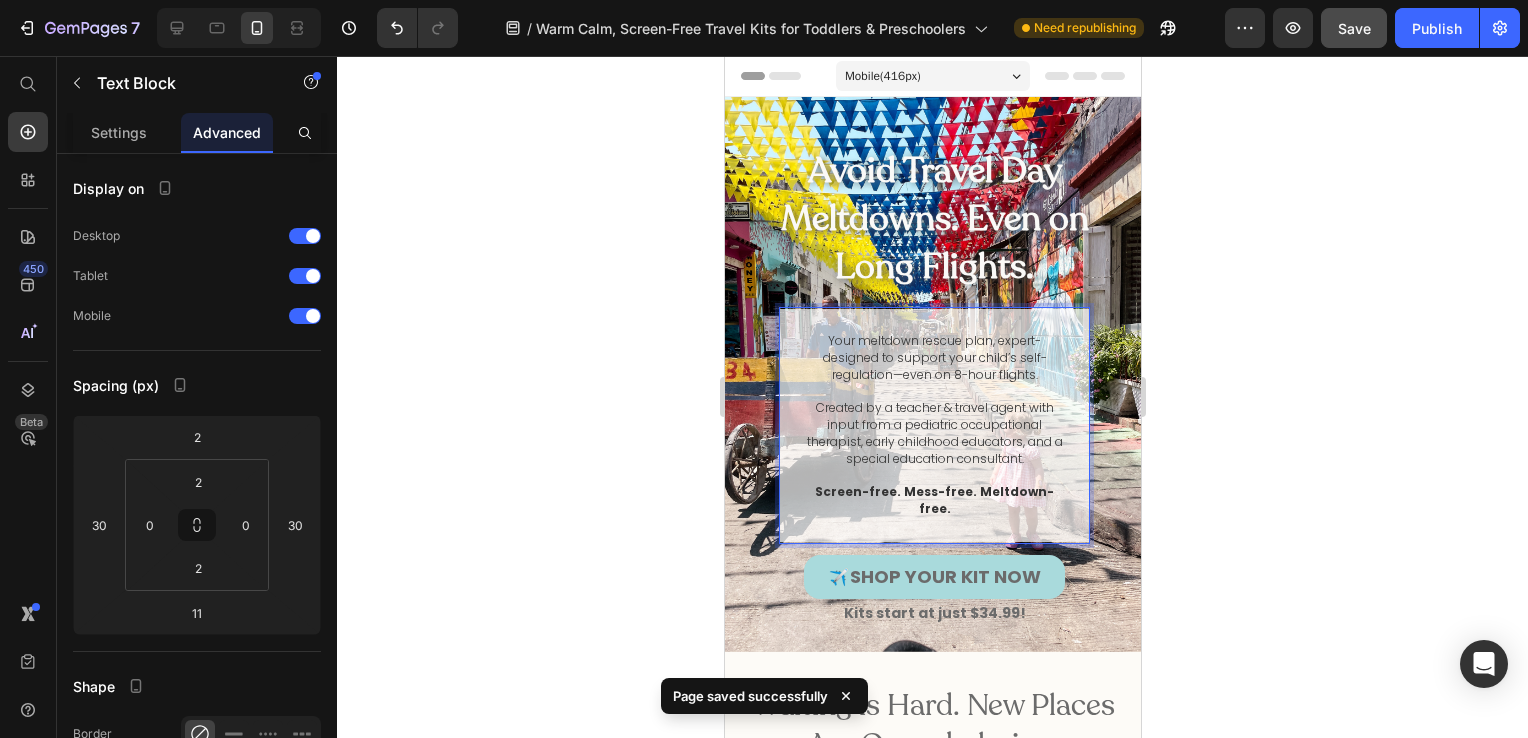 click on "Your meltdown rescue plan, expert-designed to support your child’s self-regulation—even on 8-hour flights." at bounding box center [933, 358] 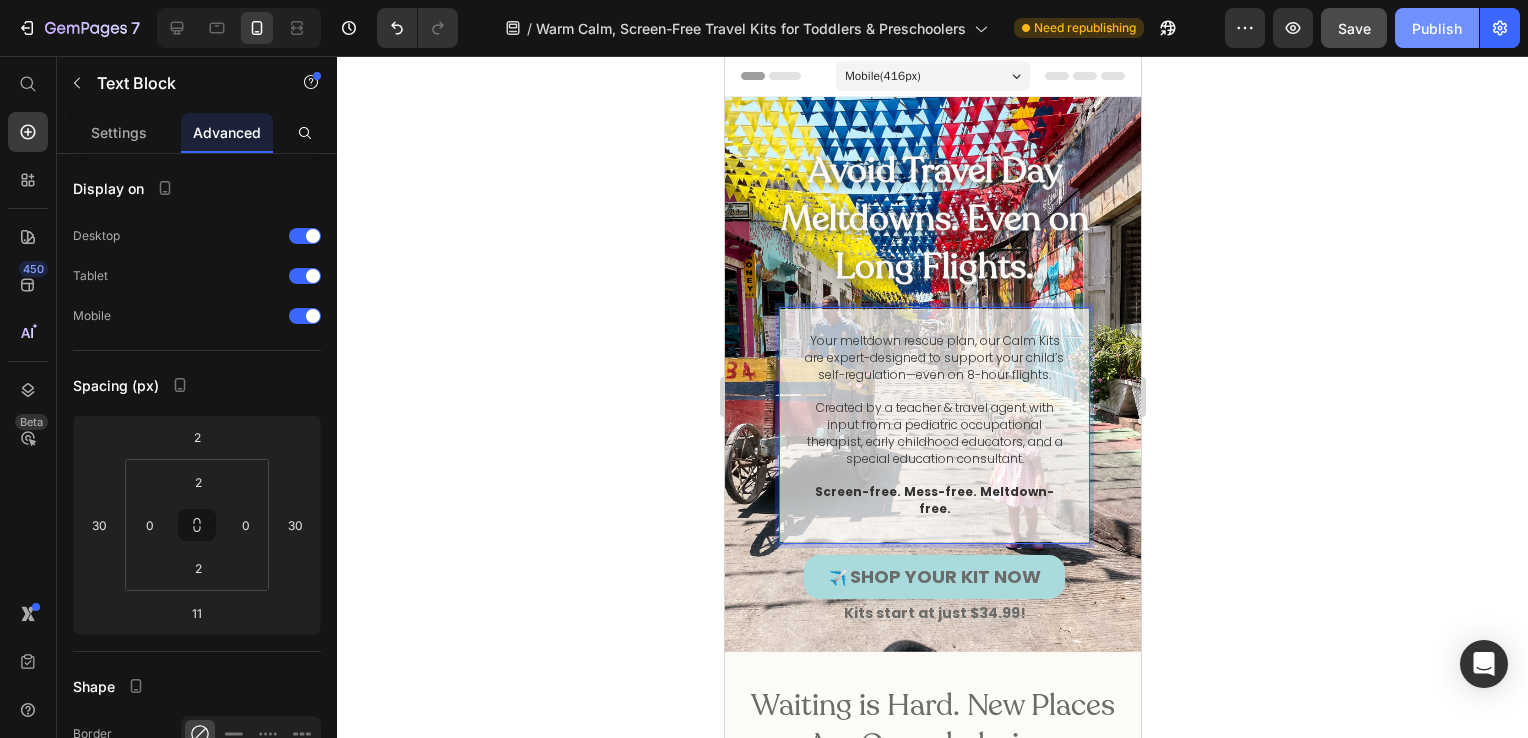 click on "Publish" at bounding box center (1437, 28) 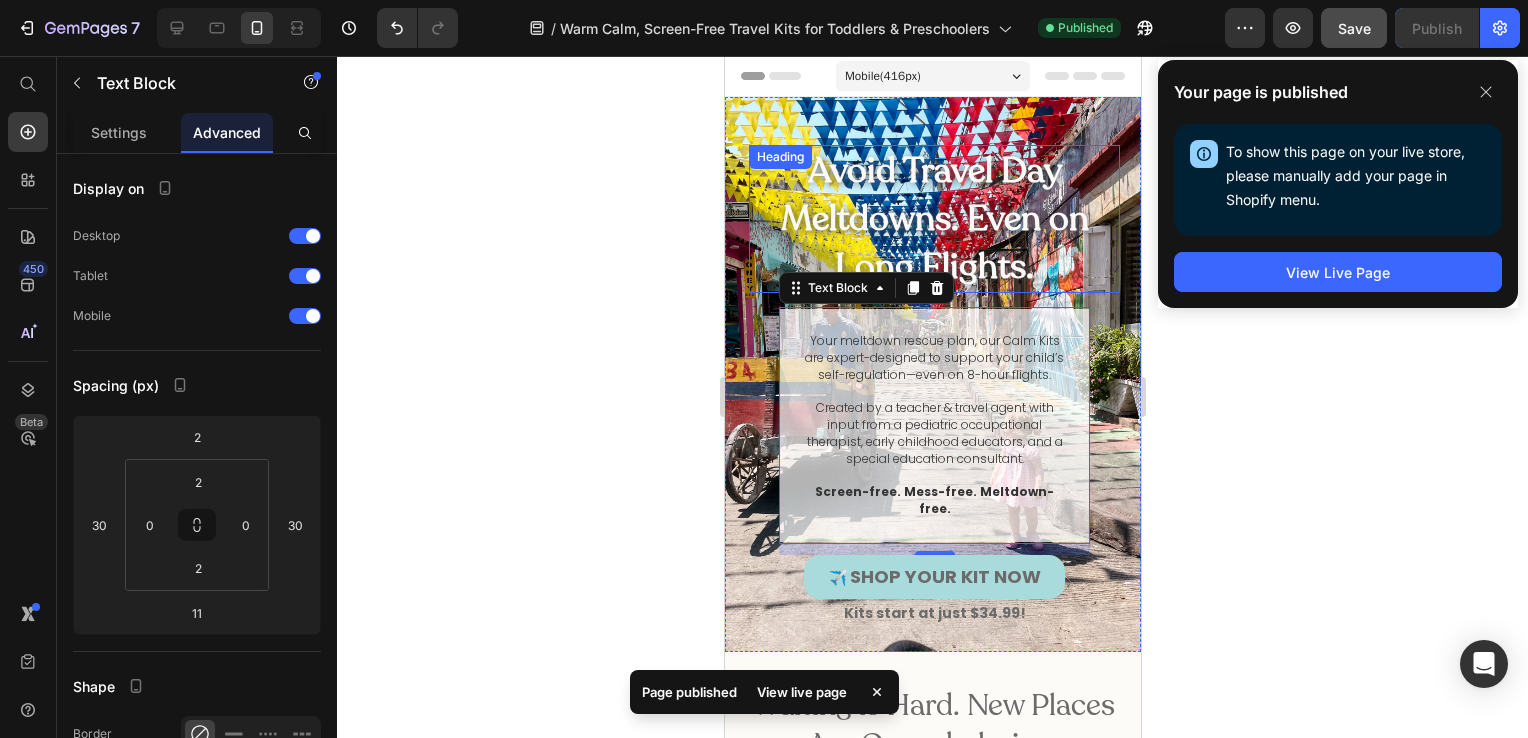 click on "Avoid Travel Day Meltdowns. Even on Long Flights." at bounding box center [933, 219] 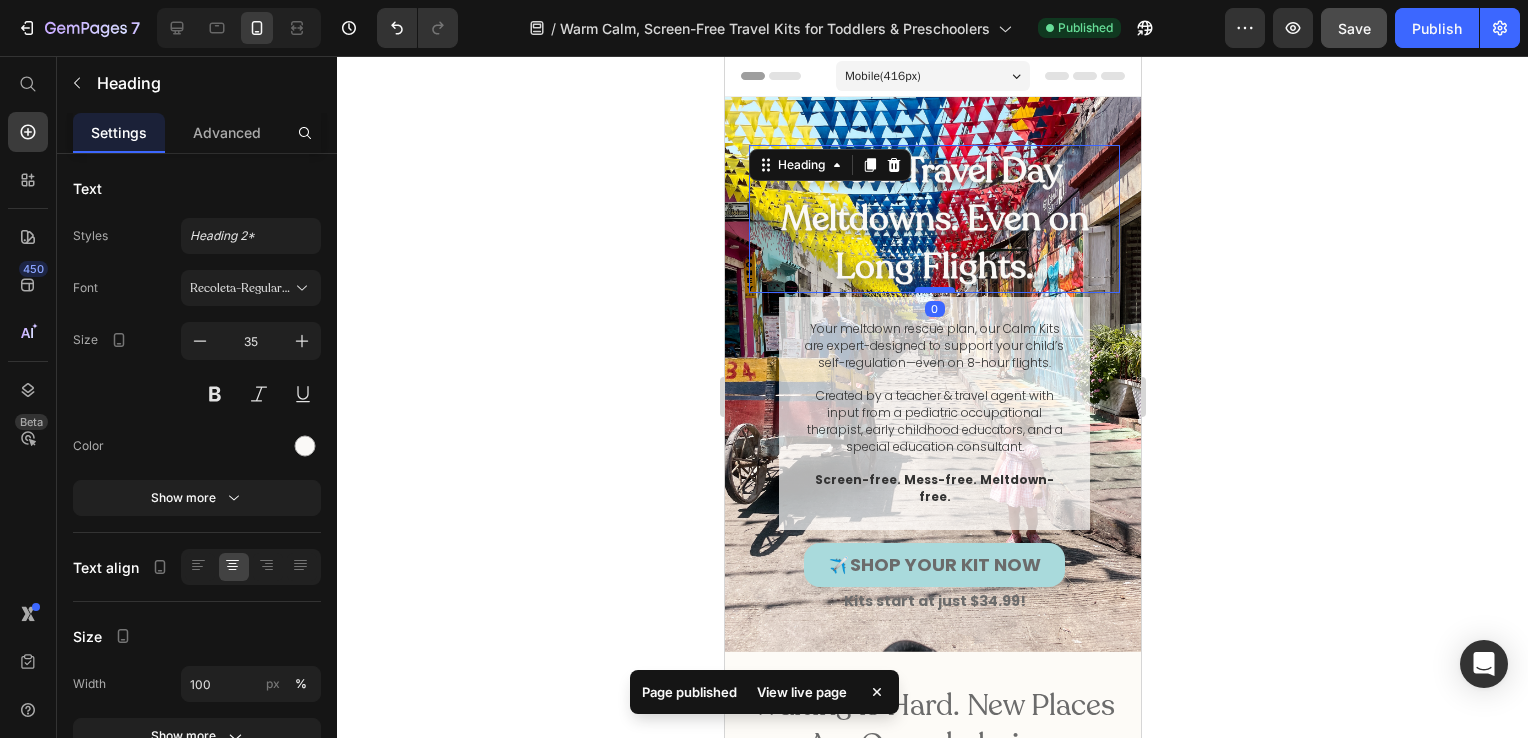 drag, startPoint x: 935, startPoint y: 303, endPoint x: 935, endPoint y: 291, distance: 12 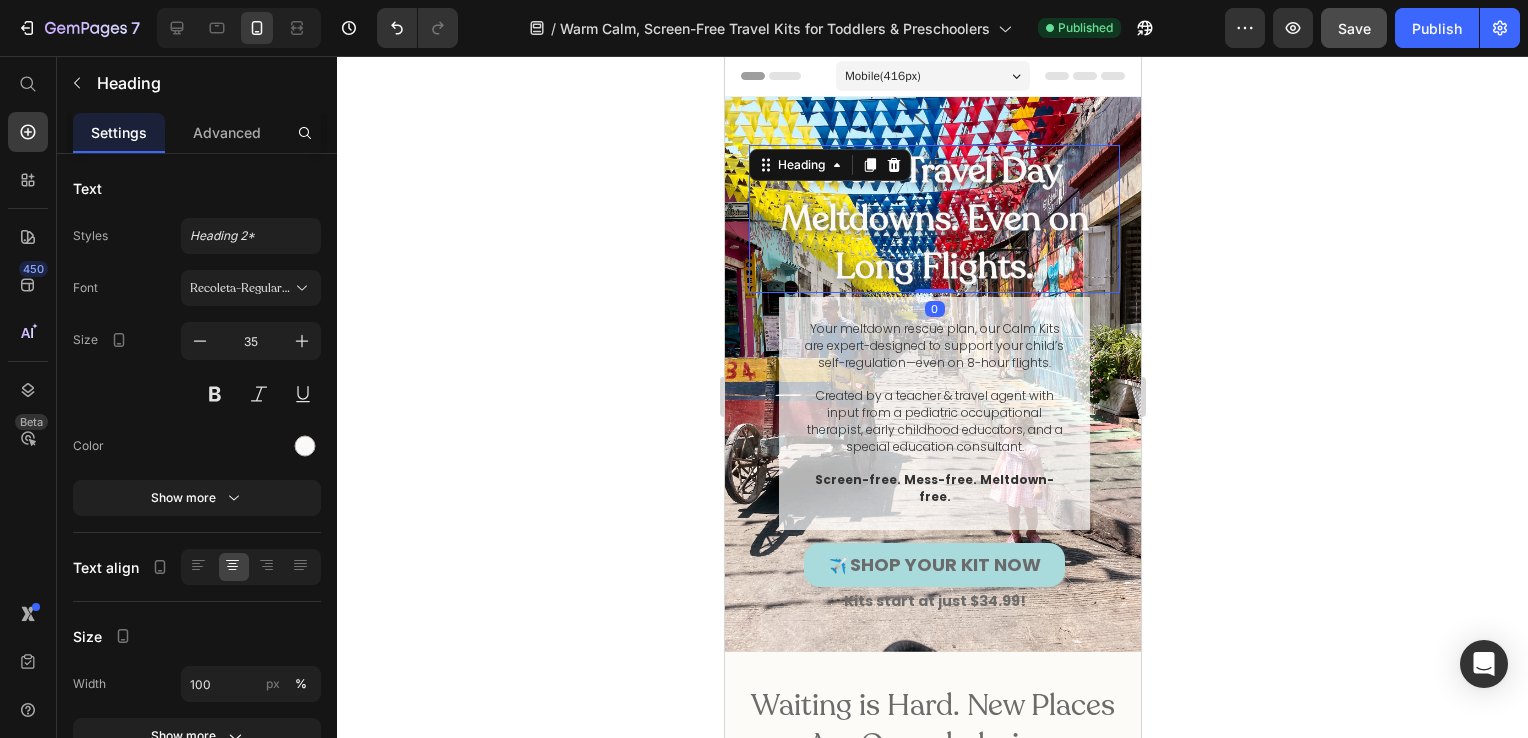 click 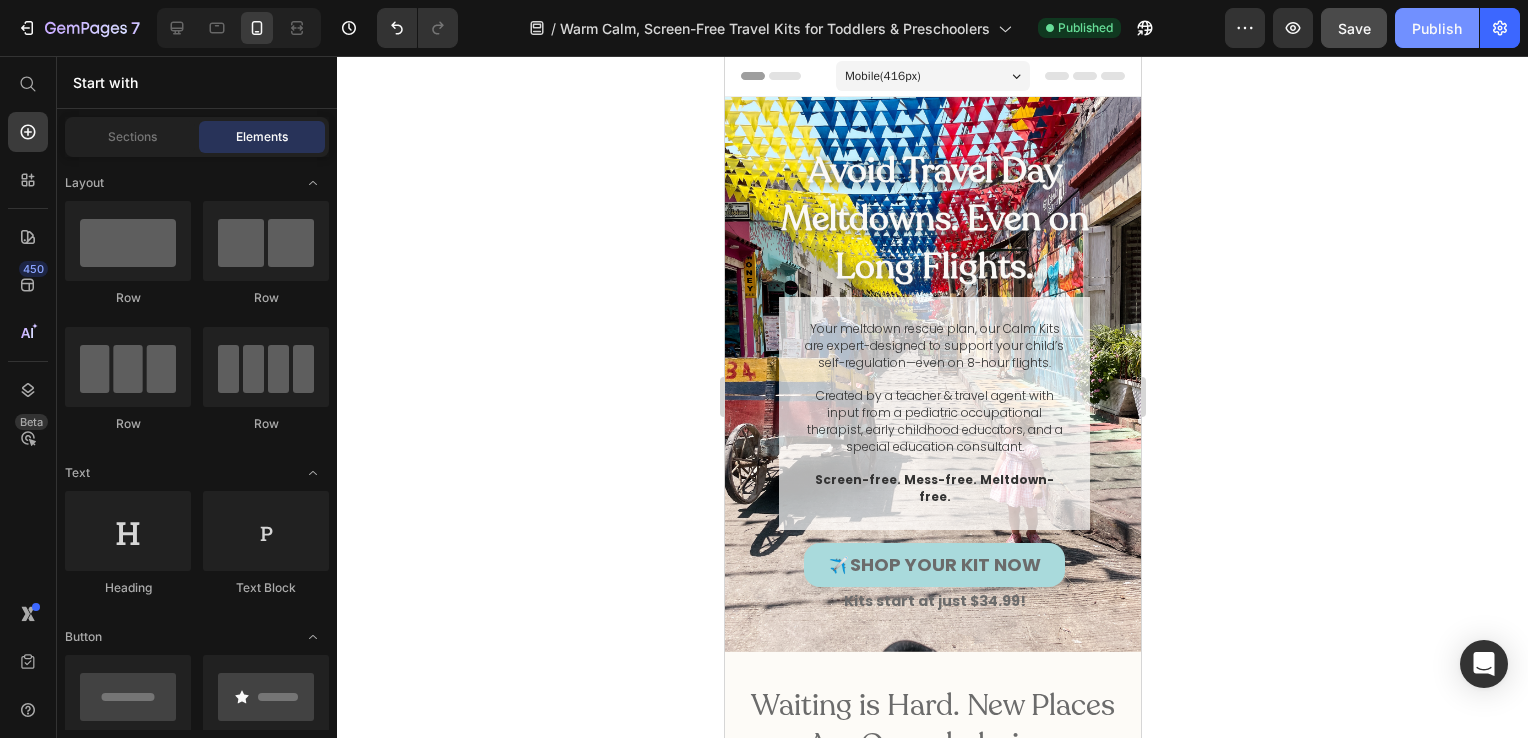 click on "Publish" at bounding box center [1437, 28] 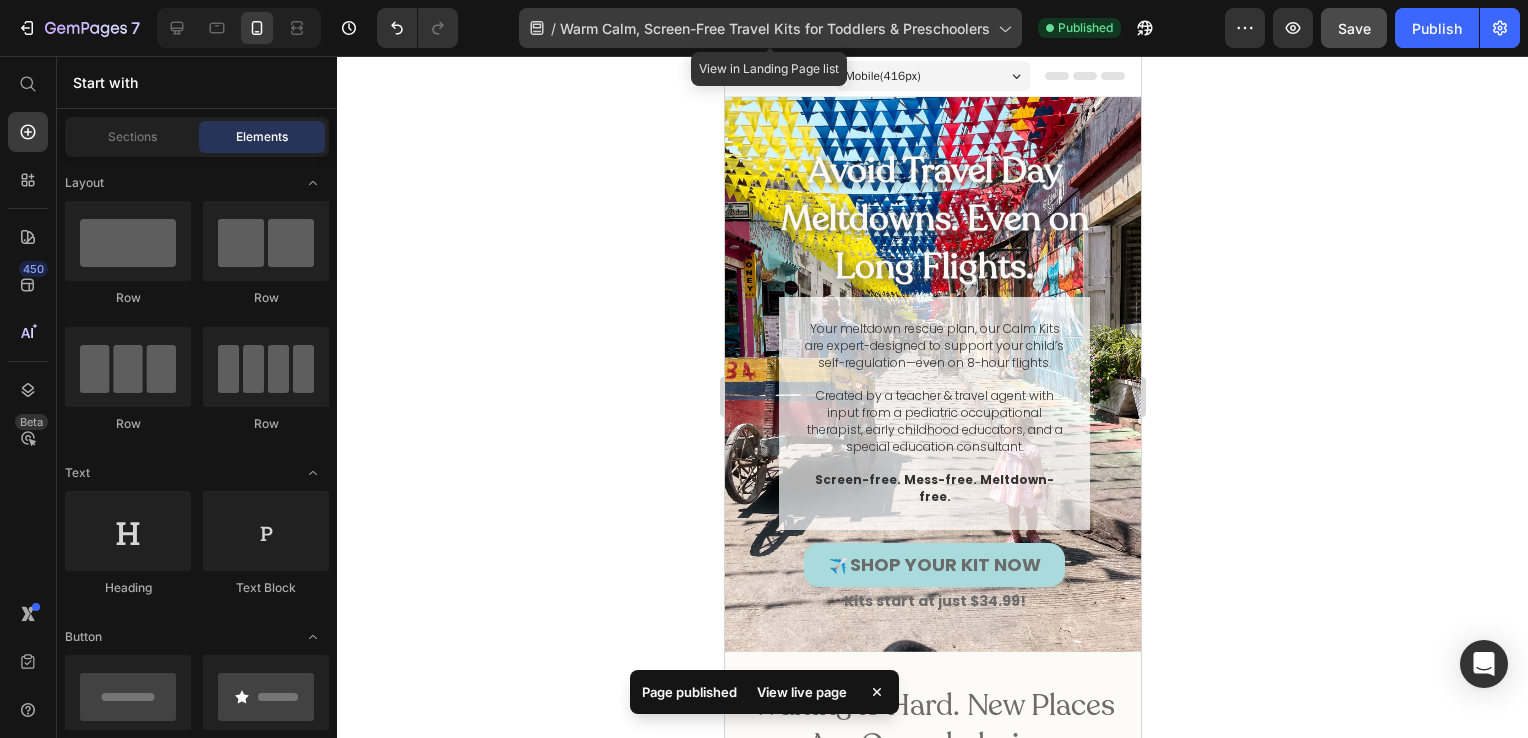 click on "Warm Calm, Screen-Free Travel Kits for Toddlers & Preschoolers" at bounding box center [775, 28] 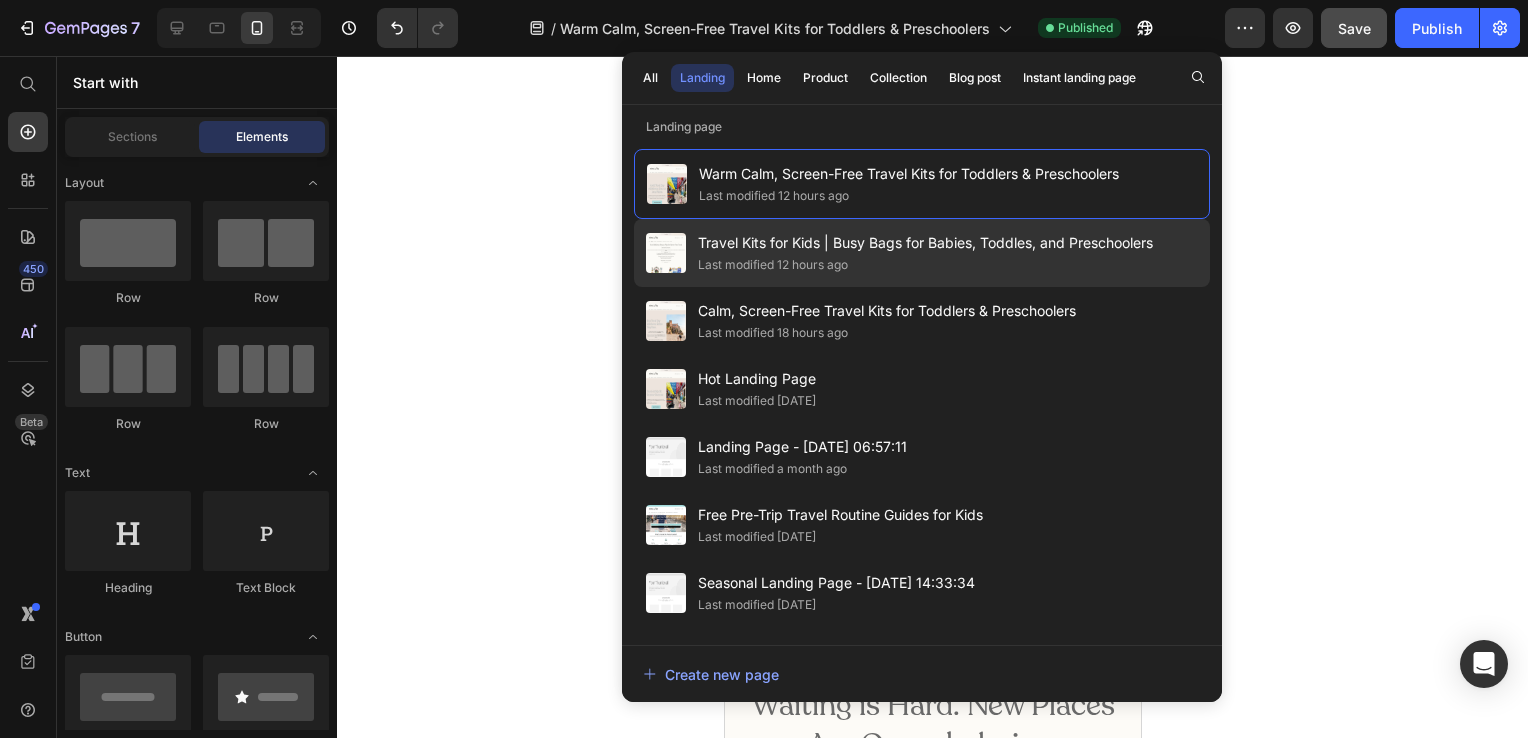 click on "Travel Kits for Kids | Busy Bags for Babies, Toddles, and Preschoolers" at bounding box center [925, 243] 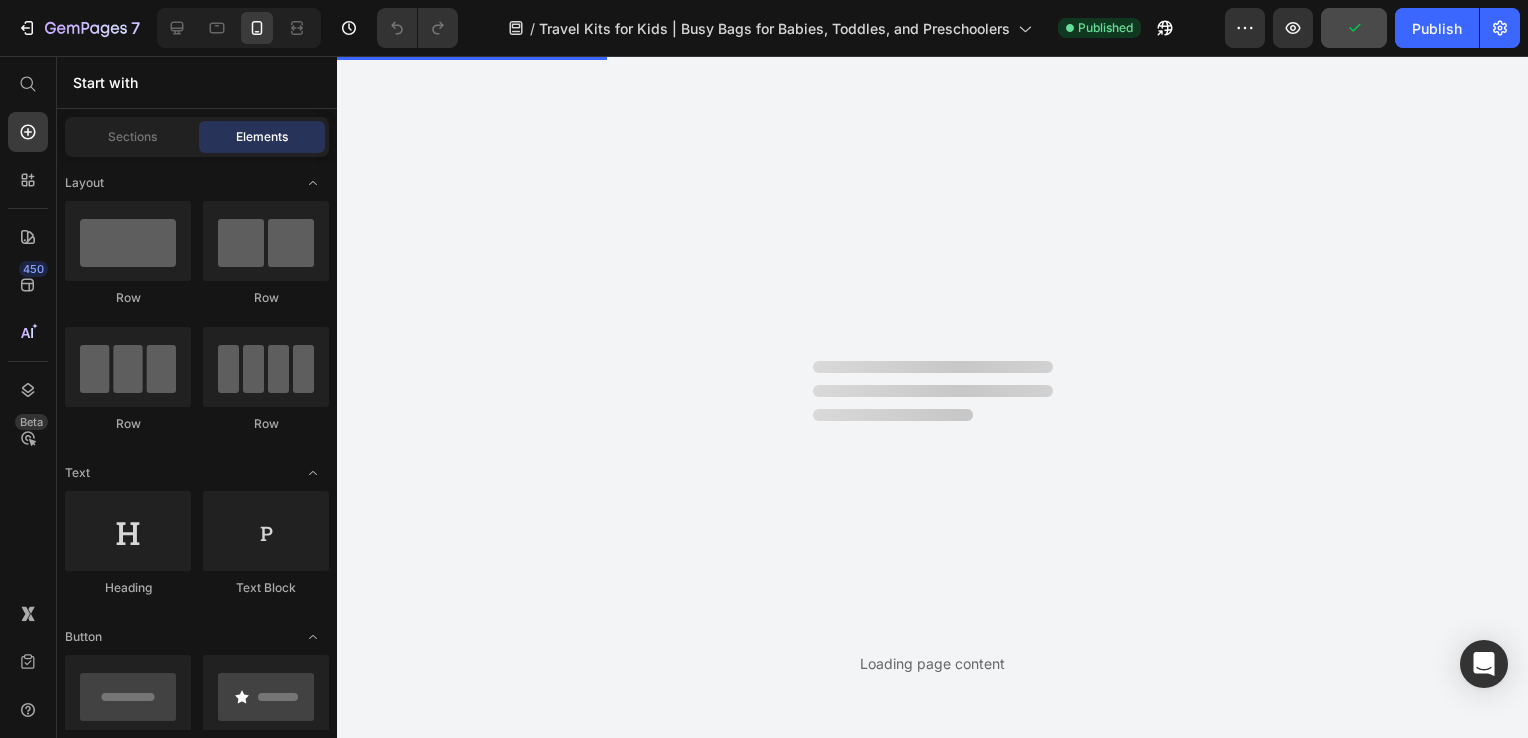 scroll, scrollTop: 0, scrollLeft: 0, axis: both 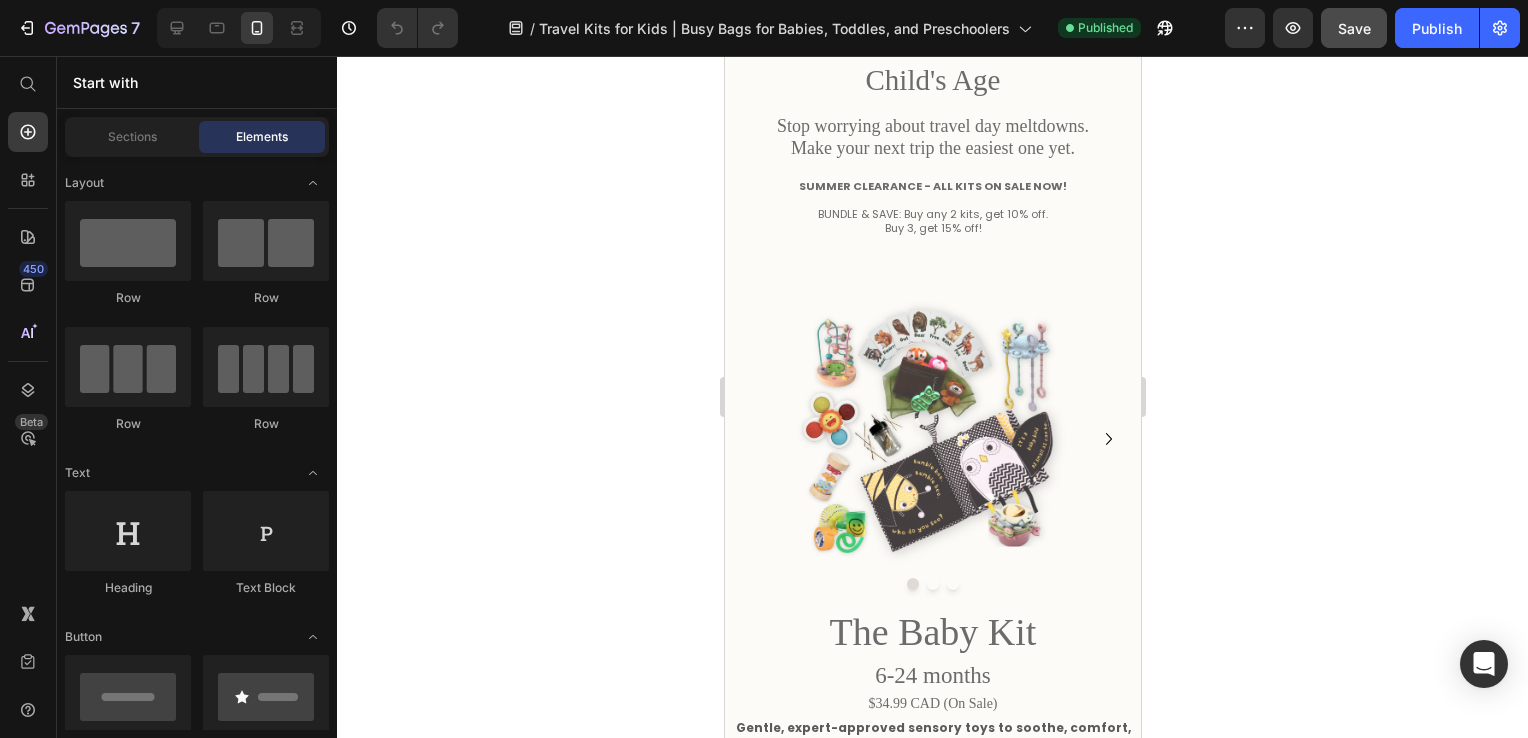 click on "Choose the Perfect Kit for Your Child's Age" at bounding box center [932, 61] 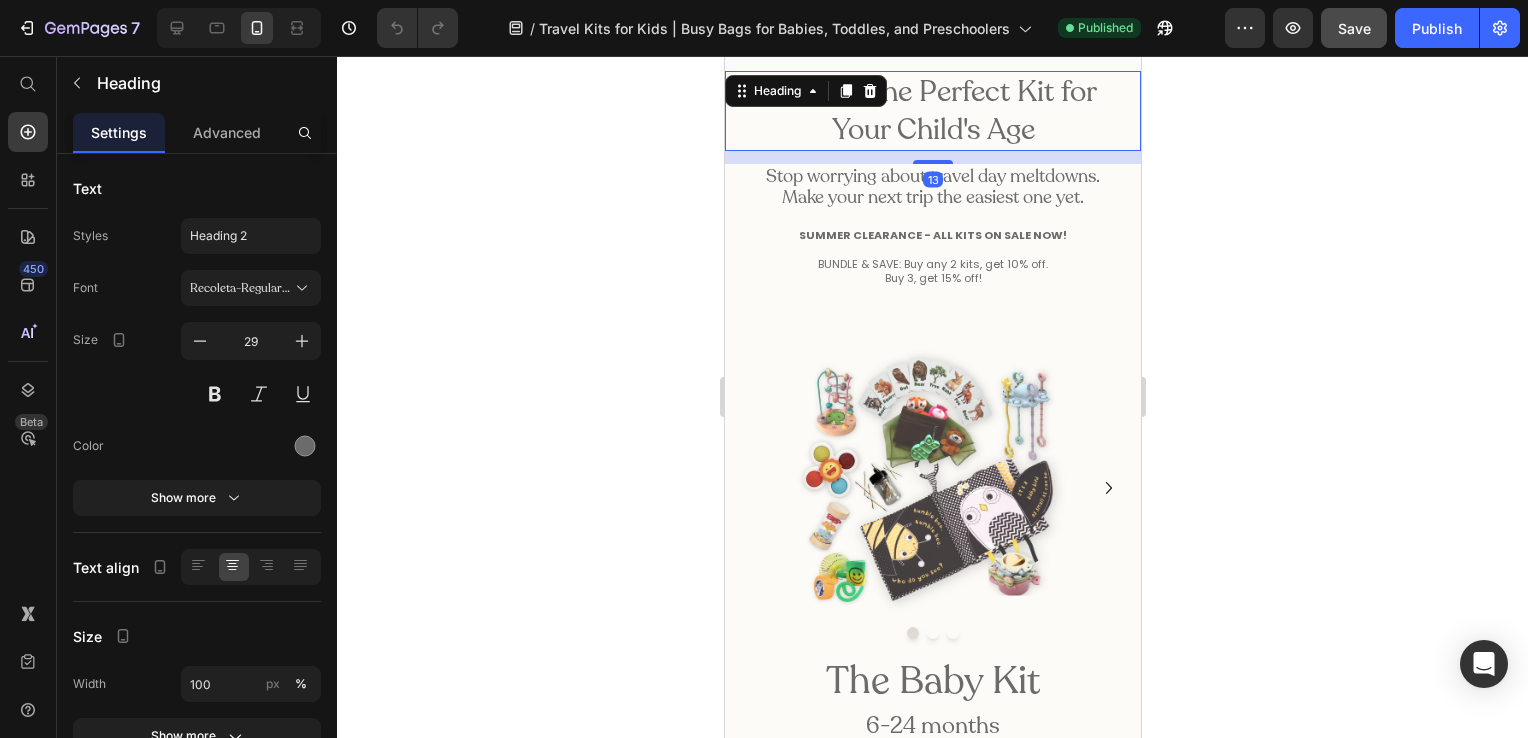 click 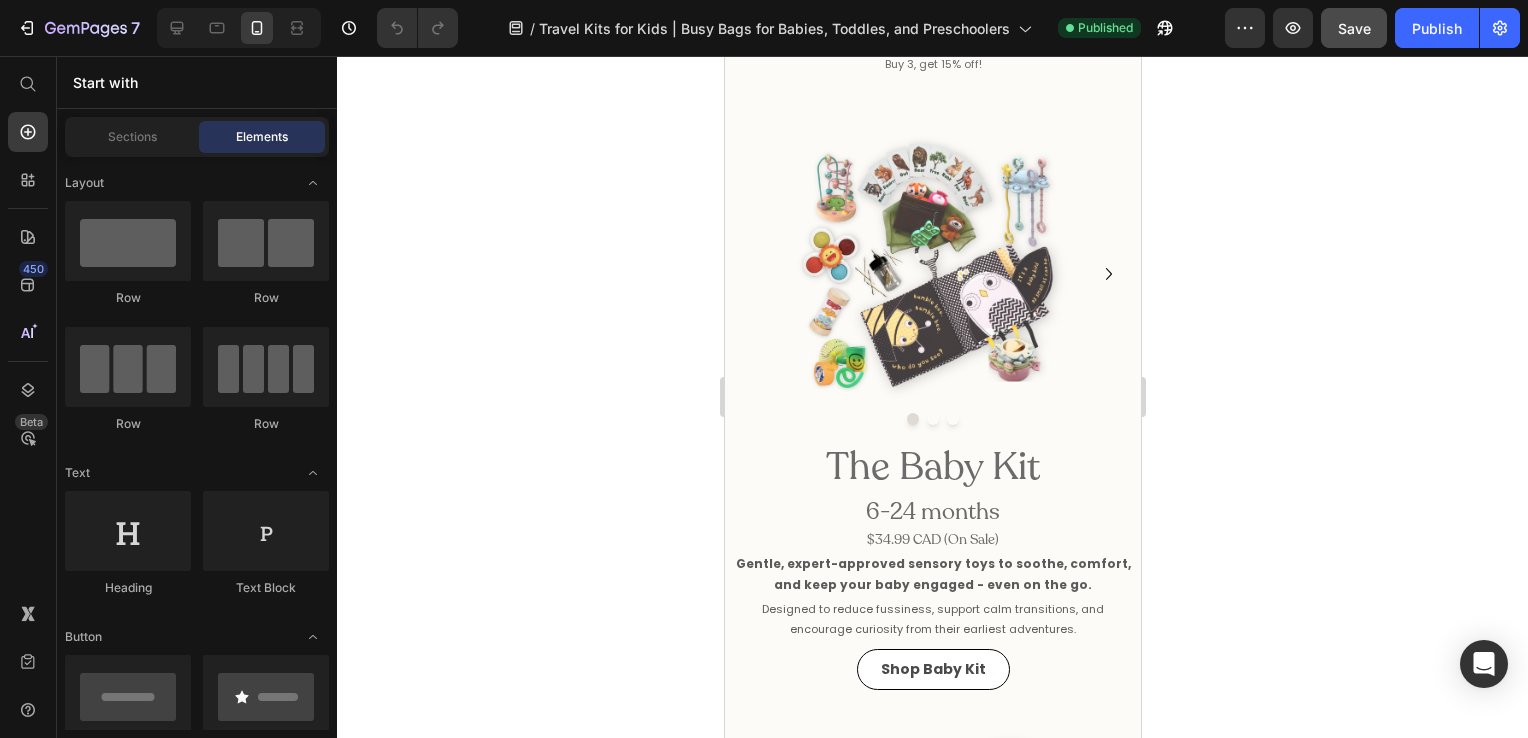 scroll, scrollTop: 738, scrollLeft: 0, axis: vertical 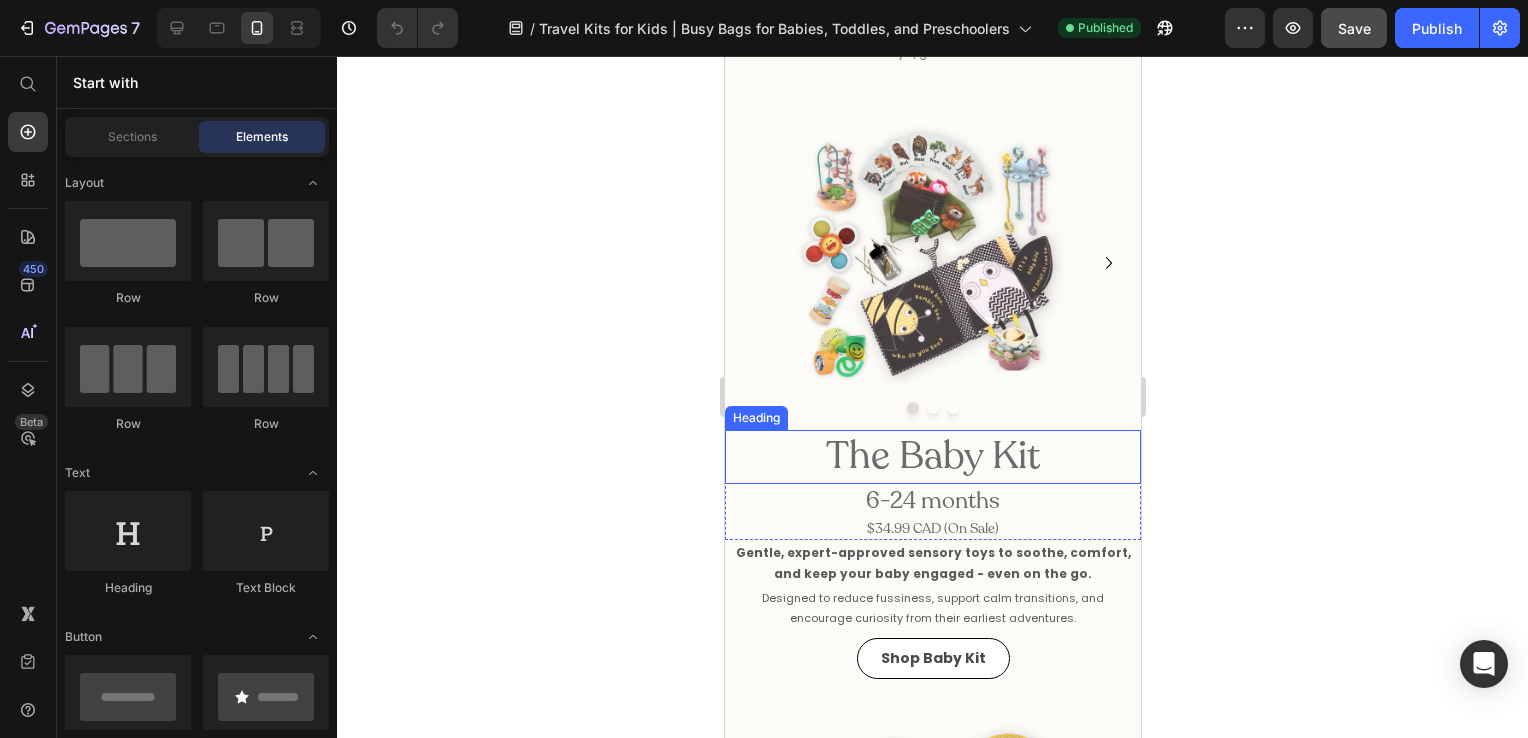 click on "The Baby Kit" at bounding box center [932, 456] 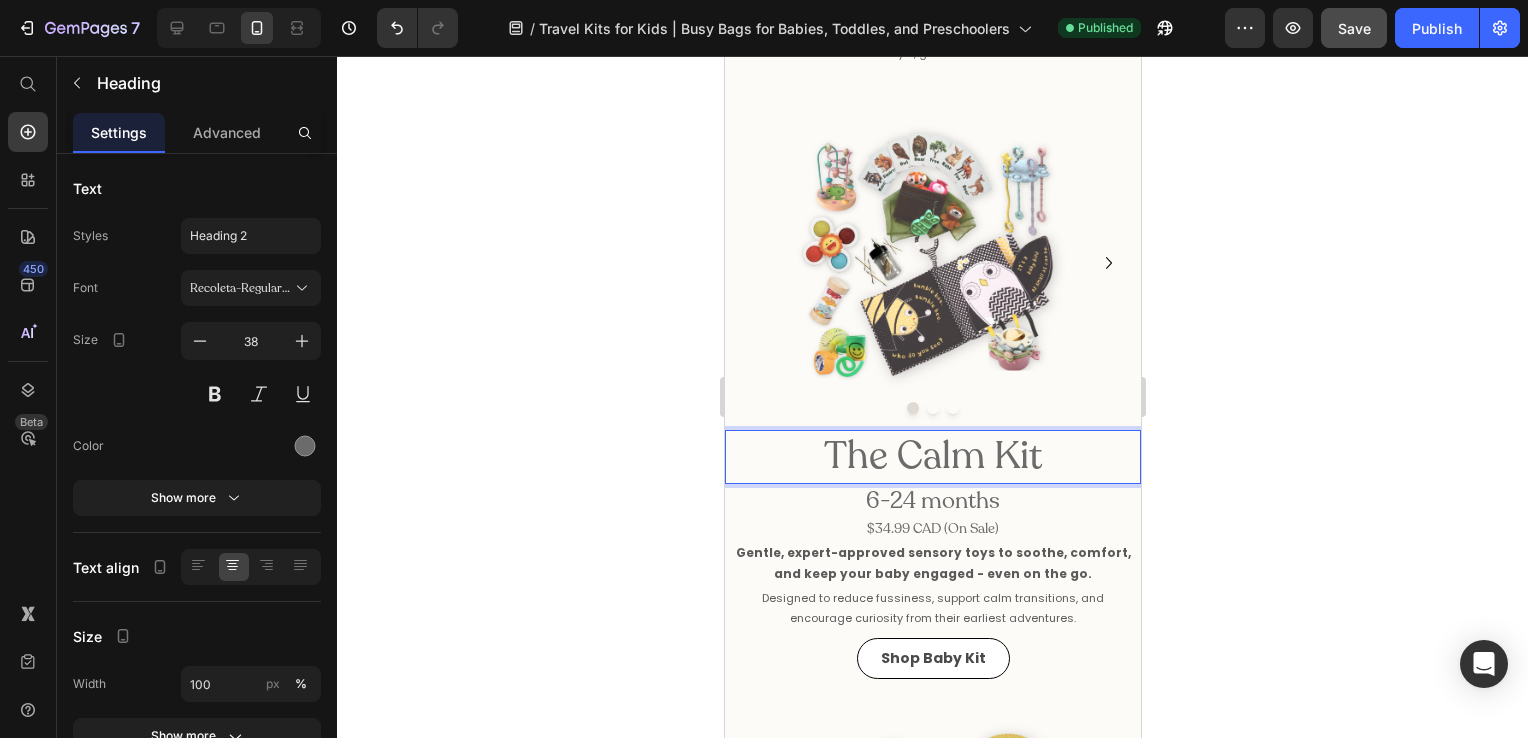 click on "The Calm Kit" at bounding box center [932, 456] 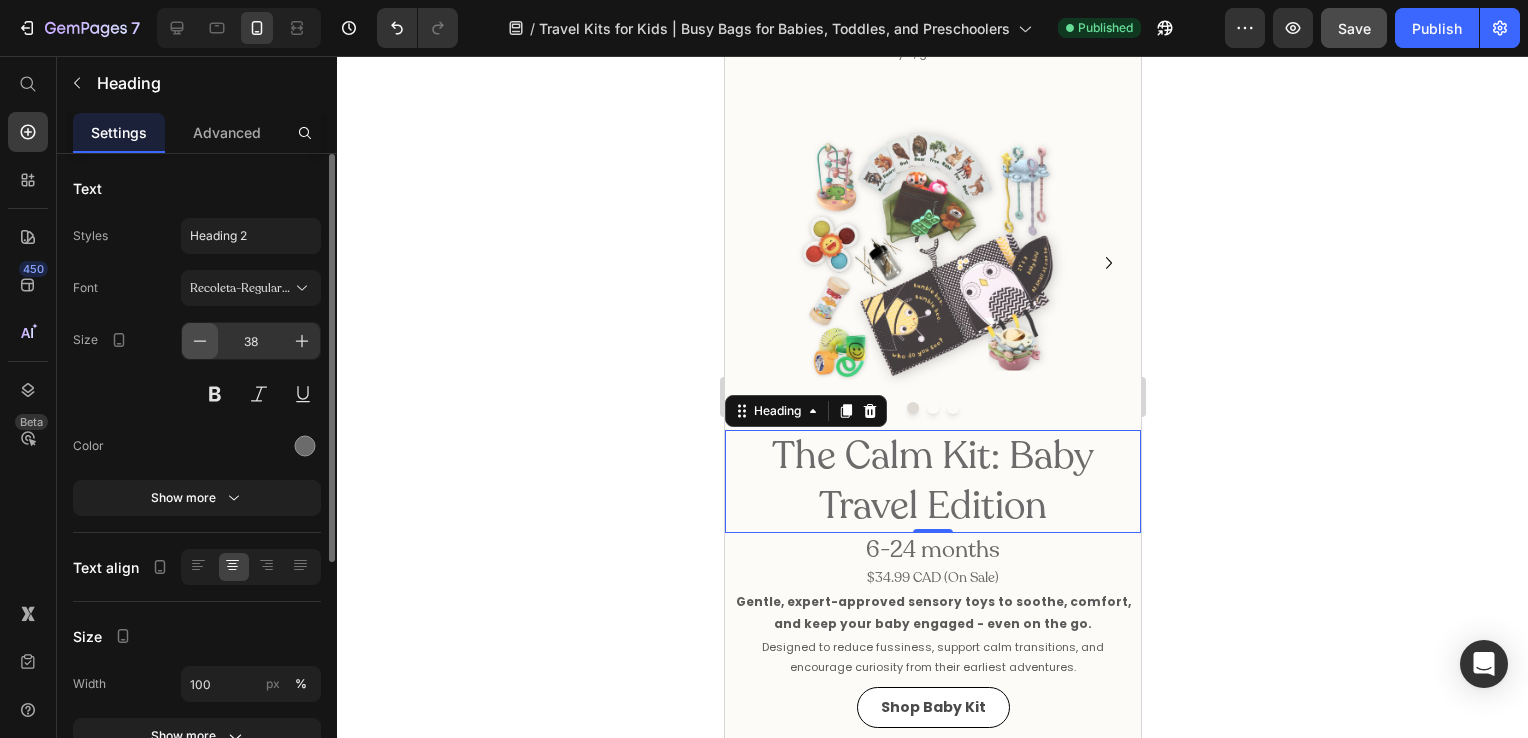 click 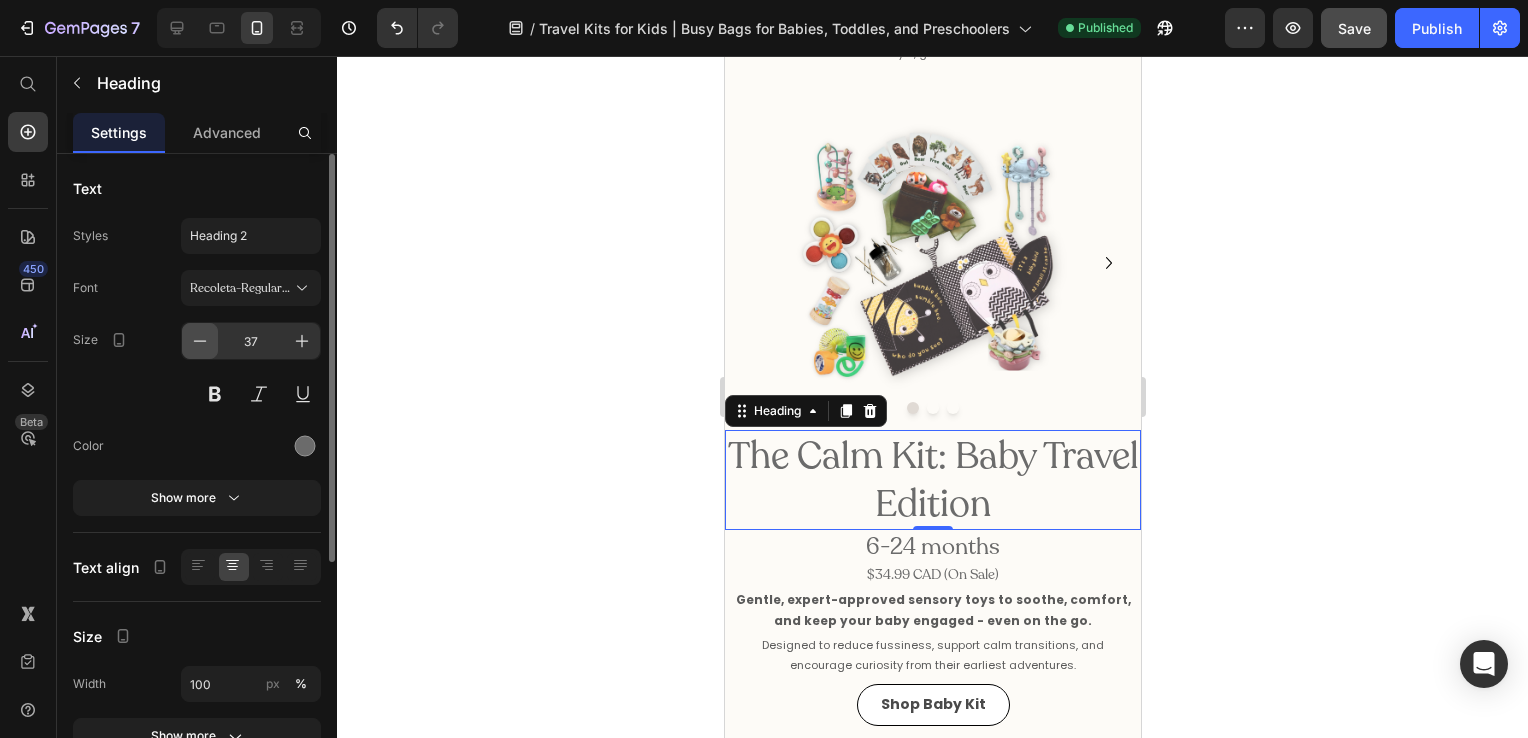click 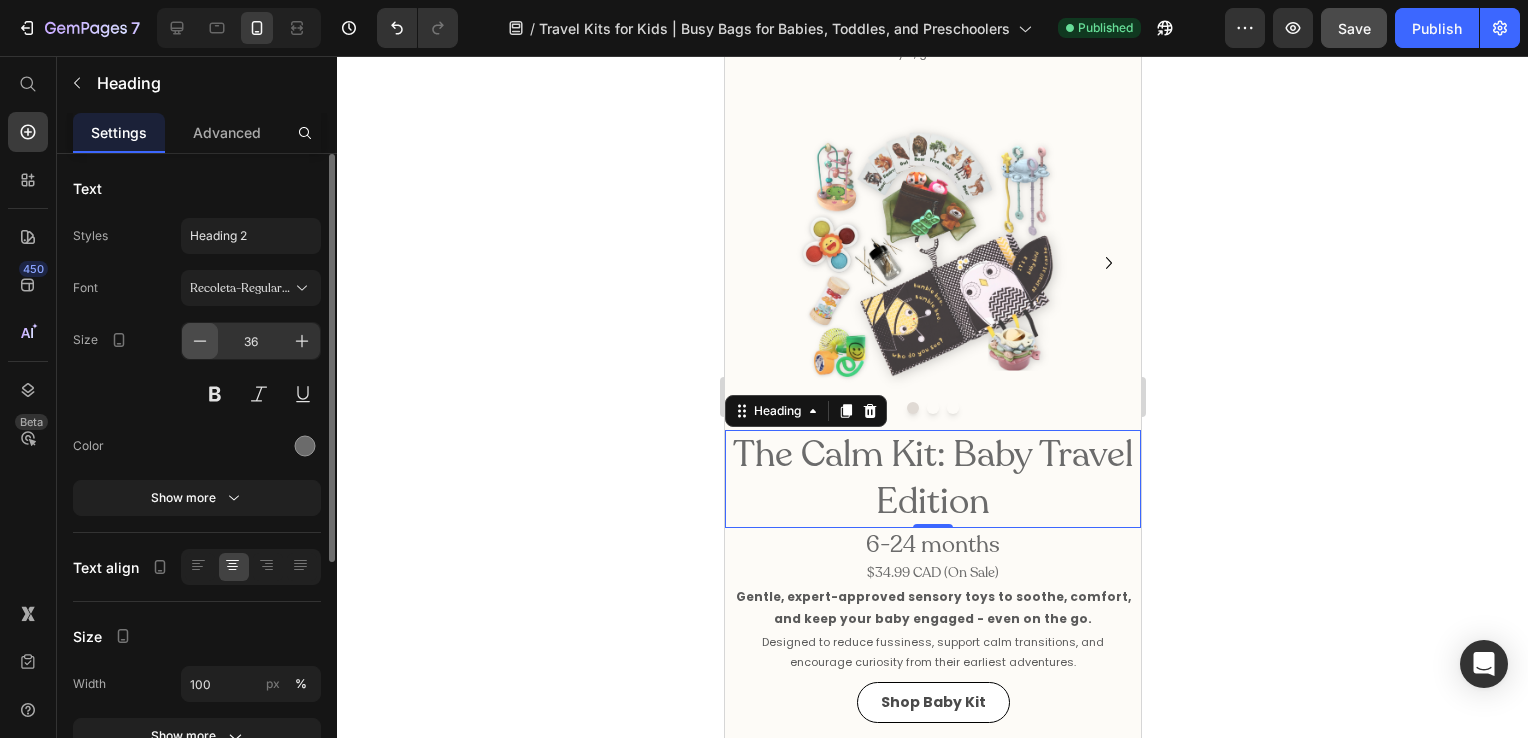 click 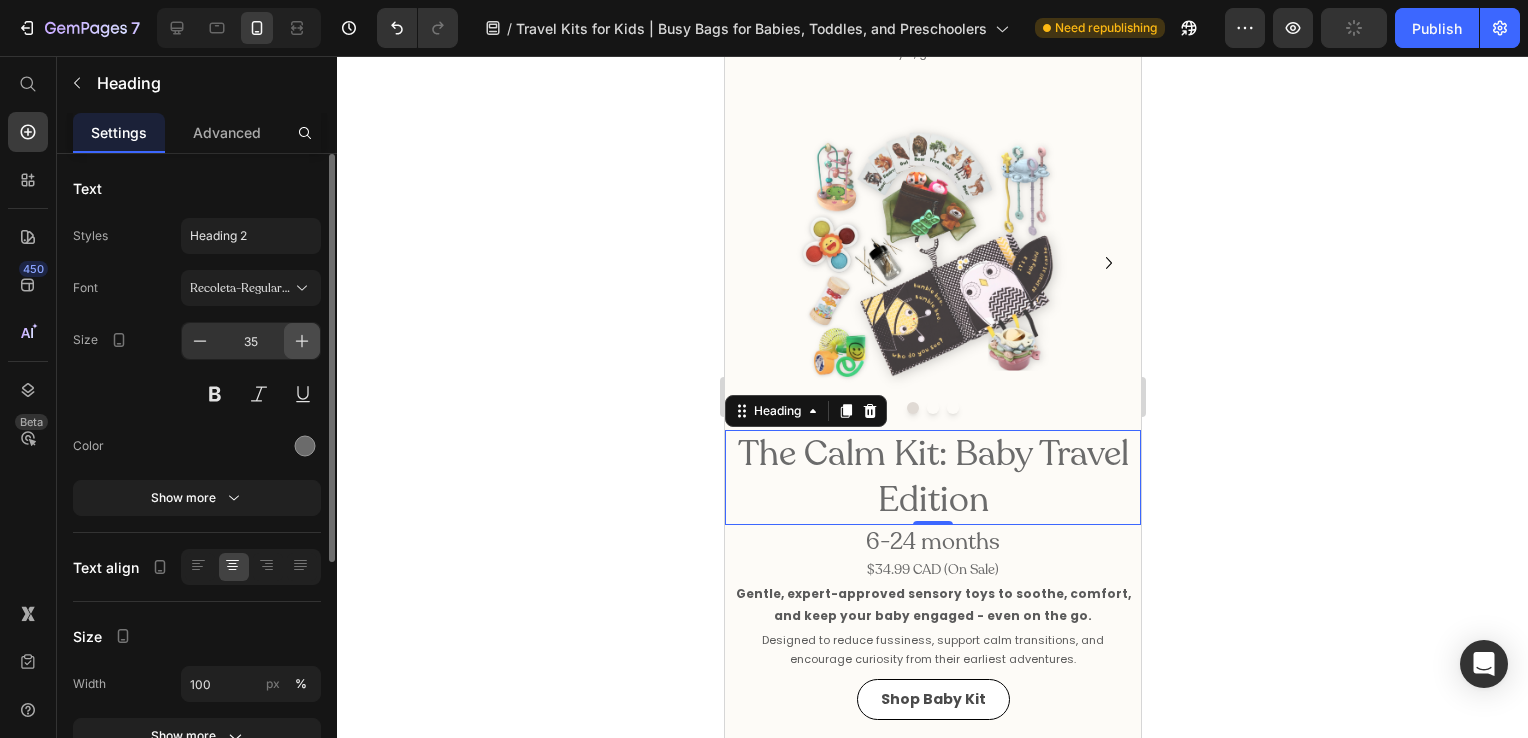 click 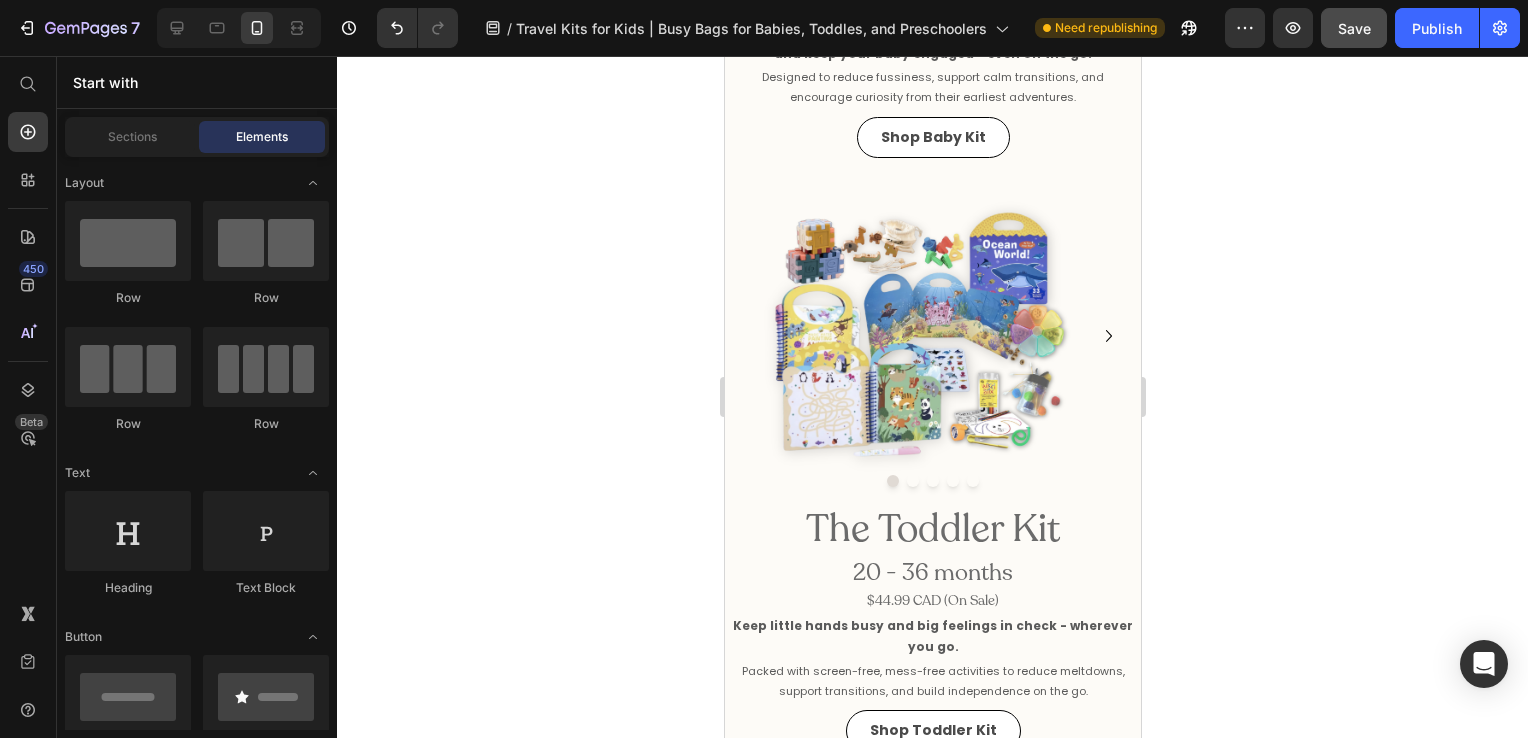 scroll, scrollTop: 1314, scrollLeft: 0, axis: vertical 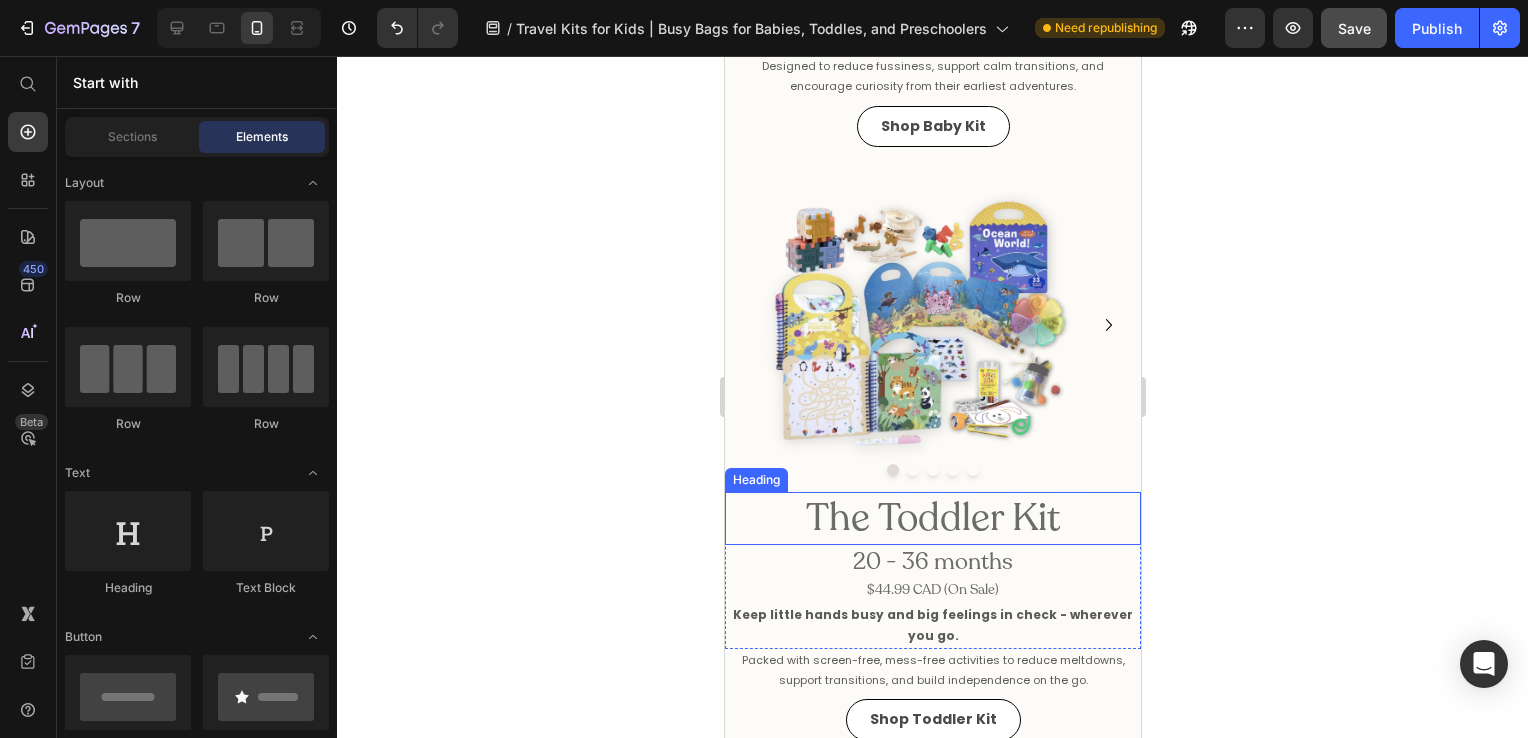 click on "The Toddler Kit" at bounding box center [932, 518] 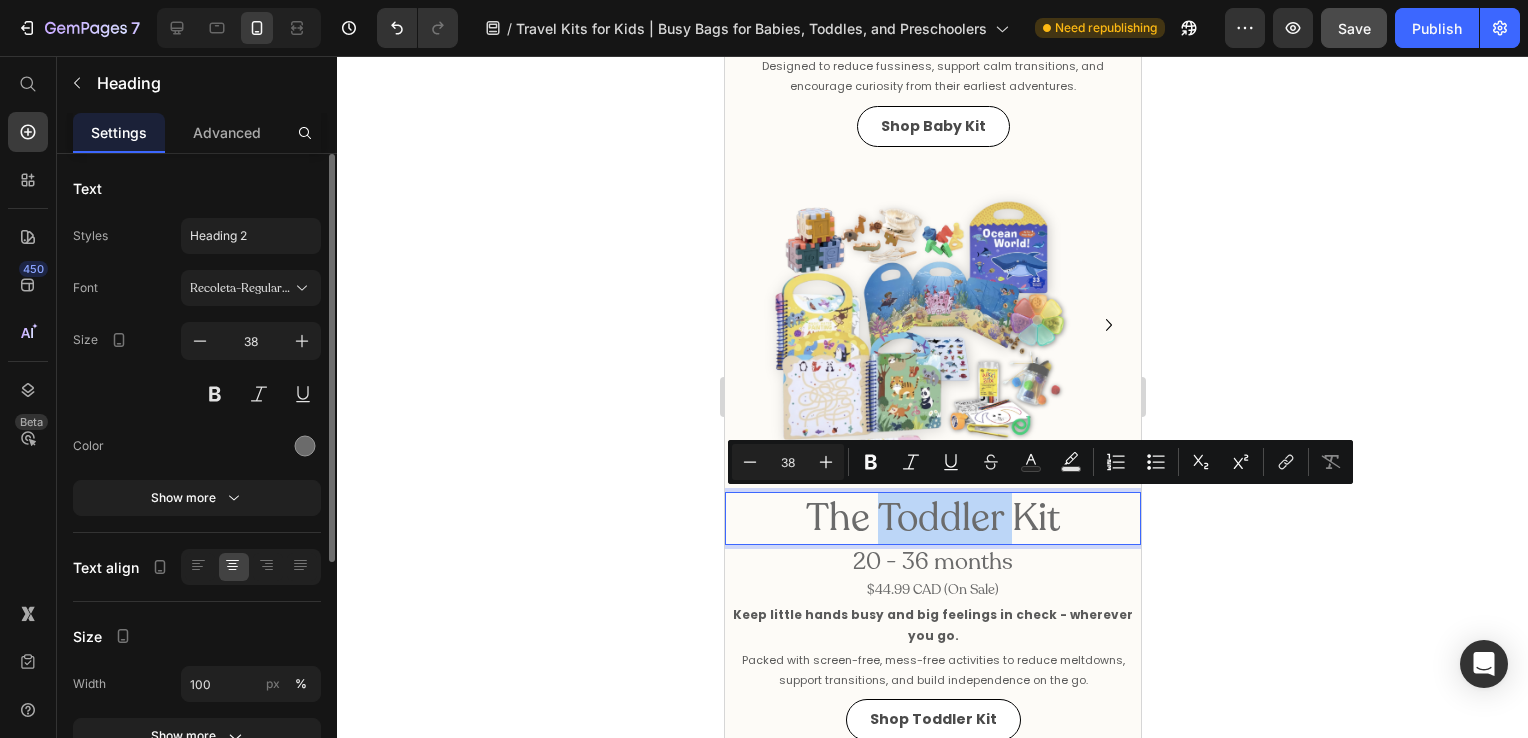 click on "The Toddler Kit" at bounding box center (932, 518) 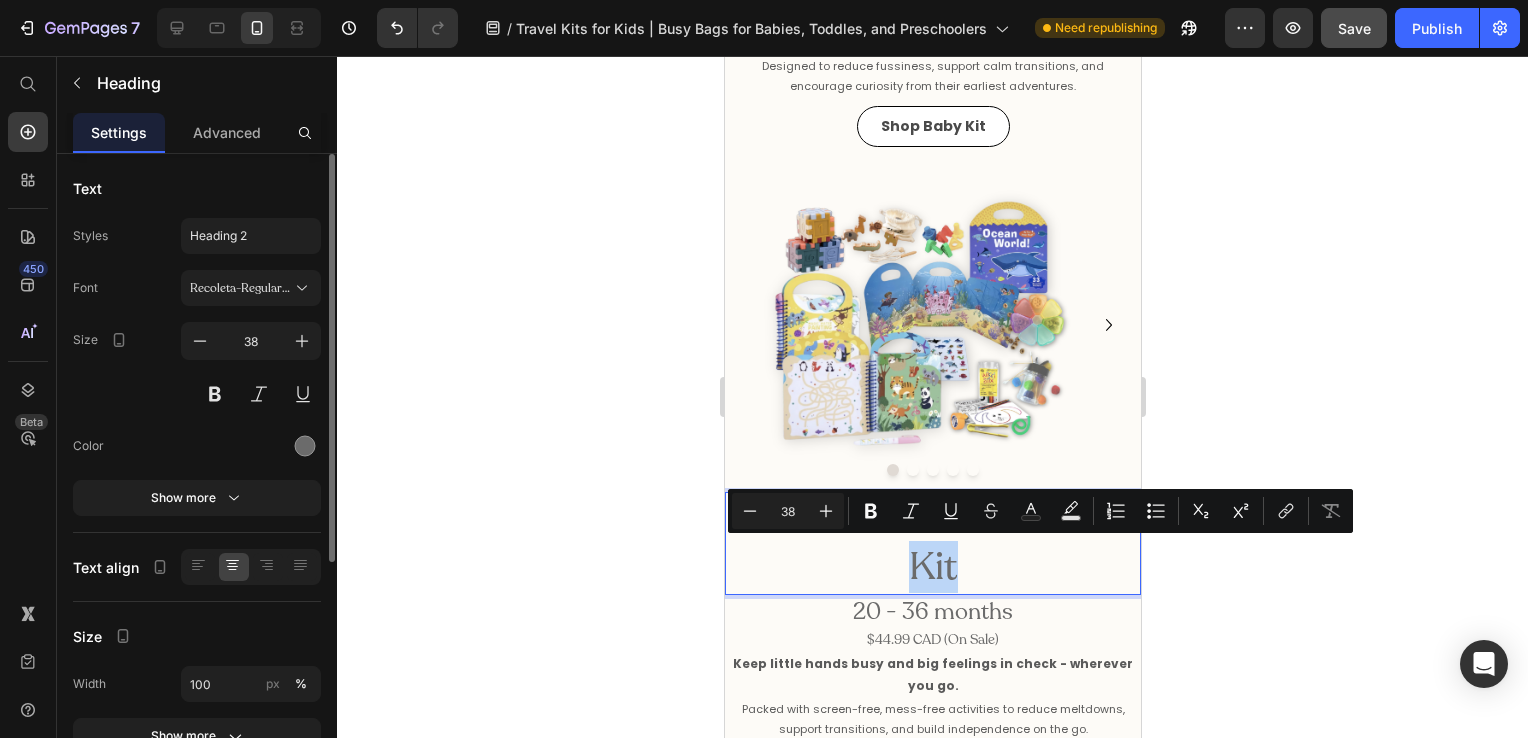 drag, startPoint x: 954, startPoint y: 564, endPoint x: 898, endPoint y: 570, distance: 56.32051 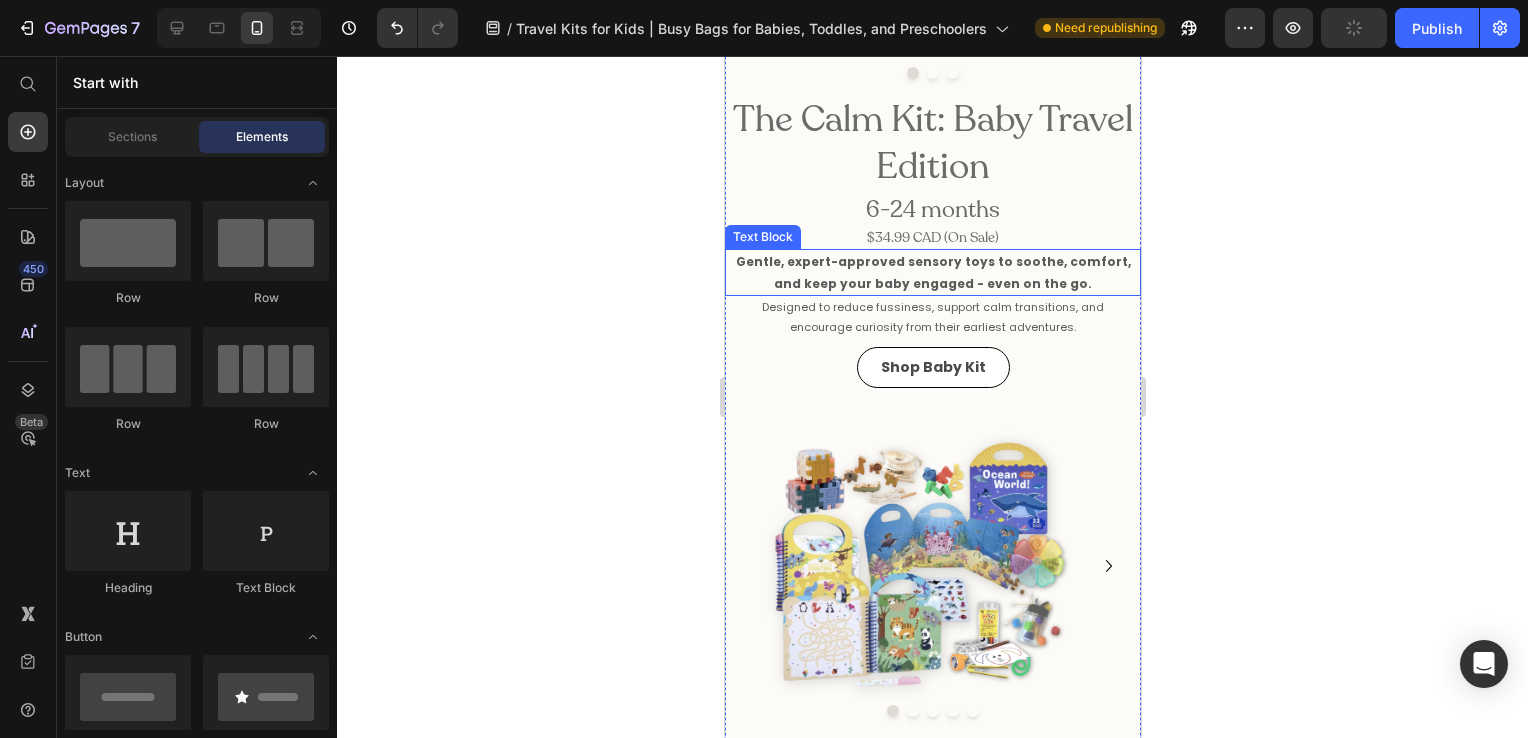 scroll, scrollTop: 1068, scrollLeft: 0, axis: vertical 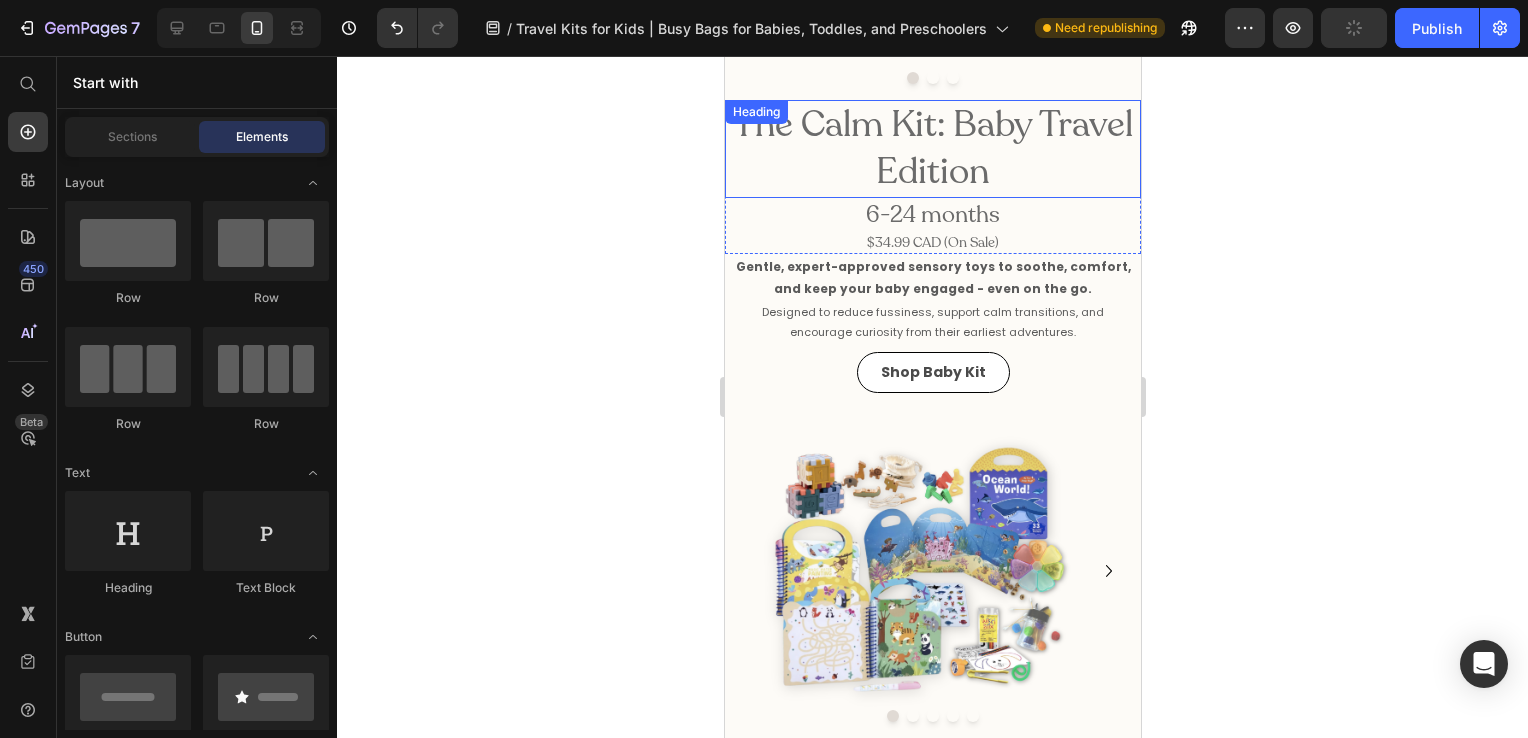 click on "The Calm Kit: Baby Travel Edition" at bounding box center (932, 149) 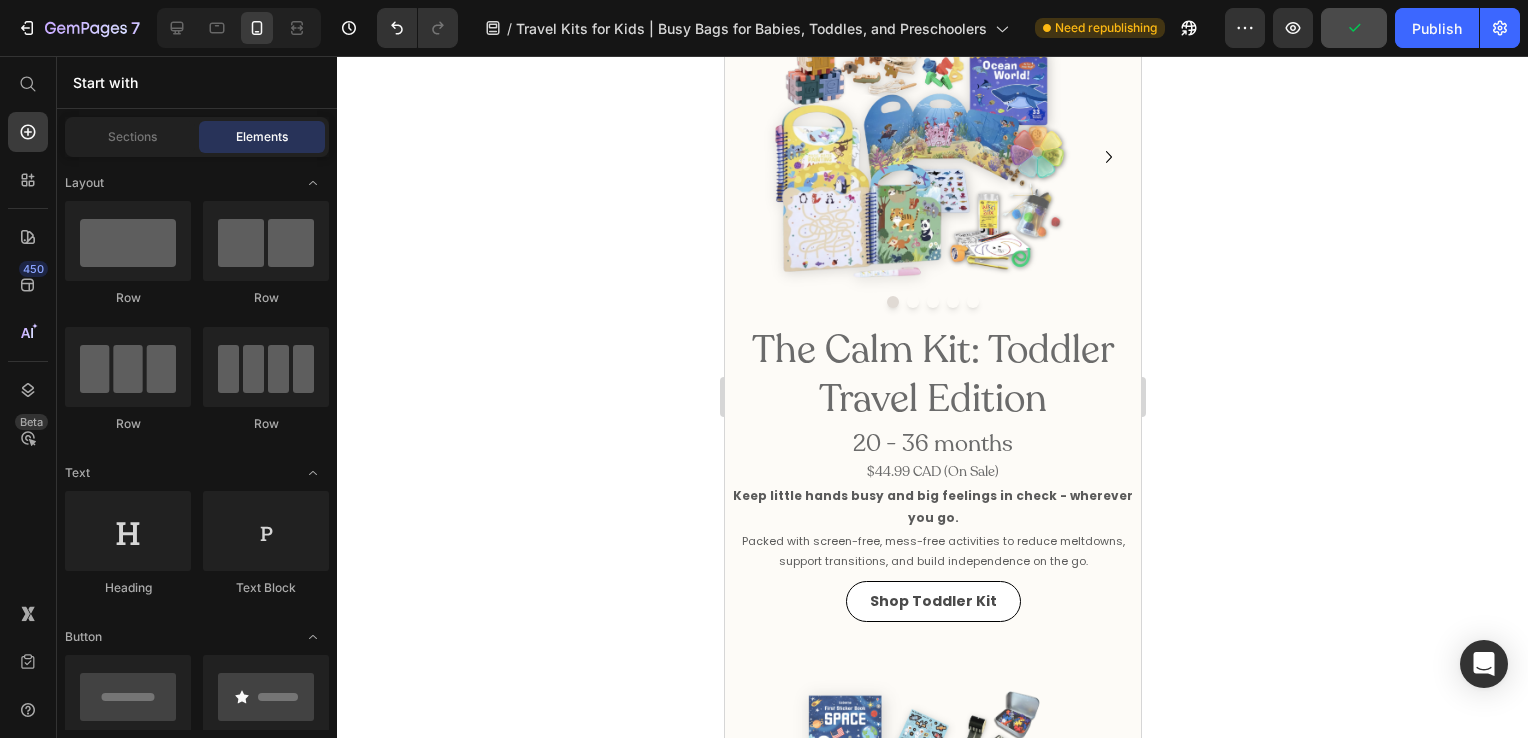 scroll, scrollTop: 1500, scrollLeft: 0, axis: vertical 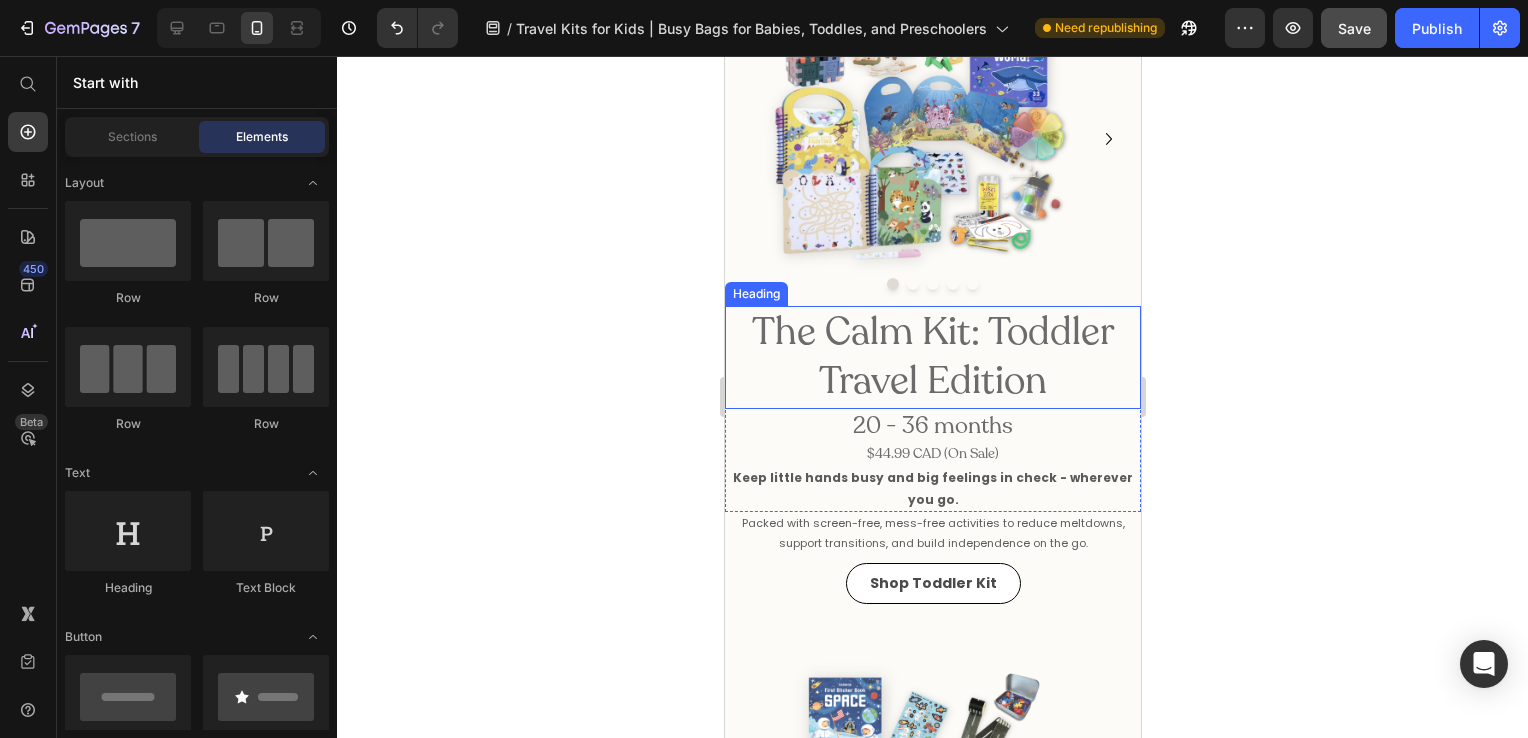 click on "The Calm Kit: Toddler Travel Edition" at bounding box center (932, 357) 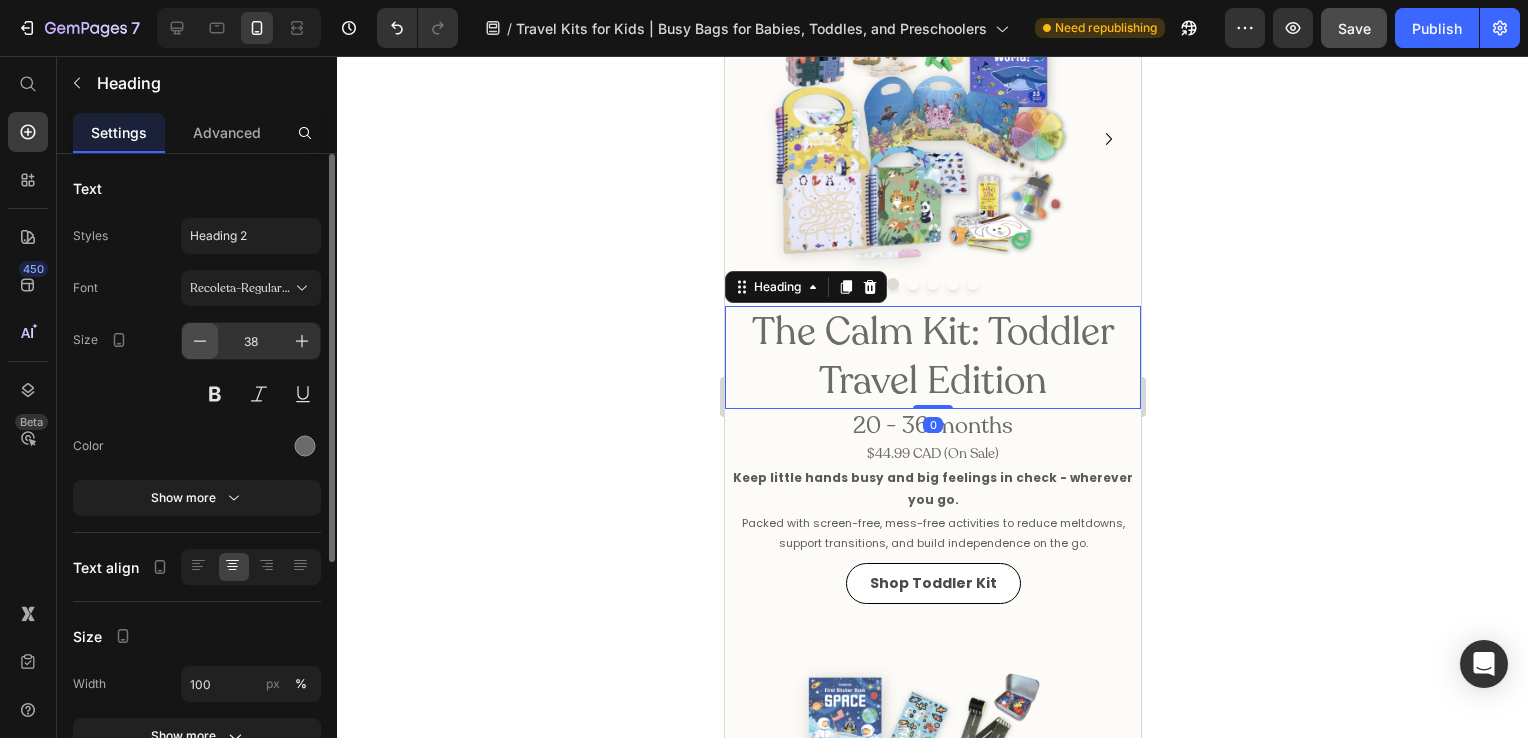 click 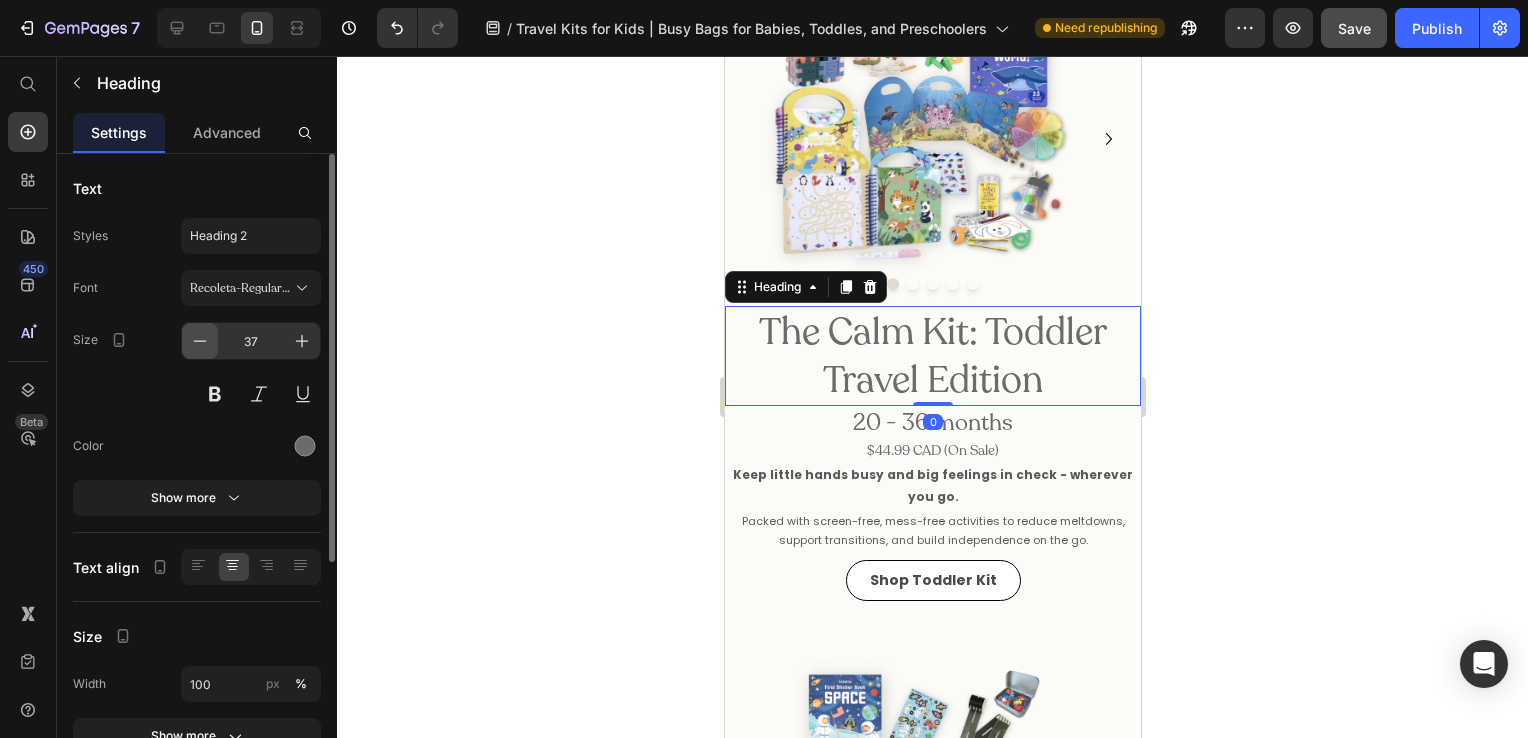 click 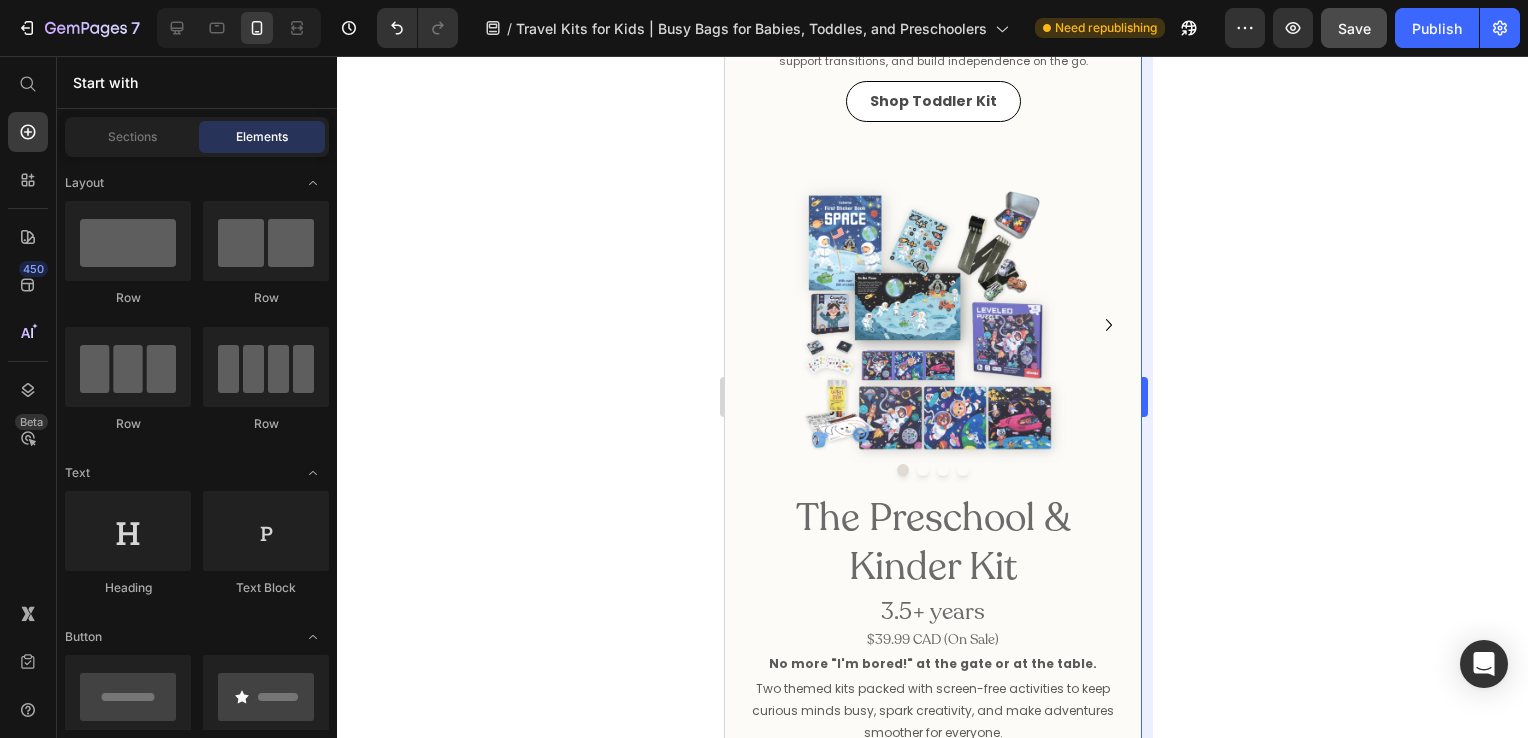 scroll, scrollTop: 2012, scrollLeft: 0, axis: vertical 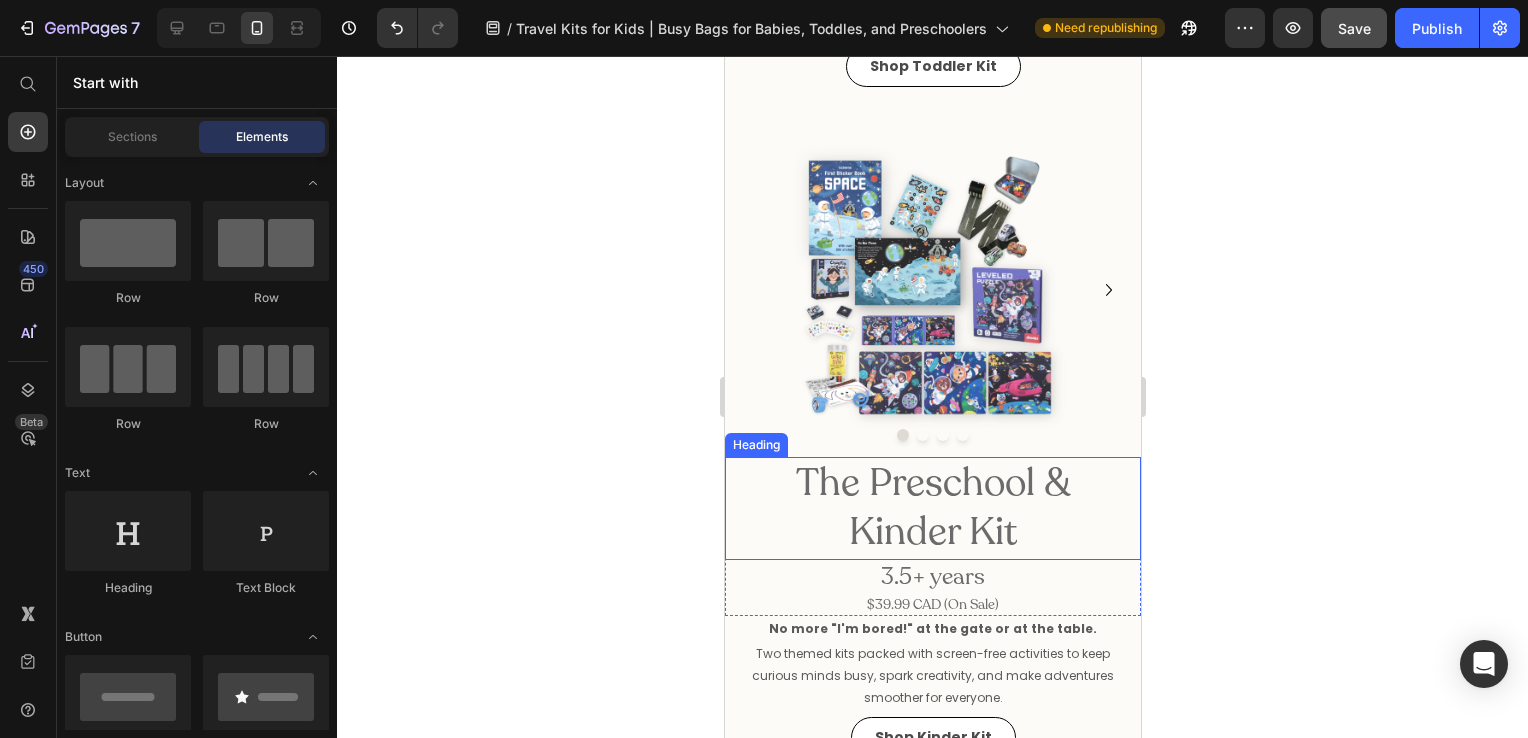 click on "The Preschool &  Kinder Kit" at bounding box center (932, 508) 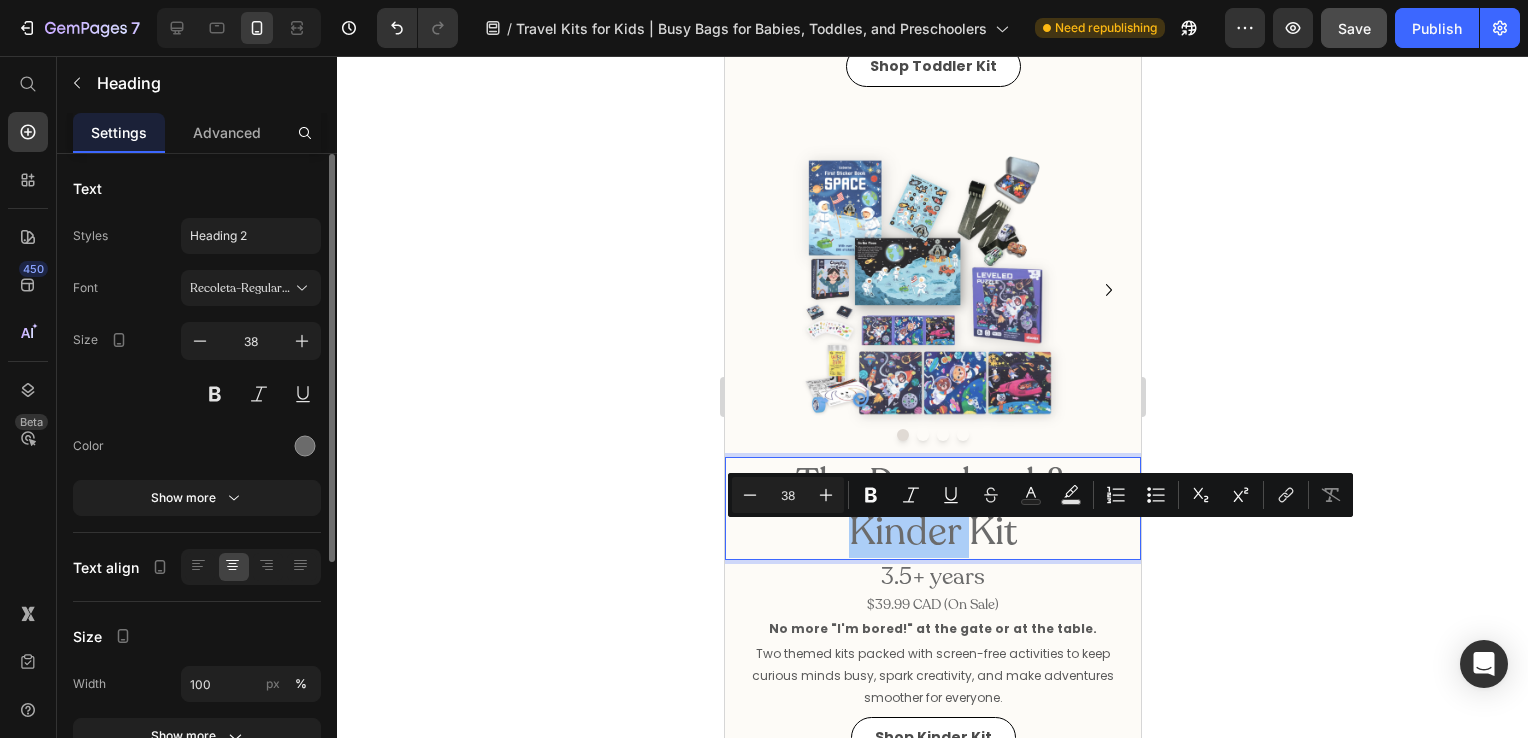 click 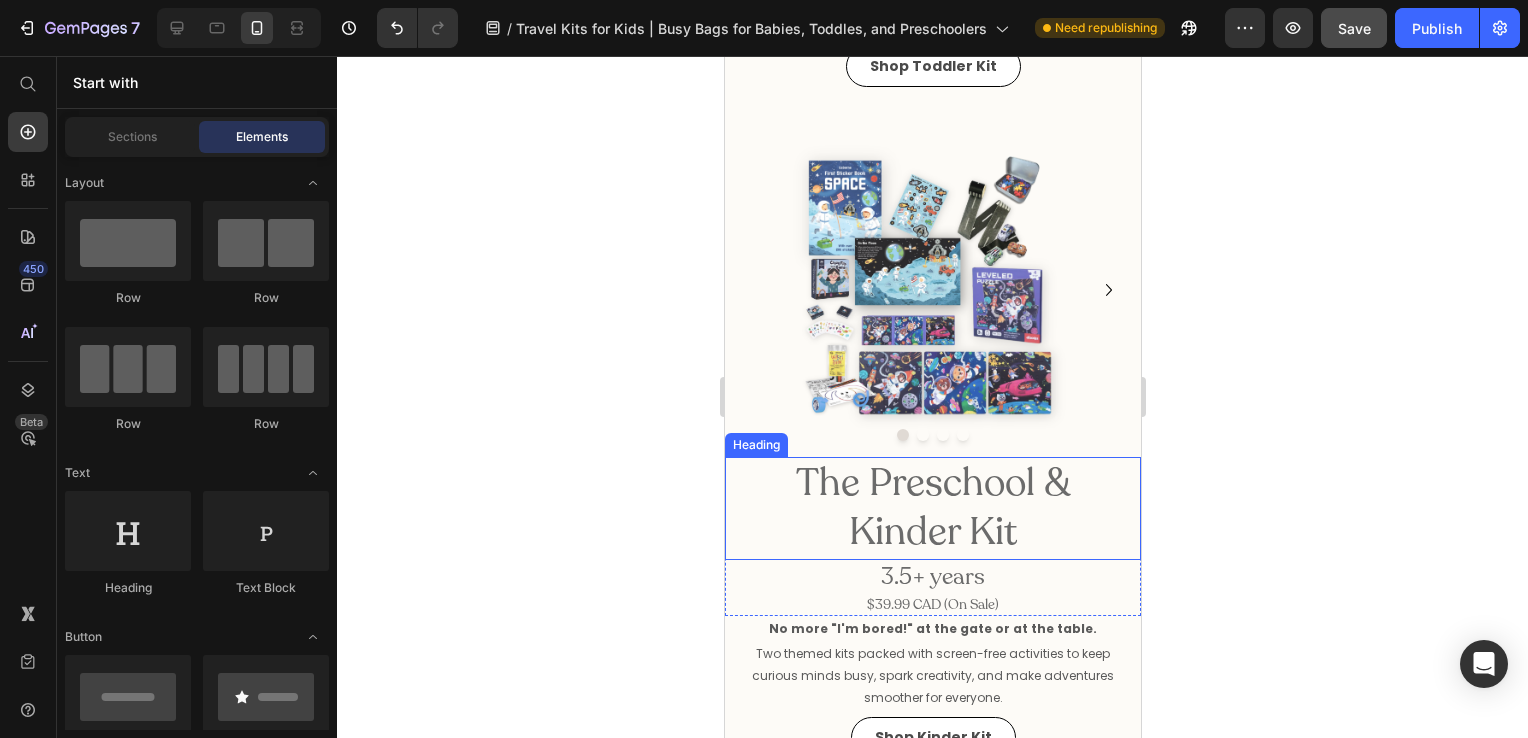 click on "The Preschool &  Kinder Kit" at bounding box center (932, 508) 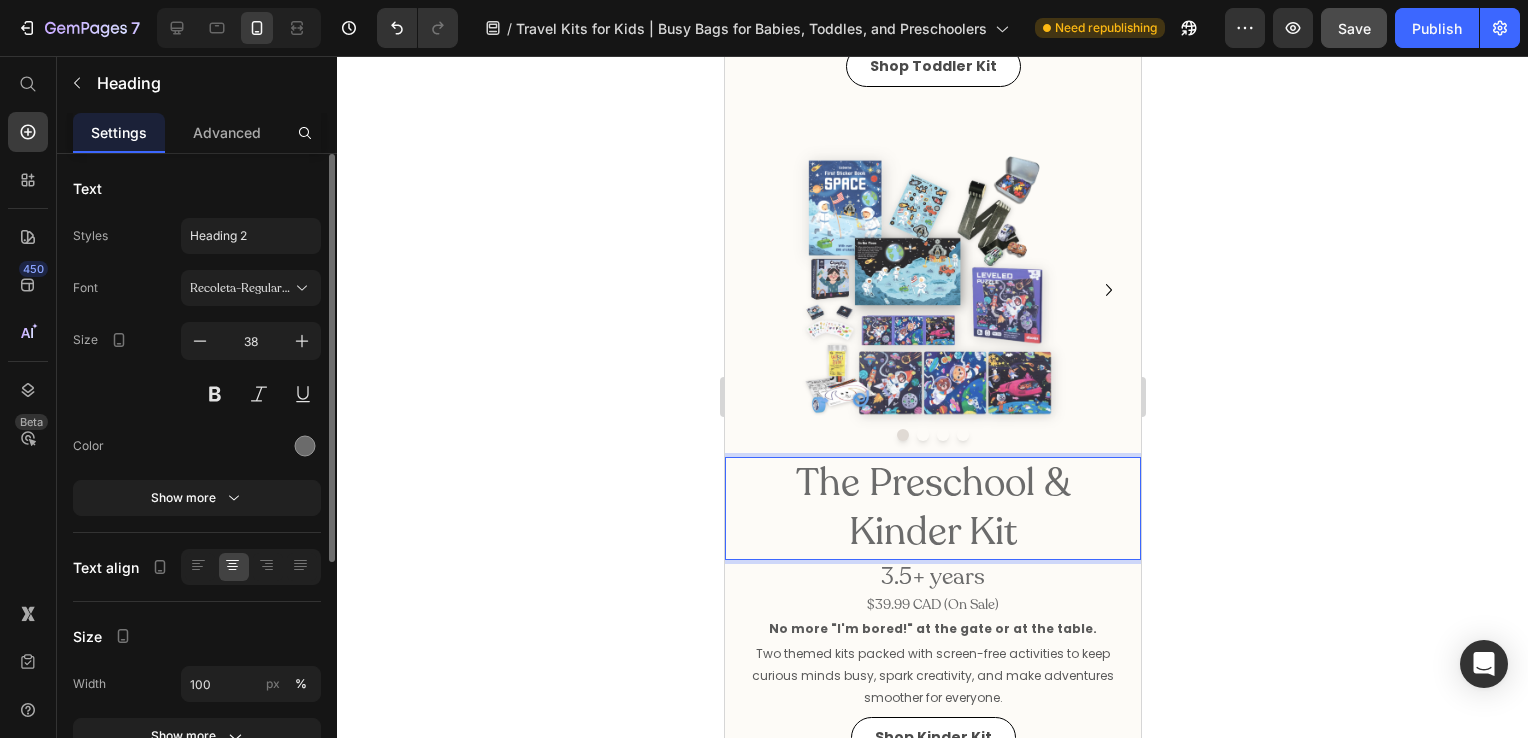 click on "The Preschool &  Kinder Kit" at bounding box center [932, 508] 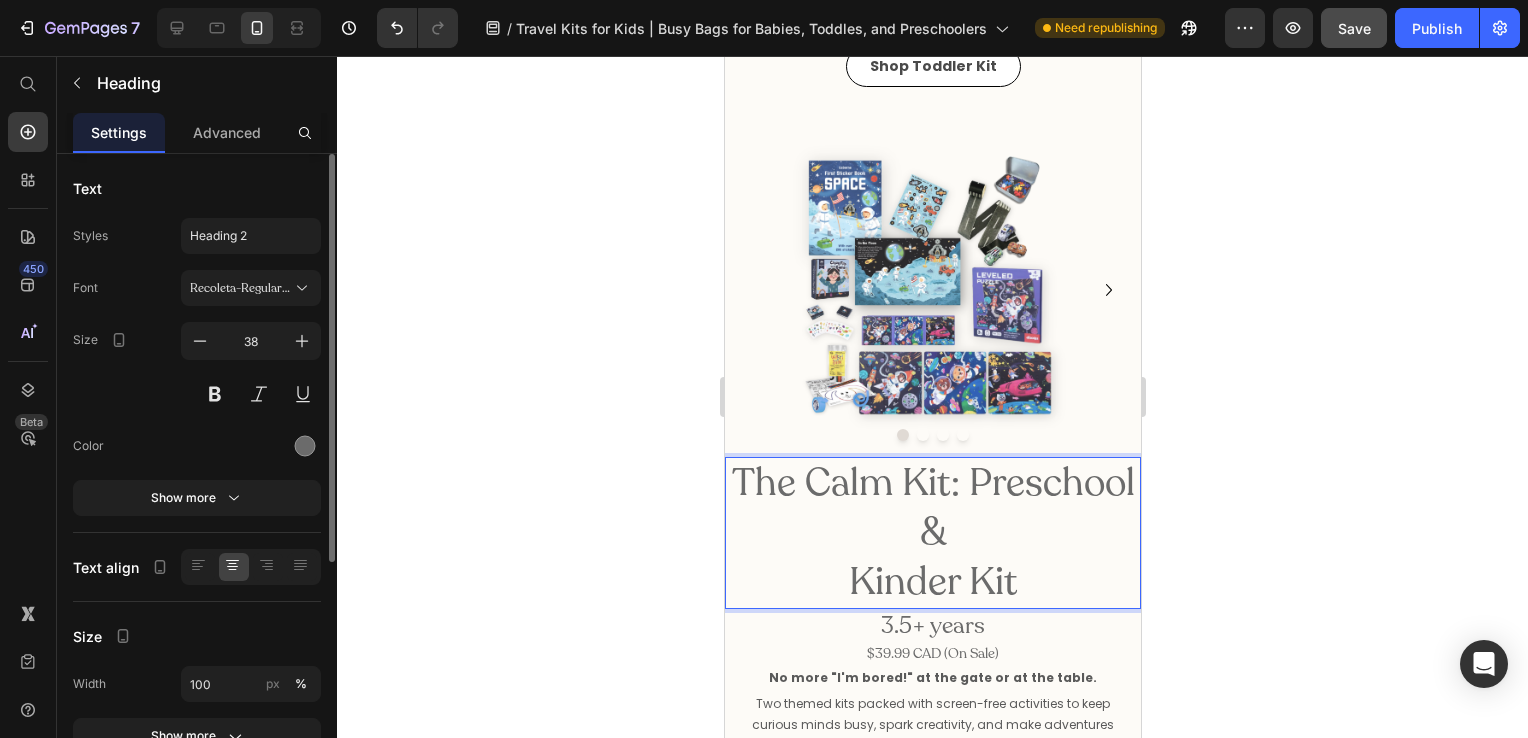 click on "The Calm Kit: Preschool &  Kinder Kit" at bounding box center [932, 533] 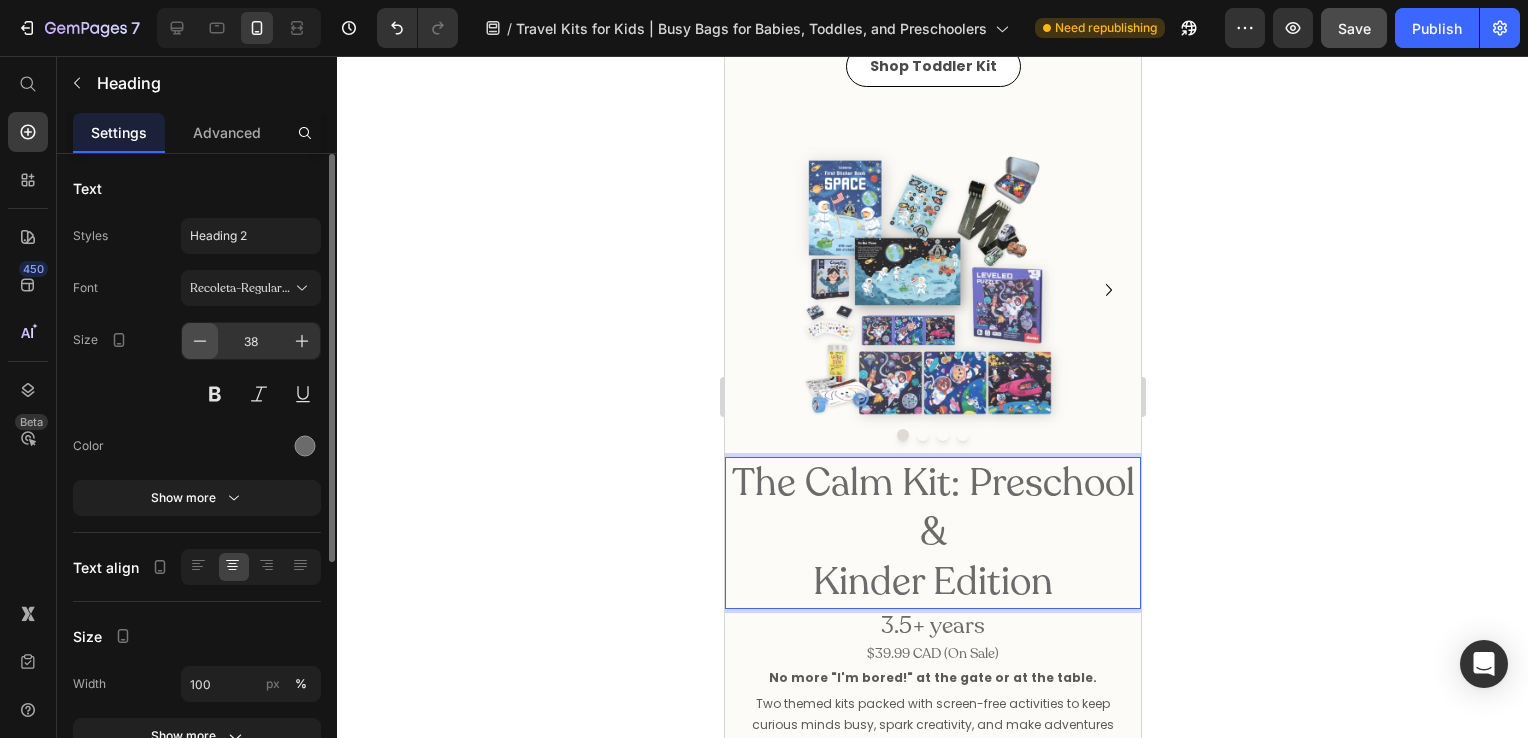 click 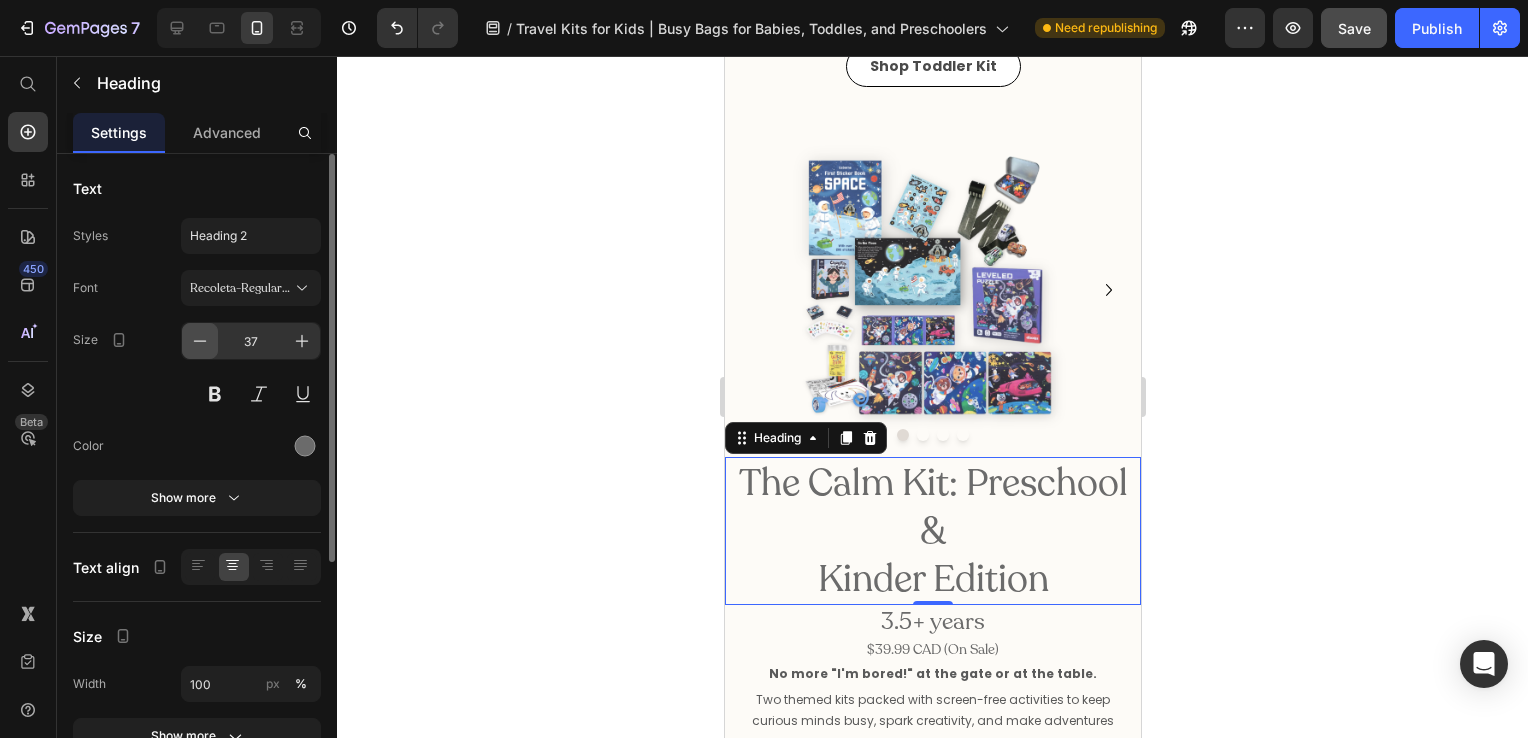 click 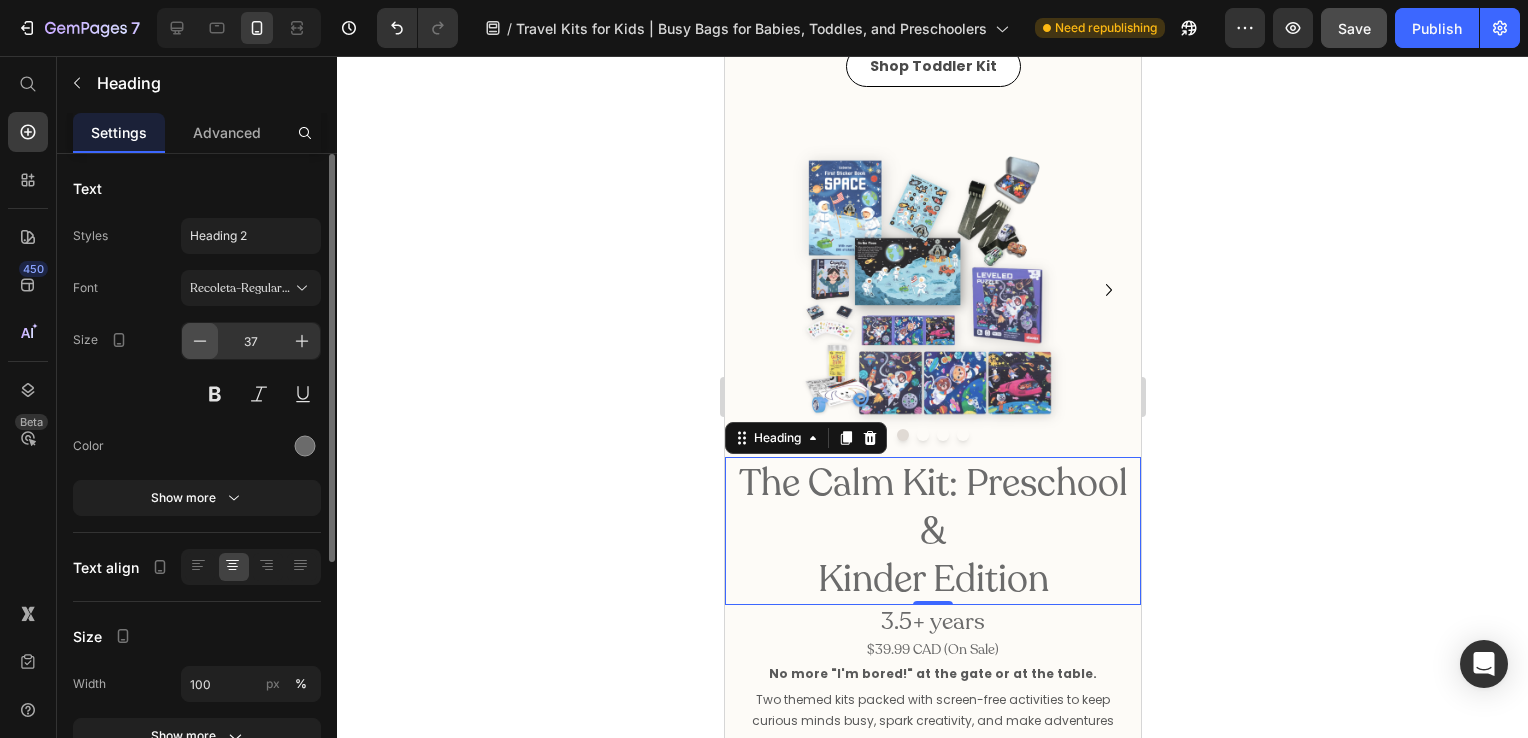 type on "36" 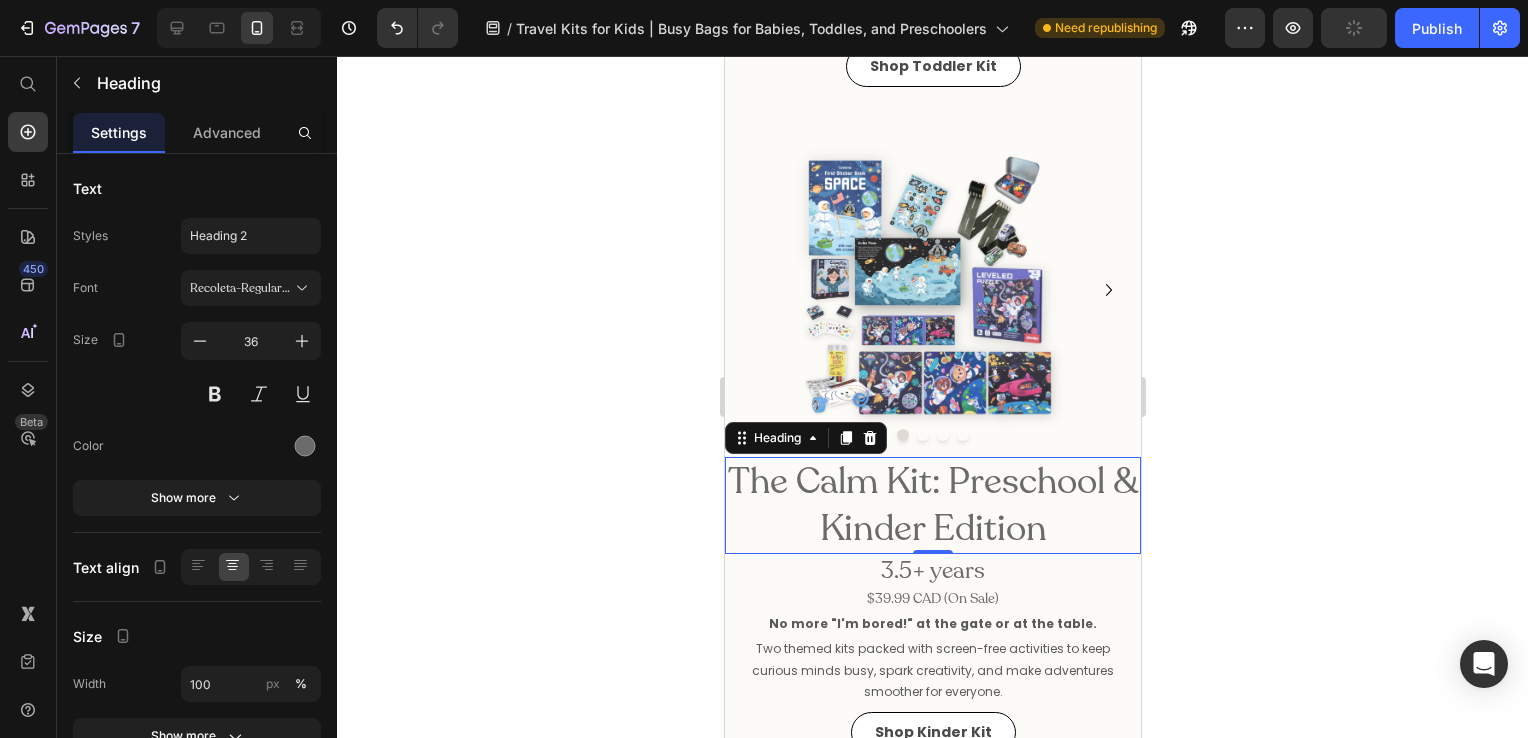 click 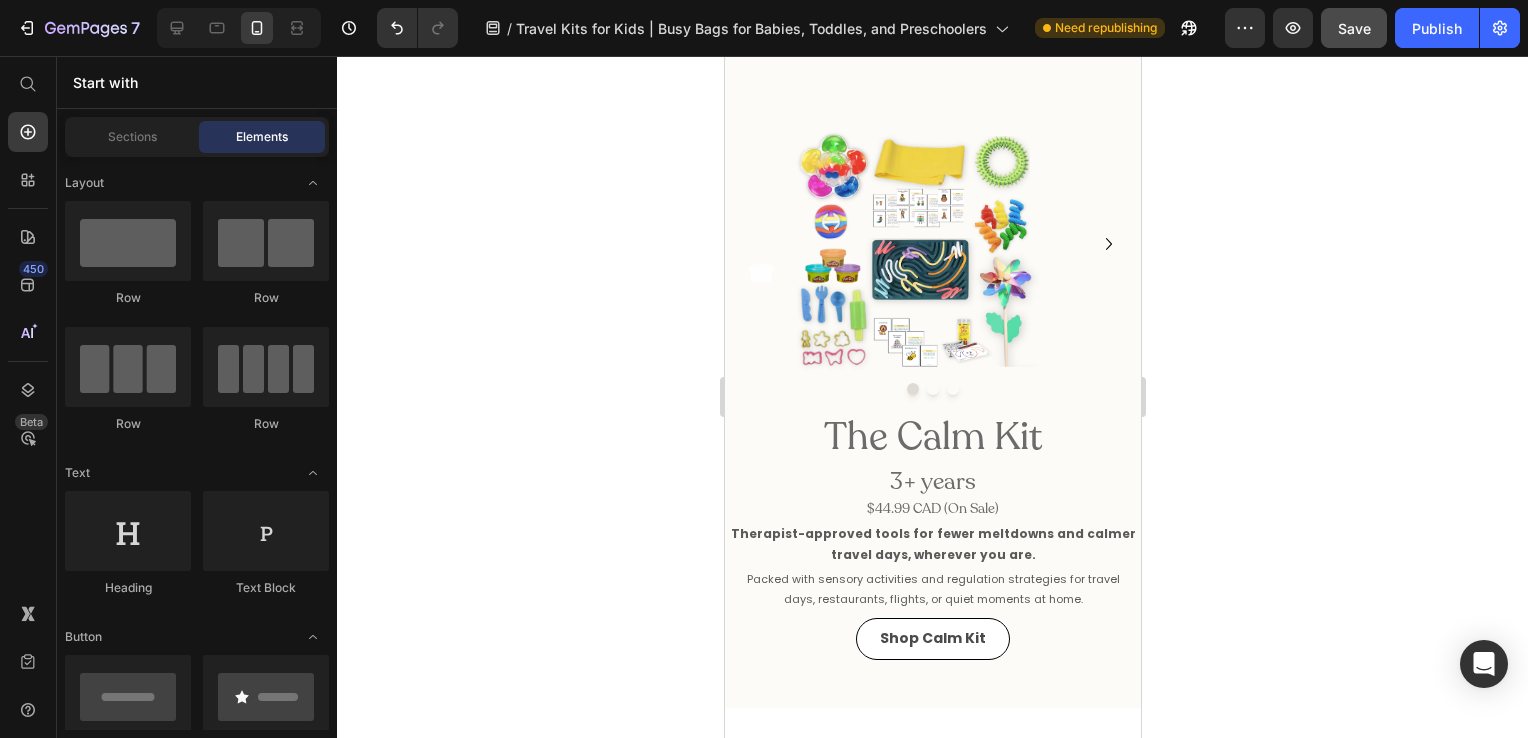 scroll, scrollTop: 2780, scrollLeft: 0, axis: vertical 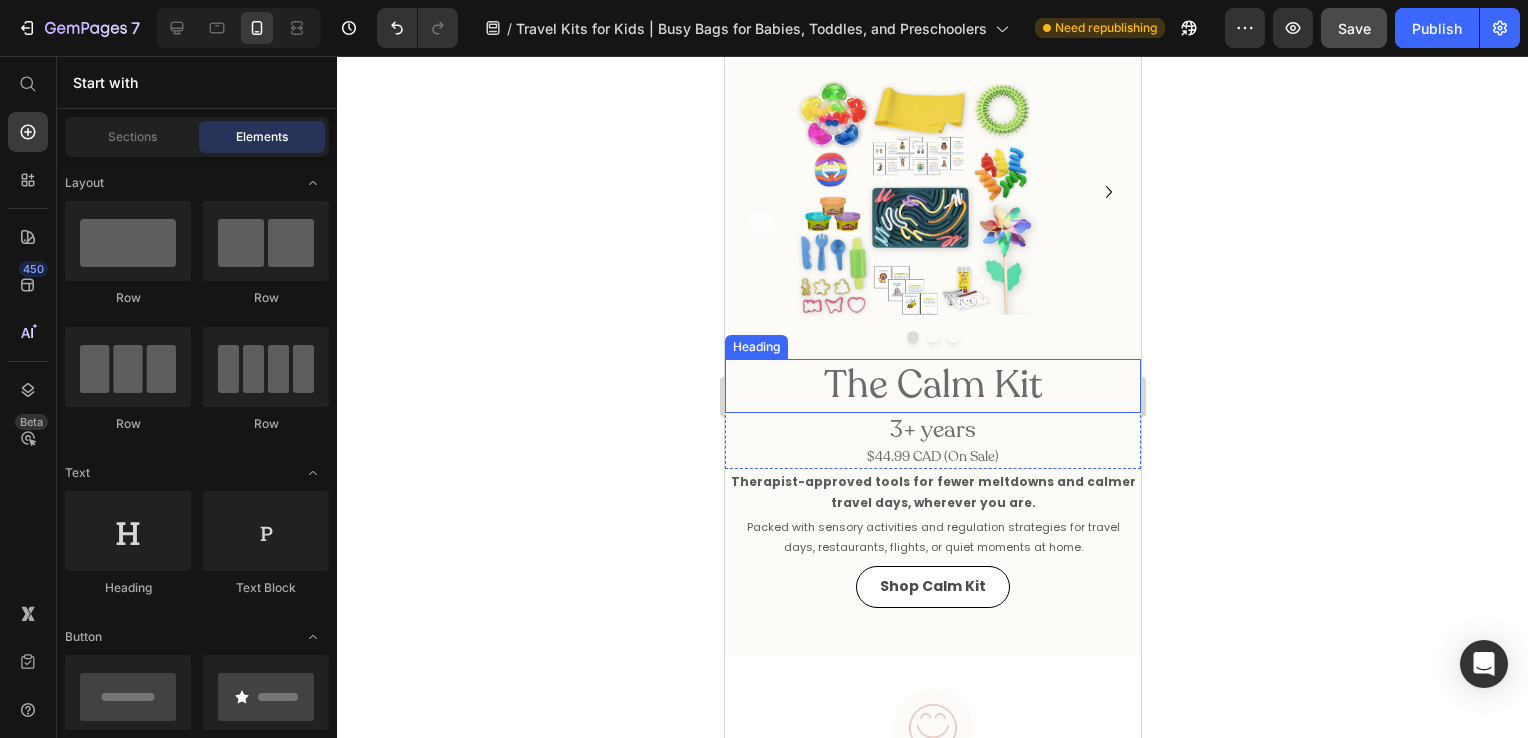 click on "The Calm Kit" at bounding box center [932, 385] 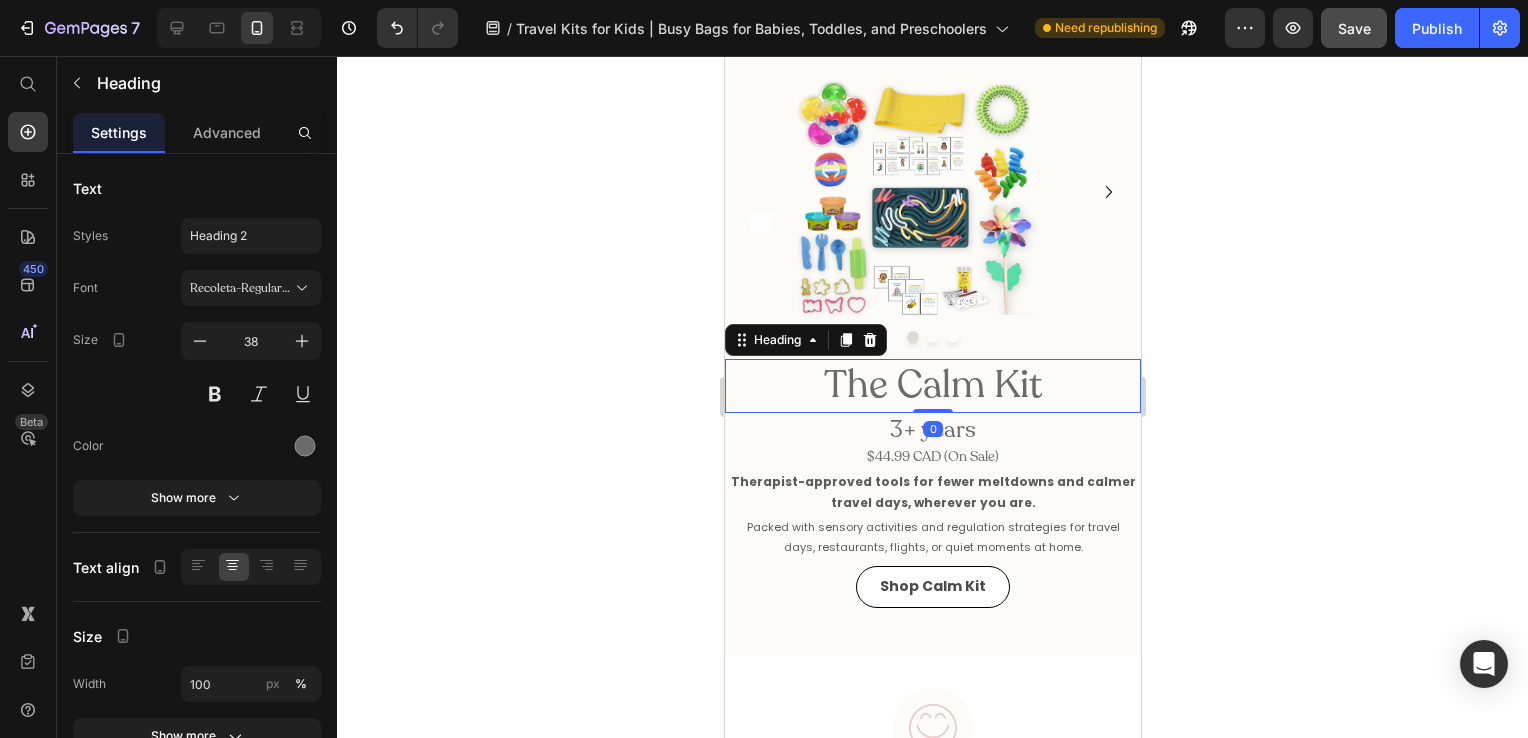 click on "The Calm Kit" at bounding box center [932, 385] 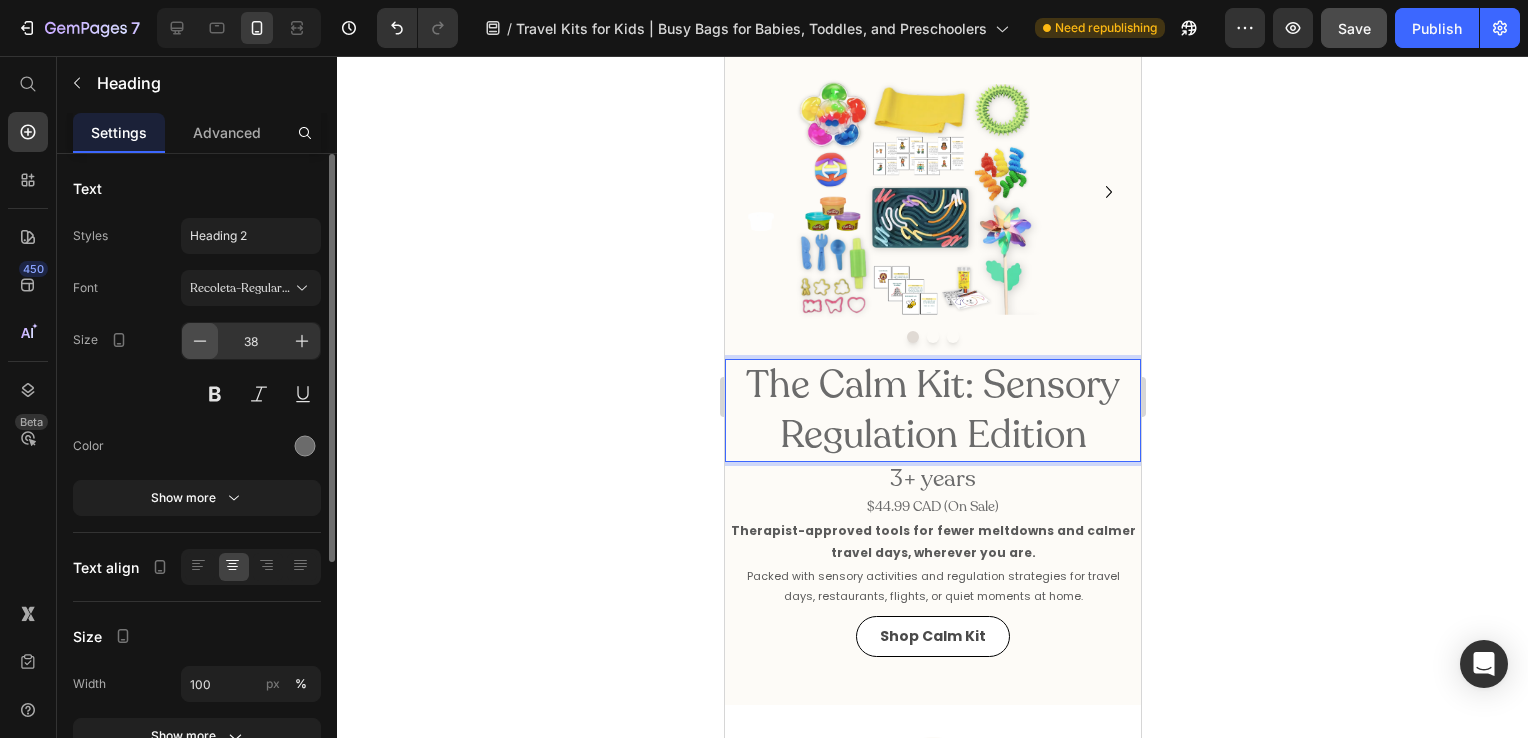 click 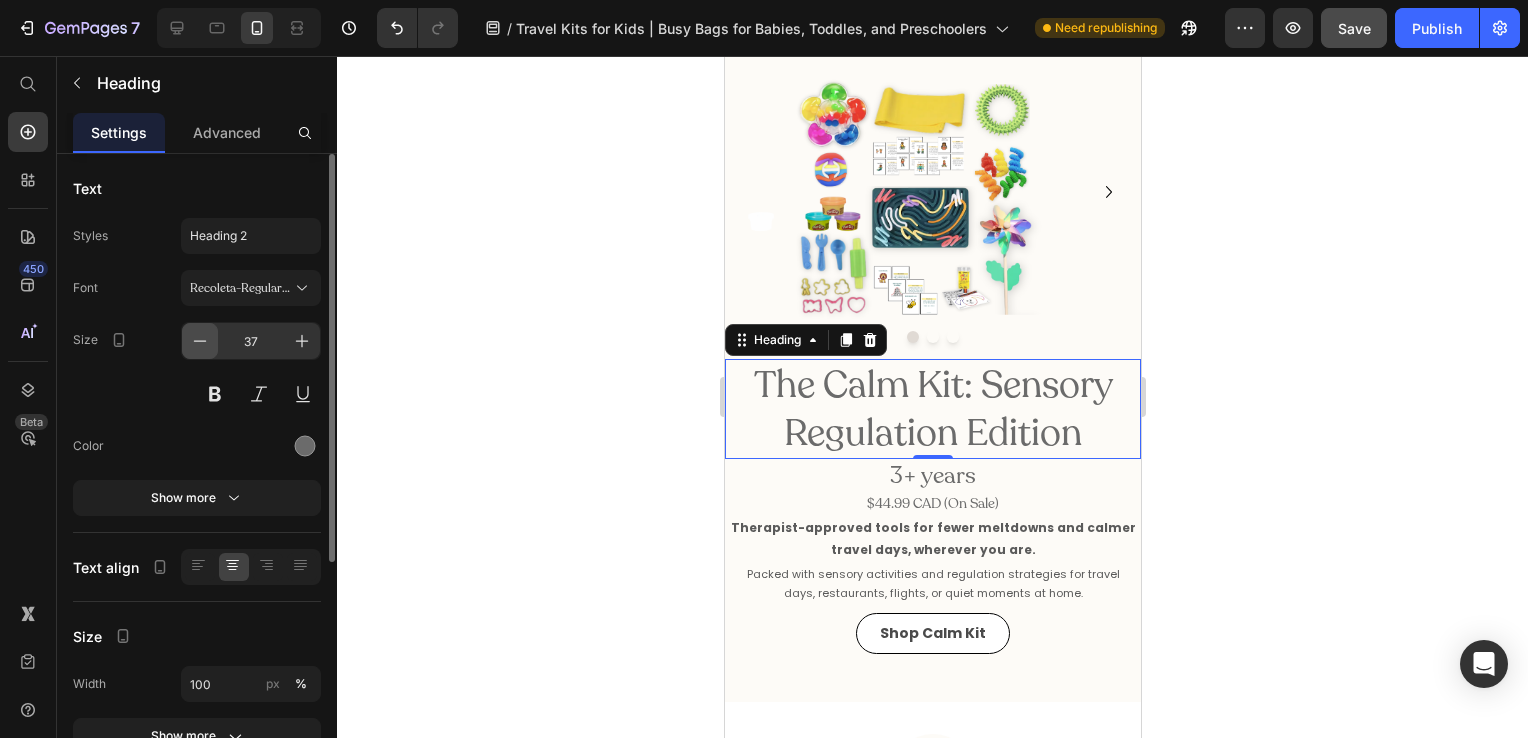 click 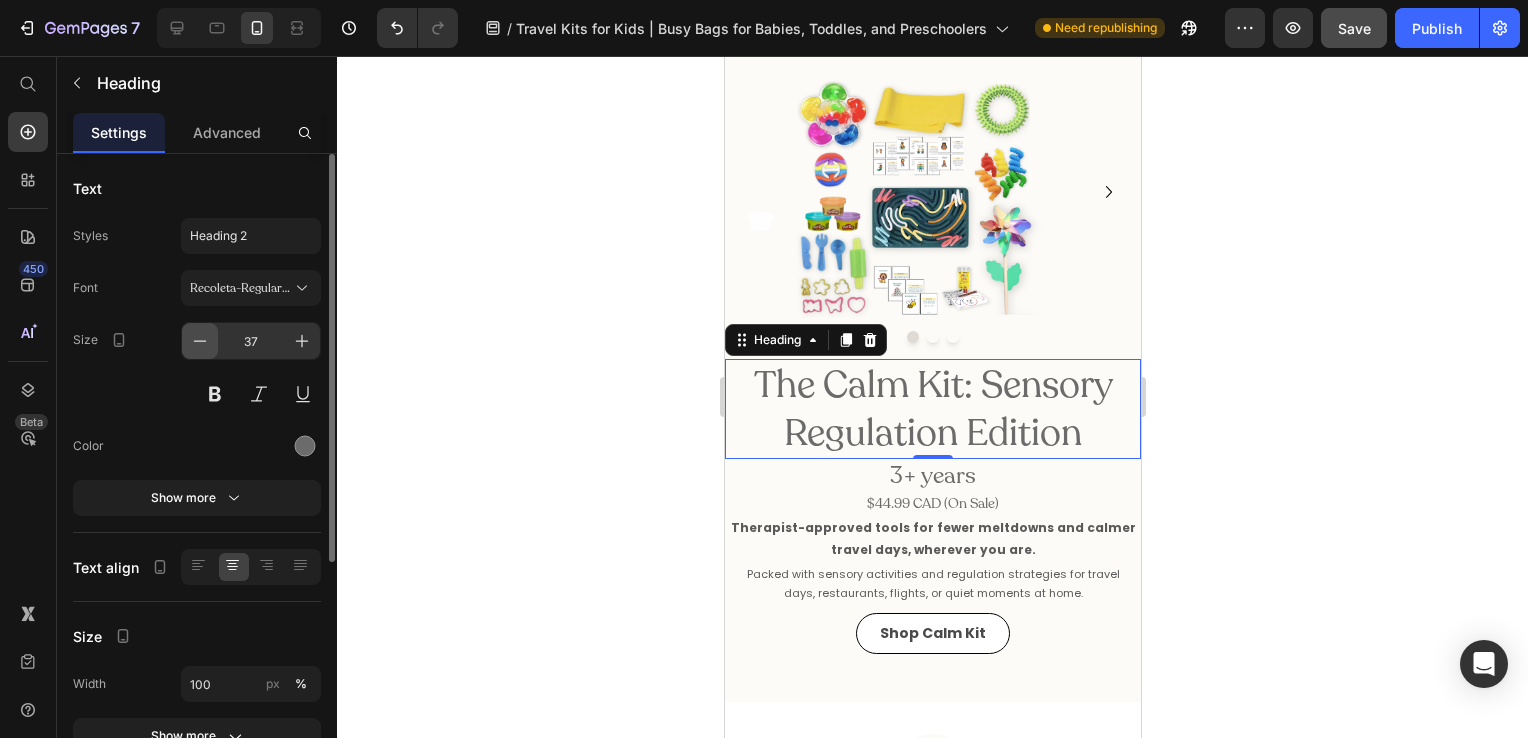 type on "36" 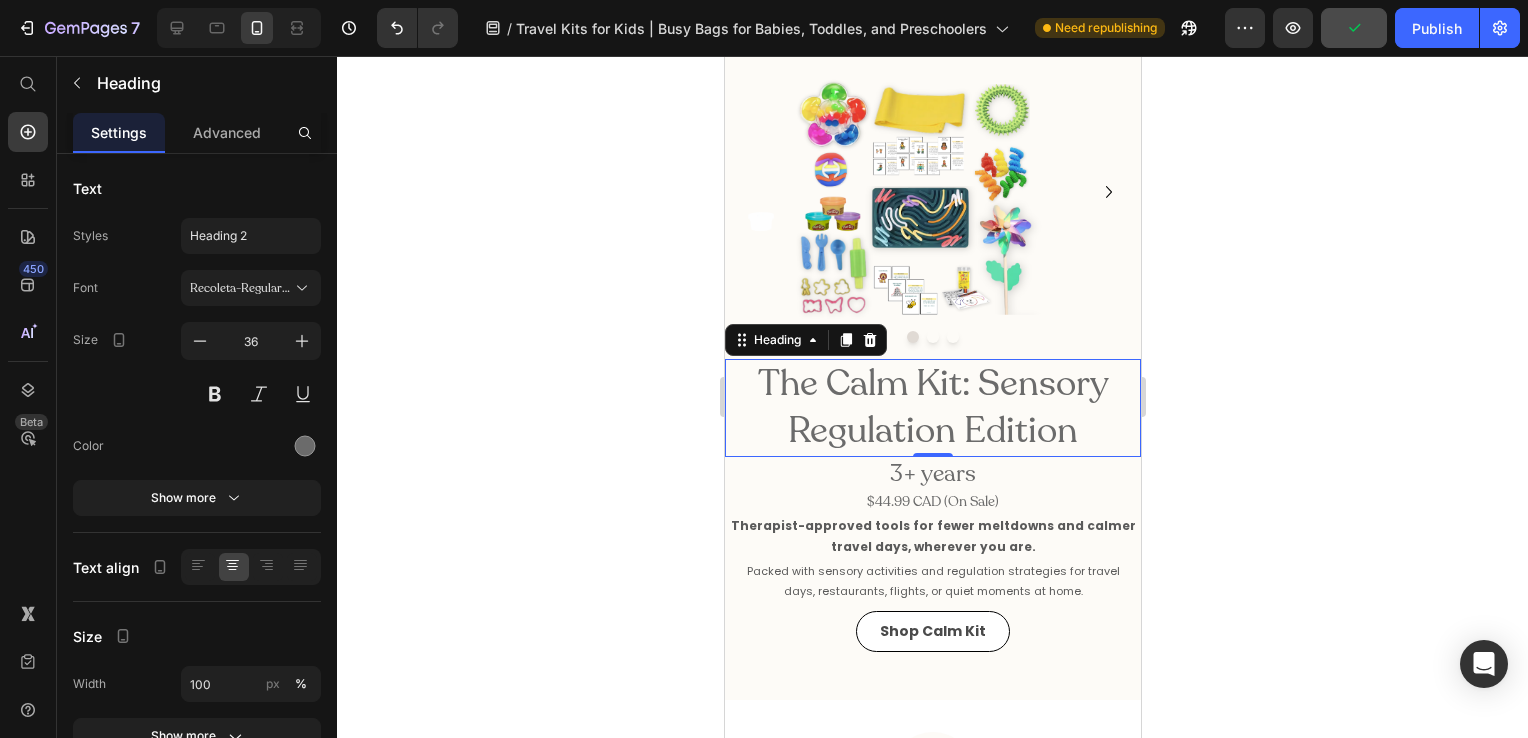click 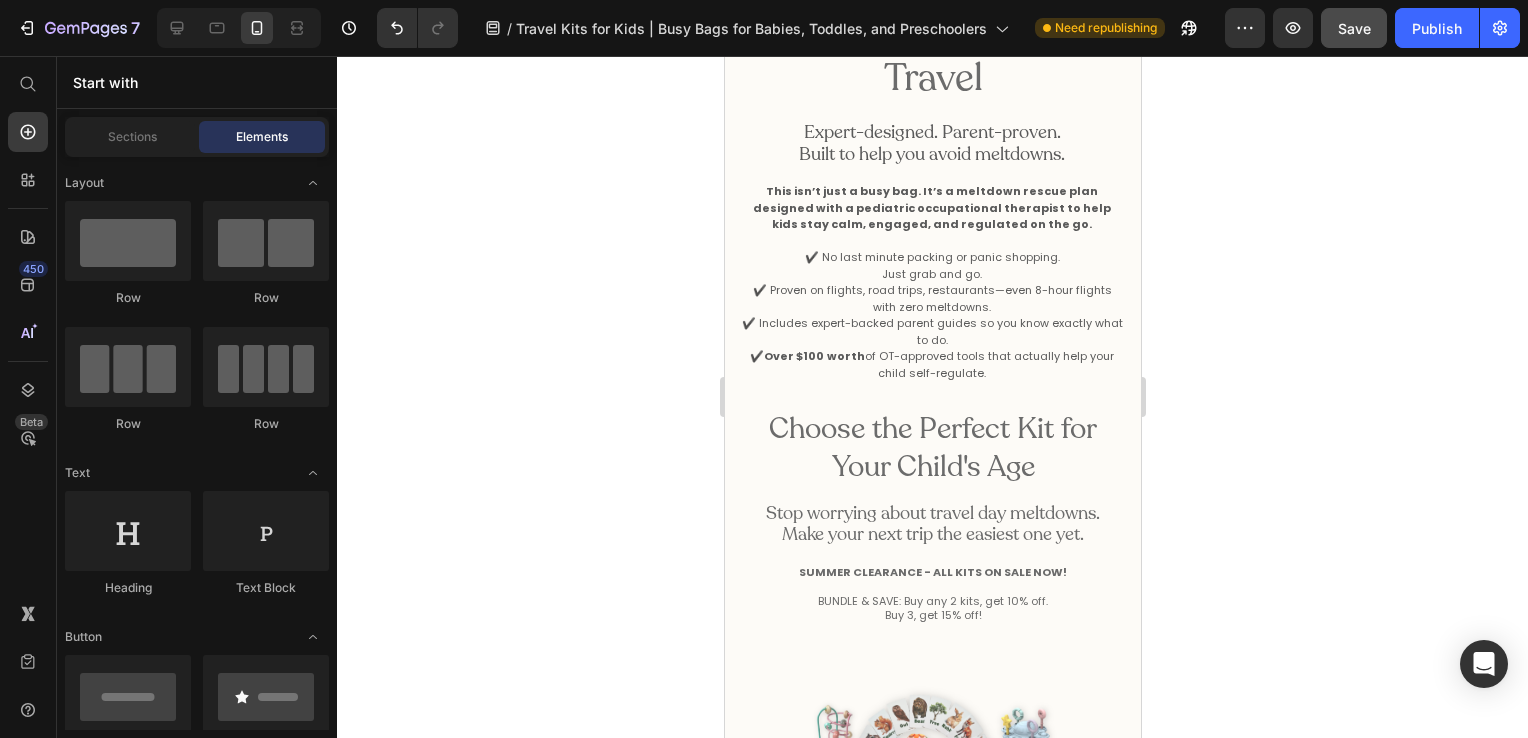 scroll, scrollTop: 0, scrollLeft: 0, axis: both 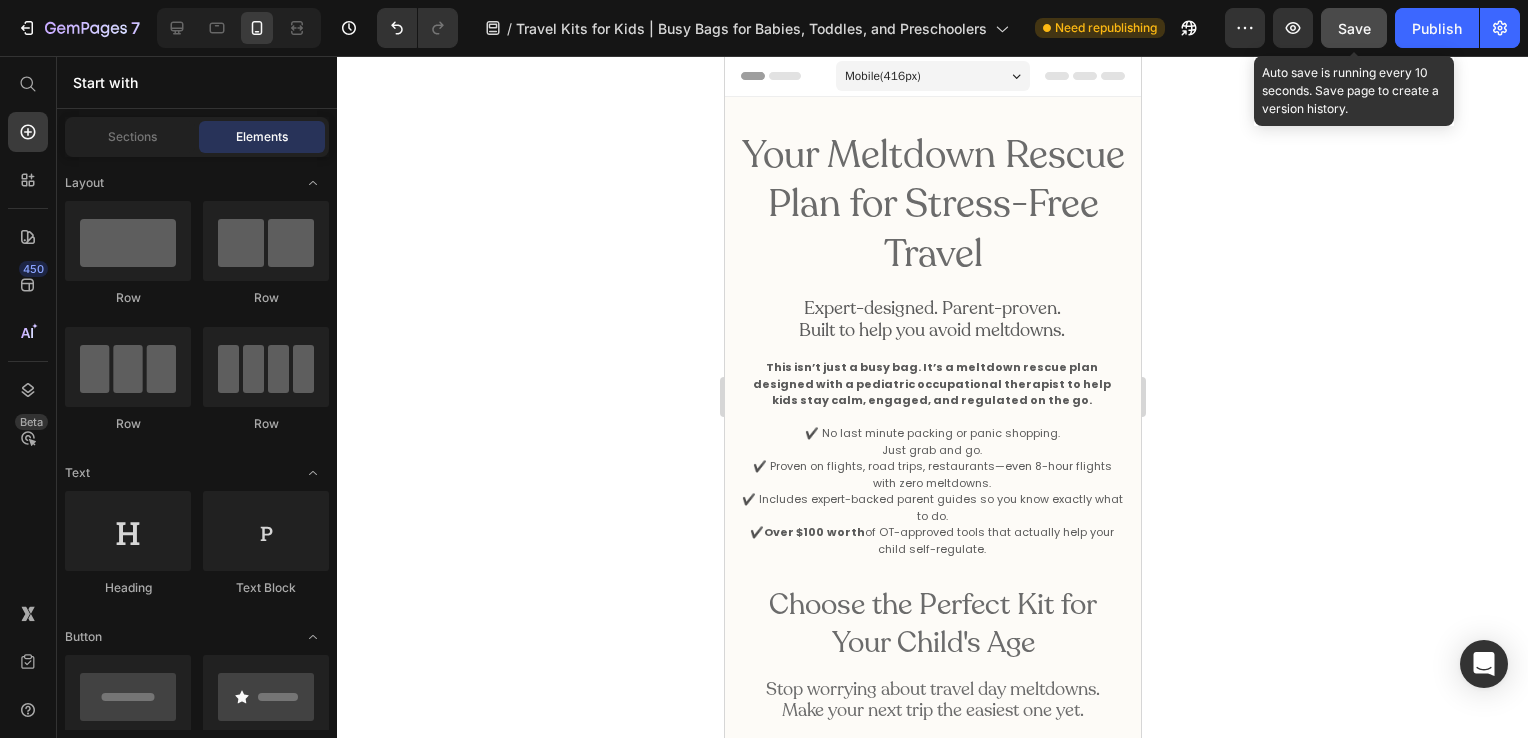 click on "Save" 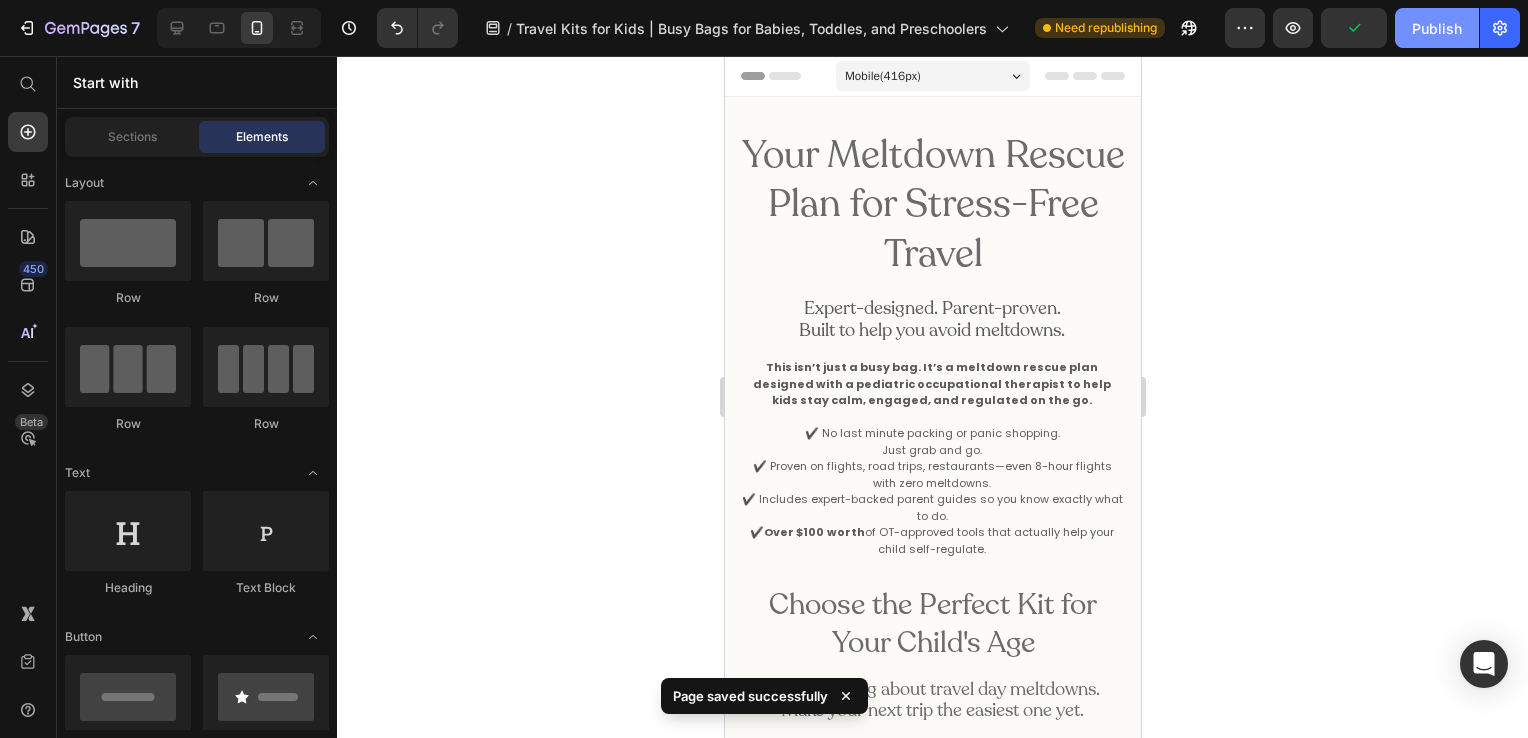 click on "Publish" 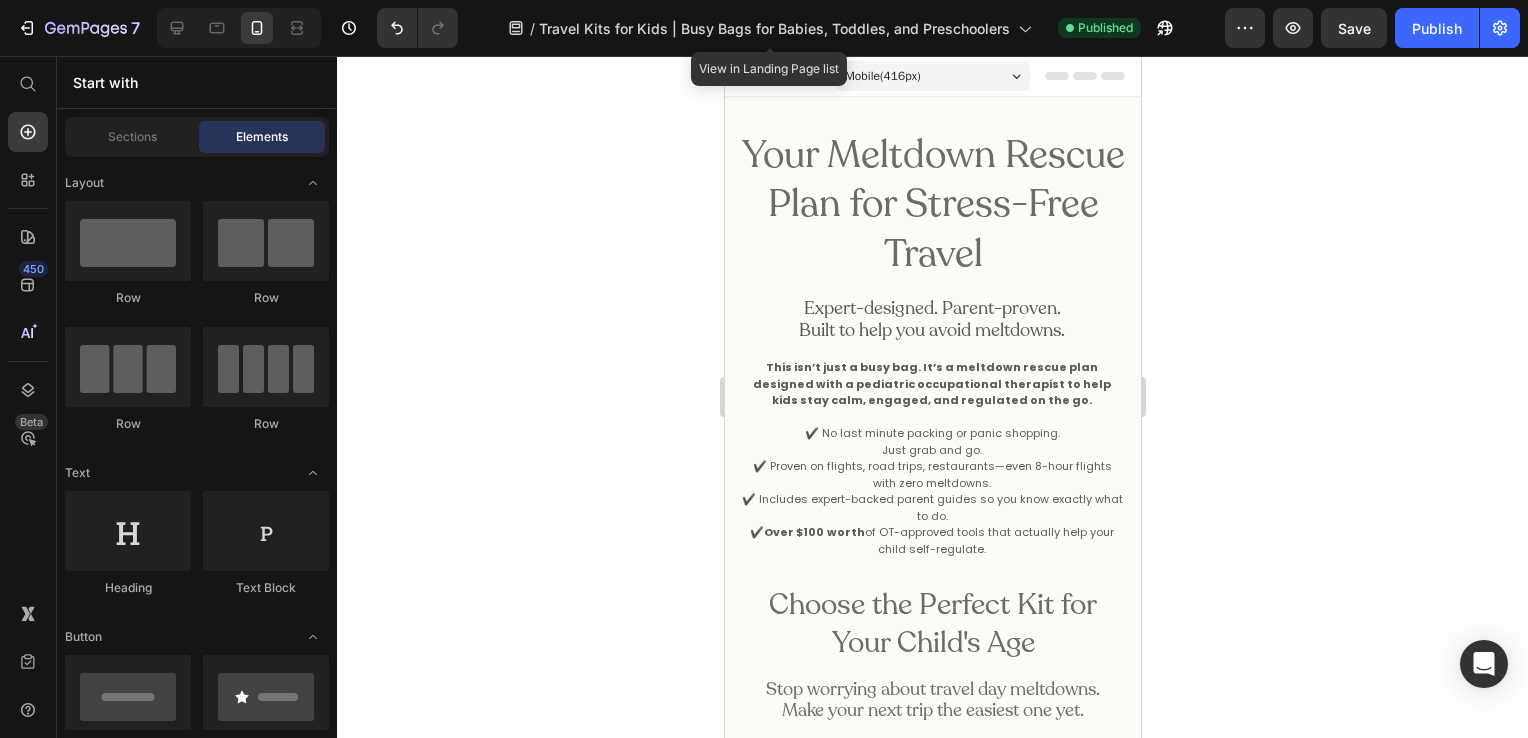drag, startPoint x: 852, startPoint y: 36, endPoint x: 1361, endPoint y: 106, distance: 513.79083 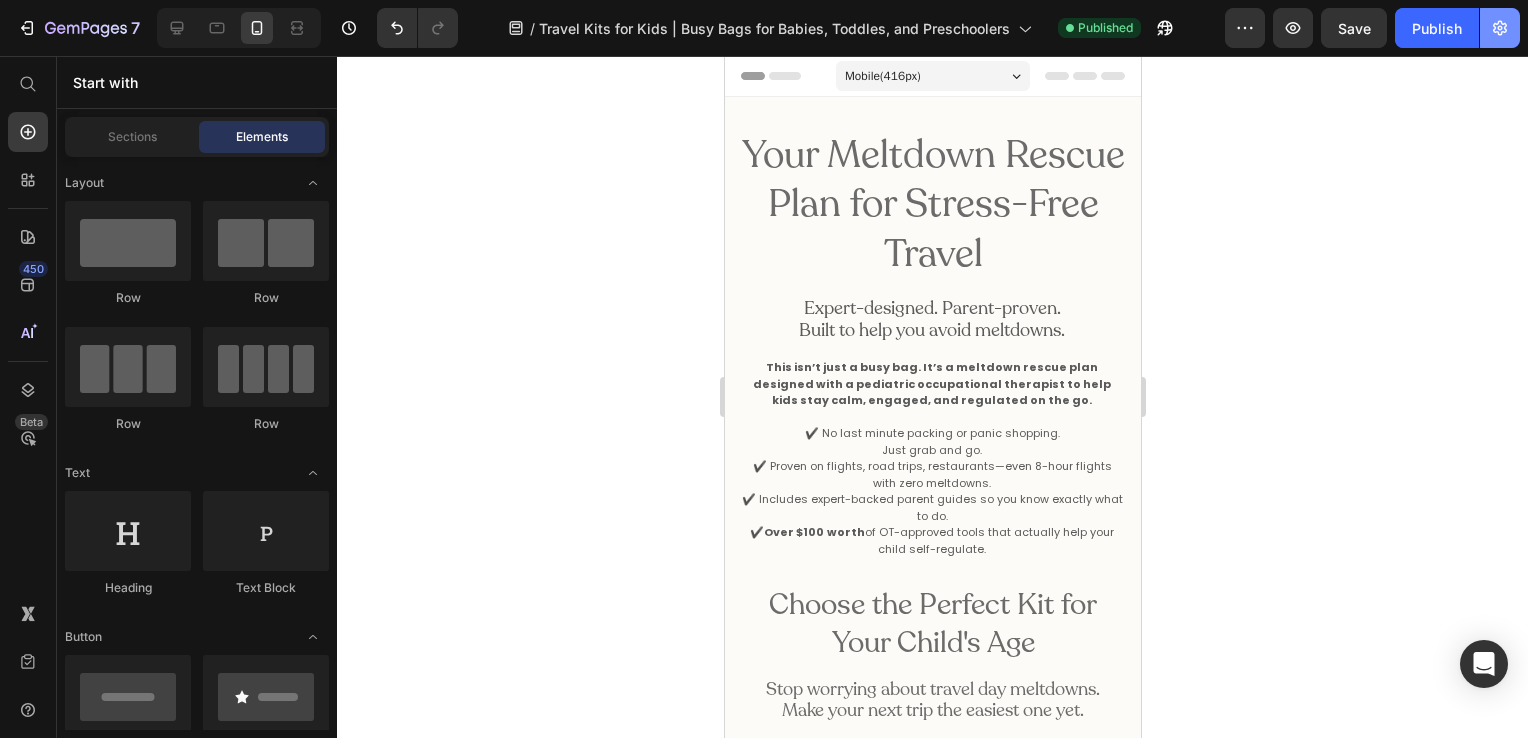 drag, startPoint x: 1361, startPoint y: 106, endPoint x: 1492, endPoint y: 23, distance: 155.08063 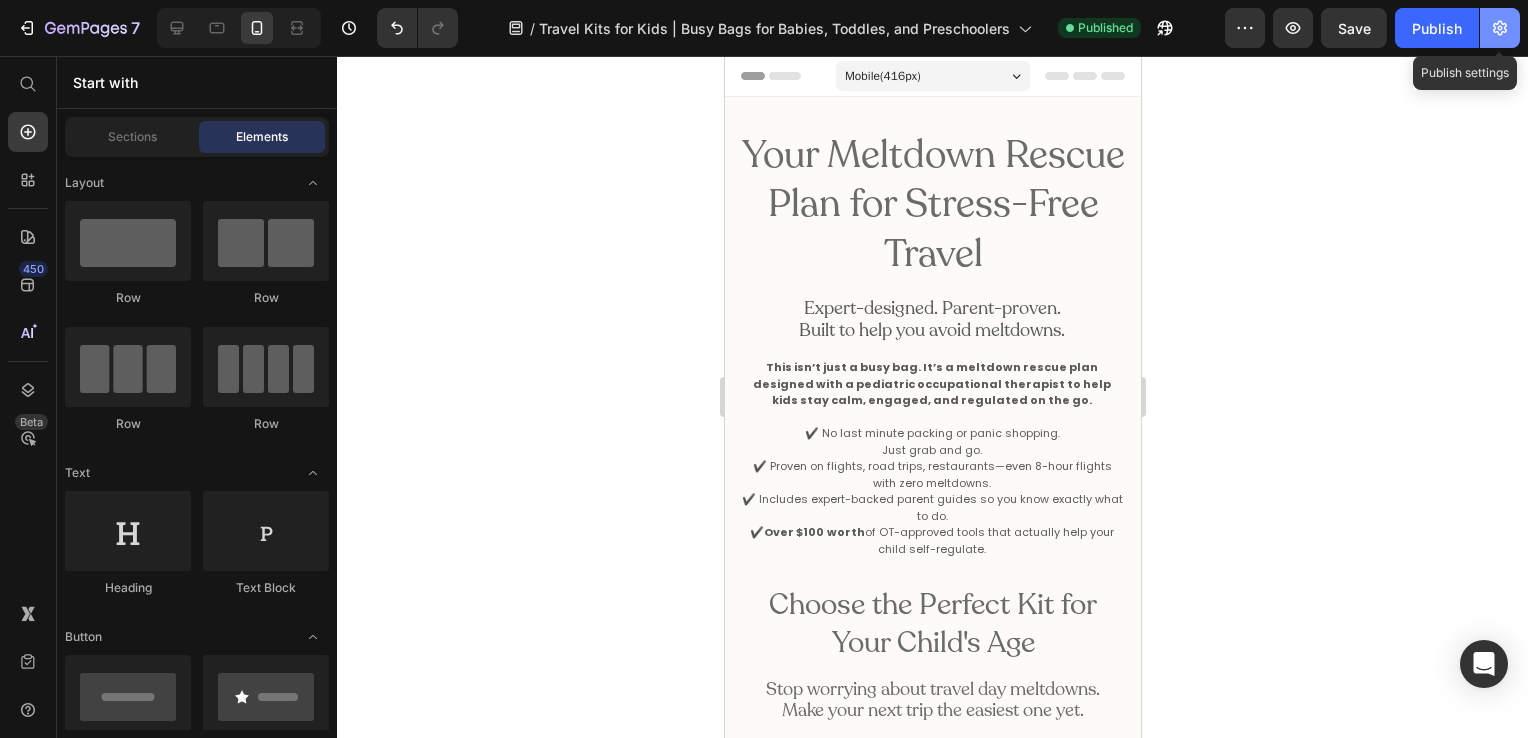click 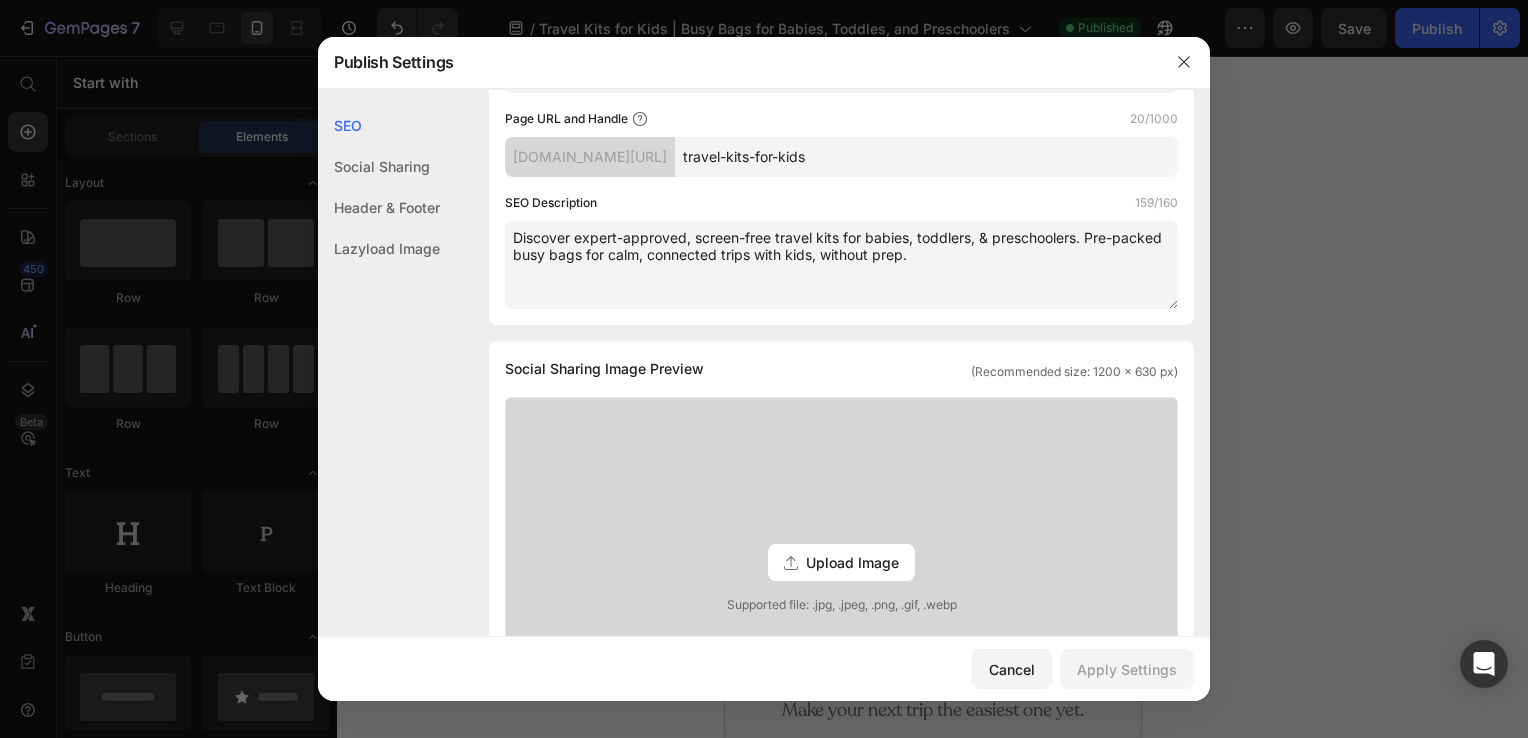 scroll, scrollTop: 0, scrollLeft: 0, axis: both 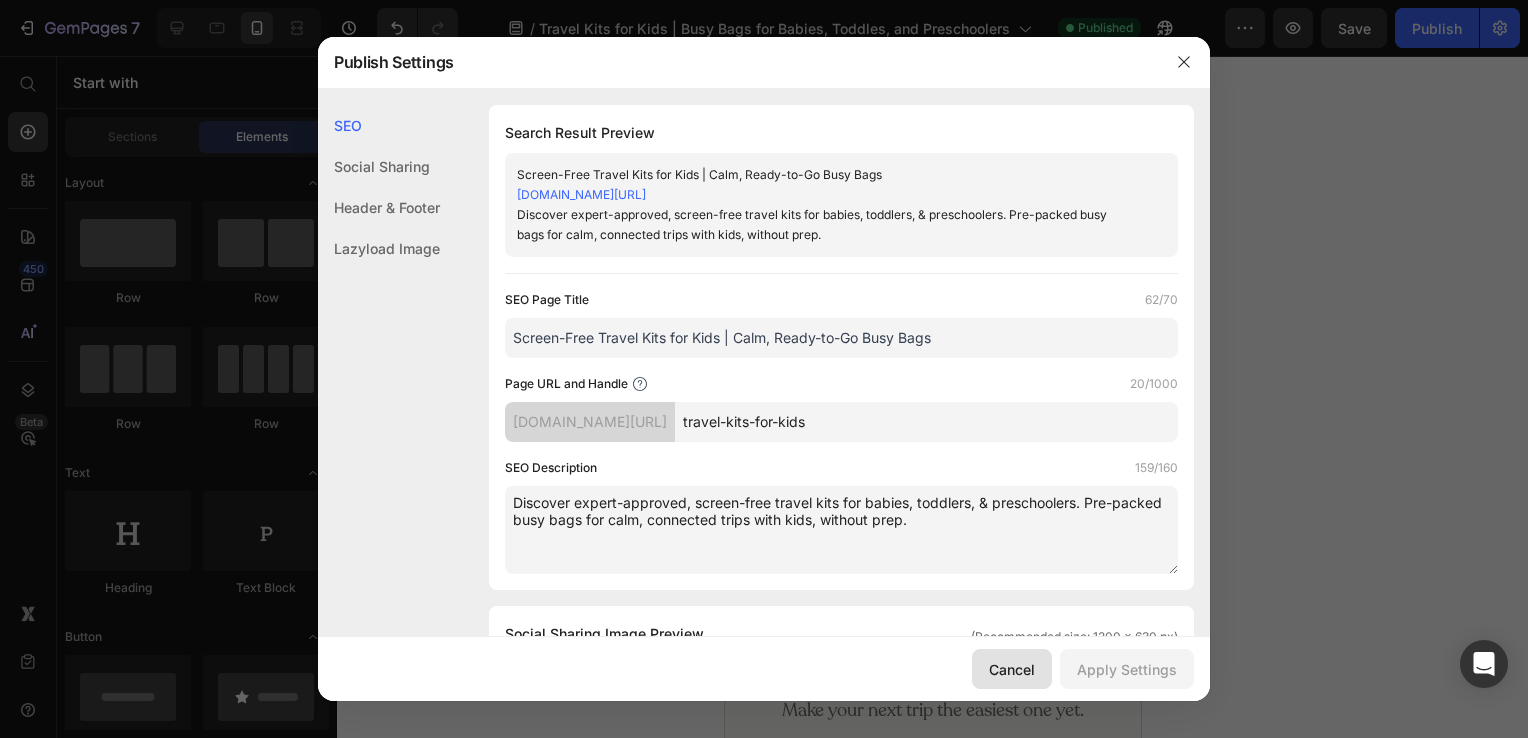 click on "Cancel" at bounding box center (1012, 669) 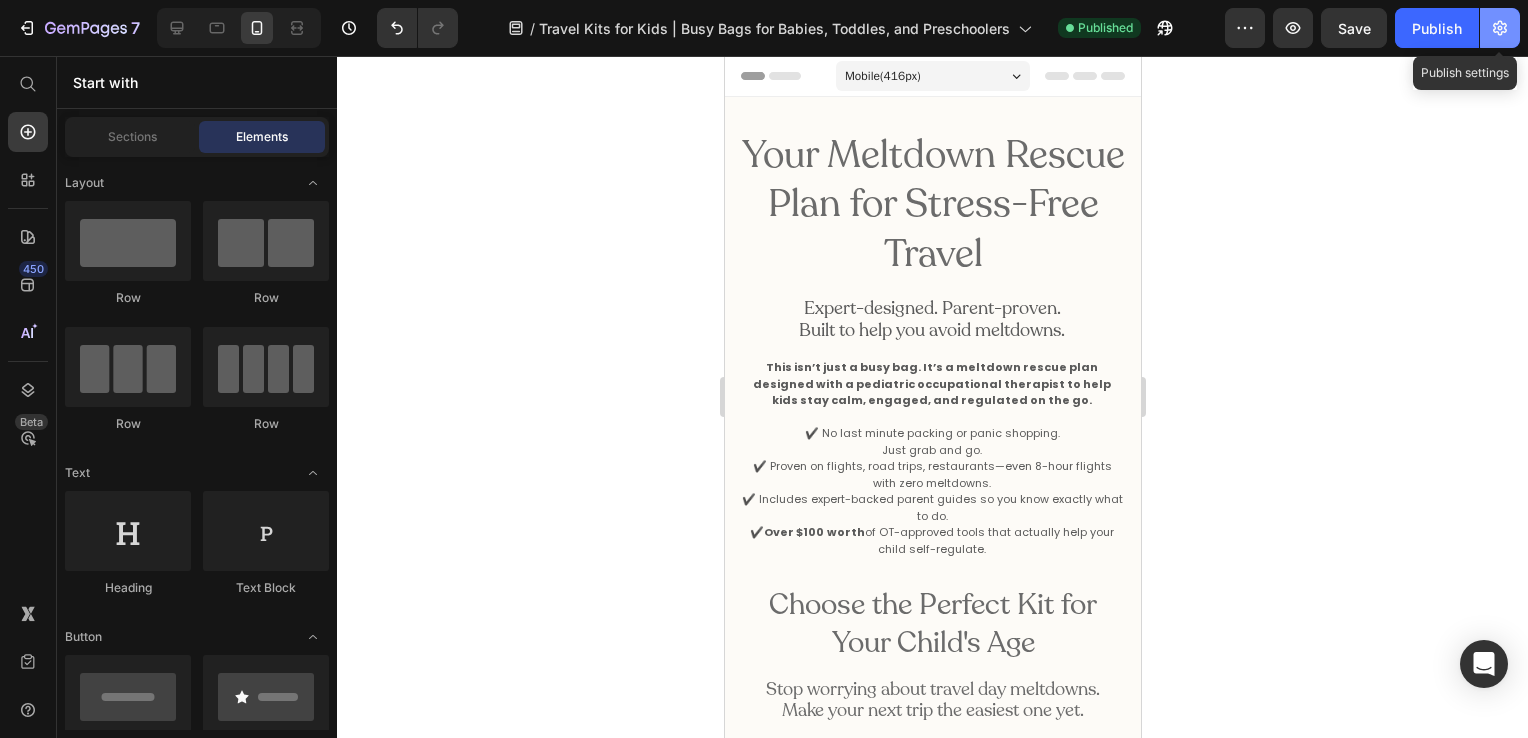 click 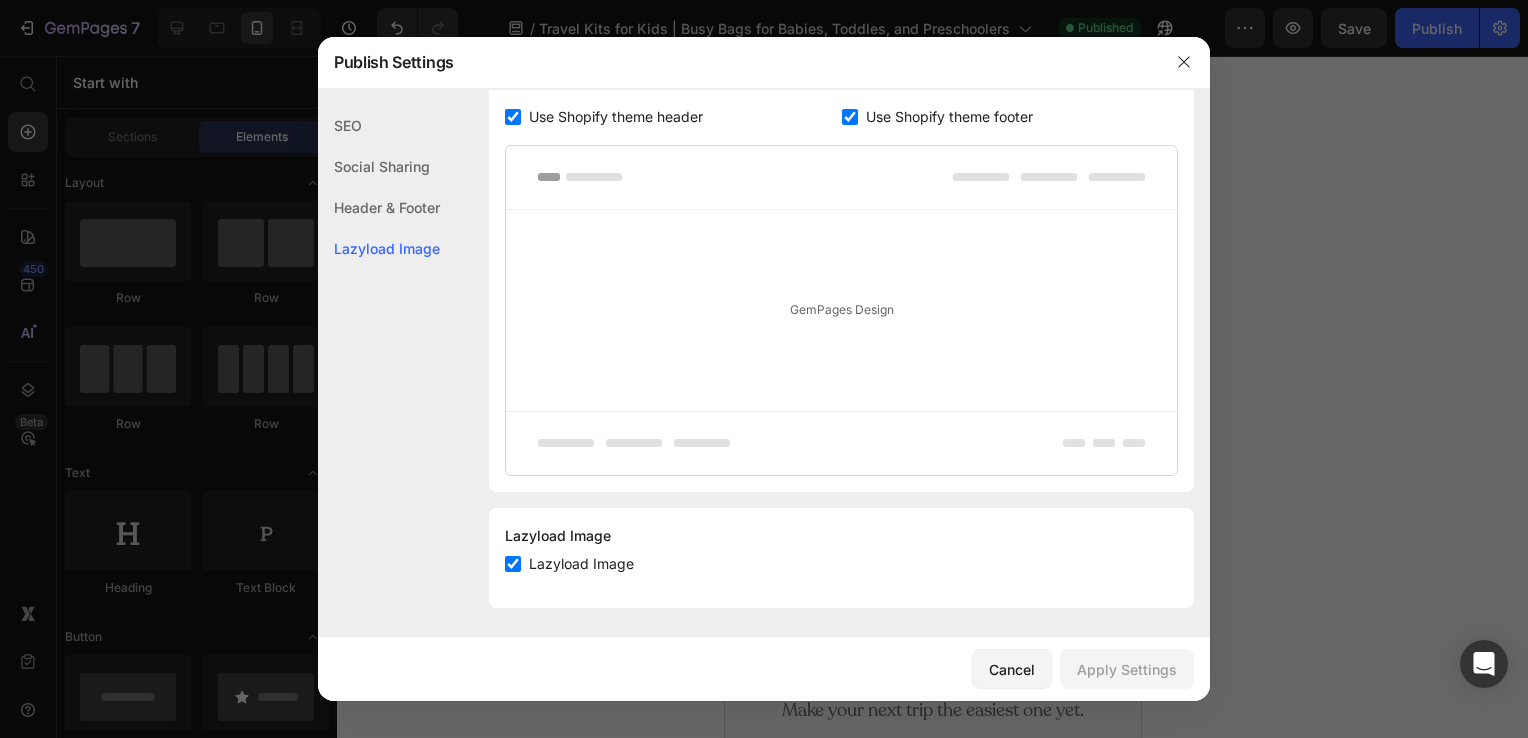 scroll, scrollTop: 0, scrollLeft: 0, axis: both 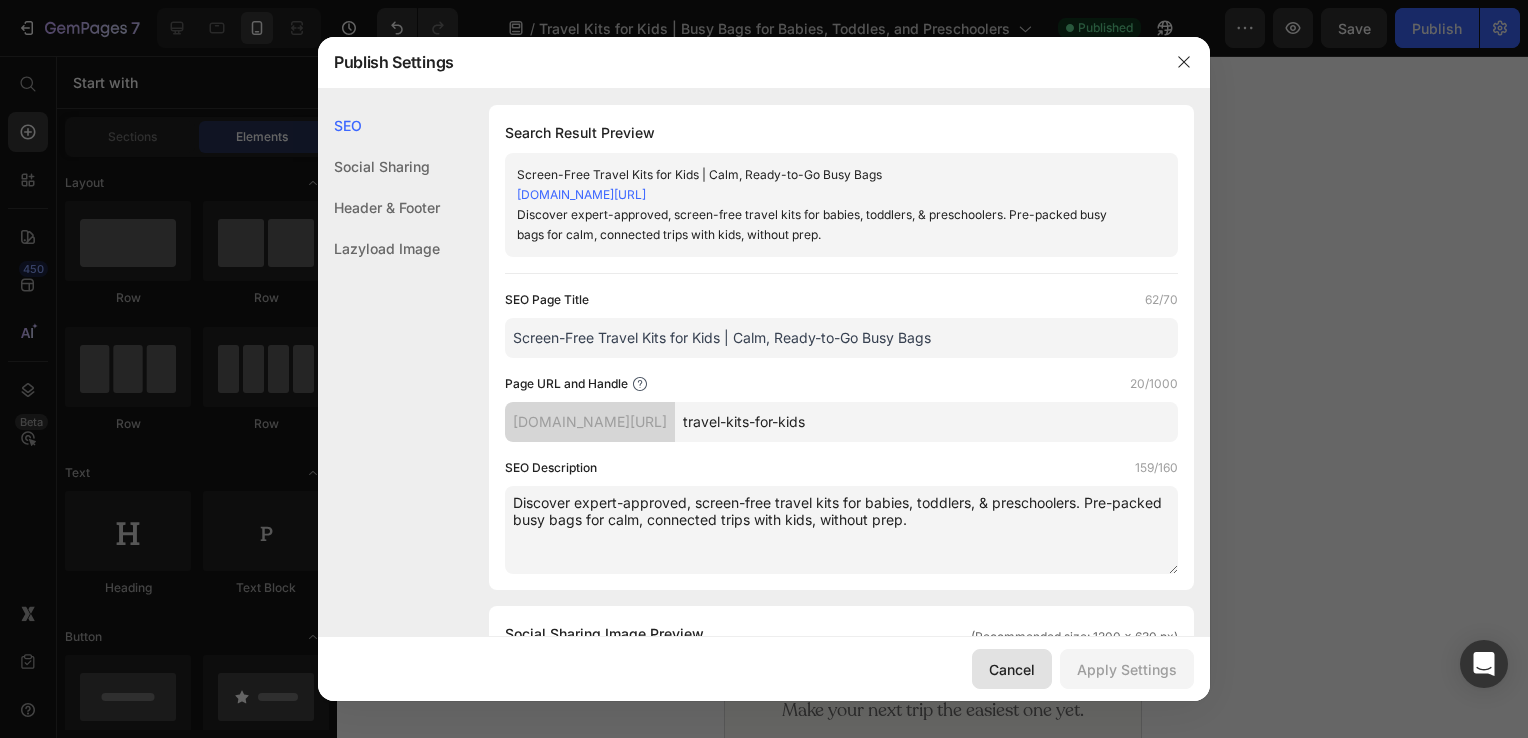 click on "Cancel" at bounding box center (1012, 669) 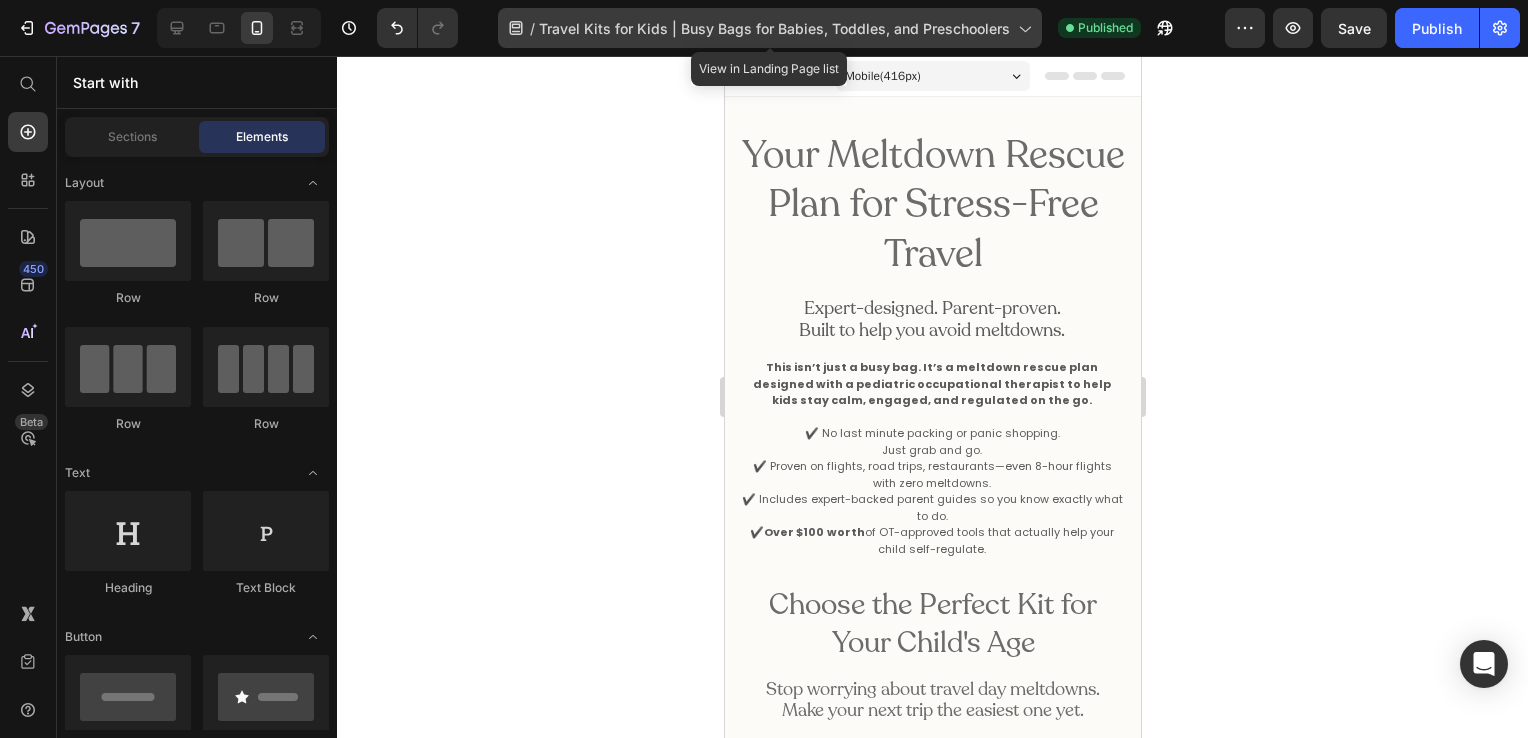 click on "Travel Kits for Kids | Busy Bags for Babies, Toddles, and Preschoolers" at bounding box center (774, 28) 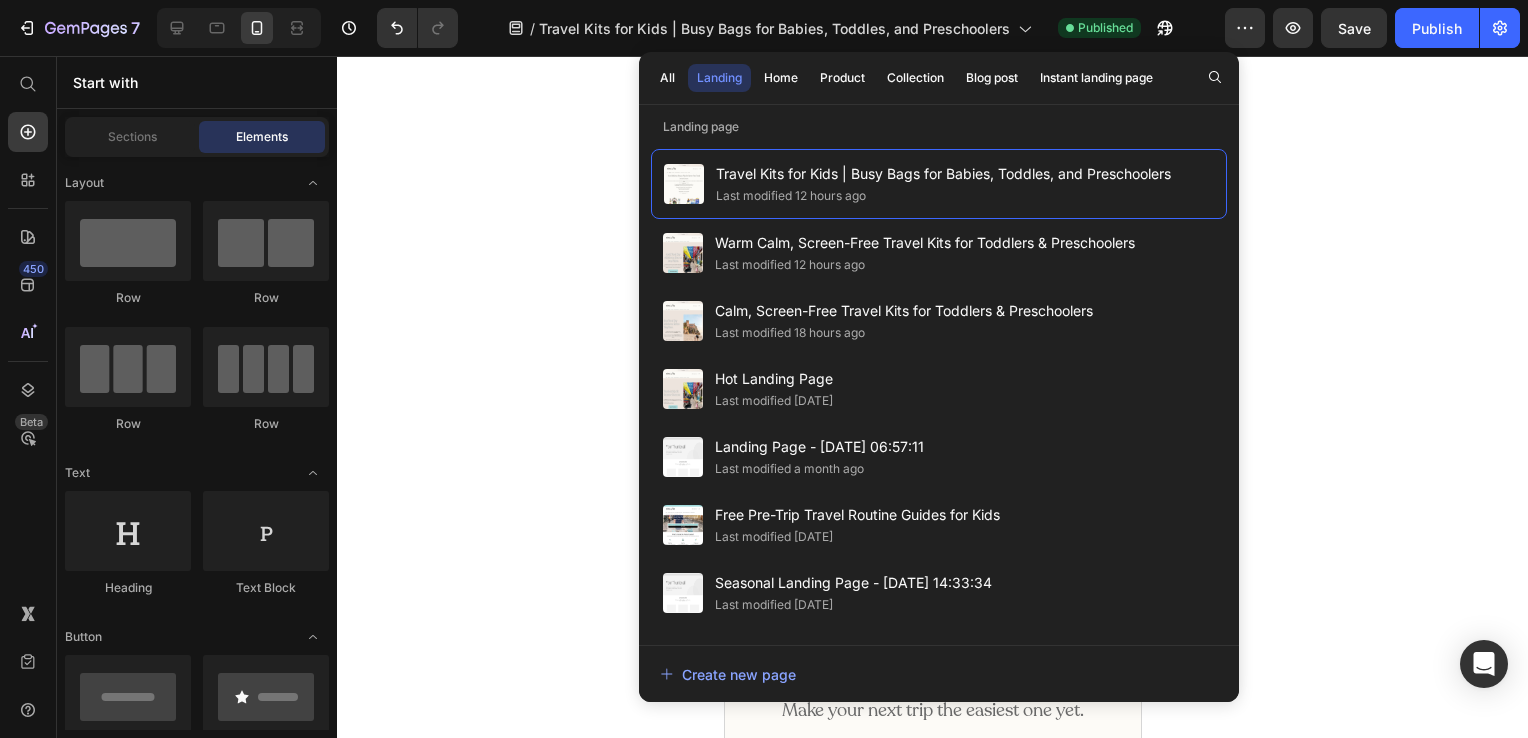 click 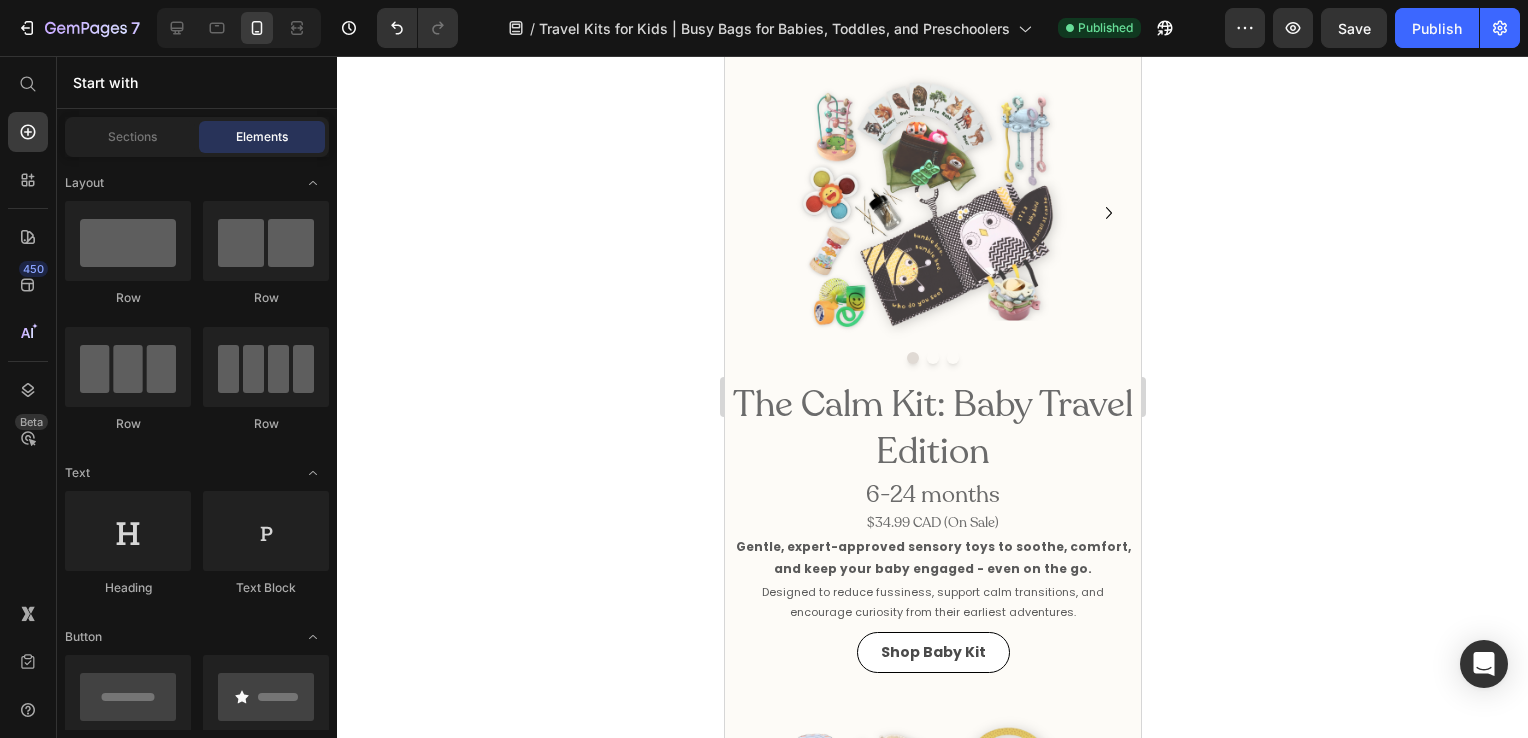 scroll, scrollTop: 876, scrollLeft: 0, axis: vertical 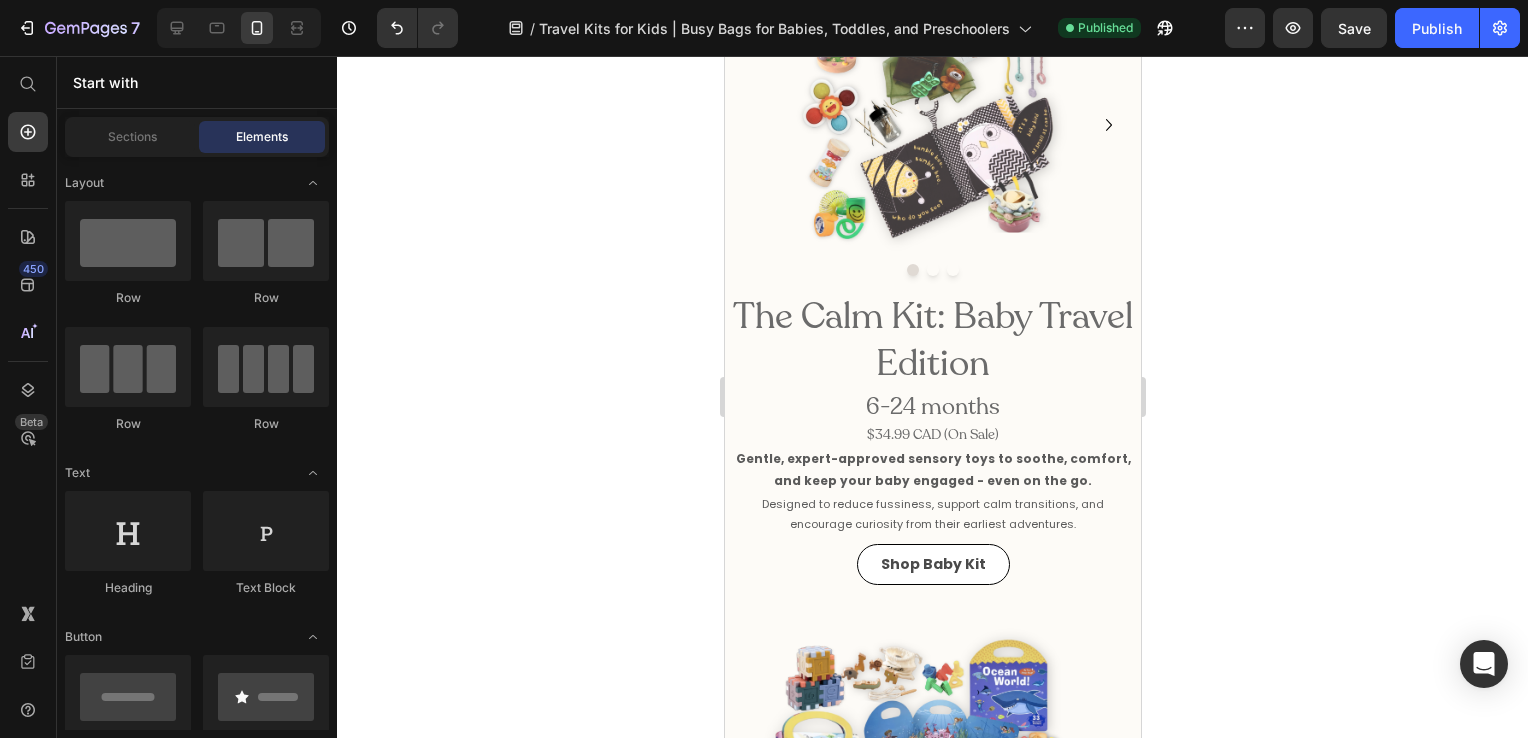 drag, startPoint x: 1135, startPoint y: 106, endPoint x: 1884, endPoint y: 299, distance: 773.46625 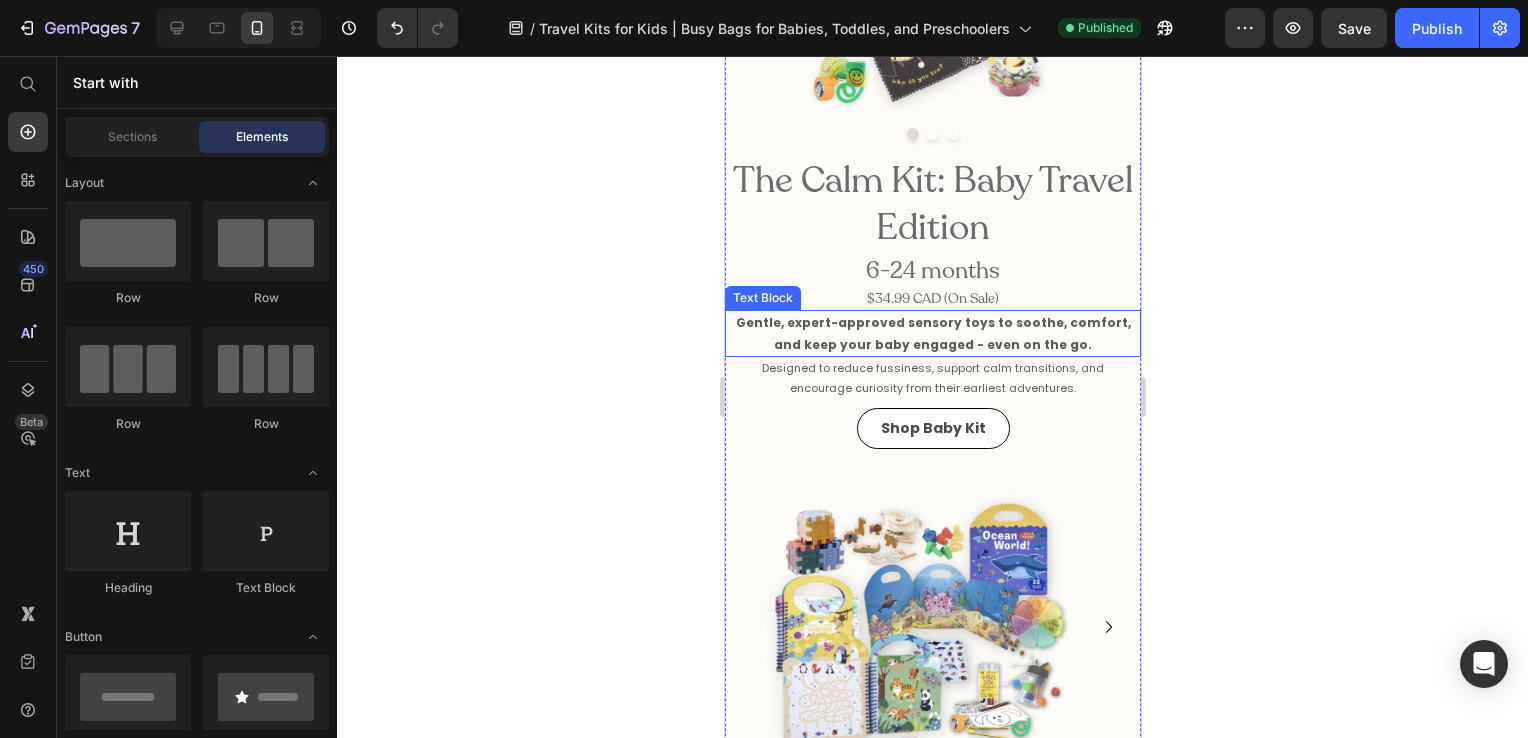 click on "Gentle, expert-approved sensory toys to soothe, comfort, and keep your baby engaged - even on the go." at bounding box center [932, 333] 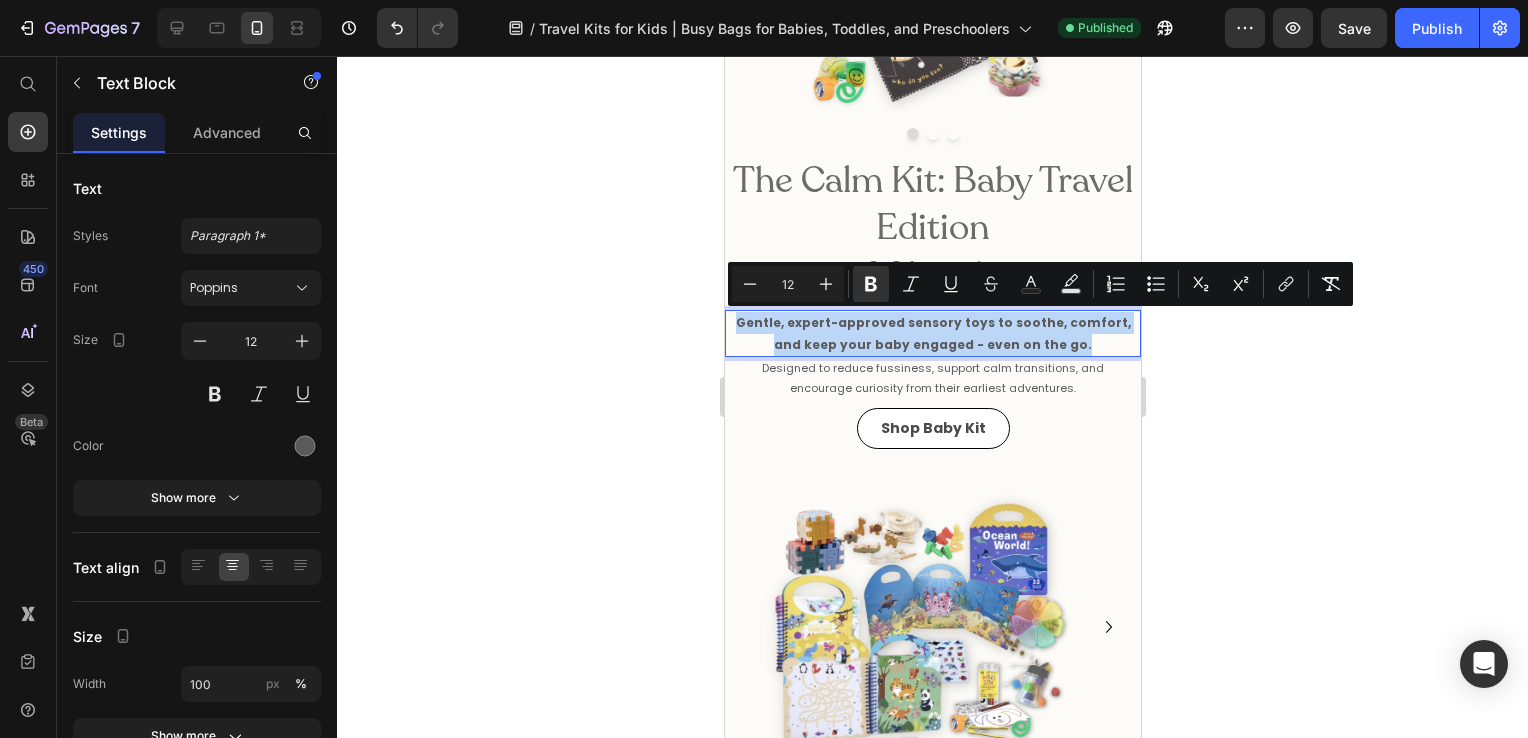 drag, startPoint x: 1073, startPoint y: 350, endPoint x: 728, endPoint y: 322, distance: 346.13437 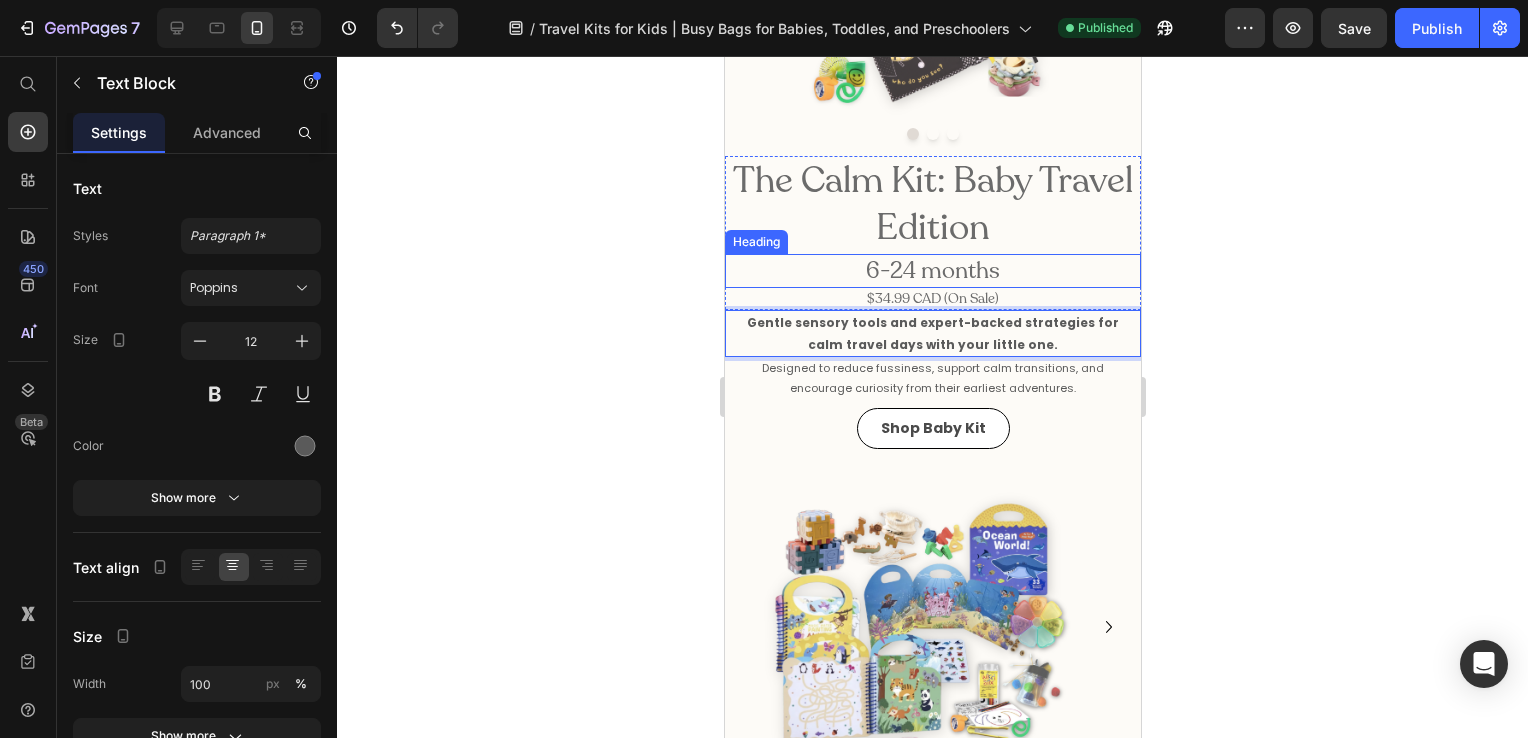 click 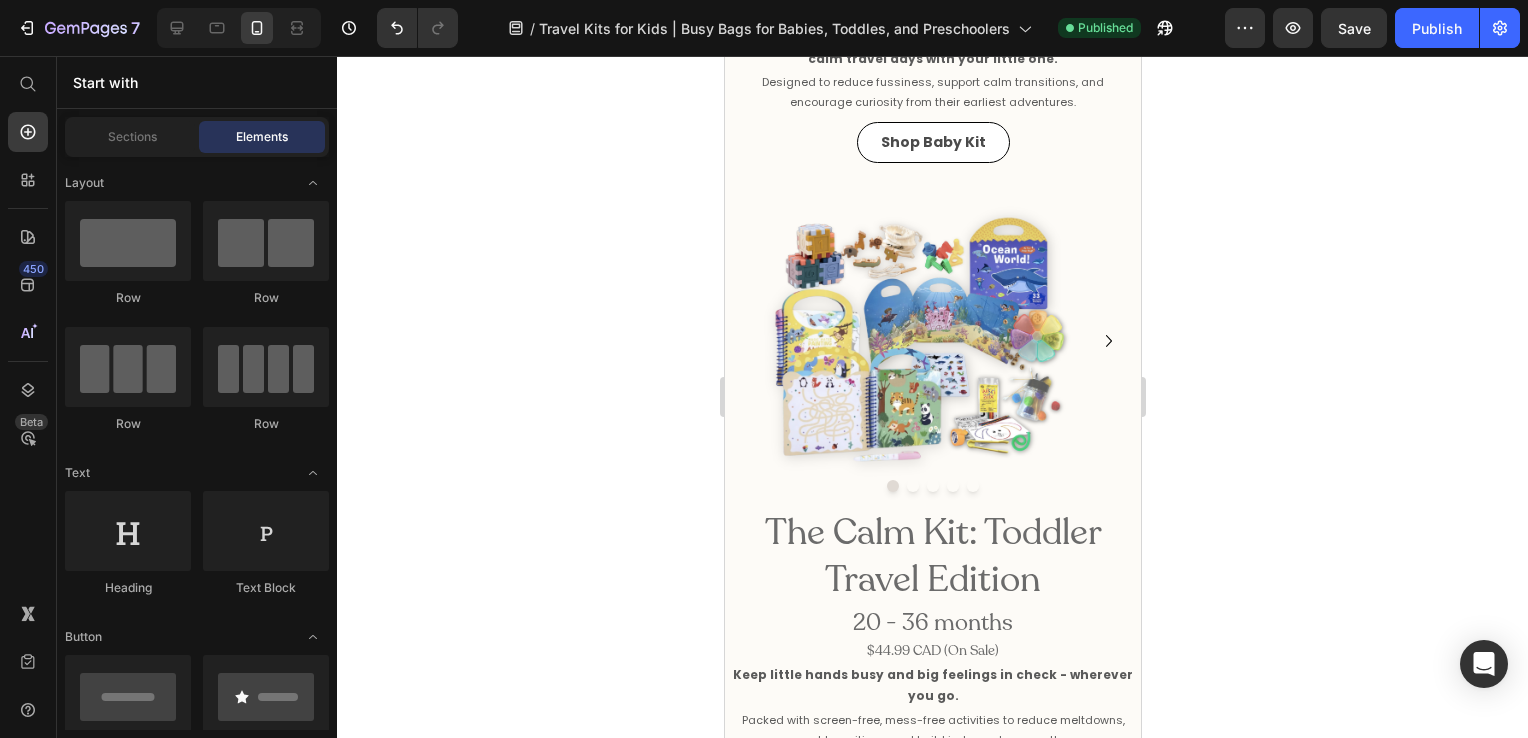 scroll, scrollTop: 1310, scrollLeft: 0, axis: vertical 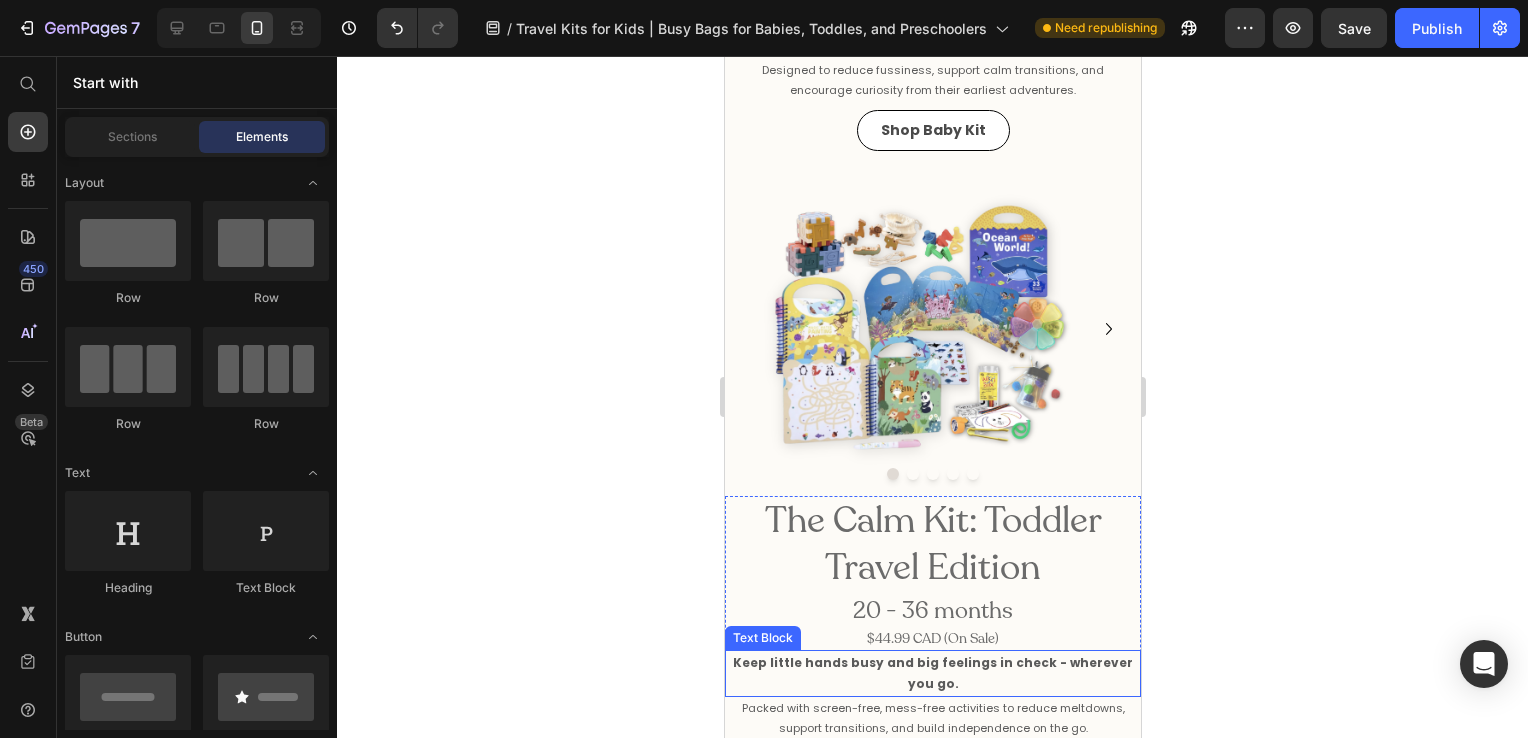 click on "Keep little hands busy and big feelings in check - wherever you go." at bounding box center [932, 673] 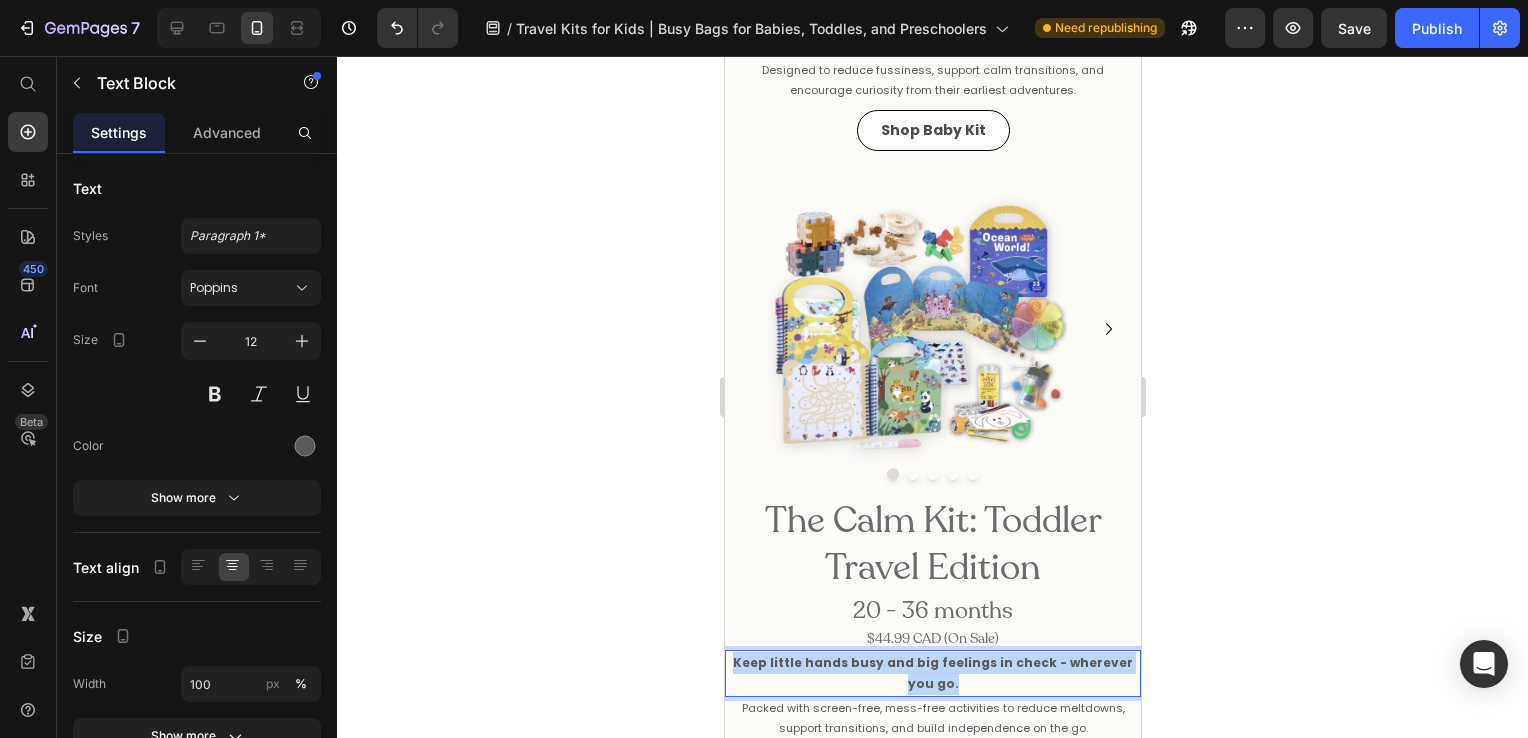 drag, startPoint x: 943, startPoint y: 686, endPoint x: 728, endPoint y: 665, distance: 216.02315 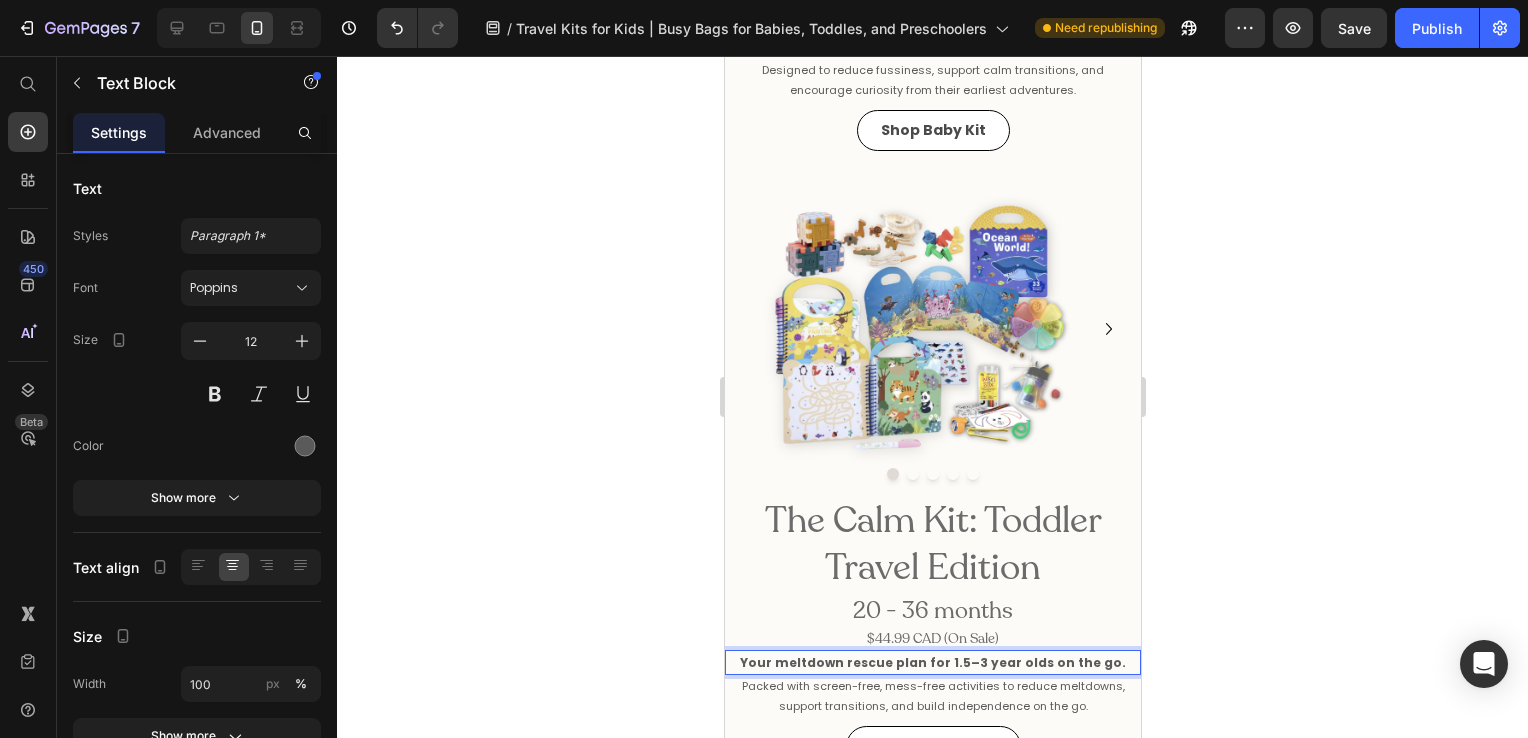 click on "Your meltdown rescue plan for 1.5–3 year olds on the go." at bounding box center [932, 662] 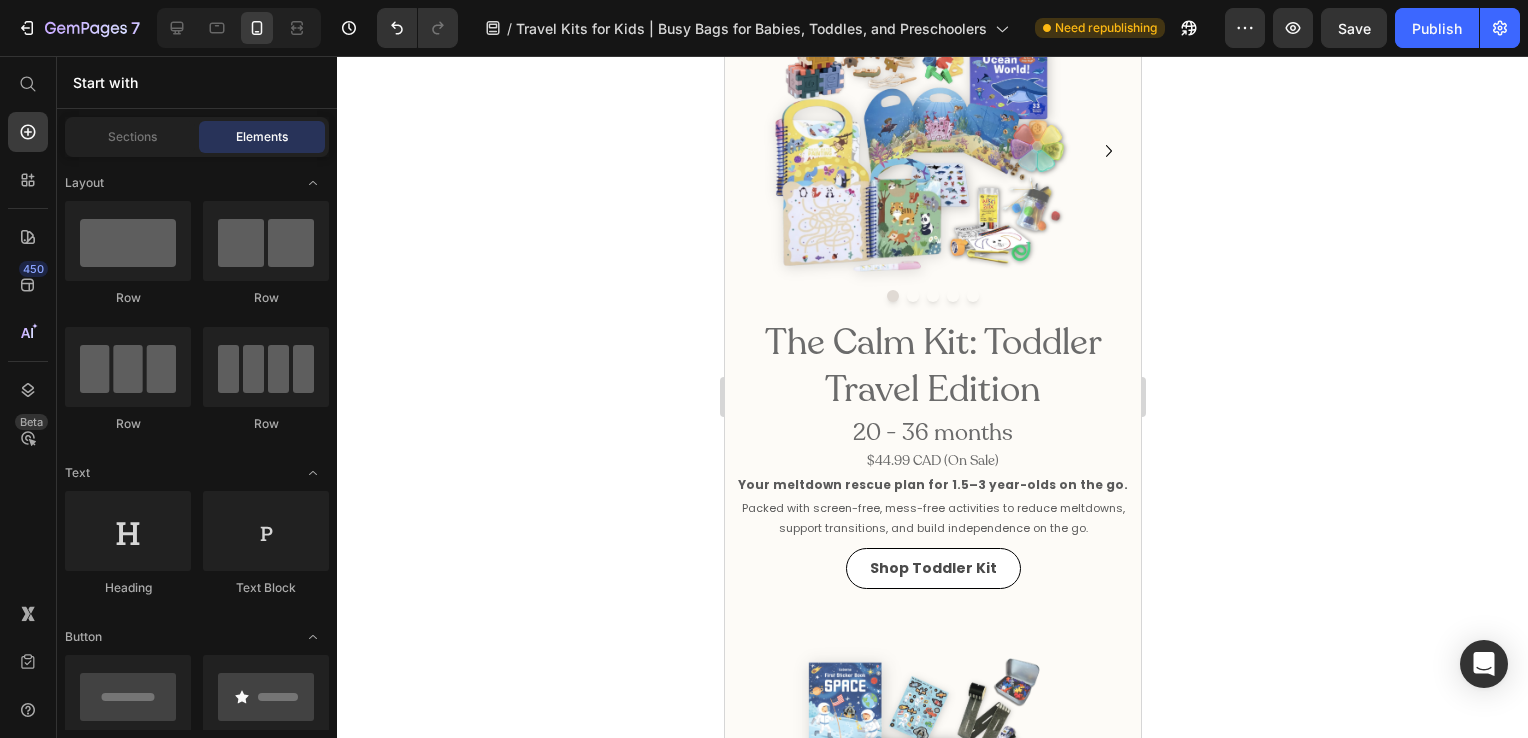 scroll, scrollTop: 1518, scrollLeft: 0, axis: vertical 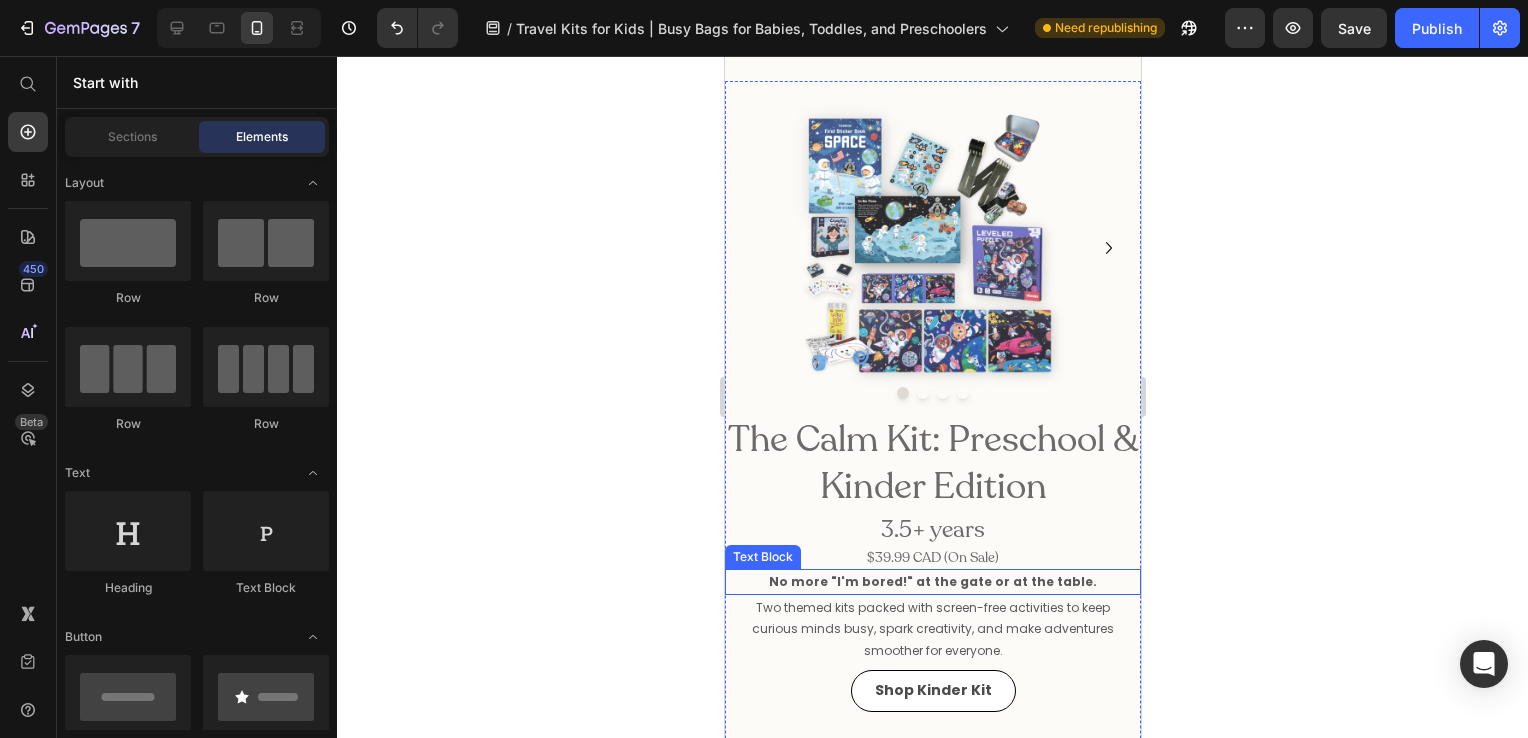 click on "No more "I'm bored!" at the gate or at the table." at bounding box center [932, 581] 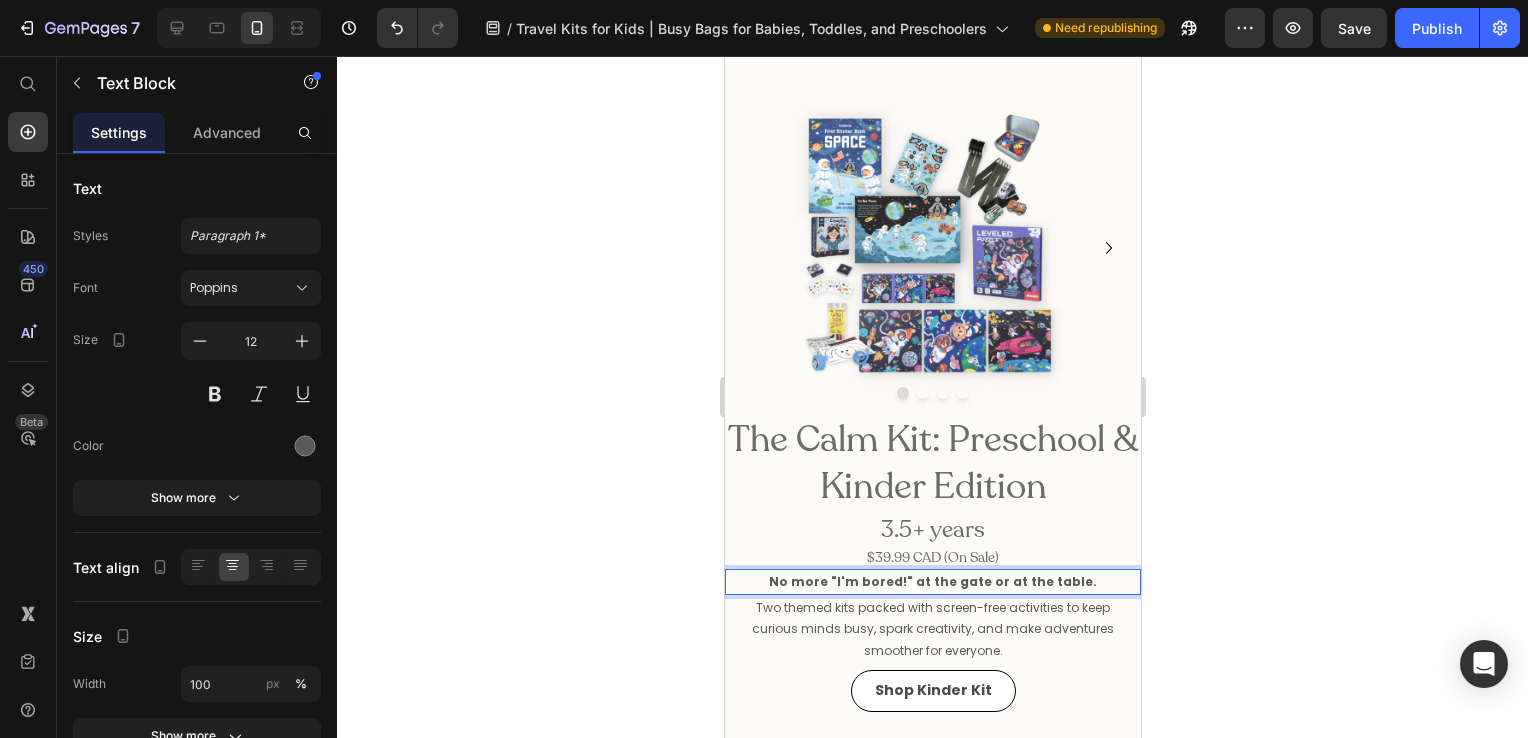 drag, startPoint x: 1073, startPoint y: 648, endPoint x: 729, endPoint y: 644, distance: 344.02325 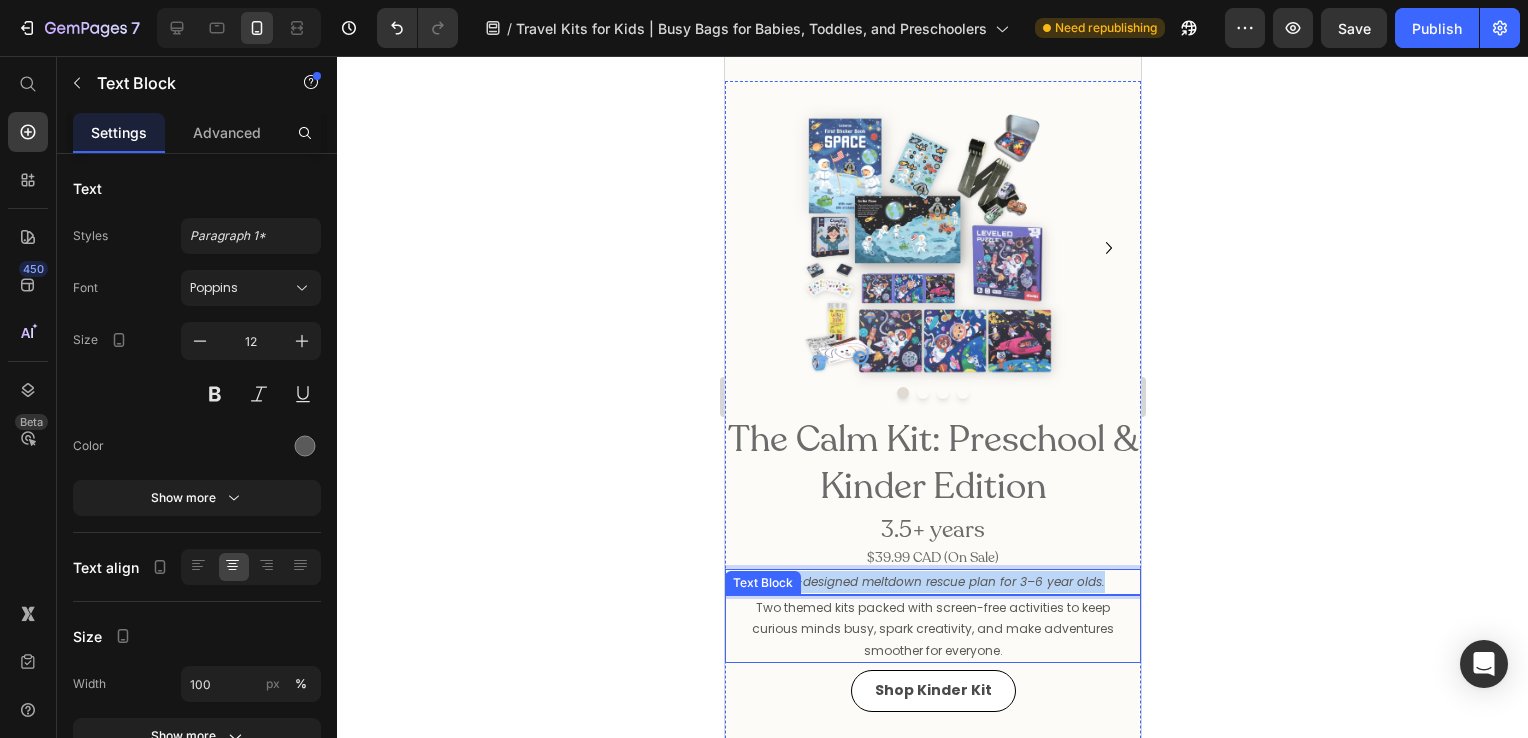 drag, startPoint x: 745, startPoint y: 650, endPoint x: 1104, endPoint y: 667, distance: 359.40228 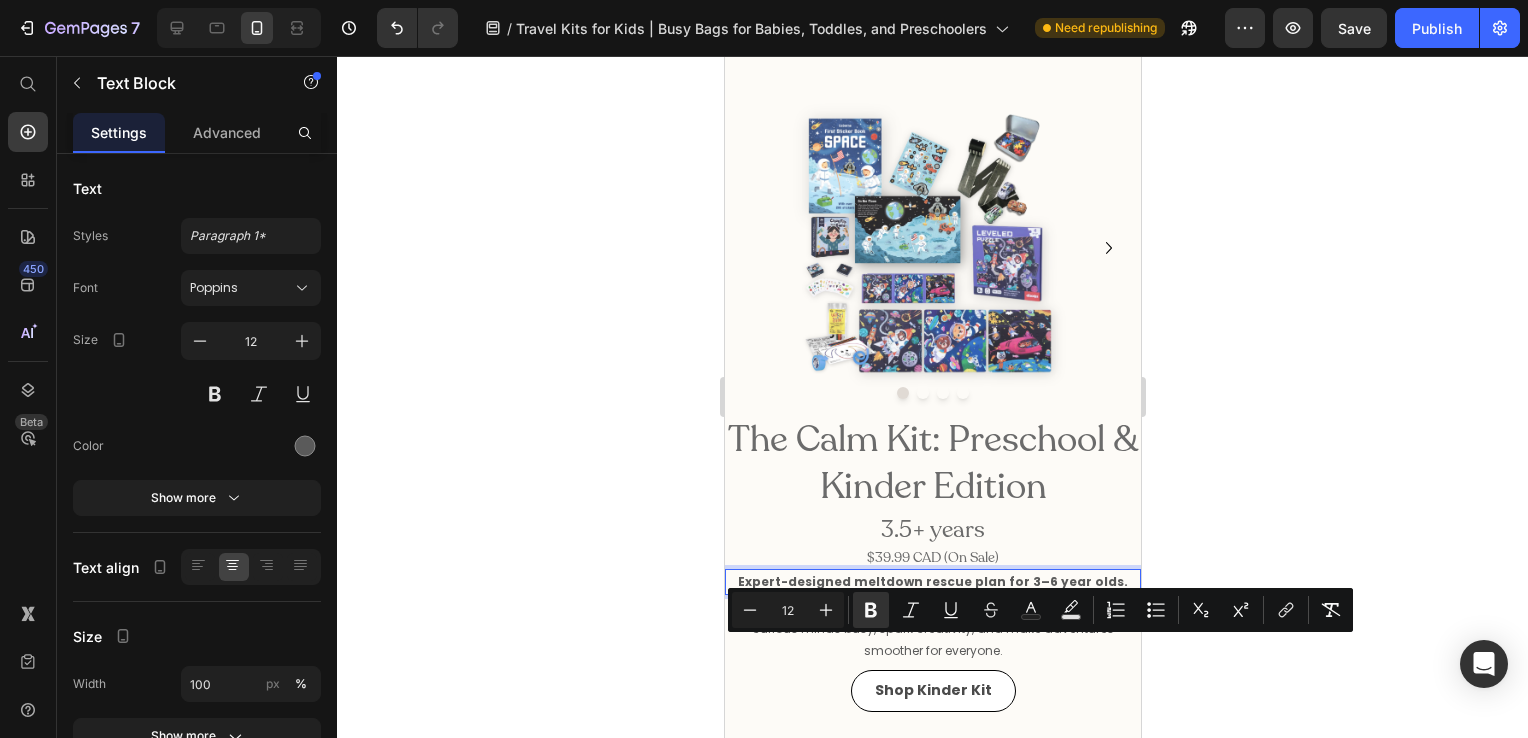 click 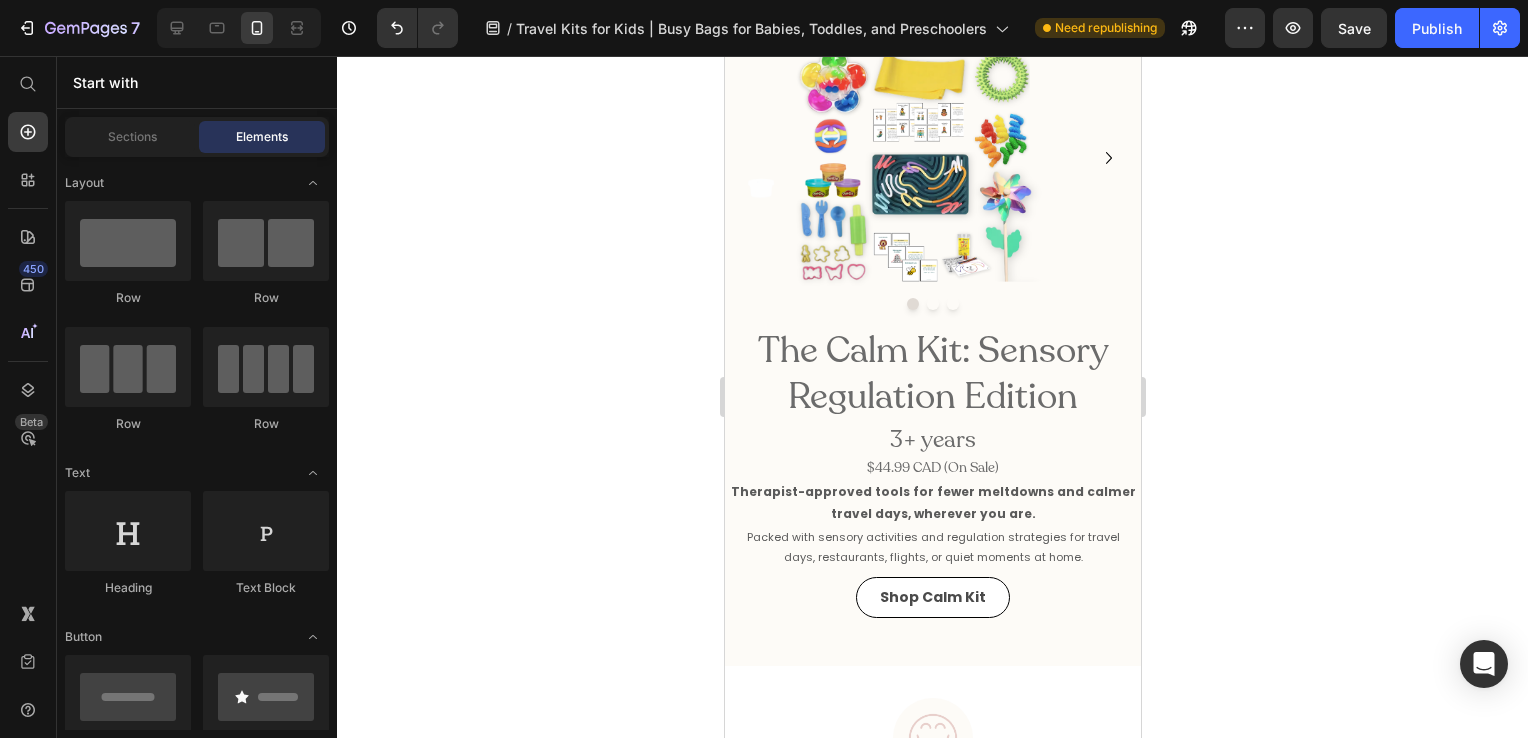 scroll, scrollTop: 2809, scrollLeft: 0, axis: vertical 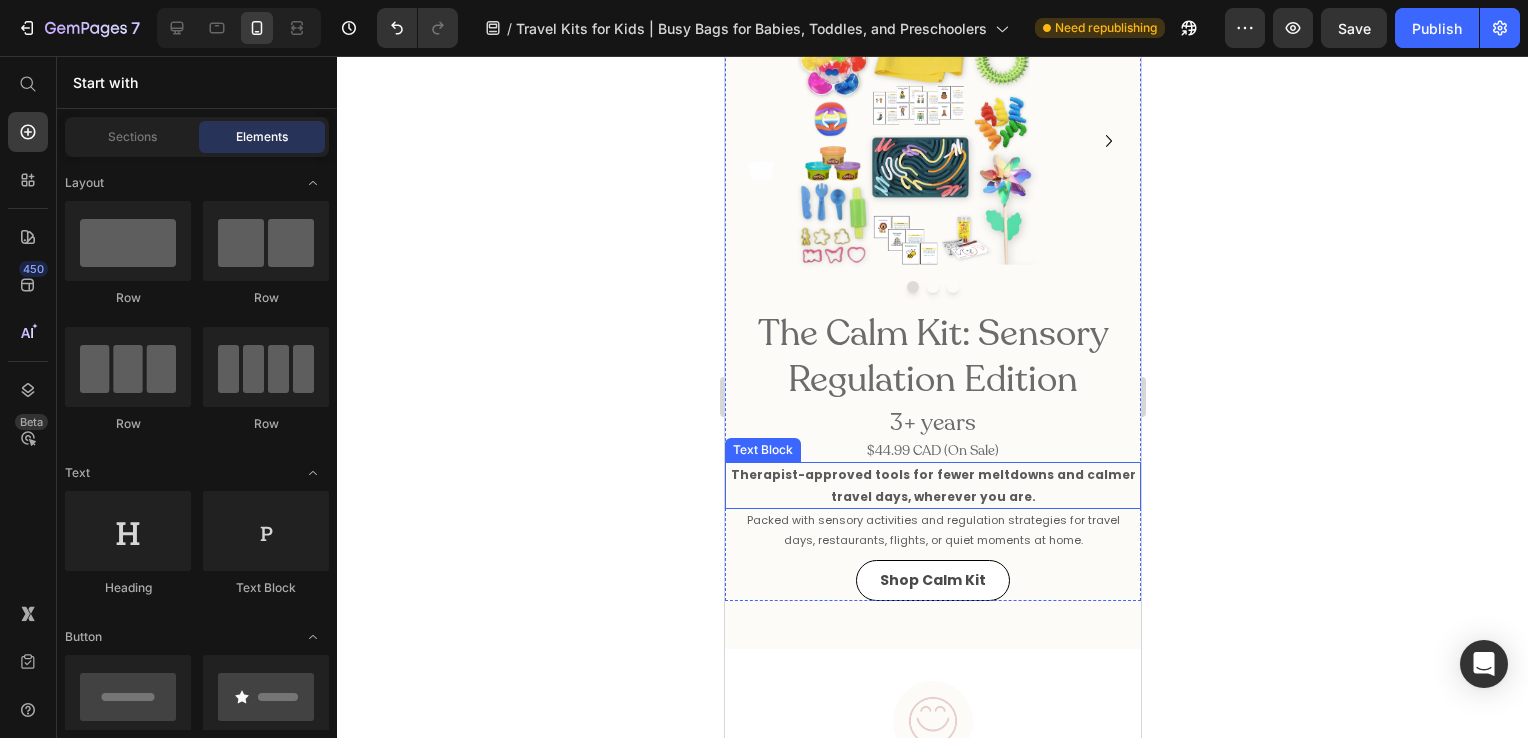 click on "Therapist-approved tools for fewer meltdowns and calmer travel days, wherever you are." at bounding box center [932, 485] 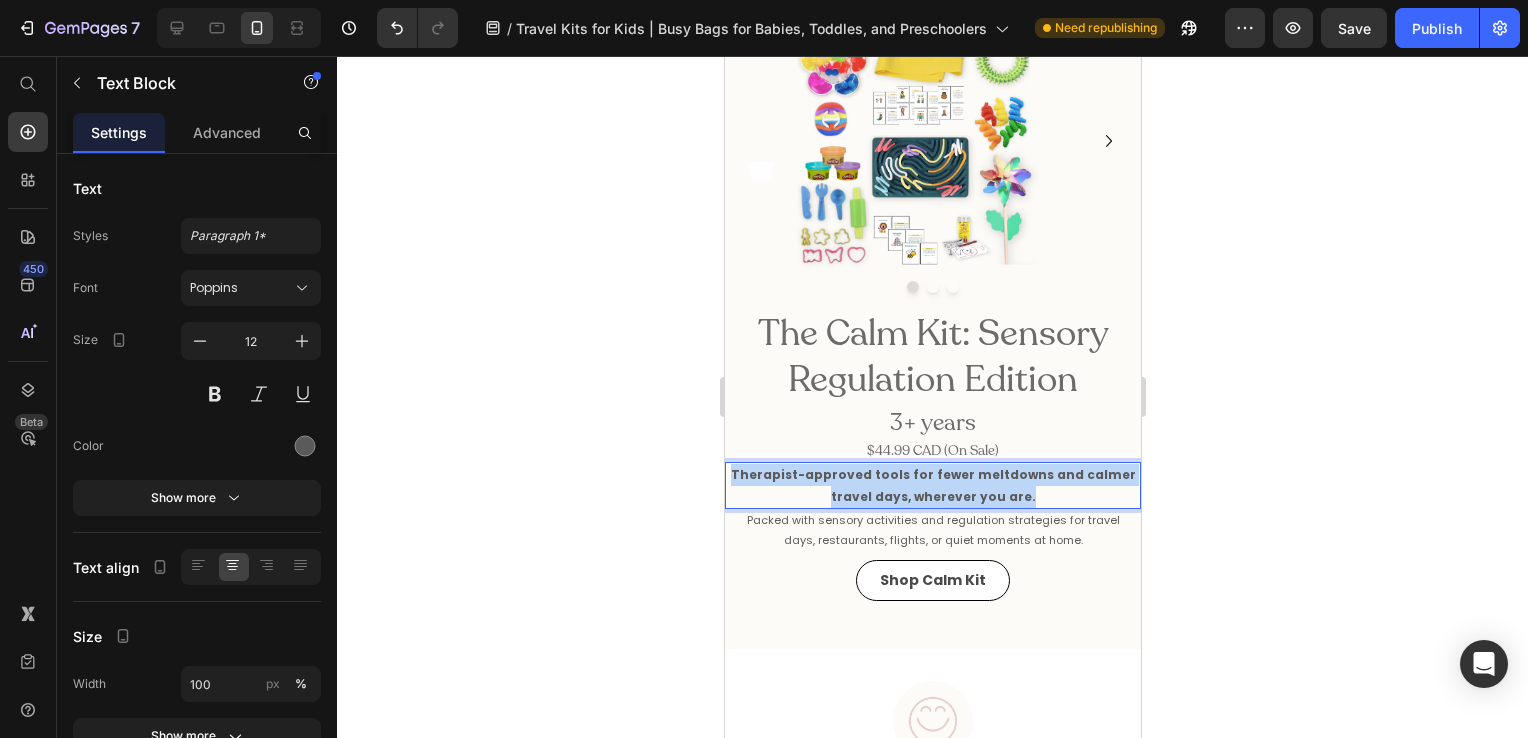 drag, startPoint x: 1023, startPoint y: 542, endPoint x: 730, endPoint y: 518, distance: 293.9813 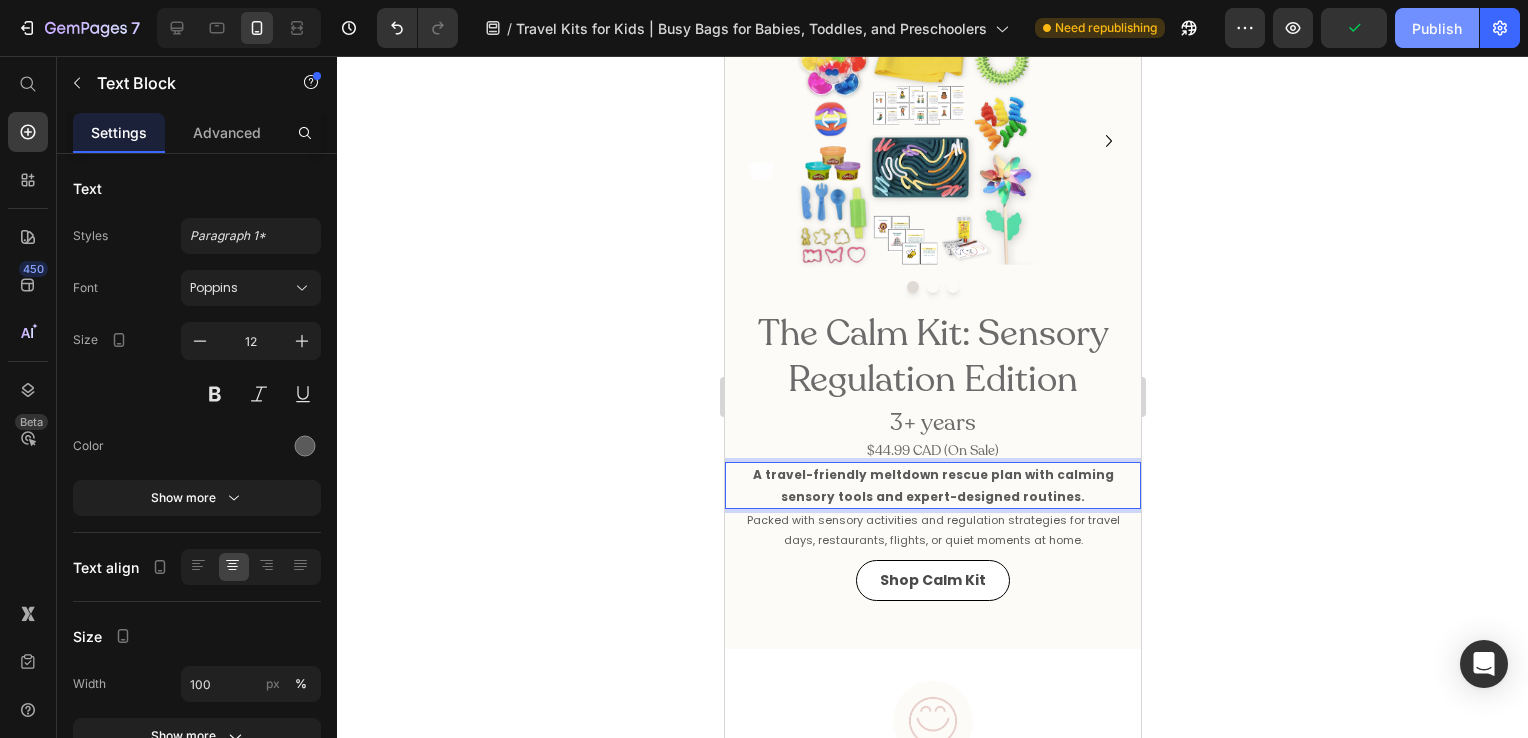 click on "Publish" 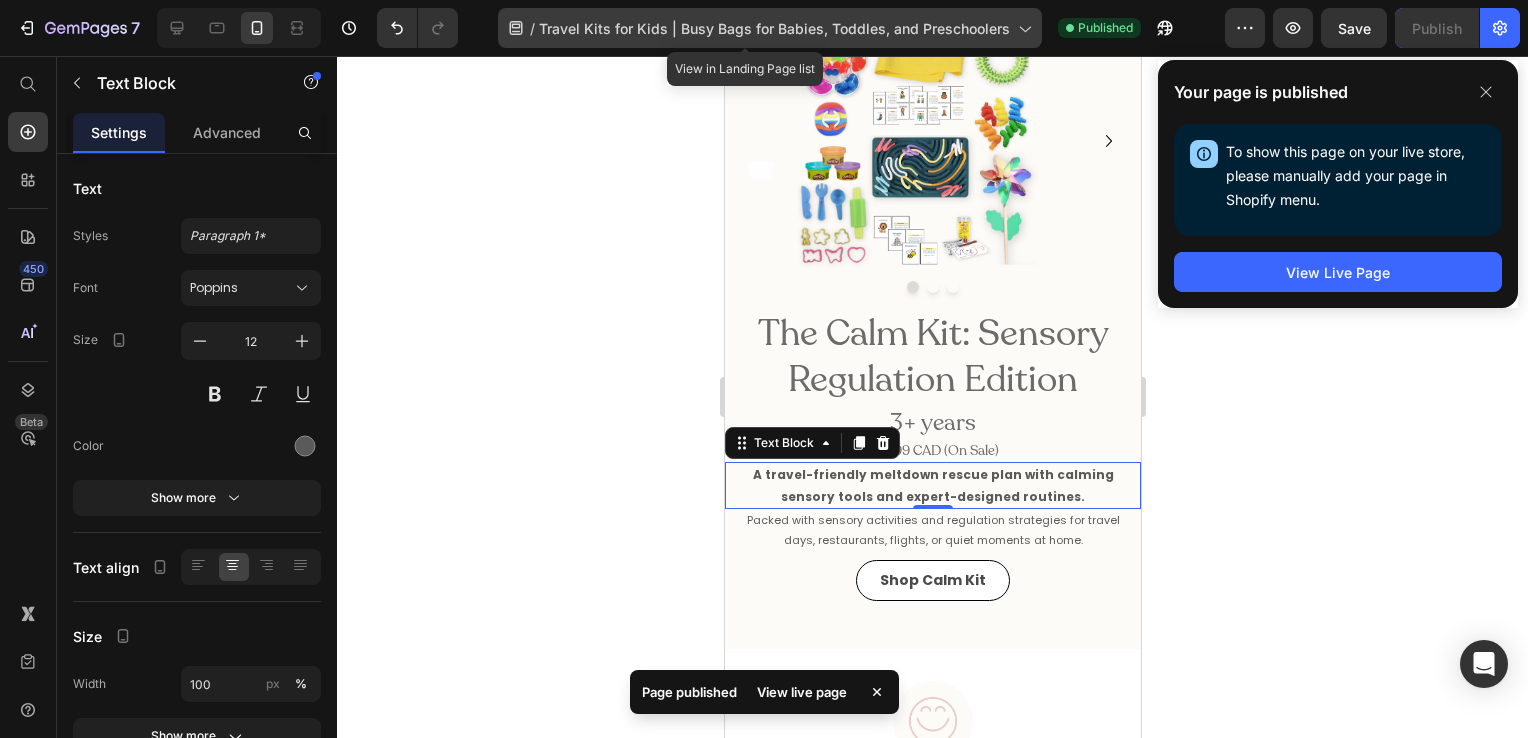 click on "Travel Kits for Kids | Busy Bags for Babies, Toddles, and Preschoolers" at bounding box center (774, 28) 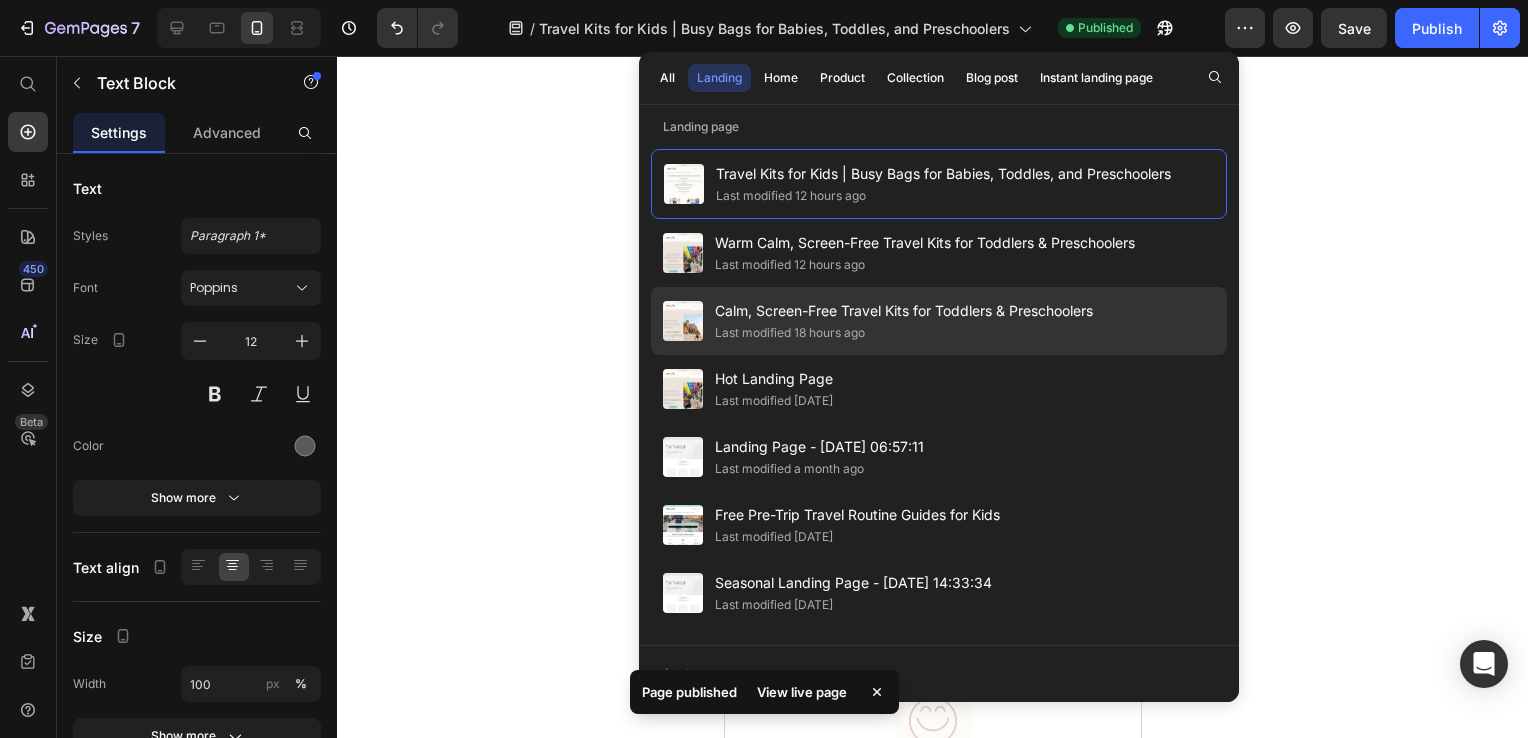 click on "Calm, Screen-Free Travel Kits for Toddlers & Preschoolers" at bounding box center (904, 311) 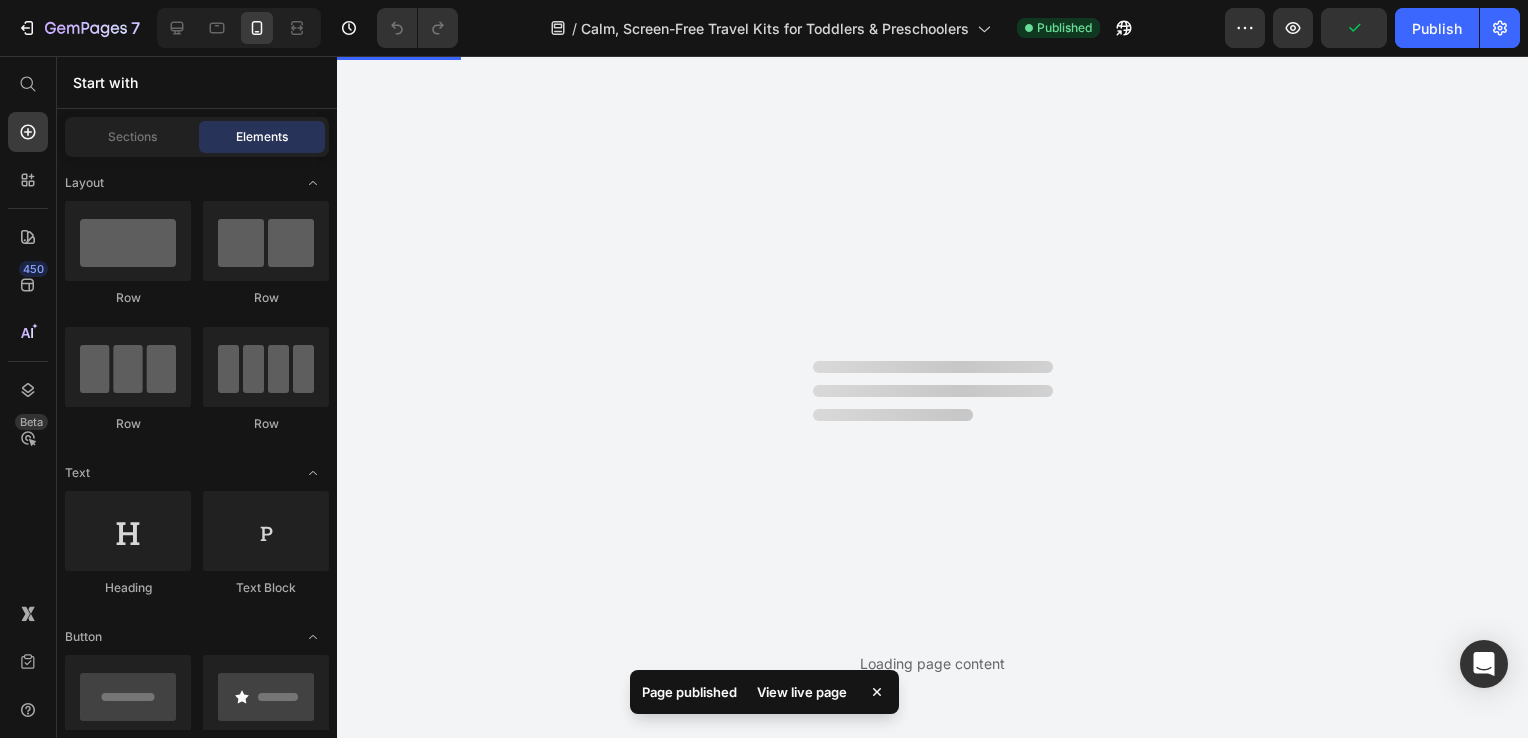 scroll, scrollTop: 0, scrollLeft: 0, axis: both 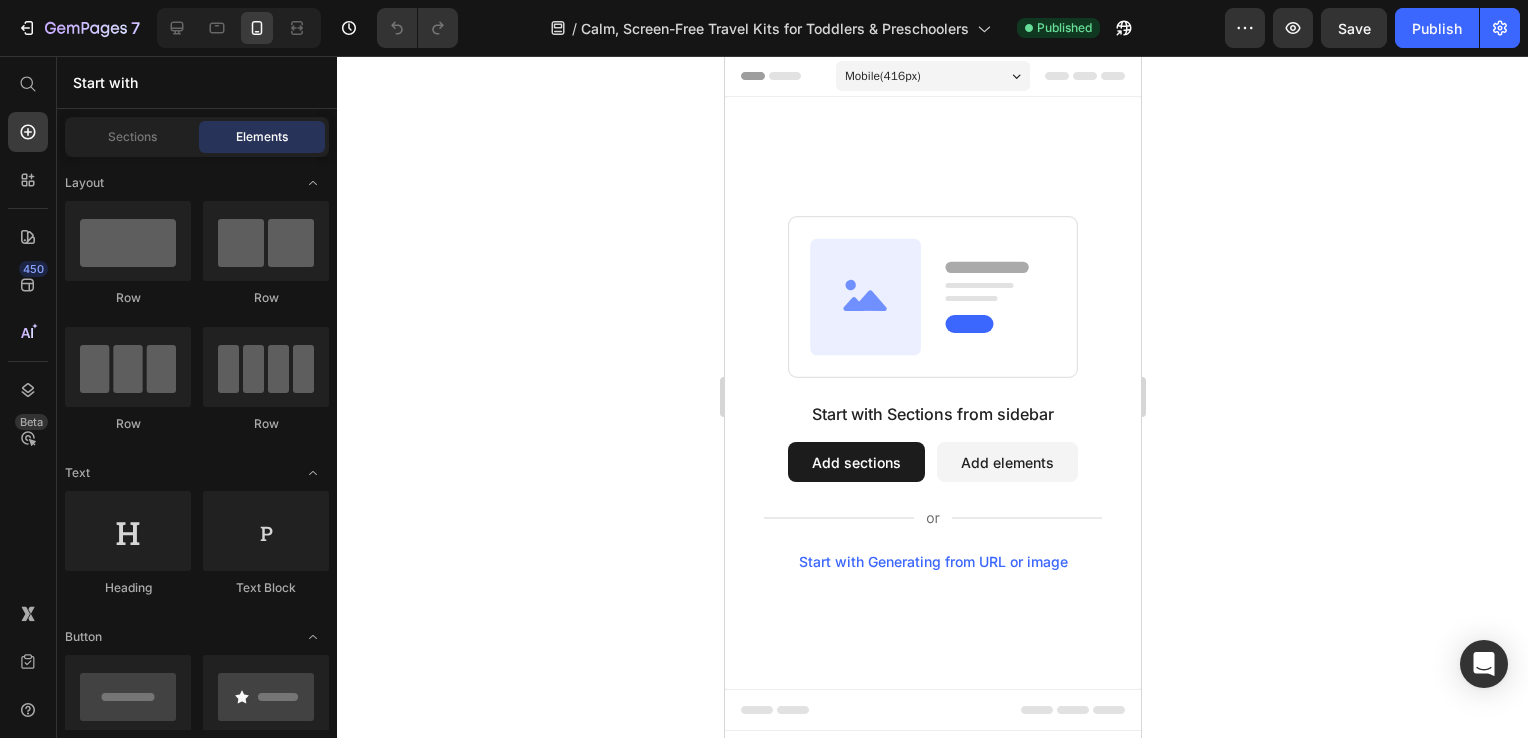 click on "Start with Sections from sidebar Add sections Add elements Start with Generating from URL or image" at bounding box center (932, 393) 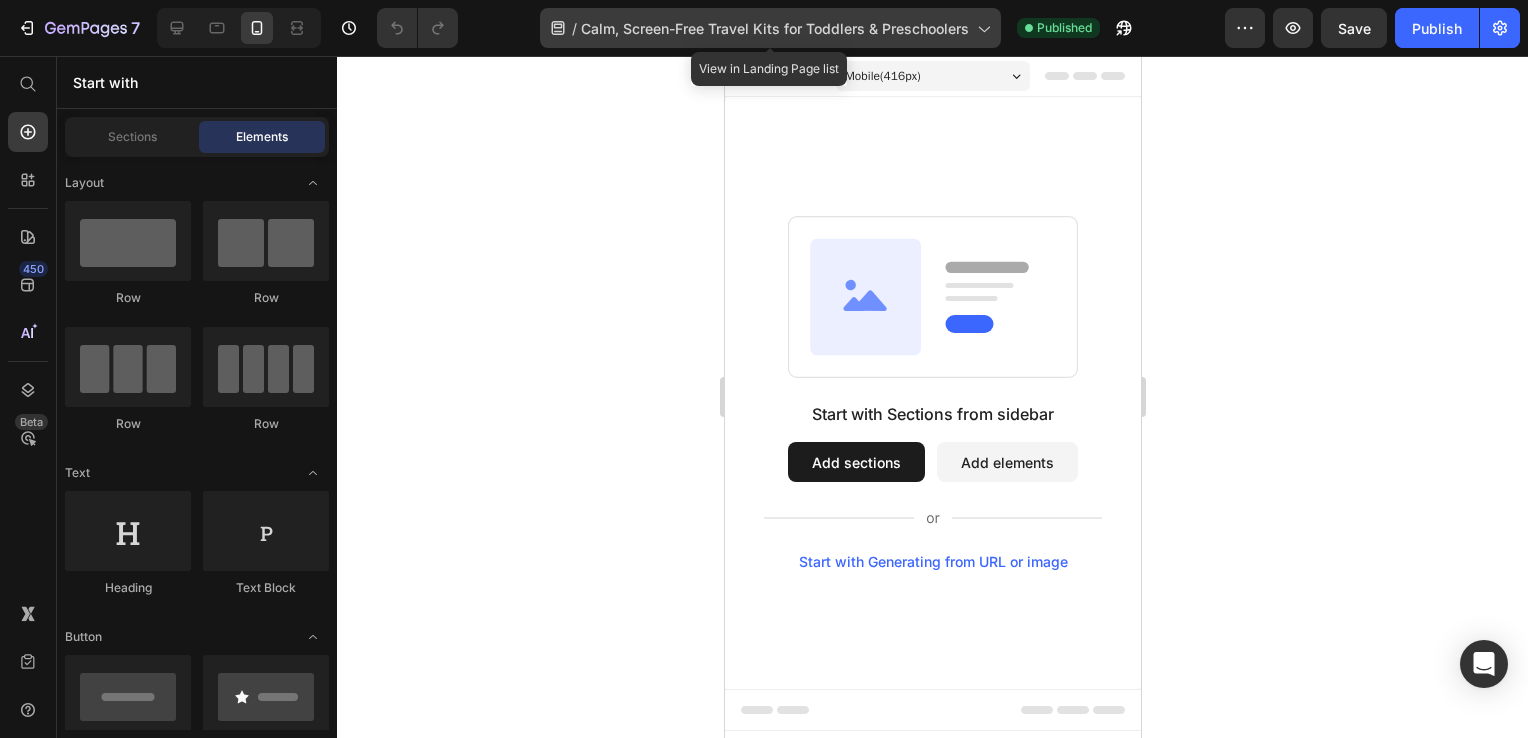 click on "Calm, Screen-Free Travel Kits for Toddlers & Preschoolers" at bounding box center (775, 28) 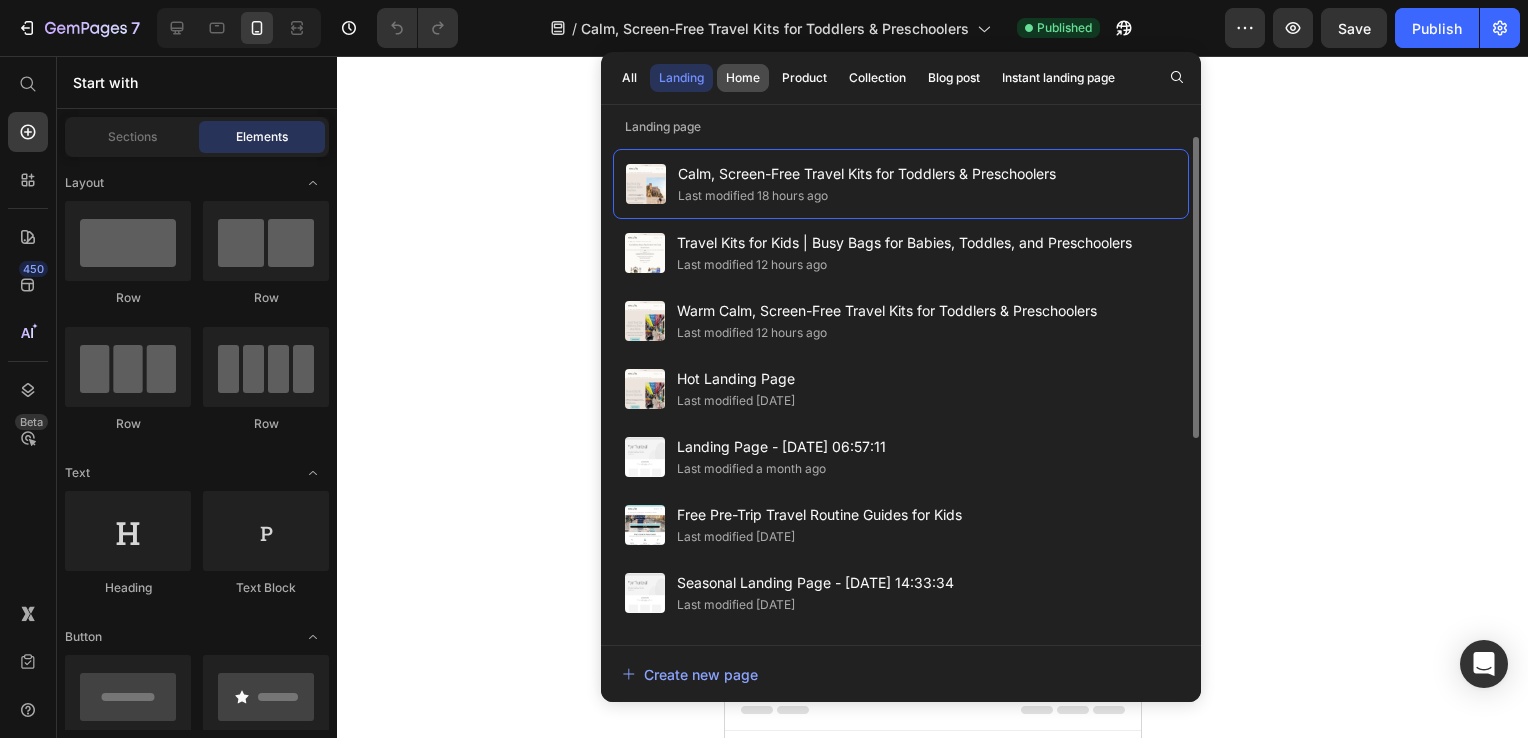 click on "Home" at bounding box center [743, 78] 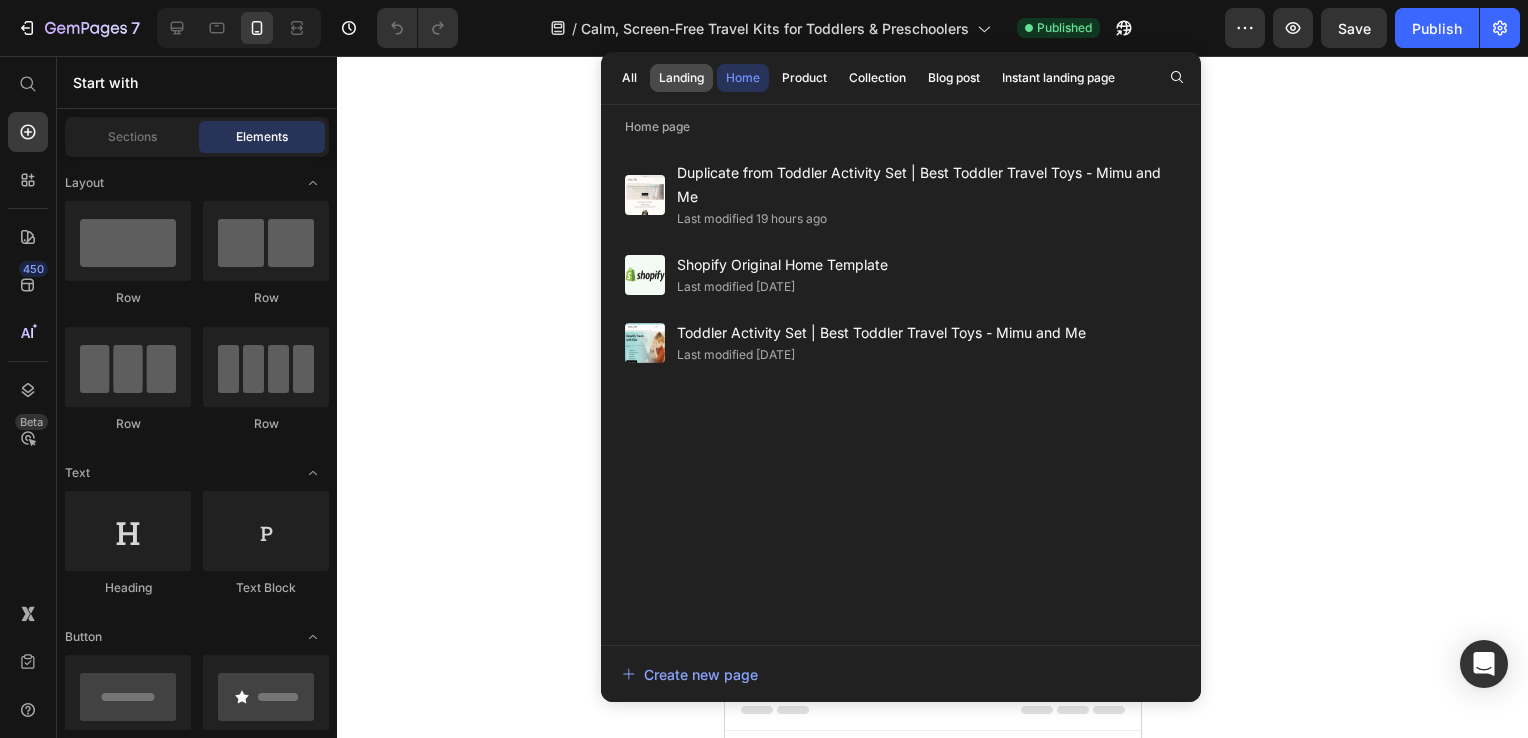 click on "Landing" at bounding box center (681, 78) 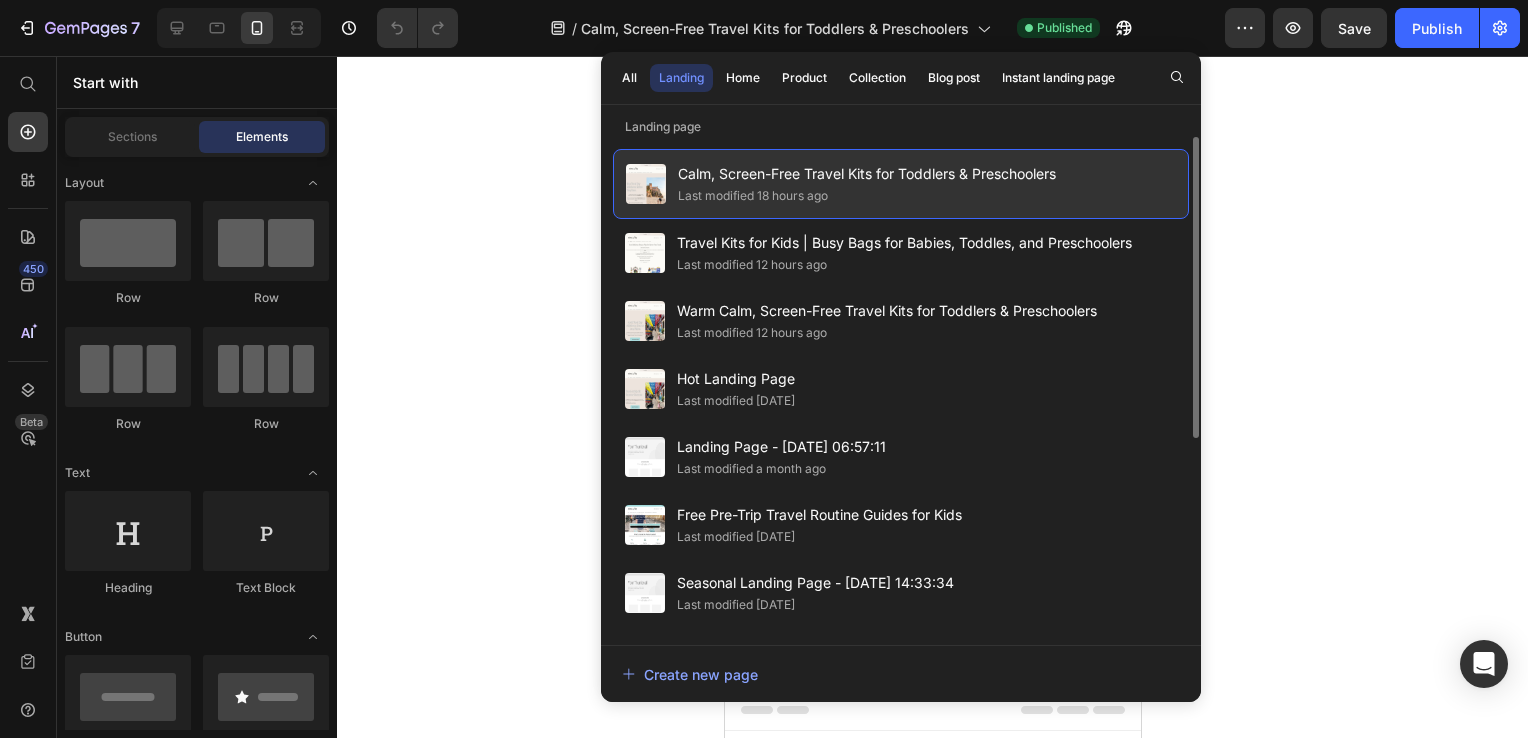 click at bounding box center (646, 184) 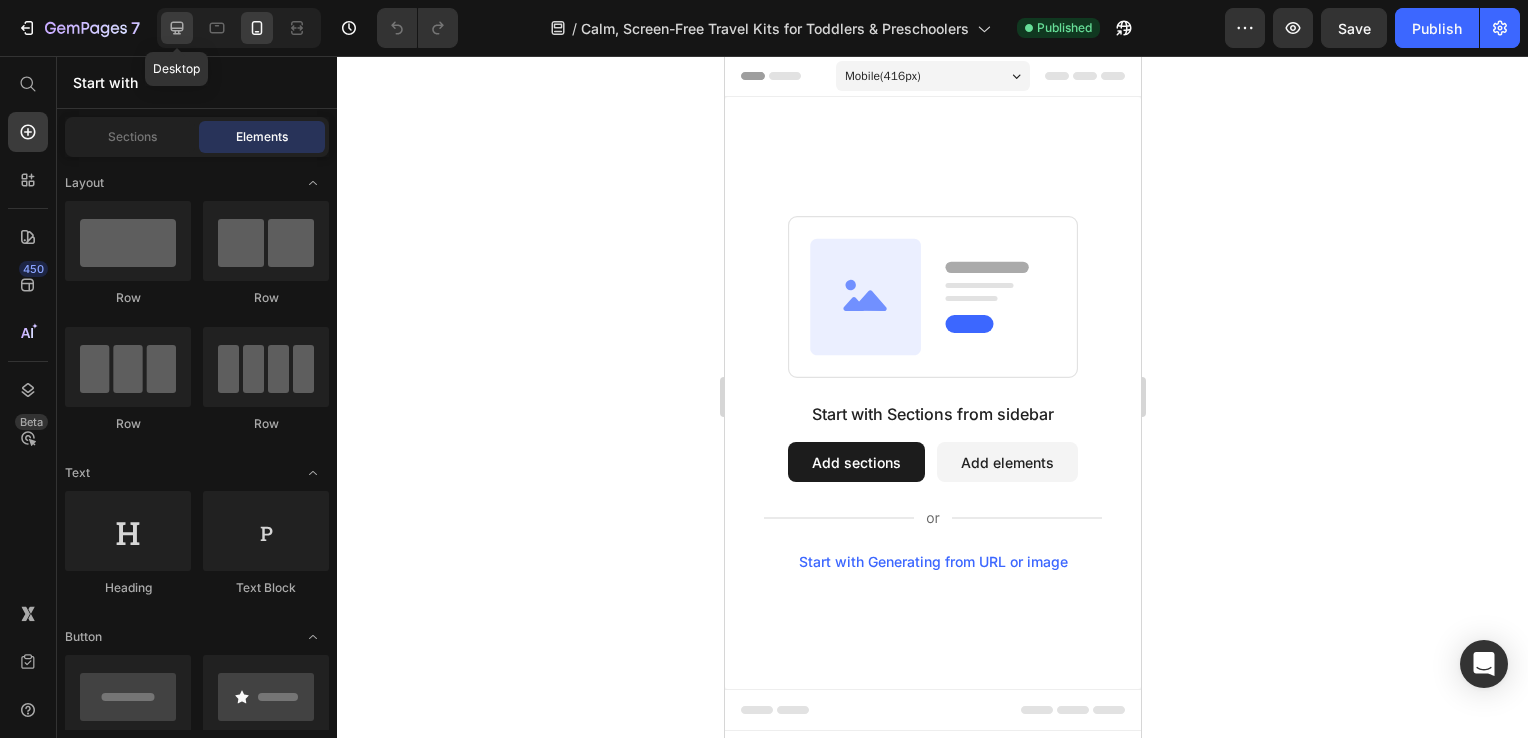 click 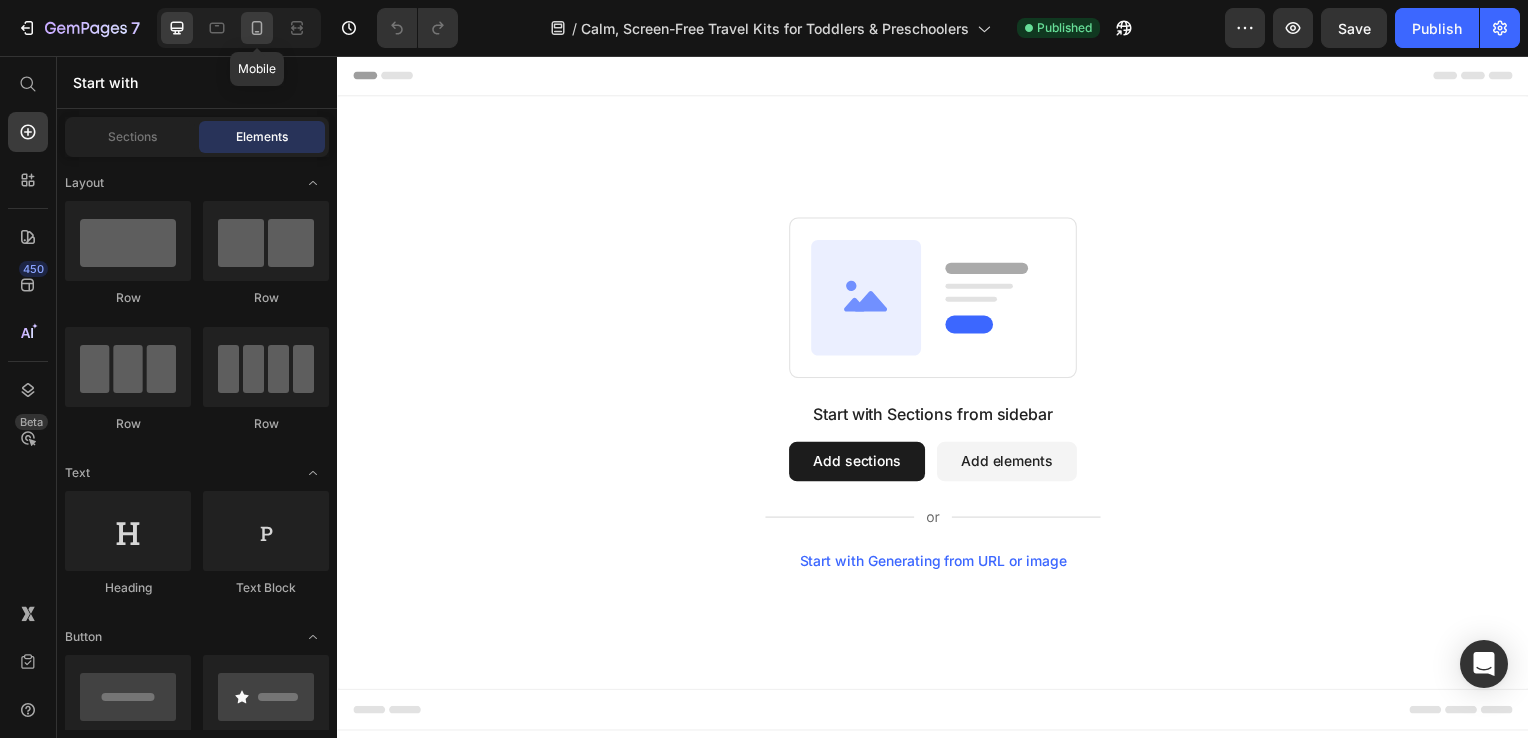 click 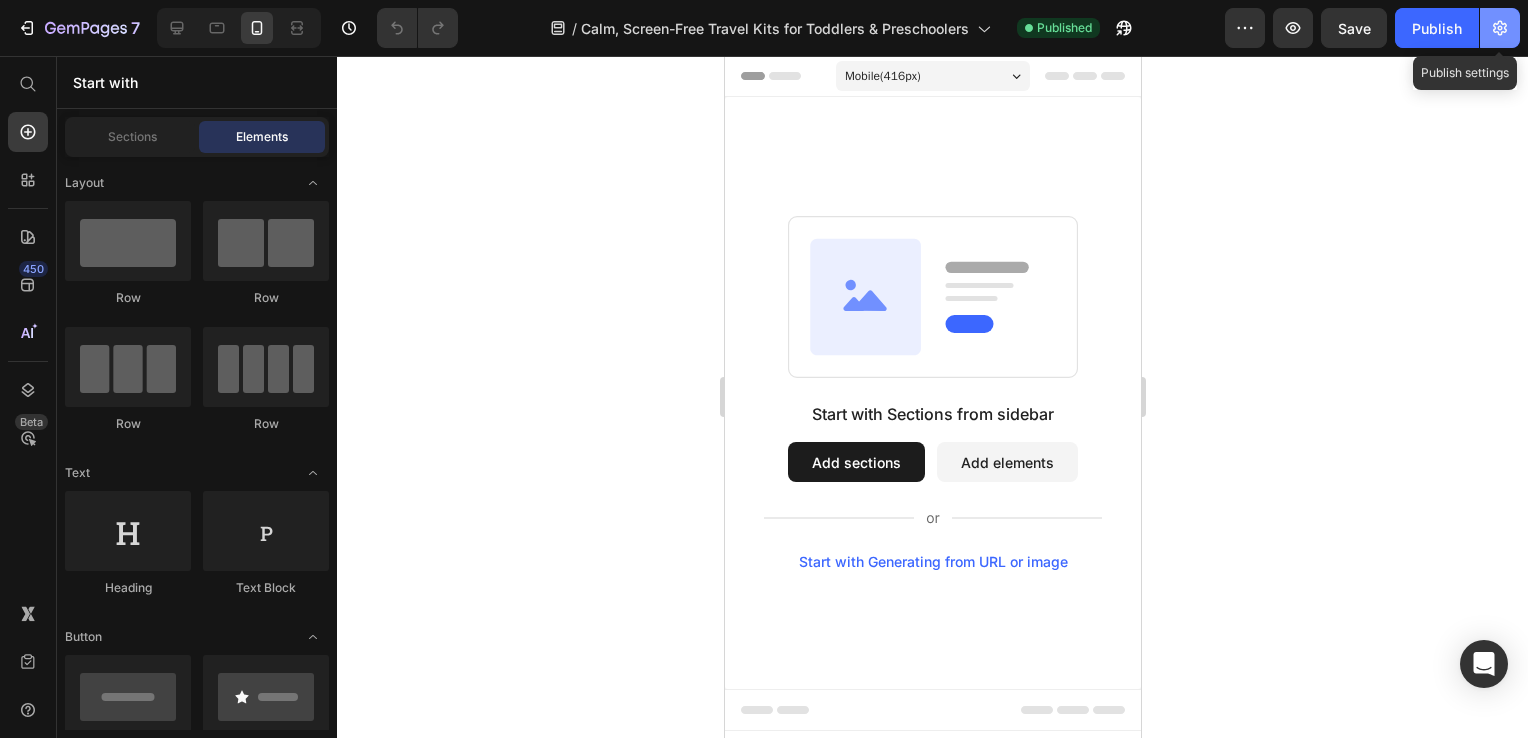 click 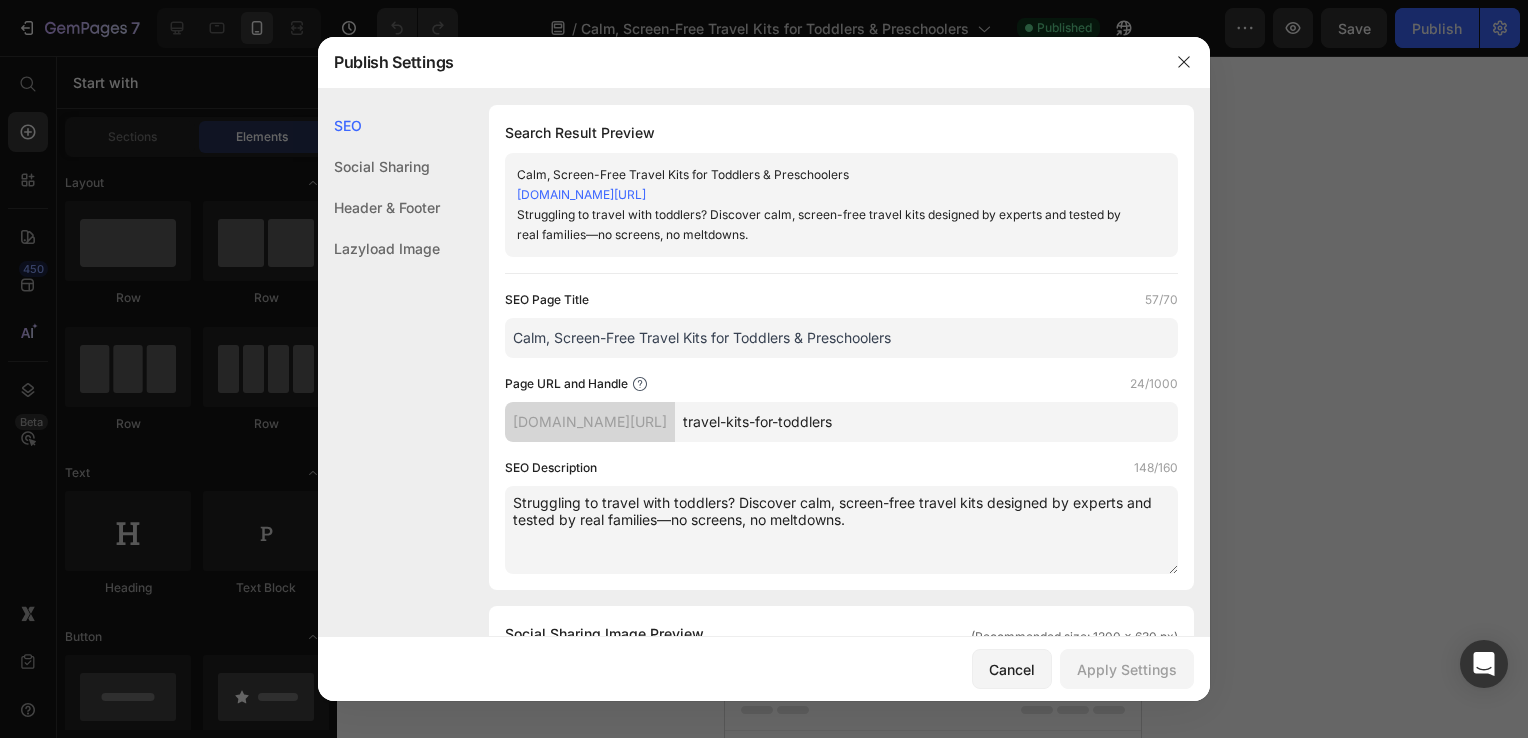 drag, startPoint x: 730, startPoint y: 420, endPoint x: 910, endPoint y: 420, distance: 180 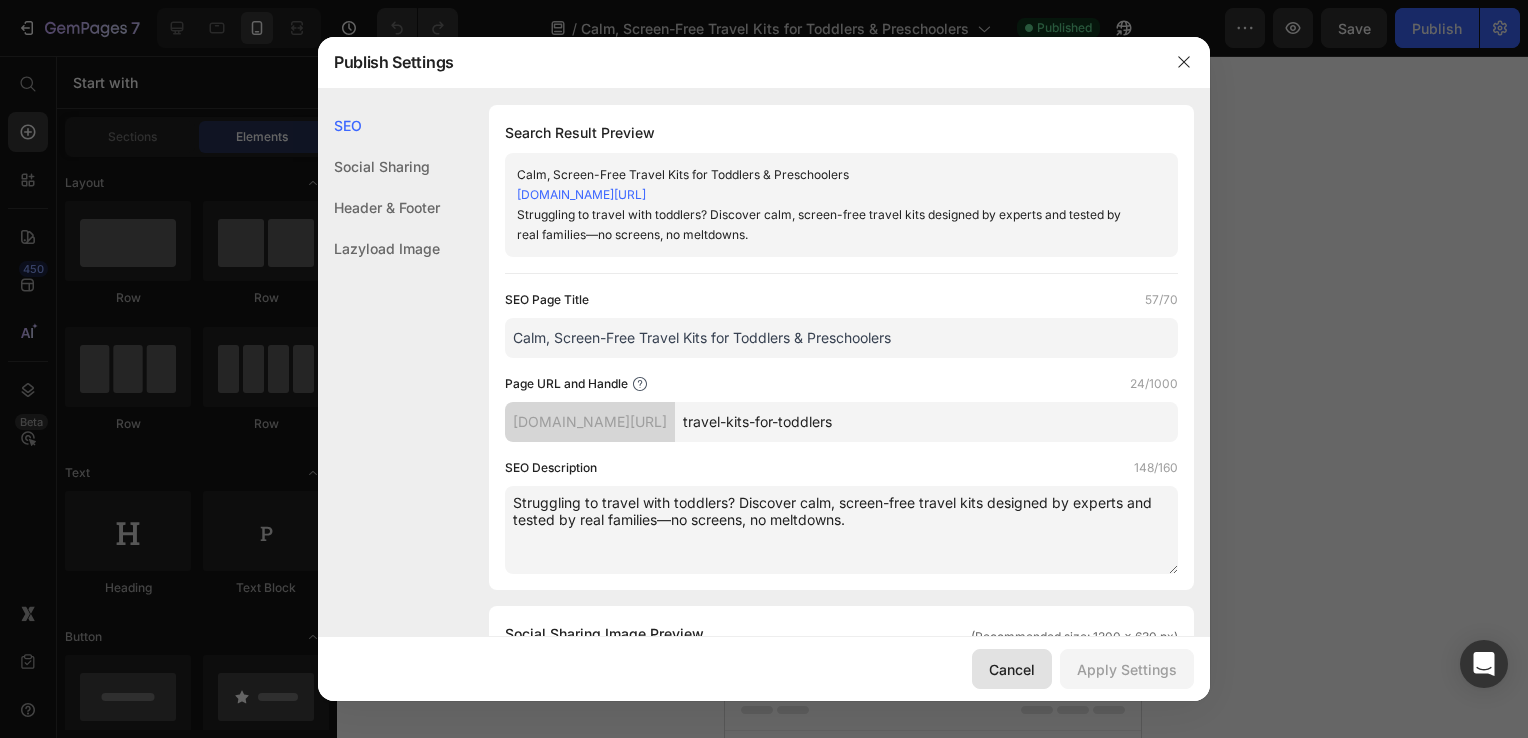 click on "Cancel" 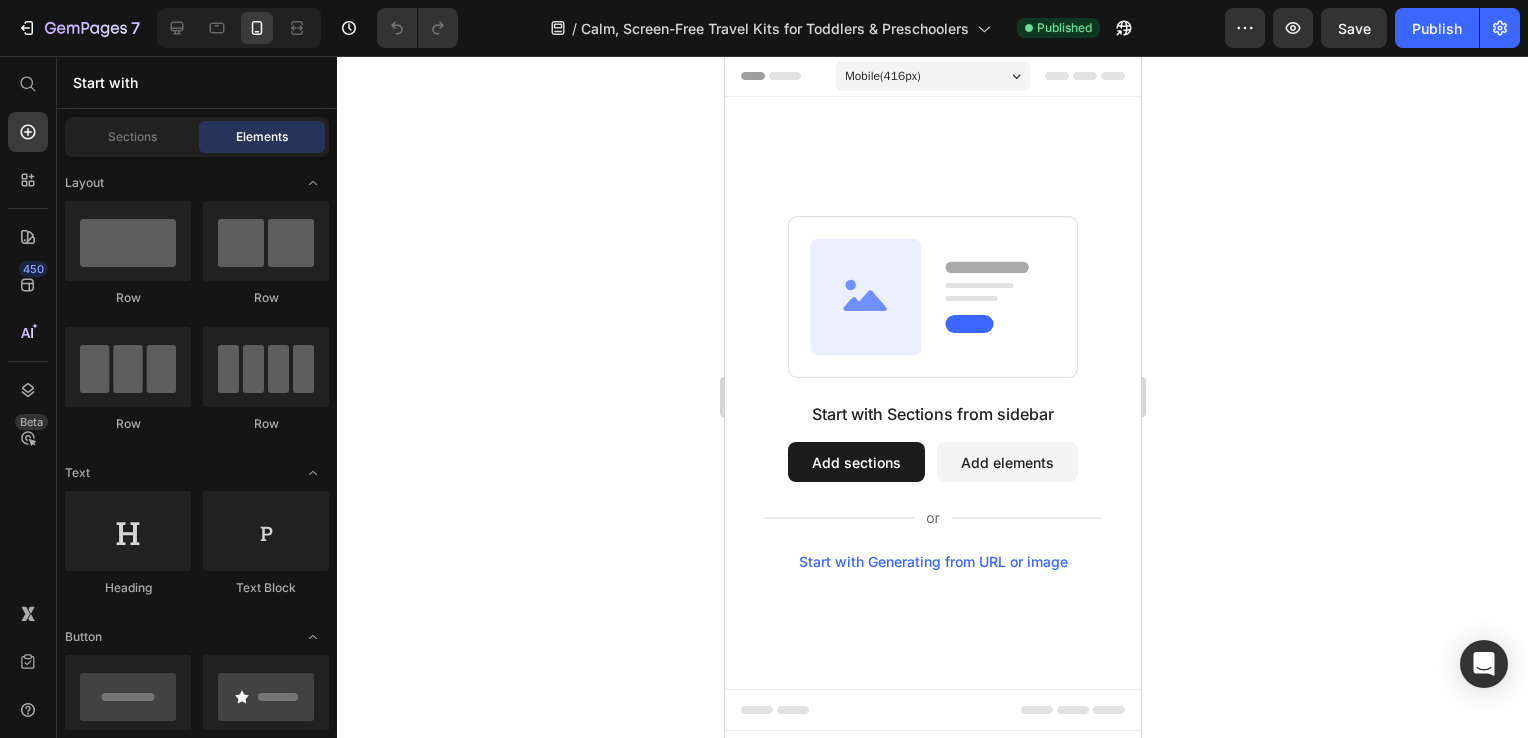 click 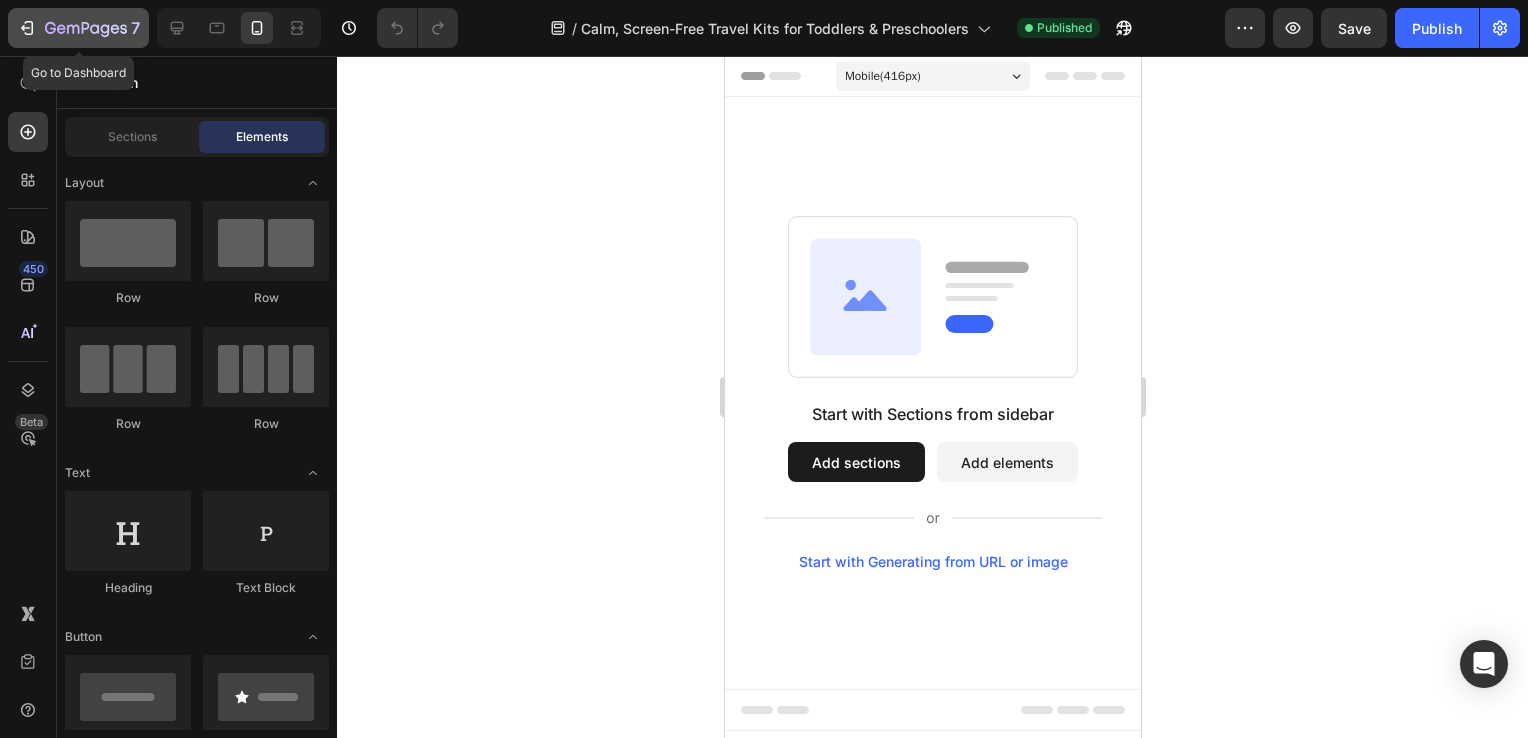 click 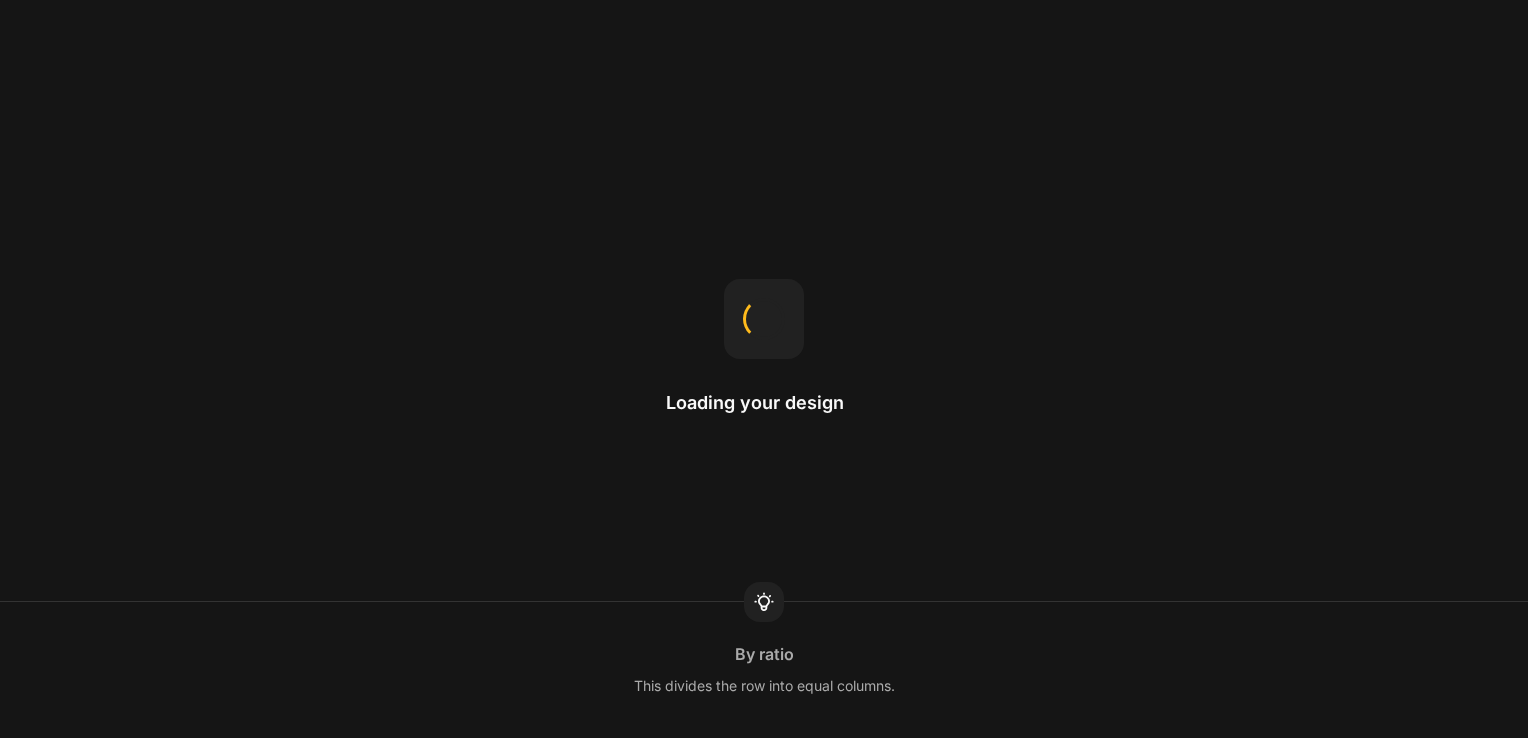 scroll, scrollTop: 0, scrollLeft: 0, axis: both 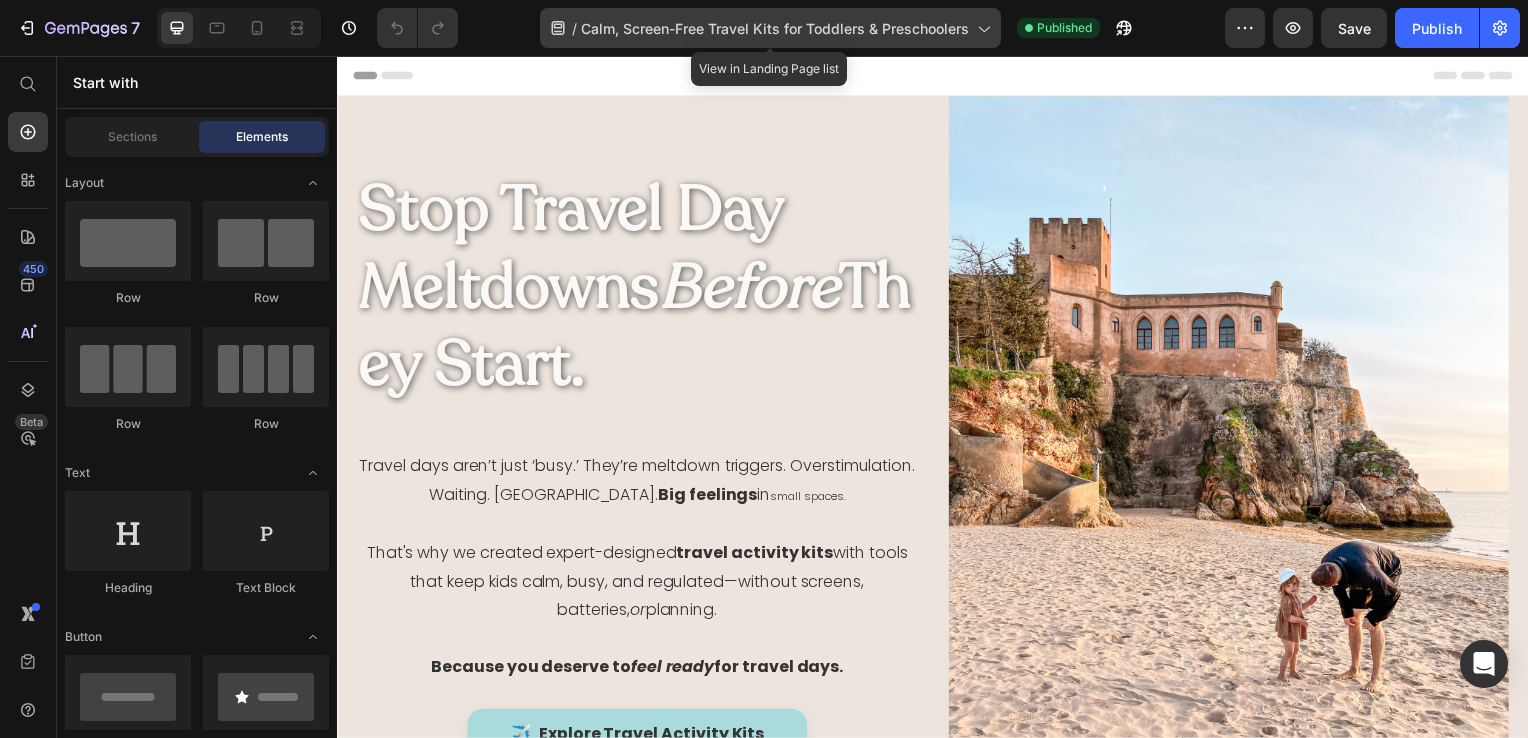 click on "Calm, Screen-Free Travel Kits for Toddlers & Preschoolers" at bounding box center (775, 28) 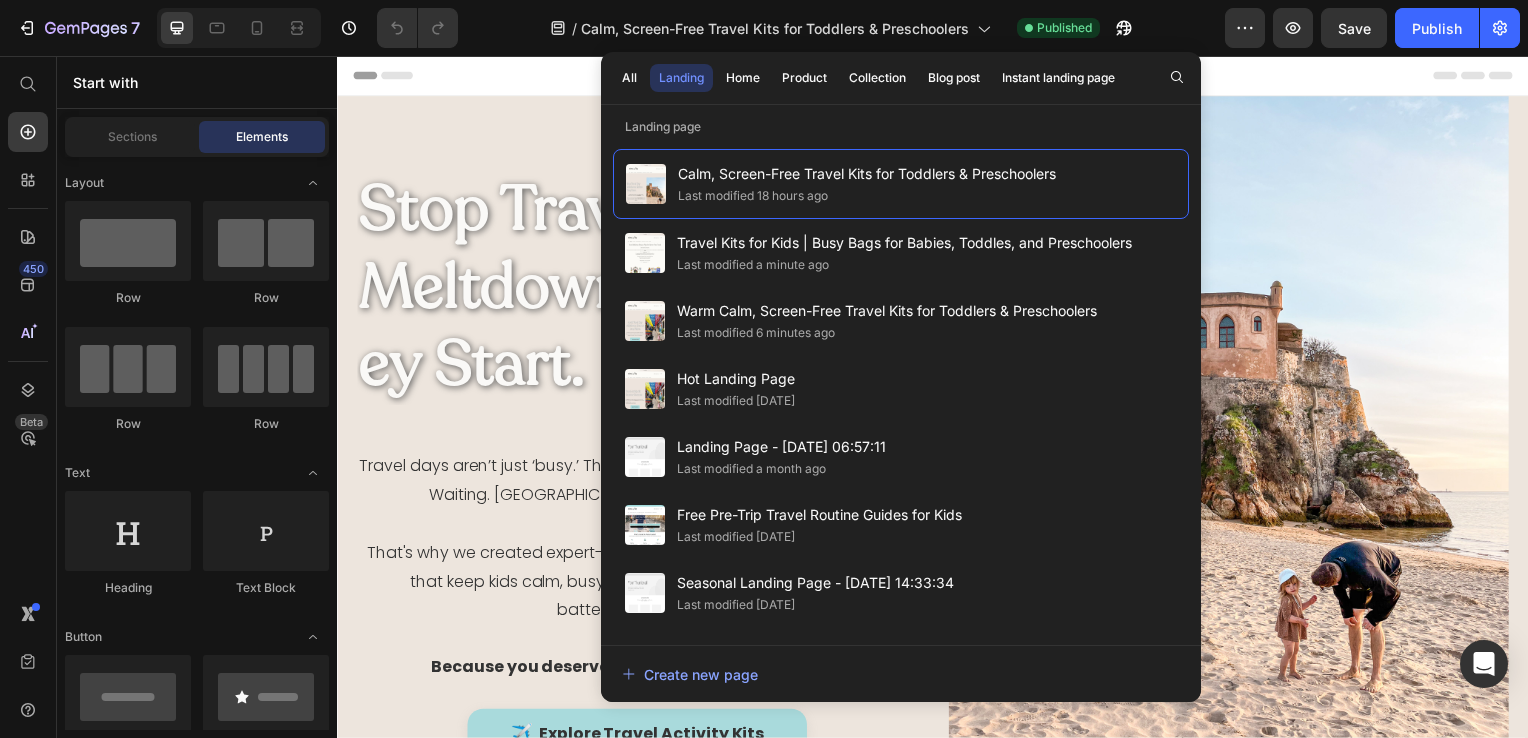 click on "Header" at bounding box center (937, 76) 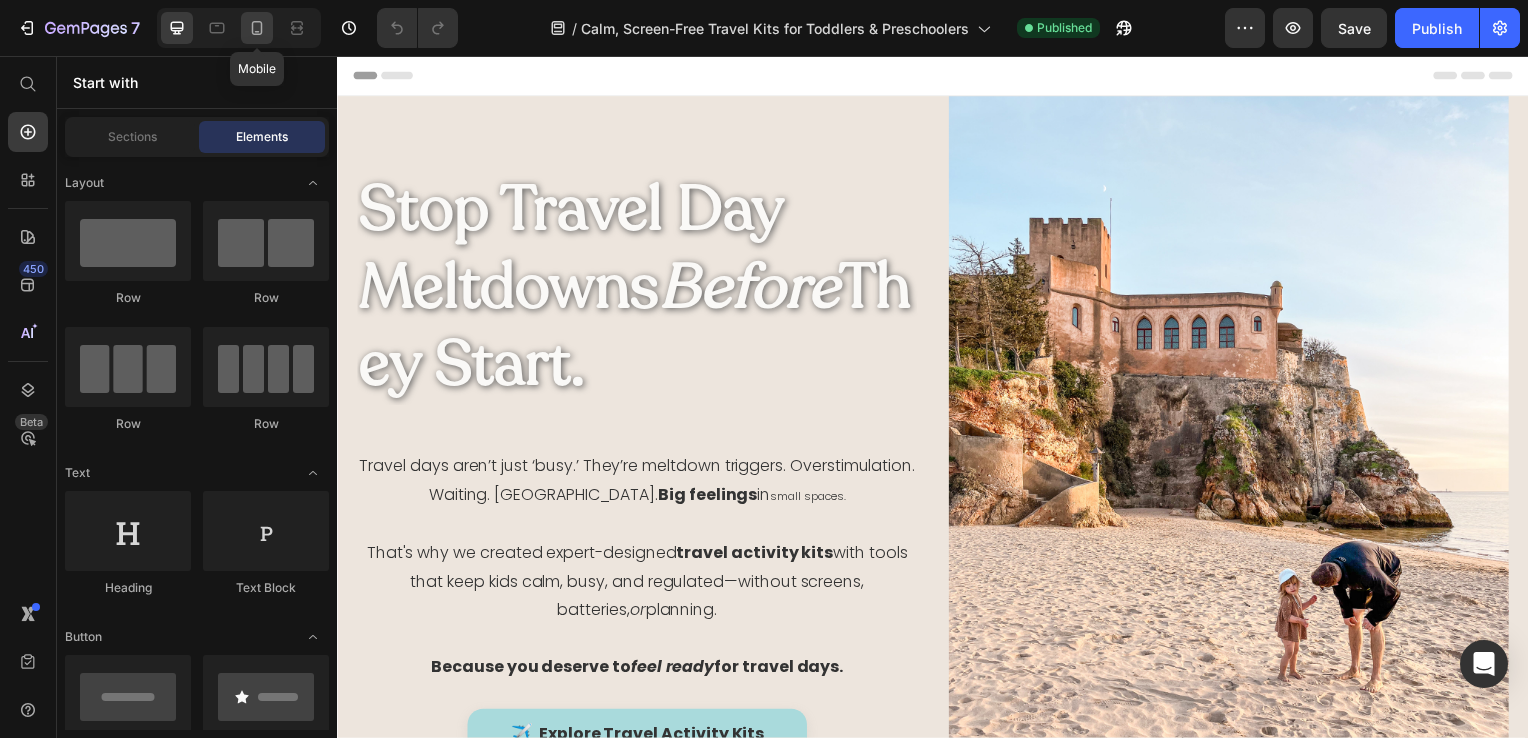 click 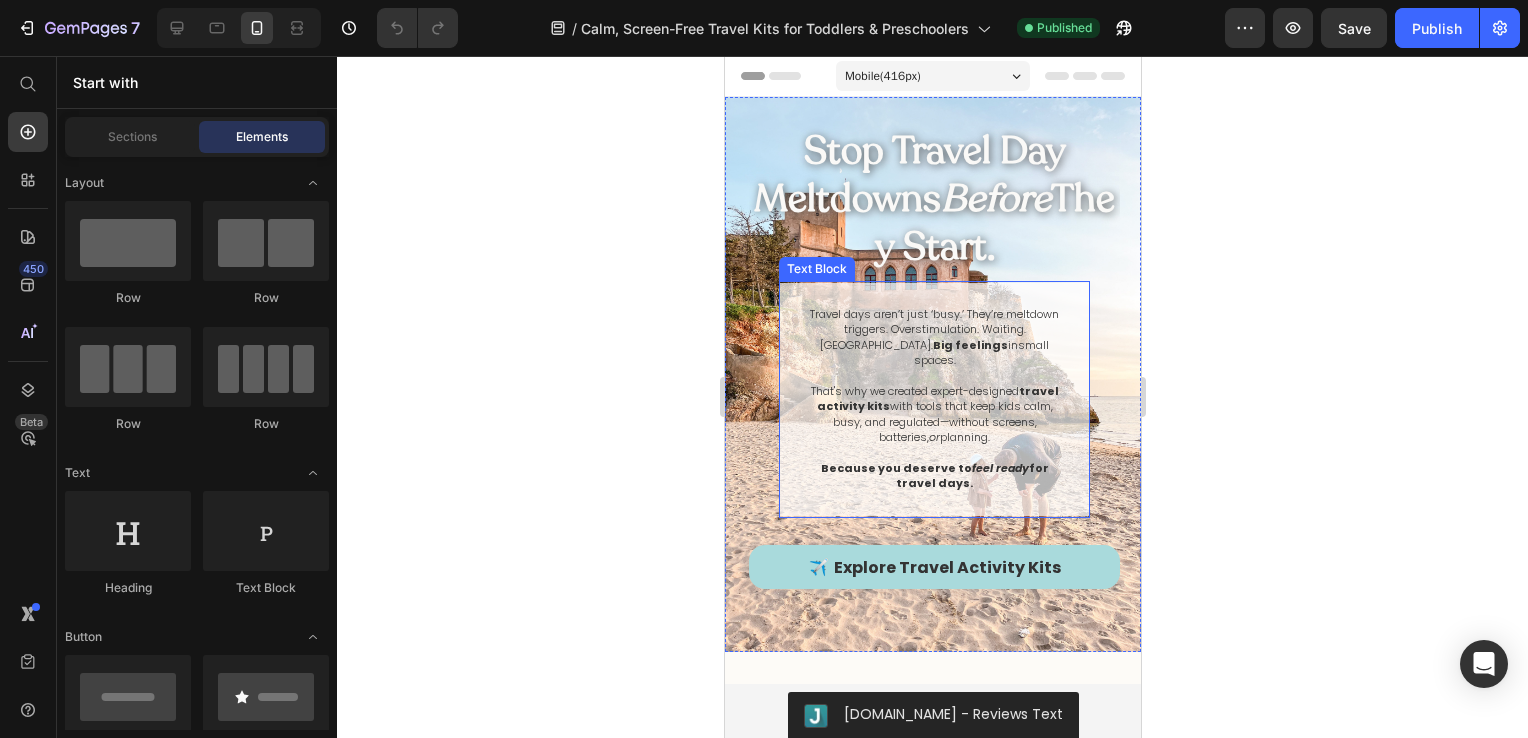 click on "That's why we created expert-designed  travel activity kits  with tools that keep kids calm, busy, and regulated—without screens, batteries,  or  planning." at bounding box center [933, 415] 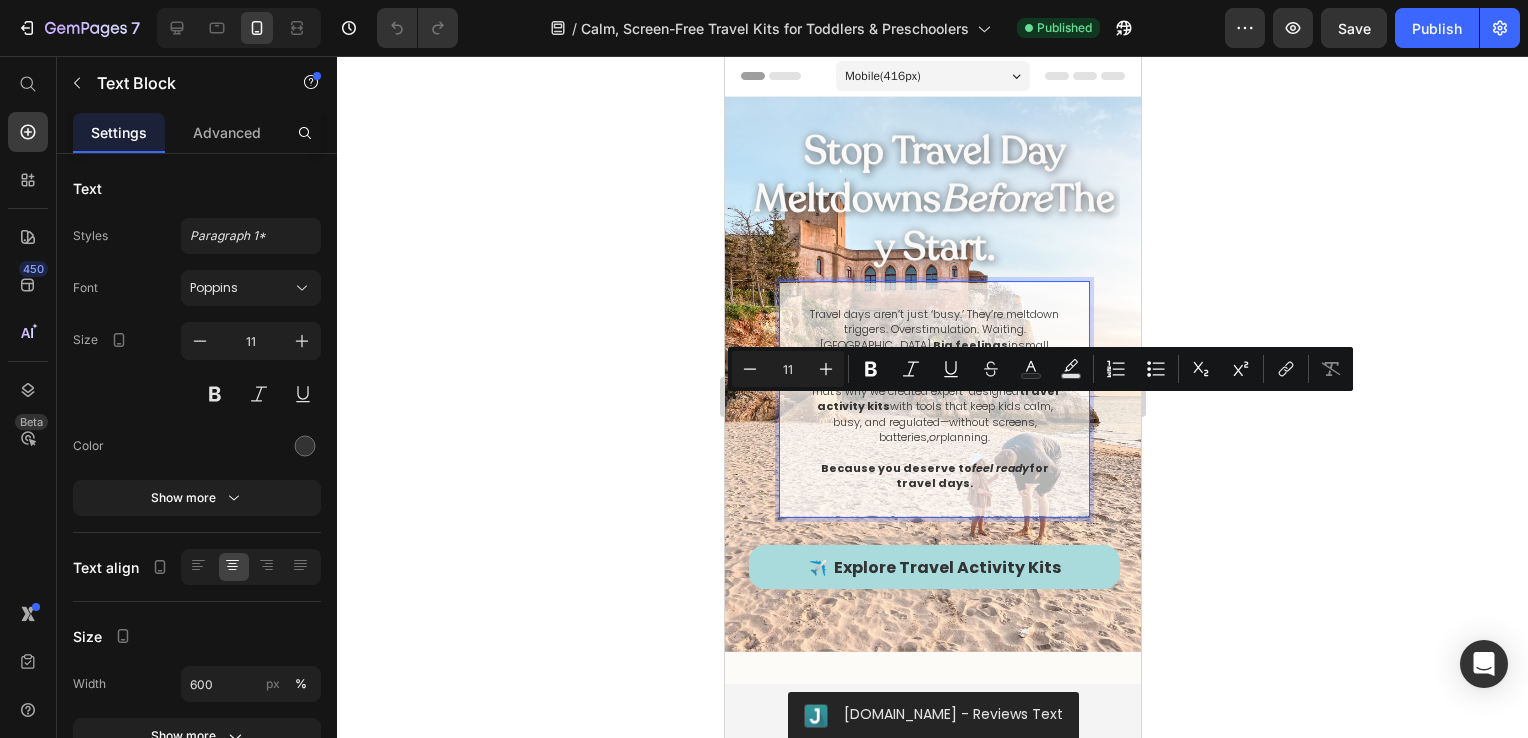 click on "Travel days aren’t just ‘busy.’ They’re meltdown triggers. Overstimulation. Waiting. Boredom.  Big feelings  in  small spaces. That's why we created expert-designed  travel activity kits  with tools that keep kids calm, busy, and regulated—without screens, batteries,  or  planning. Because you deserve to  feel ready  for travel days." at bounding box center (933, 399) 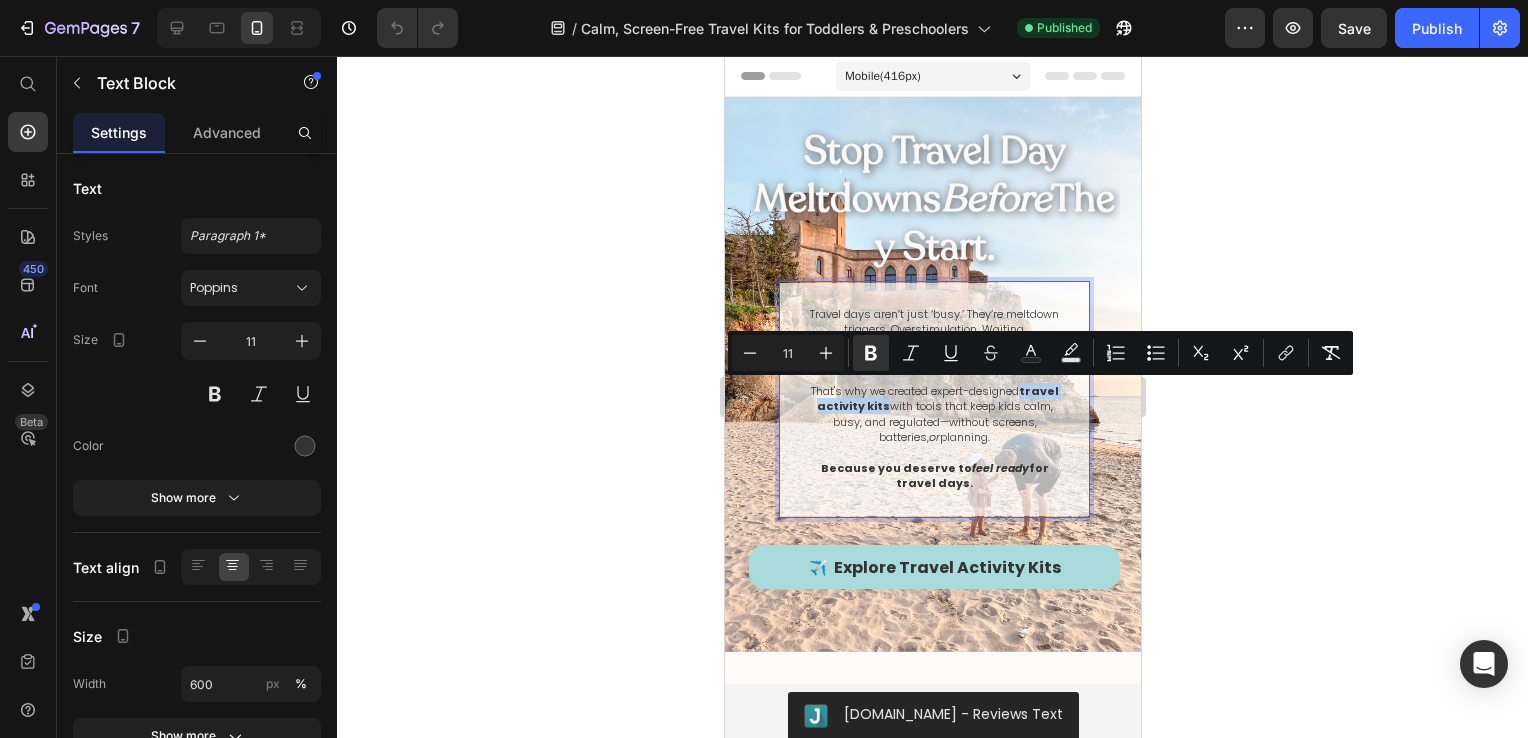 drag, startPoint x: 805, startPoint y: 391, endPoint x: 910, endPoint y: 396, distance: 105.11898 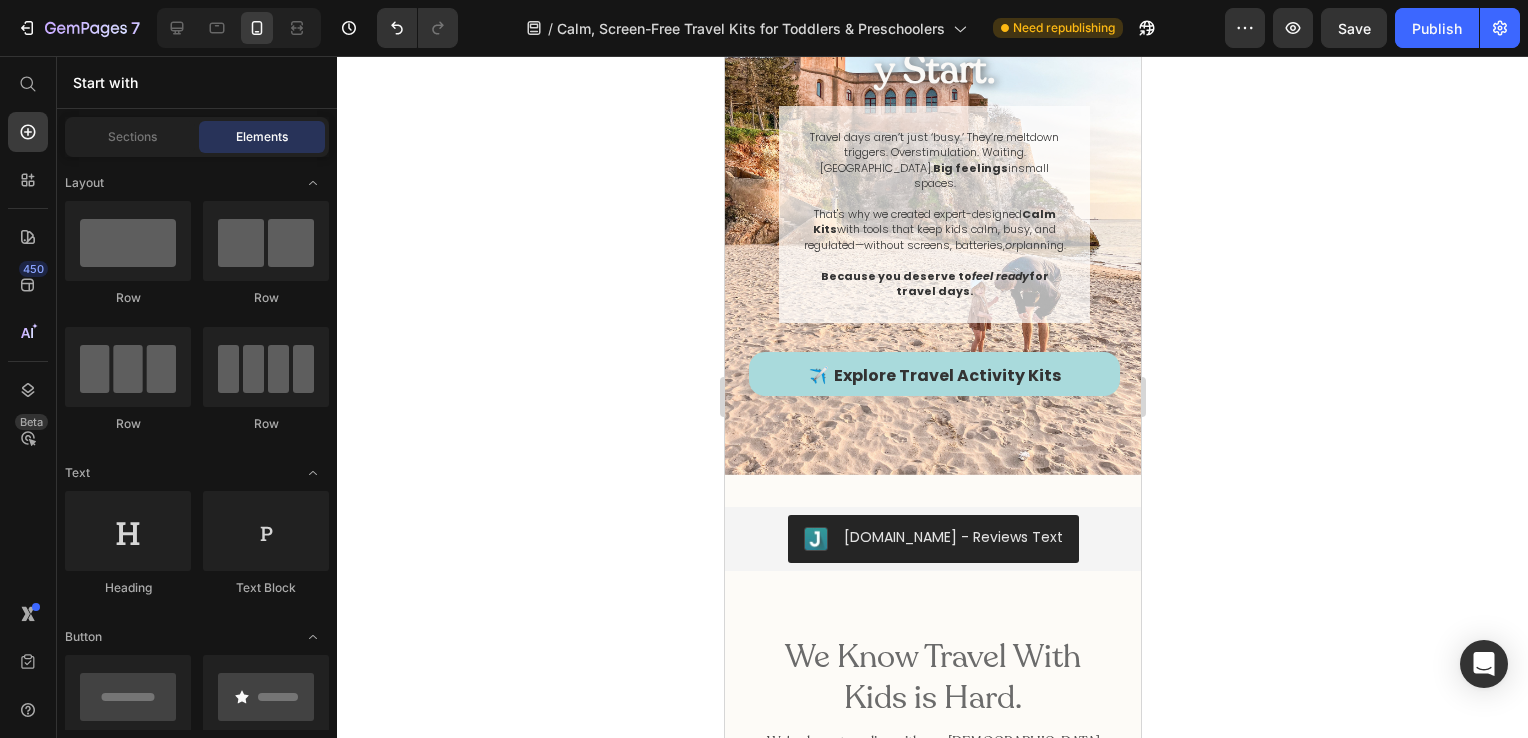 scroll, scrollTop: 0, scrollLeft: 0, axis: both 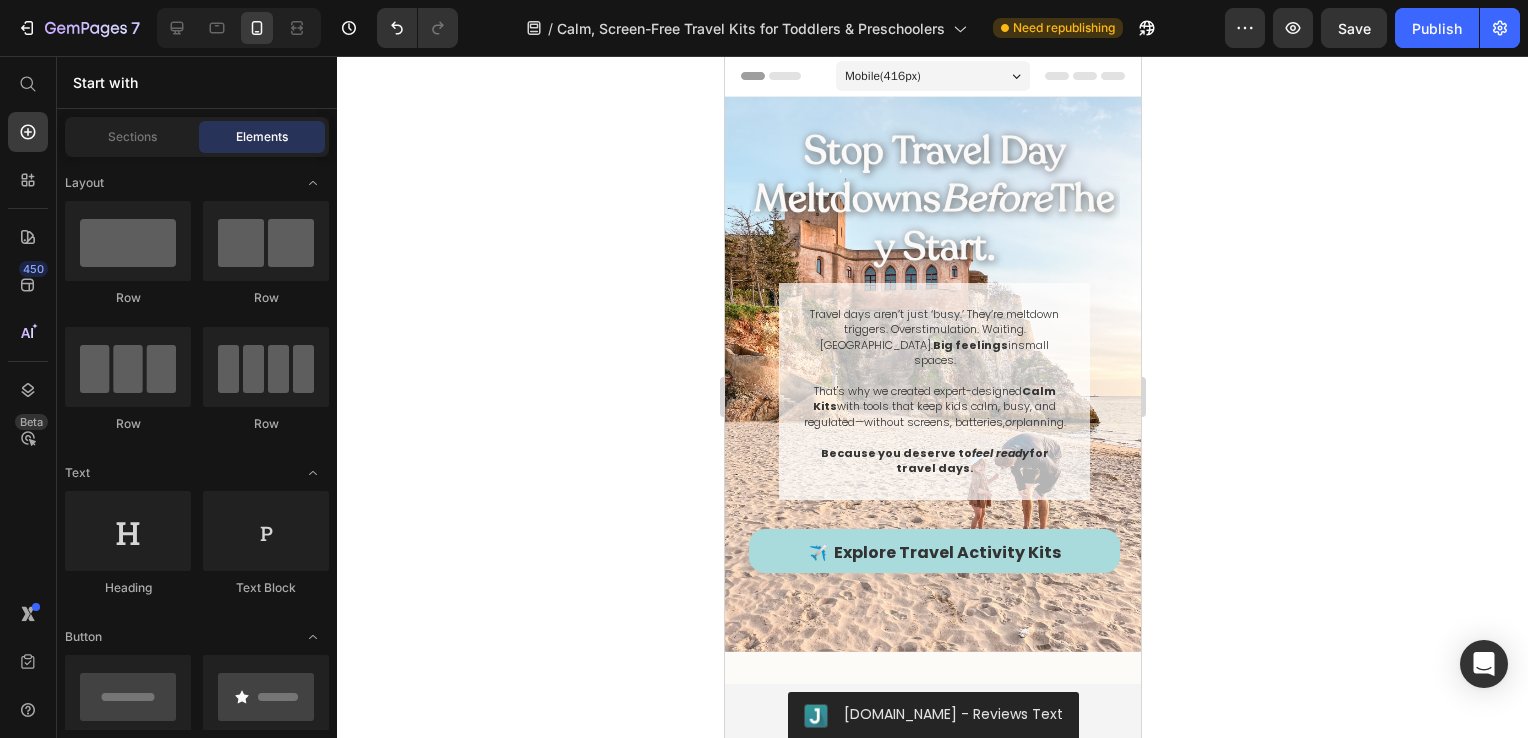 click 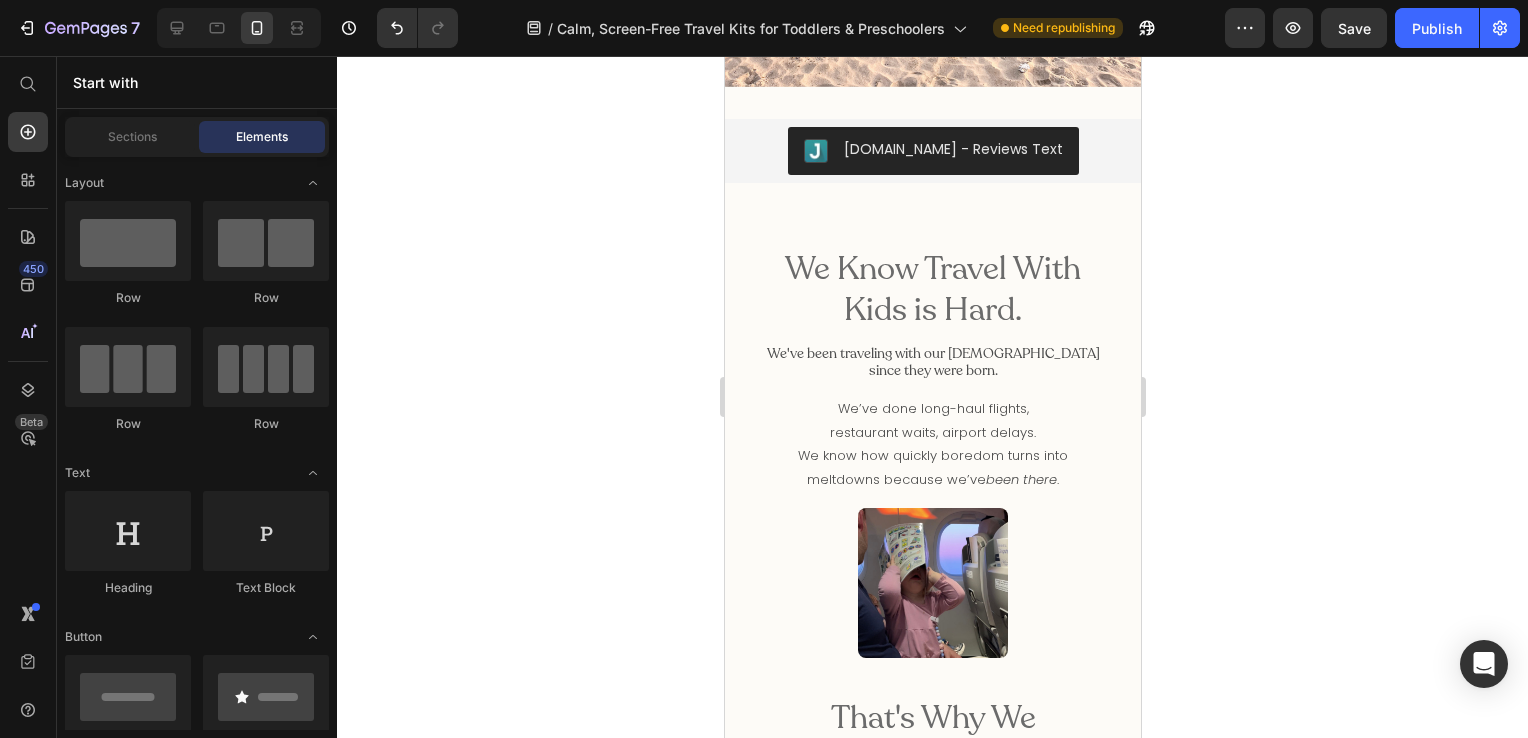 scroll, scrollTop: 571, scrollLeft: 0, axis: vertical 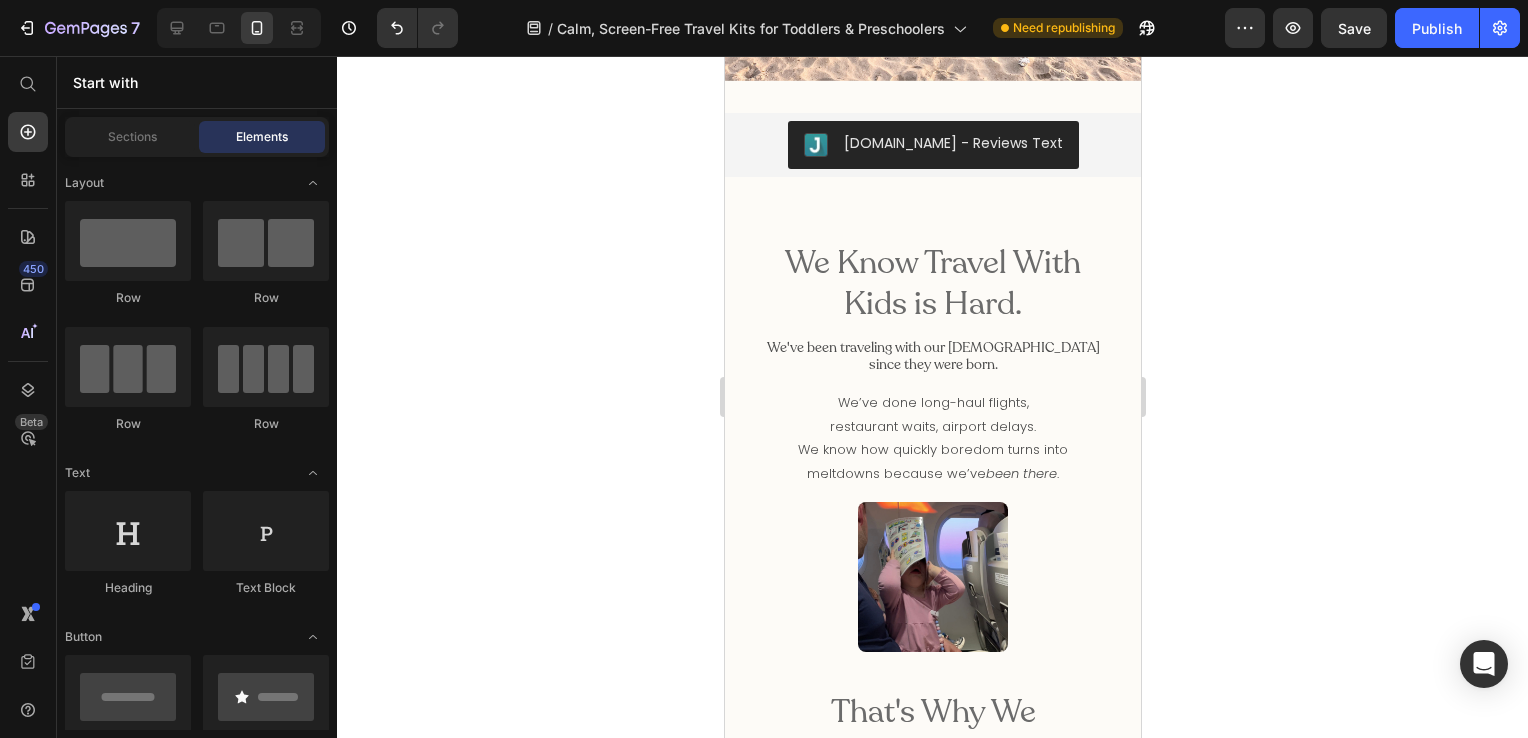 click 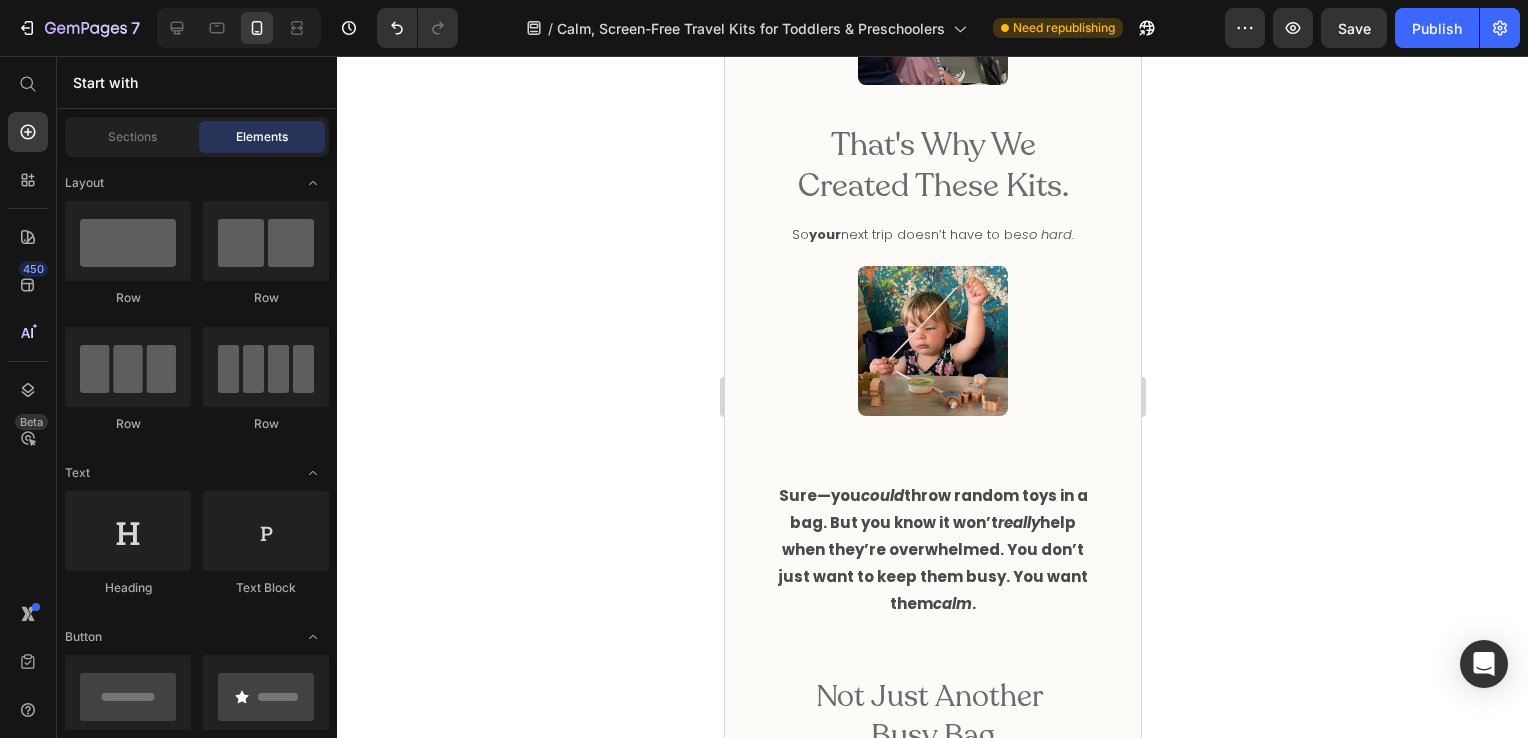 scroll, scrollTop: 1130, scrollLeft: 0, axis: vertical 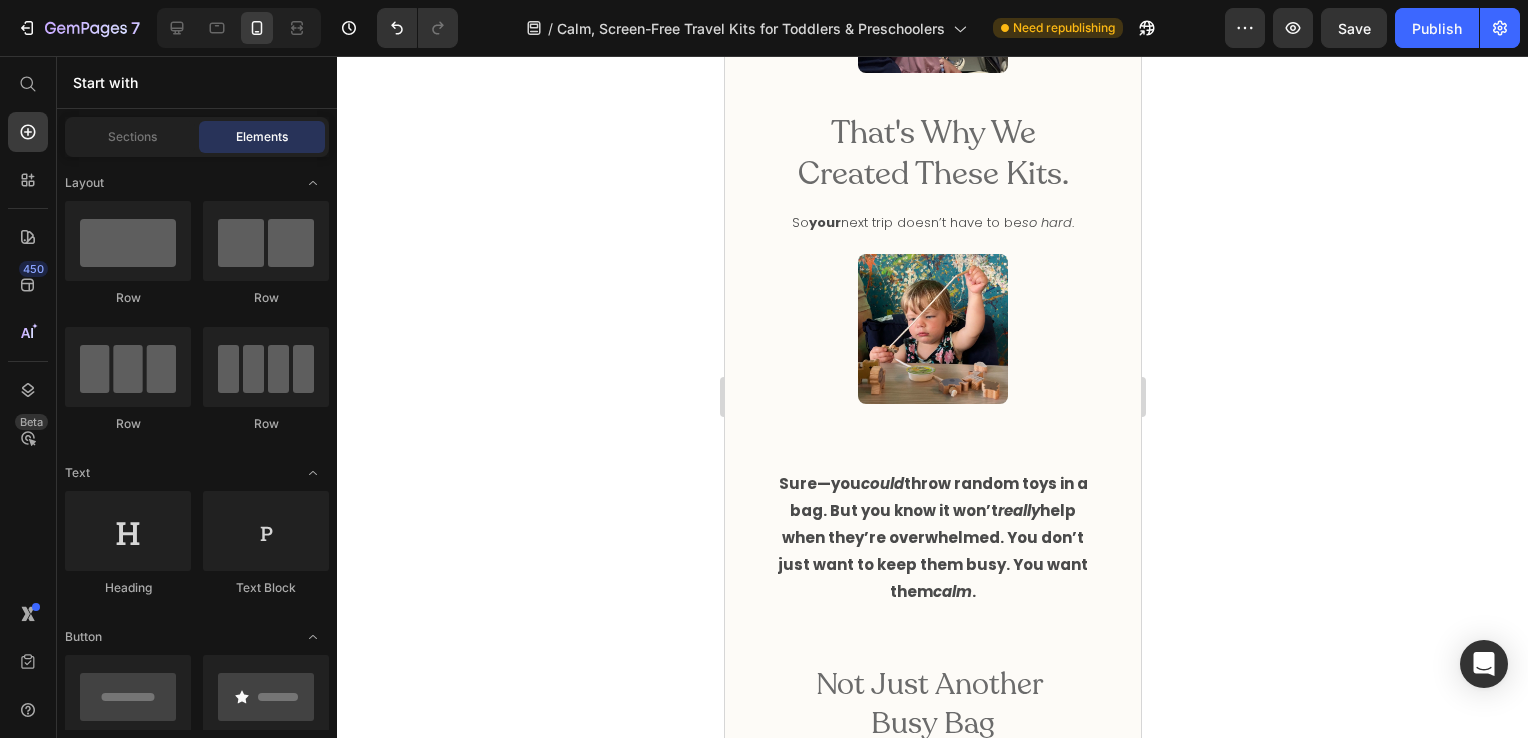click 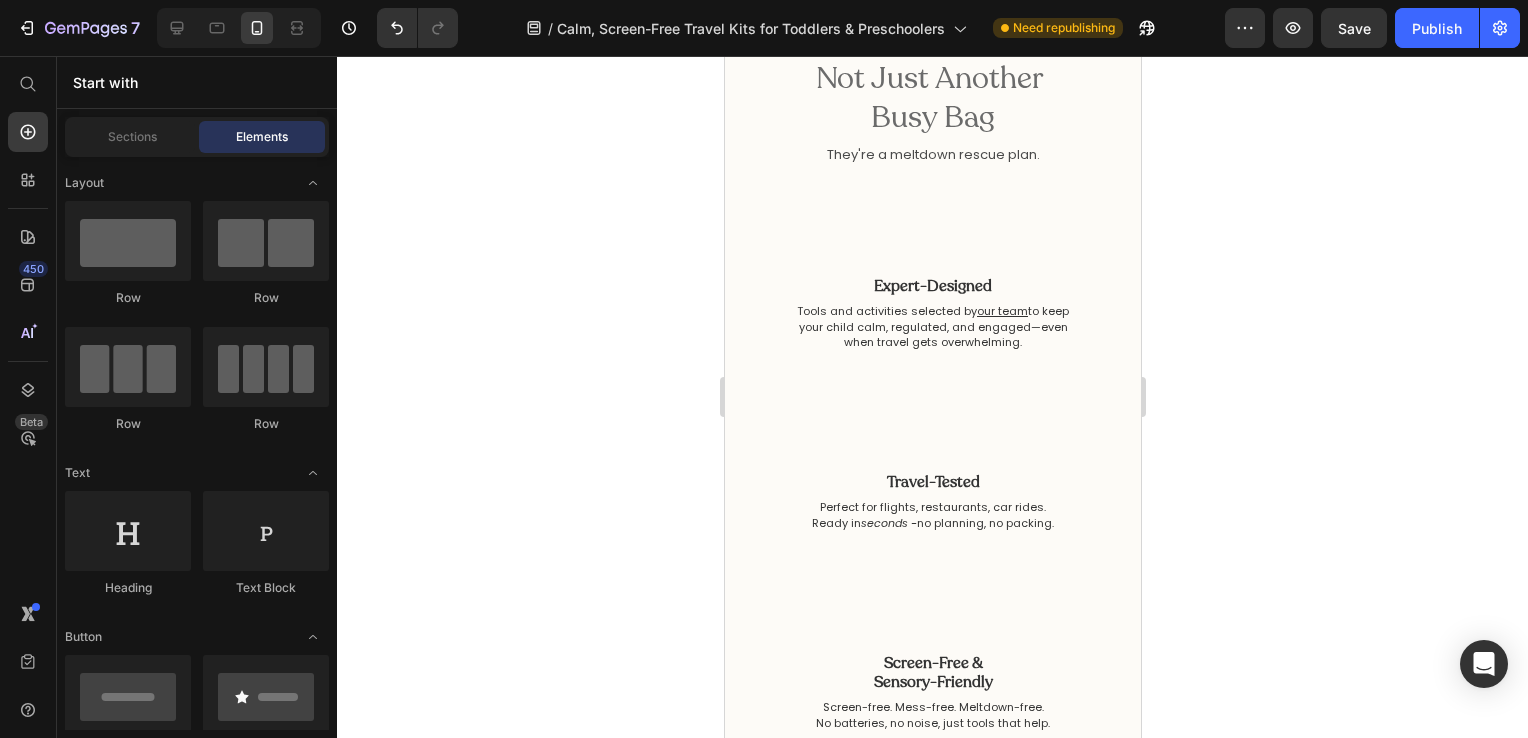 scroll, scrollTop: 1724, scrollLeft: 0, axis: vertical 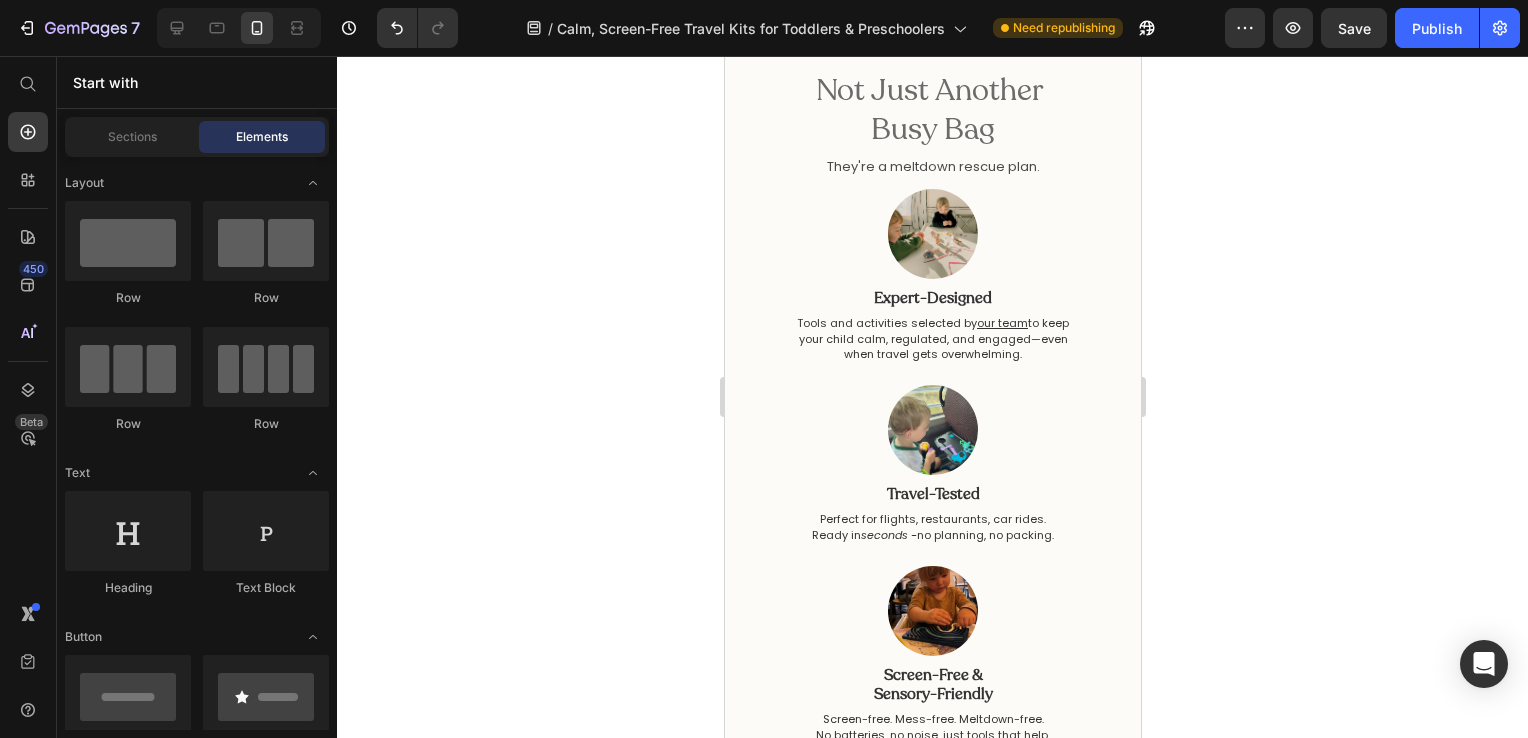 drag, startPoint x: 1127, startPoint y: 257, endPoint x: 1870, endPoint y: 394, distance: 755.52496 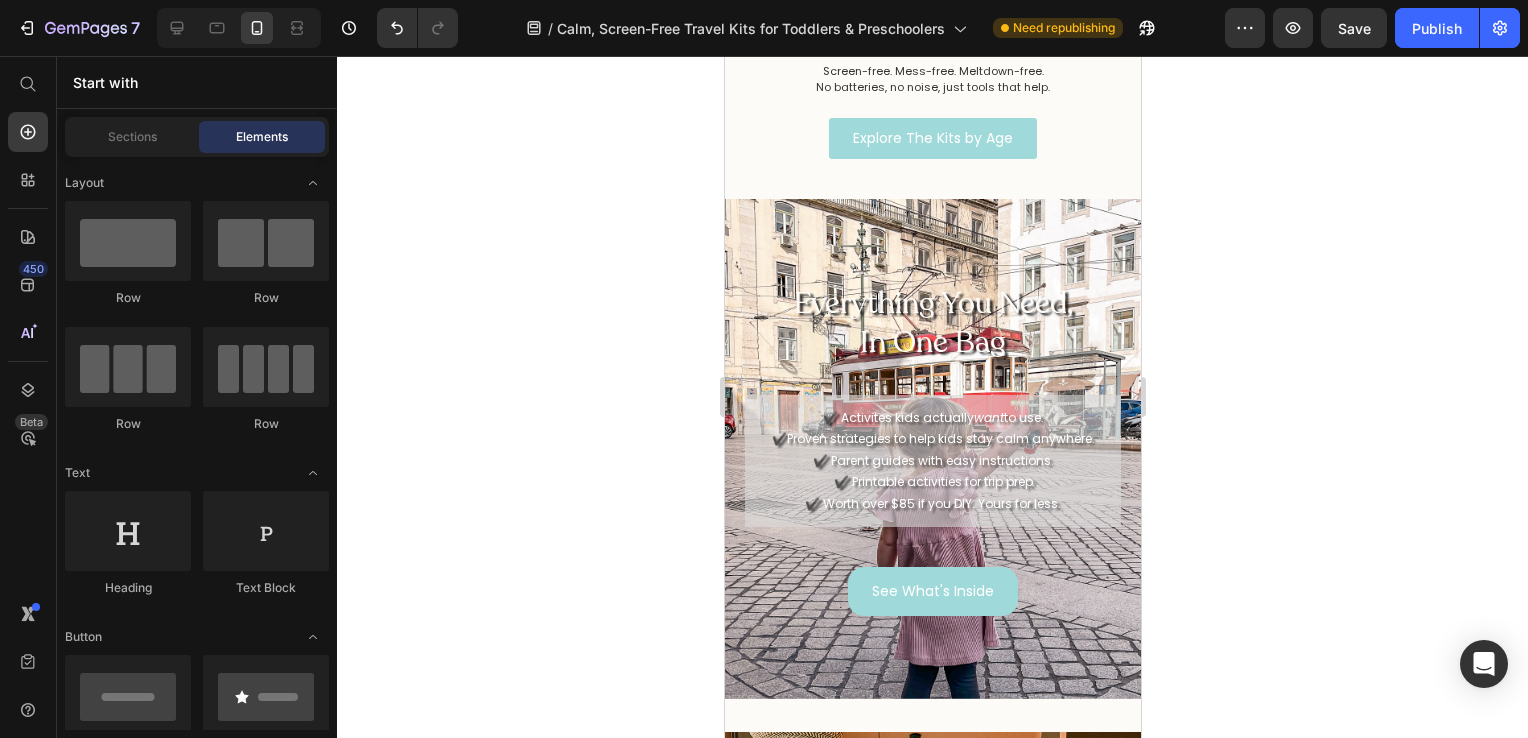 scroll, scrollTop: 2400, scrollLeft: 0, axis: vertical 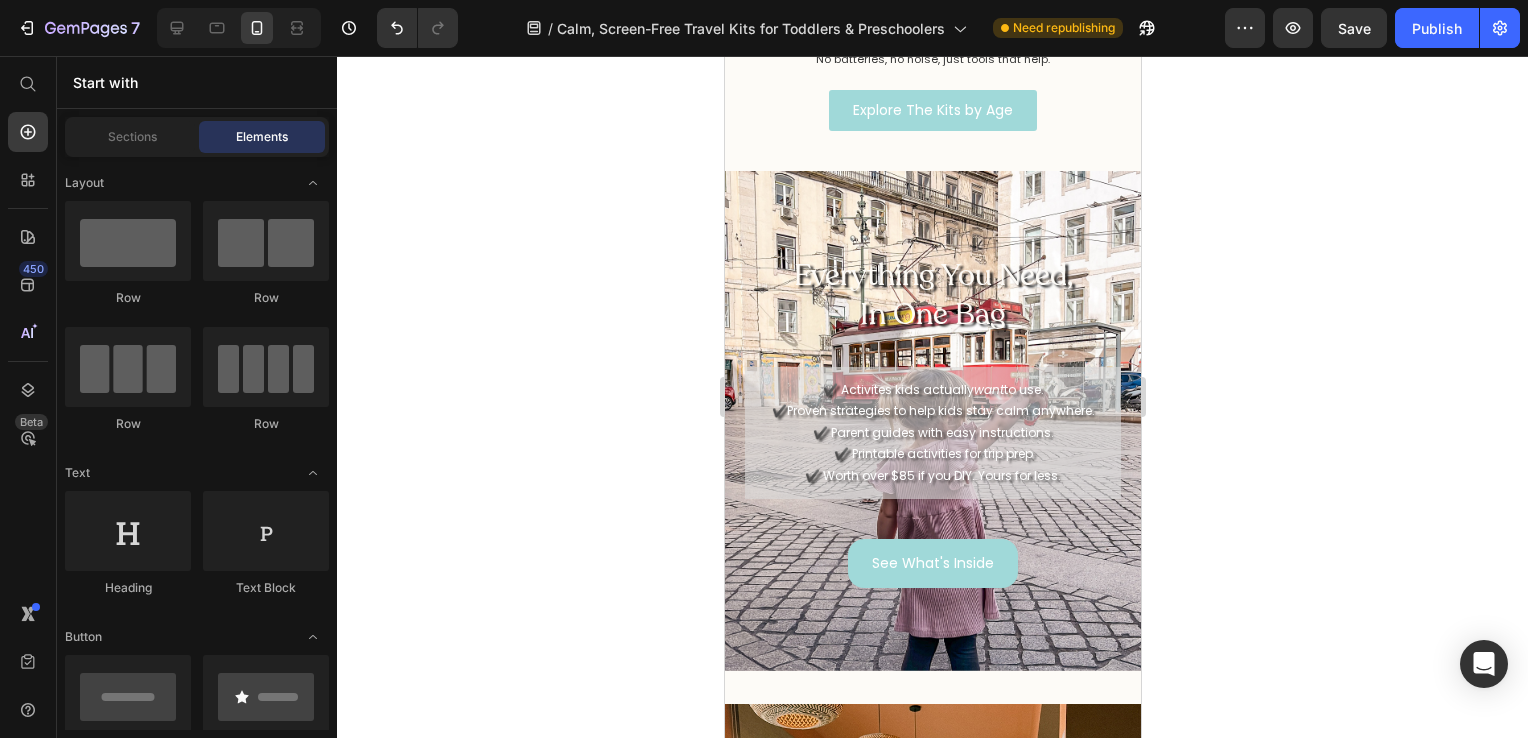 click 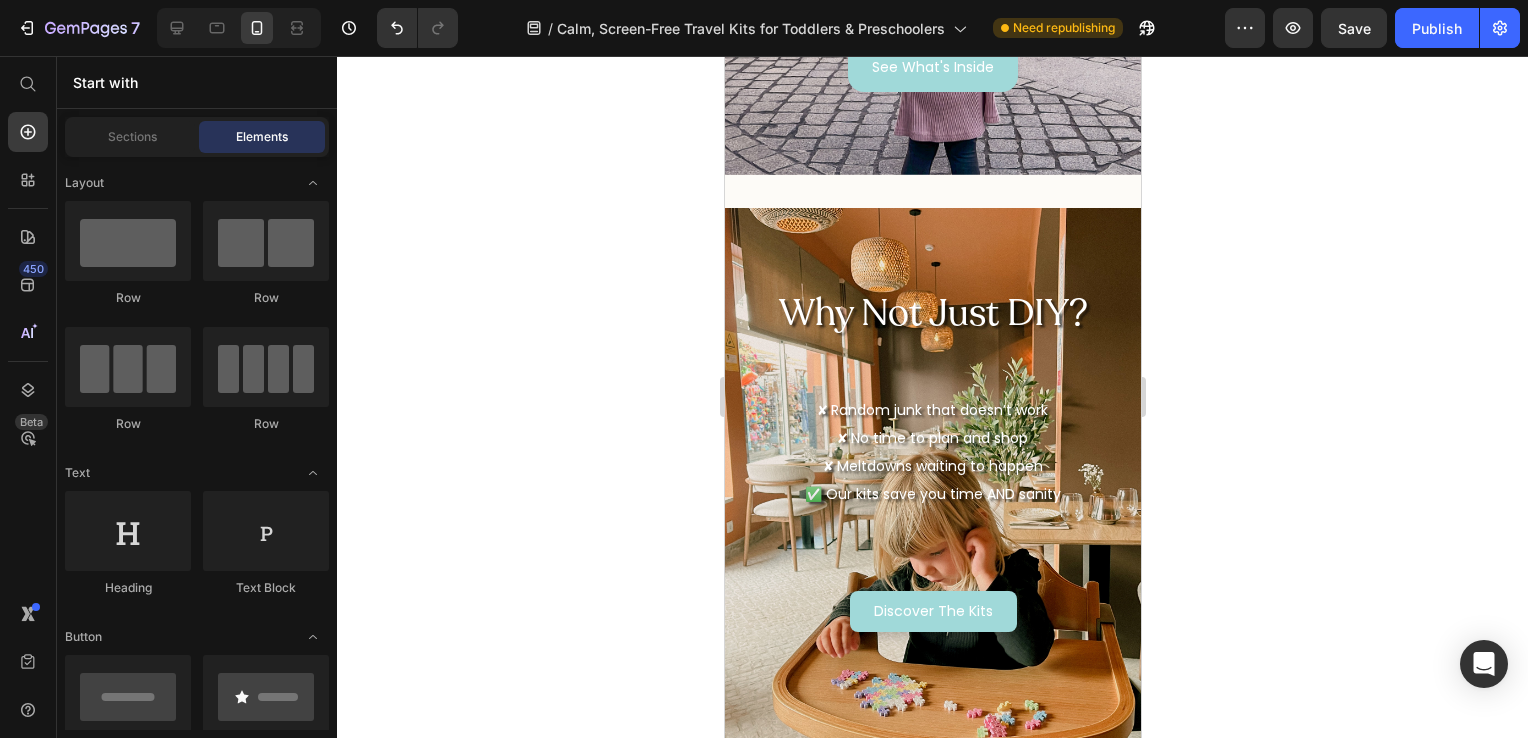 scroll, scrollTop: 3010, scrollLeft: 0, axis: vertical 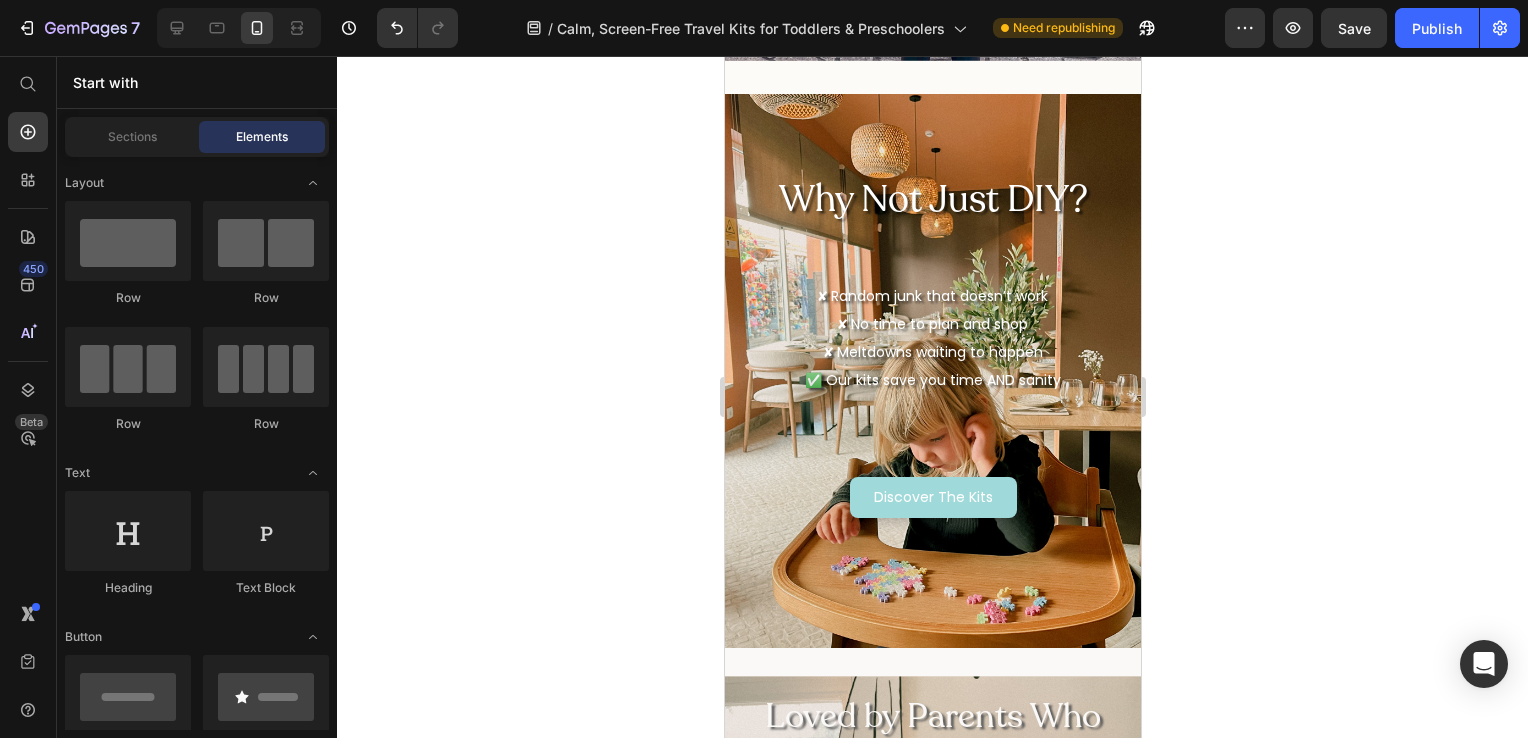 click 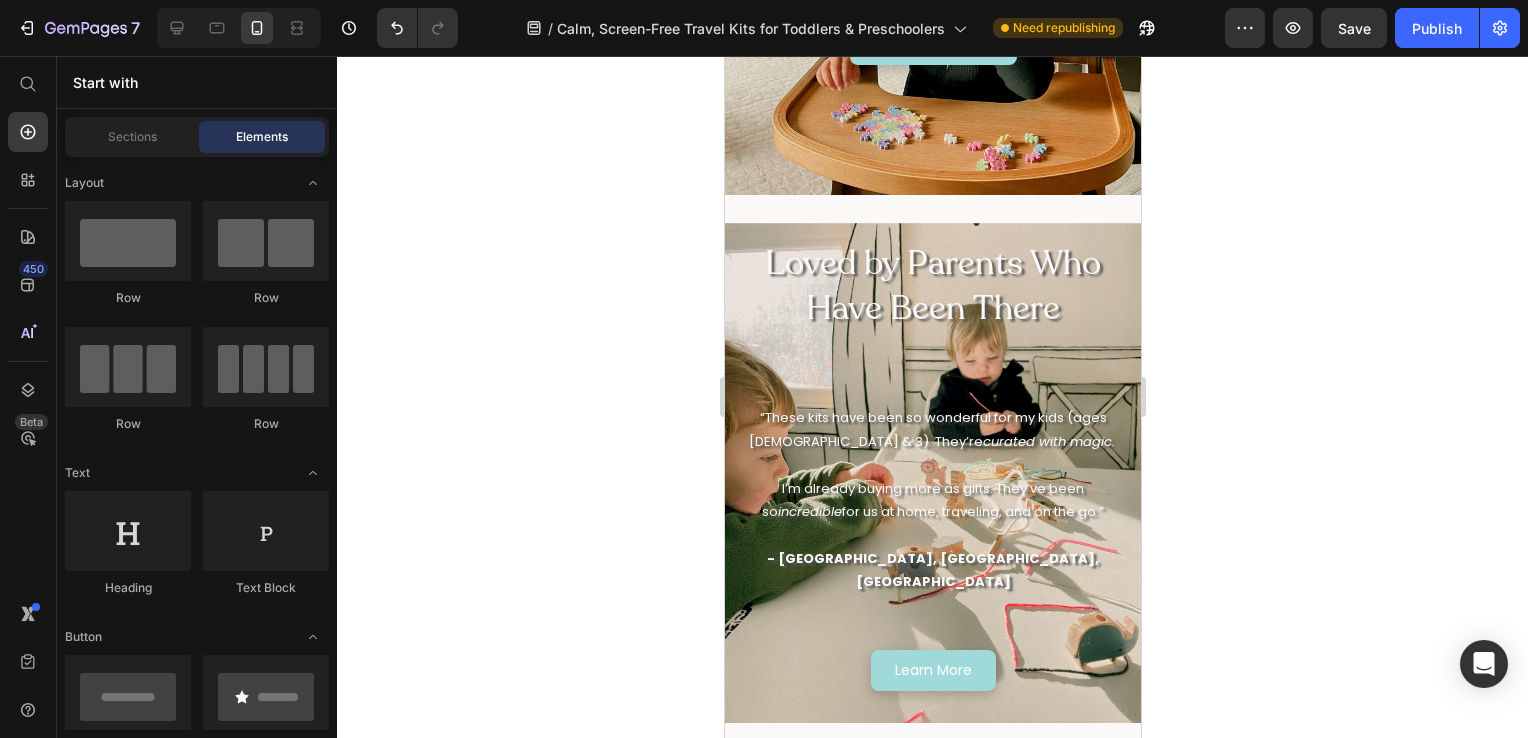 scroll, scrollTop: 3613, scrollLeft: 0, axis: vertical 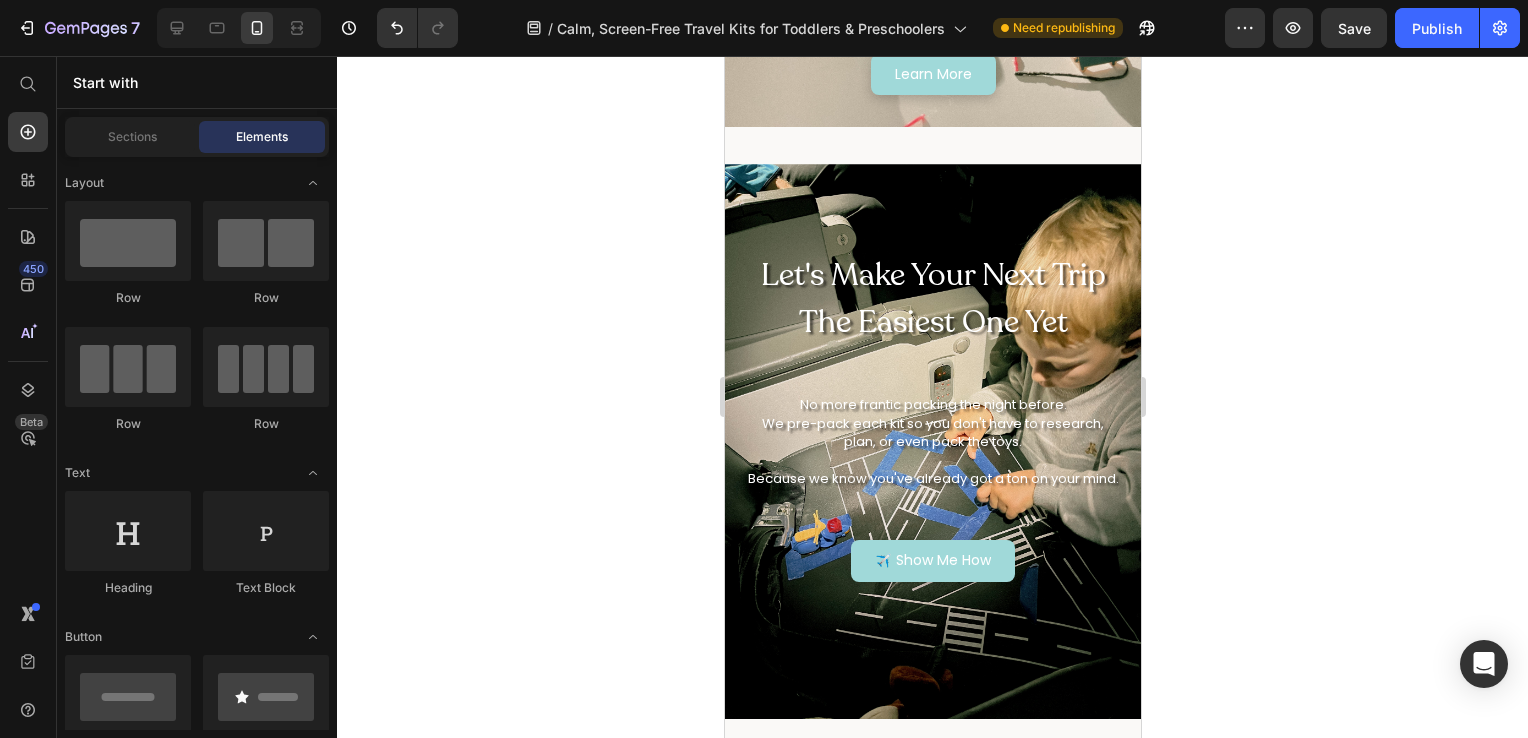 click 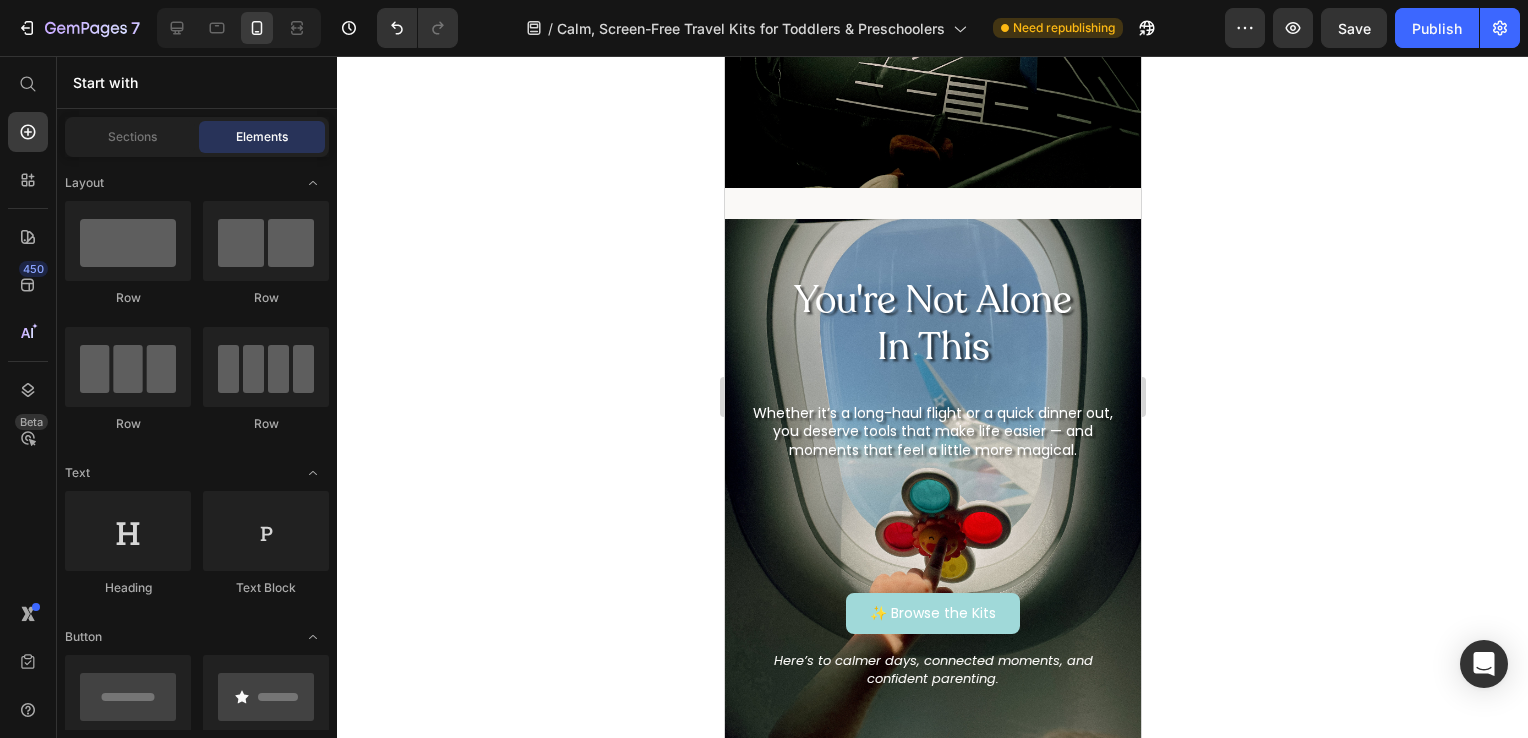 scroll, scrollTop: 4569, scrollLeft: 0, axis: vertical 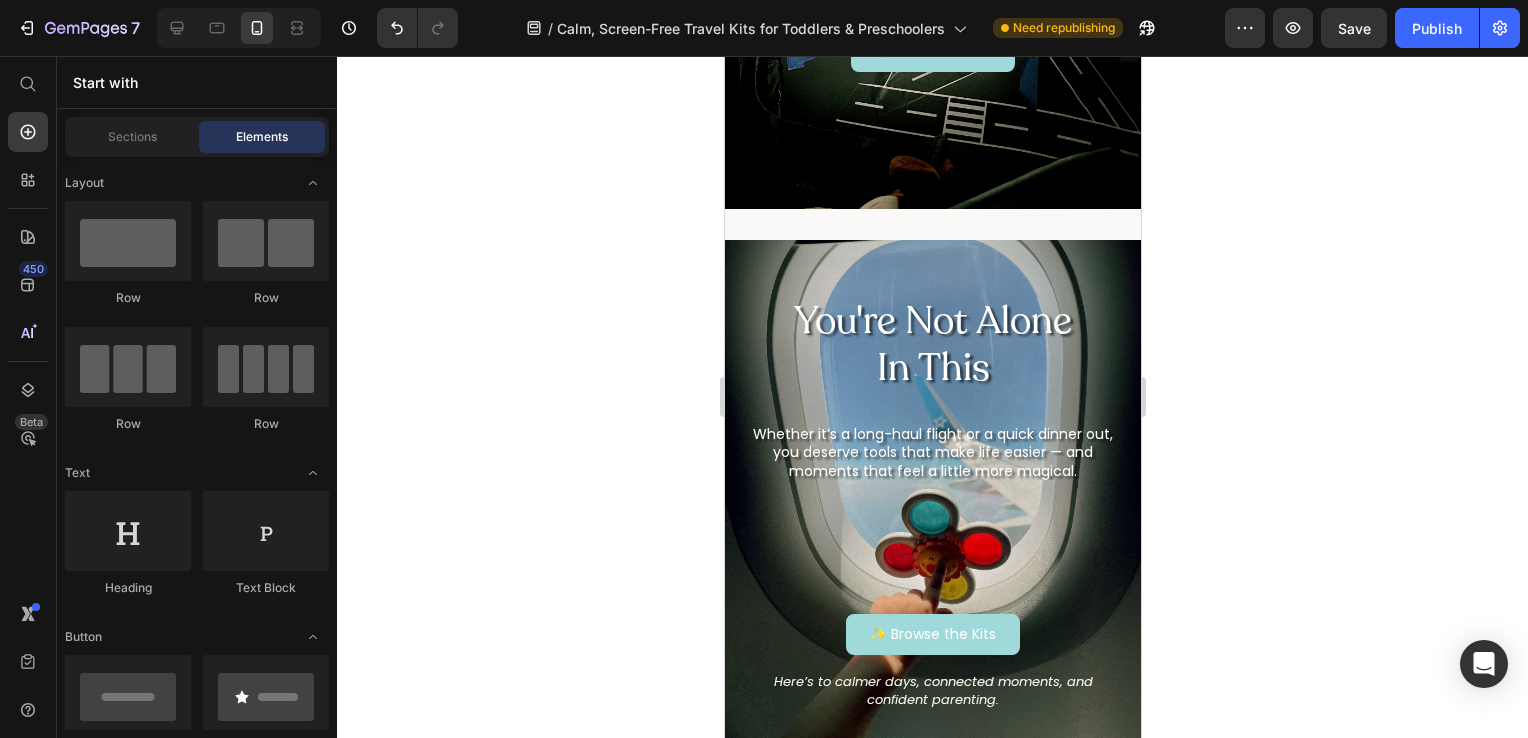 click 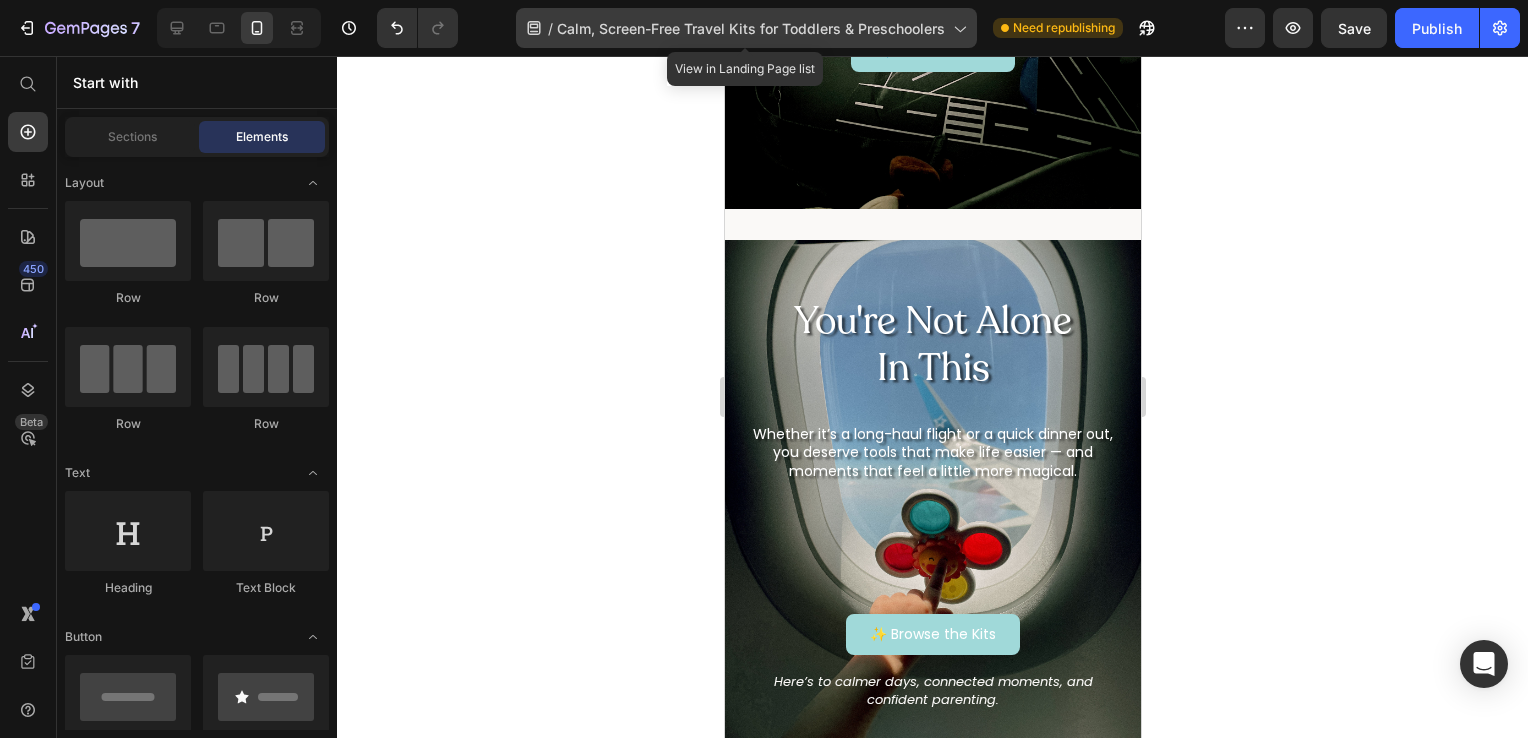 click on "Calm, Screen-Free Travel Kits for Toddlers & Preschoolers" at bounding box center [751, 28] 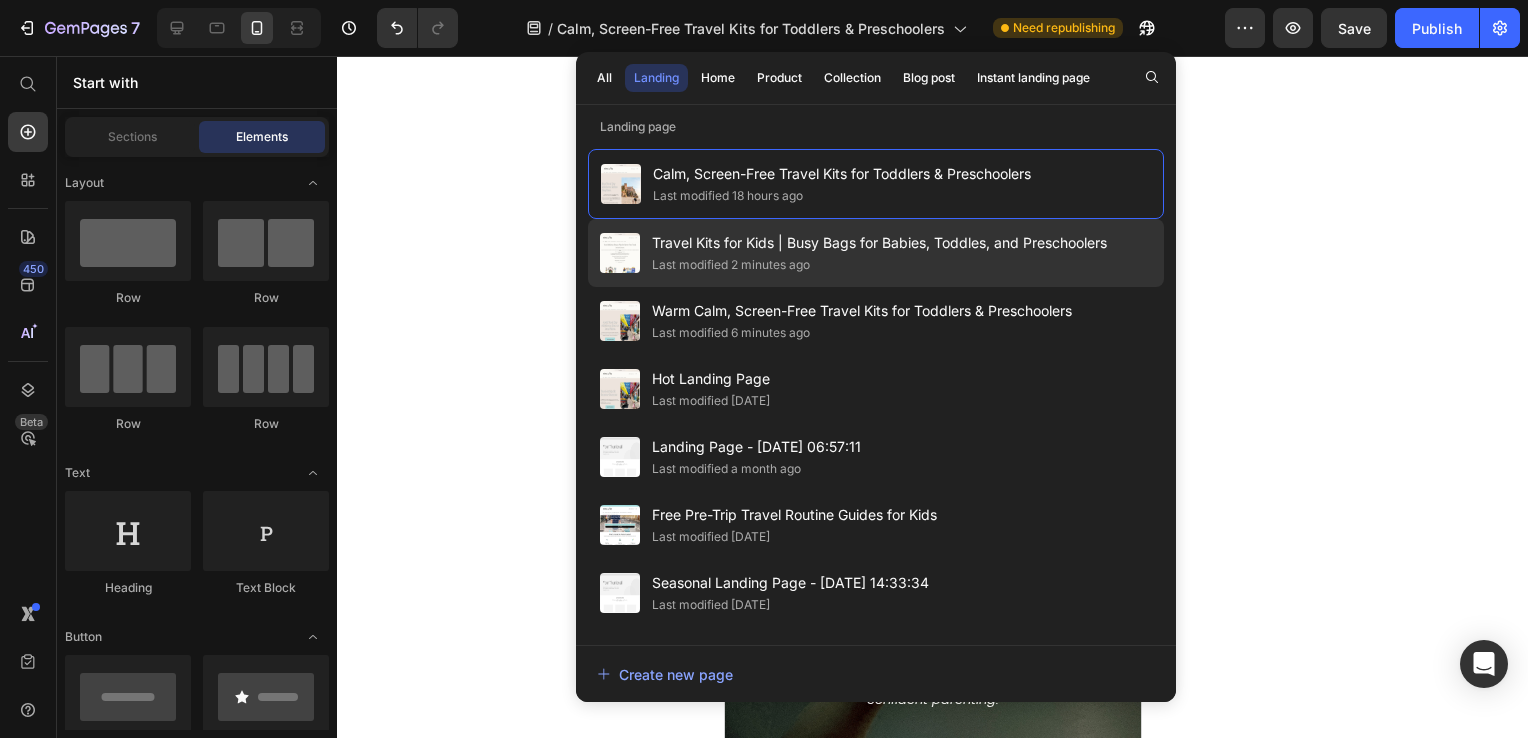 click on "Travel Kits for Kids | Busy Bags for Babies, Toddles, and Preschoolers" at bounding box center (879, 243) 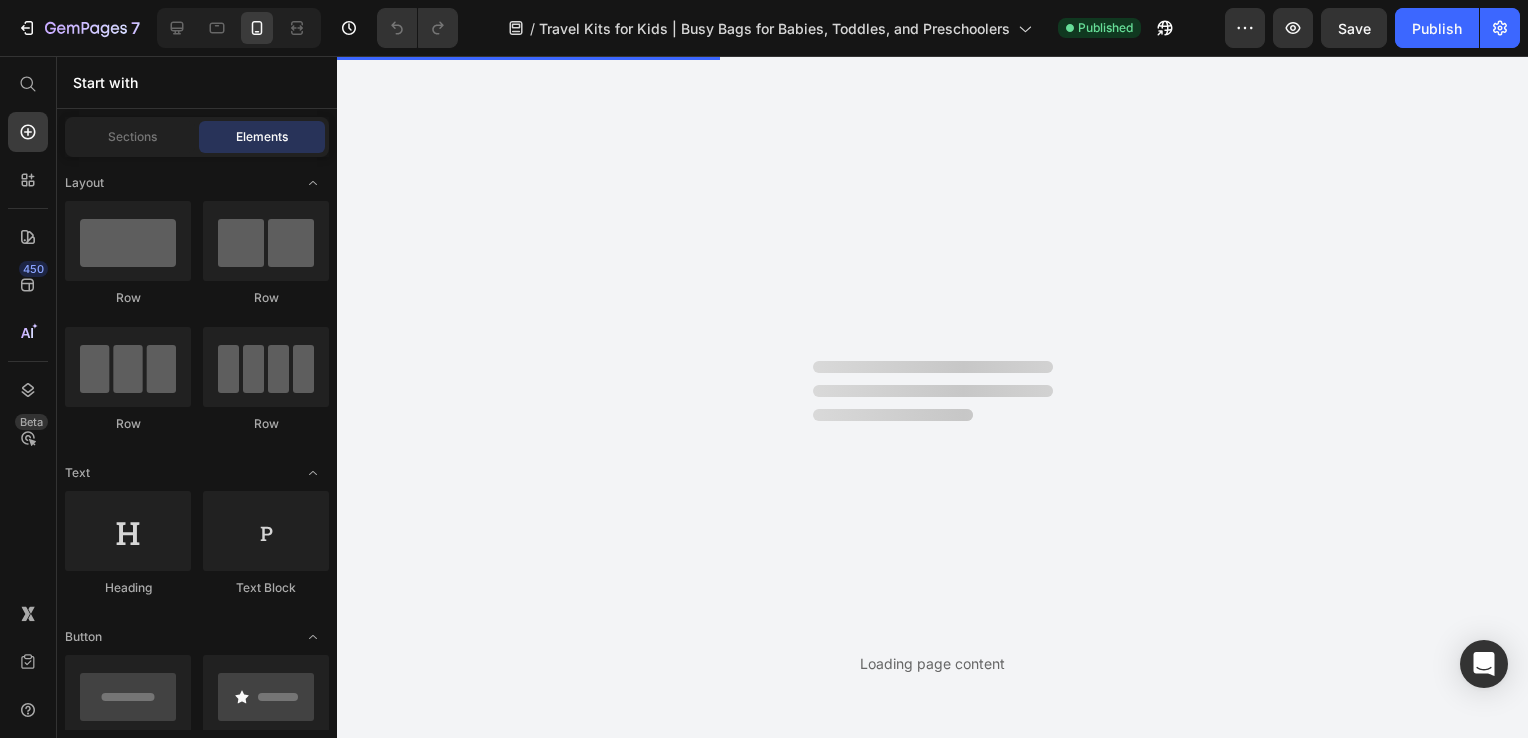 scroll, scrollTop: 0, scrollLeft: 0, axis: both 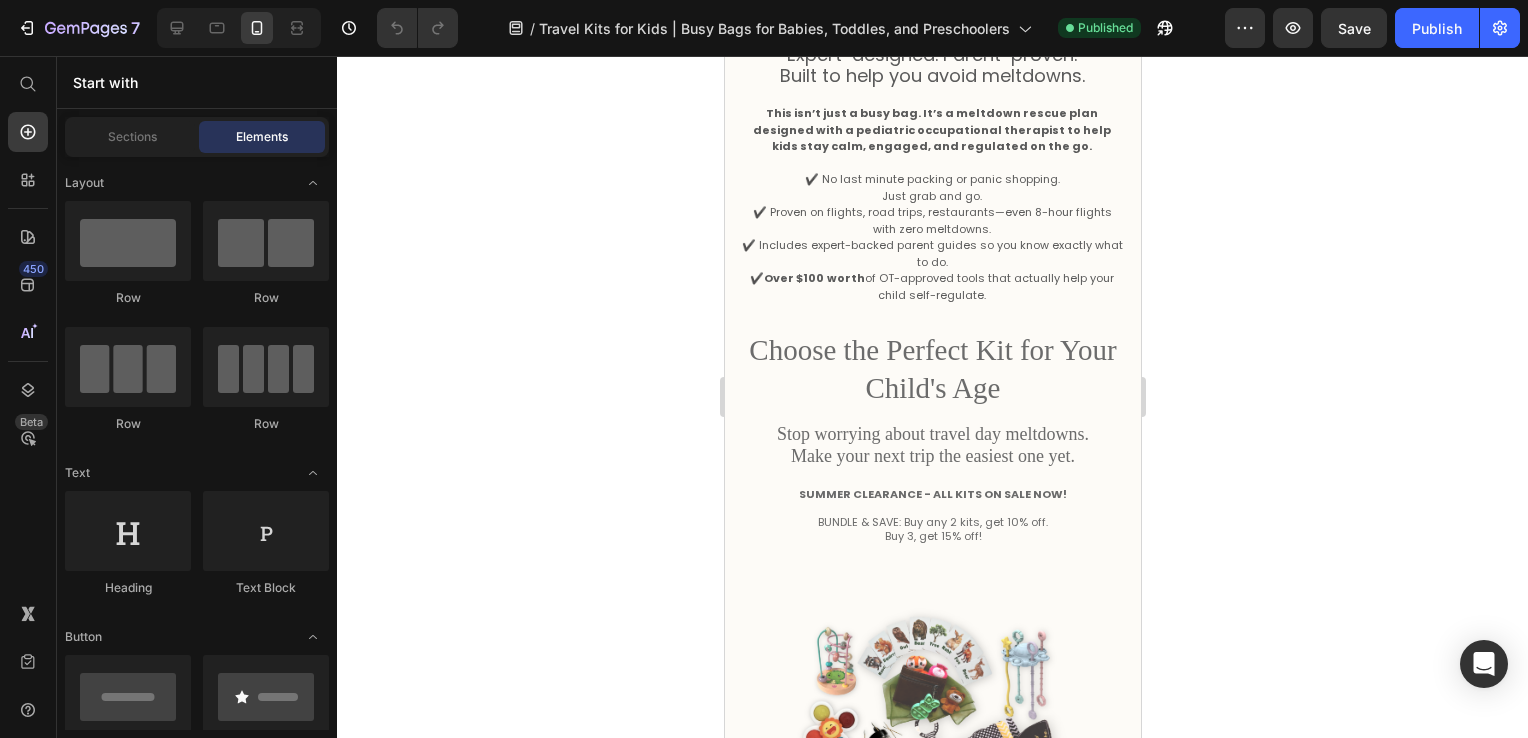 drag, startPoint x: 1131, startPoint y: 104, endPoint x: 1864, endPoint y: 189, distance: 737.9119 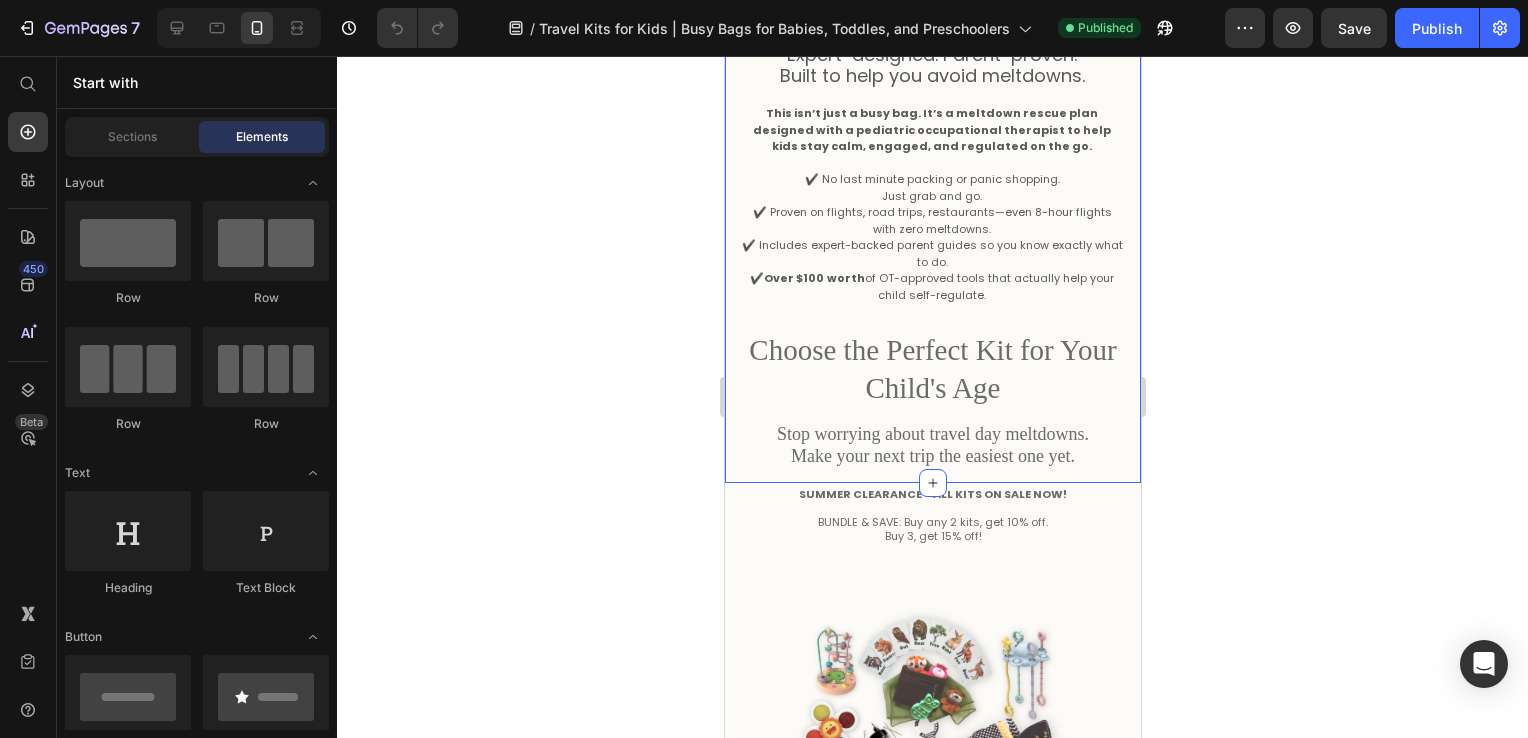click on "Your Meltdown Rescue Plan for Stress-Free Travel Heading Expert-designed. Parent-proven.  Built to help you avoid meltdowns. Text Block This isn’t just a busy bag. It’s a meltdown rescue plan designed with a pediatric occupational therapist to help kids stay calm, engaged, and regulated on the go.   ✔️ No last minute packing or panic shopping.  Just grab and go. ✔️ Proven on flights, road trips, restaurants—even 8-hour flights with zero meltdowns. ✔️ Includes expert-backed parent guides so you know exactly what to do. ✔️  Over $100   worth  of OT-approved tools that actually help your child self-regulate. Text Block Choose the Perfect Kit for Your Child's Age Heading Stop worrying about travel day meltdowns.  Make your next trip the easiest one yet. Heading" at bounding box center [932, 203] 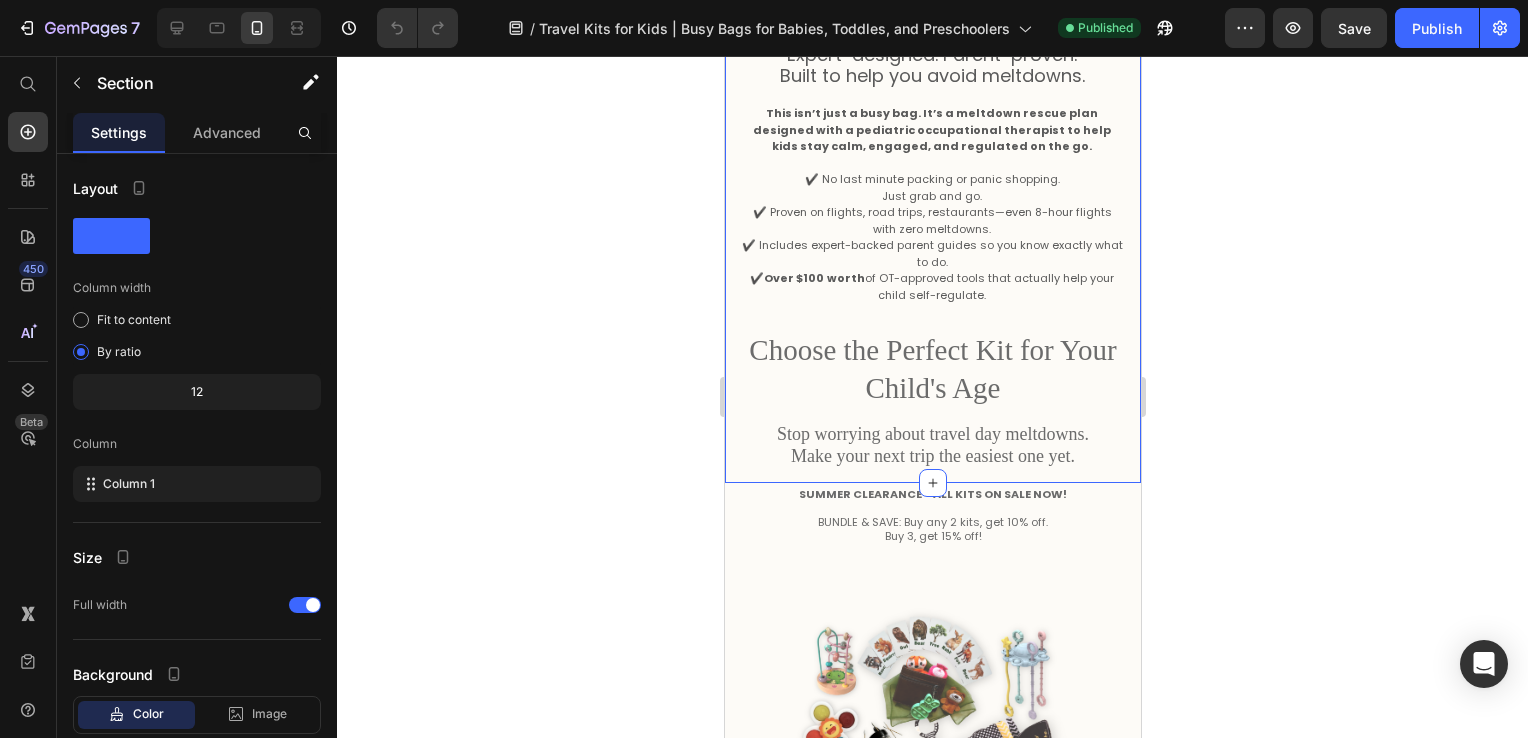 click on "Your Meltdown Rescue Plan for Stress-Free Travel Heading Expert-designed. Parent-proven.  Built to help you avoid meltdowns. Text Block This isn’t just a busy bag. It’s a meltdown rescue plan designed with a pediatric occupational therapist to help kids stay calm, engaged, and regulated on the go.   ✔️ No last minute packing or panic shopping.  Just grab and go. ✔️ Proven on flights, road trips, restaurants—even 8-hour flights with zero meltdowns. ✔️ Includes expert-backed parent guides so you know exactly what to do. ✔️  Over $100   worth  of OT-approved tools that actually help your child self-regulate. Text Block Choose the Perfect Kit for Your Child's Age Heading Stop worrying about travel day meltdowns.  Make your next trip the easiest one yet. Heading" at bounding box center (932, 203) 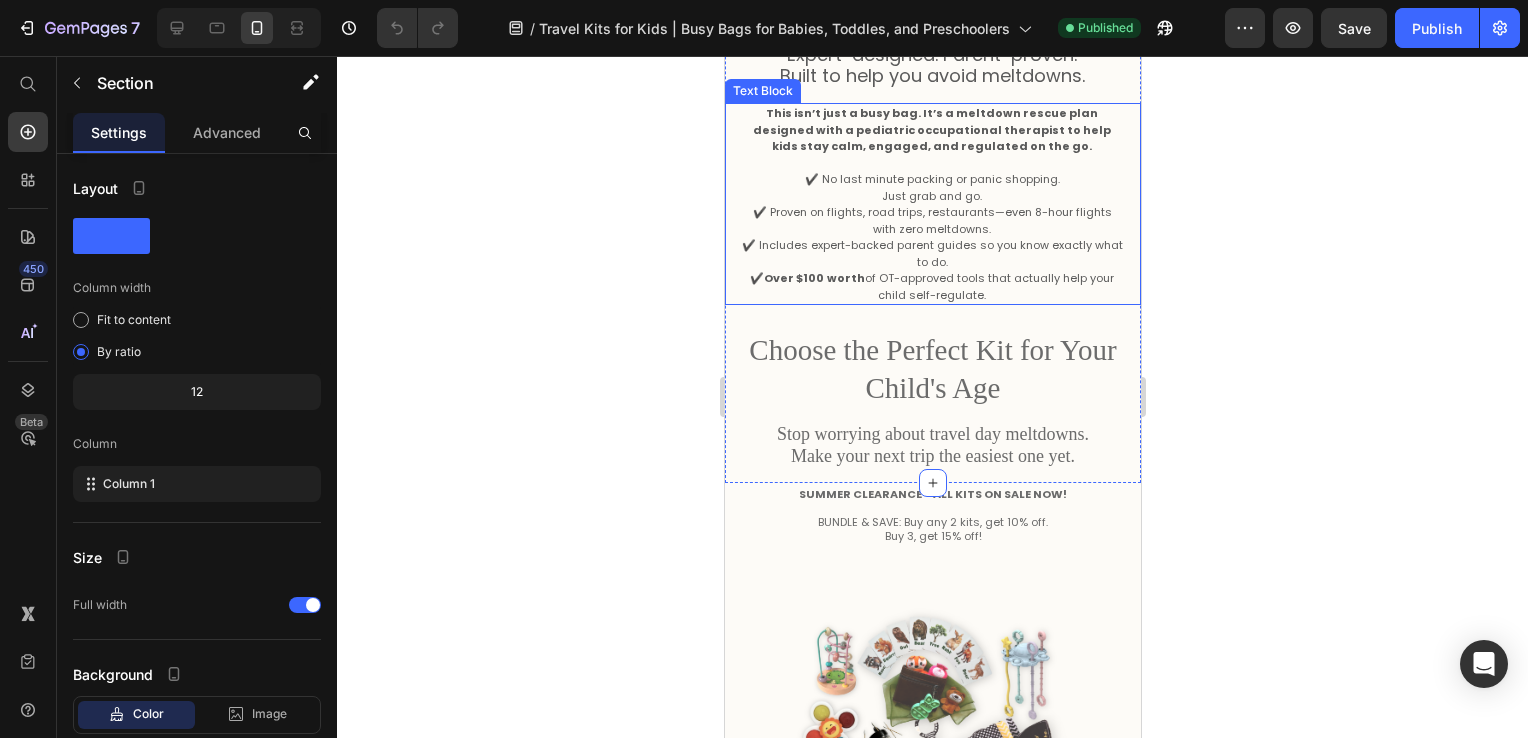 click on "✔️ Includes expert-backed parent guides so you know exactly what to do." at bounding box center (931, 253) 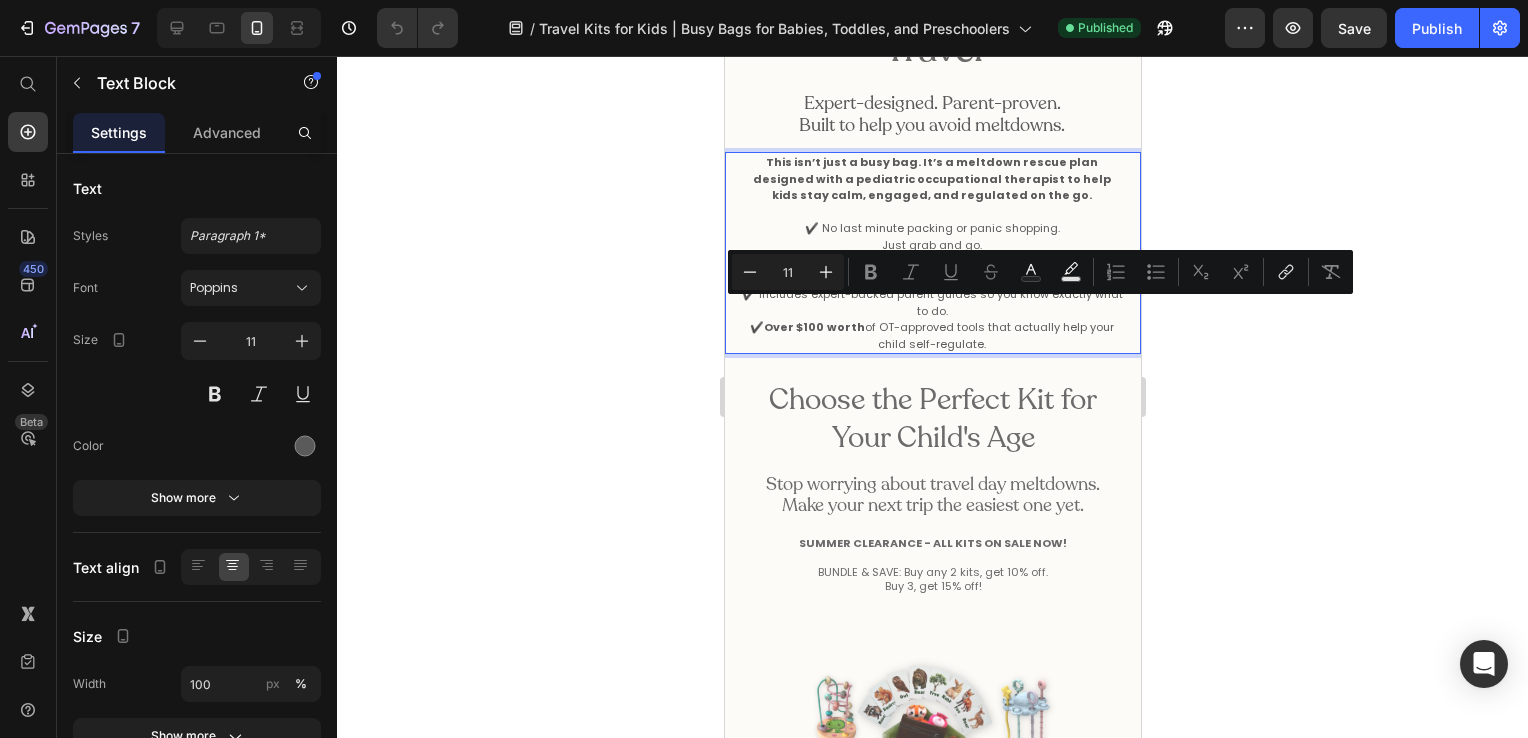 click on "✔️ Includes expert-backed parent guides so you know exactly what to do." at bounding box center (931, 302) 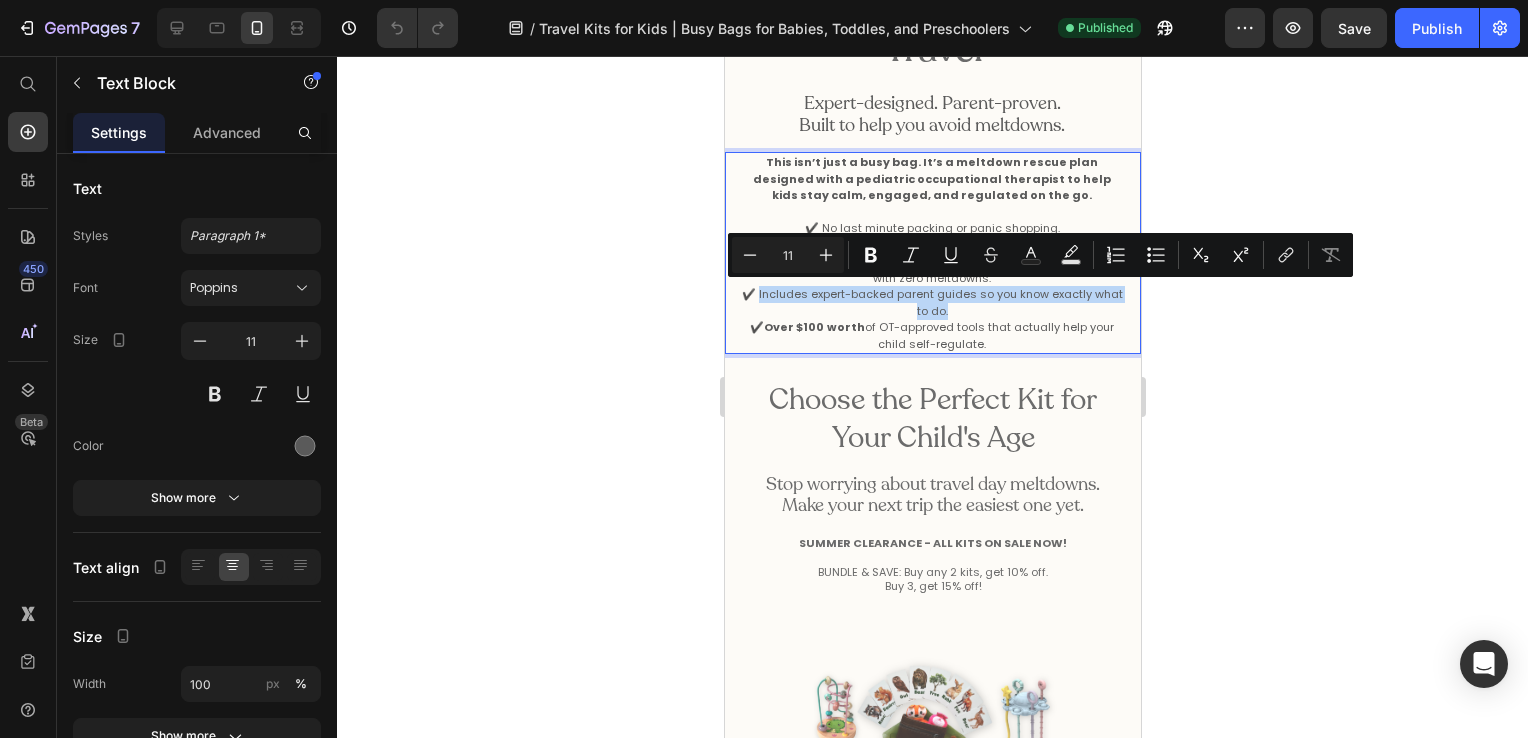 drag, startPoint x: 961, startPoint y: 310, endPoint x: 770, endPoint y: 299, distance: 191.3165 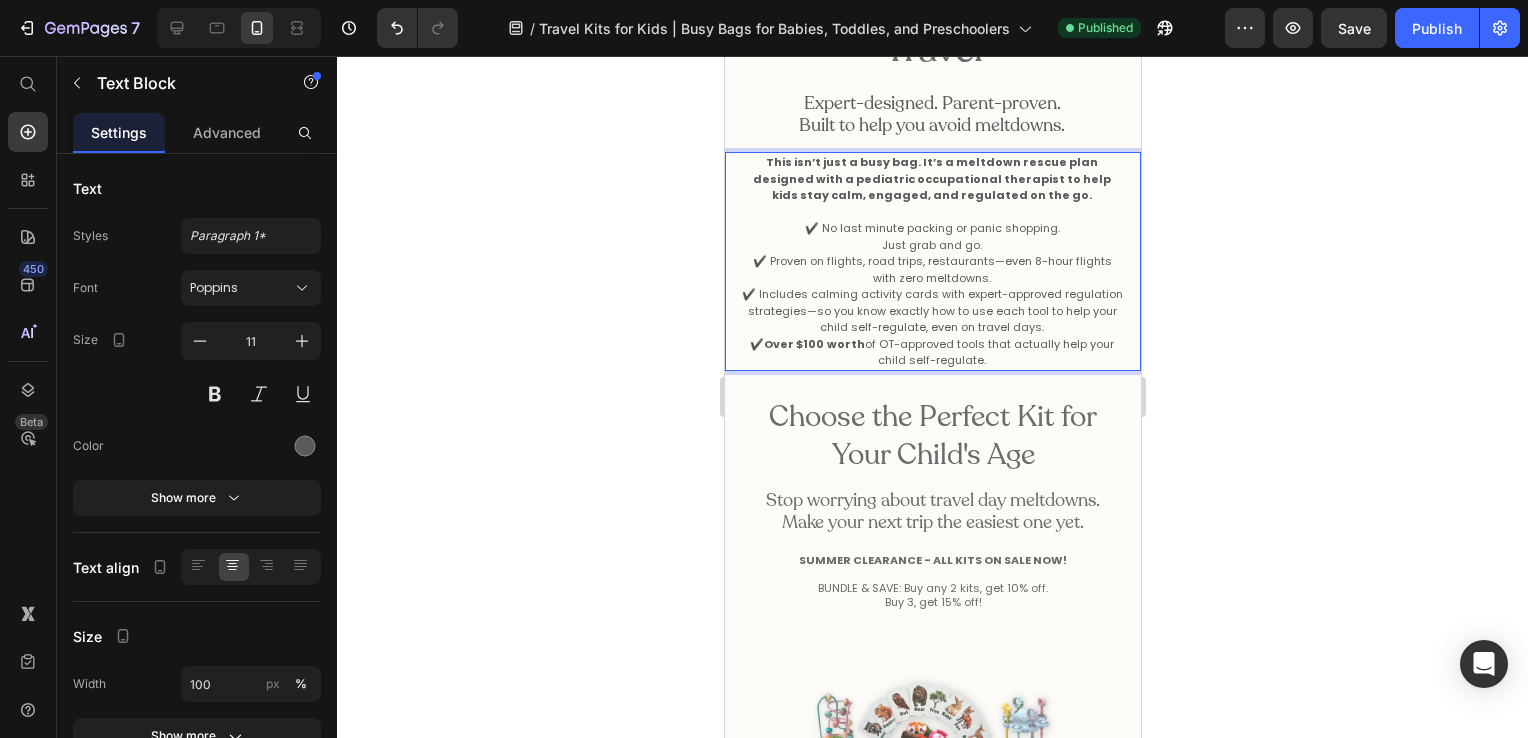click on "✔️ Includes calming activity cards with expert-approved regulation strategies—so you know exactly how to use each tool to help your child self-regulate, even on travel days." at bounding box center [931, 311] 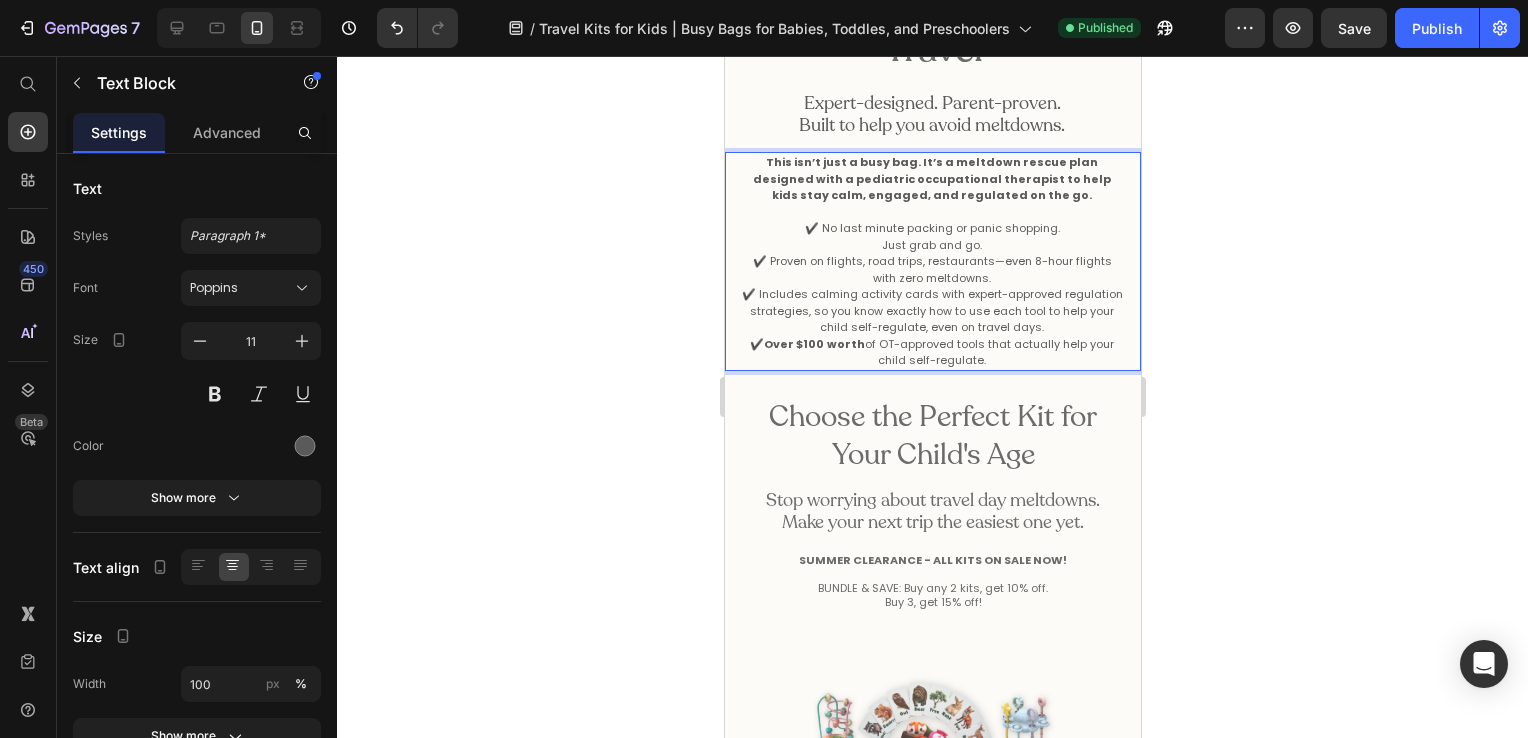 click 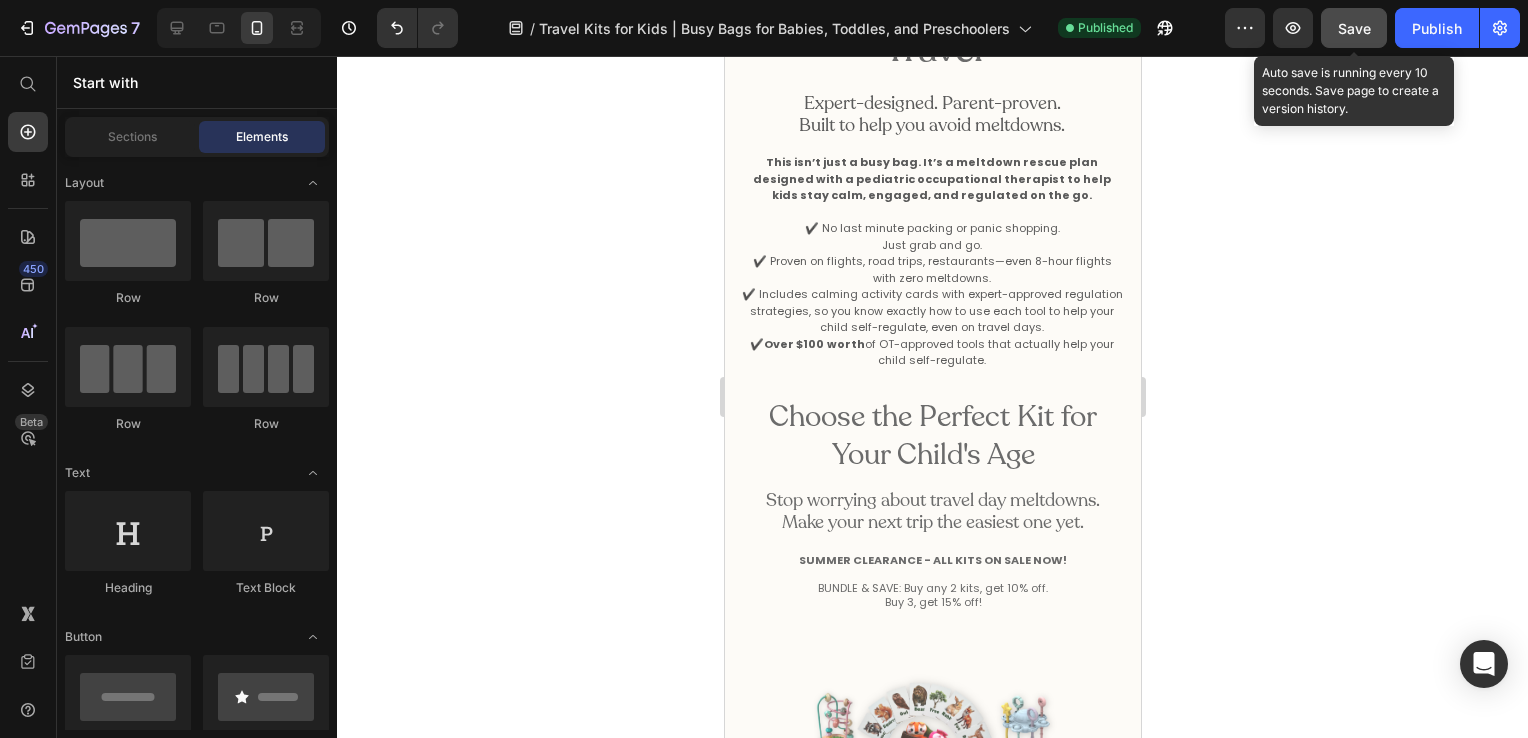 click on "Save" at bounding box center [1354, 28] 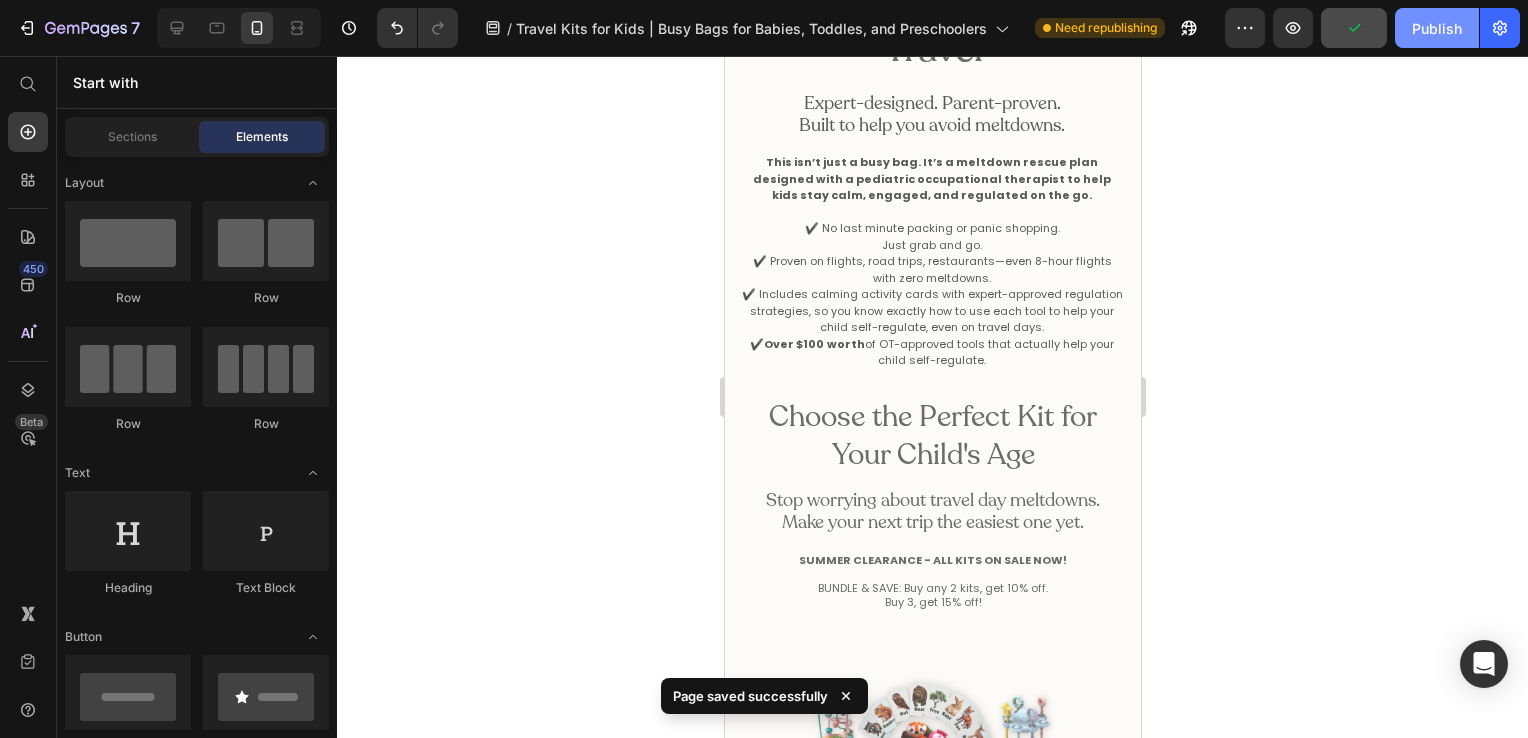 click on "Publish" at bounding box center [1437, 28] 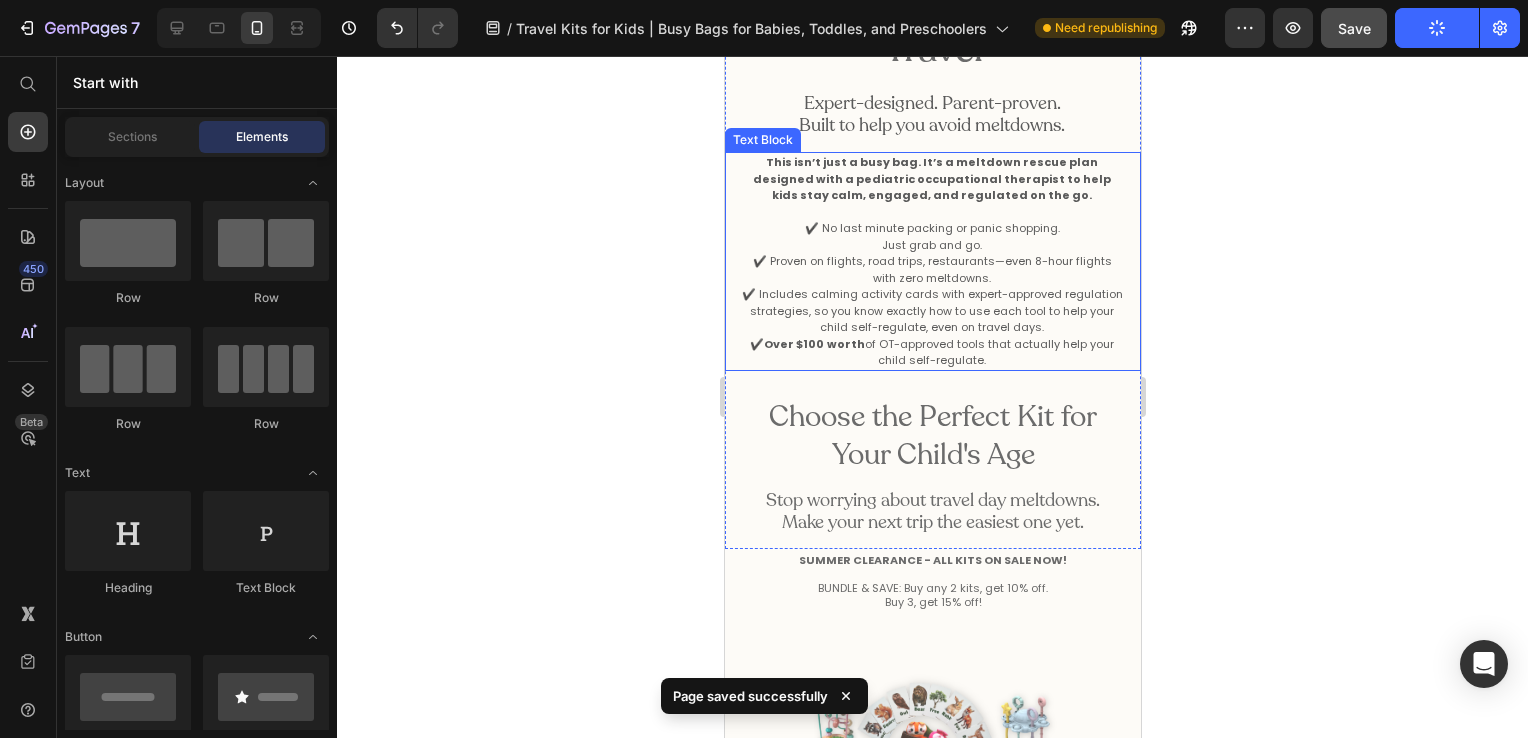click on "✔️ Includes calming activity cards with expert-approved regulation strategies, so you know exactly how to use each tool to help your child self-regulate, even on travel days." at bounding box center (931, 311) 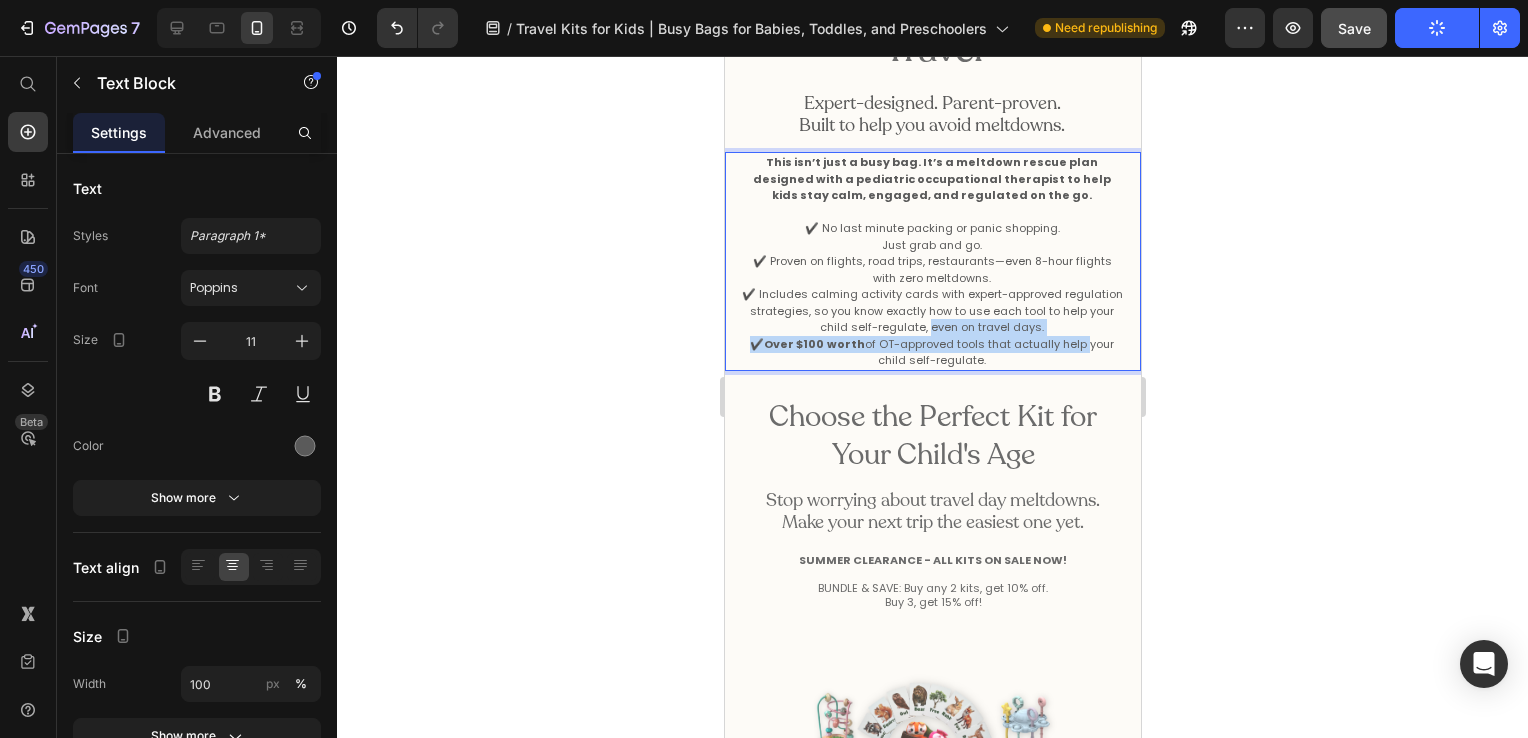 drag, startPoint x: 949, startPoint y: 330, endPoint x: 1074, endPoint y: 335, distance: 125.09996 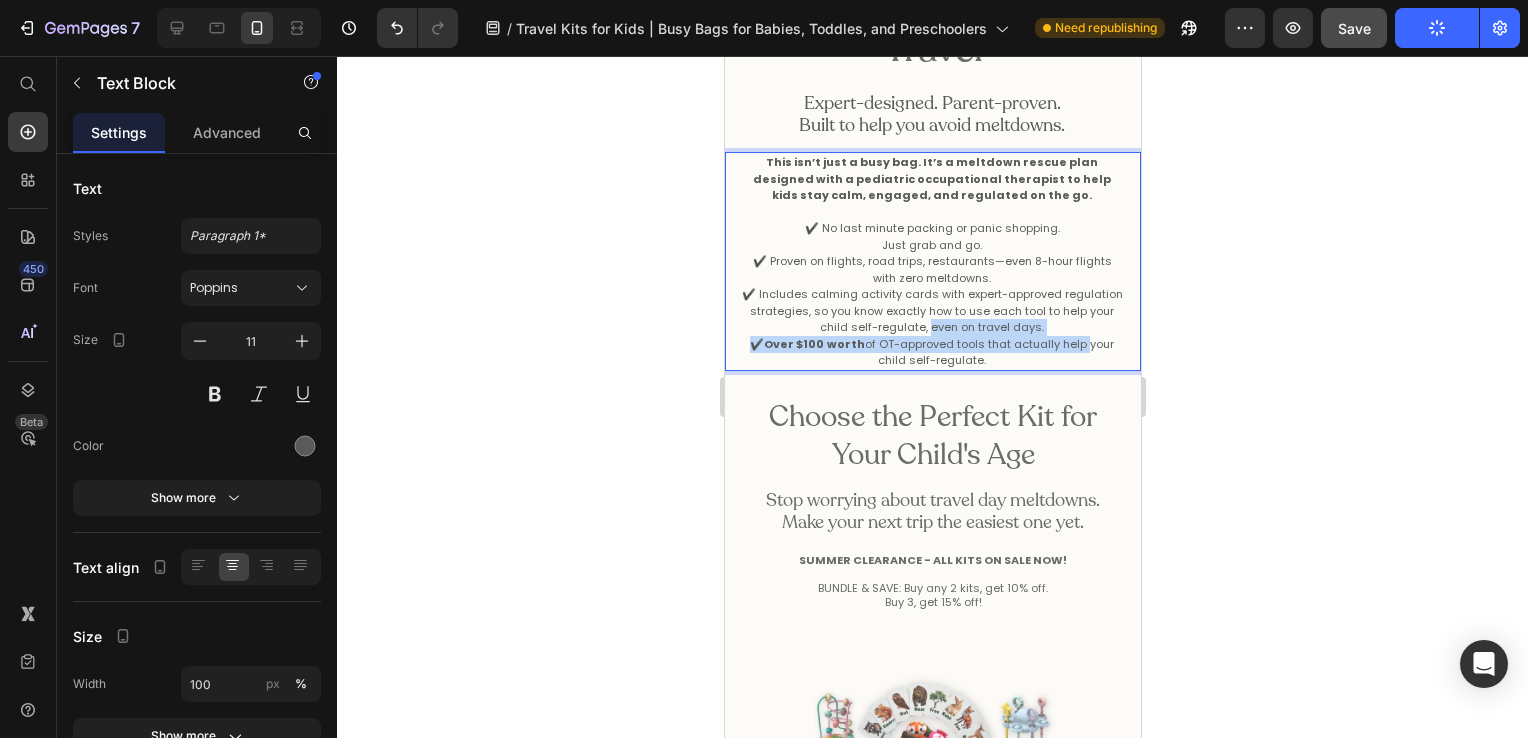click on "This isn’t just a busy bag. It’s a meltdown rescue plan designed with a pediatric occupational therapist to help kids stay calm, engaged, and regulated on the go. ✔️ No last minute packing or panic shopping.  Just grab and go. ✔️ Proven on flights, road trips, restaurants—even 8-hour flights with zero meltdowns. ✔️ Includes calming activity cards with expert-approved regulation strategies, so you know exactly how to use each tool to help your child self-regulate, even on travel days. ✔️  Over $100   worth  of OT-approved tools that actually help your child self-regulate." at bounding box center (932, 261) 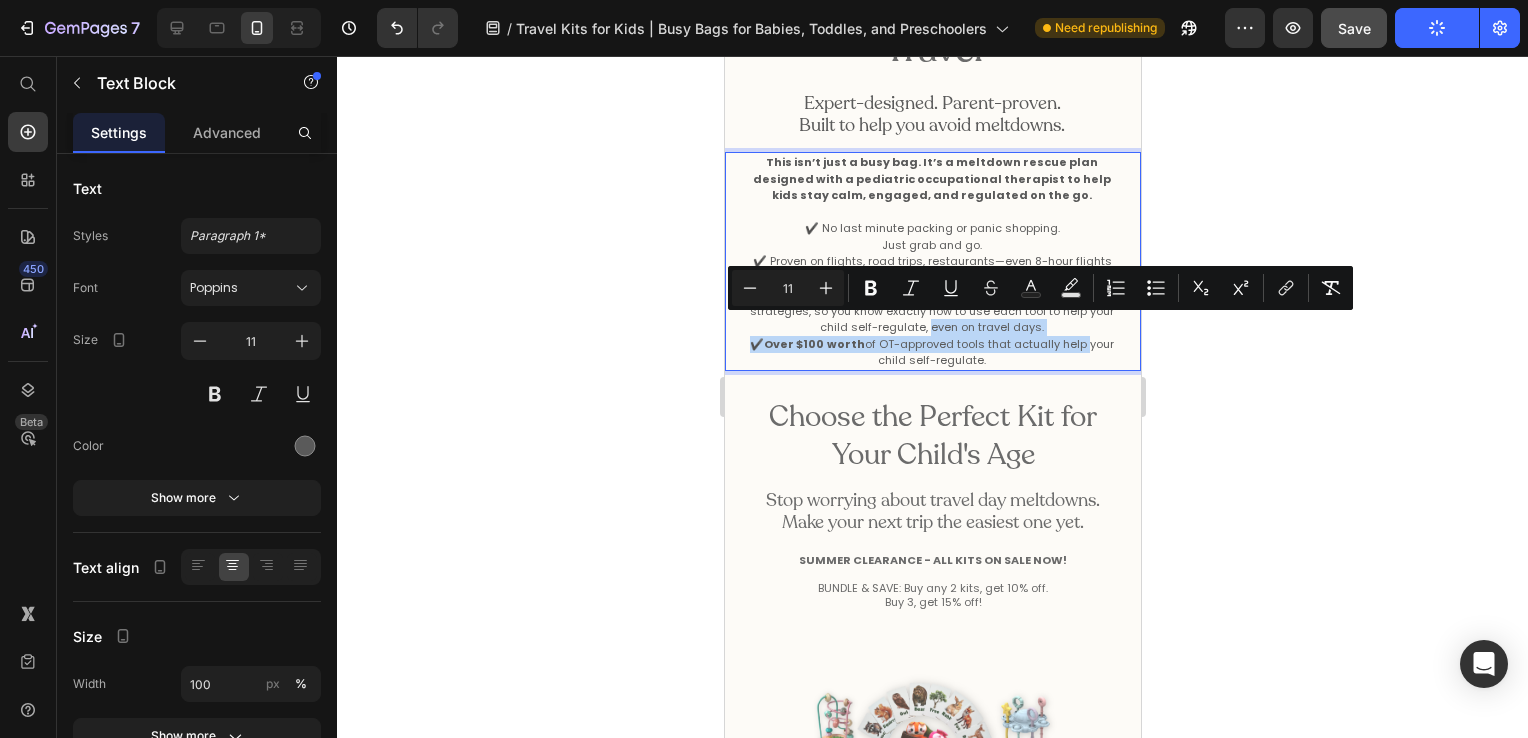 click on "✔️ Includes calming activity cards with expert-approved regulation strategies, so you know exactly how to use each tool to help your child self-regulate, even on travel days." at bounding box center (931, 311) 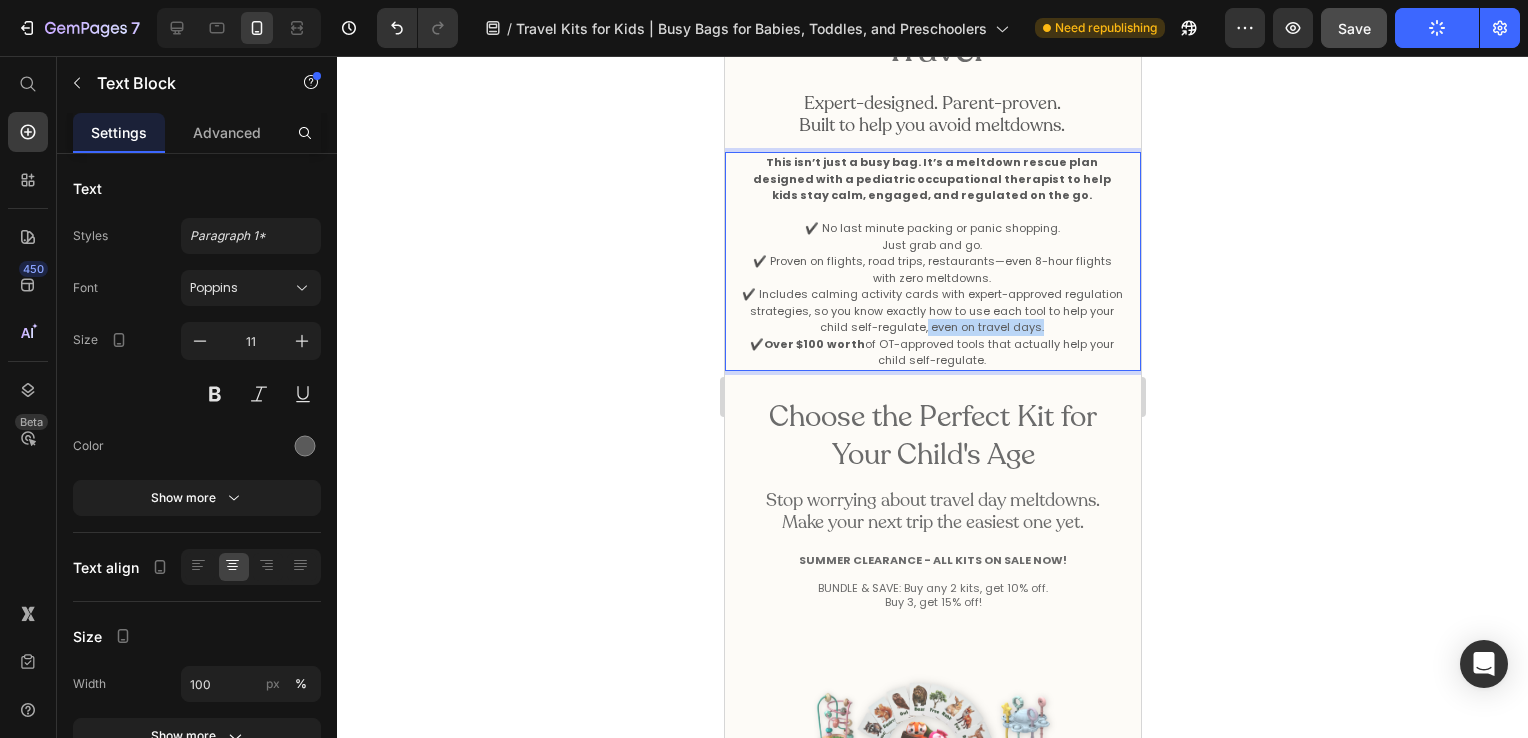drag, startPoint x: 1069, startPoint y: 327, endPoint x: 945, endPoint y: 326, distance: 124.004036 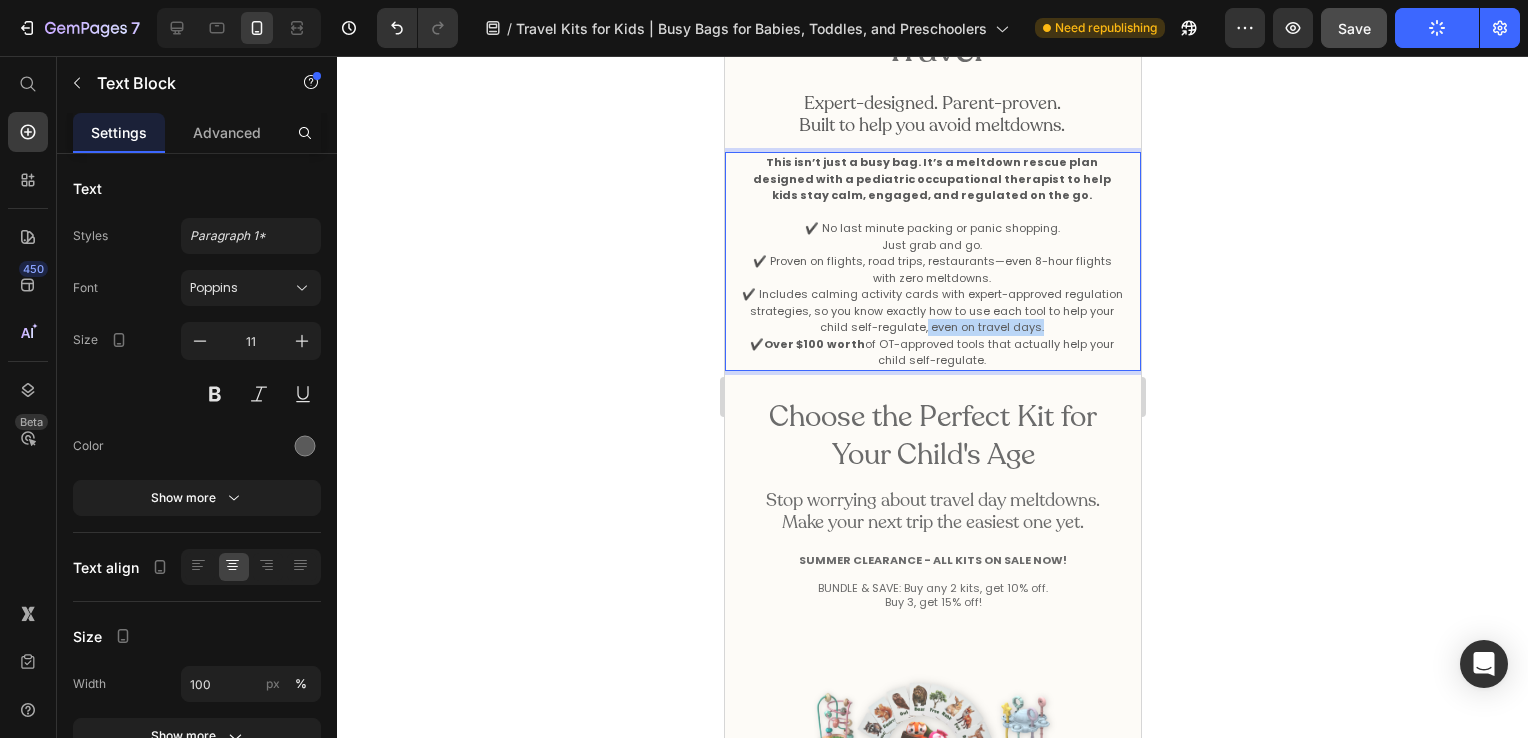 click on "✔️ Includes calming activity cards with expert-approved regulation strategies, so you know exactly how to use each tool to help your child self-regulate, even on travel days." at bounding box center (931, 311) 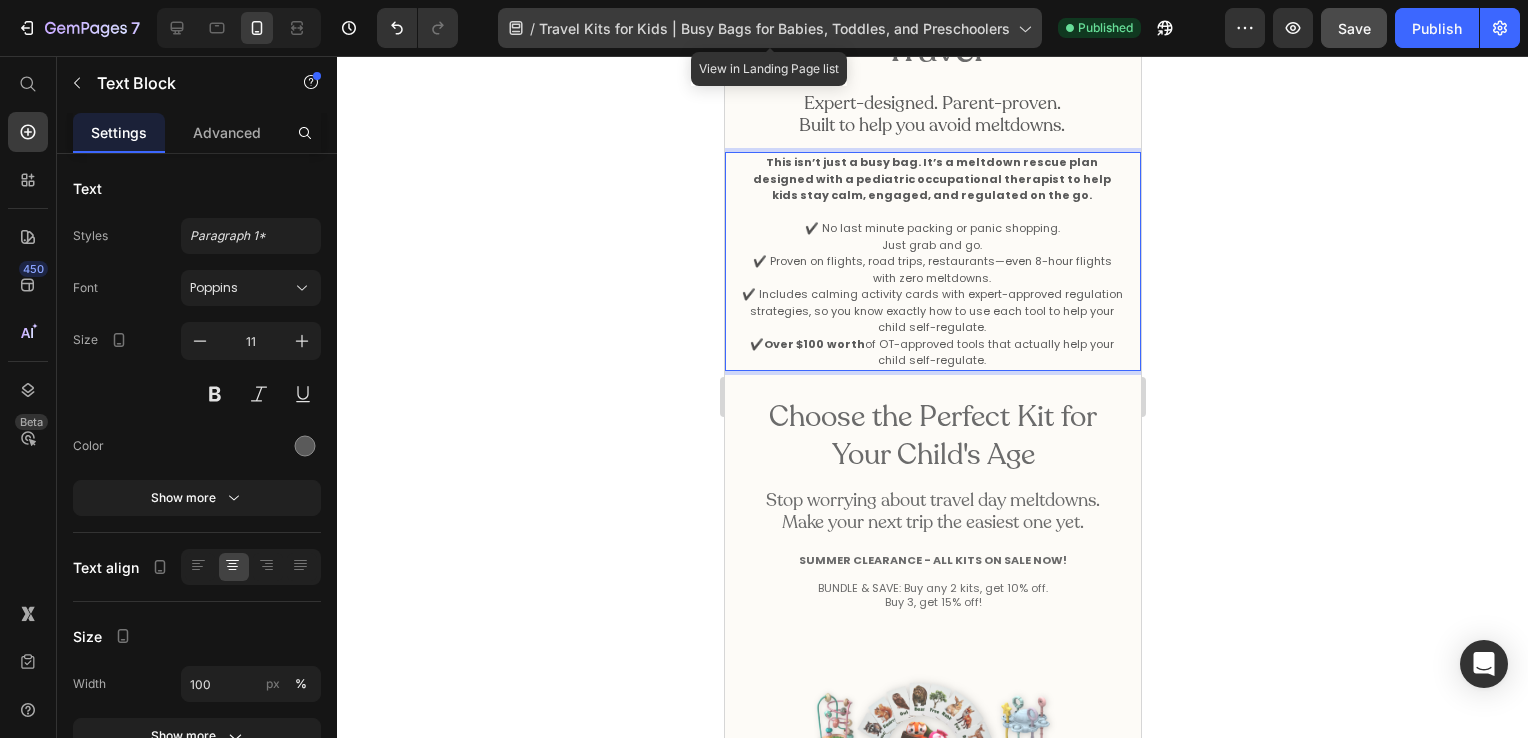 click on "Travel Kits for Kids | Busy Bags for Babies, Toddles, and Preschoolers" at bounding box center [774, 28] 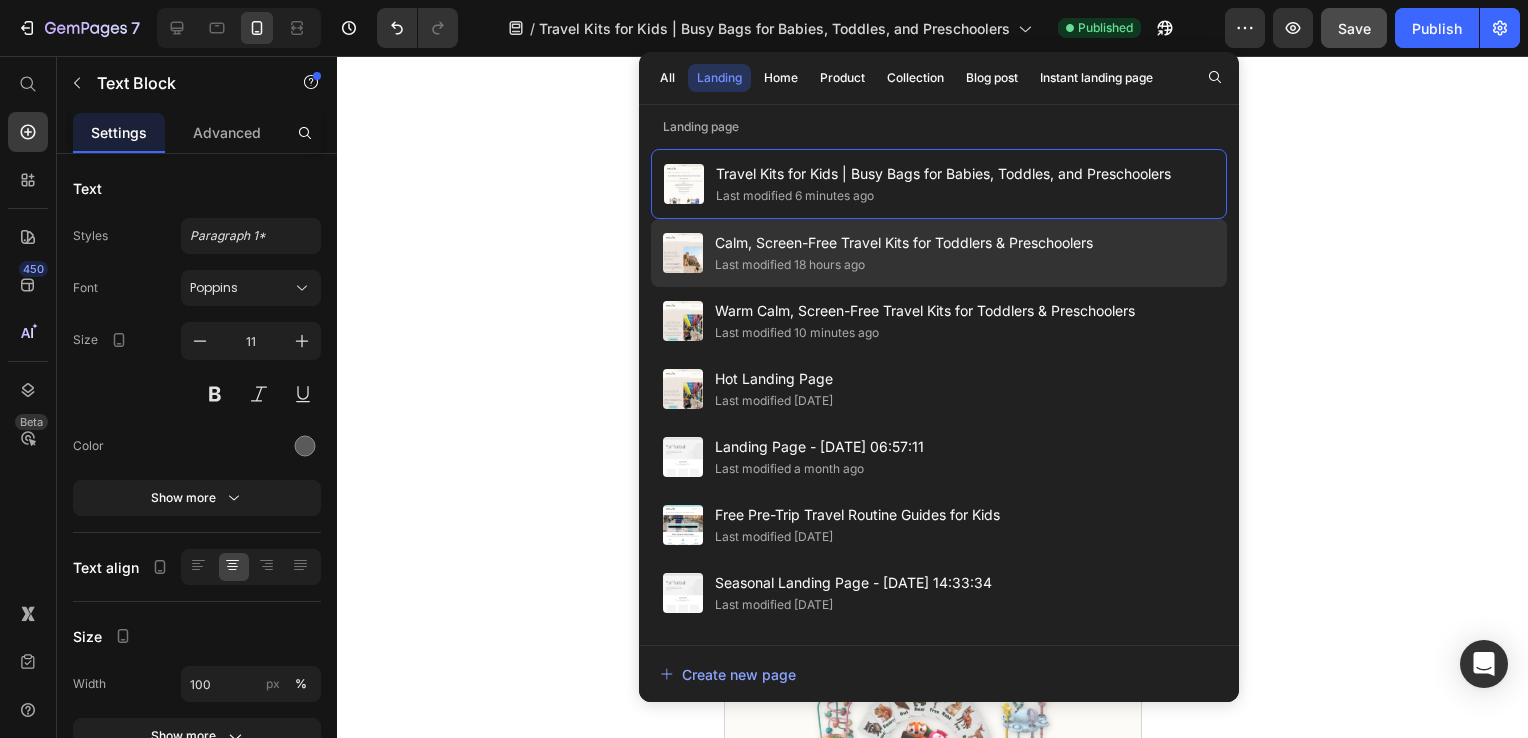click on "Calm, Screen-Free Travel Kits for Toddlers & Preschoolers" at bounding box center [904, 243] 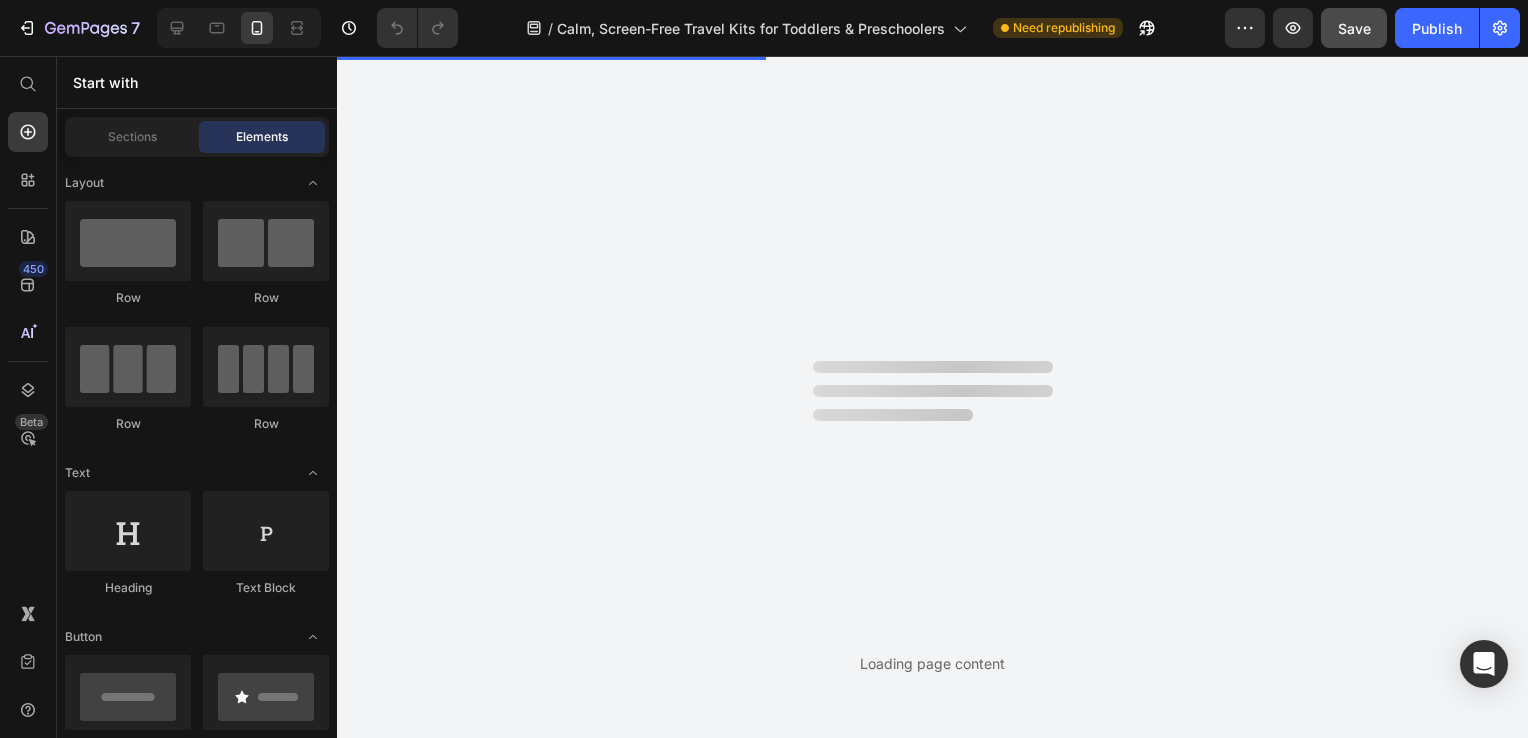 scroll, scrollTop: 0, scrollLeft: 0, axis: both 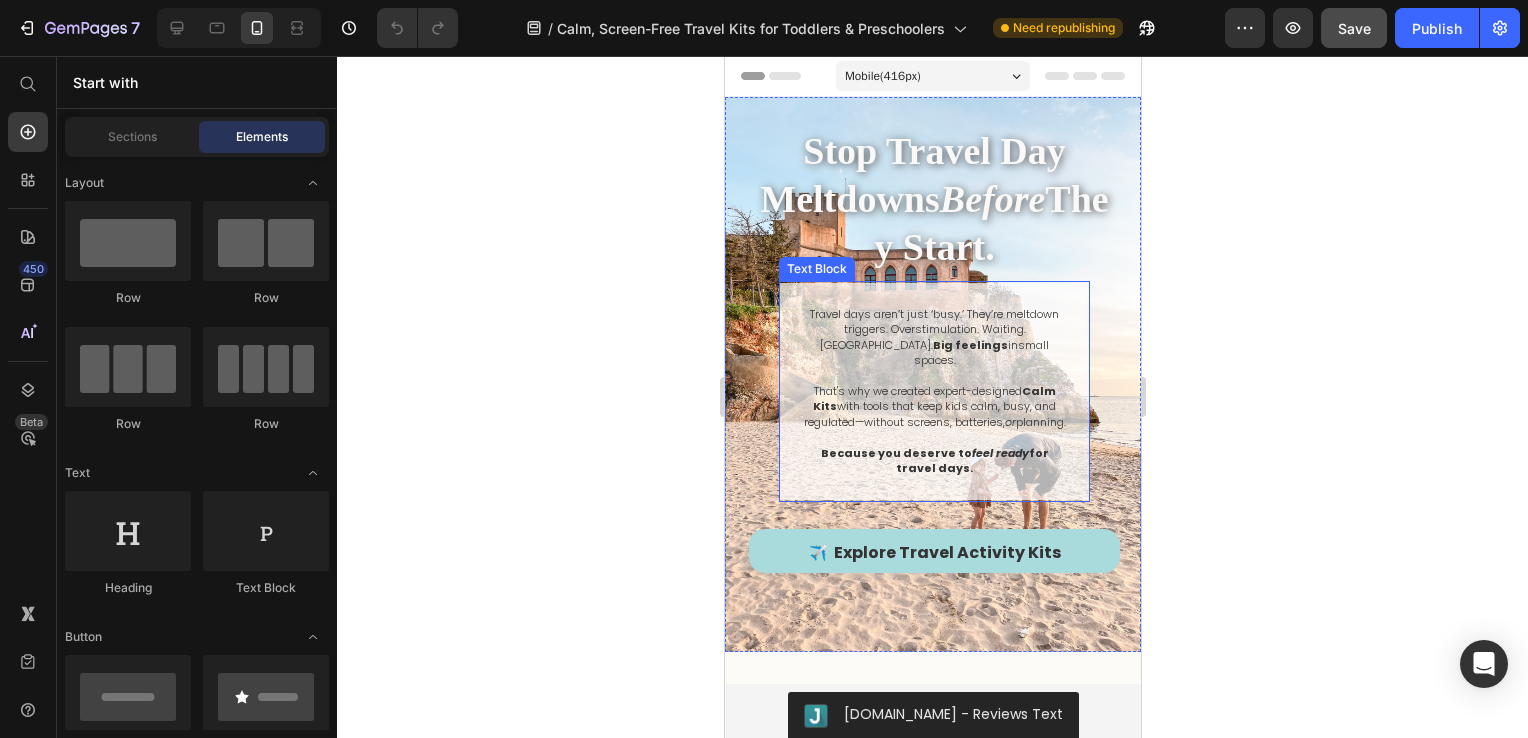 click on "That's why we created expert-designed  Calm Kits  with tools that keep kids calm, busy, and regulated—without screens, batteries,  or  planning." at bounding box center (933, 407) 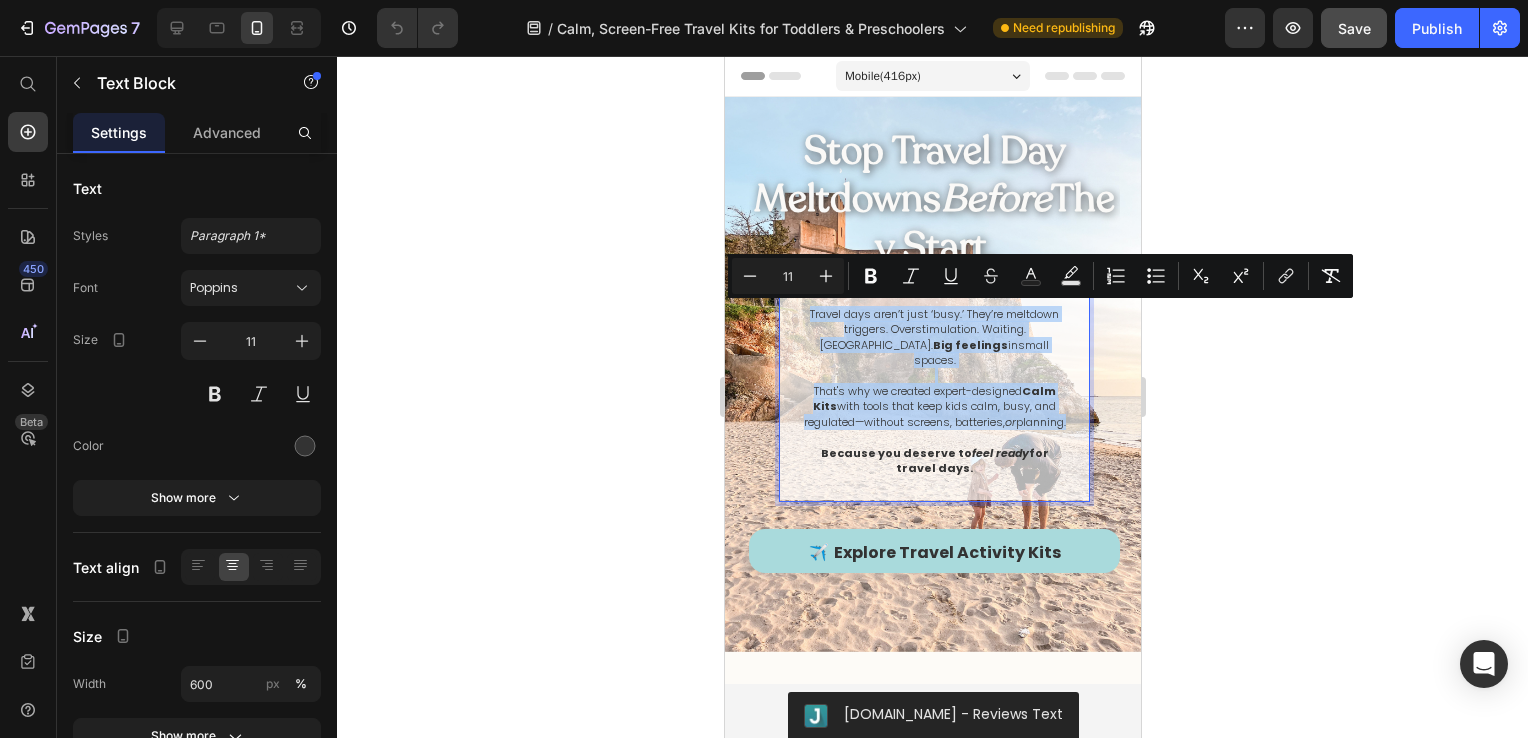 drag, startPoint x: 981, startPoint y: 425, endPoint x: 809, endPoint y: 306, distance: 209.15306 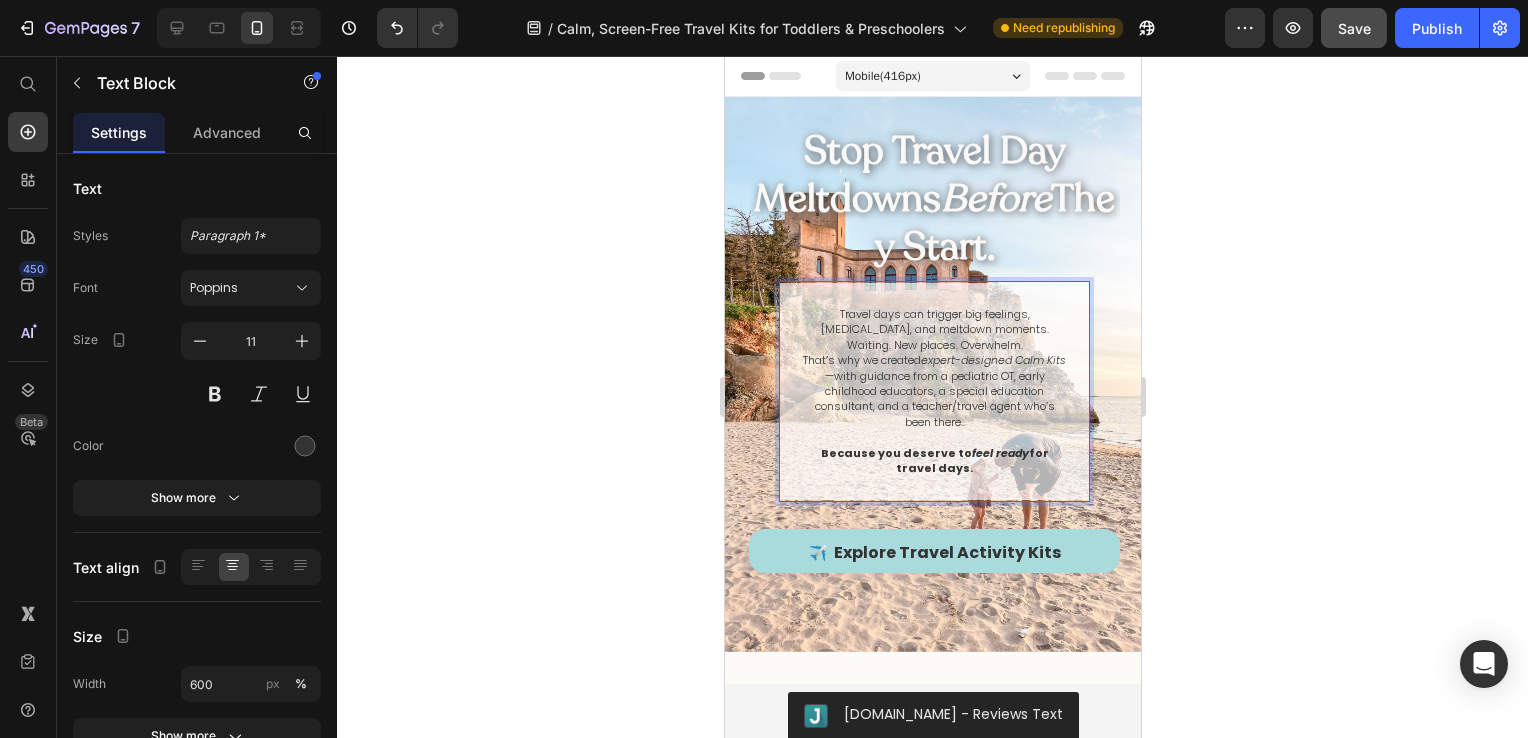 click on "That’s why we created  expert-designed Calm Kits —with guidance from a pediatric OT, early childhood educators, a special education consultant, and a teacher/travel agent who’s been there.." at bounding box center [933, 391] 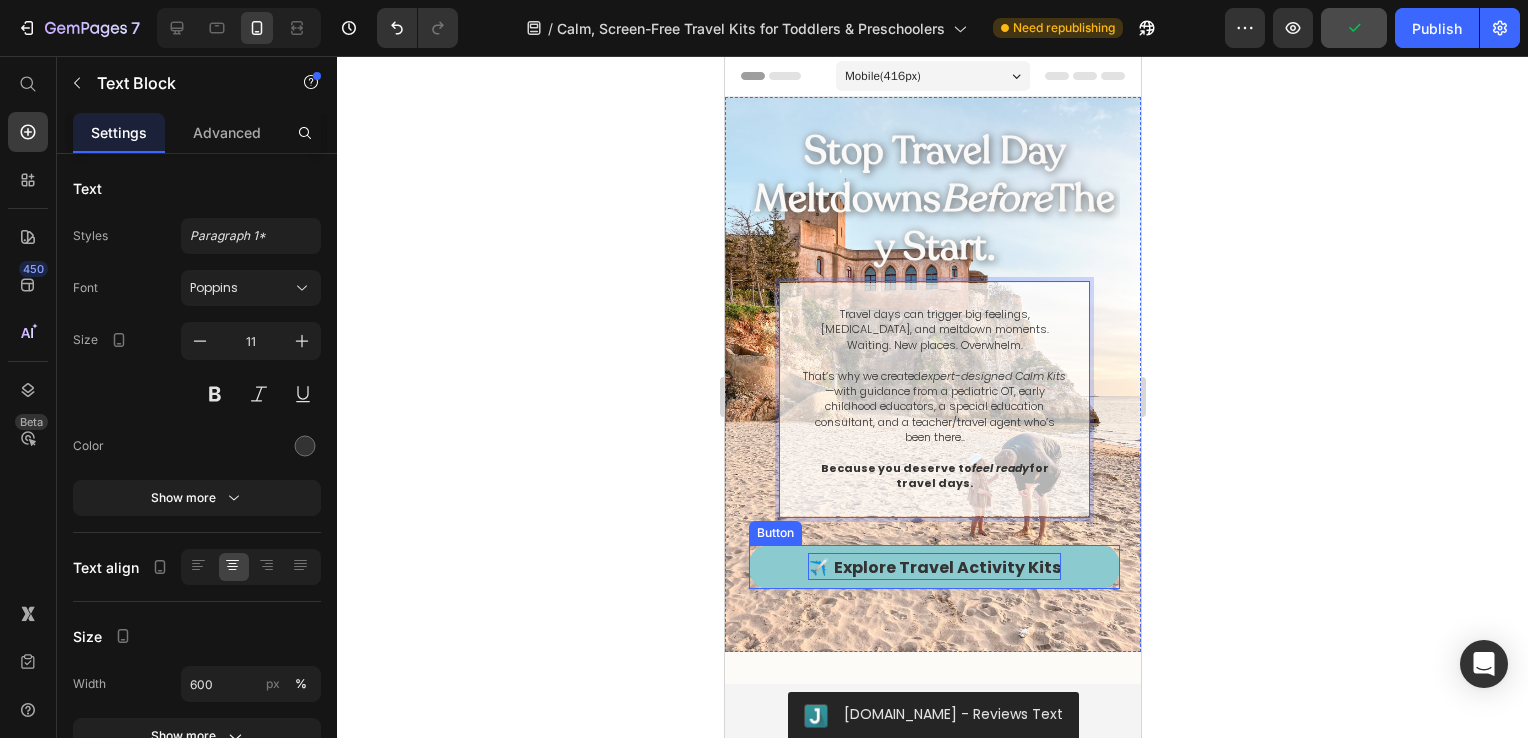 click on "explore travel activity kits" at bounding box center [946, 567] 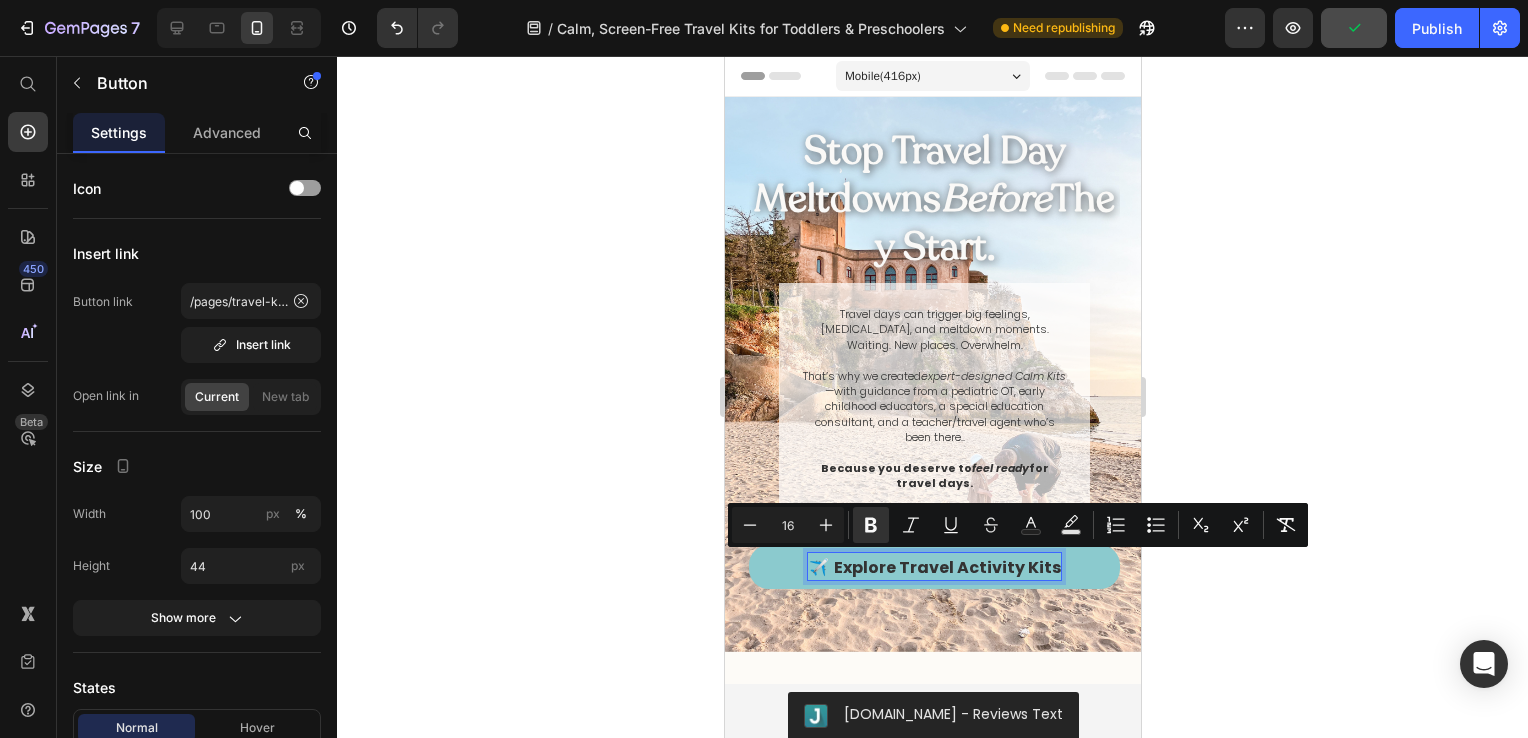 click on "explore travel activity kits" at bounding box center [946, 567] 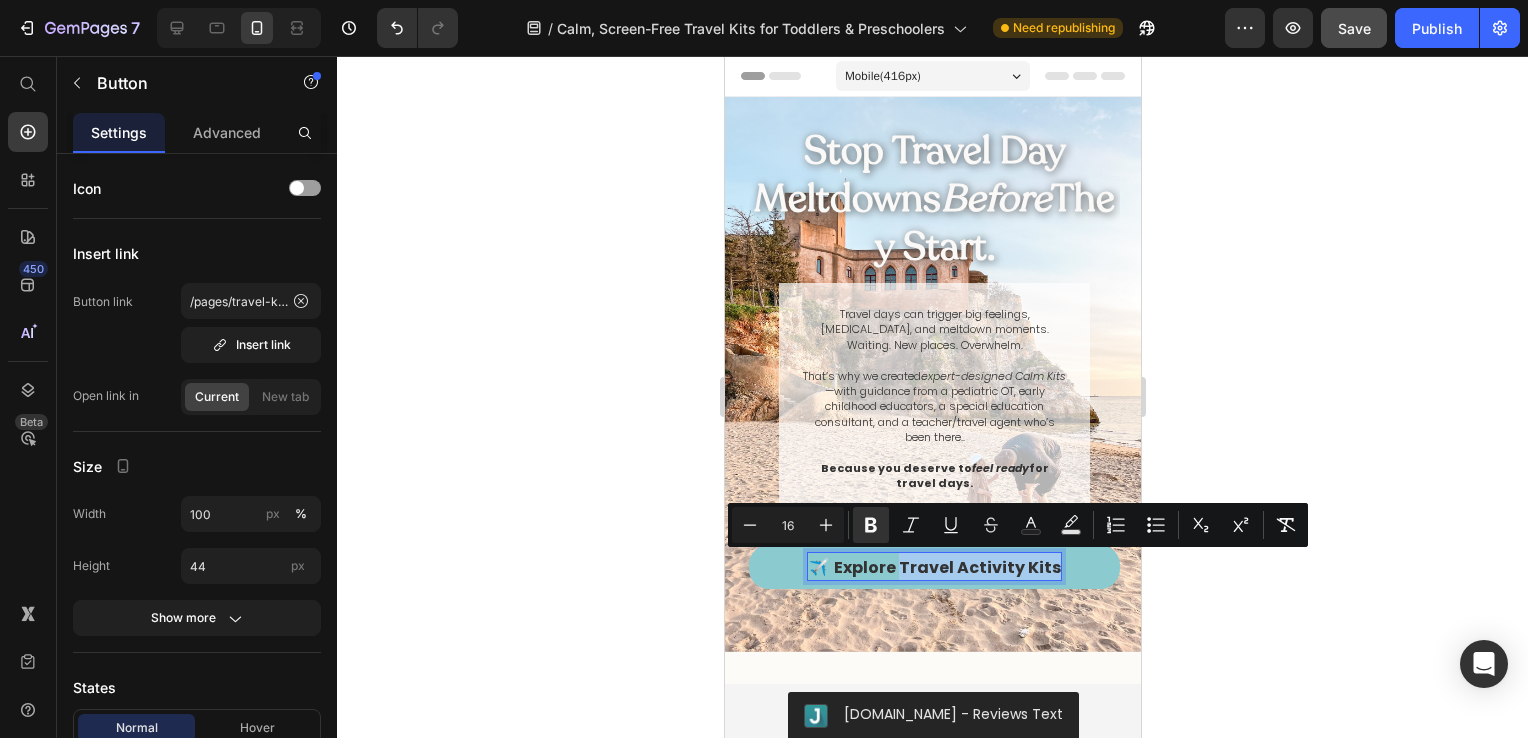 drag, startPoint x: 893, startPoint y: 565, endPoint x: 1046, endPoint y: 558, distance: 153.16005 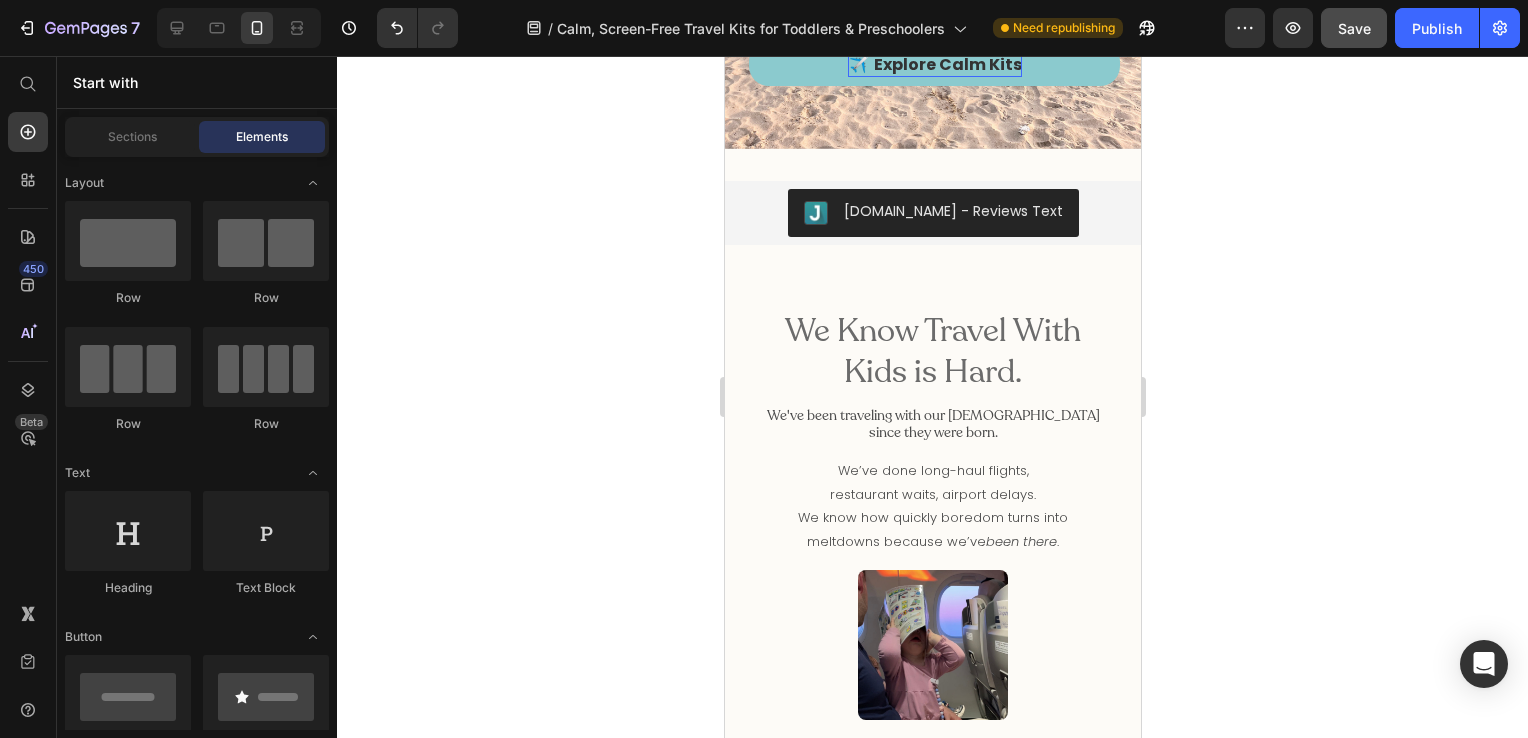 scroll, scrollTop: 652, scrollLeft: 0, axis: vertical 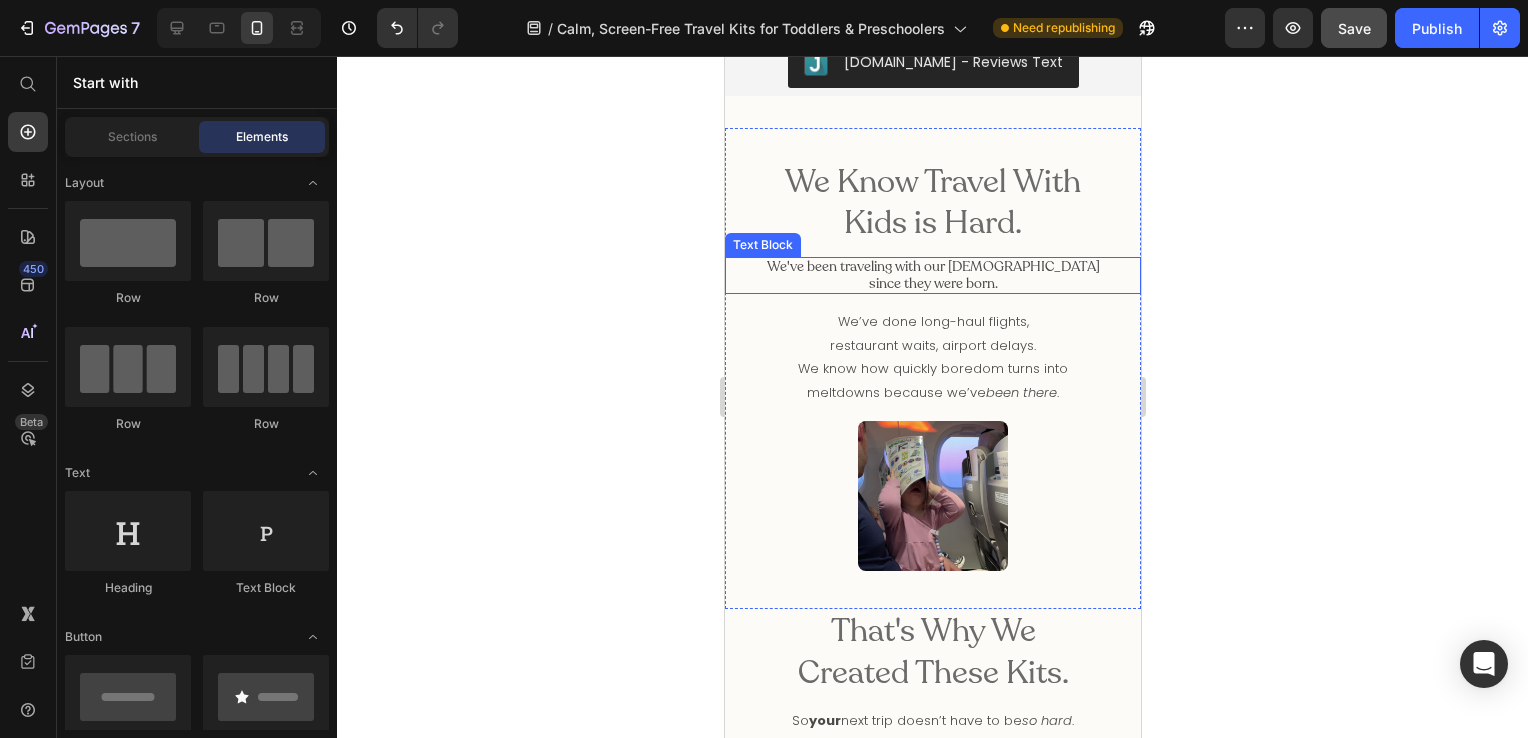 click on "since they were born." at bounding box center (932, 284) 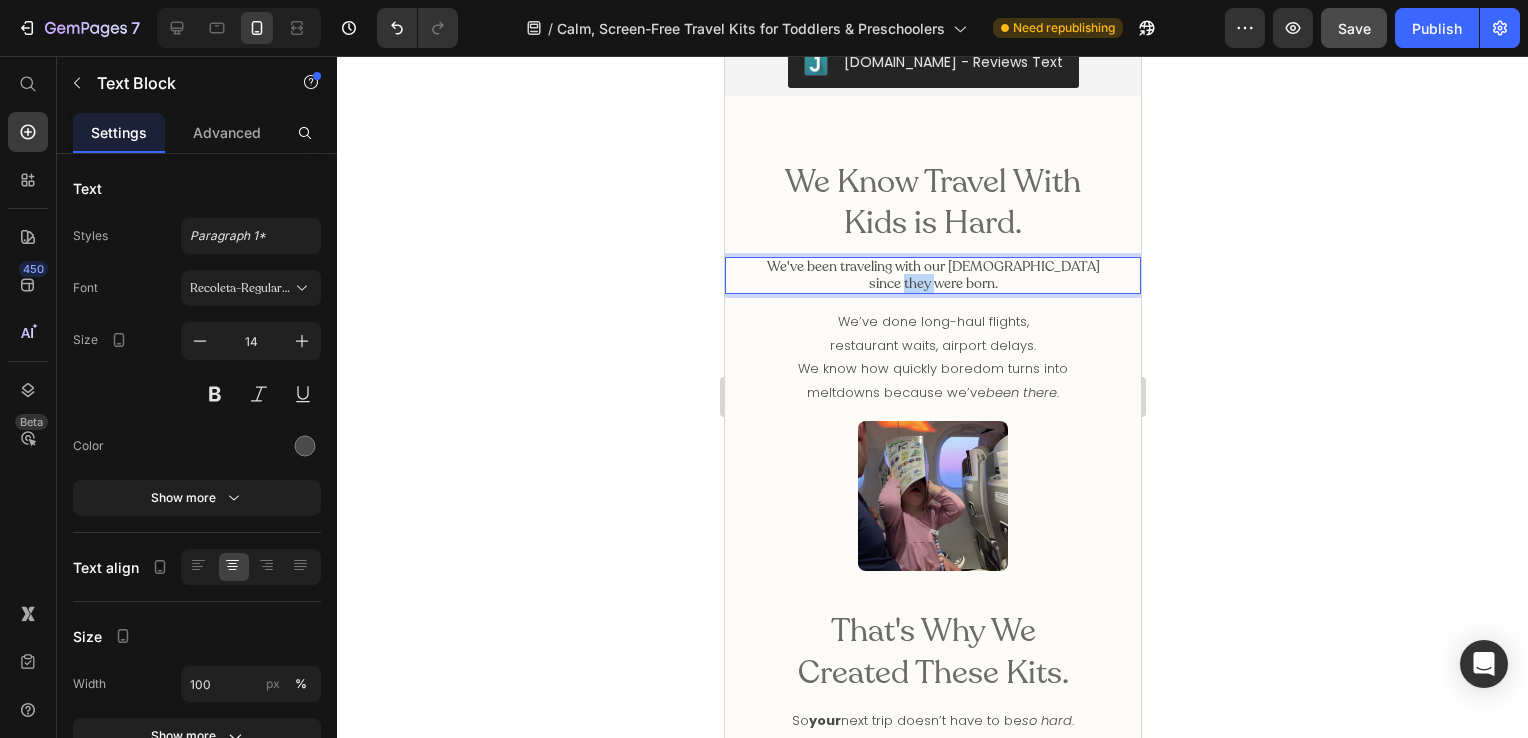 drag, startPoint x: 998, startPoint y: 264, endPoint x: 767, endPoint y: 245, distance: 231.78008 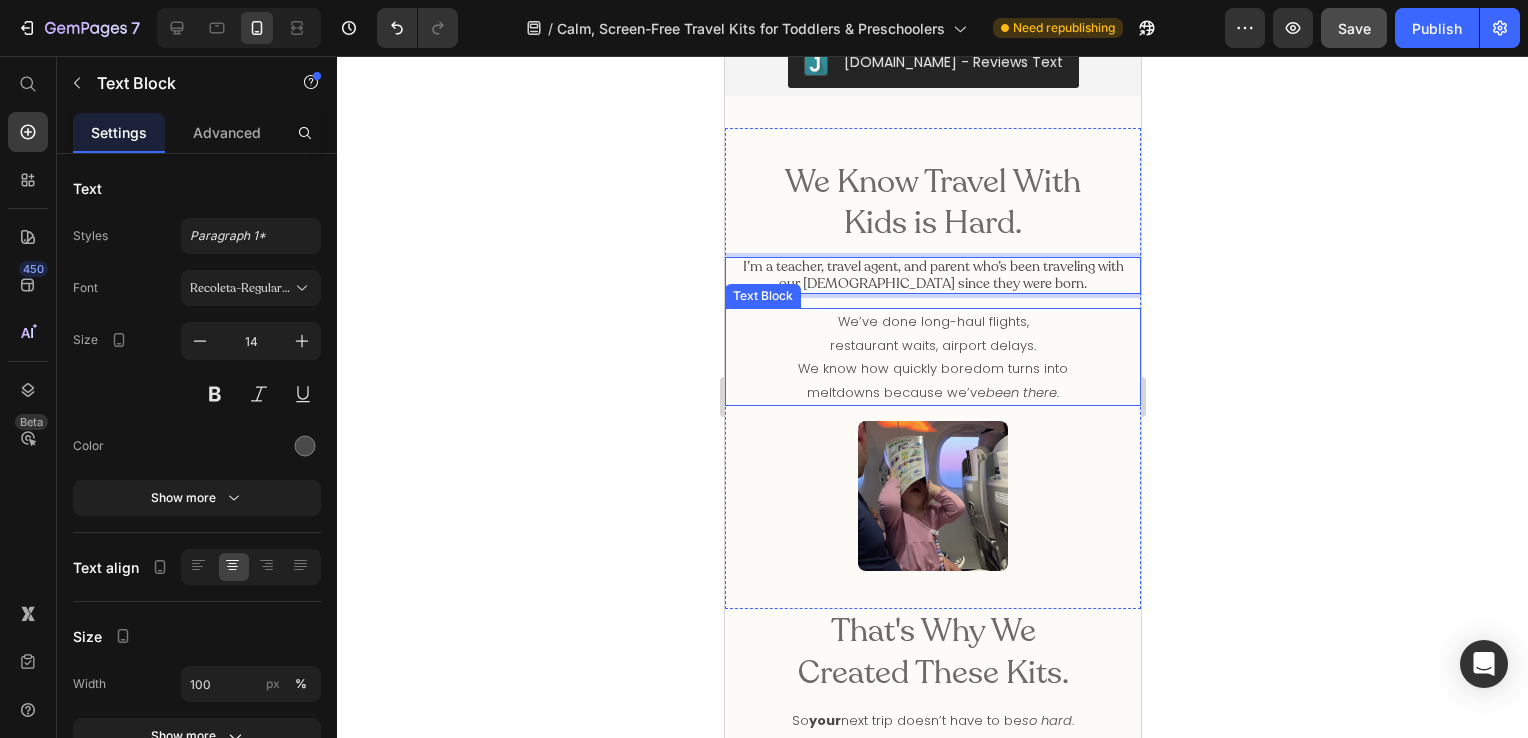 click on "restaurant waits, airport delays. We know how quickly boredom turns into" at bounding box center [932, 357] 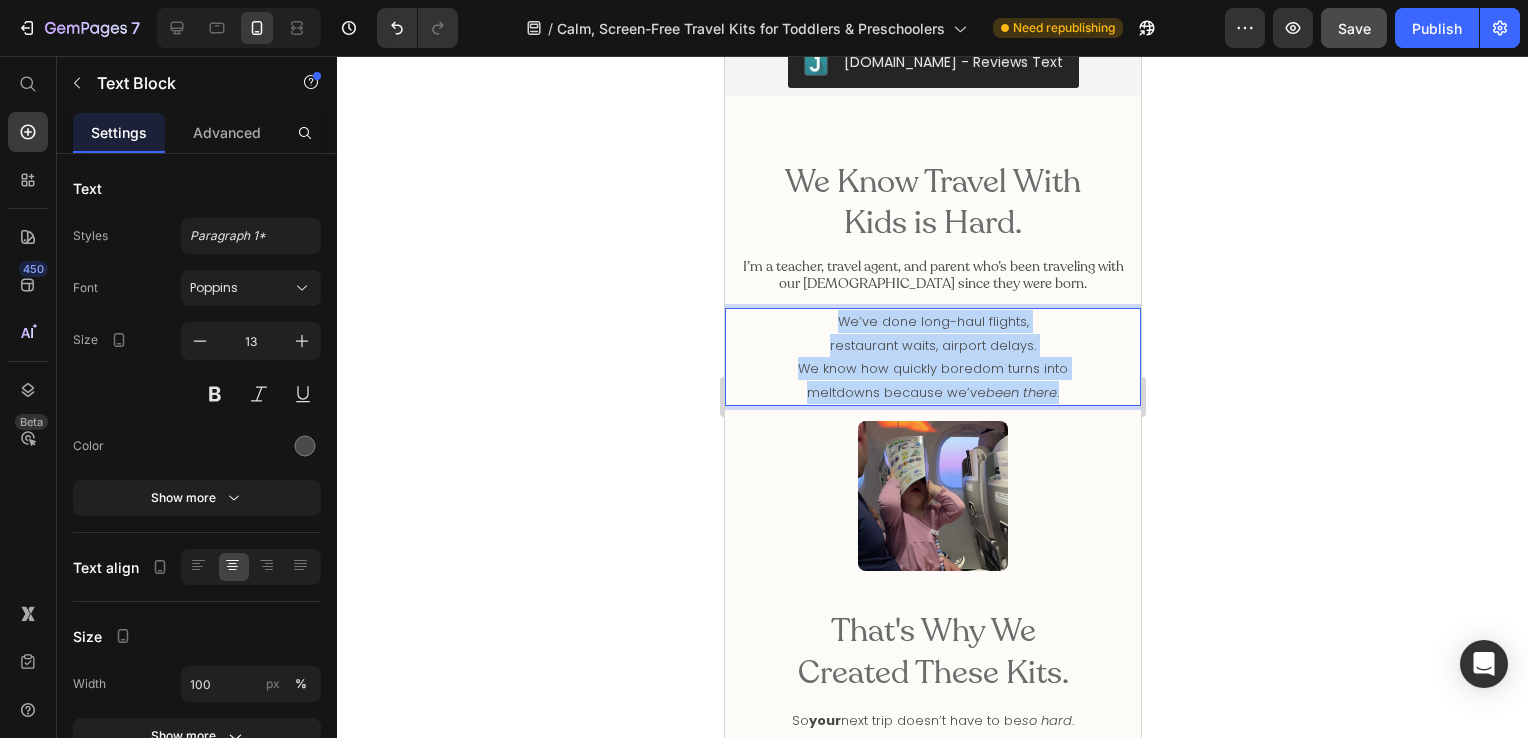 drag, startPoint x: 1053, startPoint y: 367, endPoint x: 817, endPoint y: 296, distance: 246.44878 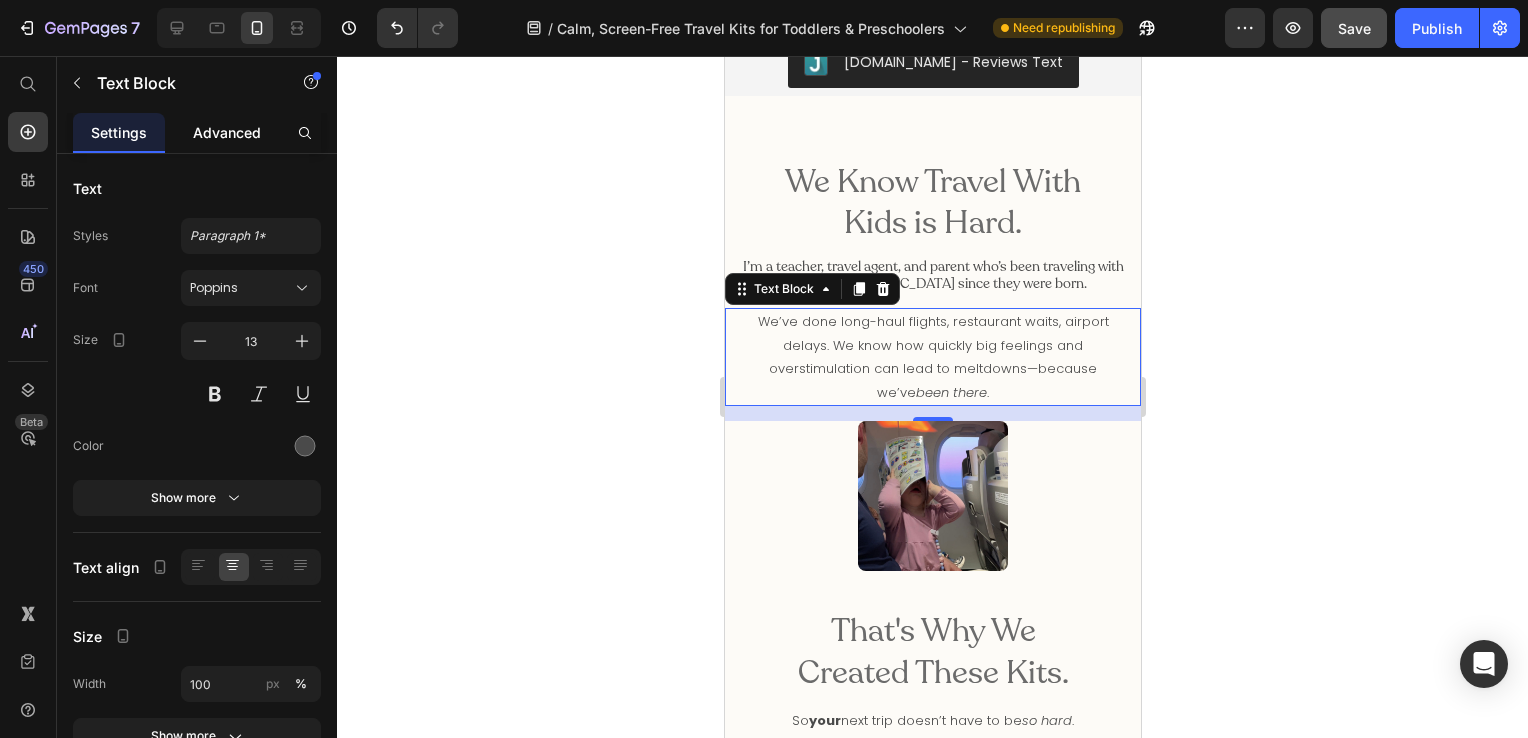 click on "Advanced" at bounding box center (227, 132) 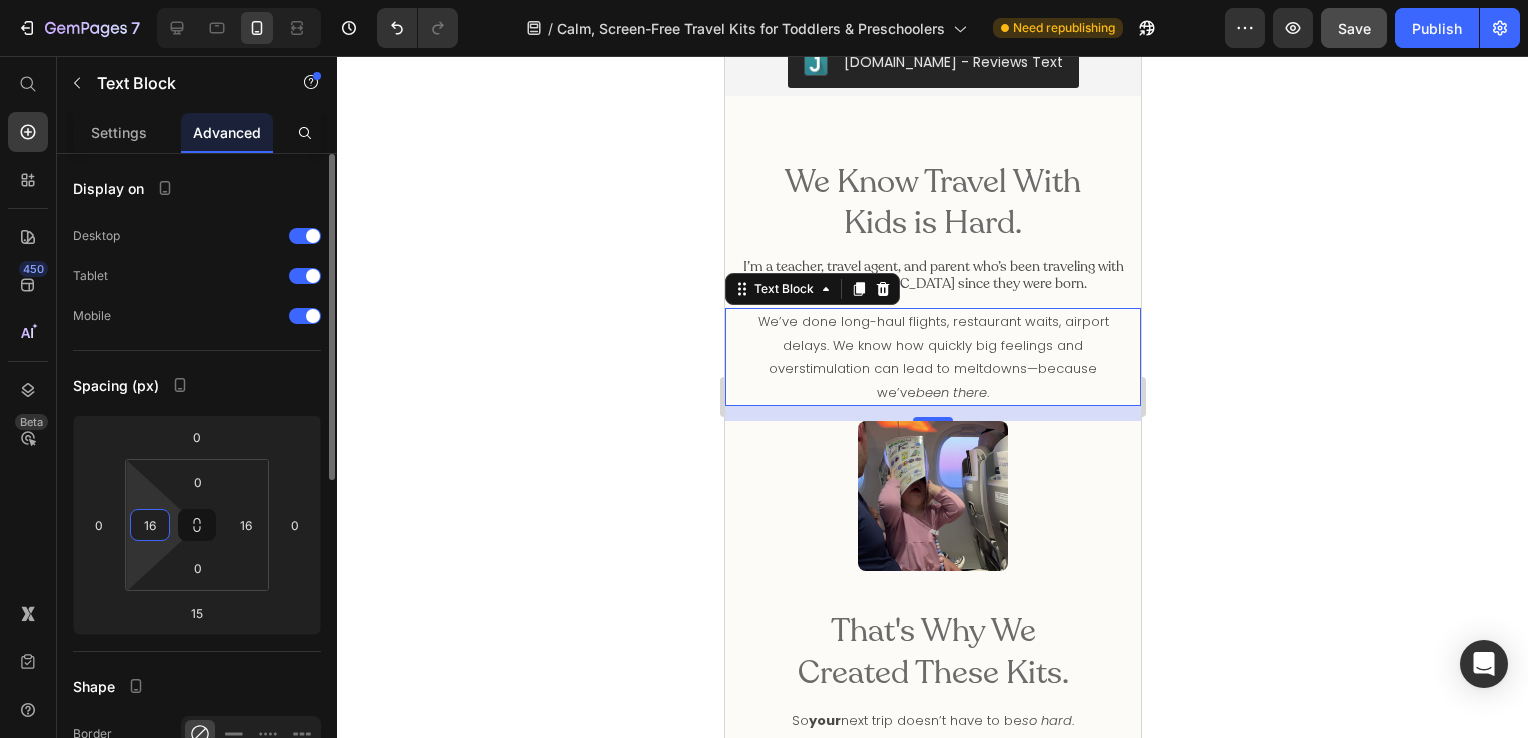 click on "16" at bounding box center (150, 525) 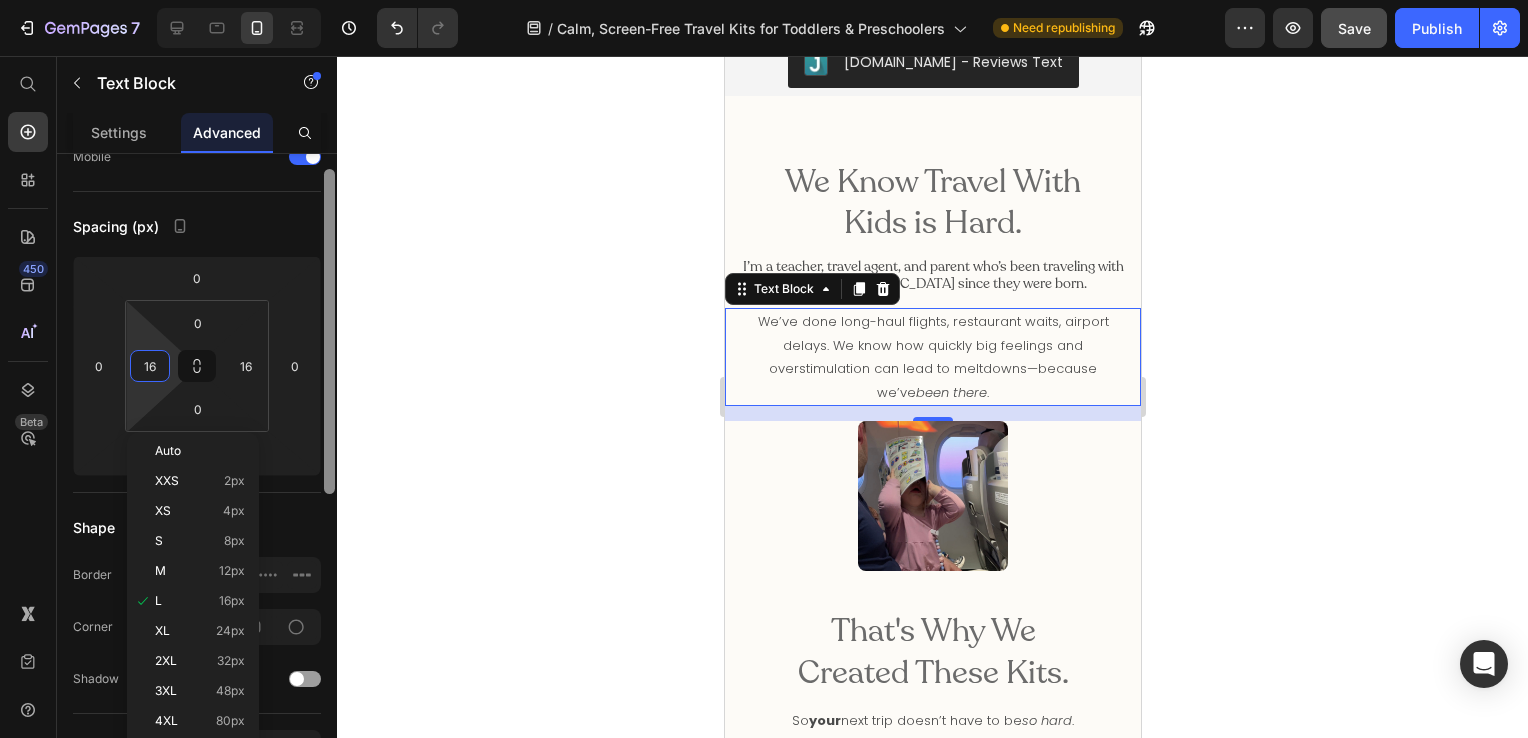 drag, startPoint x: 328, startPoint y: 399, endPoint x: 330, endPoint y: 482, distance: 83.02409 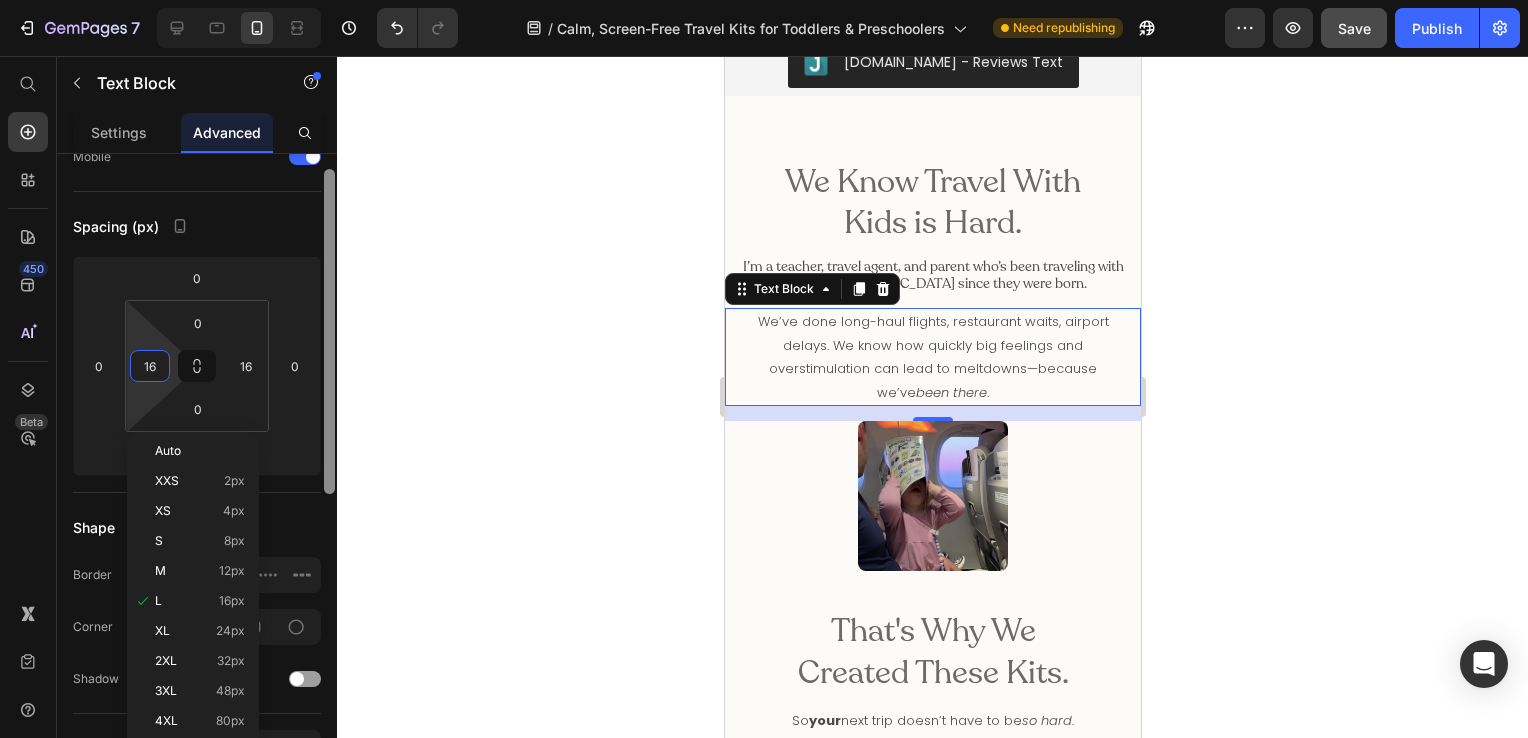 click at bounding box center [329, 331] 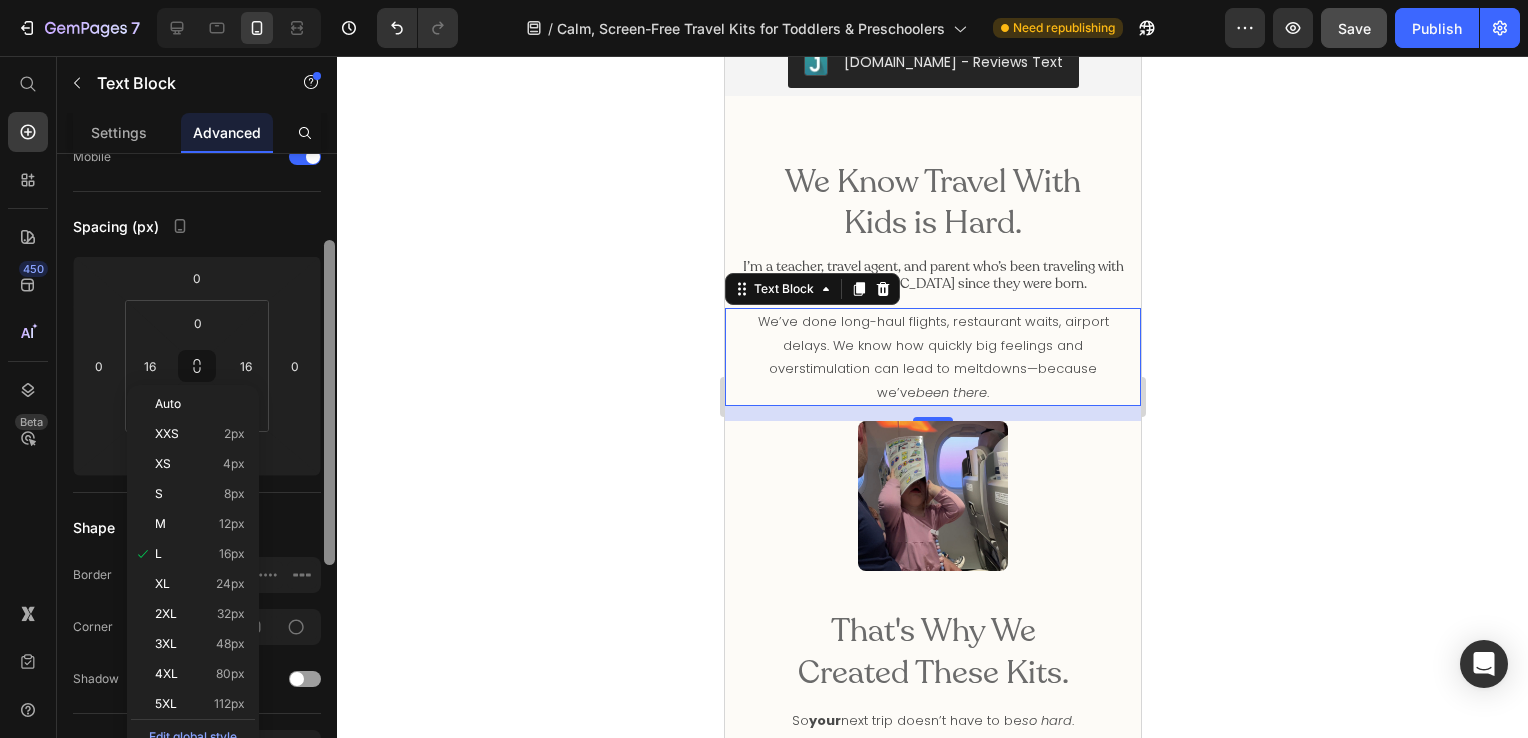 scroll, scrollTop: 163, scrollLeft: 0, axis: vertical 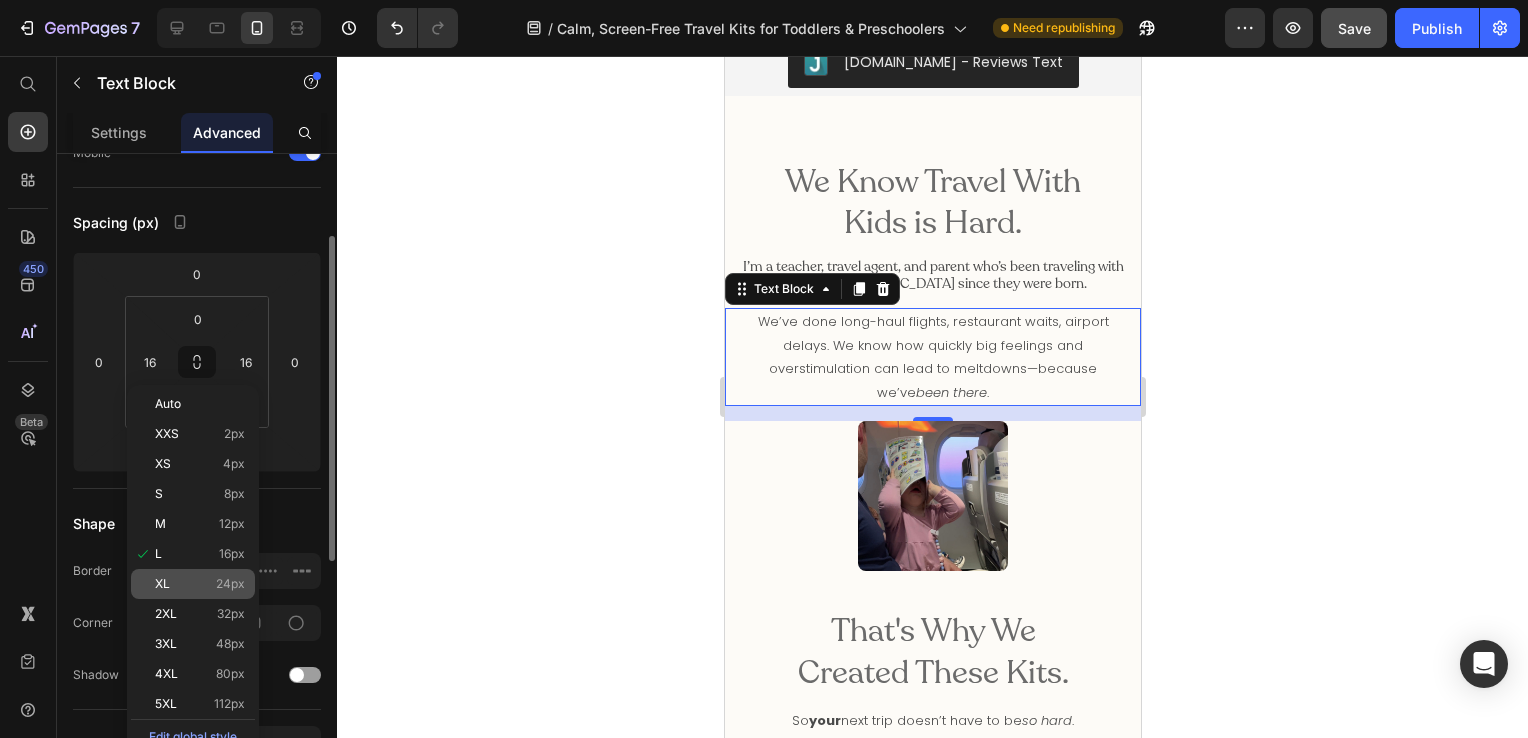 click on "XL 24px" at bounding box center [200, 584] 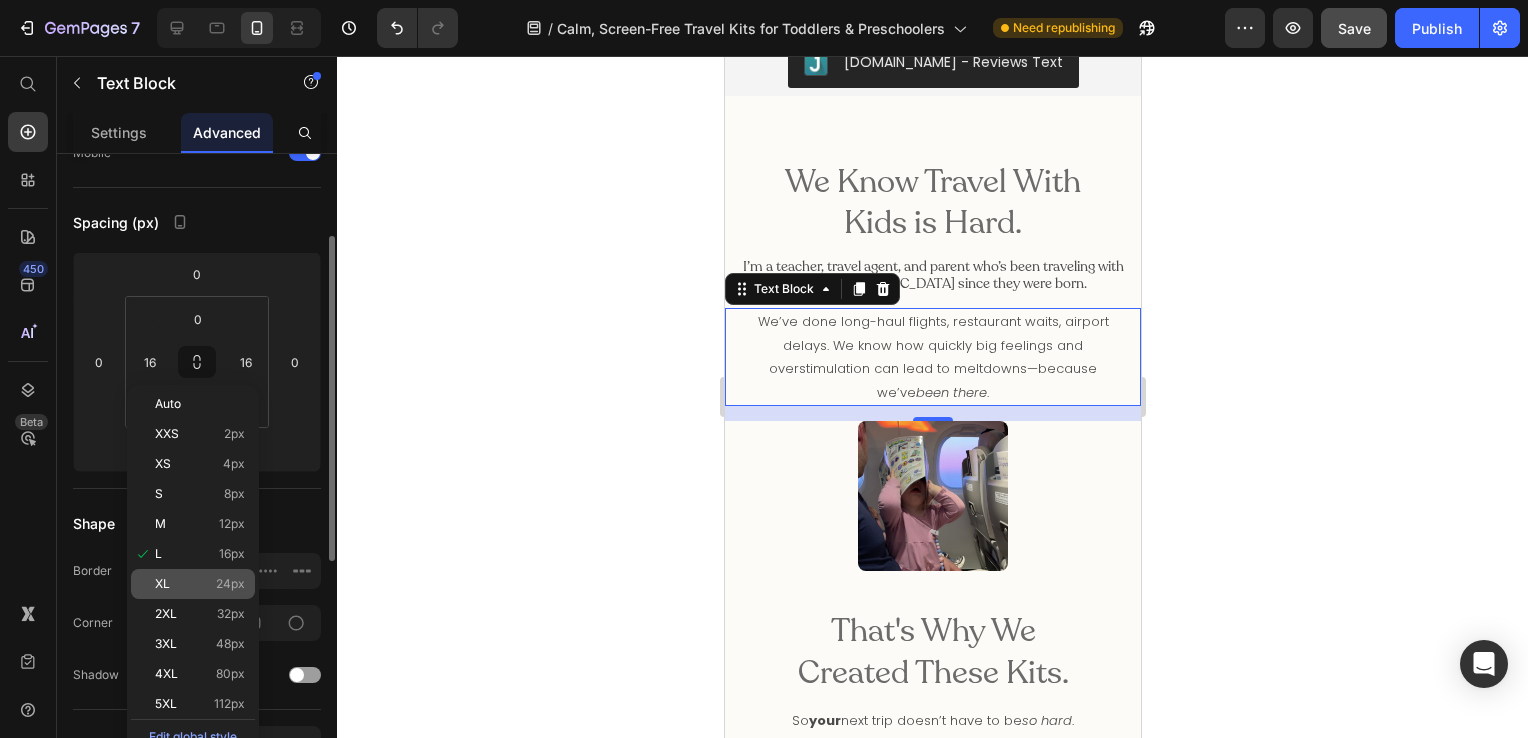 type on "24" 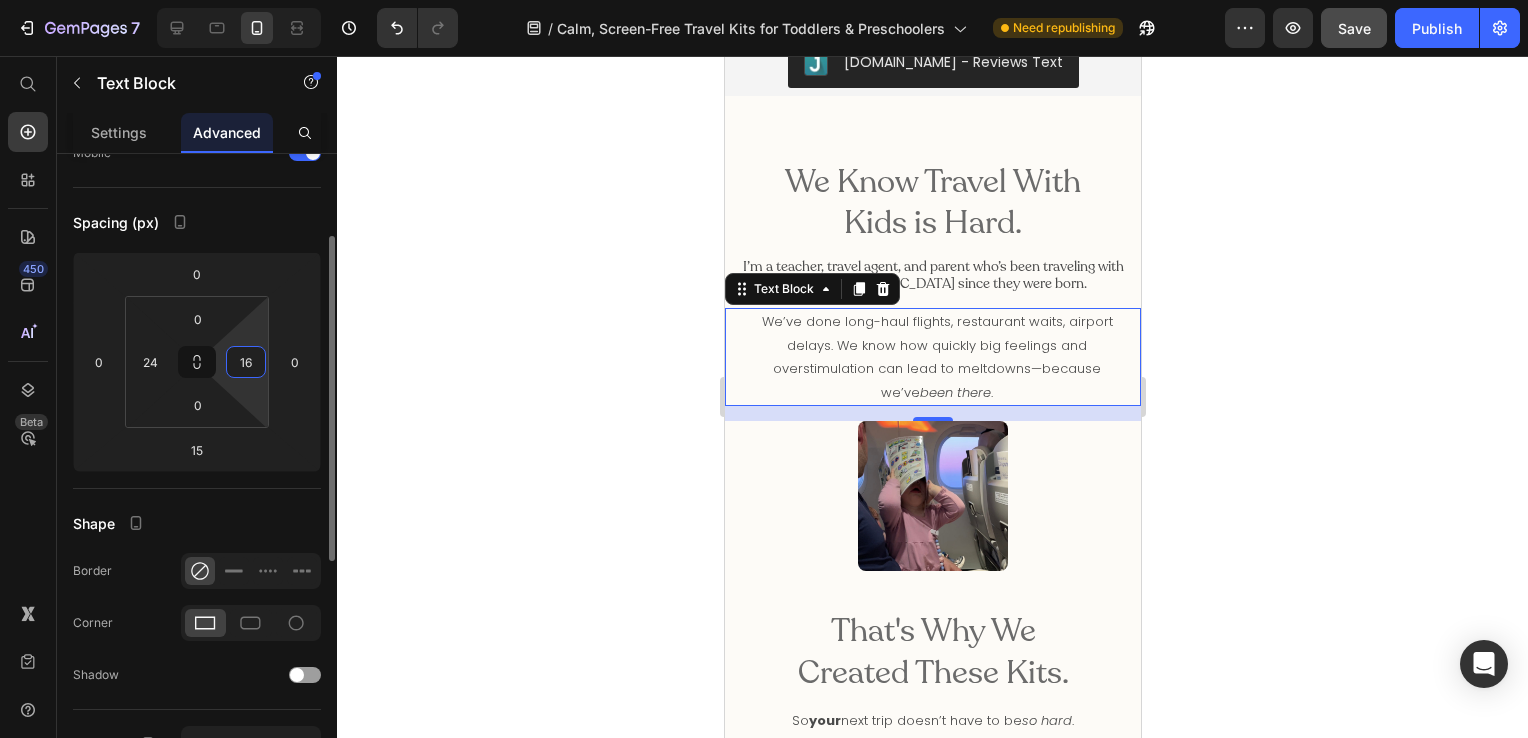 click on "16" at bounding box center [246, 362] 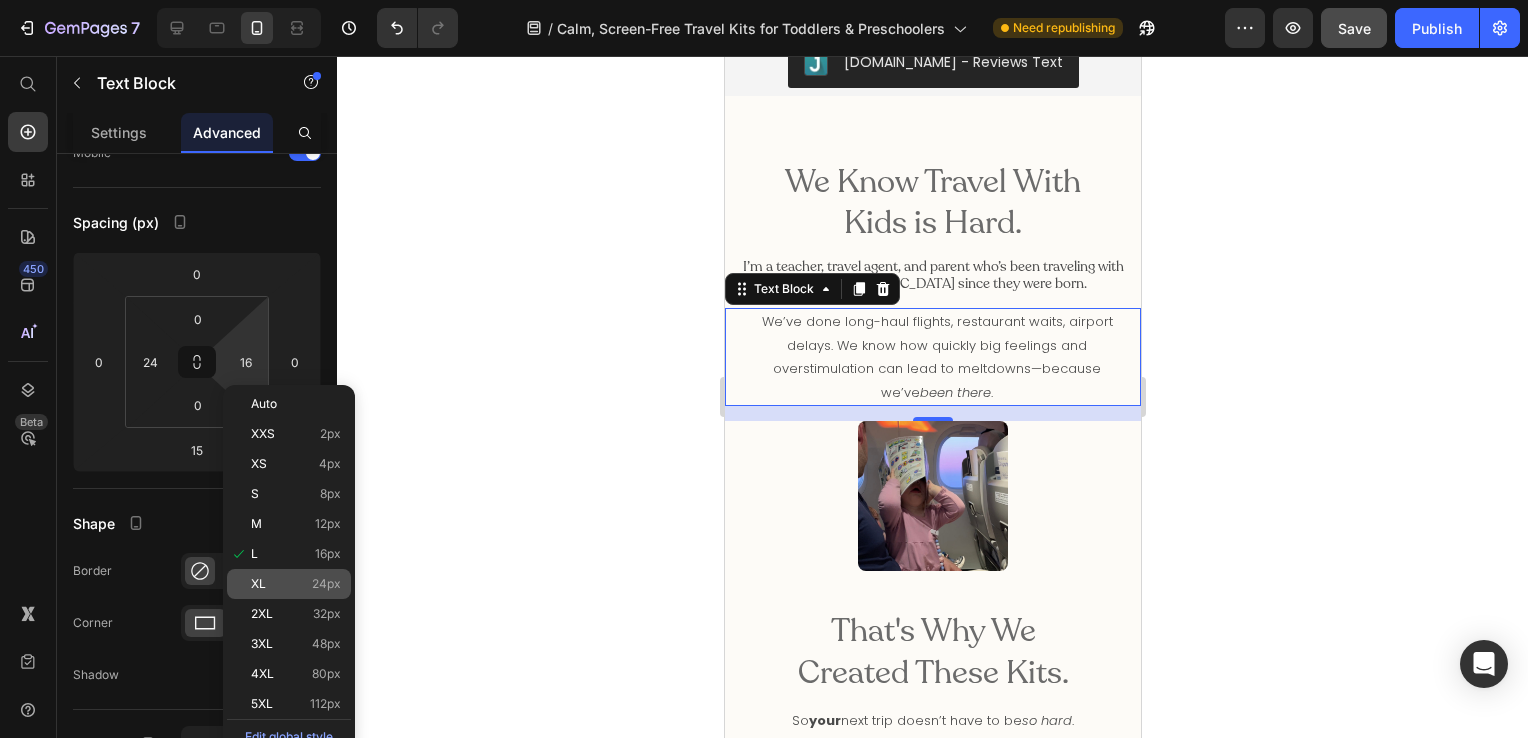 click on "XL 24px" 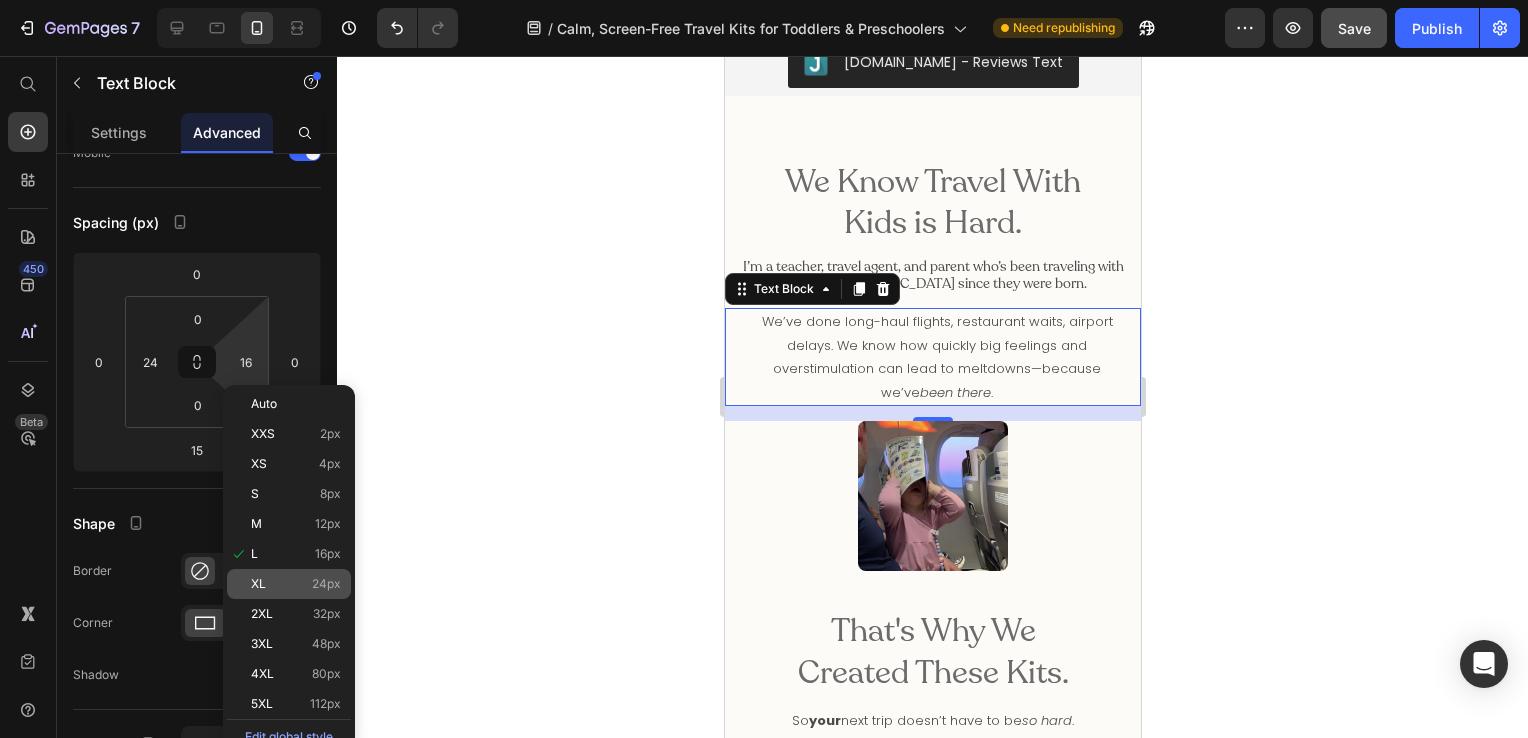 type on "24" 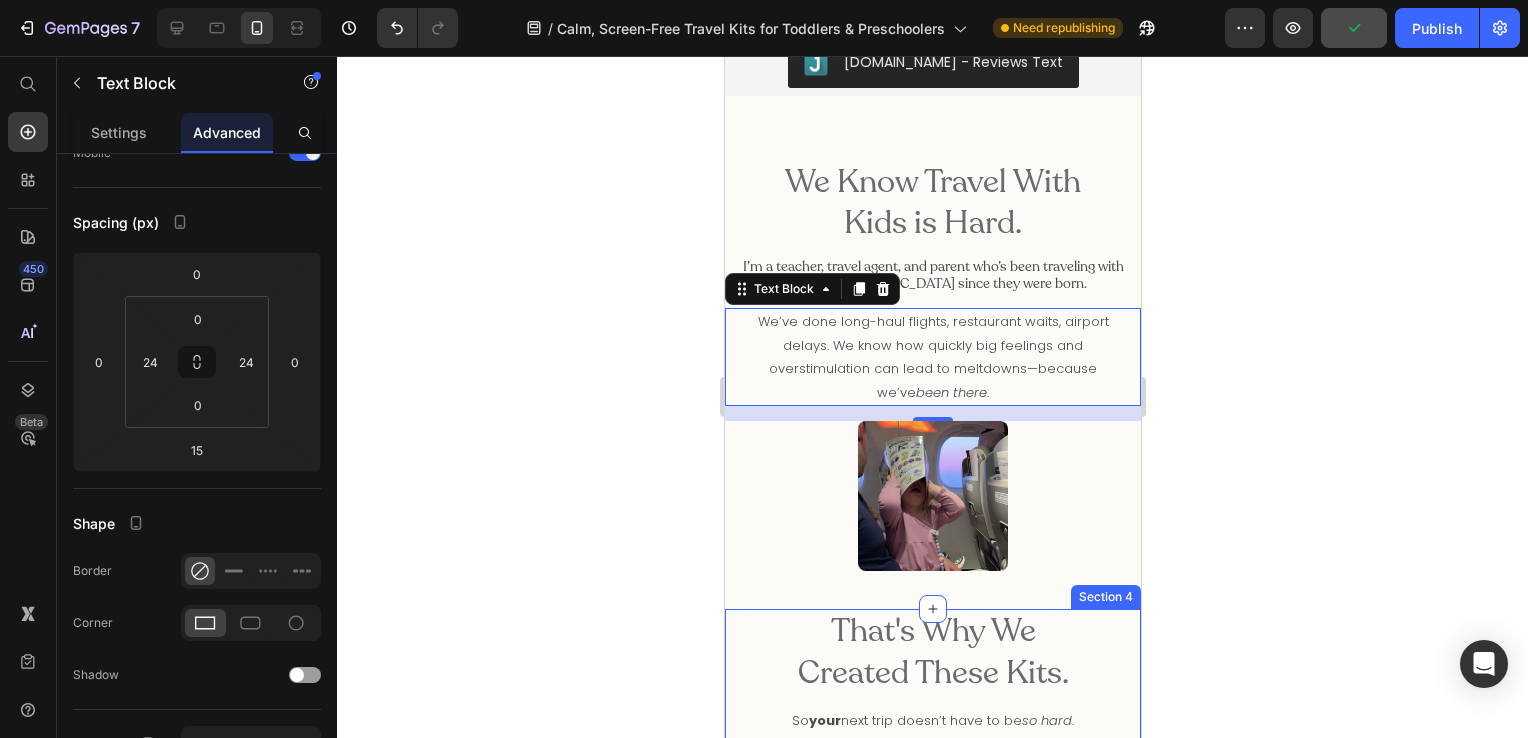 click on "That's Why We  Created These Kits." at bounding box center [932, 652] 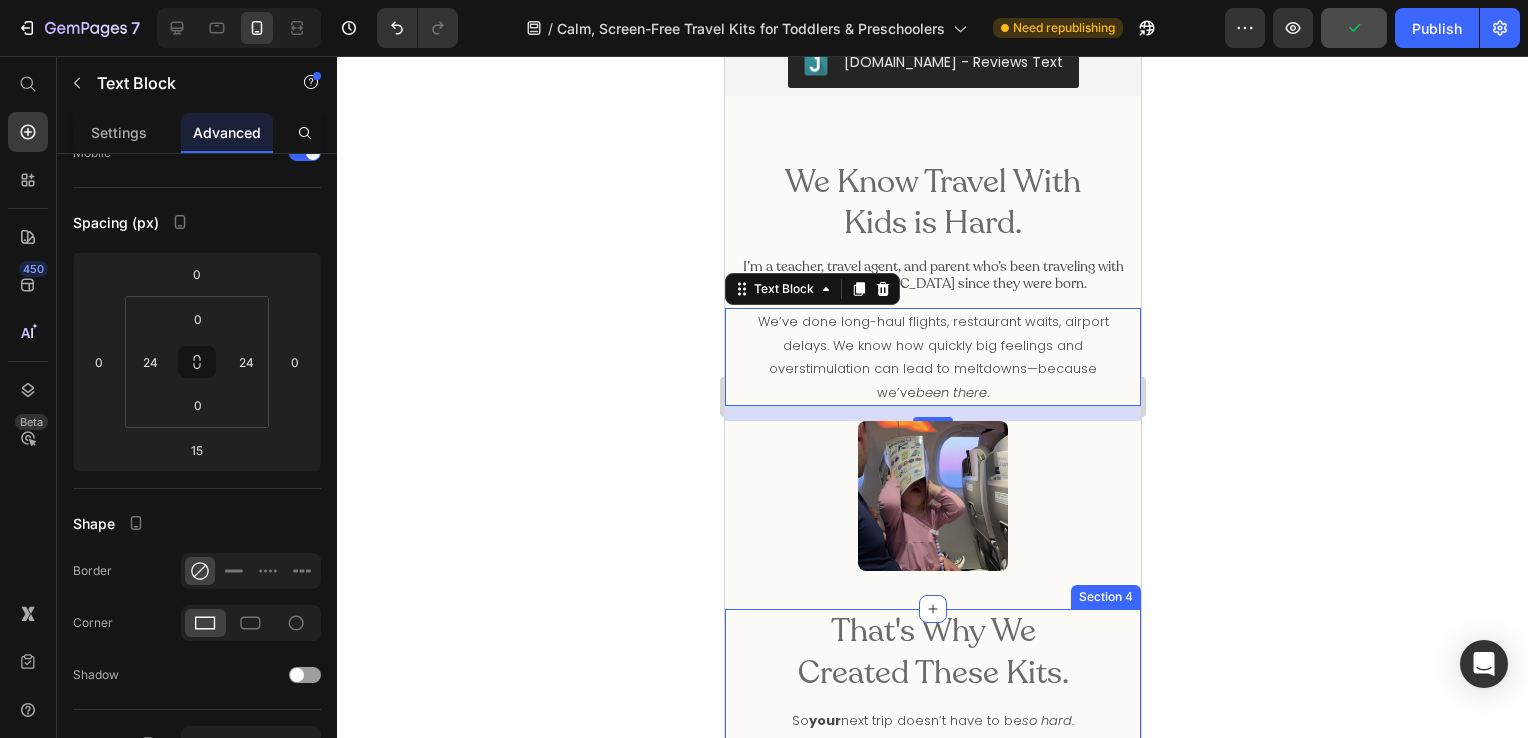 click on "That's Why We  Created These Kits." at bounding box center [932, 652] 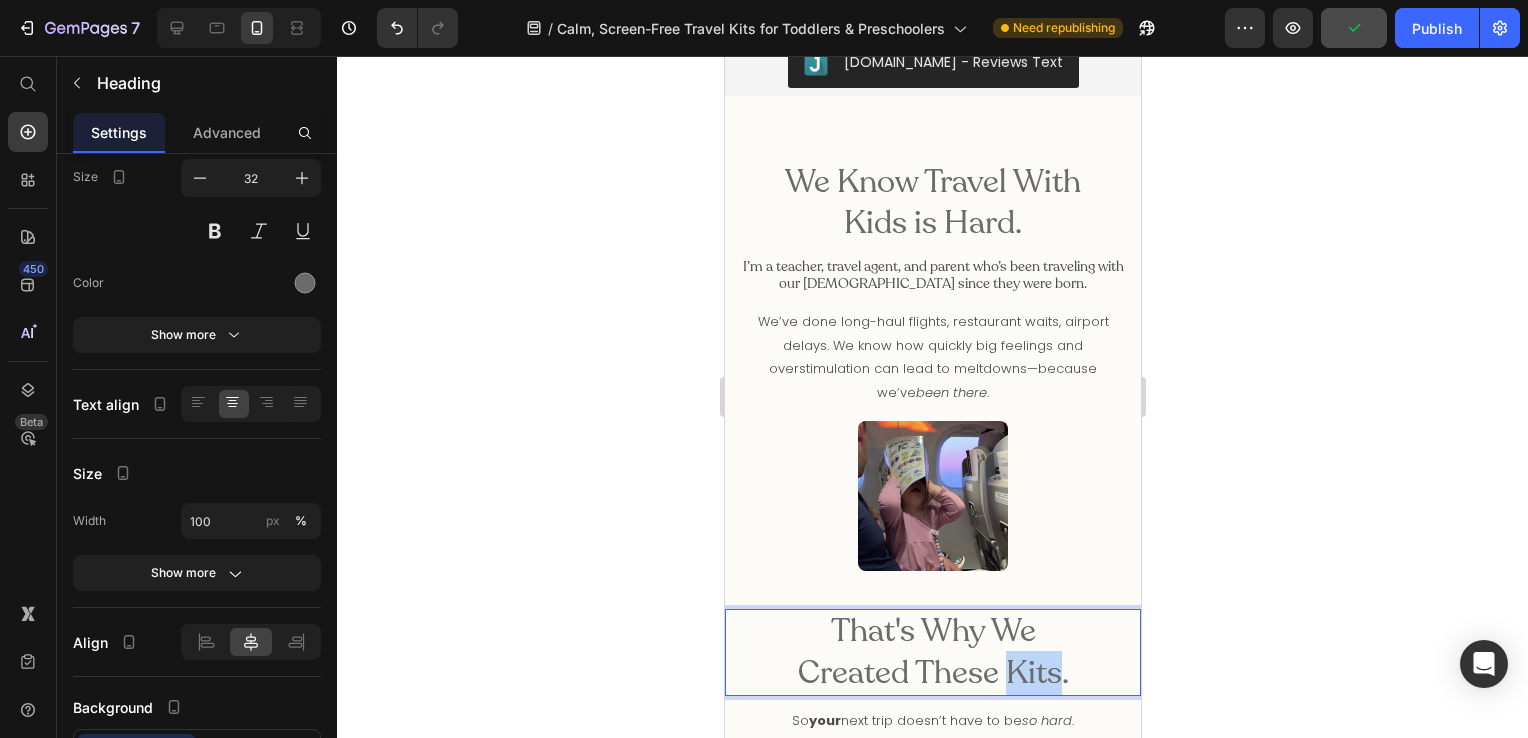 scroll, scrollTop: 0, scrollLeft: 0, axis: both 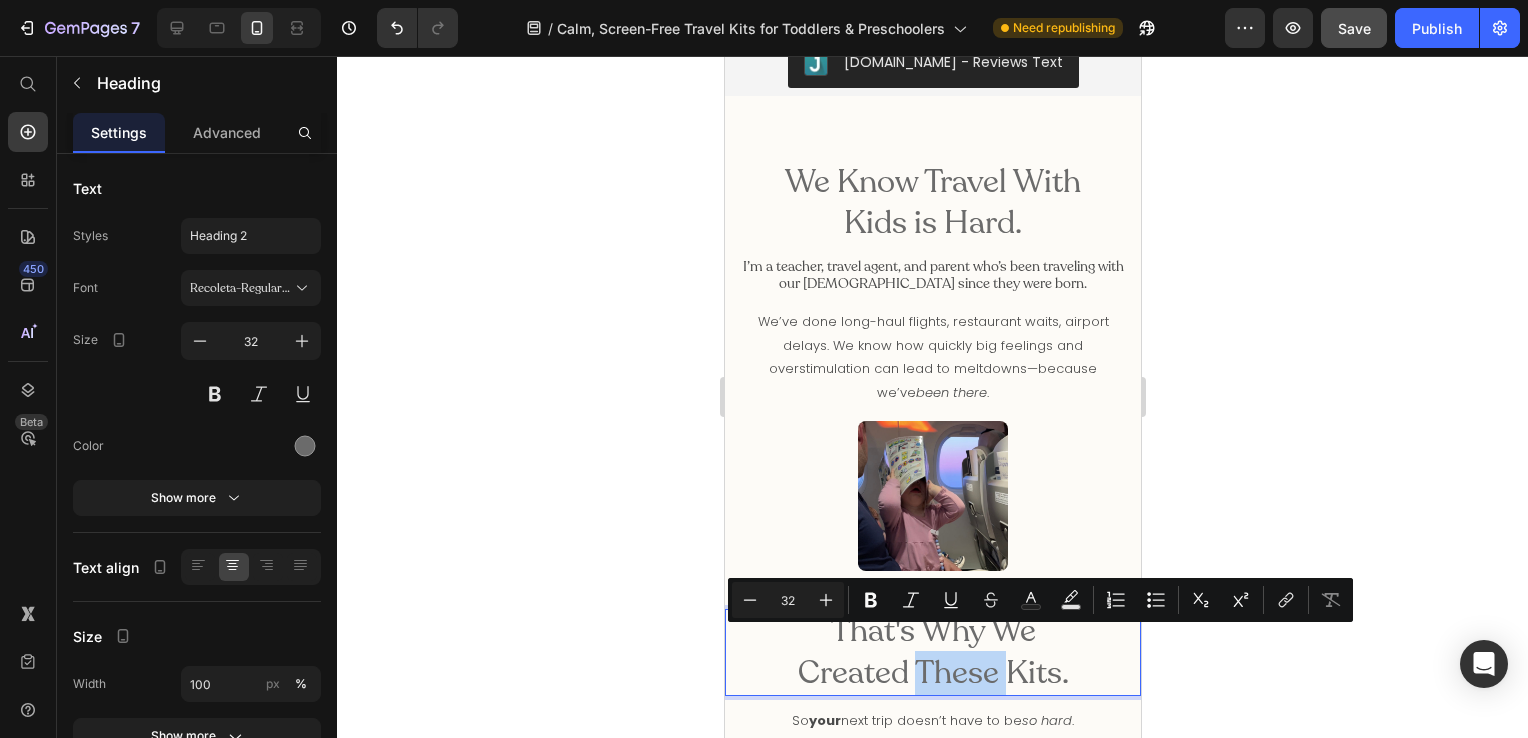 drag, startPoint x: 909, startPoint y: 654, endPoint x: 994, endPoint y: 647, distance: 85.28775 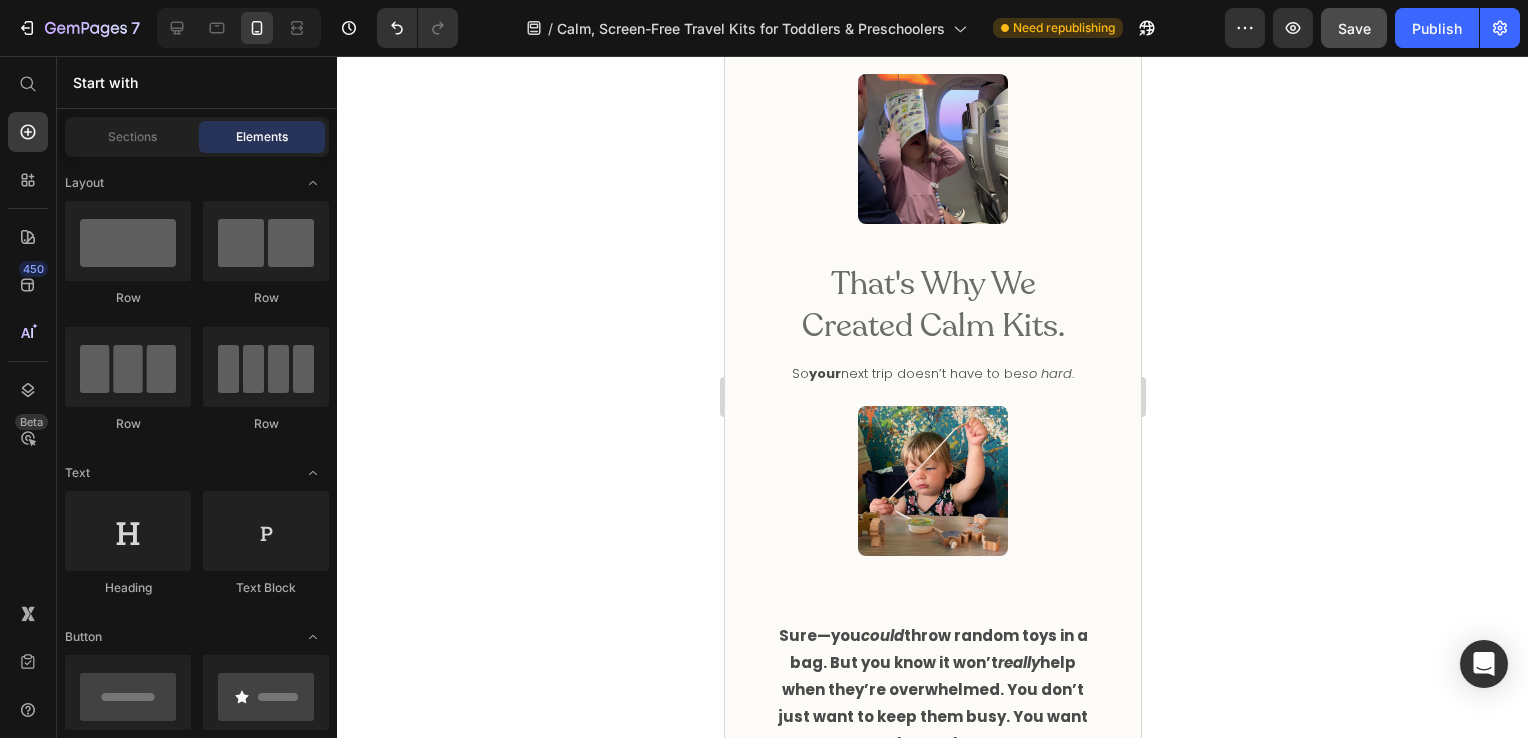 scroll, scrollTop: 1020, scrollLeft: 0, axis: vertical 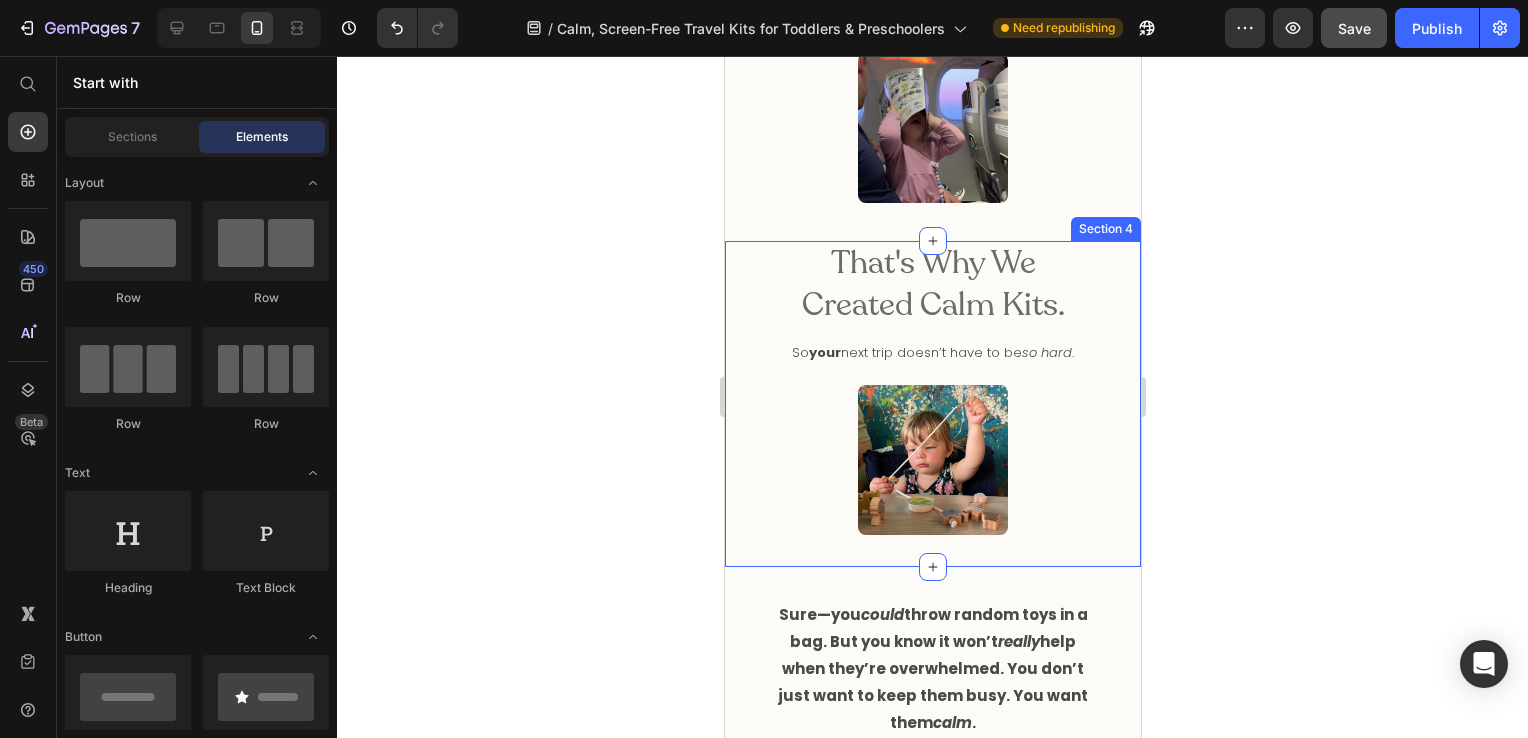 click on "That's Why We  Created Calm Kits. Heading So  your  next trip doesn’t have to be  so hard . Text Block Image" at bounding box center (932, 388) 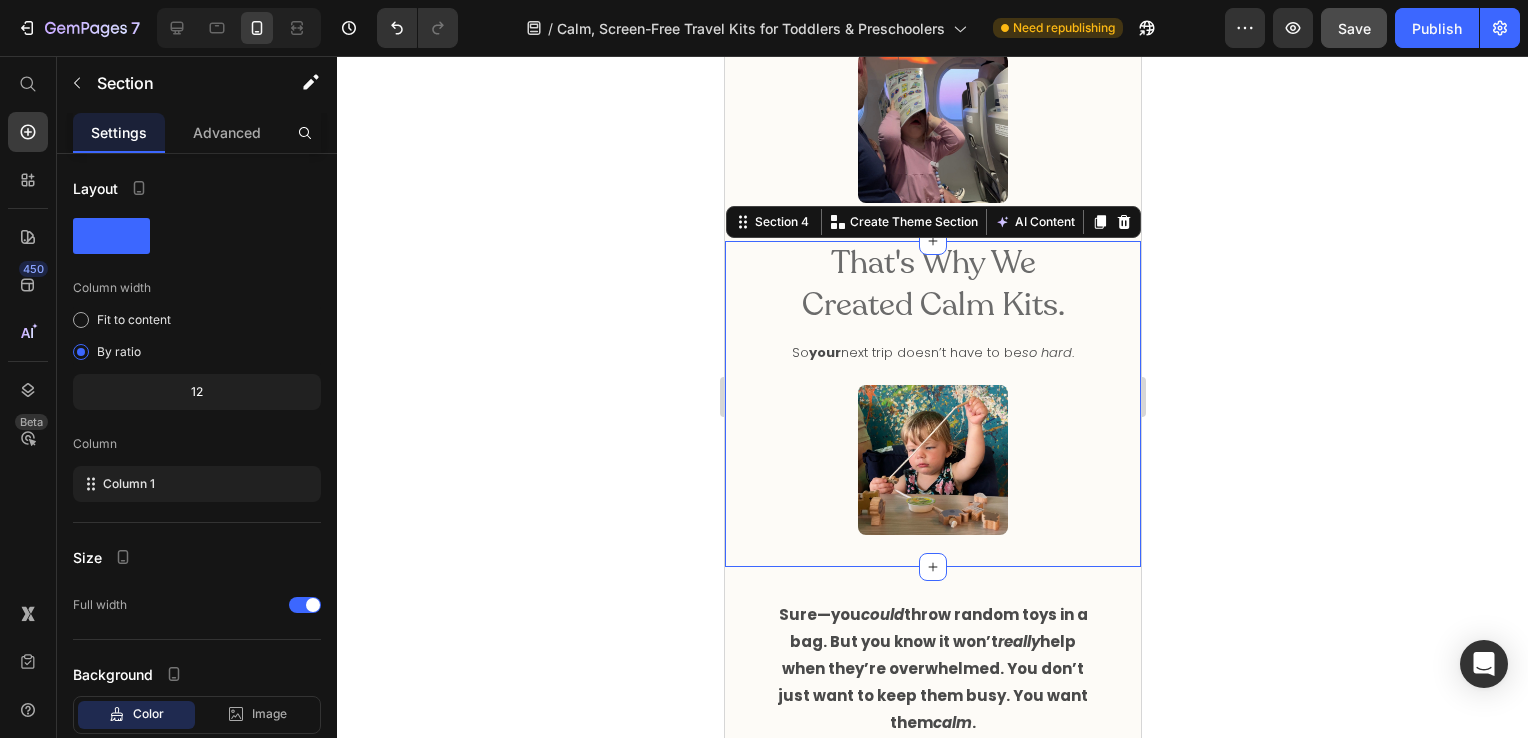 click on "That's Why We  Created Calm Kits. Heading So  your  next trip doesn’t have to be  so hard . Text Block Image" at bounding box center (932, 388) 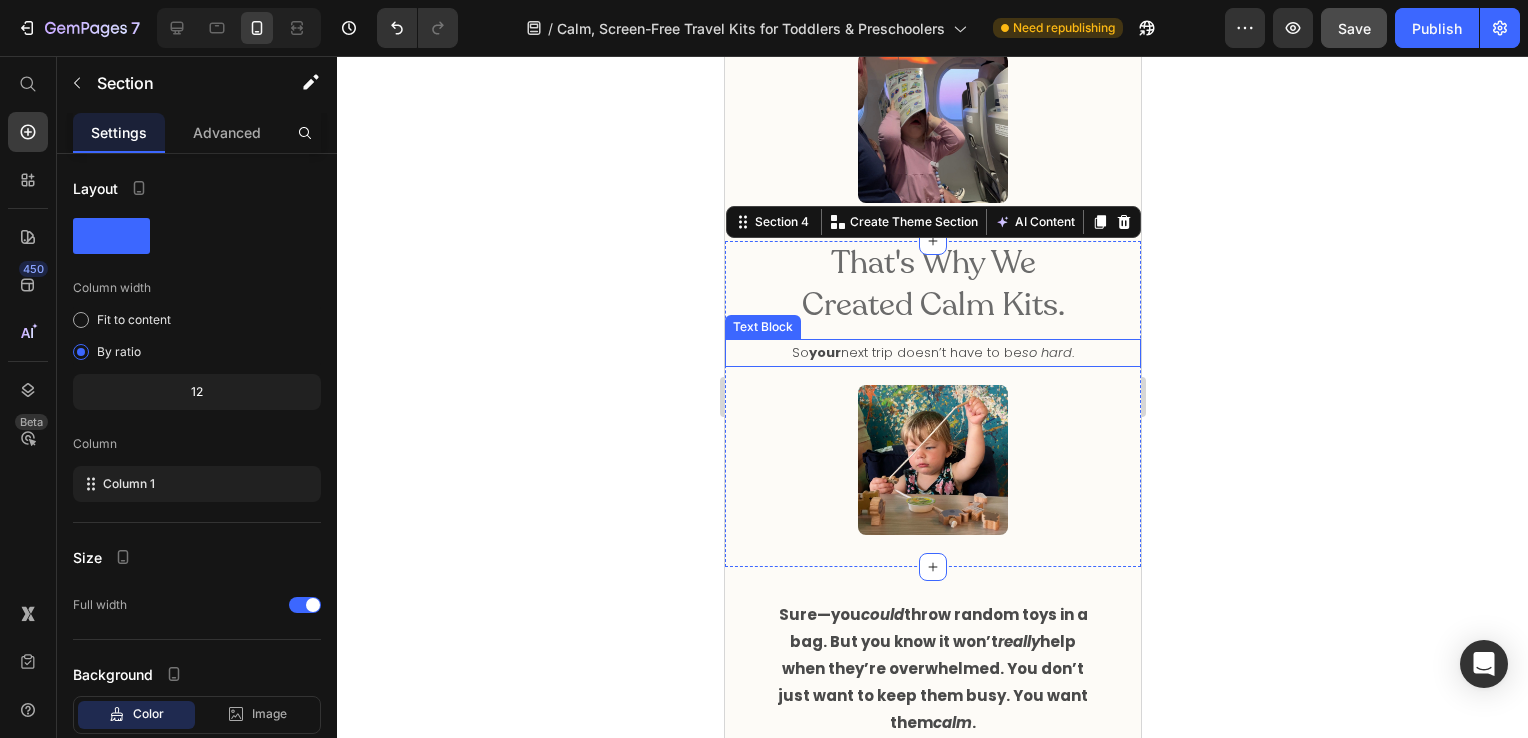 click on "So  your  next trip doesn’t have to be  so hard ." at bounding box center [932, 352] 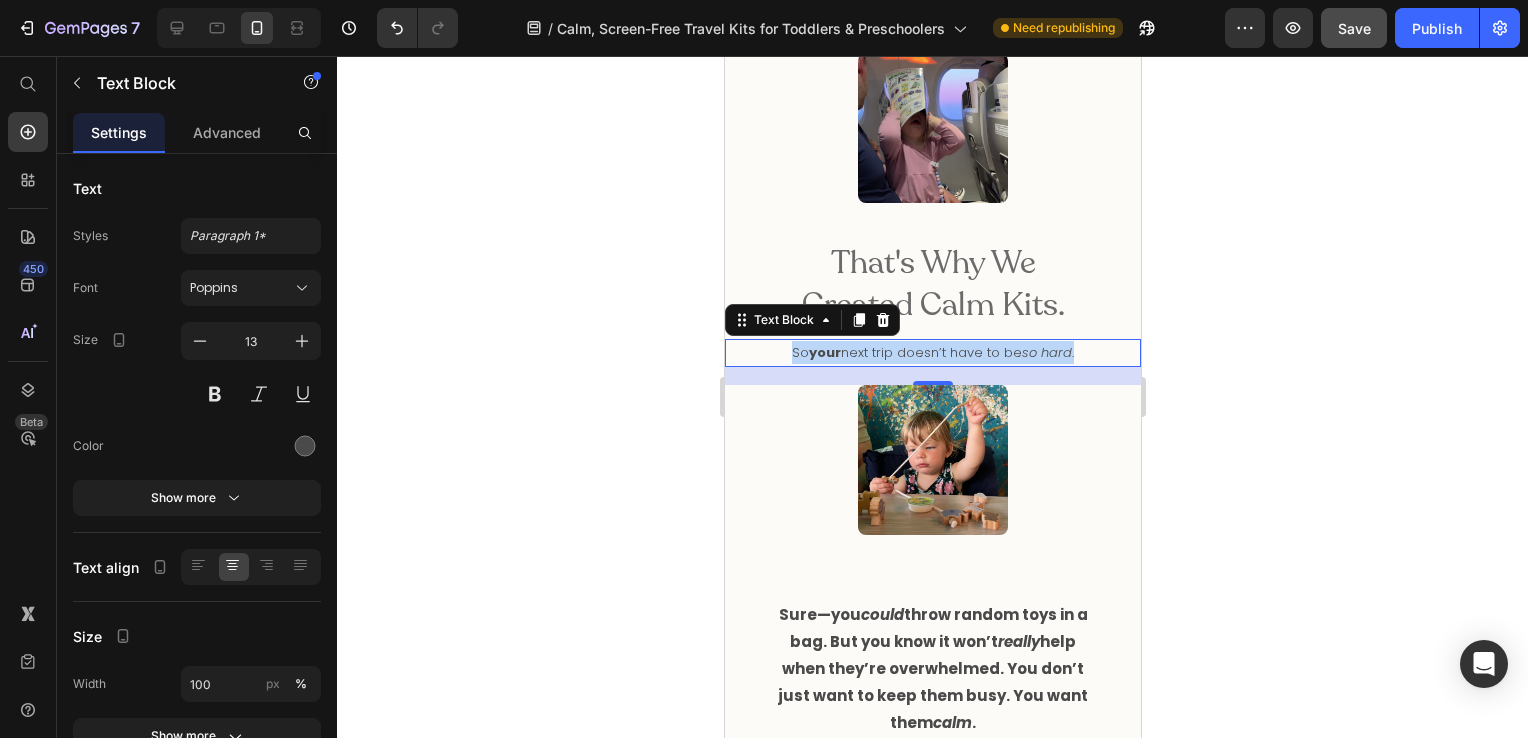 drag, startPoint x: 1069, startPoint y: 330, endPoint x: 773, endPoint y: 331, distance: 296.00168 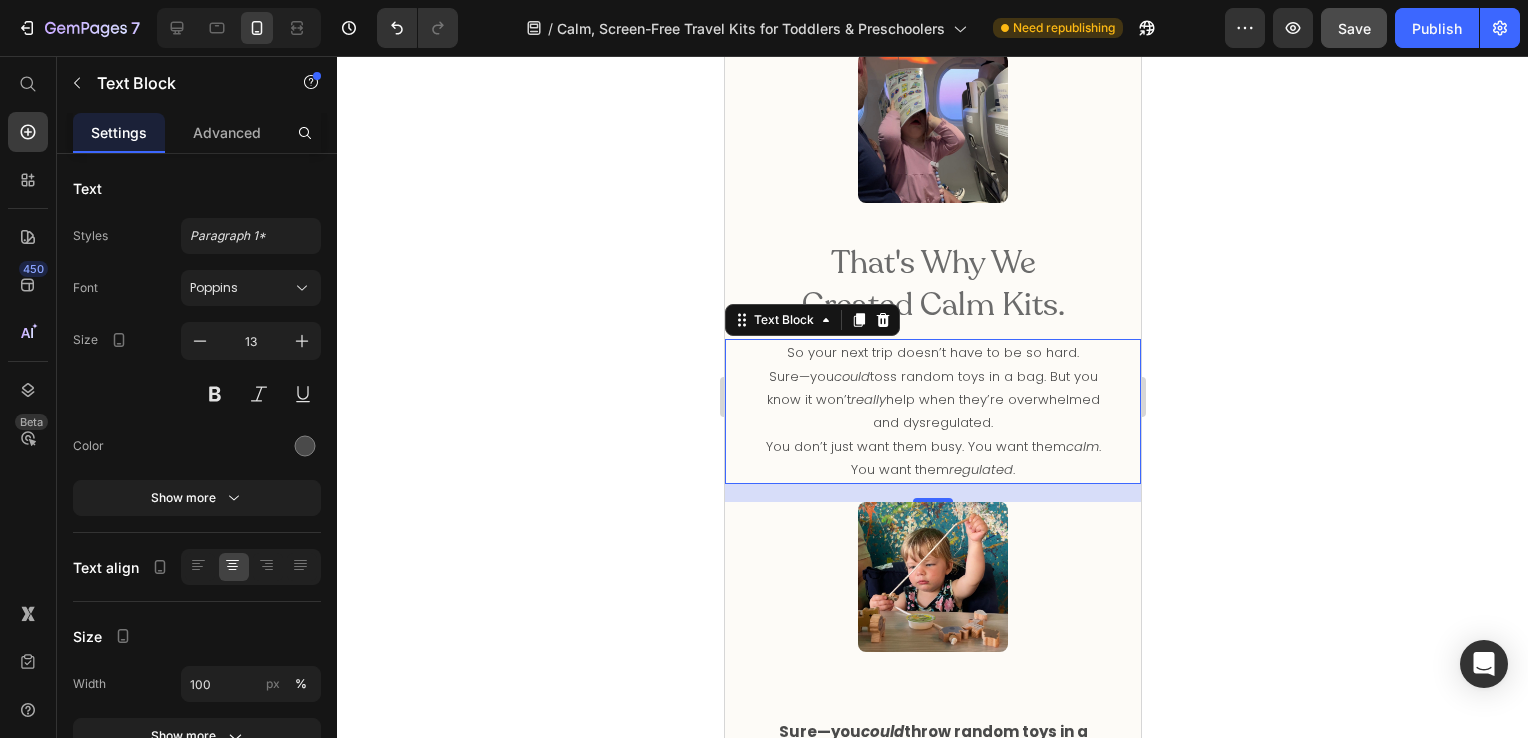 click on "You don’t just want them busy. You want them  calm . You want them  regulated ." at bounding box center (932, 458) 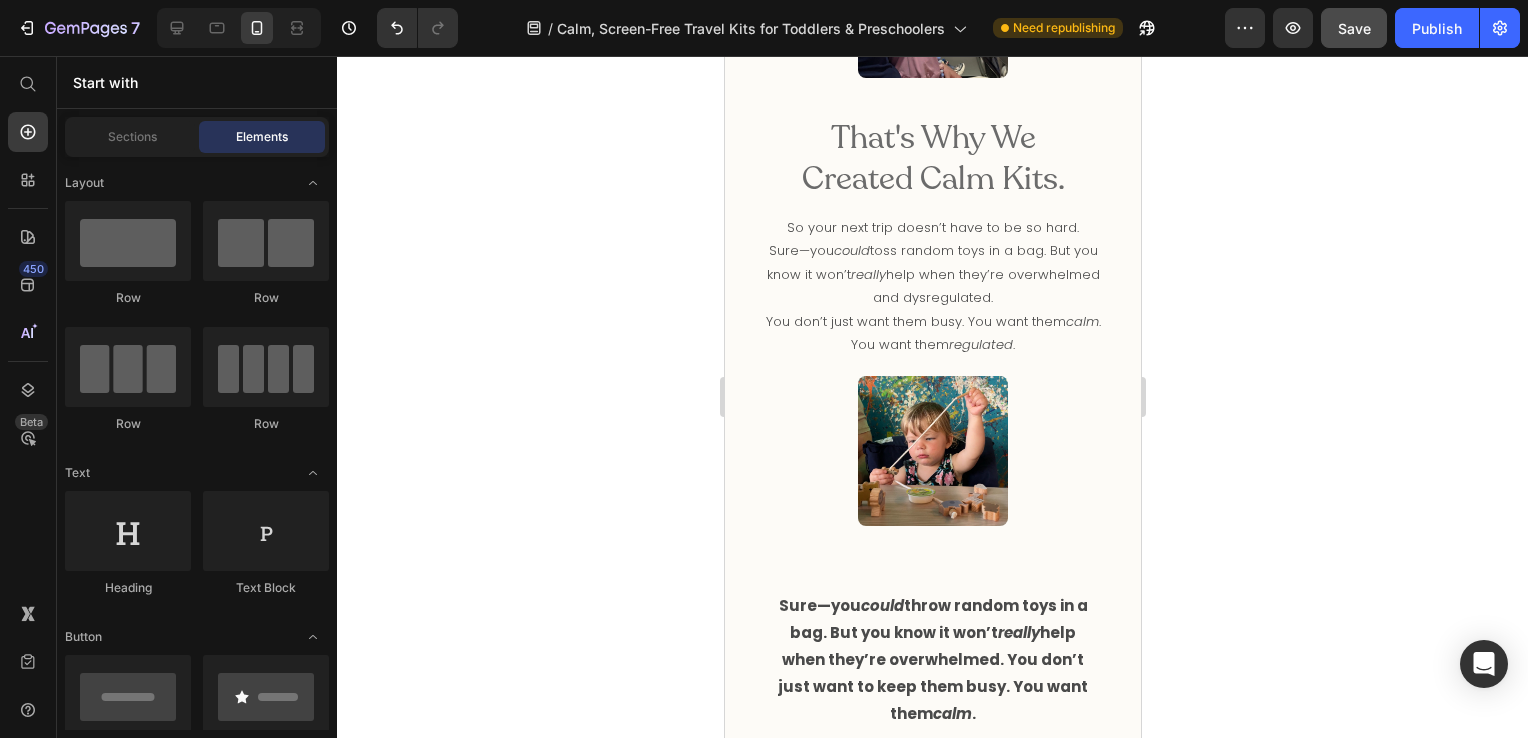 scroll, scrollTop: 1118, scrollLeft: 0, axis: vertical 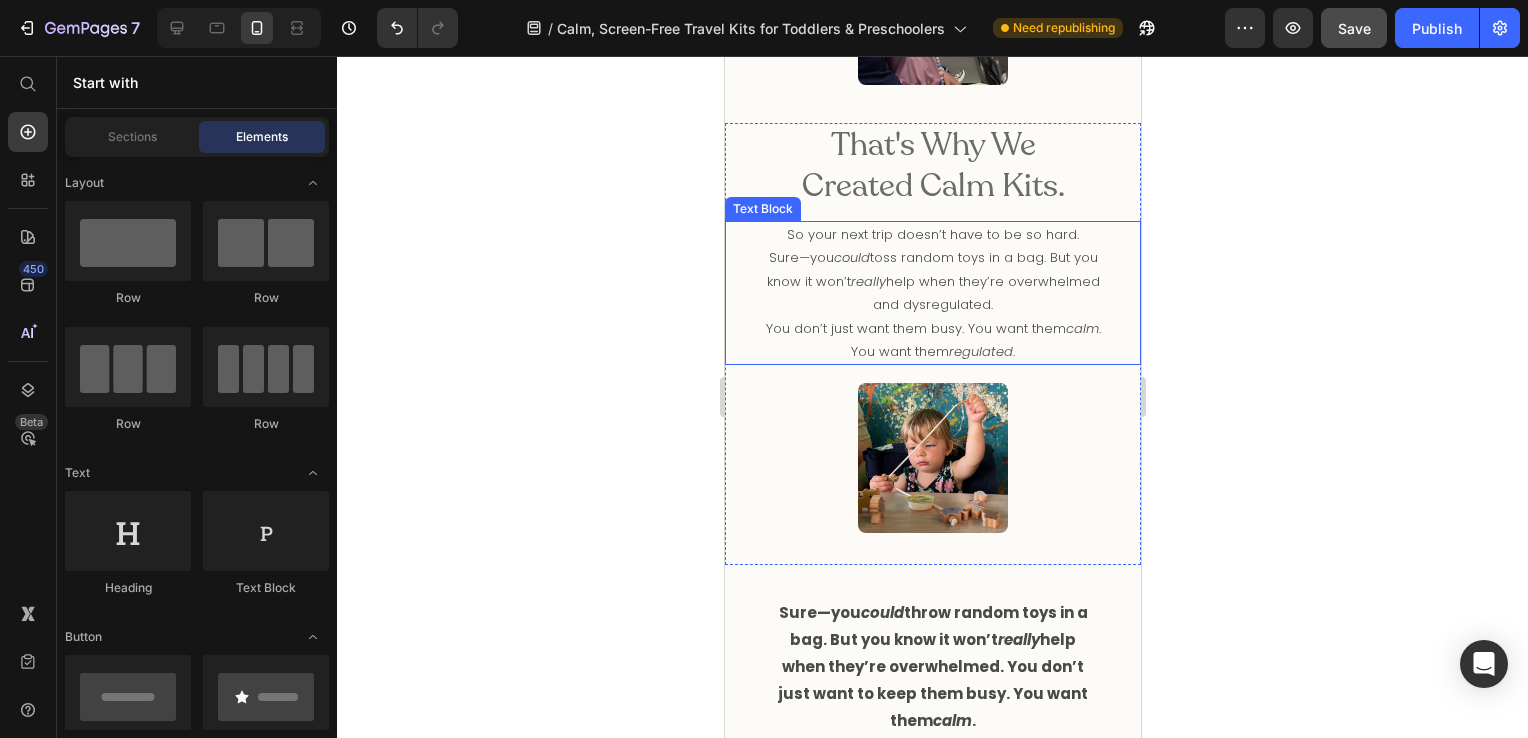click on "Sure—you  could  toss random toys in a bag. But you know it won’t  really  help when they’re overwhelmed and dysregulated." at bounding box center (932, 281) 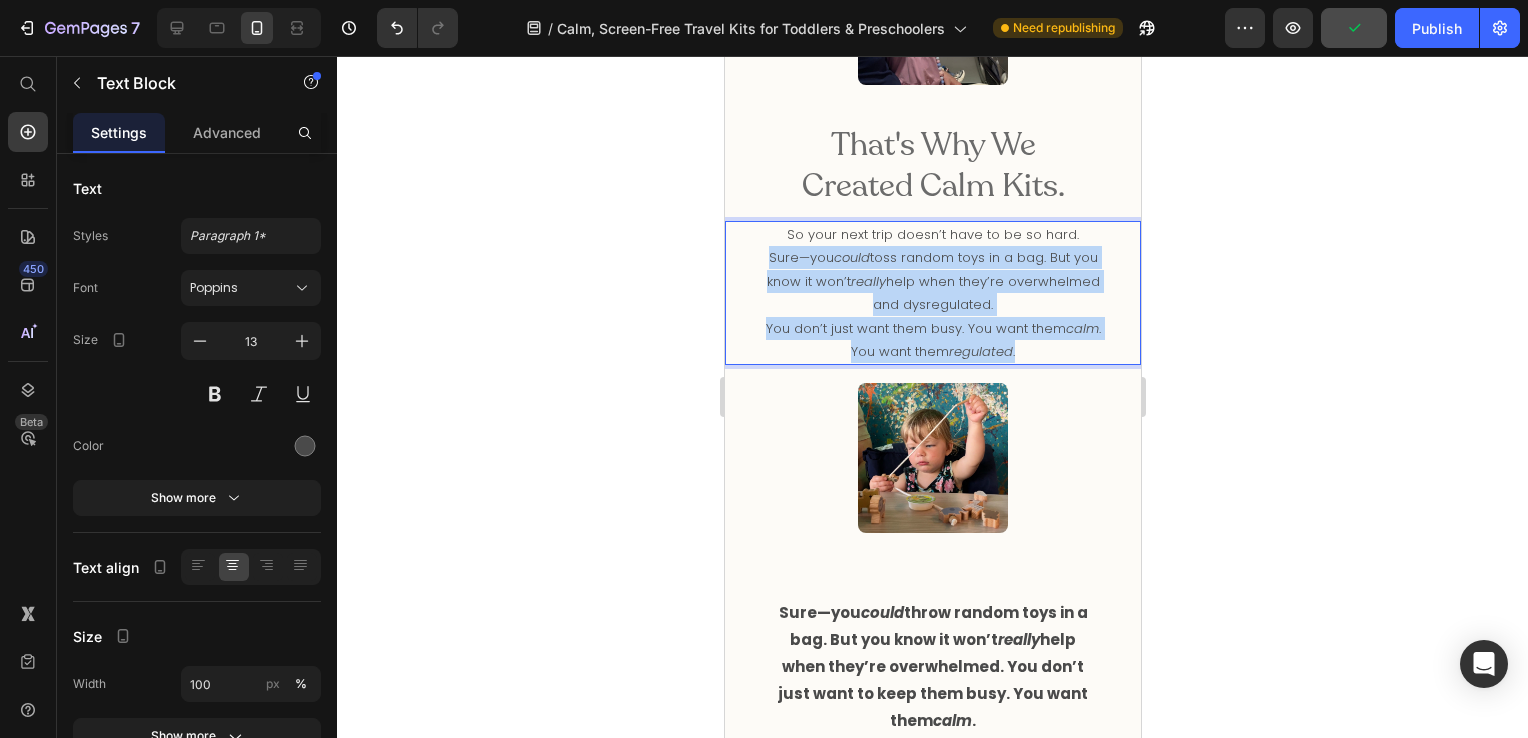 drag, startPoint x: 1027, startPoint y: 353, endPoint x: 724, endPoint y: 261, distance: 316.65912 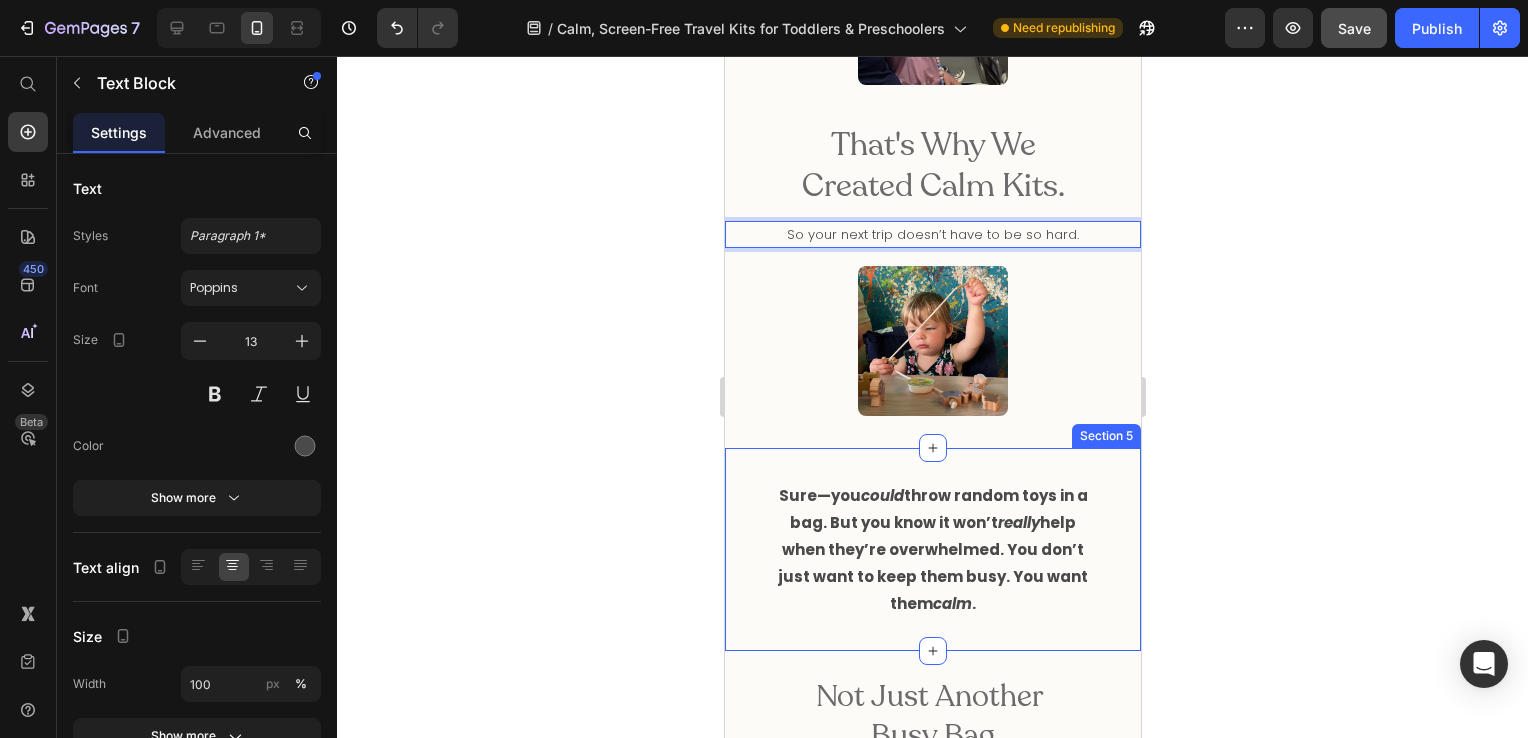 click on "Sure—you" at bounding box center [819, 495] 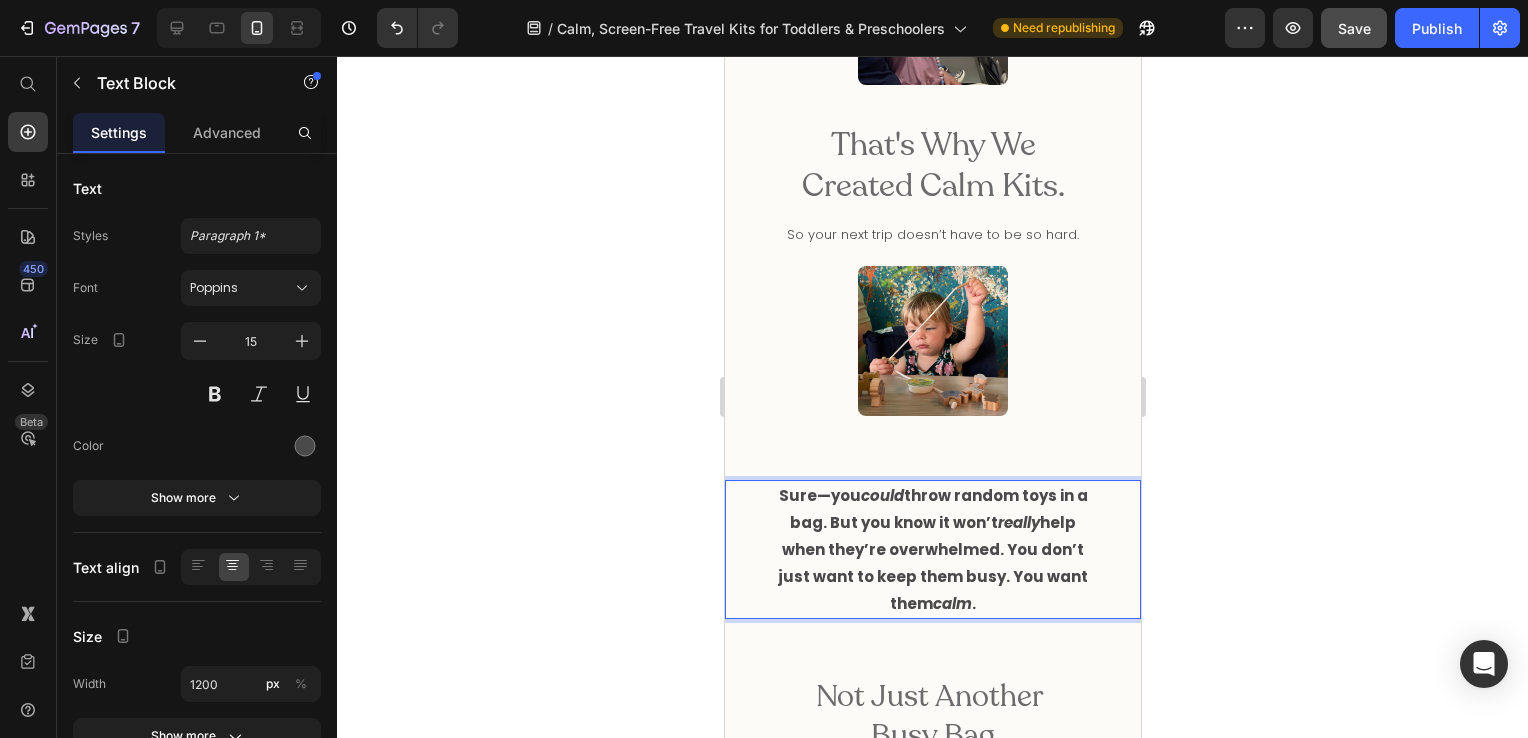 click on "help when they’re overwhelmed. You don’t just want to keep them busy. You want them" at bounding box center [932, 563] 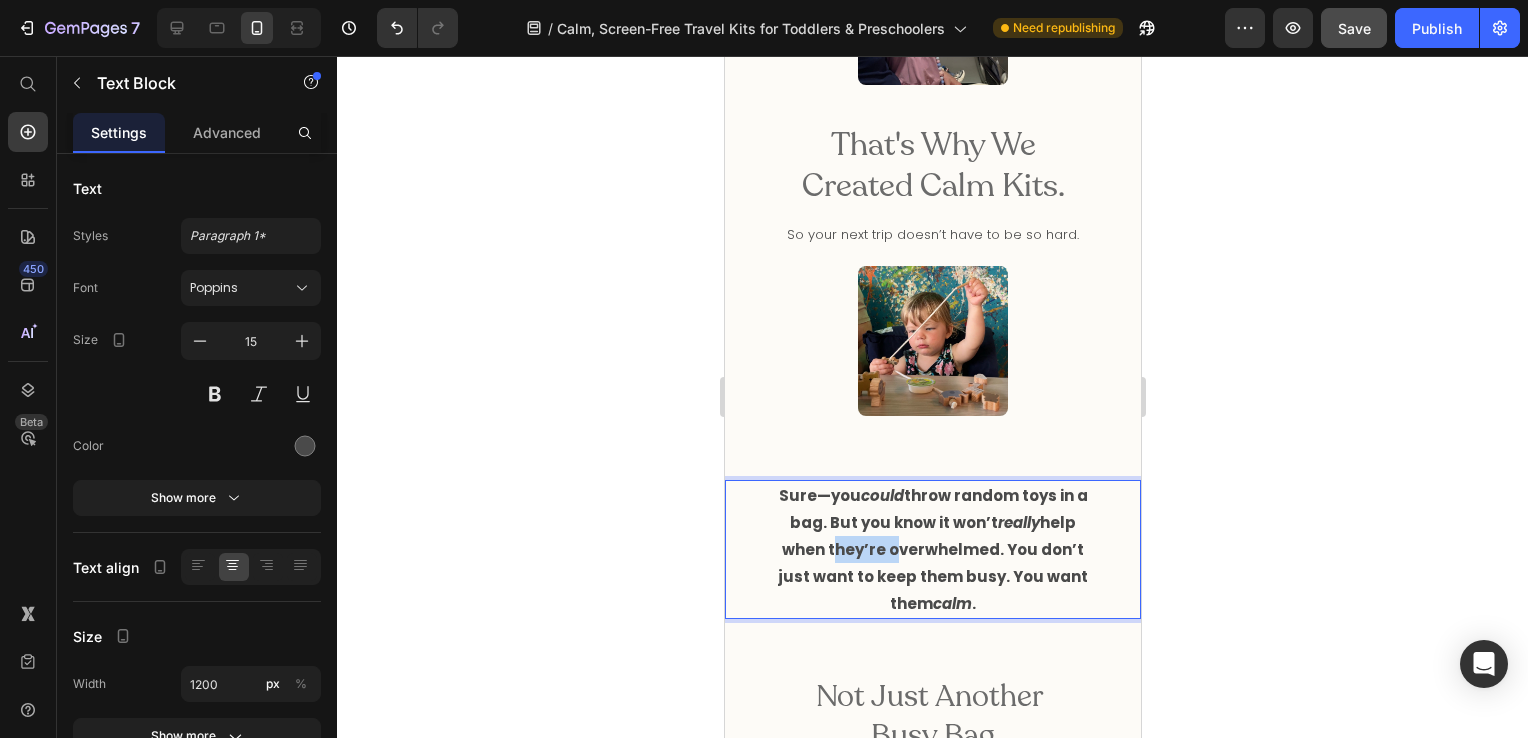 click on "help when they’re overwhelmed. You don’t just want to keep them busy. You want them" at bounding box center (932, 563) 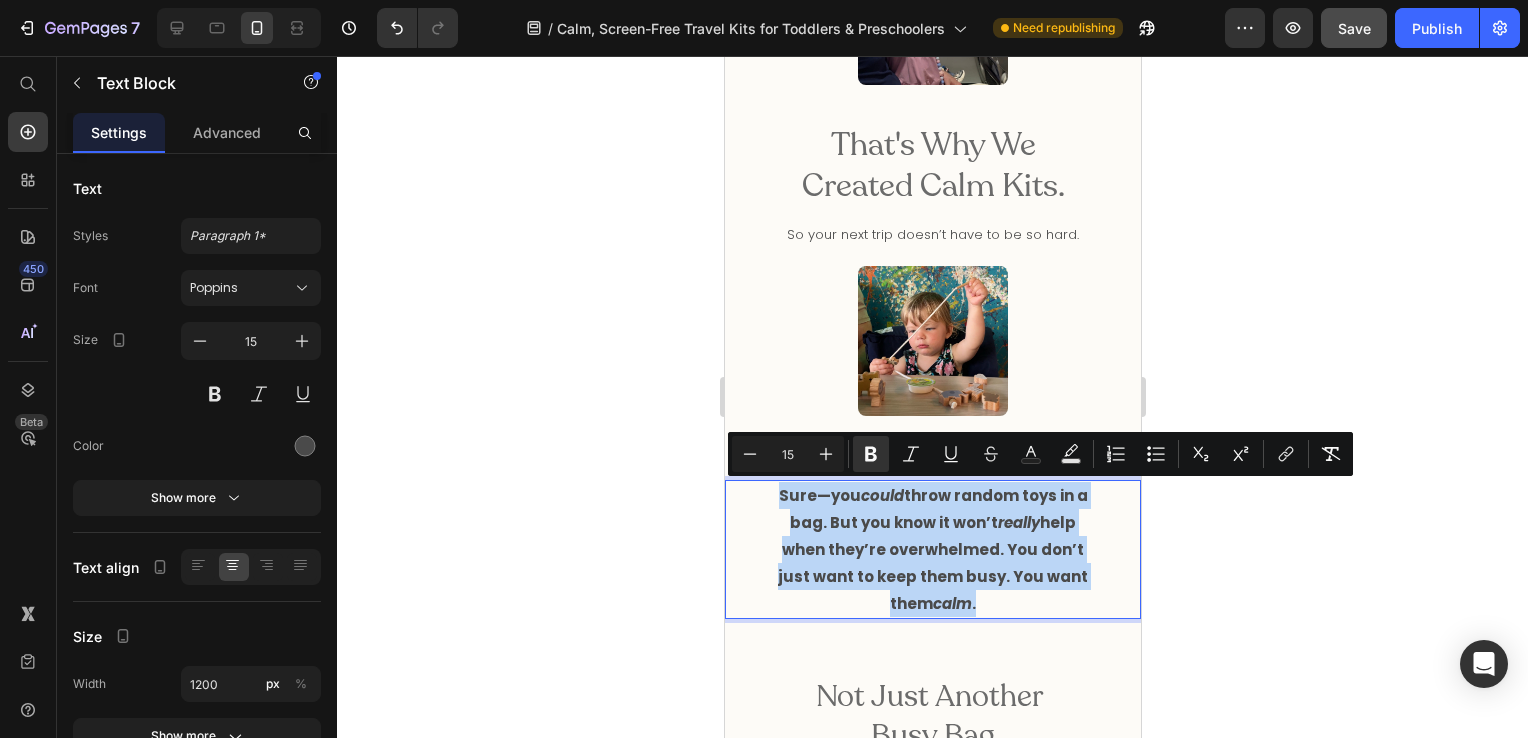 drag, startPoint x: 989, startPoint y: 611, endPoint x: 712, endPoint y: 495, distance: 300.30817 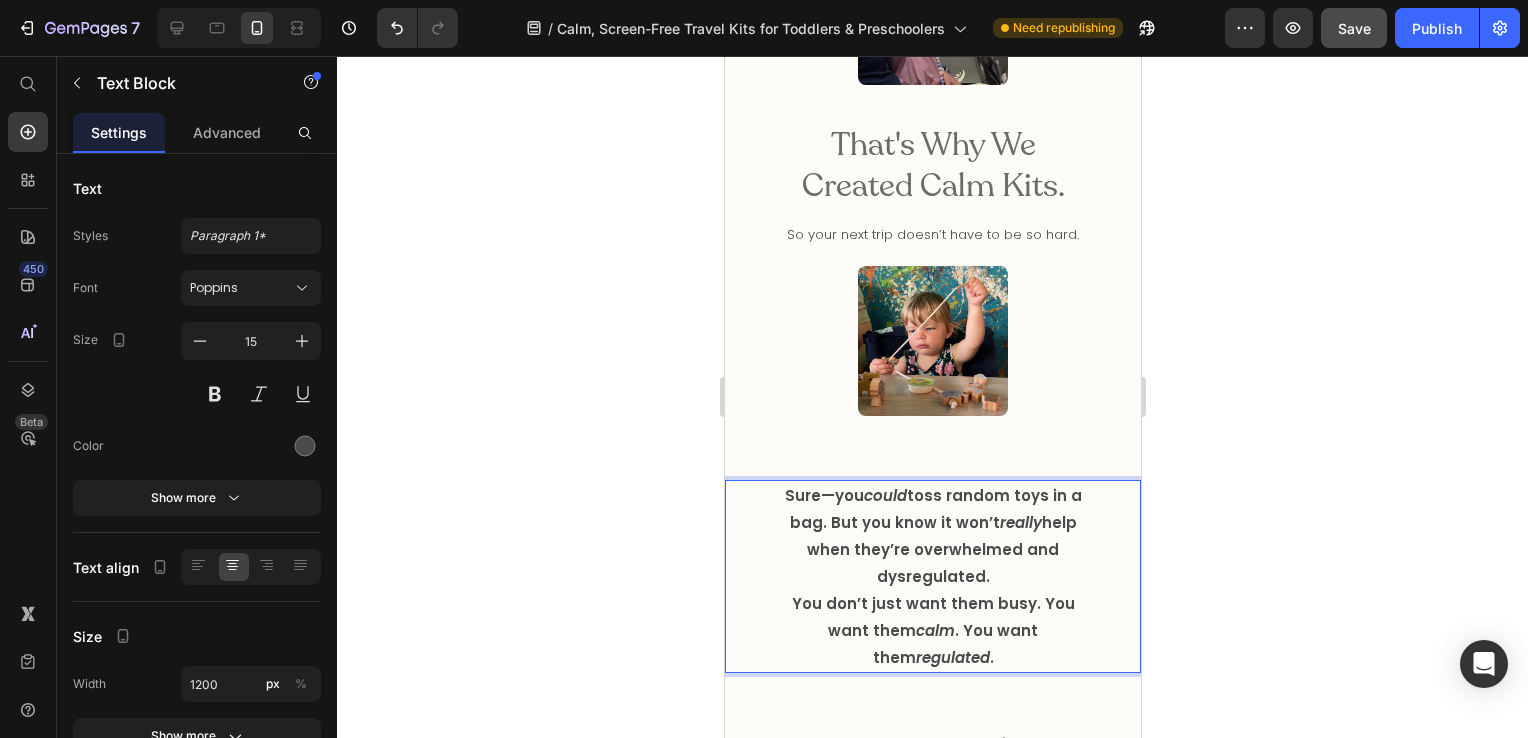 drag, startPoint x: 135, startPoint y: 520, endPoint x: 1300, endPoint y: 643, distance: 1171.4751 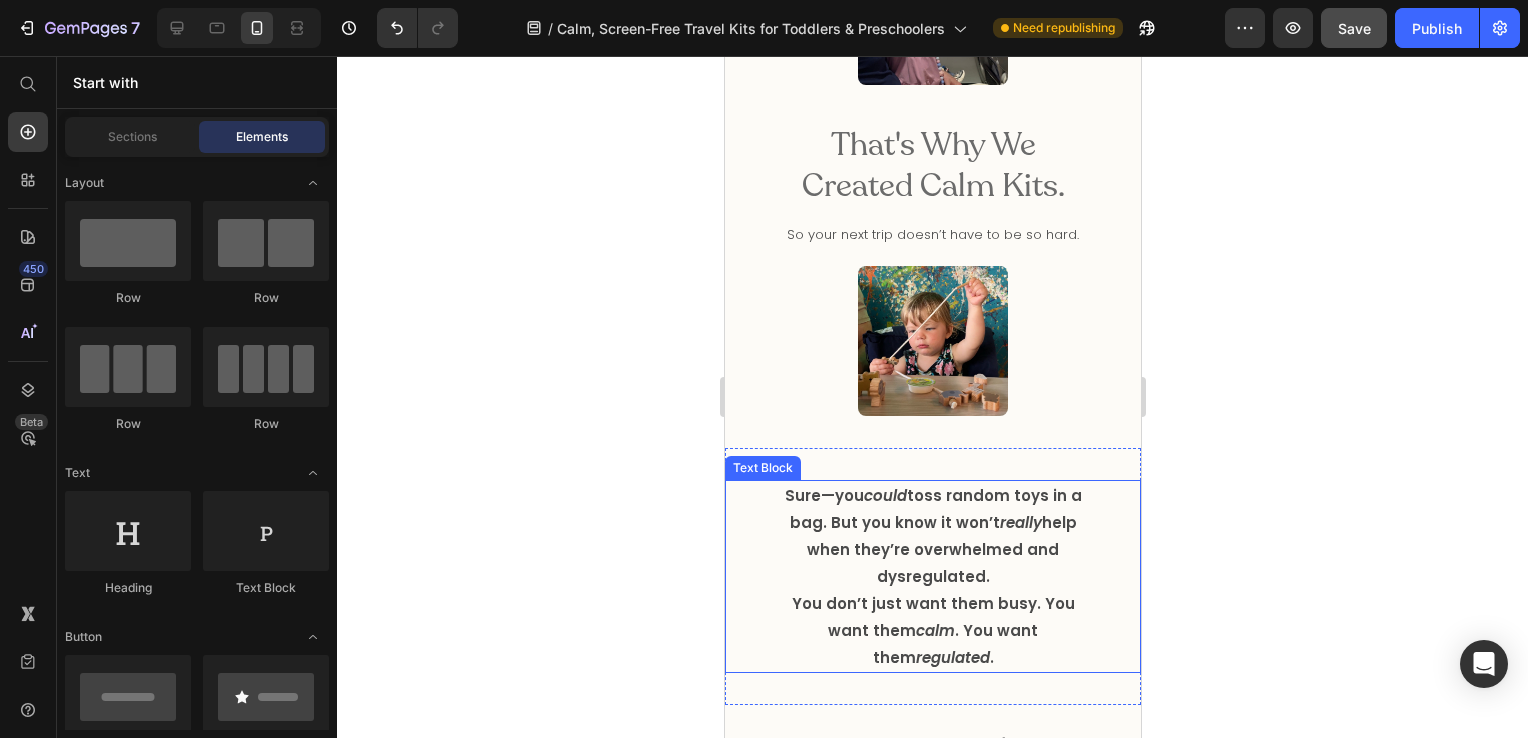 click on "Sure—you  could  toss random toys in a bag. But you know it won’t  really  help when they’re overwhelmed and dysregulated." at bounding box center [932, 536] 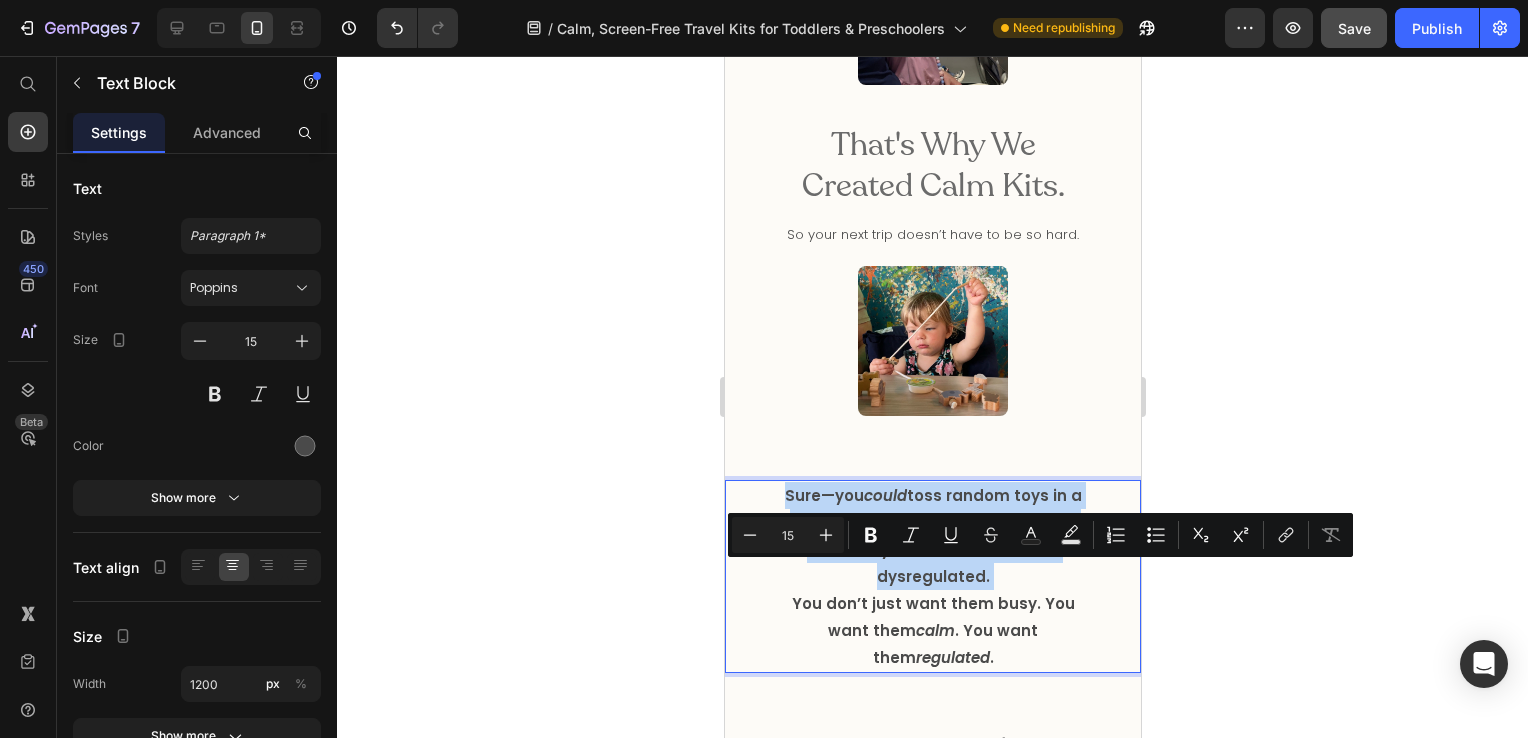 click on "Sure—you  could  toss random toys in a bag. But you know it won’t  really  help when they’re overwhelmed and dysregulated." at bounding box center [932, 536] 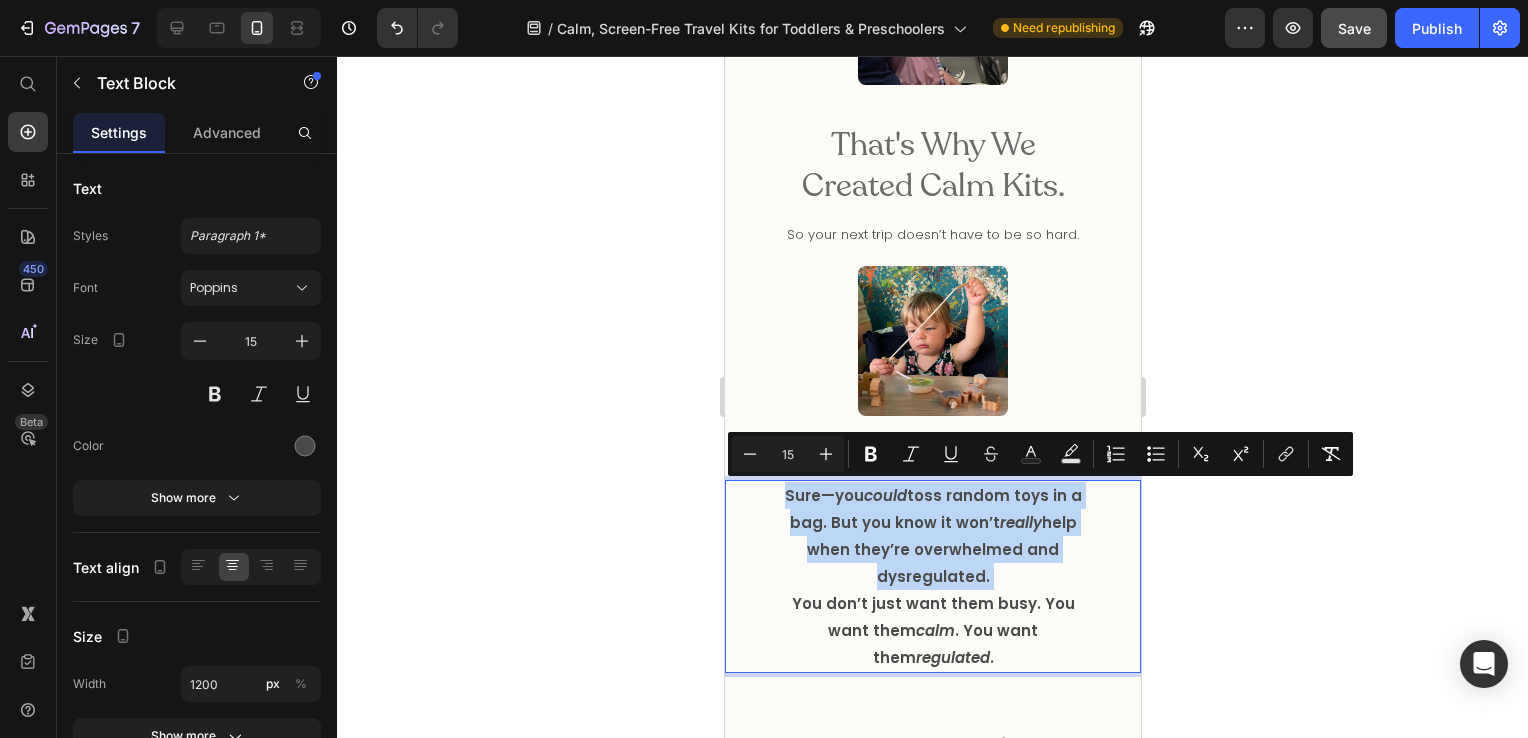 click on "Sure—you  could  toss random toys in a bag. But you know it won’t  really  help when they’re overwhelmed and dysregulated." at bounding box center [932, 536] 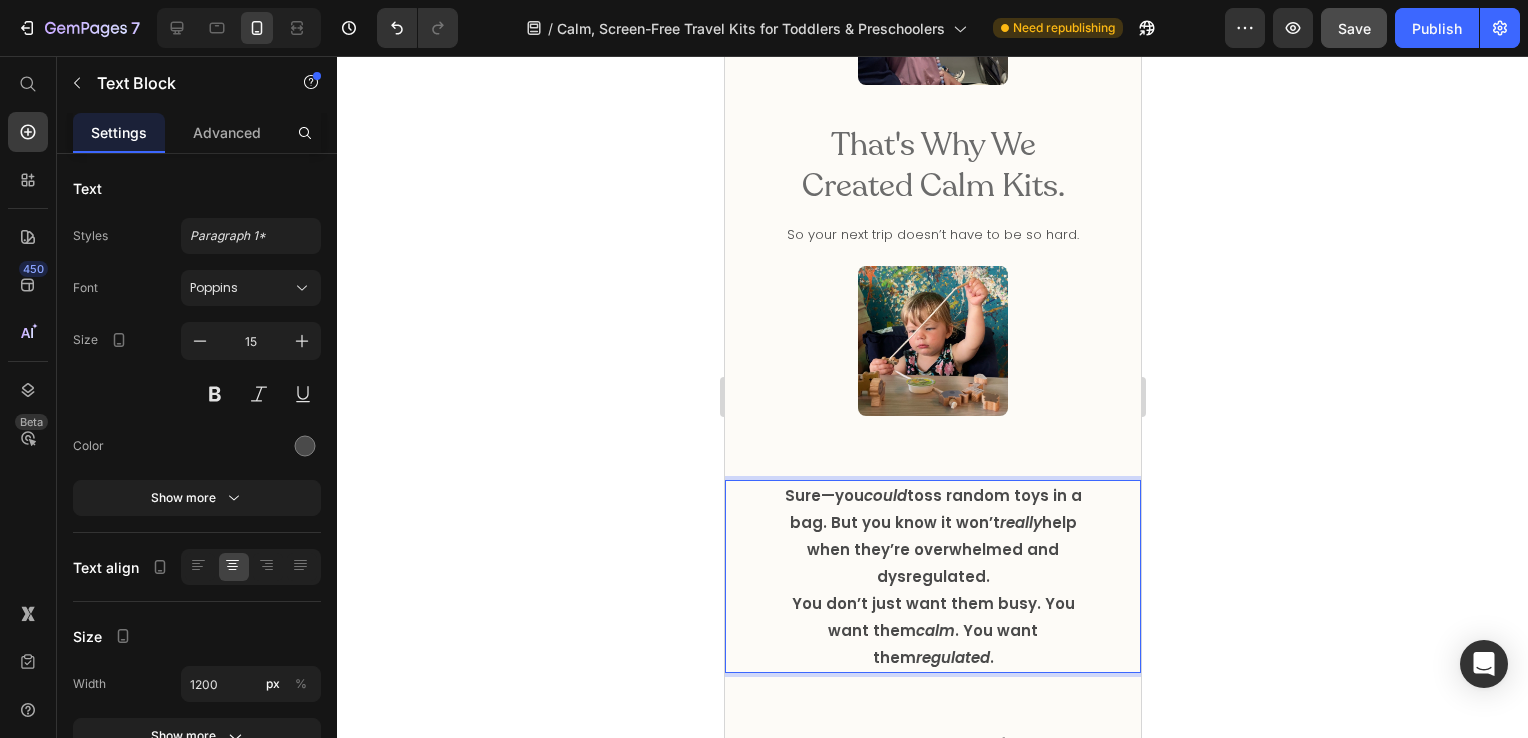 click on "Sure—you  could  toss random toys in a bag. But you know it won’t  really  help when they’re overwhelmed and dysregulated." at bounding box center [932, 536] 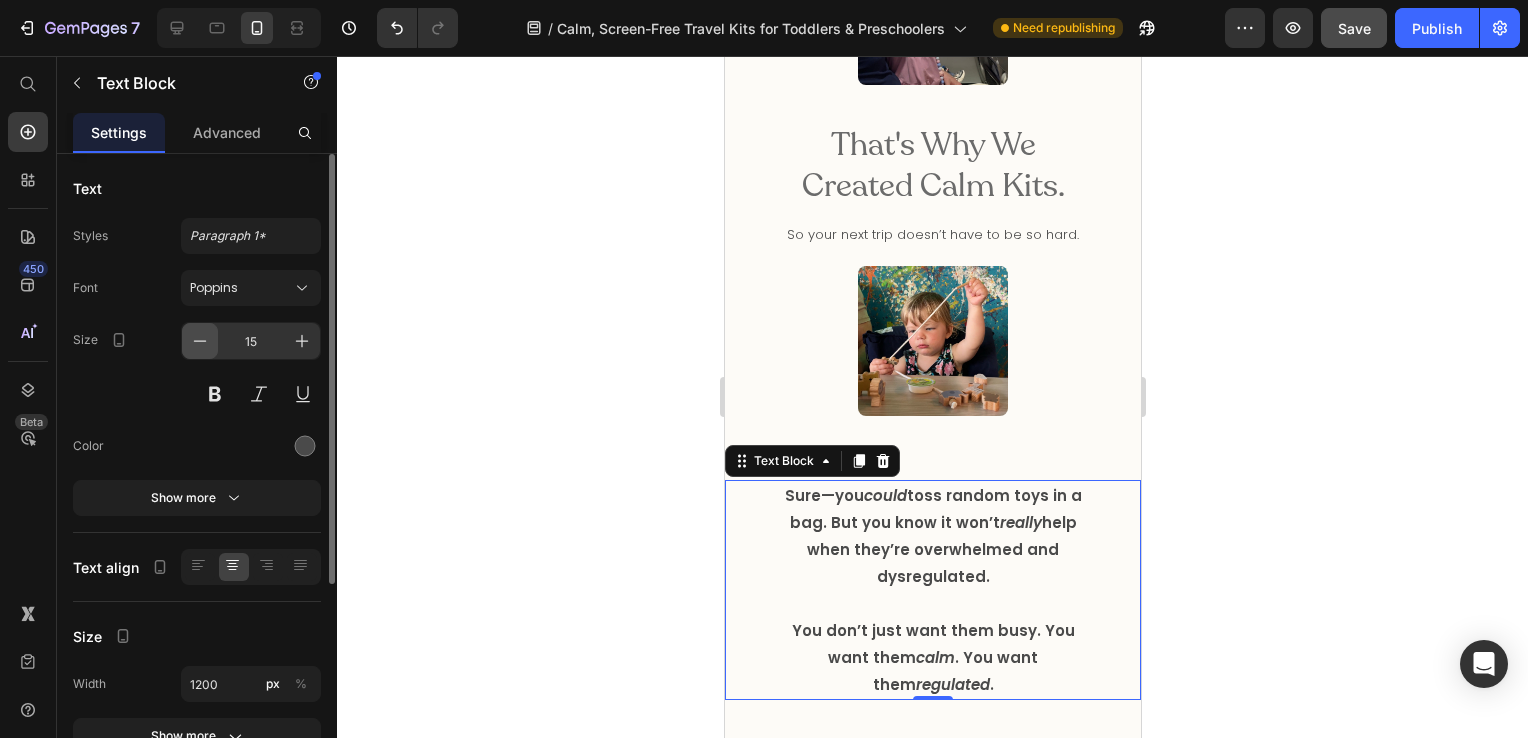 click 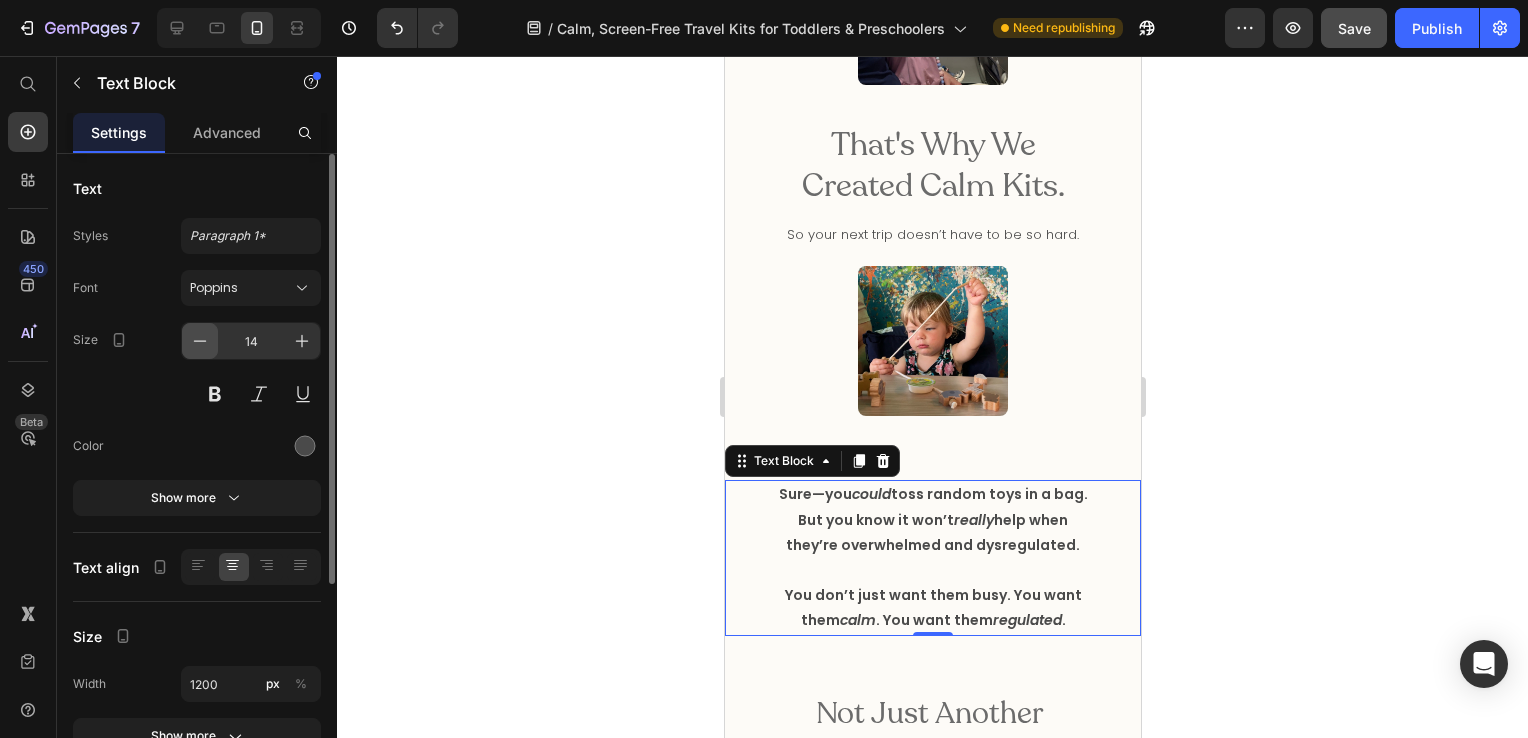 click 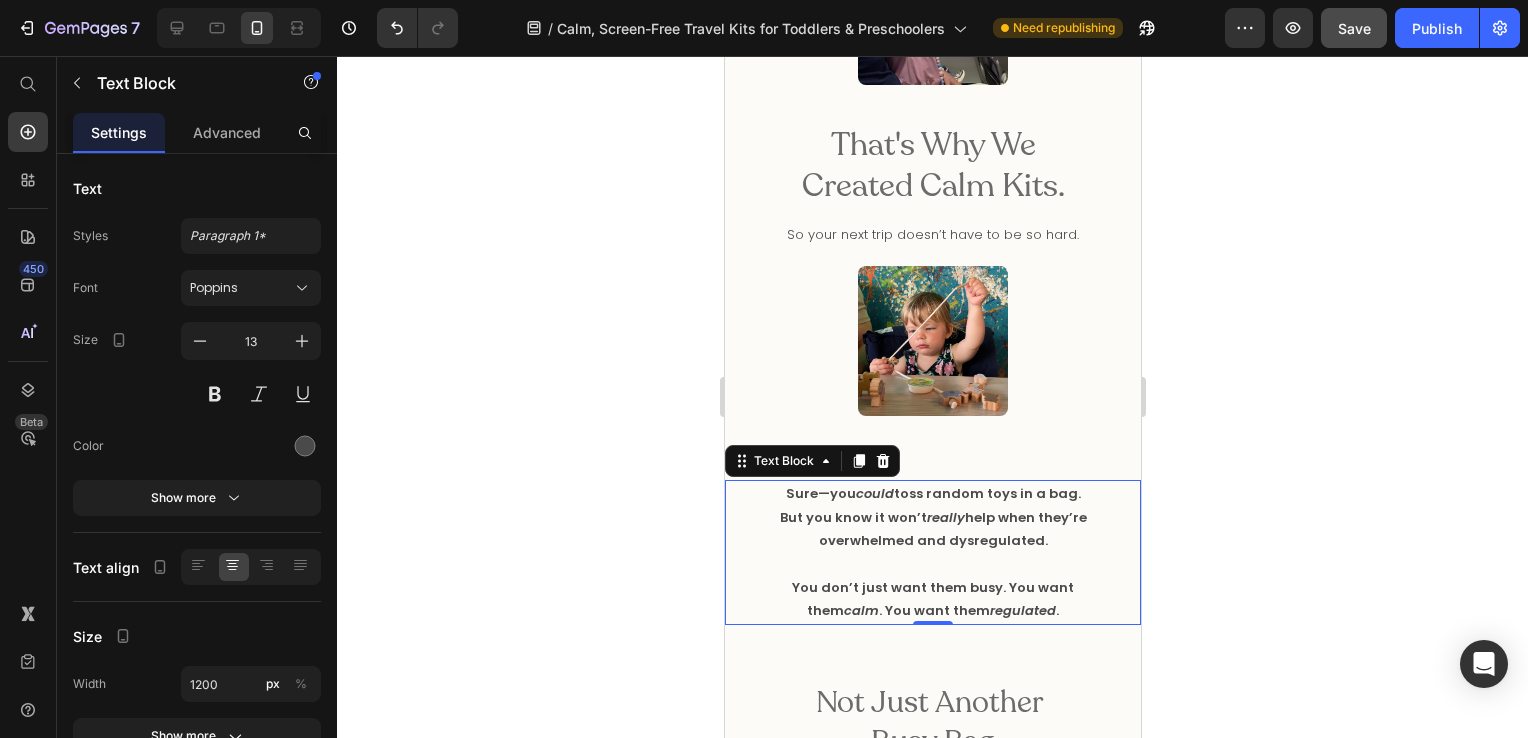 click 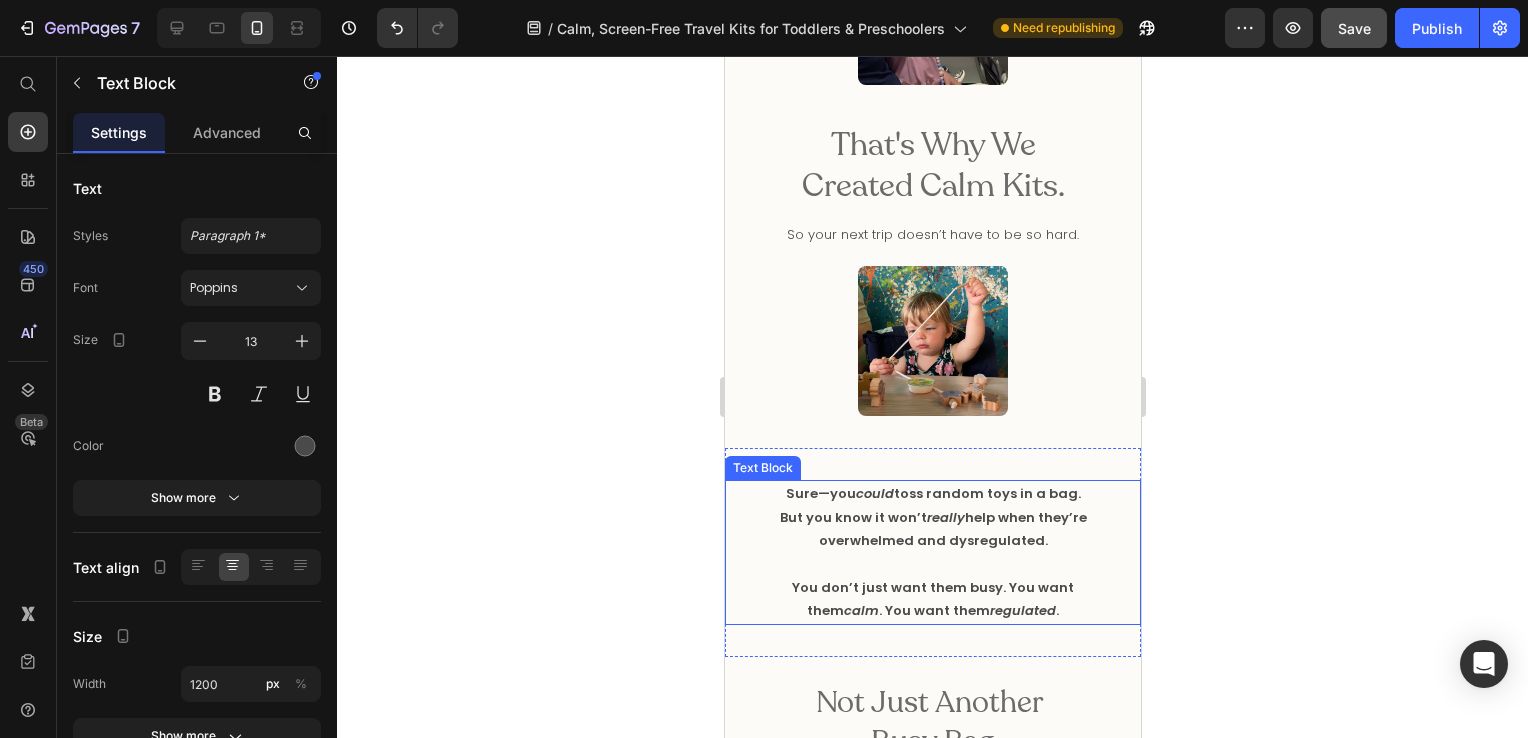 click on "Sure—you  could  toss random toys in a bag. But you know it won’t  really  help when they’re overwhelmed and dysregulated." at bounding box center [932, 517] 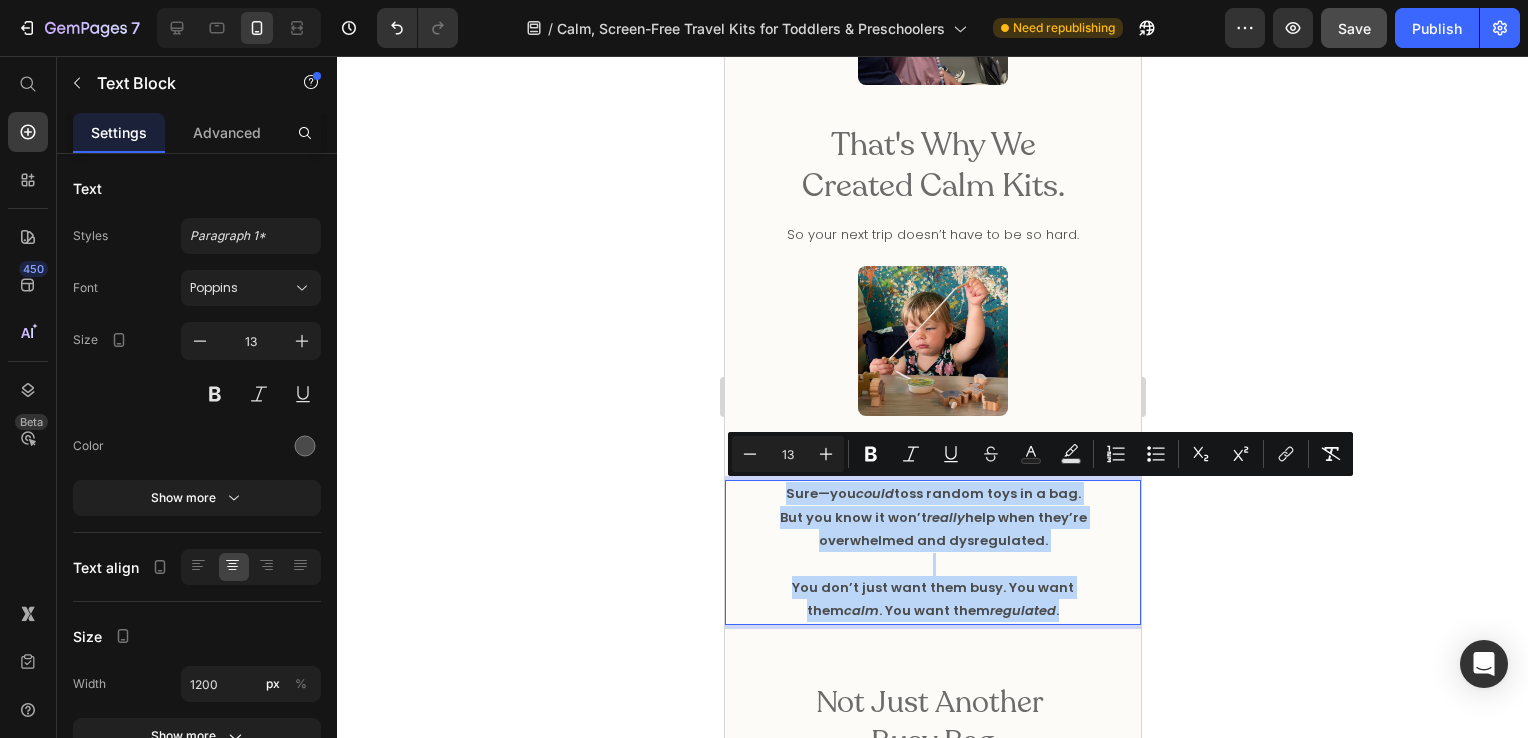 drag, startPoint x: 777, startPoint y: 494, endPoint x: 1101, endPoint y: 618, distance: 346.91785 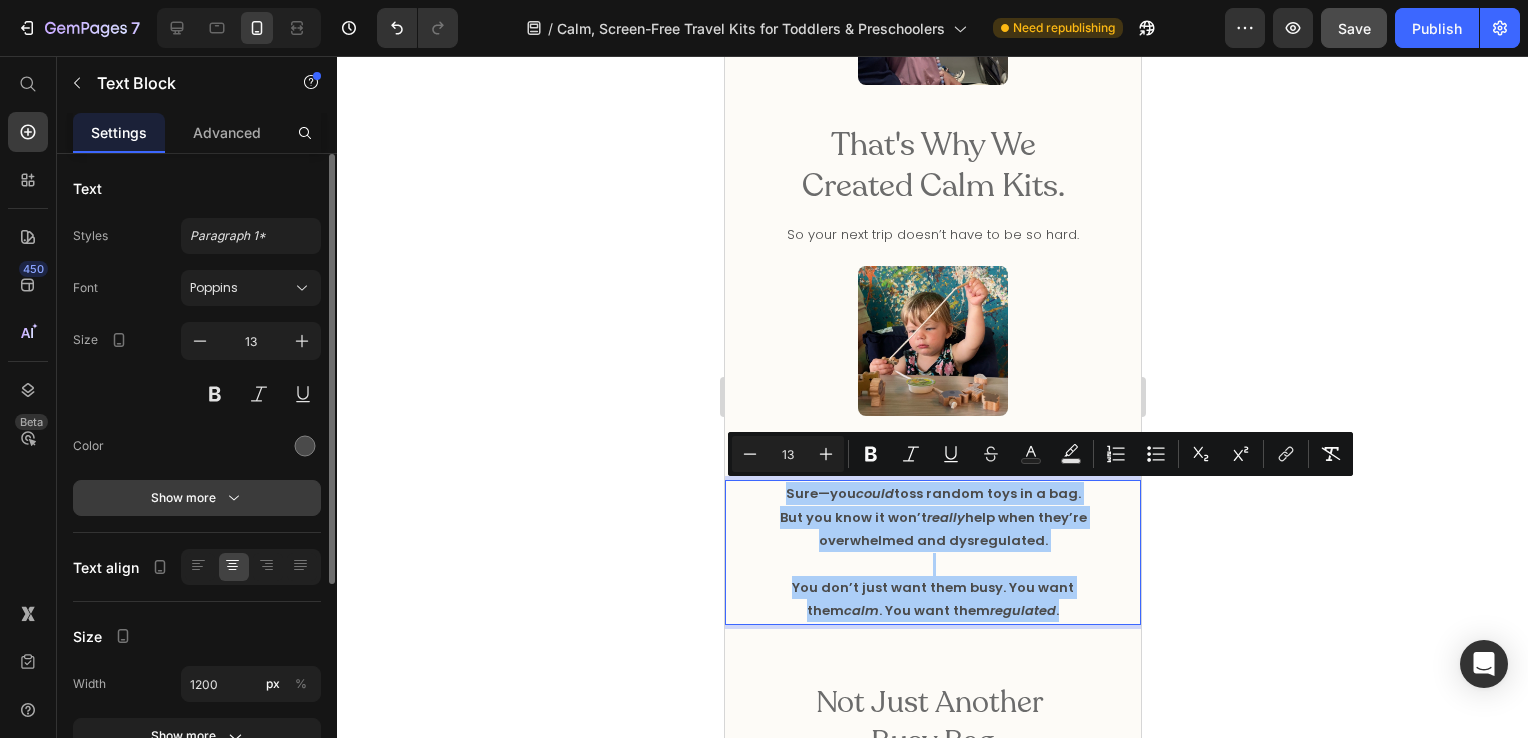click on "Show more" at bounding box center (197, 498) 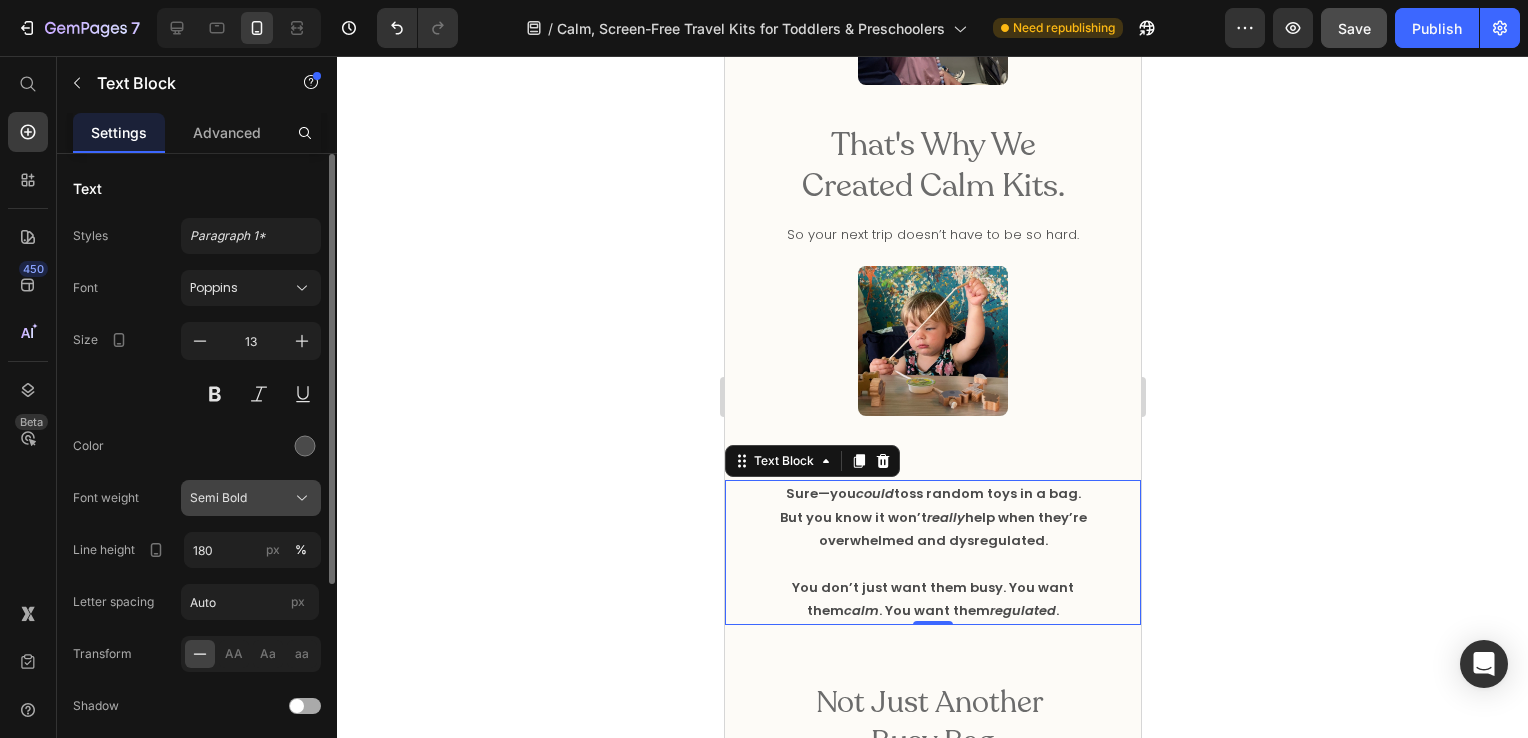 click on "Semi Bold" at bounding box center (218, 498) 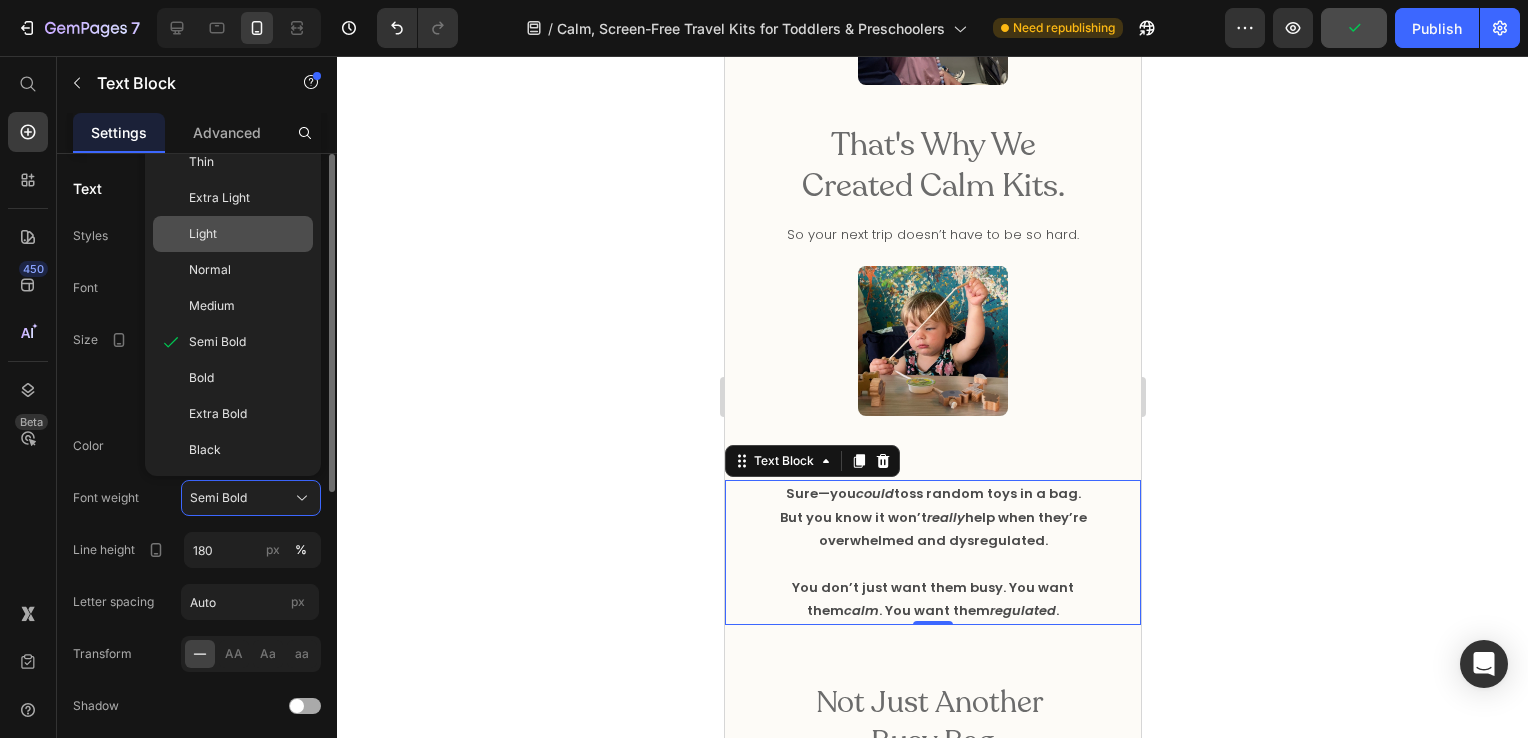click on "Light" 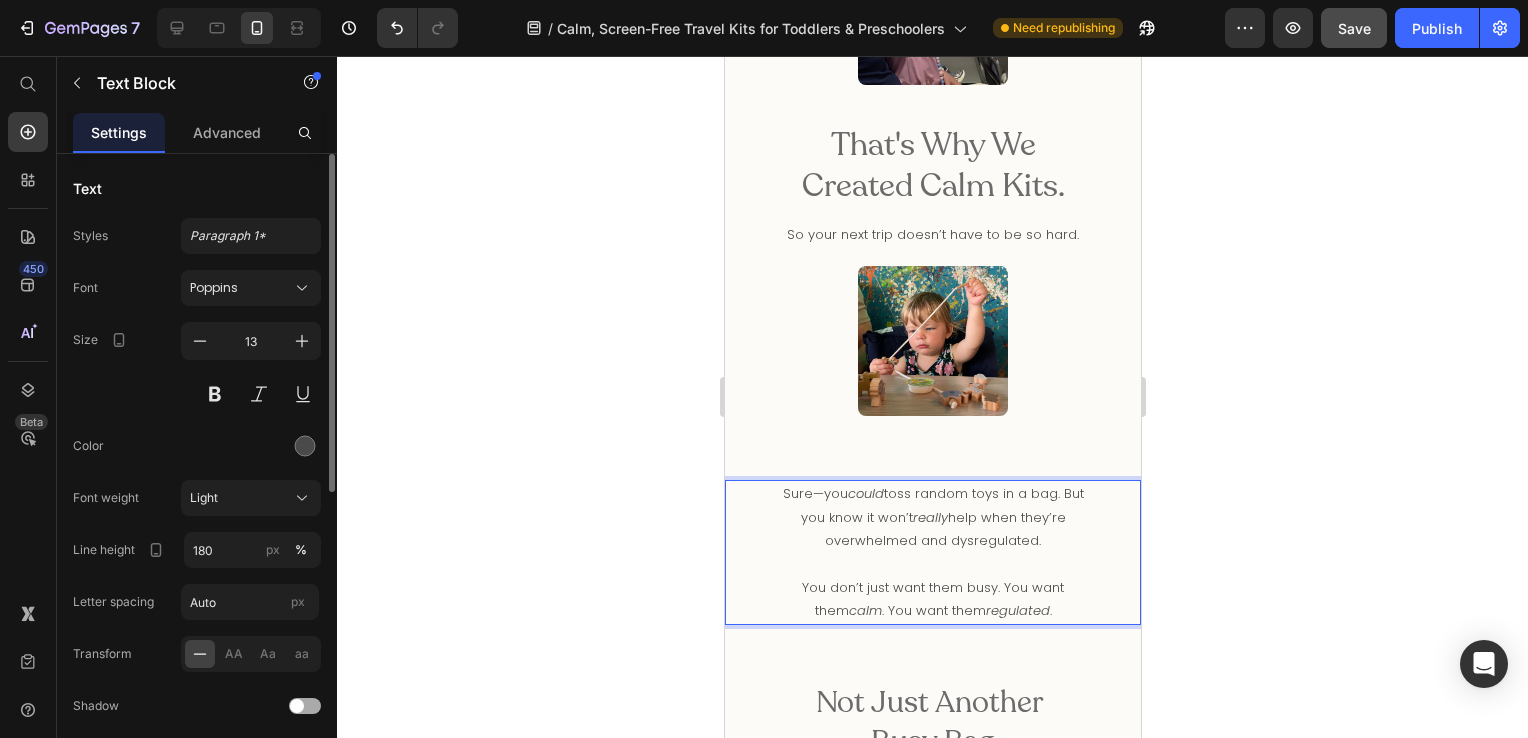 click at bounding box center [932, 564] 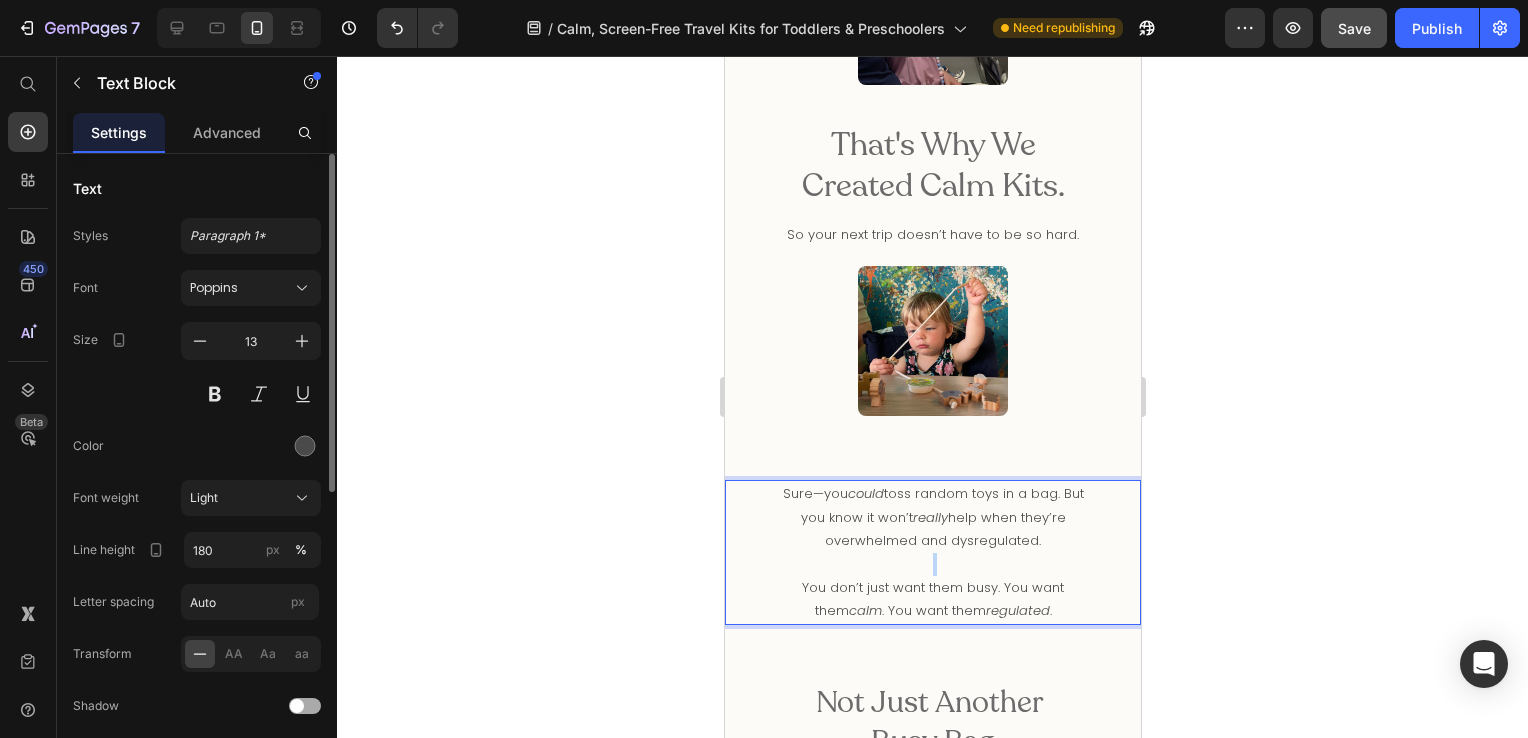 click at bounding box center [932, 564] 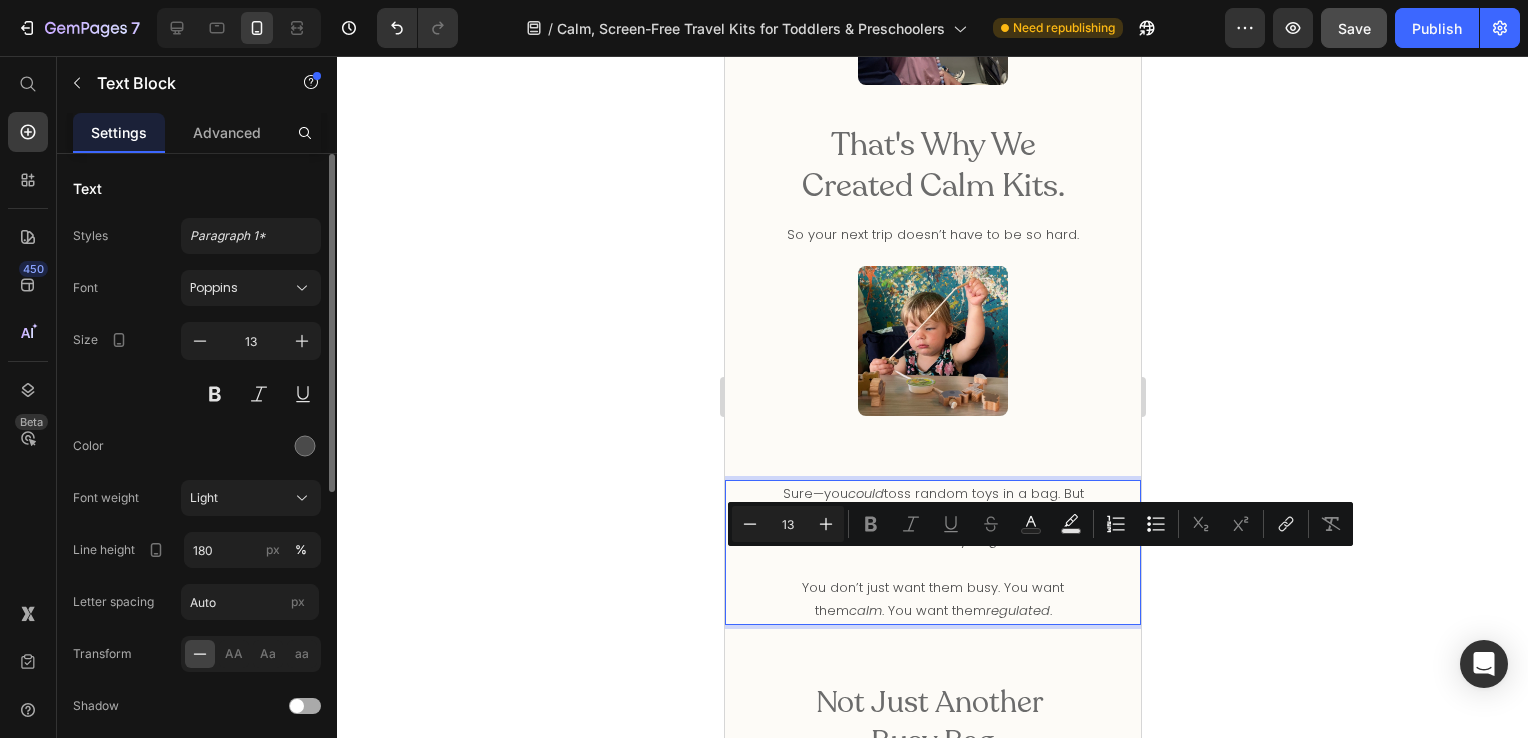 click on "Sure—you  could  toss random toys in a bag. But you know it won’t  really  help when they’re overwhelmed and dysregulated." at bounding box center (932, 517) 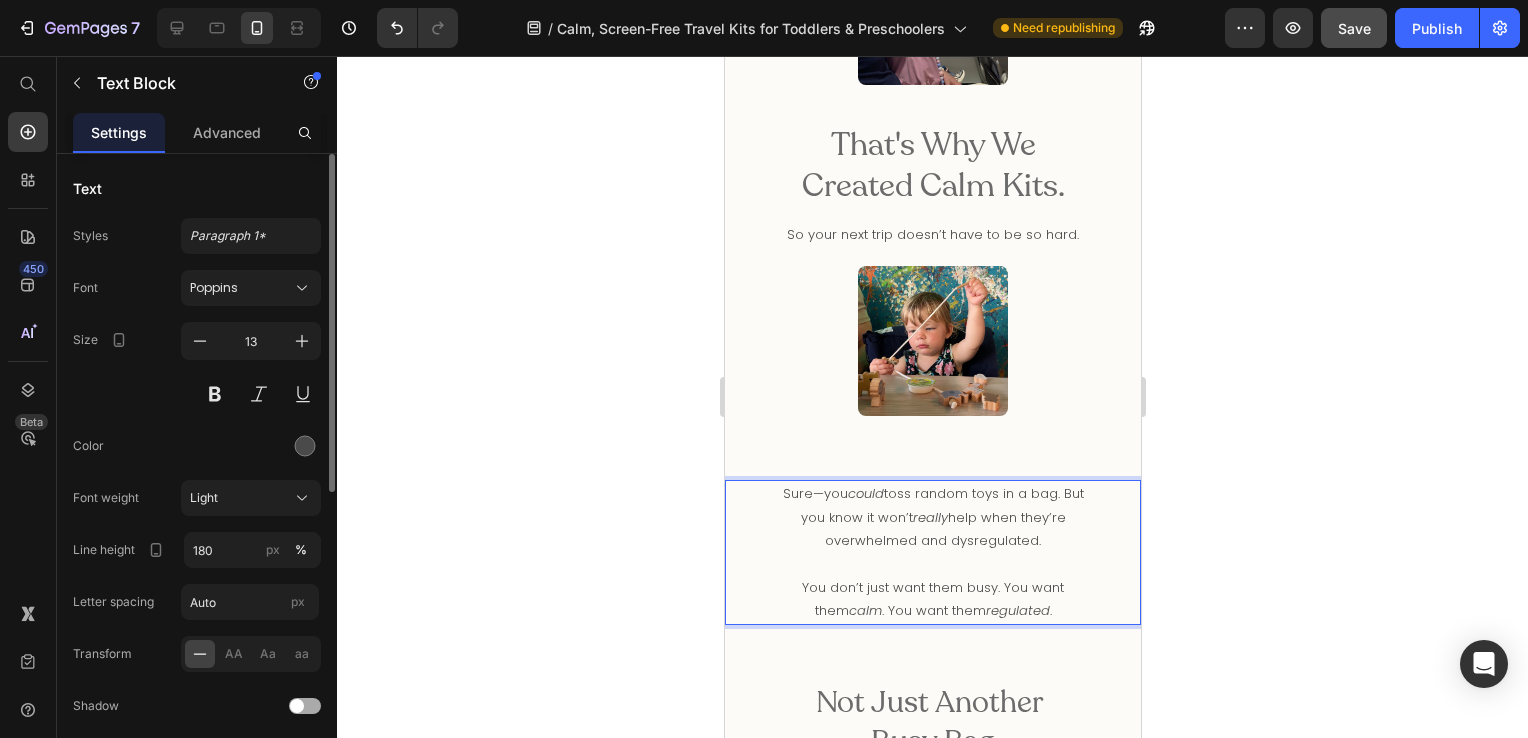 click on "Sure—you  could  toss random toys in a bag. But you know it won’t  really  help when they’re overwhelmed and dysregulated." at bounding box center (932, 517) 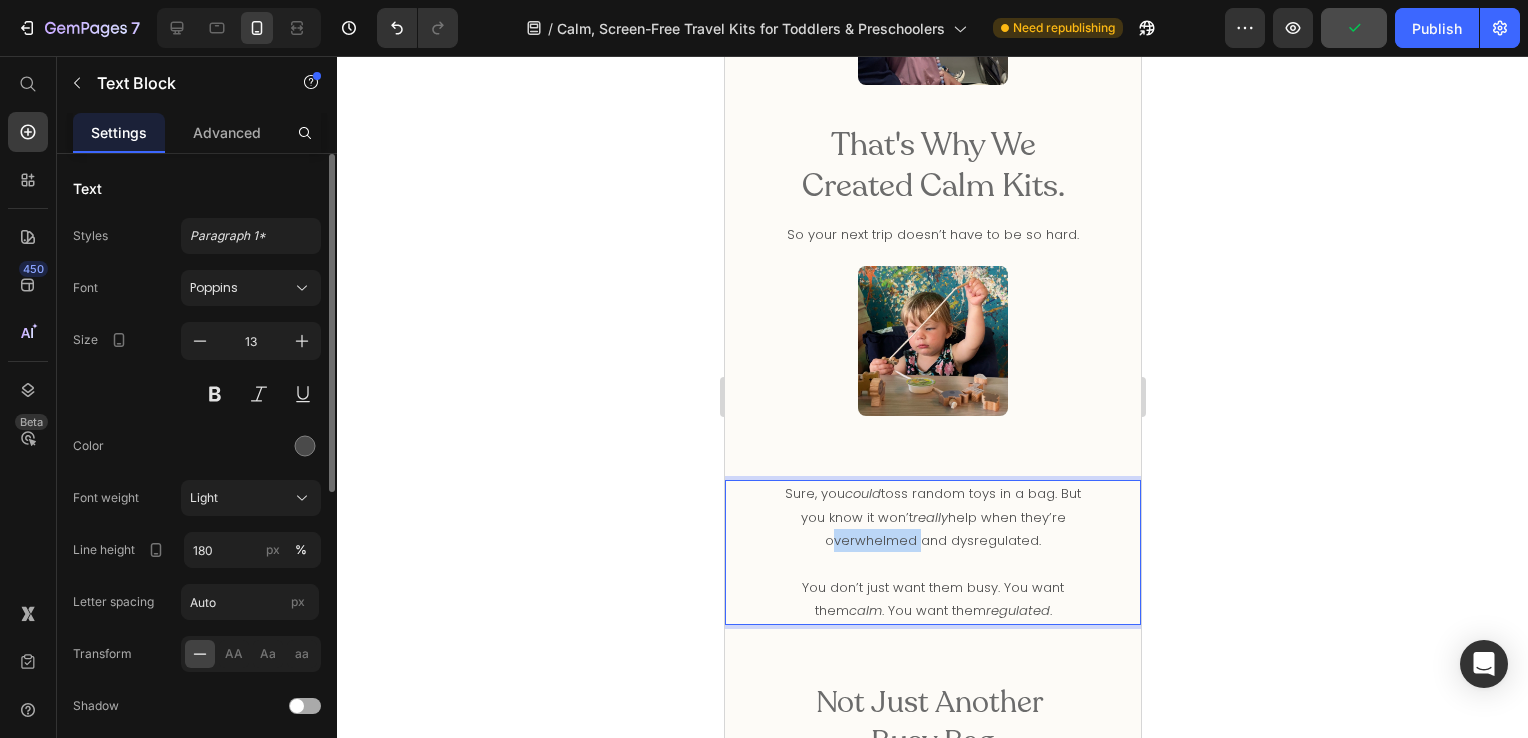 drag, startPoint x: 819, startPoint y: 545, endPoint x: 907, endPoint y: 545, distance: 88 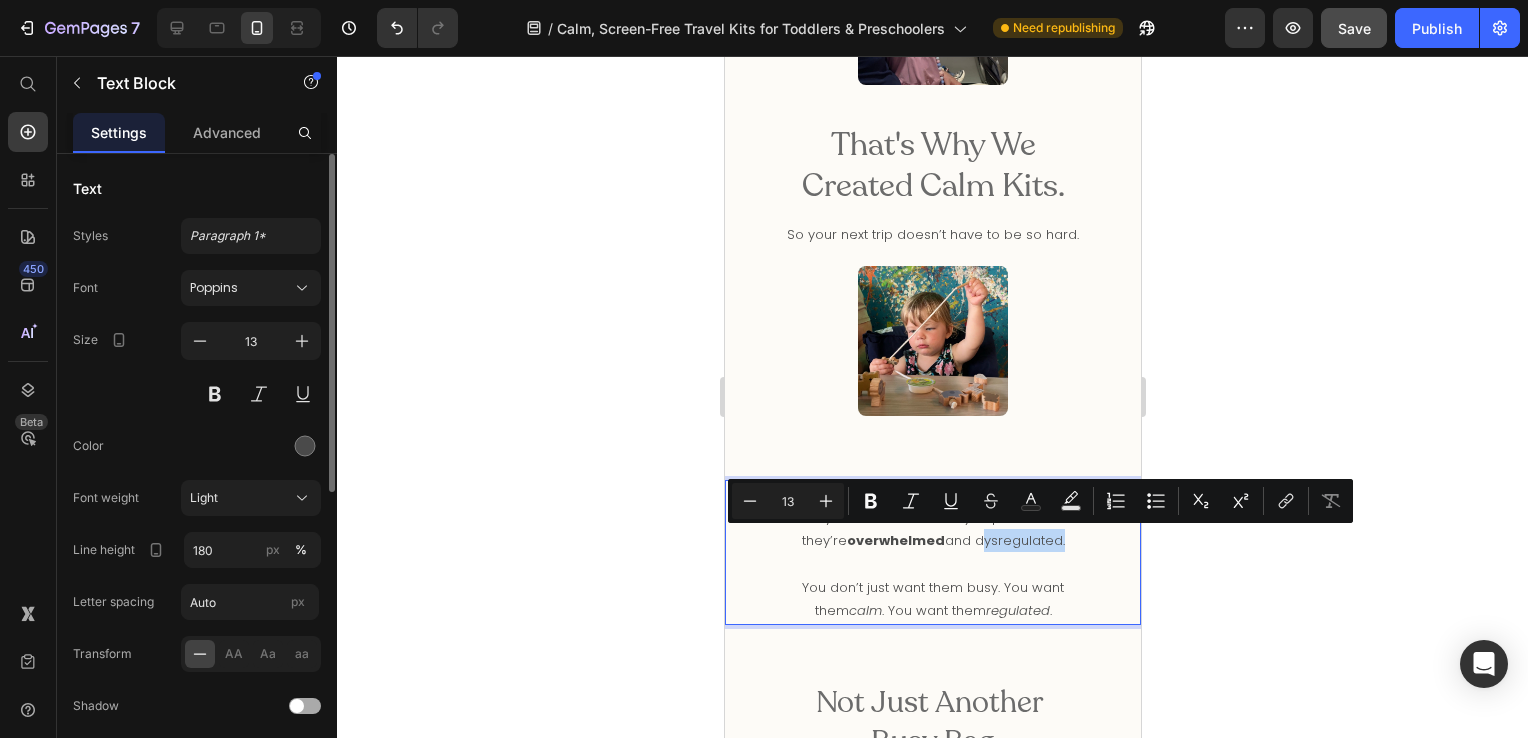 drag, startPoint x: 945, startPoint y: 543, endPoint x: 1028, endPoint y: 548, distance: 83.15047 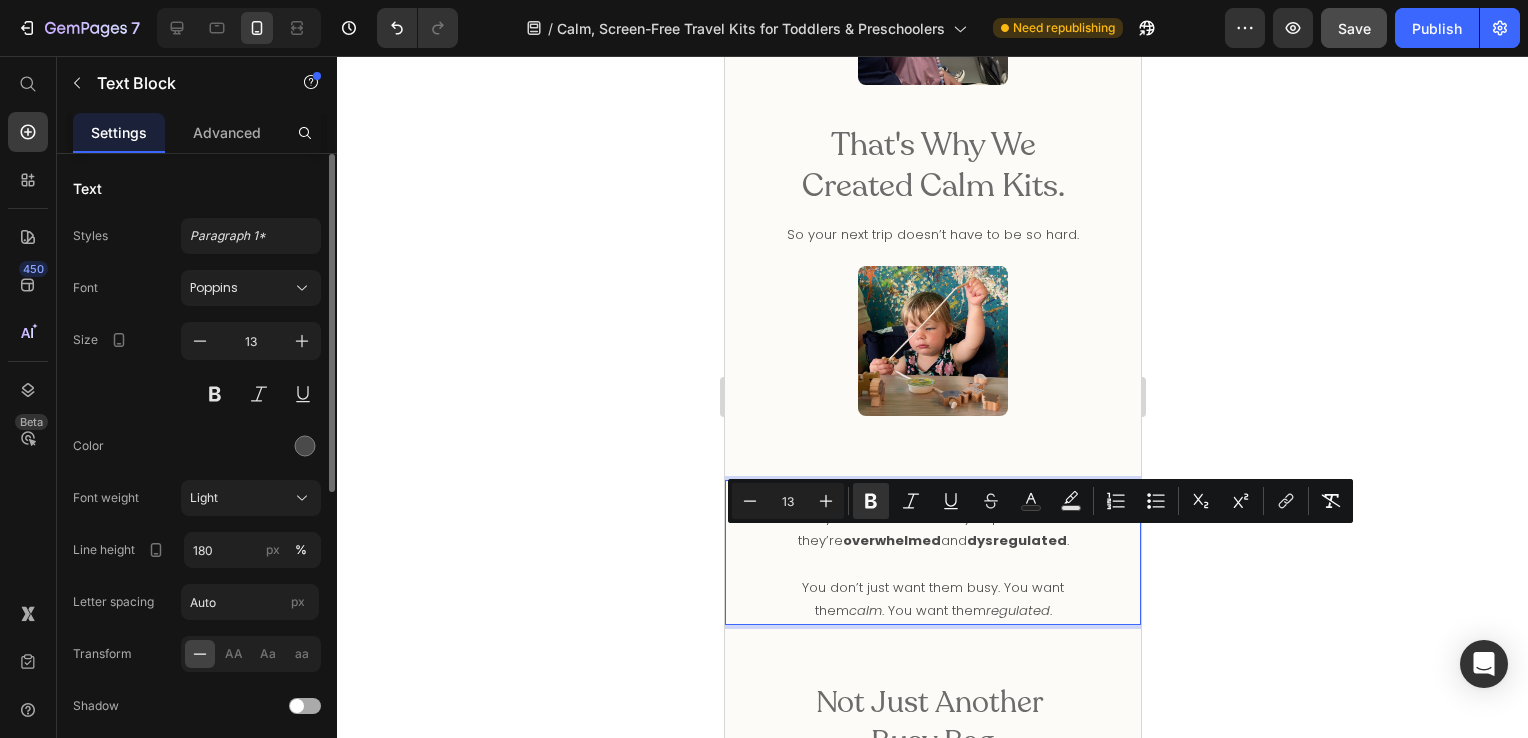 click 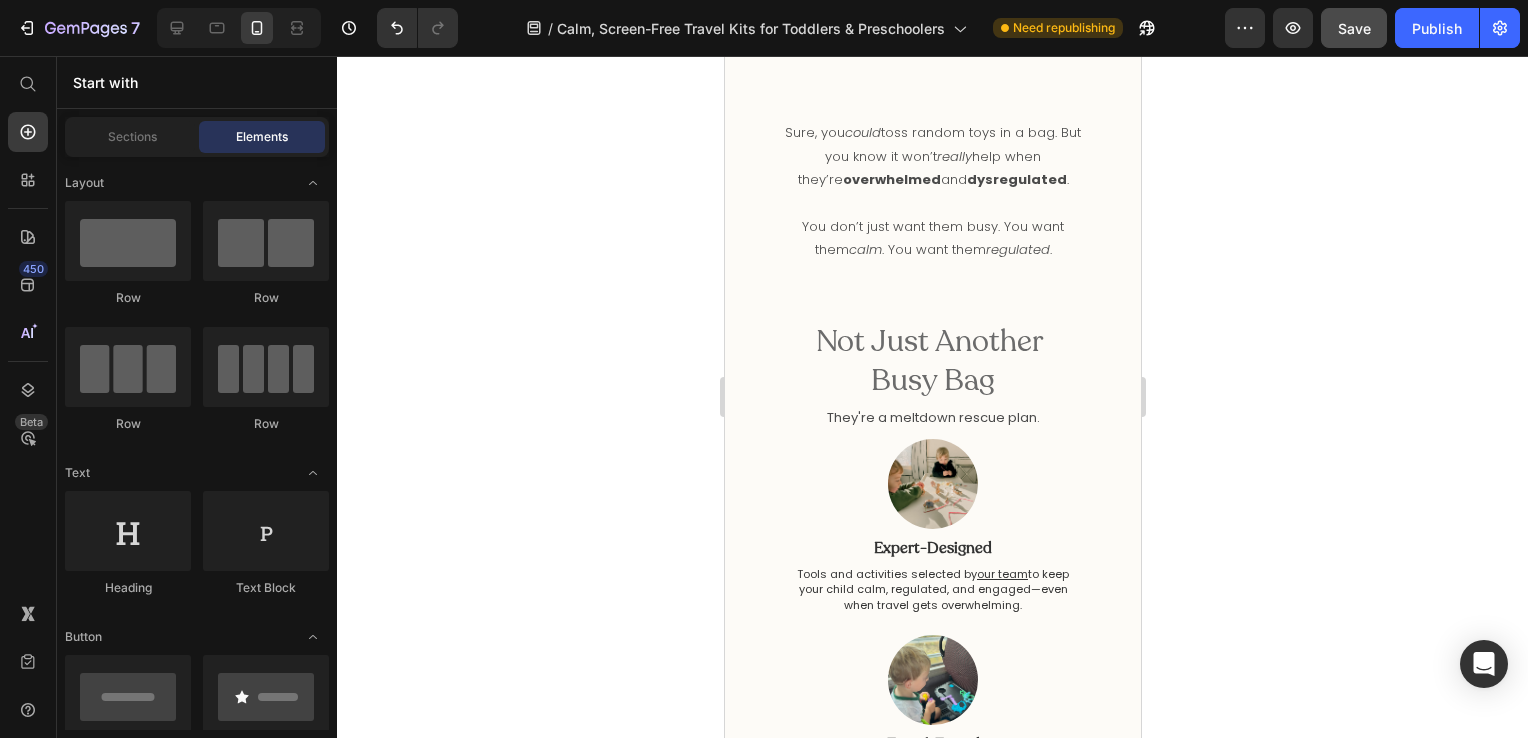 scroll, scrollTop: 1508, scrollLeft: 0, axis: vertical 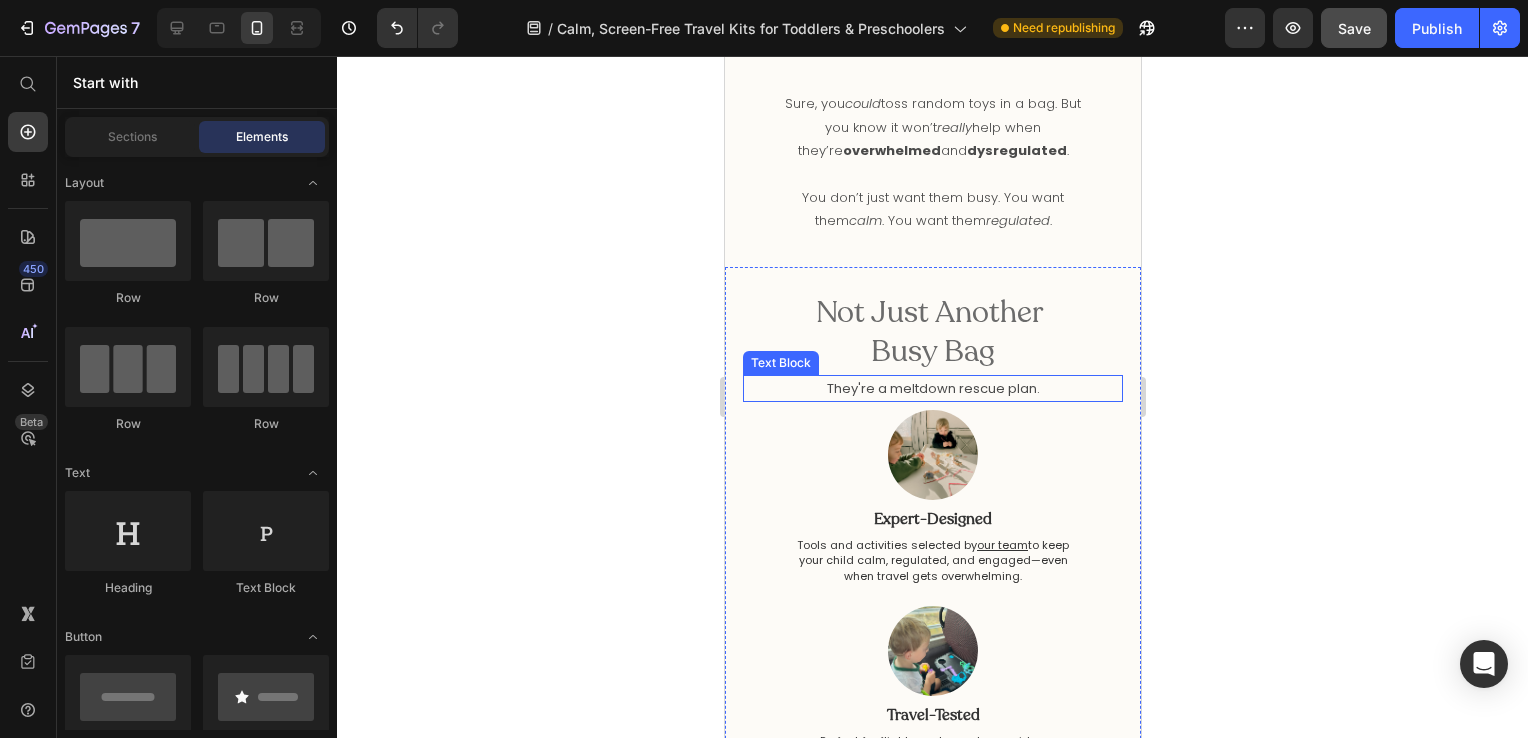 click on "They're a meltdown rescue plan." at bounding box center [932, 388] 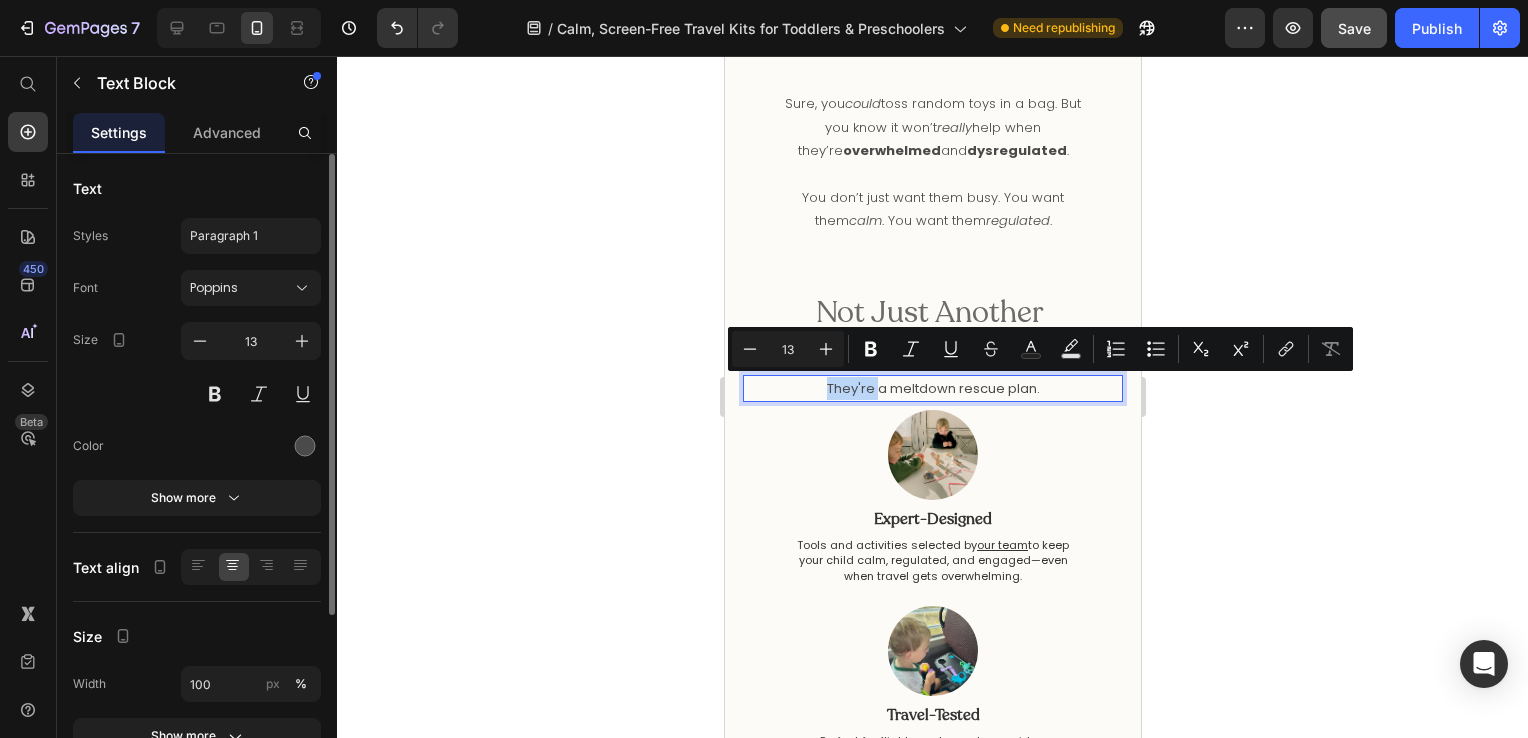click on "They're a meltdown rescue plan." at bounding box center [932, 388] 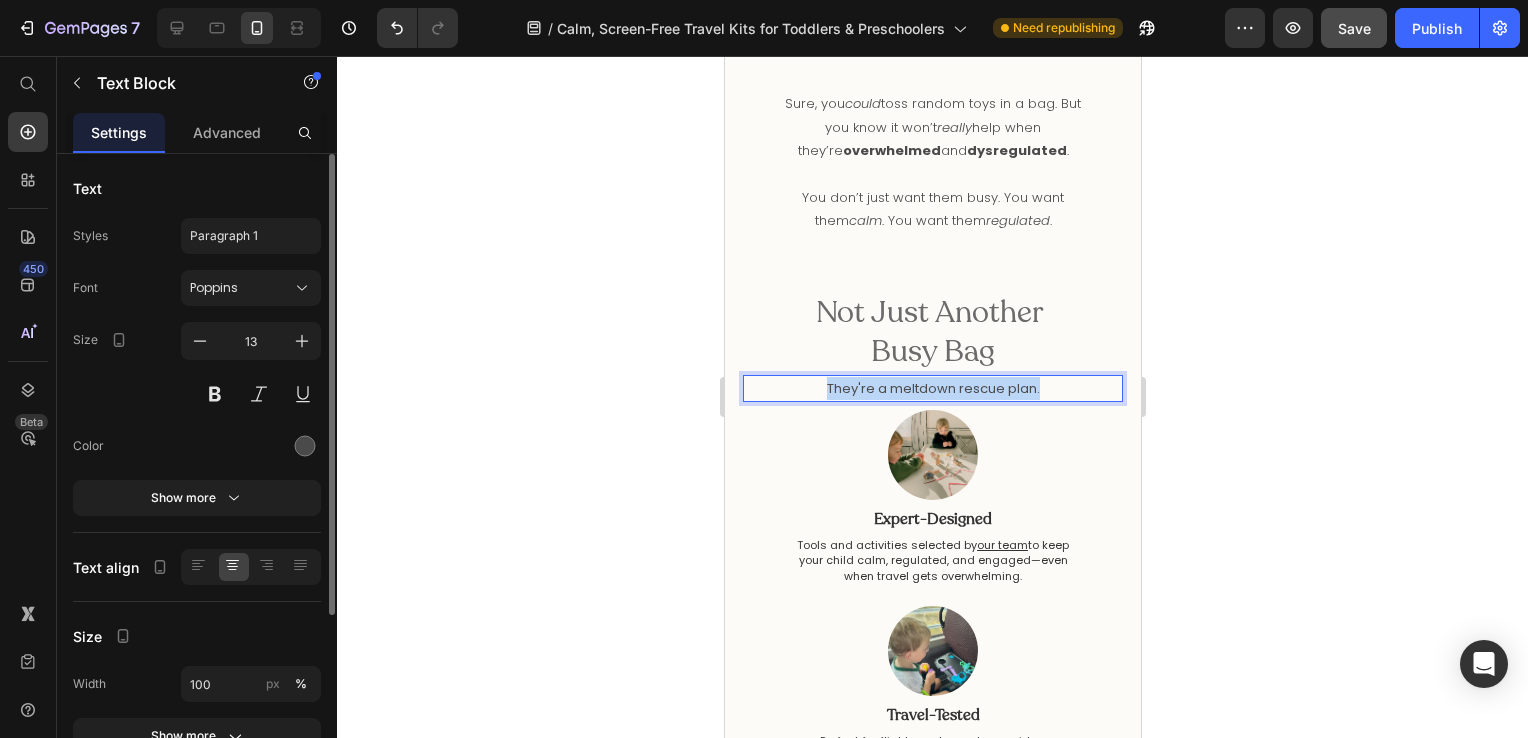drag, startPoint x: 812, startPoint y: 391, endPoint x: 1069, endPoint y: 388, distance: 257.01752 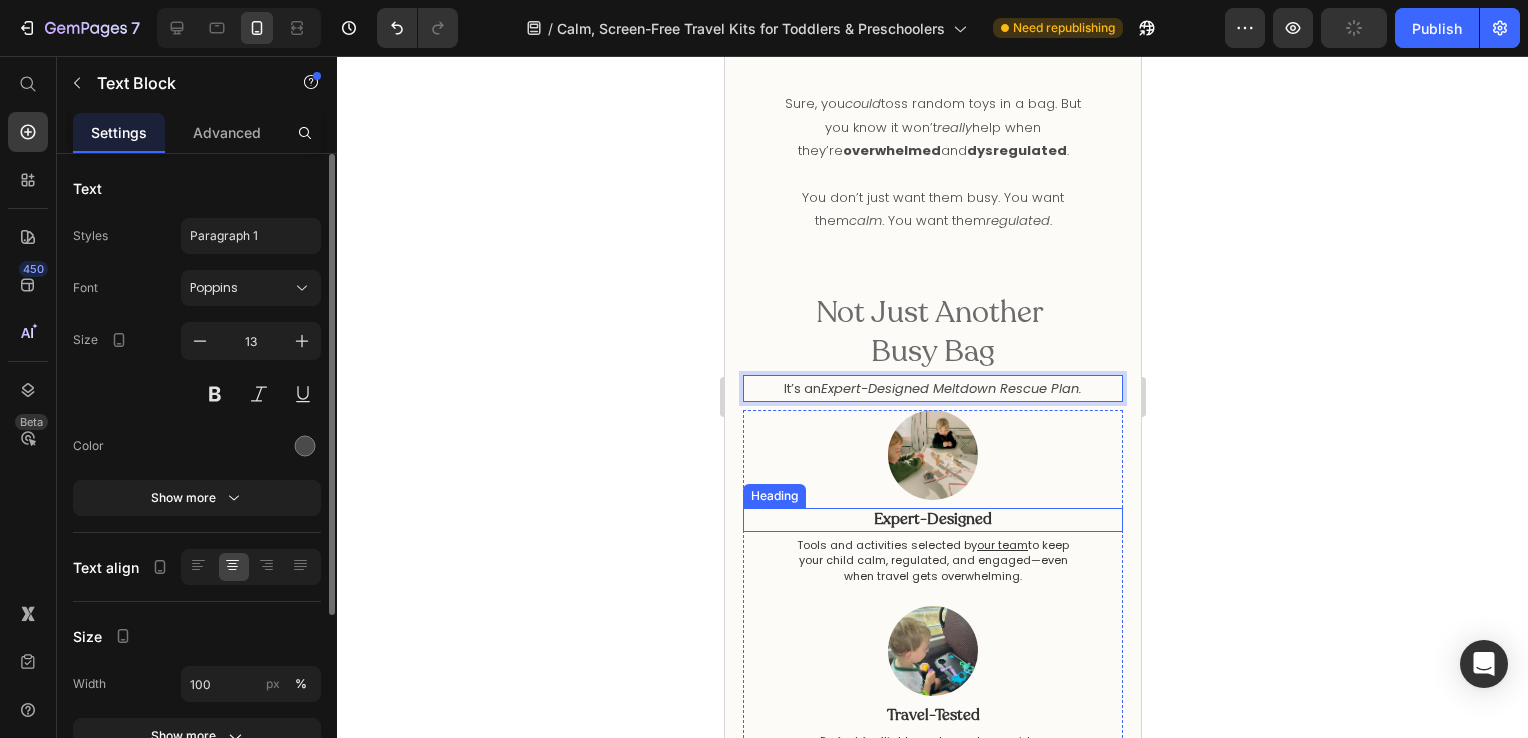 click on "Tools and activities selected by  our team  to keep your child calm, regulated, and engaged—even when travel gets overwhelming." at bounding box center (932, 561) 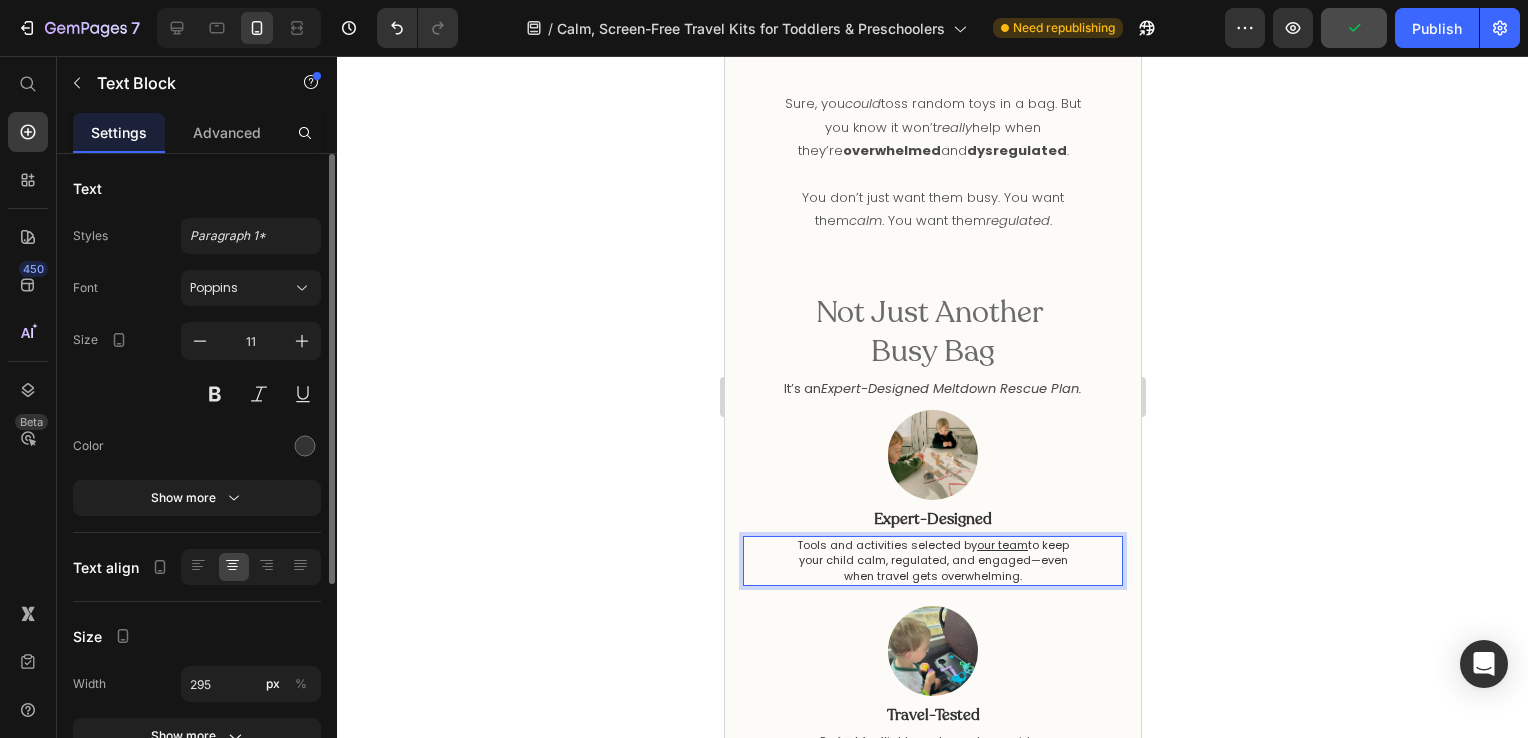 drag, startPoint x: 1014, startPoint y: 574, endPoint x: 782, endPoint y: 546, distance: 233.68355 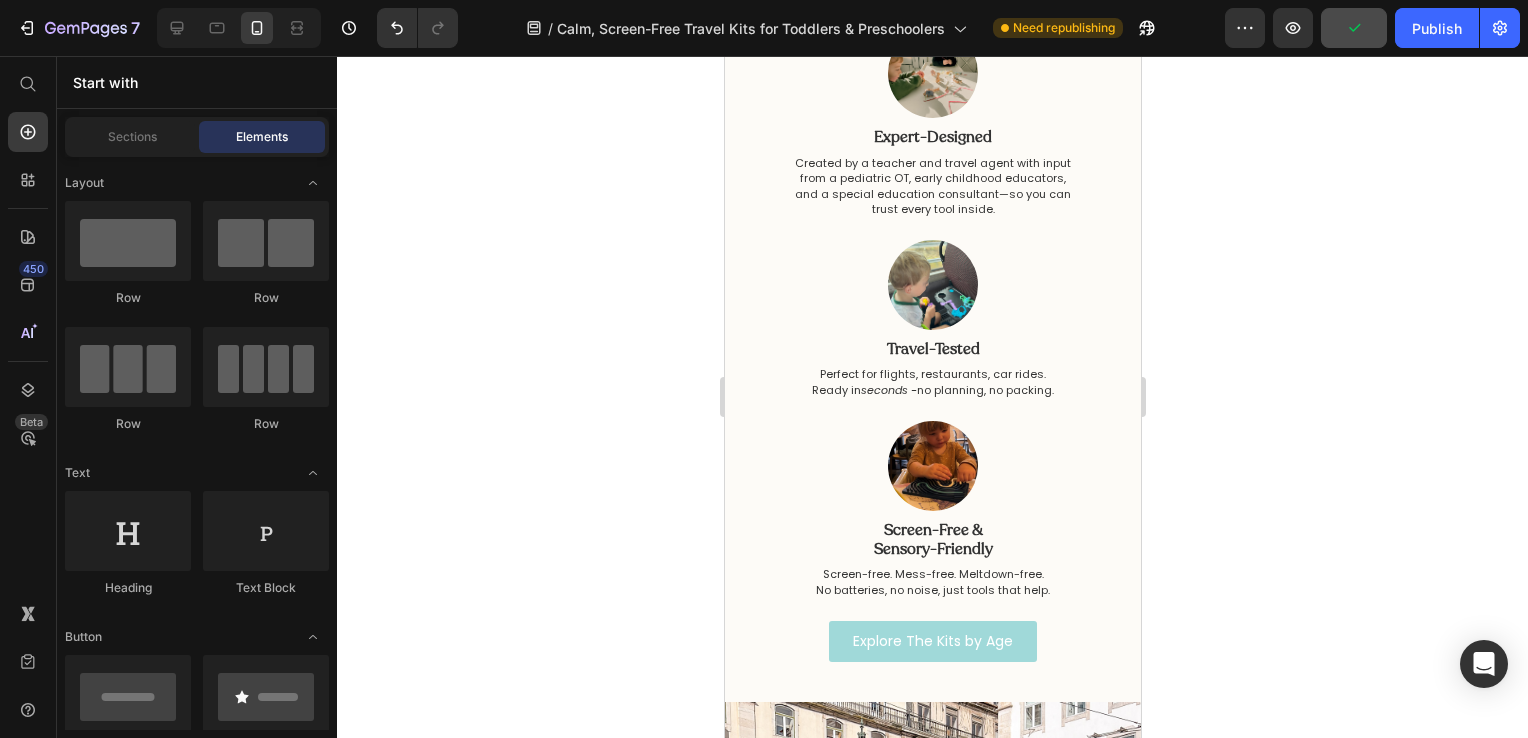 scroll, scrollTop: 1897, scrollLeft: 0, axis: vertical 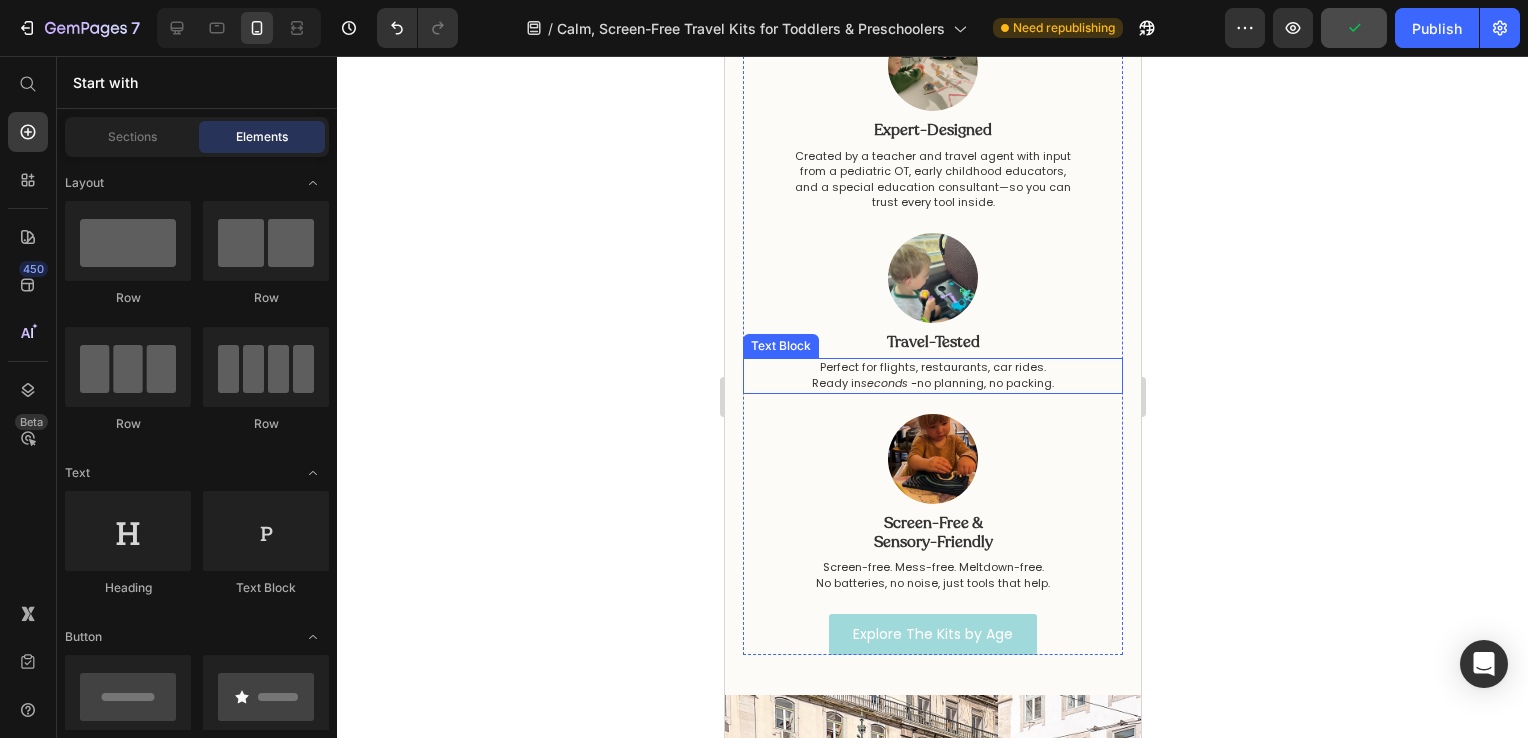 click on "Ready in  seconds -  no planning, no packing." at bounding box center (932, 384) 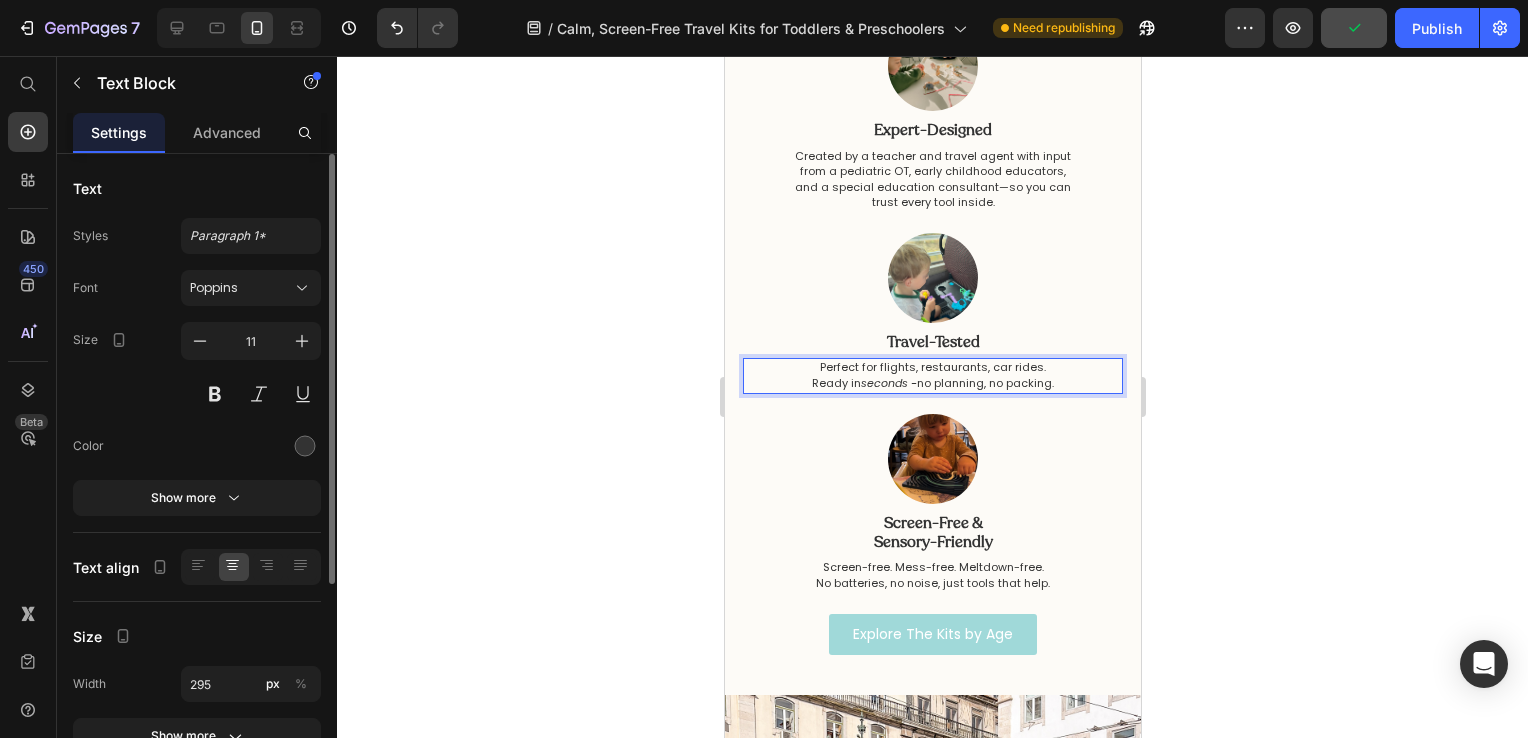 click on "Ready in  seconds -  no planning, no packing." at bounding box center (932, 384) 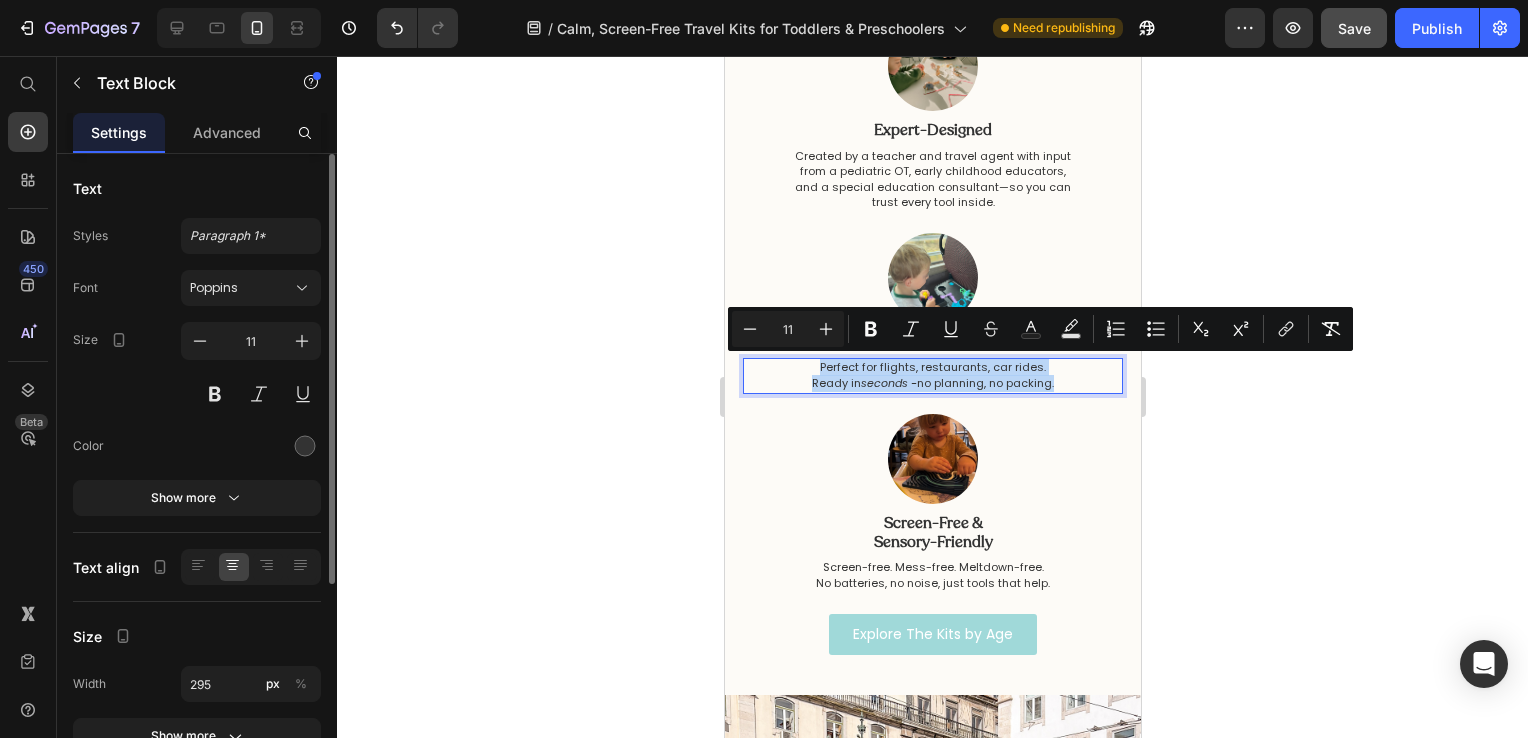 drag, startPoint x: 807, startPoint y: 366, endPoint x: 1068, endPoint y: 384, distance: 261.61996 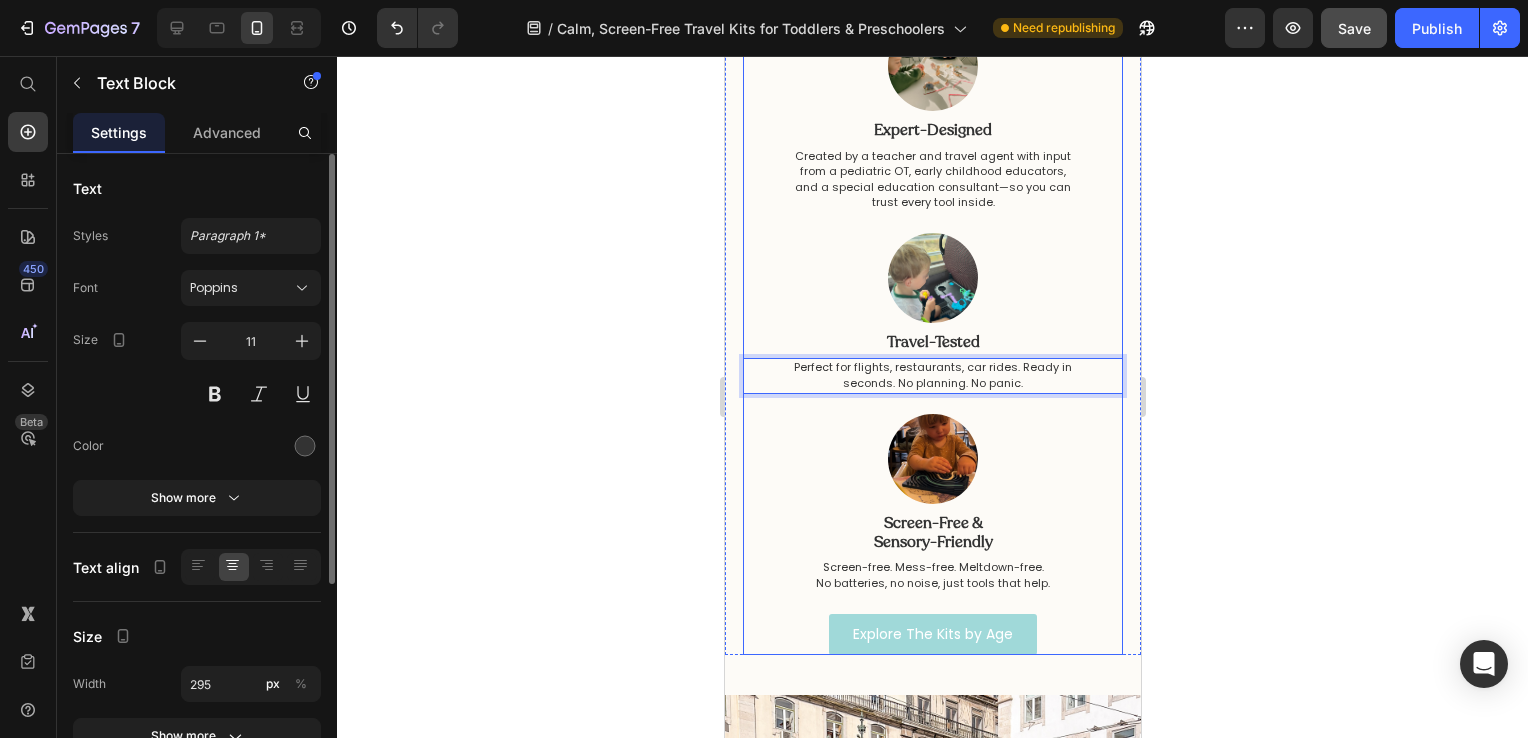 click on "Screen-Free &  Sensory-Friendly" at bounding box center (932, 533) 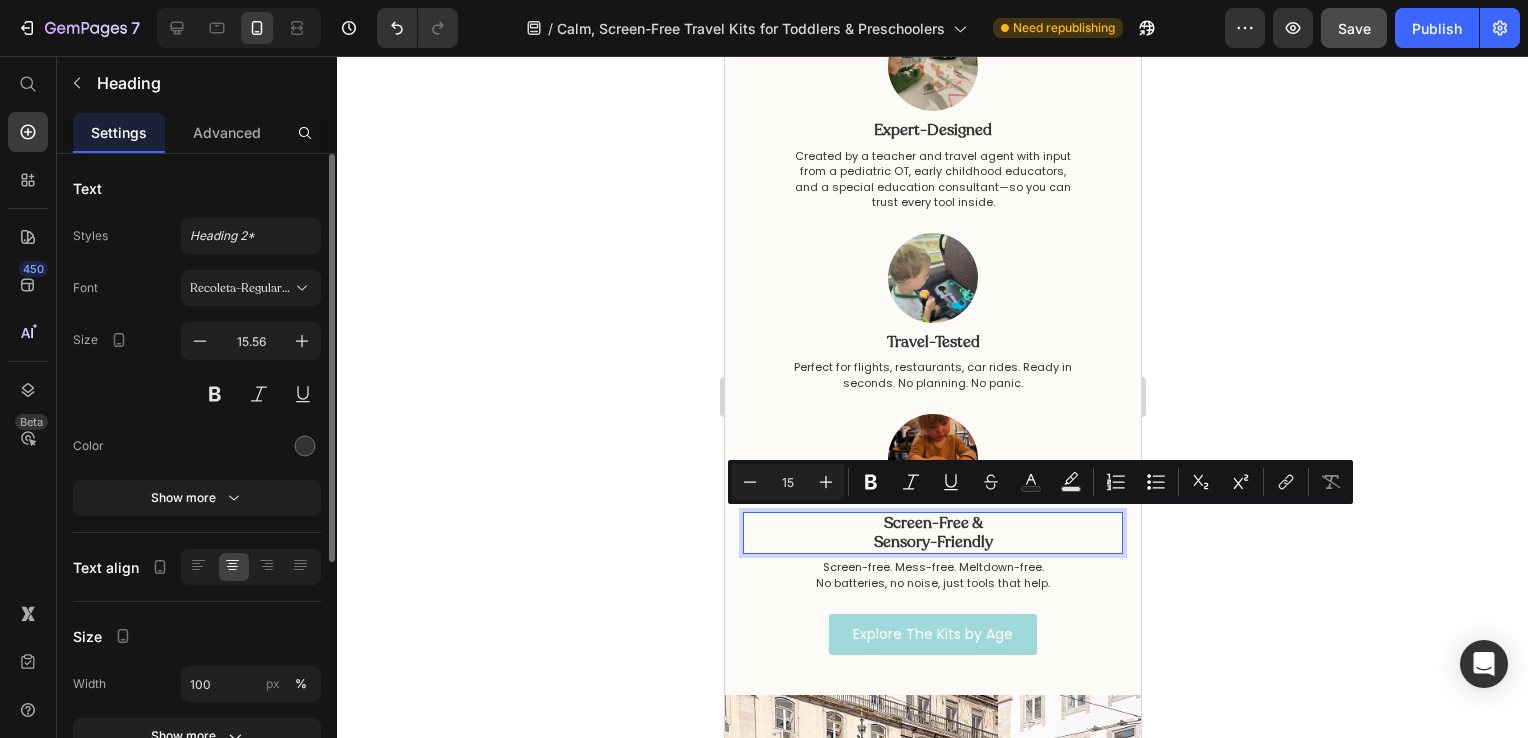 click on "Screen-Free &  Sensory-Friendly" at bounding box center (932, 533) 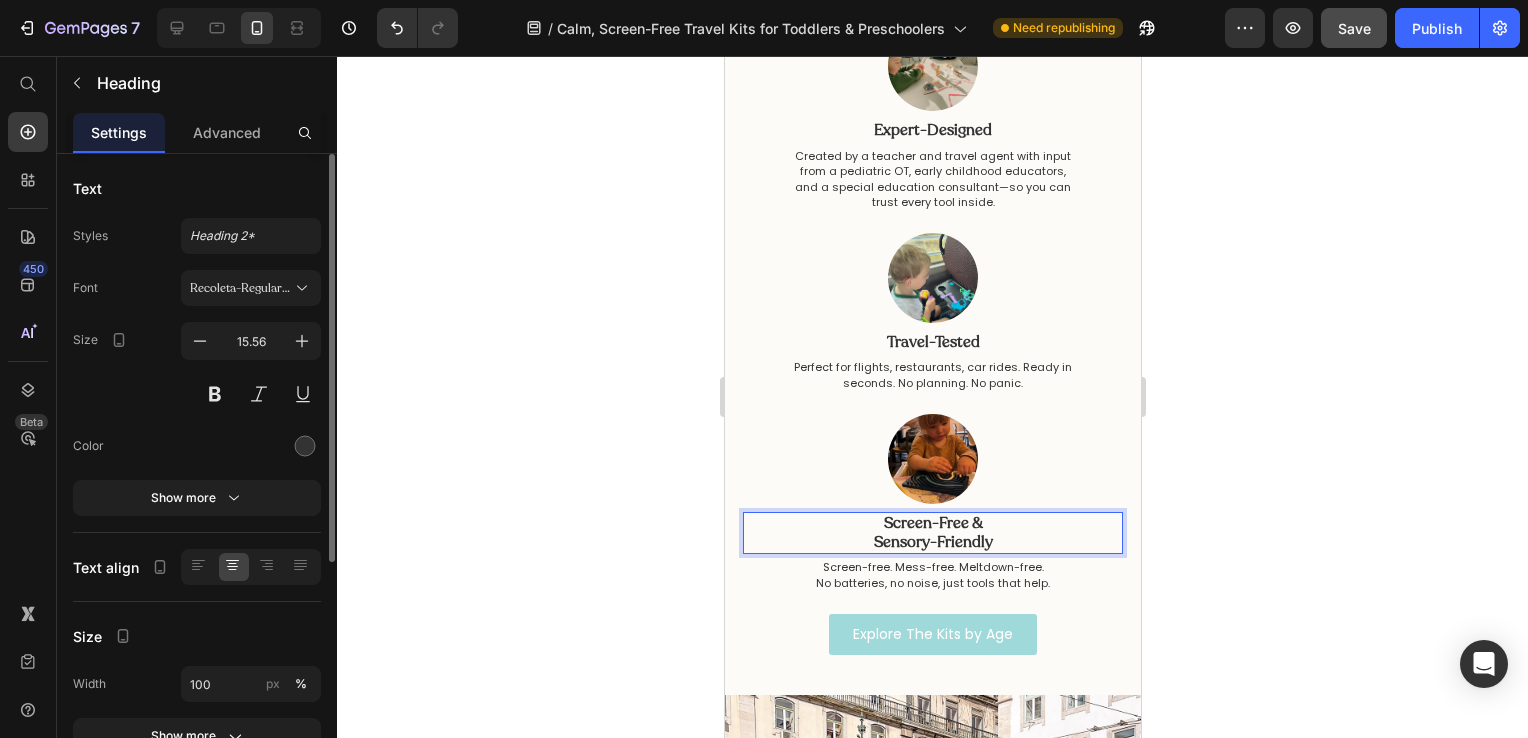 click on "Screen-Free &  Sensory-Friendly" at bounding box center (932, 533) 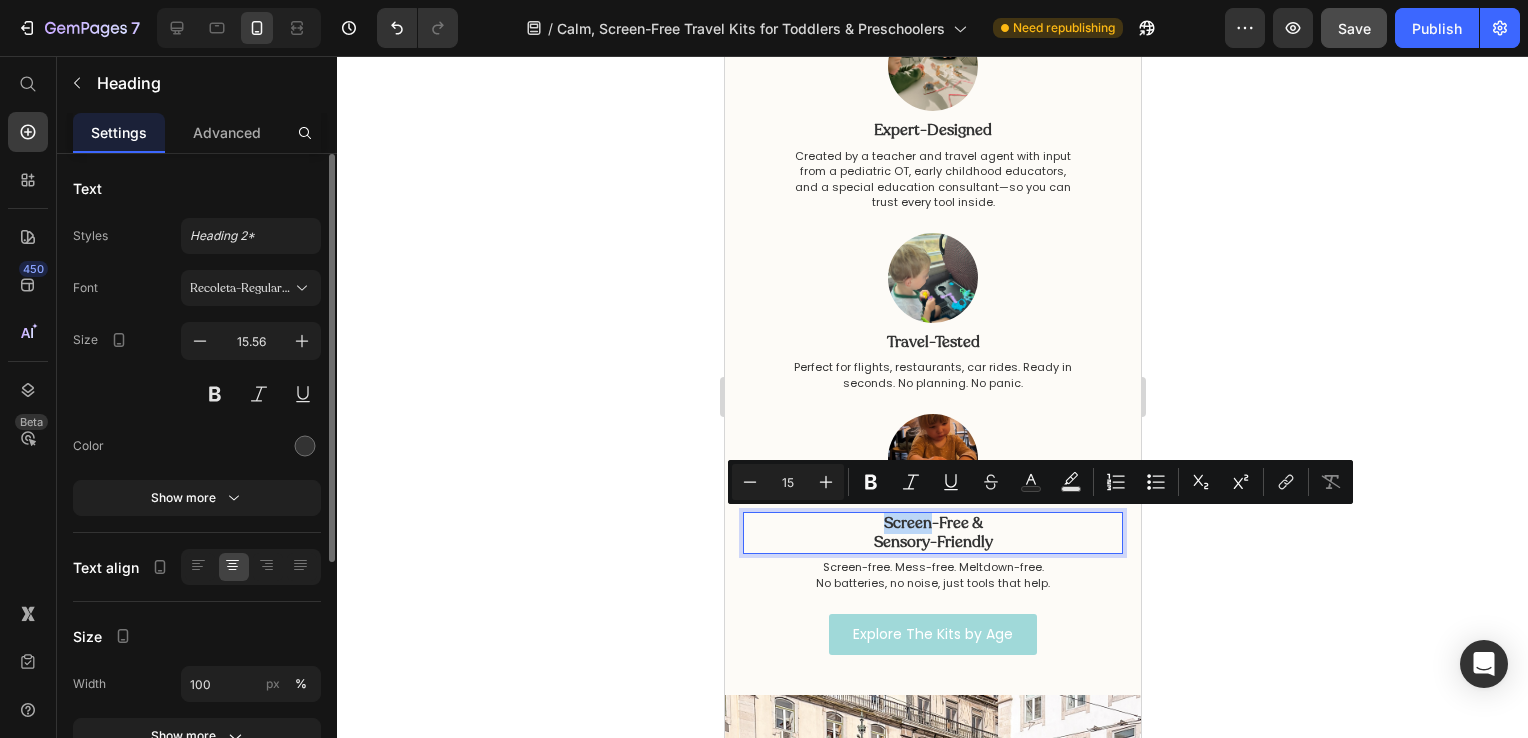 click on "Screen-Free &  Sensory-Friendly" at bounding box center [932, 533] 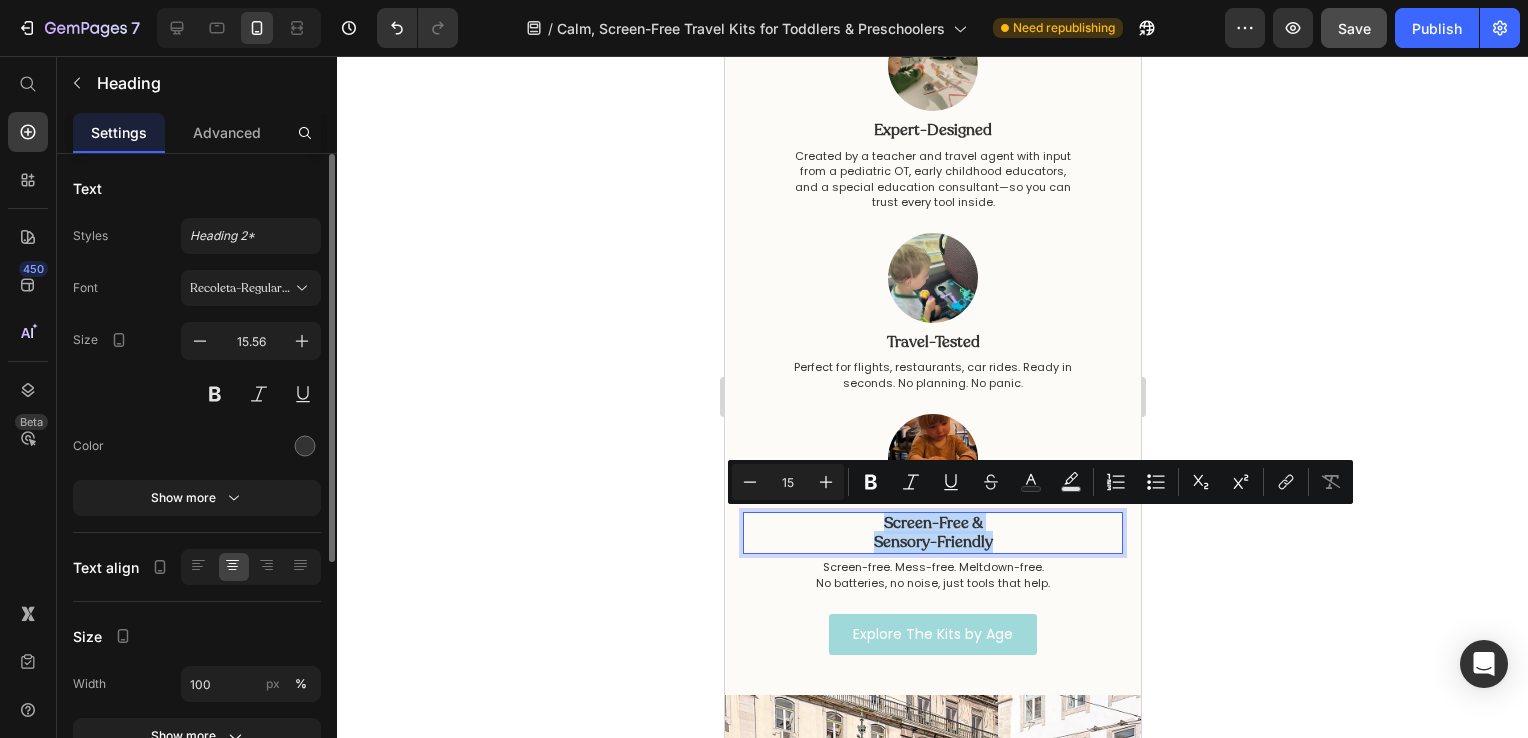 drag, startPoint x: 868, startPoint y: 519, endPoint x: 1010, endPoint y: 544, distance: 144.18391 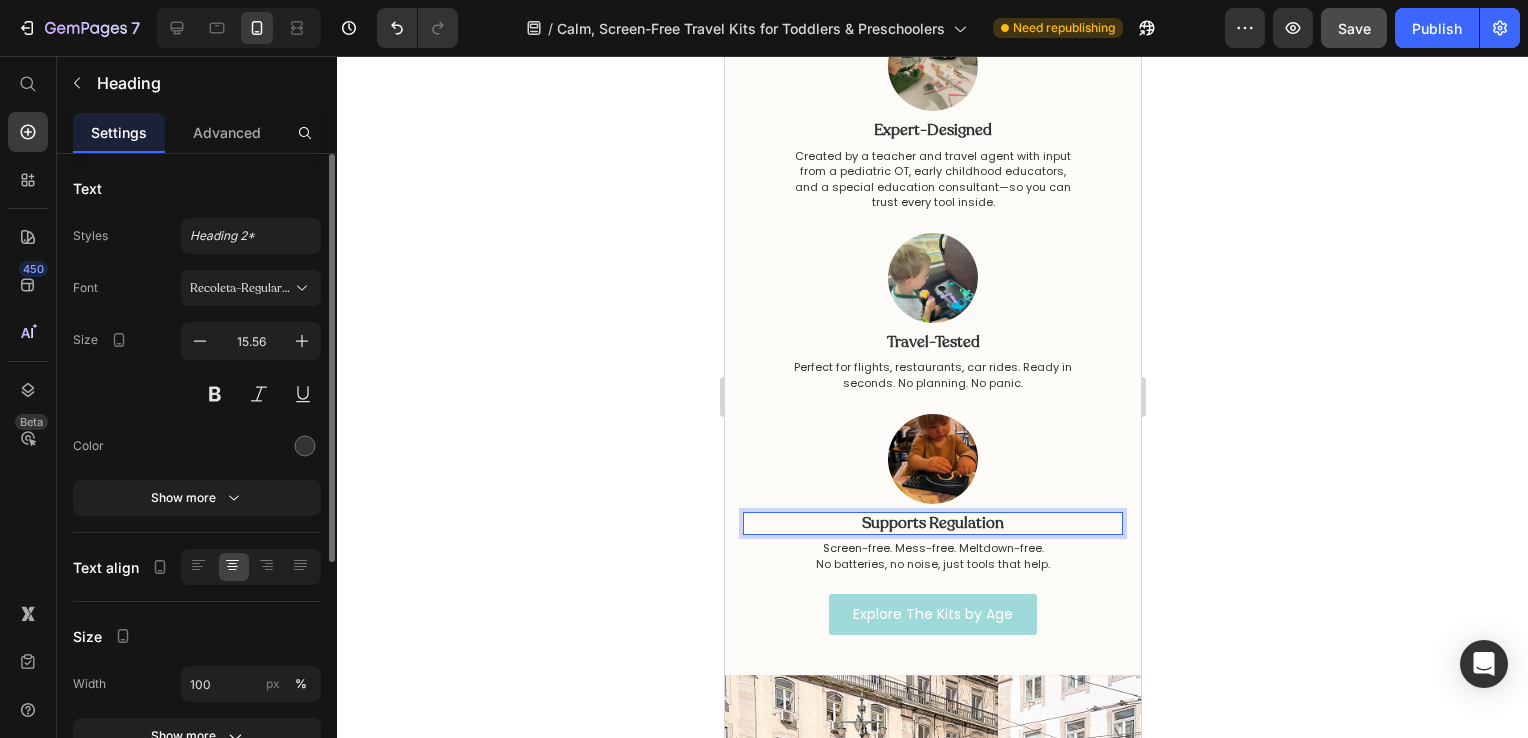 click on "Screen-free. Mess-free. Meltdown-free." at bounding box center (932, 549) 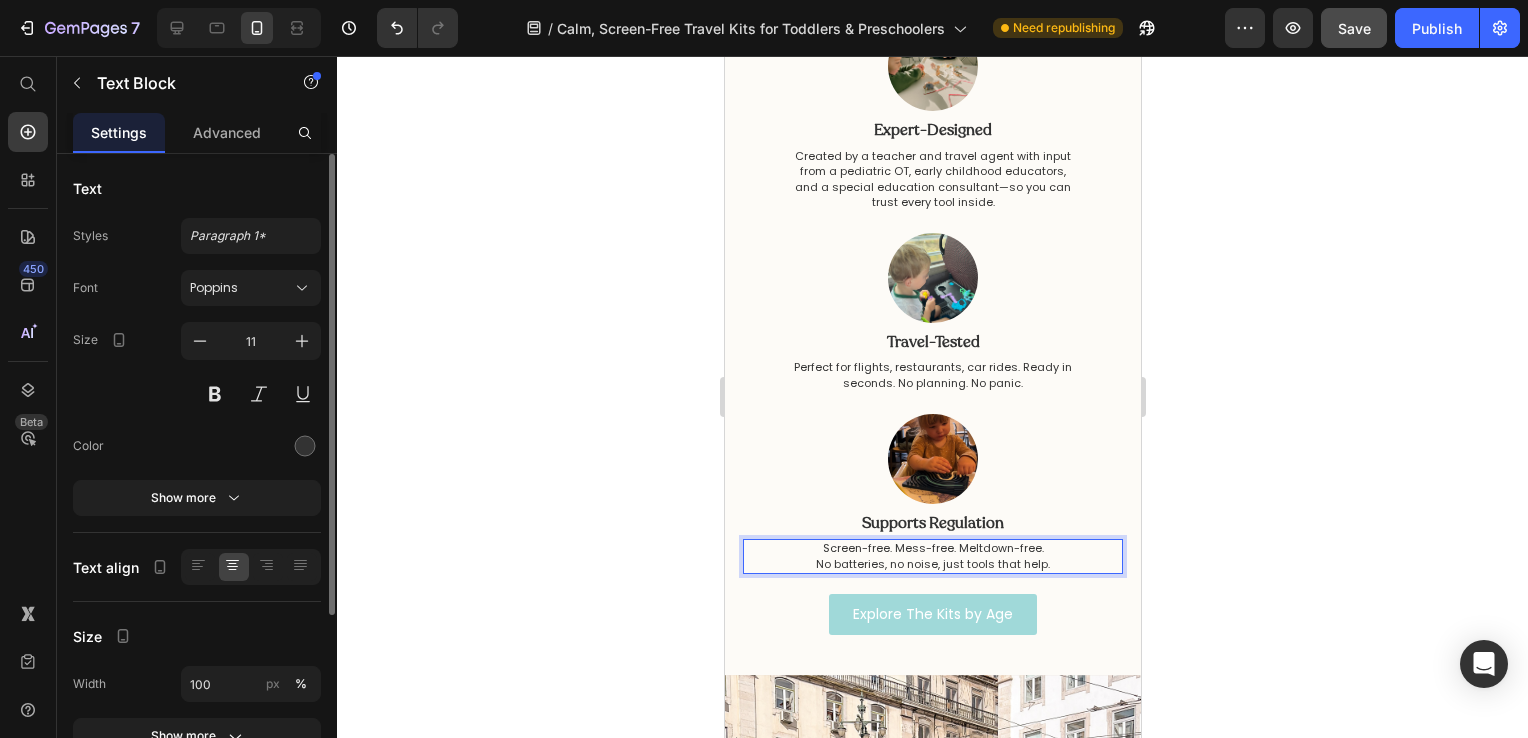 click on "No batteries, no noise, just tools that help." at bounding box center (932, 565) 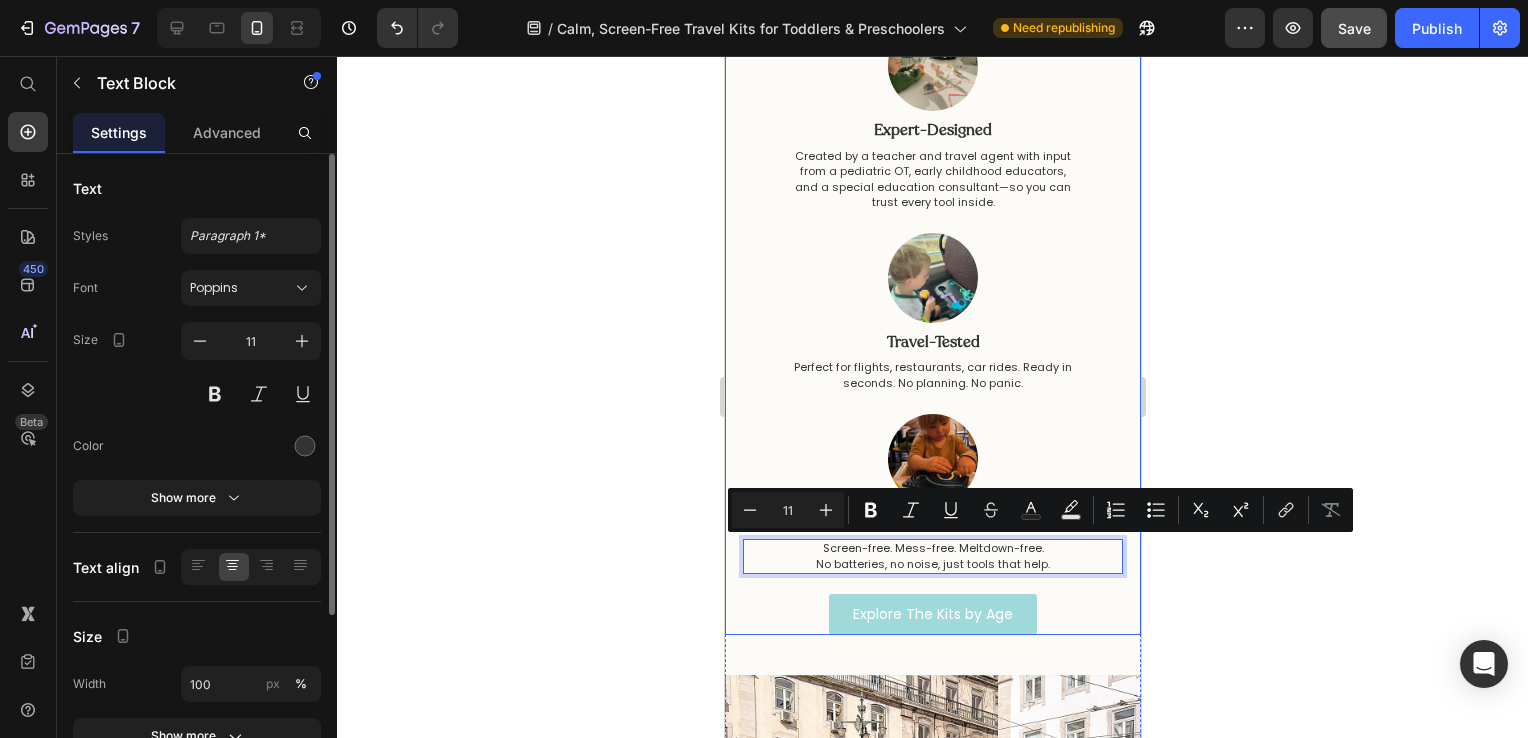drag, startPoint x: 812, startPoint y: 544, endPoint x: 1123, endPoint y: 606, distance: 317.11984 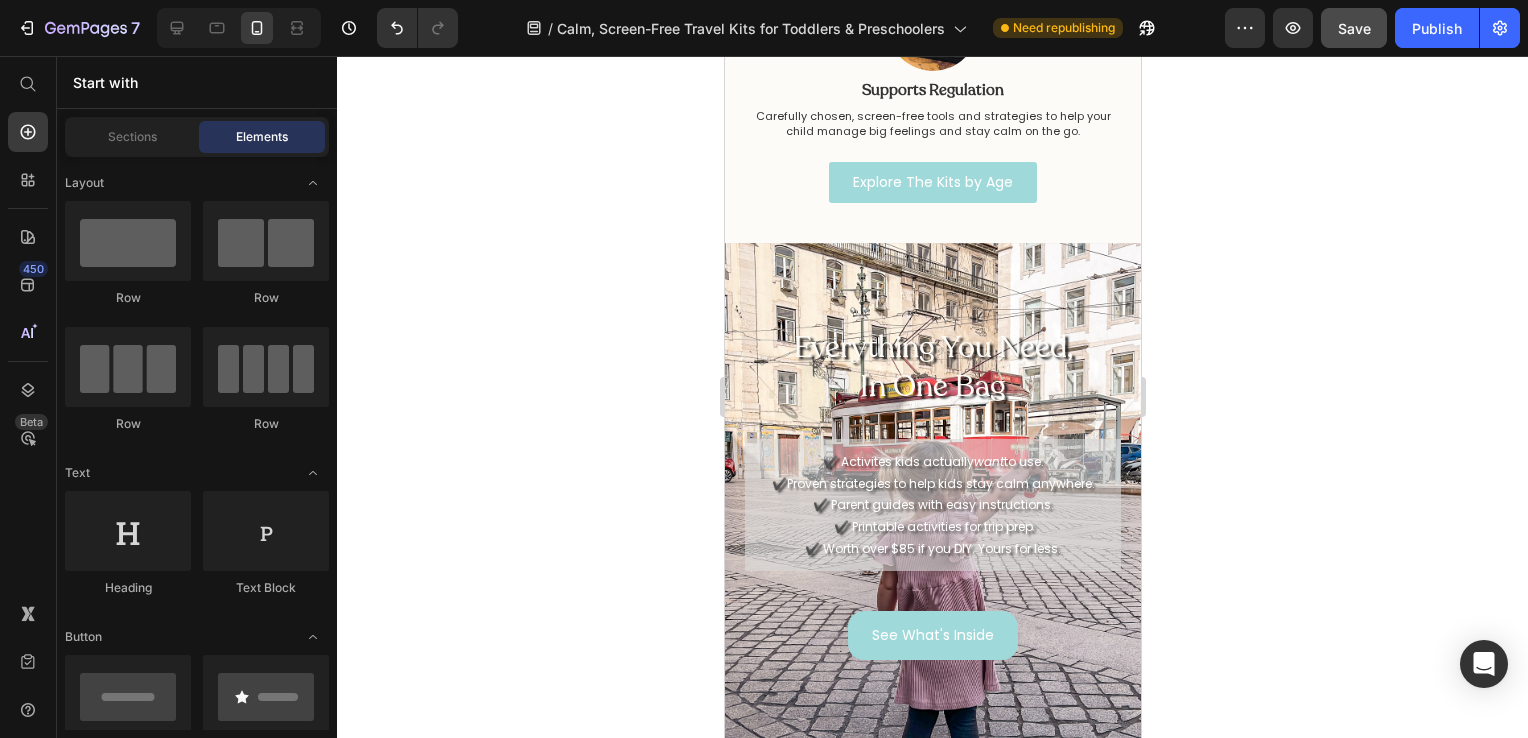 scroll, scrollTop: 2458, scrollLeft: 0, axis: vertical 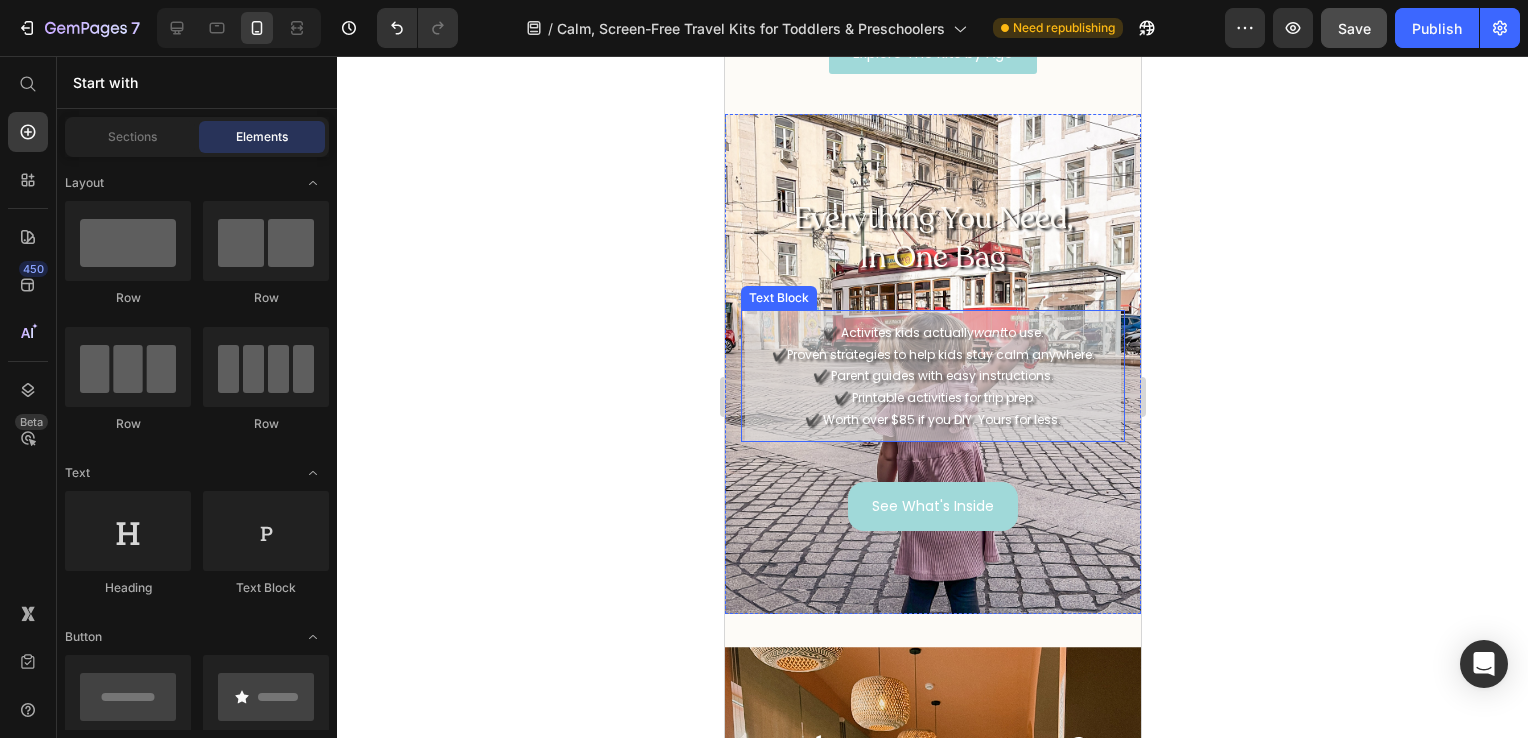click on "✔️ Worth over $85 if you DIY. Yours for less." at bounding box center (932, 420) 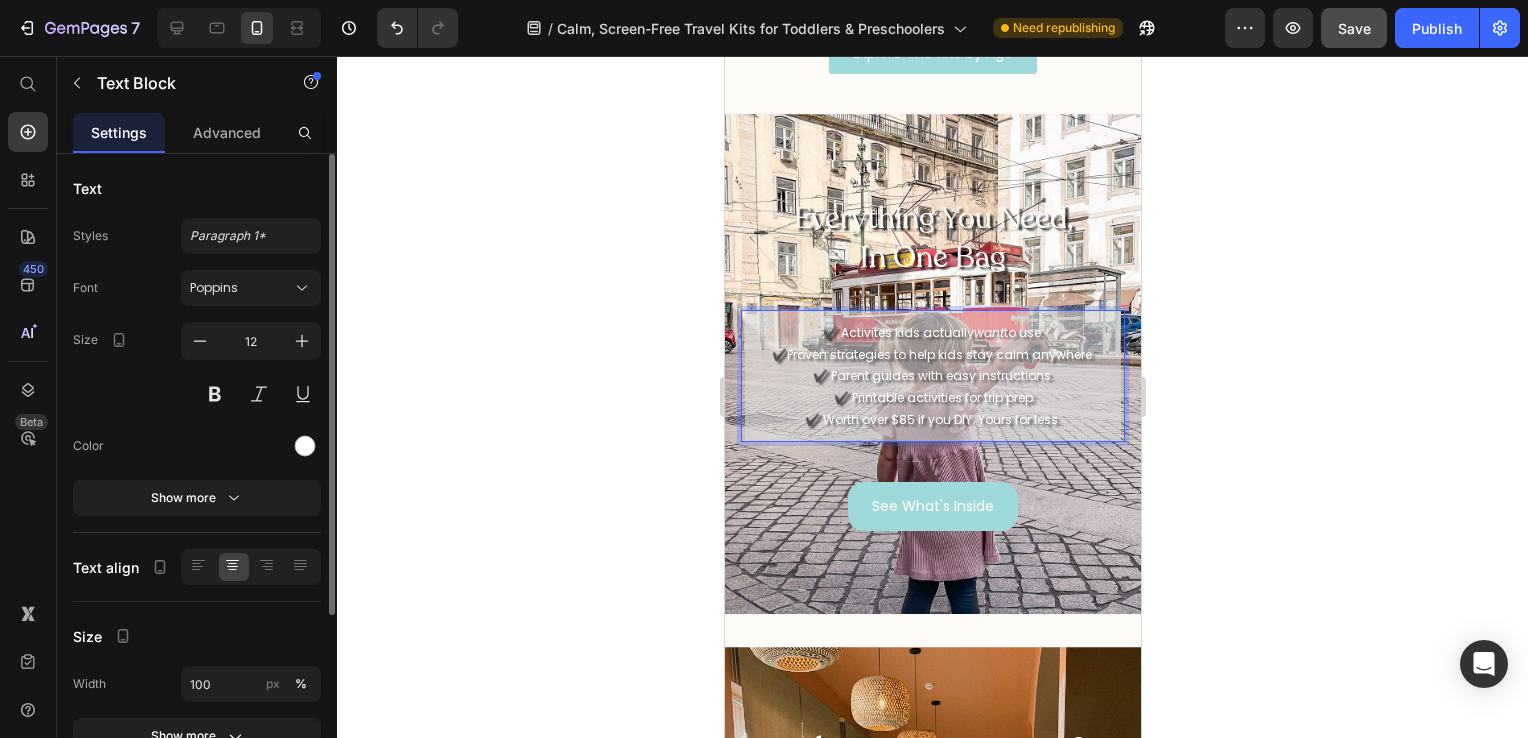 drag, startPoint x: 1061, startPoint y: 419, endPoint x: 791, endPoint y: 330, distance: 284.29034 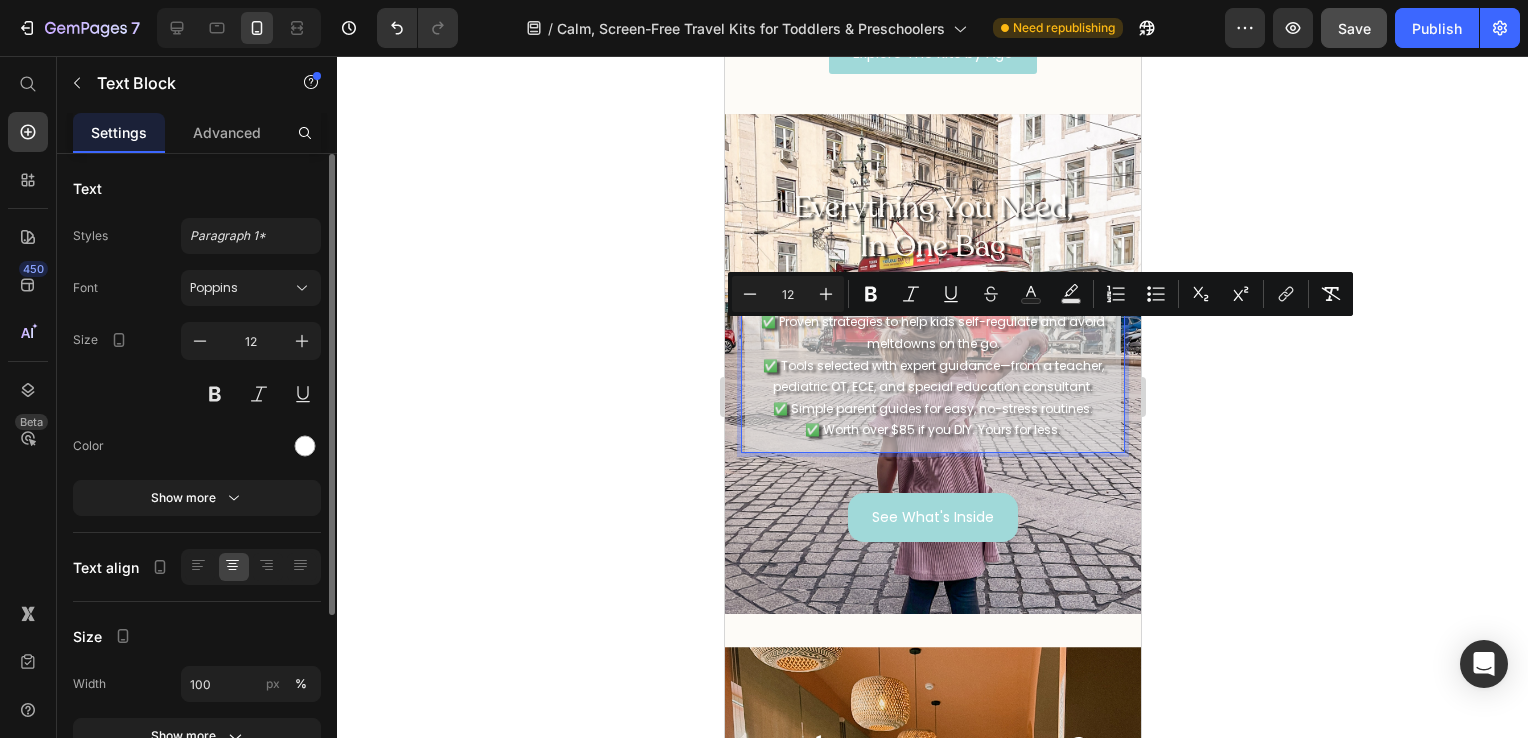 scroll, scrollTop: 2436, scrollLeft: 0, axis: vertical 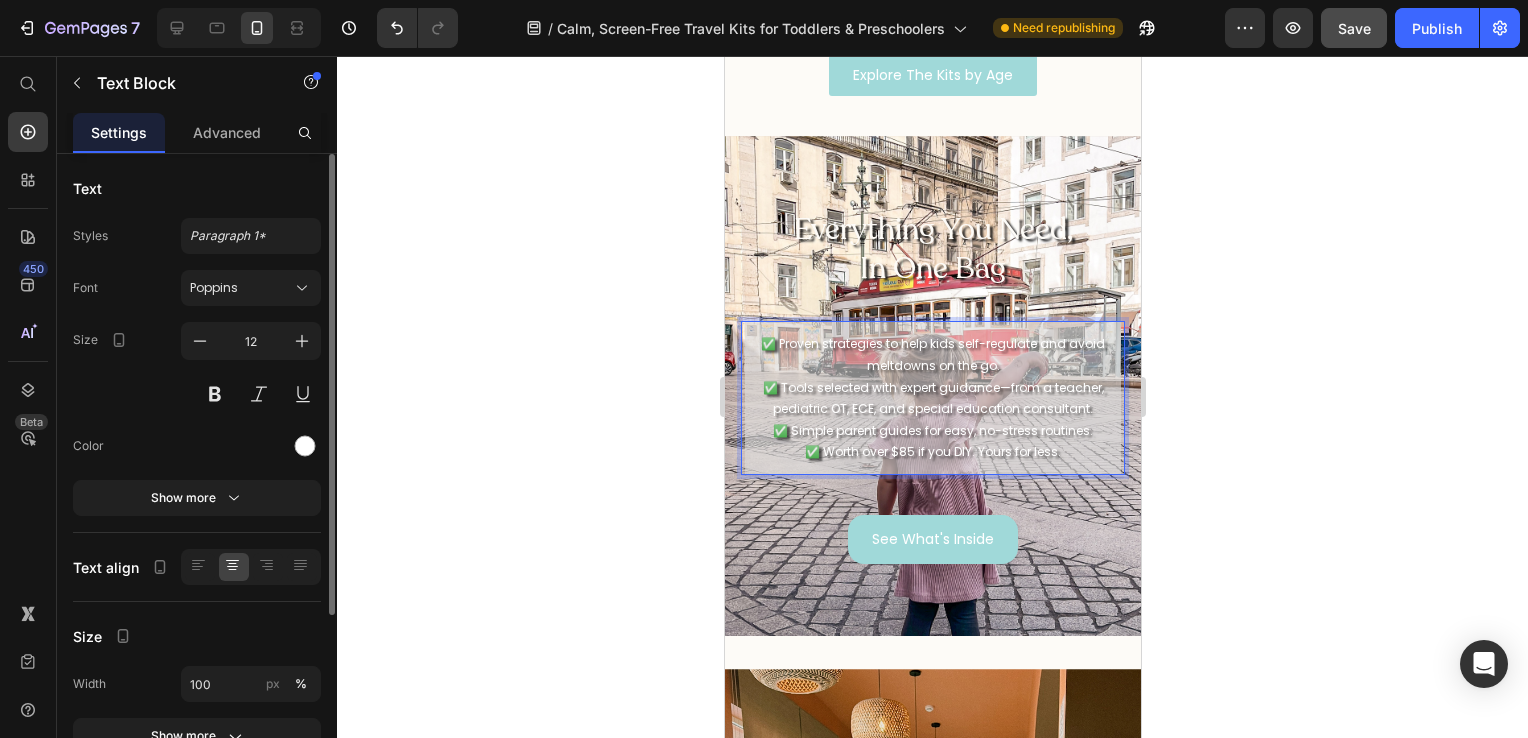 click on "✅ Proven strategies to help kids self-regulate and avoid meltdowns on the go. ✅ Tools selected with expert guidance—from a teacher, pediatric OT, ECE, and special education consultant. ✅ Simple parent guides for easy, no-stress routines. ✅ Worth over $85 if you DIY. Yours for less." at bounding box center (932, 398) 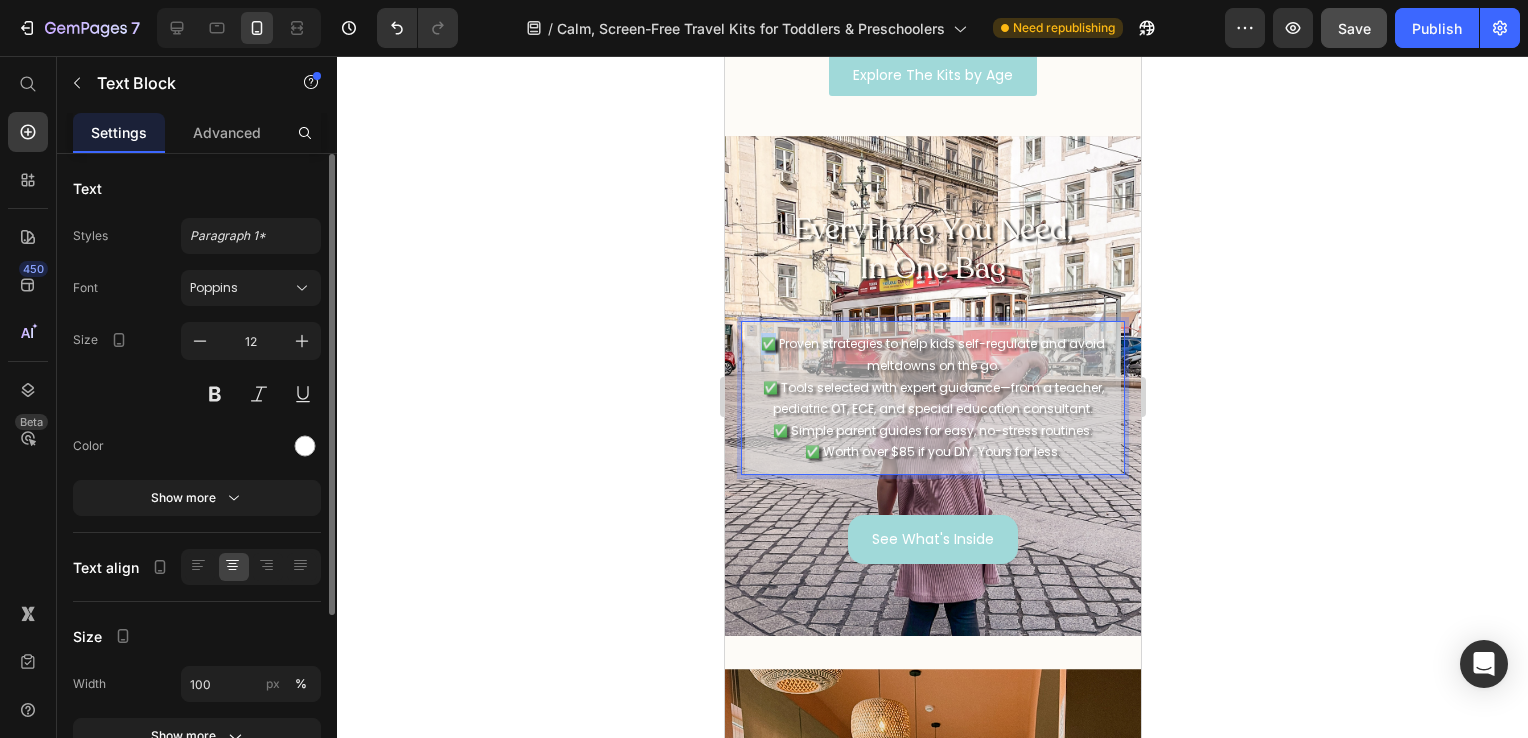 drag, startPoint x: 773, startPoint y: 334, endPoint x: 785, endPoint y: 334, distance: 12 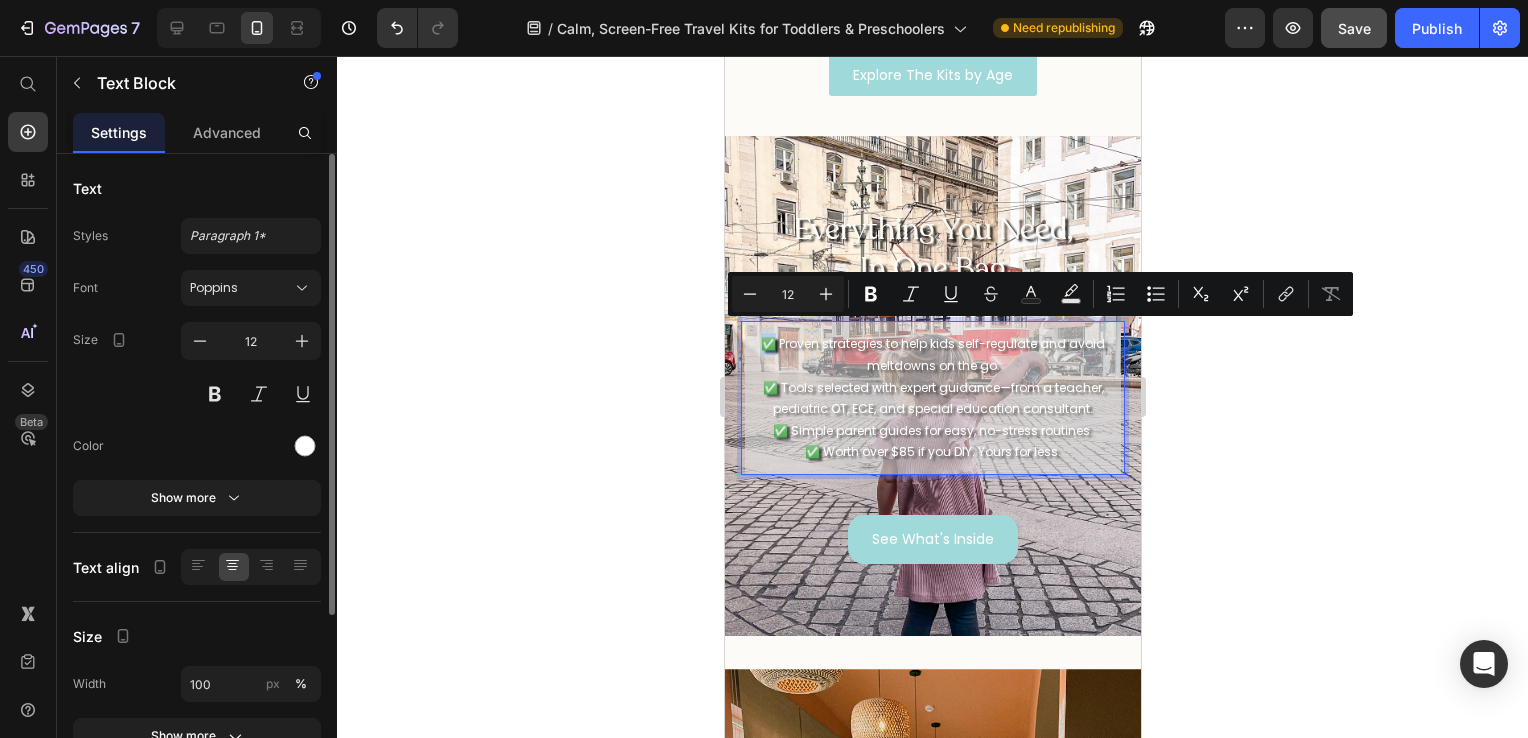 type 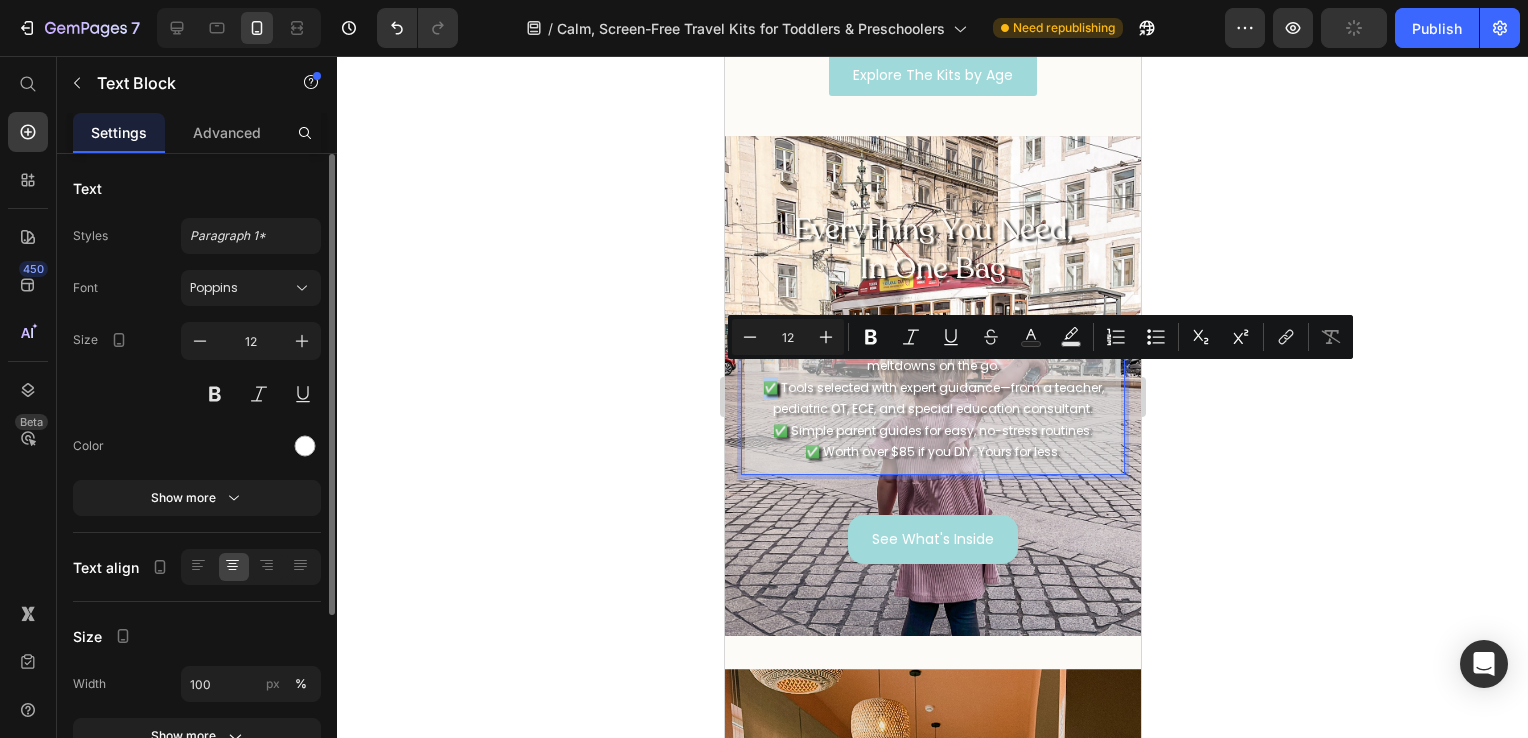 click on "✔️ Proven strategies to help kids self-regulate and avoid meltdowns on the go. ✅ Tools selected with expert guidance—from a teacher, pediatric OT, ECE, and special education consultant. ✅ Simple parent guides for easy, no-stress routines. ✅ Worth over $85 if you DIY. Yours for less." at bounding box center (932, 398) 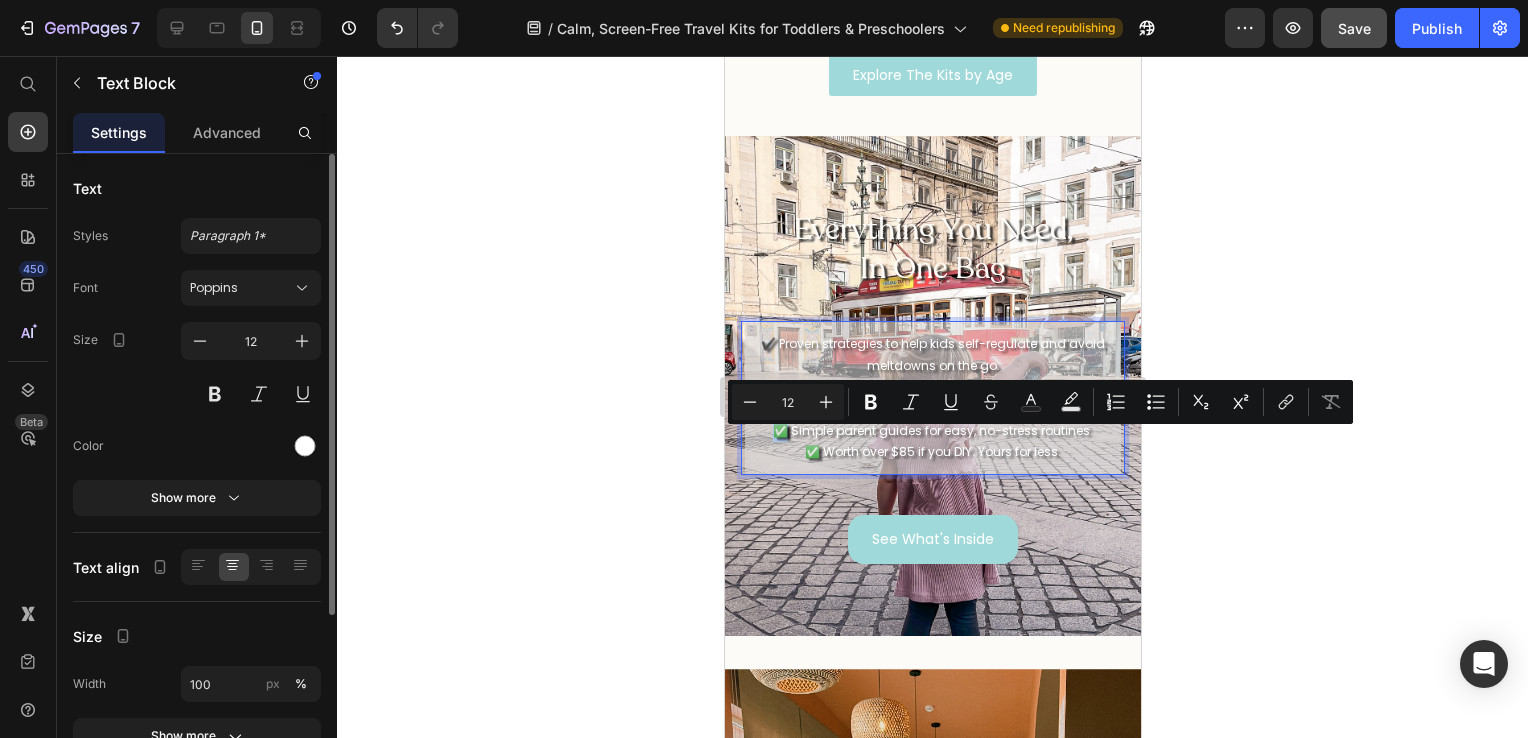 drag, startPoint x: 765, startPoint y: 435, endPoint x: 781, endPoint y: 442, distance: 17.464249 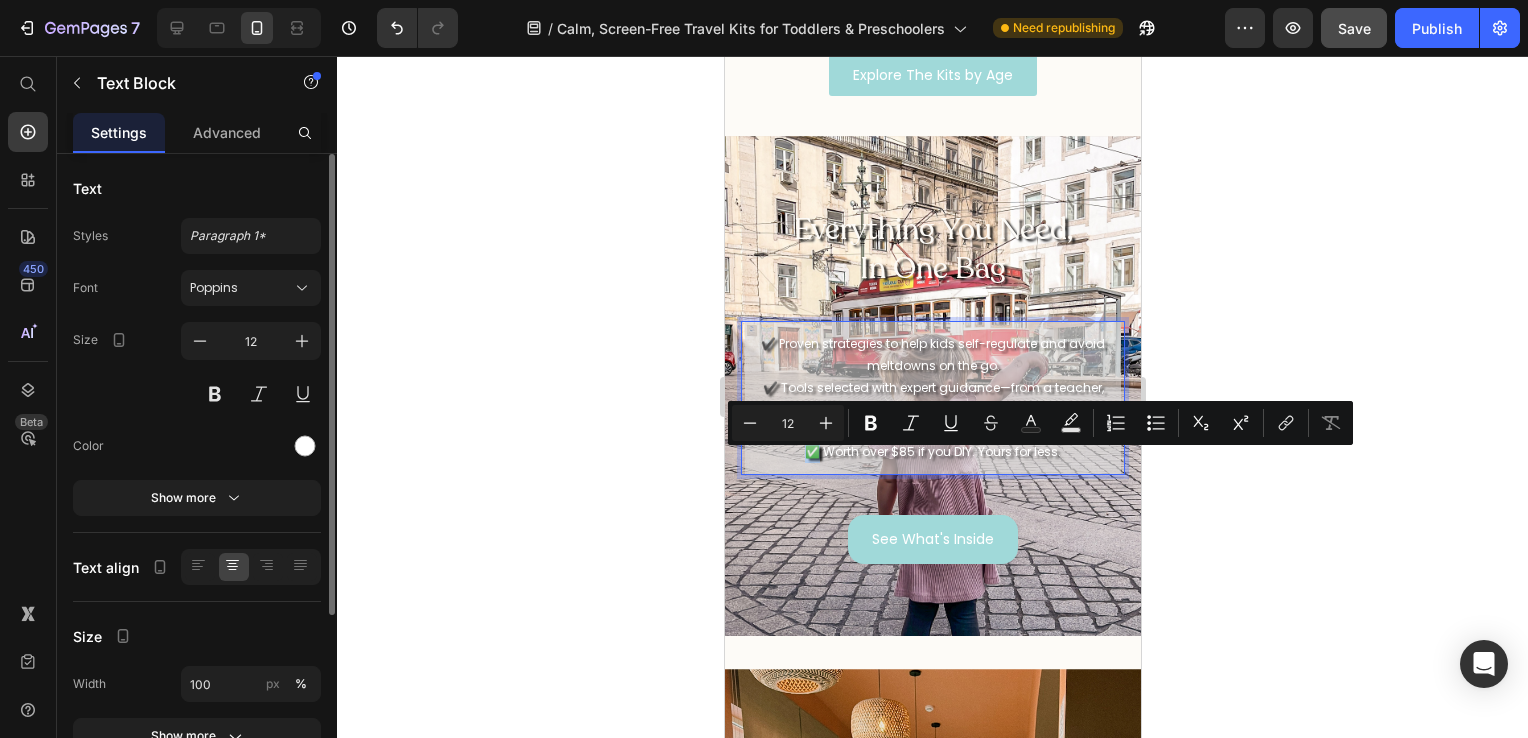 drag, startPoint x: 801, startPoint y: 462, endPoint x: 813, endPoint y: 466, distance: 12.649111 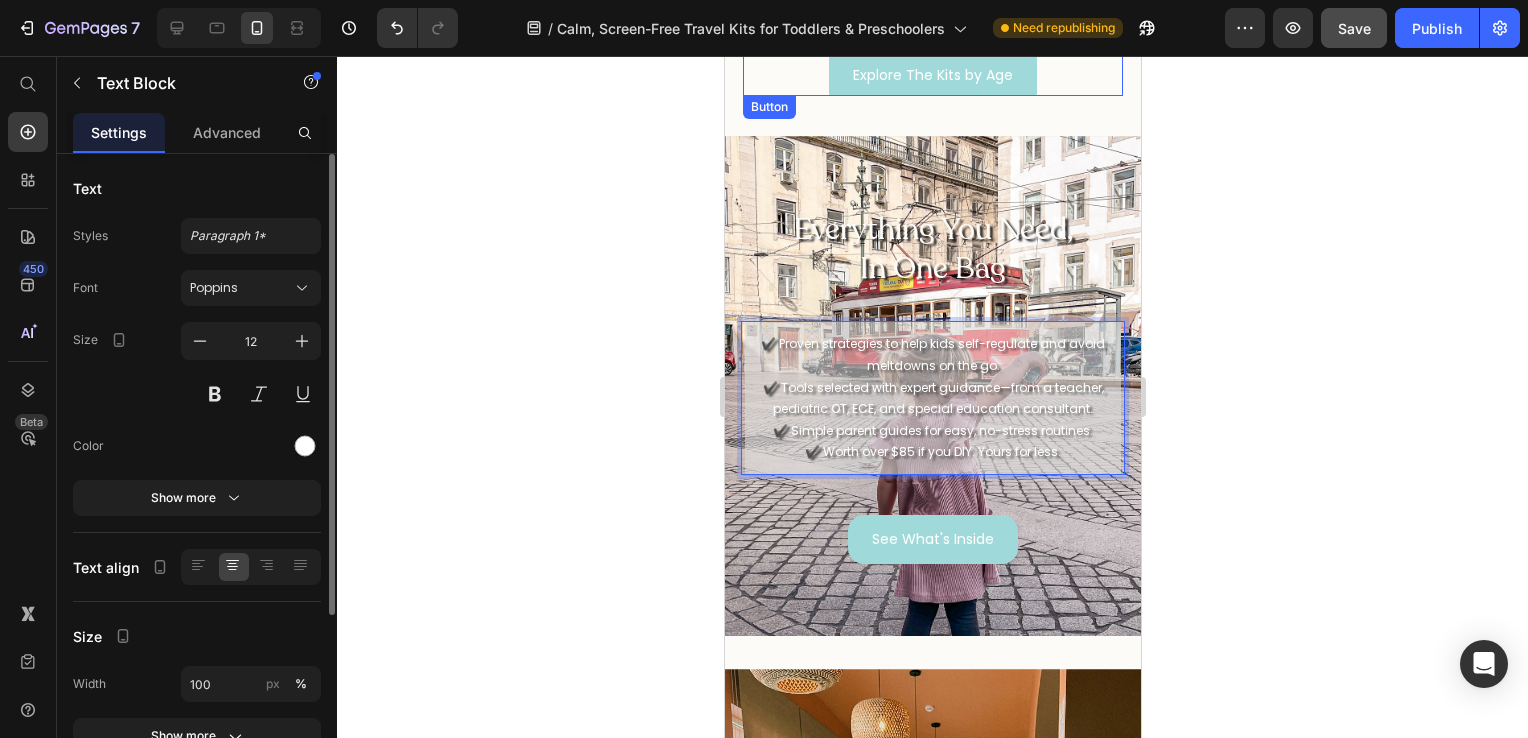 click on "Explore The Kits by Age" at bounding box center [932, 75] 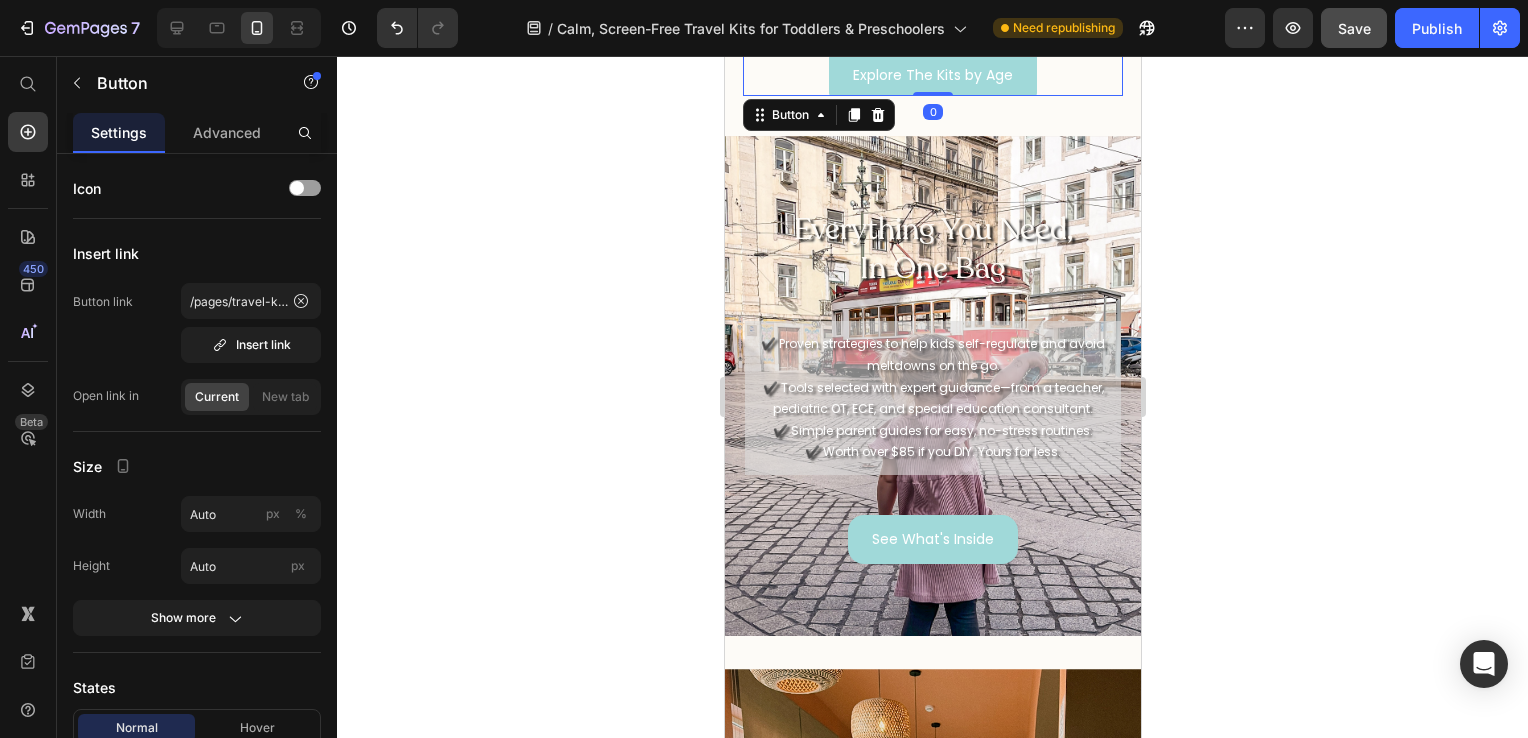 scroll, scrollTop: 642, scrollLeft: 0, axis: vertical 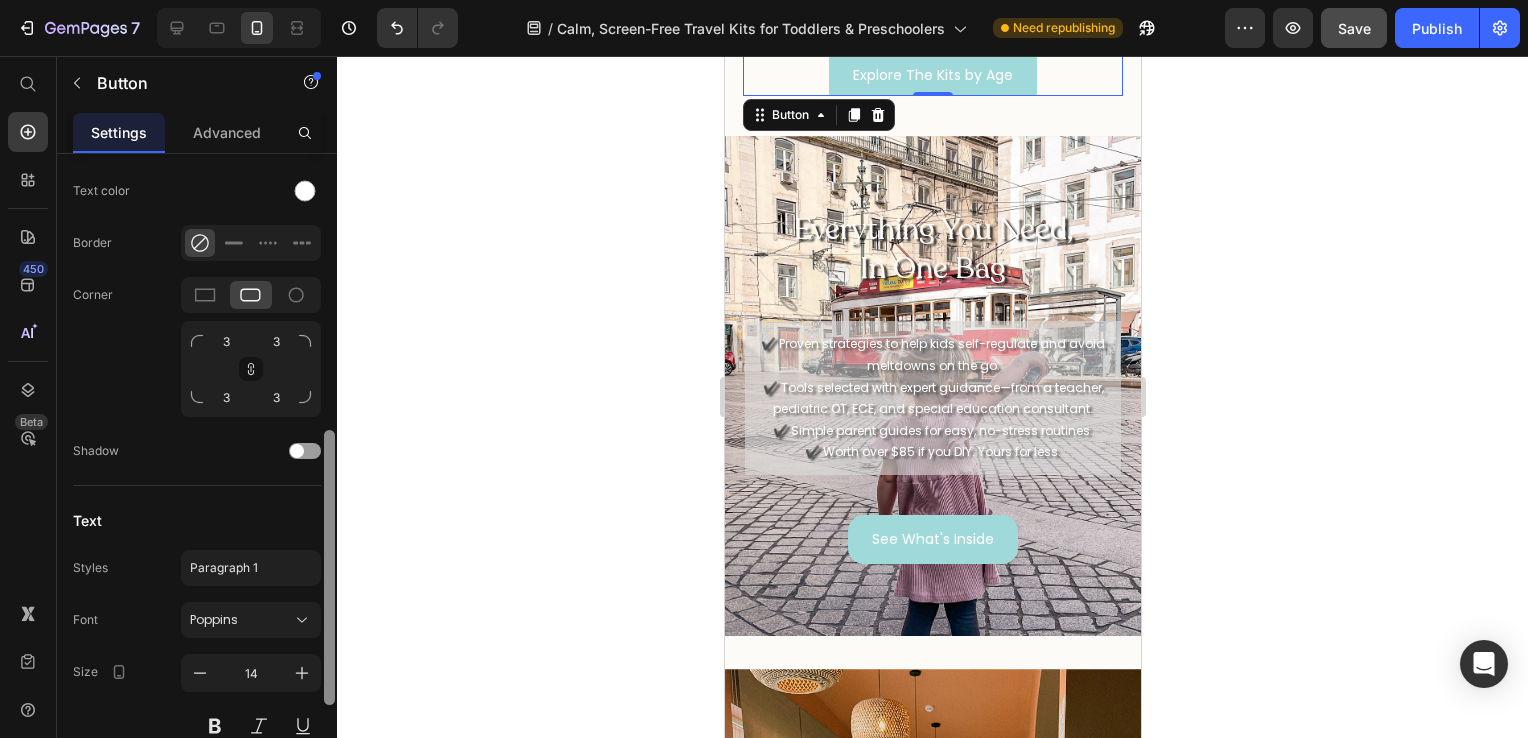 drag, startPoint x: 335, startPoint y: 384, endPoint x: 332, endPoint y: 477, distance: 93.04838 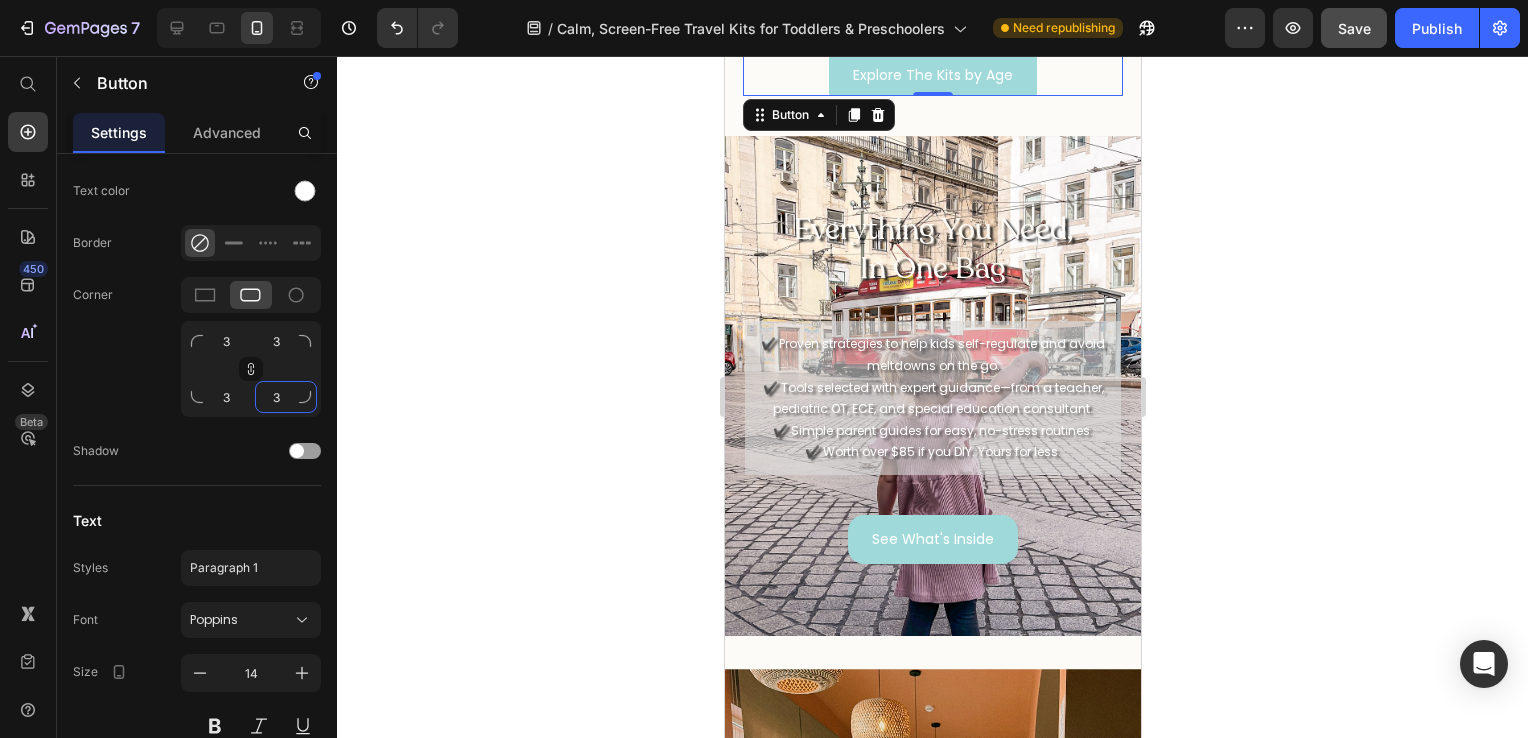 click on "3" 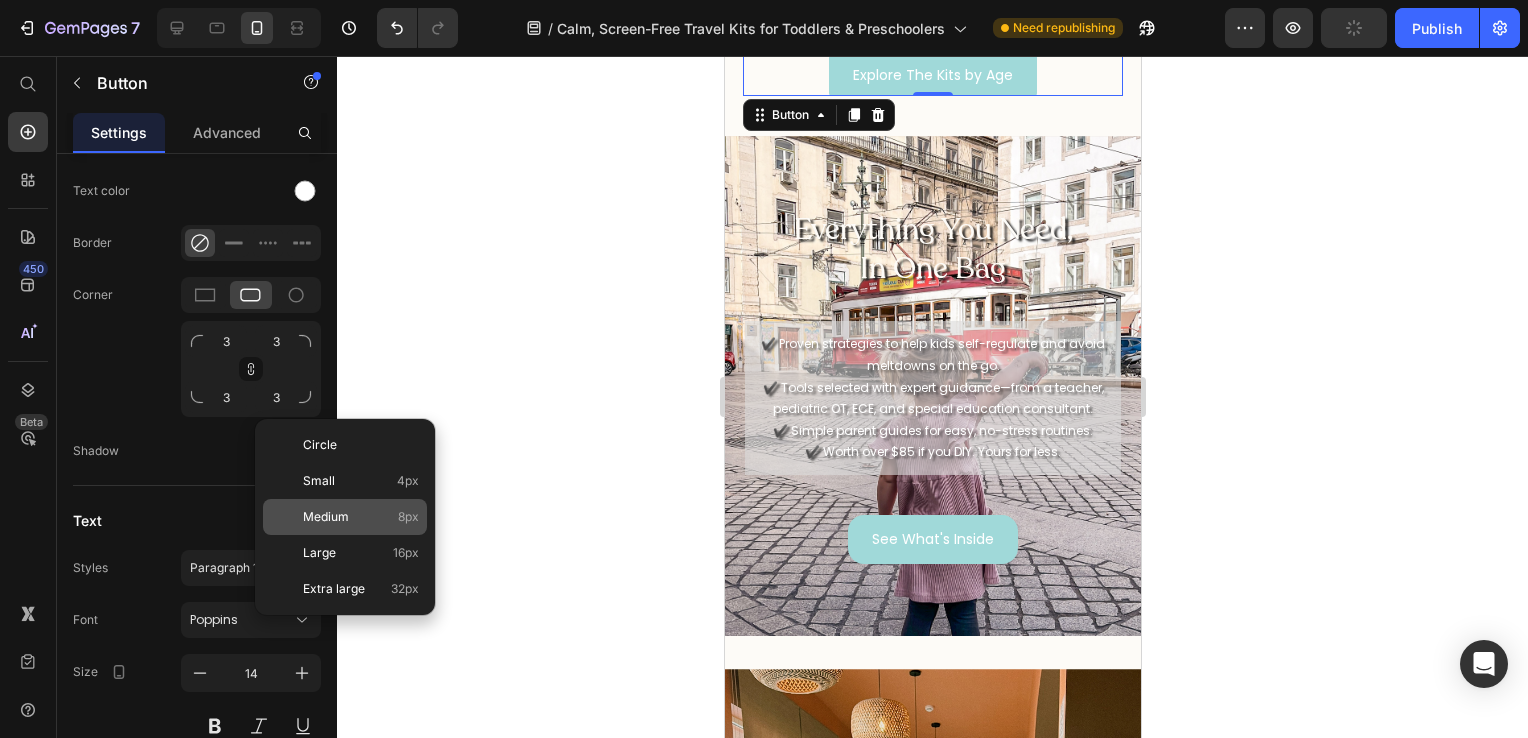 click on "Medium" at bounding box center (326, 517) 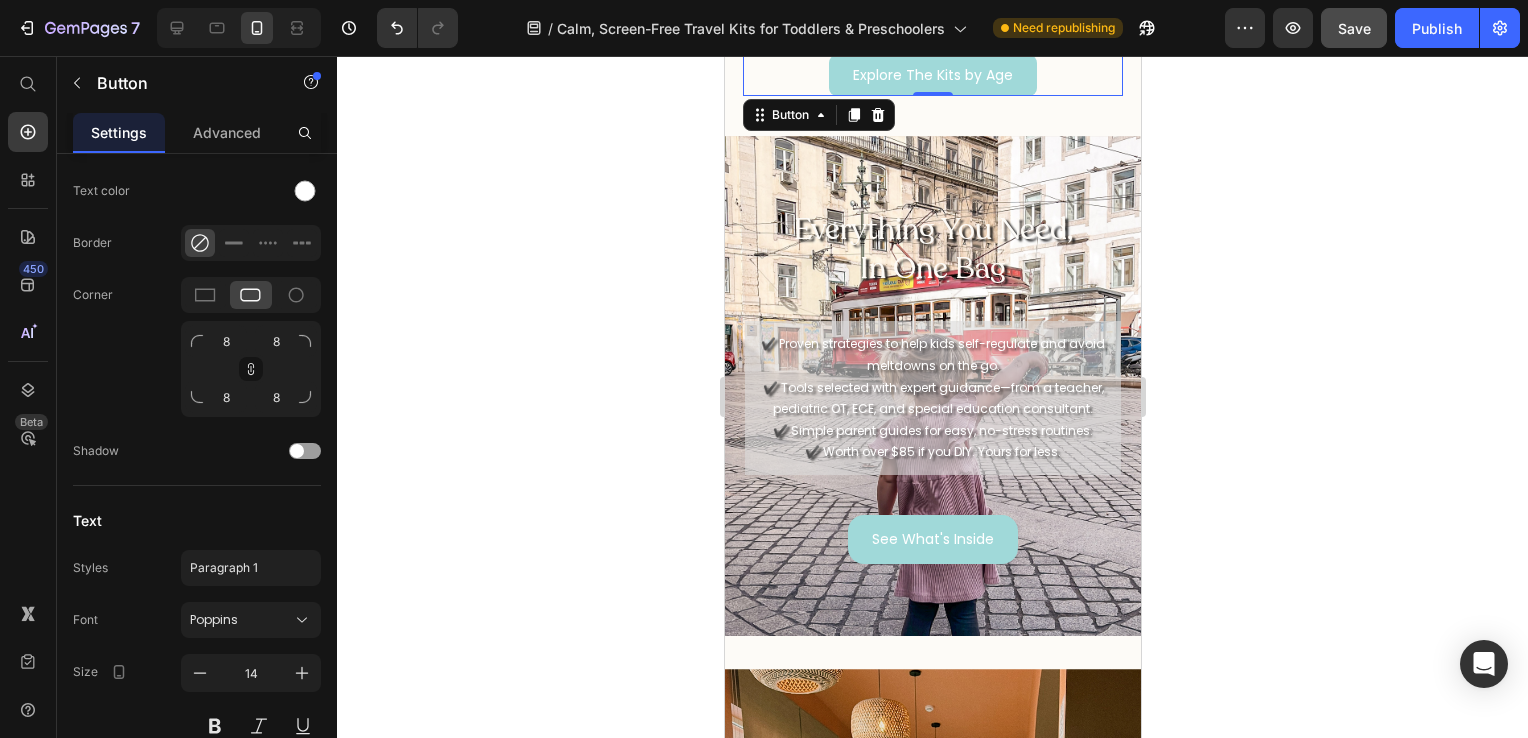 click 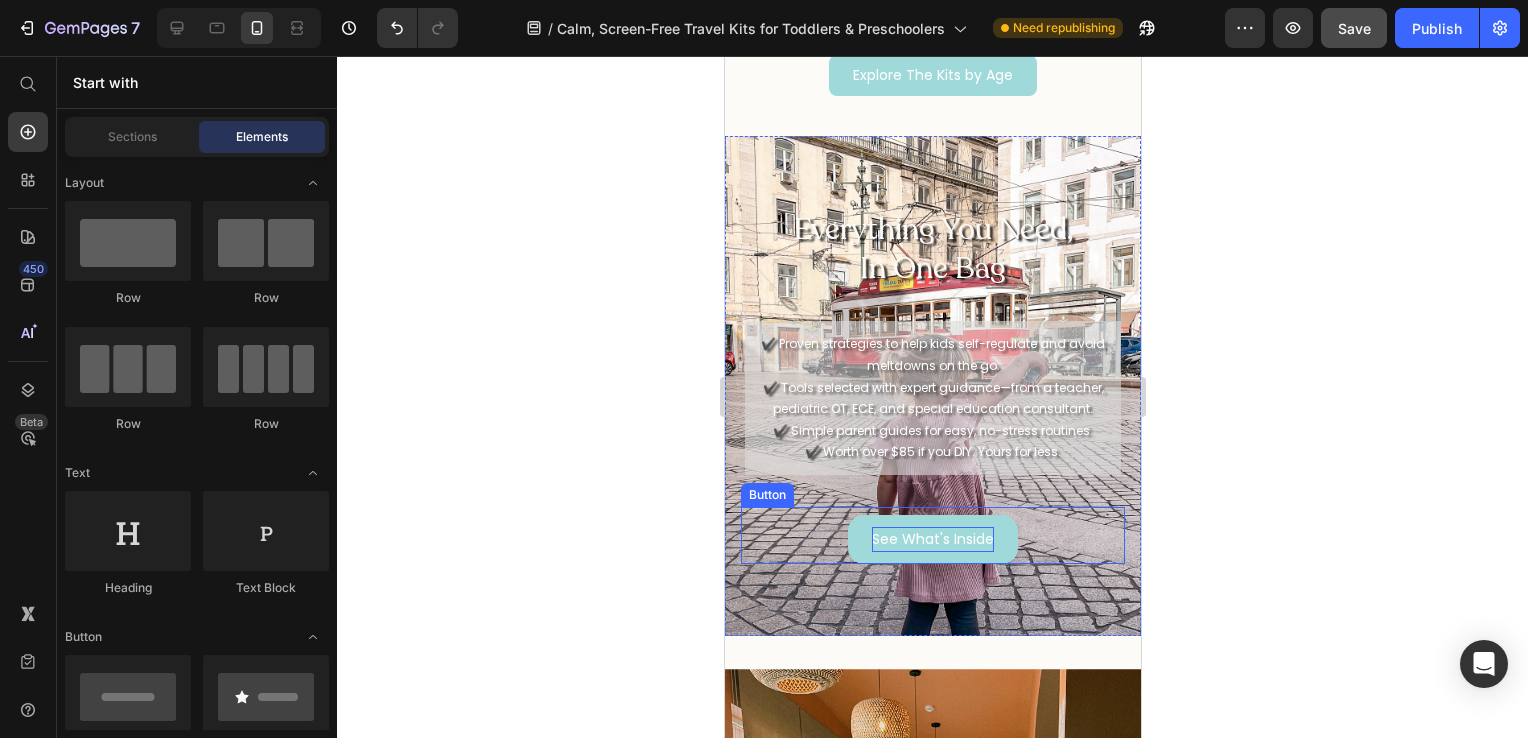 click on "See What's Inside" at bounding box center [932, 539] 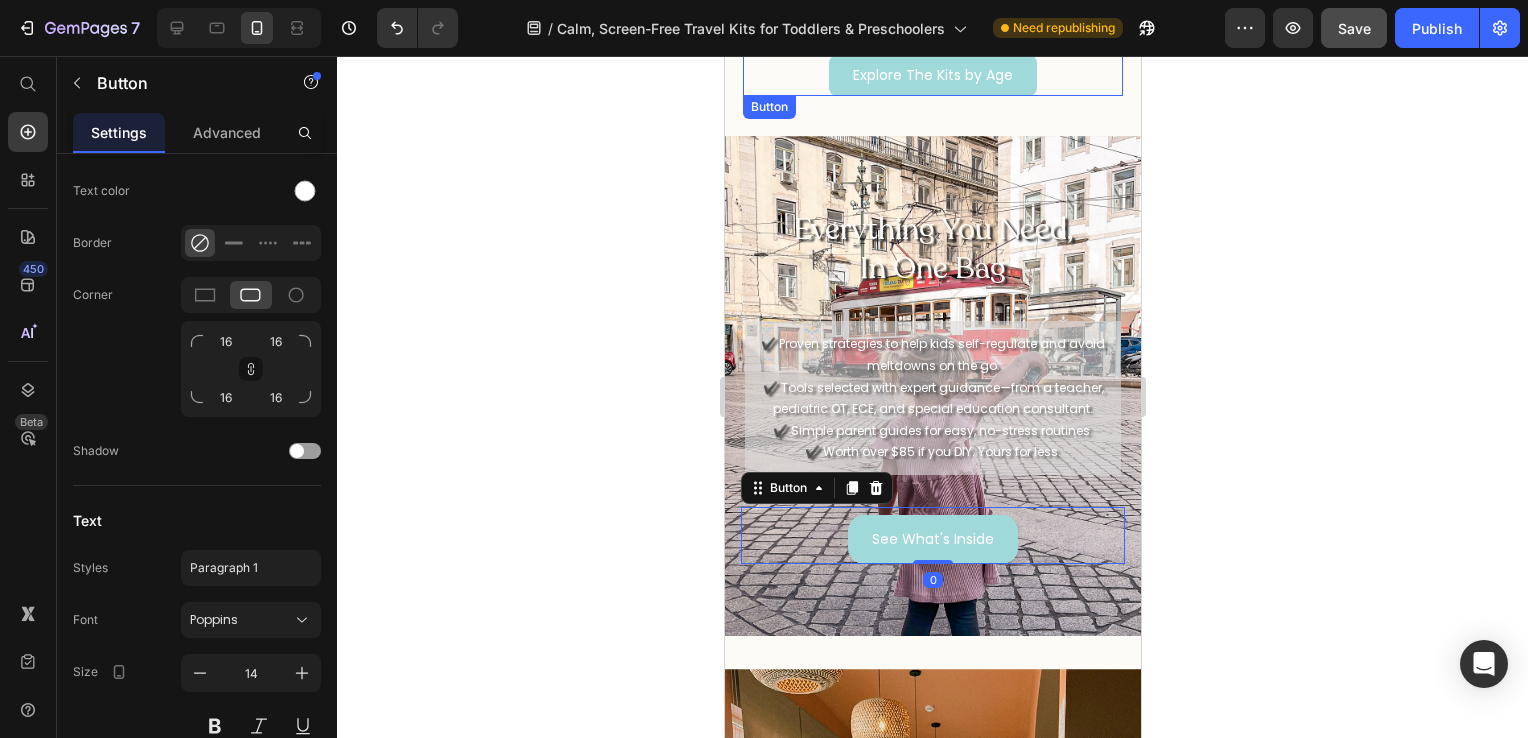 click on "Explore The Kits by Age Button" at bounding box center (932, 75) 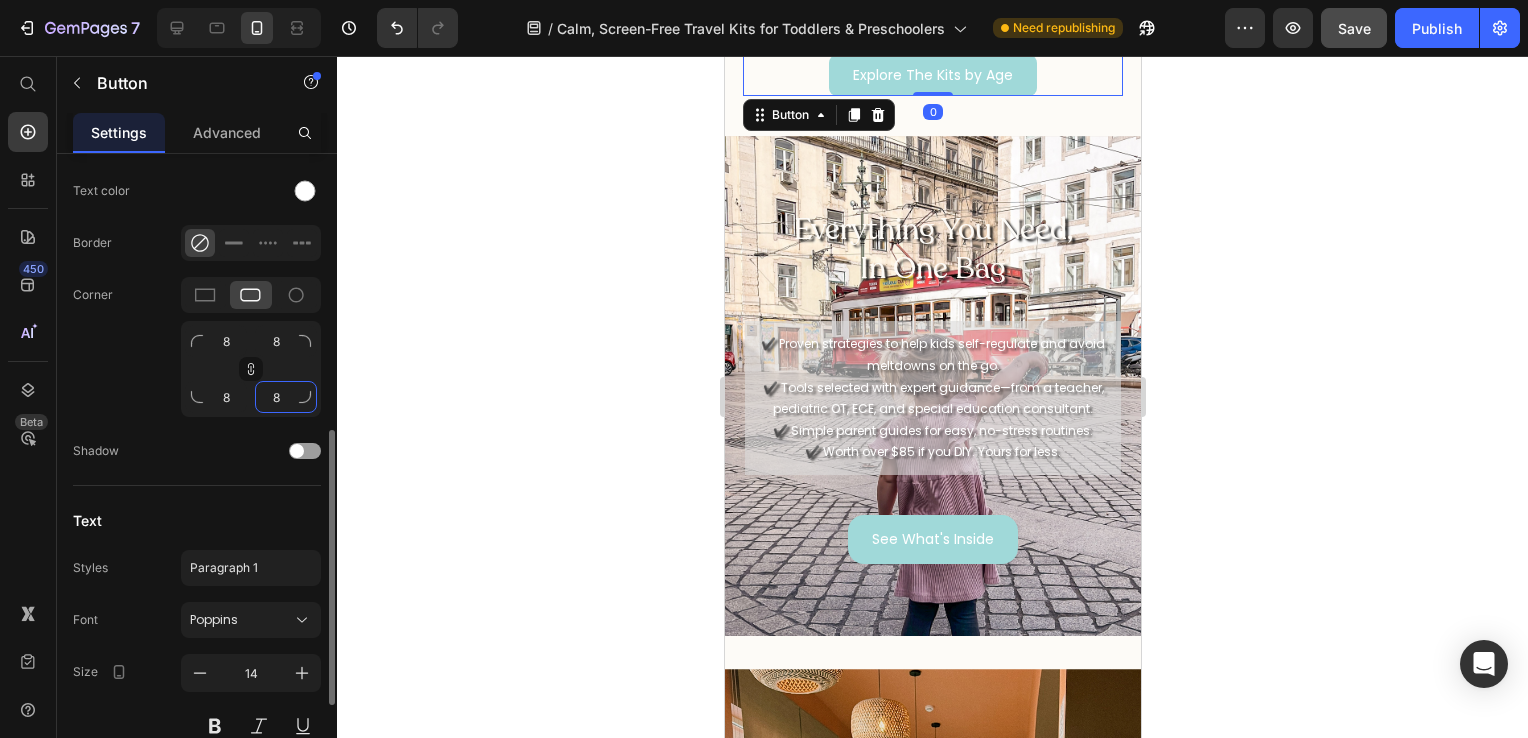click on "8" 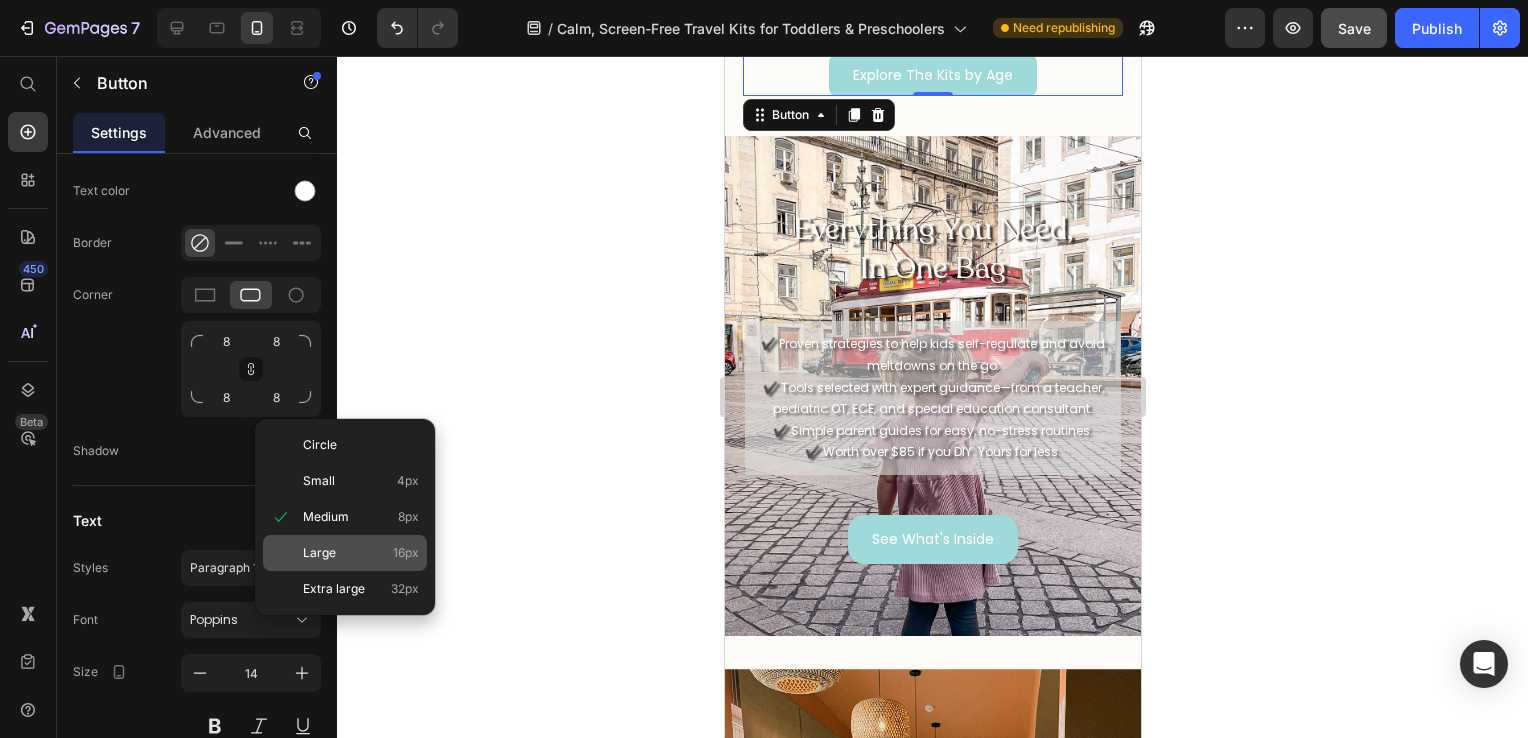 click on "Large" at bounding box center [319, 553] 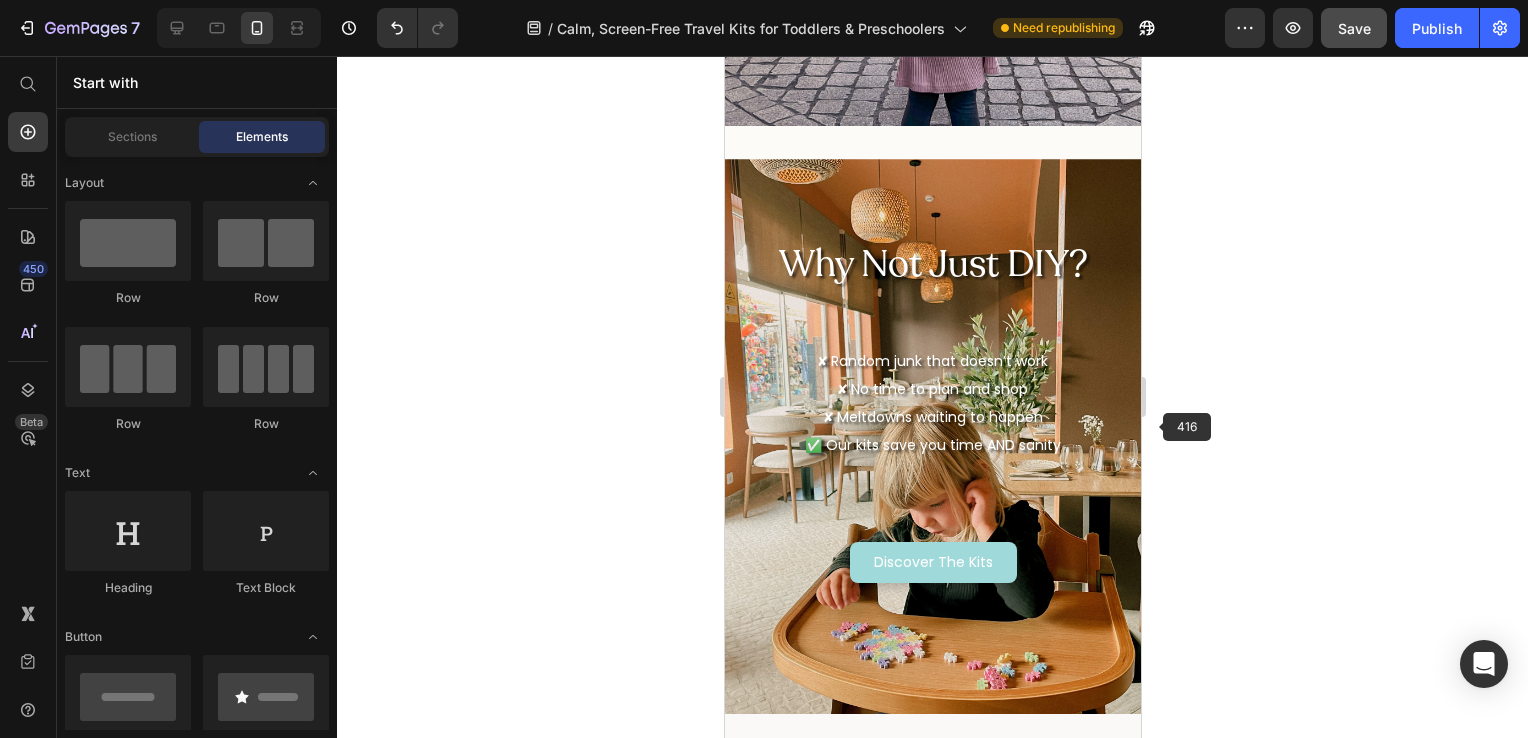 scroll, scrollTop: 2953, scrollLeft: 0, axis: vertical 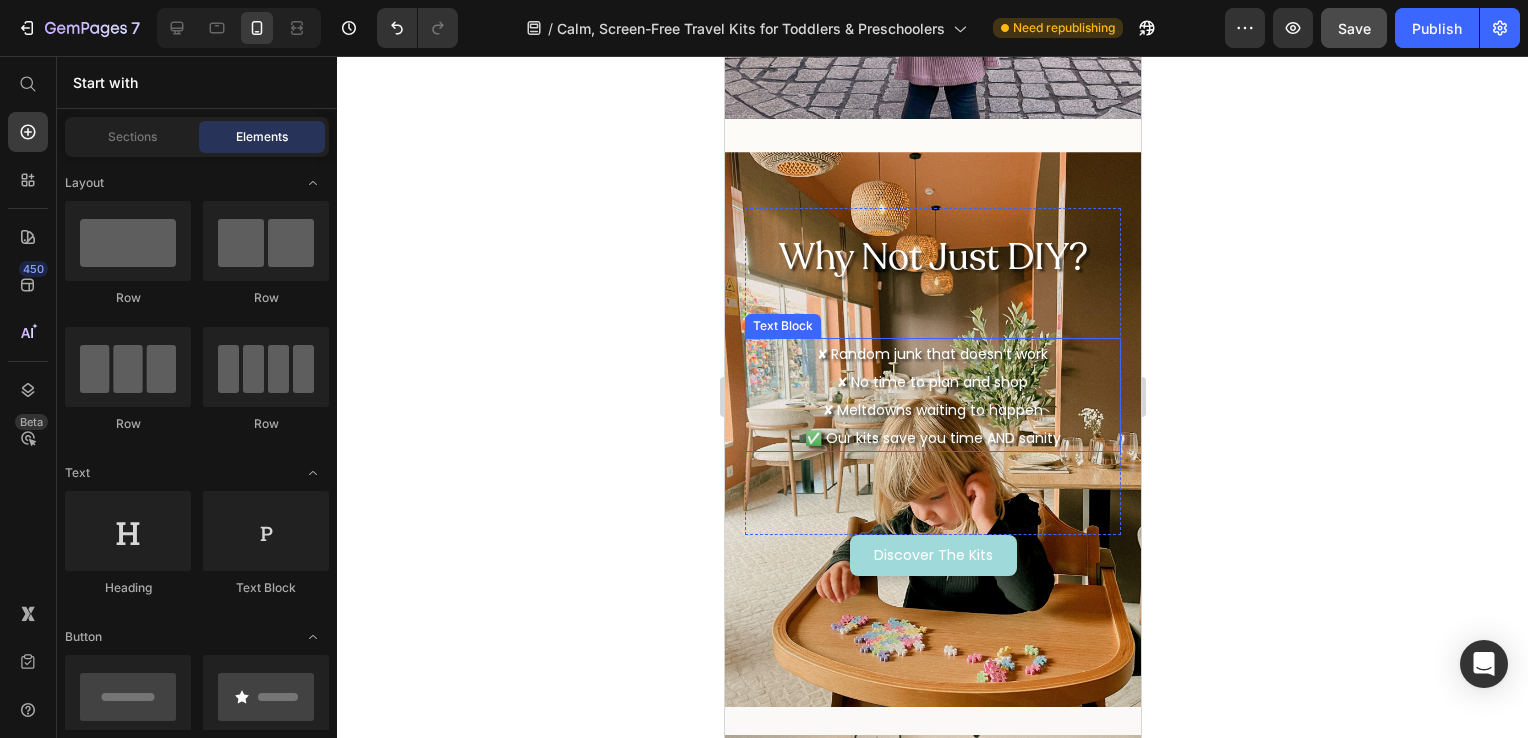 click on "✘ Random junk that doesn’t work ✘ No time to plan and shop ✘ Meltdowns waiting to happen ✅ Our kits save you time AND sanity" at bounding box center (932, 396) 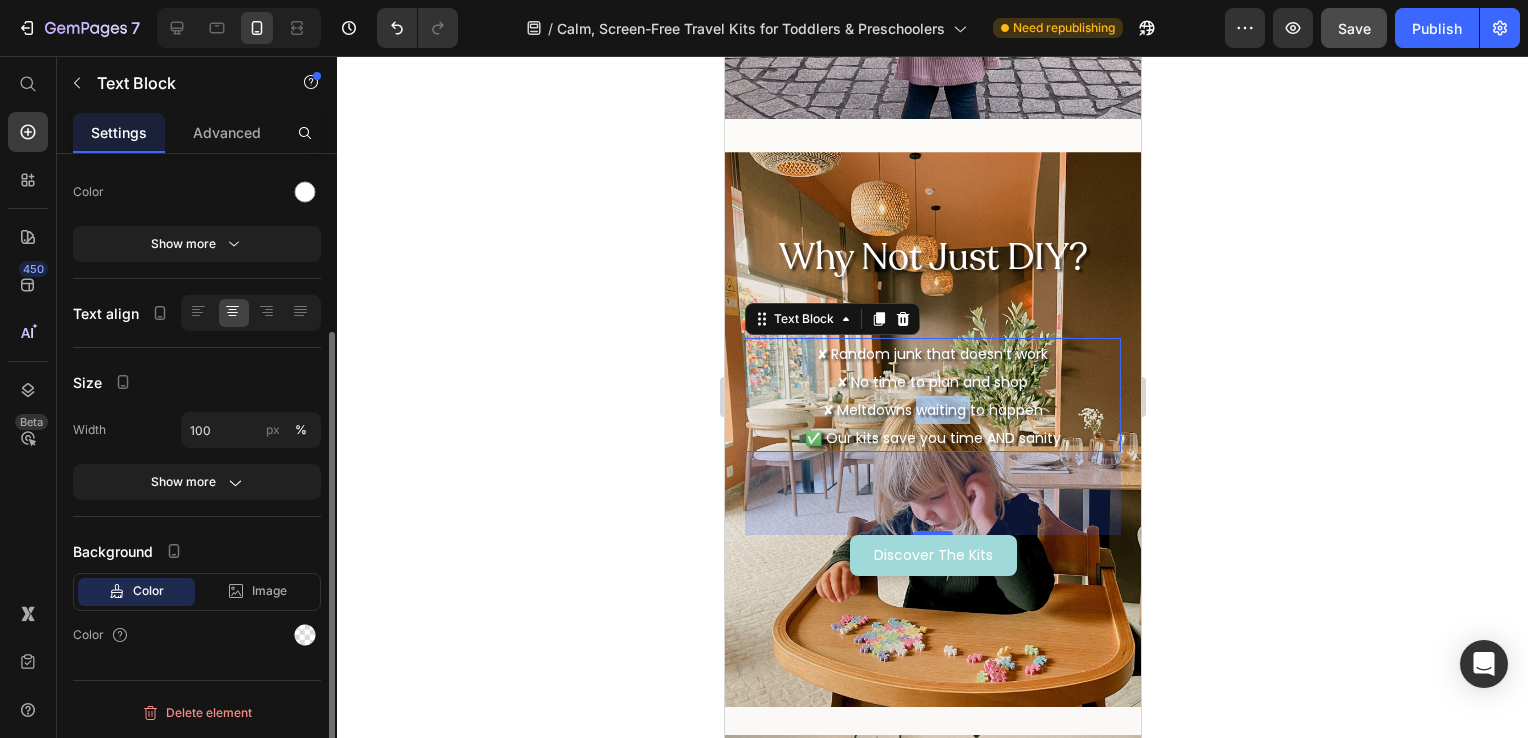 scroll, scrollTop: 0, scrollLeft: 0, axis: both 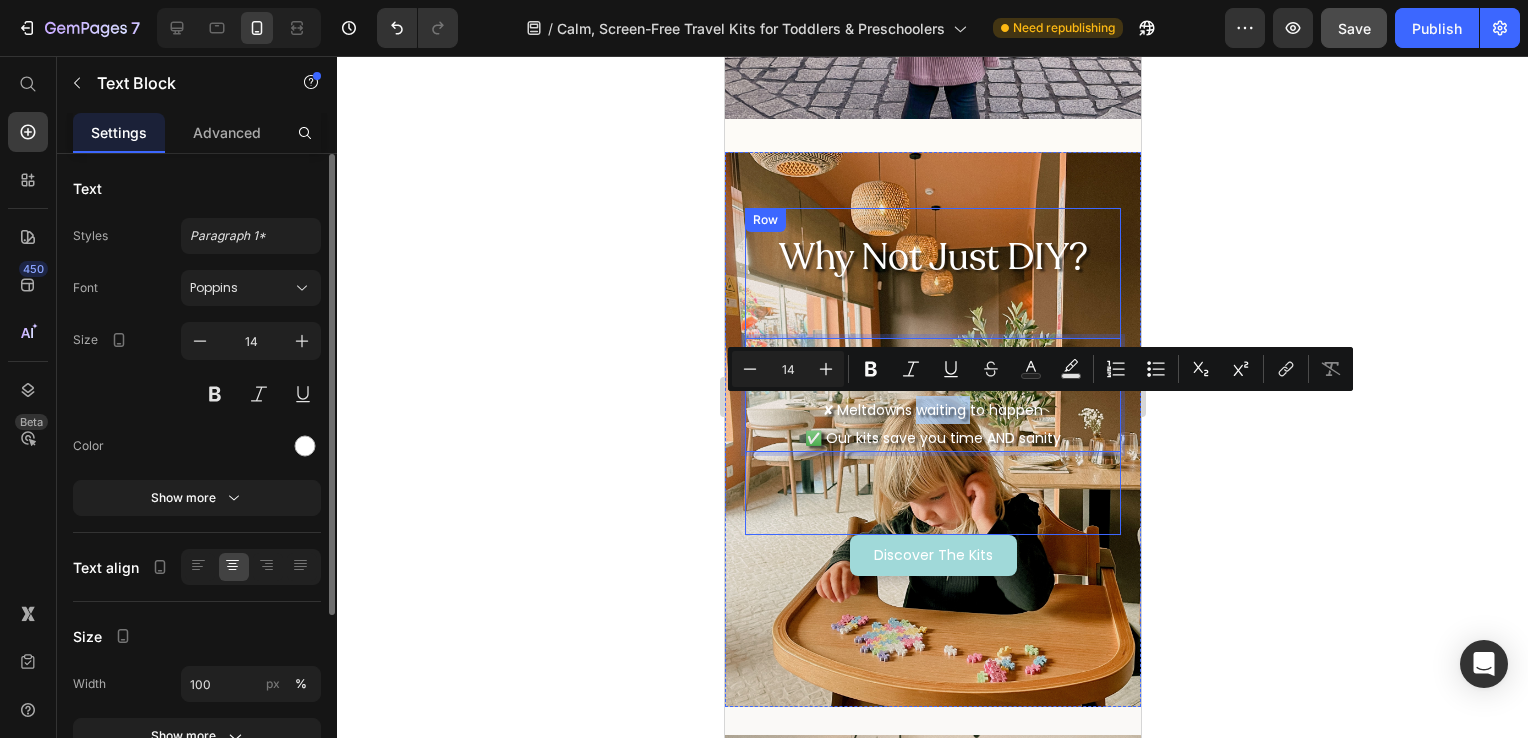 click on "Why Not Just DIY? Heading ✘ Random junk that doesn’t work ✘ No time to plan and shop ✘ Meltdowns waiting to happen ✅ Our kits save you time AND sanity Text Block   83" at bounding box center [932, 371] 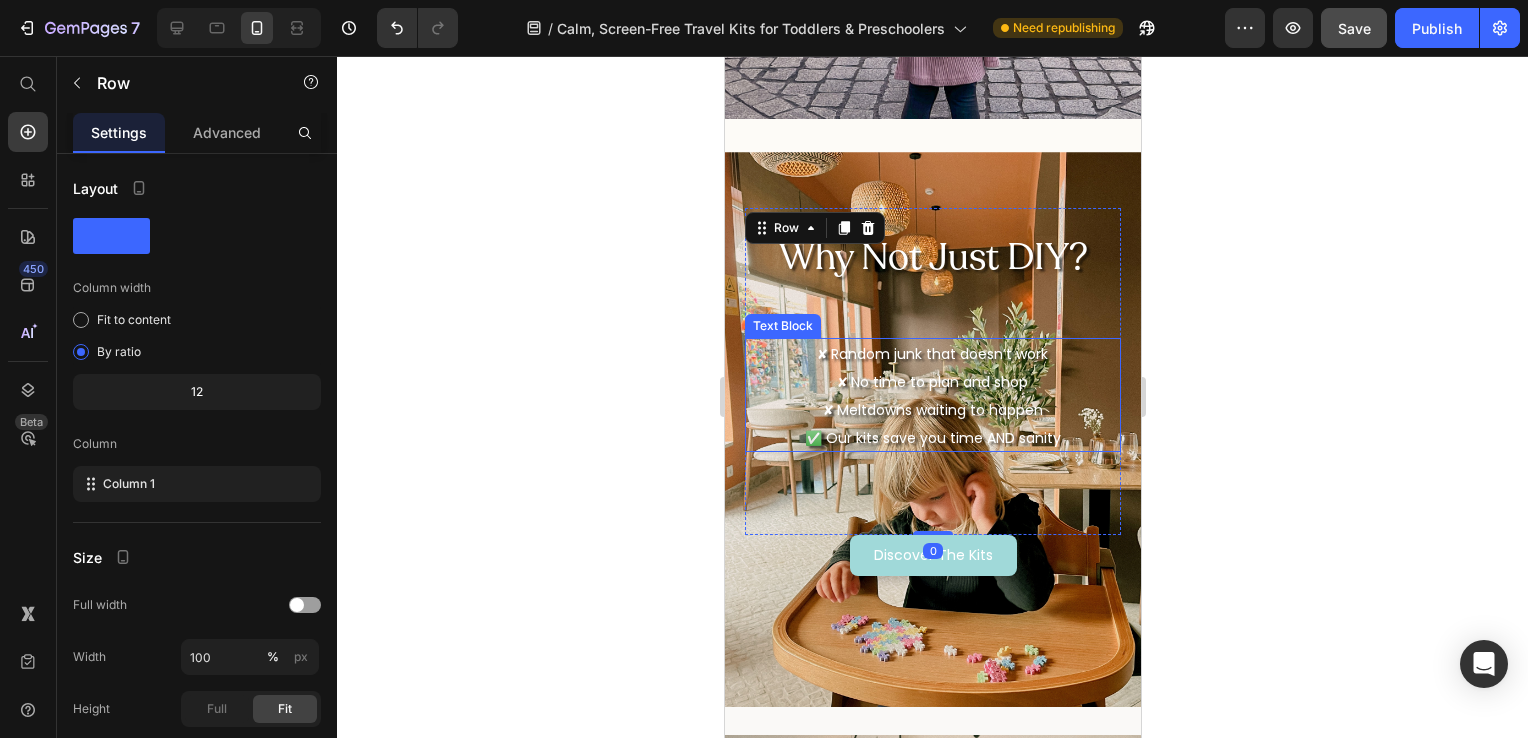 click on "✘ Random junk that doesn’t work ✘ No time to plan and shop ✘ Meltdowns waiting to happen ✅ Our kits save you time AND sanity" at bounding box center [932, 396] 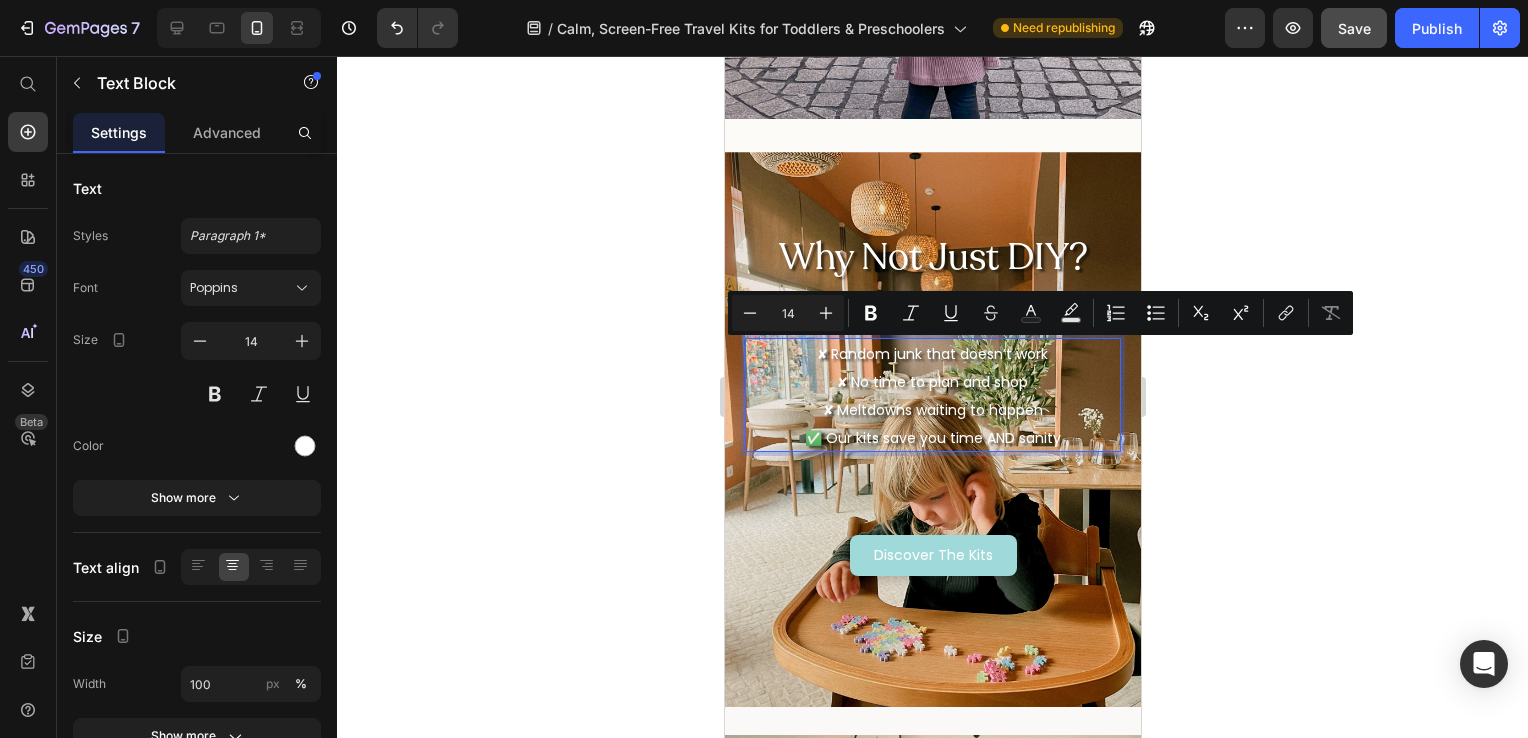 click on "✘ Random junk that doesn’t work ✘ No time to plan and shop ✘ Meltdowns waiting to happen ✅ Our kits save you time AND sanity" at bounding box center [932, 396] 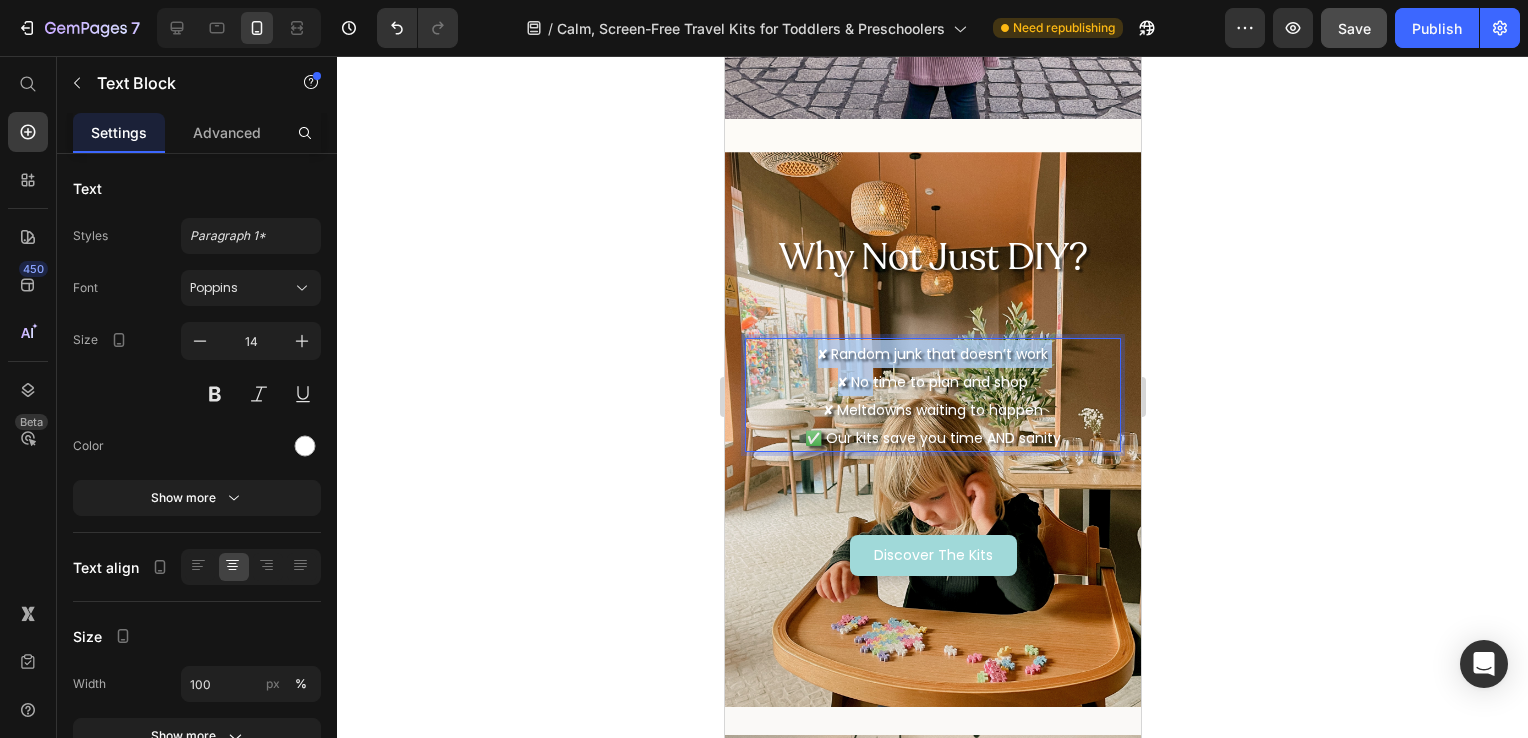 drag, startPoint x: 805, startPoint y: 351, endPoint x: 910, endPoint y: 405, distance: 118.072014 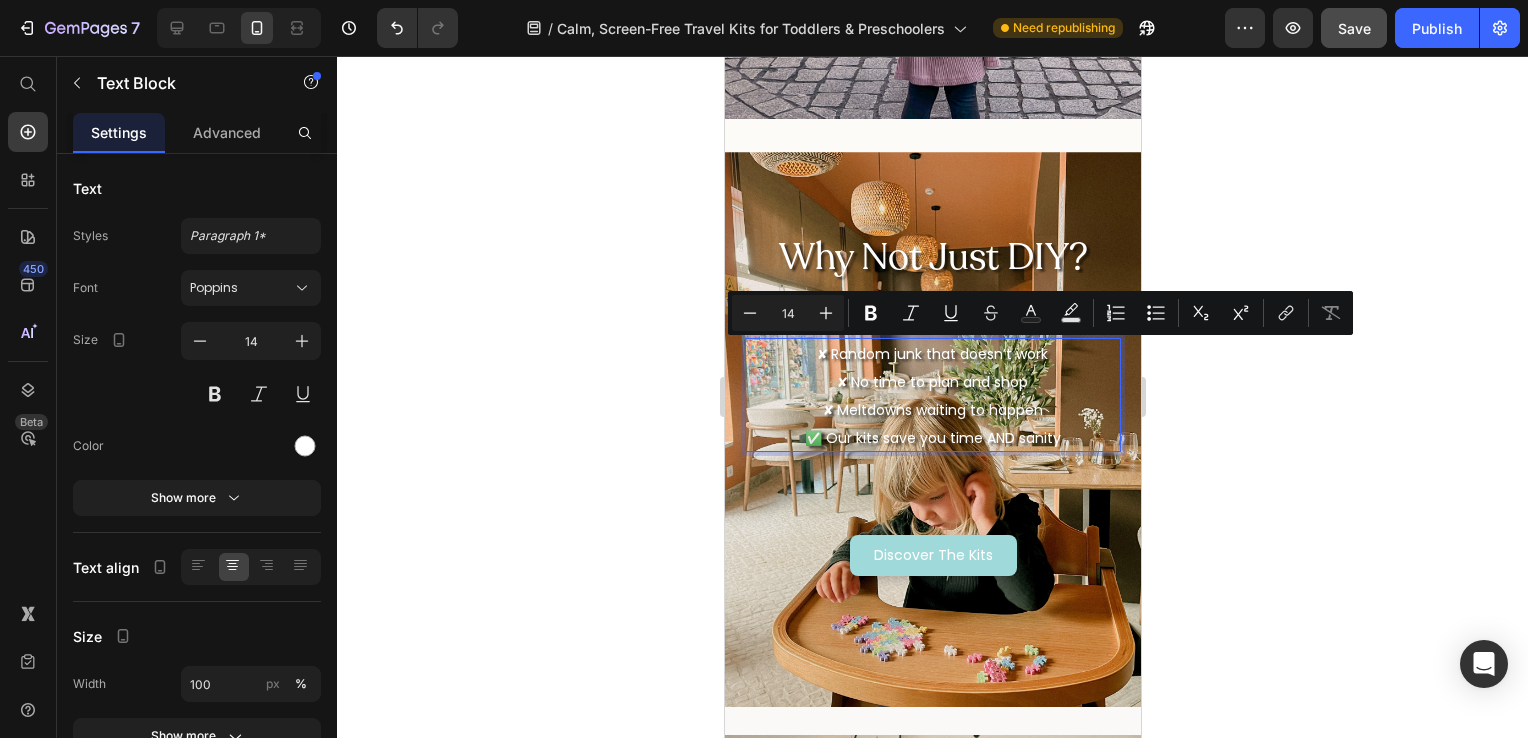 click on "✘ Random junk that doesn’t work ✘ No time to plan and shop ✘ Meltdowns waiting to happen ✅ Our kits save you time AND sanity" at bounding box center [932, 396] 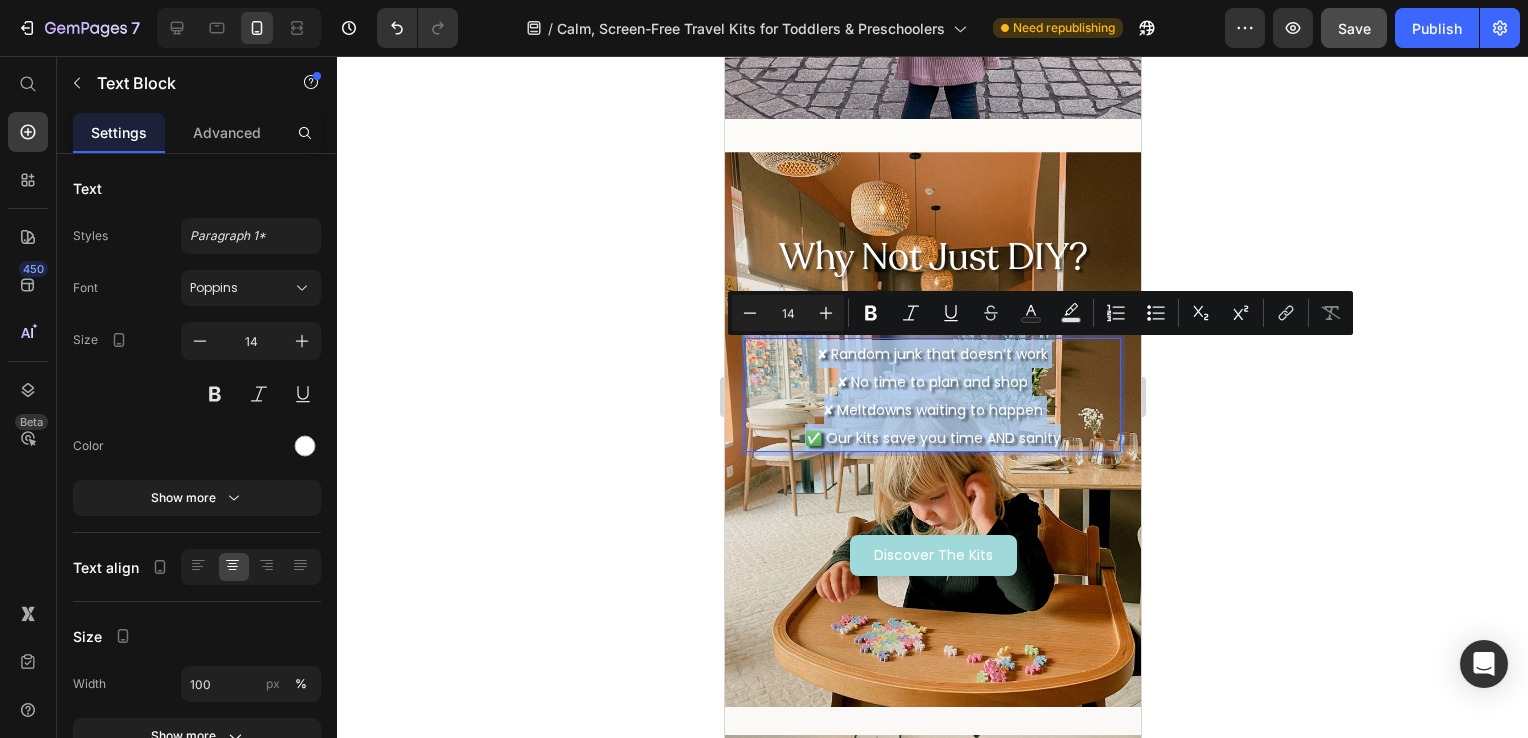 drag, startPoint x: 1049, startPoint y: 439, endPoint x: 790, endPoint y: 354, distance: 272.59128 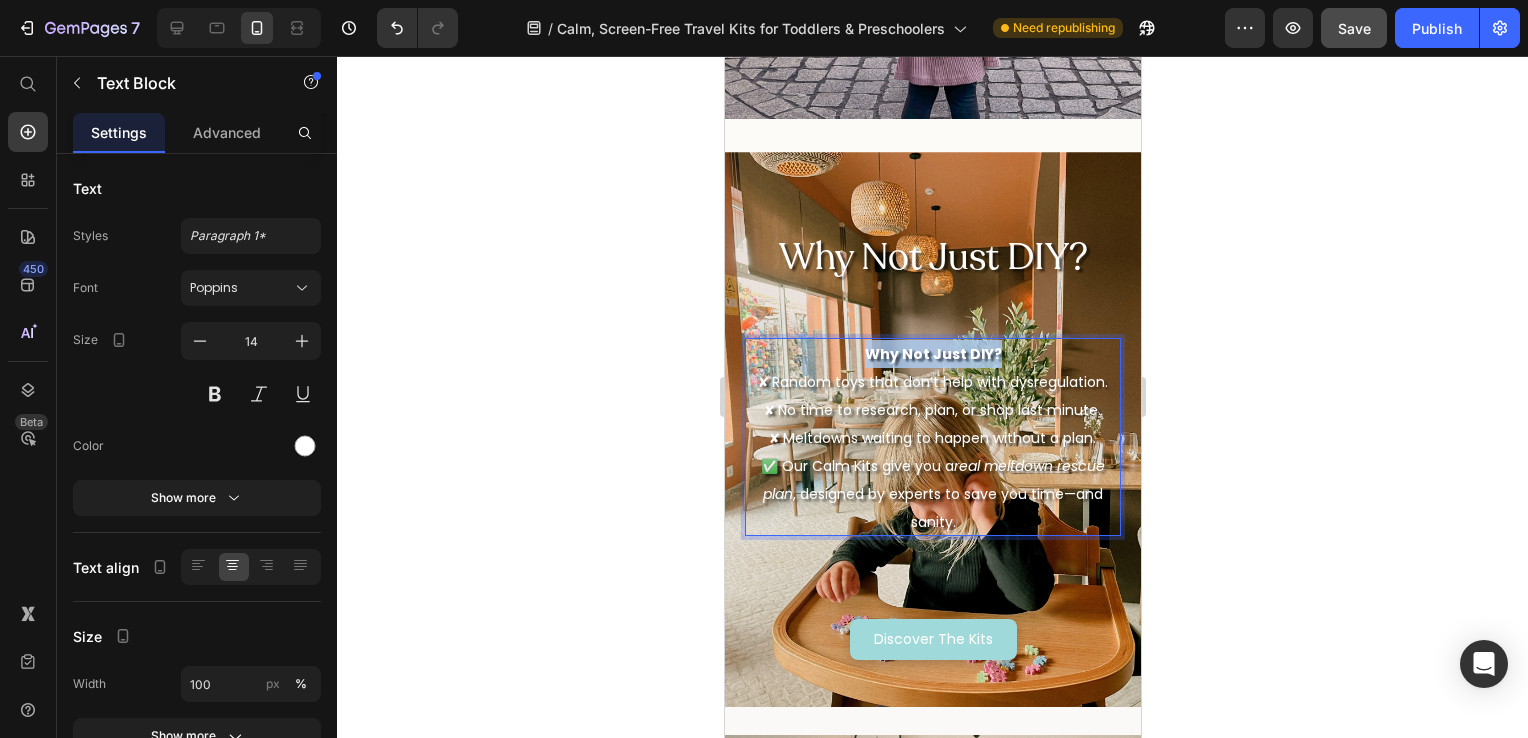 drag, startPoint x: 1001, startPoint y: 354, endPoint x: 844, endPoint y: 347, distance: 157.15598 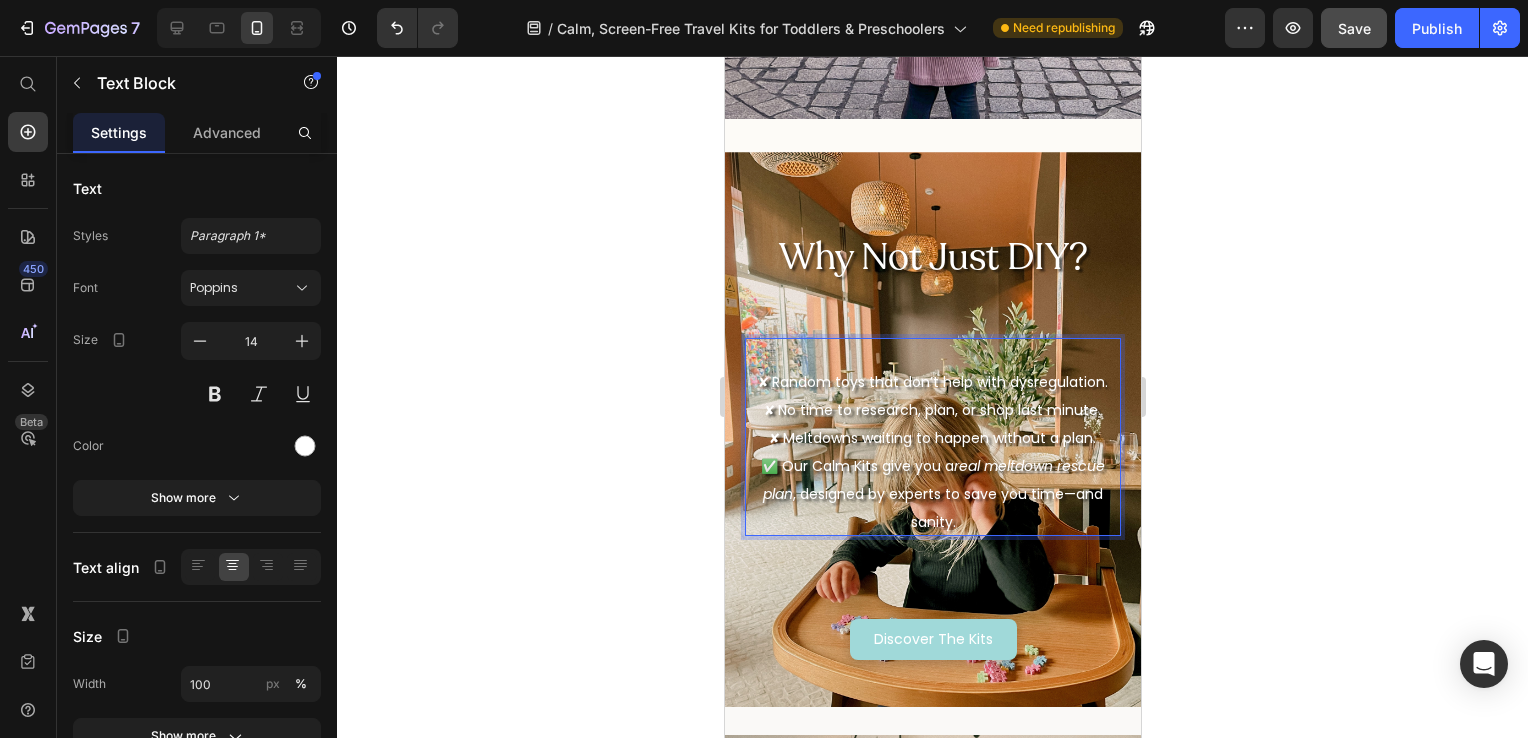 click on "⁠⁠⁠⁠⁠⁠⁠ ✘ Random toys that don’t help with dysregulation. ✘ No time to research, plan, or shop last minute. ✘ Meltdowns waiting to happen without a plan. ✅ Our Calm Kits give you a  real meltdown rescue plan , designed by experts to save you time—and sanity." at bounding box center [932, 438] 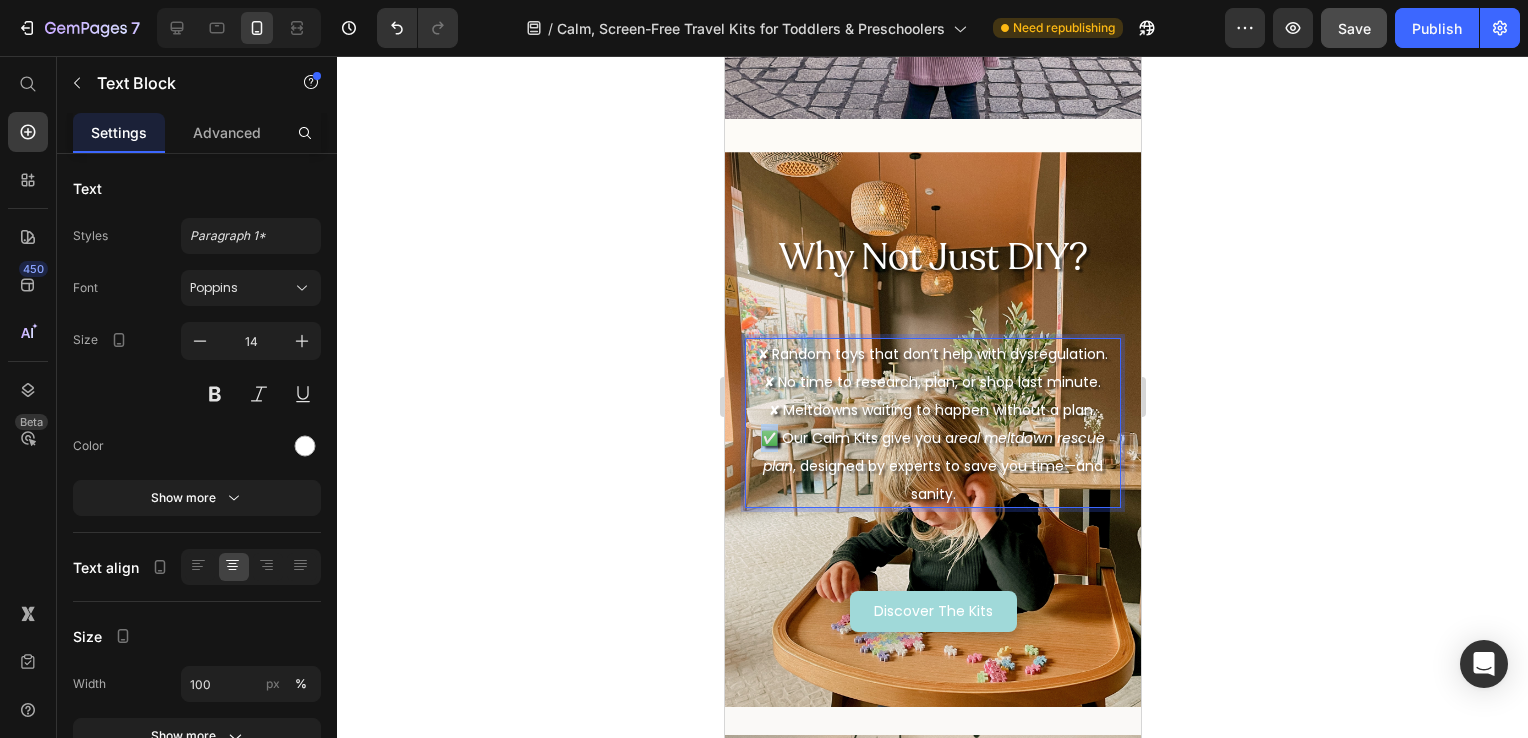 drag, startPoint x: 767, startPoint y: 440, endPoint x: 751, endPoint y: 440, distance: 16 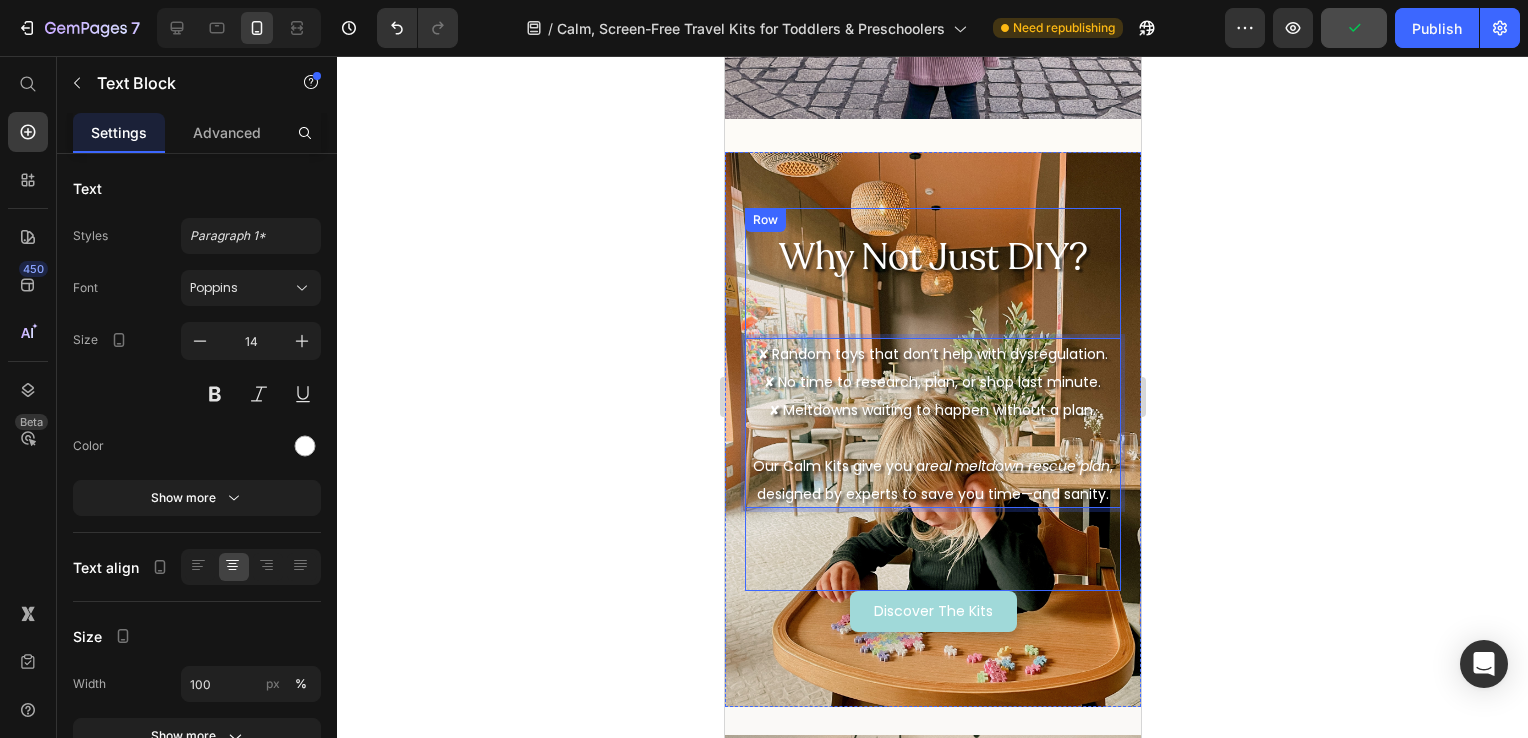 click on "Why Not Just DIY? Heading ✘ Random toys that don’t help with dysregulation. ✘ No time to research, plan, or shop last minute. ✘ Meltdowns waiting to happen without a plan. Our Calm Kits give you a  real meltdown rescue plan , designed by experts to save you time—and sanity. Text Block   83" at bounding box center [932, 399] 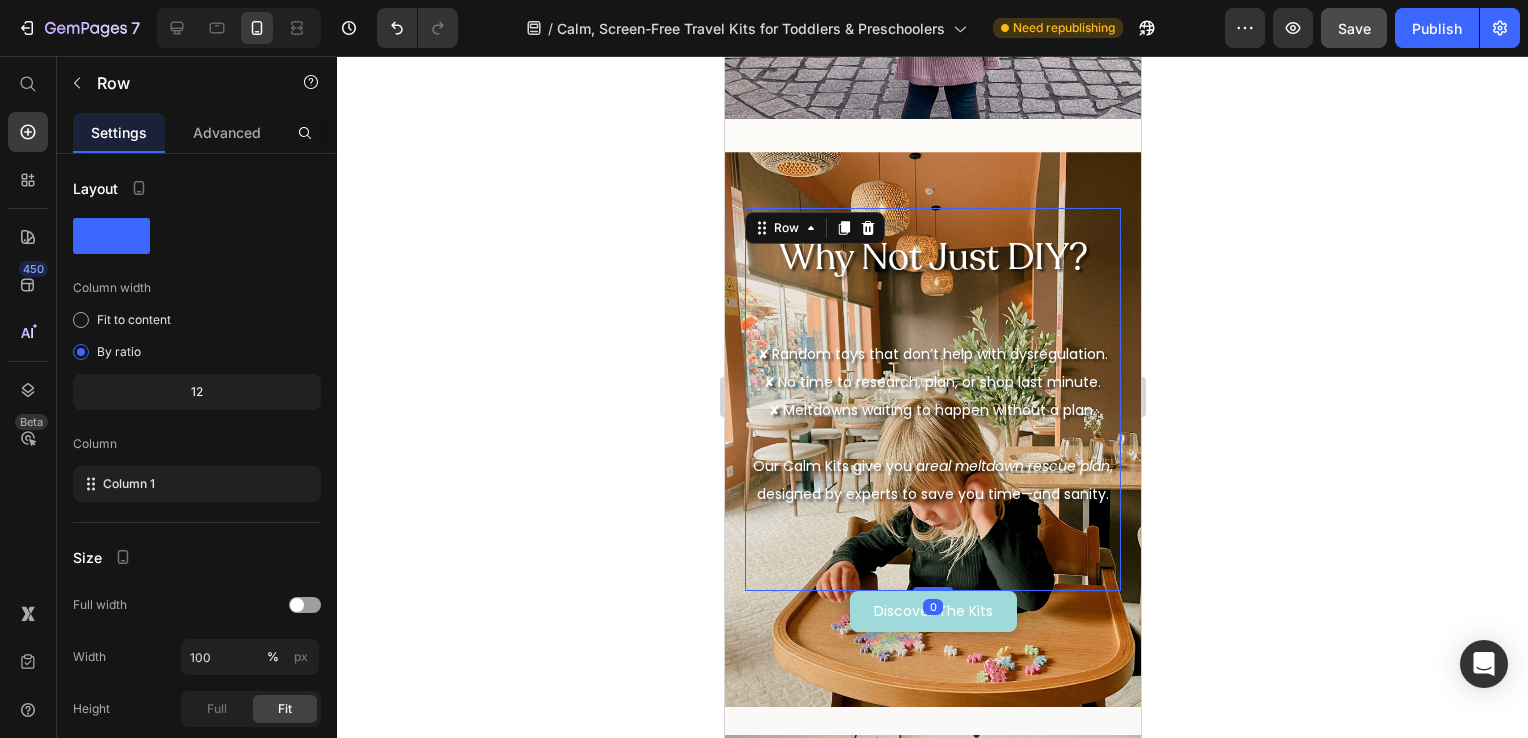 drag, startPoint x: 924, startPoint y: 617, endPoint x: 919, endPoint y: 583, distance: 34.36568 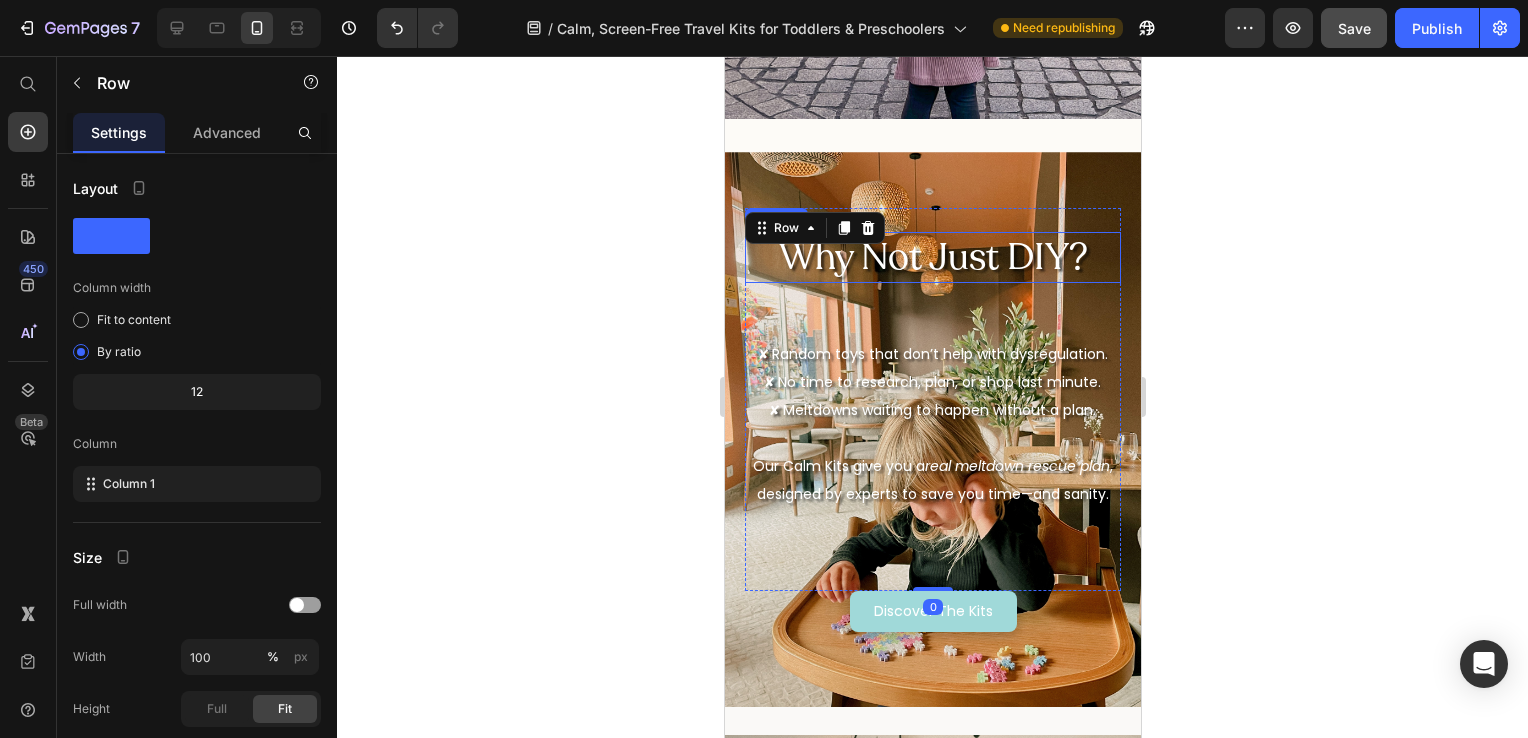 click on "Why Not Just DIY?" at bounding box center (932, 257) 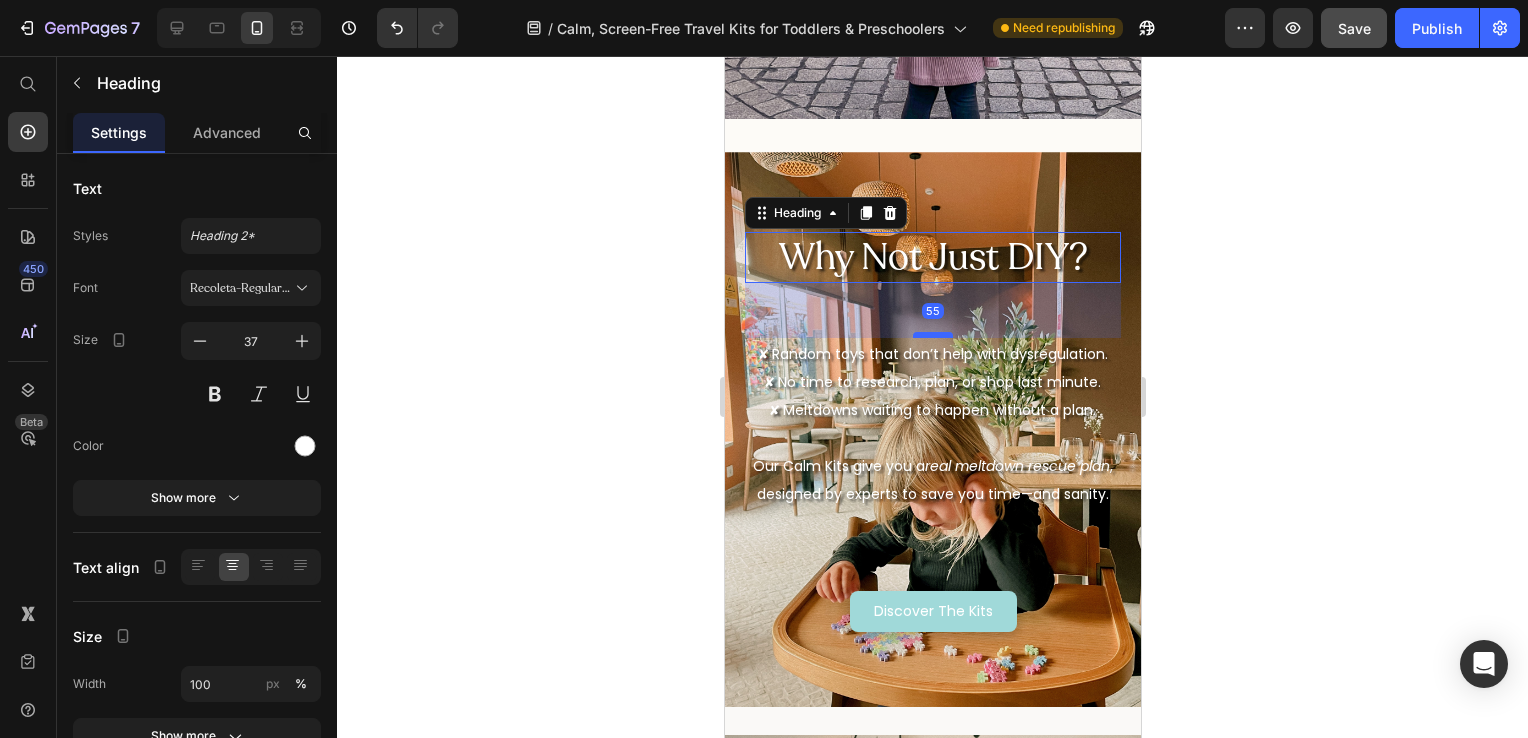 click at bounding box center [932, 335] 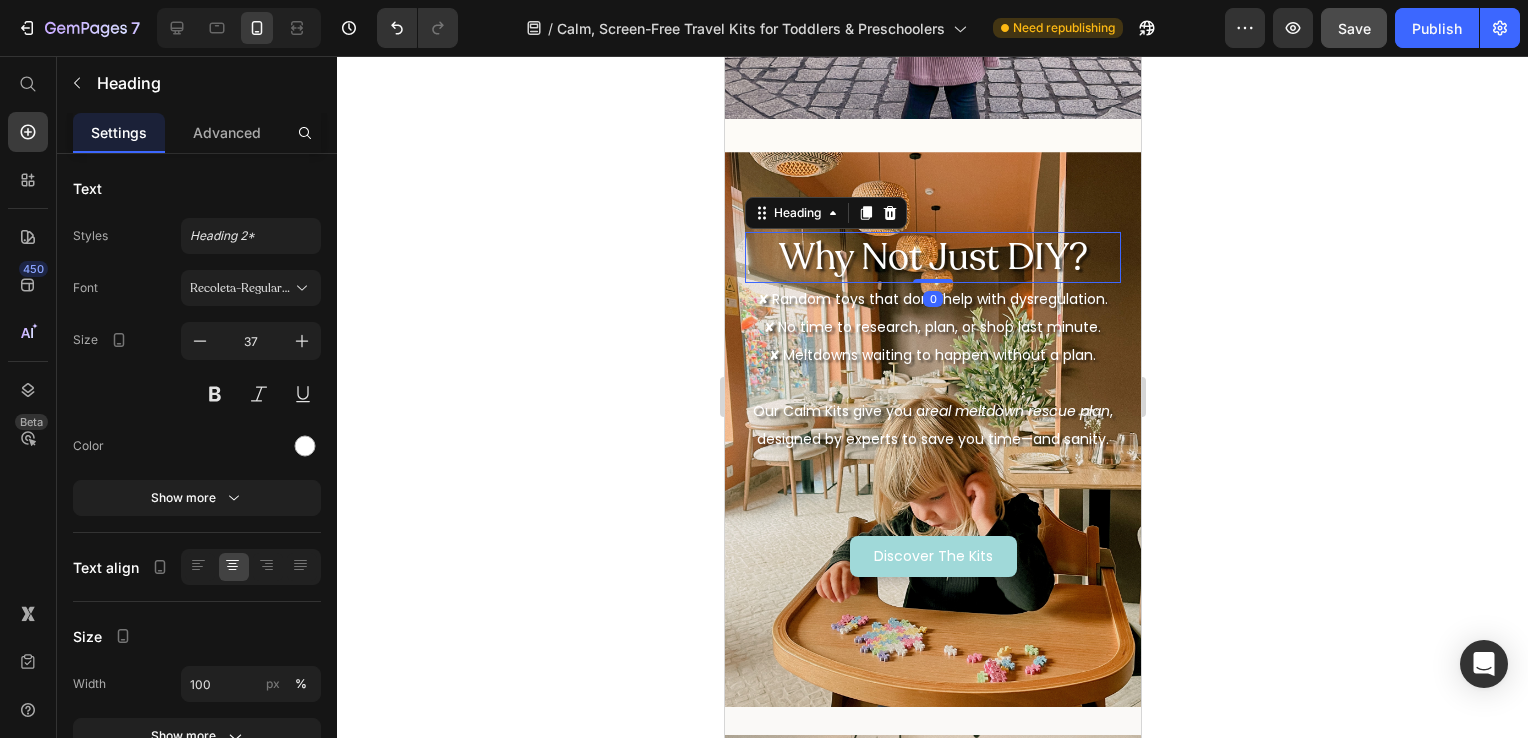 drag, startPoint x: 920, startPoint y: 334, endPoint x: 917, endPoint y: 252, distance: 82.05486 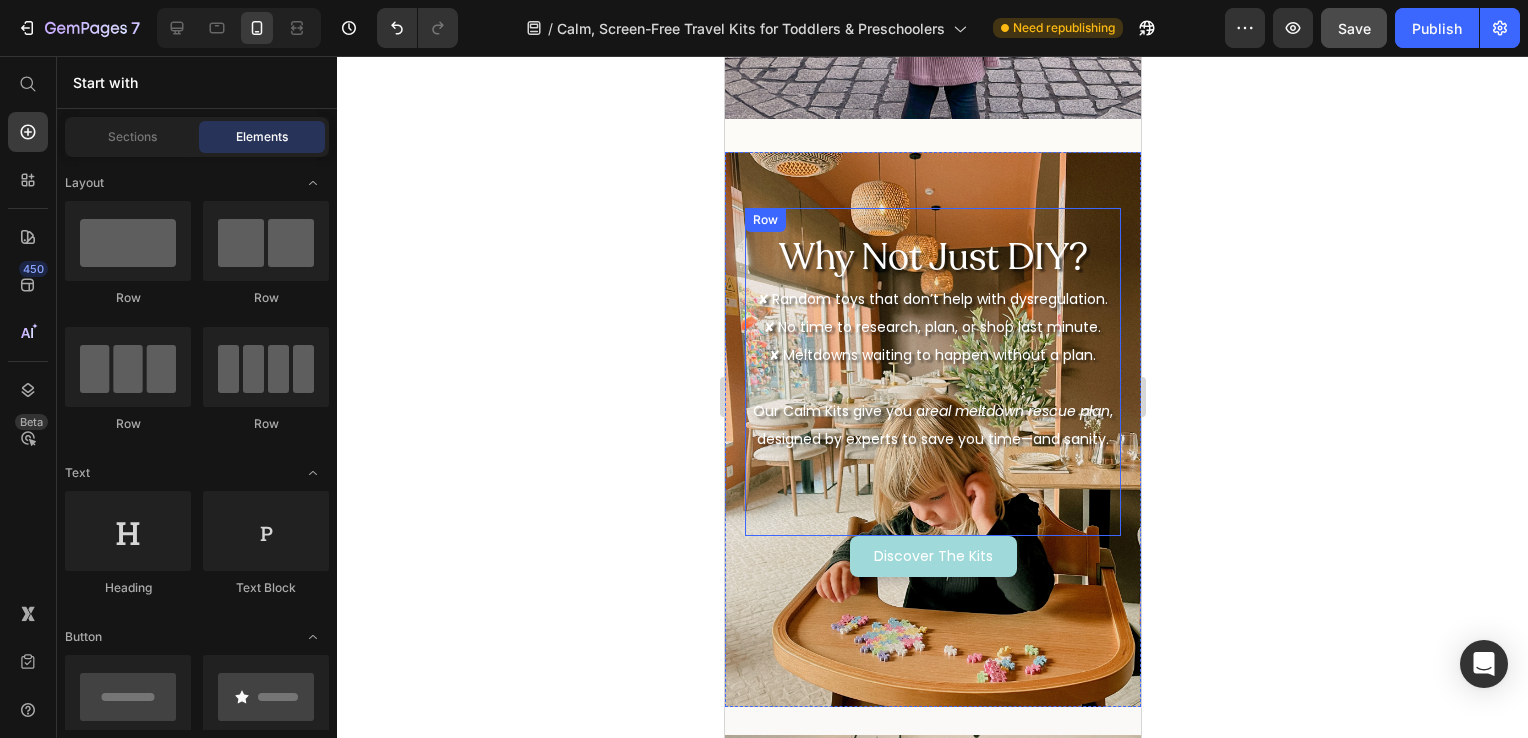 click on "Why Not Just DIY? Heading ✘ Random toys that don’t help with dysregulation. ✘ No time to research, plan, or shop last minute. ✘ Meltdowns waiting to happen without a plan. Our Calm Kits give you a  real meltdown rescue plan , designed by experts to save you time—and sanity. Text Block" at bounding box center [932, 372] 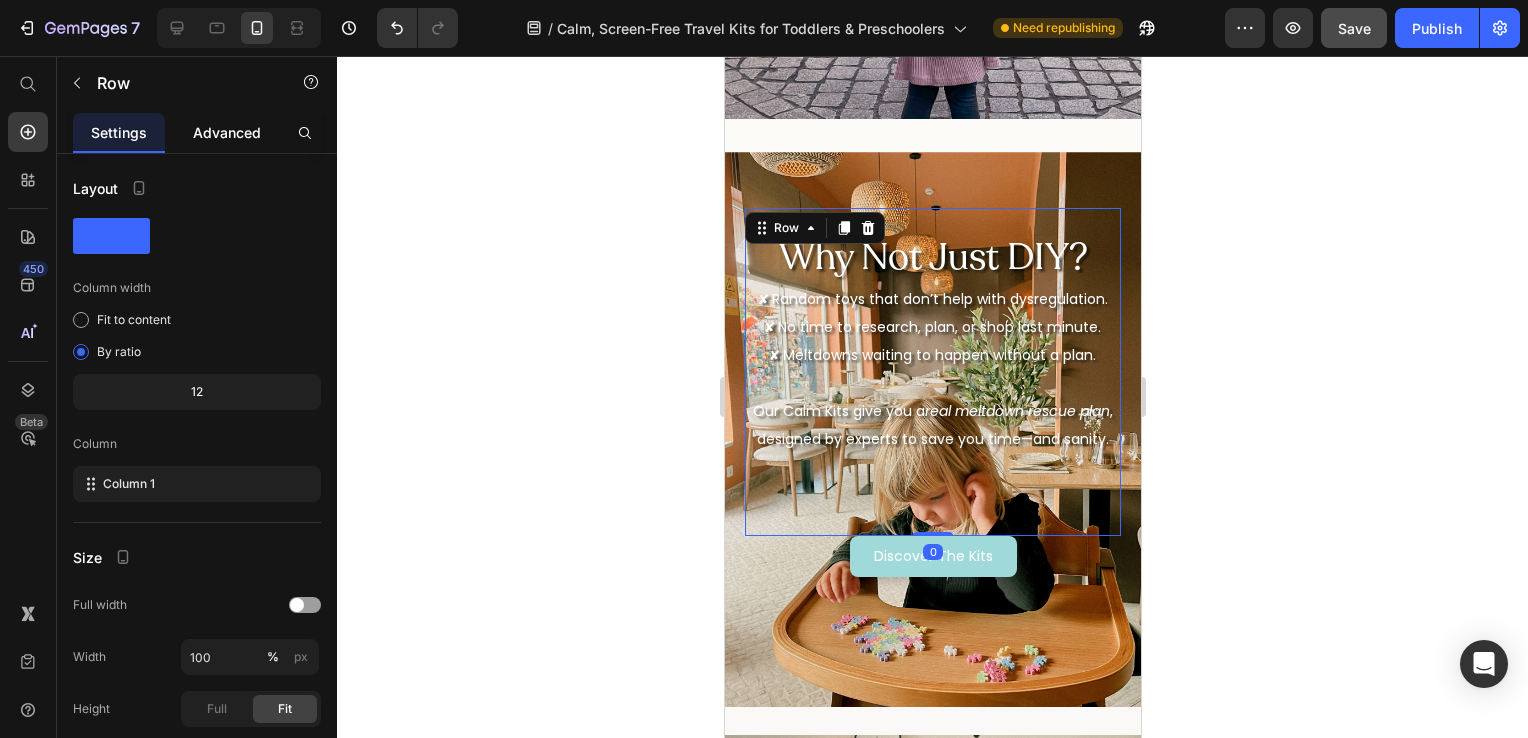 click on "Advanced" 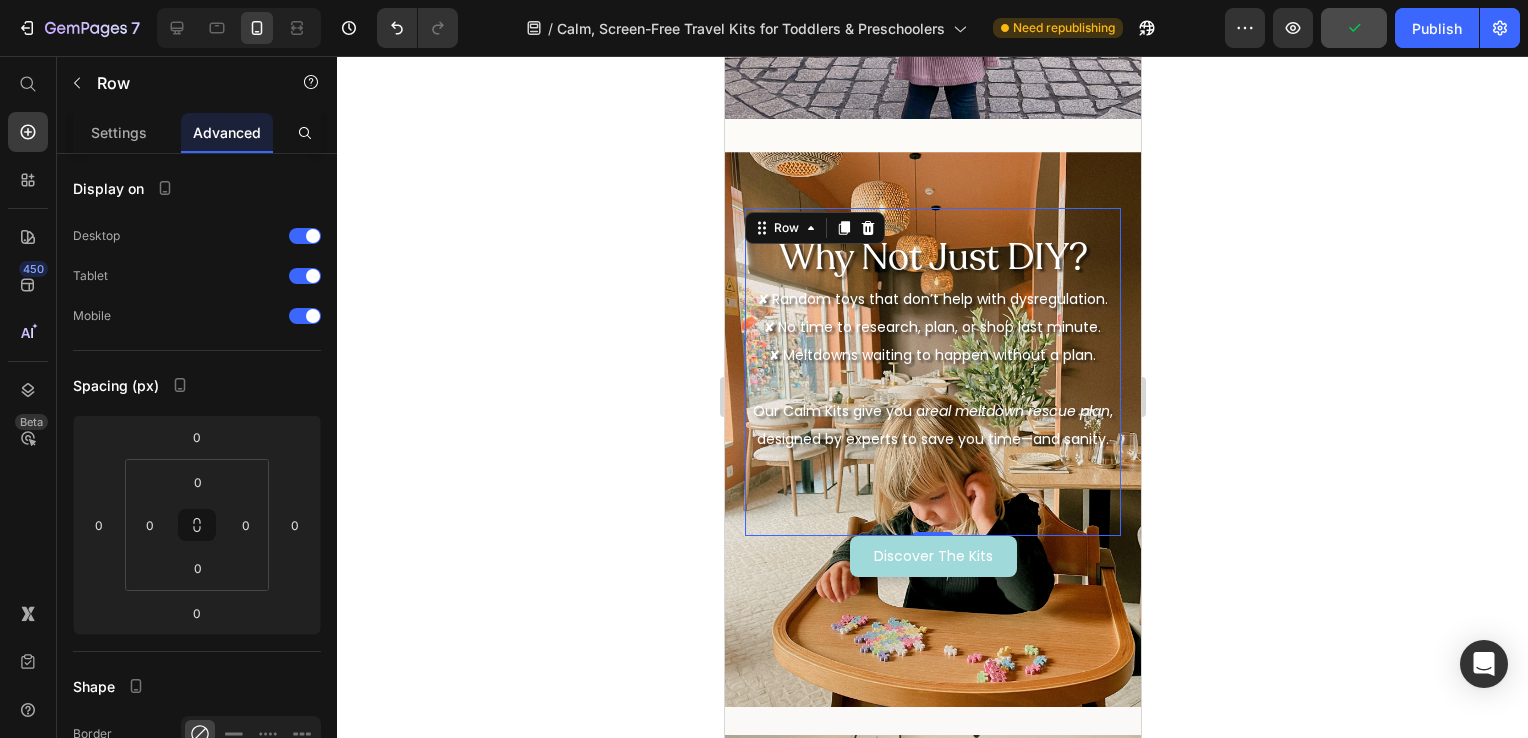 click on "Why Not Just DIY? Heading ✘ Random toys that don’t help with dysregulation. ✘ No time to research, plan, or shop last minute. ✘ Meltdowns waiting to happen without a plan. Our Calm Kits give you a  real meltdown rescue plan , designed by experts to save you time—and sanity. Text Block" at bounding box center (932, 372) 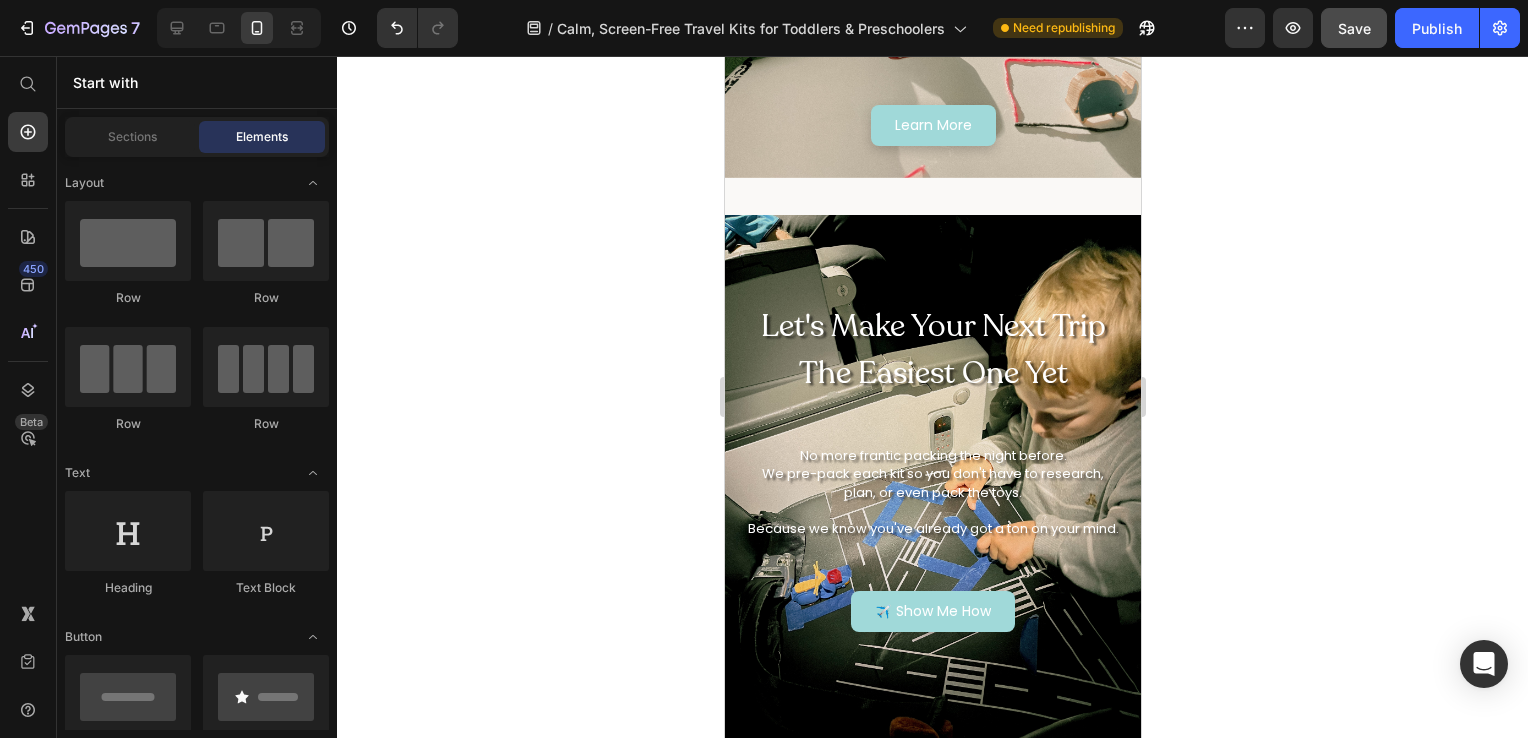 scroll, scrollTop: 4060, scrollLeft: 0, axis: vertical 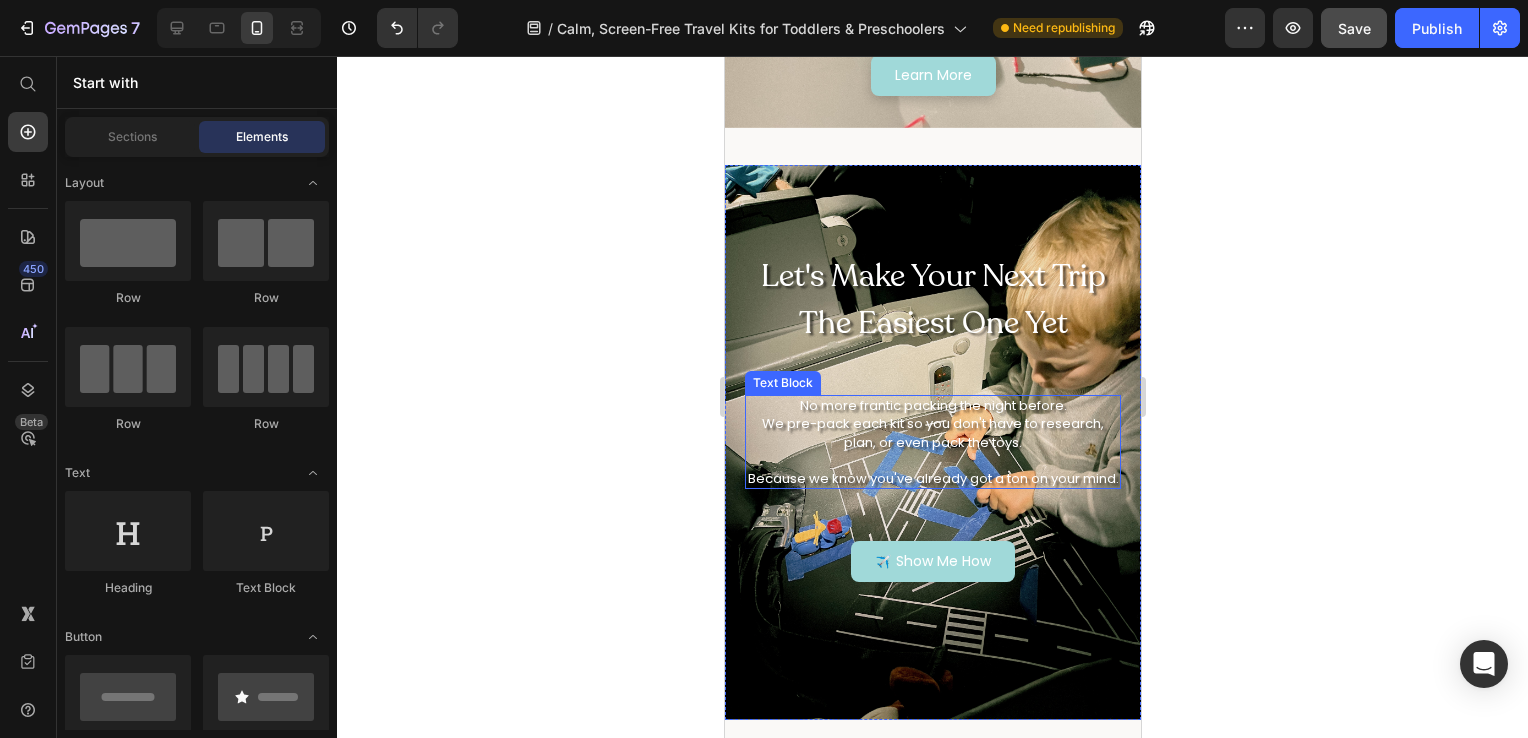 click on "Let's Make Your Next Trip The Easiest One Yet Heading No more frantic packing the night before. We pre-pack each kit so you don't have to research, plan, or even pack the toys.    Because we know you've already got a ton on your mind.  Text Block ✈️ Show Me How Button" at bounding box center (932, 401) 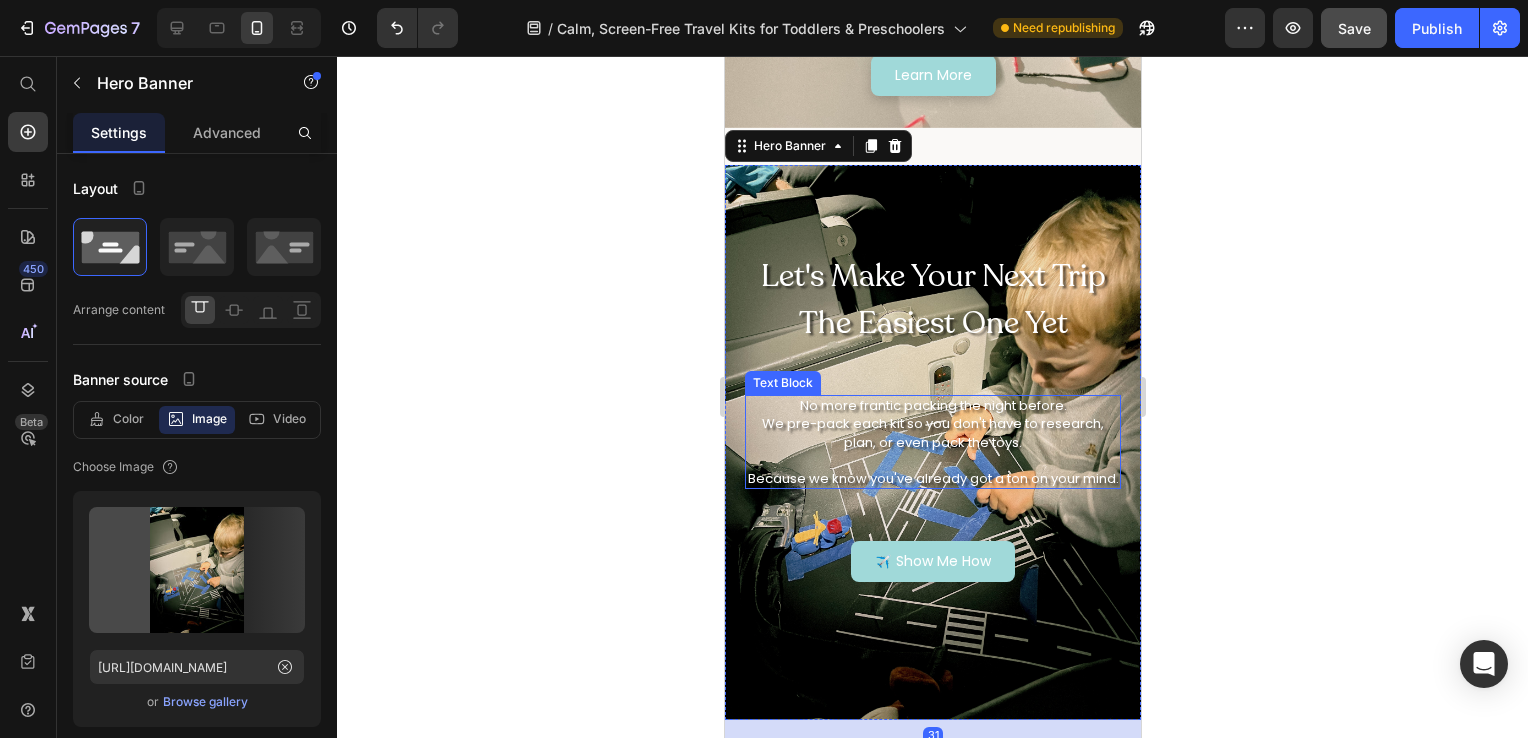 click on "No more frantic packing the night before. We pre-pack each kit so you don't have to research, plan, or even pack the toys." at bounding box center (932, 424) 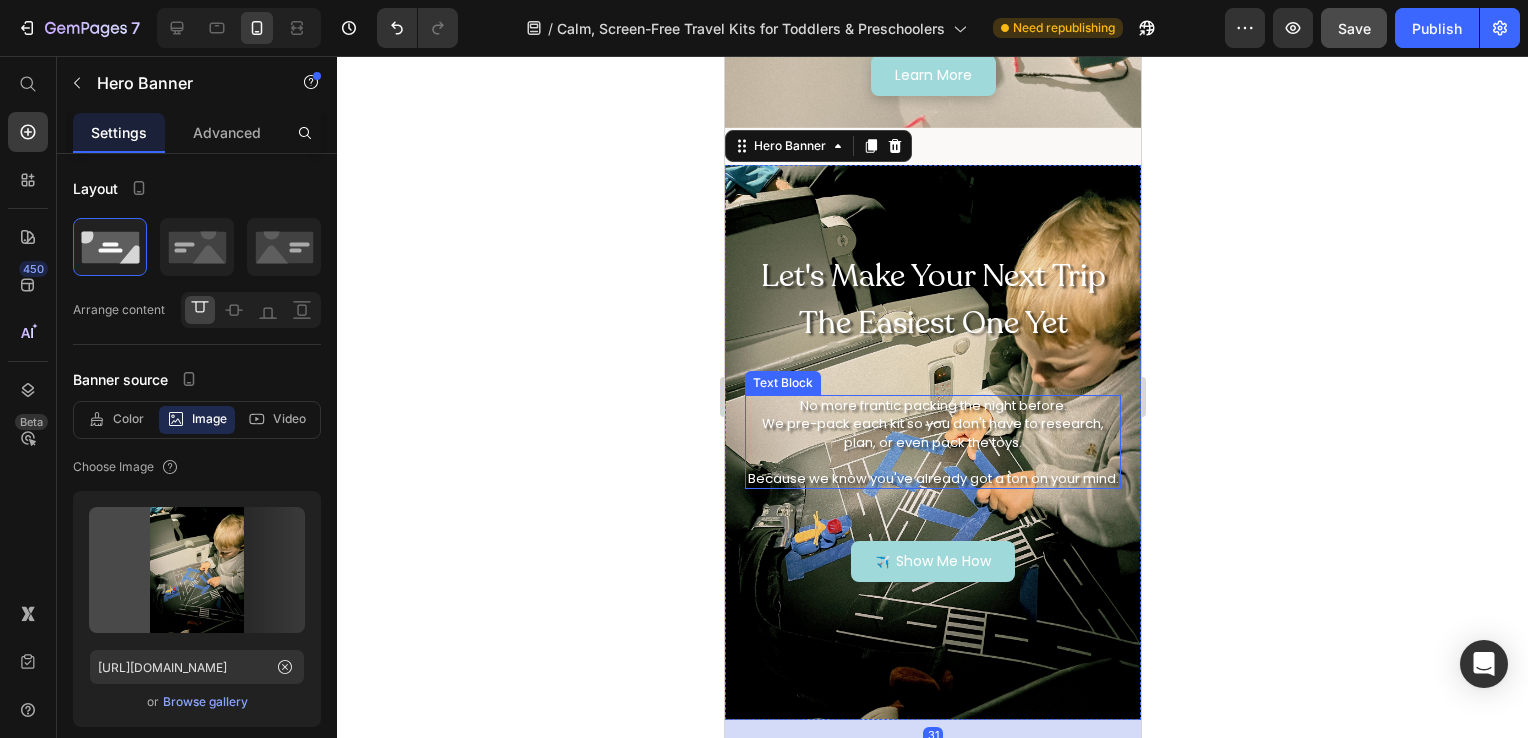 click on "No more frantic packing the night before. We pre-pack each kit so you don't have to research, plan, or even pack the toys." at bounding box center [932, 424] 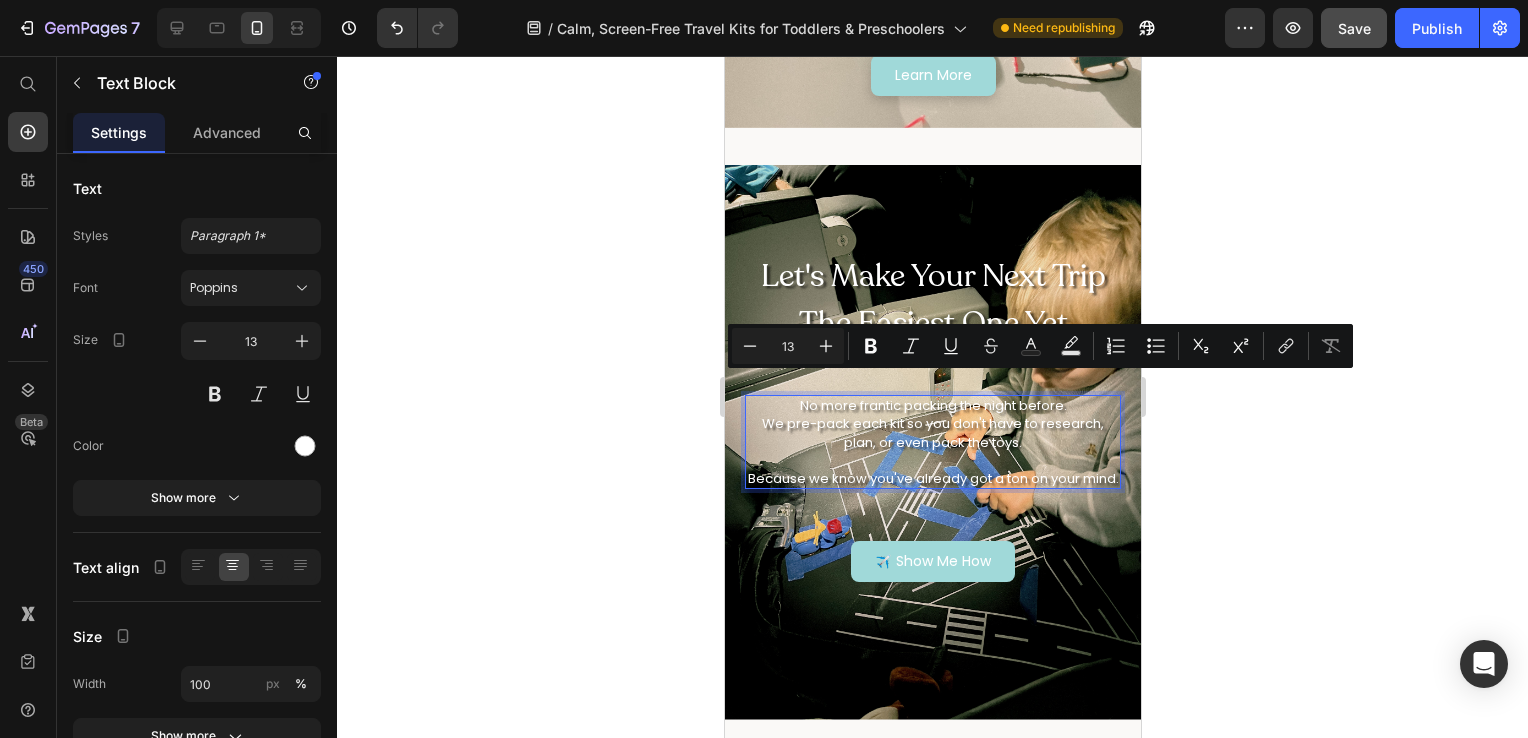 drag, startPoint x: 951, startPoint y: 481, endPoint x: 768, endPoint y: 382, distance: 208.06248 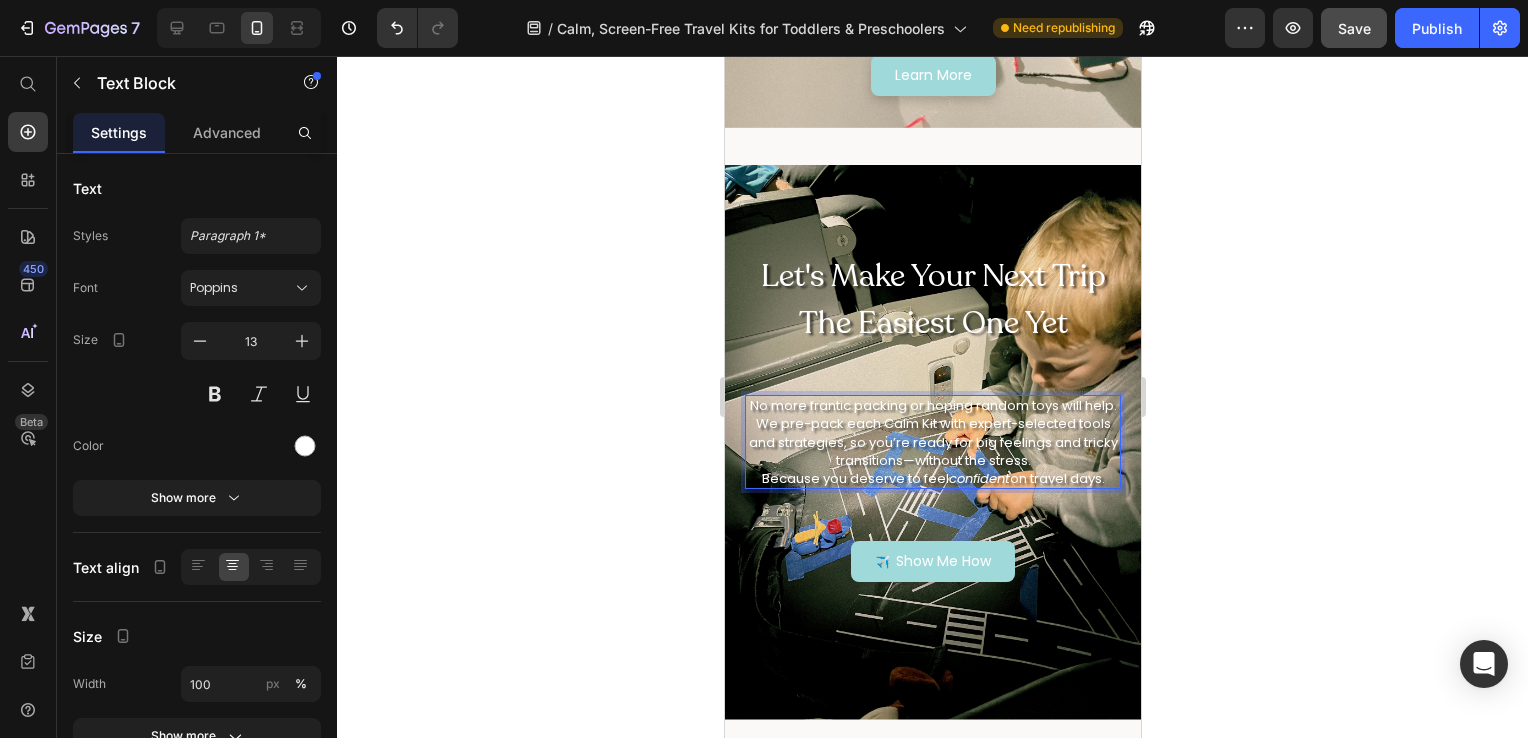 click on "No more frantic packing or hoping random toys will help. We pre-pack each Calm Kit with expert-selected tools and strategies, so you’re ready for big feelings and tricky transitions—without the stress." at bounding box center [932, 434] 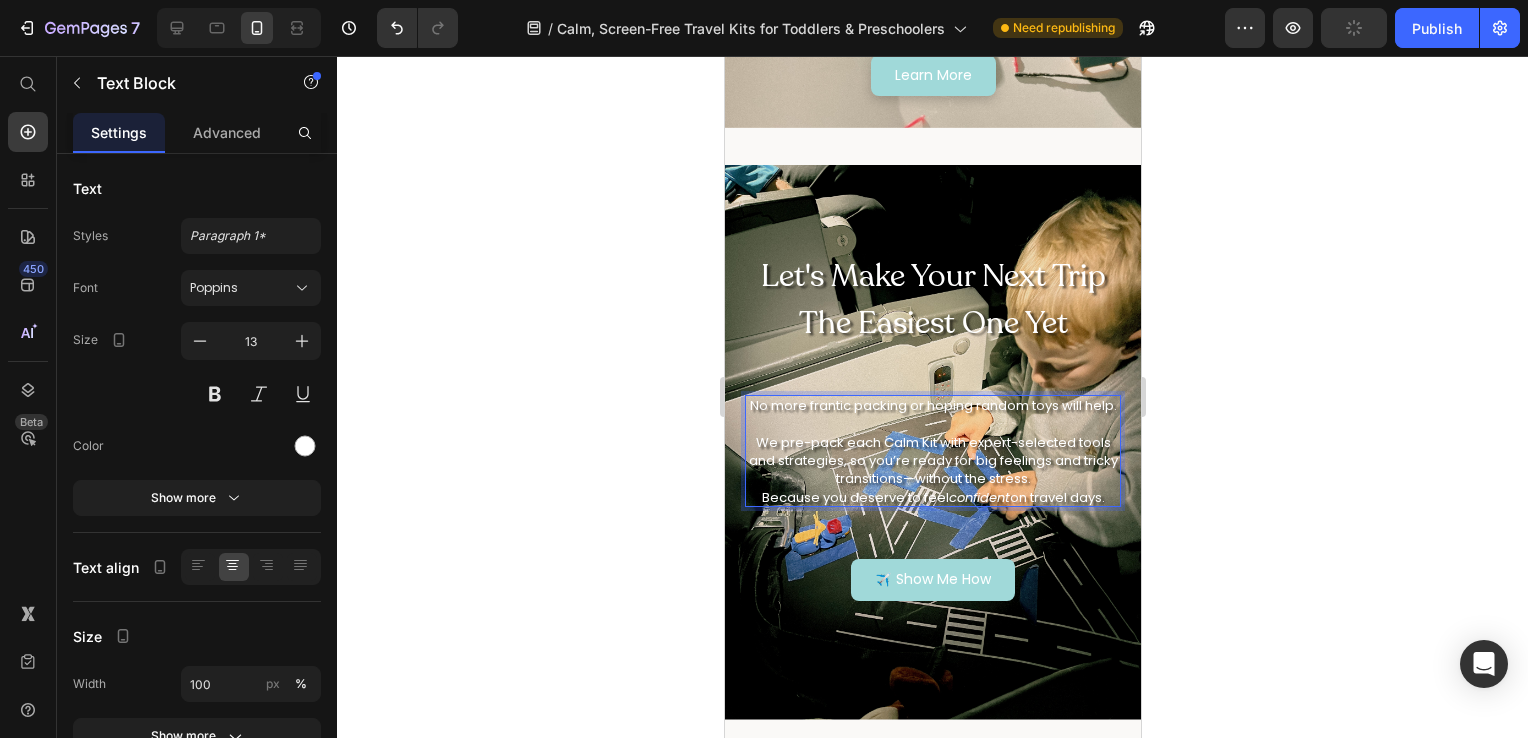 click on "⁠⁠⁠⁠⁠⁠⁠ We pre-pack each Calm Kit with expert-selected tools and strategies, so you’re ready for big feelings and tricky transitions—without the stress." at bounding box center [932, 452] 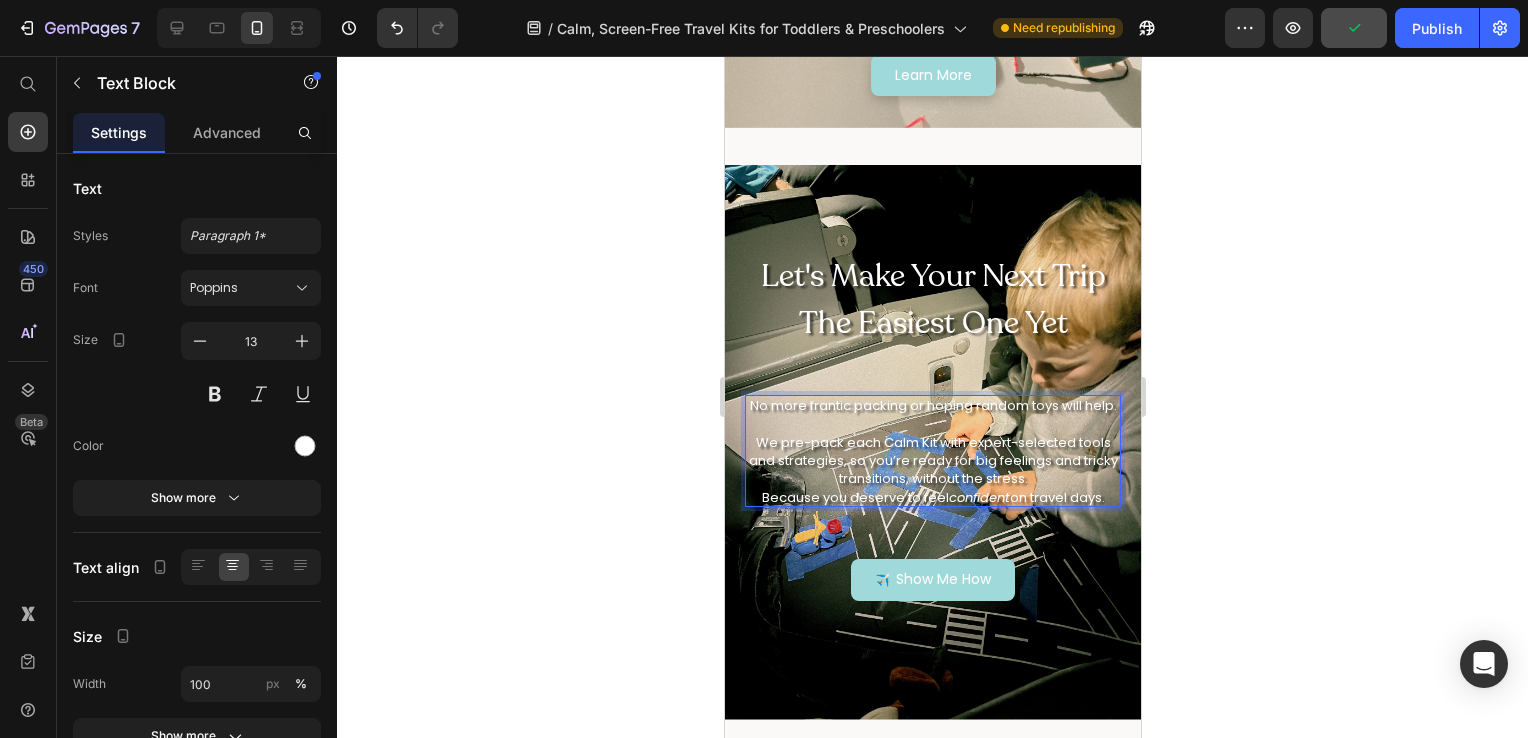 click on "We pre-pack each Calm Kit with expert-selected tools and strategies, so you’re ready for big feelings and tricky transitions, without the stress." at bounding box center (932, 452) 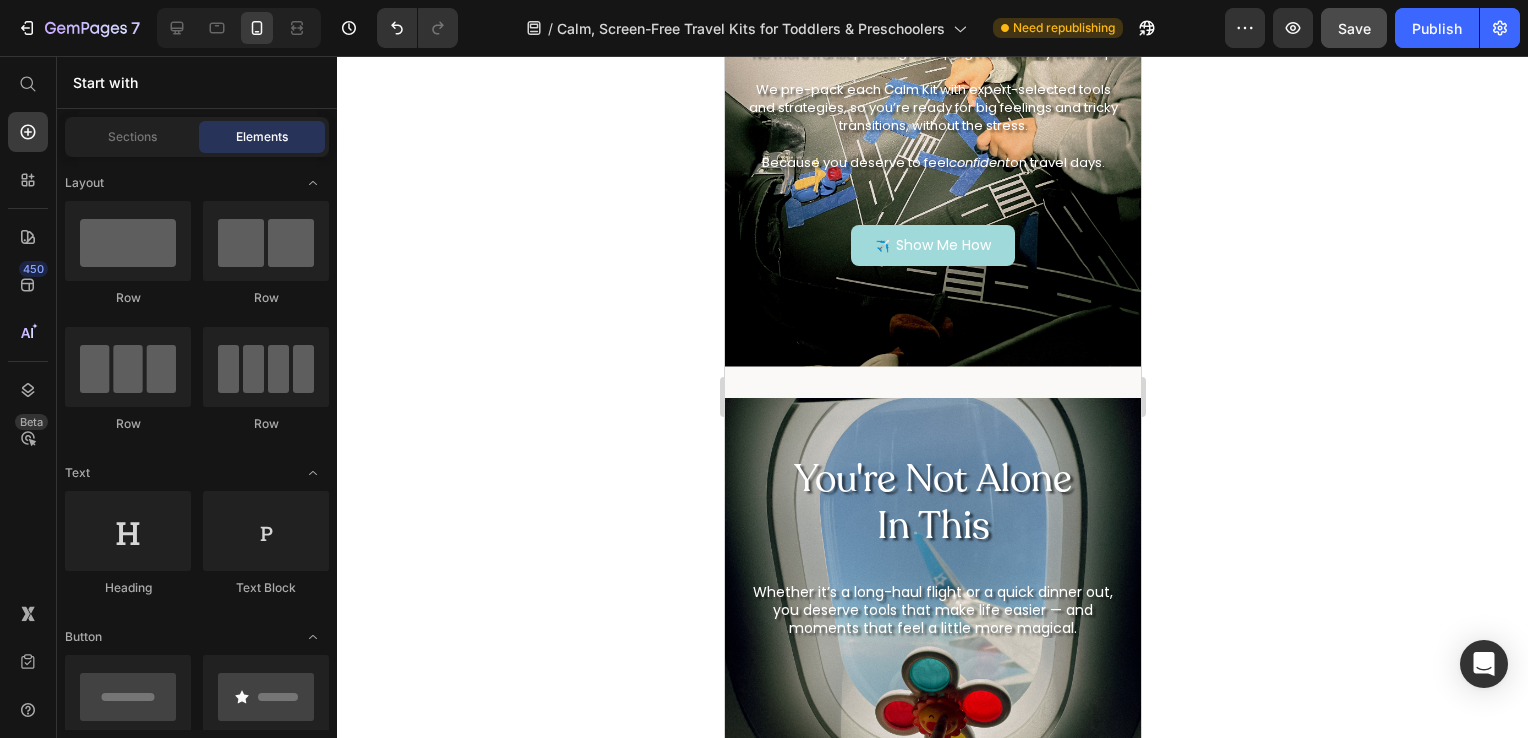 scroll, scrollTop: 4492, scrollLeft: 0, axis: vertical 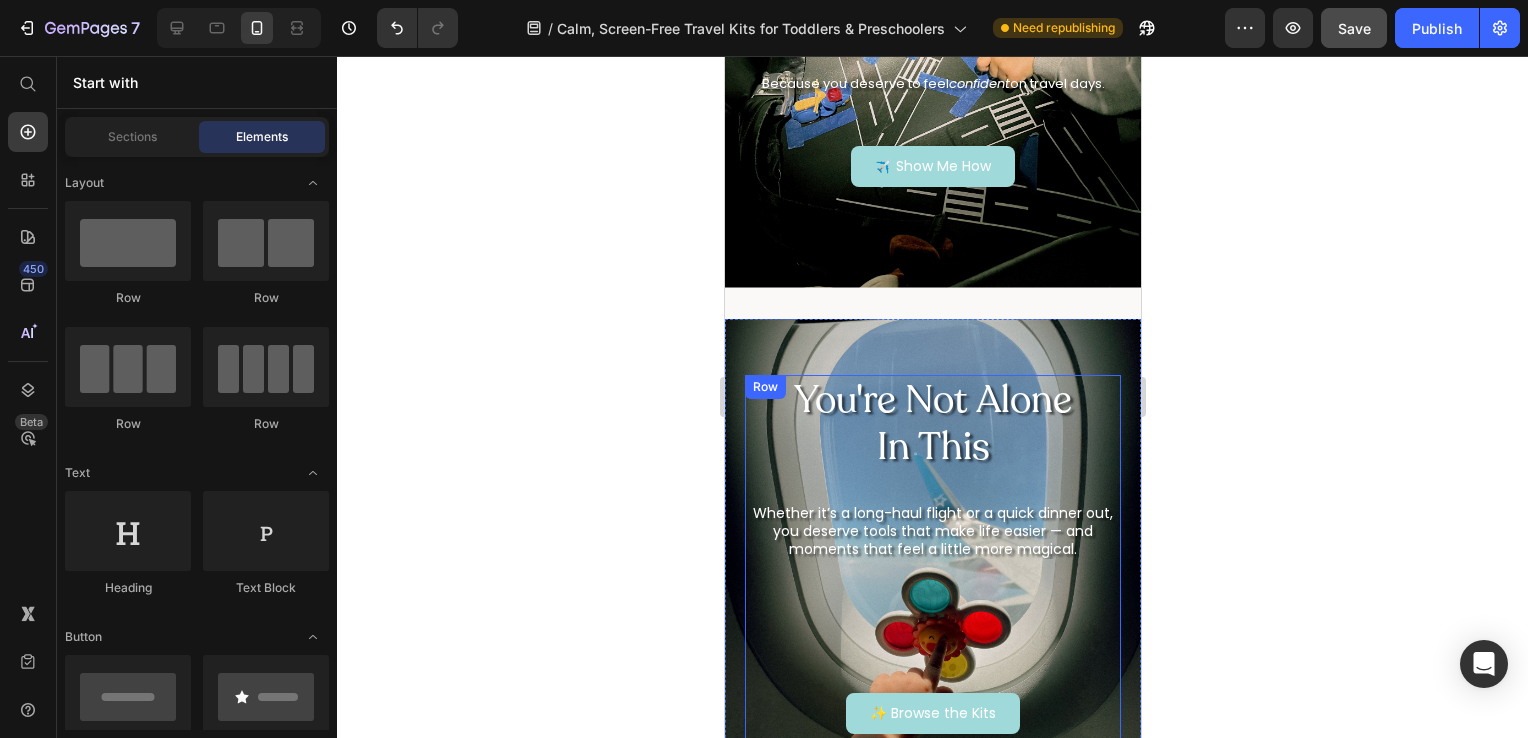 click on "Whether it’s a long-haul flight or a quick dinner out, you deserve tools that make life easier — and moments that feel a little more magical." at bounding box center (932, 531) 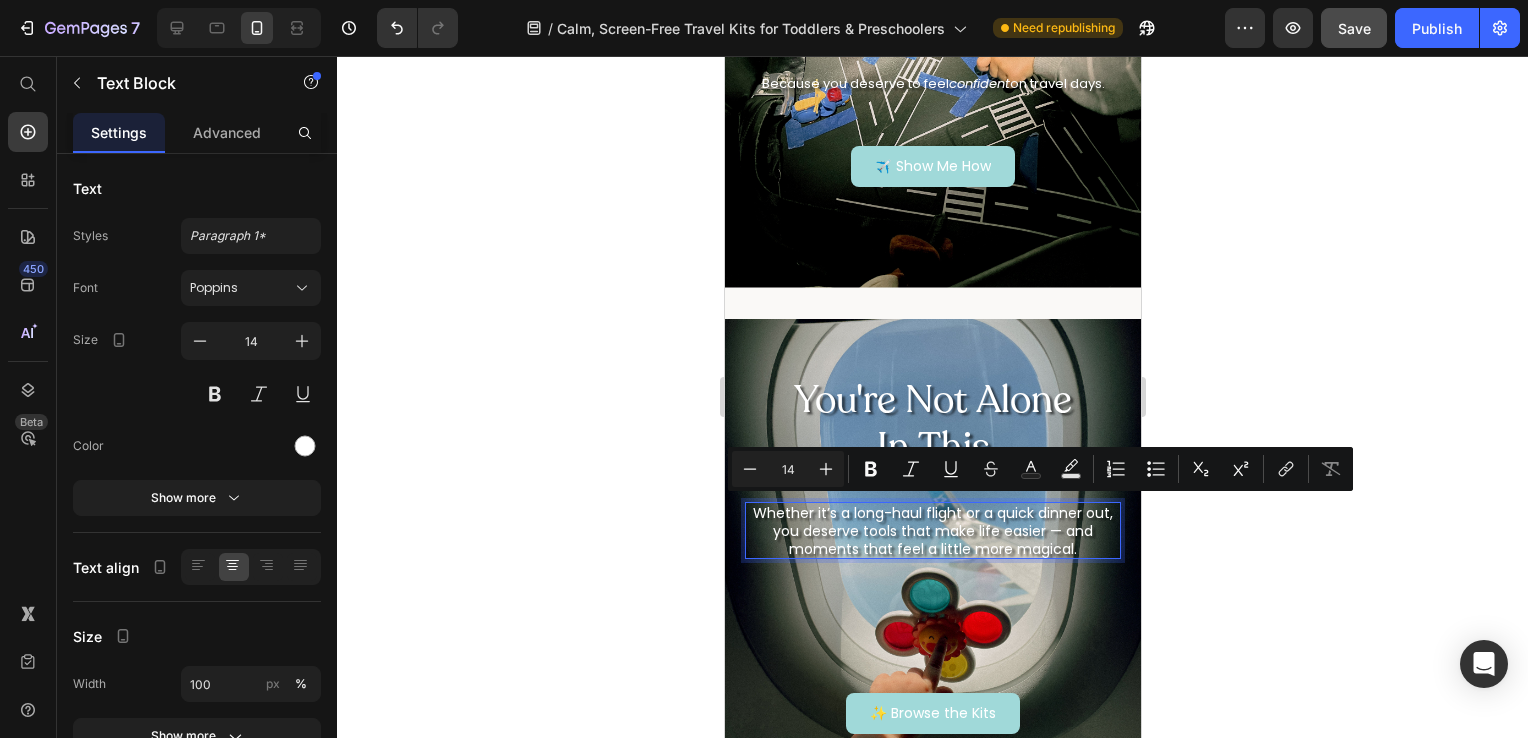 click on "Whether it’s a long-haul flight or a quick dinner out, you deserve tools that make life easier — and moments that feel a little more magical." at bounding box center [932, 531] 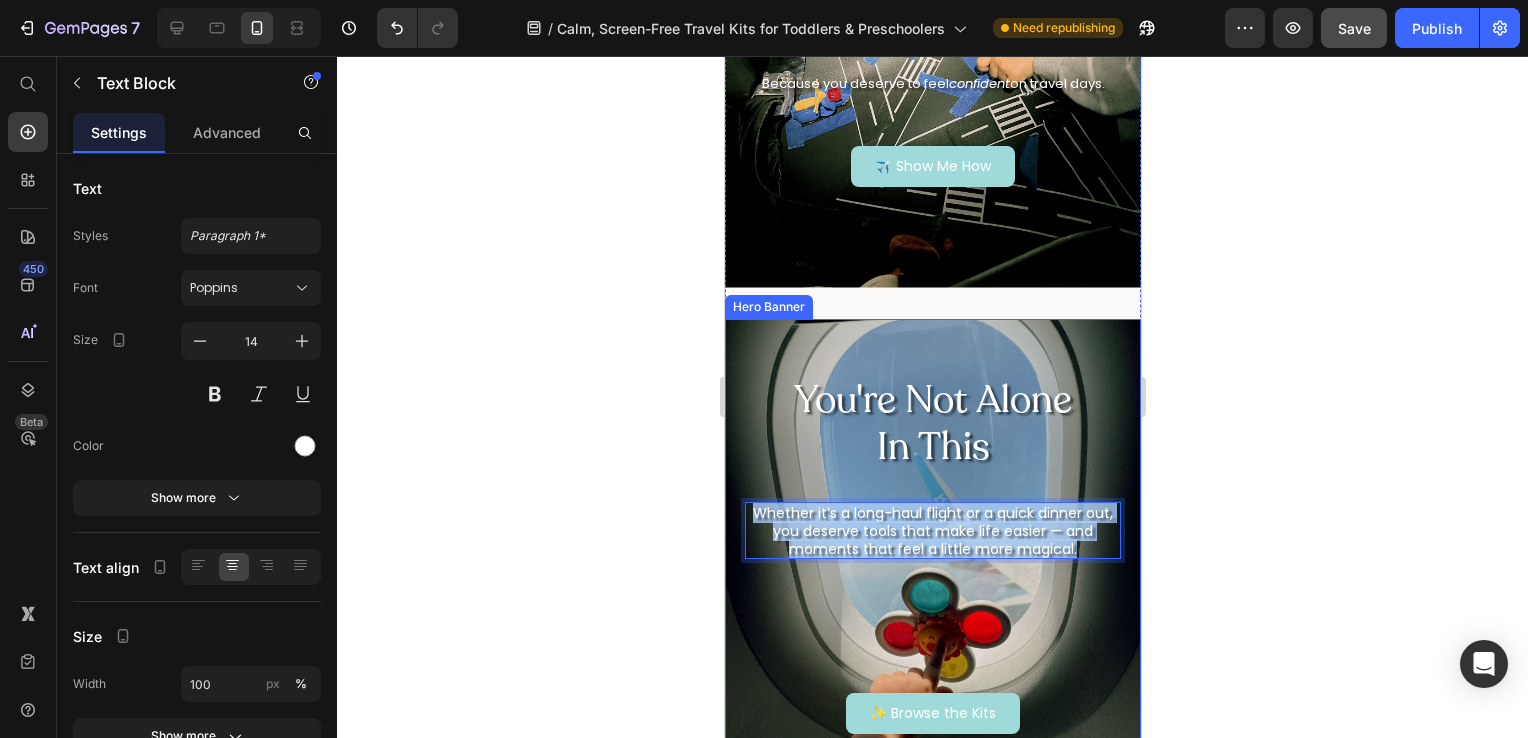 drag, startPoint x: 1075, startPoint y: 506, endPoint x: 740, endPoint y: 466, distance: 337.3796 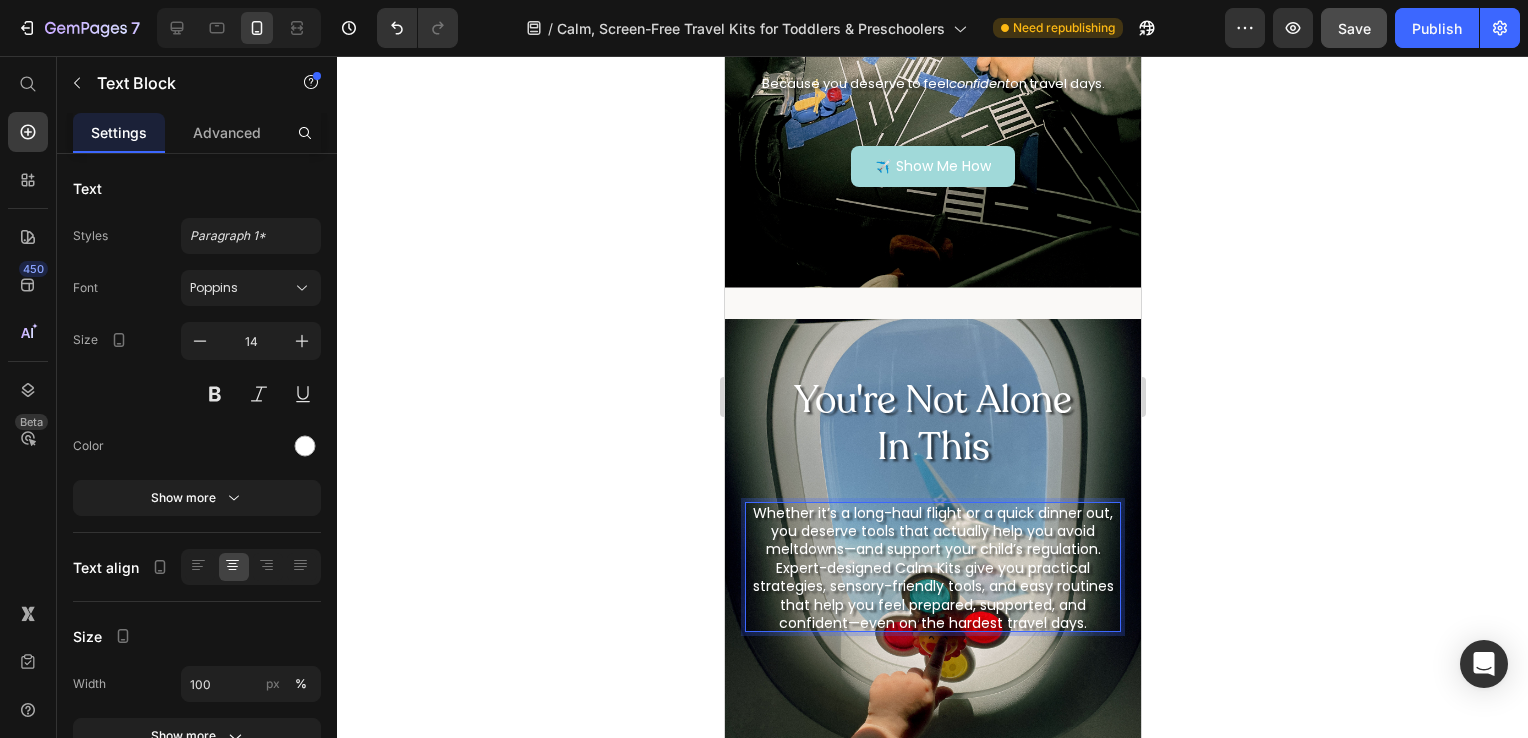 click on "Whether it’s a long-haul flight or a quick dinner out, you deserve tools that actually help you avoid meltdowns—and support your child’s regulation." at bounding box center (932, 531) 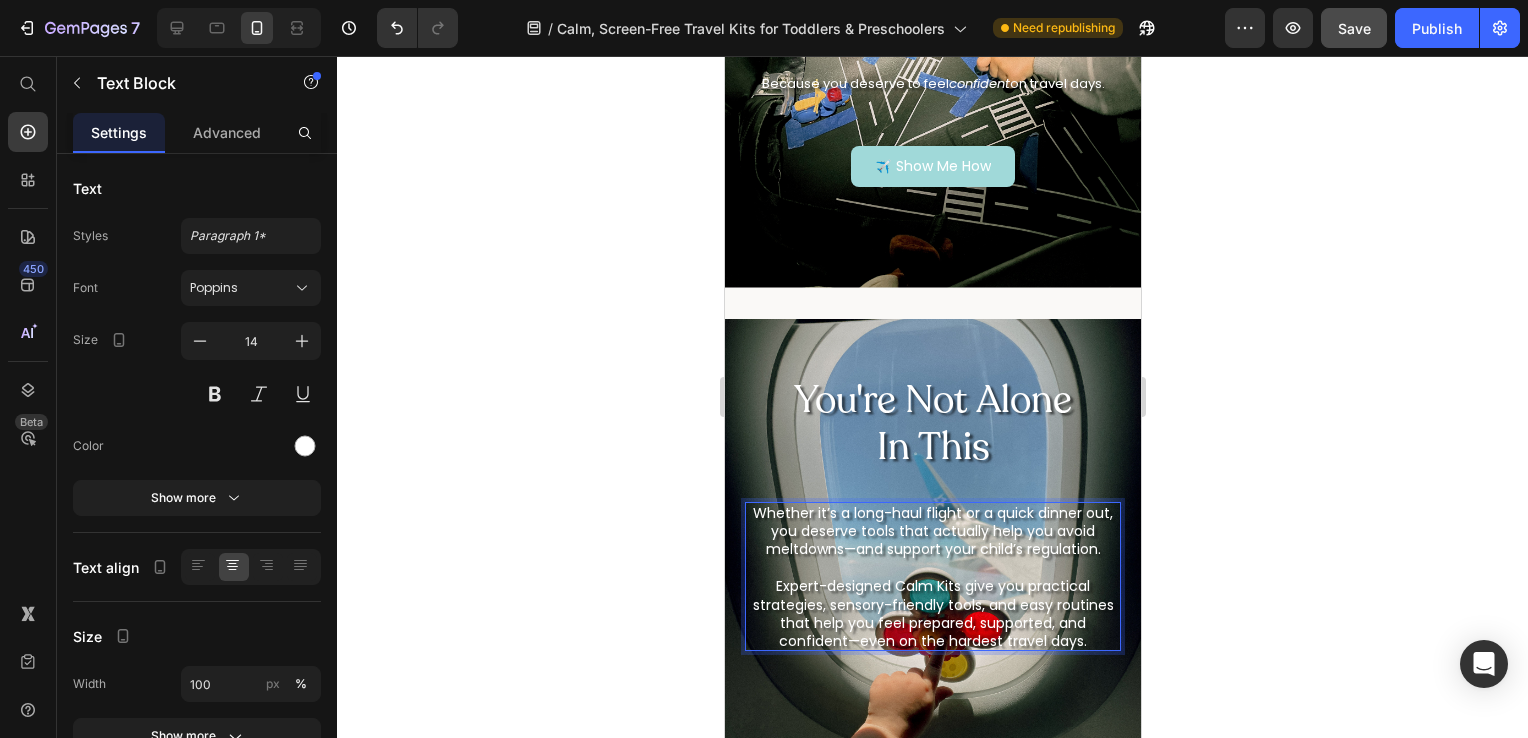 click on "Expert-designed Calm Kits give you practical strategies, sensory-friendly tools, and easy routines that help you feel prepared, supported, and confident—even on the hardest travel days." at bounding box center (932, 614) 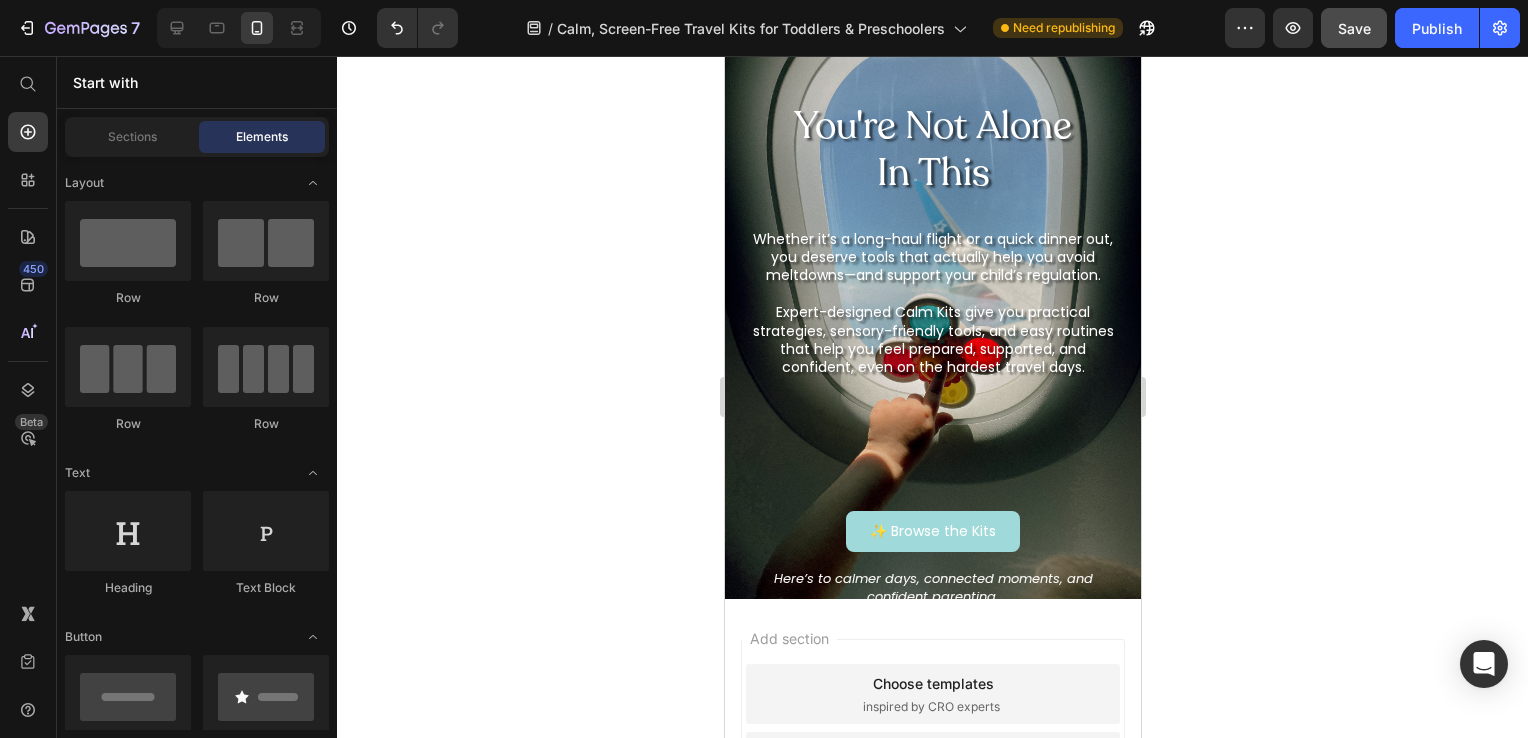 scroll, scrollTop: 4795, scrollLeft: 0, axis: vertical 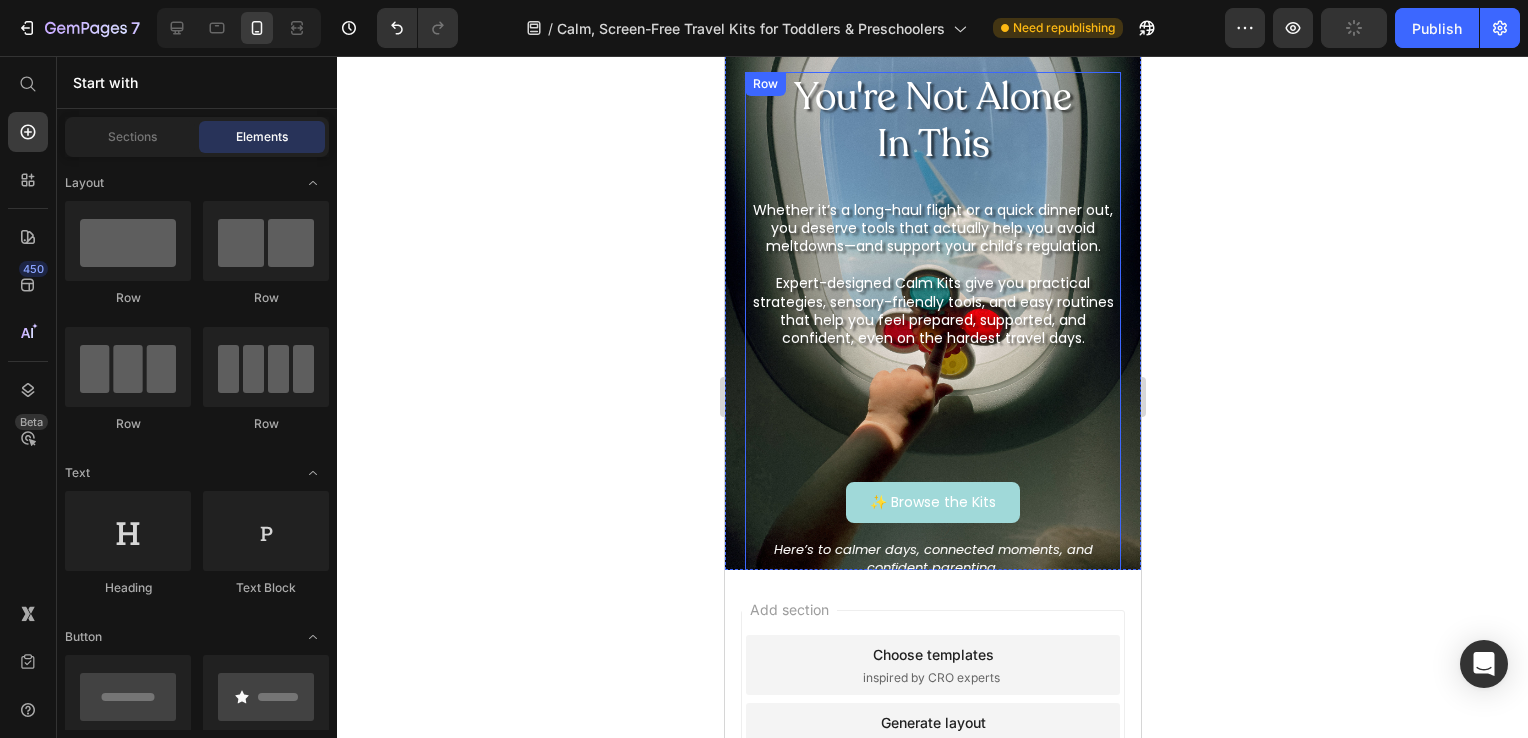 click on "You're Not Alone  In This Heading Whether it’s a long-haul flight or a quick dinner out, you deserve tools that actually help you avoid meltdowns—and support your child’s regulation. Expert-designed Calm Kits give you practical strategies, sensory-friendly tools, and easy routines that help you feel prepared, supported, and confident, even on the hardest travel days. Text Block ✨ Browse the Kits   Button Here’s to calmer days, connected moments, and confident parenting. Text Block" at bounding box center [932, 341] 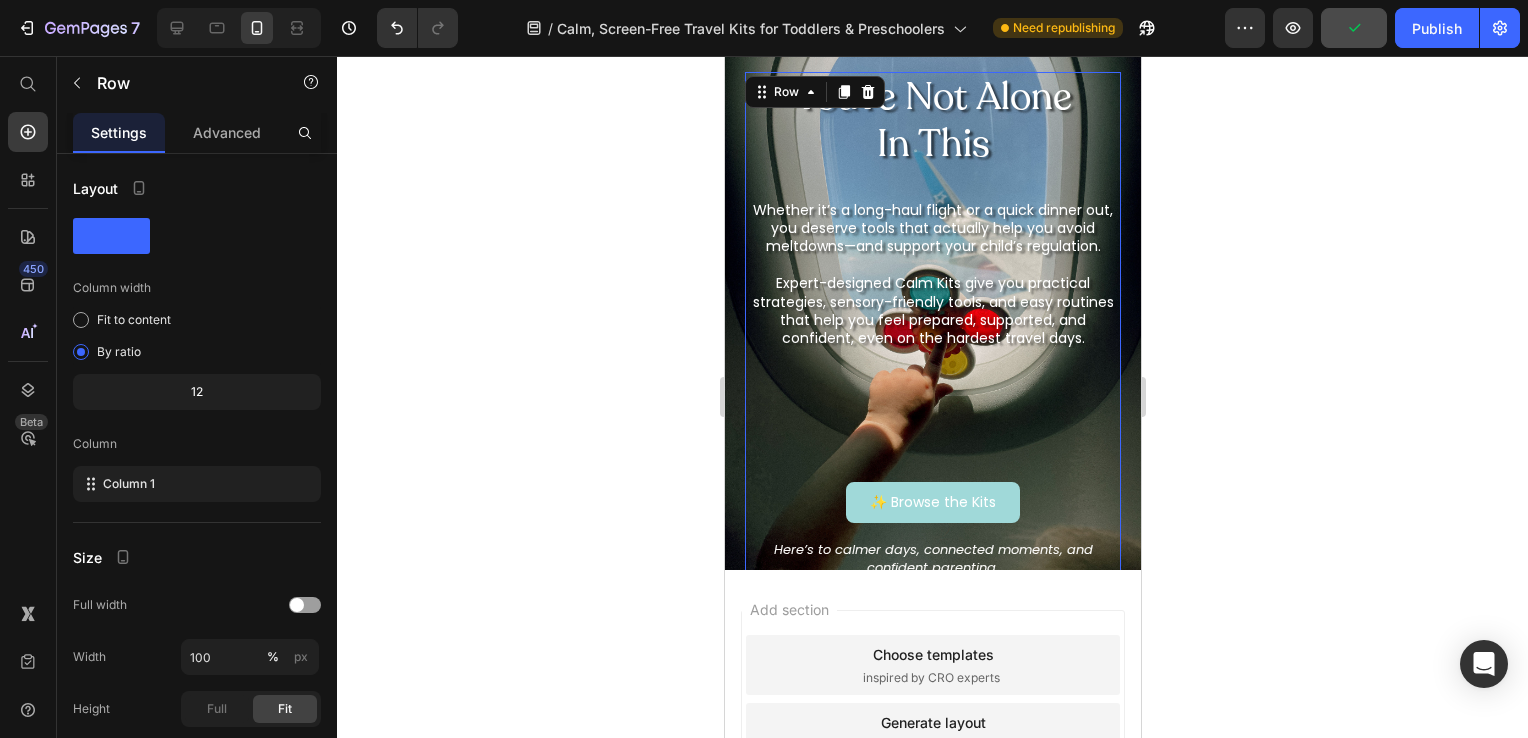 click on "You're Not Alone  In This Heading Whether it’s a long-haul flight or a quick dinner out, you deserve tools that actually help you avoid meltdowns—and support your child’s regulation. Expert-designed Calm Kits give you practical strategies, sensory-friendly tools, and easy routines that help you feel prepared, supported, and confident, even on the hardest travel days. Text Block ✨ Browse the Kits   Button Here’s to calmer days, connected moments, and confident parenting. Text Block" at bounding box center [932, 341] 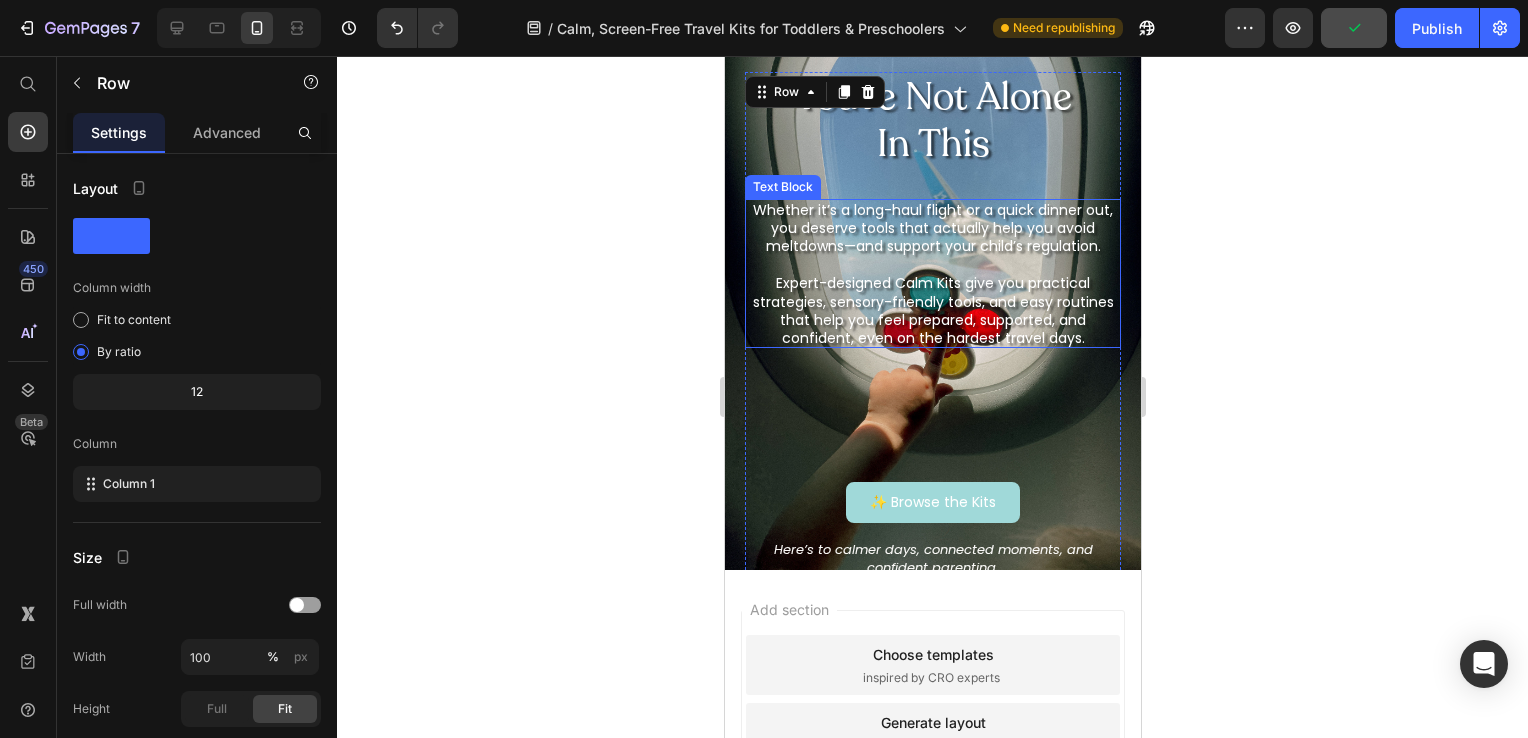 click on "Expert-designed Calm Kits give you practical strategies, sensory-friendly tools, and easy routines that help you feel prepared, supported, and confident, even on the hardest travel days." at bounding box center (932, 311) 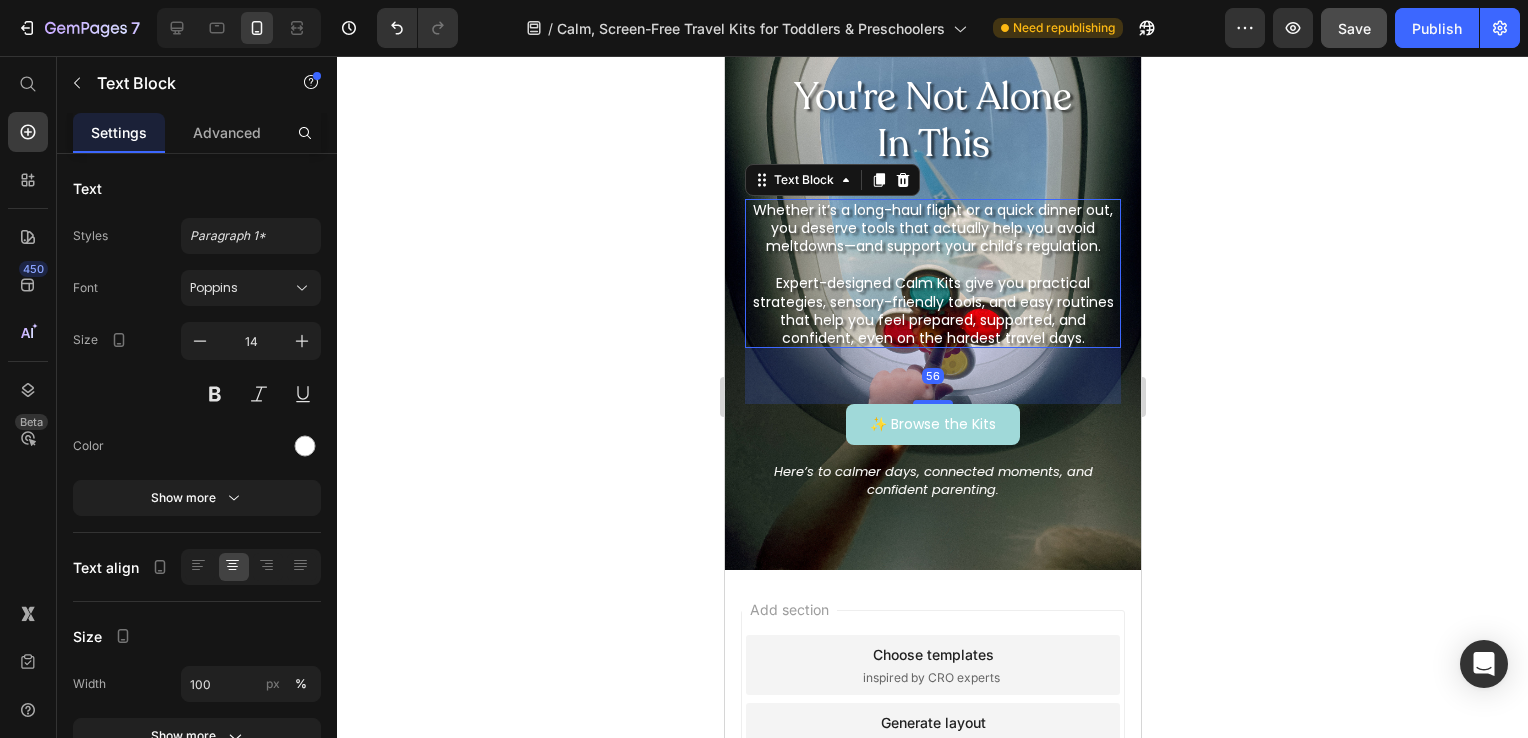 drag, startPoint x: 921, startPoint y: 438, endPoint x: 901, endPoint y: 360, distance: 80.523285 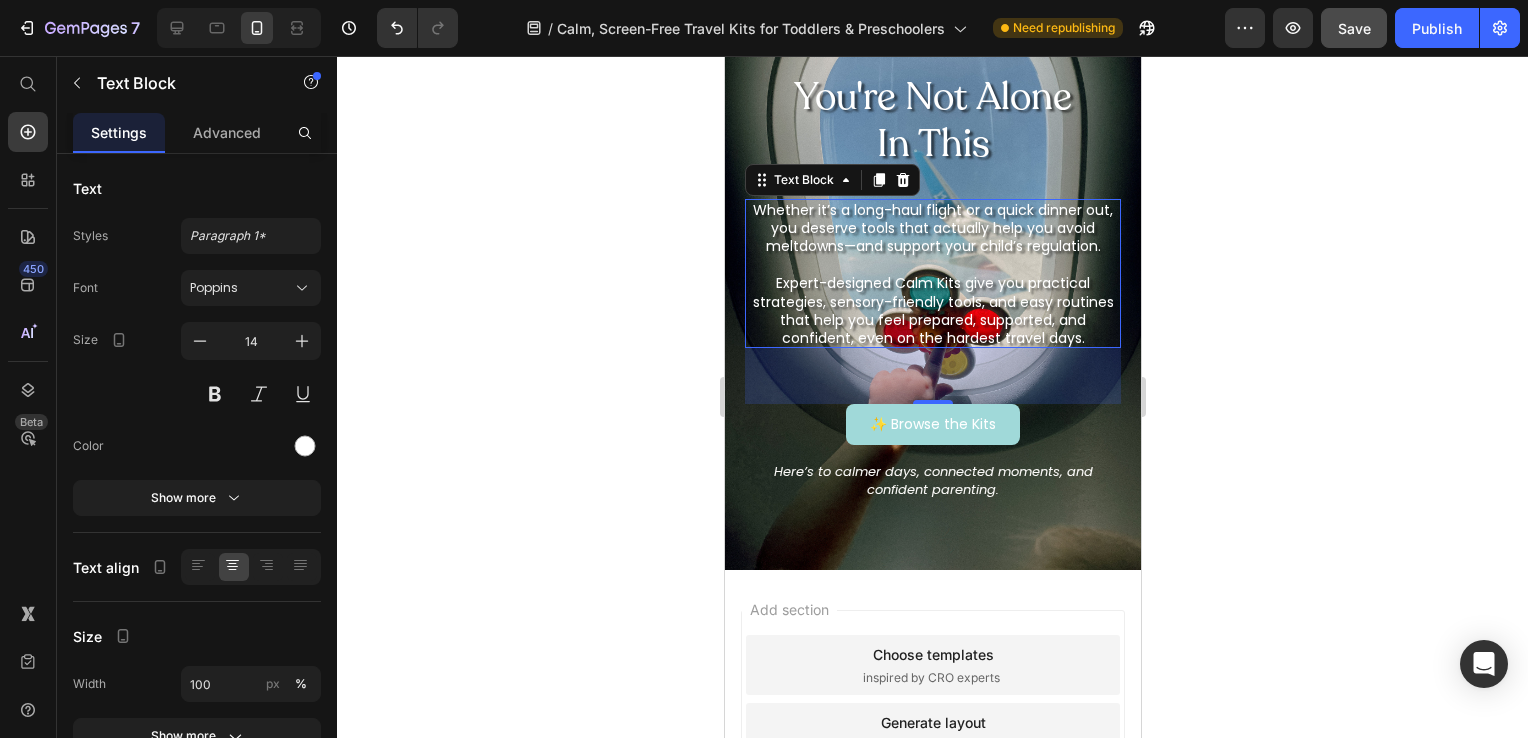 click 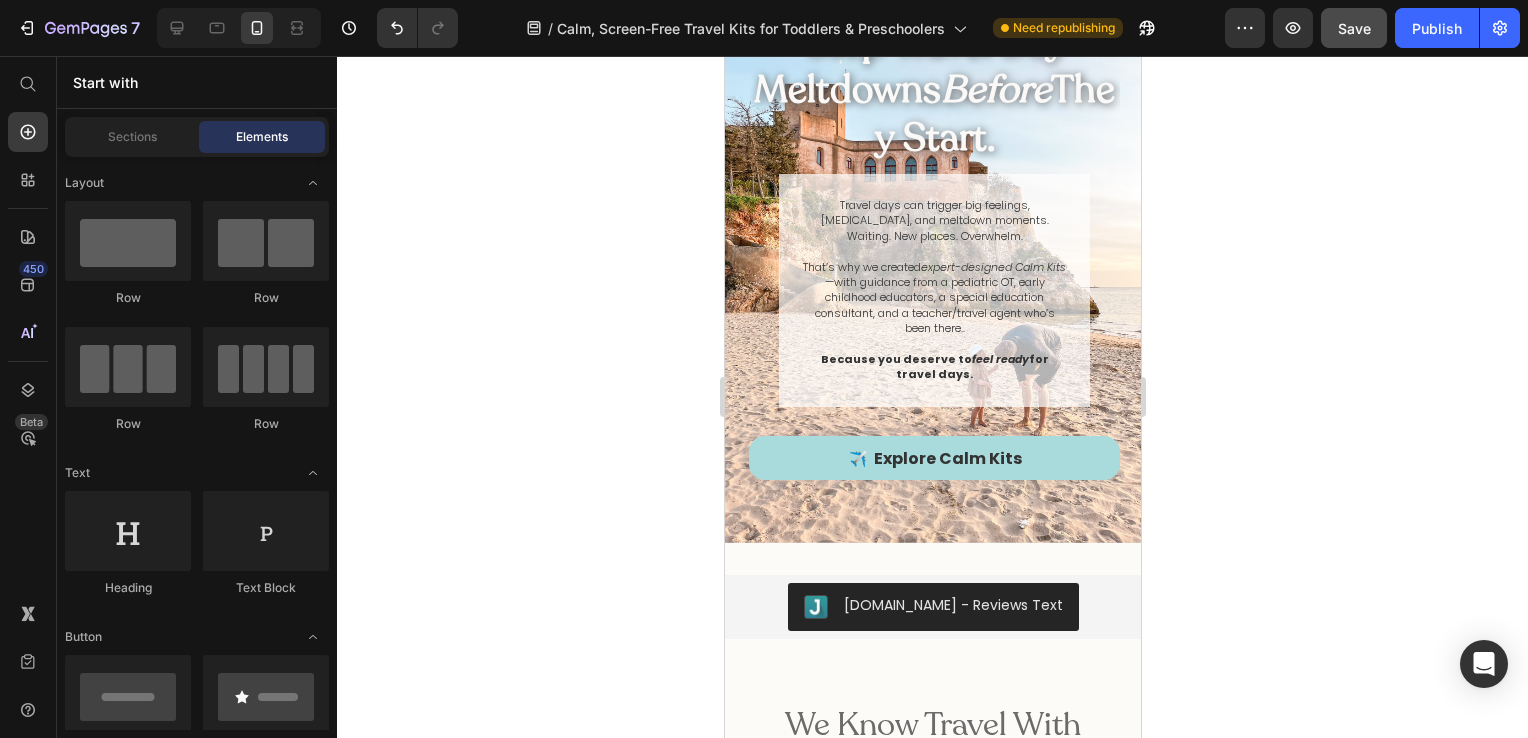 scroll, scrollTop: 0, scrollLeft: 0, axis: both 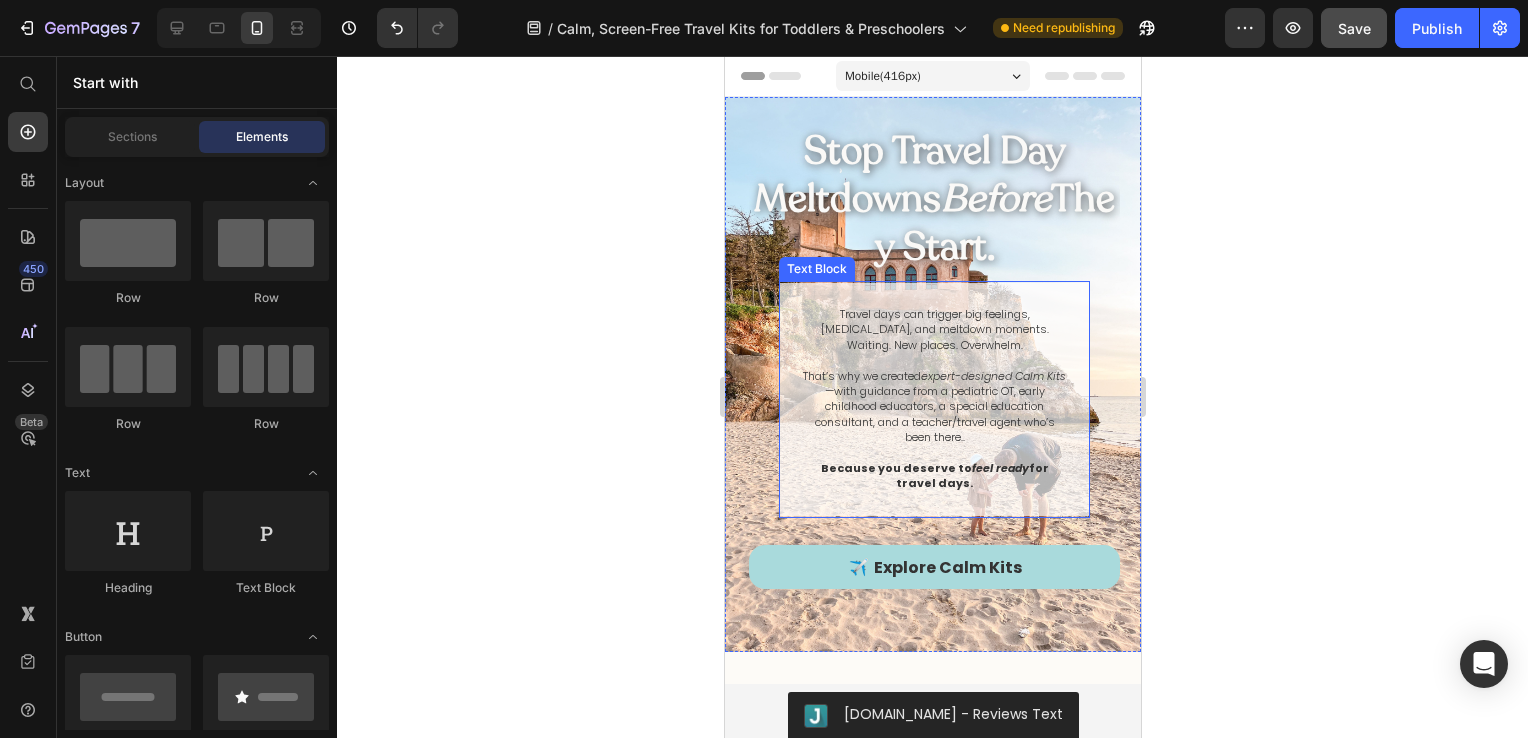 click on "That’s why we created  expert-designed Calm Kits —with guidance from a pediatric OT, early childhood educators, a special education consultant, and a teacher/travel agent who’s been there.." at bounding box center (933, 407) 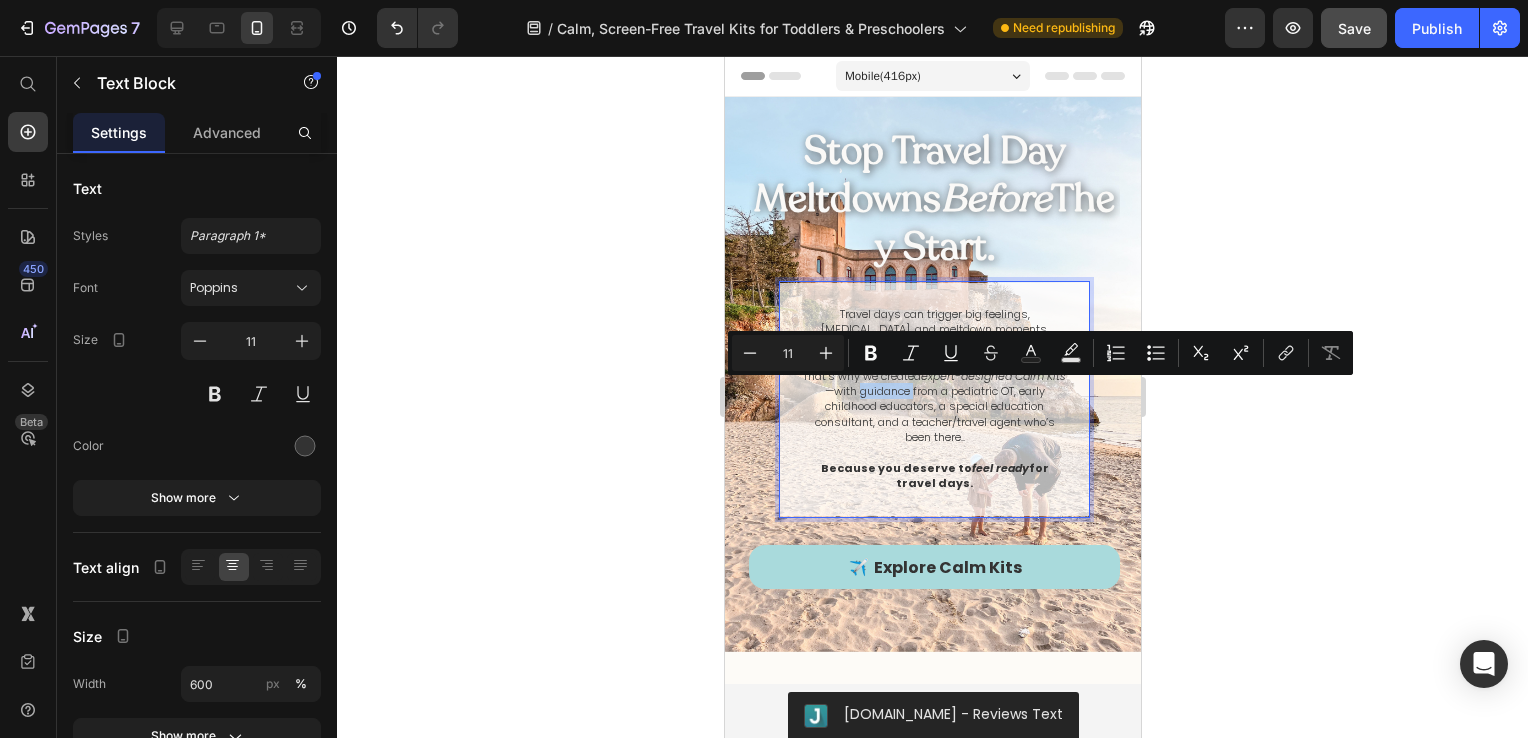 click on "That’s why we created  expert-designed Calm Kits —with guidance from a pediatric OT, early childhood educators, a special education consultant, and a teacher/travel agent who’s been there.." at bounding box center (933, 407) 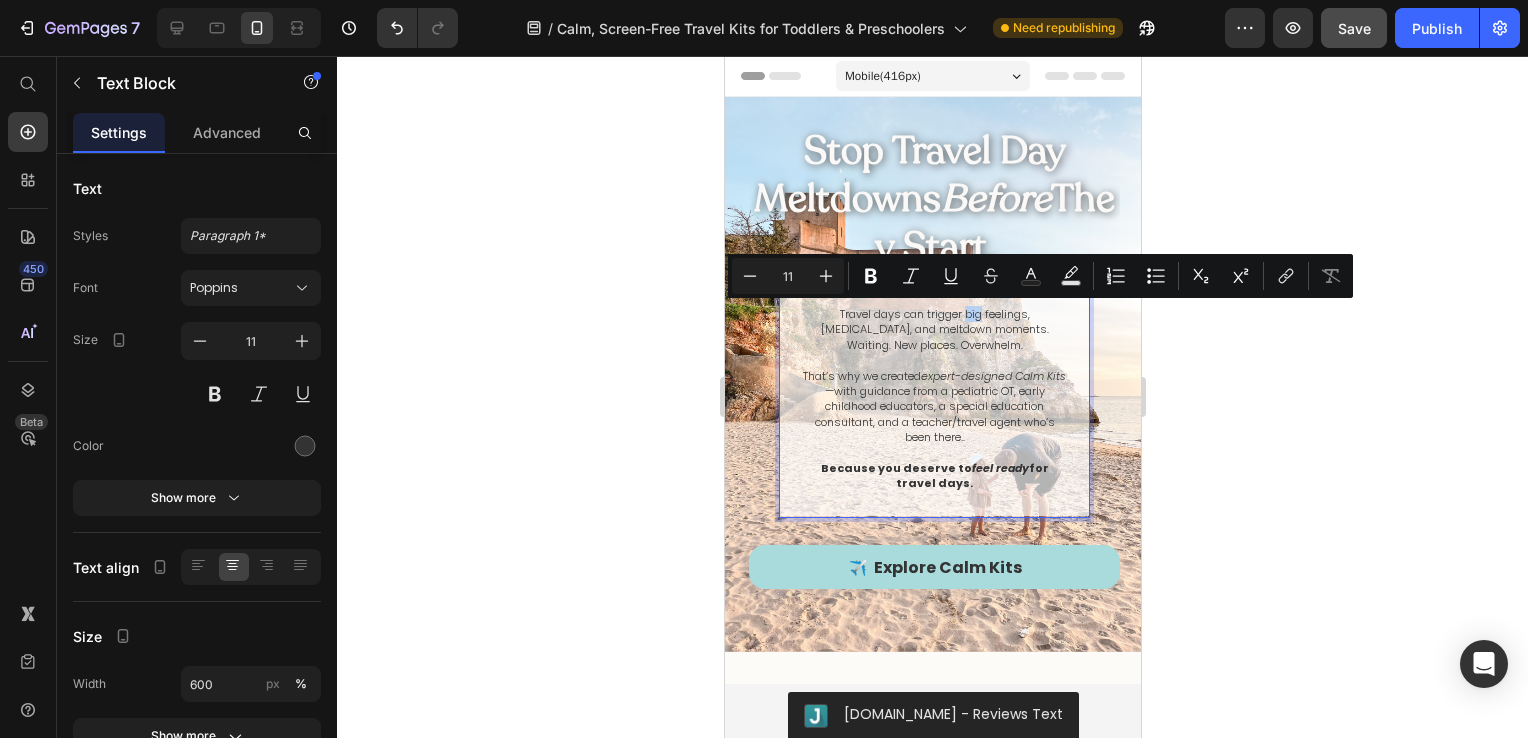drag, startPoint x: 959, startPoint y: 319, endPoint x: 973, endPoint y: 319, distance: 14 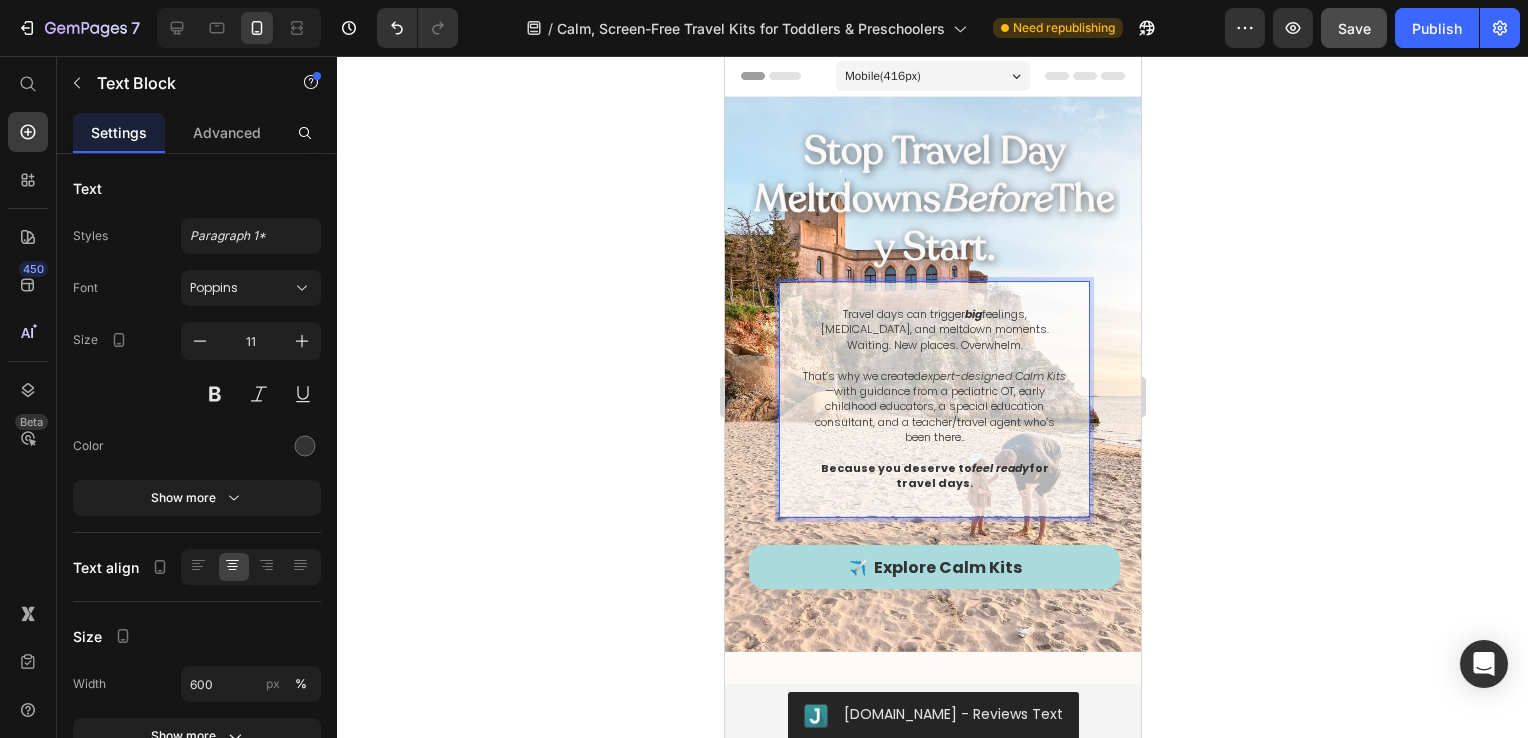 click on "expert-designed Calm Kits" at bounding box center [992, 376] 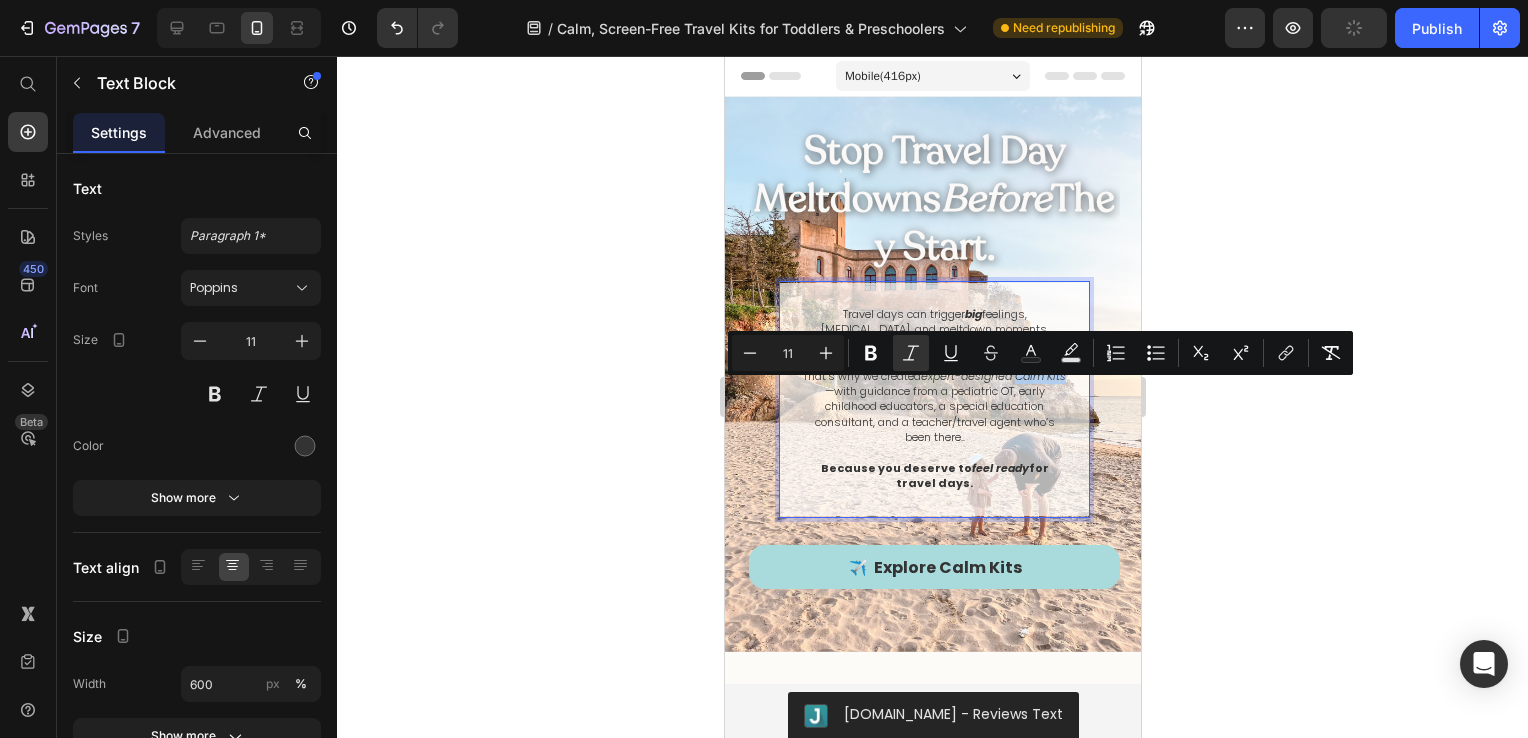 drag, startPoint x: 811, startPoint y: 395, endPoint x: 861, endPoint y: 395, distance: 50 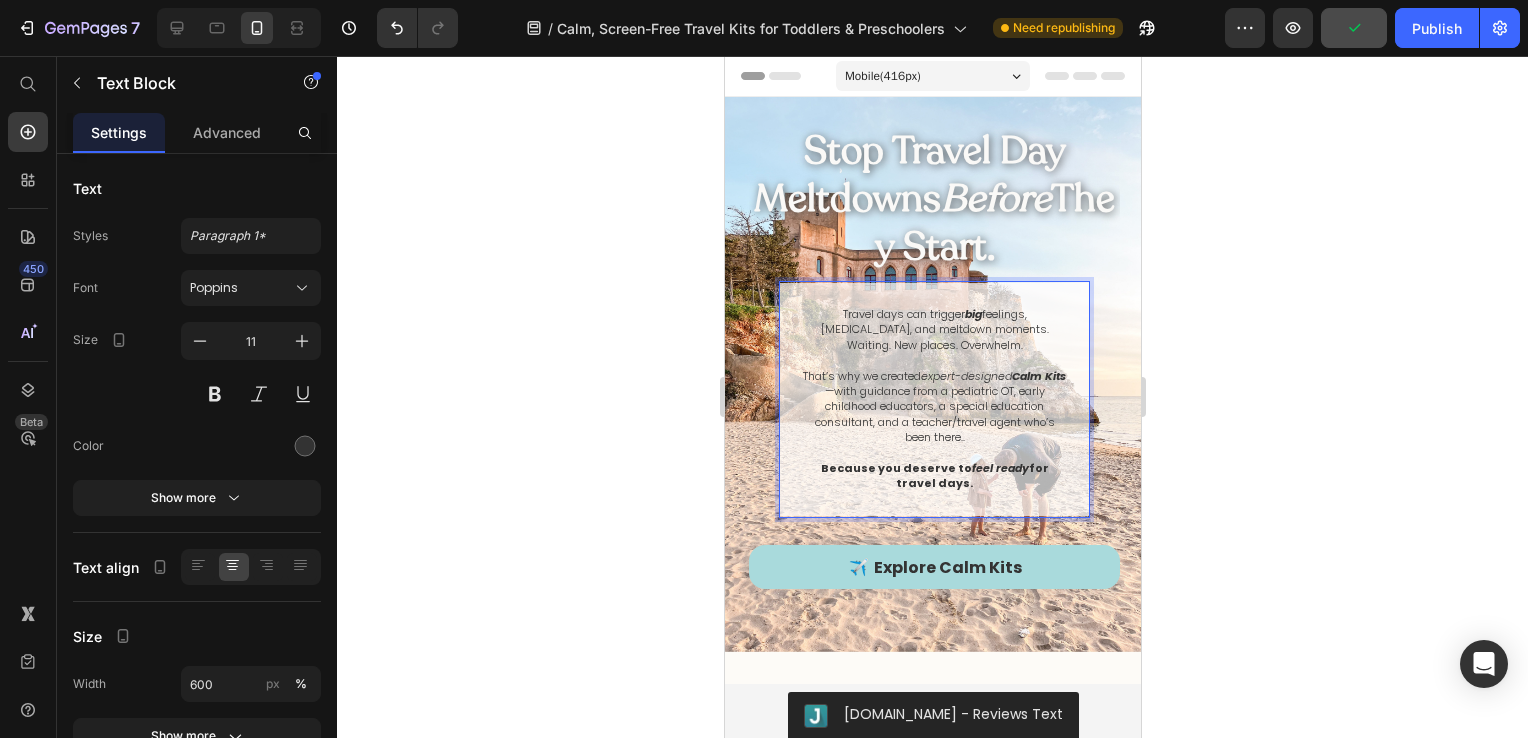click on "That’s why we created  expert-designed  Calm Kits —with guidance from a pediatric OT, early childhood educators, a special education consultant, and a teacher/travel agent who’s been there.." at bounding box center [933, 407] 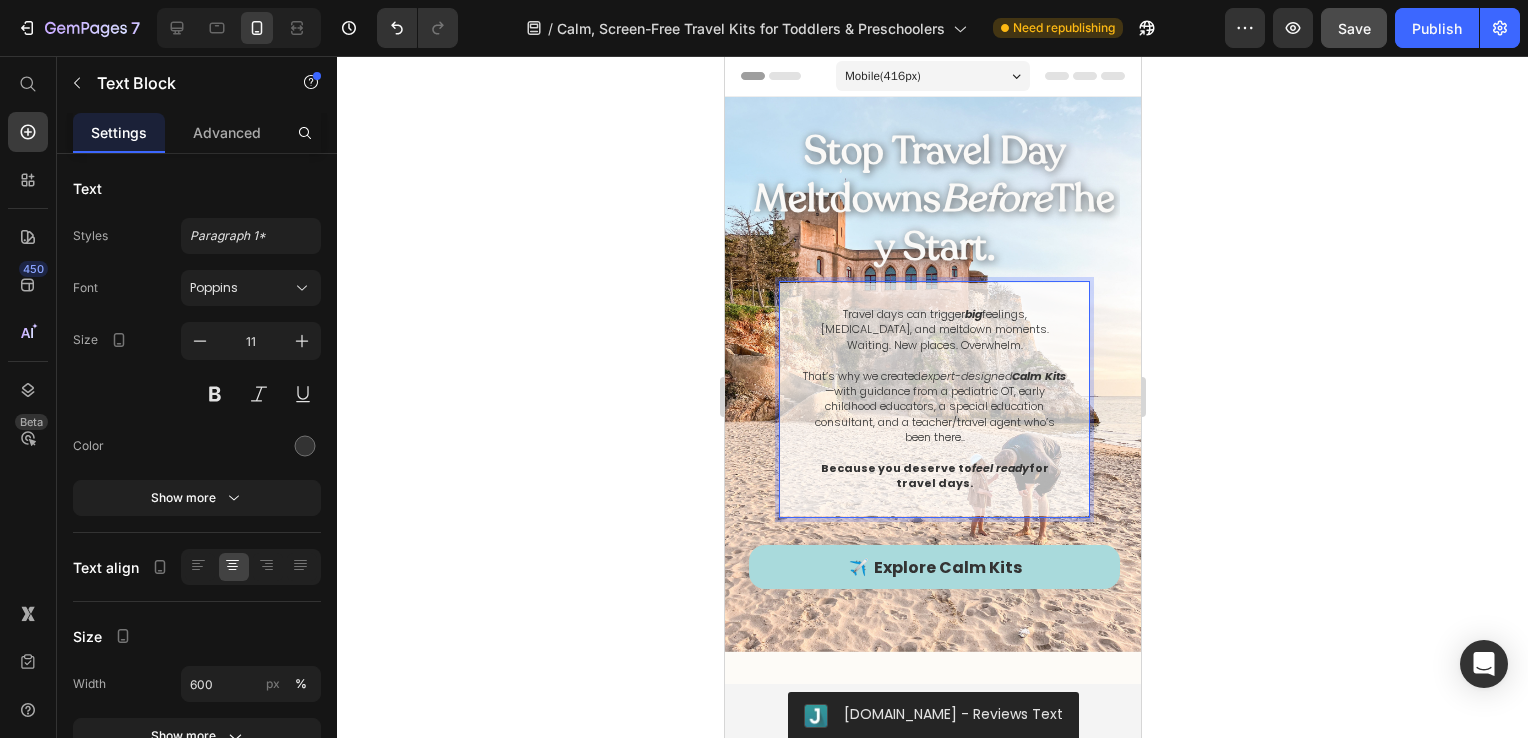 click on "That’s why we created  expert-designed  Calm Kits —with guidance from a pediatric OT, early childhood educators, a special education consultant, and a teacher/travel agent who’s been there.." at bounding box center [933, 407] 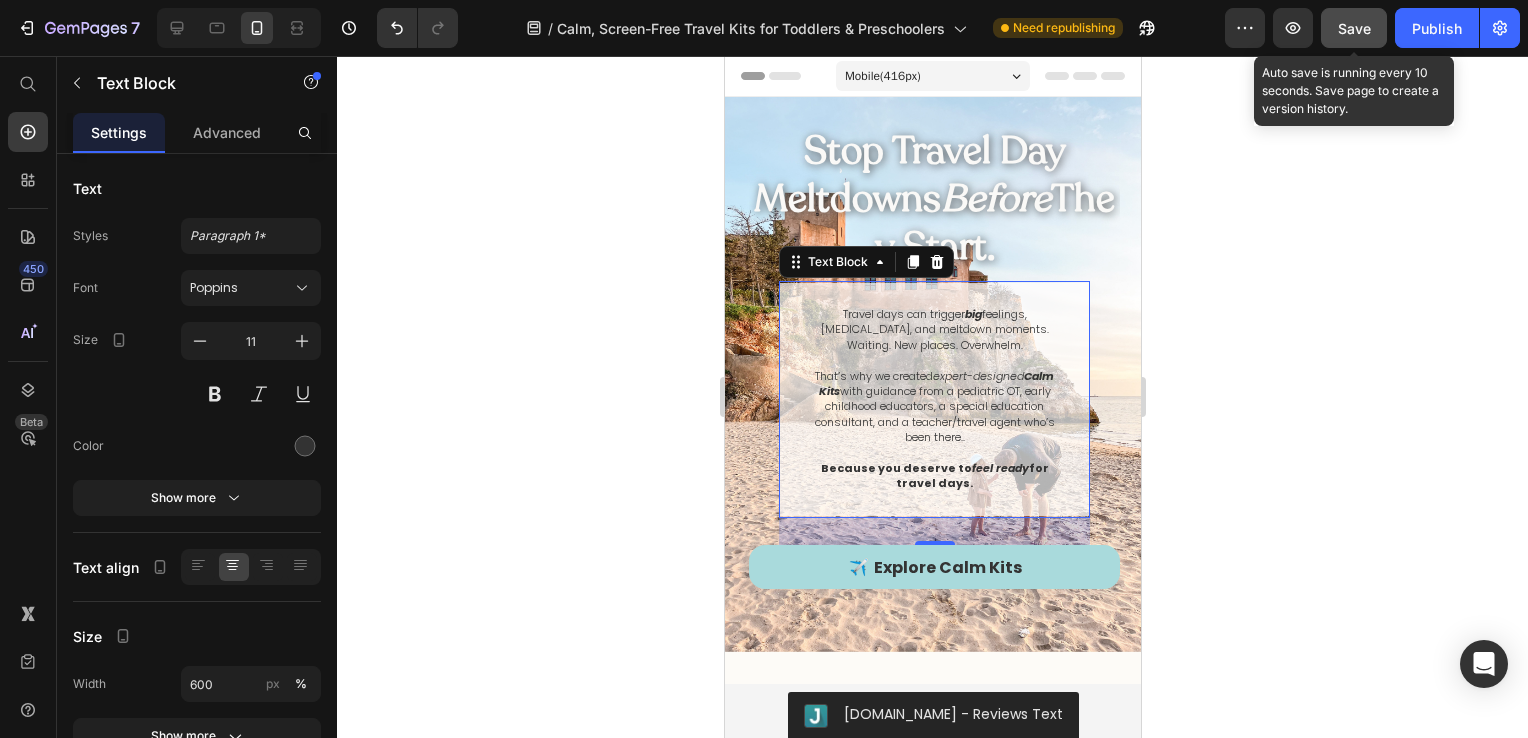 click on "Save" at bounding box center [1354, 28] 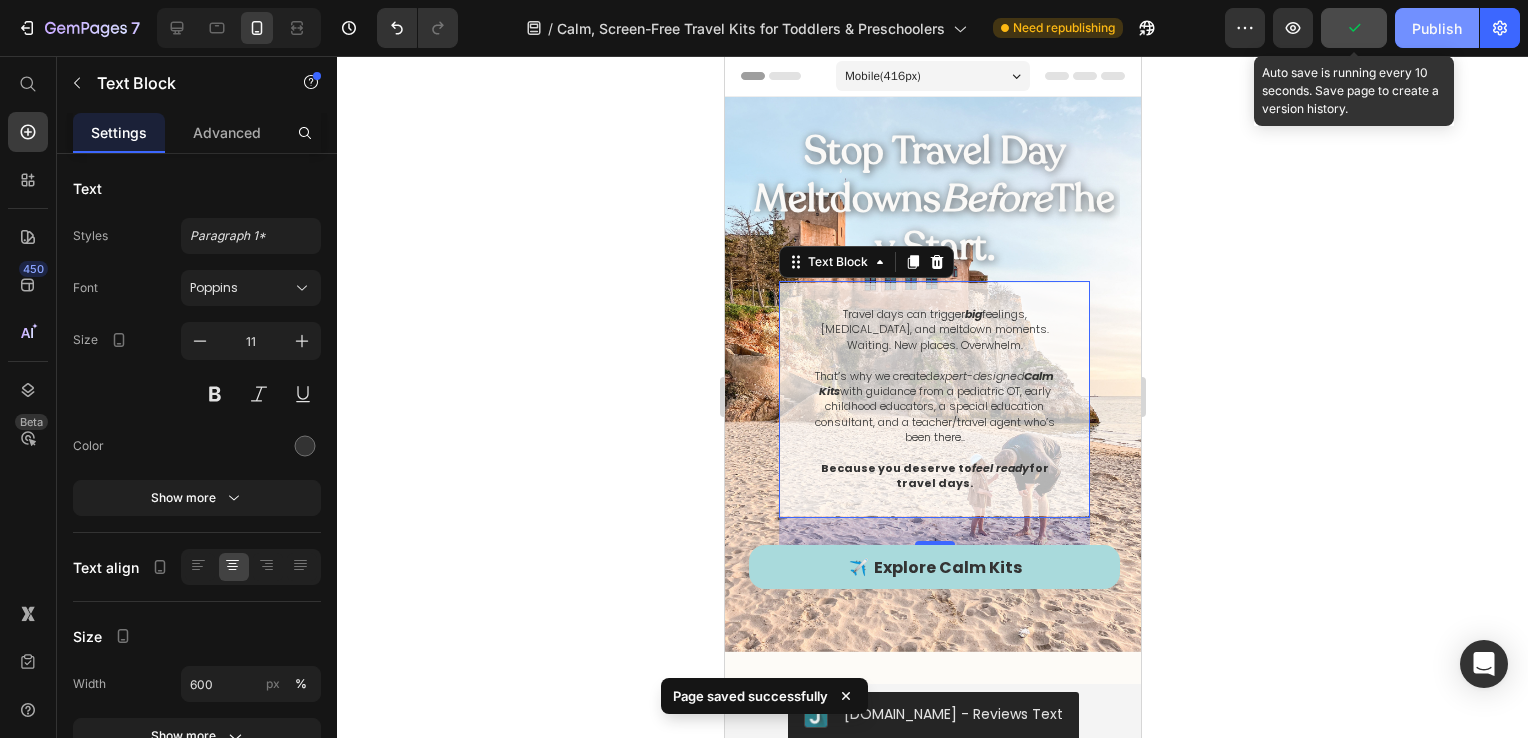 click on "Publish" at bounding box center [1437, 28] 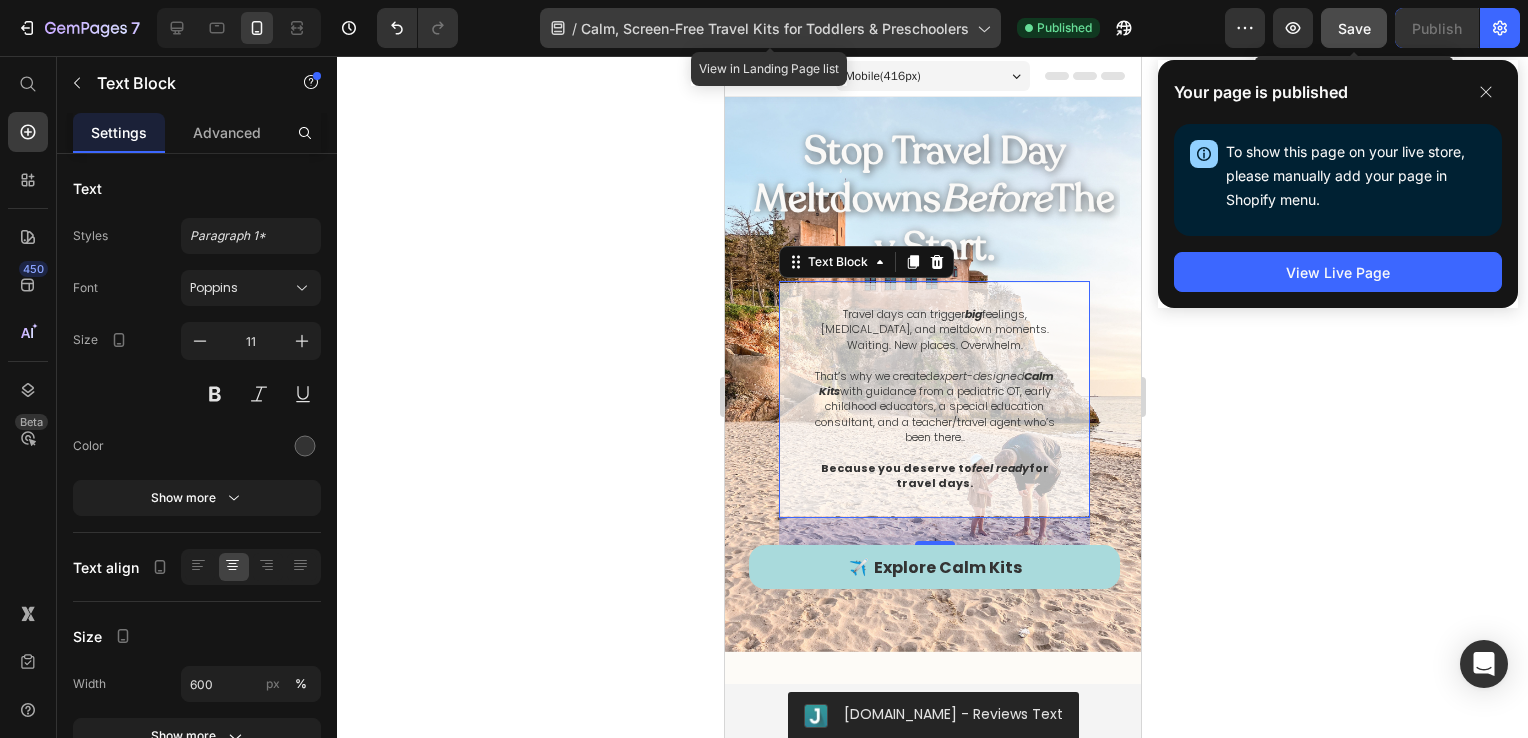 click on "Calm, Screen-Free Travel Kits for Toddlers & Preschoolers" at bounding box center [775, 28] 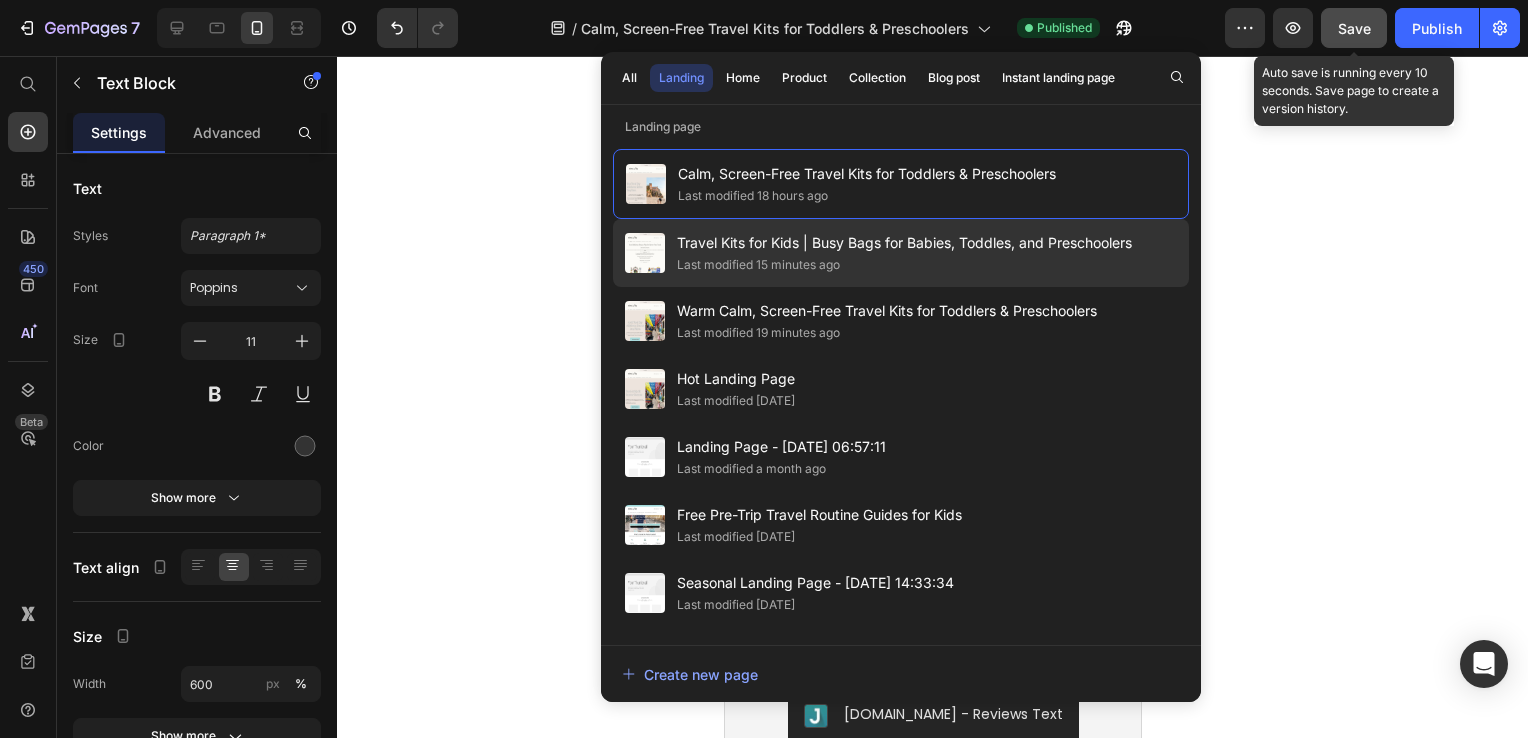 click on "Travel Kits for Kids | Busy Bags for Babies, Toddles, and Preschoolers" at bounding box center (904, 243) 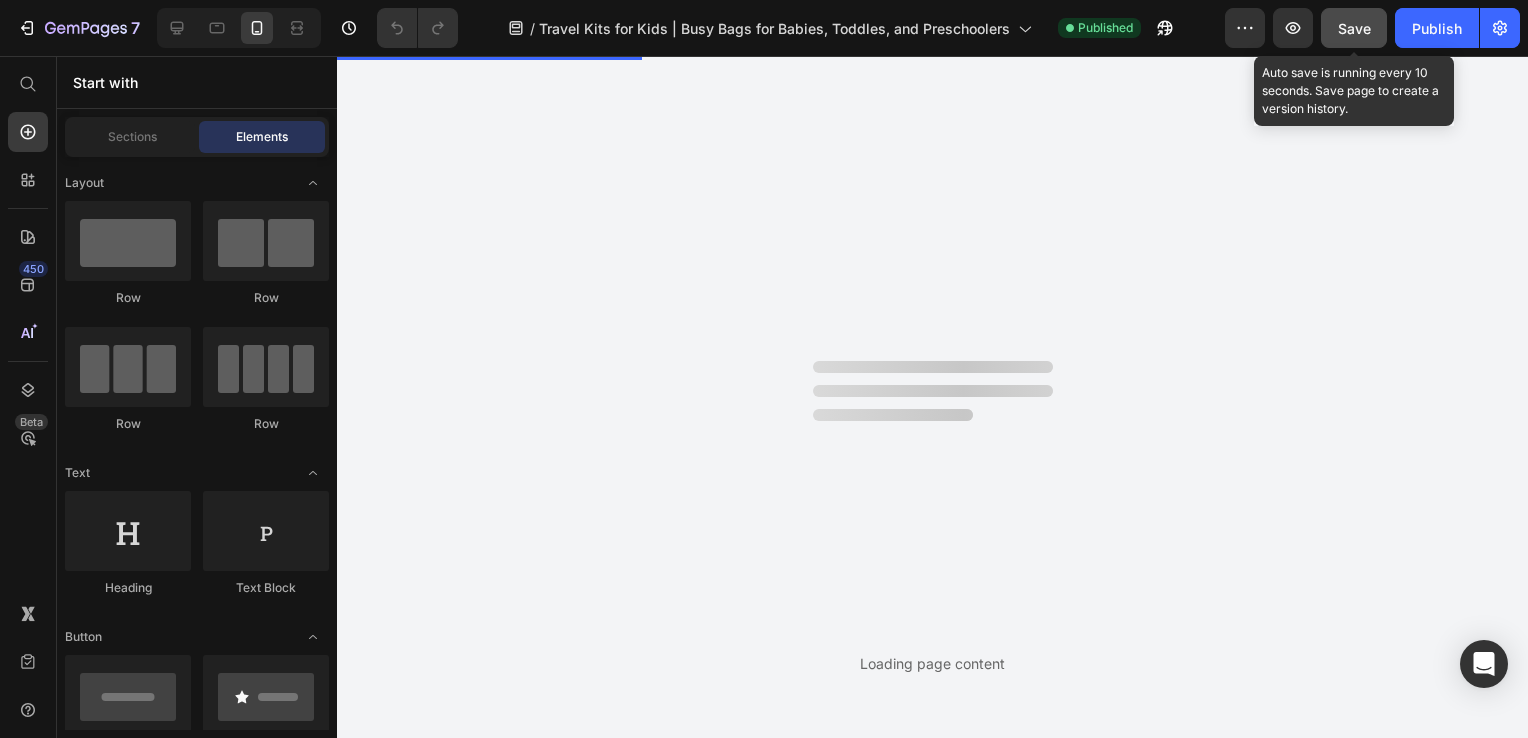 scroll, scrollTop: 0, scrollLeft: 0, axis: both 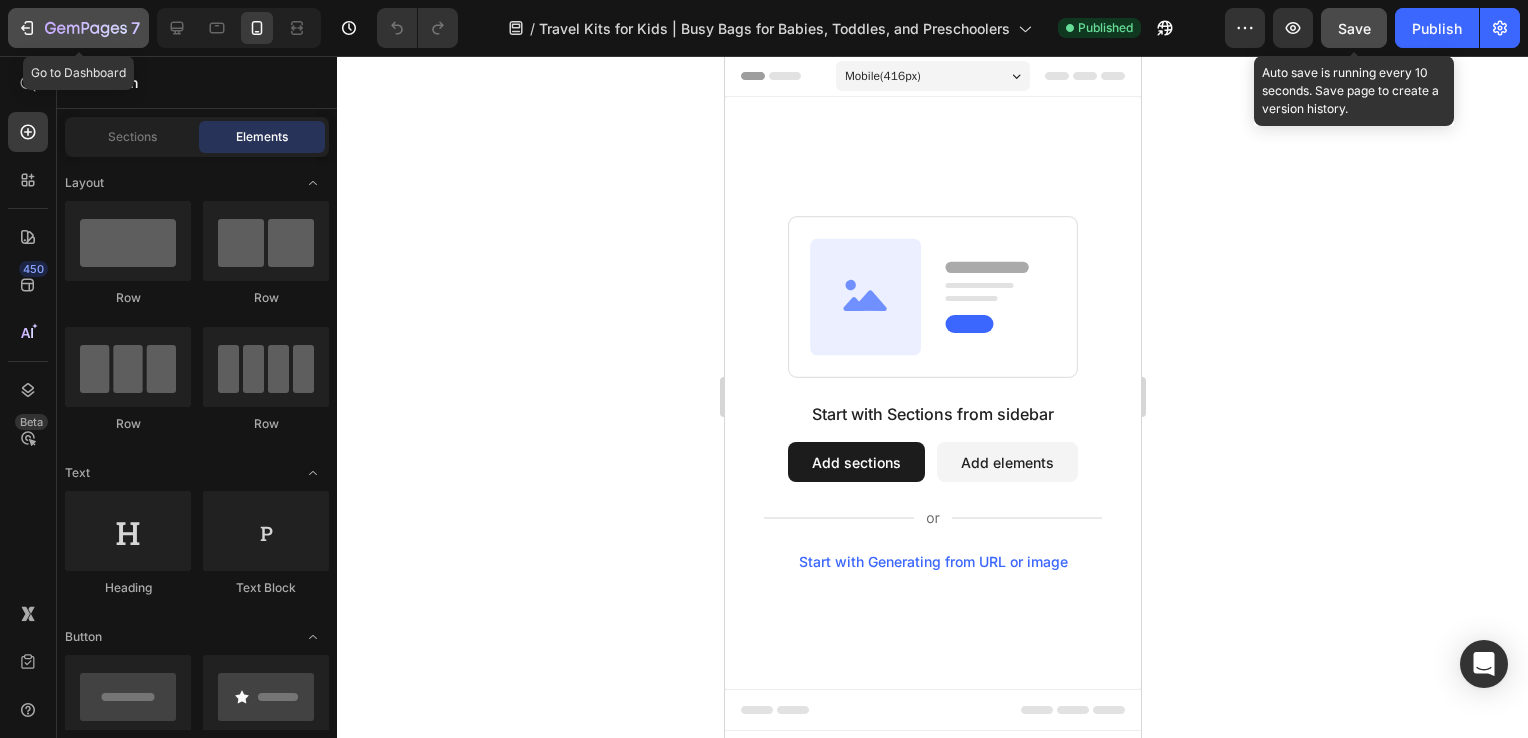 click 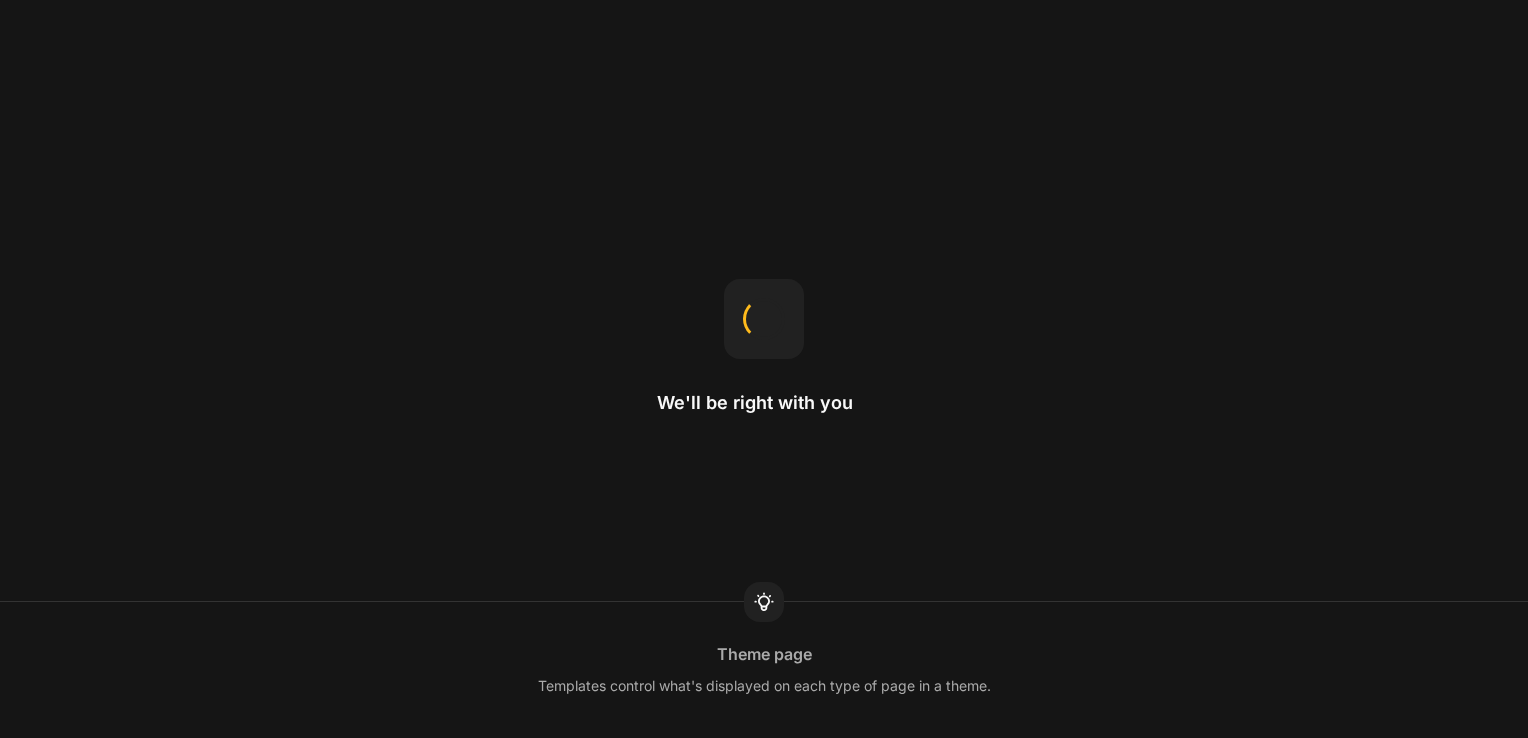 scroll, scrollTop: 0, scrollLeft: 0, axis: both 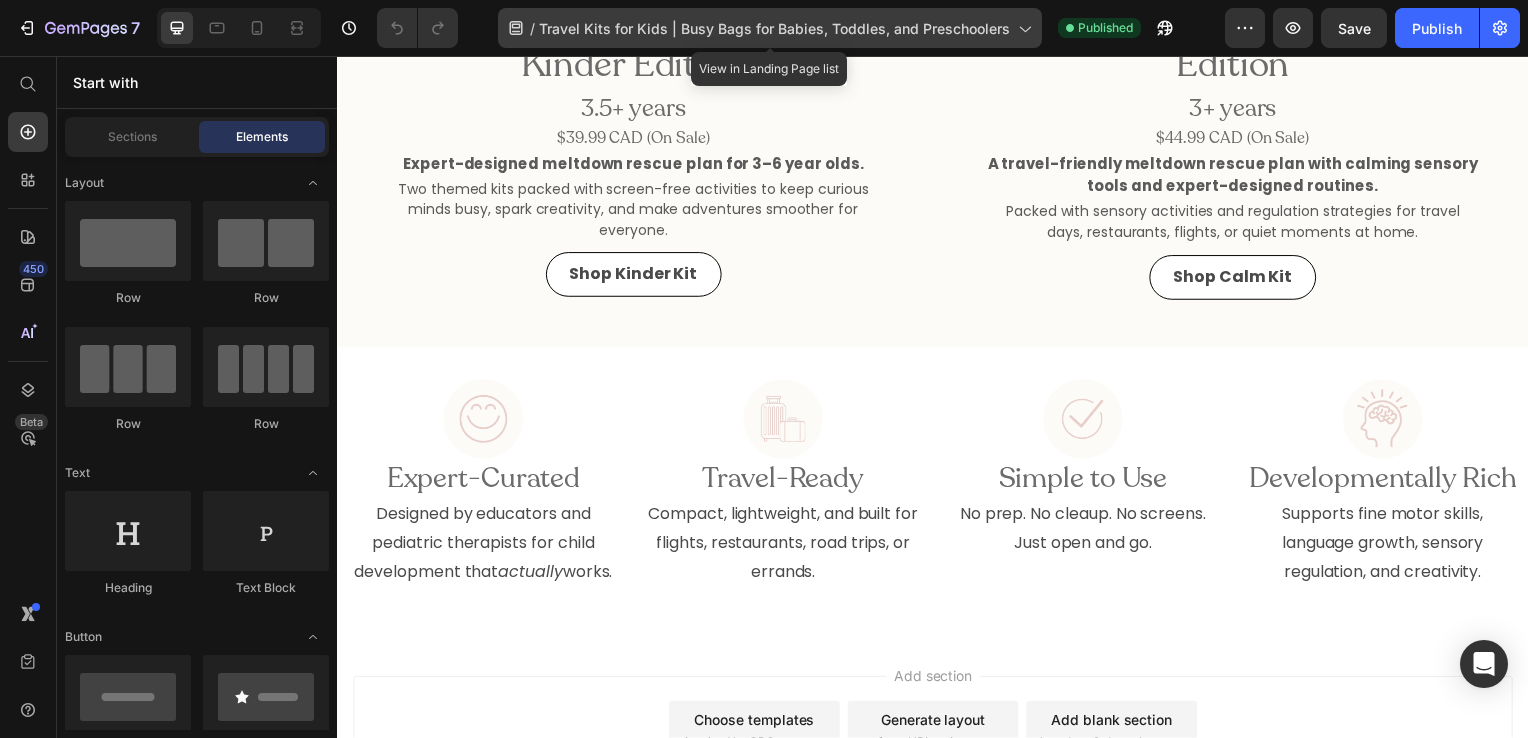 click on "Travel Kits for Kids | Busy Bags for Babies, Toddles, and Preschoolers" at bounding box center [774, 28] 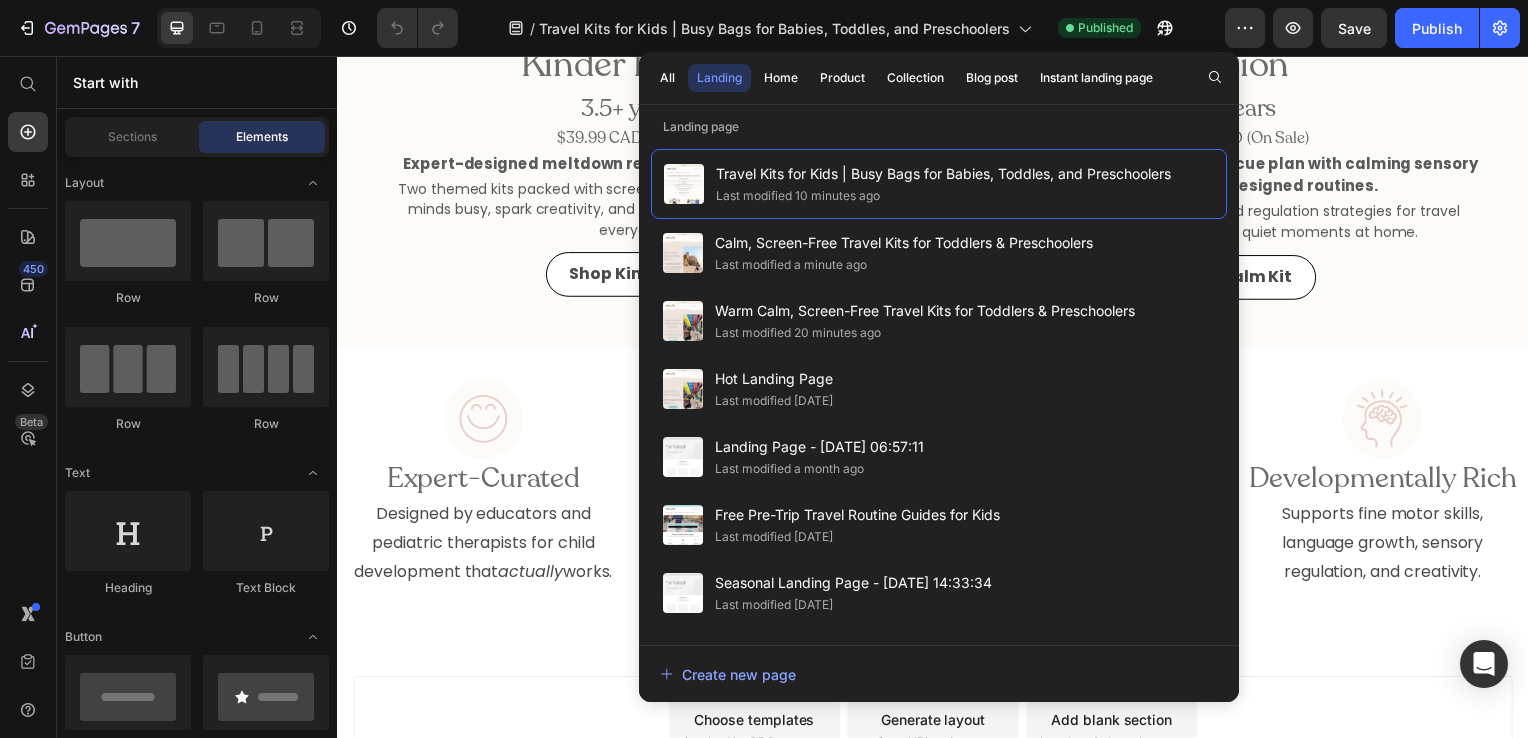 click on "All Landing Home Product Collection Blog post Instant landing page" at bounding box center (906, 78) 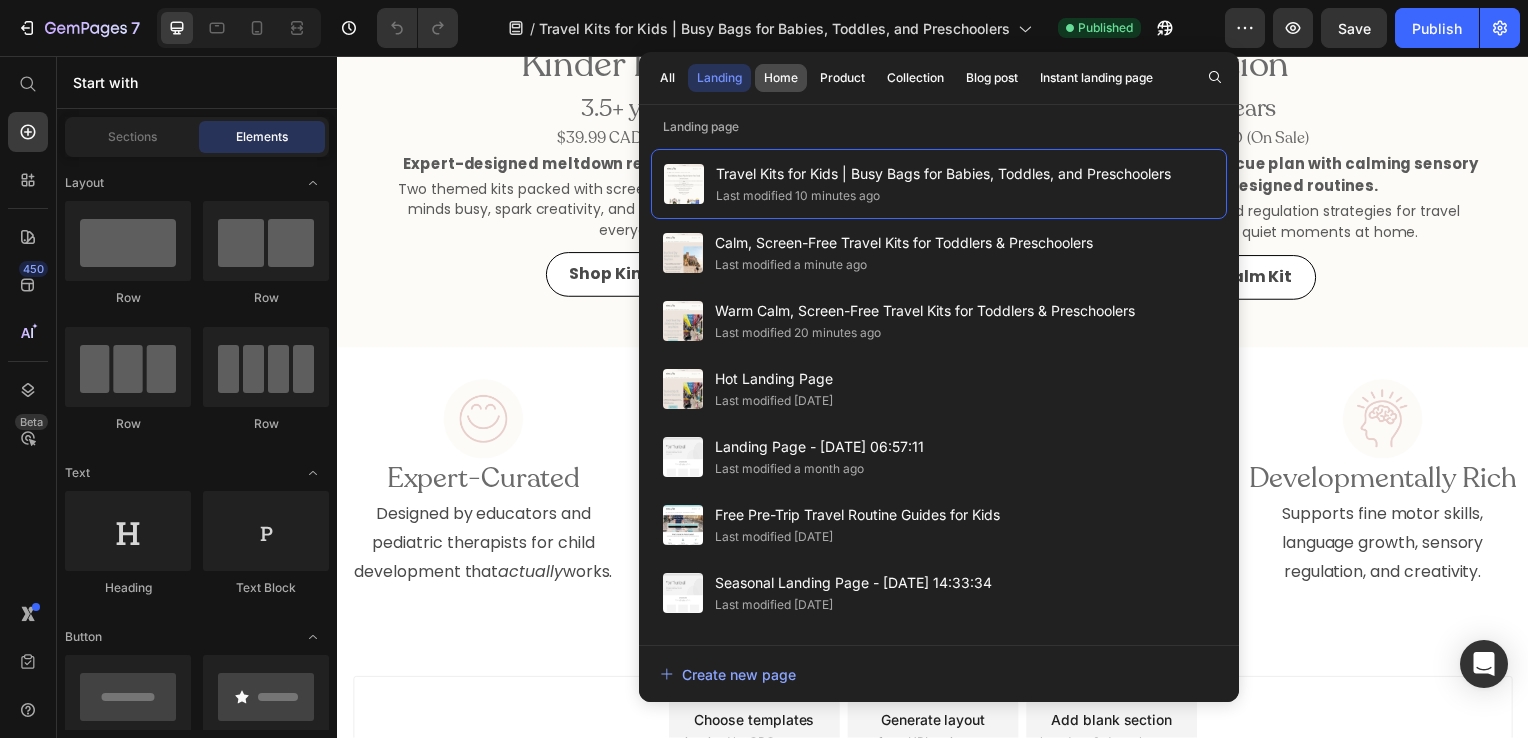 click on "Home" at bounding box center (781, 78) 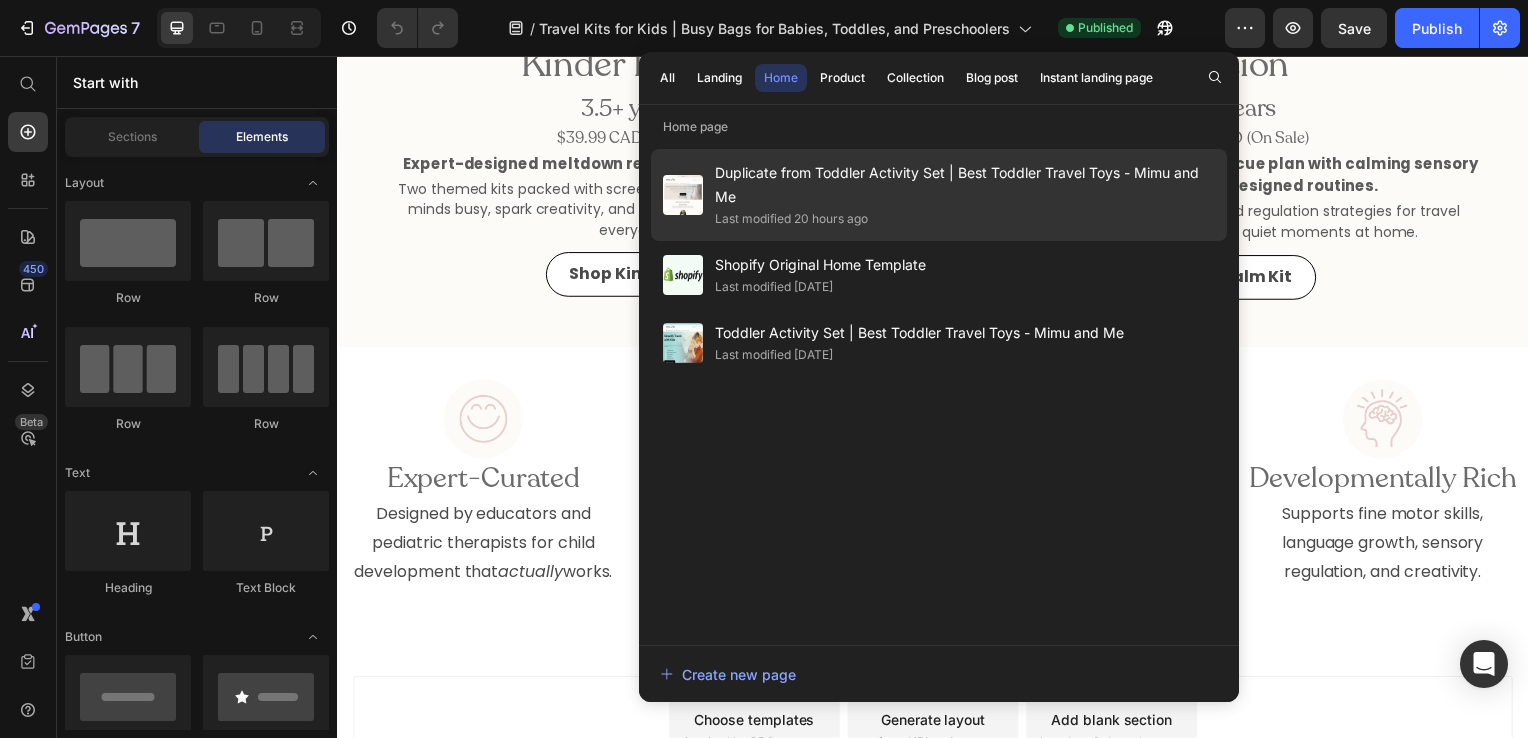 click on "Duplicate from Toddler Activity Set | Best Toddler Travel Toys - Mimu and Me" at bounding box center [965, 185] 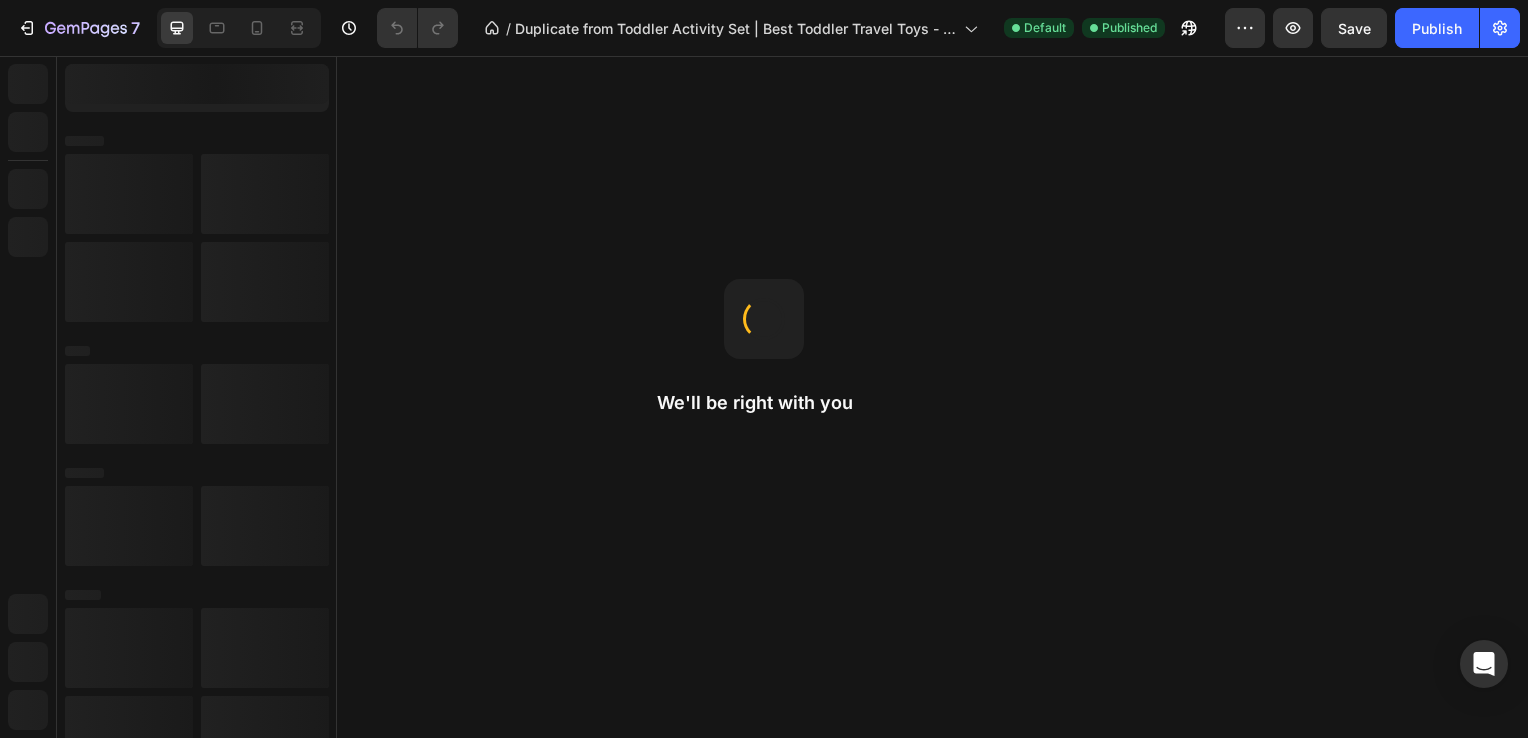scroll, scrollTop: 0, scrollLeft: 0, axis: both 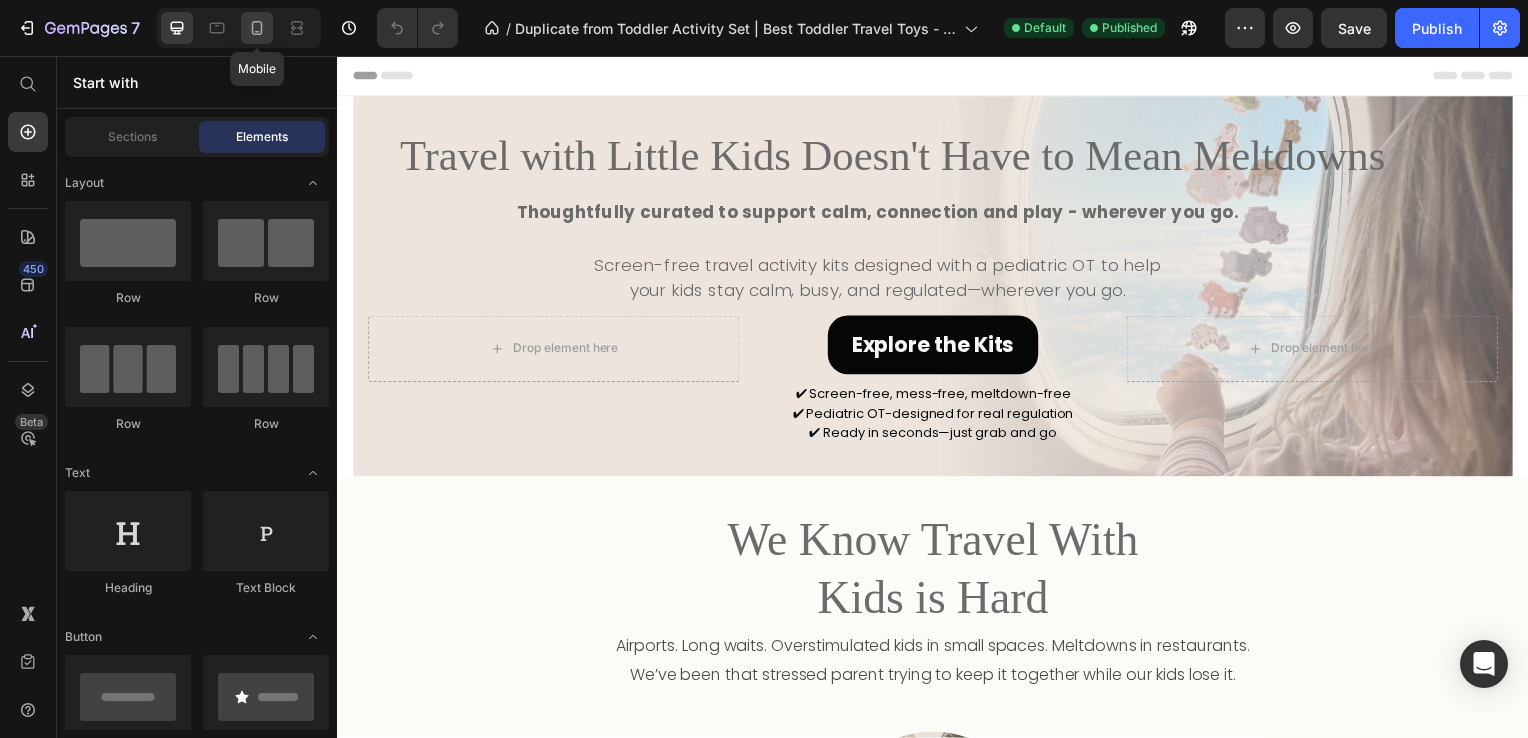 click 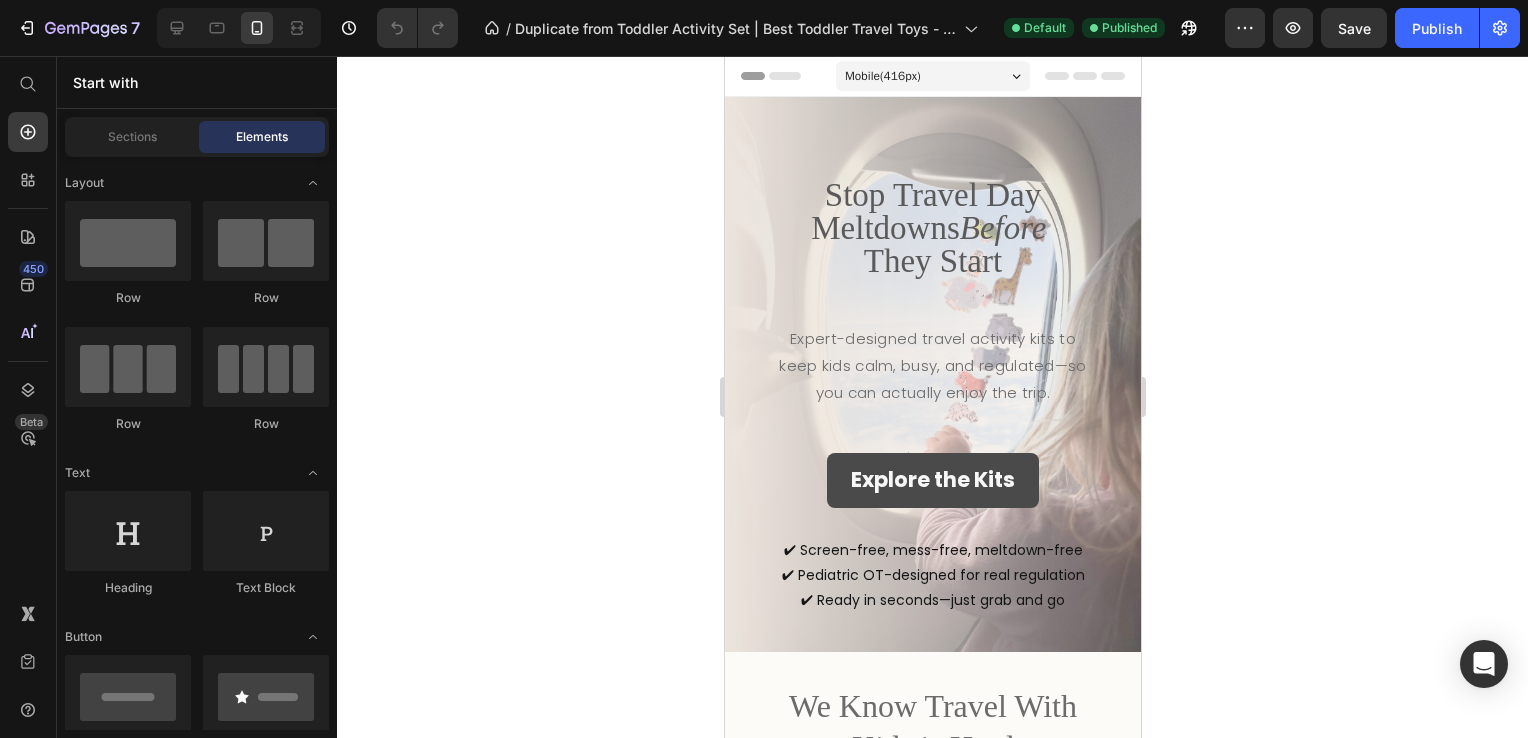 click 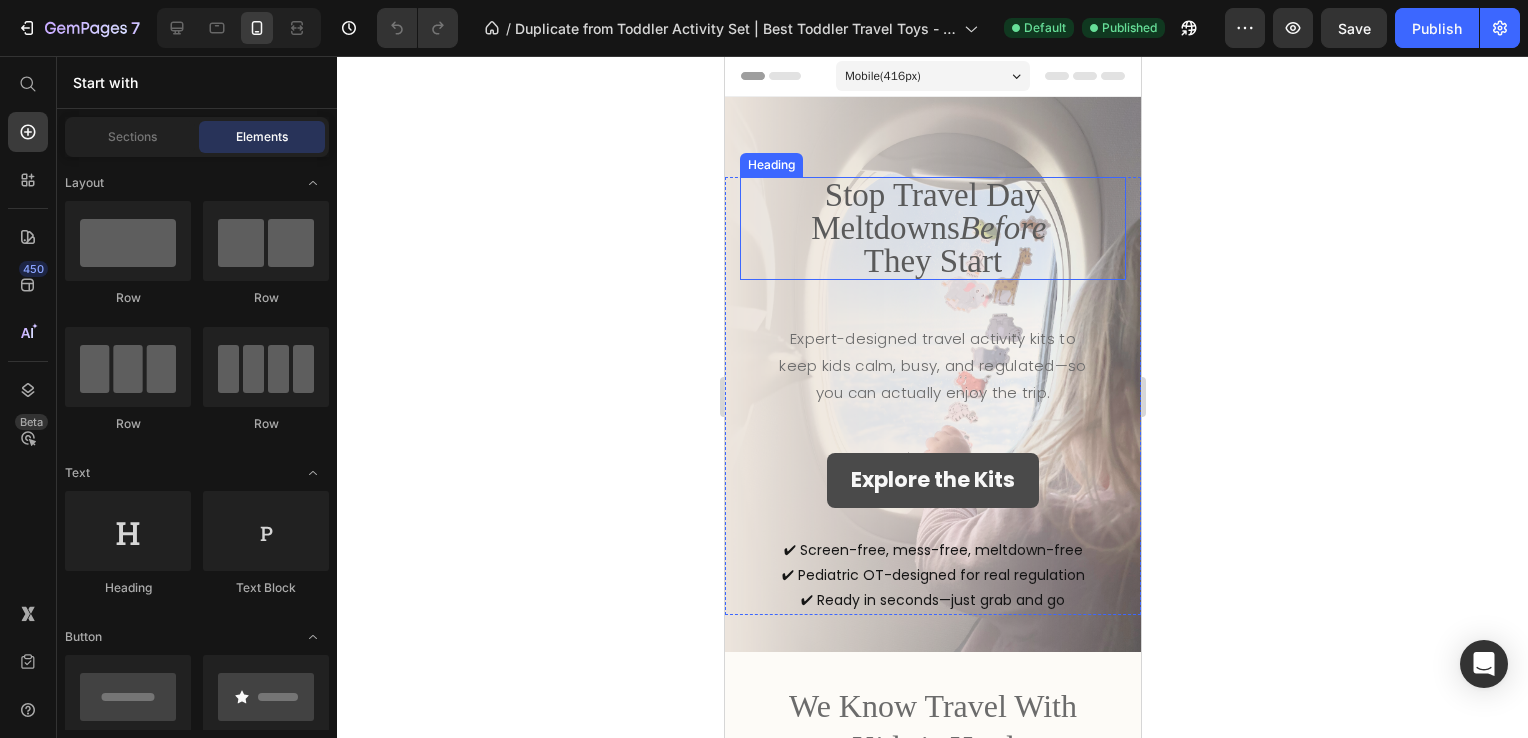 click on "Before" at bounding box center (1002, 228) 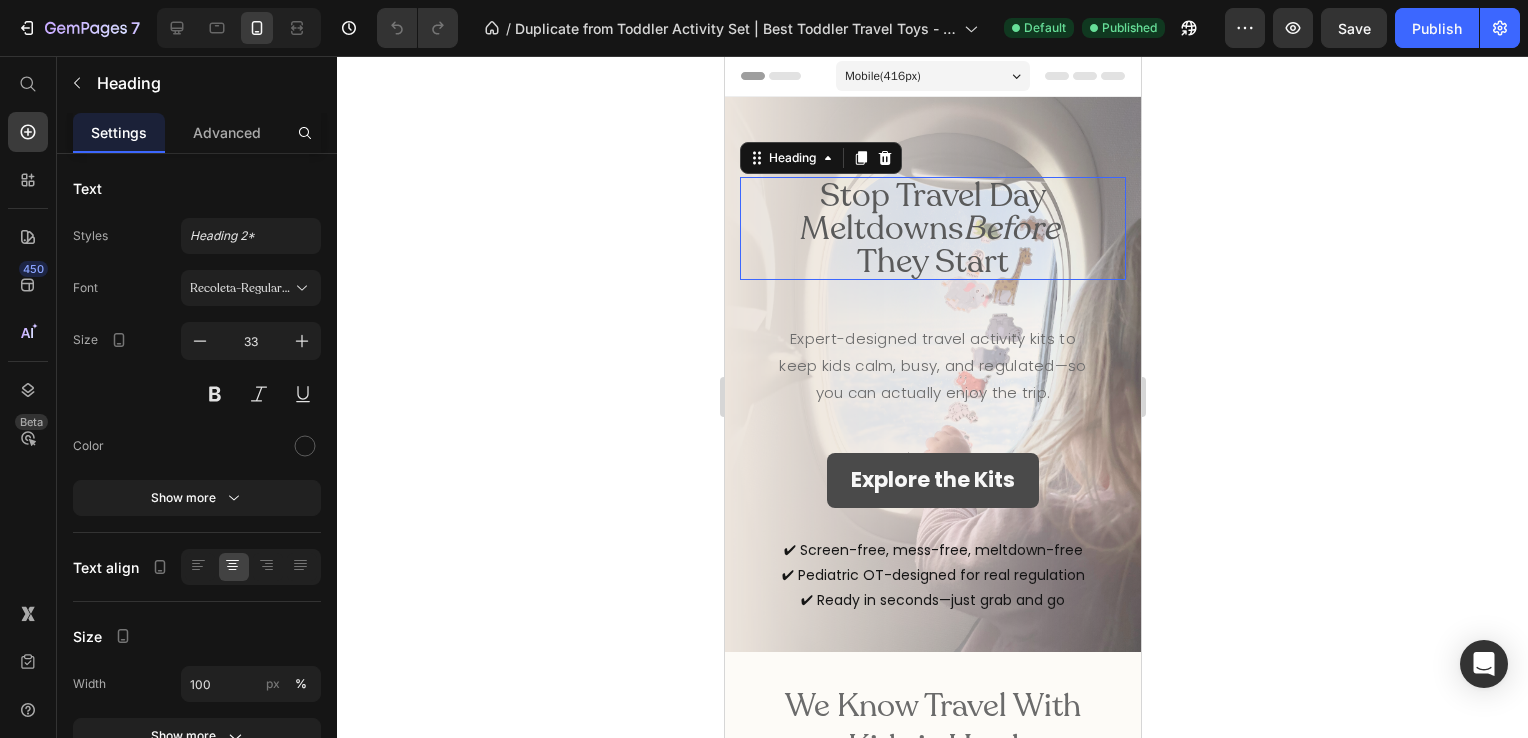 click 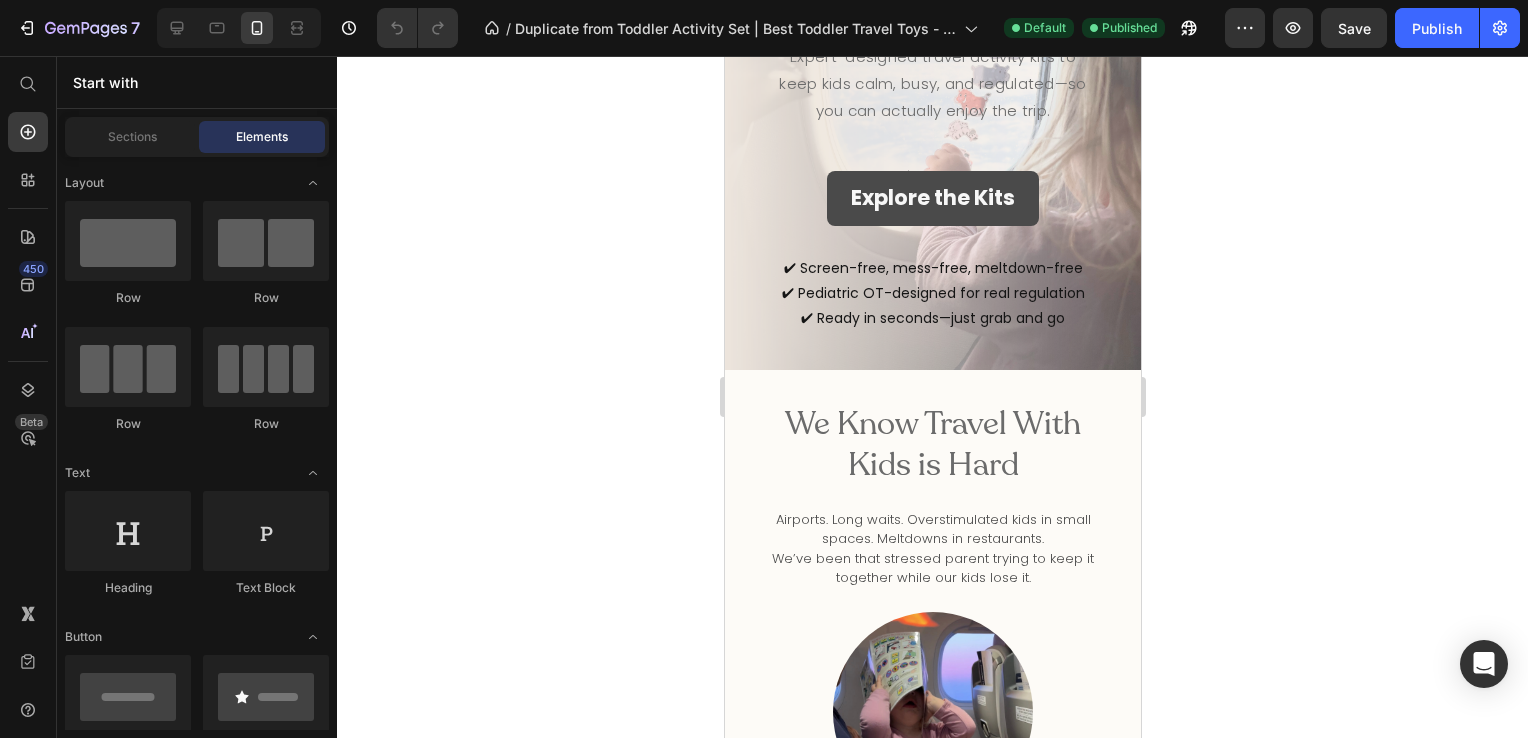 scroll, scrollTop: 0, scrollLeft: 0, axis: both 